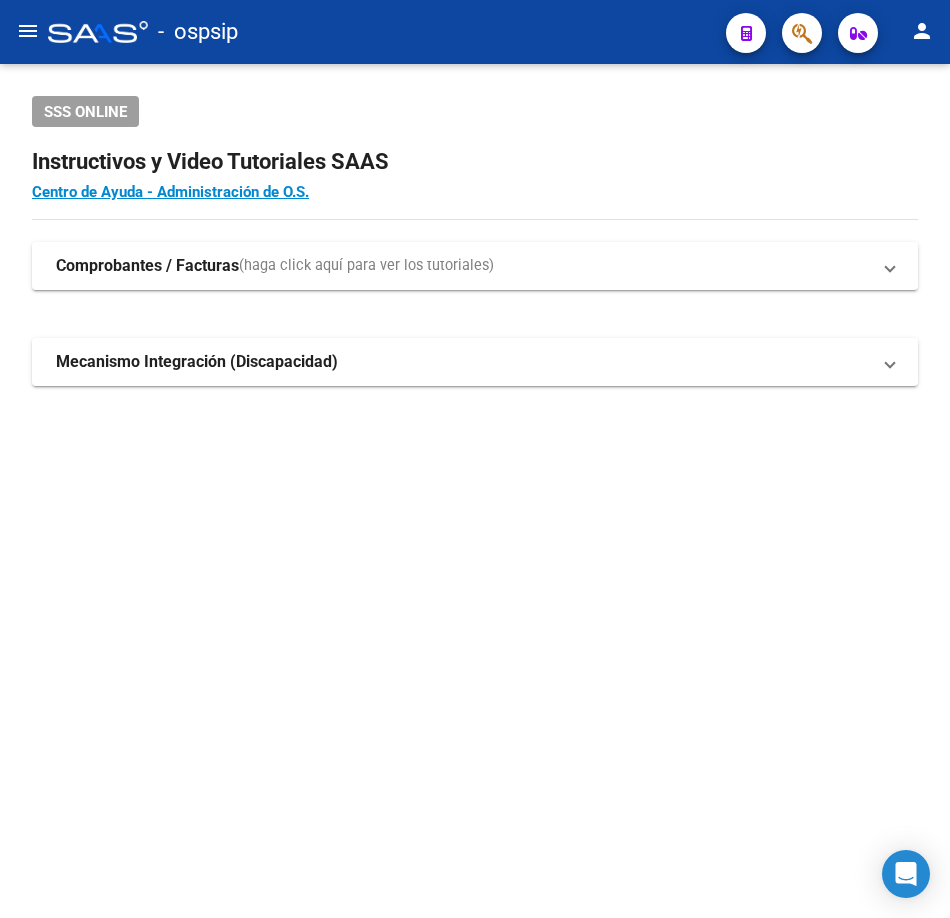 scroll, scrollTop: 0, scrollLeft: 0, axis: both 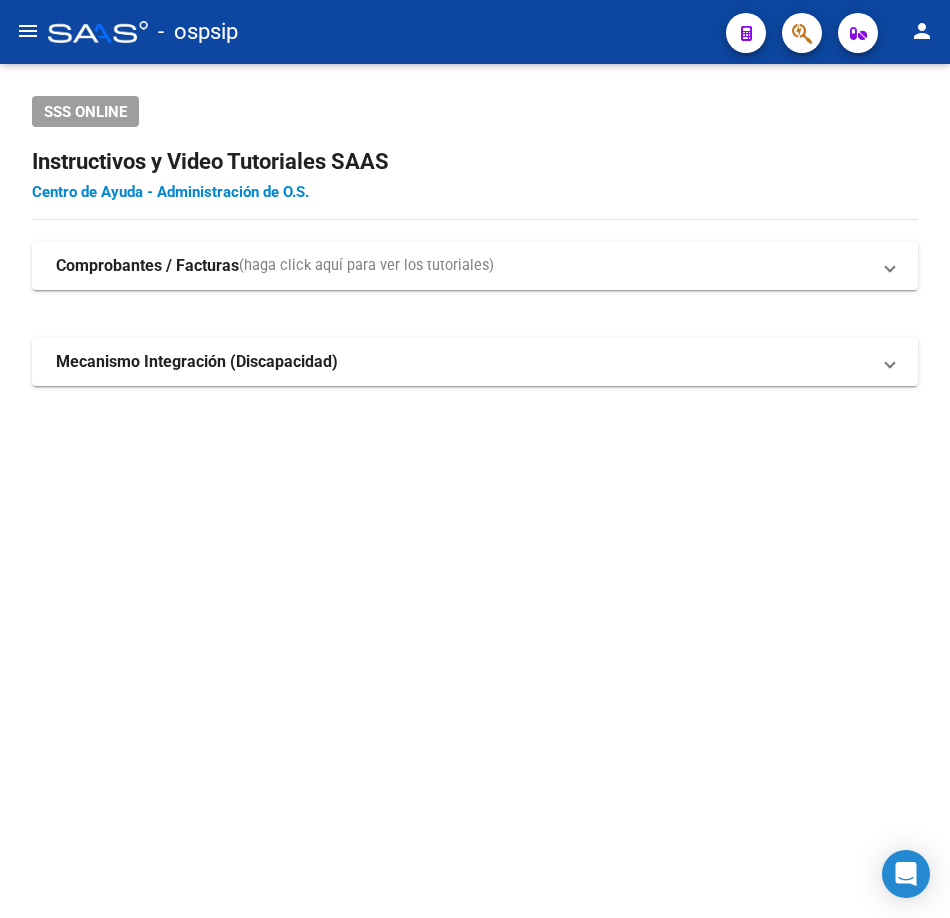 drag, startPoint x: 112, startPoint y: 164, endPoint x: 127, endPoint y: 199, distance: 38.078865 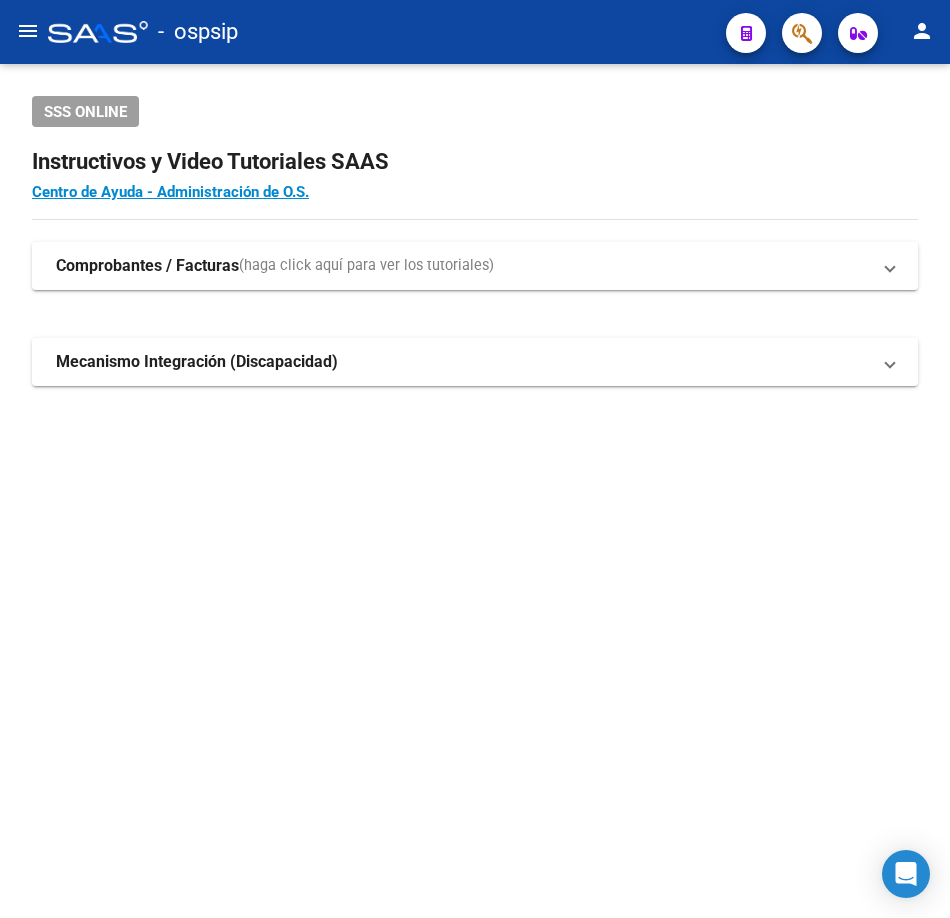 click on "SSS ONLINE Instructivos y Video Tutoriales SAAS Centro de Ayuda - Administración de O.S. Comprobantes / Facturas  (haga click aquí para ver los tutoriales) ¿Cómo cargar una factura?    Carga de Facturas En este video explicaremos cómo cargar facturas. También les mostraremos cómo asociar la documentación respaldatoria. Instructivo Carga de Facturas ¿Cómo cargar una factura con trazabilidad?    Carga de Facturas con Trazabilidad En este video explicaremos cómo cargar una factura con trazabilidad. También les mostraremos cómo asociar la documentación respaldatoria.  Instructivo Carga de Facturas con Trazabilidad ANMAT ¿Cómo editar una factura con trazabilidad?    Edición de Facturas con Trazabilidad En este video explicaremos cómo editar una factura que ya habíamos cargado. Les mostraremos cómo asociar la documentación respaldatoria y la trazabilidad. Mecanismo Integración (Discapacidad) Presentación de Legajos y Comprobantes SSS Presentación de legajos y comprobantes" 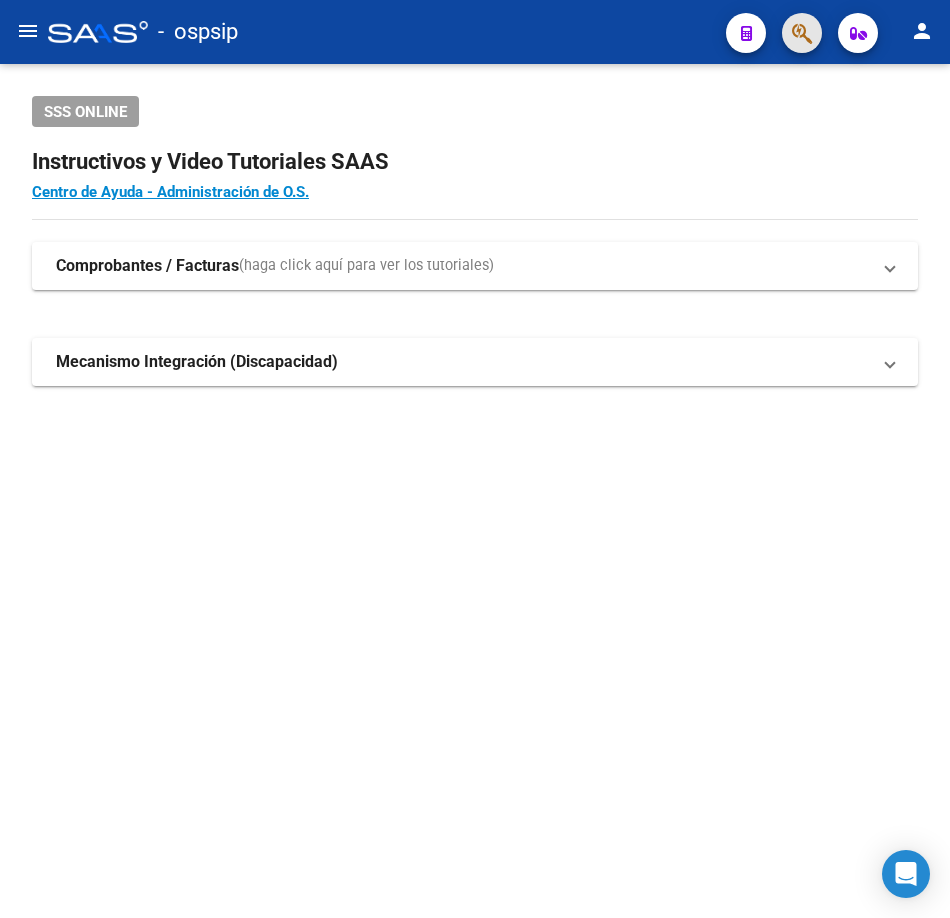 click 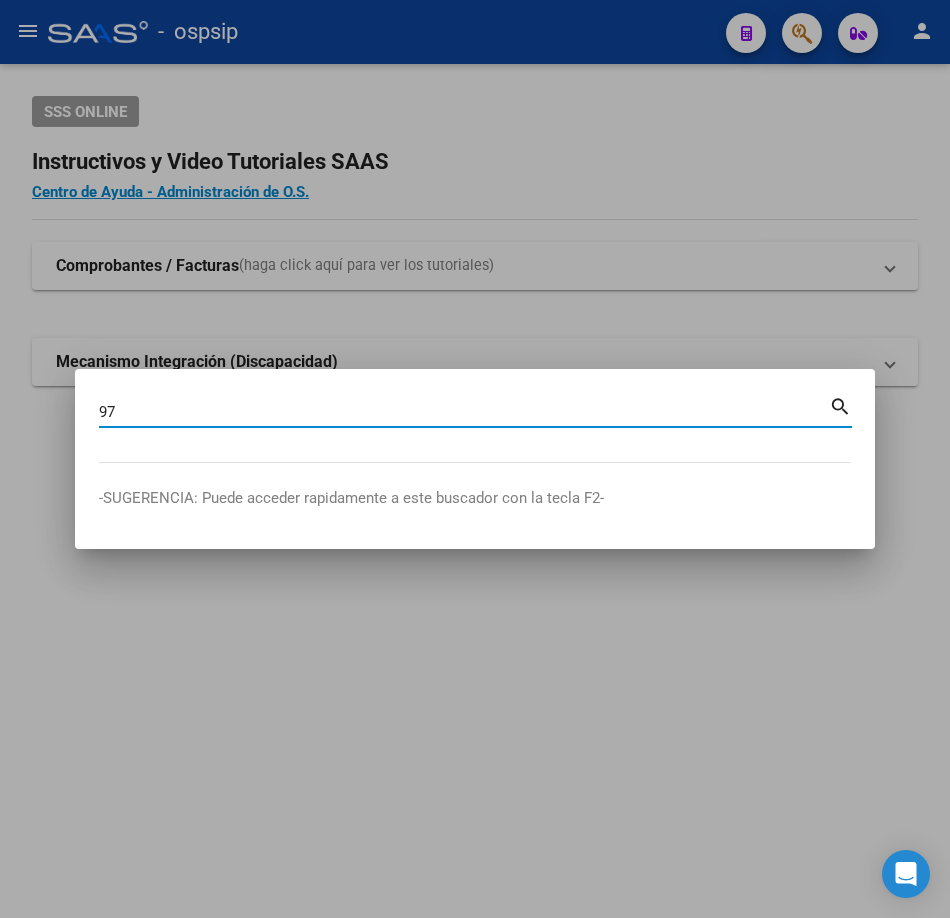 type on "9" 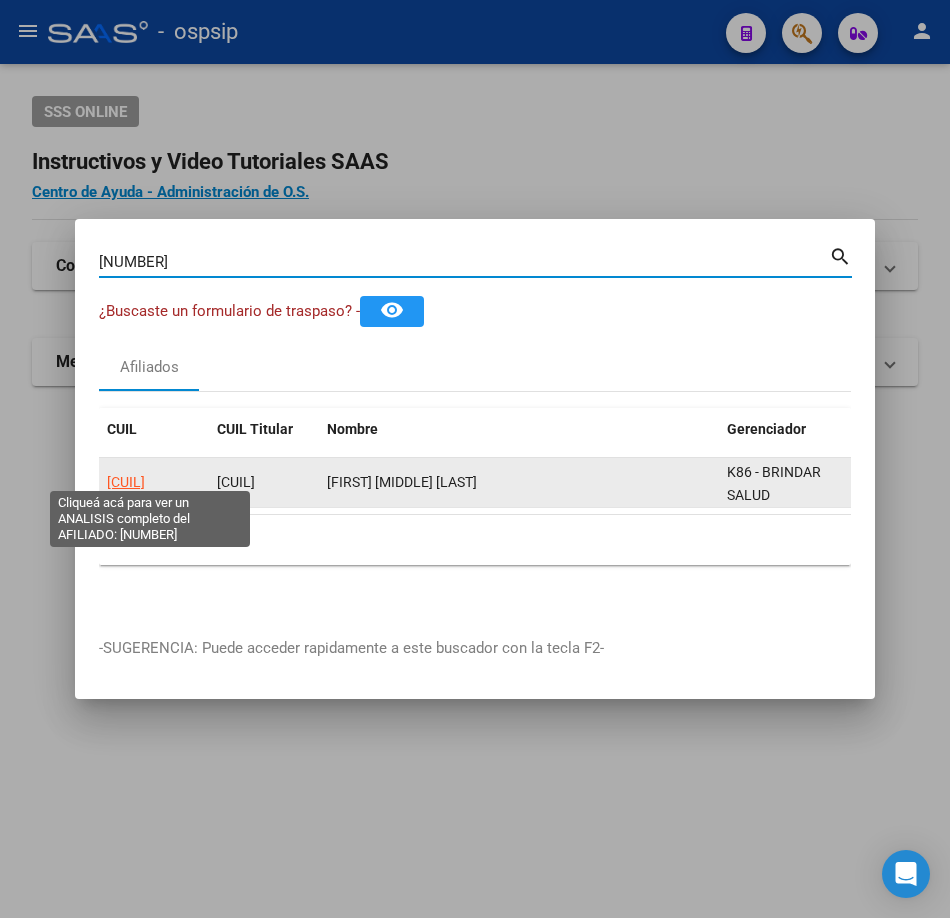 click on "[CUIL]" 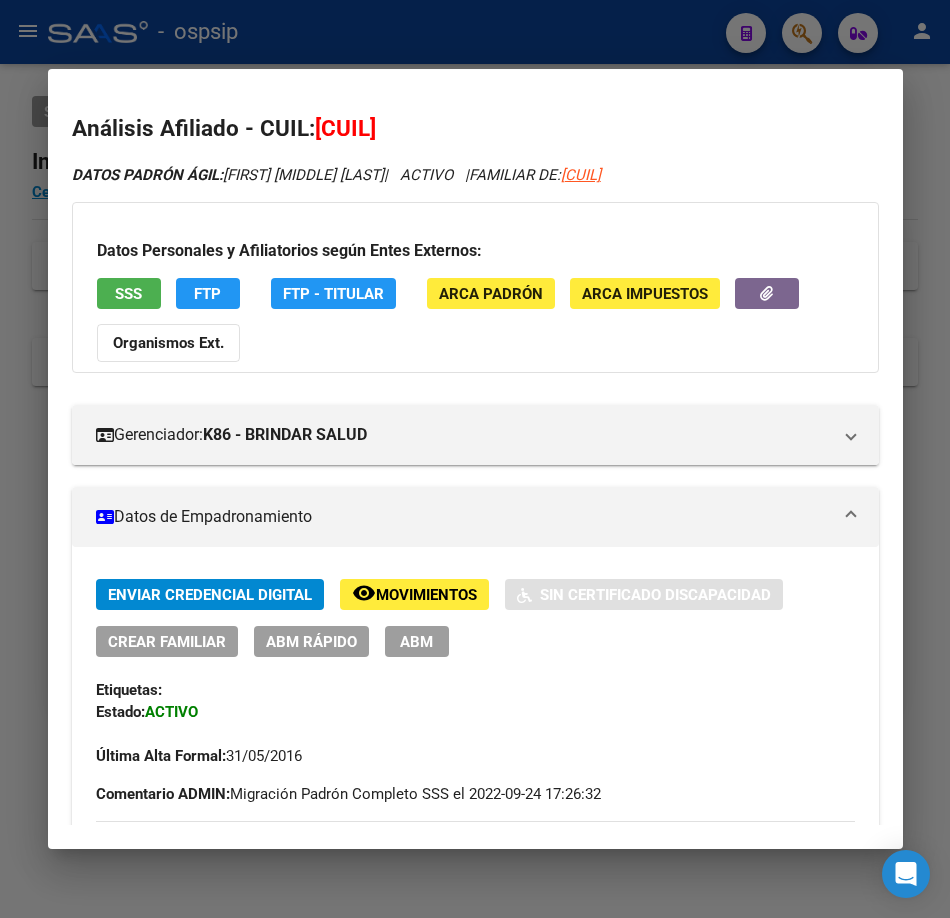 click on "SSS" at bounding box center [129, 293] 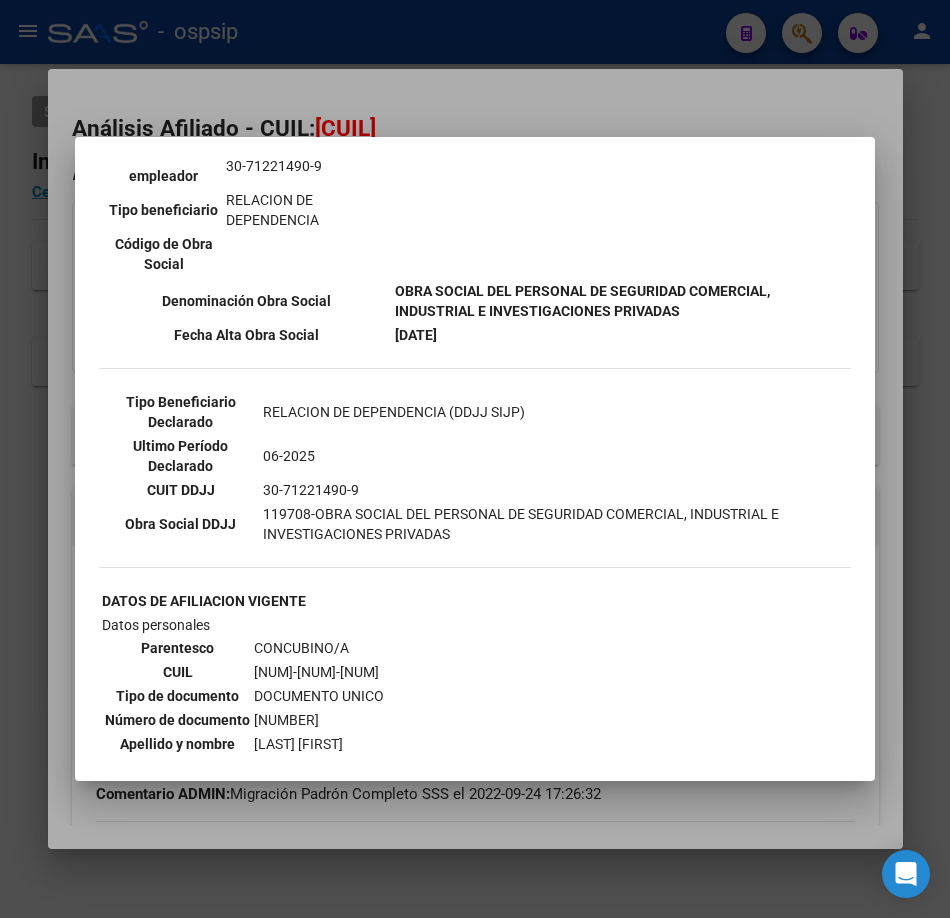 scroll, scrollTop: 500, scrollLeft: 0, axis: vertical 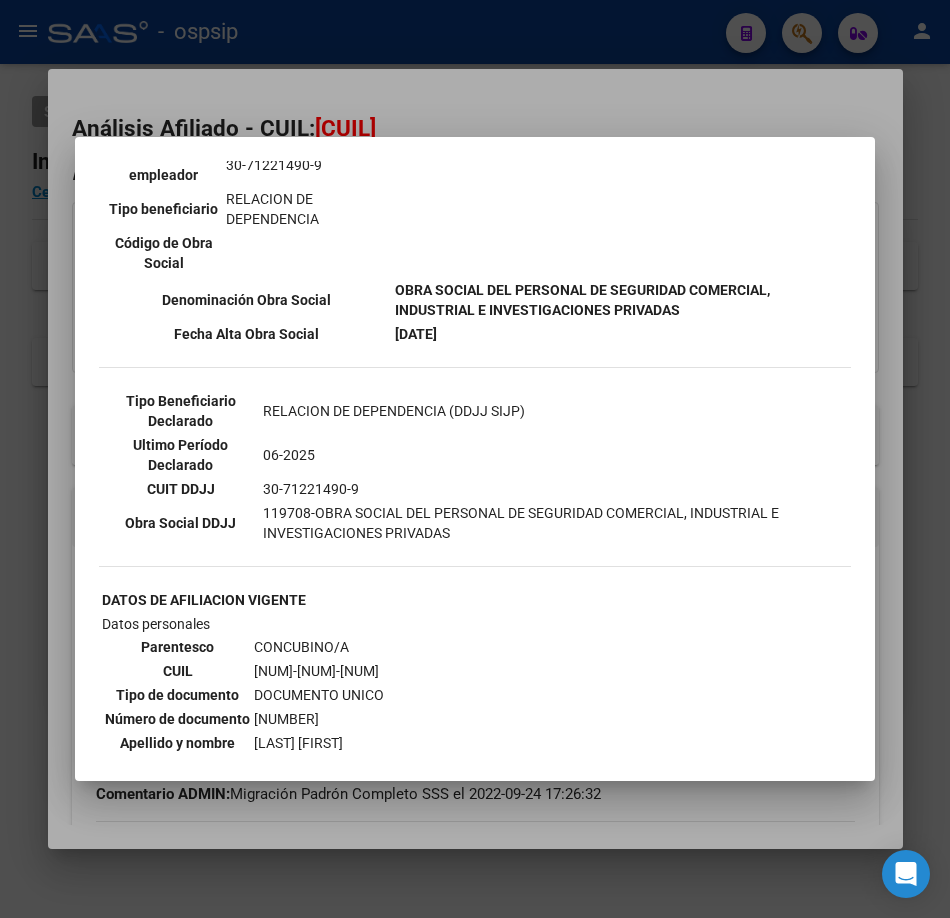 click at bounding box center (475, 459) 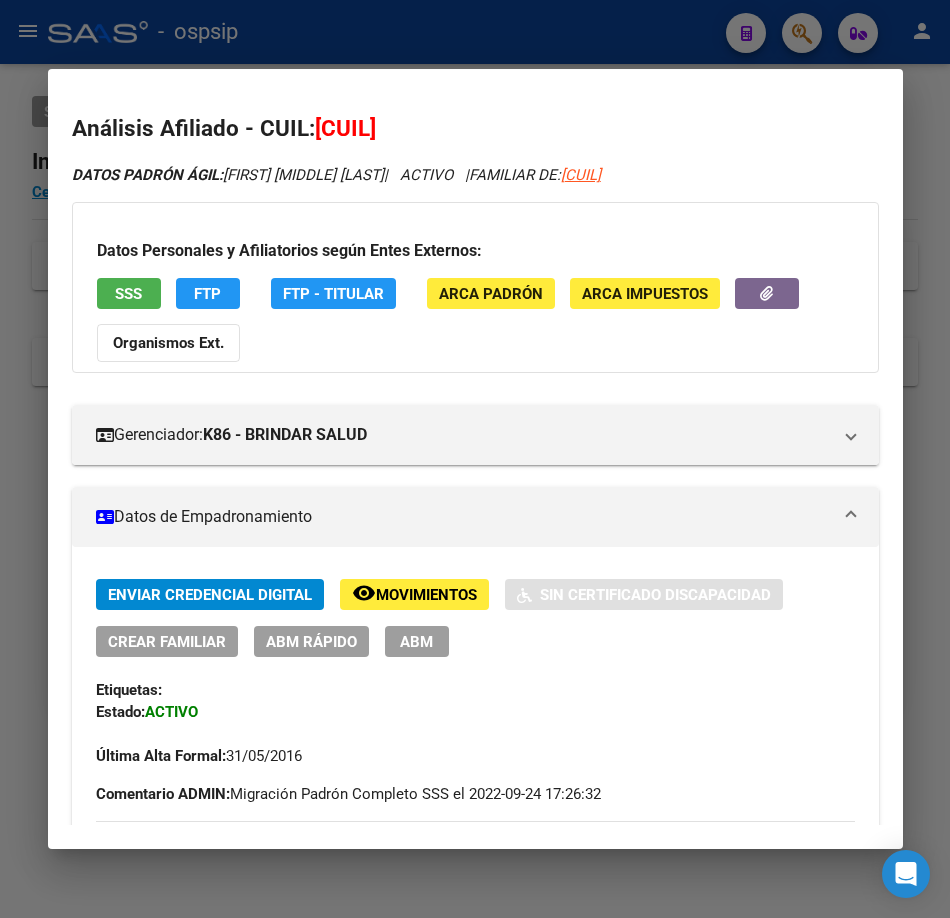 click at bounding box center [475, 459] 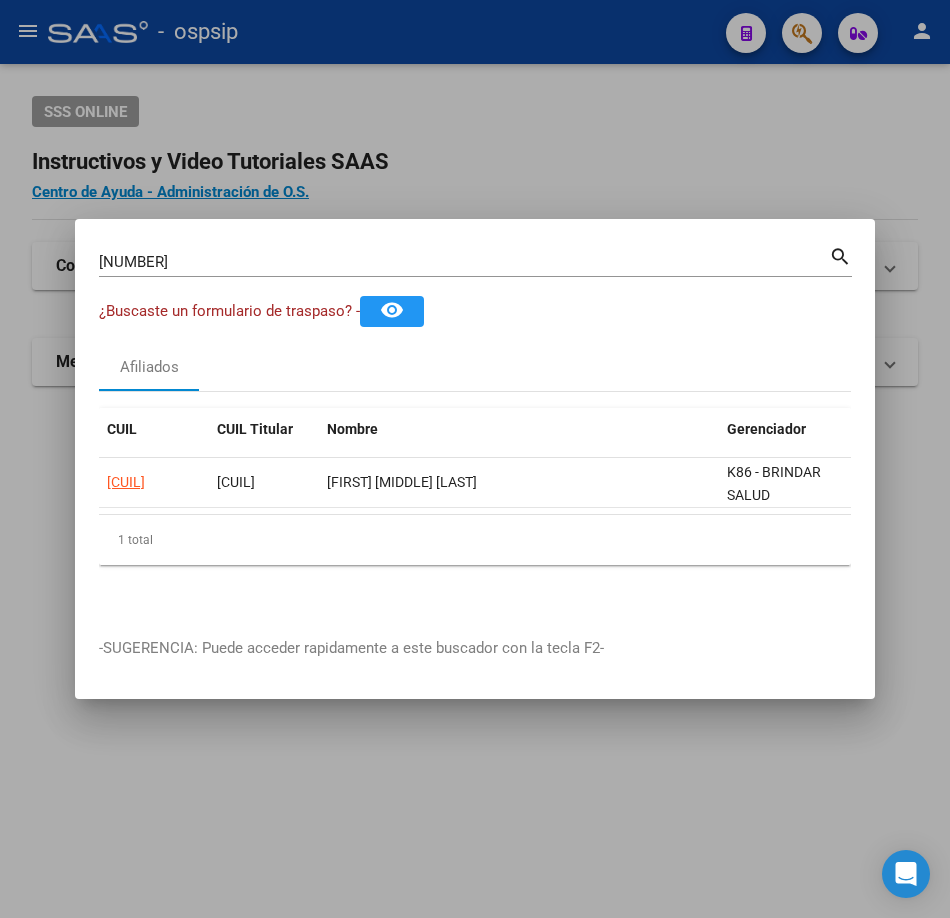 click on "[NUMBER]" at bounding box center [464, 262] 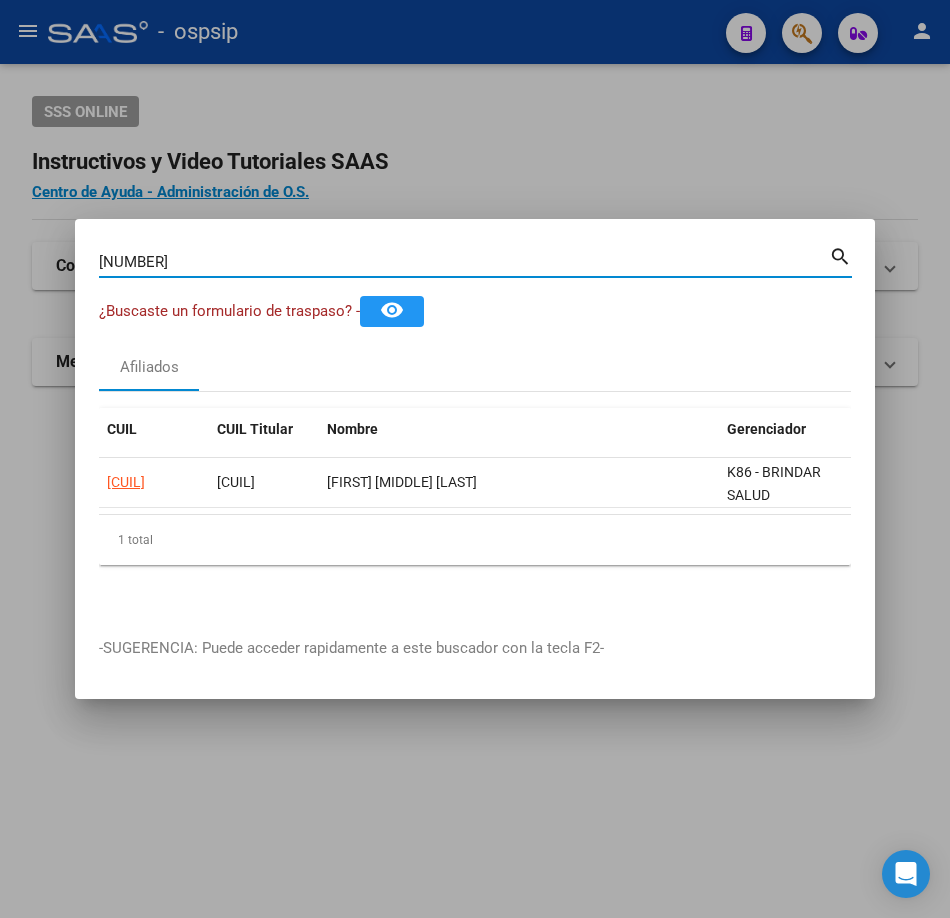 click on "[NUMBER]" at bounding box center (464, 262) 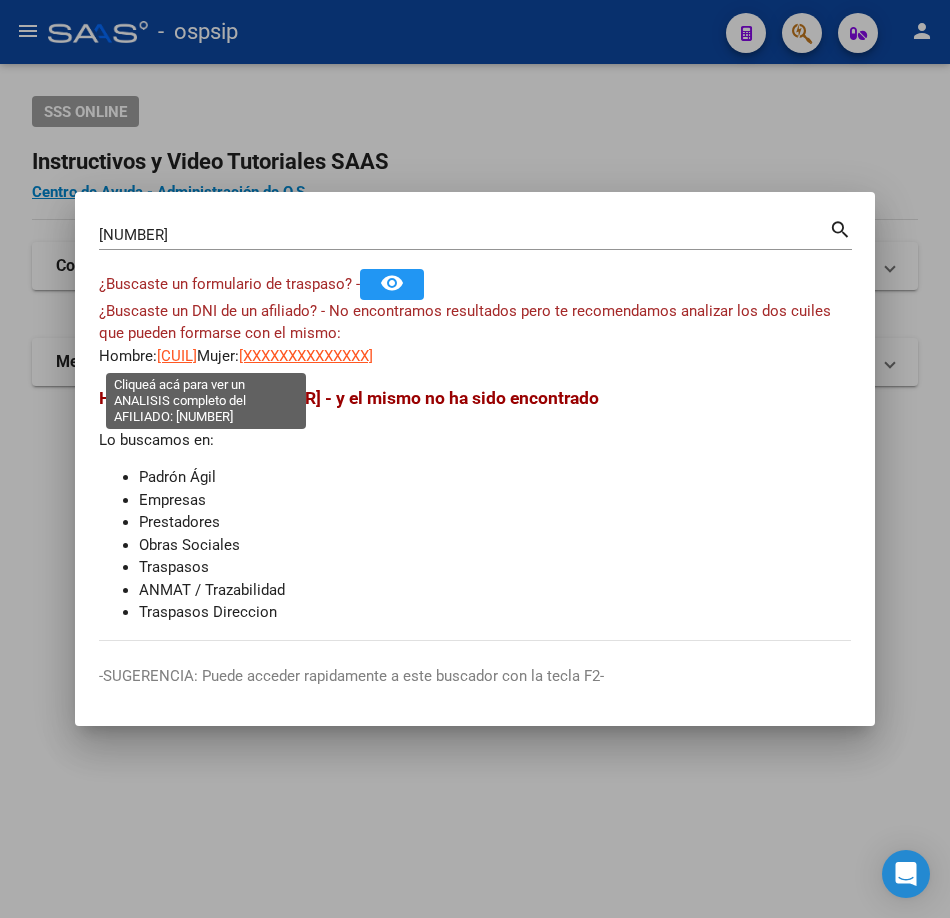 click on "[CUIL]" at bounding box center [177, 356] 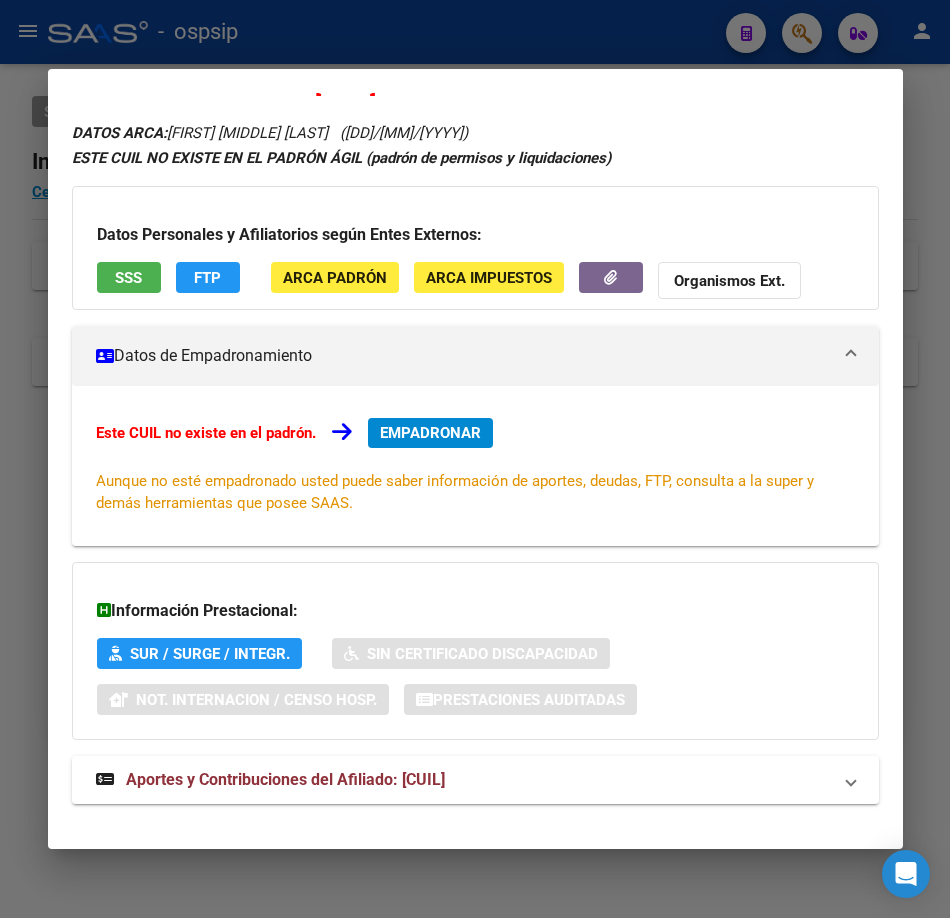 scroll, scrollTop: 68, scrollLeft: 0, axis: vertical 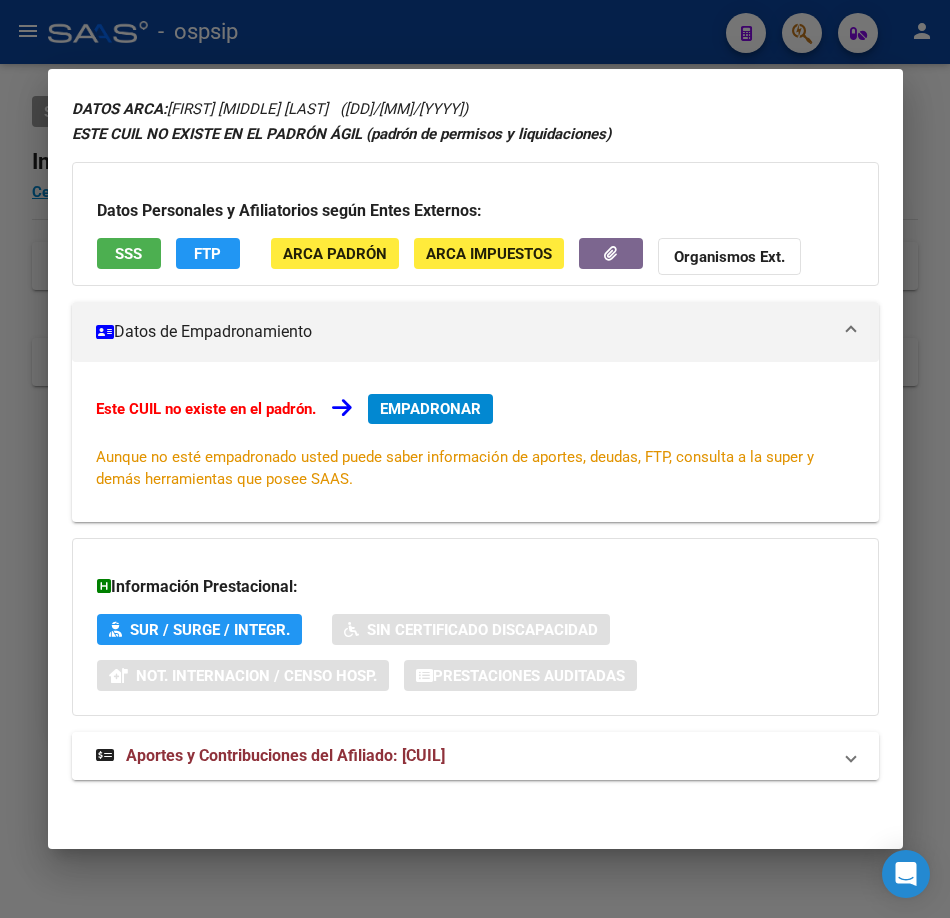 click on "Aportes y Contribuciones del Afiliado: [CUIL]" at bounding box center [475, 756] 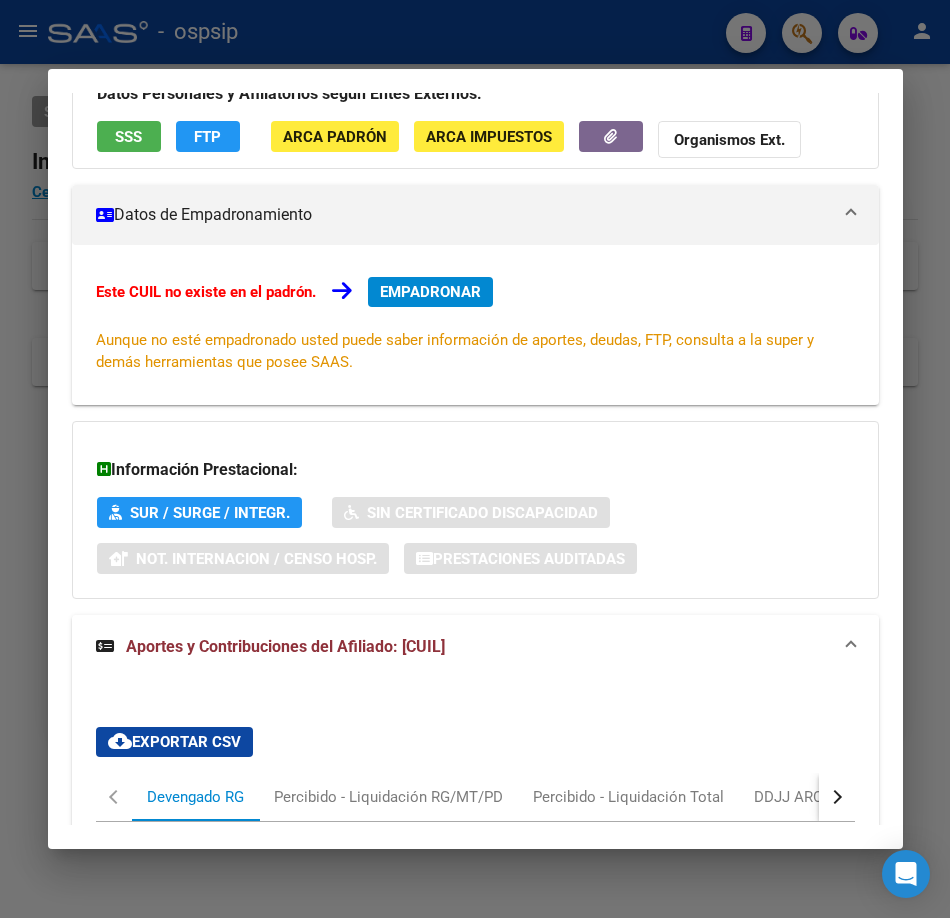 scroll, scrollTop: 0, scrollLeft: 0, axis: both 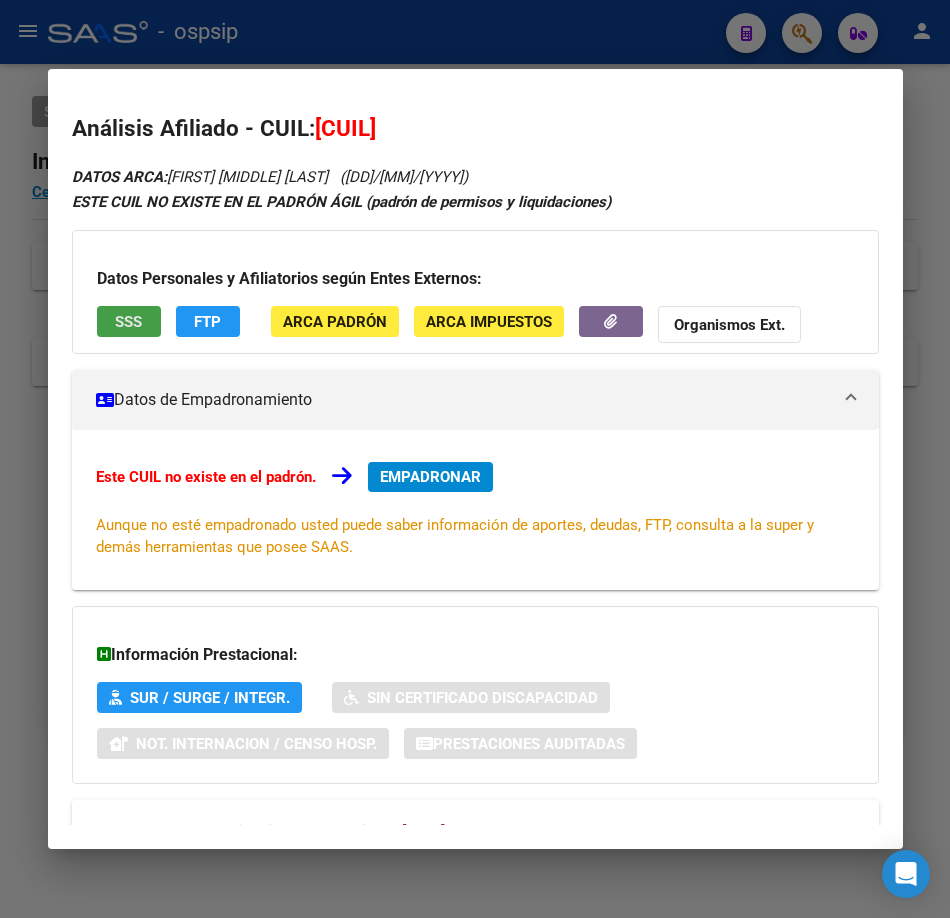 click on "SSS" at bounding box center [129, 321] 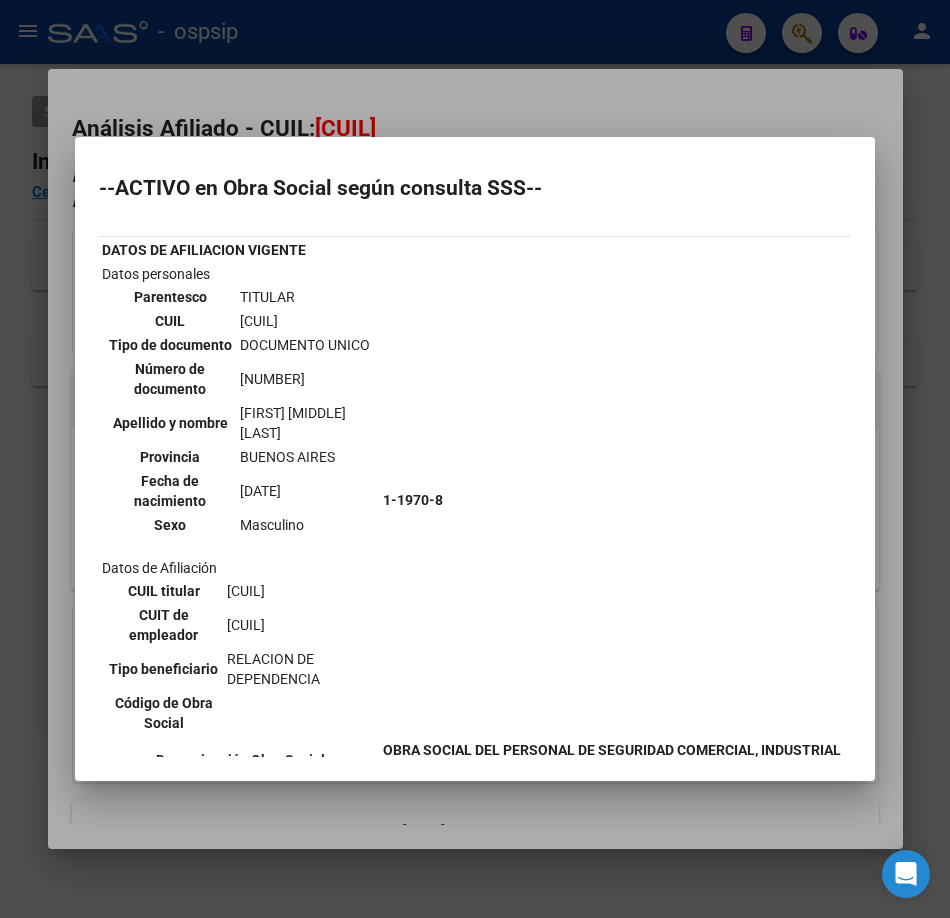 scroll, scrollTop: 300, scrollLeft: 0, axis: vertical 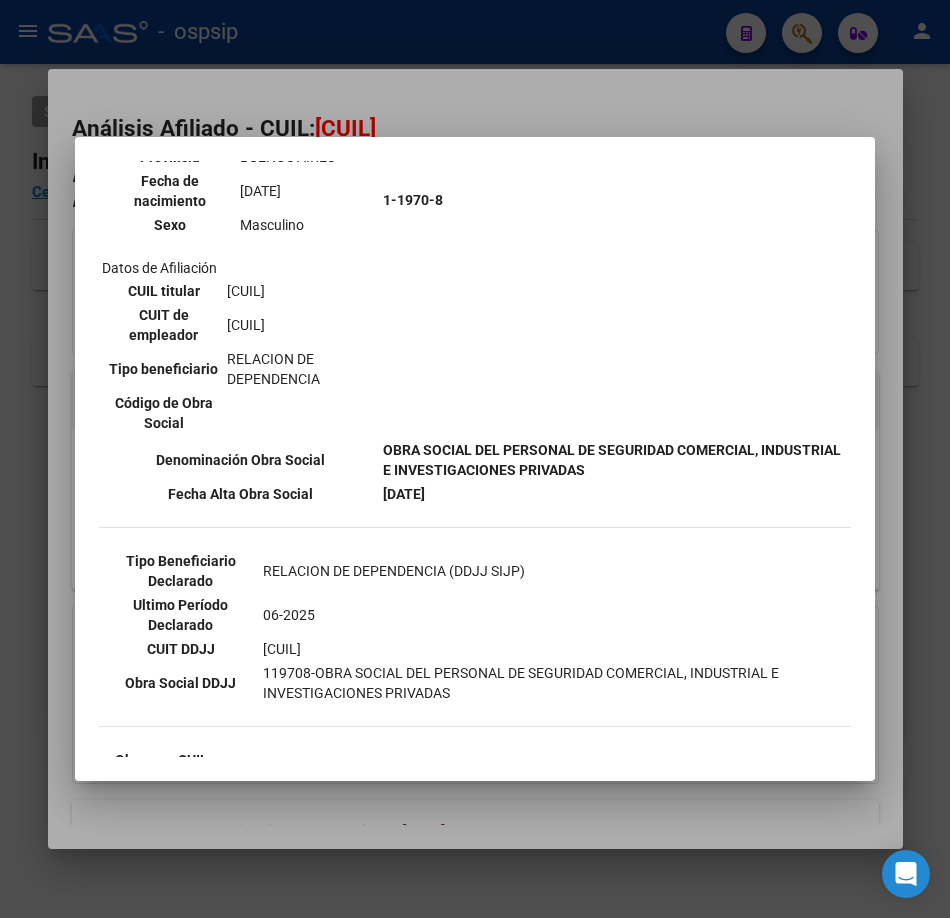 click at bounding box center [475, 459] 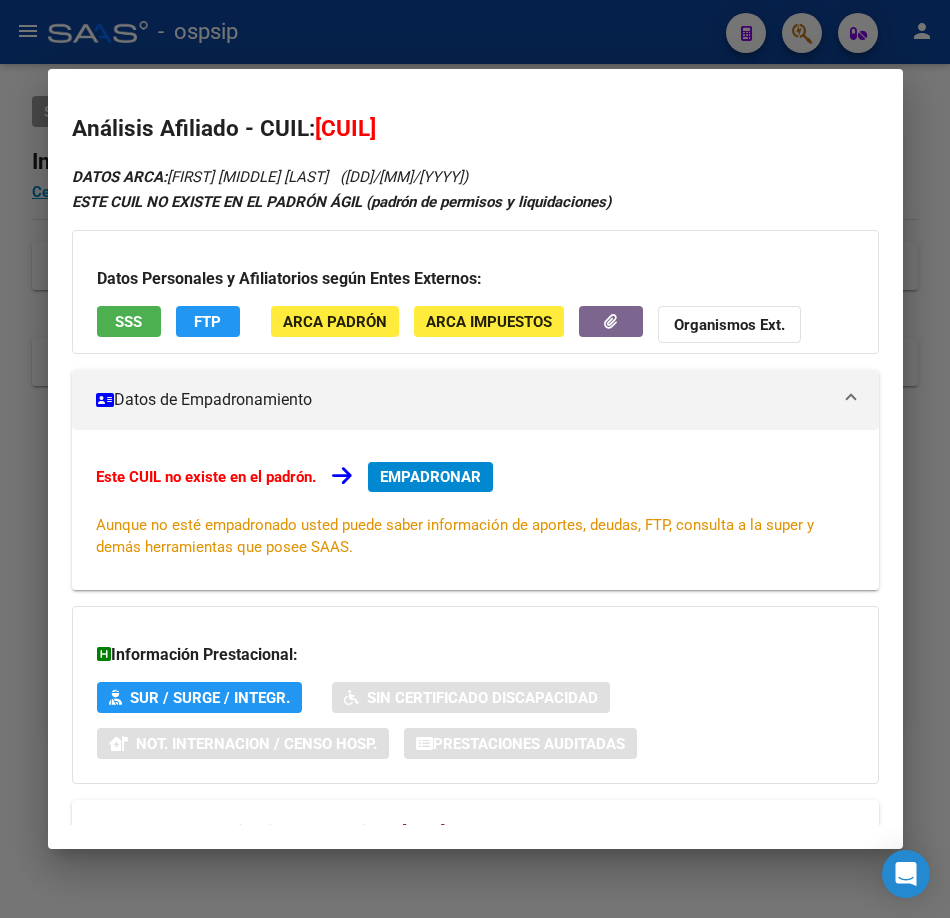 click at bounding box center (475, 459) 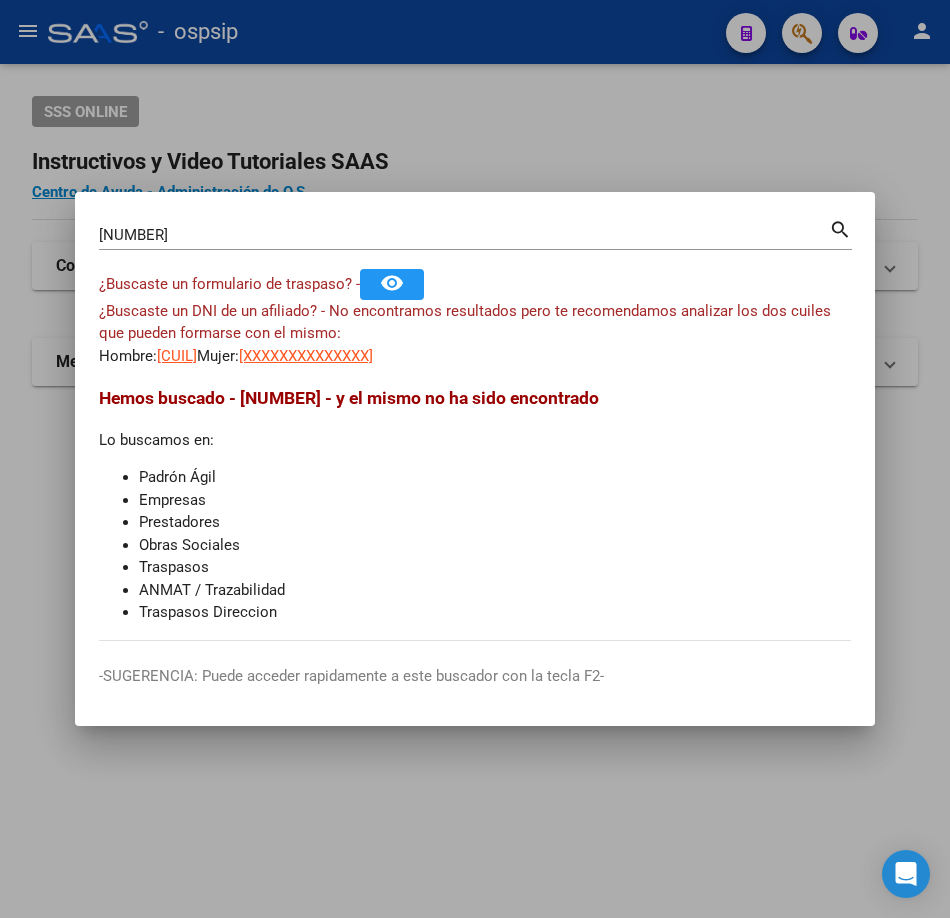 click on "[NUMBER] Buscar (apellido, dni, cuil, nro traspaso, cuit, obra social)" at bounding box center [464, 235] 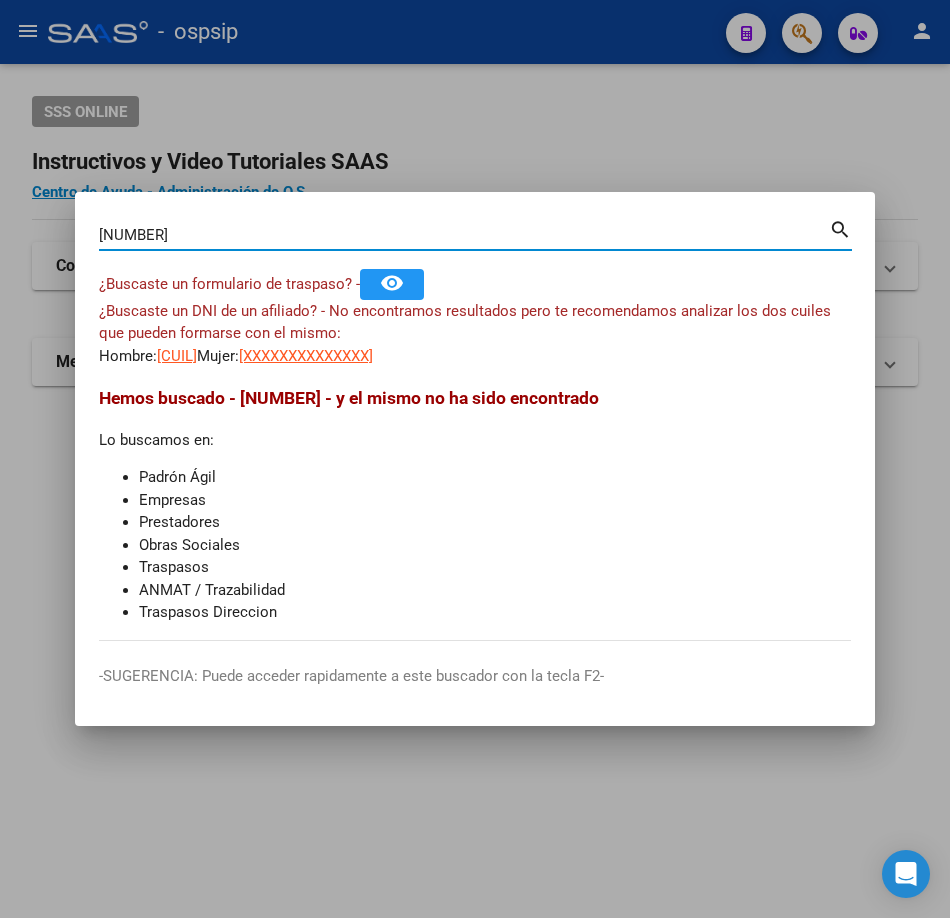 click on "[NUMBER] Buscar (apellido, dni, cuil, nro traspaso, cuit, obra social)" at bounding box center (464, 235) 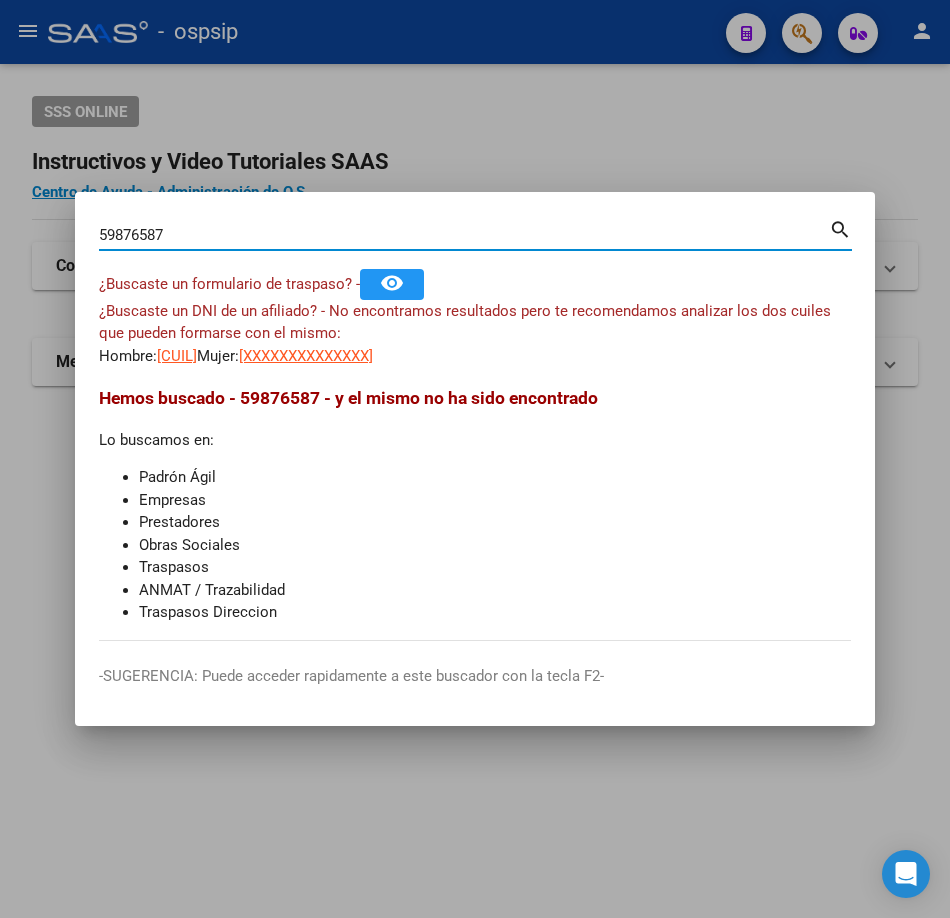 type on "59876587" 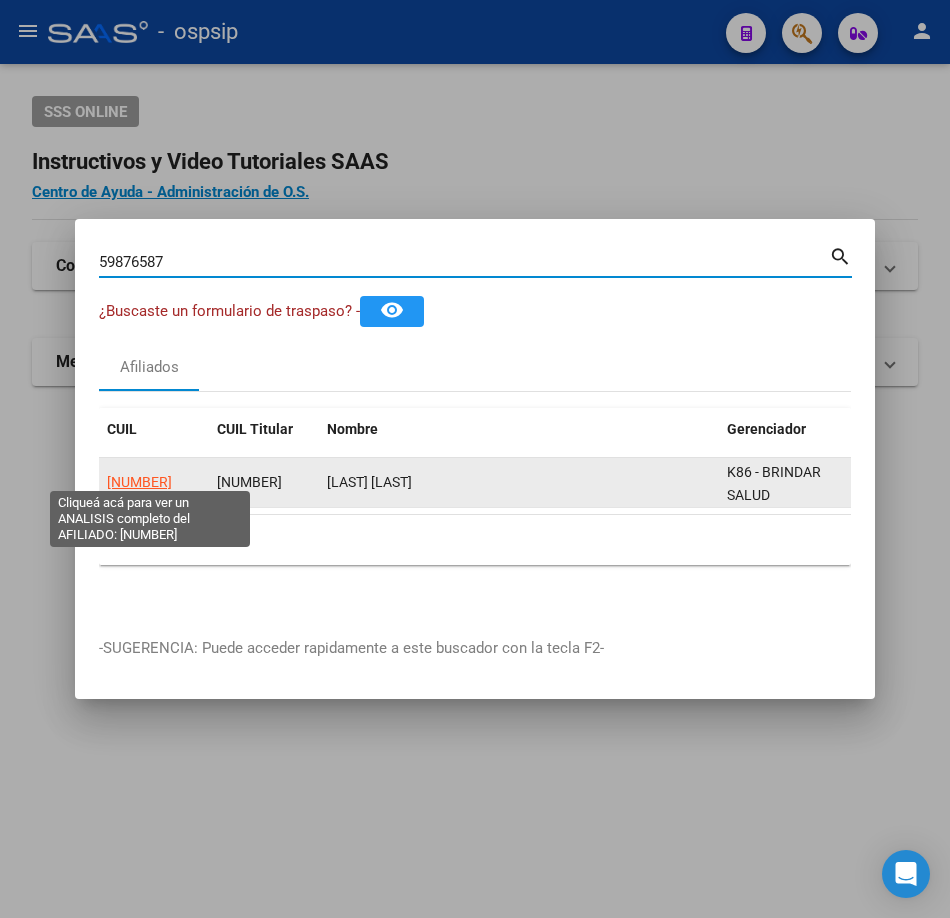 click on "[NUMBER]" 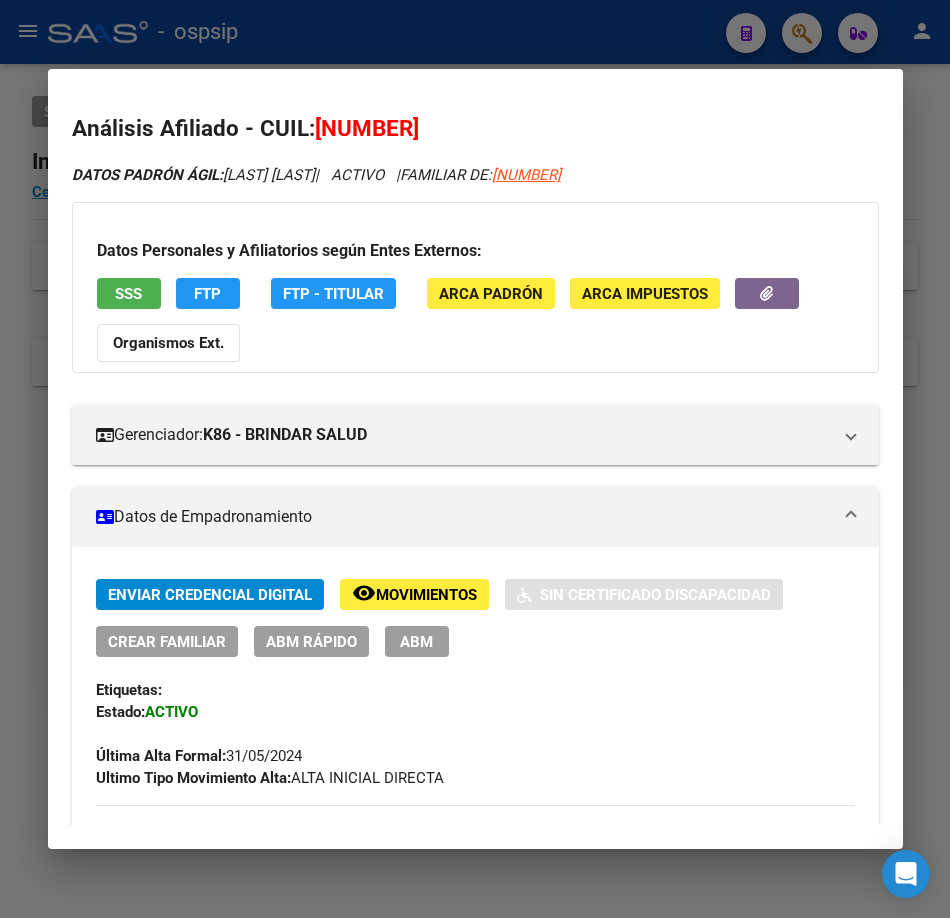 click on "SSS" at bounding box center [129, 293] 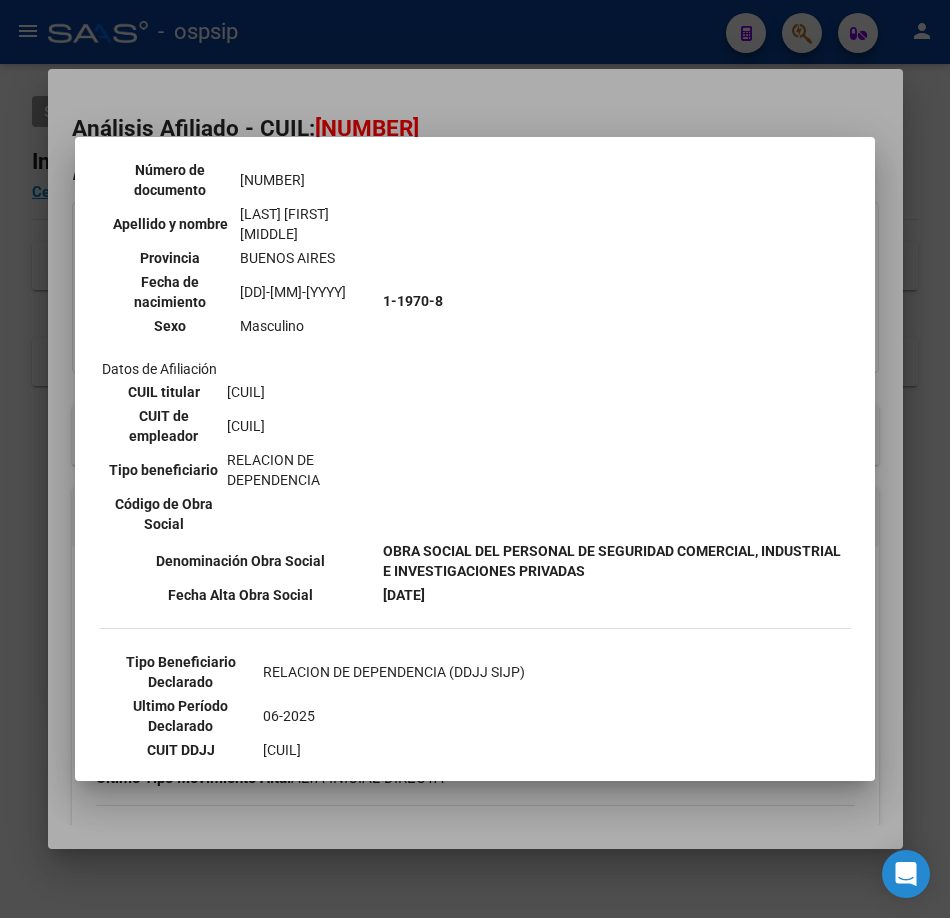 scroll, scrollTop: 200, scrollLeft: 0, axis: vertical 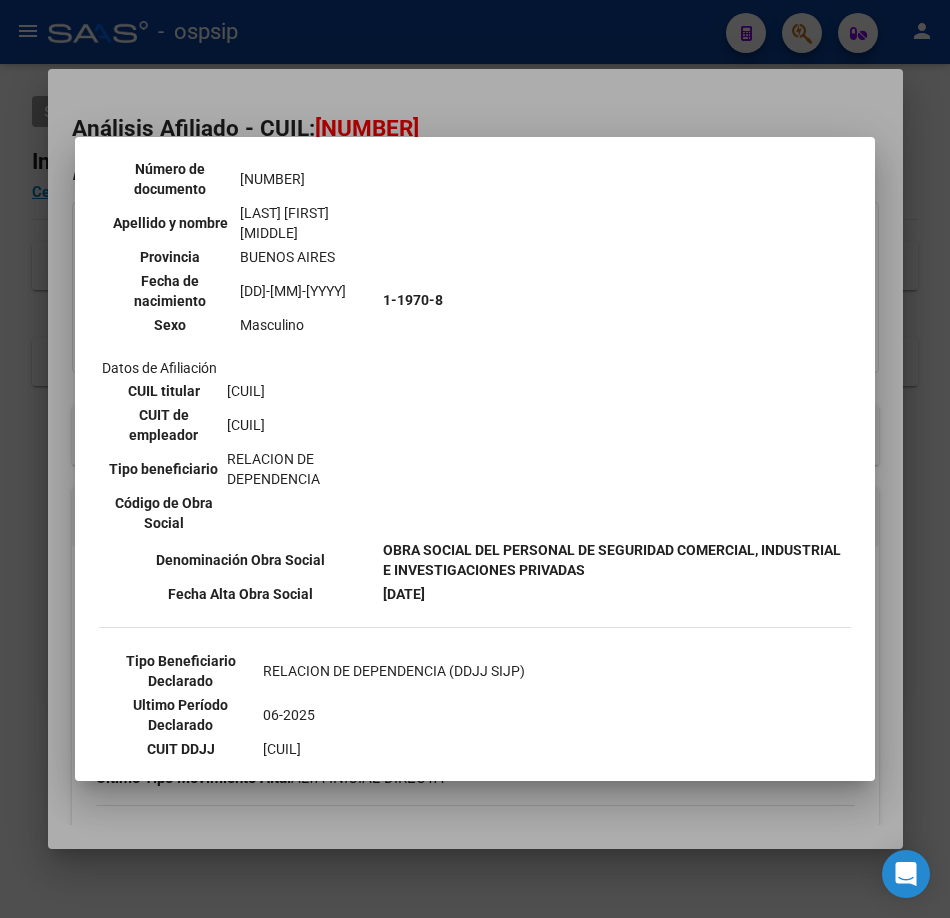 click on "--ACTIVO en Obra Social según consulta SSS--
DATOS DE AFILIACION VIGENTE
Datos personales
Parentesco
TITULAR
CUIL
[CUIL]
Tipo de documento
DOCUMENTO UNICO
Número de documento
[NUMBER]
Apellido y nombre
[LAST] [FIRST] [MIDDLE]
Provincia
[STATE]
Fecha de nacimiento
[DATE]
Sexo
Masculino
Datos de Afiliación
CUIL titular
[CUIL]
CUIT de empleador
[CUIT]
Tipo beneficiario
RELACION DE DEPENDENCIA
Código de Obra Social
[CODE]
Denominación Obra Social
Fecha Alta Obra Social
[DATE]
Tipo Beneficiario Declarado
RELACION DE DEPENDENCIA (DDJJ SIJP)
Ultimo Período Declarado
[PERIOD]
CUIT DDJJ" at bounding box center [475, 459] 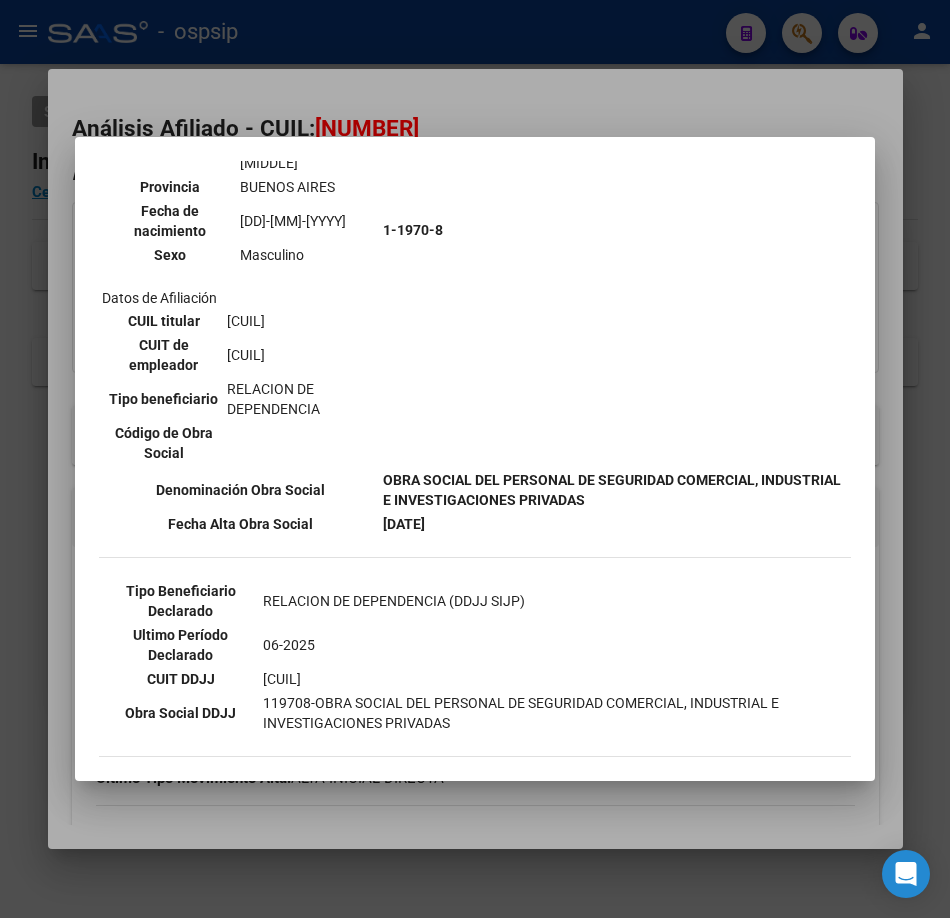 scroll, scrollTop: 300, scrollLeft: 0, axis: vertical 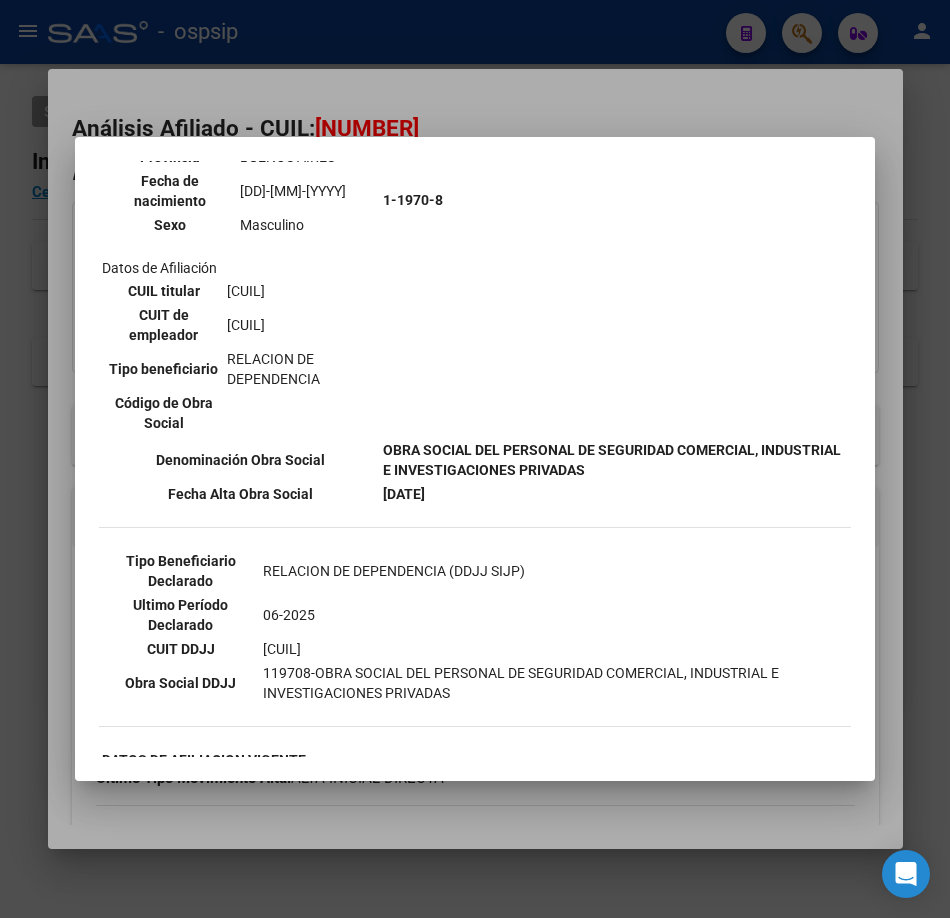 click at bounding box center (475, 459) 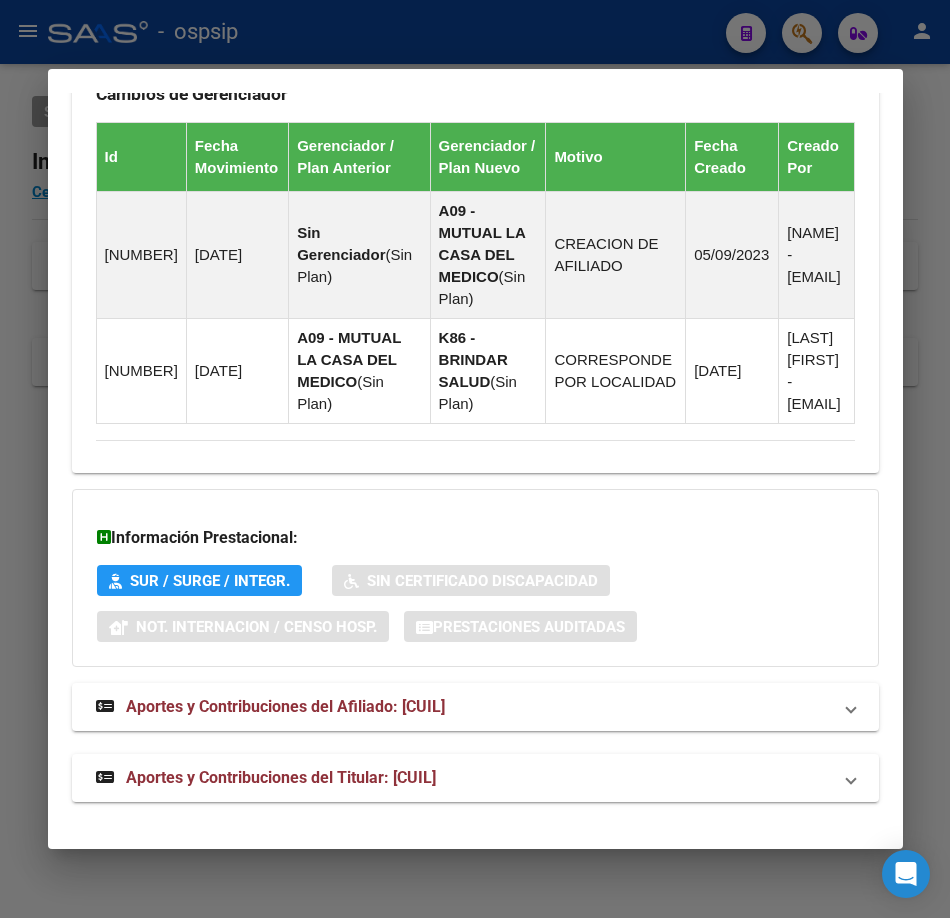 scroll, scrollTop: 1507, scrollLeft: 0, axis: vertical 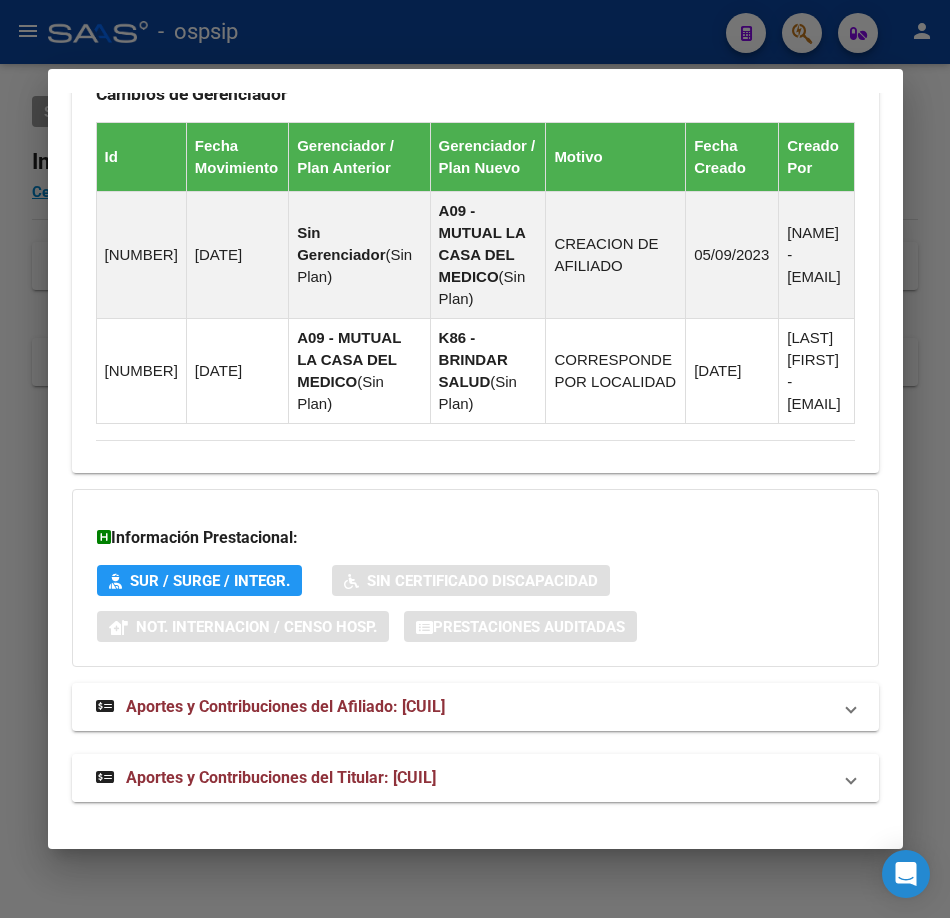 click on "Aportes y Contribuciones del Titular: [CUIL]" at bounding box center [475, 778] 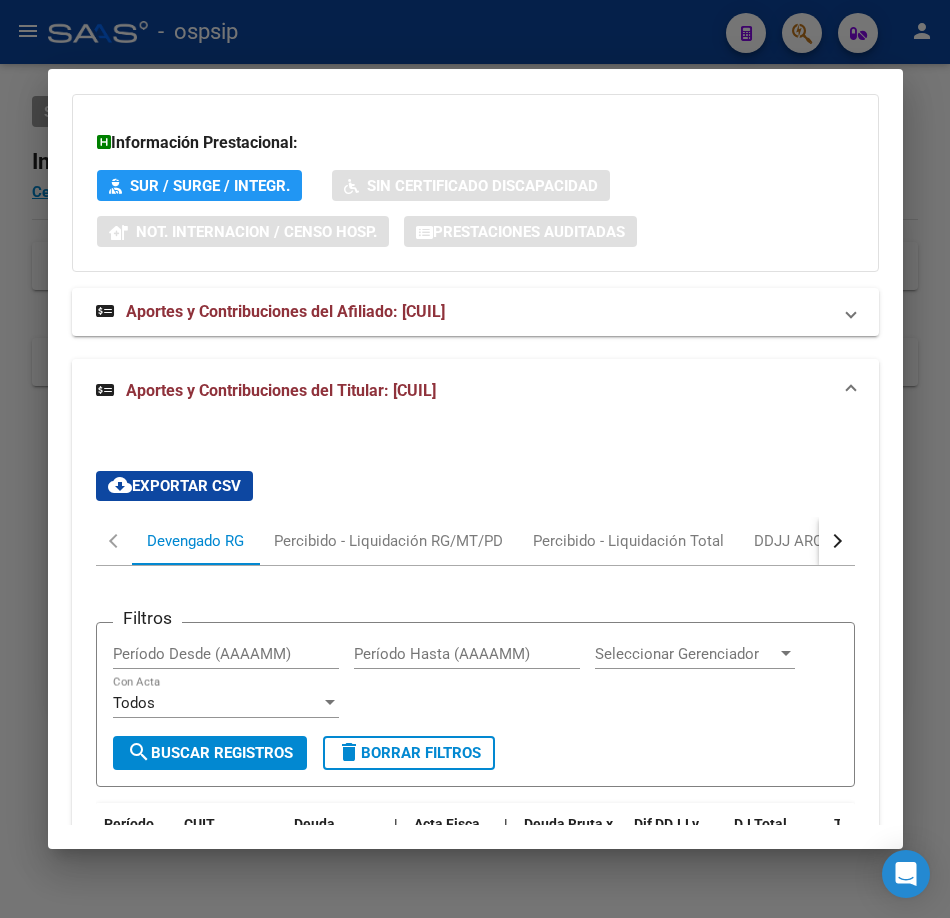 scroll, scrollTop: 2107, scrollLeft: 0, axis: vertical 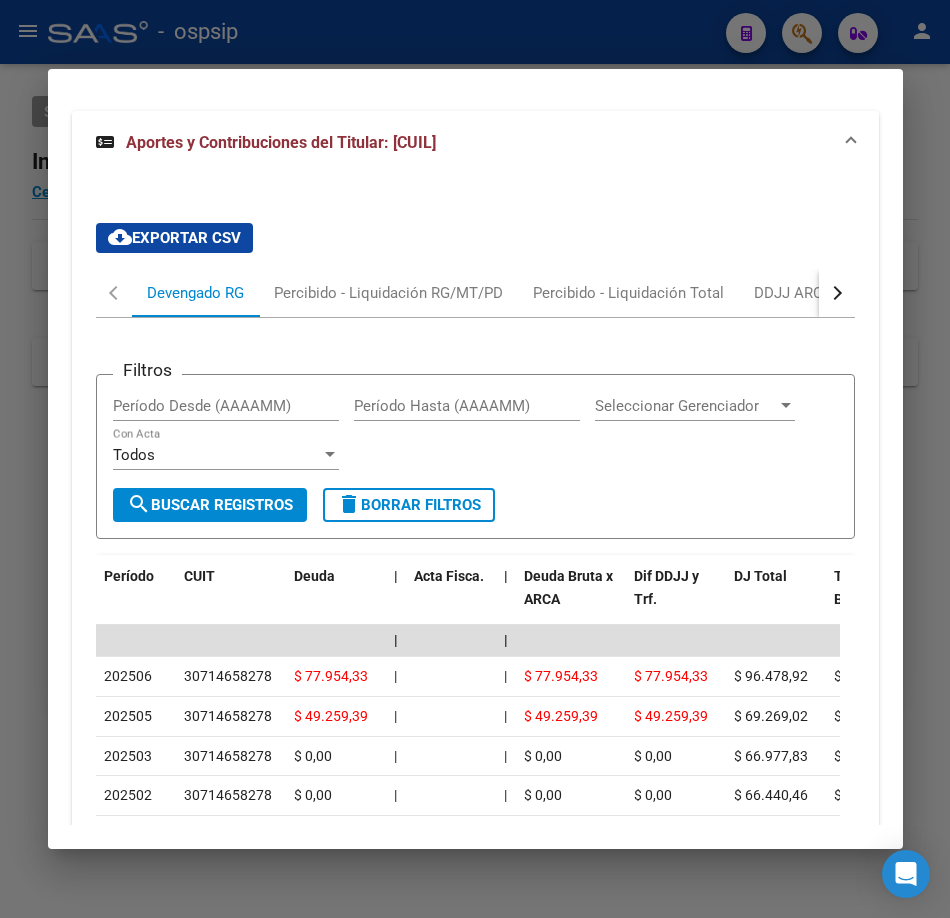 click at bounding box center [837, 293] 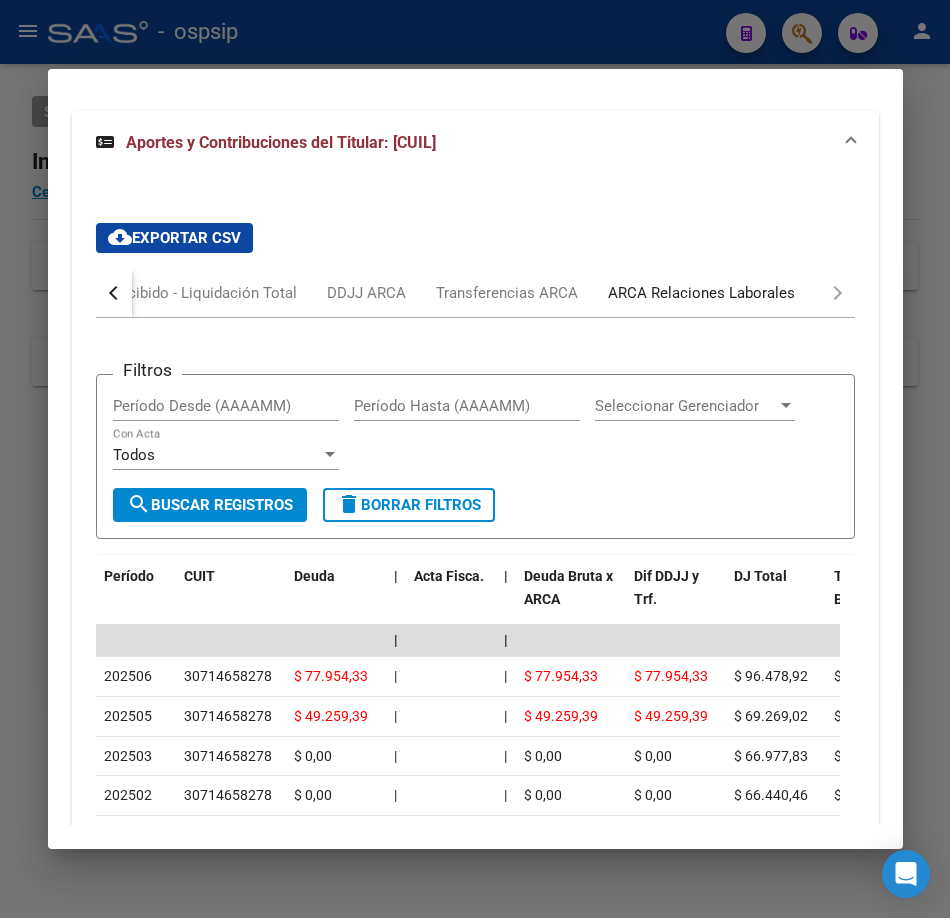 click on "ARCA Relaciones Laborales" at bounding box center [701, 293] 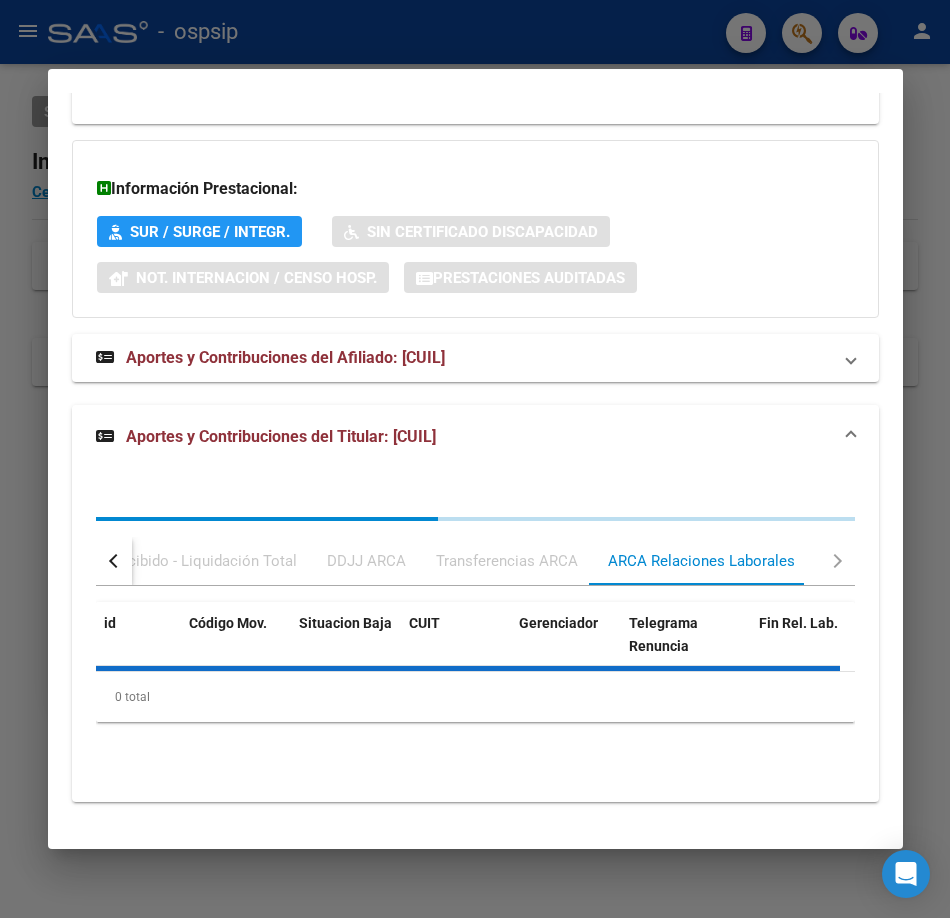 scroll, scrollTop: 1949, scrollLeft: 0, axis: vertical 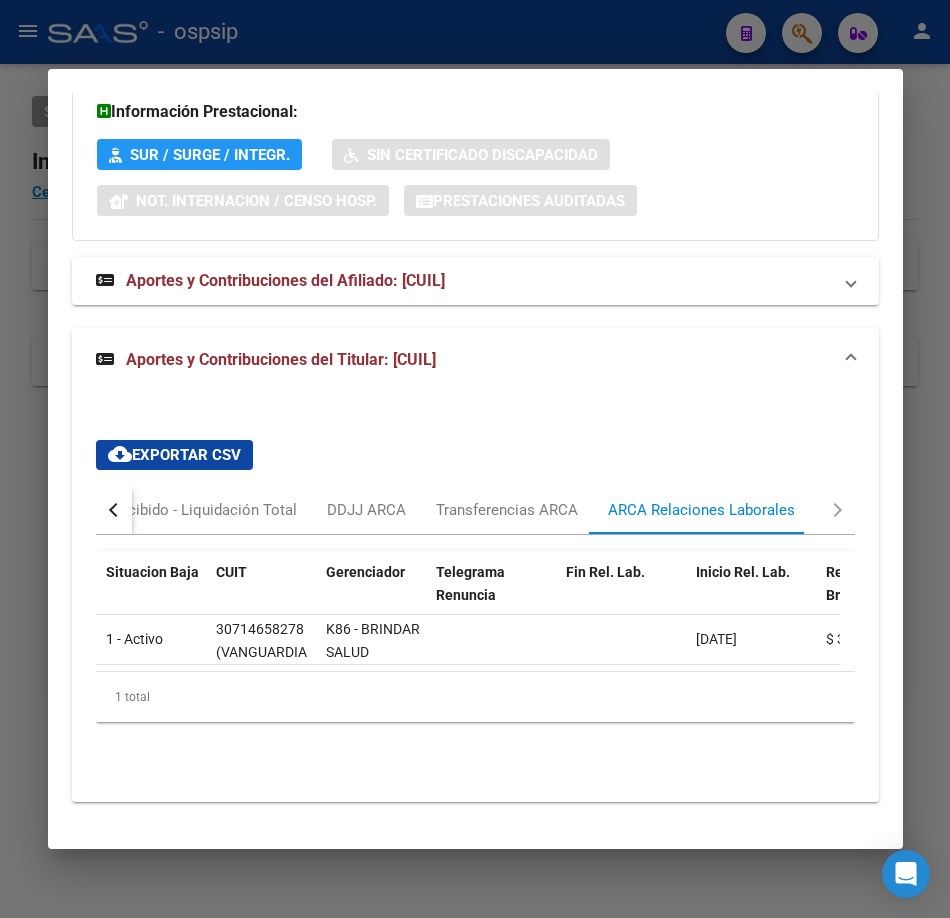 click at bounding box center (475, 459) 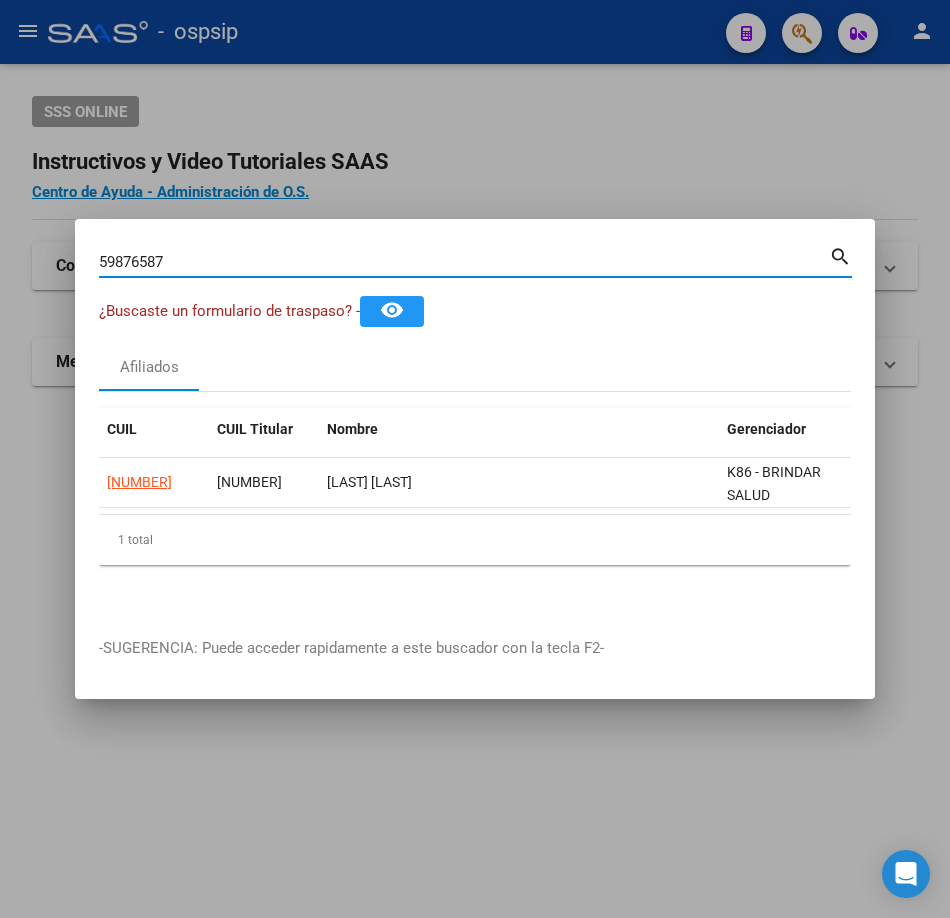 click on "59876587" at bounding box center (464, 262) 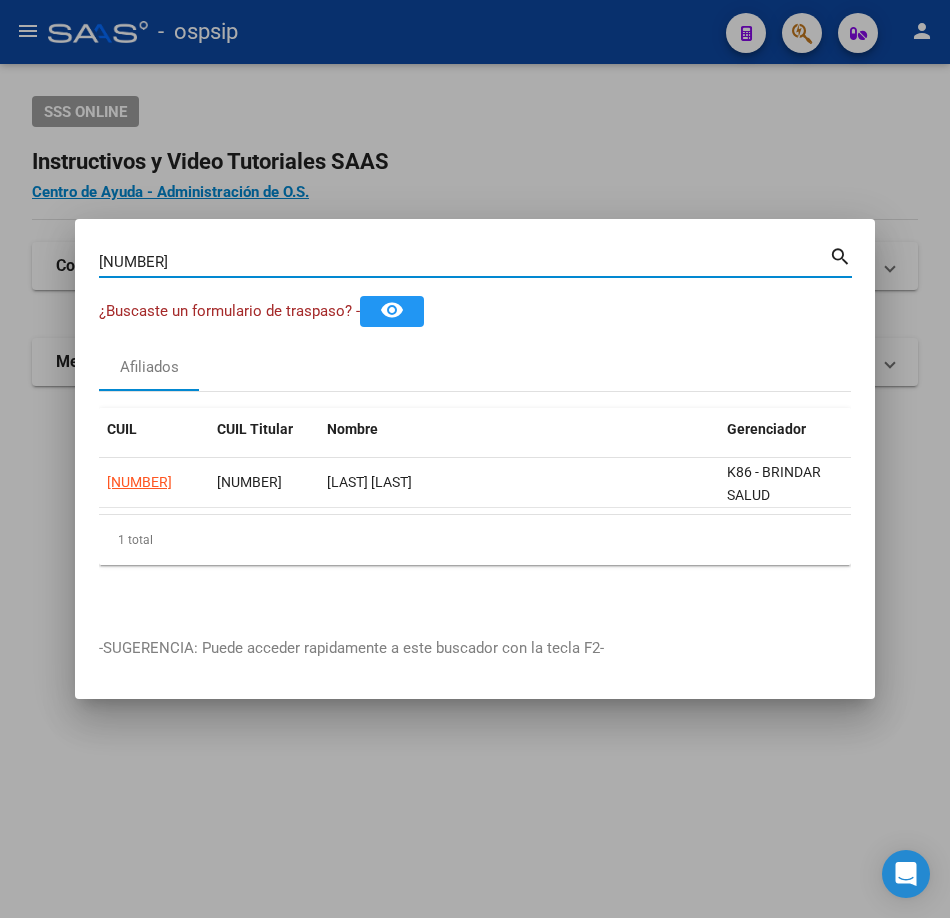 type on "[NUMBER]" 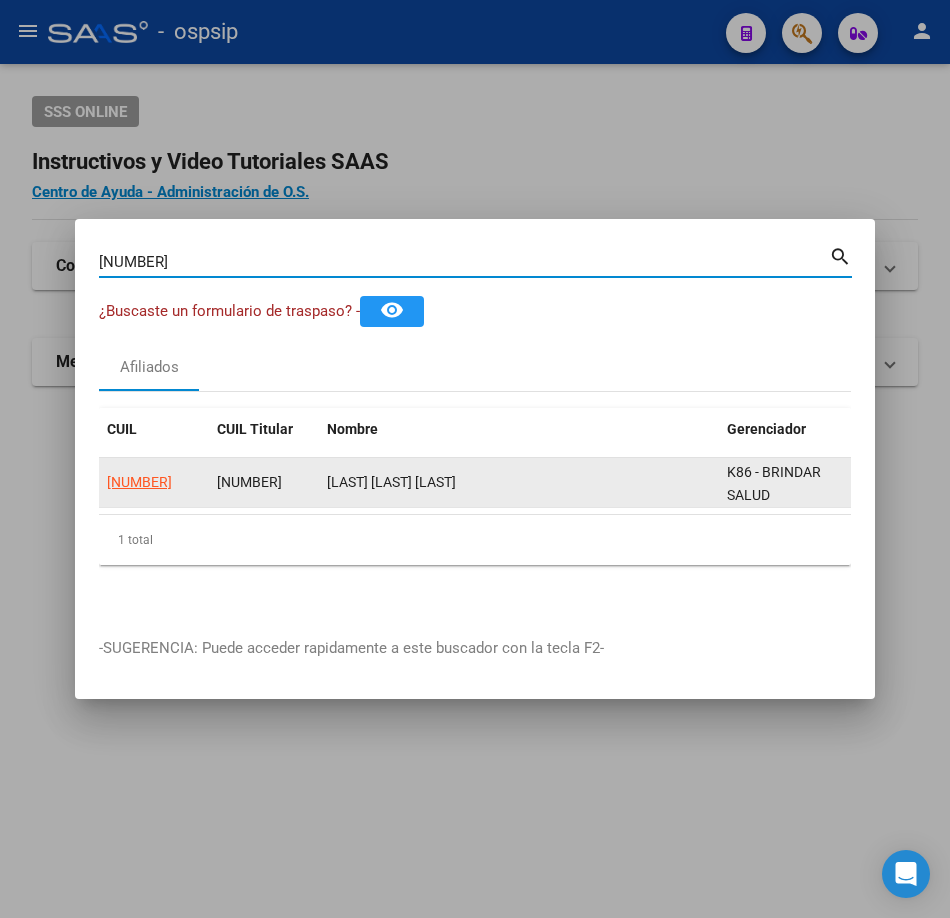 click on "[NUMBER]" 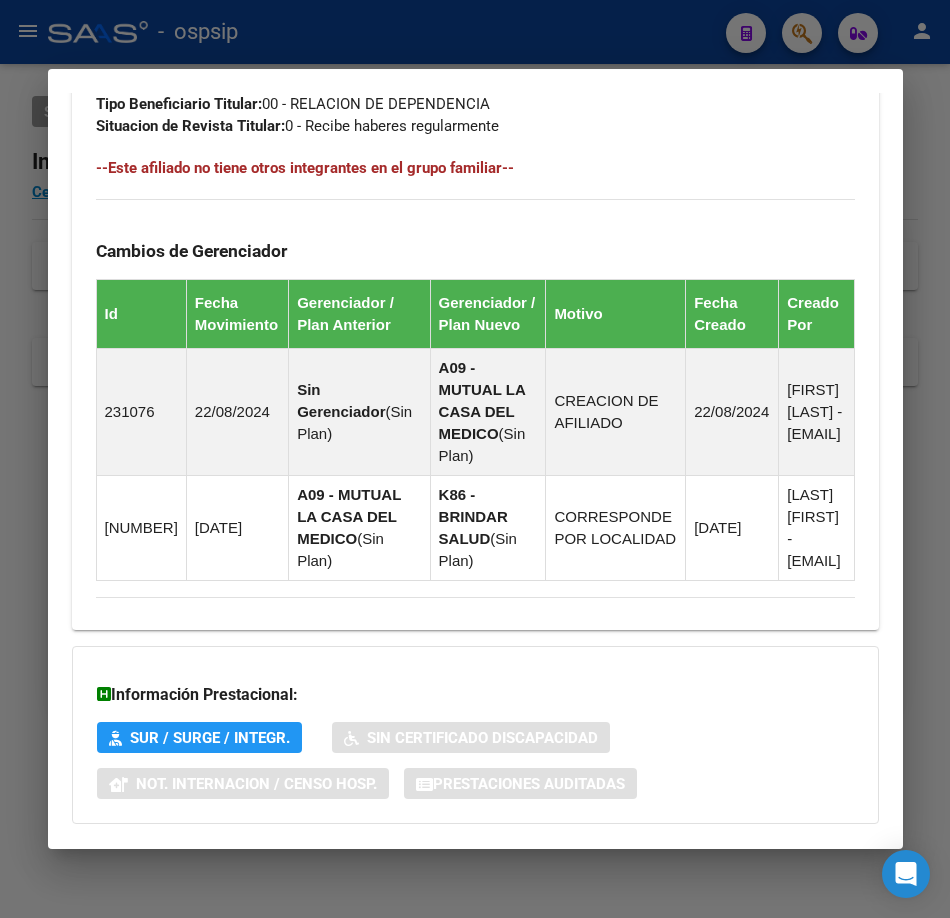scroll, scrollTop: 1324, scrollLeft: 0, axis: vertical 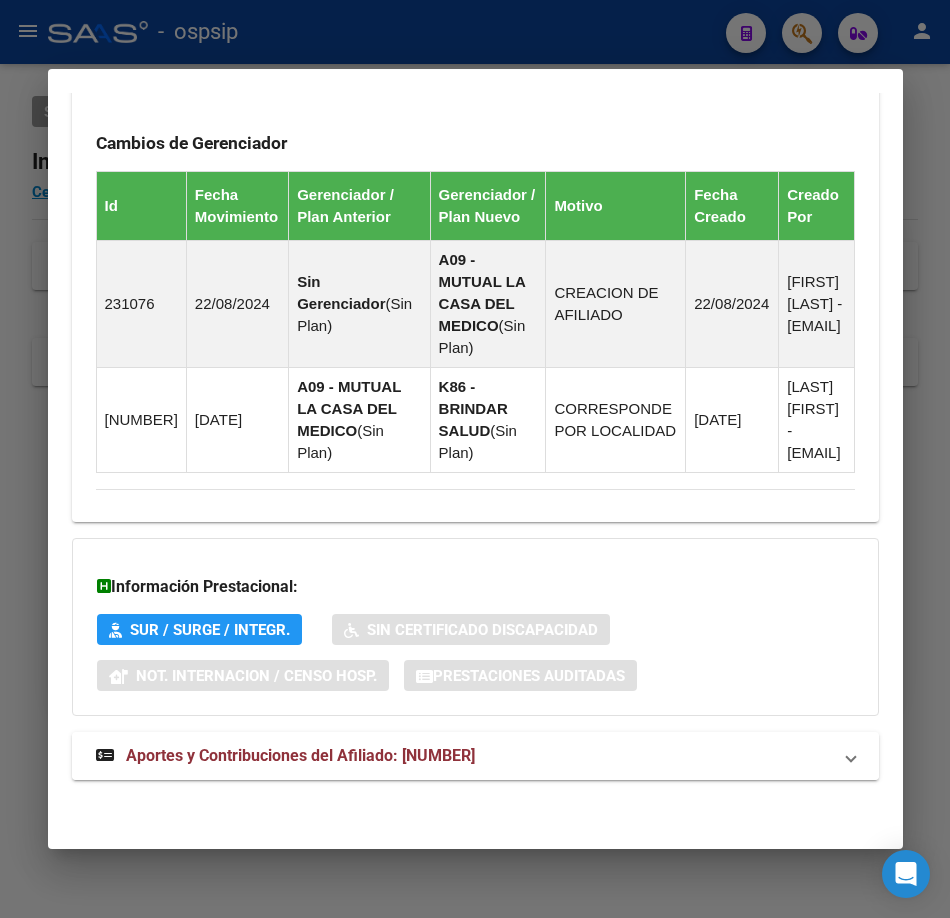 click on "Aportes y Contribuciones del Afiliado: [NUMBER]" at bounding box center (300, 755) 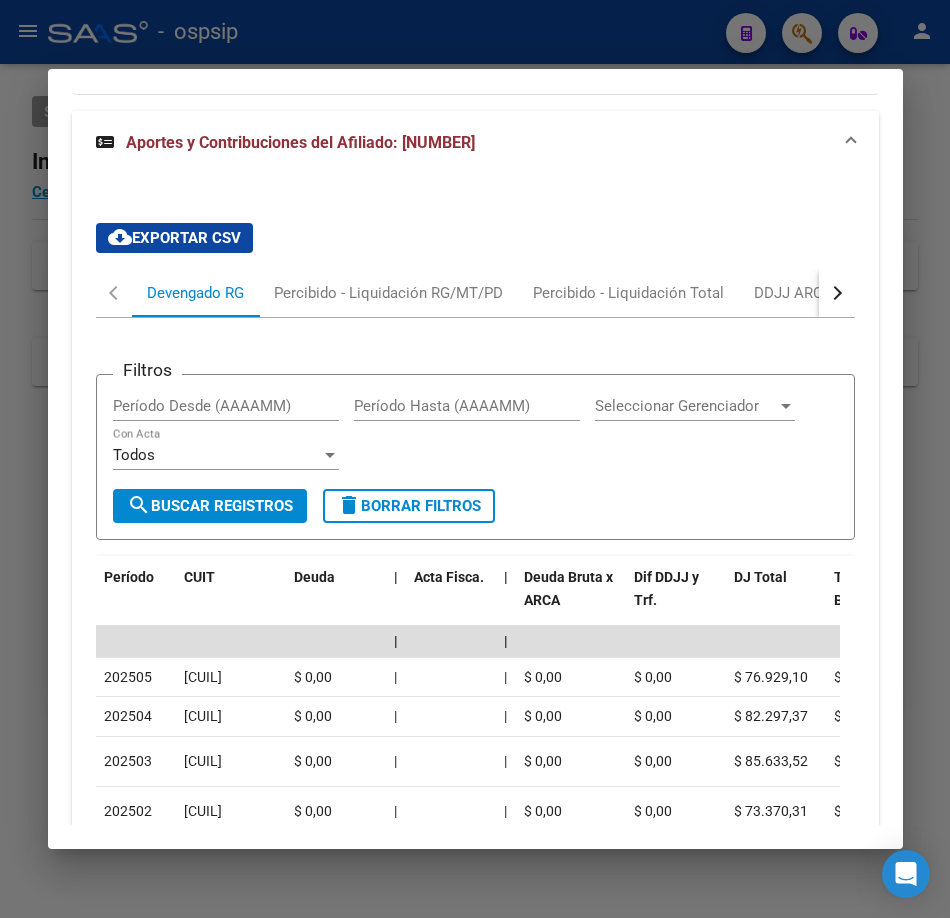 scroll, scrollTop: 2101, scrollLeft: 0, axis: vertical 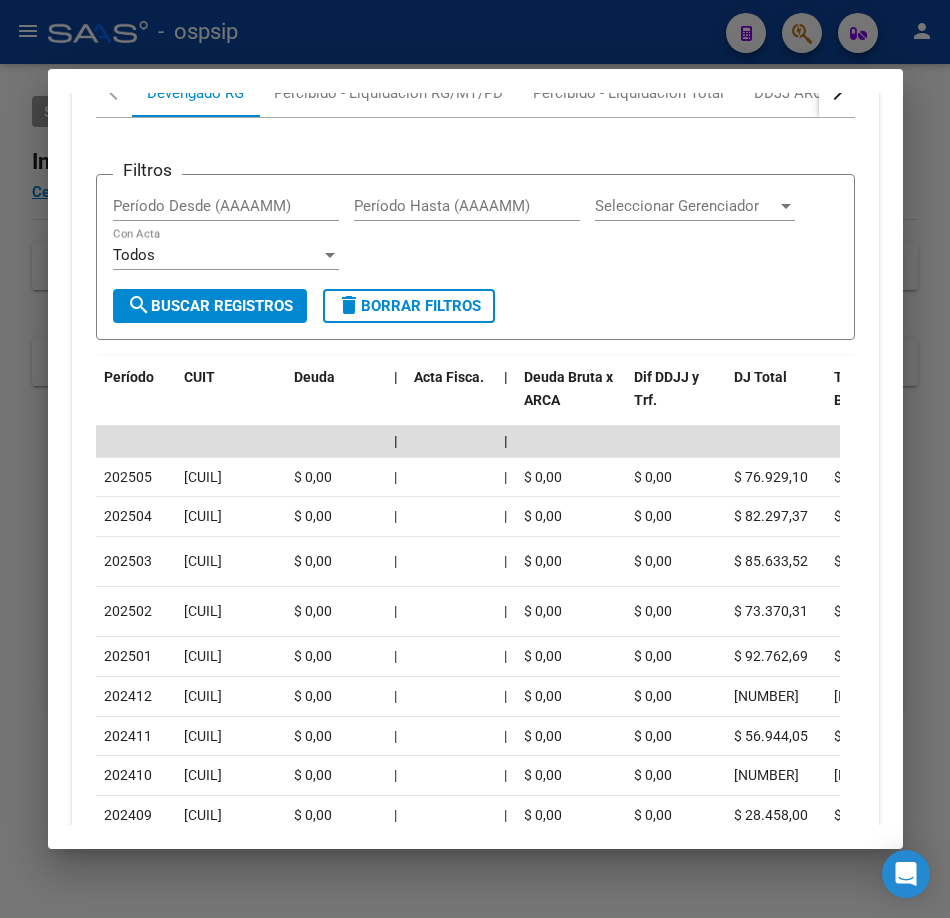 click at bounding box center (475, 459) 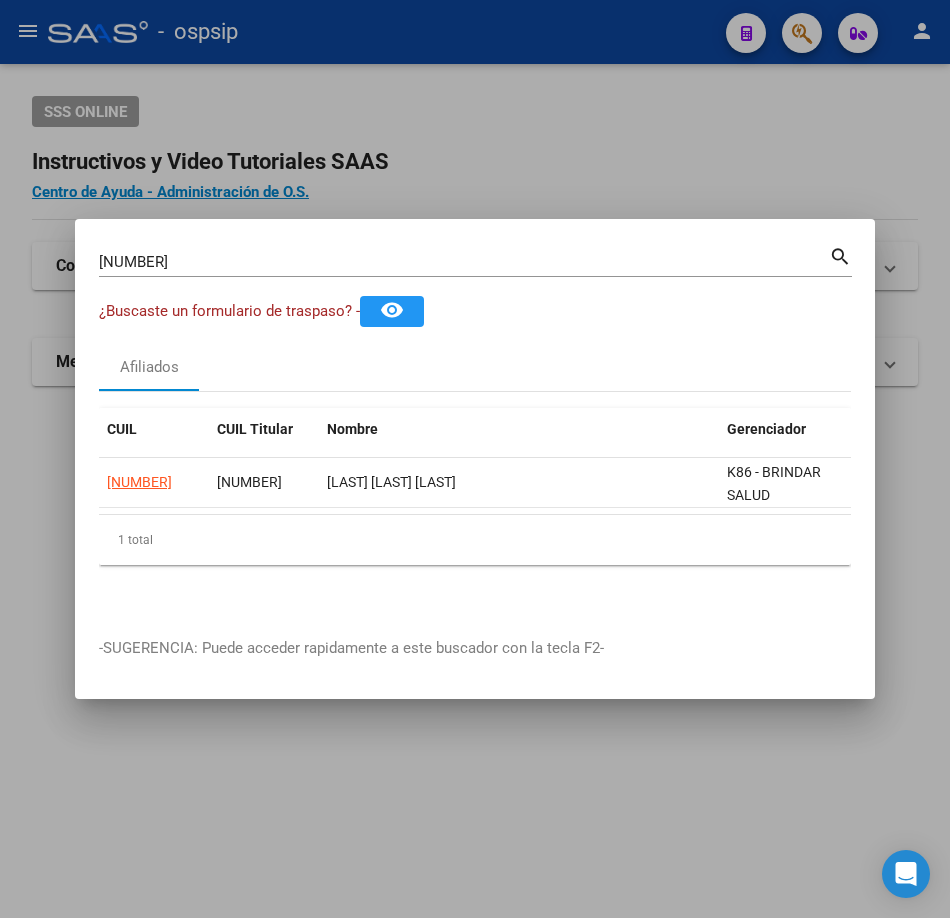 click on "[NUMBER]" at bounding box center (464, 262) 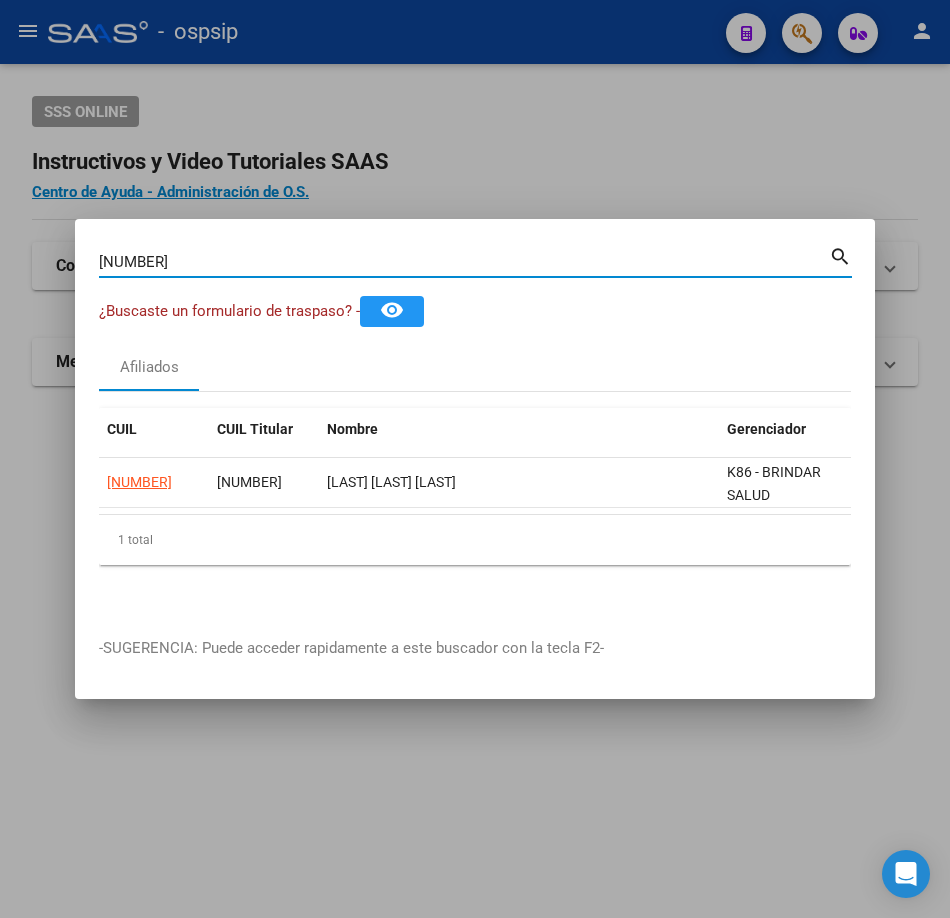 click on "[NUMBER]" at bounding box center [464, 262] 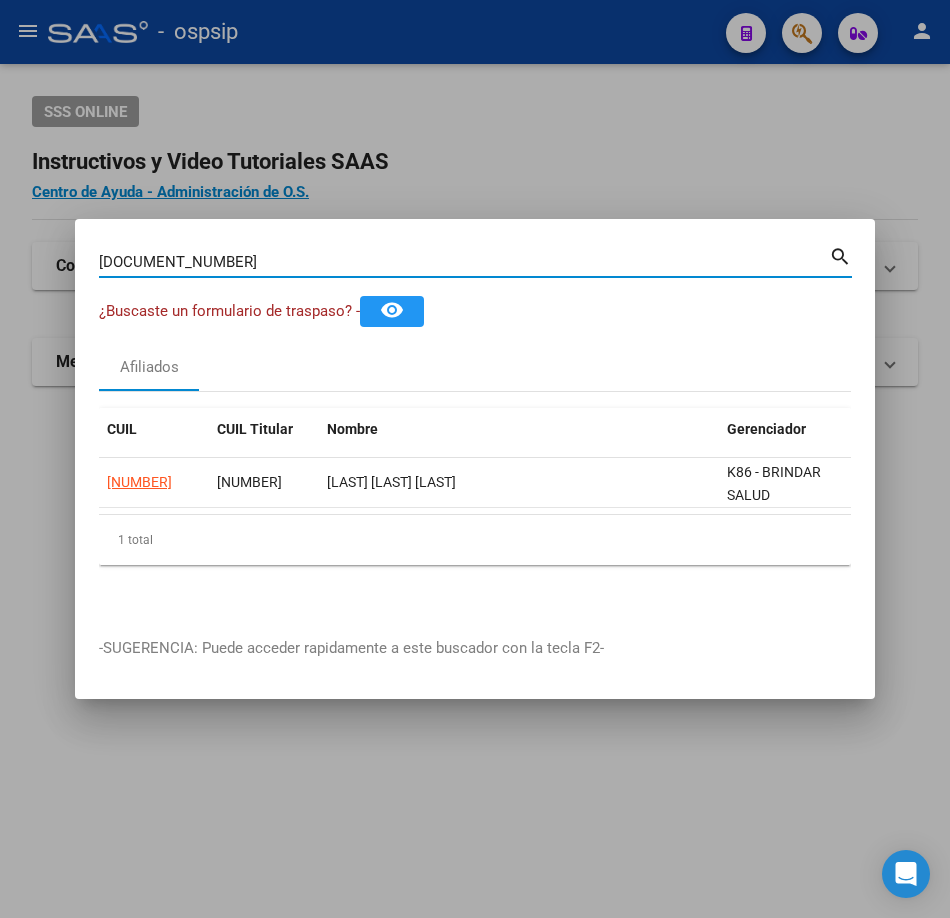 type on "[DOCUMENT_NUMBER]" 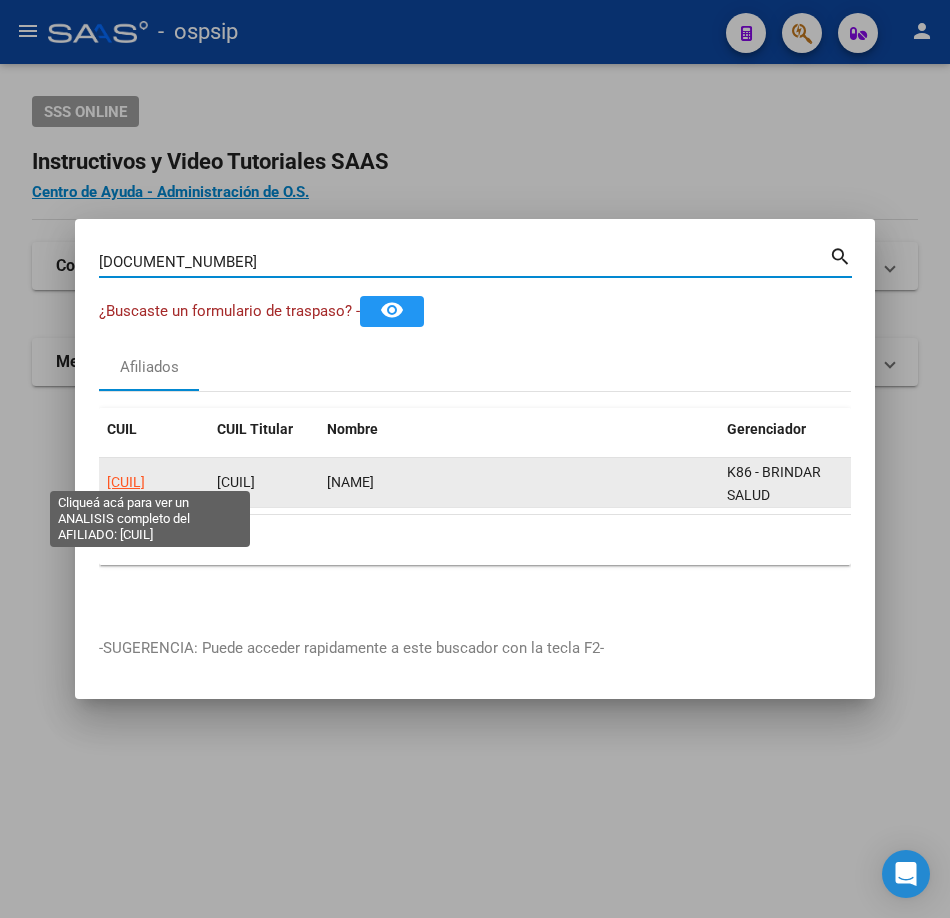 click on "[CUIL]" 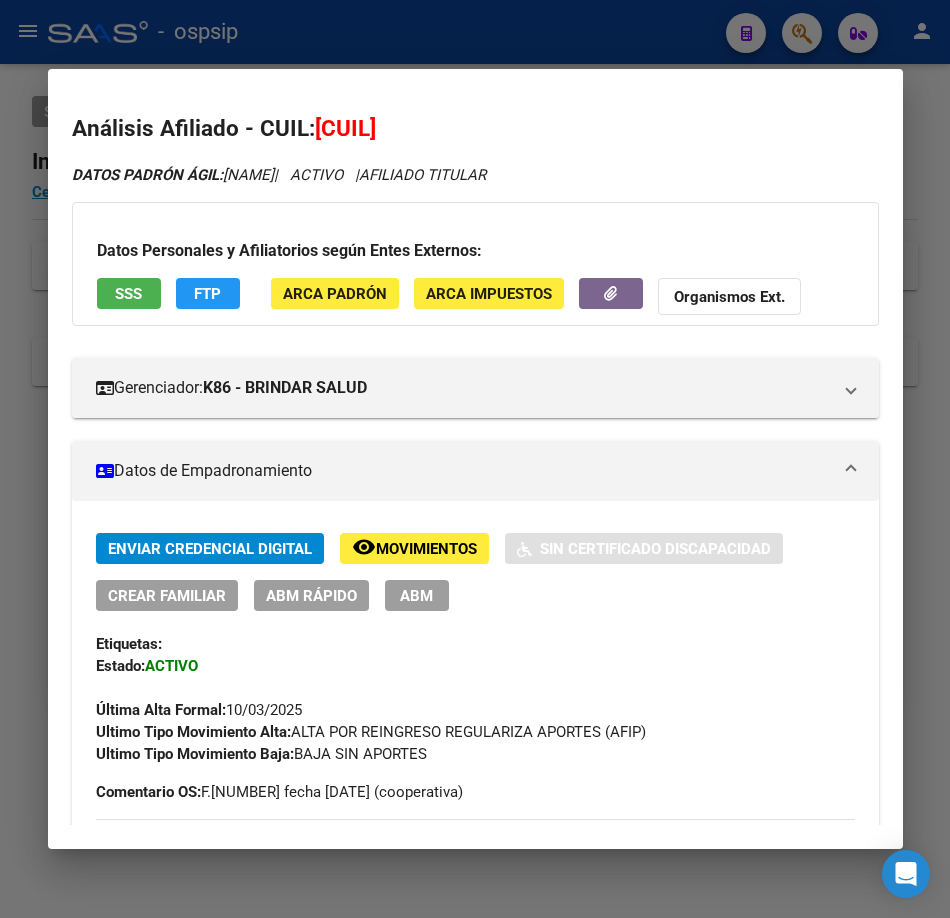 click on "SSS" at bounding box center (129, 293) 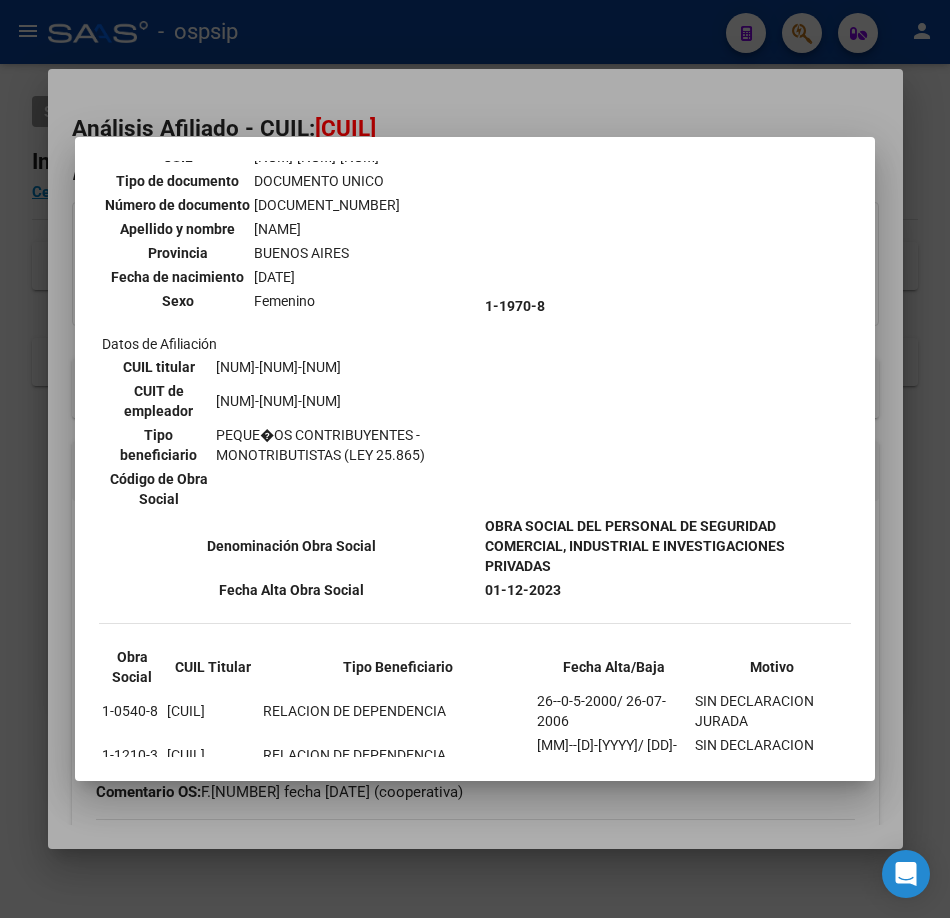 scroll, scrollTop: 200, scrollLeft: 0, axis: vertical 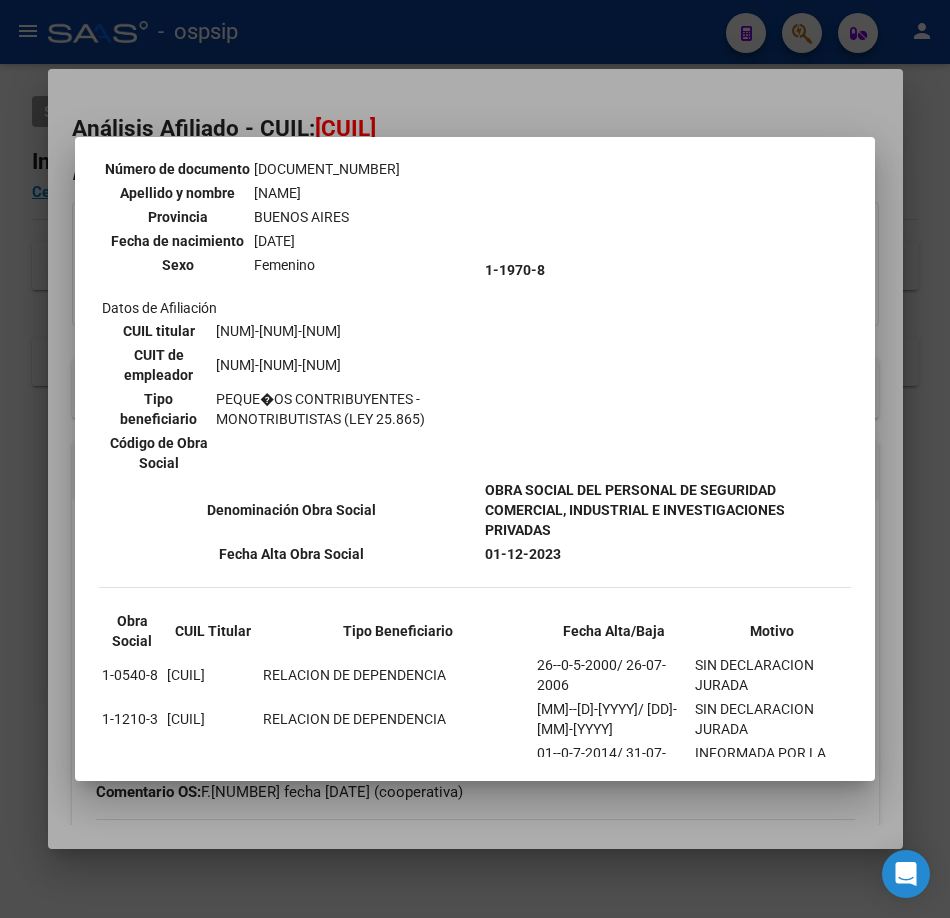 click on "--ACTIVO en Obra Social según consulta SSS--
DATOS DE AFILIACION VIGENTE
Datos personales
Parentesco
TITULAR
CUIL
[CUIL]
Tipo de documento
DOCUMENTO UNICO
Número de documento
[NUMBER]
Apellido y nombre
[LAST] [FIRST]
Provincia
BUENOS AIRES
Fecha de nacimiento
[DATE]
Sexo
Femenino
Datos de Afiliación
CUIL titular
[CUIL]
CUIT de empleador
[CUIL]
Tipo beneficiario
PEQUEOS CONTRIBUYENTES - MONOTRIBUTISTAS (LEY 25.865)
Código de Obra Social
[NUMBER]
Denominación Obra Social
Fecha Alta Obra Social
[DATE]
Obra Social CUIL Titular Tipo Beneficiario Fecha Alta/Baja Motivo [NUMBER] [CUIL] [DATE]/[DATE] [NUMBER] [CUIL]" at bounding box center (475, 459) 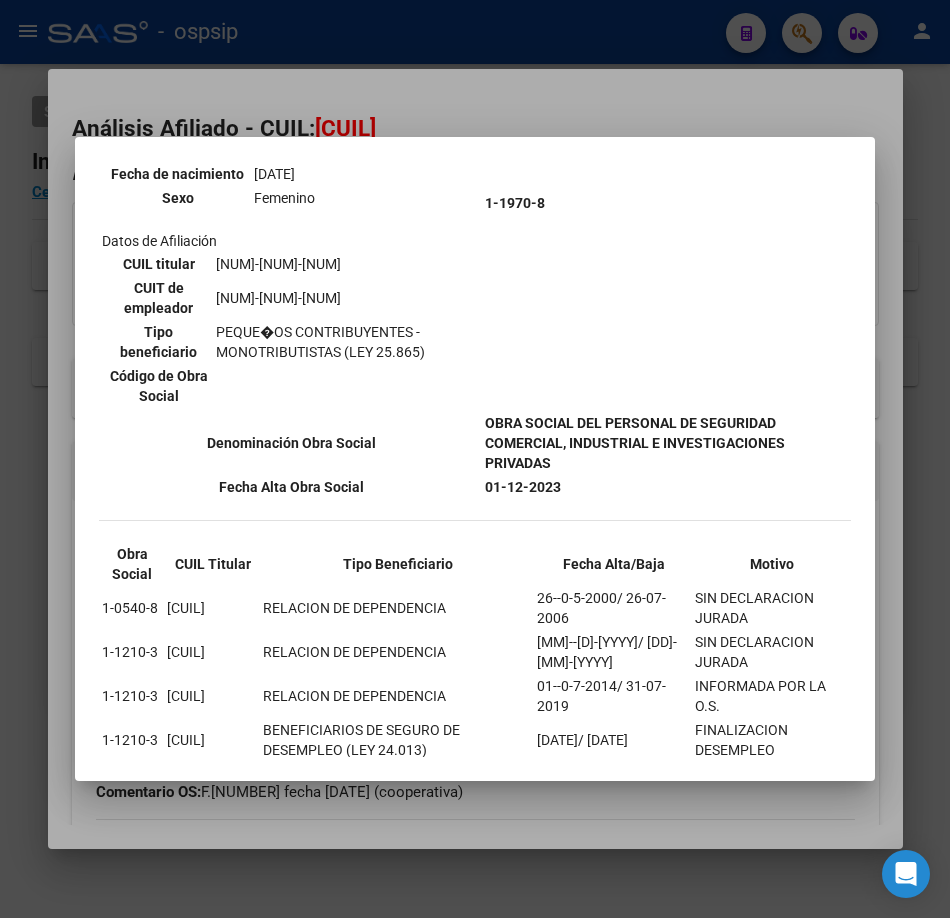 scroll, scrollTop: 300, scrollLeft: 0, axis: vertical 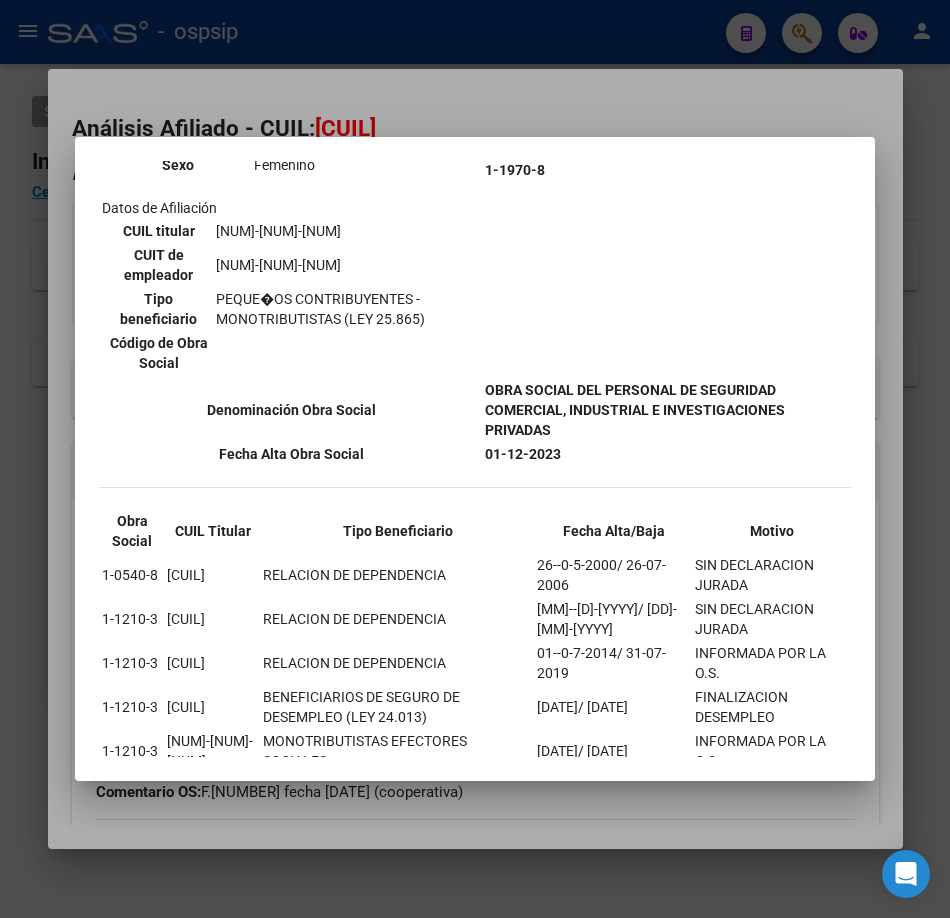 click at bounding box center [475, 459] 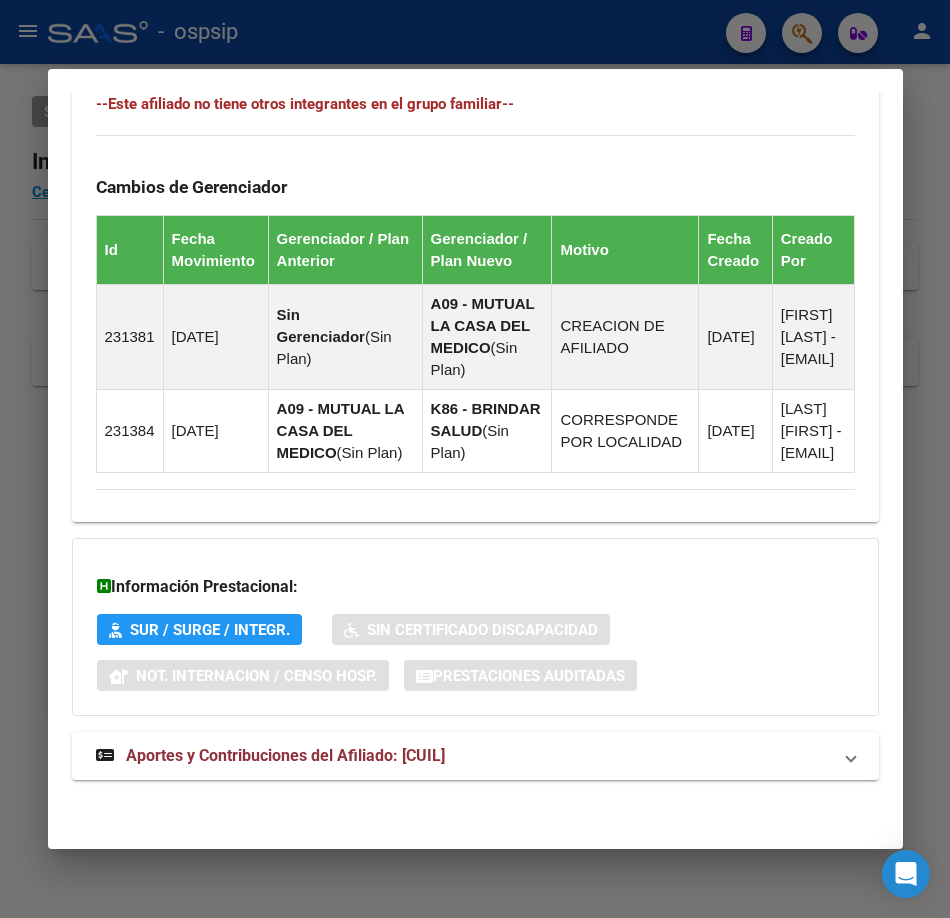 scroll, scrollTop: 1406, scrollLeft: 0, axis: vertical 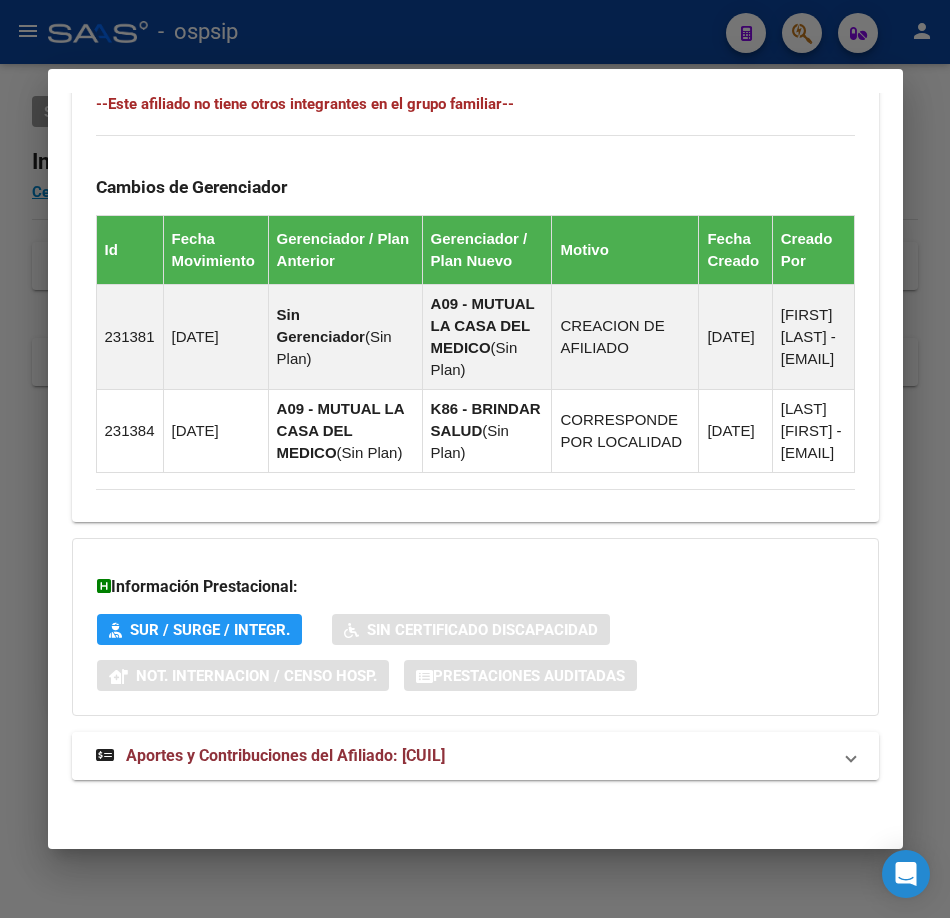 click on "Aportes y Contribuciones del Afiliado: [CUIL]" at bounding box center [285, 755] 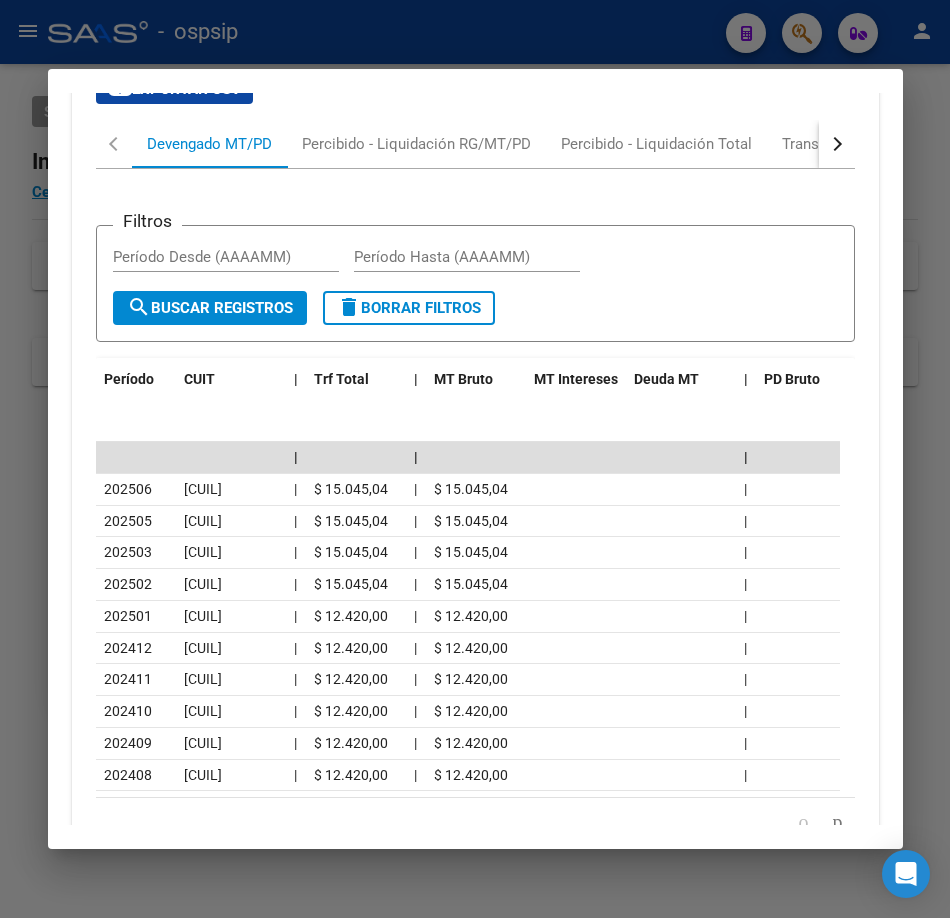 scroll, scrollTop: 2339, scrollLeft: 0, axis: vertical 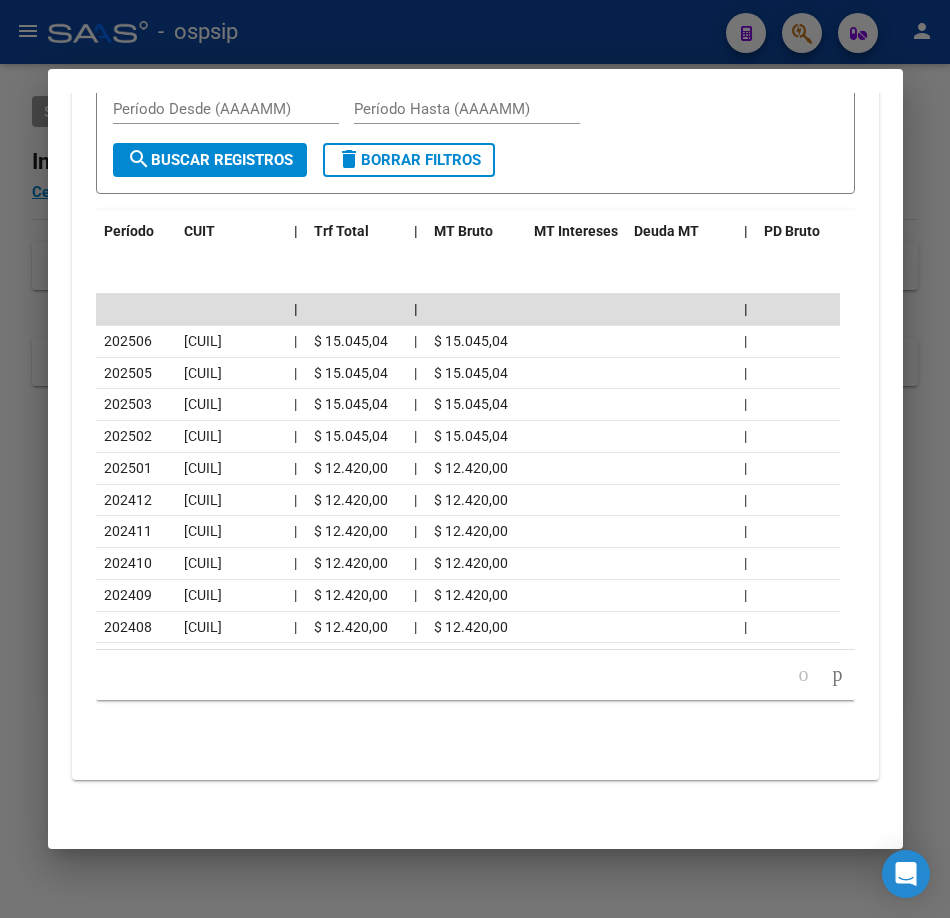 click at bounding box center (475, 459) 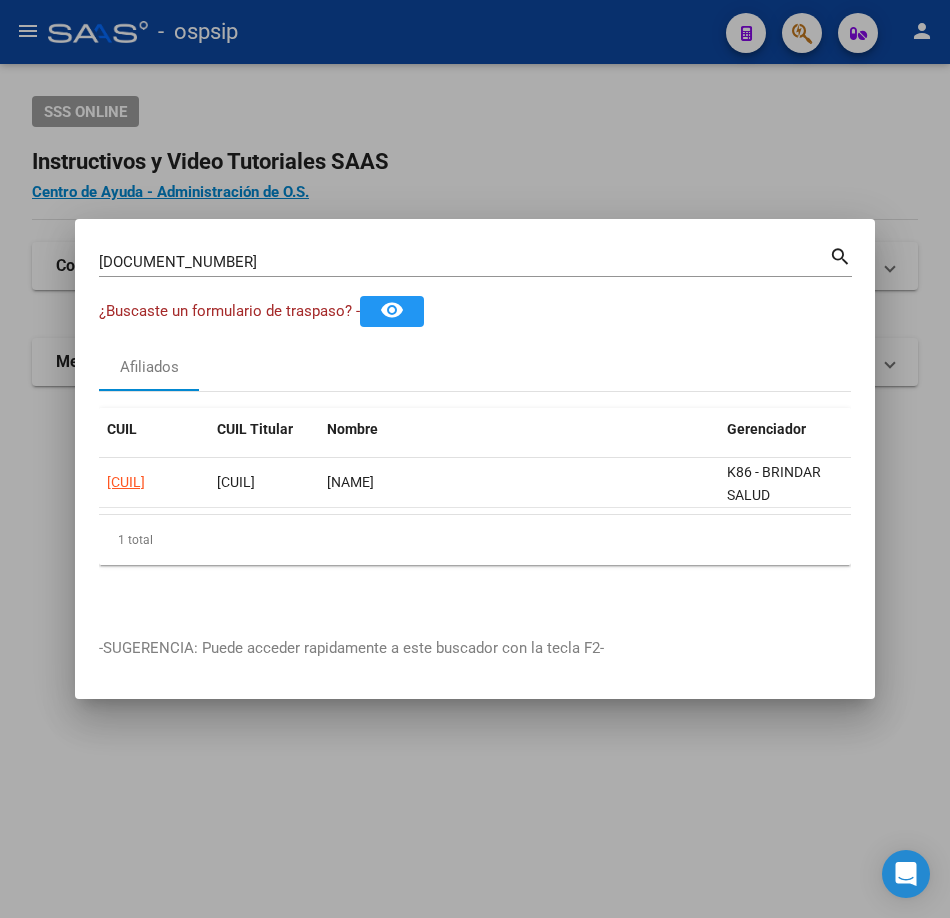 click on "[NUMBER] Buscar (apellido, dni, cuil, nro traspaso, cuit, obra social) search" at bounding box center (475, 269) 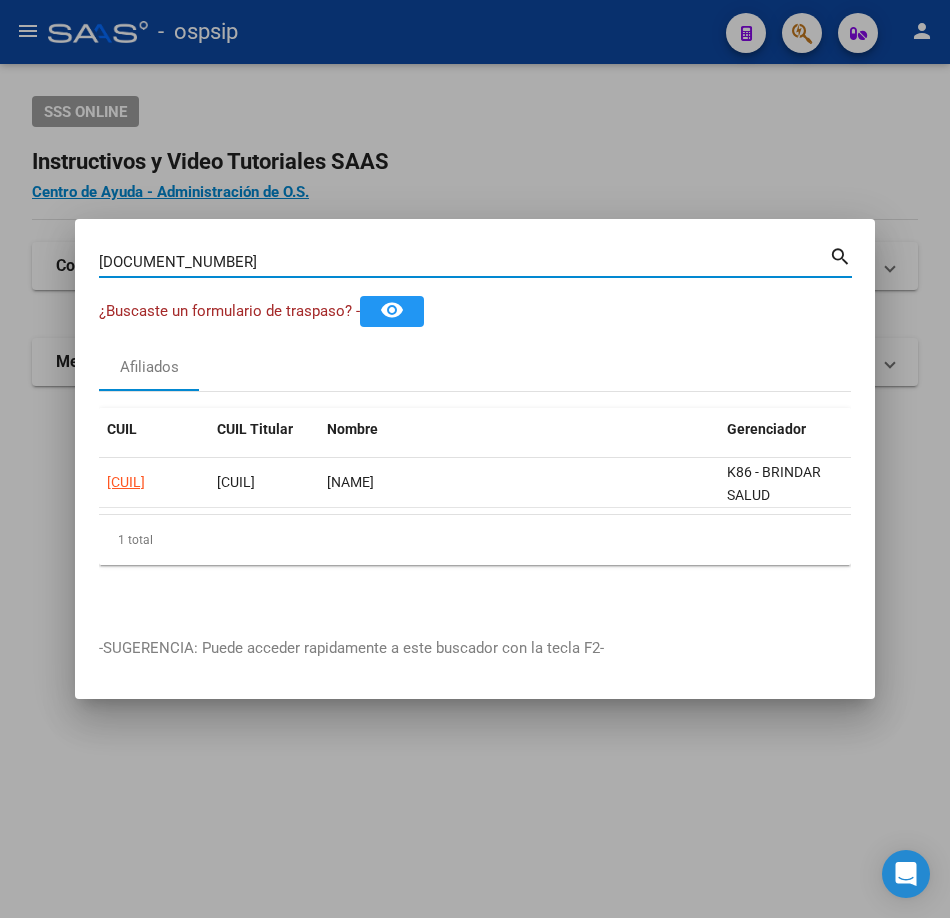 click on "[DOCUMENT_NUMBER]" at bounding box center [464, 262] 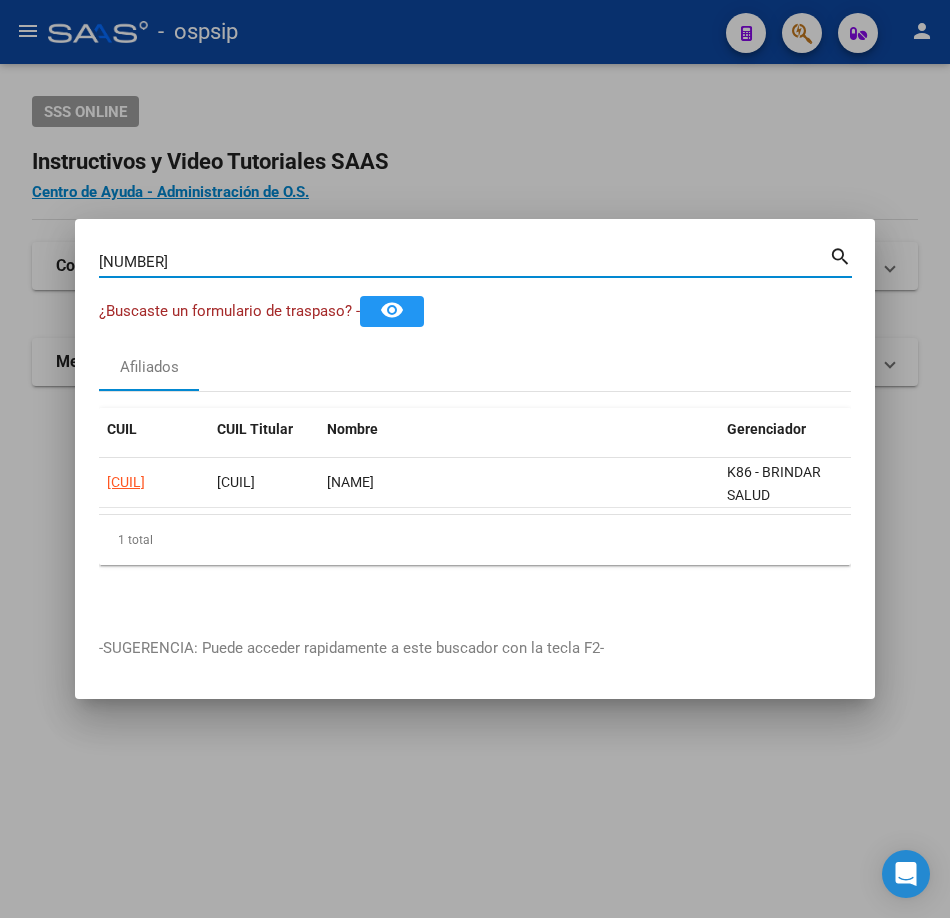 type on "[NUMBER]" 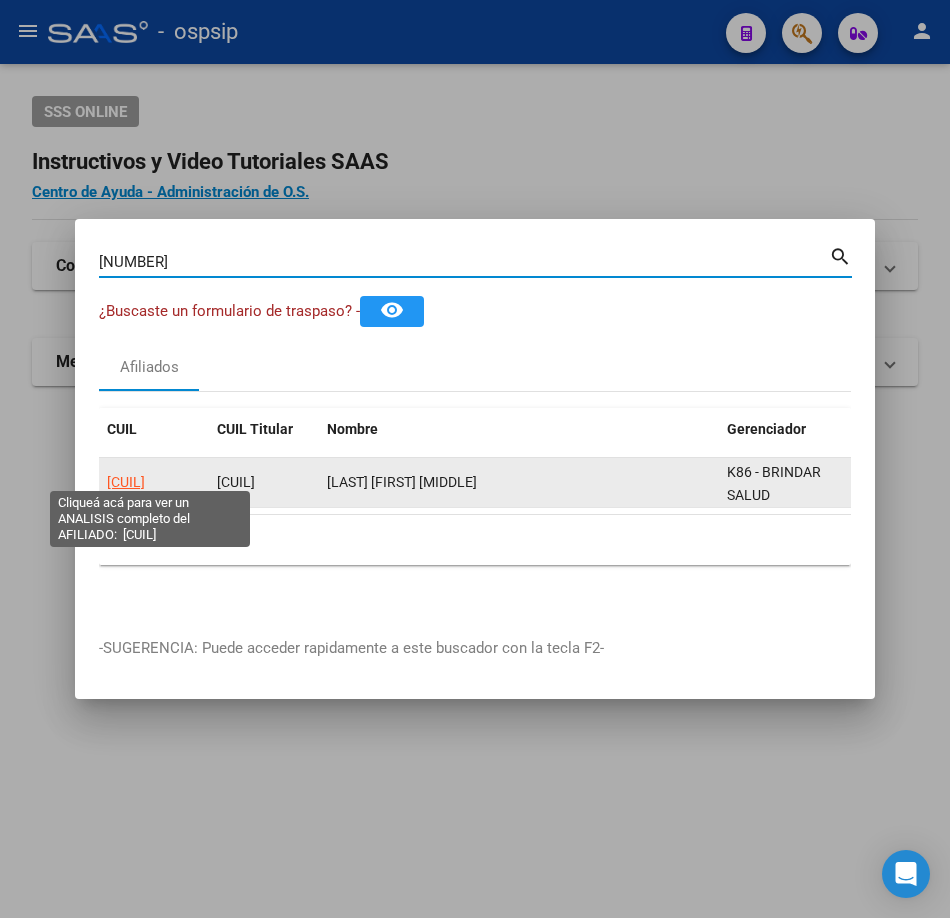 click on "[CUIL]" 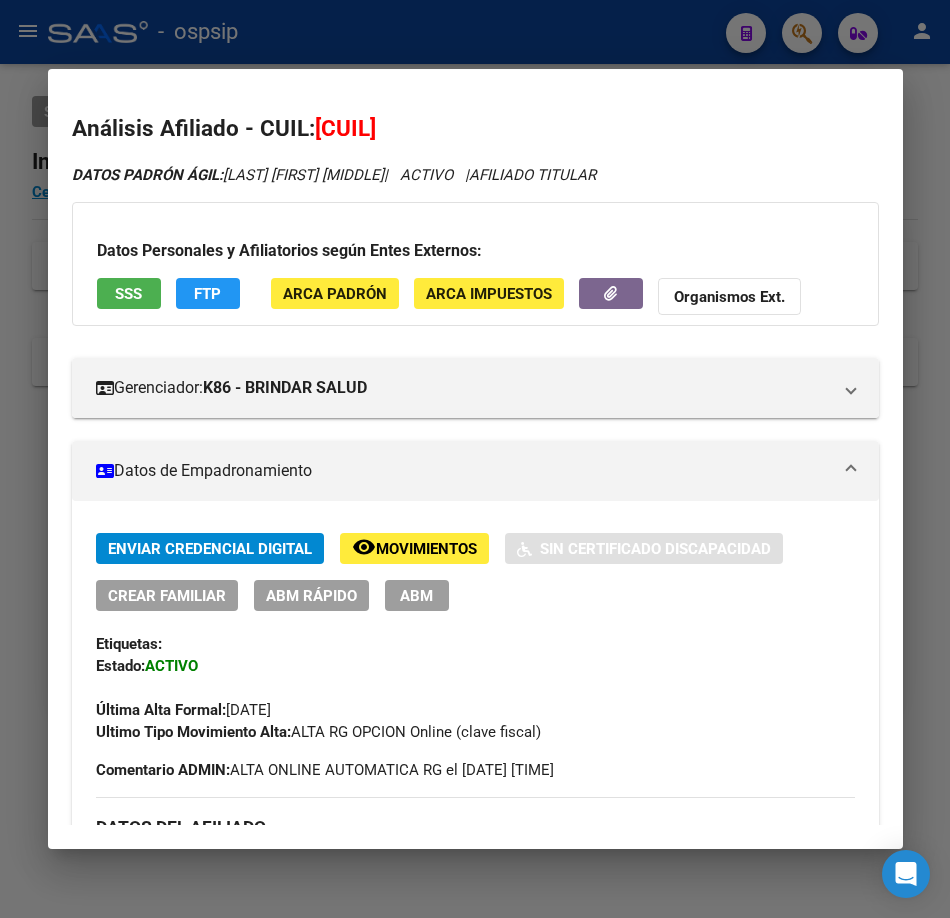 click on "Datos Personales y Afiliatorios según Entes Externos: SSS FTP ARCA Padrón ARCA Impuestos Organismos Ext." at bounding box center (475, 264) 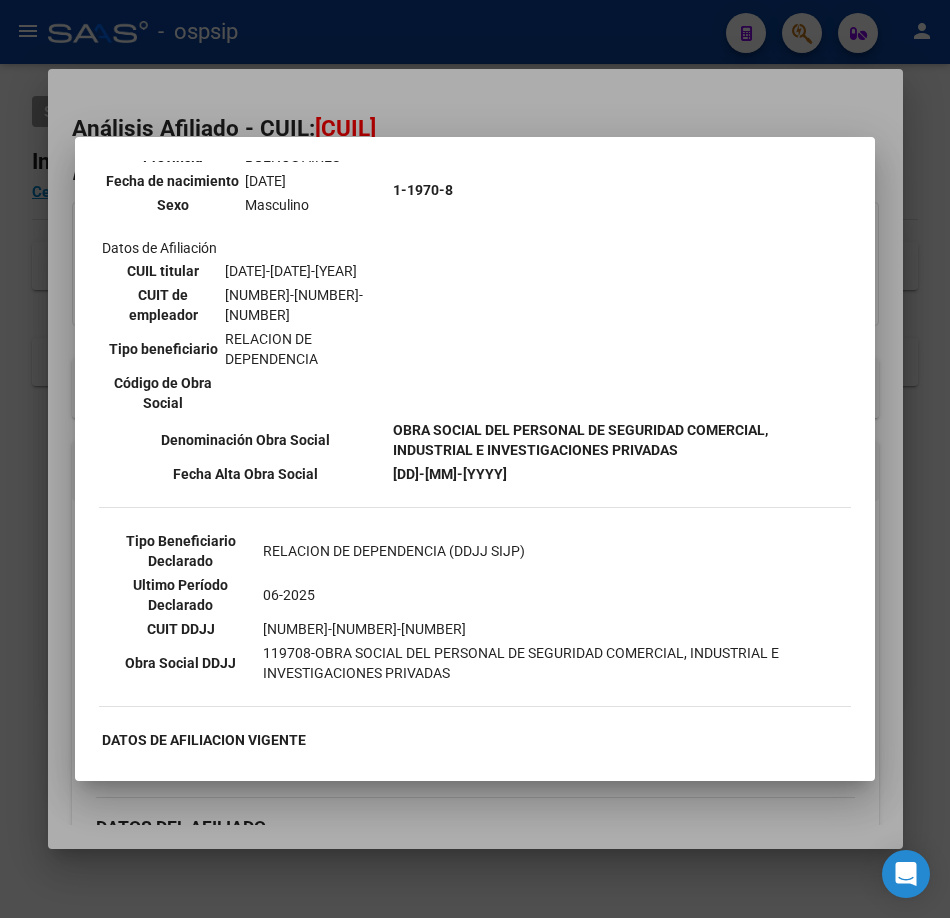 scroll, scrollTop: 500, scrollLeft: 0, axis: vertical 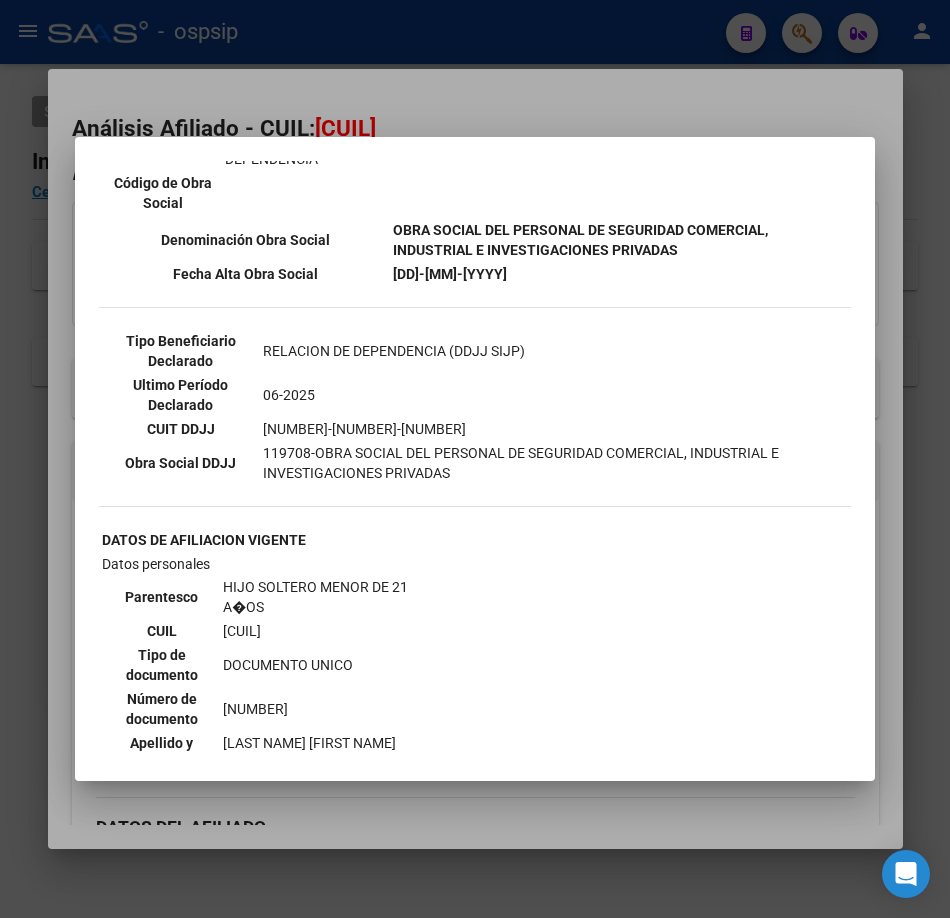 click at bounding box center [475, 459] 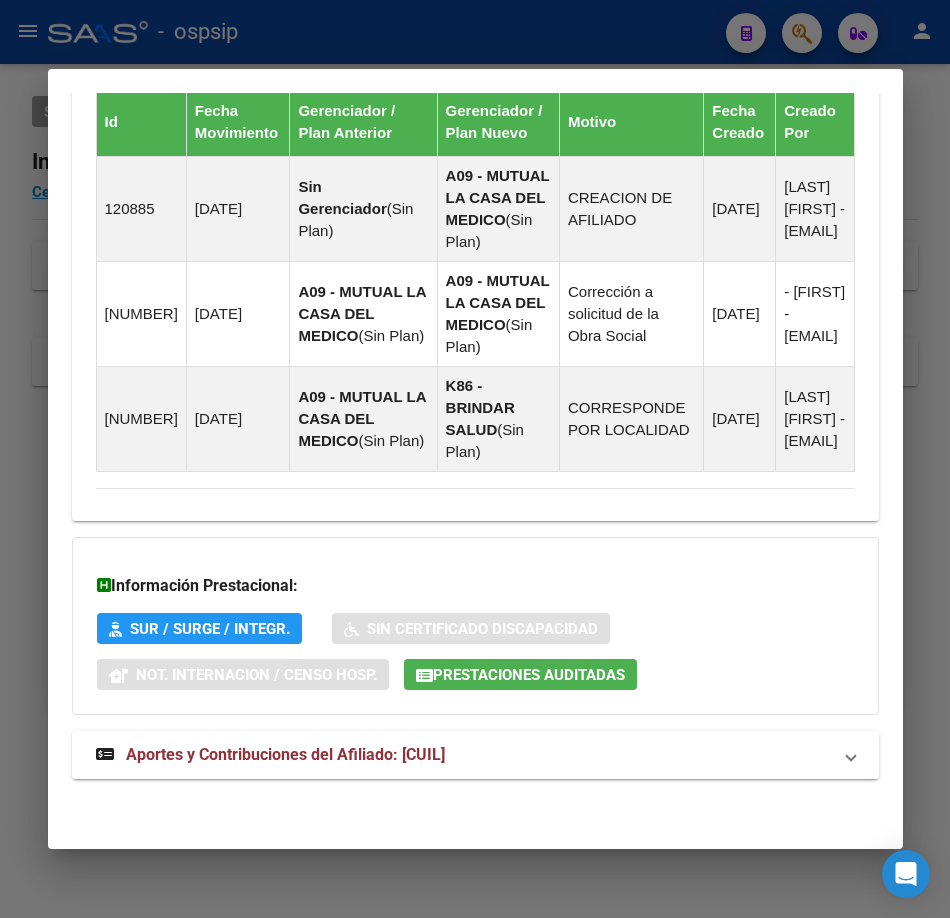scroll, scrollTop: 1627, scrollLeft: 0, axis: vertical 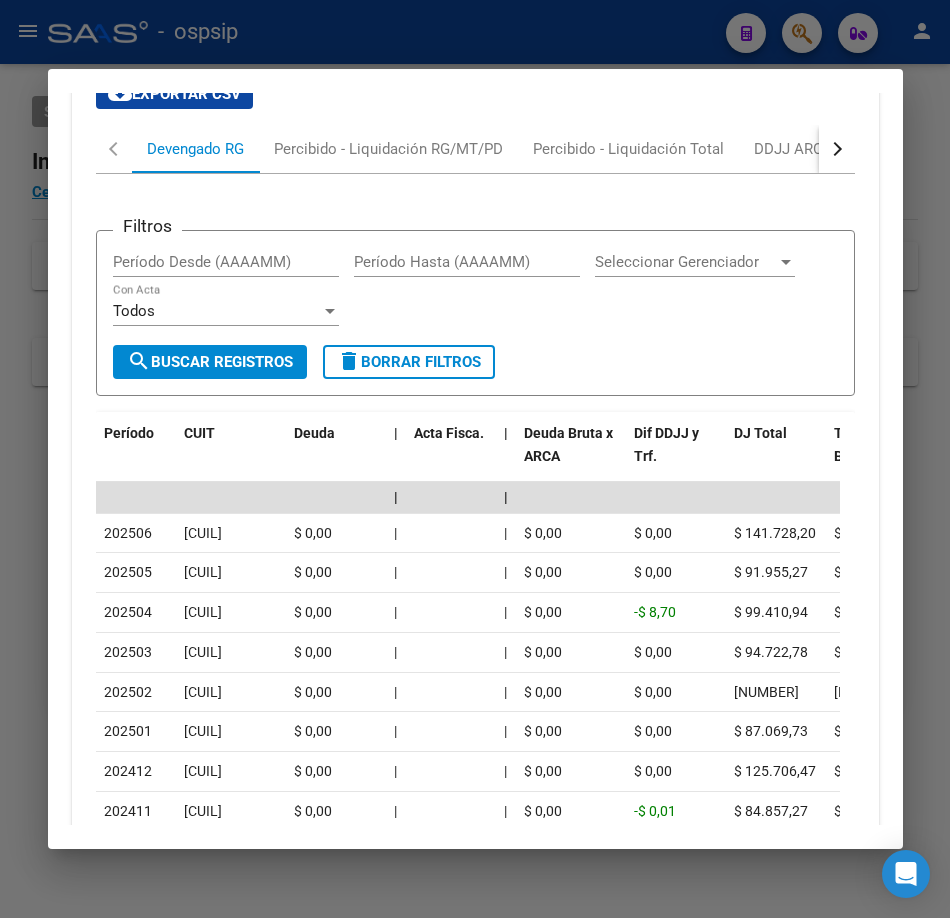 click at bounding box center (475, 459) 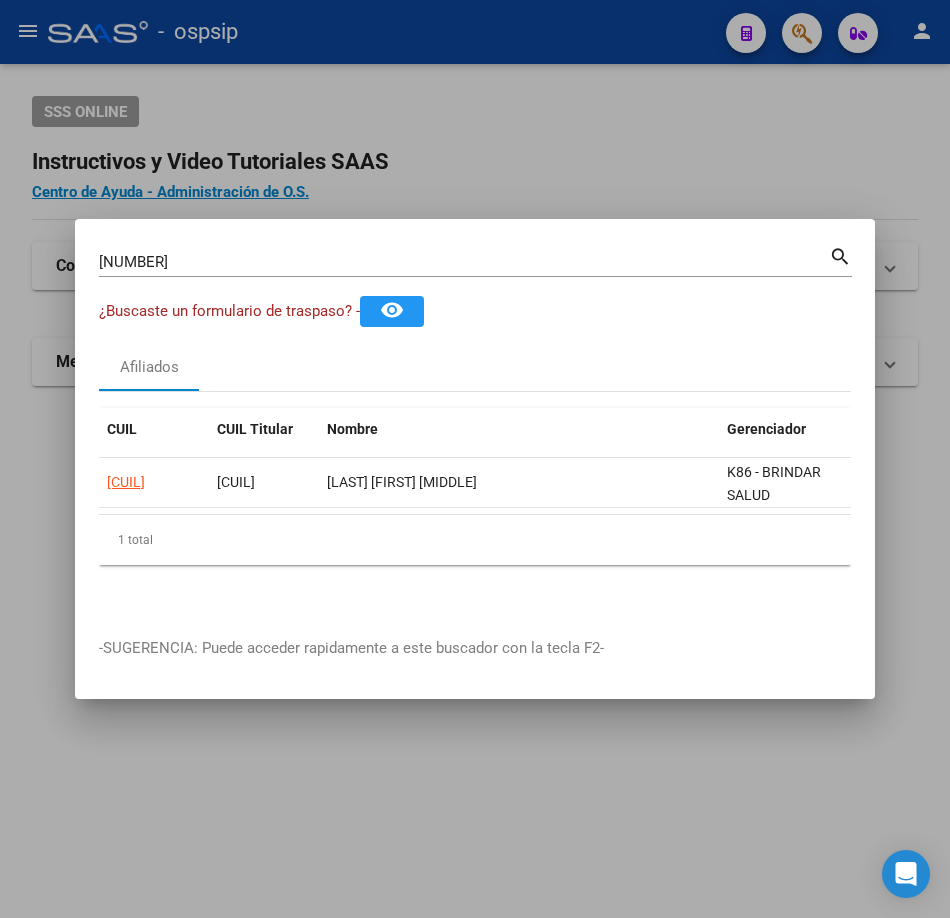 click on "[NUMBER] Buscar (apellido, dni, cuil, nro traspaso, cuit, obra social)" at bounding box center [464, 262] 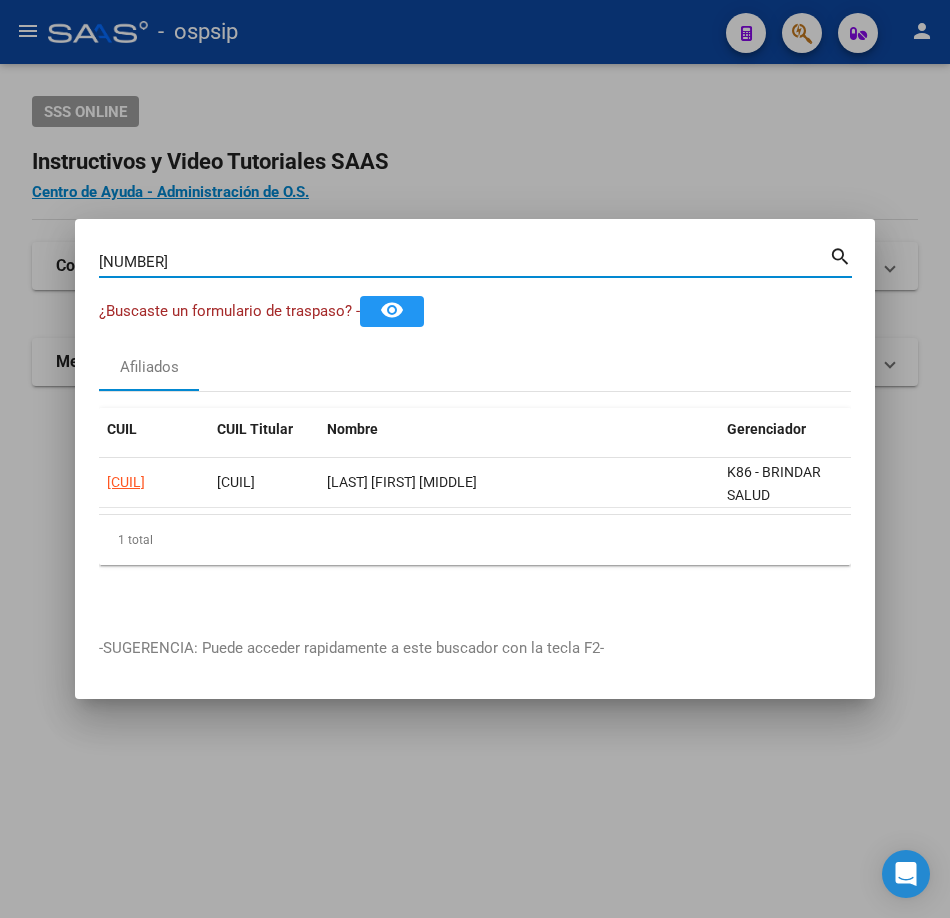 click on "[NUMBER]" at bounding box center (464, 262) 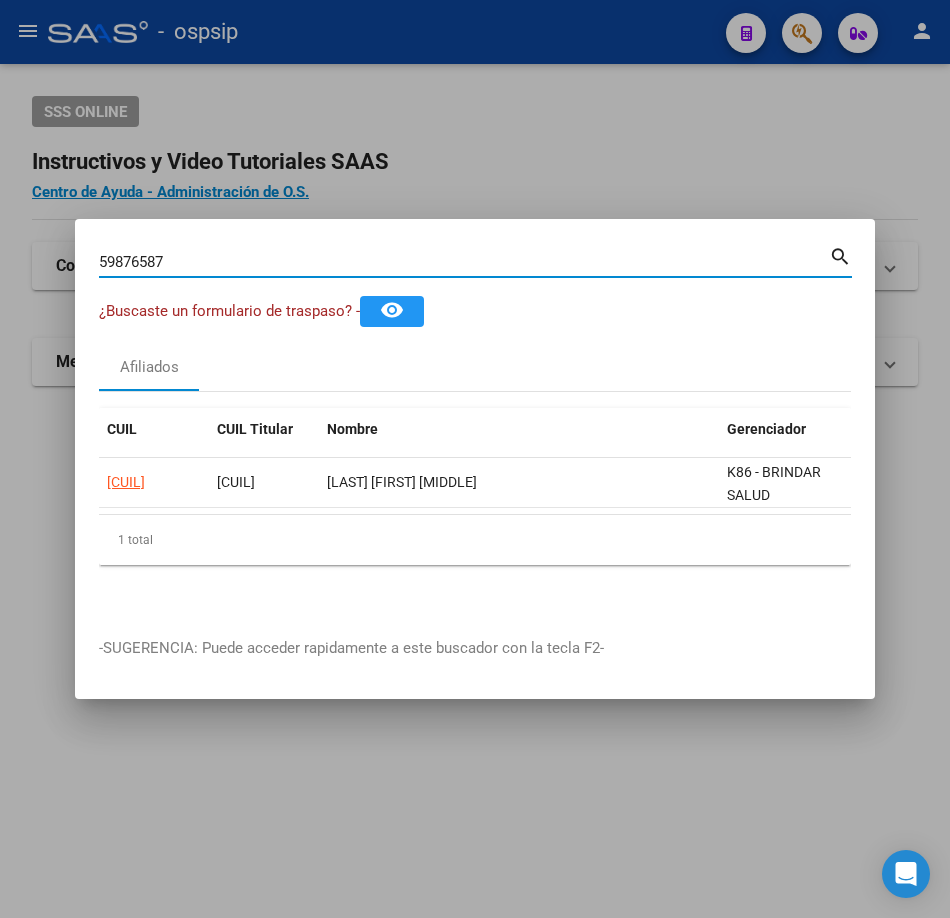 type on "59876587" 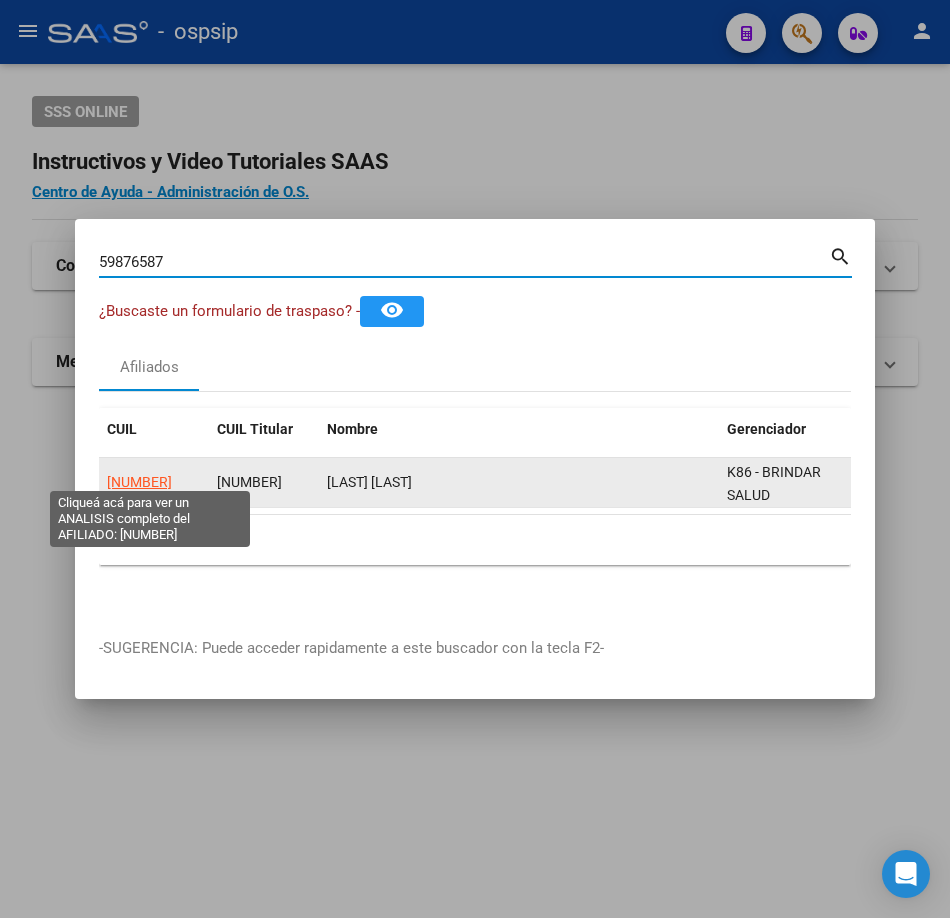 click on "[NUMBER]" 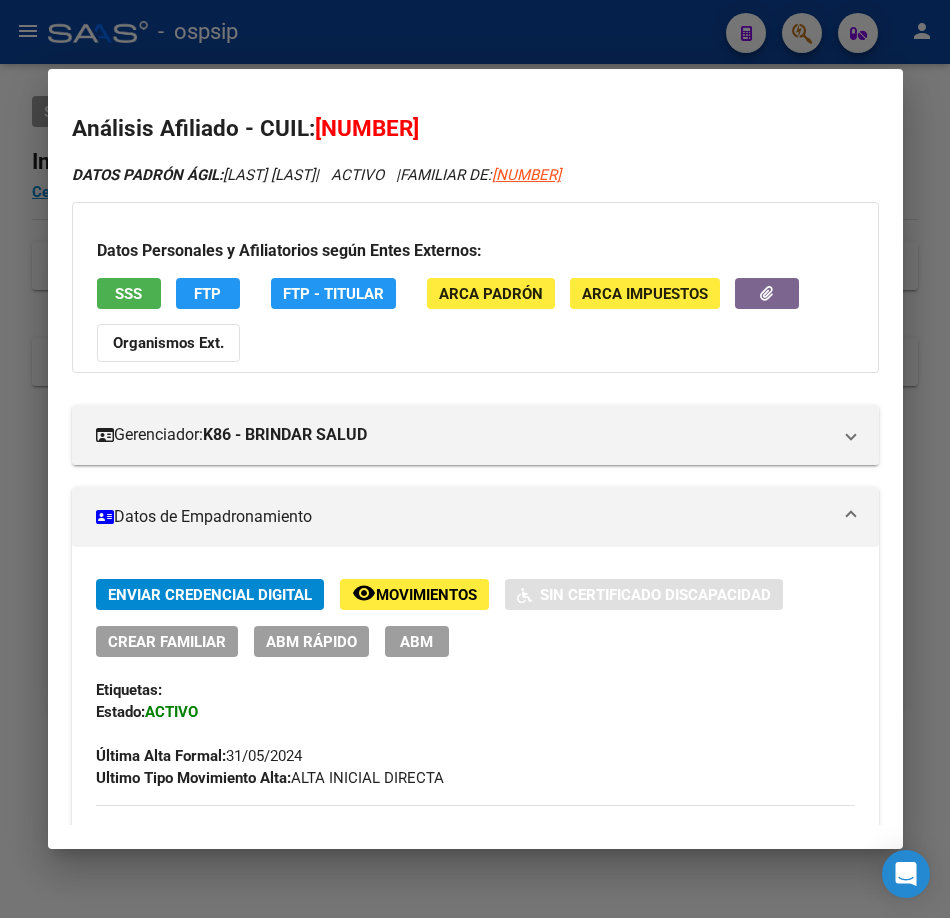 click on "SSS" at bounding box center [128, 294] 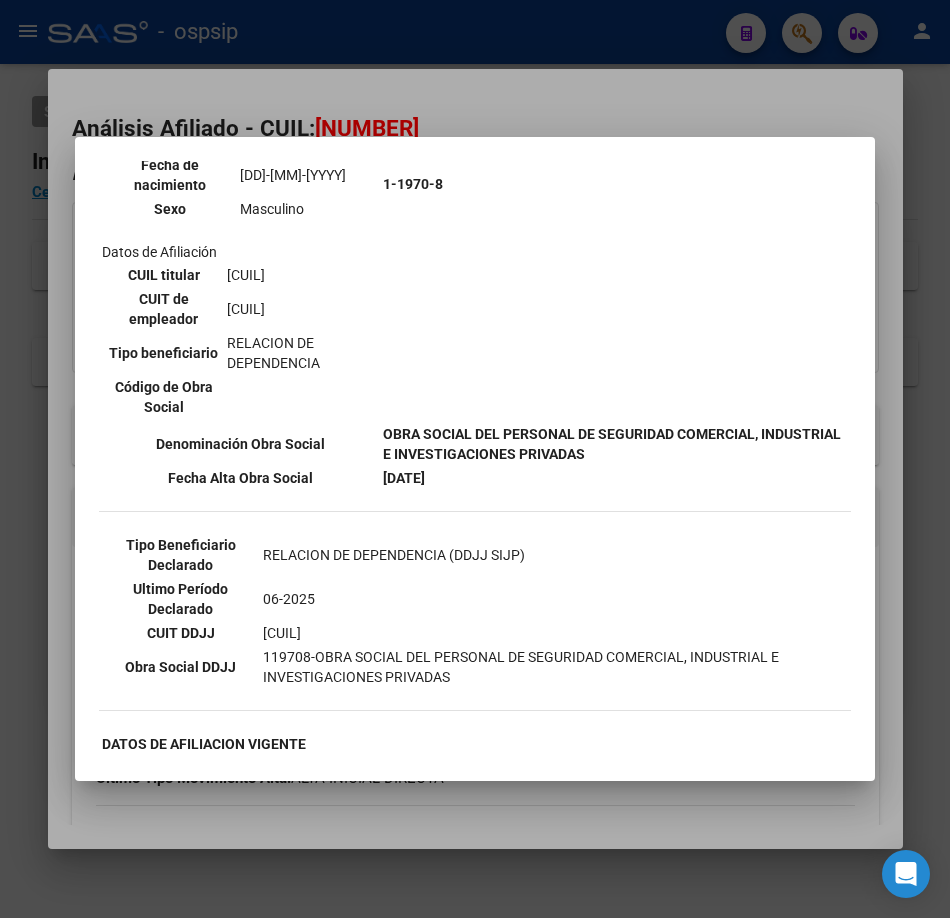 scroll, scrollTop: 500, scrollLeft: 0, axis: vertical 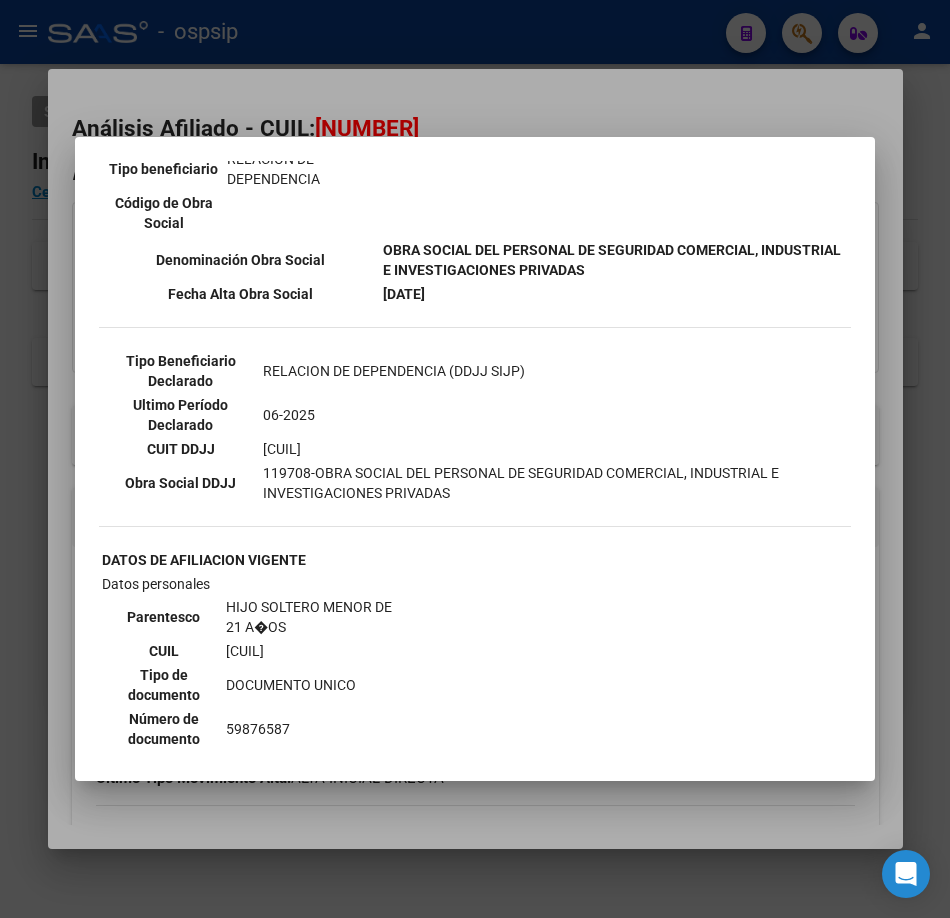 click at bounding box center [475, 459] 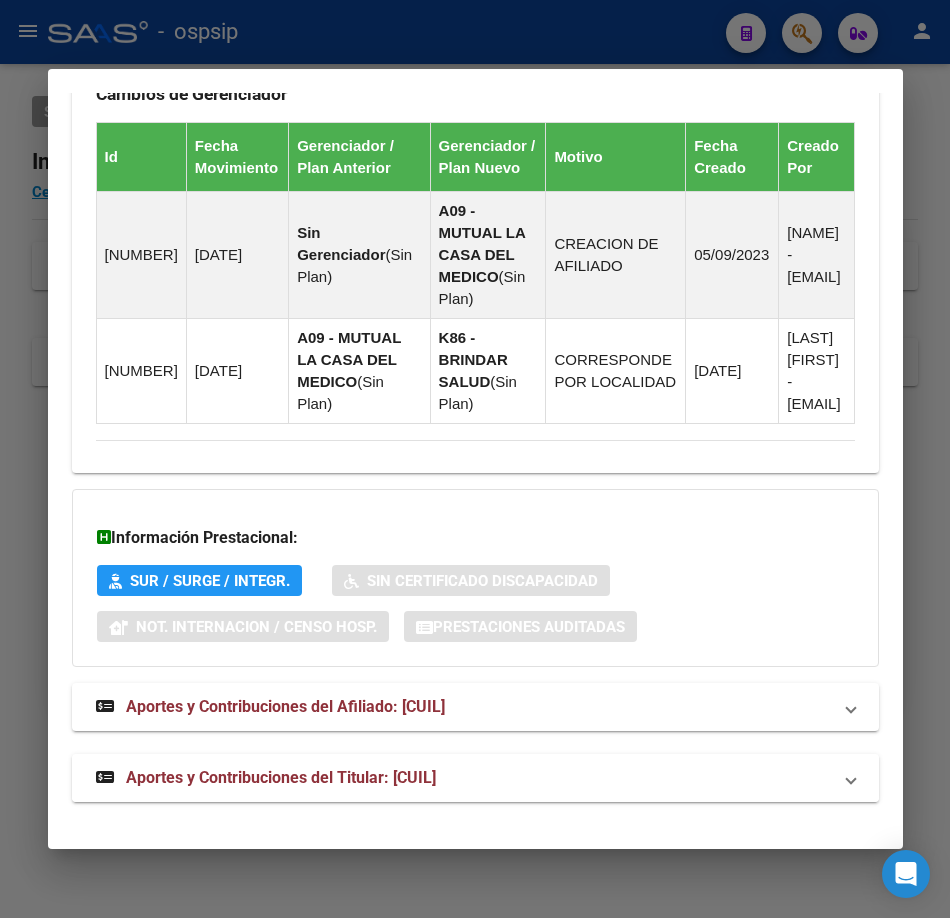 click on "Aportes y Contribuciones del Titular: [CUIL]" at bounding box center [266, 778] 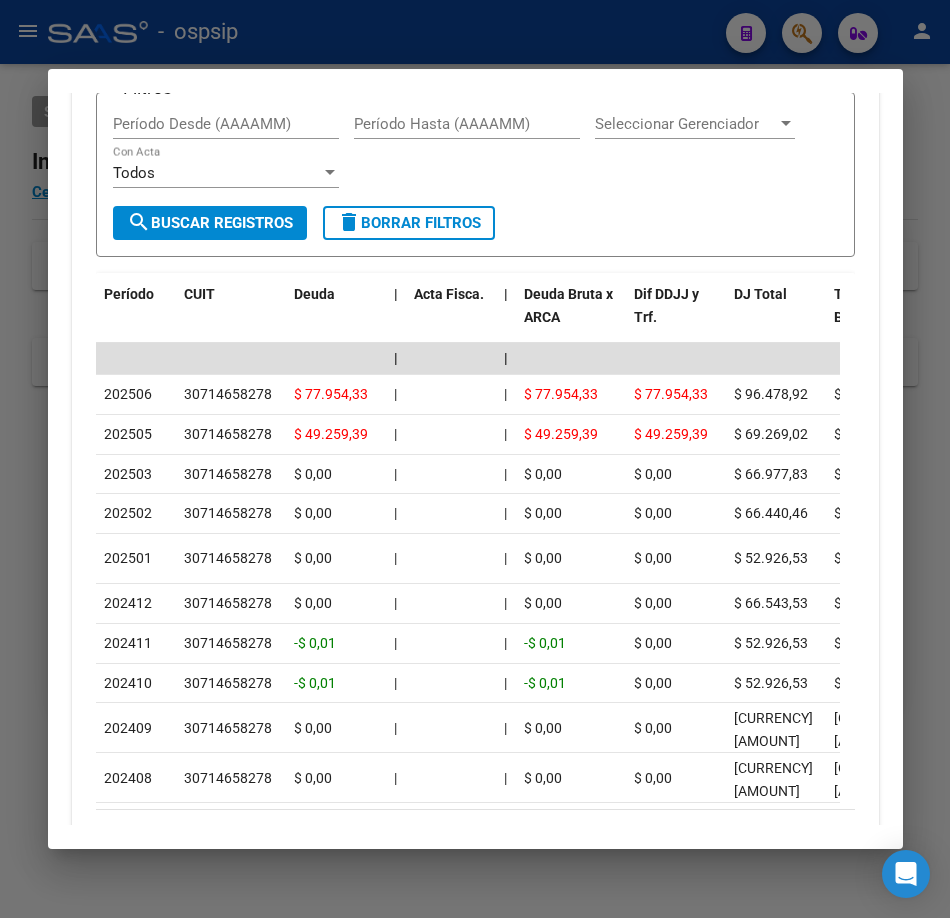 scroll, scrollTop: 2565, scrollLeft: 0, axis: vertical 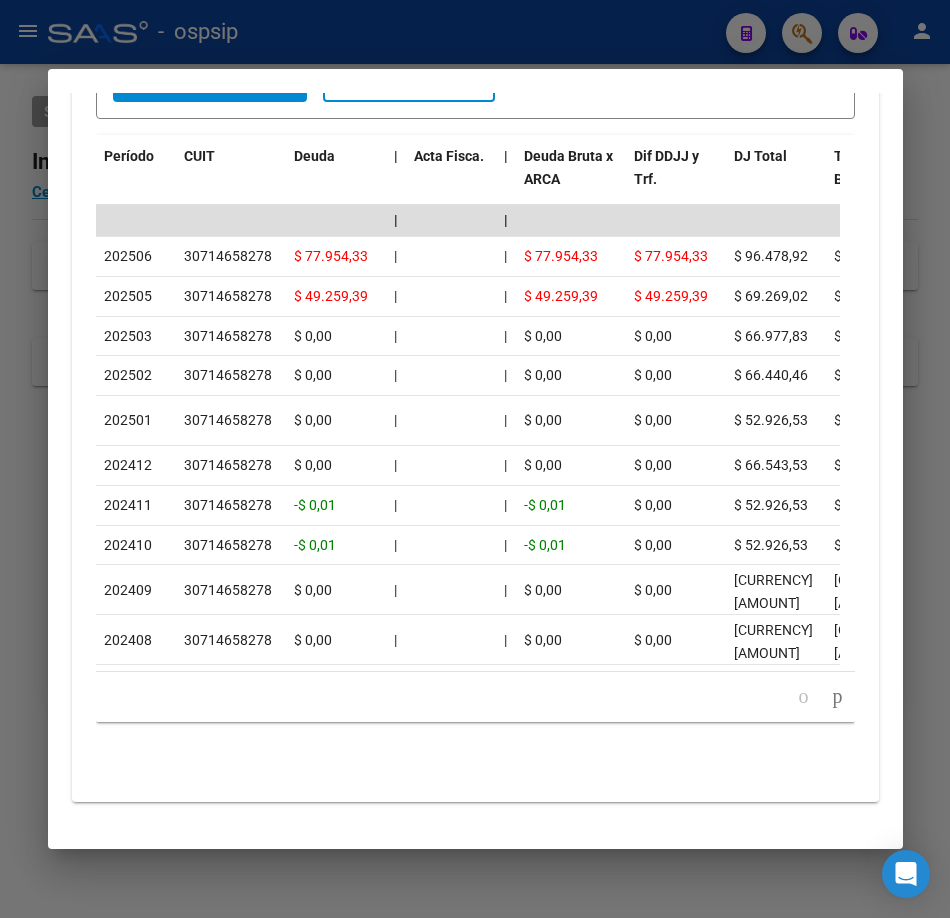 click at bounding box center (475, 459) 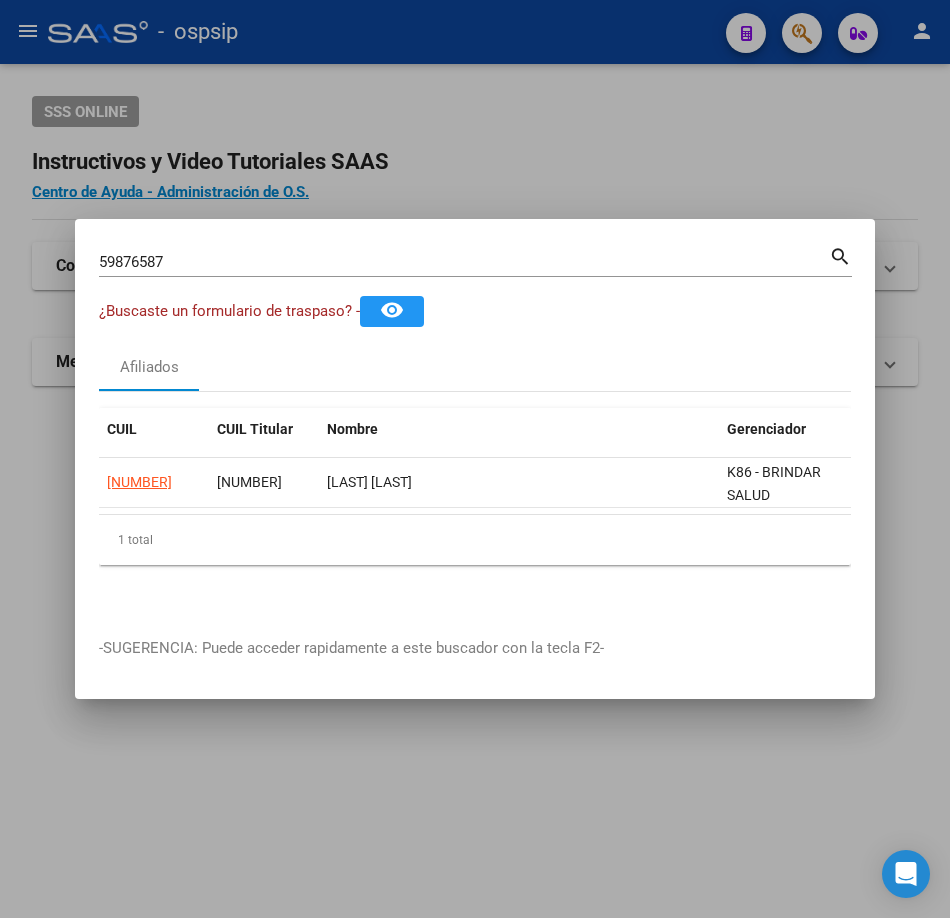 click on "59876587" at bounding box center [464, 262] 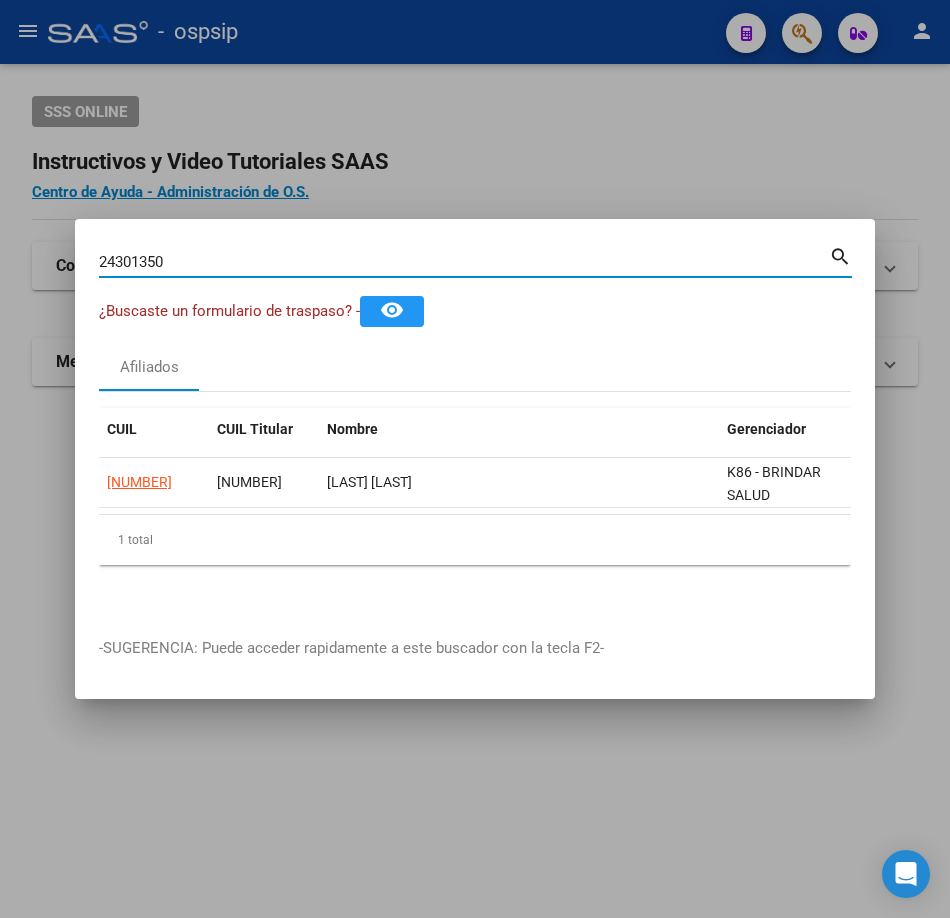 type on "24301350" 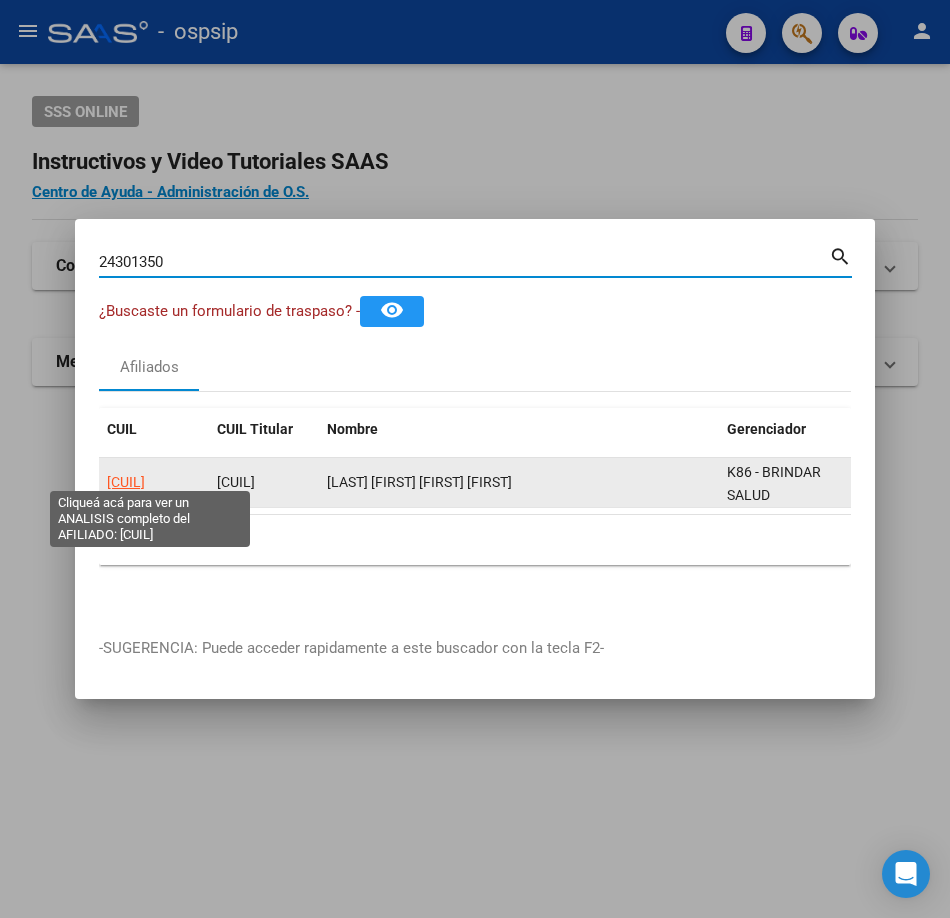 click on "[CUIL]" 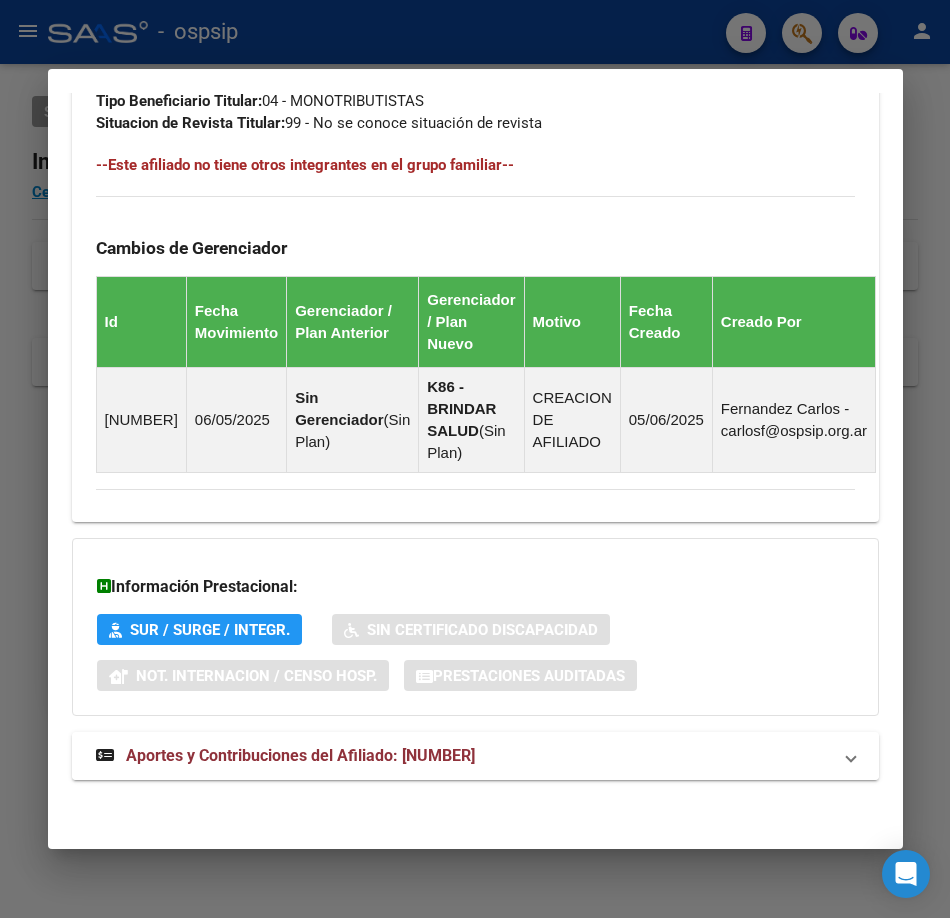 click on "Aportes y Contribuciones del Afiliado: [NUMBER]" at bounding box center [285, 756] 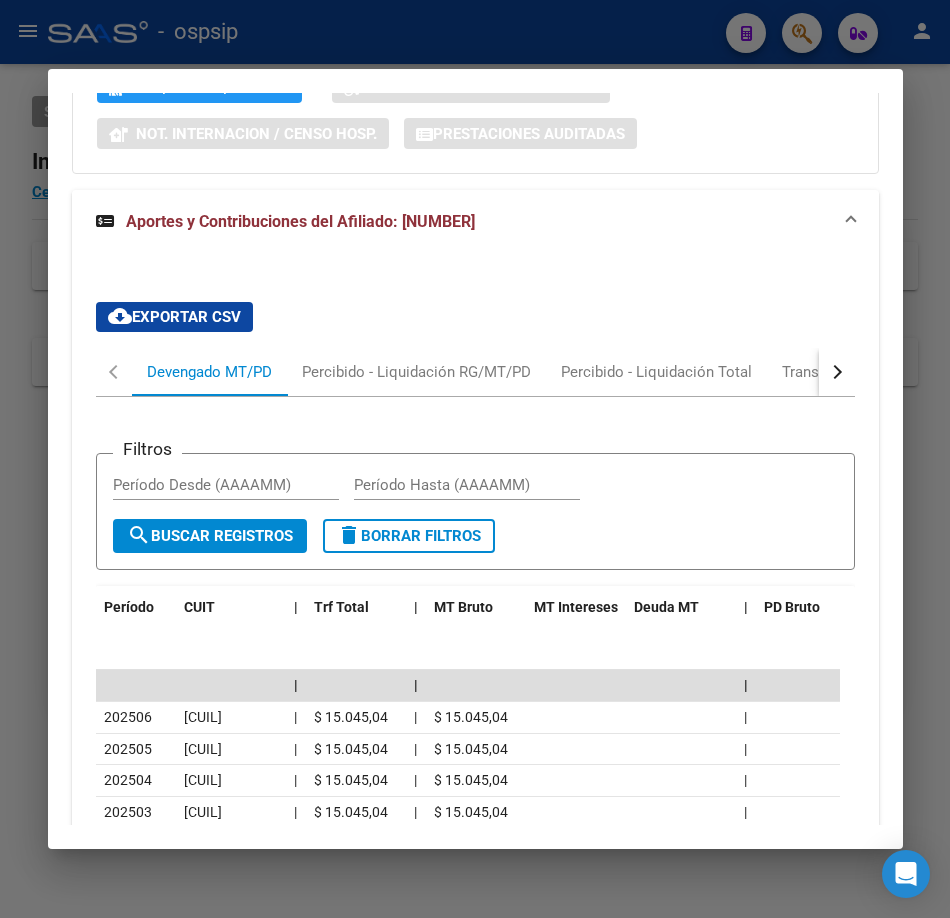 scroll, scrollTop: 1917, scrollLeft: 0, axis: vertical 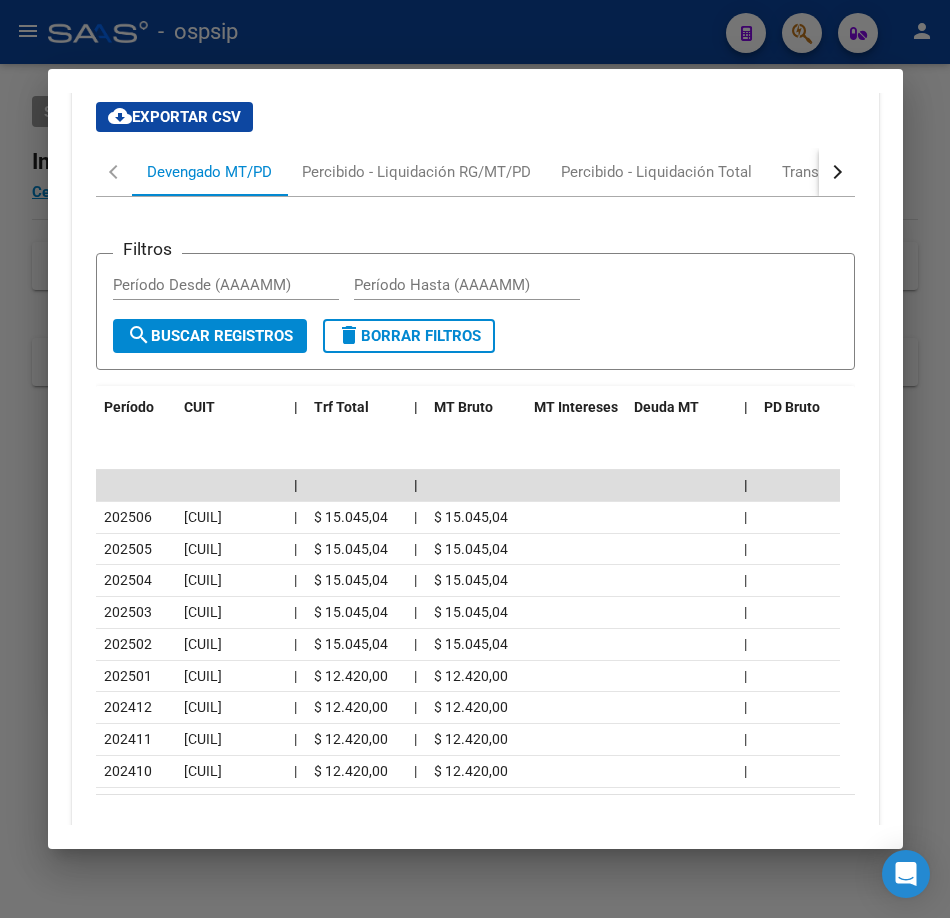 click on "Análisis Afiliado - CUIL:  [CUIL] DATOS PADRÓN ÁGIL:  [LAST_NAME] [LAST_NAME] [LAST_NAME] [LAST_NAME]     |   ACTIVO   |     AFILIADO TITULAR  Datos Personales y Afiliatorios según Entes Externos: SSS FTP ARCA Padrón ARCA Impuestos Organismos Ext.    Gerenciador:      K86 - BRINDAR SALUD Atención telefónica: Atención emergencias: Otros Datos Útiles:    Datos de Empadronamiento  Enviar Credencial Digital remove_red_eye Movimientos    Sin Certificado Discapacidad Crear Familiar ABM Rápido ABM Etiquetas: Estado: ACTIVO Última Alta Formal:  [DATE] Ultimo Tipo Movimiento Alta:  ALTA INICIAL DIRECTA DATOS DEL AFILIADO Apellido:  [LAST_NAME] [LAST_NAME] [LAST_NAME] [LAST_NAME] CUIL:  [CUIL] Documento:  DU - DOCUMENTO UNICO [NUMBER]  Nacionalidad:  ARGENTINA Parentesco:  0 - Titular Estado Civil:  Soltero Discapacitado:    NO (00) Sexo:  M Nacimiento:  [DATE] Edad:  50  NO TIENE TELEFONOS REGISTRADOS Provincia:  [STATE] Localidad:  [CITY] Código Postal:  2804 Calle:  [LAST_NAME] [NUMBER] DATOS GRUPO FAMILIAR Empleador:" at bounding box center [475, 459] 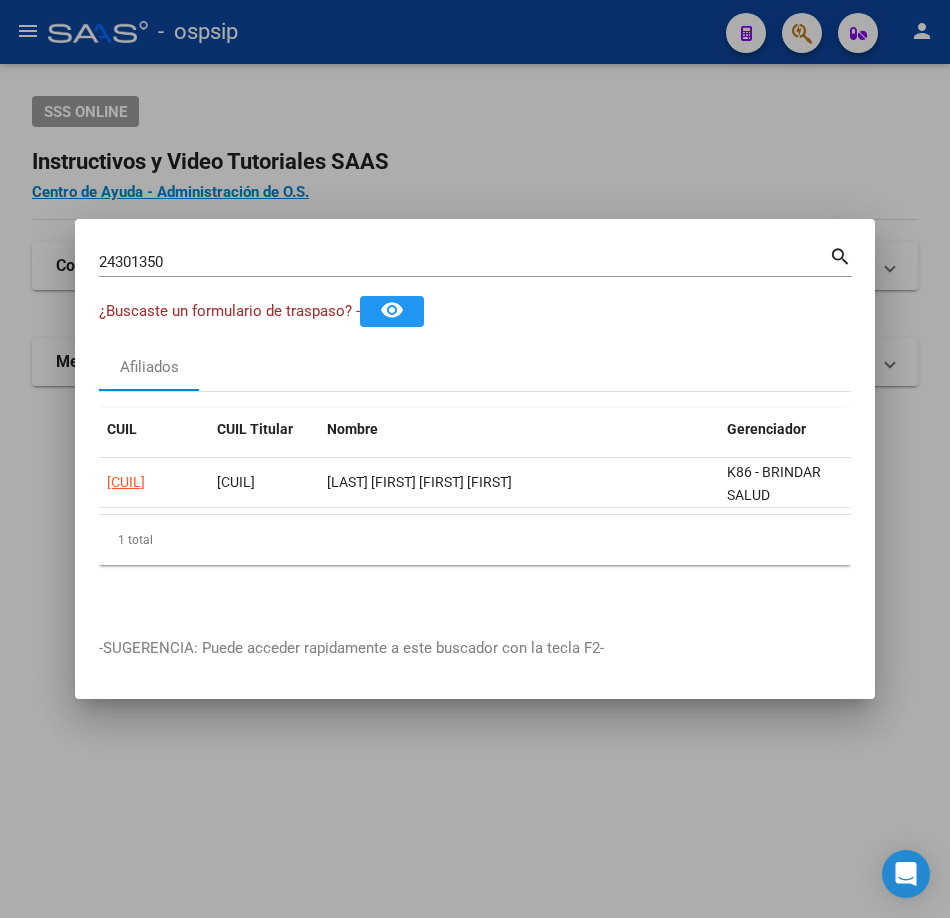click on "[NUMBER] Buscar (apellido, dni, cuil, nro traspaso, cuit, obra social)" at bounding box center [464, 262] 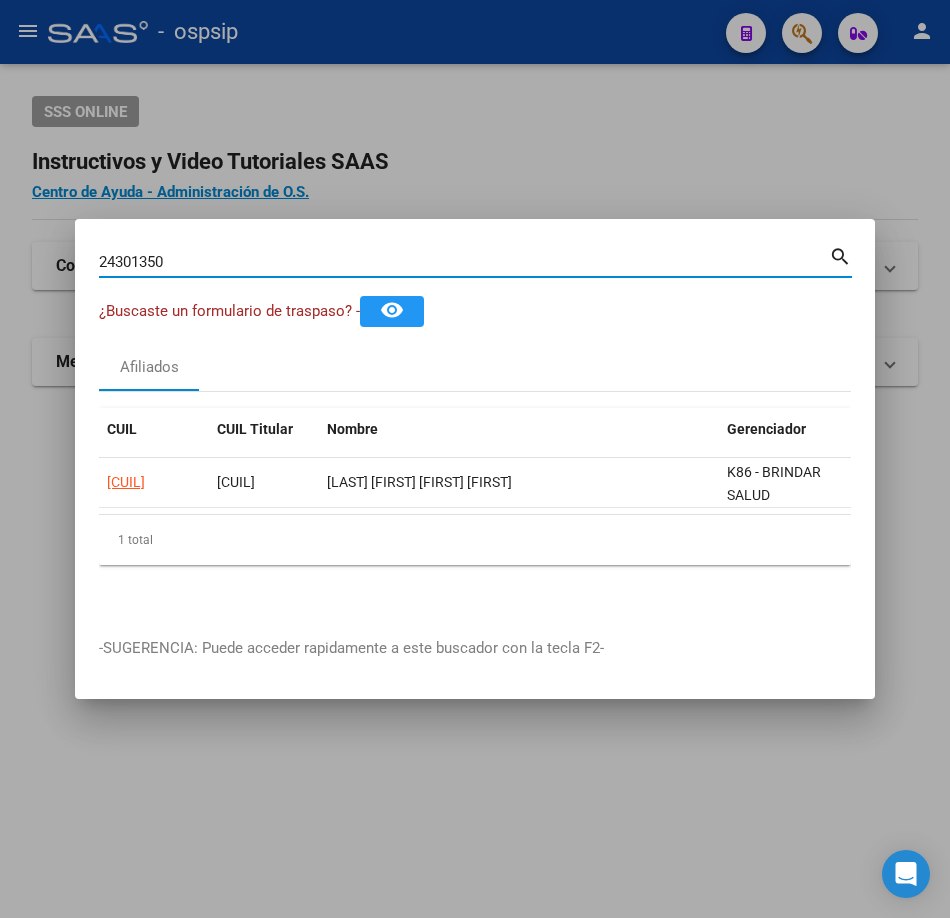 click on "[NUMBER] Buscar (apellido, dni, cuil, nro traspaso, cuit, obra social)" at bounding box center [464, 262] 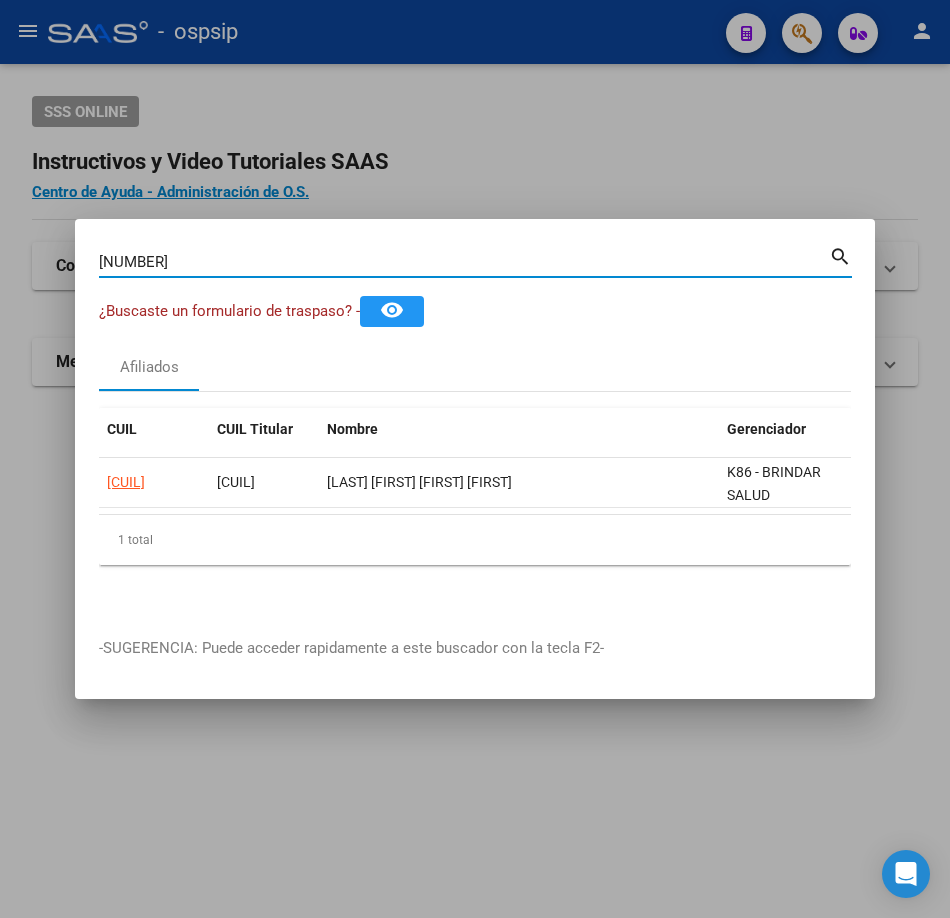 type on "[NUMBER]" 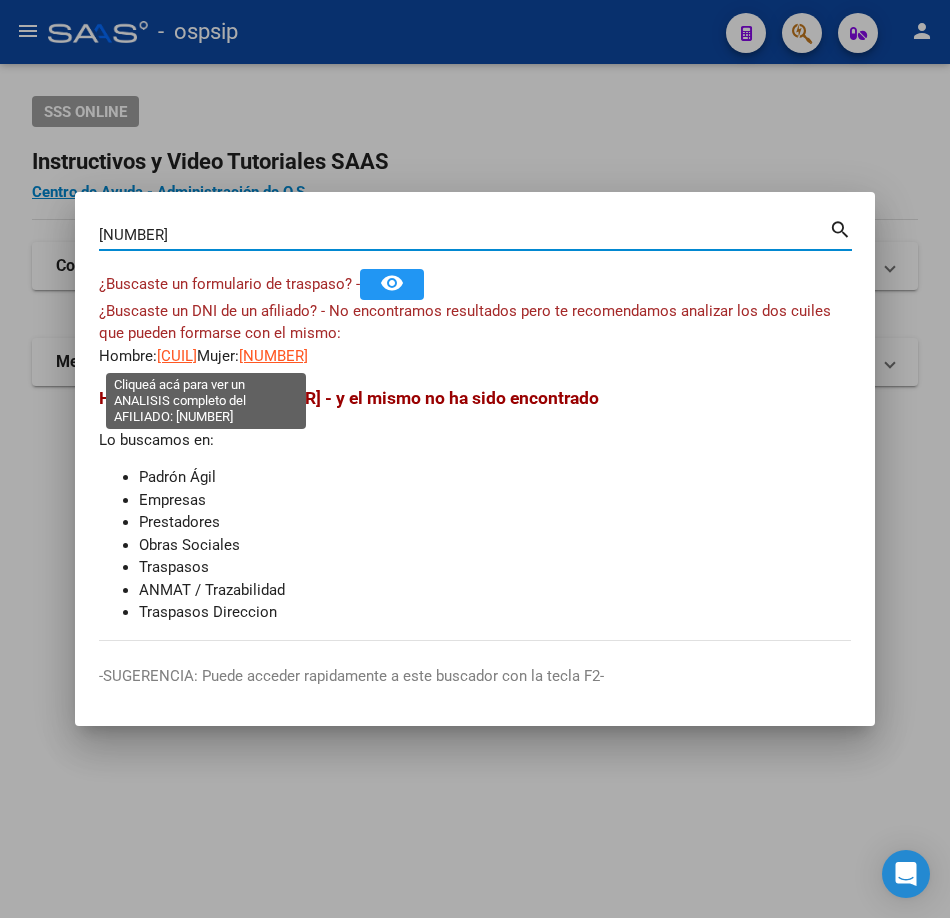 click on "[CUIL]" at bounding box center (177, 356) 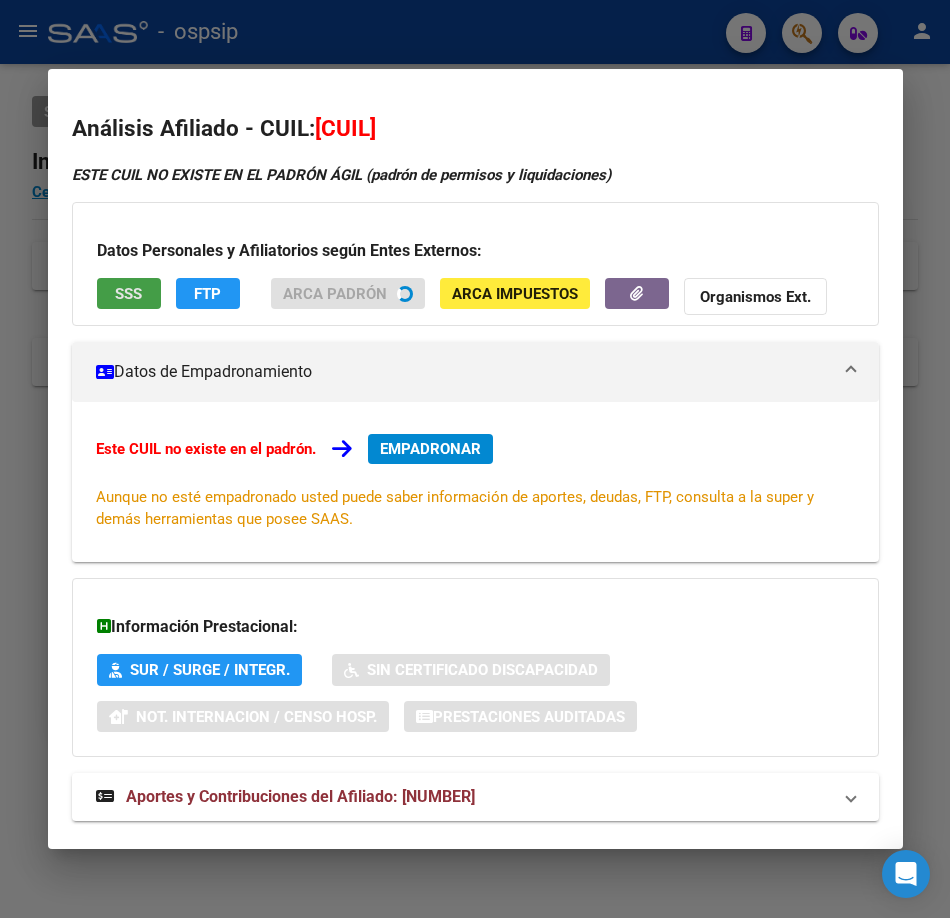 click on "SSS" at bounding box center (128, 294) 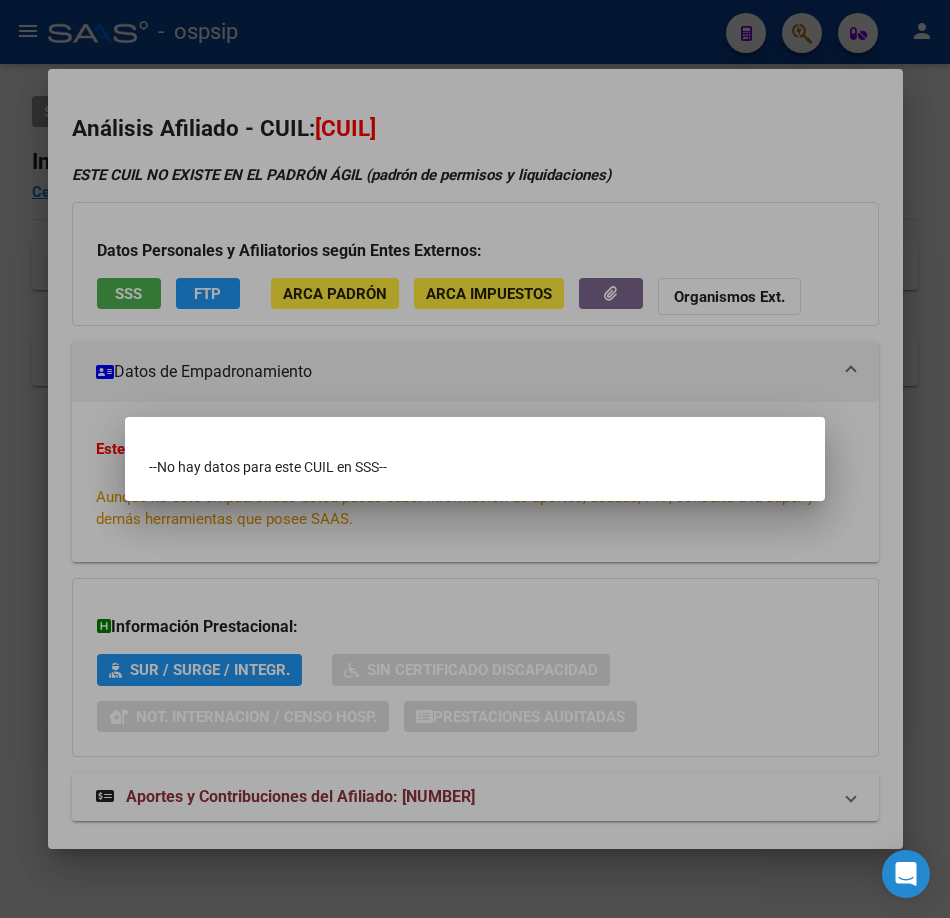 click at bounding box center [475, 459] 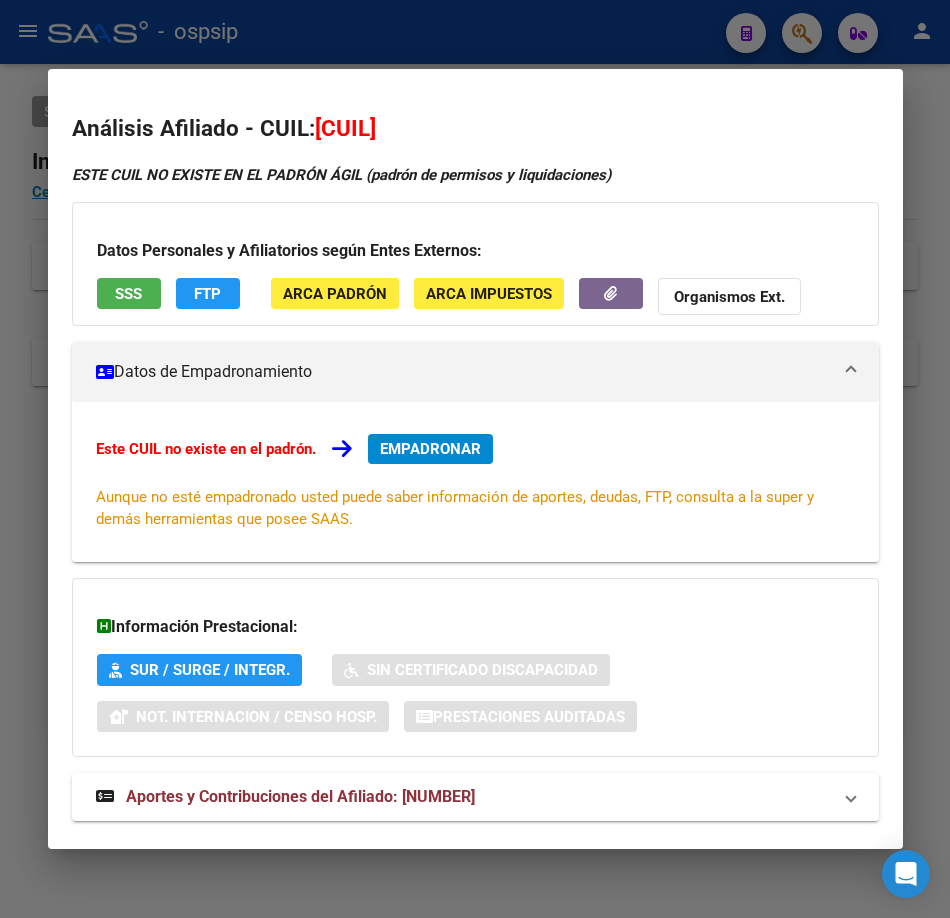 click at bounding box center (475, 459) 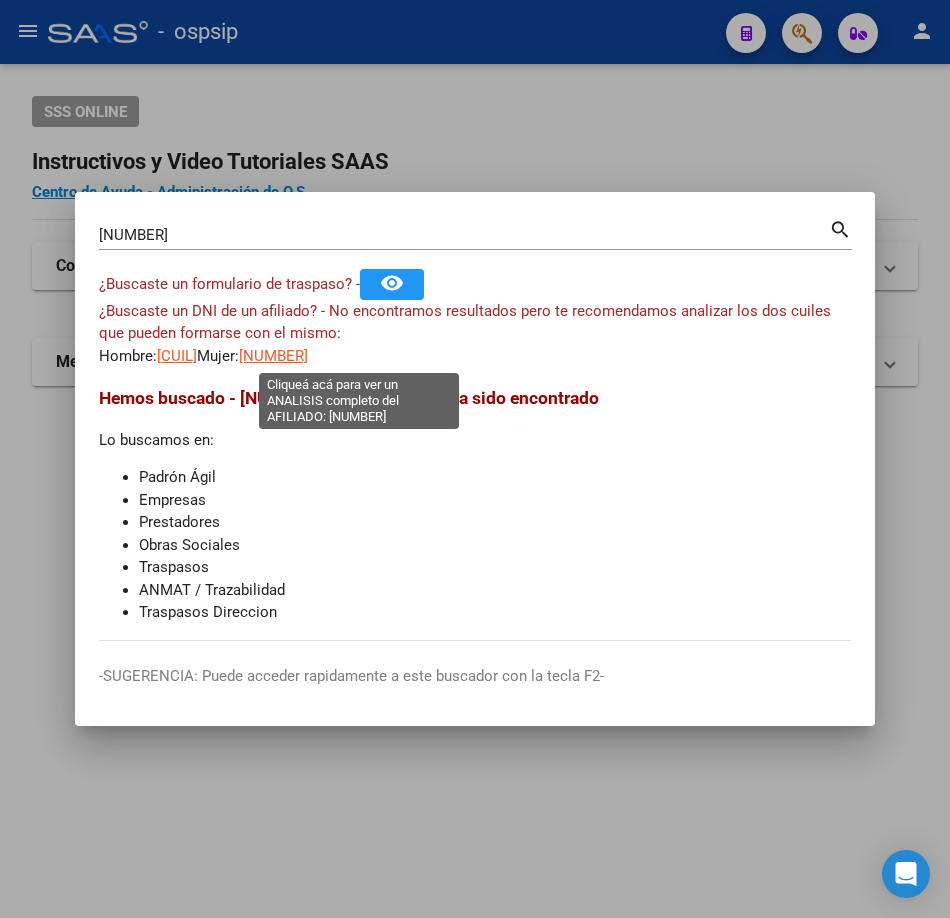 click on "[NUMBER]" at bounding box center (273, 356) 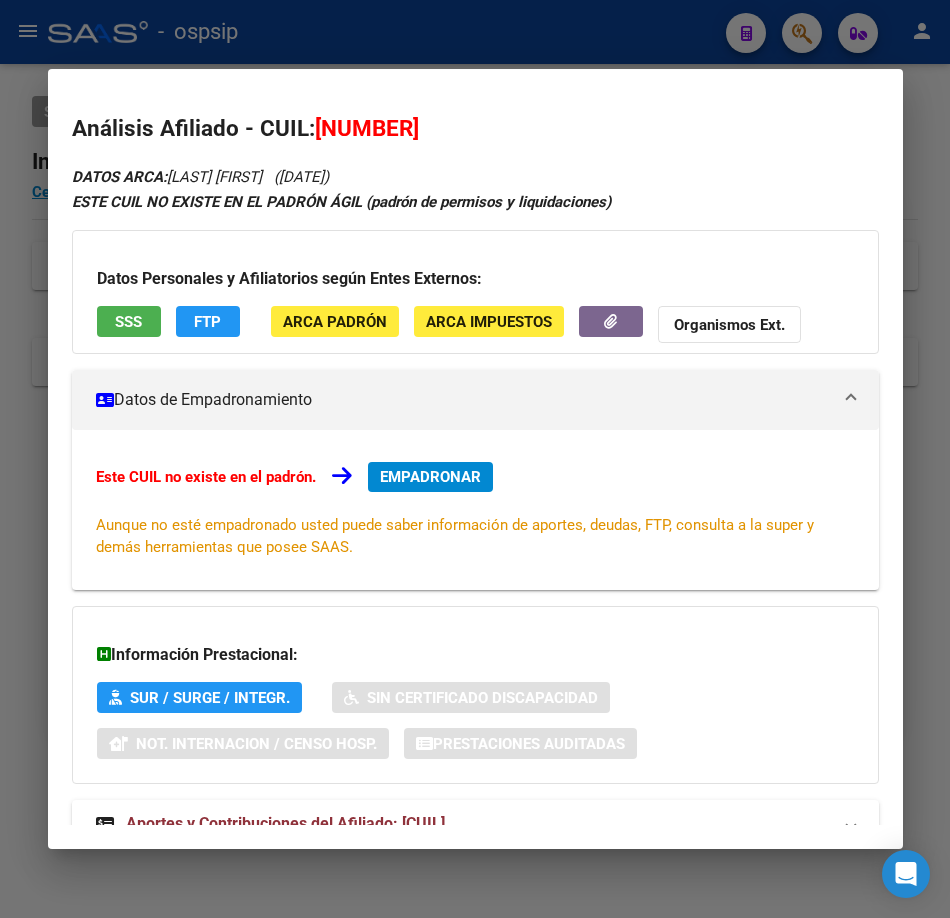 drag, startPoint x: 140, startPoint y: 316, endPoint x: 149, endPoint y: 332, distance: 18.35756 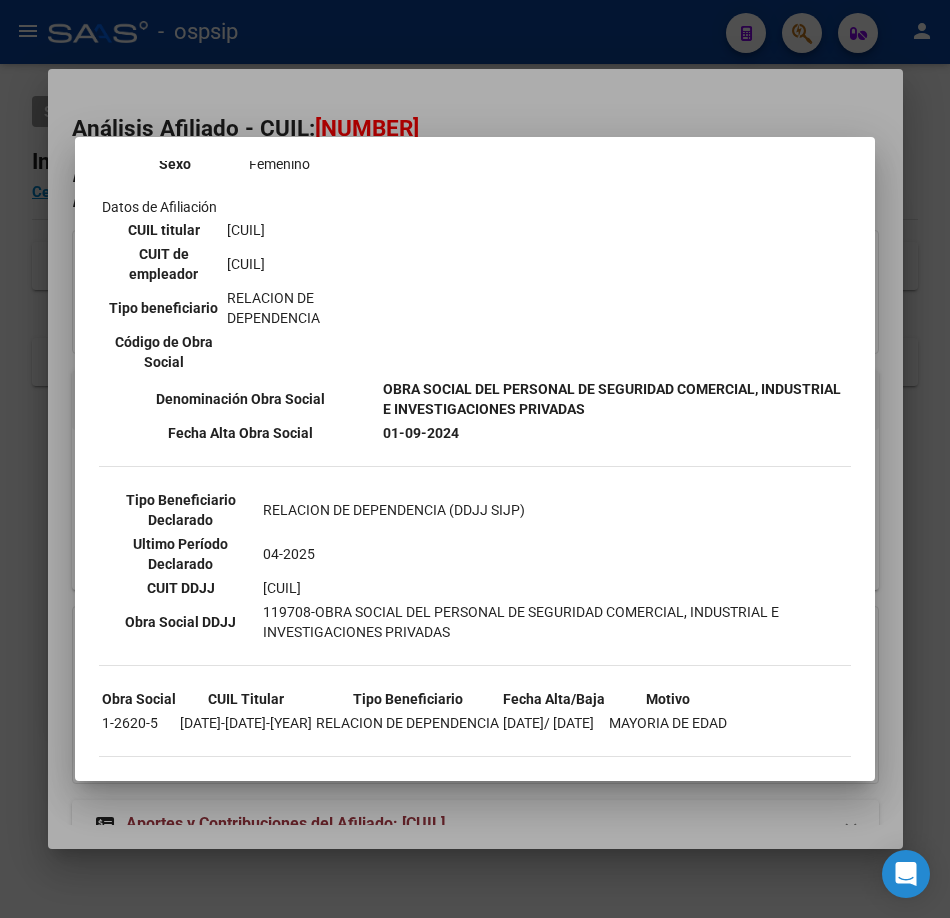 scroll, scrollTop: 360, scrollLeft: 0, axis: vertical 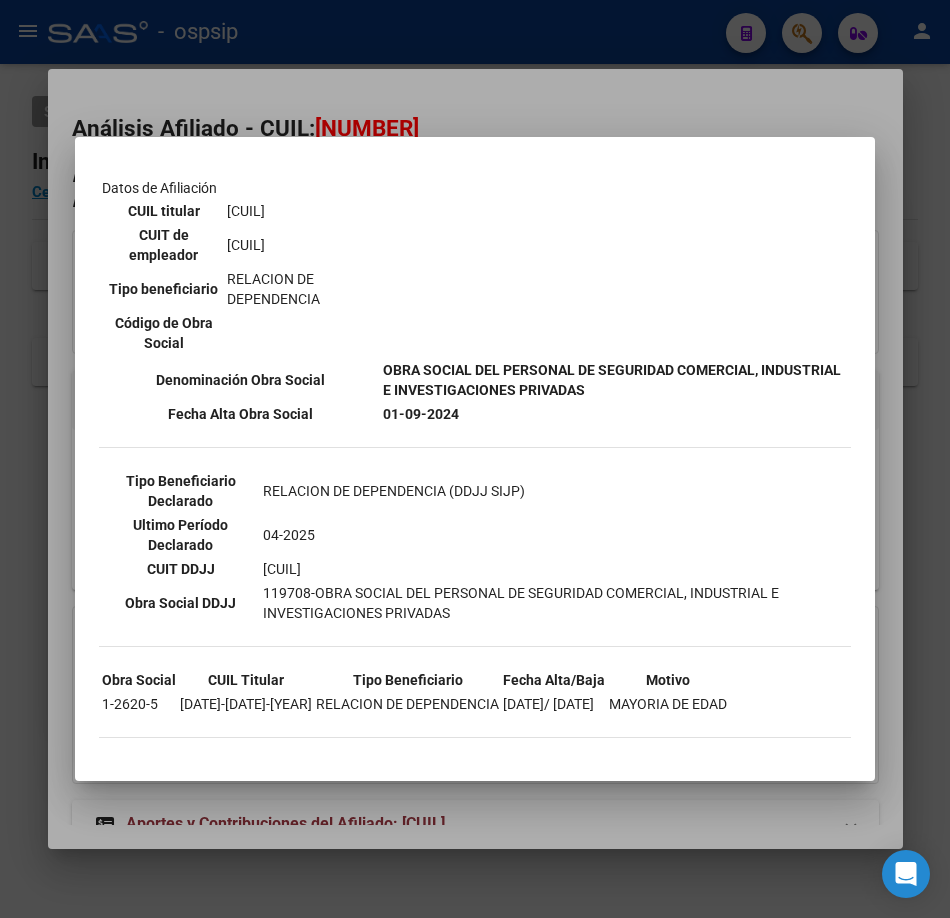 click at bounding box center [475, 459] 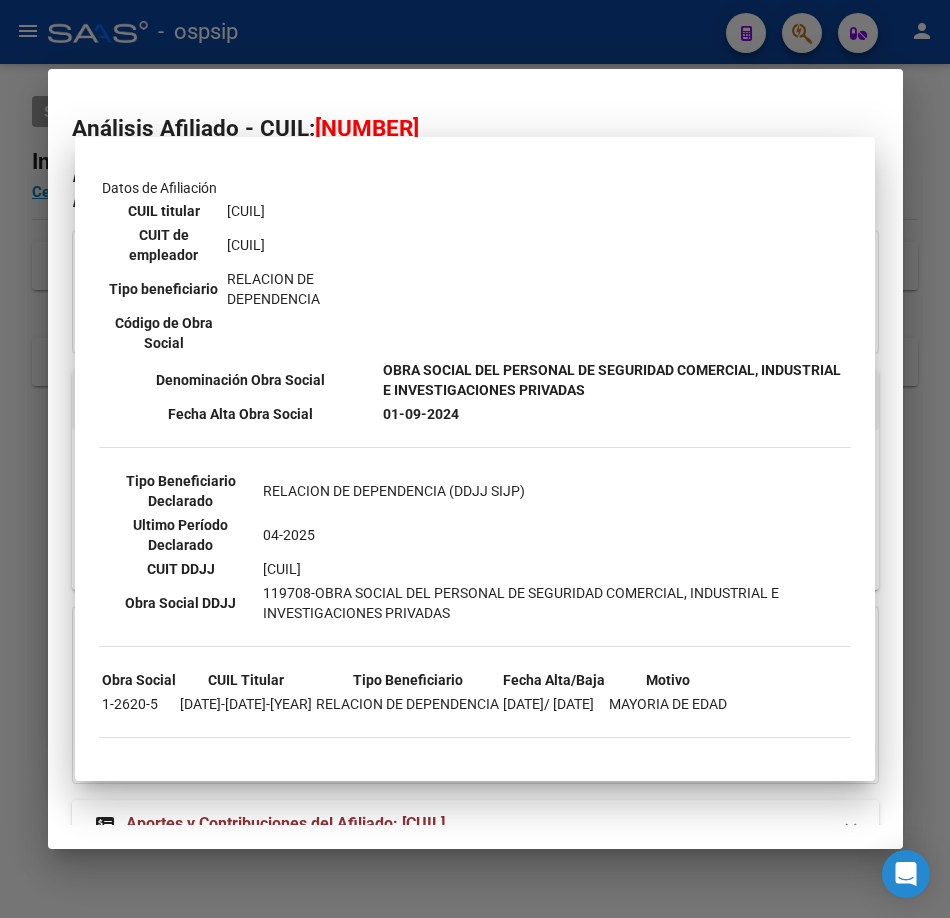 click at bounding box center [475, 459] 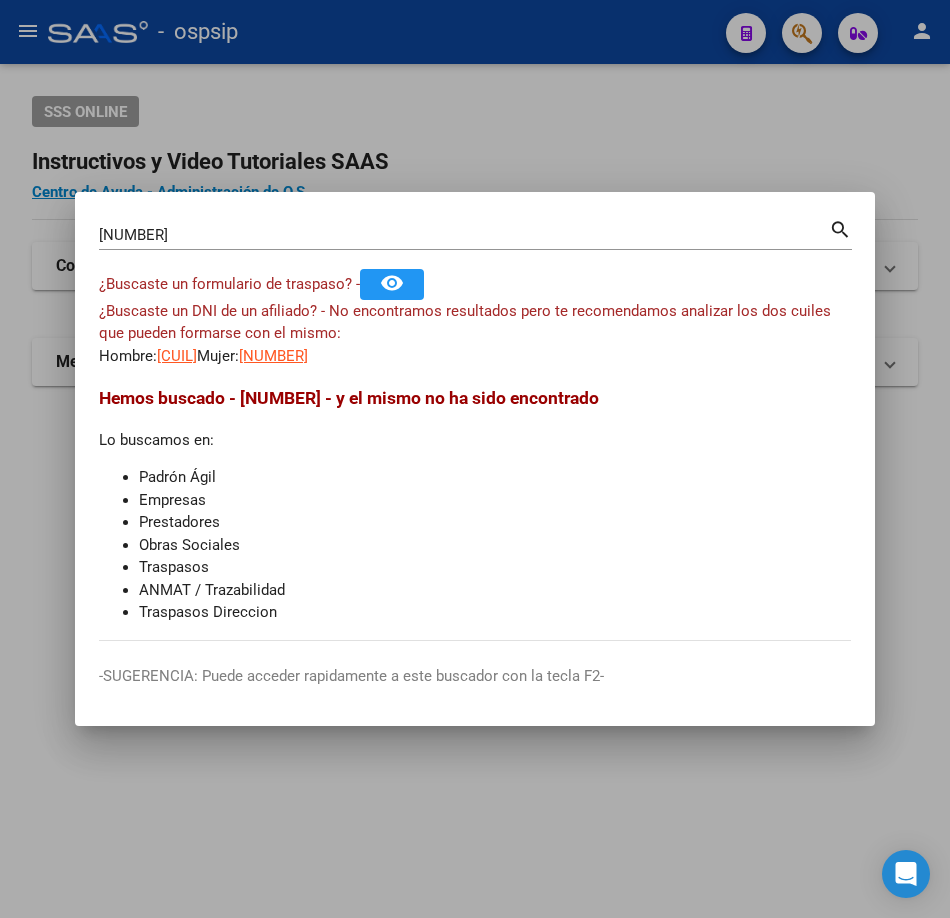 click on "[NUMBER]" at bounding box center (464, 235) 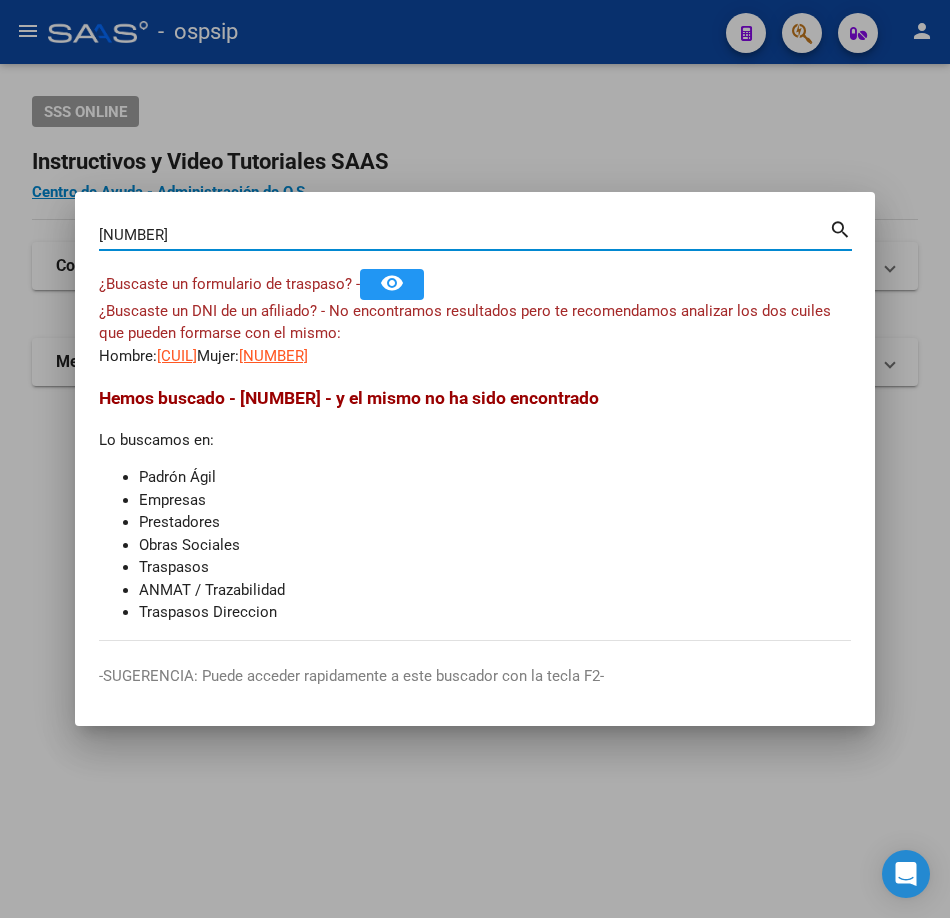 click on "[NUMBER]" at bounding box center (464, 235) 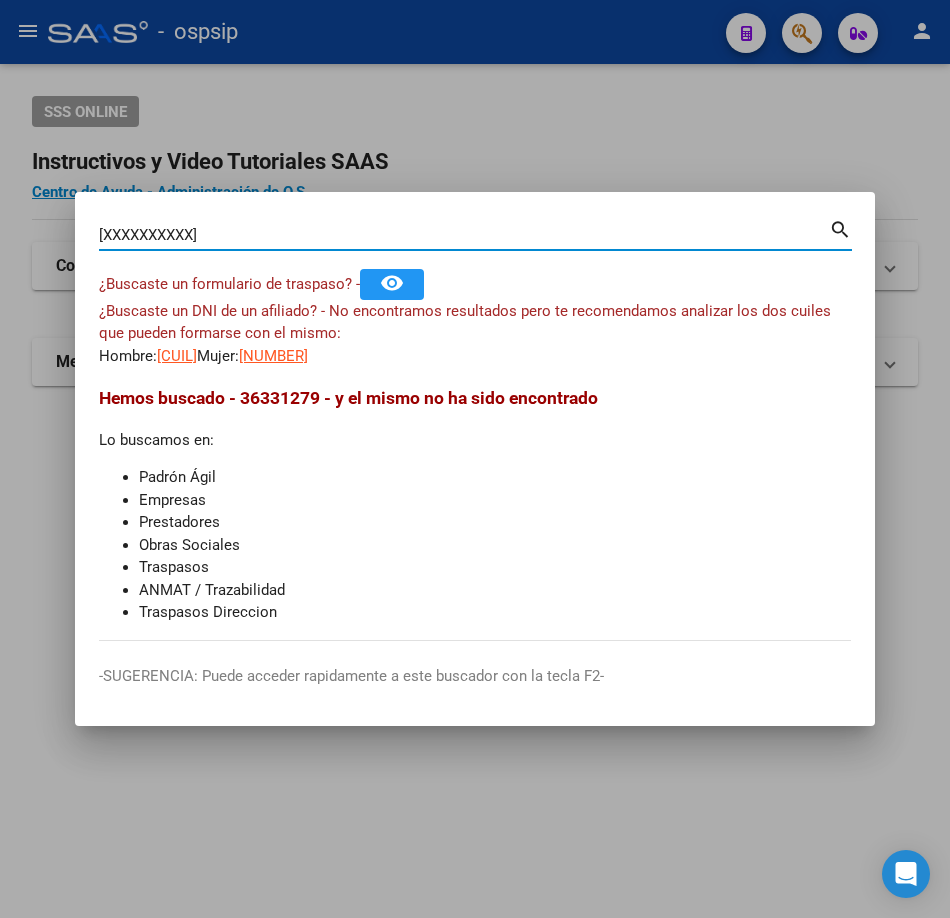 type on "[XXXXXXXXXX]" 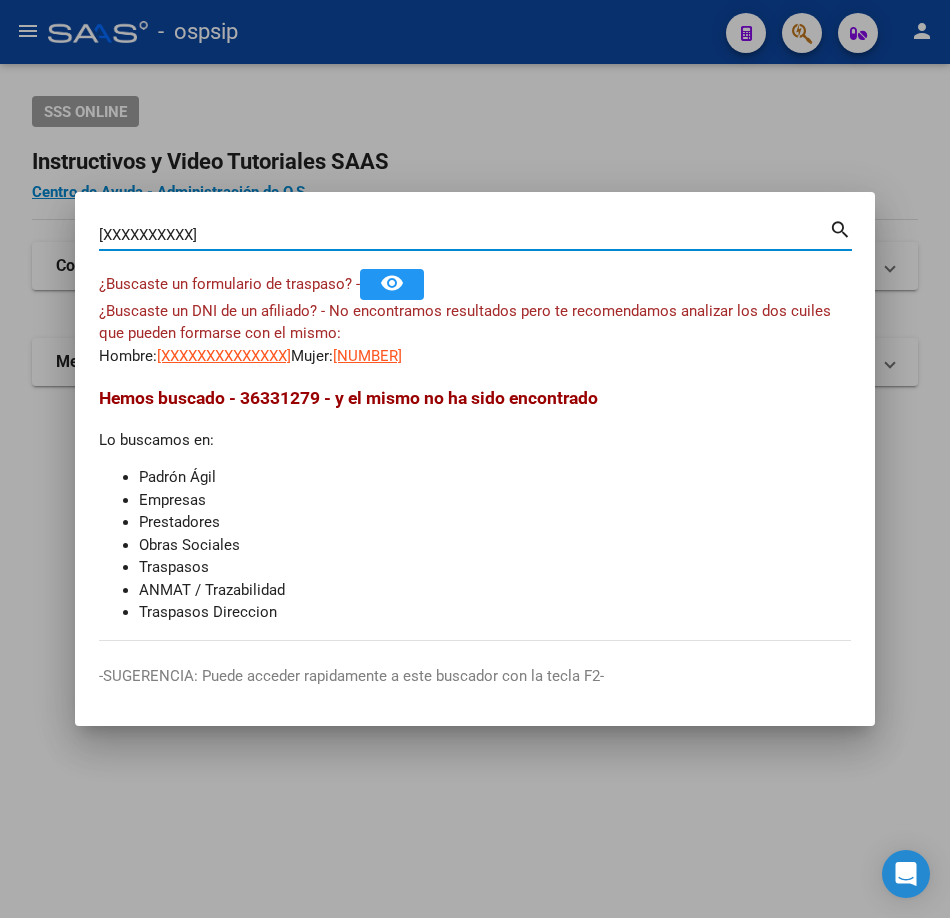 click on "[XXXXXXXXXXXXXX]" at bounding box center [224, 356] 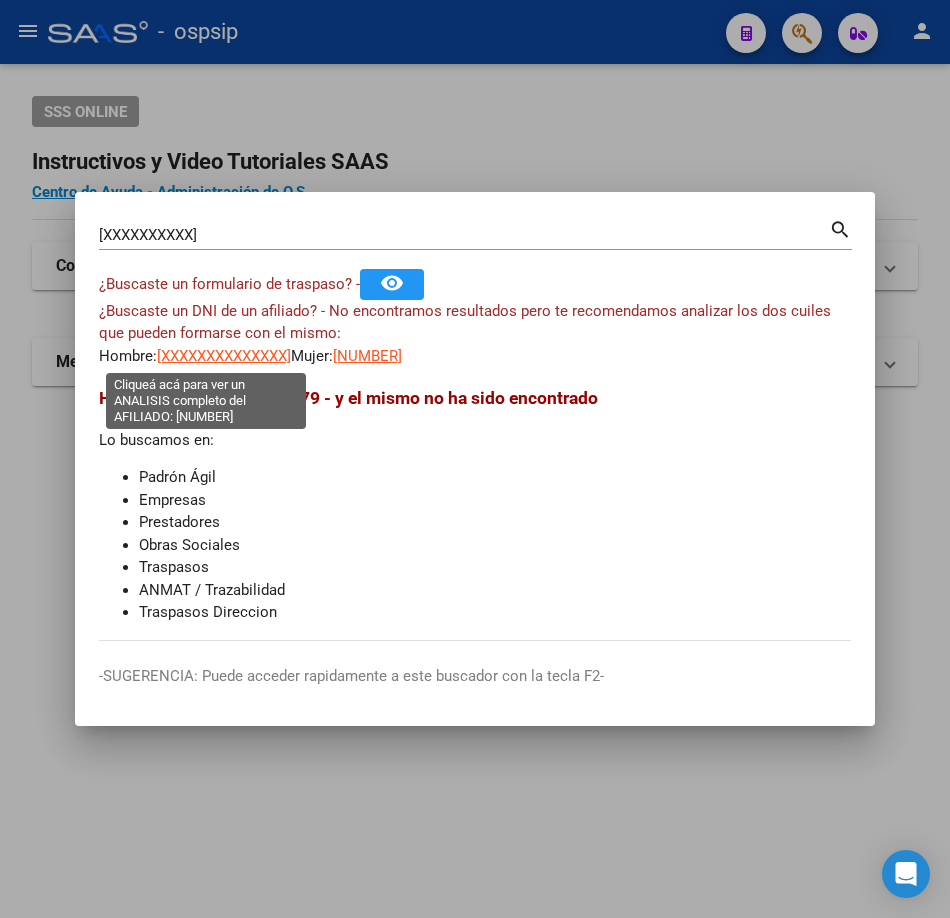click on "[XXXXXXXXXXXXXX]" at bounding box center (224, 356) 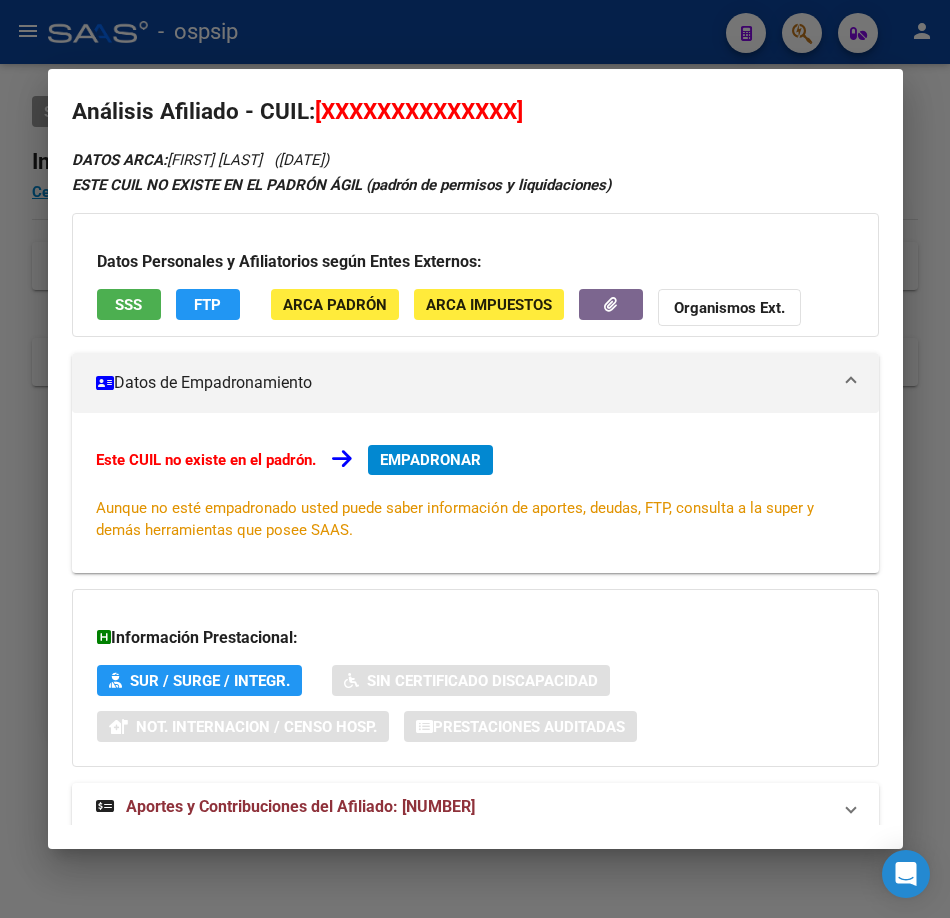 scroll, scrollTop: 68, scrollLeft: 0, axis: vertical 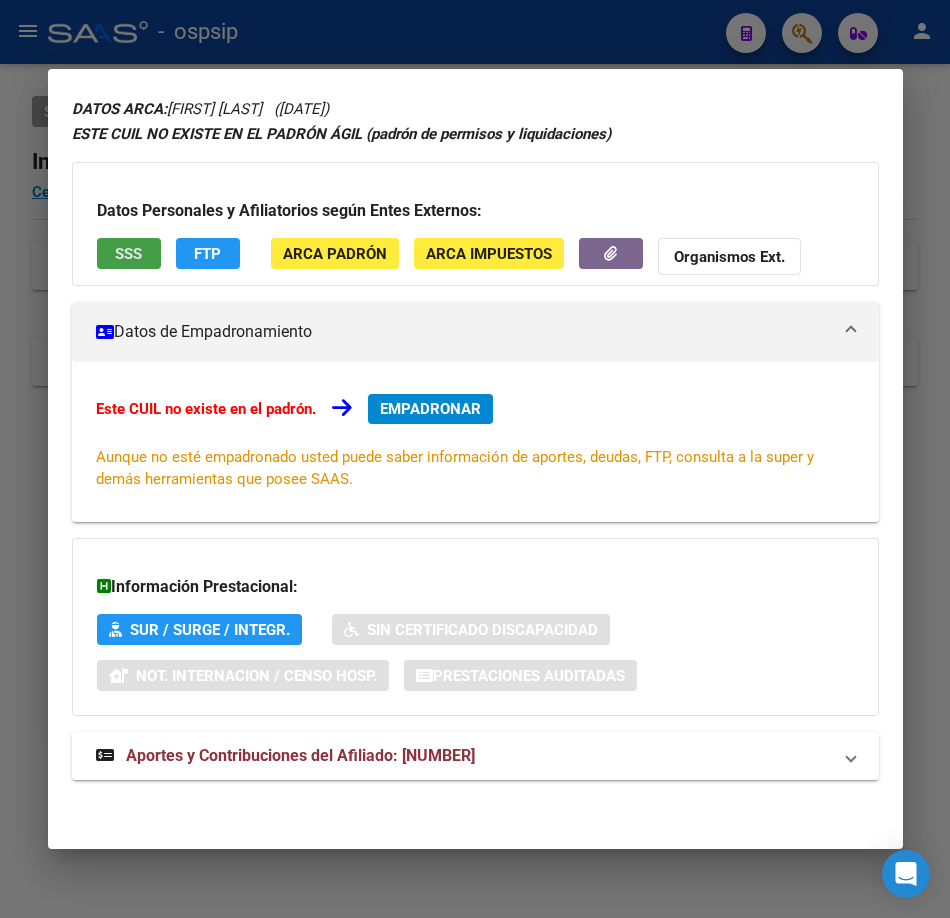 click on "SSS" at bounding box center (129, 253) 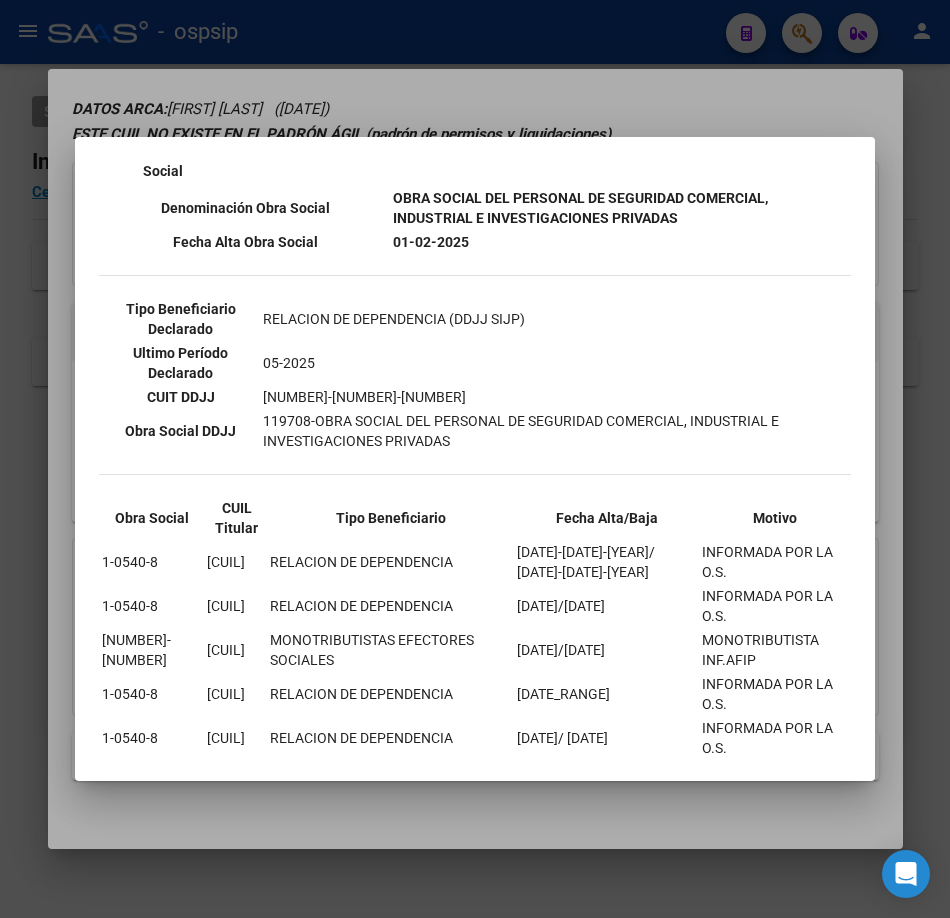 scroll, scrollTop: 500, scrollLeft: 0, axis: vertical 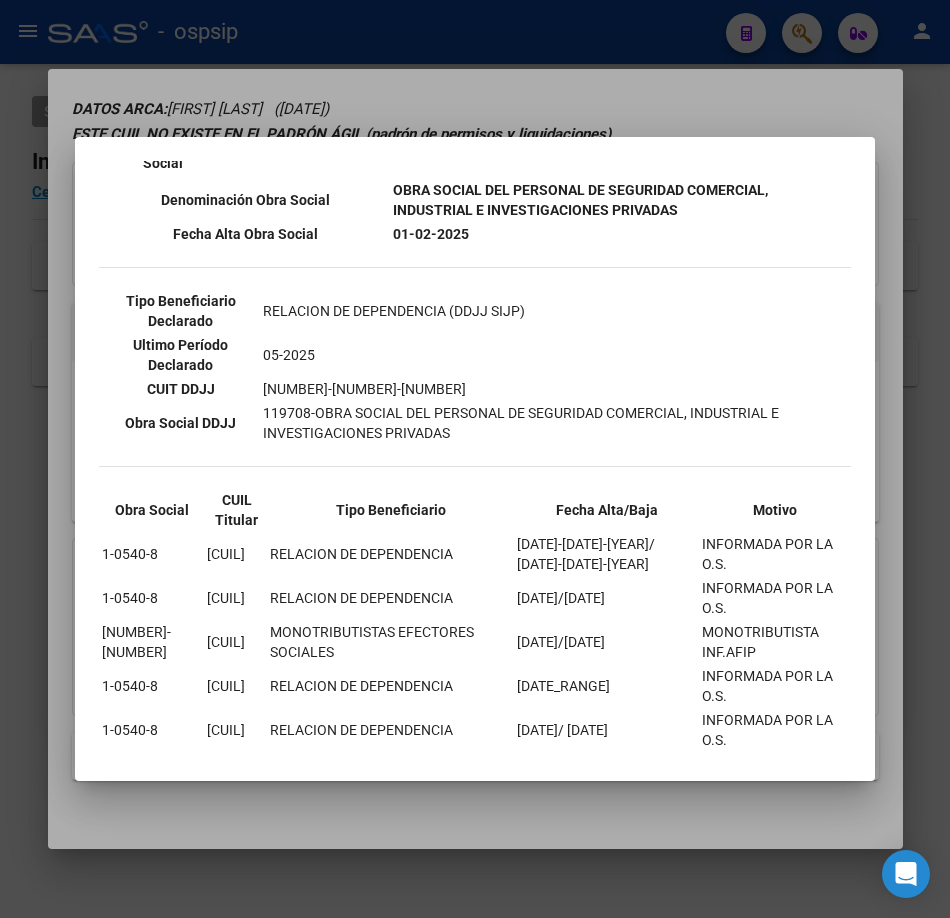 click at bounding box center [475, 459] 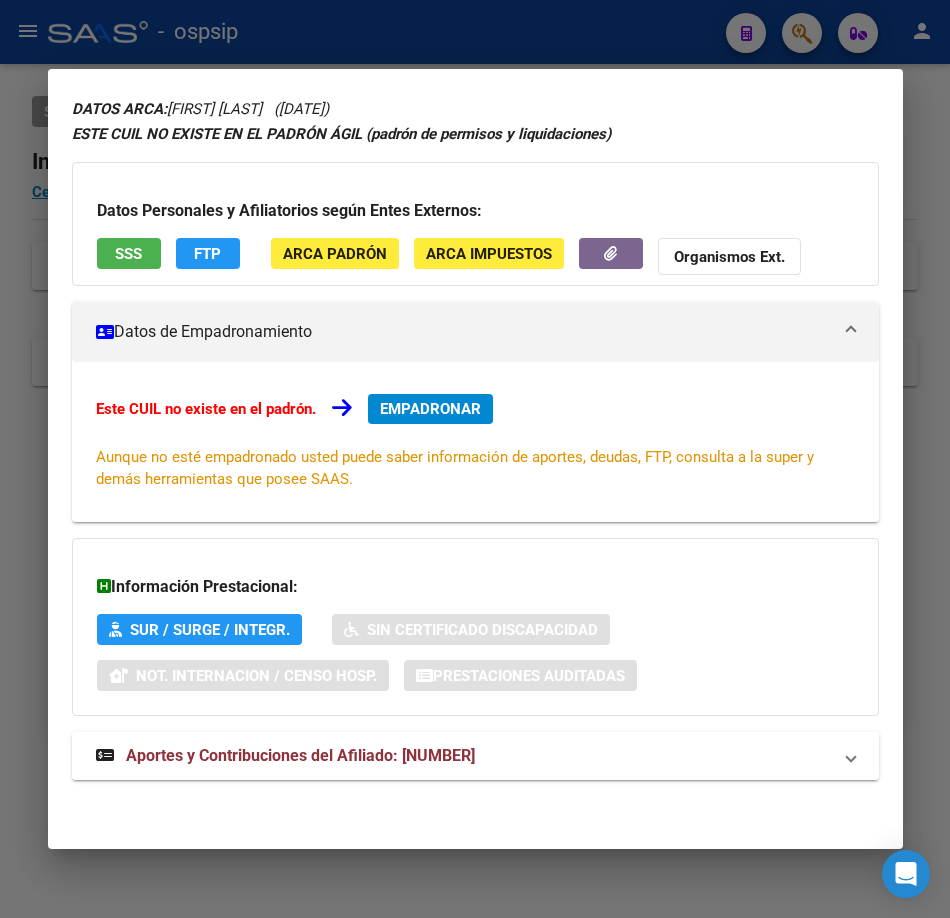 click on "Aportes y Contribuciones del Afiliado: [NUMBER]" at bounding box center (300, 755) 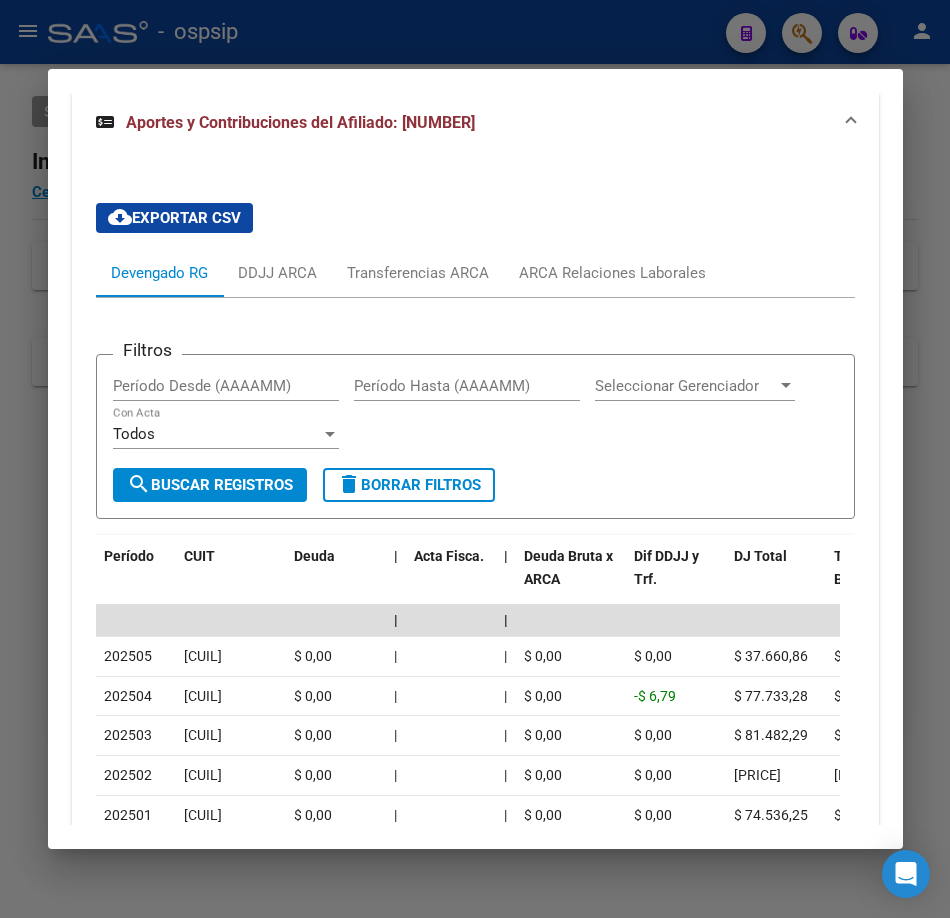 scroll, scrollTop: 744, scrollLeft: 0, axis: vertical 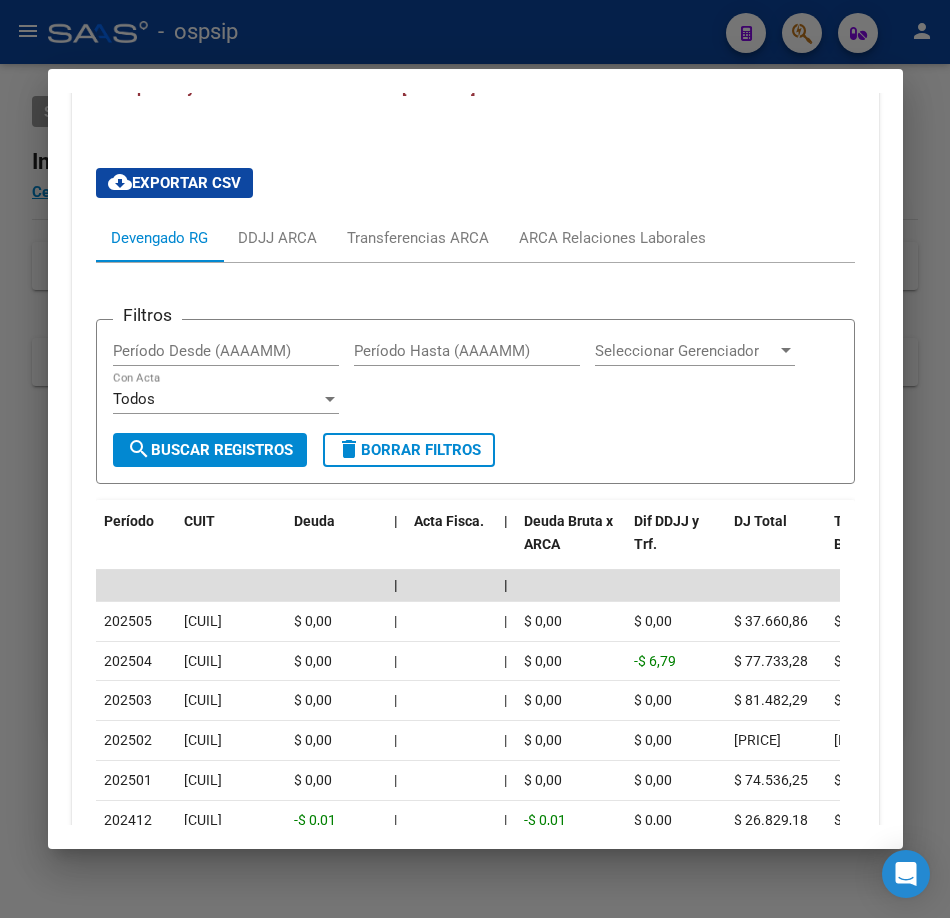click at bounding box center (475, 459) 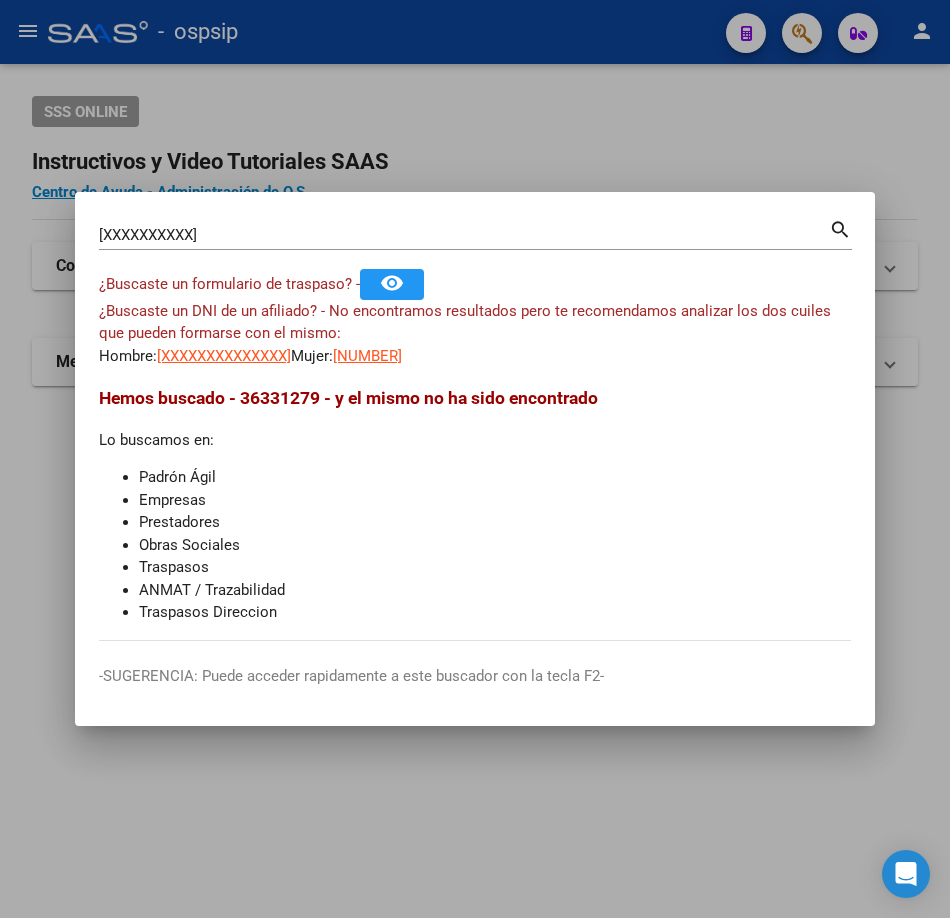 click on "[XXXXXXXXXX]" at bounding box center (464, 235) 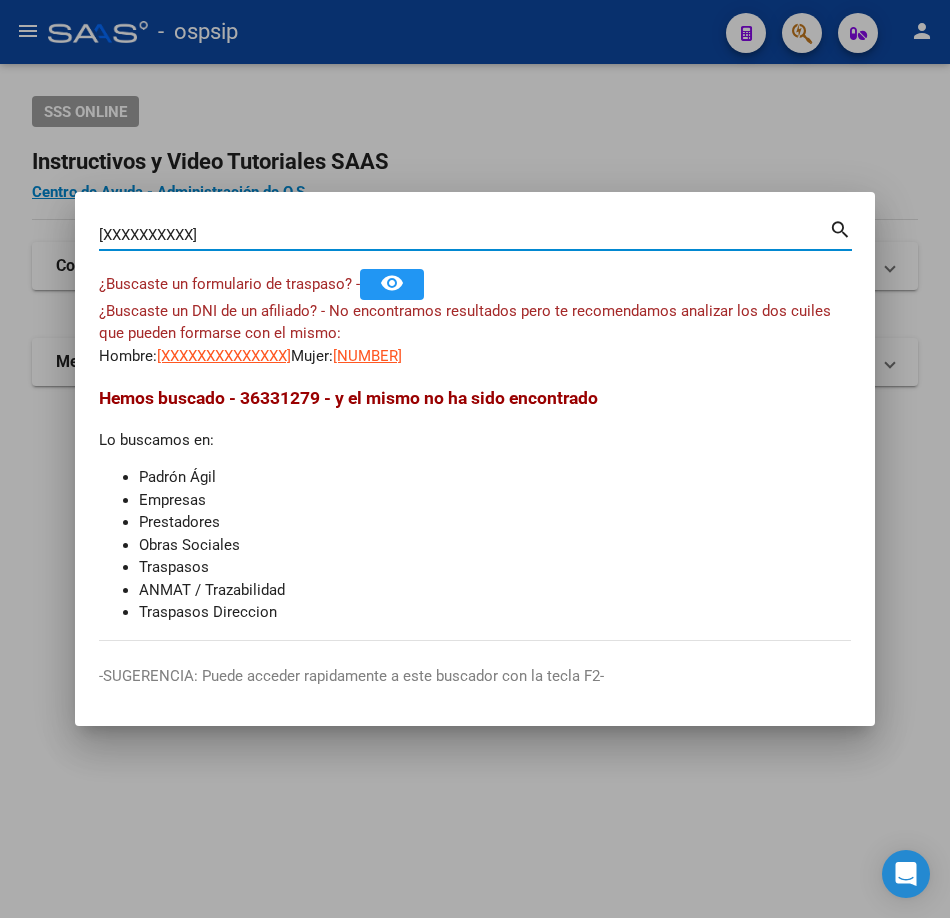 click on "[XXXXXXXXXX]" at bounding box center [464, 235] 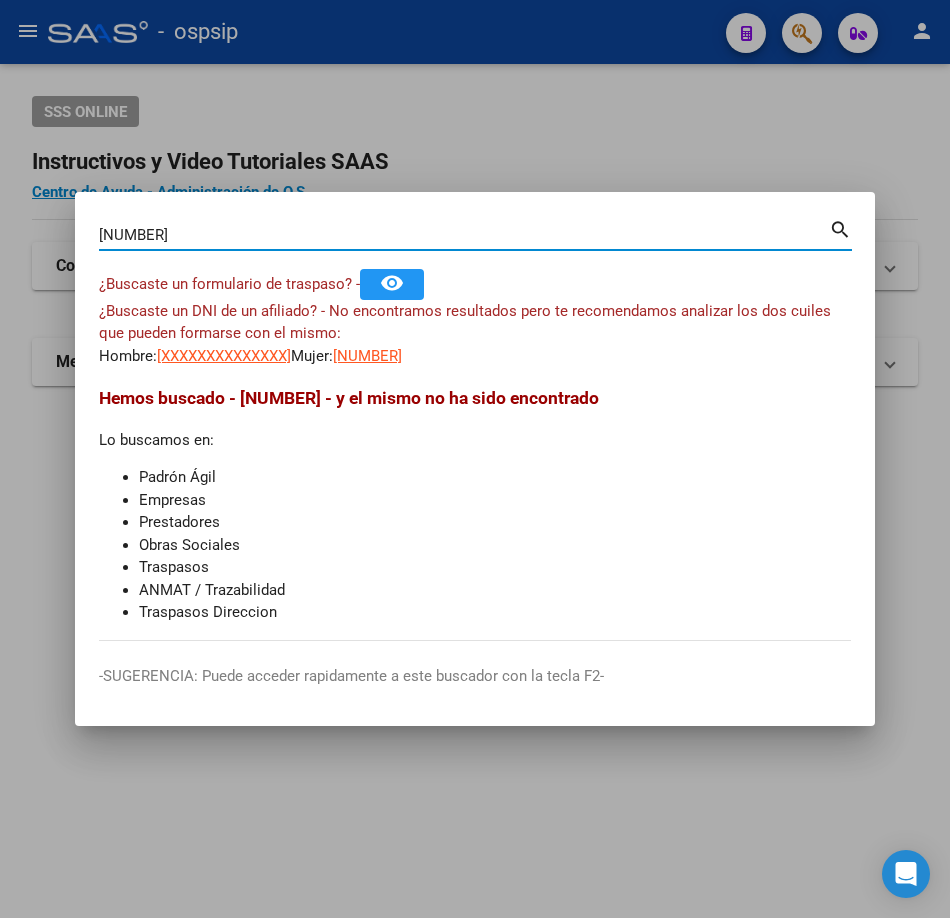 type on "[NUMBER]" 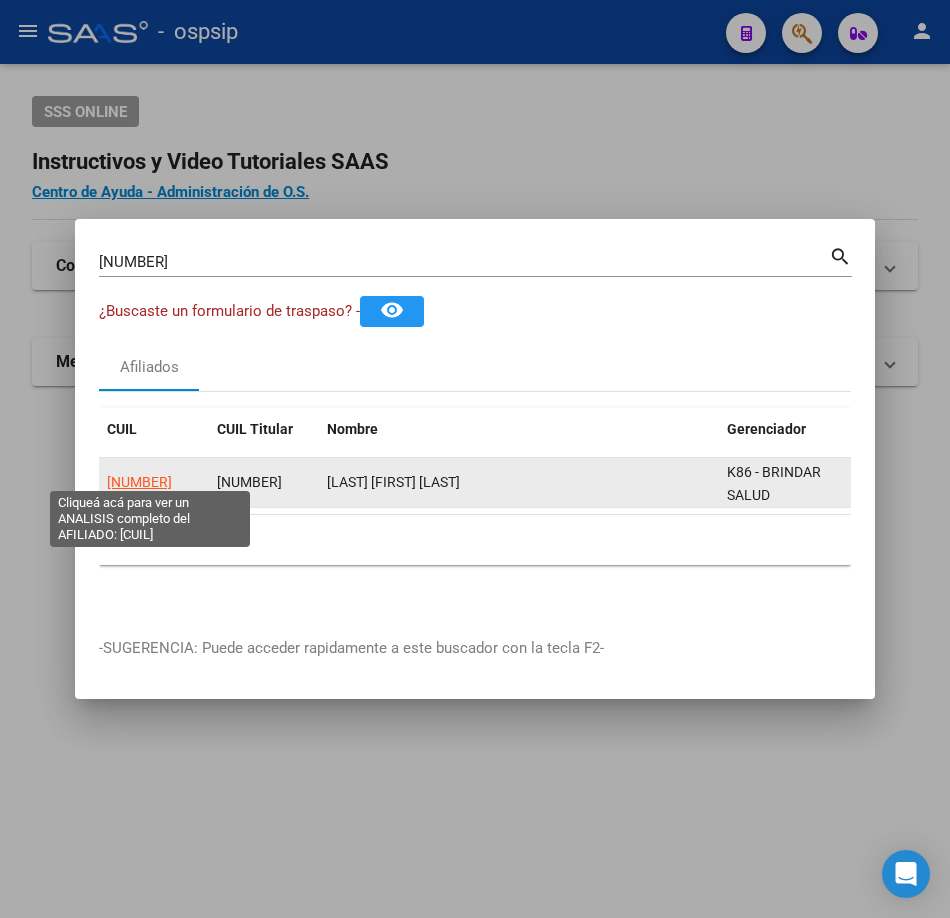 click on "[NUMBER]" 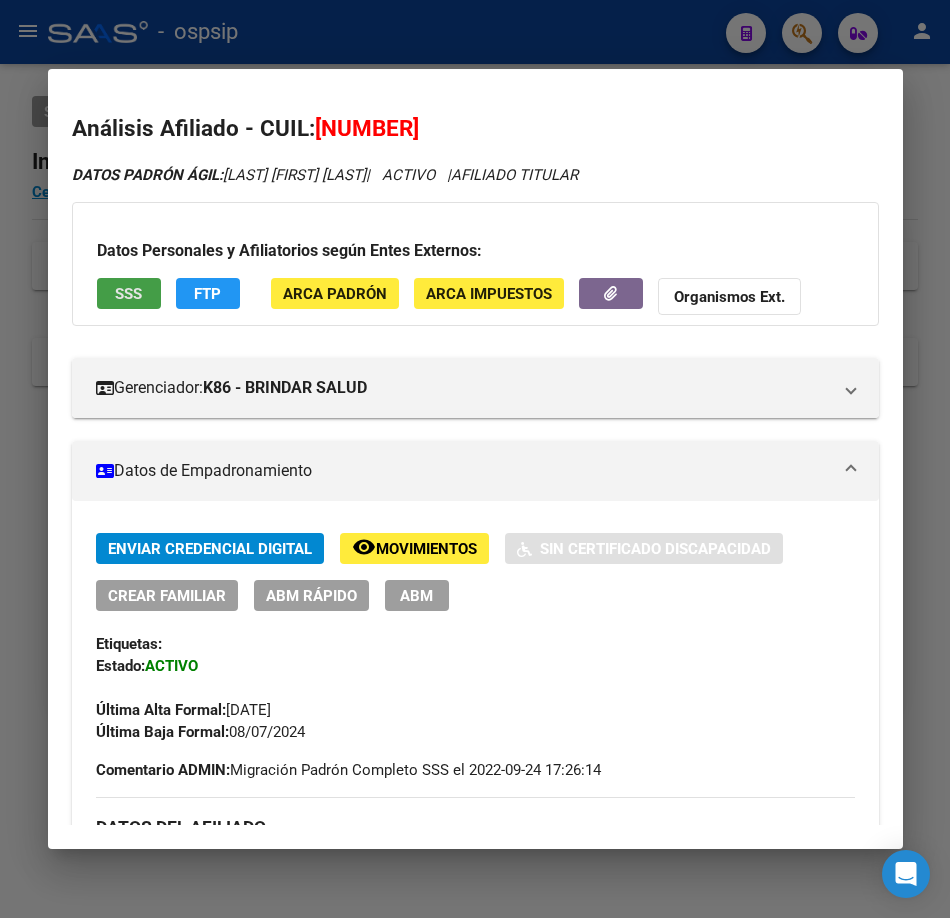click on "SSS" at bounding box center [129, 293] 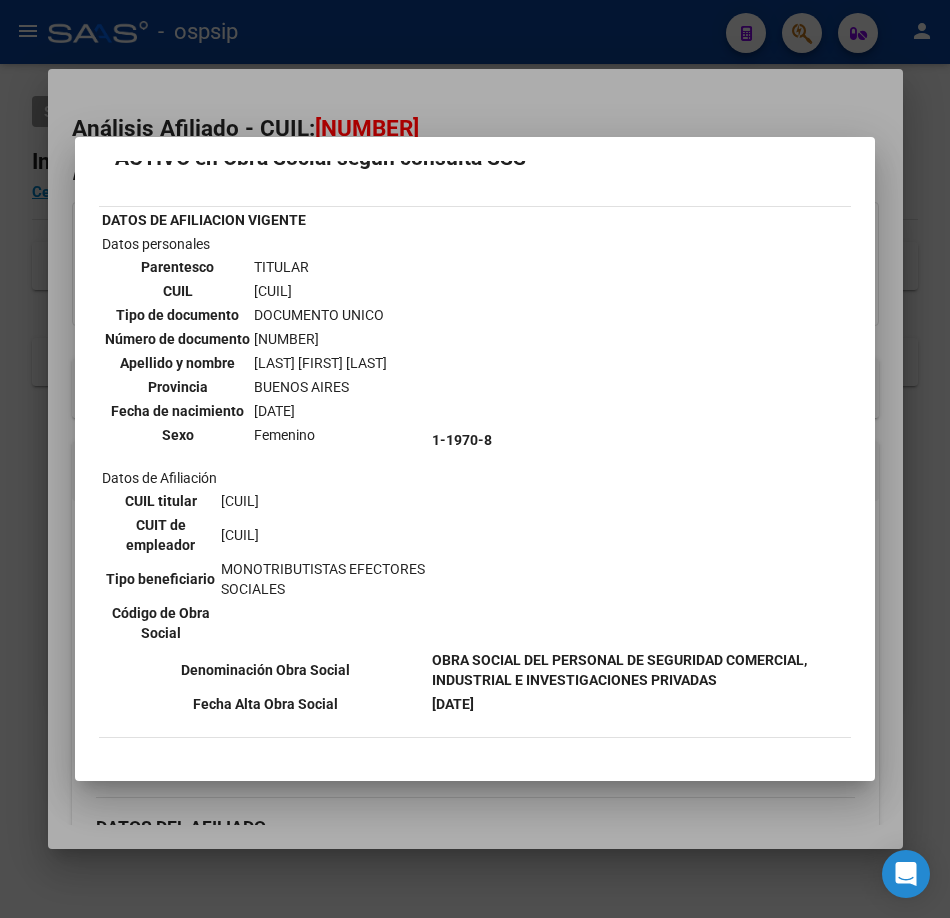 scroll, scrollTop: 70, scrollLeft: 0, axis: vertical 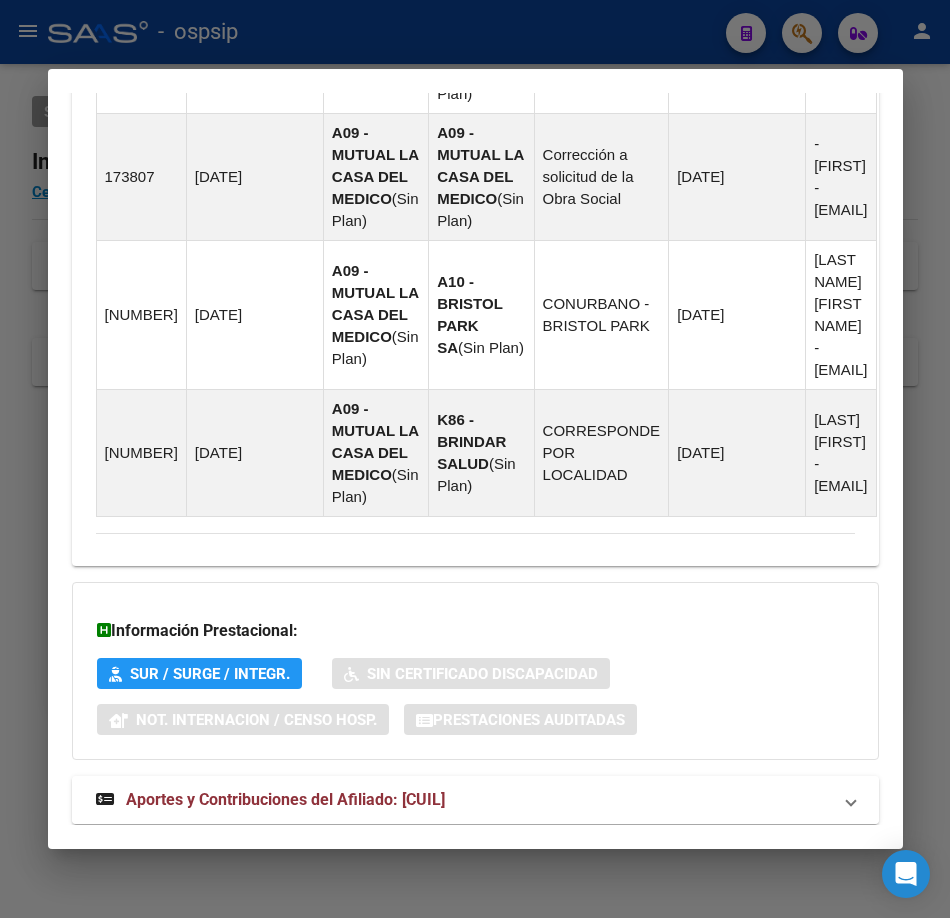 click on "Aportes y Contribuciones del Afiliado: [CUIL]" at bounding box center (475, 800) 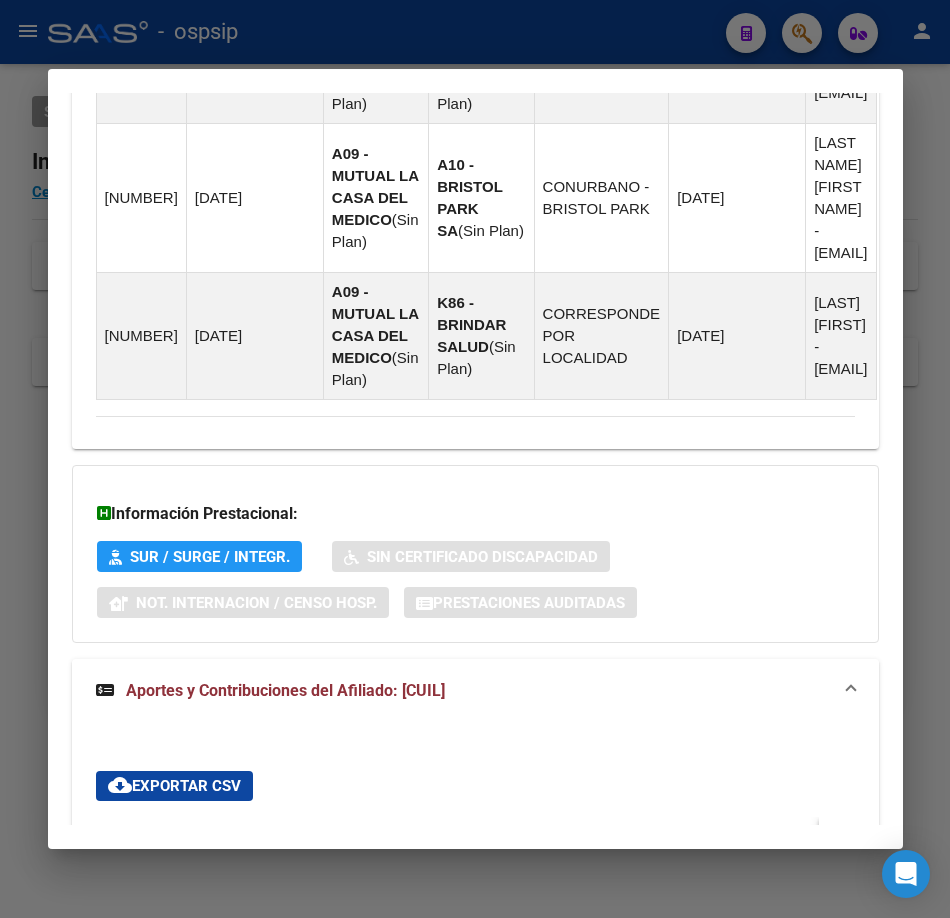 scroll, scrollTop: 2360, scrollLeft: 0, axis: vertical 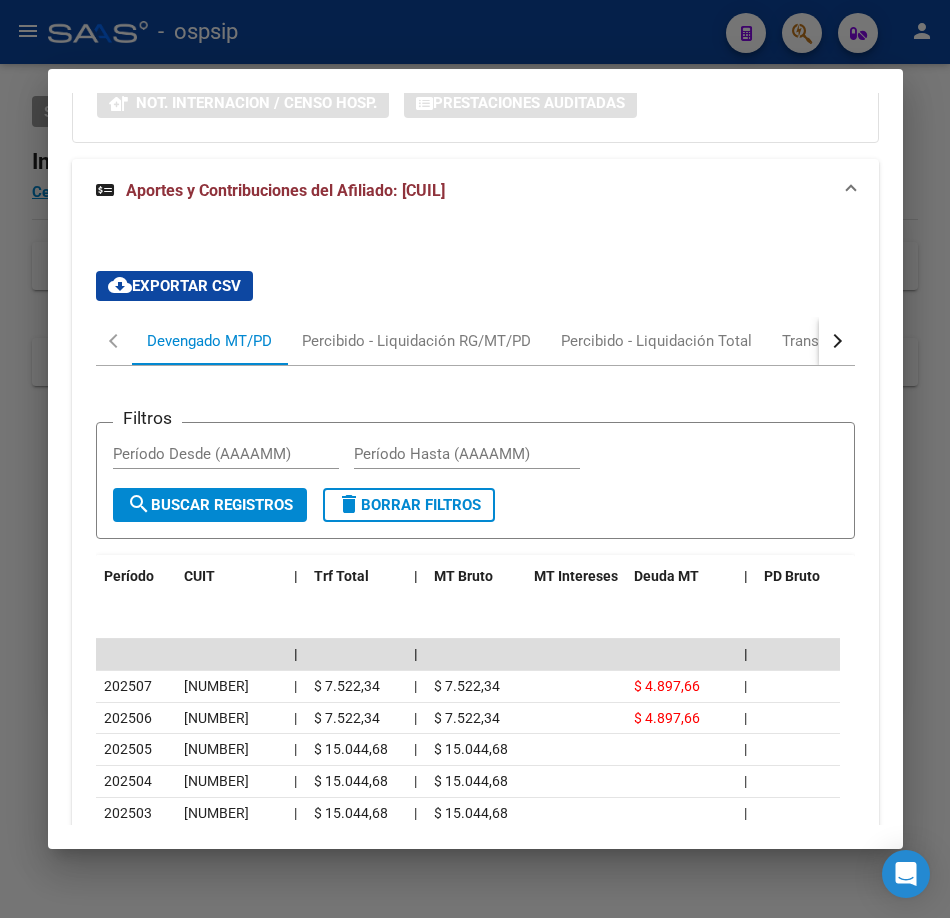 click at bounding box center (475, 459) 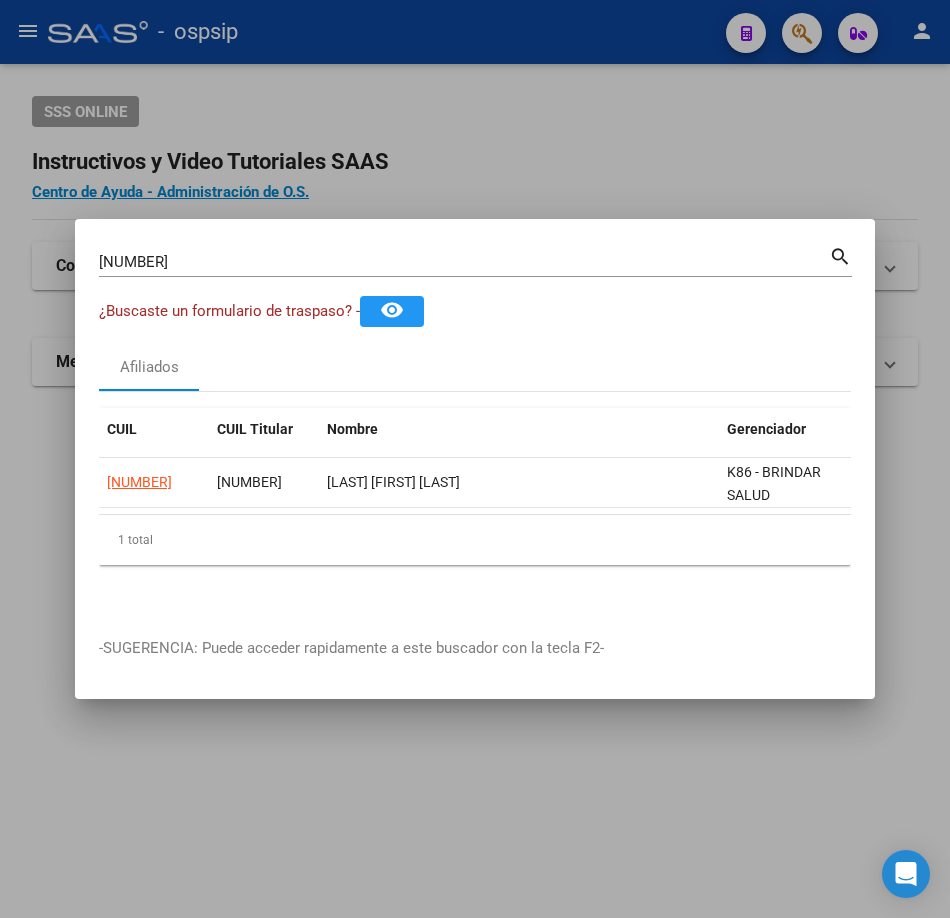 click on "[NUMBER]" at bounding box center [464, 262] 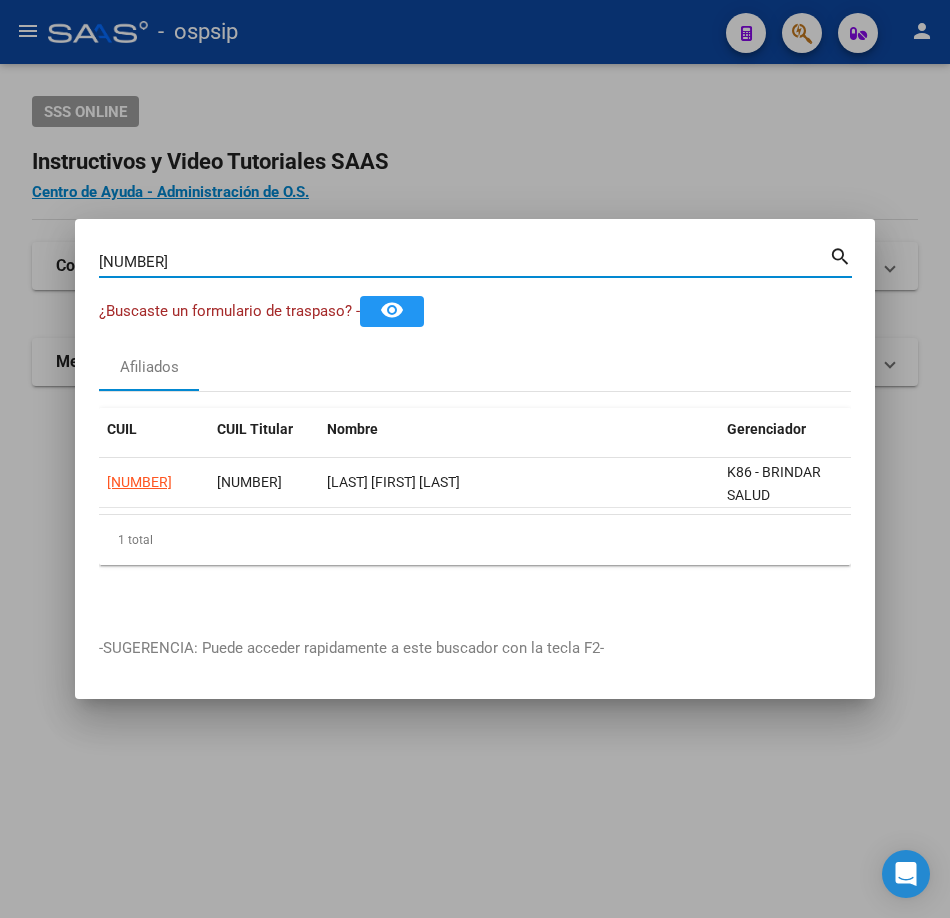 click on "[NUMBER]" at bounding box center (464, 262) 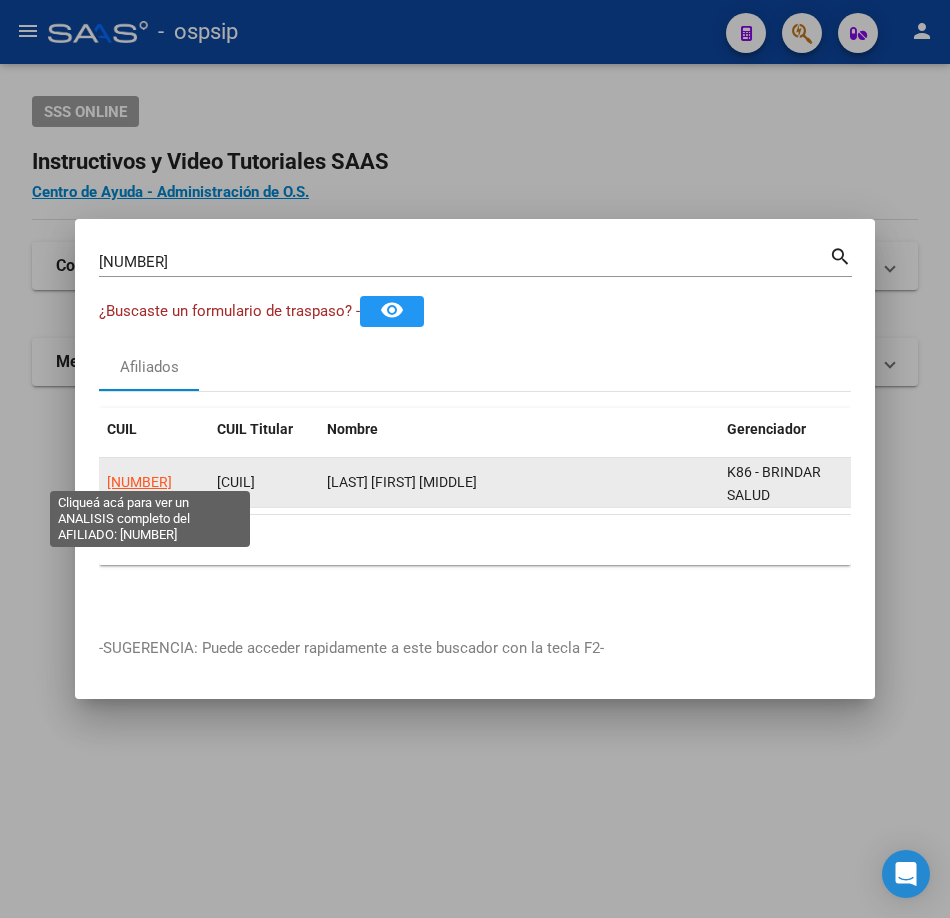 click on "[NUMBER]" 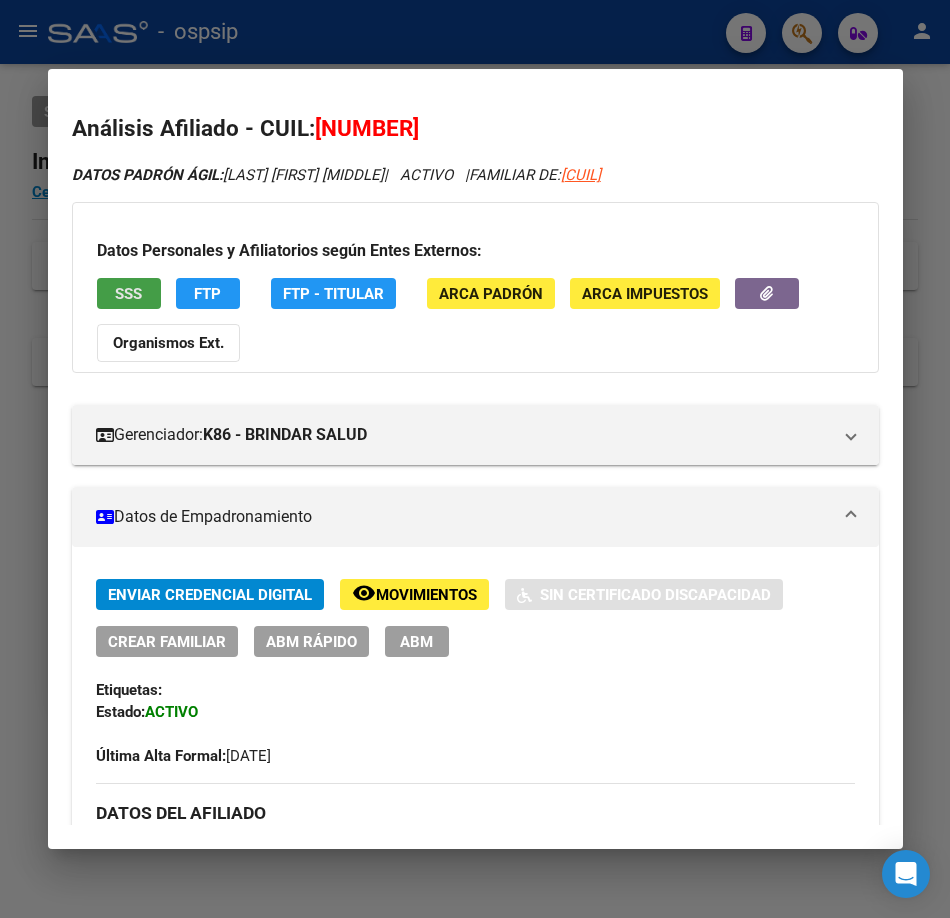 click on "SSS" at bounding box center [128, 294] 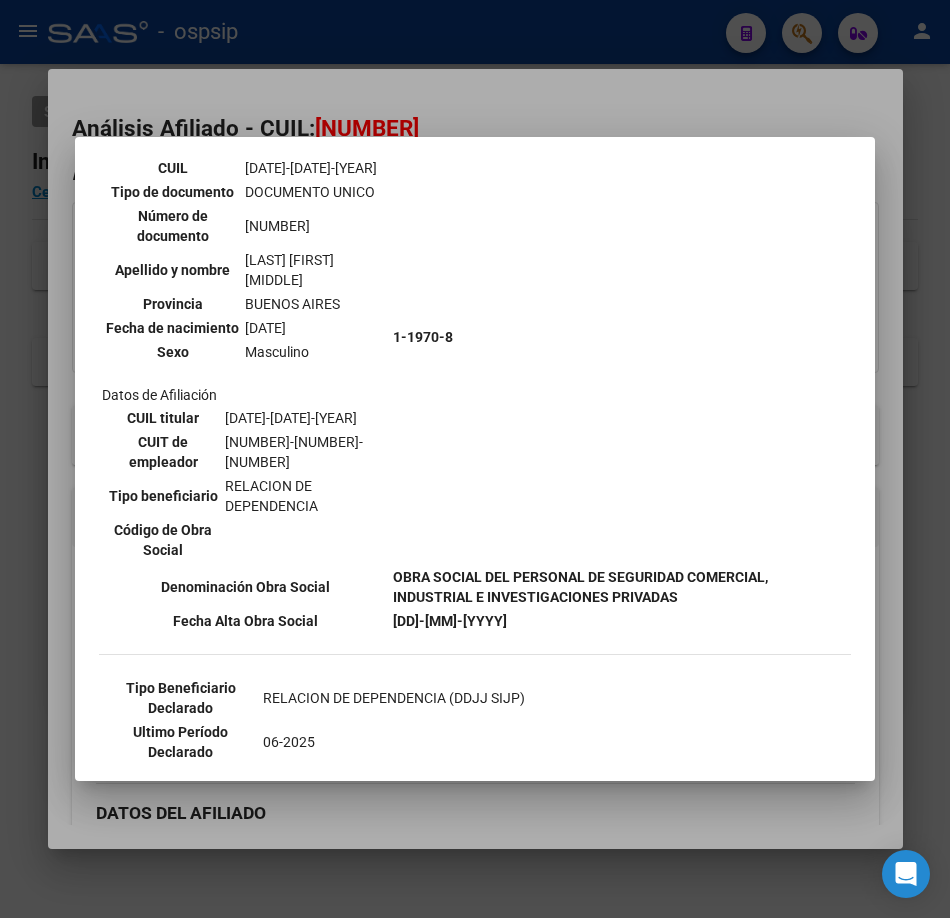 scroll, scrollTop: 400, scrollLeft: 0, axis: vertical 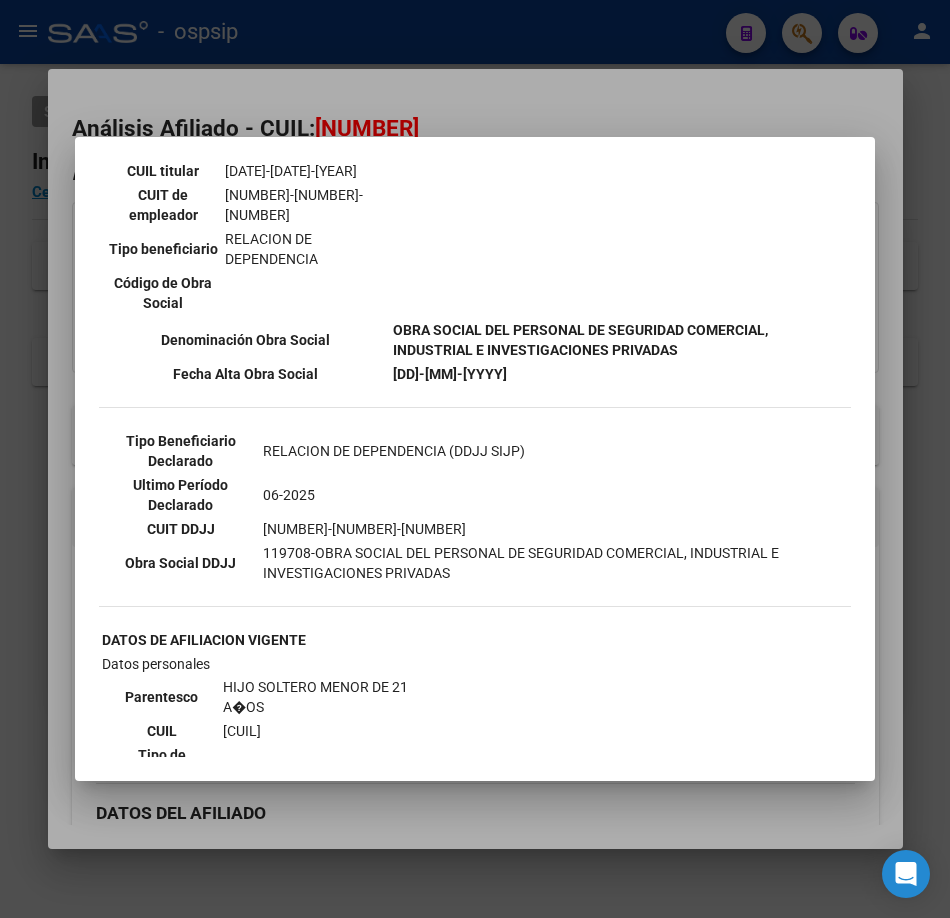 click at bounding box center [475, 459] 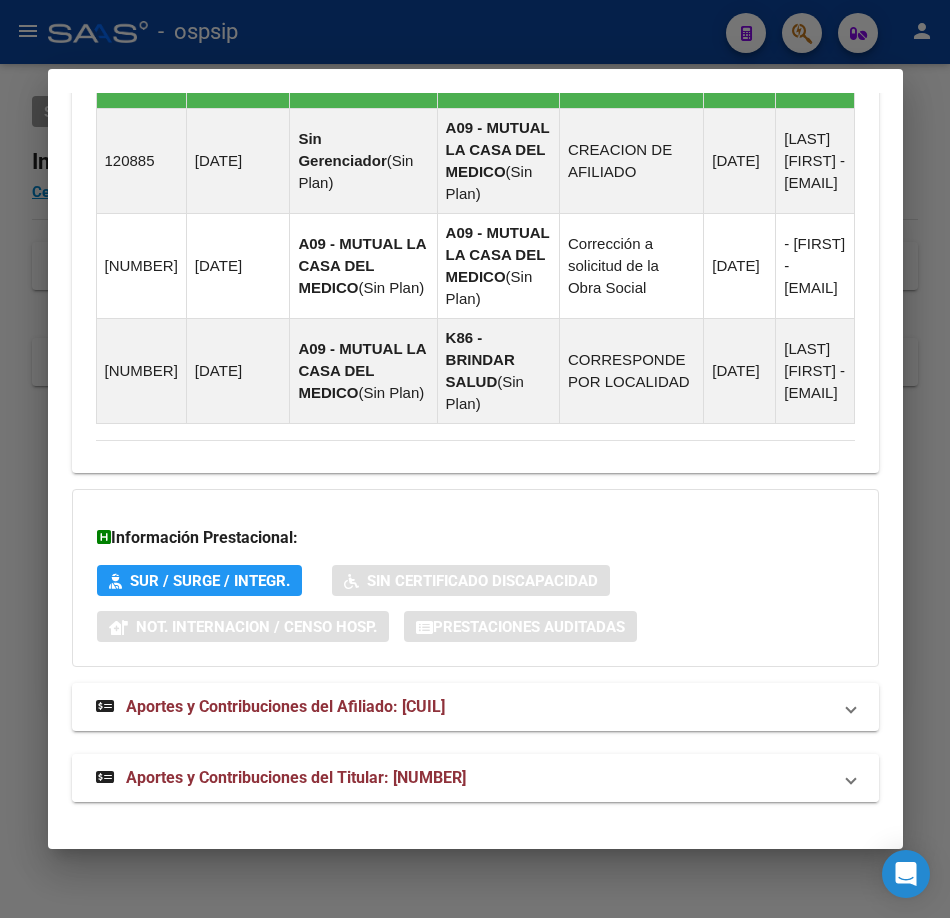 click on "Aportes y Contribuciones del Titular: [NUMBER]" at bounding box center [475, 778] 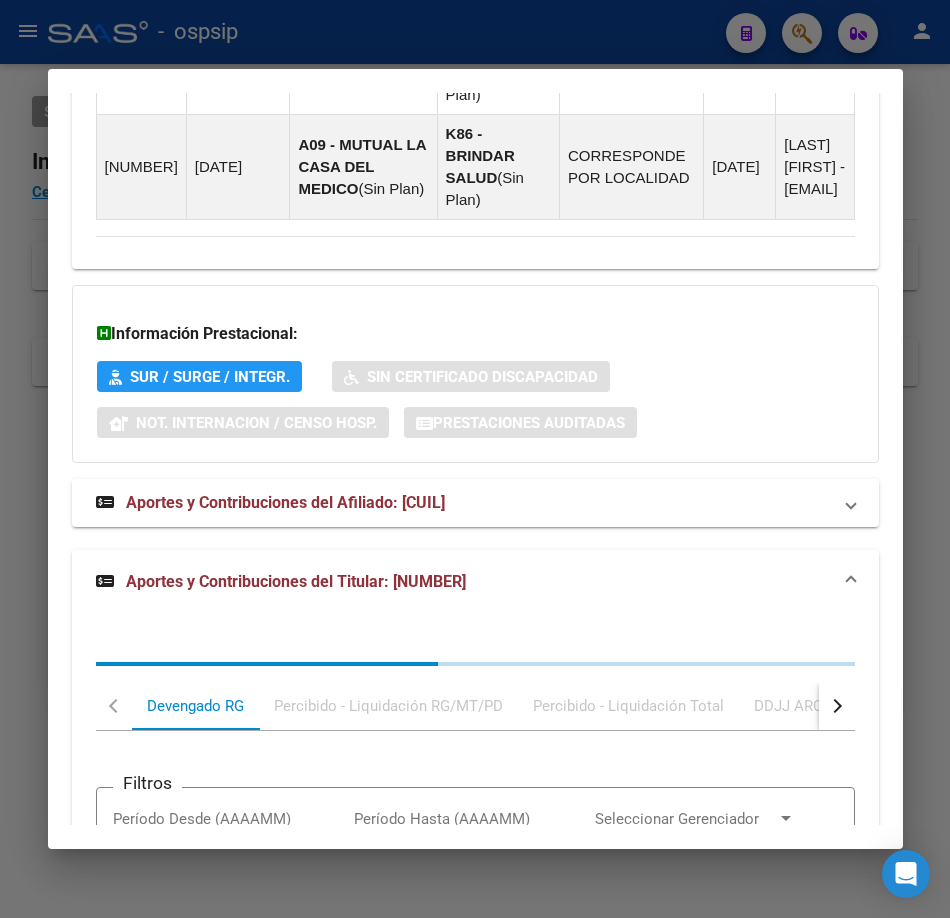 scroll, scrollTop: 2260, scrollLeft: 0, axis: vertical 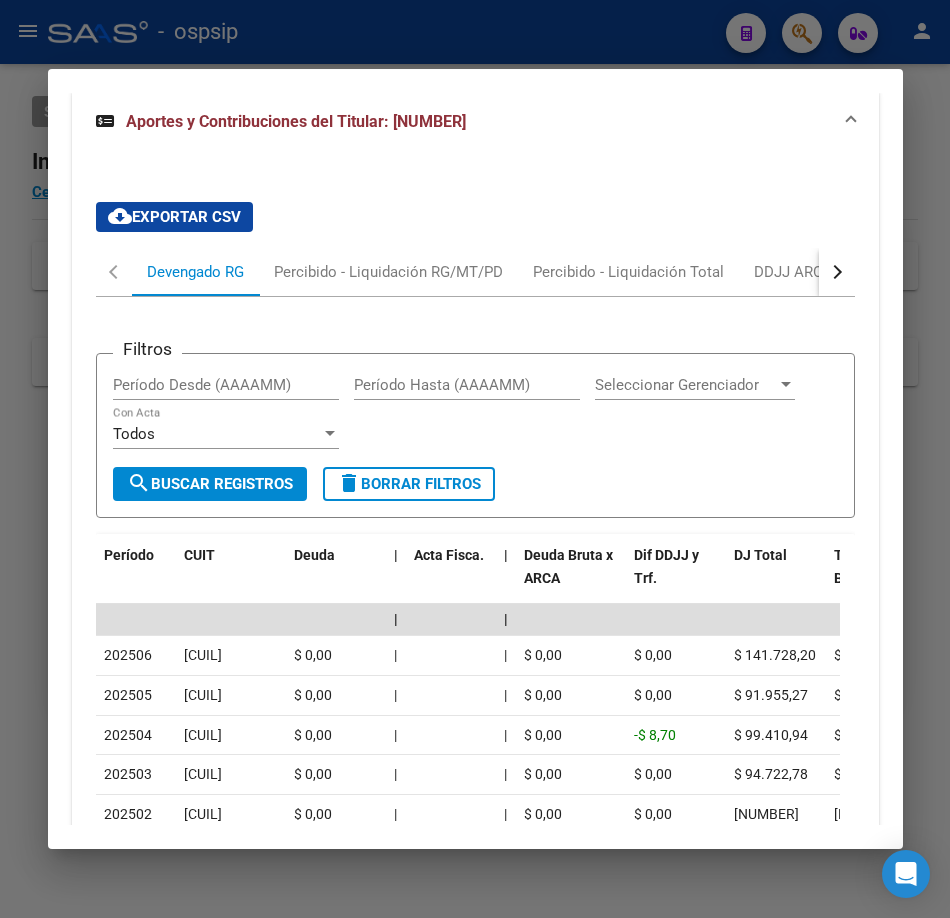 click on "Análisis Afiliado - CUIL:  [CUIL] DATOS PADRÓN ÁGIL:  [LAST] [FIRST] [FIRST] [FIRST]     |   ACTIVO   |     FAMILIAR DE:  [CUIL] Datos Personales y Afiliatorios según Entes Externos: SSS FTP  FTP - Titular ARCA Padrón ARCA Impuestos Organismos Ext.    Gerenciador:      K86 - BRINDAR SALUD Atención telefónica: Atención emergencias: Otros Datos Útiles:    Datos de Empadronamiento  Enviar Credencial Digital remove_red_eye Movimientos    Sin Certificado Discapacidad Crear Familiar ABM Rápido ABM Etiquetas: Estado: ACTIVO Última Alta Formal:  [DATE] DATOS DEL AFILIADO Apellido:  [FIRST] [FIRST] [LAST] [LAST] CUIL:  [CUIL] Documento:  DU - DOCUMENTO UNICO [NUMBER] Nacionalidad:  ARGENTINA Parentesco:  3 - Hijo < 21 años Estado Civil:  Soltero Discapacitado:    NO (00) Sexo:  F Nacimiento:  [DATE] Edad:  3  NO TIENE TELEFONOS REGISTRADOS Provincia:  [STATE] Localidad:  [CITY] Código Postal:  2804 Calle:  MAIPU 602 DATOS GRUPO FAMILIAR Gerenciador / Plan: Empleador:" at bounding box center (475, 459) 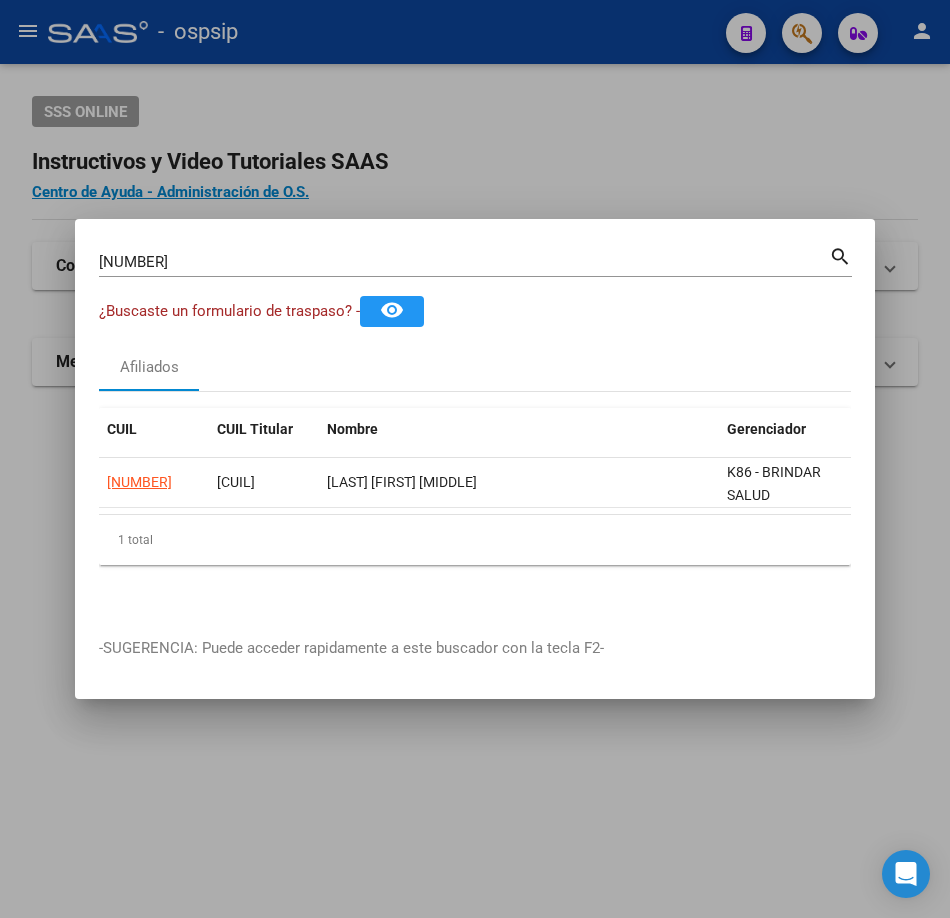 click on "CUIL CUIL Titular Nombre Gerenciador Activo [CUIL] [NUMBER] [LAST] [FIRST] [MIDDLE] [CODE] - [BRAND] - [NUMBER] total [NUMBER] -SUGERENCIA: Puede acceder rapidamente a este buscador con la tecla F2-" at bounding box center (475, 459) 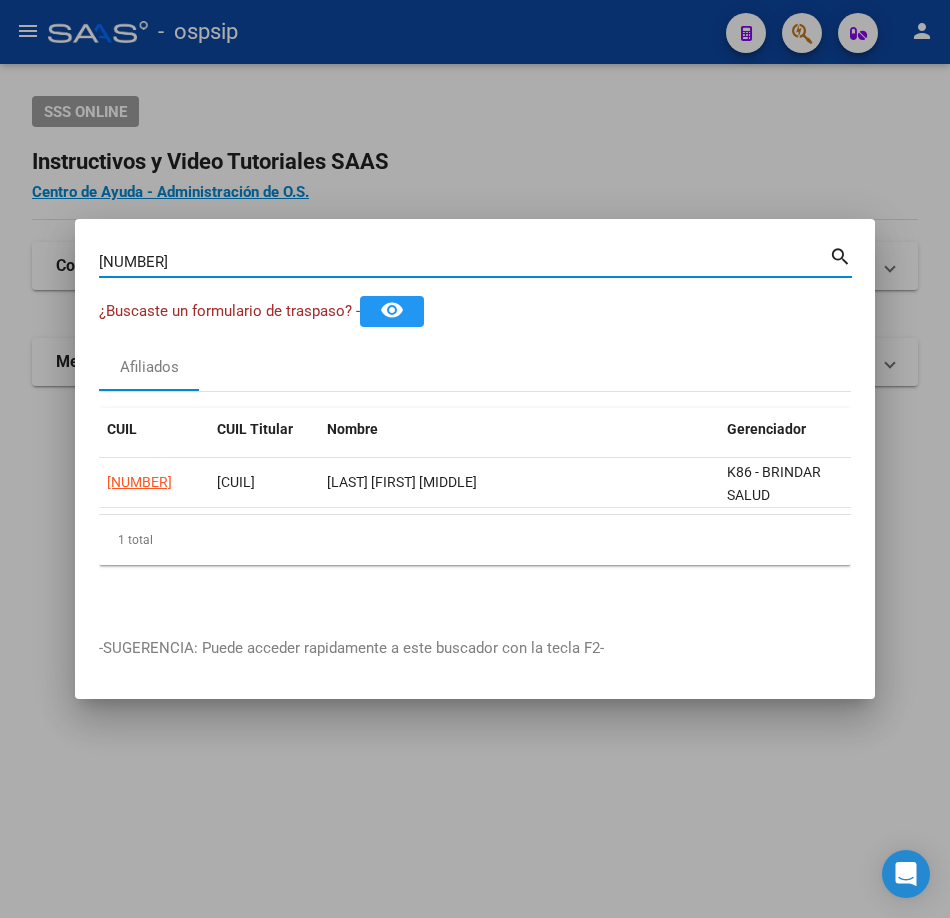 click on "[NUMBER]" at bounding box center [464, 262] 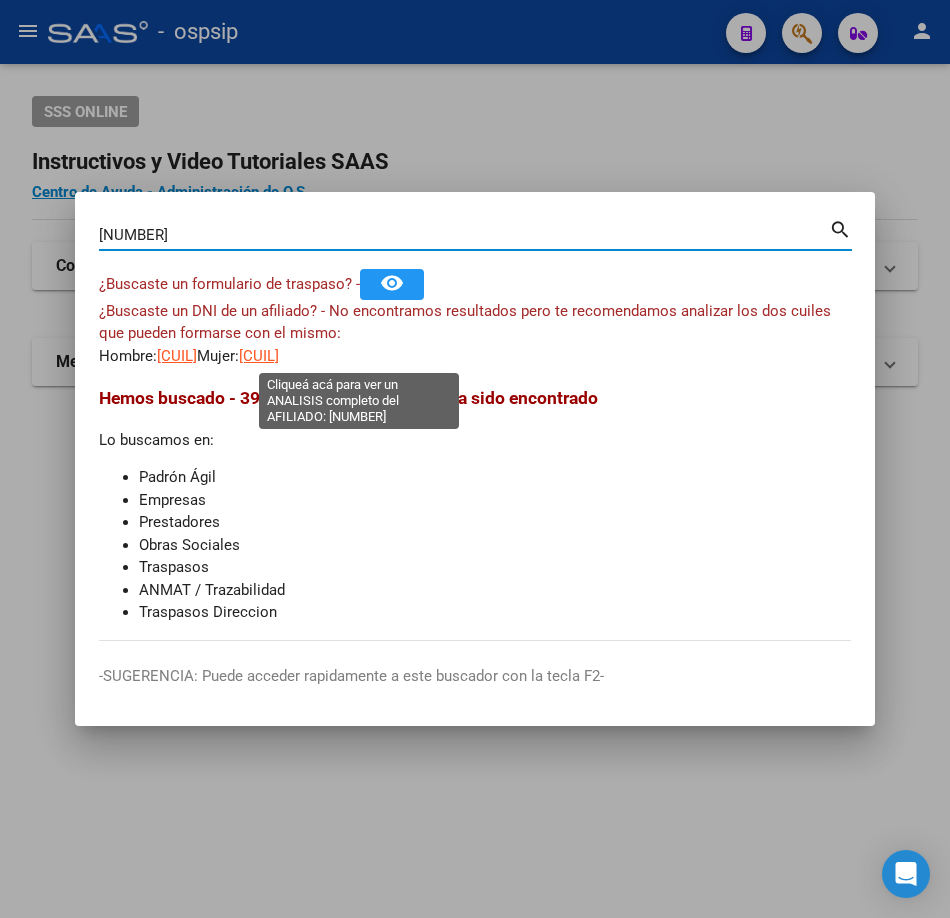 click on "[CUIL]" at bounding box center (259, 356) 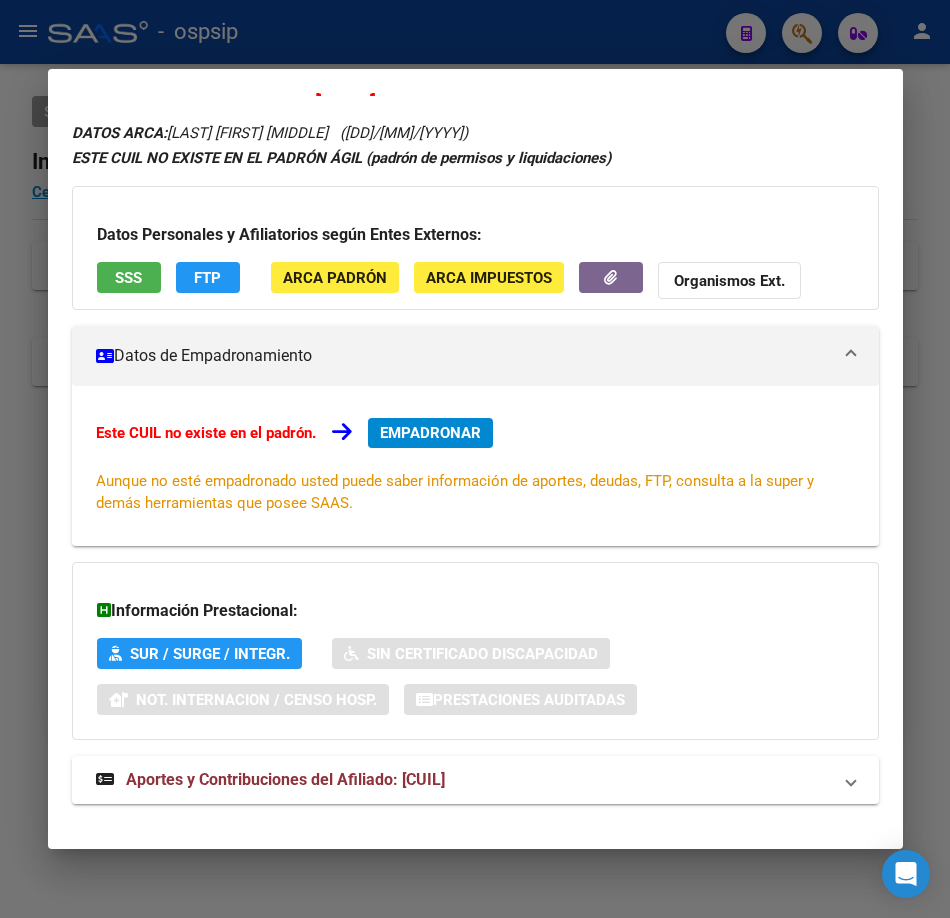 scroll, scrollTop: 68, scrollLeft: 0, axis: vertical 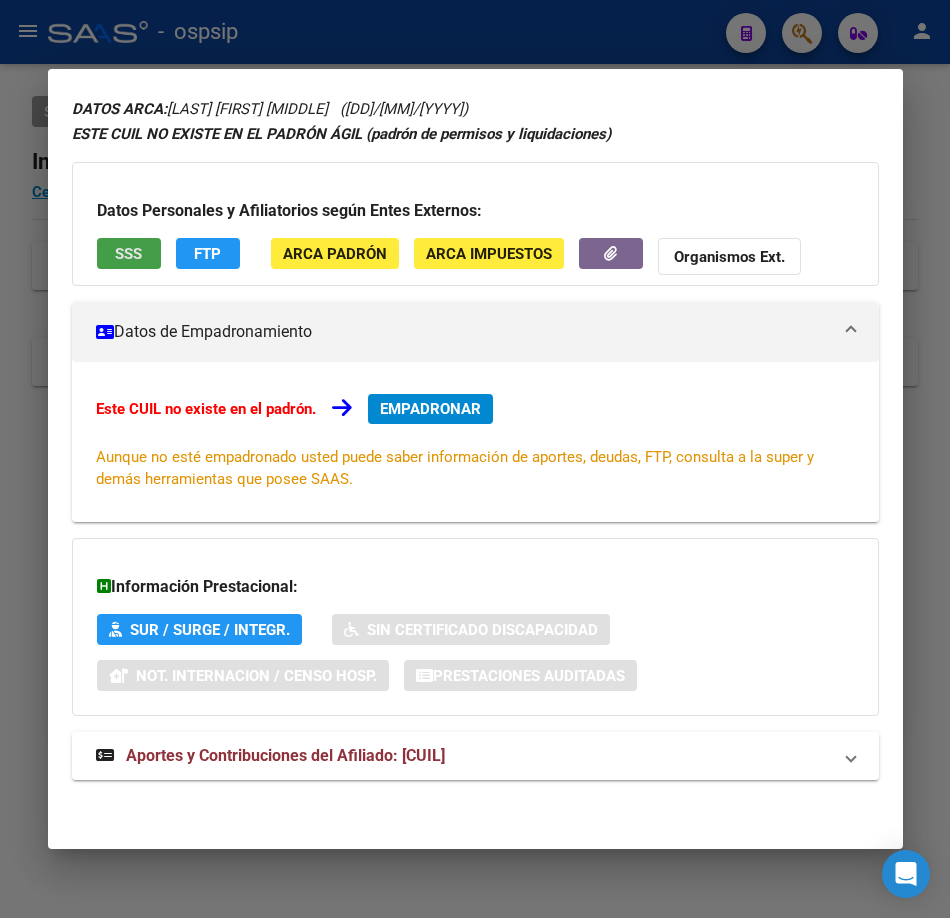 click on "SSS" at bounding box center [128, 254] 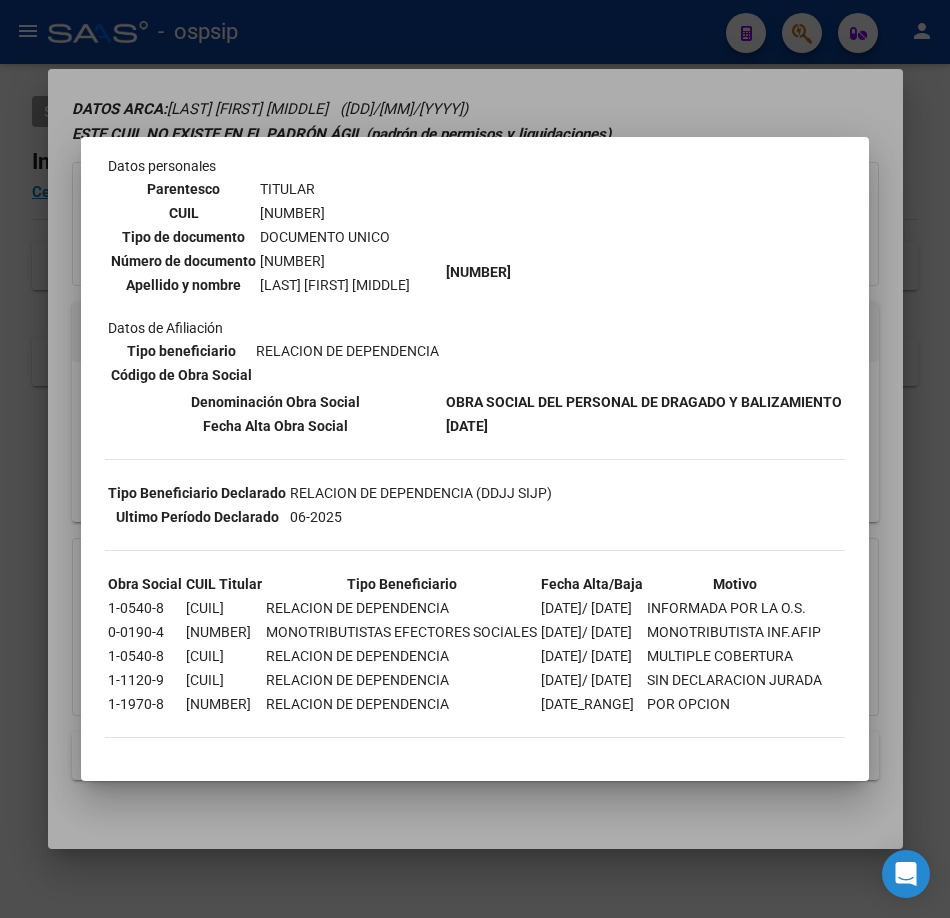 scroll, scrollTop: 325, scrollLeft: 0, axis: vertical 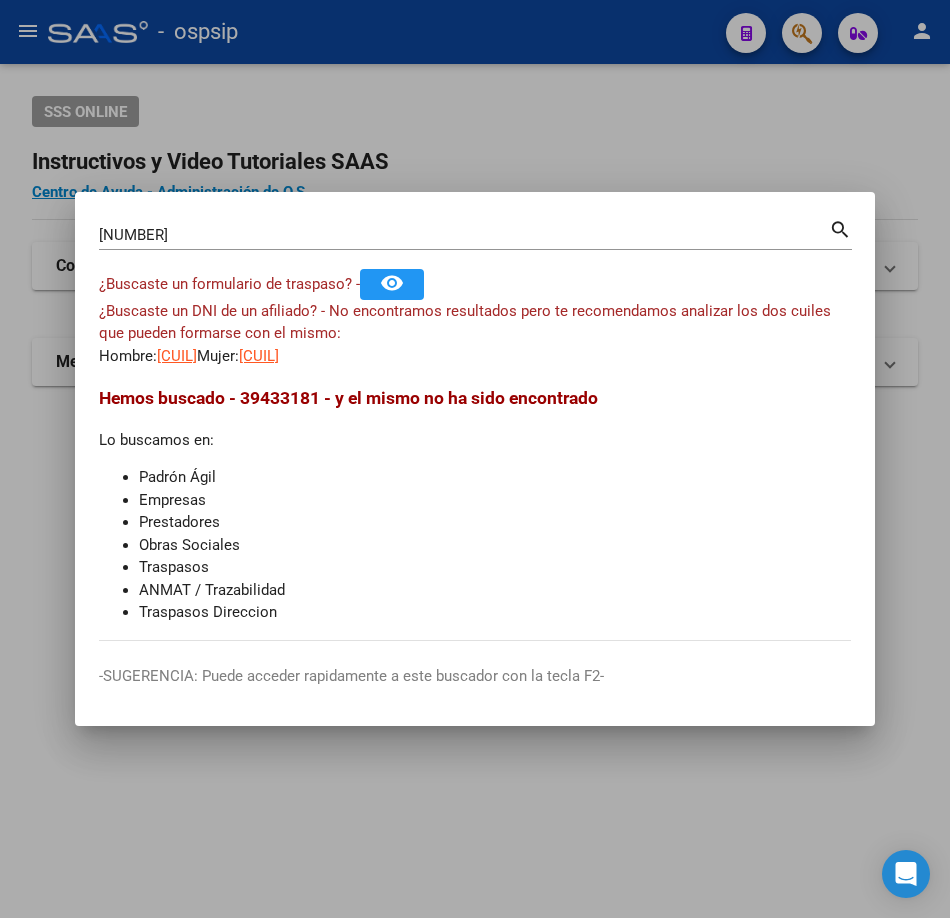click on "[NUMBER] Buscar (apellido, dni, cuil, nro traspaso, cuit, obra social)" at bounding box center [464, 235] 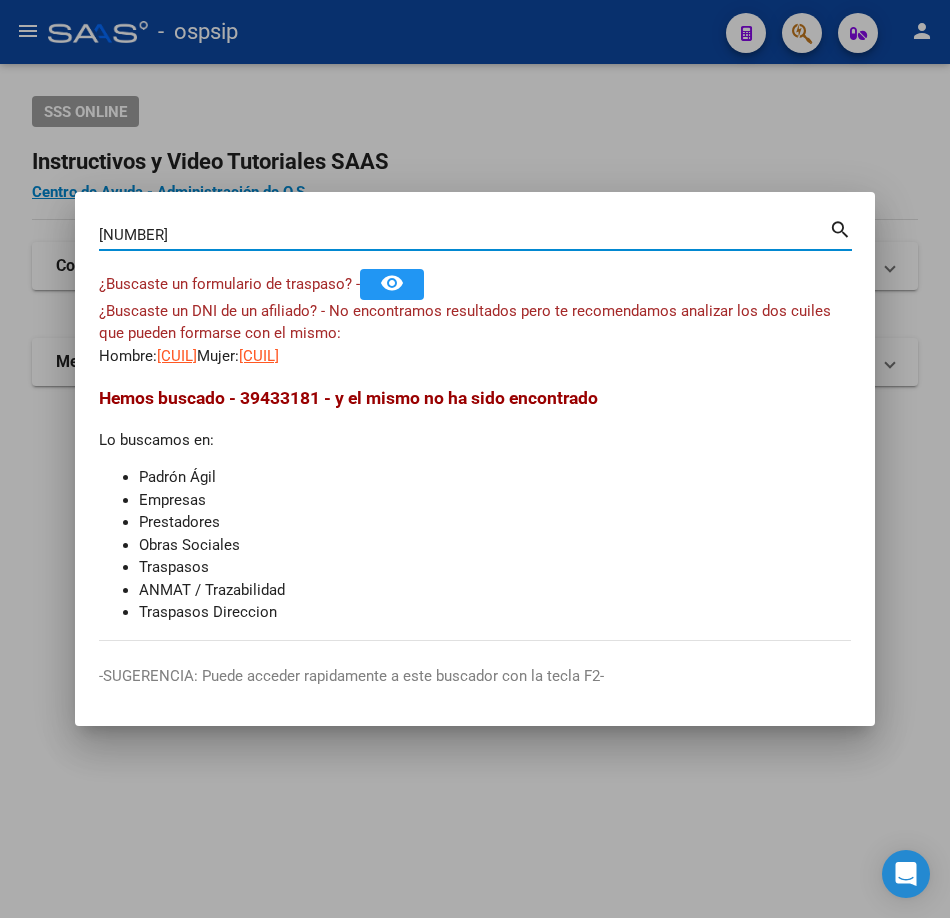 click on "[NUMBER] Buscar (apellido, dni, cuil, nro traspaso, cuit, obra social)" at bounding box center (464, 235) 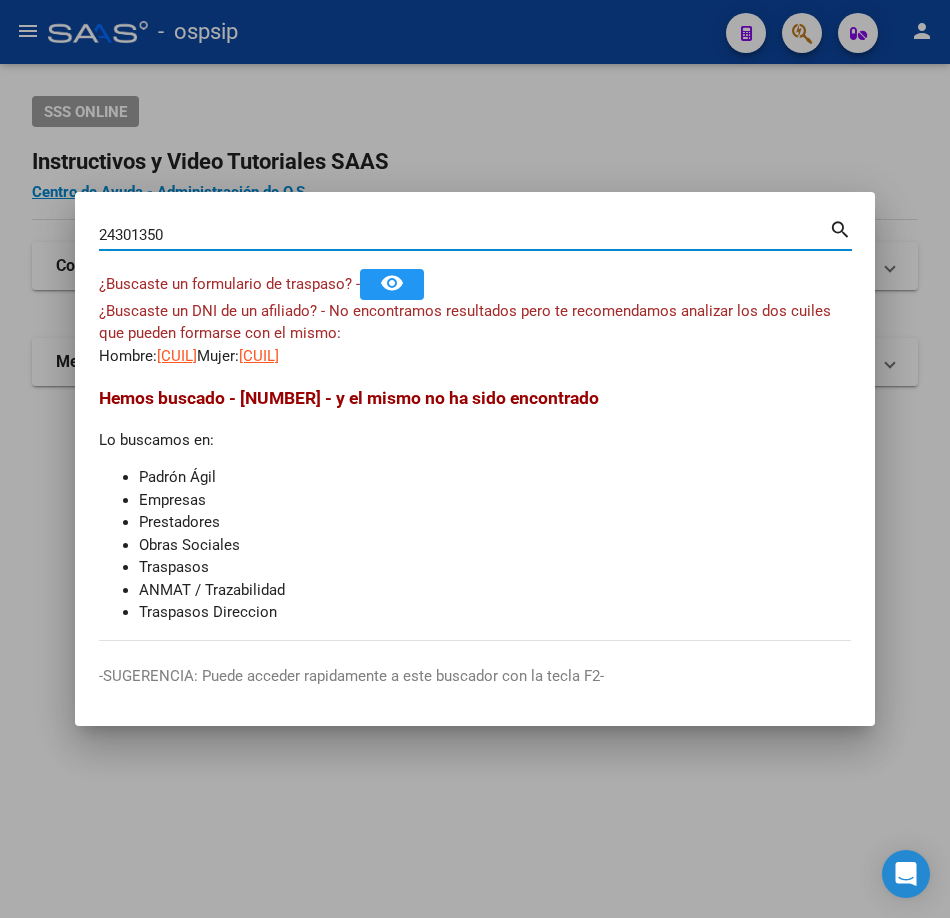 type on "24301350" 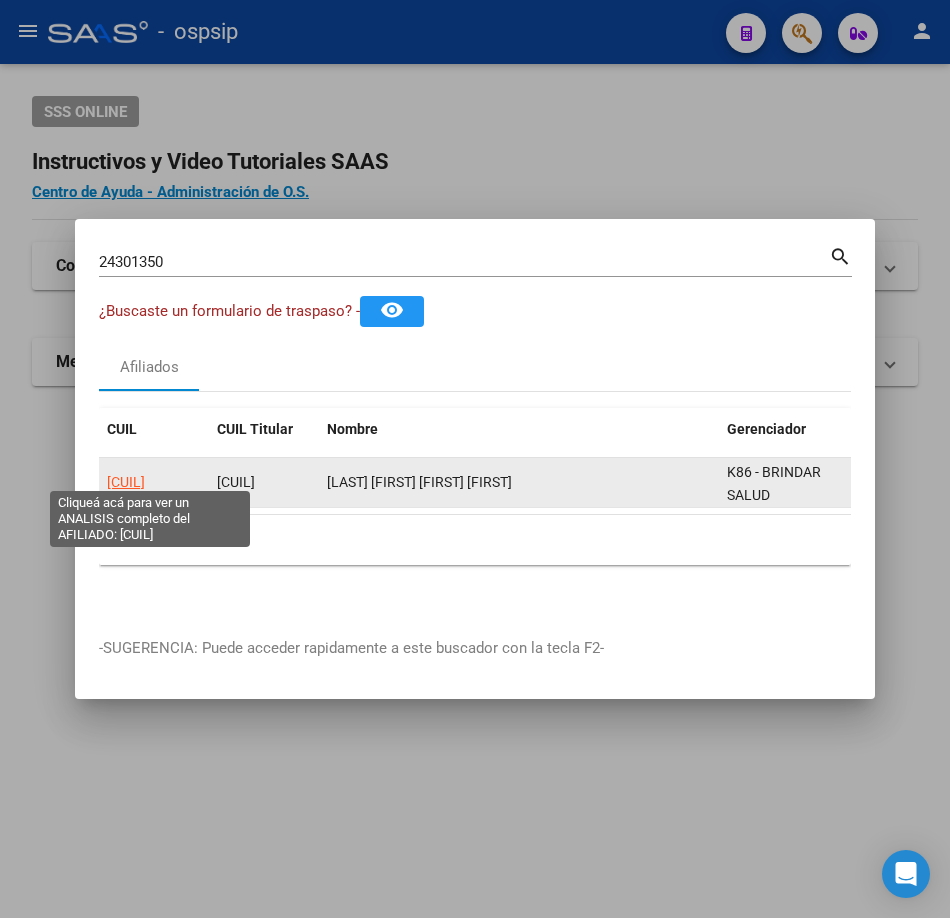 click on "[CUIL]" 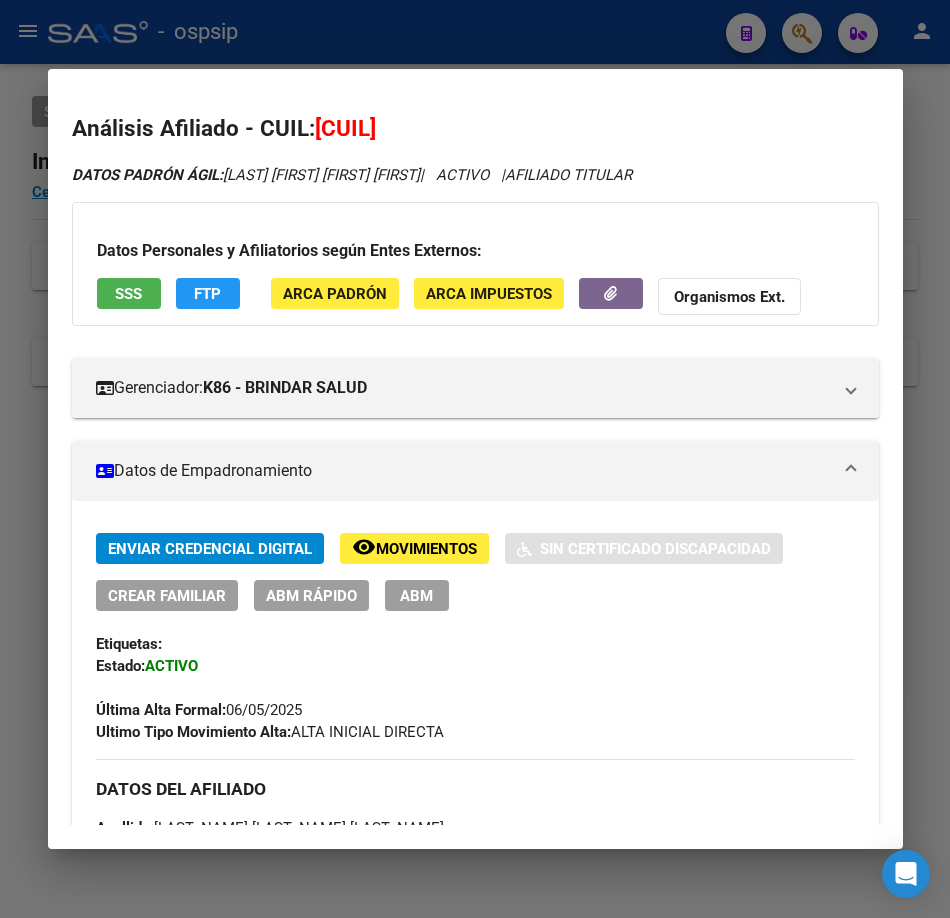 click on "SSS" at bounding box center [129, 293] 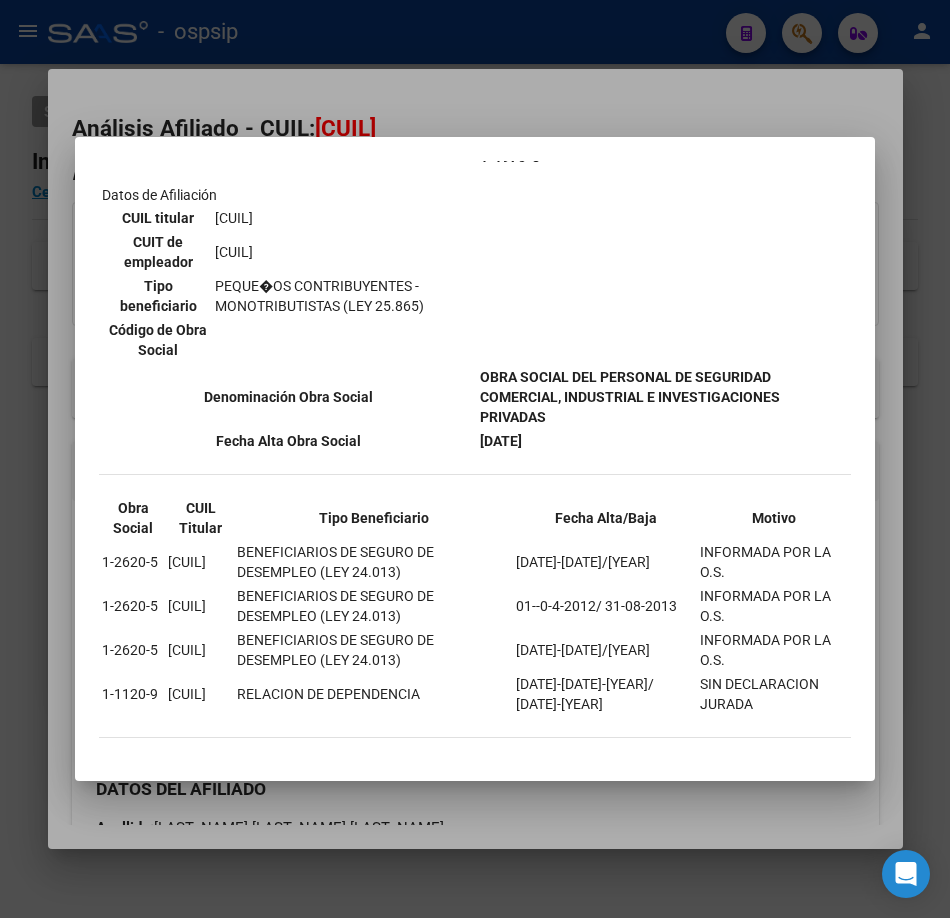 scroll, scrollTop: 353, scrollLeft: 0, axis: vertical 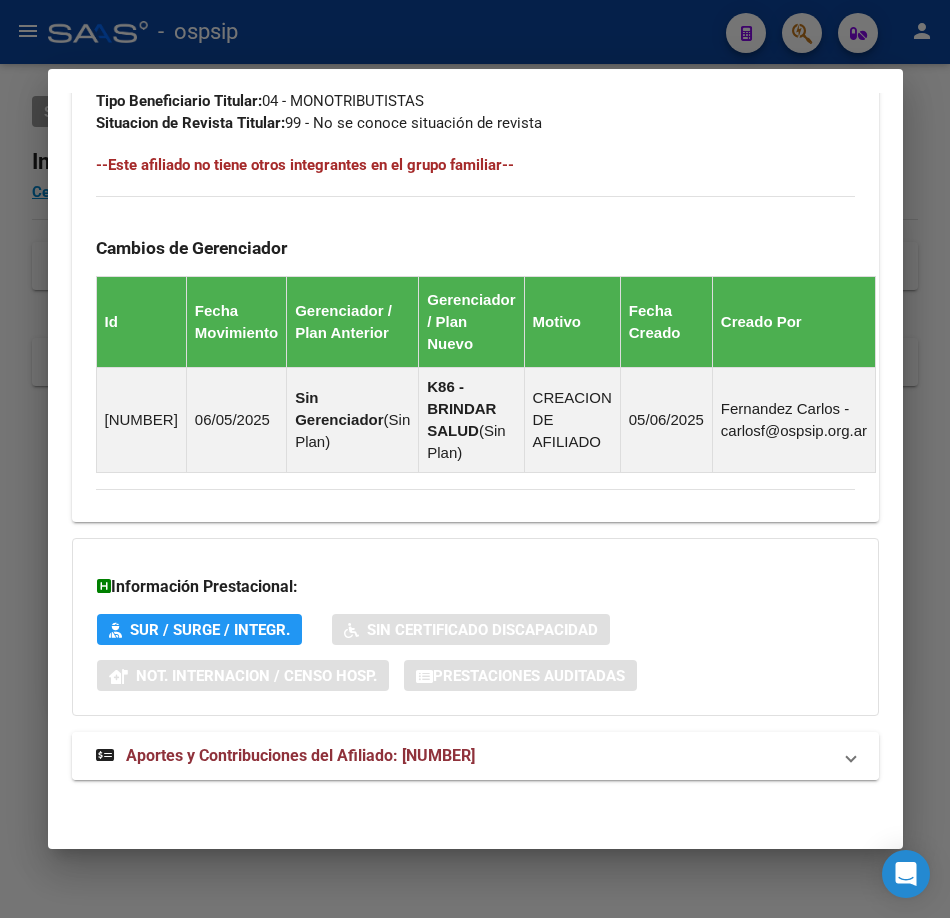 click on "Aportes y Contribuciones del Afiliado: [NUMBER]" at bounding box center [300, 755] 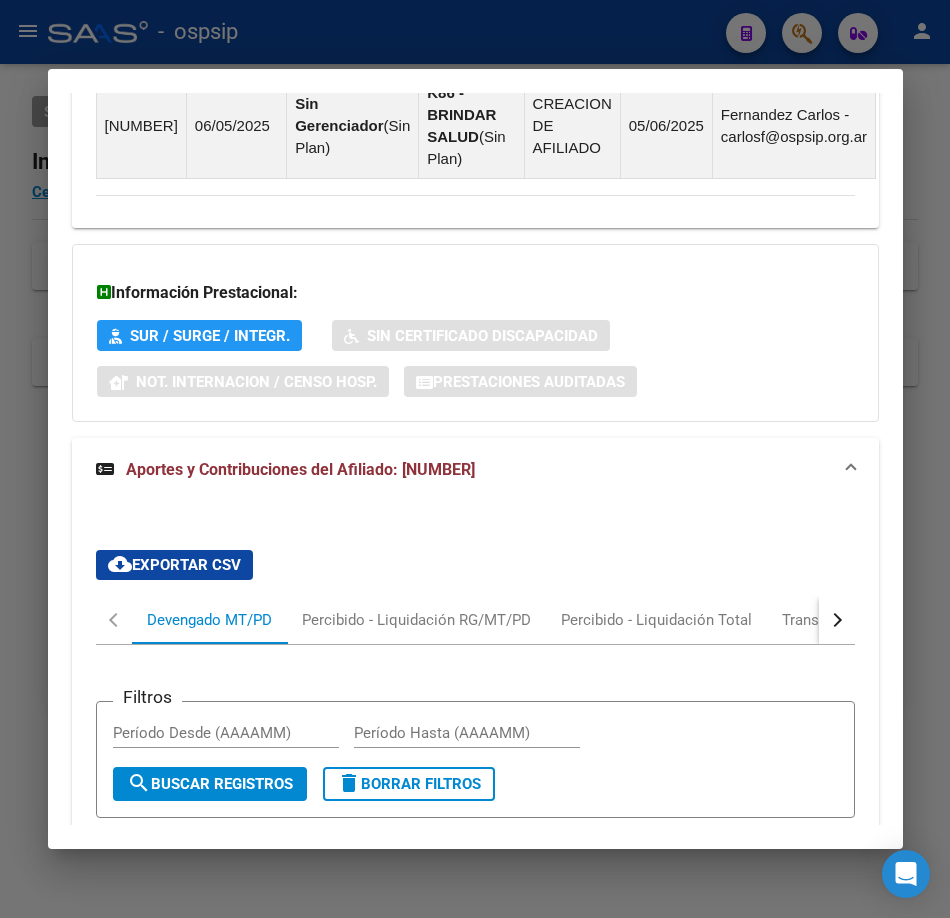 scroll, scrollTop: 1775, scrollLeft: 0, axis: vertical 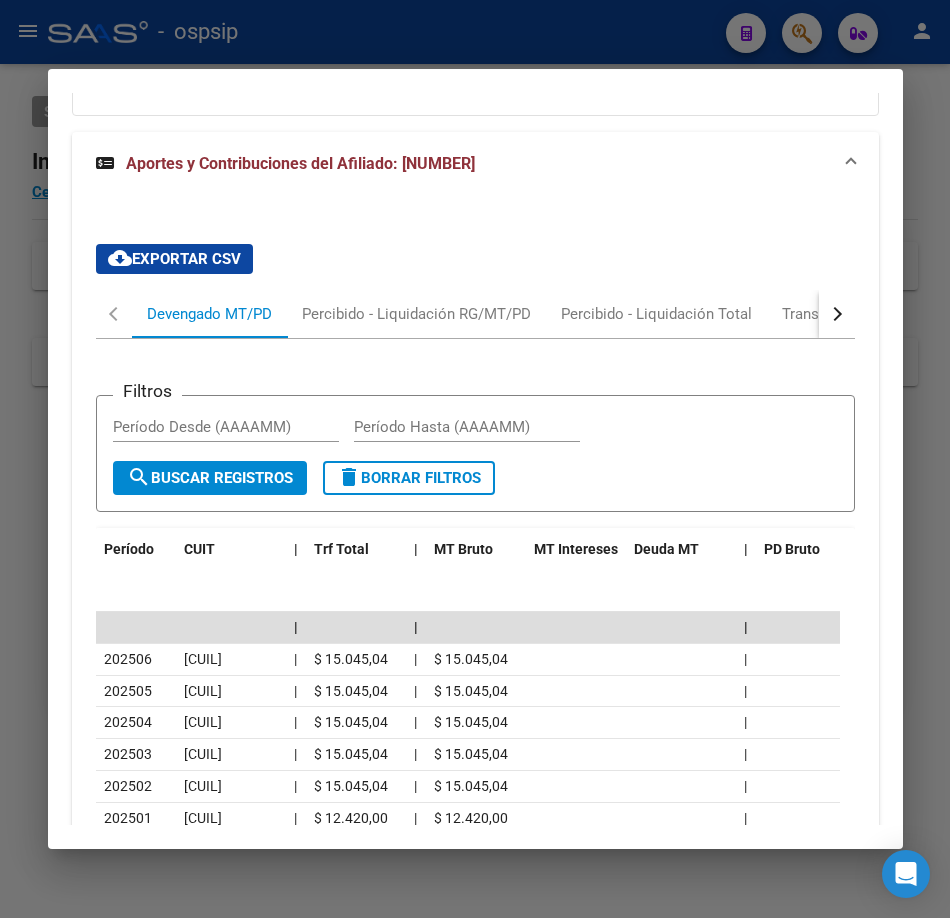 click at bounding box center [475, 459] 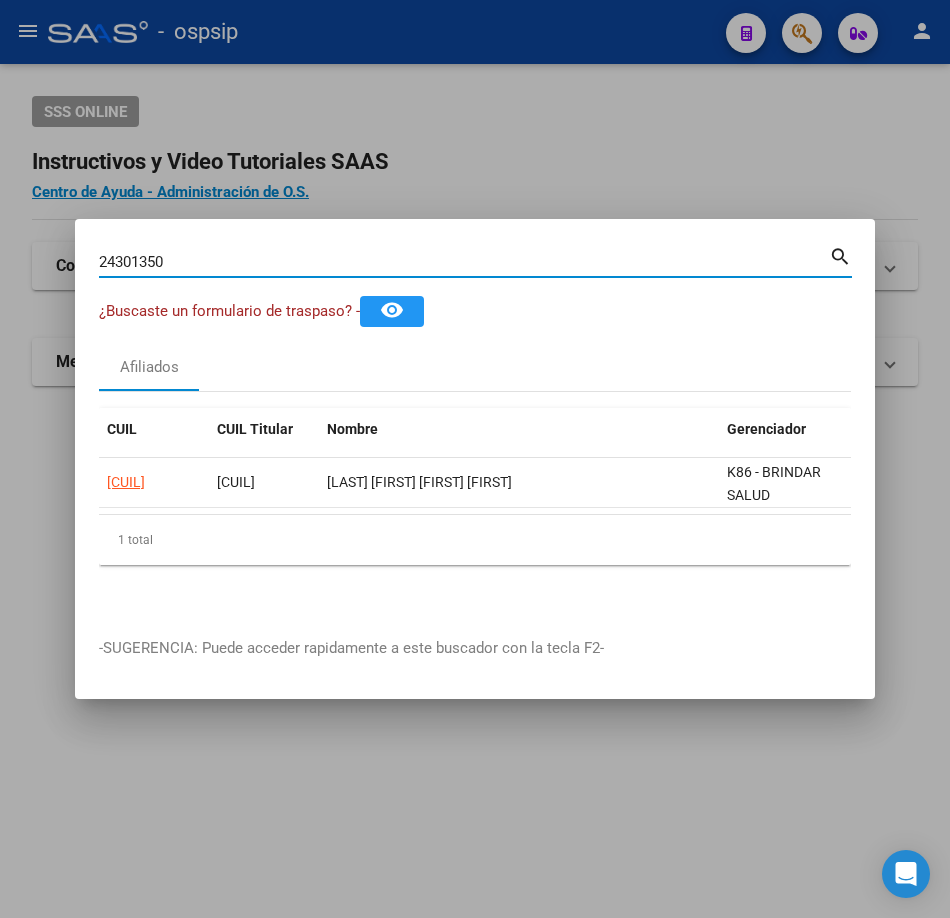 click on "24301350" at bounding box center (464, 262) 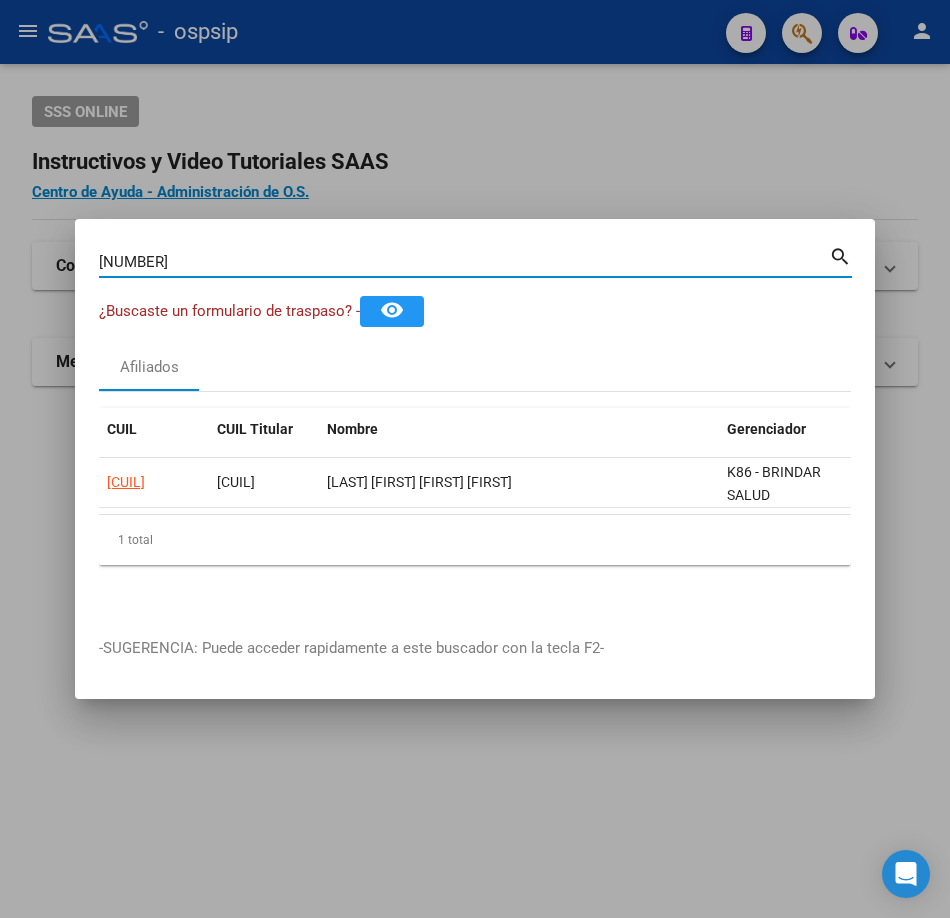 type on "[NUMBER]" 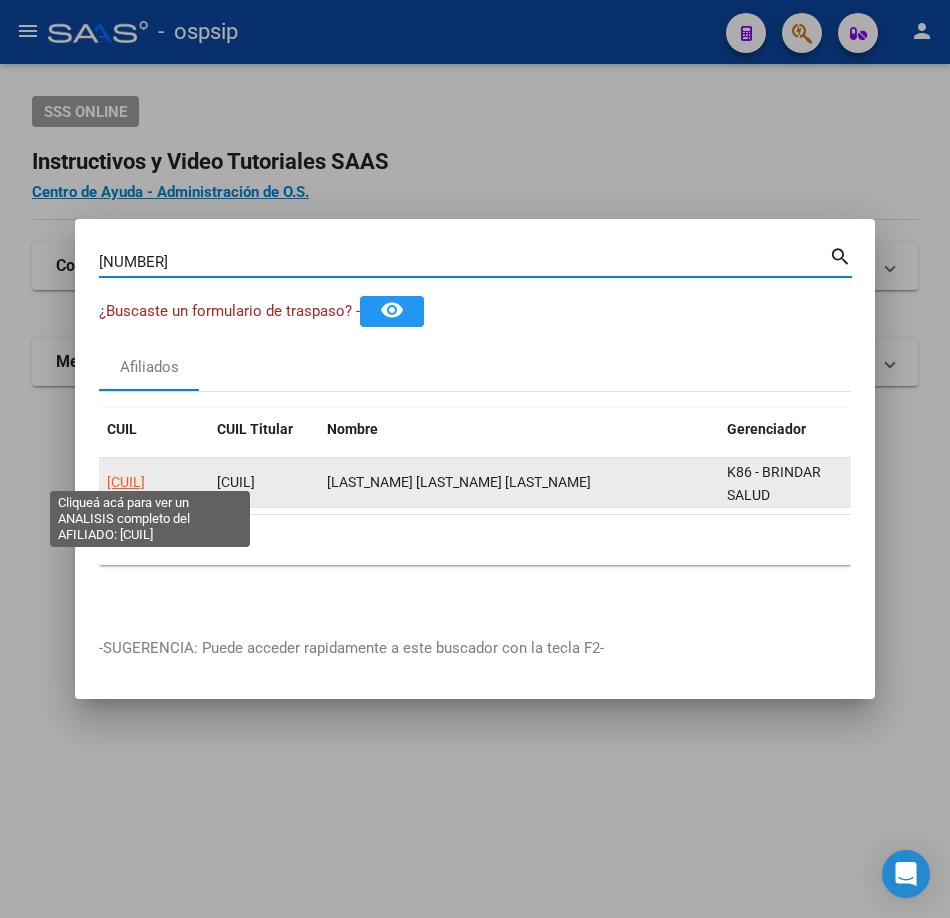 click on "[CUIL]" 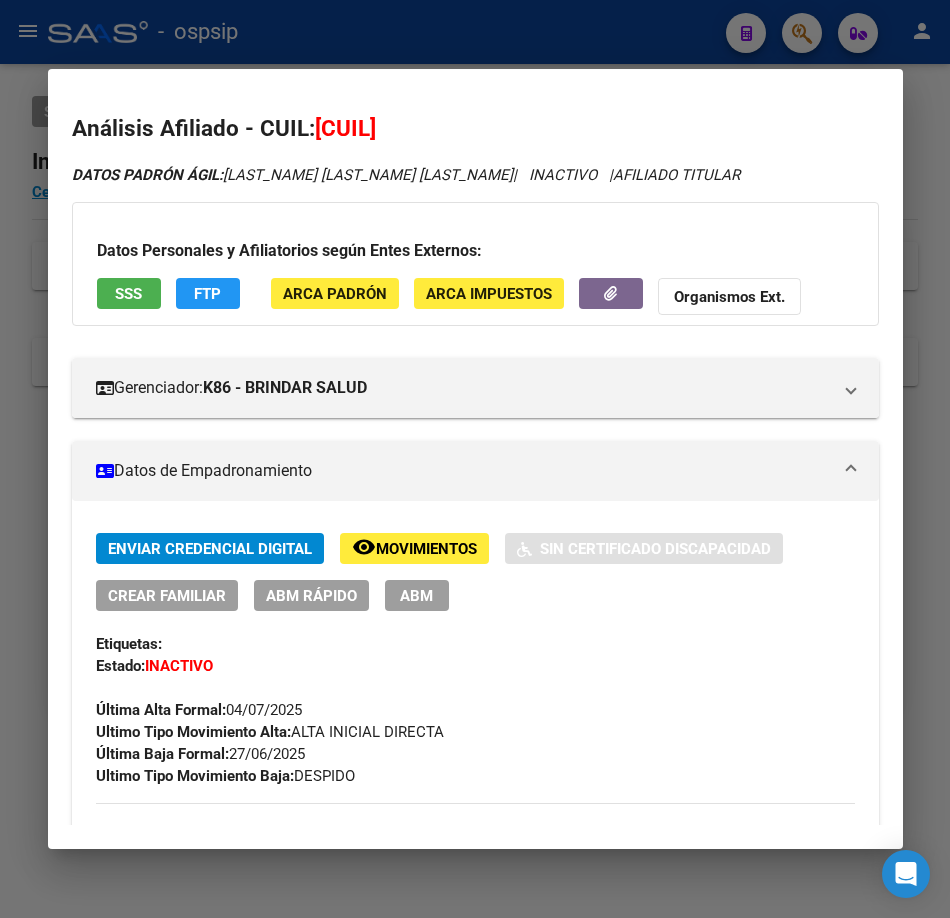 click on "SSS" at bounding box center [129, 293] 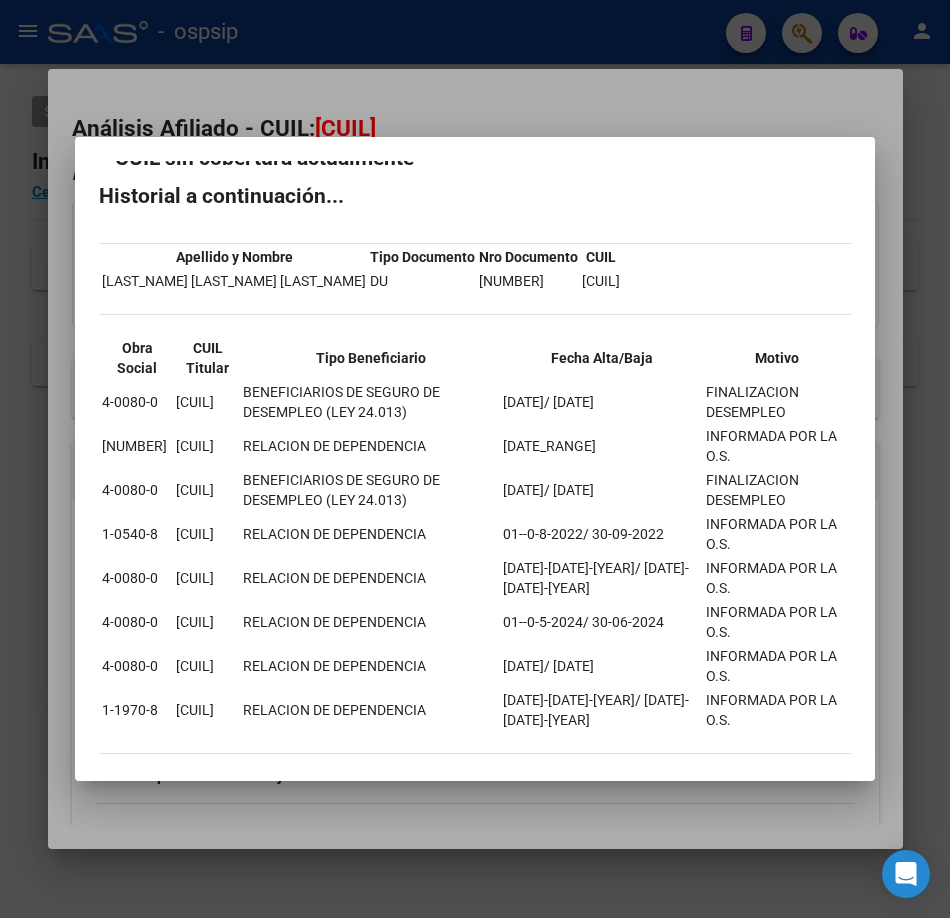 scroll, scrollTop: 46, scrollLeft: 0, axis: vertical 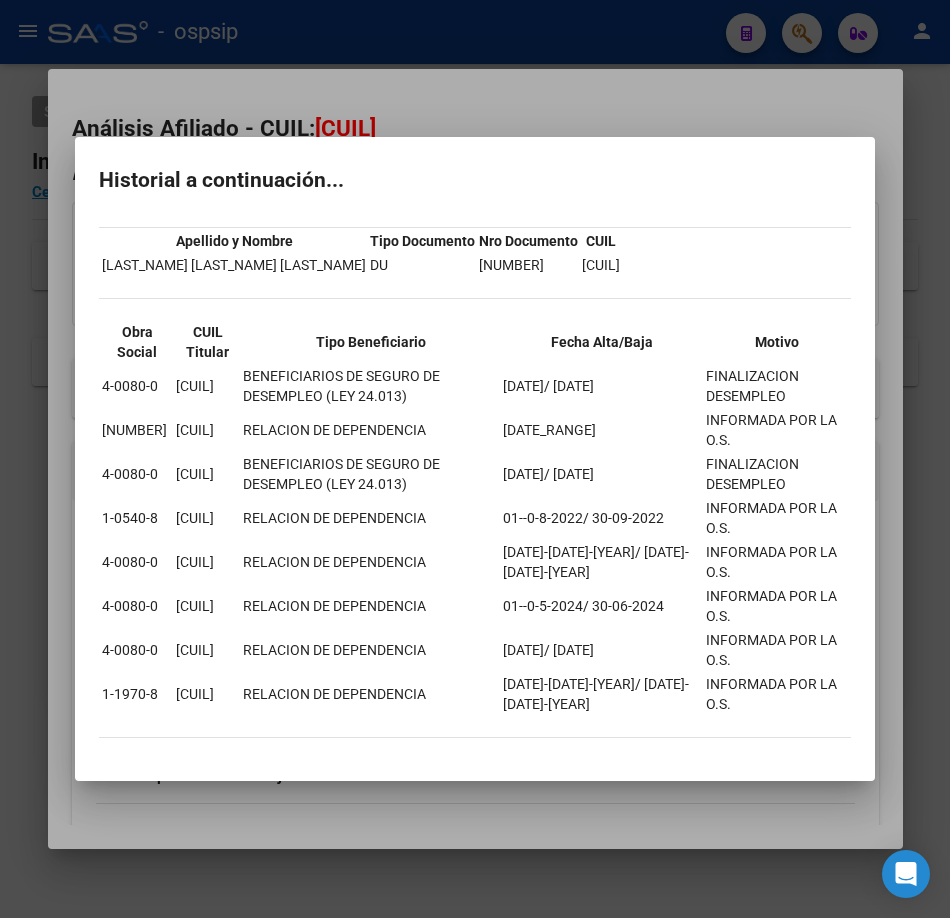click at bounding box center [475, 459] 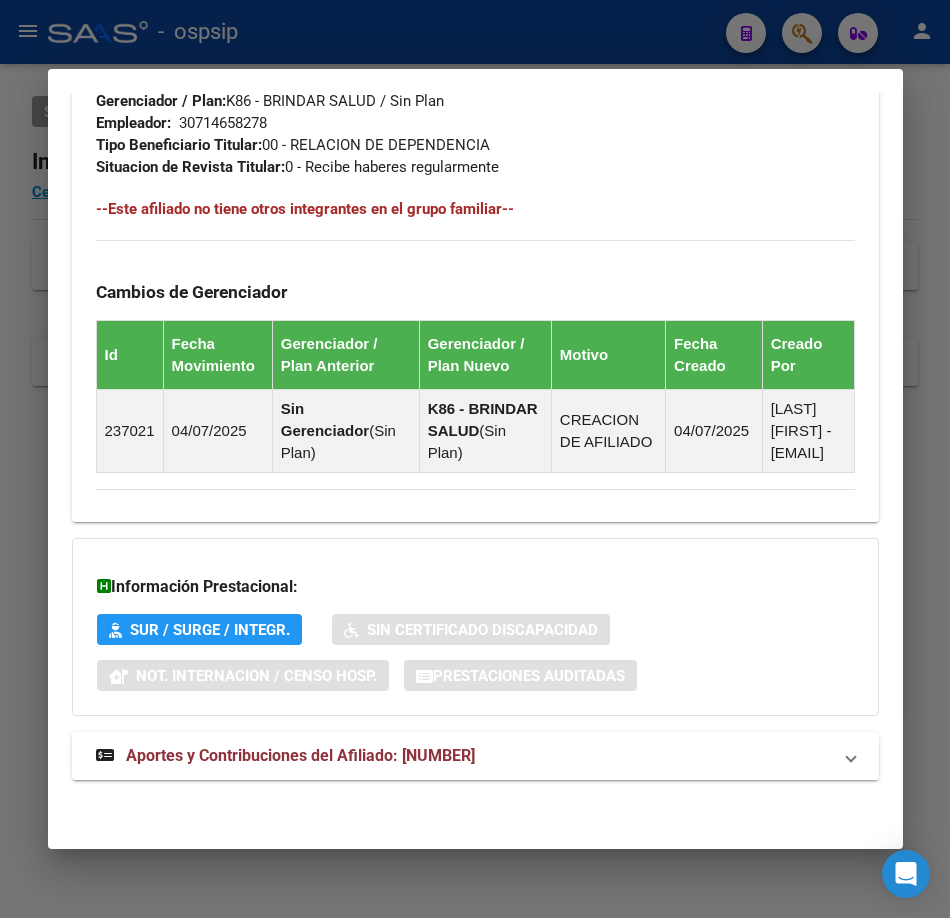 click on "Aportes y Contribuciones del Afiliado: [NUMBER]" at bounding box center (475, 756) 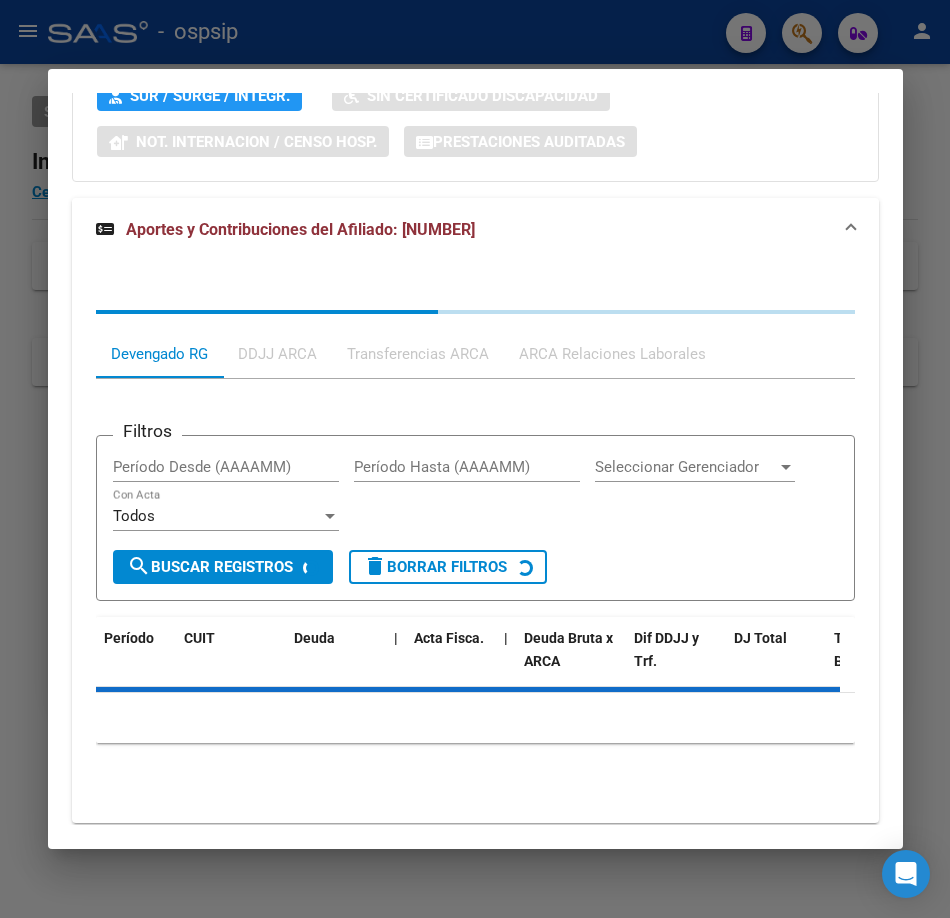 scroll, scrollTop: 1796, scrollLeft: 0, axis: vertical 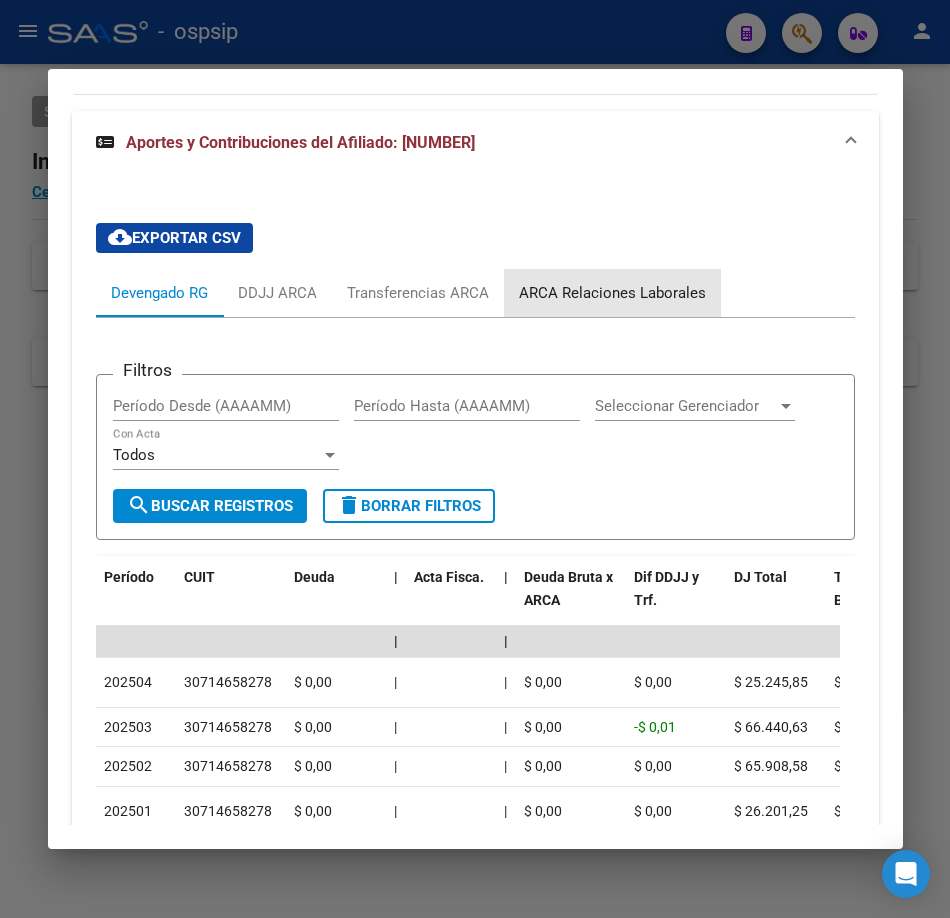 click on "ARCA Relaciones Laborales" at bounding box center [612, 293] 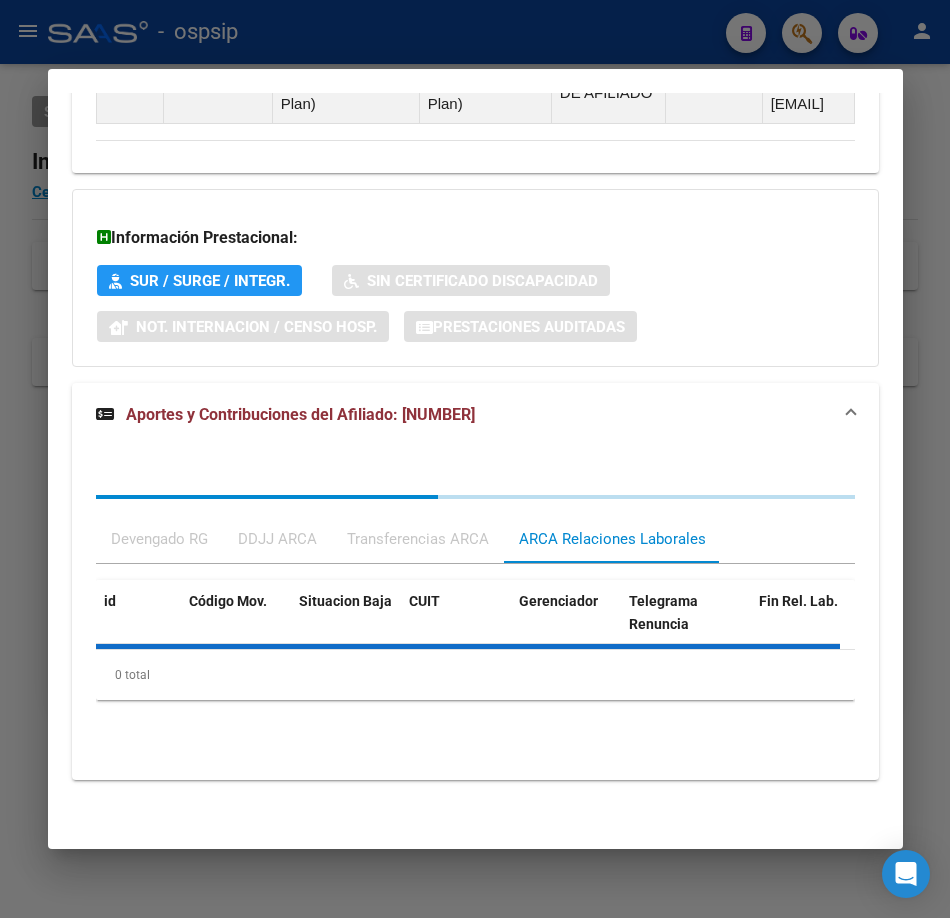 scroll, scrollTop: 1710, scrollLeft: 0, axis: vertical 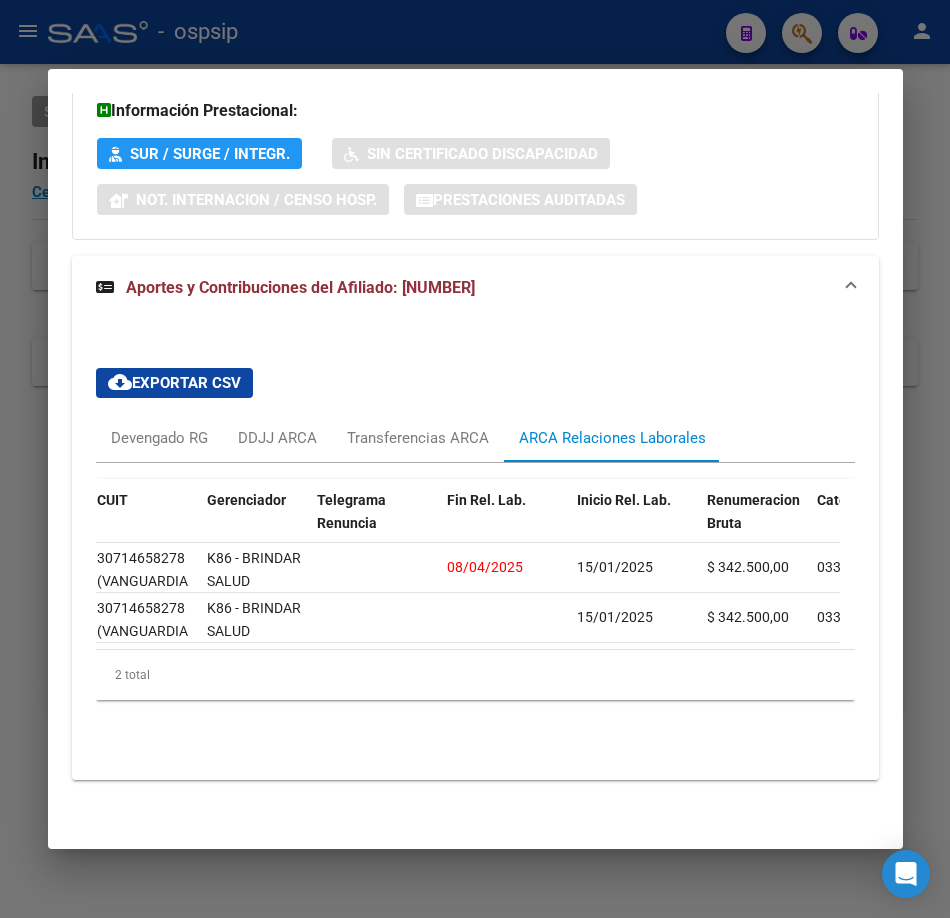 click at bounding box center [475, 459] 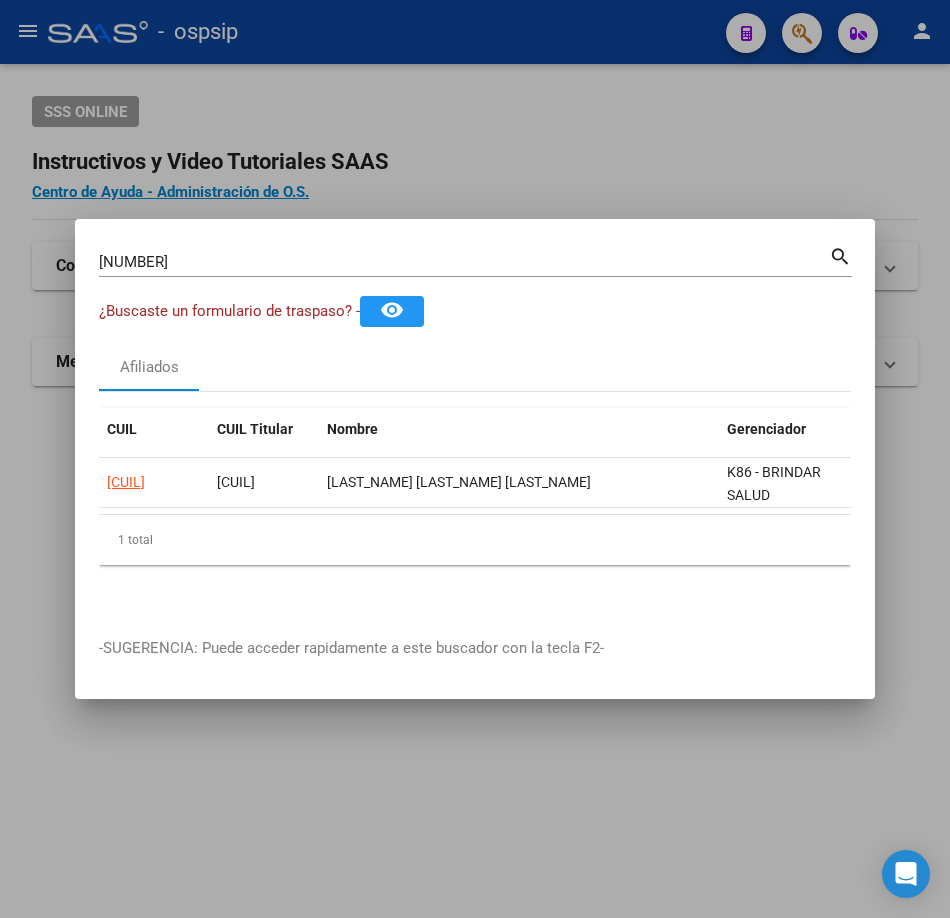 click on "[NUMBER]" at bounding box center (464, 262) 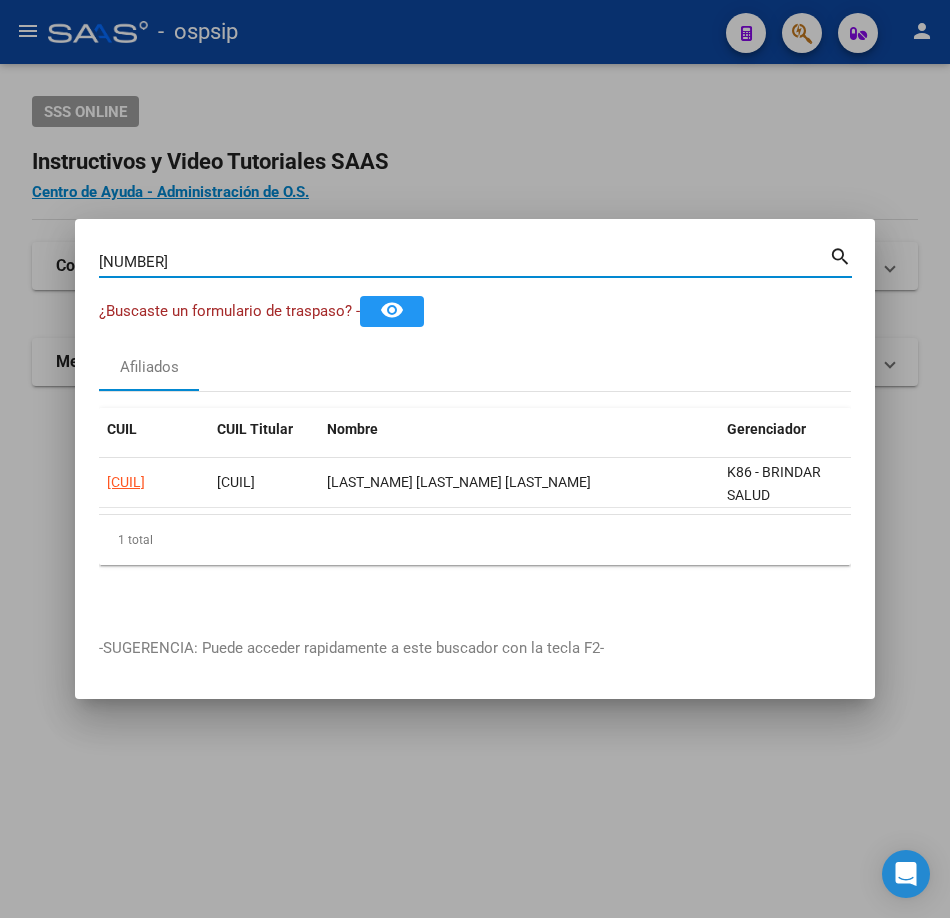 click on "[NUMBER]" at bounding box center [464, 262] 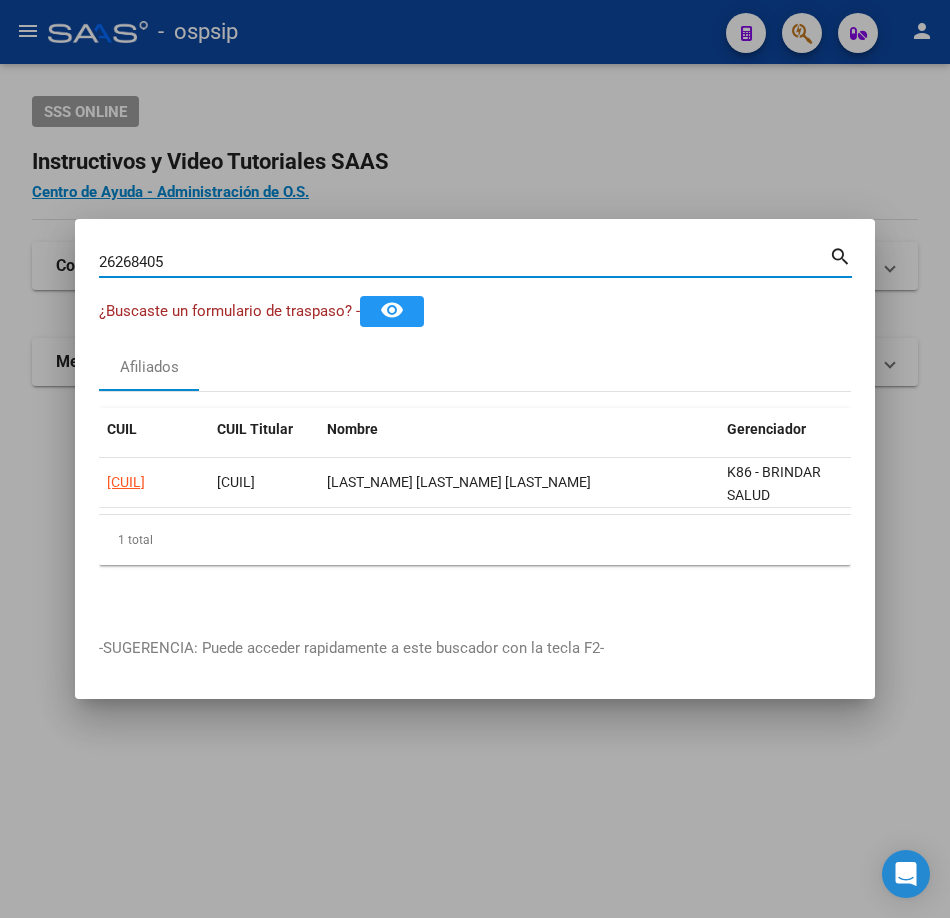 type on "26268405" 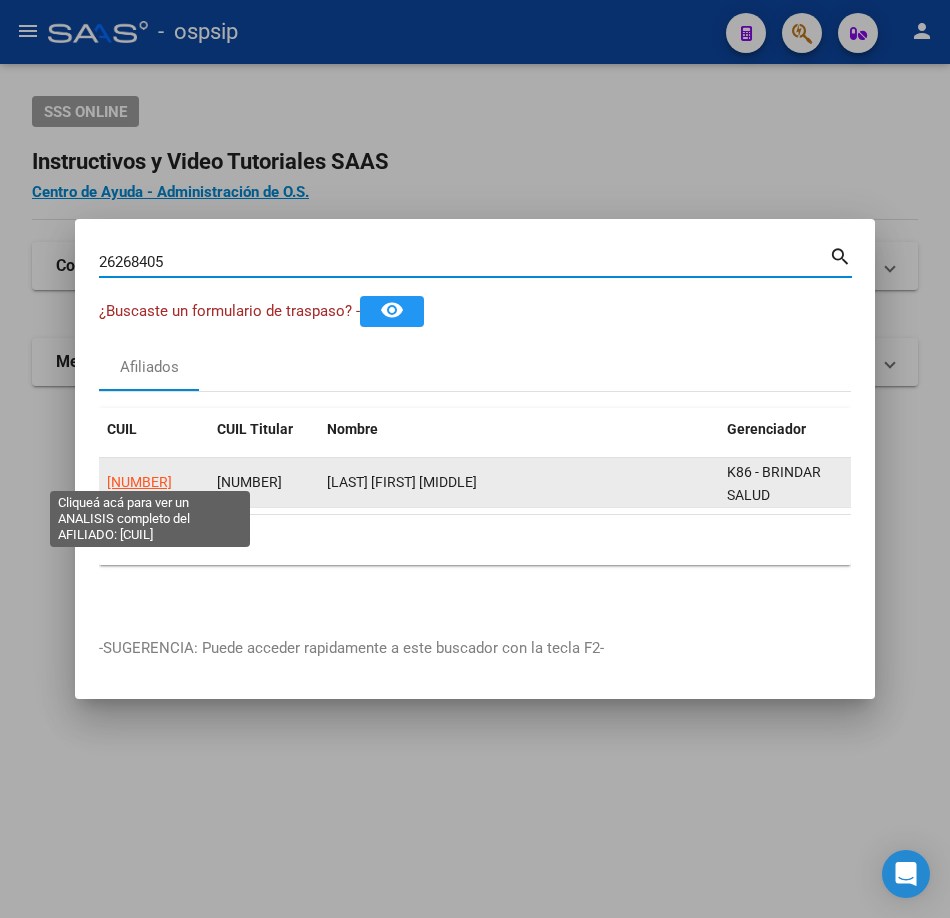 click on "[NUMBER]" 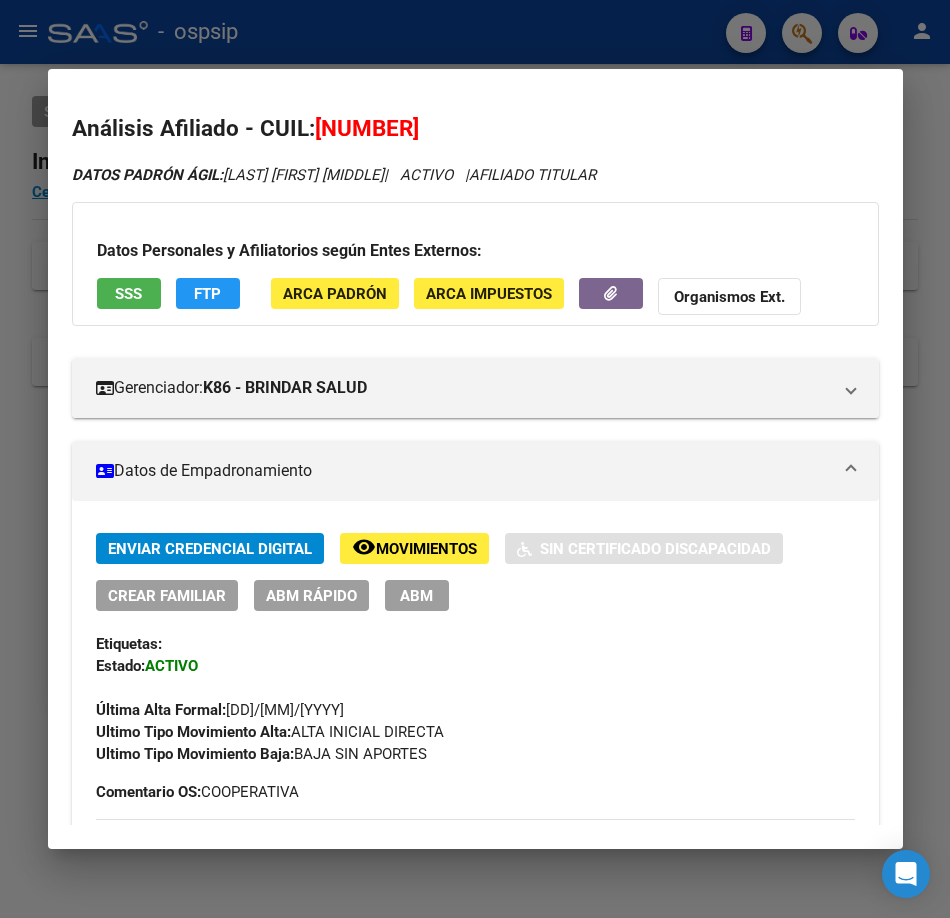click on "SSS" at bounding box center [128, 294] 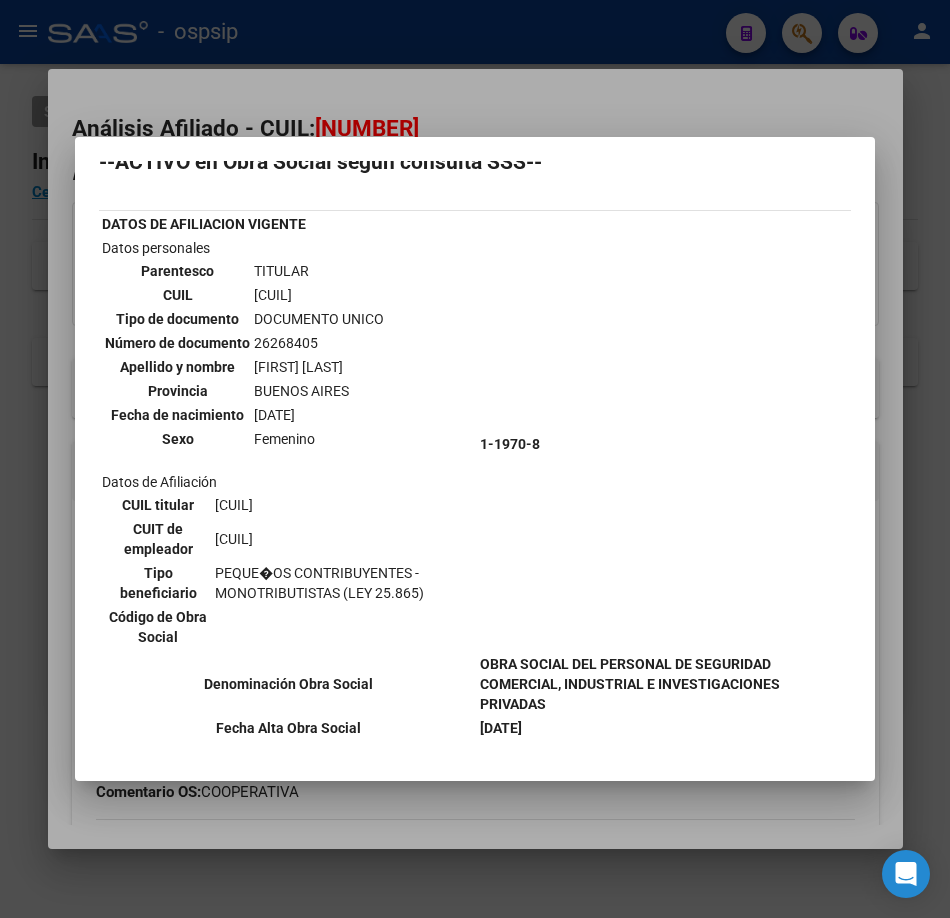 scroll, scrollTop: 50, scrollLeft: 0, axis: vertical 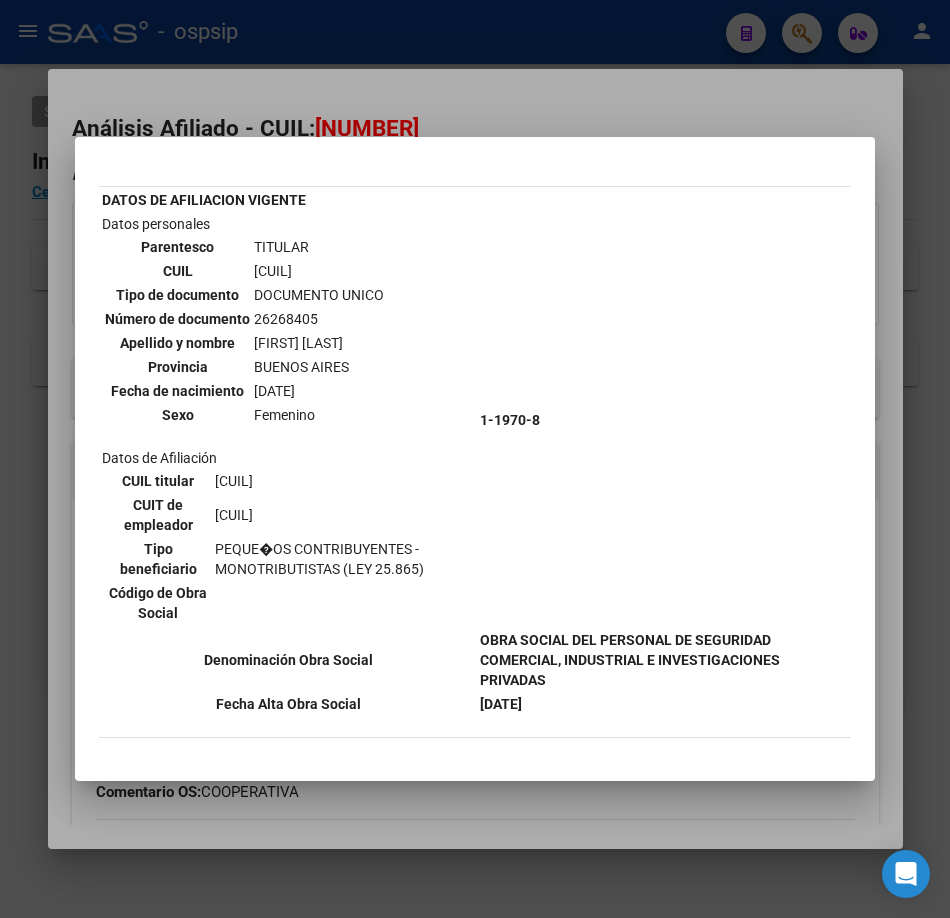 click at bounding box center [475, 459] 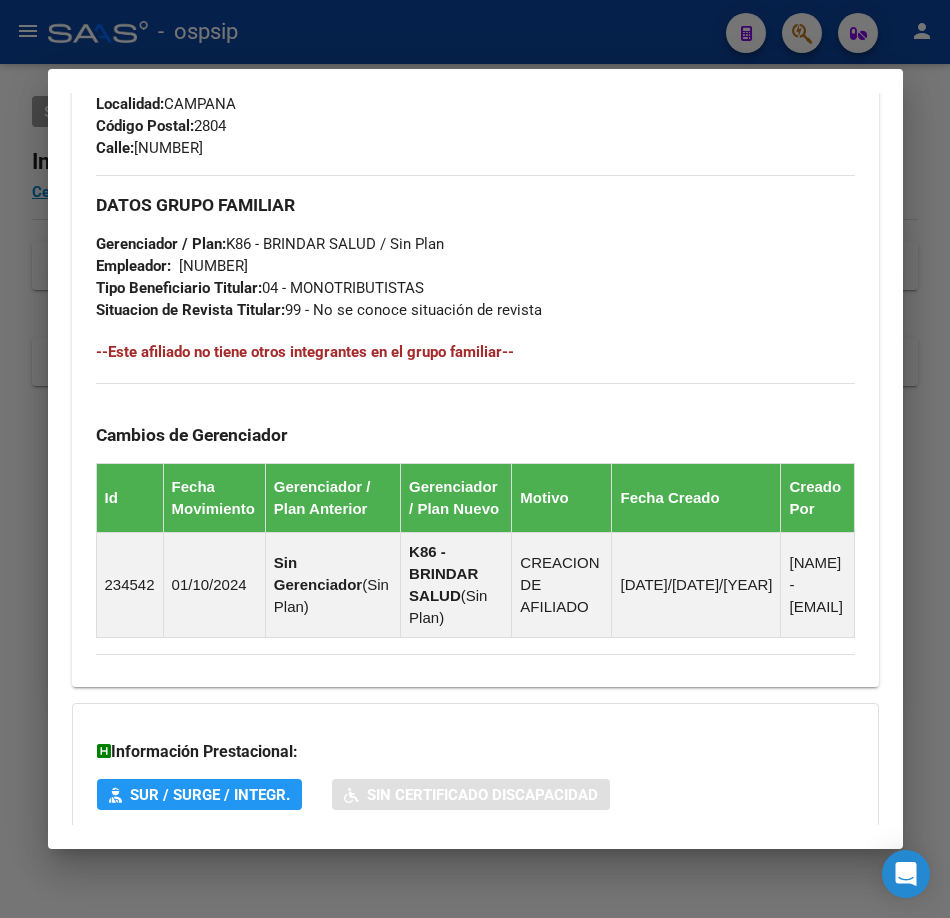 scroll, scrollTop: 1235, scrollLeft: 0, axis: vertical 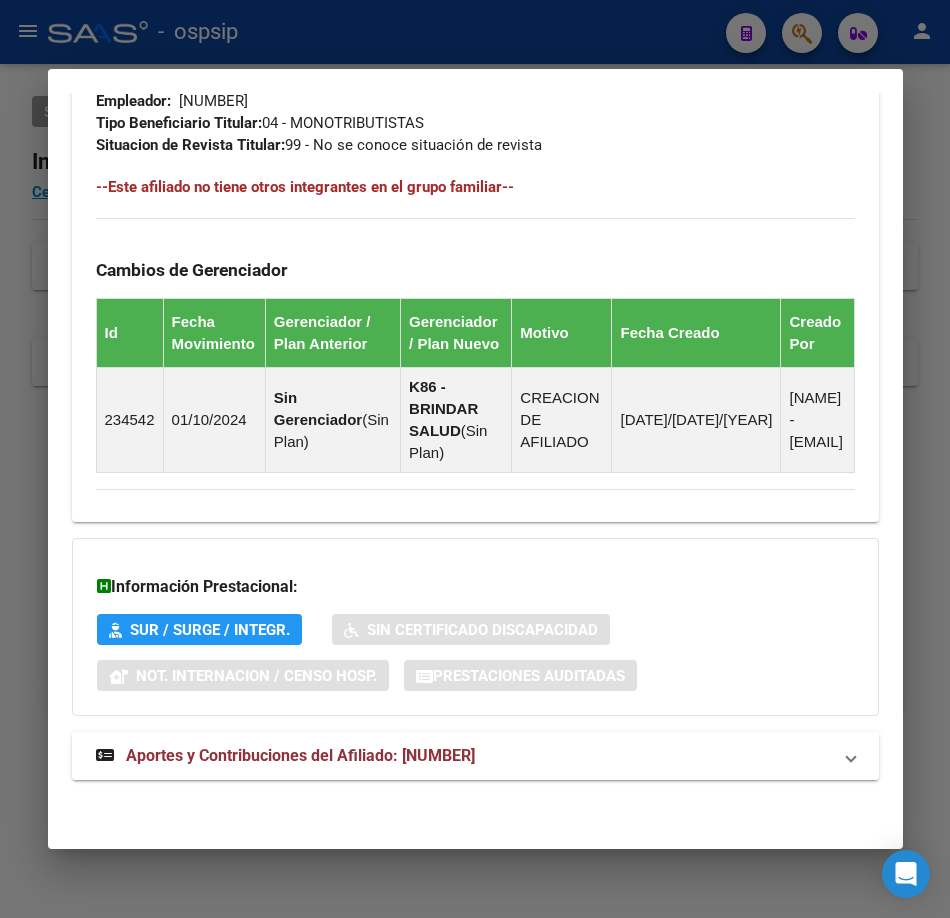 click on "Aportes y Contribuciones del Afiliado: [NUMBER]" at bounding box center (300, 755) 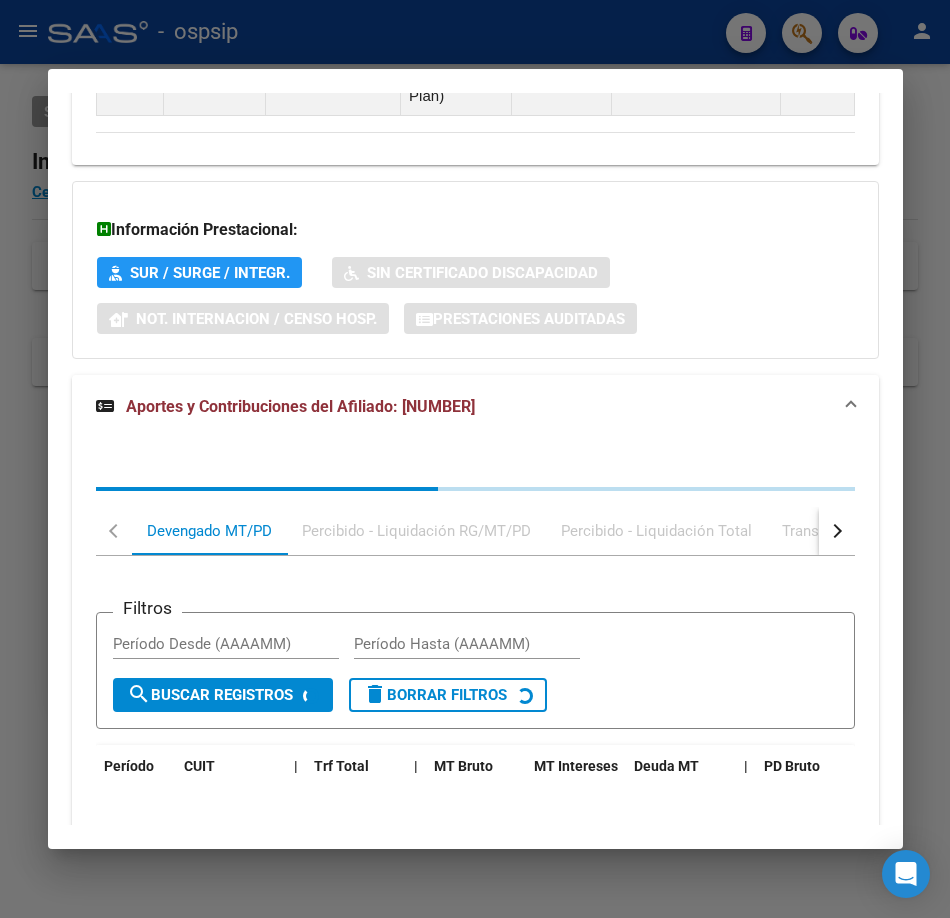 scroll, scrollTop: 1777, scrollLeft: 0, axis: vertical 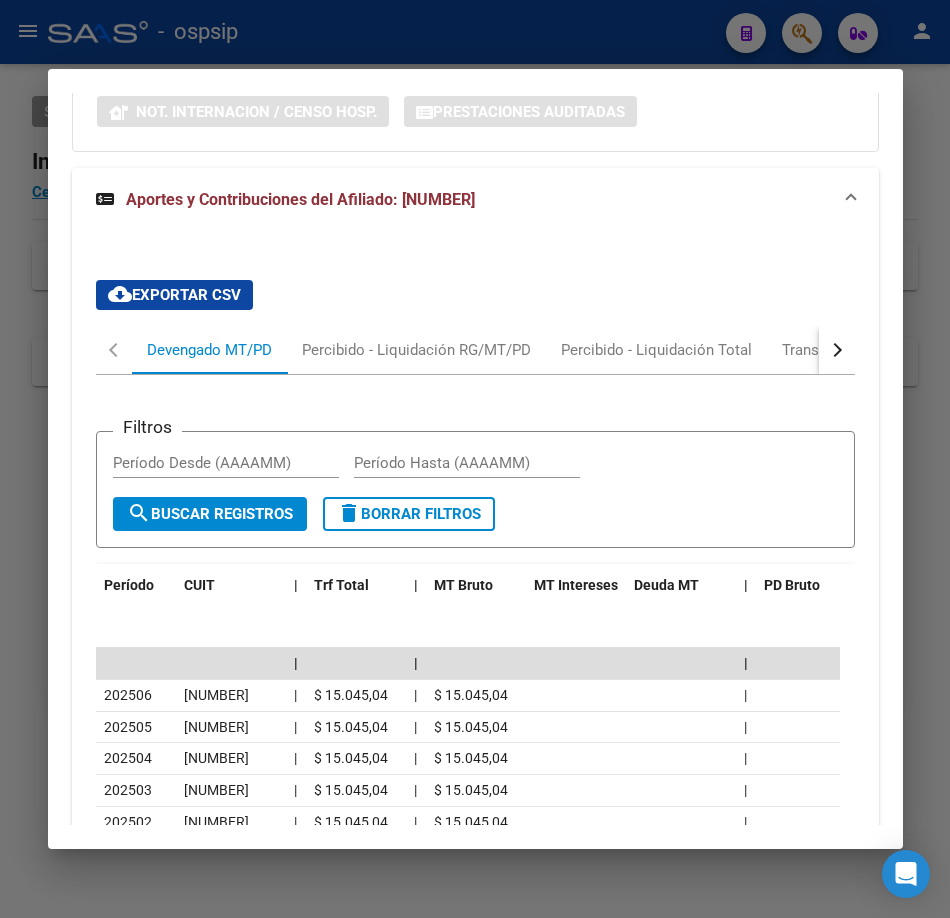 click at bounding box center (475, 459) 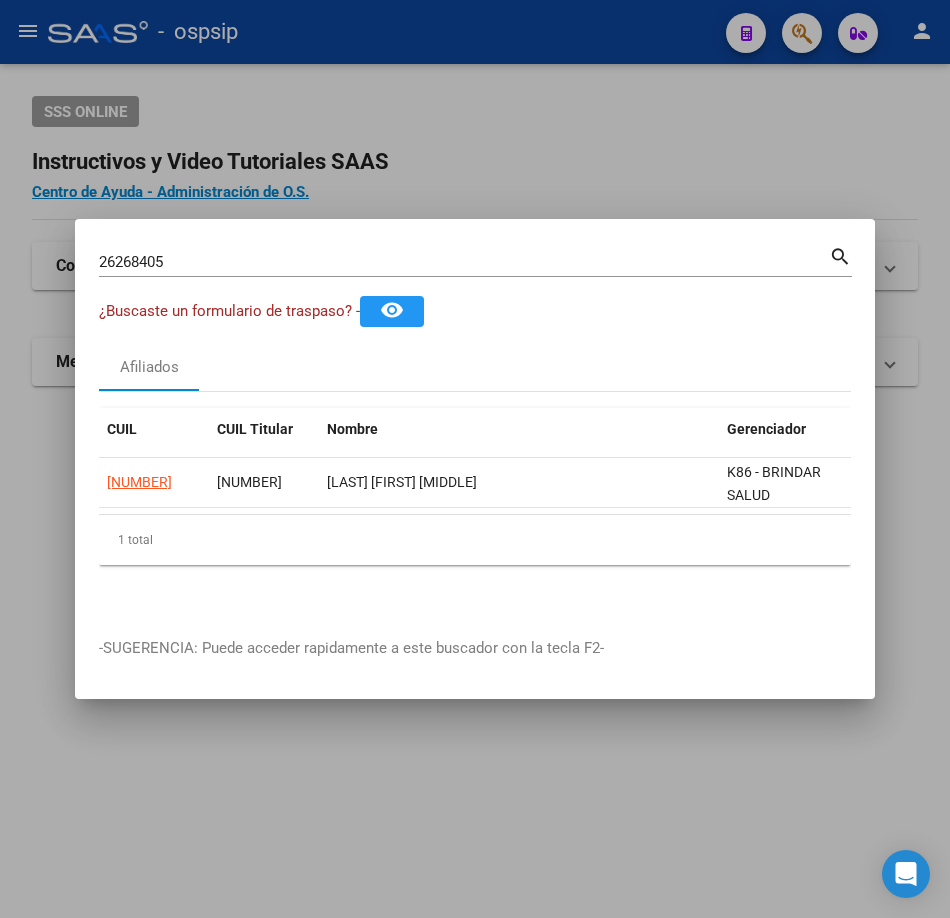 click on "26268405" at bounding box center (464, 262) 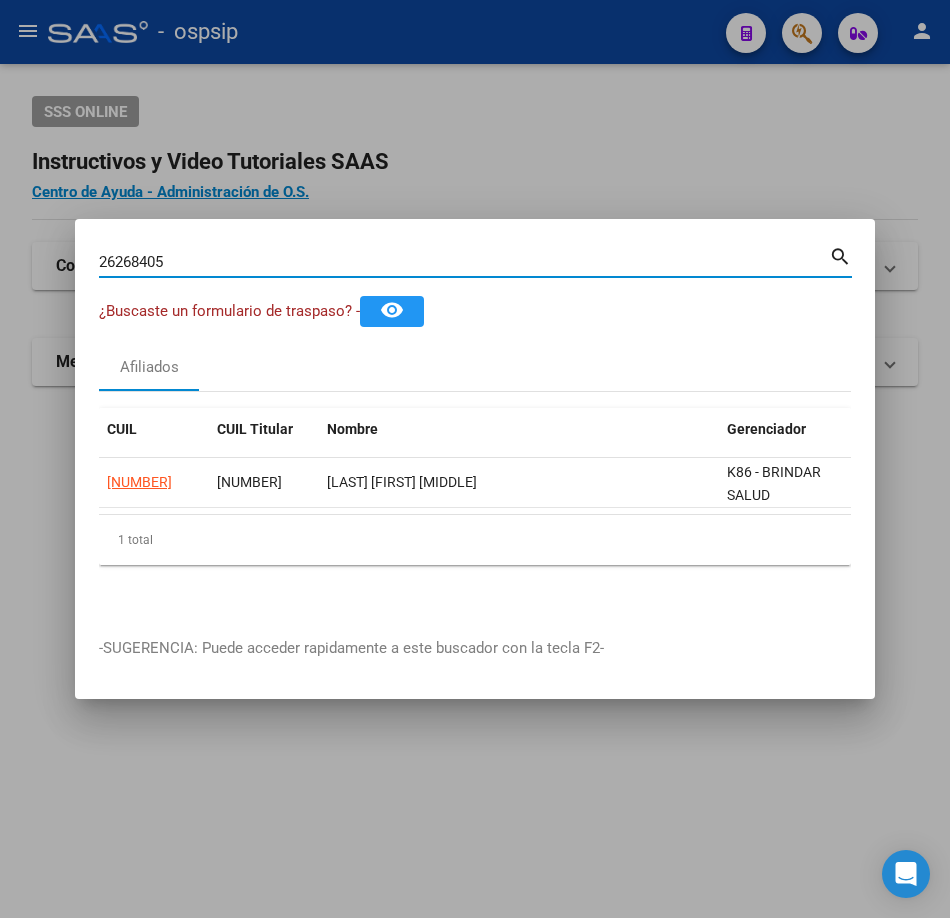 click on "26268405" at bounding box center [464, 262] 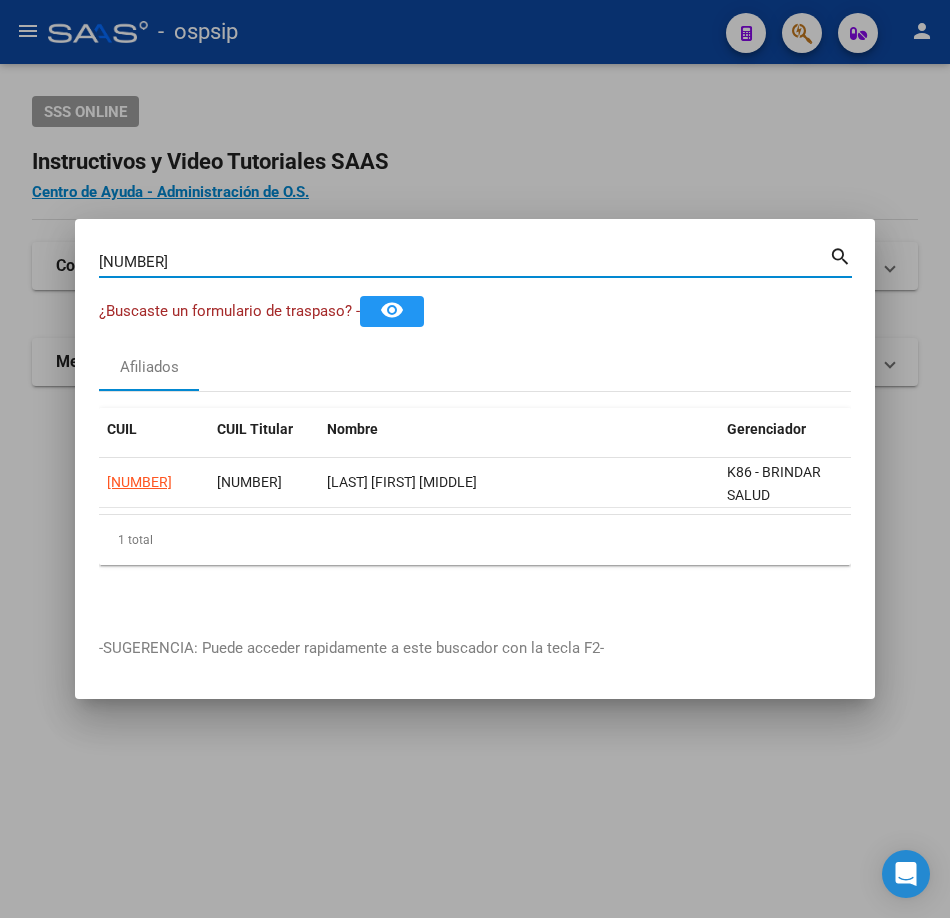 type on "[NUMBER]" 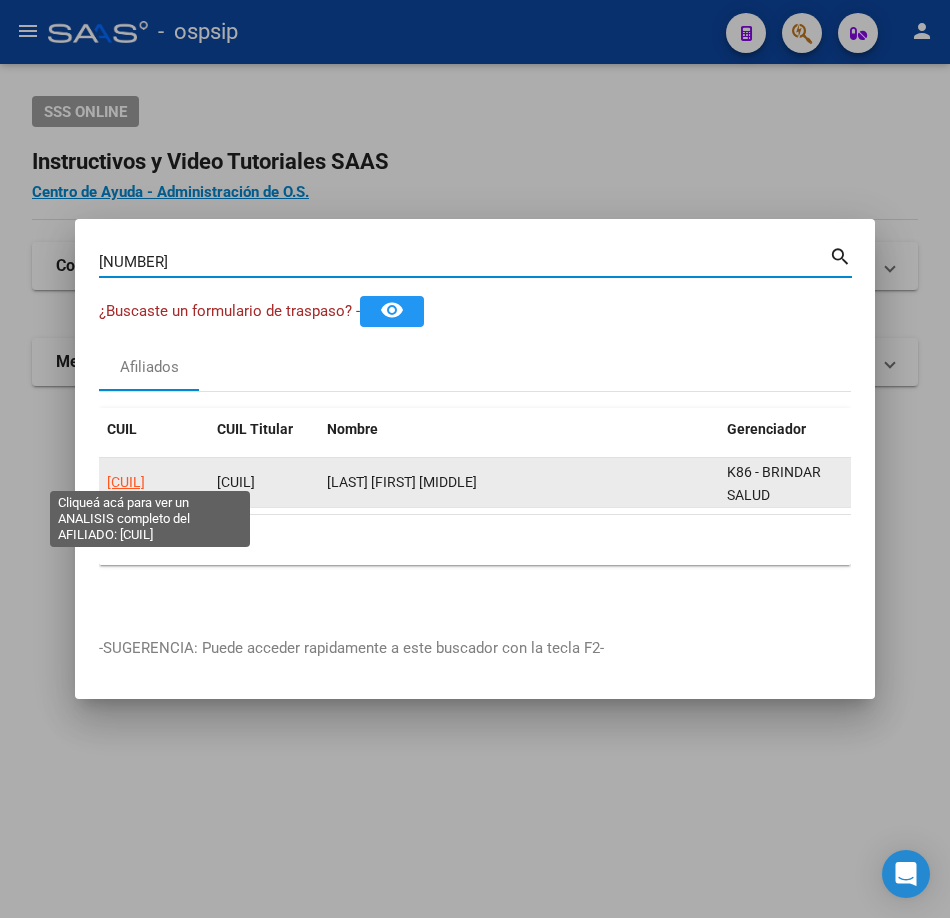 click on "[CUIL]" 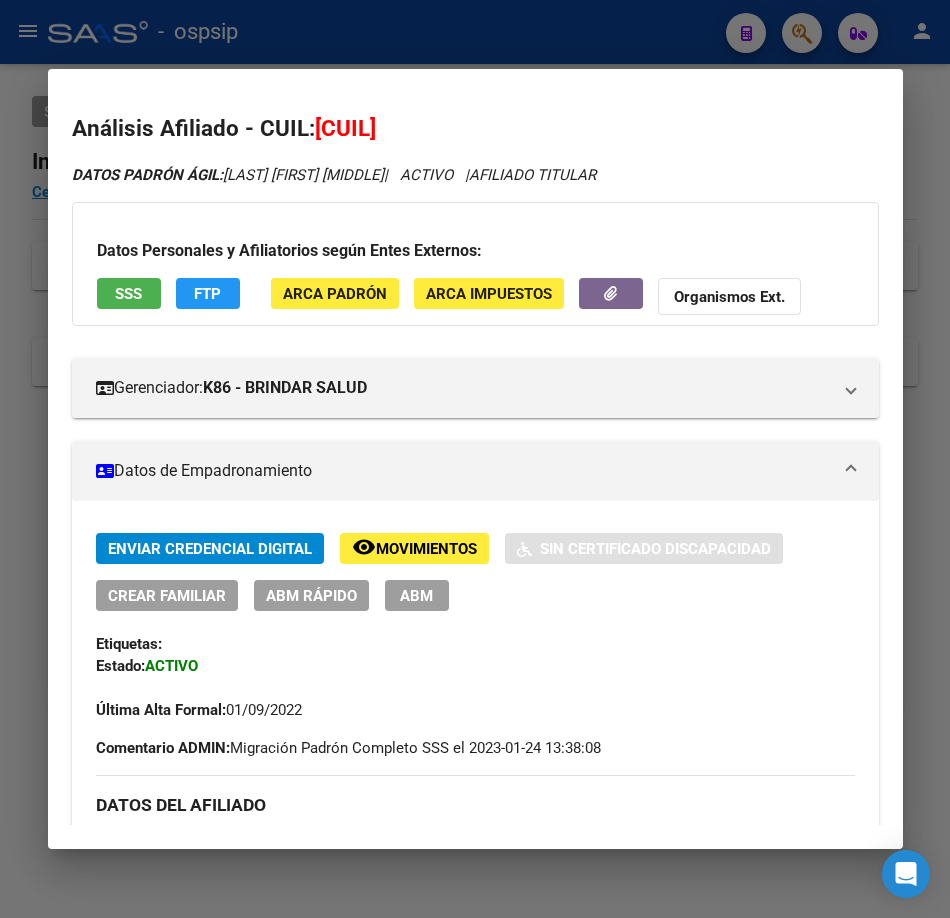 click on "SSS" at bounding box center [129, 293] 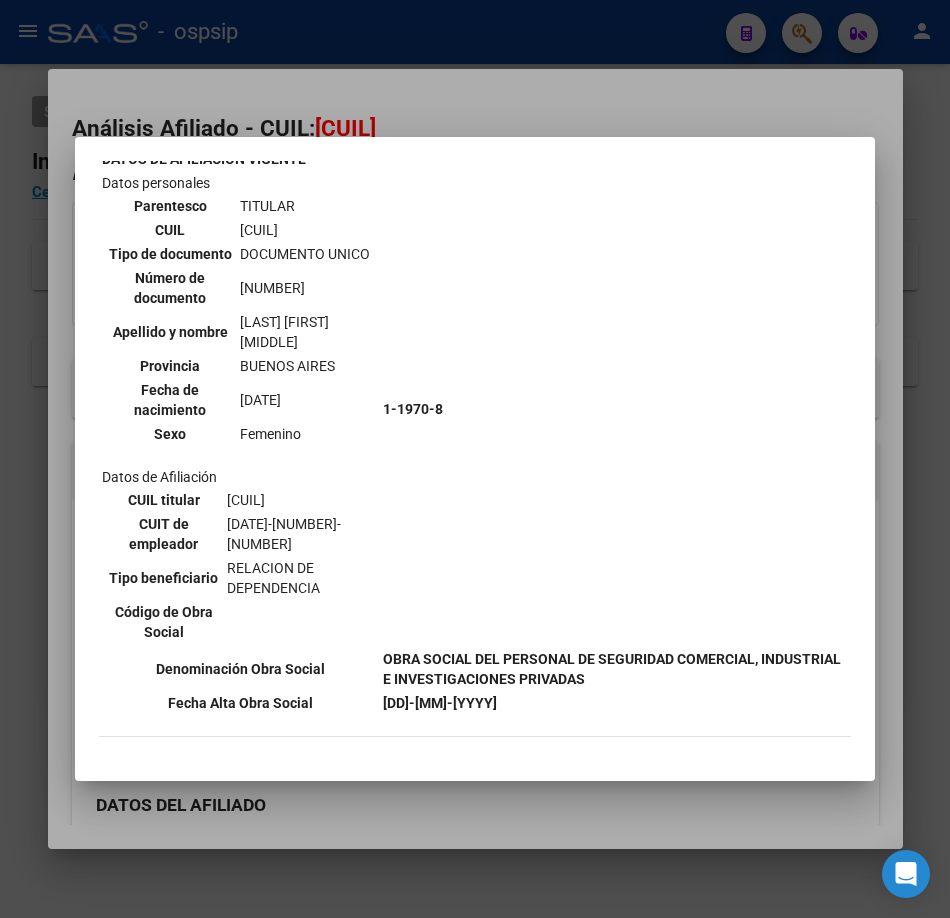 scroll, scrollTop: 200, scrollLeft: 0, axis: vertical 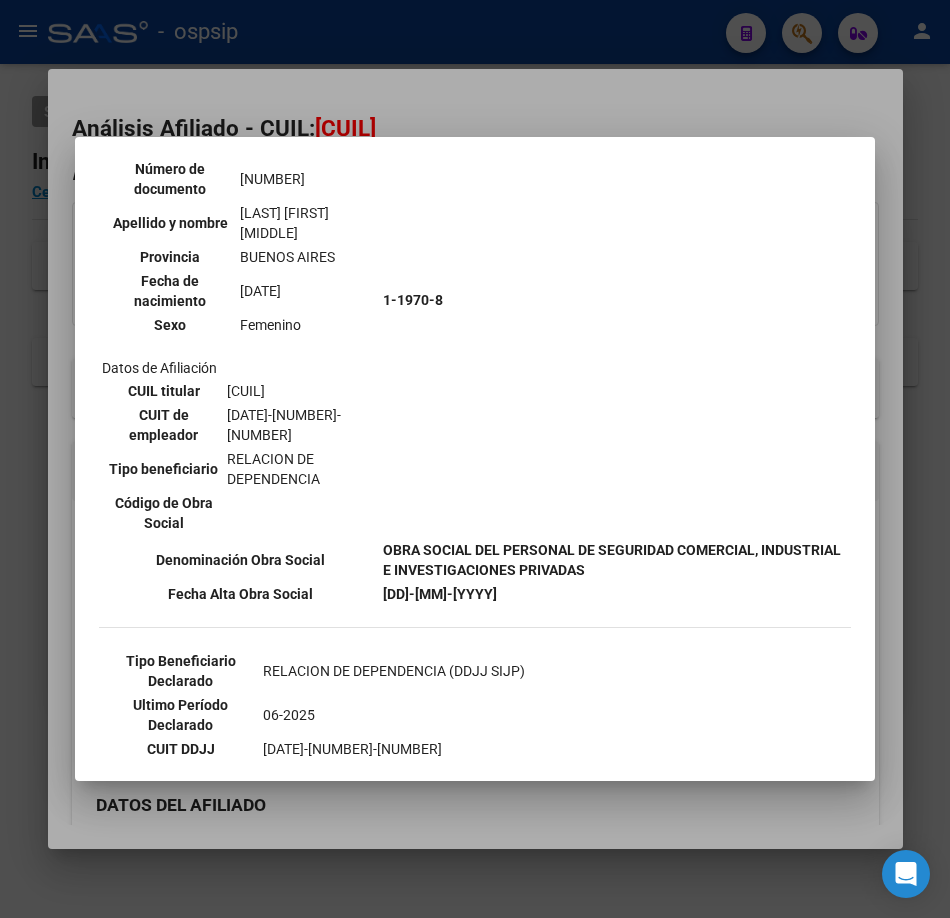 click at bounding box center [475, 459] 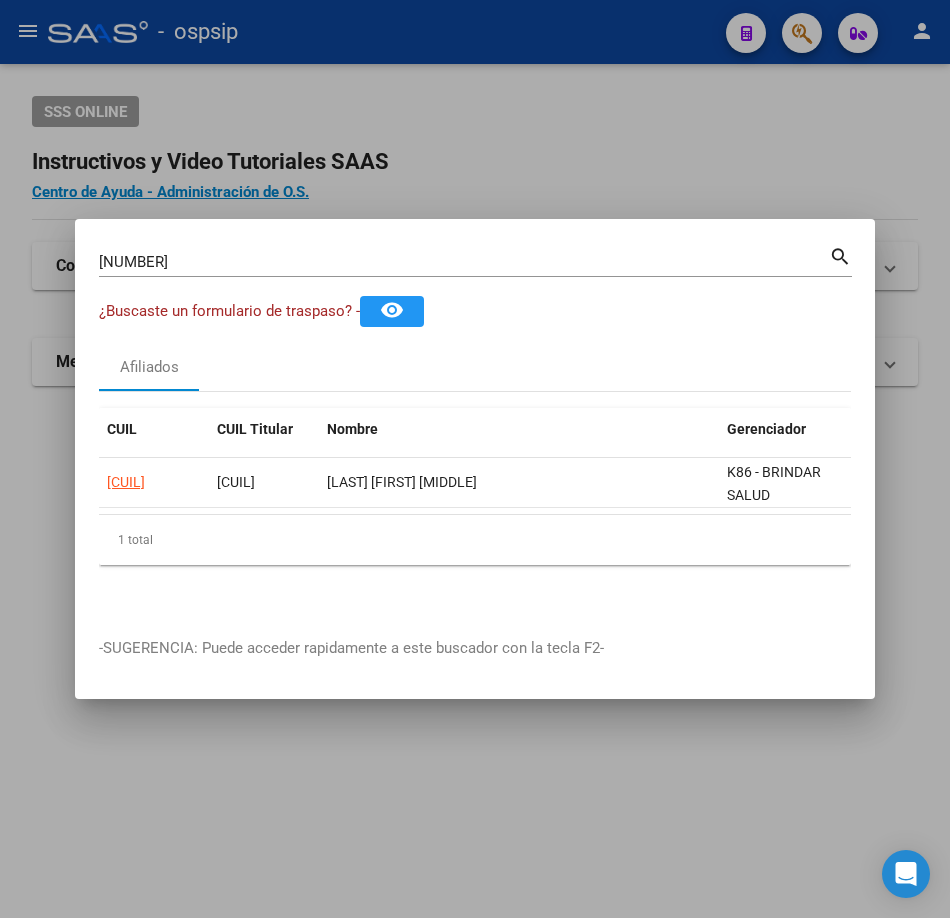 click on "[NUMBER]" at bounding box center (464, 262) 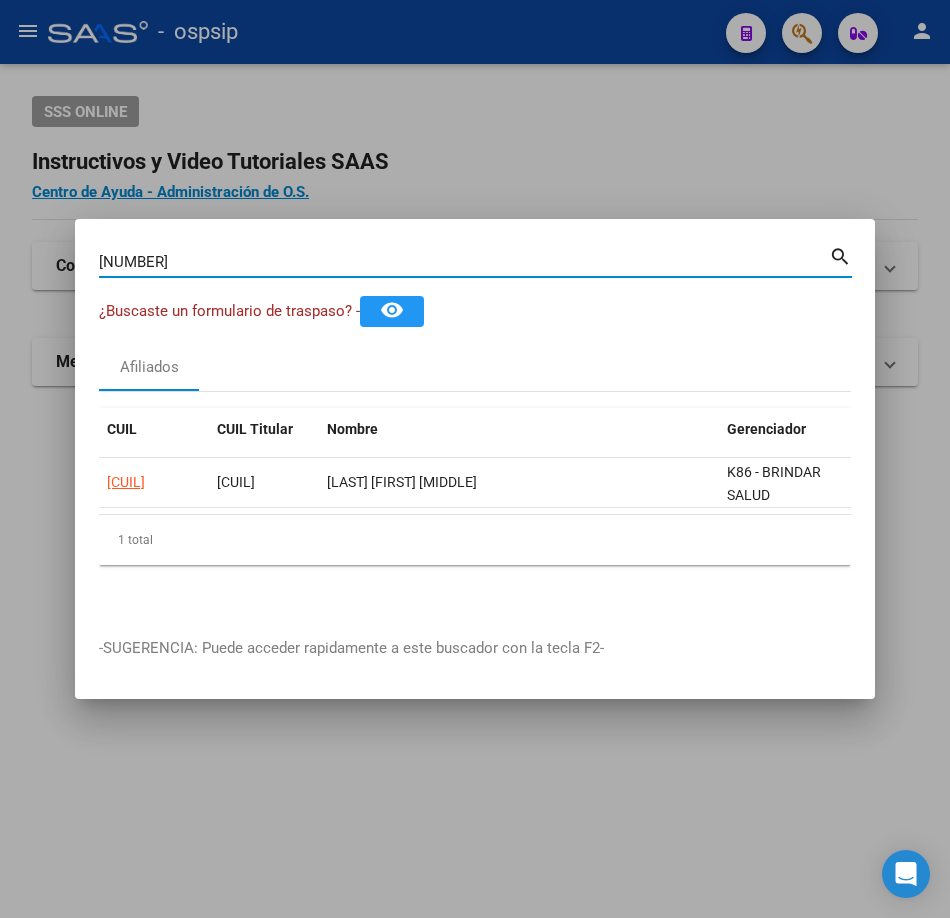 type on "[NUMBER]" 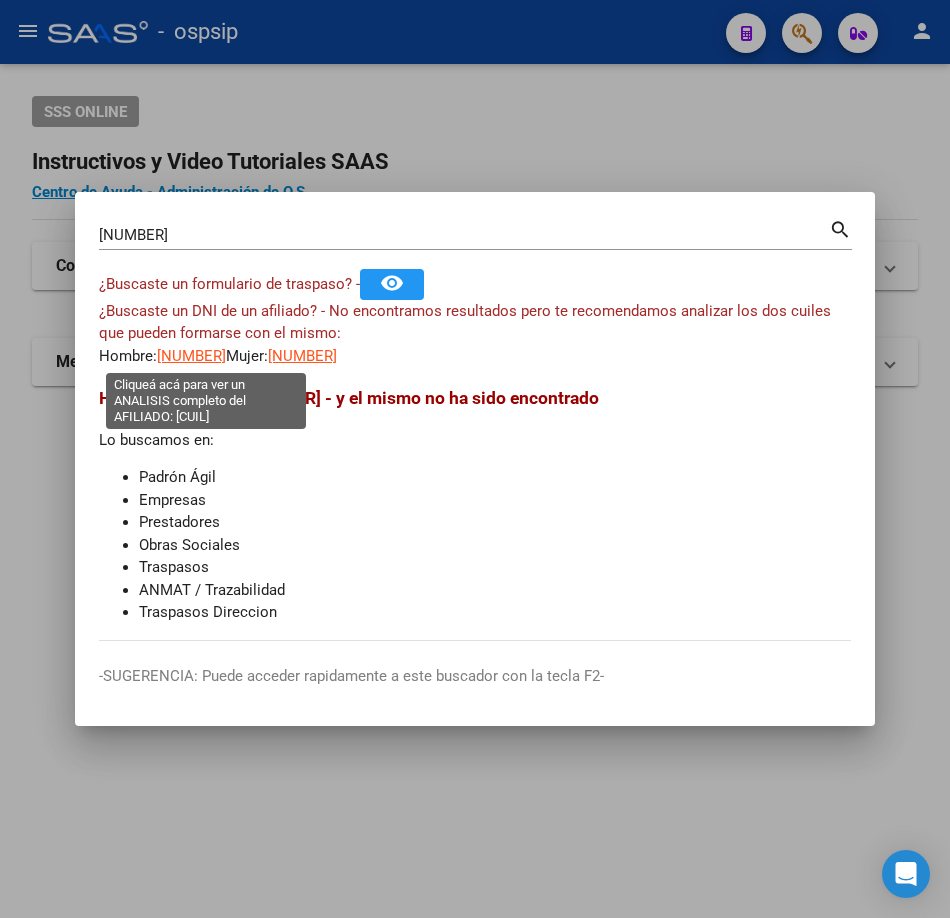 click on "[NUMBER]" at bounding box center (191, 356) 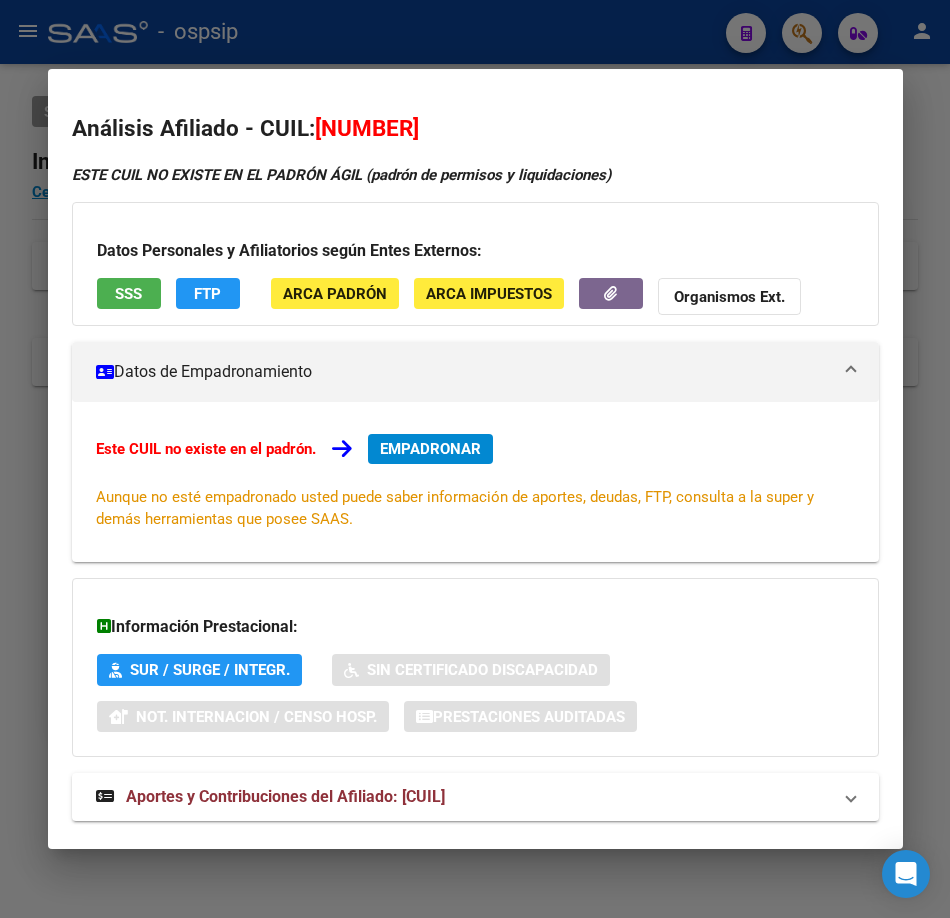 click at bounding box center [475, 459] 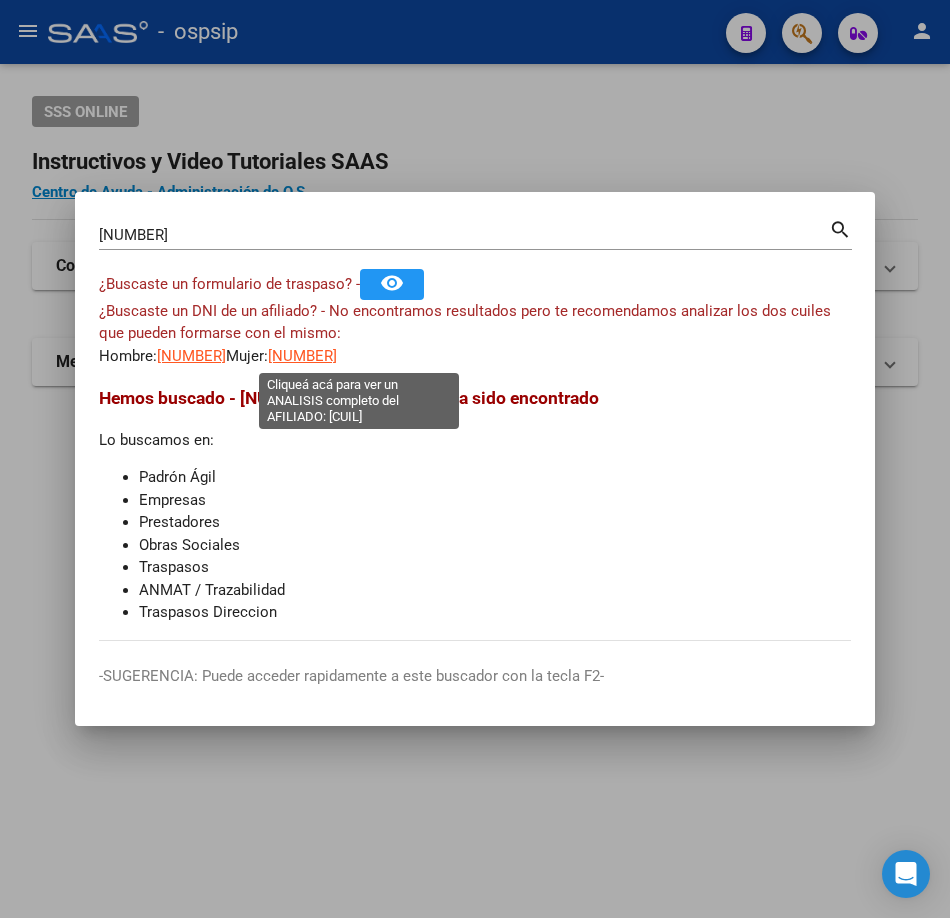 click on "[NUMBER]" at bounding box center [302, 356] 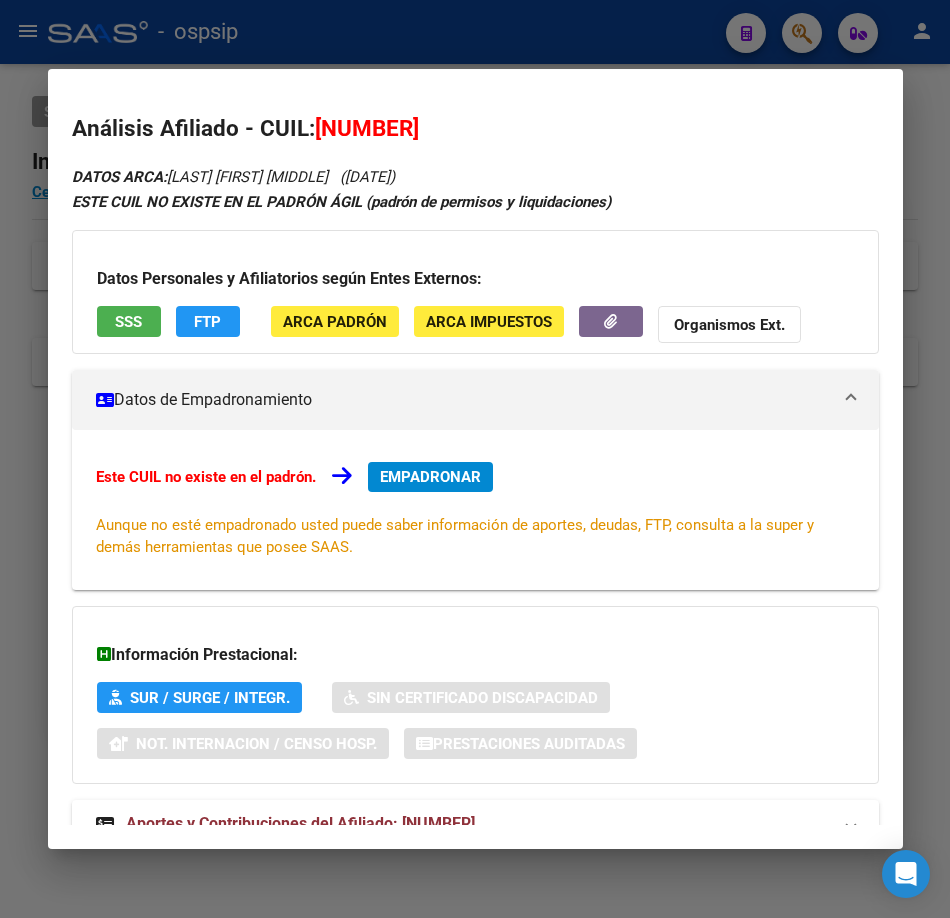 click on "SSS" at bounding box center [128, 322] 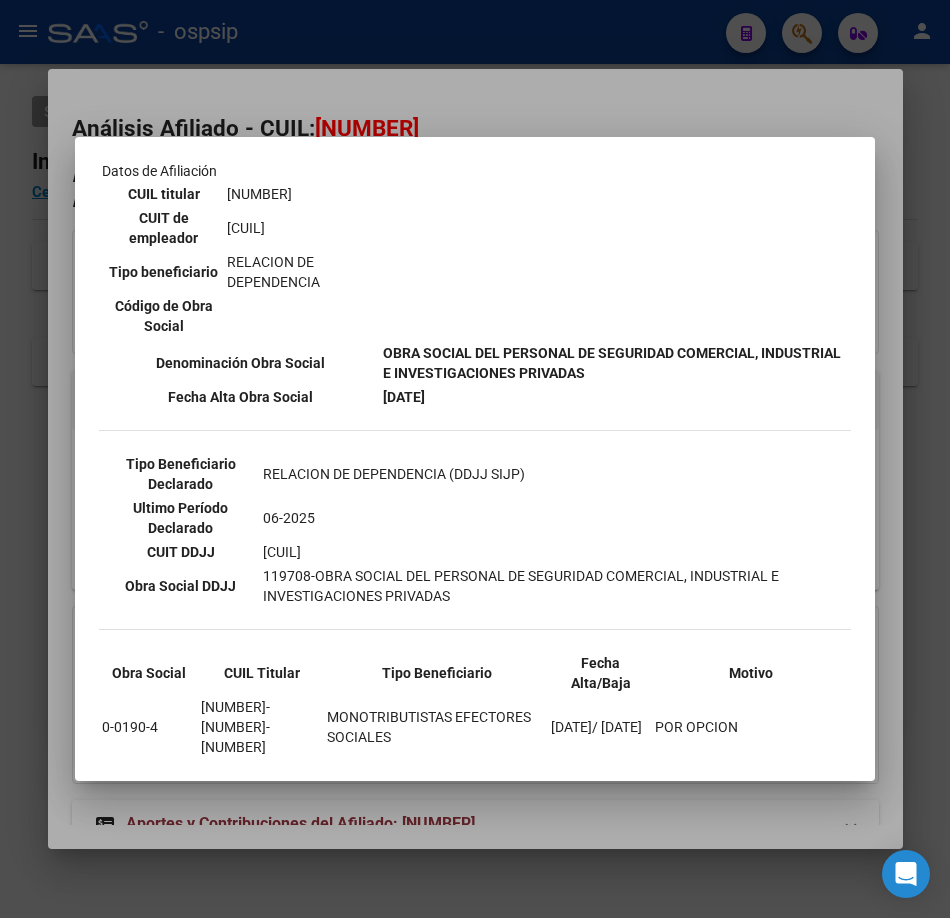 scroll, scrollTop: 400, scrollLeft: 0, axis: vertical 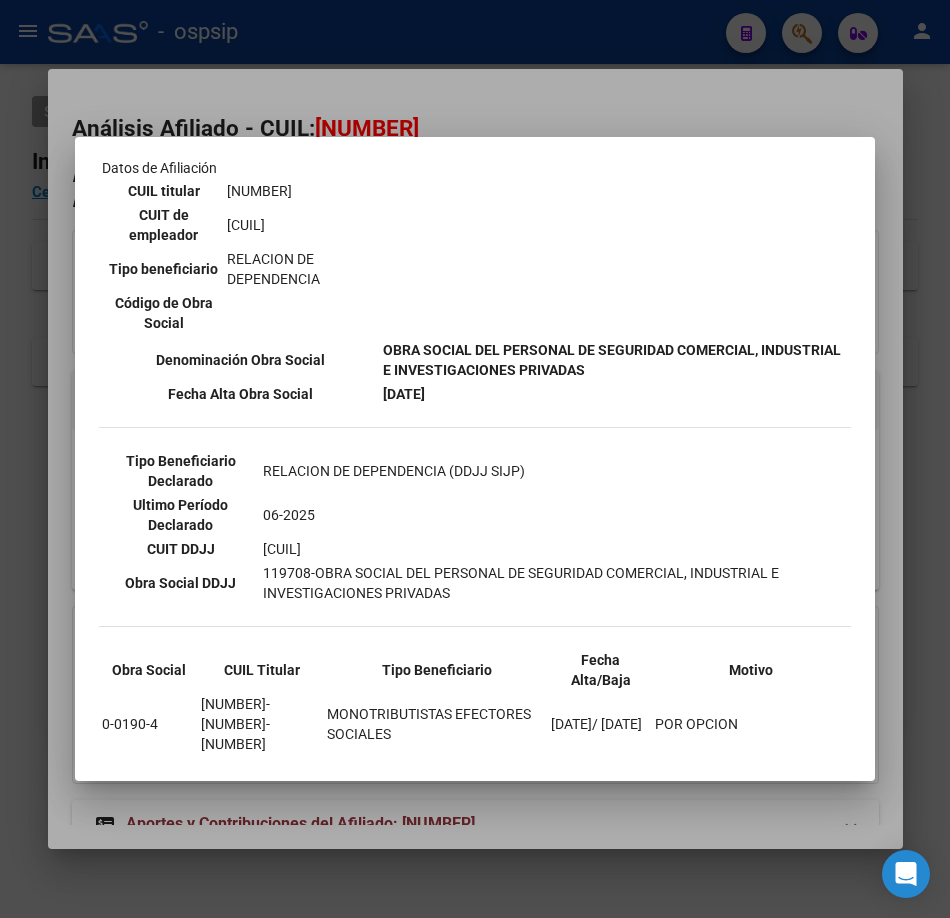 drag, startPoint x: 268, startPoint y: 78, endPoint x: 274, endPoint y: 54, distance: 24.738634 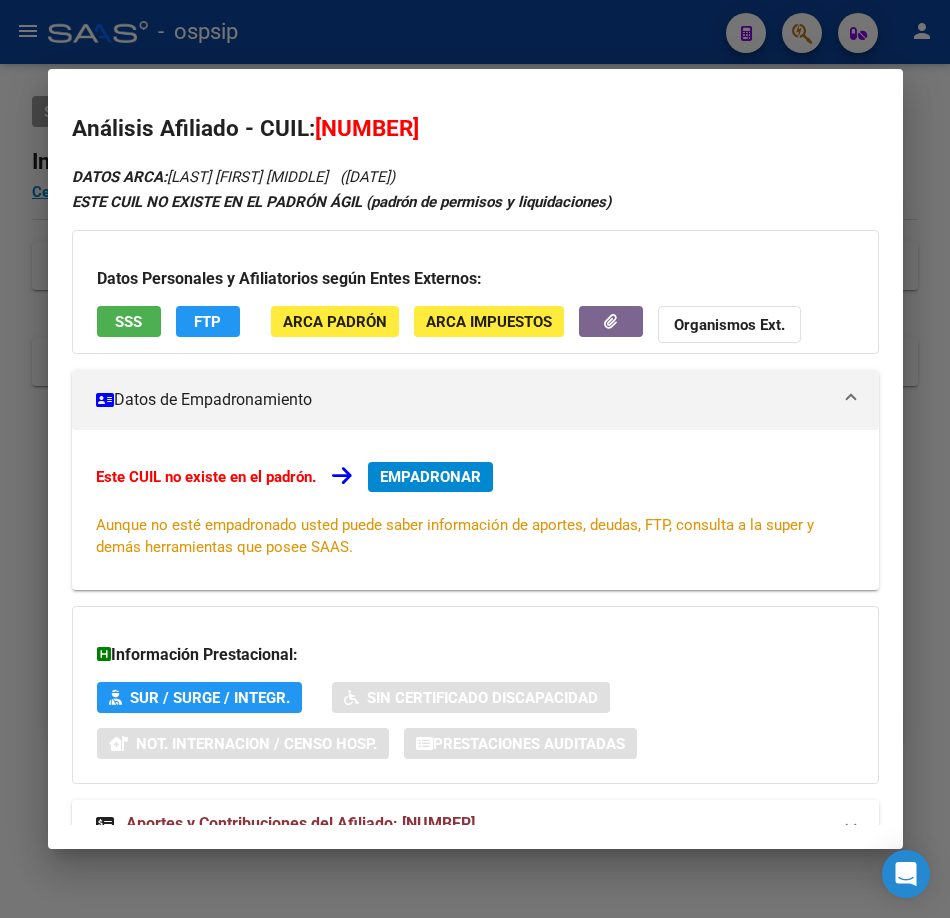 drag, startPoint x: 274, startPoint y: 54, endPoint x: 283, endPoint y: 130, distance: 76.53104 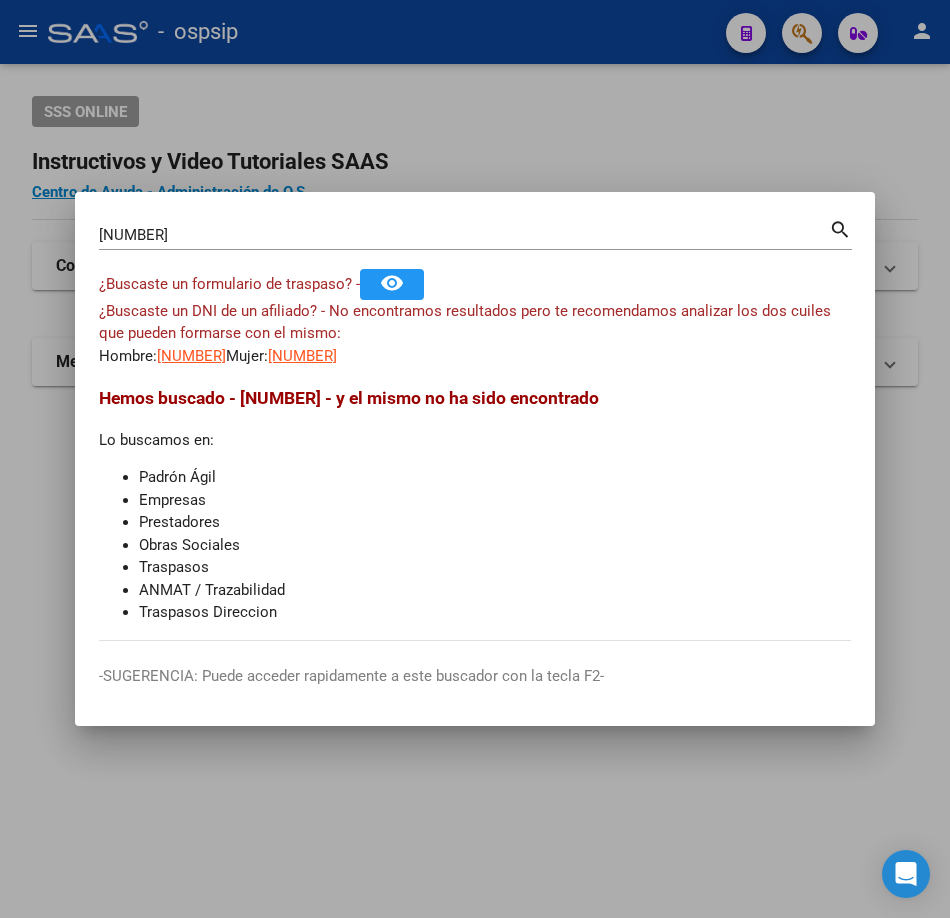 click on "[NUMBER]" at bounding box center (464, 235) 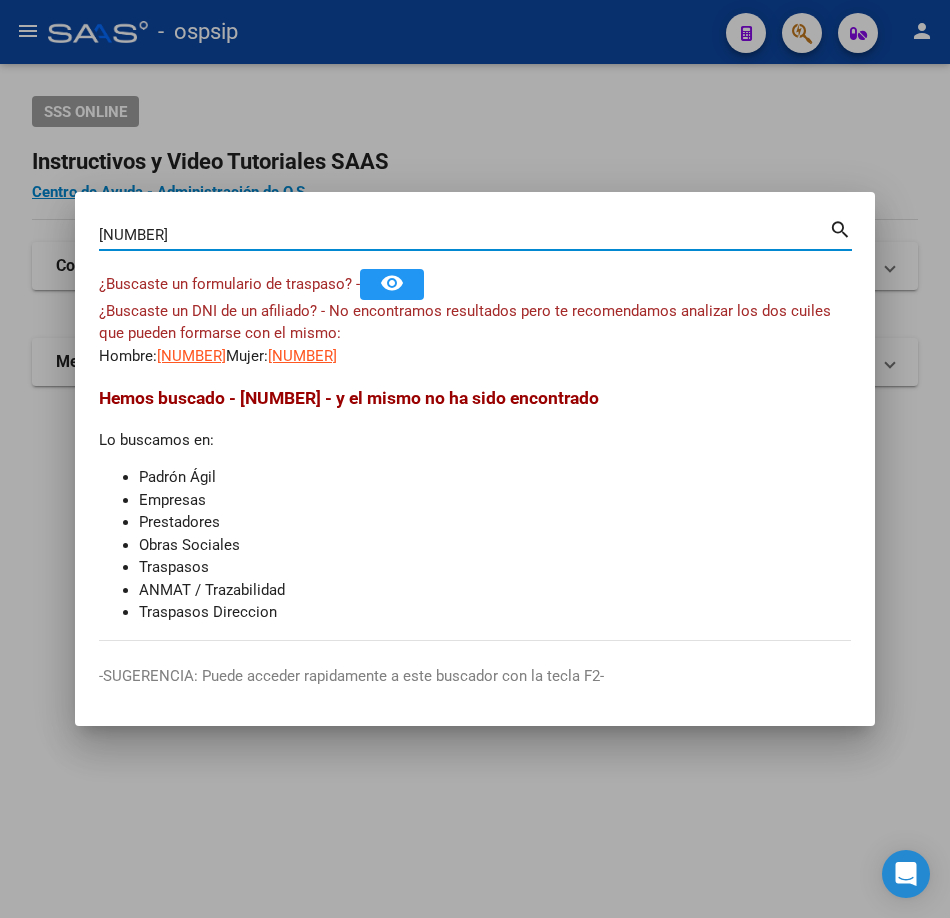 click on "[NUMBER]" at bounding box center (464, 235) 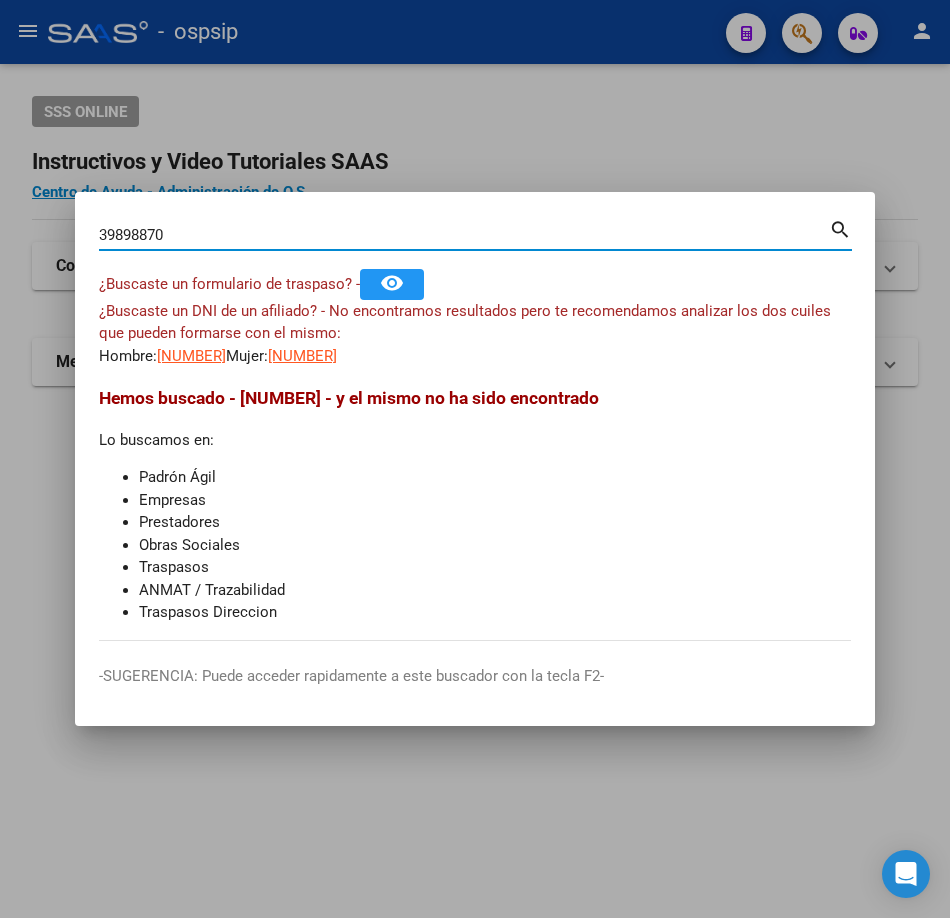 type on "39898870" 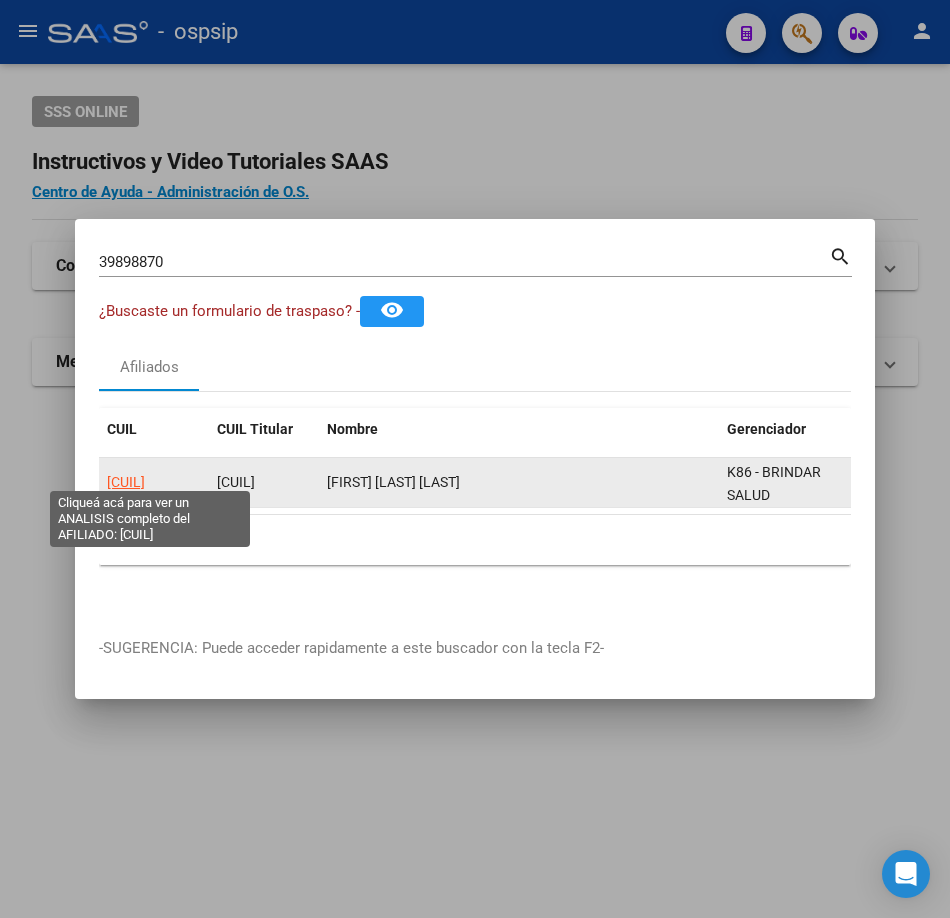 click on "[CUIL]" 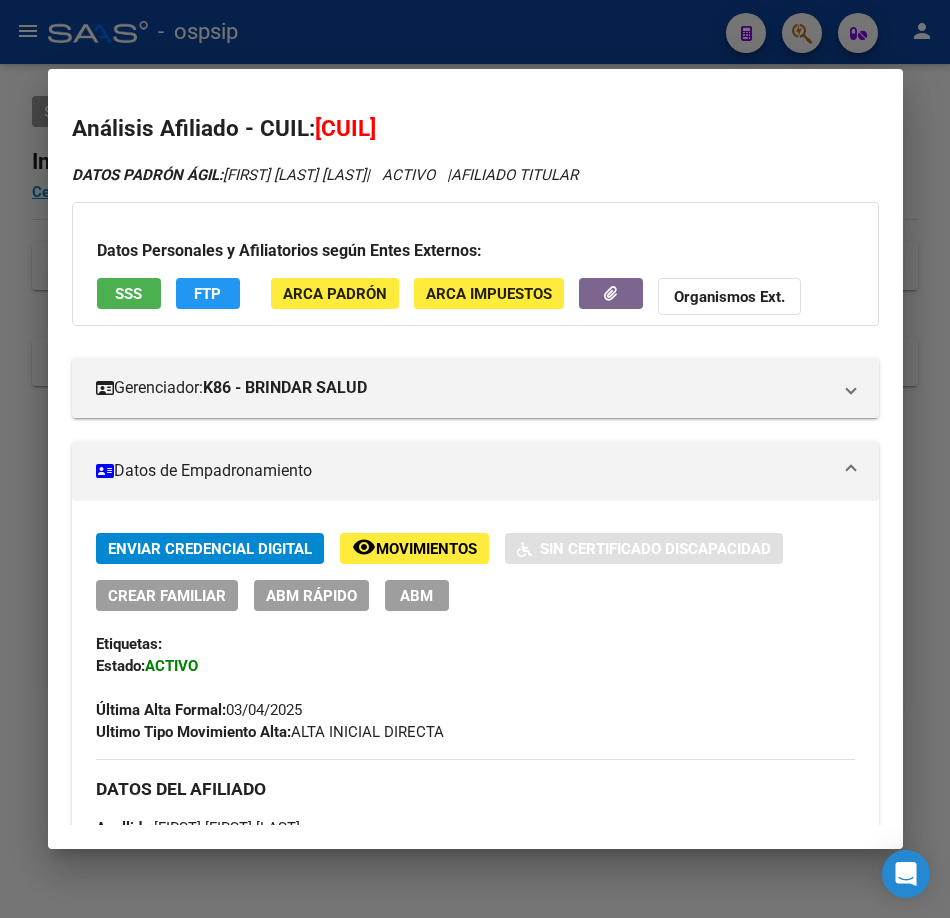click on "SSS" at bounding box center (128, 294) 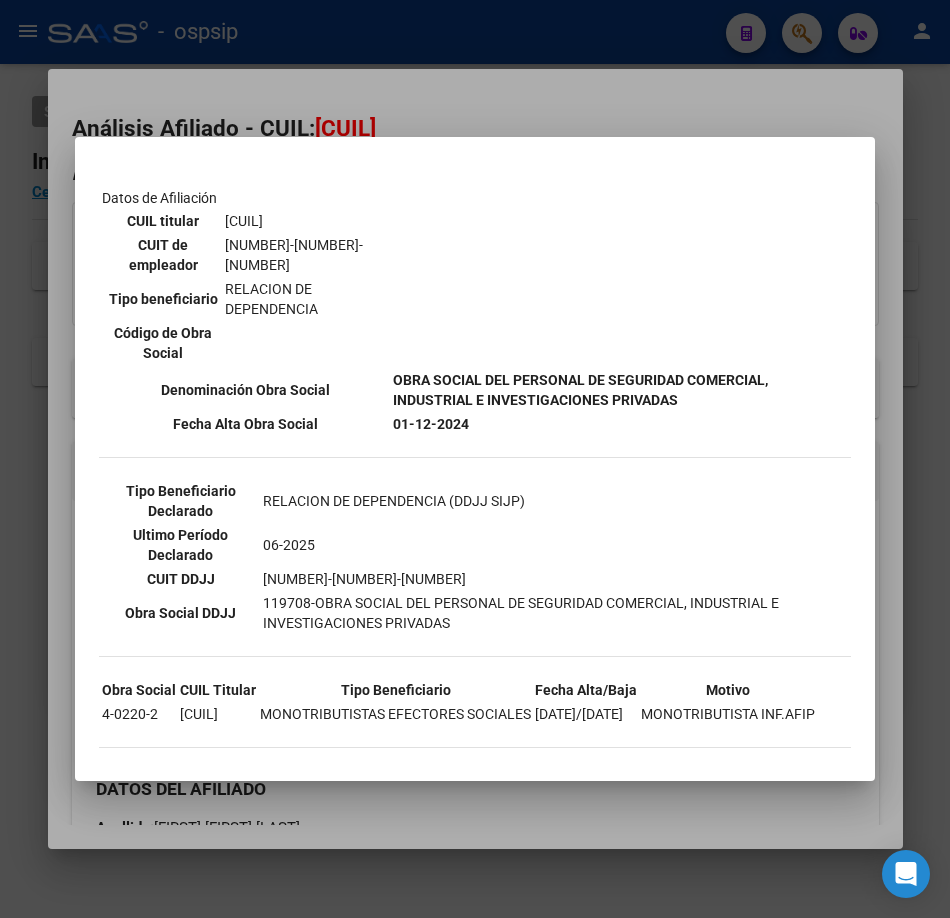 scroll, scrollTop: 400, scrollLeft: 0, axis: vertical 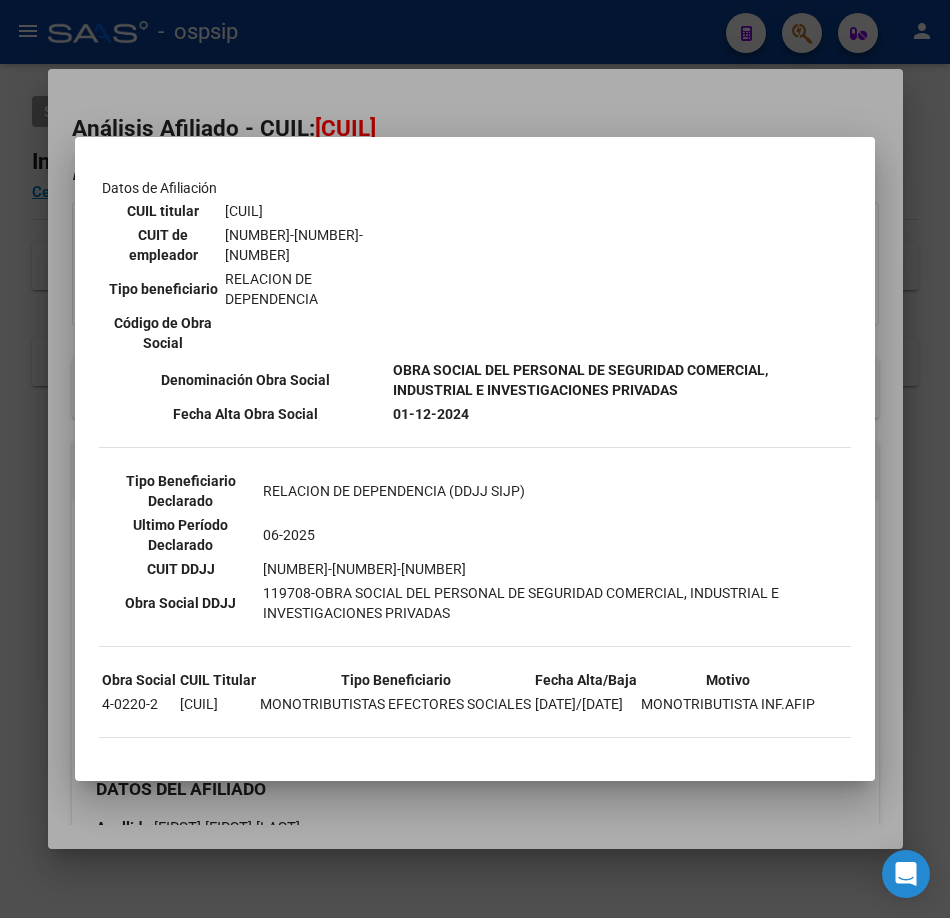 click at bounding box center (475, 459) 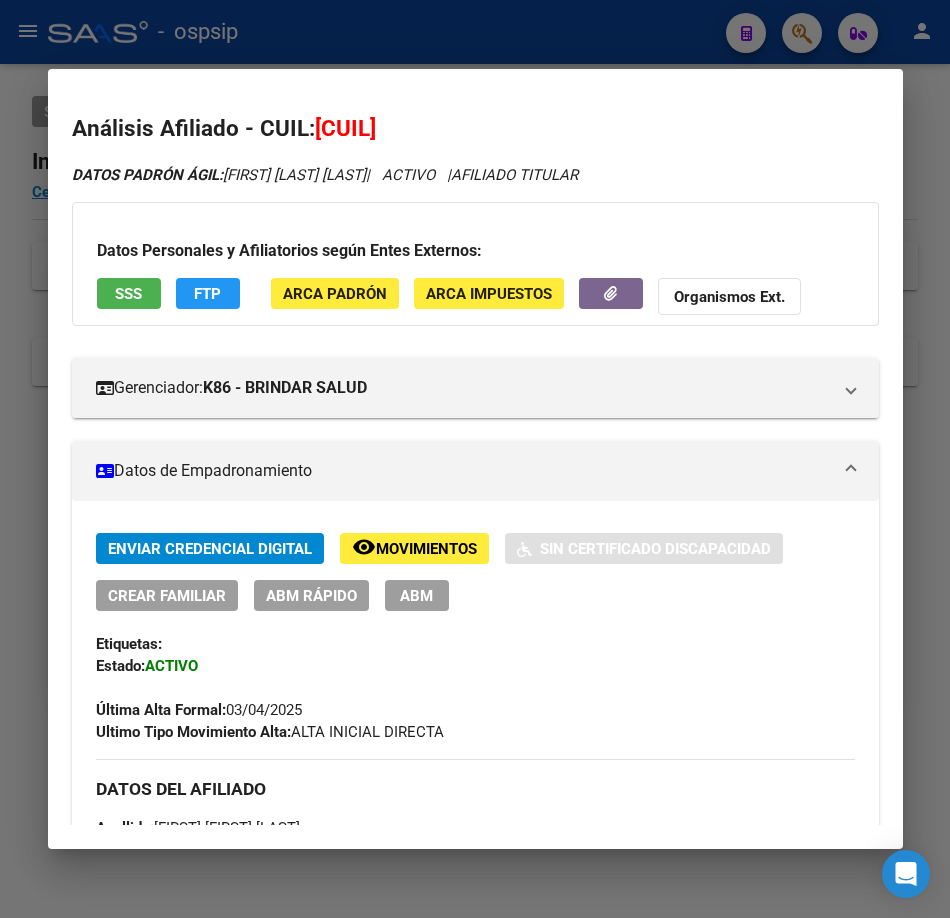 click at bounding box center [475, 459] 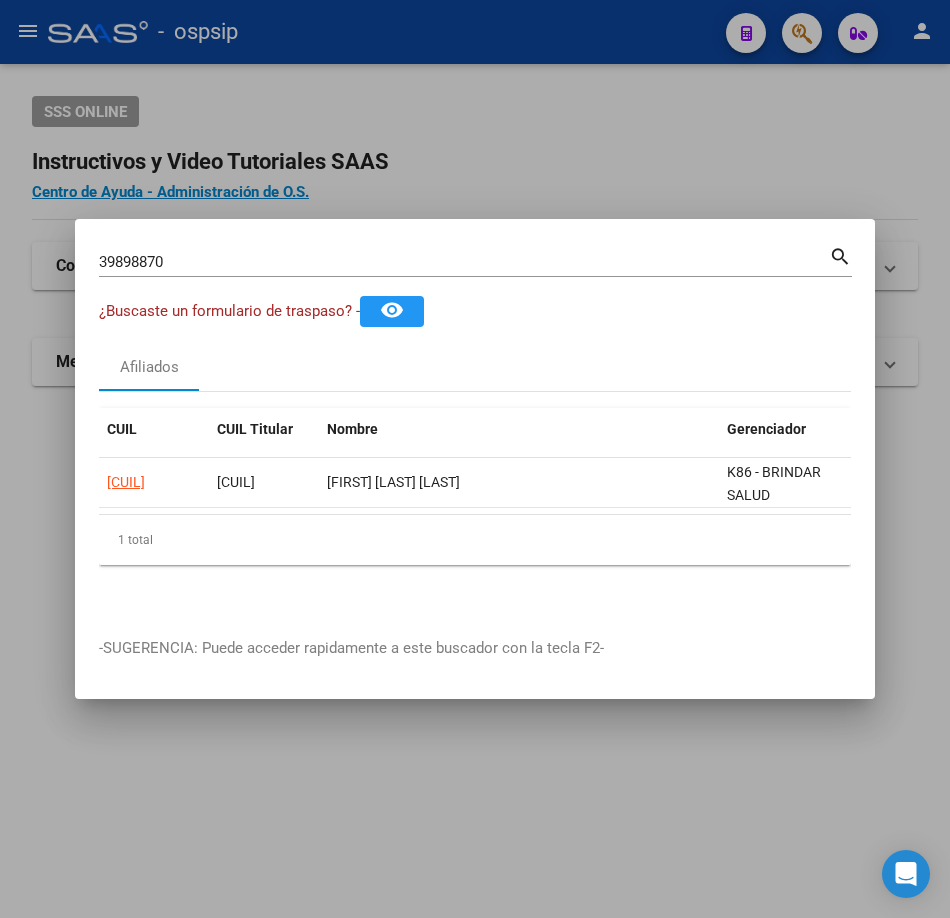 click on "[NUMBER] Buscar (apellido, dni, cuil, nro traspaso, cuit, obra social) search" at bounding box center (475, 269) 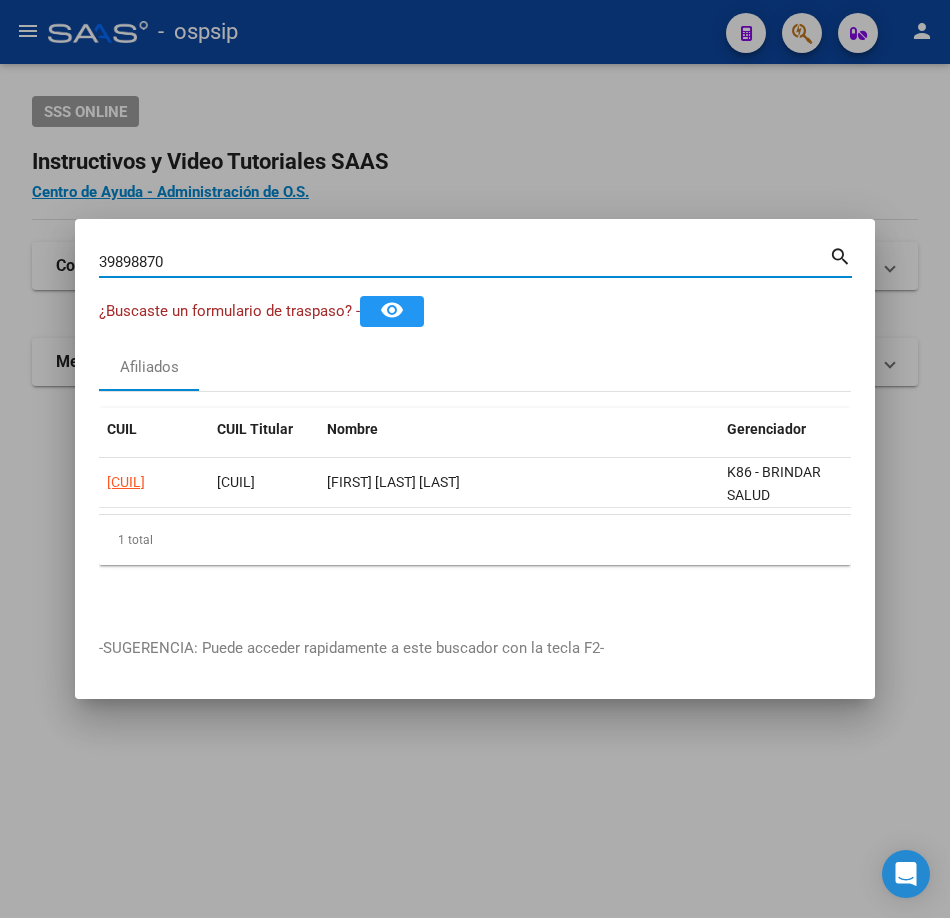 click on "39898870 Buscar (apellido, dni, cuil, nro traspaso, cuit, obra social)" at bounding box center (464, 262) 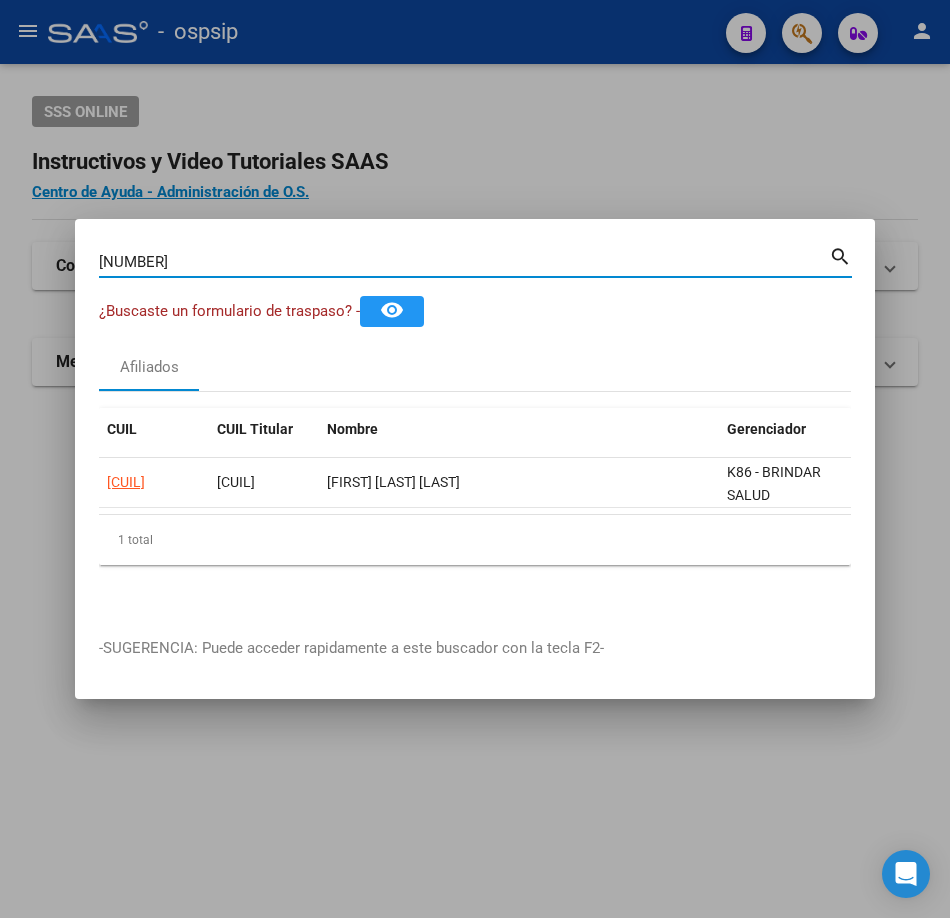type on "[NUMBER]" 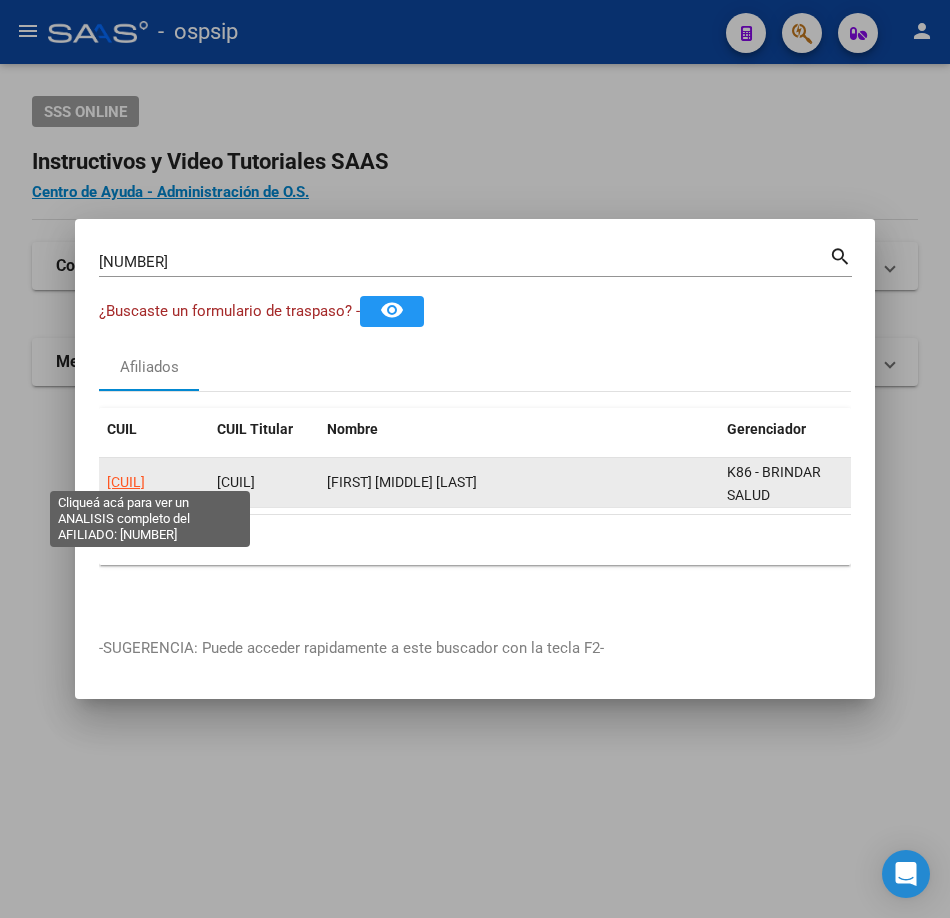 click on "[CUIL]" 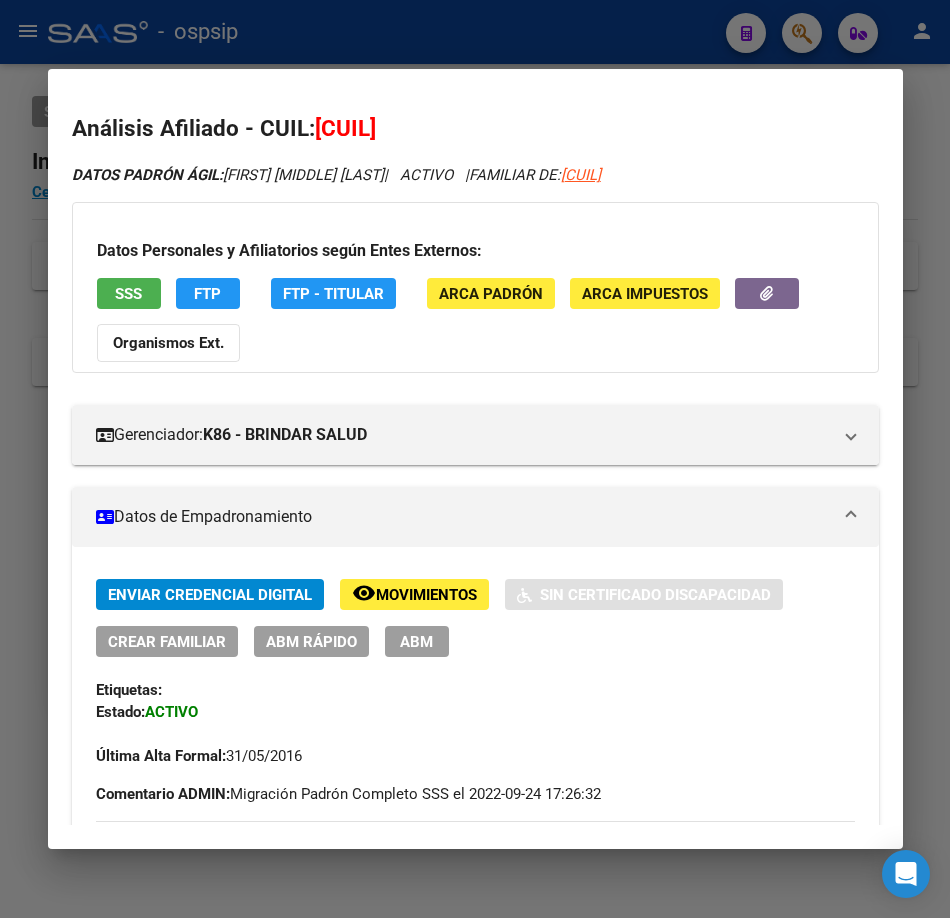 click on "SSS" at bounding box center [128, 294] 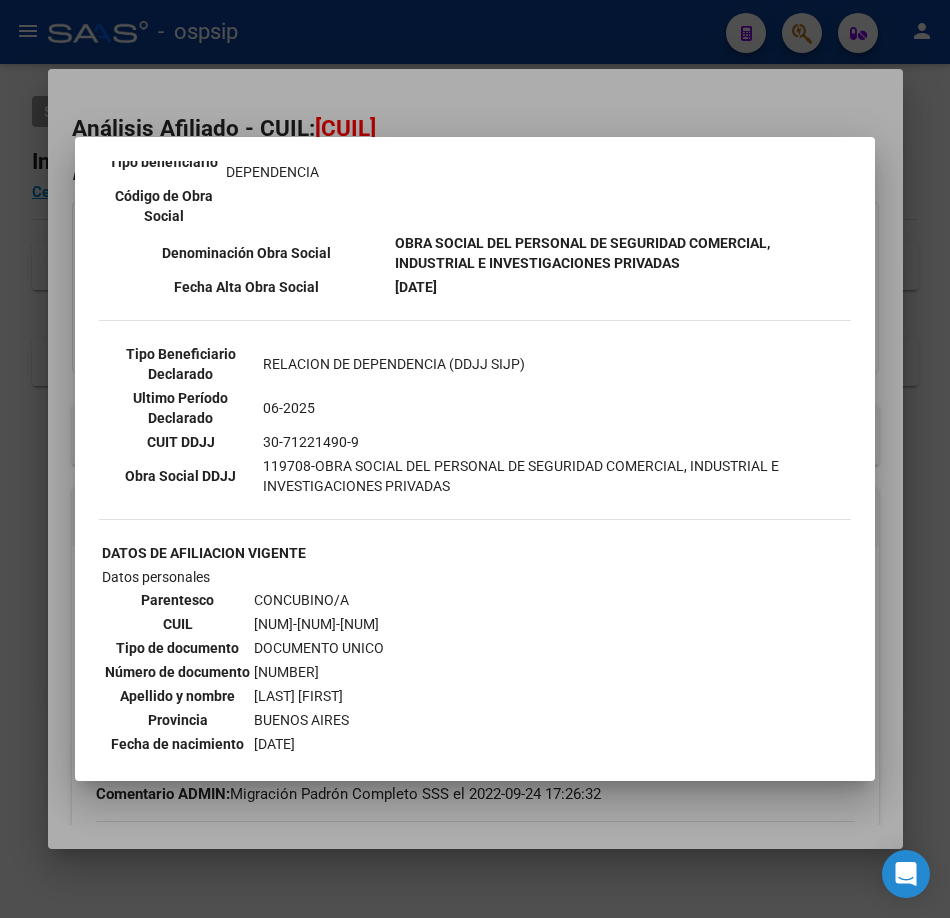 scroll, scrollTop: 700, scrollLeft: 0, axis: vertical 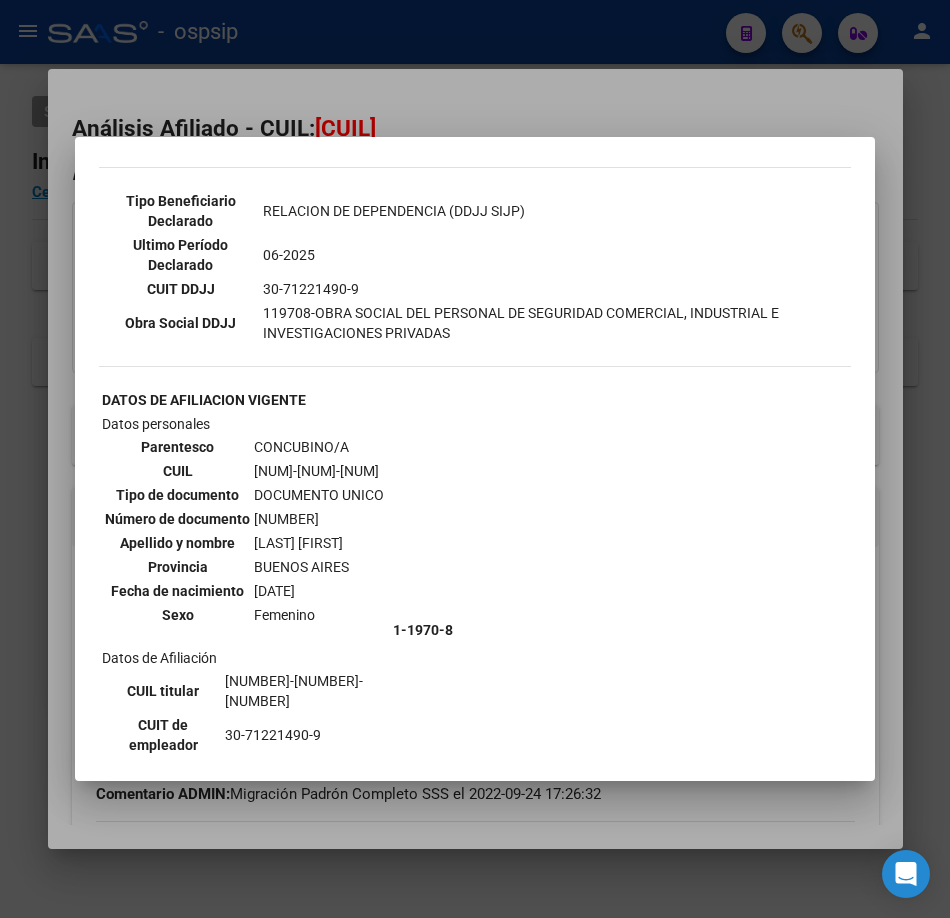 click at bounding box center [475, 459] 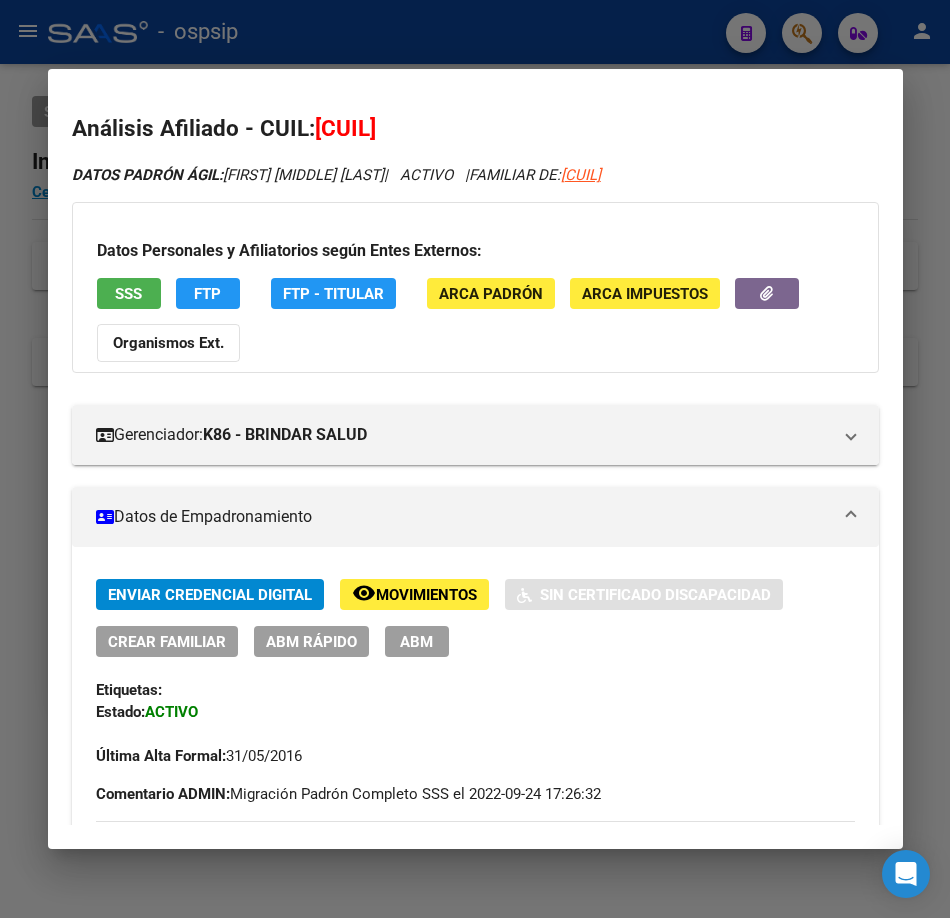 click at bounding box center [475, 459] 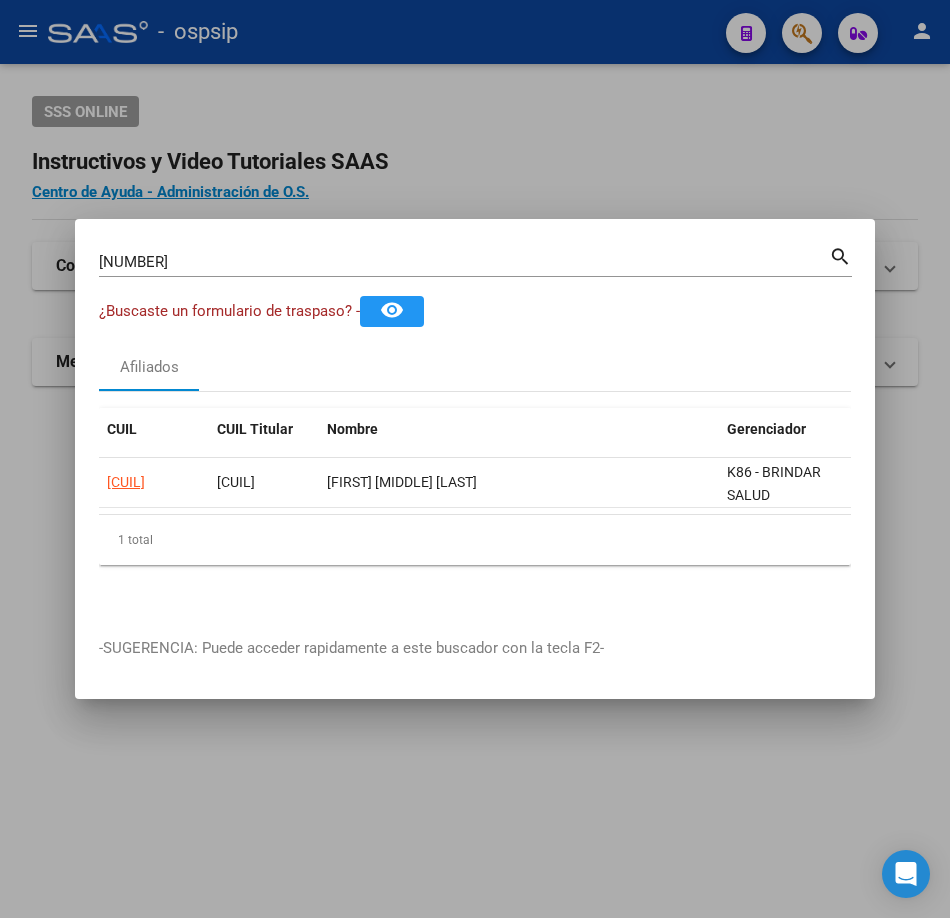 click on "[NUMBER]" at bounding box center (464, 262) 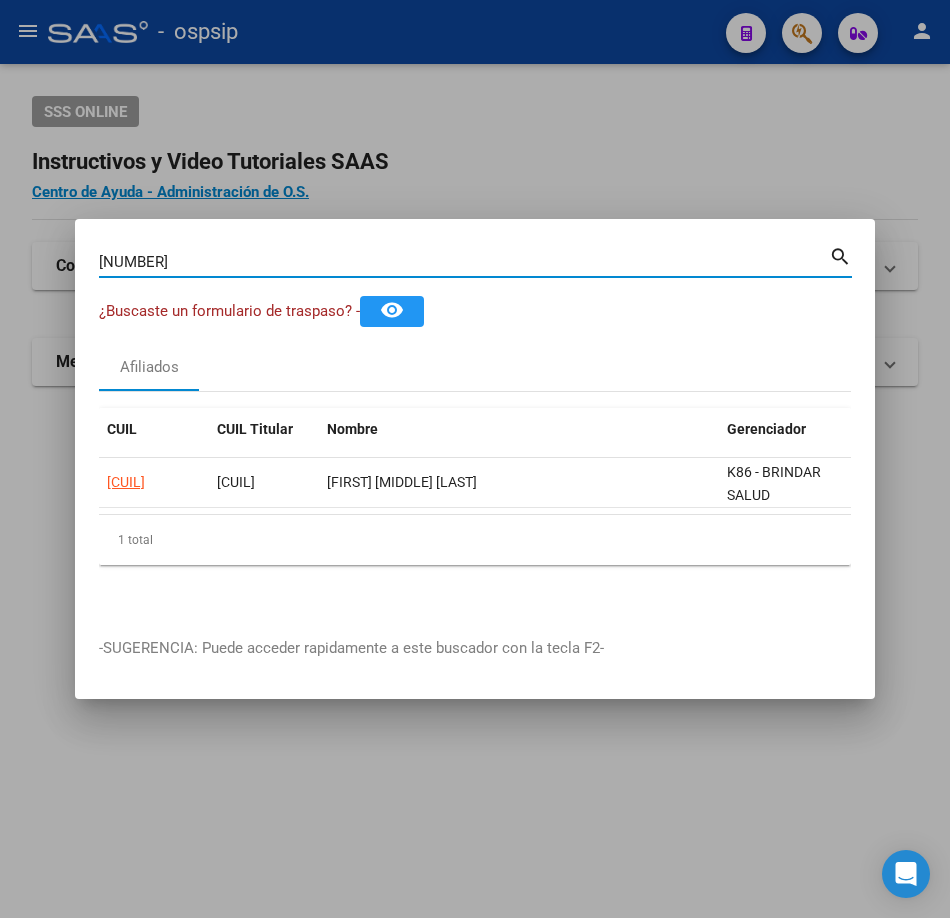 type on "[NUMBER]" 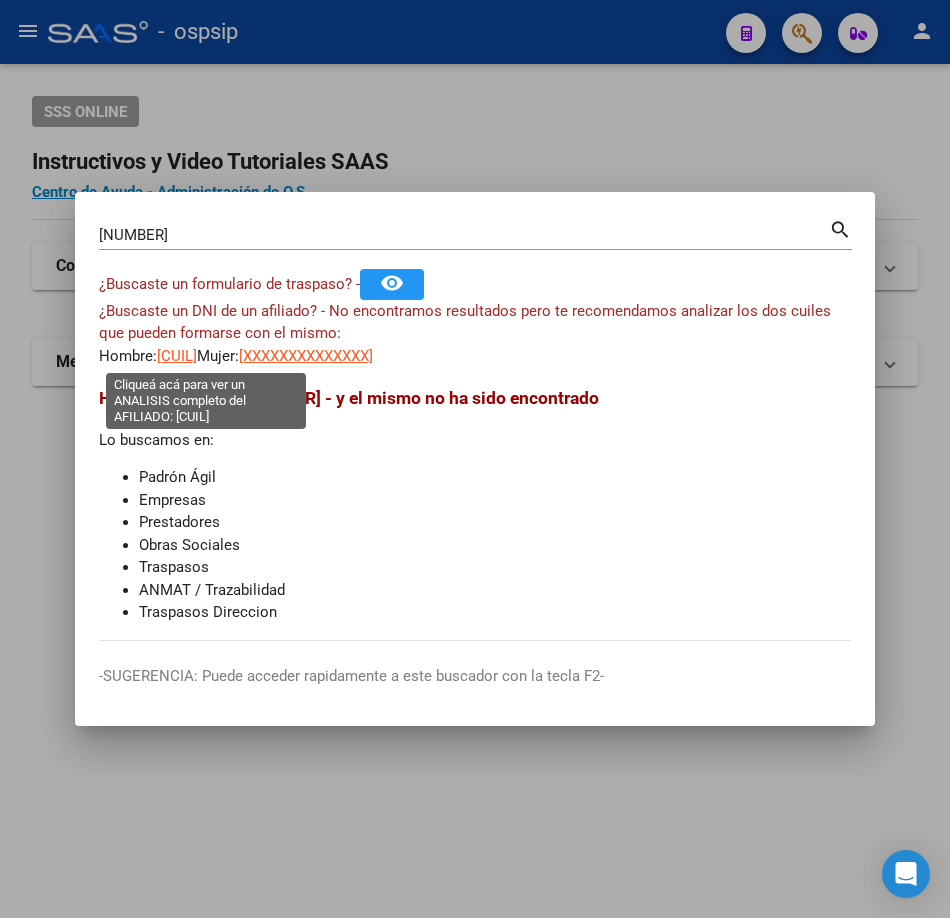 click on "[CUIL]" at bounding box center [177, 356] 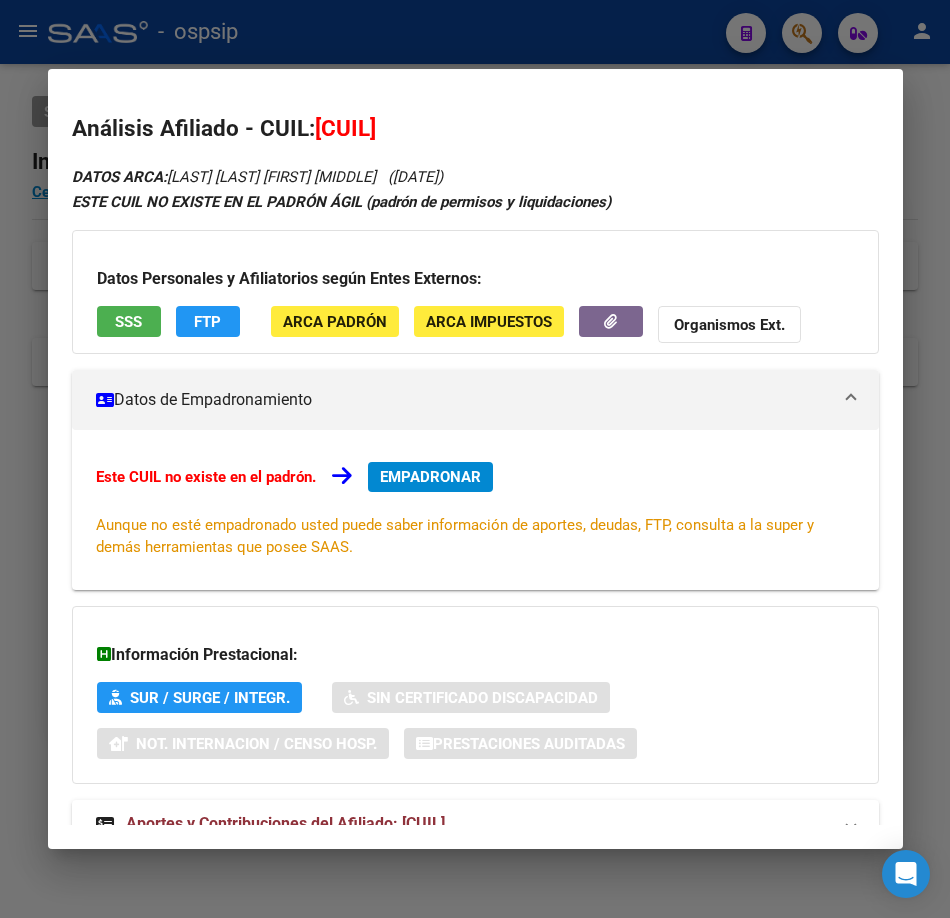 click on "SSS" at bounding box center (129, 321) 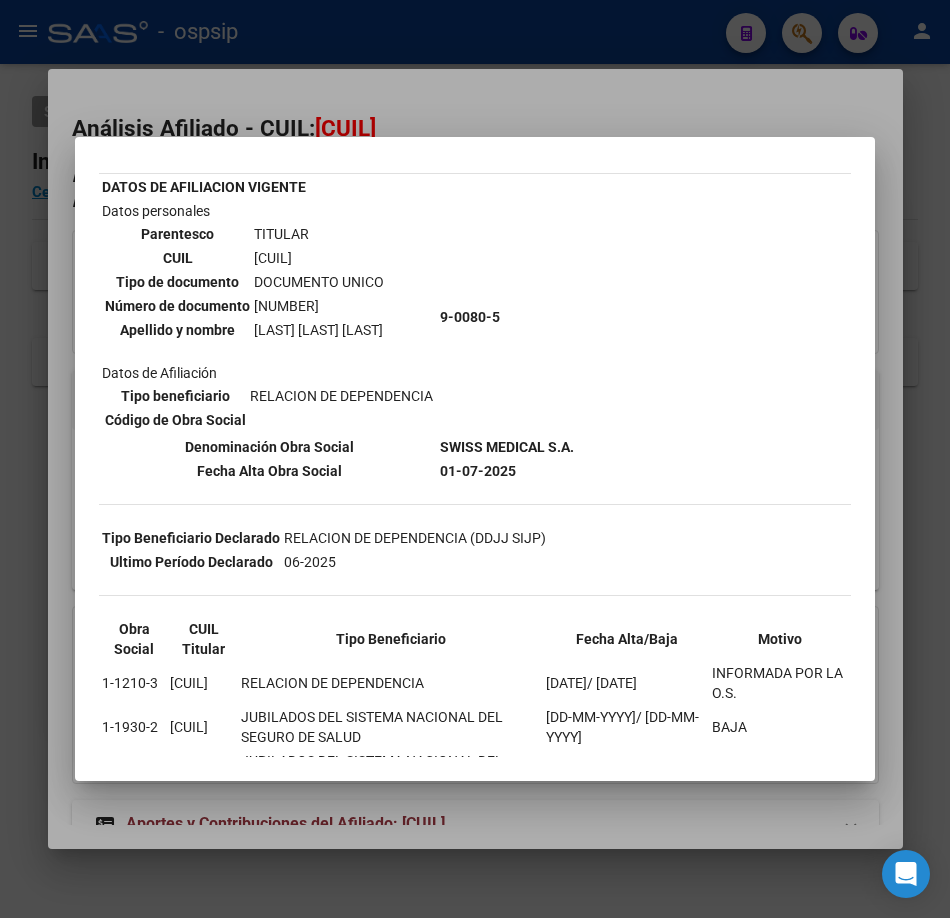 scroll, scrollTop: 221, scrollLeft: 0, axis: vertical 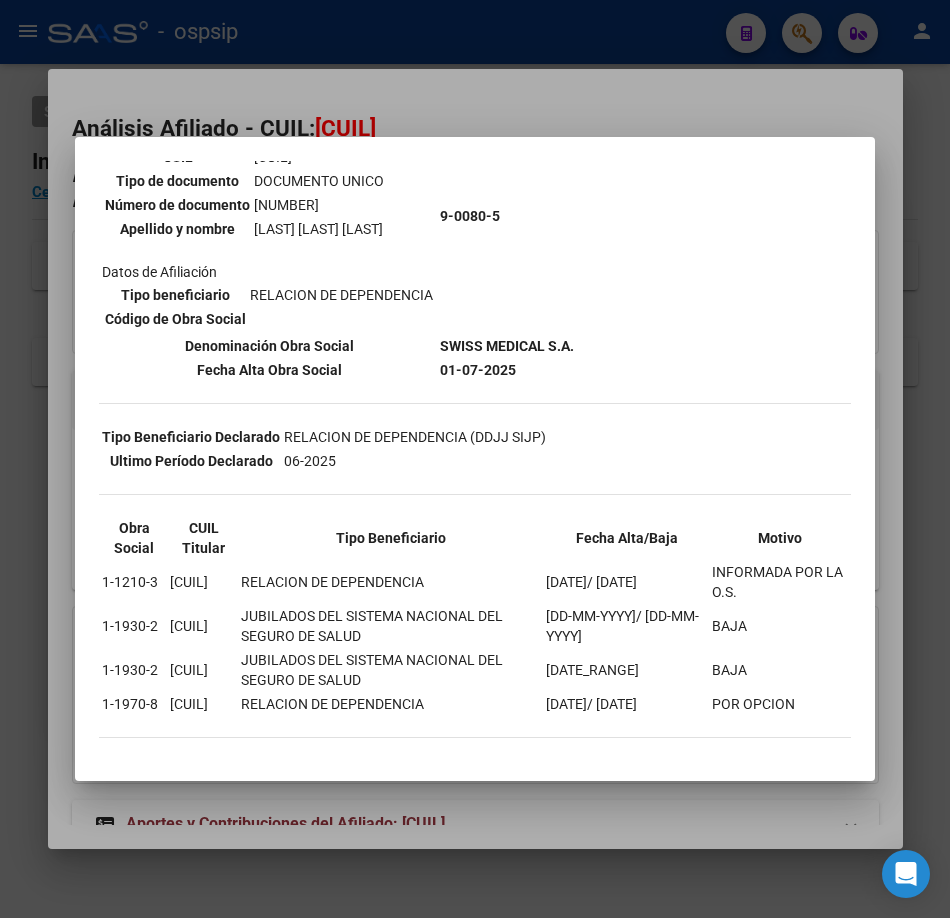 click at bounding box center (475, 459) 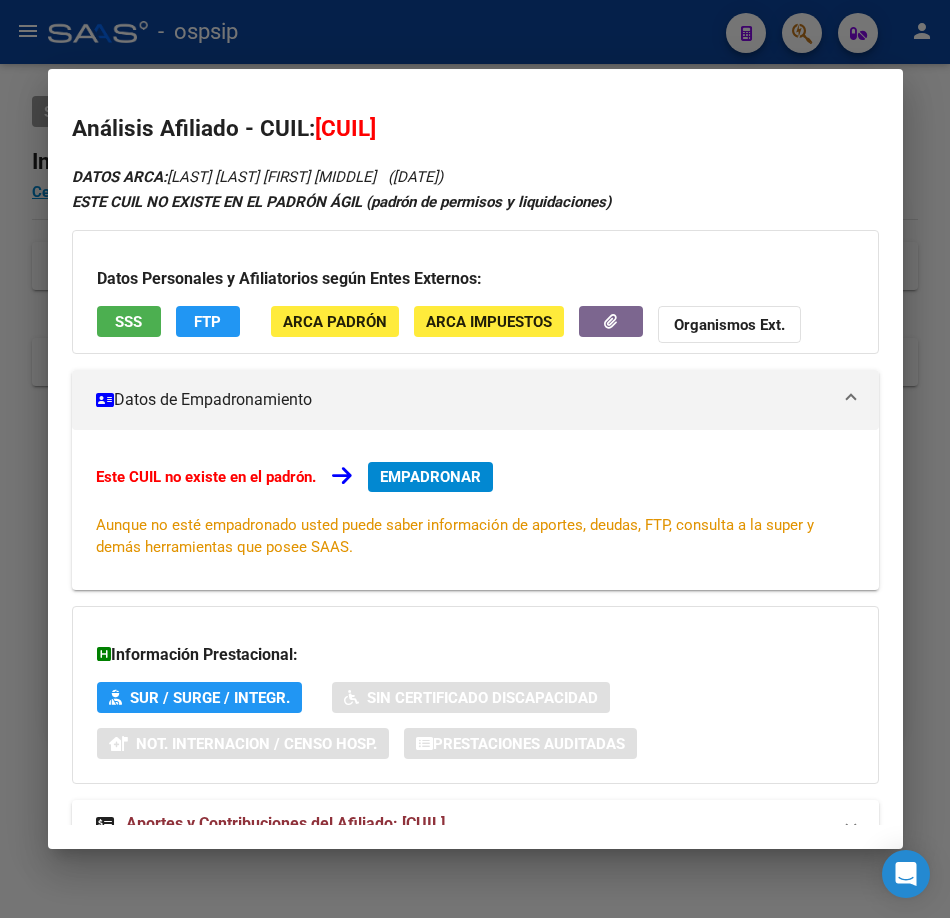 click at bounding box center (475, 459) 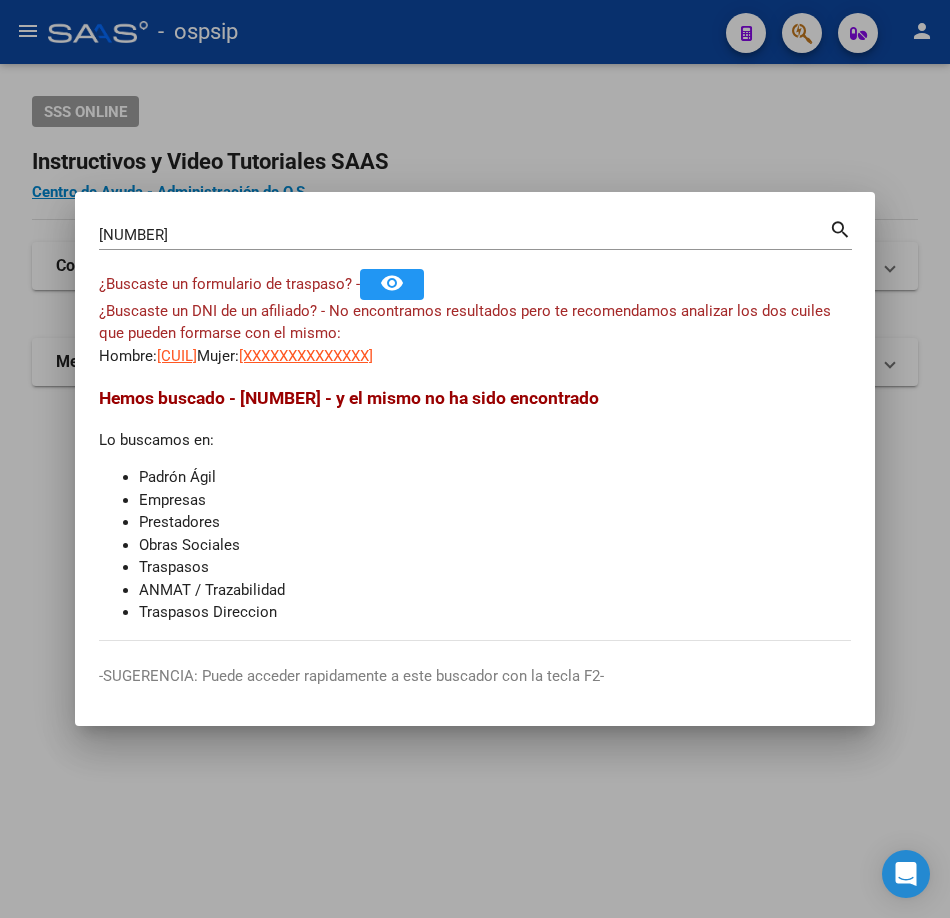click on "[NUMBER] Buscar (apellido, dni, cuil, nro traspaso, cuit, obra social)" at bounding box center [464, 235] 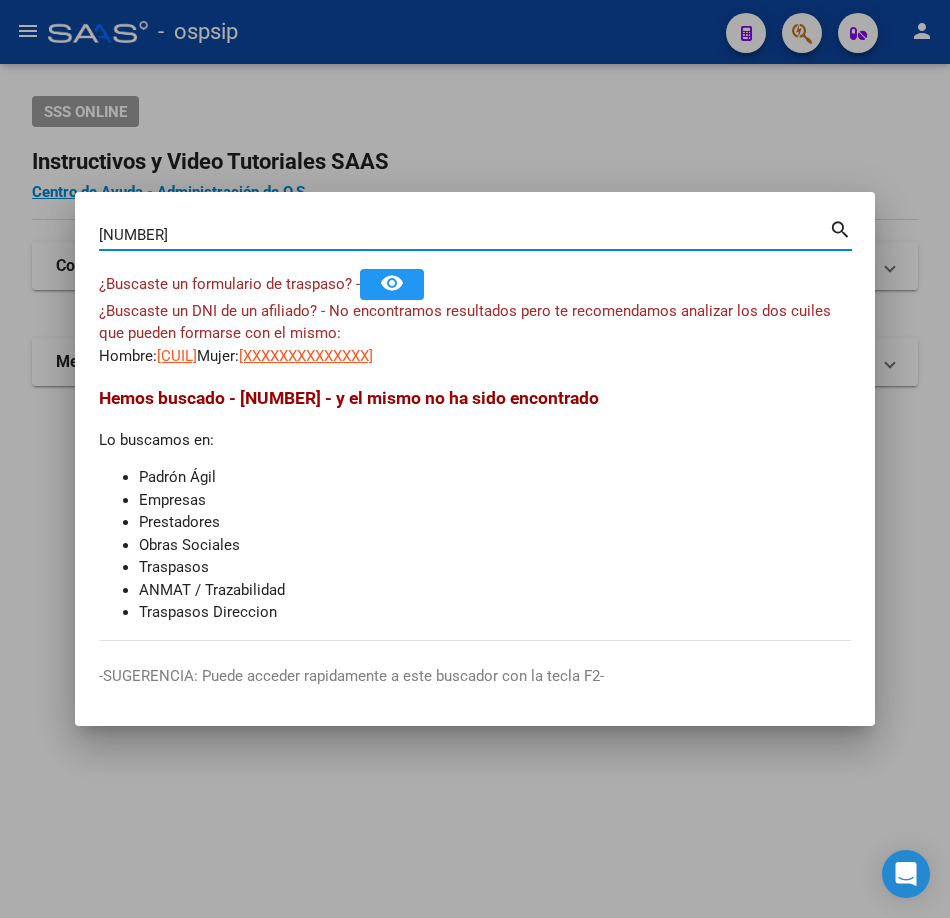 click on "[NUMBER]" at bounding box center (464, 235) 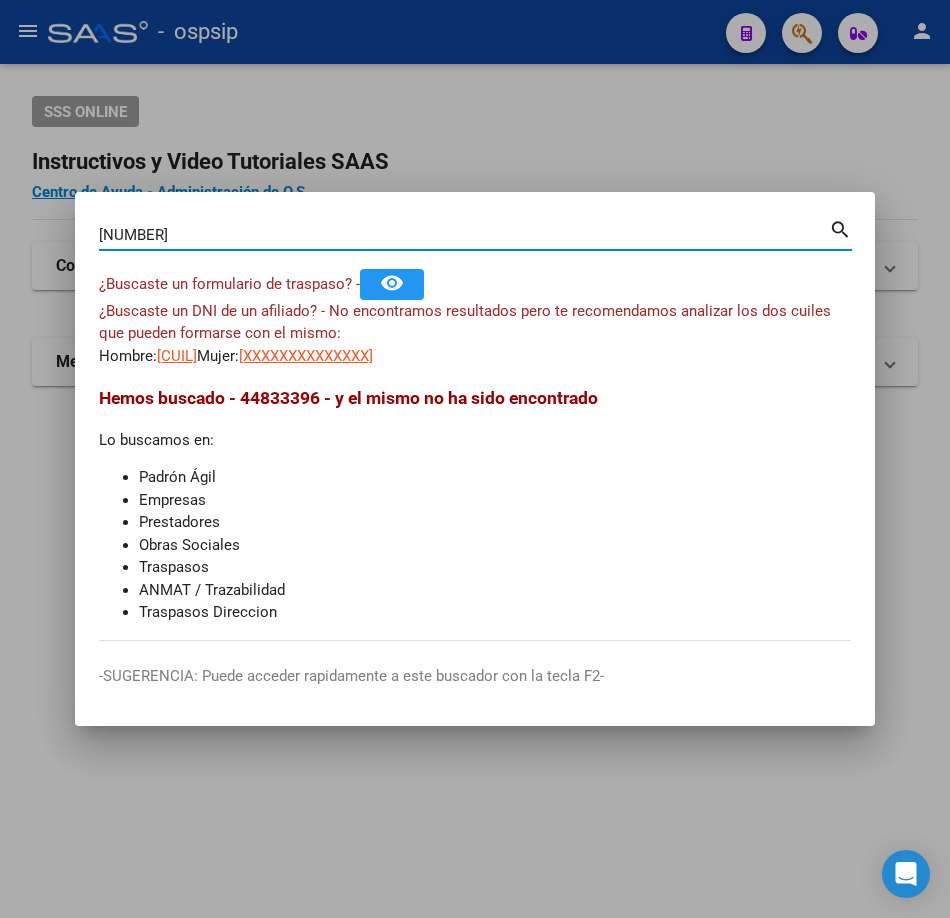 type on "[NUMBER]" 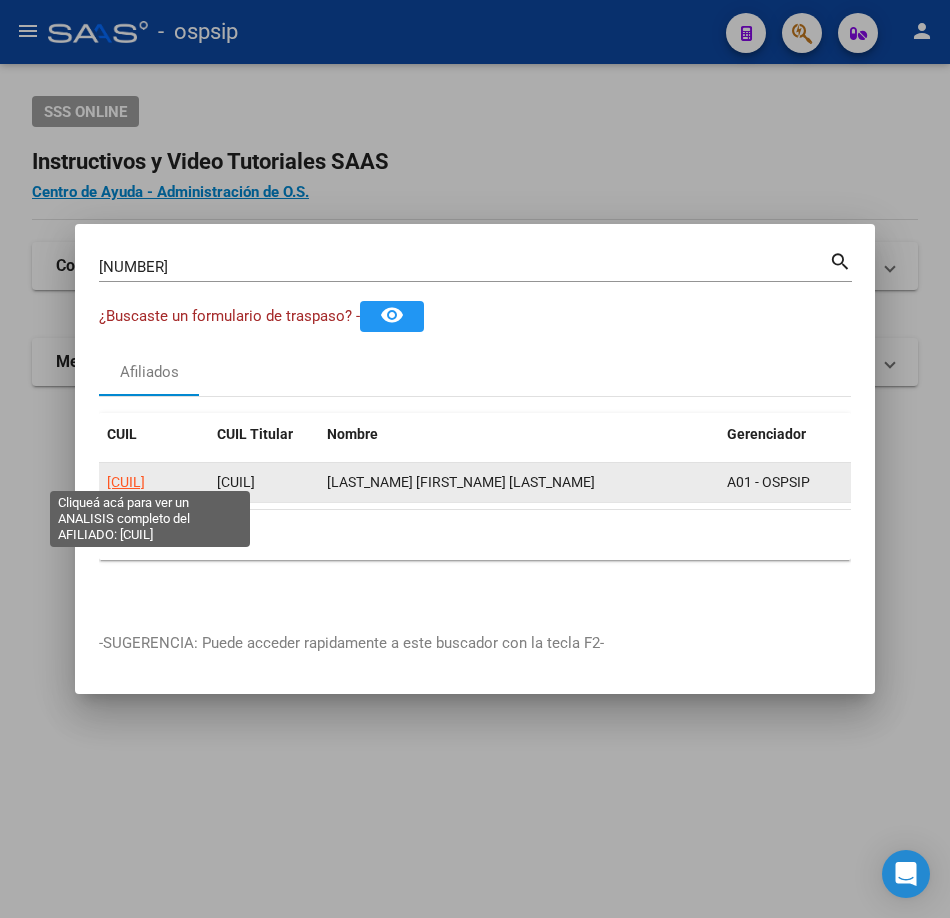 click on "[CUIL]" 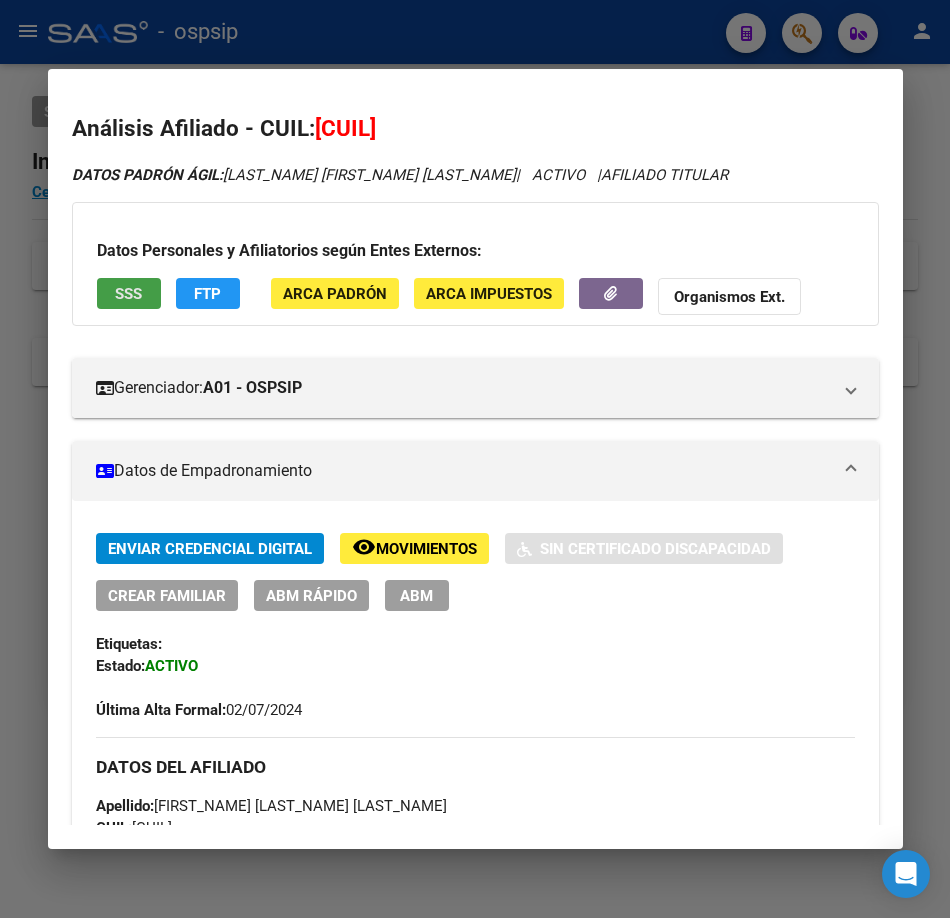 click on "SSS" at bounding box center [129, 293] 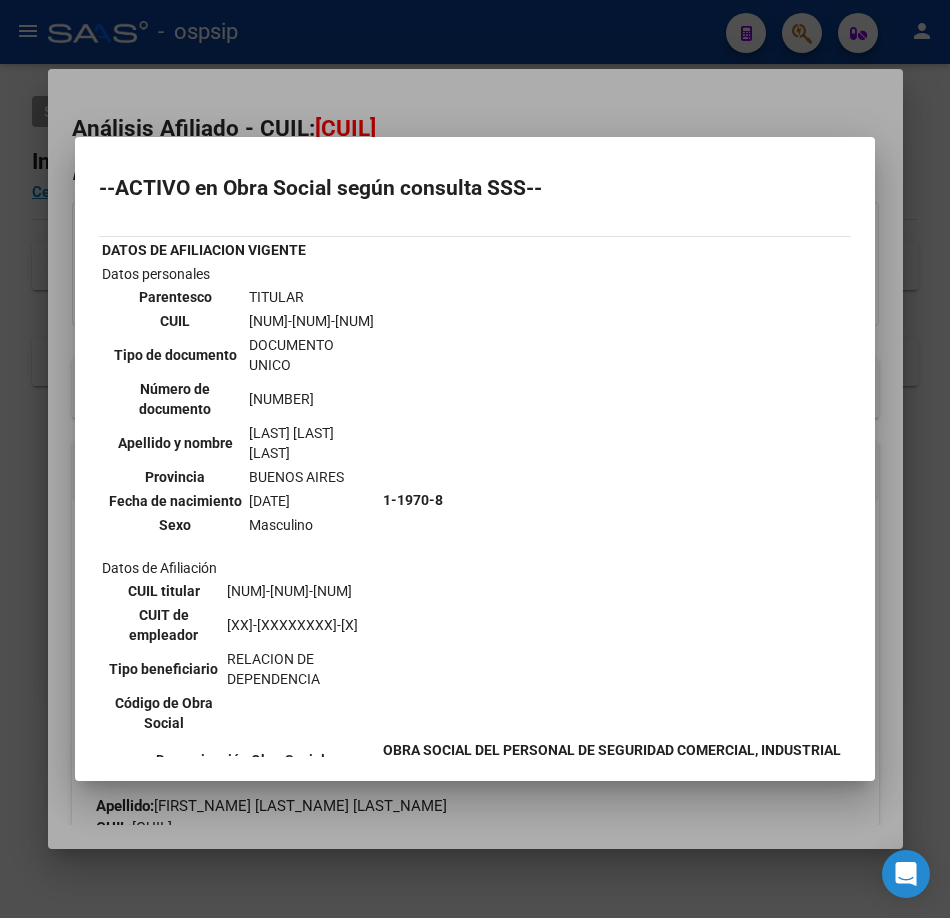 scroll, scrollTop: 309, scrollLeft: 0, axis: vertical 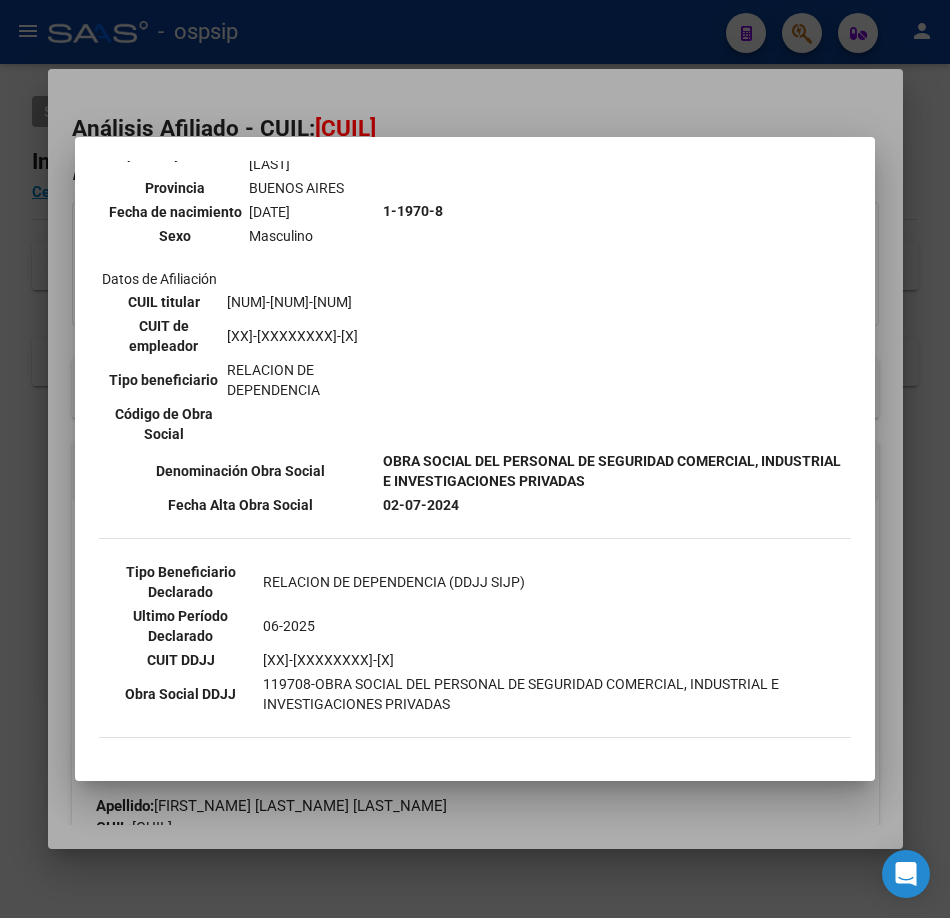 click at bounding box center [475, 459] 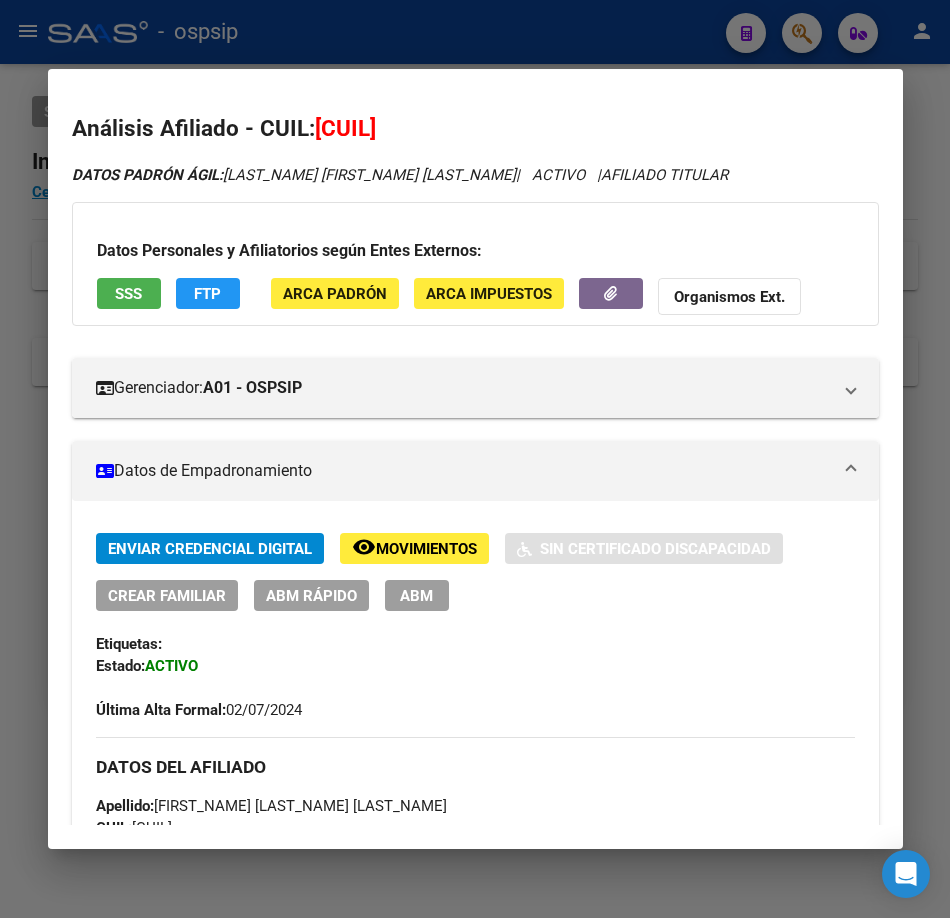 click at bounding box center (475, 459) 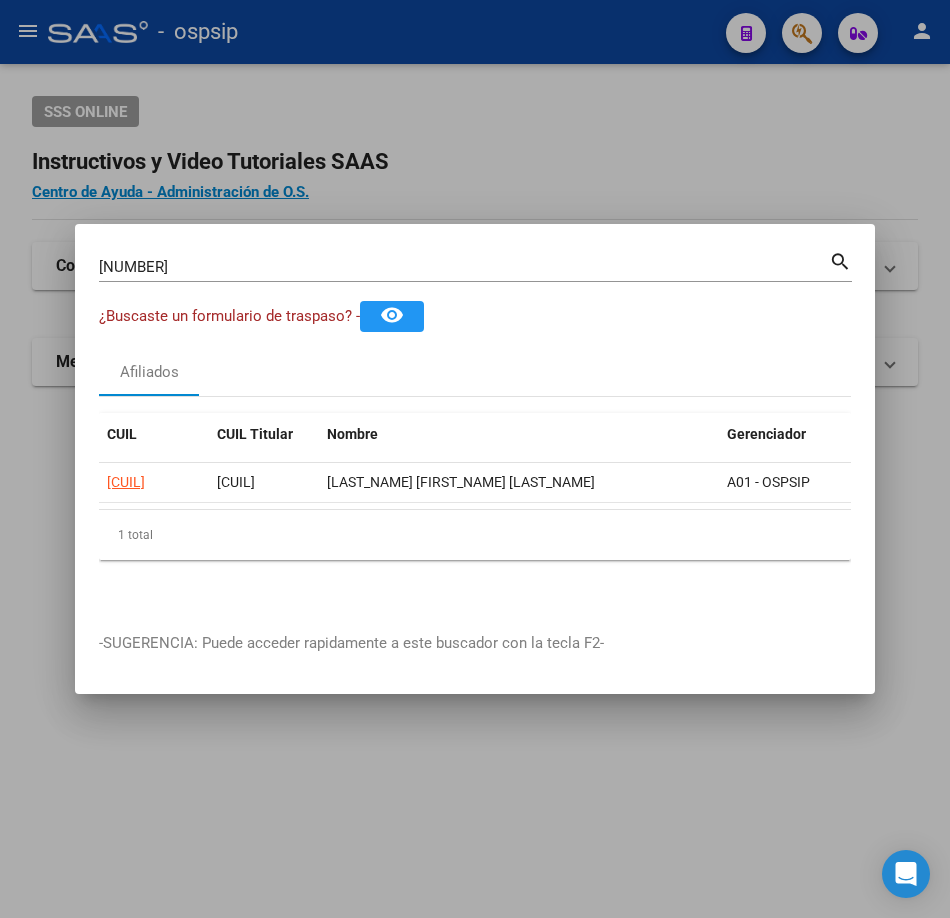 click on "[NUMBER]" at bounding box center (464, 267) 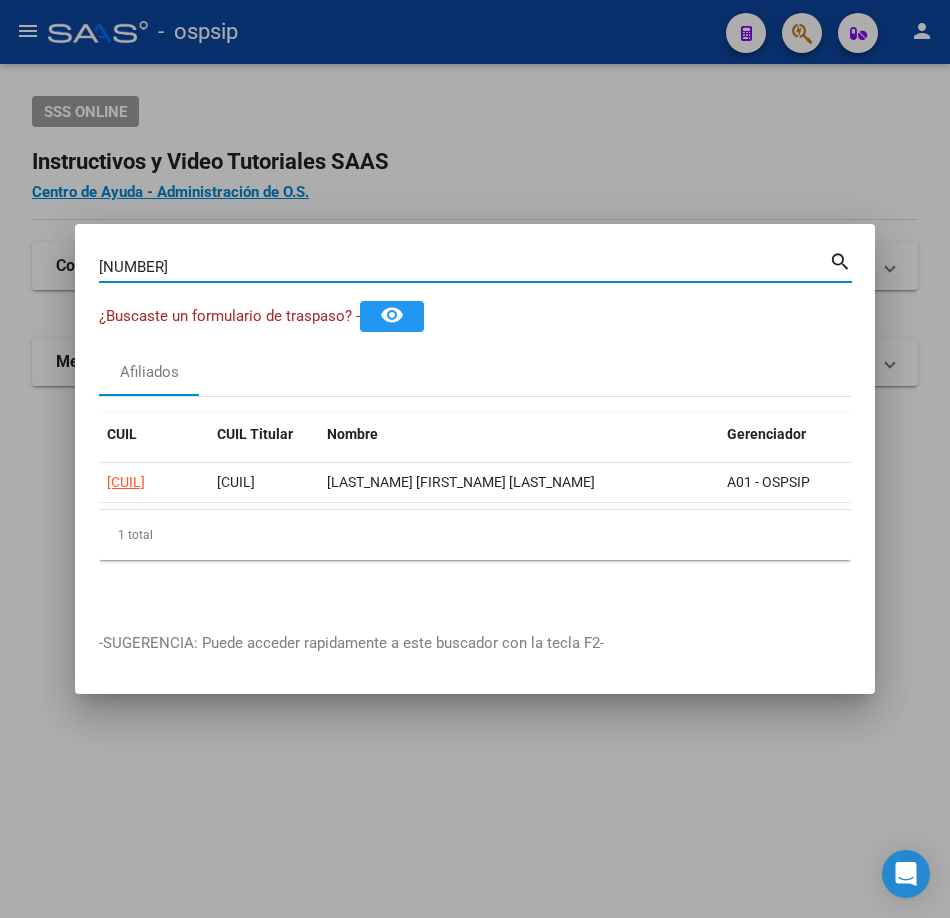 click on "[NUMBER]" at bounding box center (464, 267) 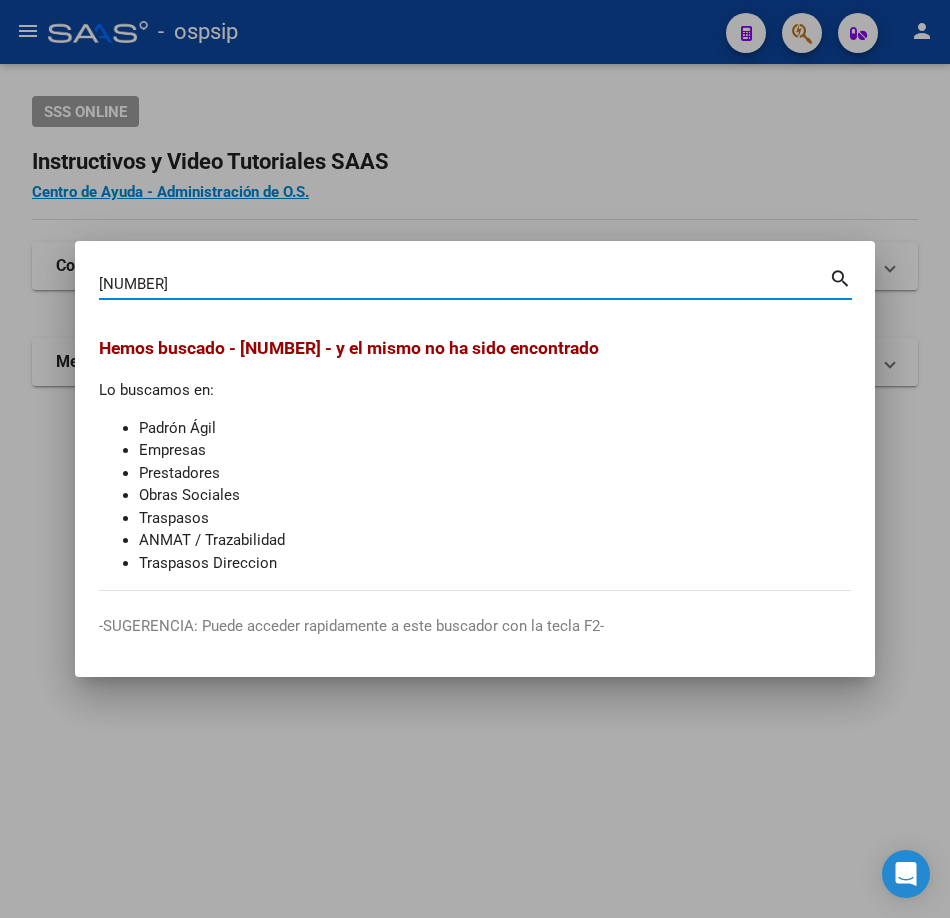 type on "[NUMBER]" 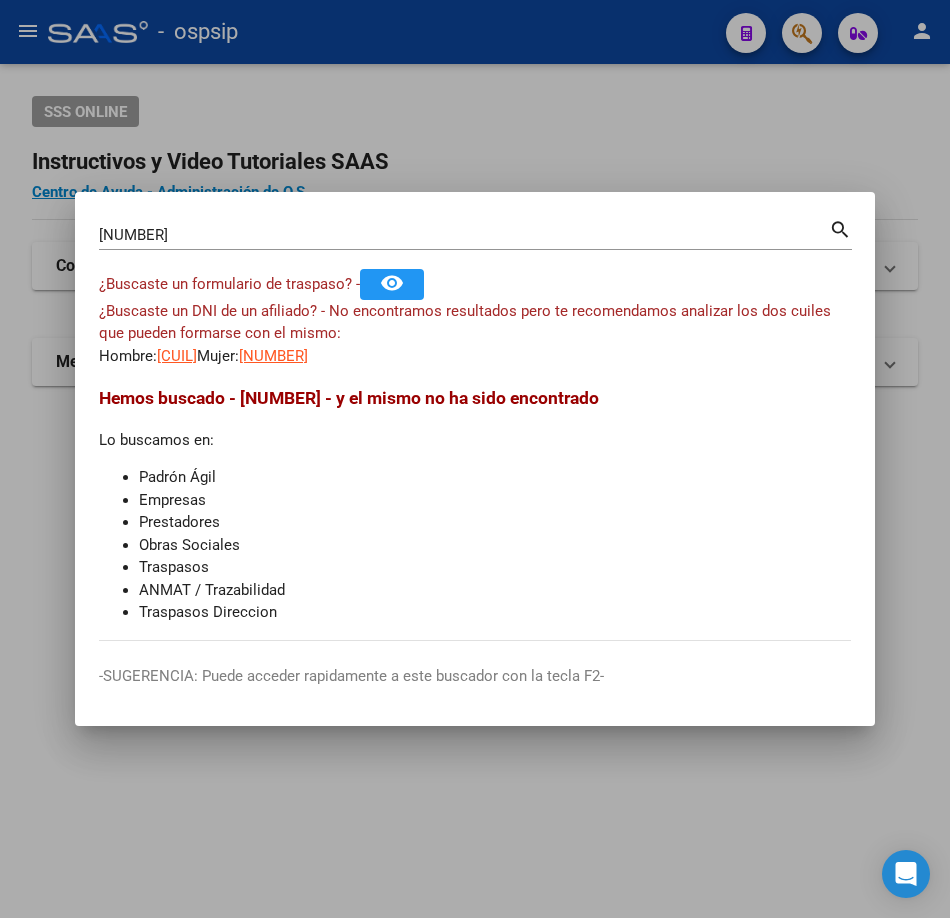 click on "[NUMBER] Buscar (apellido, dni, cuil, nro traspaso, cuit, obra social) search ¿Buscaste un formulario de traspaso? - remove_red_eye ¿Buscaste un DNI de un afiliado? - No encontramos resultados pero te recomendamos analizar los dos cuiles que pueden formarse con el mismo: Hombre: [NUMBER] Mujer: [NUMBER] Hemos buscado - [NUMBER] - y el mismo no ha sido encontrado Lo buscamos en: Padrón Ágil Empresas Prestadores Obras Sociales Traspasos ANMAT / Trazabilidad Traspasos Direccion" at bounding box center (475, 428) 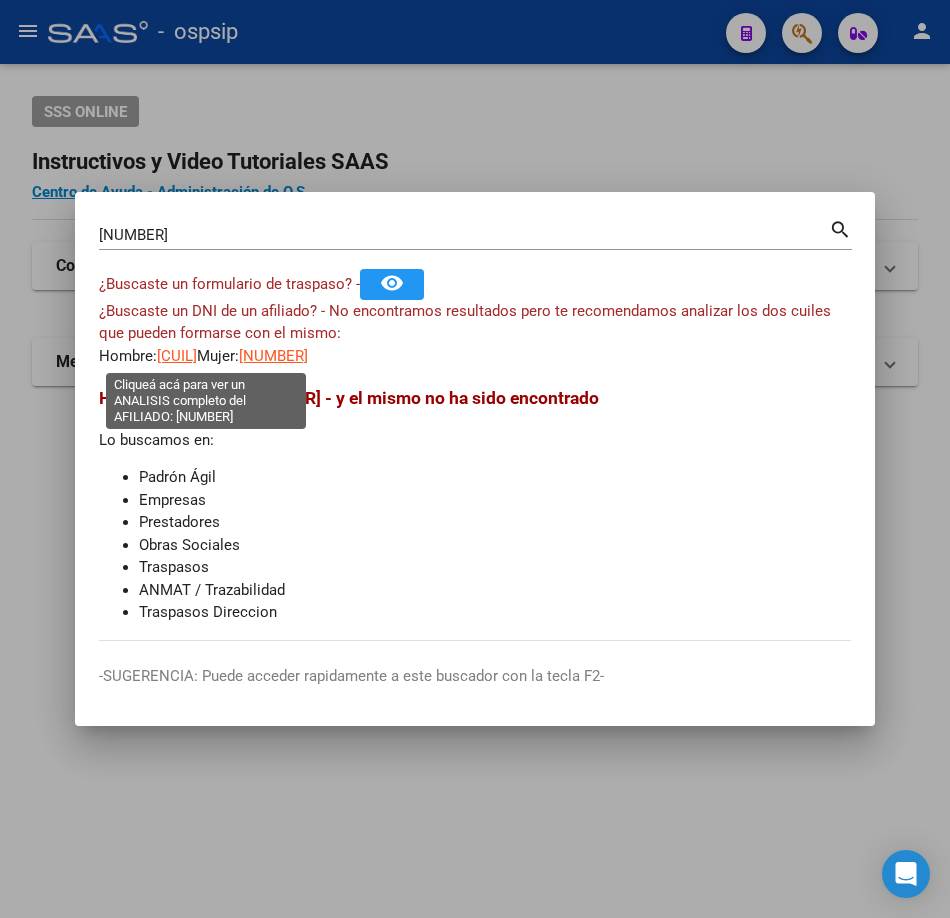 click on "[CUIL]" at bounding box center (177, 356) 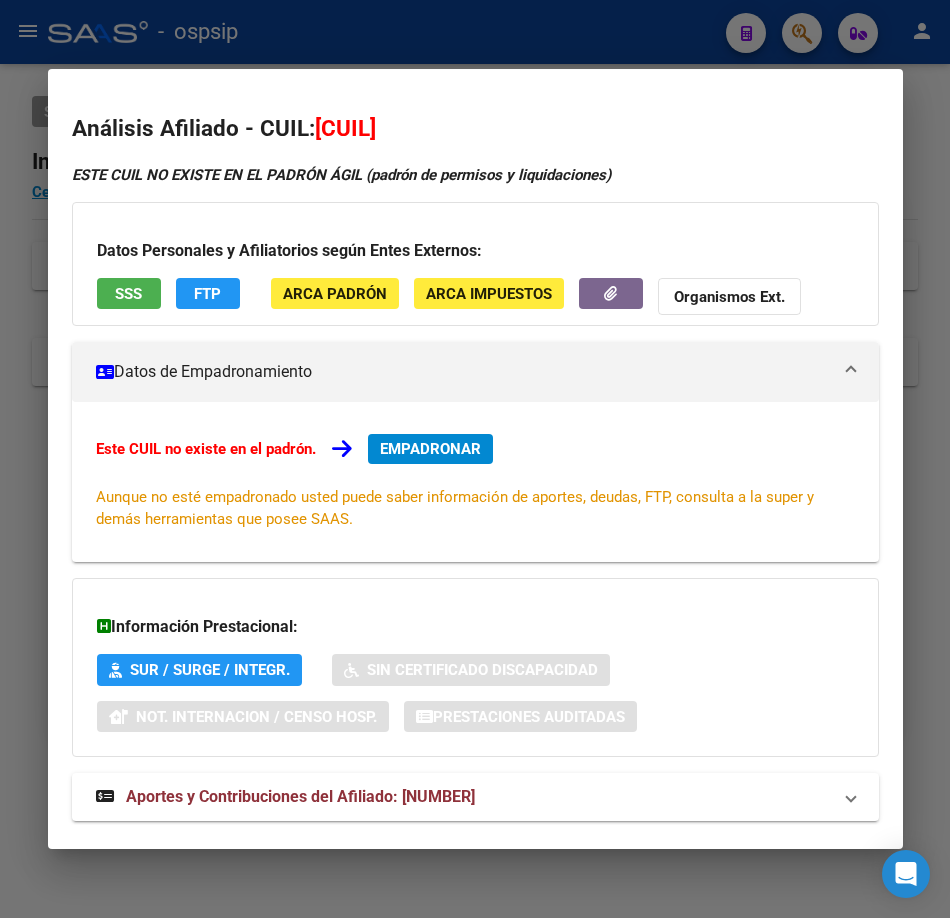click at bounding box center [475, 459] 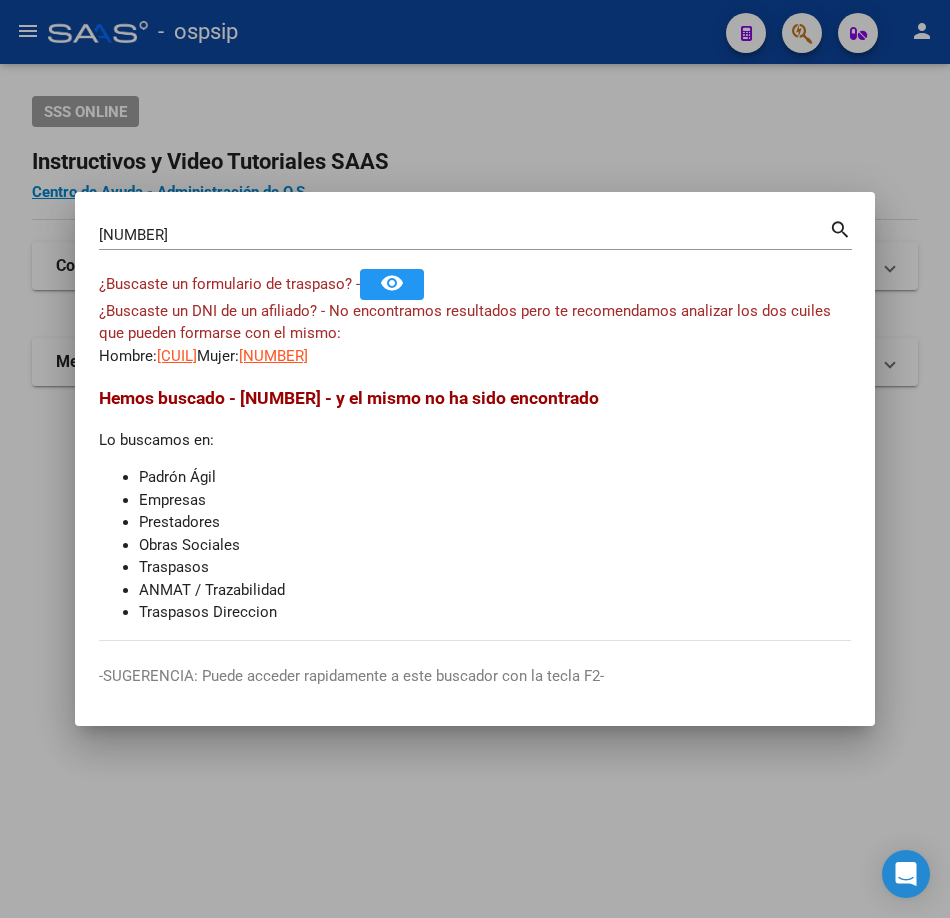click on "[NUMBER]" at bounding box center [273, 356] 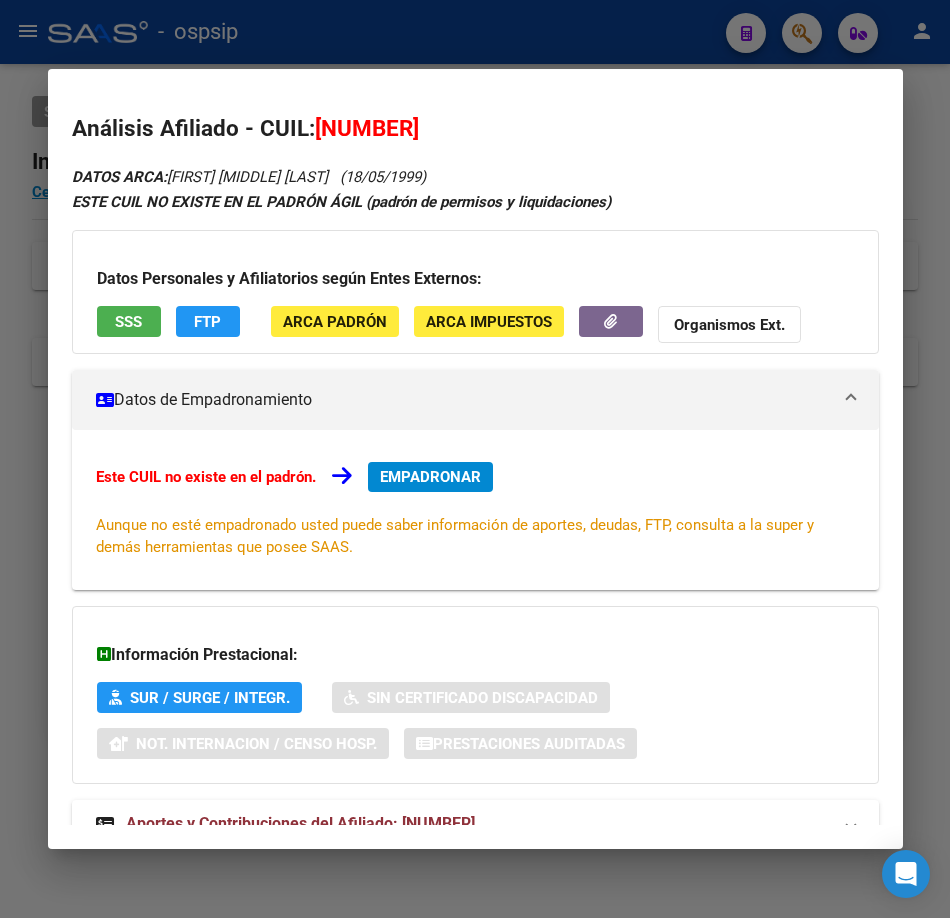 click on "SSS" at bounding box center [128, 322] 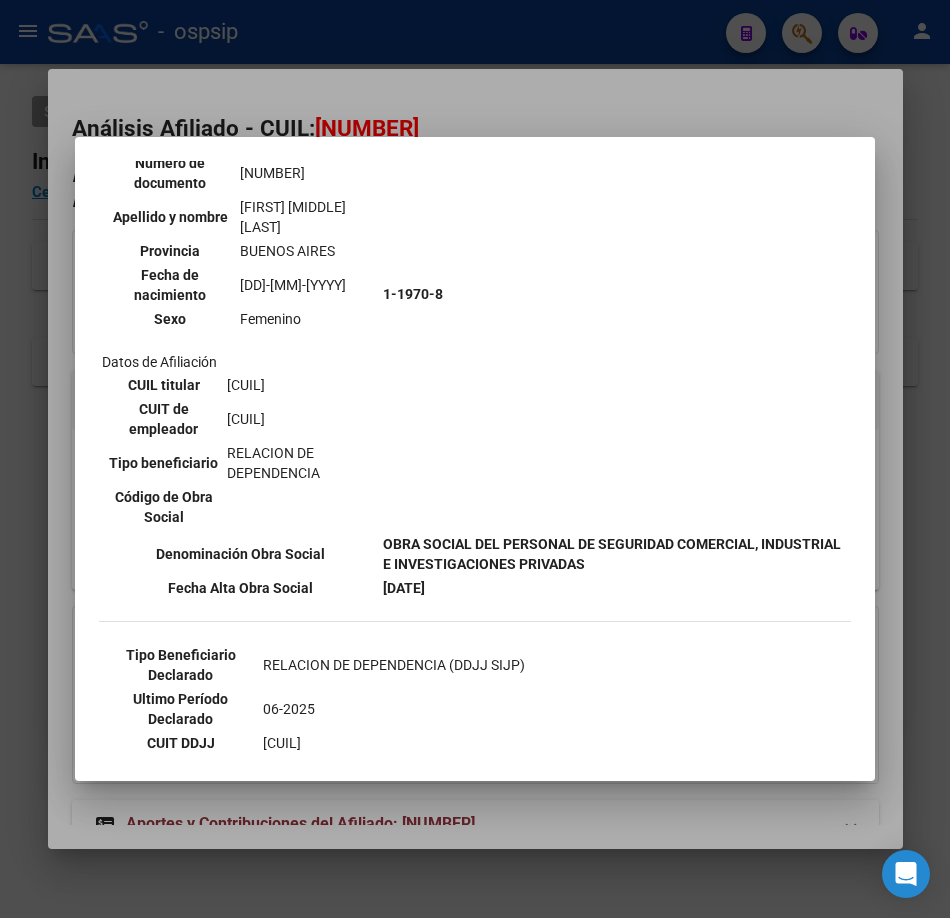 scroll, scrollTop: 428, scrollLeft: 0, axis: vertical 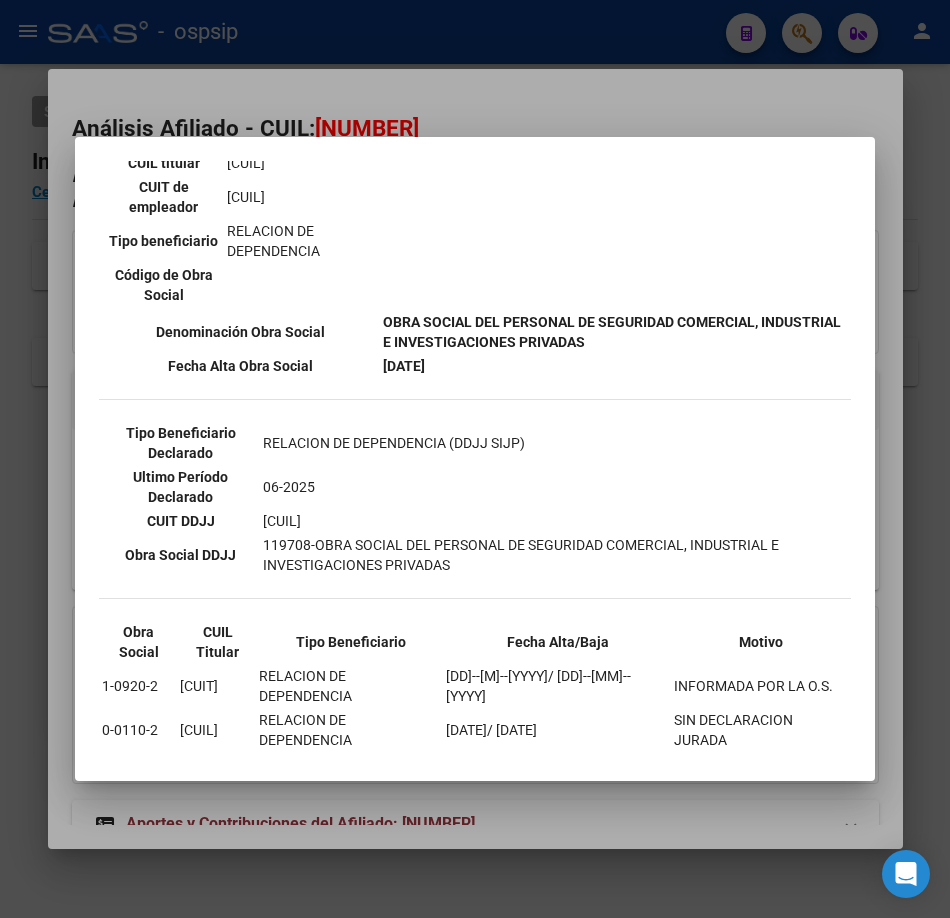 click at bounding box center [475, 459] 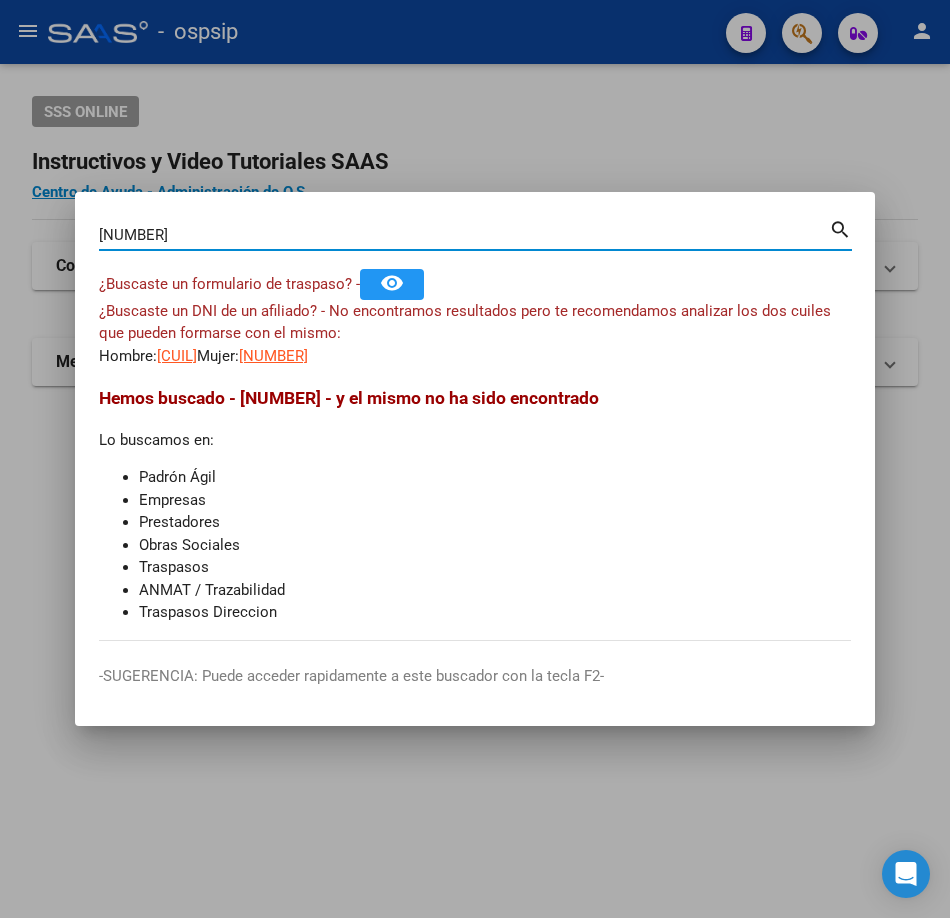 click on "[NUMBER]" at bounding box center (464, 235) 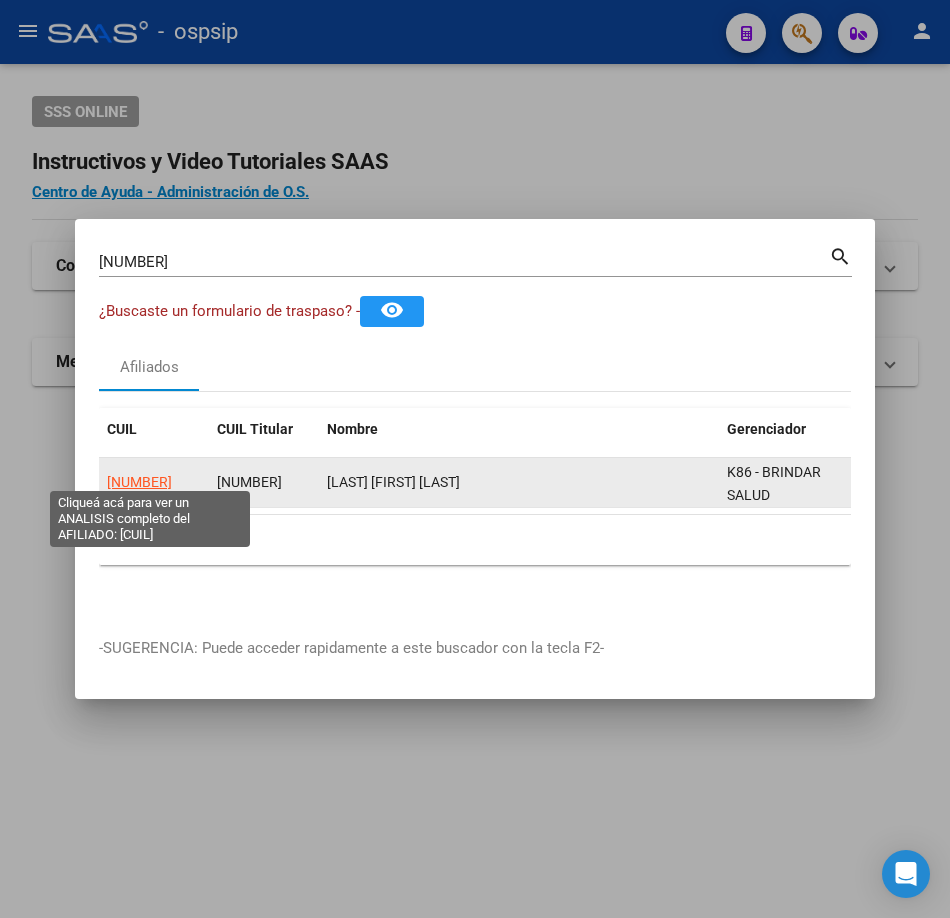 click on "[NUMBER]" 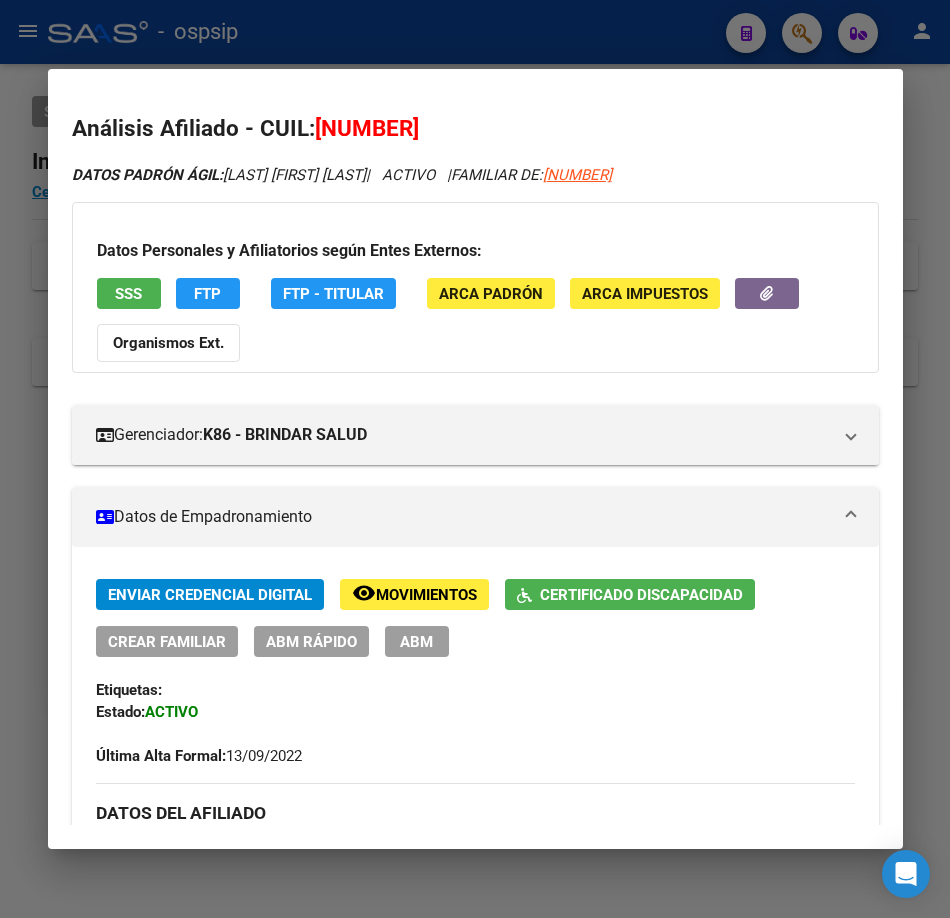 click on "SSS" at bounding box center (129, 293) 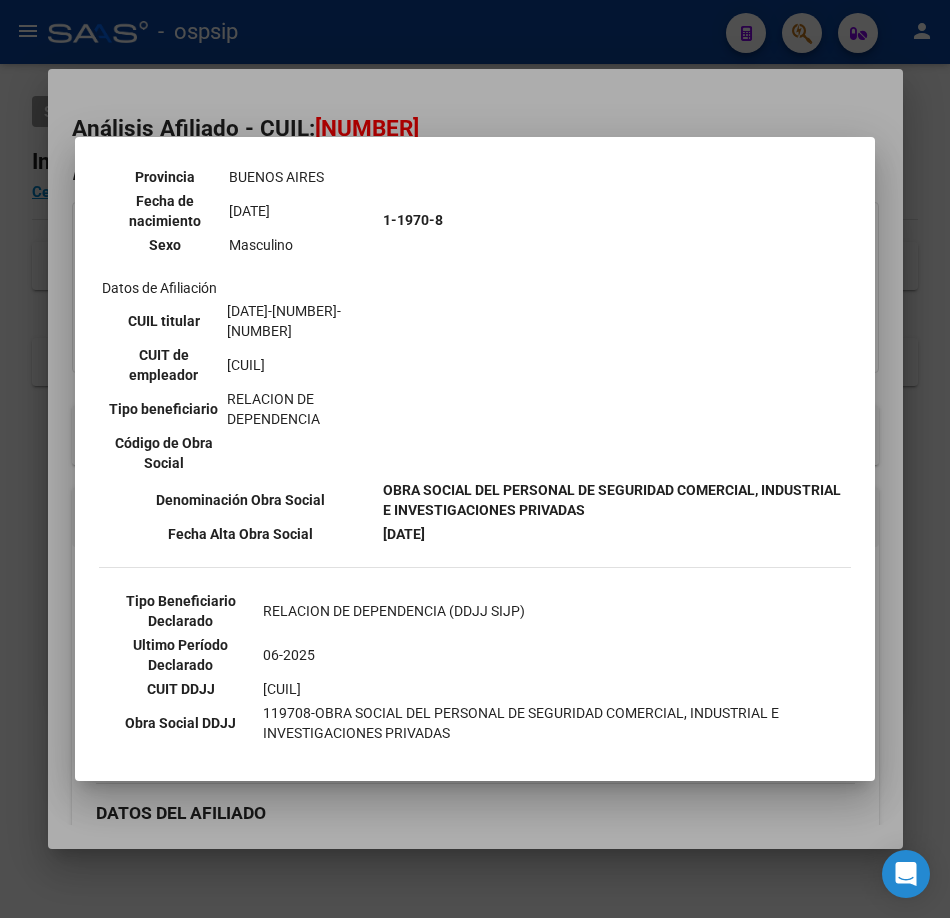 scroll, scrollTop: 400, scrollLeft: 0, axis: vertical 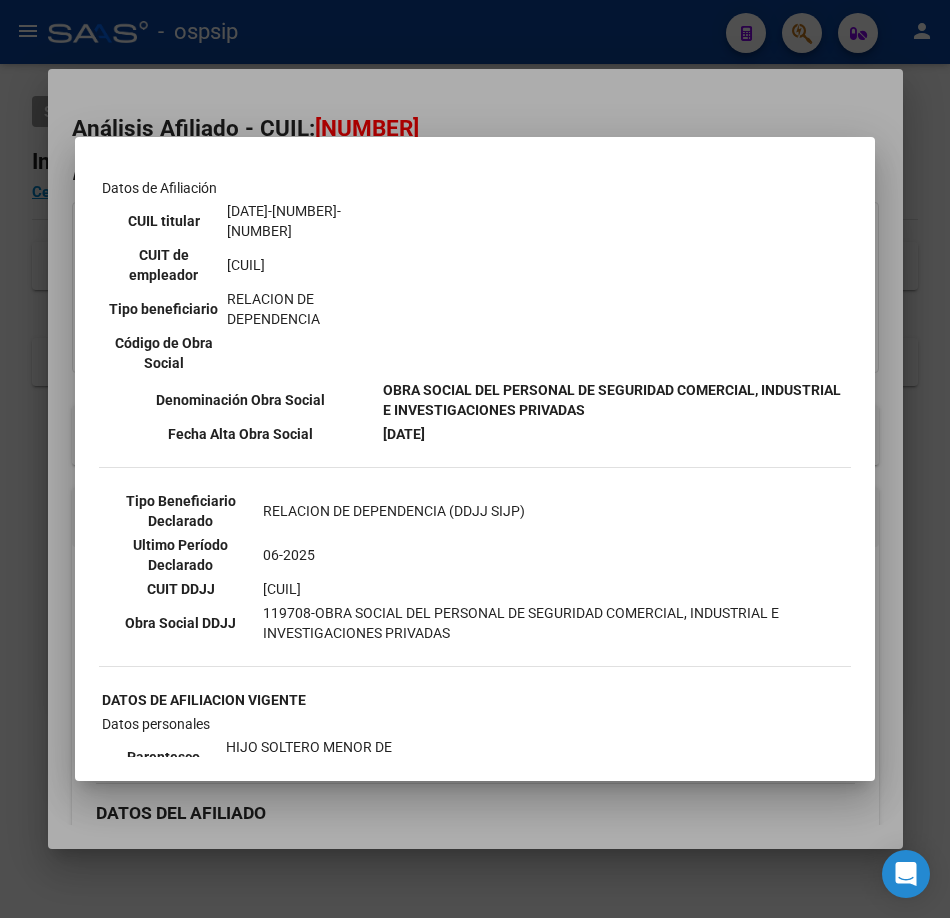 click at bounding box center (475, 459) 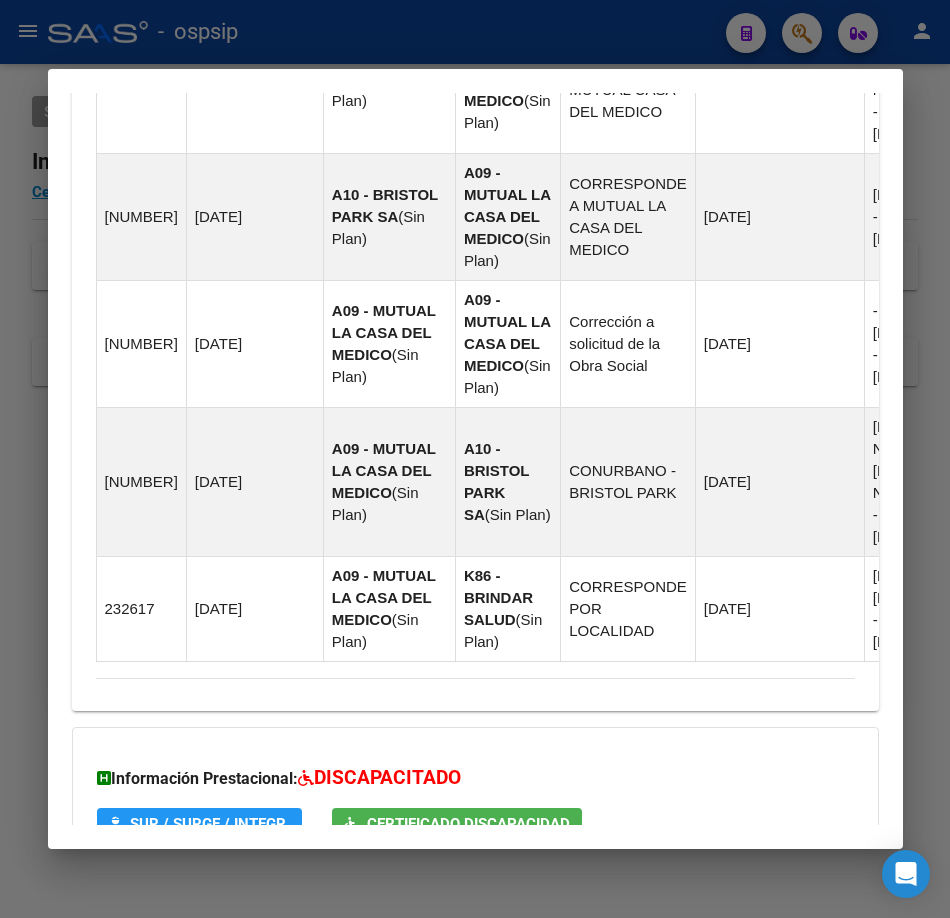 scroll, scrollTop: 1954, scrollLeft: 0, axis: vertical 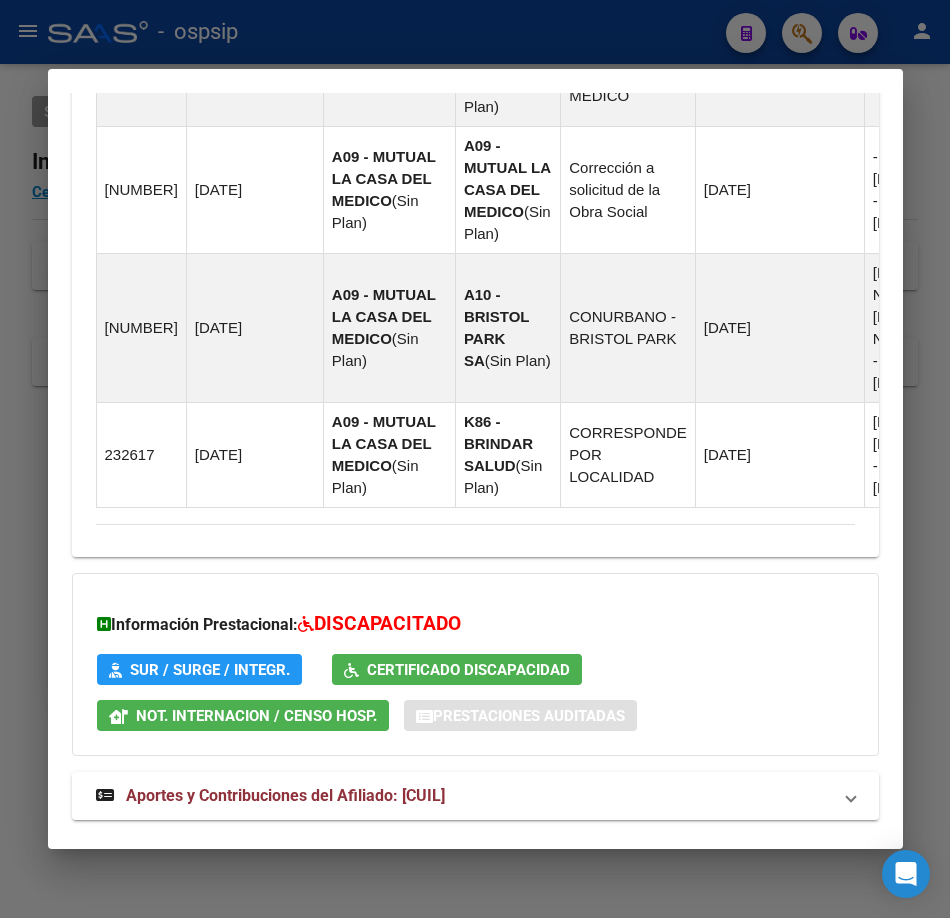 click at bounding box center [475, 459] 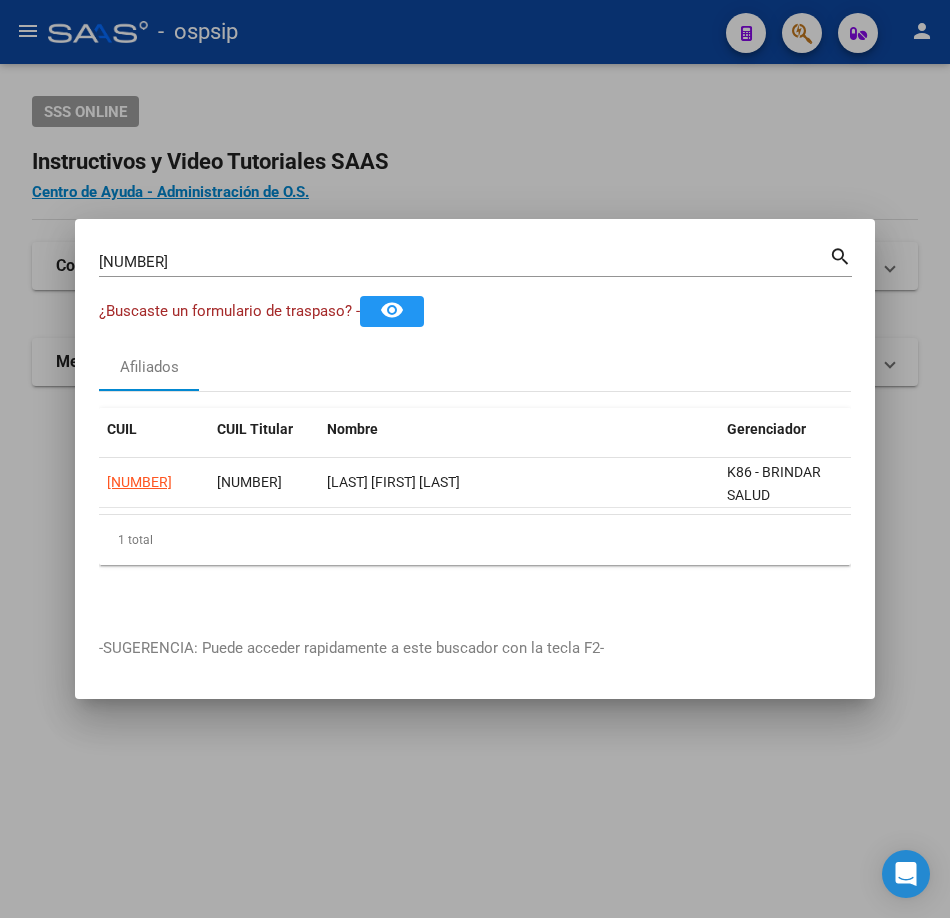 click on "55990420 Buscar (apellido, dni, cuil, nro traspaso, cuit, obra social)" at bounding box center (464, 262) 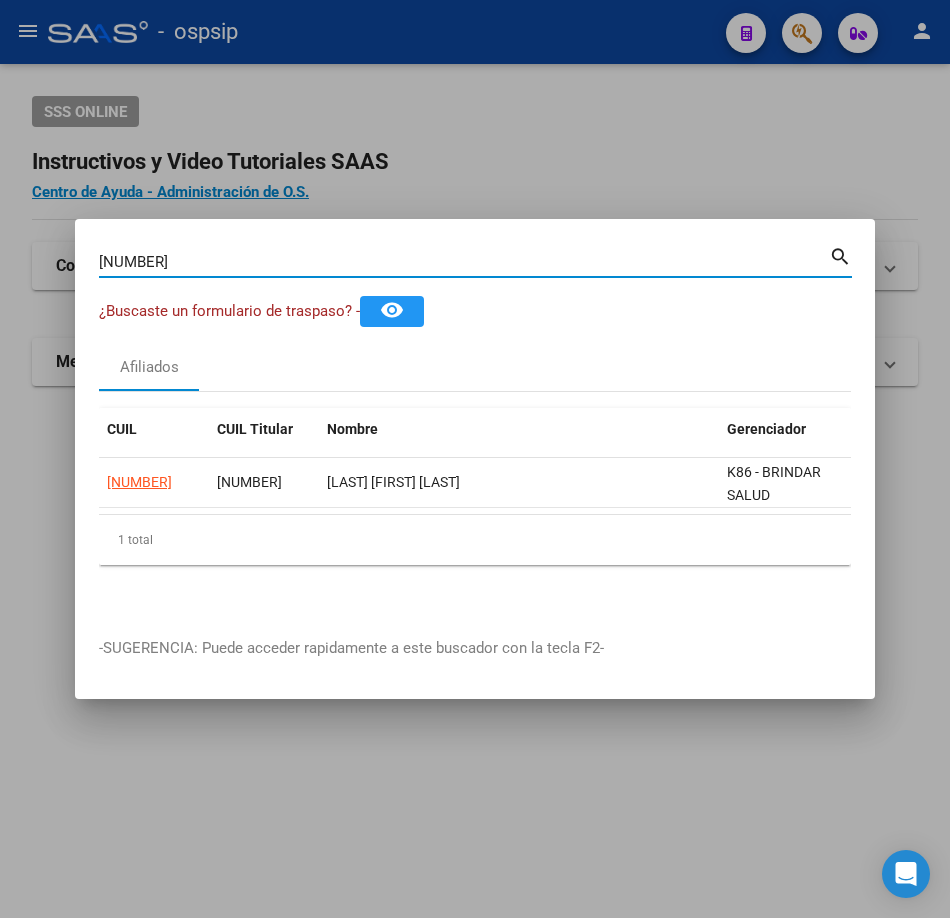 click on "[NUMBER]" at bounding box center (464, 262) 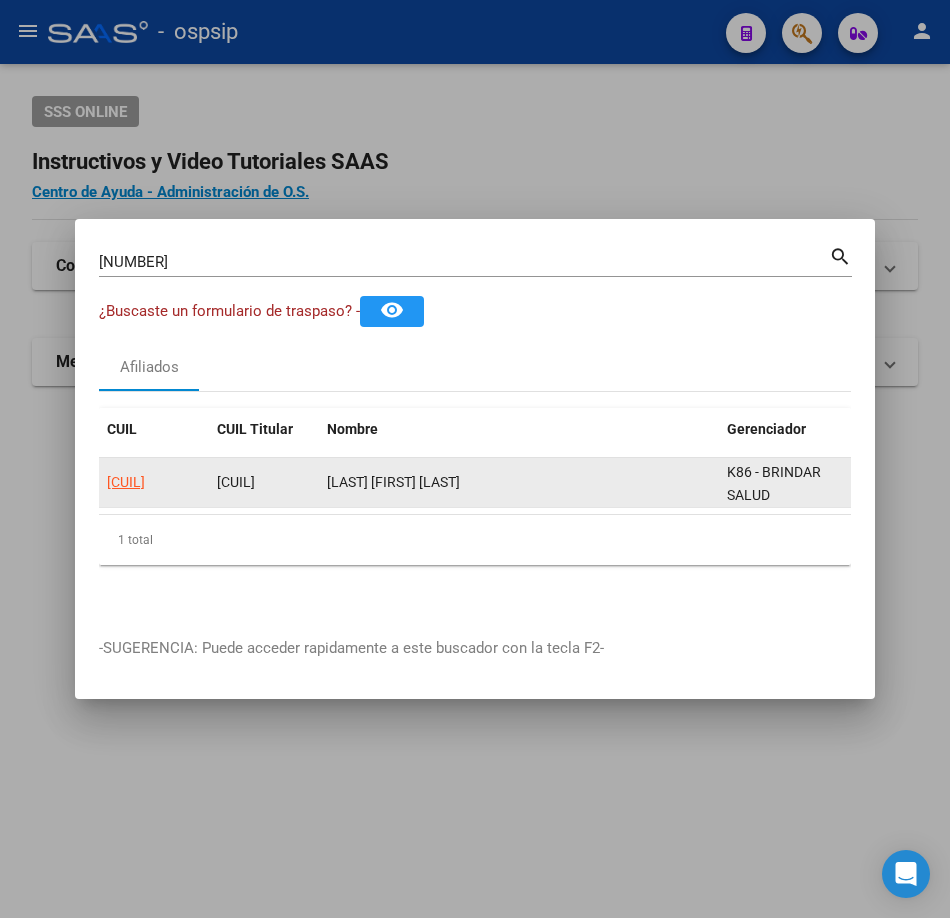click on "[CUIL]" 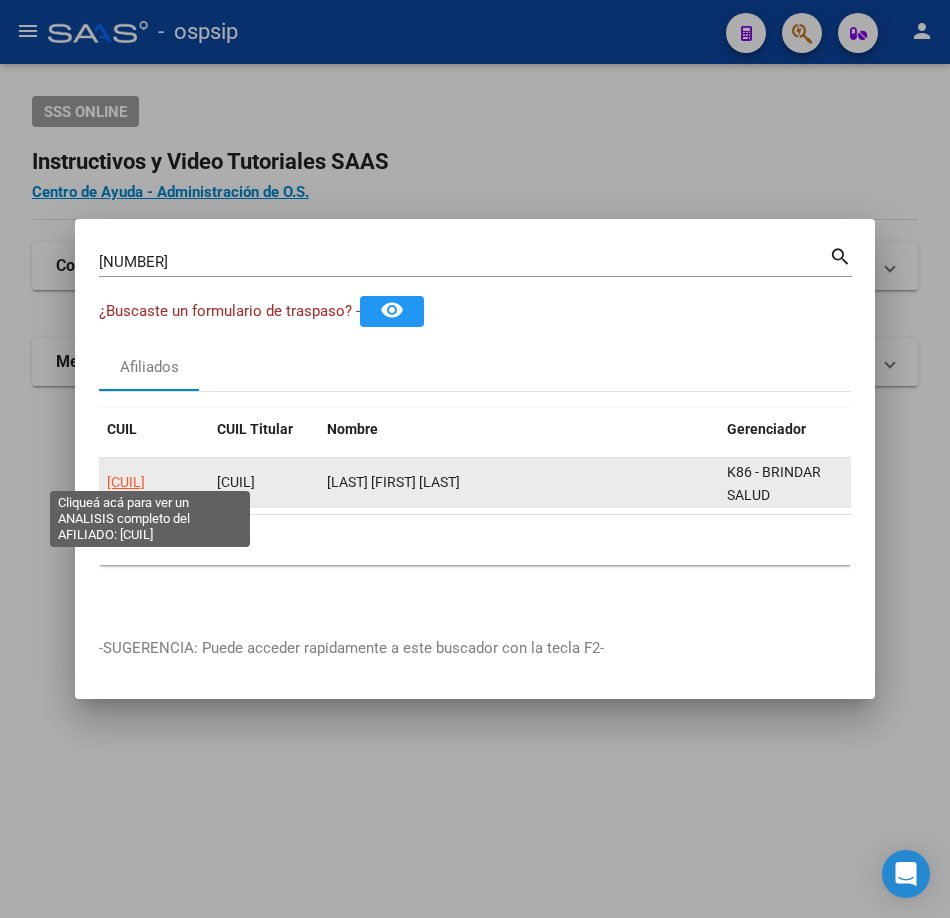 click on "[CUIL]" 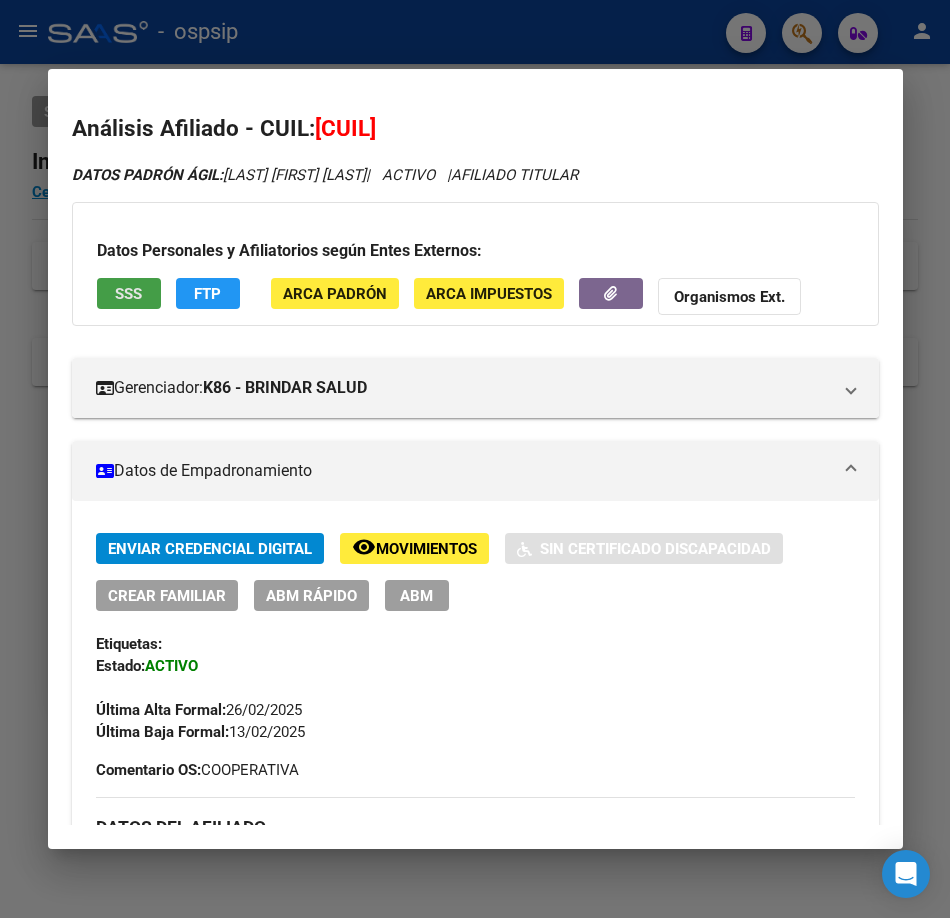 click on "SSS" at bounding box center [128, 294] 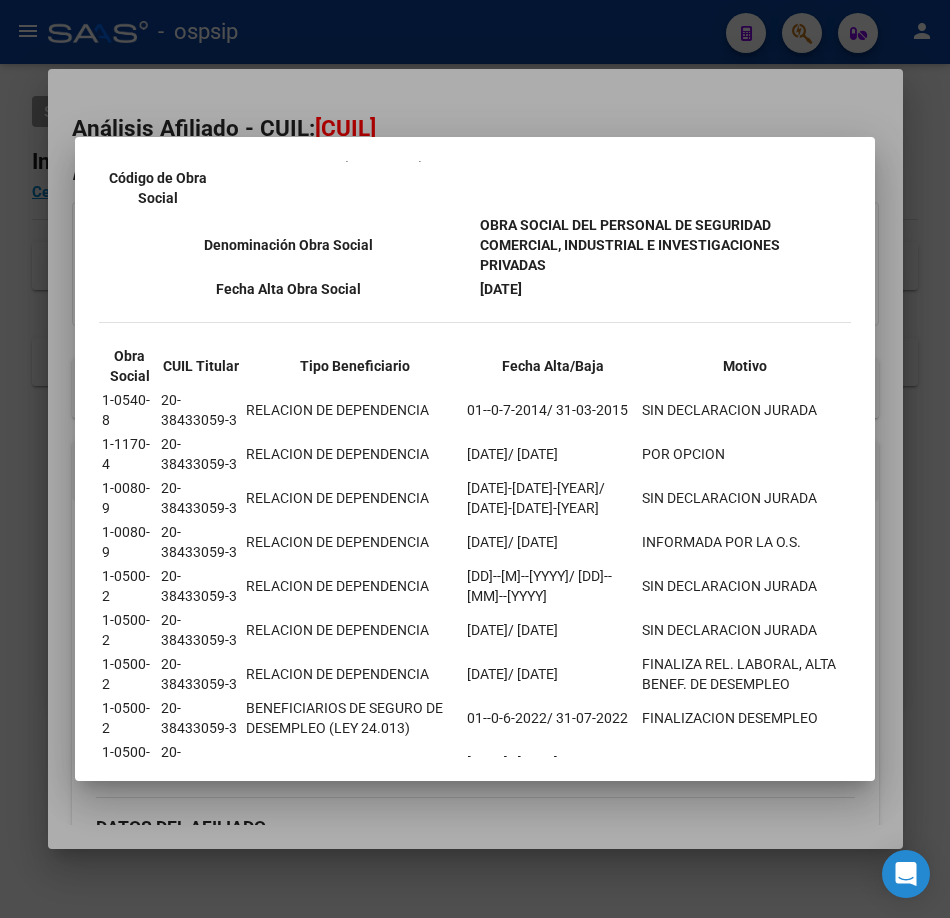 scroll, scrollTop: 500, scrollLeft: 0, axis: vertical 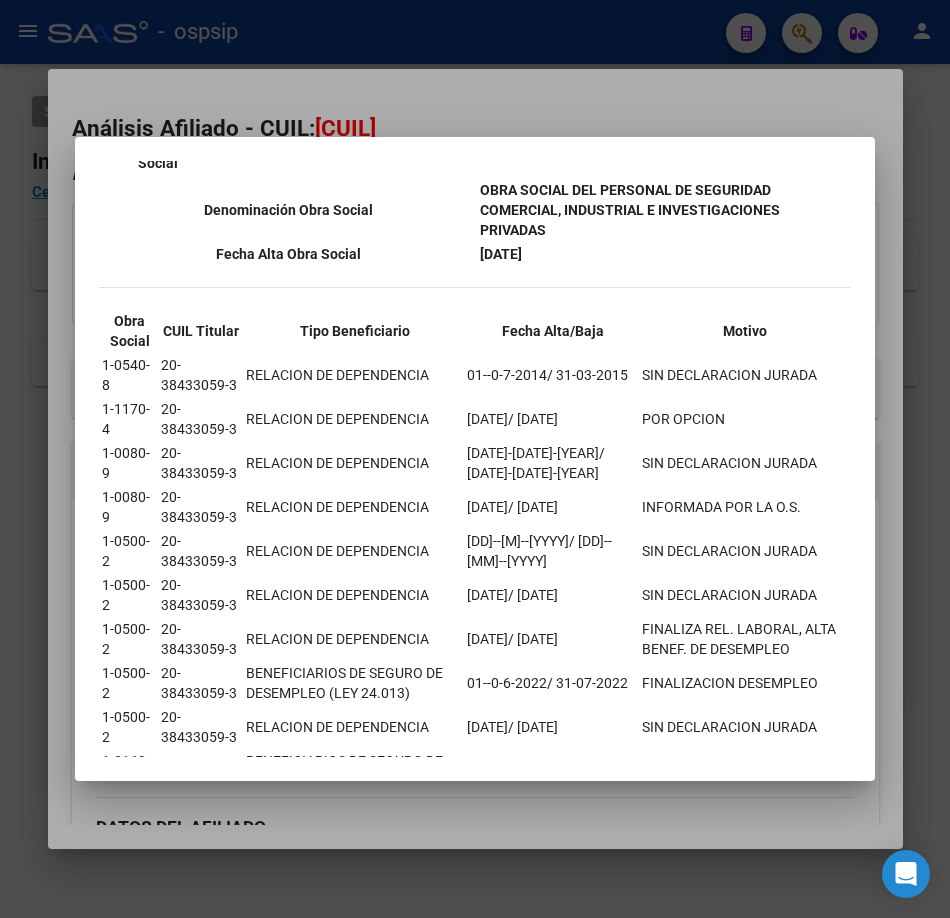 click at bounding box center [475, 459] 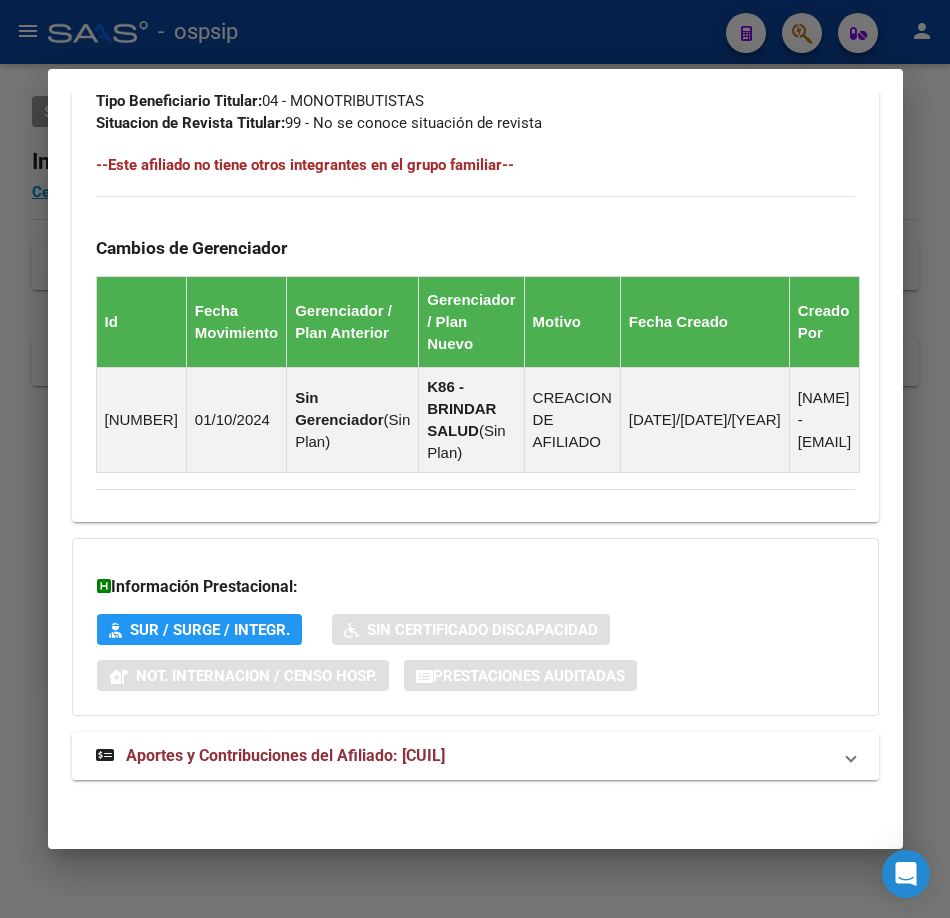 click on "Aportes y Contribuciones del Afiliado: [CUIL]" at bounding box center [270, 756] 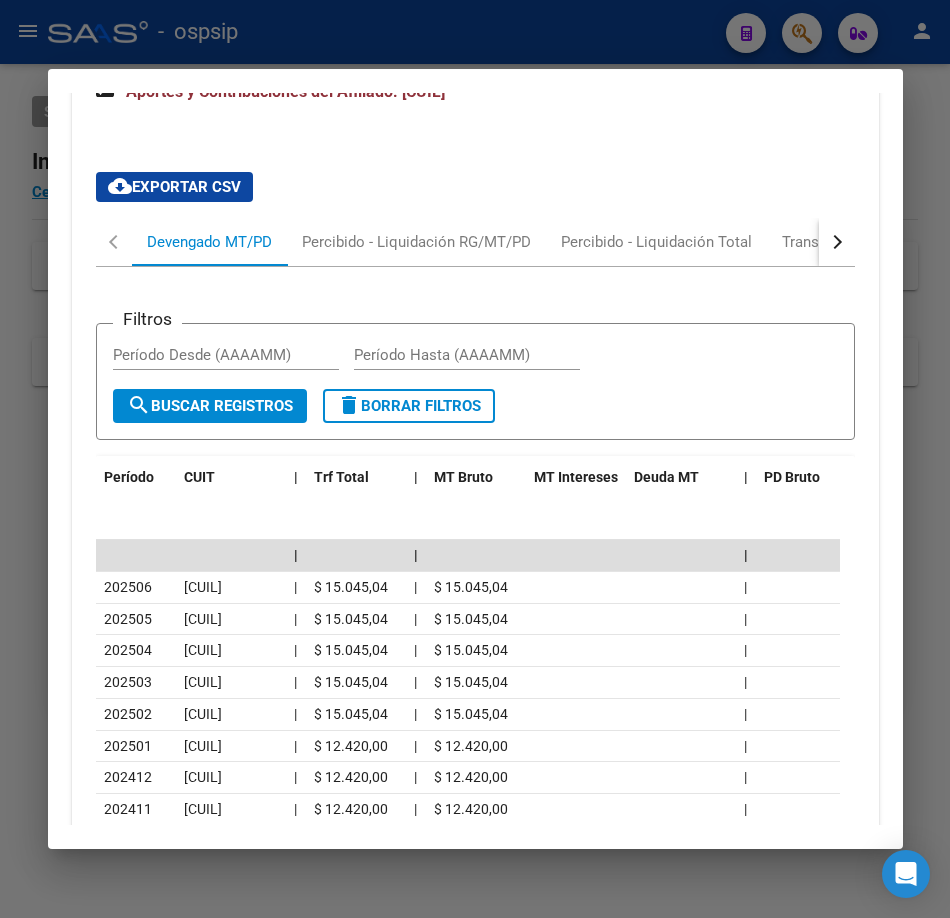 scroll, scrollTop: 2055, scrollLeft: 0, axis: vertical 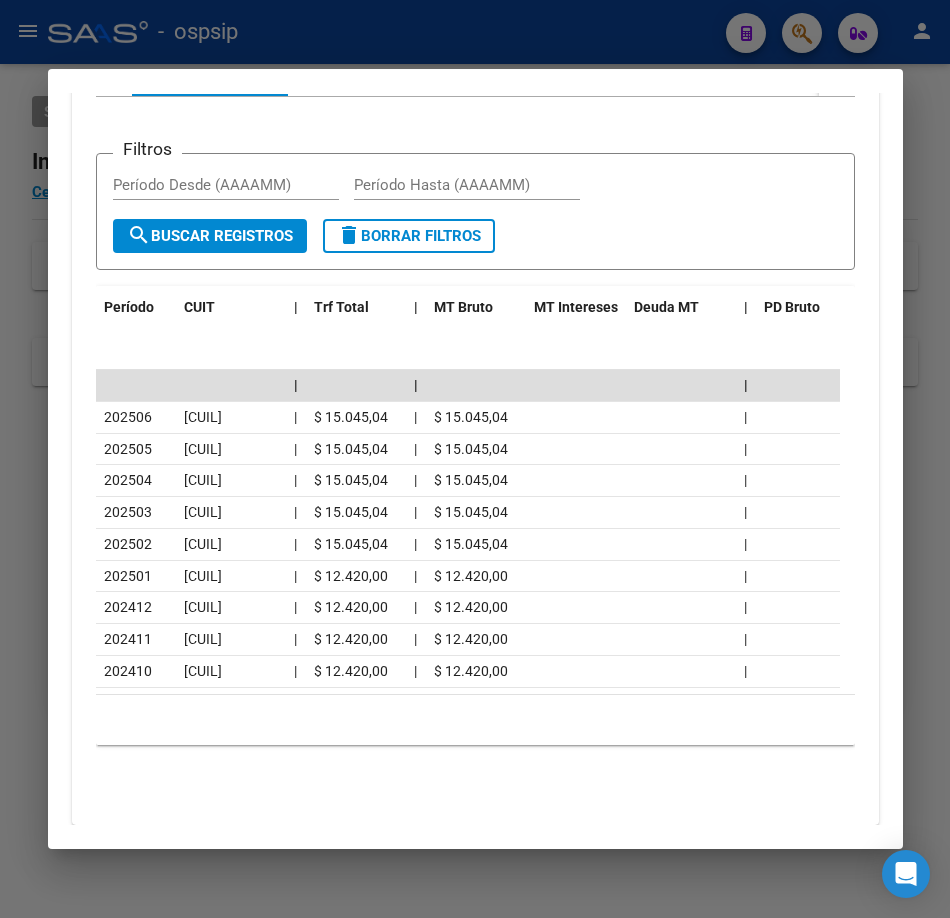 click at bounding box center (475, 459) 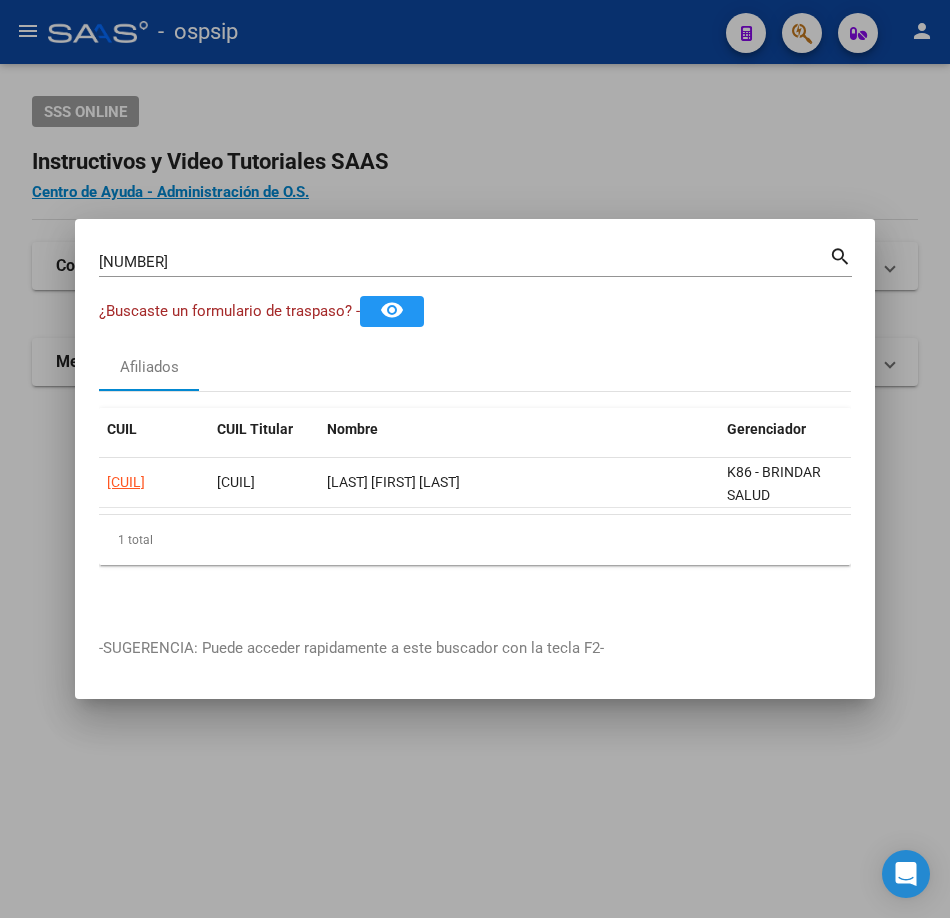 click on "[NUMBER]" at bounding box center (464, 262) 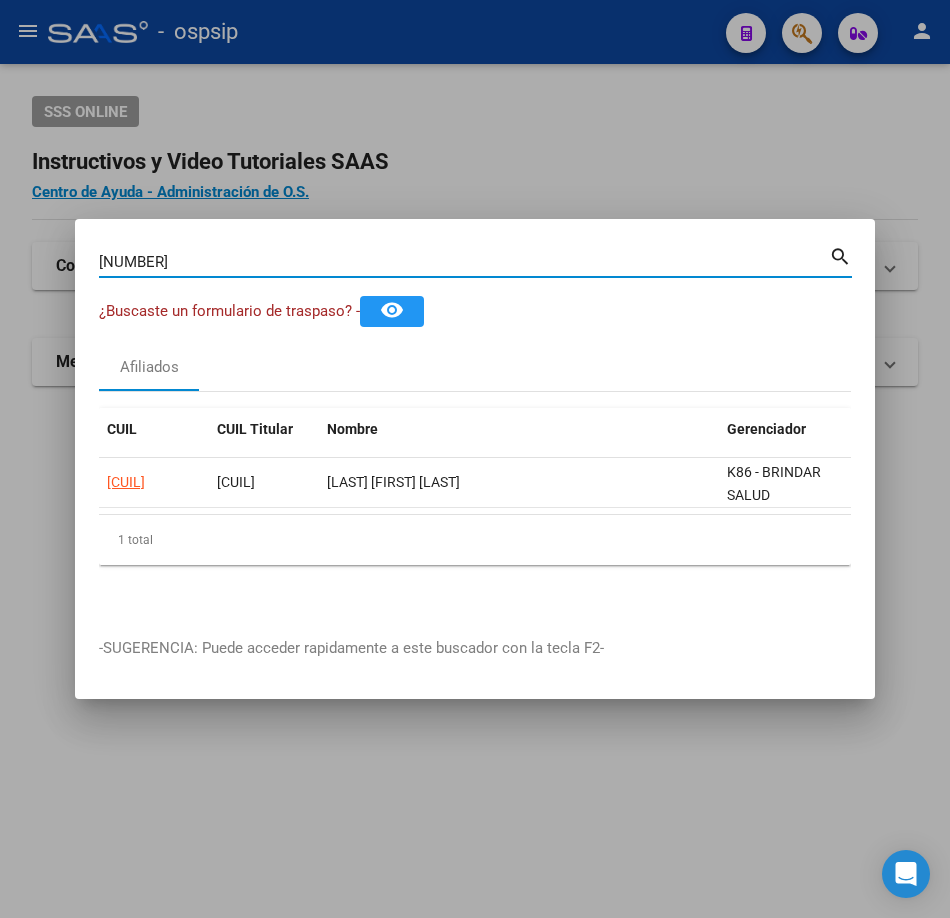click on "[NUMBER]" at bounding box center (464, 262) 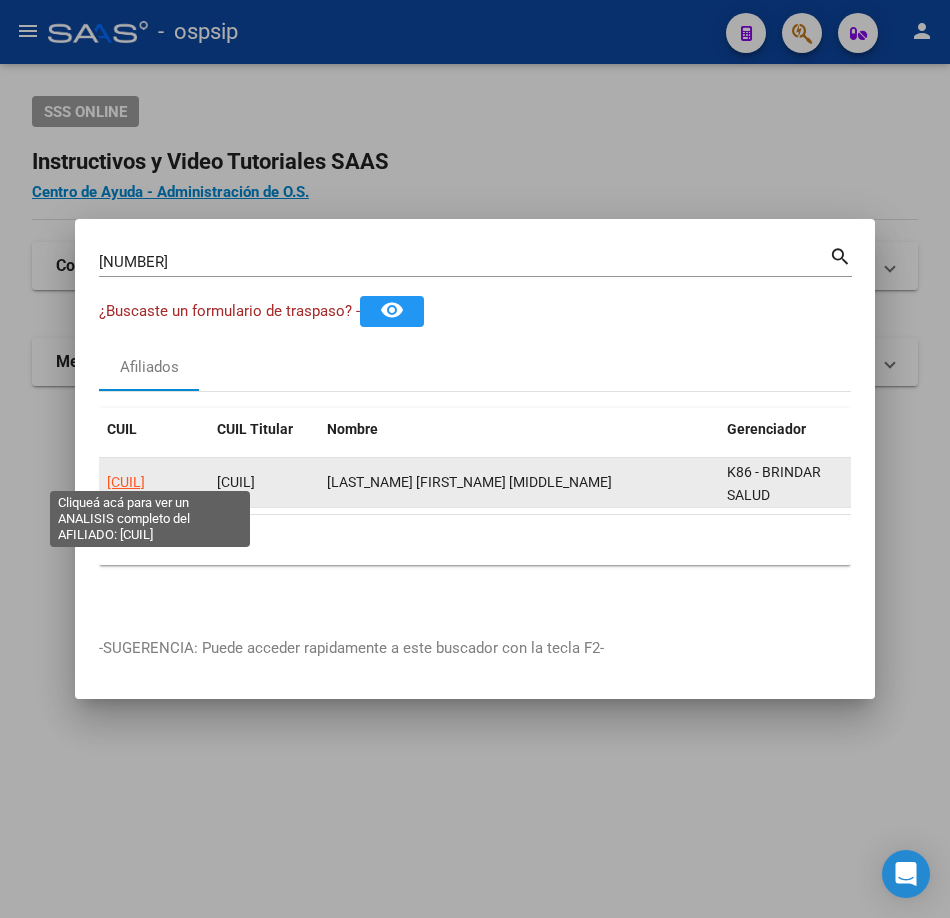 click on "[CUIL]" 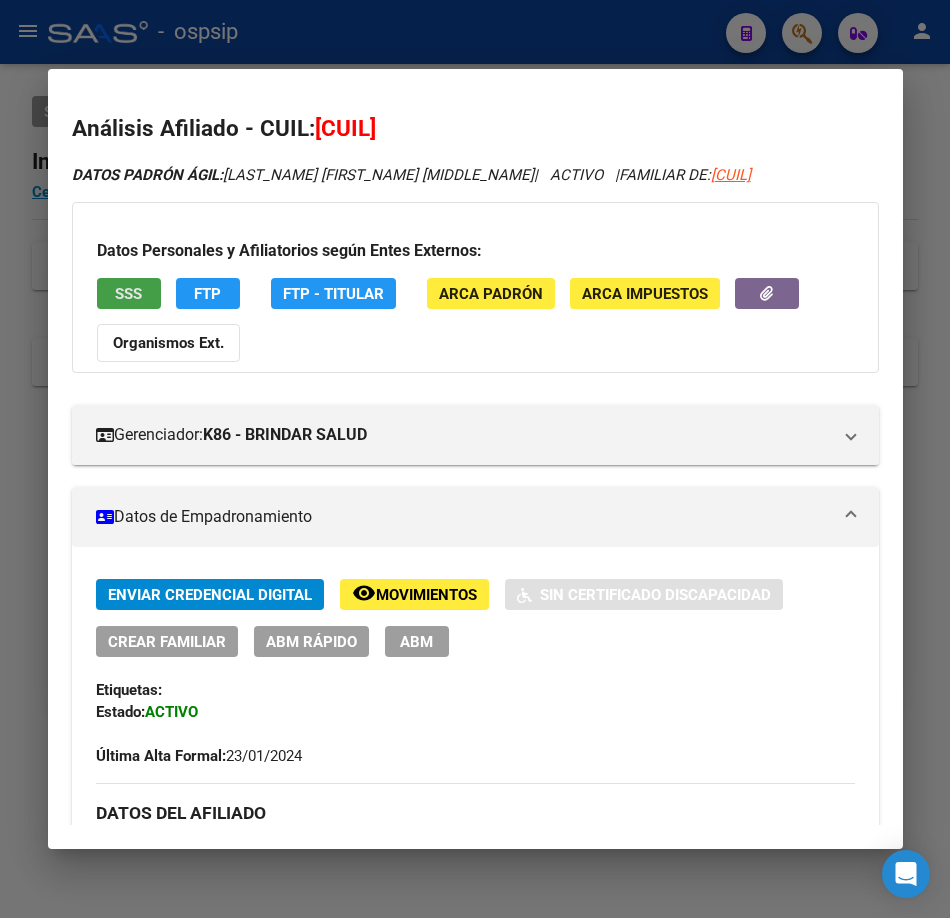 click on "SSS" at bounding box center [129, 293] 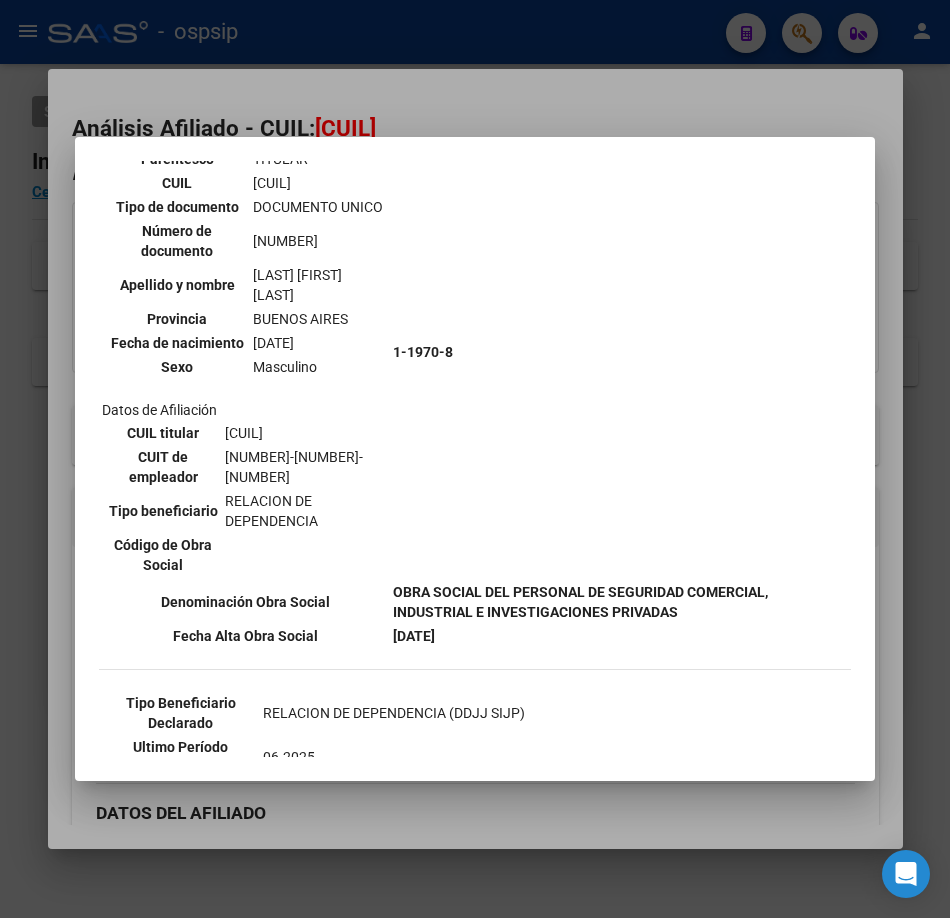 scroll, scrollTop: 300, scrollLeft: 0, axis: vertical 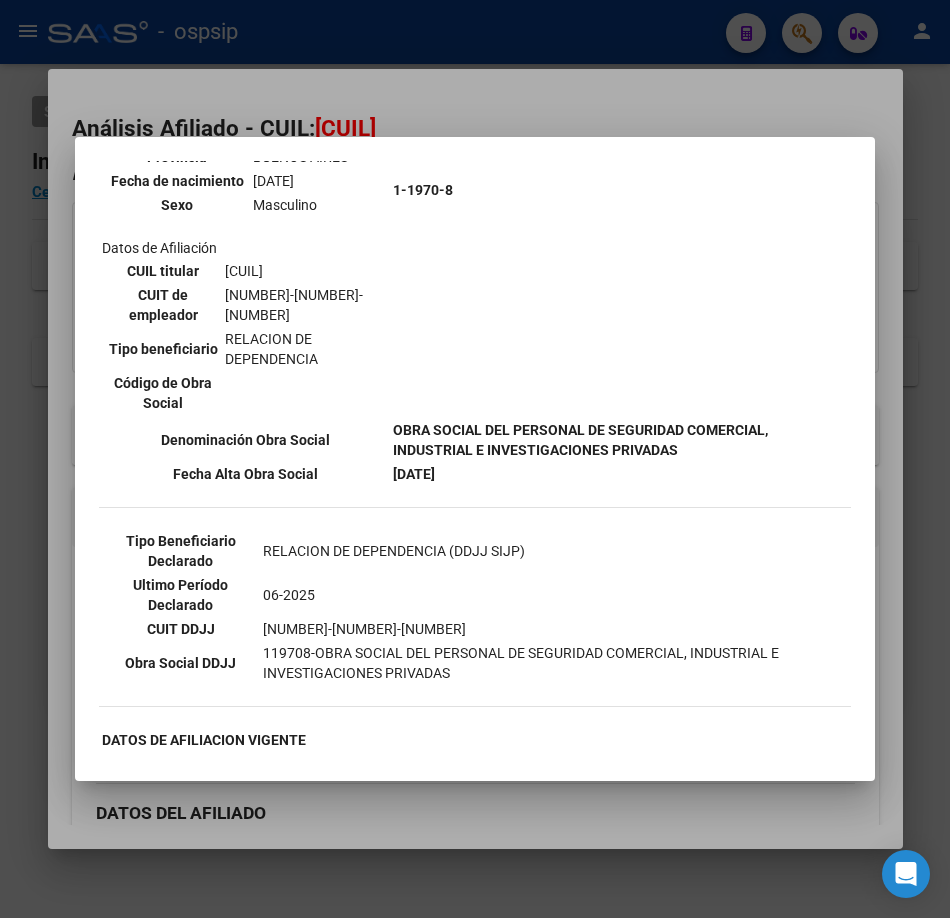 click on "--ACTIVO en Obra Social según consulta SSS--
DATOS DE AFILIACION VIGENTE
Datos personales
Parentesco
TITULAR
CUIL
[CUIL]
Tipo de documento
DOCUMENTO UNICO
Número de documento
[NUMBER]
Apellido y nombre
[LAST NAME] [LAST NAME] [LAST NAME]
Provincia
[PROVINCE]
Fecha de nacimiento
[DATE]
Sexo
Masculino
Datos de Afiliación
CUIL titular
[CUIL]
CUIT de empleador
[CUIL]
Tipo beneficiario
RELACION DE DEPENDENCIA
Código de Obra Social
1-1970-8
Denominación Obra Social
Fecha Alta Obra Social
[DATE]
Tipo Beneficiario Declarado
RELACION DE DEPENDENCIA (DDJJ SIJP)
Ultimo Período Declarado
06-2025
CUIT DDJJ" at bounding box center [475, 459] 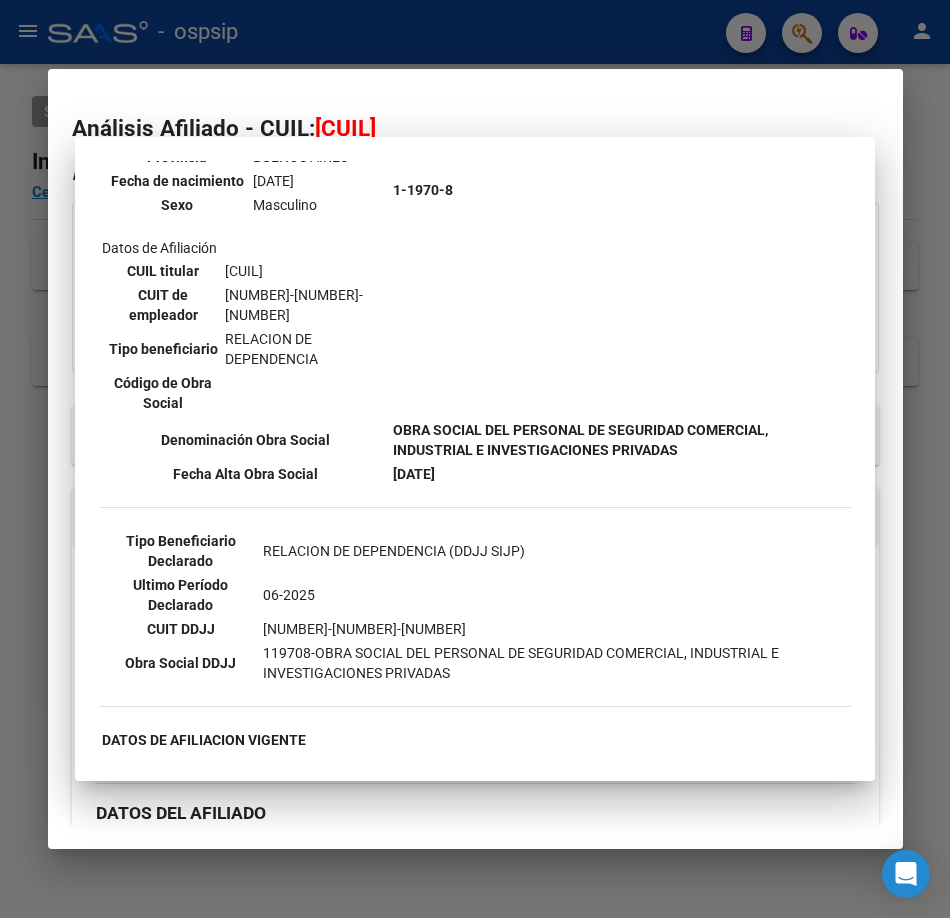click at bounding box center [475, 459] 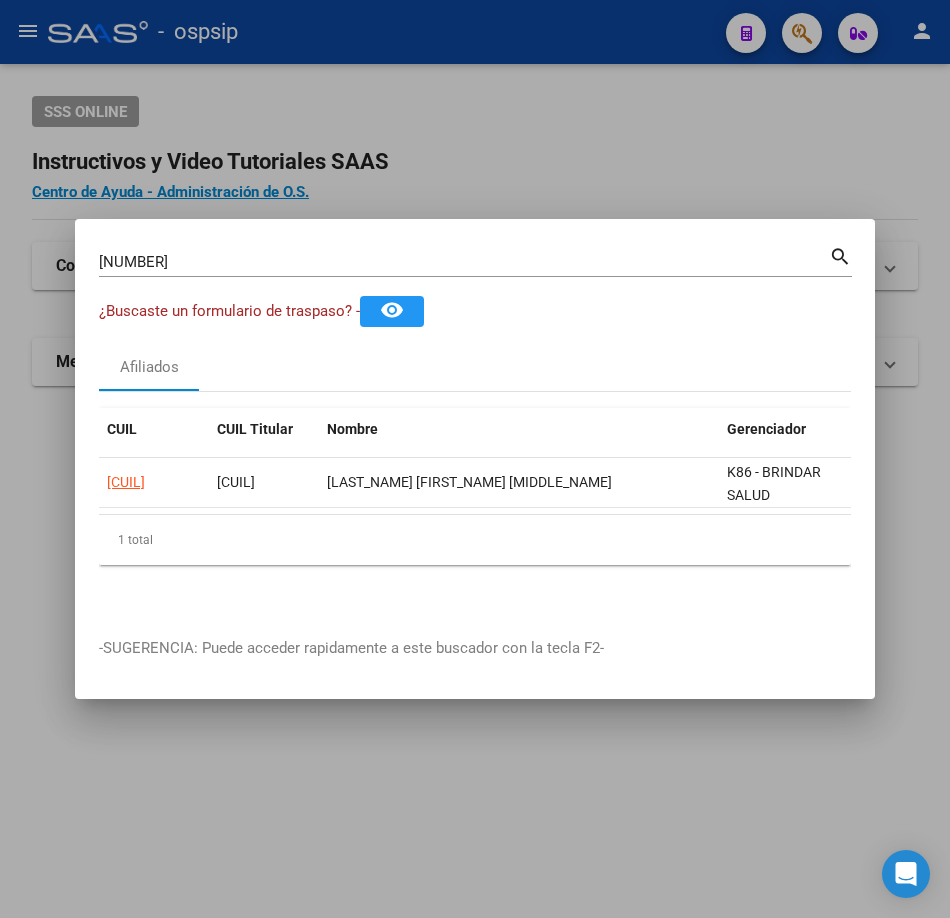 click on "[NUMBER]" at bounding box center [464, 262] 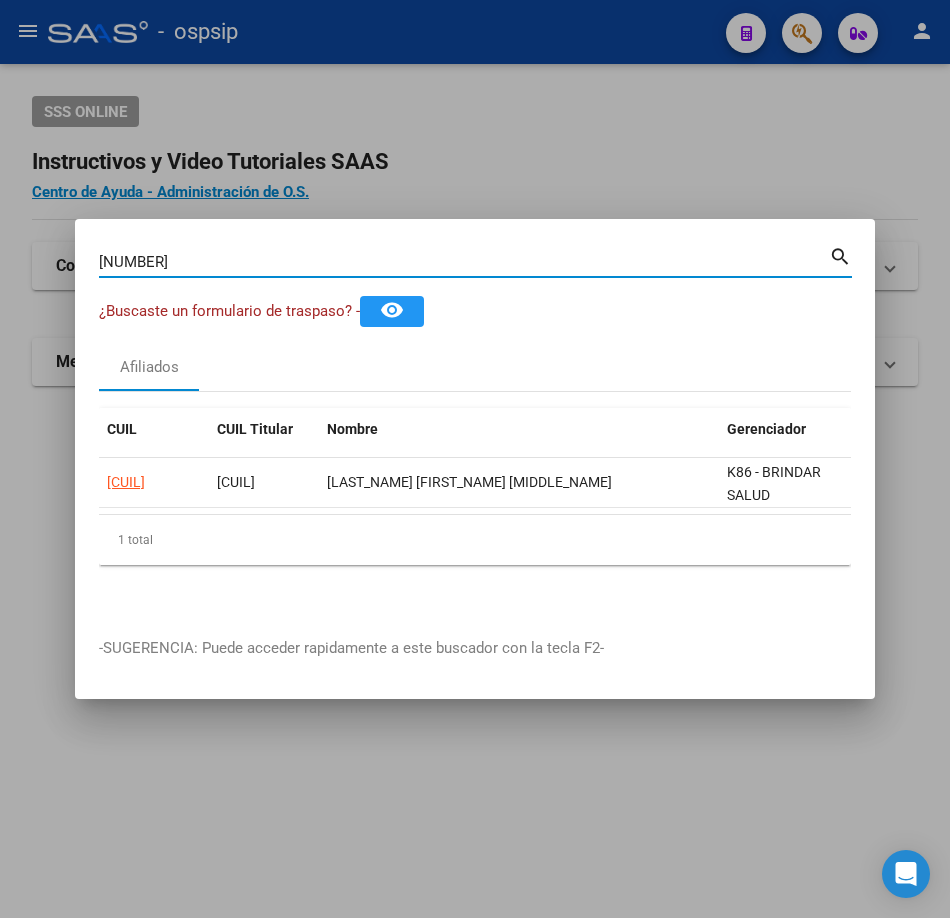 click on "[NUMBER]" at bounding box center [464, 262] 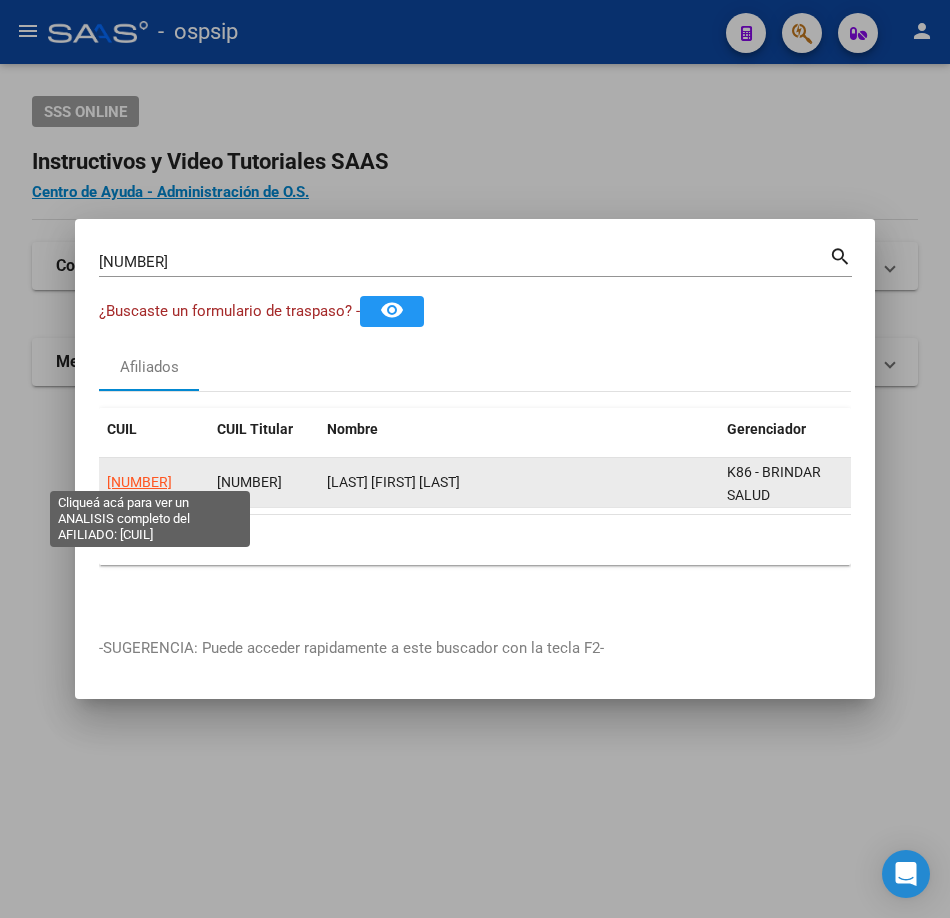 click on "[NUMBER]" 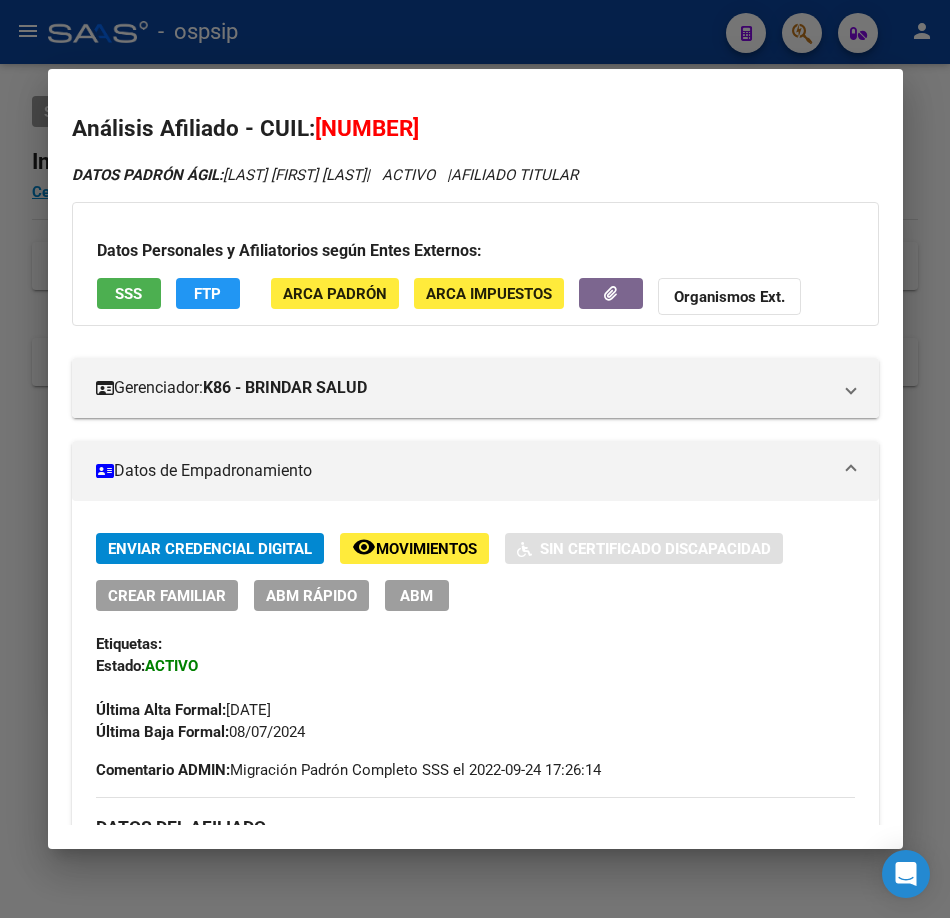 click on "SSS" at bounding box center [129, 296] 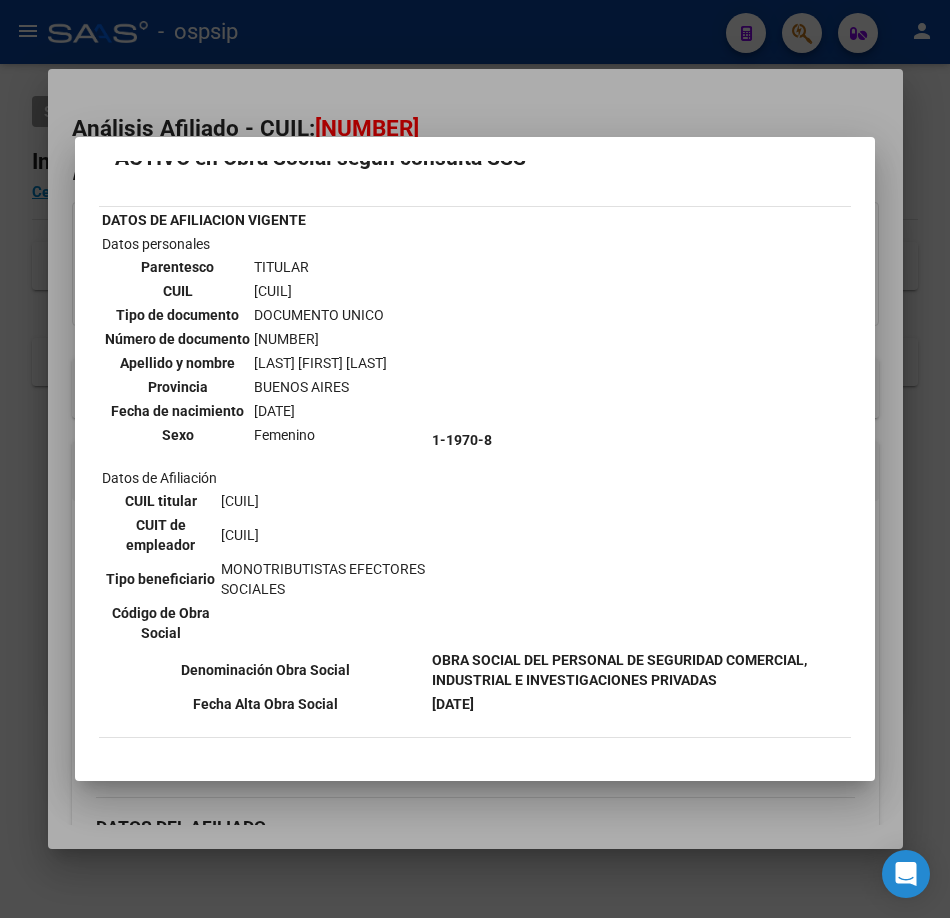 scroll, scrollTop: 70, scrollLeft: 0, axis: vertical 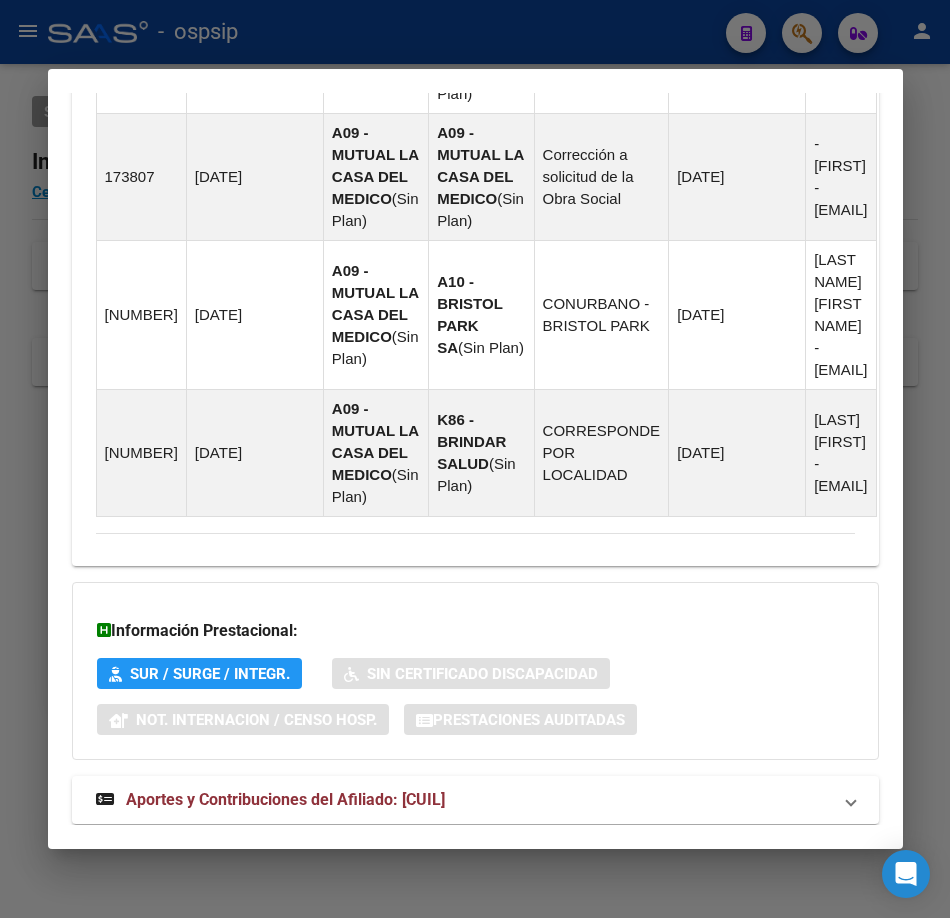 click on "Aportes y Contribuciones del Afiliado: [CUIL]" at bounding box center (475, 800) 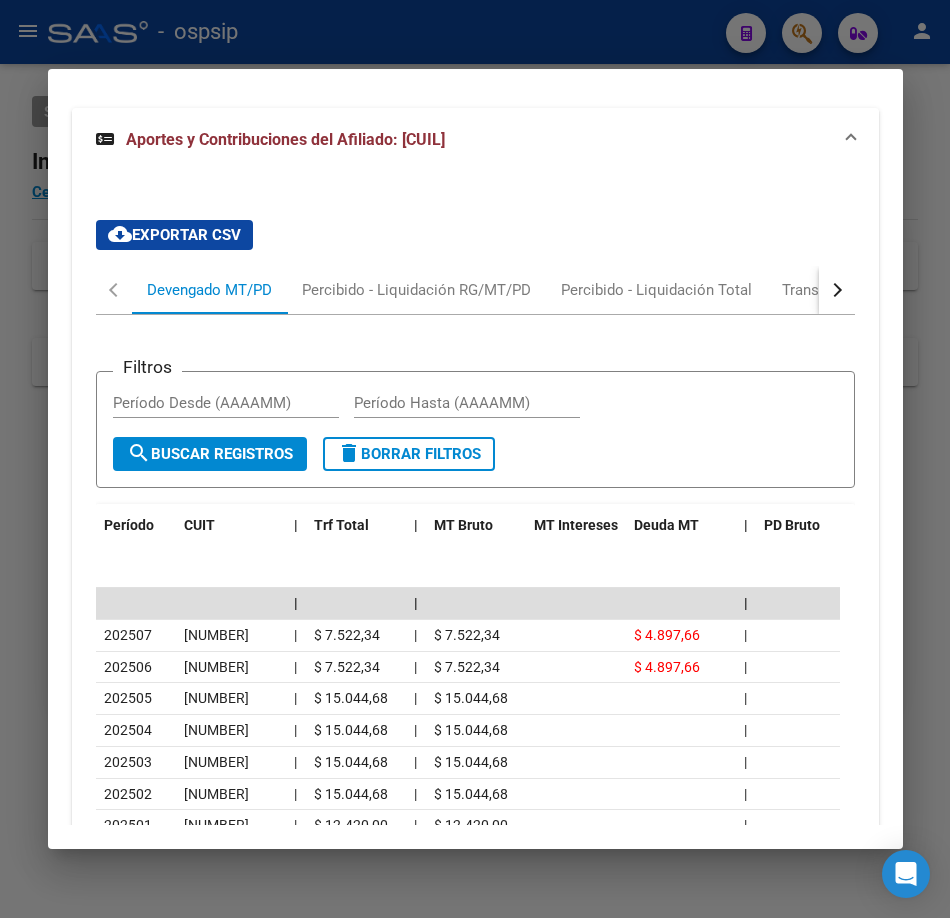 scroll, scrollTop: 2485, scrollLeft: 0, axis: vertical 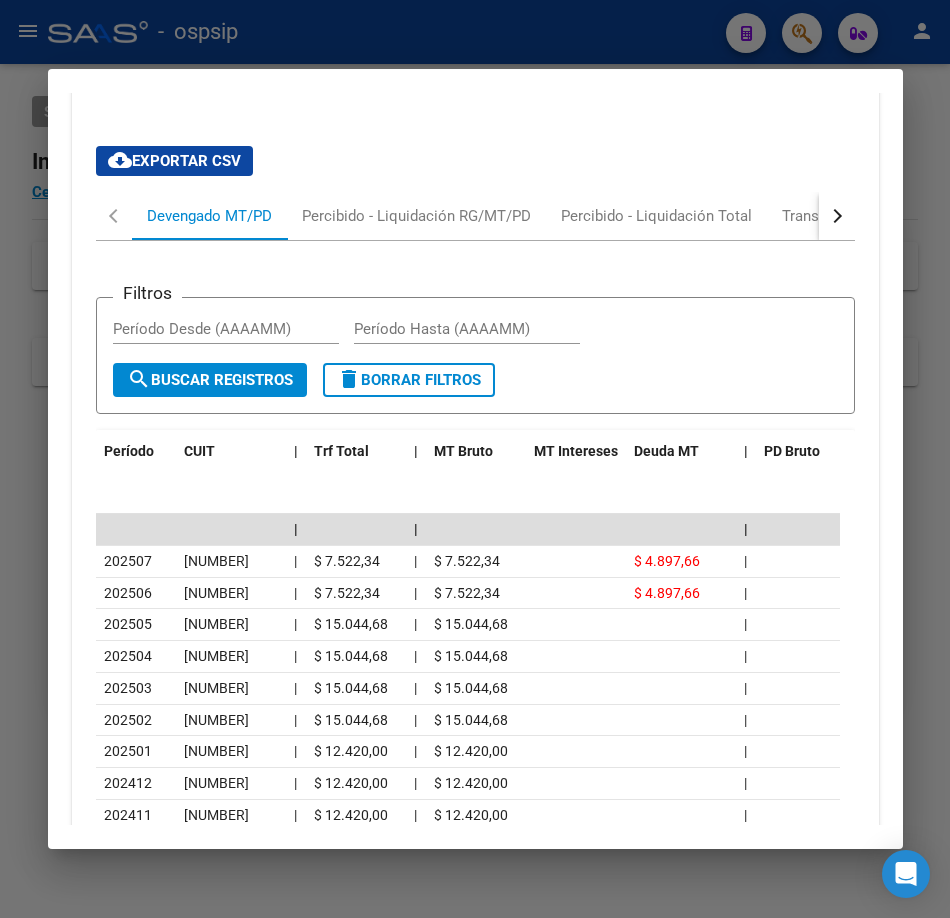 click at bounding box center (475, 459) 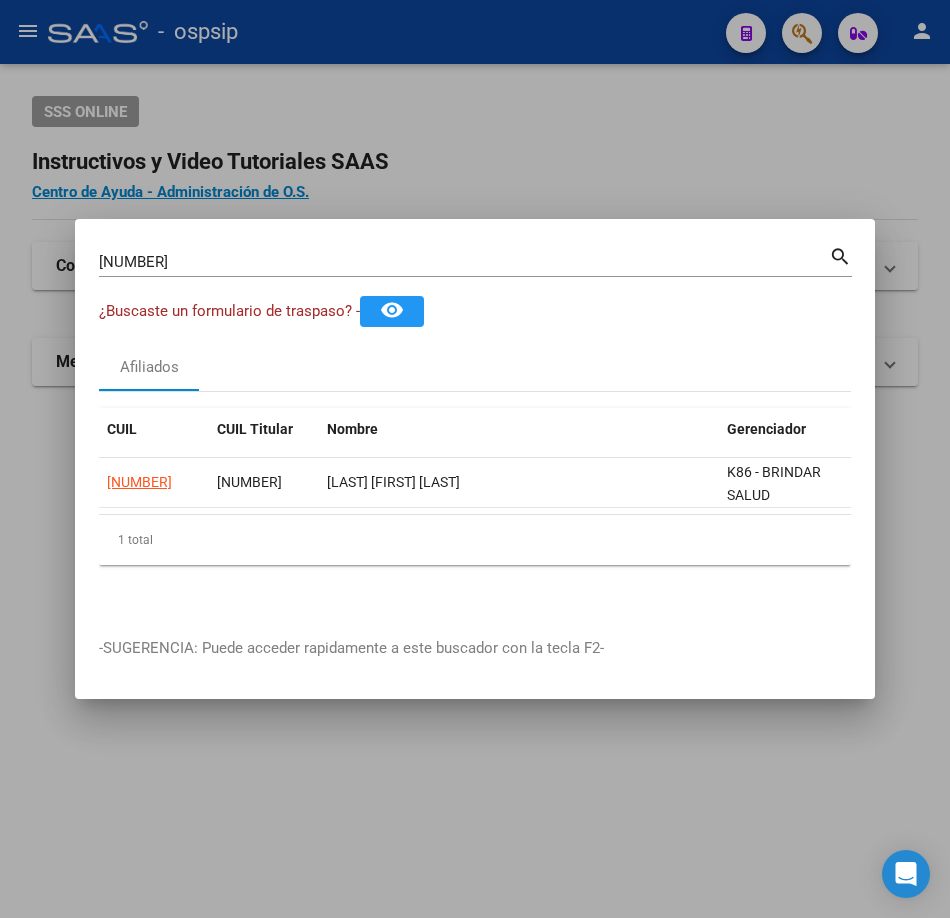 click on "[NUMBER]" at bounding box center [464, 262] 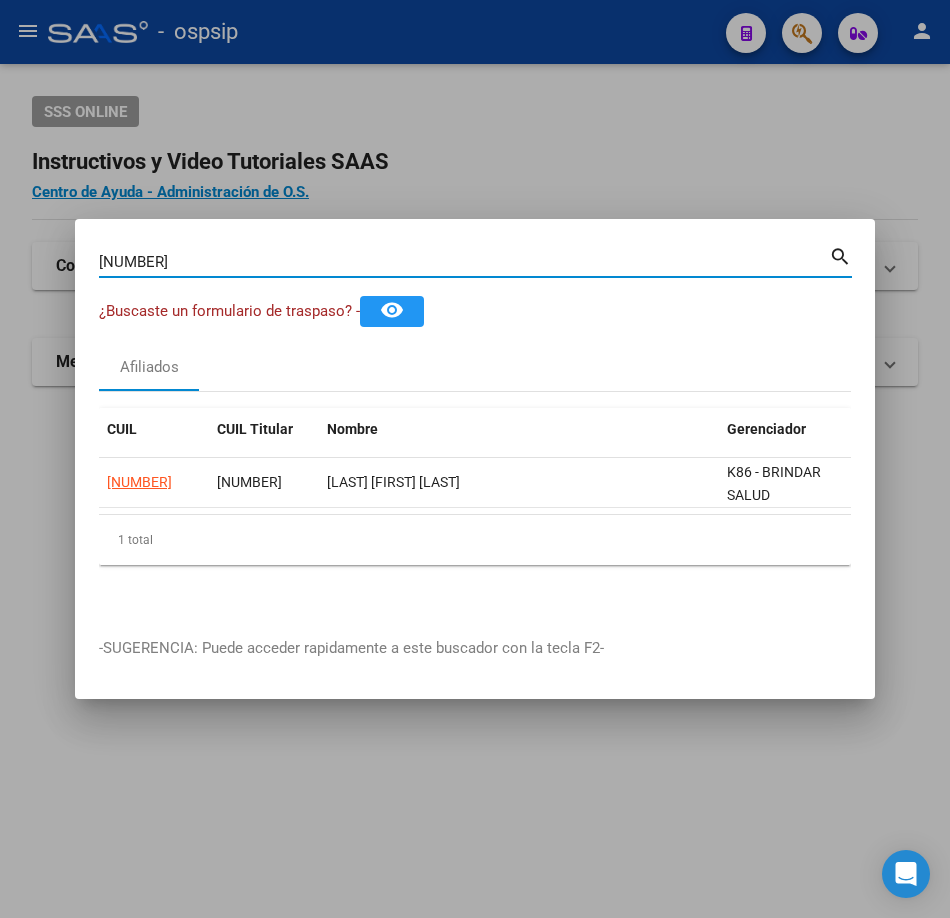 click on "[NUMBER]" at bounding box center (464, 262) 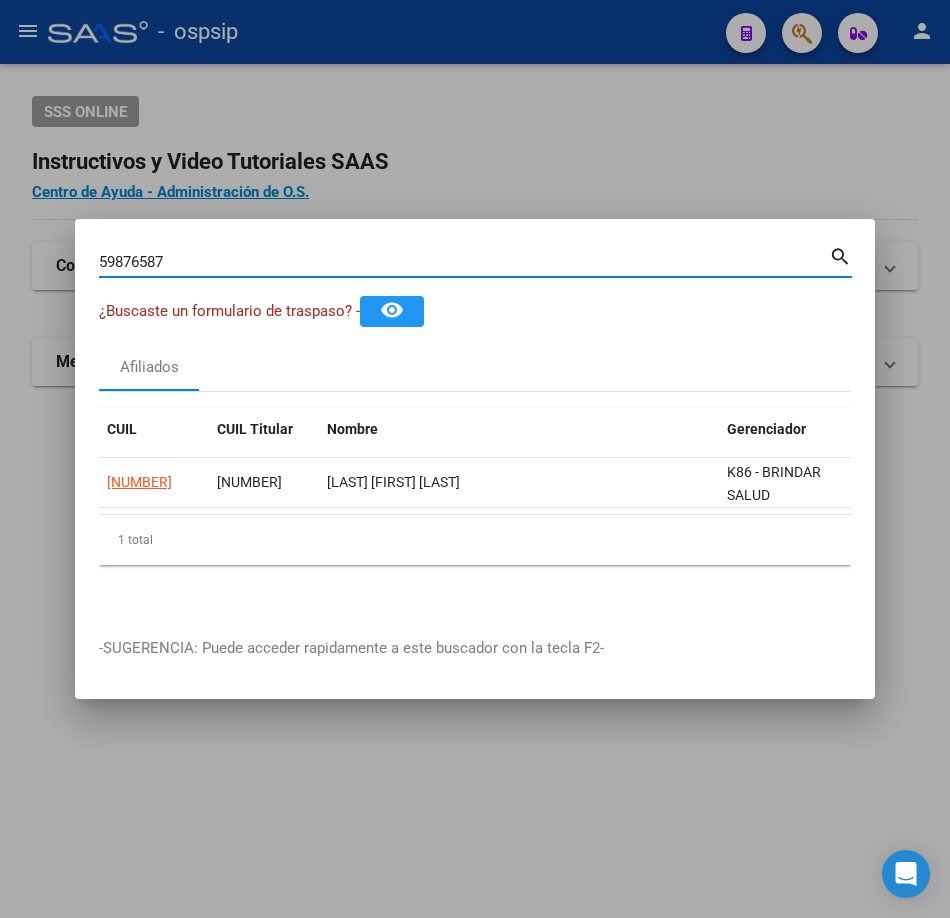 type on "59876587" 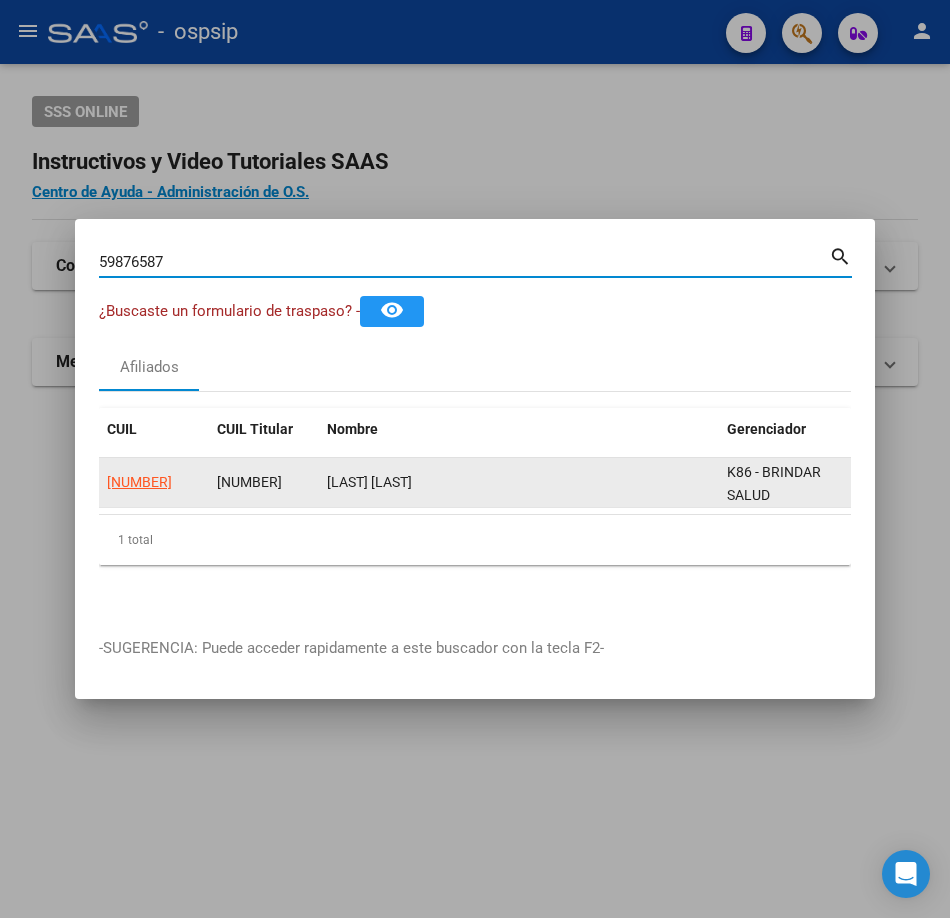 click on "[NUMBER]" 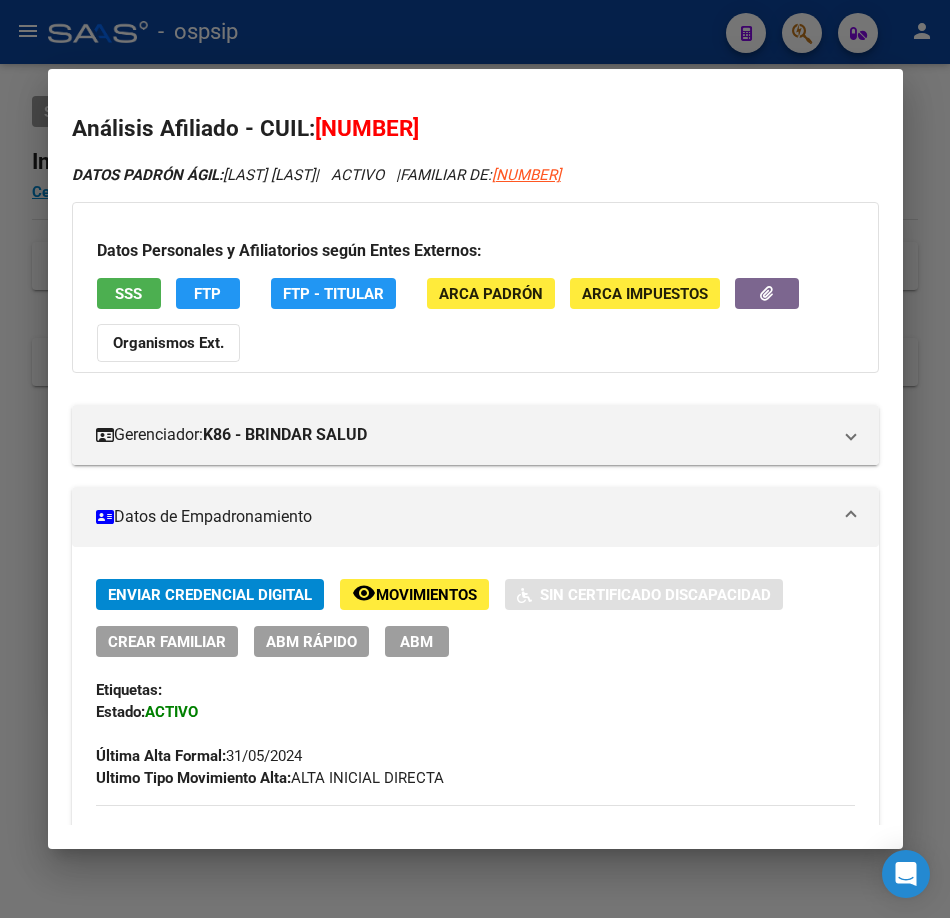 click on "SSS" at bounding box center (129, 293) 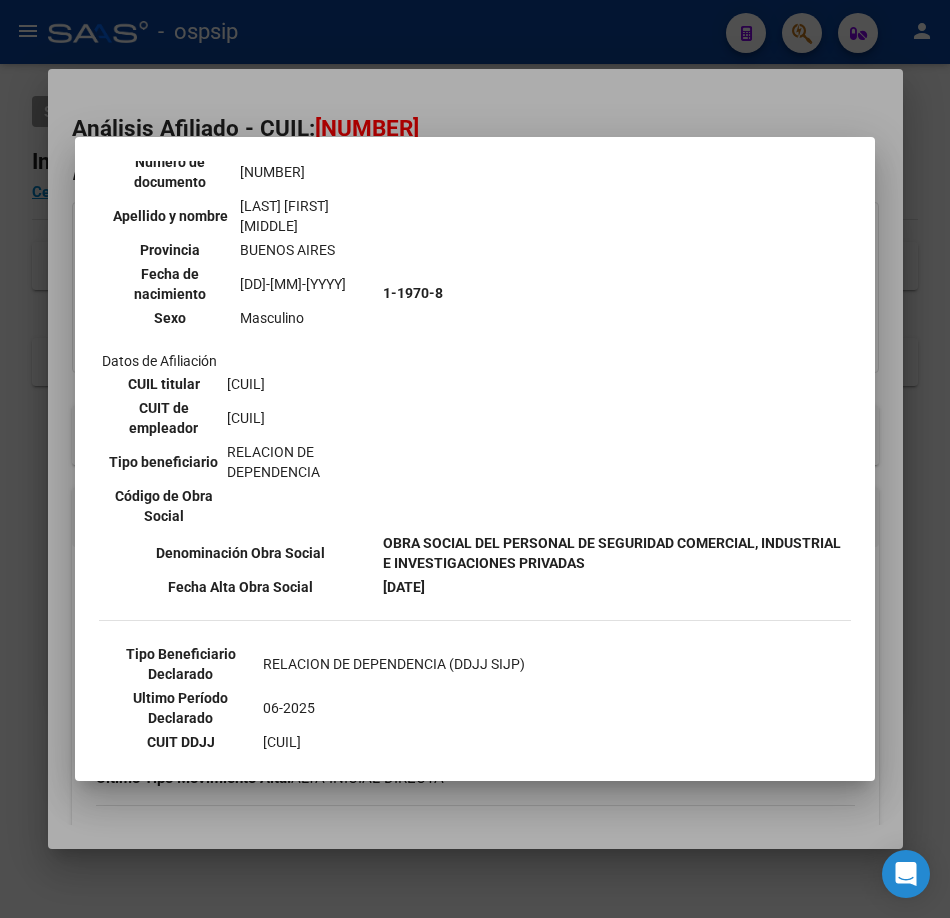scroll, scrollTop: 400, scrollLeft: 0, axis: vertical 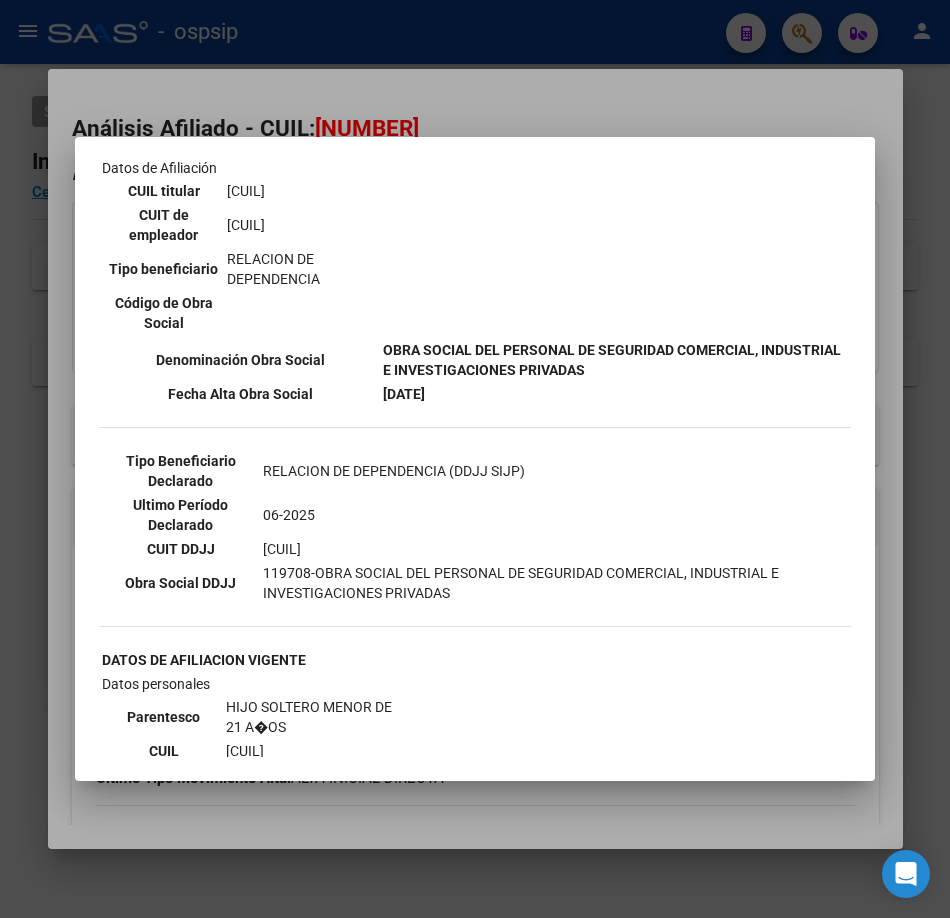 click at bounding box center [475, 459] 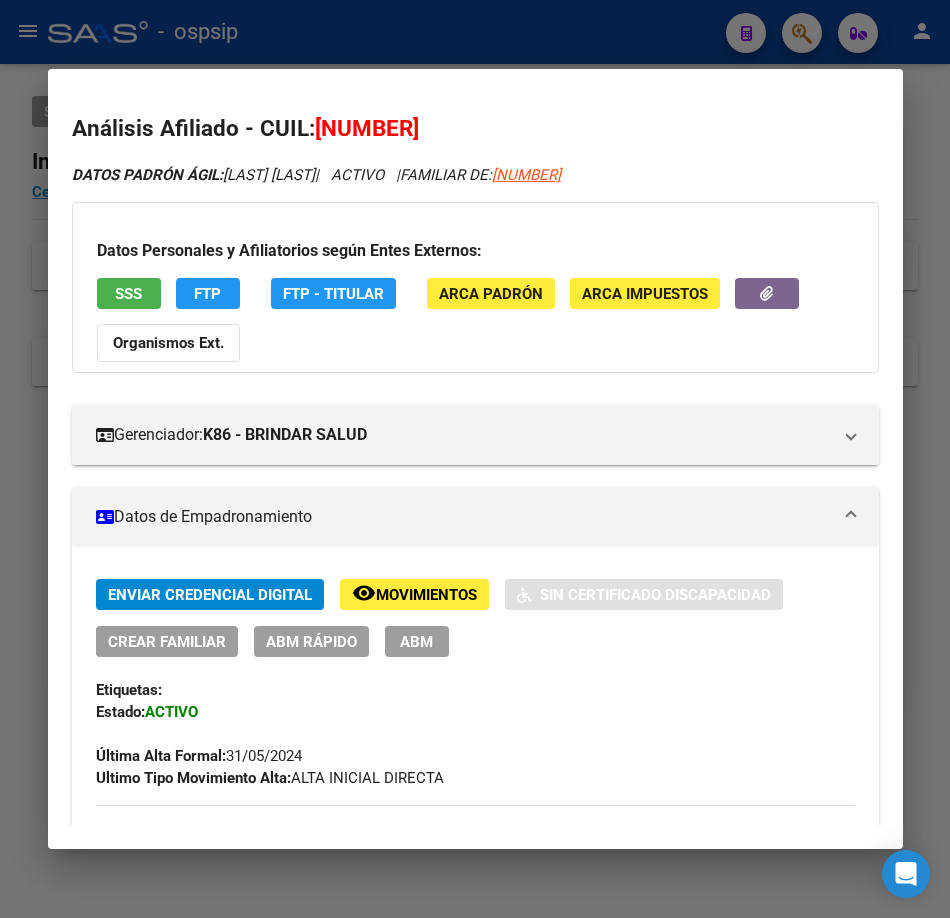 click at bounding box center (475, 459) 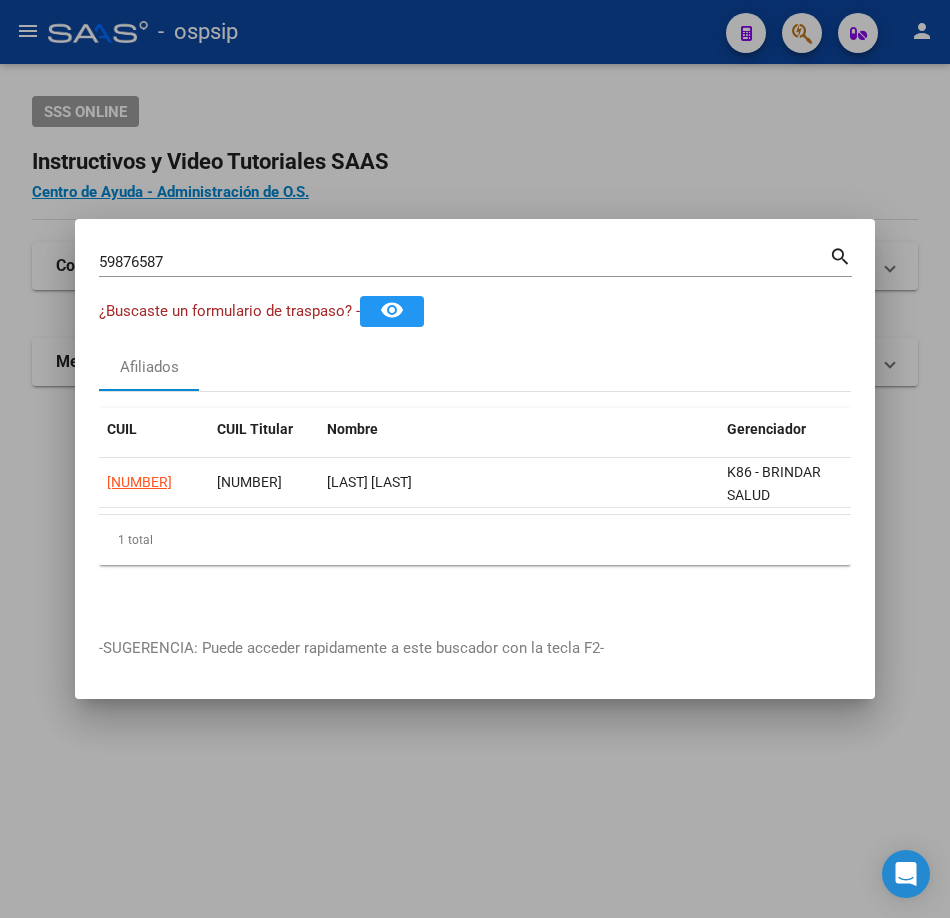 click on "59876587" at bounding box center [464, 262] 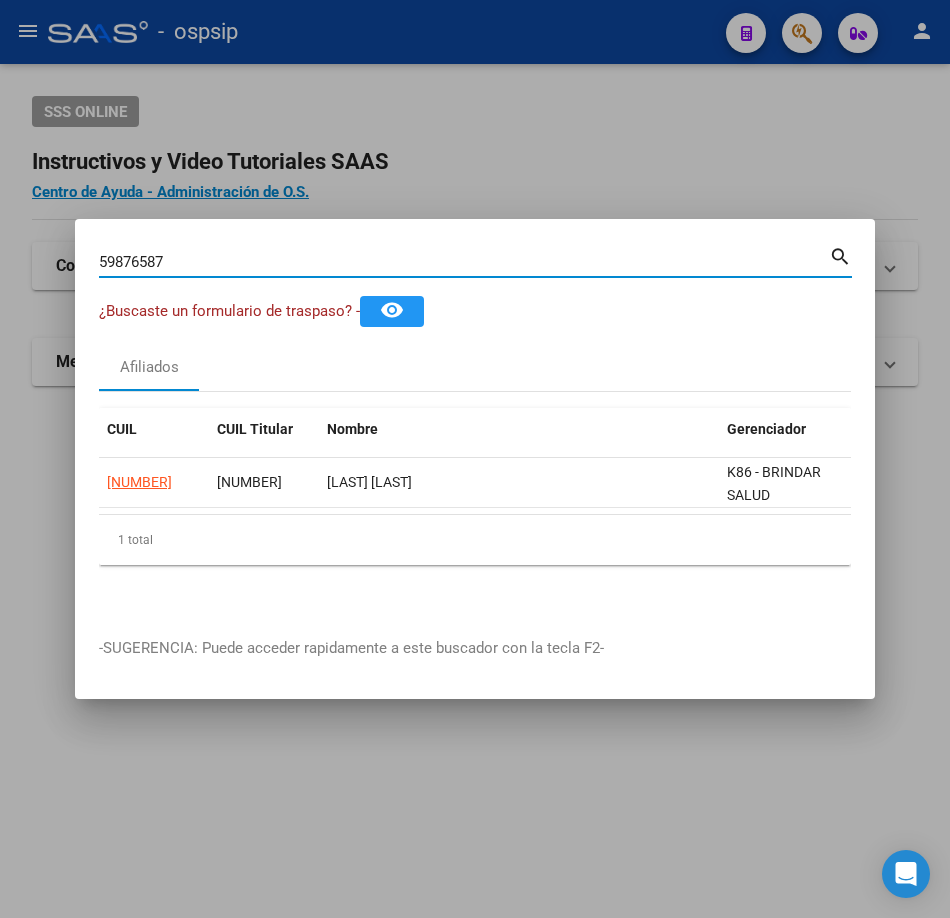 click on "59876587" at bounding box center (464, 262) 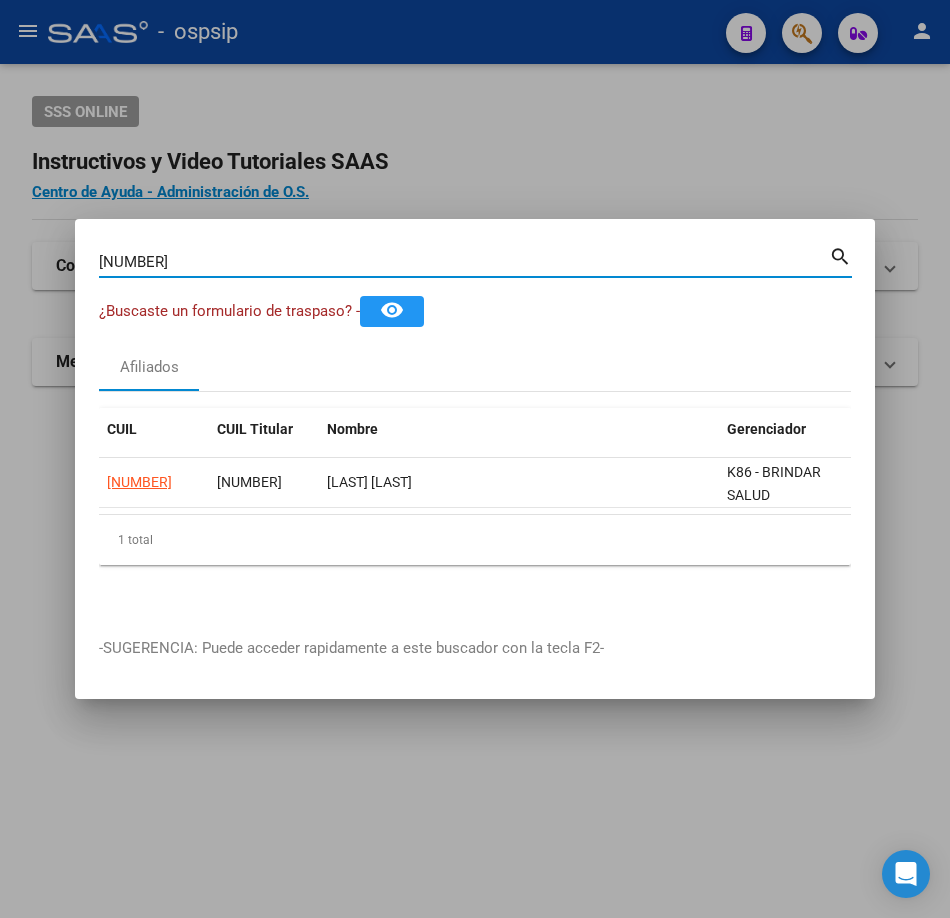 type on "[NUMBER]" 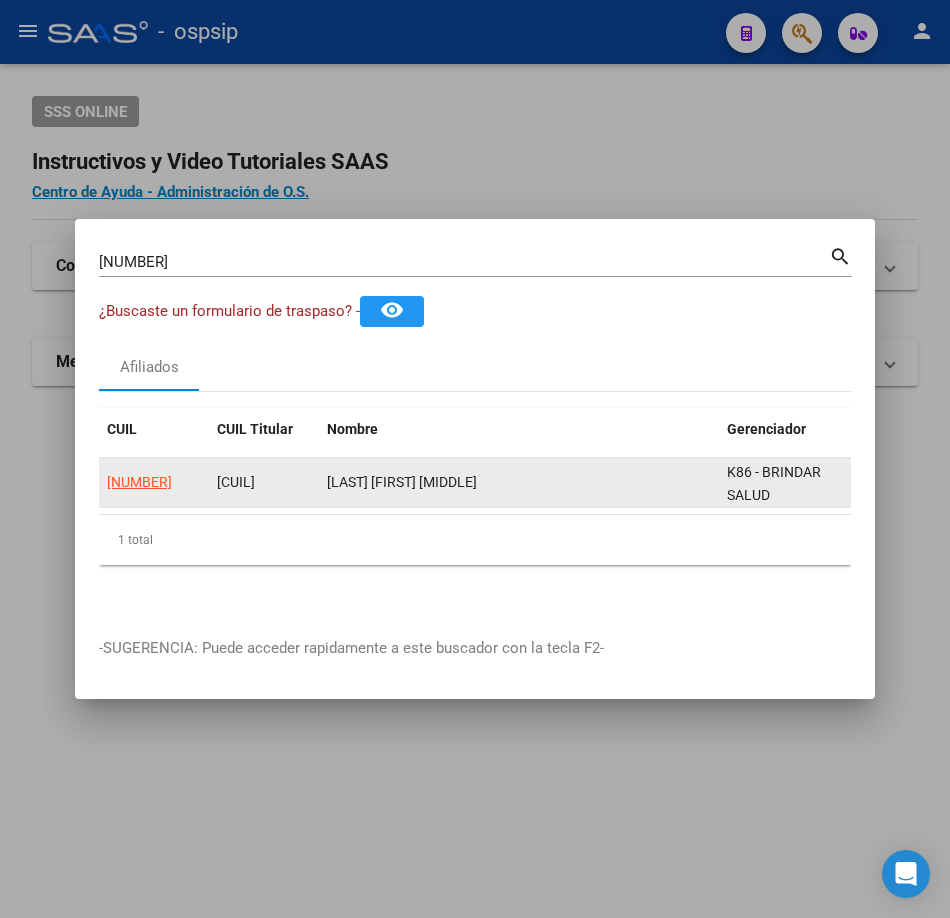 drag, startPoint x: 171, startPoint y: 447, endPoint x: 168, endPoint y: 472, distance: 25.179358 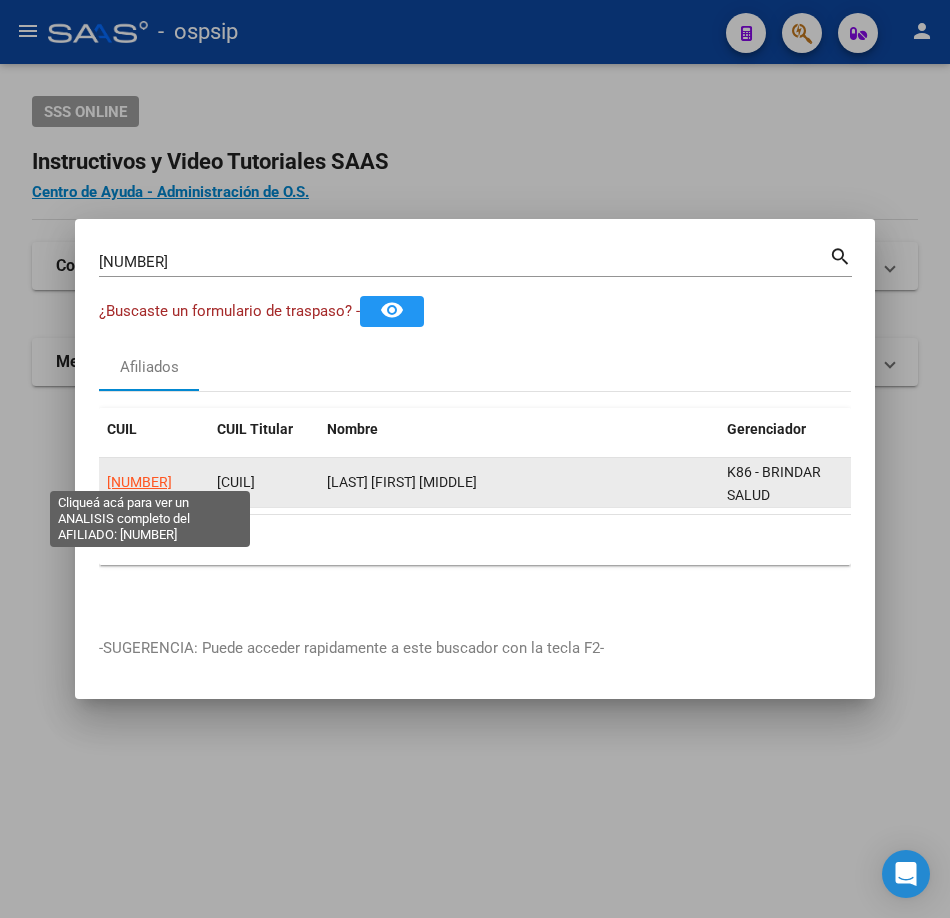 click on "[NUMBER]" 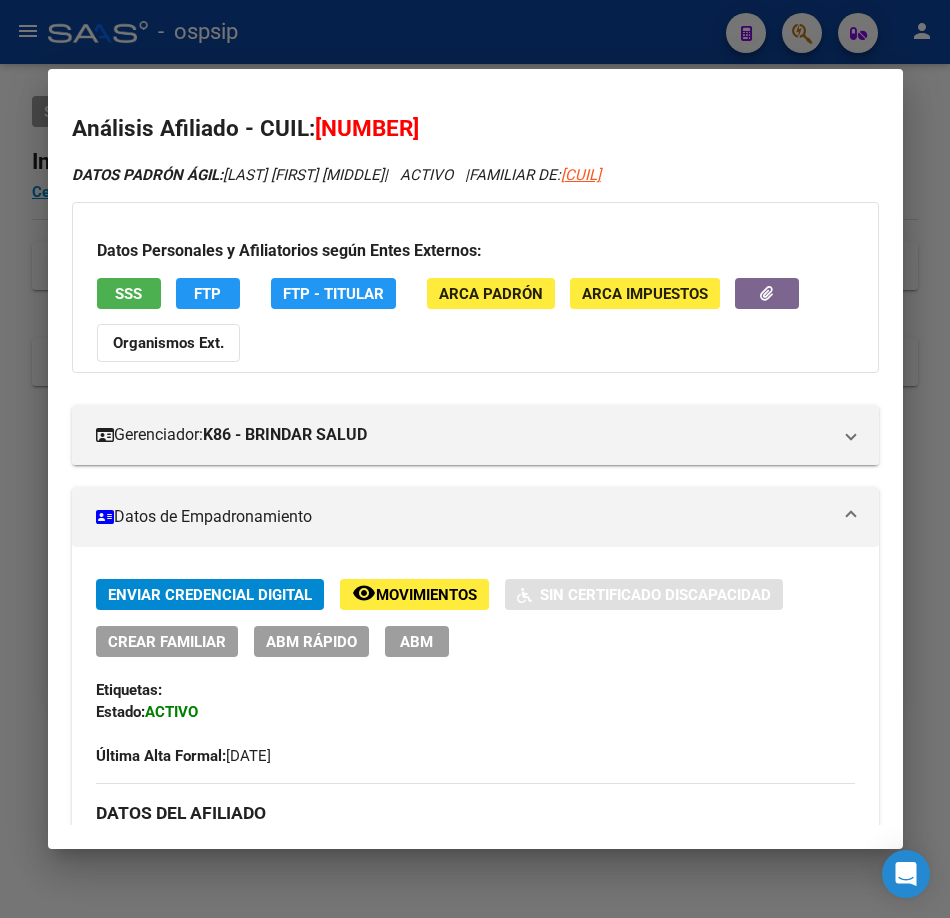 click on "SSS" at bounding box center [128, 294] 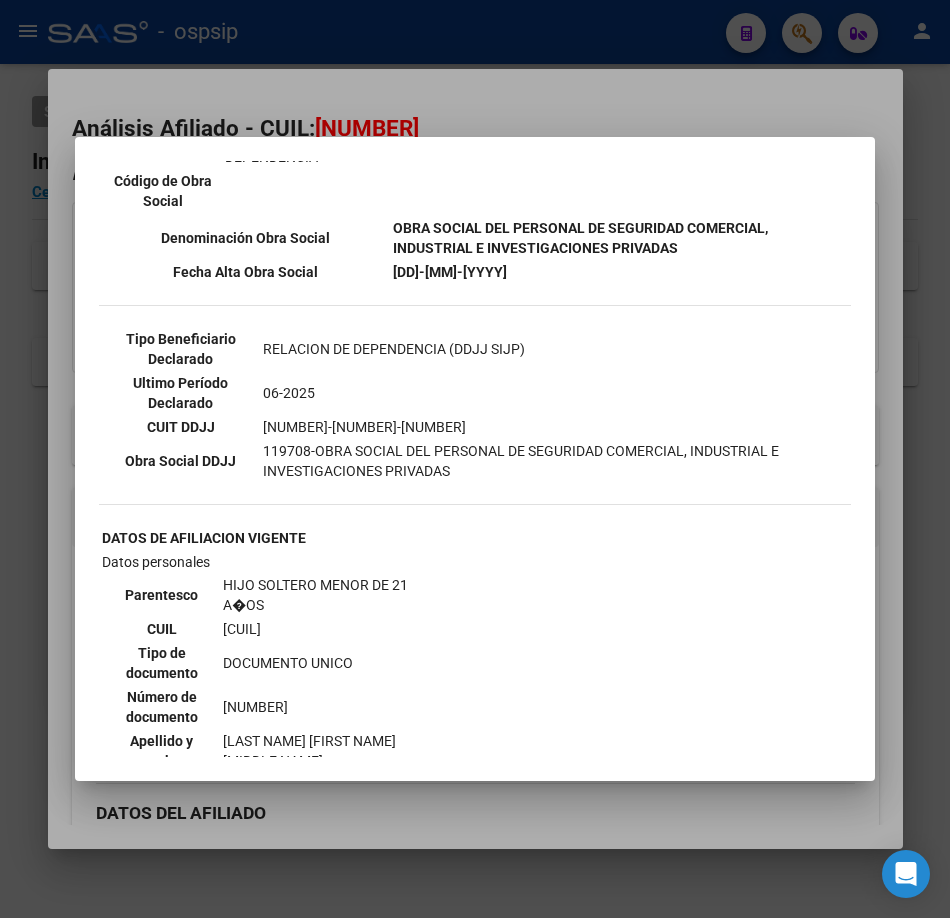 scroll, scrollTop: 600, scrollLeft: 0, axis: vertical 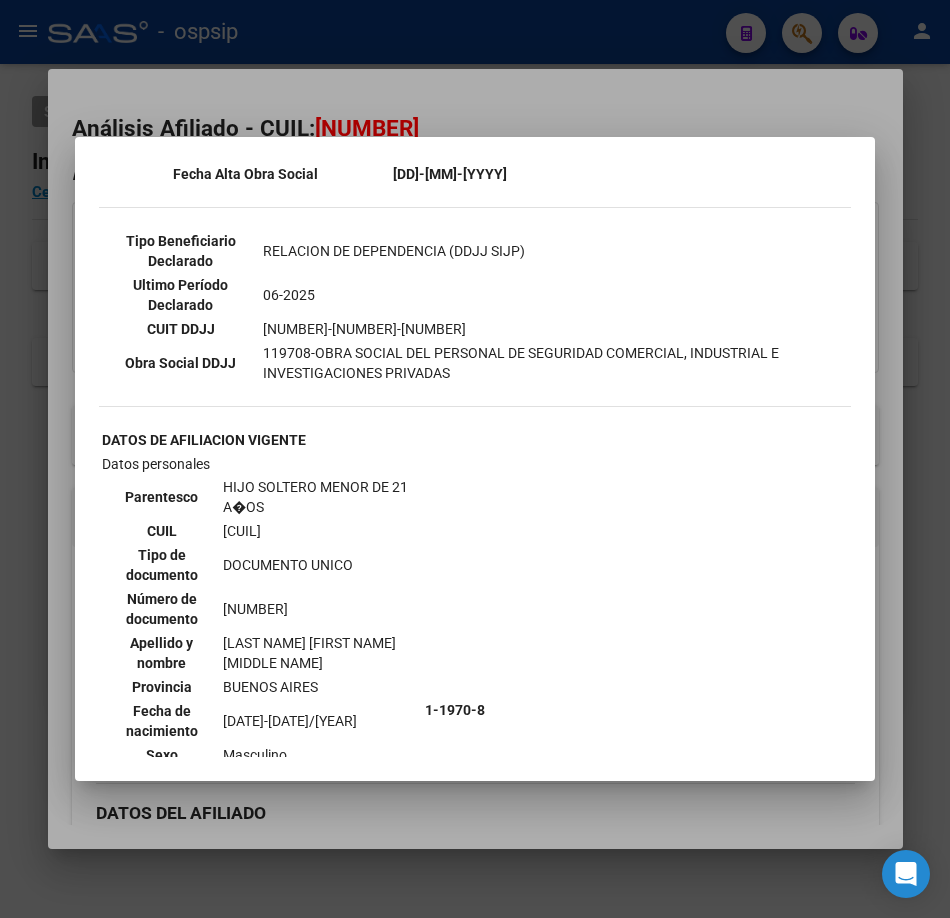 click at bounding box center [475, 459] 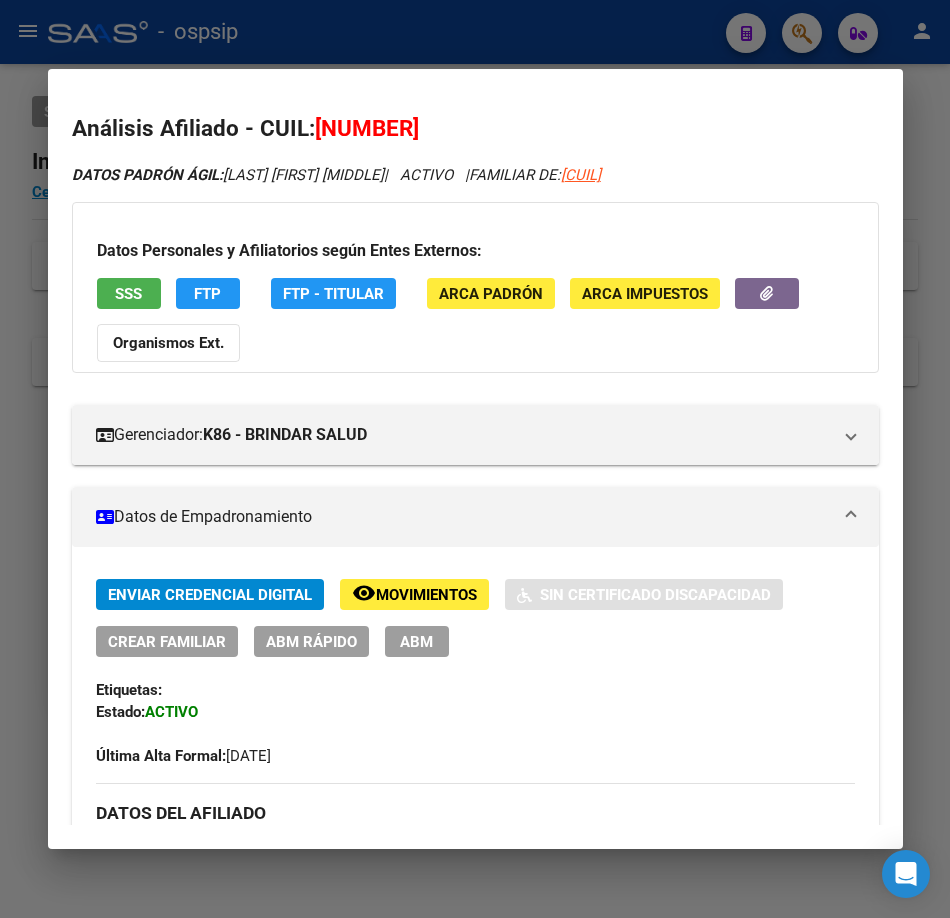 click at bounding box center [475, 459] 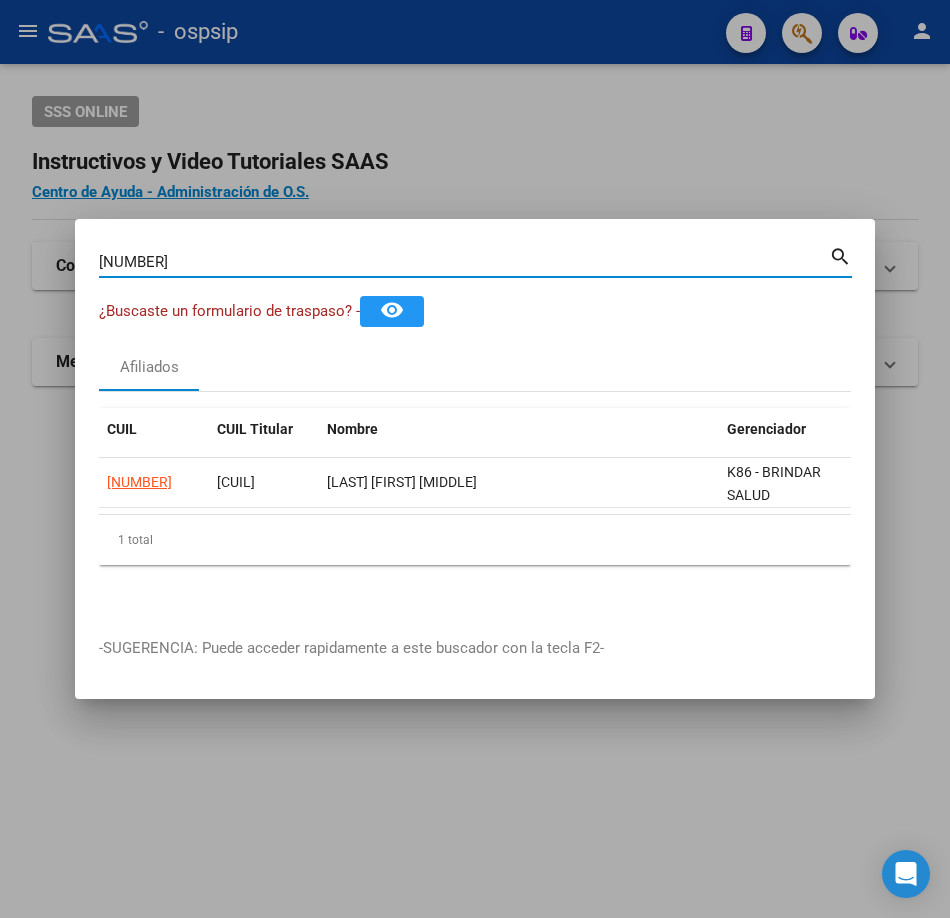 click on "[NUMBER]" at bounding box center [464, 262] 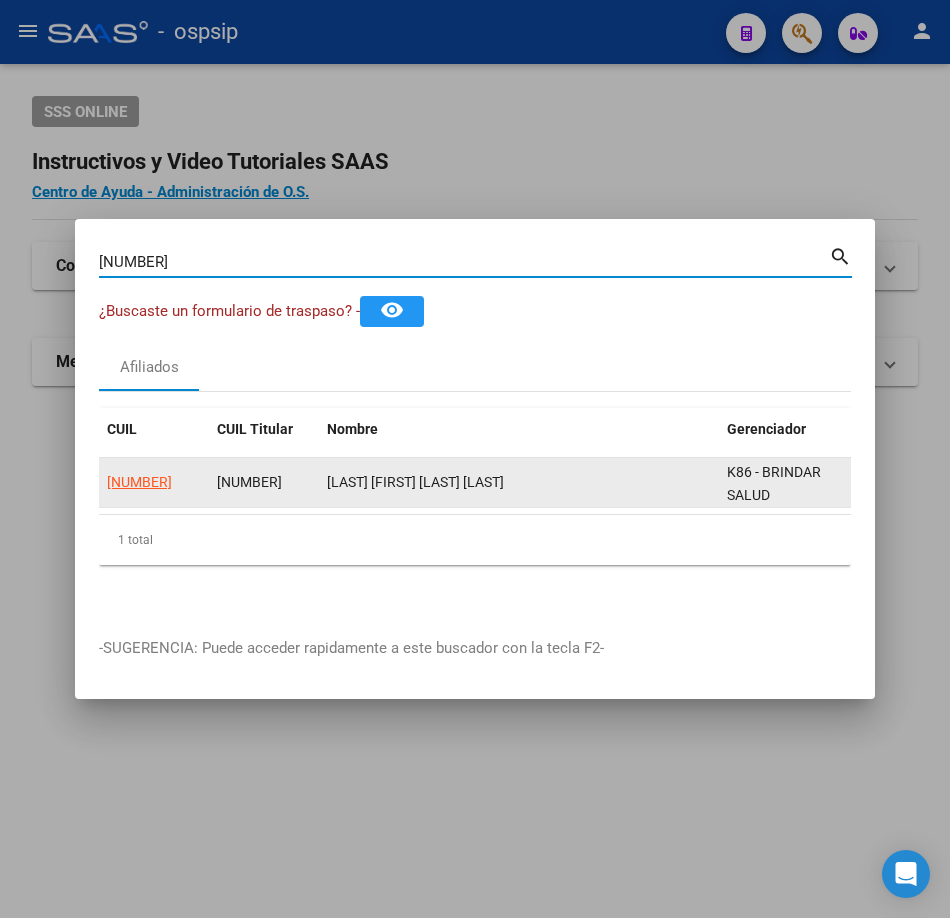 click on "[NUMBER]" 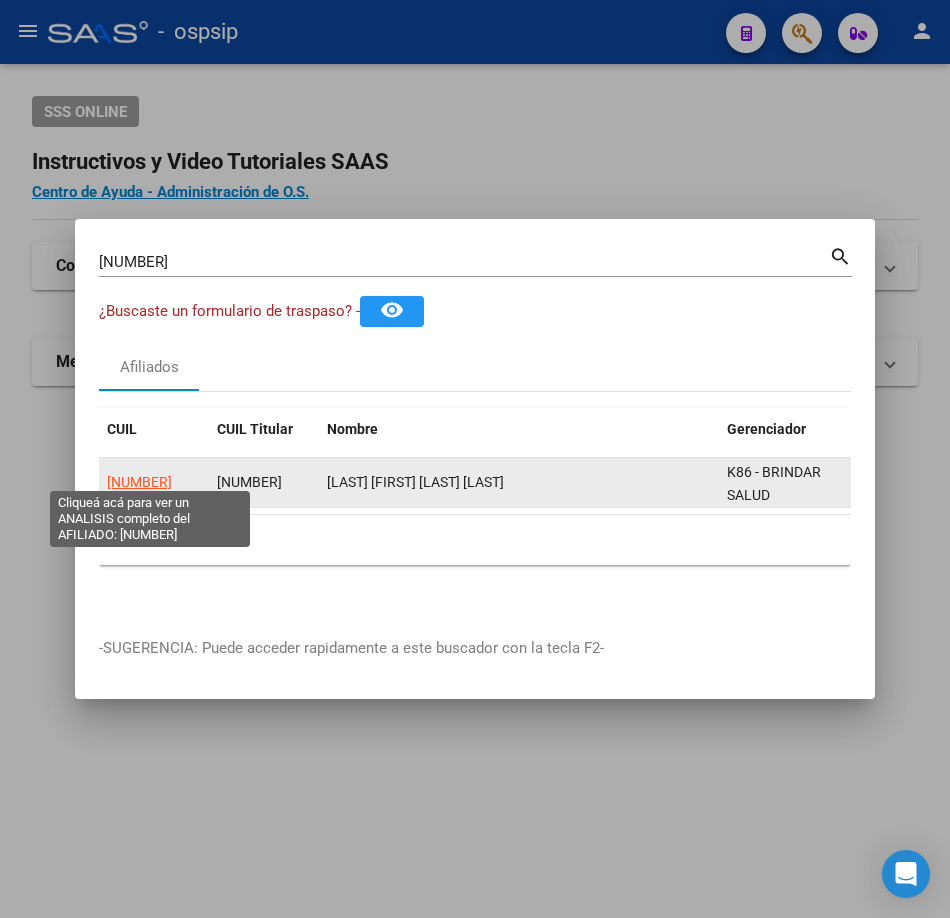 click on "[NUMBER]" 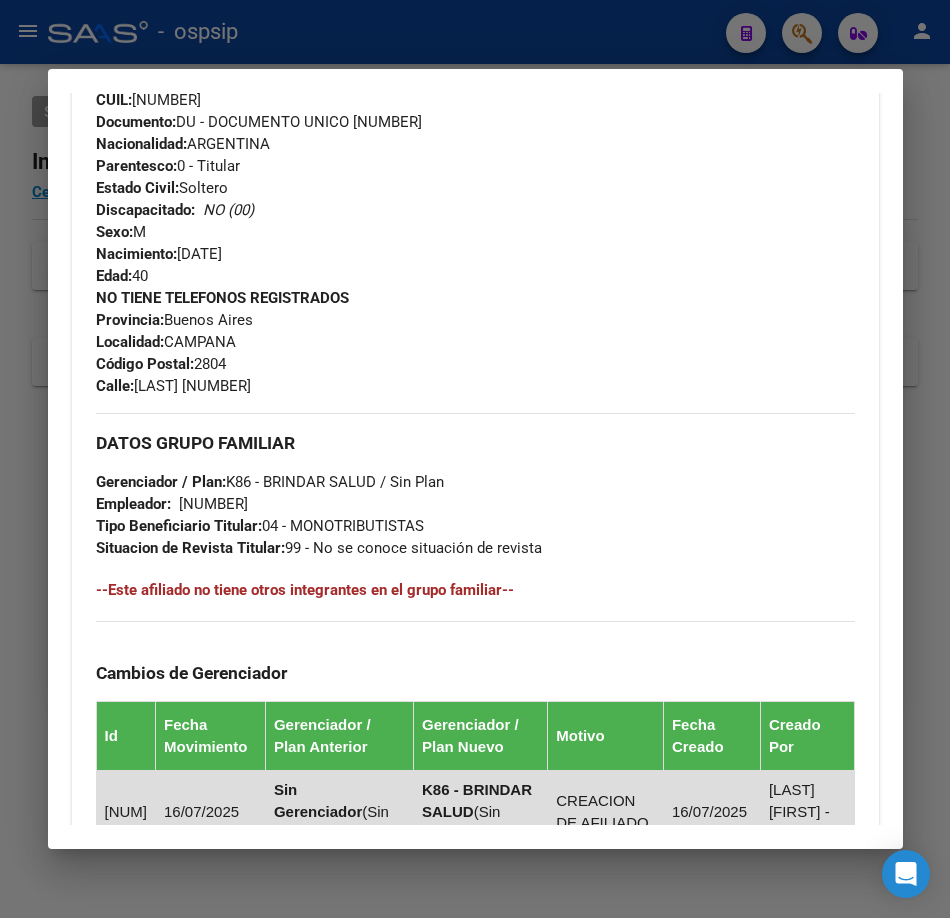 scroll, scrollTop: 1175, scrollLeft: 0, axis: vertical 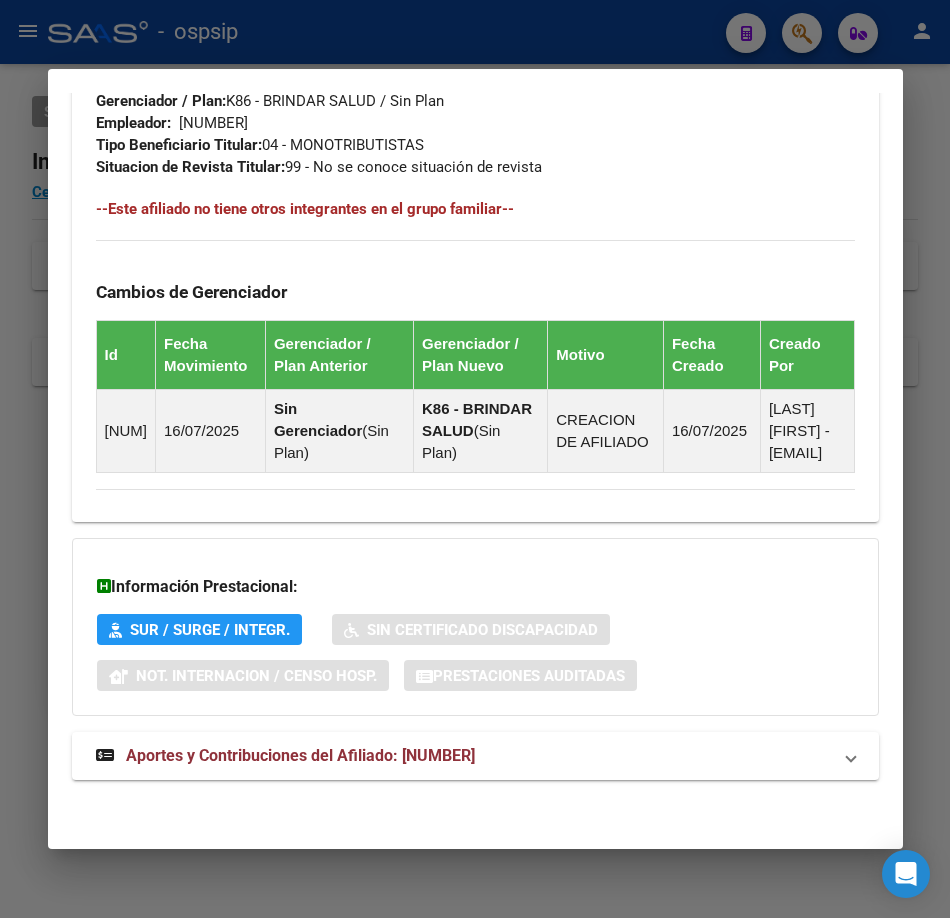 drag, startPoint x: 334, startPoint y: 747, endPoint x: 325, endPoint y: 720, distance: 28.460499 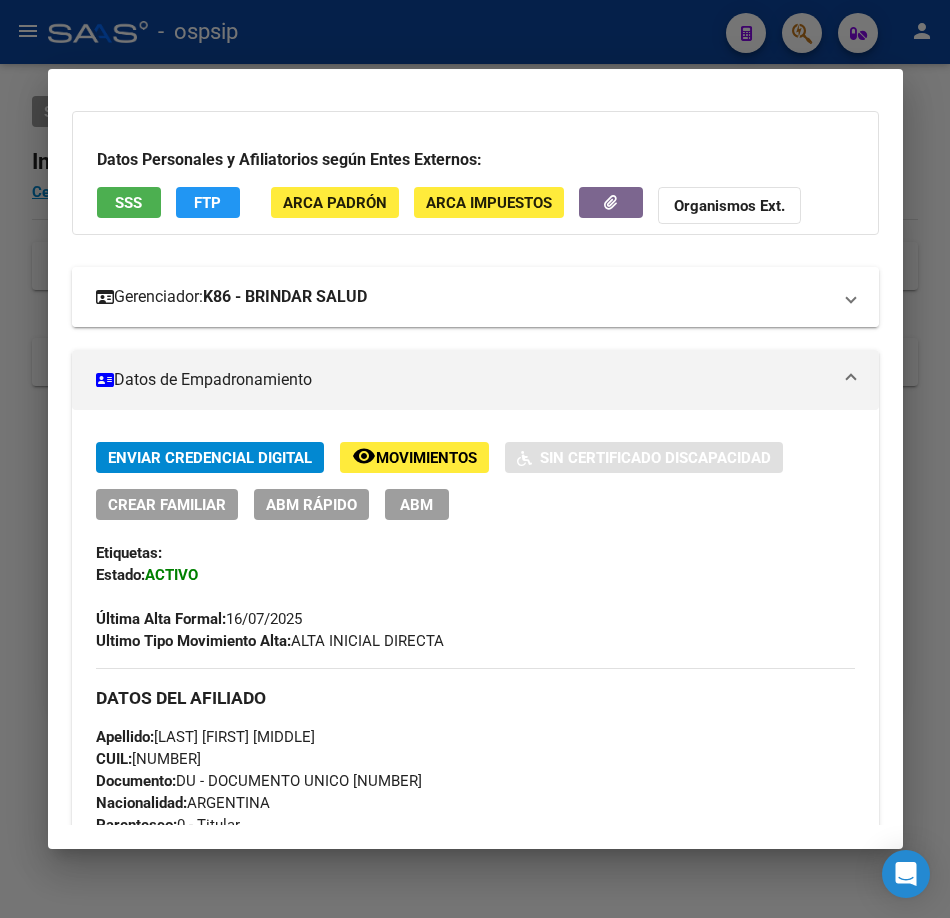 scroll, scrollTop: 0, scrollLeft: 0, axis: both 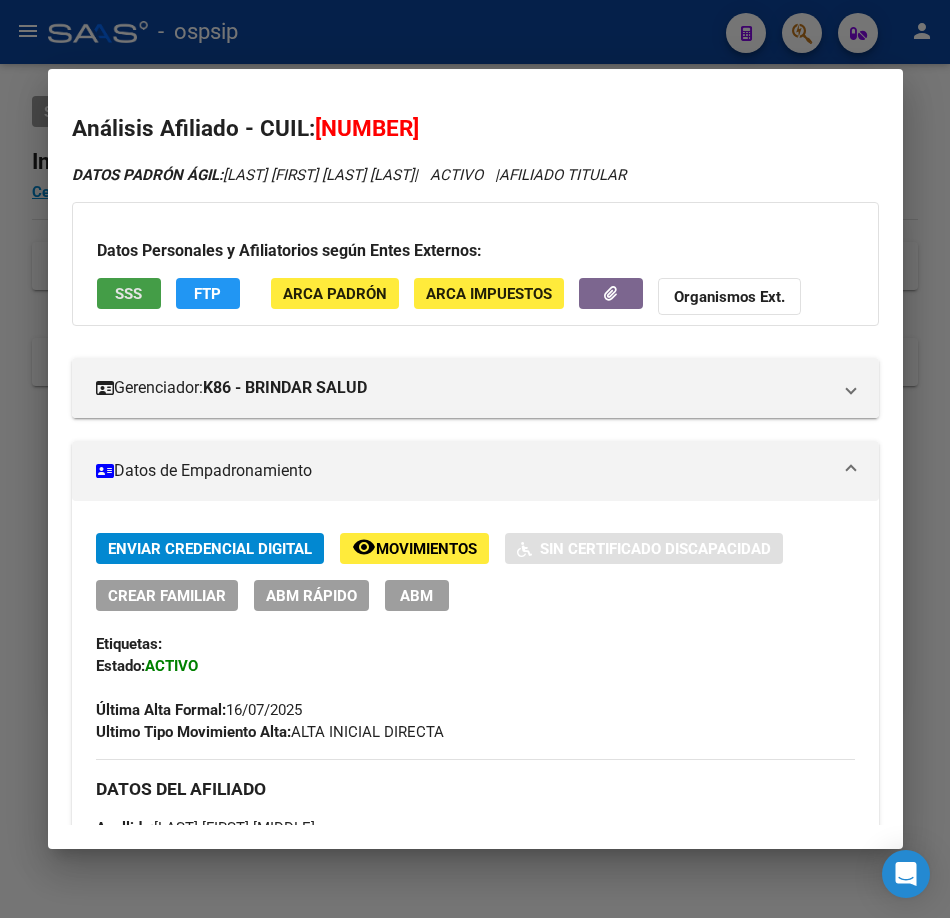click on "SSS" at bounding box center [129, 293] 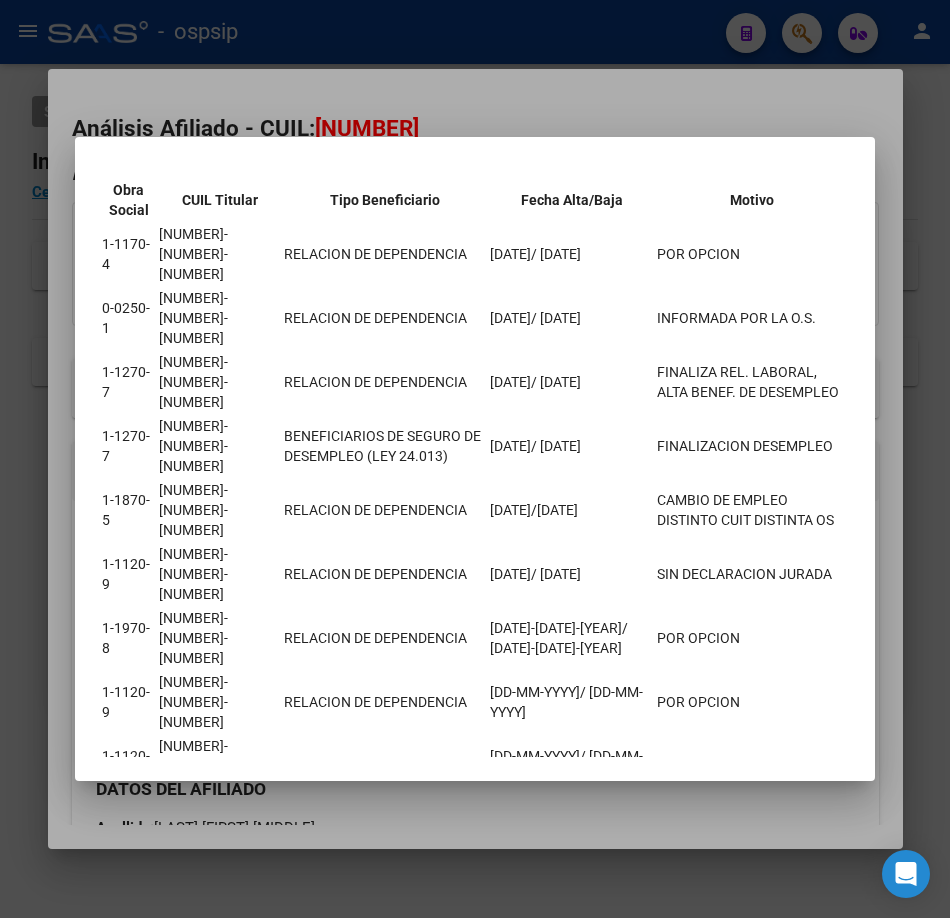 scroll, scrollTop: 222, scrollLeft: 0, axis: vertical 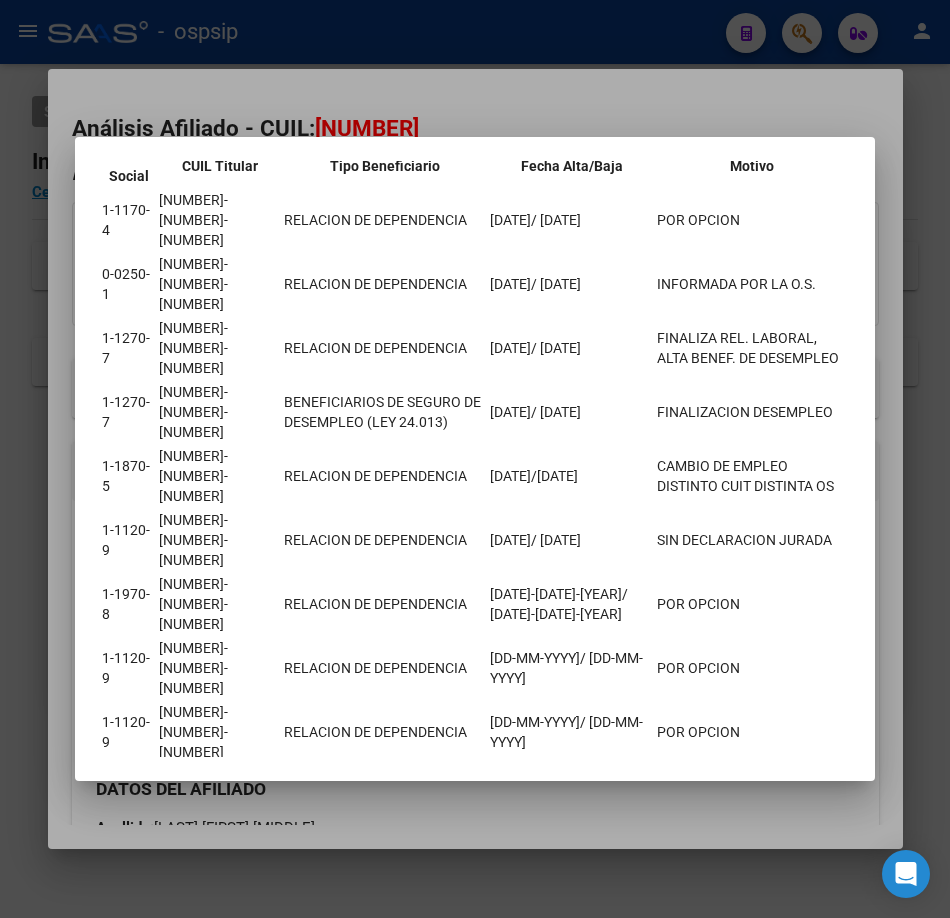 click at bounding box center (475, 459) 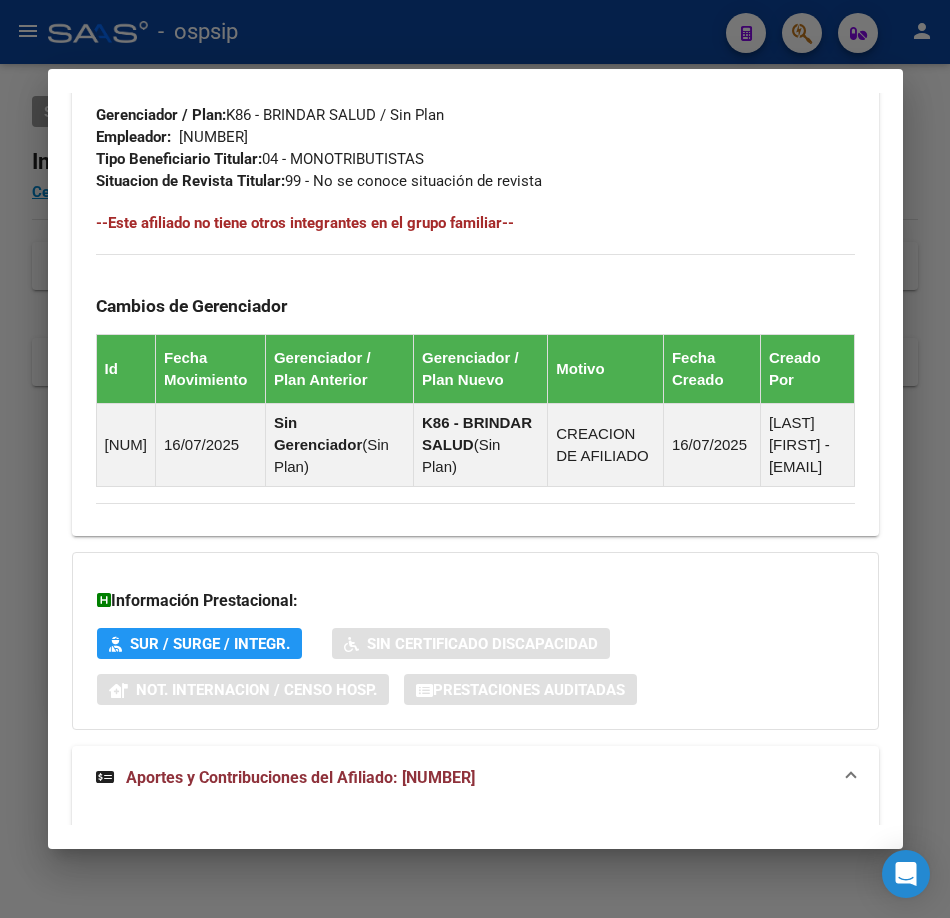 scroll, scrollTop: 900, scrollLeft: 0, axis: vertical 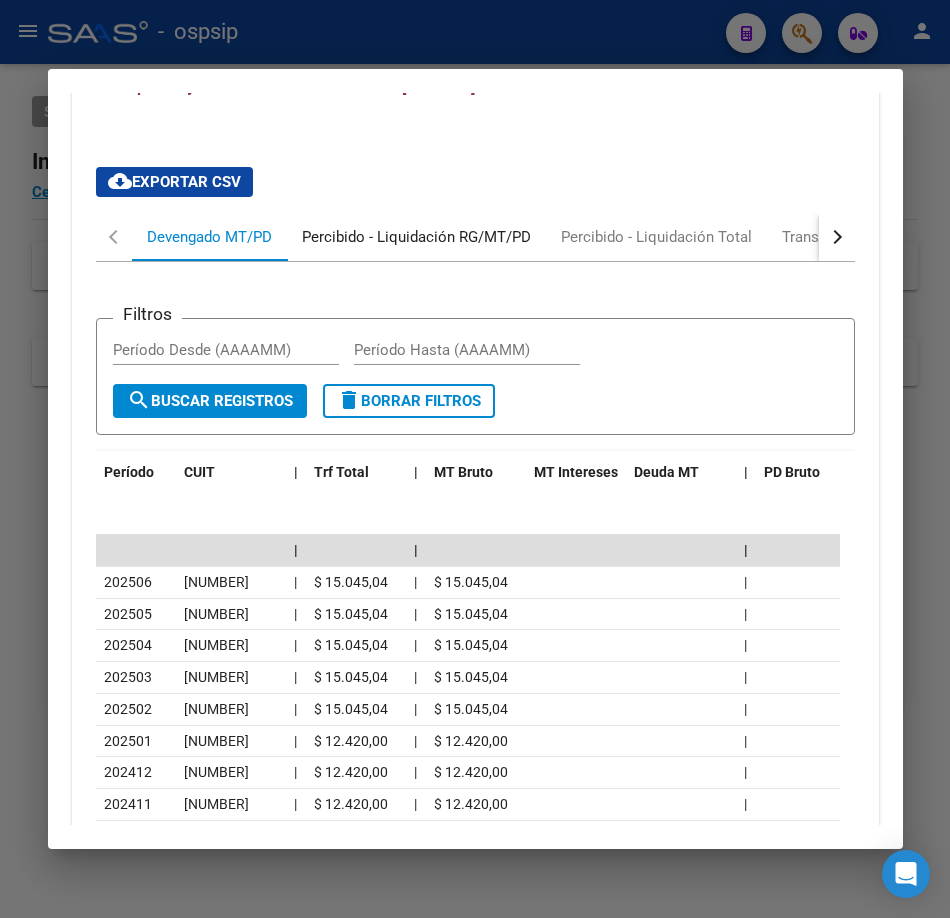 click on "Percibido - Liquidación RG/MT/PD" at bounding box center [416, 237] 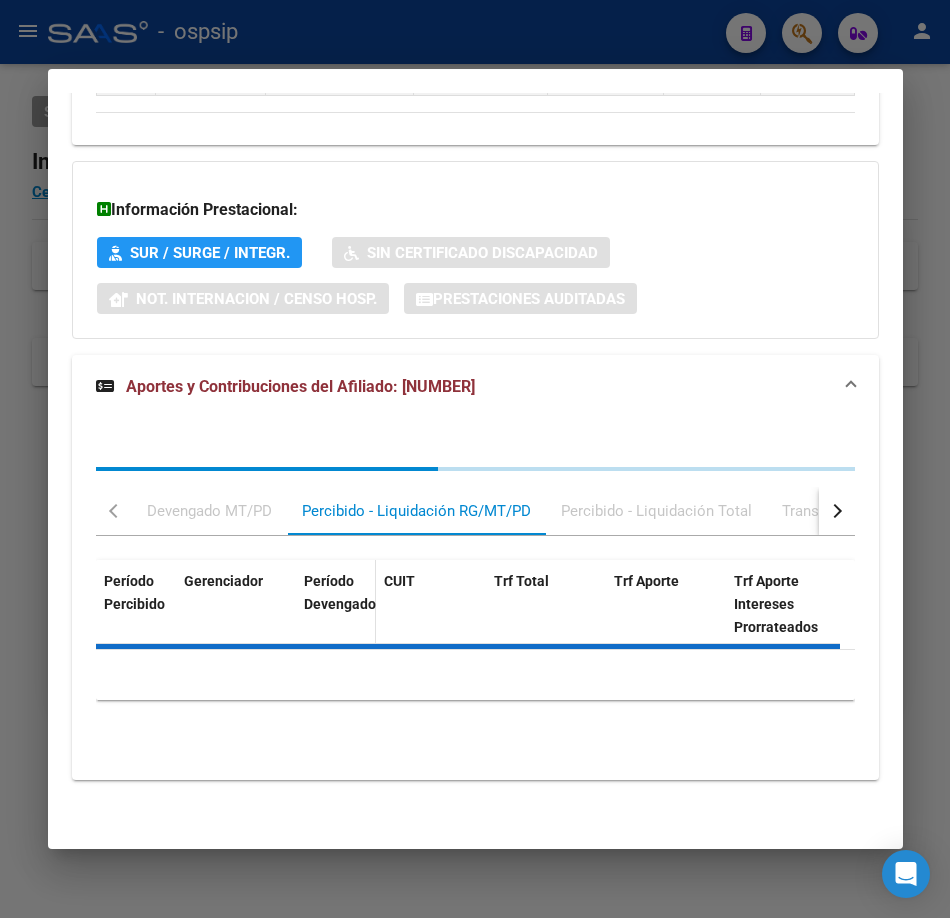 scroll, scrollTop: 1808, scrollLeft: 0, axis: vertical 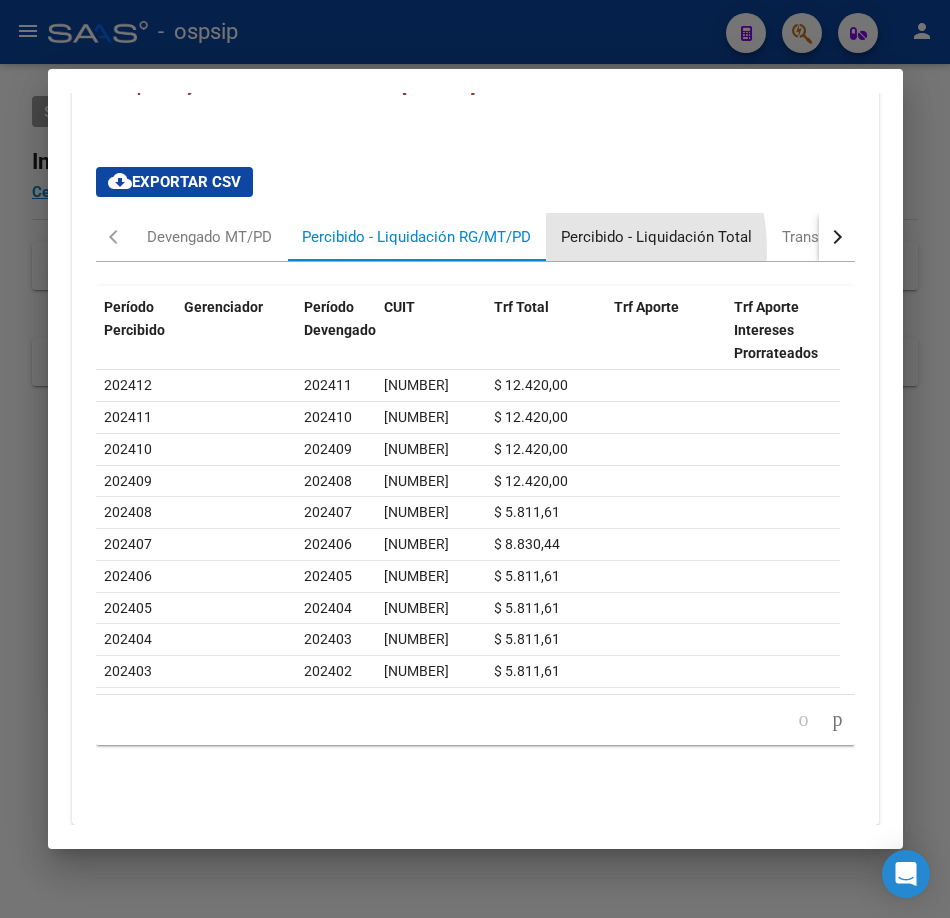 click on "Percibido - Liquidación Total" at bounding box center (656, 237) 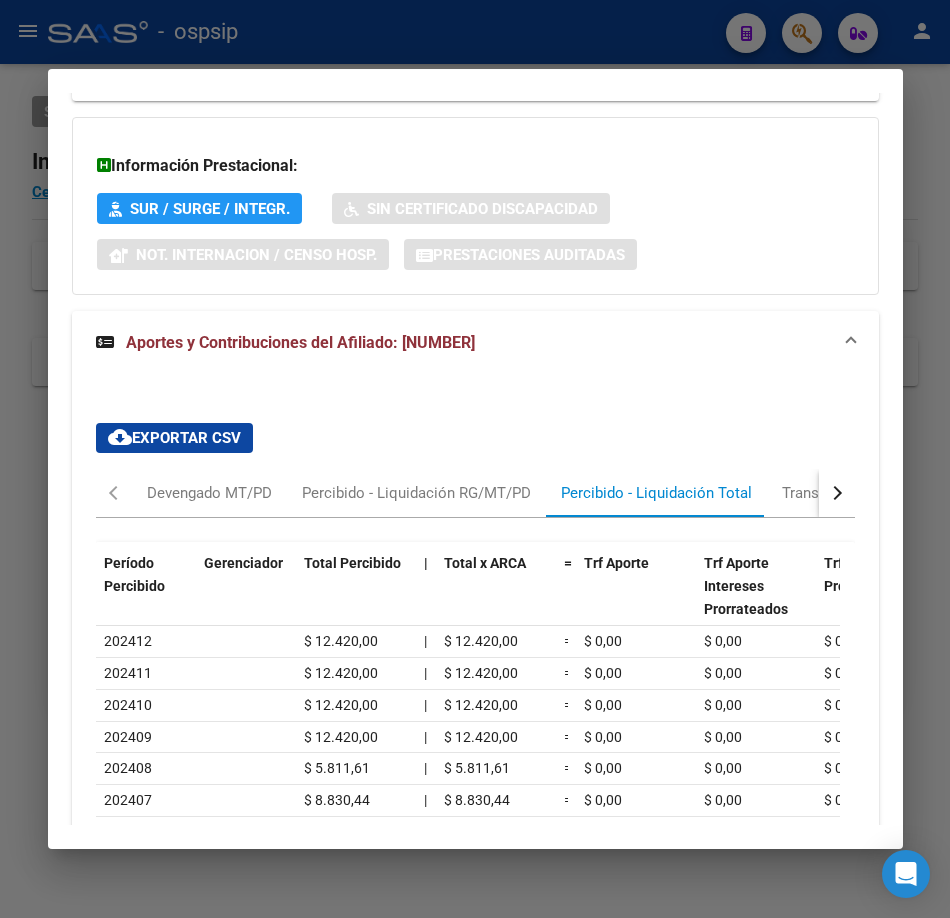 scroll, scrollTop: 1808, scrollLeft: 0, axis: vertical 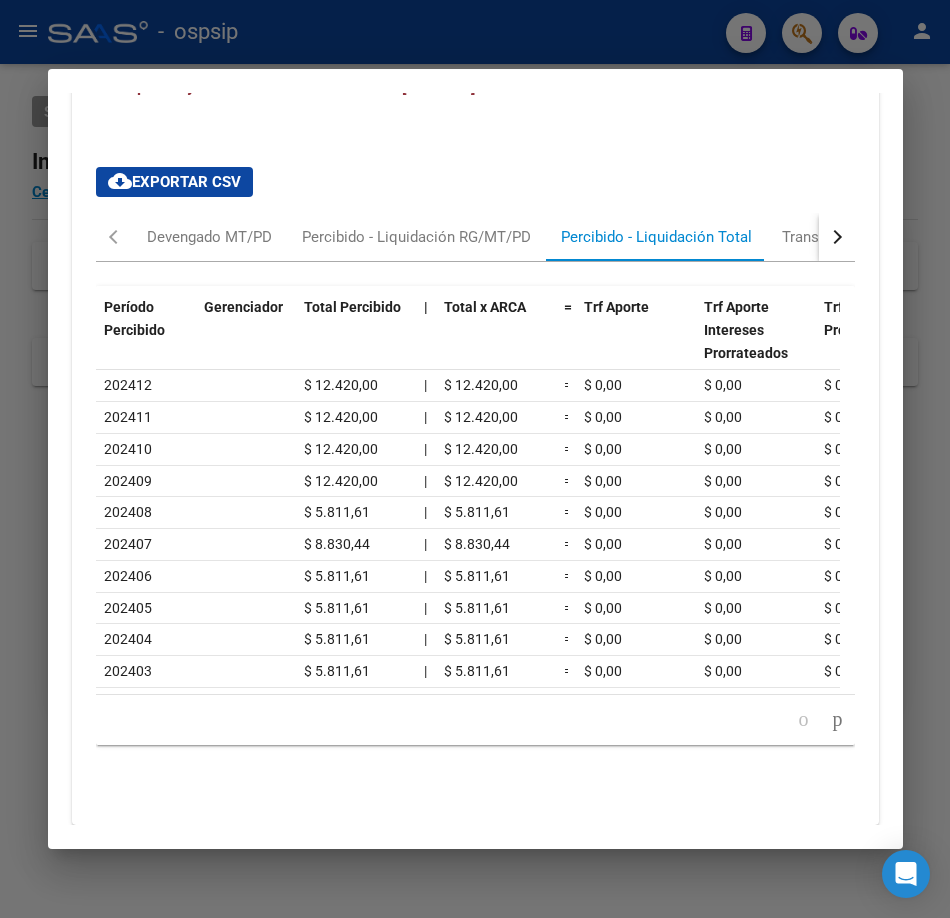 click at bounding box center (475, 459) 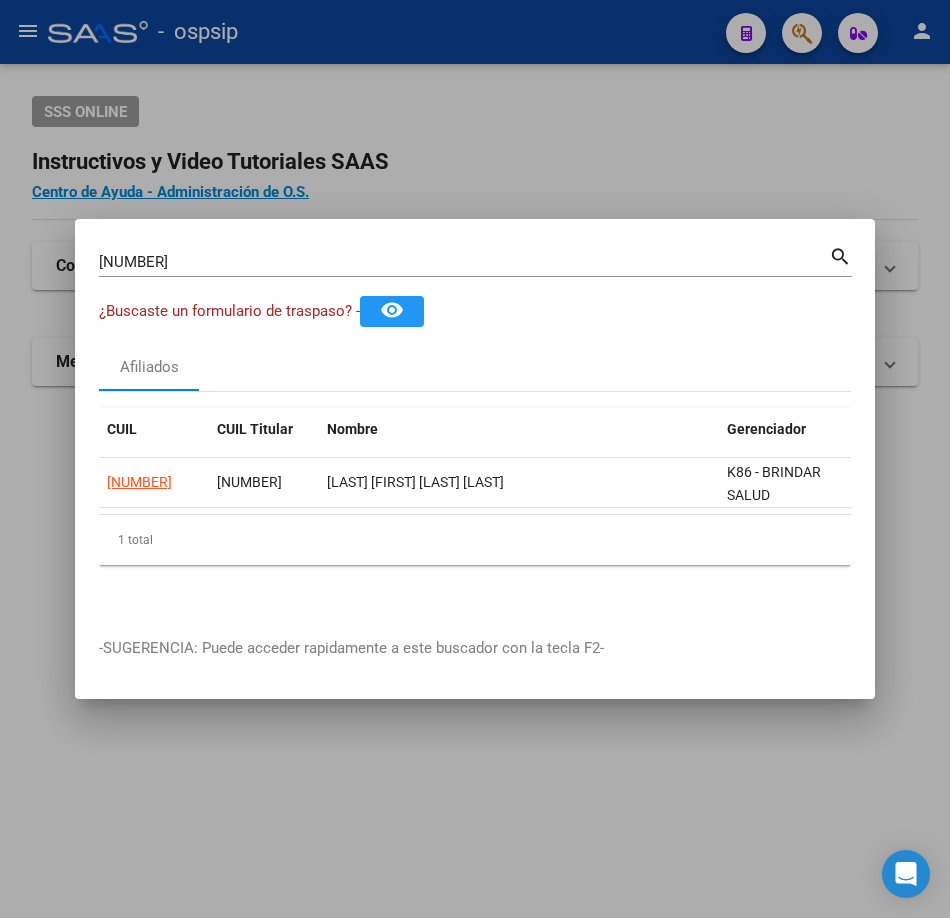 click on "[NUMBER]" at bounding box center [464, 262] 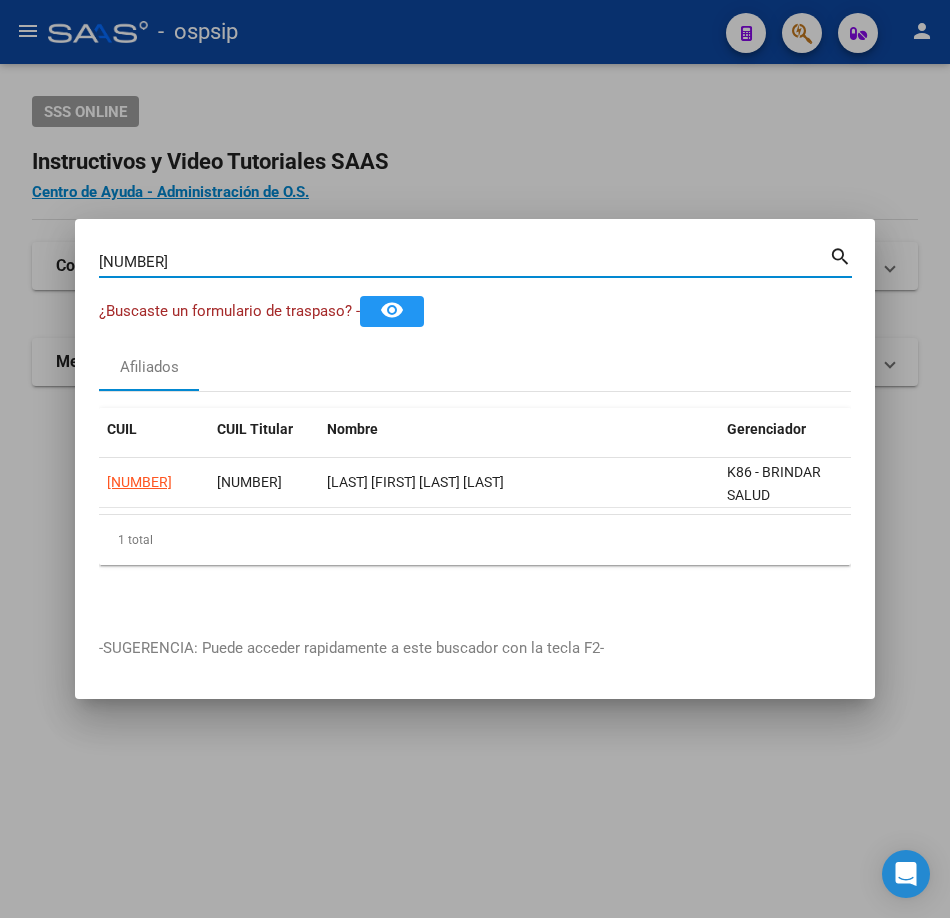 click on "[NUMBER]" at bounding box center (464, 262) 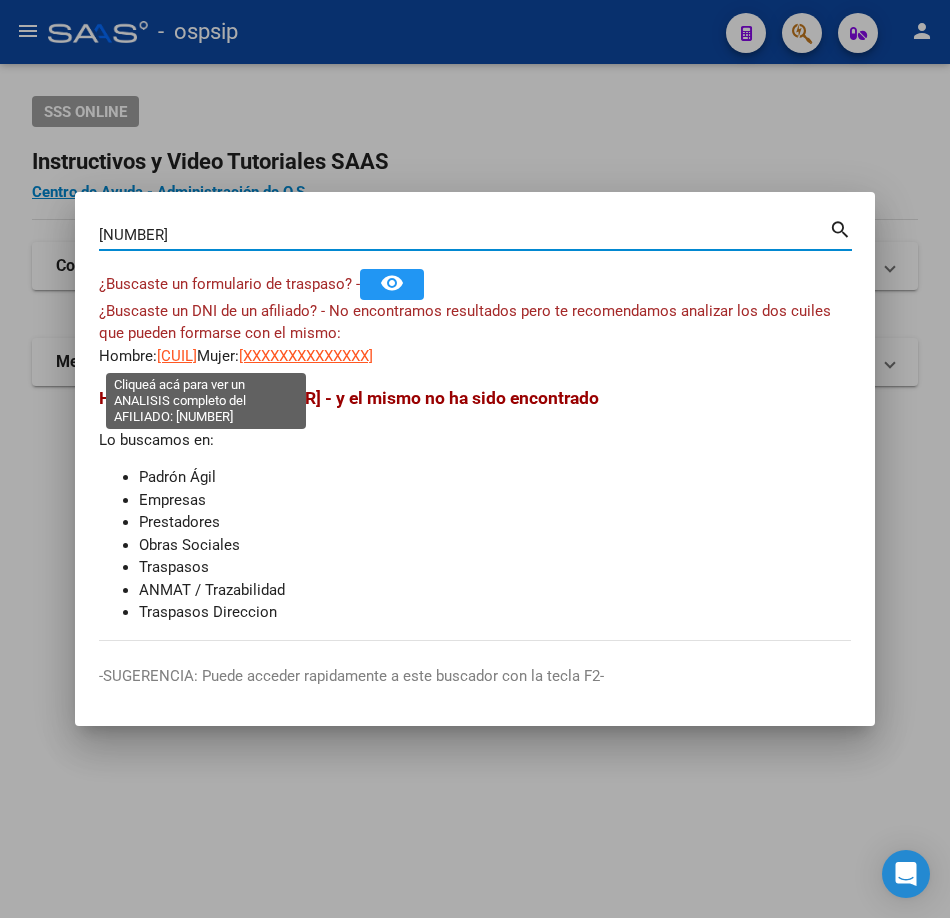 click on "[CUIL]" at bounding box center (177, 356) 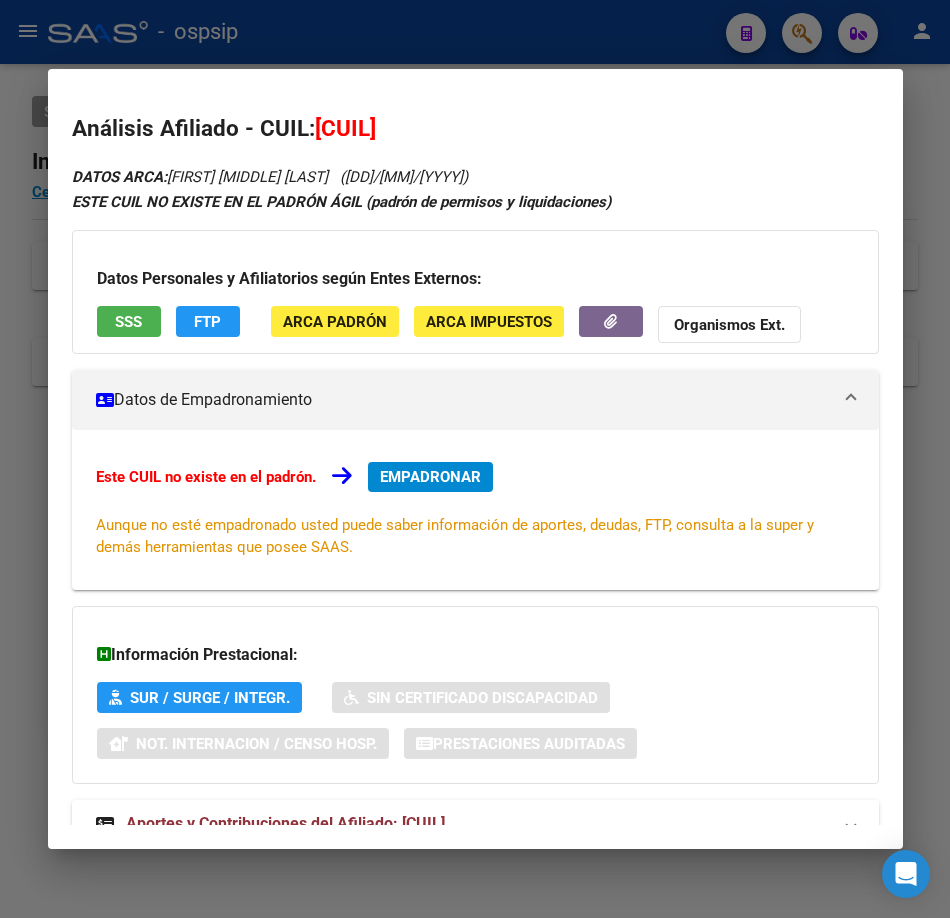 click on "SSS" at bounding box center [129, 321] 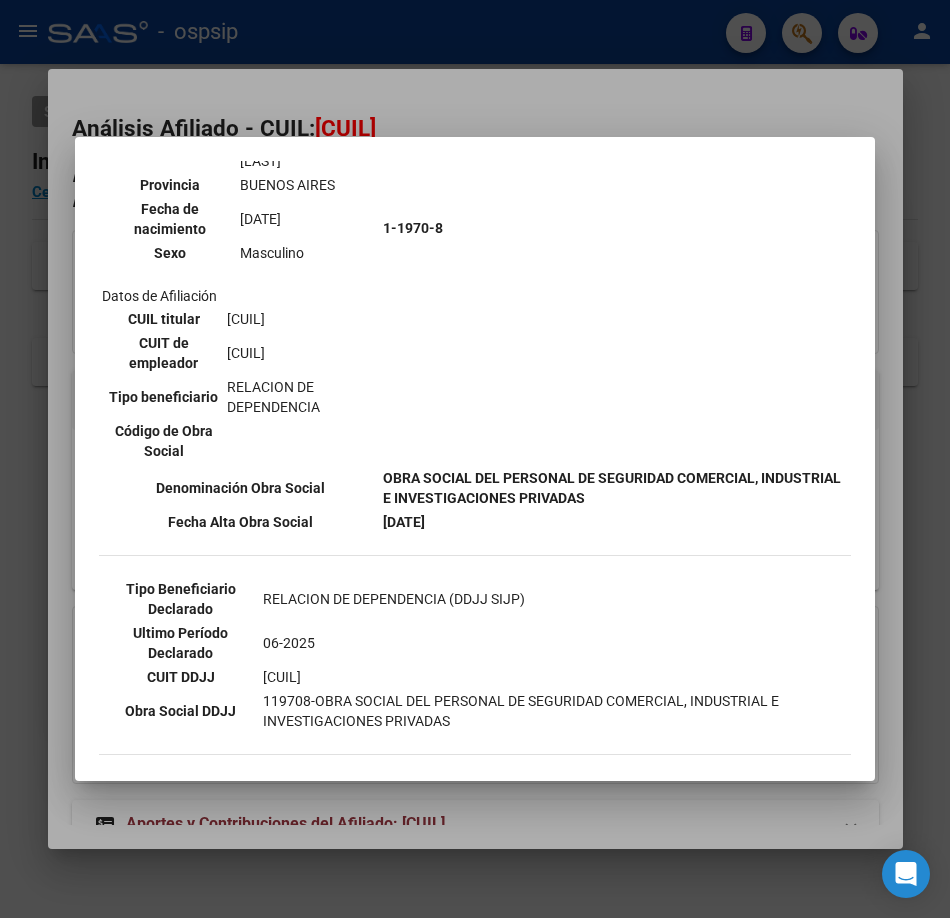 scroll, scrollTop: 273, scrollLeft: 0, axis: vertical 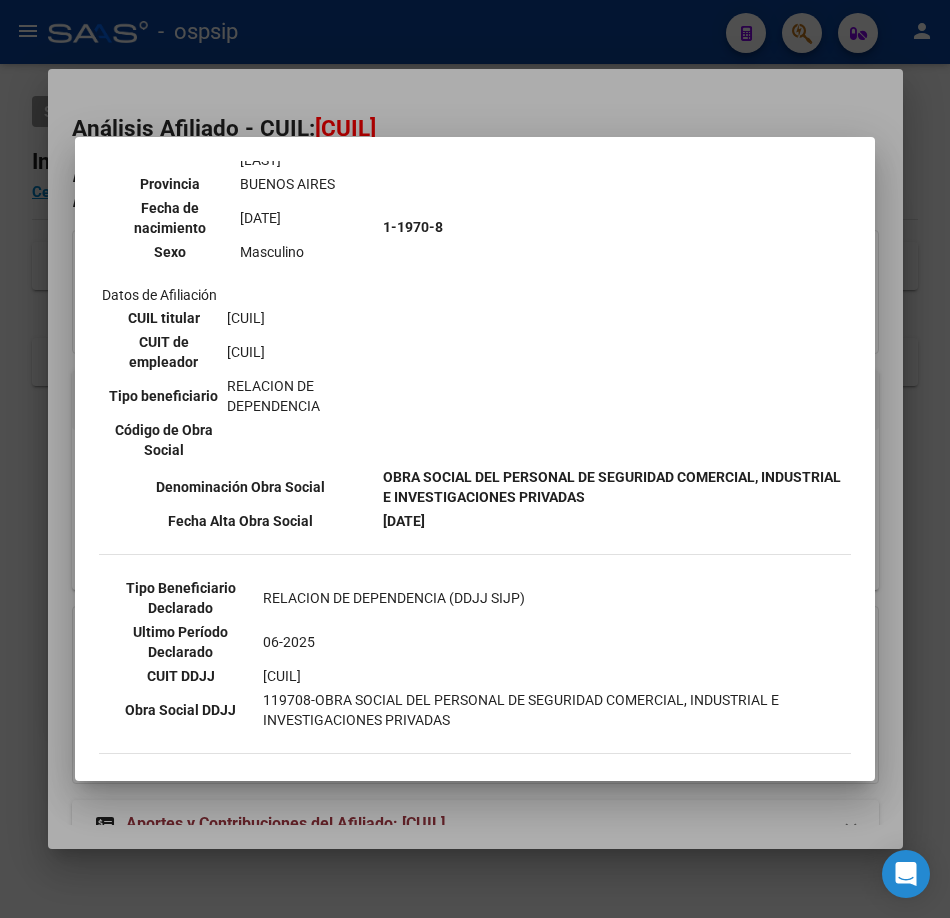 click at bounding box center (475, 459) 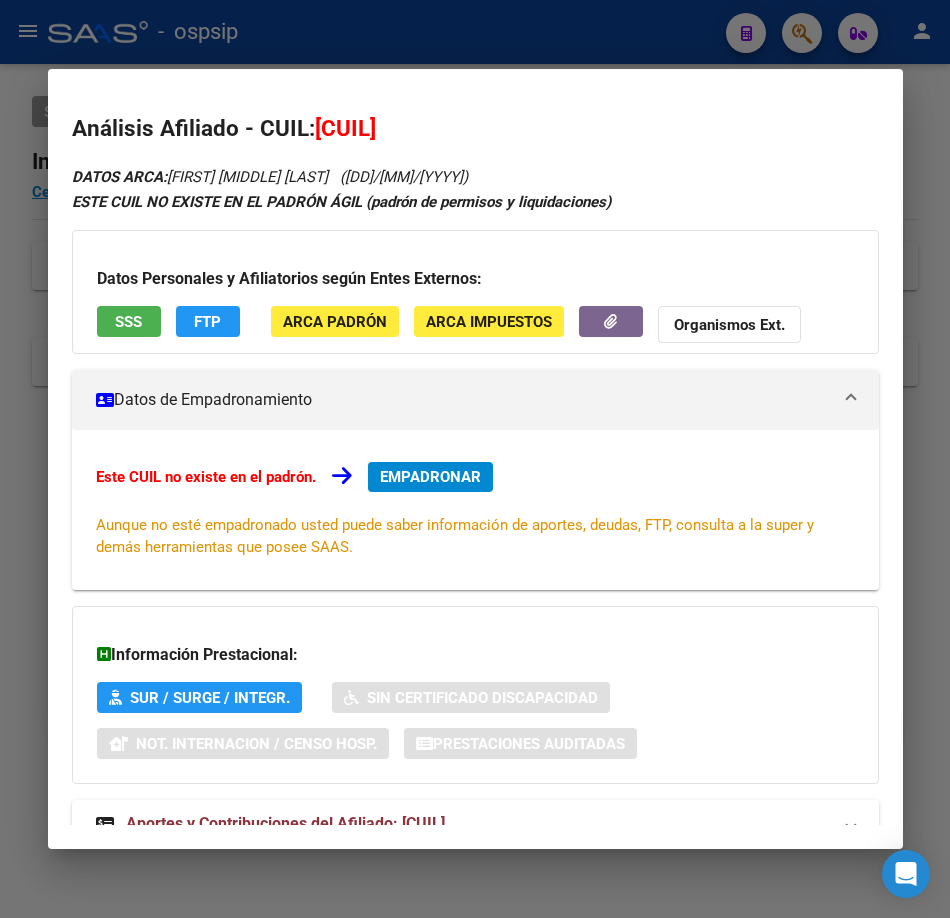 drag, startPoint x: 417, startPoint y: 15, endPoint x: 357, endPoint y: 196, distance: 190.68561 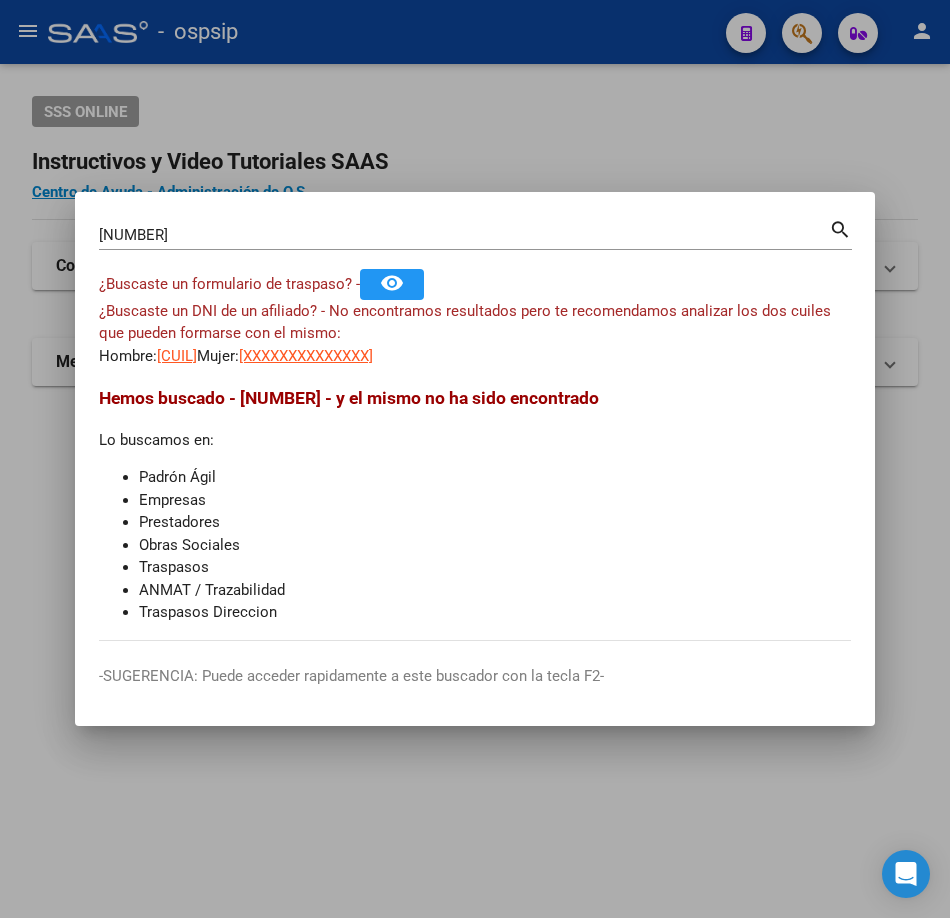 click on "[NUMBER]" at bounding box center [464, 235] 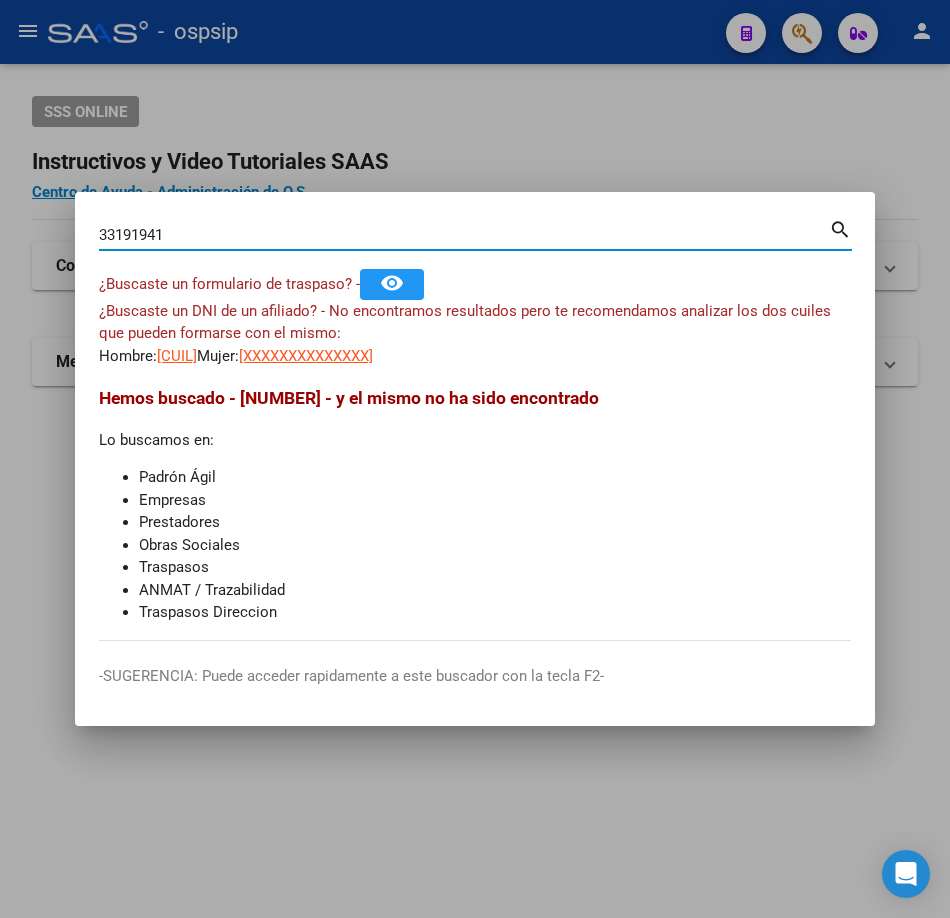type on "33191941" 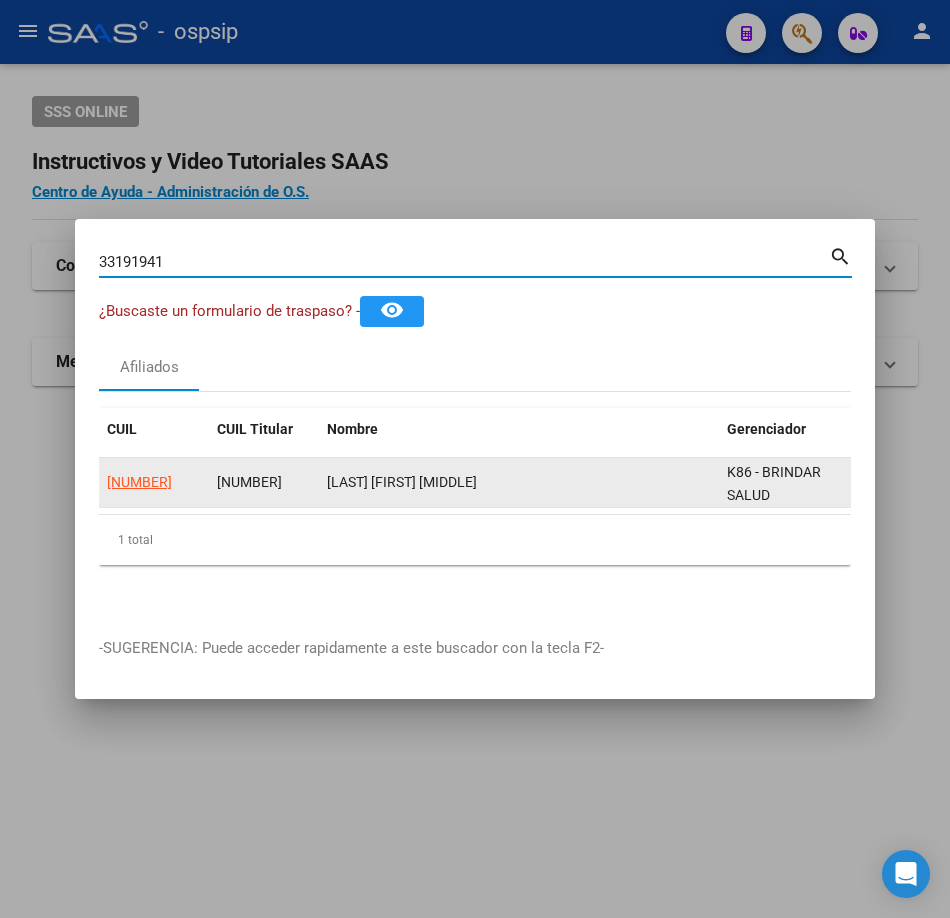 click on "[NUMBER]" 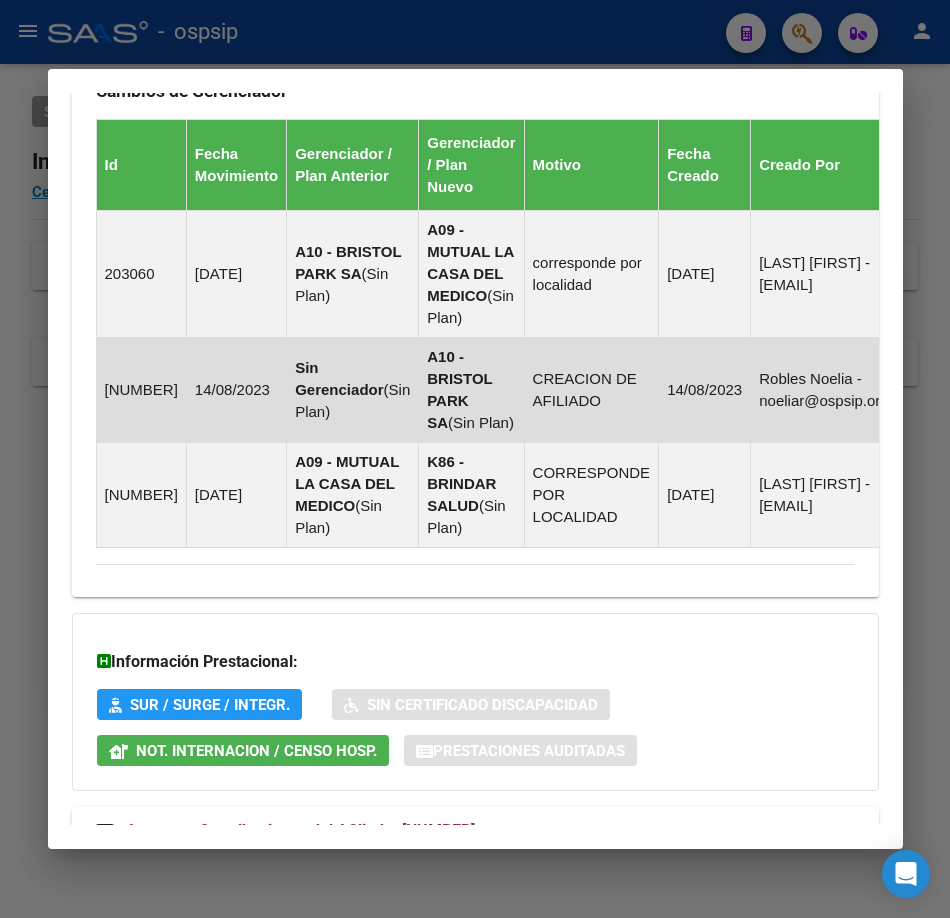 scroll, scrollTop: 1451, scrollLeft: 0, axis: vertical 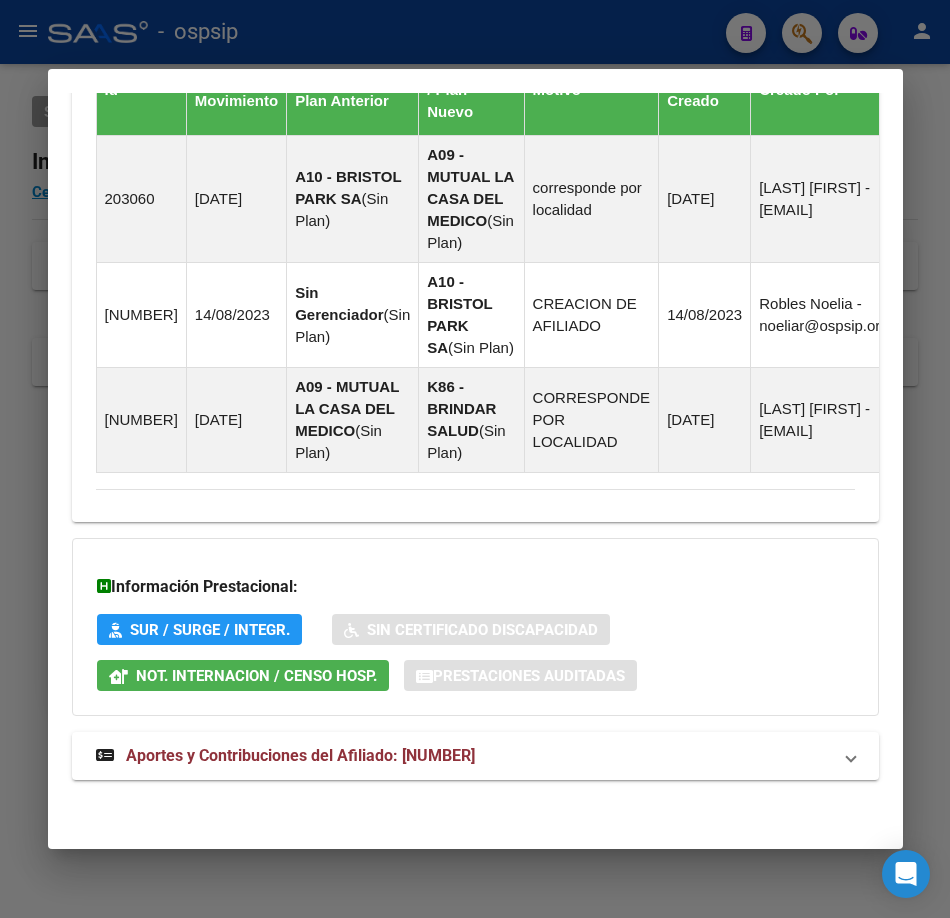 click on "DATOS PADRÓN ÁGIL:  [LAST] [LAST] [LAST]     |   ACTIVO   |     AFILIADO TITULAR  Datos Personales y Afiliatorios según Entes Externos: SSS FTP ARCA Padrón ARCA Impuestos Organismos Ext.    Gerenciador:      K86 - BRINDAR SALUD Atención telefónica: Atención emergencias: Otros Datos Útiles:    Datos de Empadronamiento  Enviar Credencial Digital remove_red_eye Movimientos    Sin Certificado Discapacidad Crear Familiar ABM Rápido ABM Etiquetas: Estado: ACTIVO Última Alta Formal:  [DD]/[MM]/[YYYY] Ultimo Tipo Movimiento Alta:  ALTA INICIAL DIRECTA DATOS DEL AFILIADO Apellido:  [LAST] [LAST] [LAST] CUIL:  [CUIL] Documento:  DU - DOCUMENTO UNICO [NUMBER]  Nacionalidad:  ARGENTINA Parentesco:  0 - Titular Estado Civil:  Soltero Discapacitado:    NO (00) Sexo:  F Nacimiento:  [DD]/[MM]/[YYYY] Edad:  38  Nro Afiliado:  [NUMBER] NO TIENE TELEFONOS REGISTRADOS Provincia:  [STATE] Localidad:  [CITY] Código Postal:  [POSTAL_CODE] Calle:  [STREET] [NUMBER] DATOS GRUPO FAMILIAR Gerenciador / Plan: Empleador: Id" at bounding box center (475, -231) 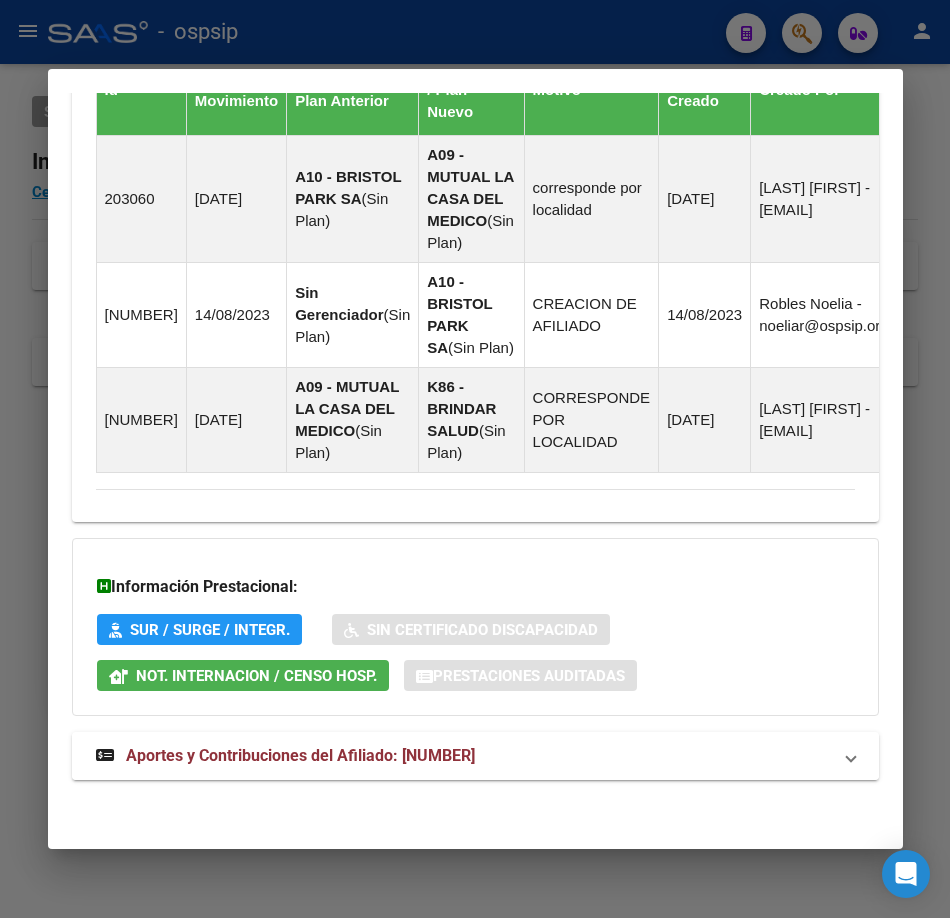 drag, startPoint x: 342, startPoint y: 749, endPoint x: 354, endPoint y: 770, distance: 24.186773 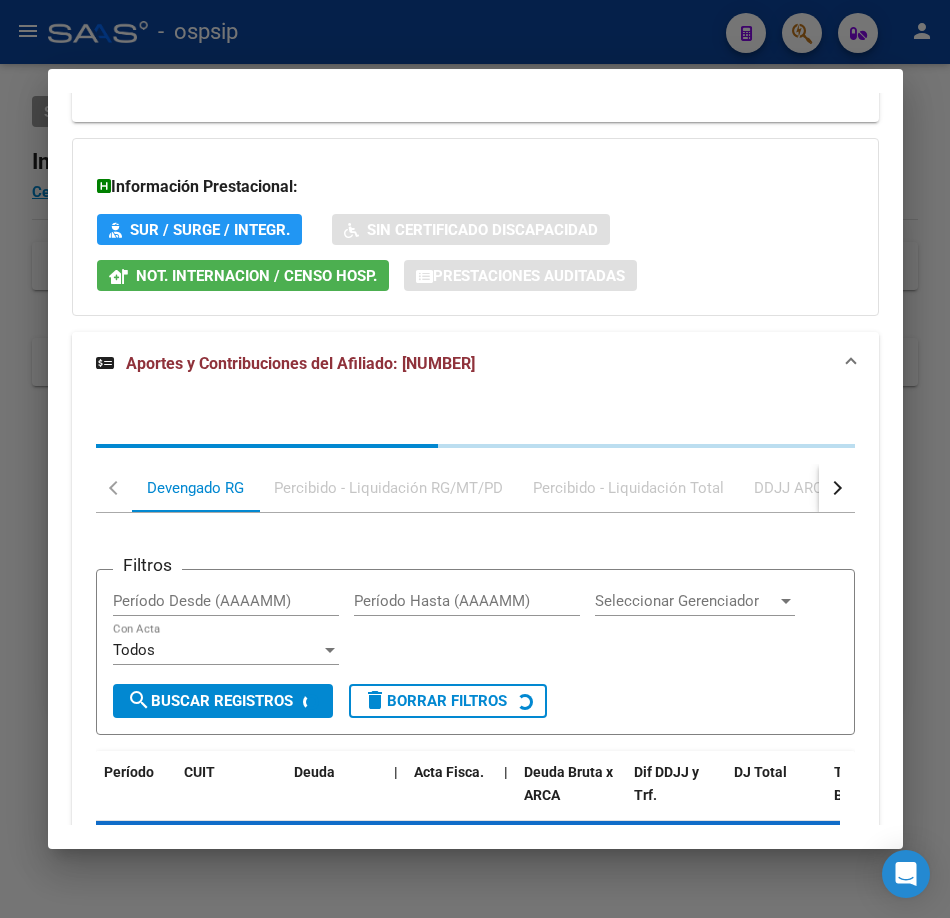scroll, scrollTop: 2028, scrollLeft: 0, axis: vertical 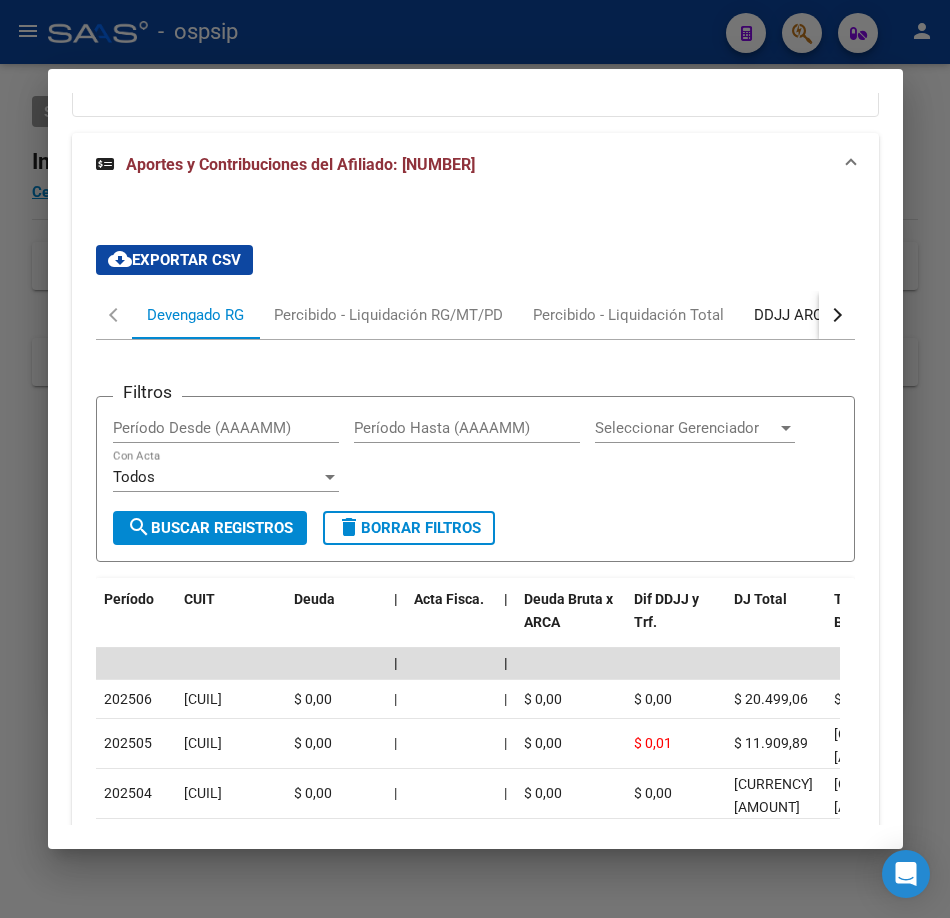 click on "DDJJ ARCA" at bounding box center (793, 315) 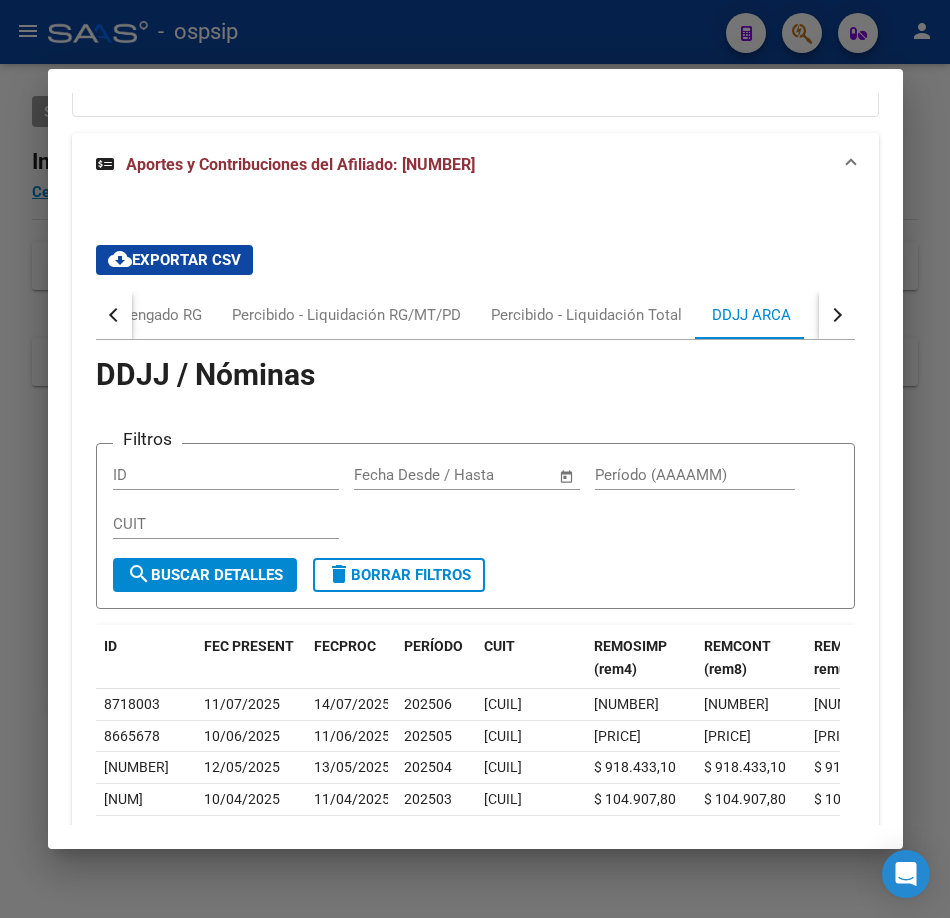 click at bounding box center (837, 315) 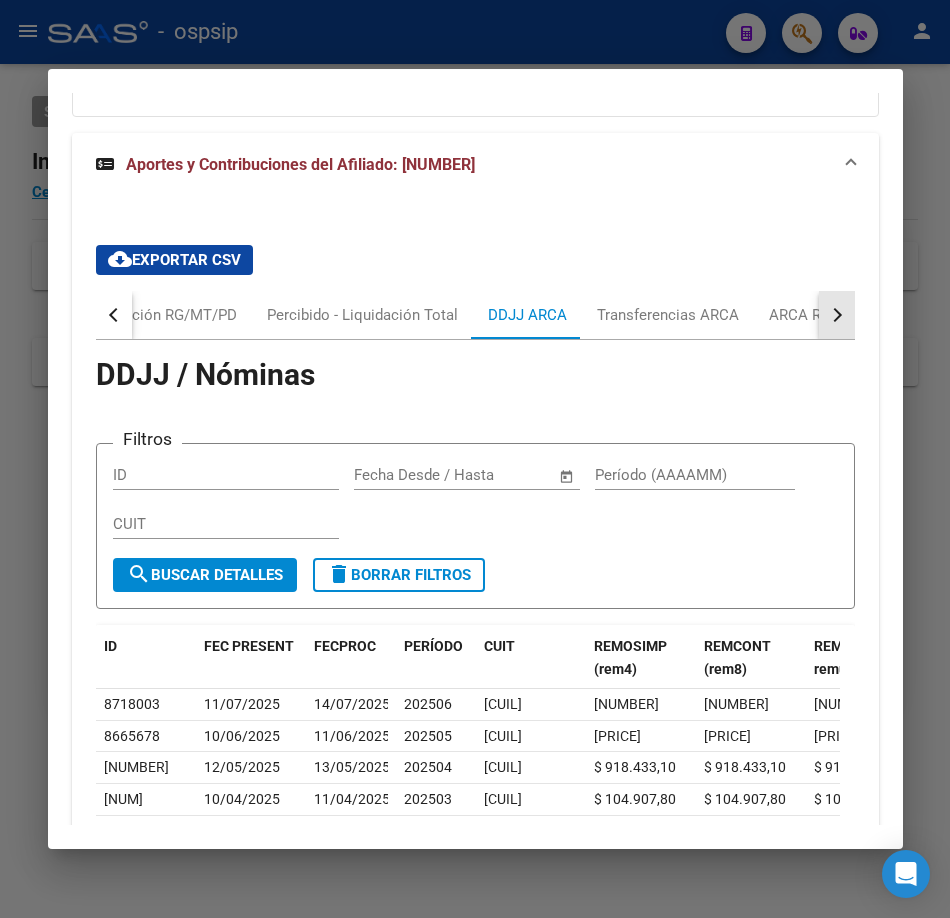 click at bounding box center (837, 315) 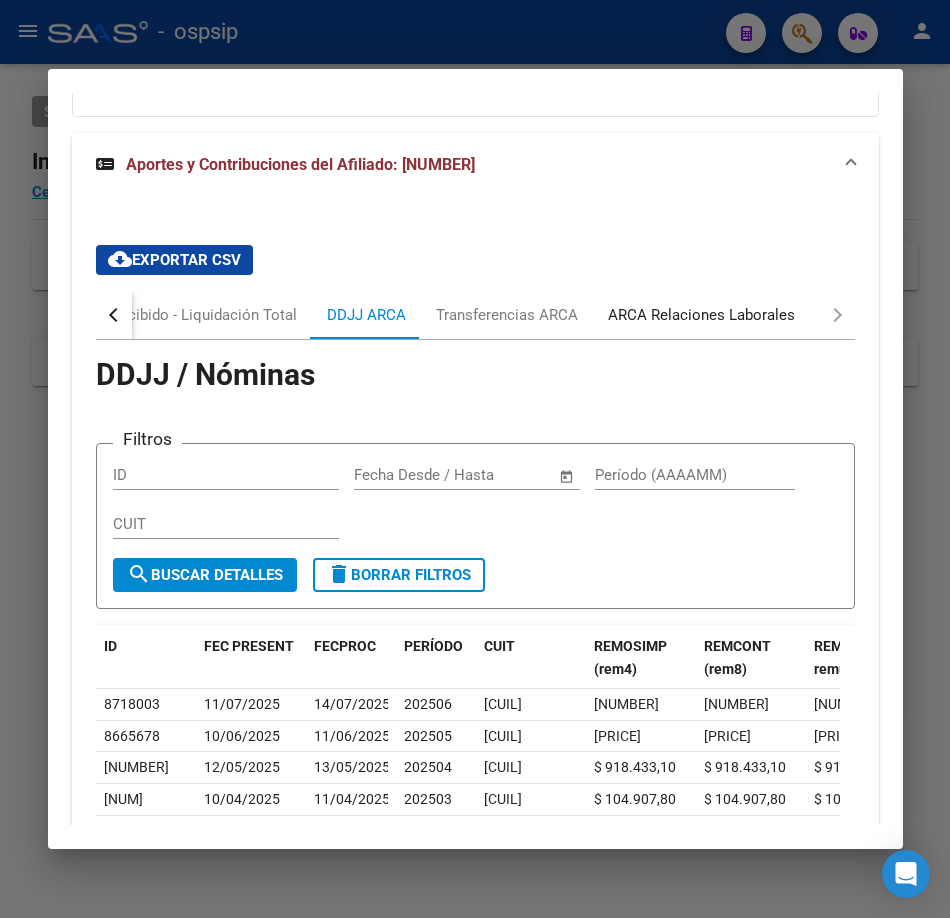 click on "ARCA Relaciones Laborales" at bounding box center (701, 315) 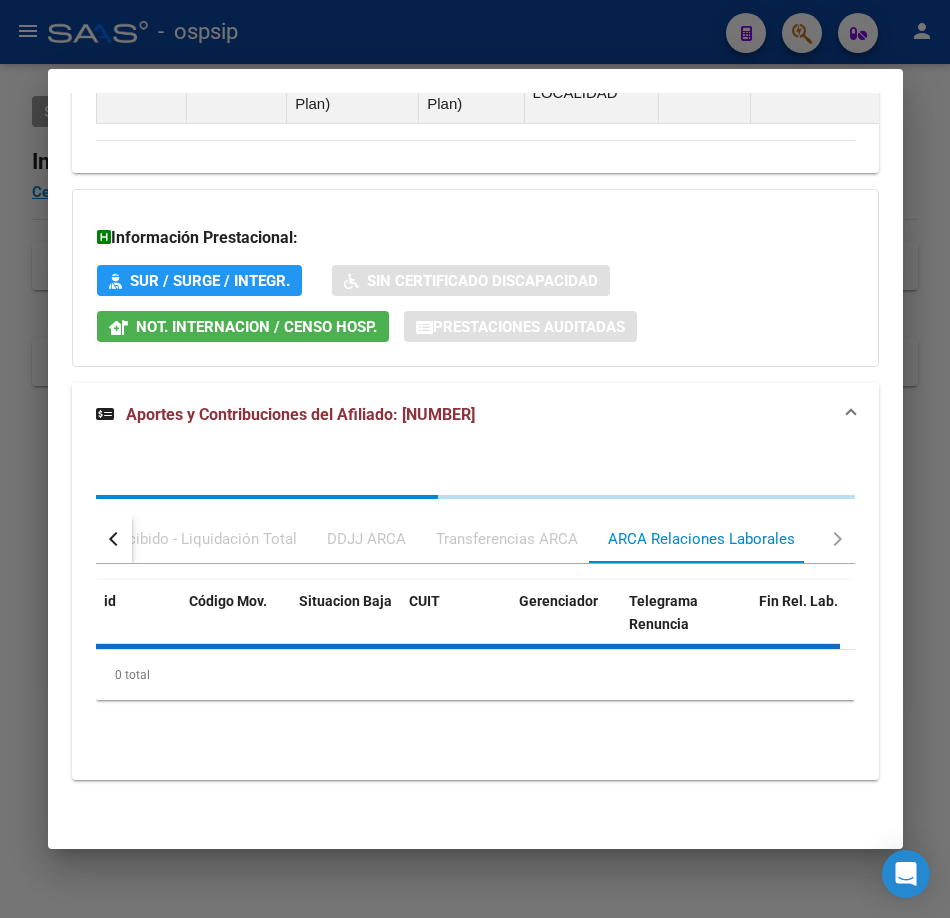 scroll, scrollTop: 1892, scrollLeft: 0, axis: vertical 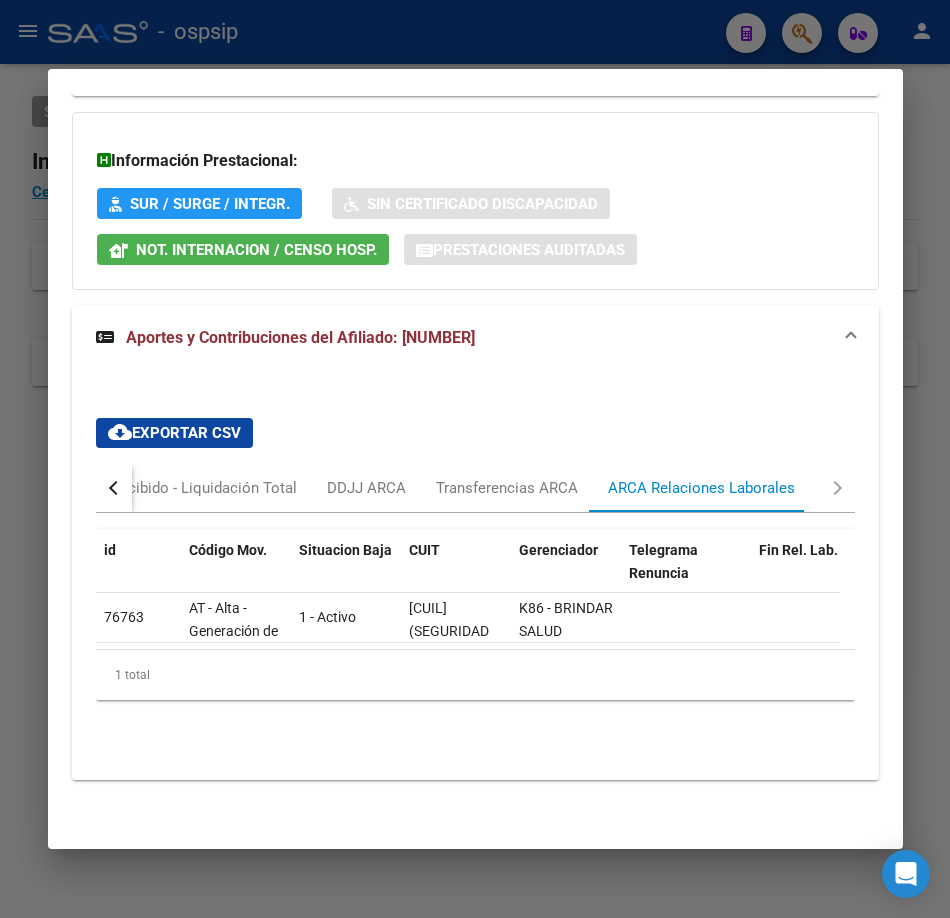 click at bounding box center [475, 459] 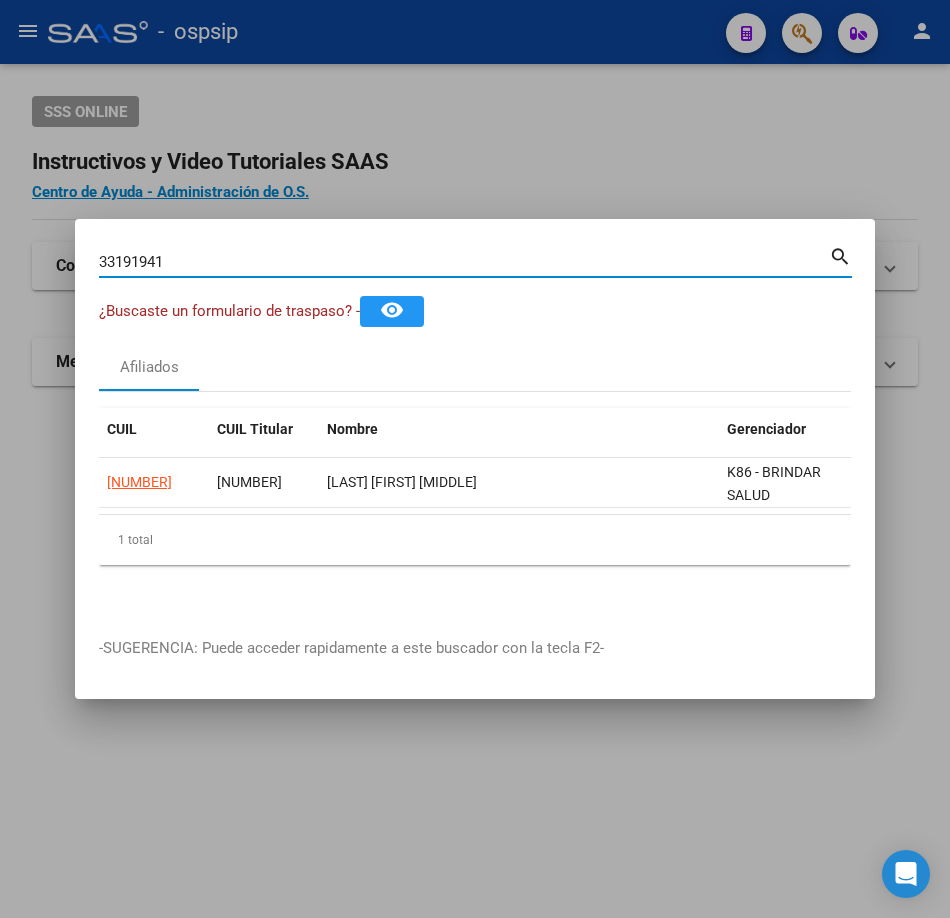 click on "33191941" at bounding box center (464, 262) 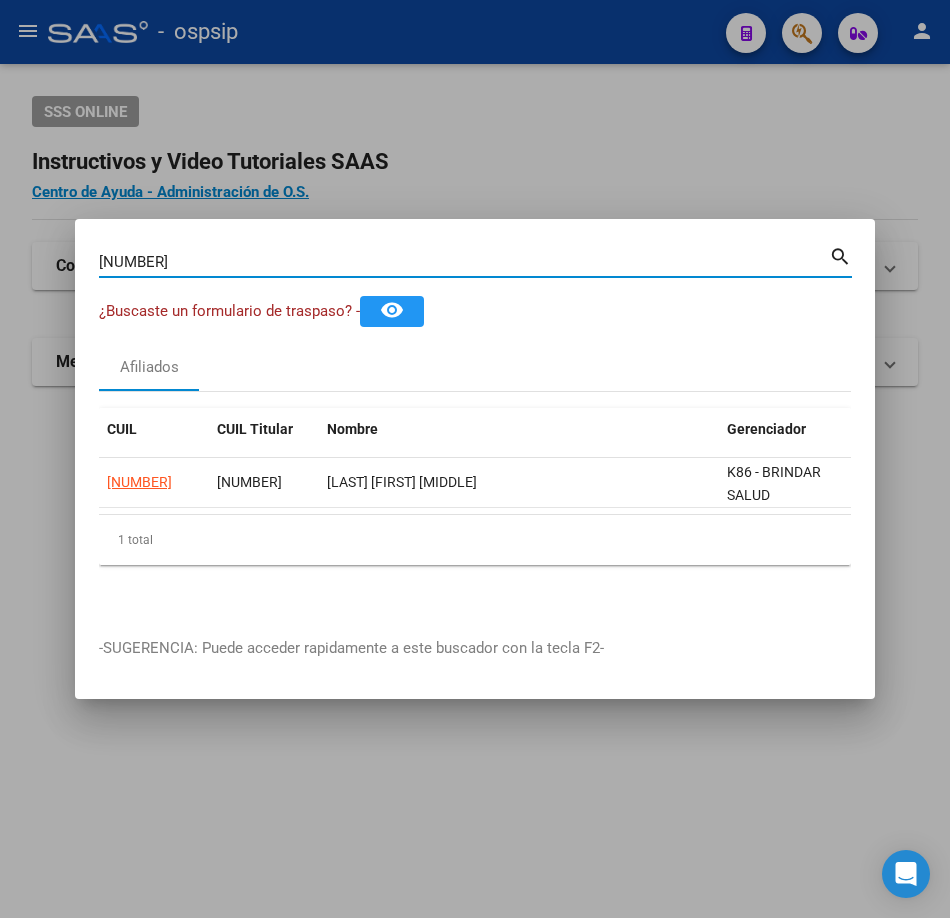 type on "[NUMBER]" 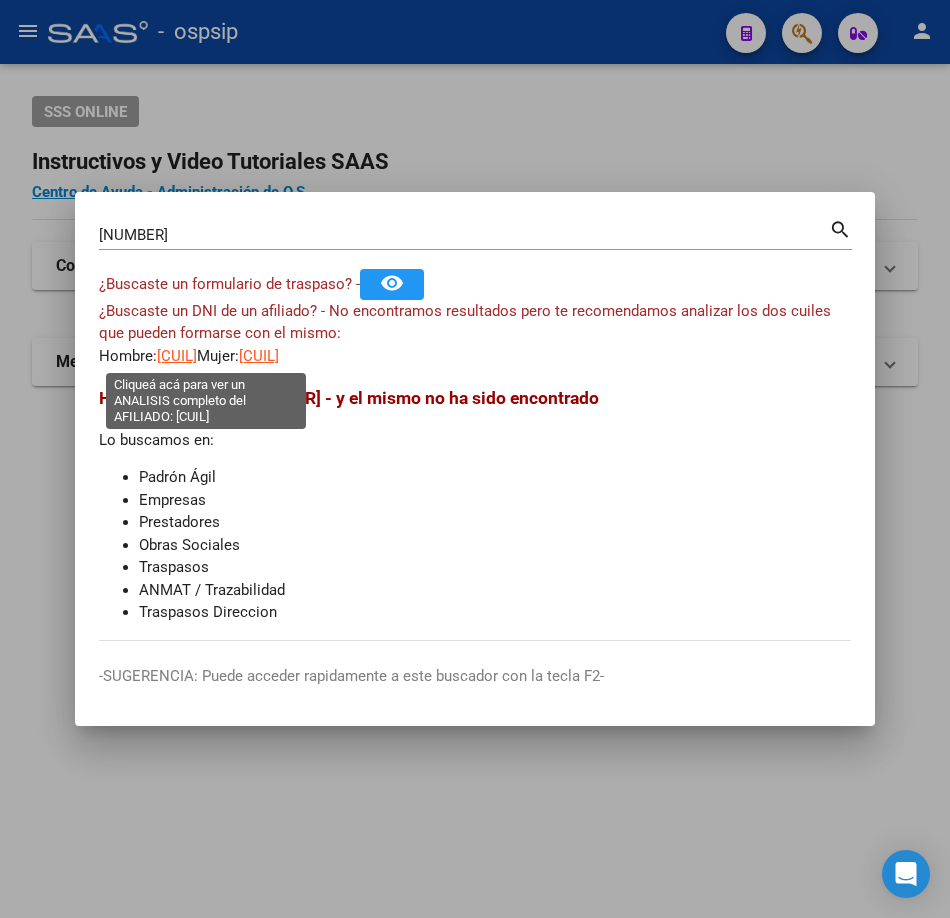 click on "[CUIL]" at bounding box center (177, 356) 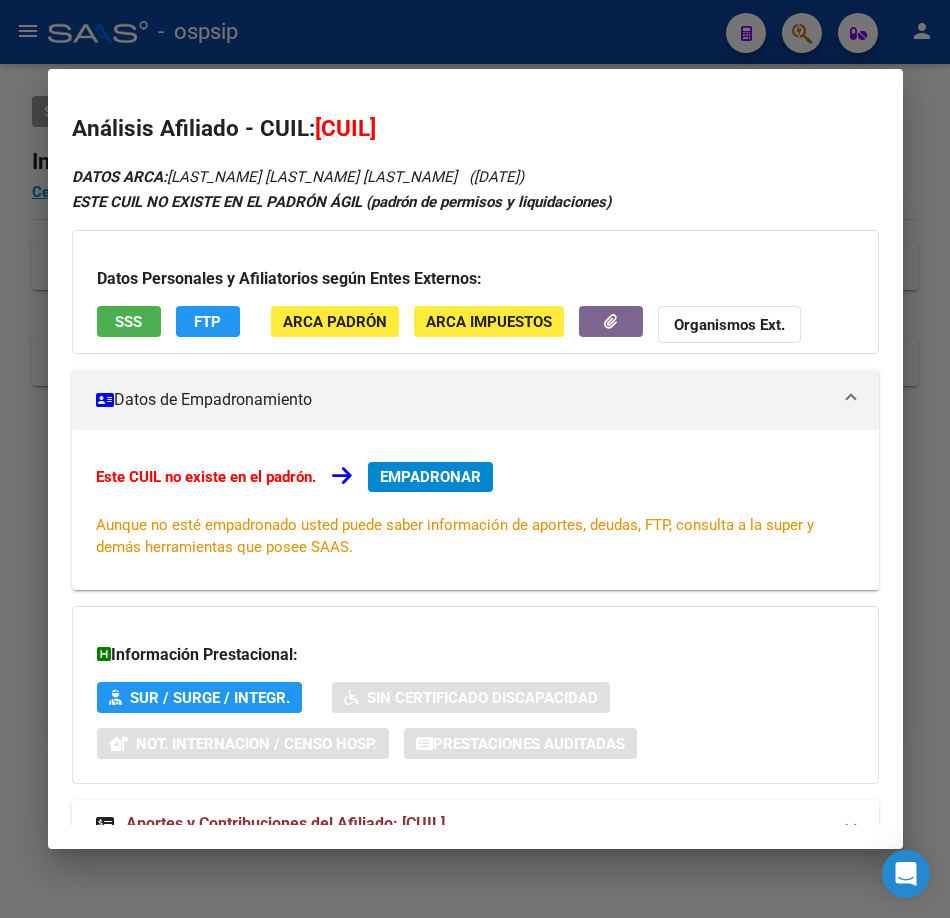 scroll, scrollTop: 68, scrollLeft: 0, axis: vertical 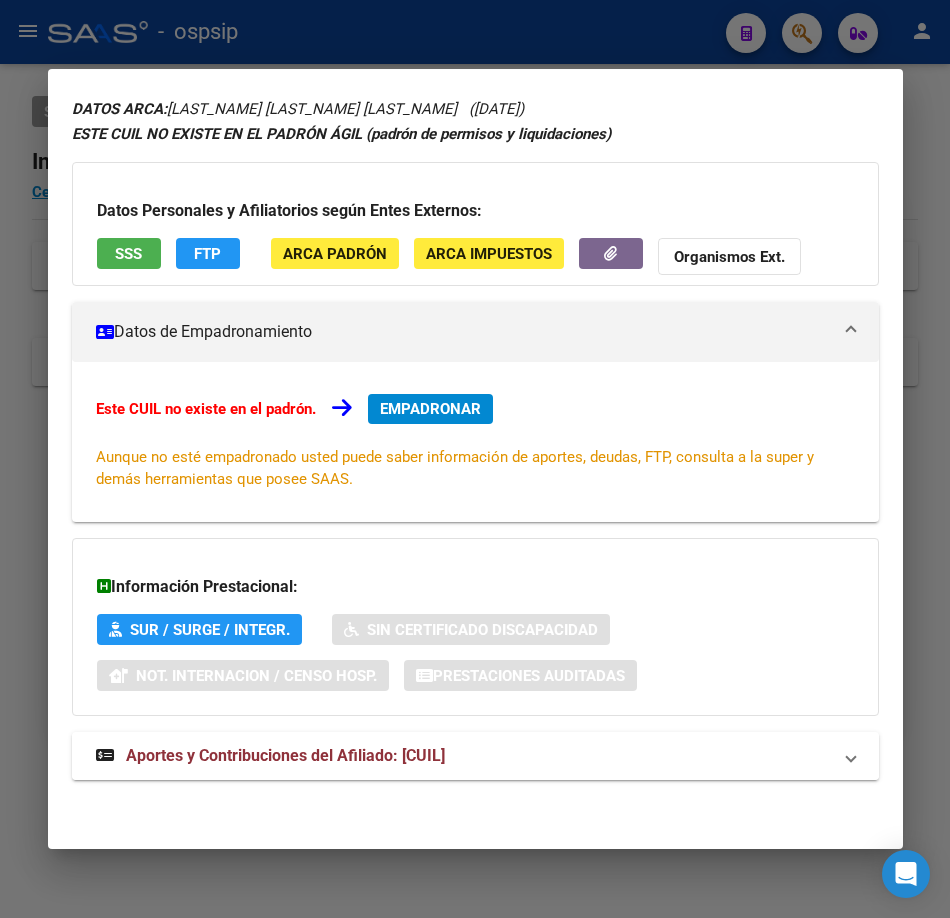 click on "Aportes y Contribuciones del Afiliado: [CUIL]" at bounding box center (285, 755) 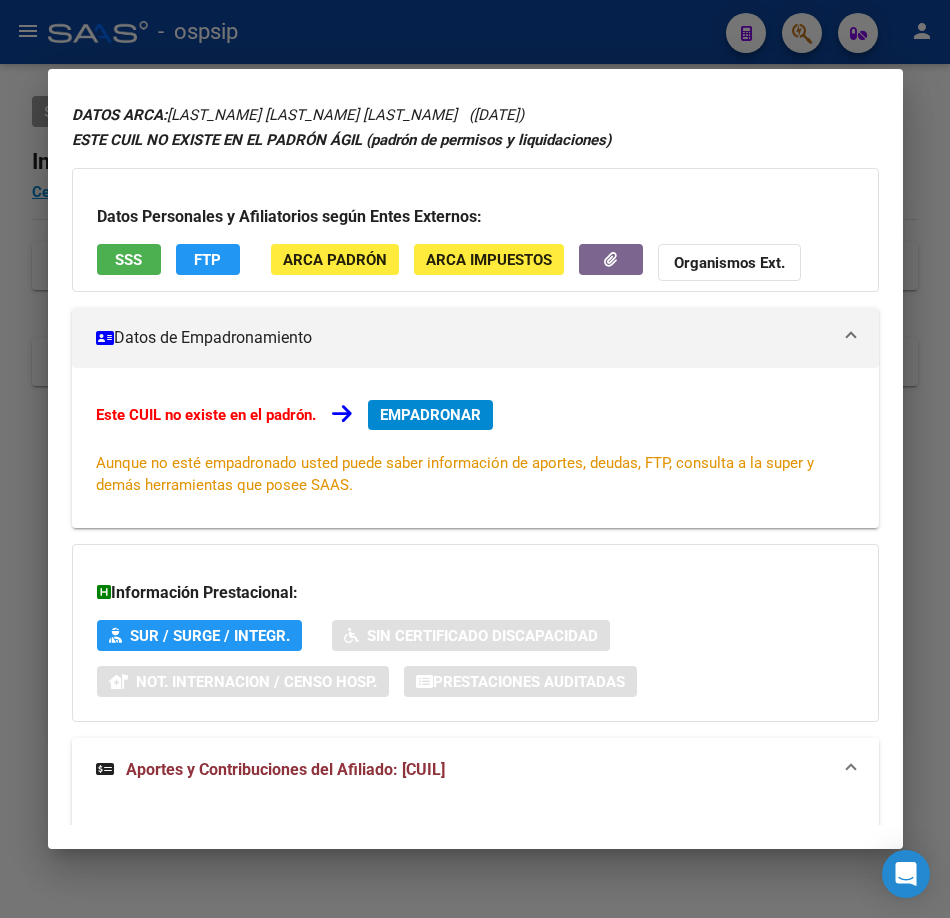 scroll, scrollTop: 0, scrollLeft: 0, axis: both 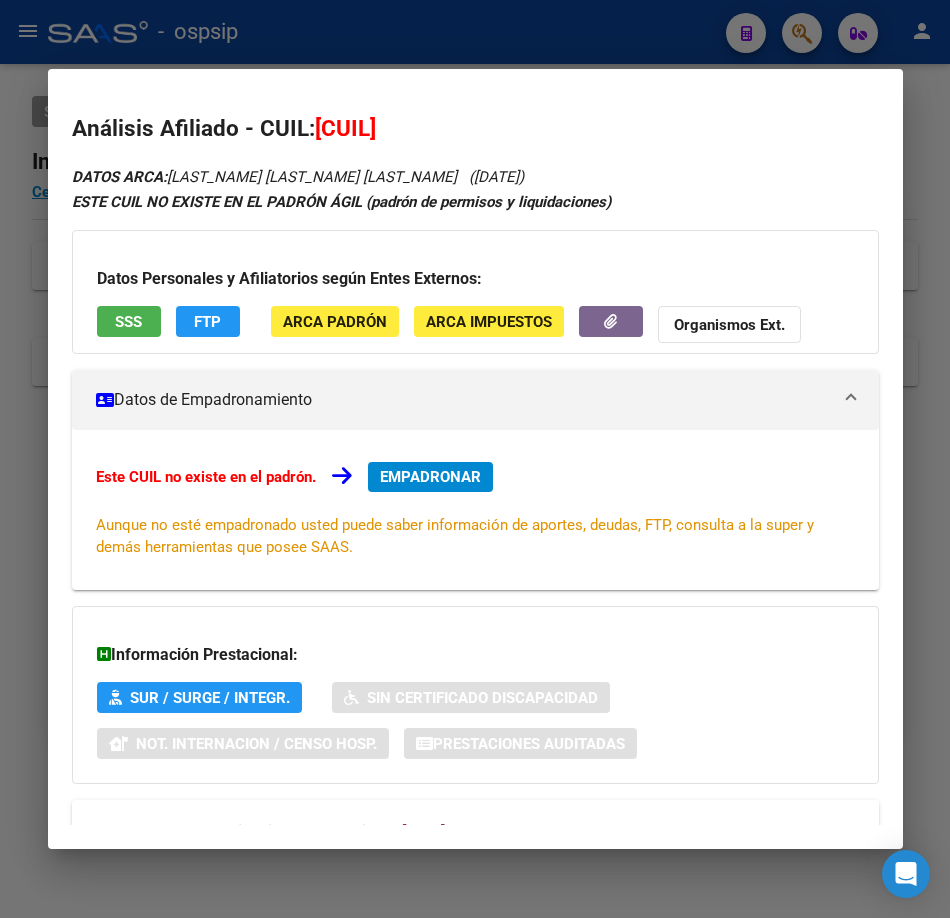 click on "SSS" at bounding box center (128, 322) 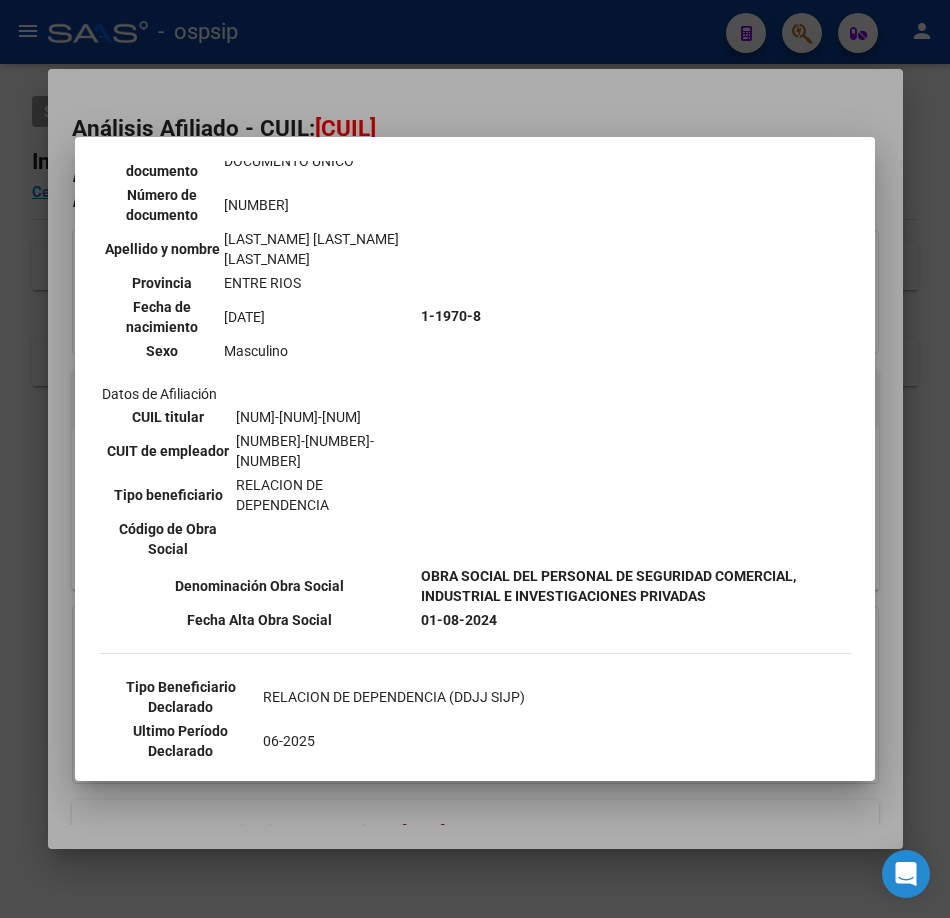scroll, scrollTop: 300, scrollLeft: 0, axis: vertical 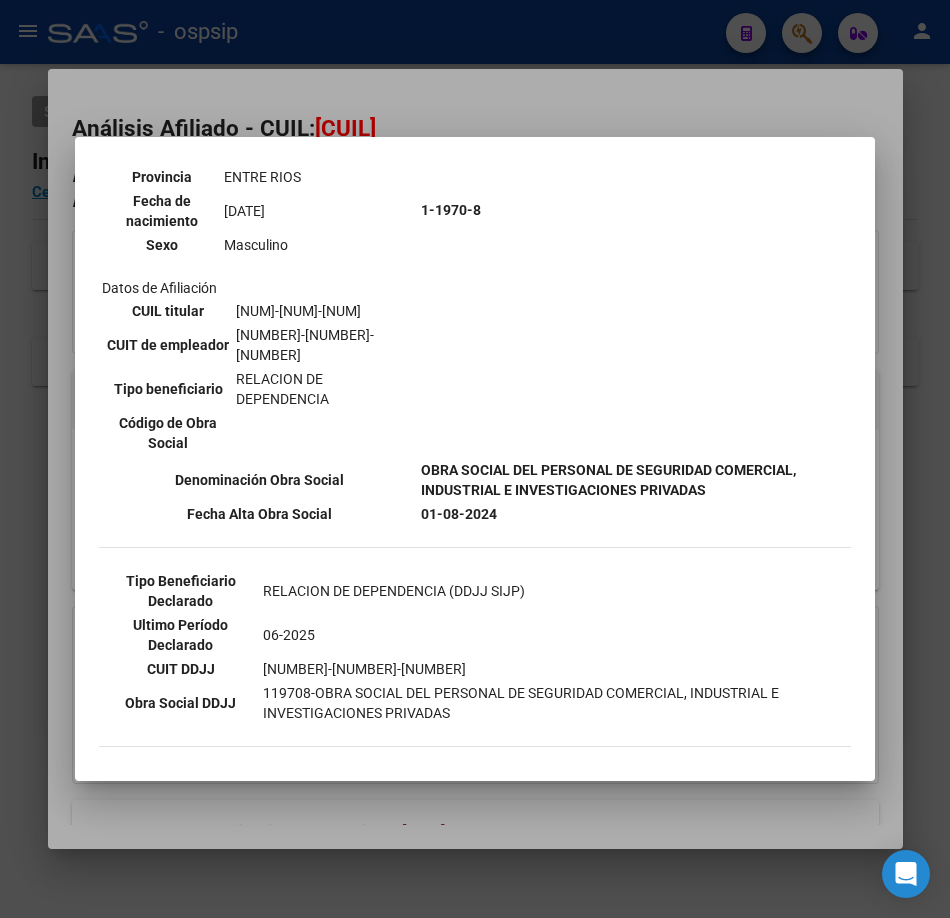 click at bounding box center [475, 459] 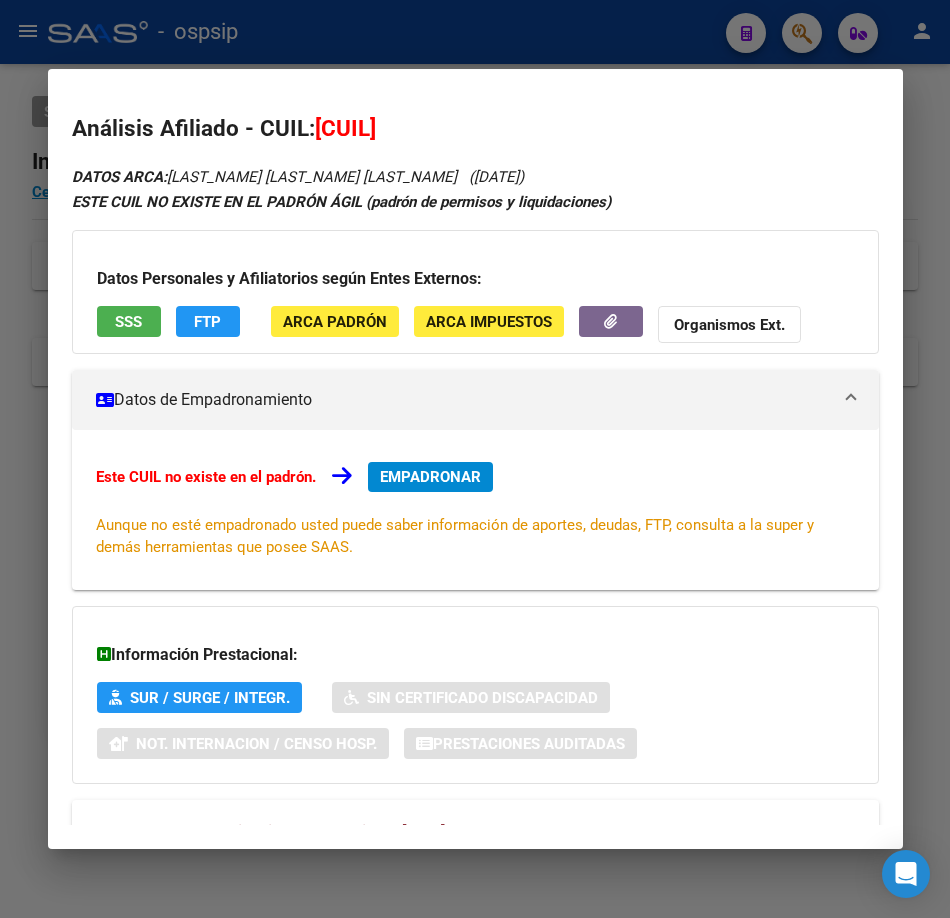 click at bounding box center (475, 459) 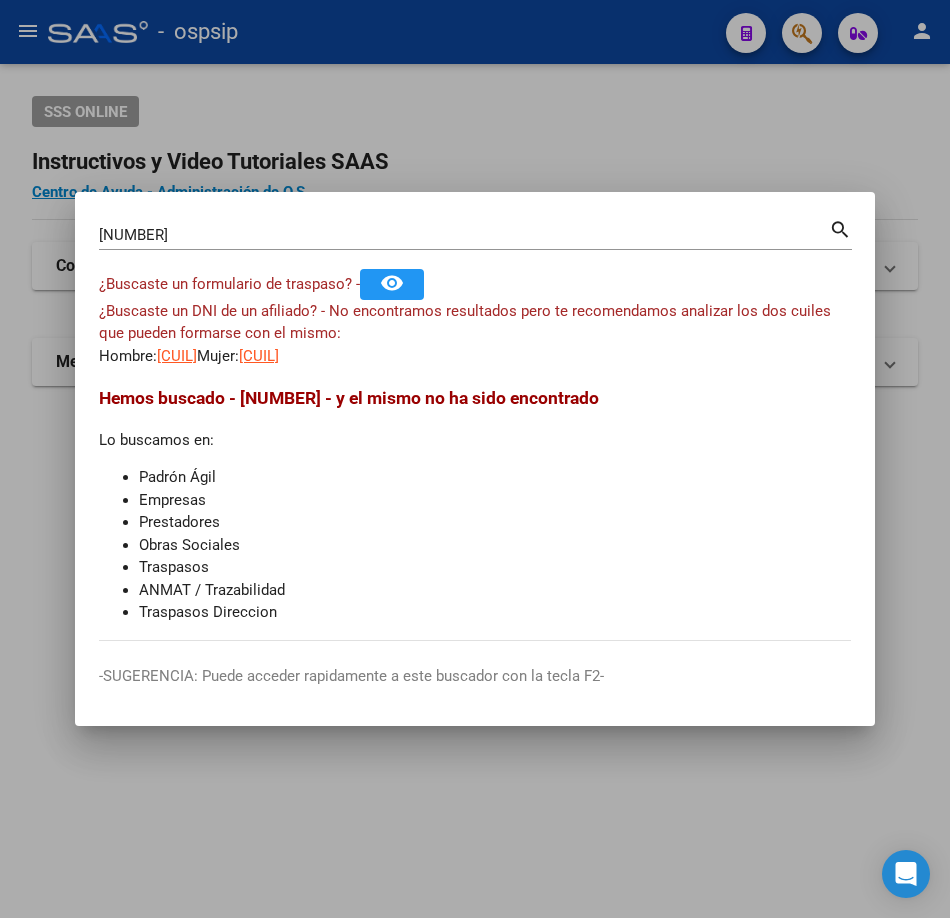 click on "[NUMBER] Buscar (apellido, dni, cuil, nro traspaso, cuit, obra social) search" at bounding box center [475, 233] 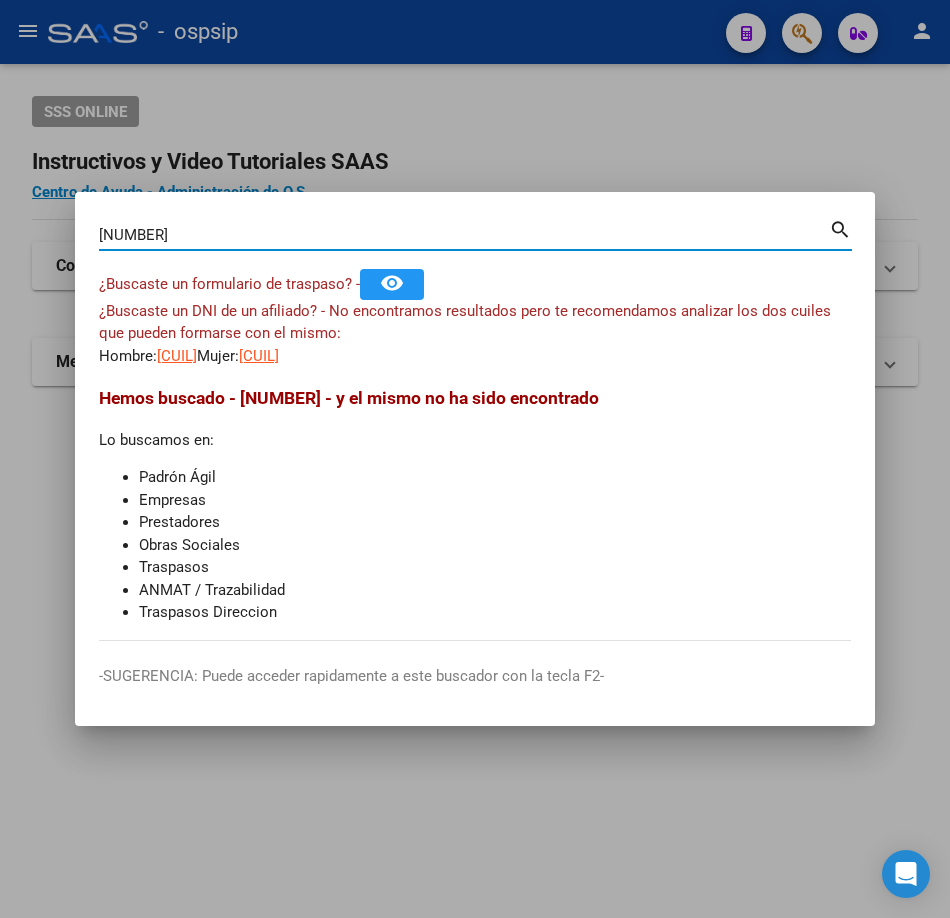 click on "[NUMBER]" at bounding box center [464, 235] 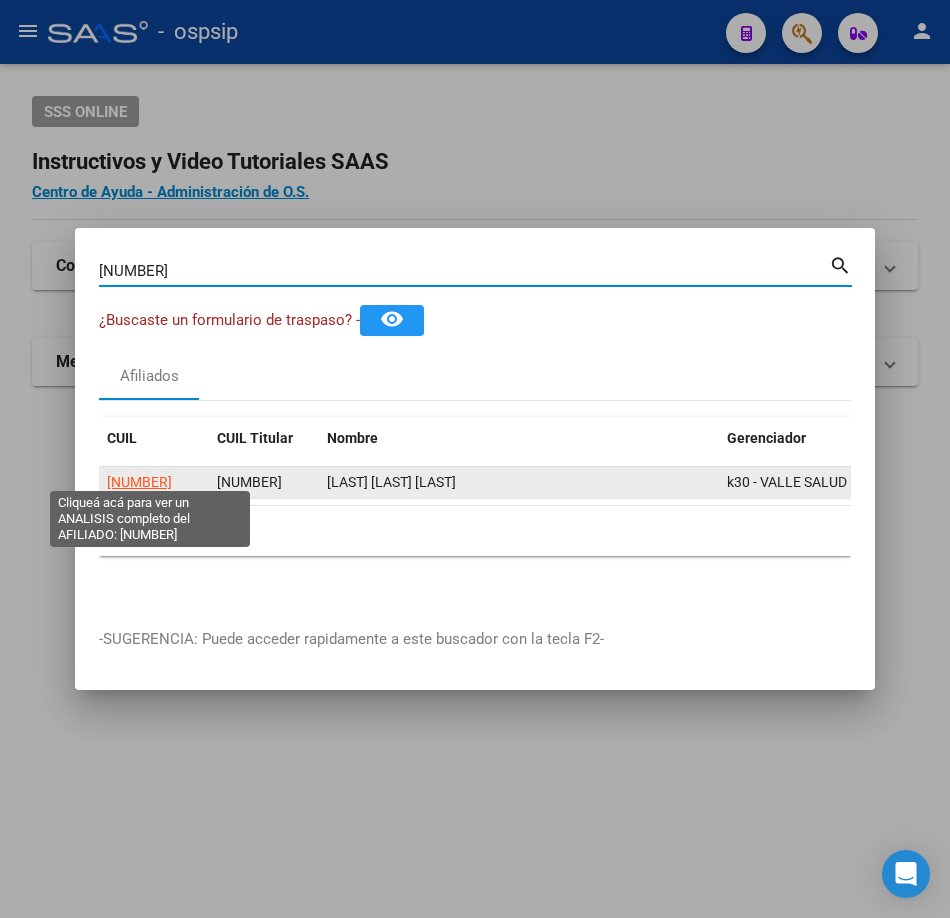 click on "[NUMBER]" 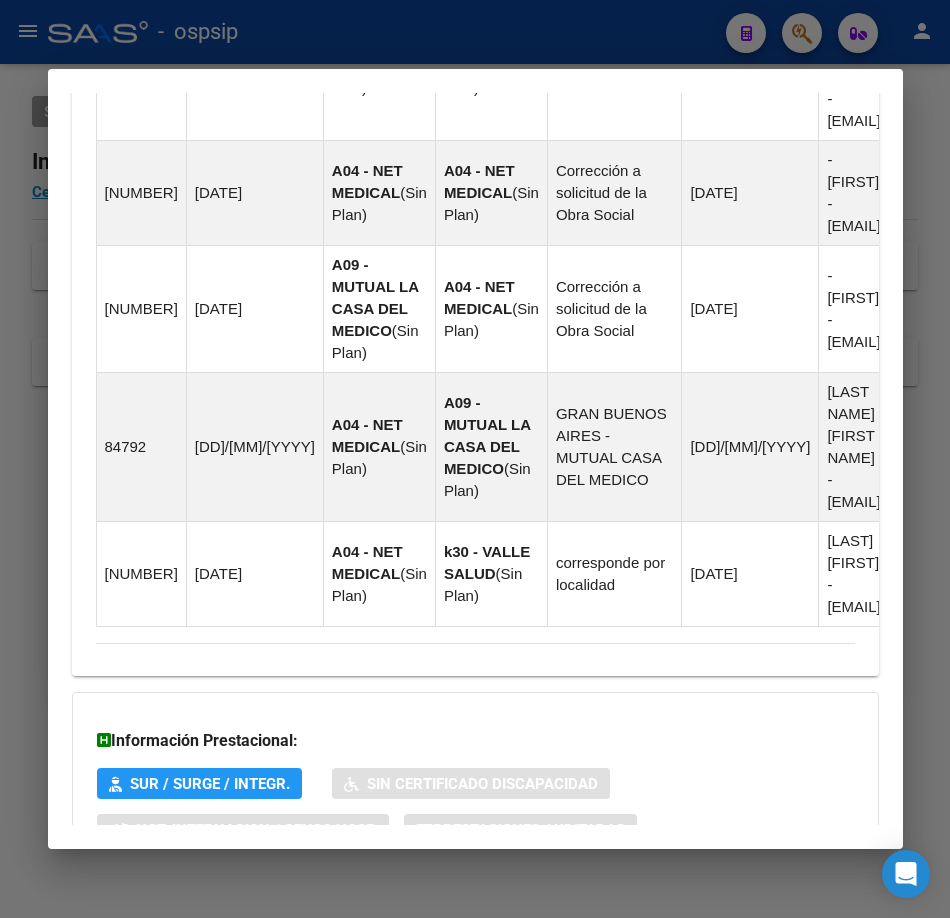 click on "Aportes y Contribuciones del Afiliado: [CUIL]" at bounding box center [475, 910] 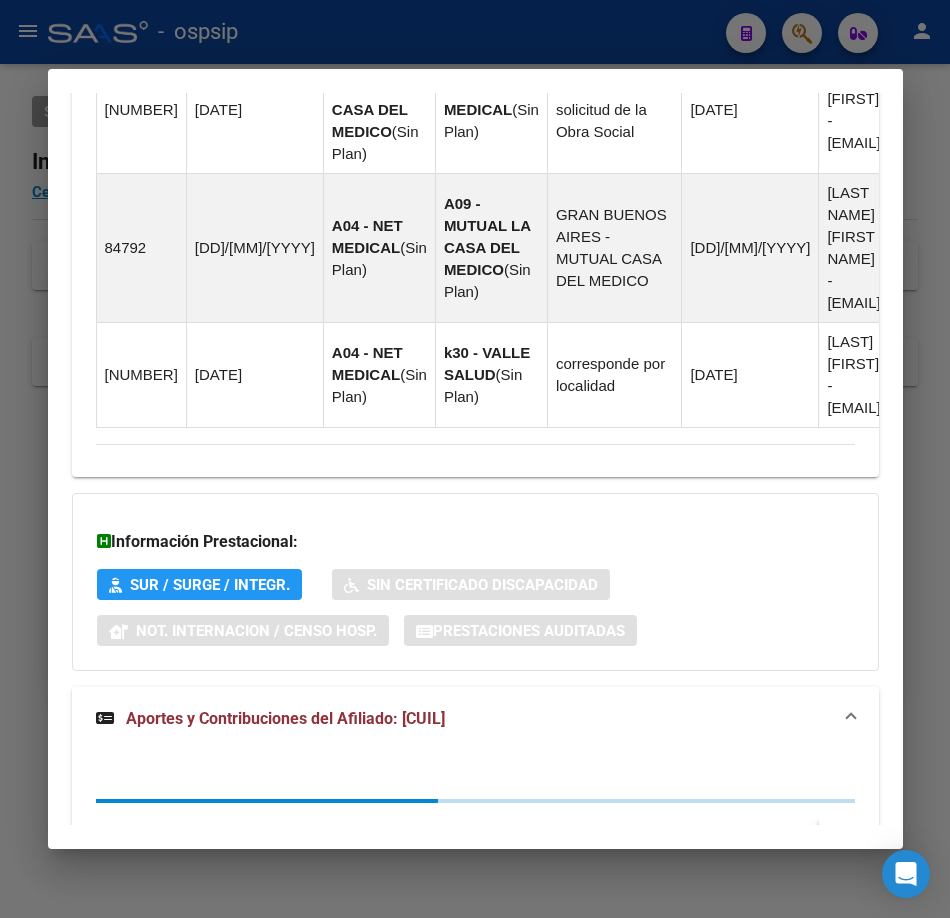 scroll, scrollTop: 2359, scrollLeft: 0, axis: vertical 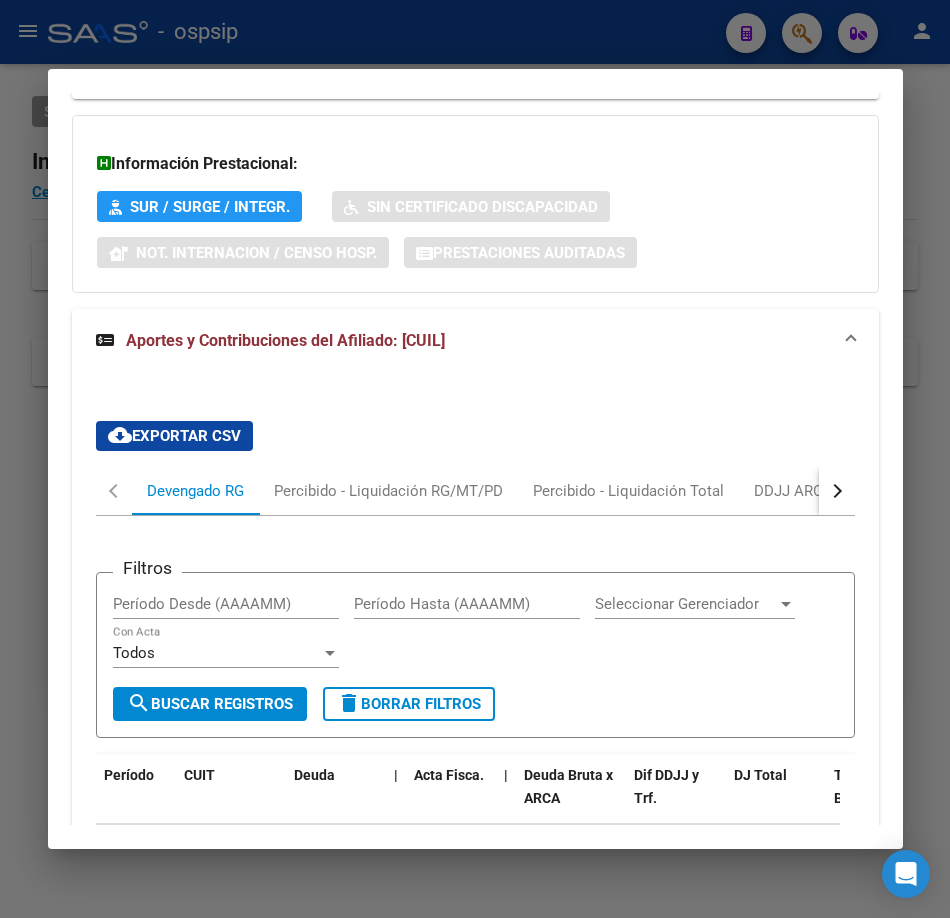 click at bounding box center (837, 491) 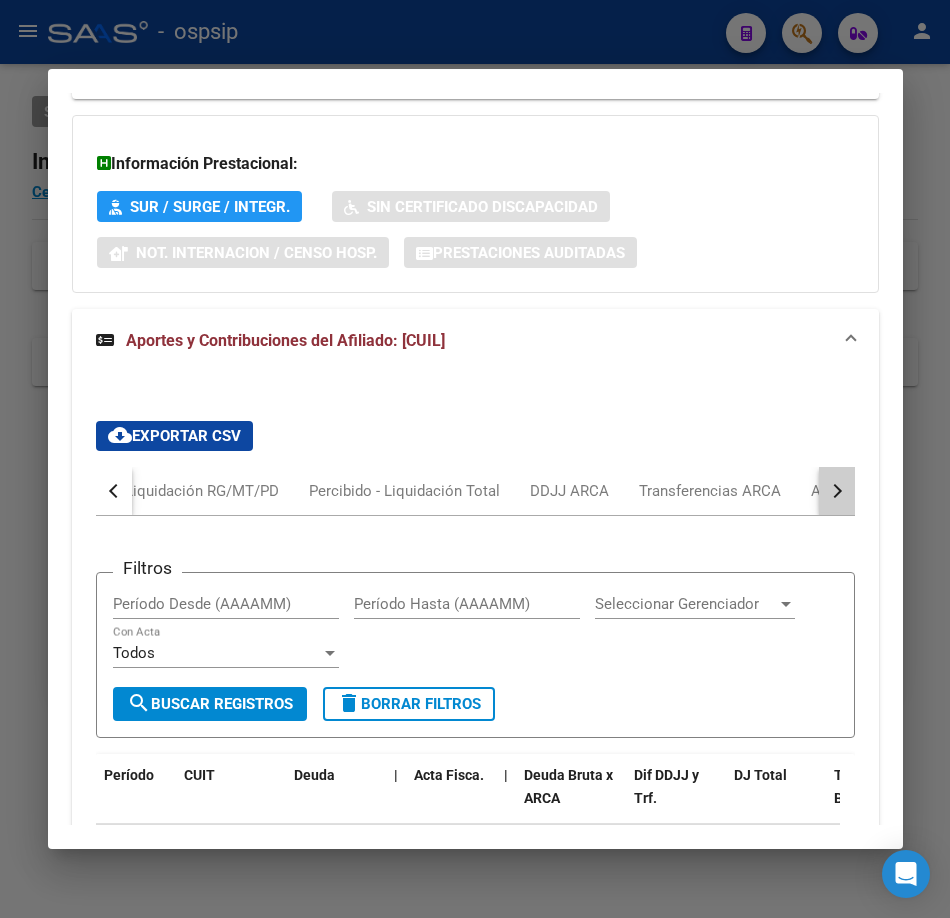 click at bounding box center (837, 491) 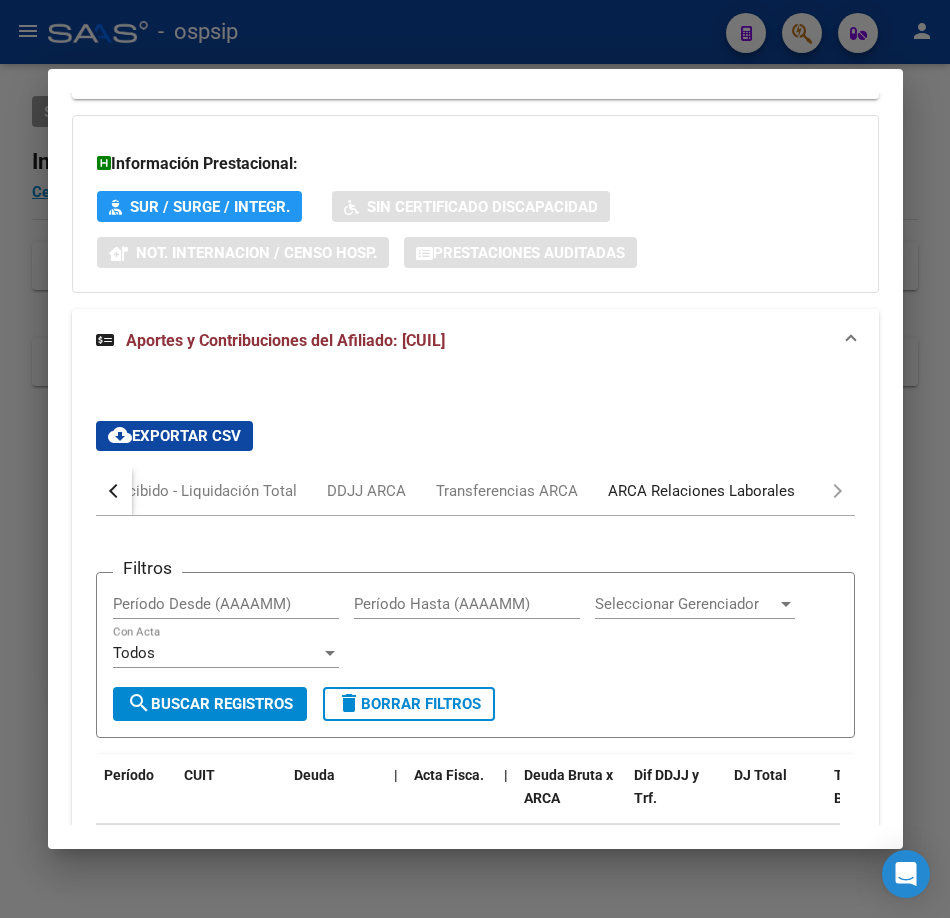 click on "ARCA Relaciones Laborales" at bounding box center [701, 491] 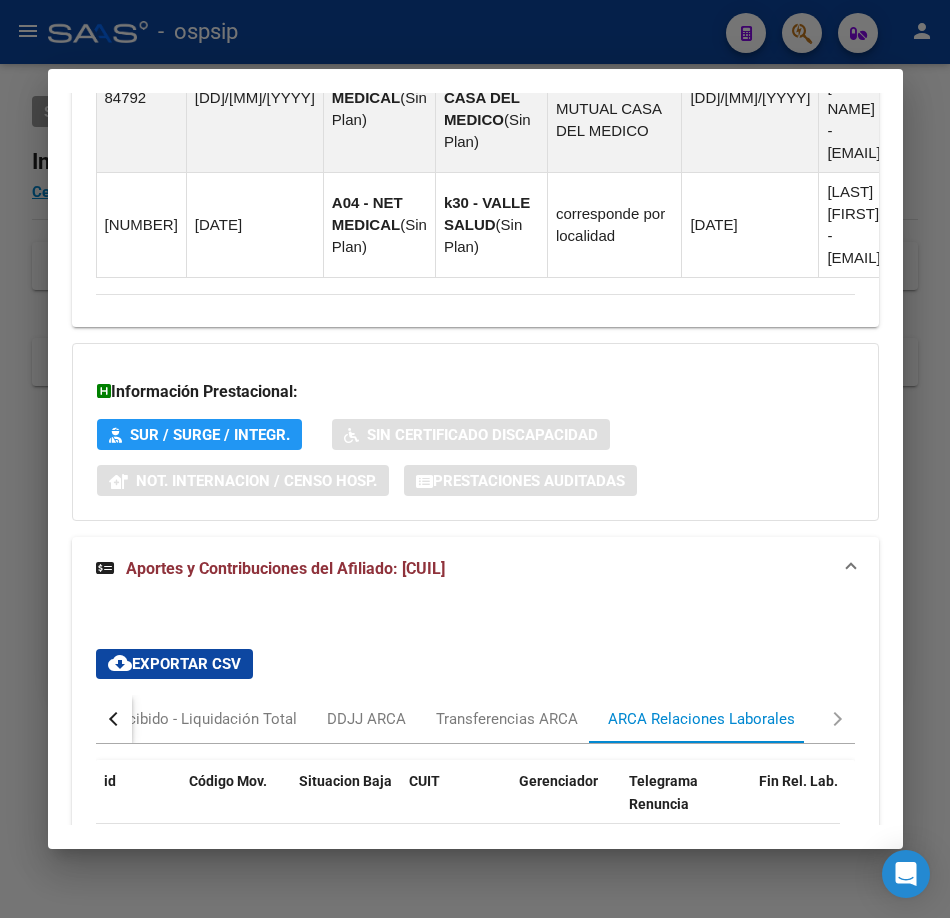 scroll, scrollTop: 2273, scrollLeft: 0, axis: vertical 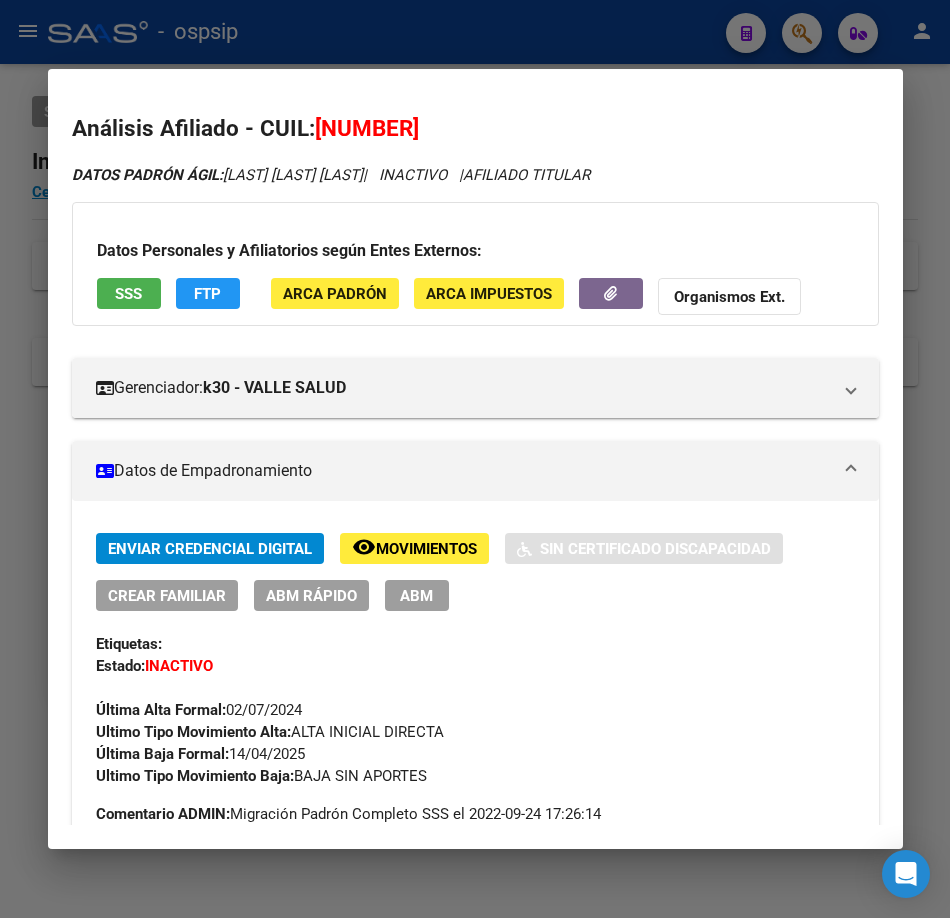click on "SSS" at bounding box center (129, 293) 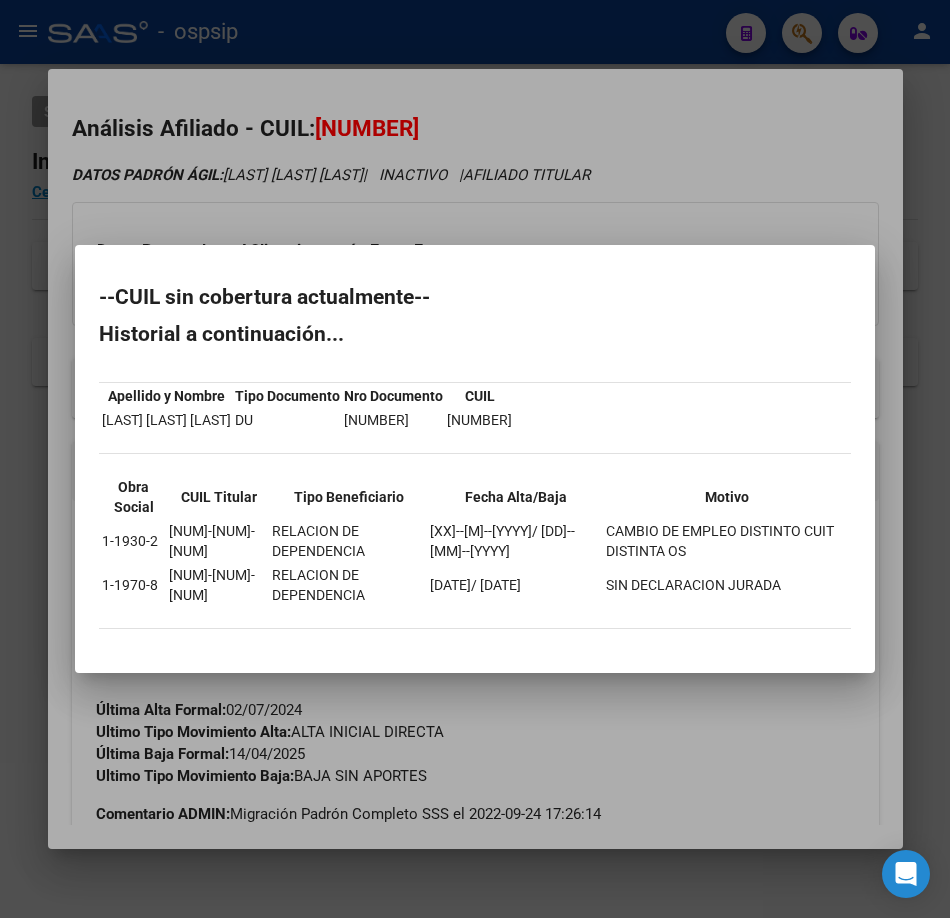 click at bounding box center (475, 459) 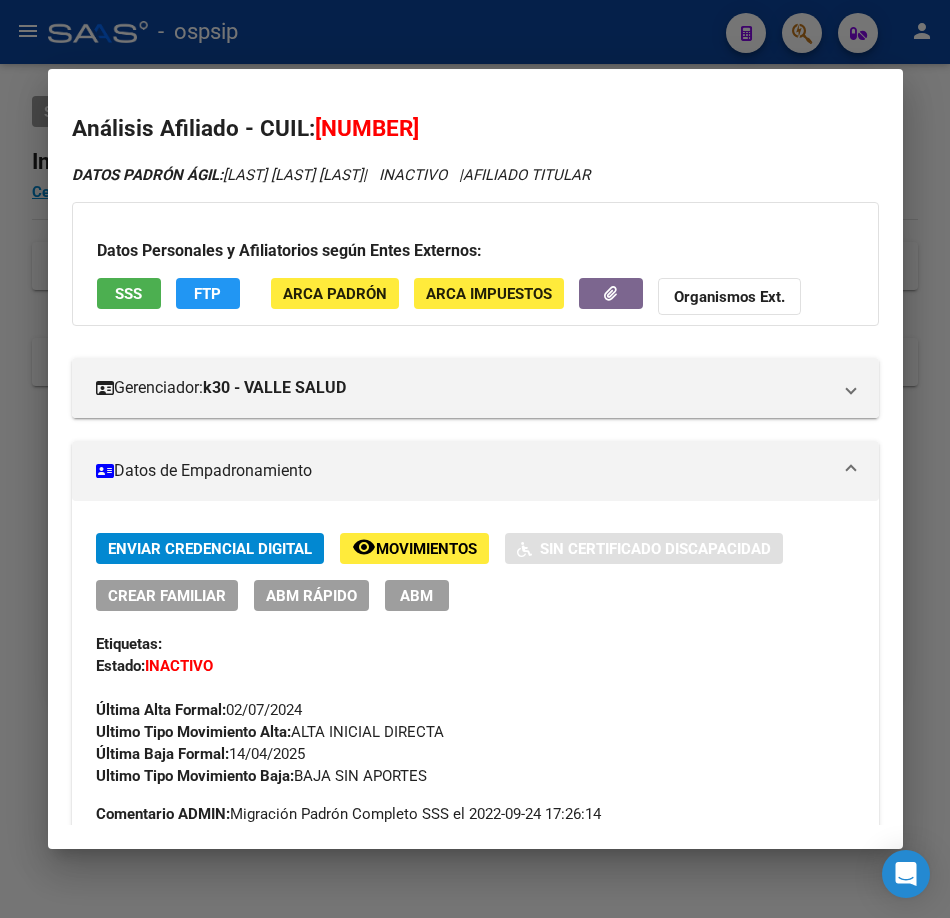 click at bounding box center (475, 459) 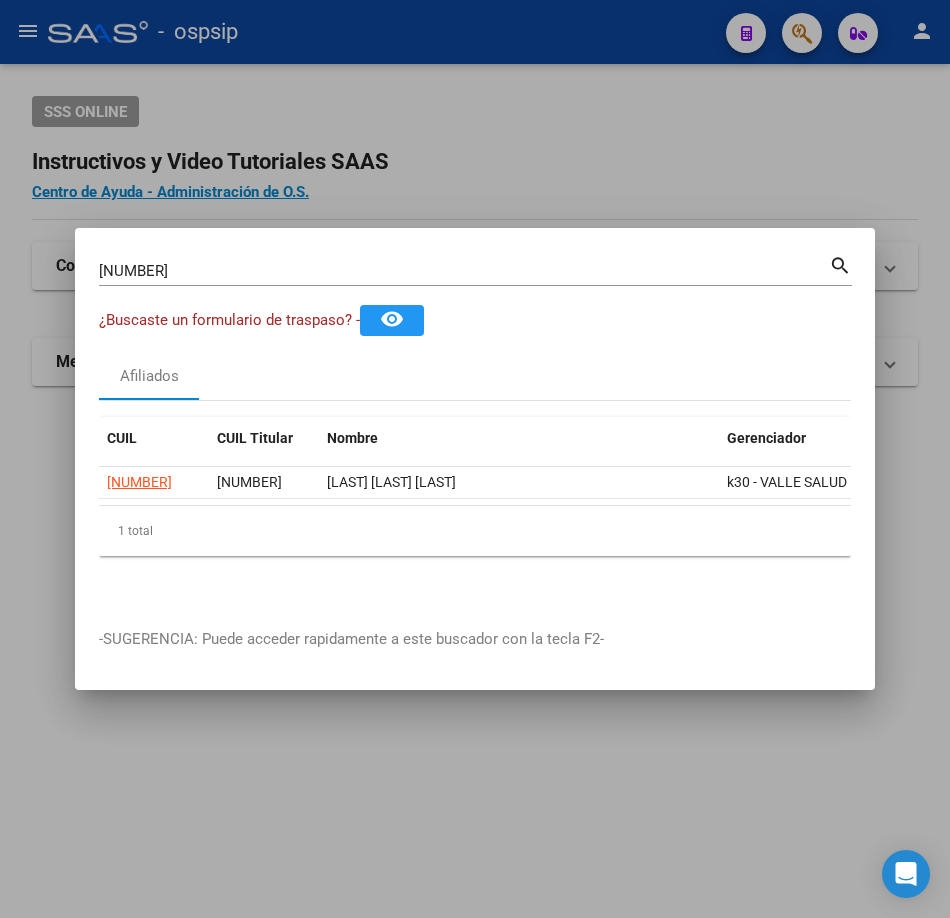click on "[NUMBER] Buscar (apellido, dni, cuil, nro traspaso, cuit, obra social) search ¿Buscaste un formulario de traspaso? -   remove_red_eye Afiliados CUIL CUIL Titular Nombre Gerenciador Activo [NUMBER] [NUMBER]  [LAST] [FIRST] [MIDDLE]  k30 - VALLE SALUD  1 total   1  -SUGERENCIA: Puede acceder rapidamente a este buscador con la tecla F2-" at bounding box center [475, 459] 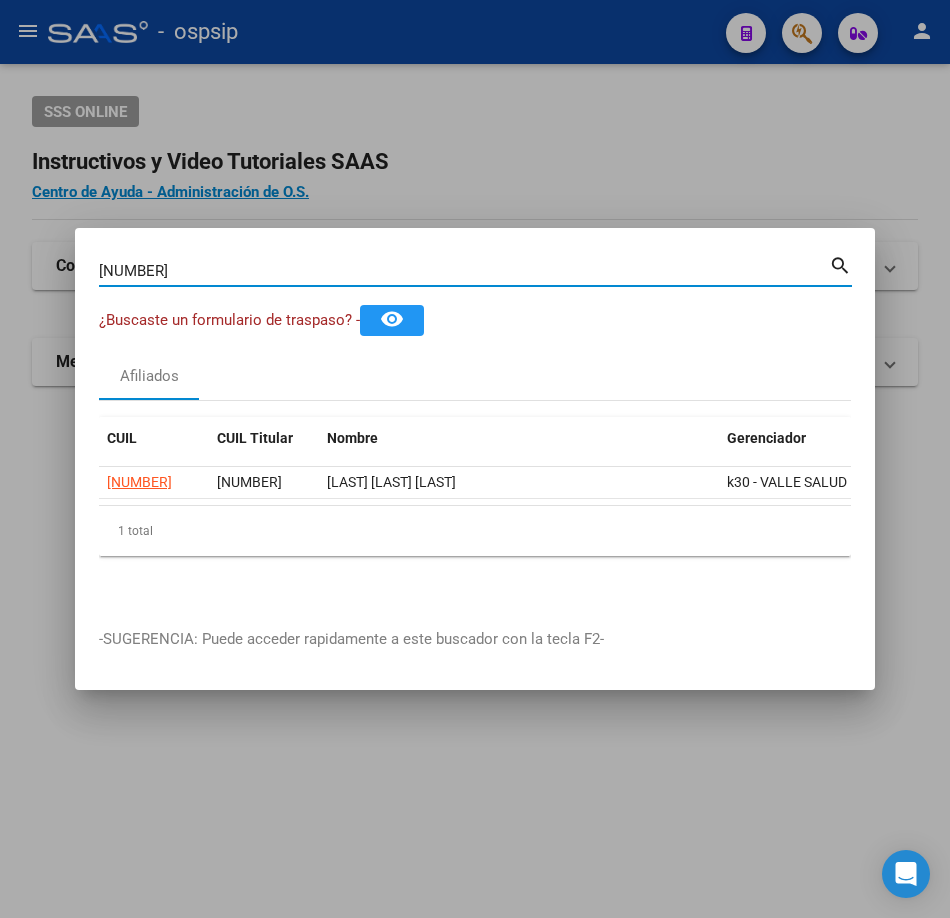click on "[NUMBER]" at bounding box center [464, 271] 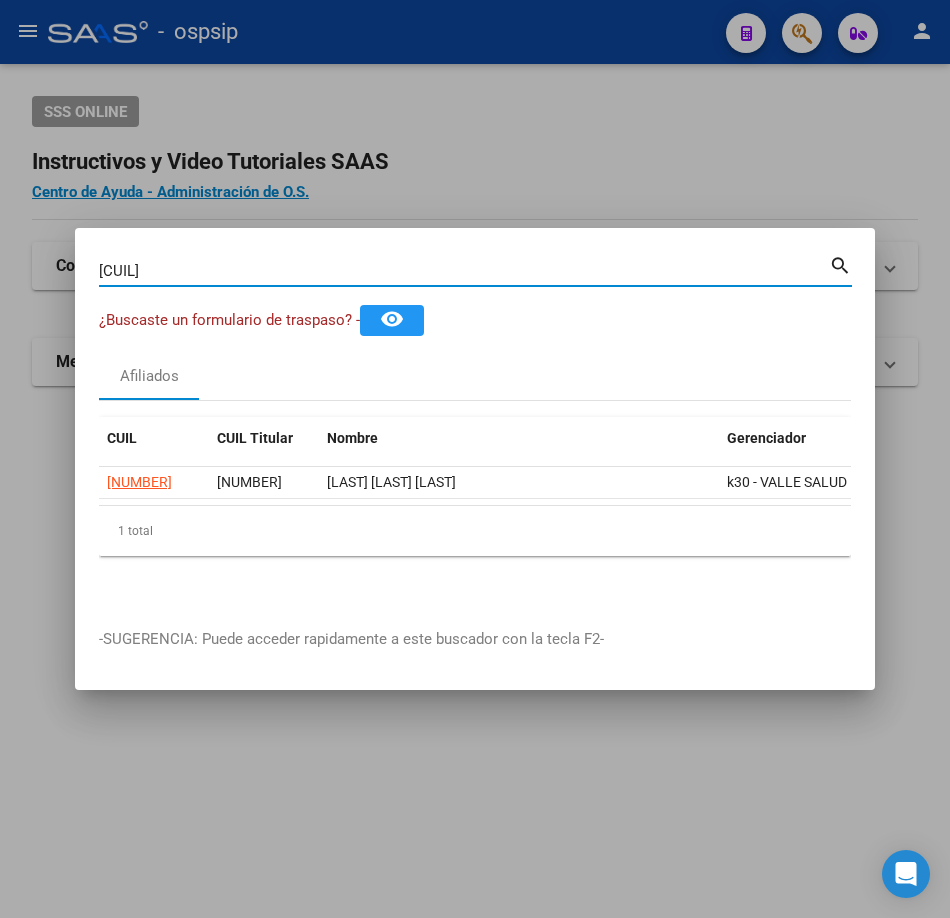 type on "[CUIL]" 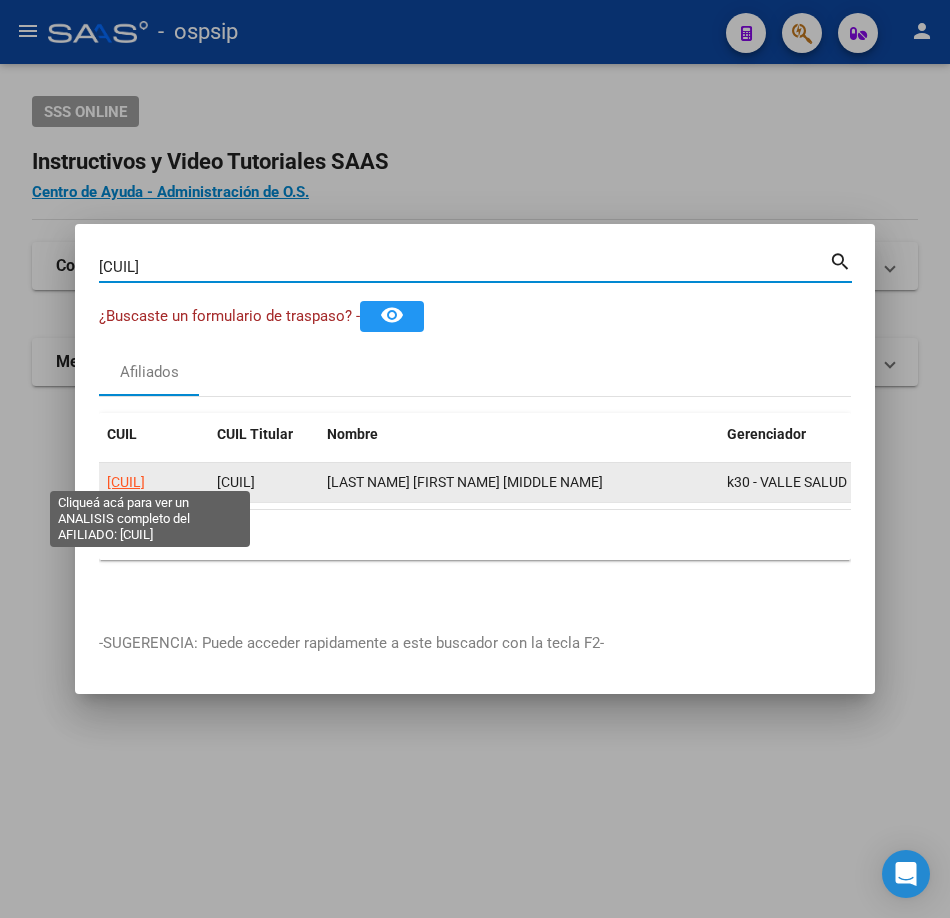 click on "[CUIL]" 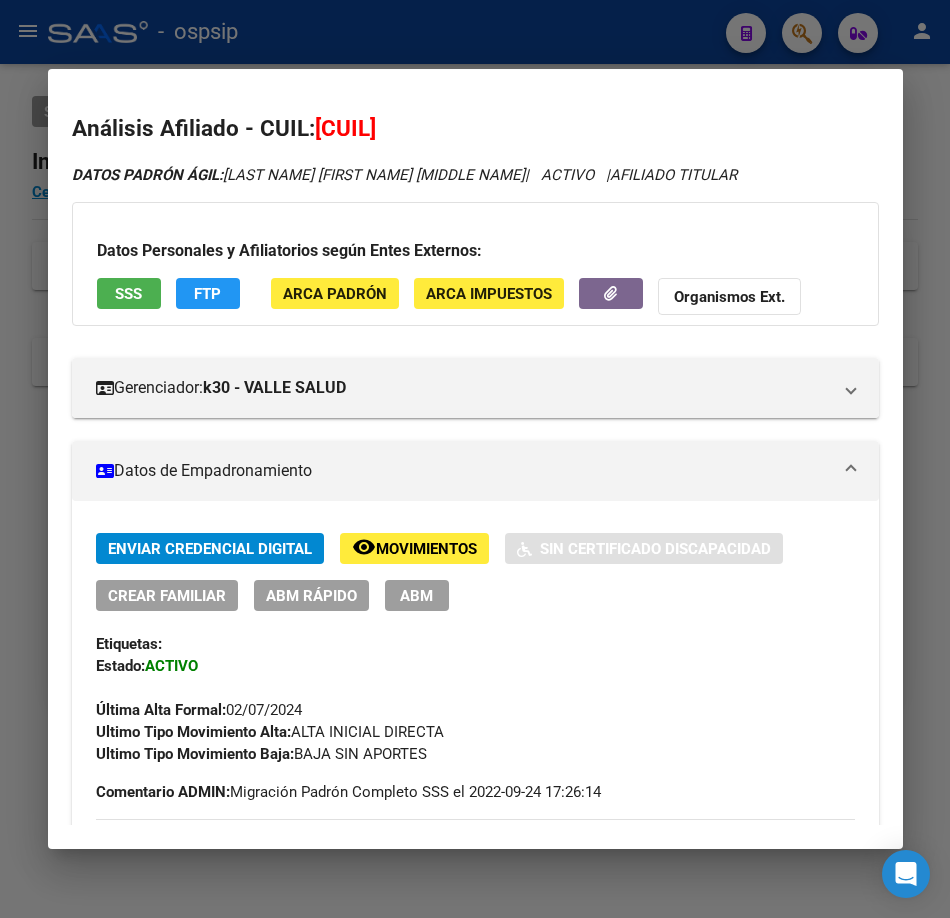 click on "SSS" at bounding box center [128, 294] 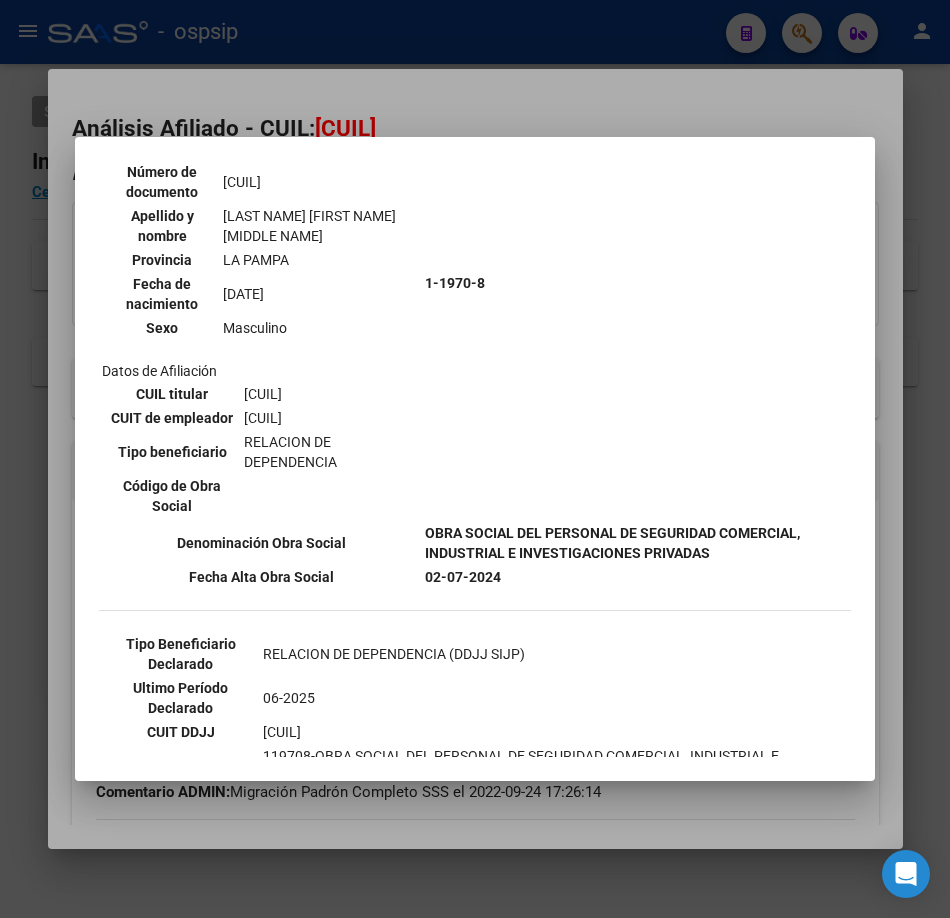 scroll, scrollTop: 400, scrollLeft: 0, axis: vertical 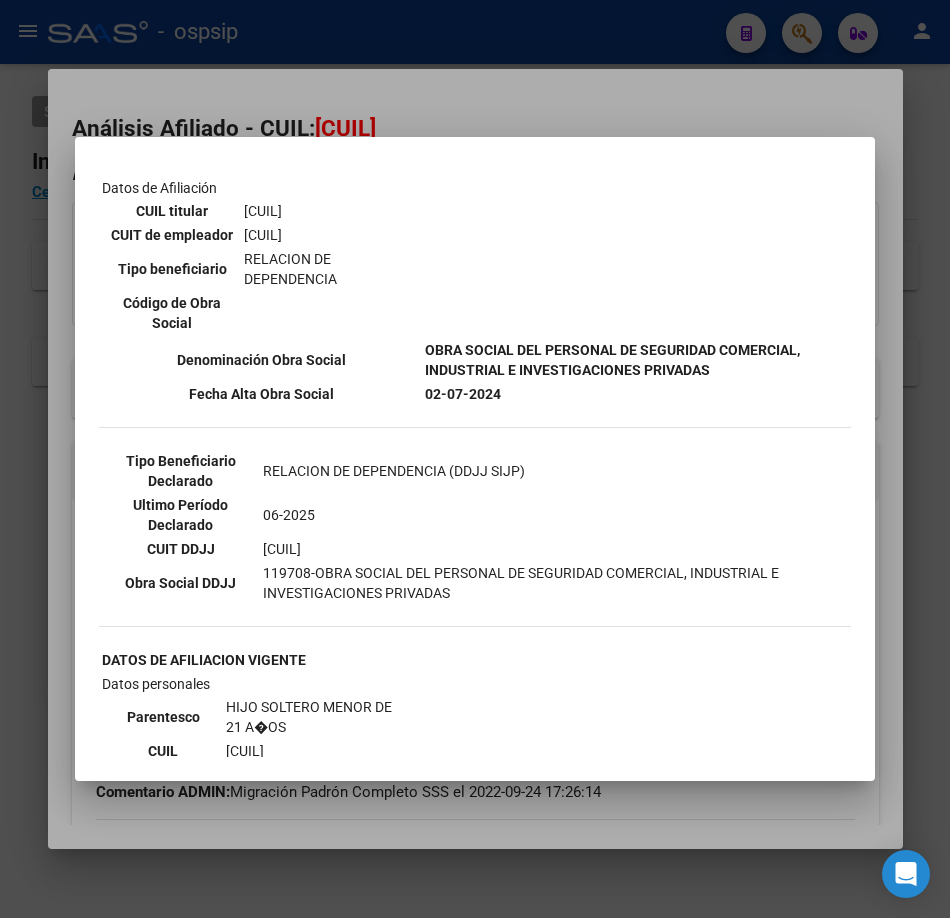 click at bounding box center (475, 459) 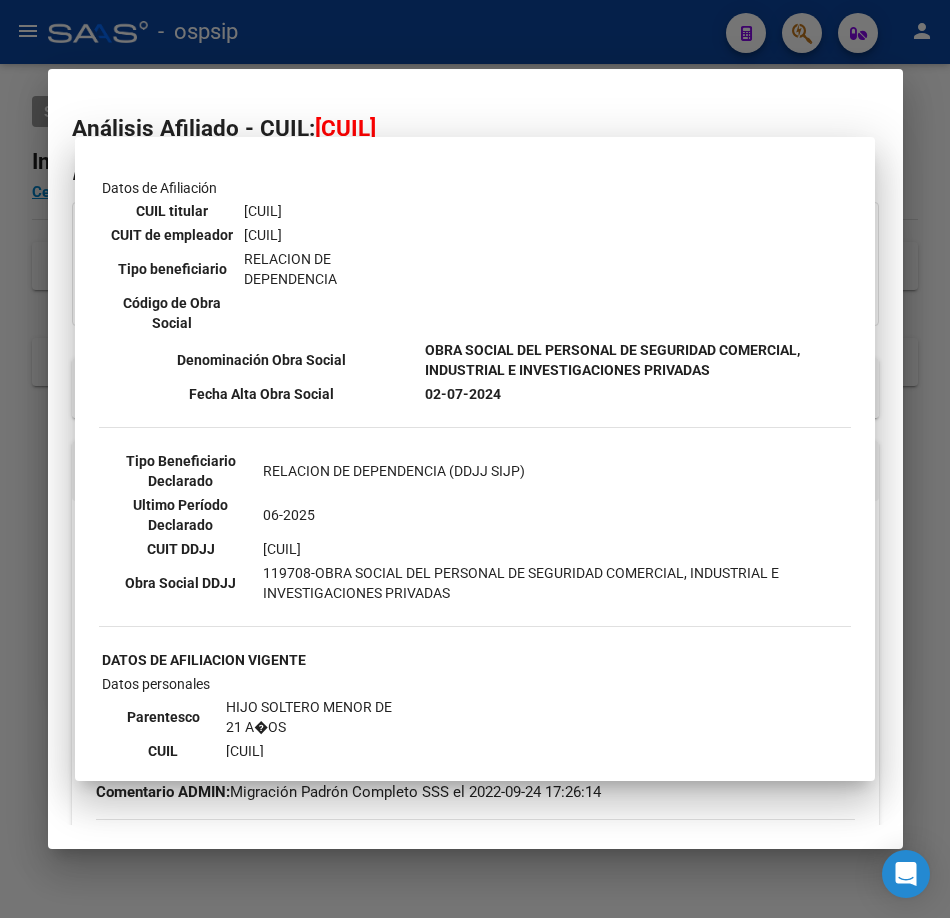 click at bounding box center (475, 459) 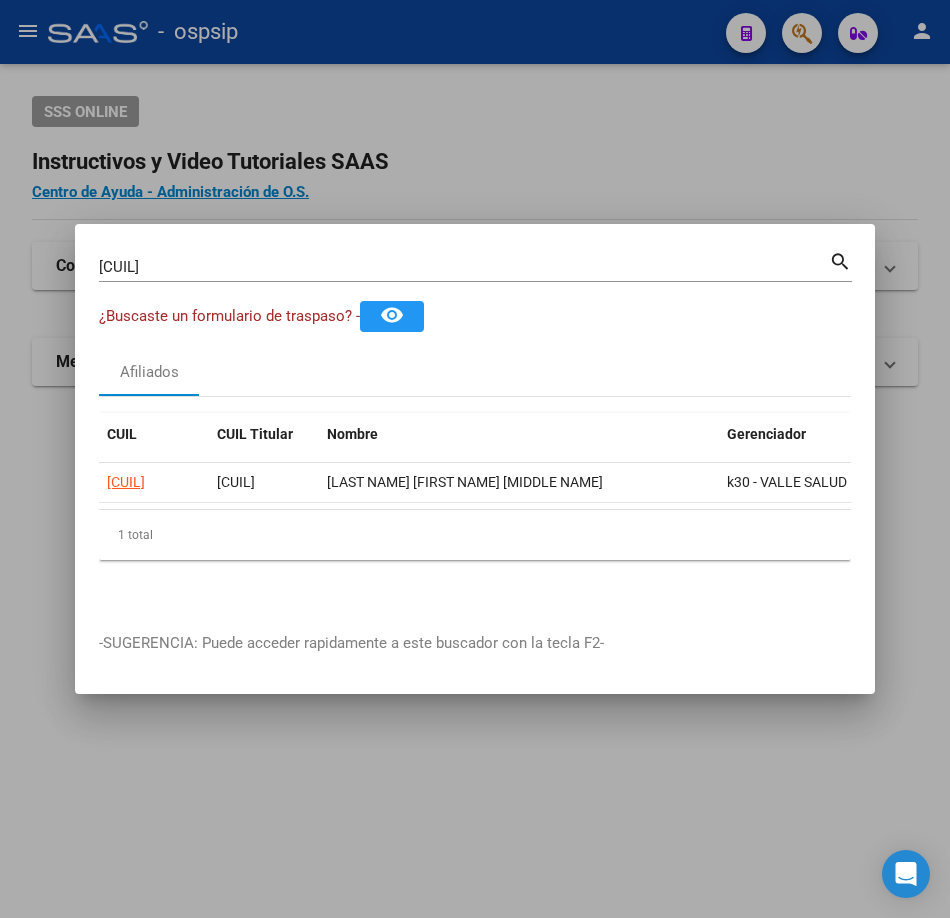 click on "[NUMBER] Buscar (apellido, dni, cuil, nro traspaso, cuit, obra social)" at bounding box center [464, 267] 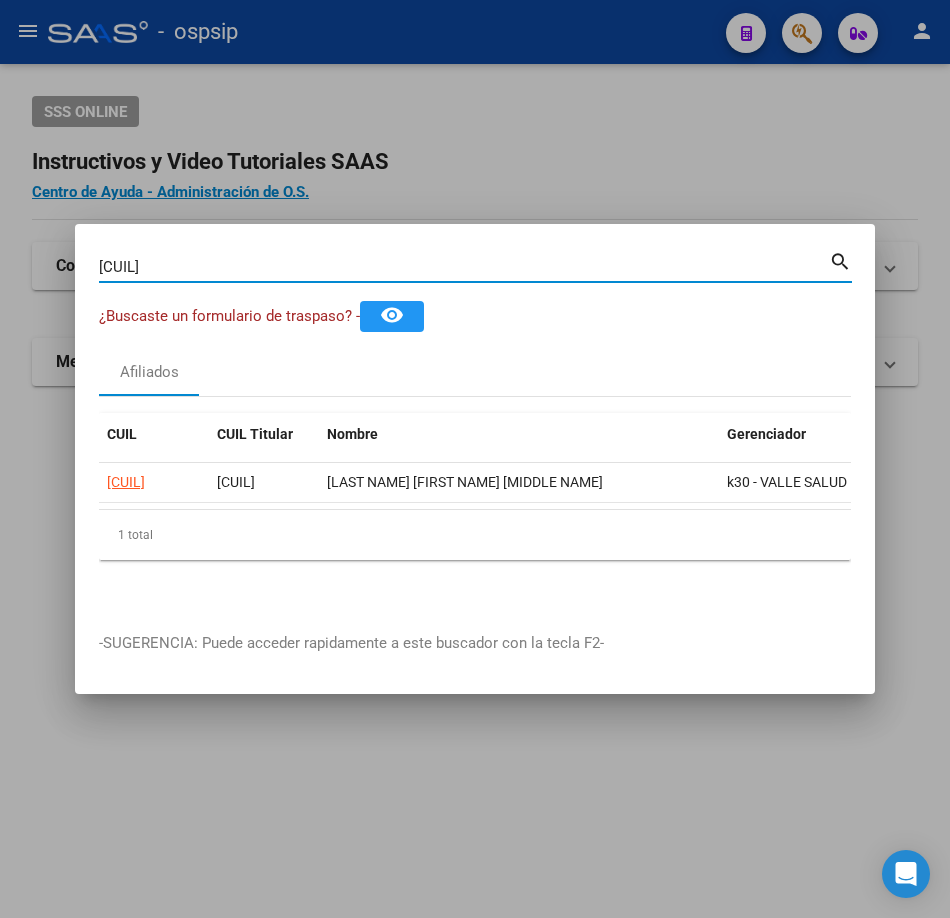 click on "[CUIL]" at bounding box center [464, 267] 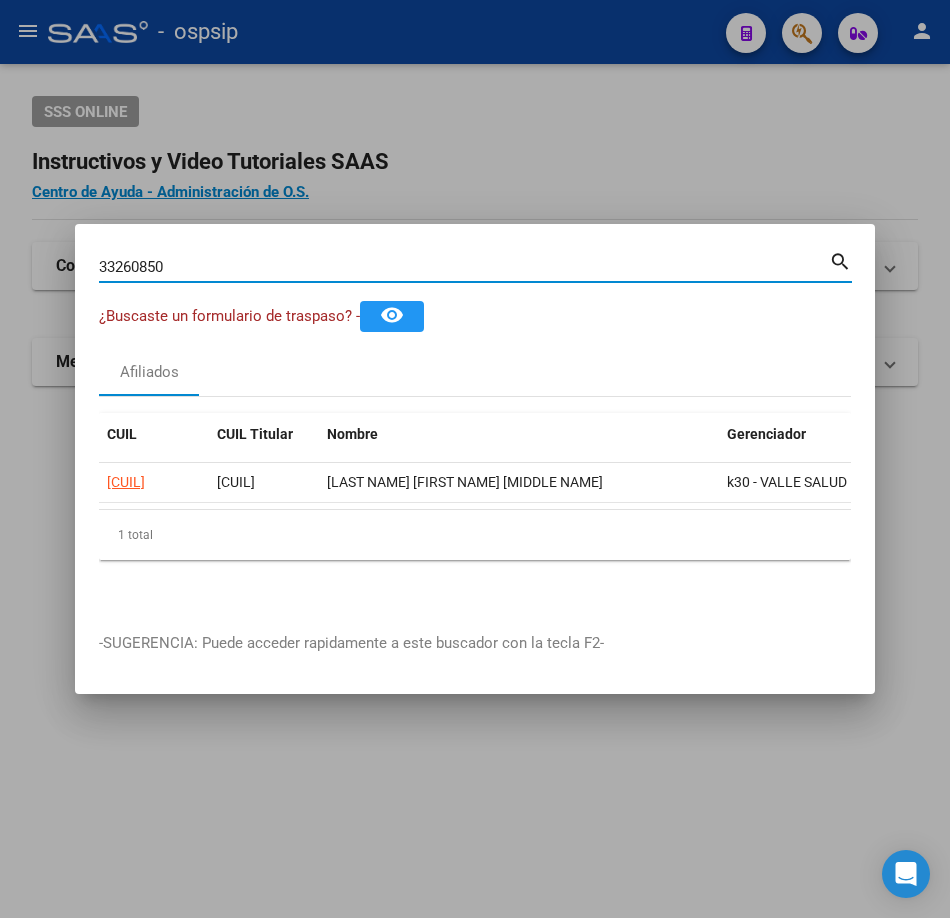 type on "33260850" 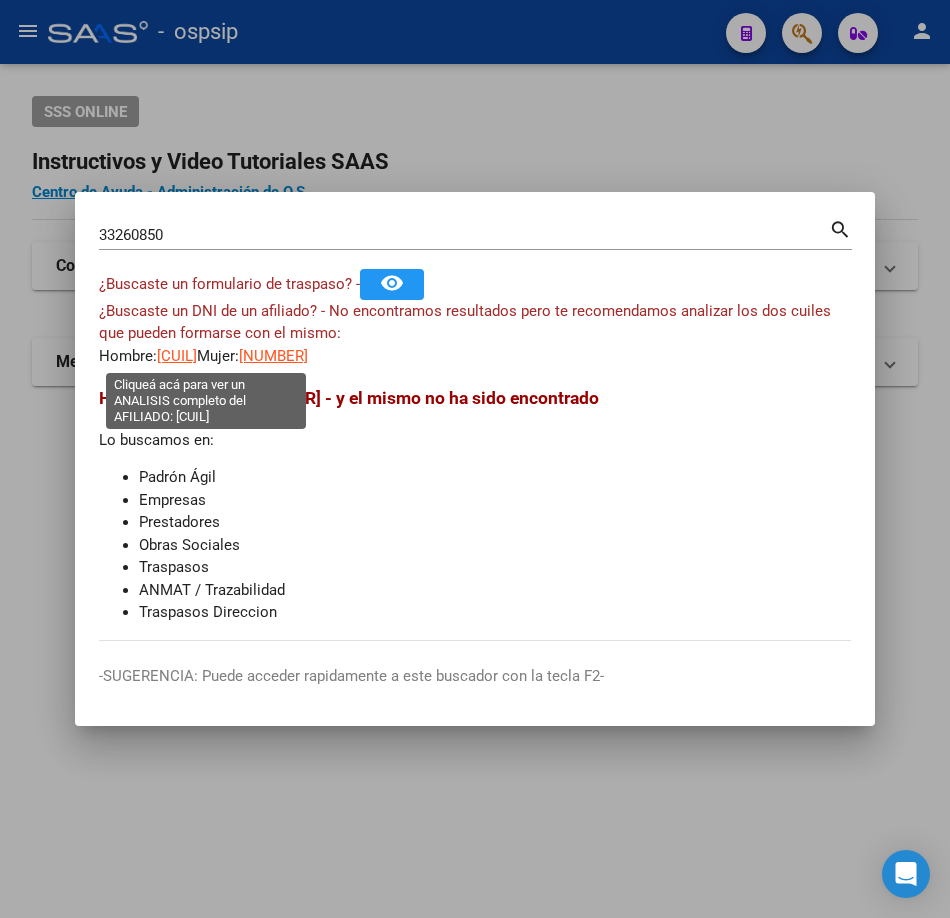 click on "[CUIL]" at bounding box center [177, 356] 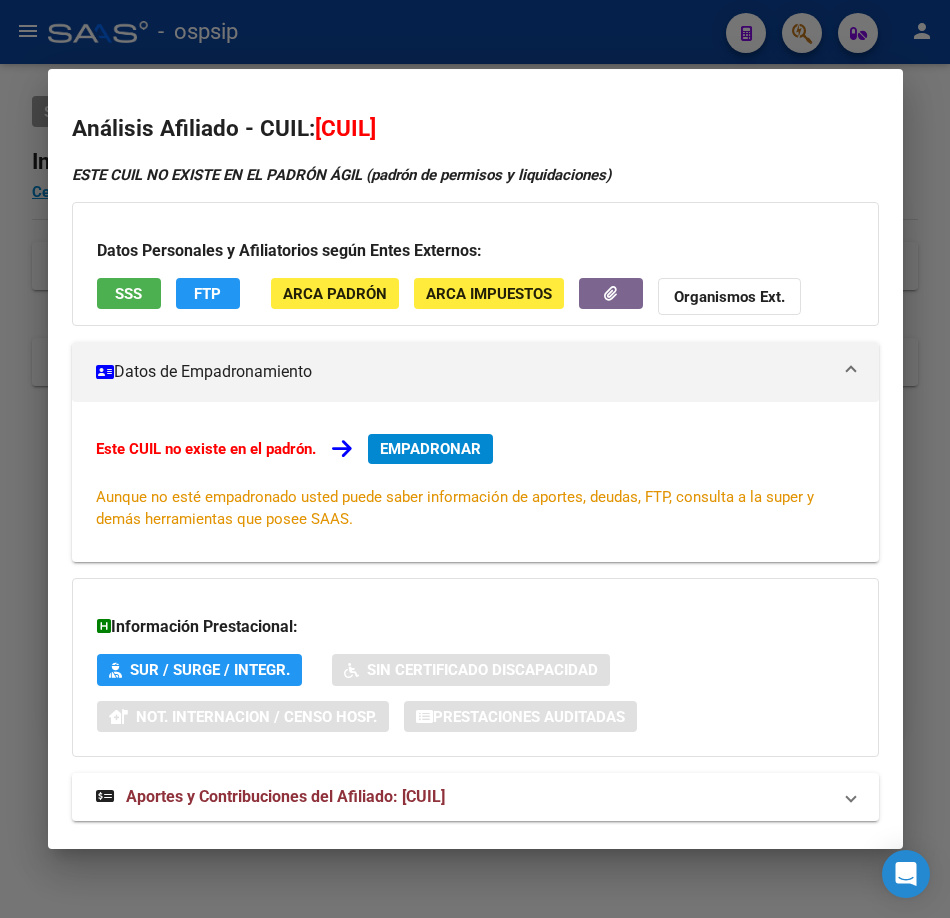 click on "SSS" at bounding box center (129, 293) 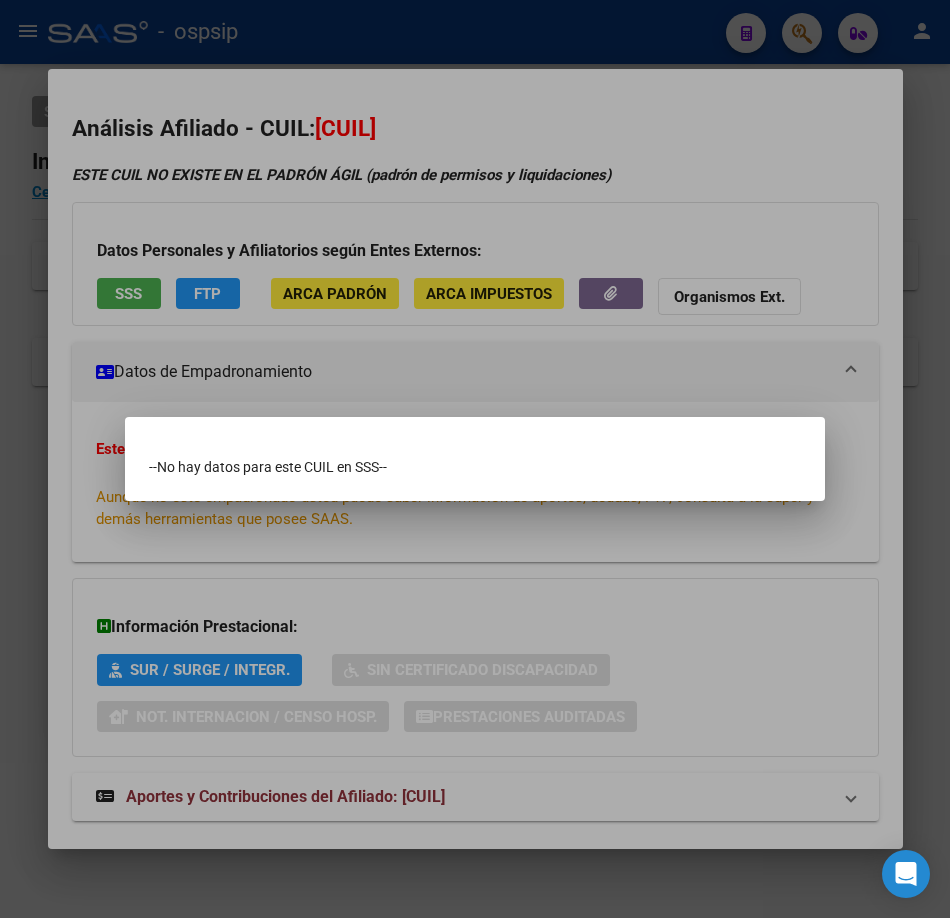 click at bounding box center (475, 459) 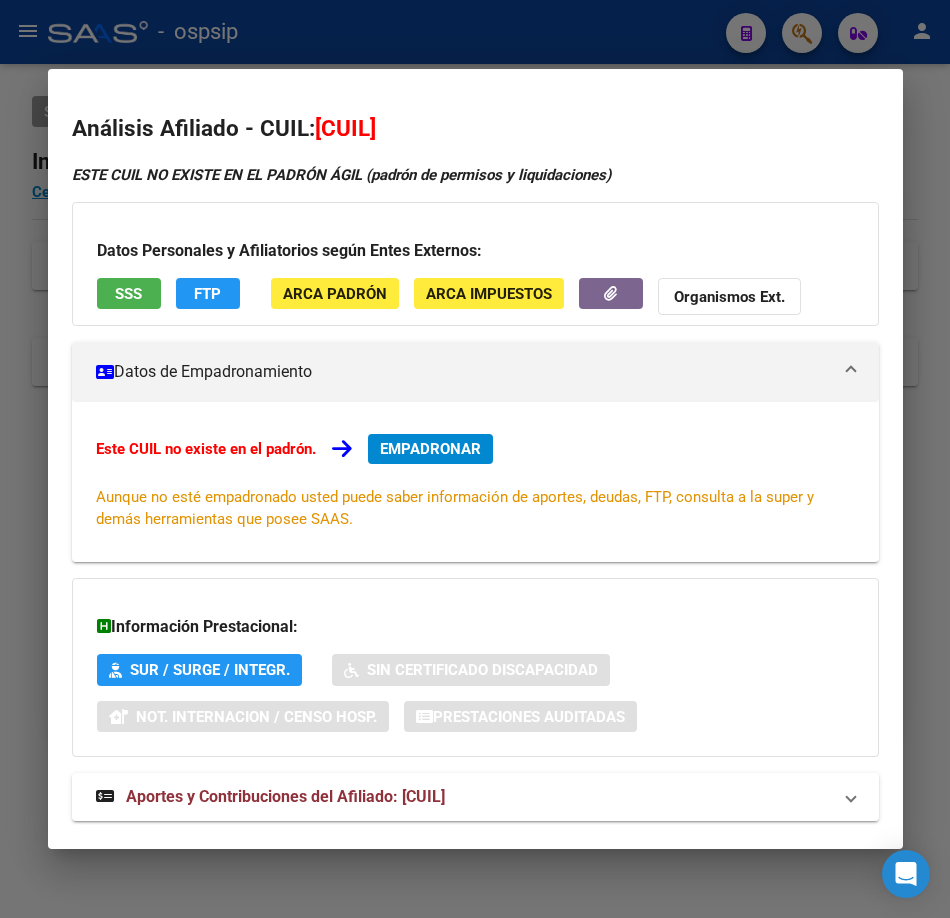 click at bounding box center (475, 459) 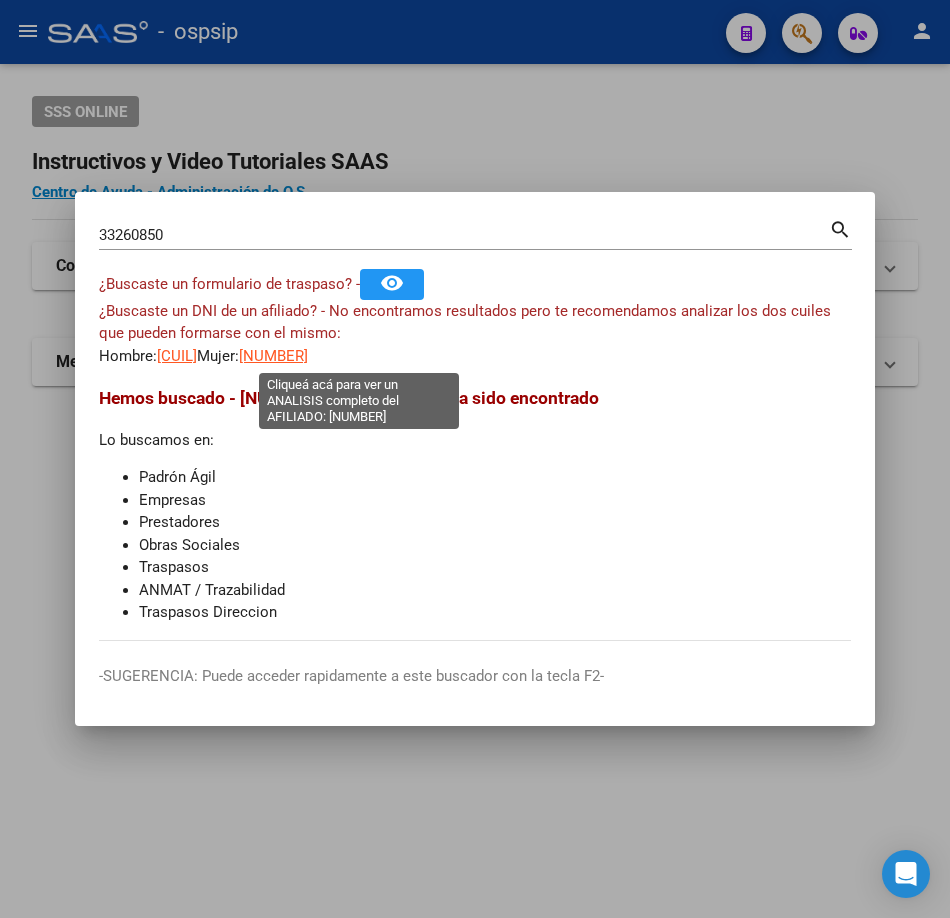 click on "[NUMBER]" at bounding box center [273, 356] 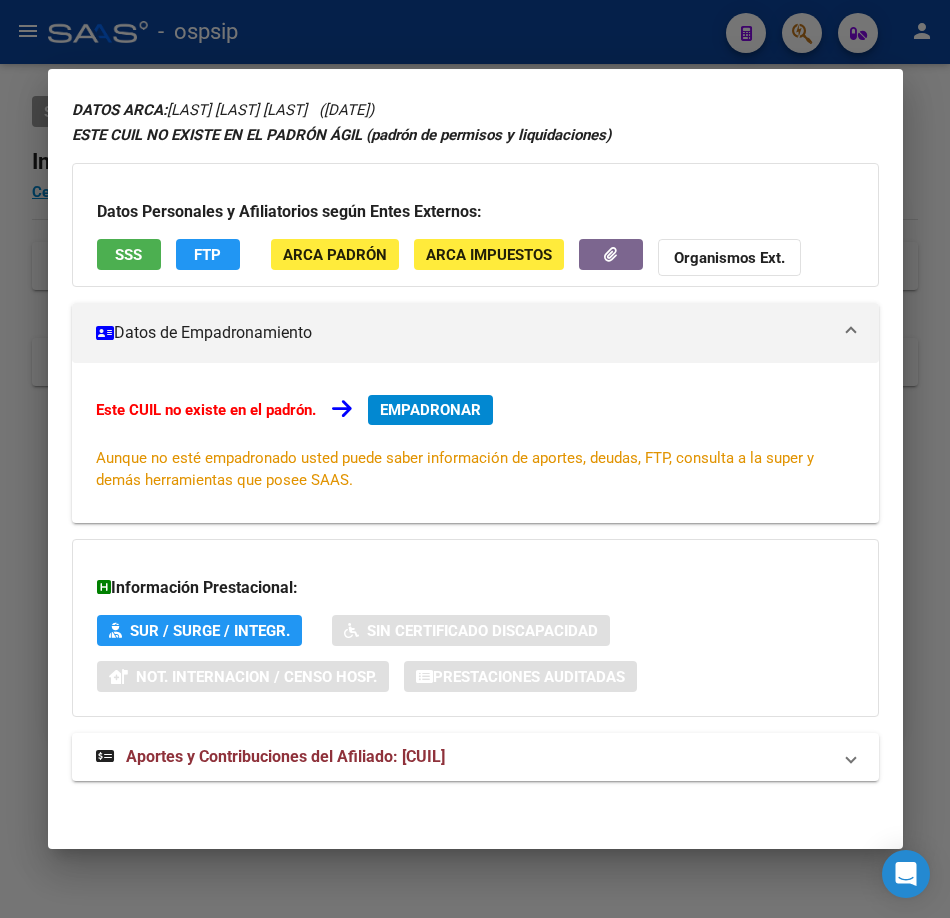 scroll, scrollTop: 68, scrollLeft: 0, axis: vertical 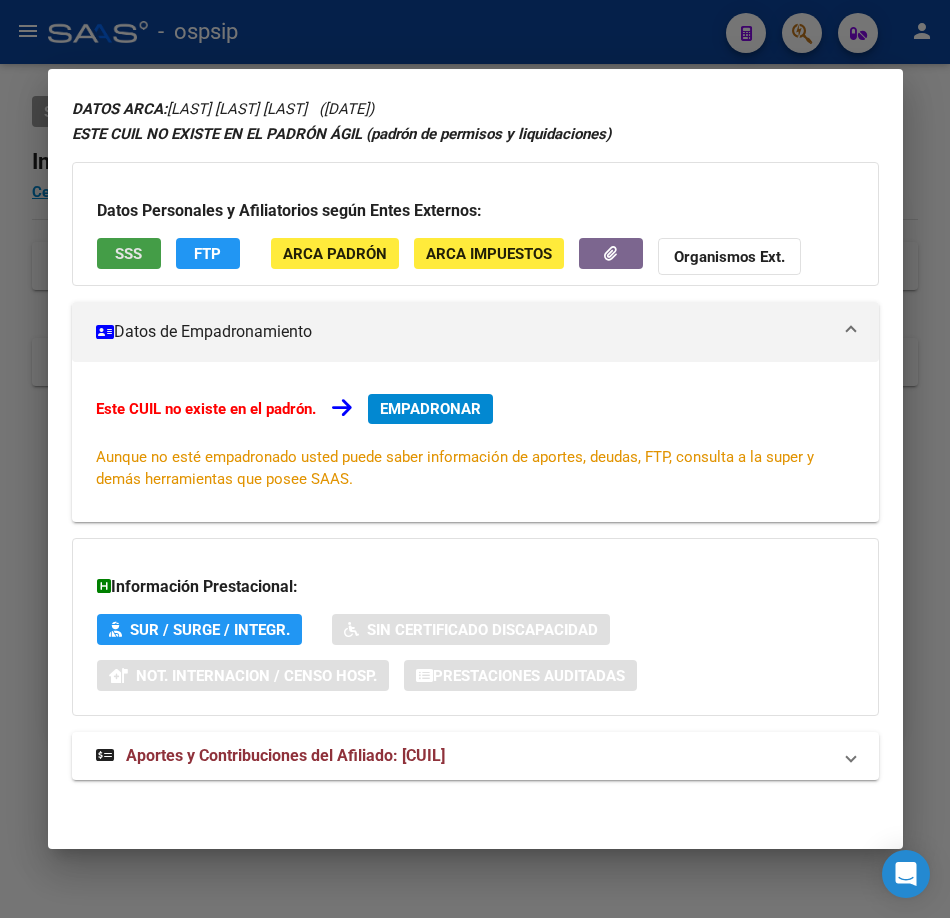 click on "SSS" at bounding box center [128, 254] 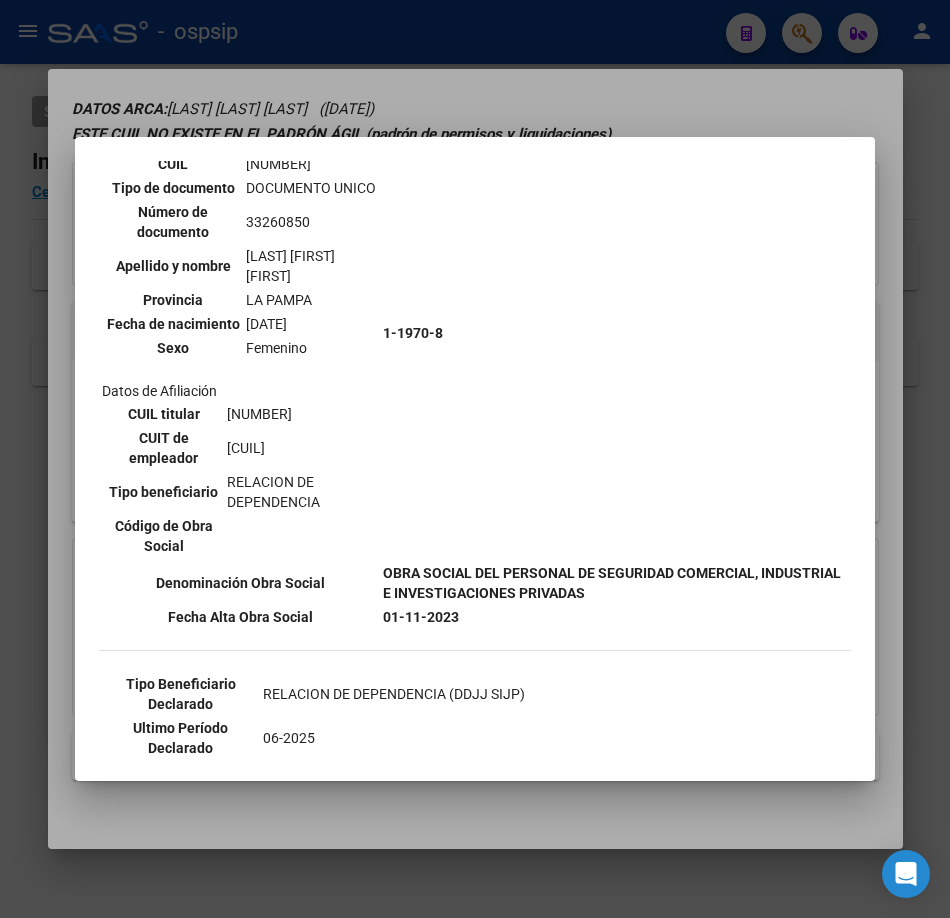 scroll, scrollTop: 300, scrollLeft: 0, axis: vertical 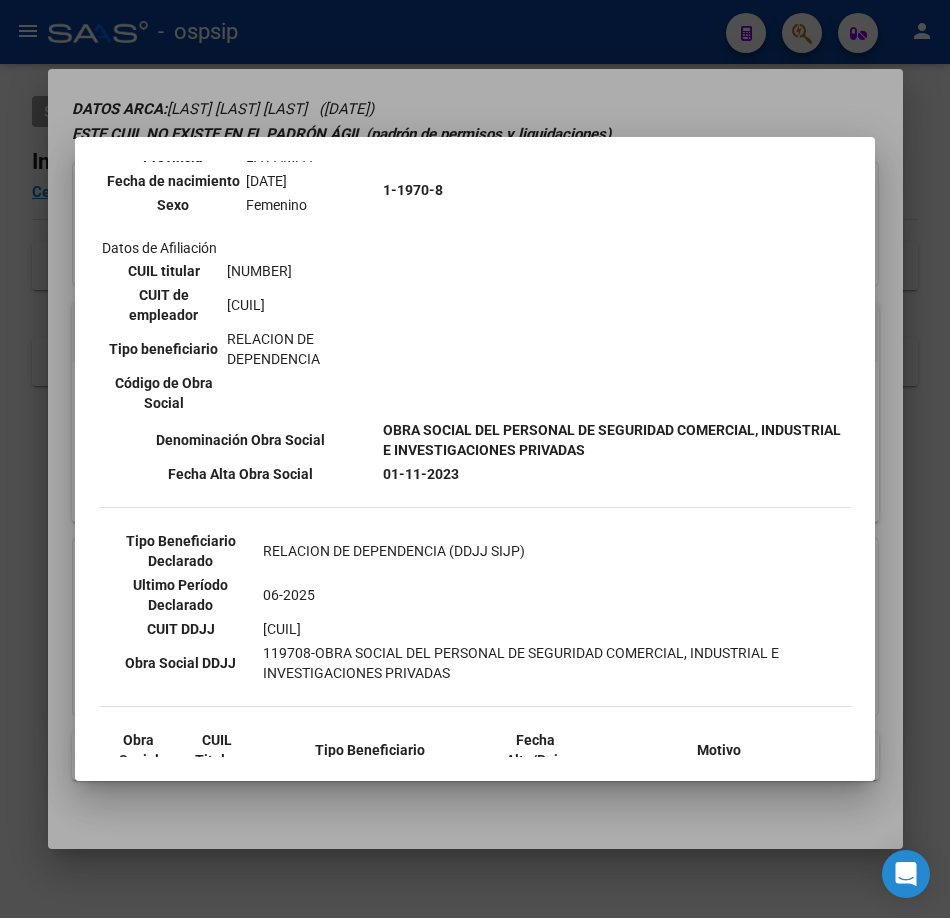 click at bounding box center (475, 459) 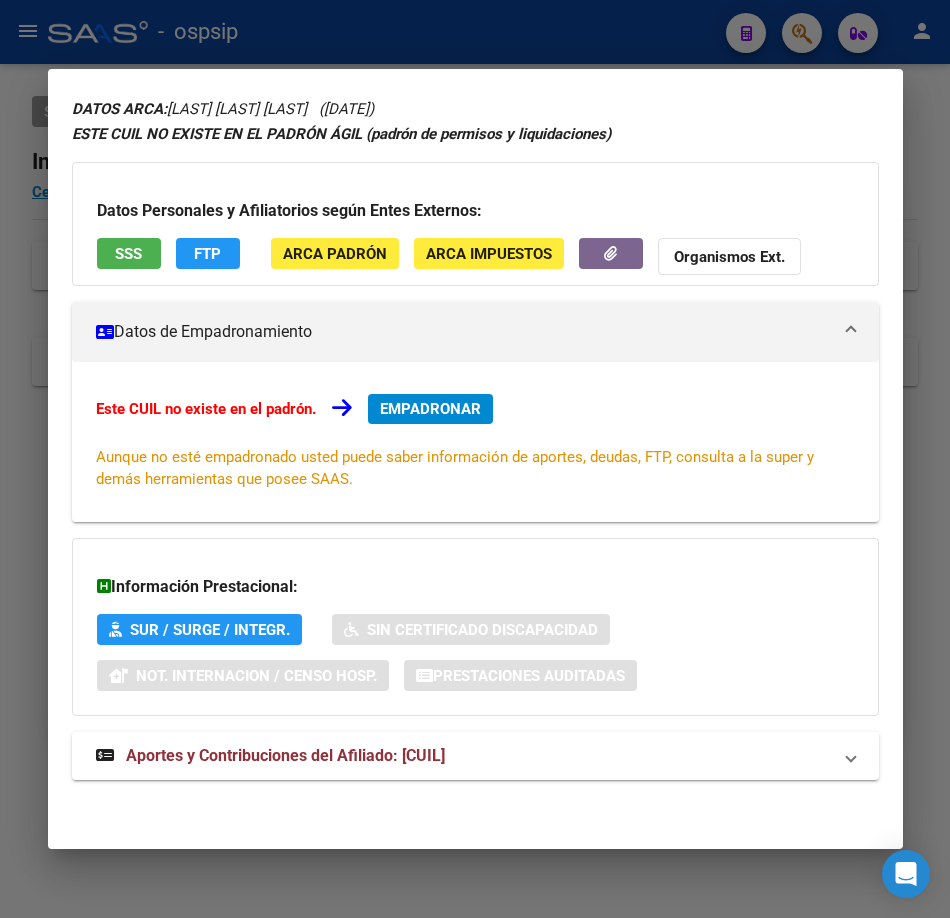click at bounding box center [475, 459] 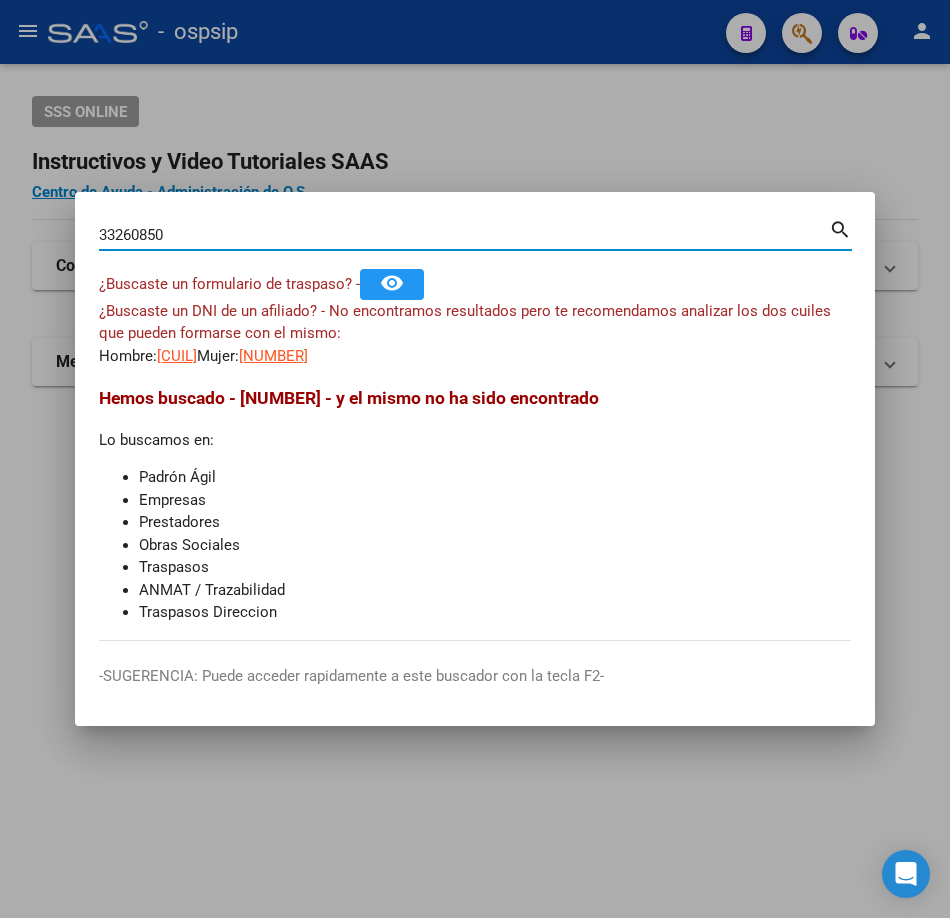 click on "33260850" at bounding box center (464, 235) 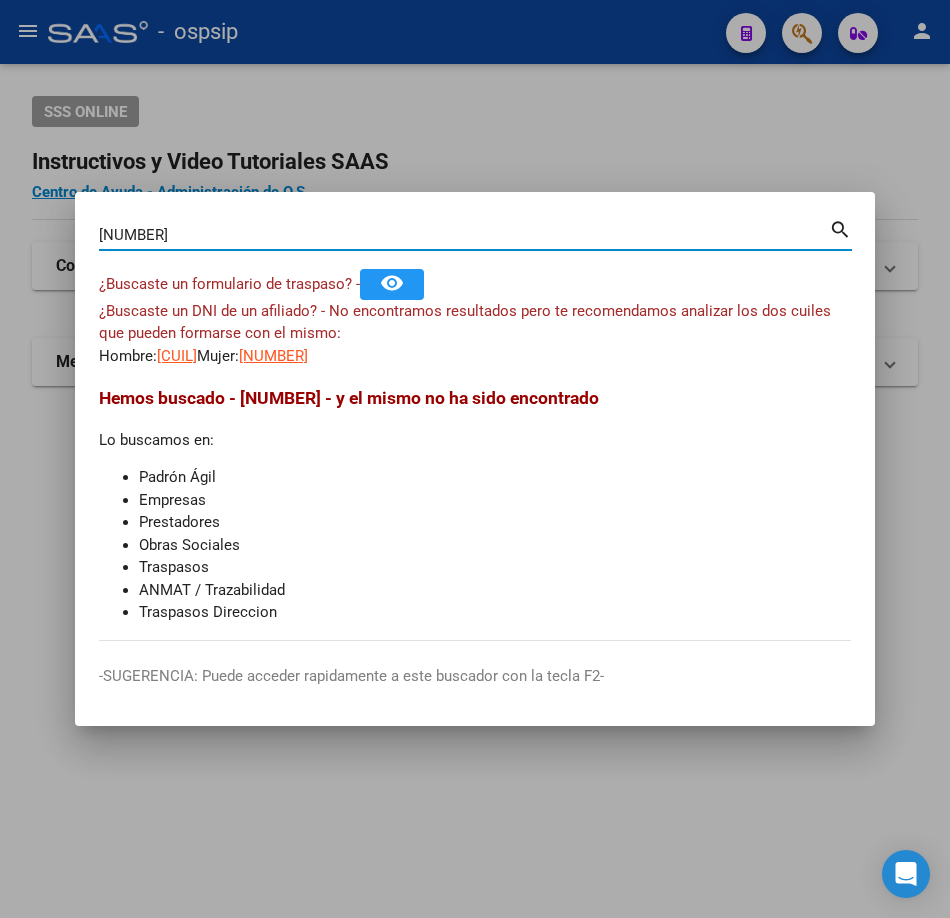 type on "[NUMBER]" 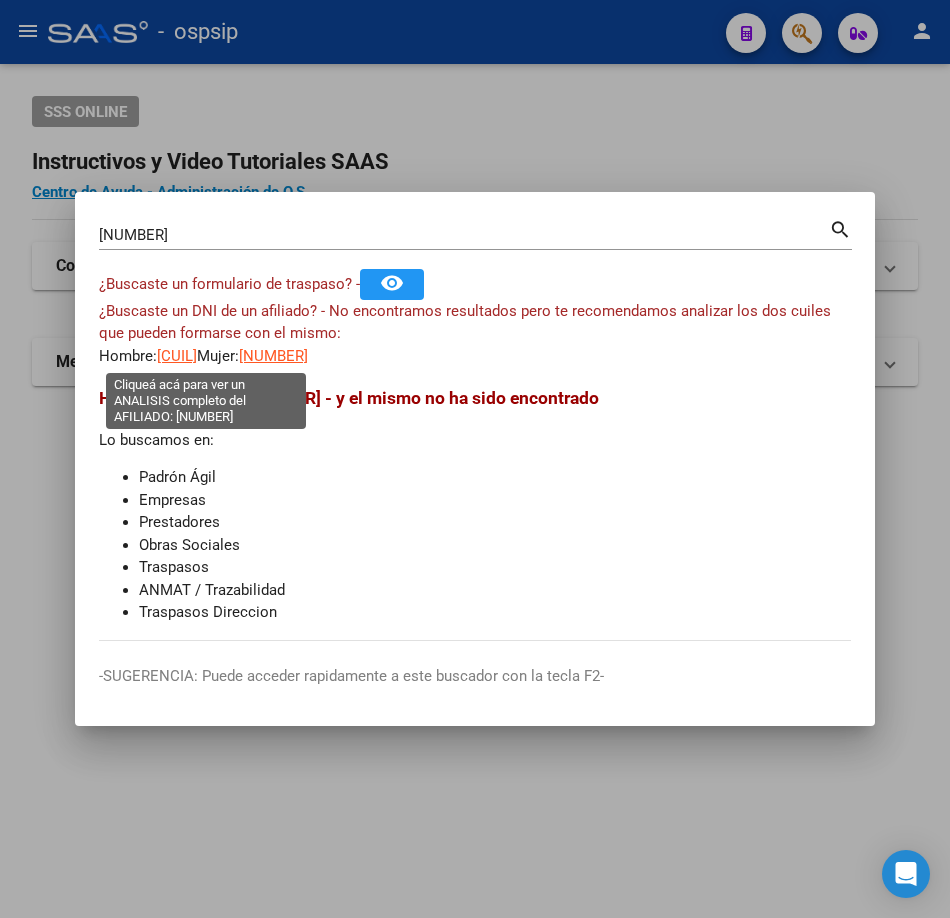 click on "[CUIL]" at bounding box center (177, 356) 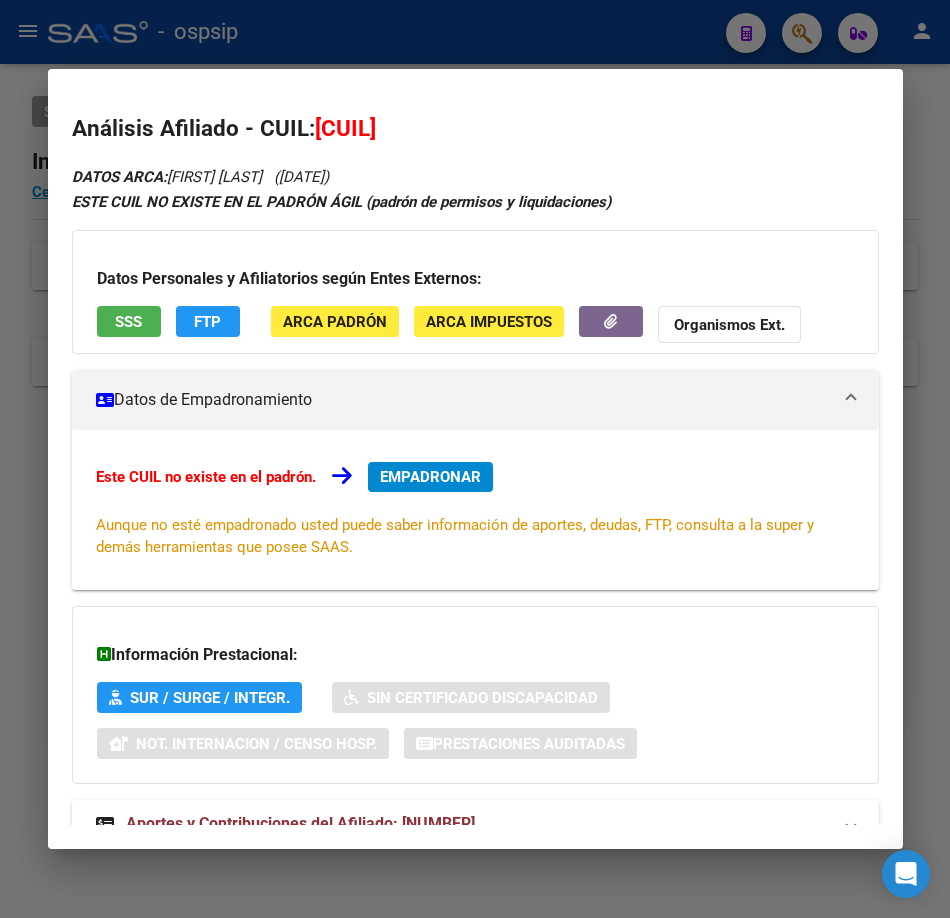 scroll, scrollTop: 68, scrollLeft: 0, axis: vertical 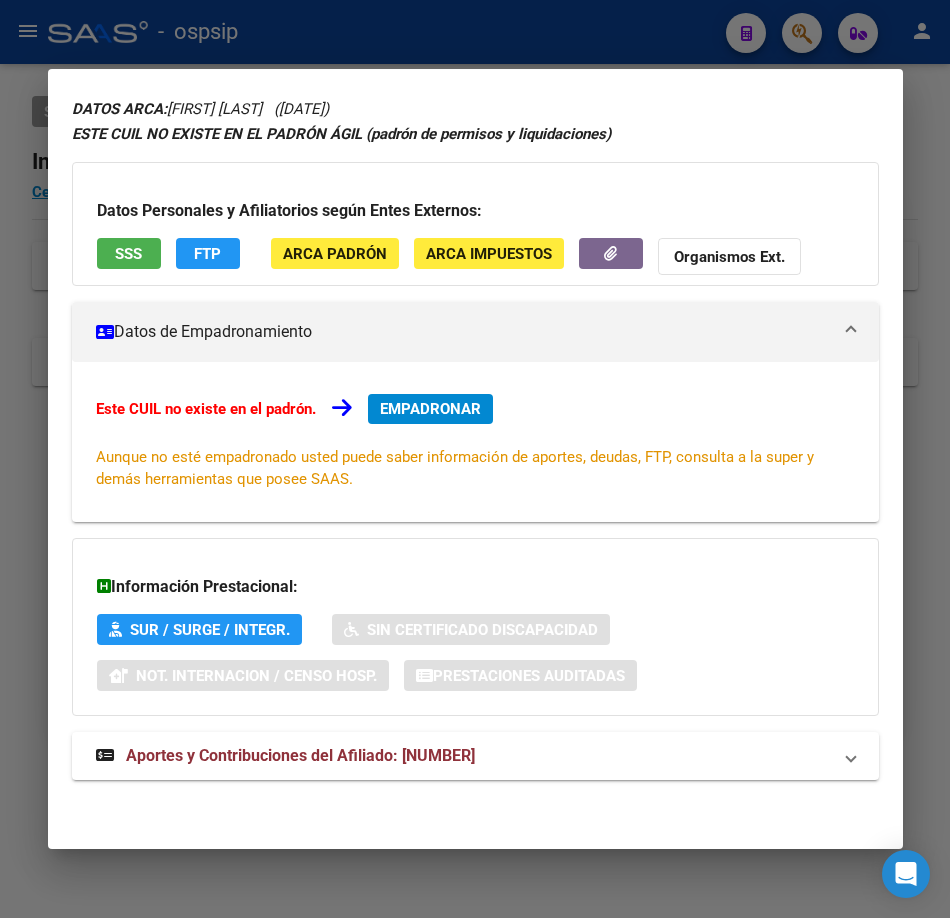 click on "SSS" at bounding box center (128, 254) 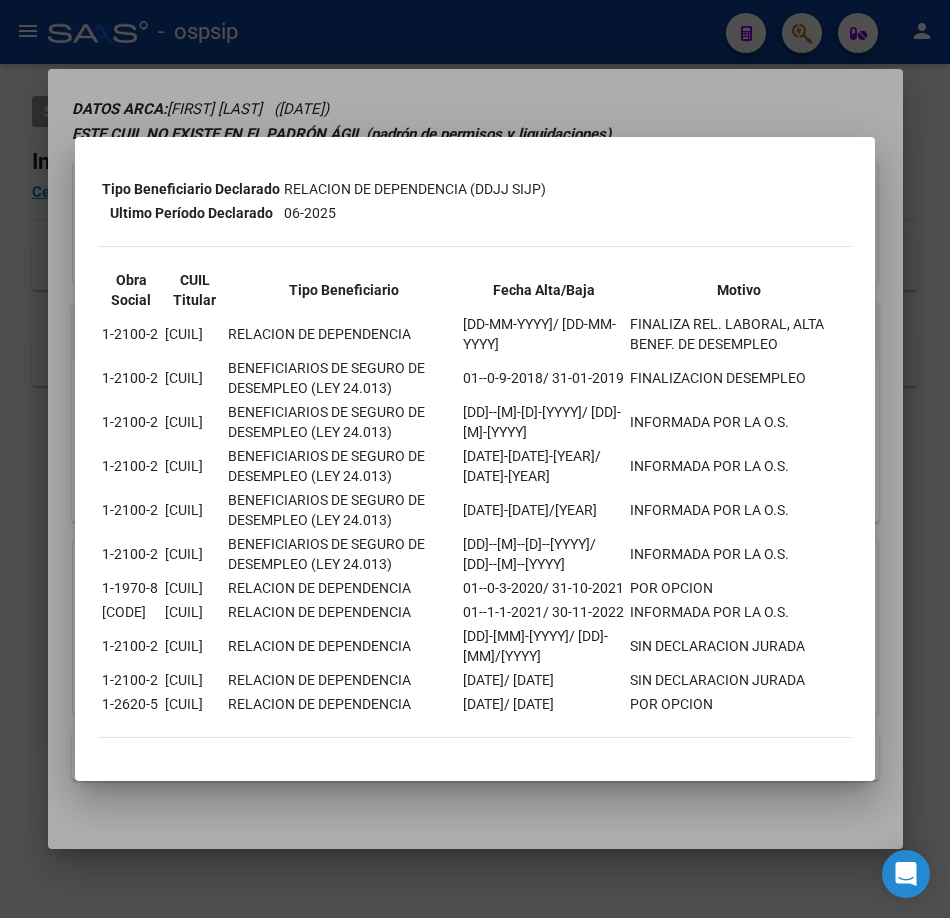 scroll, scrollTop: 629, scrollLeft: 0, axis: vertical 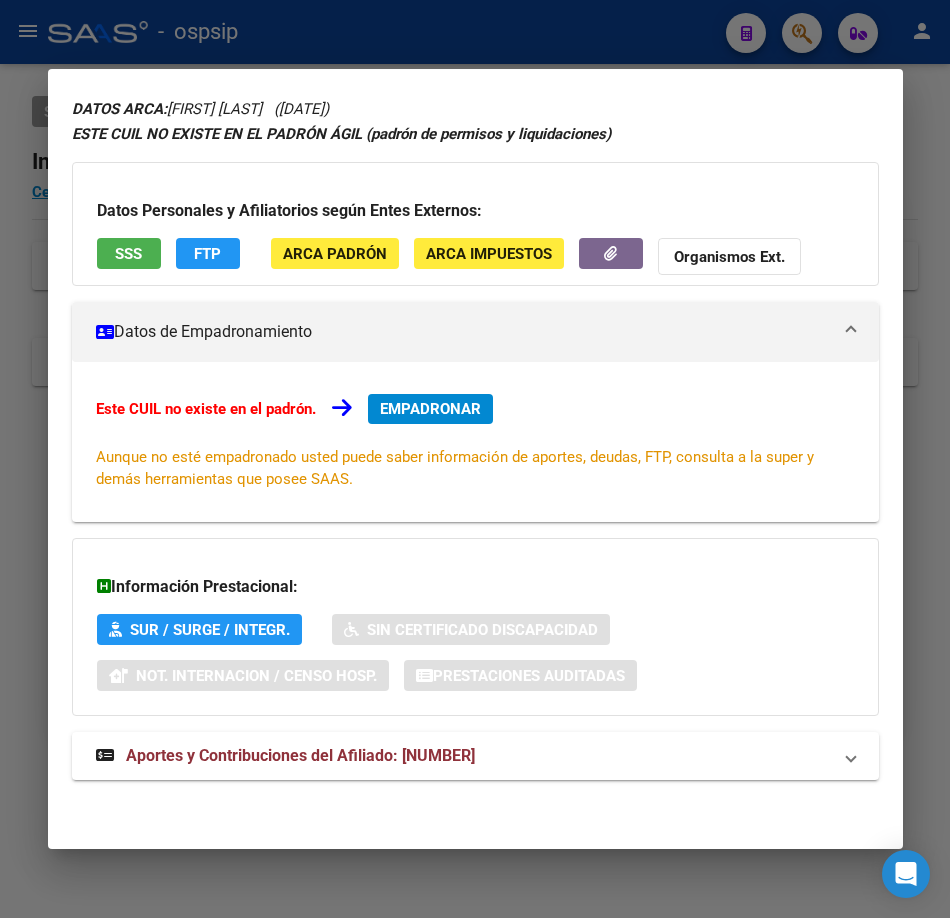 click at bounding box center (475, 459) 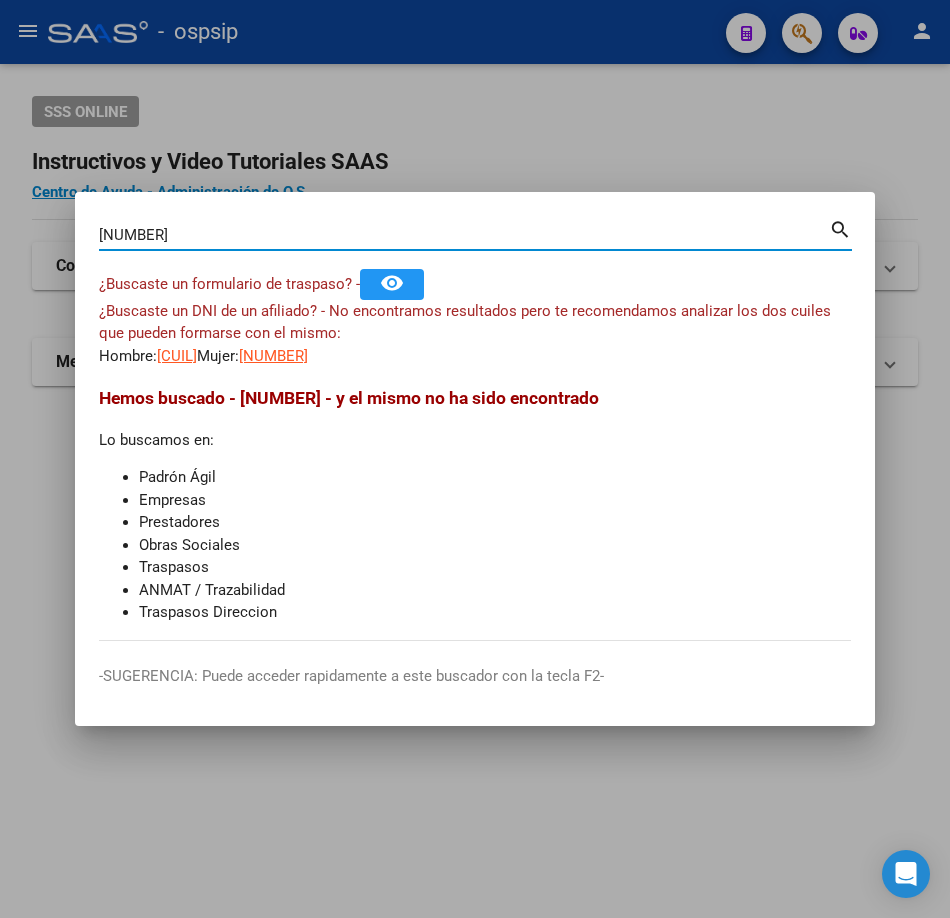 click on "[NUMBER]" at bounding box center [464, 235] 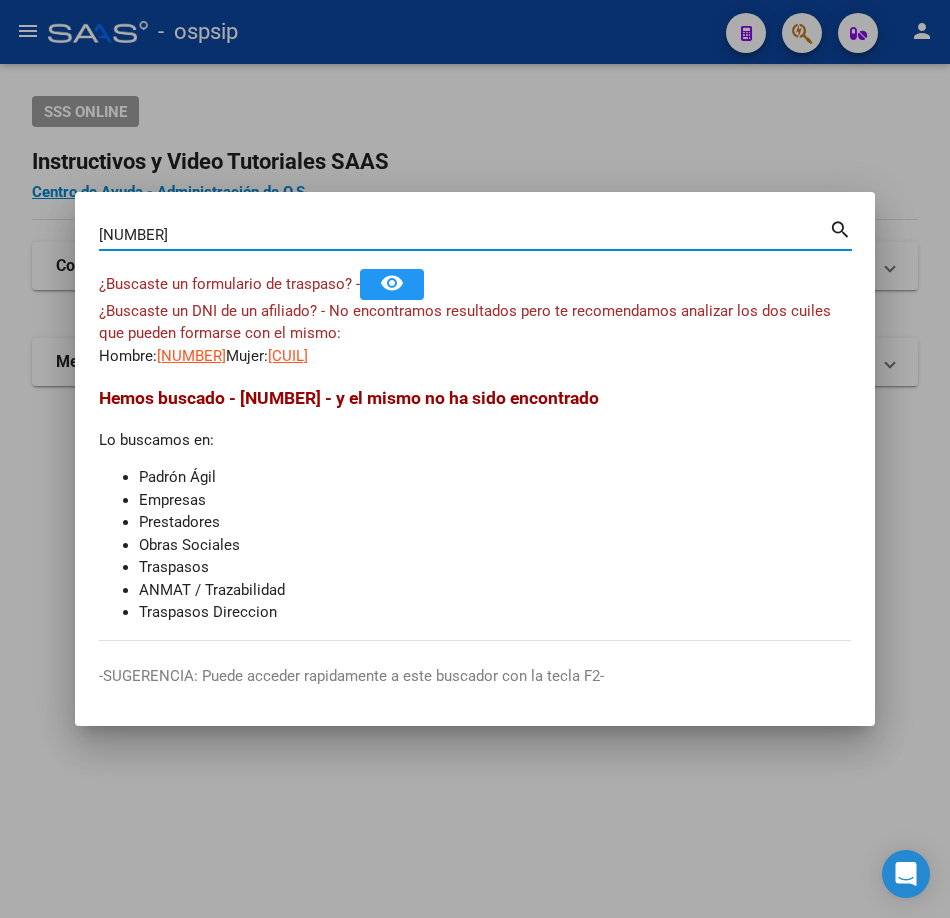 click on "¿Buscaste un DNI de un afiliado? - No encontramos resultados pero te recomendamos analizar los dos cuiles que pueden formarse con el mismo:" at bounding box center (465, 322) 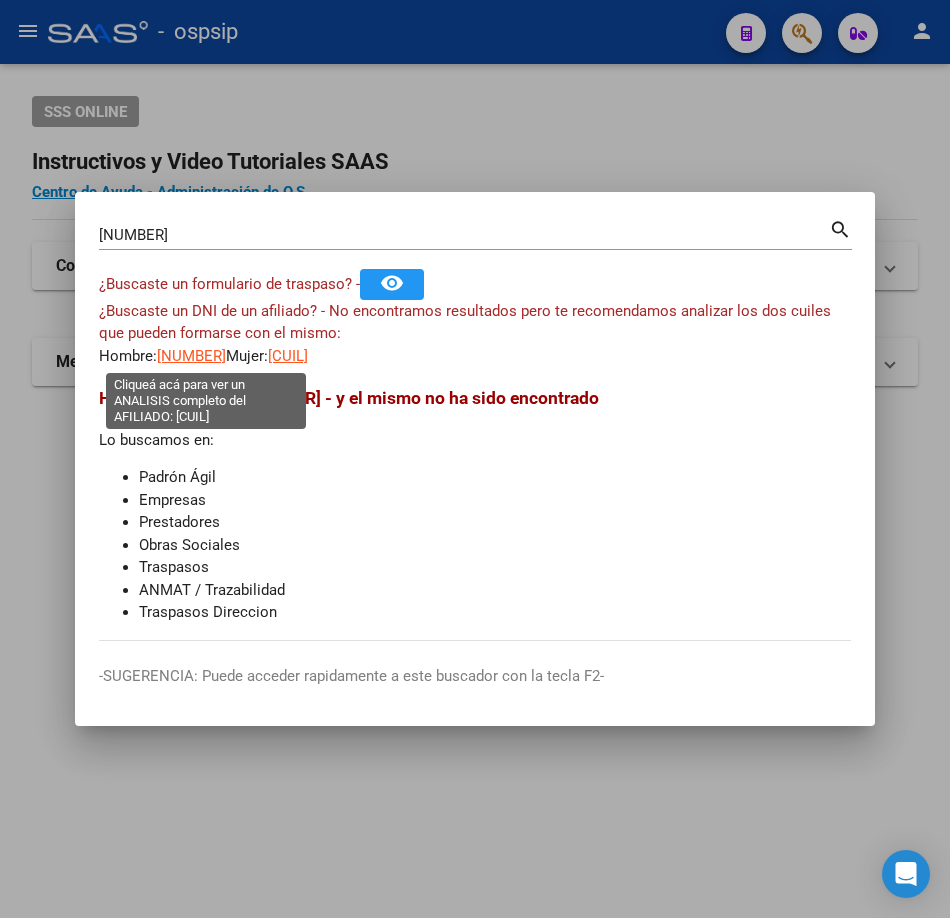 click on "[NUMBER]" at bounding box center (191, 356) 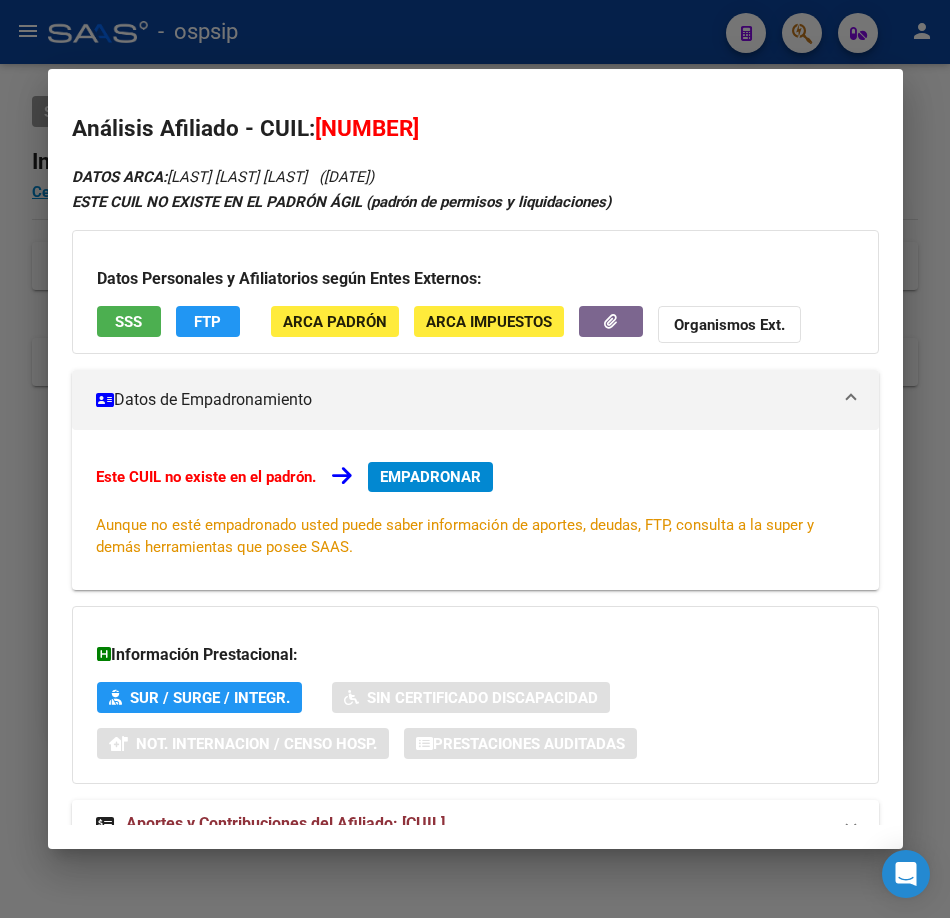click on "Datos Personales y Afiliatorios según Entes Externos: SSS FTP ARCA Padrón ARCA Impuestos Organismos Ext." at bounding box center [475, 292] 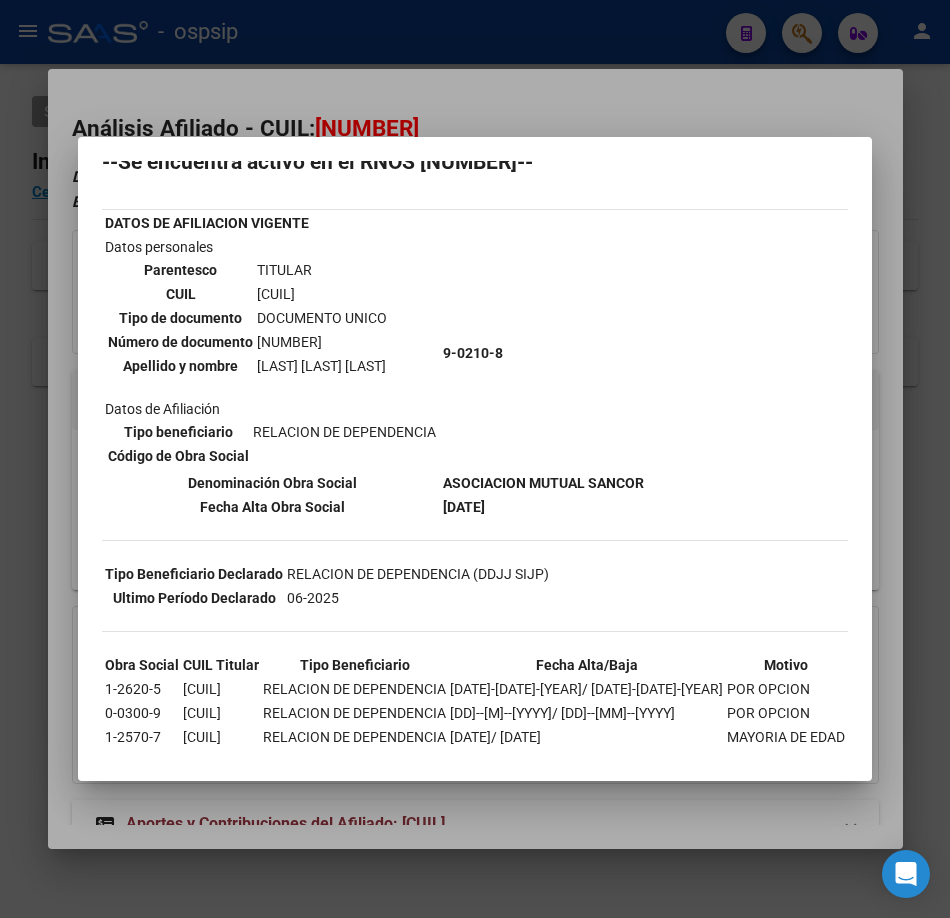 scroll, scrollTop: 97, scrollLeft: 0, axis: vertical 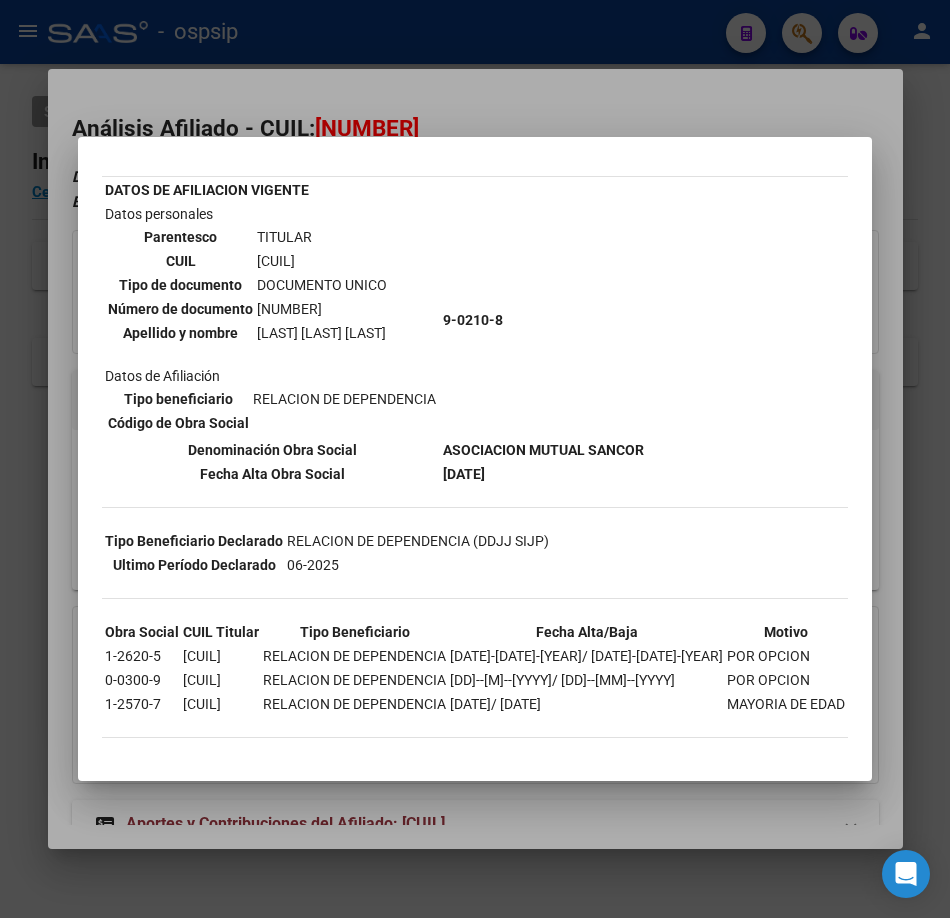 click at bounding box center (475, 459) 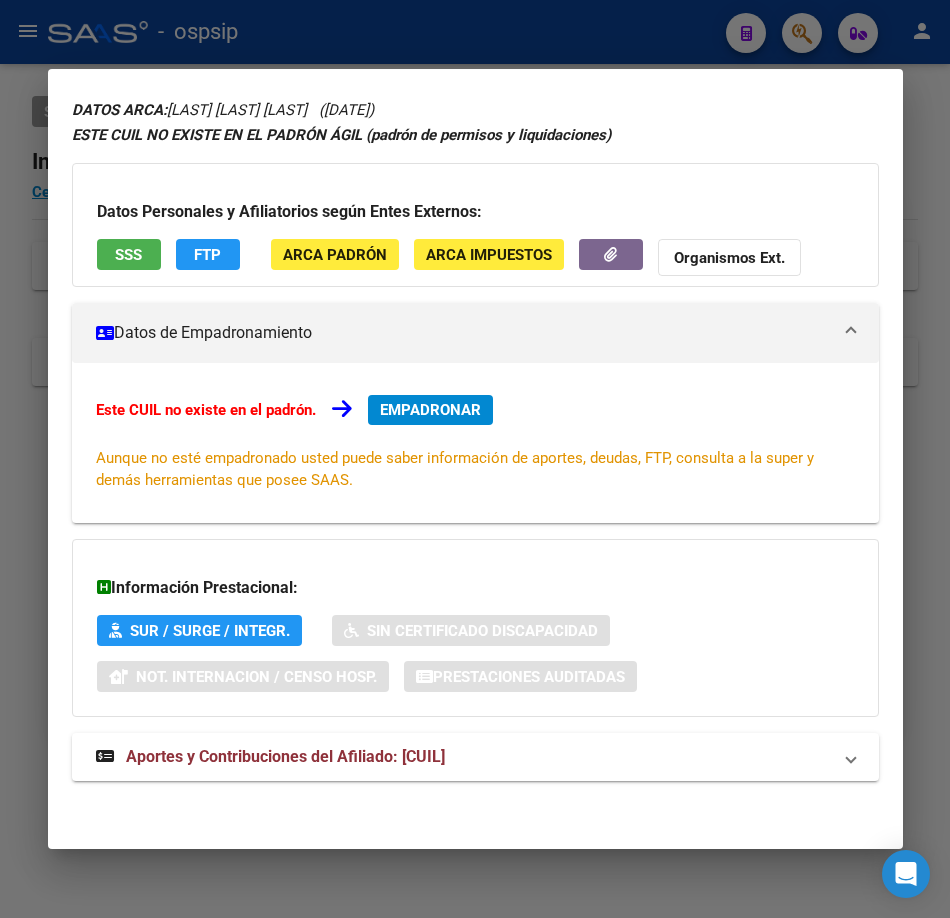 scroll, scrollTop: 68, scrollLeft: 0, axis: vertical 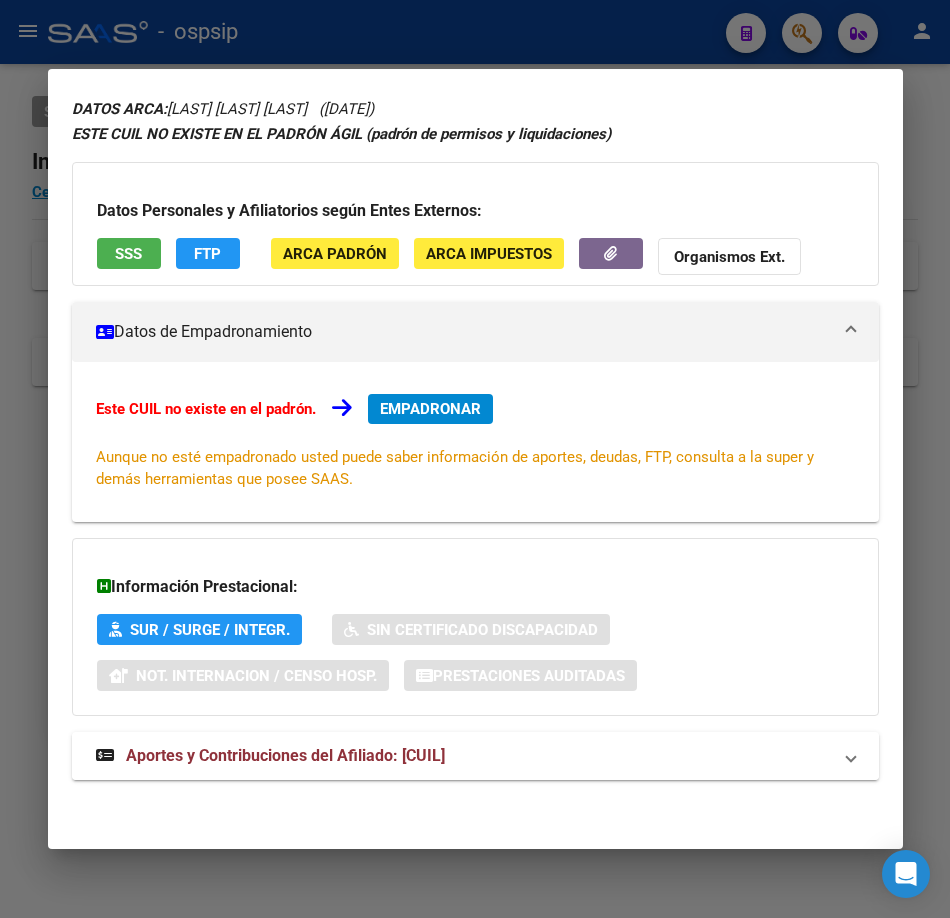 click on "Aportes y Contribuciones del Afiliado: [CUIL]" at bounding box center [285, 755] 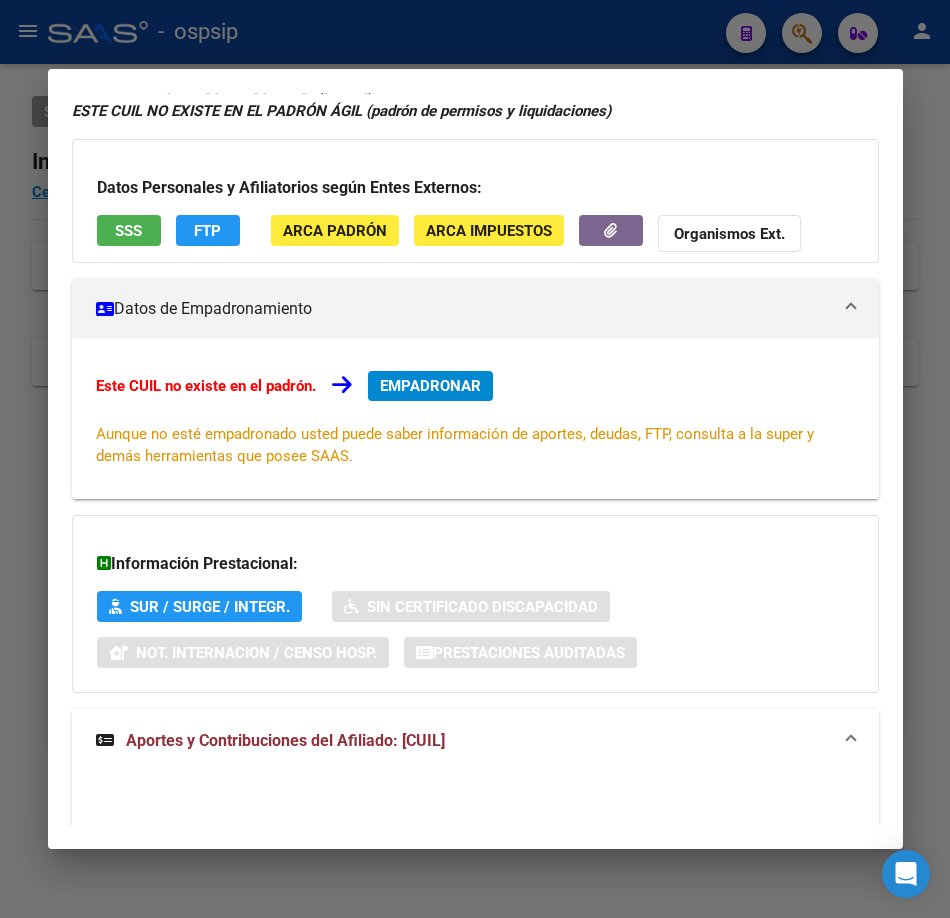 scroll, scrollTop: 0, scrollLeft: 0, axis: both 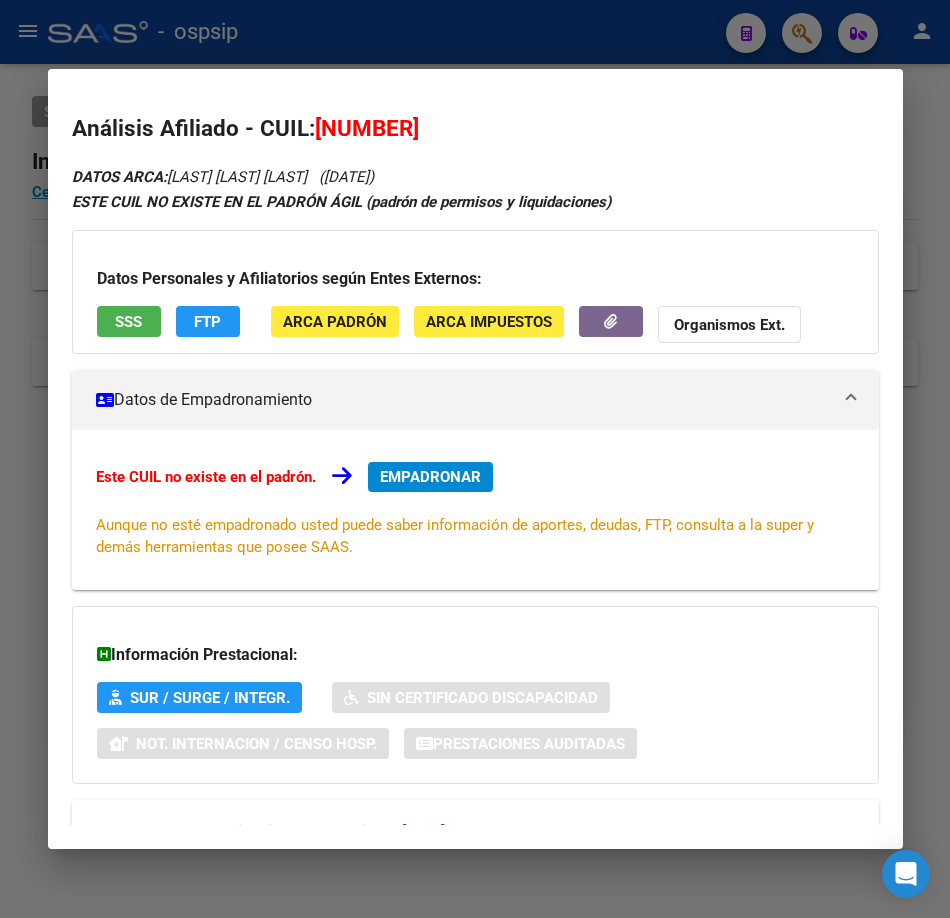 click at bounding box center (475, 459) 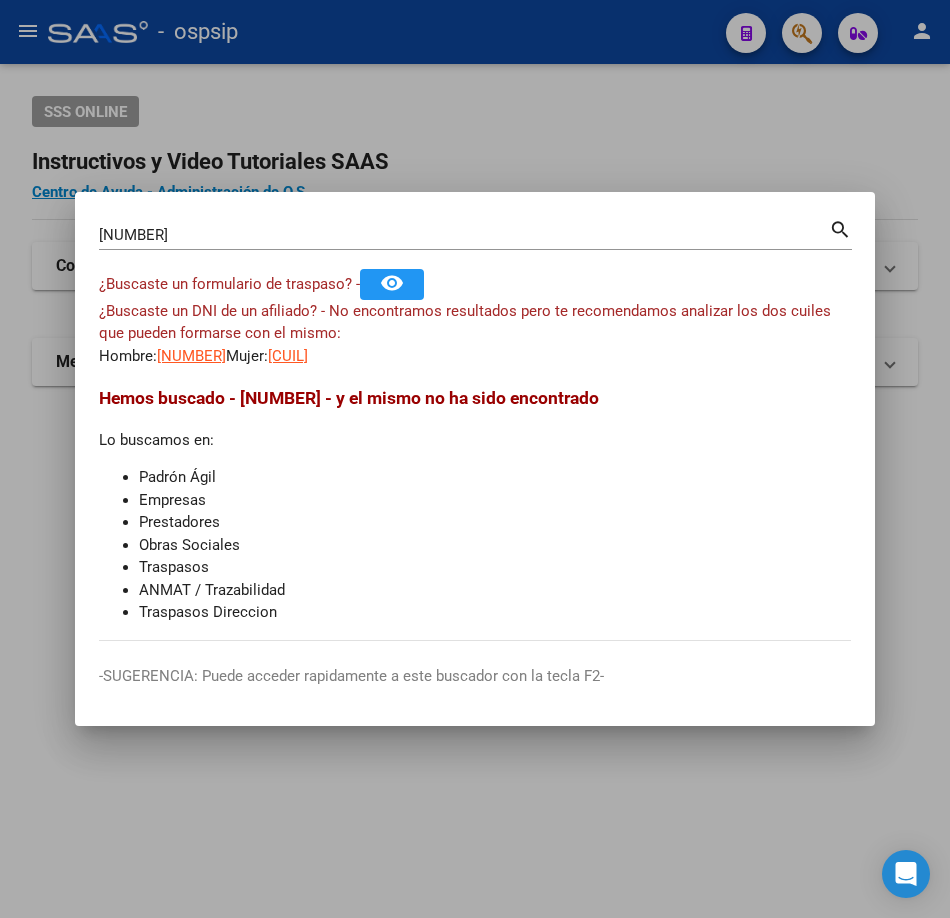 click on "[NUMBER]" at bounding box center [464, 235] 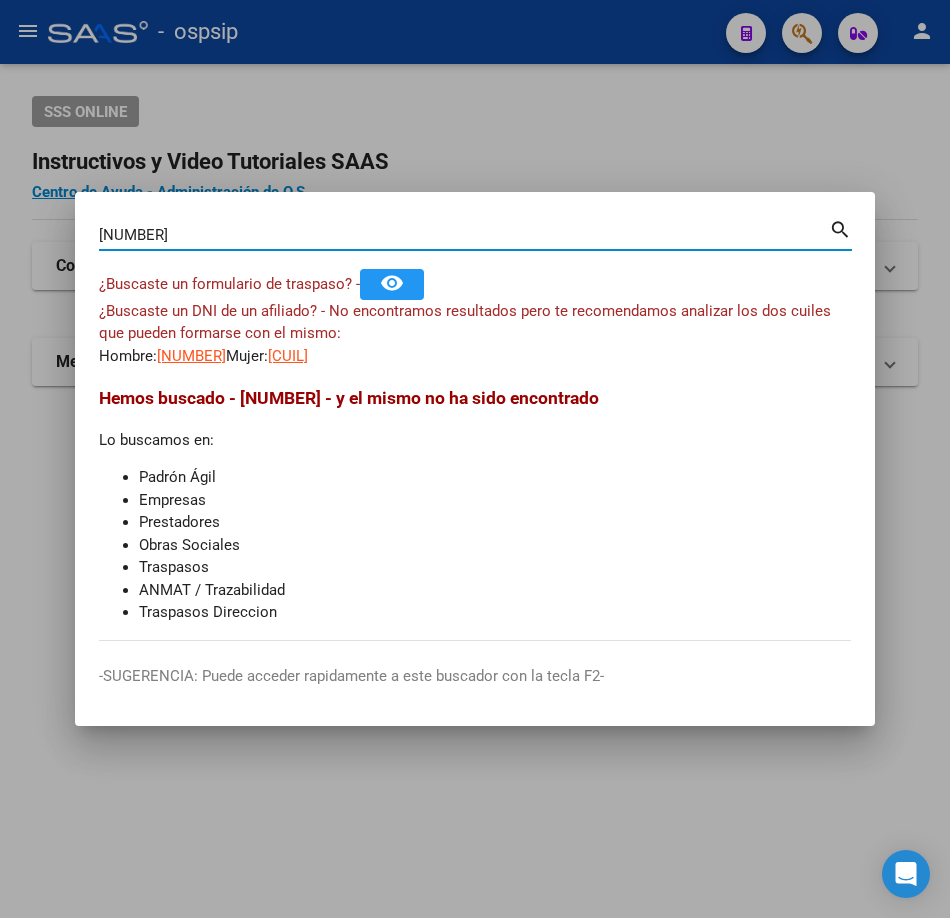 type on "[NUMBER]" 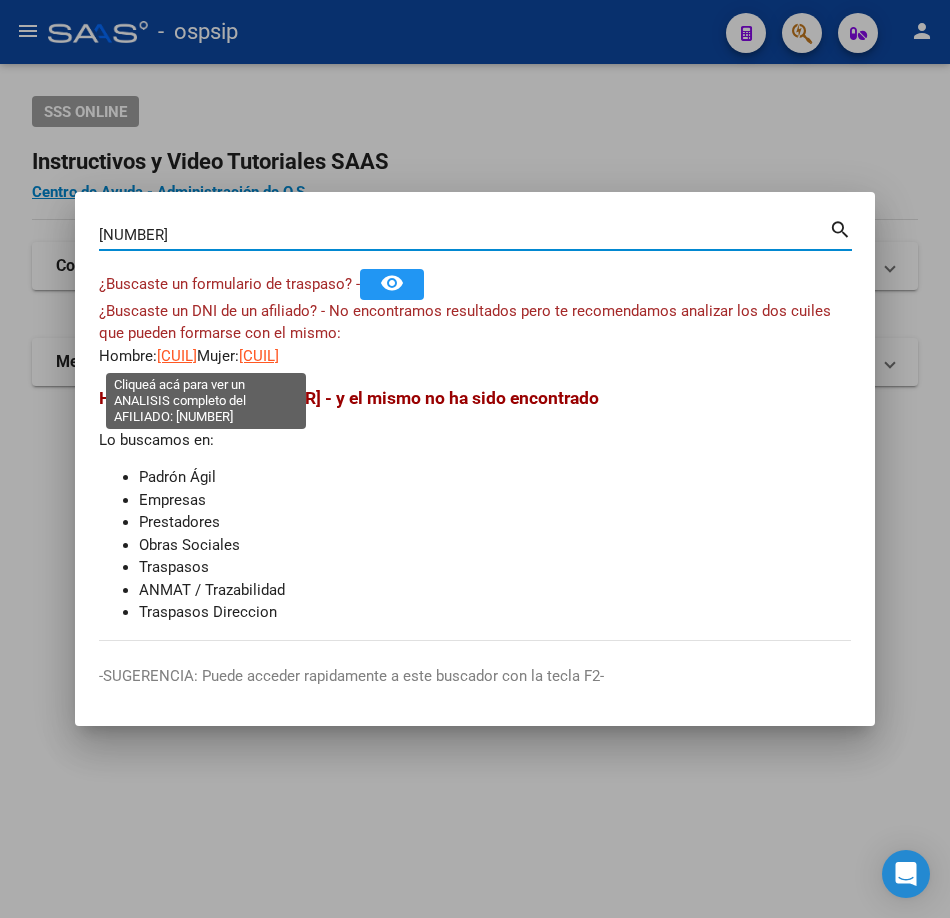 click on "¿Buscaste un DNI de un afiliado? - No encontramos resultados pero te recomendamos analizar los dos cuiles que pueden formarse con el mismo:  Hombre:  [NUMBER]     Mujer:  [NUMBER]" at bounding box center [475, 334] 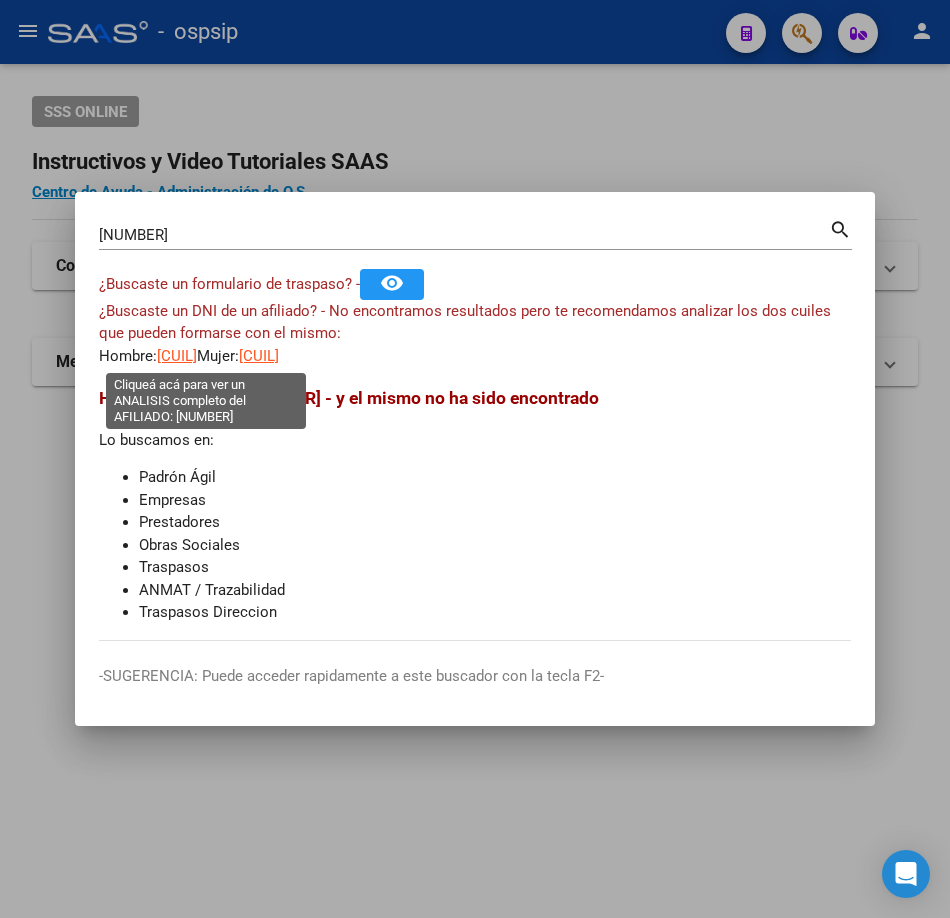 click on "[CUIL]" at bounding box center [177, 356] 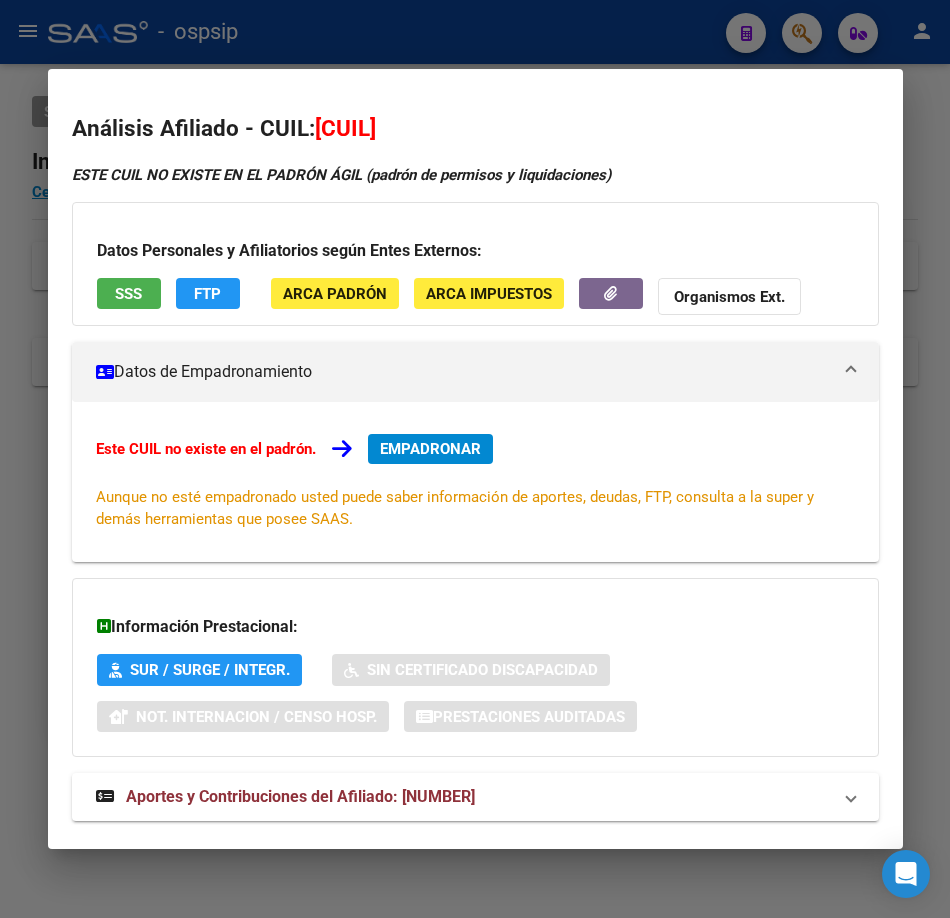 click on "SSS" at bounding box center [128, 294] 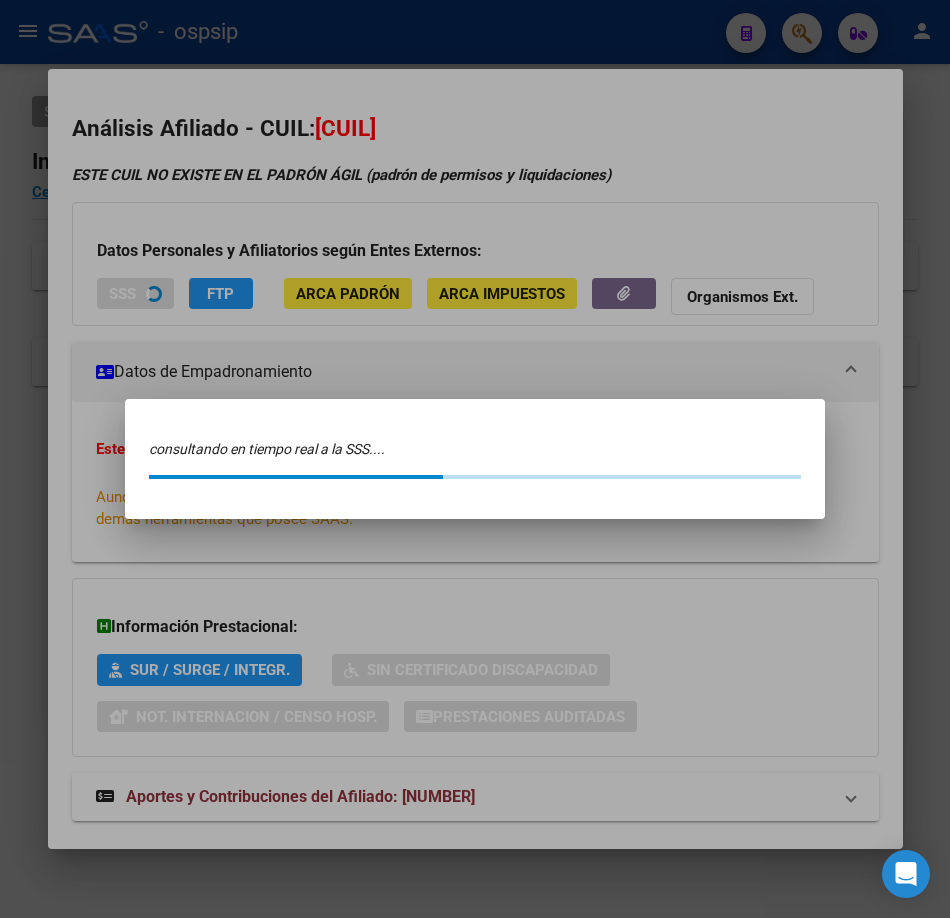 click at bounding box center (475, 459) 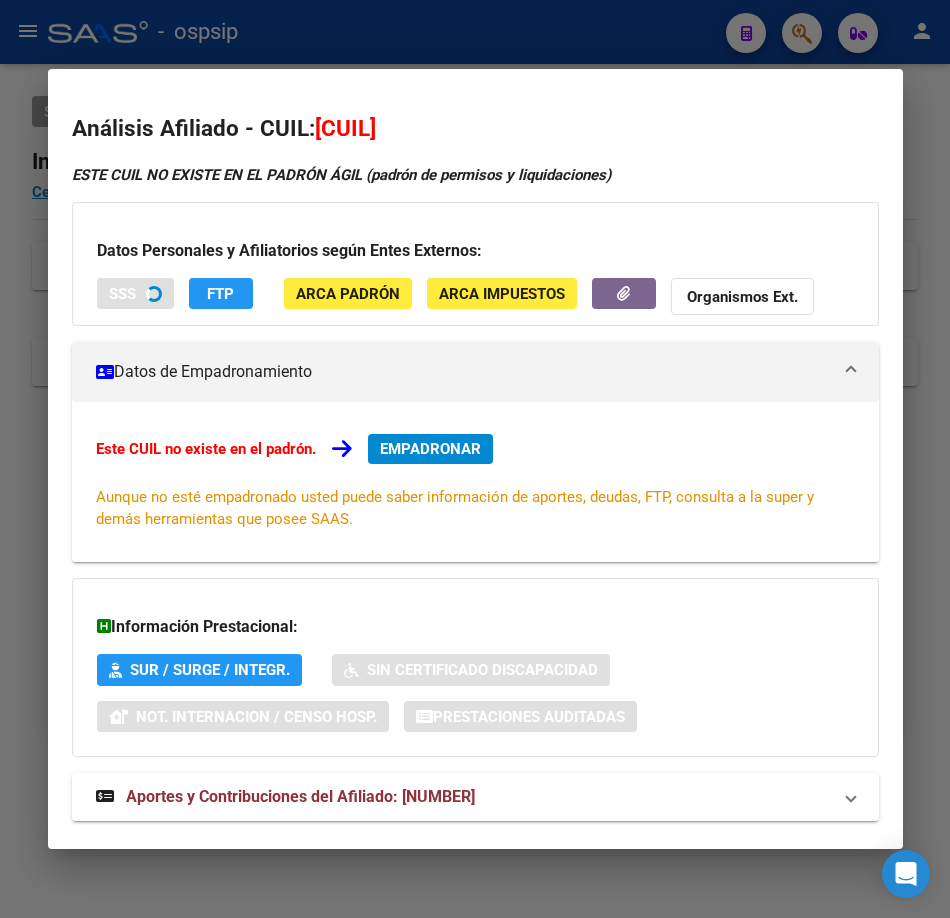 click at bounding box center [475, 459] 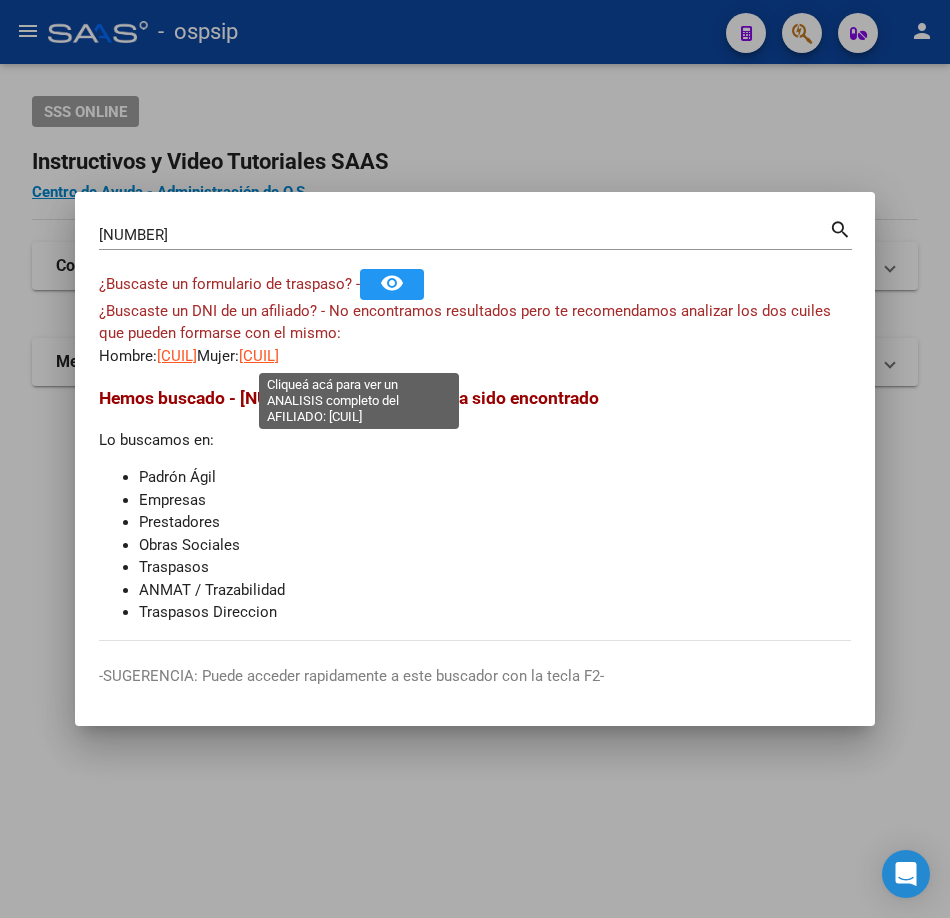 click on "[CUIL]" at bounding box center (259, 356) 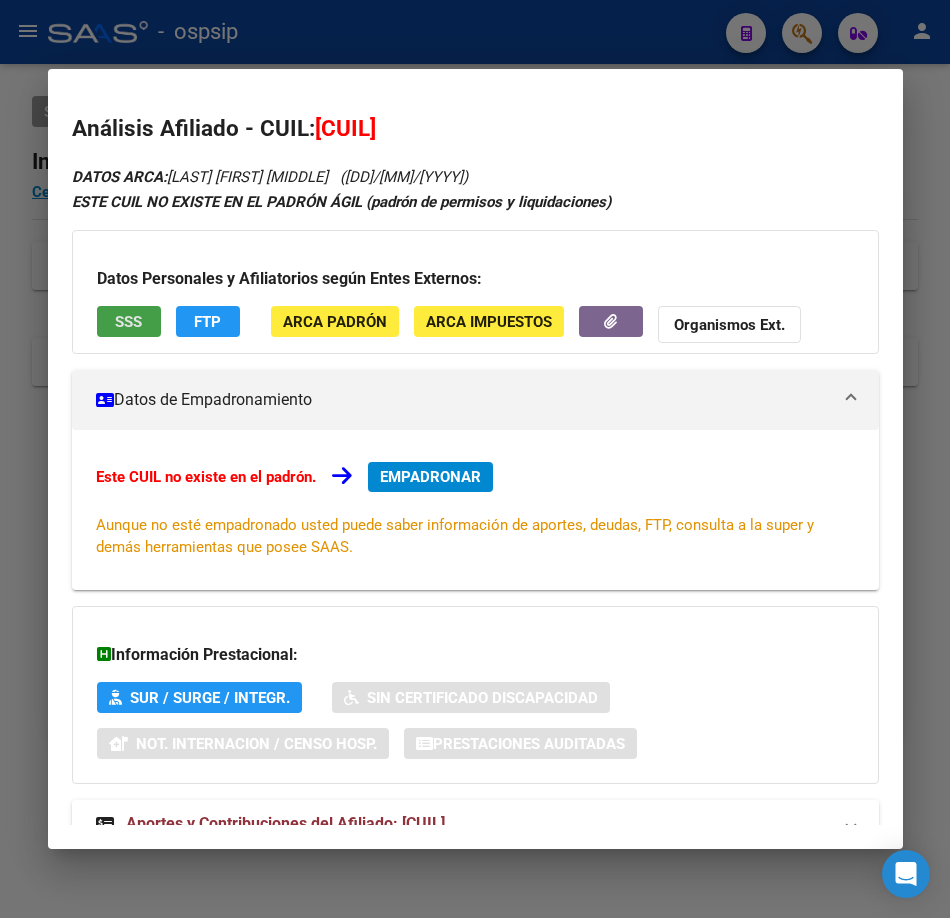 click on "SSS" at bounding box center (128, 322) 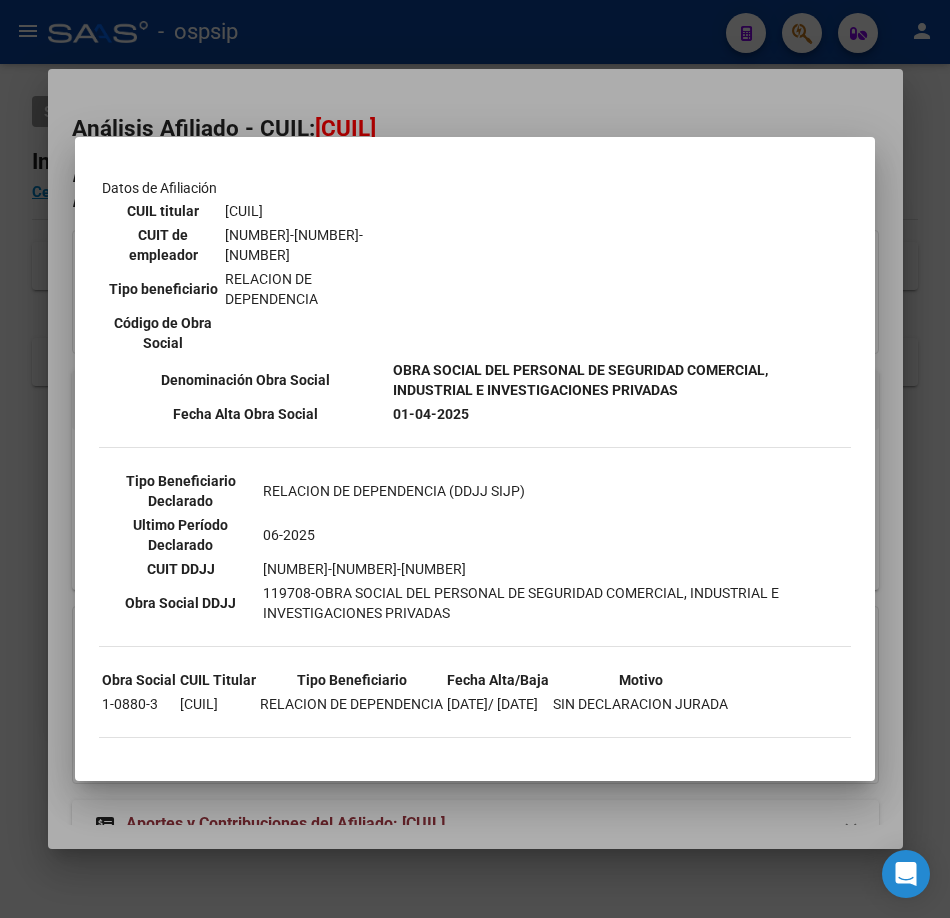 scroll, scrollTop: 400, scrollLeft: 0, axis: vertical 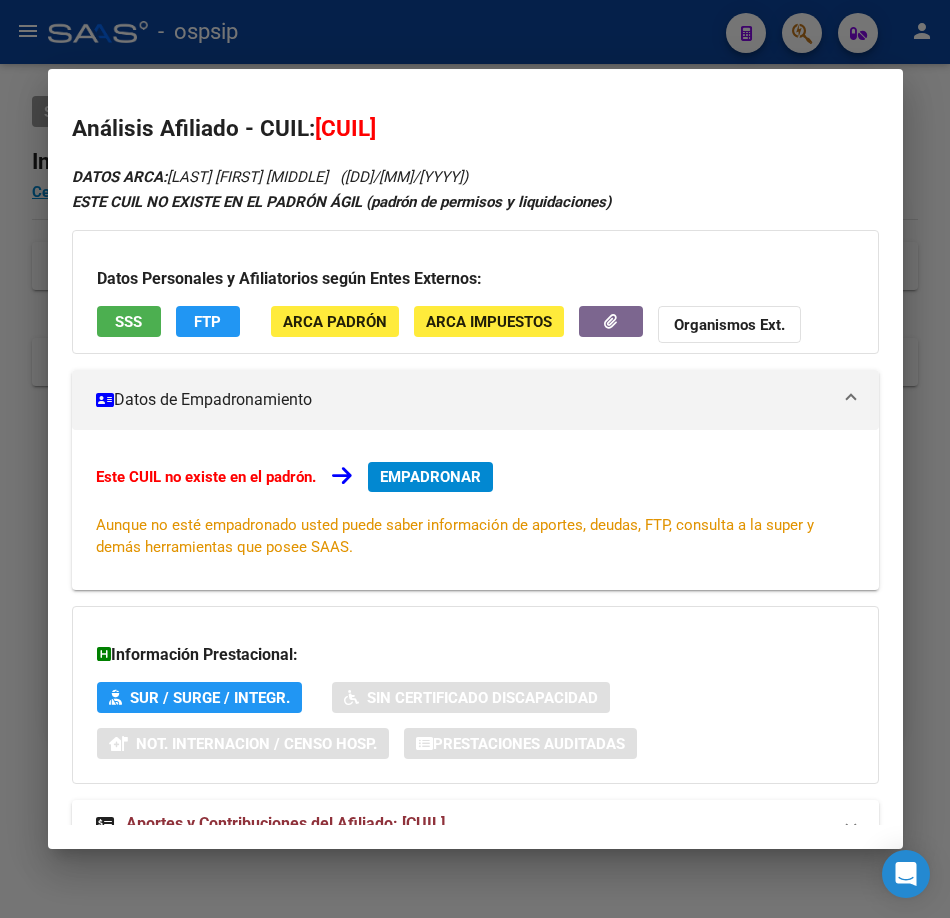 click at bounding box center [475, 459] 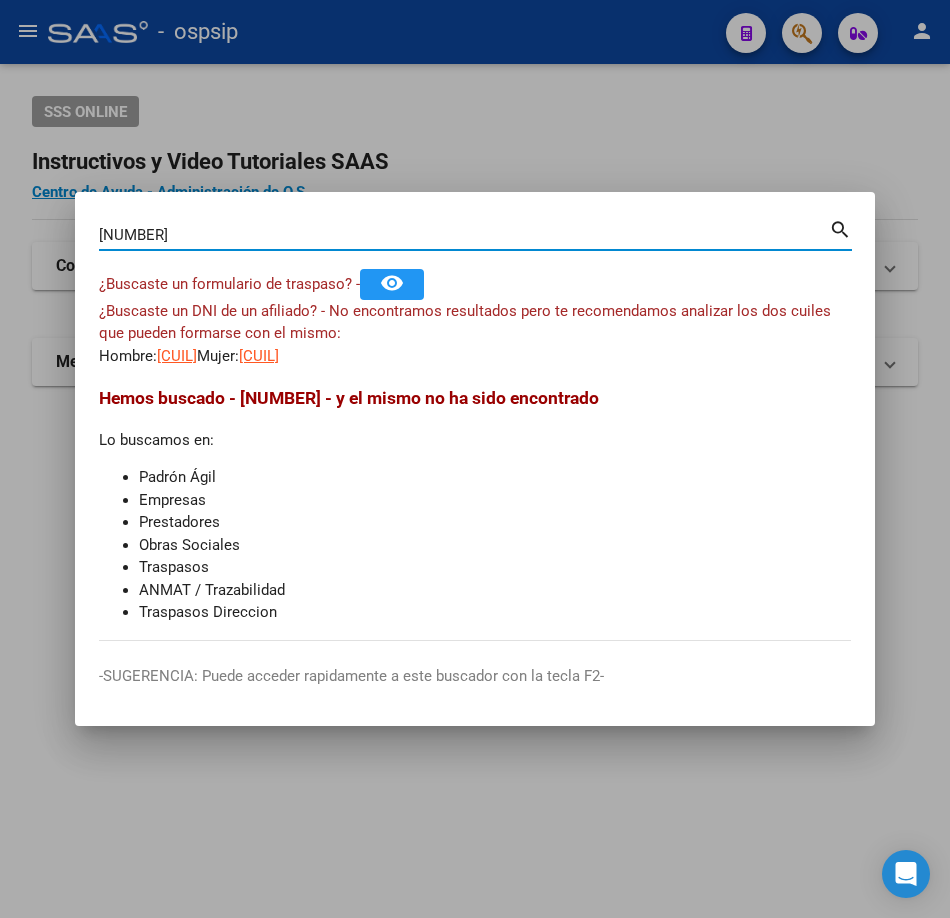 click on "[NUMBER]" at bounding box center [464, 235] 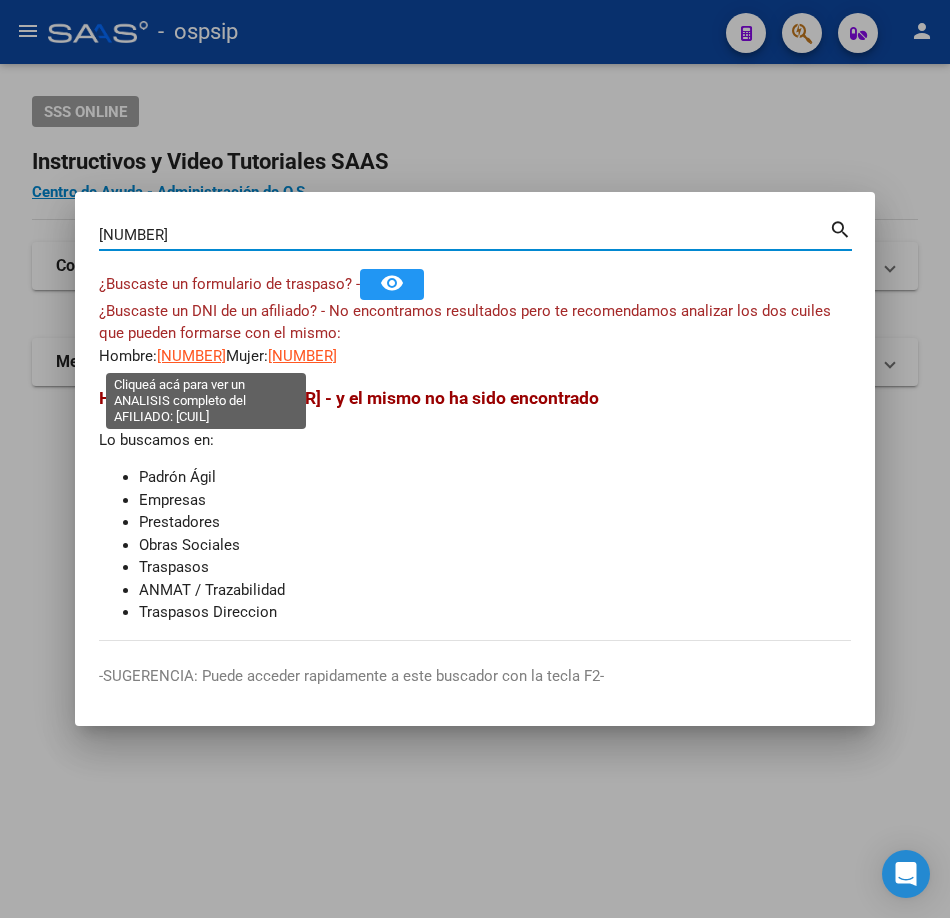 click on "[NUMBER]" at bounding box center [191, 356] 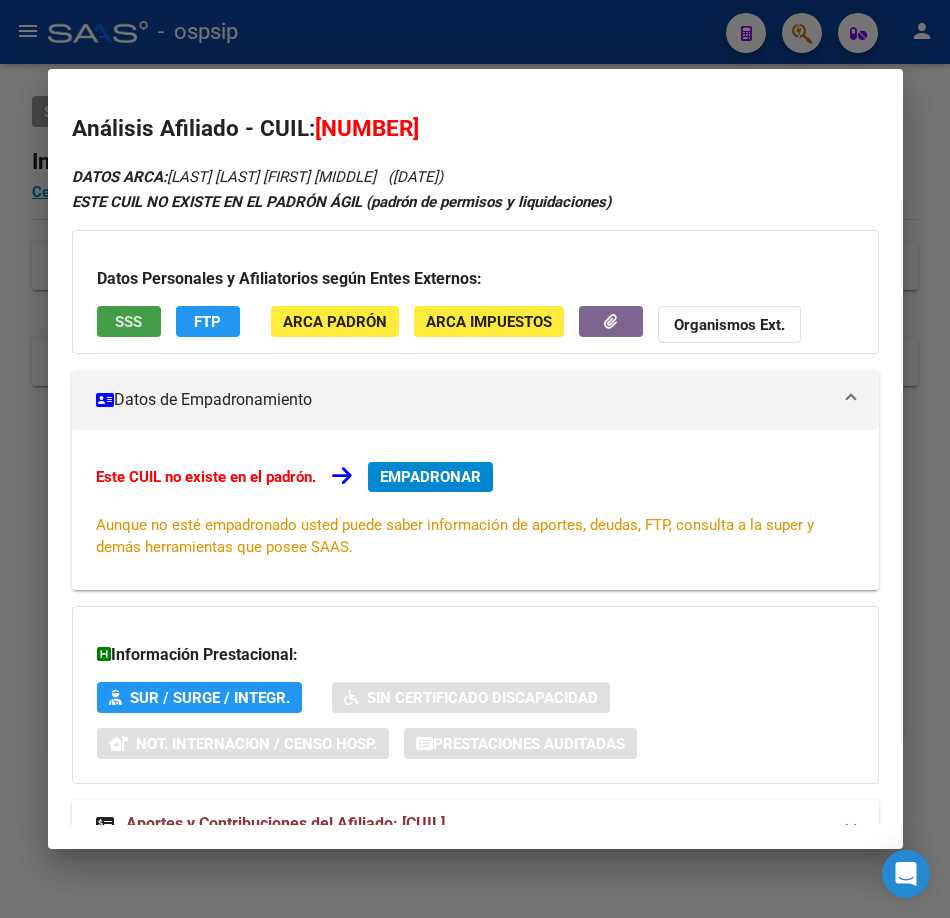 click on "SSS" at bounding box center [128, 322] 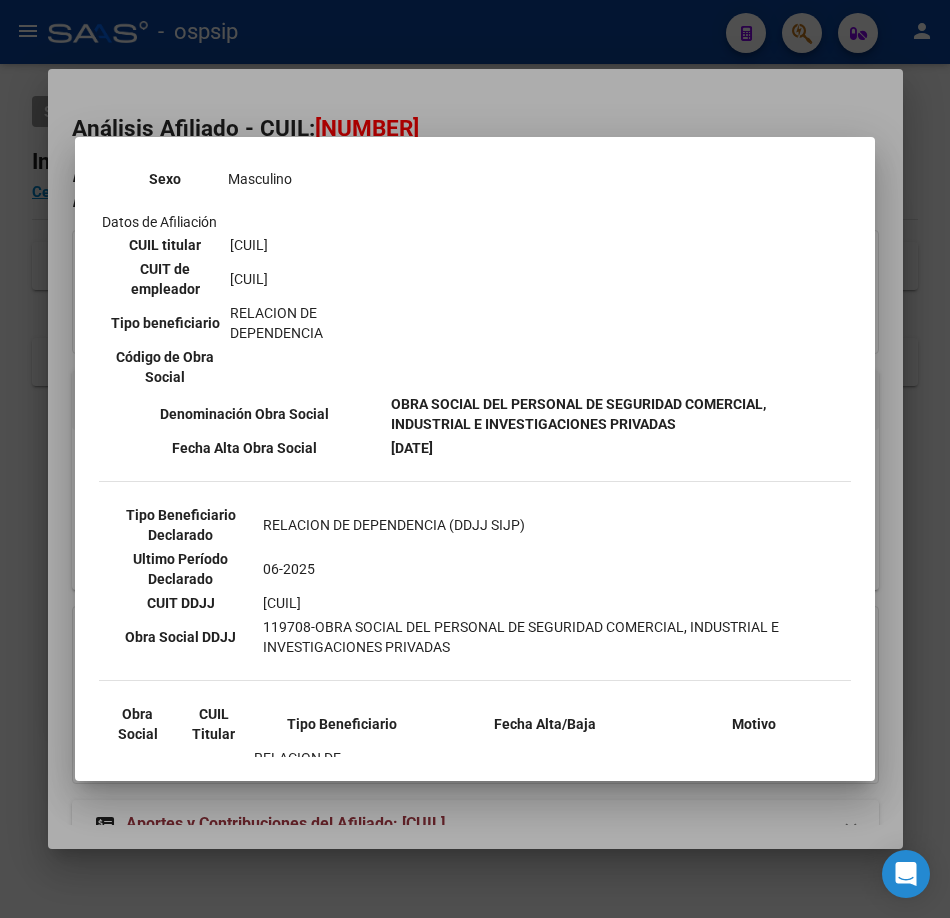 scroll, scrollTop: 400, scrollLeft: 0, axis: vertical 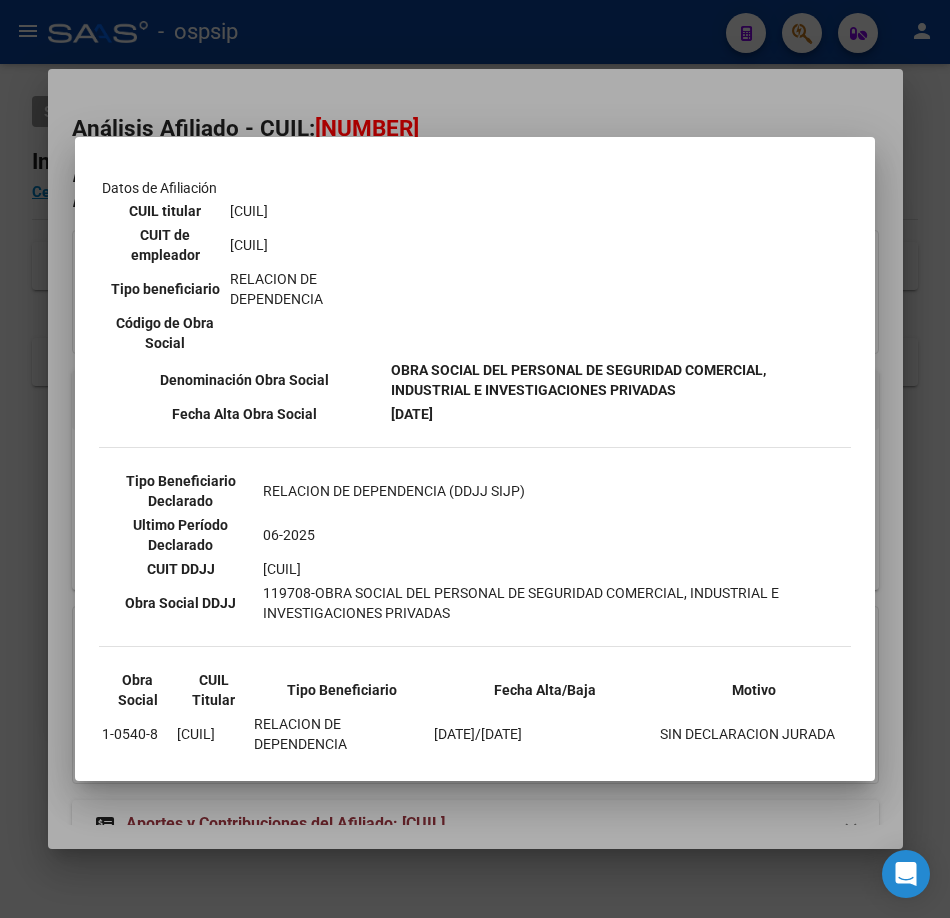 click at bounding box center (475, 459) 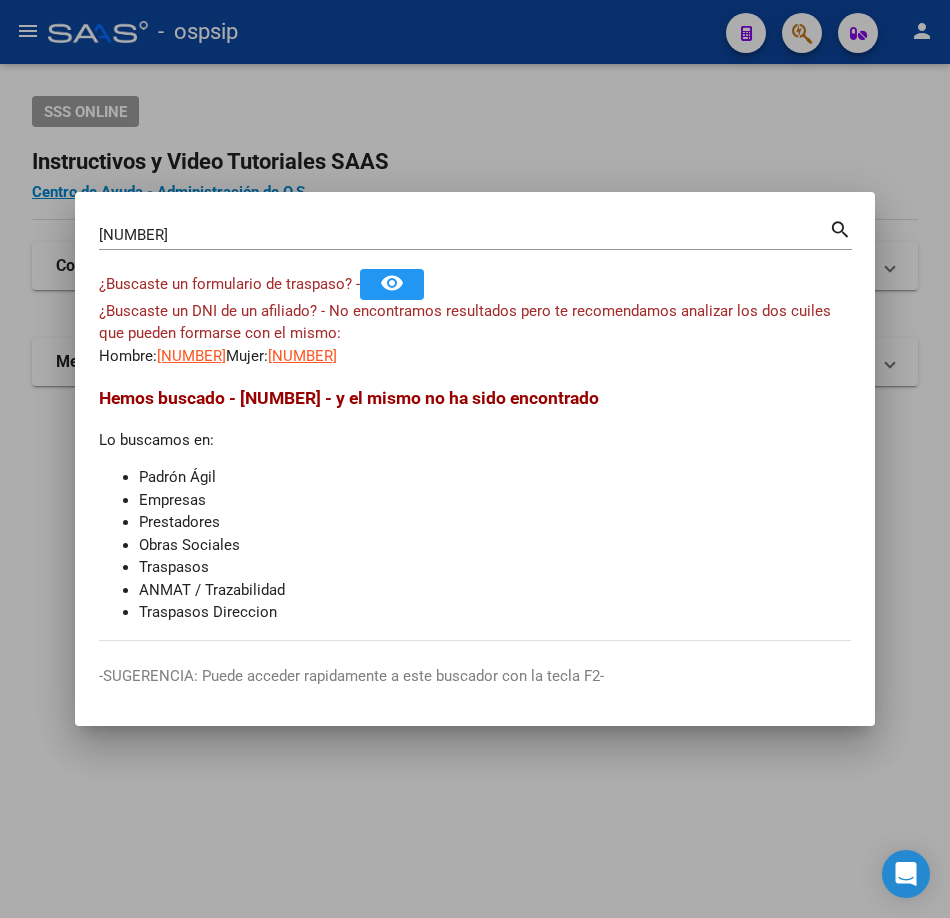 click on "[NUMBER] Buscar (apellido, dni, cuil, nro traspaso, cuit, obra social)" at bounding box center [464, 235] 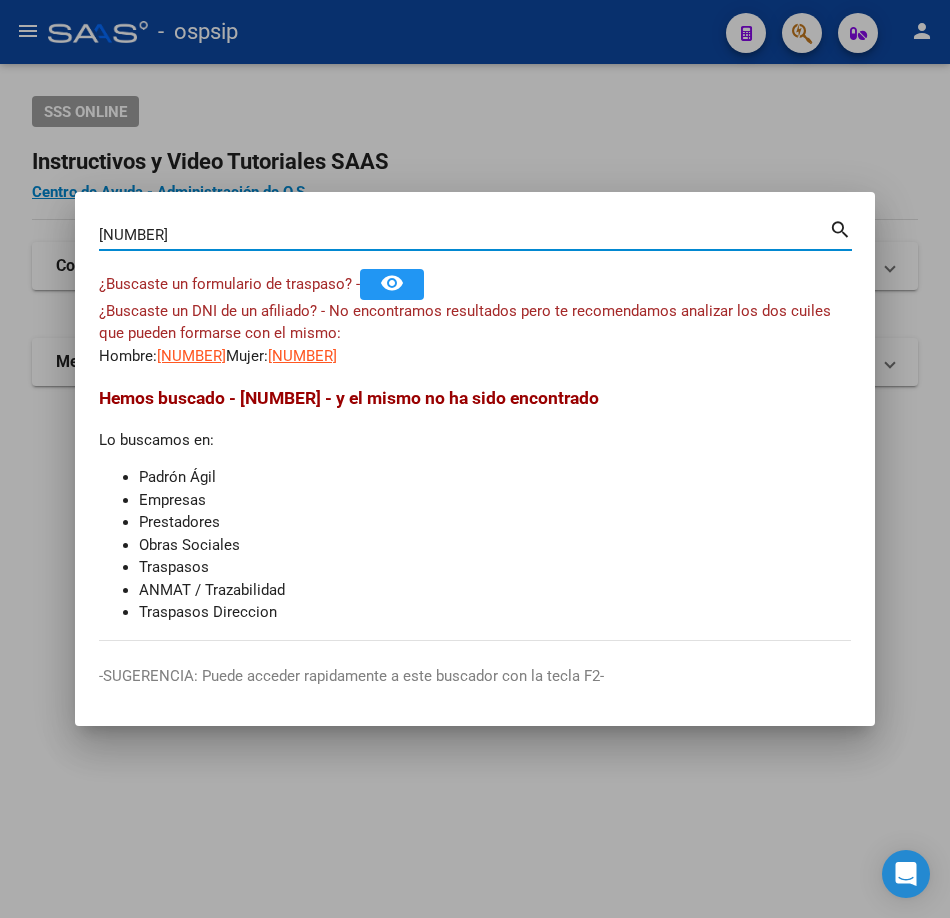 click on "[NUMBER]" at bounding box center [464, 235] 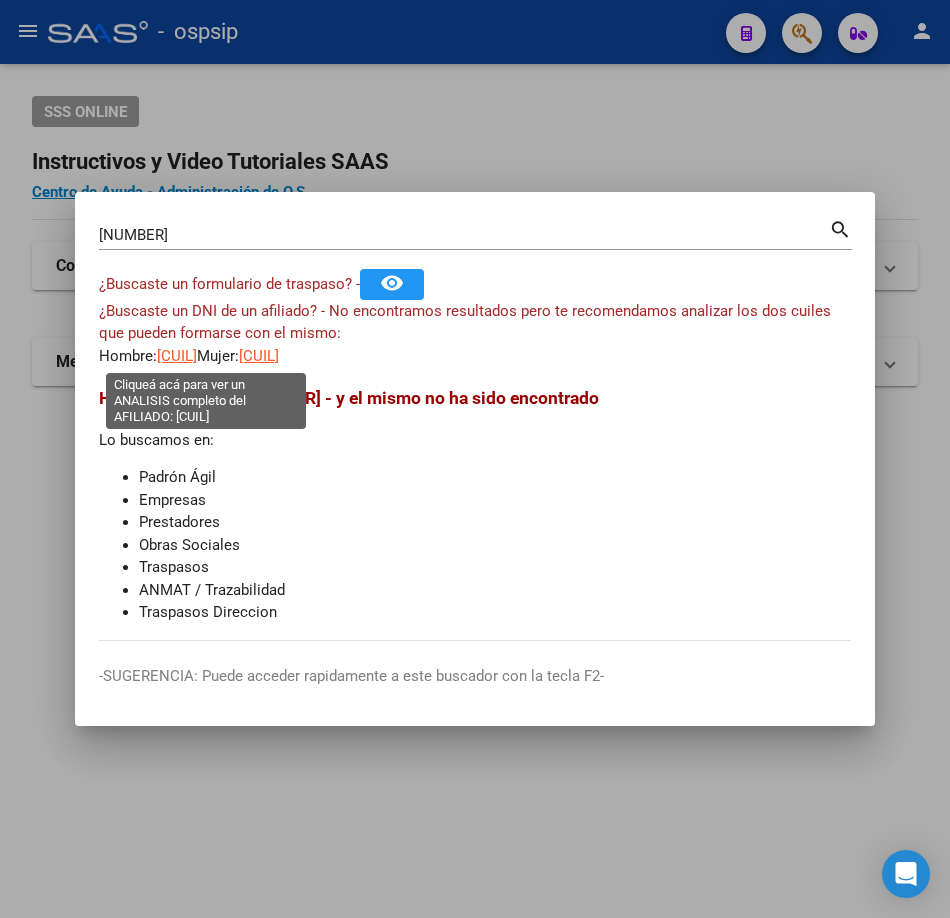 click on "[CUIL]" at bounding box center (177, 356) 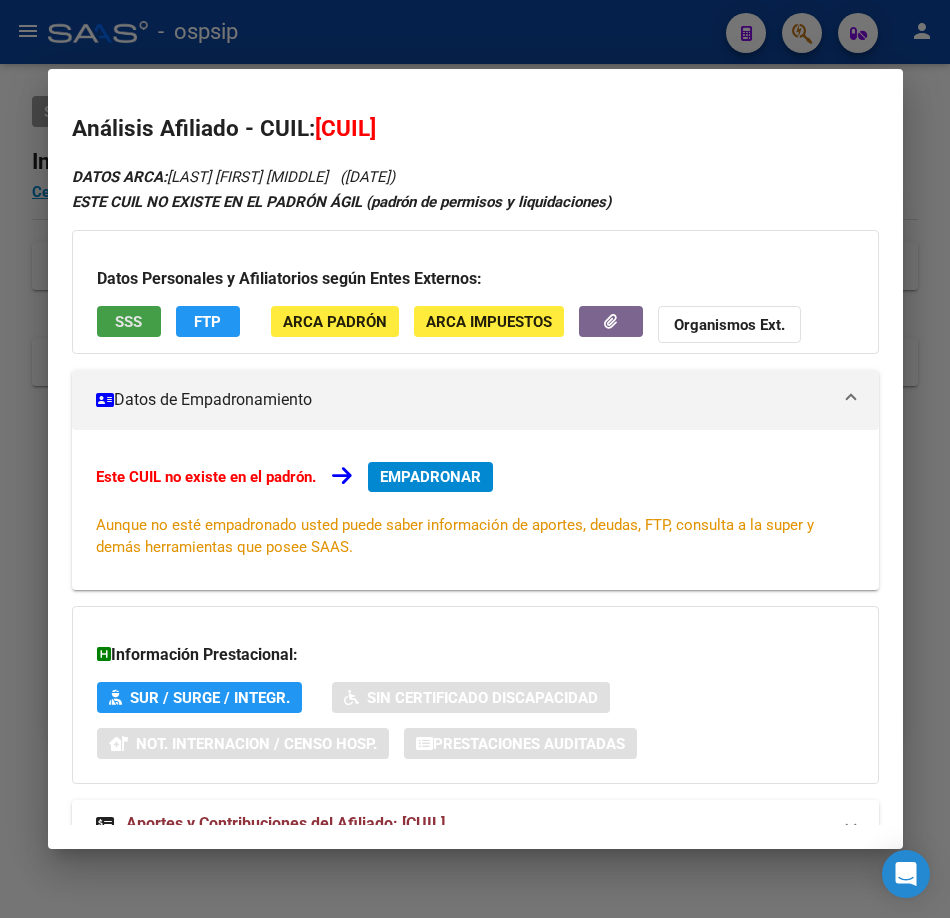 click on "SSS" at bounding box center [129, 321] 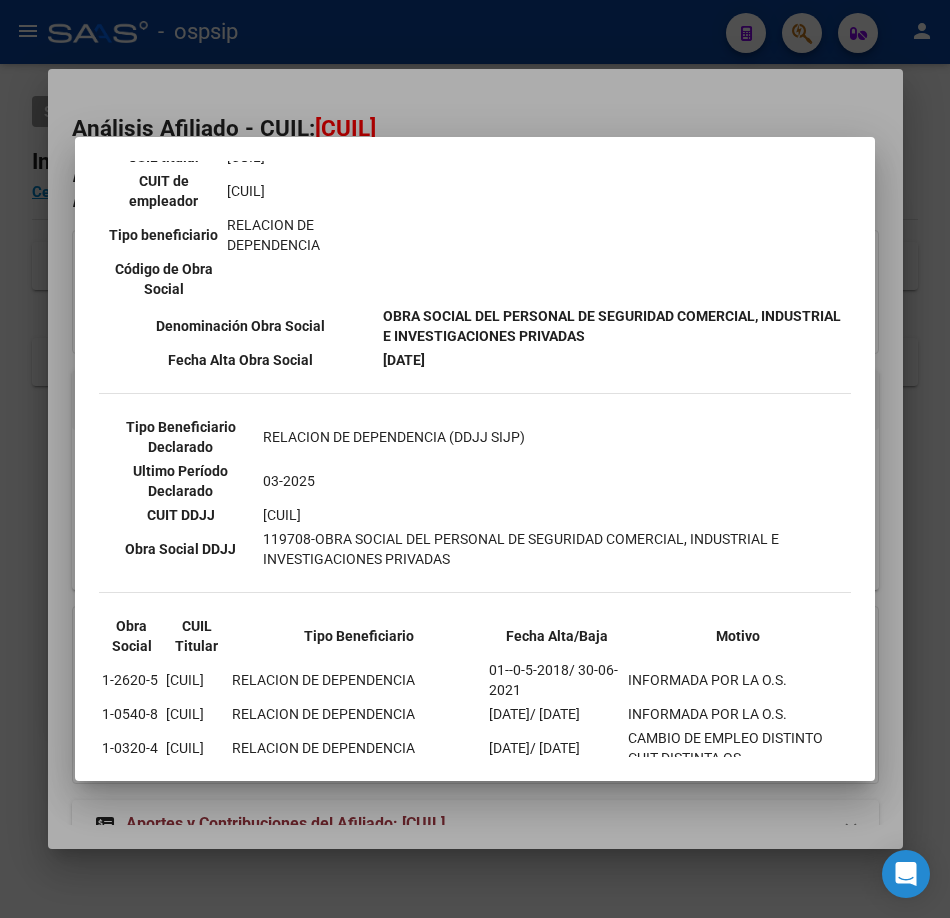 scroll, scrollTop: 500, scrollLeft: 0, axis: vertical 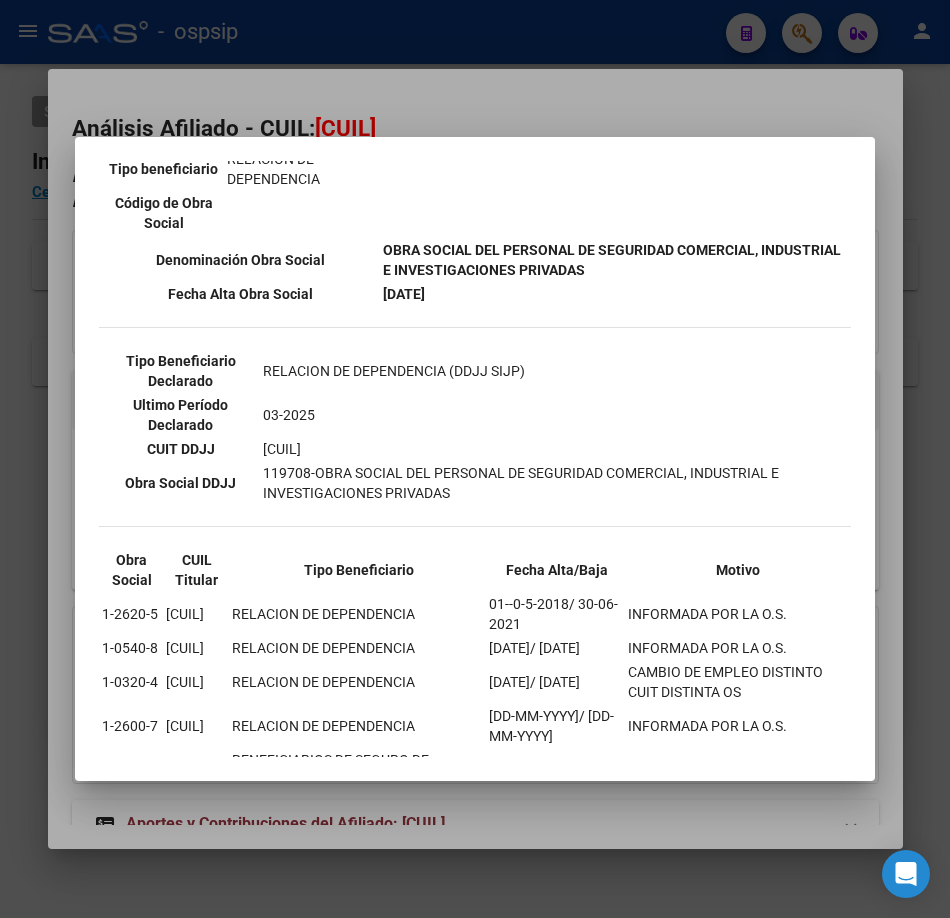 click at bounding box center (475, 459) 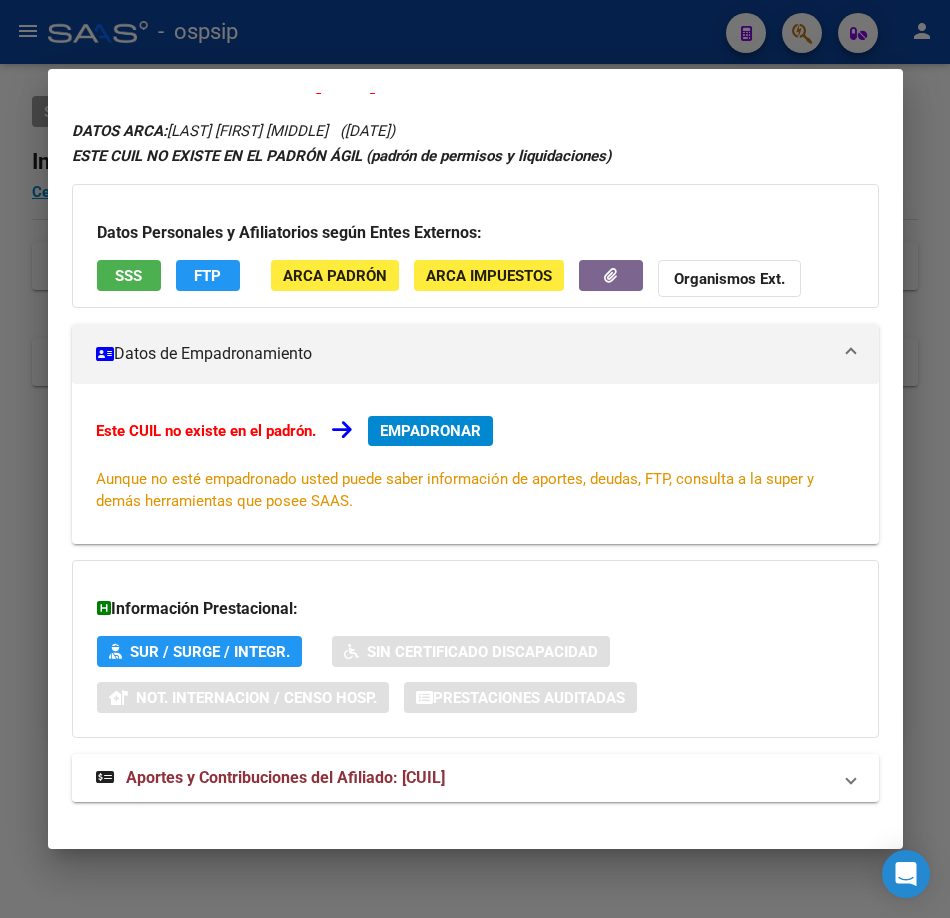 scroll, scrollTop: 68, scrollLeft: 0, axis: vertical 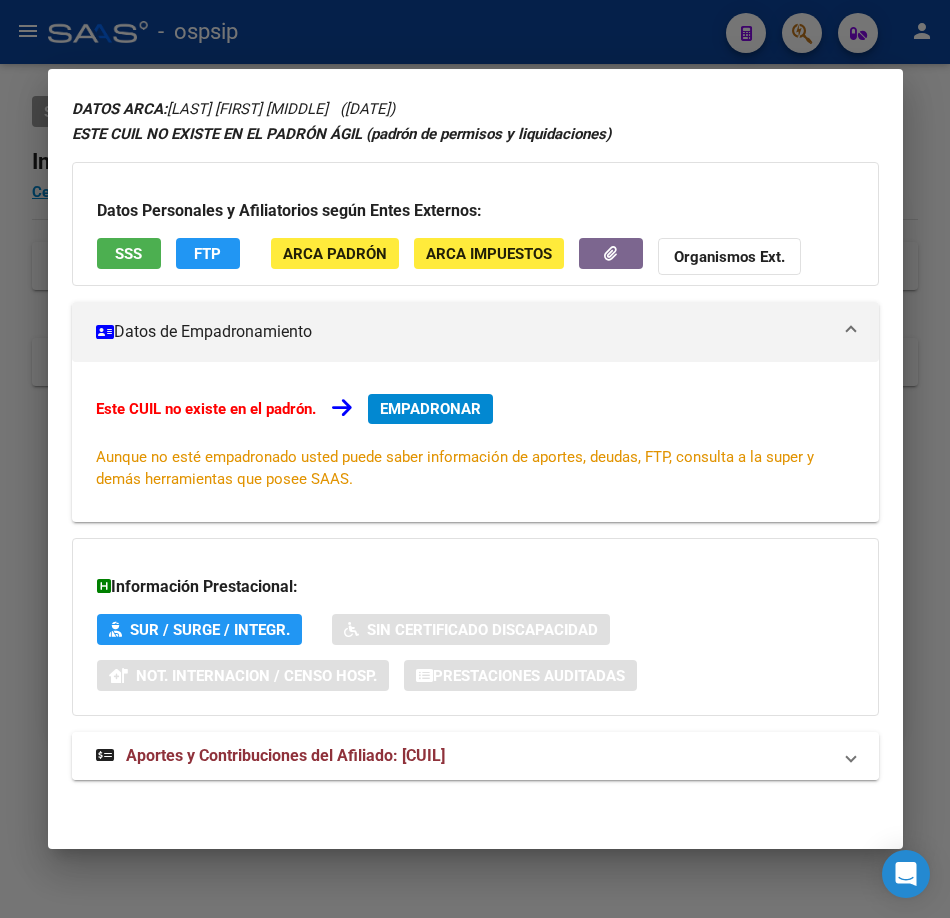 click on "Aportes y Contribuciones del Afiliado: [CUIL]" at bounding box center (475, 756) 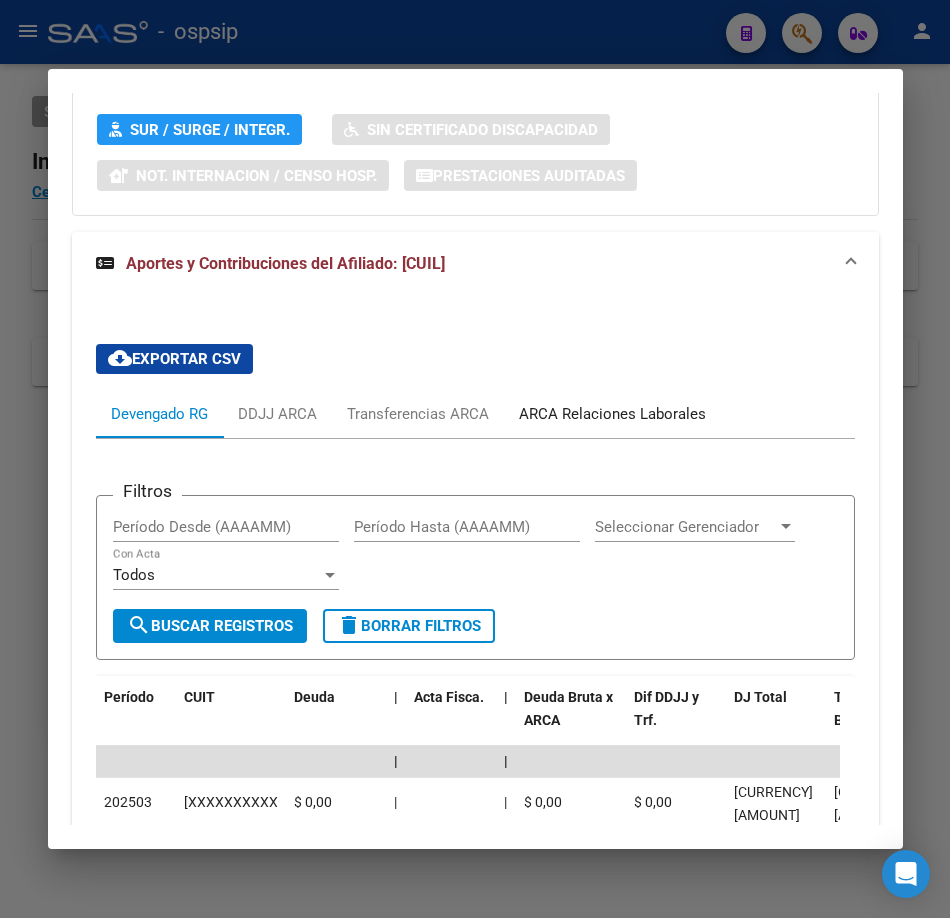 click on "ARCA Relaciones Laborales" at bounding box center [612, 414] 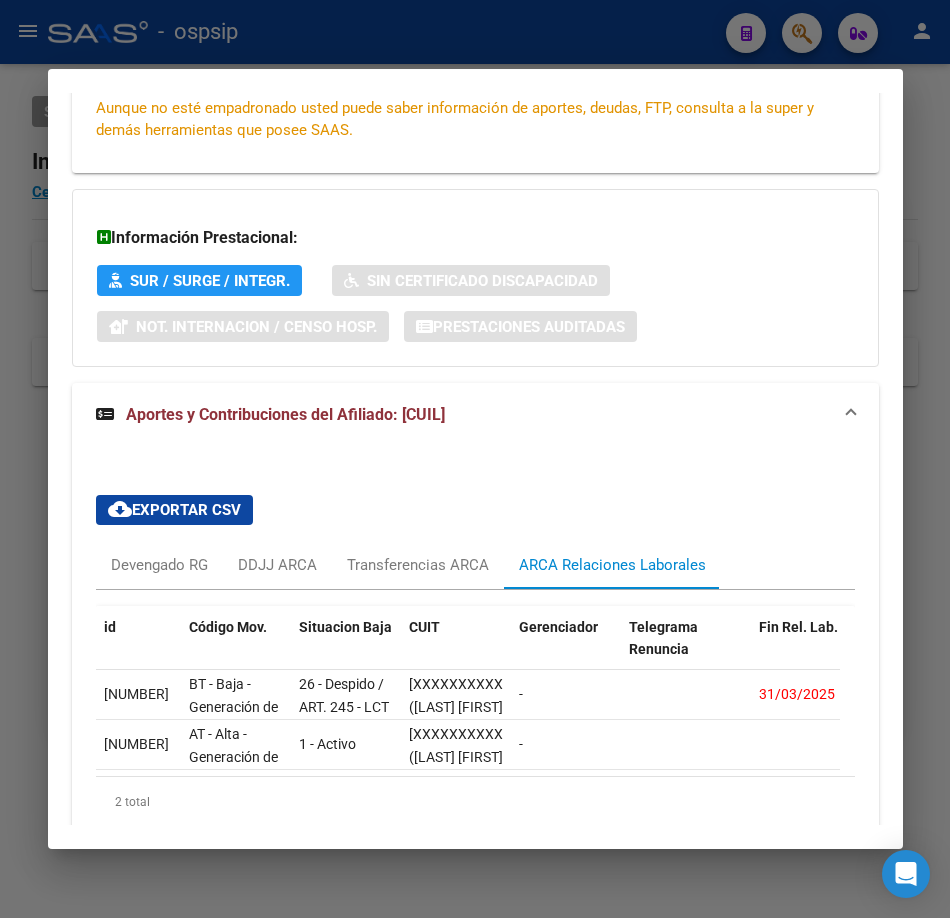 scroll, scrollTop: 559, scrollLeft: 0, axis: vertical 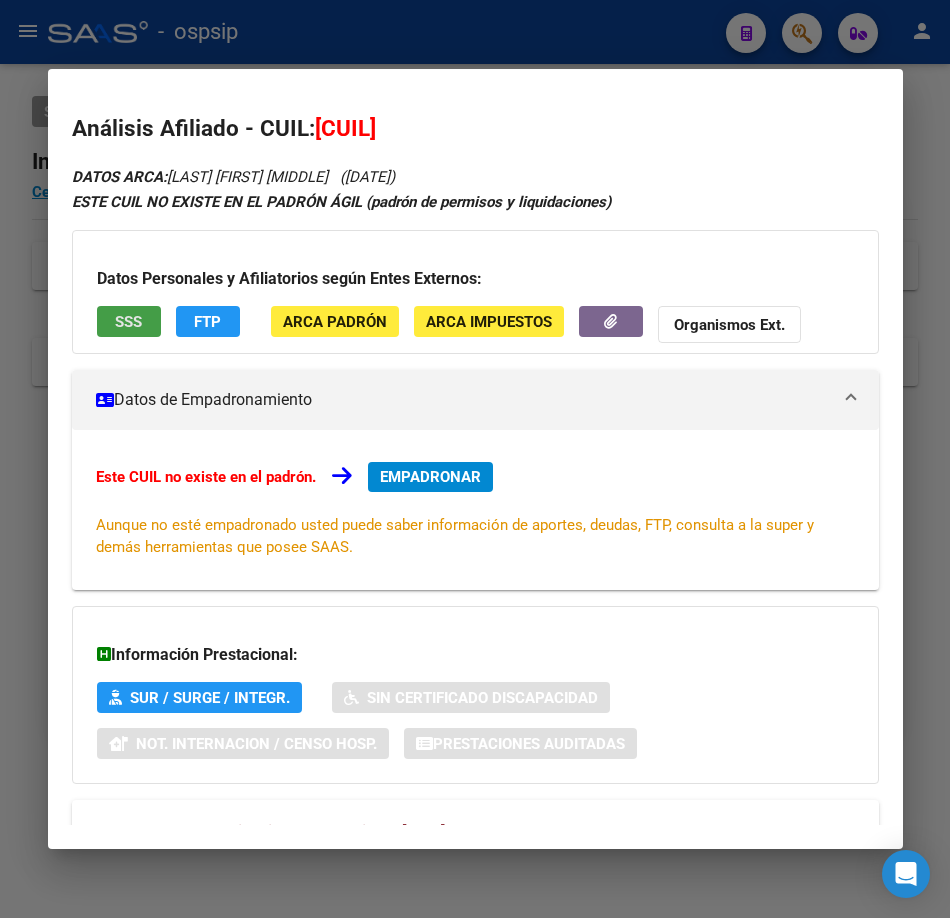 click on "SSS" at bounding box center (128, 322) 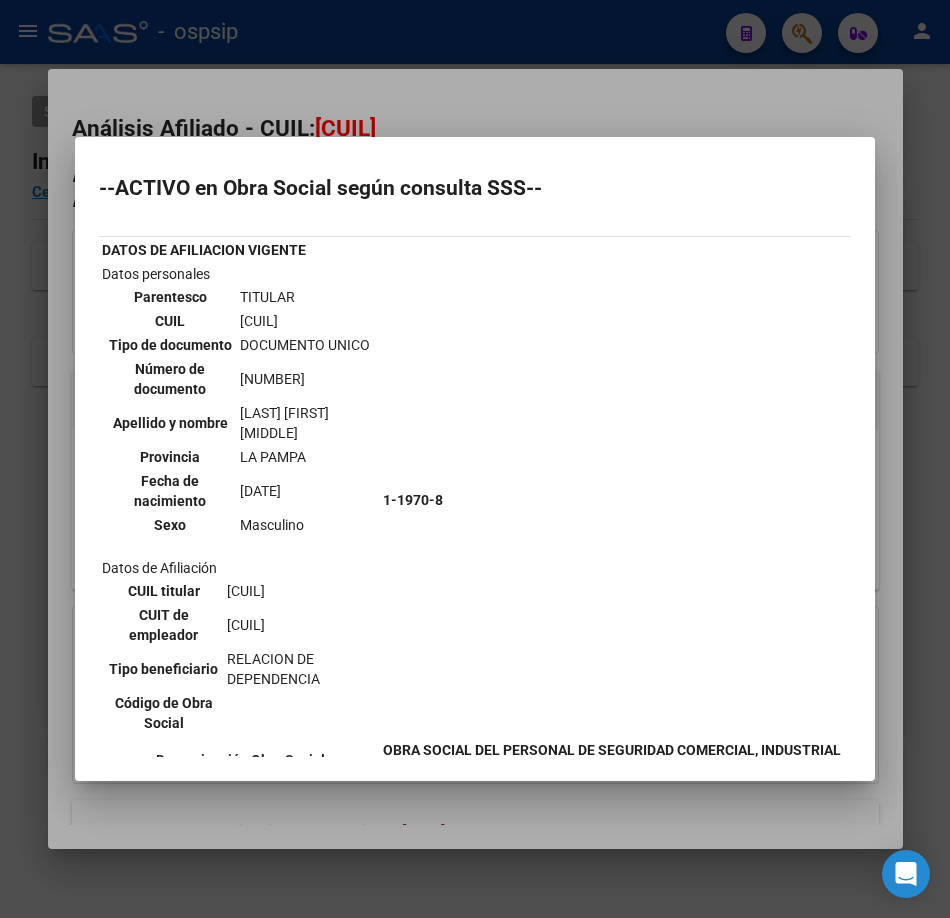 scroll, scrollTop: 200, scrollLeft: 0, axis: vertical 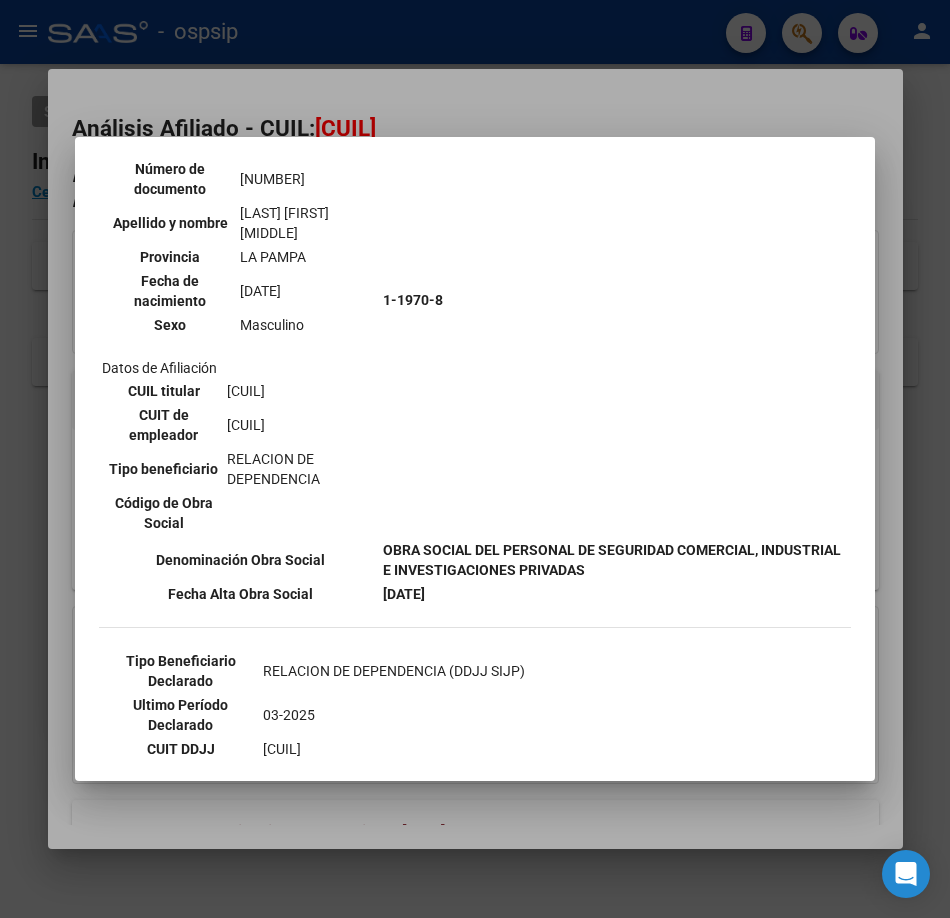 click at bounding box center [475, 459] 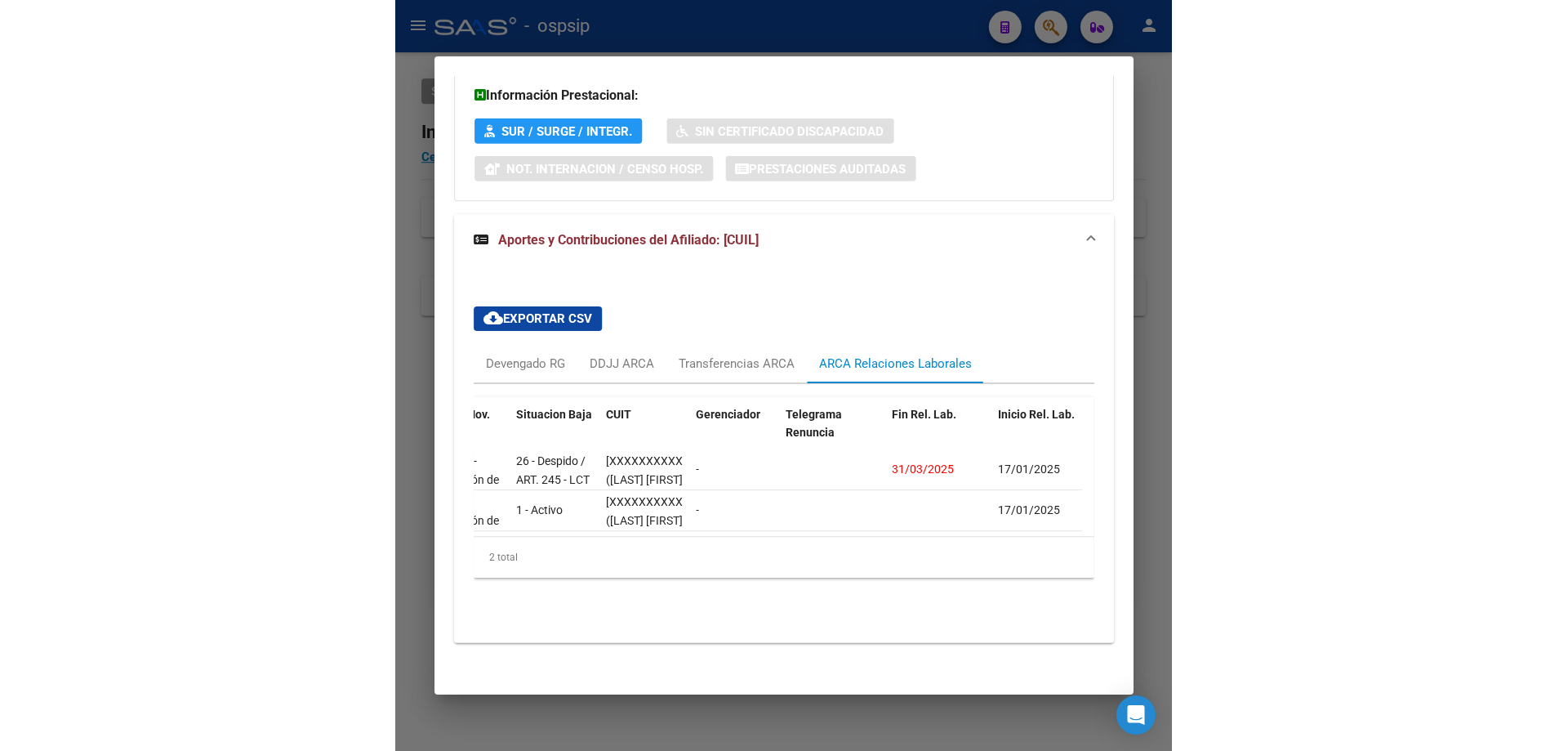 scroll, scrollTop: 457, scrollLeft: 0, axis: vertical 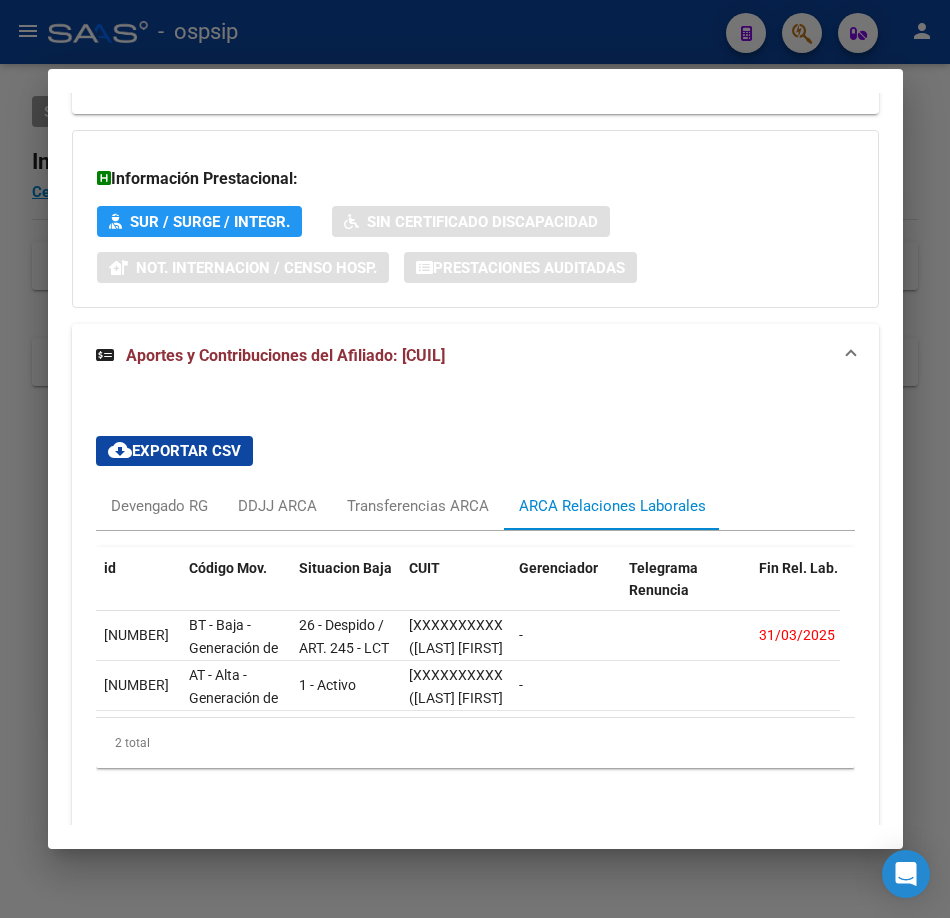 click at bounding box center [475, 459] 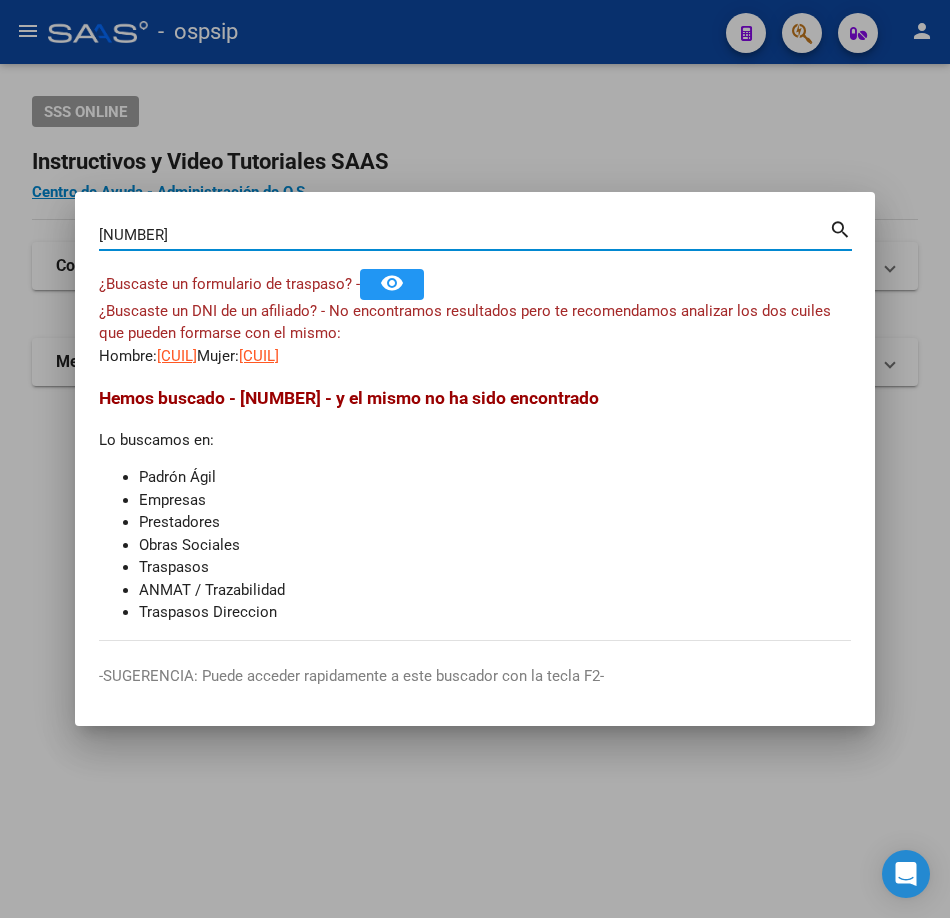 click on "[NUMBER]" at bounding box center (464, 235) 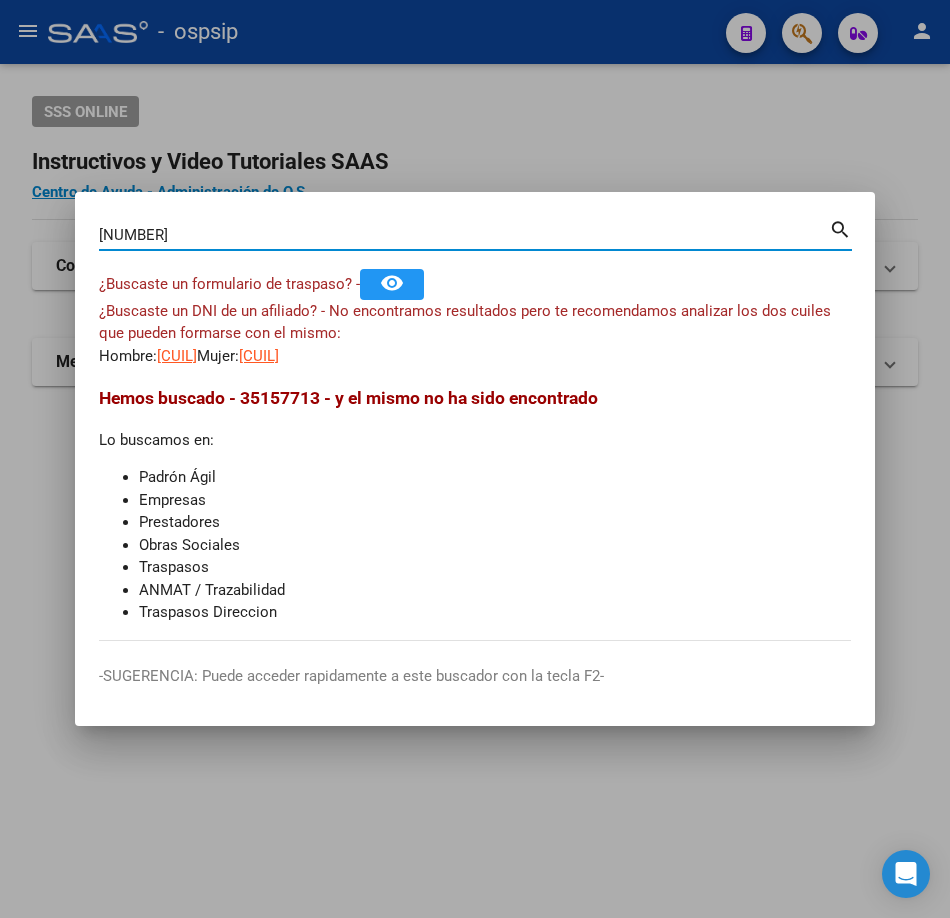type on "[NUMBER]" 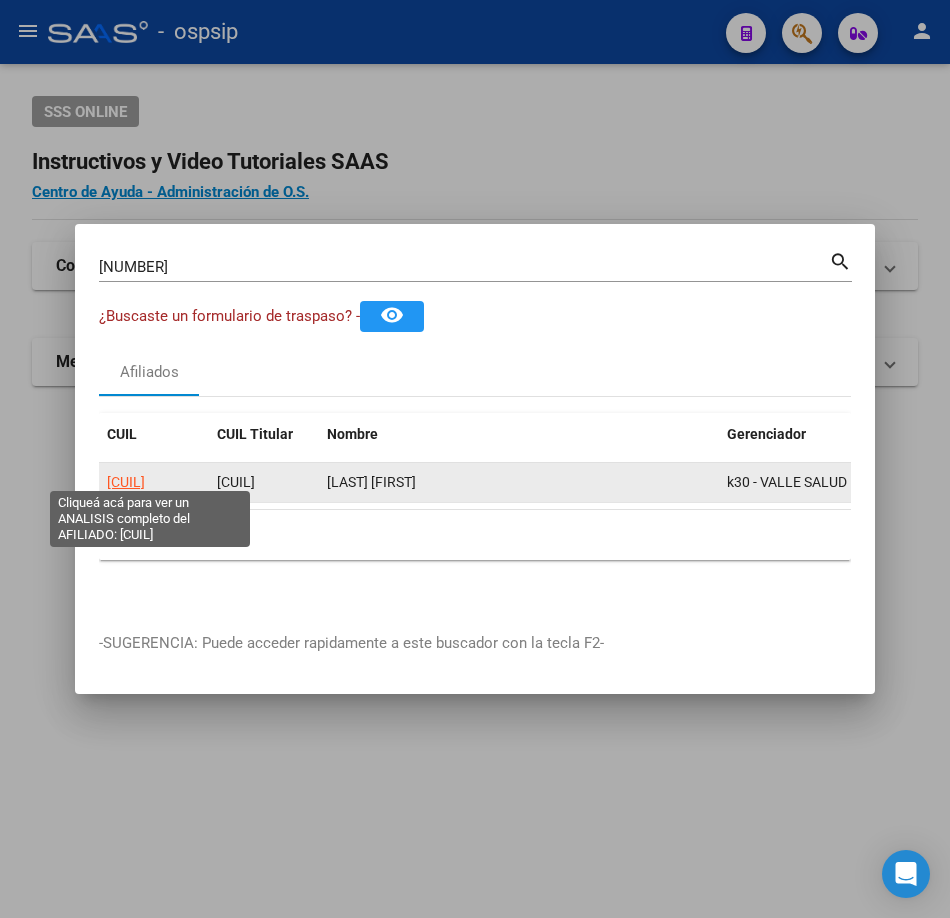 click on "[CUIL]" 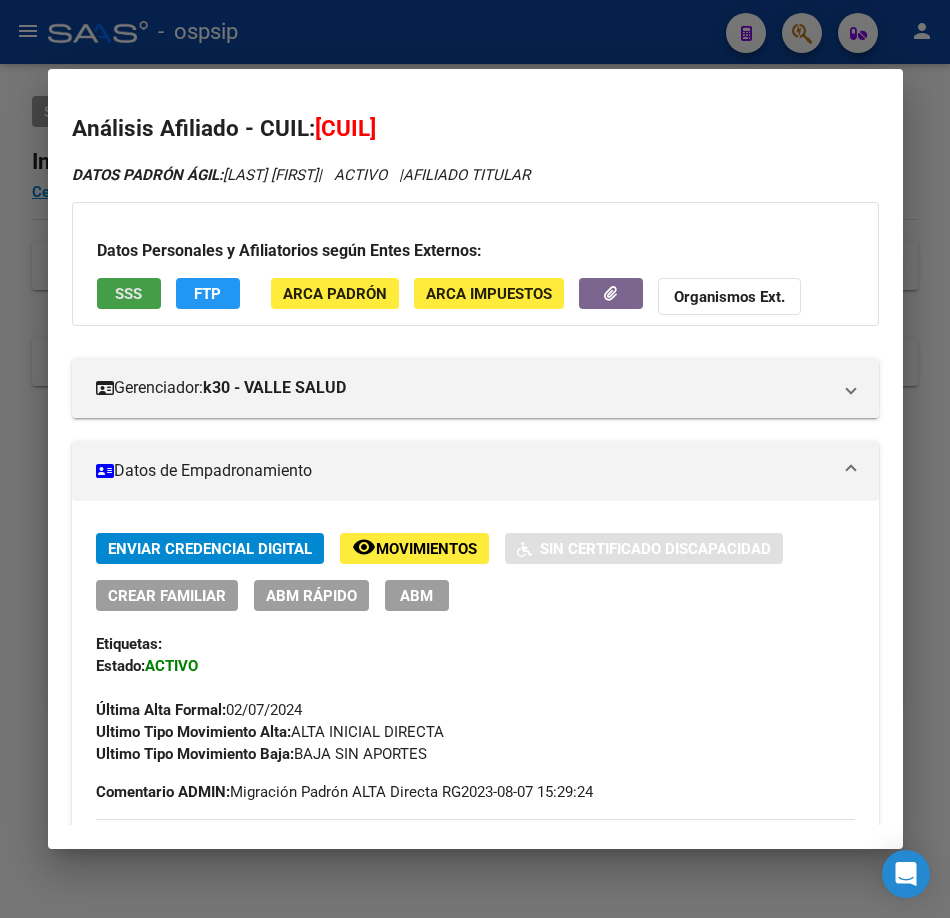 click on "SSS" at bounding box center (129, 293) 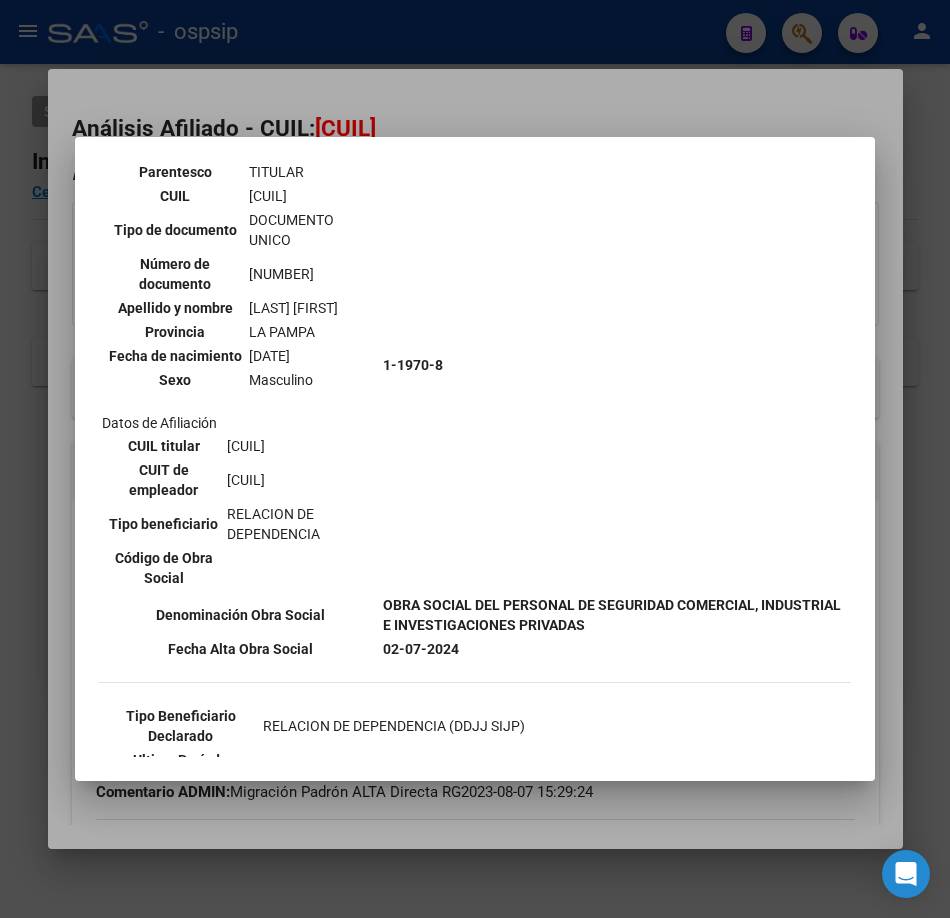 scroll, scrollTop: 300, scrollLeft: 0, axis: vertical 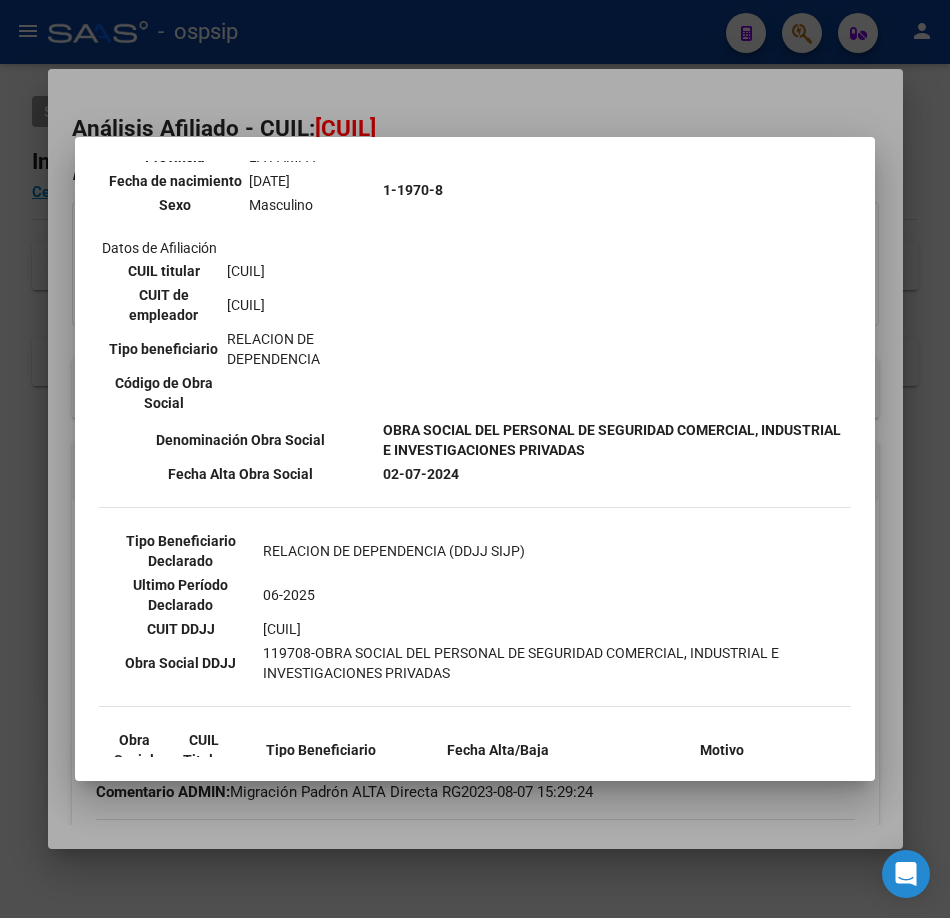 click at bounding box center (475, 459) 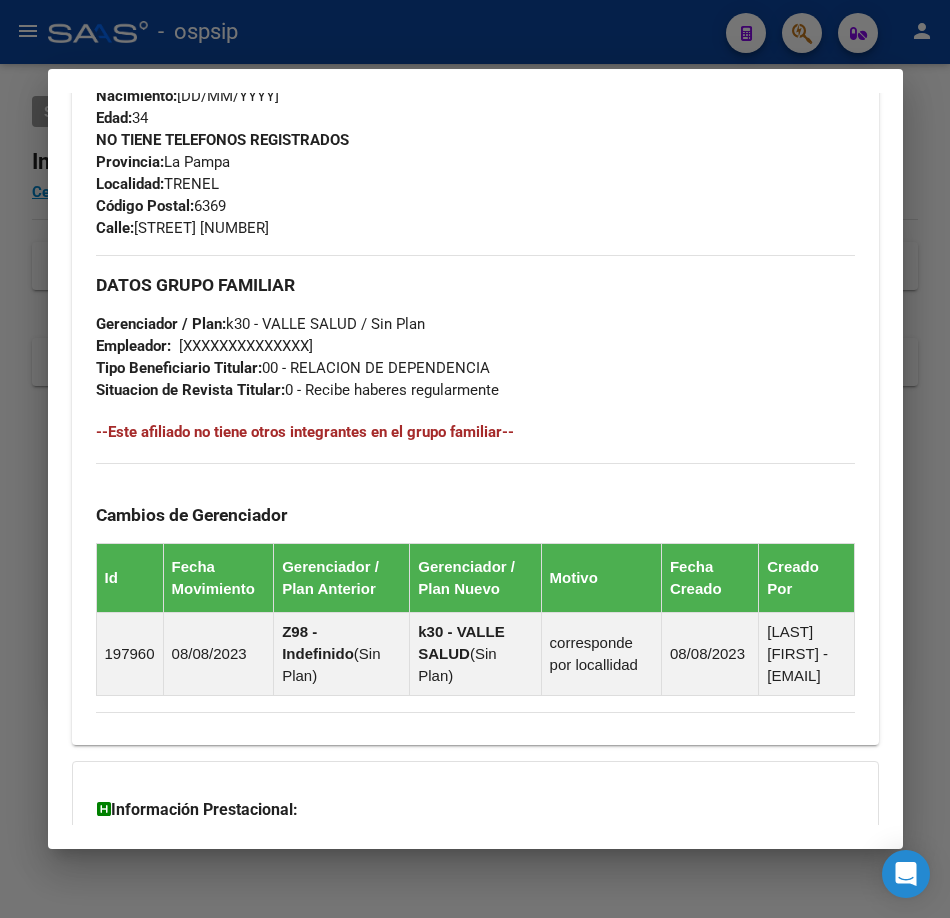 scroll, scrollTop: 1213, scrollLeft: 0, axis: vertical 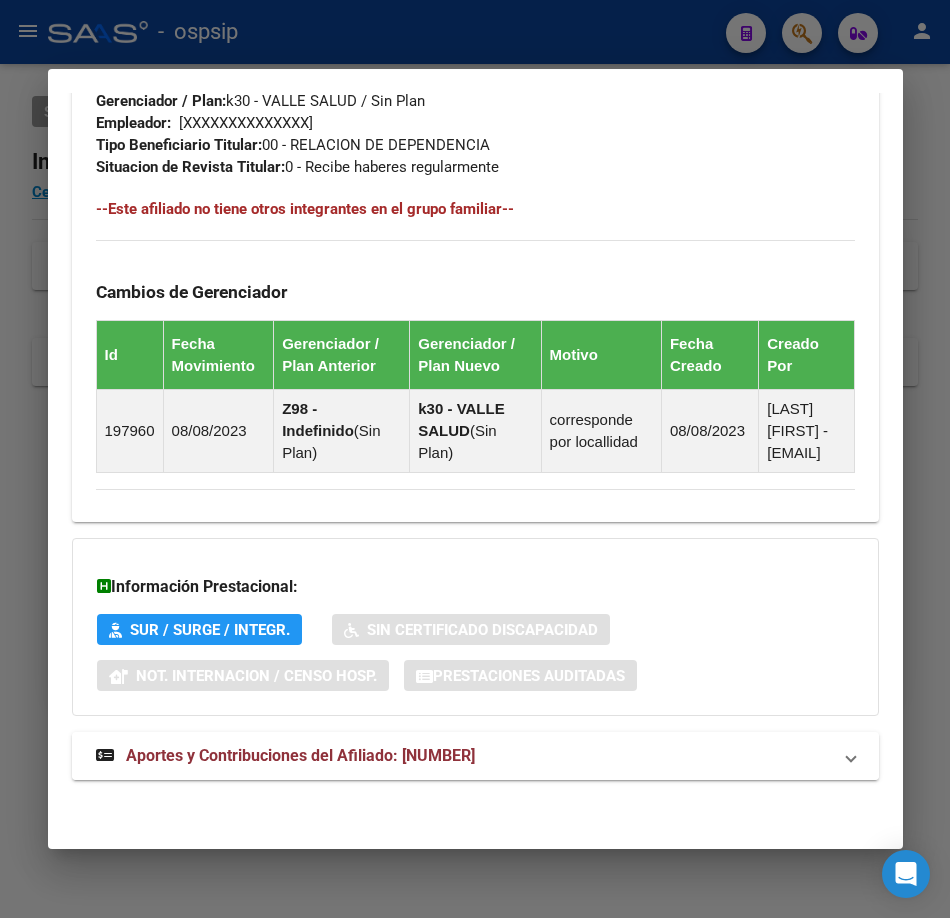 click on "Aportes y Contribuciones del Afiliado: [NUMBER]" at bounding box center [475, 756] 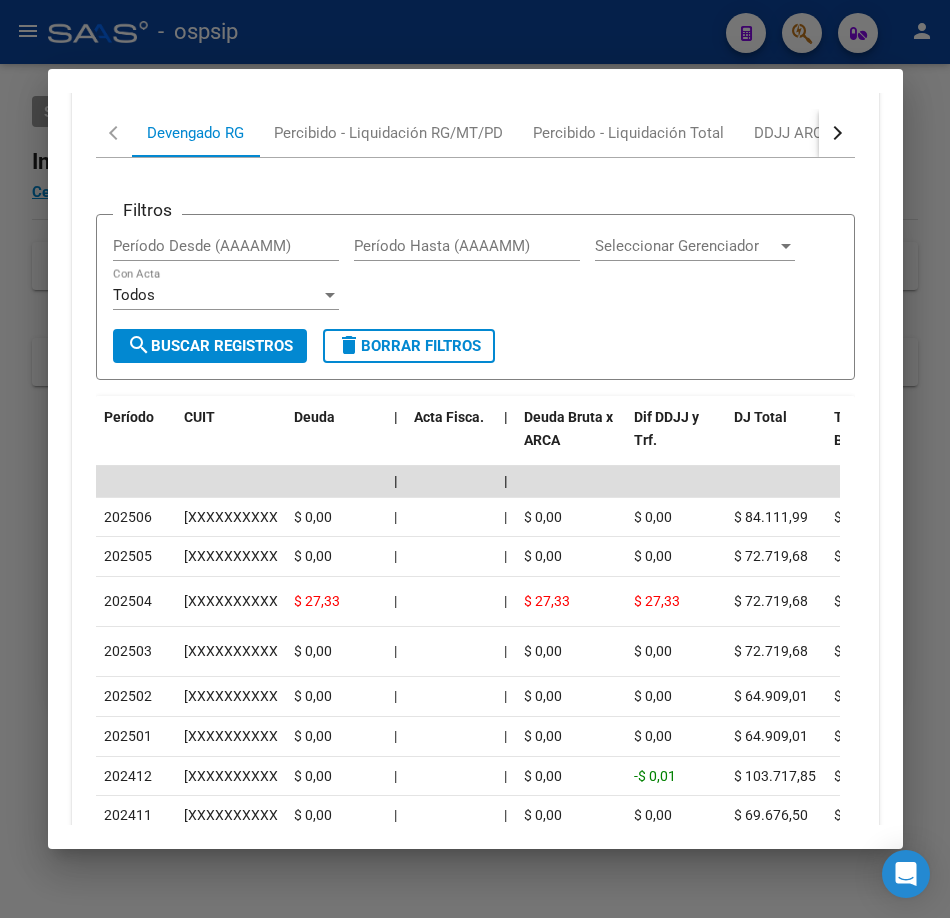 scroll, scrollTop: 2190, scrollLeft: 0, axis: vertical 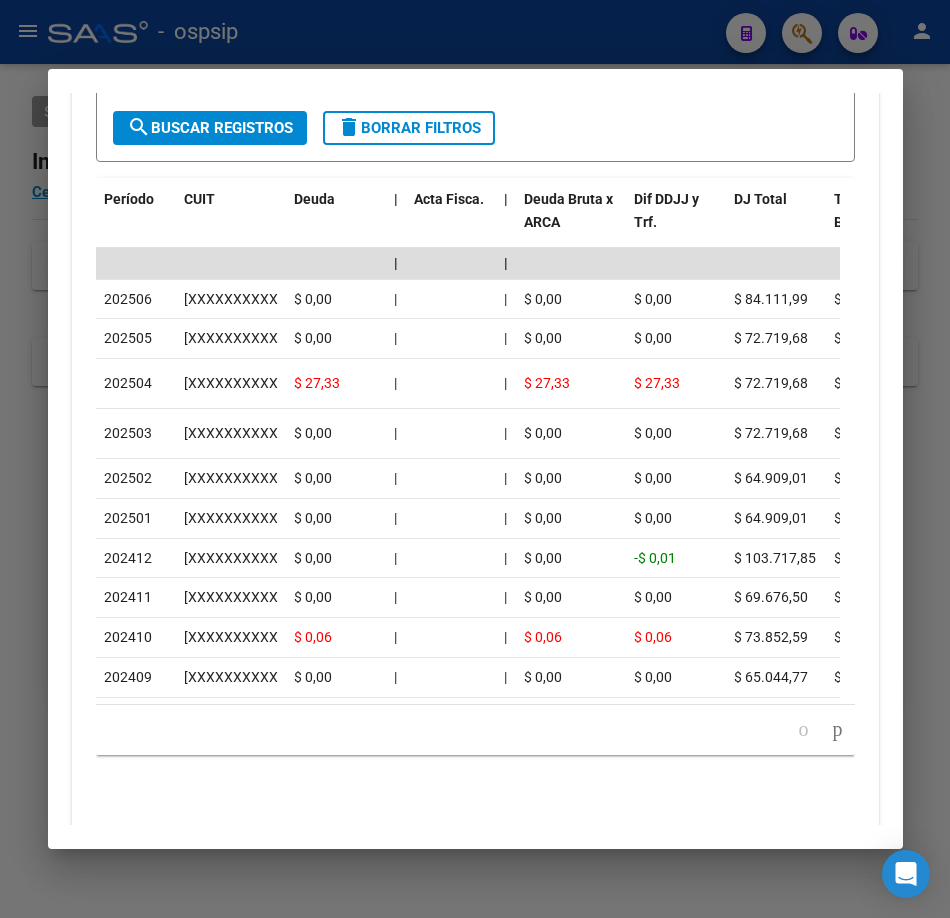 click at bounding box center (475, 459) 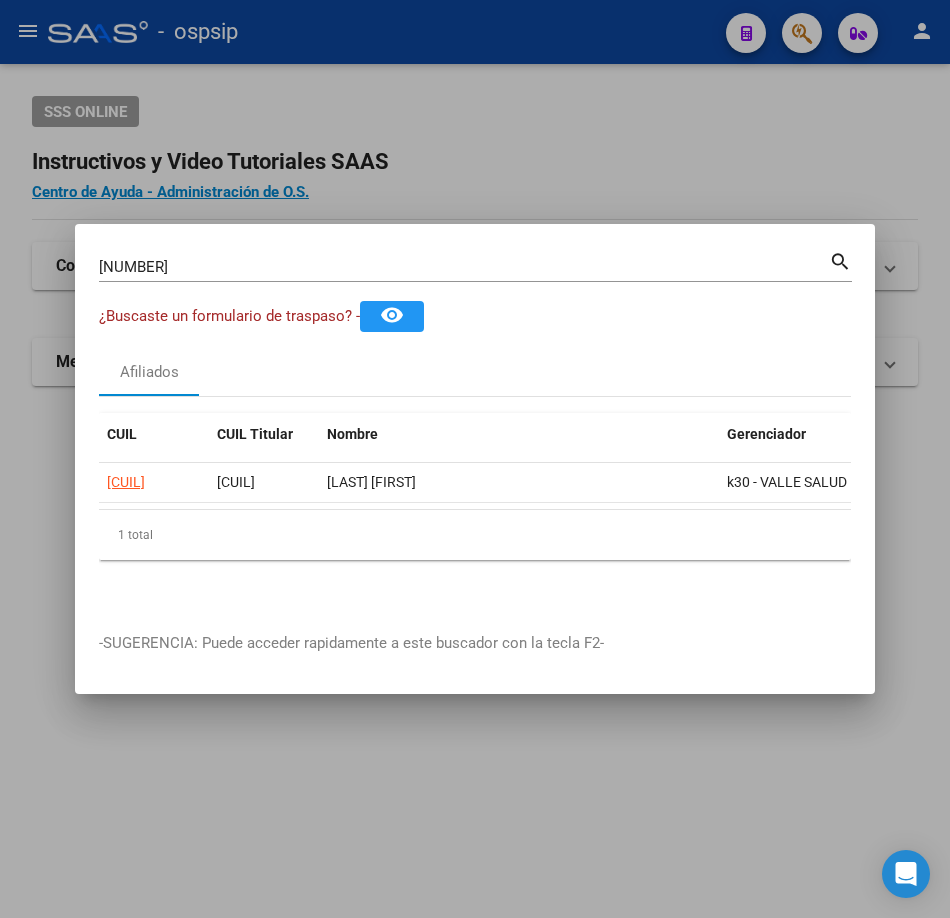 click on "[NUMBER]" at bounding box center [464, 267] 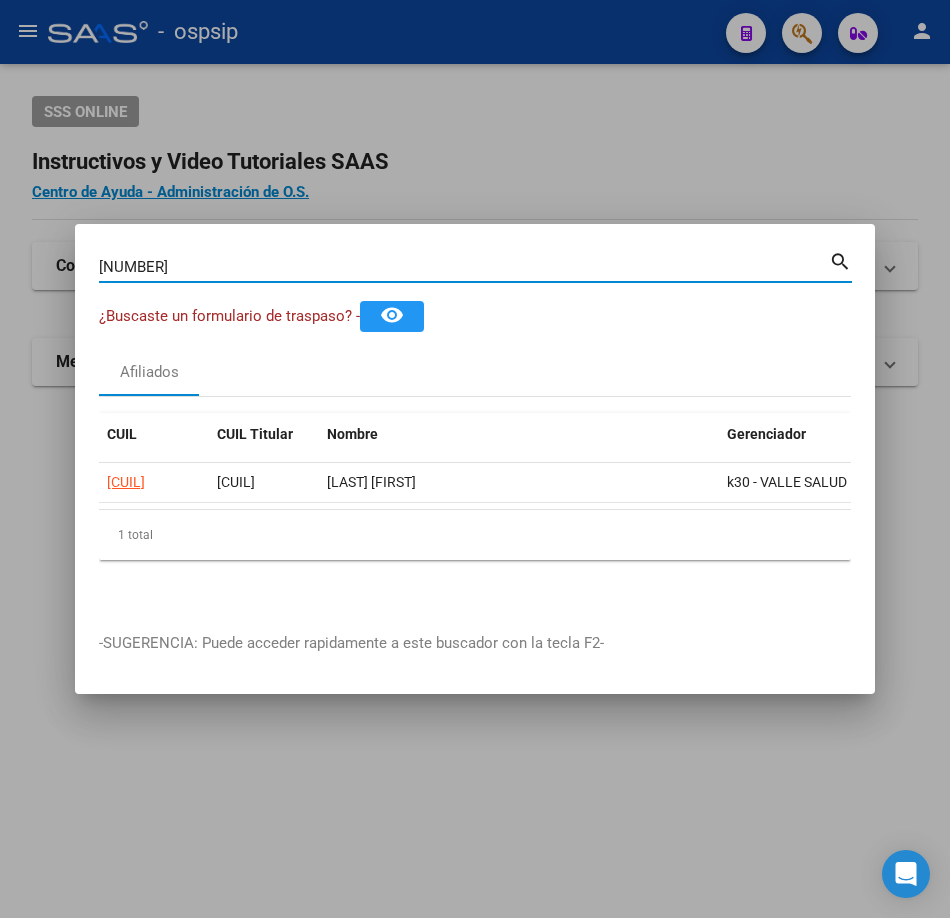 click on "[NUMBER]" at bounding box center (464, 267) 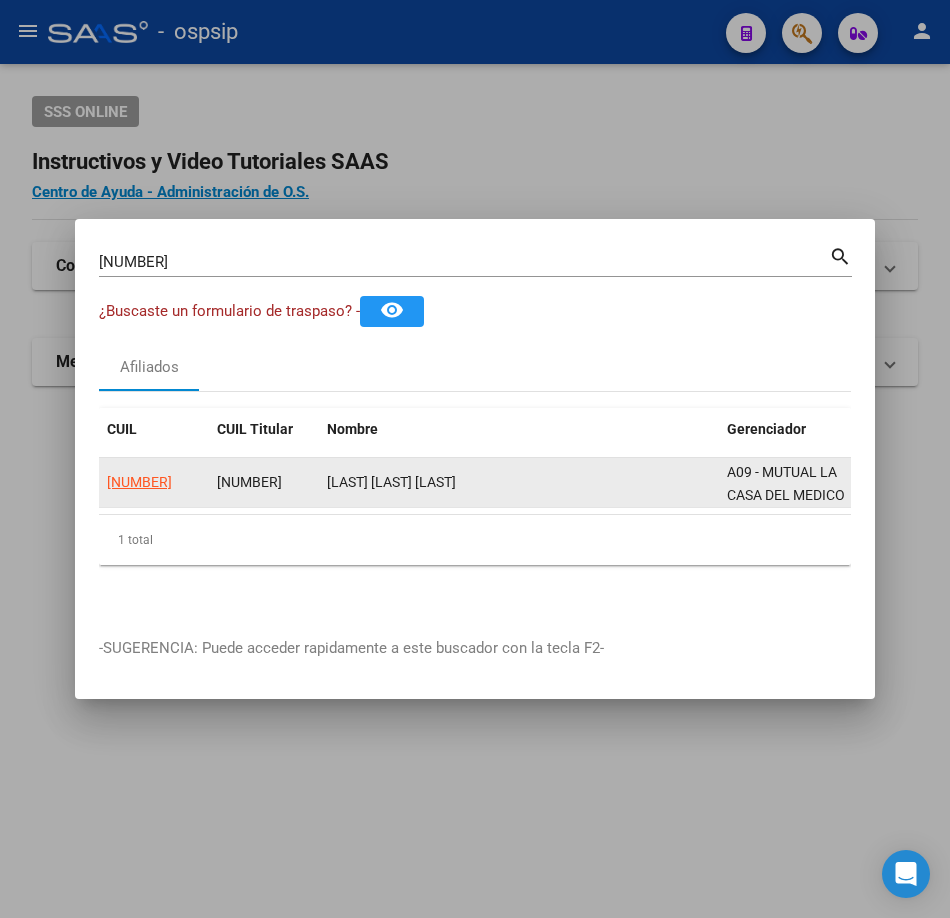 click on "[NUMBER]" 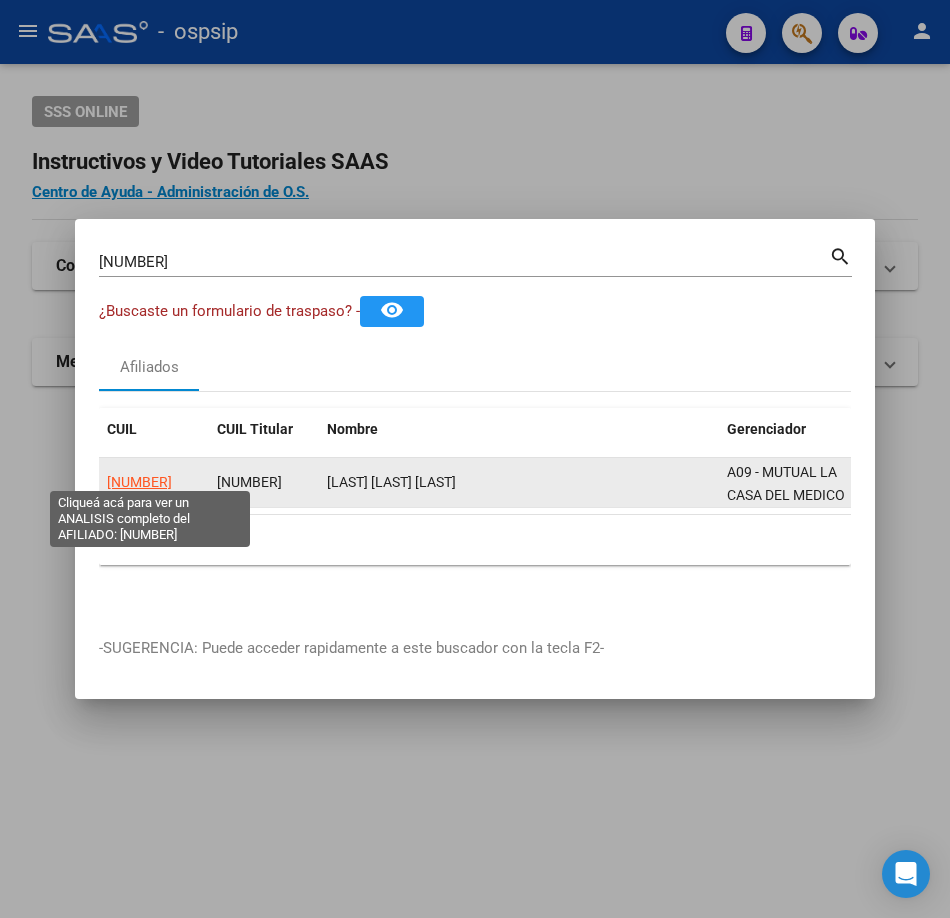 click on "[NUMBER]" 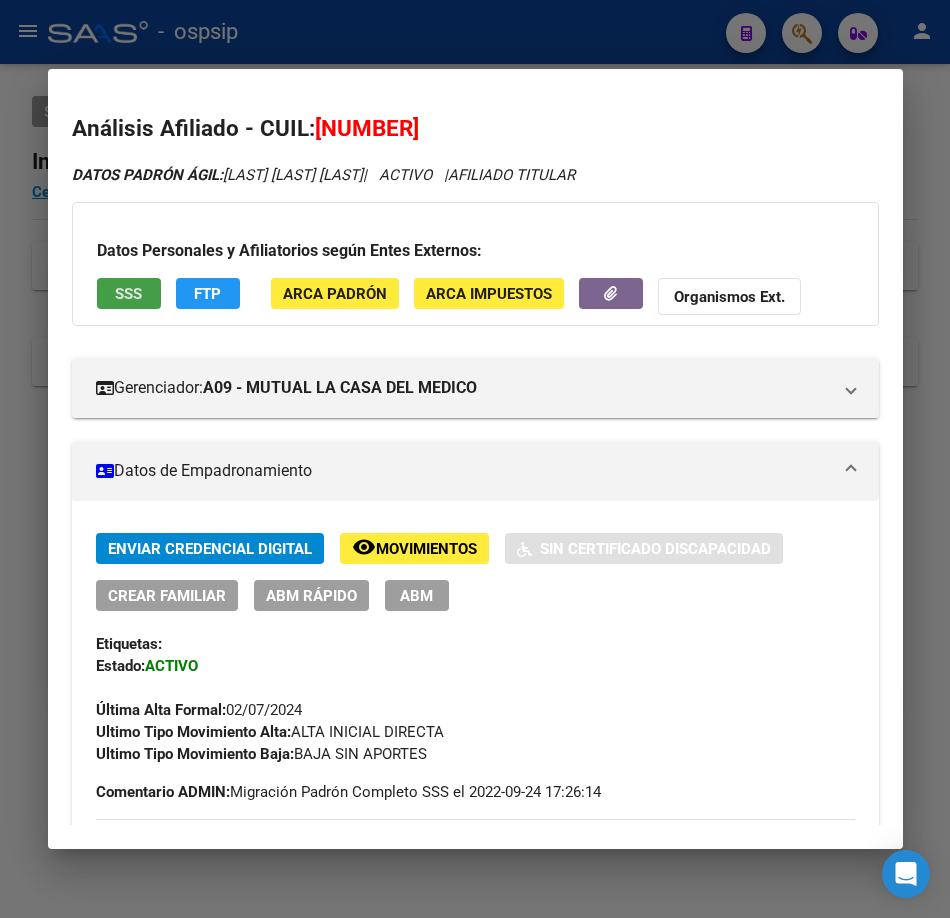 click on "SSS" at bounding box center (129, 293) 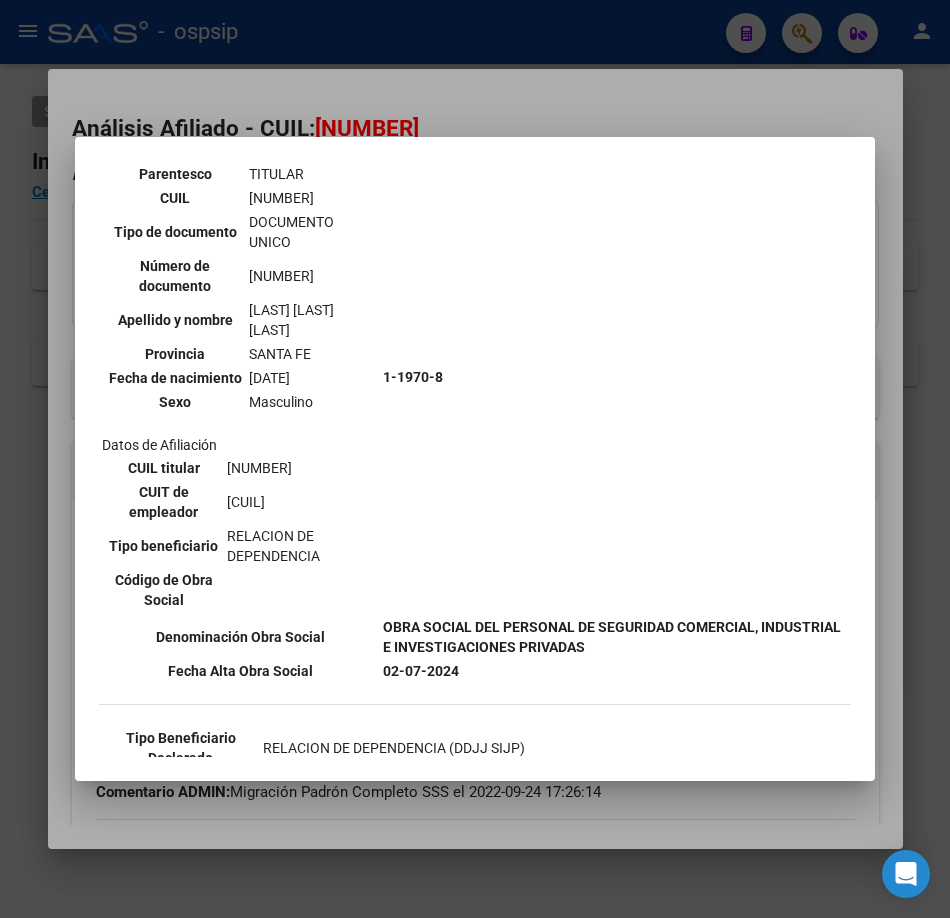 scroll, scrollTop: 289, scrollLeft: 0, axis: vertical 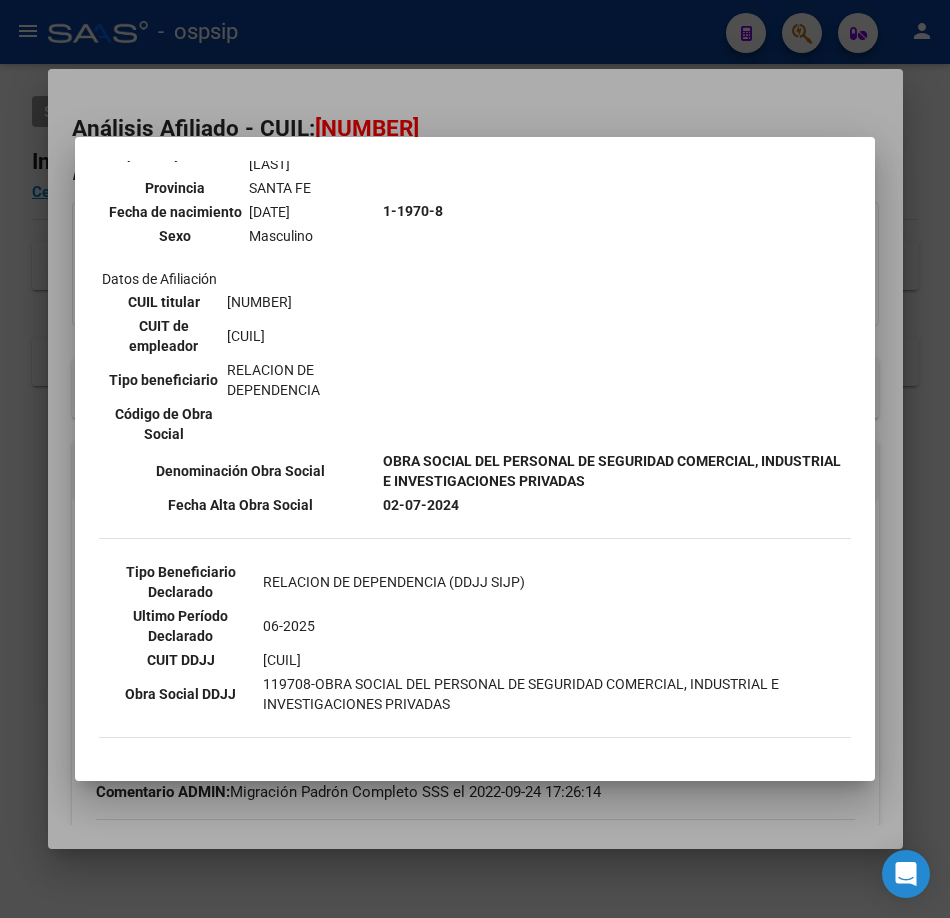 click at bounding box center [475, 459] 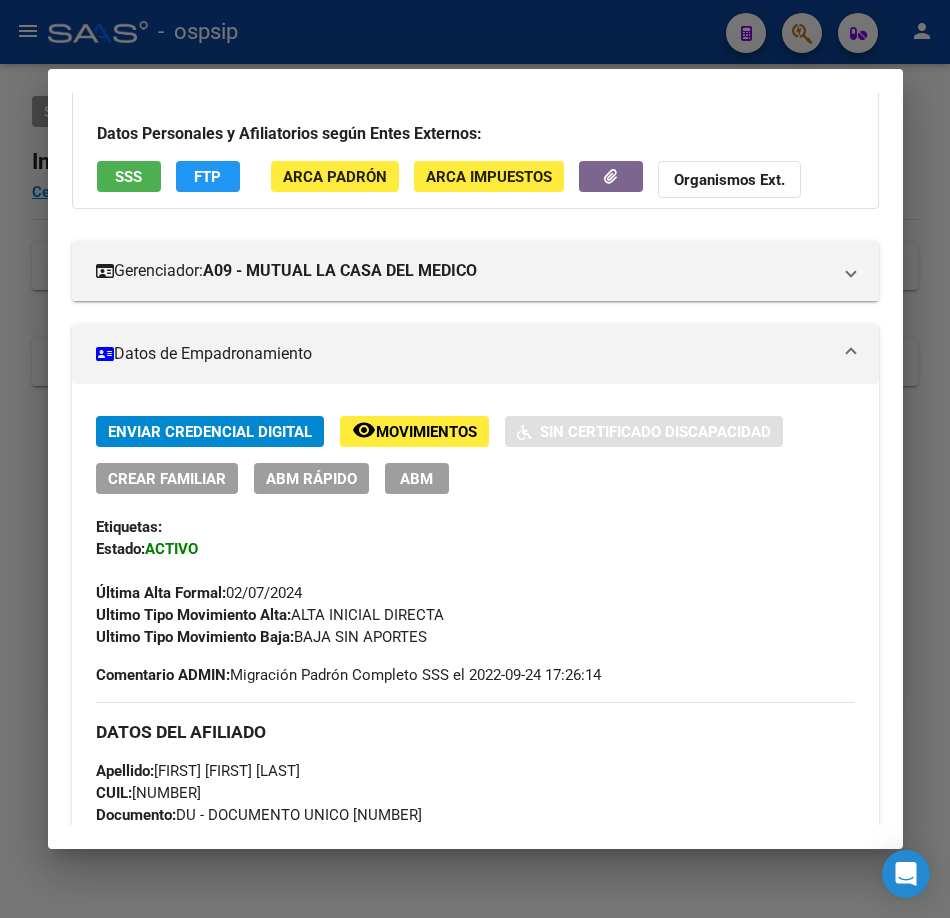 scroll, scrollTop: 300, scrollLeft: 0, axis: vertical 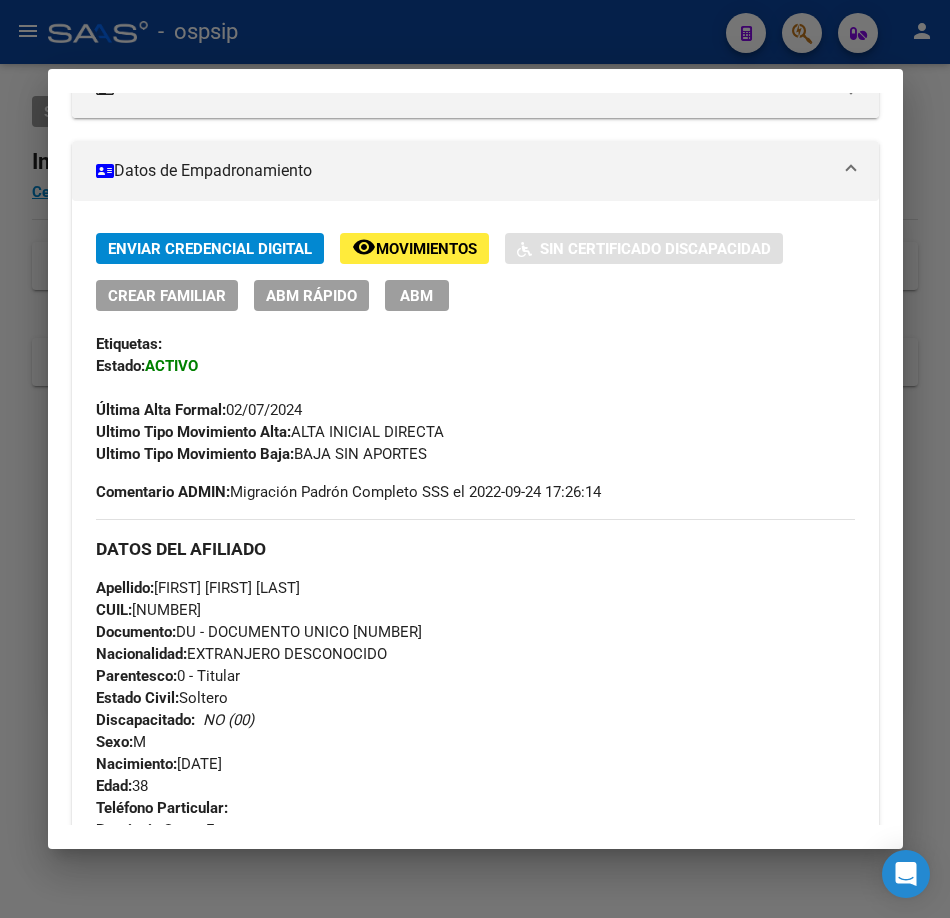 click at bounding box center [475, 459] 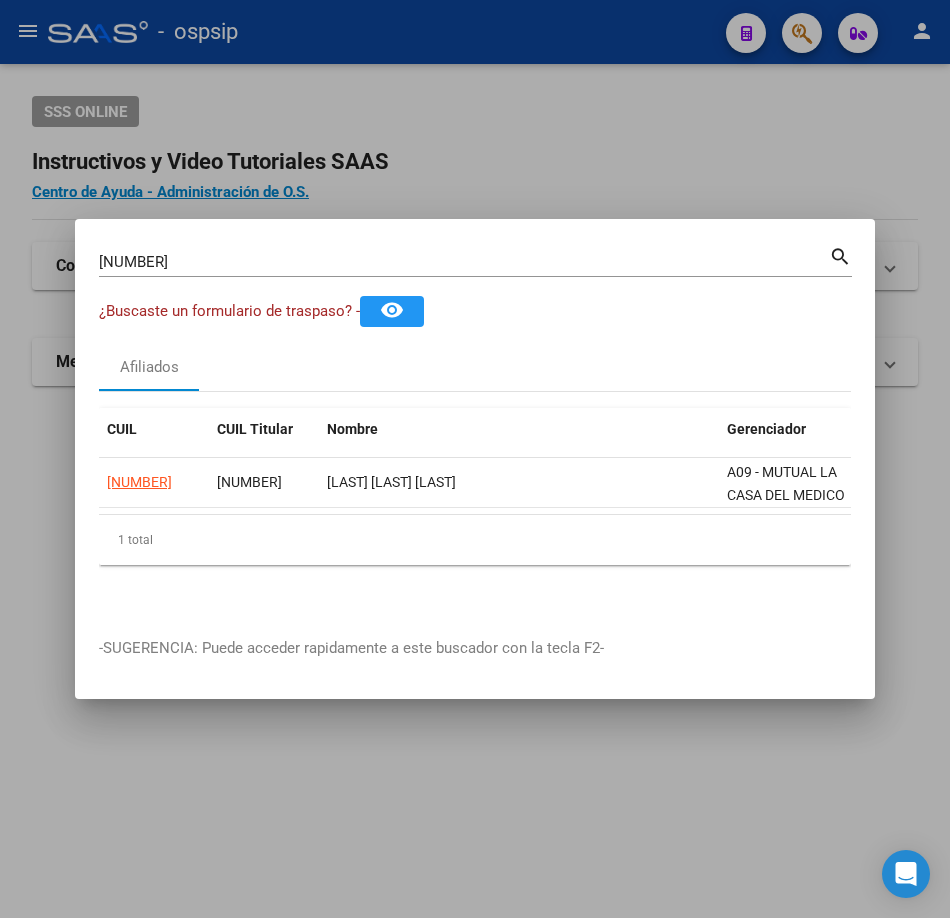click on "[NUMBER] Buscar (apellido, dni, cuil, nro traspaso, cuit, obra social)" at bounding box center (464, 262) 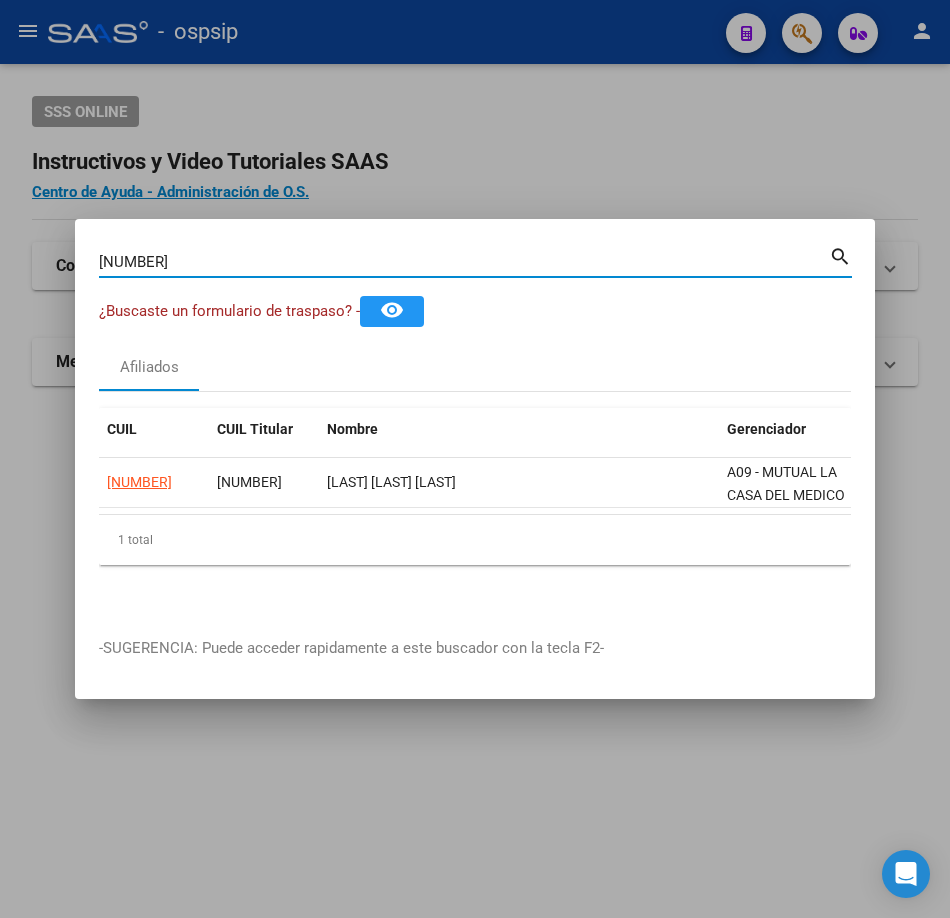 click on "[NUMBER]" at bounding box center (464, 262) 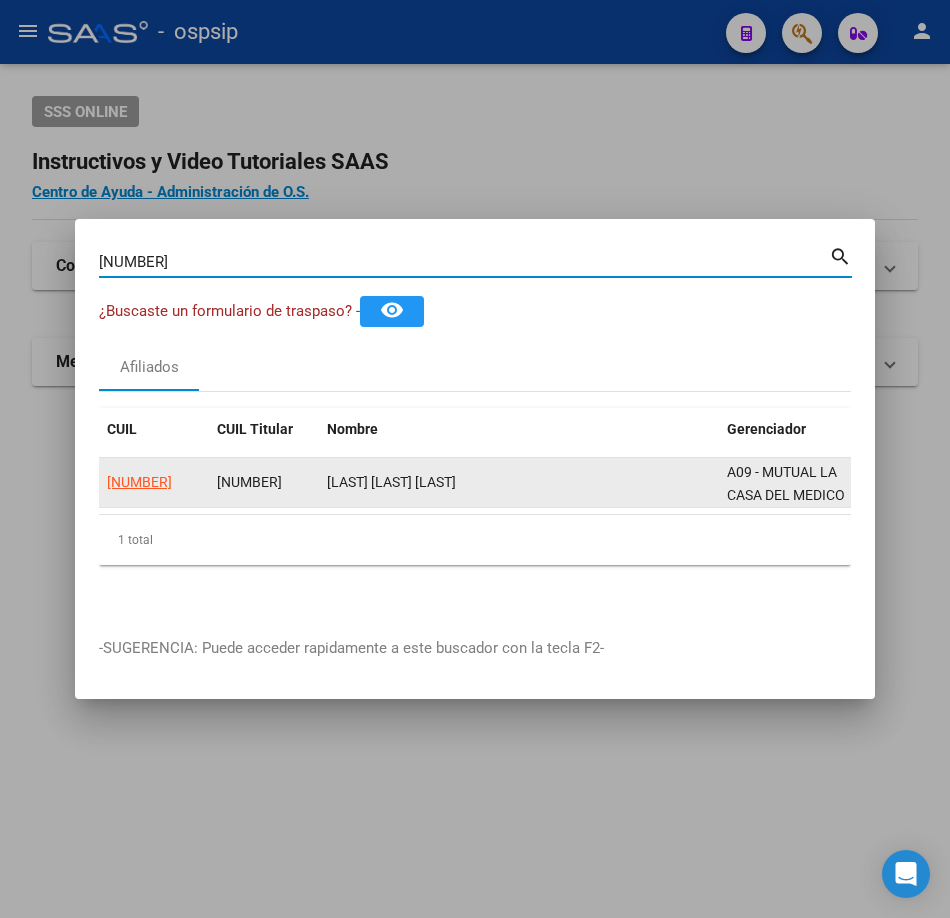 click on "[NUMBER]" 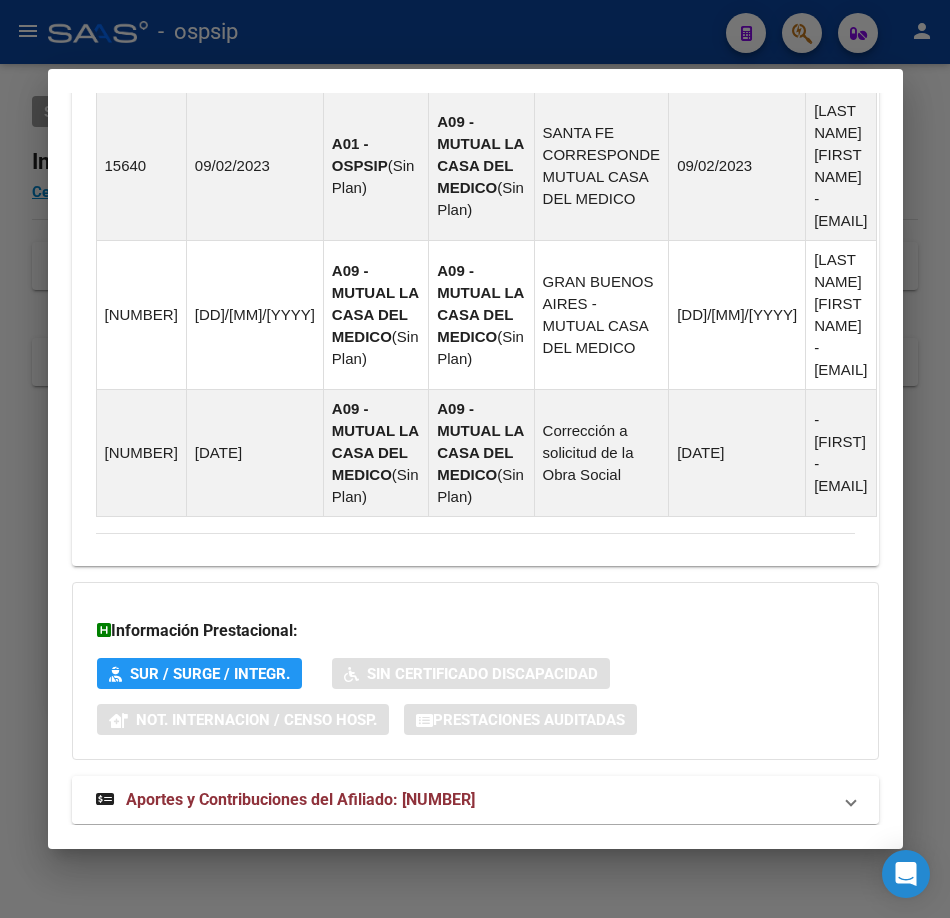 click on "Aportes y Contribuciones del Afiliado: [NUMBER]" at bounding box center (300, 799) 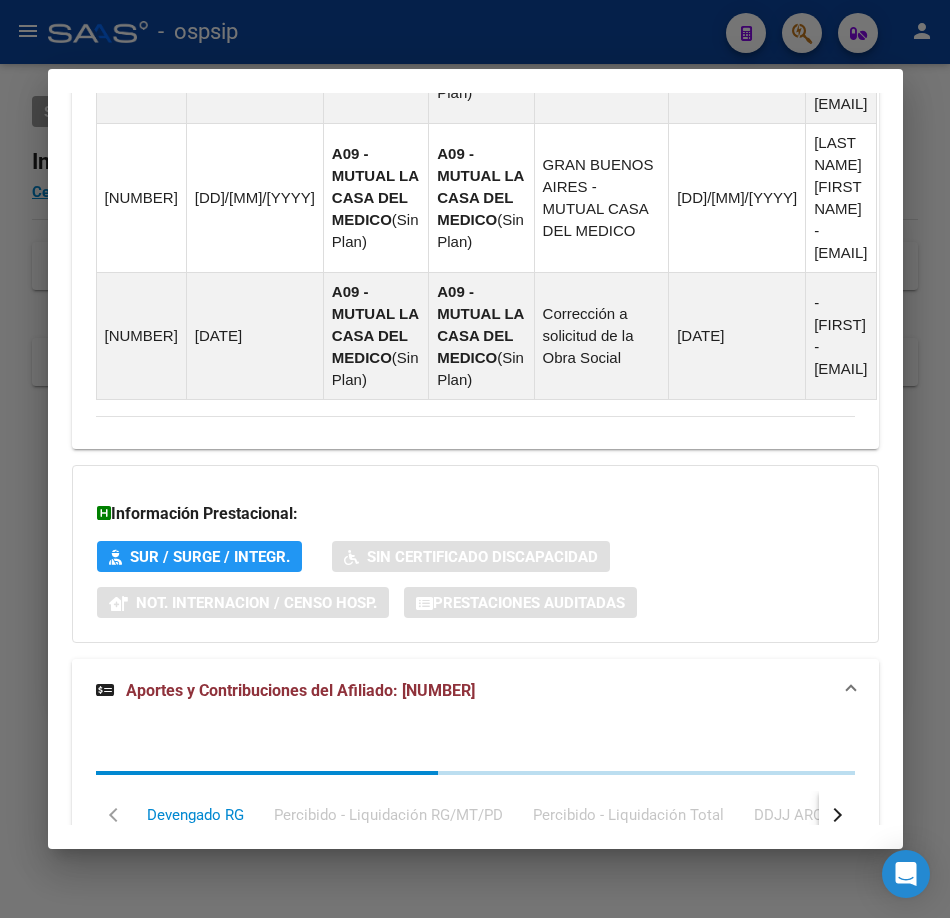 scroll, scrollTop: 2088, scrollLeft: 0, axis: vertical 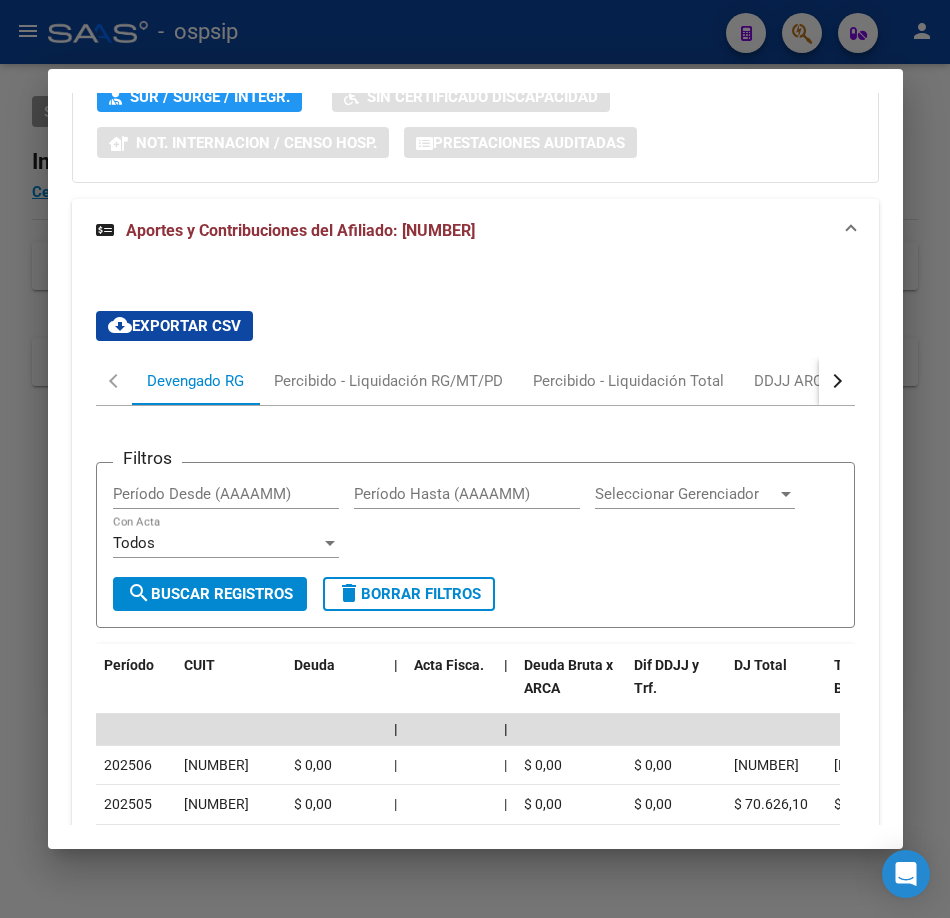 click at bounding box center (475, 459) 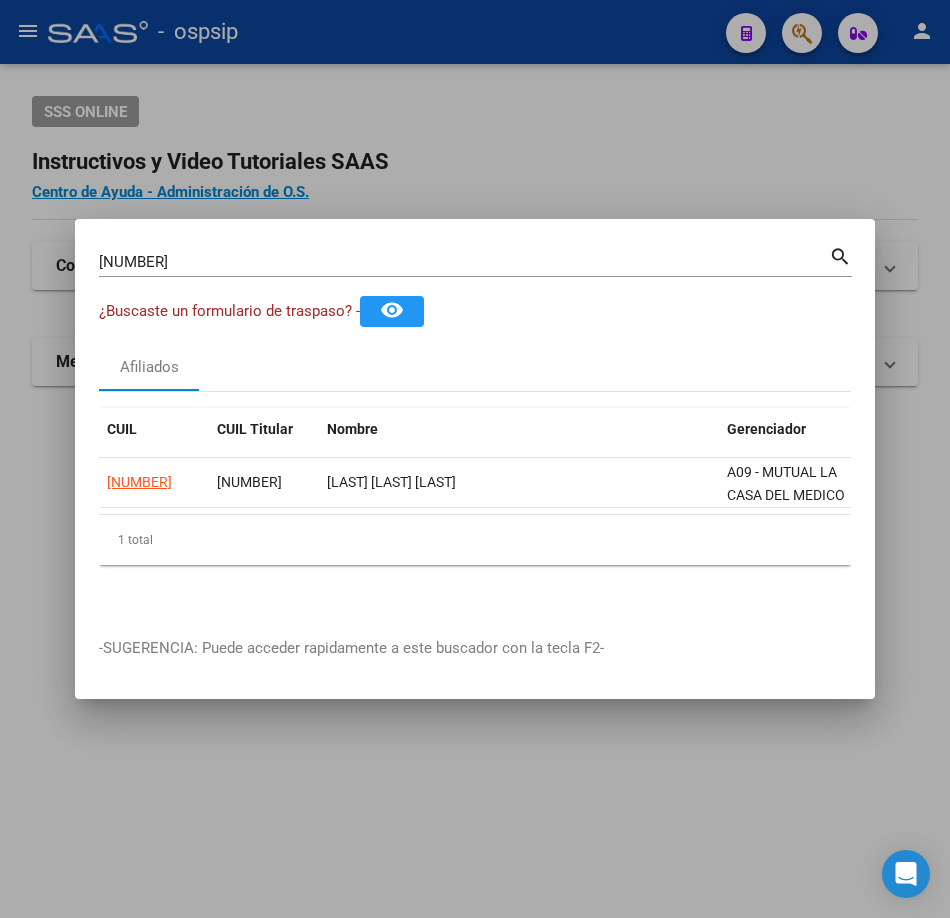 click on "[NUMBER]" at bounding box center (464, 262) 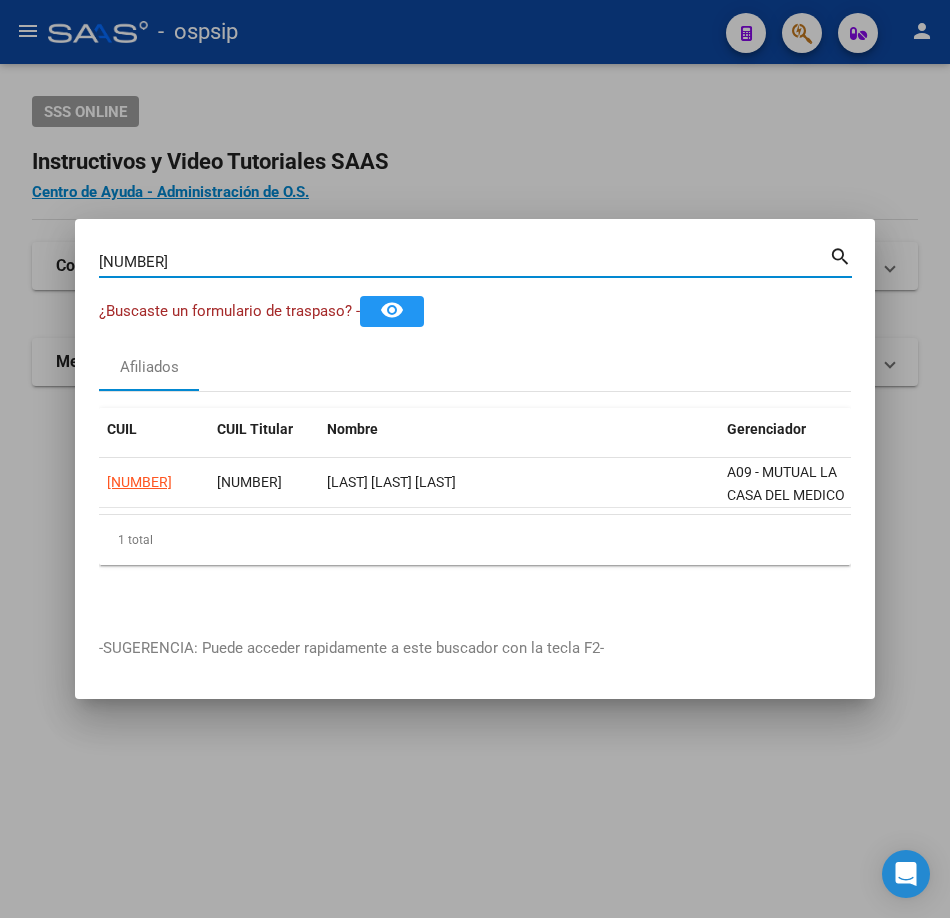 click on "[NUMBER]" at bounding box center [464, 262] 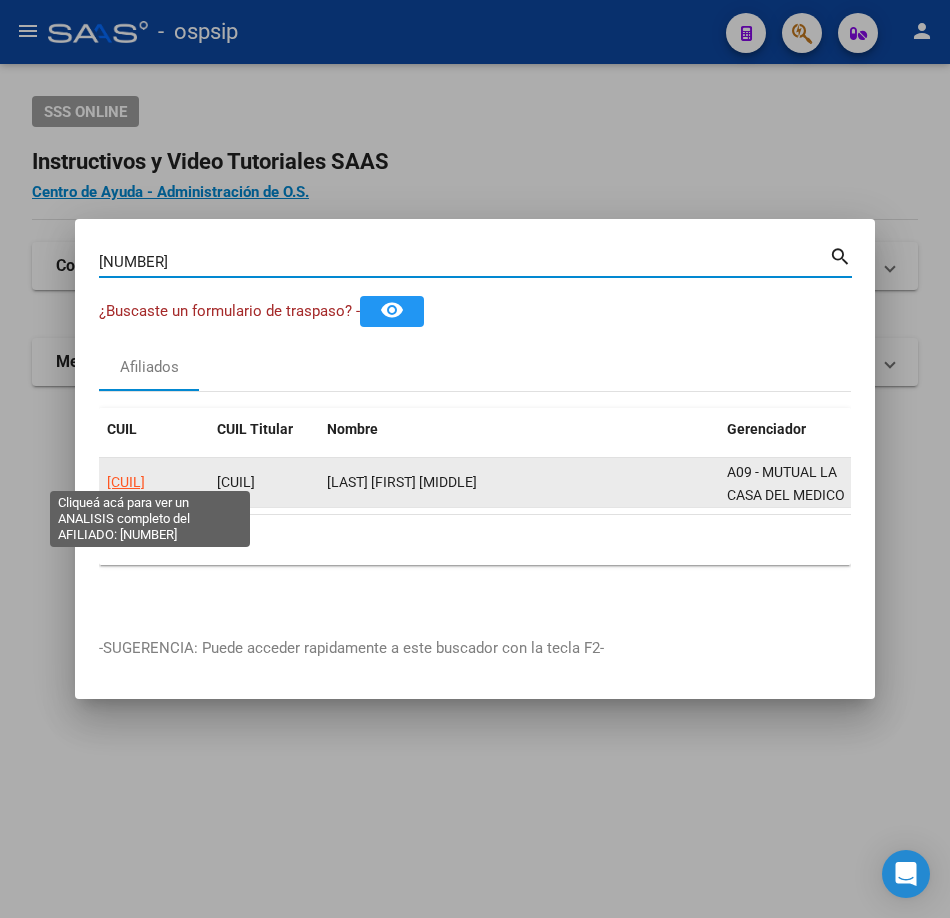 click on "[CUIL]" 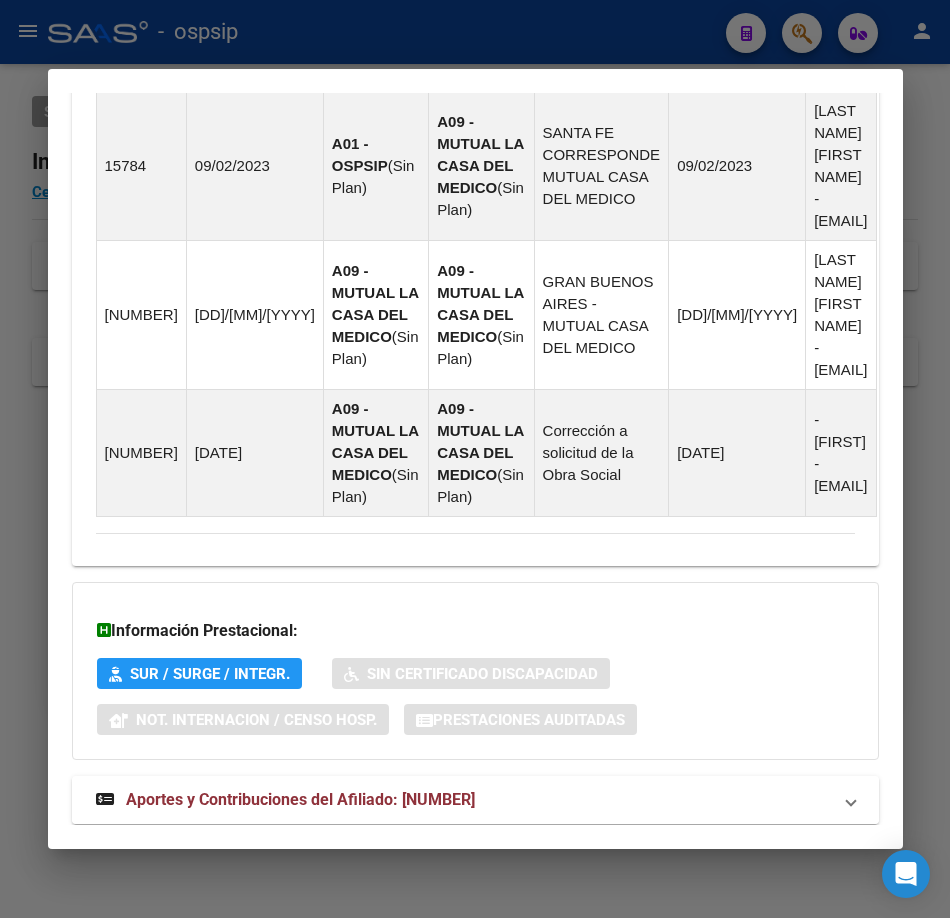 click on "Aportes y Contribuciones del Afiliado: [NUMBER]" at bounding box center [475, 800] 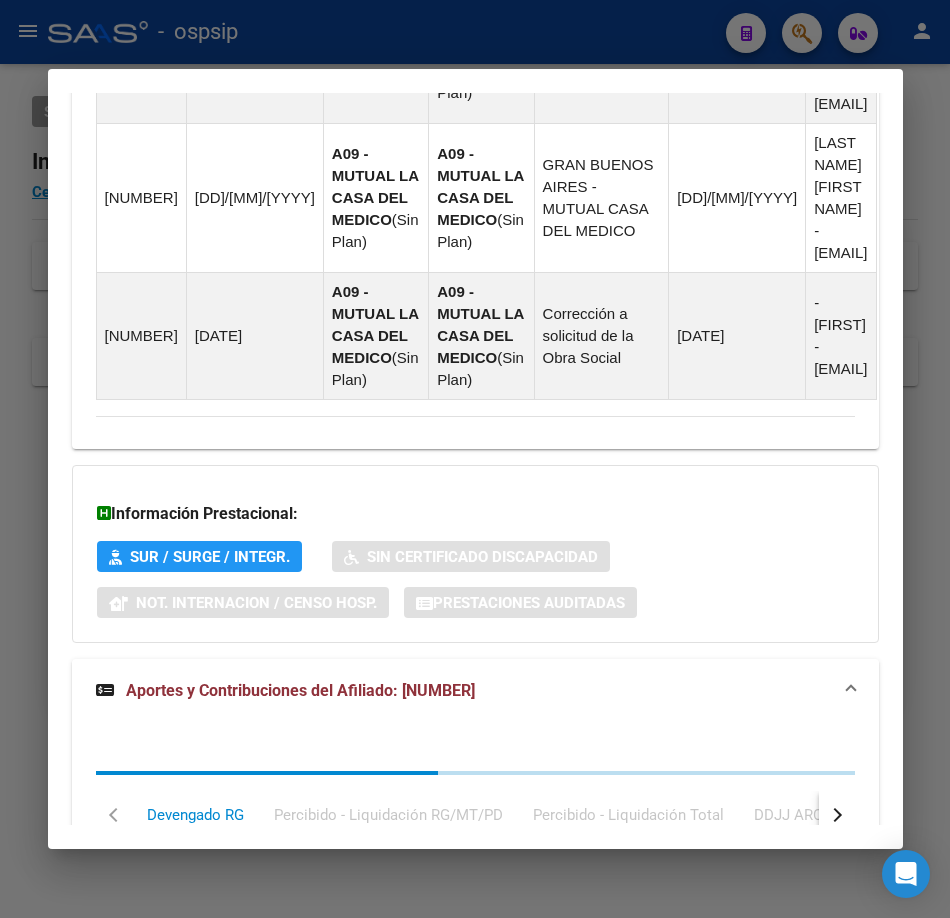 scroll, scrollTop: 2088, scrollLeft: 0, axis: vertical 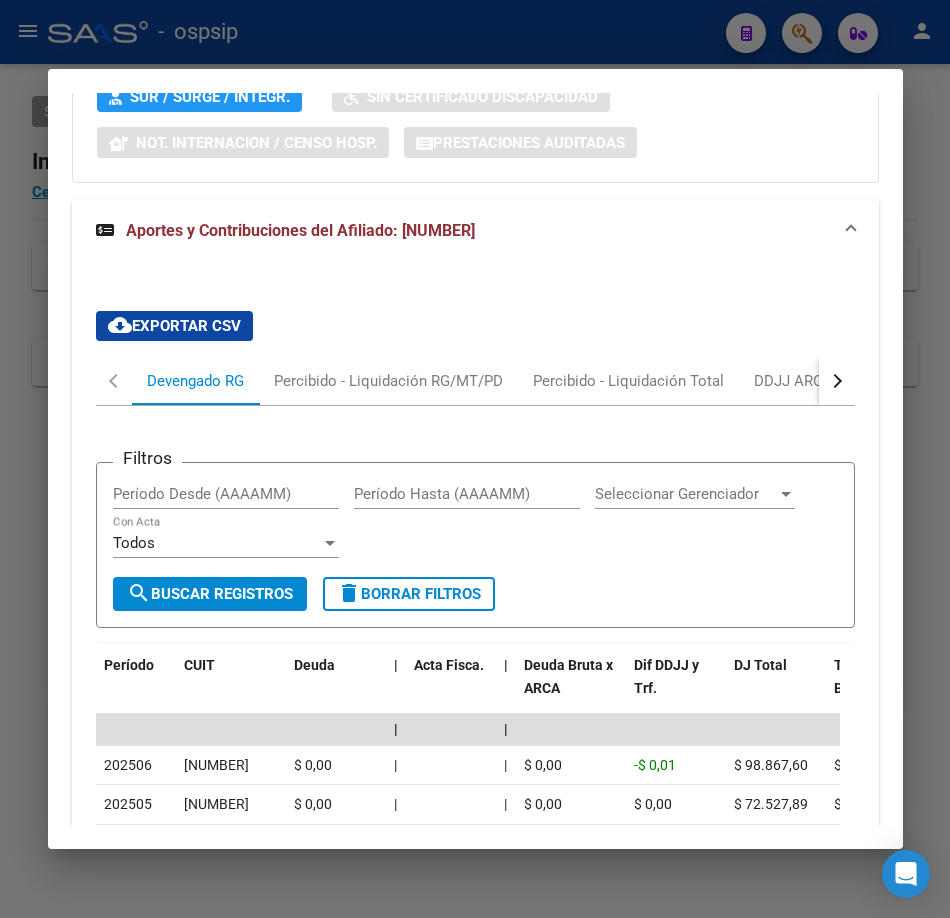 click at bounding box center (475, 459) 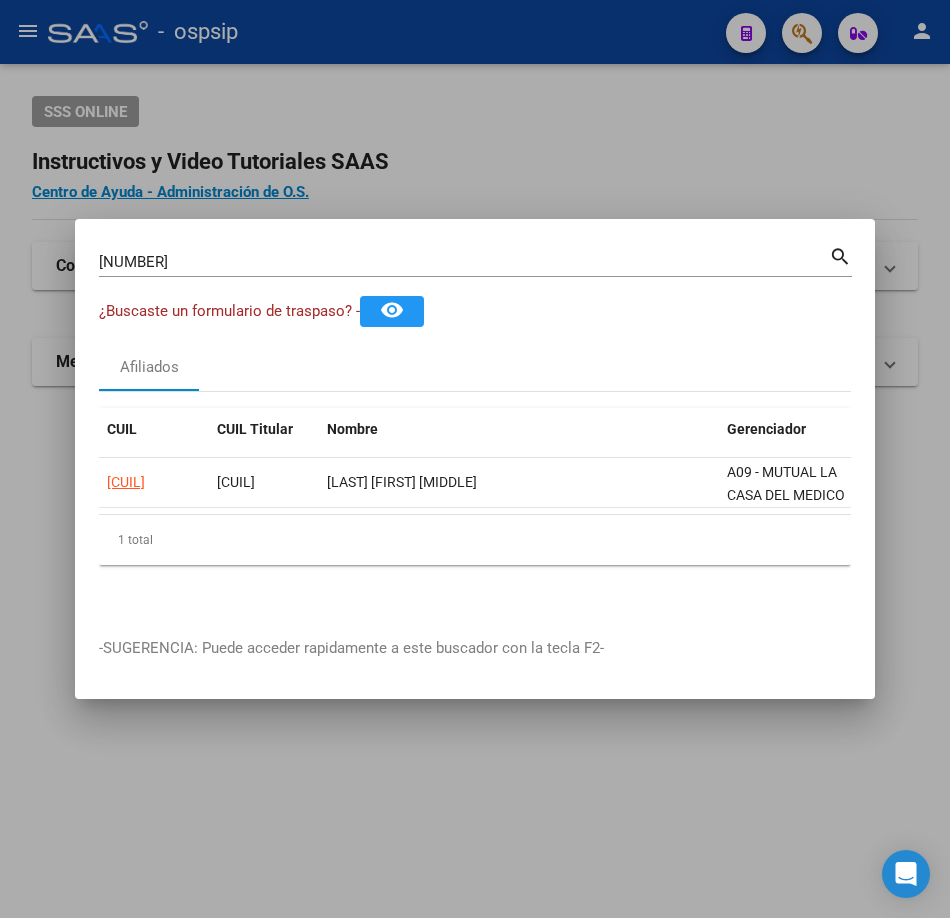 click on "[NUMBER]" at bounding box center (464, 262) 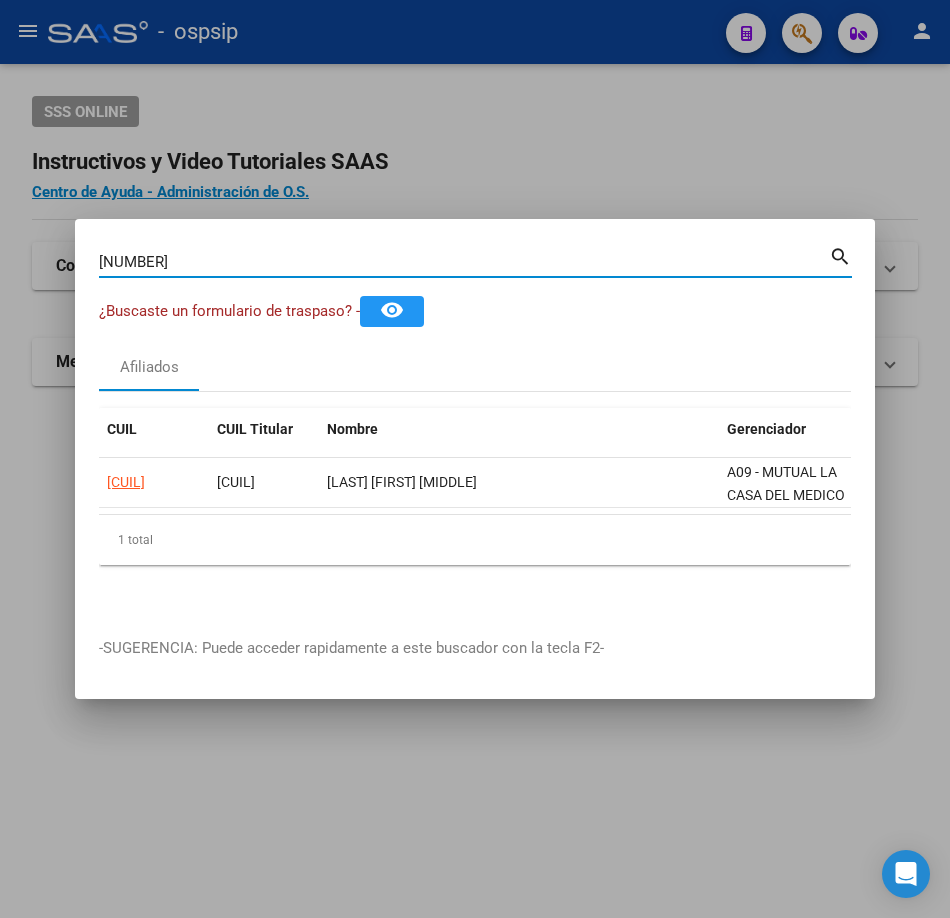 click on "[NUMBER]" at bounding box center (464, 262) 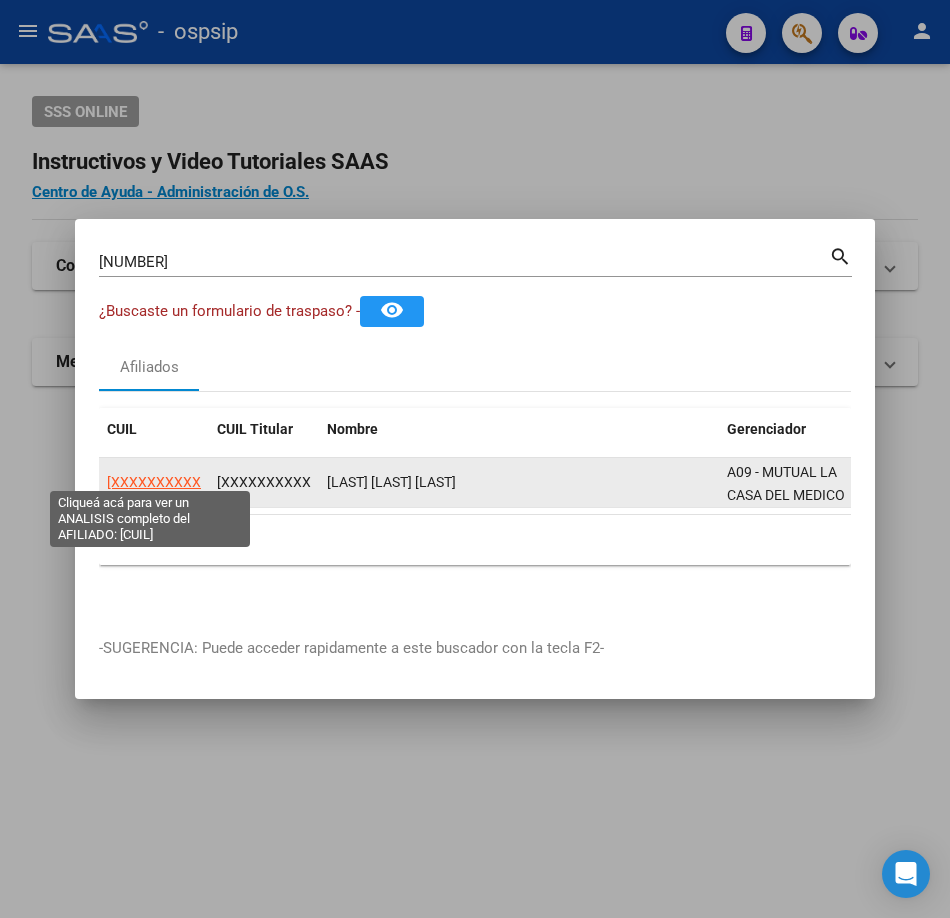 click on "[XXXXXXXXXXXXXX]" 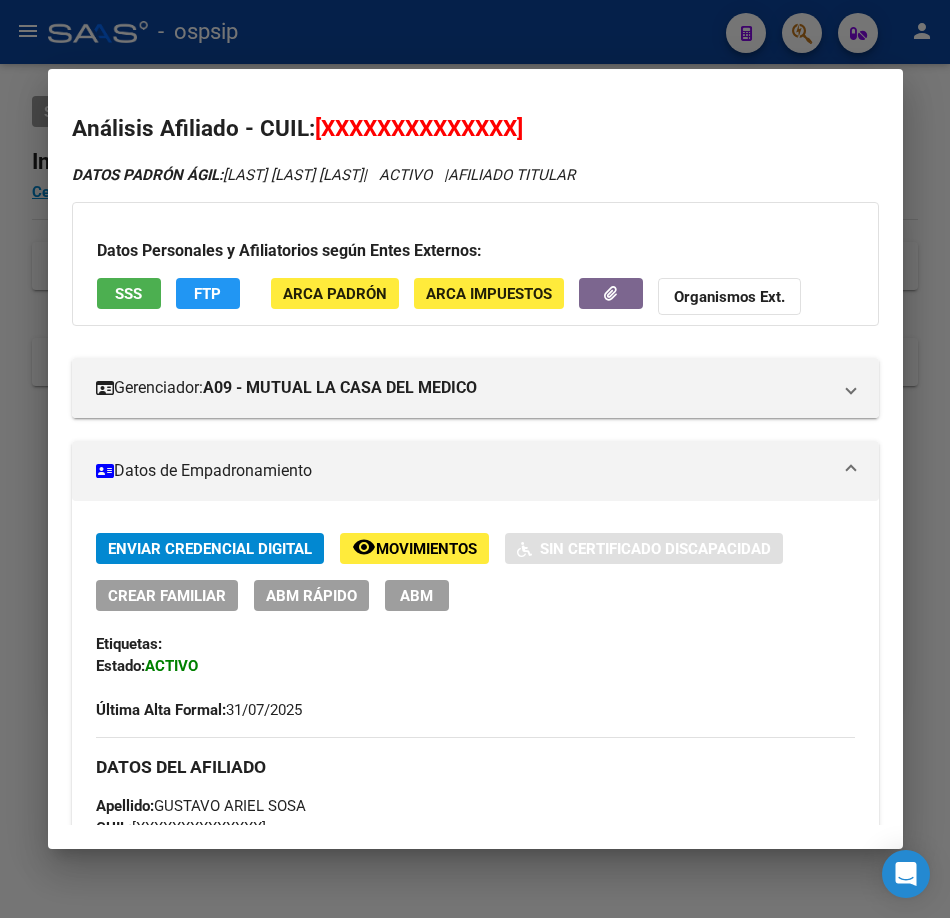 click on "SSS" at bounding box center [129, 293] 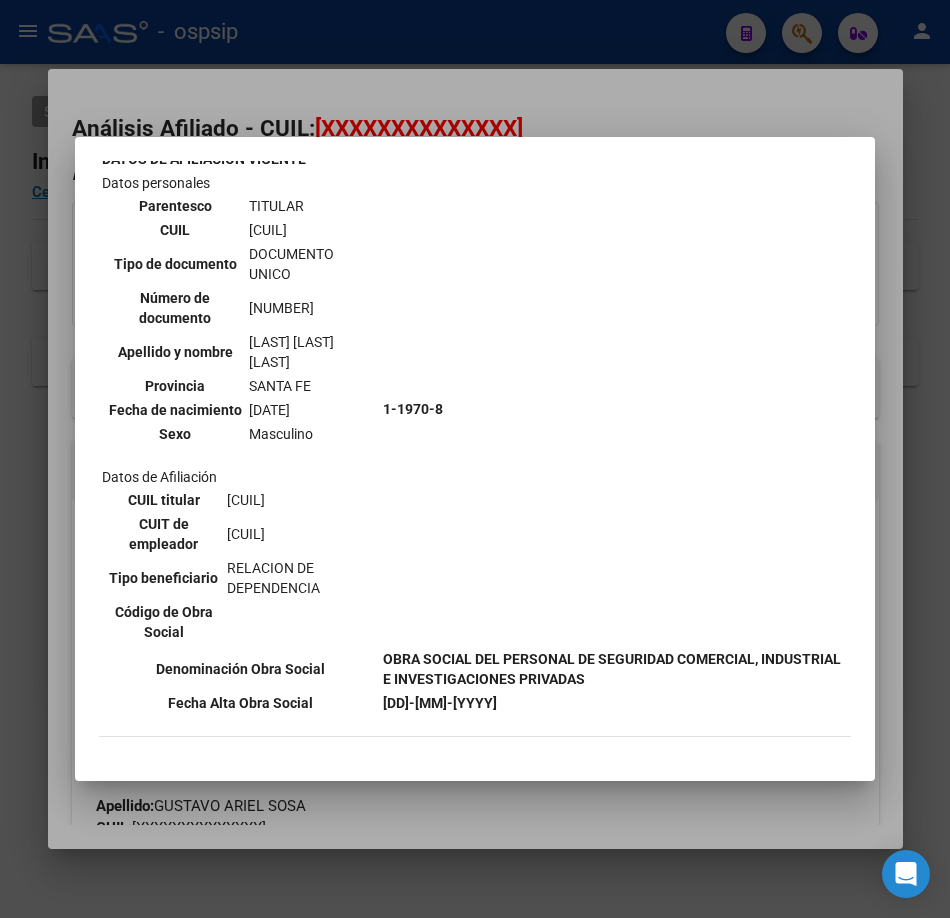 scroll, scrollTop: 269, scrollLeft: 0, axis: vertical 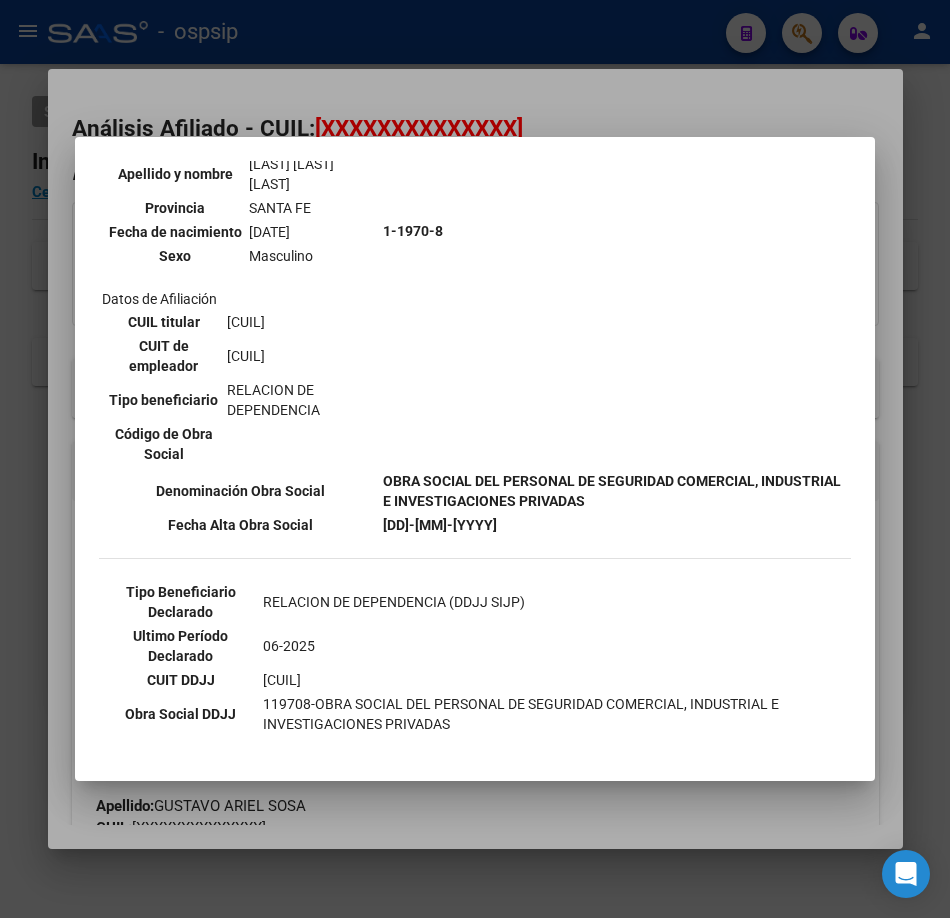 click at bounding box center [475, 459] 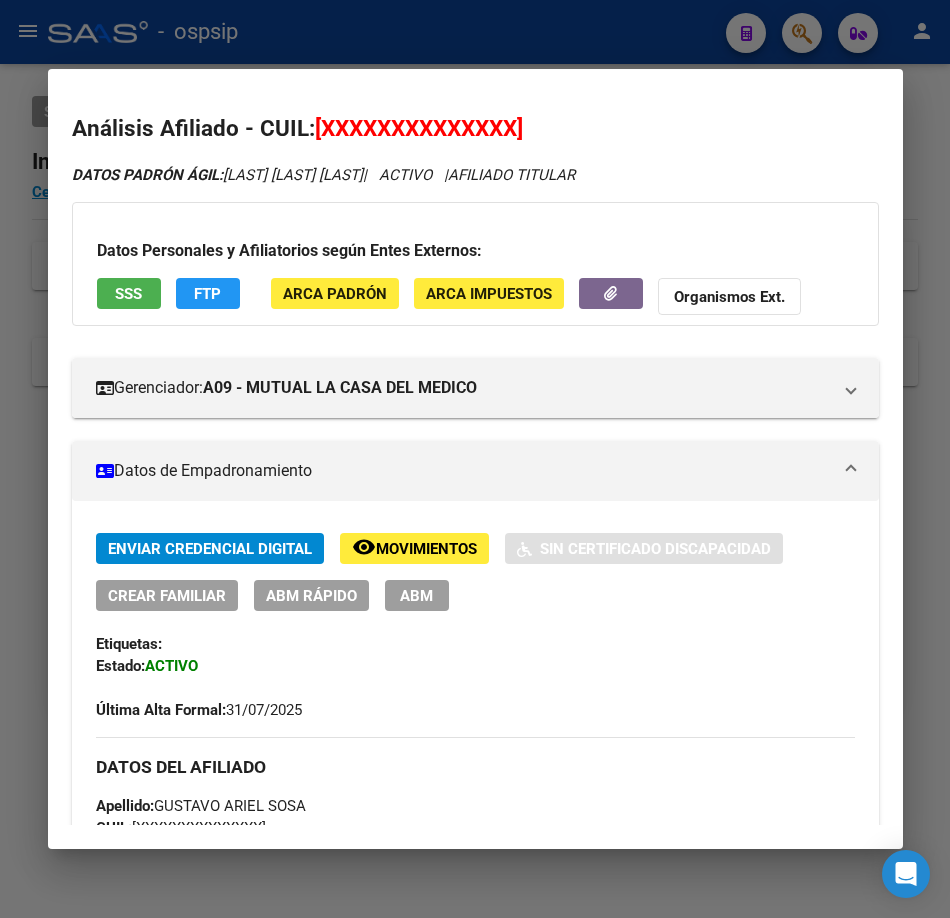 click at bounding box center (475, 459) 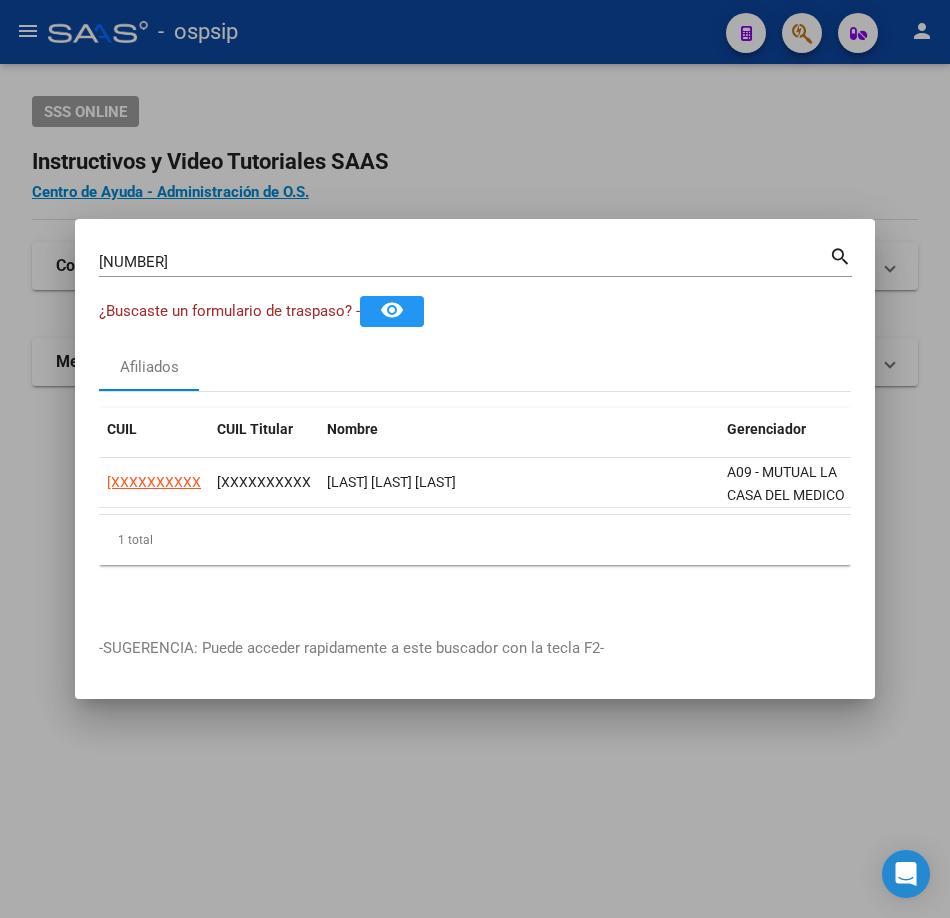 click on "[NUMBER]" at bounding box center [464, 262] 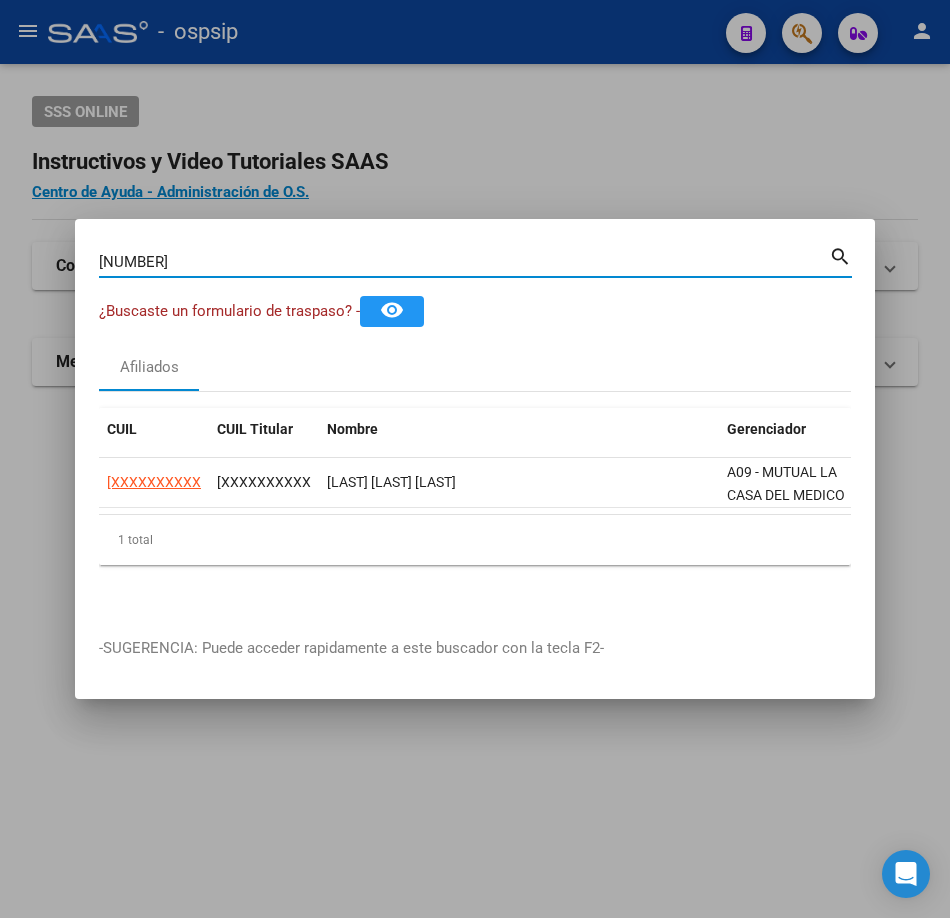 click on "[NUMBER]" at bounding box center (464, 262) 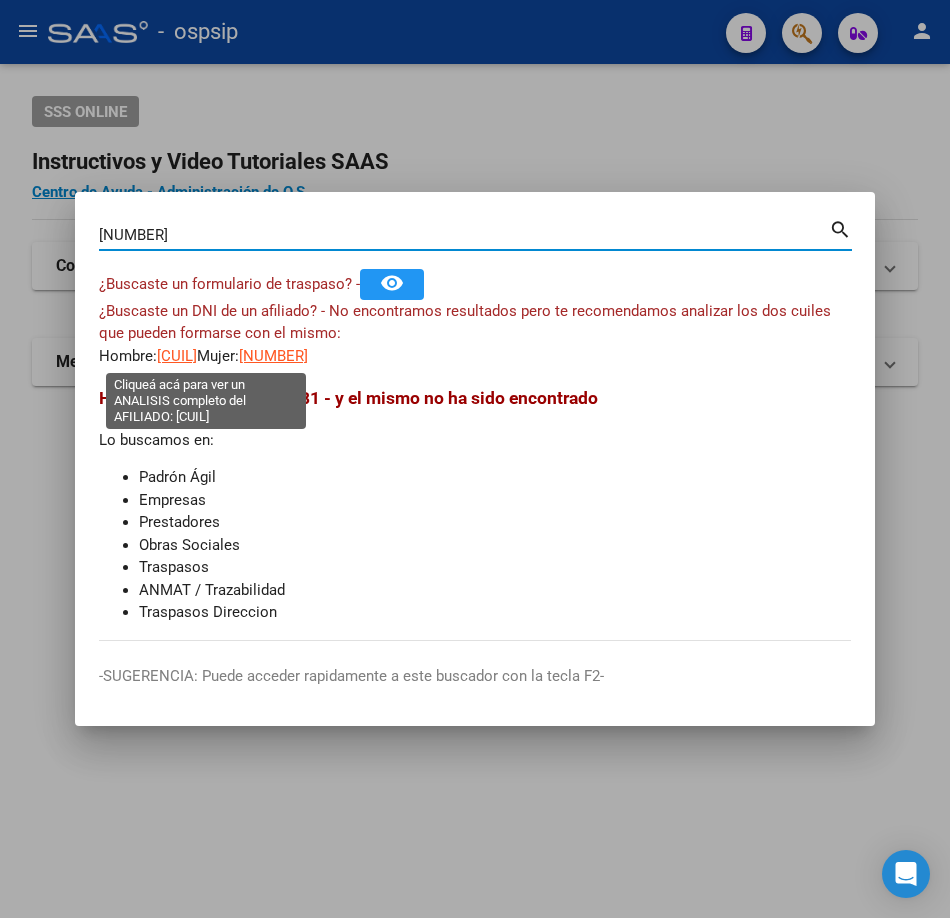 click on "[CUIL]" at bounding box center [177, 356] 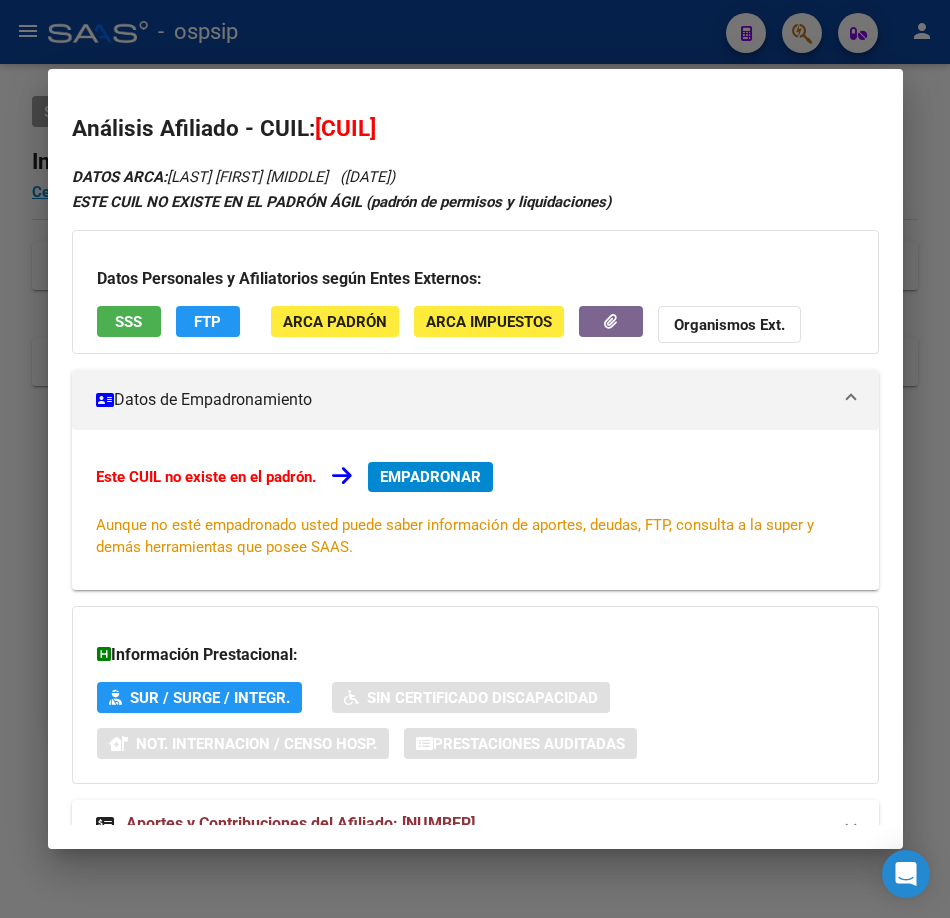 click on "SSS" at bounding box center [129, 321] 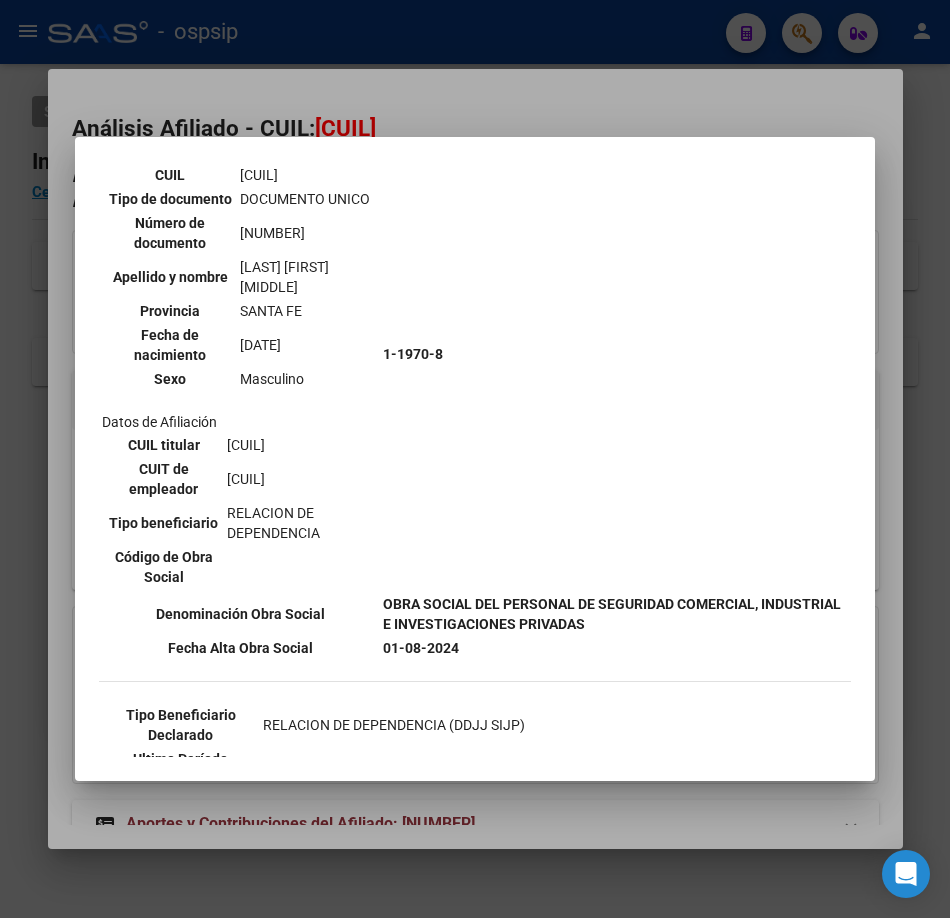 scroll, scrollTop: 309, scrollLeft: 0, axis: vertical 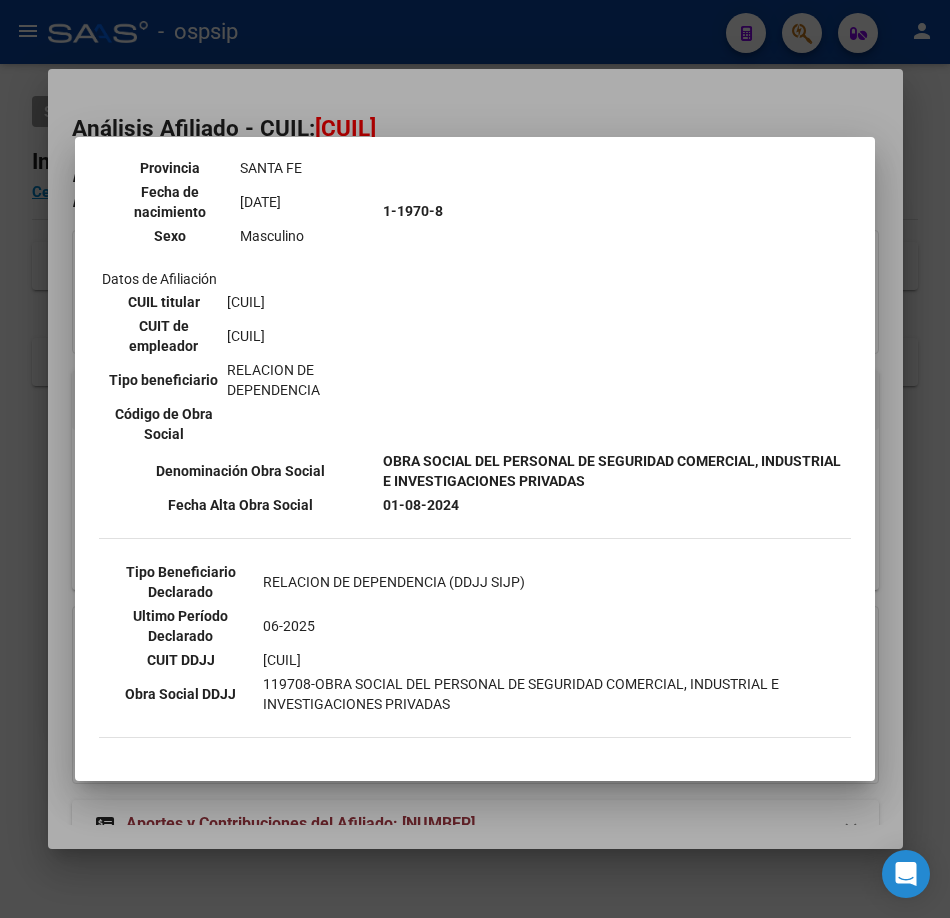 click at bounding box center (475, 459) 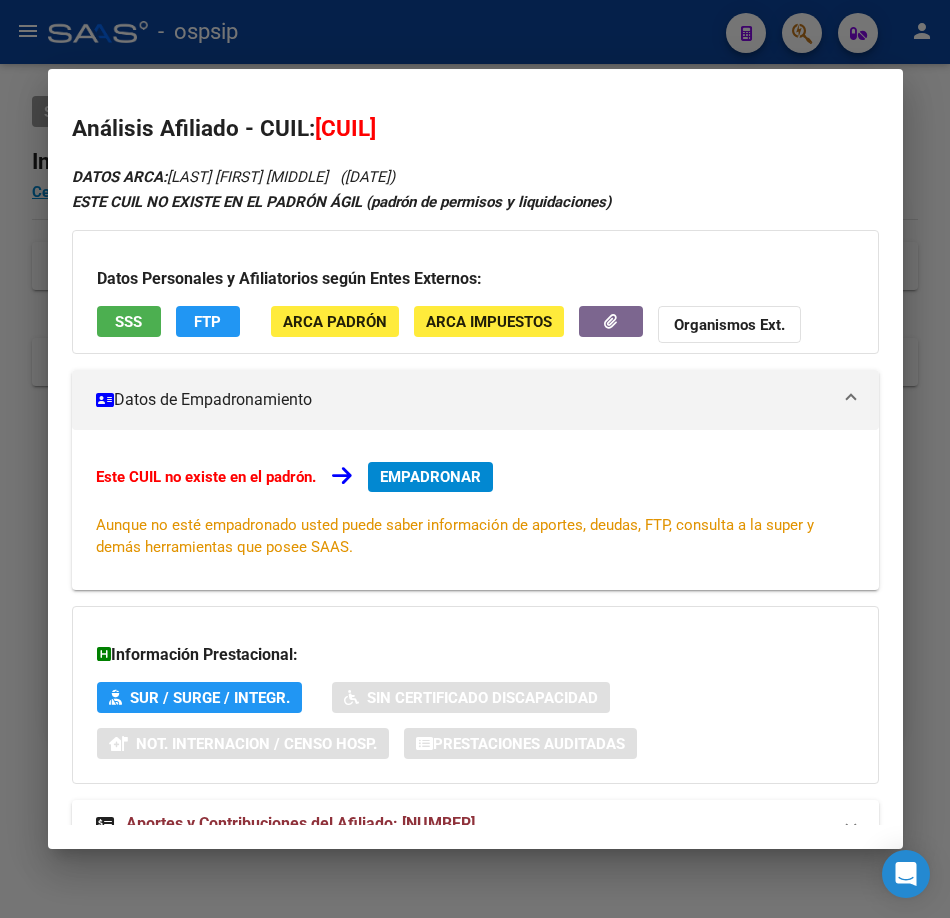 click at bounding box center [475, 459] 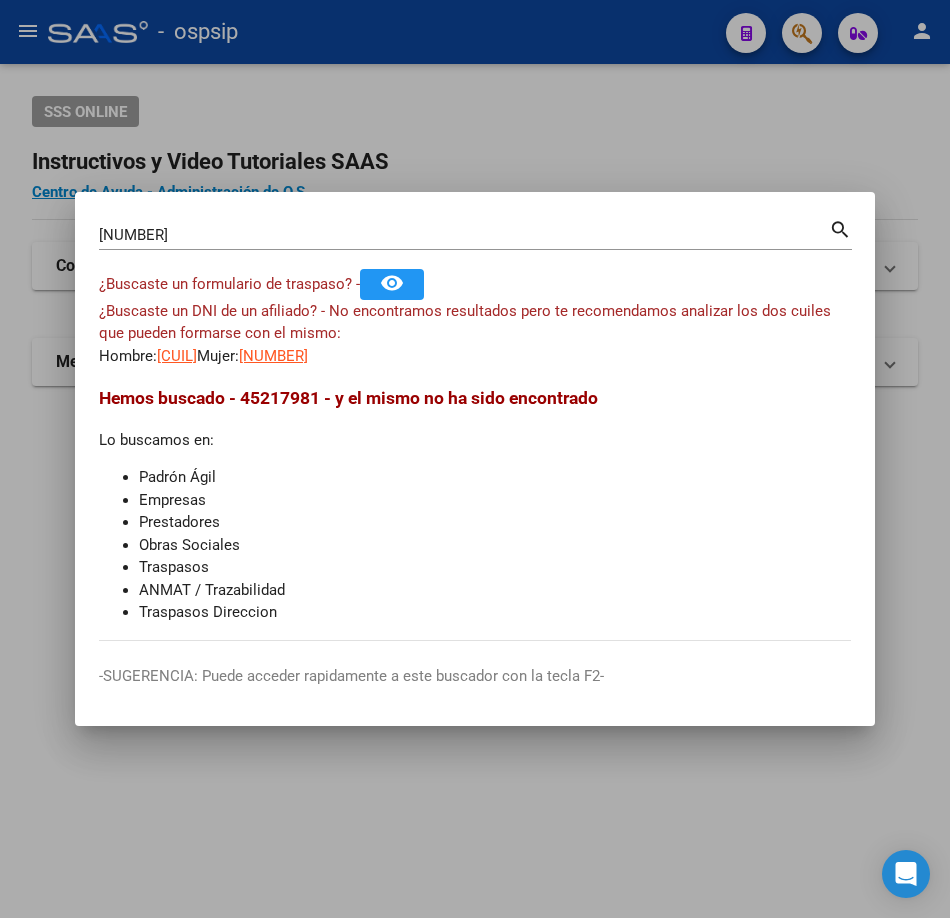 click on "[NUMBER] Buscar (apellido, dni, cuil, nro traspaso, cuit, obra social)" at bounding box center [464, 235] 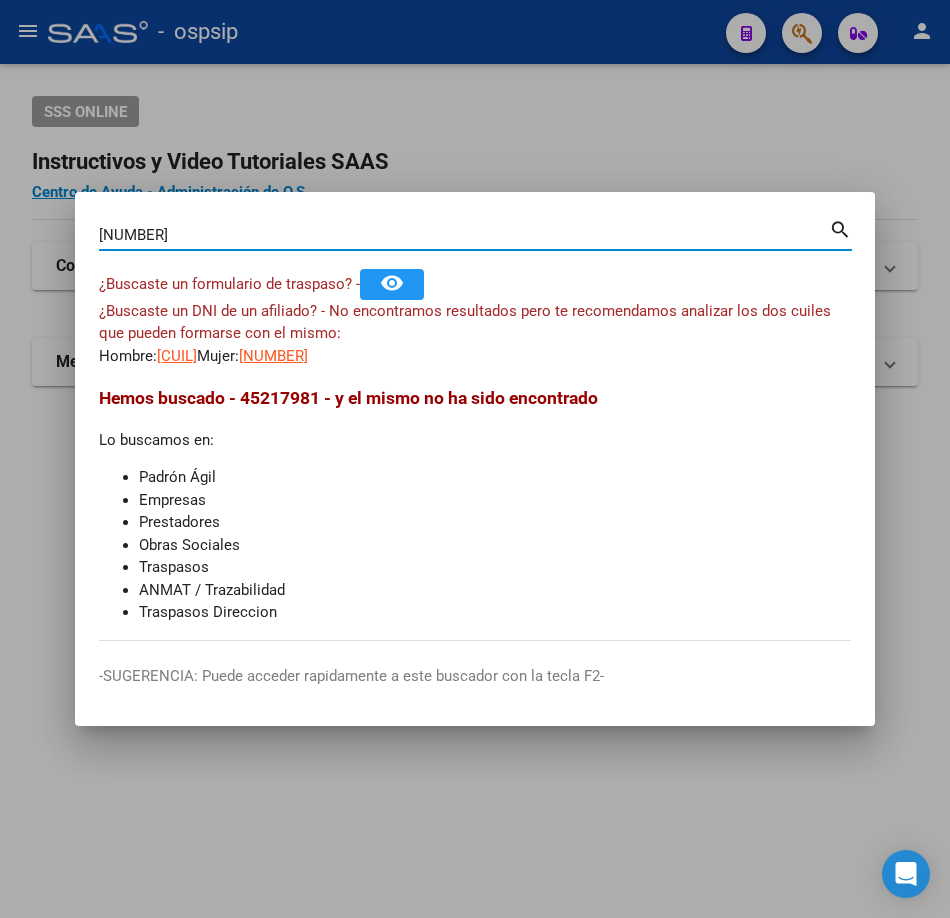 click on "[NUMBER]" at bounding box center [464, 235] 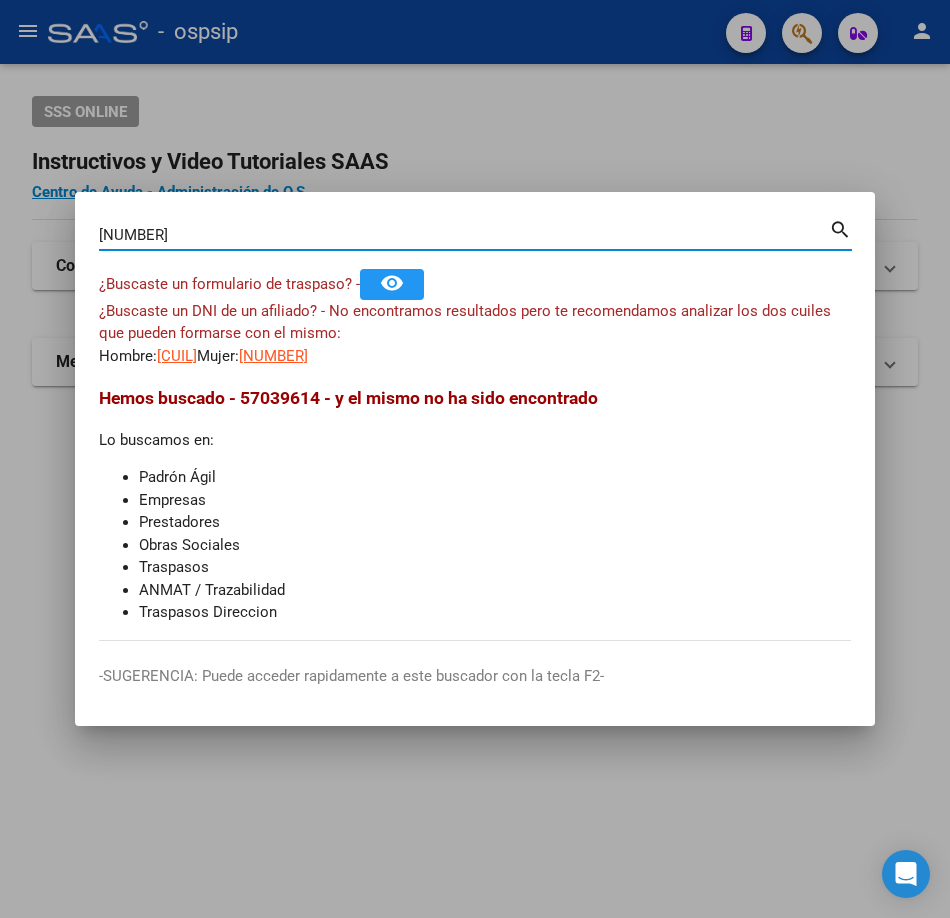 type on "[NUMBER]" 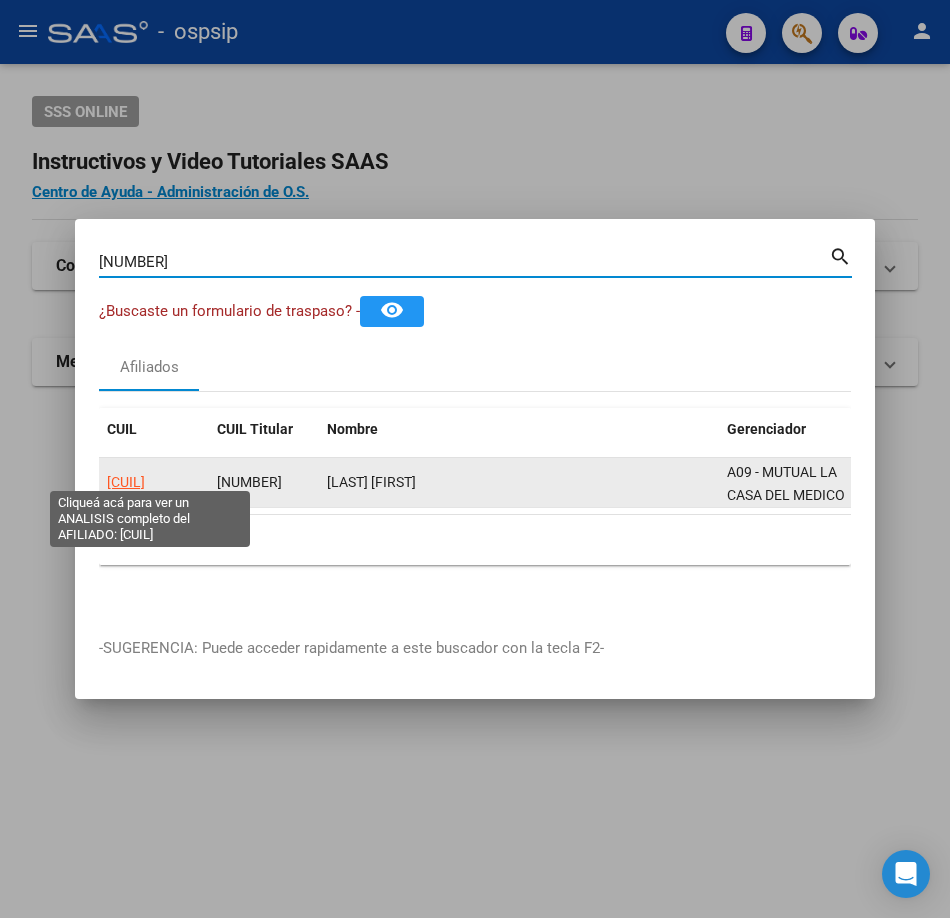 click on "[CUIL]" 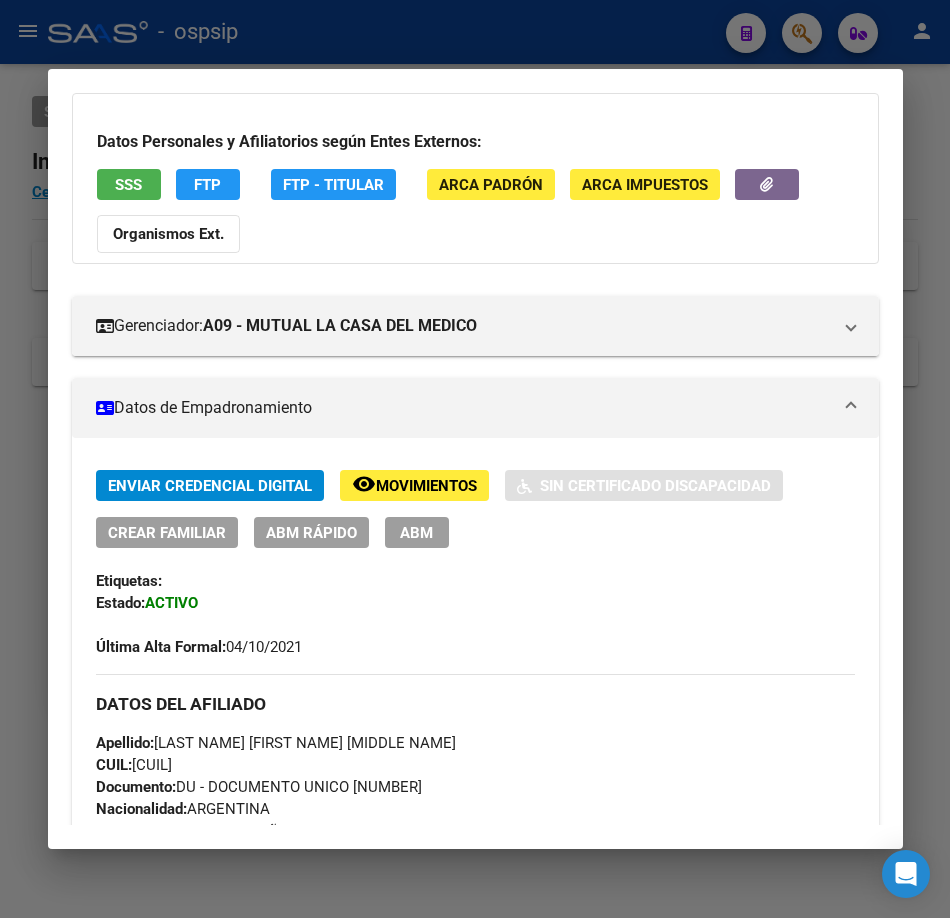 scroll, scrollTop: 100, scrollLeft: 0, axis: vertical 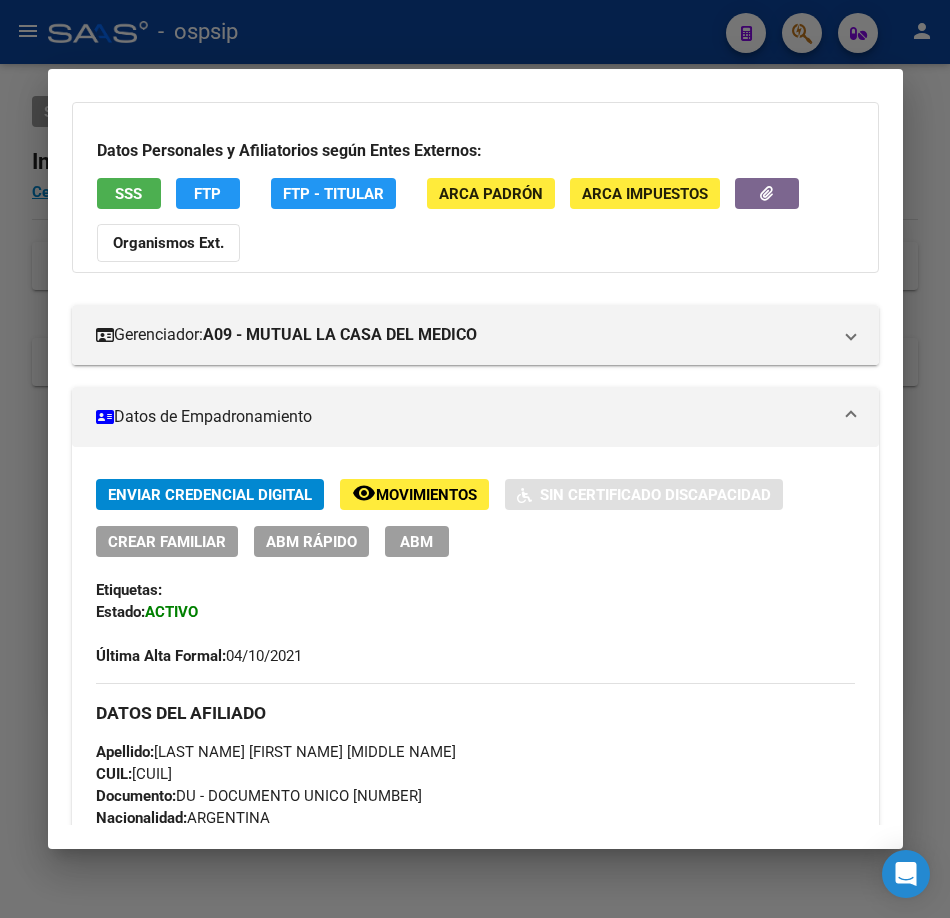 click on "Datos Personales y Afiliatorios según Entes Externos: SSS FTP  FTP - Titular ARCA Padrón ARCA Impuestos Organismos Ext." at bounding box center [475, 187] 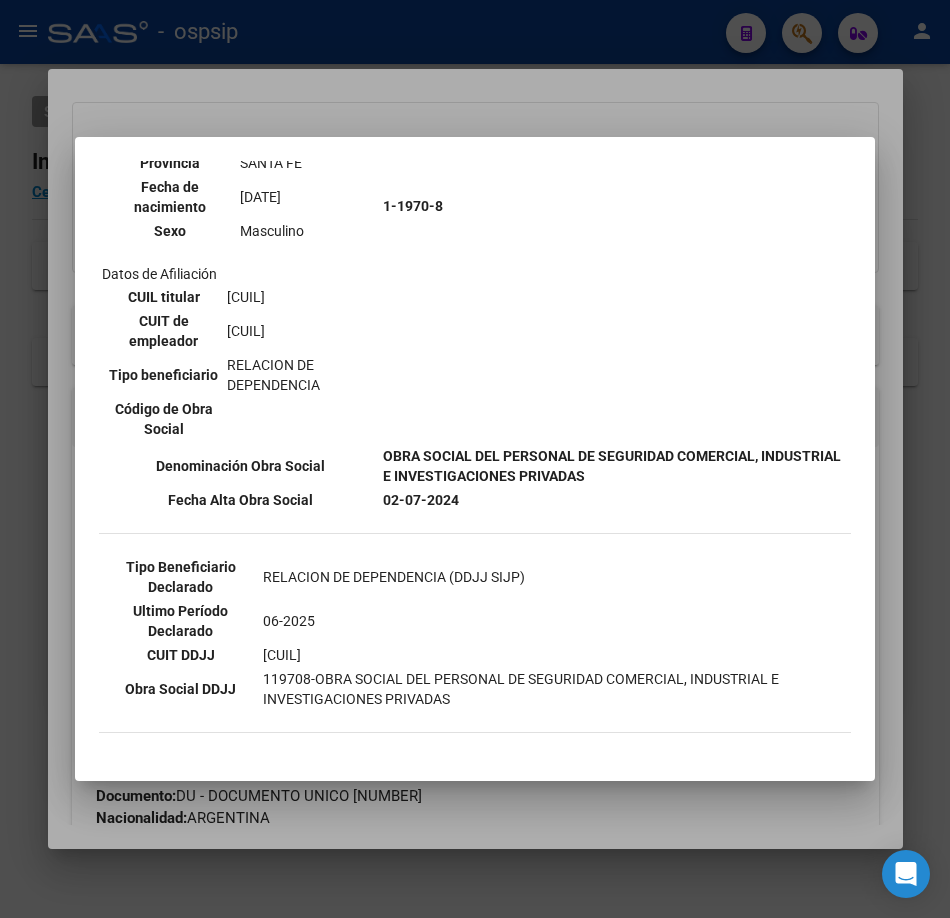 scroll, scrollTop: 400, scrollLeft: 0, axis: vertical 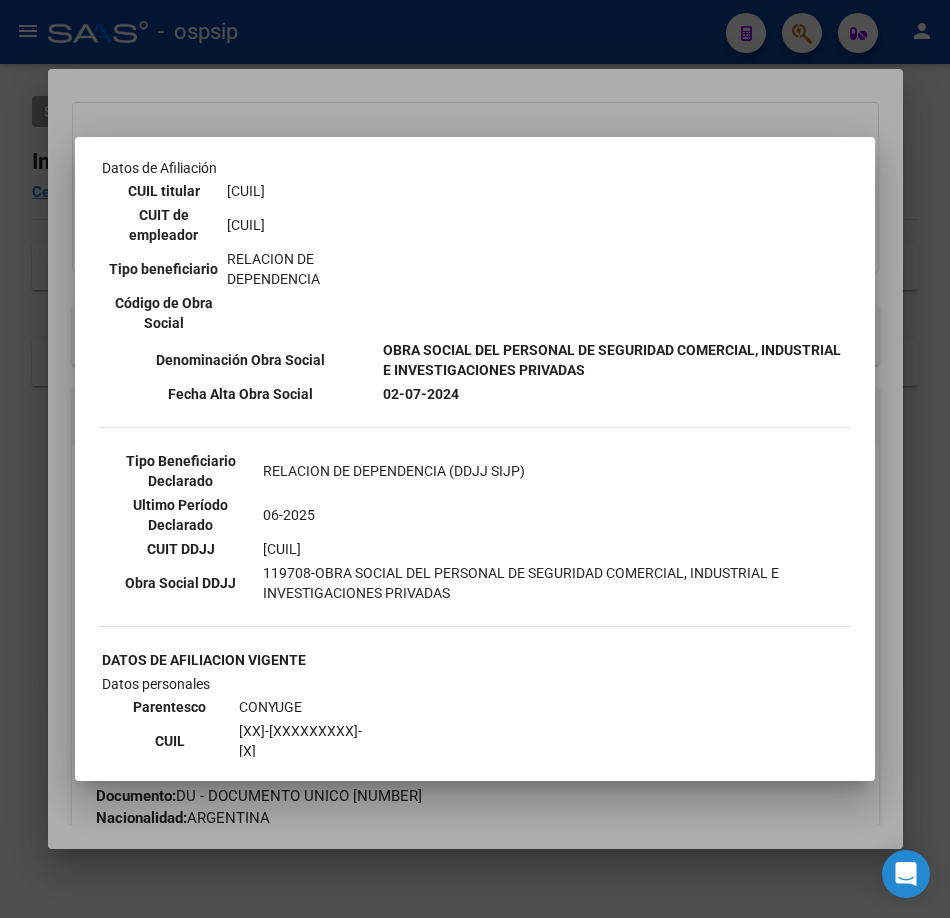 click at bounding box center (475, 459) 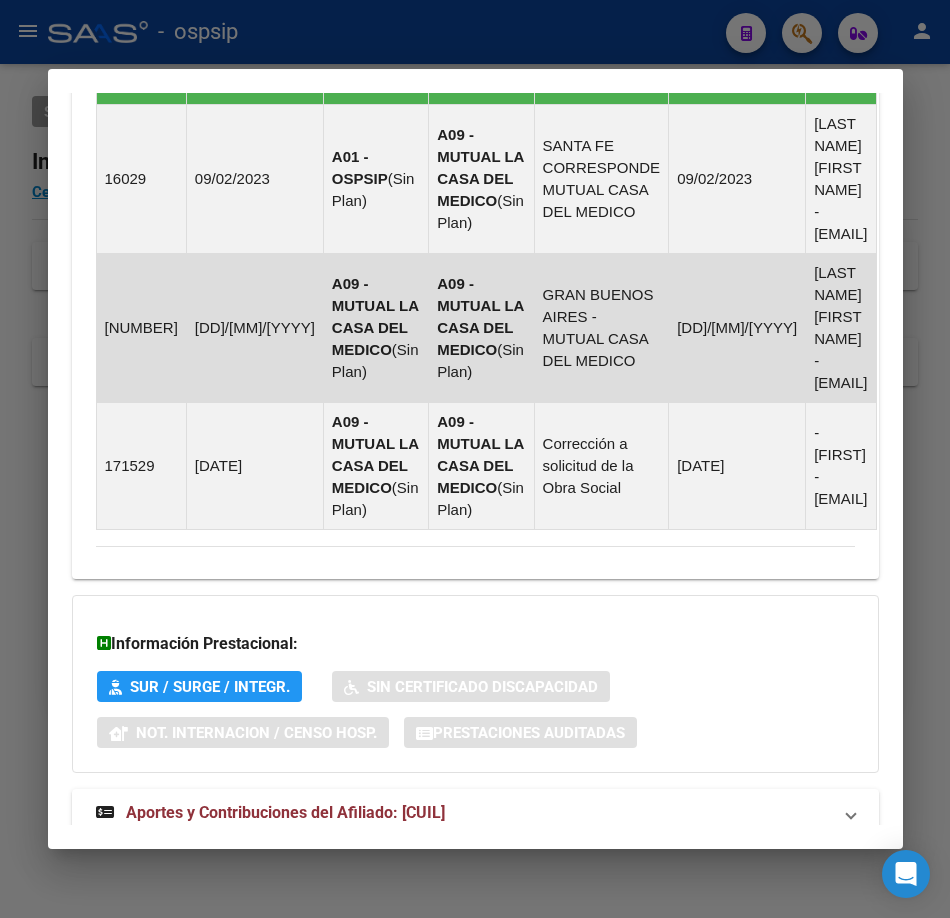 scroll, scrollTop: 1808, scrollLeft: 0, axis: vertical 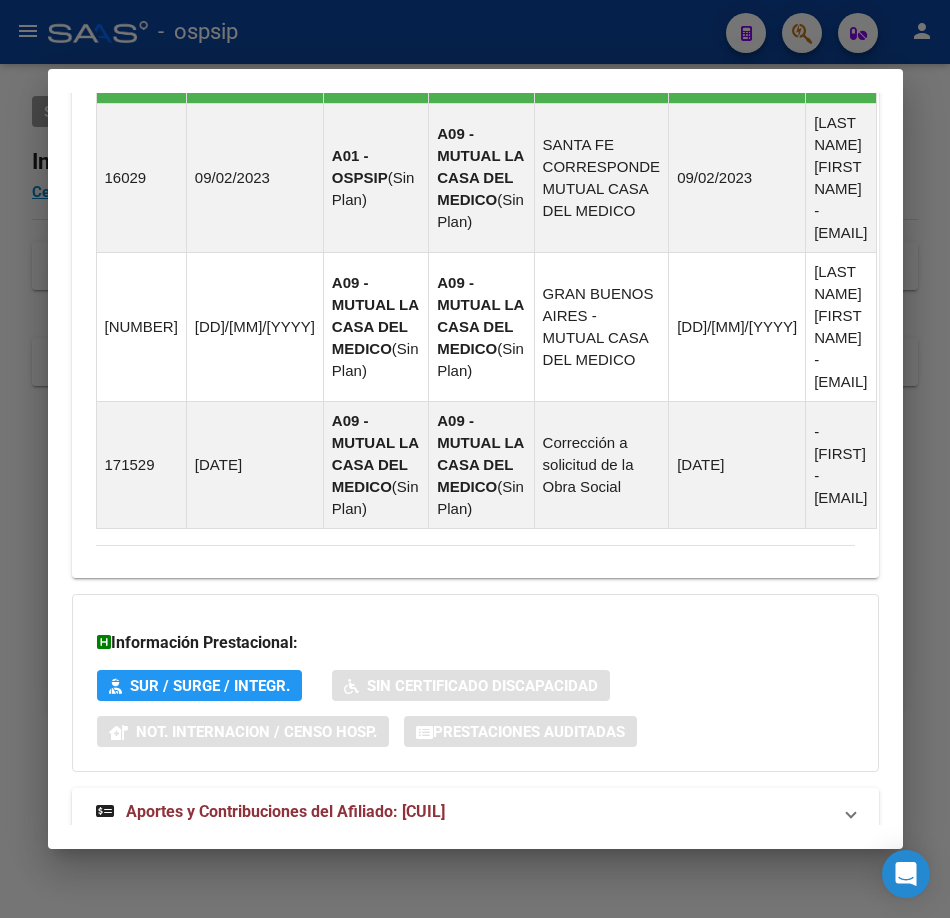 click on "Análisis Afiliado - CUIL: [CUIL] DATOS PADRÓN ÁGIL: [LAST] [FIRST] [MIDDLE] ACTIVO FAMILIAR DE: [CUIL] Datos Personales y Afiliatorios según Entes Externos: SSS FTP FTP - Titular ARCA Padrón ARCA Impuestos Organismos Ext. Gerenciador: A09 - MUTUAL LA CASA DEL MEDICO Atención telefónica: Atención emergencias: Otros Datos Útiles: Datos de Empadronamiento Enviar Credencial Digital remove_red_eye Movimientos Sin Certificado Discapacidad Crear Familiar ABM Rápido ABM Etiquetas: Estado: ACTIVO Última Alta Formal: [DD]/[MM]/[YYYY] DATOS DEL AFILIADO Apellido: [LAST] [MIDDLE] [FIRST] CUIL: [CUIL] Documento: DU - DOCUMENTO UNICO [NUMBER] Nacionalidad: ARGENTINA Parentesco: 3 - Hijo < 21 años Estado Civil: Soltero Discapacitado: NO (00) Sexo: F Nacimiento: [DD]/[MM]/[YYYY] Edad: 7 Teléfono Particular: Provincia: [STATE] Localidad: [CITY] Código Postal: [ZIP] Calle: [STREET_NAME] [NUMBER] DATOS GRUPO FAMILIAR CUIL" at bounding box center [475, -383] 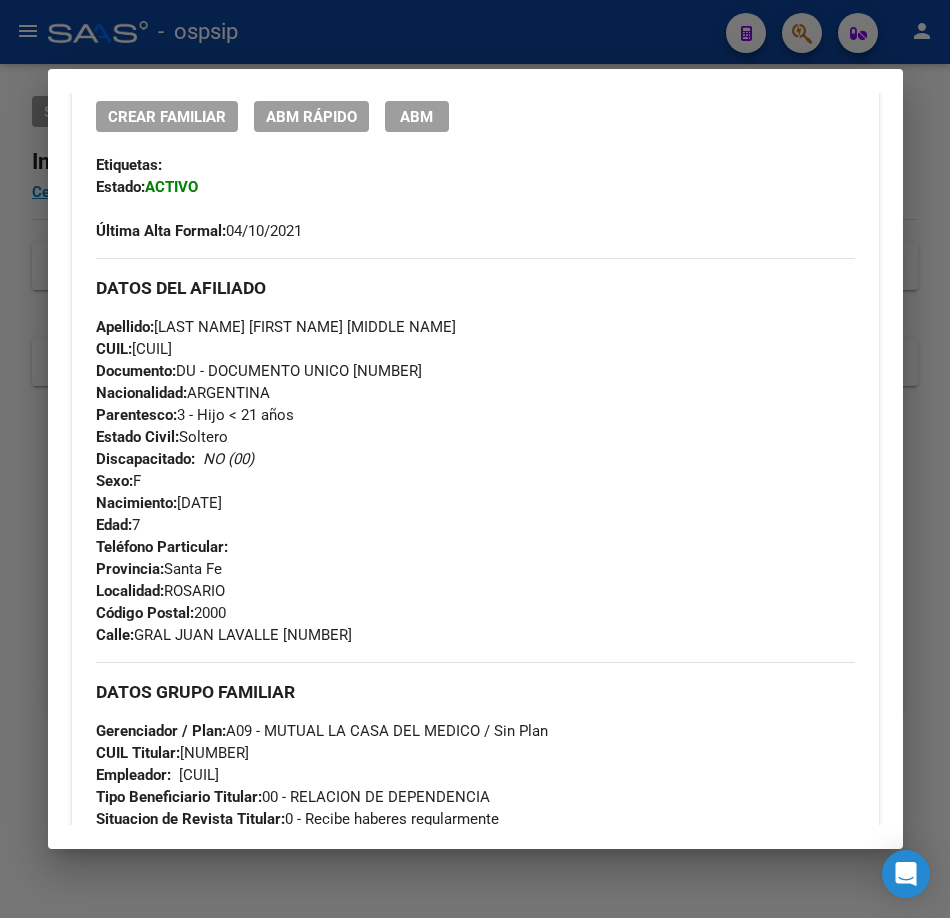 scroll, scrollTop: 1025, scrollLeft: 0, axis: vertical 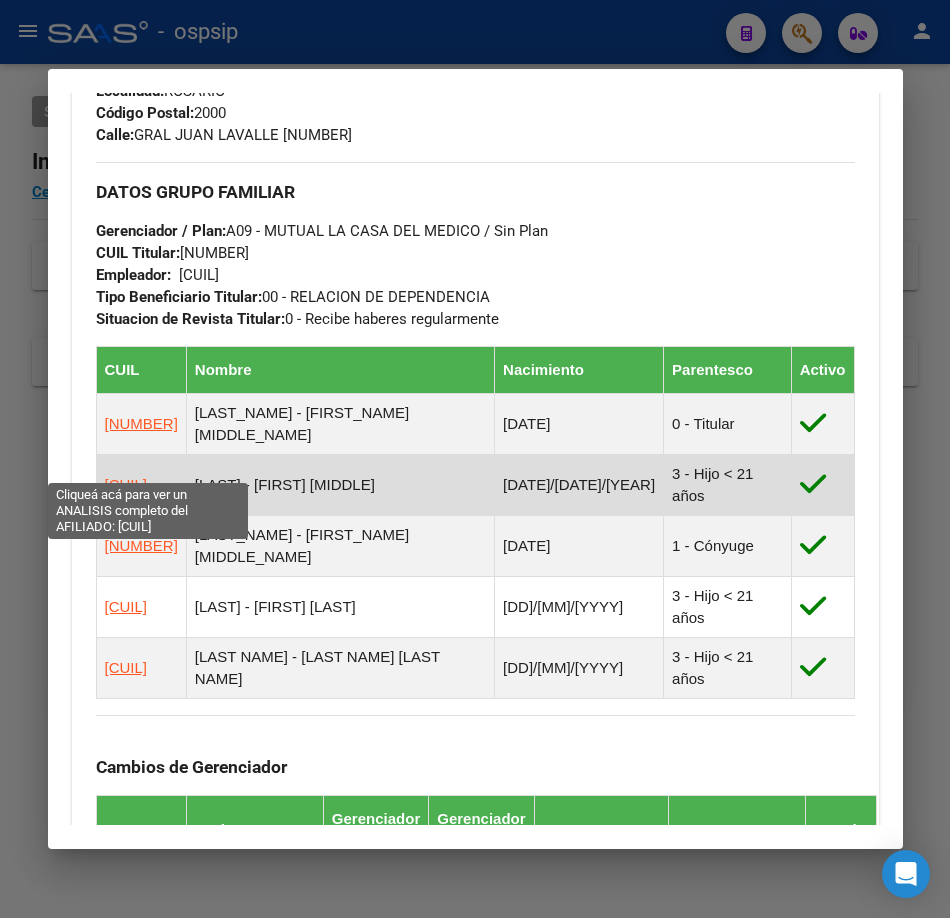 click on "[CUIL]" at bounding box center (126, 484) 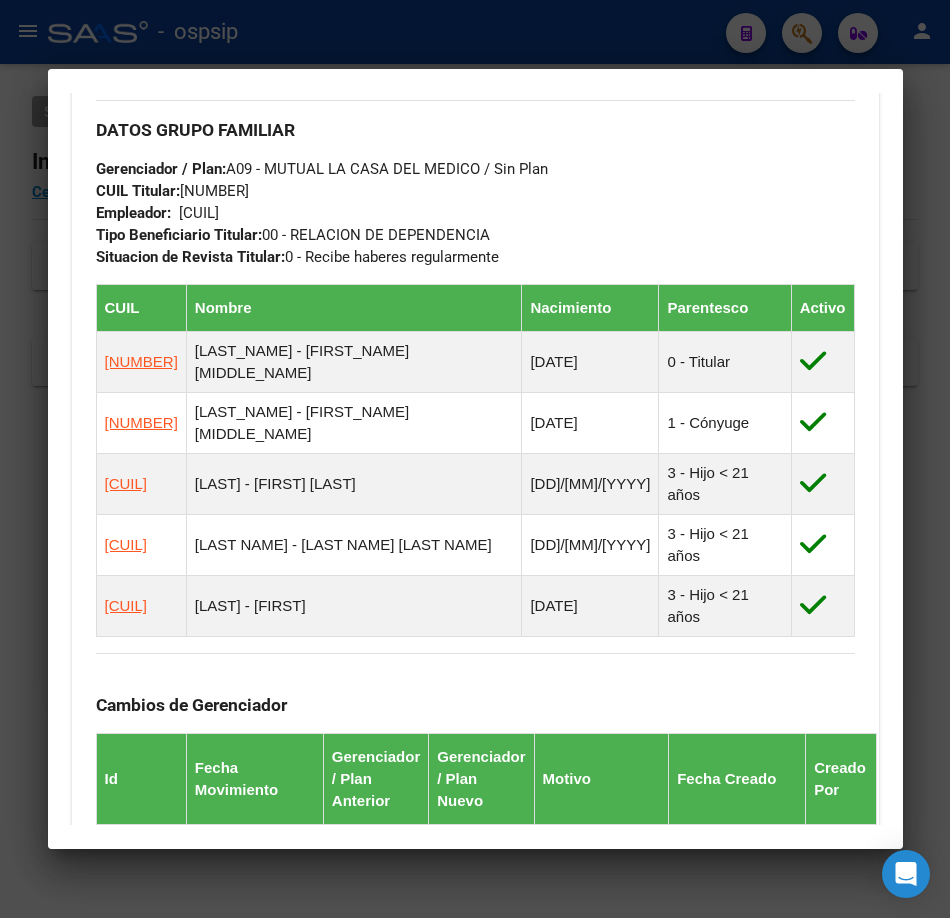 scroll, scrollTop: 1300, scrollLeft: 0, axis: vertical 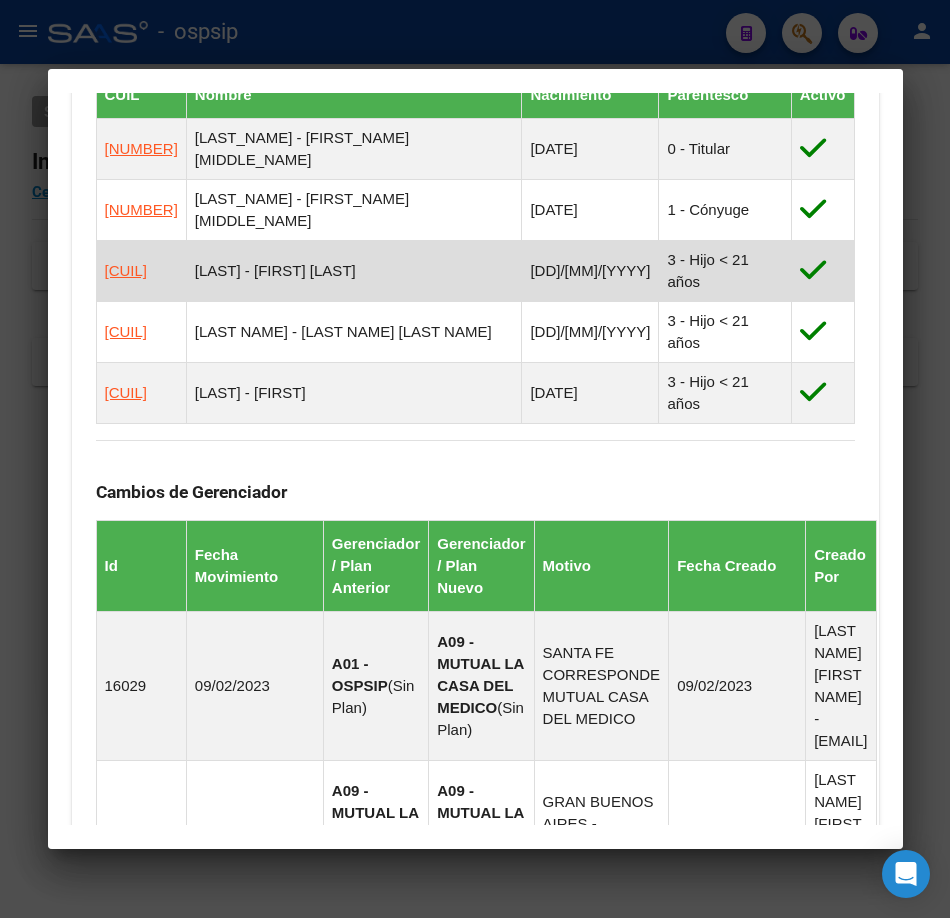 click on "[CUIL]" at bounding box center [126, 271] 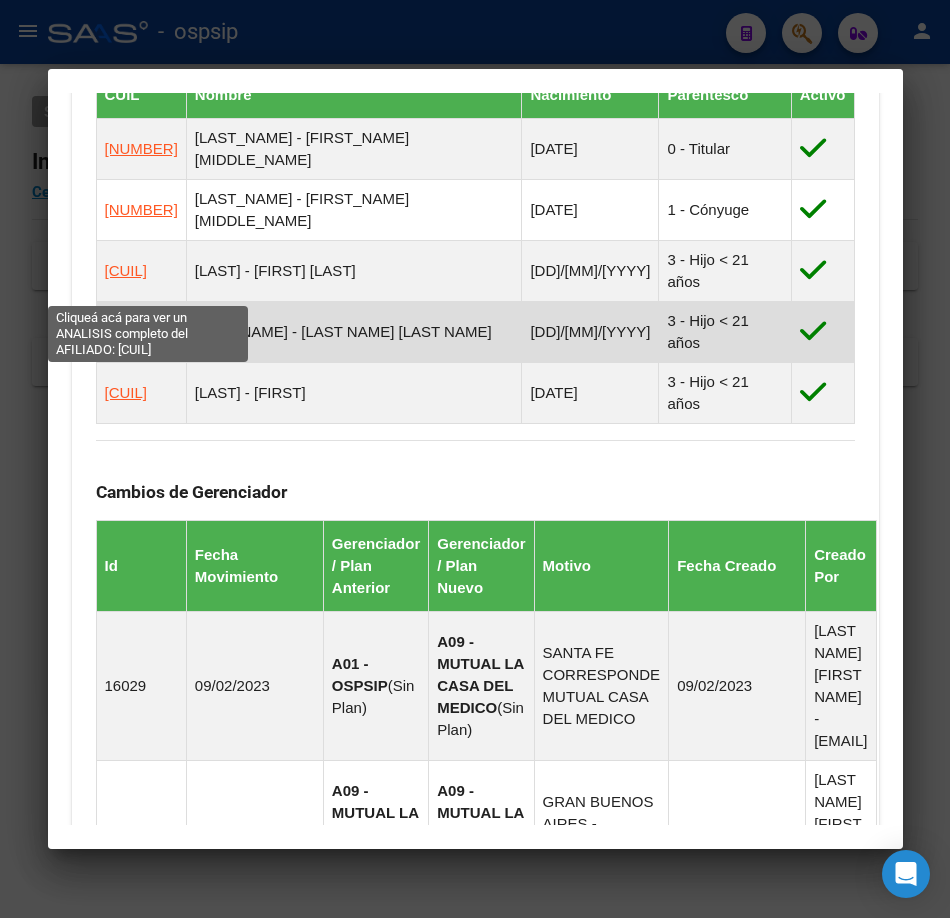 click on "[CUIL]" at bounding box center (126, 331) 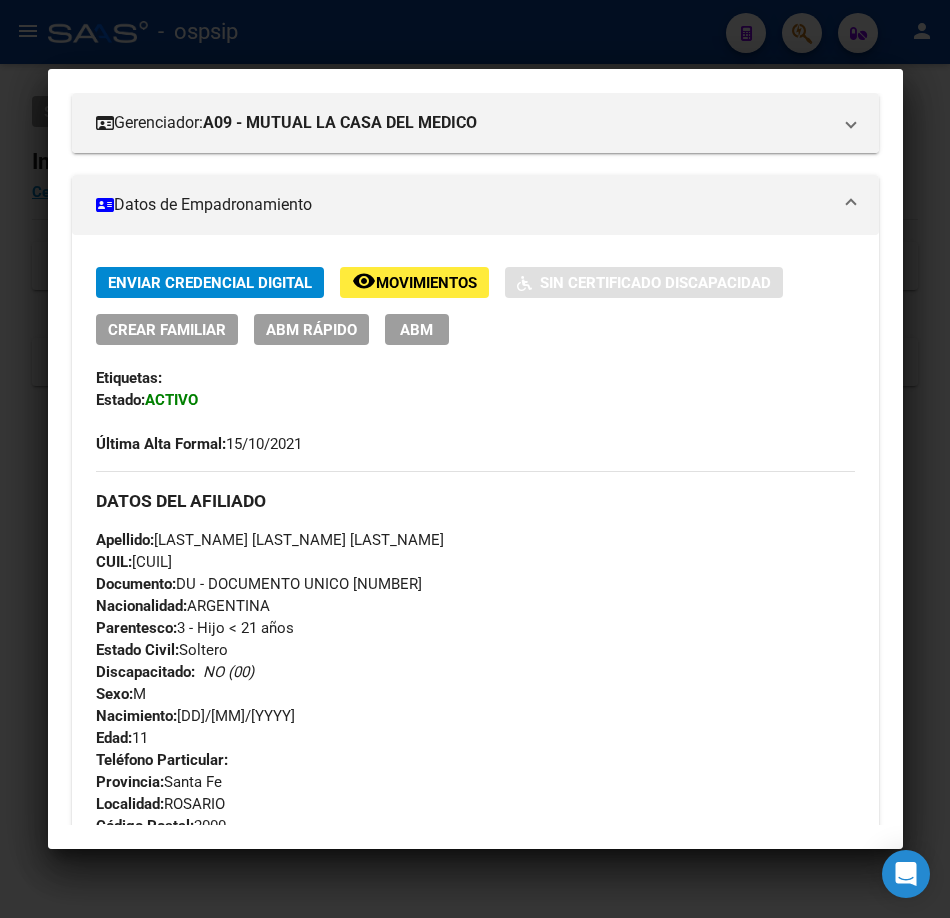 scroll, scrollTop: 900, scrollLeft: 0, axis: vertical 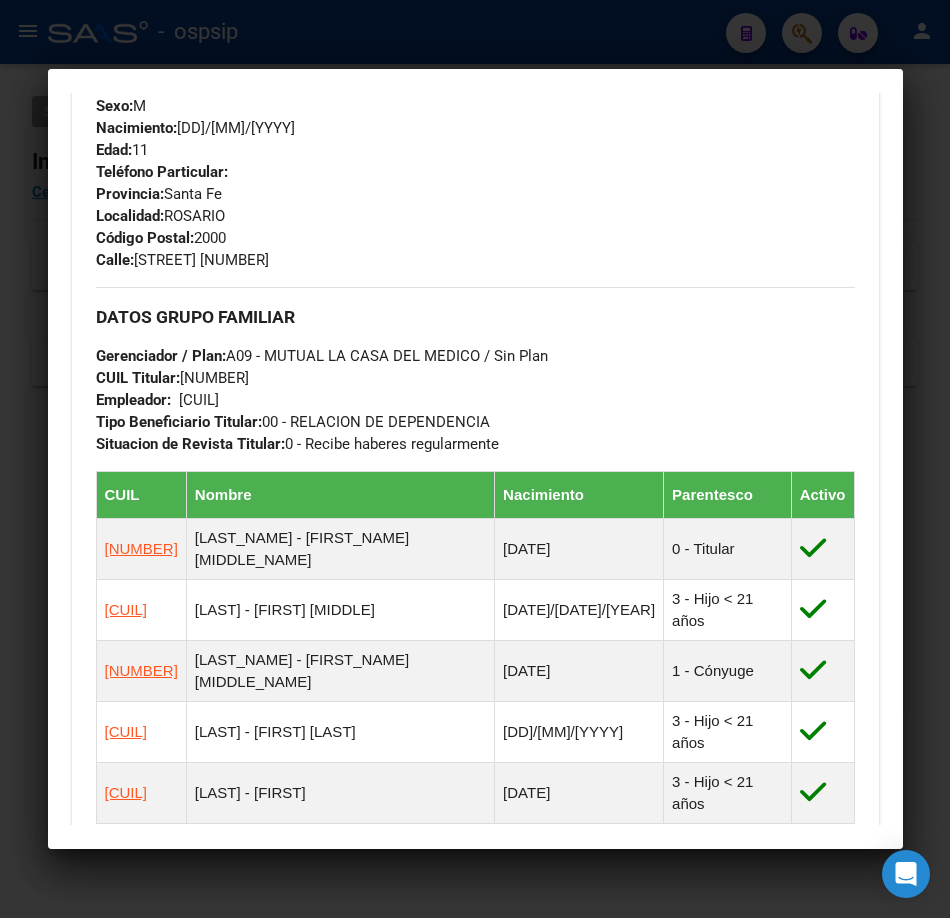 click at bounding box center (475, 459) 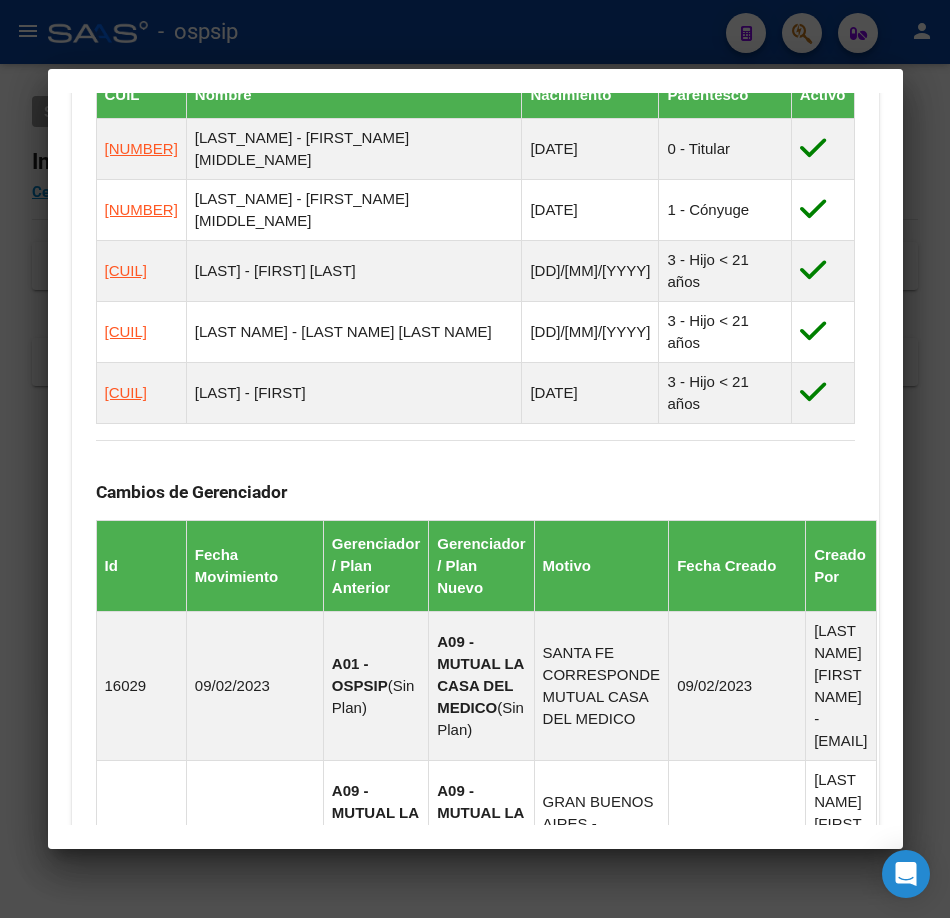 click at bounding box center (475, 459) 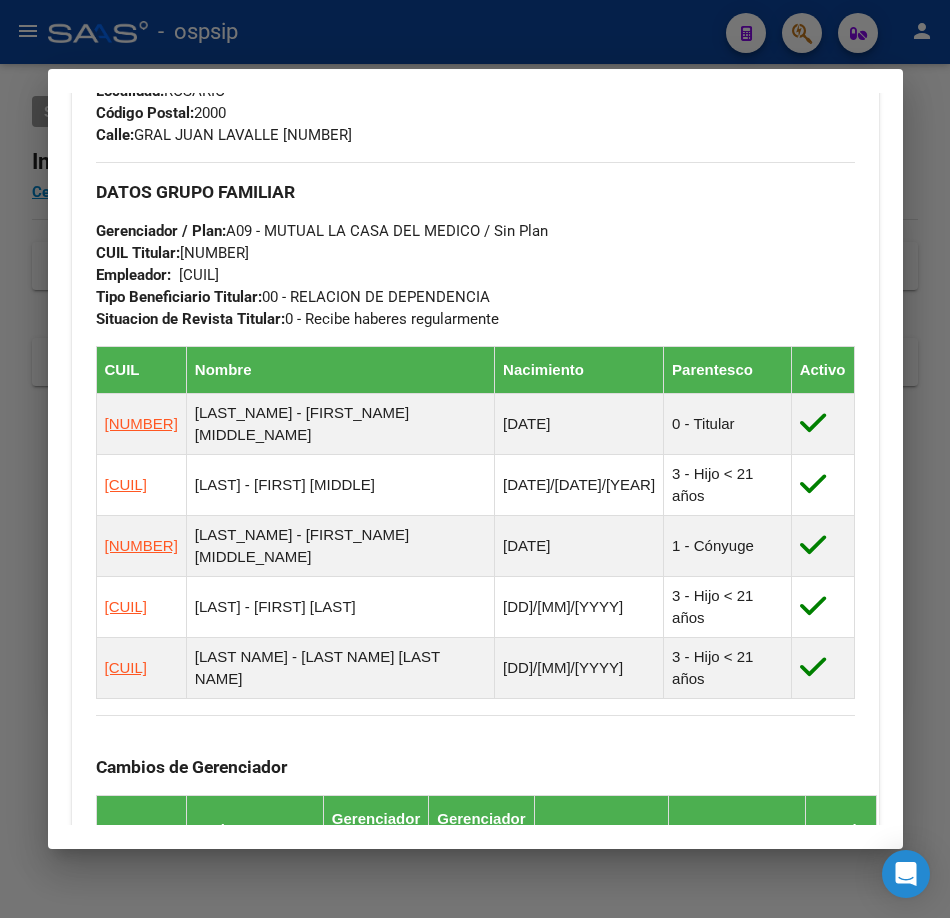 click on "Análisis Afiliado - CUIL: [CUIL] DATOS PADRÓN ÁGIL: [LAST] [FIRST] [MIDDLE] ACTIVO FAMILIAR DE: [CUIL] Datos Personales y Afiliatorios según Entes Externos: SSS FTP FTP - Titular ARCA Padrón ARCA Impuestos Organismos Ext. Gerenciador: A09 - MUTUAL LA CASA DEL MEDICO Atención telefónica: Atención emergencias: Otros Datos Útiles: Datos de Empadronamiento Enviar Credencial Digital remove_red_eye Movimientos Sin Certificado Discapacidad Crear Familiar ABM Rápido ABM Etiquetas: Estado: ACTIVO Última Alta Formal: [DD]/[MM]/[YYYY] DATOS DEL AFILIADO Apellido: [LAST] [MIDDLE] [FIRST] CUIL: [CUIL] Documento: DU - DOCUMENTO UNICO [NUMBER] Nacionalidad: ARGENTINA Parentesco: 3 - Hijo < 21 años Estado Civil: Soltero Discapacitado: NO (00) Sexo: F Nacimiento: [DD]/[MM]/[YYYY] Edad: 7 Teléfono Particular: Provincia: [STATE] Localidad: [CITY] Código Postal: [ZIP] Calle: [STREET_NAME] [NUMBER] DATOS GRUPO FAMILIAR CUIL" at bounding box center (475, 459) 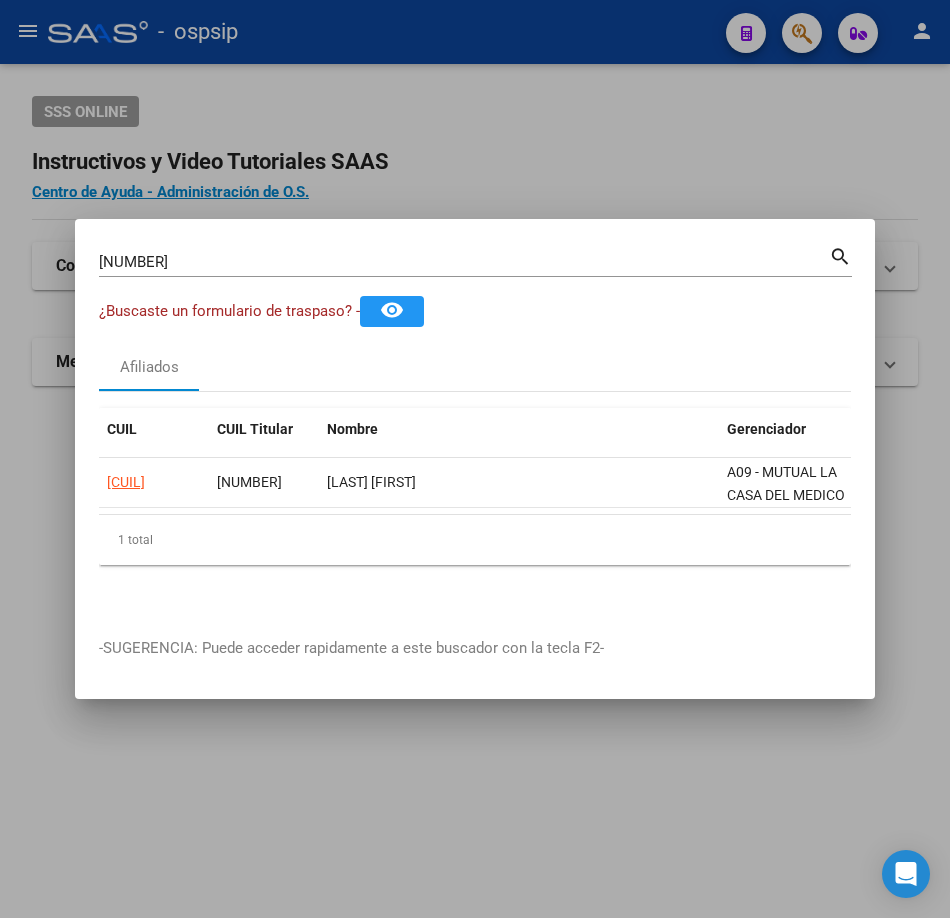 click on "[NUMBER]" at bounding box center [464, 262] 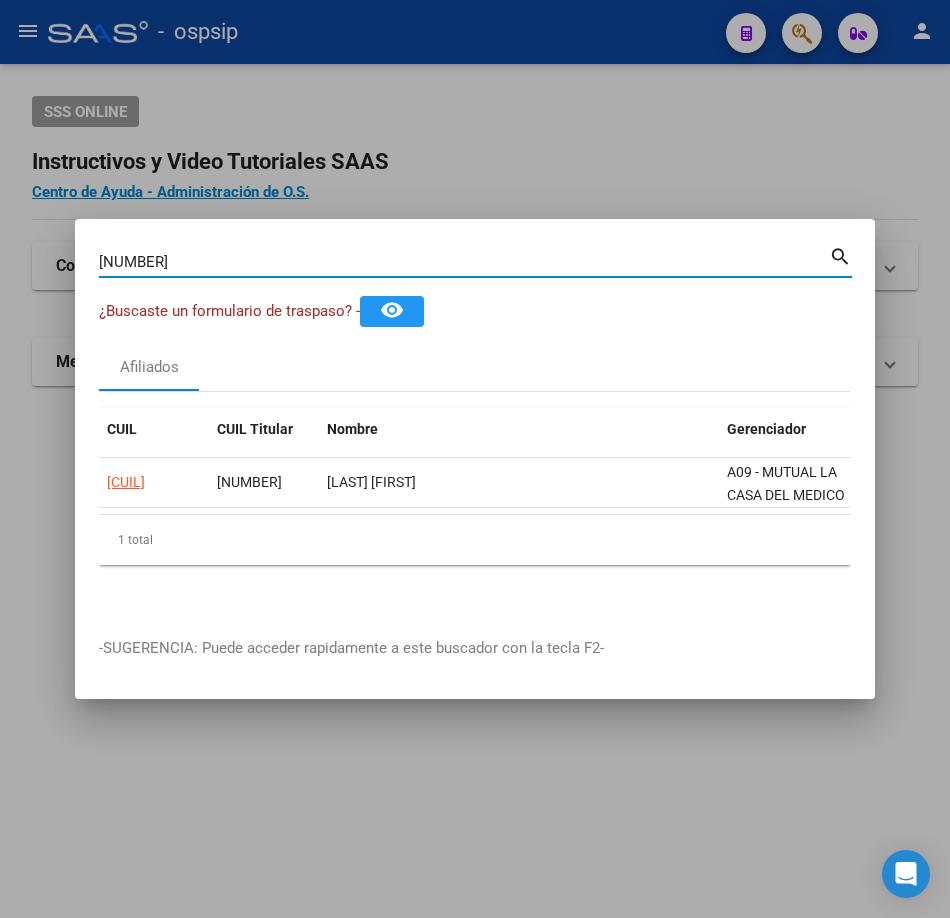 click on "[NUMBER]" at bounding box center (464, 262) 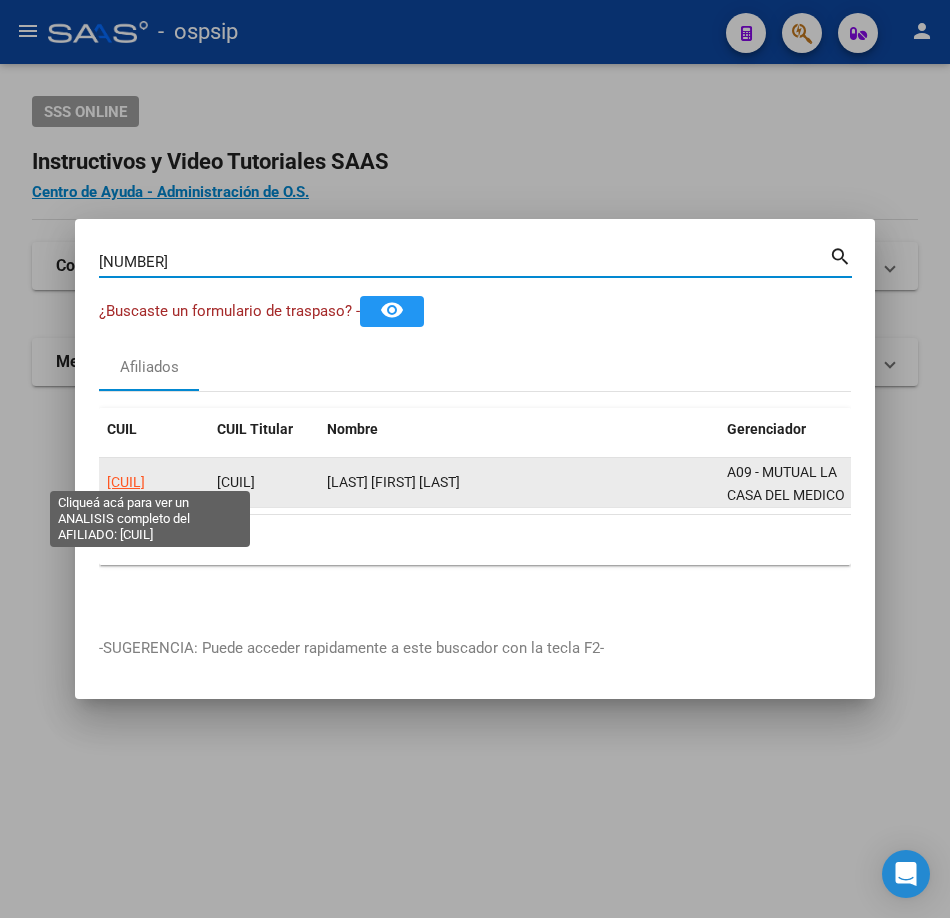 click on "[CUIL]" 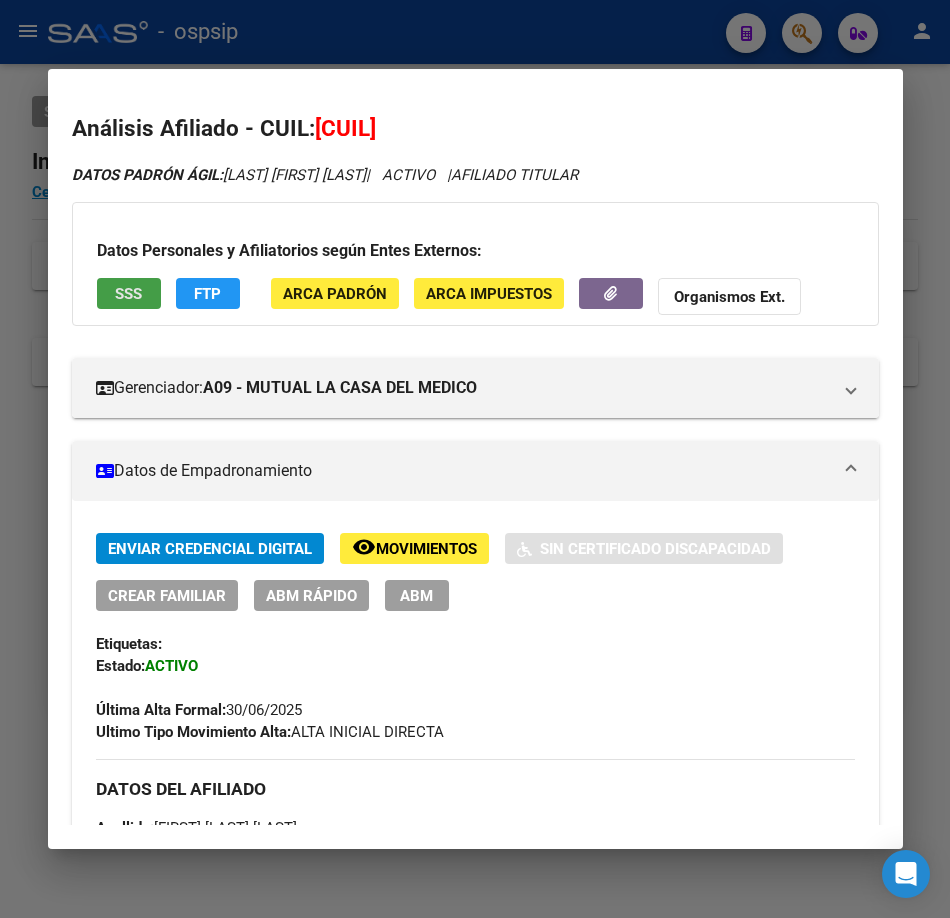 click on "SSS" at bounding box center (129, 293) 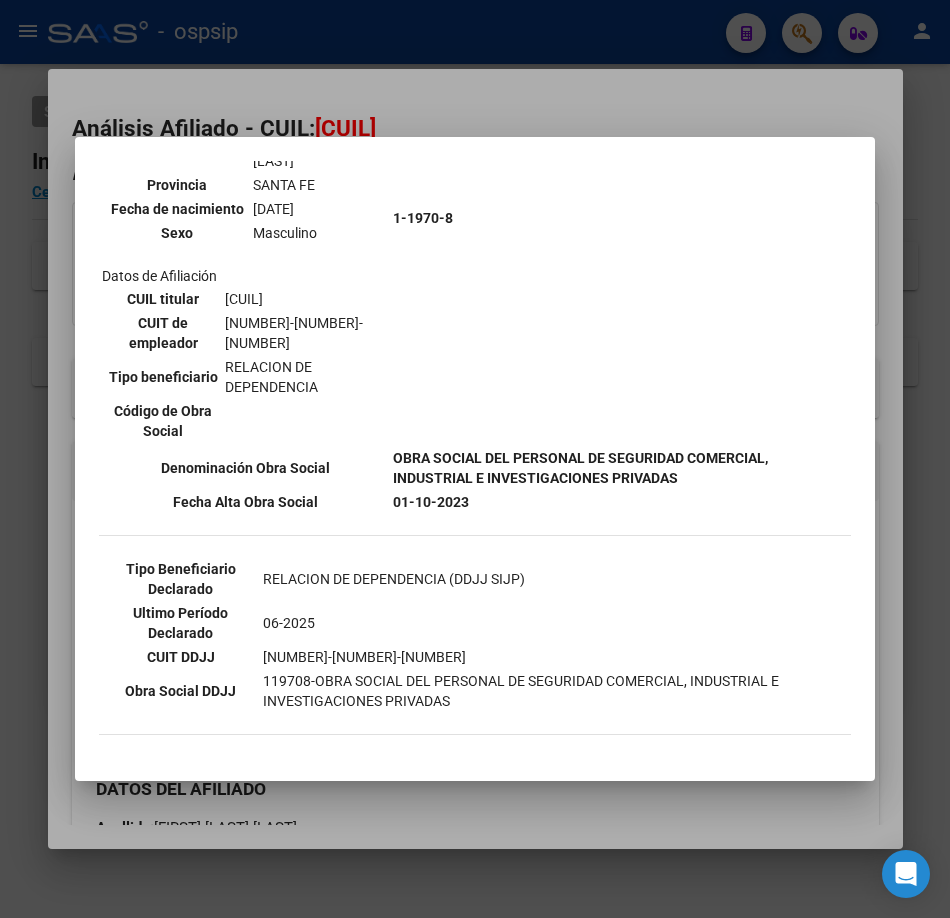scroll, scrollTop: 508, scrollLeft: 0, axis: vertical 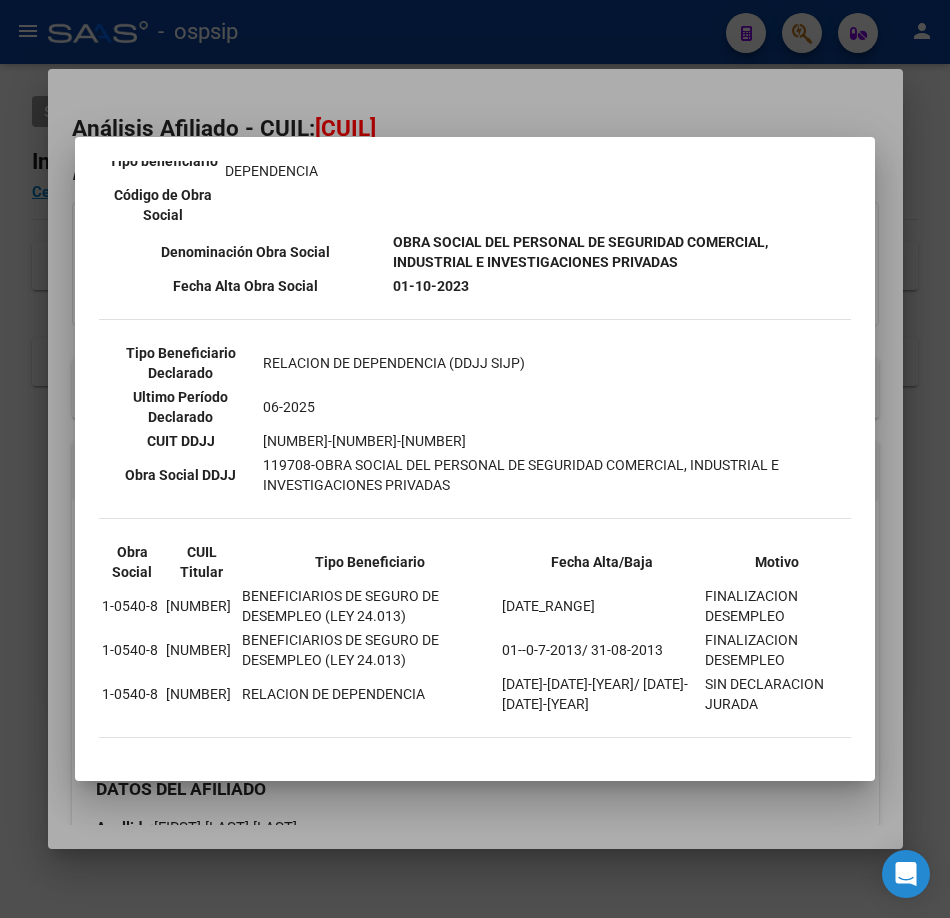 click on "CUIL titular
[NUMBER]-[NUMBER]-[NUMBER]
CUIT de empleador
[NUMBER]-[NUMBER]-[NUMBER]
Tipo beneficiario
RELACION DE DEPENDENCIA
Código de Obra Social" at bounding box center [245, 149] 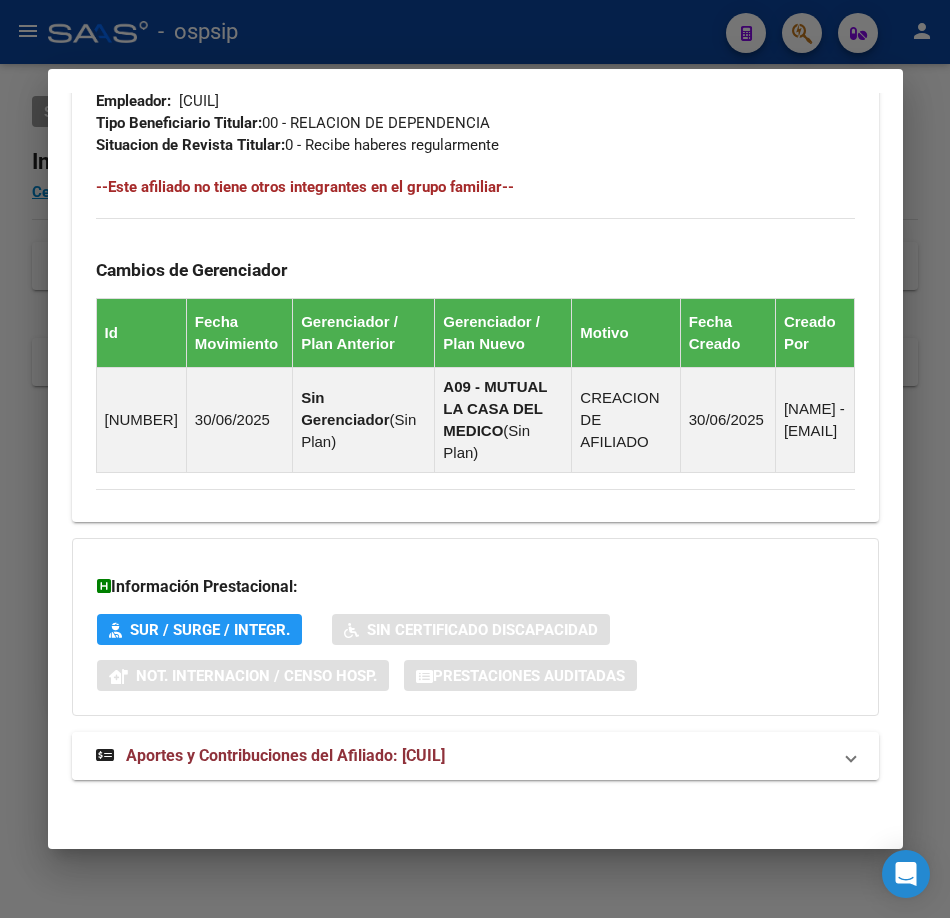 click on "Aportes y Contribuciones del Afiliado: [CUIL]" at bounding box center (475, 756) 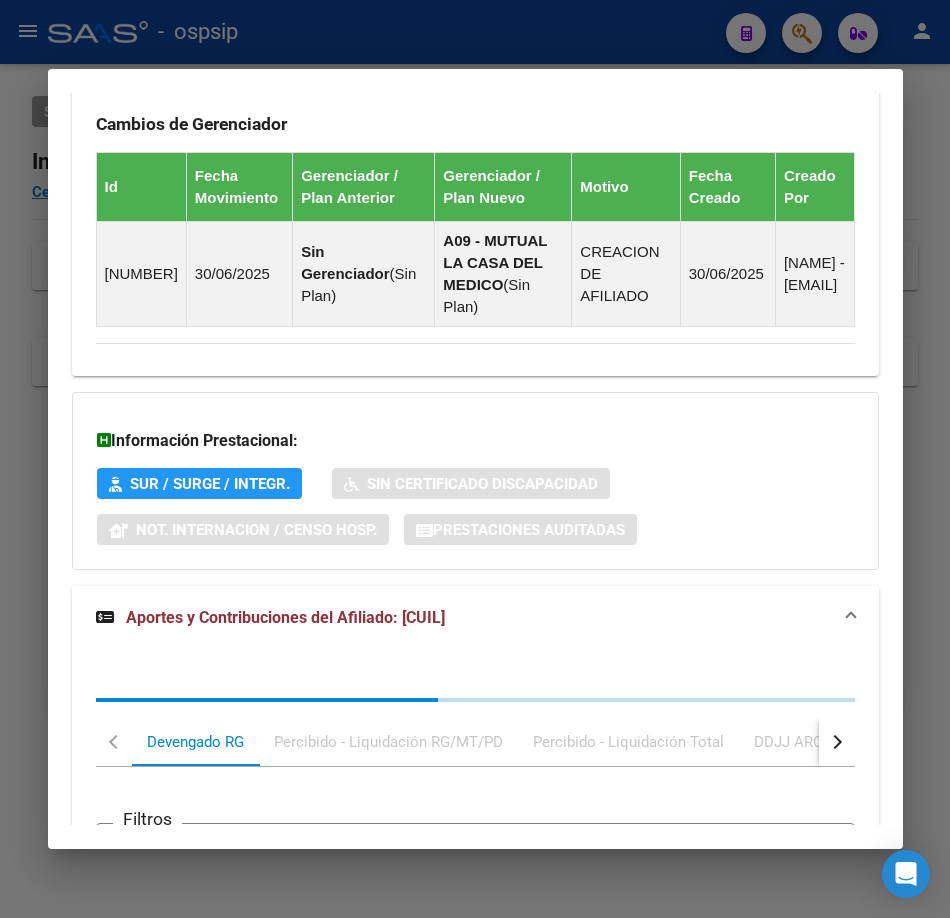 scroll, scrollTop: 1774, scrollLeft: 0, axis: vertical 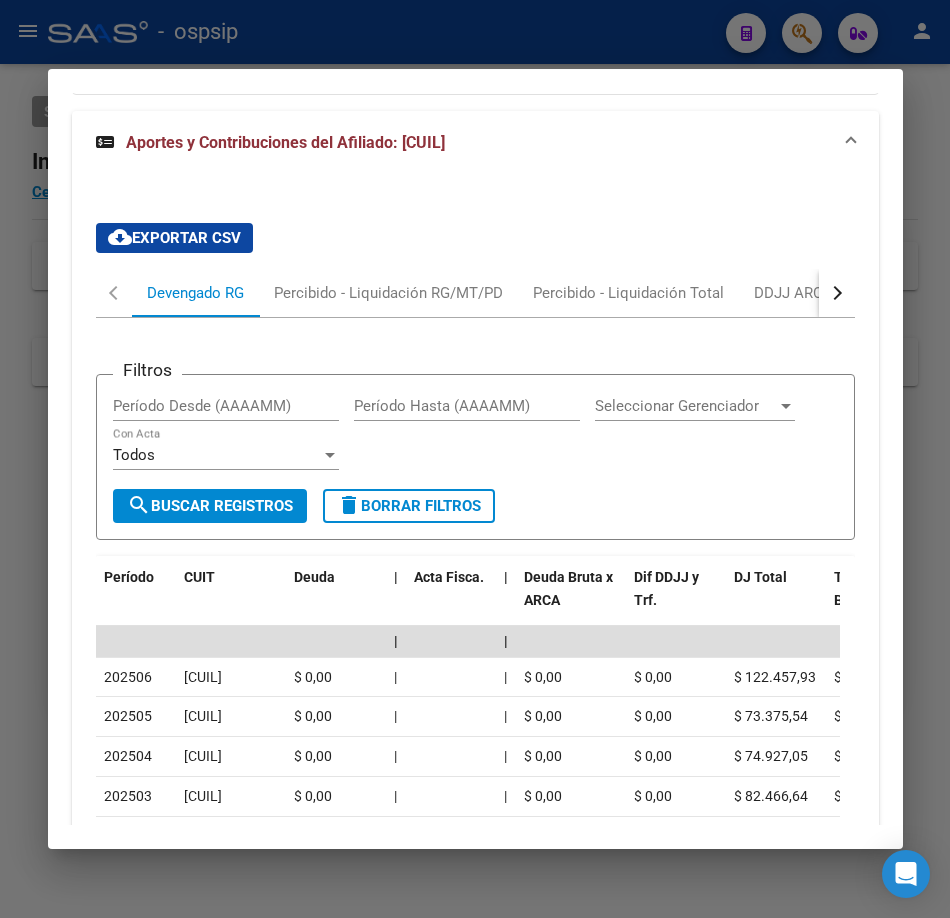 drag, startPoint x: 399, startPoint y: 28, endPoint x: 393, endPoint y: 159, distance: 131.13733 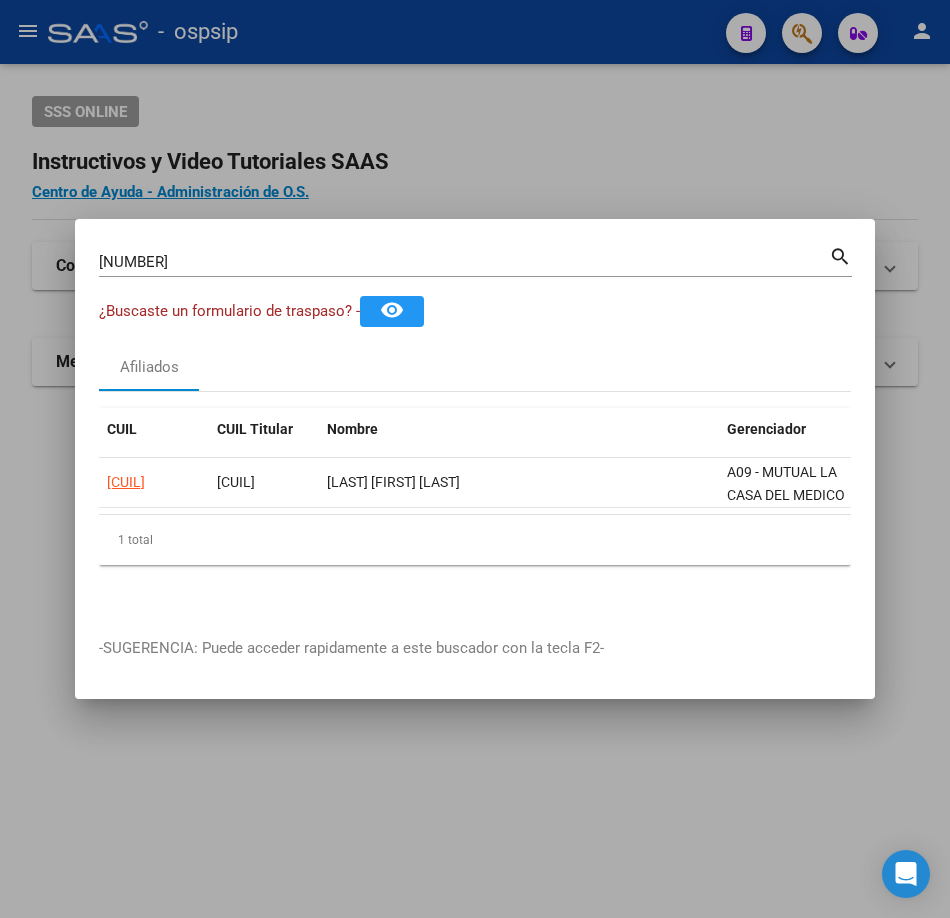 click on "[NUMBER] Buscar (apellido, dni, cuil, nro traspaso, cuit, obra social)" at bounding box center [464, 262] 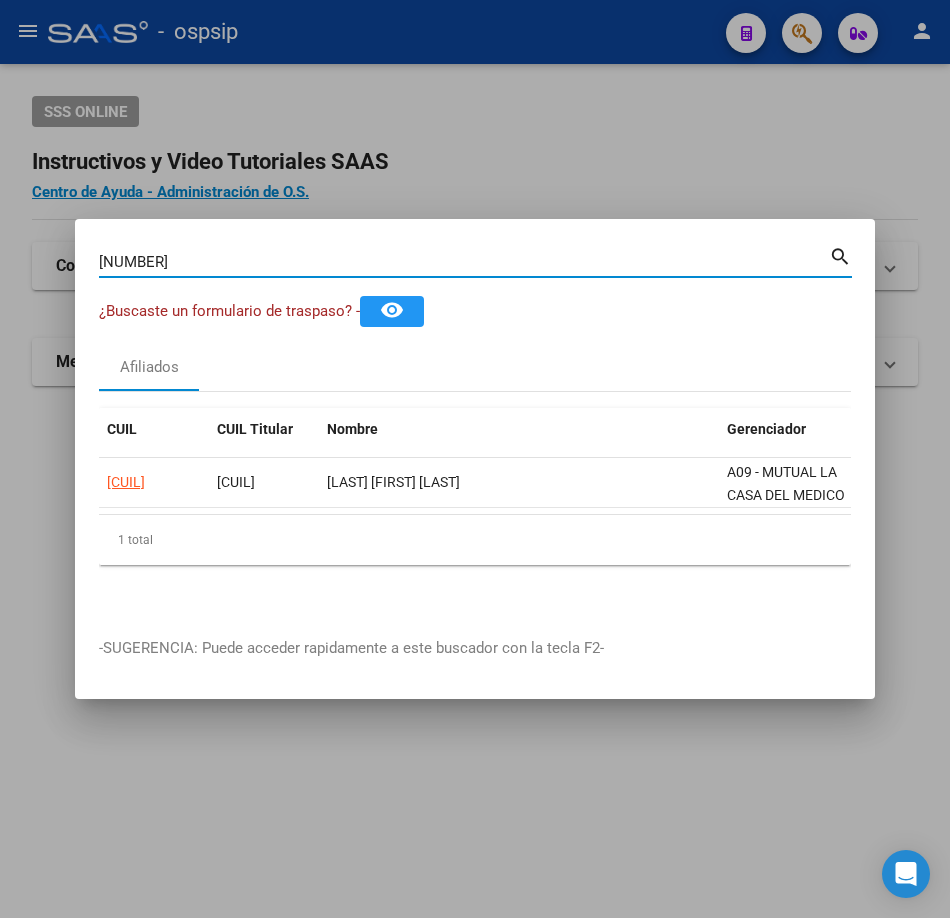 click on "[NUMBER]" at bounding box center [464, 262] 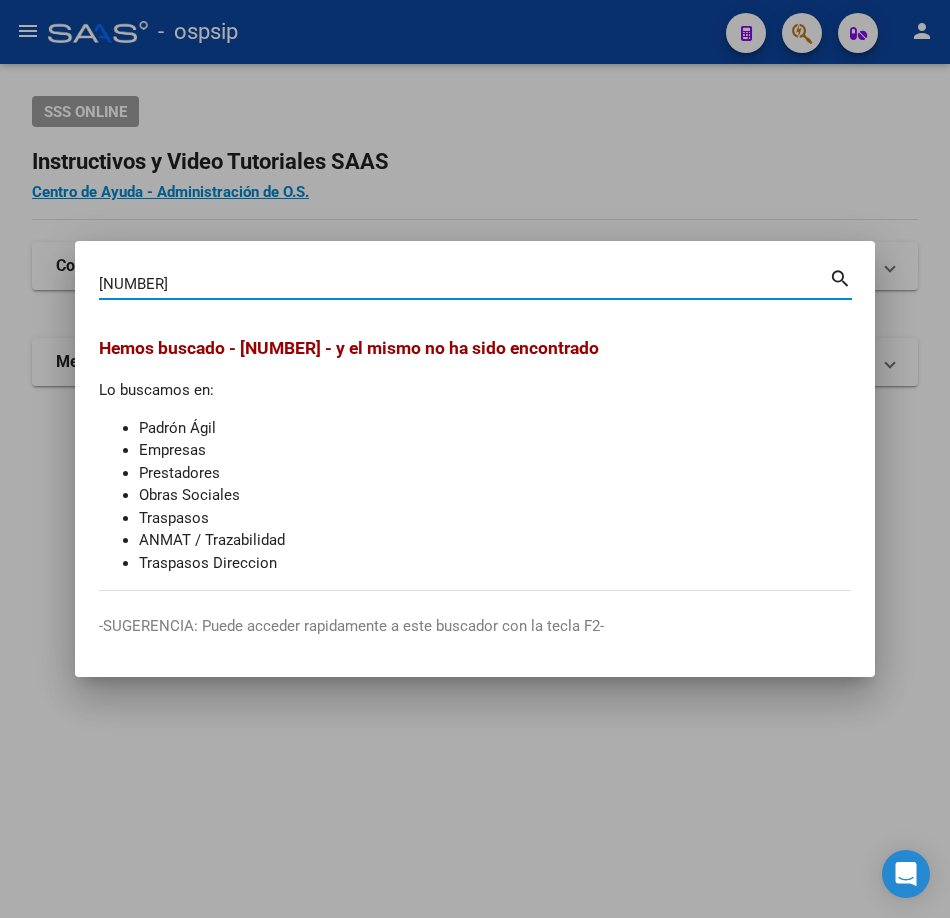 type on "[NUMBER]" 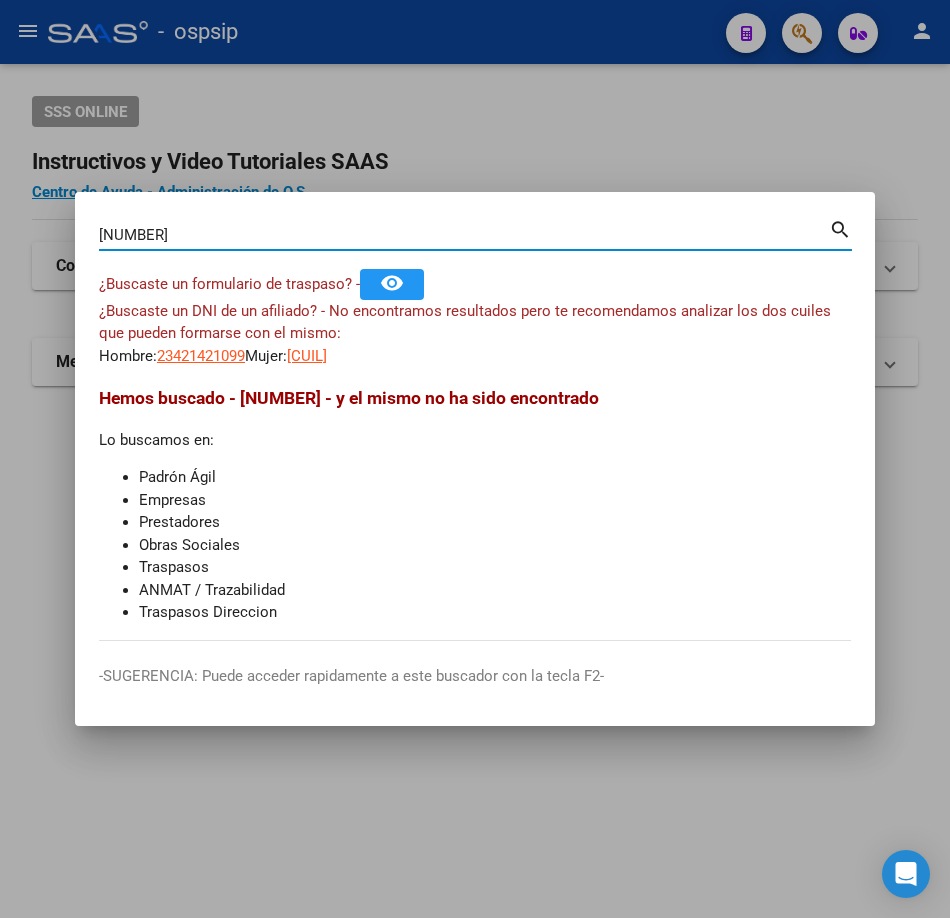 click on "¿Buscaste un DNI de un afiliado? - No encontramos resultados pero te recomendamos analizar los dos cuiles que pueden formarse con el mismo:" at bounding box center (465, 322) 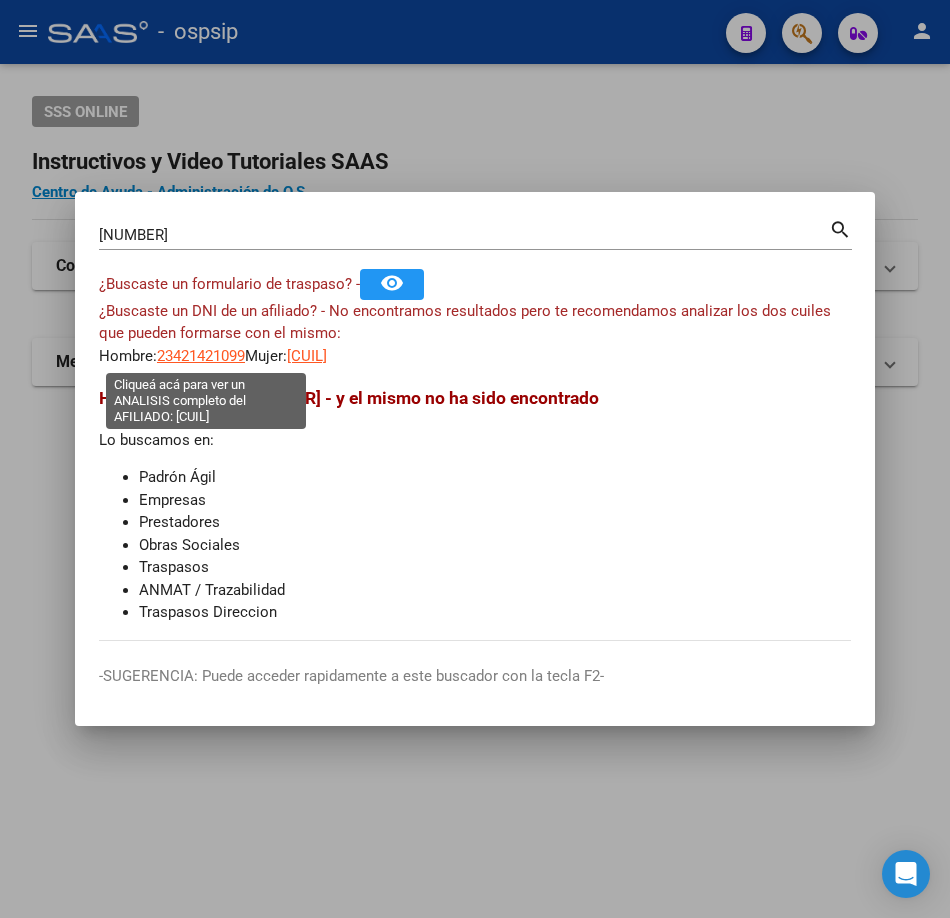 click on "23421421099" at bounding box center (201, 356) 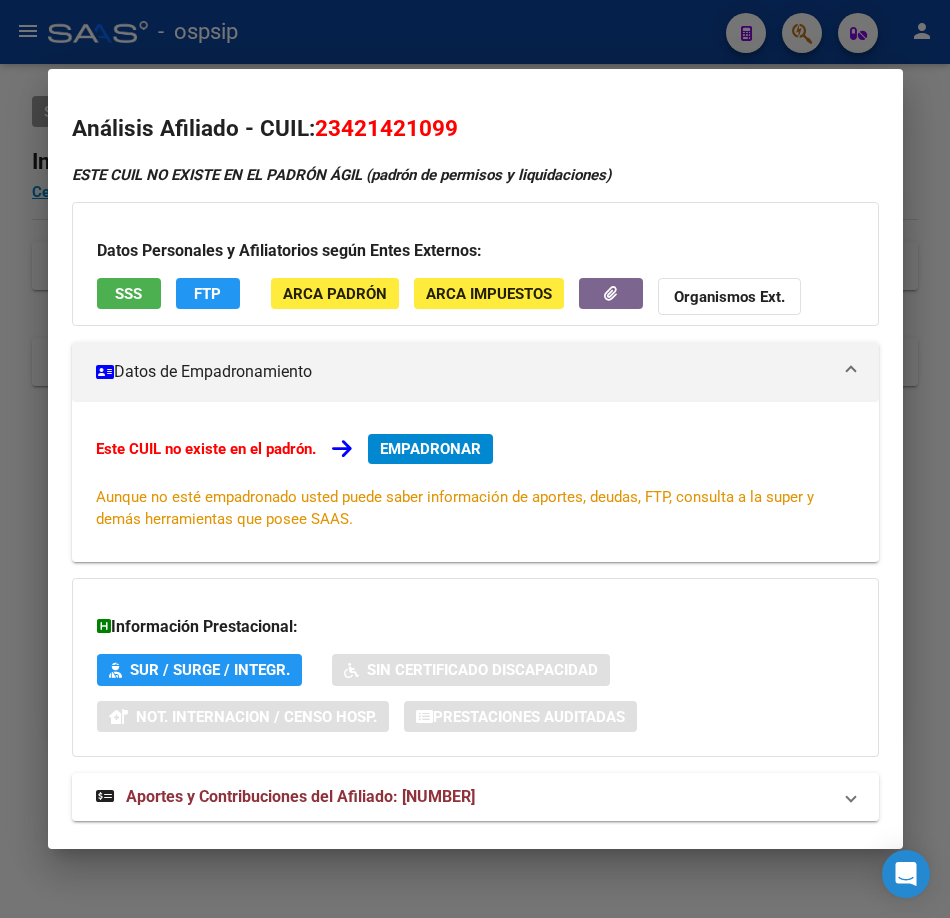 click at bounding box center (475, 459) 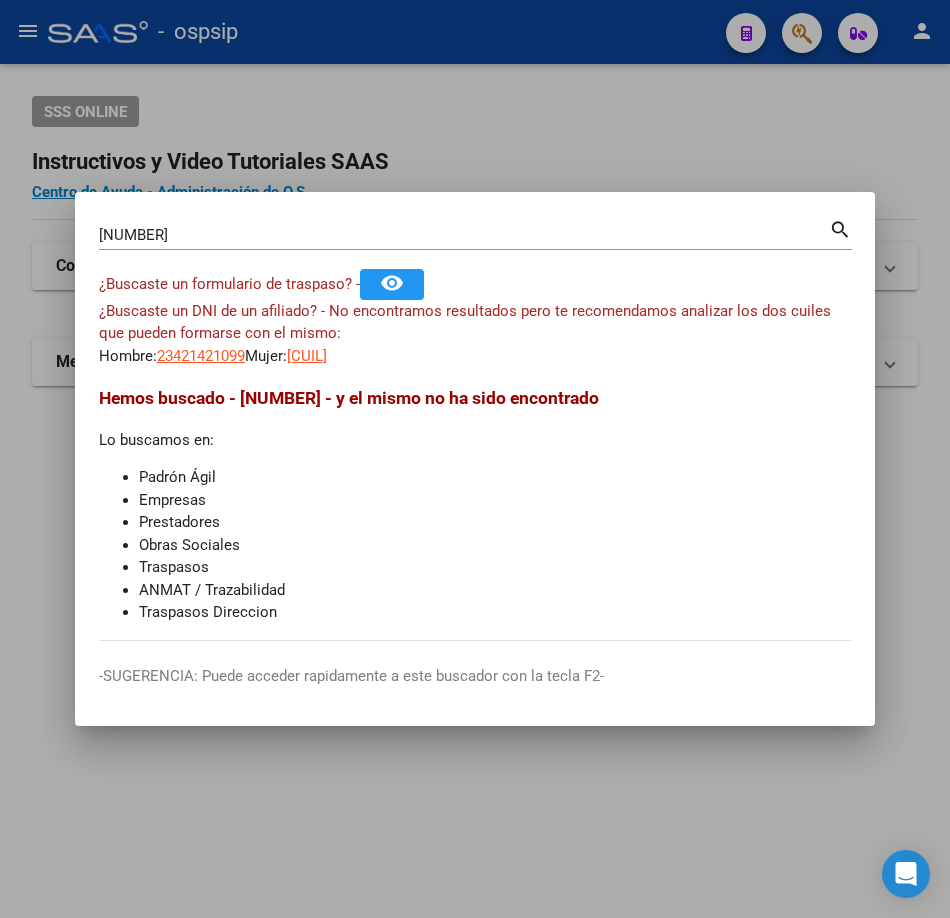 click on "[CUIL]" at bounding box center (307, 356) 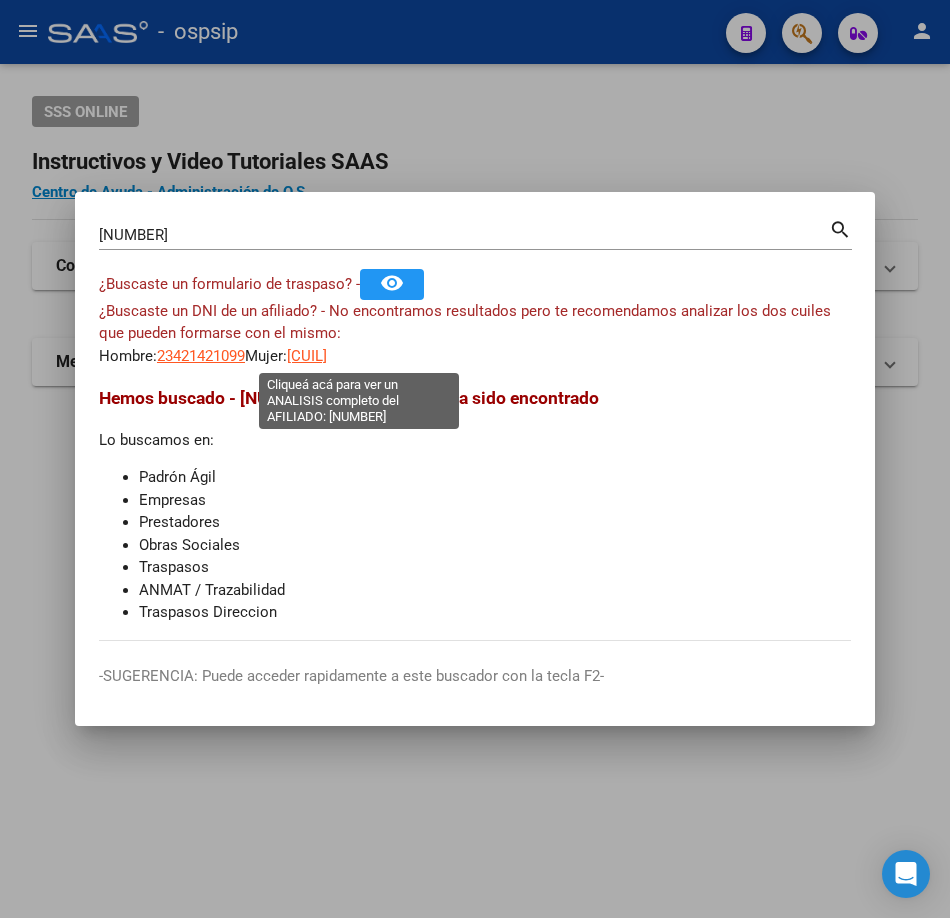 click on "[CUIL]" at bounding box center (307, 356) 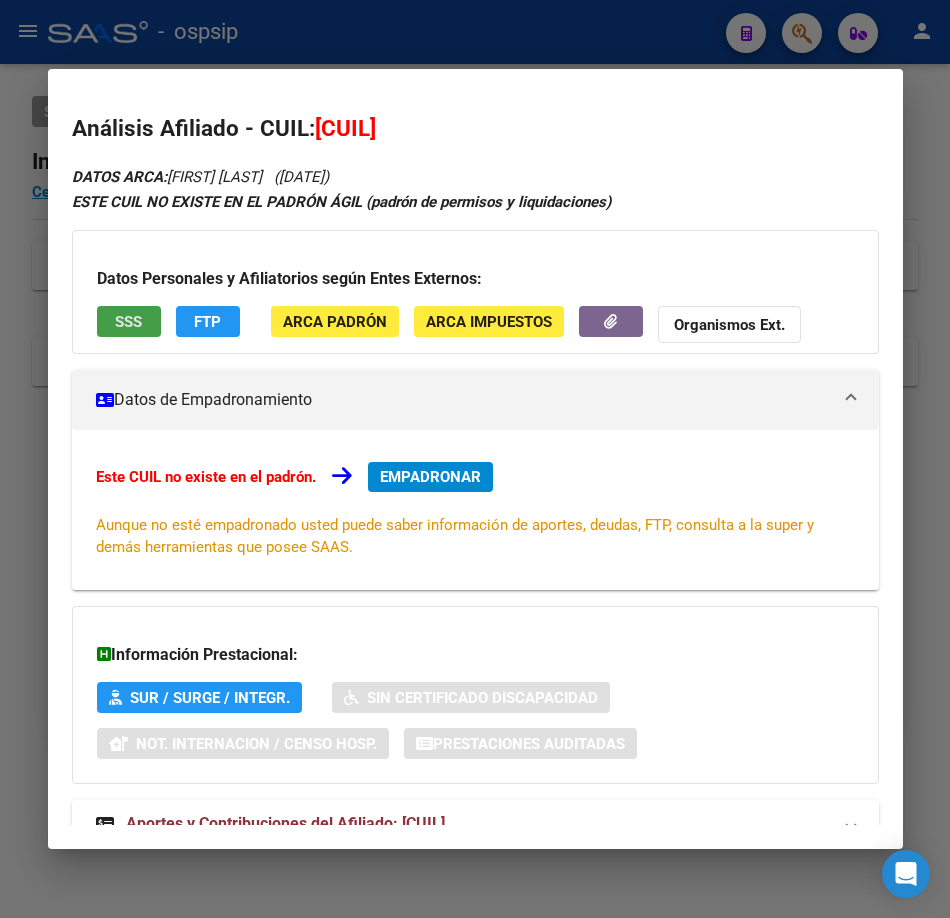 click on "SSS" at bounding box center [128, 322] 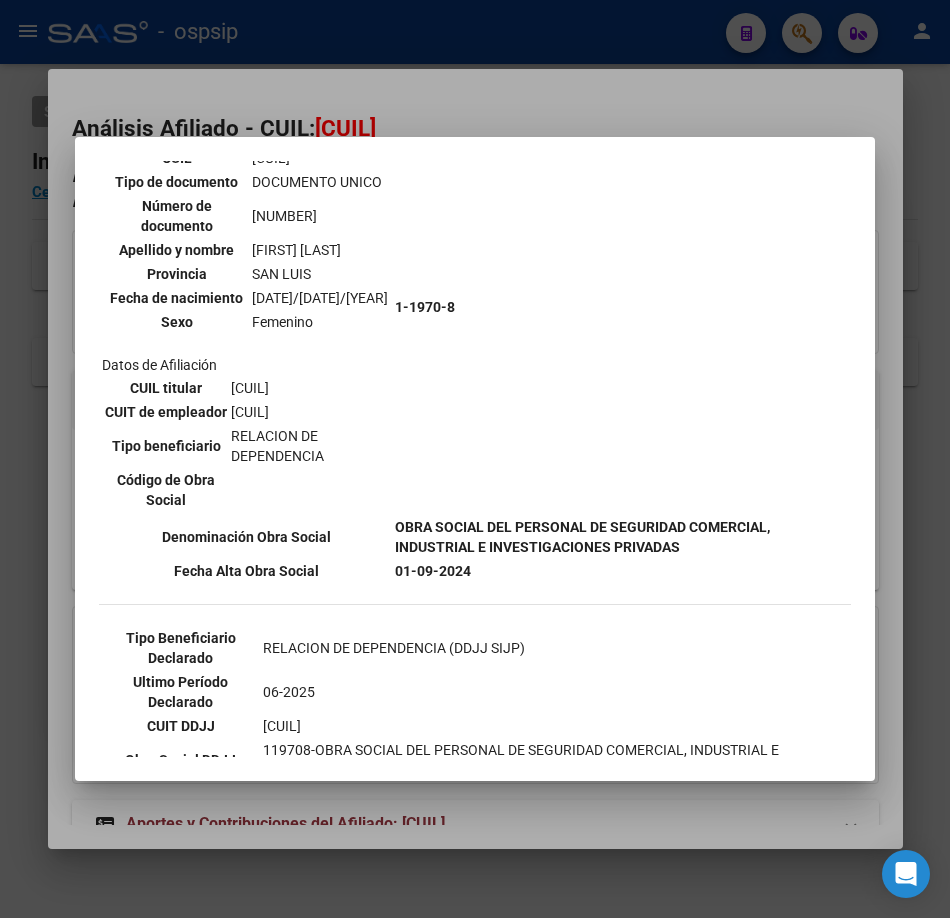 scroll, scrollTop: 309, scrollLeft: 0, axis: vertical 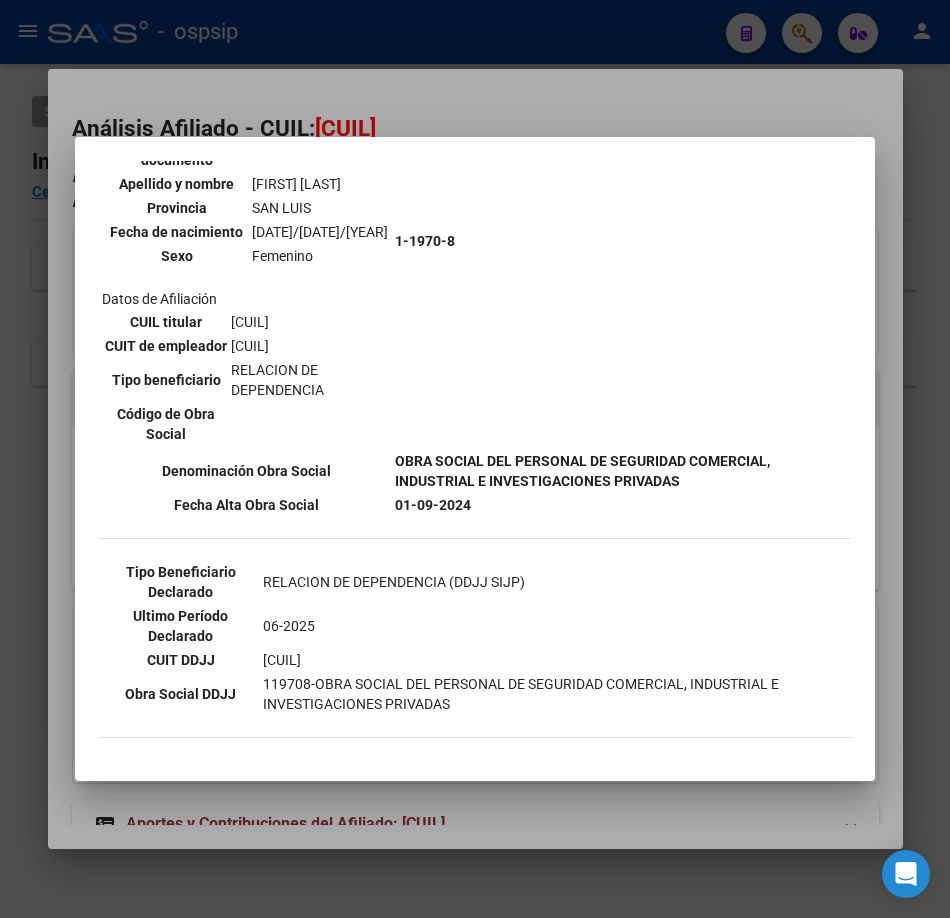 click at bounding box center [475, 459] 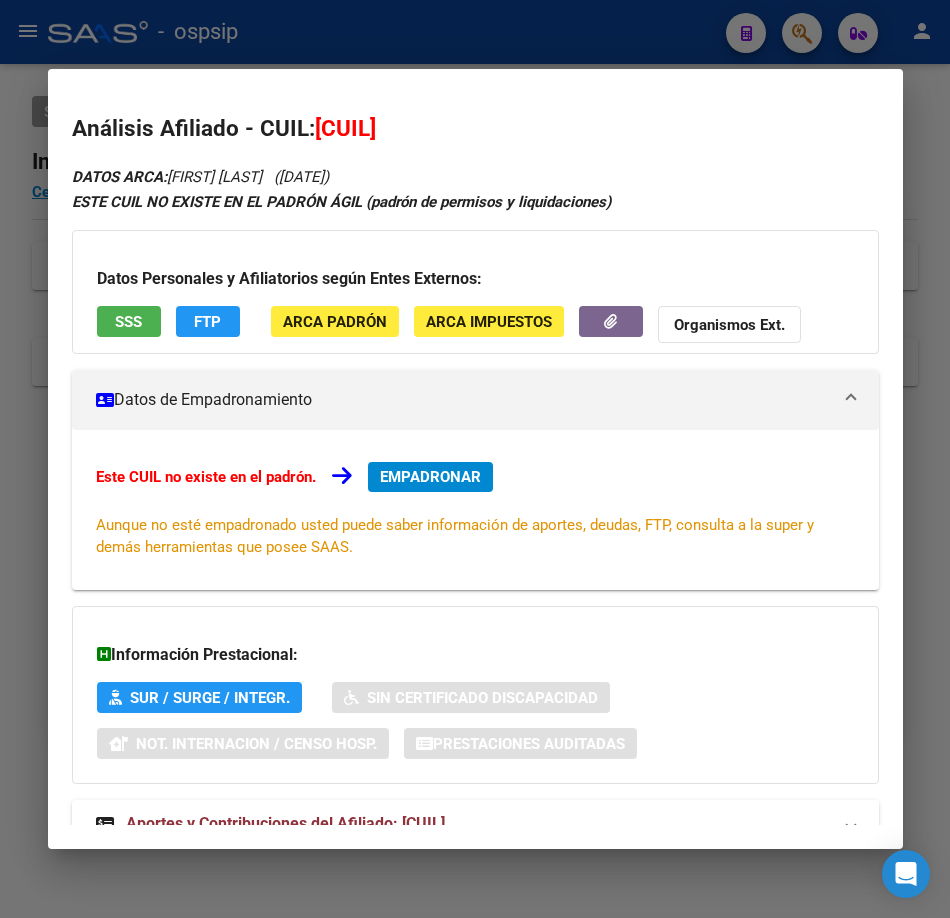 click at bounding box center [475, 459] 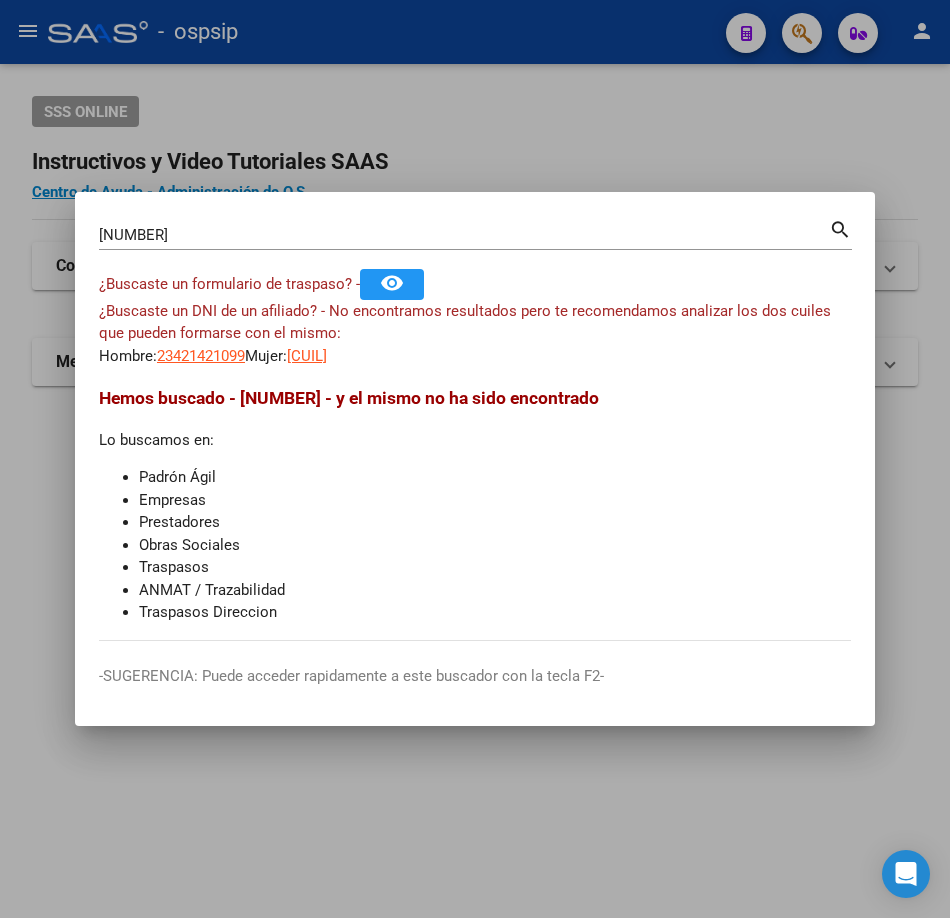 click on "[NUMBER]" at bounding box center [464, 235] 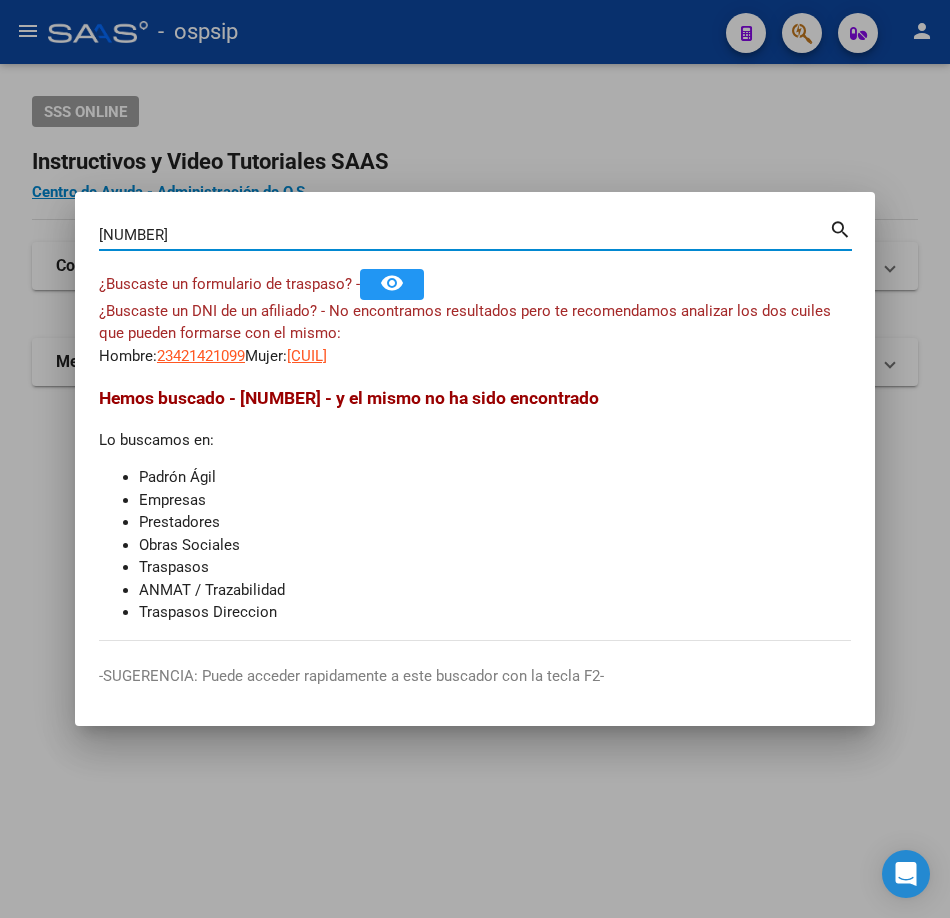 click on "[NUMBER]" at bounding box center [464, 235] 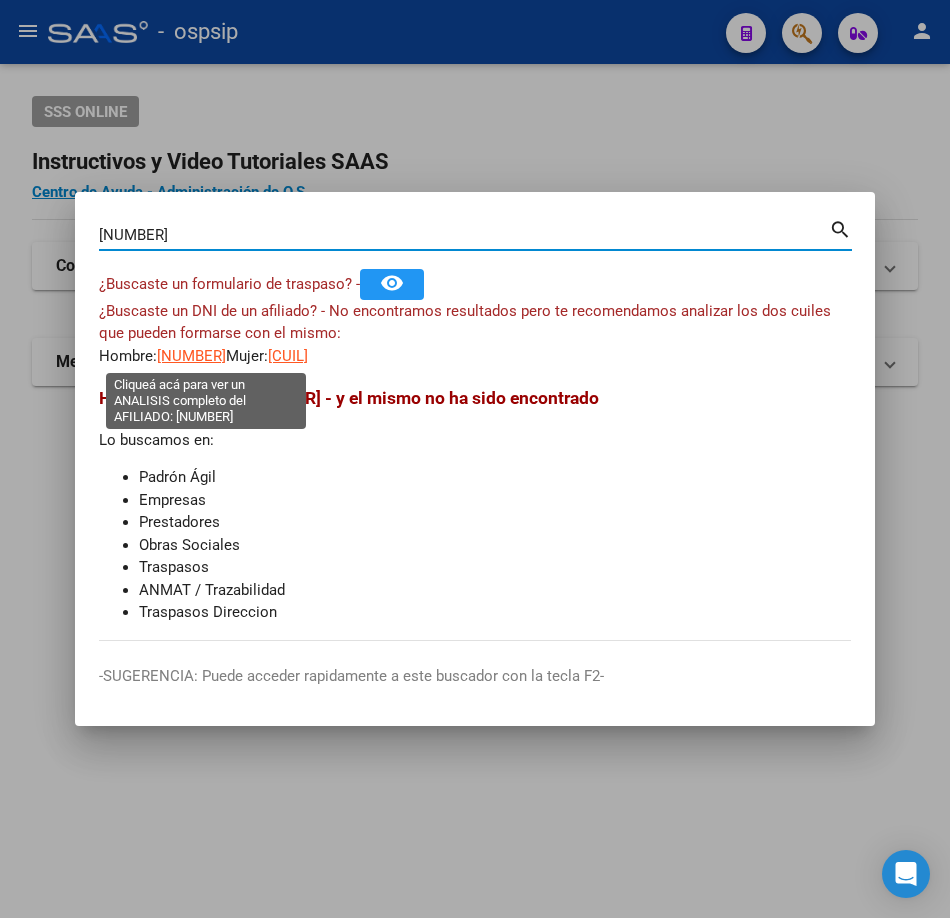 click on "[NUMBER]" at bounding box center [191, 356] 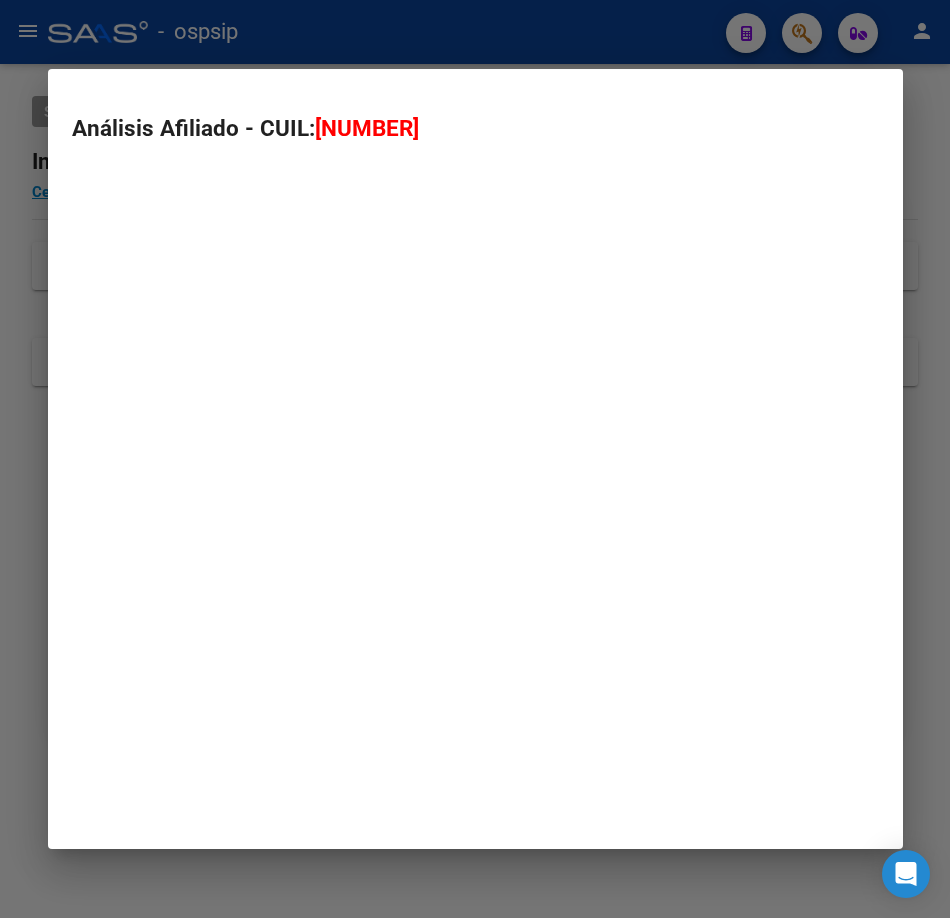 type on "[NUMBER]" 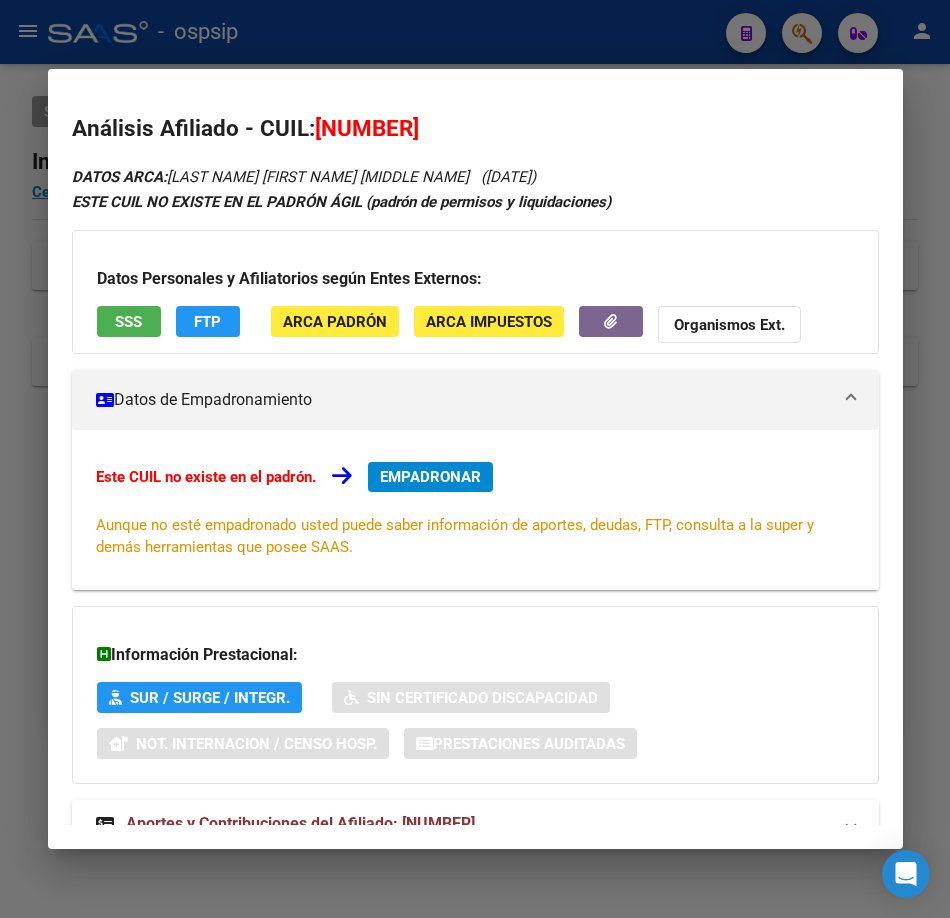 click on "SSS" at bounding box center (128, 321) 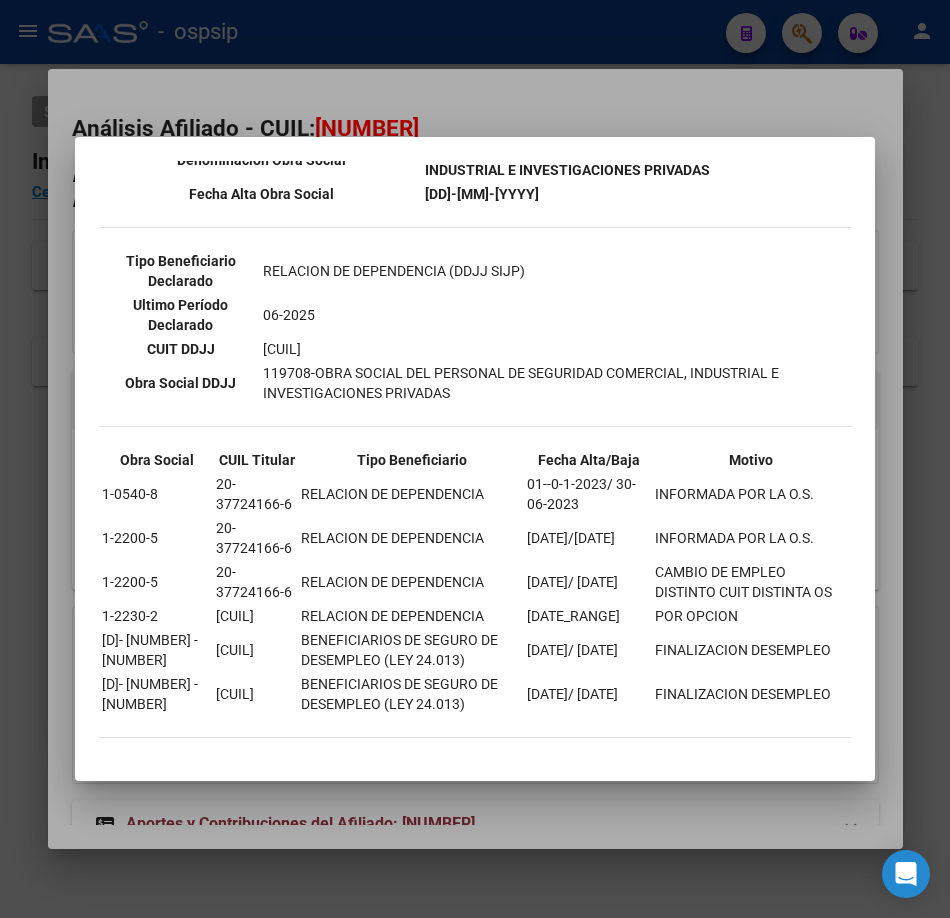 scroll, scrollTop: 541, scrollLeft: 0, axis: vertical 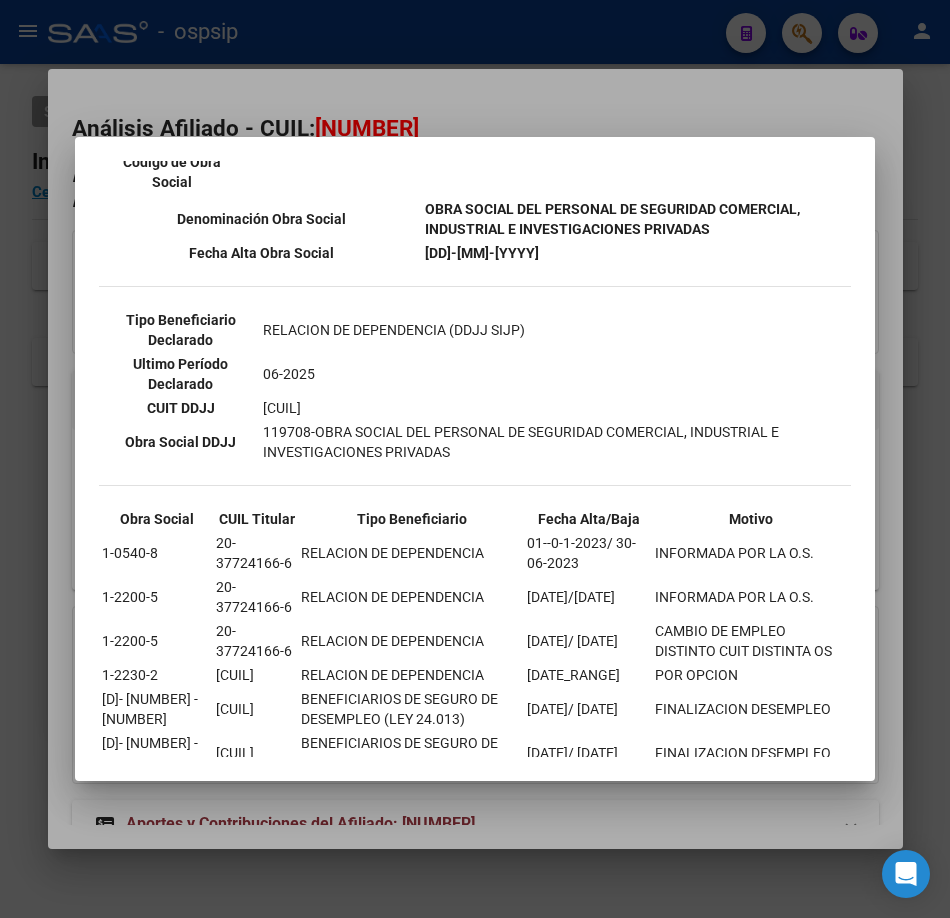 click at bounding box center [475, 459] 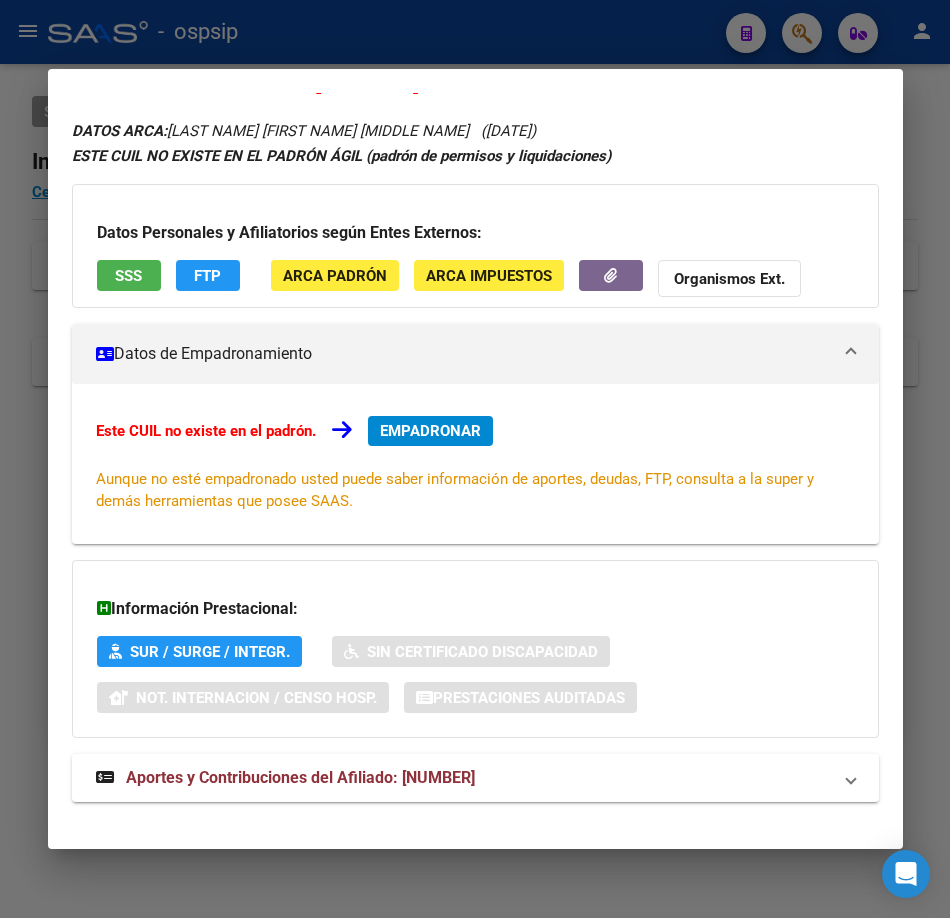 scroll, scrollTop: 68, scrollLeft: 0, axis: vertical 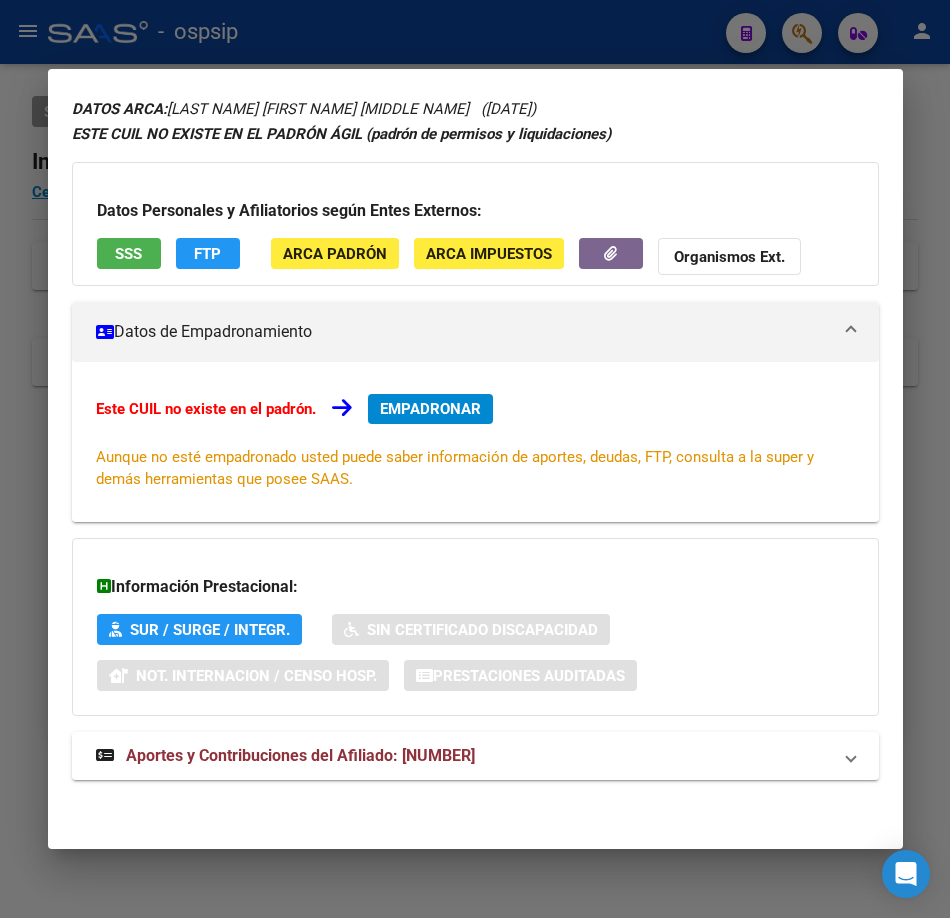 click at bounding box center [475, 459] 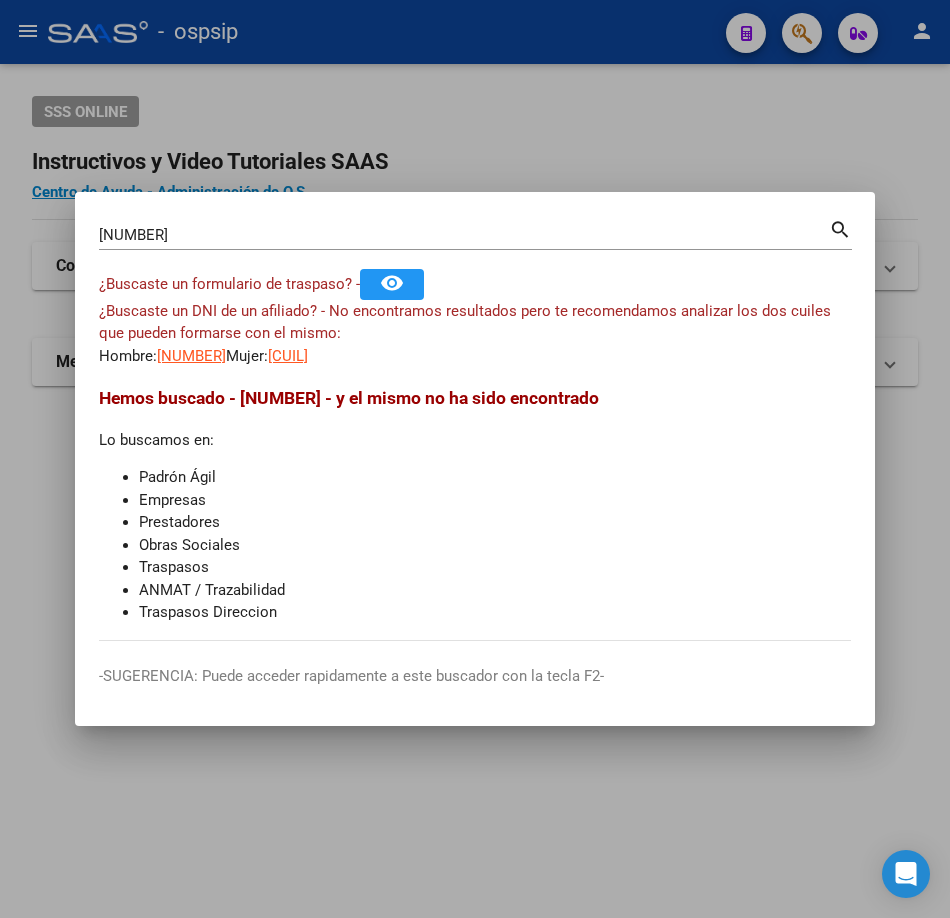 click on "[NUMBER]" at bounding box center [464, 235] 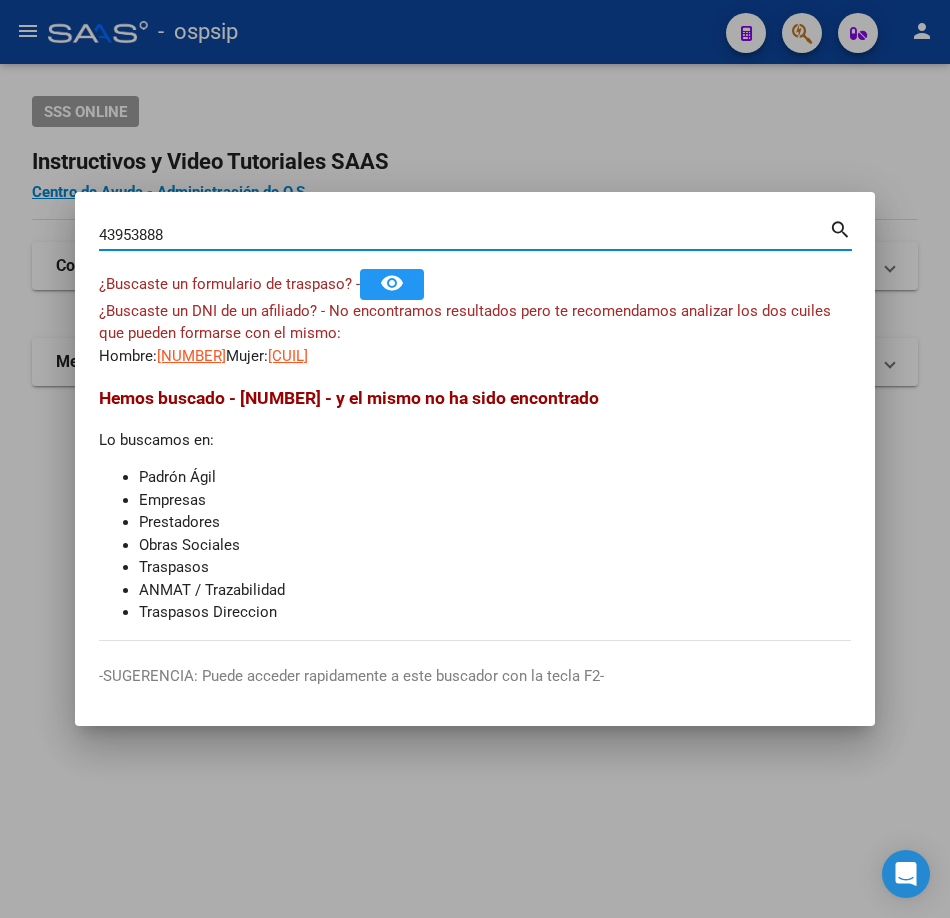 type on "43953888" 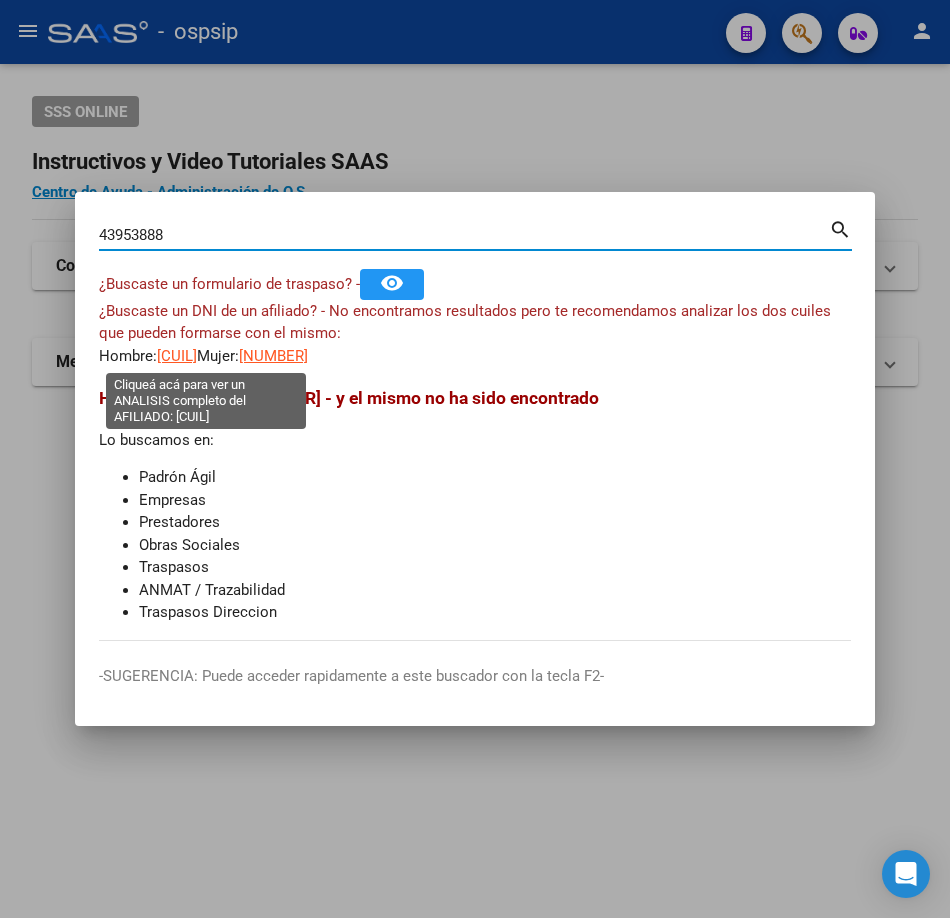 click on "[CUIL]" at bounding box center [177, 356] 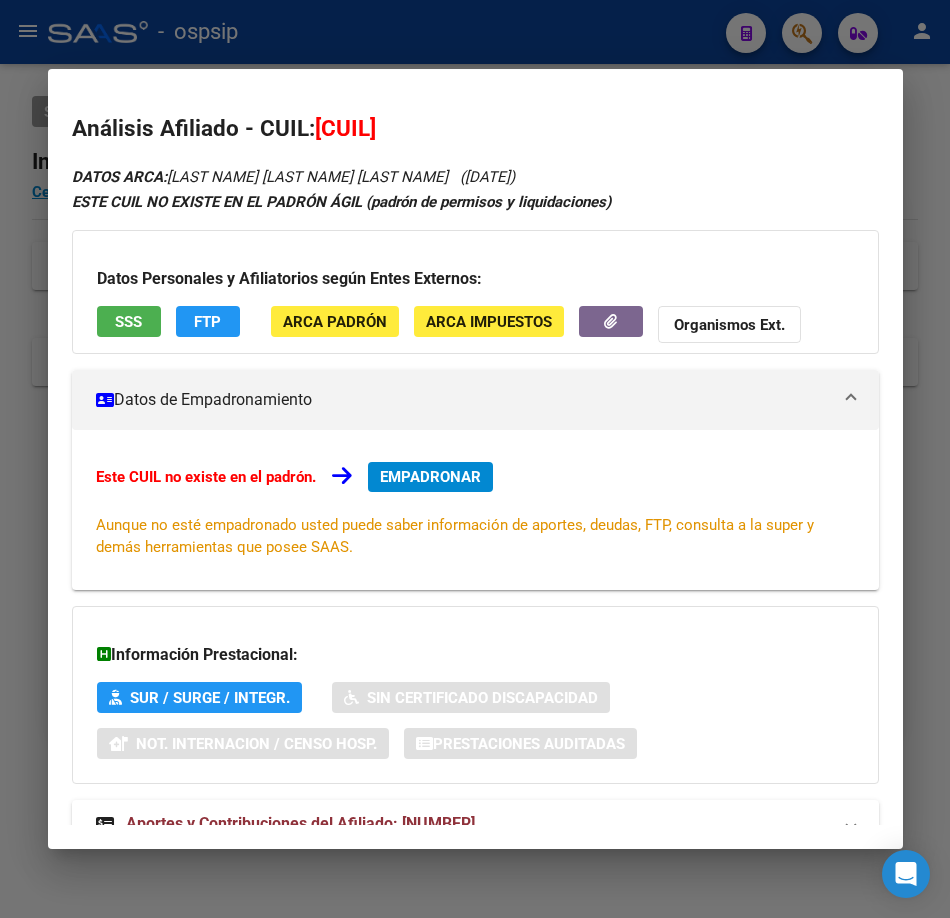 click on "SSS" at bounding box center (129, 321) 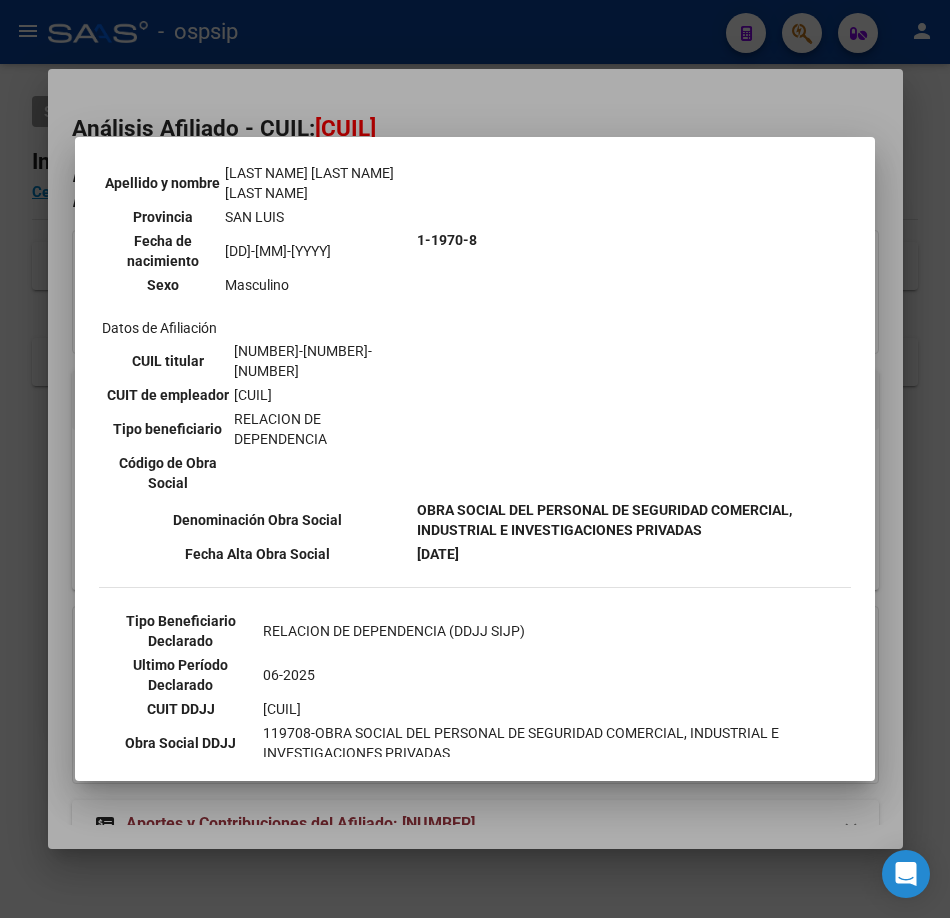 scroll, scrollTop: 289, scrollLeft: 0, axis: vertical 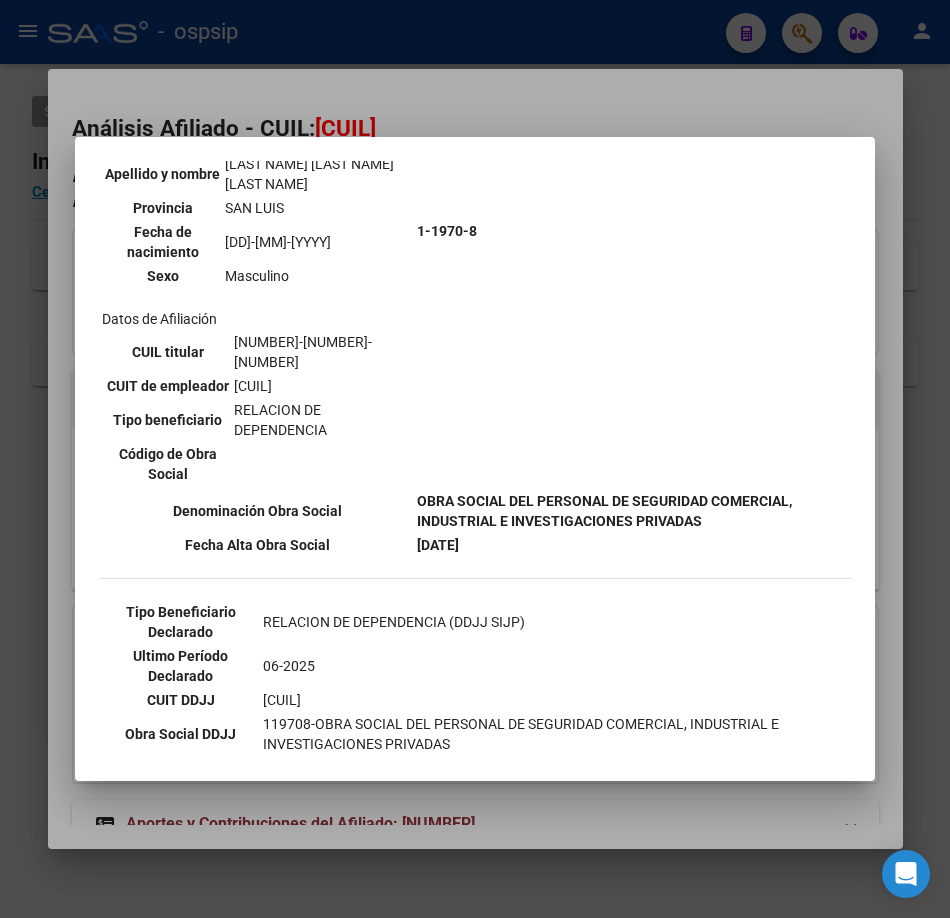 click at bounding box center [475, 459] 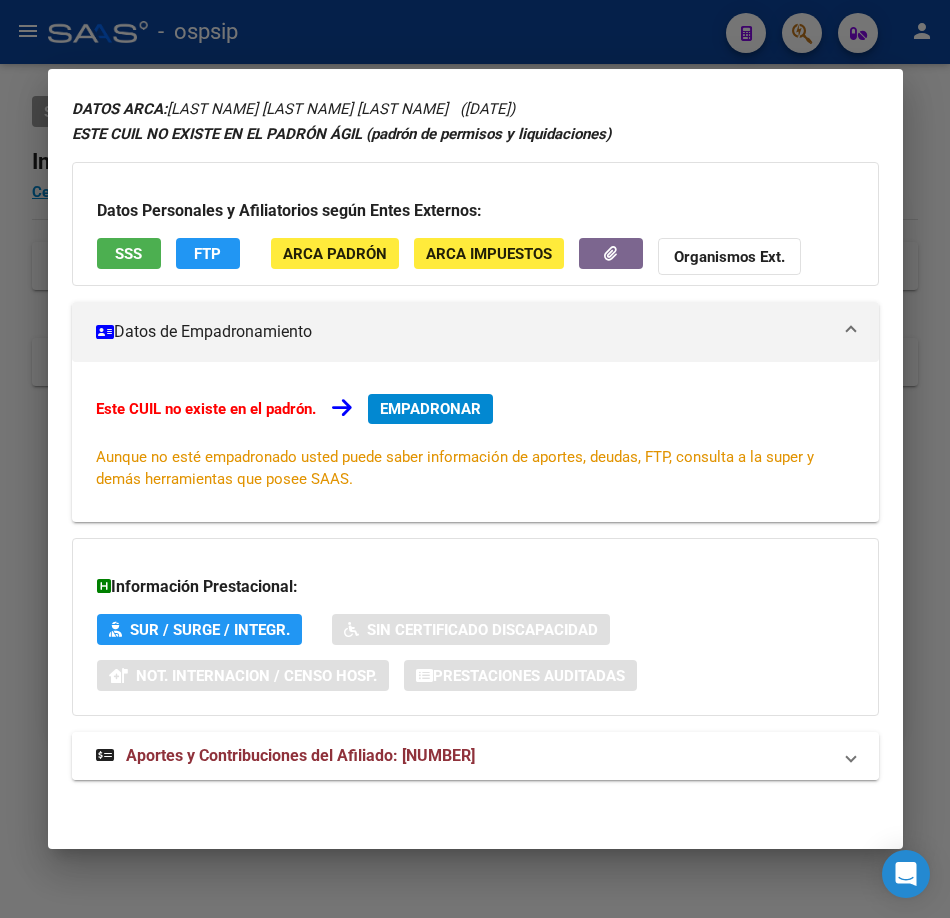 click on "Aportes y Contribuciones del Afiliado: [NUMBER]" at bounding box center [300, 755] 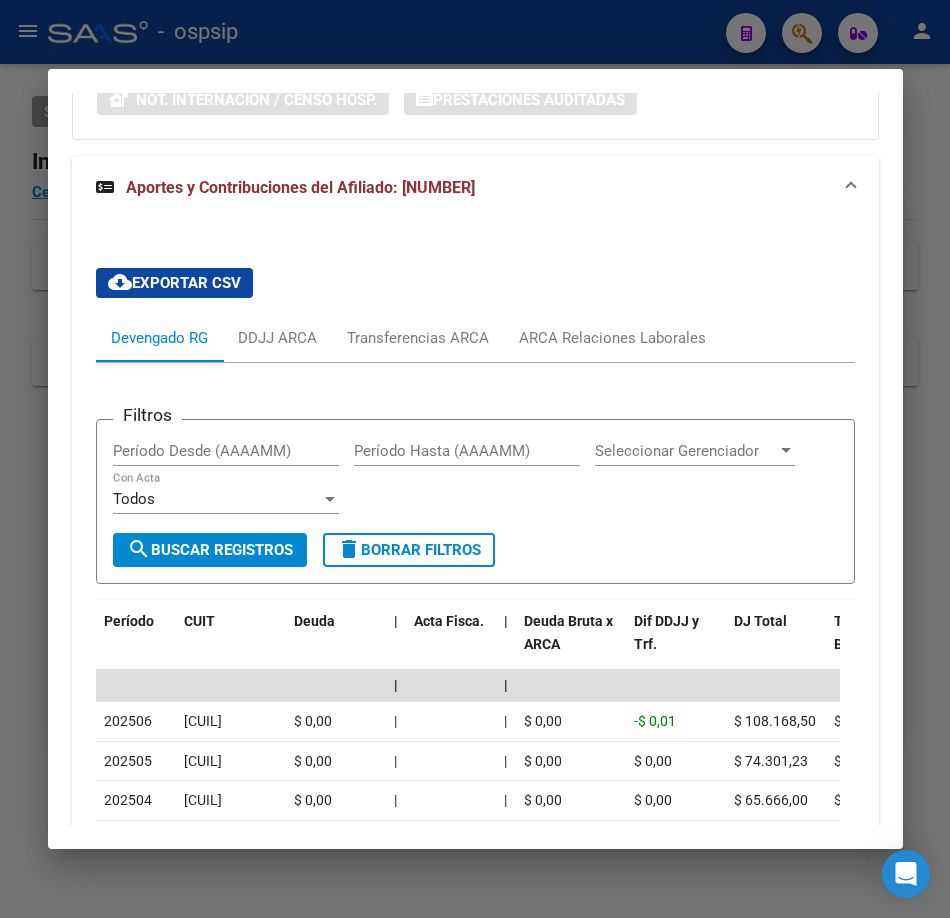 scroll, scrollTop: 962, scrollLeft: 0, axis: vertical 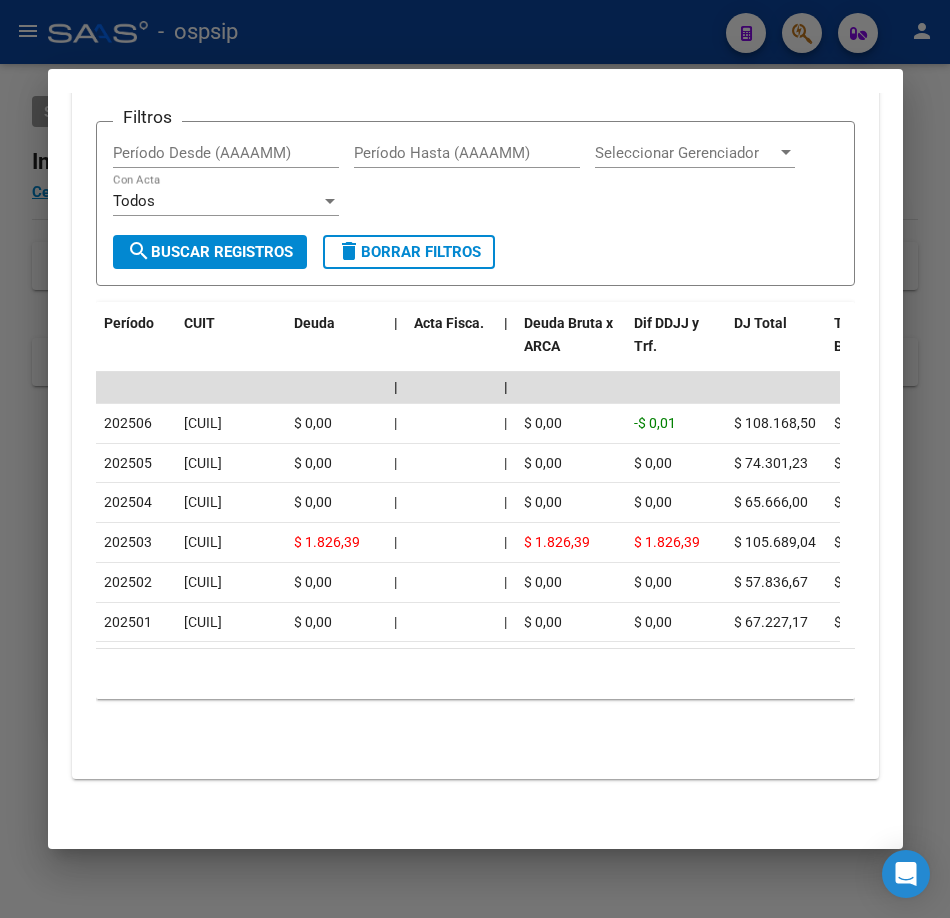 click at bounding box center (475, 459) 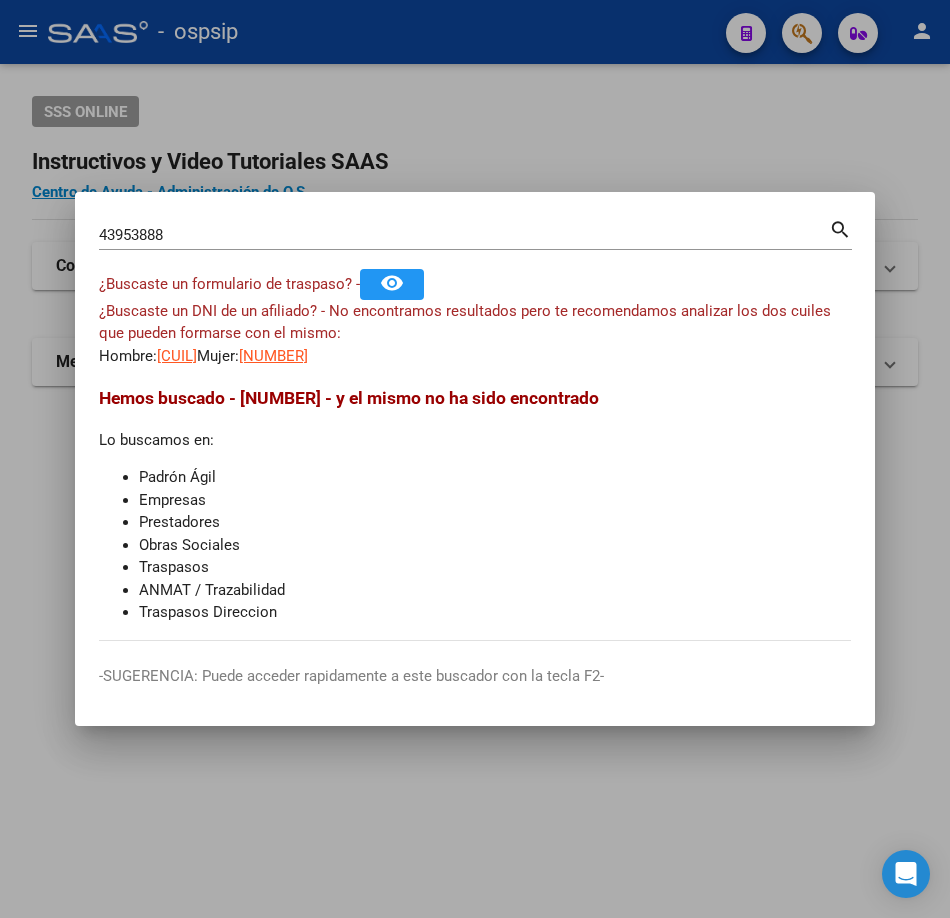 click on "43953888" at bounding box center (464, 235) 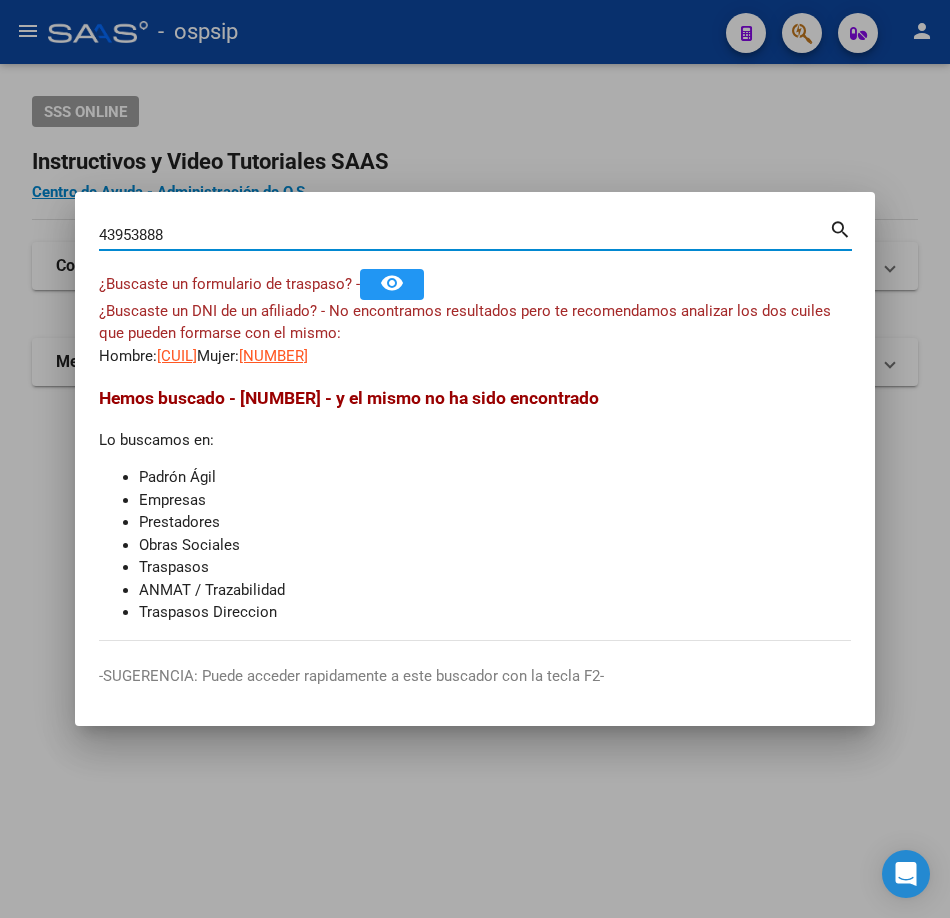 click on "43953888" at bounding box center (464, 235) 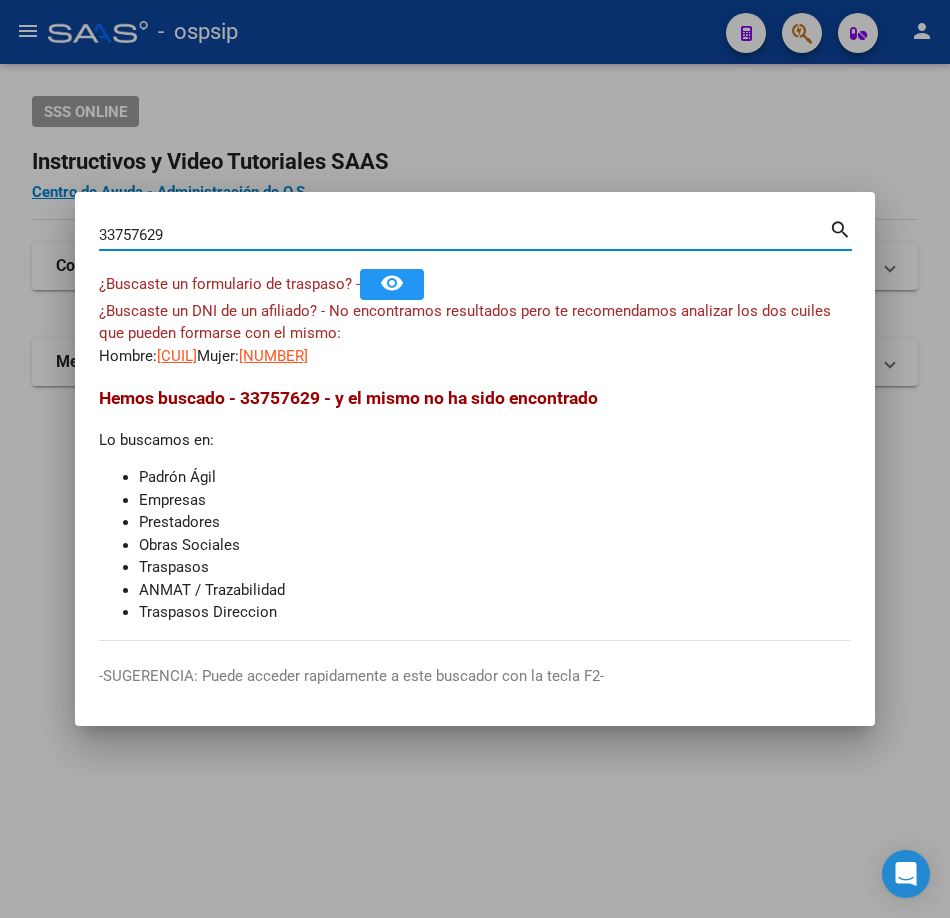 type on "33757629" 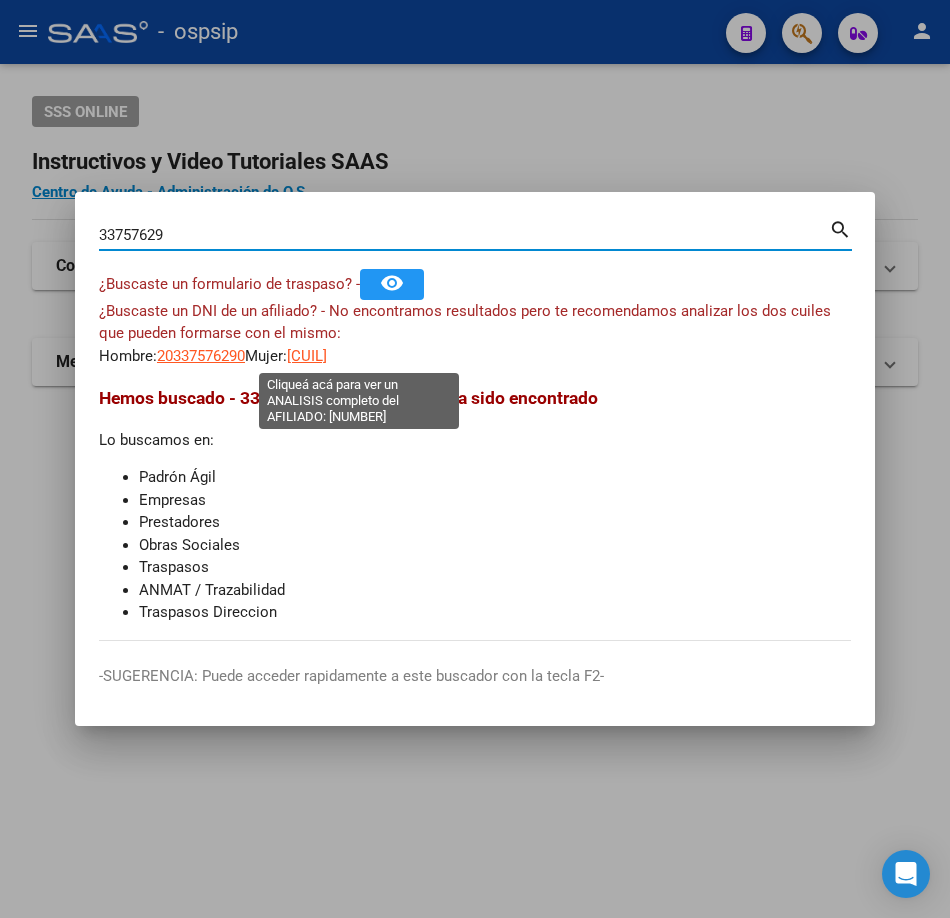 click on "[CUIL]" at bounding box center [307, 356] 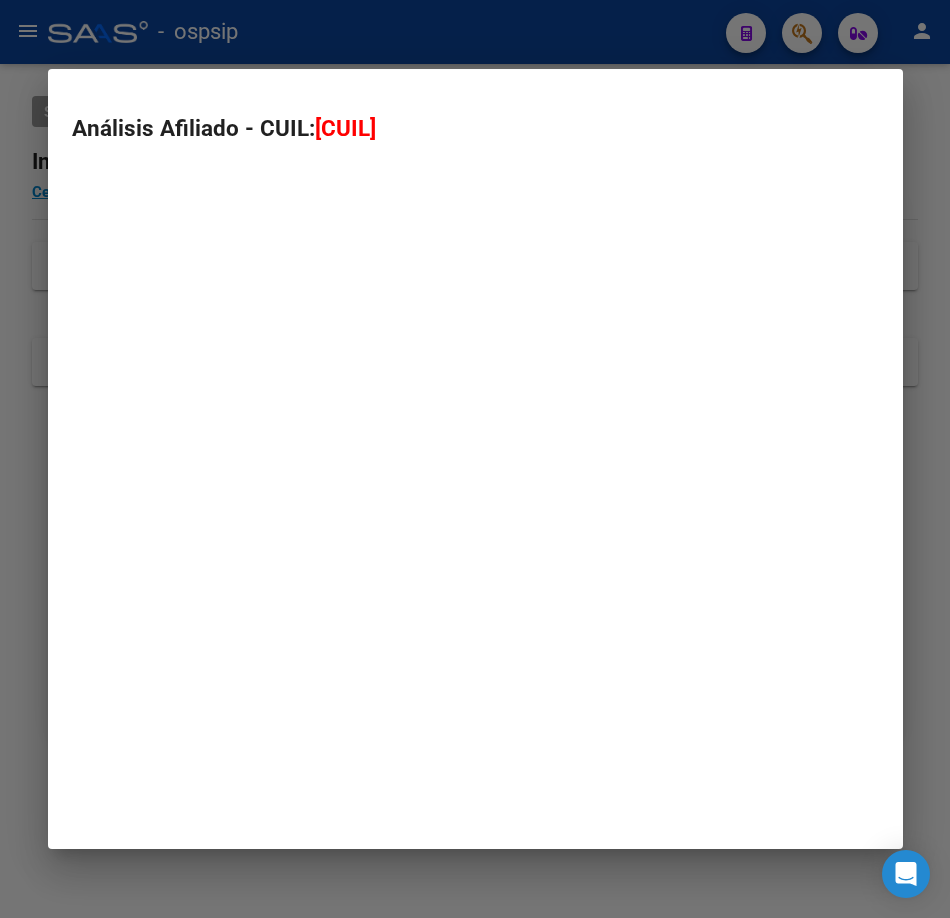 type on "[CUIL]" 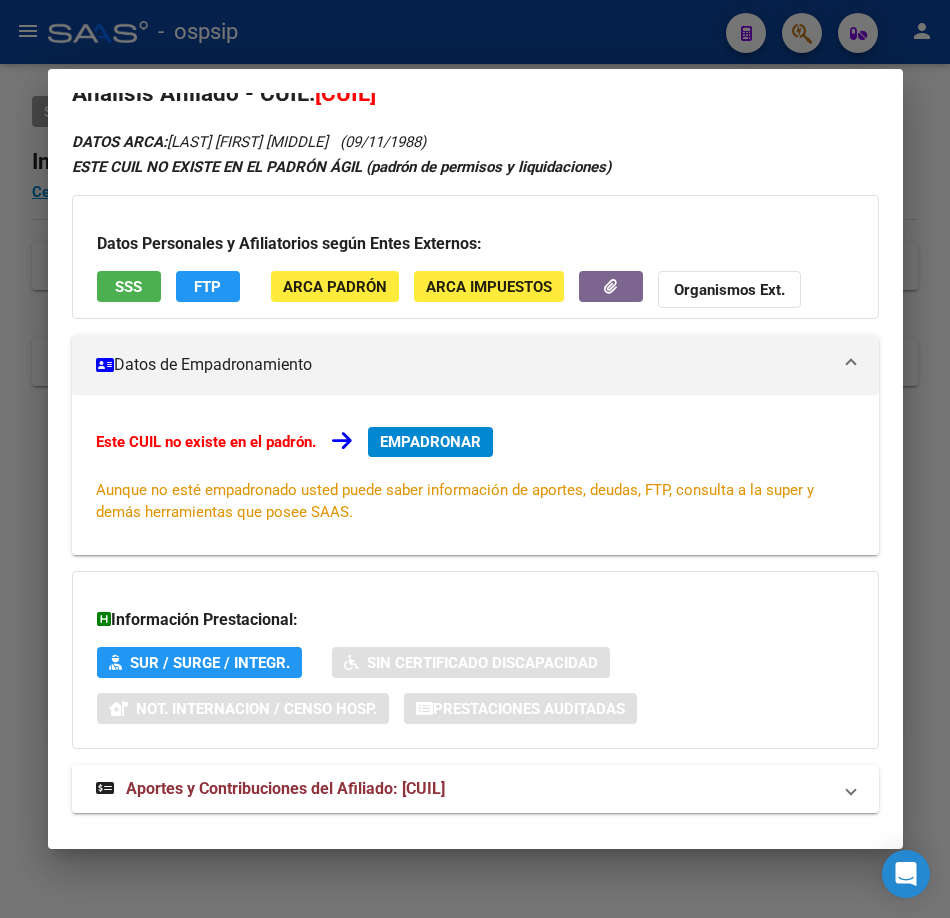 scroll, scrollTop: 68, scrollLeft: 0, axis: vertical 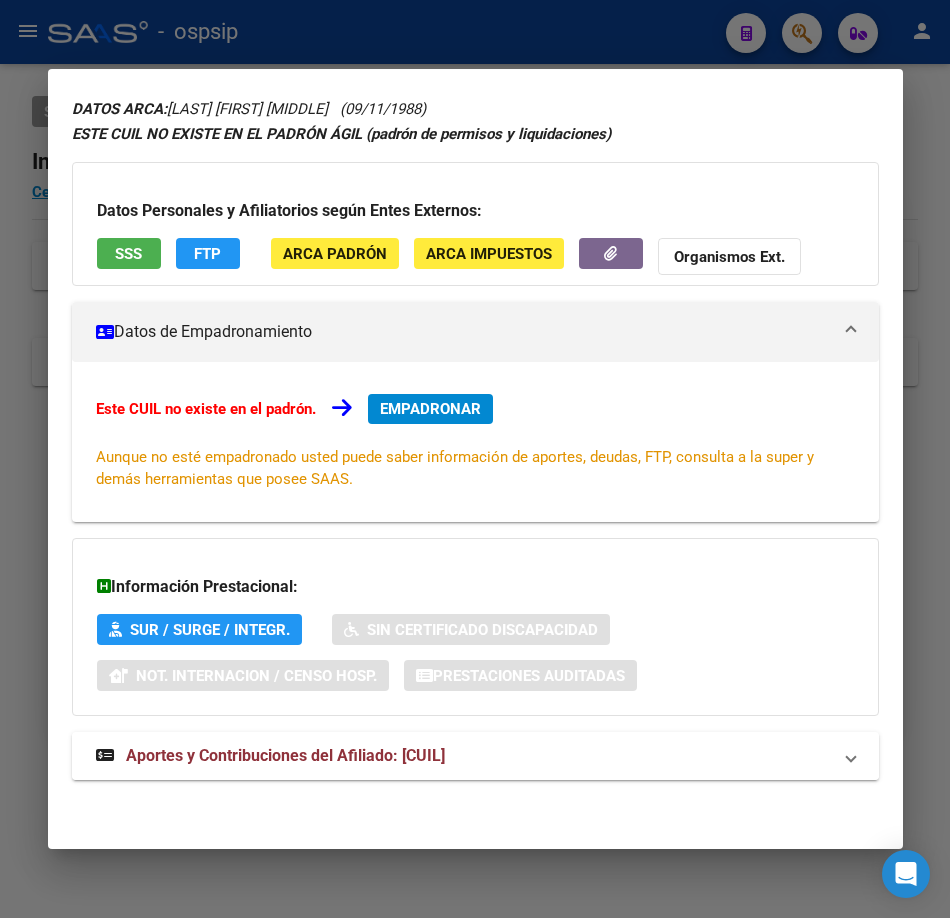 click on "Aportes y Contribuciones del Afiliado: [CUIL]" at bounding box center (285, 755) 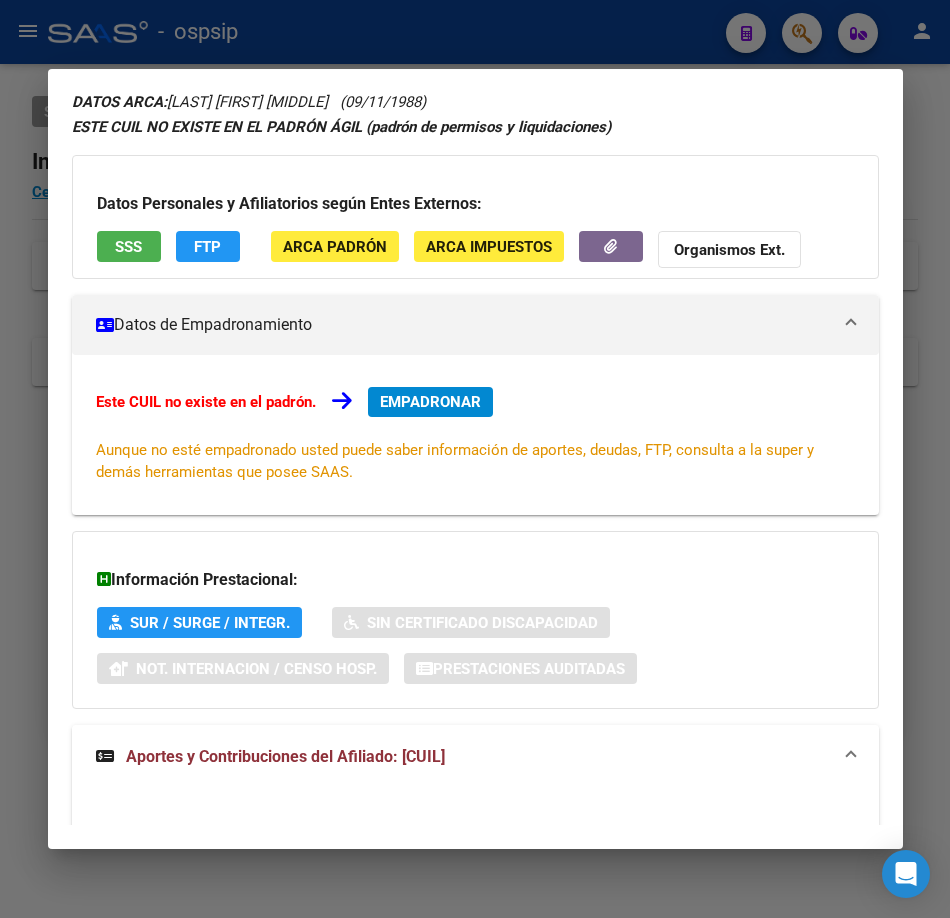 scroll, scrollTop: 0, scrollLeft: 0, axis: both 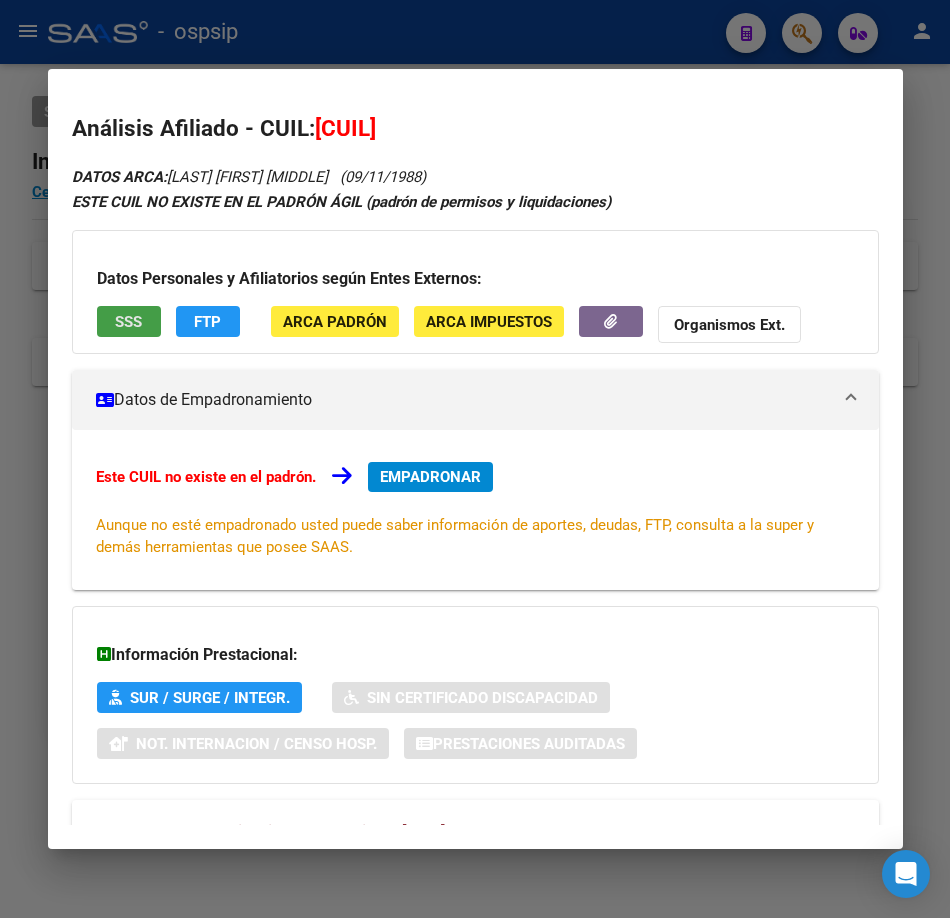 click on "SSS" at bounding box center (129, 321) 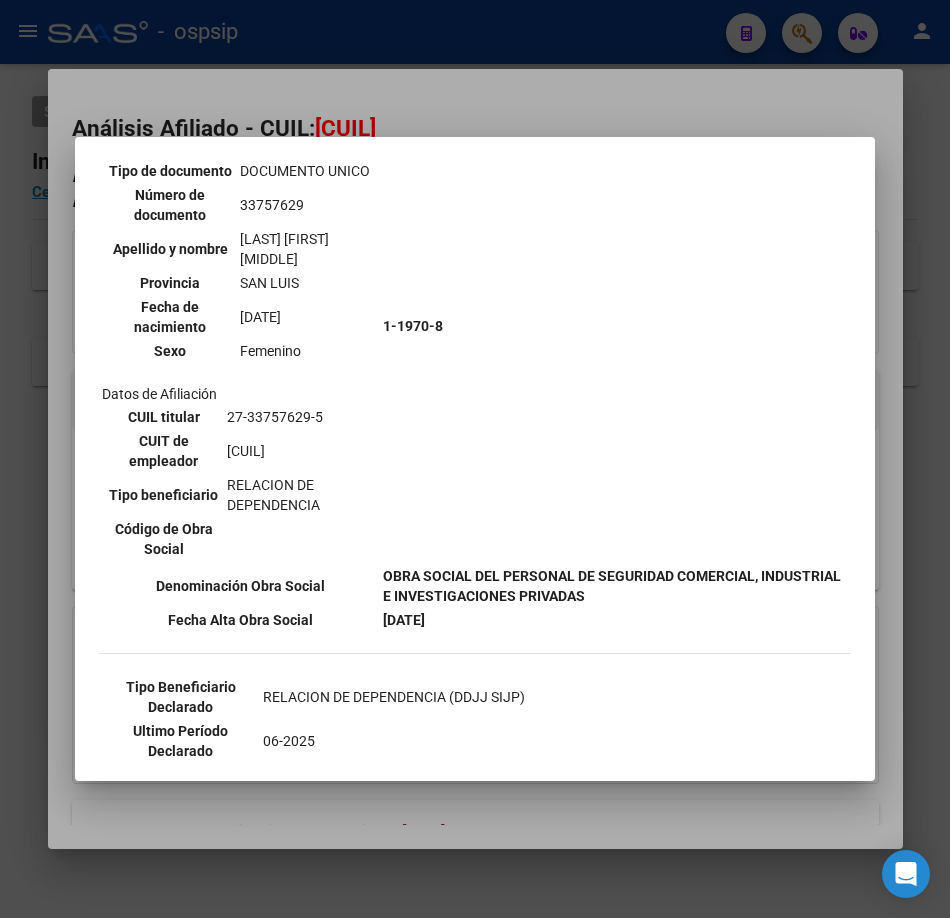scroll, scrollTop: 500, scrollLeft: 0, axis: vertical 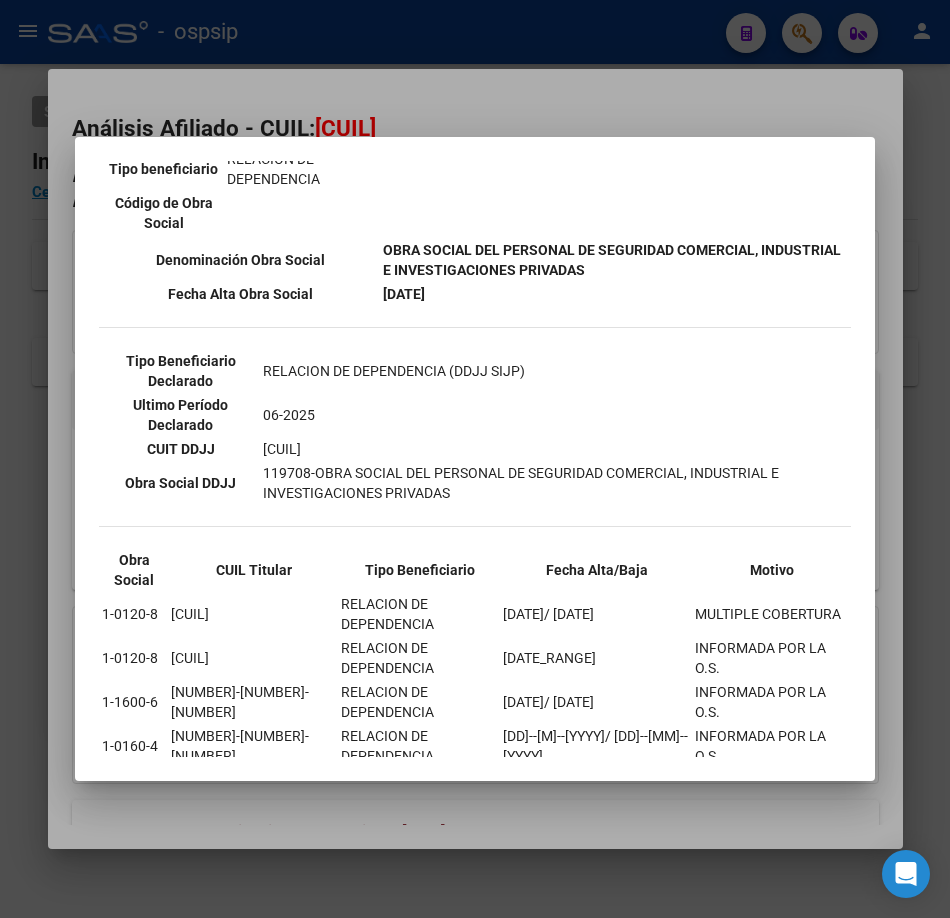 click at bounding box center [475, 459] 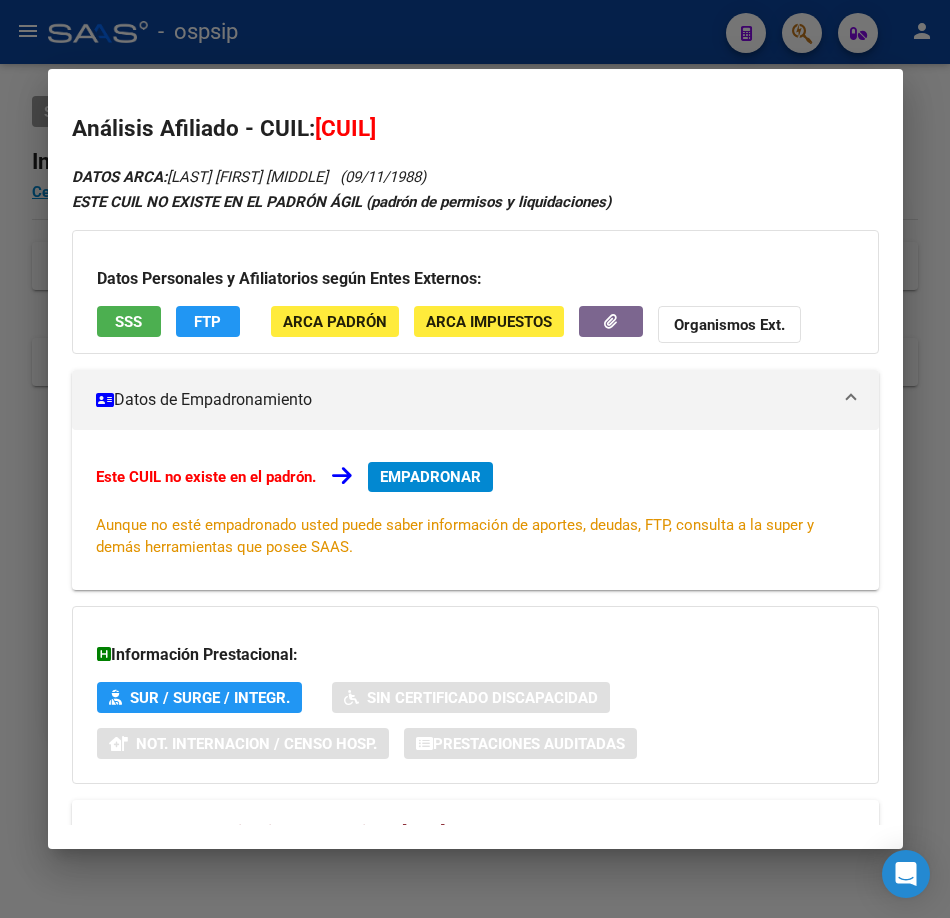 click at bounding box center (475, 459) 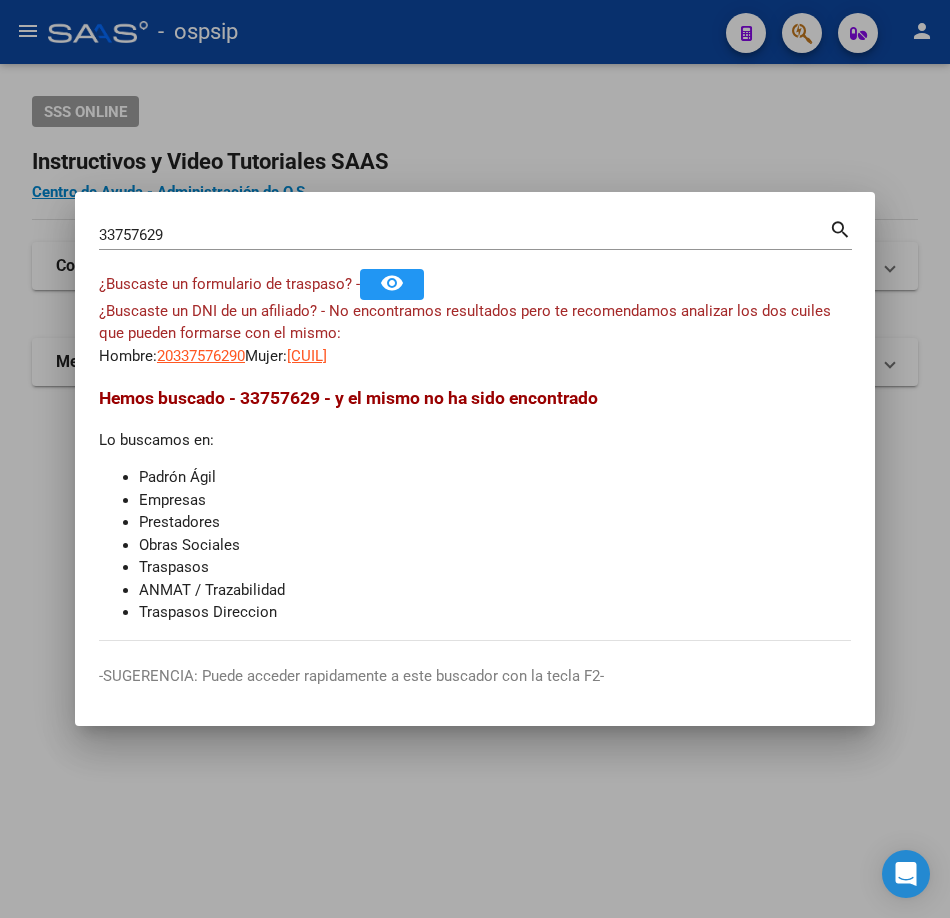 click on "[NUMBER] Buscar (apellido, dni, cuil, nro traspaso, cuit, obra social)" at bounding box center (464, 235) 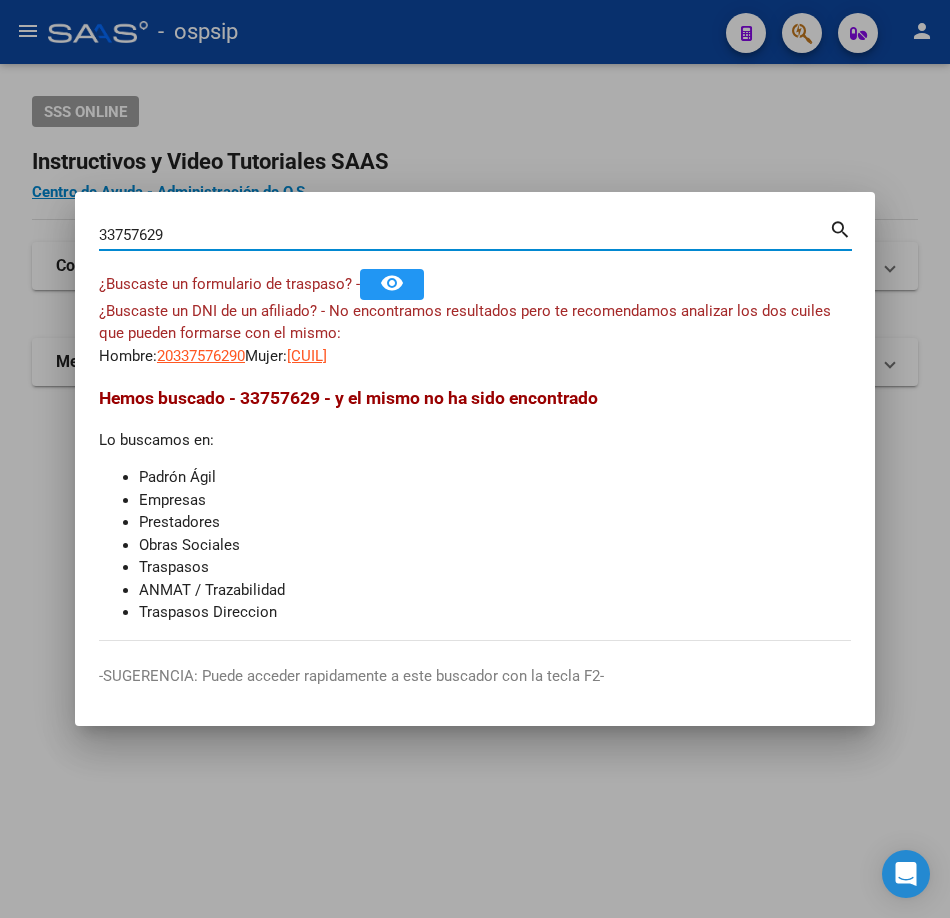 click on "33757629" at bounding box center (464, 235) 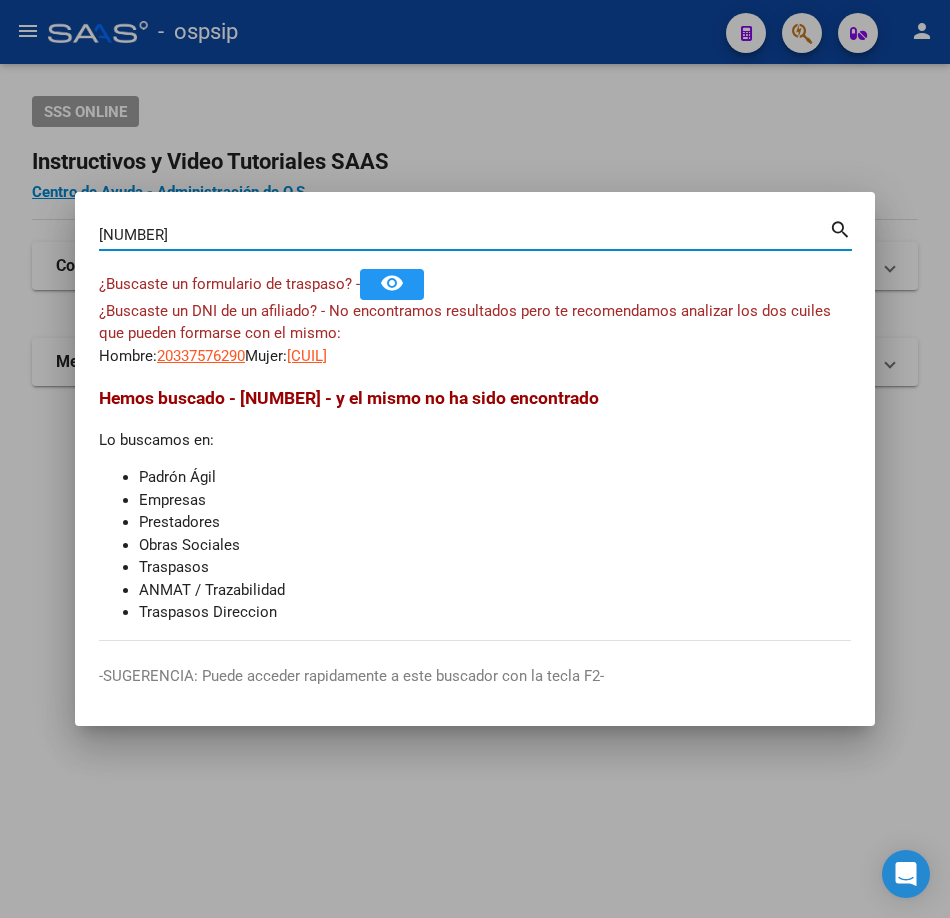 type on "[NUMBER]" 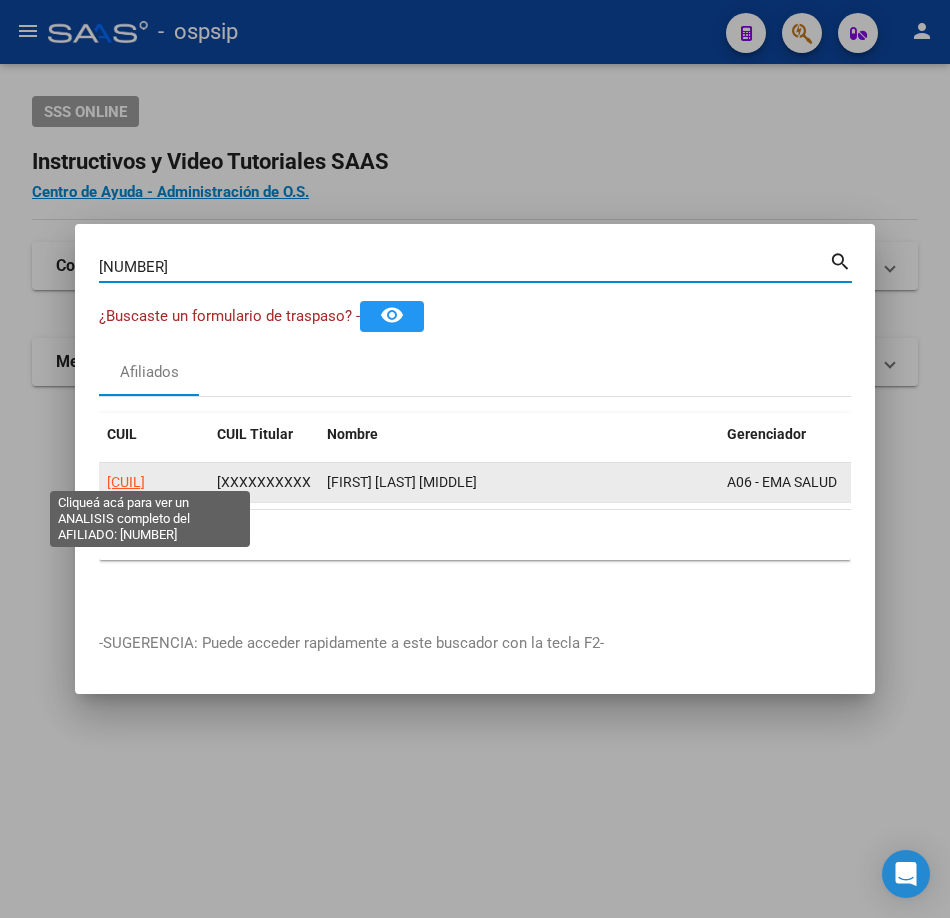 click on "[CUIL]" 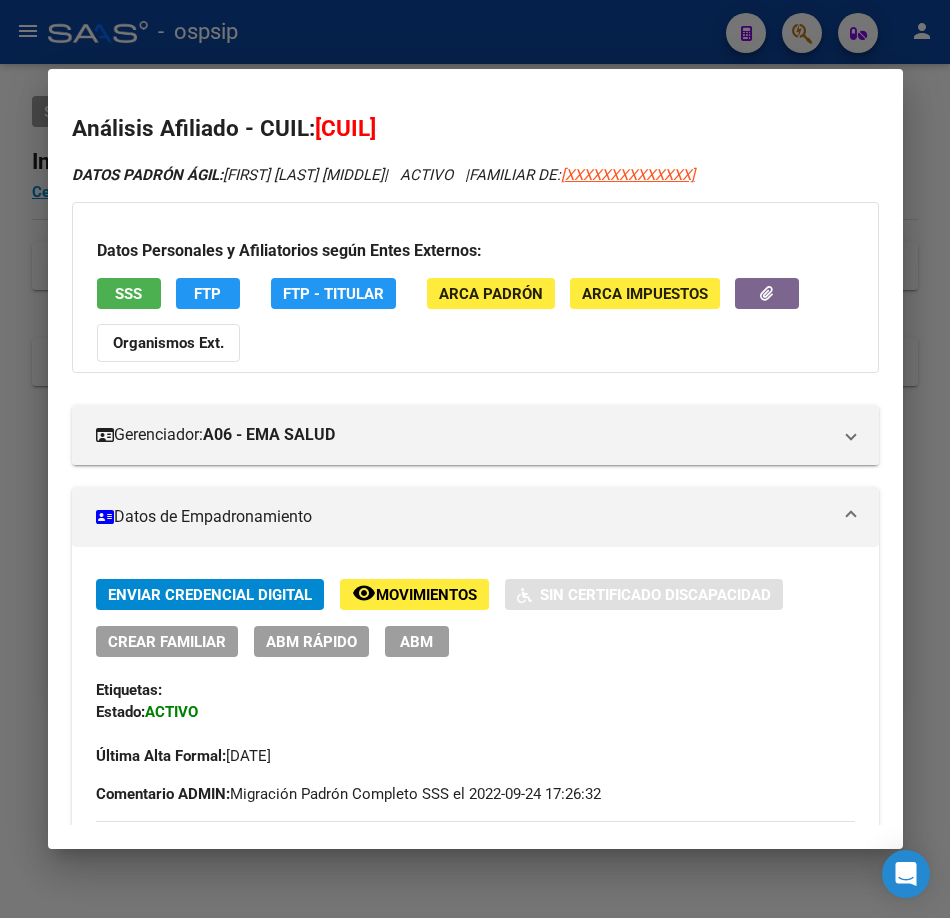 click on "SSS" at bounding box center [128, 294] 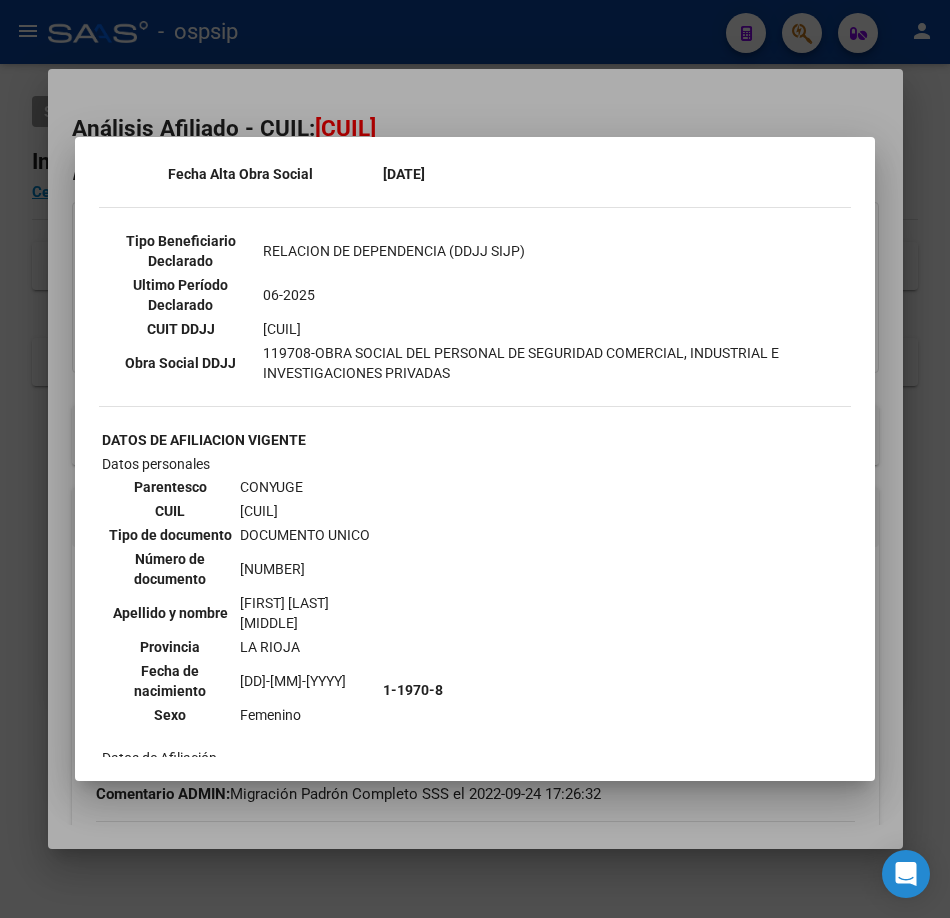 scroll, scrollTop: 500, scrollLeft: 0, axis: vertical 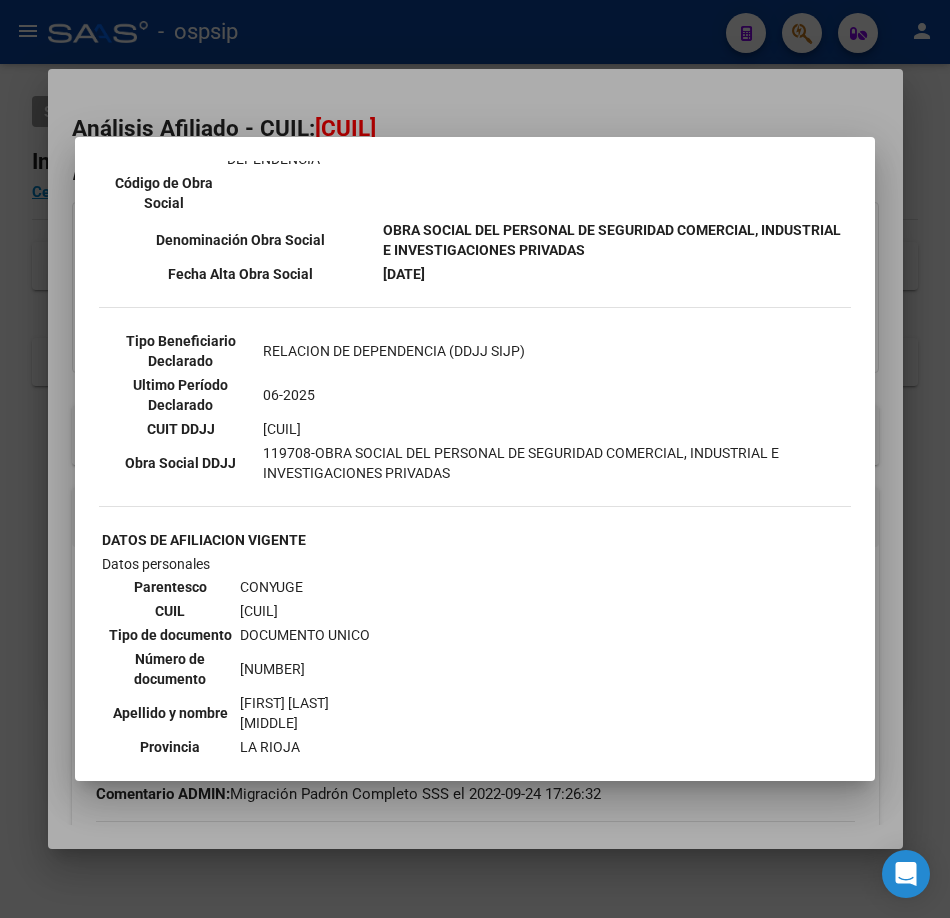 click at bounding box center [475, 459] 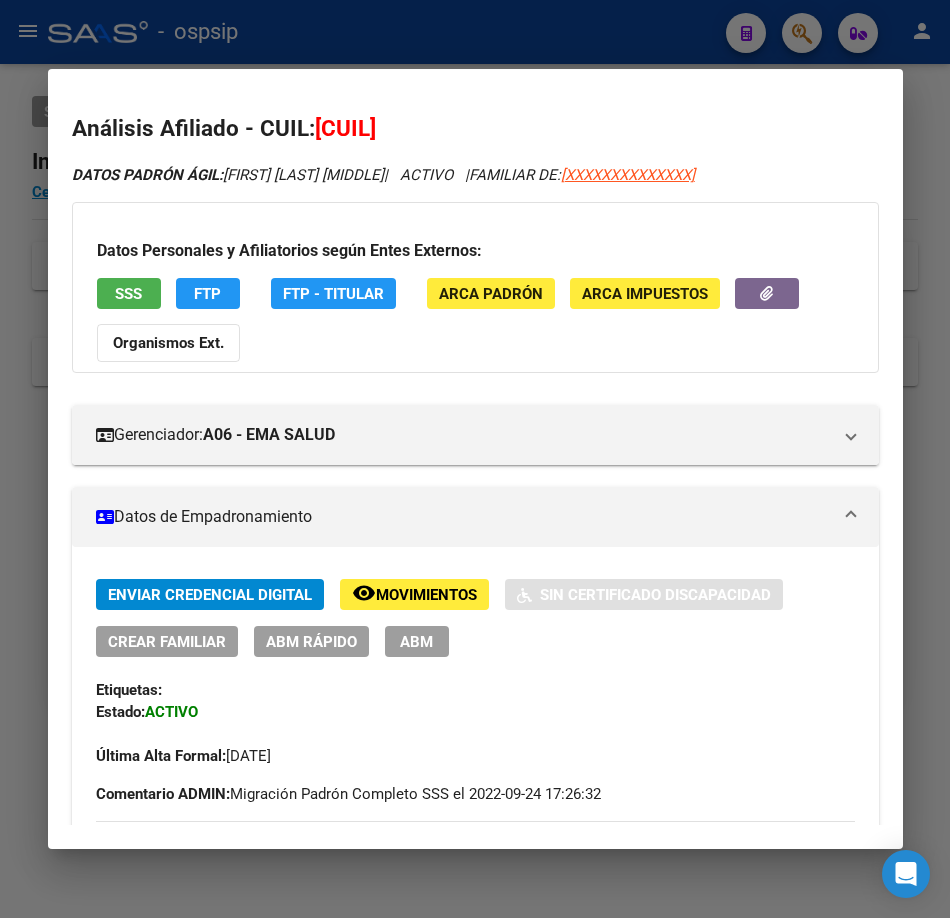 type 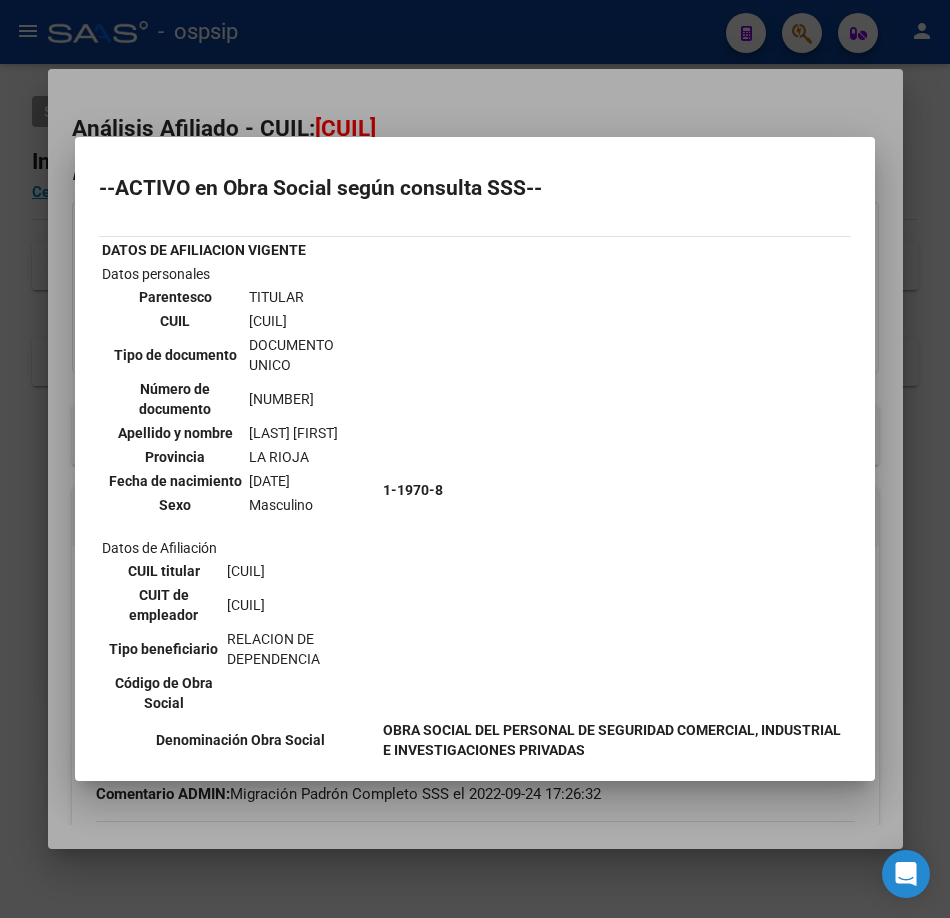 click at bounding box center [475, 459] 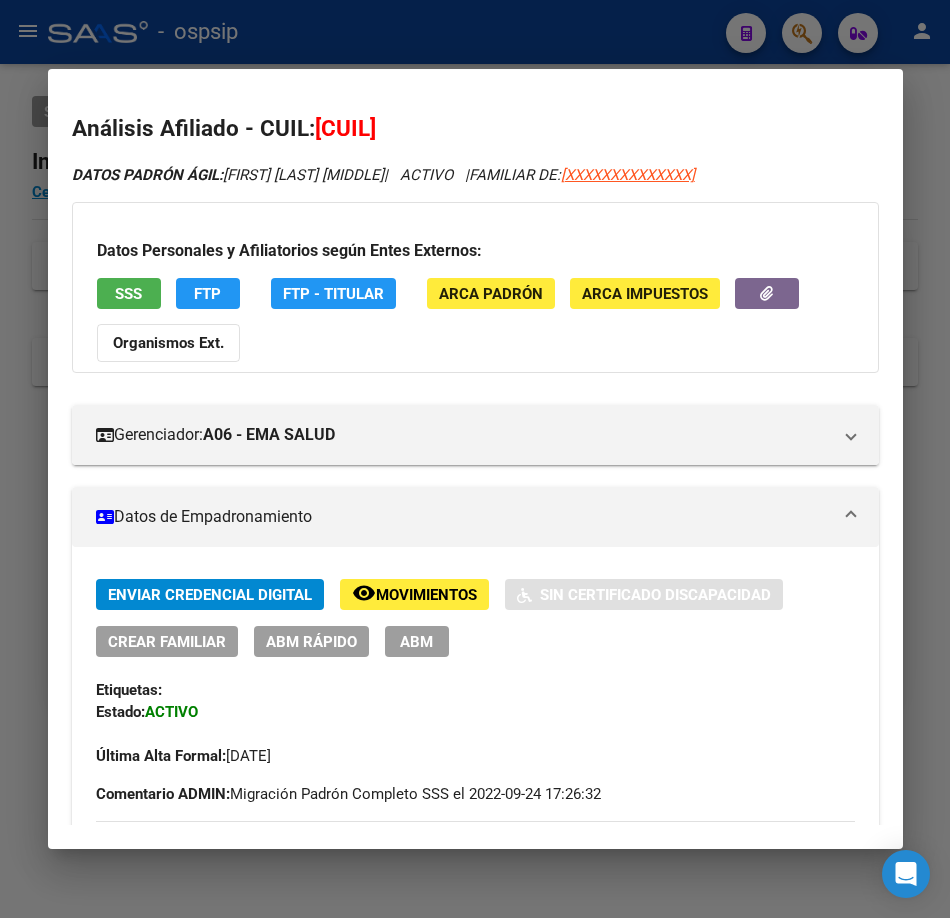 click at bounding box center (475, 459) 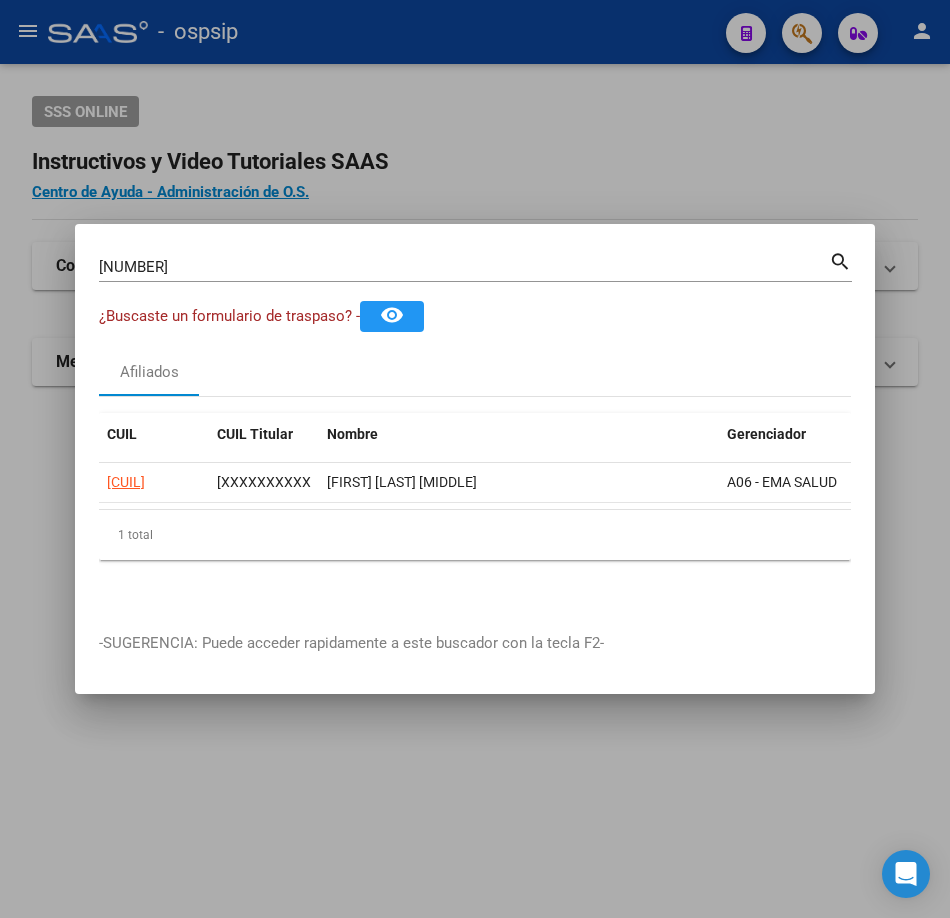 click on "[NUMBER] Buscar (apellido, dni, cuil, nro traspaso, cuit, obra social) search" at bounding box center [475, 265] 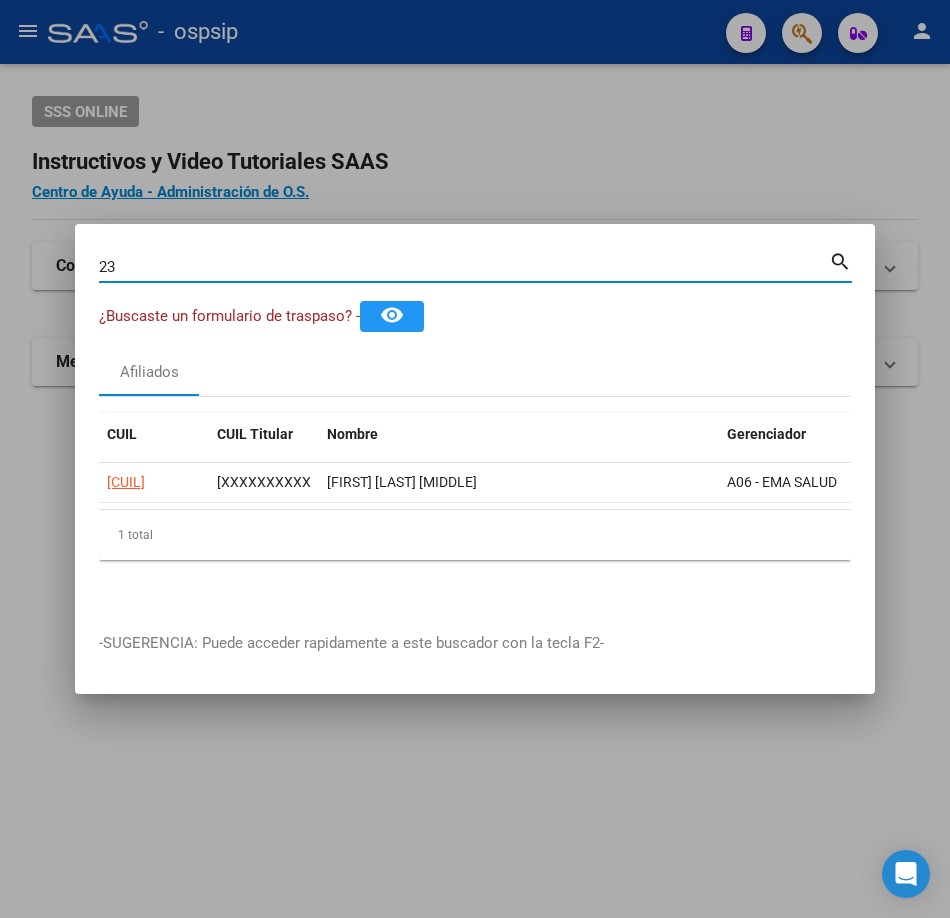 type on "2" 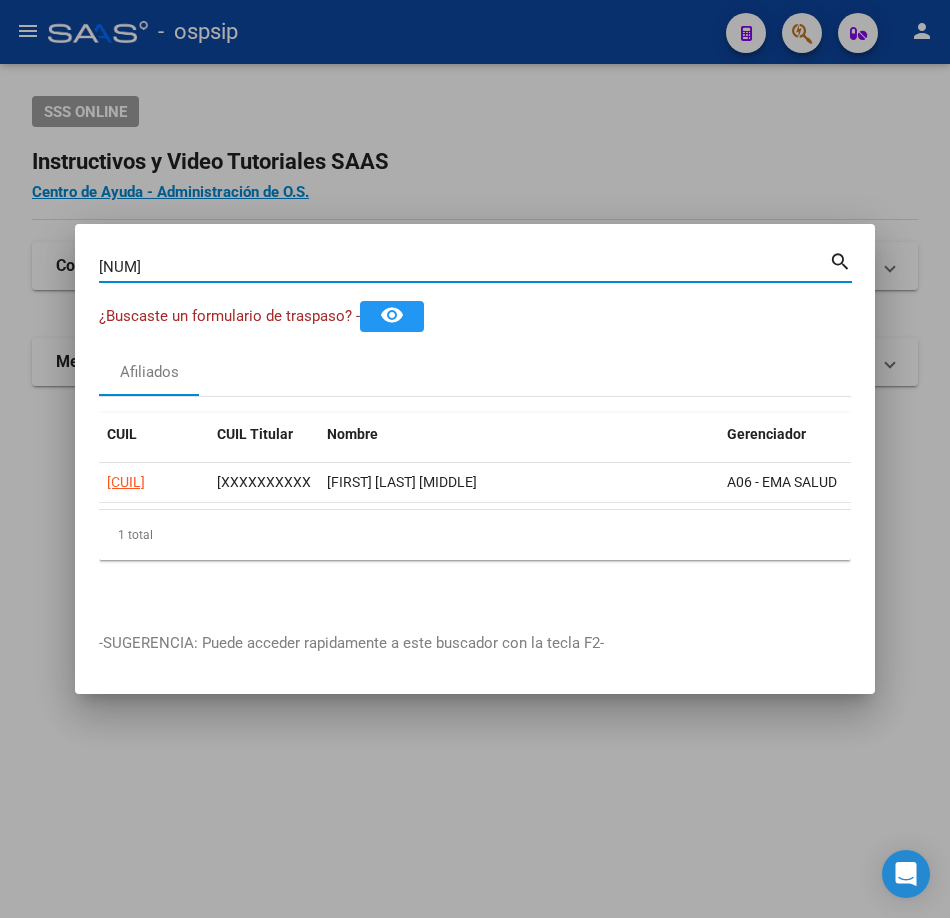 type on "[NUM]" 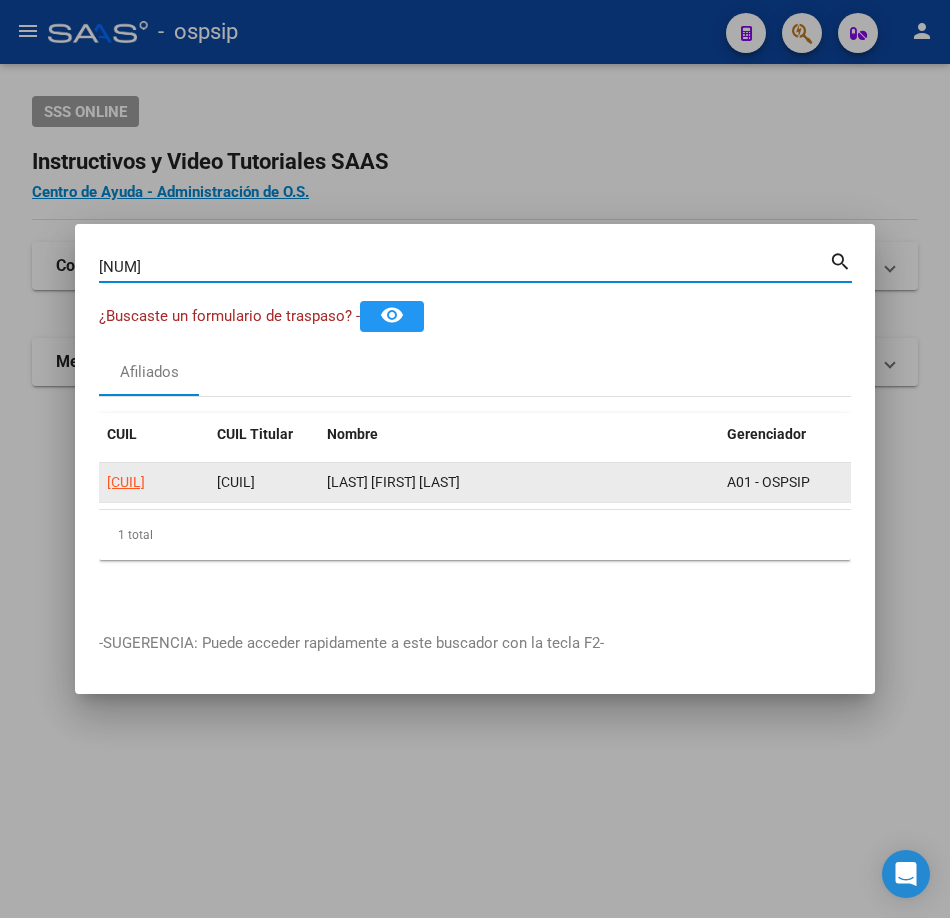 click on "[CUIL]" 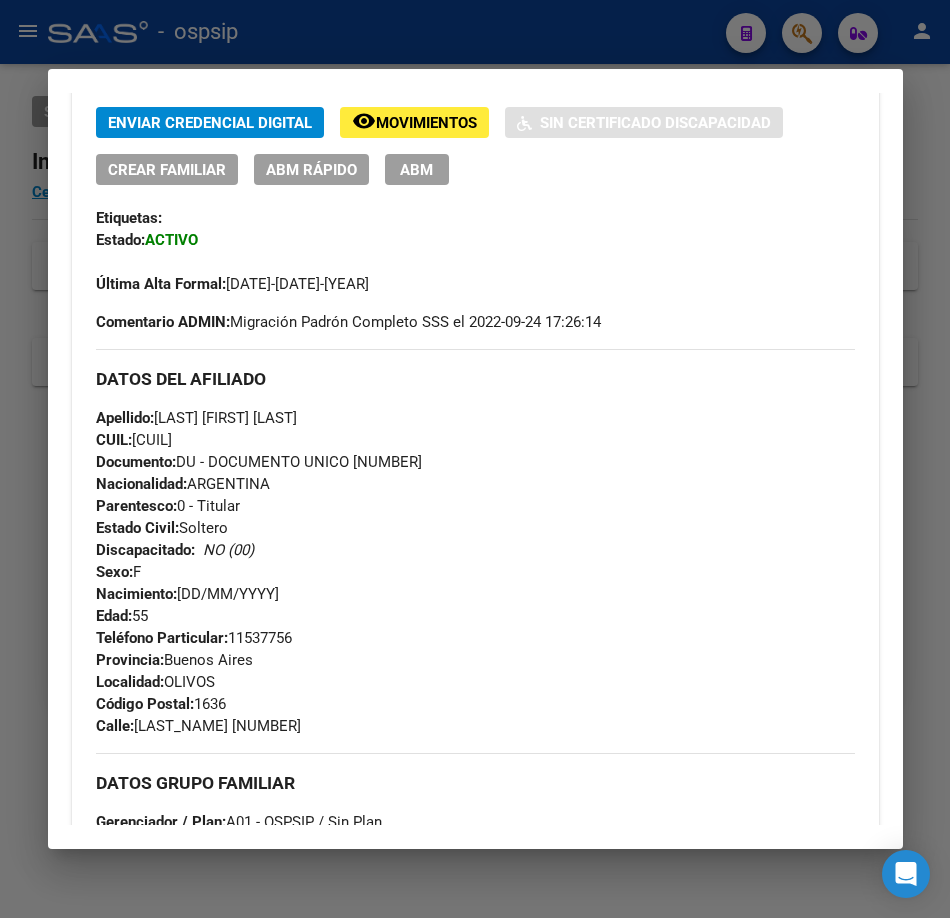 scroll, scrollTop: 0, scrollLeft: 0, axis: both 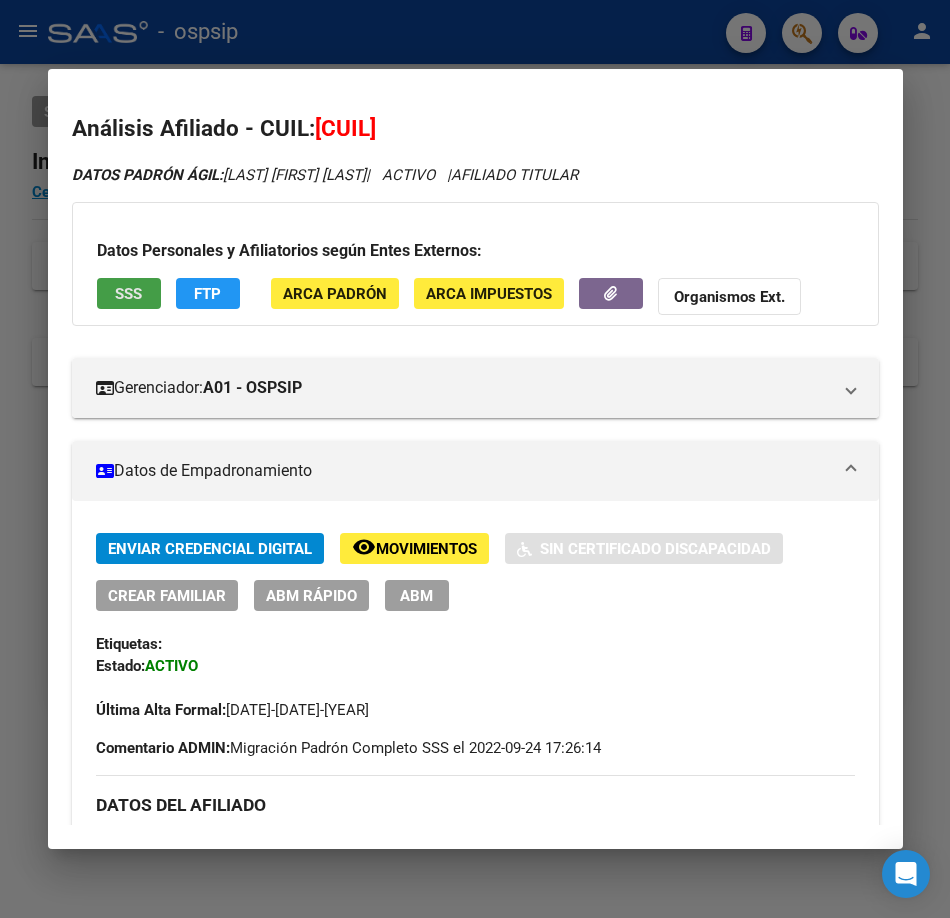click on "SSS" at bounding box center [129, 293] 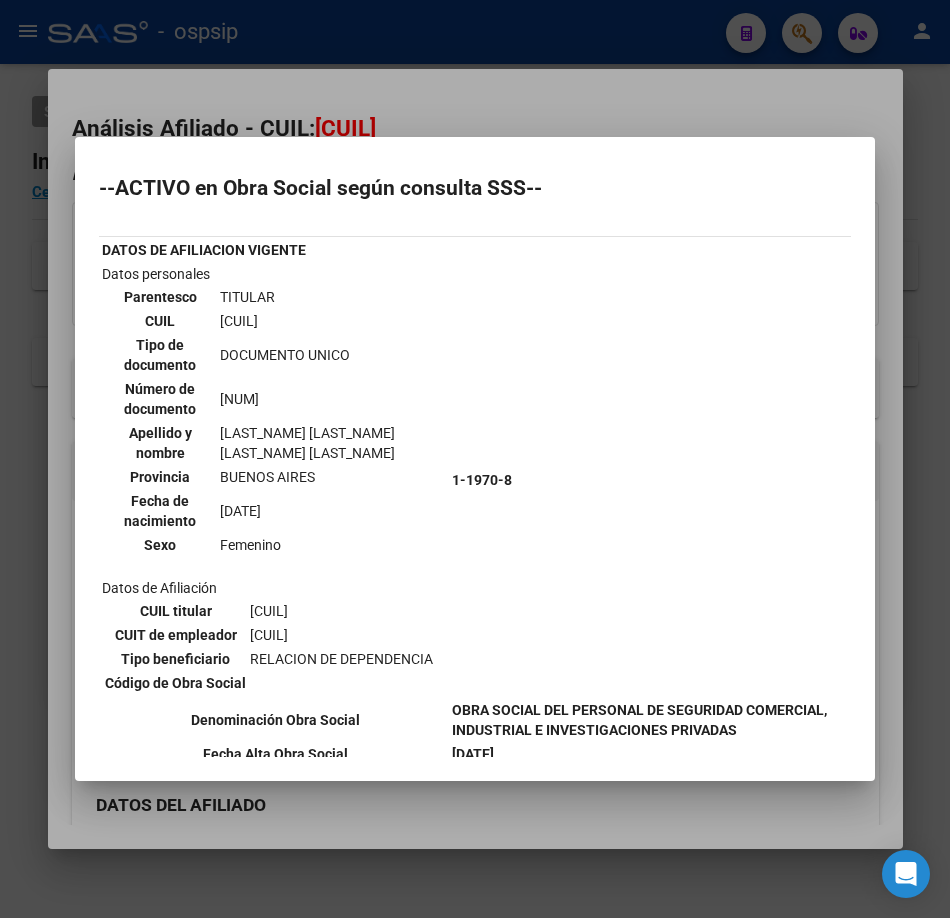 scroll, scrollTop: 400, scrollLeft: 0, axis: vertical 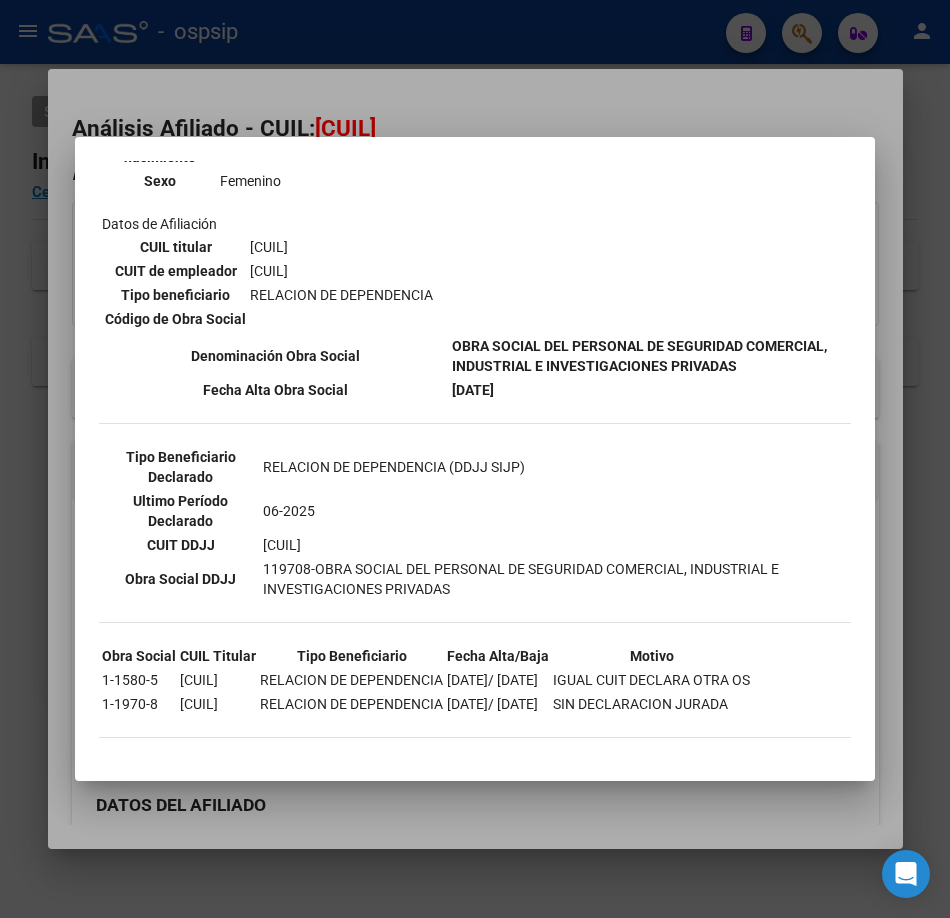 click at bounding box center (475, 459) 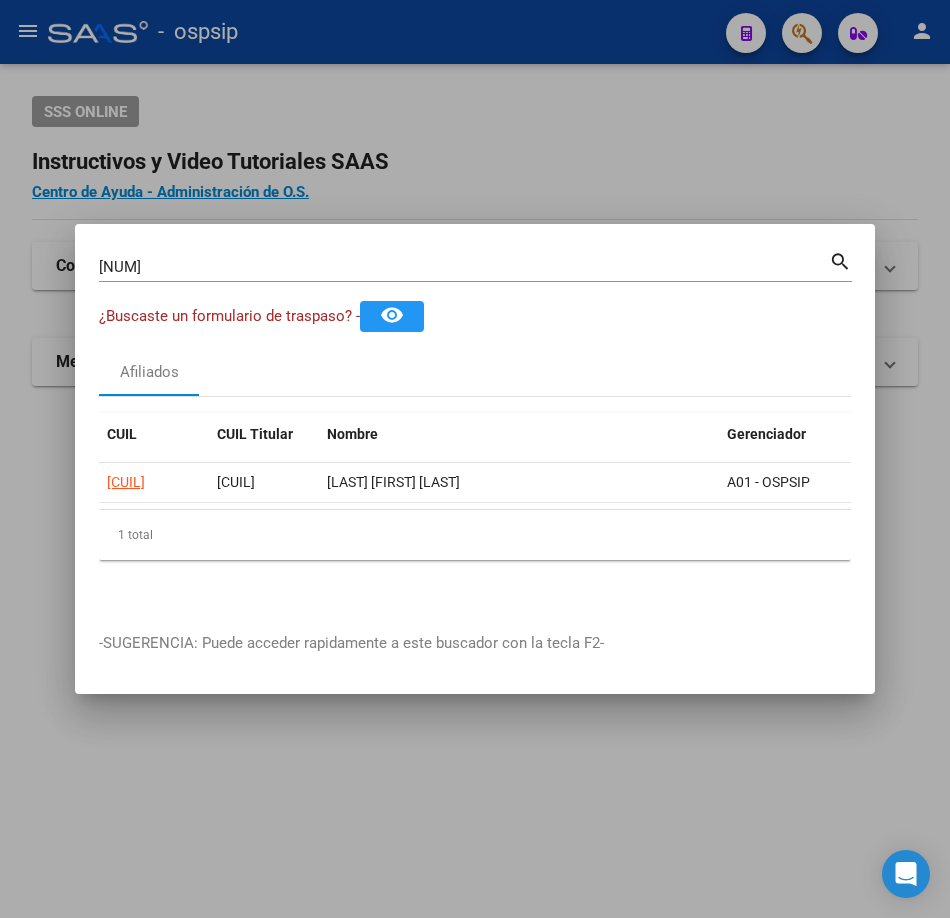 click on "[NUMBER] Buscar (apellido, dni, cuil, nro traspaso, cuit, obra social)" at bounding box center [464, 267] 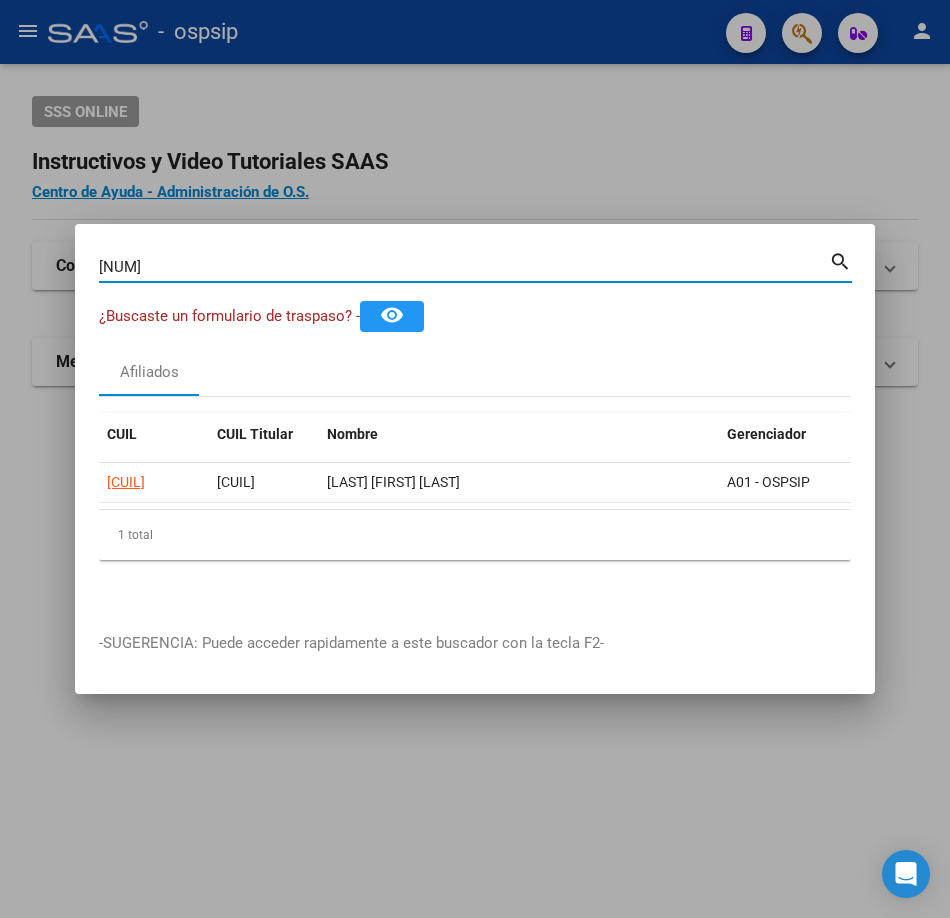click on "[NUM]" at bounding box center (464, 267) 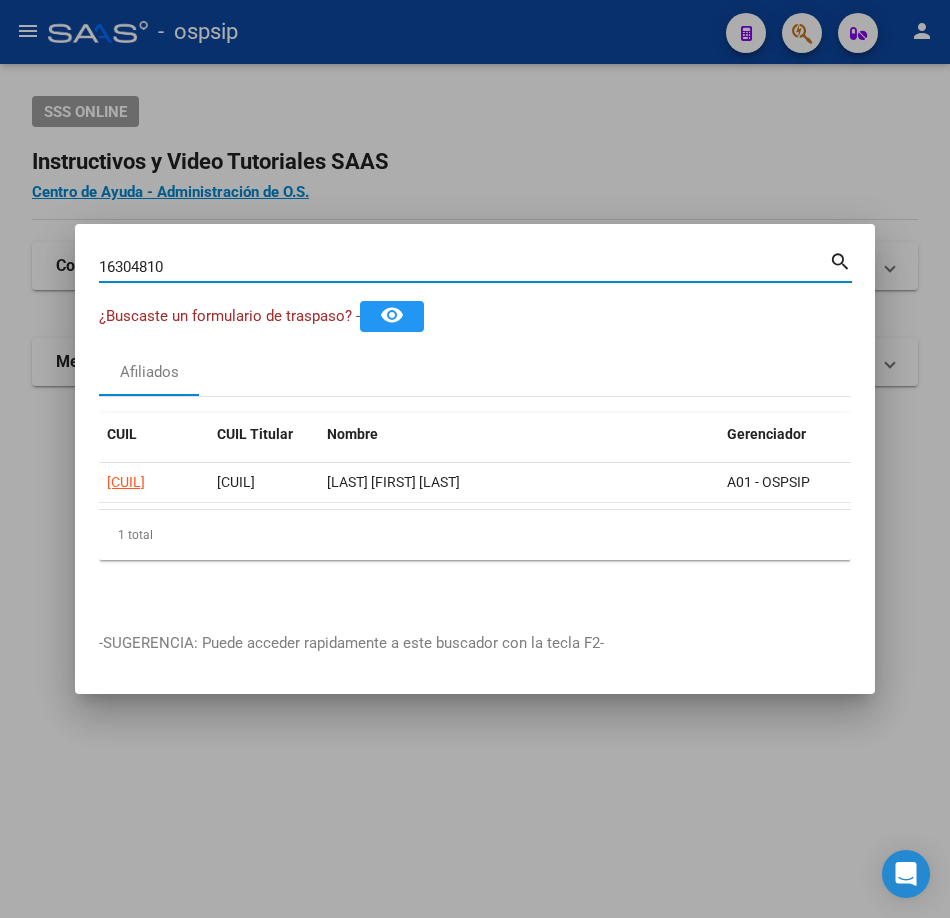 type on "16304810" 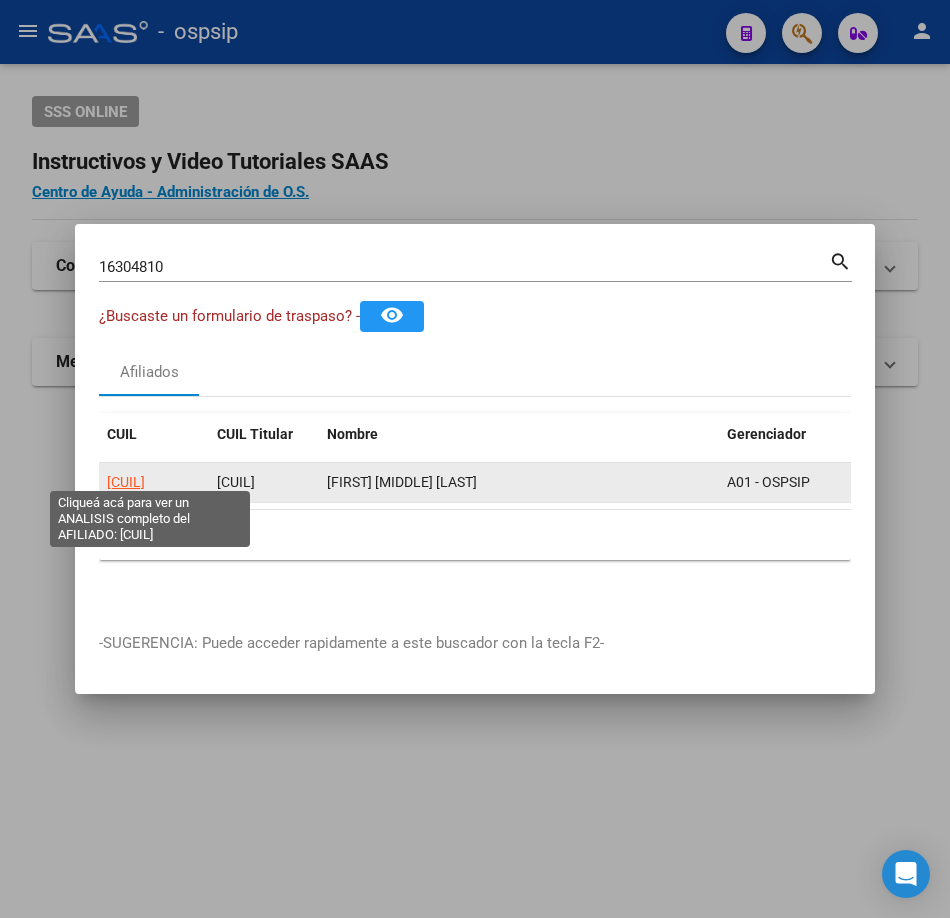 click on "[CUIL]" 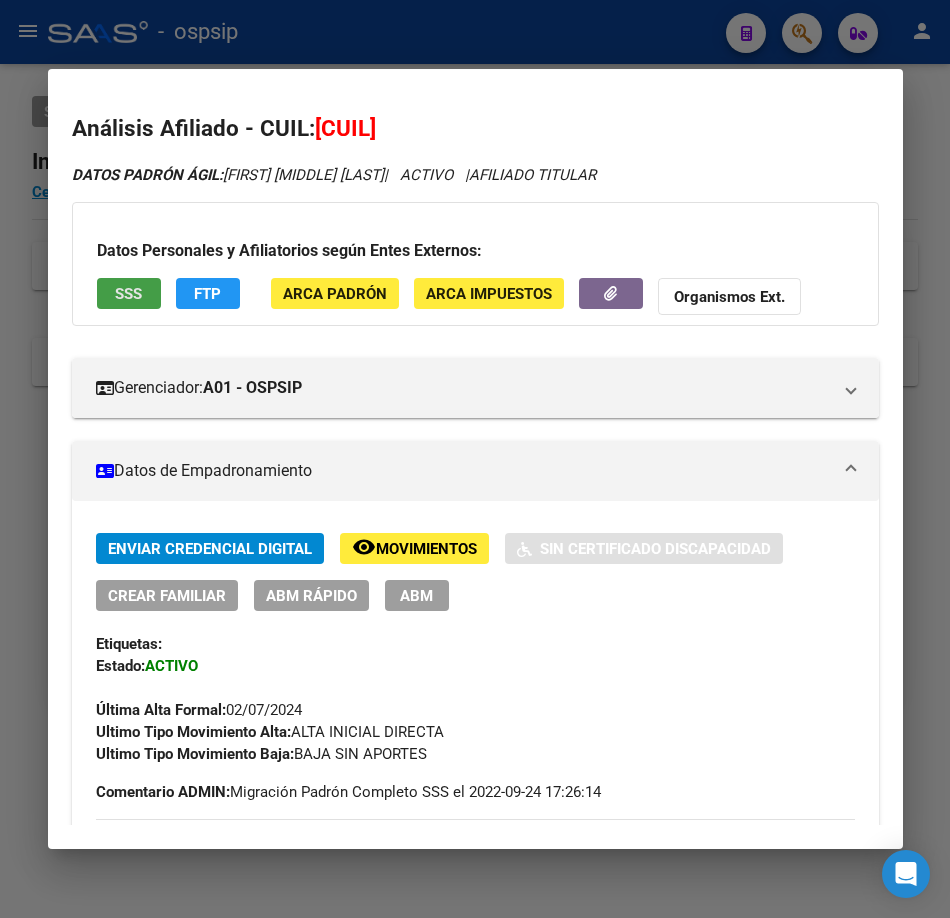 click on "SSS" at bounding box center [128, 294] 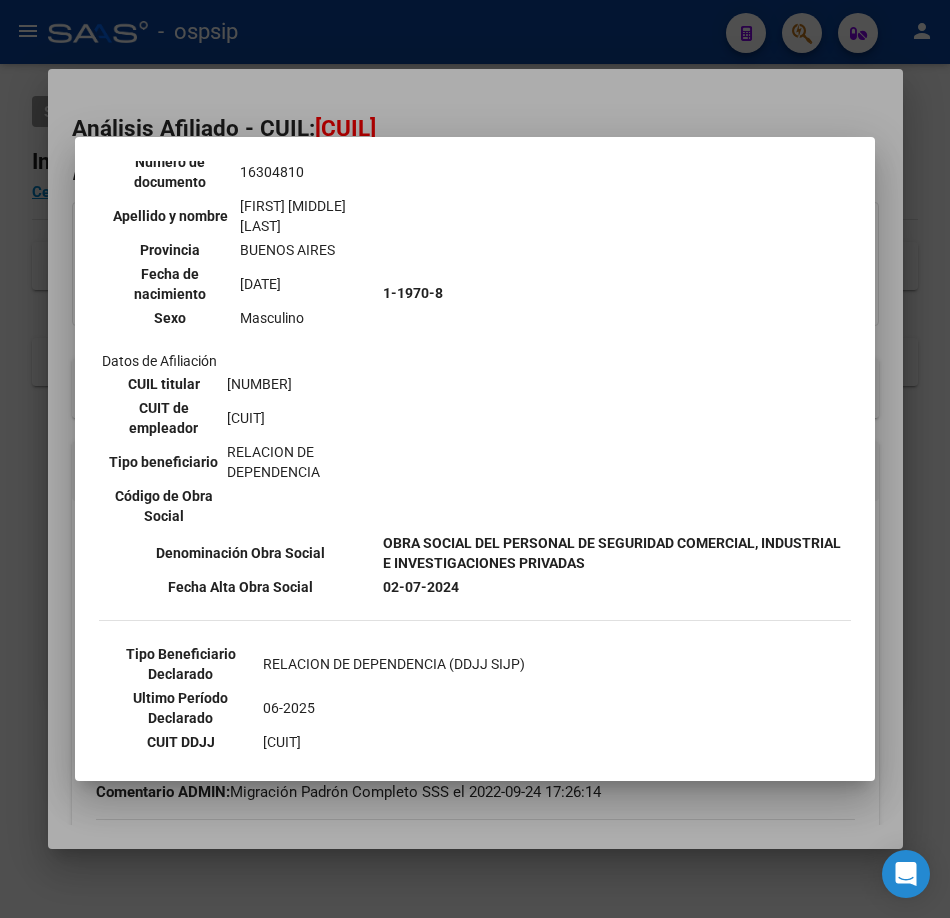 scroll, scrollTop: 400, scrollLeft: 0, axis: vertical 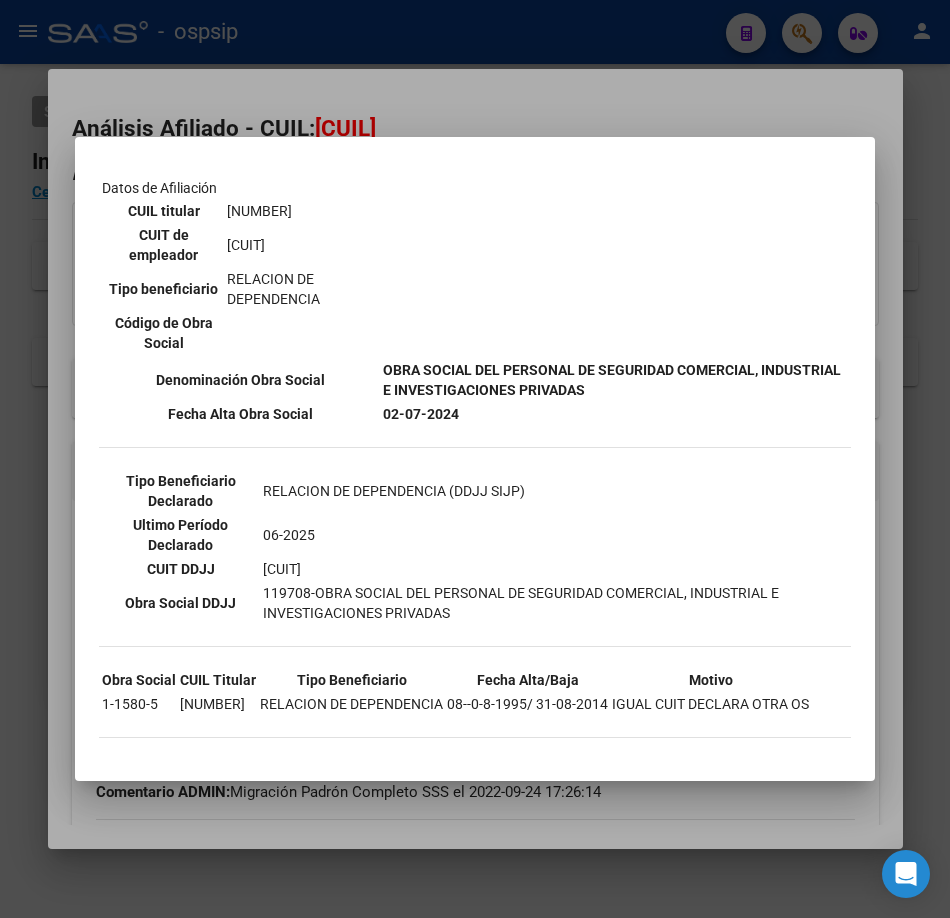 click at bounding box center (475, 459) 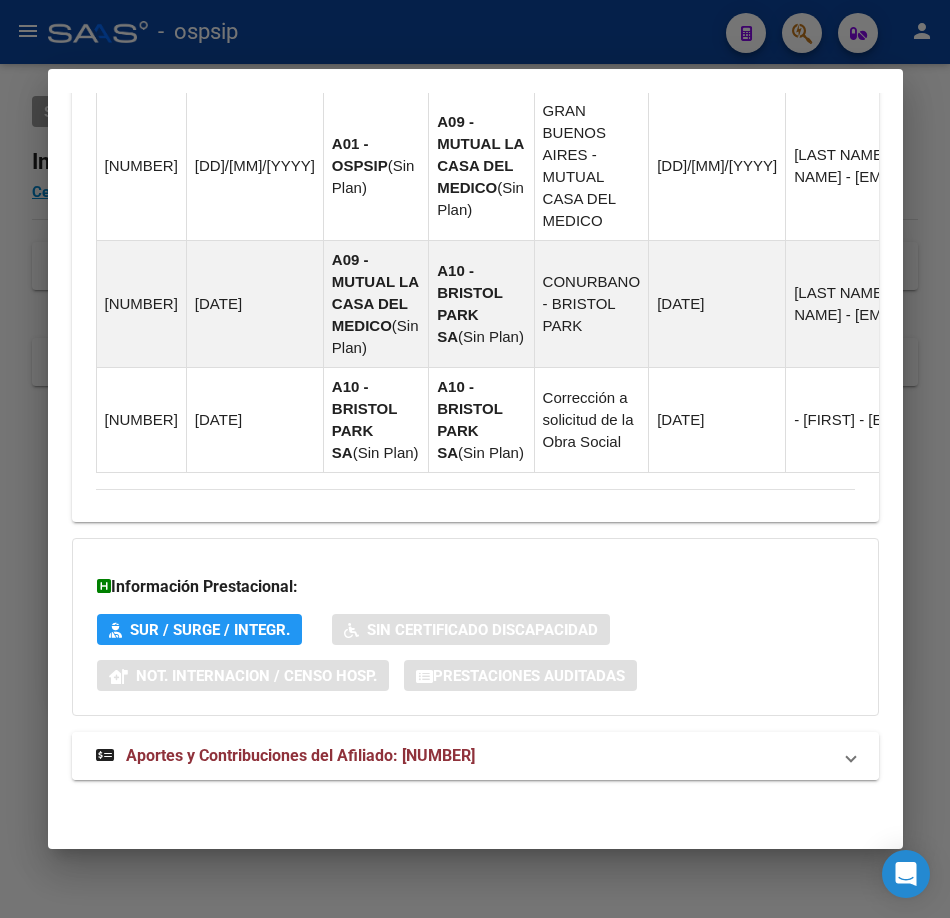 click on "Aportes y Contribuciones del Afiliado: [NUMBER]" at bounding box center (300, 755) 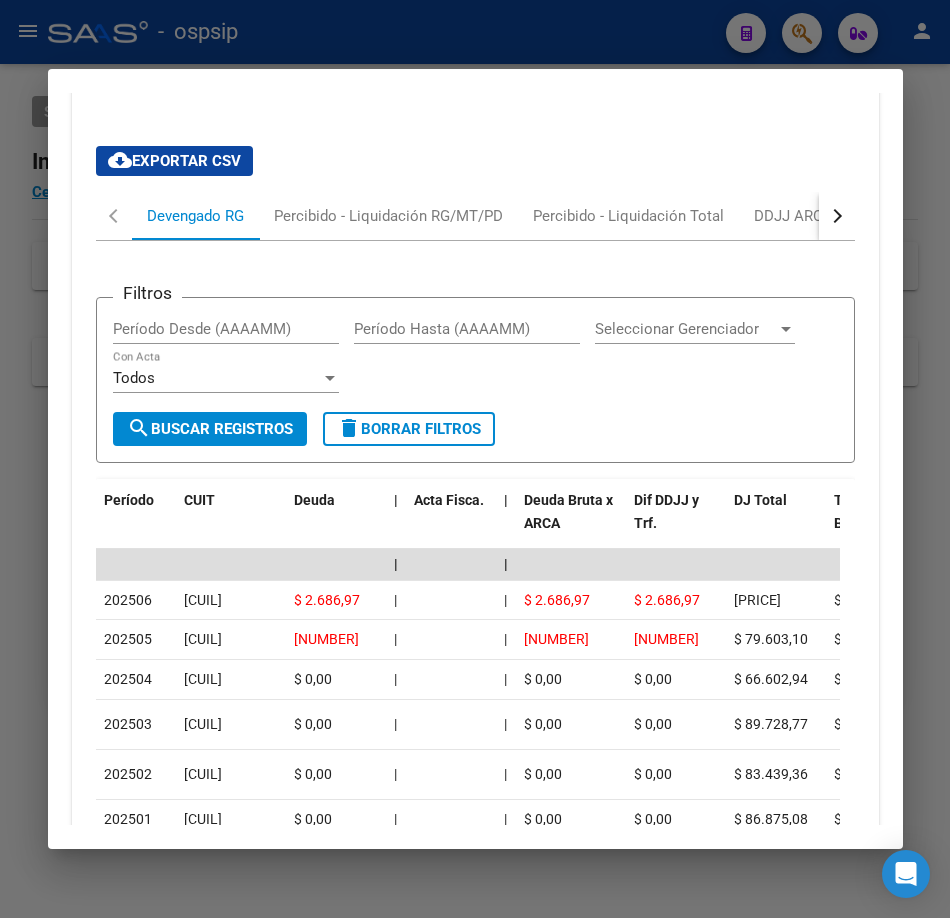 scroll, scrollTop: 2493, scrollLeft: 0, axis: vertical 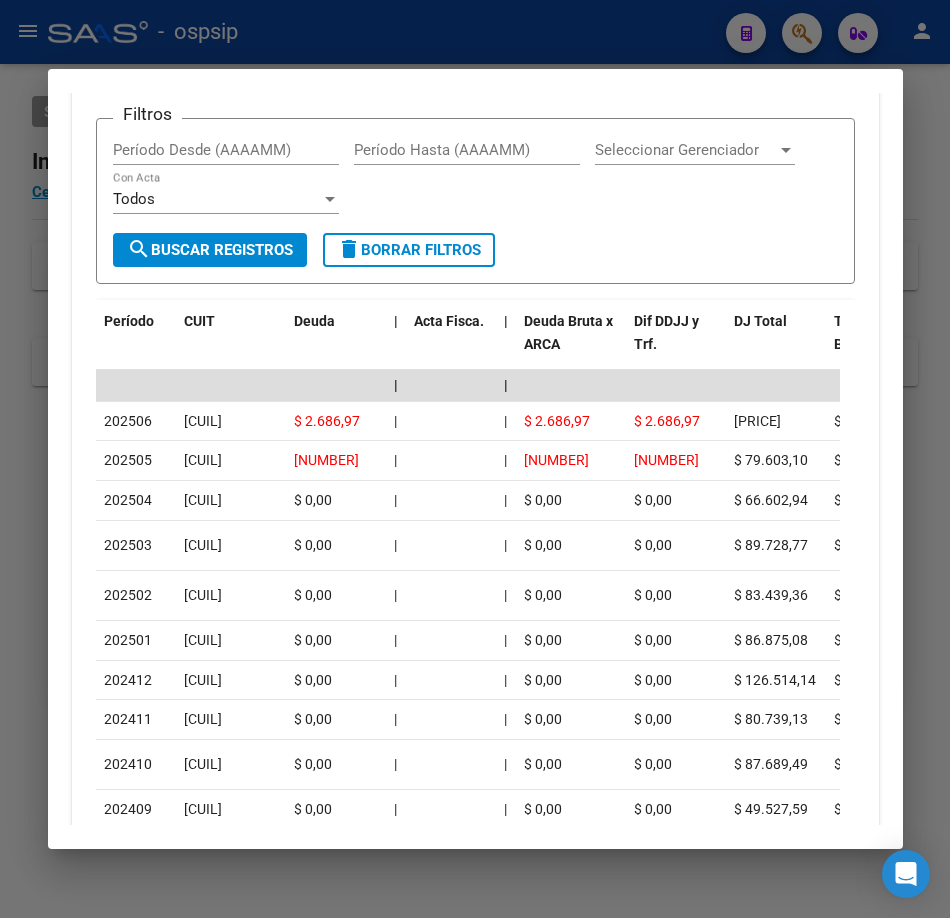 click at bounding box center (475, 459) 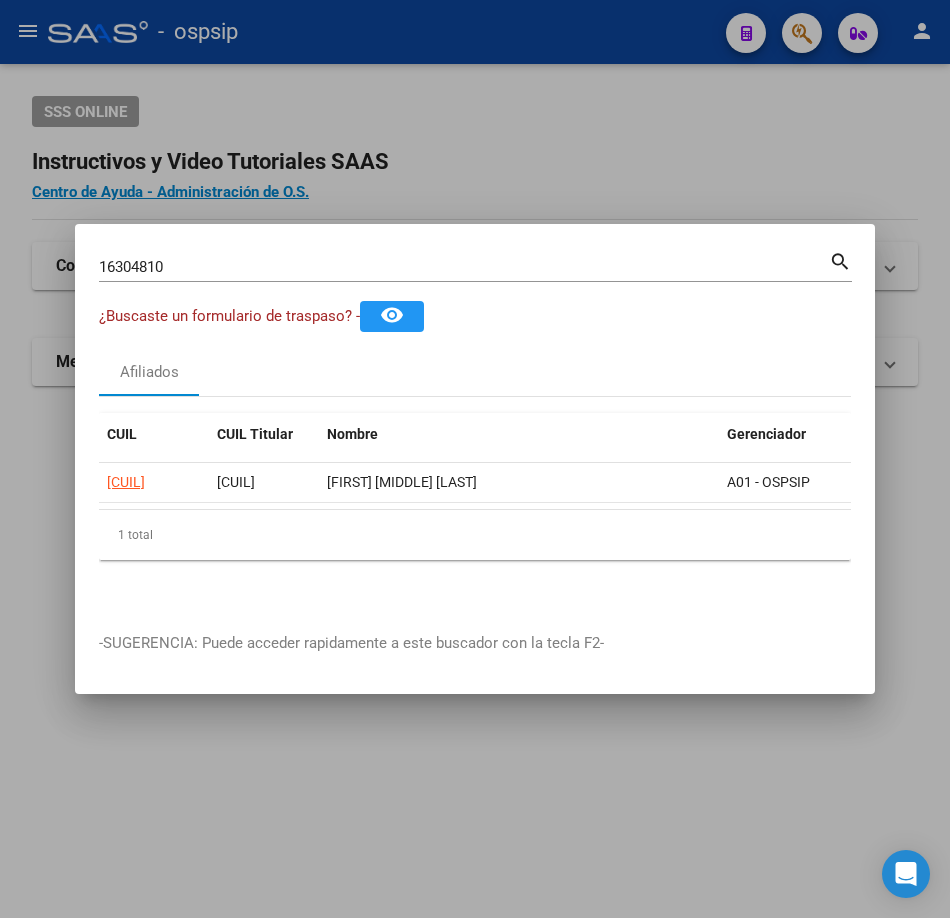 click on "16304810" at bounding box center [464, 267] 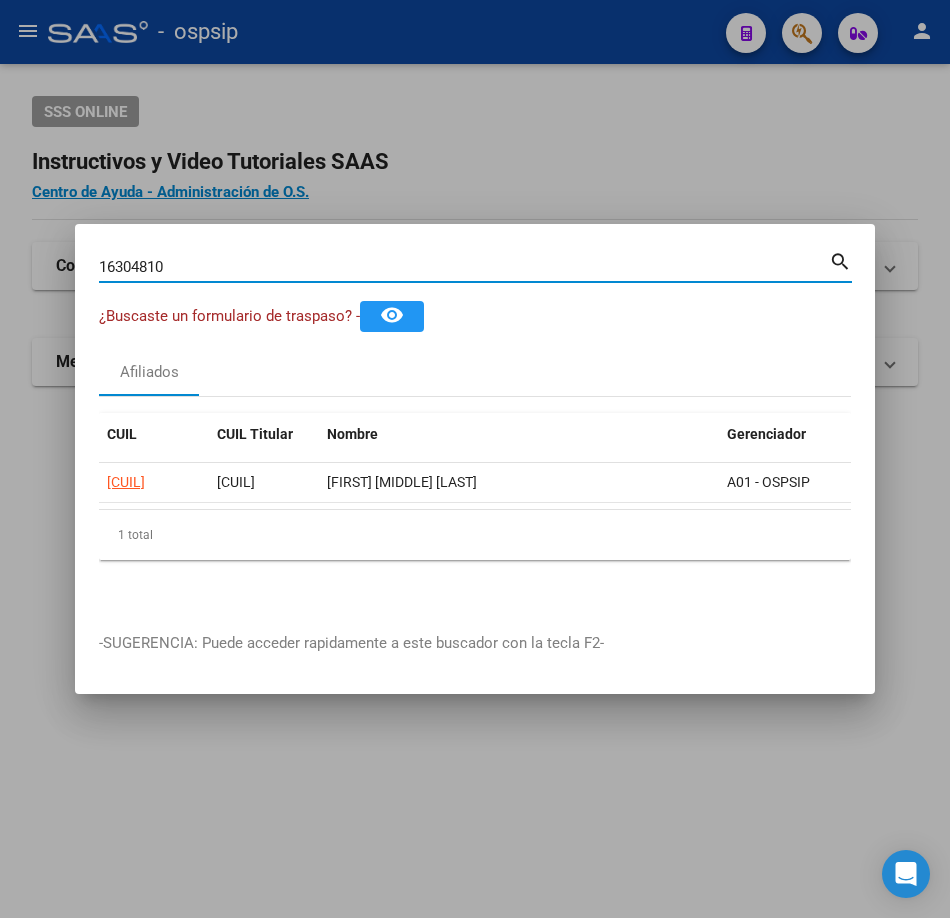 click on "16304810" at bounding box center (464, 267) 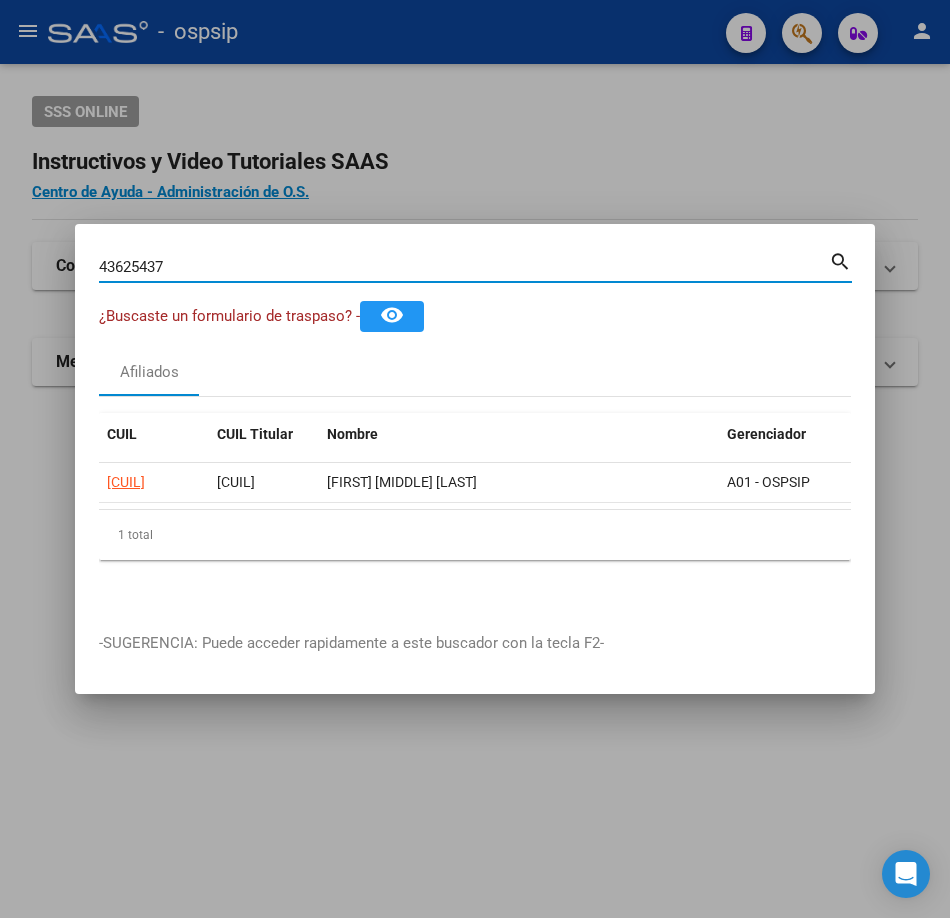 type on "43625437" 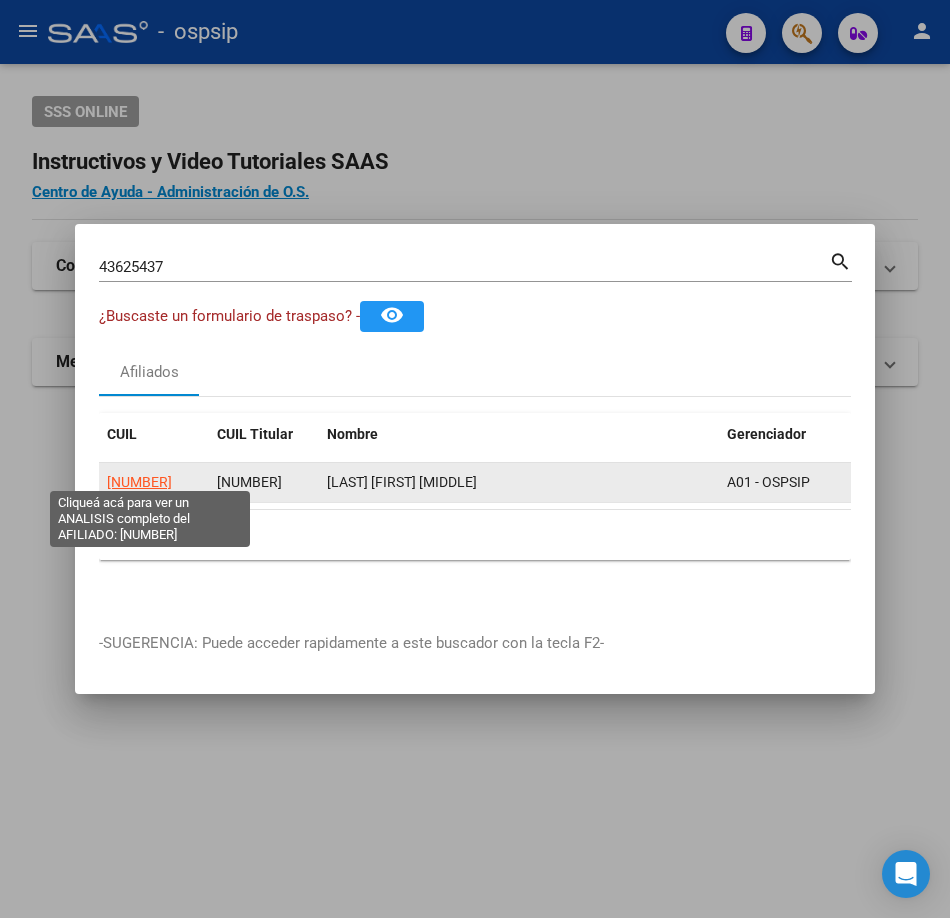click on "[NUMBER]" 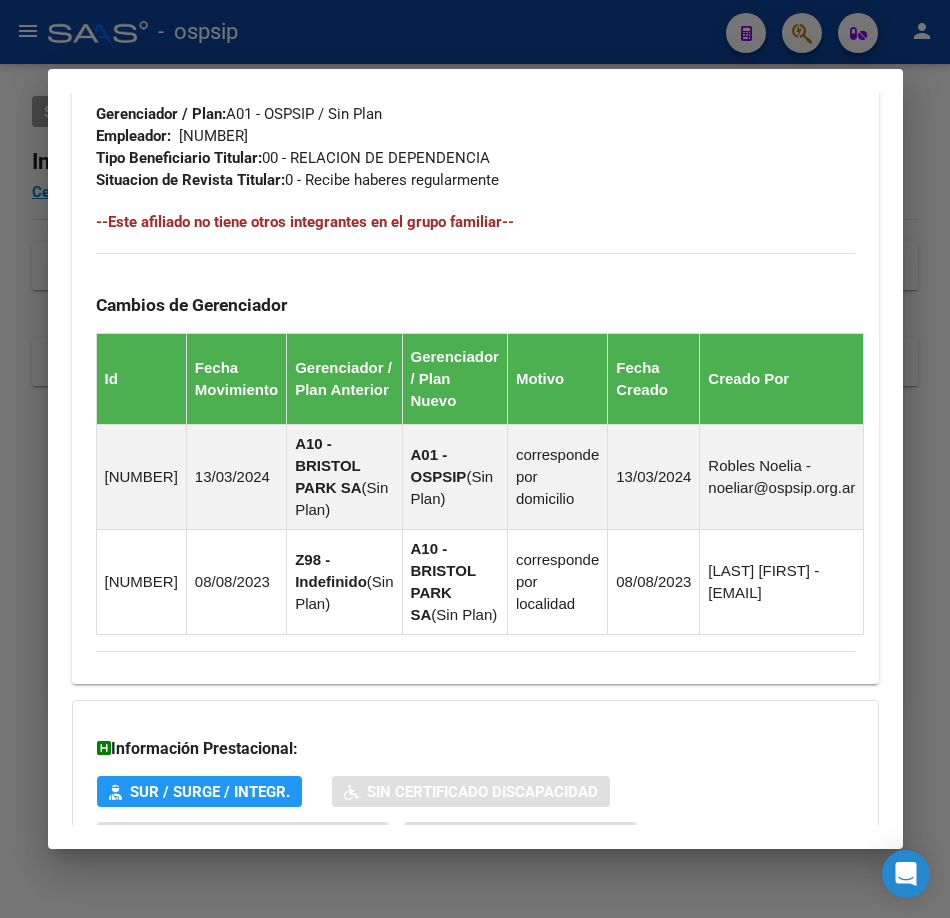 scroll, scrollTop: 1362, scrollLeft: 0, axis: vertical 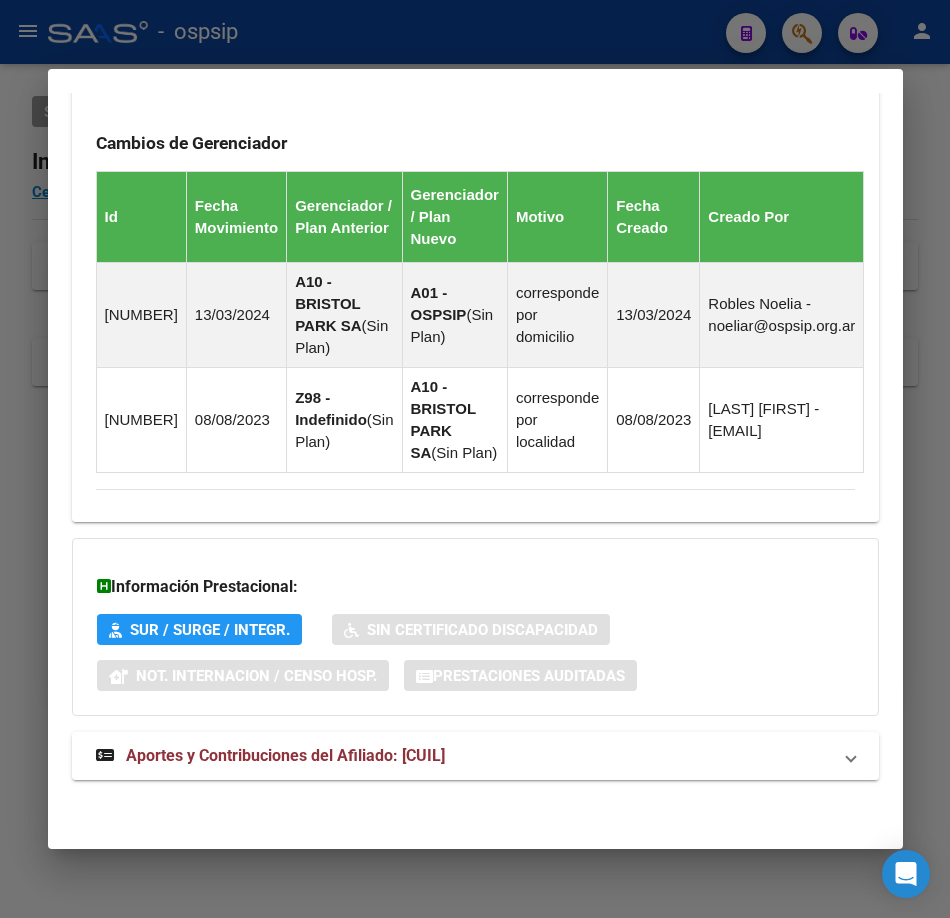 click on "Aportes y Contribuciones del Afiliado: [CUIL]" at bounding box center (285, 755) 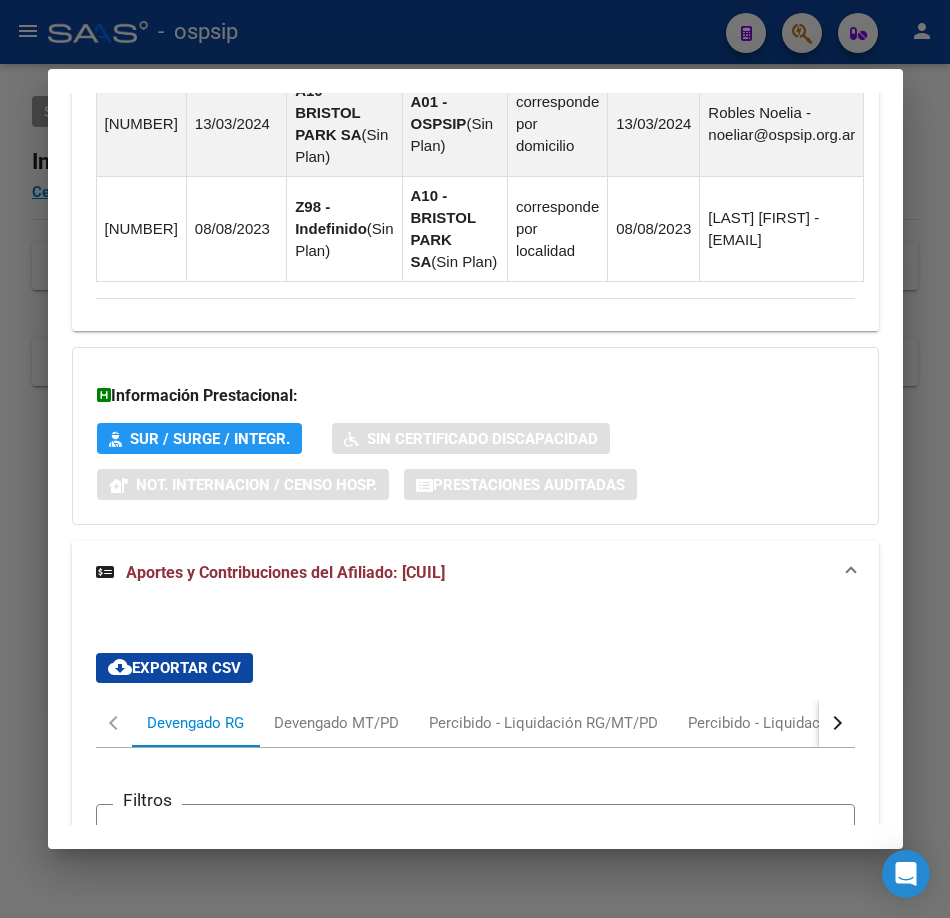 scroll, scrollTop: 1862, scrollLeft: 0, axis: vertical 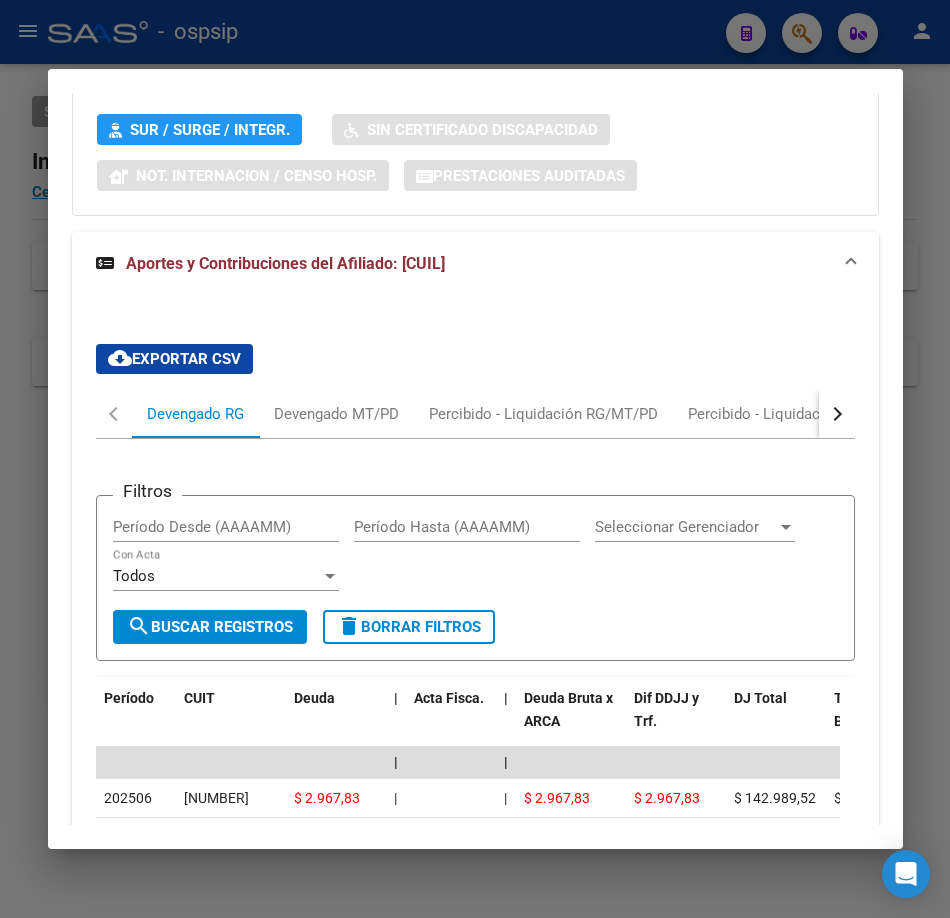 click at bounding box center [475, 459] 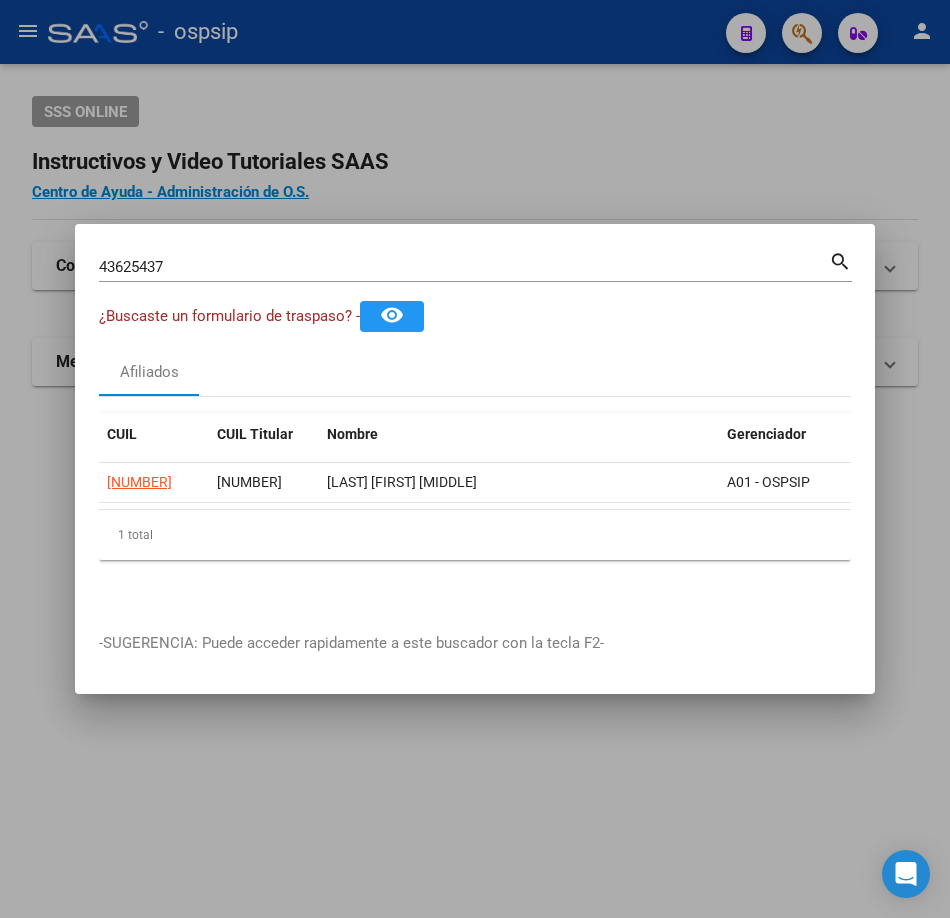 click on "[NUMBER] Buscar (apellido, dni, cuil, nro traspaso, cuit, obra social)" at bounding box center (464, 267) 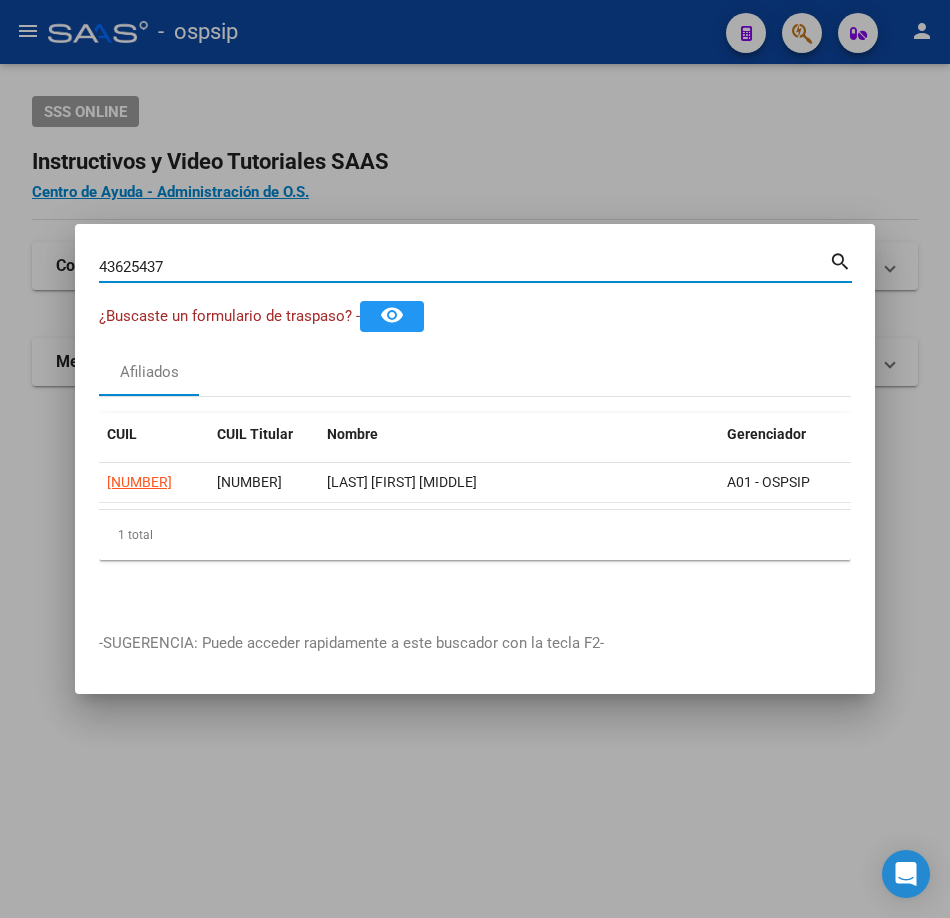 click on "43625437" at bounding box center [464, 267] 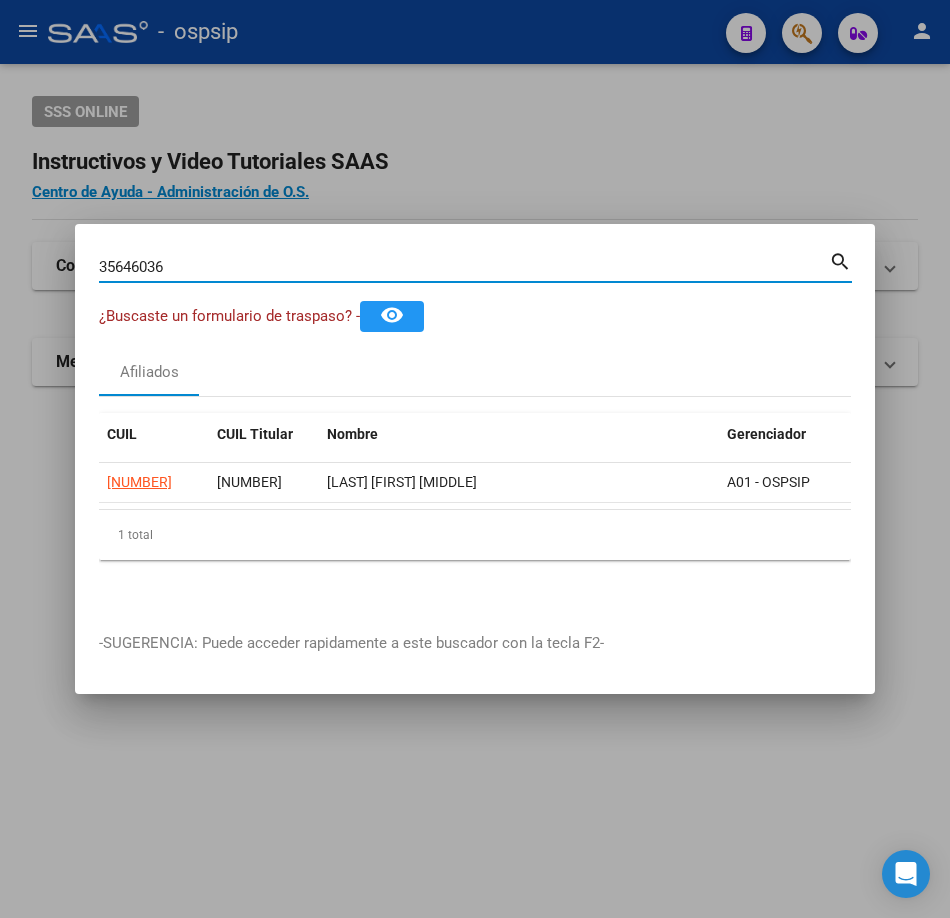 type on "35646036" 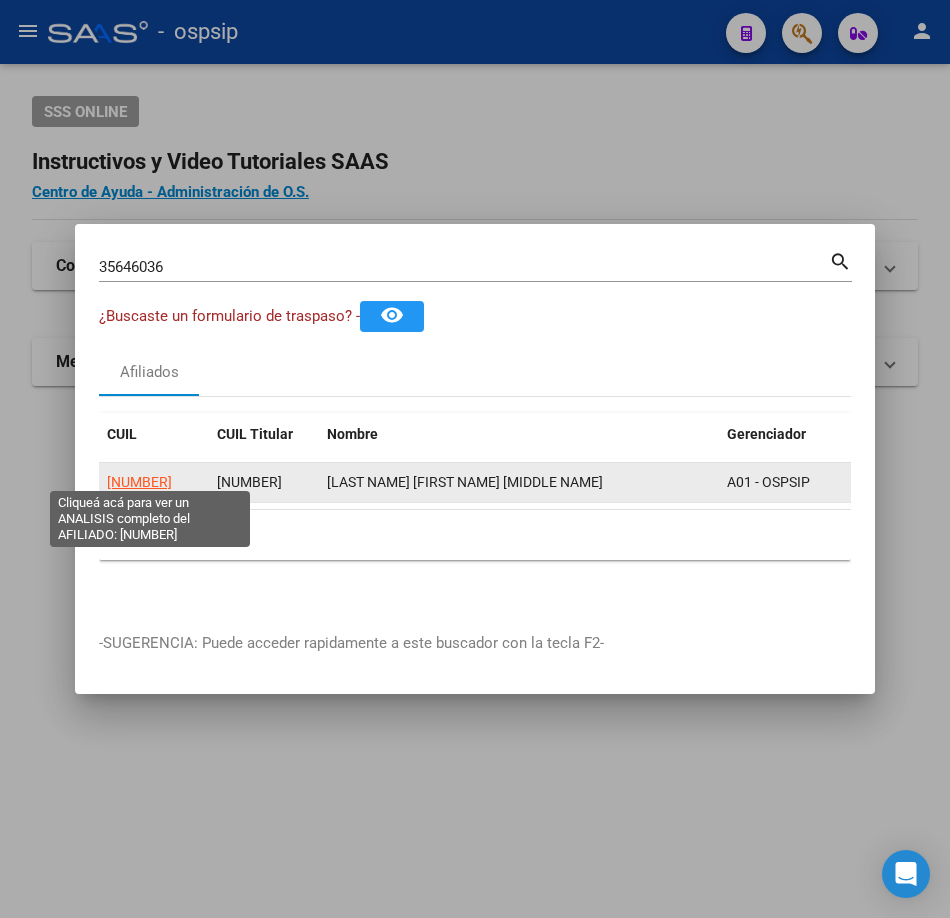 click on "[NUMBER]" 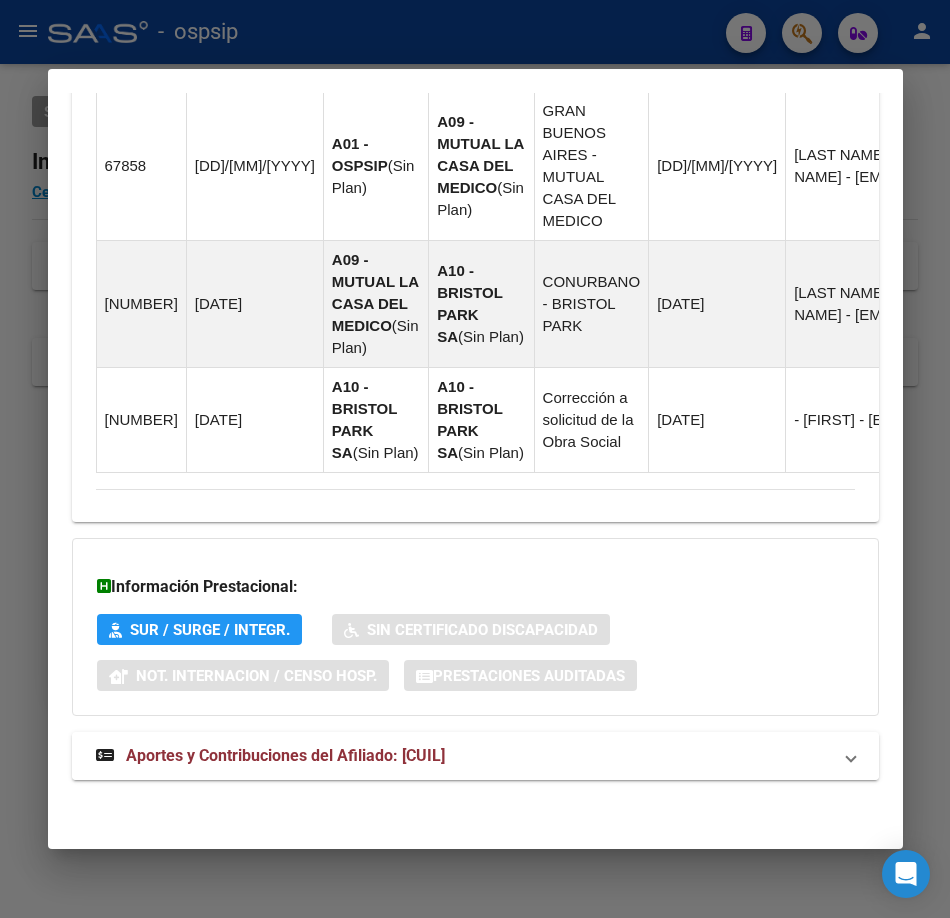 click on "Aportes y Contribuciones del Afiliado: [CUIL]" at bounding box center [285, 755] 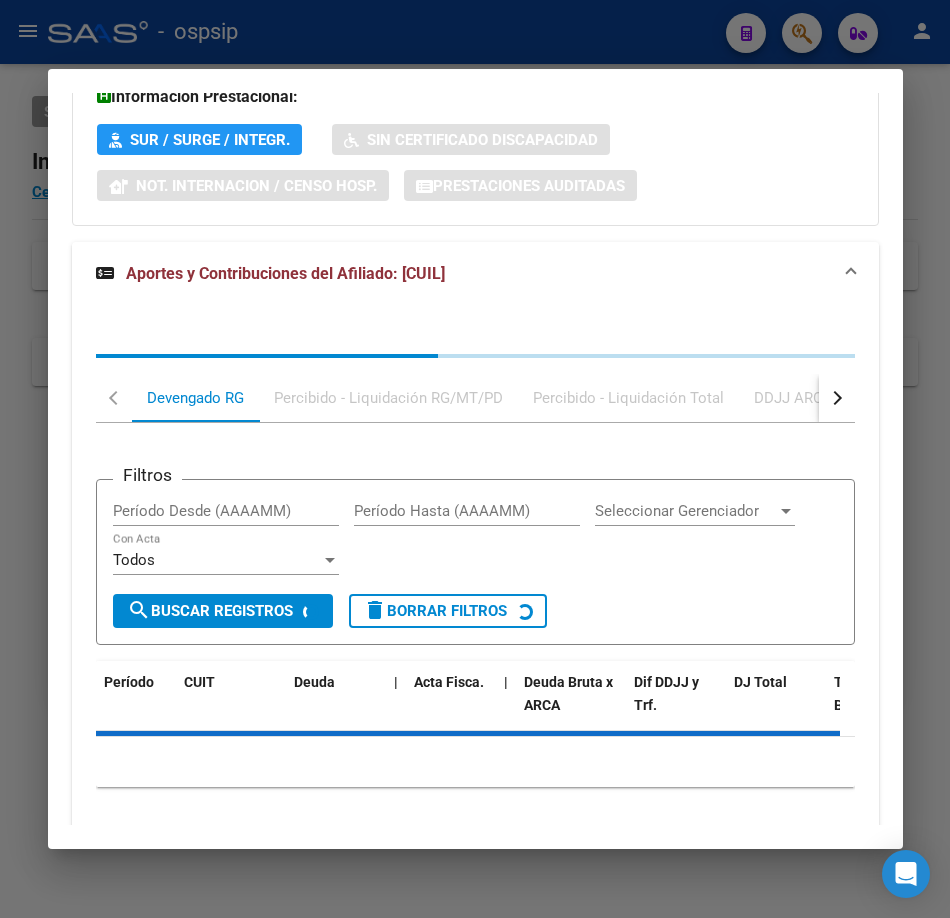 scroll, scrollTop: 2193, scrollLeft: 0, axis: vertical 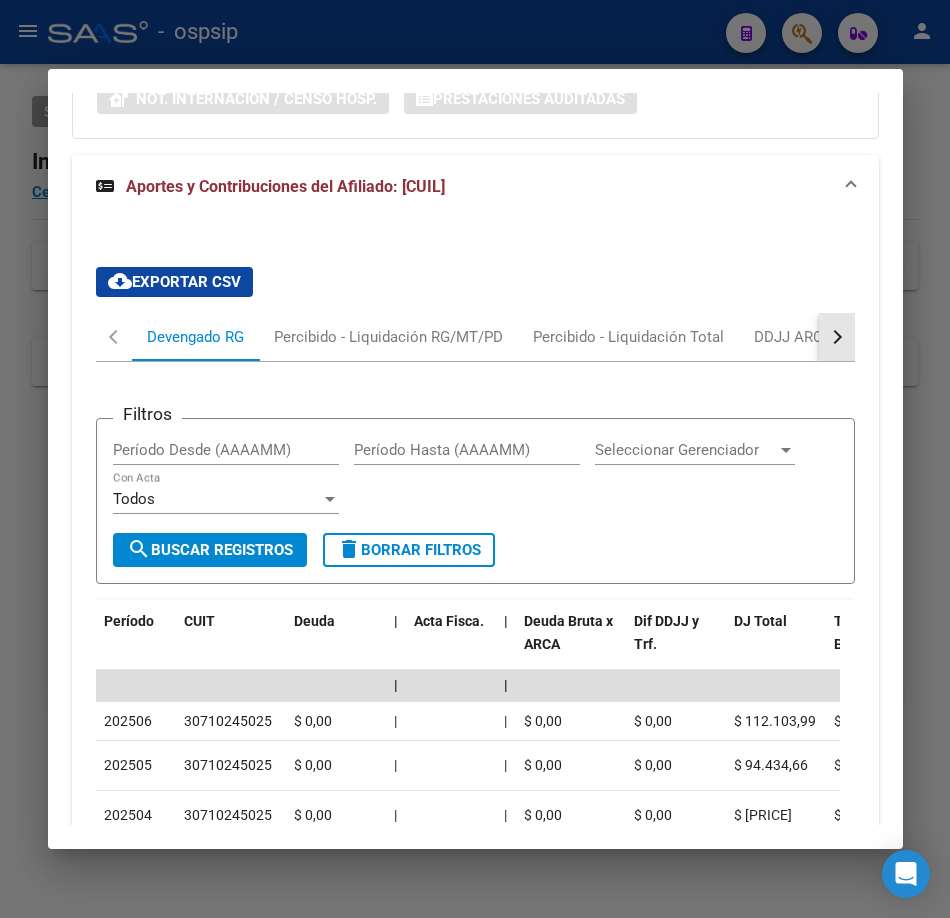 click at bounding box center (834, 337) 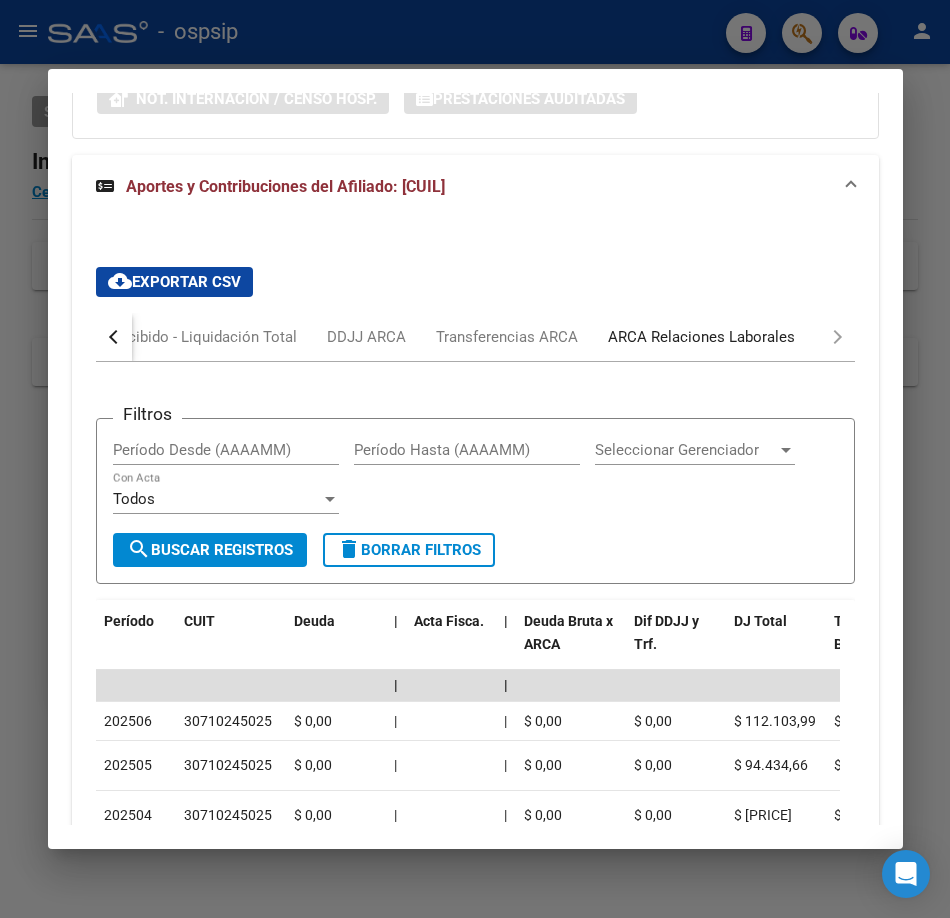 click on "ARCA Relaciones Laborales" at bounding box center (701, 337) 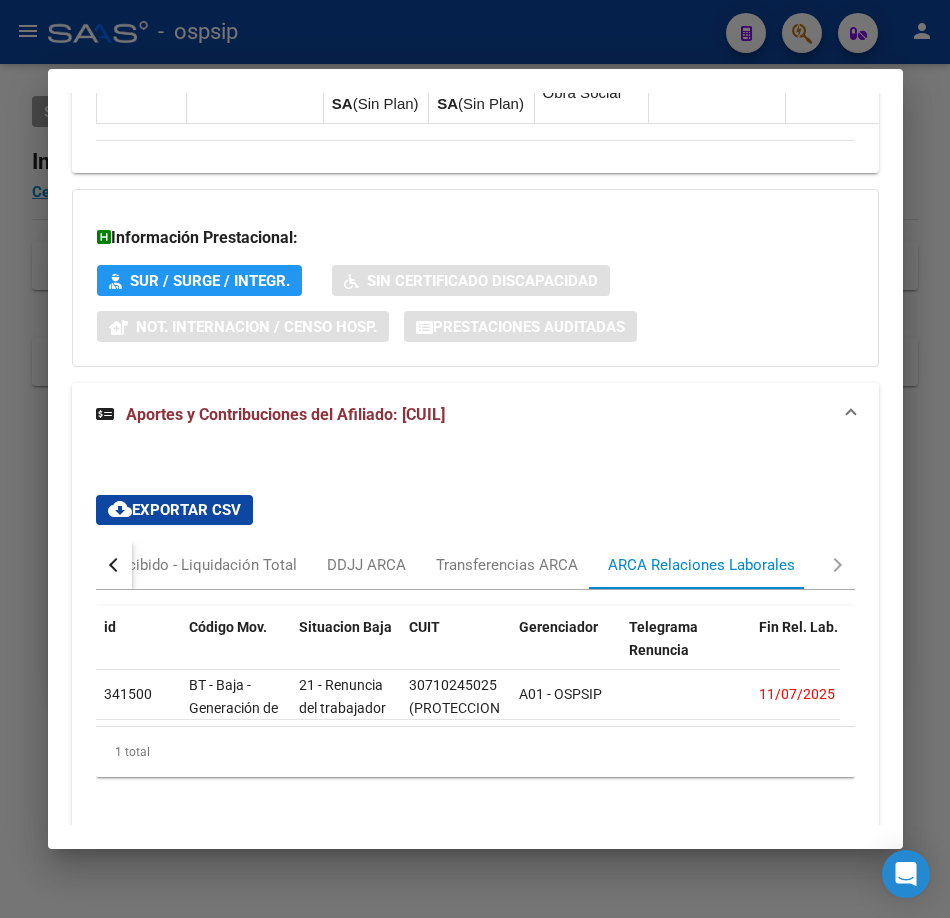 scroll, scrollTop: 2057, scrollLeft: 0, axis: vertical 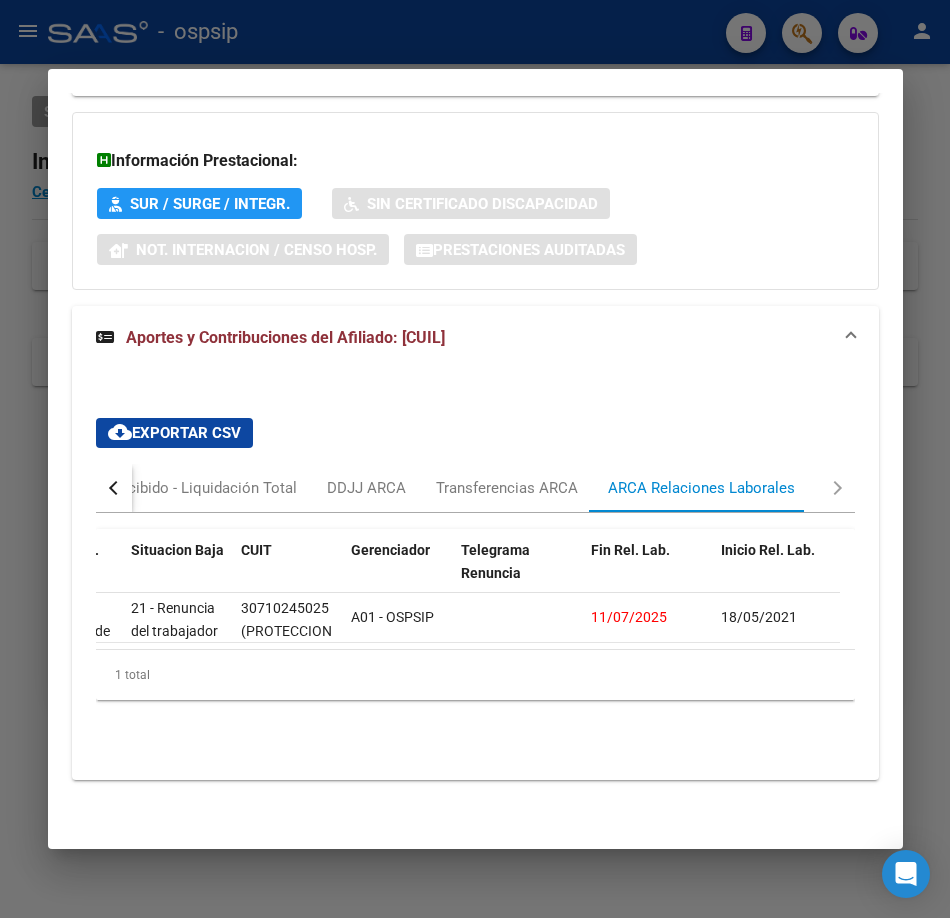 click at bounding box center (475, 459) 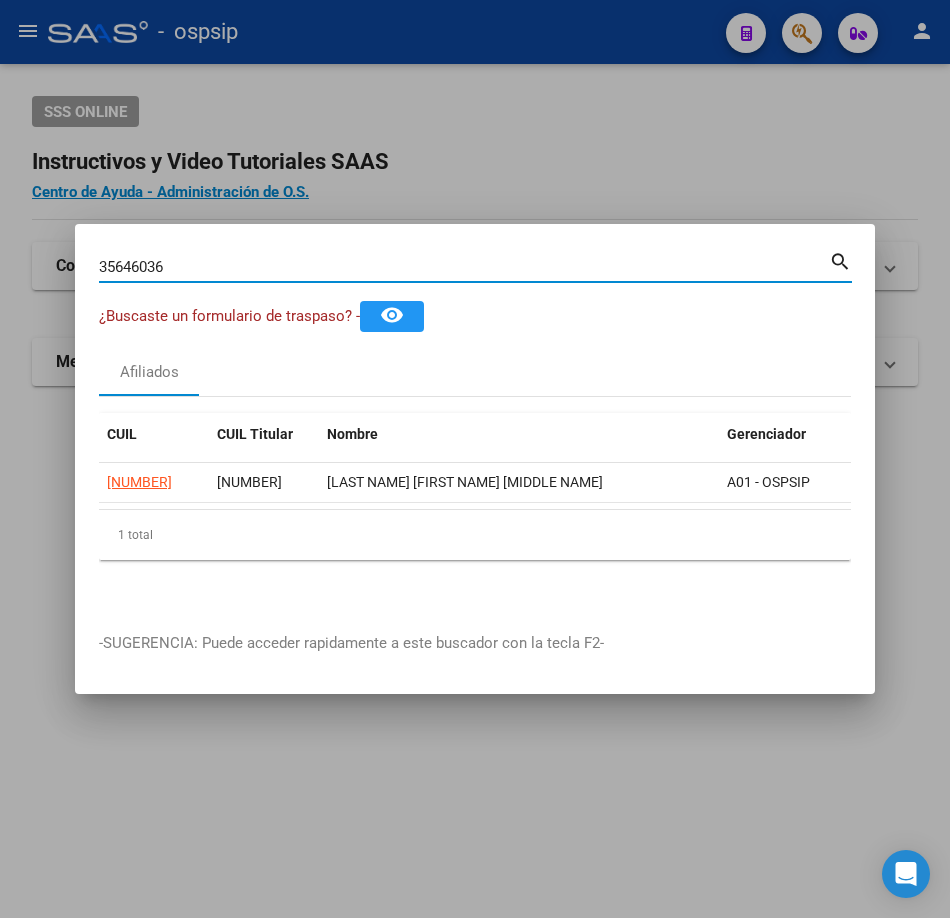 click on "35646036" at bounding box center (464, 267) 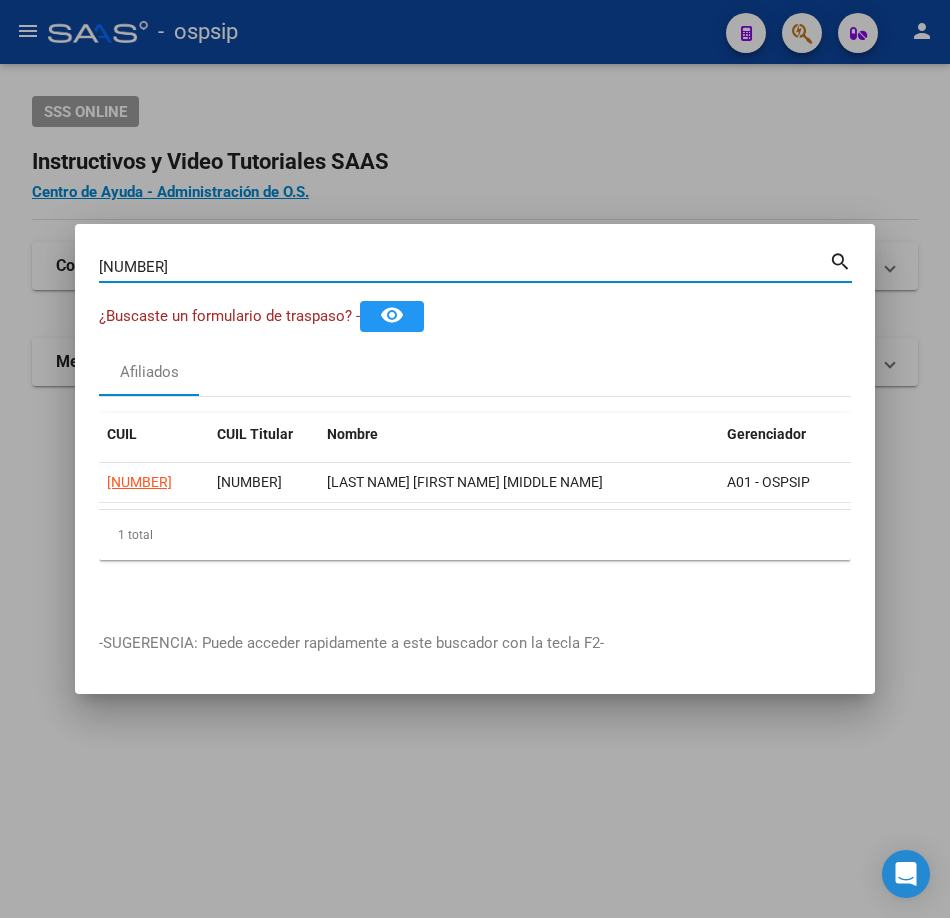 type on "[NUMBER]" 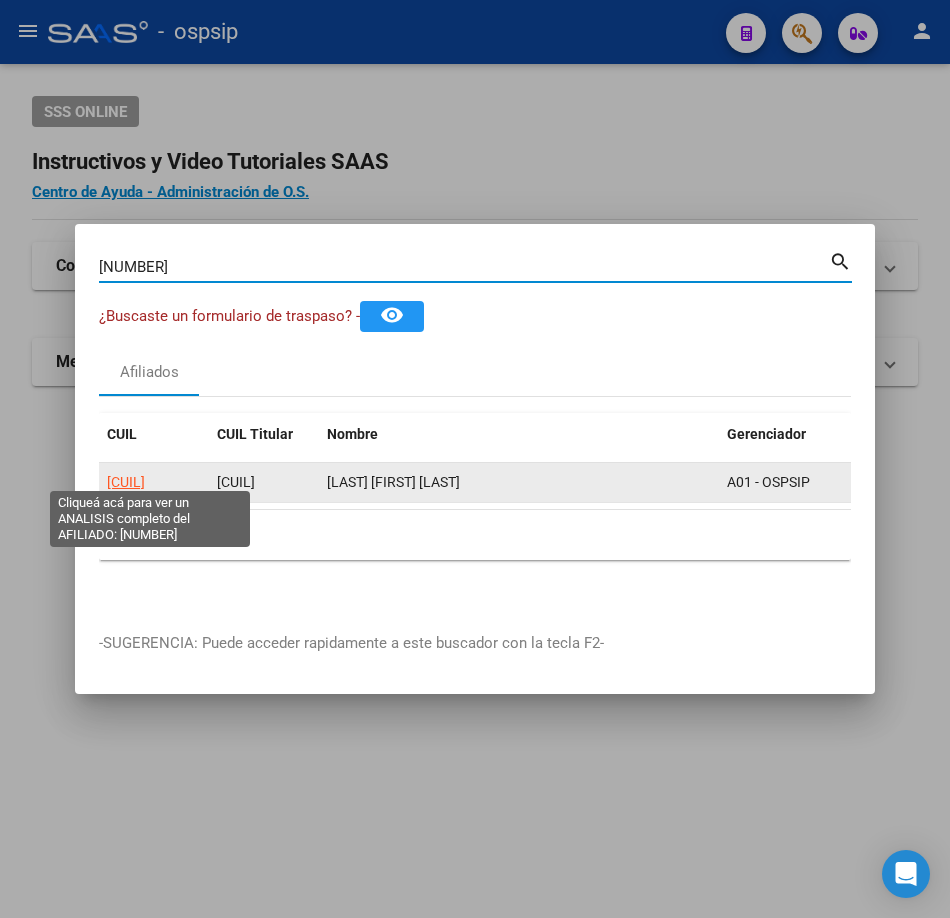 click on "[CUIL]" 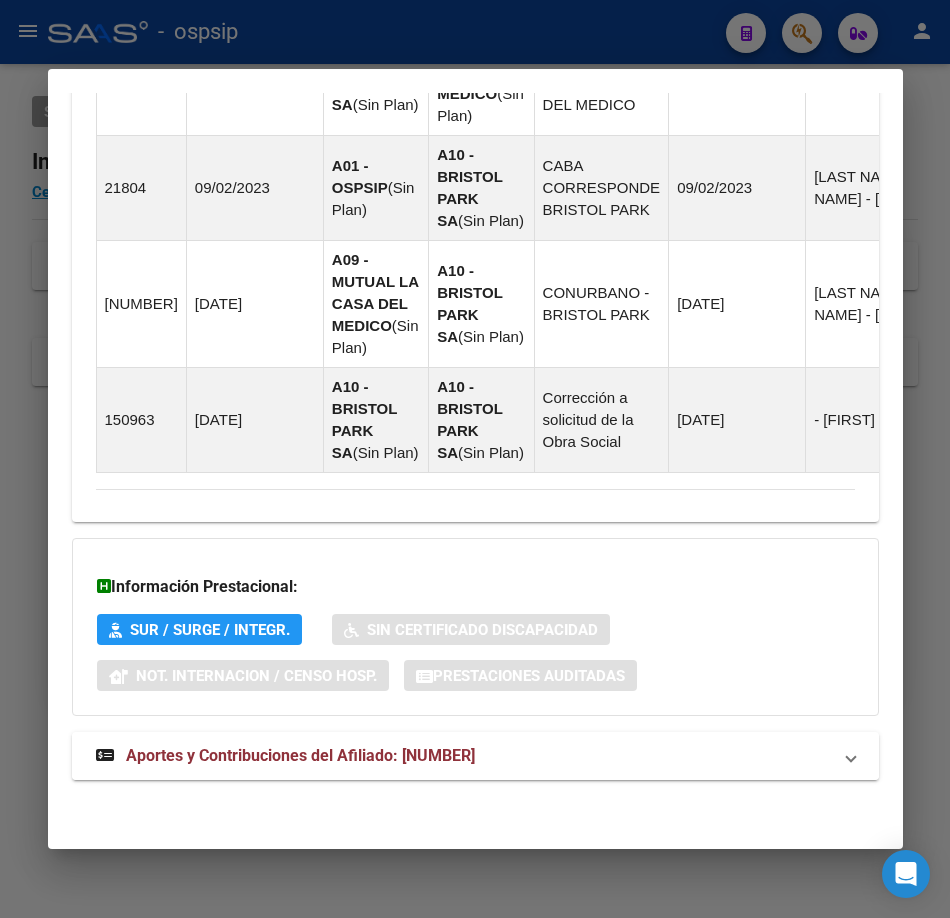 click on "Aportes y Contribuciones del Afiliado: [NUMBER]" at bounding box center [300, 755] 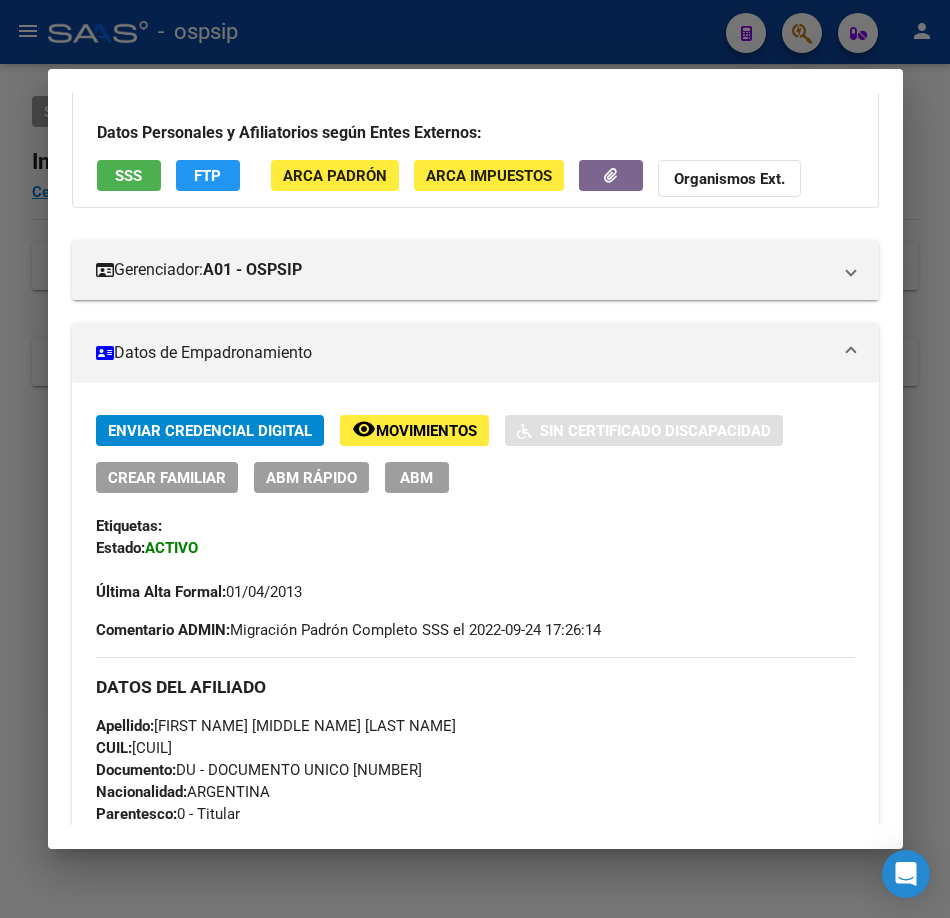 scroll, scrollTop: 0, scrollLeft: 0, axis: both 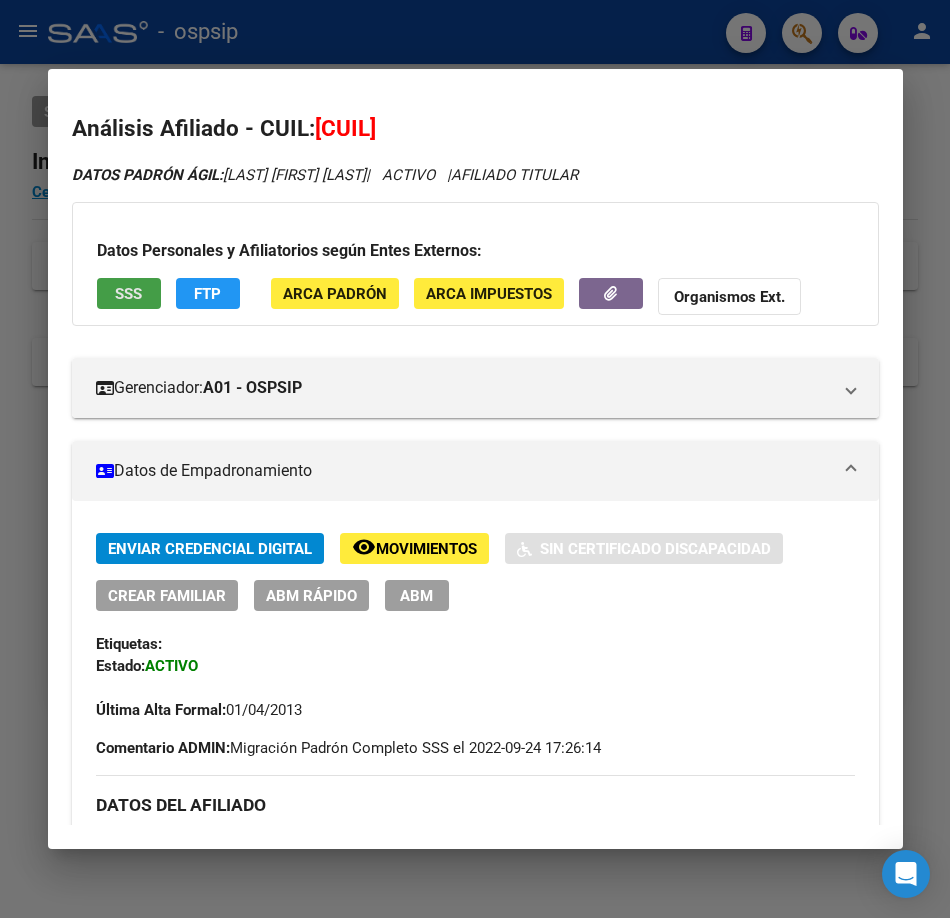 click on "SSS" at bounding box center (129, 293) 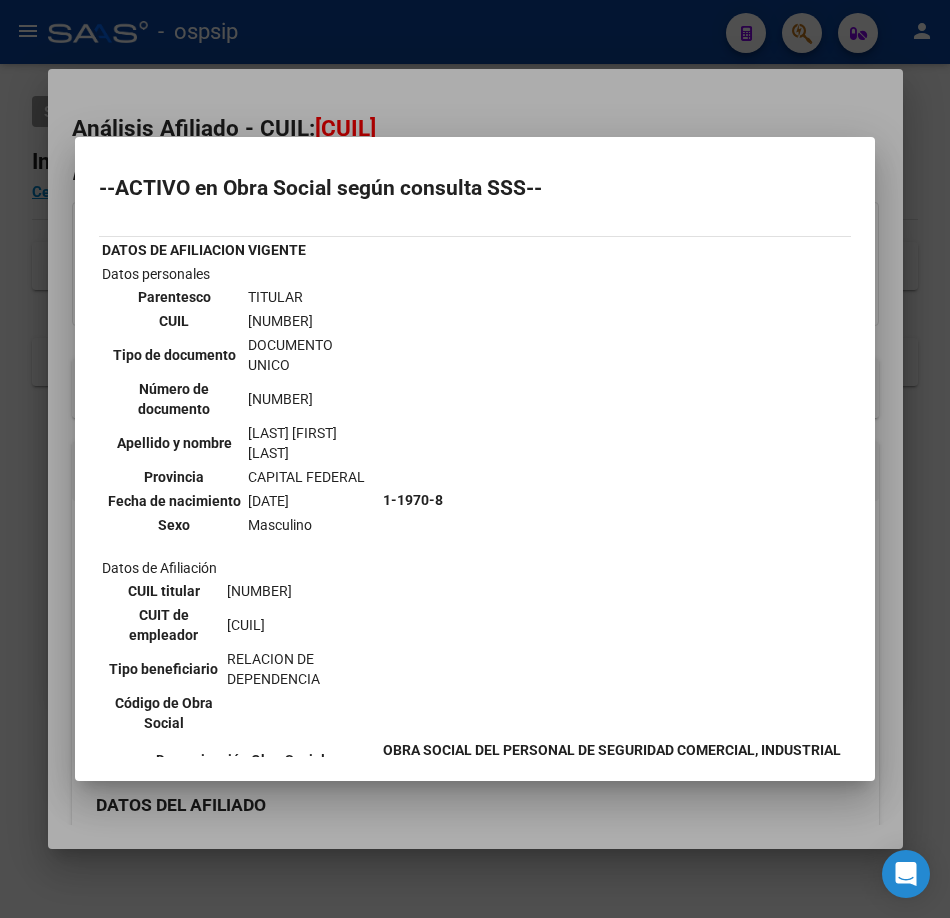 scroll, scrollTop: 360, scrollLeft: 0, axis: vertical 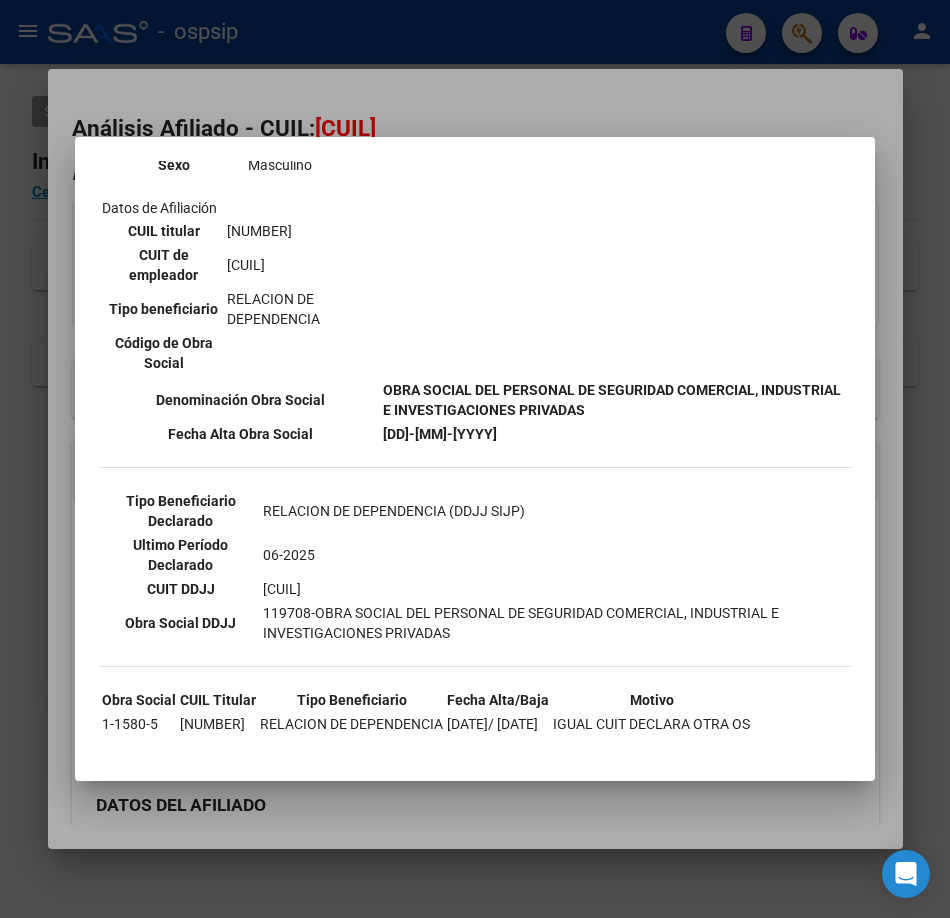 click at bounding box center [475, 459] 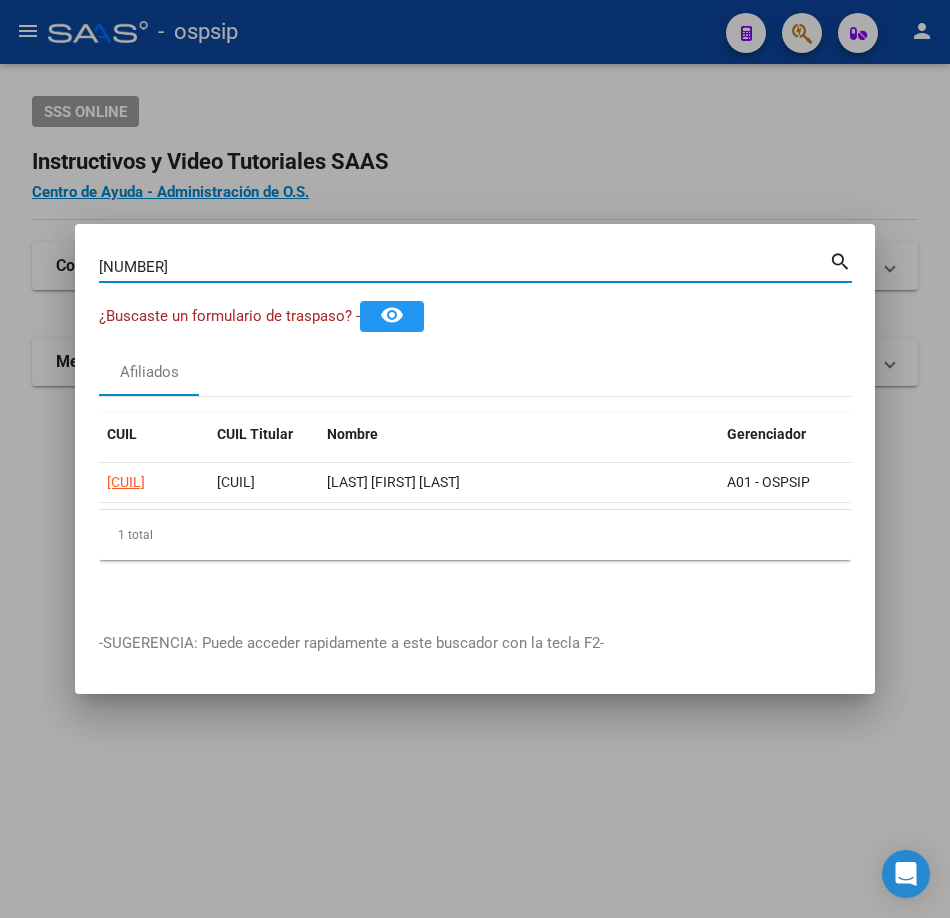 click on "[NUMBER]" at bounding box center (464, 267) 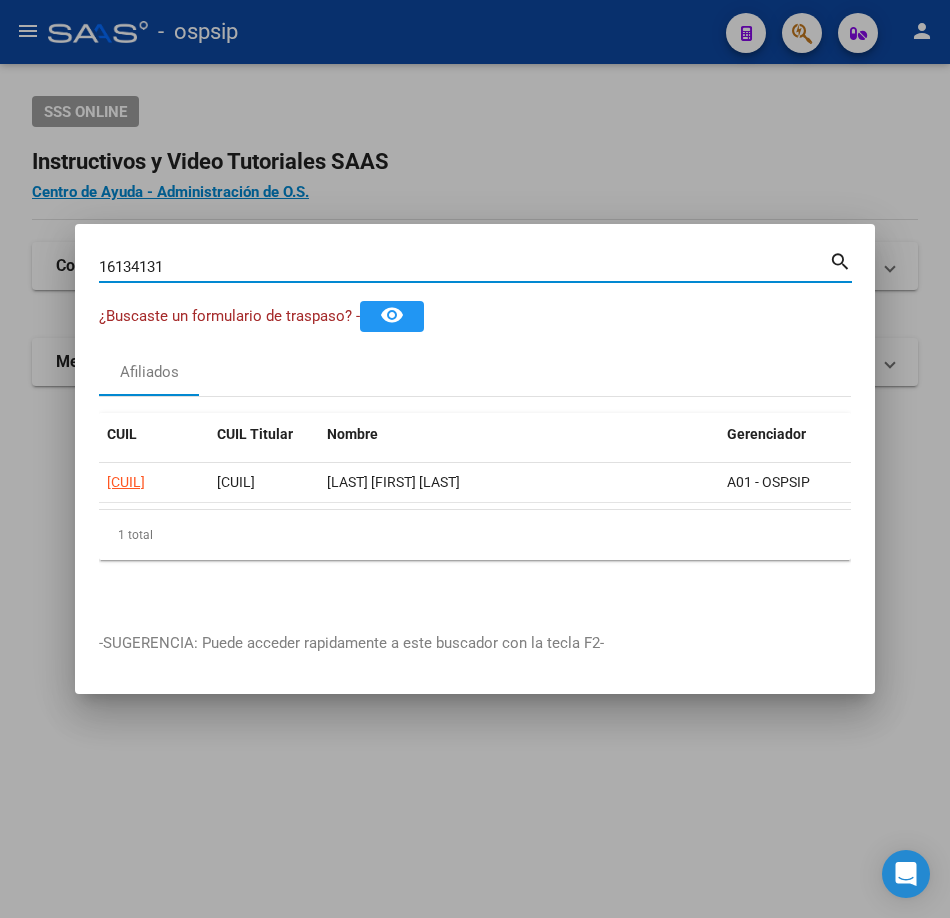 type on "16134131" 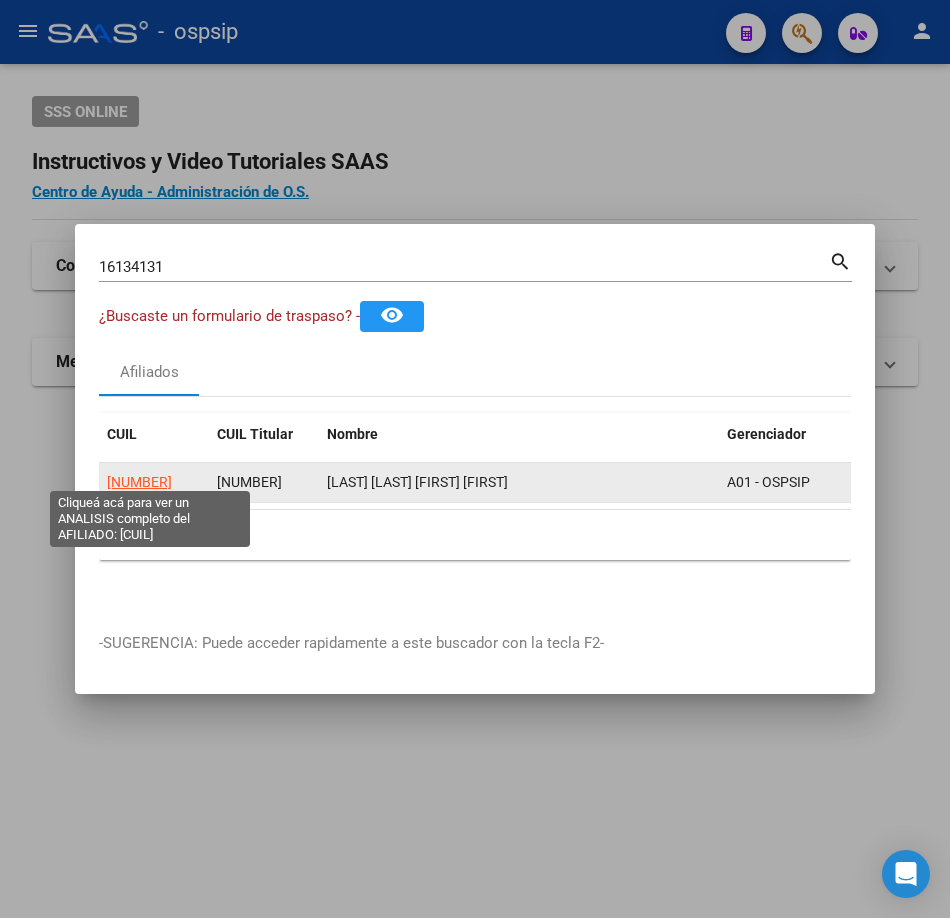 click on "[NUMBER]" 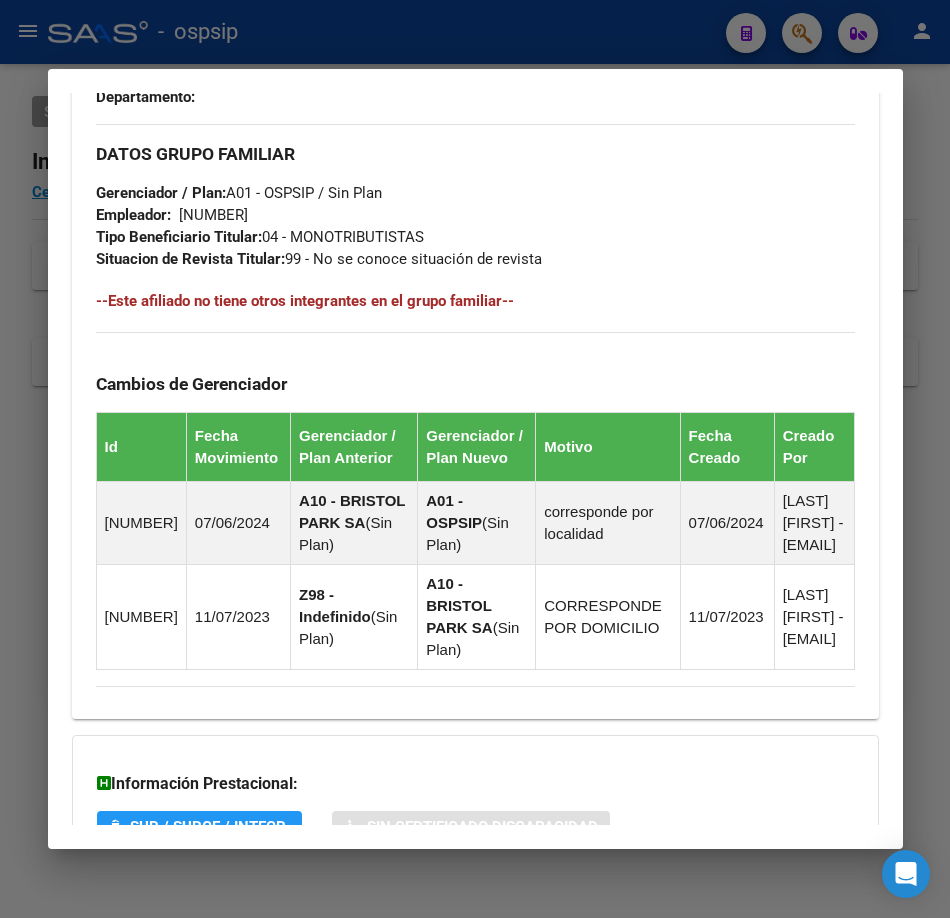 scroll, scrollTop: 1324, scrollLeft: 0, axis: vertical 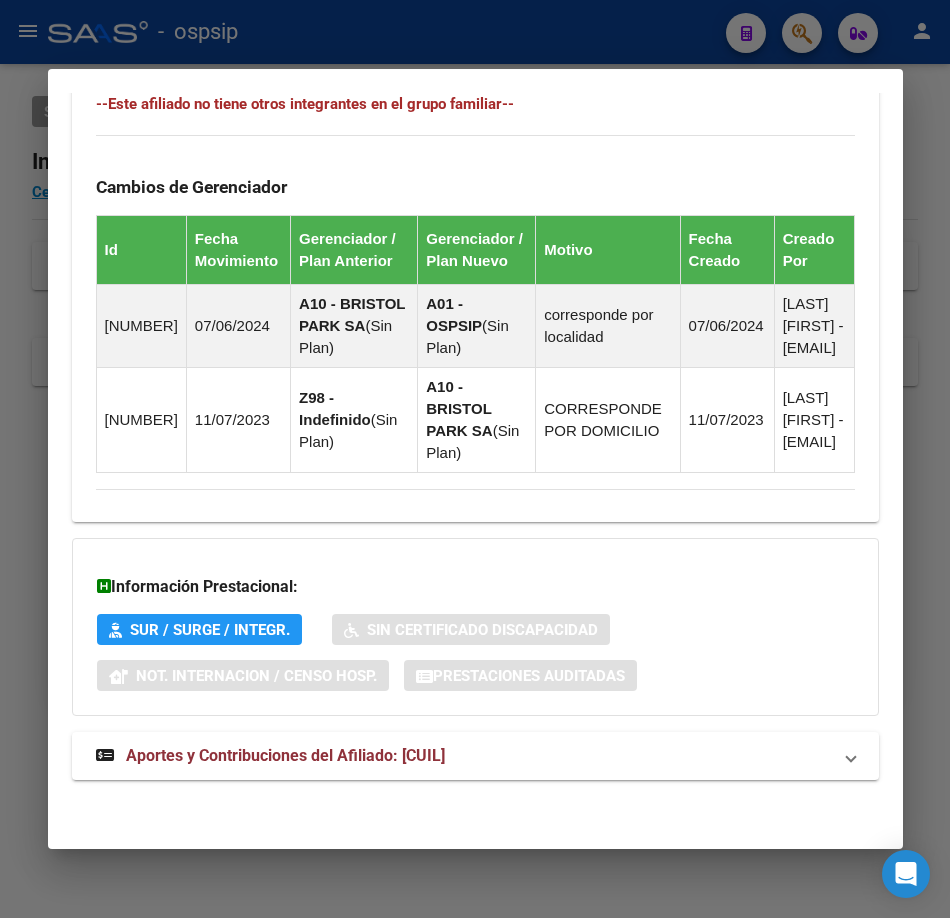 click on "DATOS PADRÓN ÁGIL: [LAST] [LAST] [FIRST] [LAST]   |   ACTIVO   |     AFILIADO TITULAR  Datos Personales y Afiliatorios según Entes Externos: SSS FTP ARCA Padrón ARCA Impuestos Organismos Ext.    Gerenciador:      A01 - OSPSIP Atención telefónica: Atención emergencias: Otros Datos Útiles:    Datos de Empadronamiento  Enviar Credencial Digital remove_red_eye Movimientos    Sin Certificado Discapacidad Crear Familiar ABM Rápido ABM Etiquetas: Estado: ACTIVO Última Alta Formal:  [DATE] Última Baja Formal:  [DATE] DATOS DEL AFILIADO Apellido:  [LAST] [LAST] [FIRST] [LAST] CUIL:  [CUIL] Documento:  DU - DOCUMENTO UNICO [NUMBER]  Nacionalidad:  ARGENTINA Parentesco:  0 - Titular Estado Civil:  Soltero Discapacitado:    NO (00) Sexo:  M Nacimiento:  [DATE] Edad:  62  NO TIENE TELEFONOS REGISTRADOS Provincia:  [STATE] Localidad:  [CITY]                Código Postal:  1429 Calle:  [STREET]               4007 Piso:       Departamento:       DATOS GRUPO FAMILIAR" at bounding box center [475, -157] 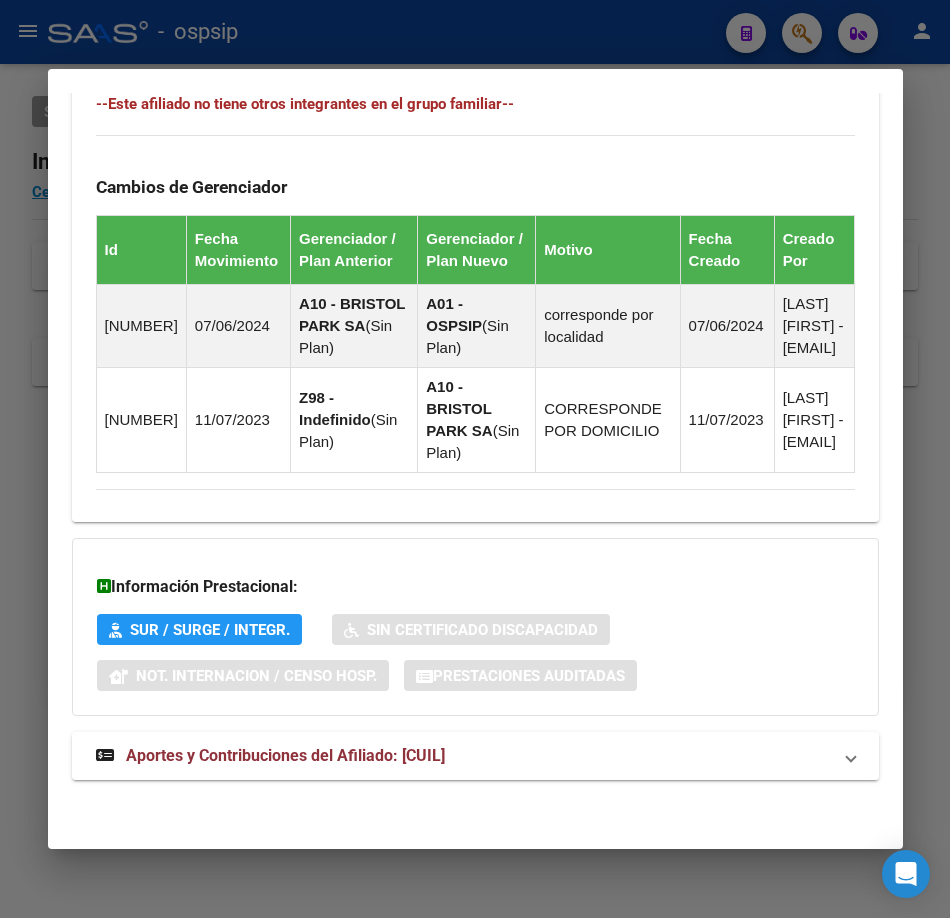 click on "DATOS PADRÓN ÁGIL: [LAST] [LAST] [FIRST] [LAST]   |   ACTIVO   |     AFILIADO TITULAR  Datos Personales y Afiliatorios según Entes Externos: SSS FTP ARCA Padrón ARCA Impuestos Organismos Ext.    Gerenciador:      A01 - OSPSIP Atención telefónica: Atención emergencias: Otros Datos Útiles:    Datos de Empadronamiento  Enviar Credencial Digital remove_red_eye Movimientos    Sin Certificado Discapacidad Crear Familiar ABM Rápido ABM Etiquetas: Estado: ACTIVO Última Alta Formal:  [DATE] Última Baja Formal:  [DATE] DATOS DEL AFILIADO Apellido:  [LAST] [LAST] [FIRST] [LAST] CUIL:  [CUIL] Documento:  DU - DOCUMENTO UNICO [NUMBER]  Nacionalidad:  ARGENTINA Parentesco:  0 - Titular Estado Civil:  Soltero Discapacitado:    NO (00) Sexo:  M Nacimiento:  [DATE] Edad:  62  NO TIENE TELEFONOS REGISTRADOS Provincia:  [STATE] Localidad:  [CITY]                Código Postal:  1429 Calle:  [STREET]               4007 Piso:       Departamento:       DATOS GRUPO FAMILIAR" at bounding box center (475, -157) 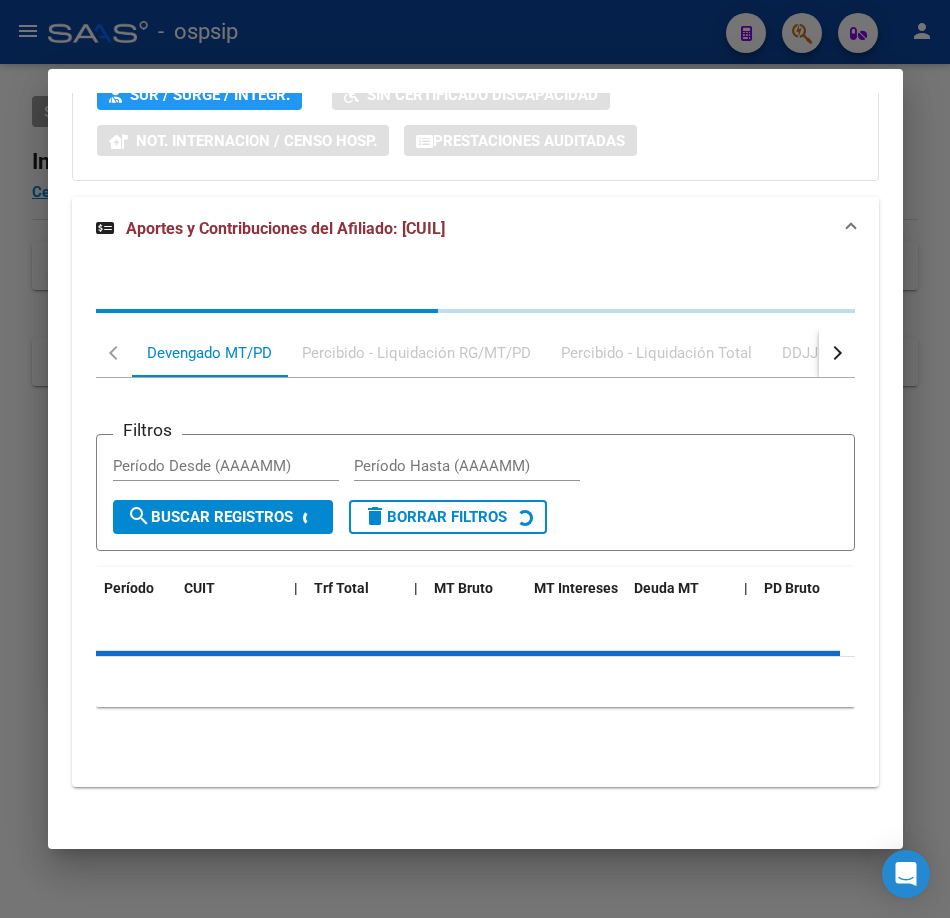 scroll, scrollTop: 1866, scrollLeft: 0, axis: vertical 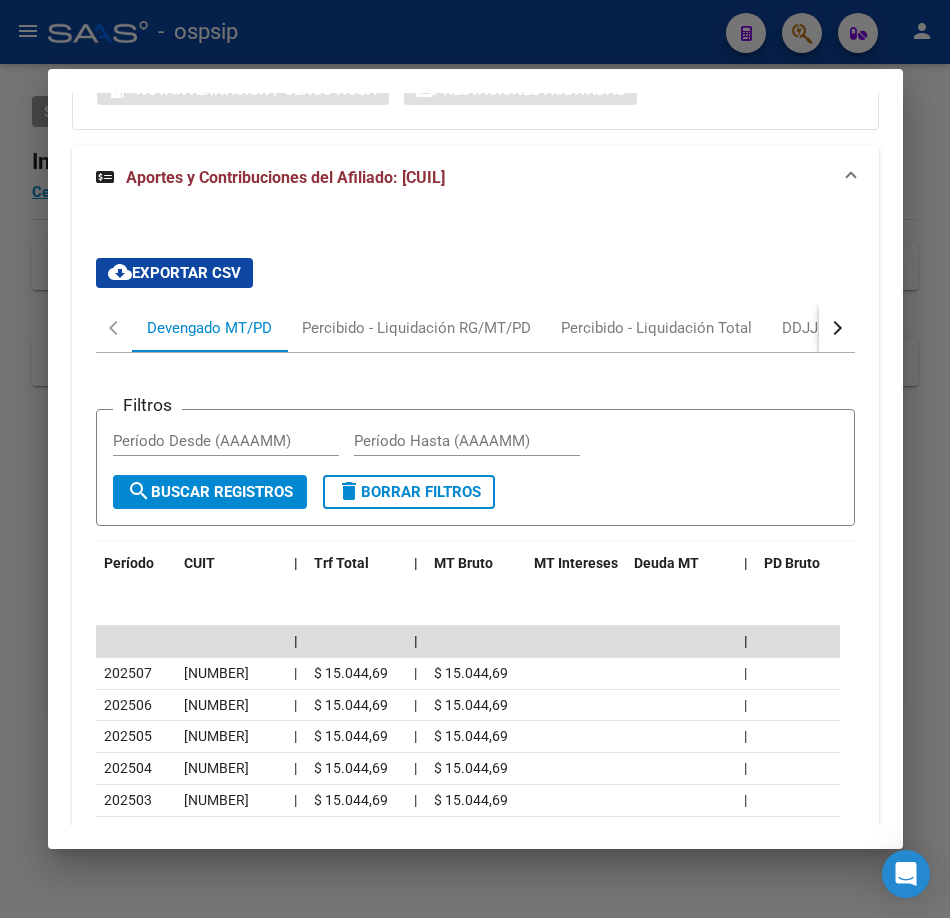 click on "cloud_download  Exportar CSV  Devengado MT/PD Percibido - Liquidación RG/MT/PD Percibido - Liquidación Total DDJJ ARCA Transferencias ARCA Filtros Período Desde (AAAAMM) Período Hasta (AAAAMM) search  Buscar Registros  delete  Borrar Filtros  Período CUIT | Trf Total | MT Bruto MT Intereses Deuda MT | PD Bruto PD Intereses PD Deuda | | | 202507 [CUIL] | [CURRENCY] [NUMBER] | [CURRENCY] [NUMBER] | 202506 [CUIL] | [CURRENCY] [NUMBER] | [CURRENCY] [NUMBER] | 202505 [CUIL] | [CURRENCY] [NUMBER] | [CURRENCY] [NUMBER] | 202504 [CUIL] | [CURRENCY] [NUMBER] | [CURRENCY] [NUMBER] | 202503 [CUIL] | [CURRENCY] [NUMBER] | [CURRENCY] [NUMBER] | 202502 [CUIL] | [CURRENCY] [NUMBER] | [CURRENCY] [NUMBER] | 202501 [CUIL] | [CURRENCY] [NUMBER] | [CURRENCY] [NUMBER] | 202412 [CUIL] | [CURRENCY] [NUMBER] | [CURRENCY] [NUMBER] | 202411 [CUIL] | [CURRENCY] [NUMBER] | [CURRENCY] [NUMBER] | 202410 [CUIL] | [CURRENCY] [NUMBER] | [CURRENCY] [NUMBER] |  1   2   3   4   5" at bounding box center (475, 661) 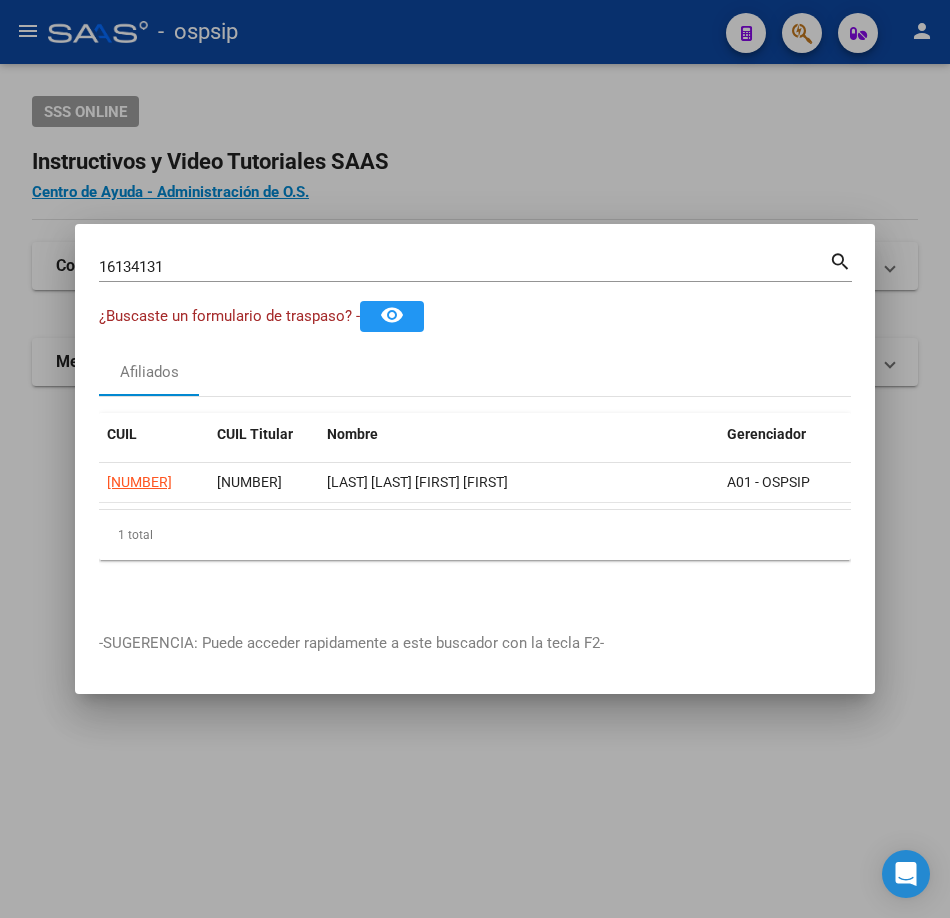 click on "[NUMBER] Buscar (apellido, dni, cuil, nro traspaso, cuit, obra social)" at bounding box center (464, 267) 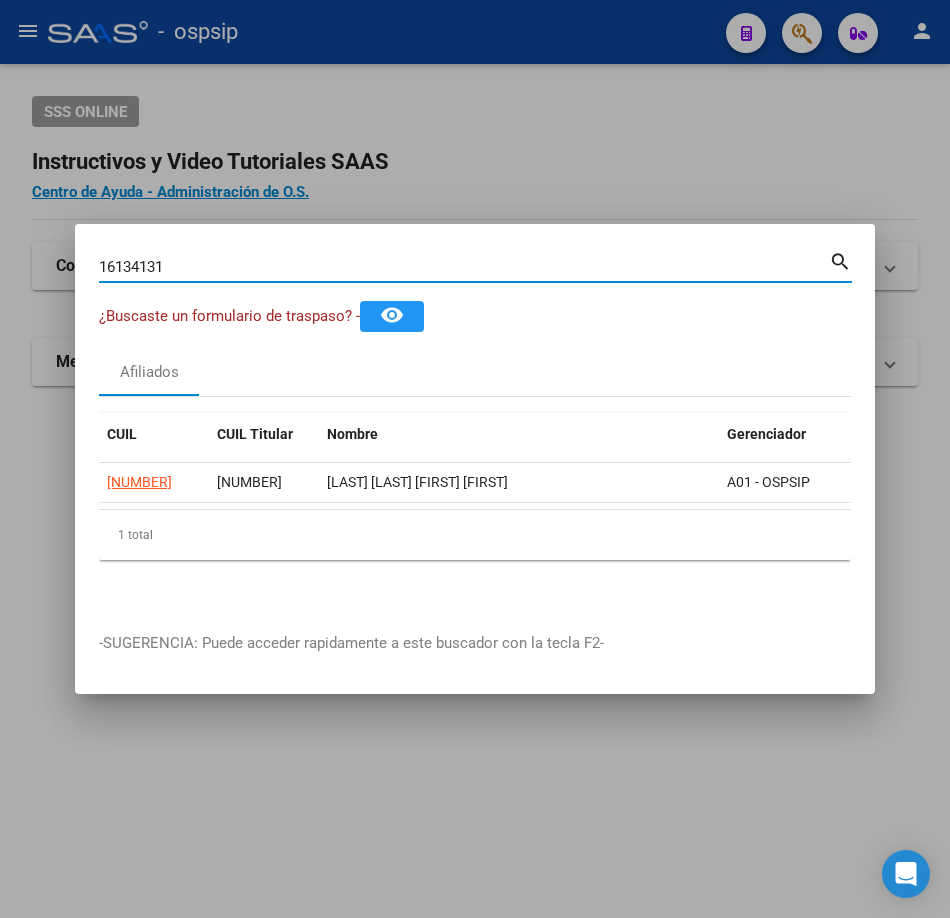 click on "16134131" at bounding box center [464, 267] 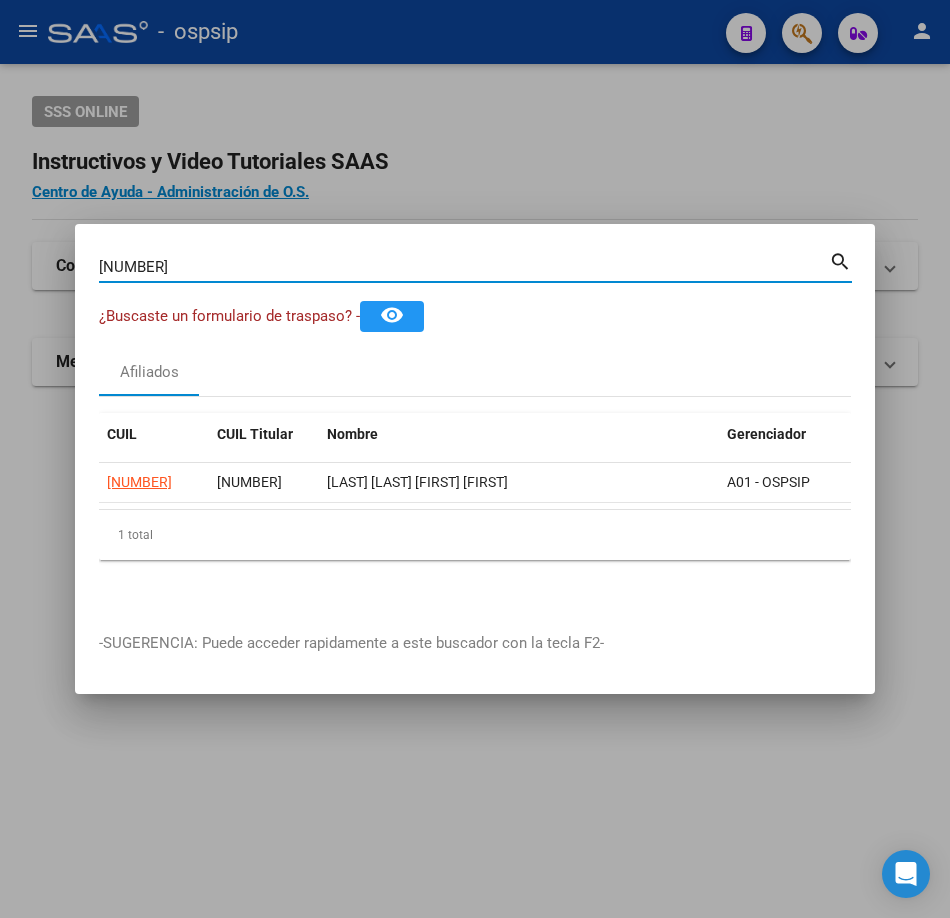 type on "[NUMBER]" 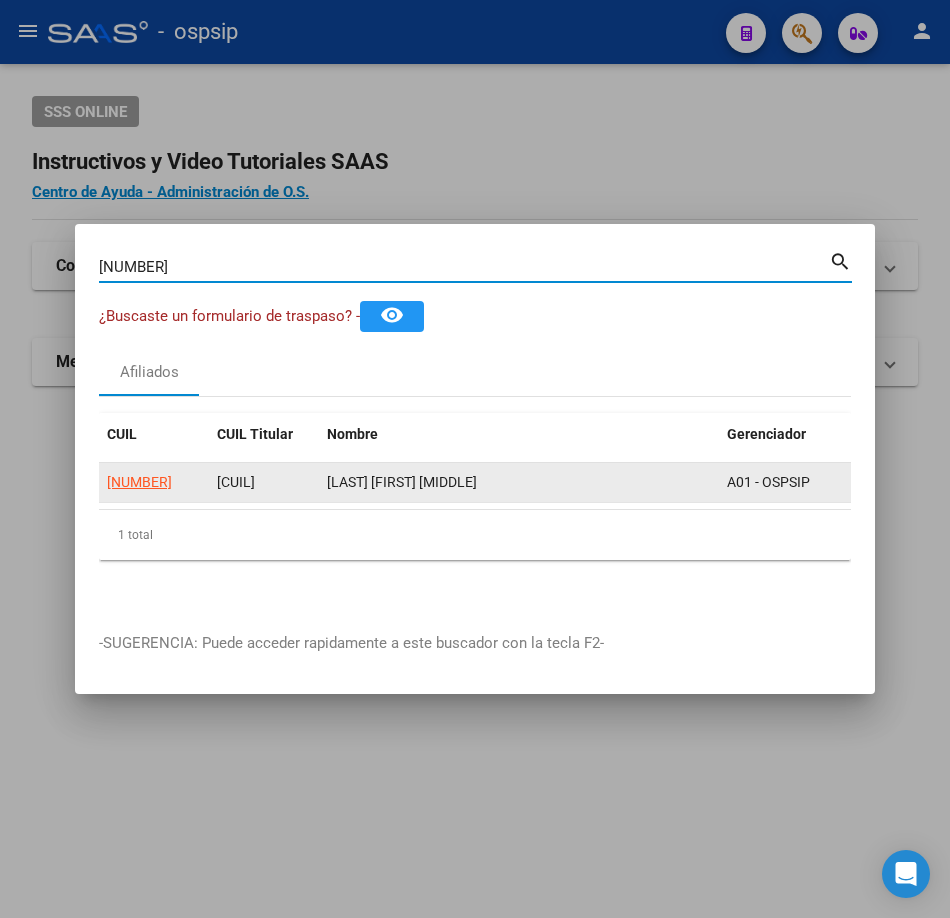 click on "[NUMBER]" 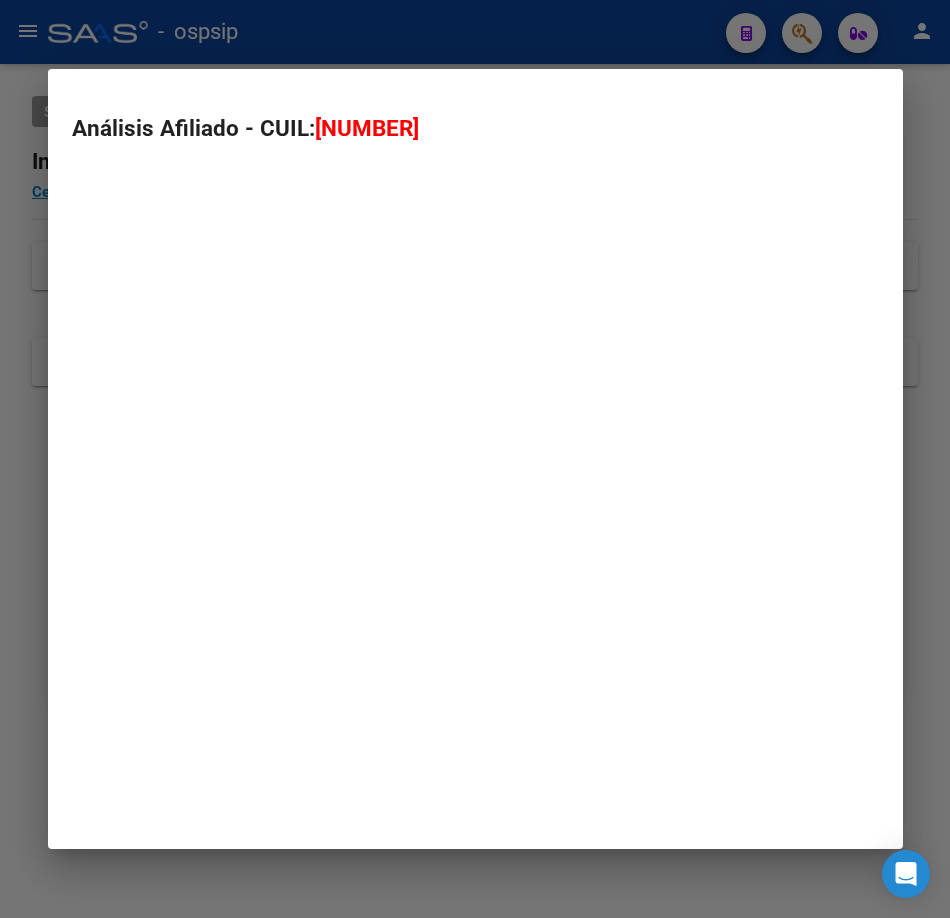 type on "[NUMBER]" 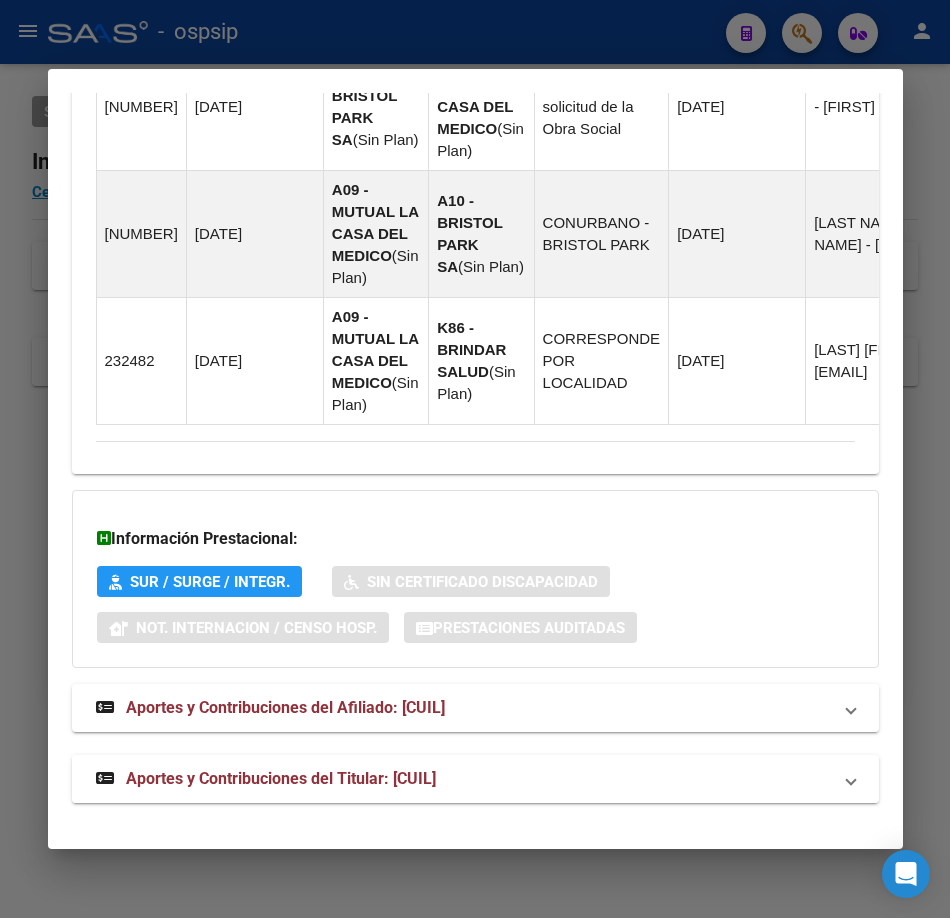 click on "Aportes y Contribuciones del Titular: [CUIL]" at bounding box center (475, 779) 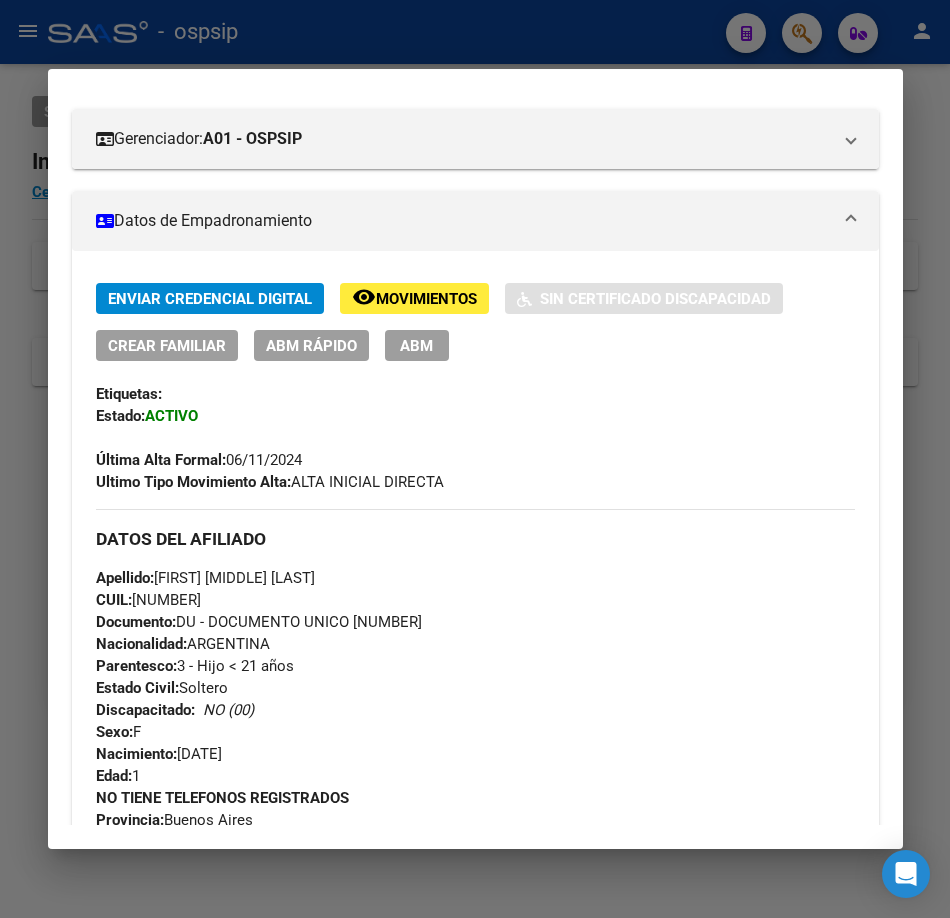 scroll, scrollTop: 70, scrollLeft: 0, axis: vertical 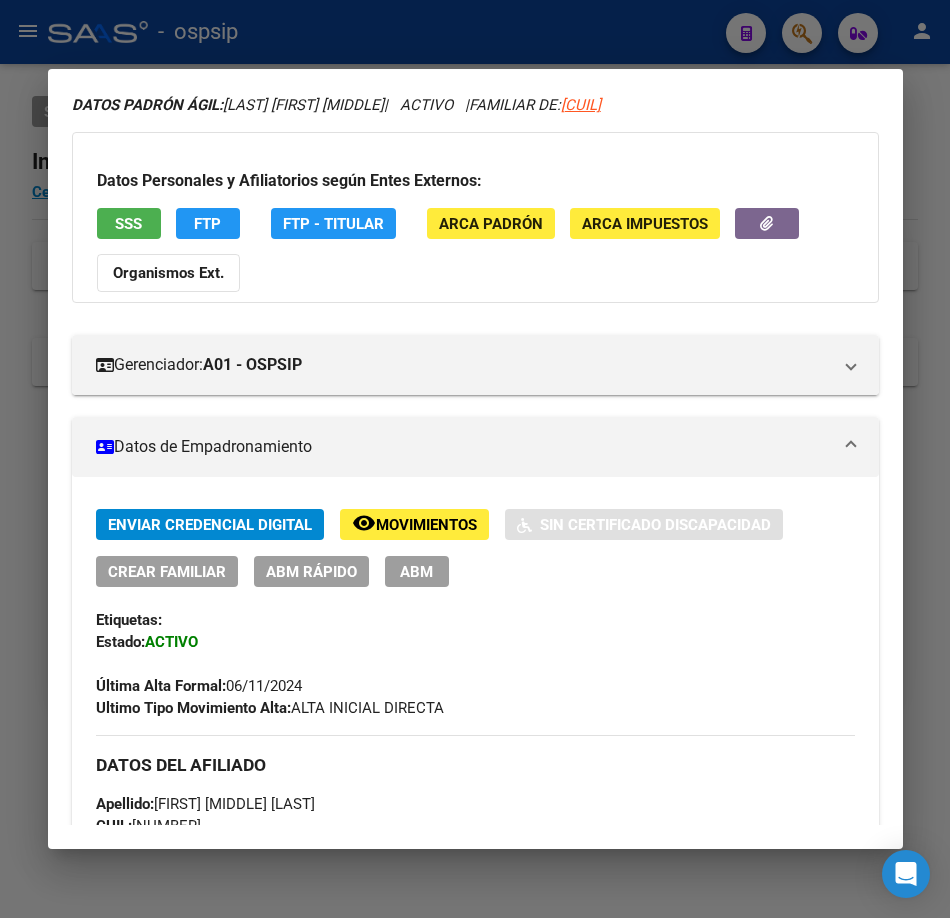click on "Datos Personales y Afiliatorios según Entes Externos: SSS FTP  FTP - Titular ARCA Padrón ARCA Impuestos Organismos Ext." at bounding box center [475, 217] 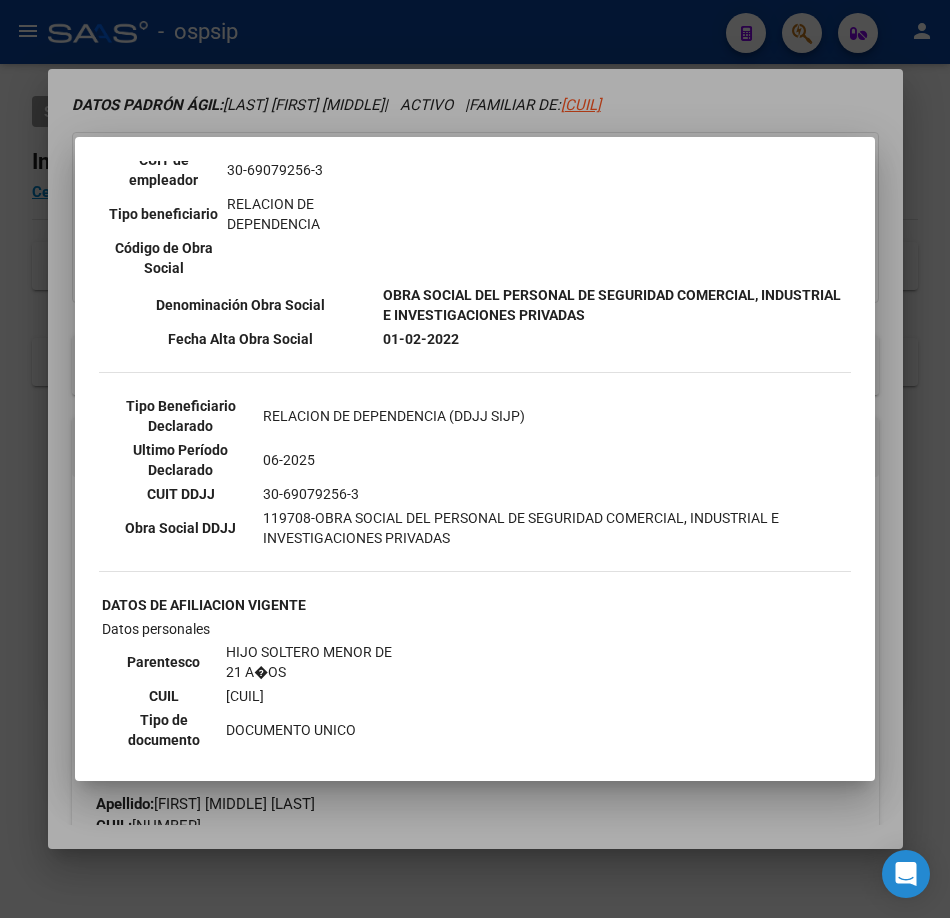 scroll, scrollTop: 421, scrollLeft: 0, axis: vertical 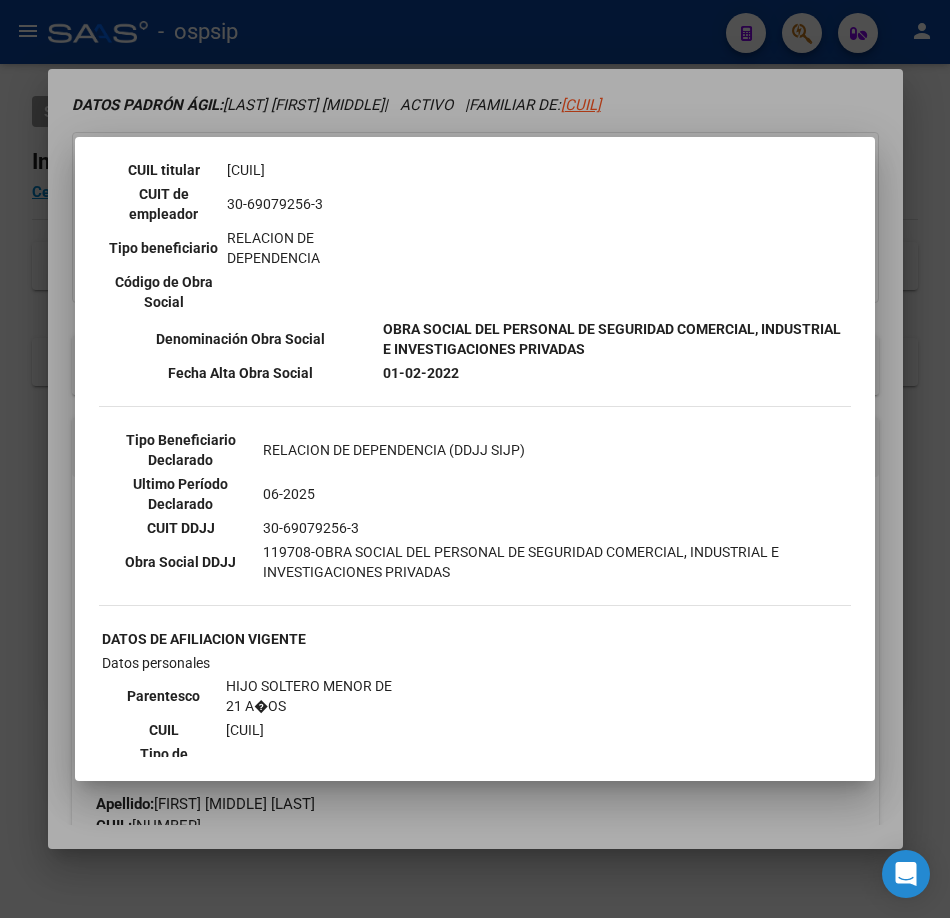 click at bounding box center (475, 459) 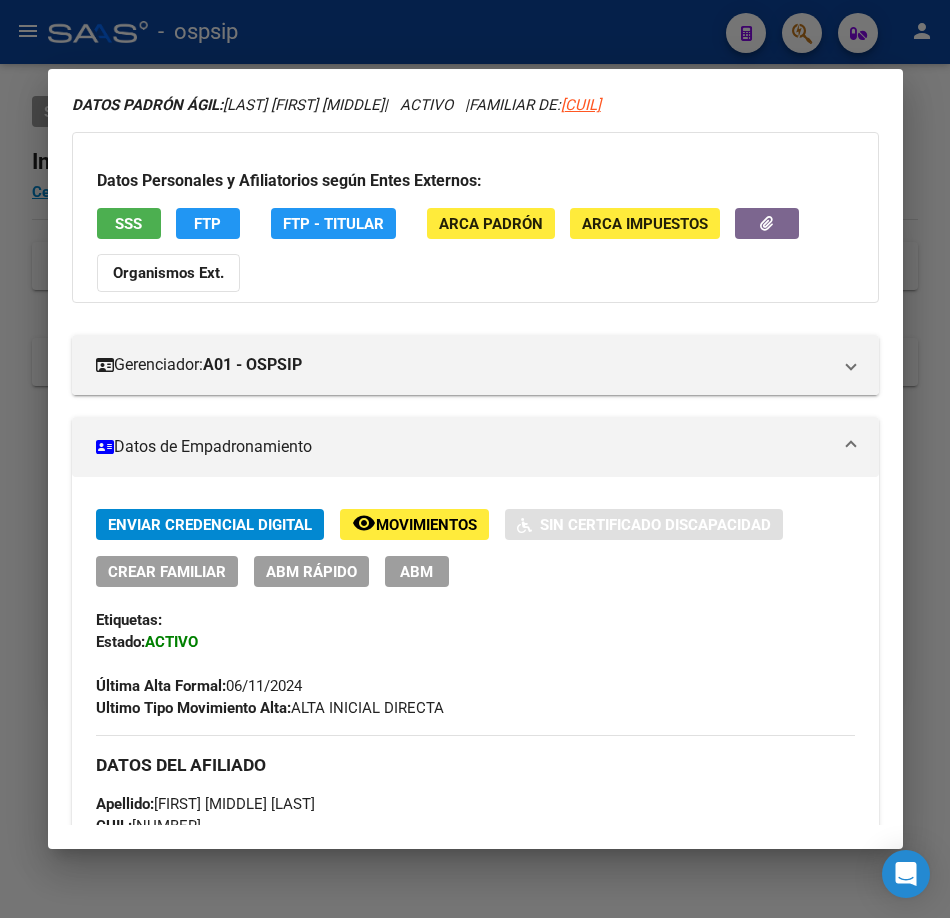 click at bounding box center (475, 459) 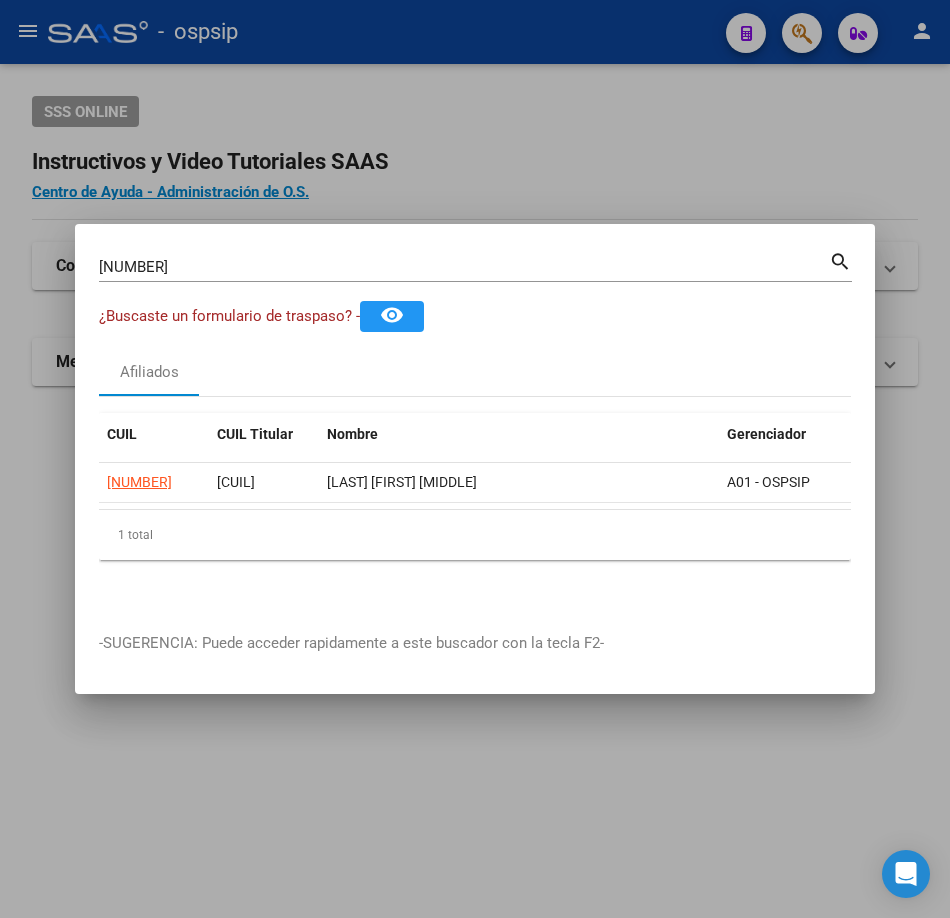 click on "[NUMBER]" at bounding box center (464, 267) 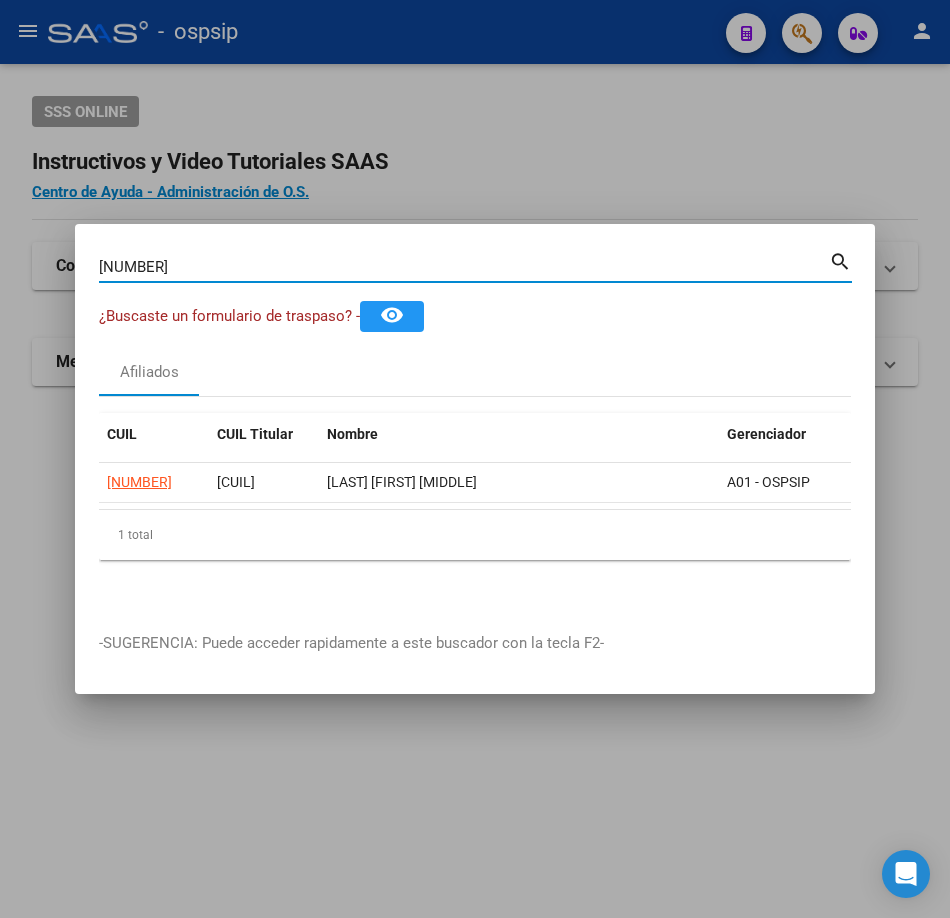 click on "[NUMBER]" at bounding box center [464, 267] 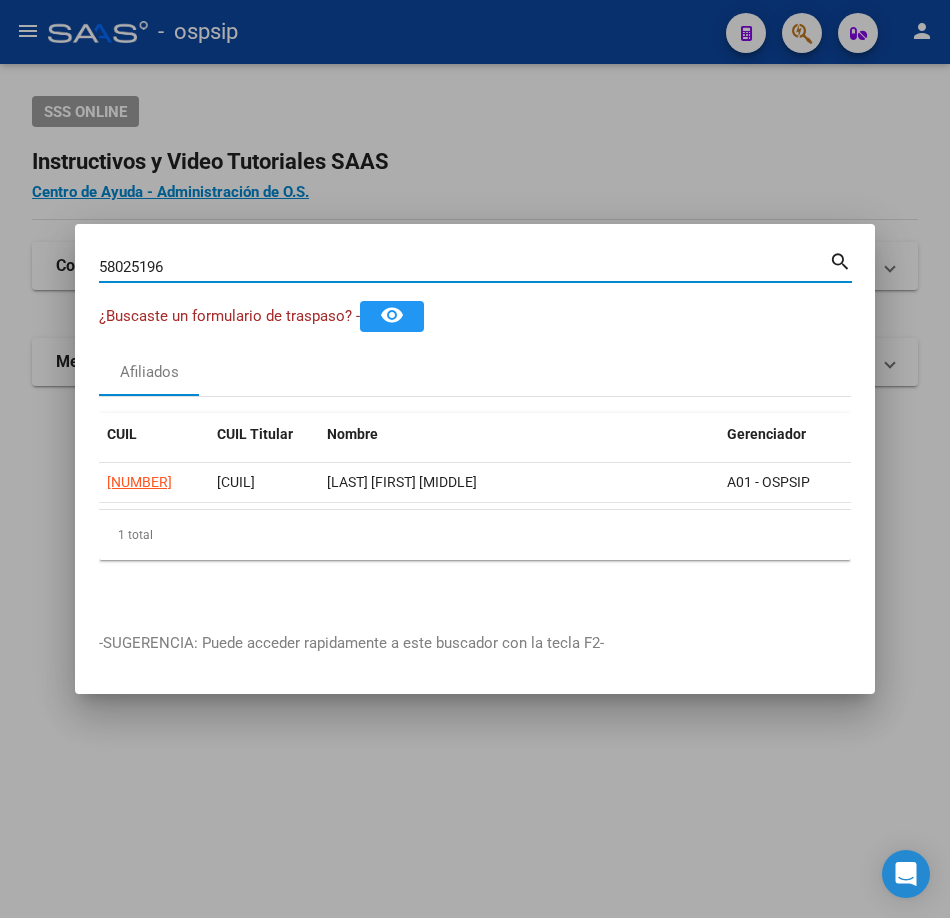 type on "58025196" 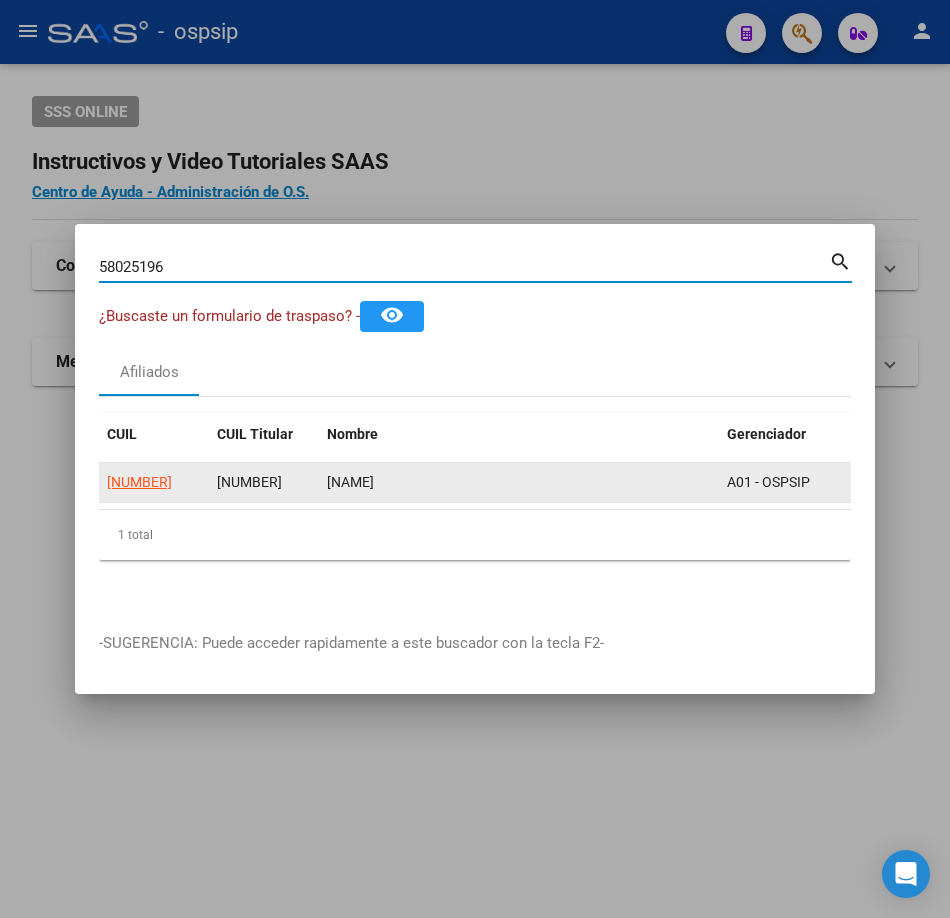 click on "[NUMBER]" 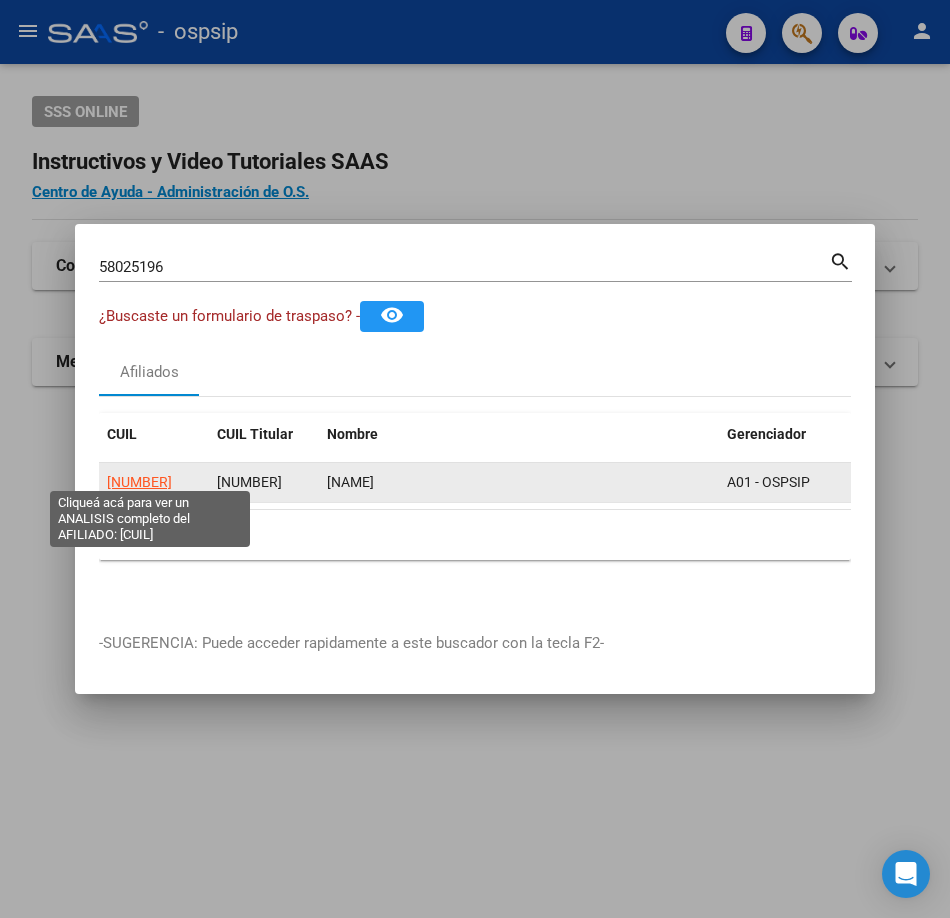 click on "[NUMBER]" 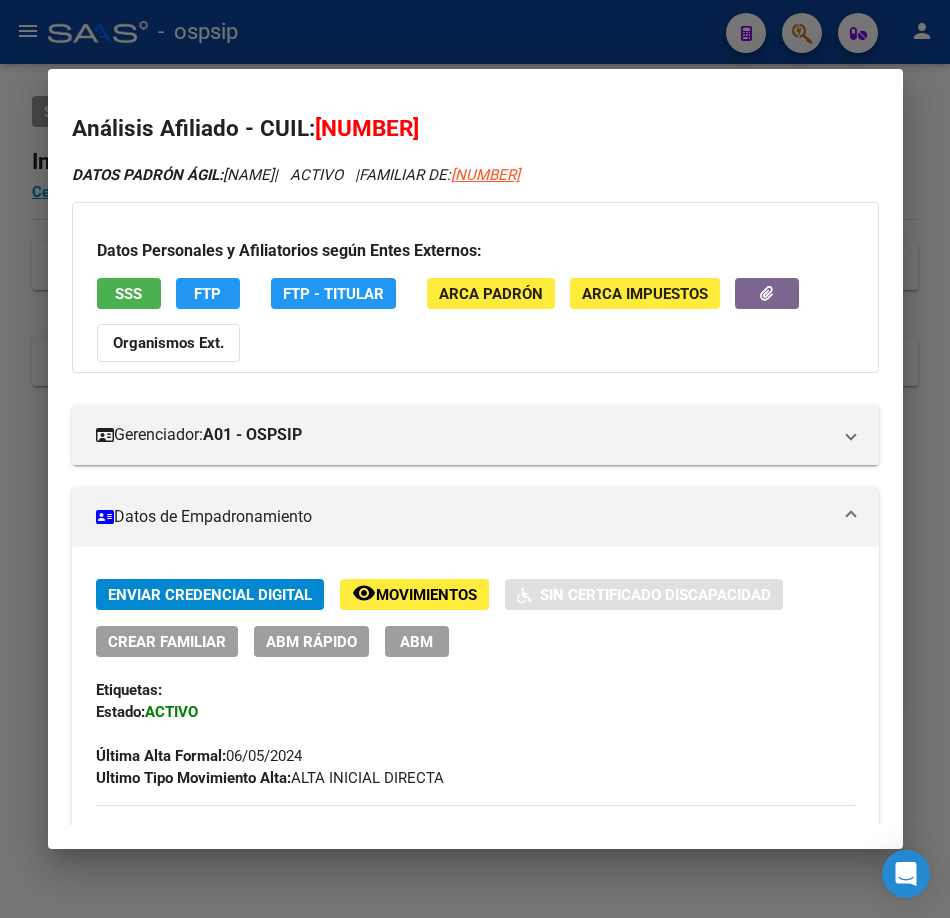 click on "SSS" at bounding box center [129, 293] 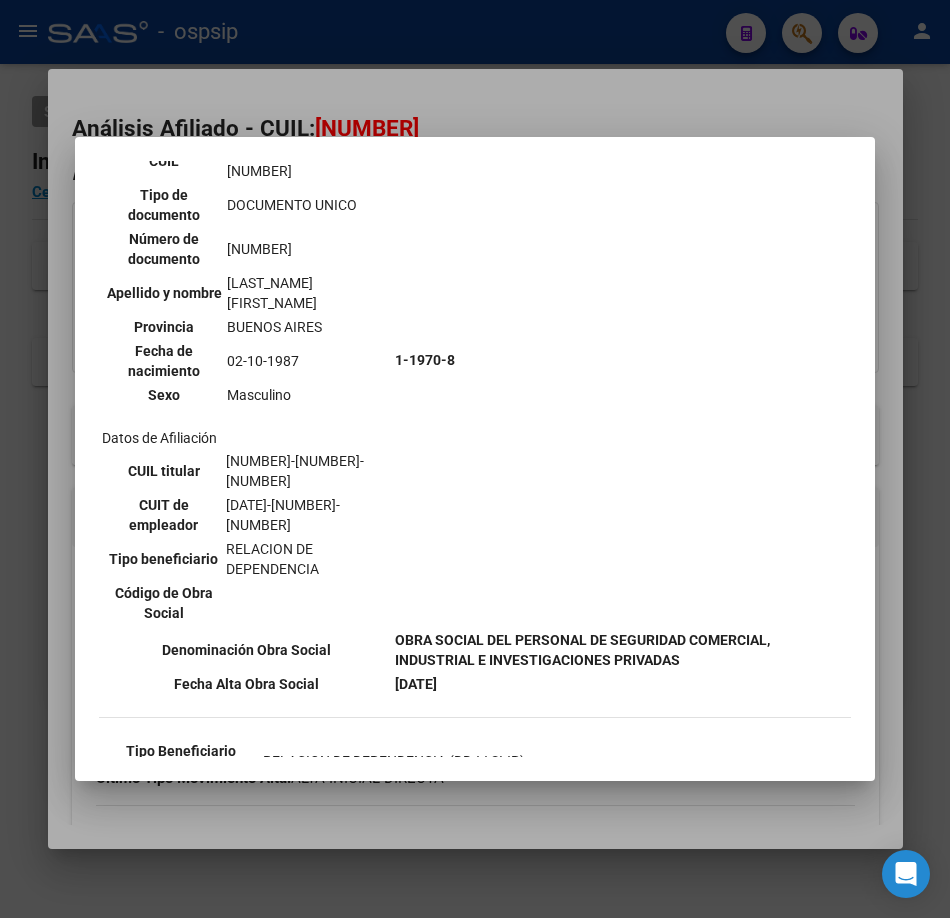 scroll, scrollTop: 500, scrollLeft: 0, axis: vertical 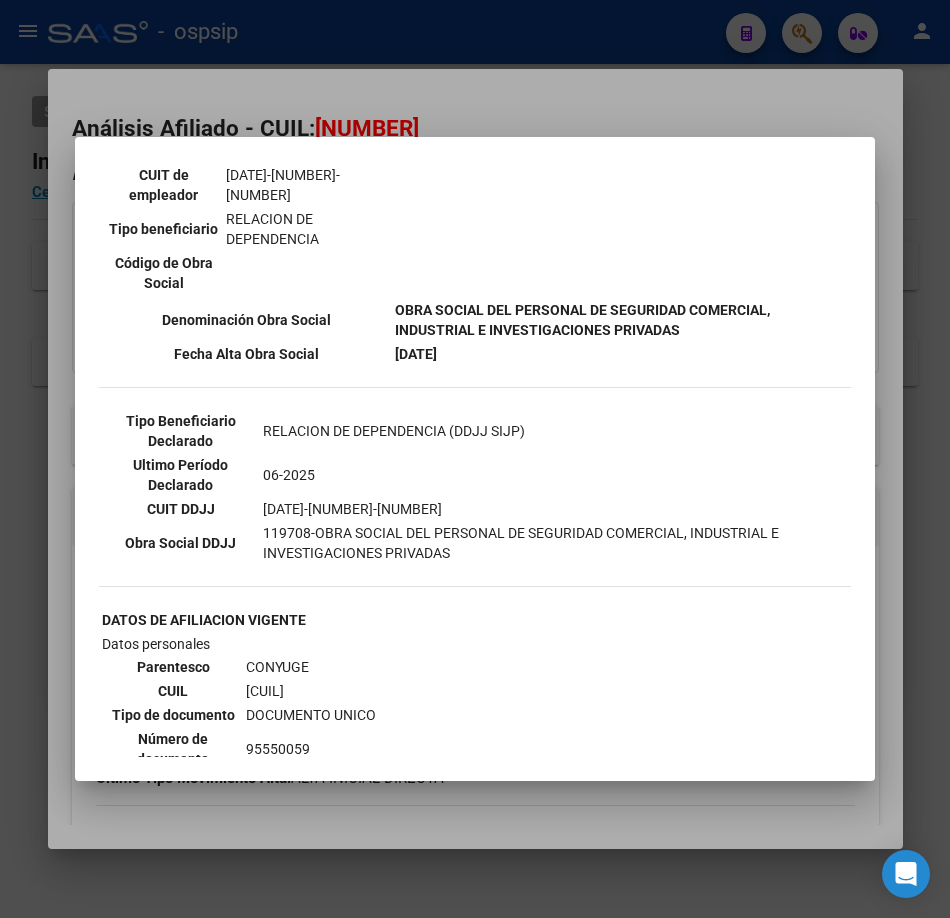 click at bounding box center [475, 459] 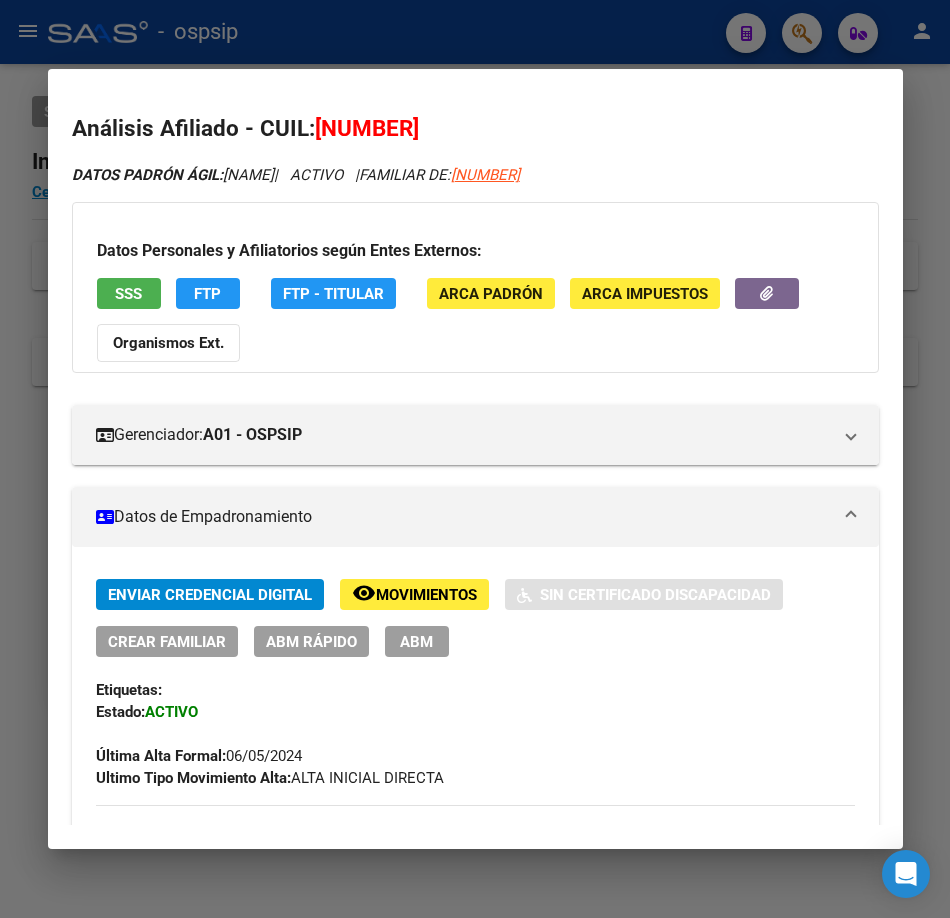 click at bounding box center [475, 459] 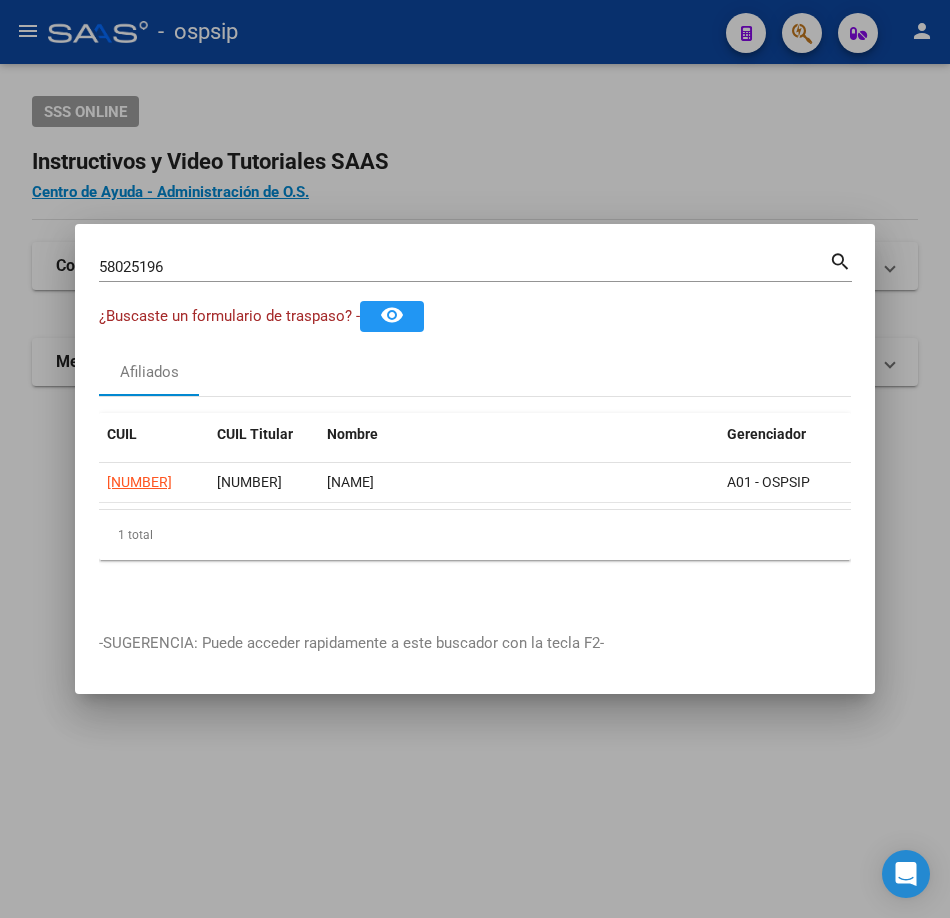 click on "58025196" at bounding box center [464, 267] 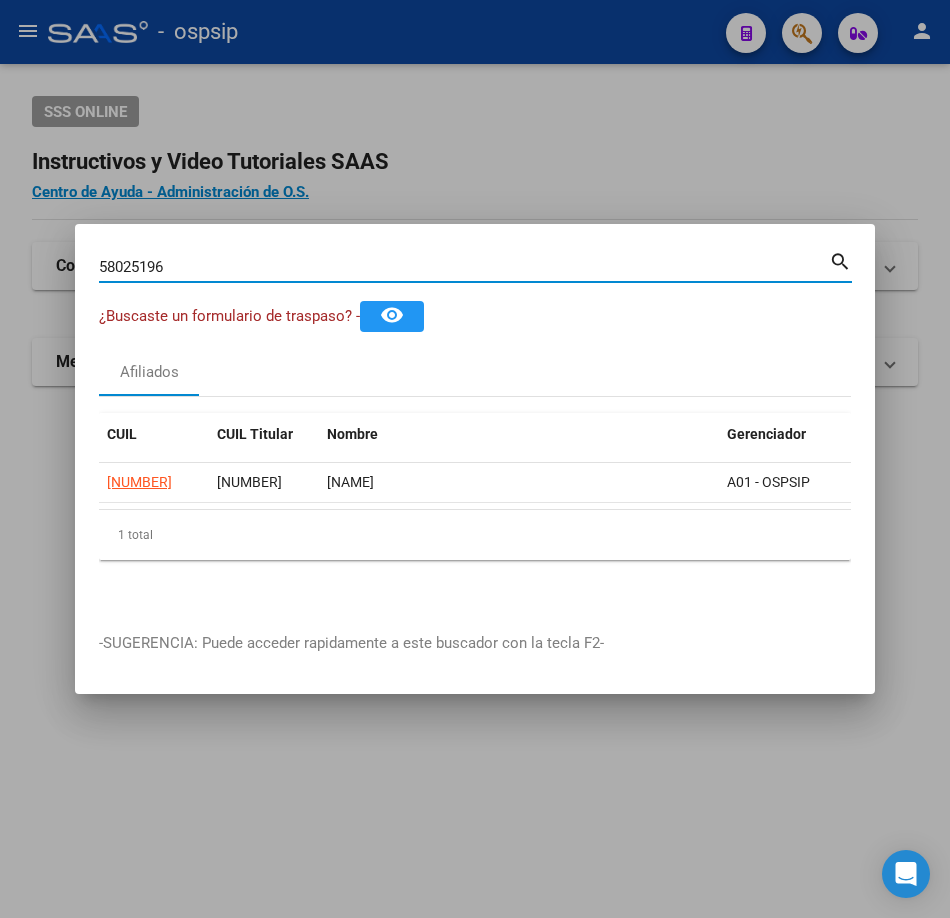 click on "58025196" at bounding box center (464, 267) 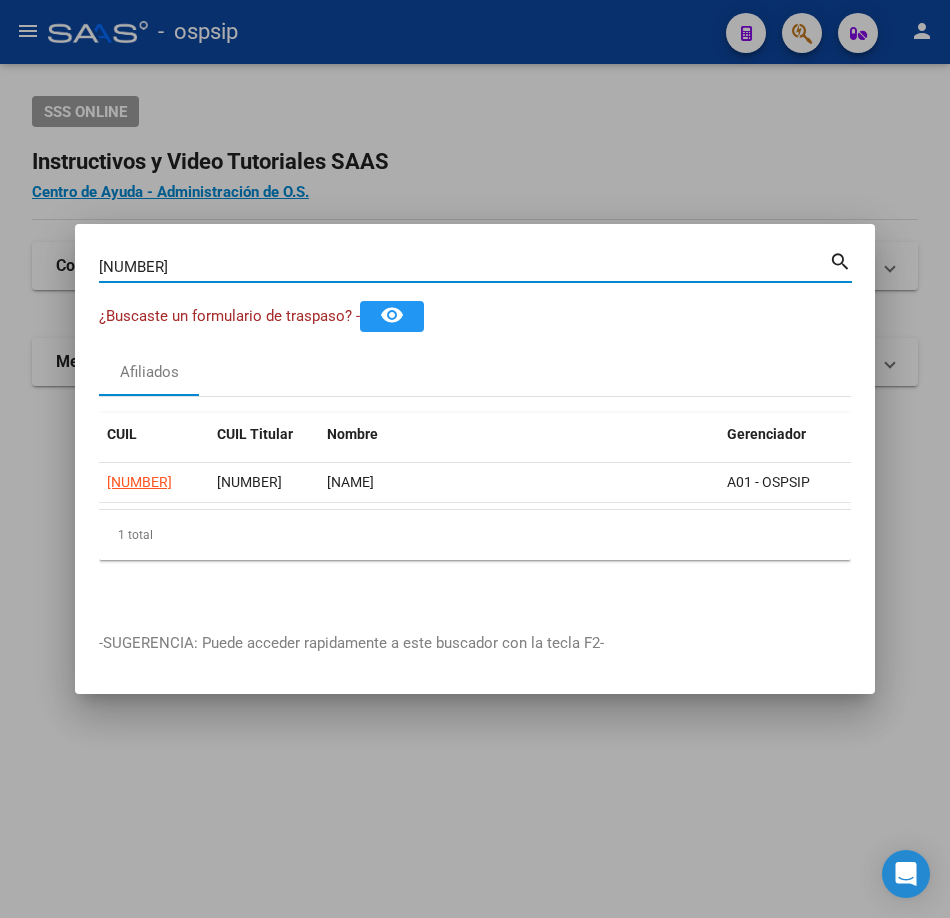 type on "[NUMBER]" 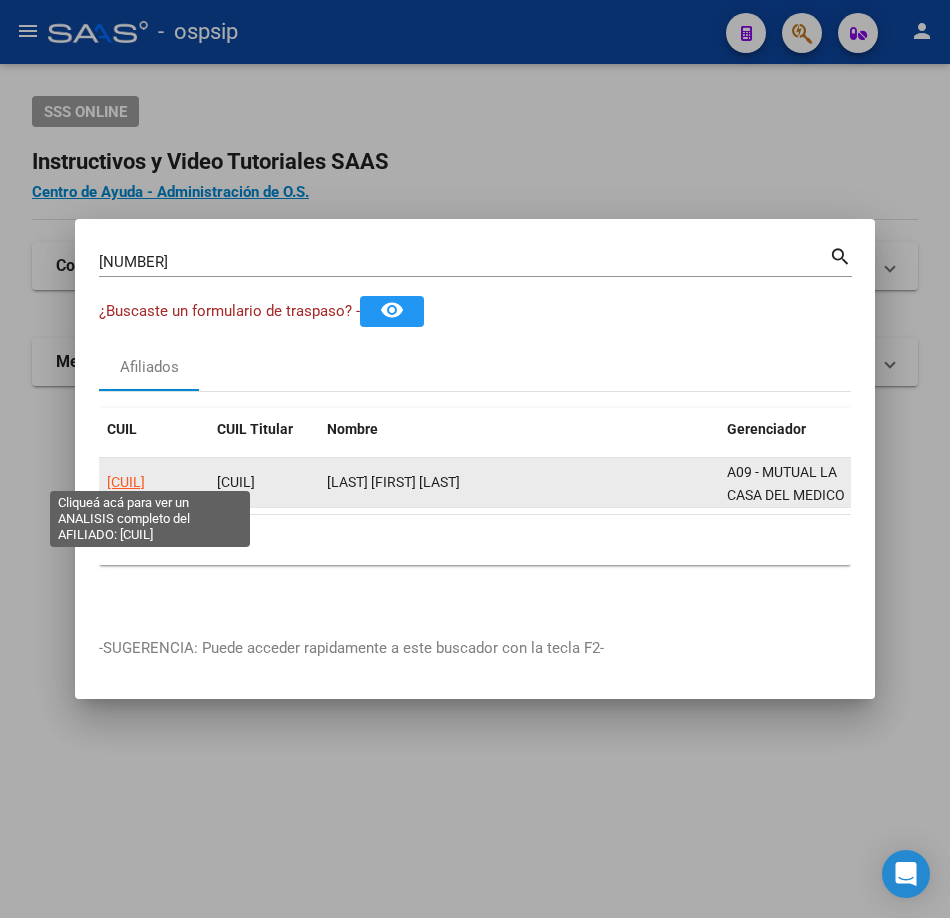 click on "[CUIL]" 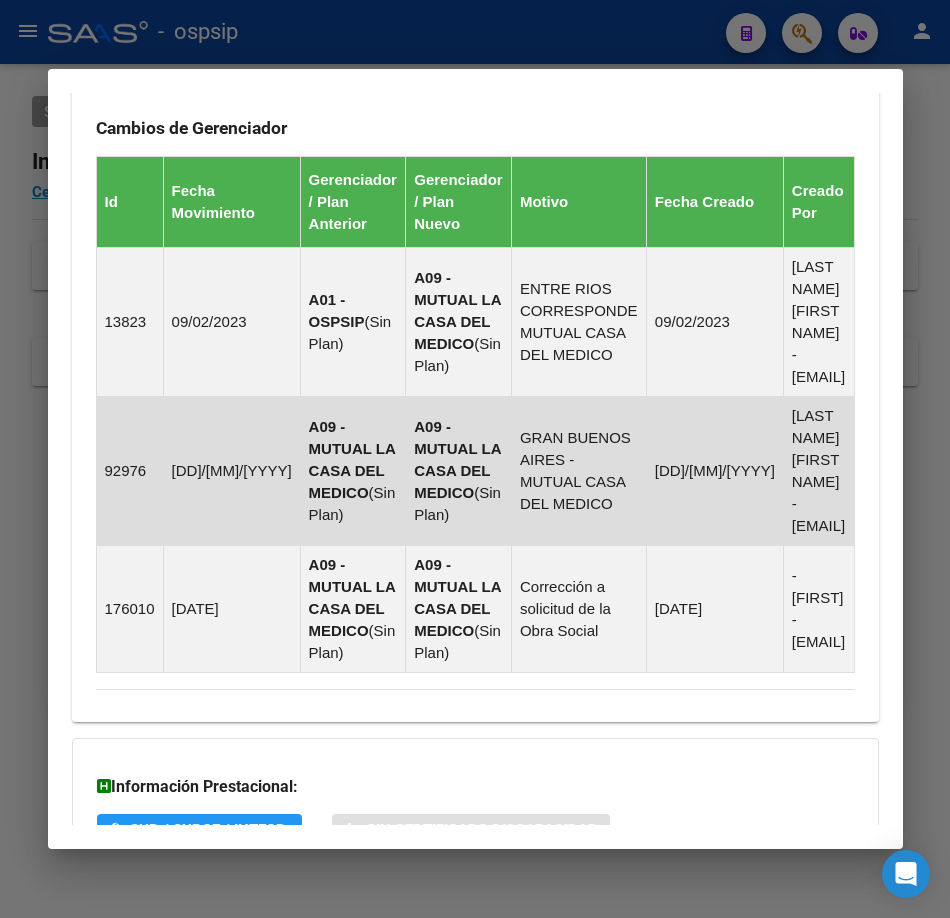 scroll, scrollTop: 1511, scrollLeft: 0, axis: vertical 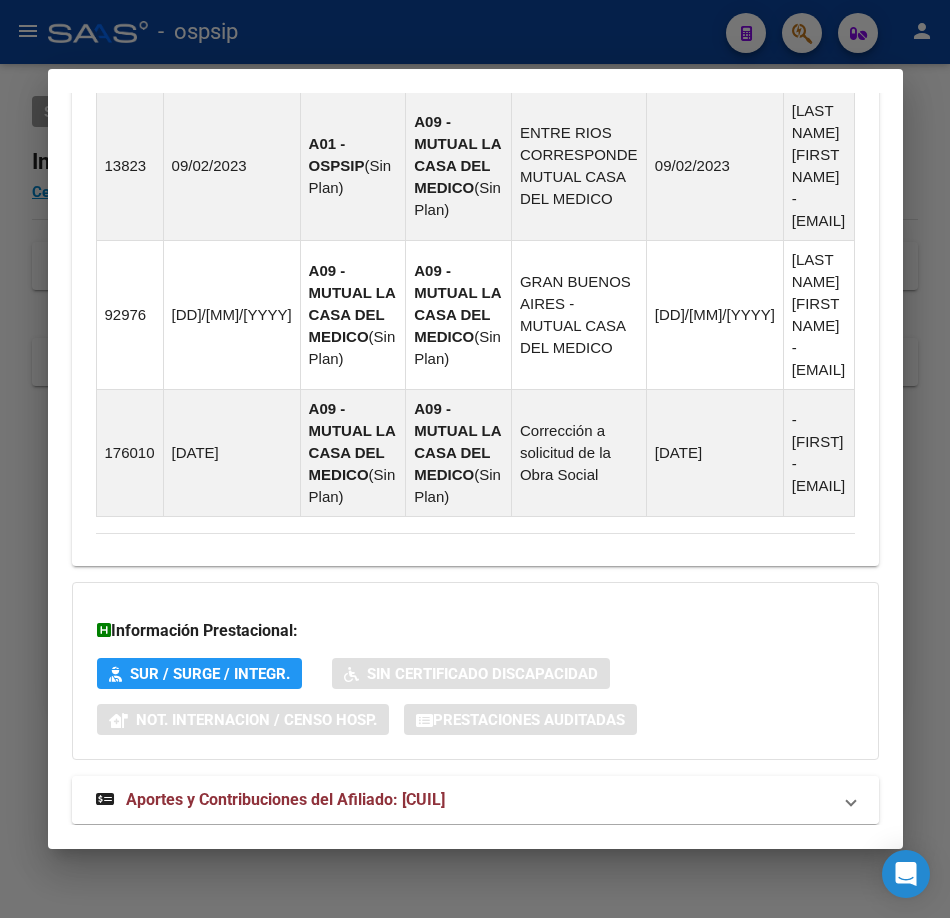 click on "Aportes y Contribuciones del Afiliado: [CUIL]" at bounding box center (285, 799) 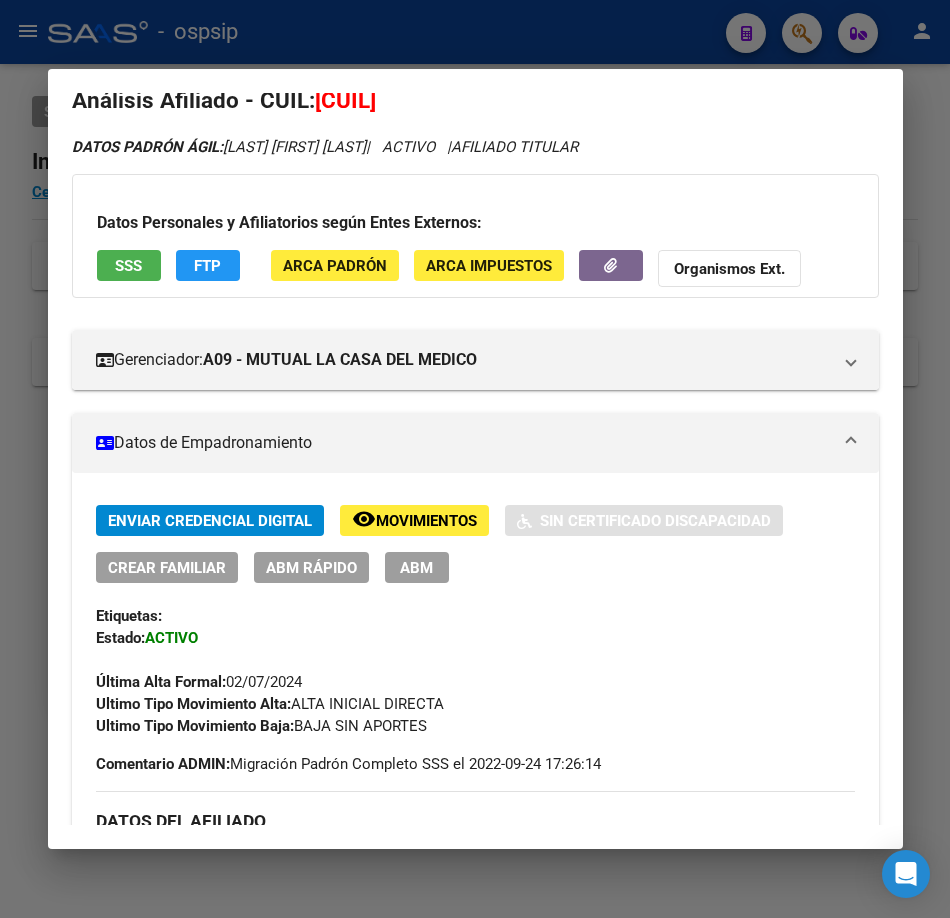 scroll, scrollTop: 0, scrollLeft: 0, axis: both 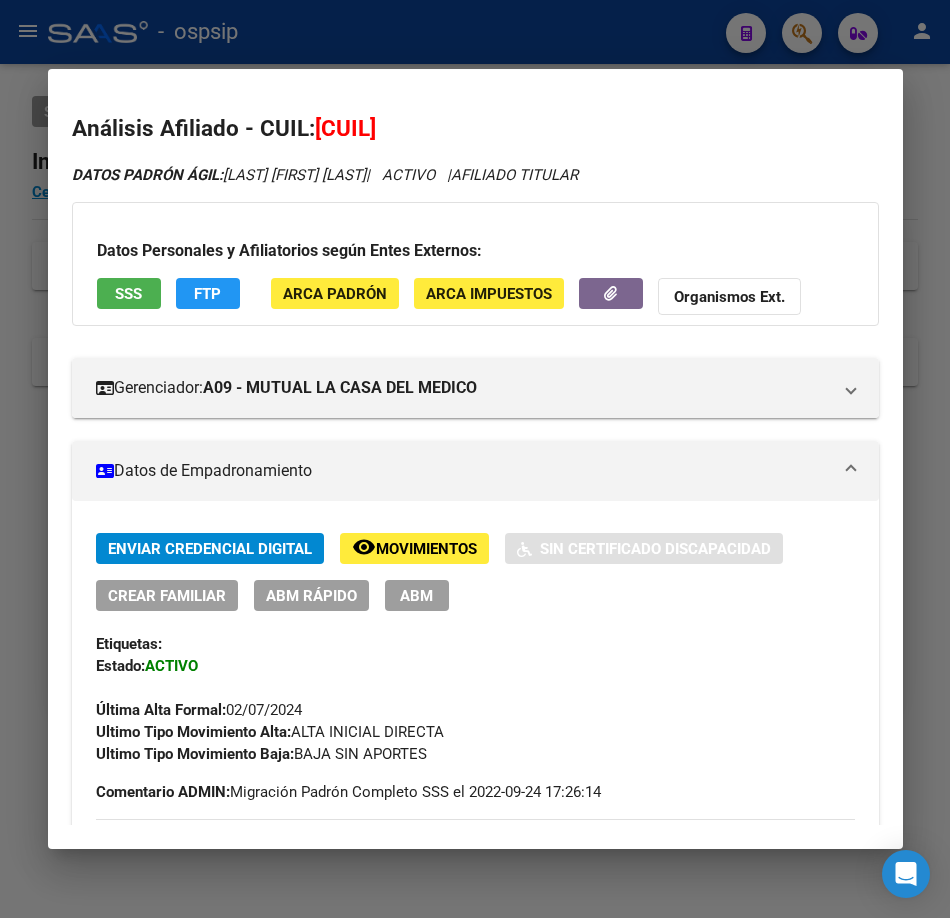 click on "SSS" at bounding box center (128, 293) 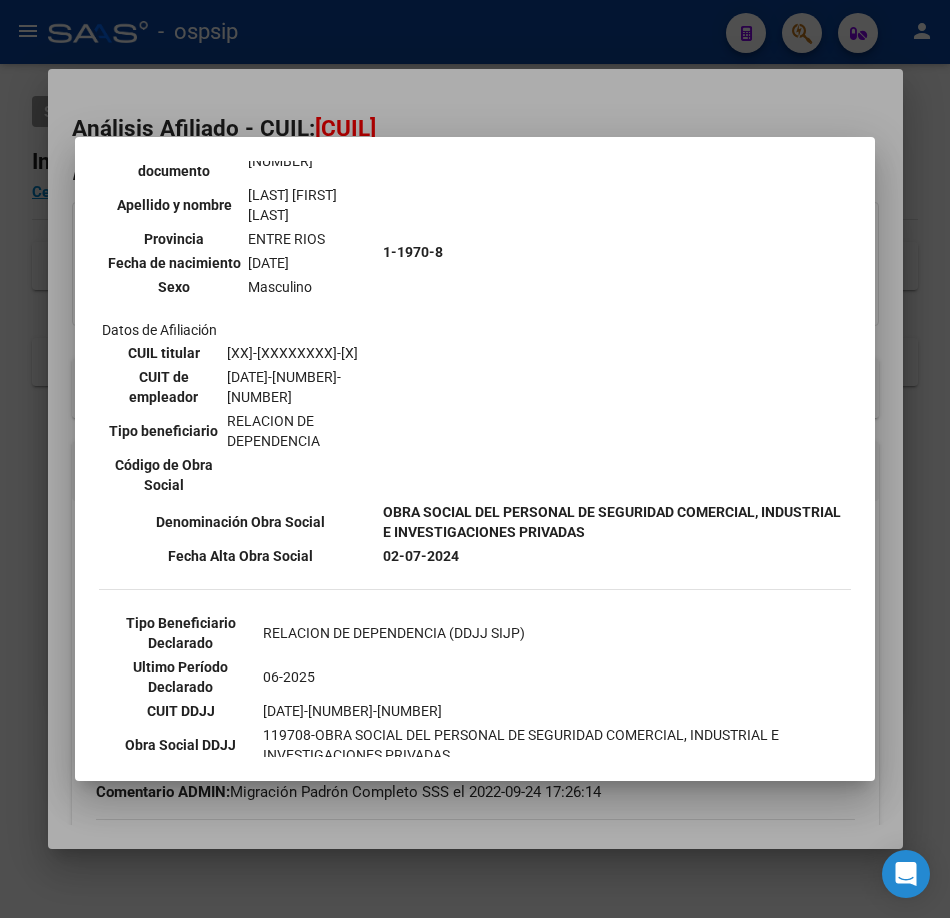 scroll, scrollTop: 400, scrollLeft: 0, axis: vertical 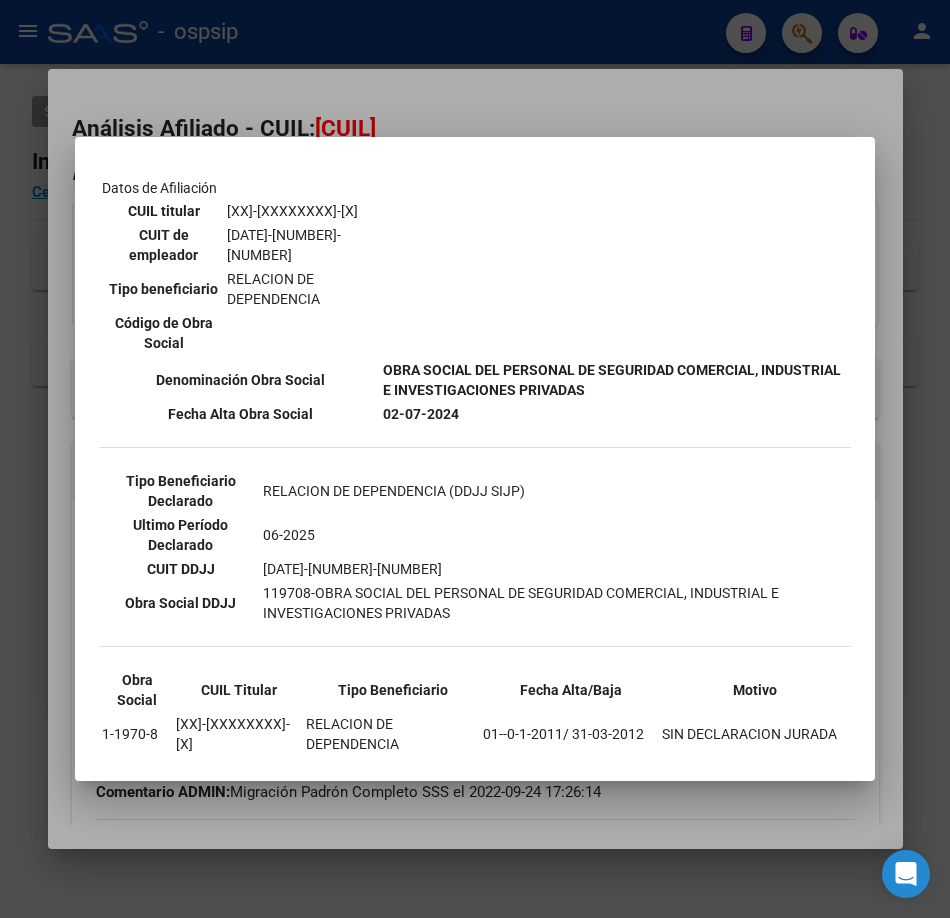 click at bounding box center (475, 459) 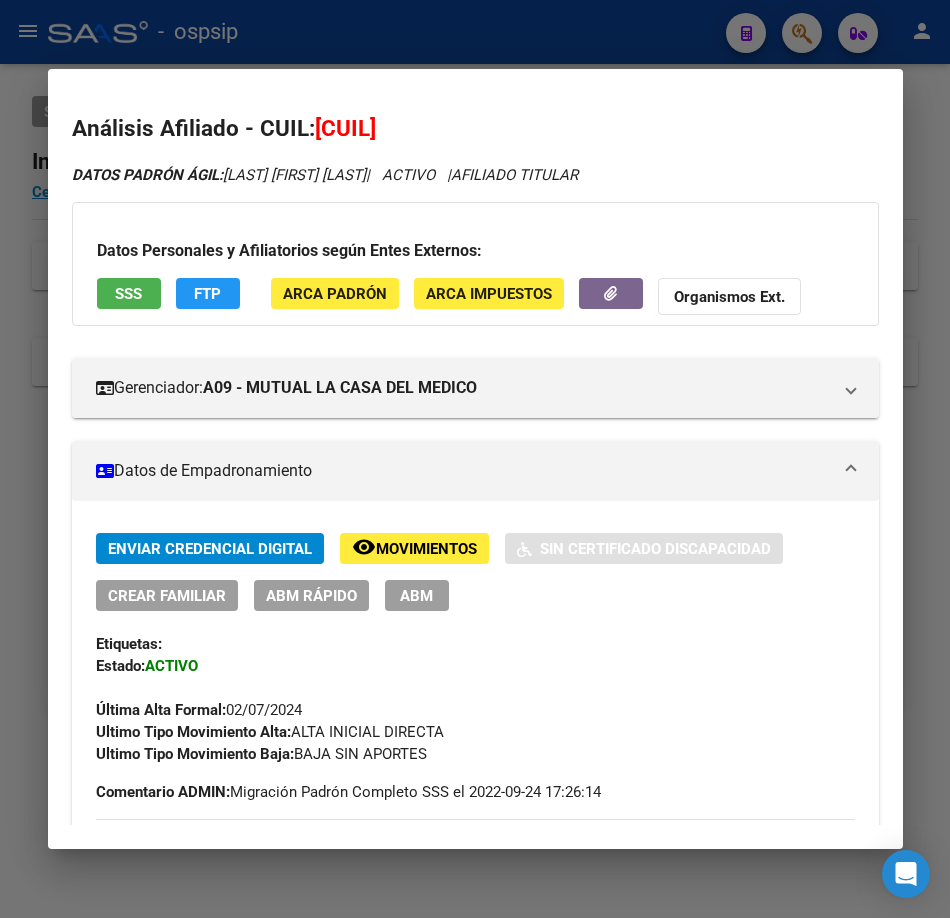click at bounding box center (475, 459) 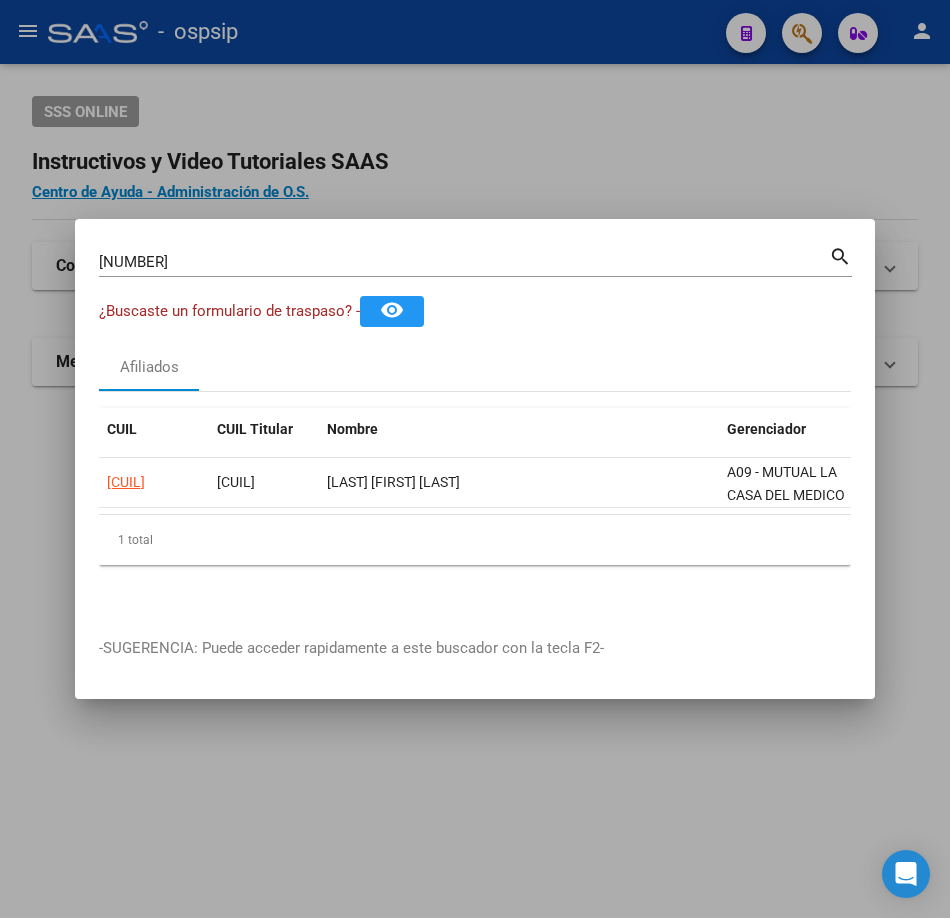 click on "[NUMBER]" at bounding box center [464, 262] 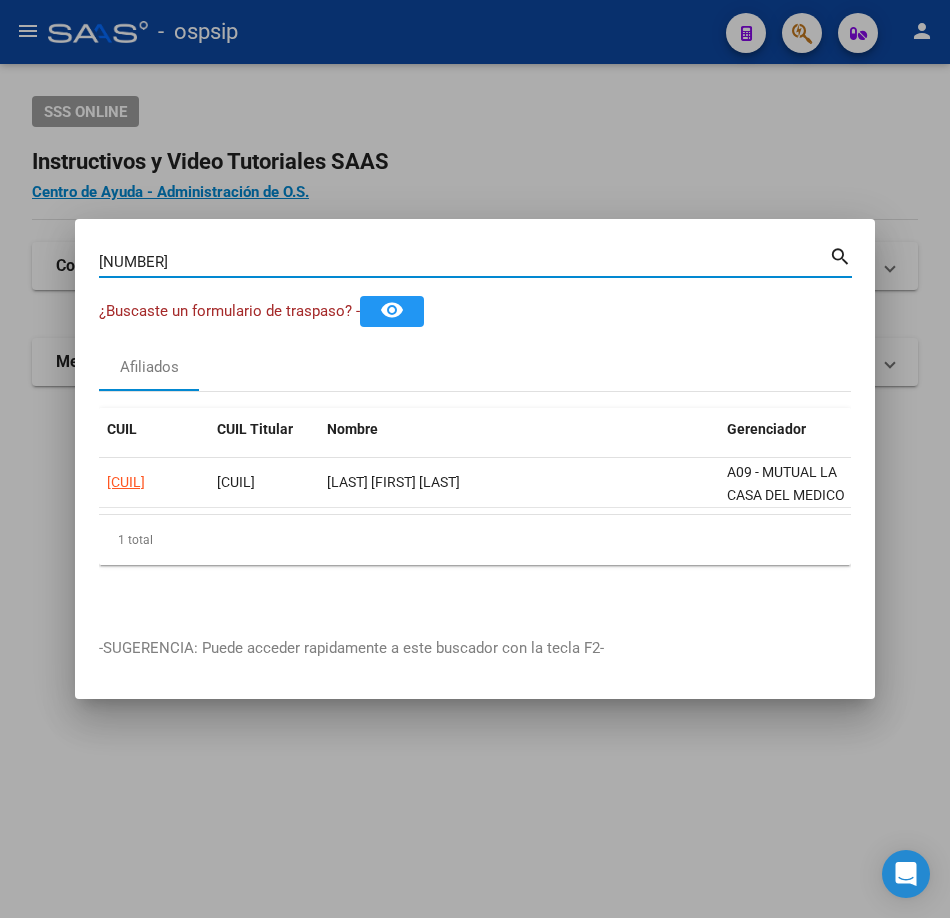 click on "[NUMBER]" at bounding box center [464, 262] 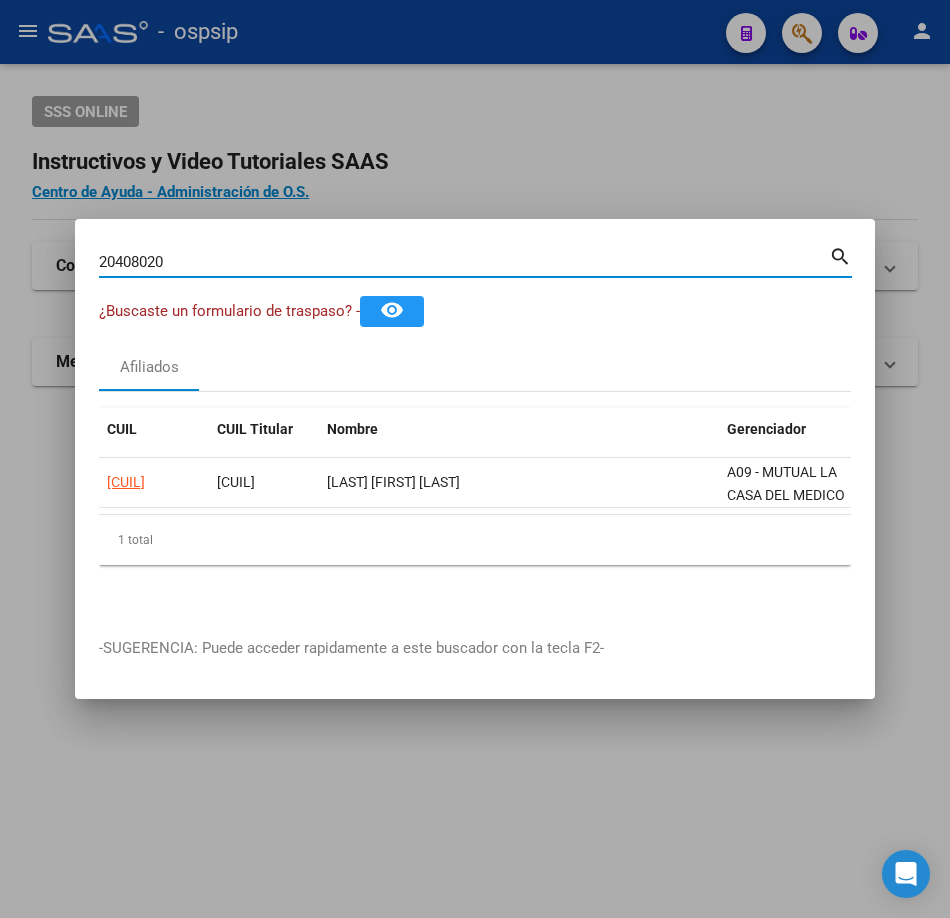 type on "20408020" 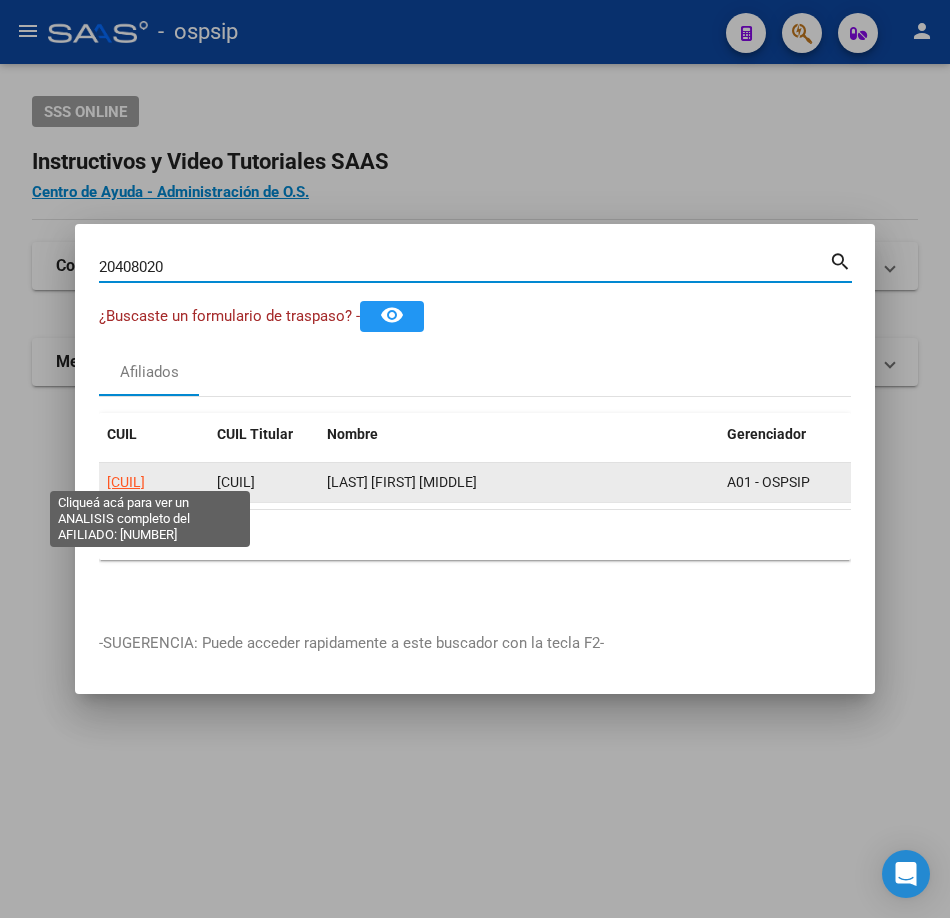 click on "[CUIL]" 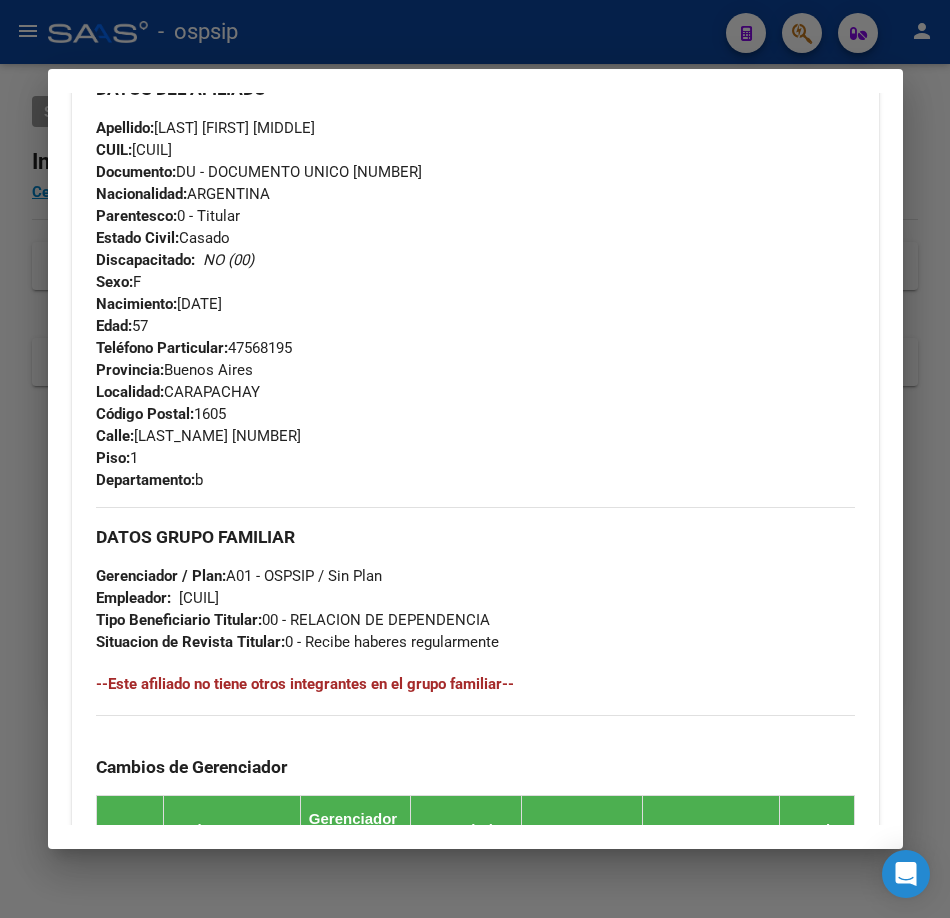 scroll, scrollTop: 1600, scrollLeft: 0, axis: vertical 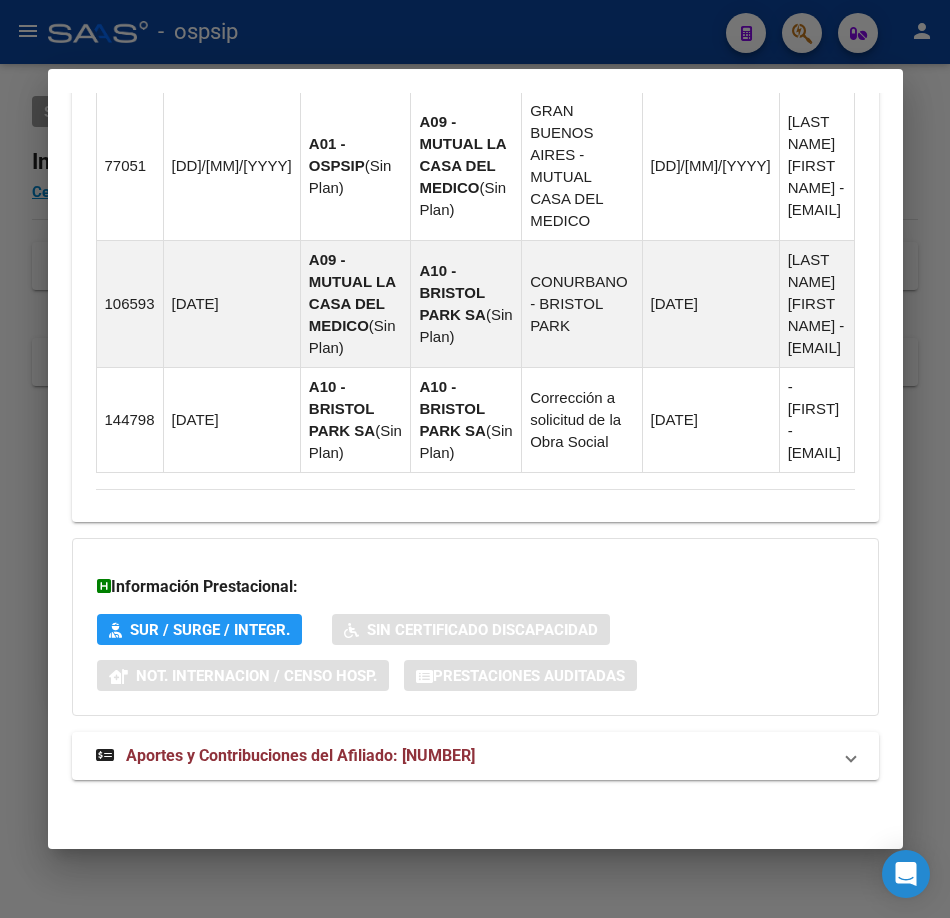 click on "DATOS PADRÓN ÁGIL:  [FIRST] [LAST]     |   ACTIVO   |     AFILIADO TITULAR  Datos Personales y Afiliatorios según Entes Externos: SSS FTP ARCA Padrón ARCA Impuestos Organismos Ext.    Gerenciador:      A01 - OSPSIP Atención telefónica: Atención emergencias: Otros Datos Útiles:    Datos de Empadronamiento  Enviar Credencial Digital remove_red_eye Movimientos    Sin Certificado Discapacidad Crear Familiar ABM Rápido ABM Etiquetas: Estado: ACTIVO Última Alta Formal:  [DATE] Última Baja Formal:  [DATE] DATOS DEL AFILIADO Apellido:  [FIRST] [LAST] CUIL:  [CUIL] Documento:  DU - DOCUMENTO UNICO [DOCUMENT_NUMBER]  Nacionalidad:  ARGENTINA Parentesco:  0 - Titular Estado Civil:  Casado Discapacitado:    NO (00) Sexo:  F Nacimiento:  [DATE] Edad:  57  Teléfono Particular:              [PHONE] Provincia:  Buenos Aires Localidad:  CARAPACHAY Código Postal:  1605 Calle:  MANUEL BELZU [NUMBER] Piso:  1  Departamento:  b DATOS GRUPO FAMILIAR Gerenciador / Plan: Empleador:    Id" at bounding box center [475, -317] 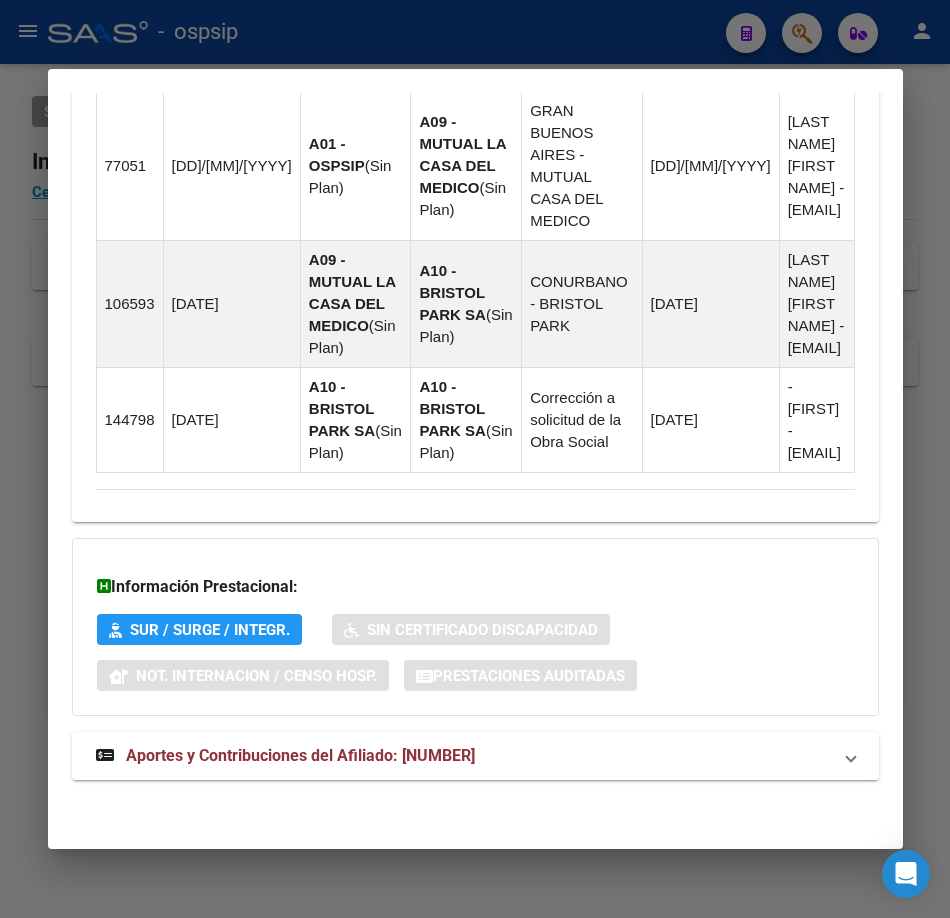 click on "Aportes y Contribuciones del Afiliado: [NUMBER]" at bounding box center [475, 756] 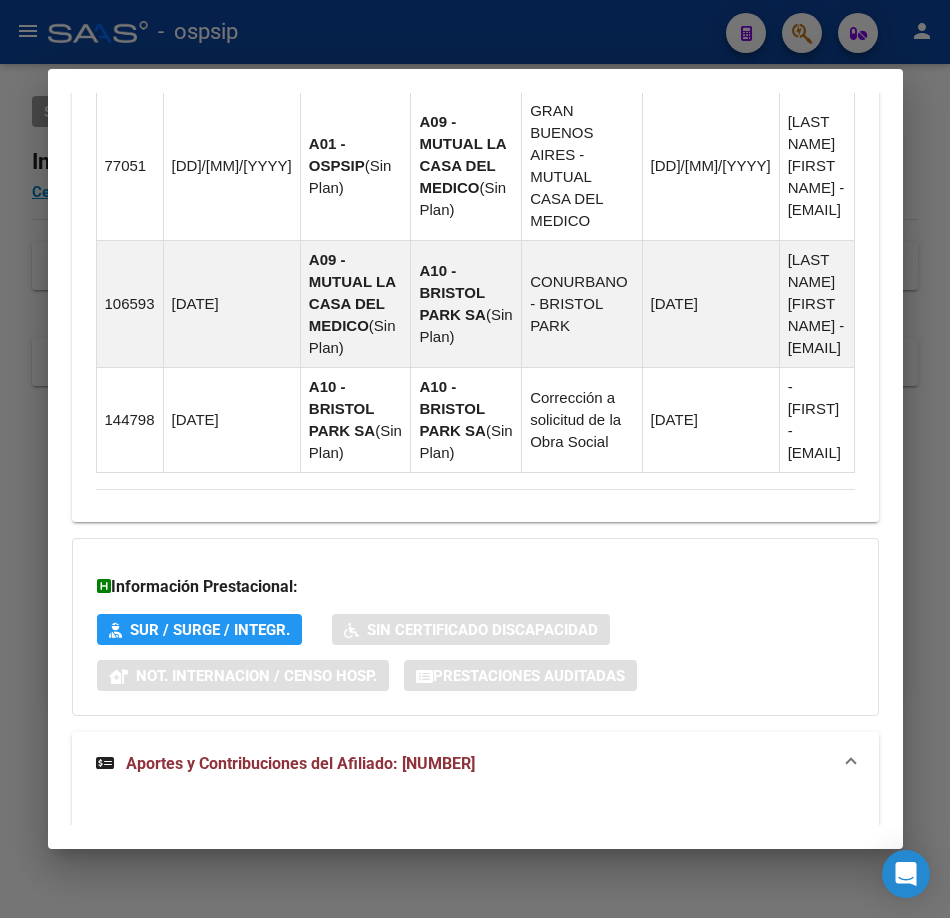 scroll, scrollTop: 2332, scrollLeft: 0, axis: vertical 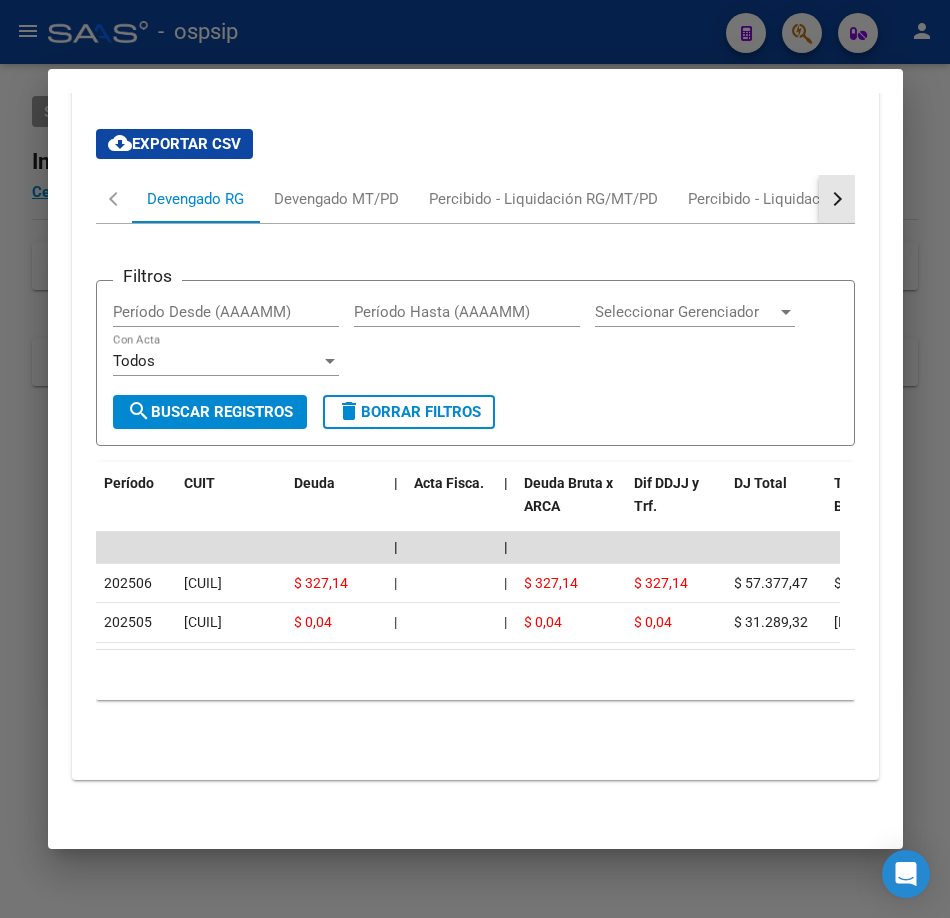 click at bounding box center (834, 199) 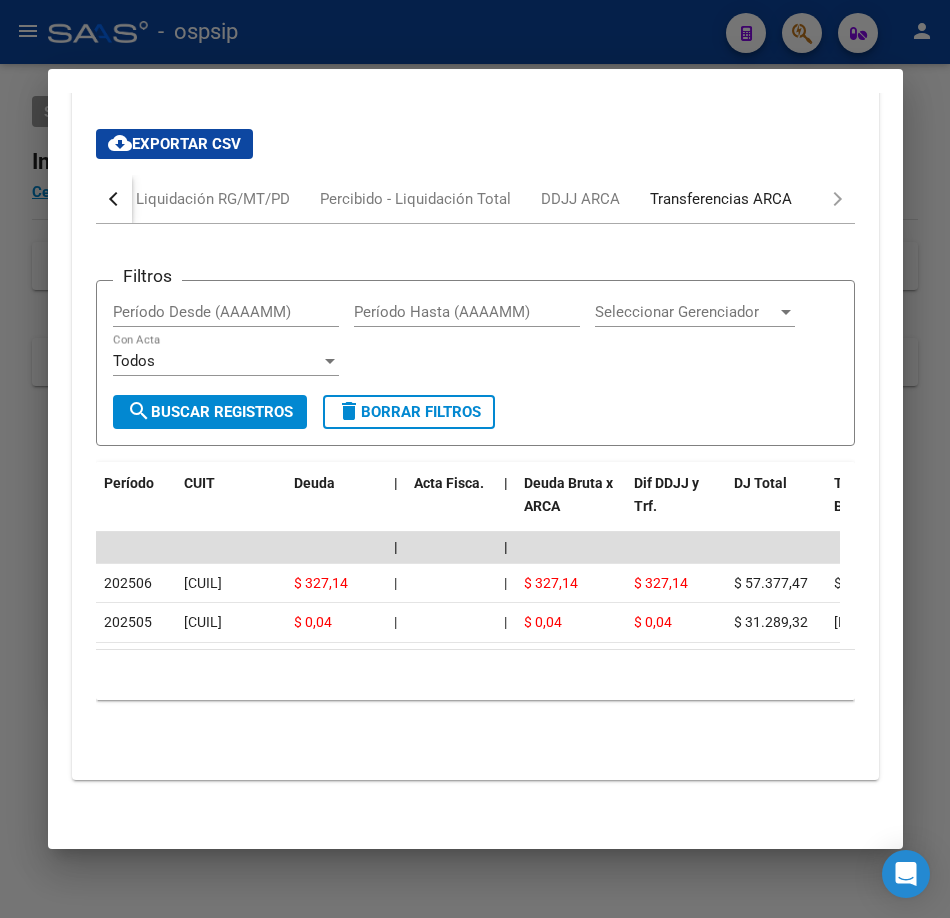 click on "Transferencias ARCA" at bounding box center [721, 199] 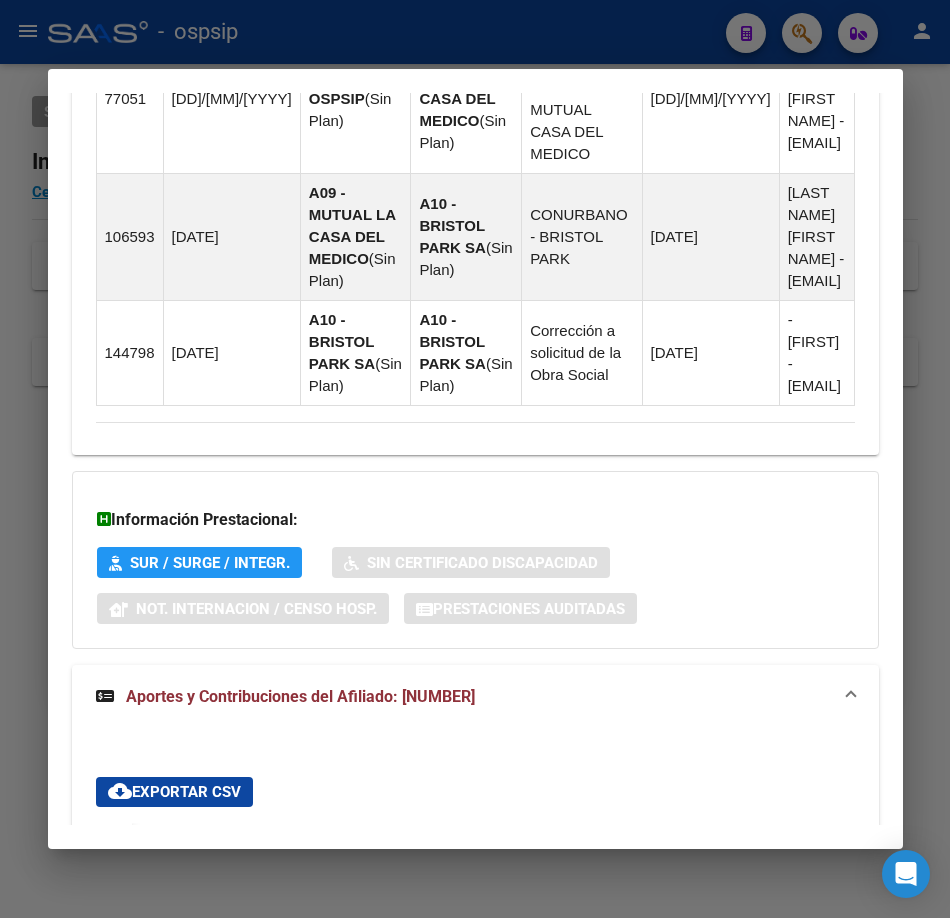 scroll, scrollTop: 1432, scrollLeft: 0, axis: vertical 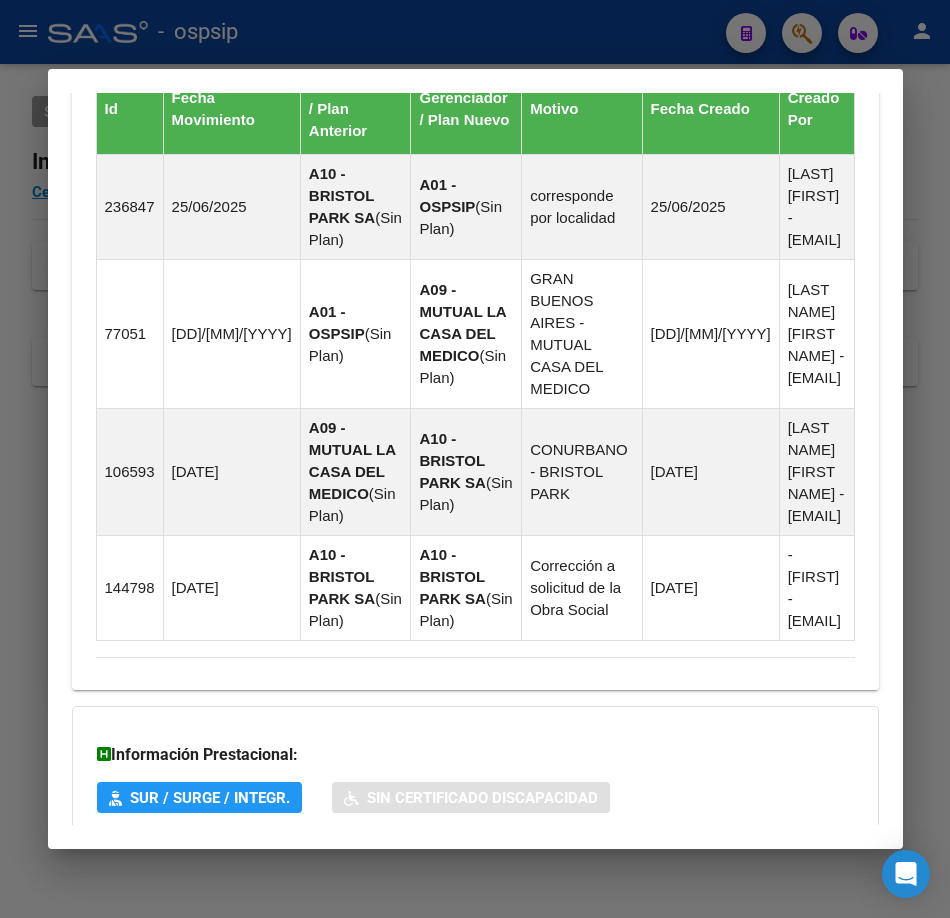 click at bounding box center (475, 459) 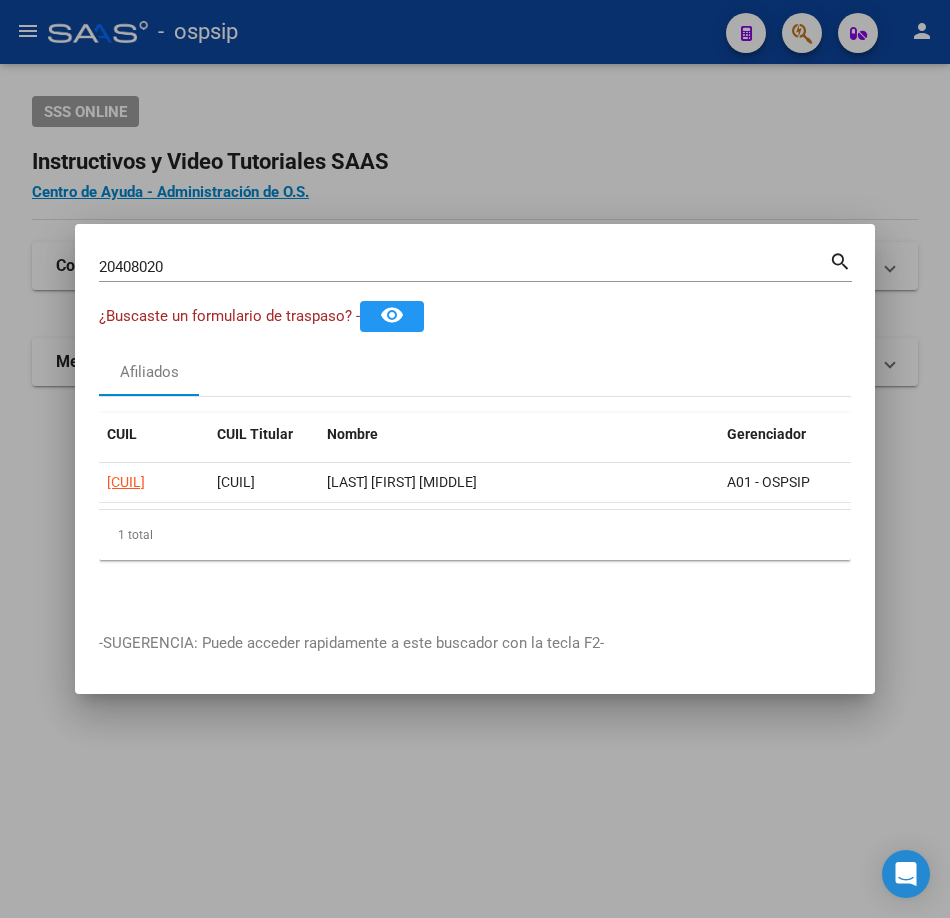 click on "[NUMBER] Buscar (apellido, dni, cuil, nro traspaso, cuit, obra social)" at bounding box center (464, 267) 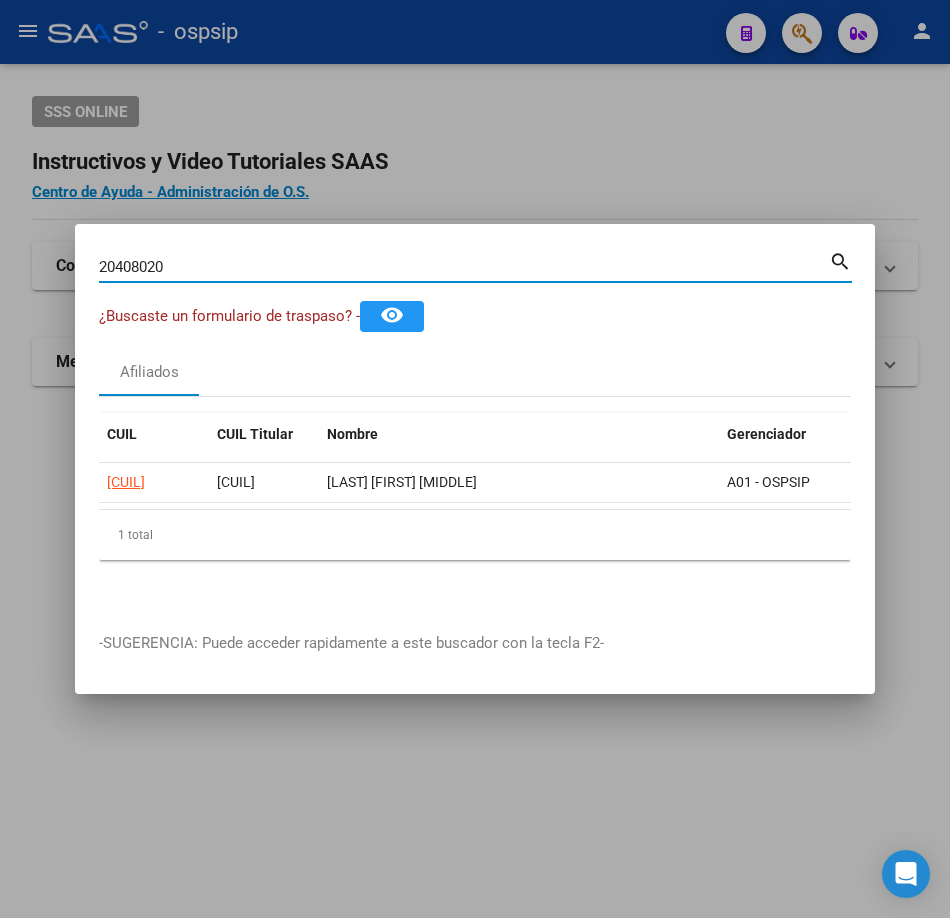 click on "20408020" at bounding box center (464, 267) 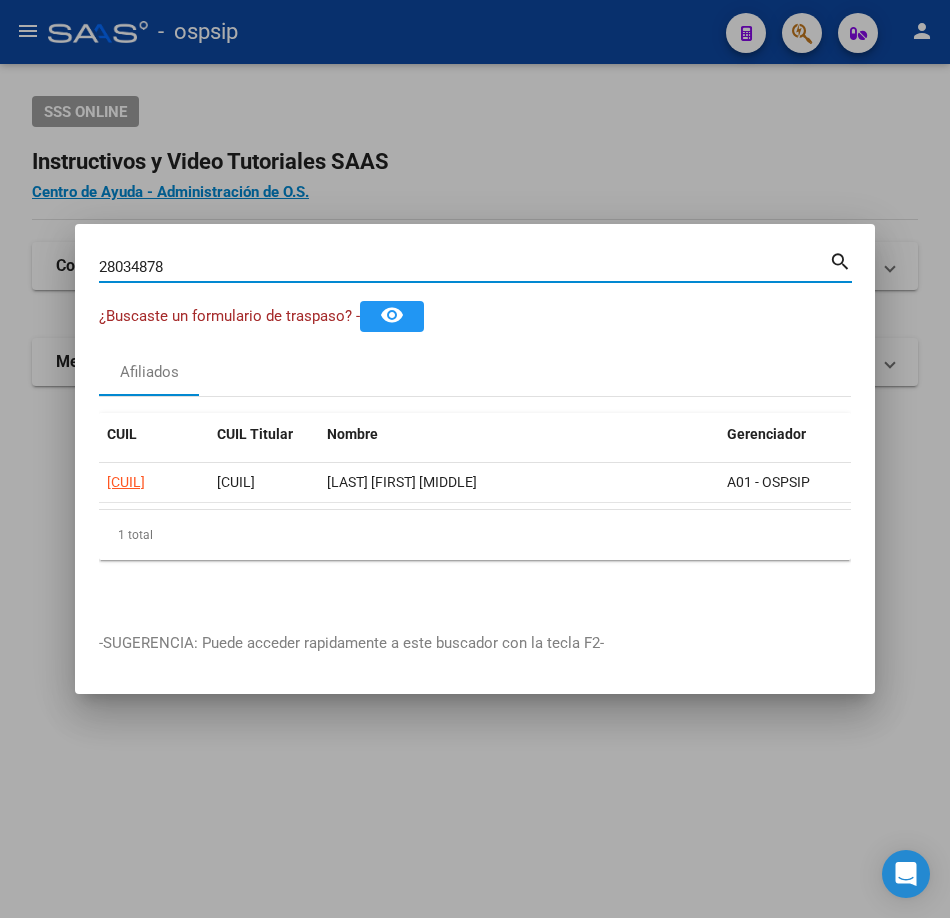 type on "28034878" 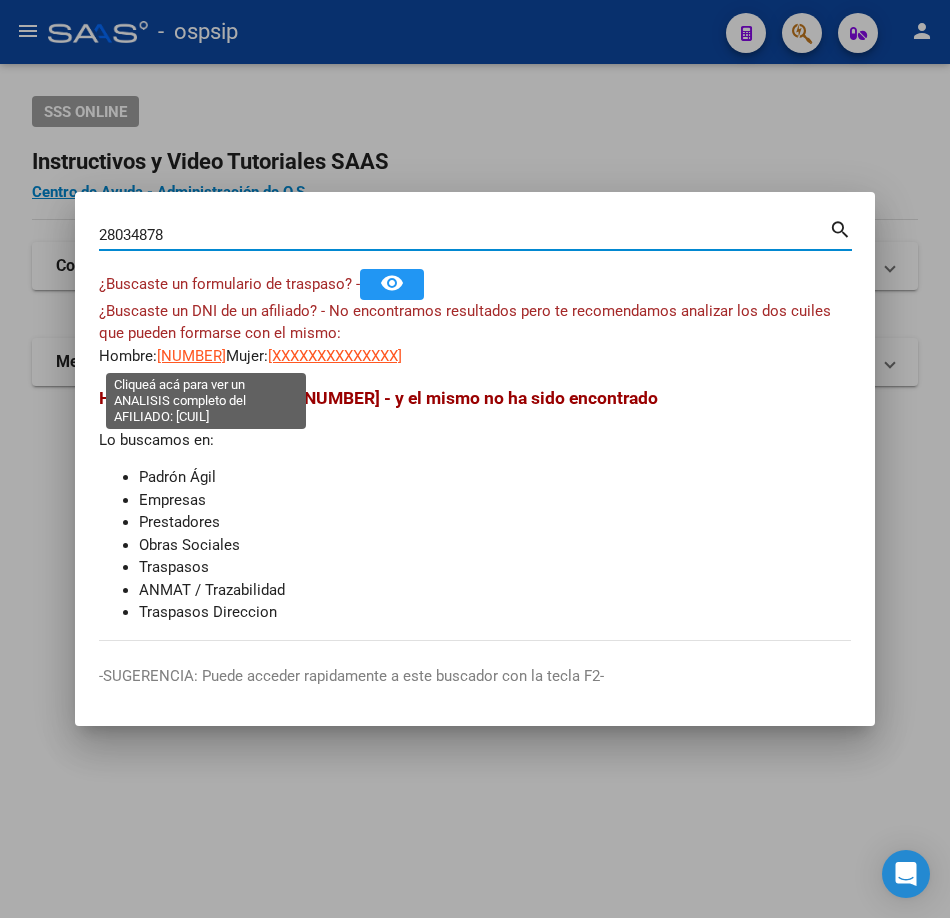 click on "[NUMBER]" at bounding box center [191, 356] 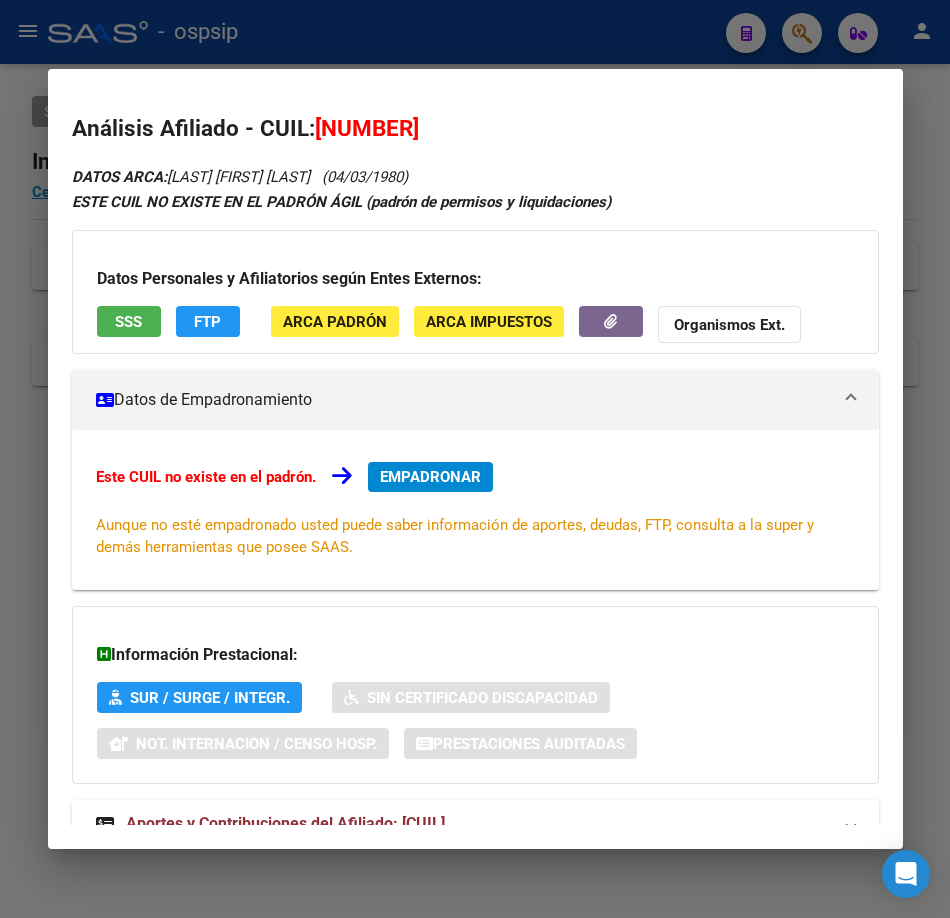 click on "SSS" at bounding box center [128, 322] 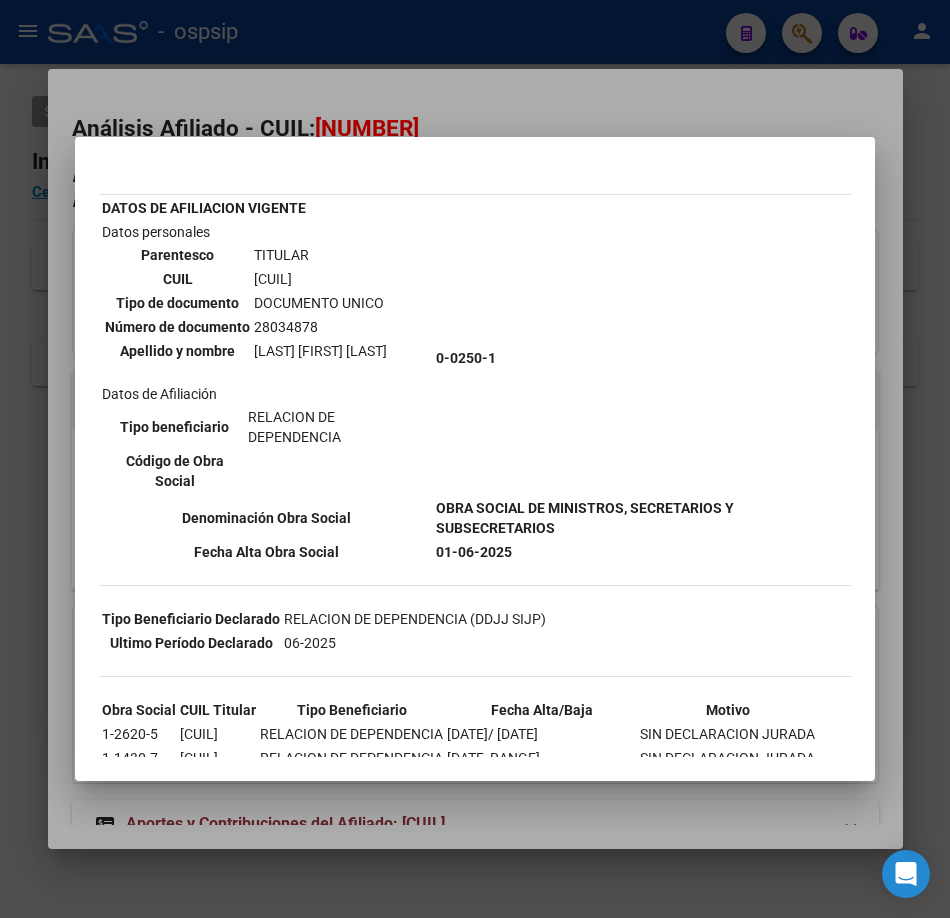 scroll, scrollTop: 157, scrollLeft: 0, axis: vertical 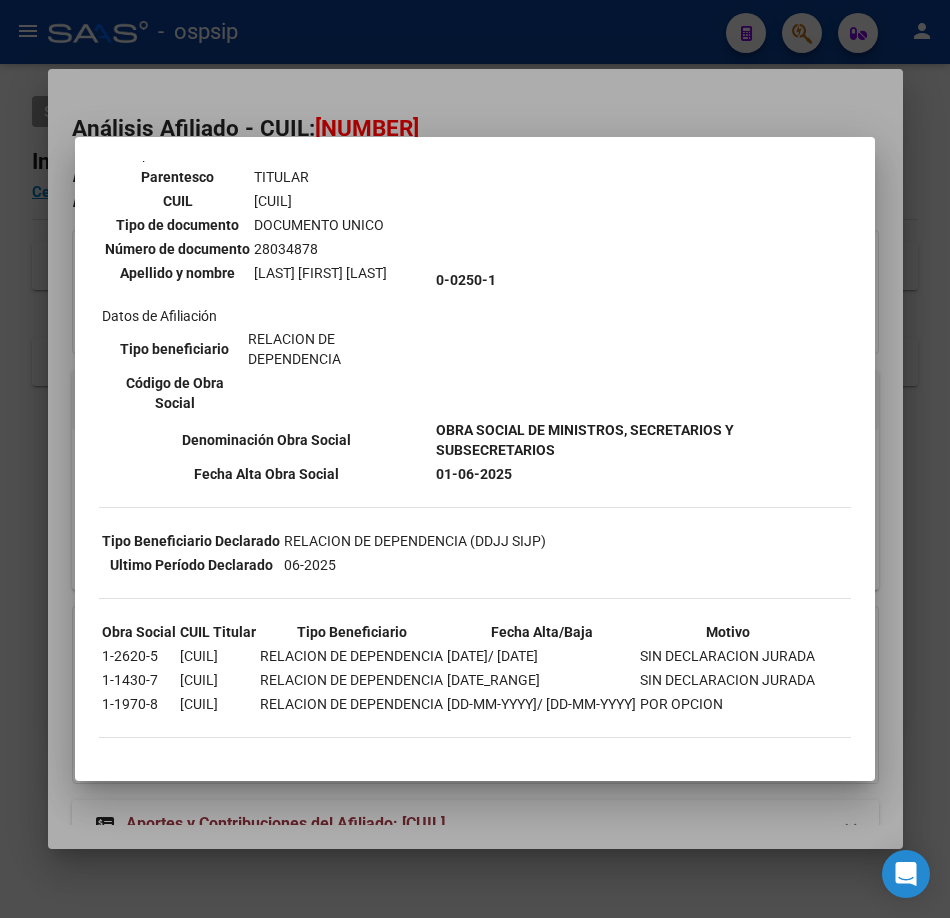 click at bounding box center (475, 459) 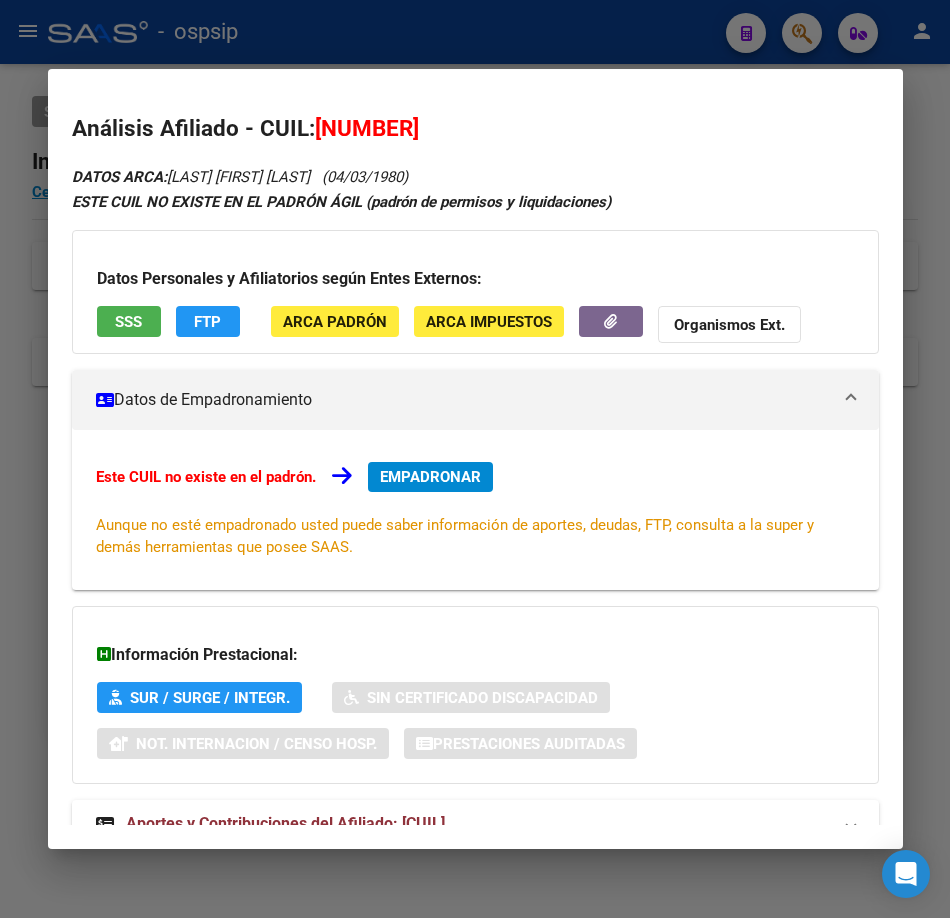 click at bounding box center [475, 459] 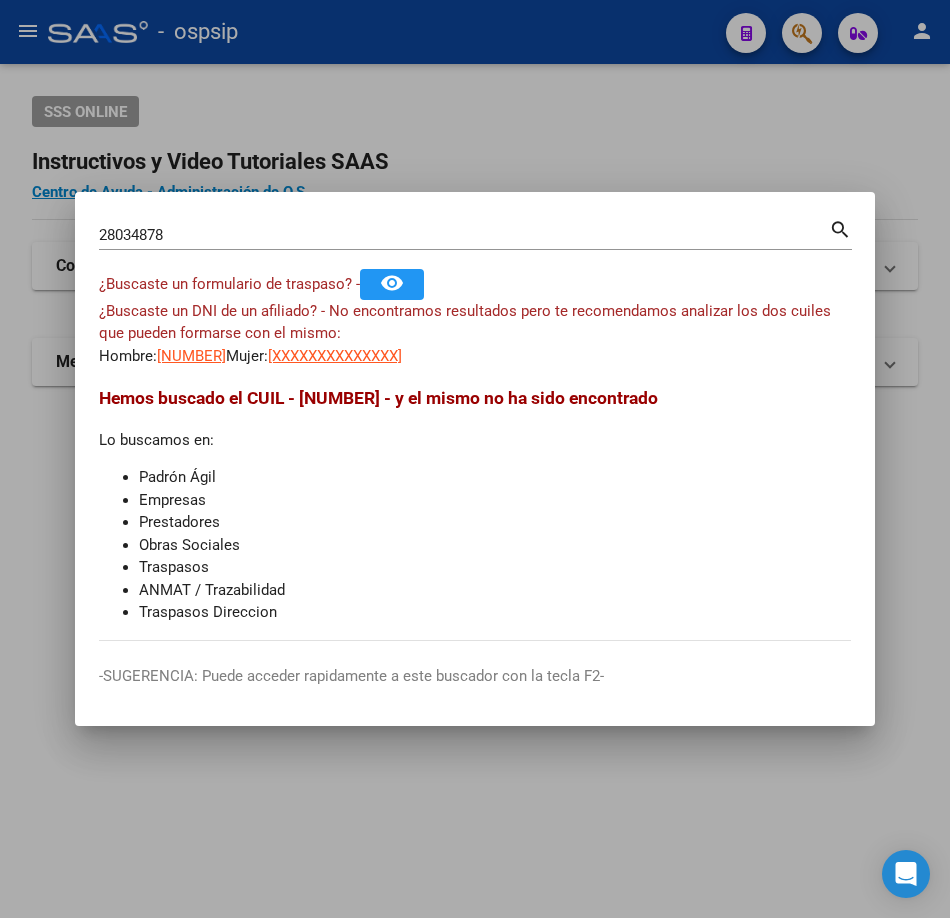 click on "28034878" at bounding box center [464, 235] 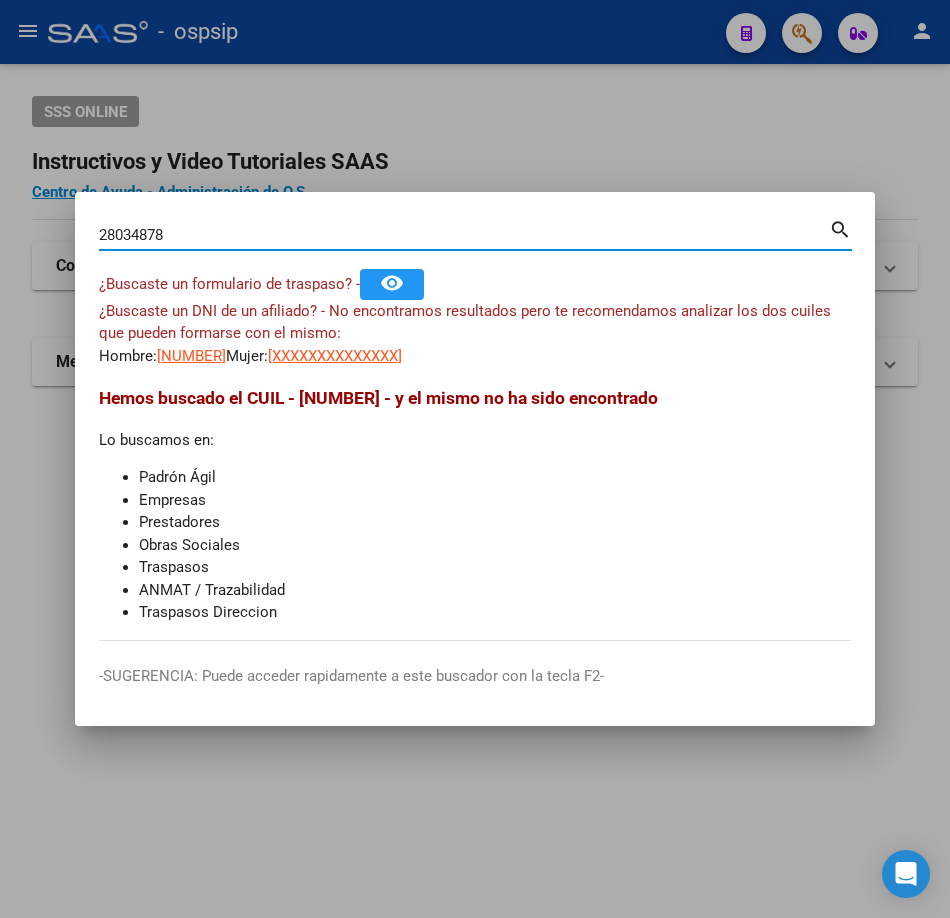 click on "28034878" at bounding box center [464, 235] 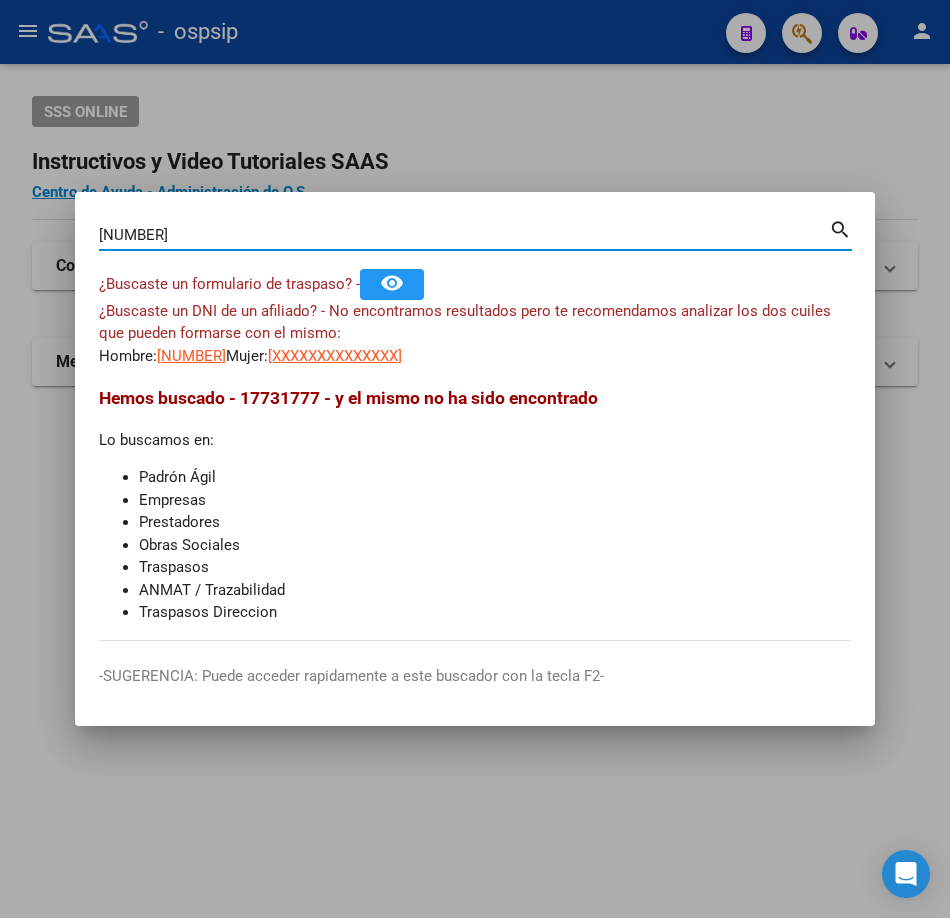 type on "[NUMBER]" 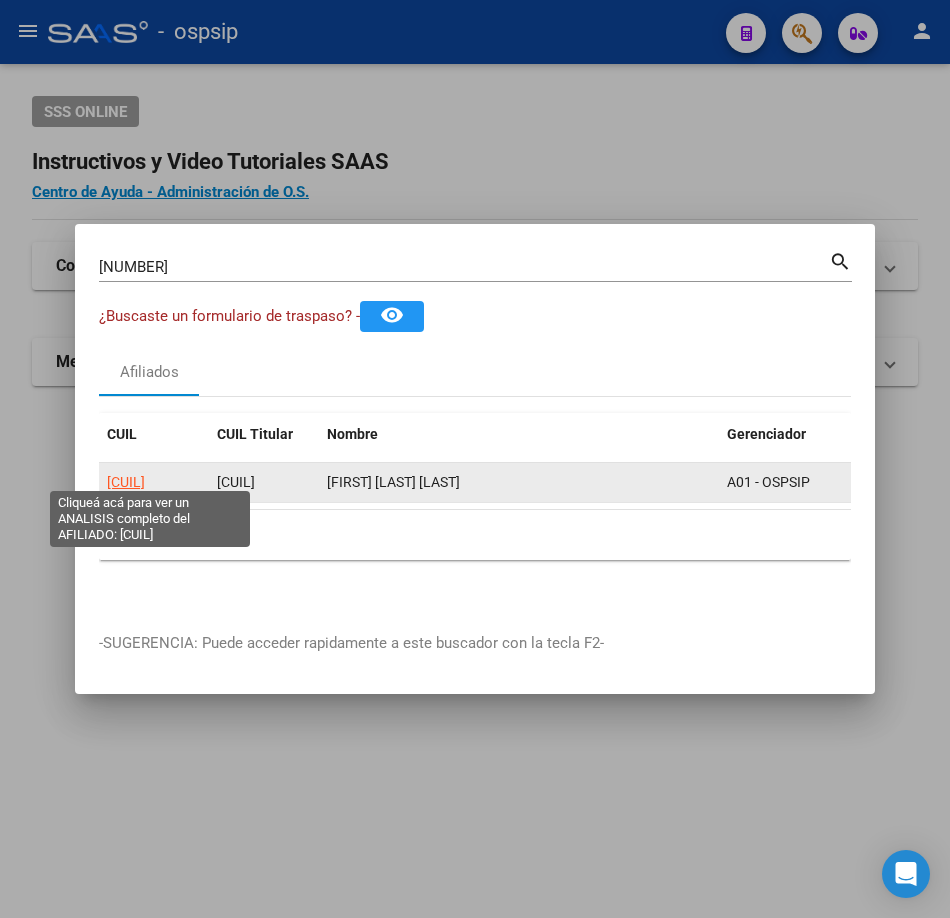 click on "[CUIL]" 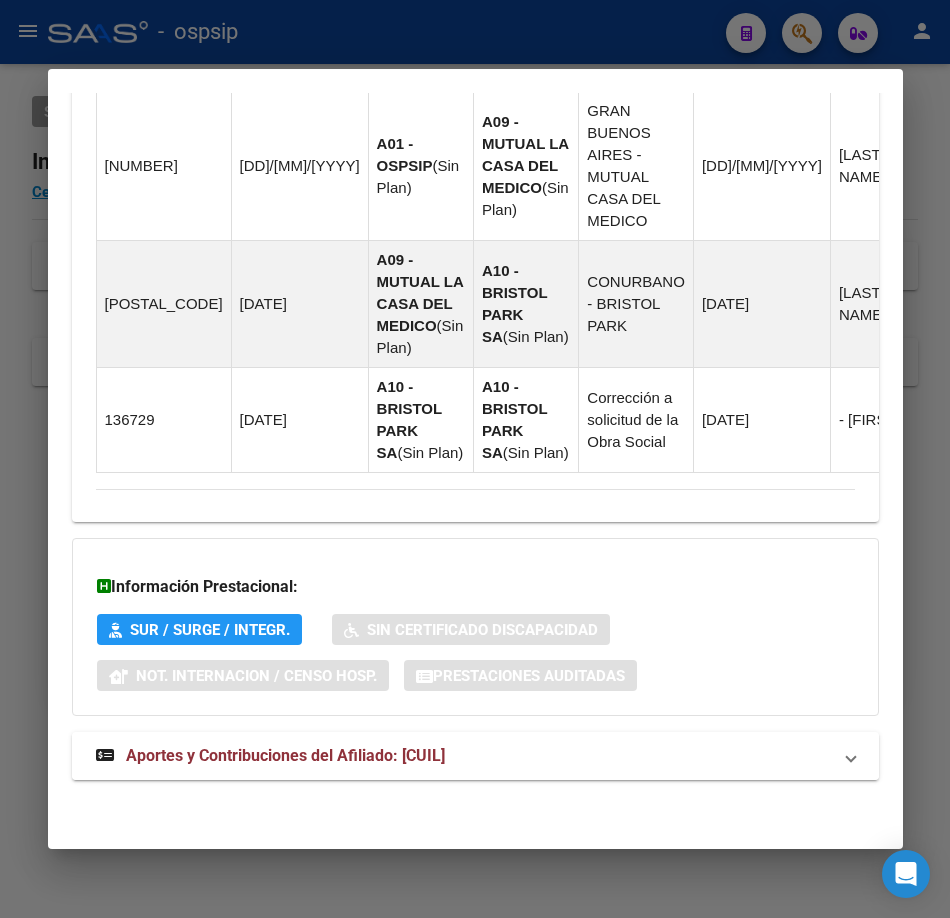 click on "Aportes y Contribuciones del Afiliado: [CUIL]" at bounding box center (285, 755) 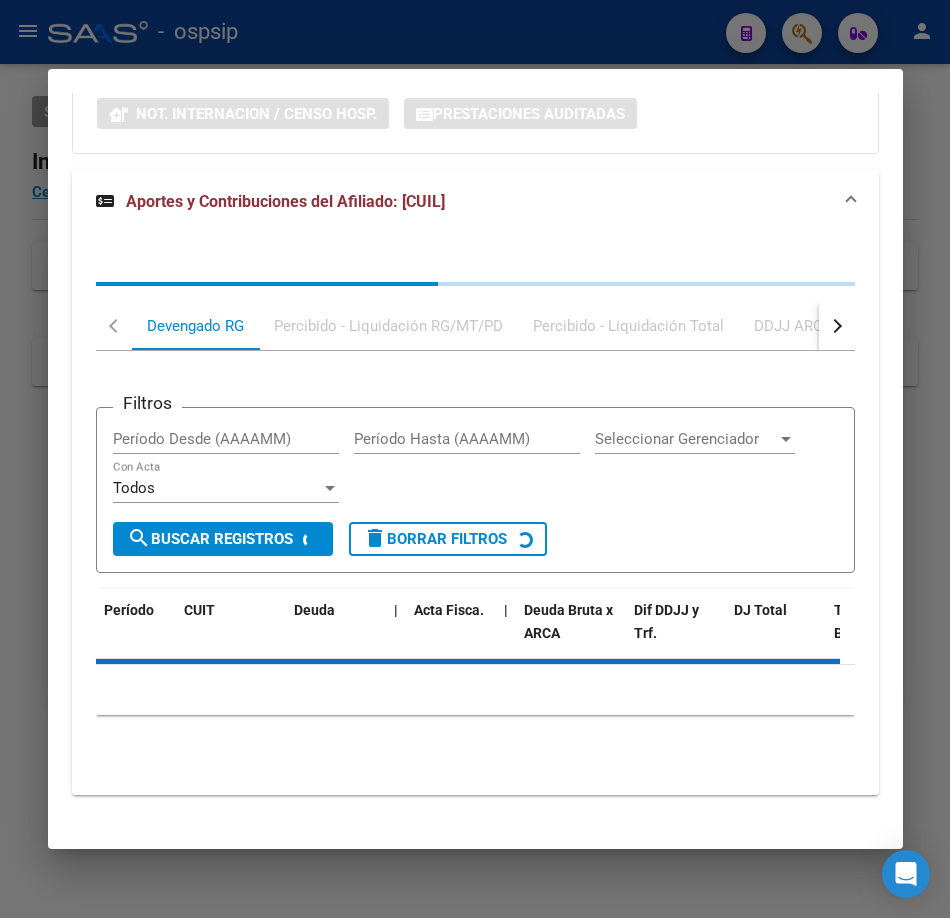 scroll, scrollTop: 2282, scrollLeft: 0, axis: vertical 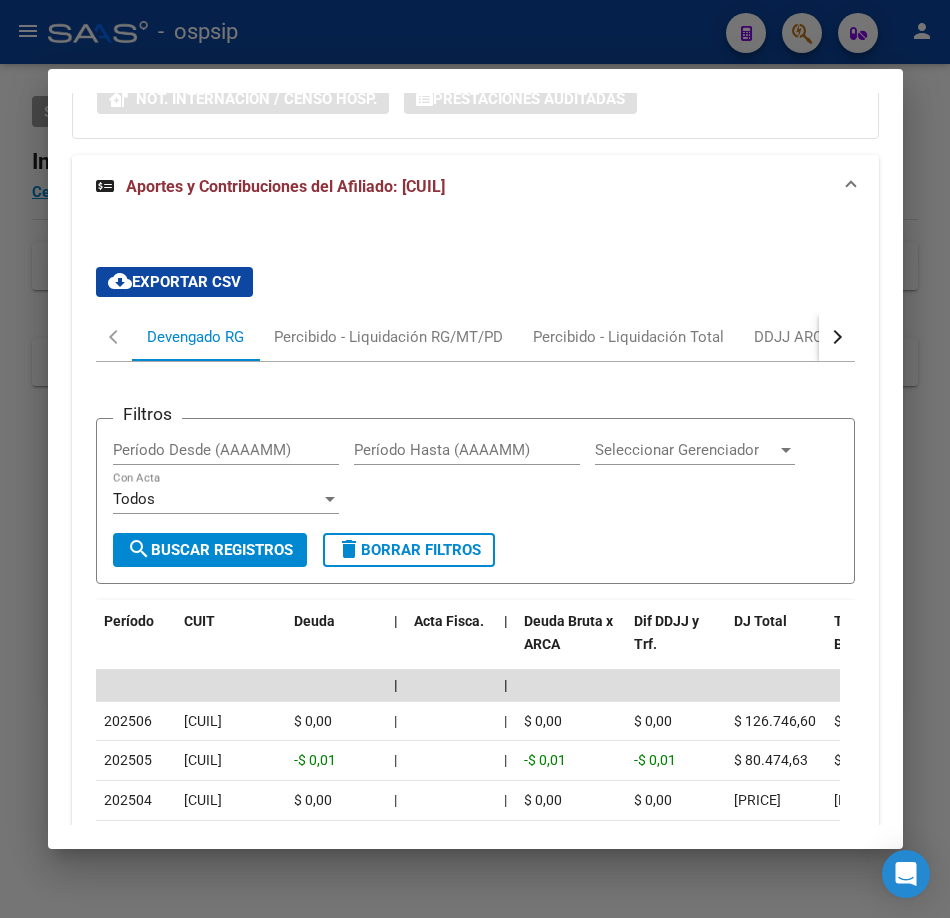 click at bounding box center [837, 337] 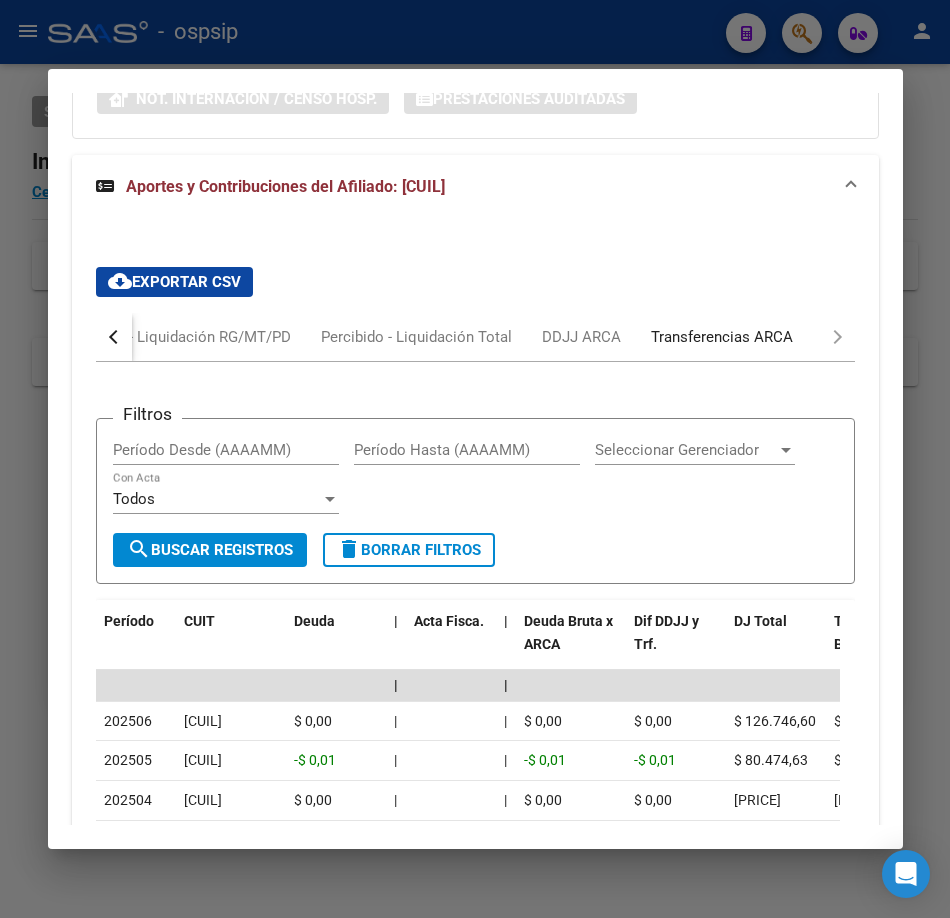 click on "Transferencias ARCA" at bounding box center [722, 337] 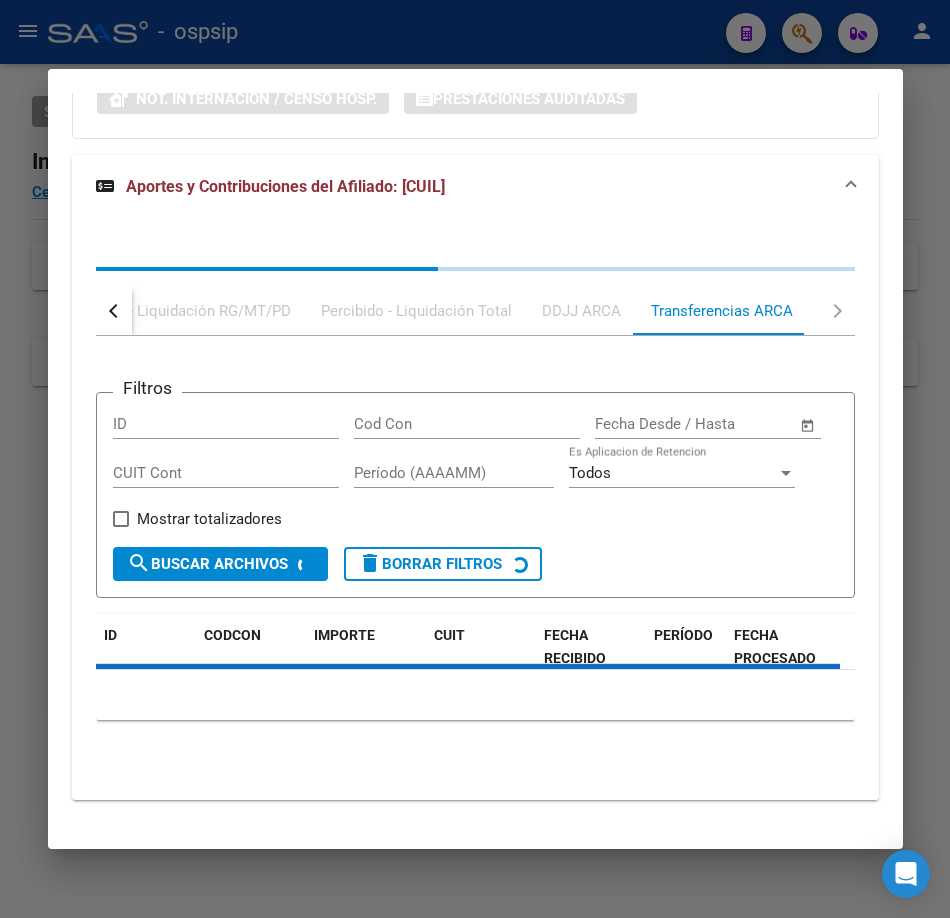click on "Transferencias ARCA" at bounding box center (722, 311) 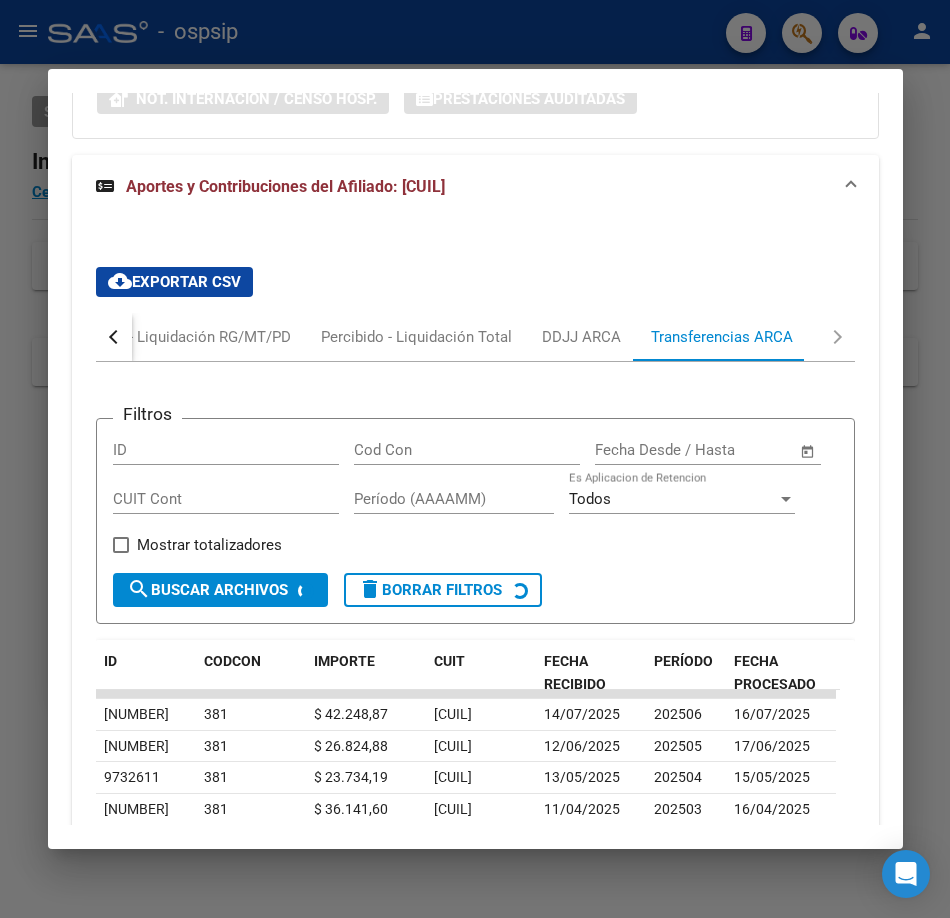 click on "cloud_download  Exportar CSV  Devengado RG Percibido - Liquidación RG/MT/PD Percibido - Liquidación Total DDJJ ARCA Transferencias ARCA Filtros ID Cod Con Start date – End date Fecha Desde / Hasta CUIT Cont   Período (AAAAMM)  Todos Es Aplicacion de Retencion   Mostrar totalizadores search  Buscar Archivos  delete  Borrar Filtros  ID CODCON IMPORTE CUIT FECHA RECIBIDO PERÍODO FECHA PROCESADO [NUMBER] 381 $ 42.248,87 [CUIL] [DATE] 202506 [DATE] [NUMBER] 381 $ 26.824,88 [CUIL] [DATE] 202505 [DATE] [NUMBER] 381 $ 23.734,19 [CUIL] [DATE] 202504 [DATE] [NUMBER] 381 $ 36.141,60 [CUIL] [DATE] 202503 [DATE] [NUMBER] 381 $ 23.387,88 [CUIL] [DATE] 202502 [DATE] [NUMBER] 381 $ 21.382,07 [CUIL] [DATE] 202501 [DATE] [NUMBER] 381 $ 37.466,35 [CUIL] [DATE] 202412 [DATE] [NUMBER] 381 $ 24.959,40 [CUIL] [DATE] 202411 [DATE] [NUMBER] 381 $ 23.522,48 [CUIL] [DATE] 202410 [DATE] [NUMBER] 381 $ 20.502,98  1" at bounding box center [475, 686] 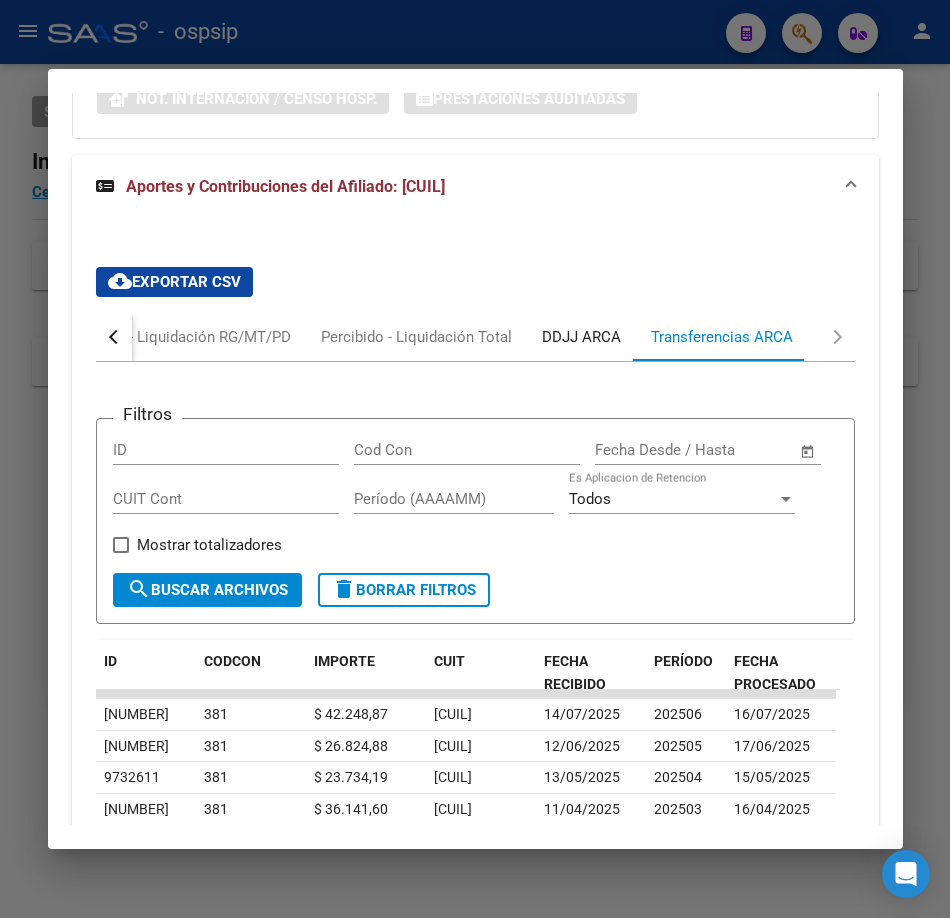 click on "DDJJ ARCA" at bounding box center (581, 337) 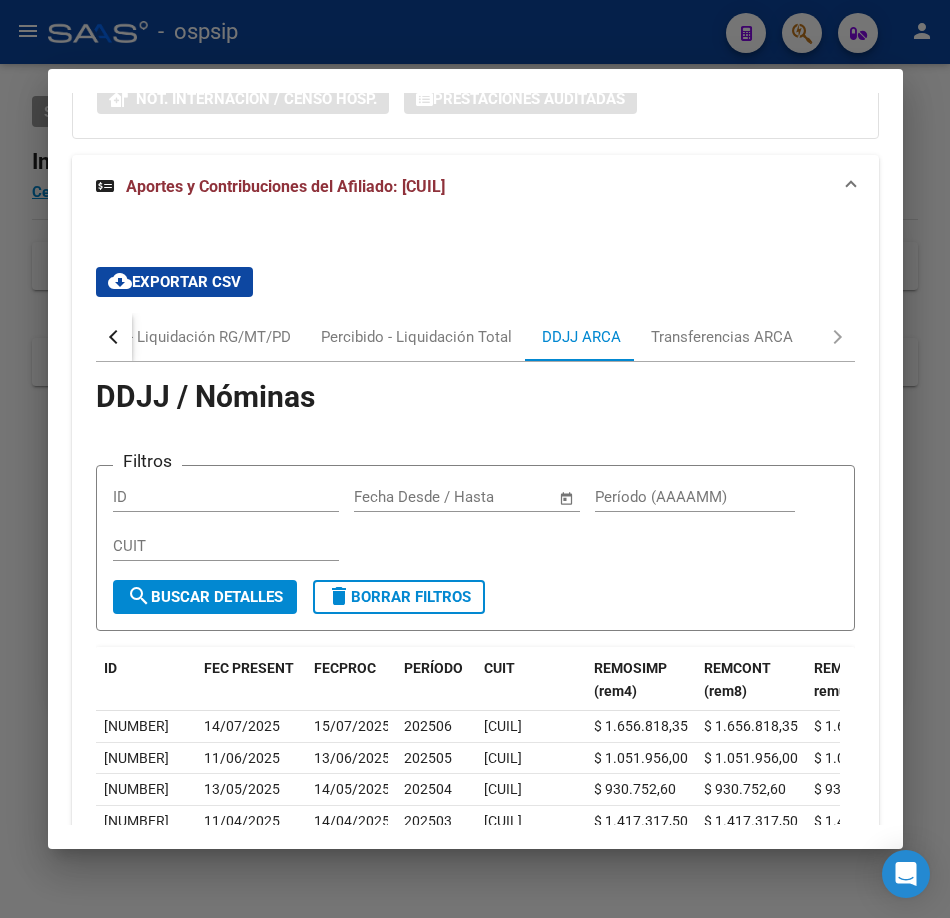 click at bounding box center [475, 459] 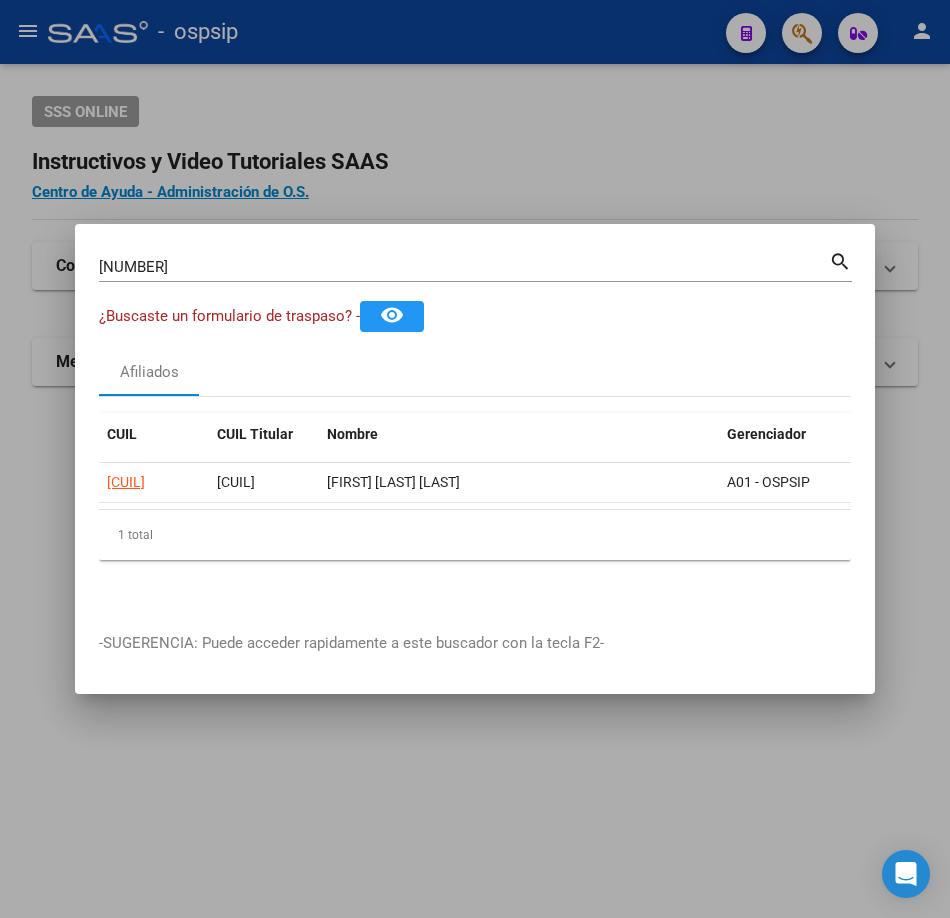 click on "[NUMBER]" at bounding box center [464, 267] 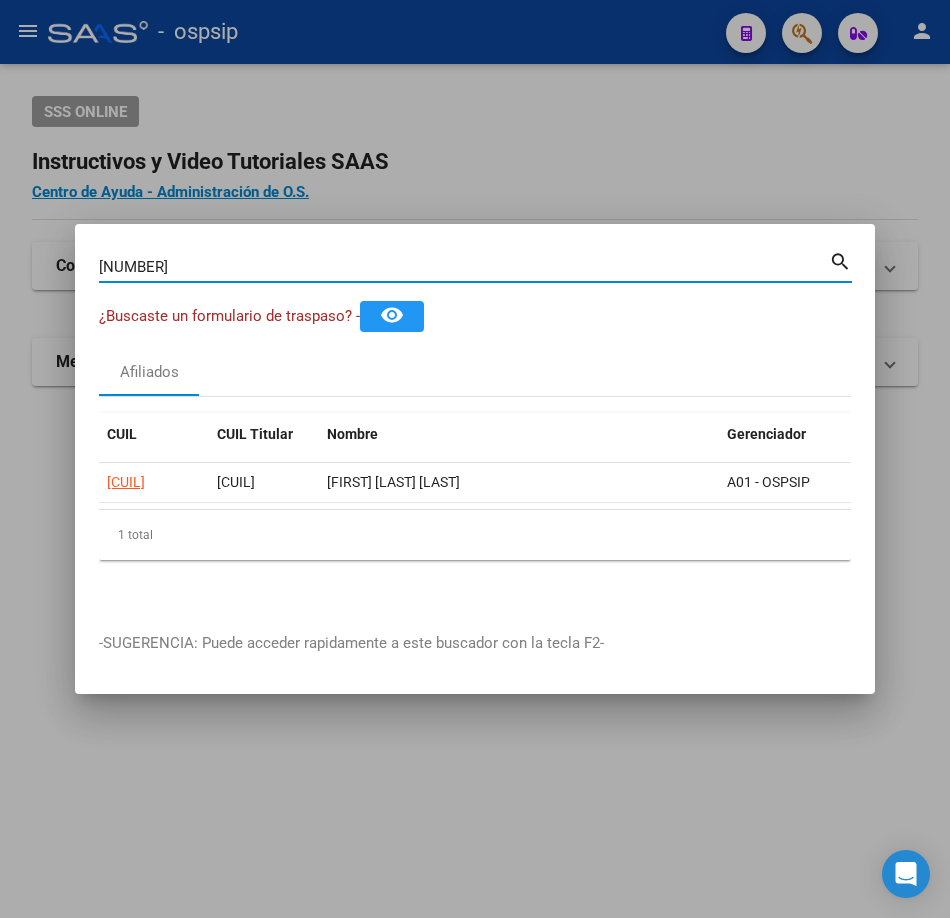 click on "[NUMBER]" at bounding box center [464, 267] 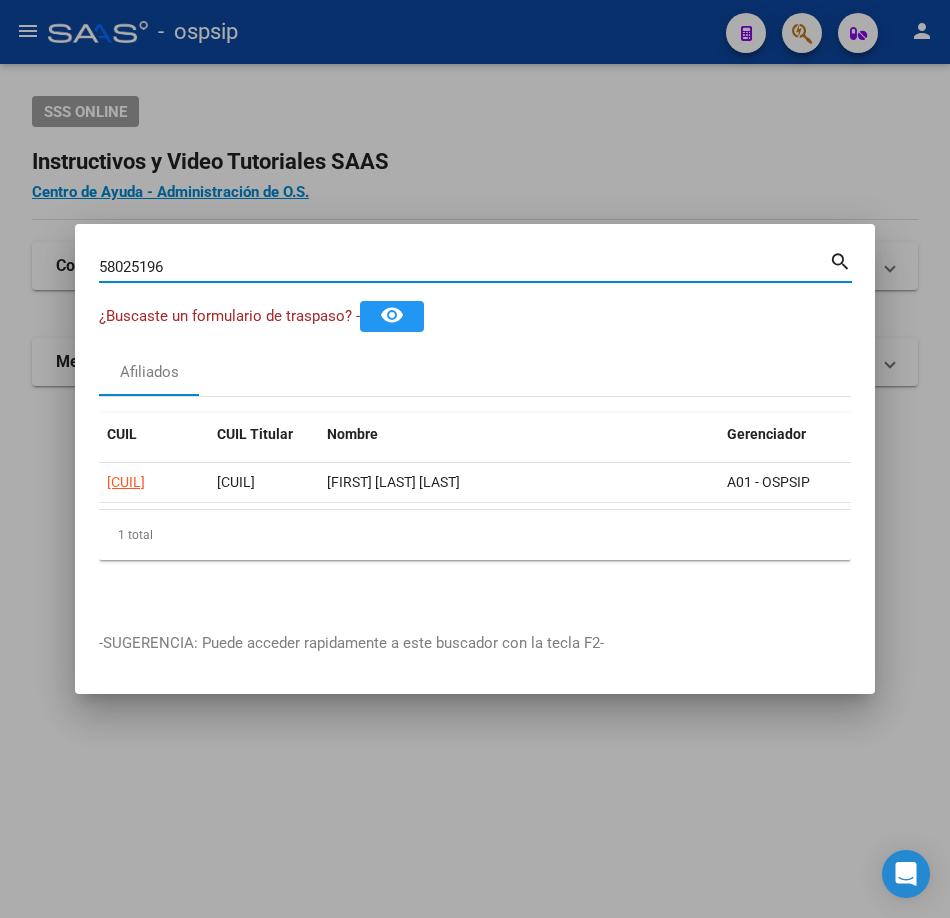 type on "58025196" 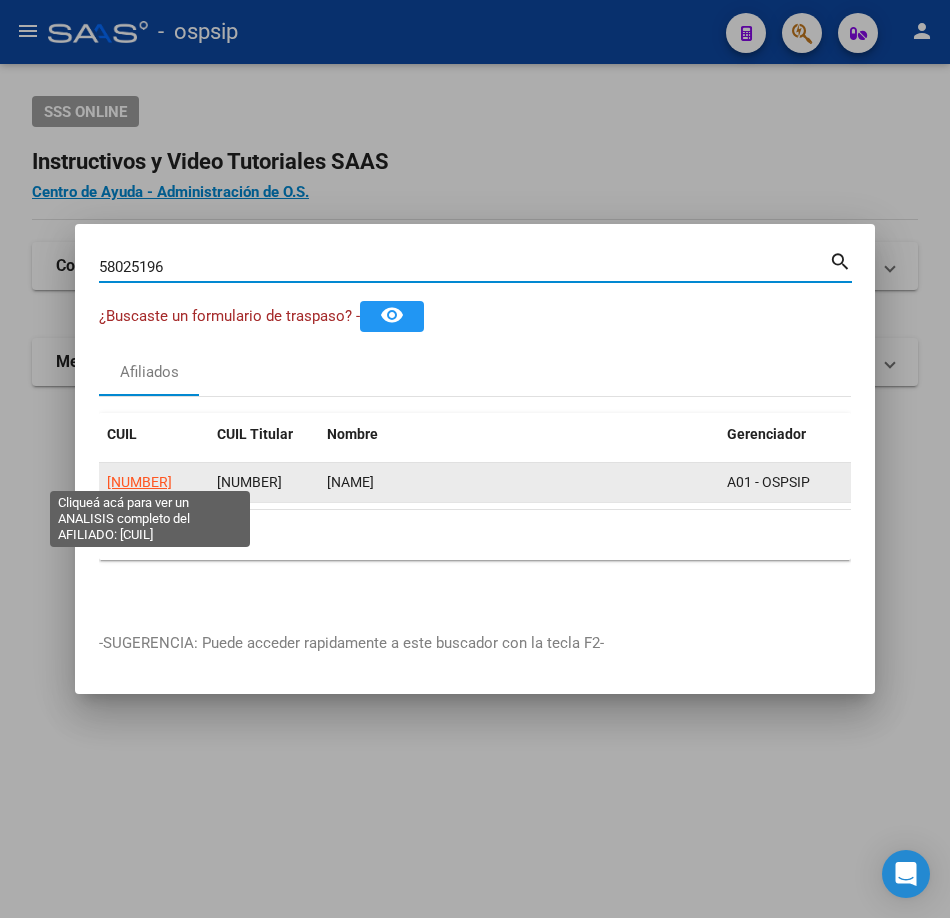 click on "[NUMBER]" 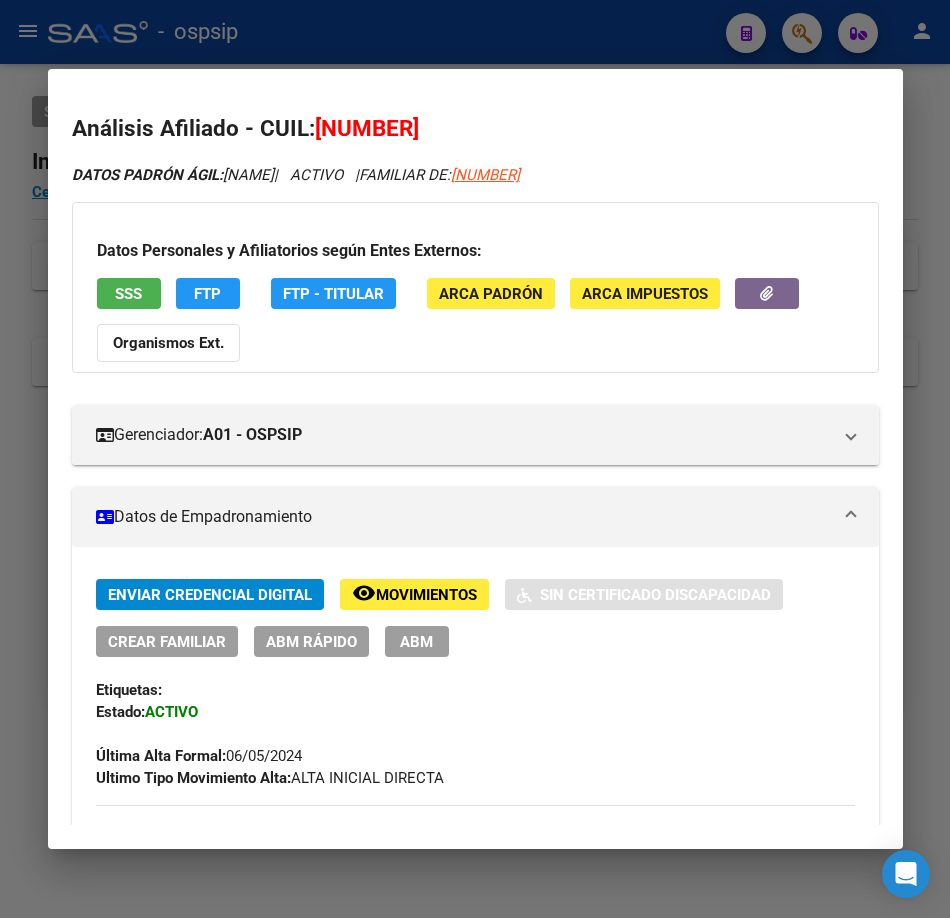 click on "SSS" at bounding box center (128, 294) 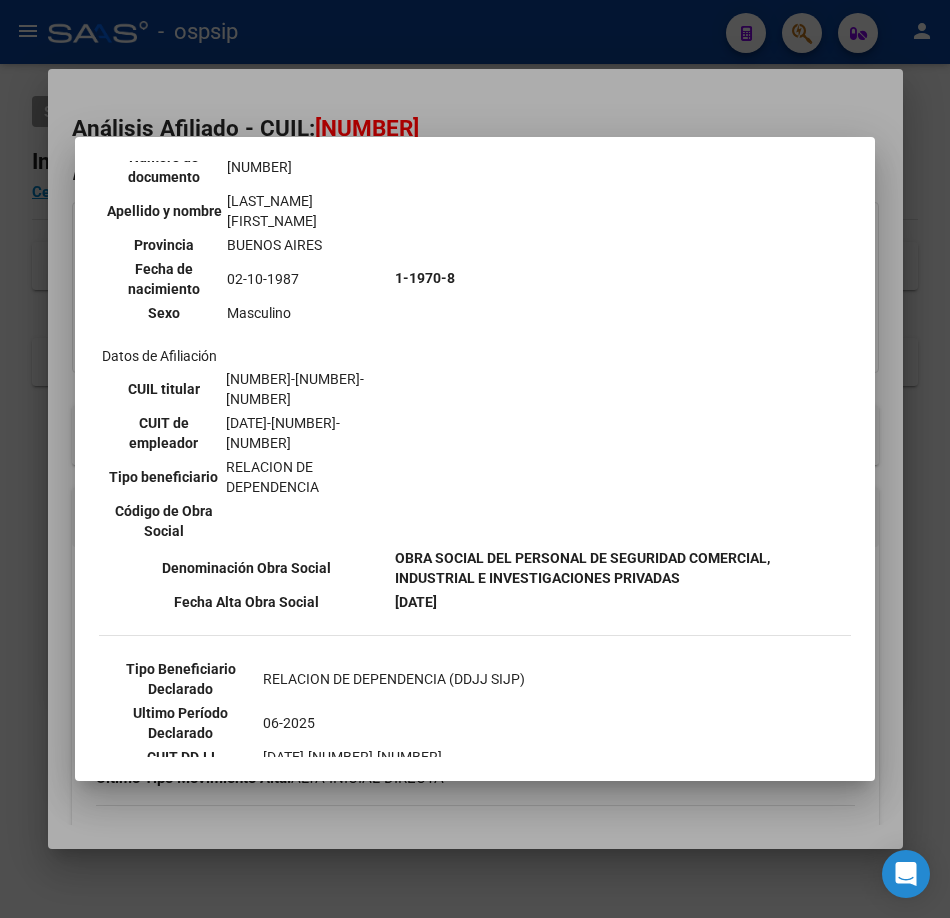 scroll, scrollTop: 500, scrollLeft: 0, axis: vertical 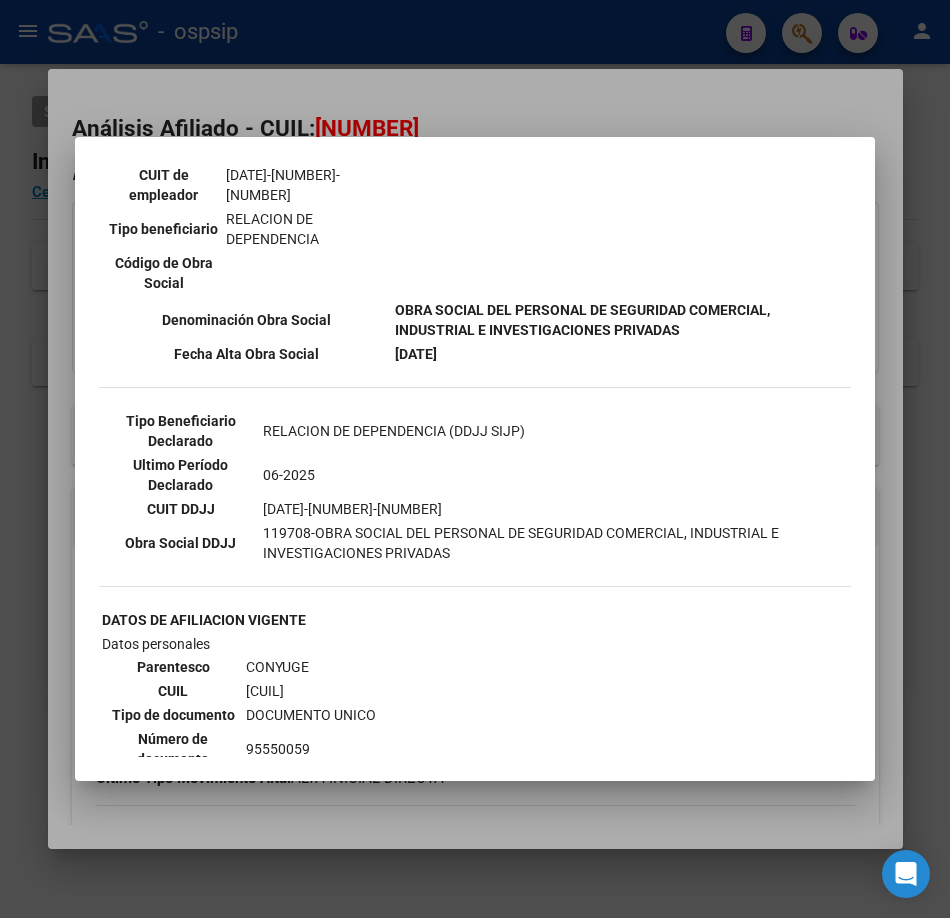 click at bounding box center (475, 459) 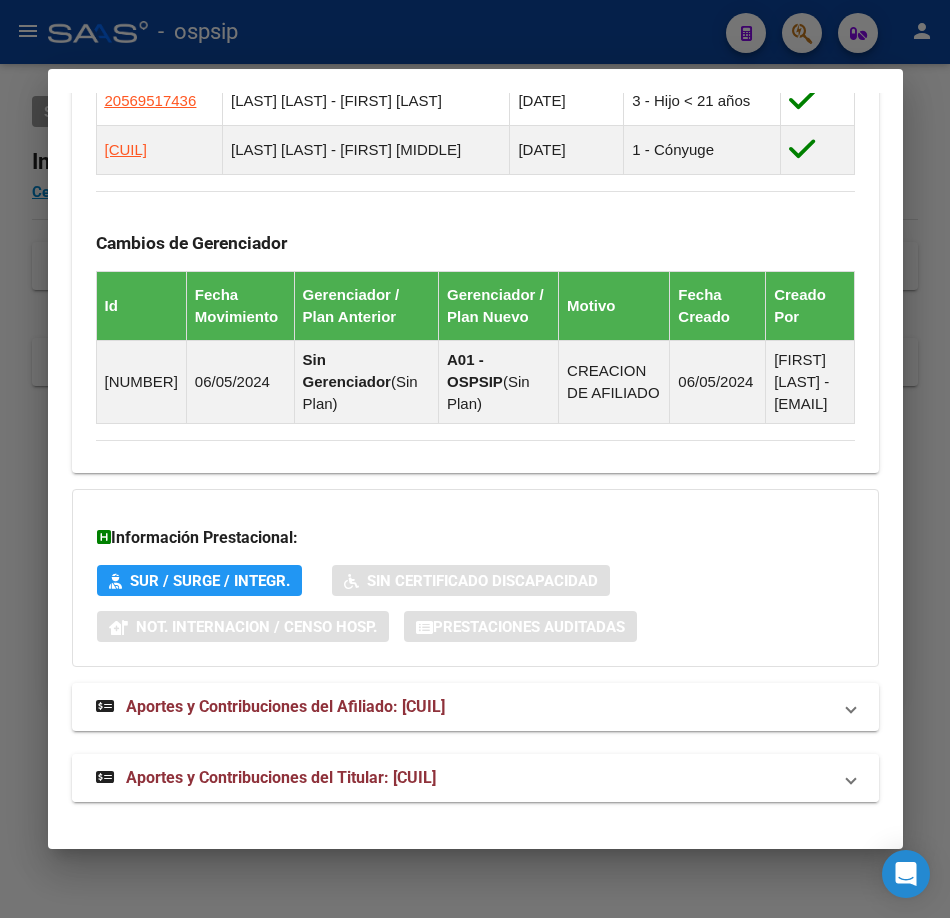 click on "Aportes y Contribuciones del Titular: [CUIL]" at bounding box center (281, 777) 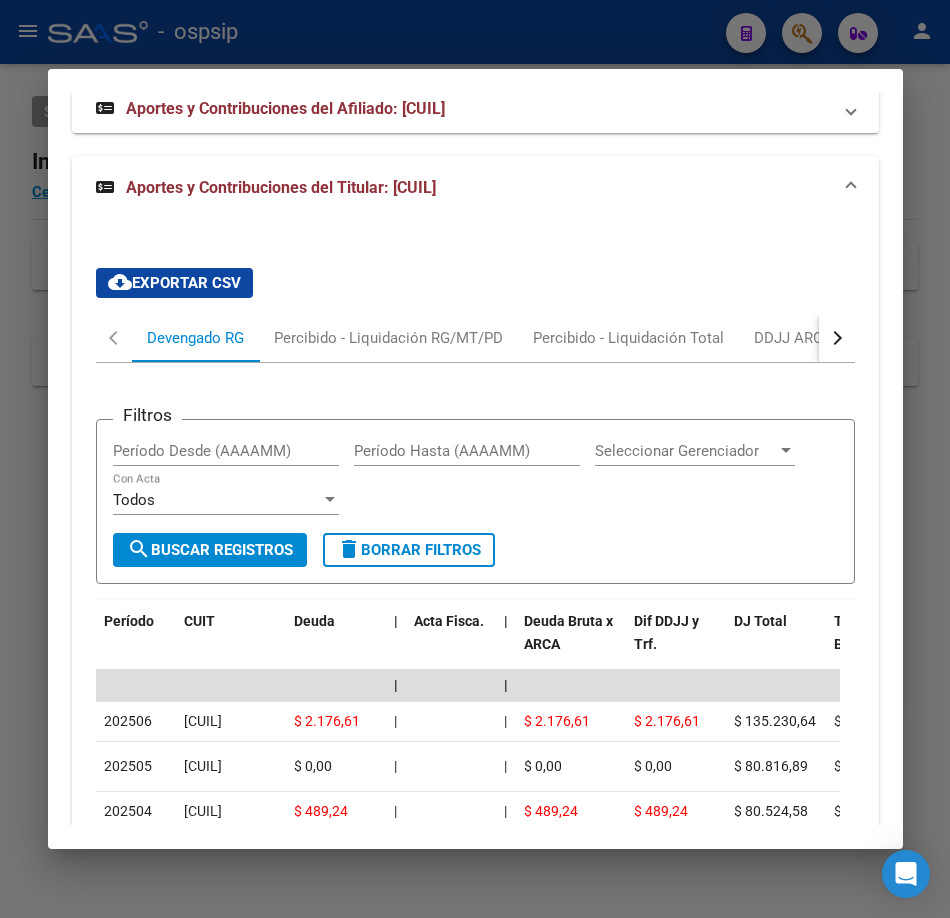 scroll, scrollTop: 2133, scrollLeft: 0, axis: vertical 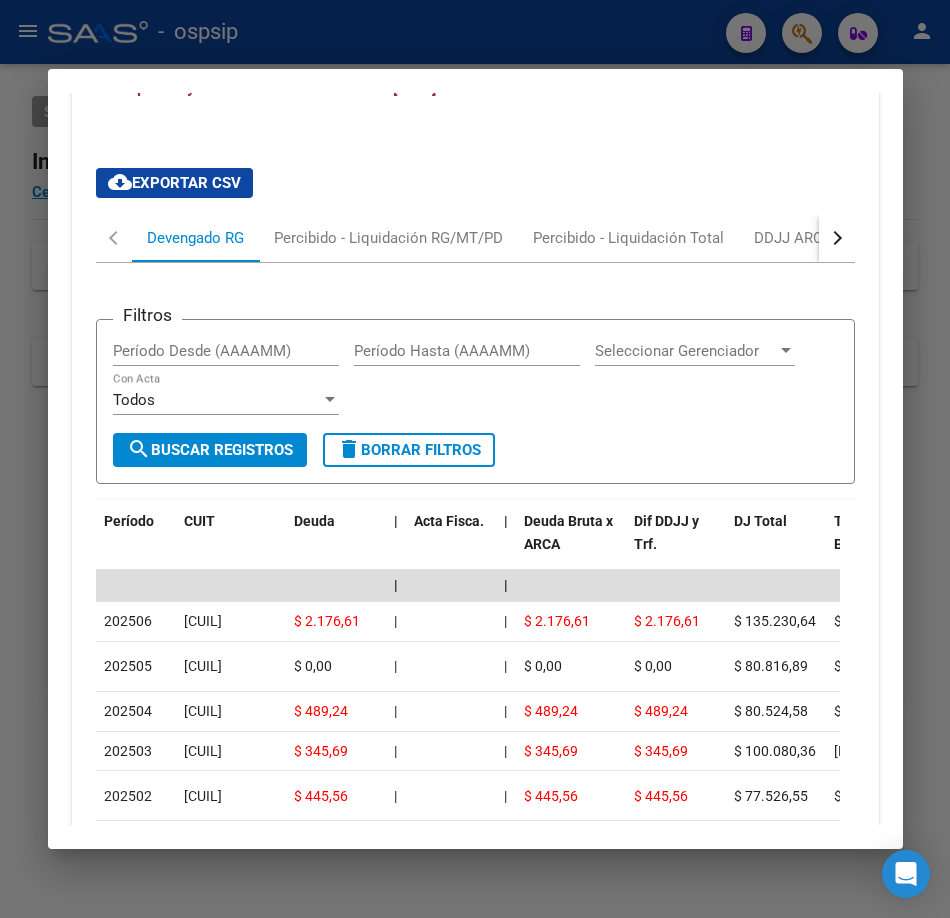 click on "Análisis Afiliado - CUIL:  [CUIL] DATOS PADRÓN ÁGIL:  [LAST_NAME] [LAST_NAME] [LAST_NAME] [LAST_NAME]     |   ACTIVO   |     FAMILIAR DE:  [CUIL] Datos Personales y Afiliatorios según Entes Externos: SSS FTP  FTP - Titular ARCA Padrón ARCA Impuestos Organismos Ext.    Gerenciador:      A01 - OSPSIP Atención telefónica: Atención emergencias: Otros Datos Útiles:    Datos de Empadronamiento  Enviar Credencial Digital remove_red_eye Movimientos    Sin Certificado Discapacidad Crear Familiar ABM Rápido ABM Etiquetas: Estado: ACTIVO Última Alta Formal:  [DATE] Ultimo Tipo Movimiento Alta:  ALTA INICIAL DIRECTA DATOS DEL AFILIADO Apellido:  [LAST_NAME] [LAST_NAME] [LAST_NAME] [LAST_NAME] CUIL:  [CUIL] Documento:  DU - DOCUMENTO UNICO [NUMBER]  Nacionalidad:  ARGENTINA Parentesco:  3 - Hijo < 21 años Estado Civil:  Soltero Discapacitado:    NO (00) Sexo:  F Nacimiento:  [DATE] Edad:  5  NO TIENE TELEFONOS REGISTRADOS Provincia:  [STATE] Localidad:  [CITY] Código Postal:  1650 Calle:  [LAST_NAME] [NUMBER] Id" at bounding box center (475, 459) 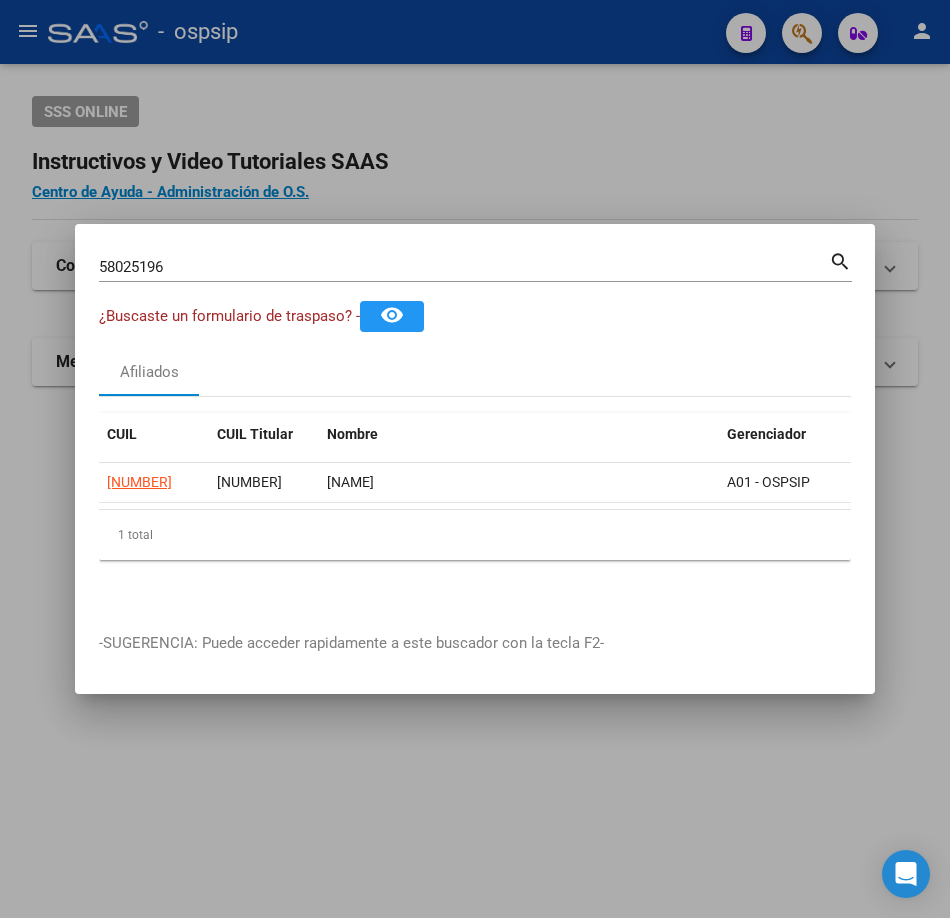 click on "58025196 Buscar (apellido, dni, cuil, nro traspaso, cuit, obra social)" at bounding box center [464, 267] 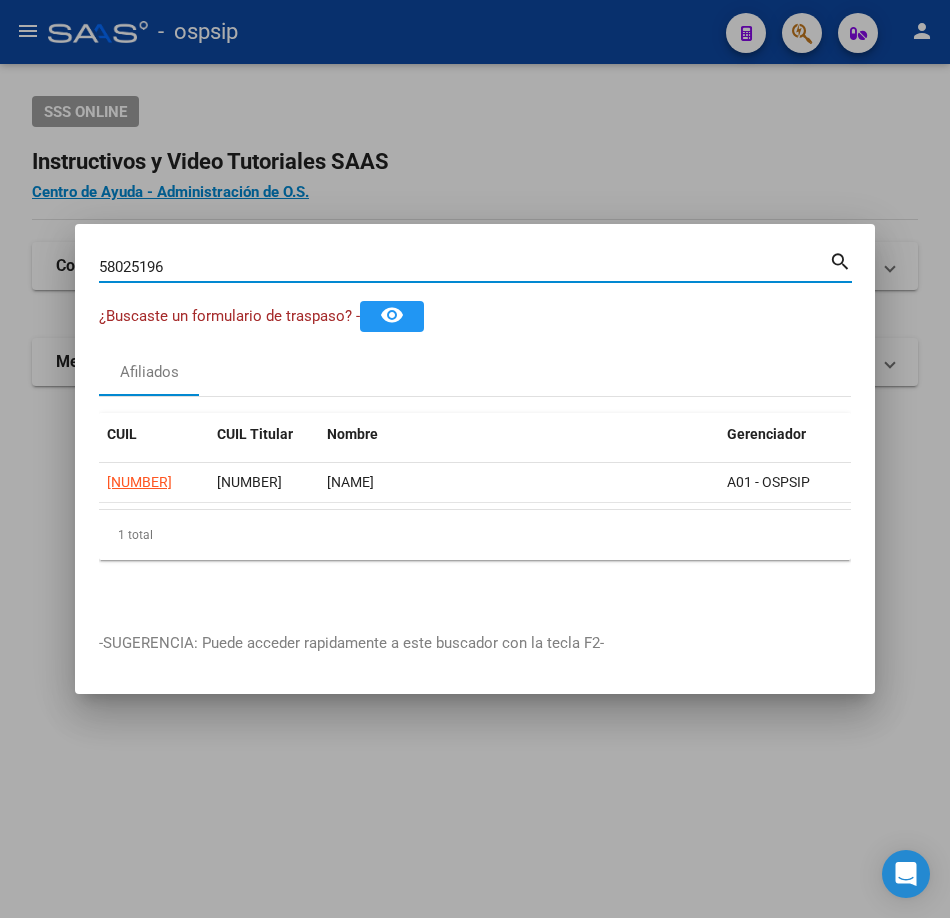 click on "58025196" at bounding box center [464, 267] 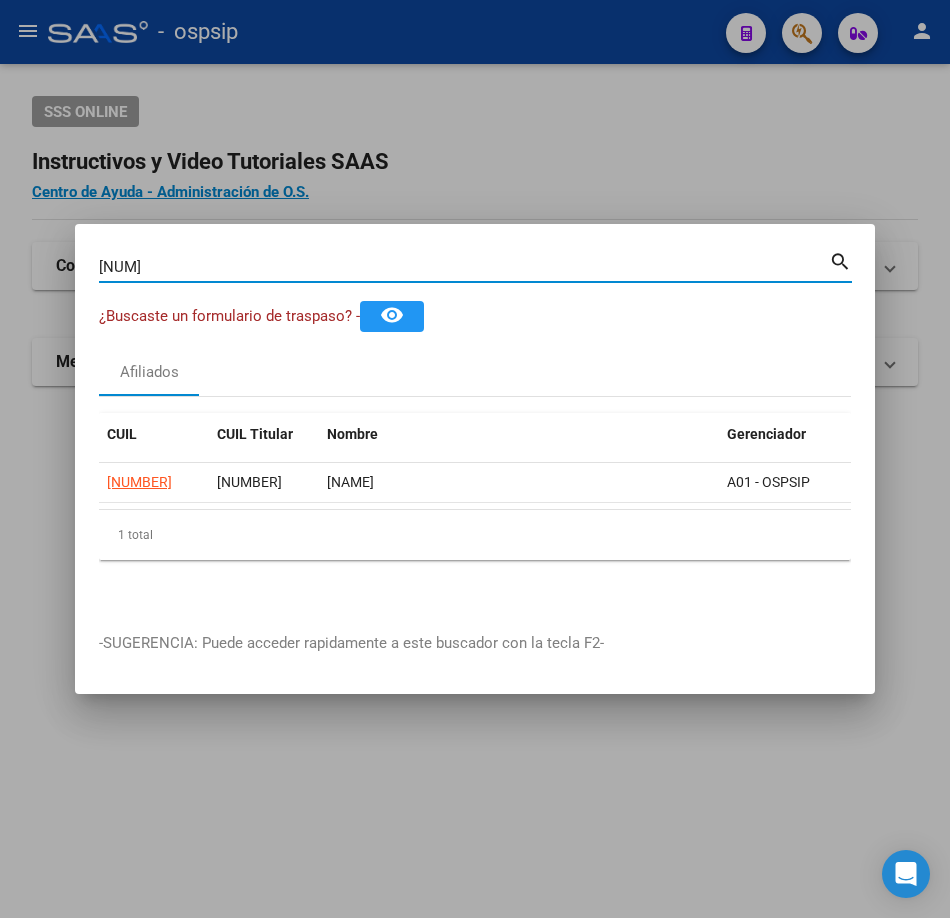 type on "[NUM]" 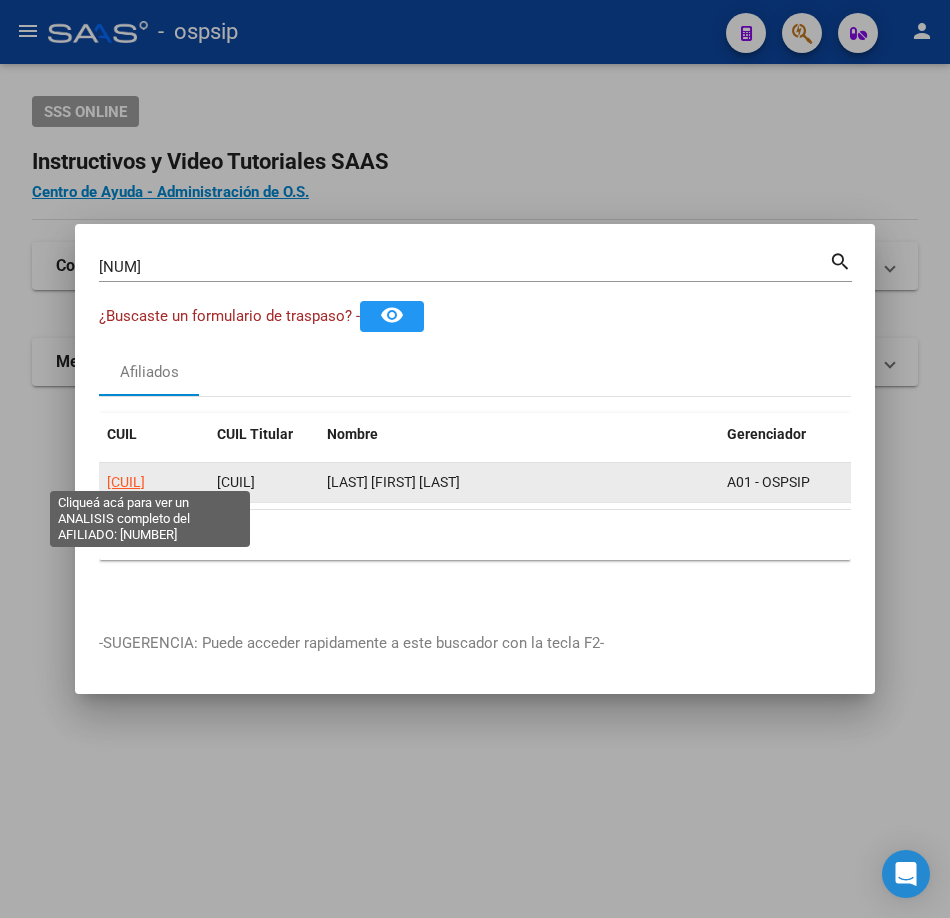 click on "[CUIL]" 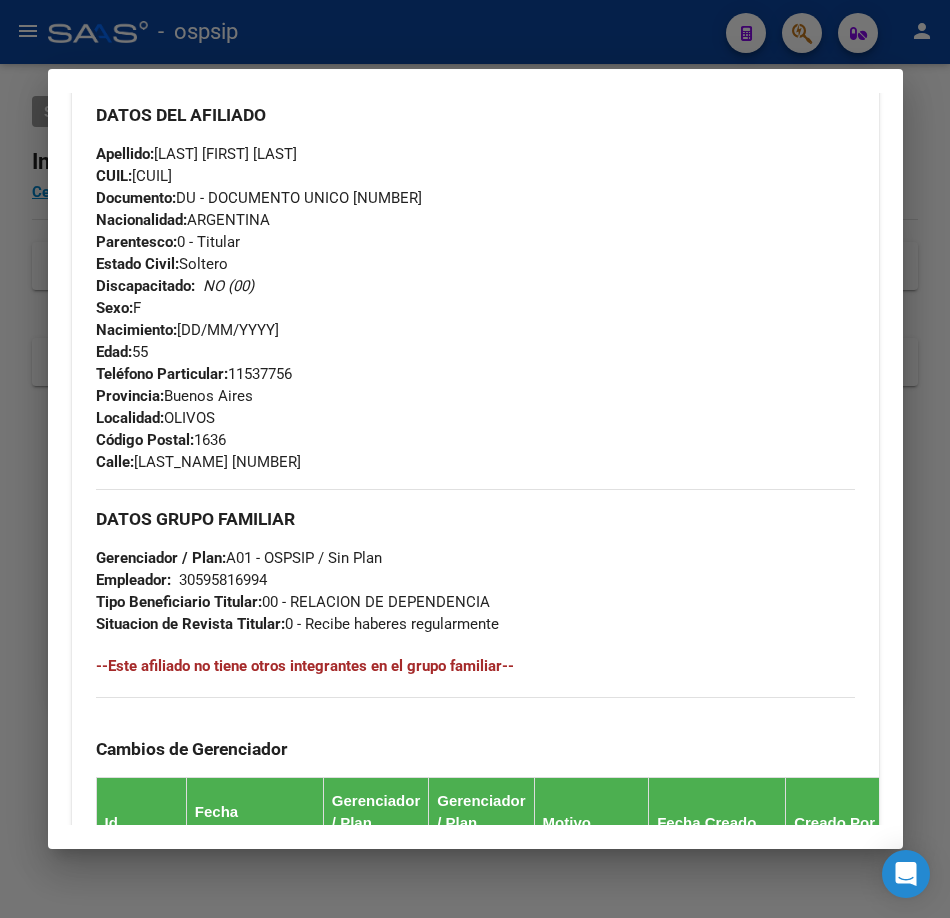 scroll, scrollTop: 0, scrollLeft: 0, axis: both 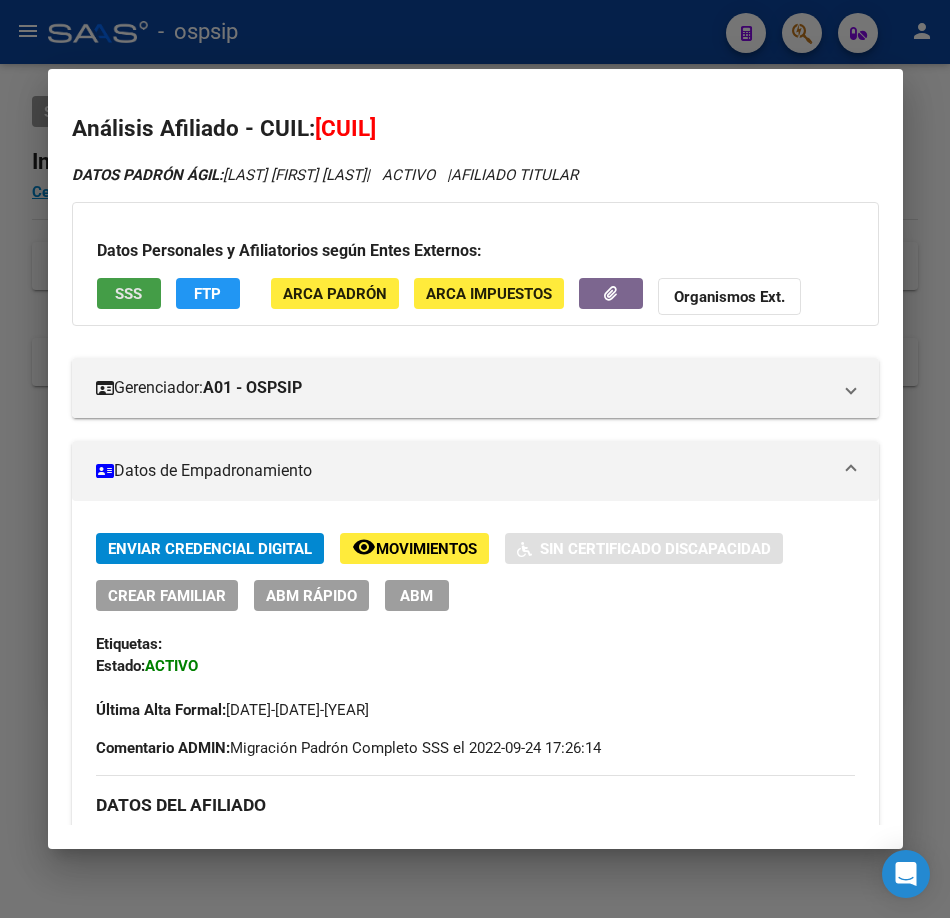 click on "SSS" at bounding box center (128, 294) 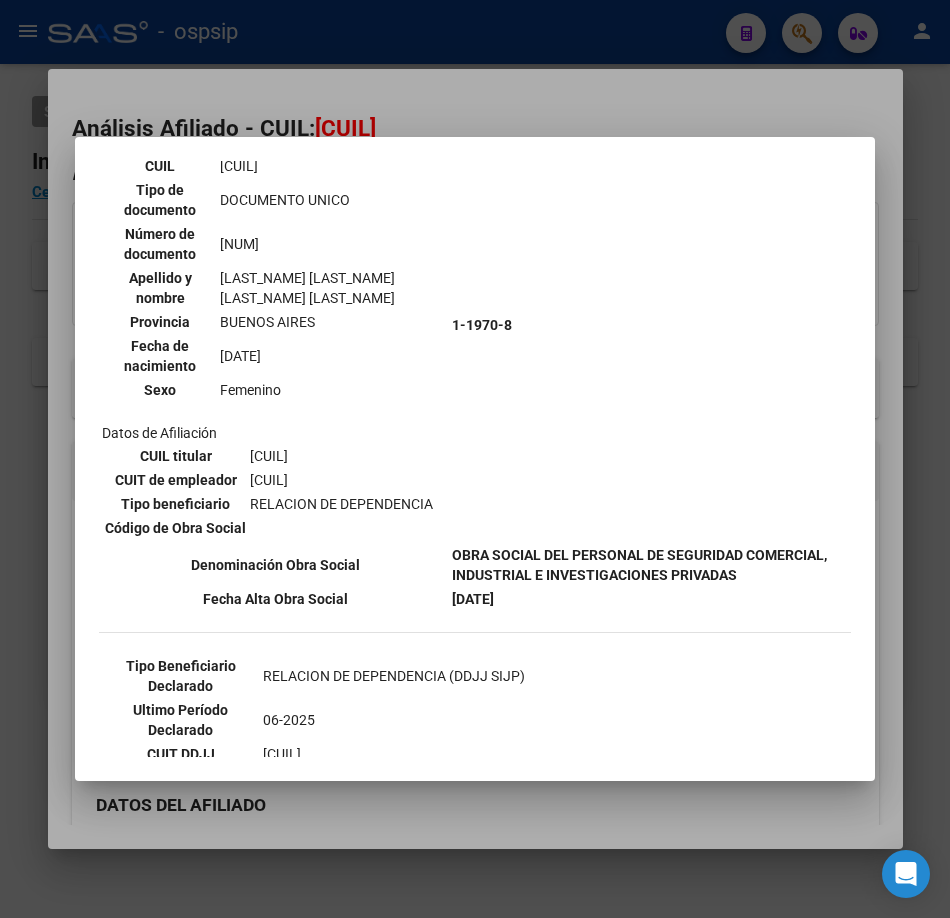 scroll, scrollTop: 404, scrollLeft: 0, axis: vertical 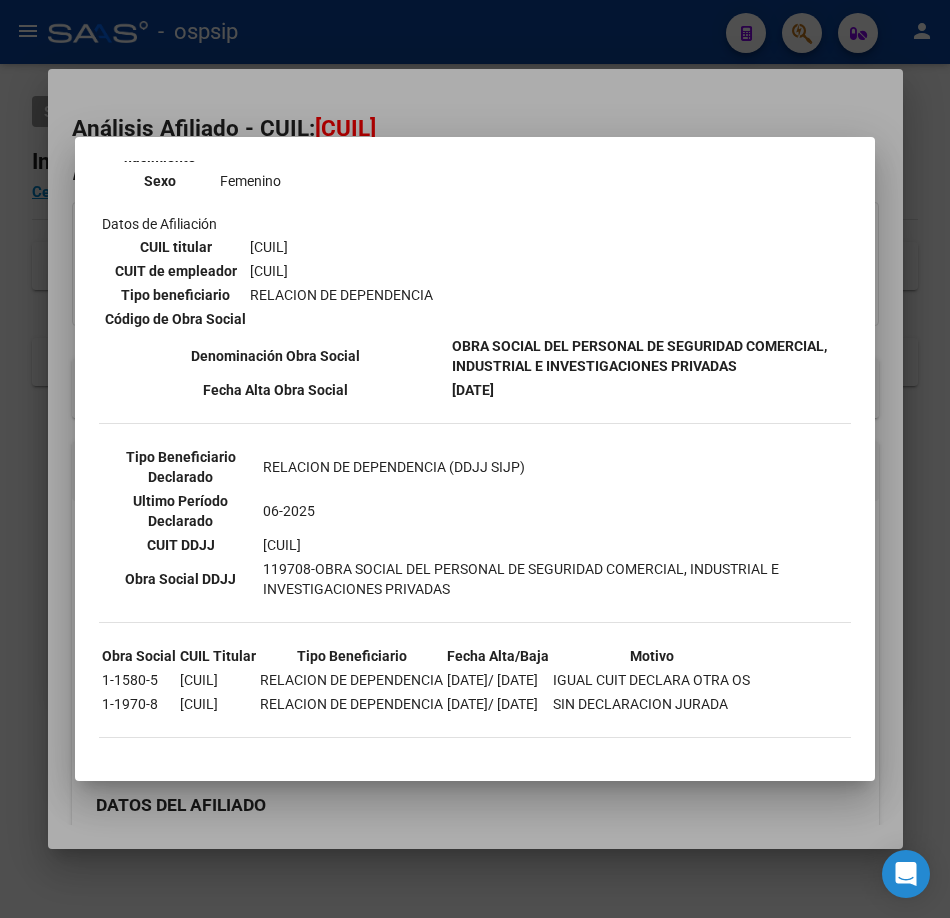 click at bounding box center [475, 459] 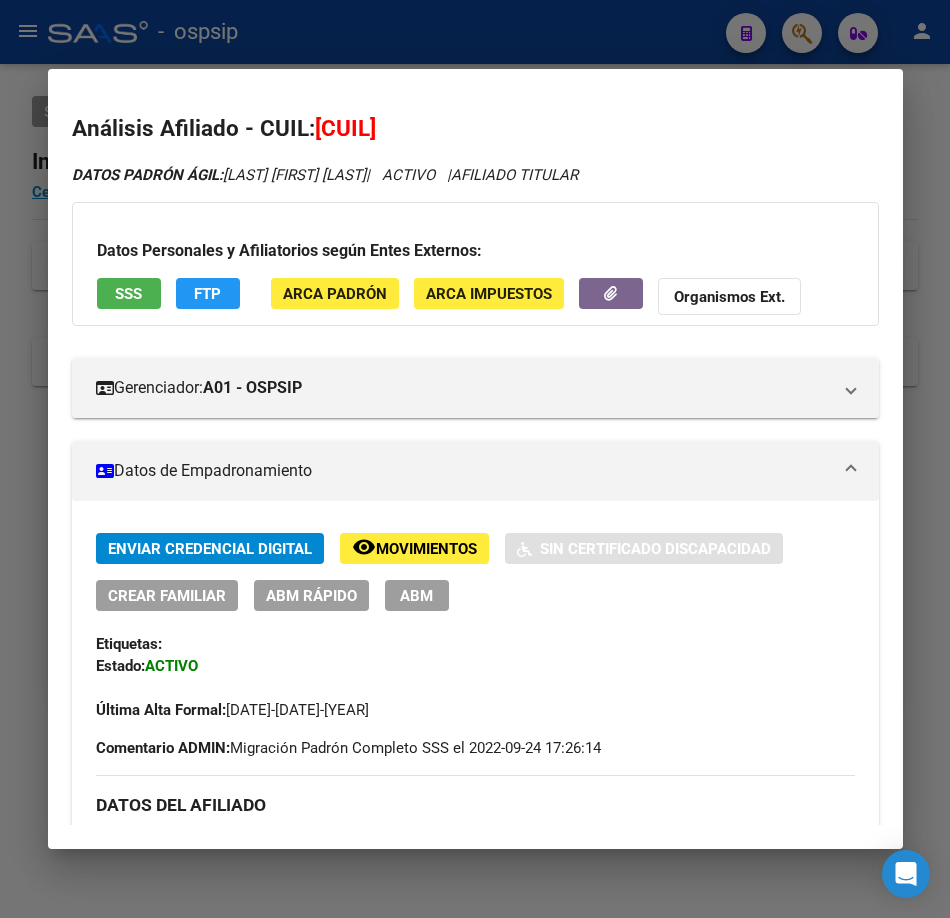 click at bounding box center (475, 459) 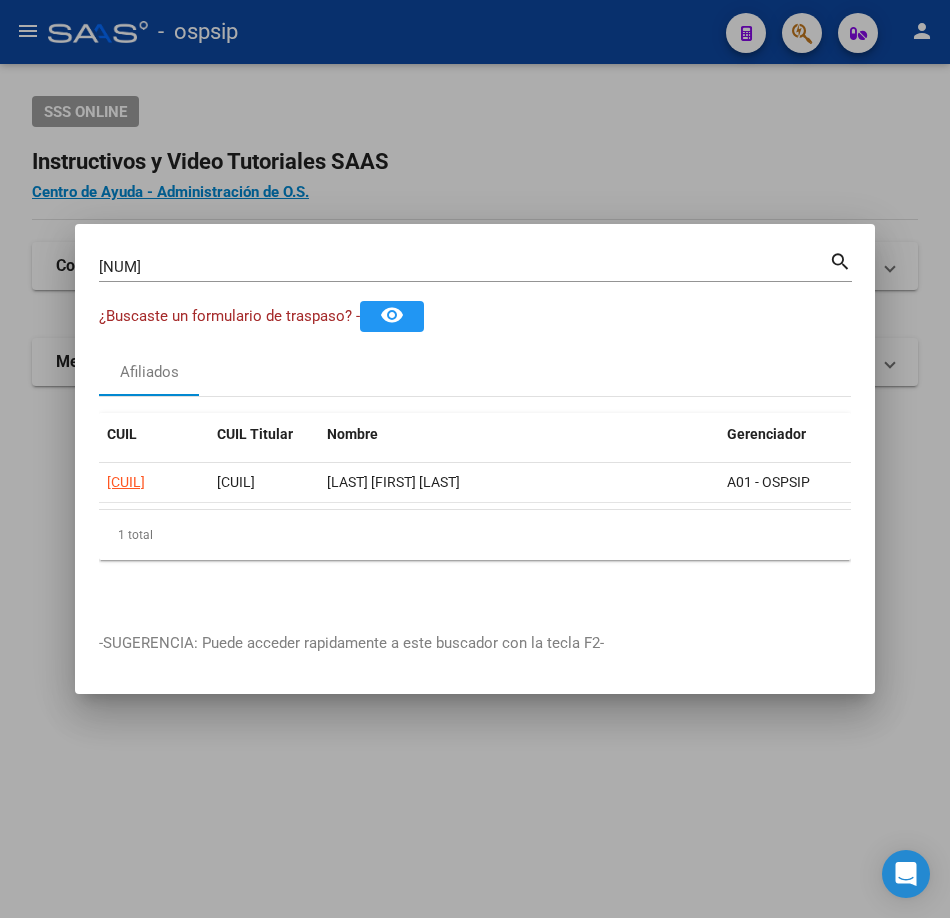 click on "[NUM]" at bounding box center [464, 267] 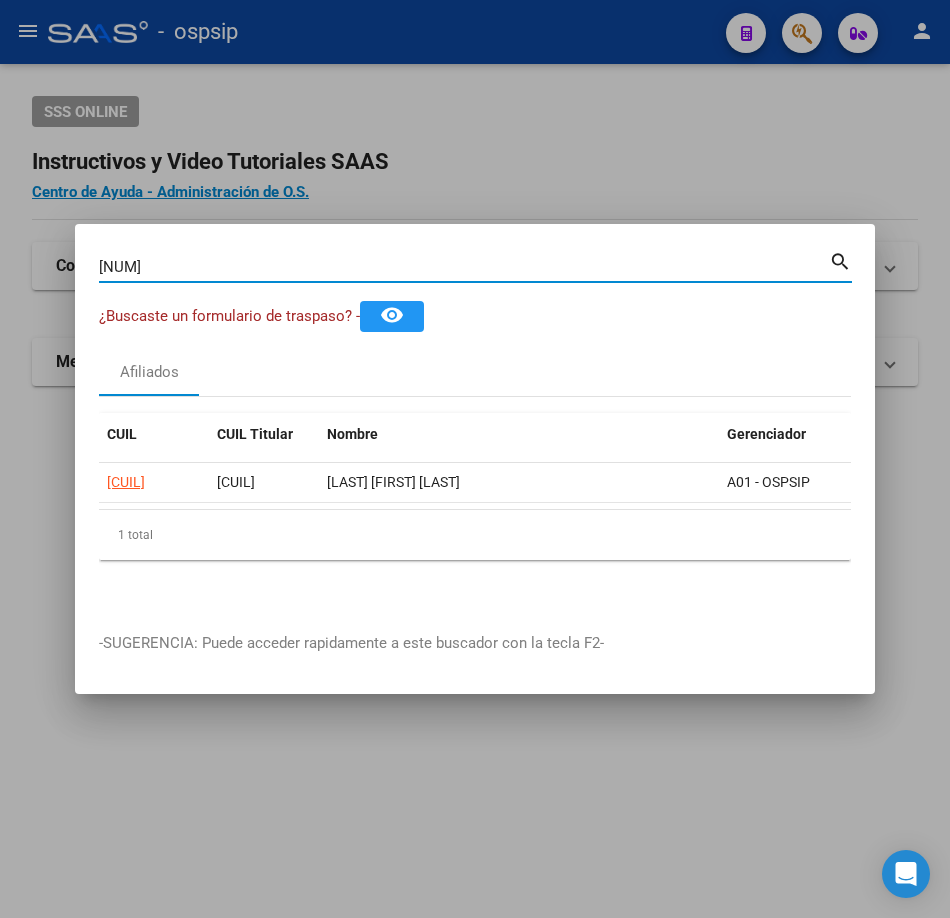 click on "[NUMBER] Buscar (apellido, dni, cuil, nro traspaso, cuit, obra social) search" at bounding box center (475, 265) 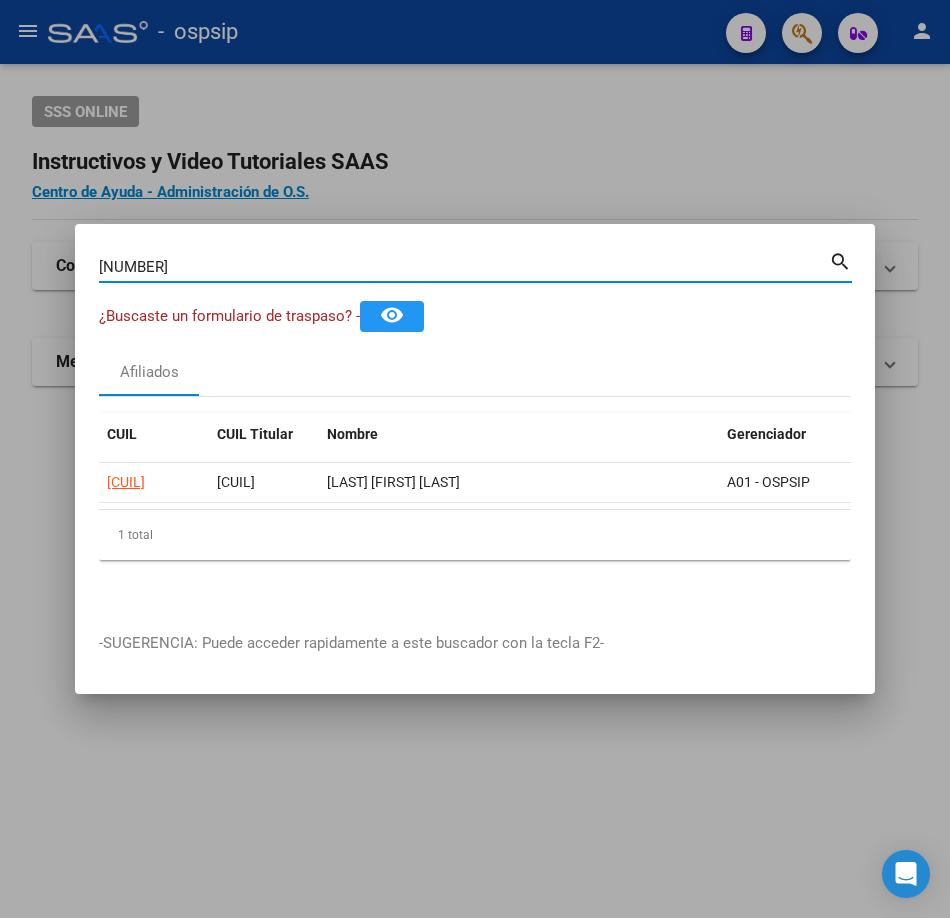 type on "[NUMBER]" 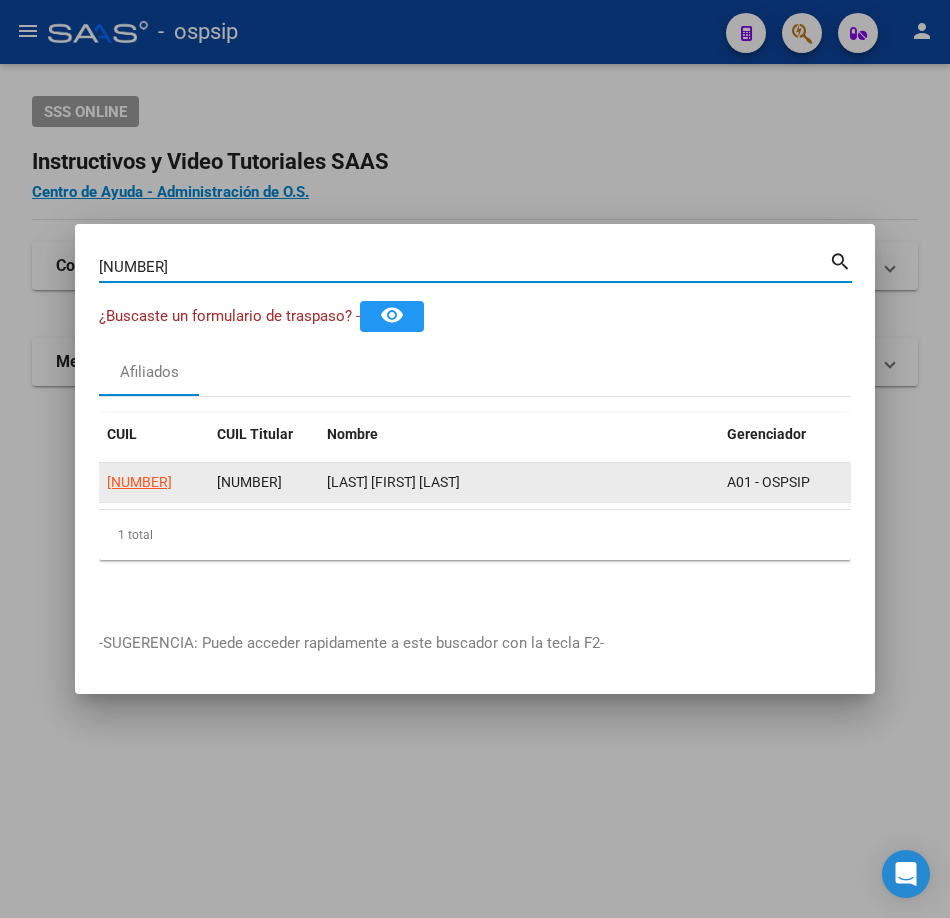 click on "[NUMBER]" 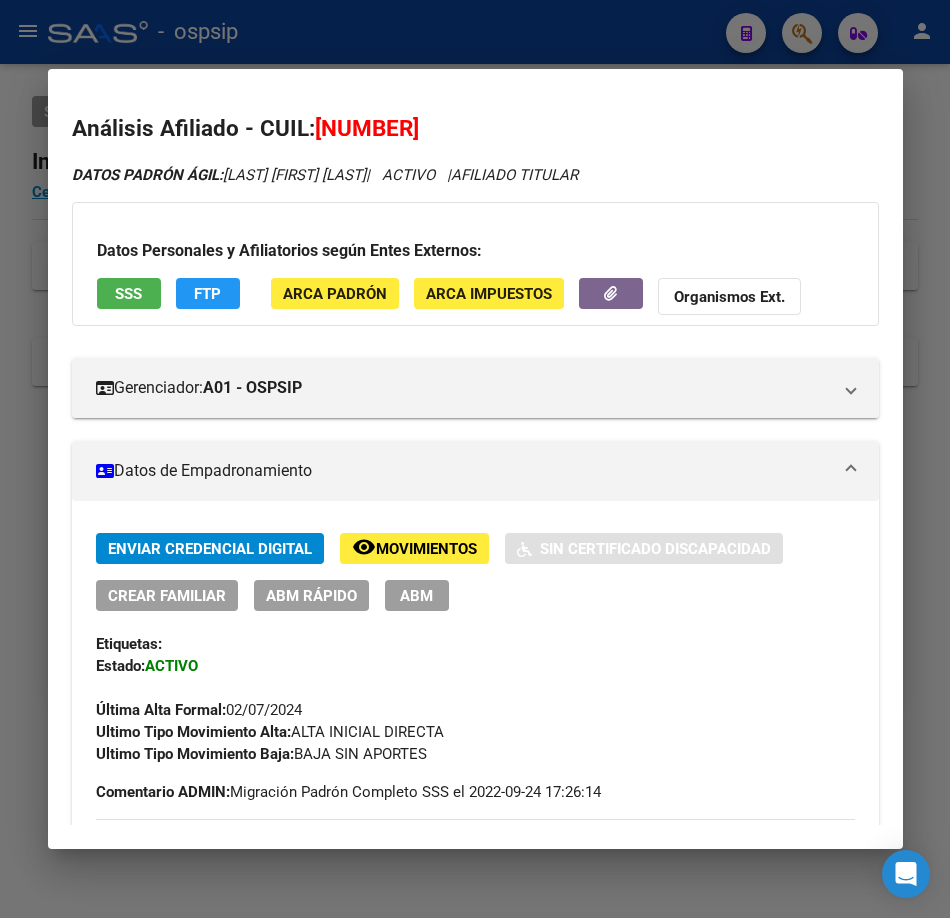 click on "Datos Personales y Afiliatorios según Entes Externos: SSS FTP ARCA Padrón ARCA Impuestos Organismos Ext." at bounding box center [475, 264] 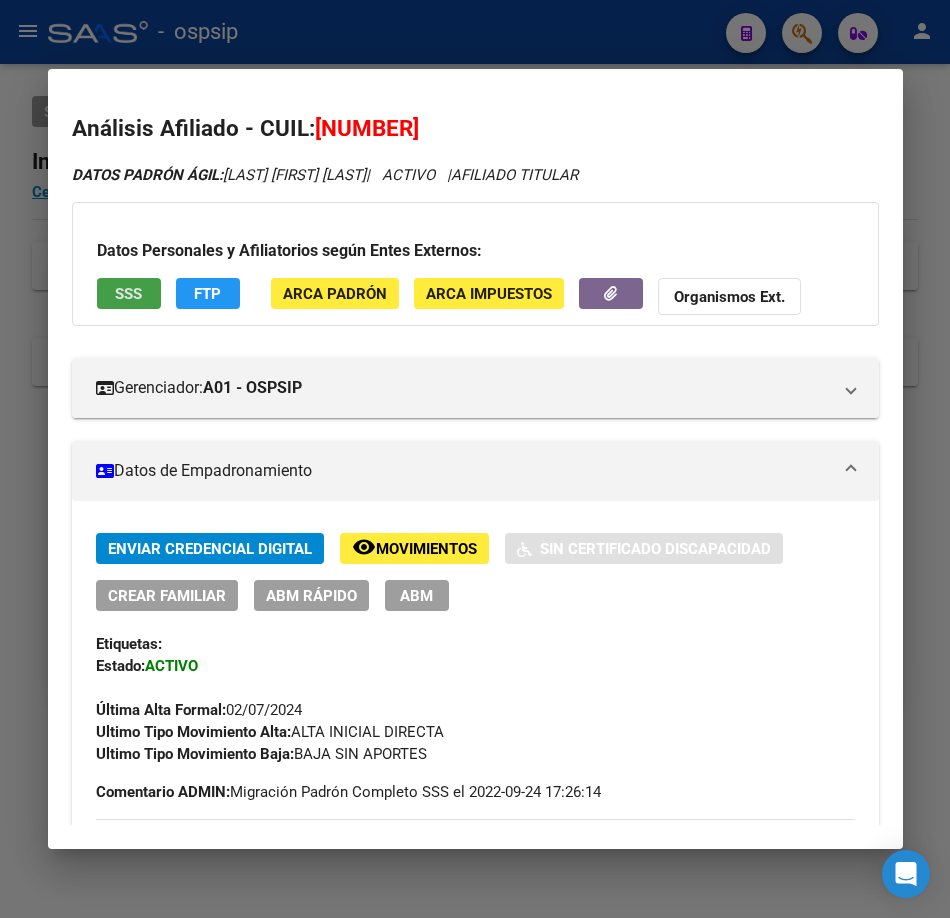click on "SSS" at bounding box center [129, 293] 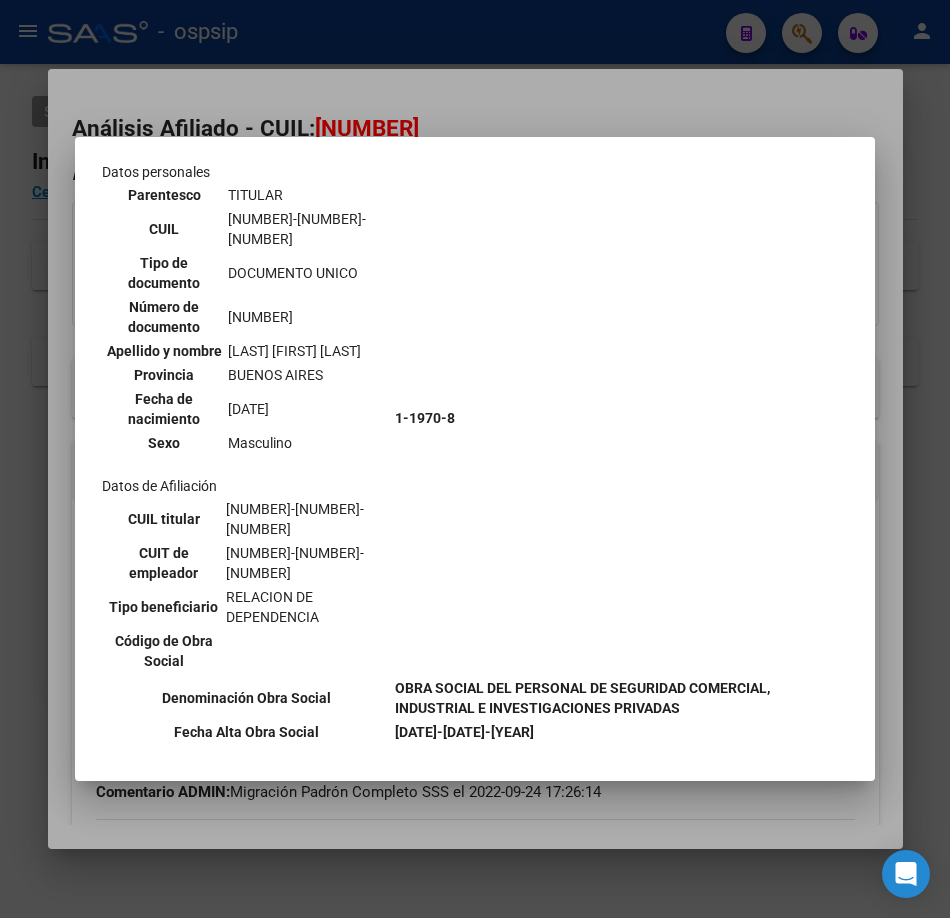 scroll, scrollTop: 300, scrollLeft: 0, axis: vertical 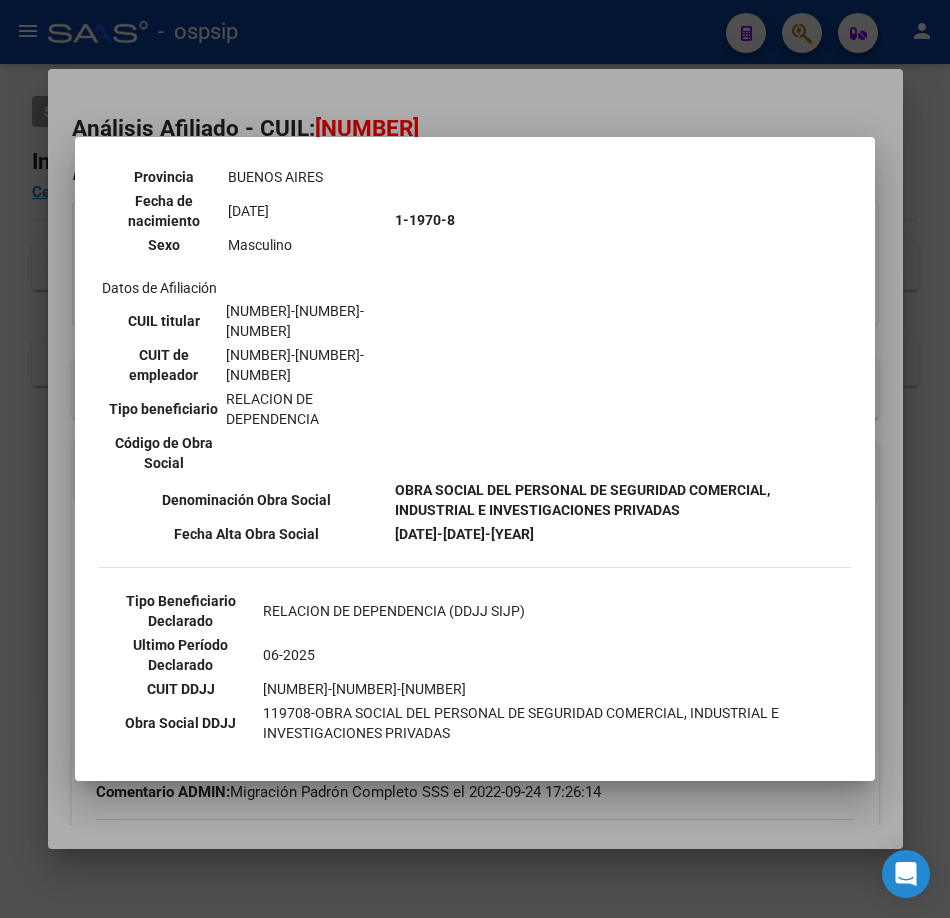 click at bounding box center [475, 459] 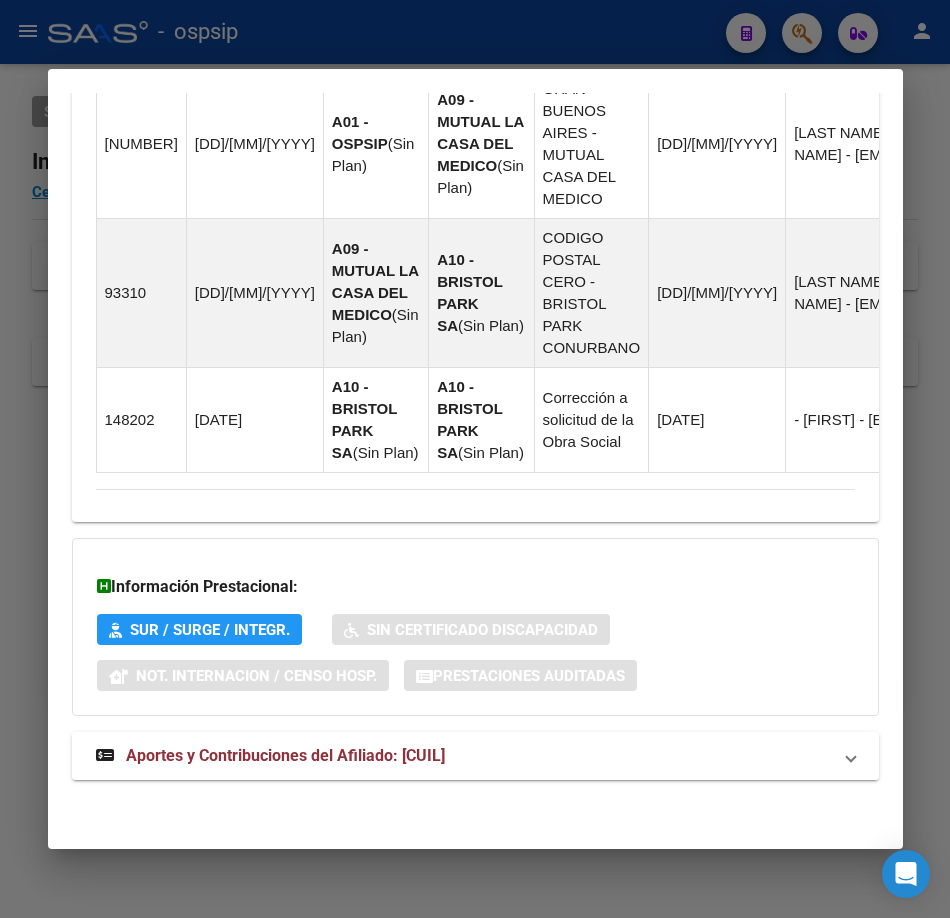 click on "Aportes y Contribuciones del Afiliado: [CUIL]" at bounding box center [285, 755] 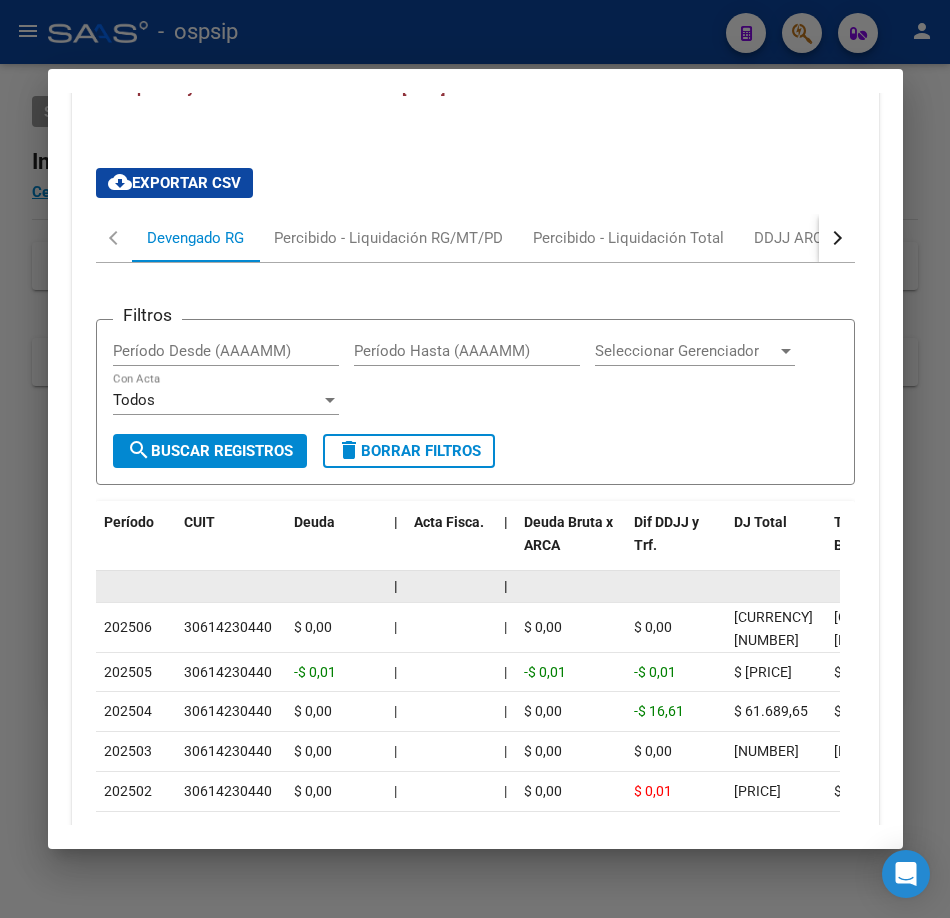 scroll, scrollTop: 2455, scrollLeft: 0, axis: vertical 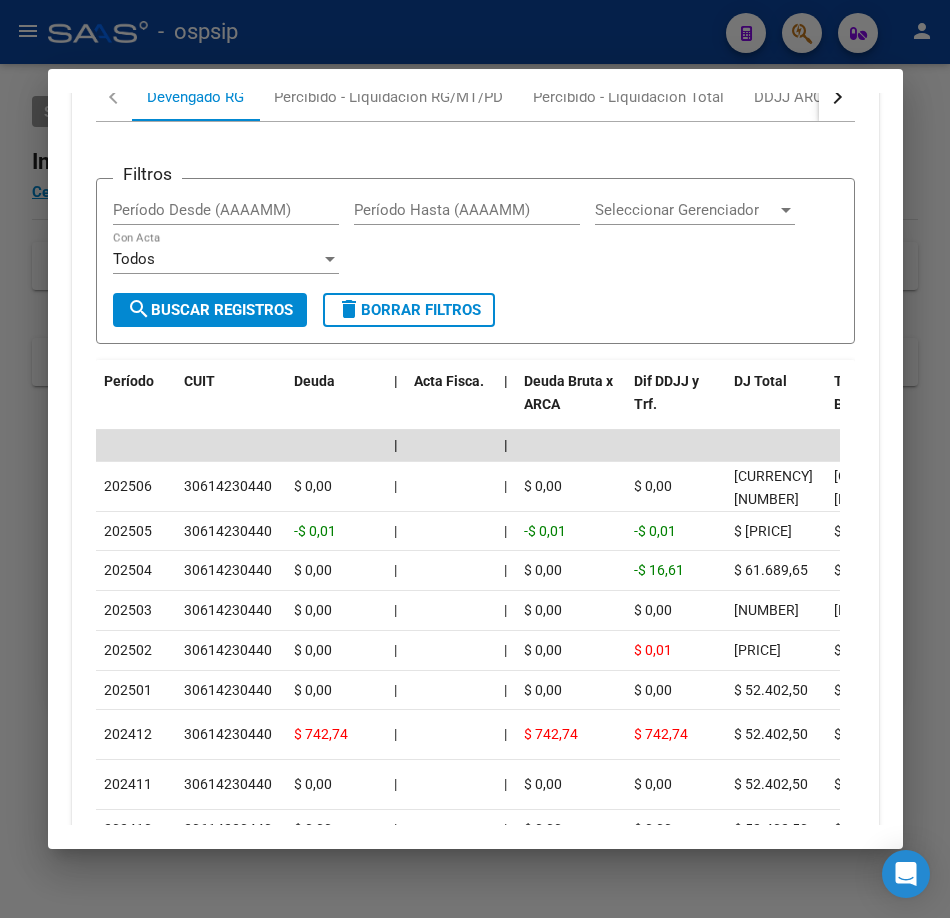 click at bounding box center [475, 459] 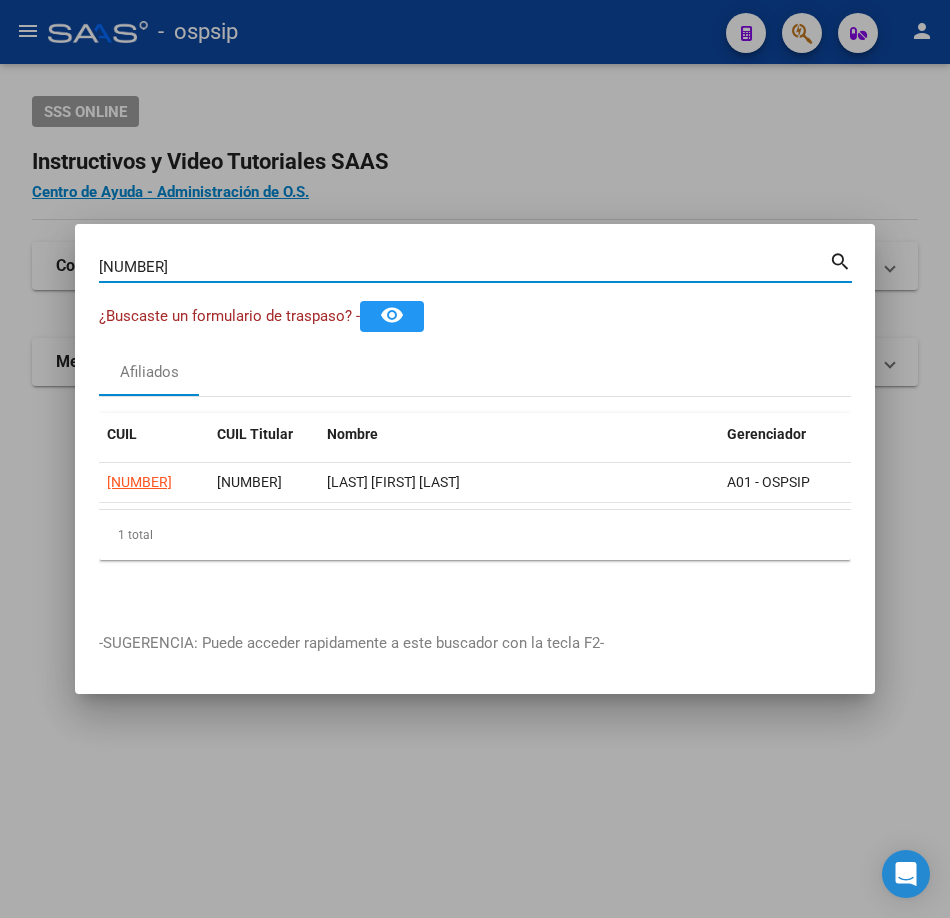 click on "[NUMBER]" at bounding box center [464, 267] 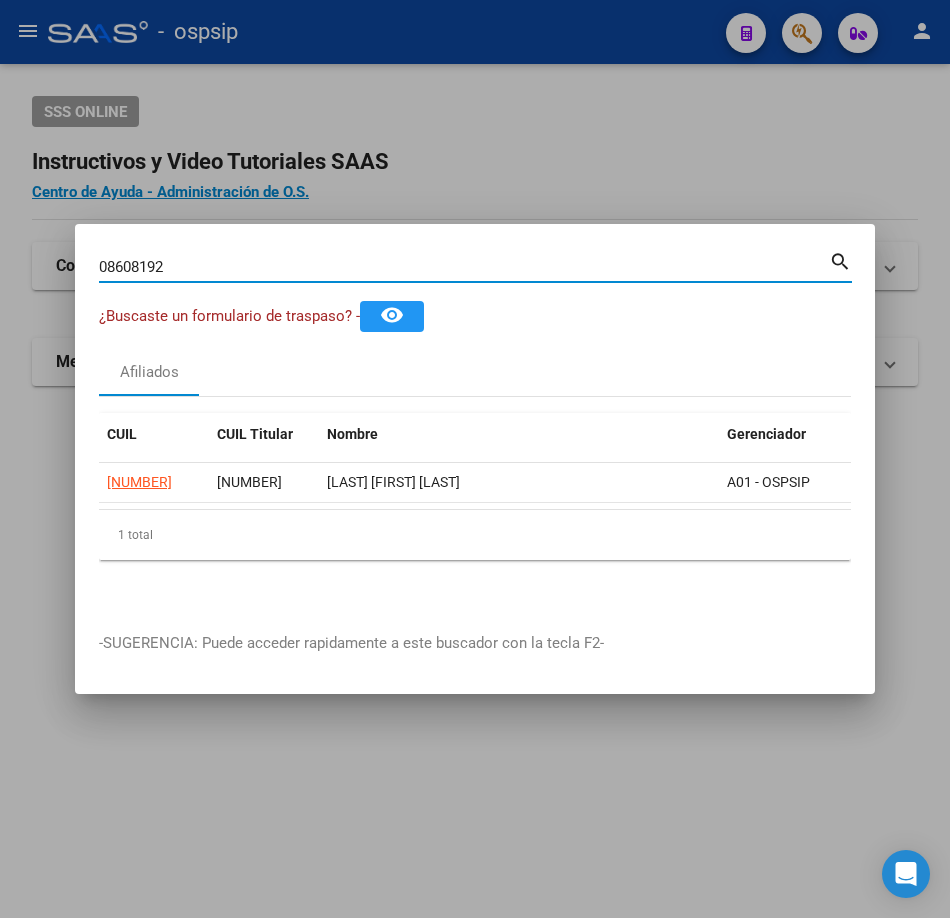 type on "08608192" 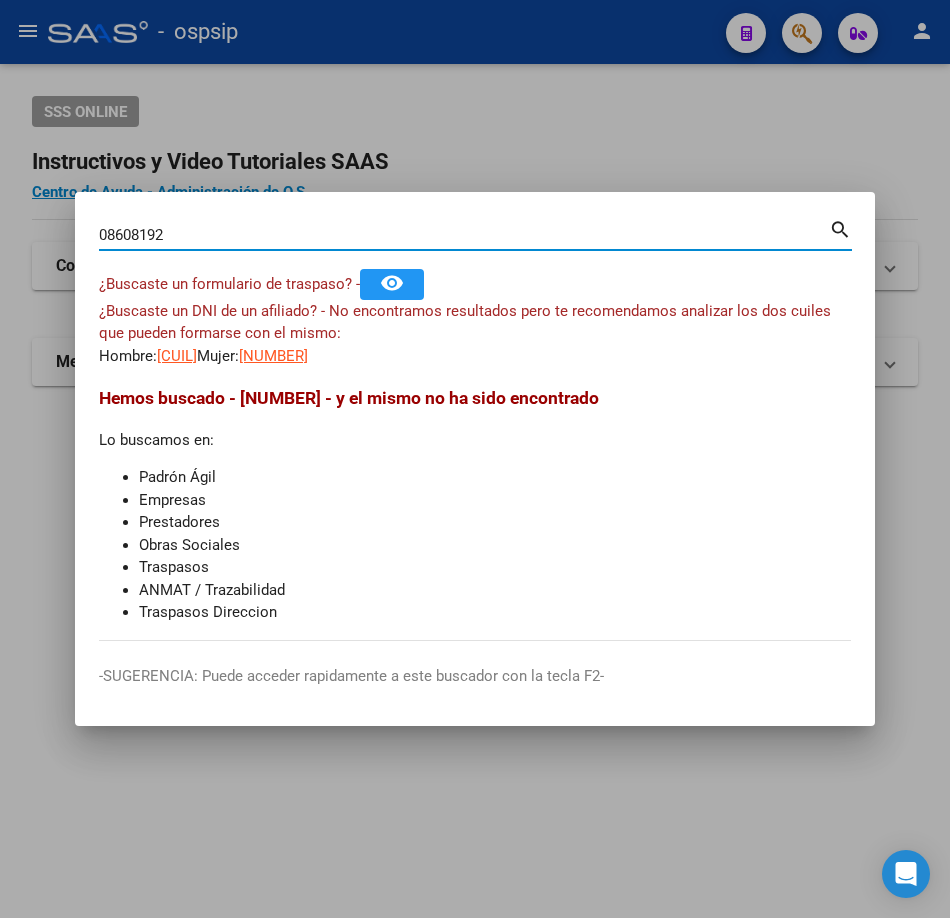 click on "[CUIL]" at bounding box center [177, 356] 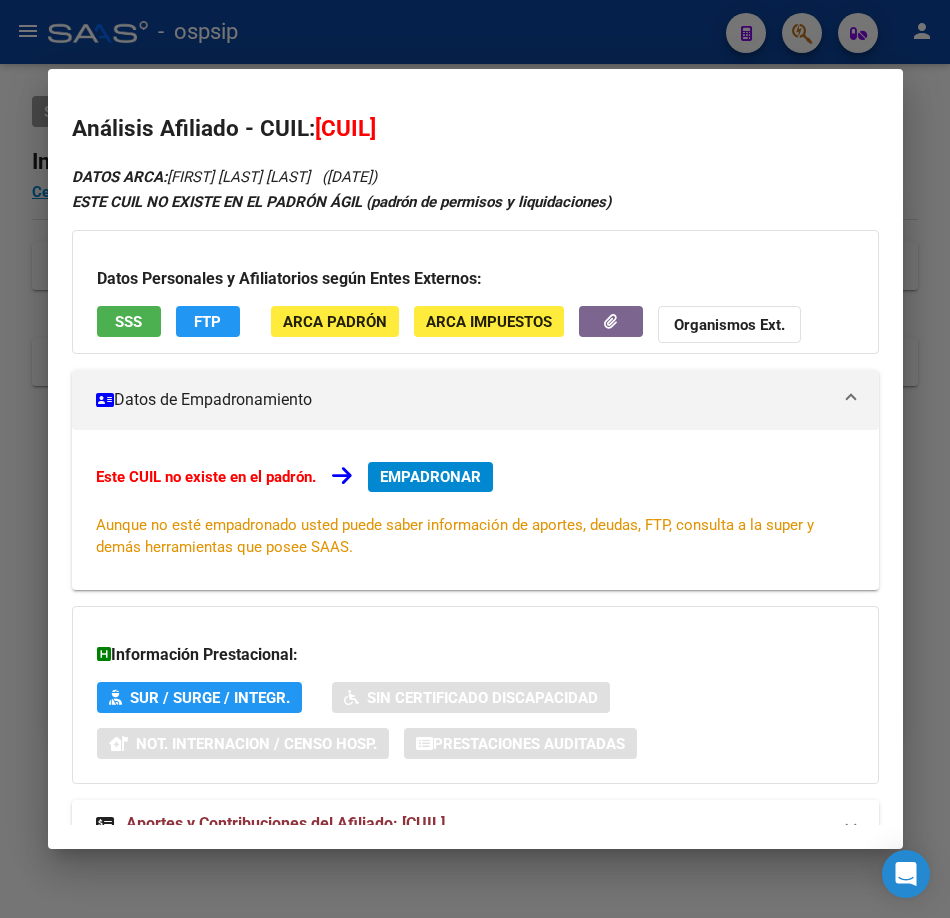 click on "SSS" at bounding box center [129, 321] 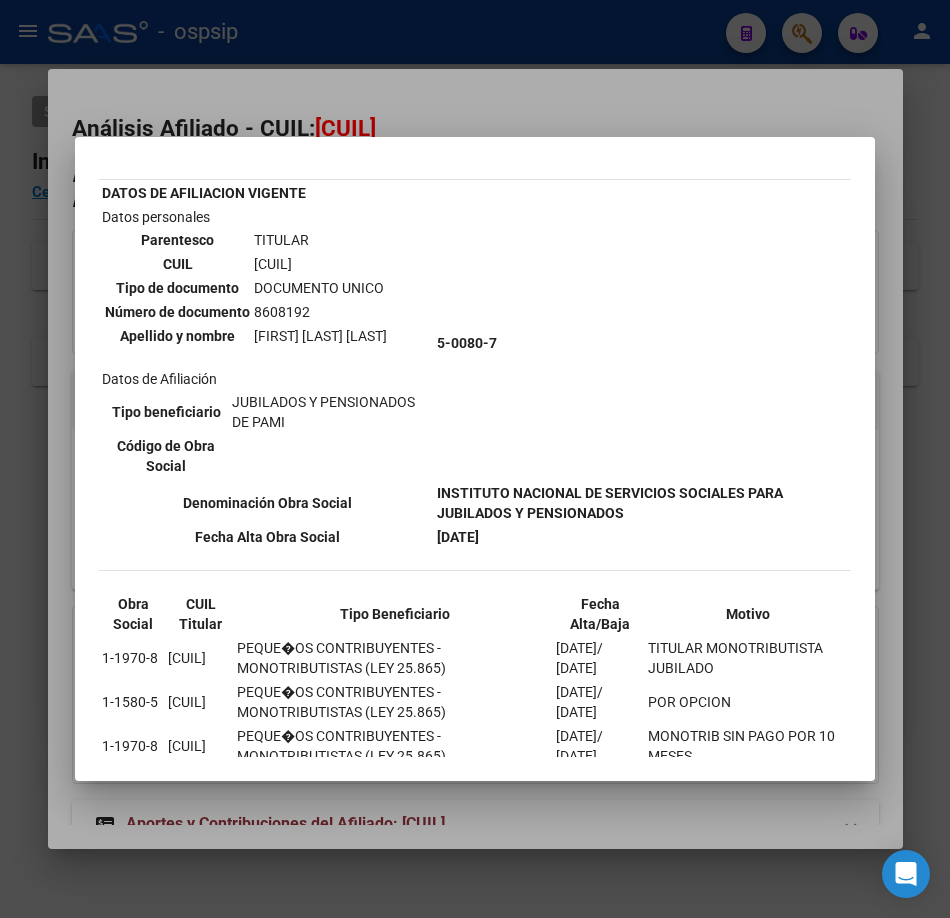 scroll, scrollTop: 186, scrollLeft: 0, axis: vertical 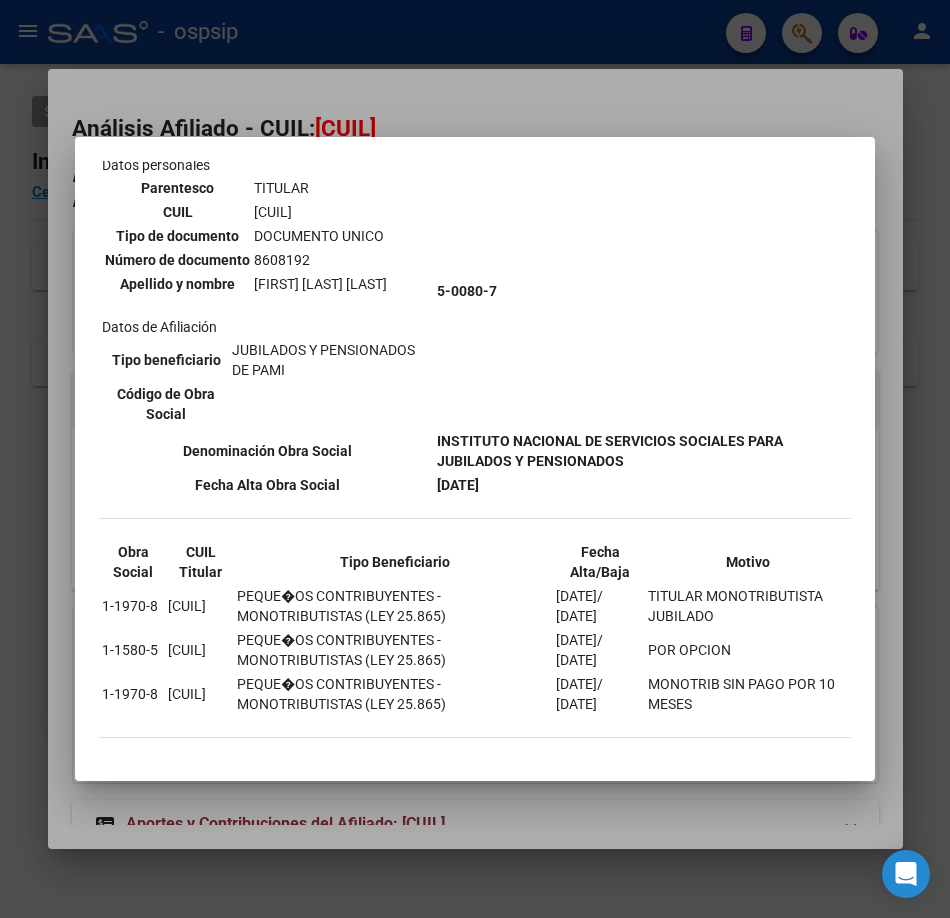 click at bounding box center [475, 459] 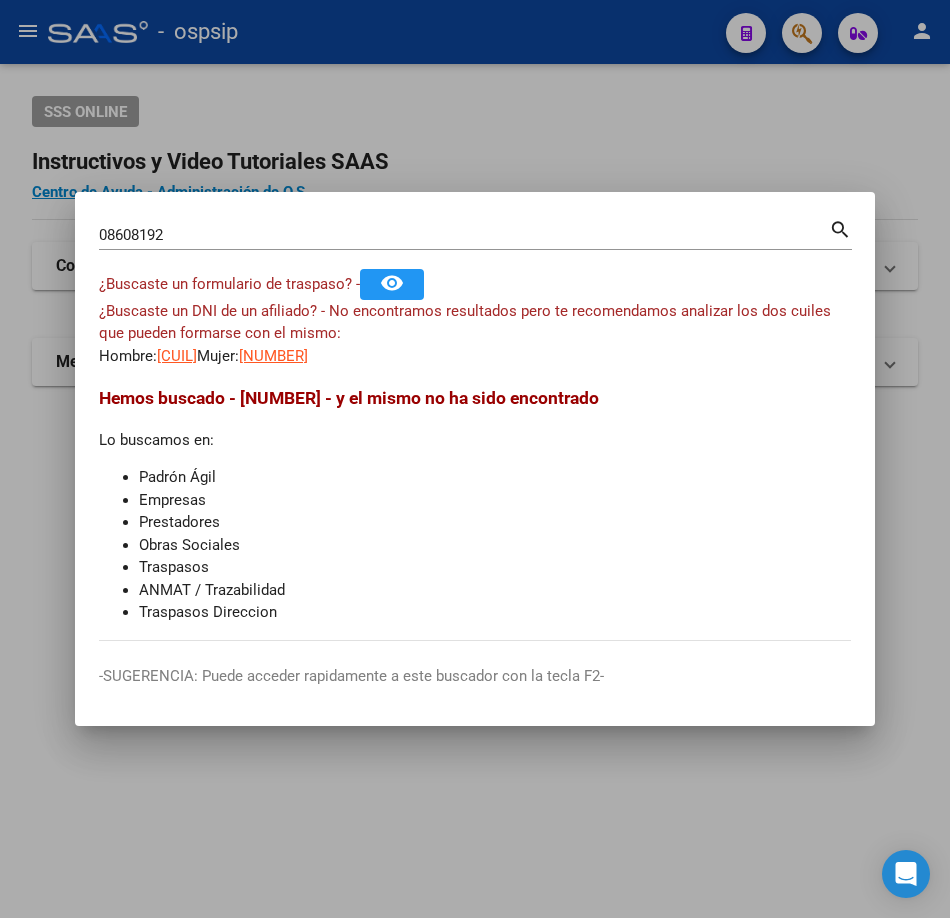 click on "08608192" at bounding box center [464, 235] 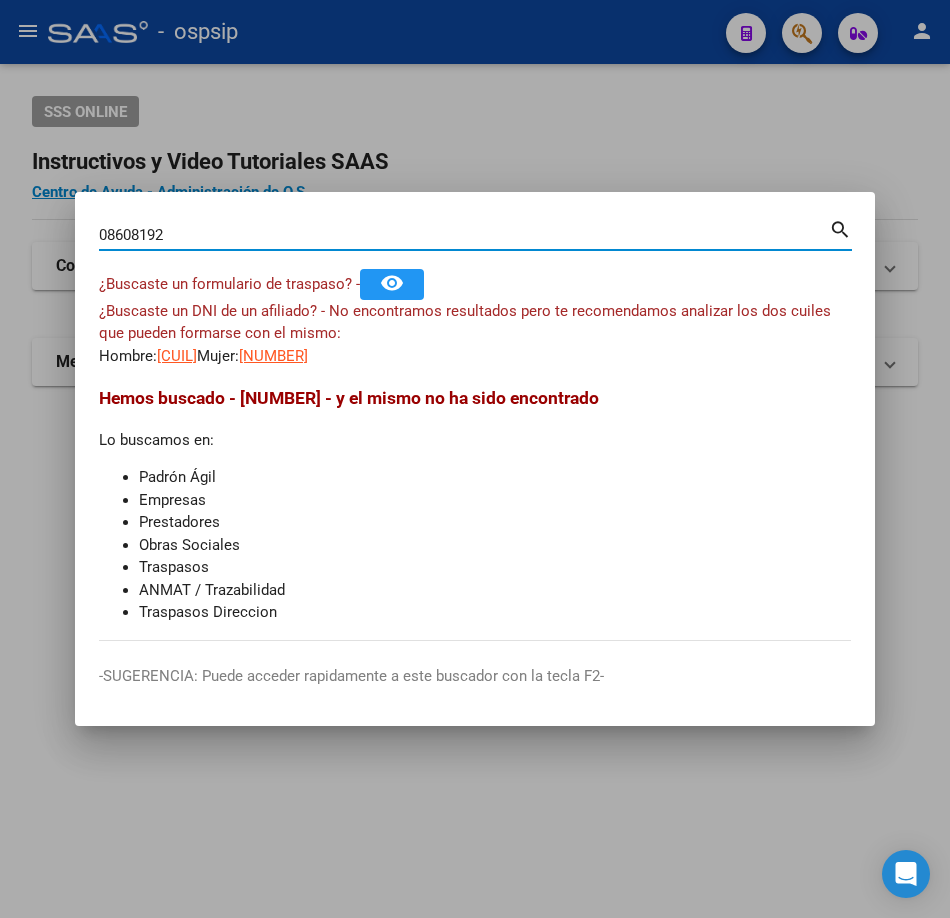 click on "08608192" at bounding box center [464, 235] 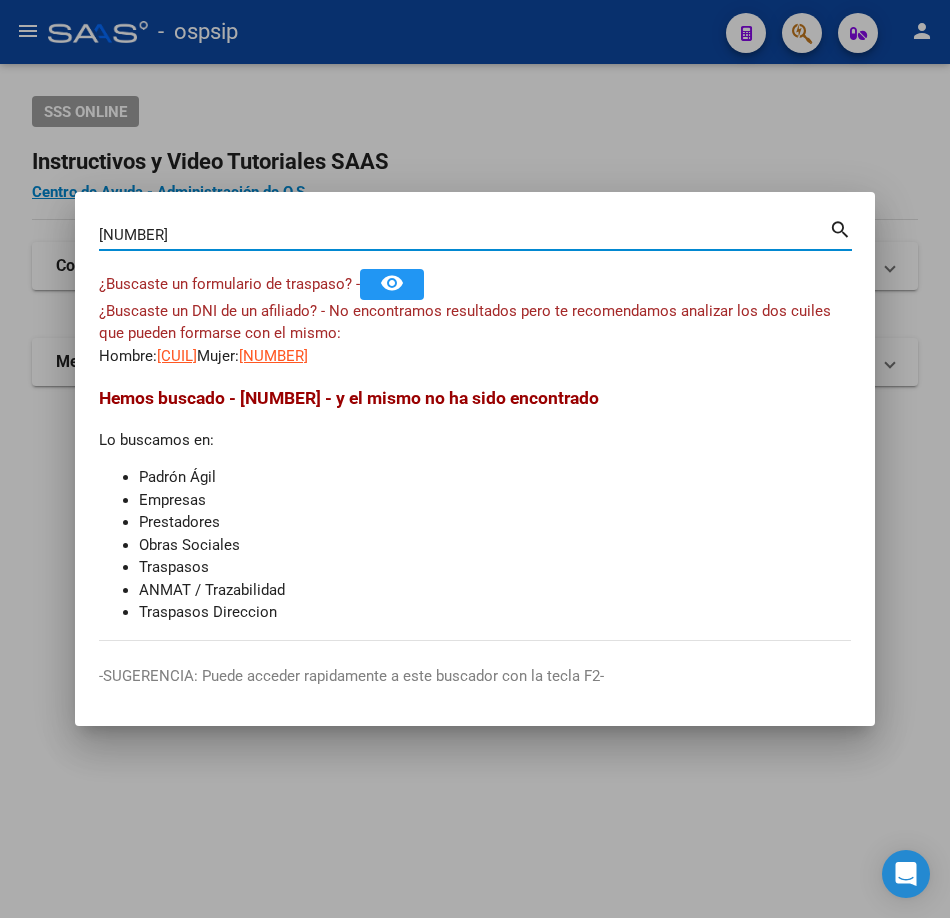 type on "[NUMBER]" 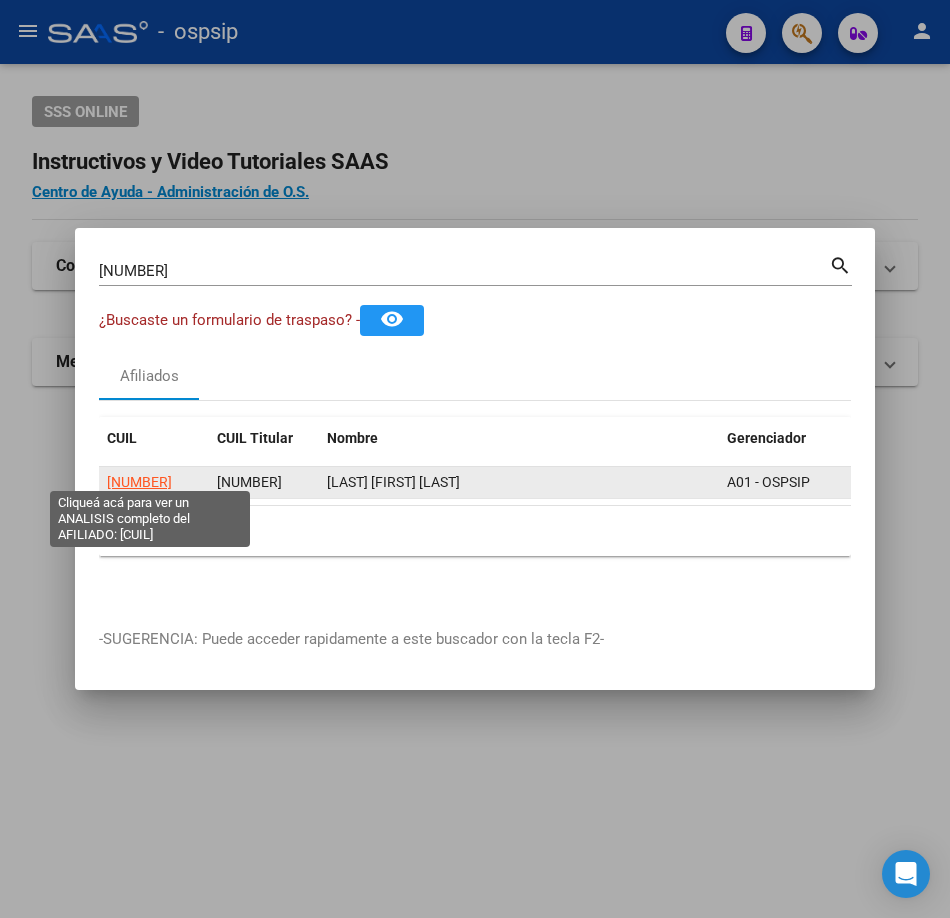 click on "[NUMBER]" 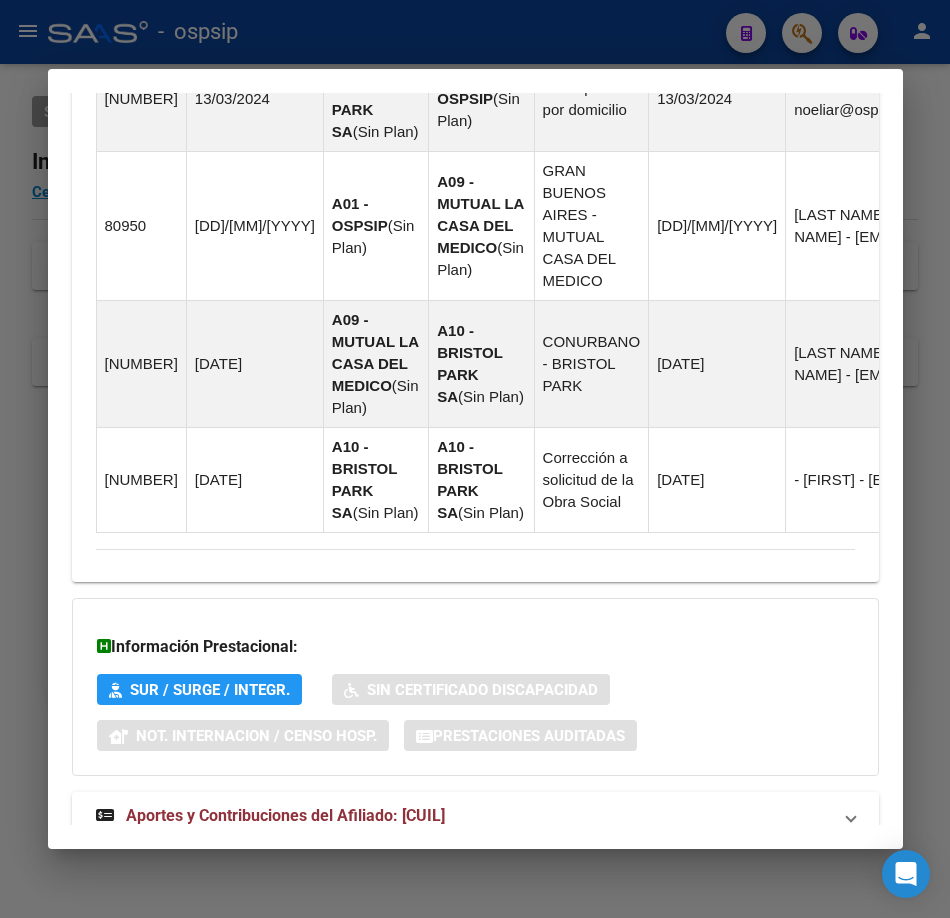 scroll, scrollTop: 1638, scrollLeft: 0, axis: vertical 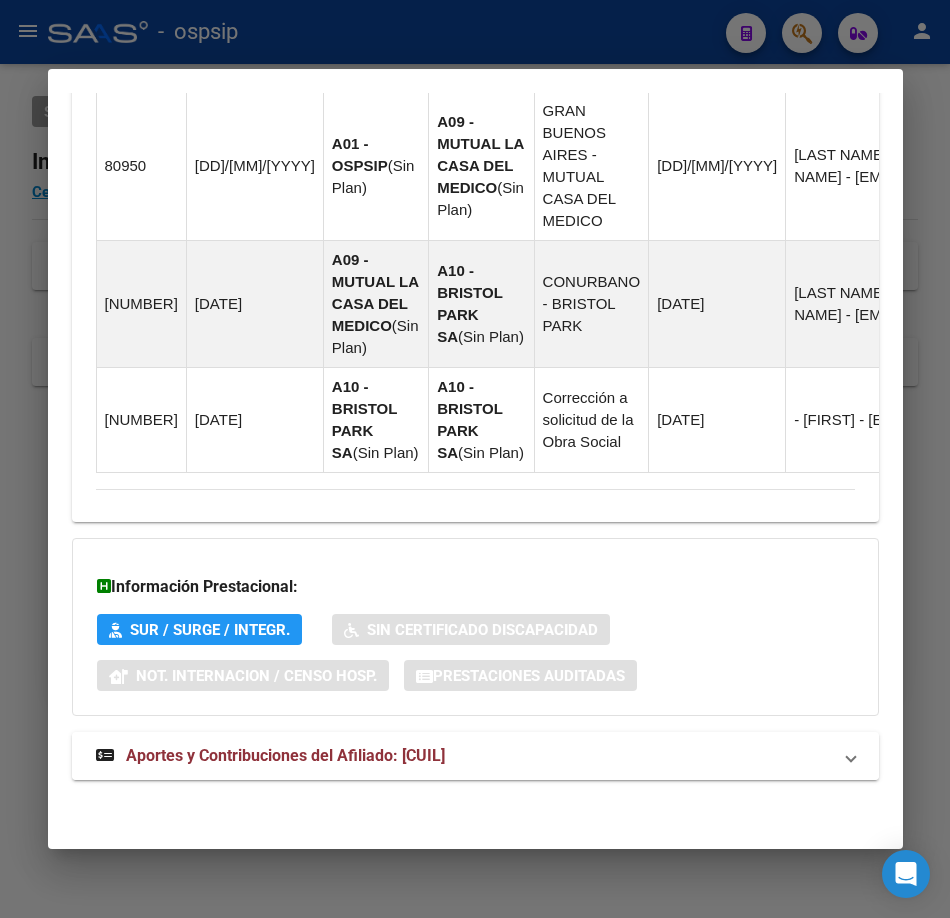 click on "Aportes y Contribuciones del Afiliado: [CUIL]" at bounding box center (463, 756) 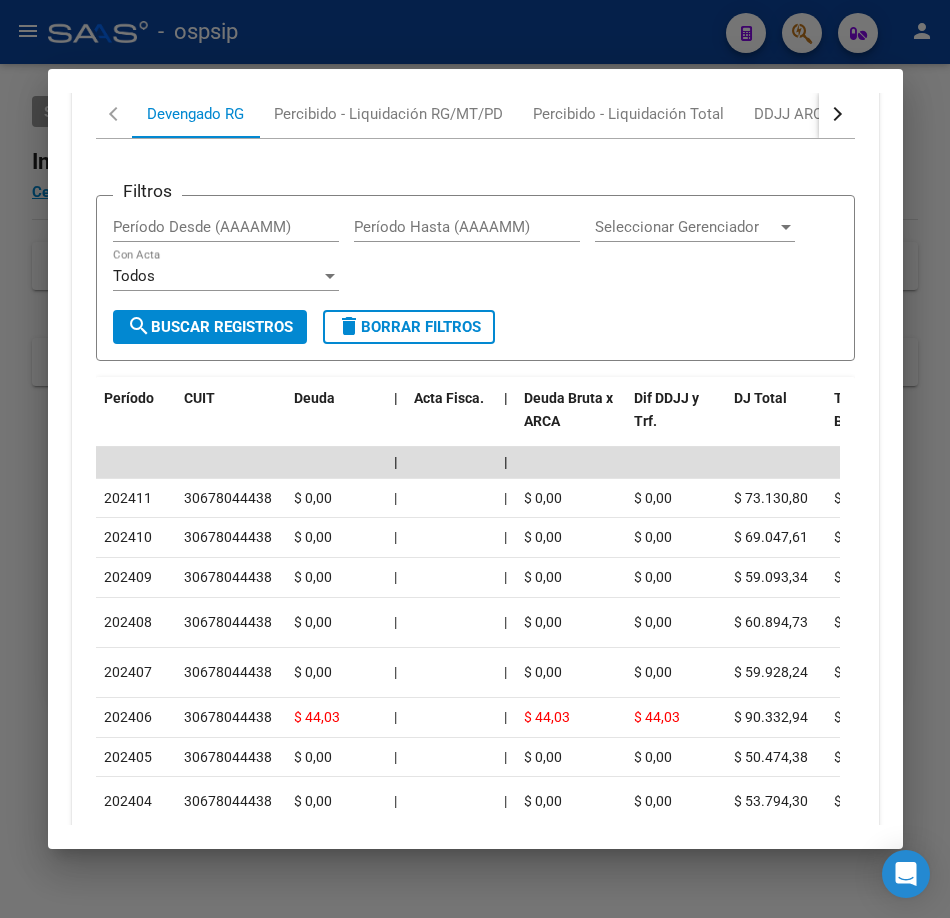 scroll, scrollTop: 2238, scrollLeft: 0, axis: vertical 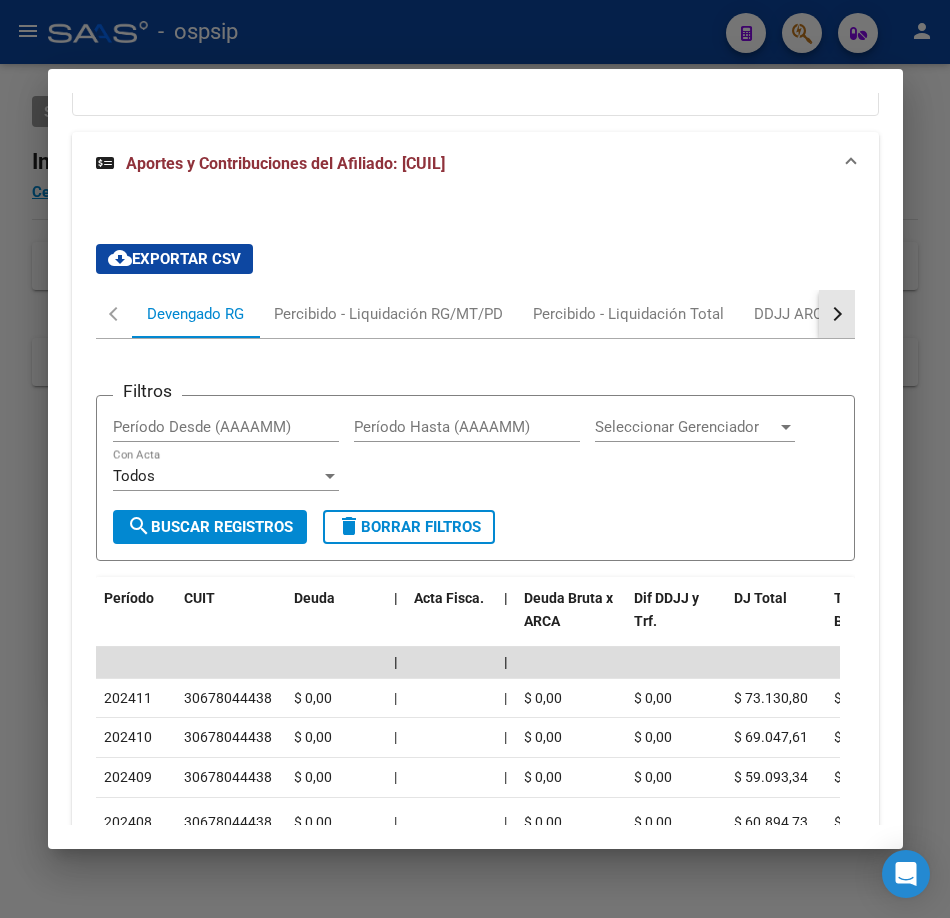 click at bounding box center (837, 314) 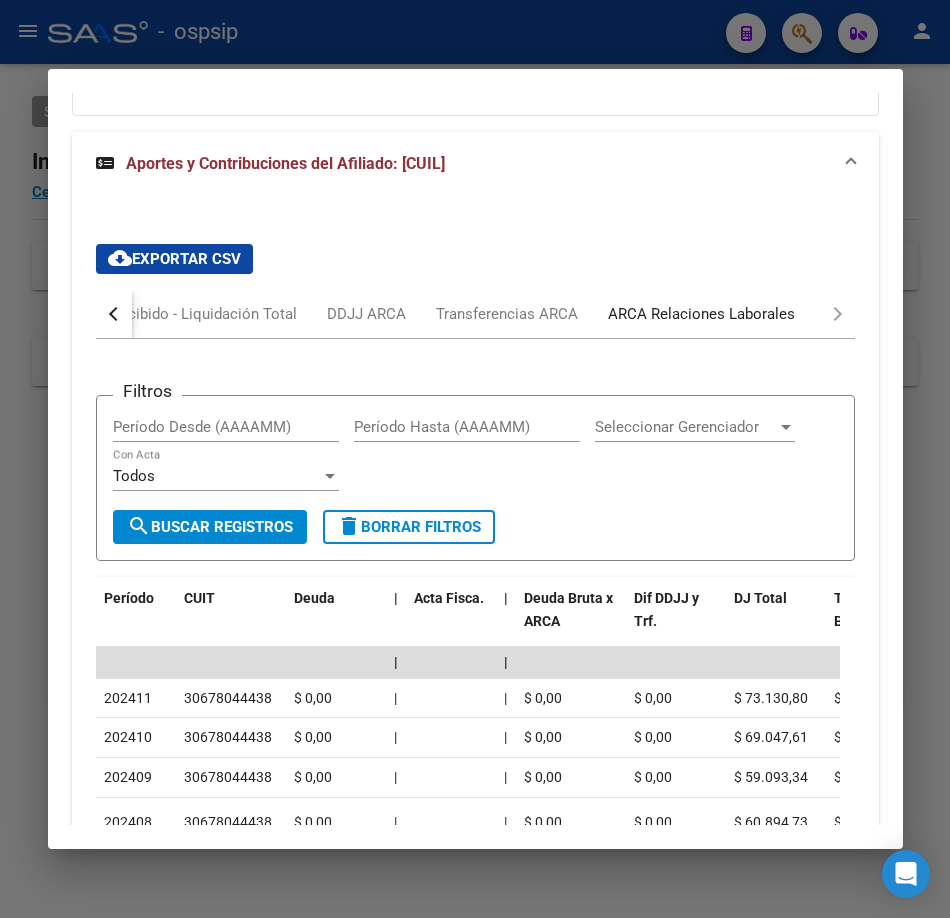 click on "ARCA Relaciones Laborales" at bounding box center (701, 314) 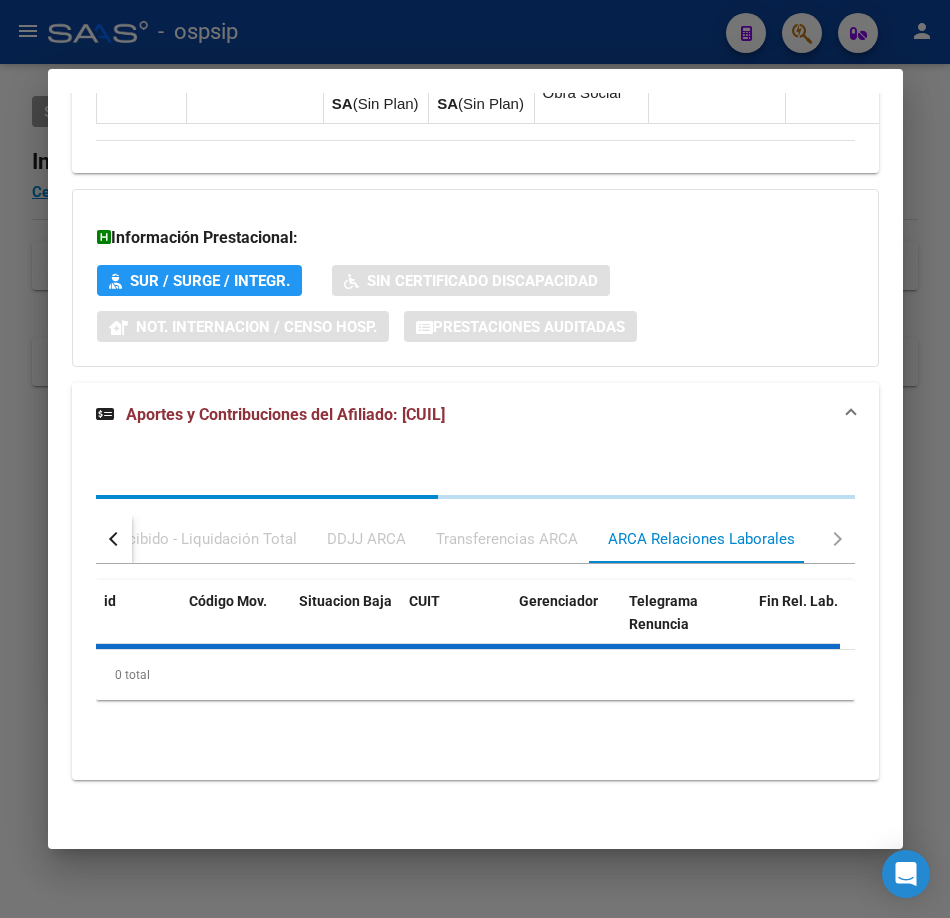 scroll, scrollTop: 2179, scrollLeft: 0, axis: vertical 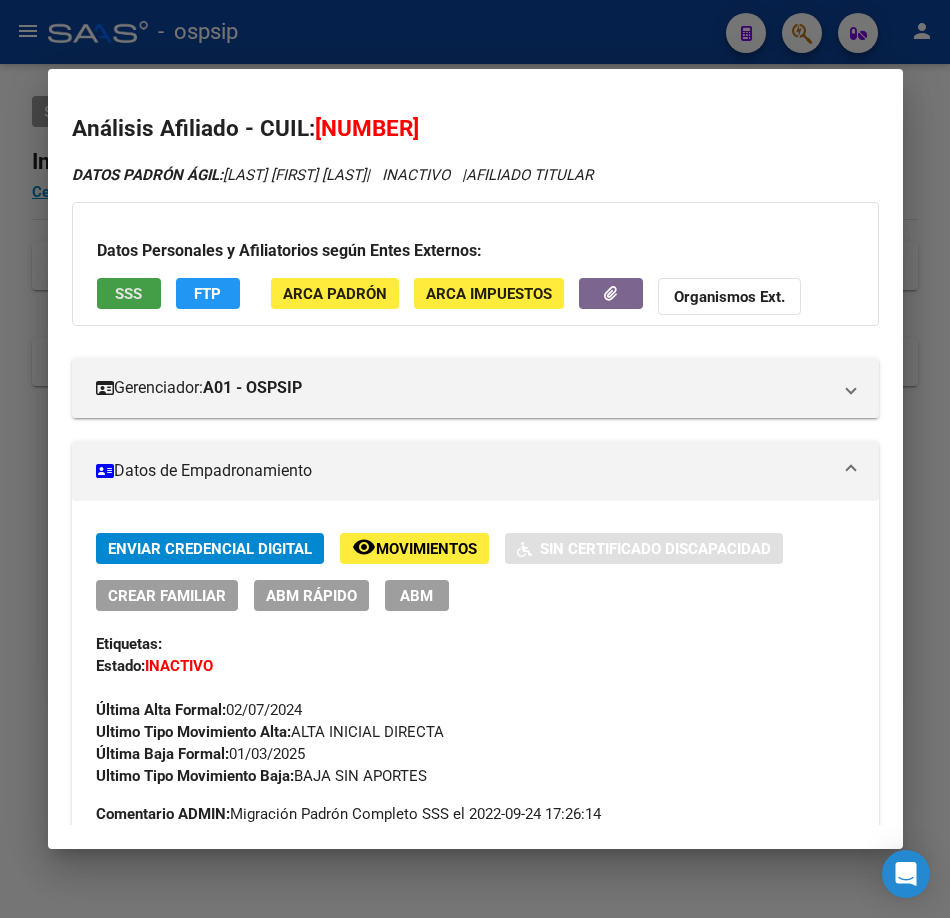 click on "SSS" at bounding box center (129, 293) 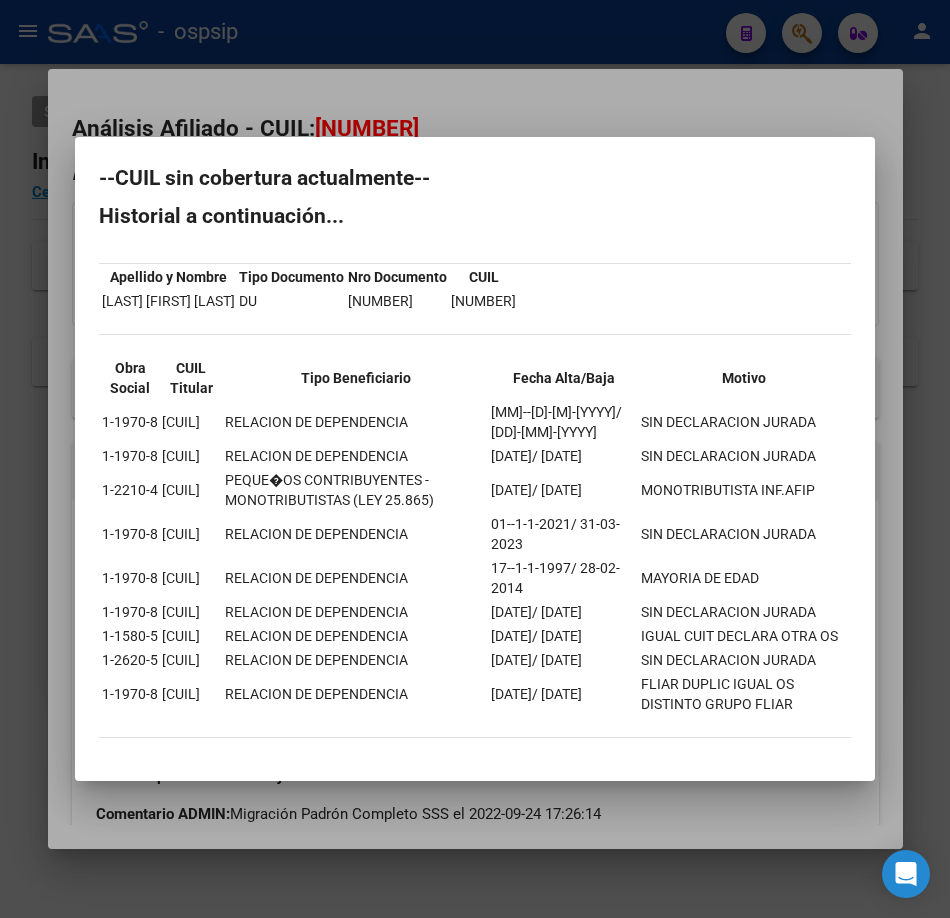 scroll, scrollTop: 90, scrollLeft: 0, axis: vertical 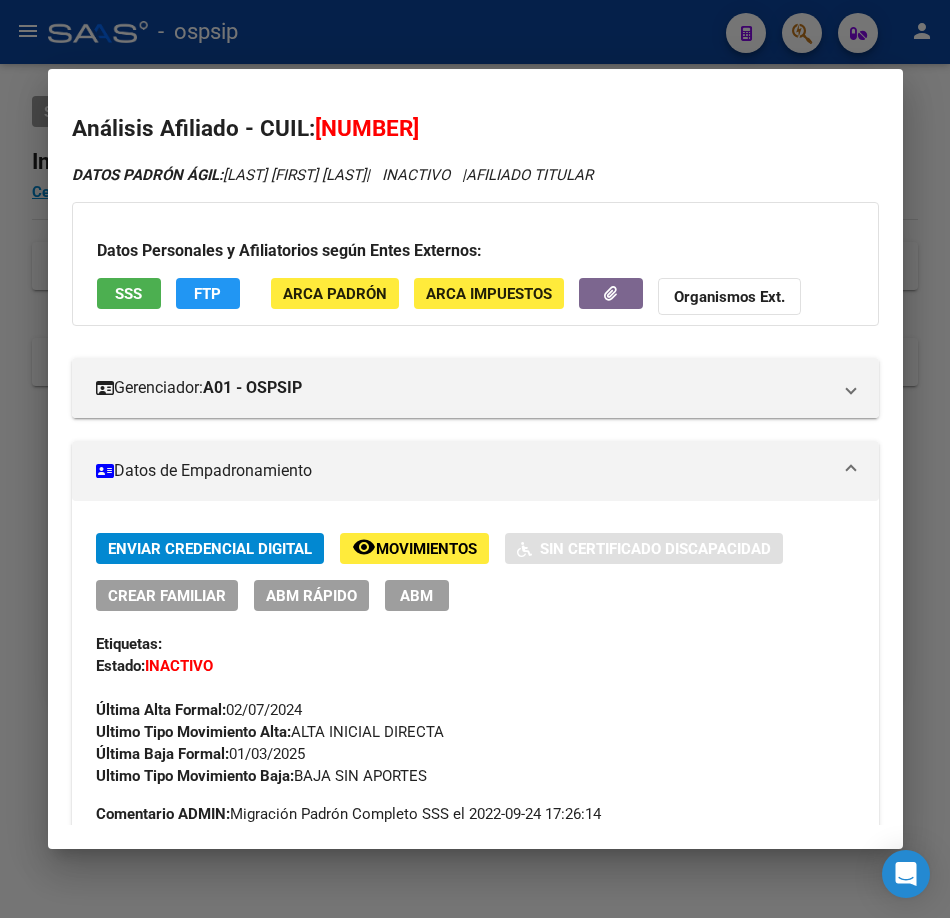 click at bounding box center [475, 459] 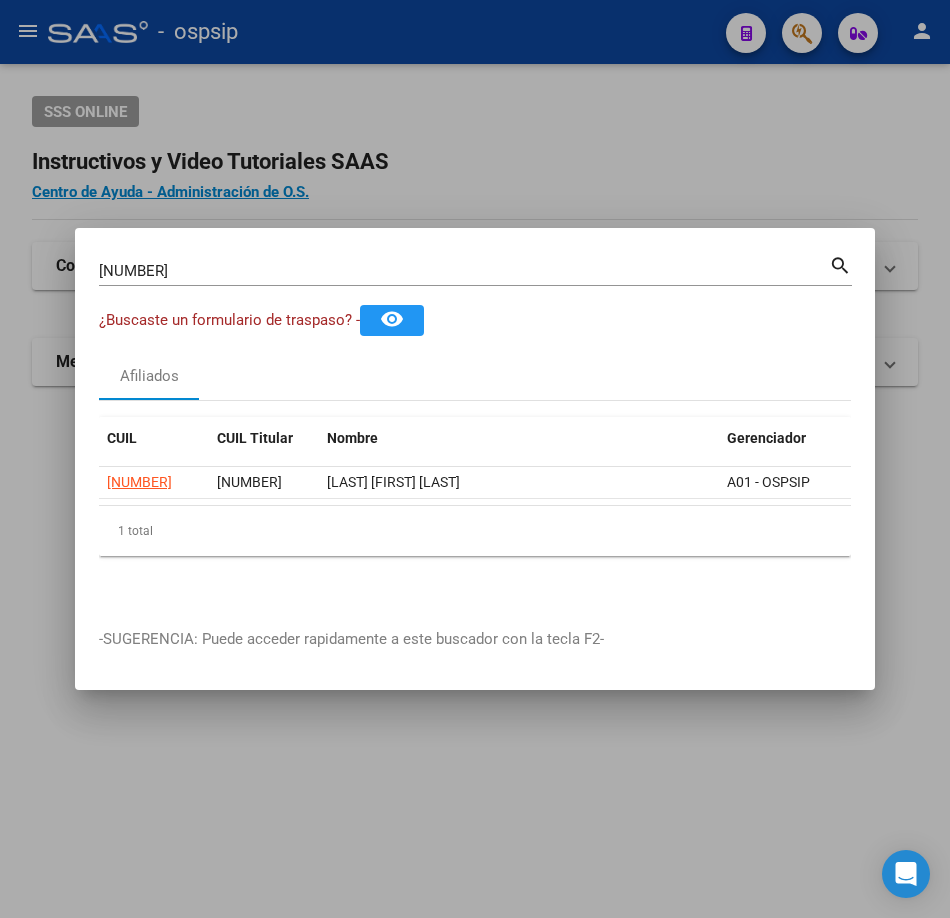 click on "[NUMBER]" at bounding box center (464, 271) 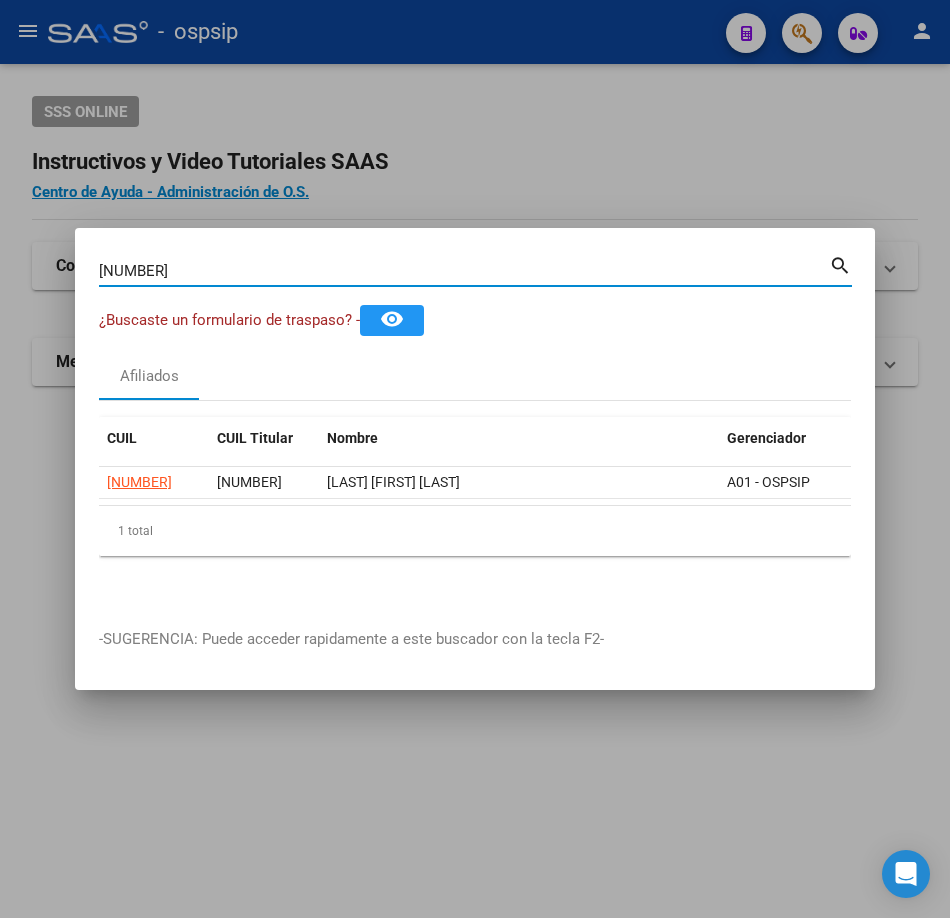 click on "[NUMBER]" at bounding box center [464, 271] 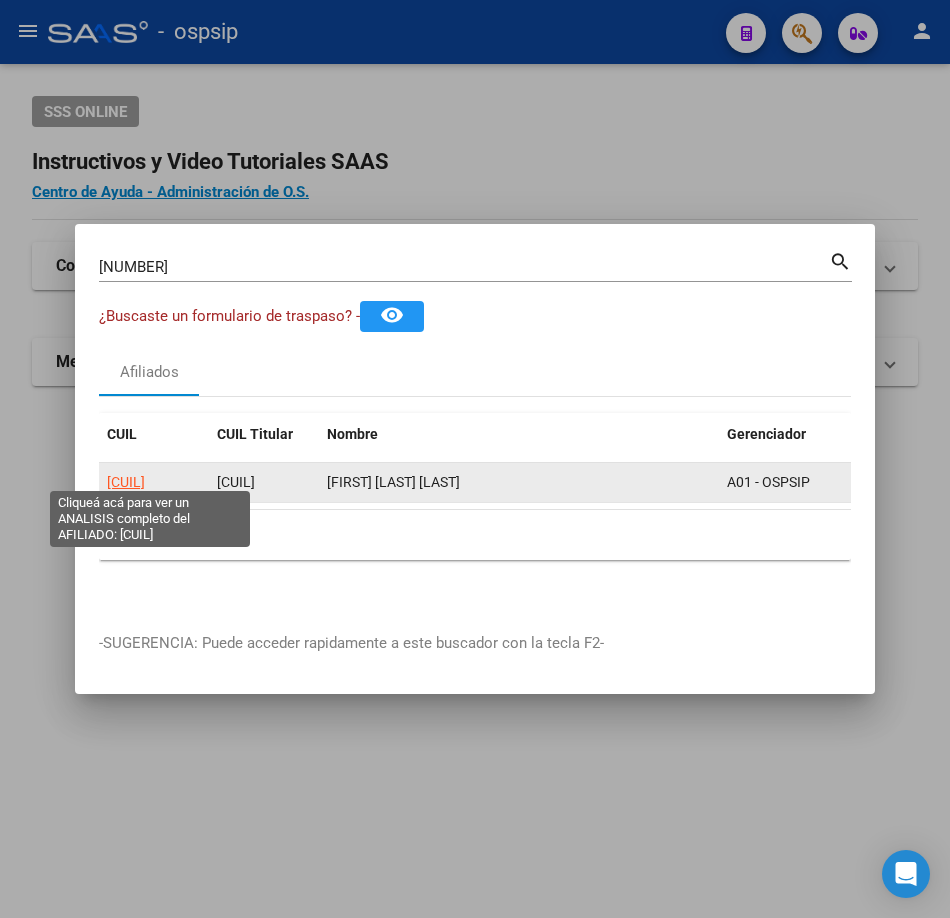 click on "[CUIL]" 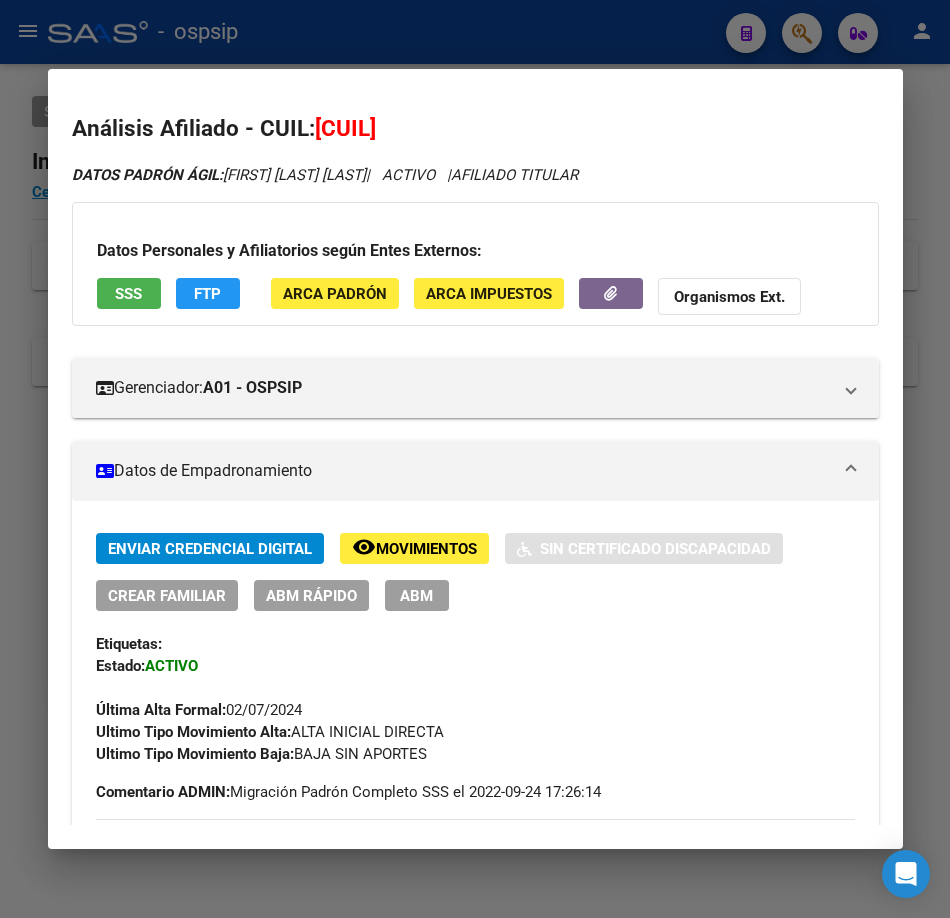 click on "SSS" at bounding box center [129, 293] 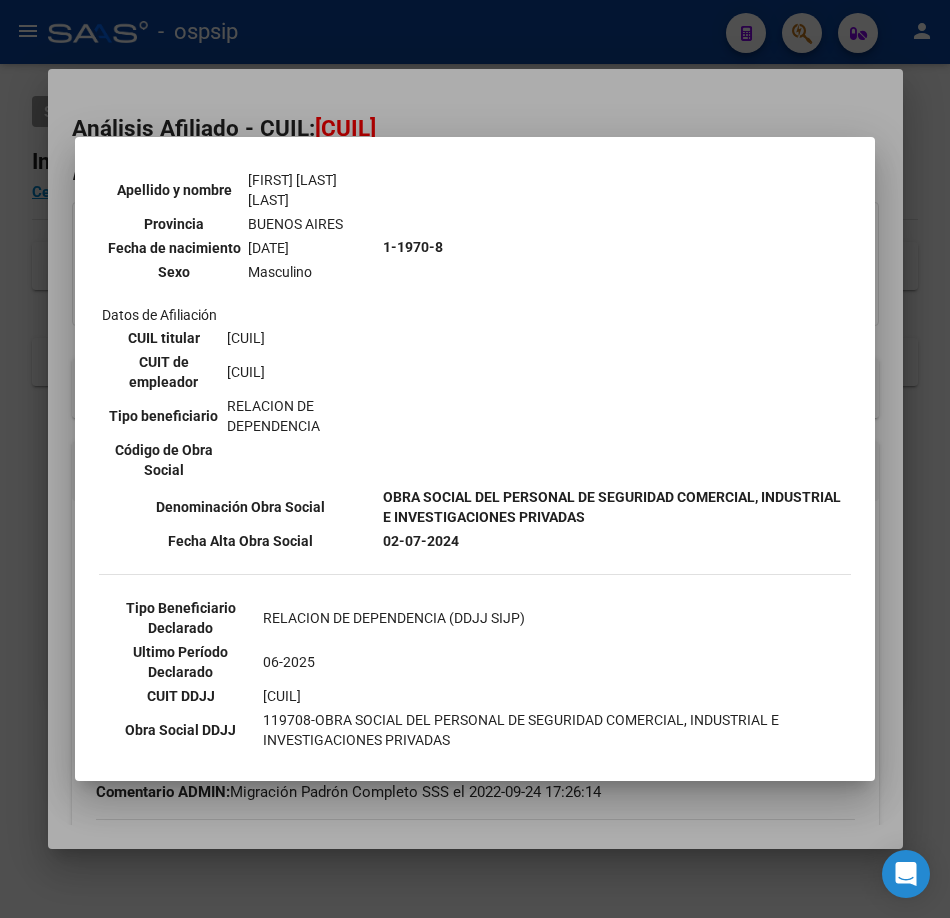 scroll, scrollTop: 300, scrollLeft: 0, axis: vertical 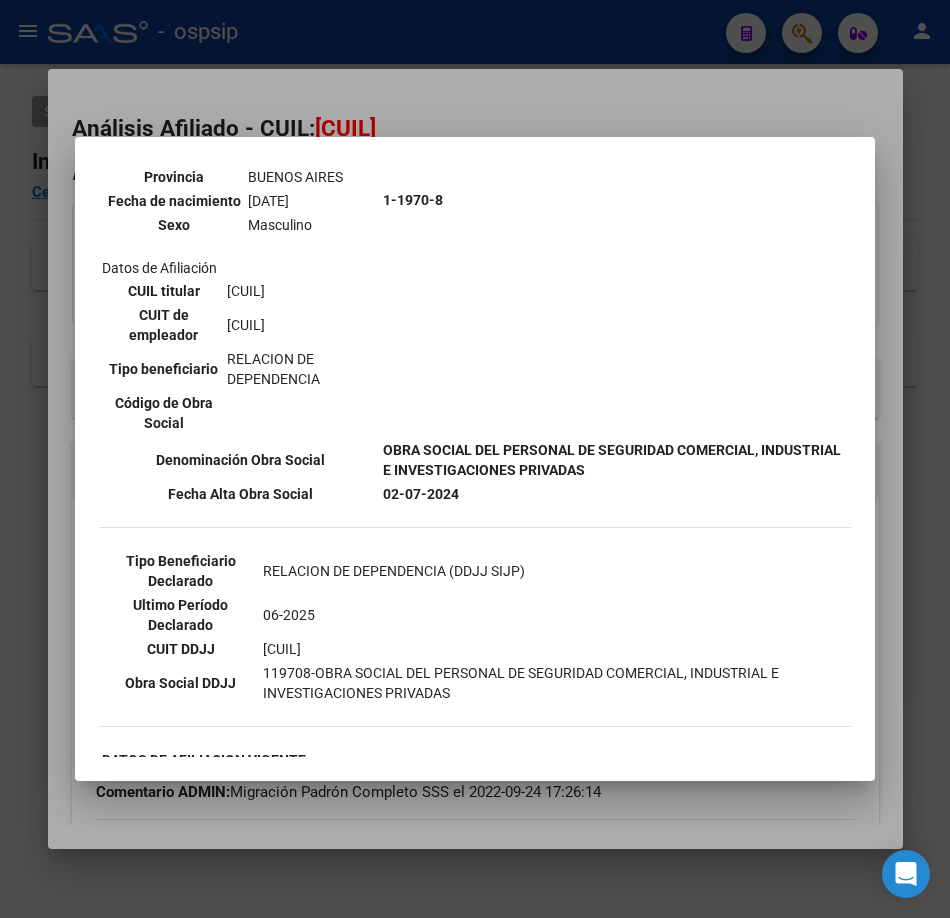 click at bounding box center [475, 459] 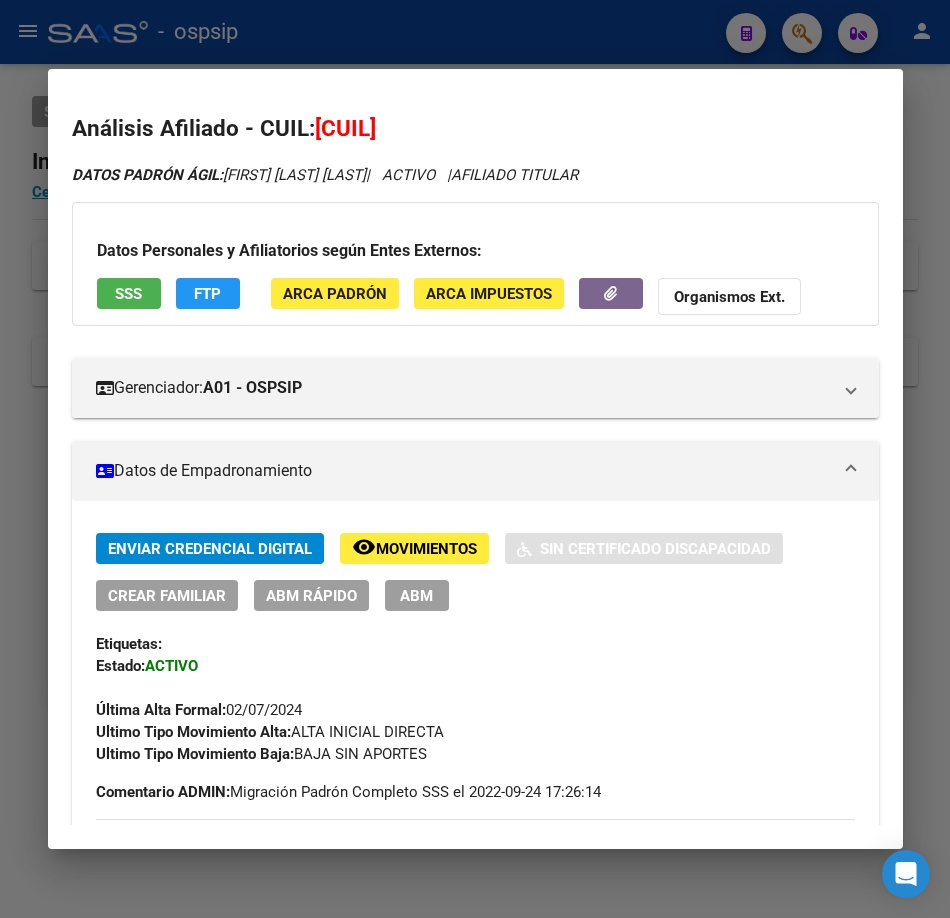 click at bounding box center [475, 459] 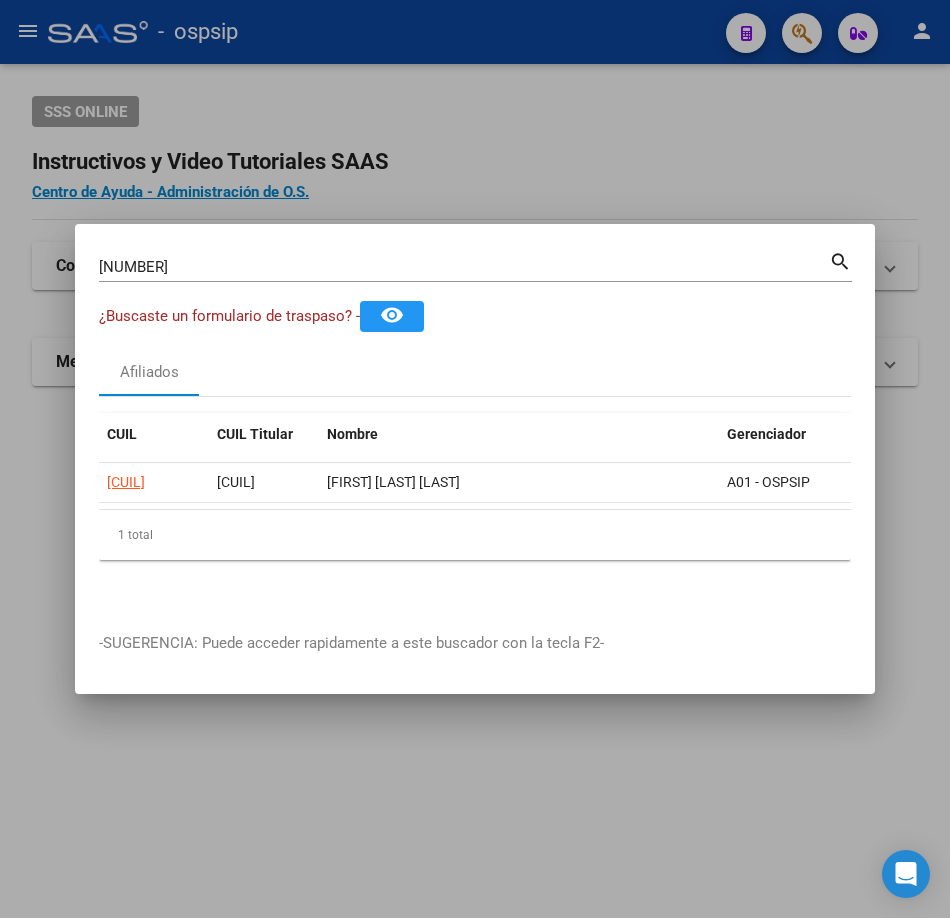 click on "[NUMBER] Buscar (apellido, dni, cuil, nro traspaso, cuit, obra social)" at bounding box center (464, 267) 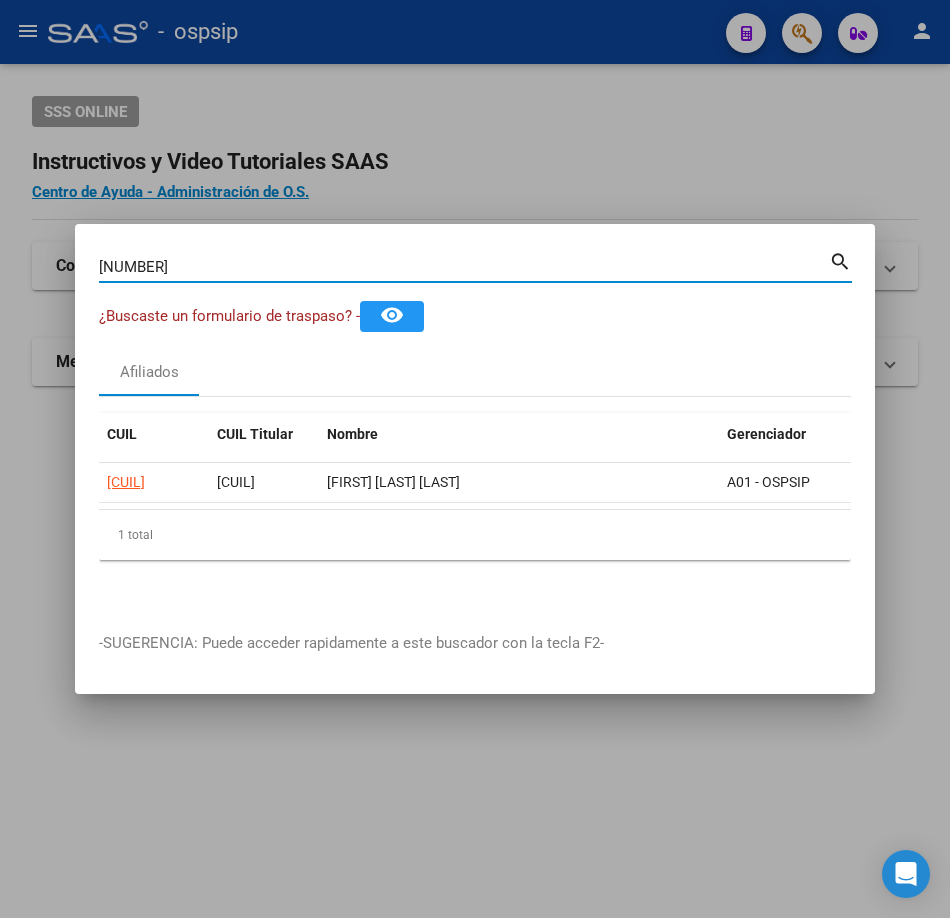 click on "[NUMBER]" at bounding box center [464, 267] 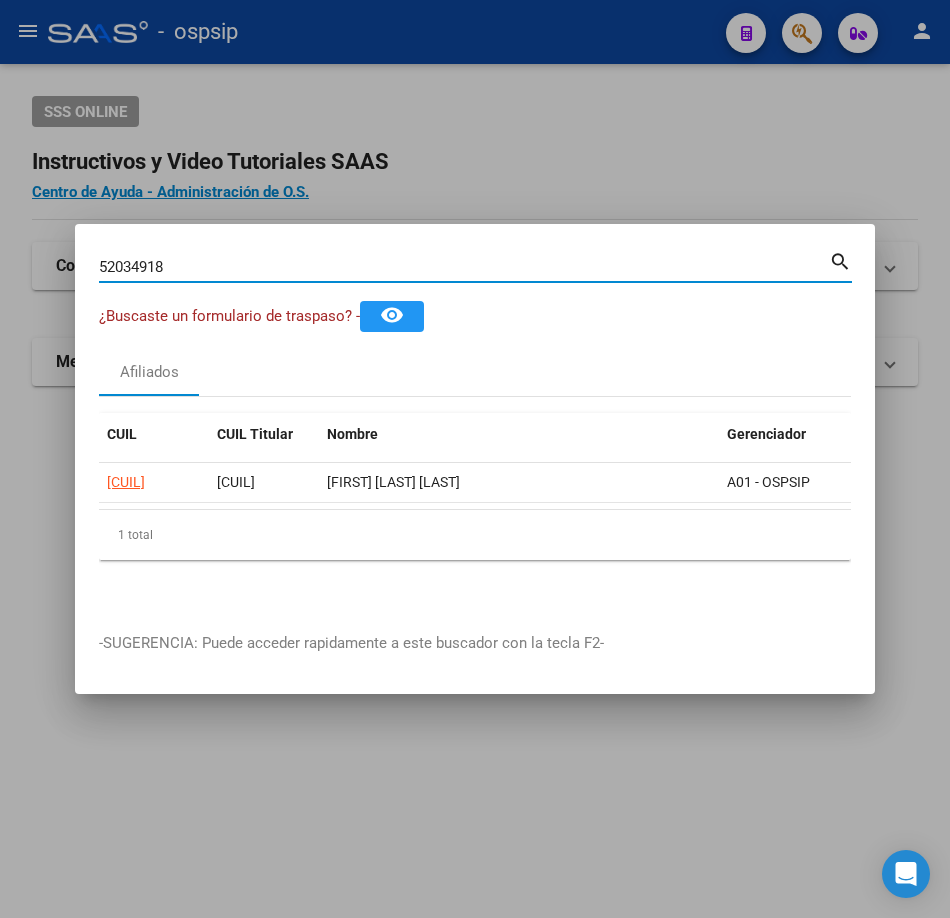 type on "52034918" 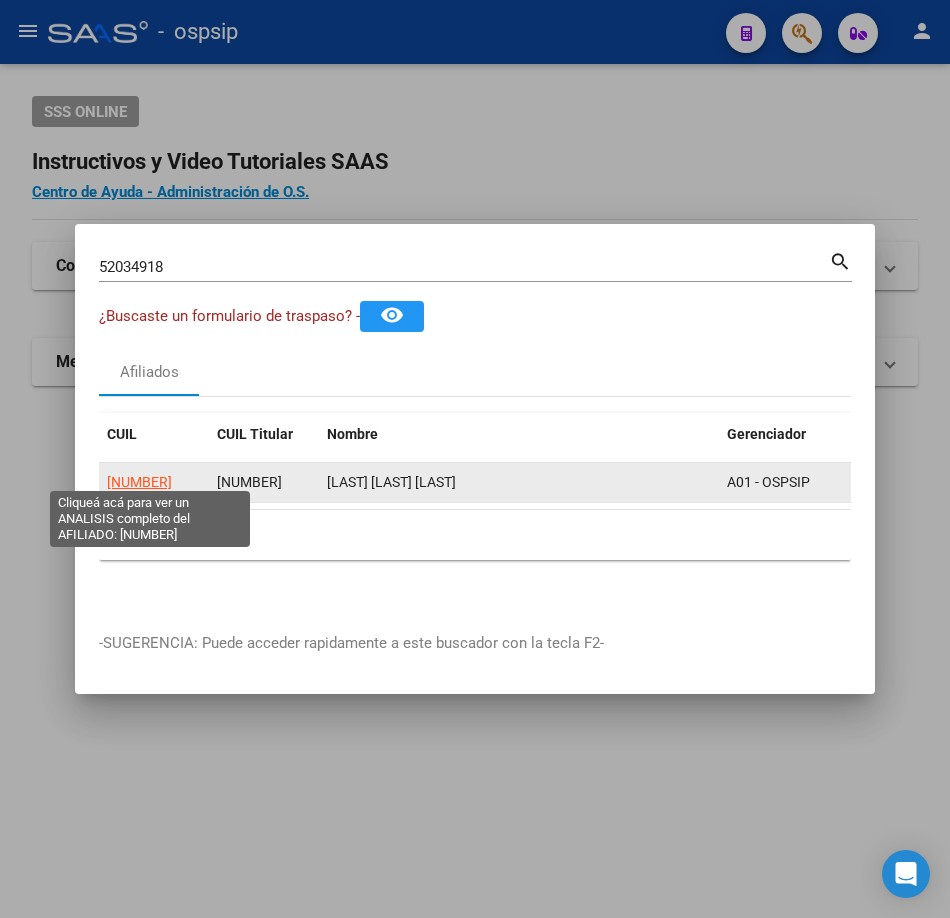 click on "[NUMBER]" 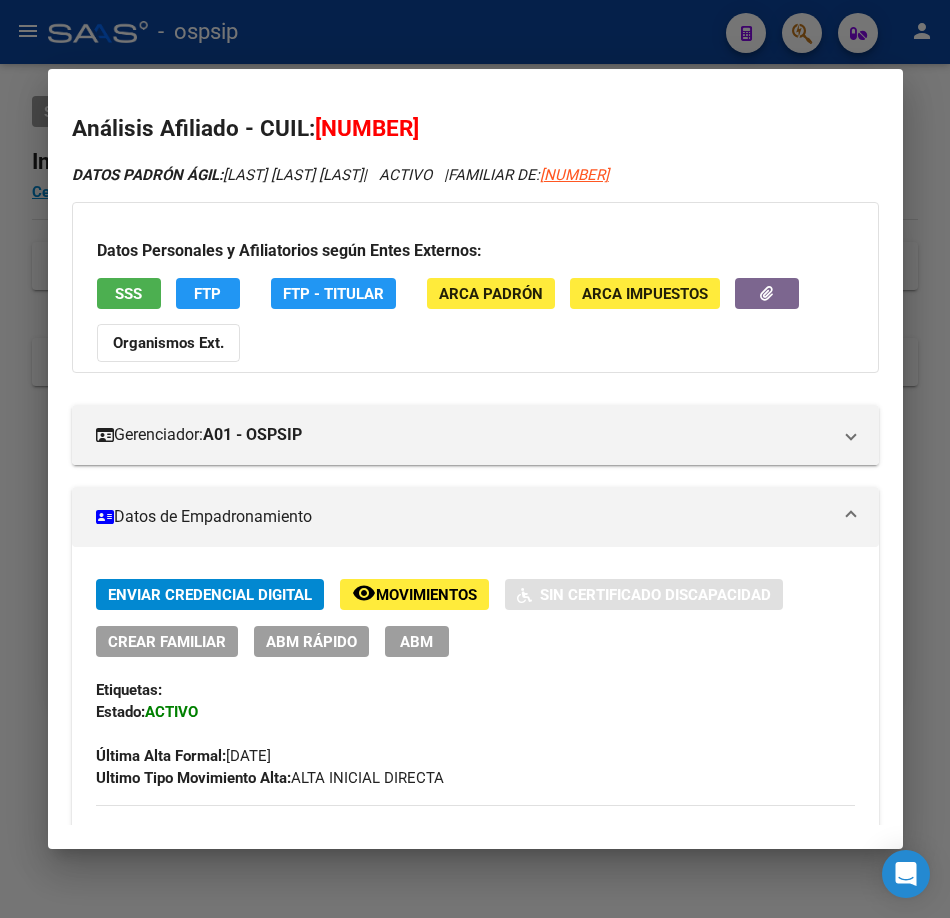 click on "SSS" at bounding box center [129, 293] 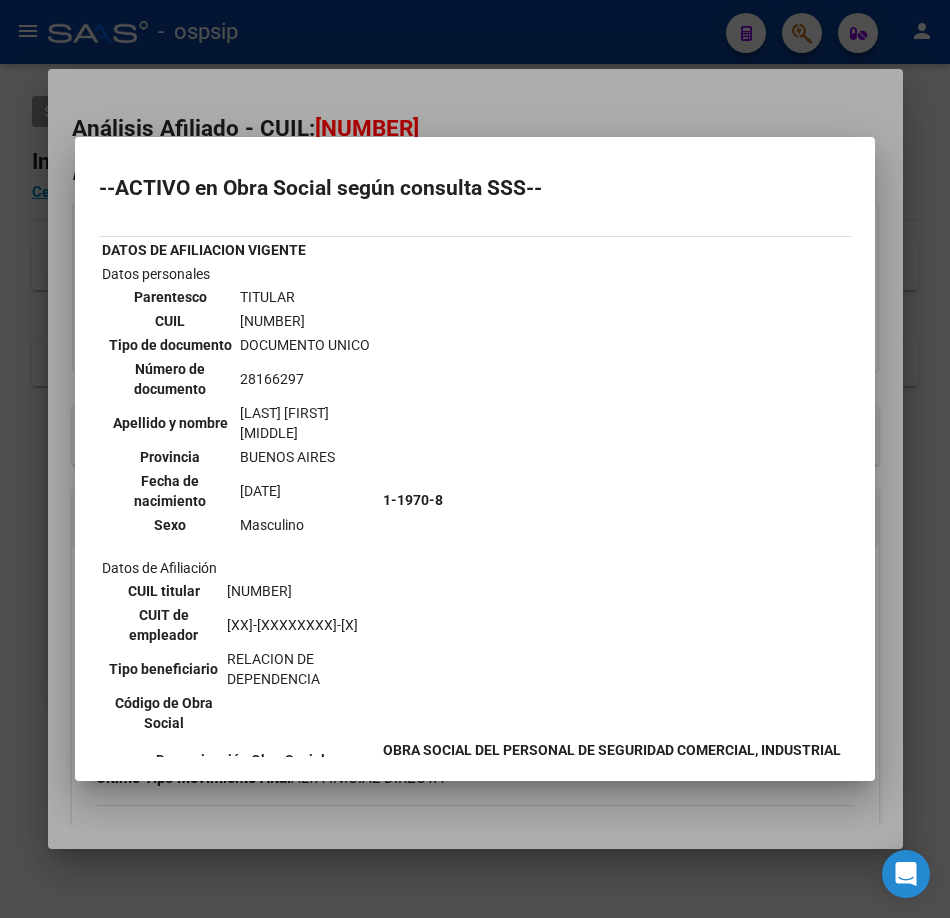scroll, scrollTop: 400, scrollLeft: 0, axis: vertical 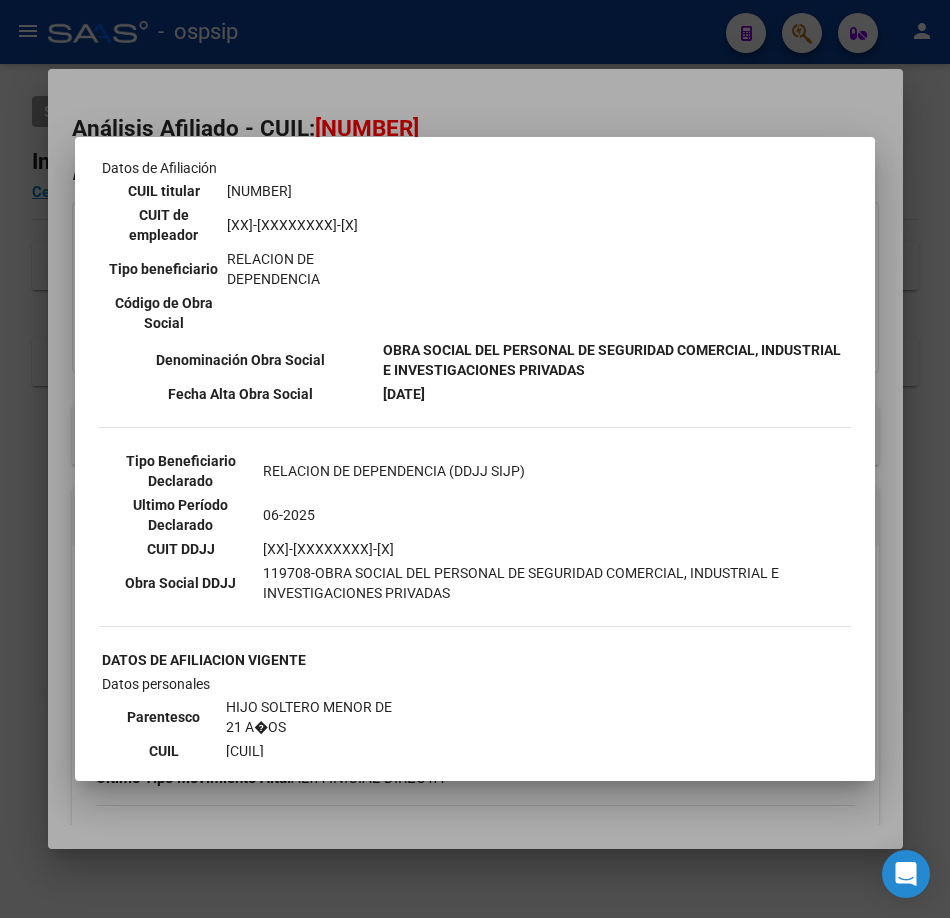 click on "--ACTIVO en Obra Social según consulta SSS--
DATOS DE AFILIACION VIGENTE
Datos personales
Parentesco
TITULAR
CUIL
[CUIL]
Tipo de documento
DOCUMENTO UNICO
Número de documento
[DOCUMENT_NUMBER]
Apellido y nombre
[LAST_NAME] [FIRST_NAME] [MIDDLE_NAME]
Provincia
[PROVINCE]
Fecha de nacimiento
[DATE]
Sexo
Masculino
Datos de Afiliación
CUIL titular
[CUIL]
CUIT de empleador
[CUIT]
Tipo beneficiario
RELACION DE DEPENDENCIA
Código de Obra Social
[CODE]
Denominación Obra Social
Fecha Alta Obra Social
[DATE]
Tipo Beneficiario Declarado
RELACION DE DEPENDENCIA (DDJJ SIJP)
Ultimo Período Declarado
[PERIOD]
CUIT DDJJ" at bounding box center (475, 459) 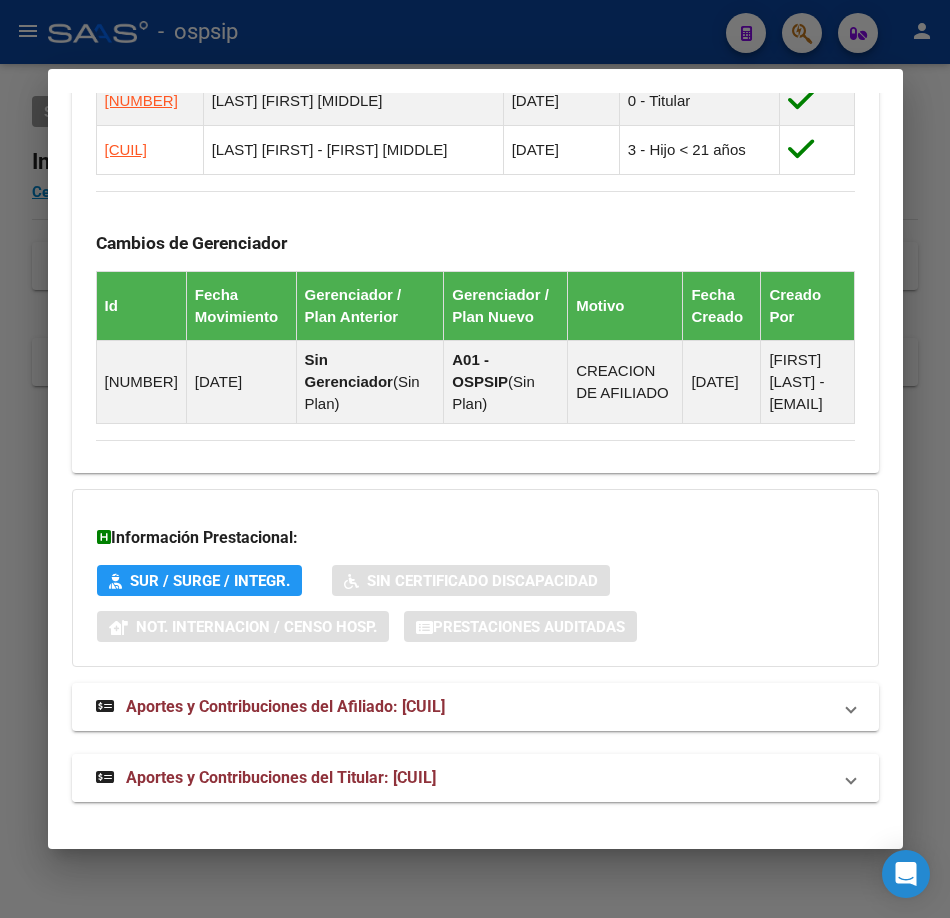 click on "Aportes y Contribuciones del Titular: [CUIL]" at bounding box center (281, 777) 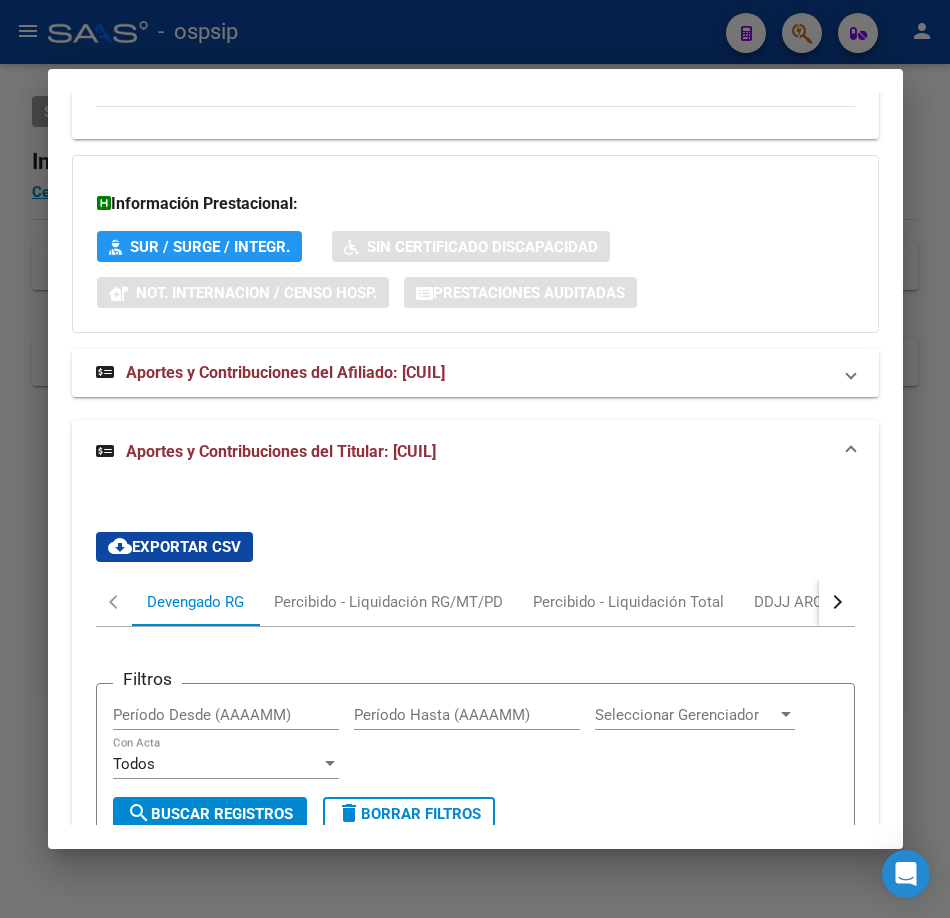 scroll, scrollTop: 2102, scrollLeft: 0, axis: vertical 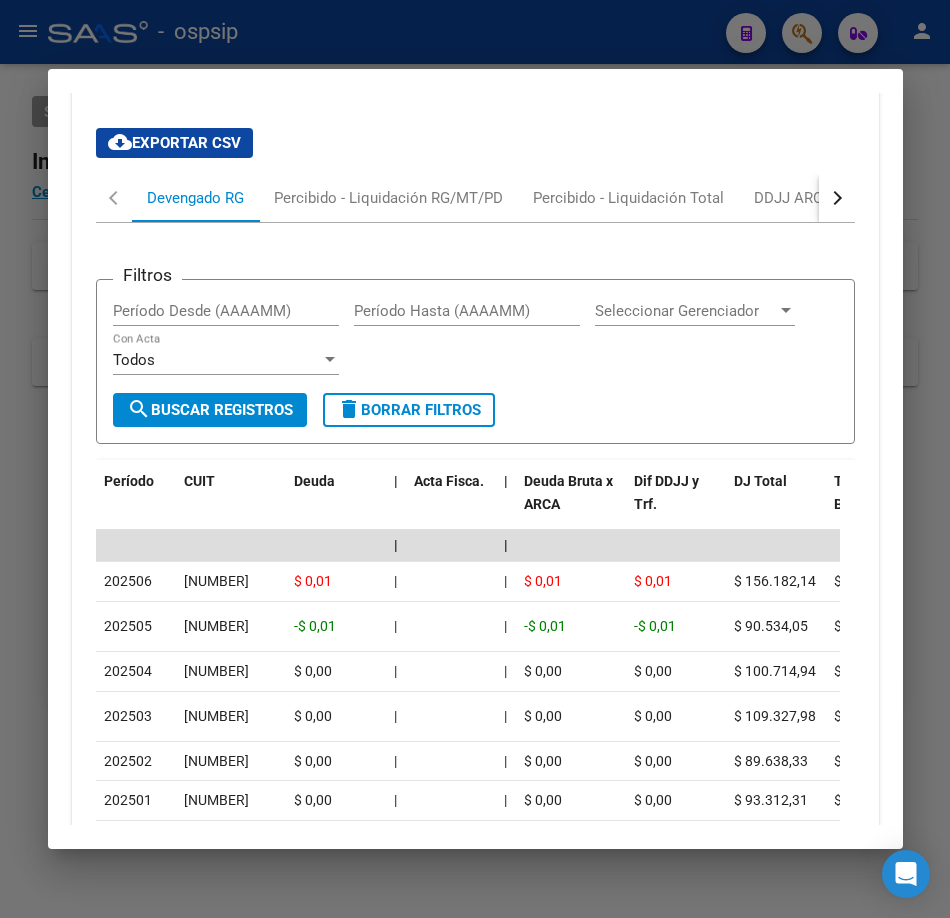 click at bounding box center [475, 459] 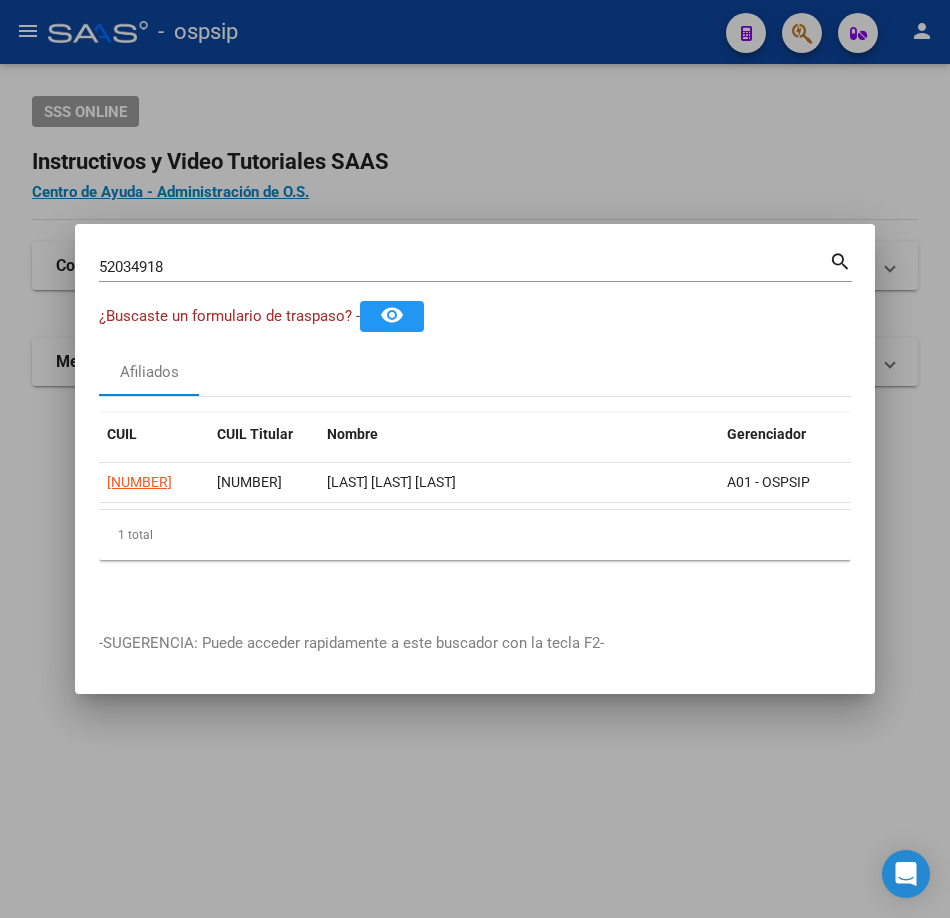 click on "52034918" at bounding box center [464, 267] 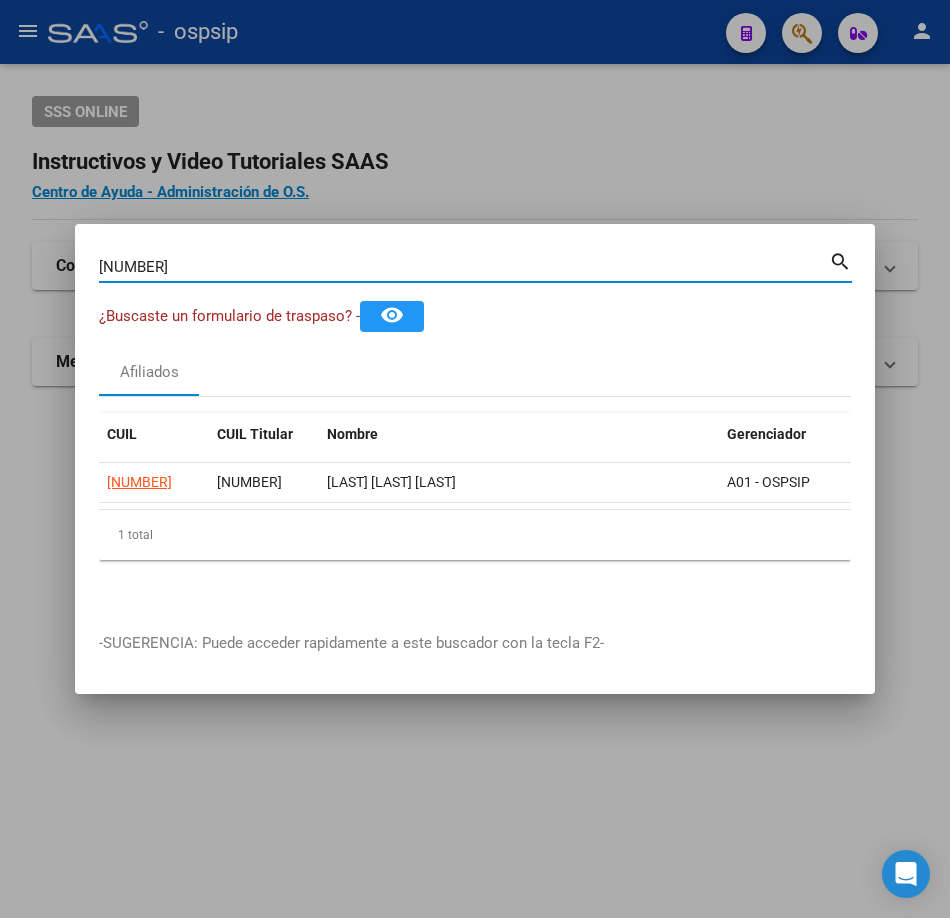 type on "[NUMBER]" 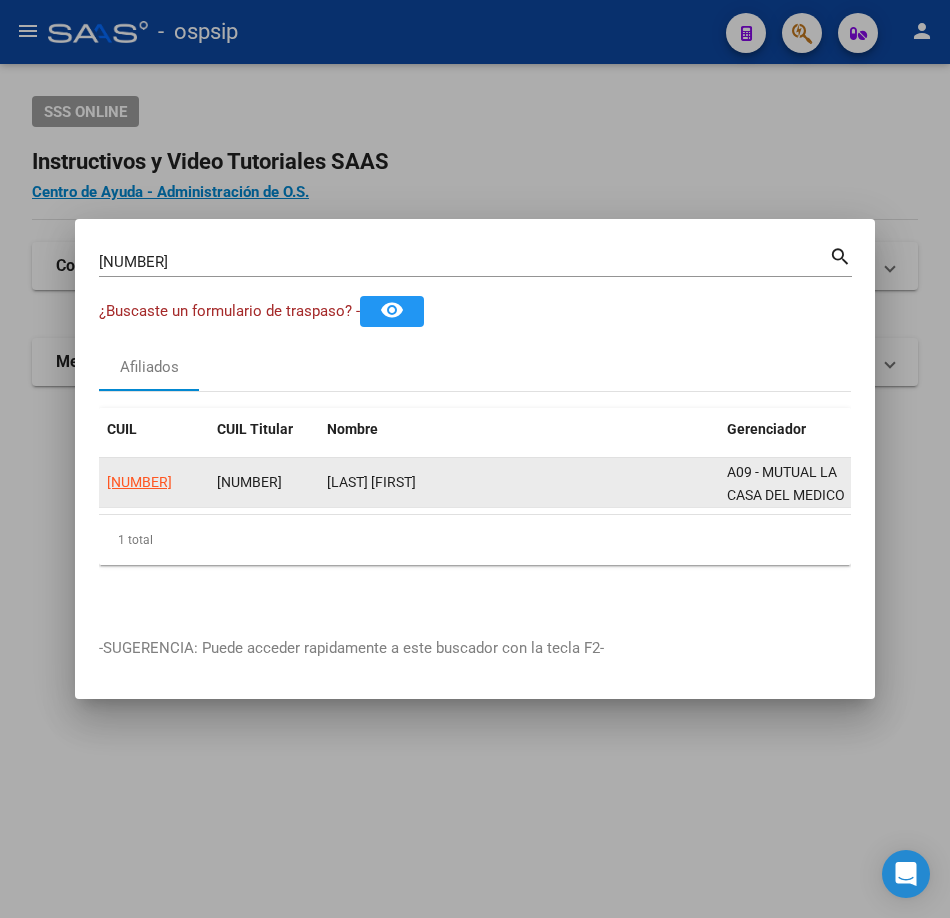 click on "[NUMBER]" 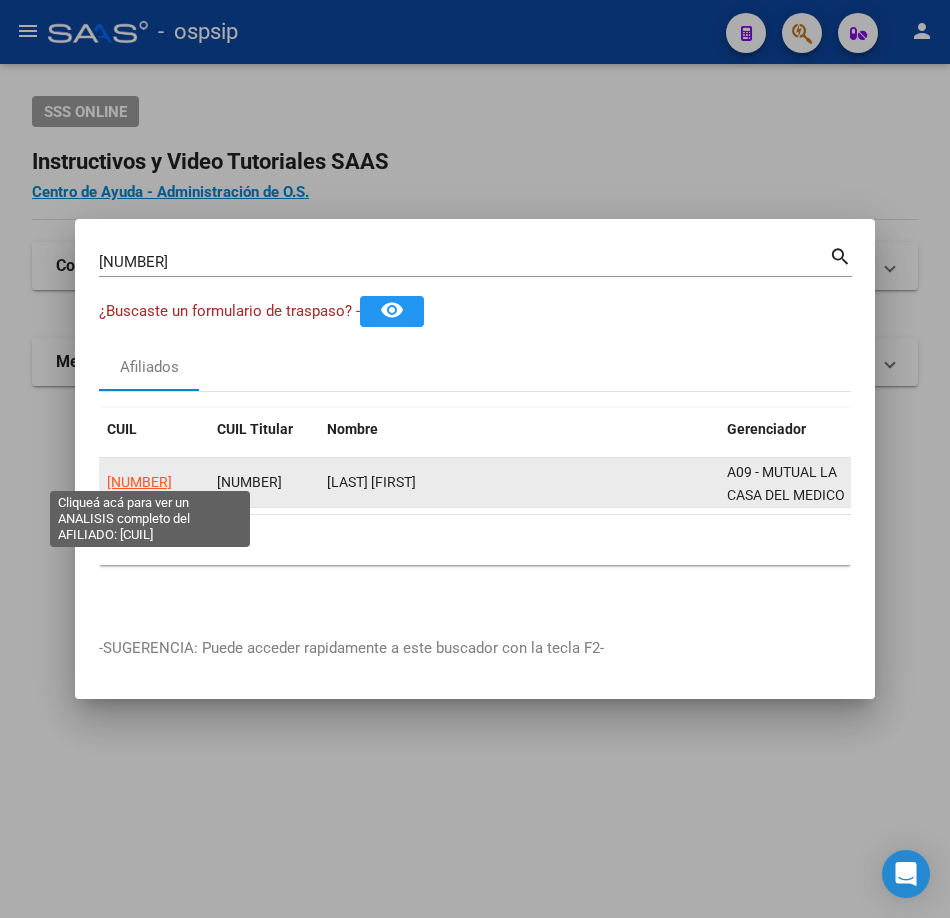 click on "[NUMBER]" 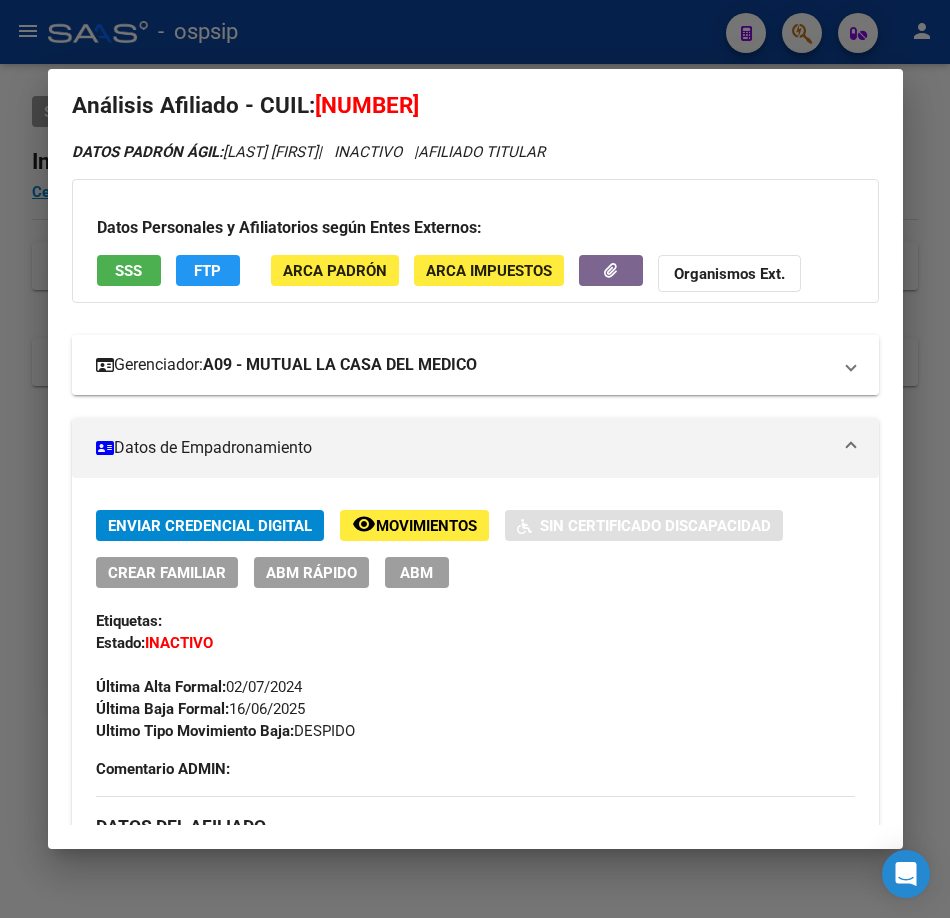 scroll, scrollTop: 0, scrollLeft: 0, axis: both 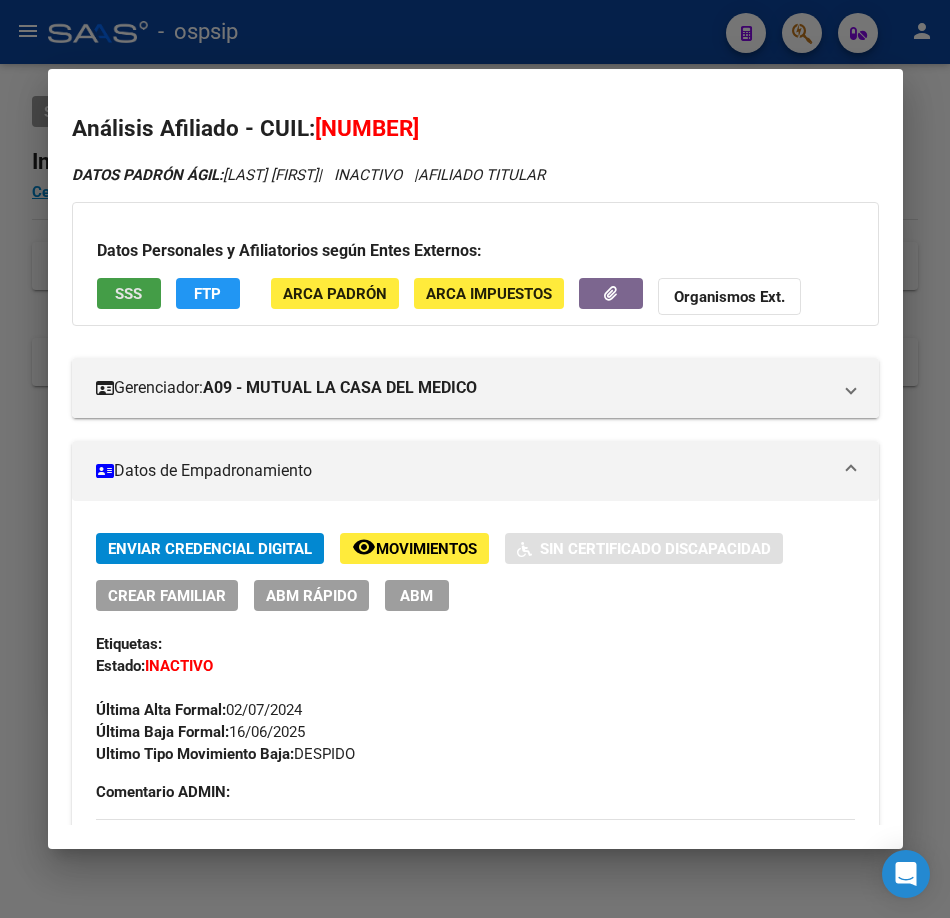 click on "SSS" at bounding box center (129, 293) 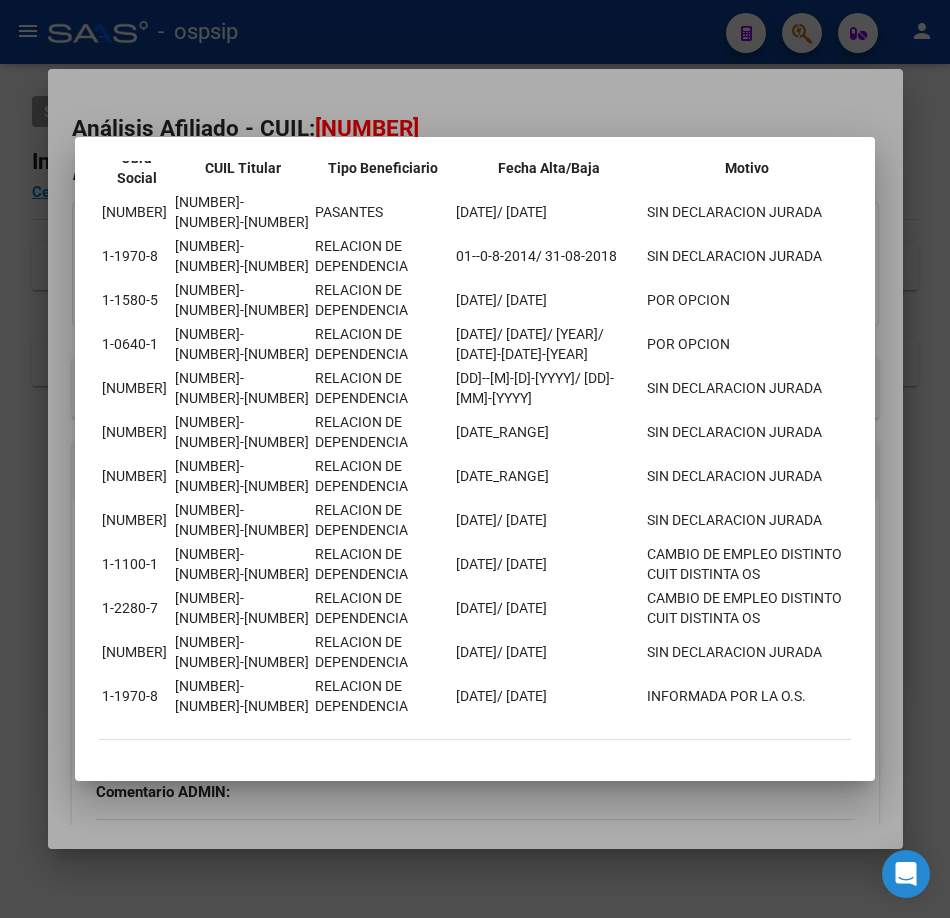 scroll, scrollTop: 222, scrollLeft: 0, axis: vertical 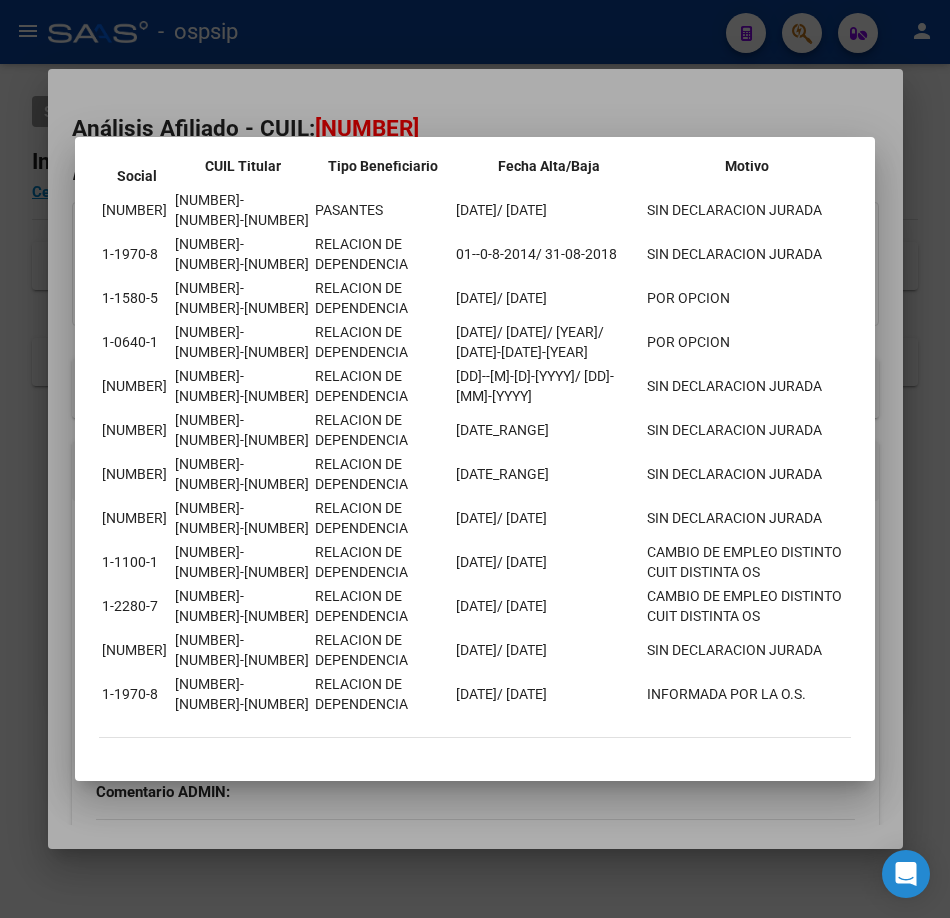 click at bounding box center (475, 459) 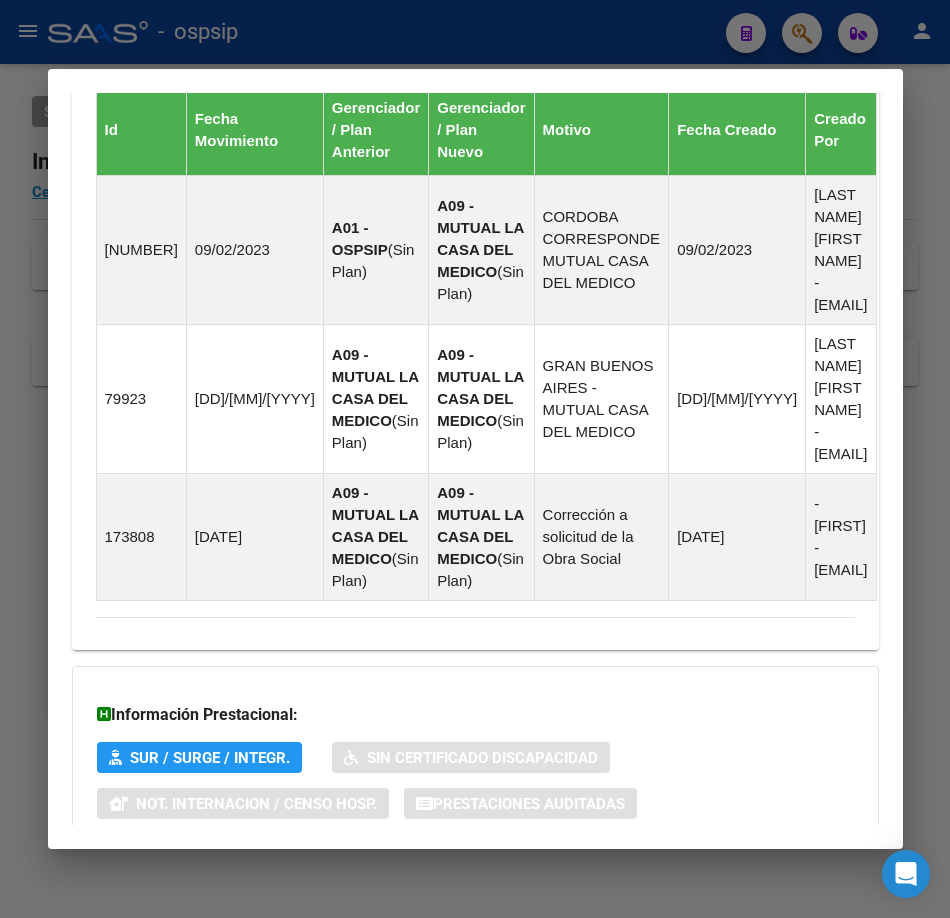 click on "Aportes y Contribuciones del Afiliado: [NUMBER]" at bounding box center [300, 883] 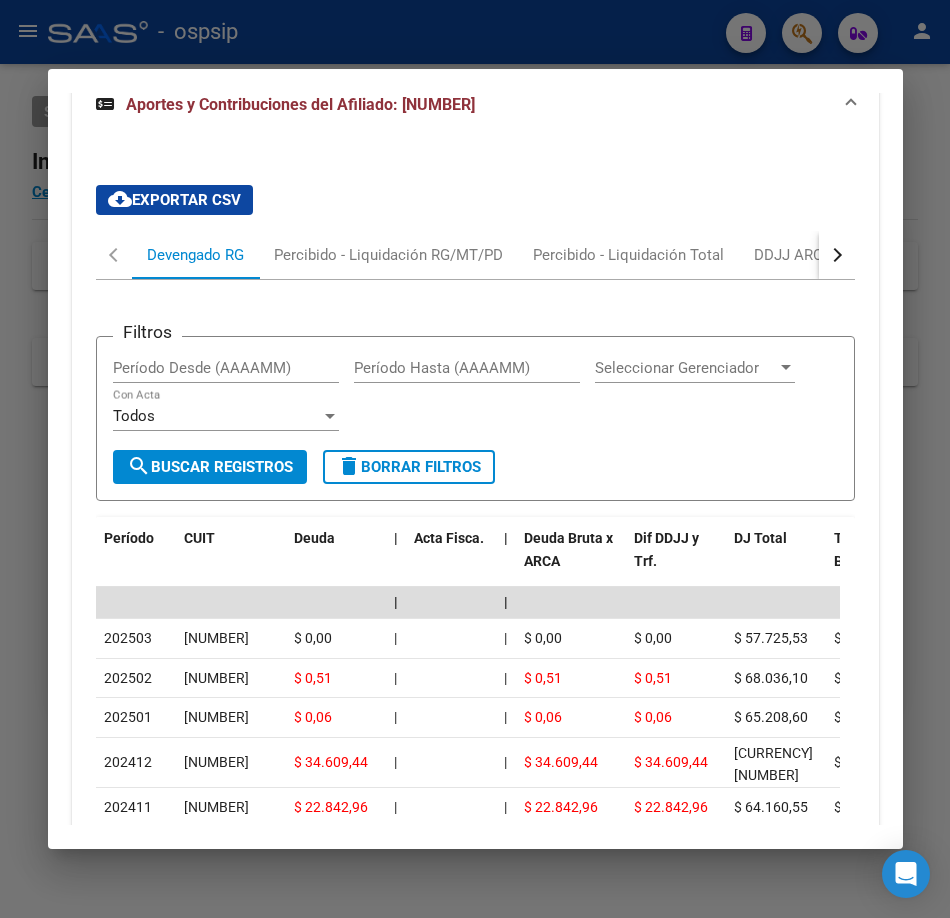 scroll, scrollTop: 2607, scrollLeft: 0, axis: vertical 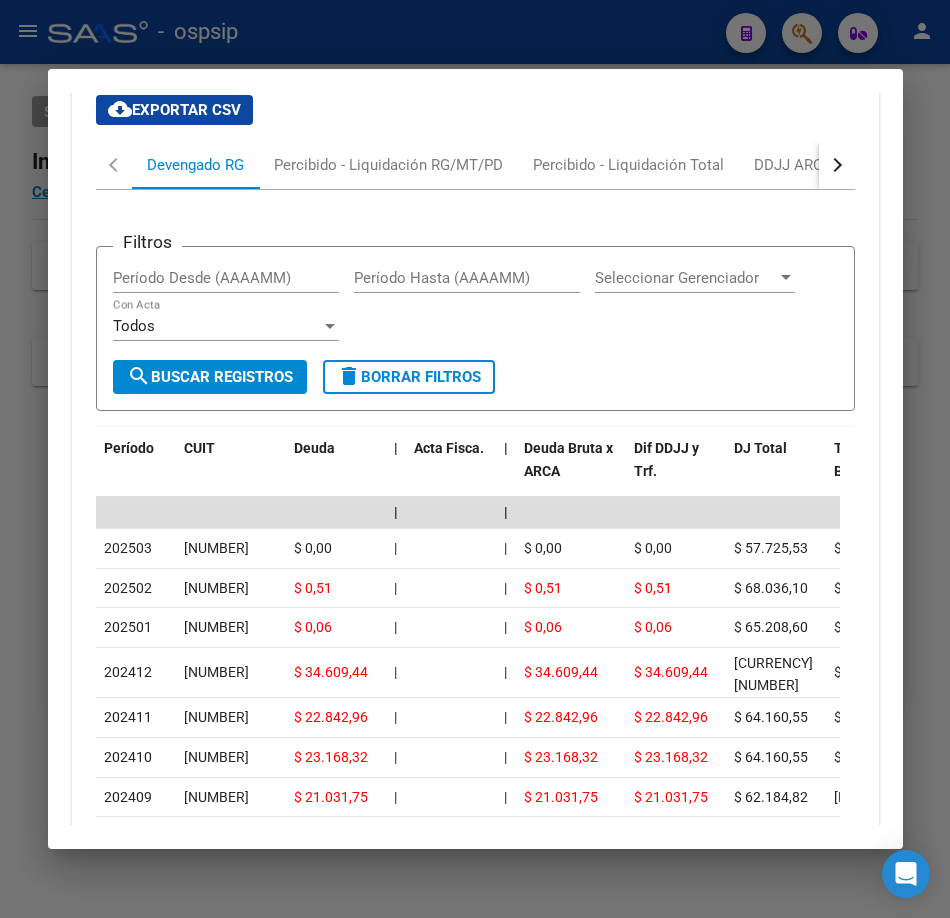 click at bounding box center [475, 459] 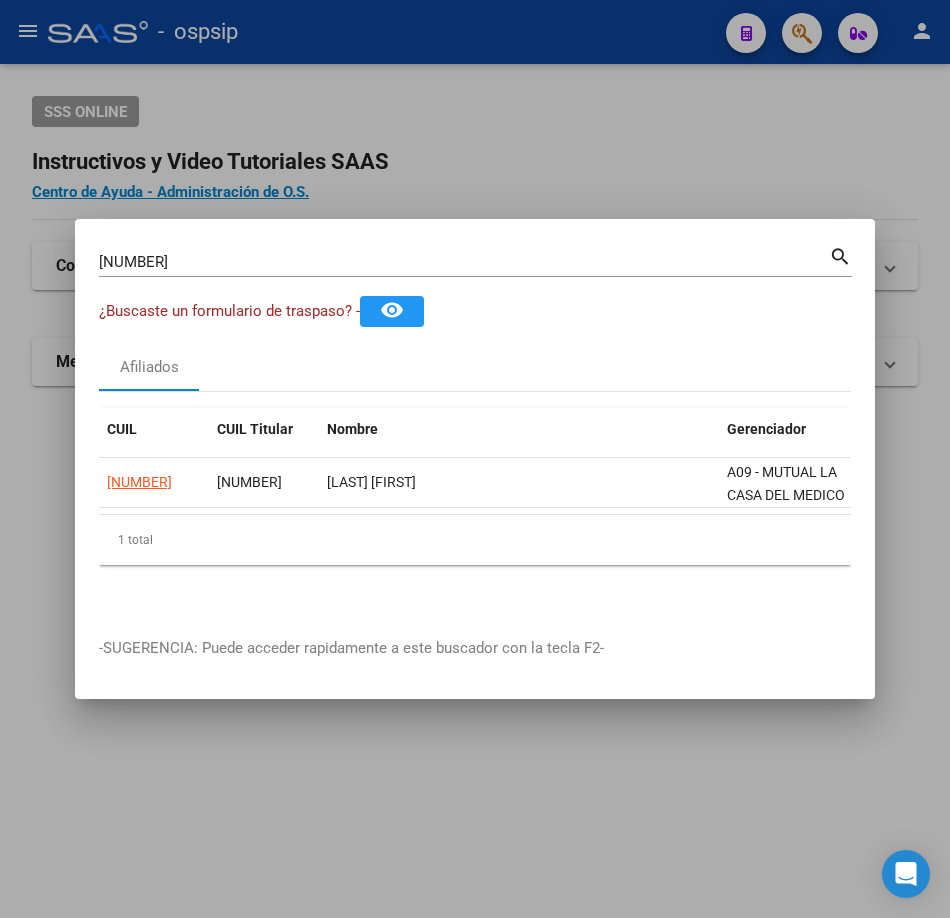 click on "[NUMBER]" at bounding box center [464, 262] 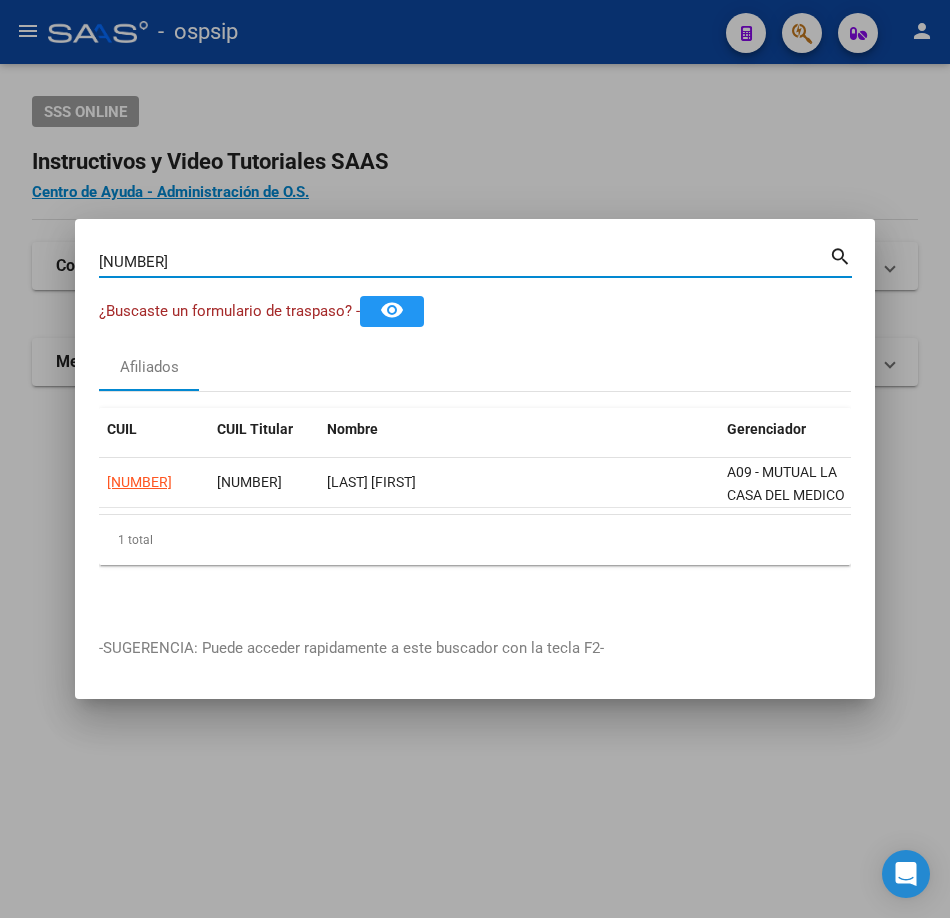 click on "[NUMBER]" at bounding box center (464, 262) 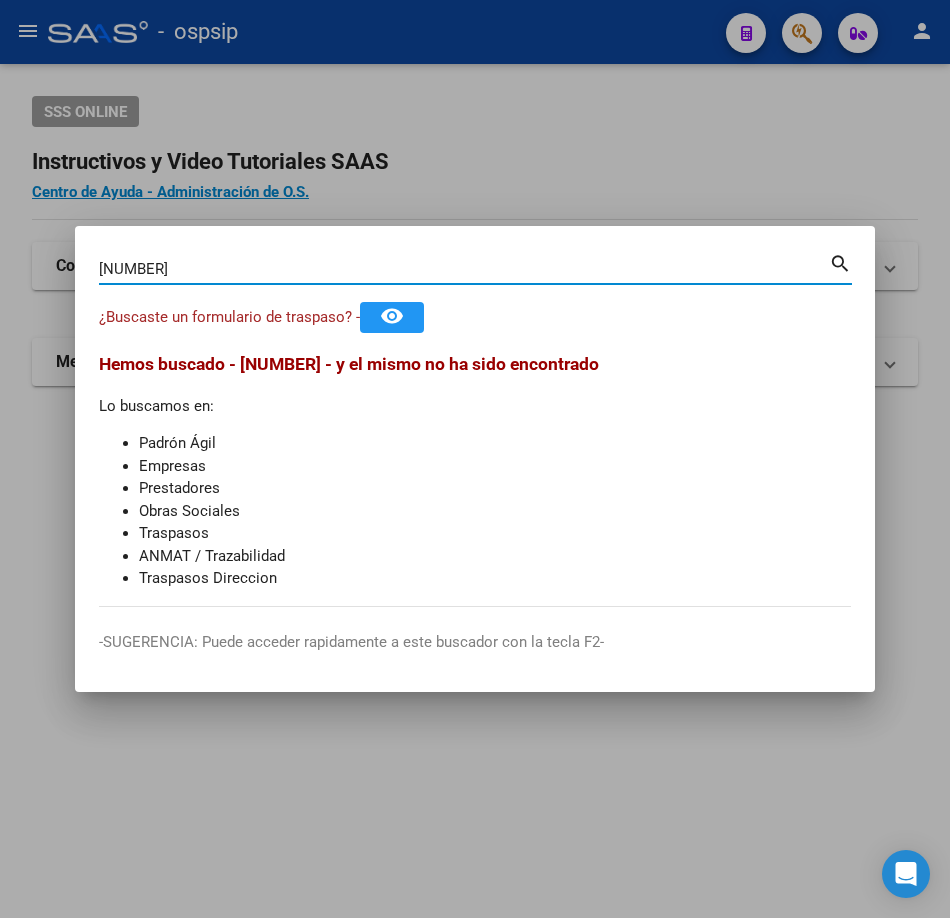 type on "[NUMBER]" 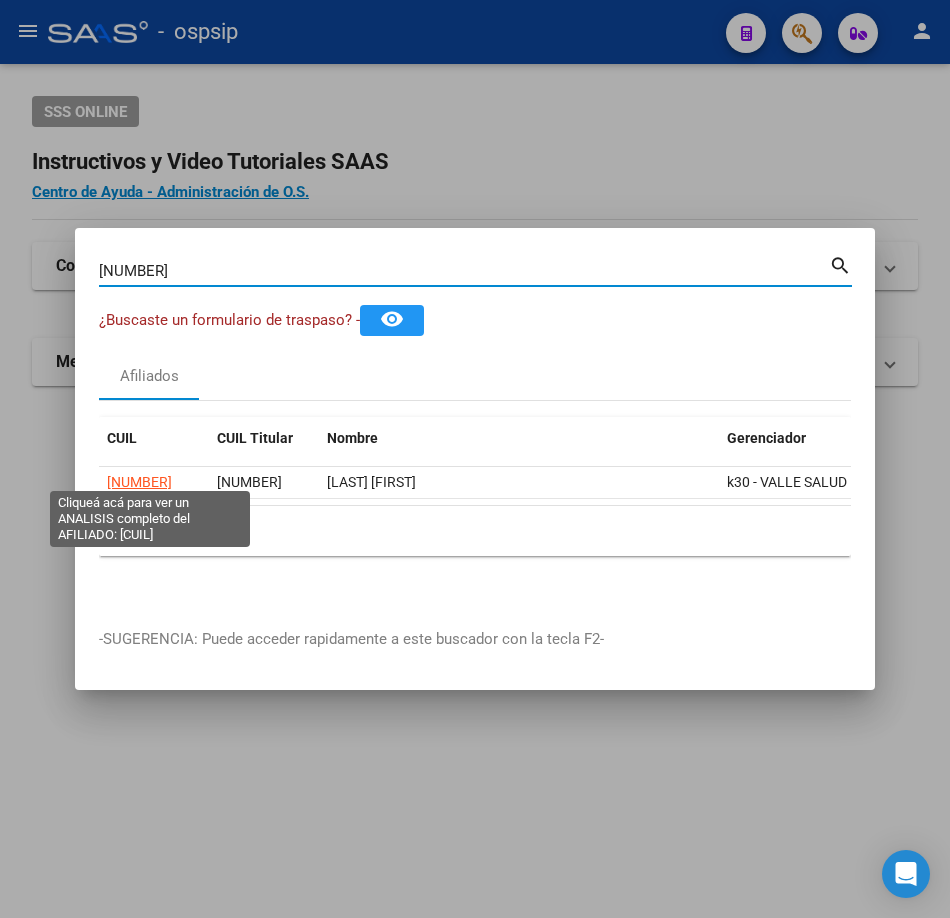 click on "[NUMBER]" 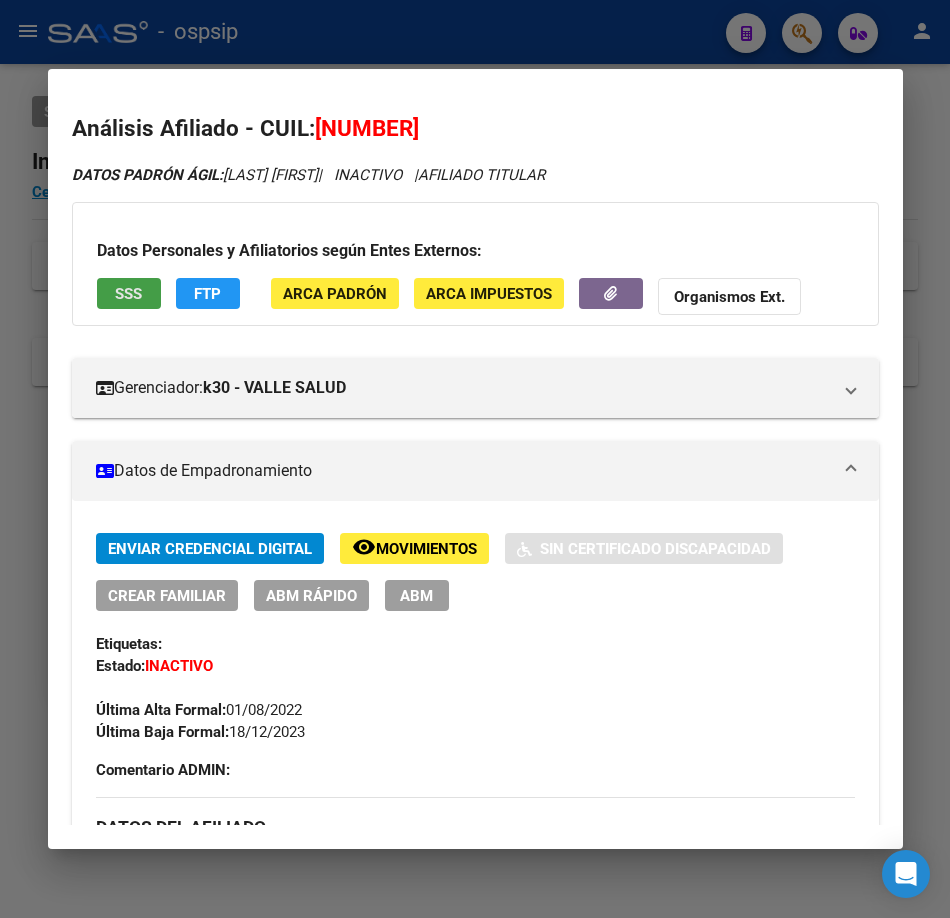 click on "SSS" at bounding box center (129, 293) 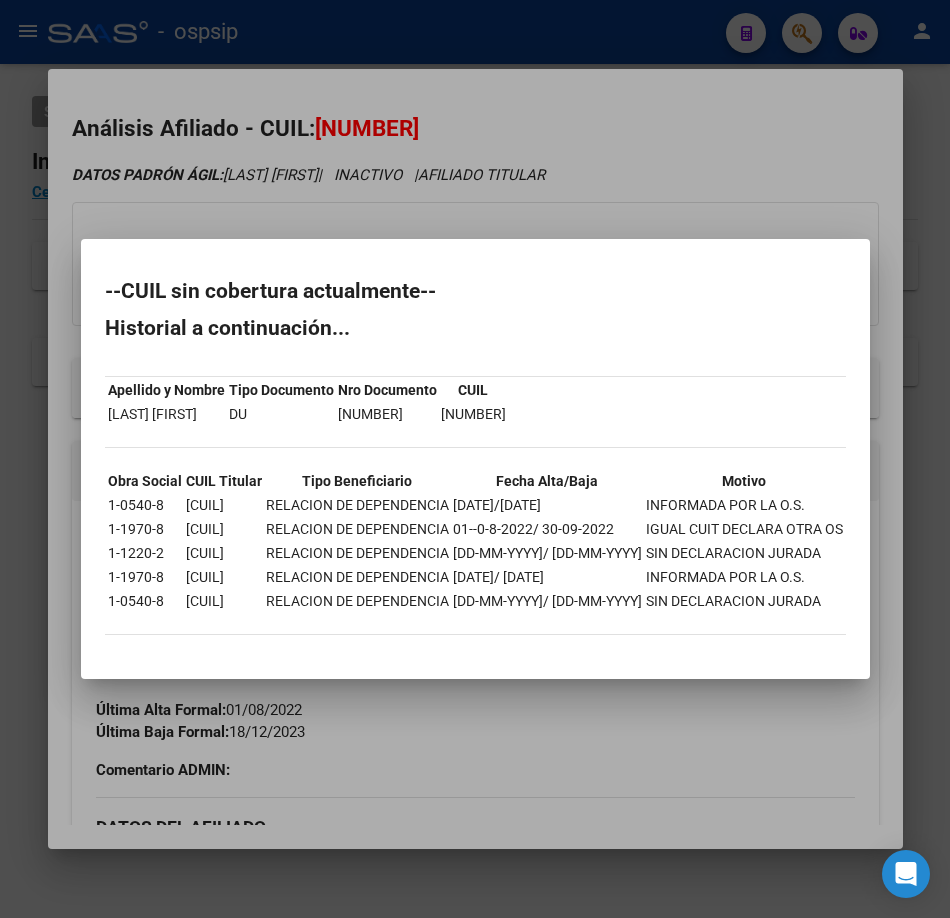 click at bounding box center (475, 459) 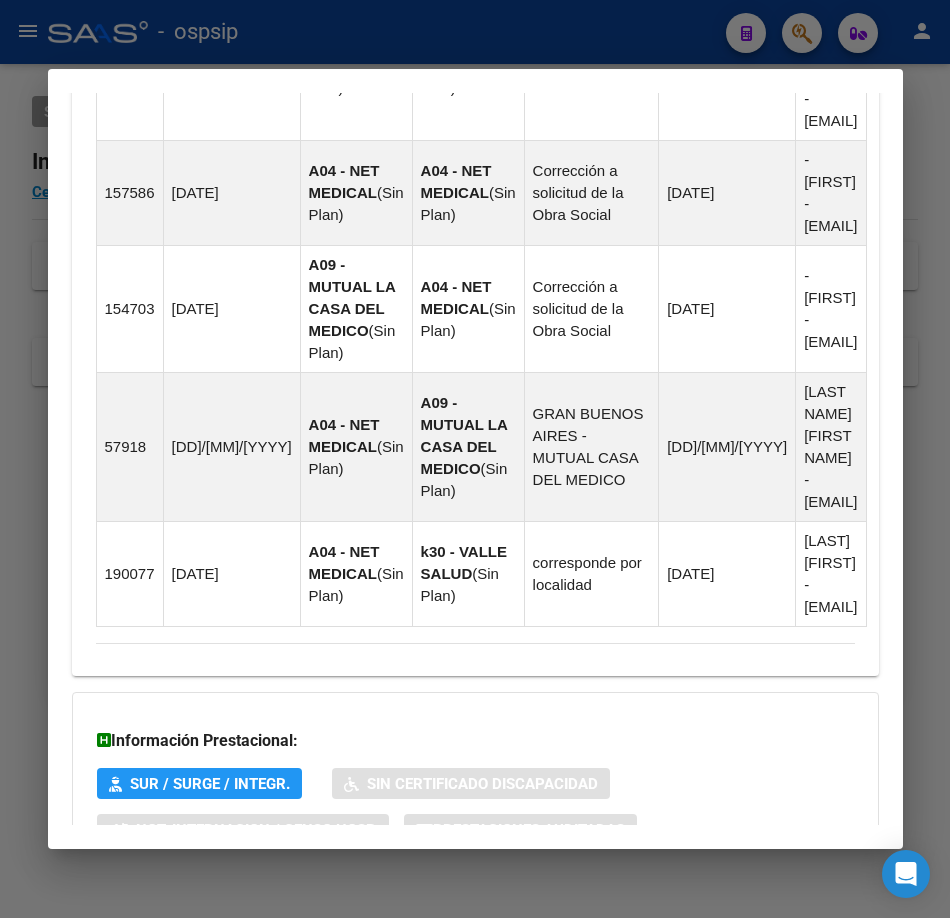 click on "Aportes y Contribuciones del Afiliado: [NUMBER]" at bounding box center [475, 910] 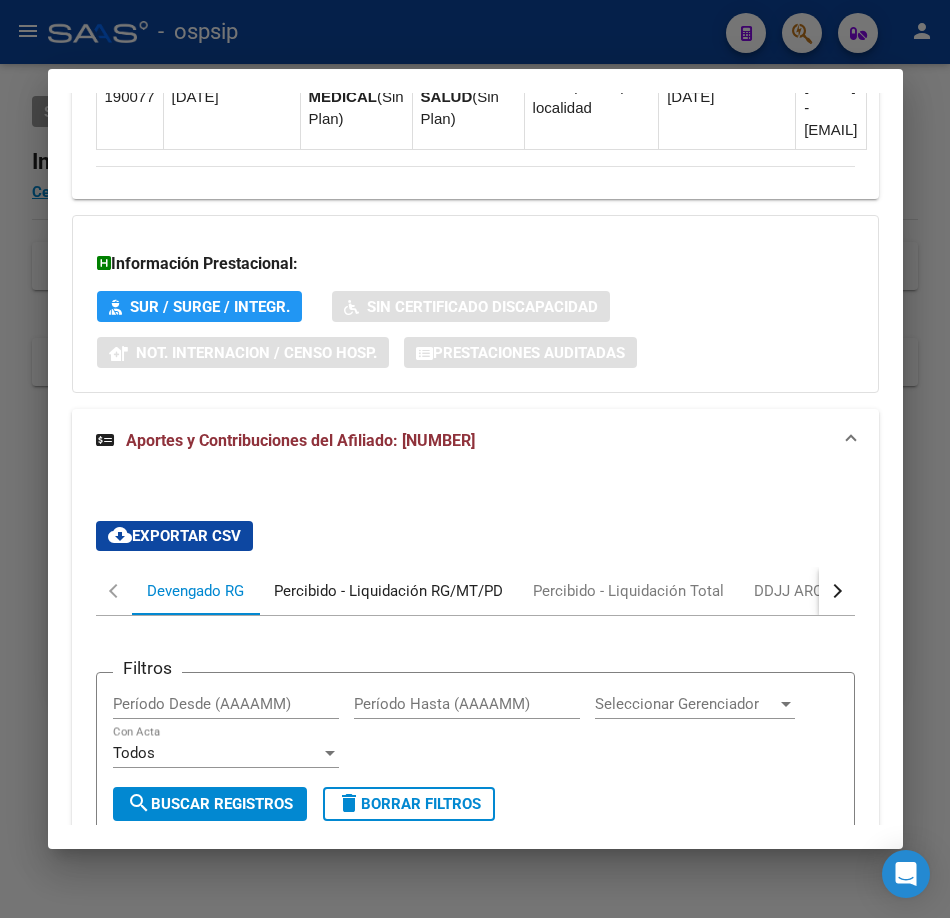 click on "Percibido - Liquidación RG/MT/PD" at bounding box center [388, 591] 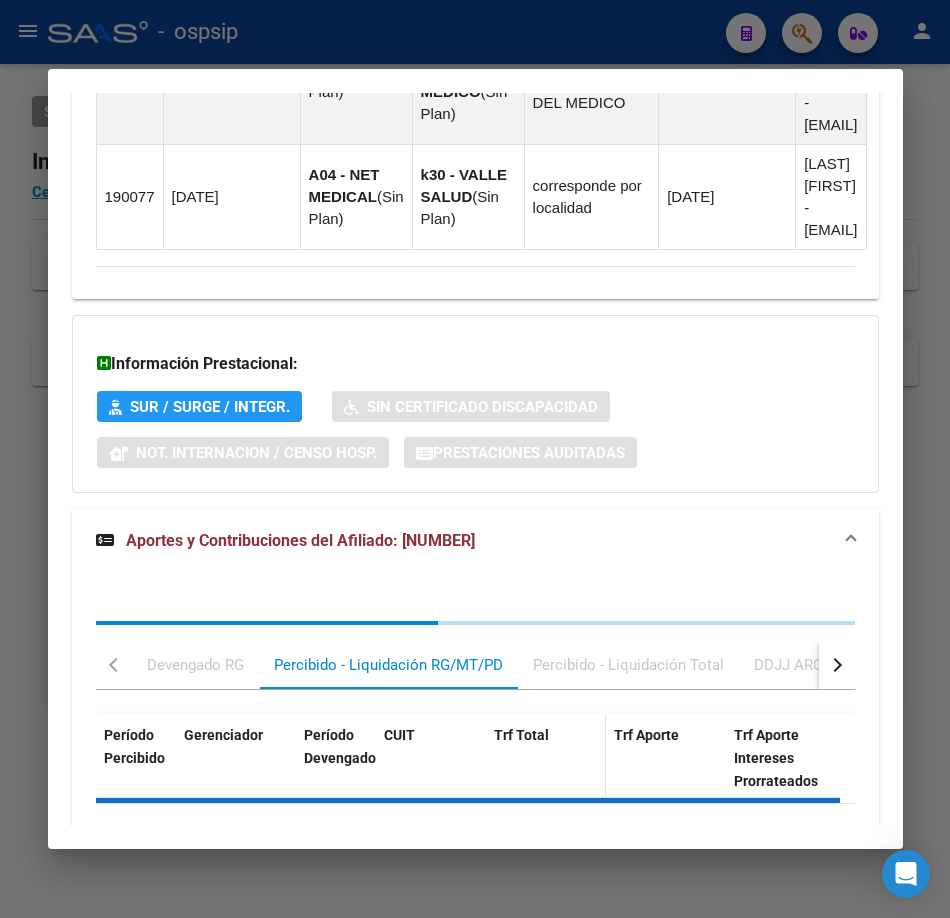scroll, scrollTop: 2215, scrollLeft: 0, axis: vertical 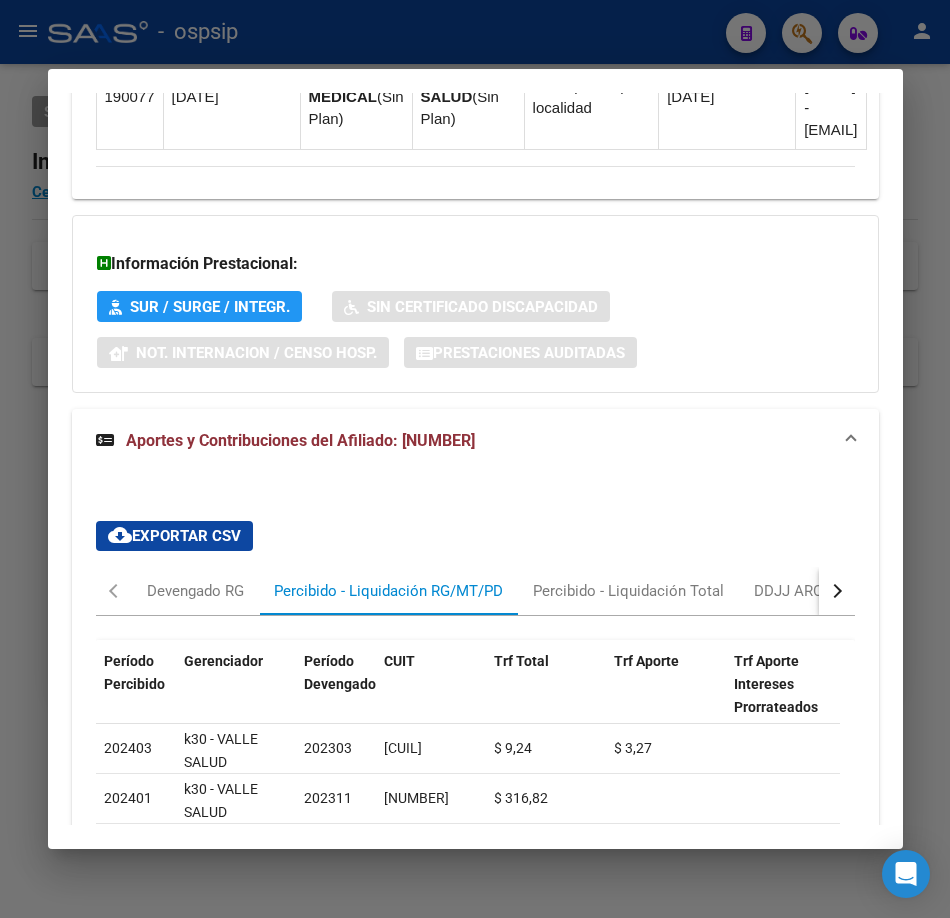 click at bounding box center (837, 591) 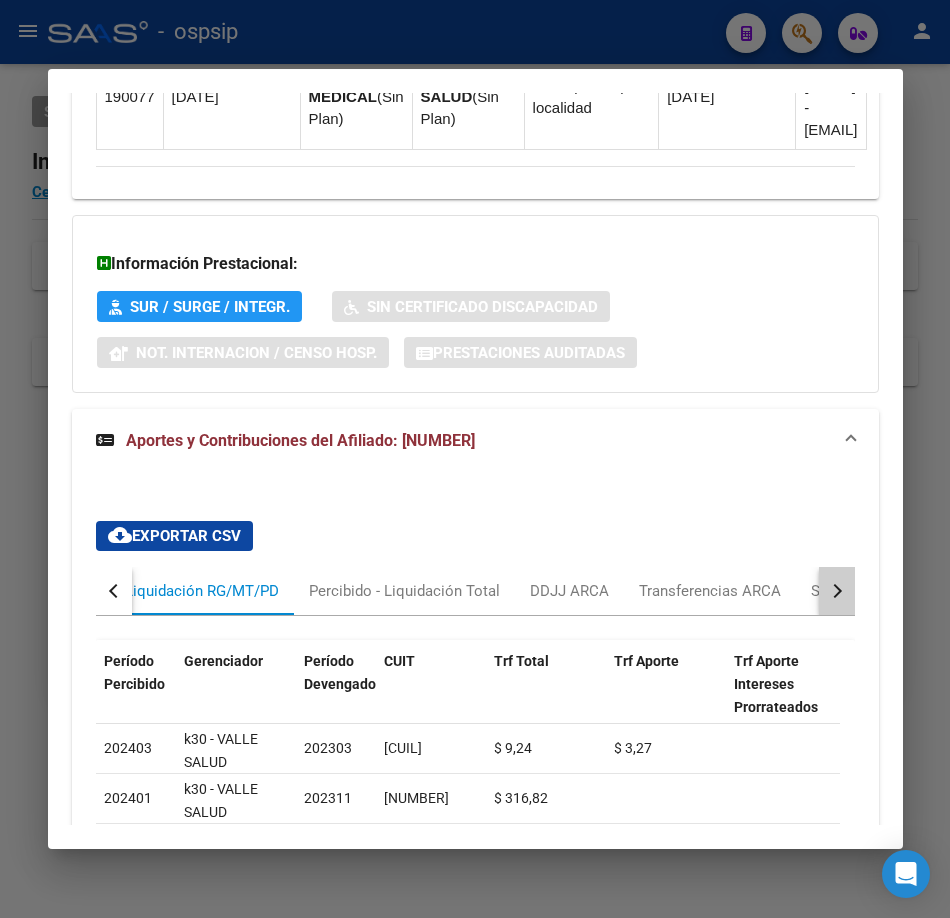 click at bounding box center (837, 591) 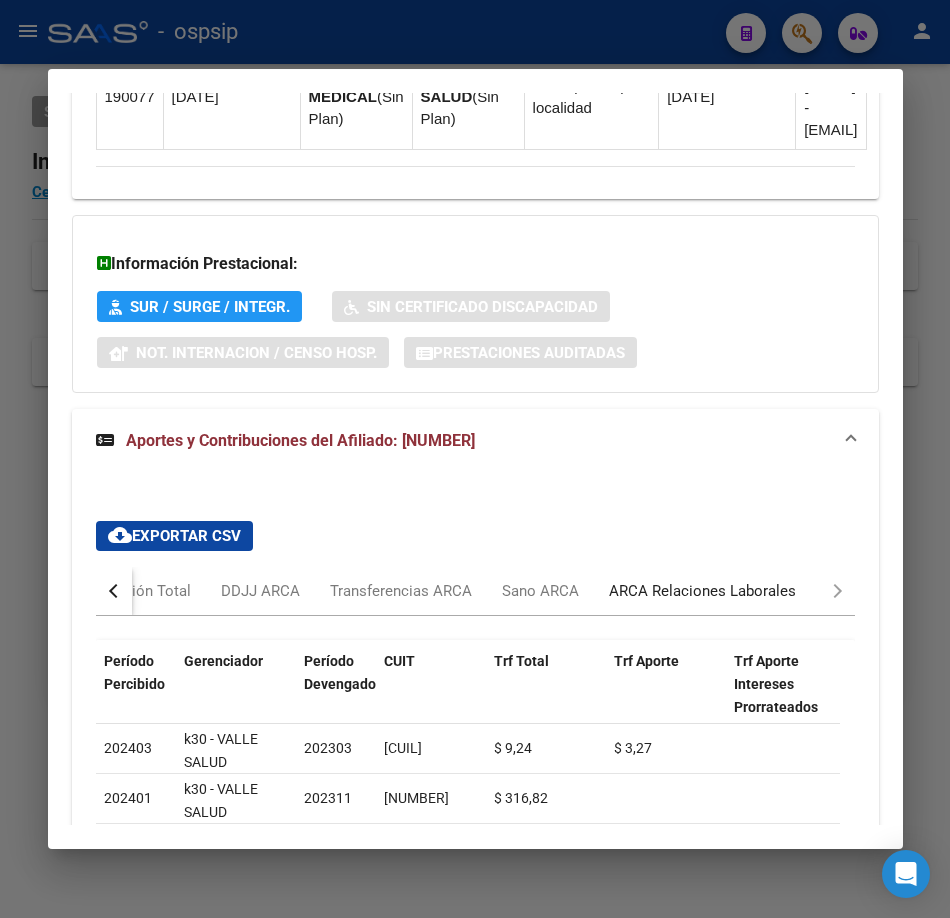 click on "ARCA Relaciones Laborales" at bounding box center [702, 591] 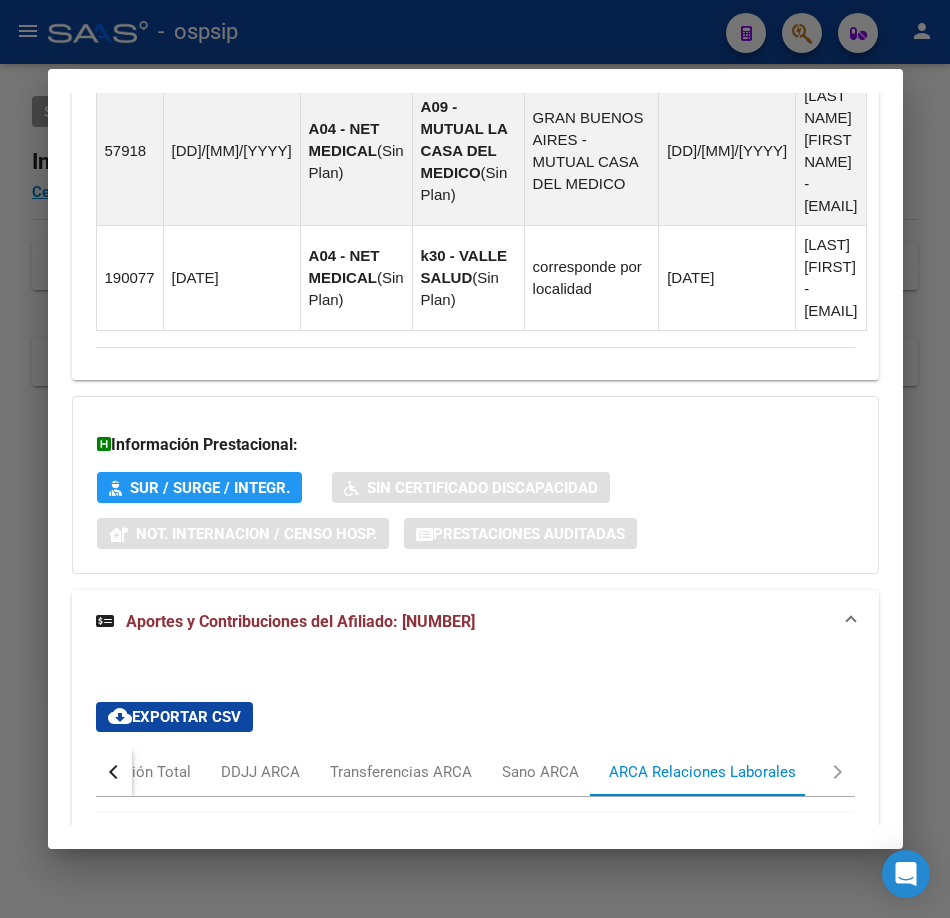 scroll, scrollTop: 2529, scrollLeft: 0, axis: vertical 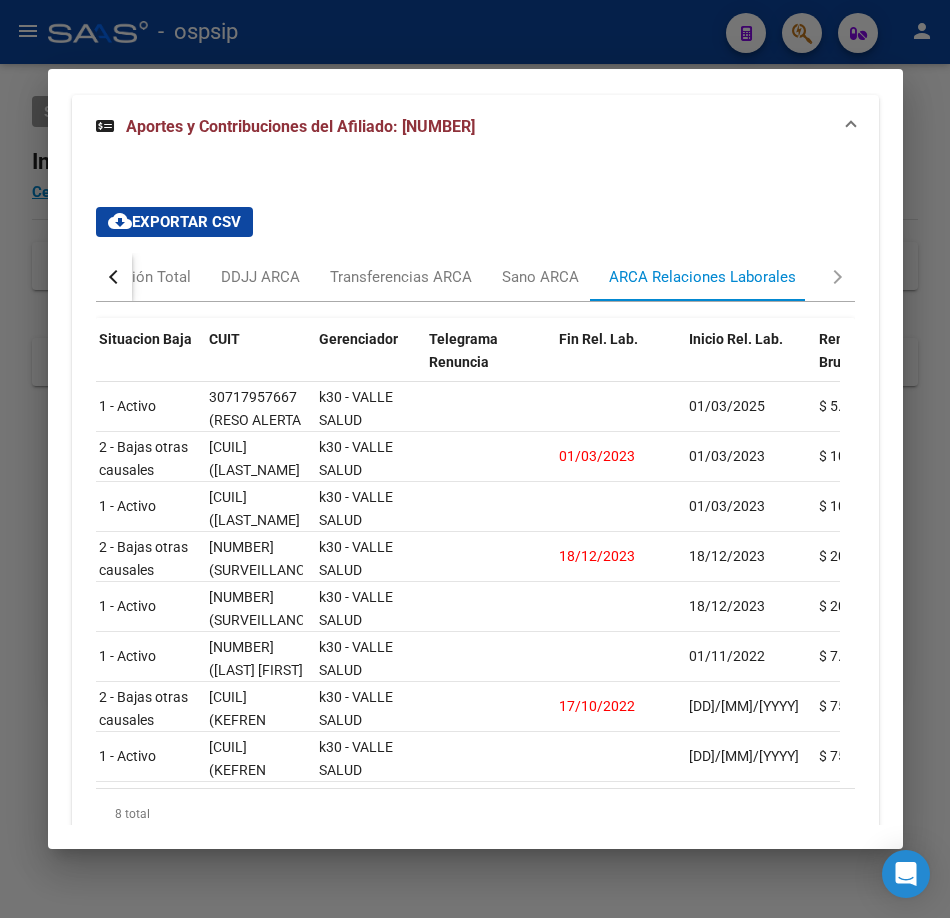 click at bounding box center (475, 459) 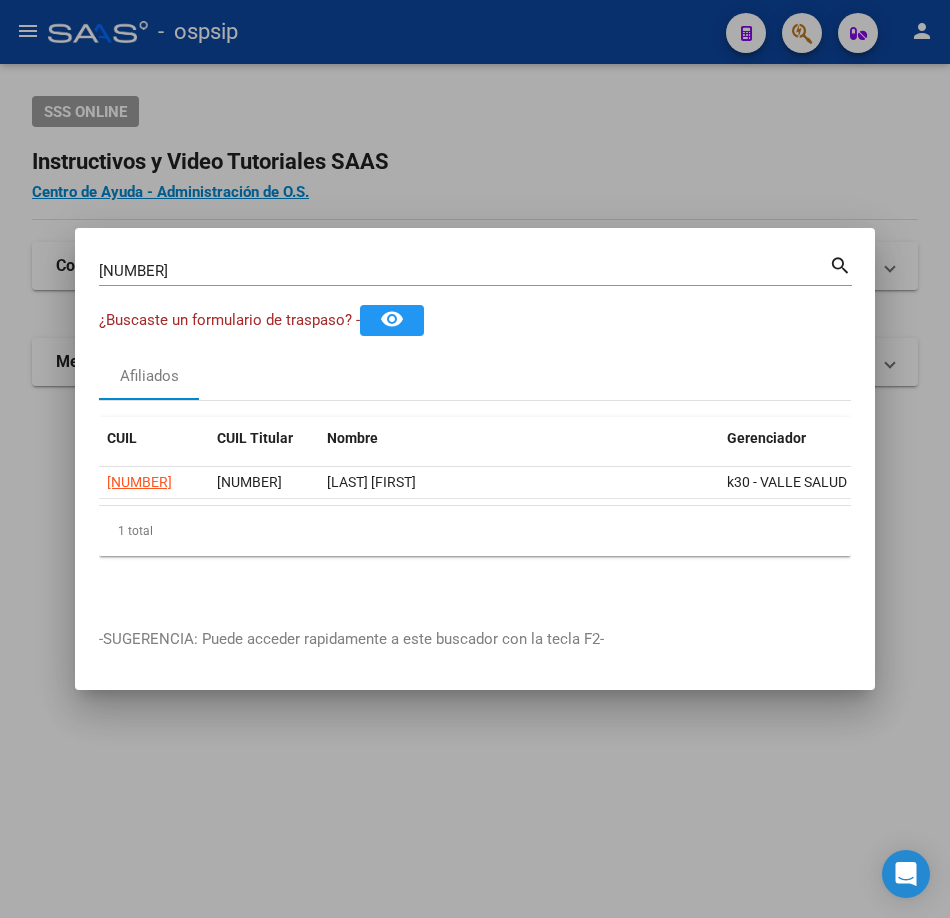 click on "[NUMBER] Buscar (apellido, dni, cuil, nro traspaso, cuit, obra social) search" at bounding box center (475, 278) 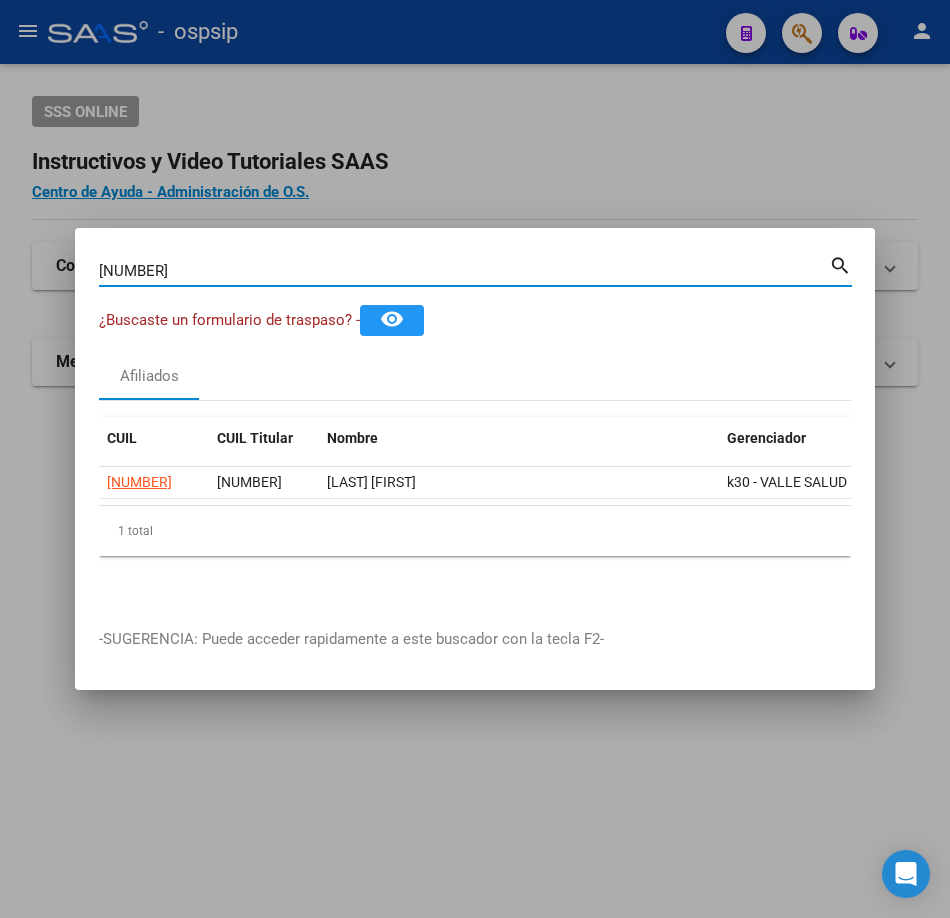 click on "[NUMBER]" at bounding box center [464, 271] 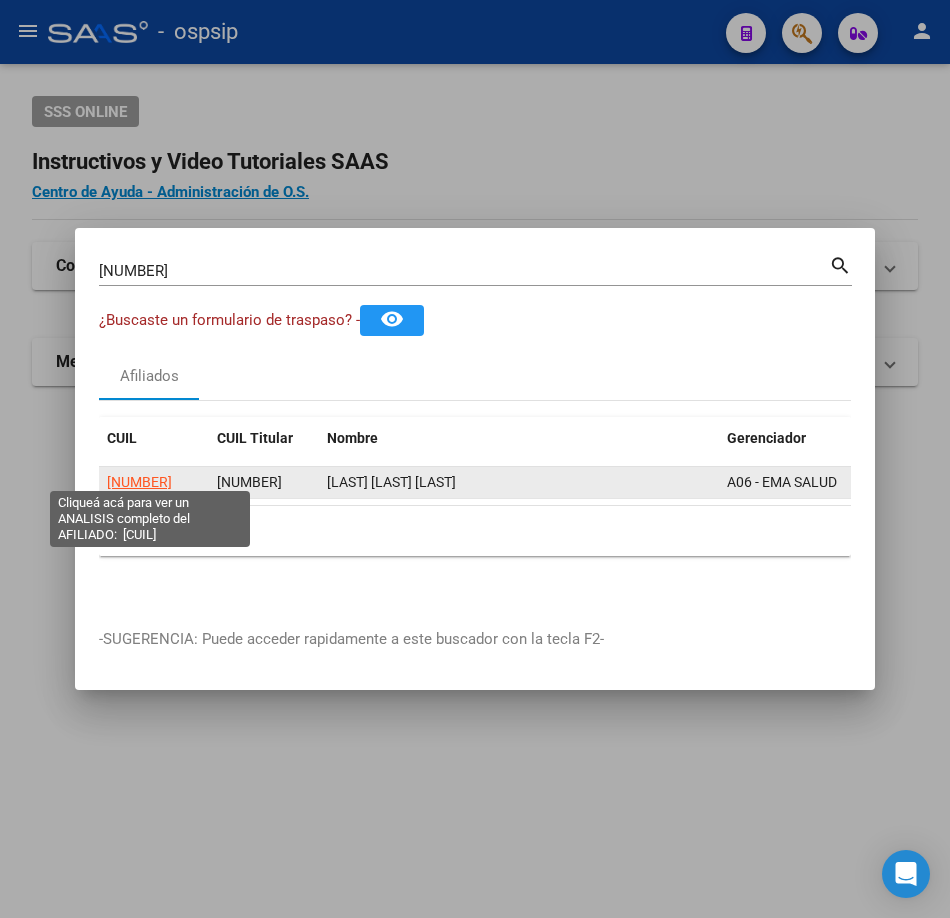 click on "[NUMBER]" 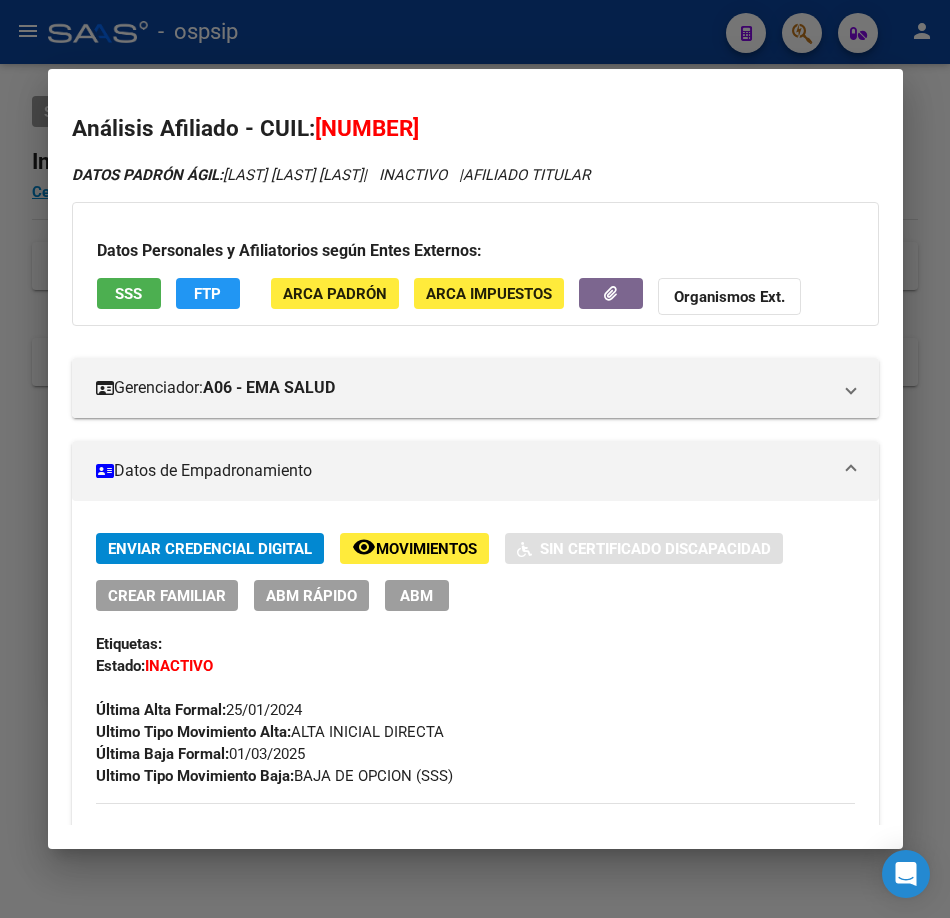 click on "SSS" at bounding box center (129, 293) 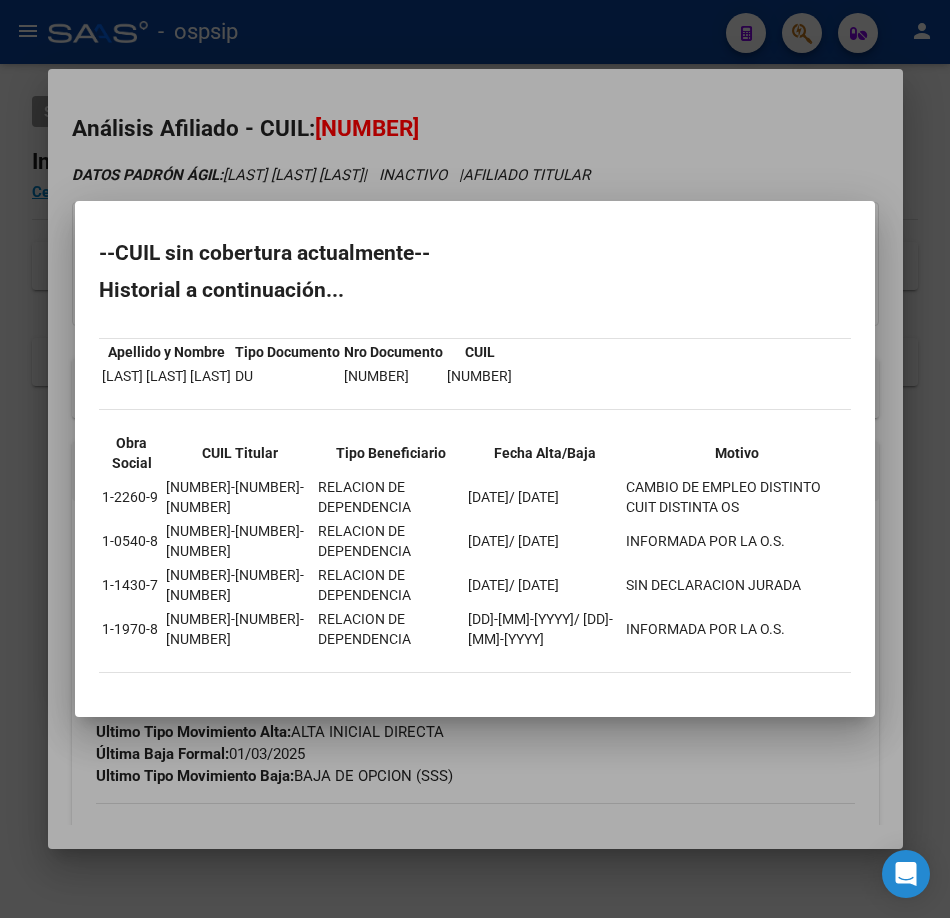 click at bounding box center (475, 459) 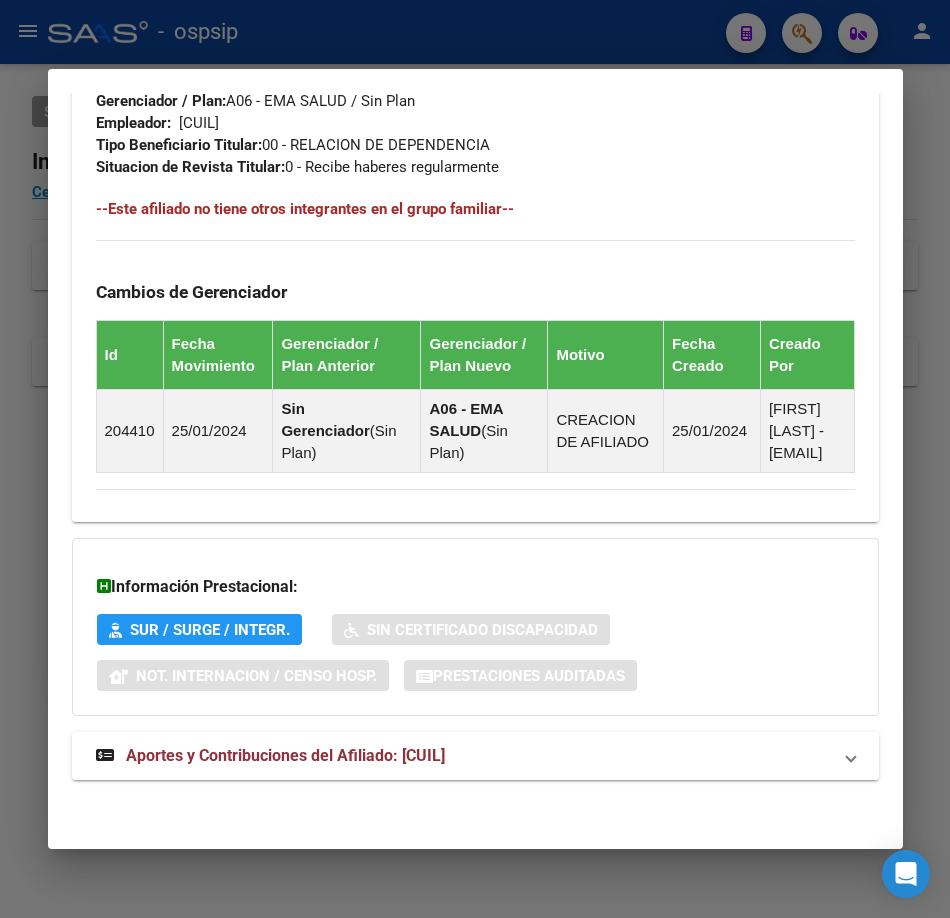 click on "Aportes y Contribuciones del Afiliado: [CUIL]" at bounding box center [270, 756] 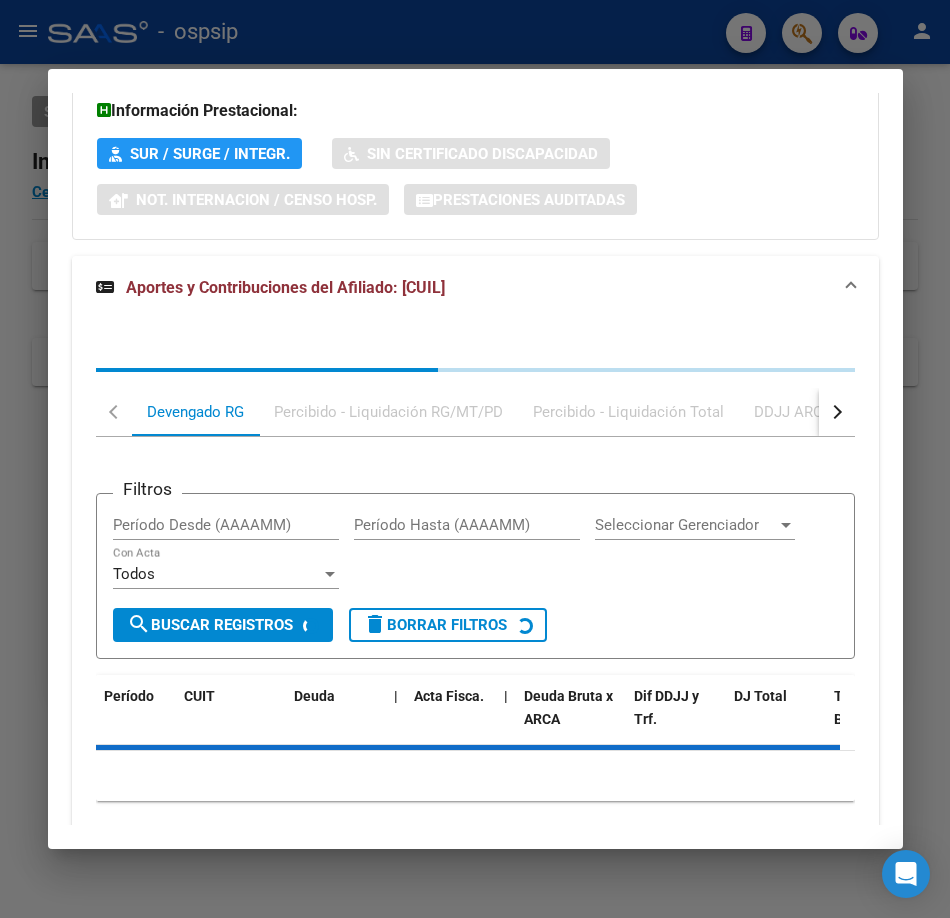 scroll, scrollTop: 1774, scrollLeft: 0, axis: vertical 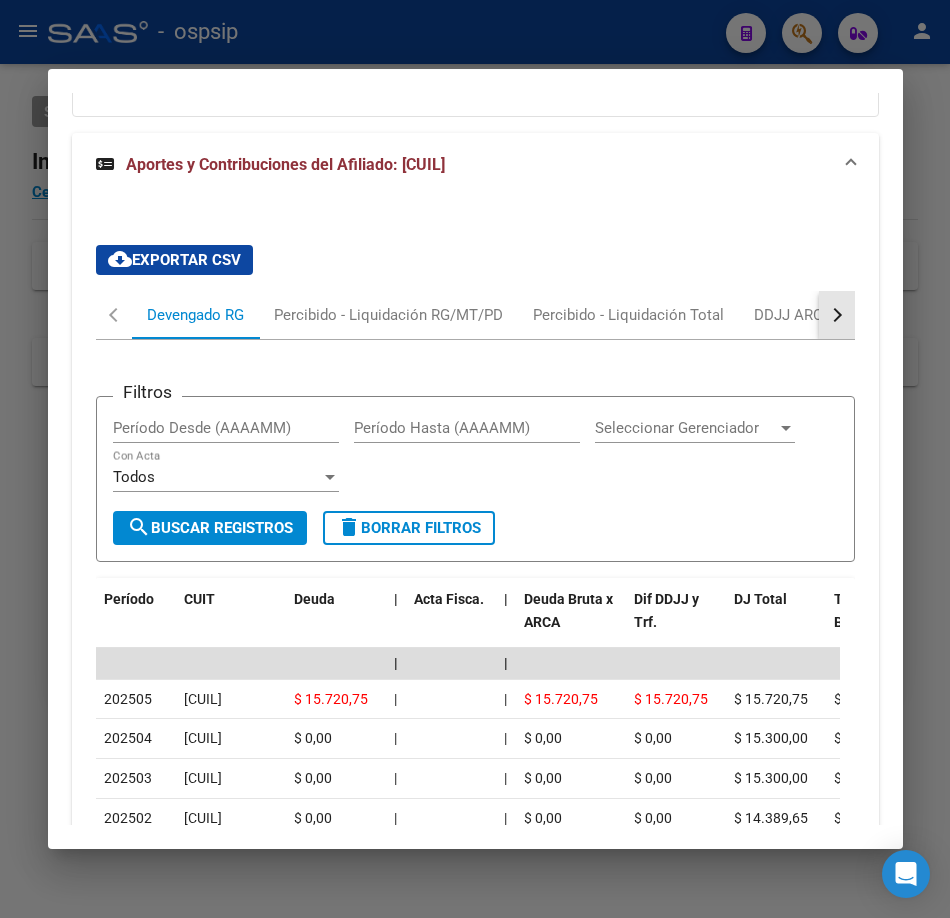 click at bounding box center (837, 315) 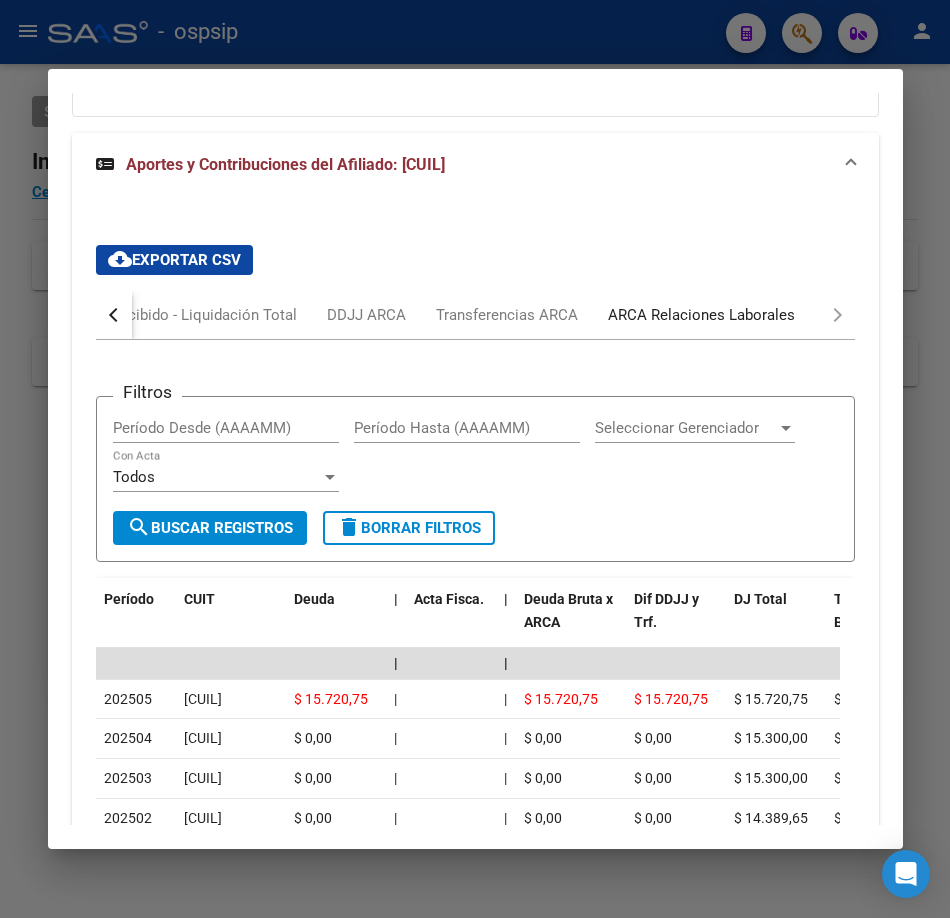 click on "ARCA Relaciones Laborales" at bounding box center [701, 315] 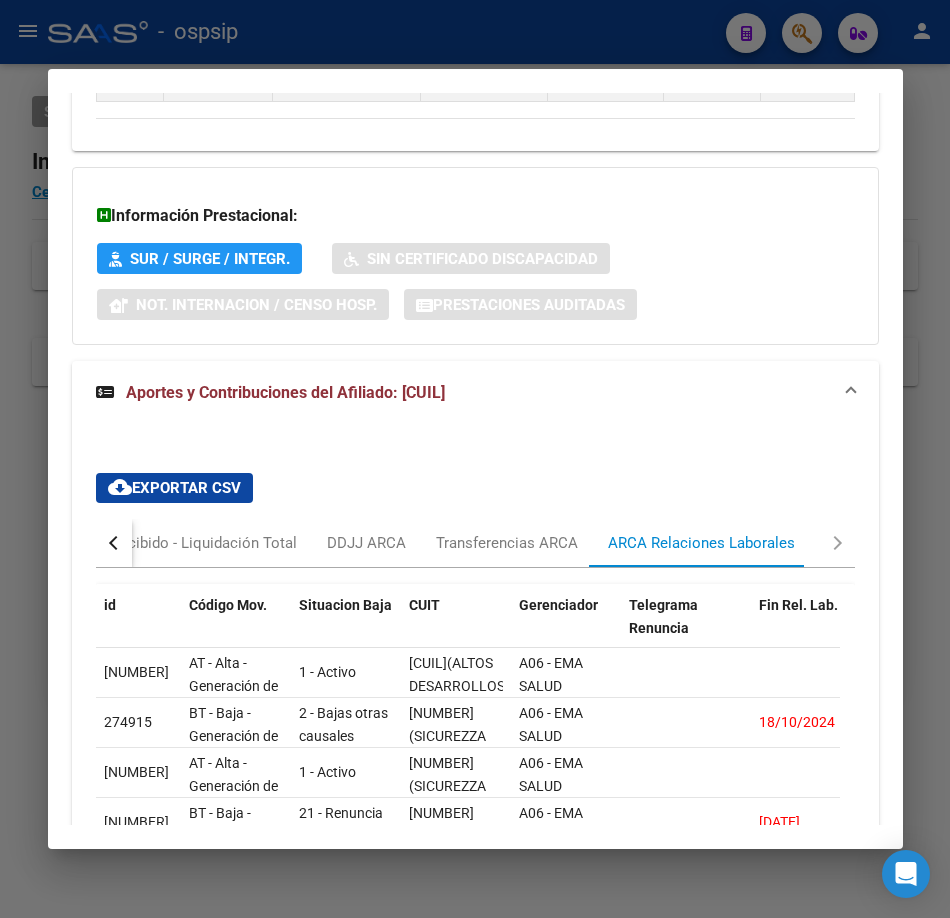 scroll, scrollTop: 1774, scrollLeft: 0, axis: vertical 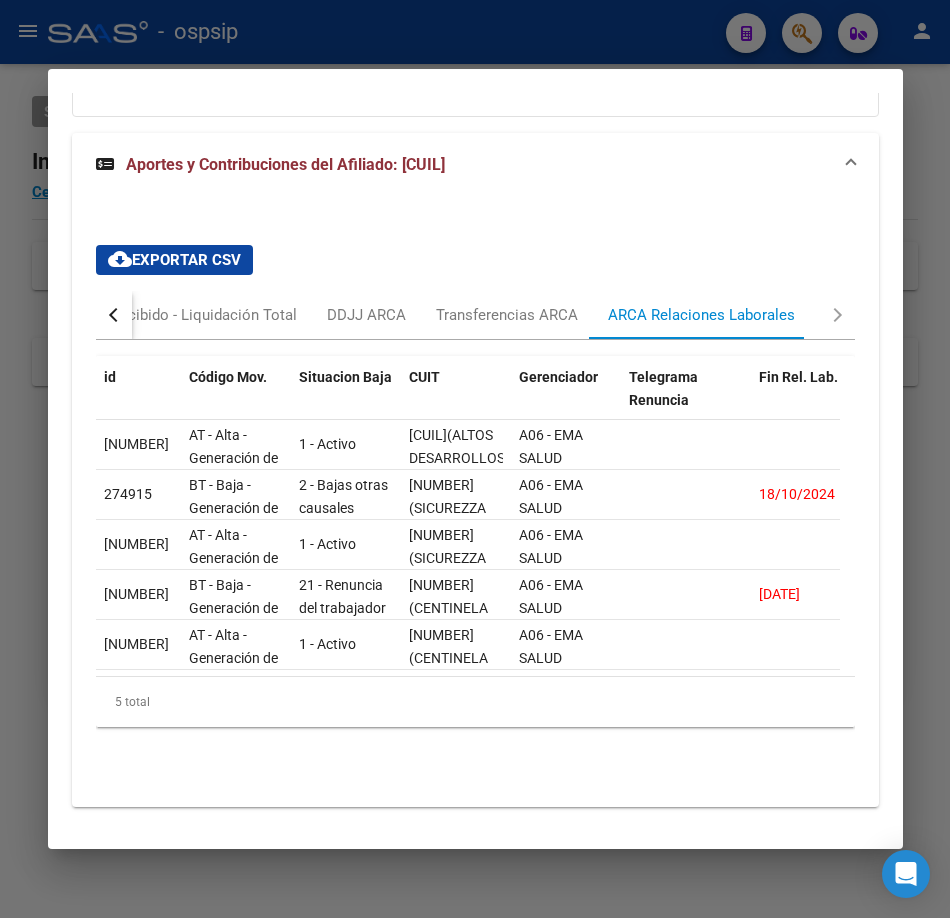 click at bounding box center [475, 459] 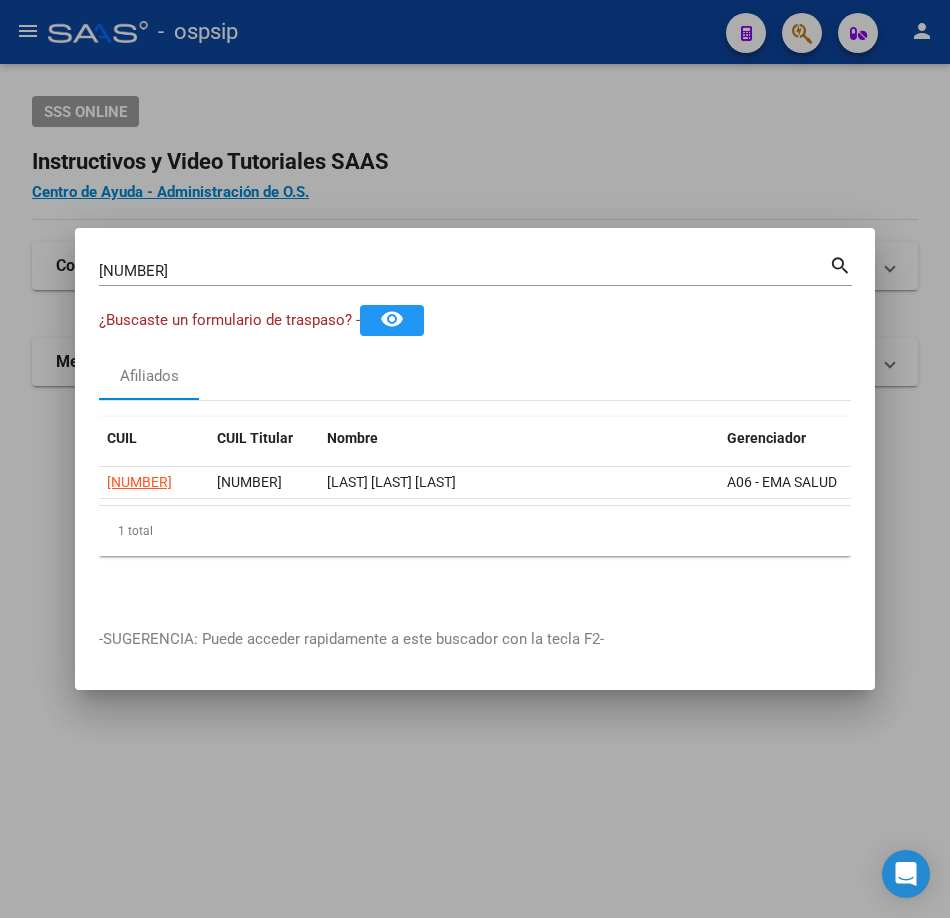 click on "[NUMBER]" at bounding box center (464, 271) 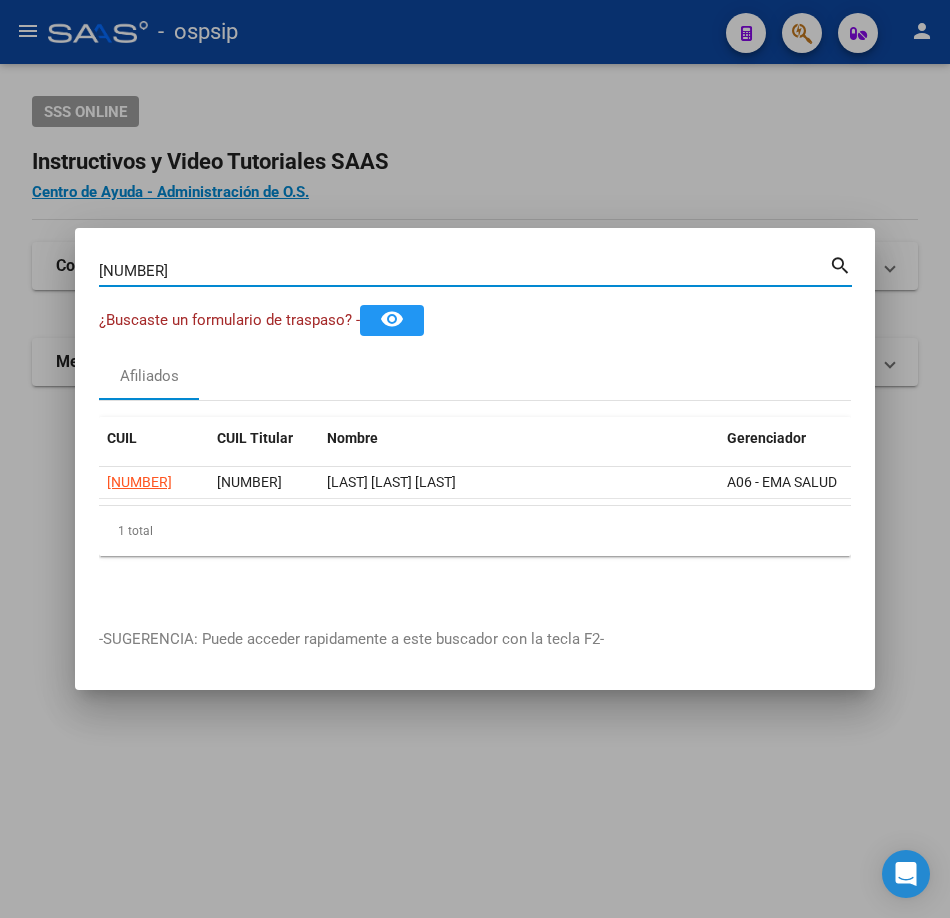 type on "[NUMBER]" 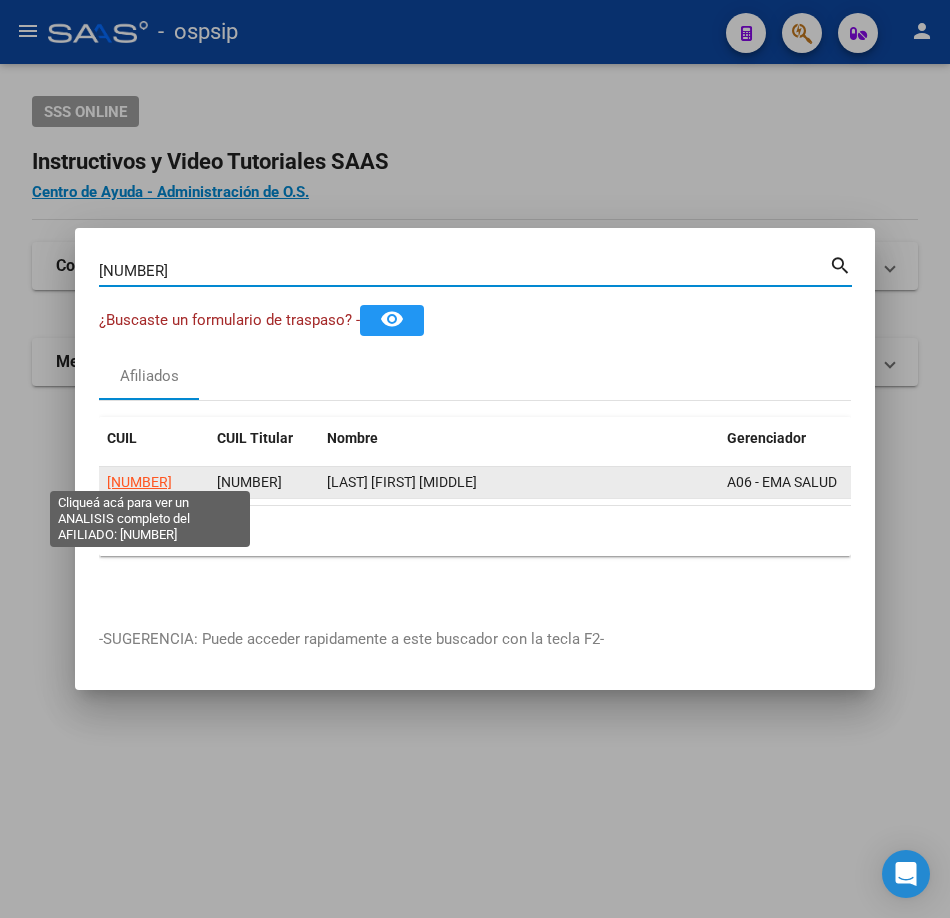 click on "[NUMBER]" 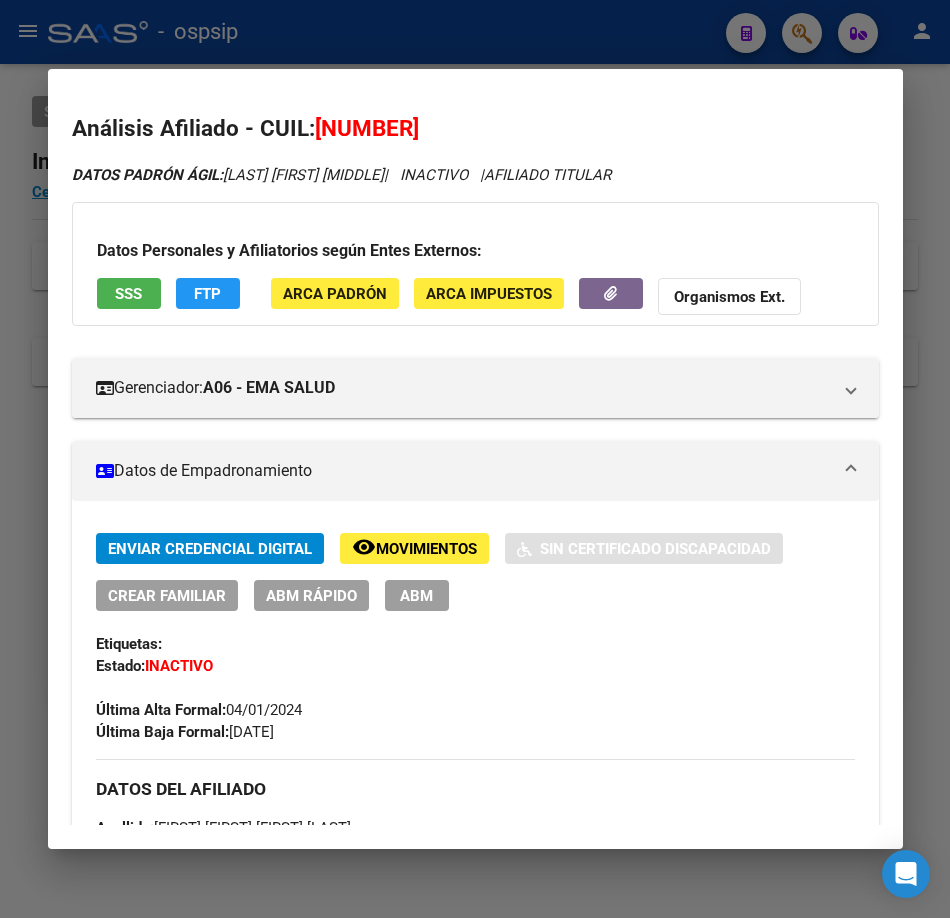 click on "Datos Personales y Afiliatorios según Entes Externos: SSS FTP ARCA Padrón ARCA Impuestos Organismos Ext." at bounding box center (475, 264) 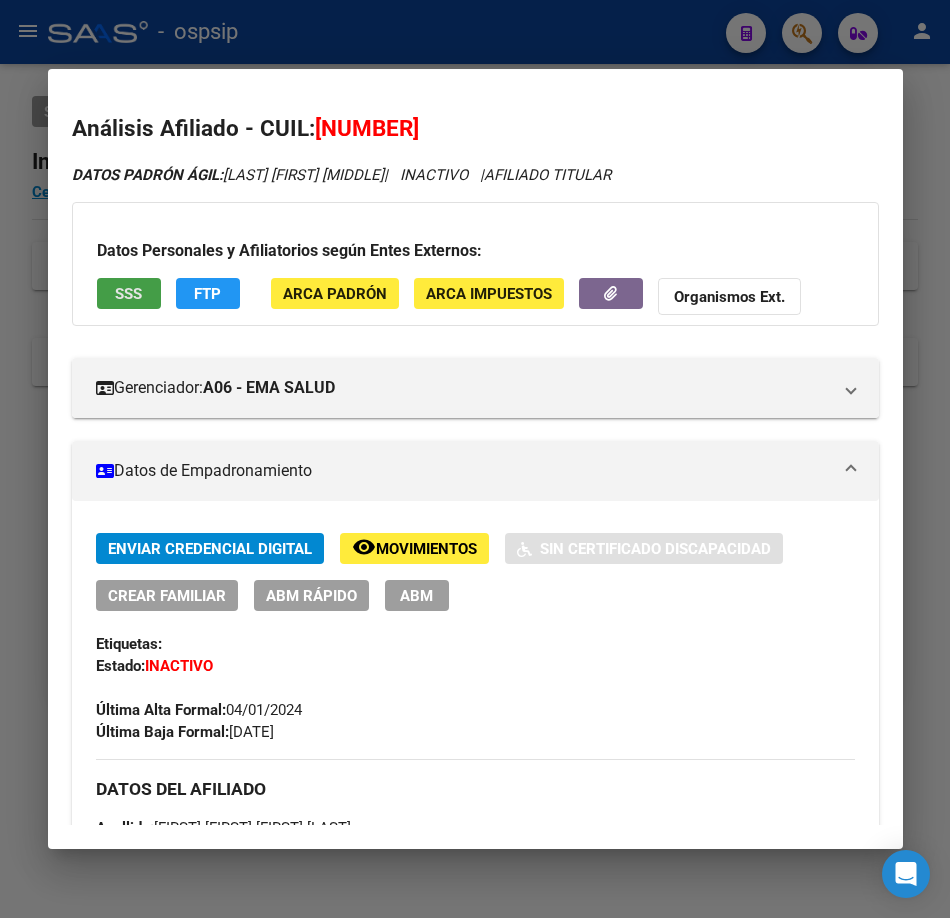 click on "SSS" at bounding box center (129, 293) 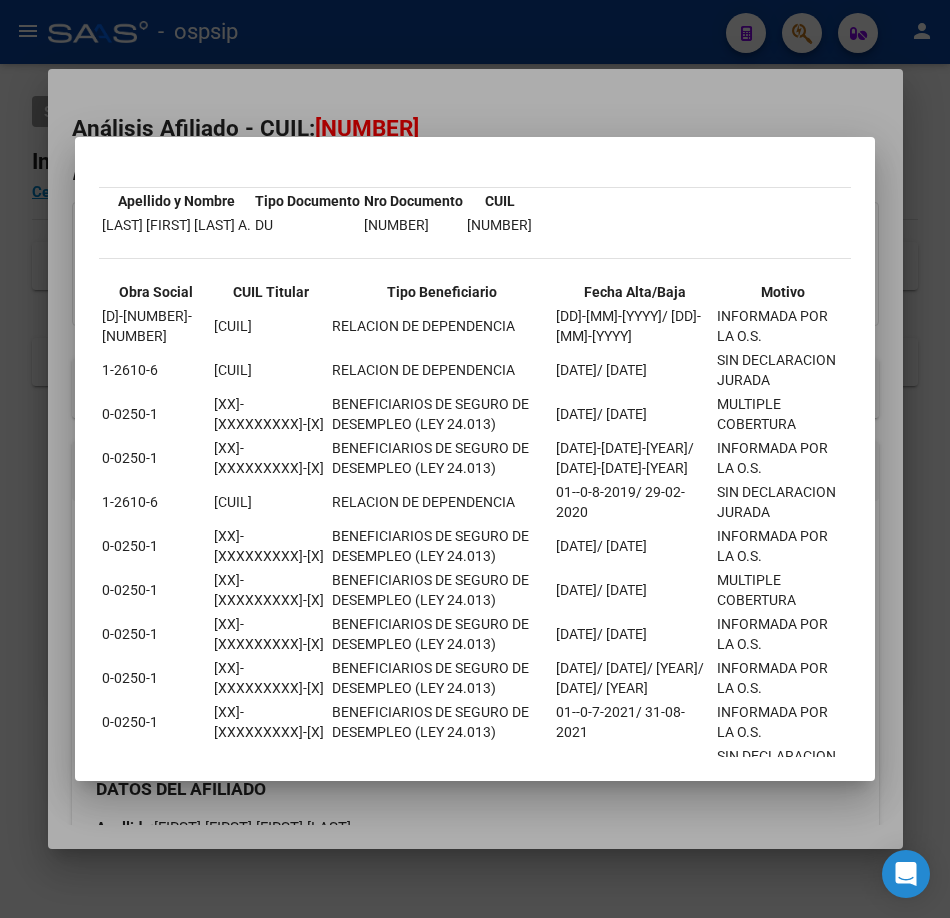 scroll, scrollTop: 266, scrollLeft: 0, axis: vertical 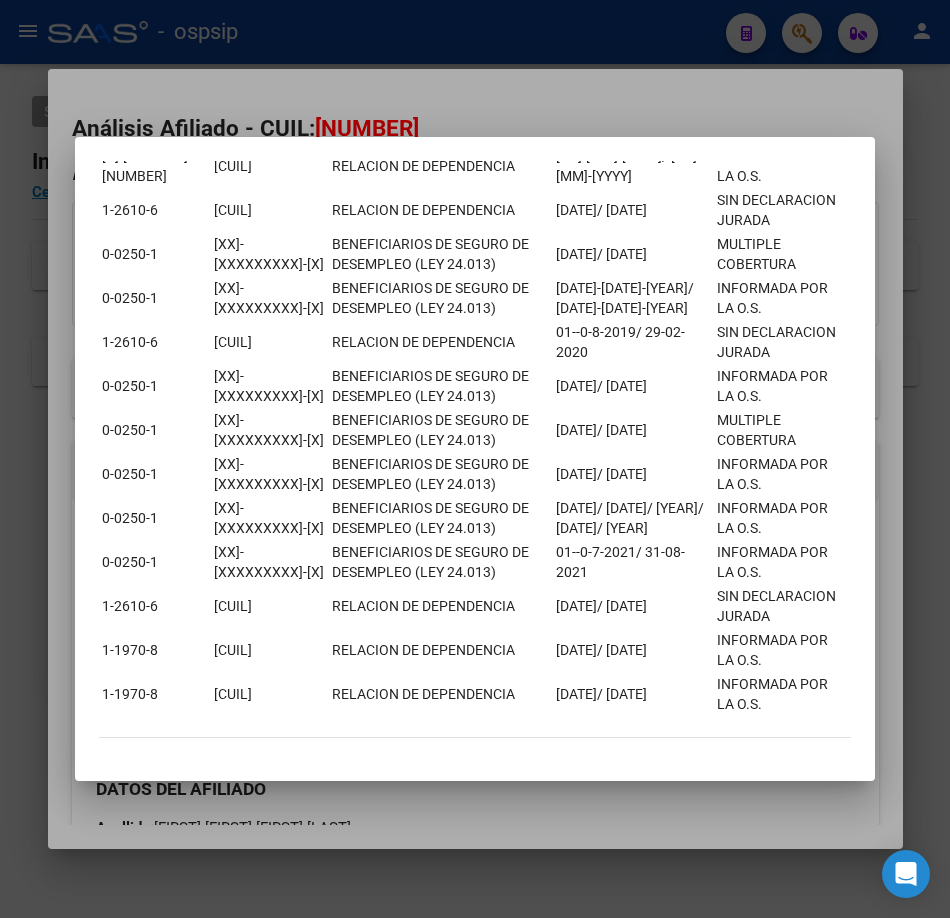 click at bounding box center [475, 459] 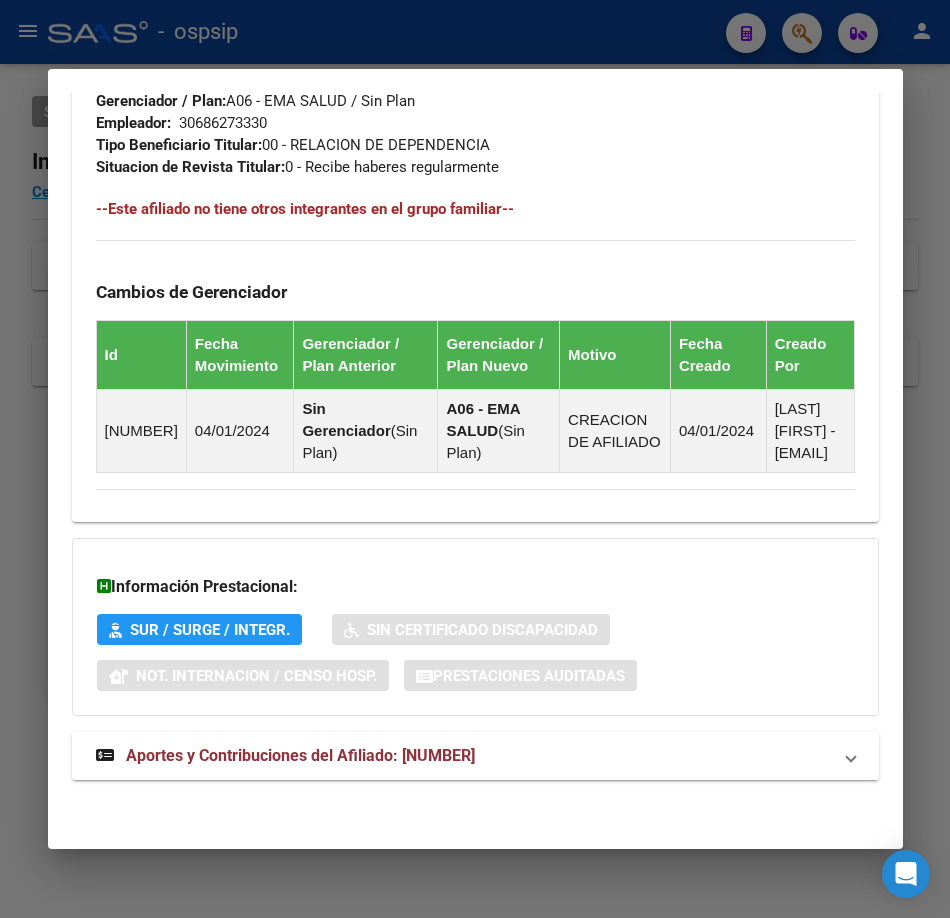 click on "Aportes y Contribuciones del Afiliado: [NUMBER]" at bounding box center [475, 756] 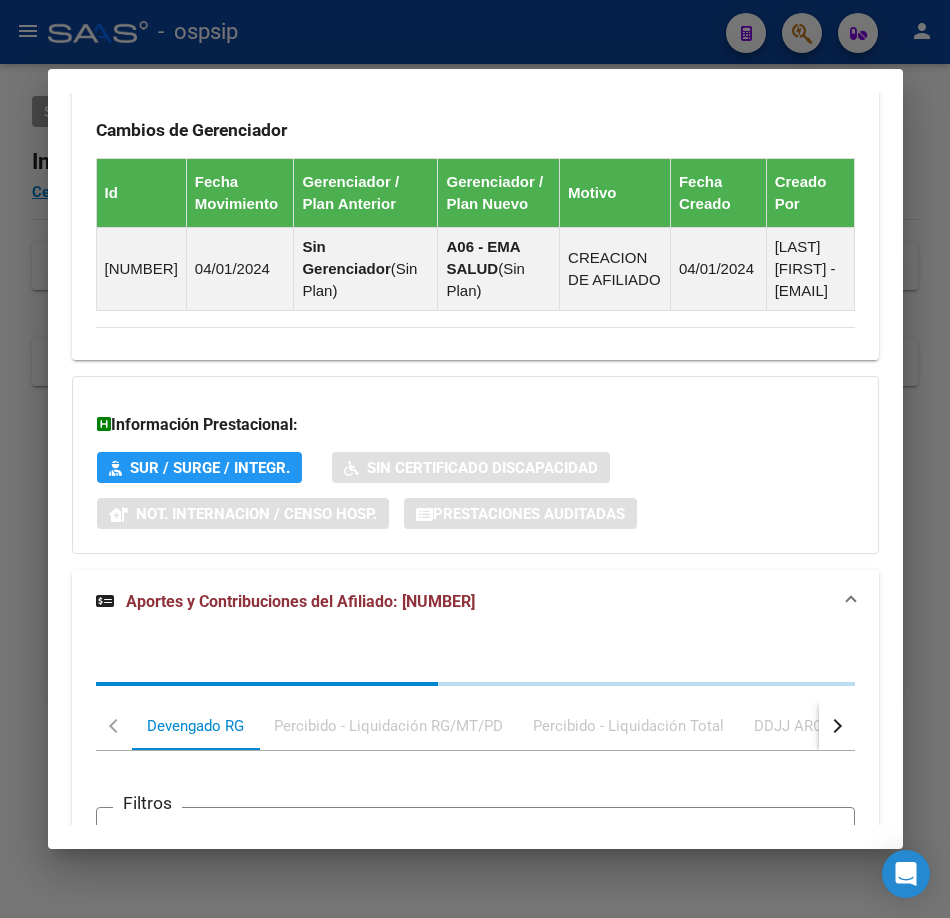 scroll, scrollTop: 1730, scrollLeft: 0, axis: vertical 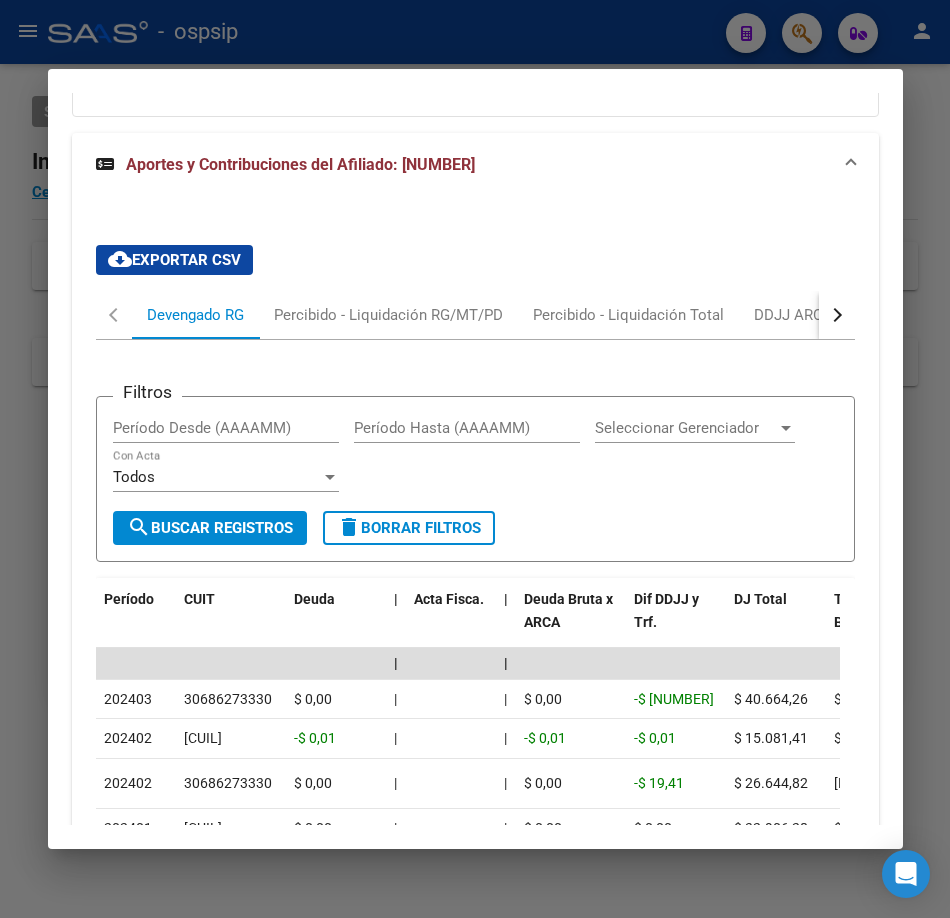 click at bounding box center (475, 459) 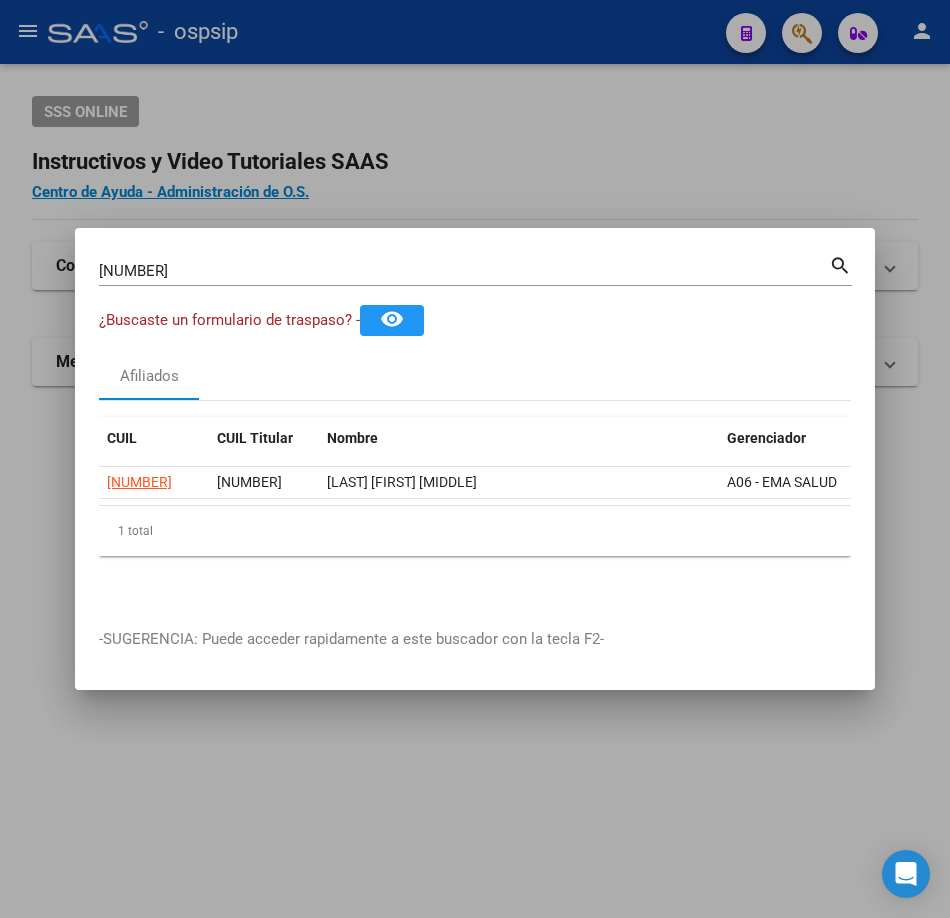click on "[NUMBER]" at bounding box center [464, 271] 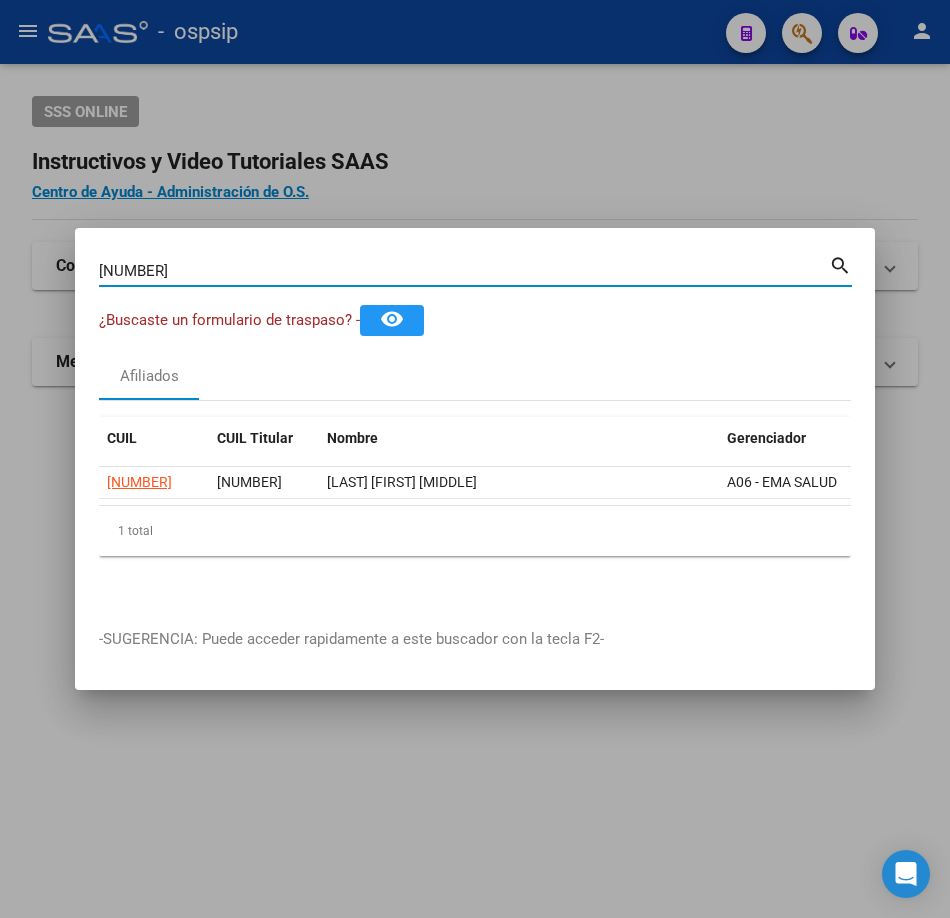click on "[NUMBER]" at bounding box center [464, 271] 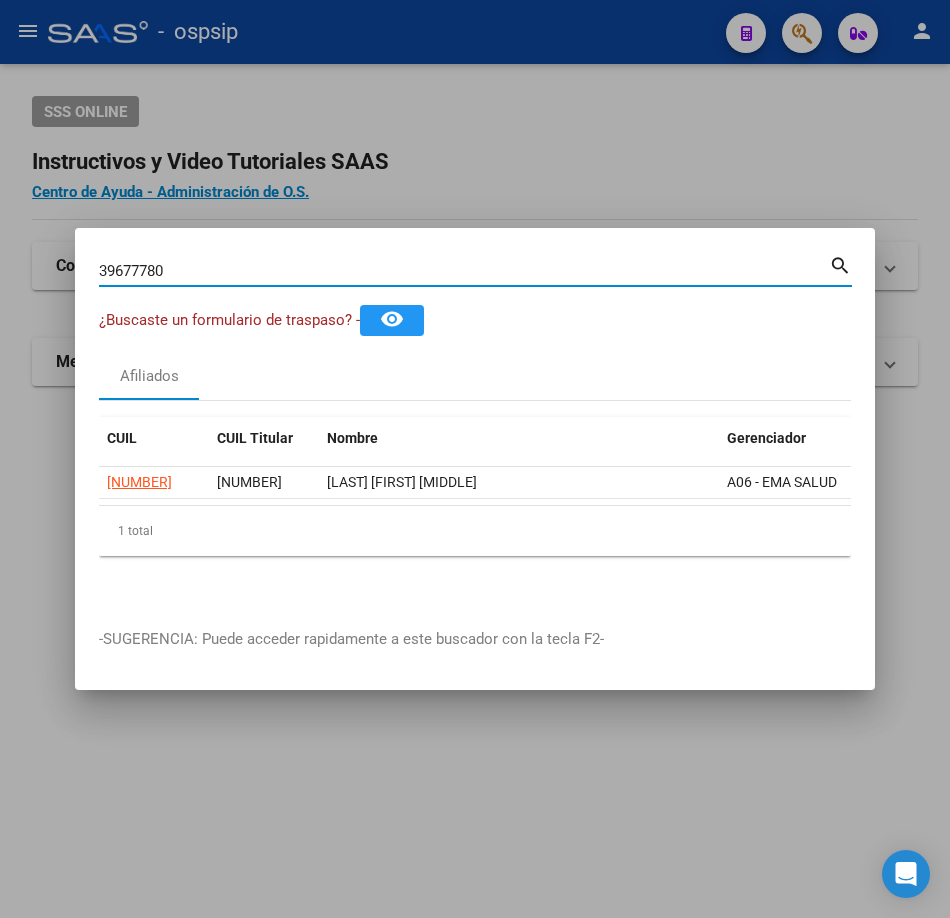 type on "39677780" 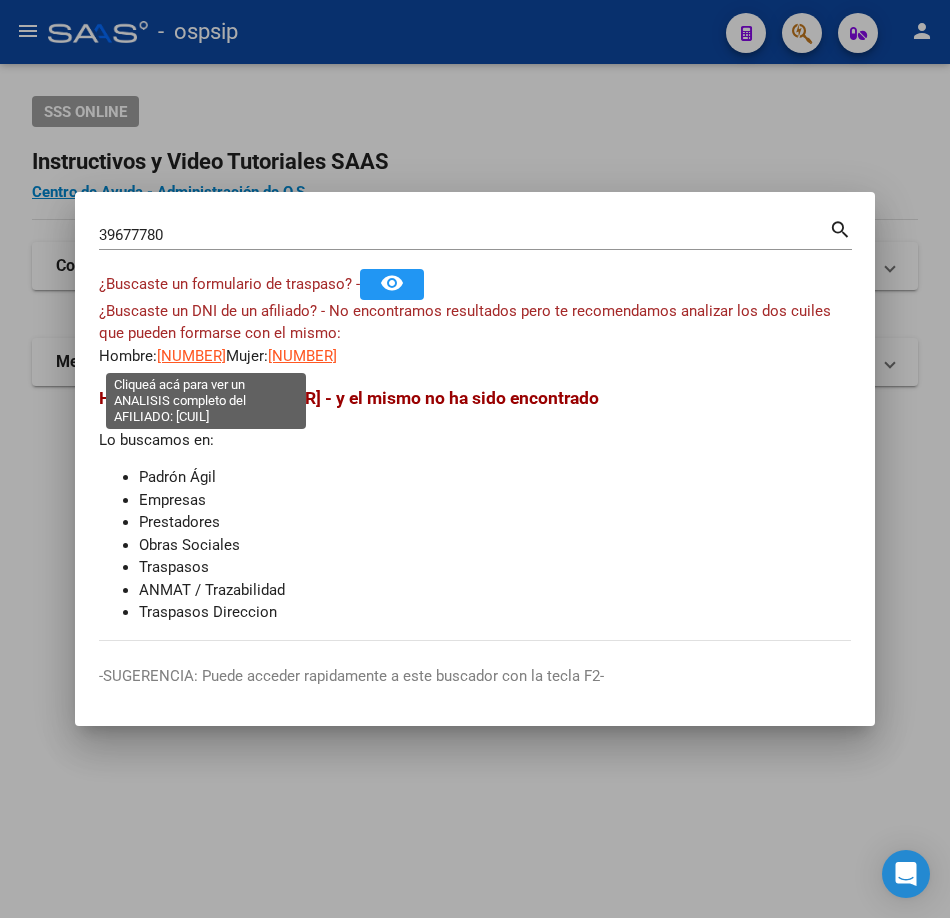 click on "[NUMBER]" at bounding box center [191, 356] 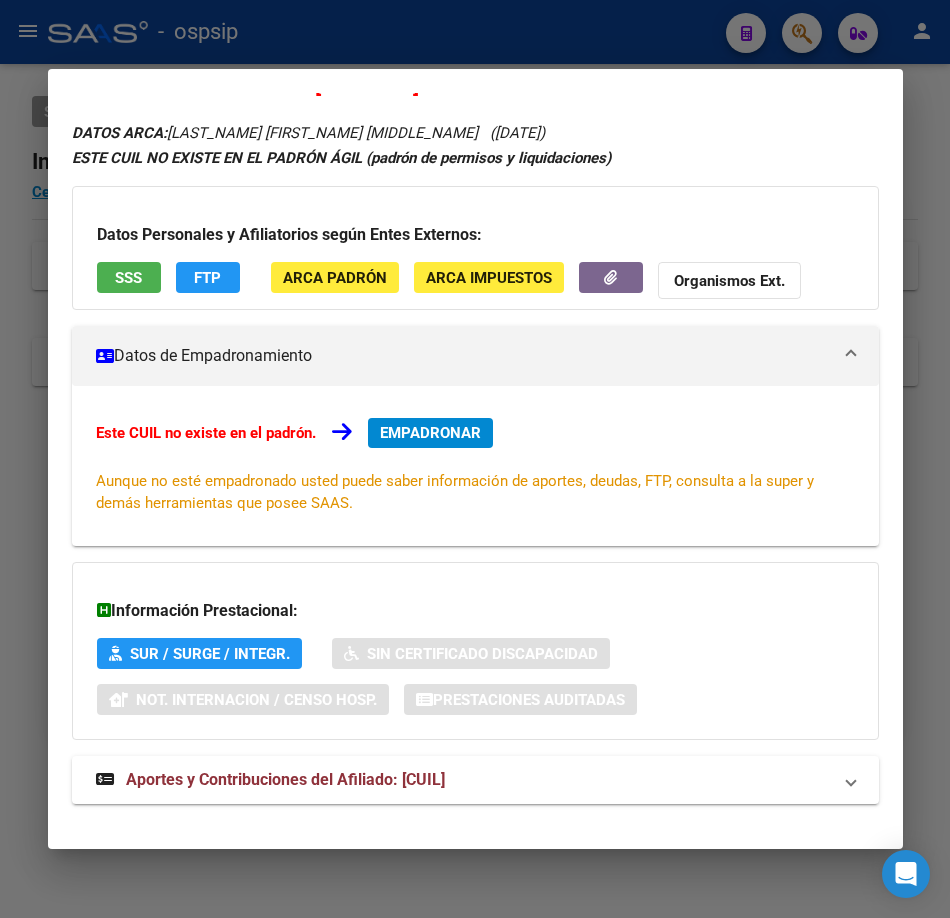 scroll, scrollTop: 68, scrollLeft: 0, axis: vertical 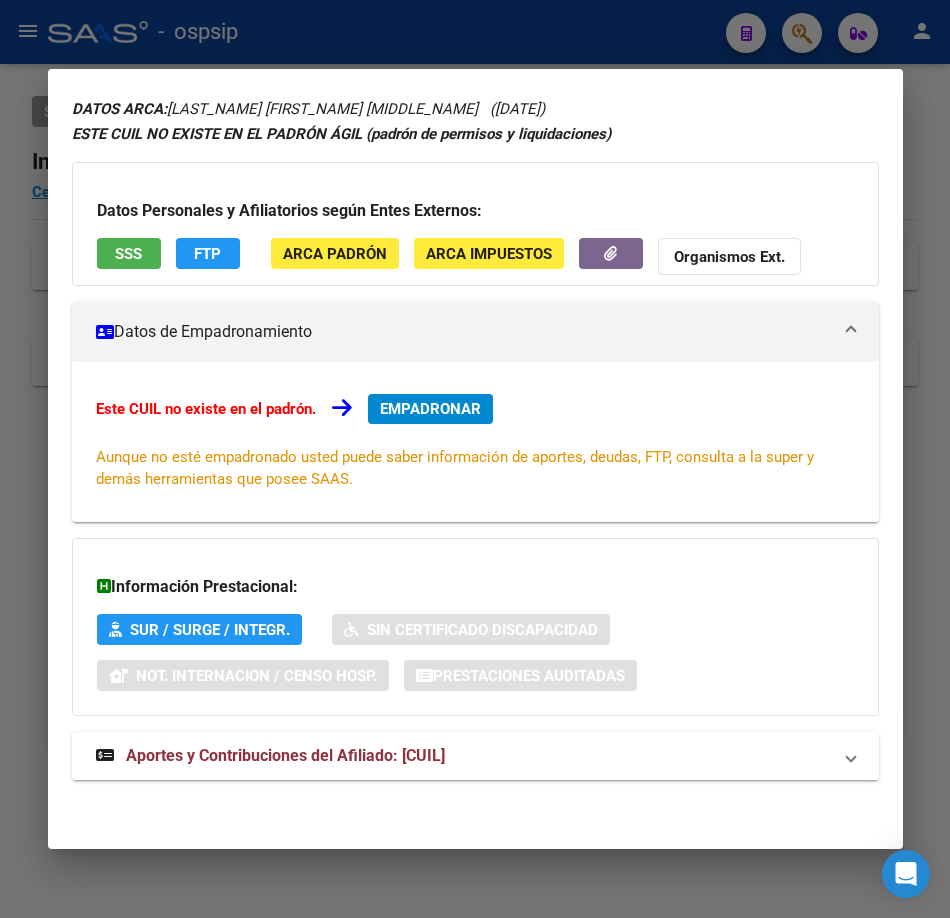 click on "Aportes y Contribuciones del Afiliado: [CUIL]" at bounding box center (475, 756) 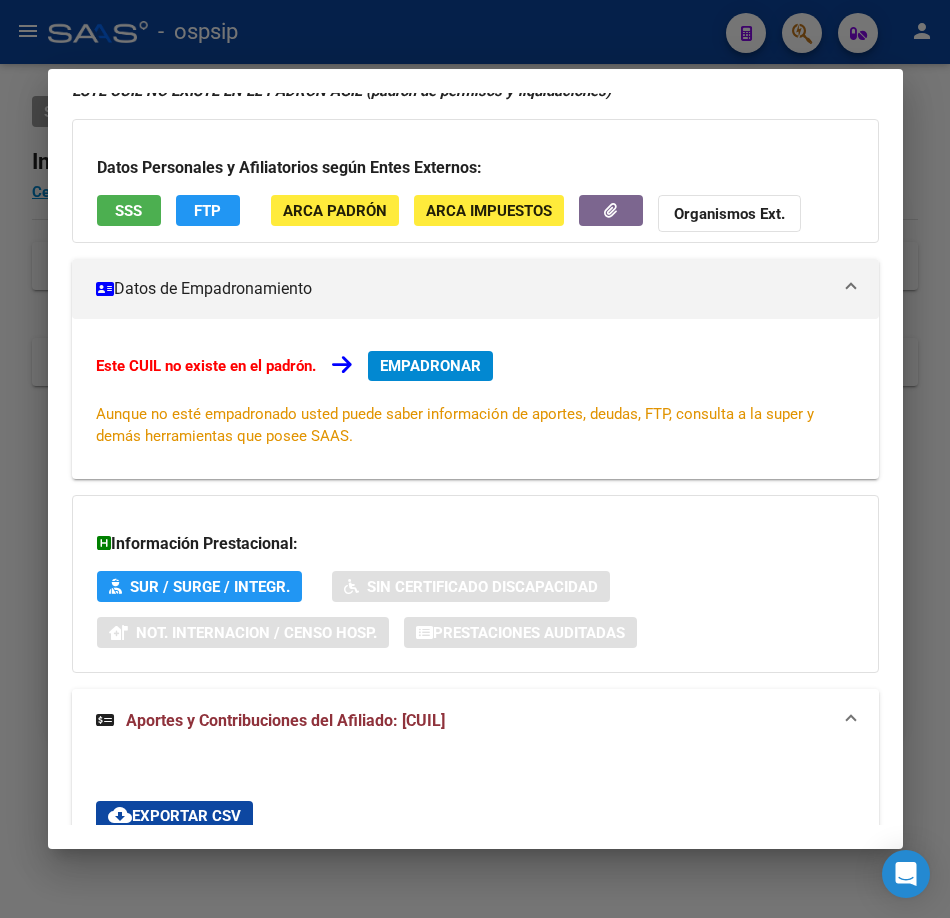 scroll, scrollTop: 0, scrollLeft: 0, axis: both 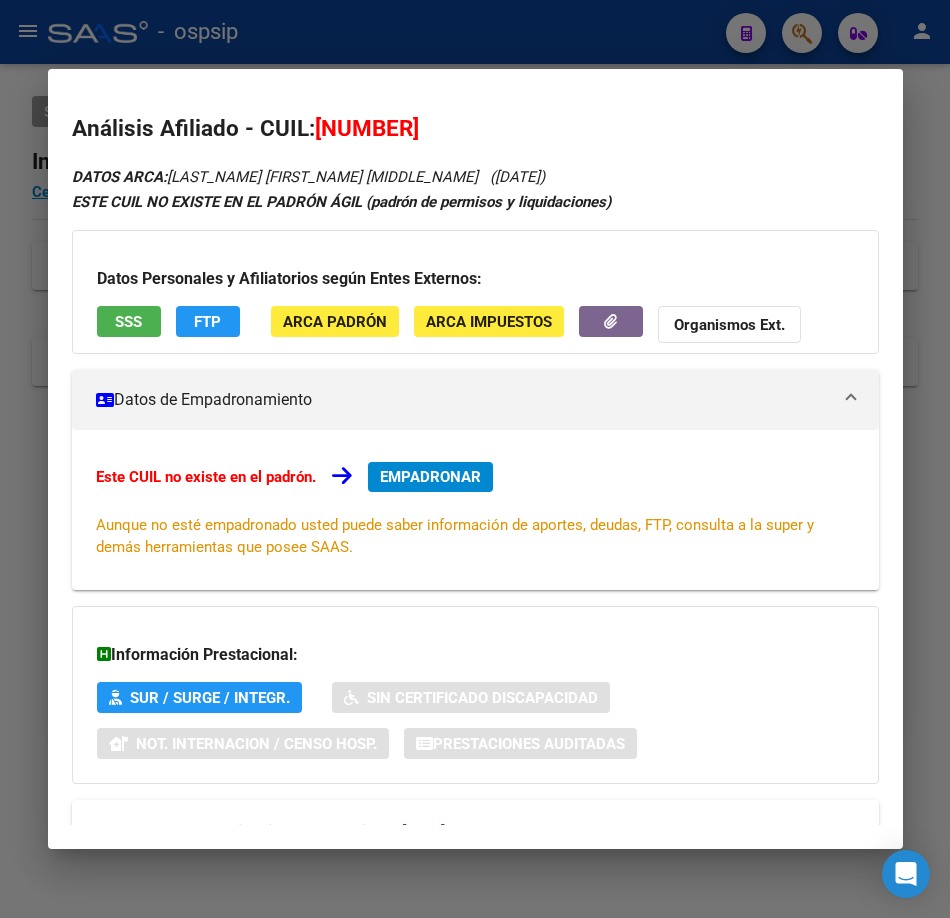 click on "SSS" at bounding box center [128, 322] 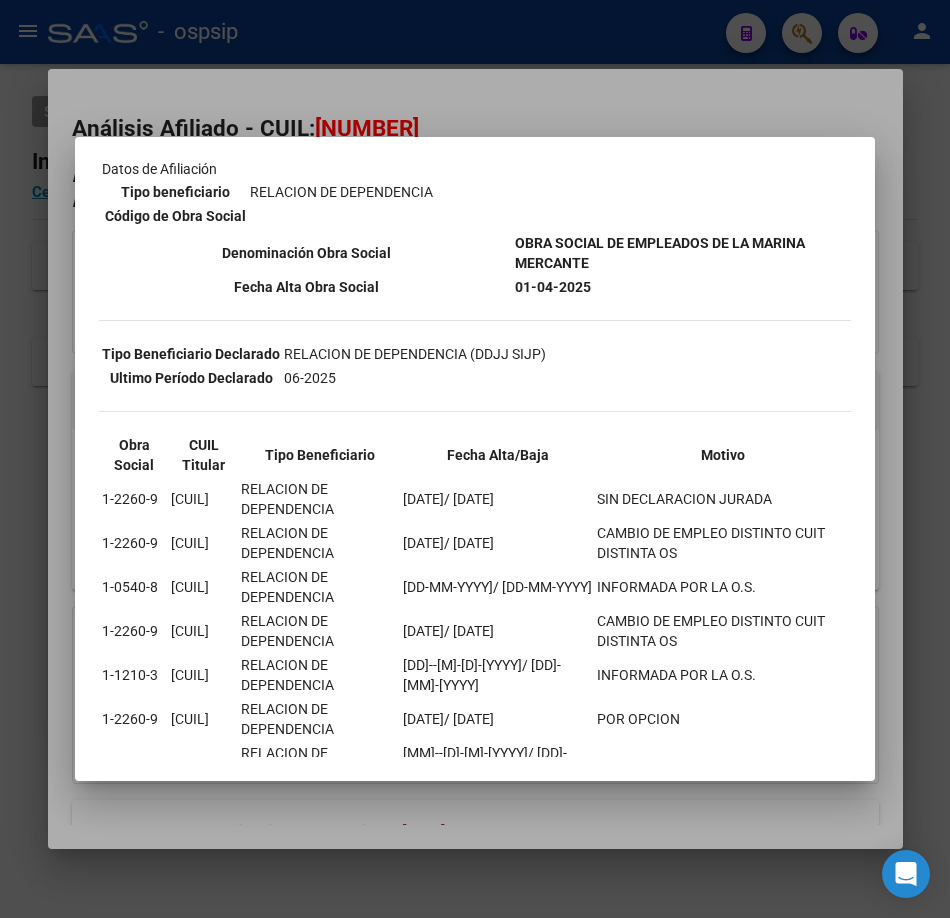 scroll, scrollTop: 353, scrollLeft: 0, axis: vertical 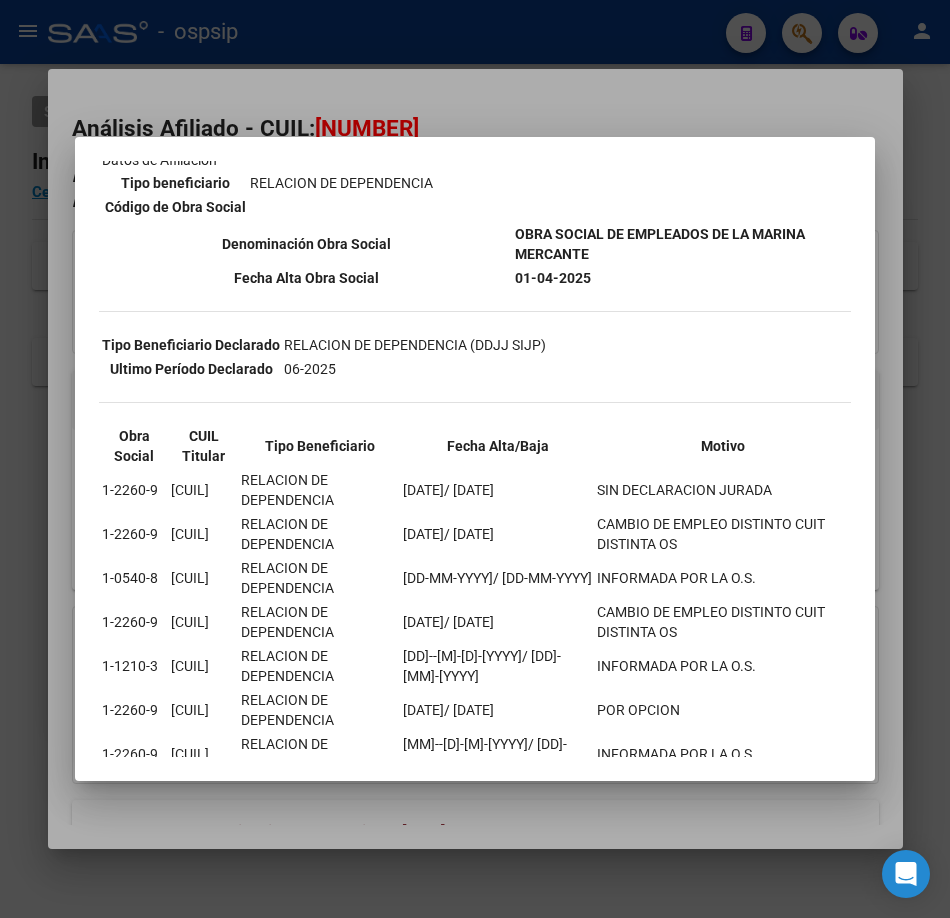 click at bounding box center [475, 459] 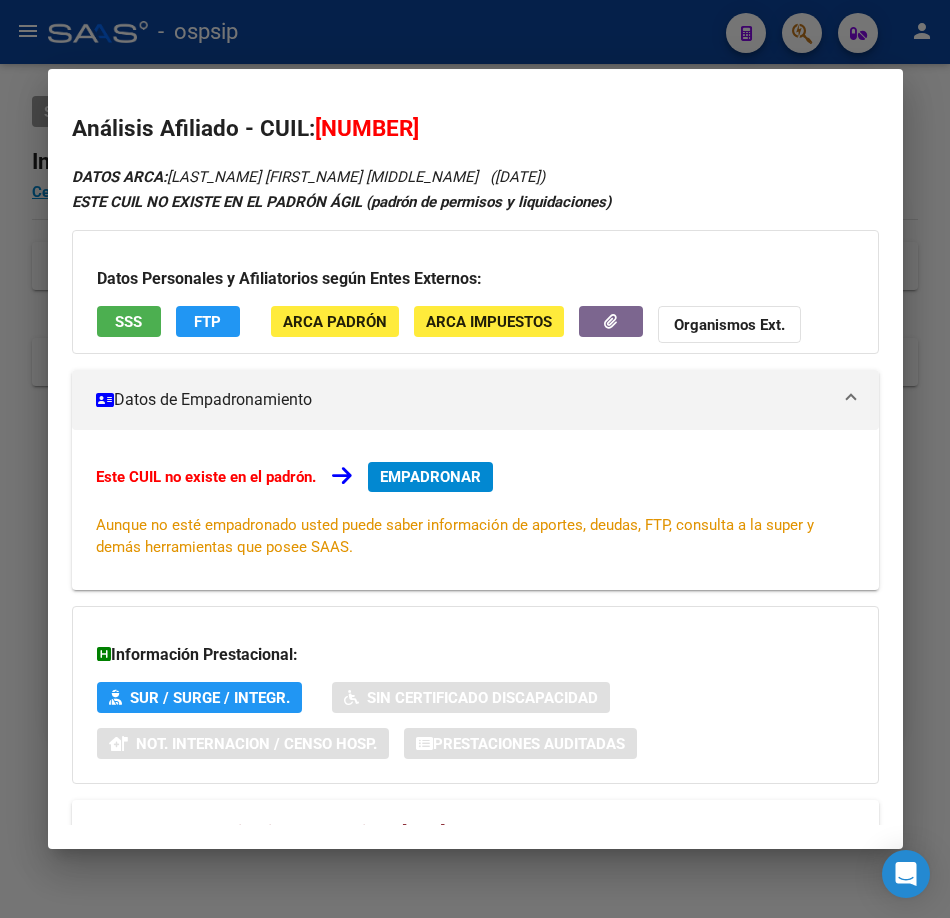 click at bounding box center (475, 459) 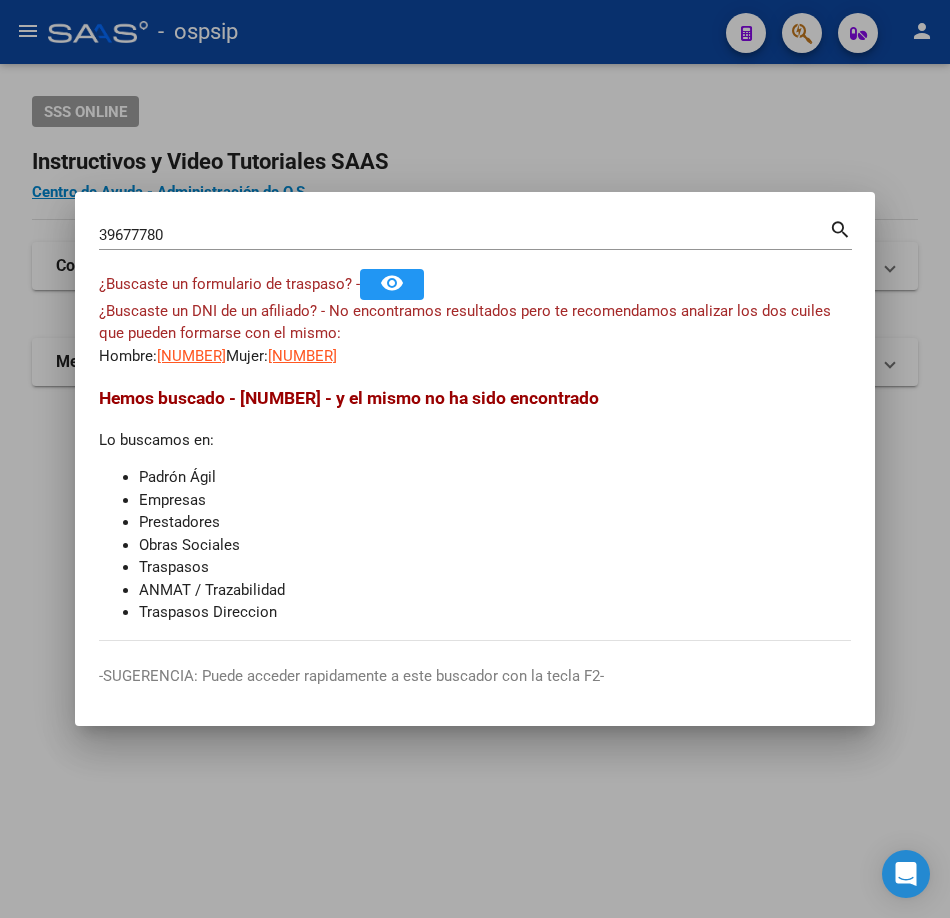 click on "39677780" at bounding box center [464, 235] 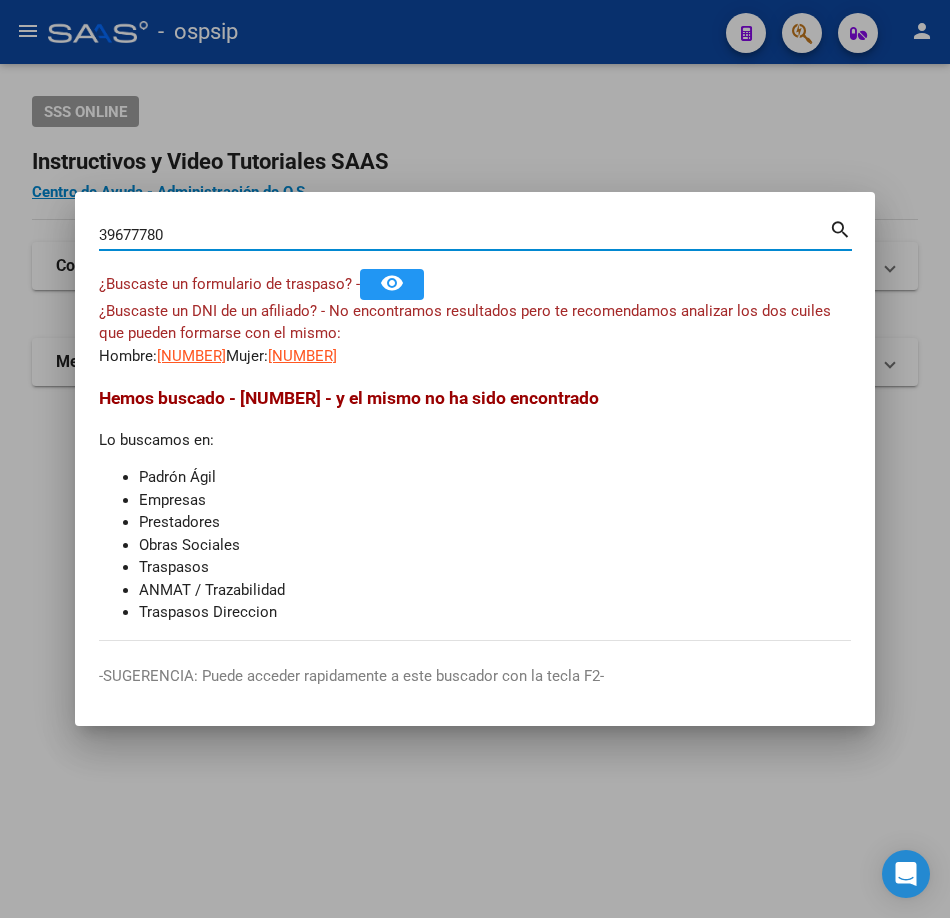 click on "39677780" at bounding box center [464, 235] 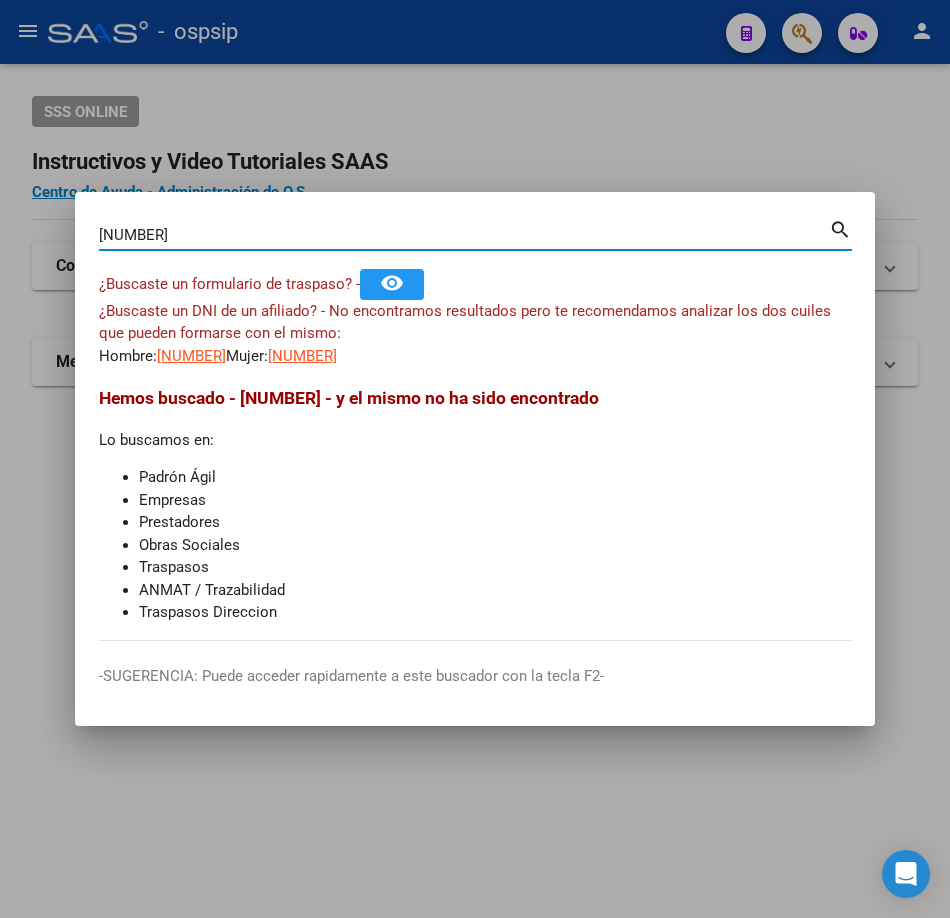 type on "[NUMBER]" 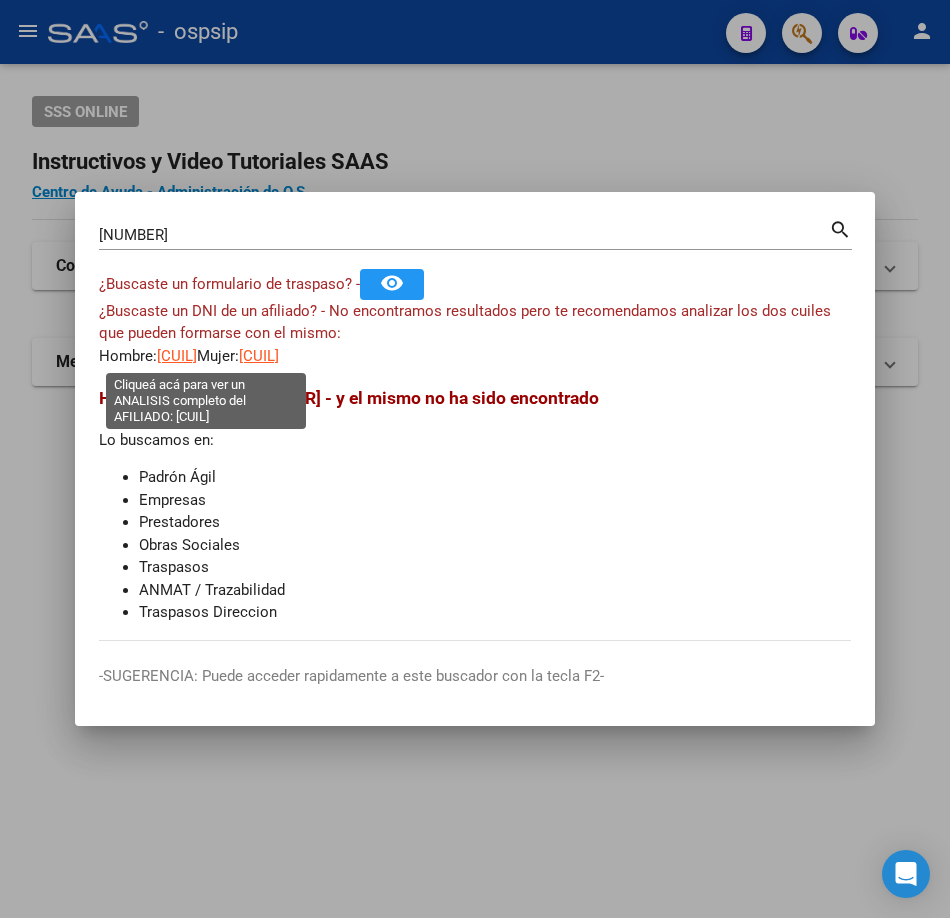 click on "[CUIL]" at bounding box center [177, 356] 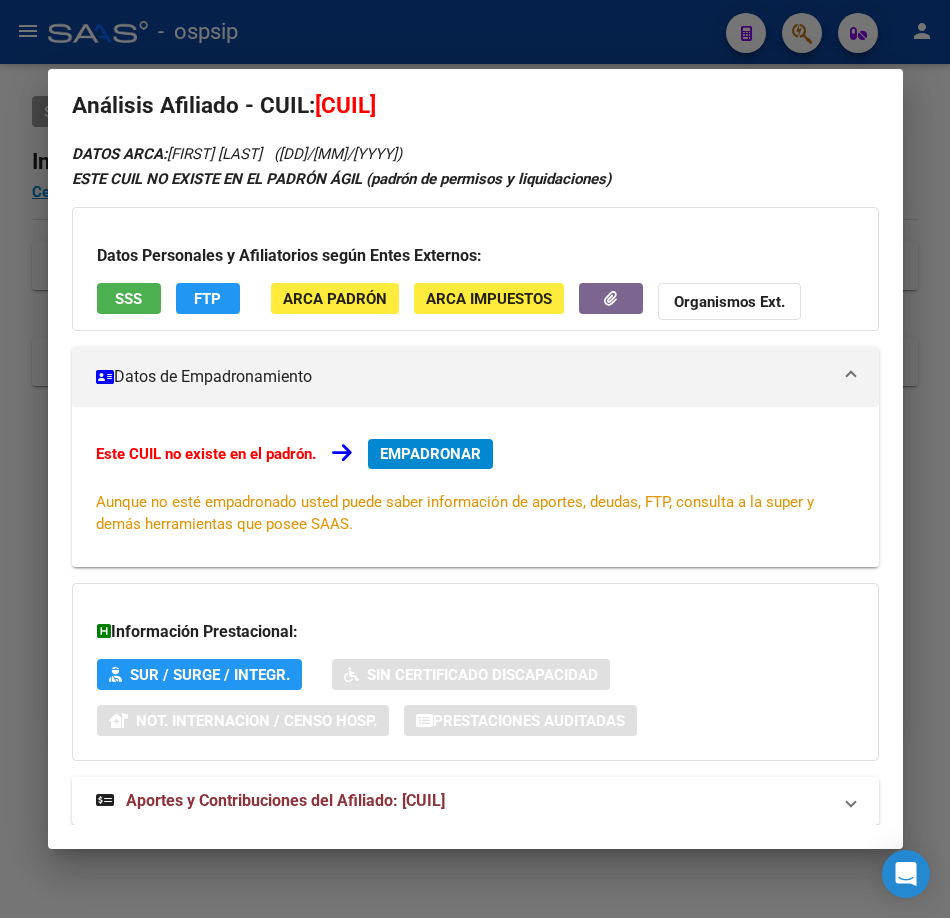 scroll, scrollTop: 0, scrollLeft: 0, axis: both 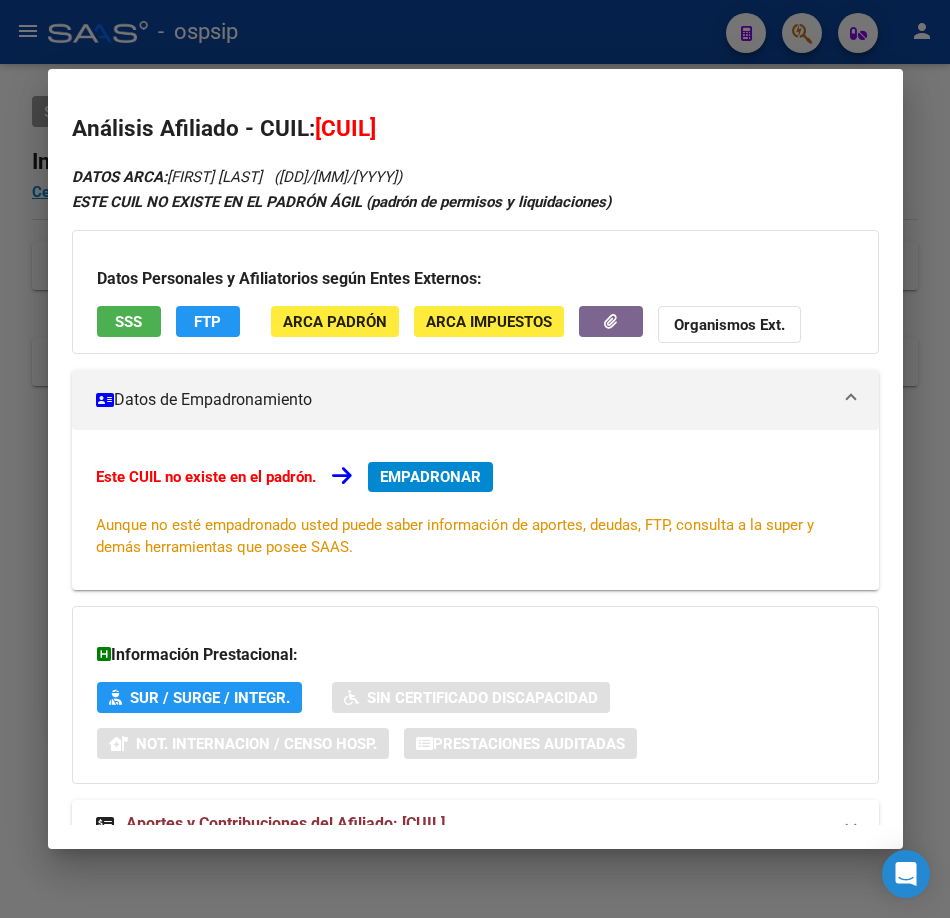 click on "SSS" at bounding box center [128, 322] 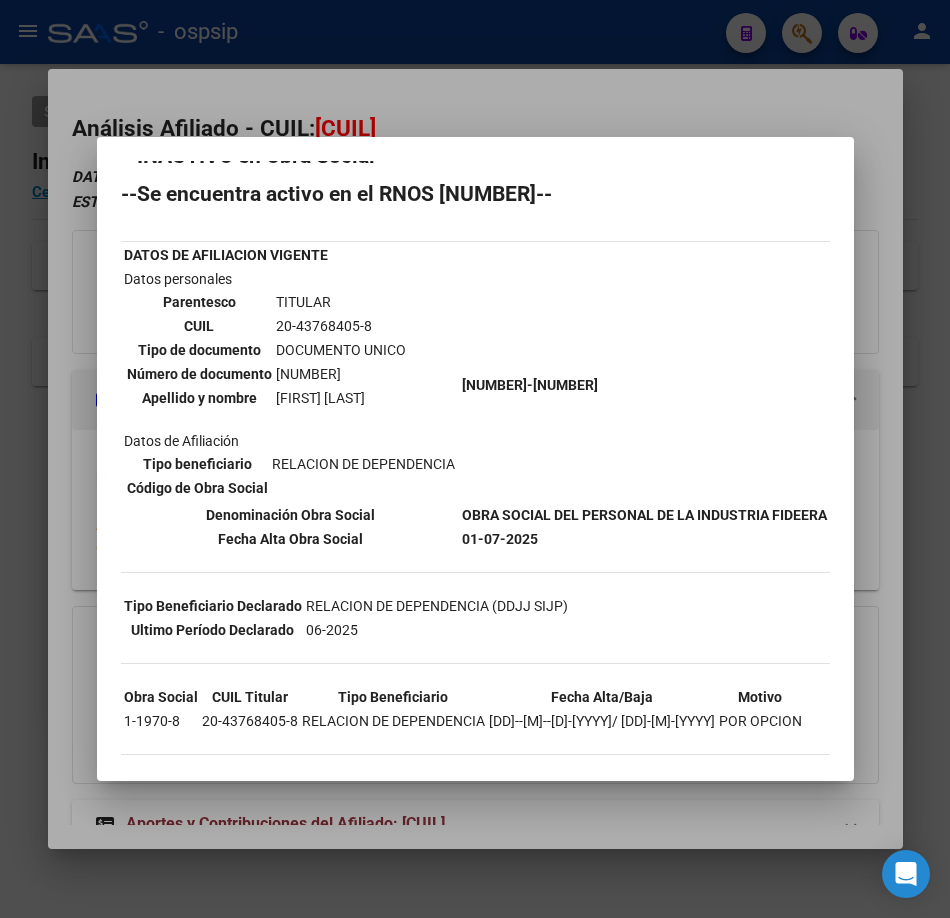 scroll, scrollTop: 49, scrollLeft: 0, axis: vertical 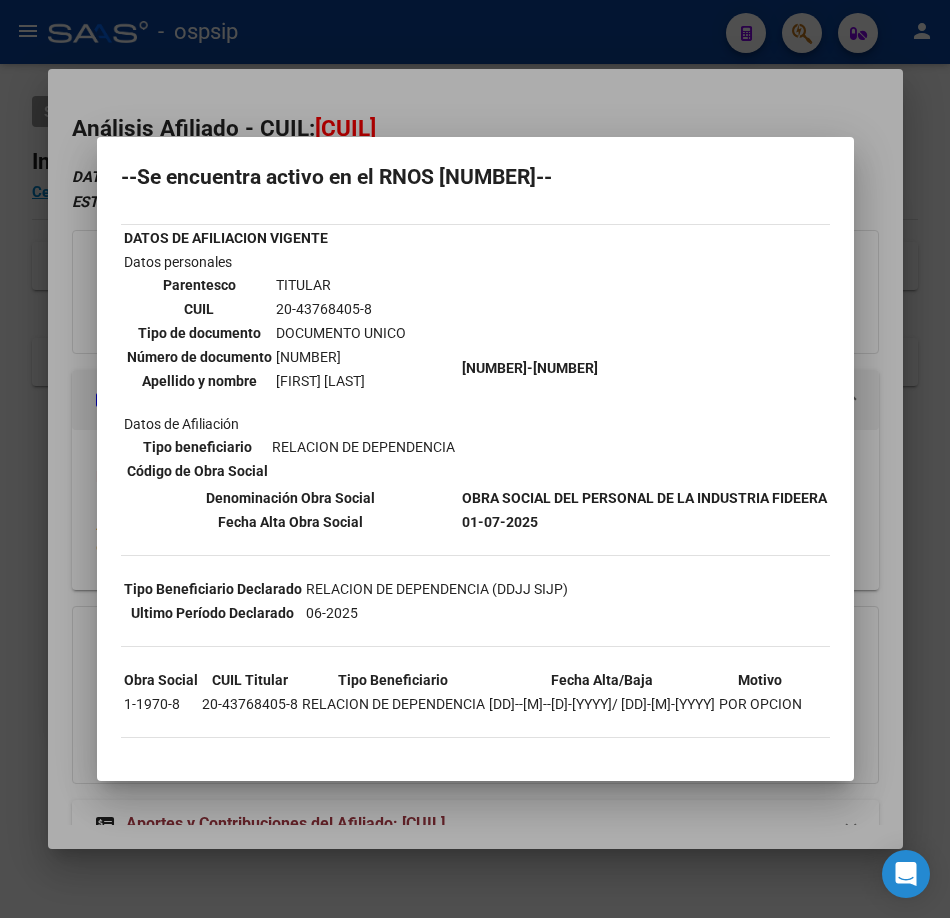 click at bounding box center (475, 459) 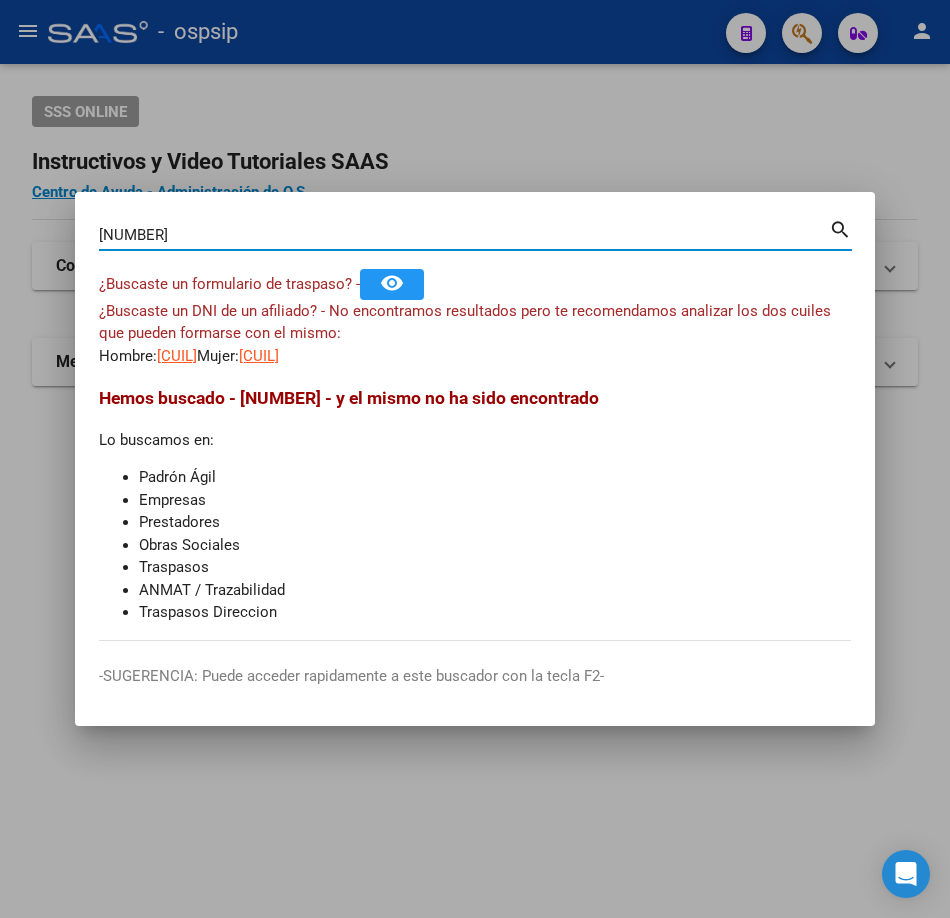 click on "[NUMBER]" at bounding box center [464, 235] 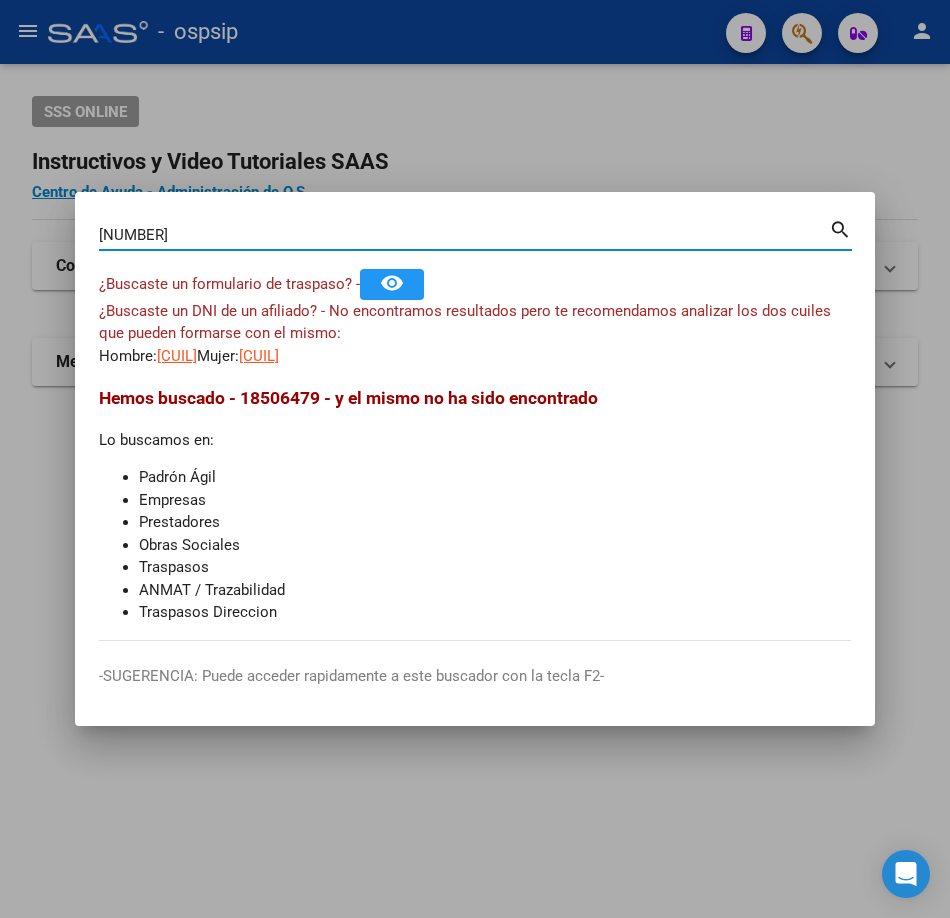 type on "[NUMBER]" 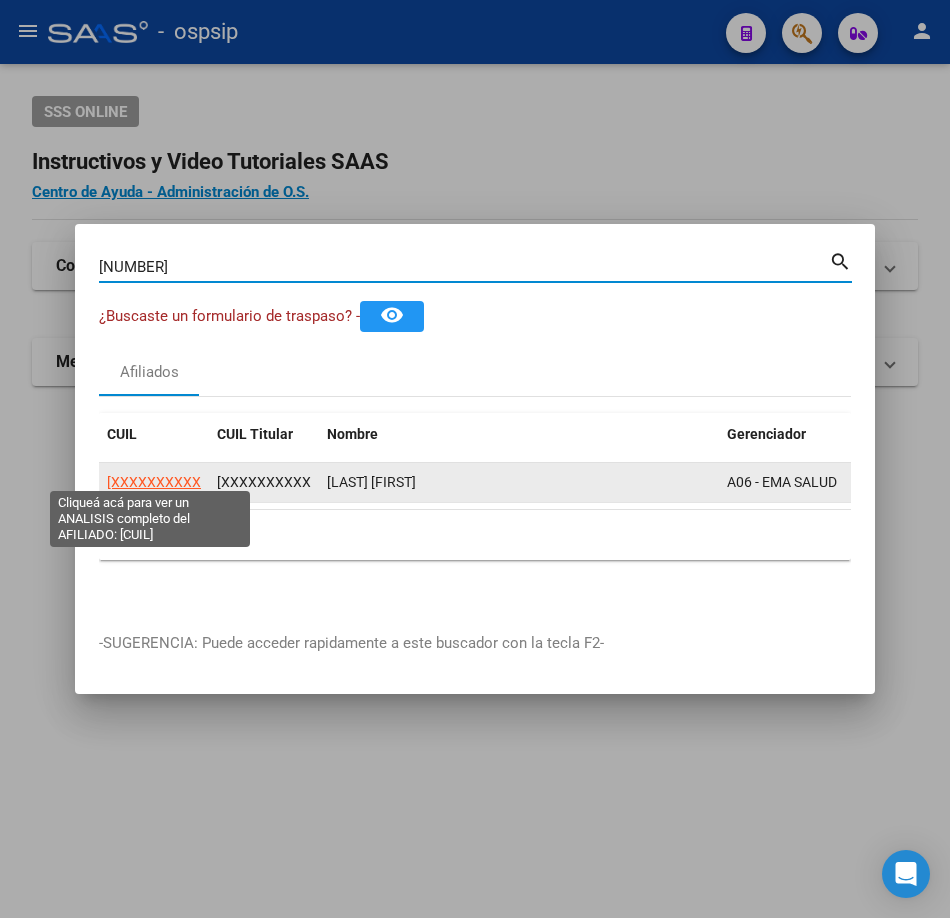 click on "[XXXXXXXXXXXXXX]" 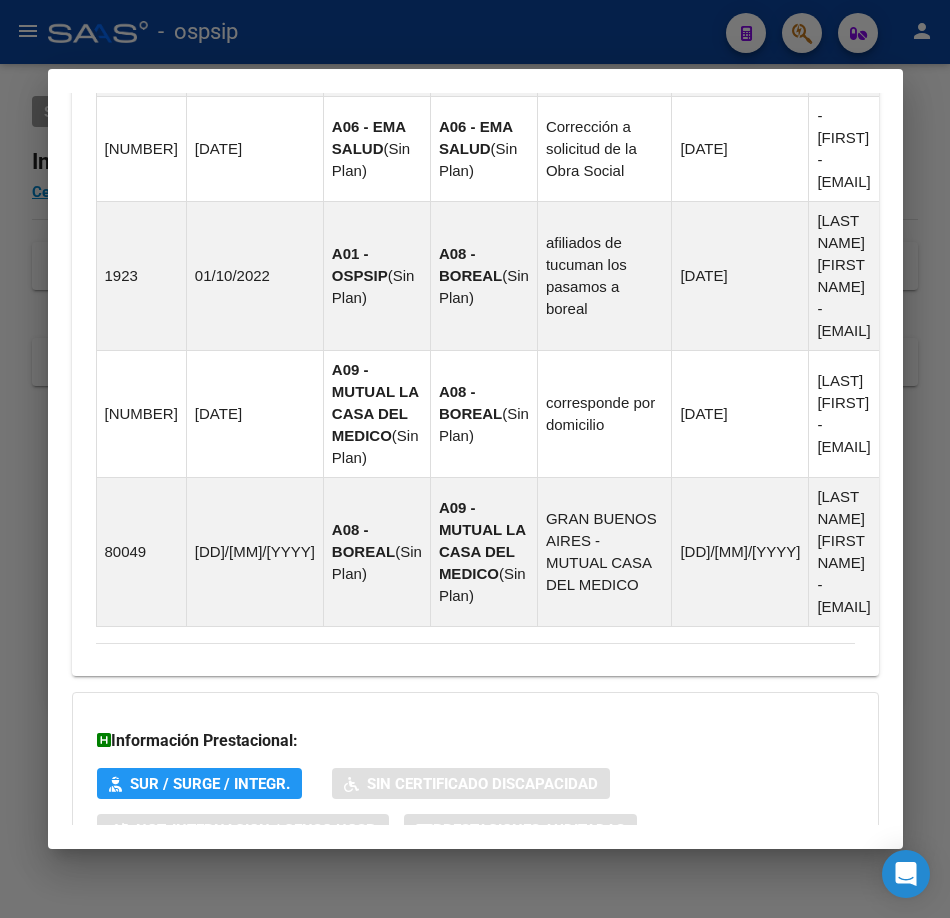 click on "Aportes y Contribuciones del Afiliado: [CUIL]" at bounding box center [270, 910] 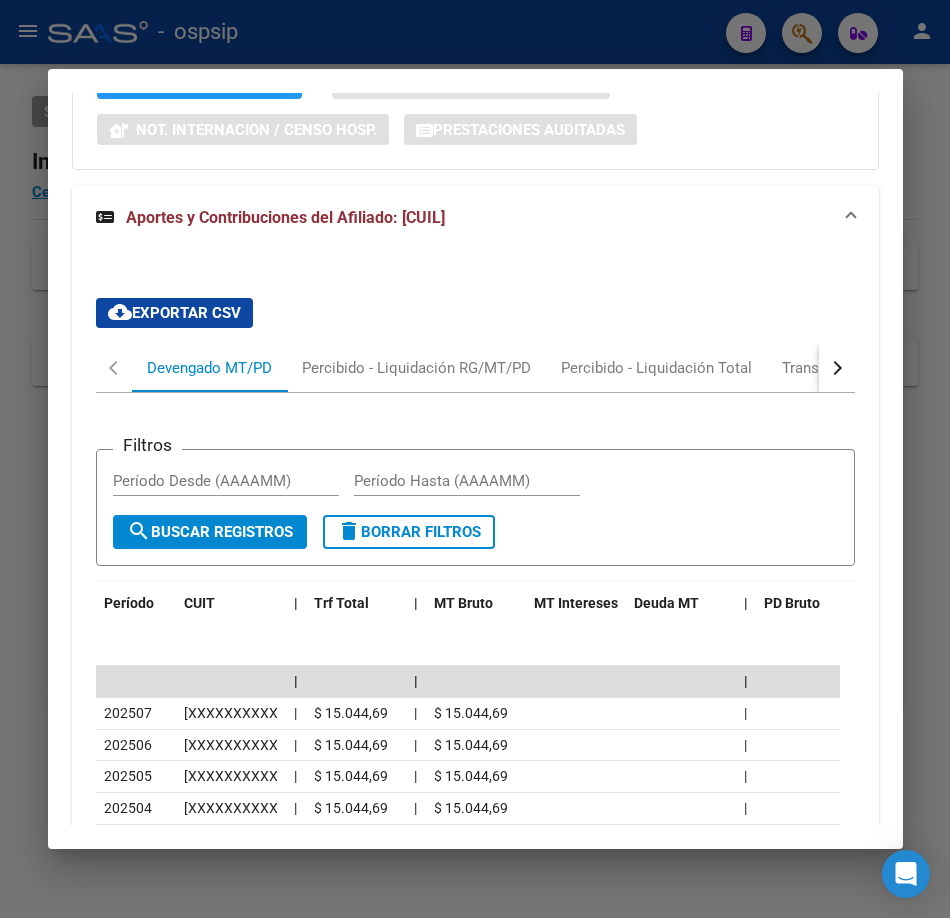 scroll, scrollTop: 2415, scrollLeft: 0, axis: vertical 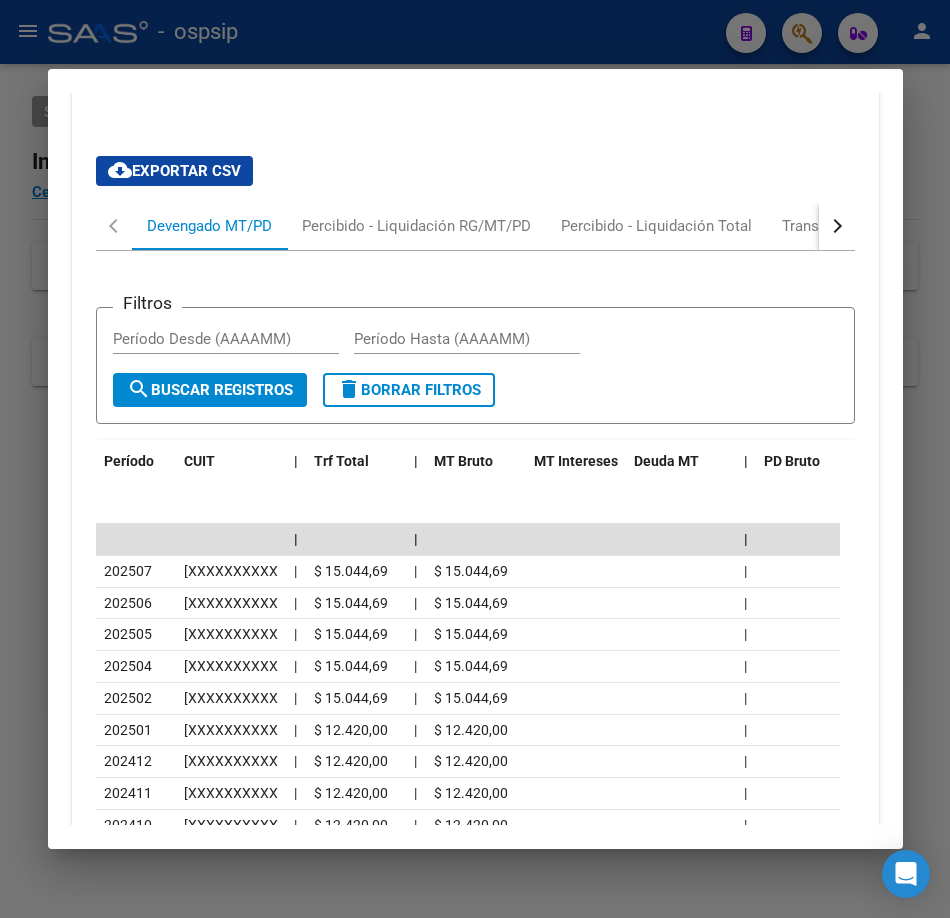 click at bounding box center [475, 459] 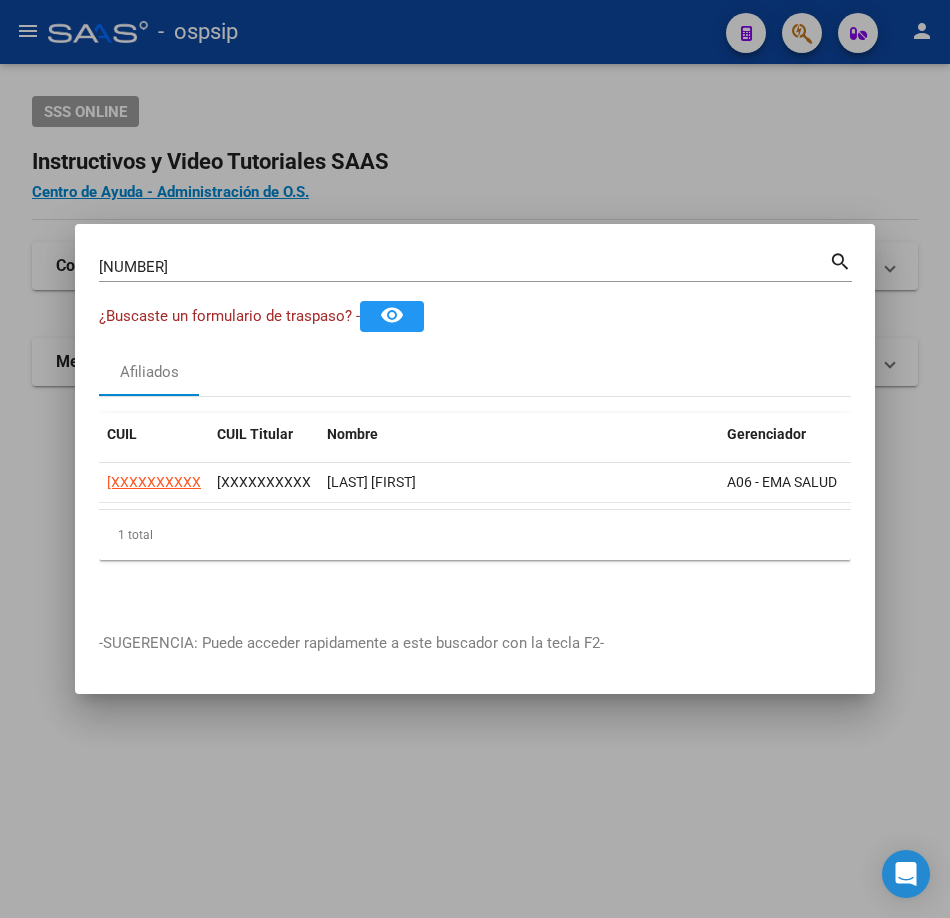 click on "[NUMBER]" 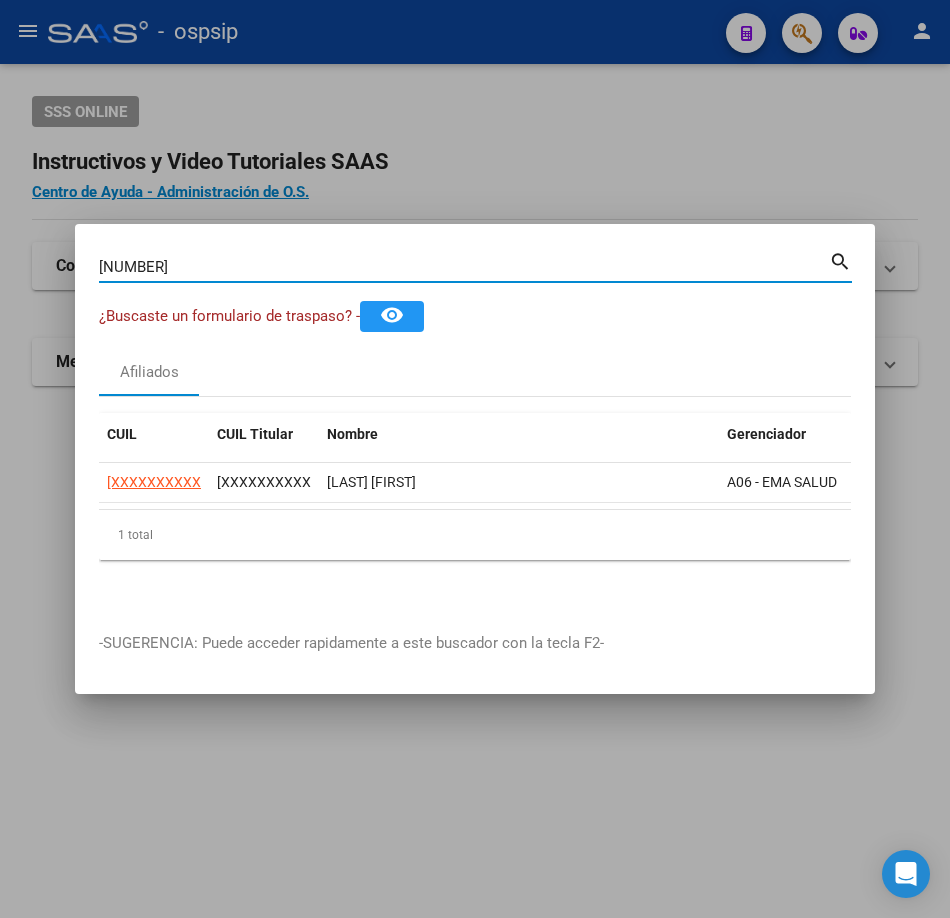 click on "[NUMBER]" at bounding box center (464, 267) 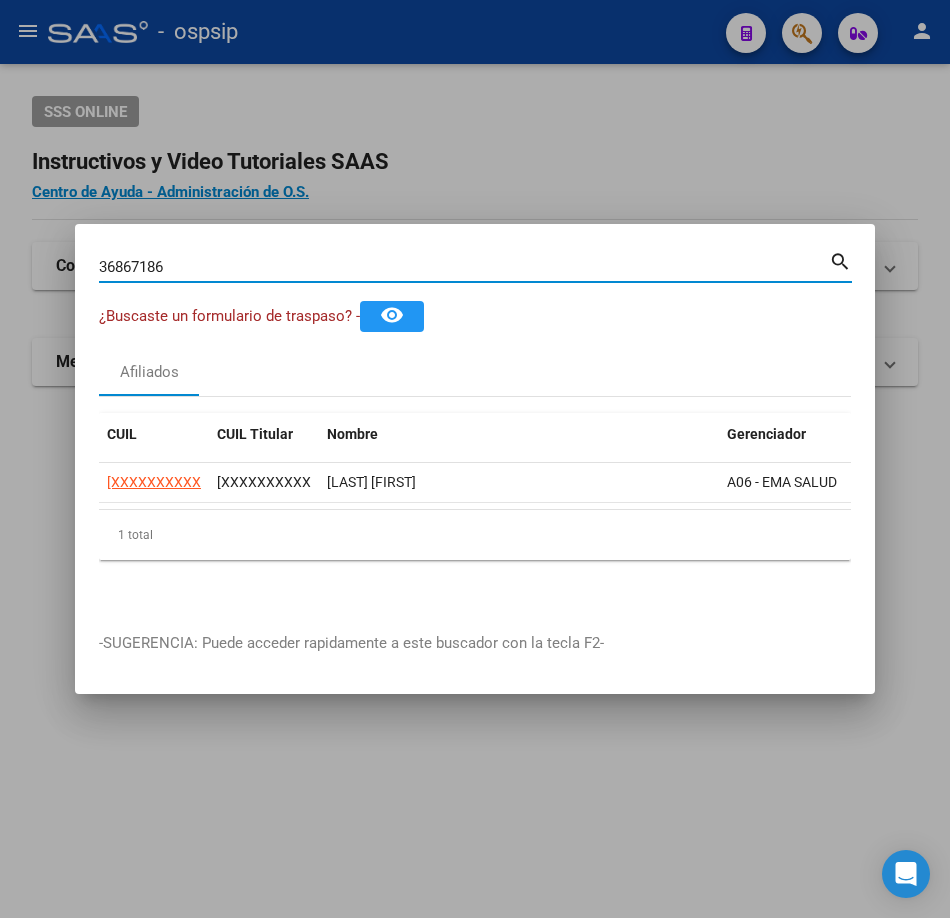 type on "36867186" 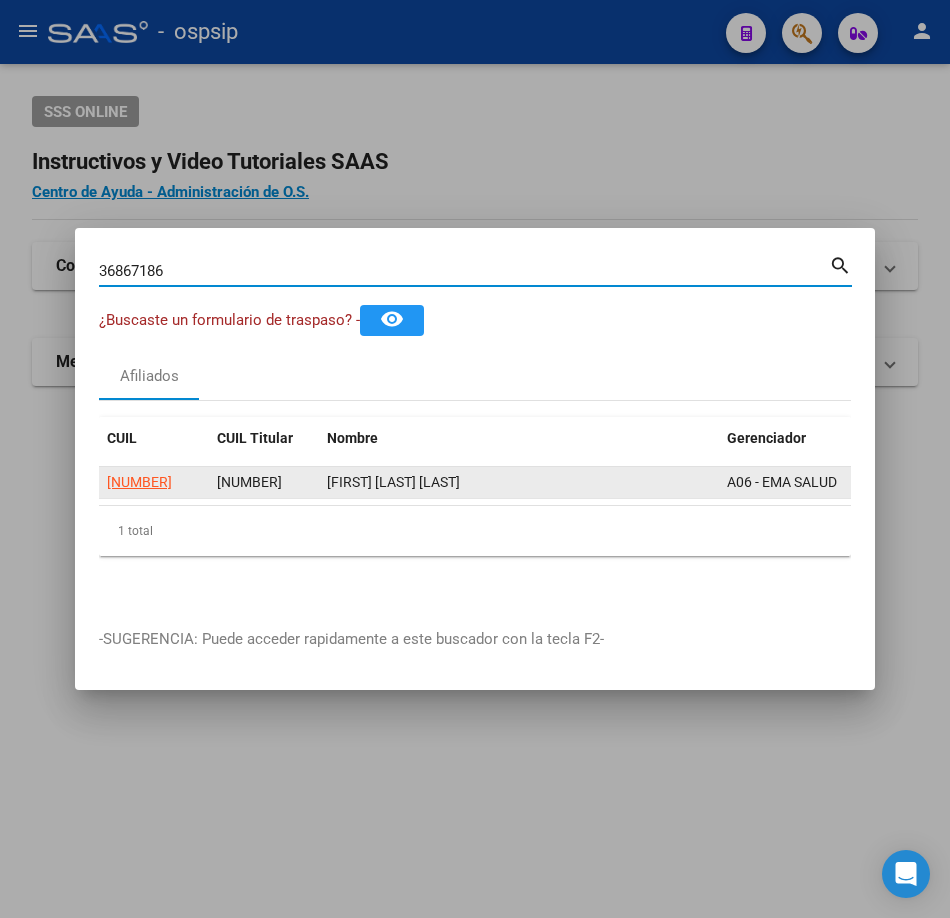 click on "[NUMBER]" 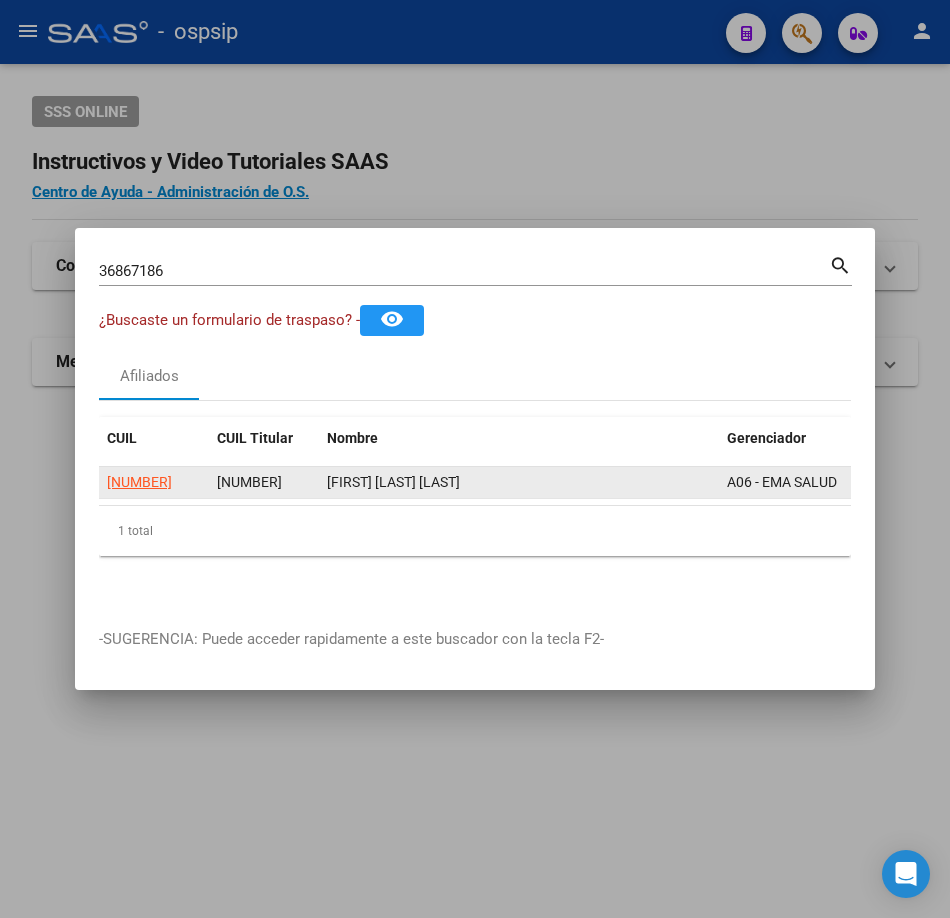 click on "[NUMBER]" 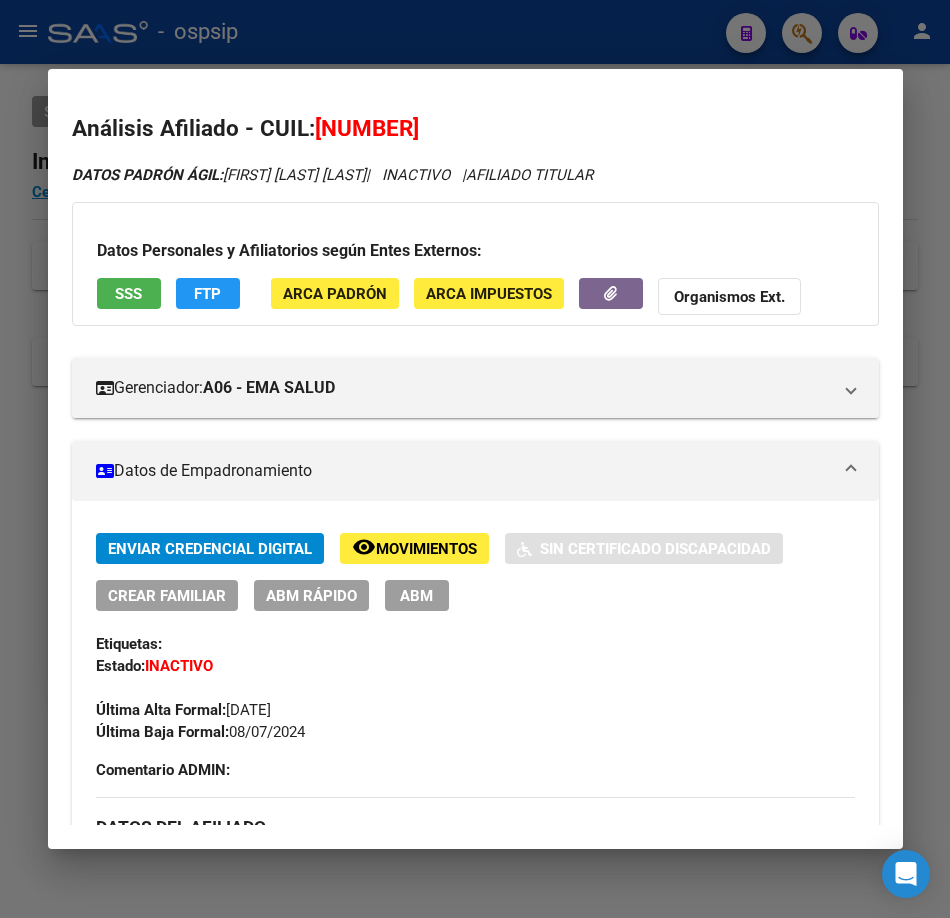 click on "SSS" at bounding box center [129, 296] 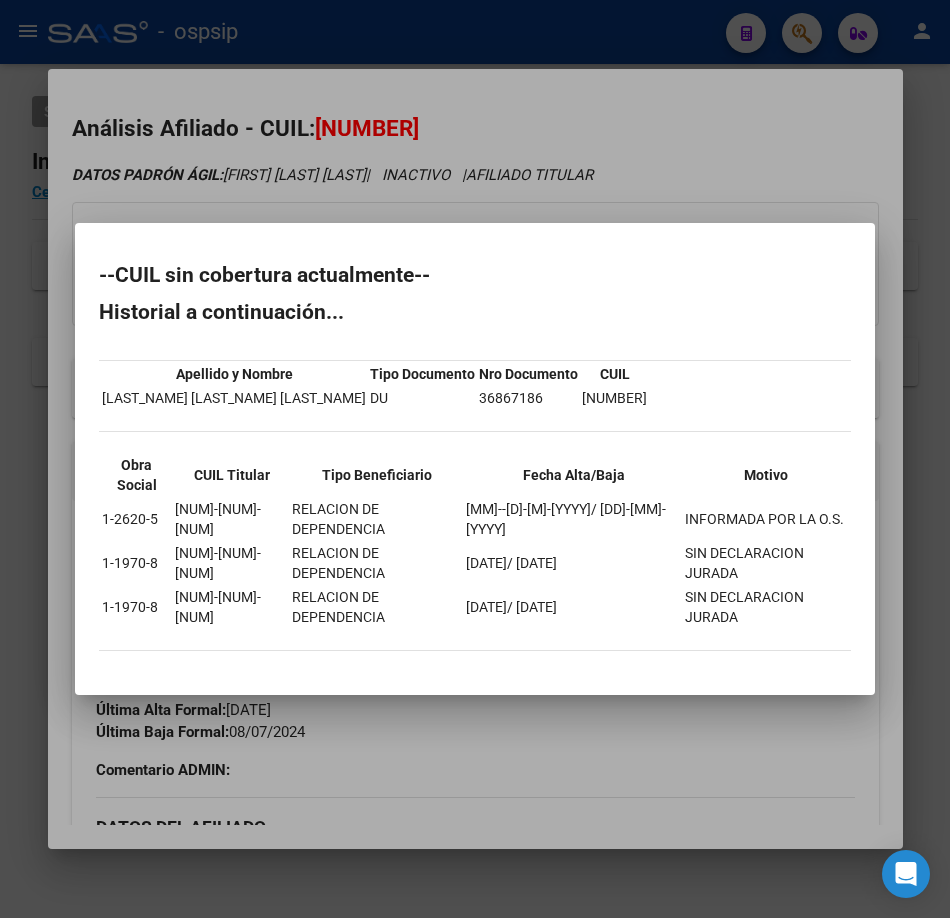 click at bounding box center (475, 459) 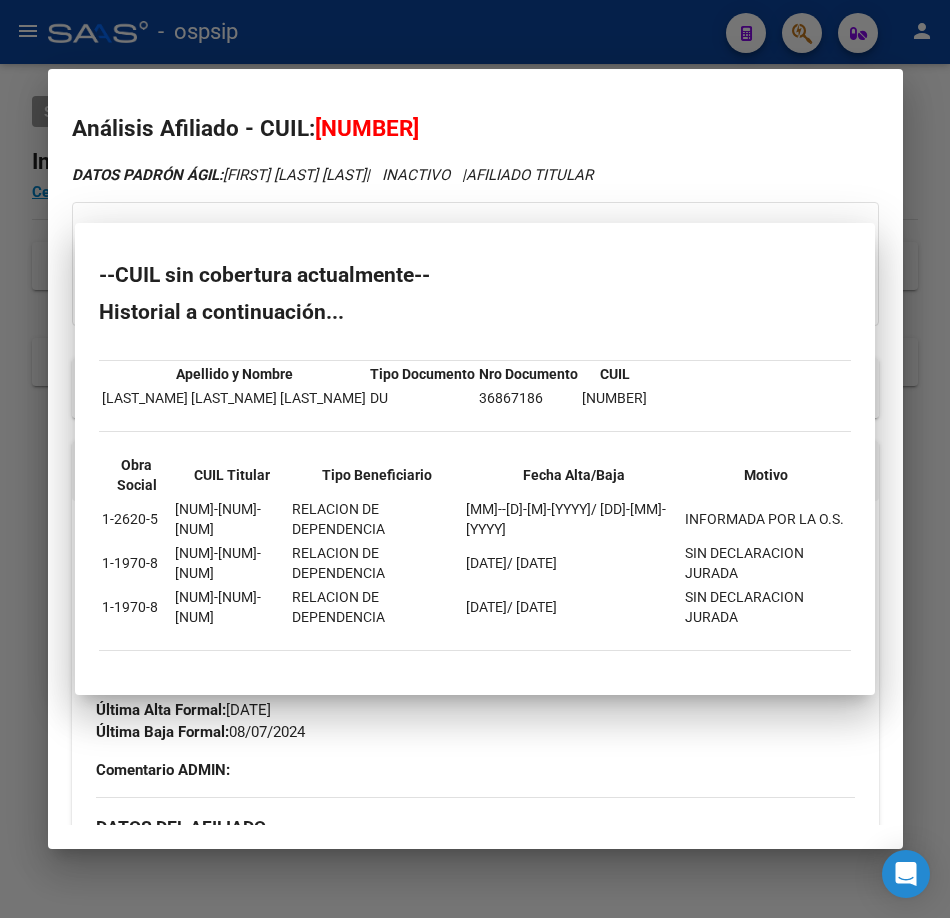 click at bounding box center [475, 459] 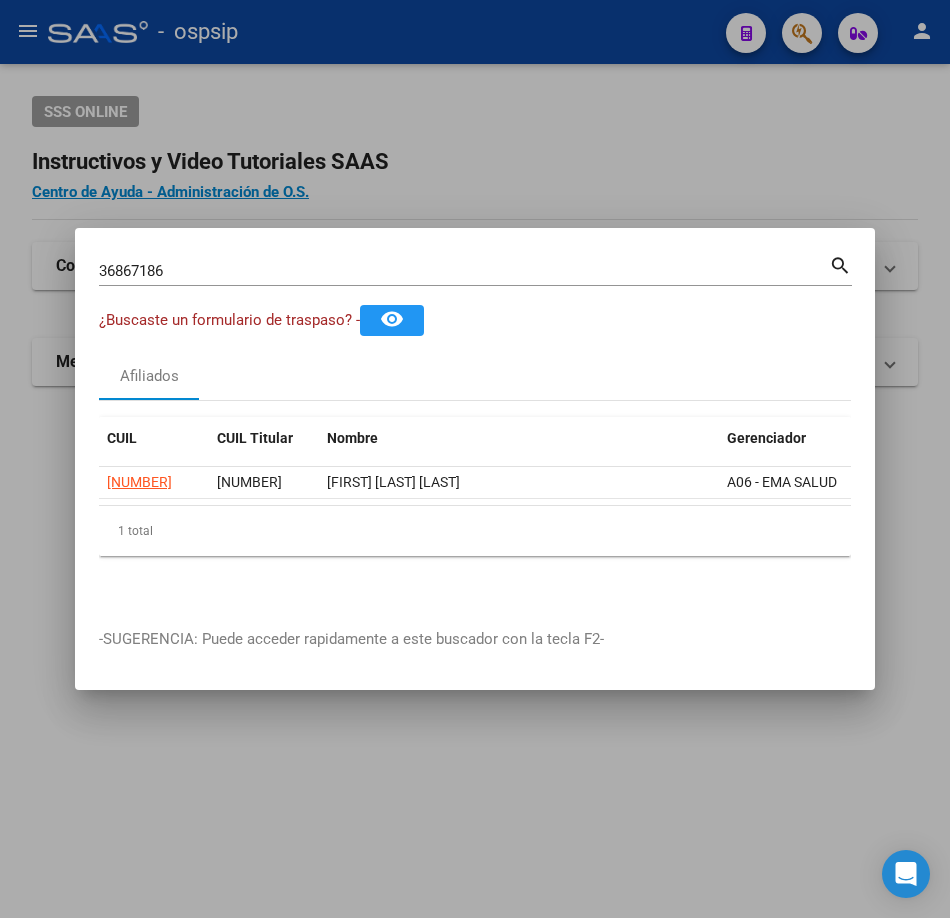 click on "36867186" at bounding box center [464, 271] 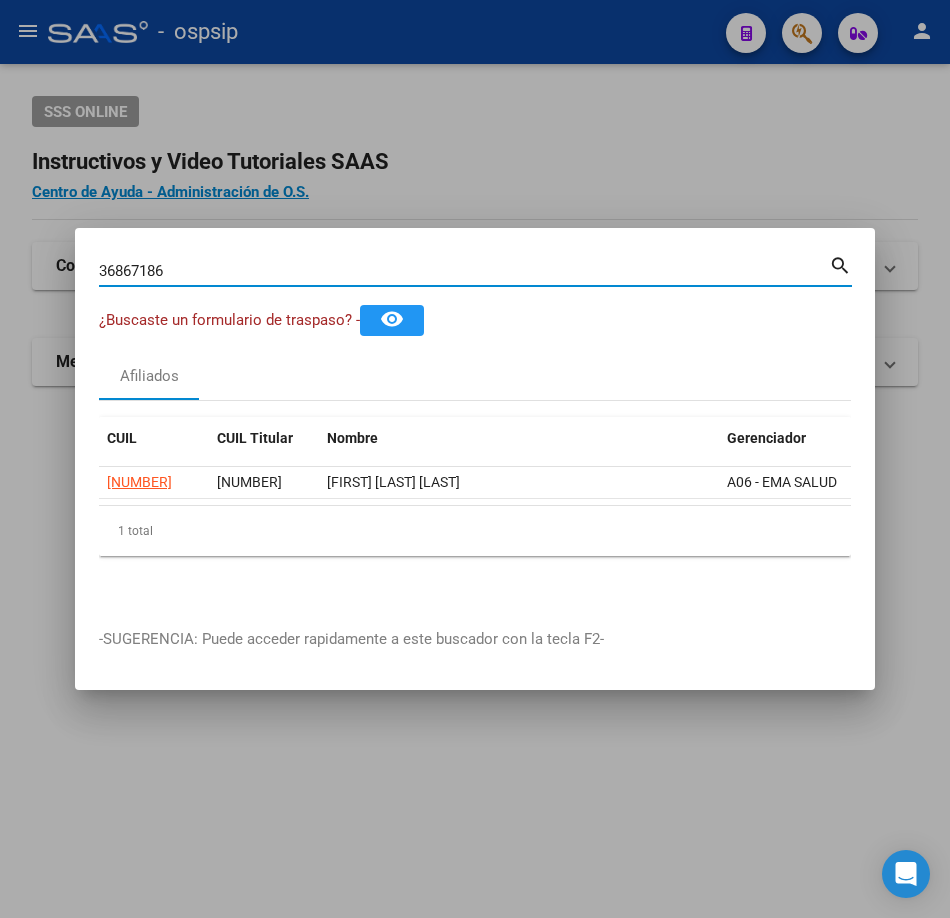 click on "36867186" at bounding box center [464, 271] 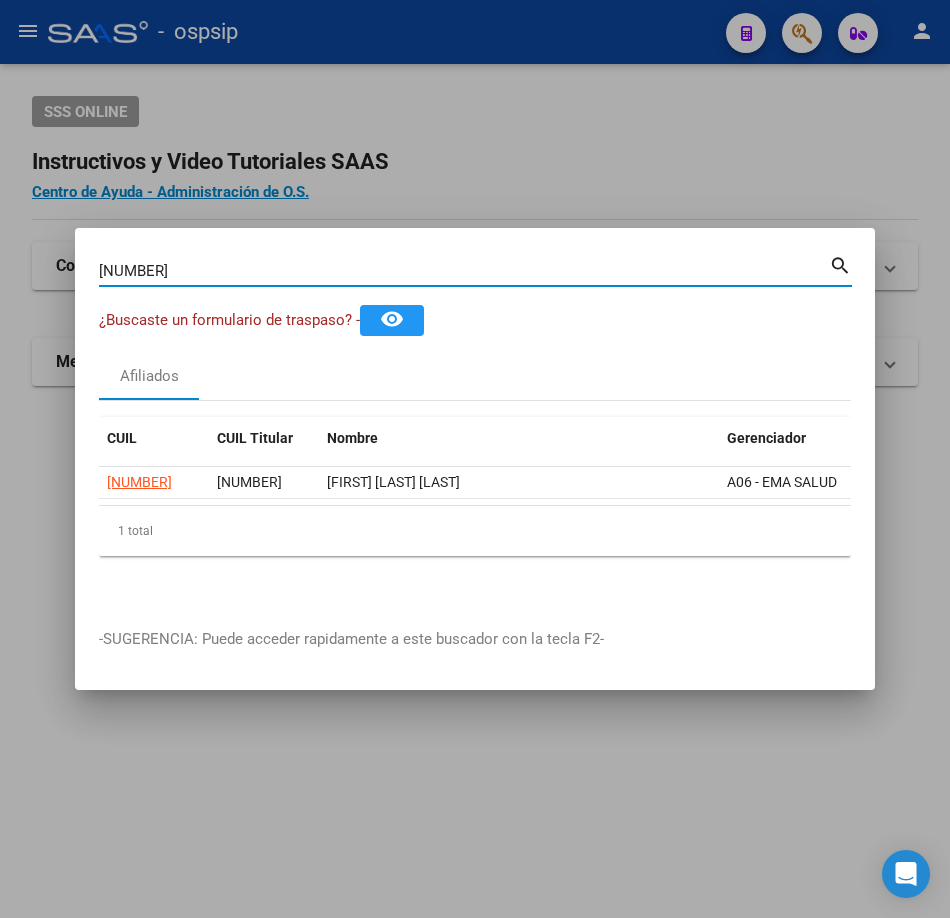 type on "[NUMBER]" 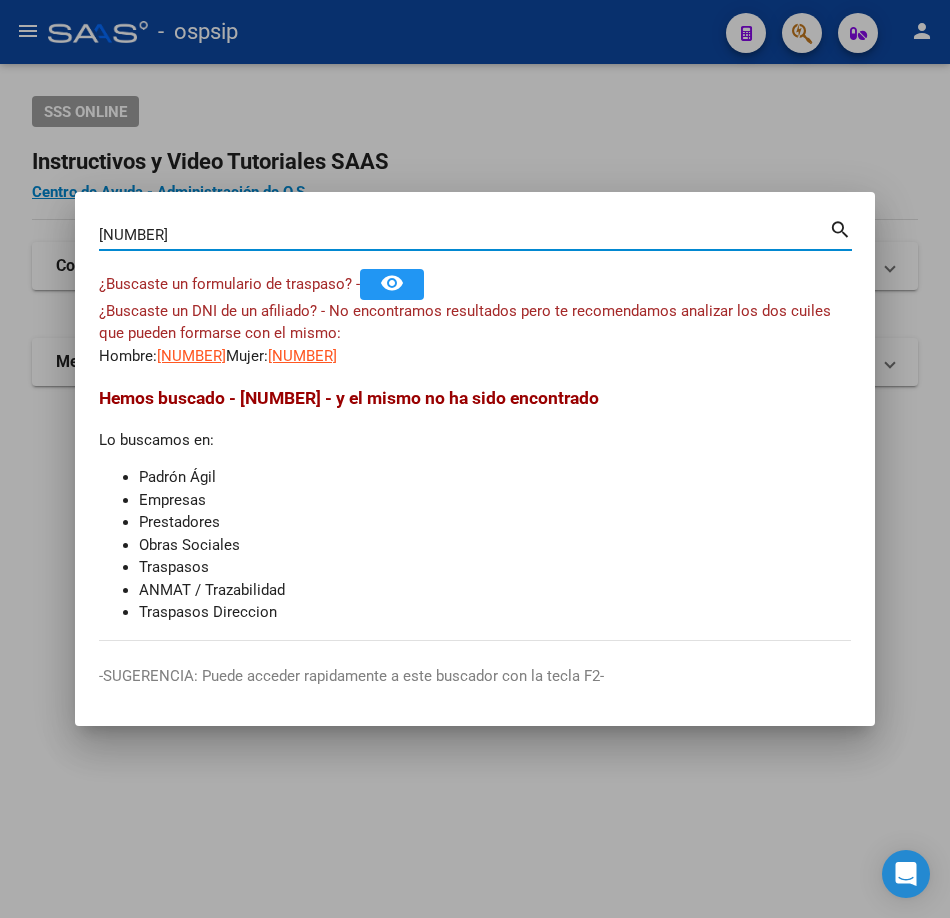 click on "[NUMBER]" at bounding box center [191, 356] 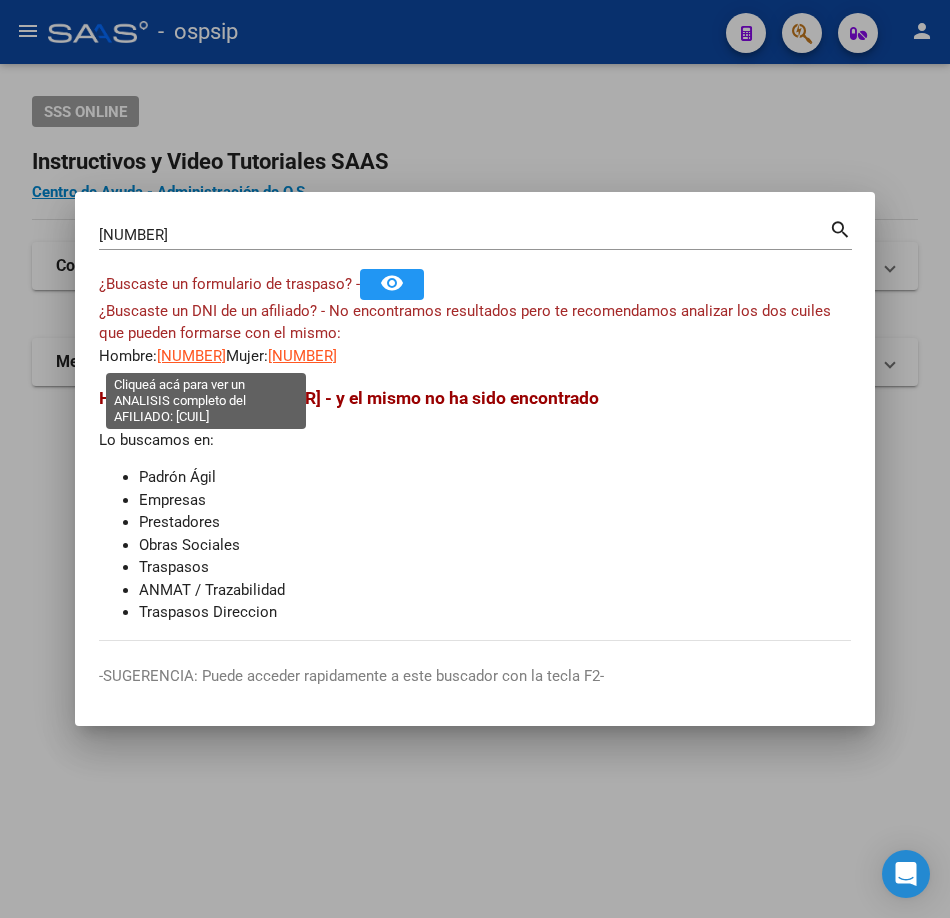 click on "[NUMBER]" at bounding box center (191, 356) 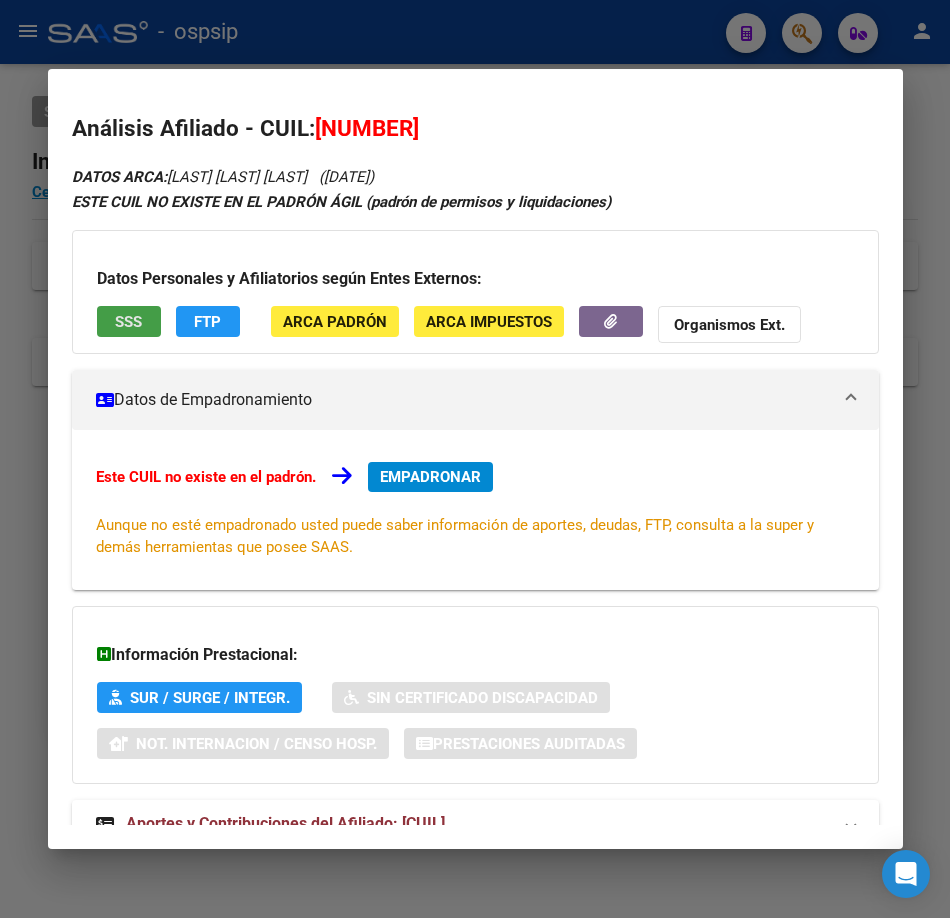 click on "SSS" at bounding box center (128, 322) 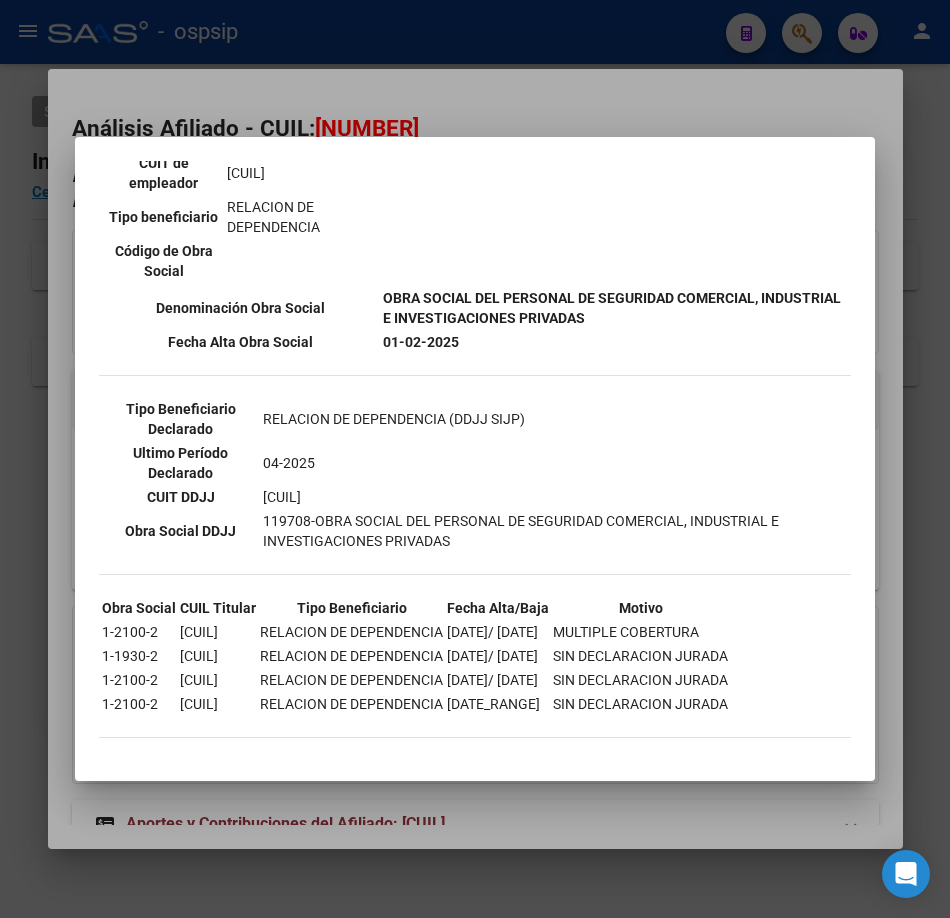 scroll, scrollTop: 472, scrollLeft: 0, axis: vertical 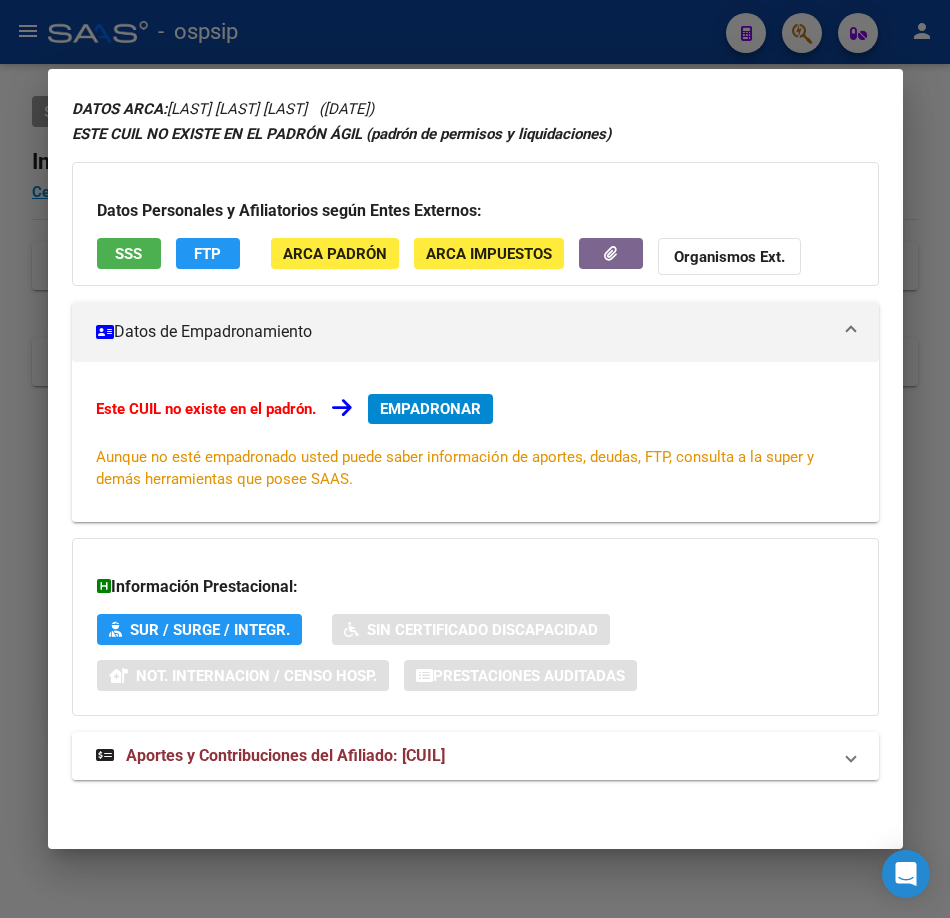 click on "Aportes y Contribuciones del Afiliado: [CUIL]" at bounding box center [270, 756] 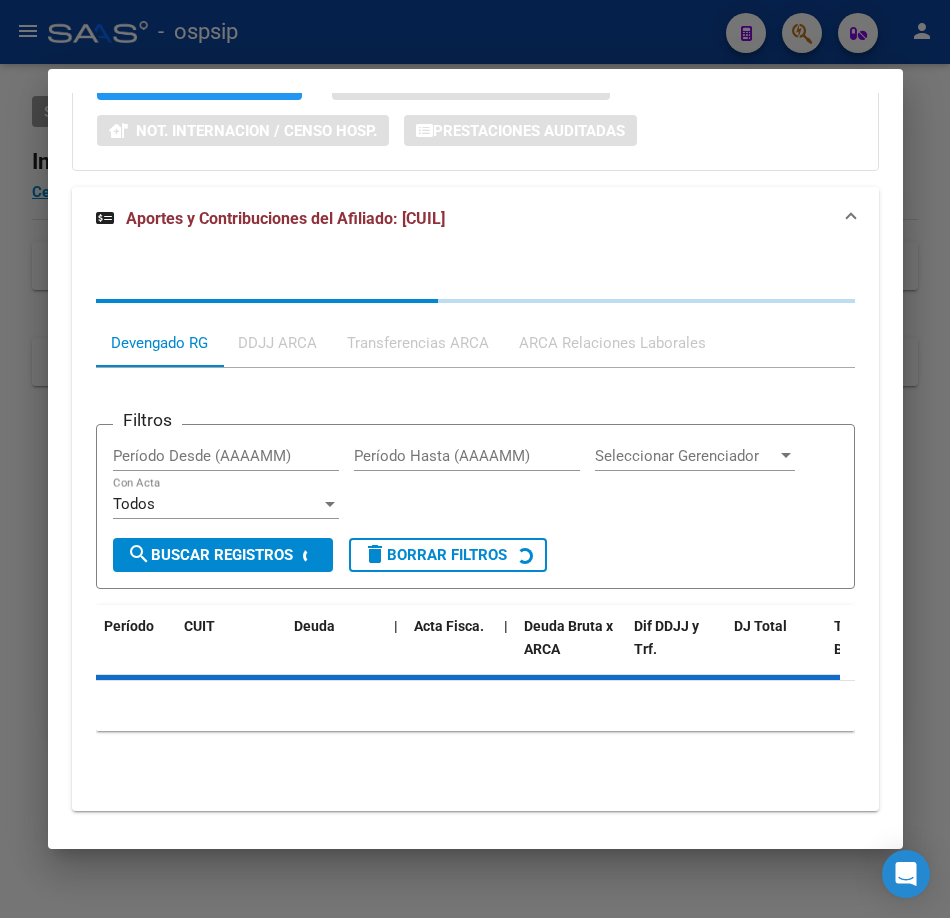 scroll, scrollTop: 644, scrollLeft: 0, axis: vertical 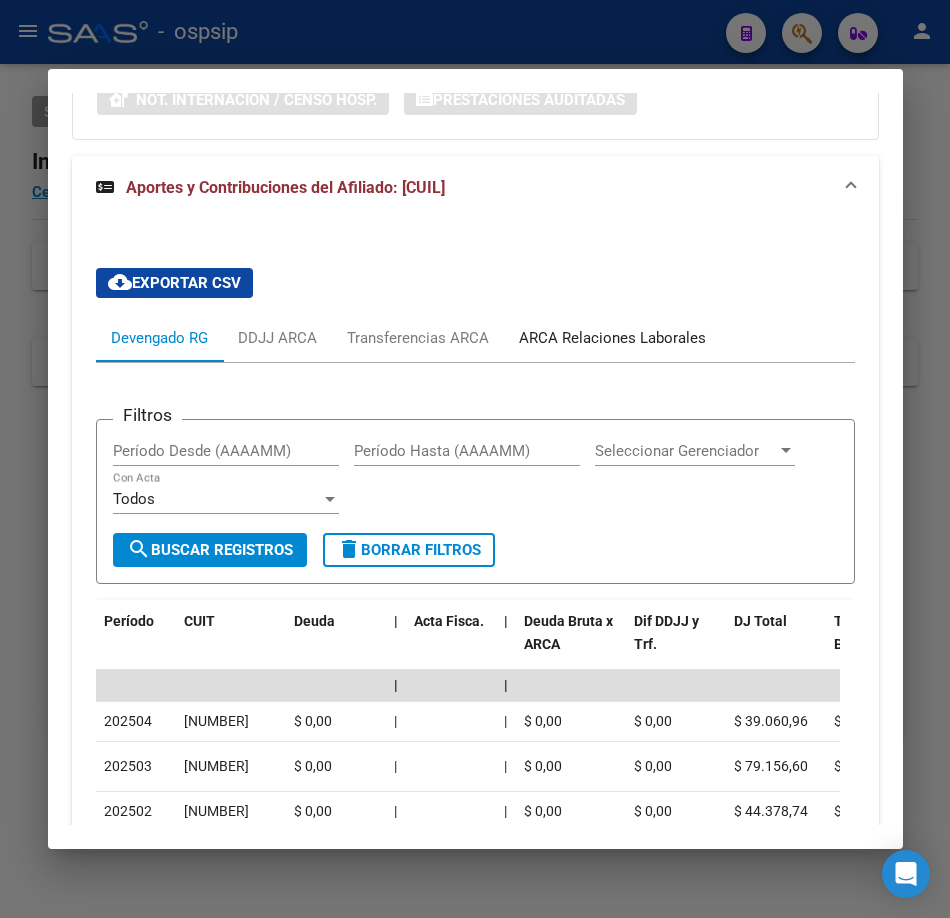 click on "ARCA Relaciones Laborales" at bounding box center (612, 338) 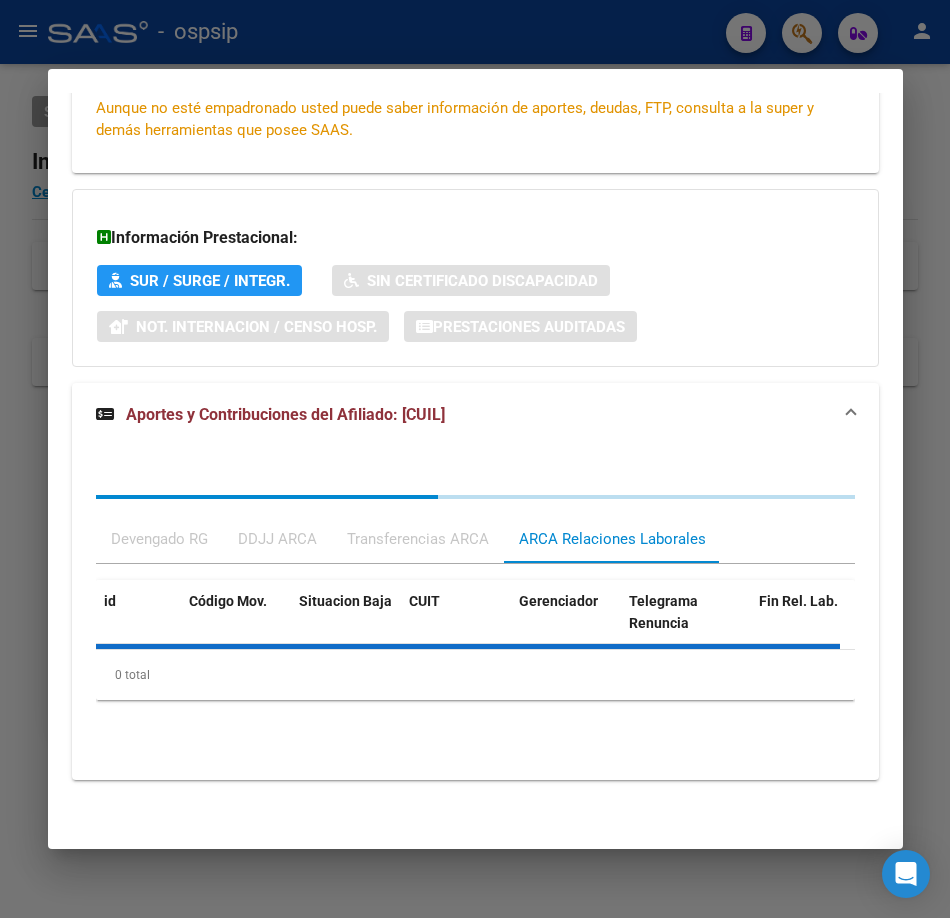 scroll, scrollTop: 559, scrollLeft: 0, axis: vertical 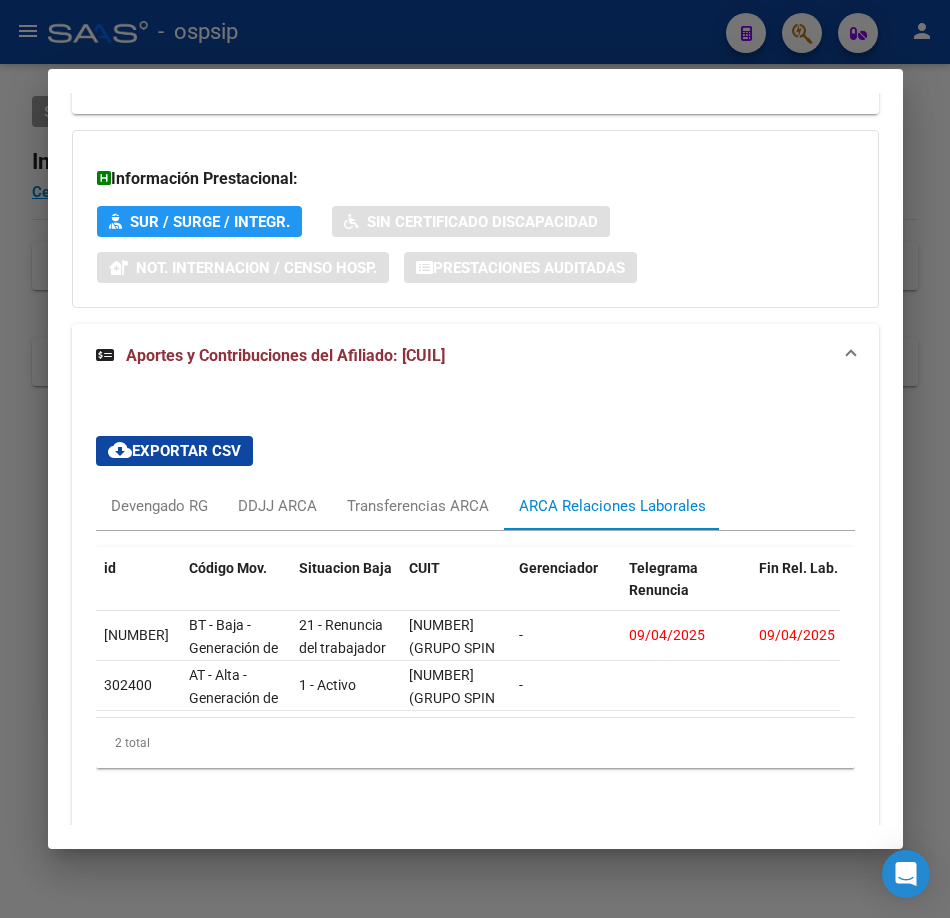 click at bounding box center (475, 459) 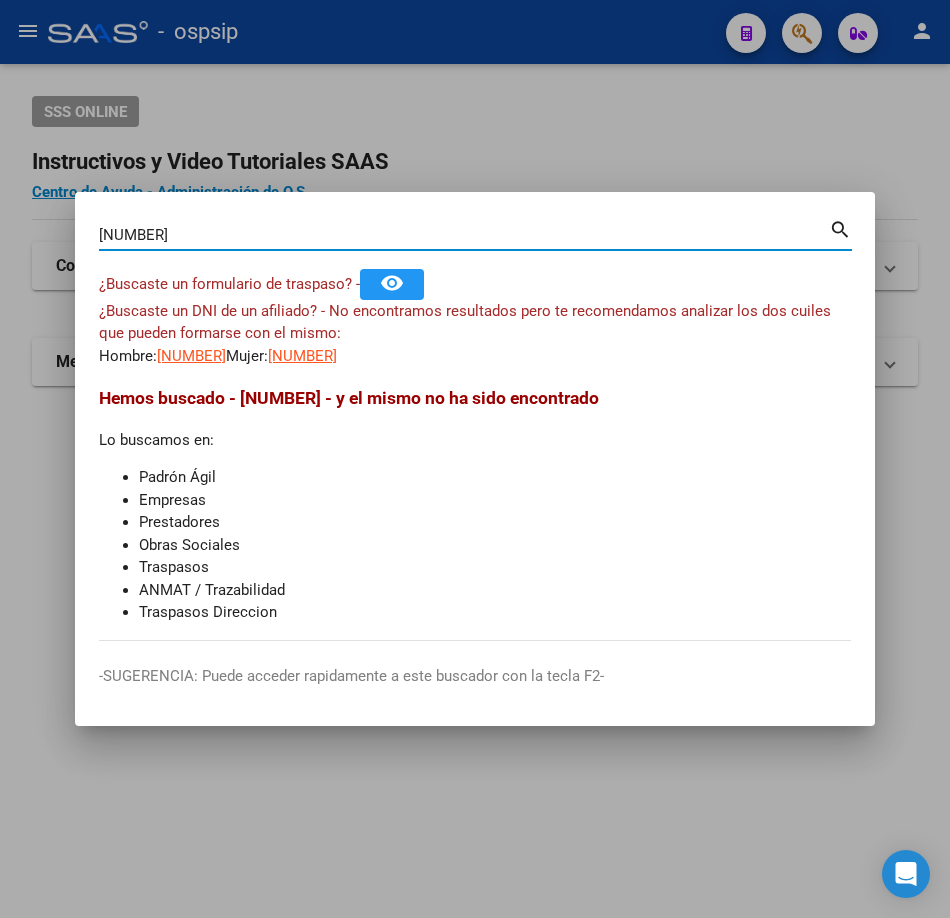 click on "[NUMBER]" at bounding box center [464, 235] 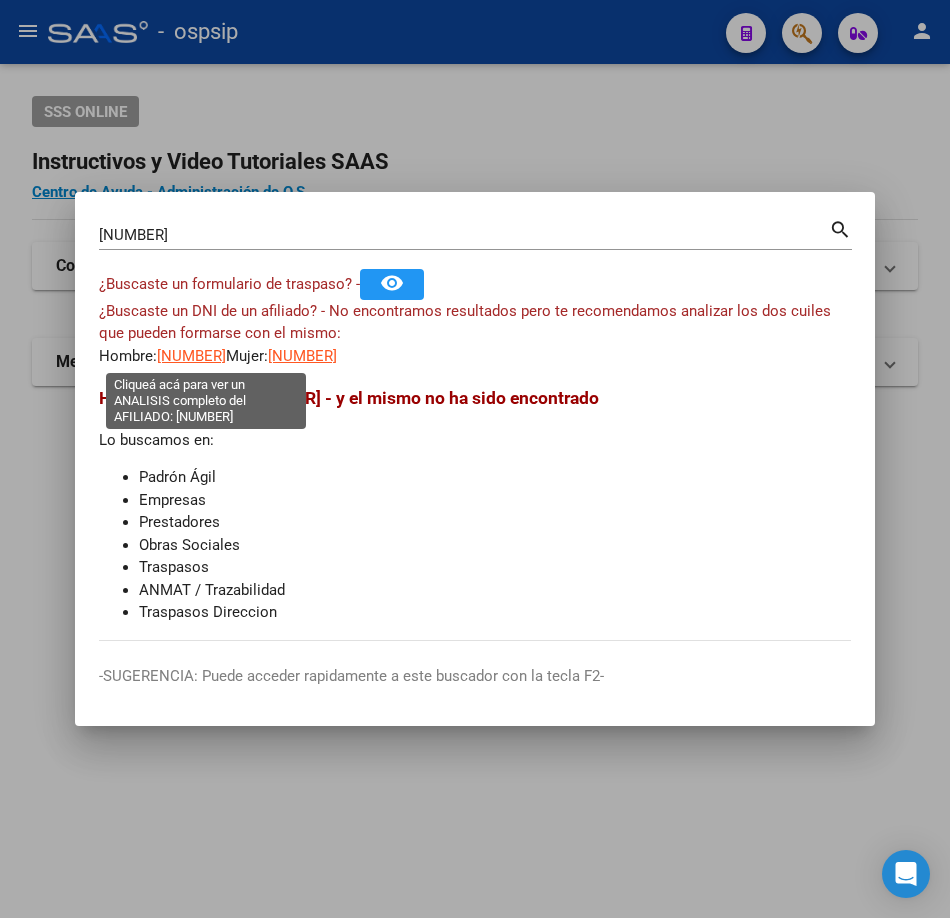 click on "[NUMBER]" at bounding box center (191, 356) 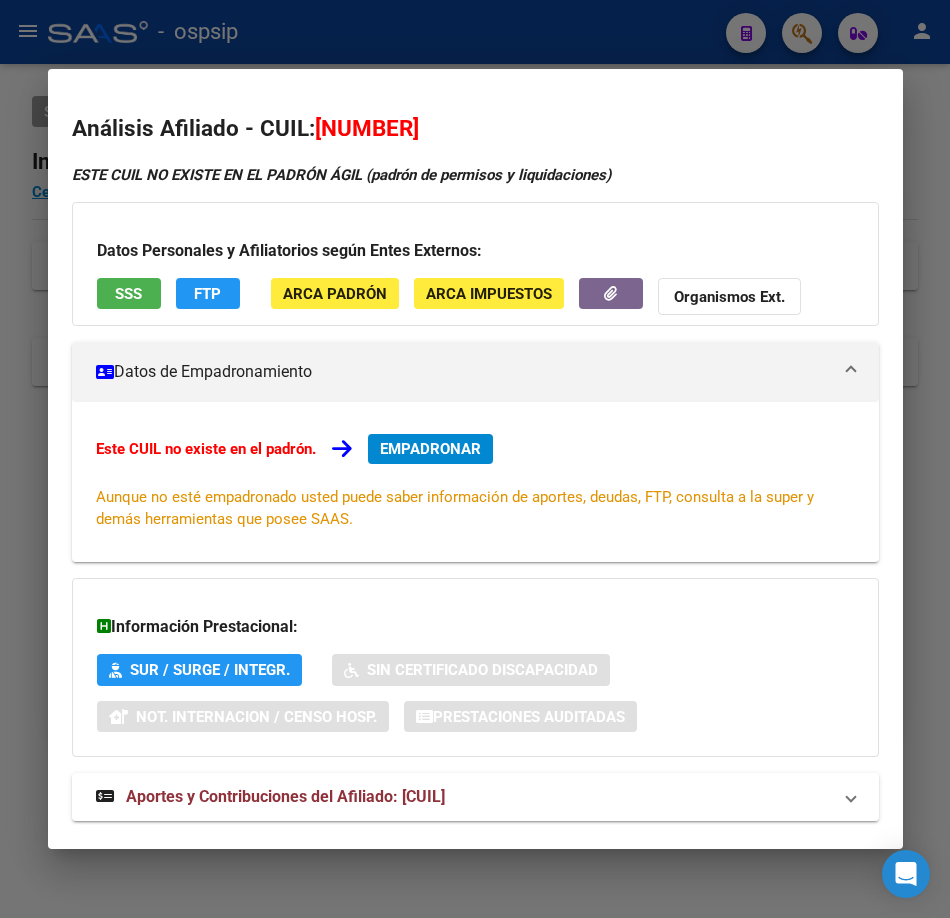 click at bounding box center [475, 459] 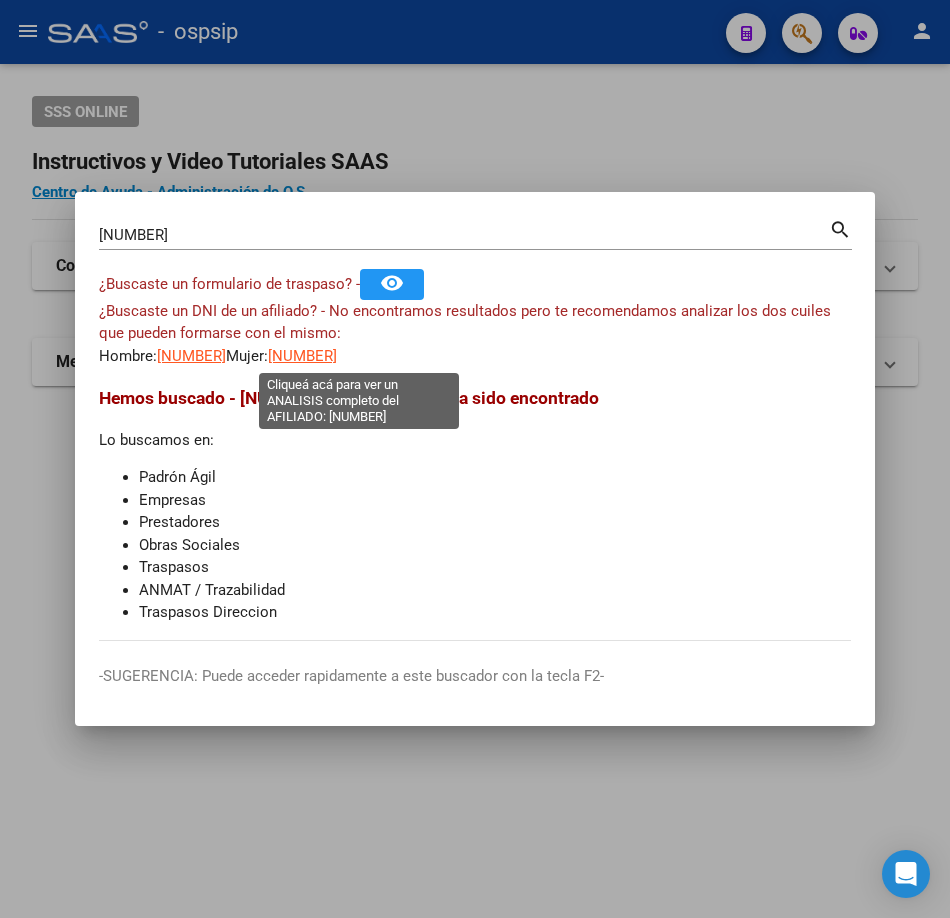 click on "[NUMBER]" at bounding box center [302, 356] 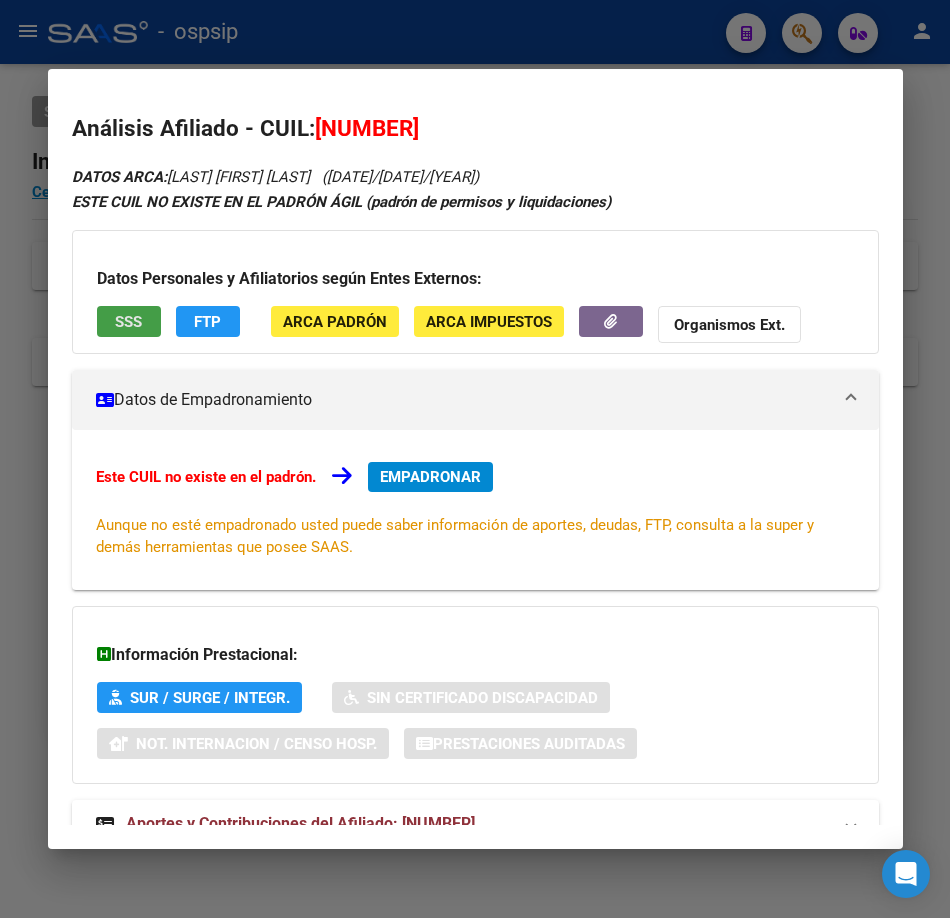 click on "SSS" at bounding box center (128, 322) 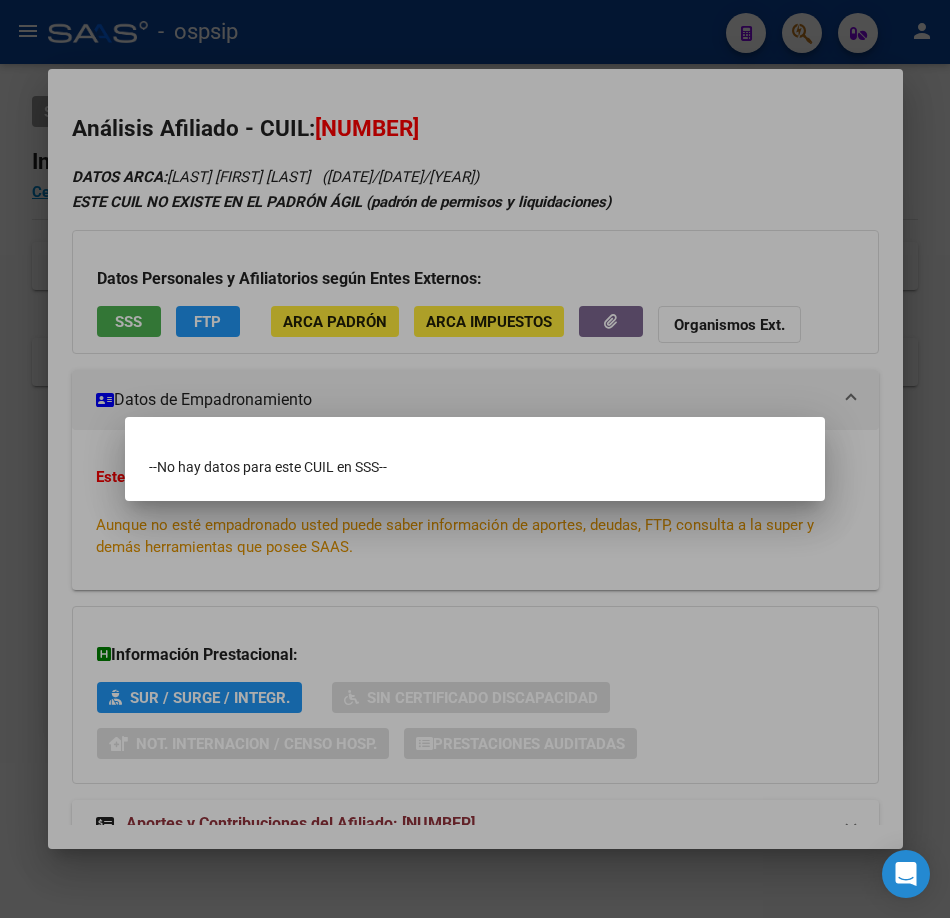 click at bounding box center [475, 459] 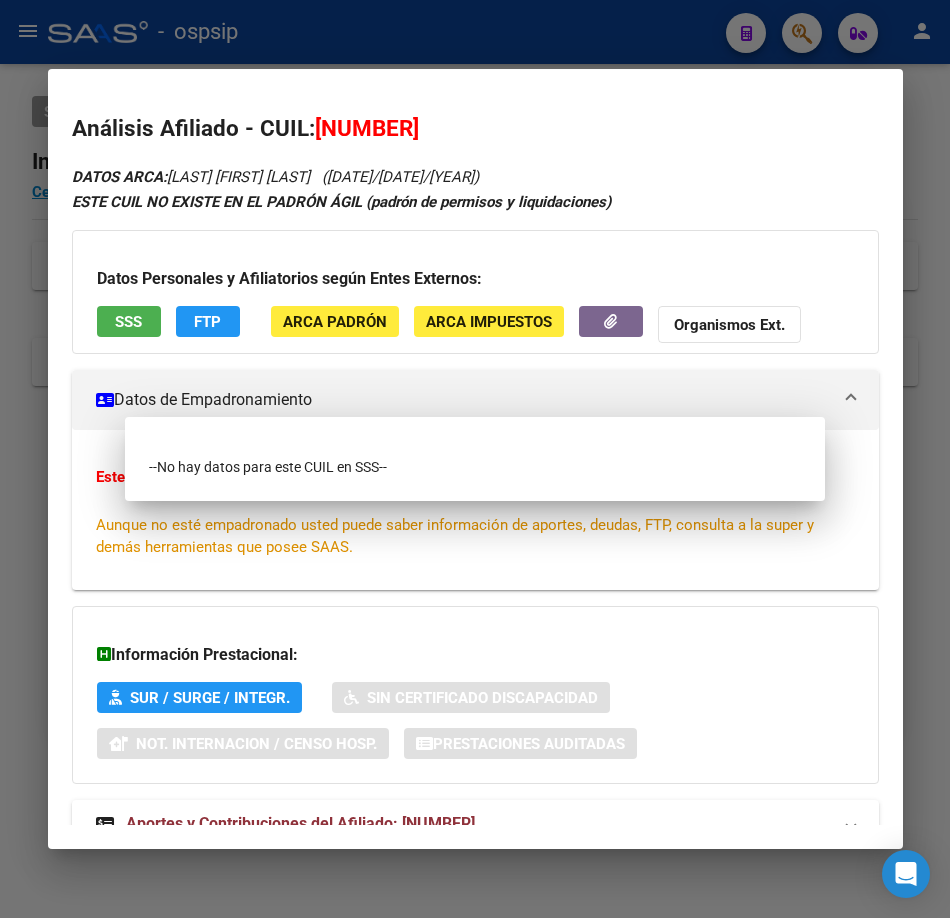 click at bounding box center (475, 459) 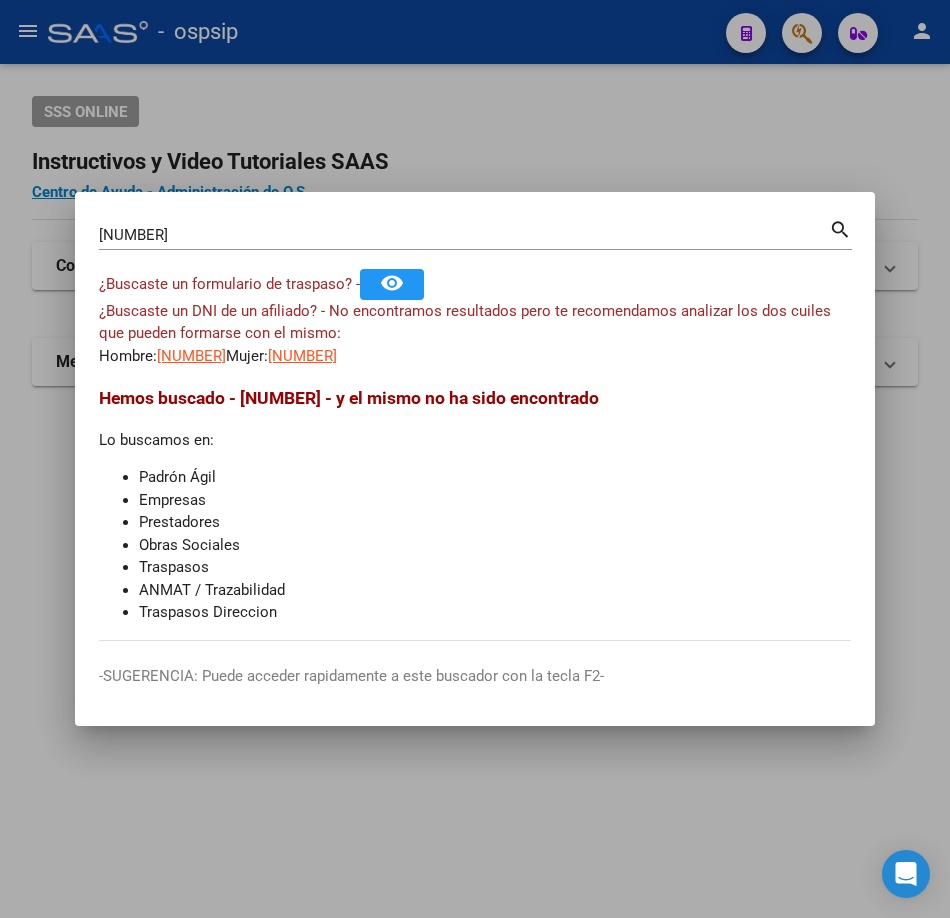 click on "[NUMBER]" at bounding box center (464, 235) 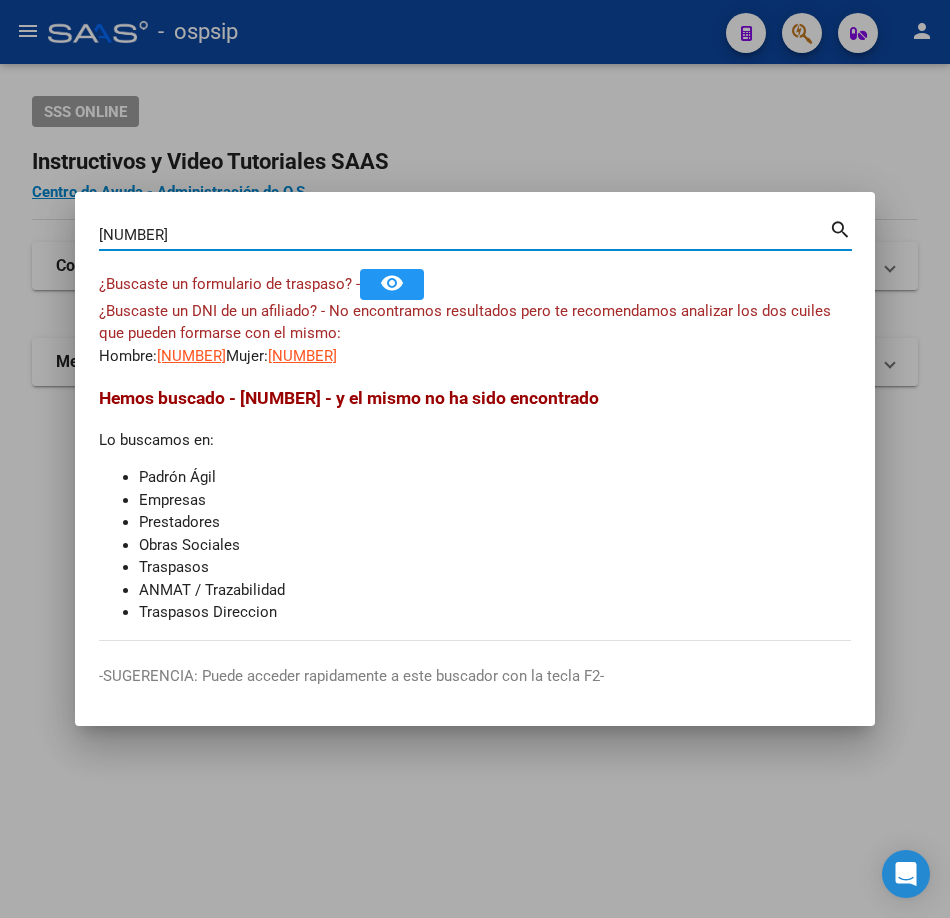 click on "[NUMBER]" at bounding box center [464, 235] 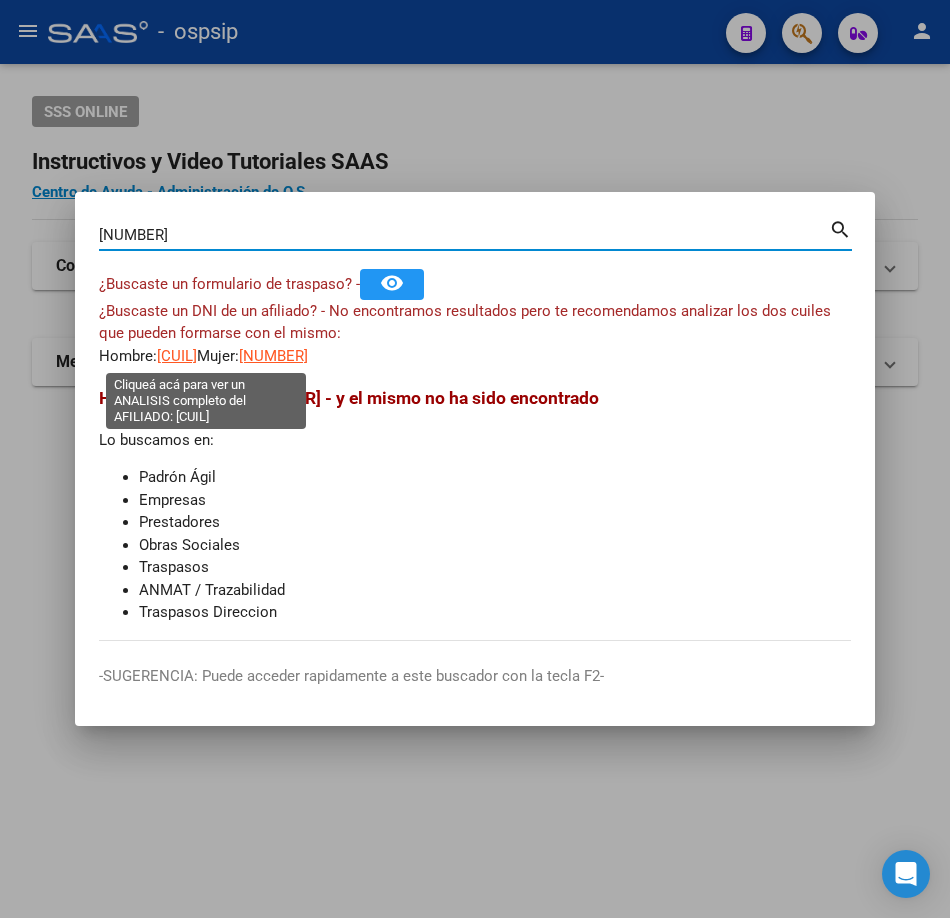 click on "[CUIL]" at bounding box center [177, 356] 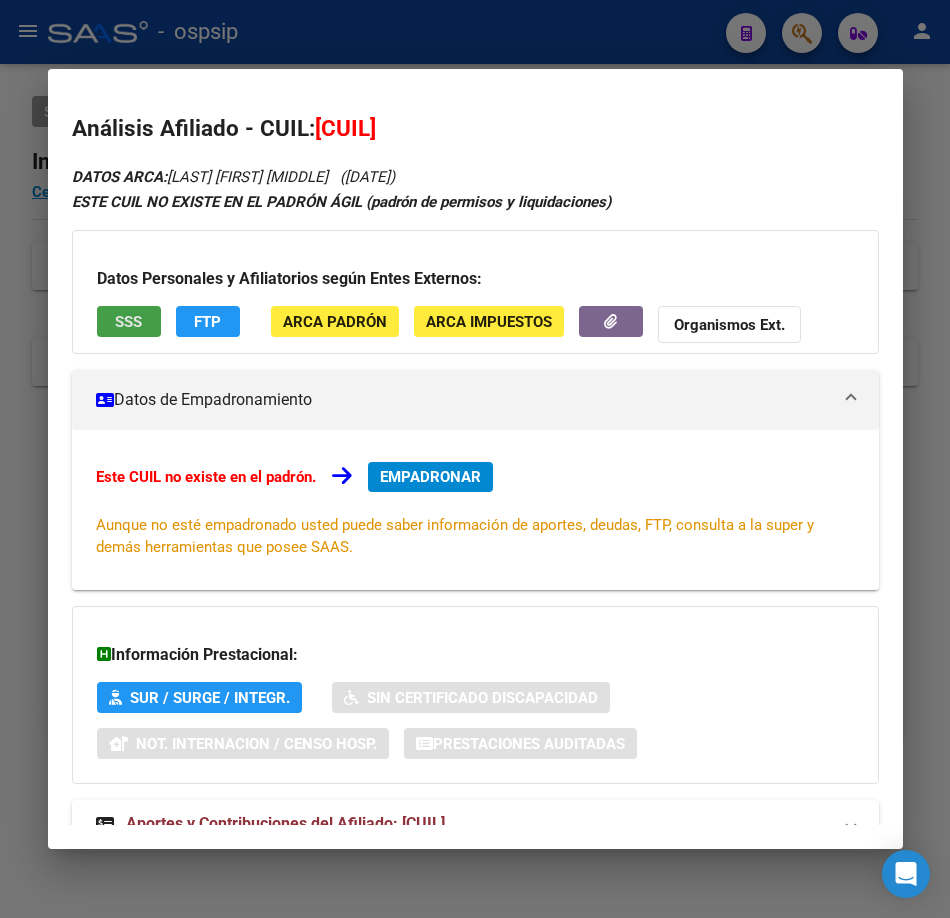 click on "SSS" at bounding box center (128, 322) 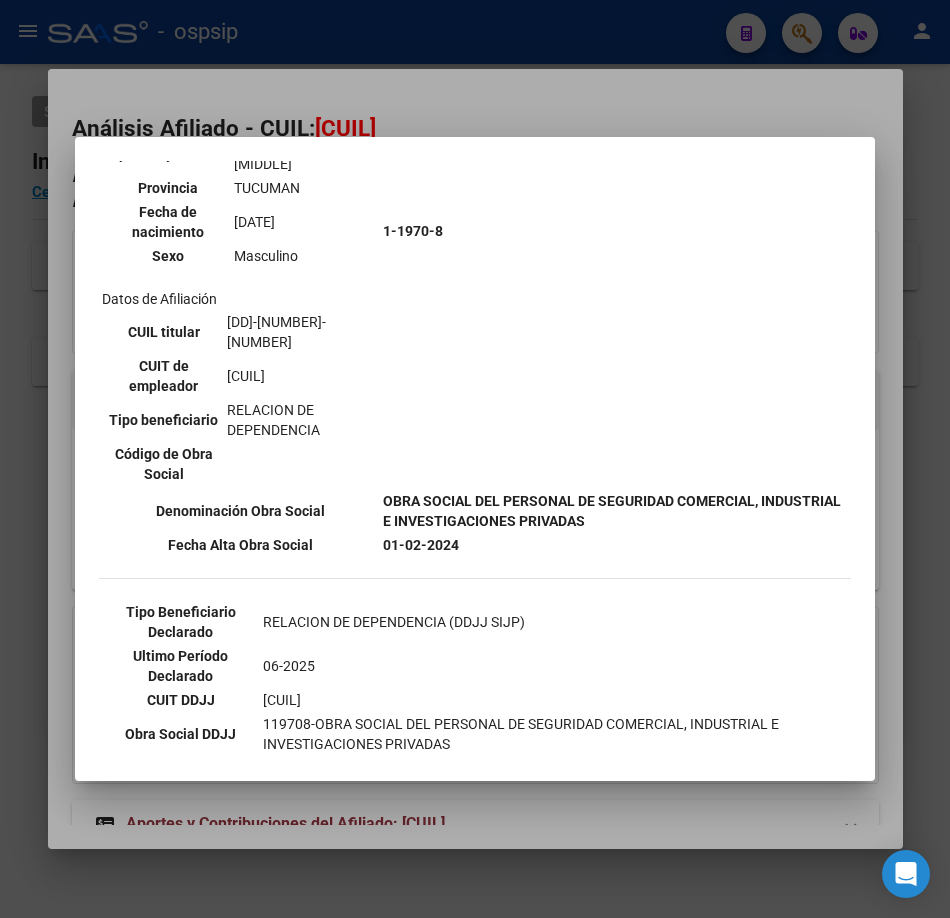 scroll, scrollTop: 300, scrollLeft: 0, axis: vertical 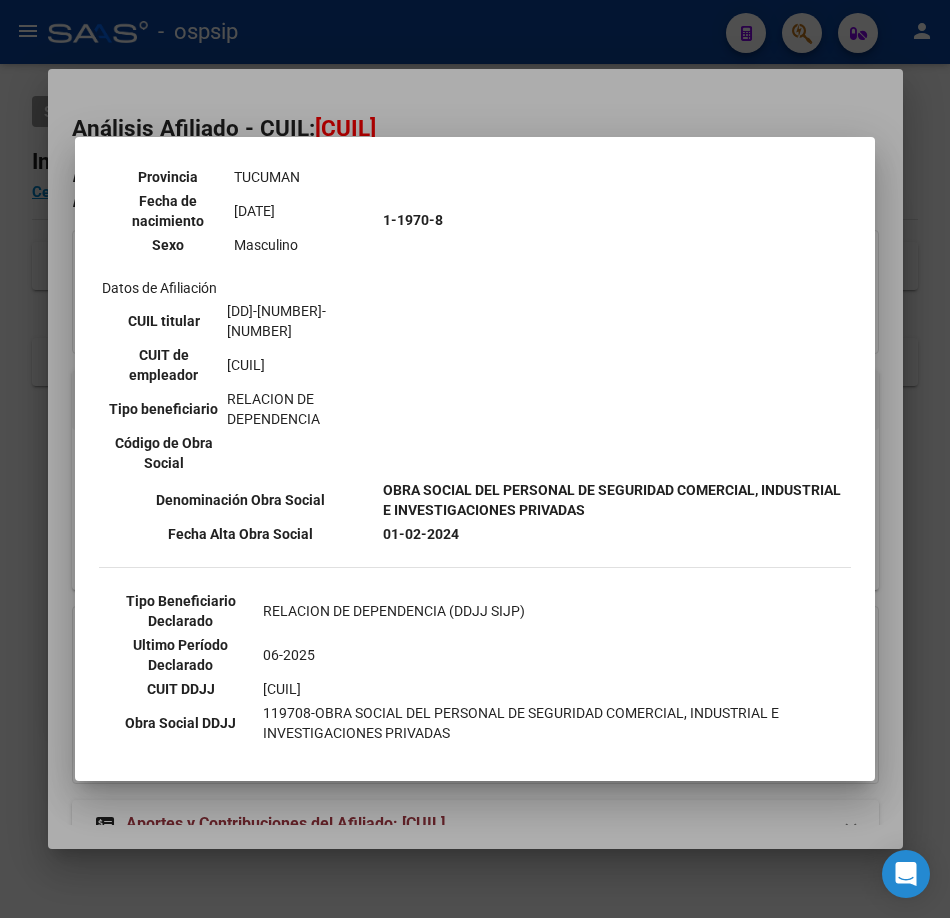 click at bounding box center (475, 459) 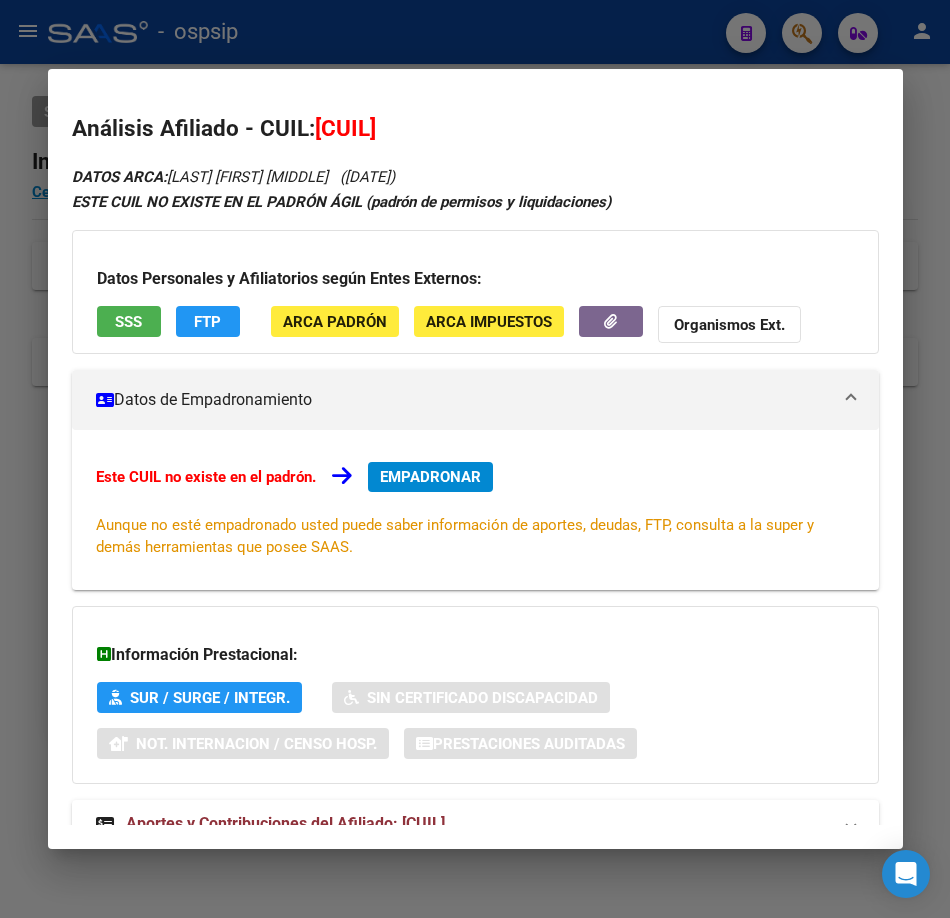 scroll, scrollTop: 68, scrollLeft: 0, axis: vertical 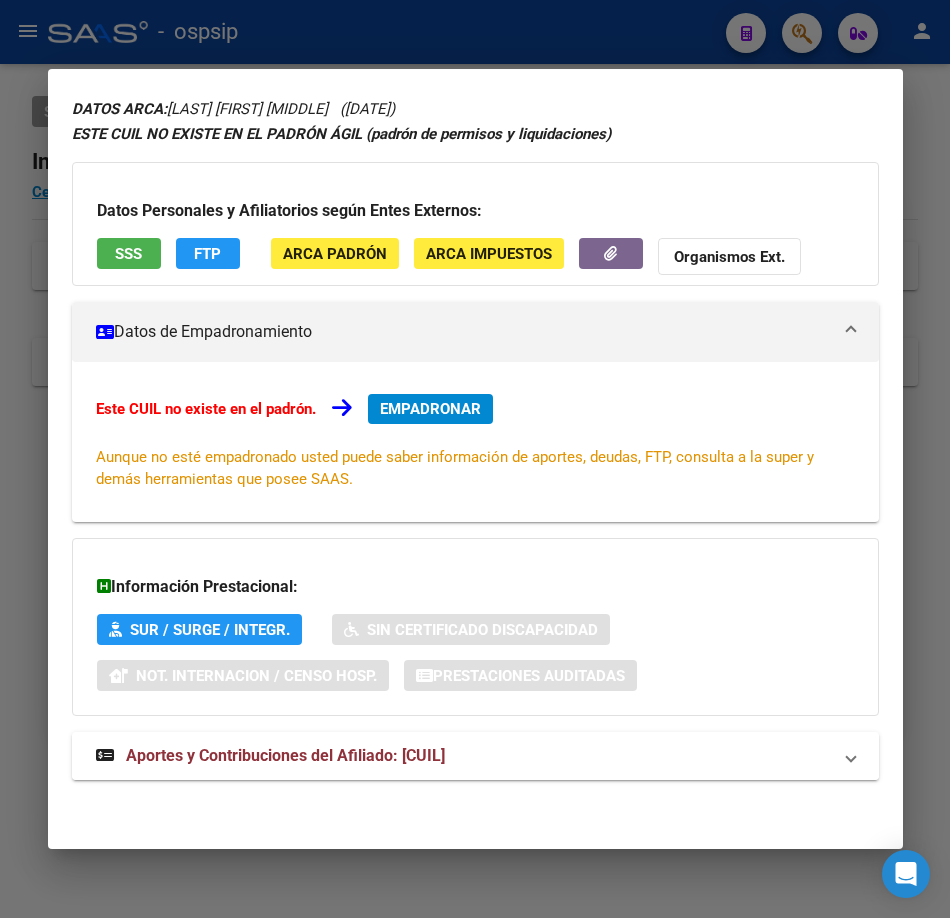 click on "Aportes y Contribuciones del Afiliado: [CUIL]" at bounding box center [475, 756] 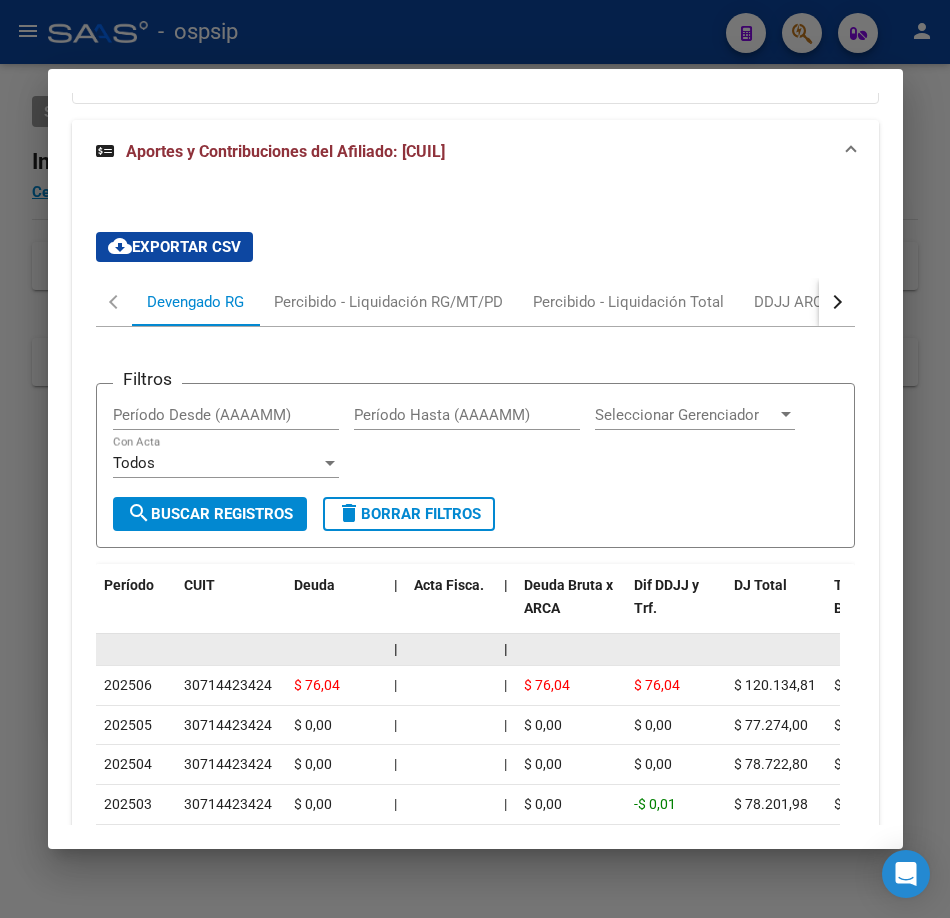scroll, scrollTop: 785, scrollLeft: 0, axis: vertical 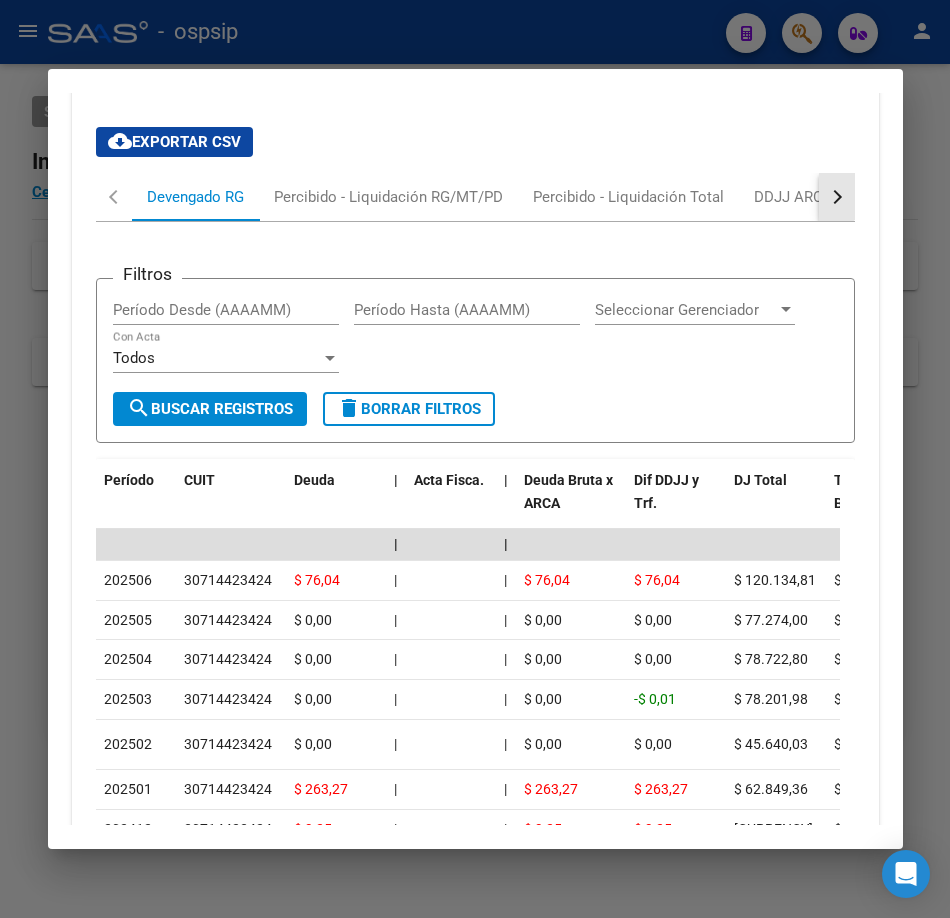 click at bounding box center [834, 197] 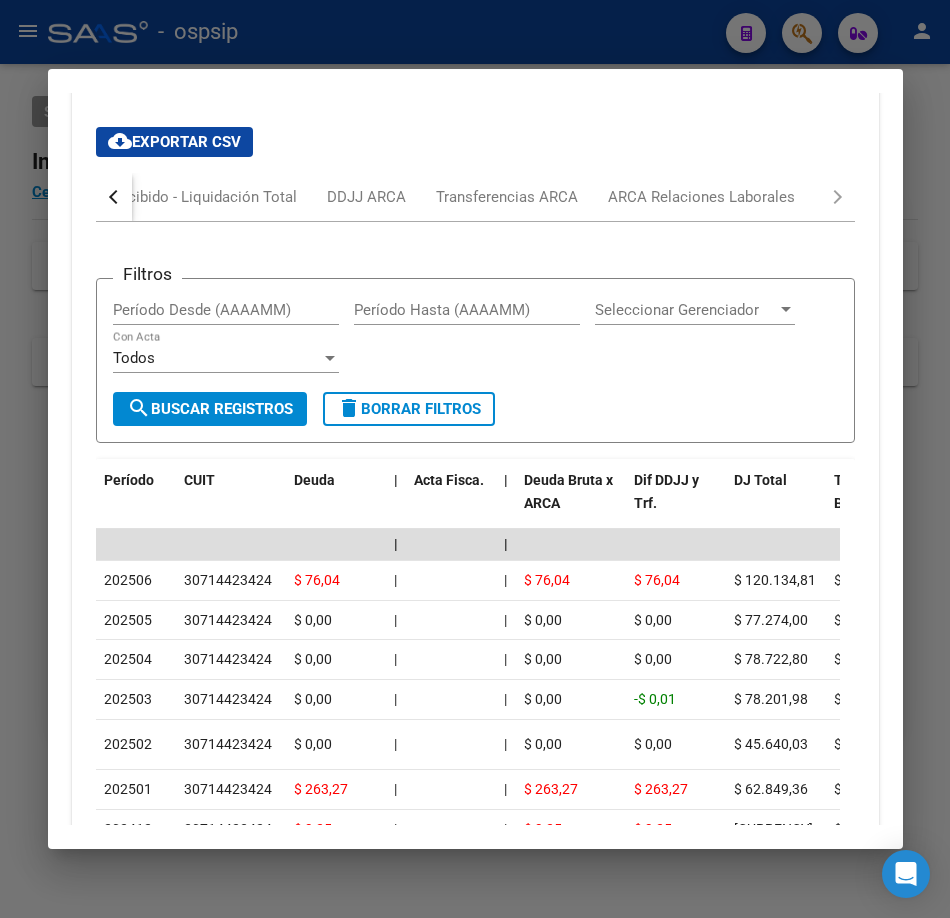click on "Filtros Período Desde (AAAAMM) Período Hasta (AAAAMM) Seleccionar Gerenciador Seleccionar Gerenciador Todos Con Acta search  Buscar Registros  delete  Borrar Filtros  Período CUIT Deuda | Acta Fisca. | Deuda Bruta x ARCA Dif DDJJ y Trf. DJ Total Tot. Trf. Bruto | Deuda Aporte DJ Aporte Total Transferido Aporte | Deuda Contr. DJ Contr. Total Trf Contr. | Intereses Contr. Intereses Aporte | Contr. Empresa Contr. Int. Empresa Aporte Int. Empresa | DJ Aporte Total DJ Aporte DJ Aporte Adicional DJ Aporte Adherentes | DJ Contr. Total DJ Contr. DJ Contr. Adicional | REMOSIMP c/Tope REMOSIMP (rem4) REMCONT (rem8) REM5 Corresponde Aportes Corresponde Contr. NOGRPFAM SECOBLIG FECPRESENT DJ Contribución CUIT Periodo DJ Aporte CUIT Periodo | Porcentaje Contr. Porcentaje Aporte | DDJJ ID | | | | | | | | | | | | | [YYYY][MM] [NUMBER] $ [AMOUNT] | | $ [AMOUNT] $ [AMOUNT] $ [AMOUNT] $ [AMOUNT] | $ [AMOUNT] $ [AMOUNT] $ [AMOUNT] | $ [AMOUNT] $ [AMOUNT] $ [AMOUNT] | $ [AMOUNT] $ [AMOUNT] | $ [AMOUNT] $ [AMOUNT] $ [AMOUNT] | = |" at bounding box center (475, 653) 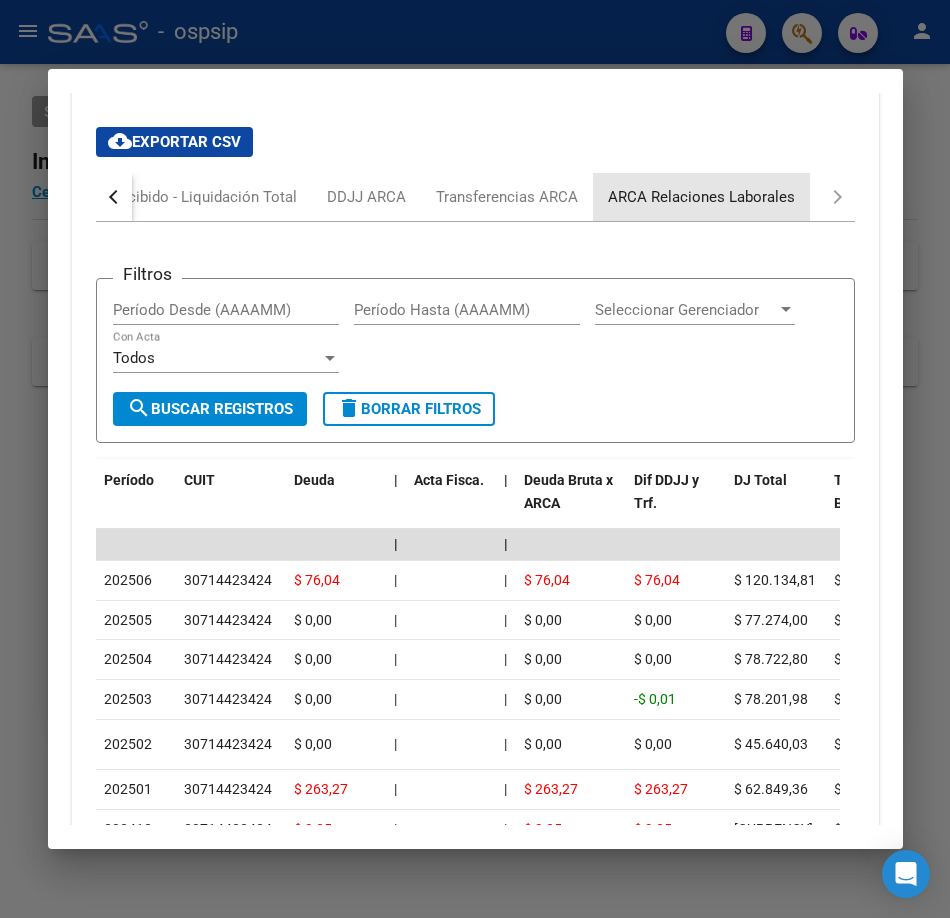 click on "ARCA Relaciones Laborales" at bounding box center (701, 197) 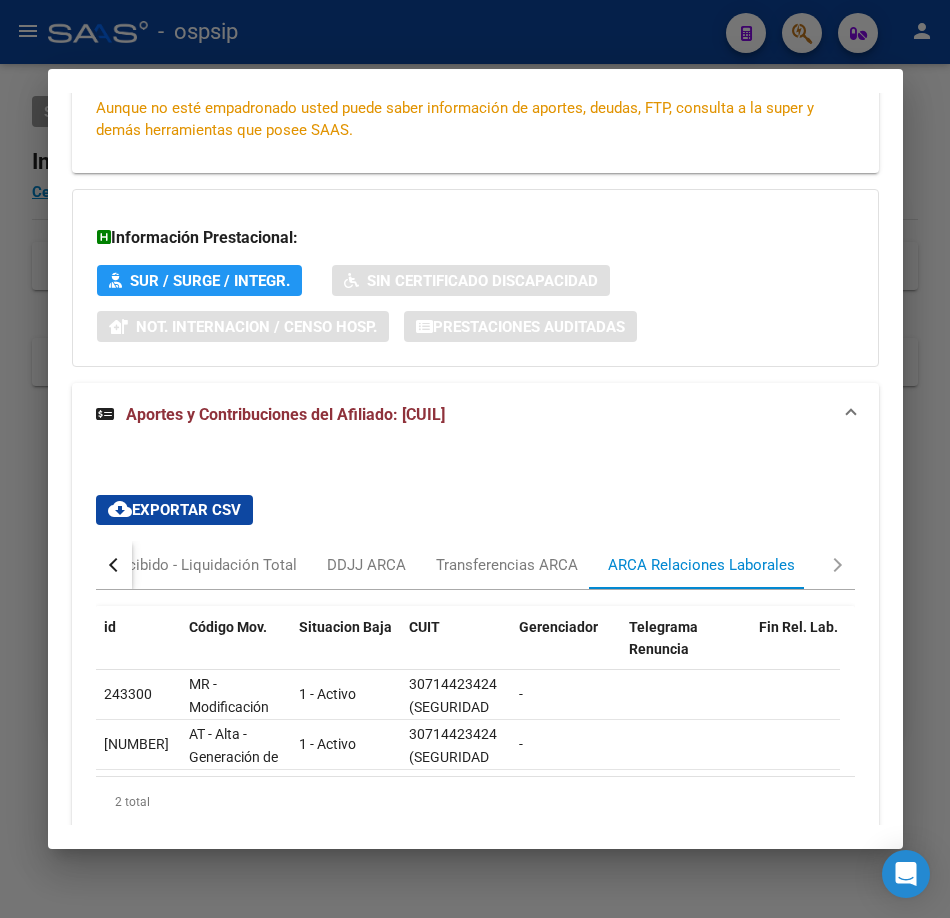 scroll, scrollTop: 503, scrollLeft: 0, axis: vertical 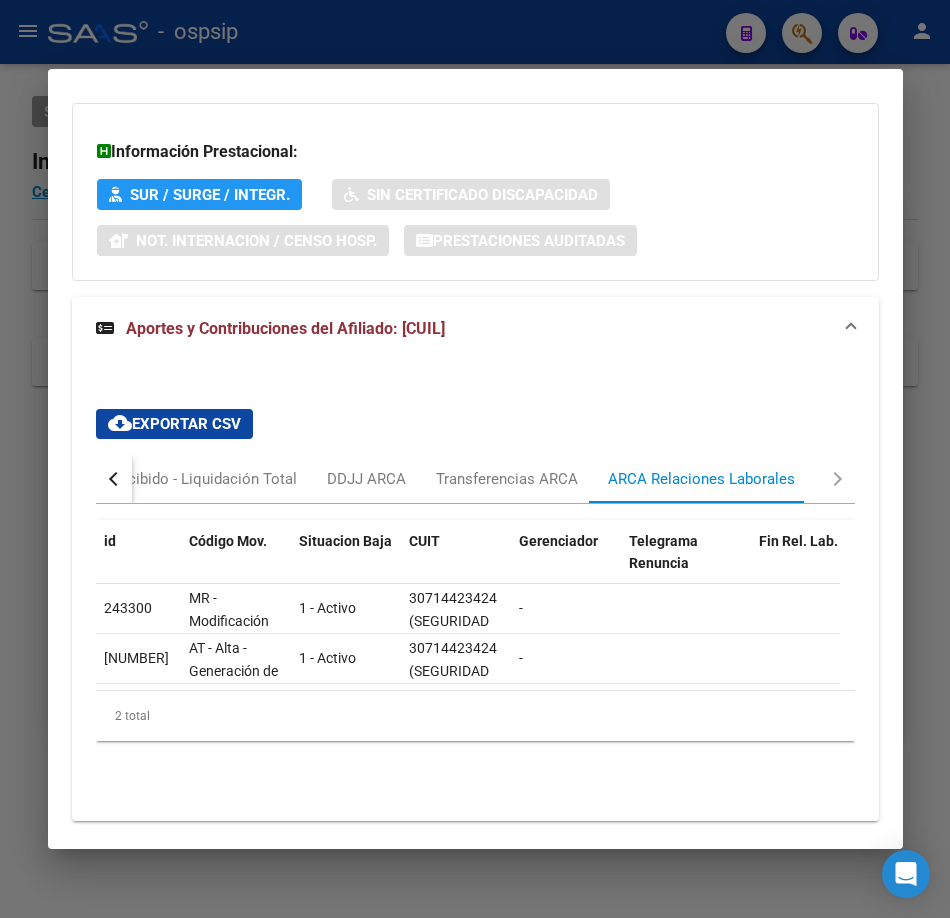 click at bounding box center (475, 459) 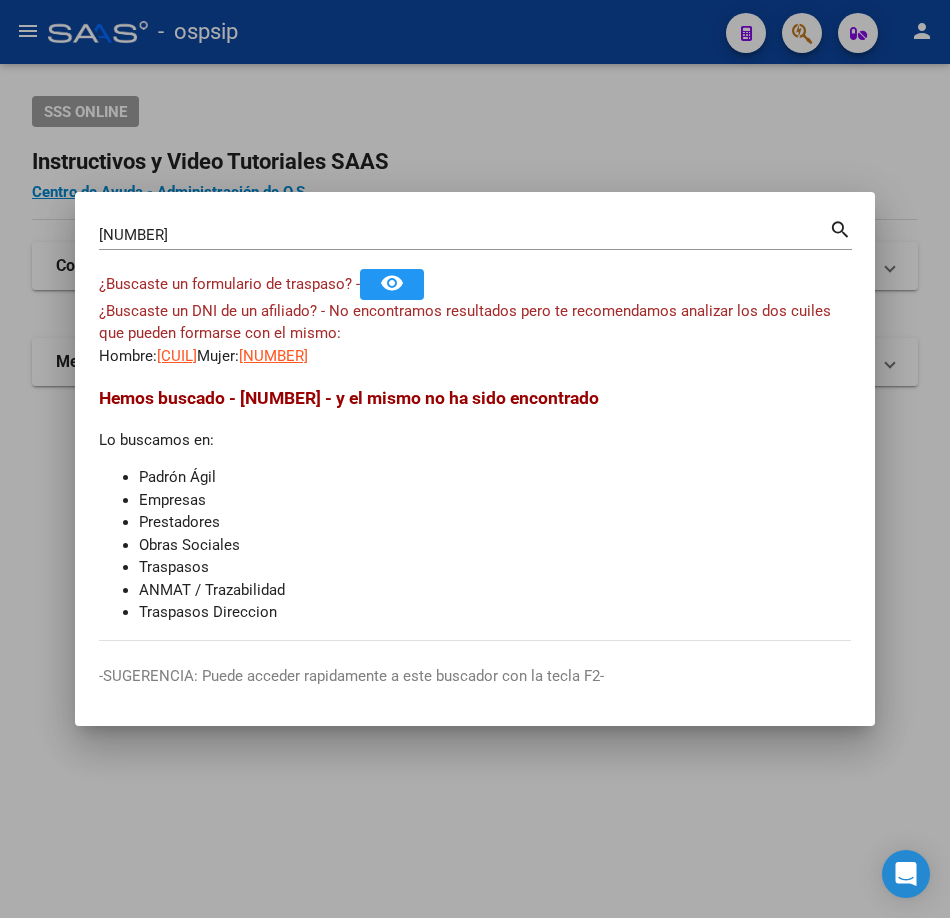 click on "[NUMBER]" at bounding box center (464, 235) 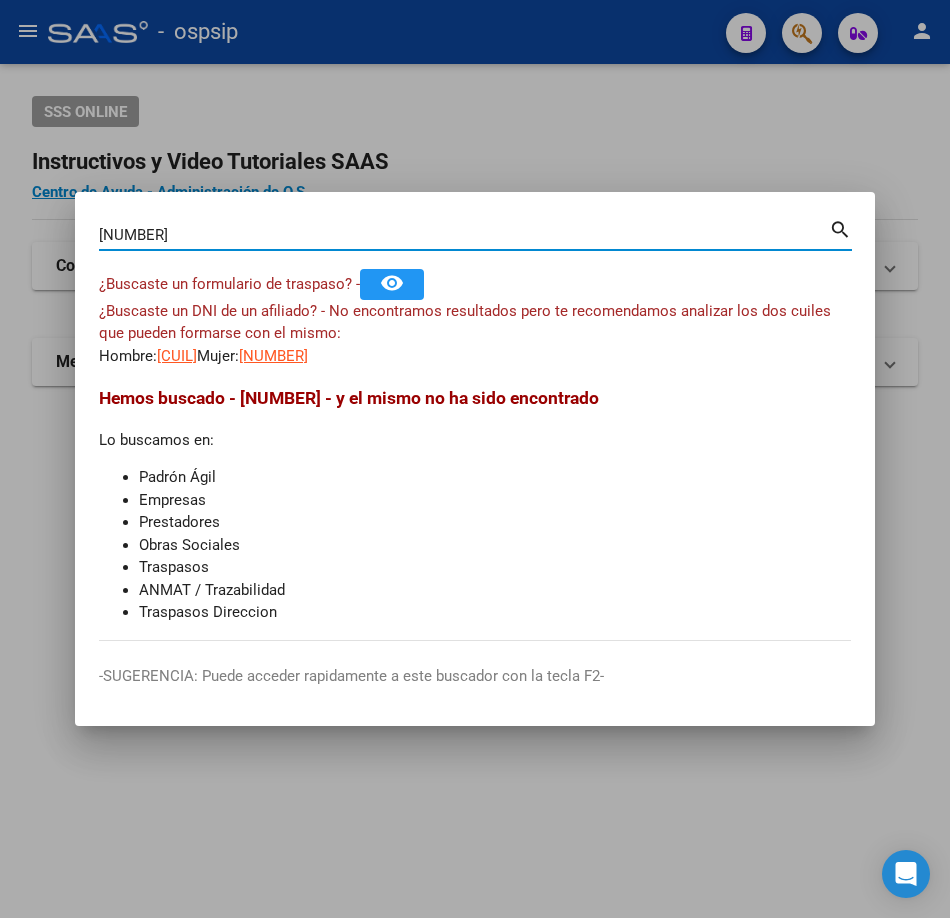 click on "[NUMBER]" at bounding box center [464, 235] 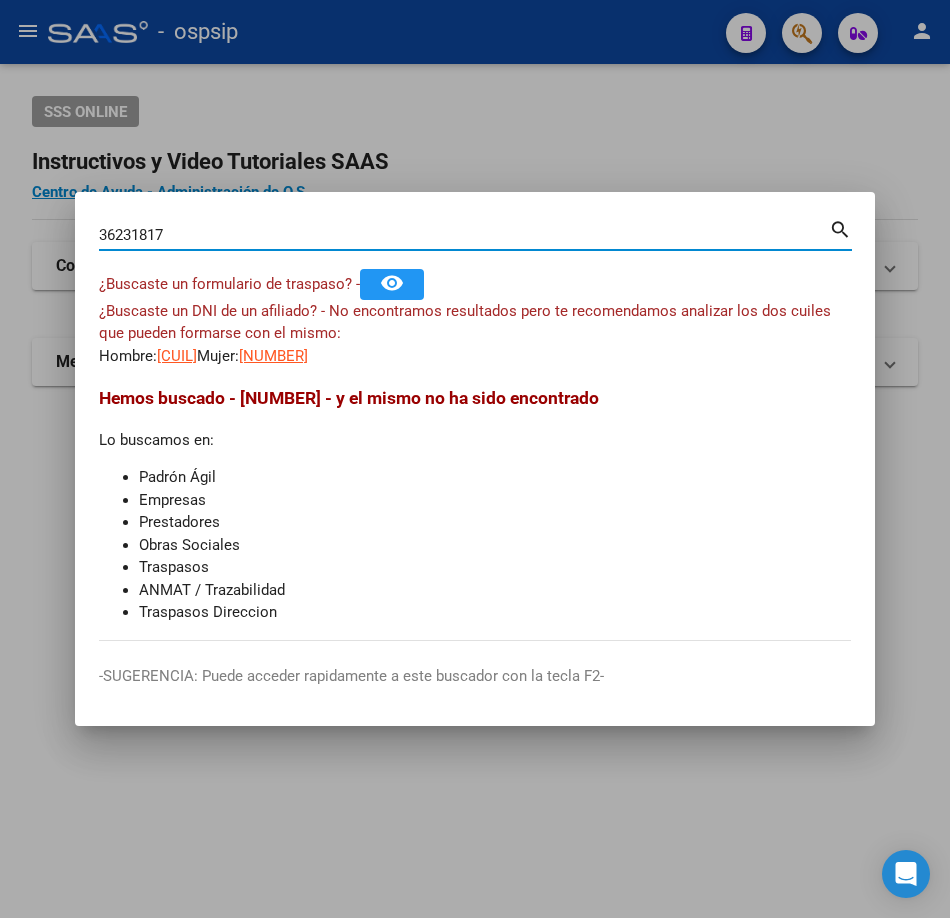 type on "36231817" 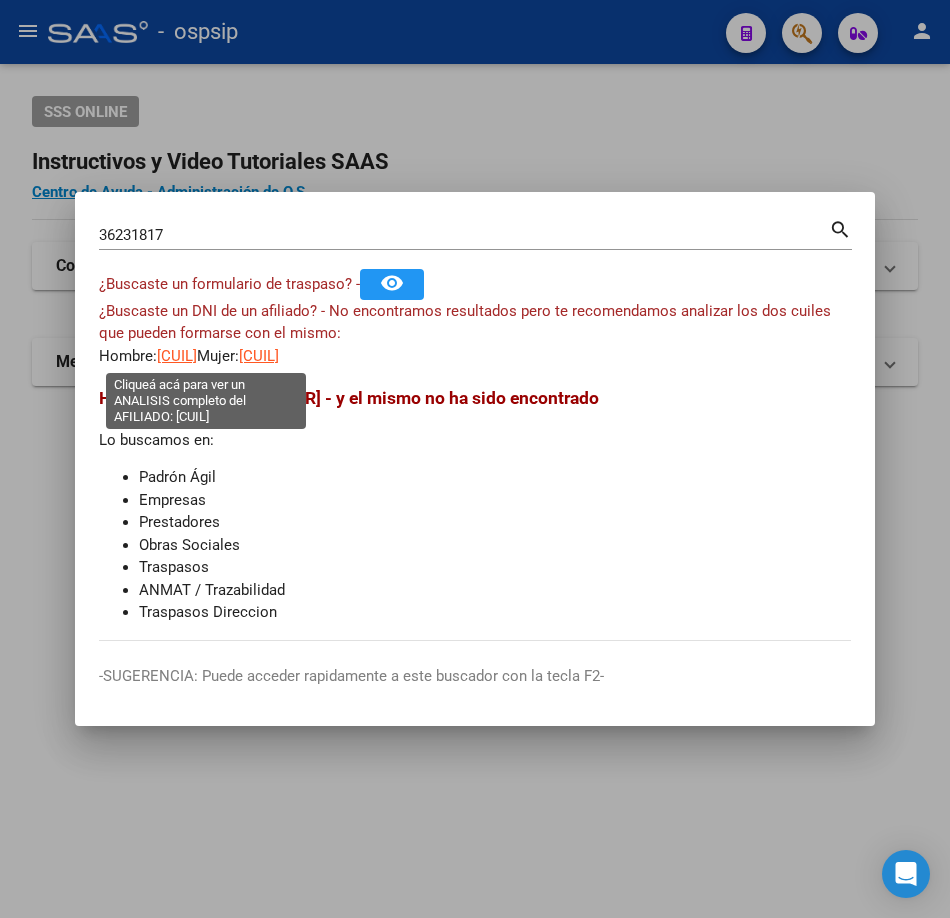 click on "[CUIL]" at bounding box center (177, 356) 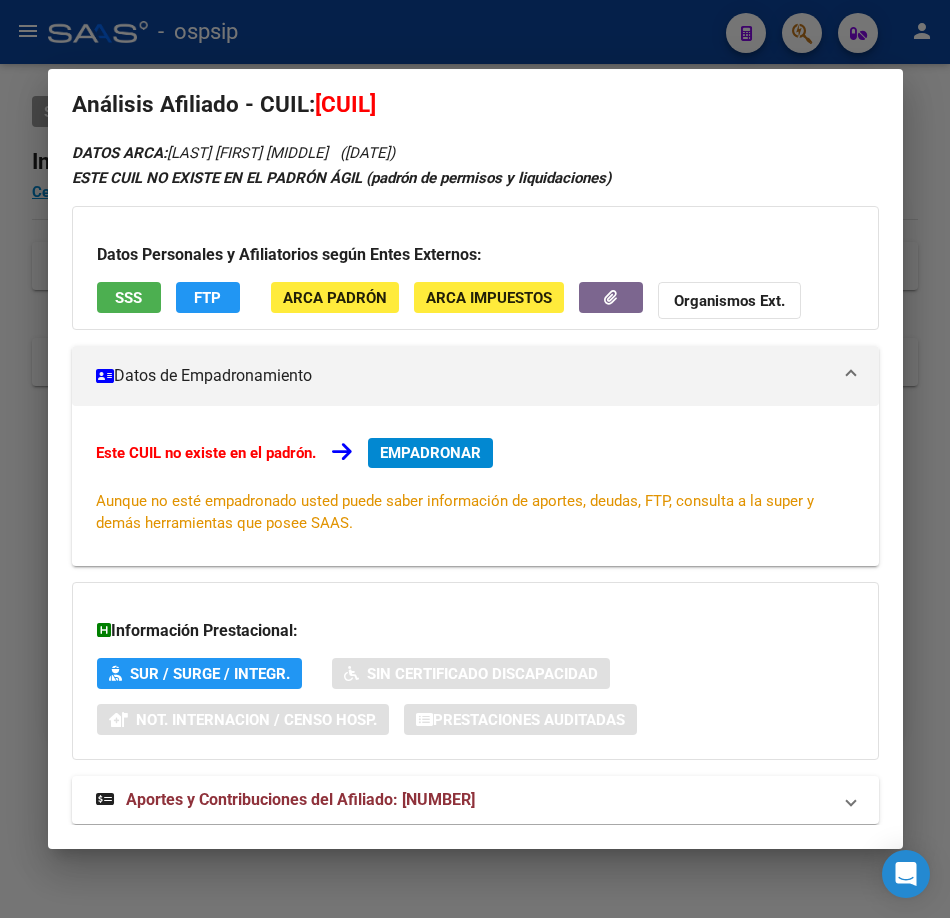 scroll, scrollTop: 0, scrollLeft: 0, axis: both 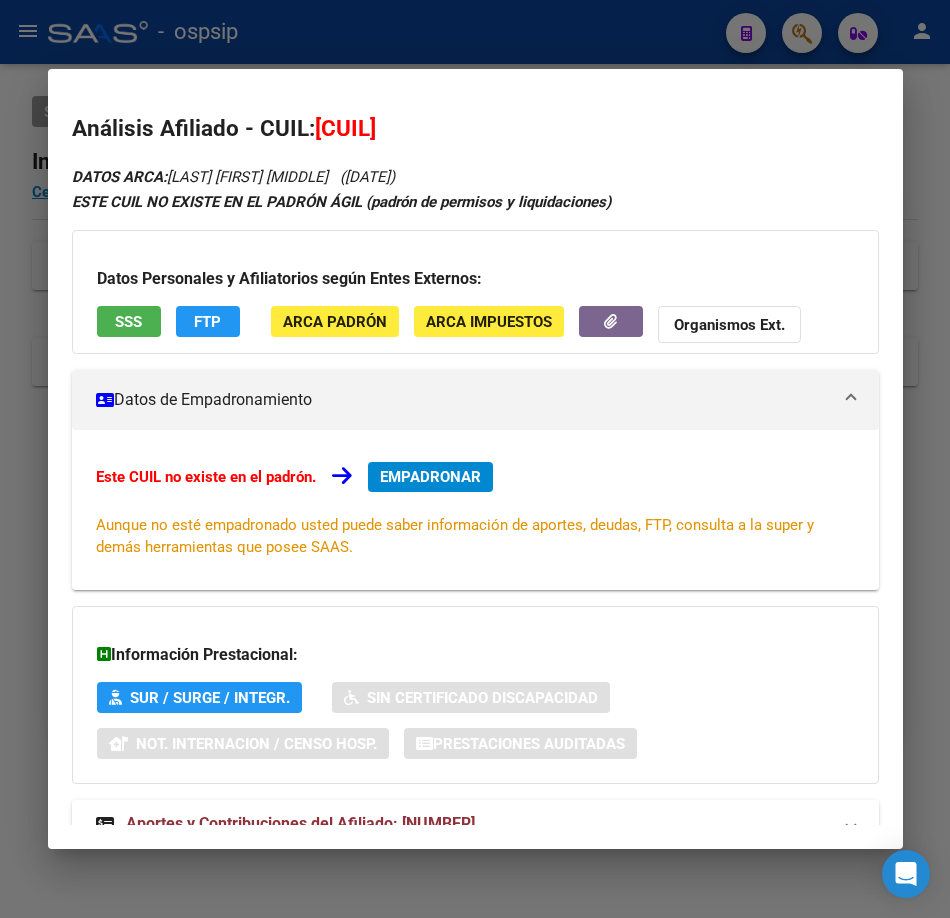 click at bounding box center (475, 459) 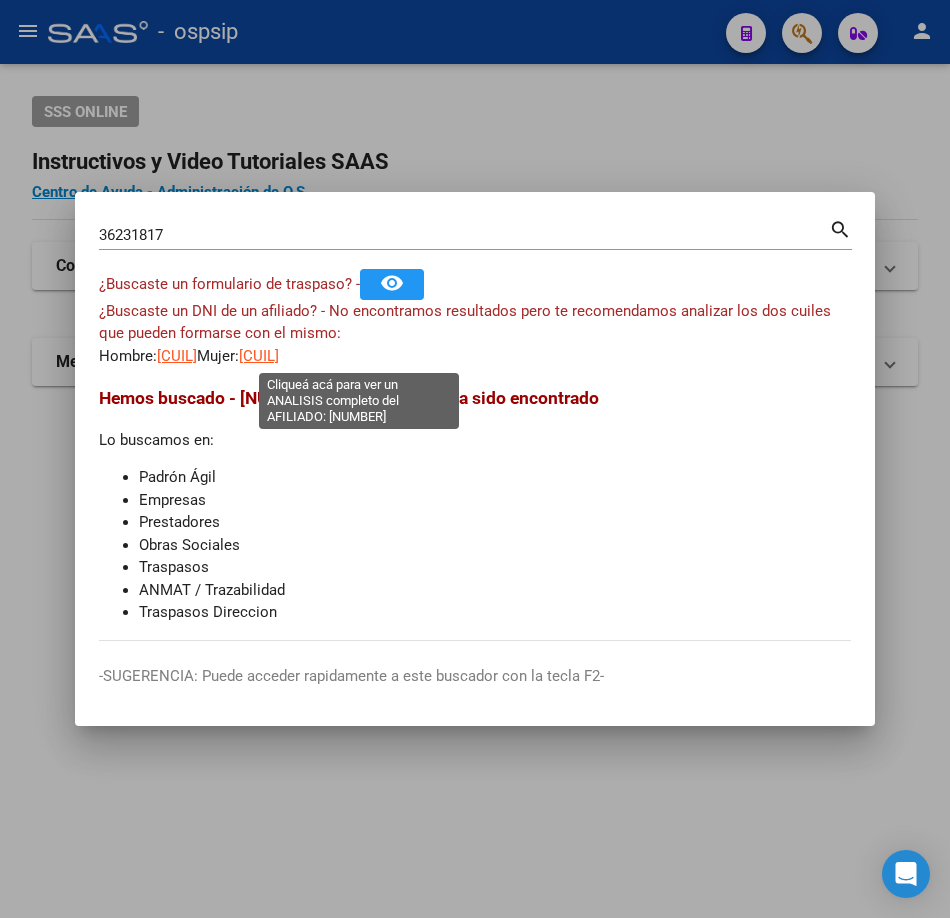 click on "[CUIL]" at bounding box center (259, 356) 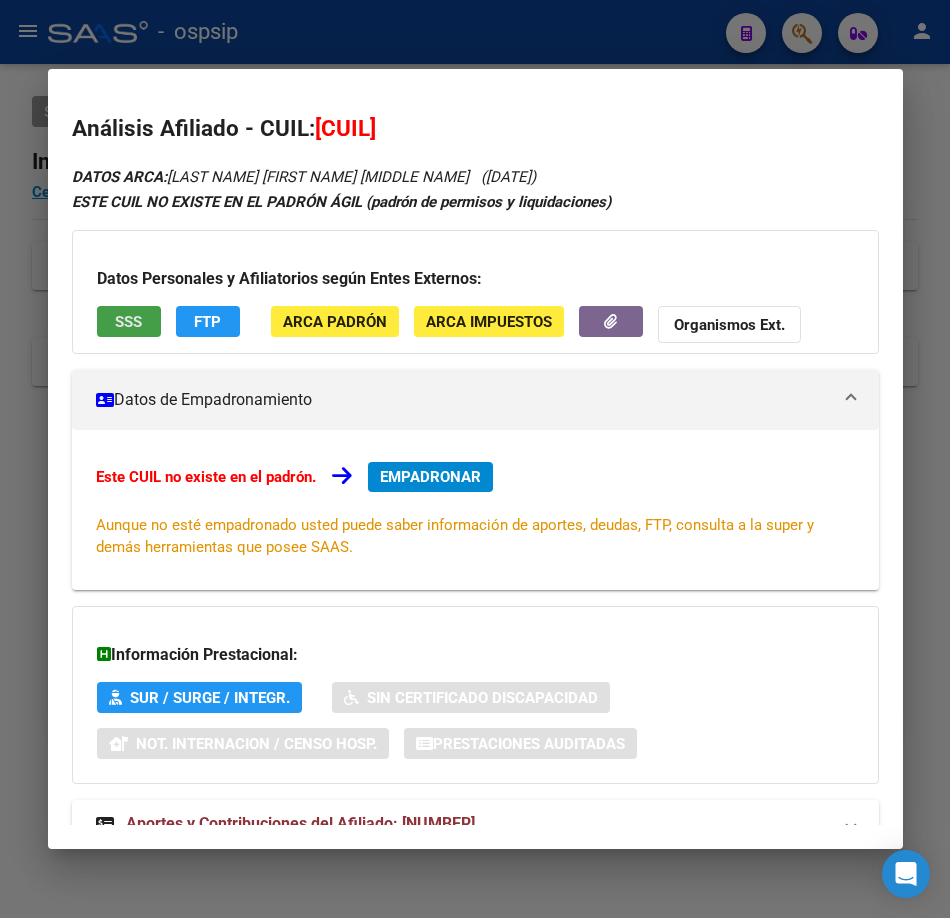 click on "SSS" at bounding box center (128, 322) 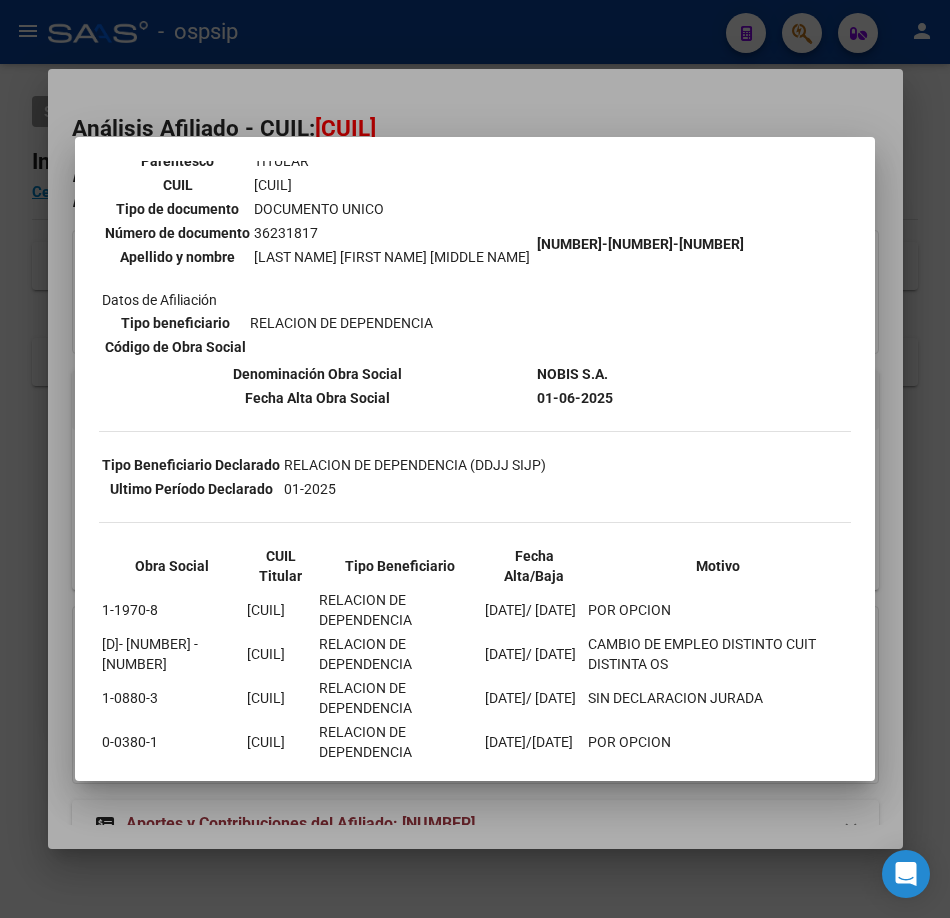 scroll, scrollTop: 221, scrollLeft: 0, axis: vertical 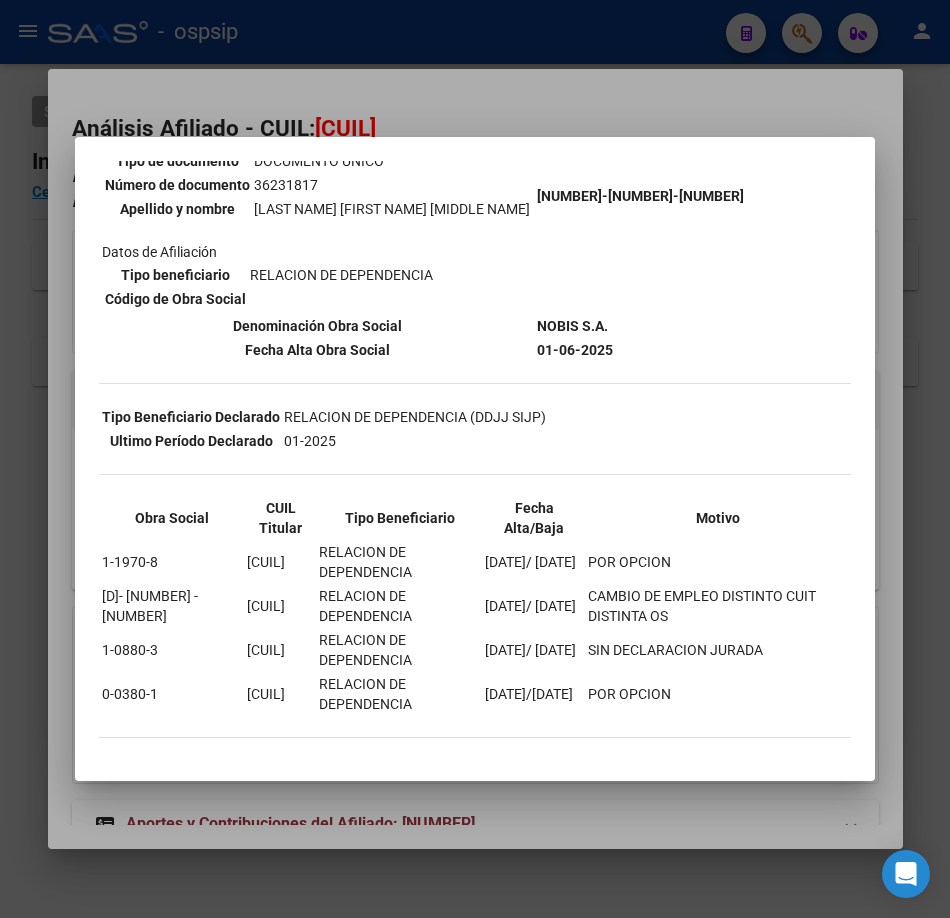click at bounding box center [475, 459] 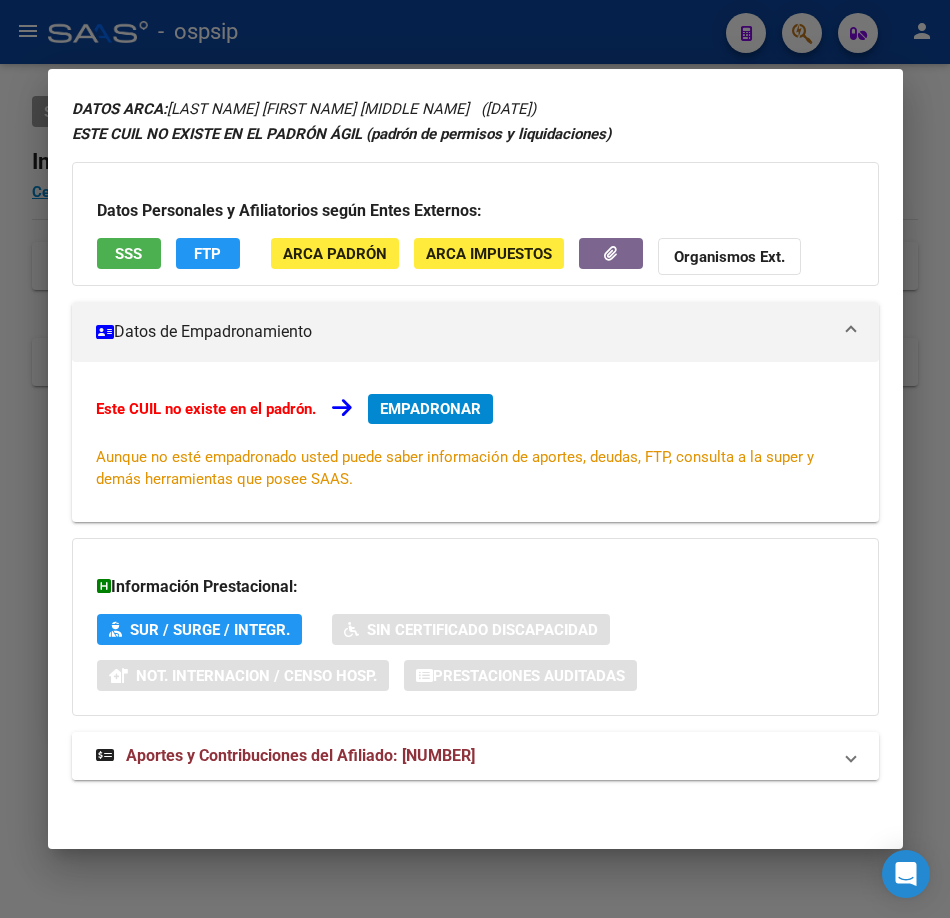 click on "Aportes y Contribuciones del Afiliado: [NUMBER]" at bounding box center [475, 756] 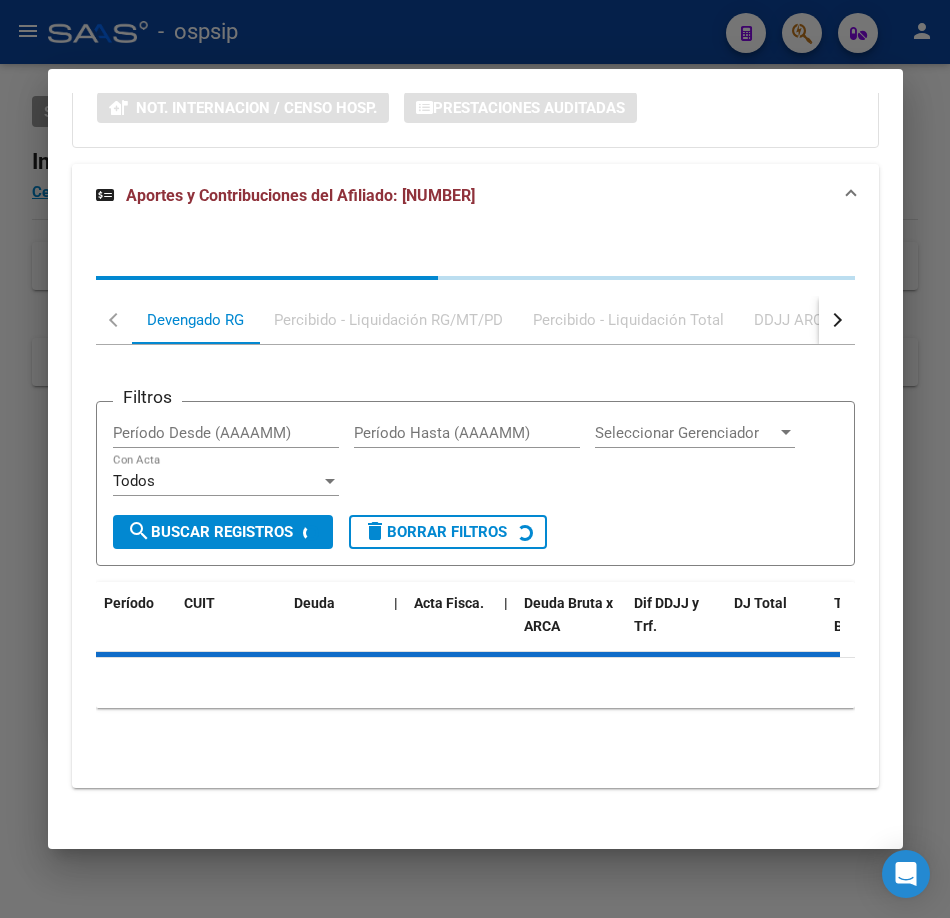 scroll, scrollTop: 644, scrollLeft: 0, axis: vertical 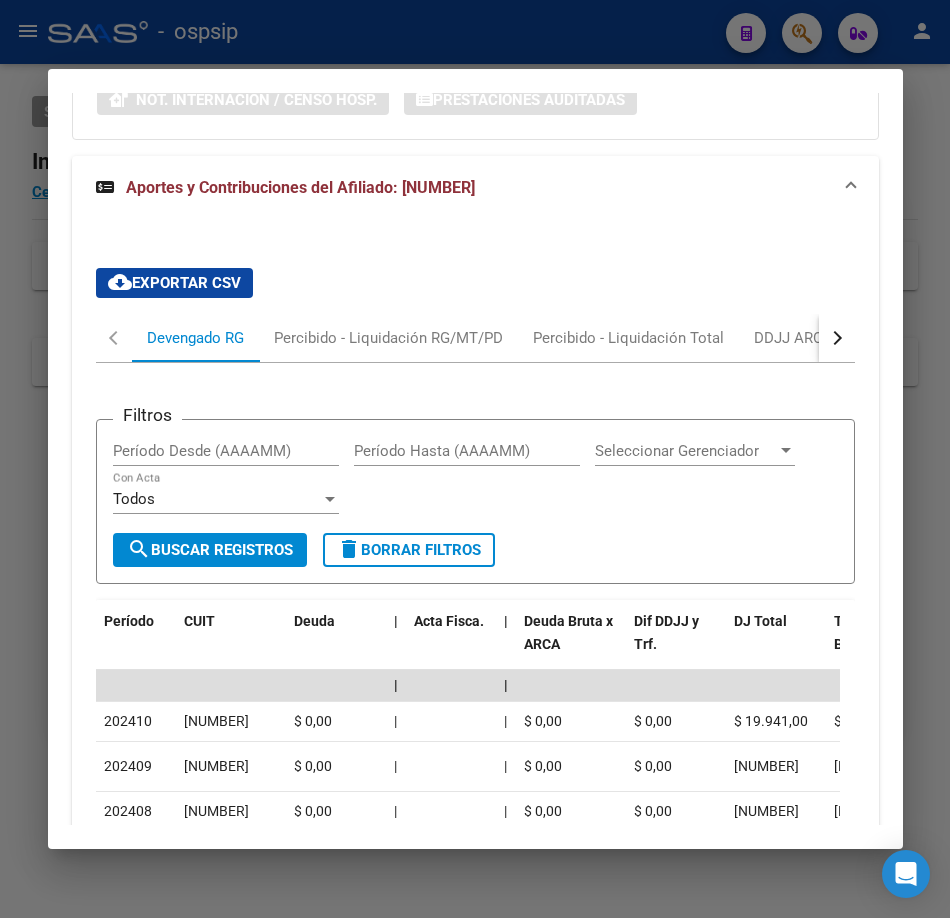 click at bounding box center [837, 338] 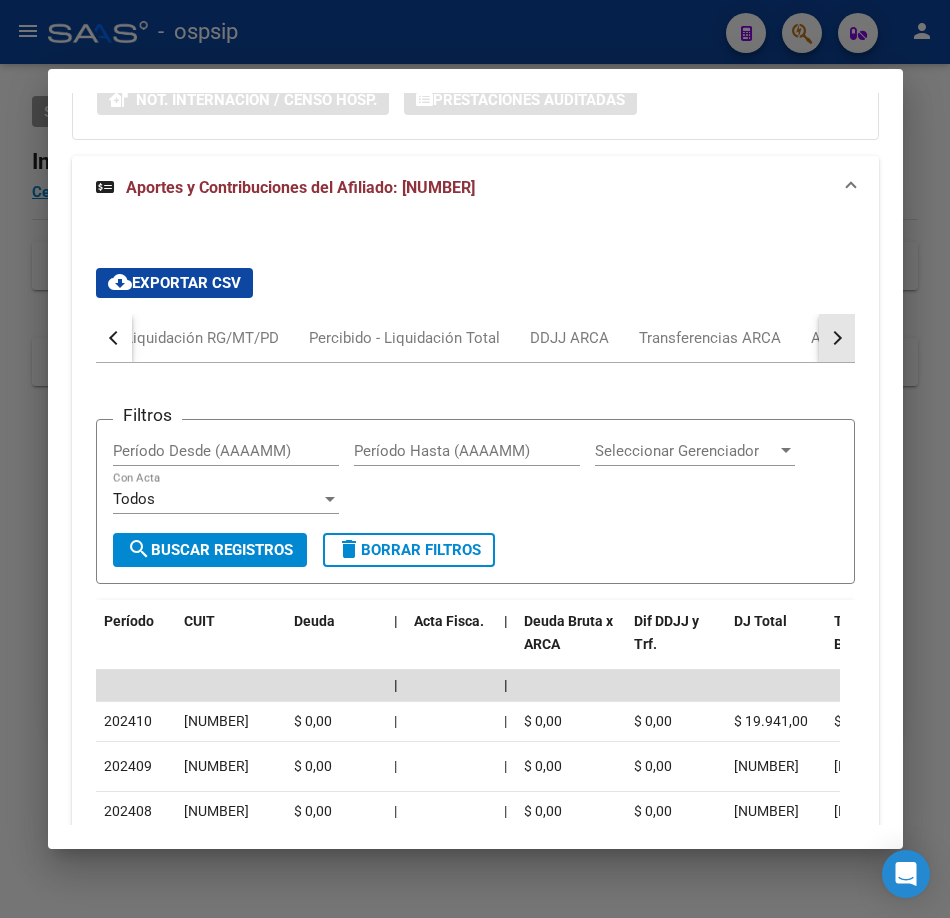 click at bounding box center [837, 338] 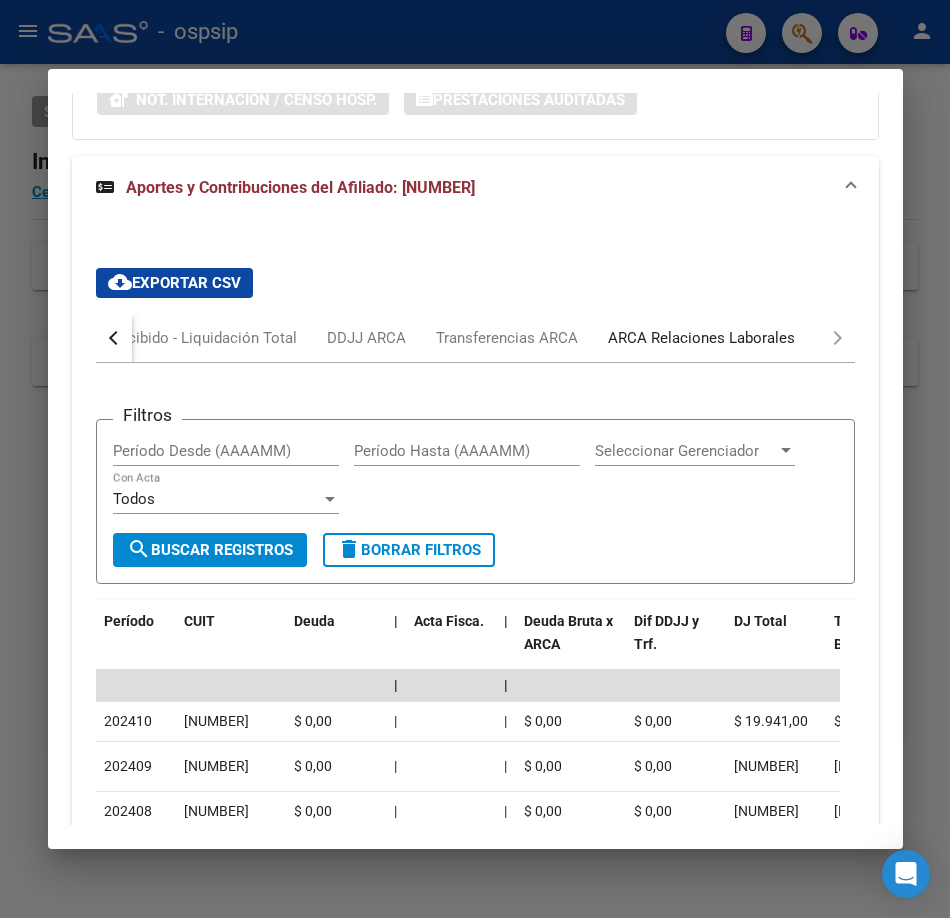 click on "ARCA Relaciones Laborales" at bounding box center [701, 338] 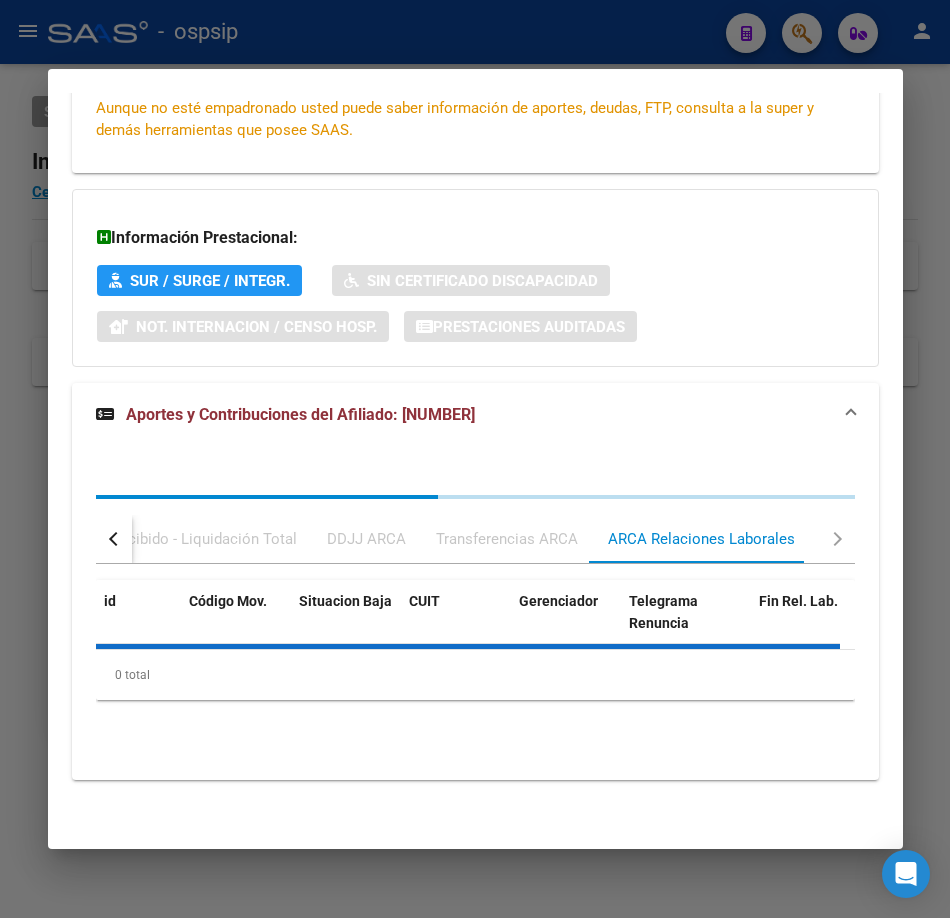 scroll, scrollTop: 644, scrollLeft: 0, axis: vertical 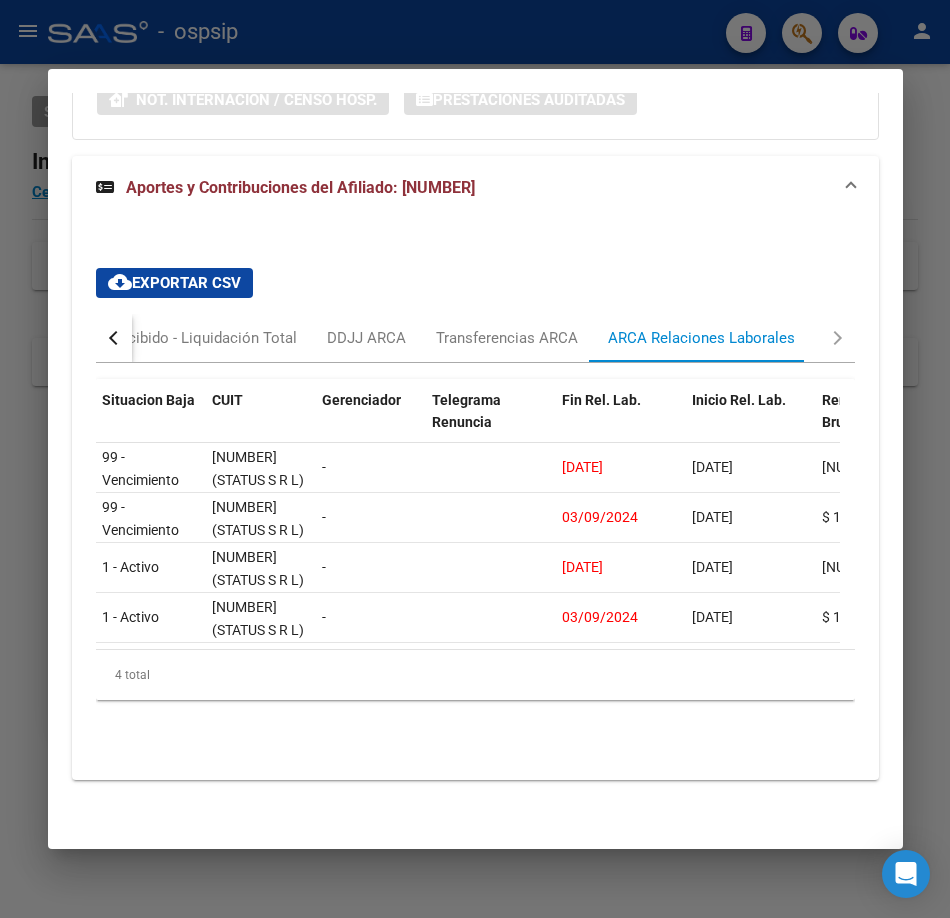 click on "Análisis Afiliado - CUIL:  [CUIL] DATOS ARCA:  [LAST_NAME] [LAST_NAME] [LAST_NAME]       ([DATE])  ESTE CUIL NO EXISTE EN EL PADRÓN ÁGIL (padrón de permisos y liquidaciones) Datos Personales y Afiliatorios según Entes Externos: SSS FTP ARCA Padrón ARCA Impuestos Organismos Ext.    Datos de Empadronamiento  Este CUIL no existe en el padrón.   EMPADRONAR
Aunque no esté empadronado usted puede saber información de aportes, deudas, FTP, consulta a la super y demás herramientas que posee SAAS.   Información Prestacional:       SUR / SURGE / INTEGR.    Sin Certificado Discapacidad    Not. Internacion / Censo Hosp.  Prestaciones Auditadas     Aportes y Contribuciones del Afiliado: [CUIL] cloud_download  Exportar CSV  Devengado RG Percibido - Liquidación RG/MT/PD Percibido - Liquidación Total DDJJ ARCA Transferencias ARCA ARCA Relaciones Laborales id Código Mov. Situacion Baja CUIT Gerenciador Telegrama Renuncia Fin Rel. Lab. Inicio Rel. Lab. Renumeracion Bruta Categoria Convenio Actividad  -  0" at bounding box center [475, 459] 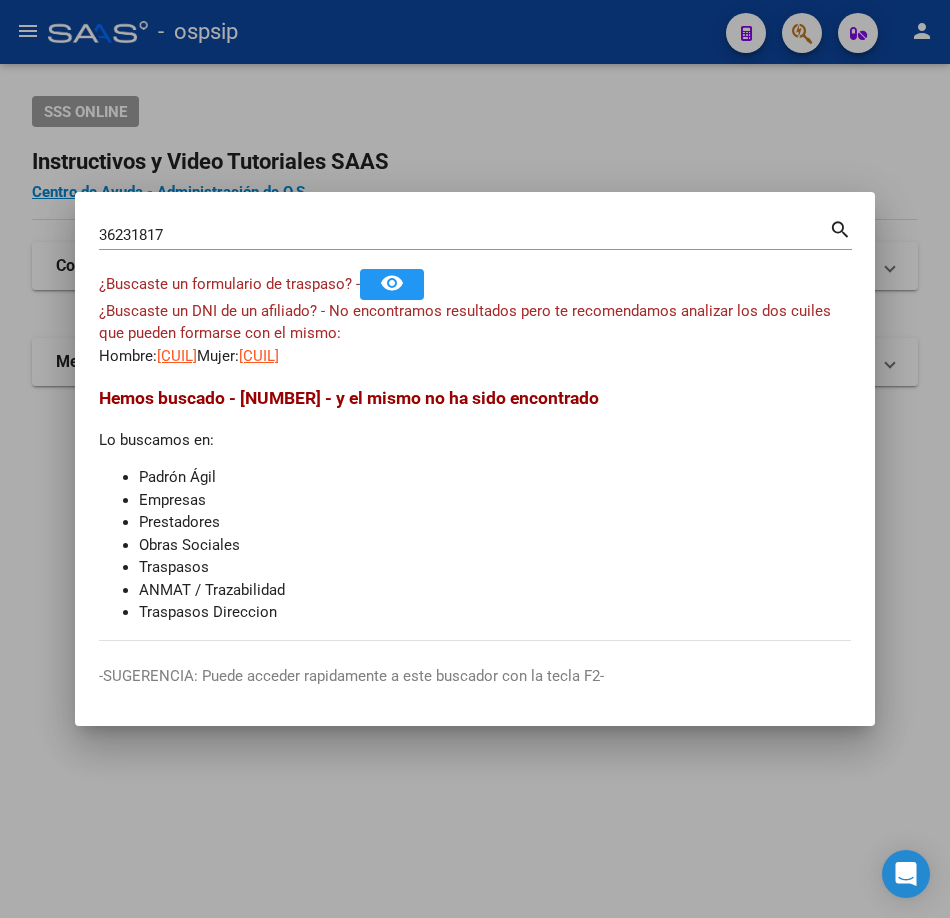 click on "[NUMBER] Buscar (apellido, dni, cuil, nro traspaso, cuit, obra social)" at bounding box center (464, 235) 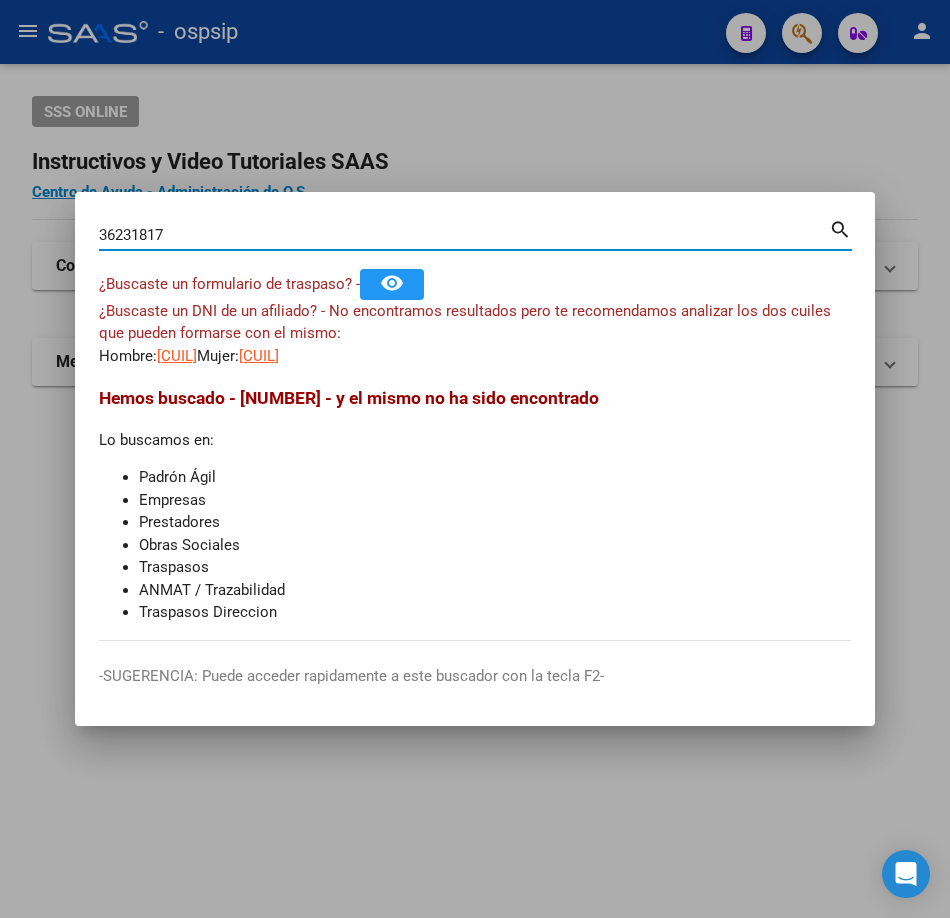 click on "36231817" at bounding box center [464, 235] 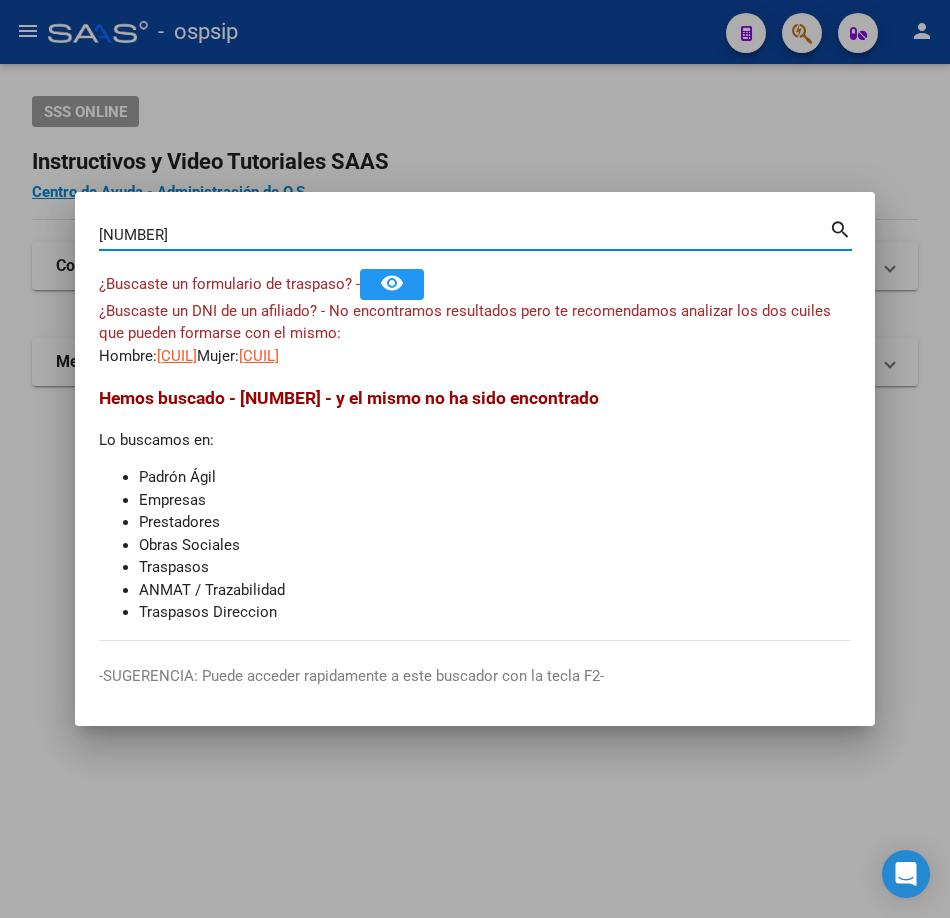 type on "[NUMBER]" 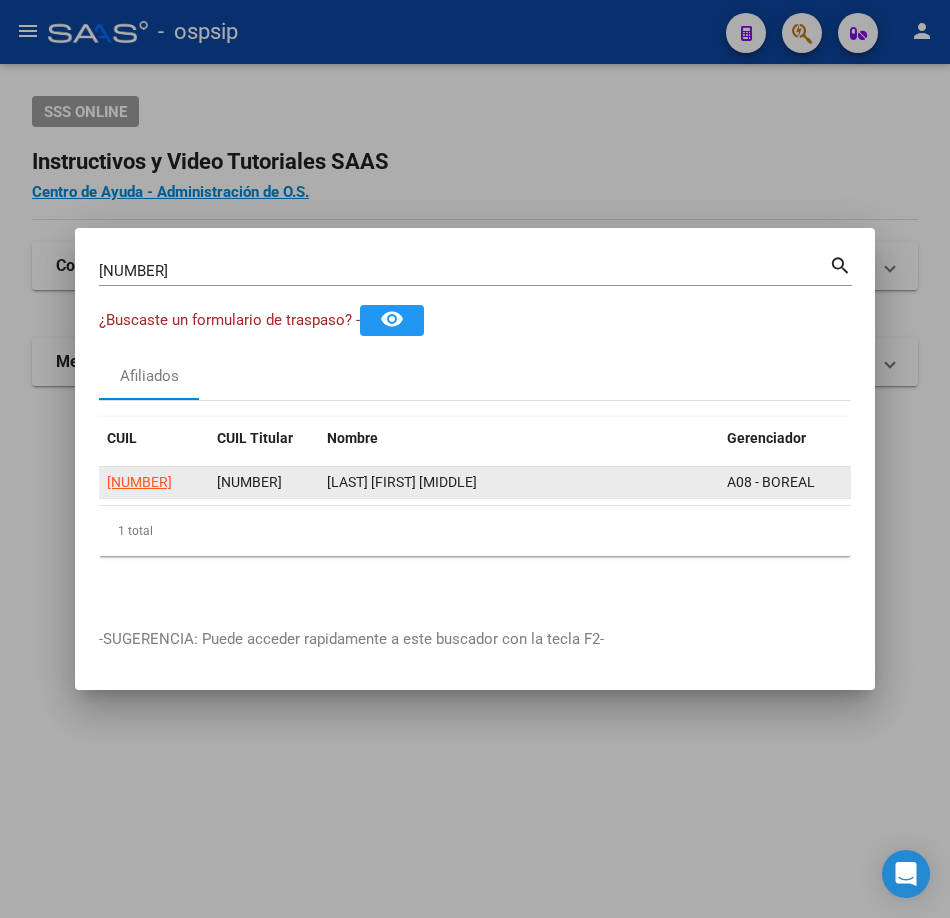 click on "[NUMBER]" 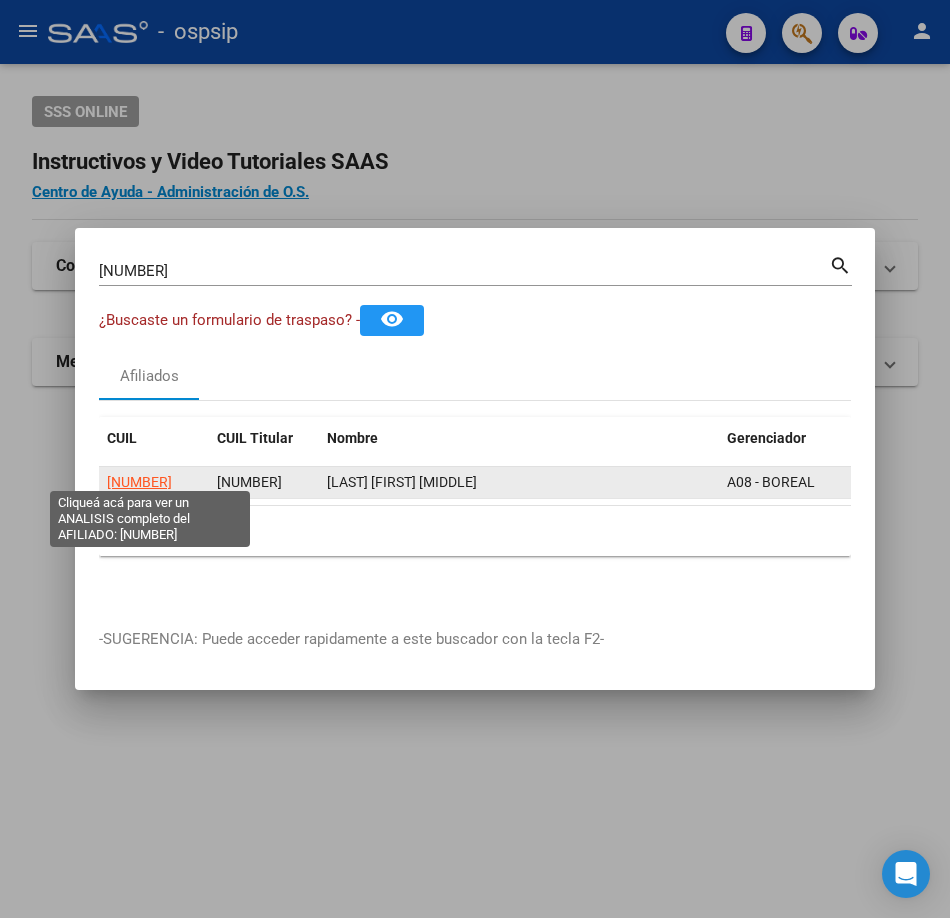 click on "[NUMBER]" 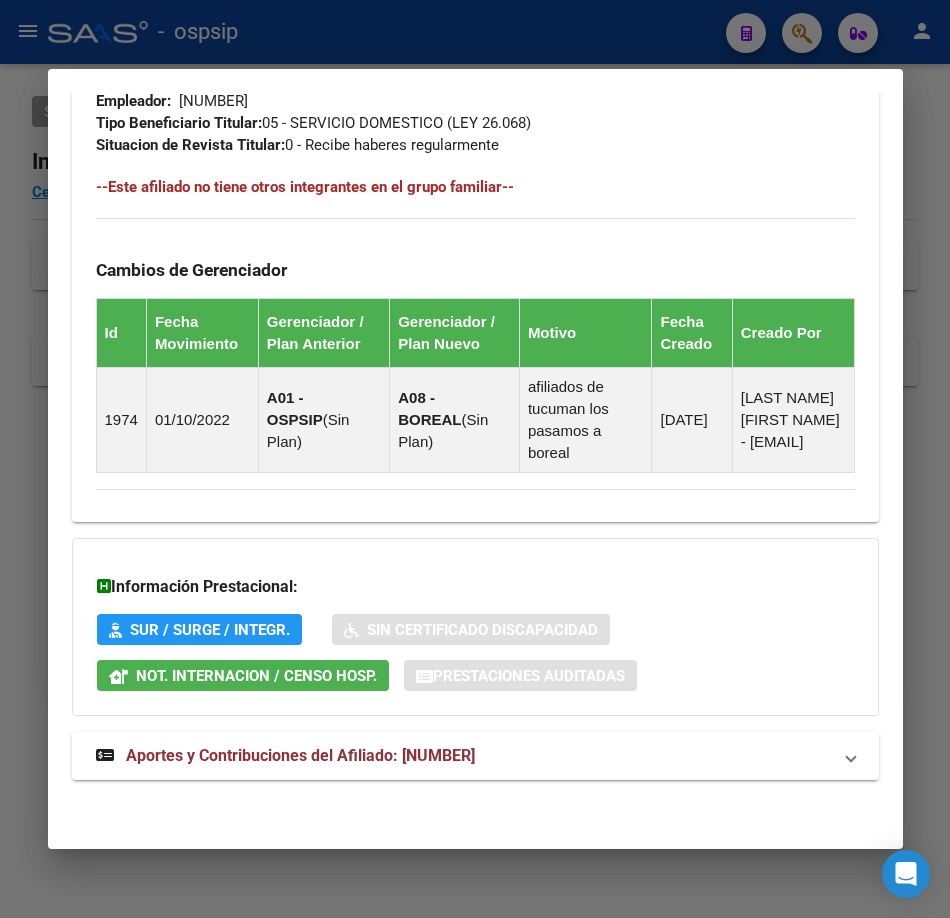 scroll, scrollTop: 1301, scrollLeft: 0, axis: vertical 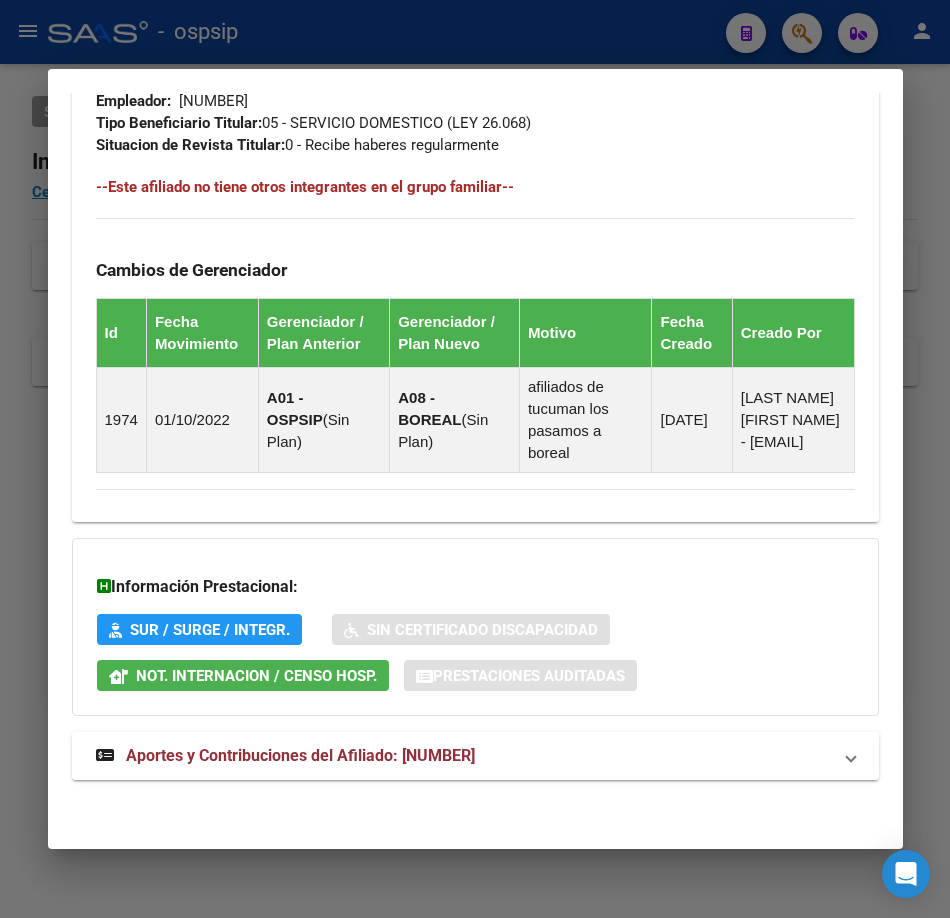 click on "Aportes y Contribuciones del Afiliado: [NUMBER]" at bounding box center [300, 755] 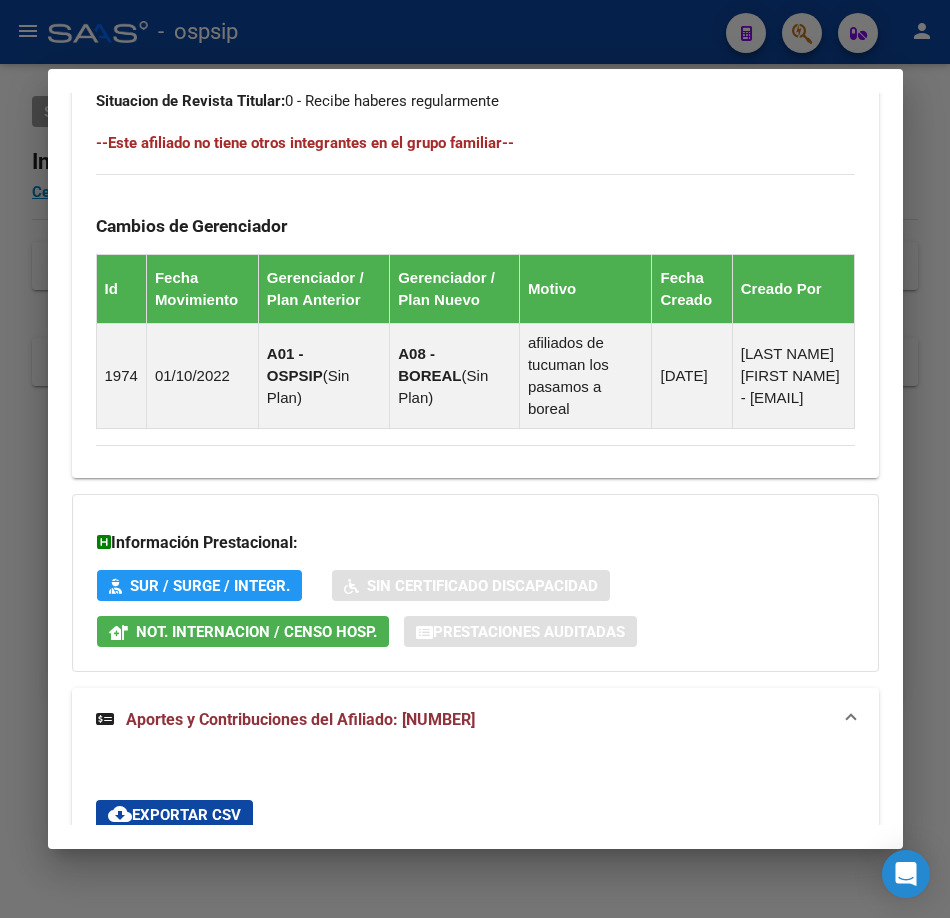 scroll, scrollTop: 2001, scrollLeft: 0, axis: vertical 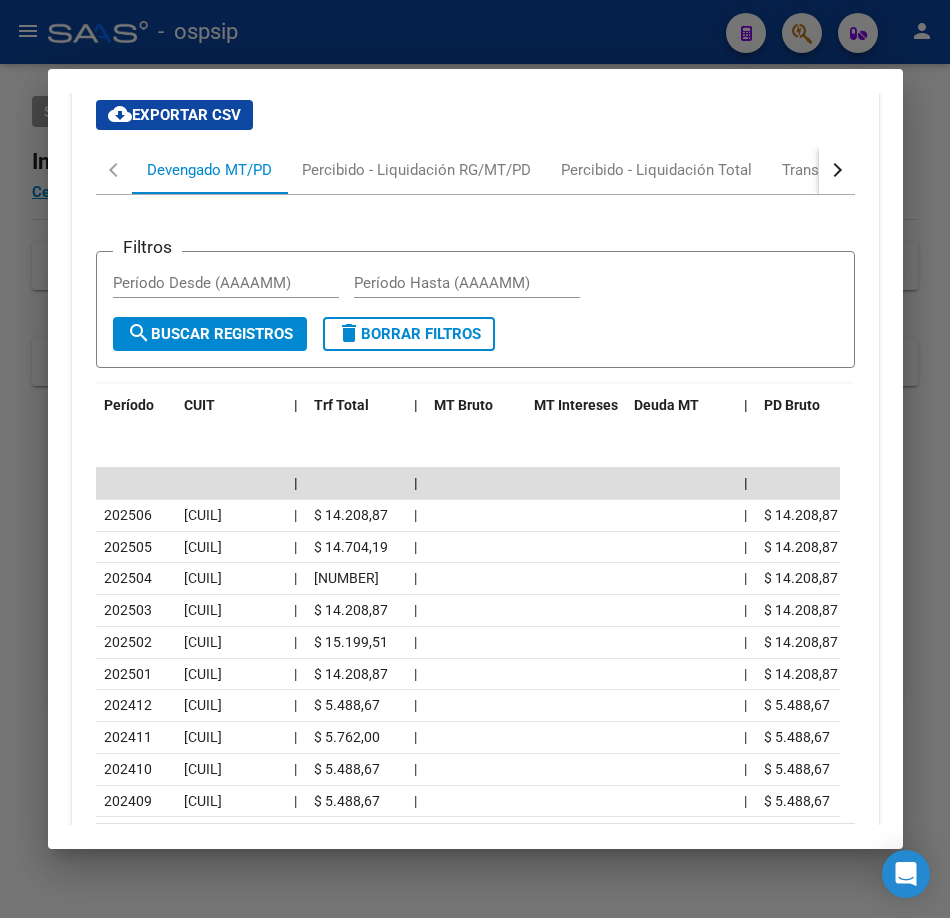 click at bounding box center [834, 170] 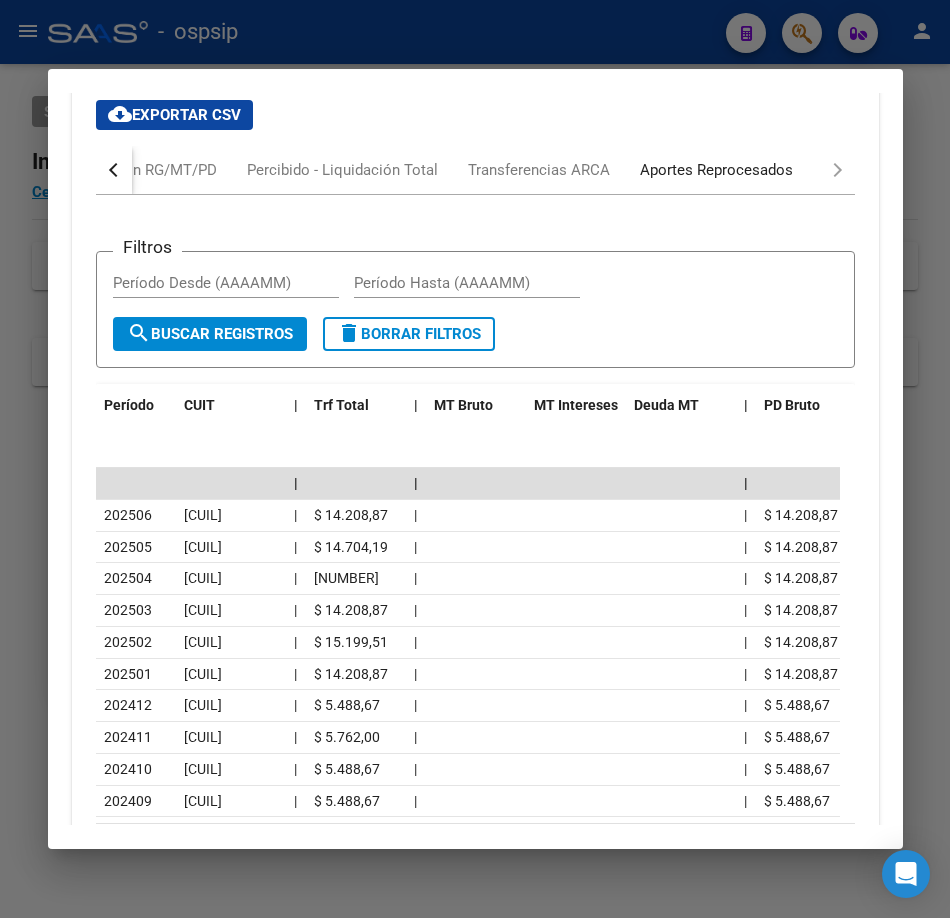 click on "Aportes Reprocesados" at bounding box center [716, 170] 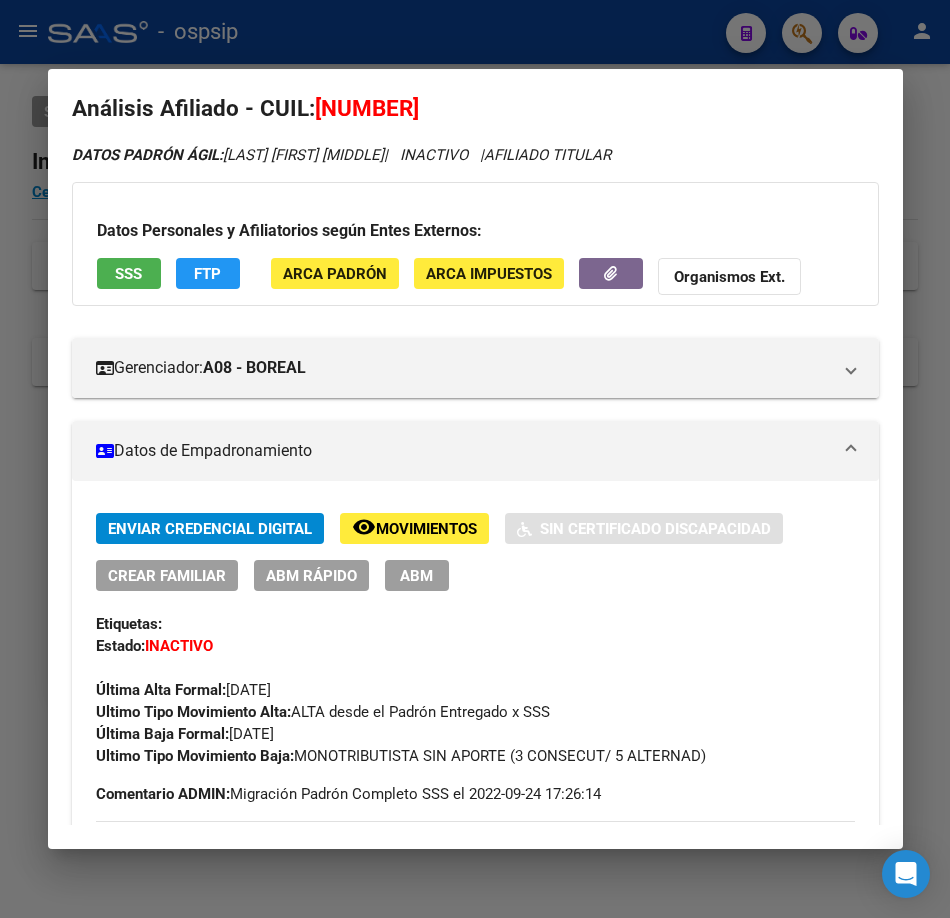 scroll, scrollTop: 0, scrollLeft: 0, axis: both 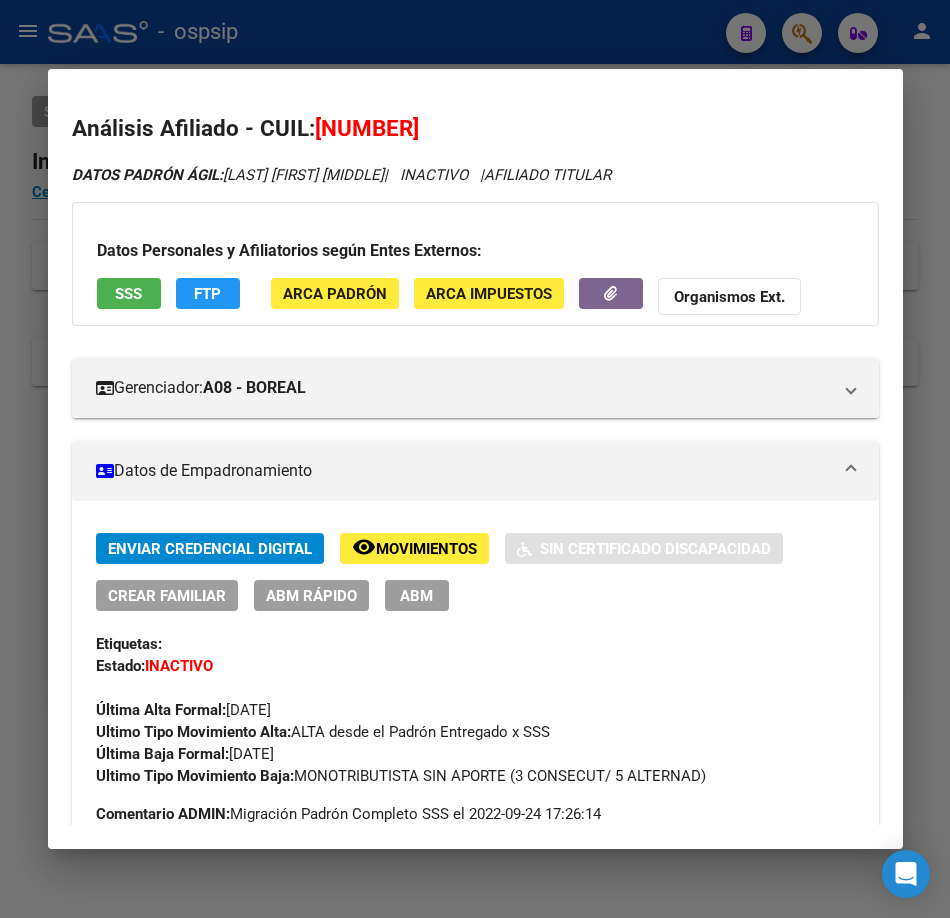 click on "SSS" at bounding box center [129, 293] 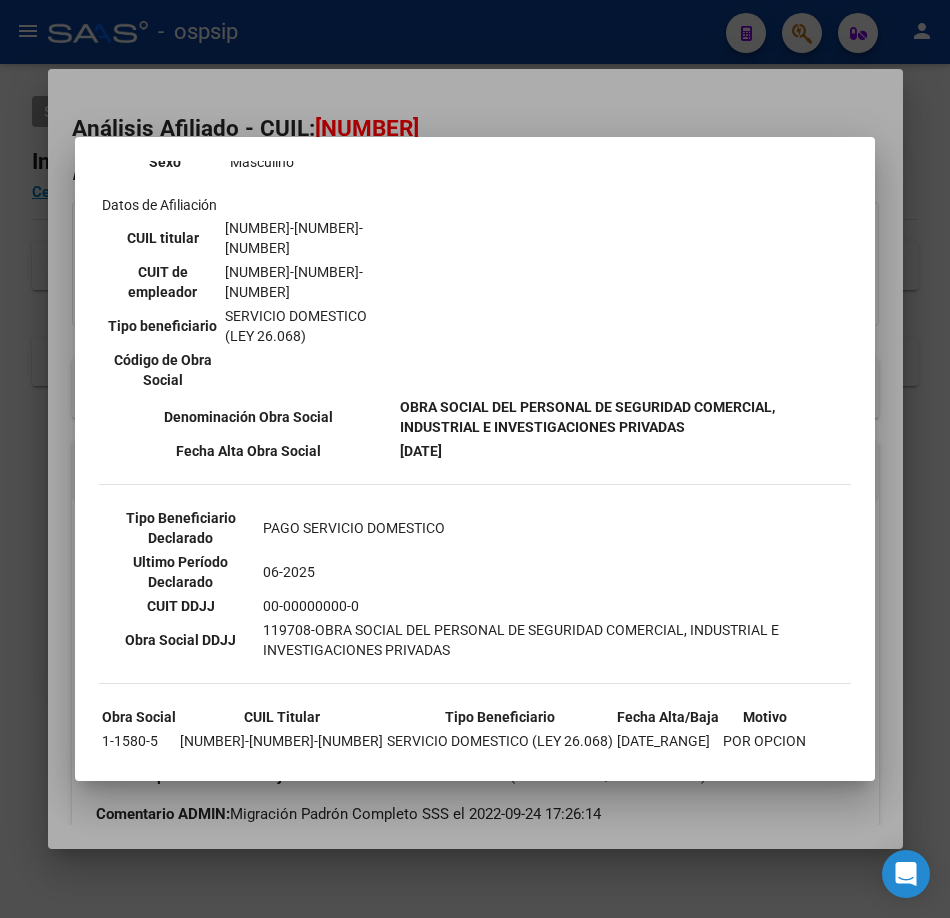 scroll, scrollTop: 384, scrollLeft: 0, axis: vertical 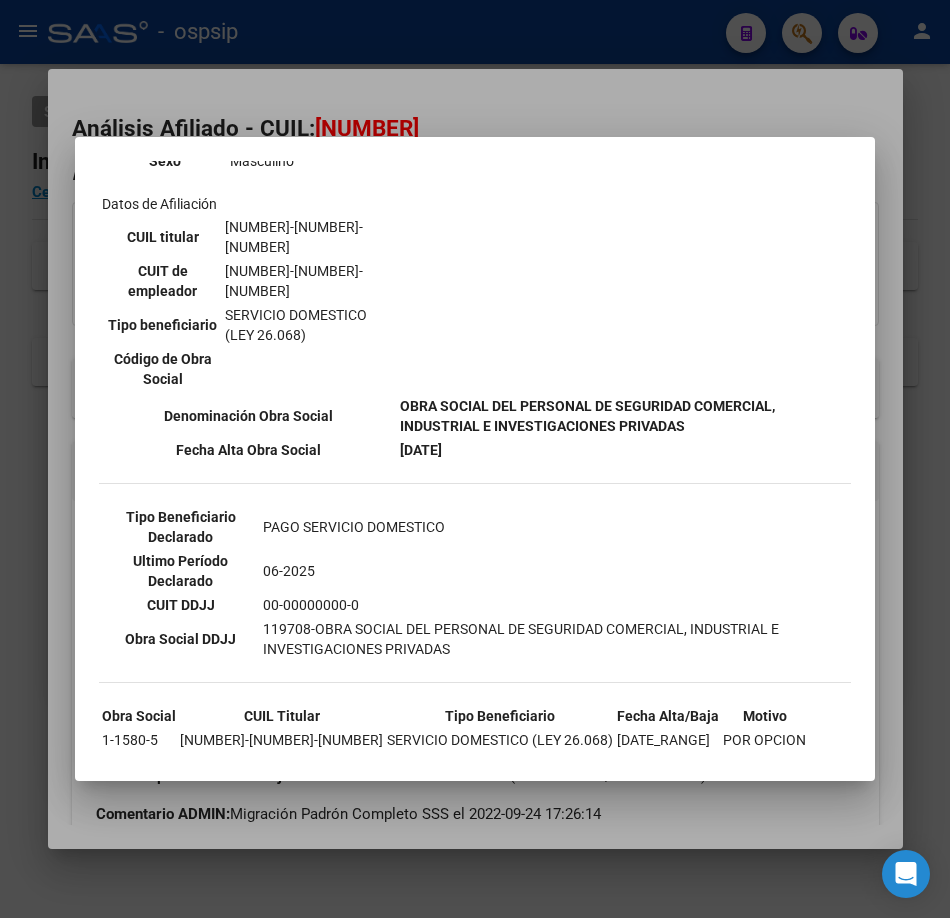 click at bounding box center (475, 459) 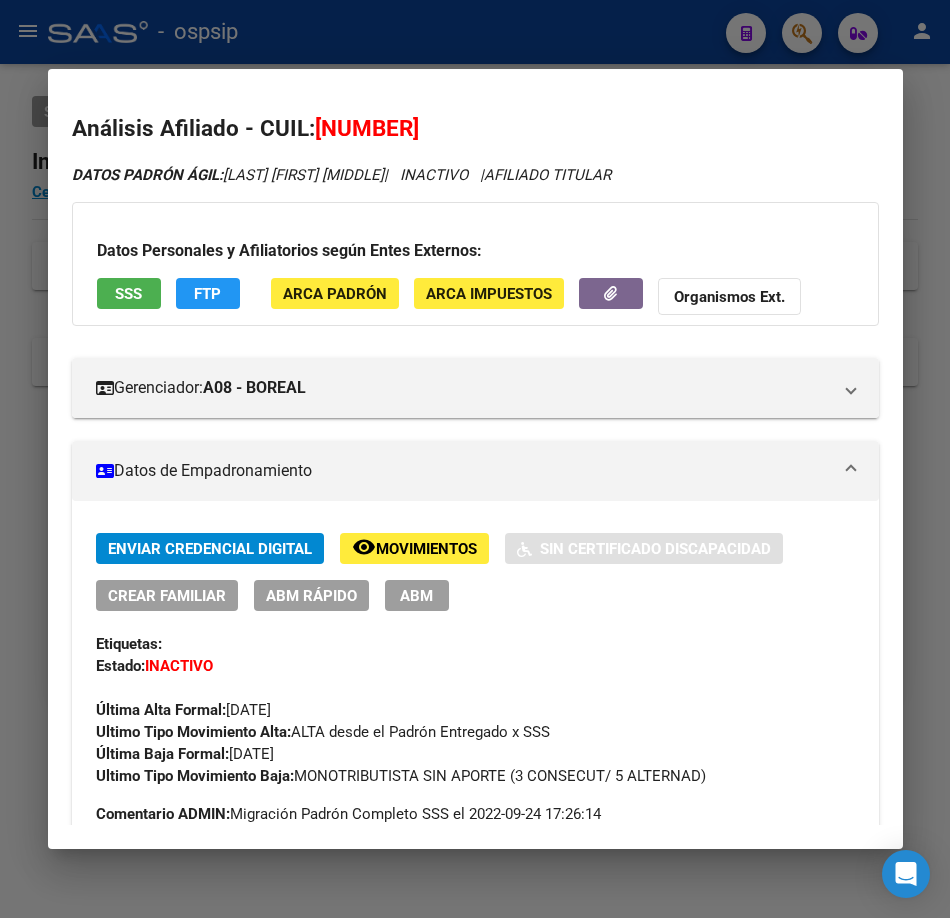 click at bounding box center [475, 459] 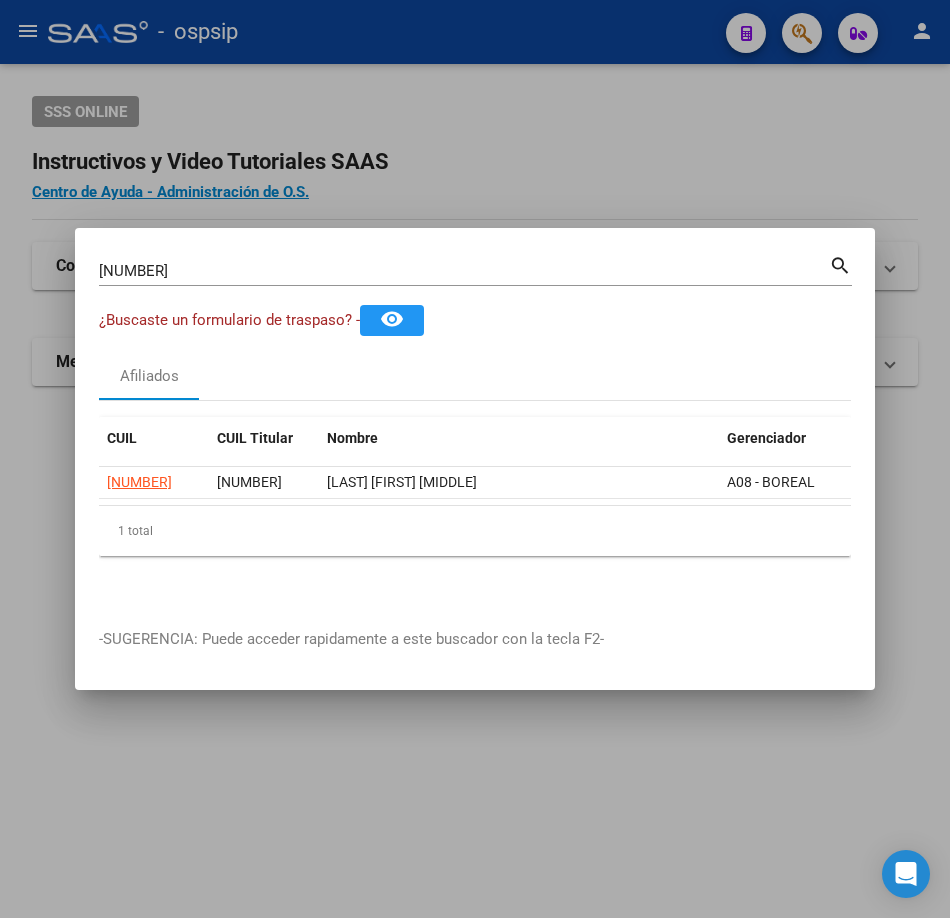 click on "[NUMBER]" at bounding box center (464, 271) 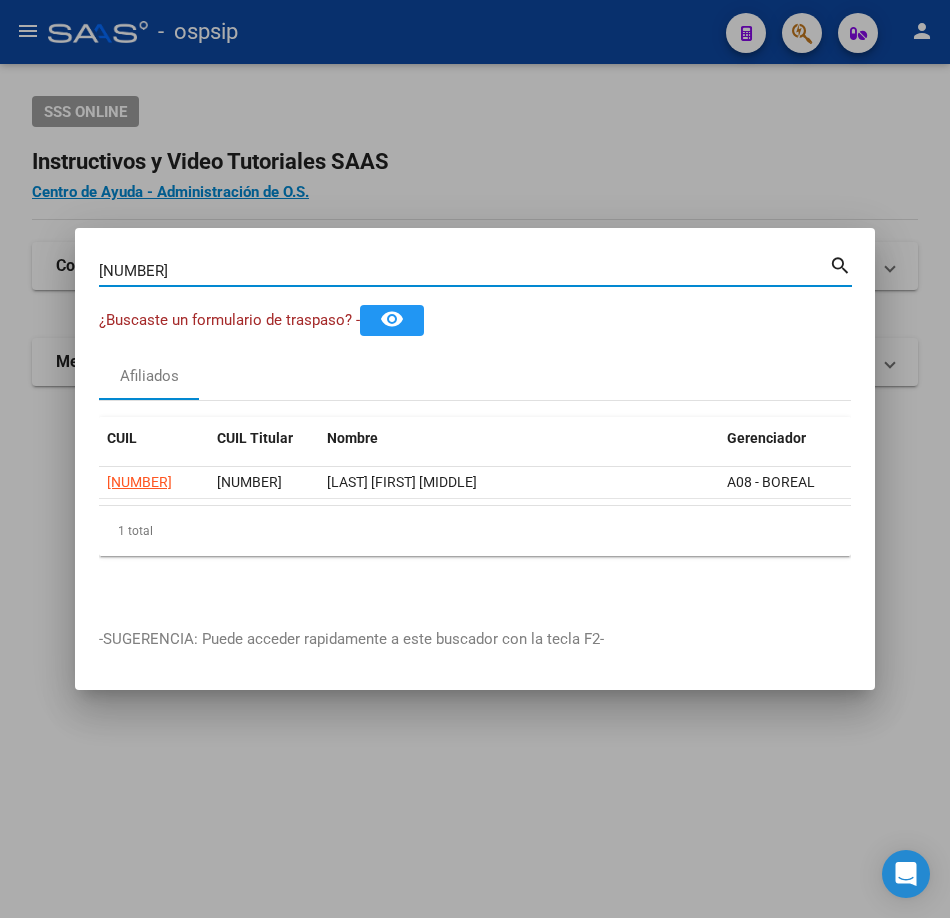 click on "[NUMBER]" at bounding box center [464, 271] 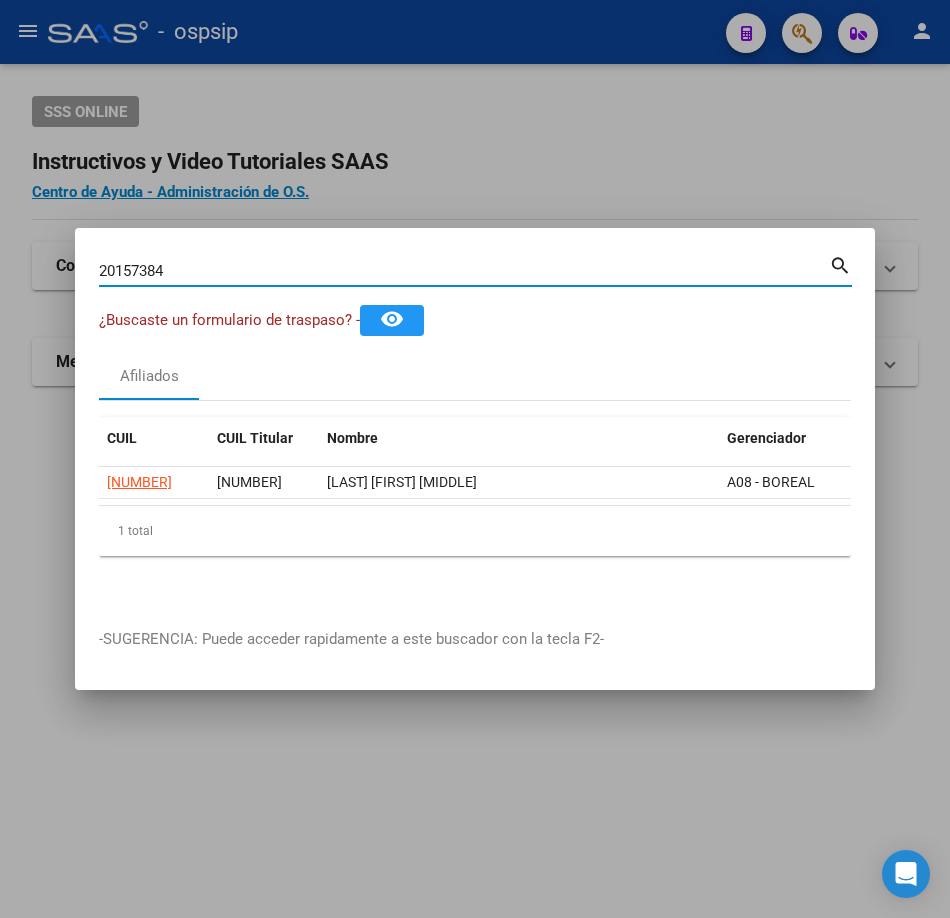 type on "20157384" 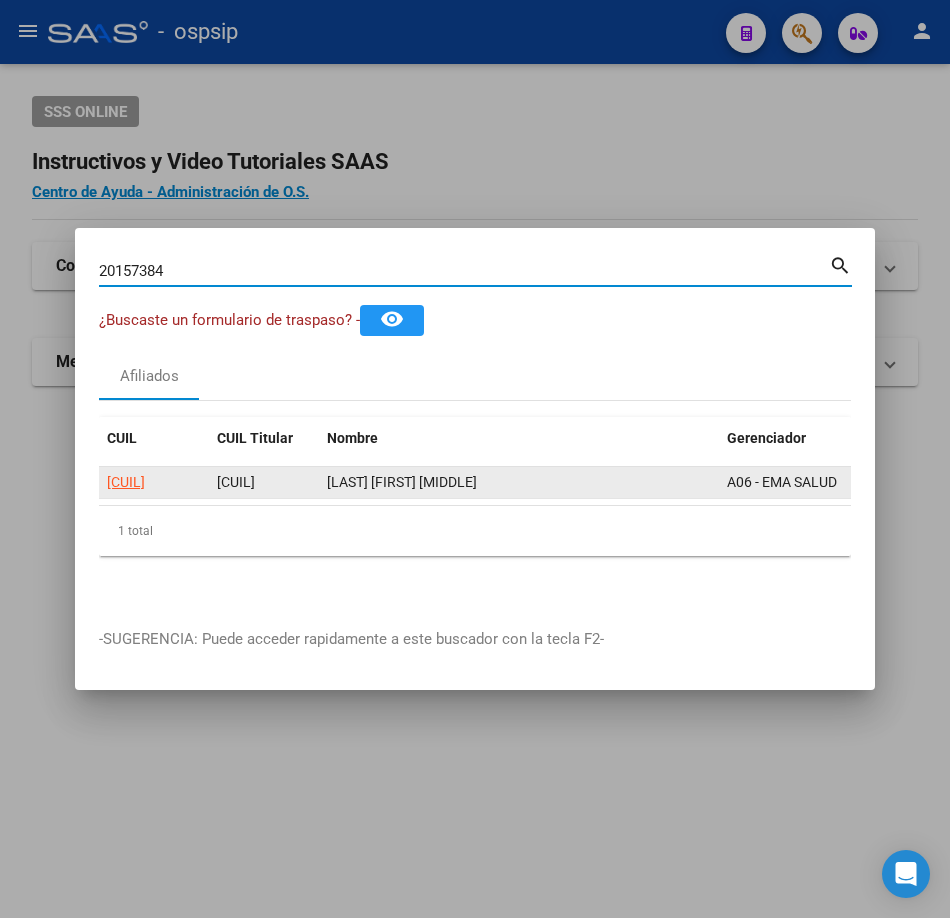 click on "[CUIL]" 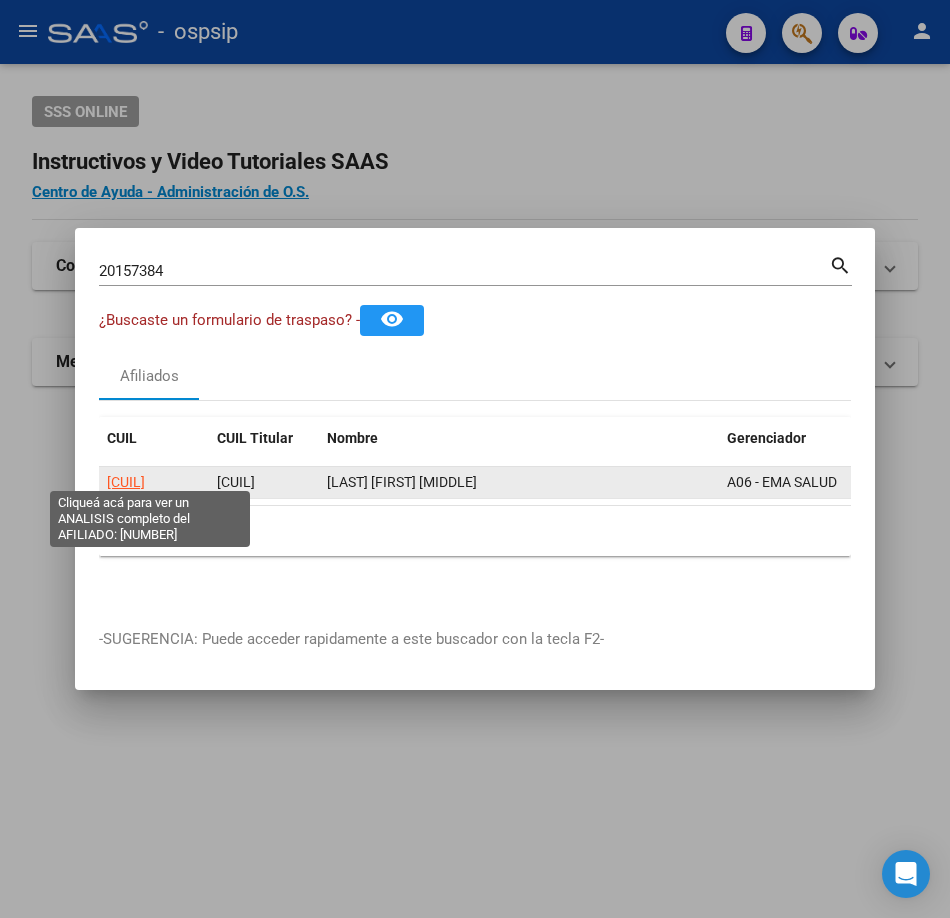 click on "[CUIL]" 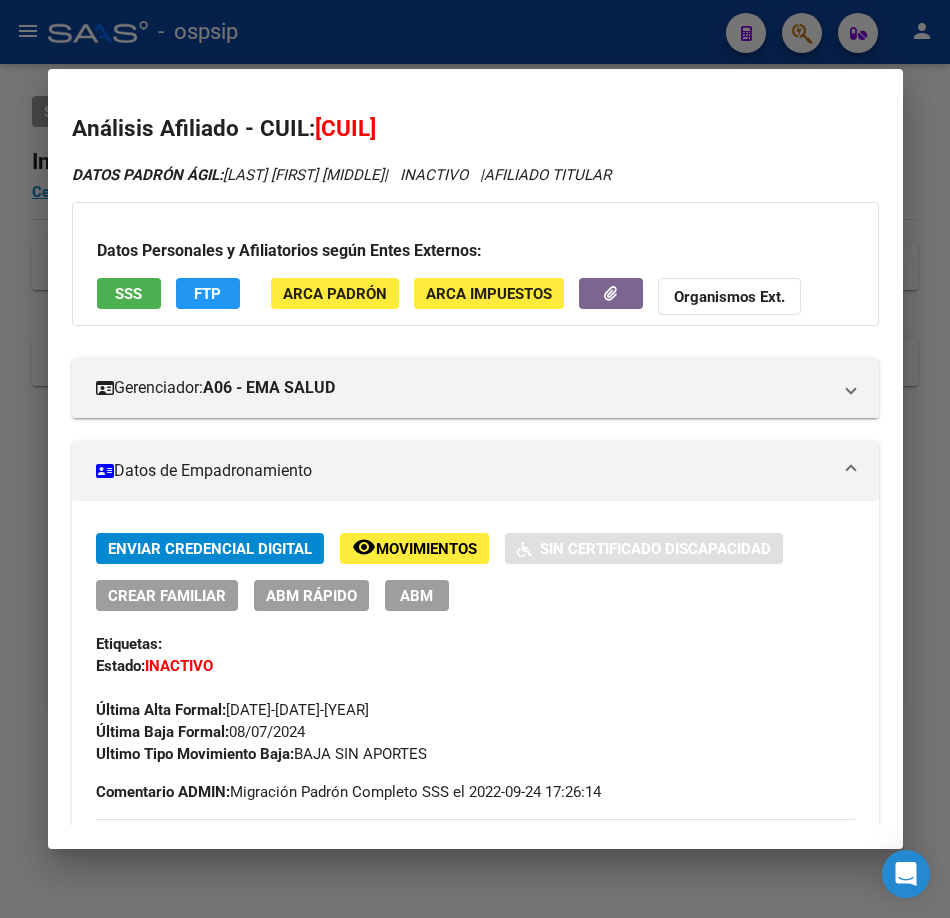 click on "Datos Personales y Afiliatorios según Entes Externos: SSS FTP ARCA Padrón ARCA Impuestos Organismos Ext." at bounding box center [475, 264] 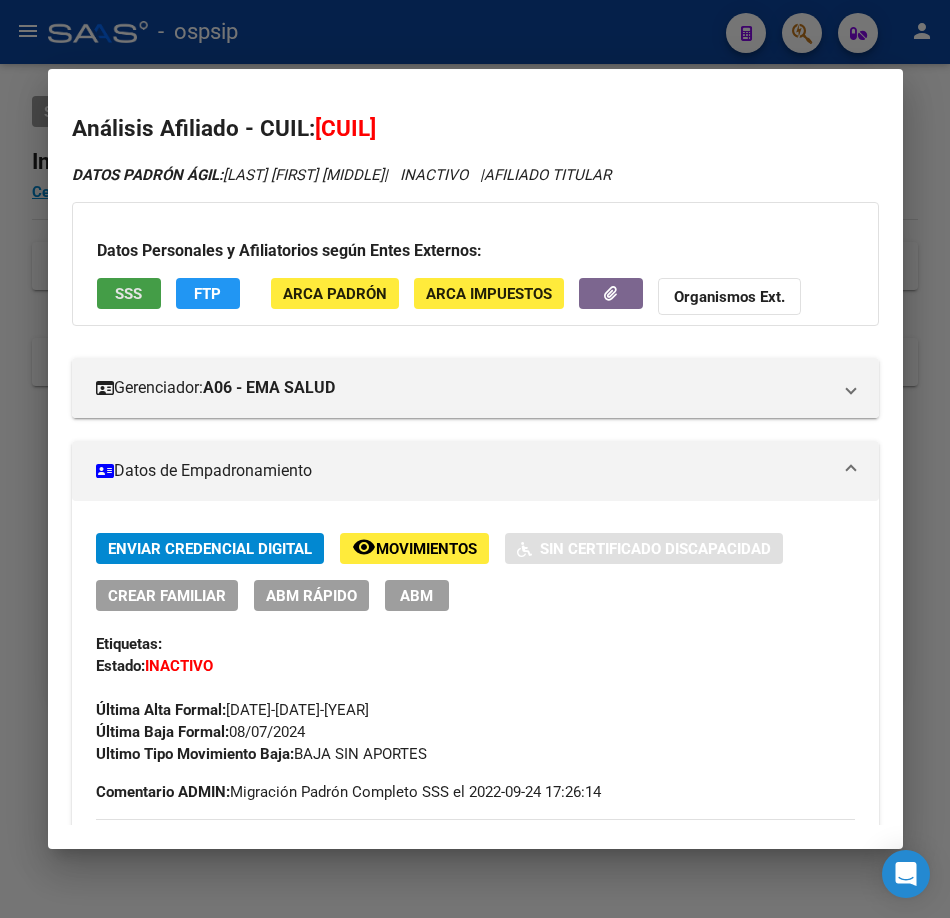 click on "SSS" at bounding box center [129, 293] 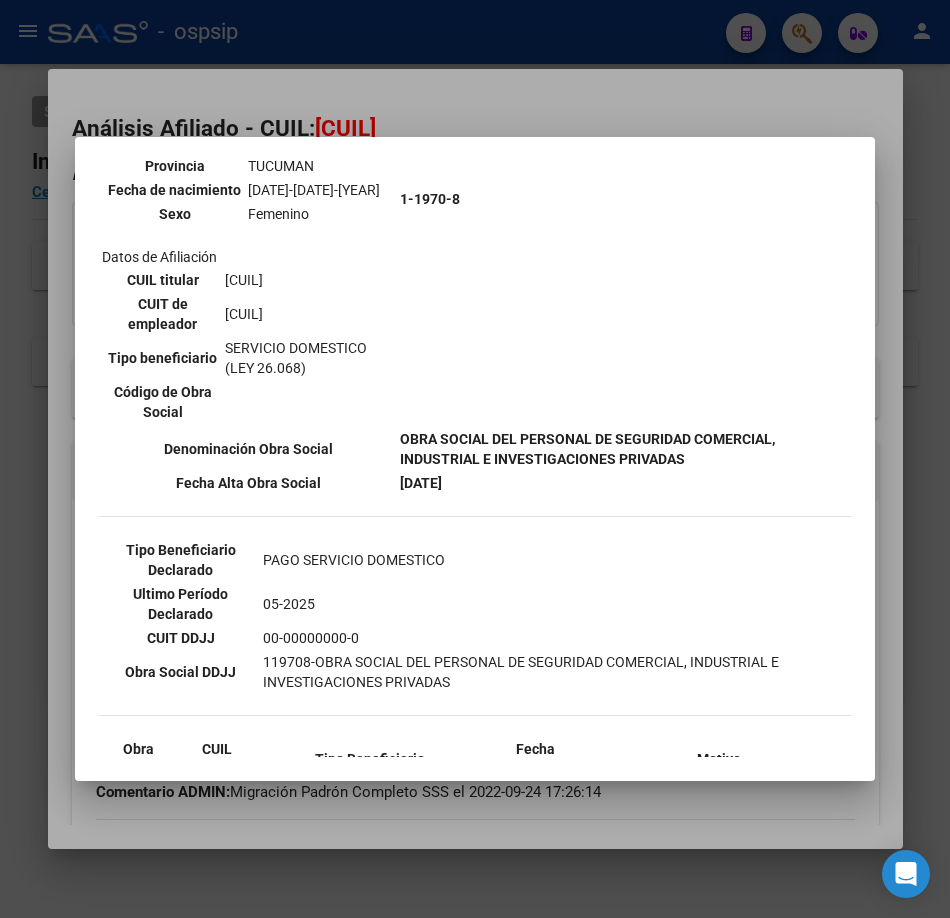 scroll, scrollTop: 400, scrollLeft: 0, axis: vertical 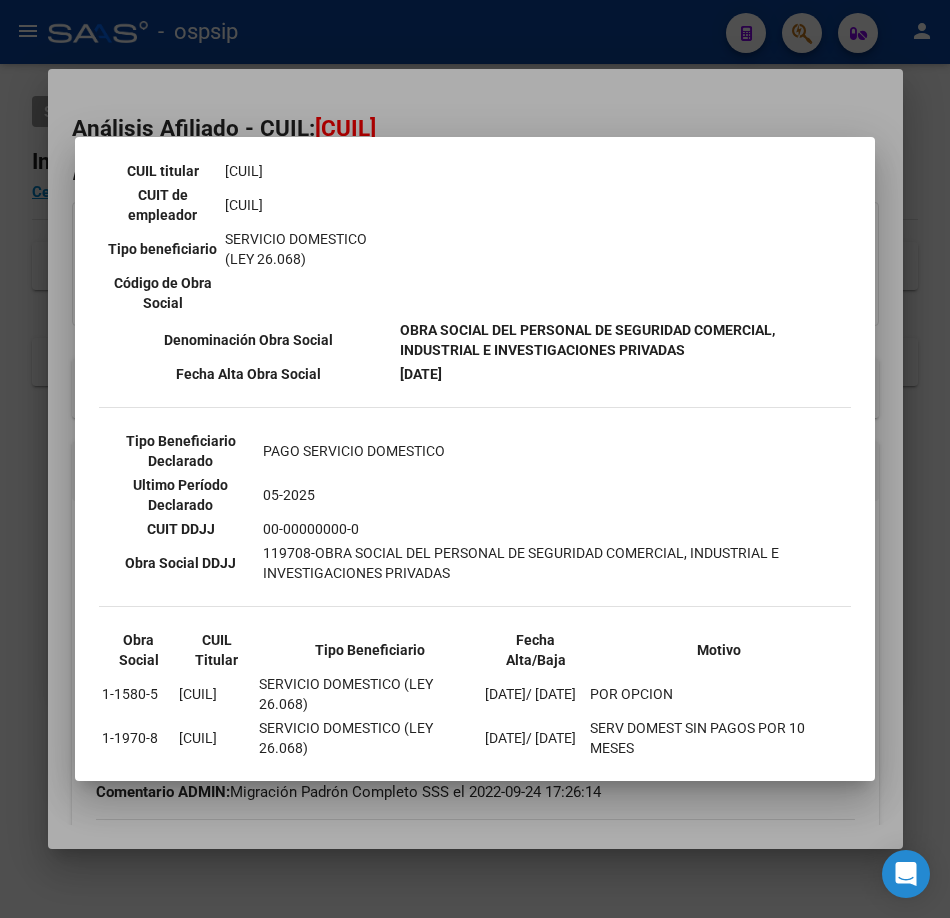 click at bounding box center [475, 459] 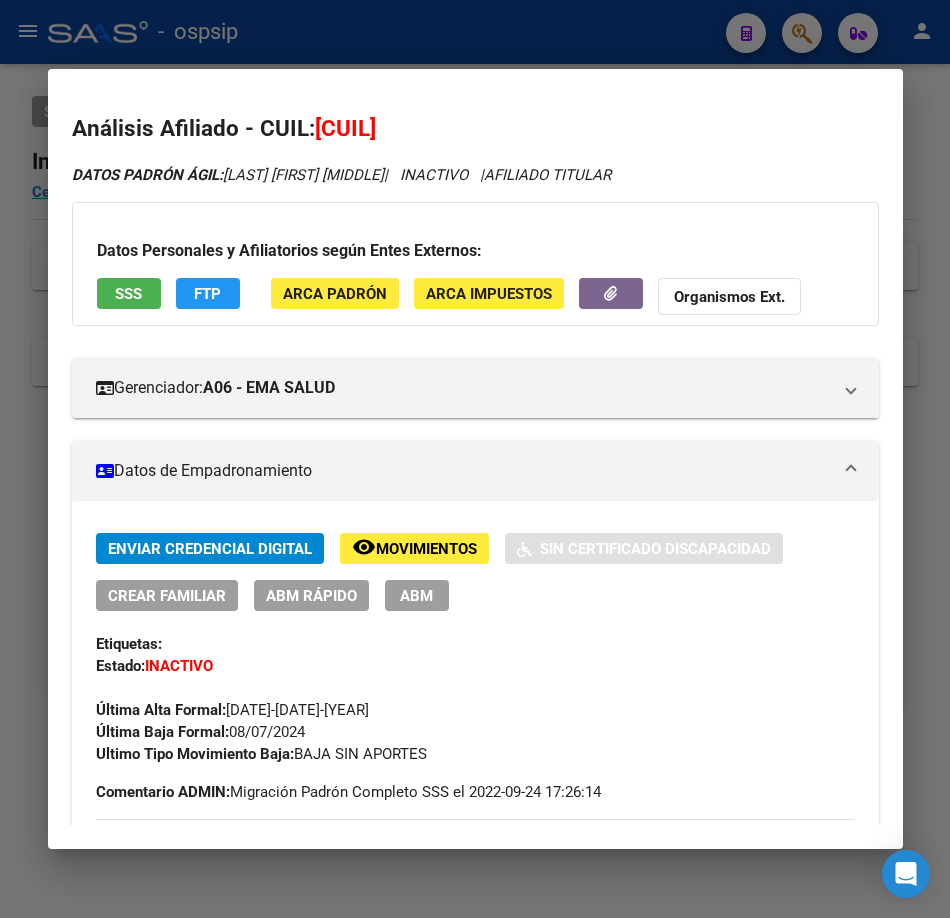 click at bounding box center [475, 459] 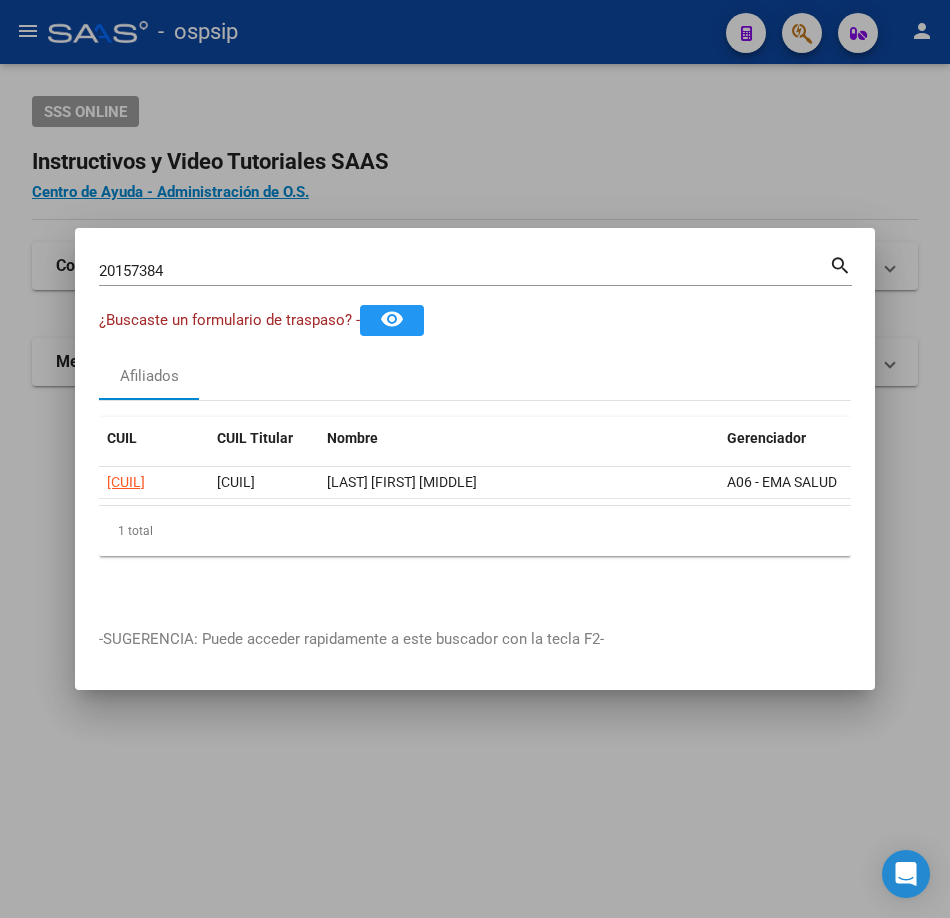click on "20157384" at bounding box center [464, 271] 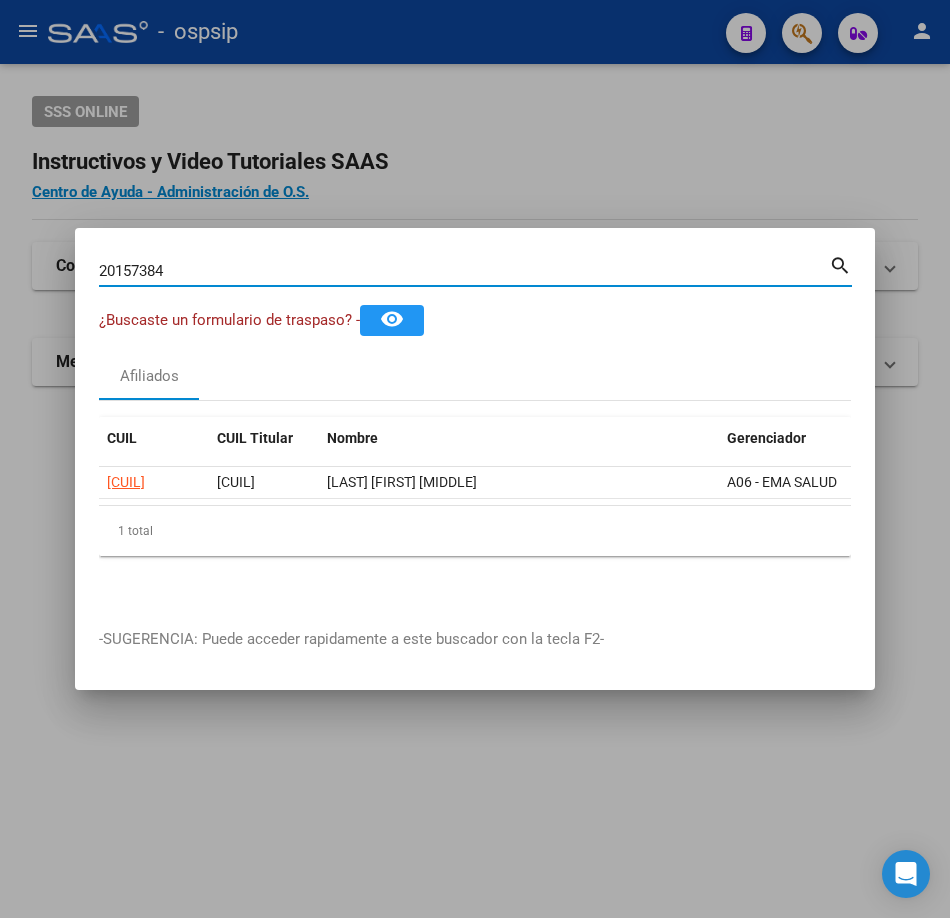 click on "20157384" at bounding box center (464, 271) 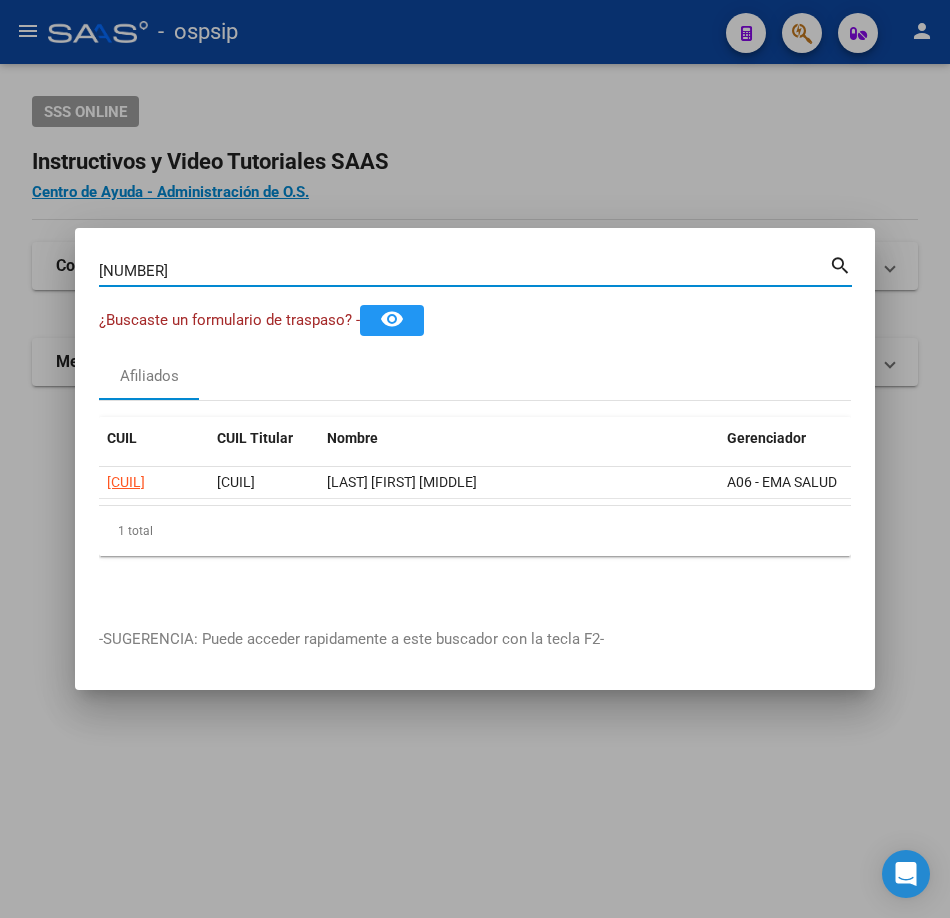 type on "[NUMBER]" 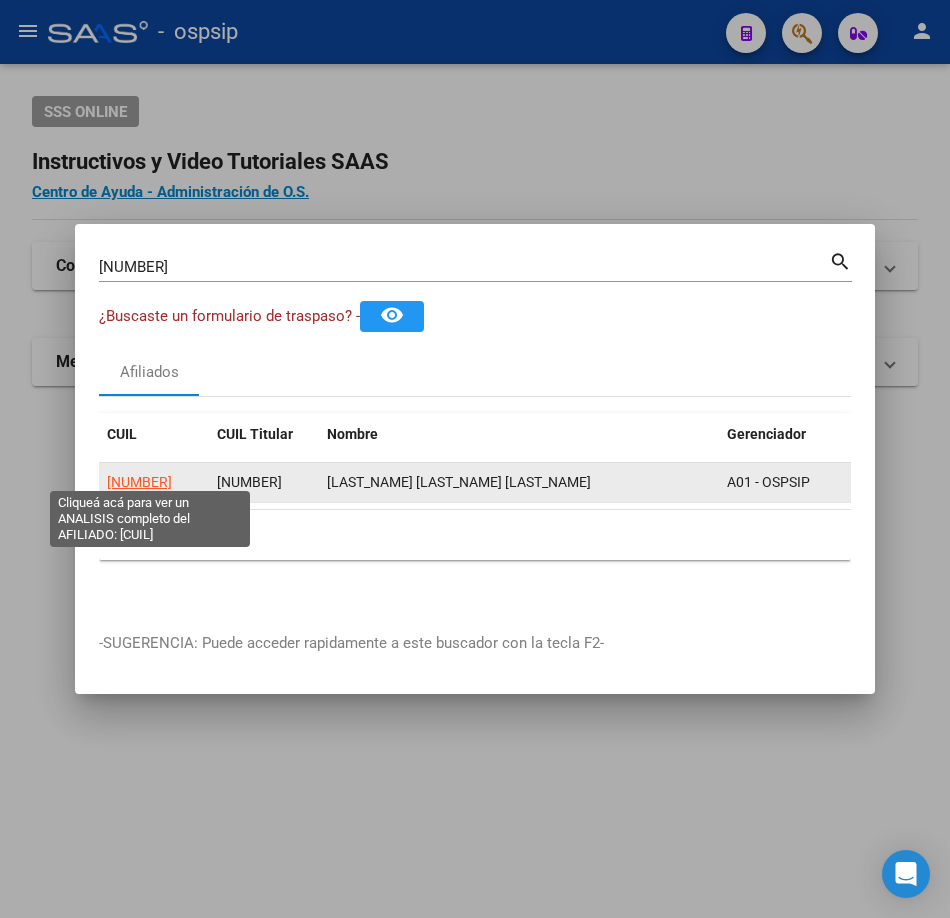 click on "[NUMBER]" 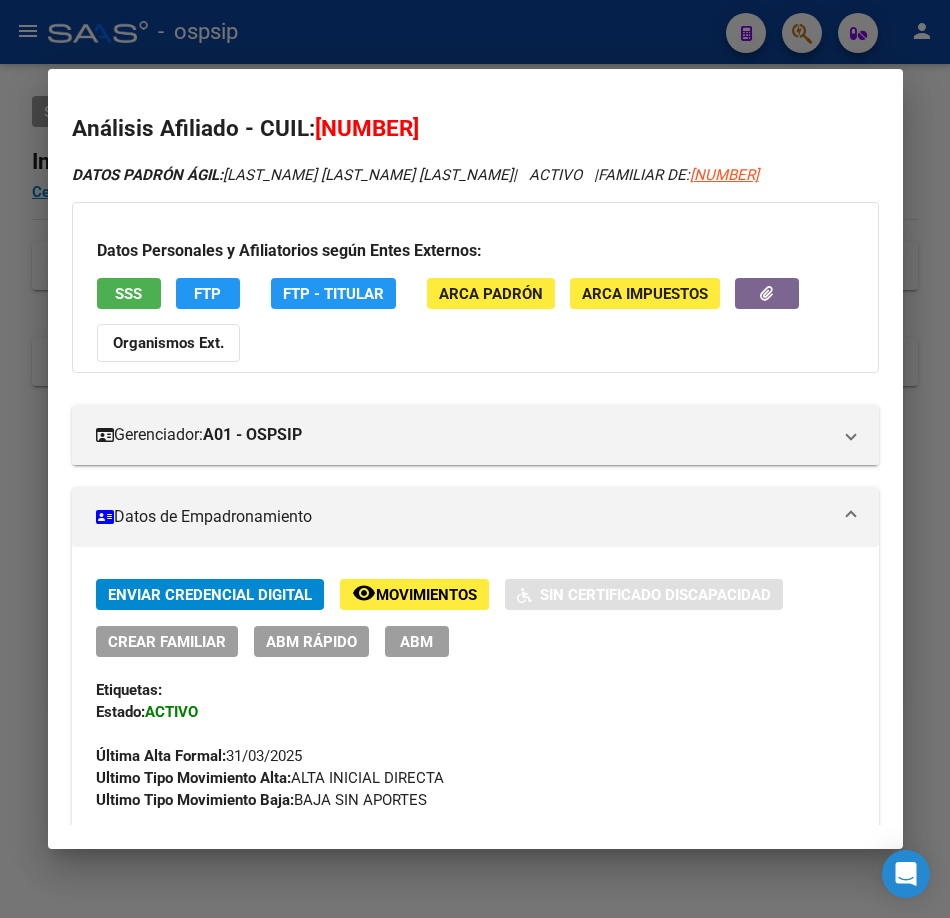 click on "SSS" at bounding box center [128, 294] 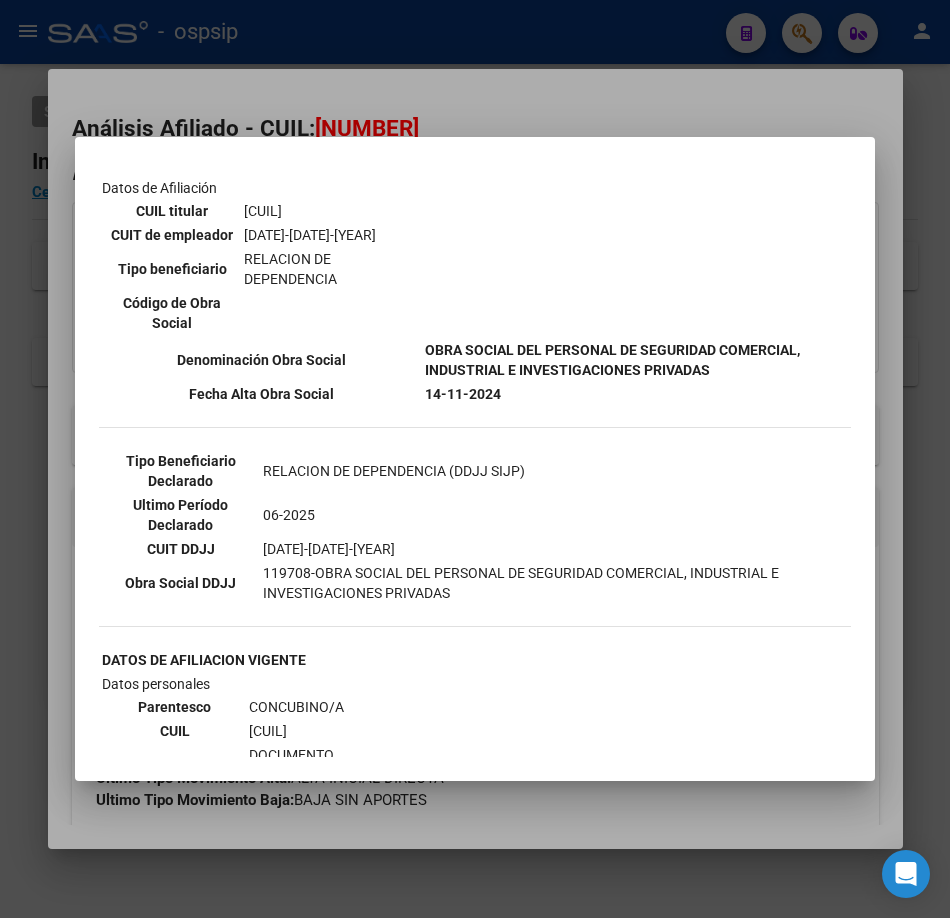 scroll, scrollTop: 500, scrollLeft: 0, axis: vertical 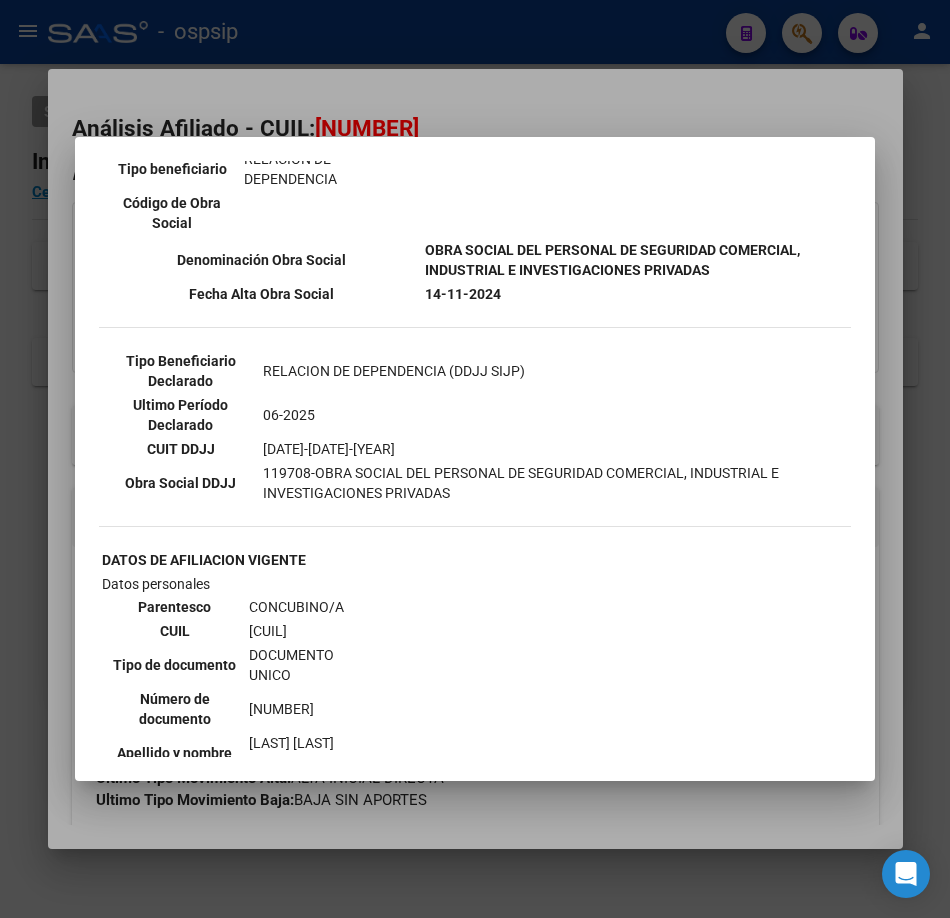 click at bounding box center (475, 459) 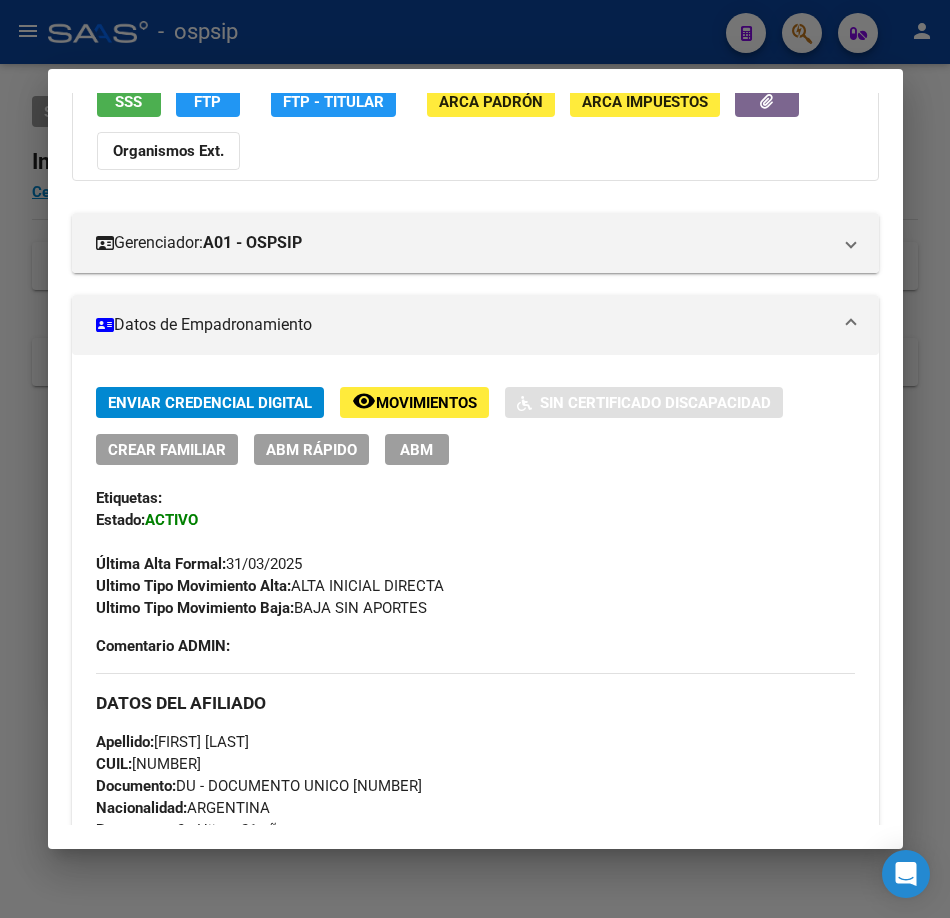 scroll, scrollTop: 200, scrollLeft: 0, axis: vertical 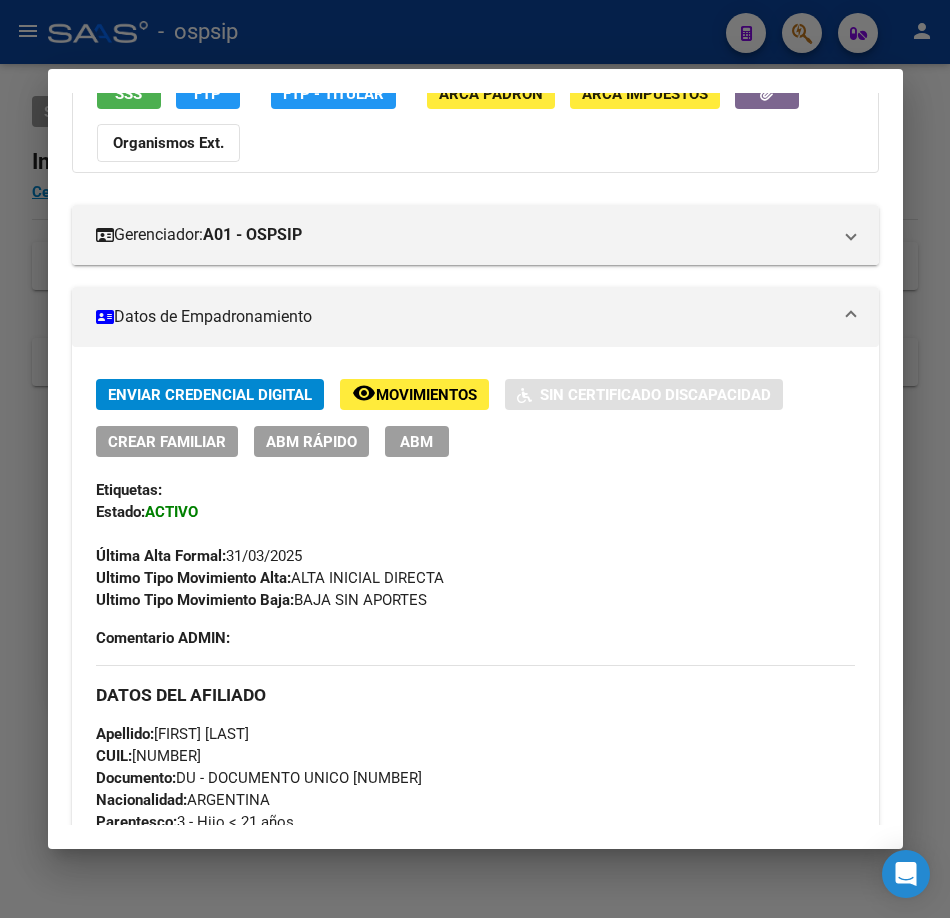 click at bounding box center [475, 459] 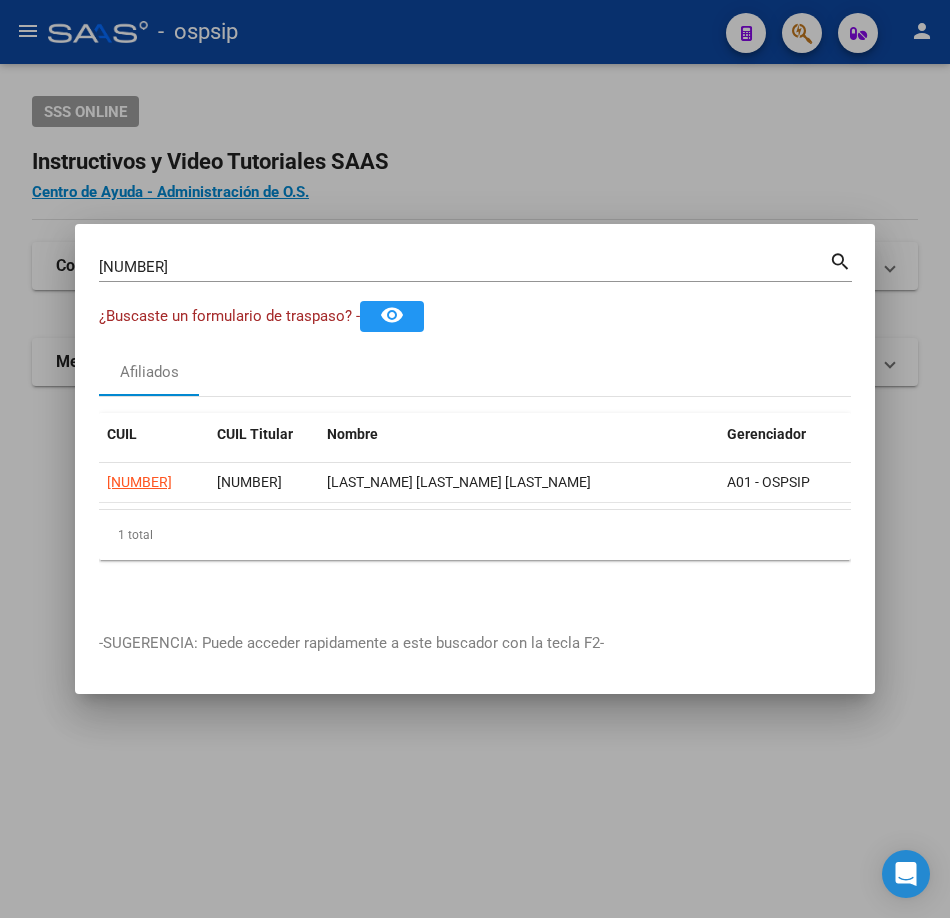 click on "[NUMBER]" at bounding box center (464, 267) 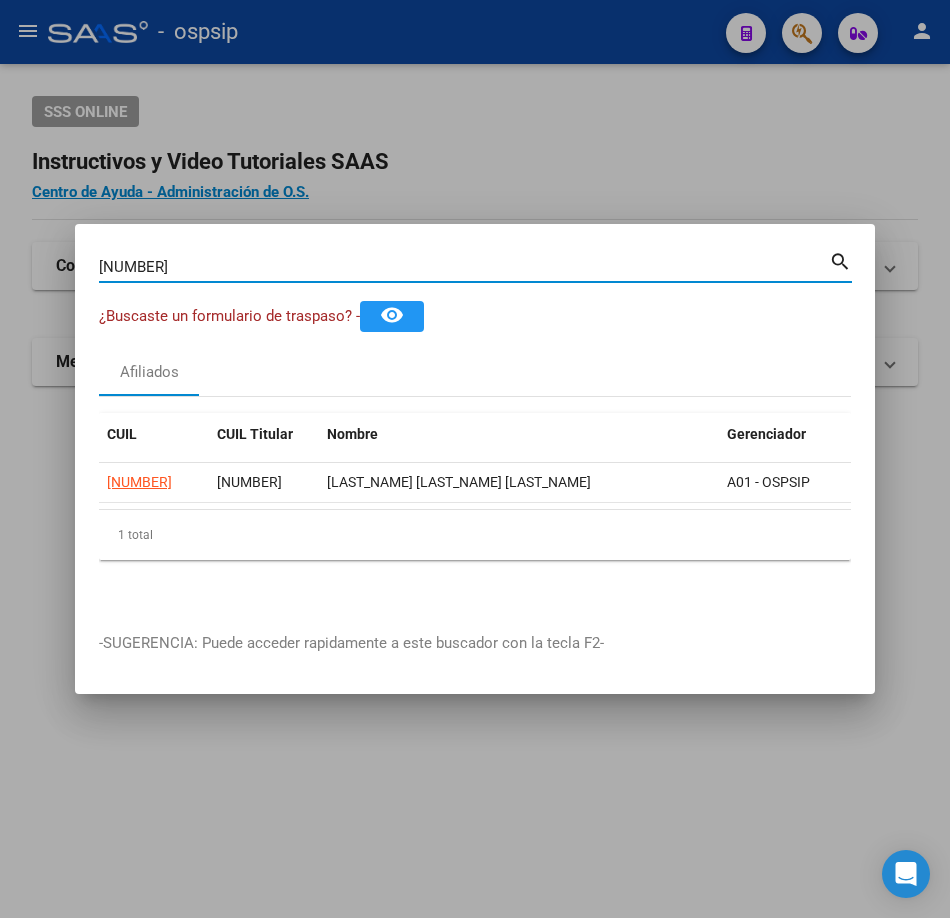click on "[NUMBER]" at bounding box center [464, 267] 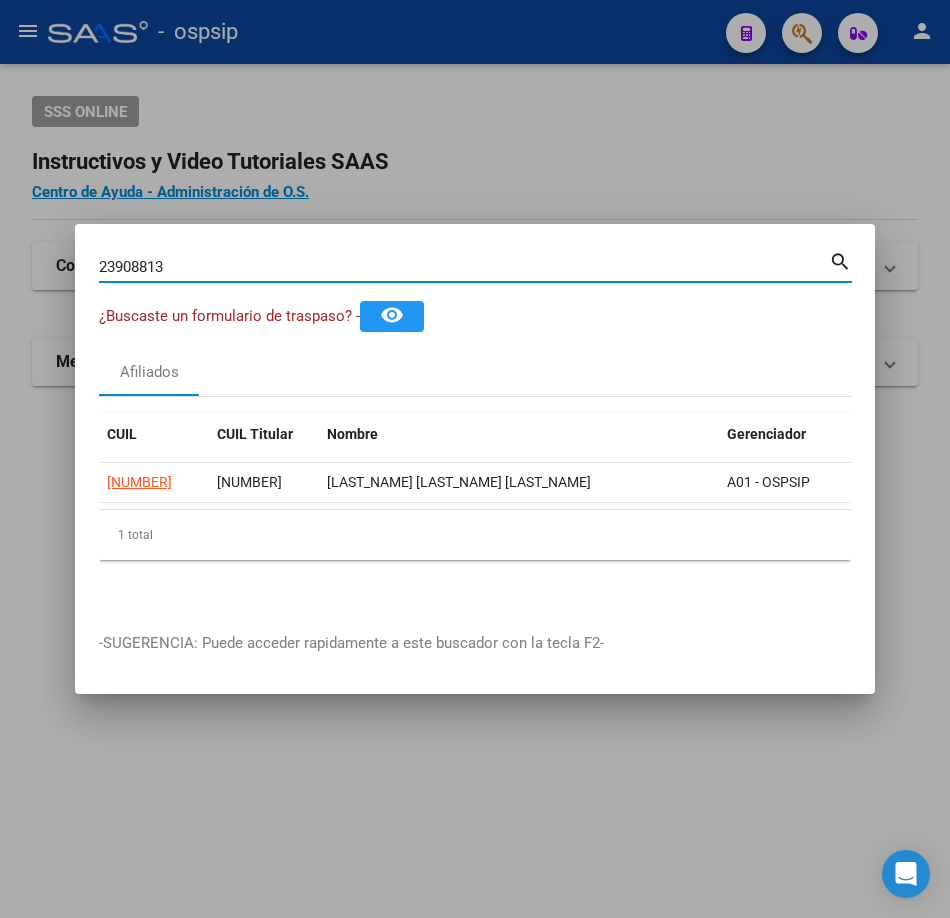 type on "23908813" 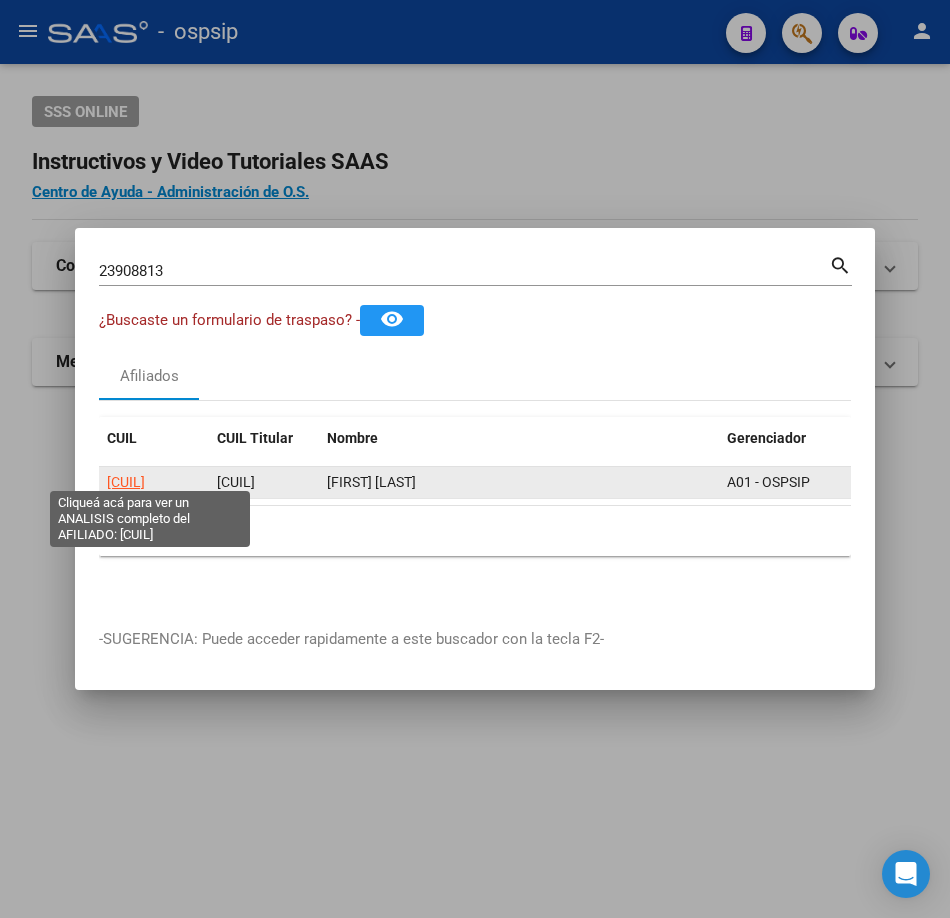click on "[CUIL]" 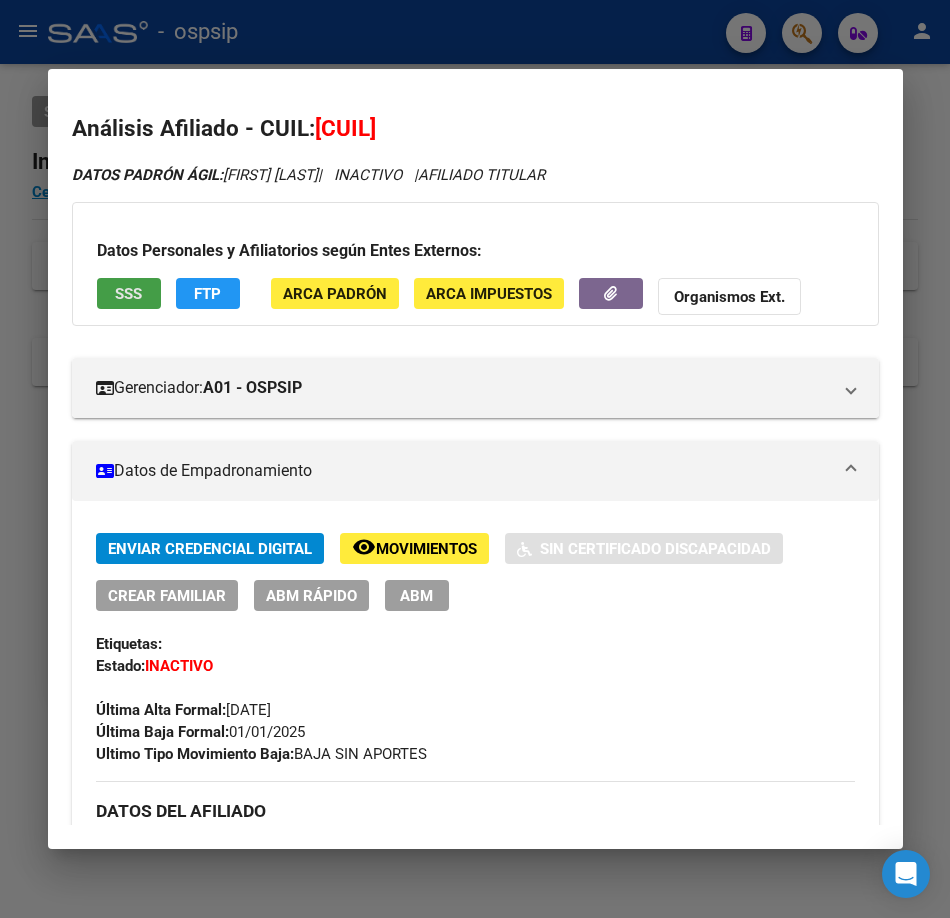 click on "SSS" at bounding box center [128, 294] 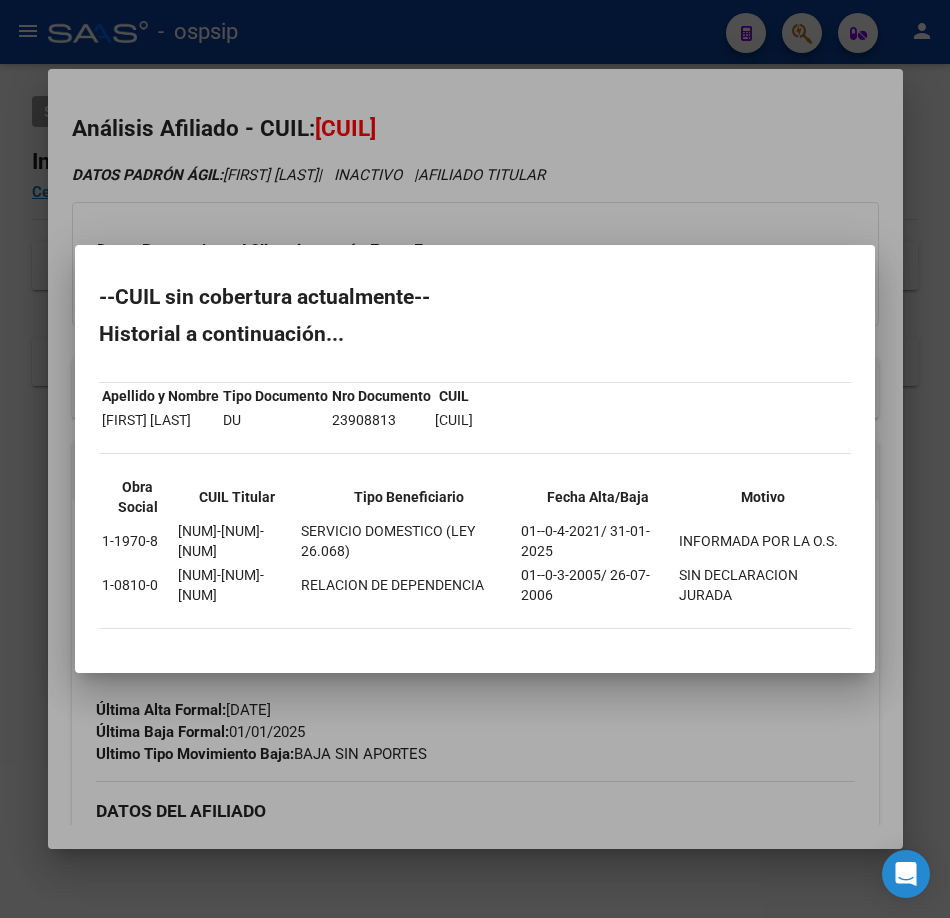 click at bounding box center [475, 459] 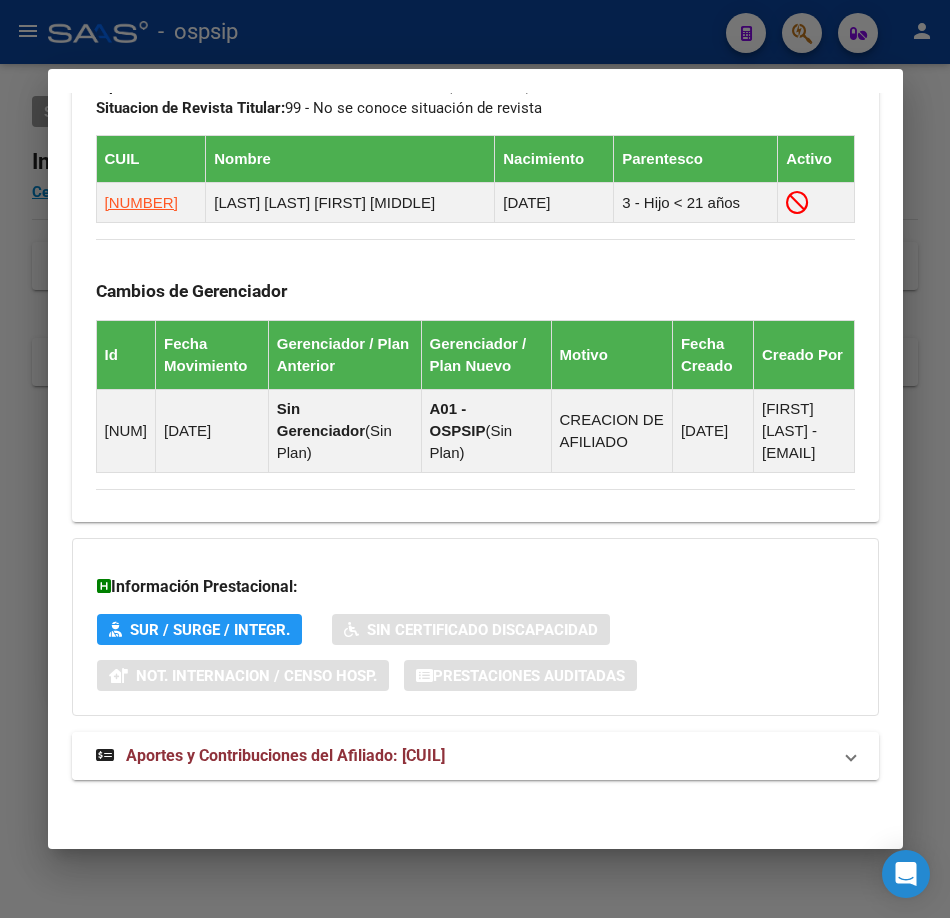 click on "Aportes y Contribuciones del Afiliado: [CUIL]" at bounding box center (475, 756) 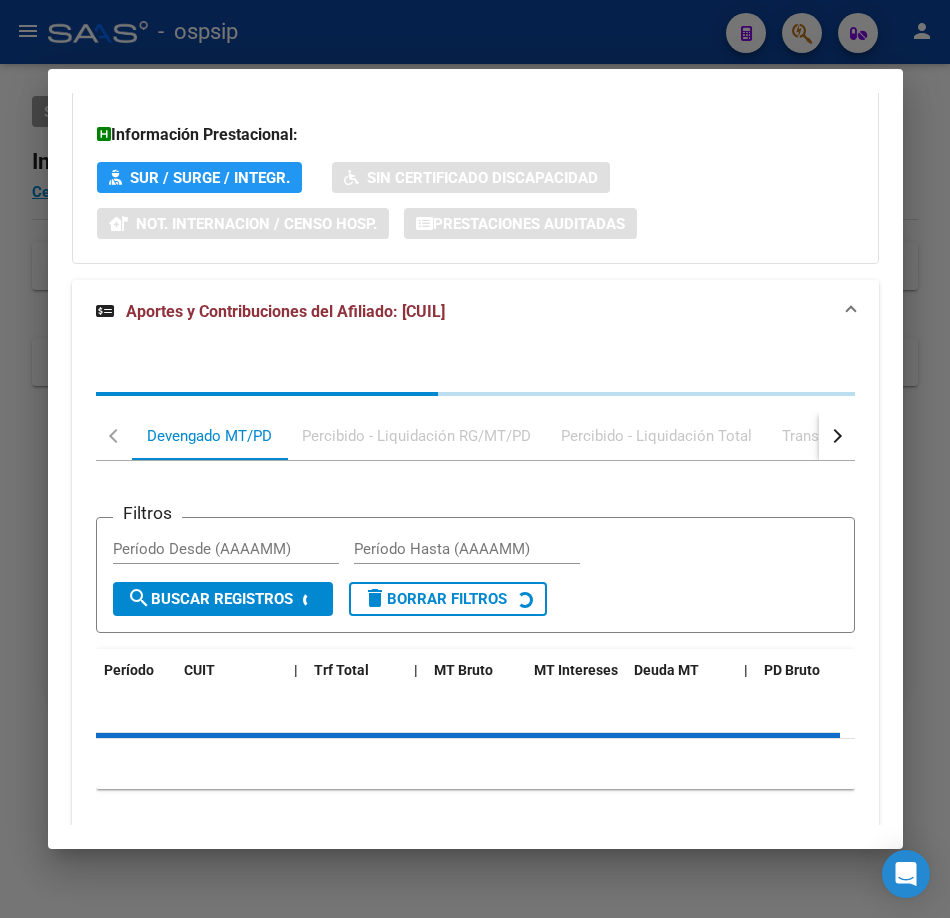 scroll, scrollTop: 1775, scrollLeft: 0, axis: vertical 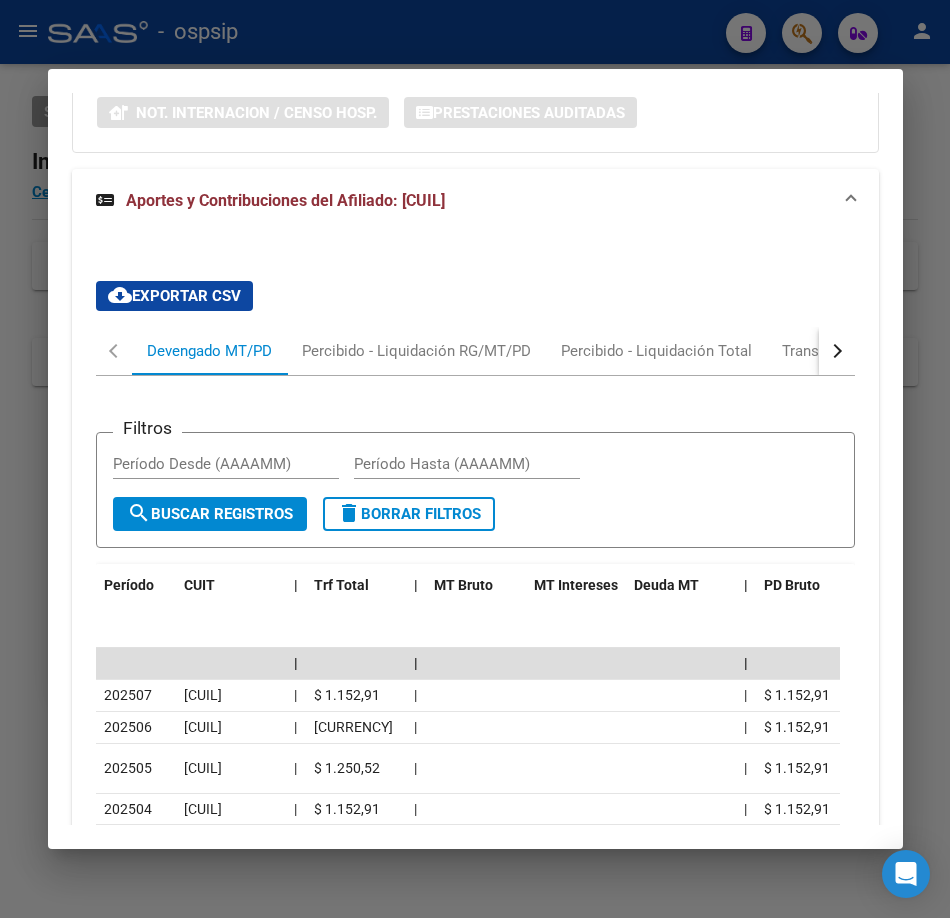 click at bounding box center (837, 351) 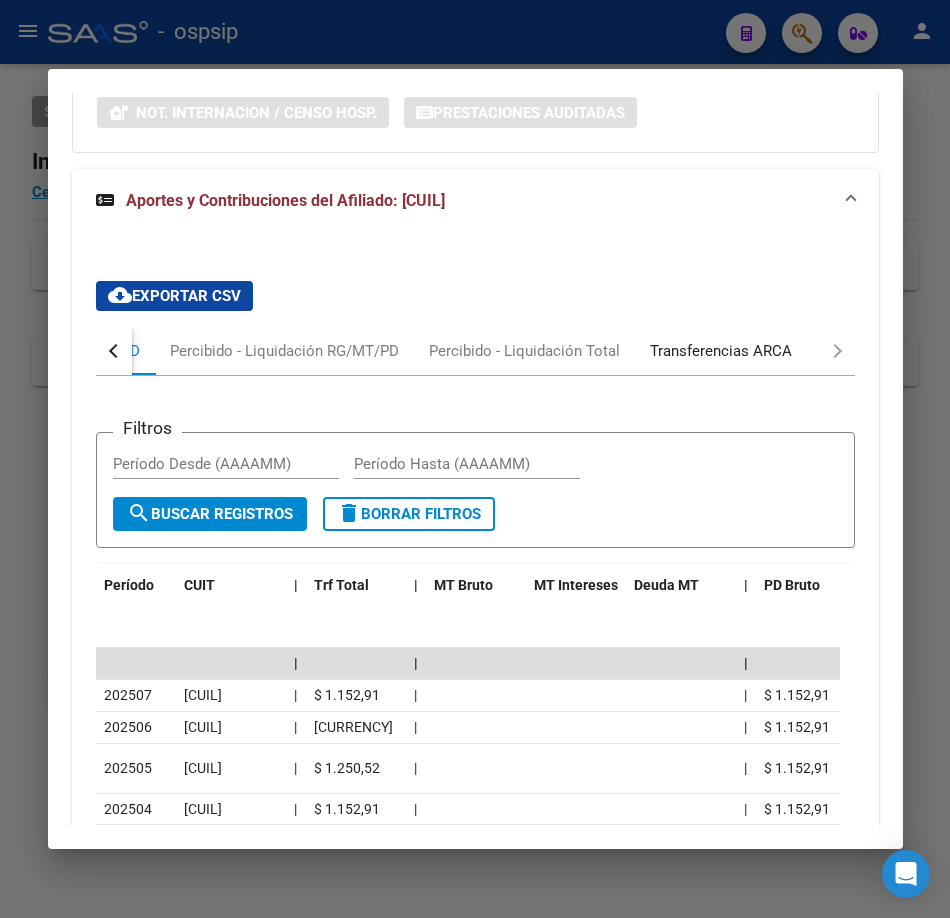 click on "Transferencias ARCA" at bounding box center (721, 351) 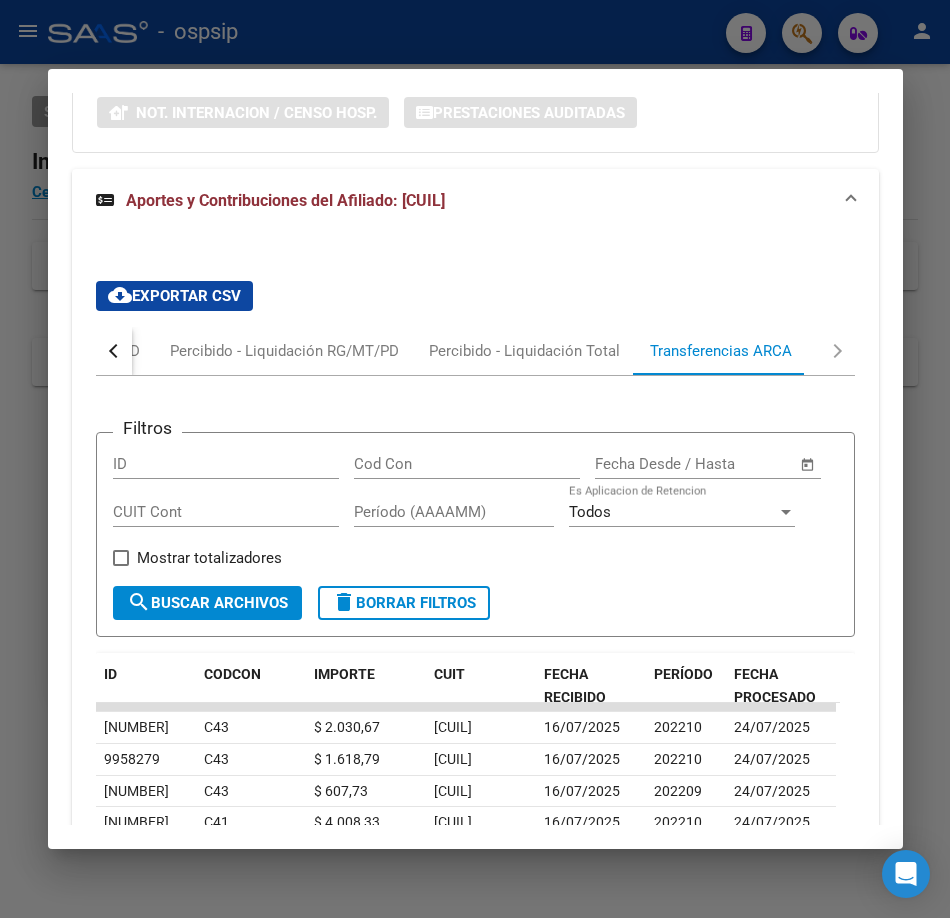 drag, startPoint x: 283, startPoint y: 15, endPoint x: 278, endPoint y: 73, distance: 58.21512 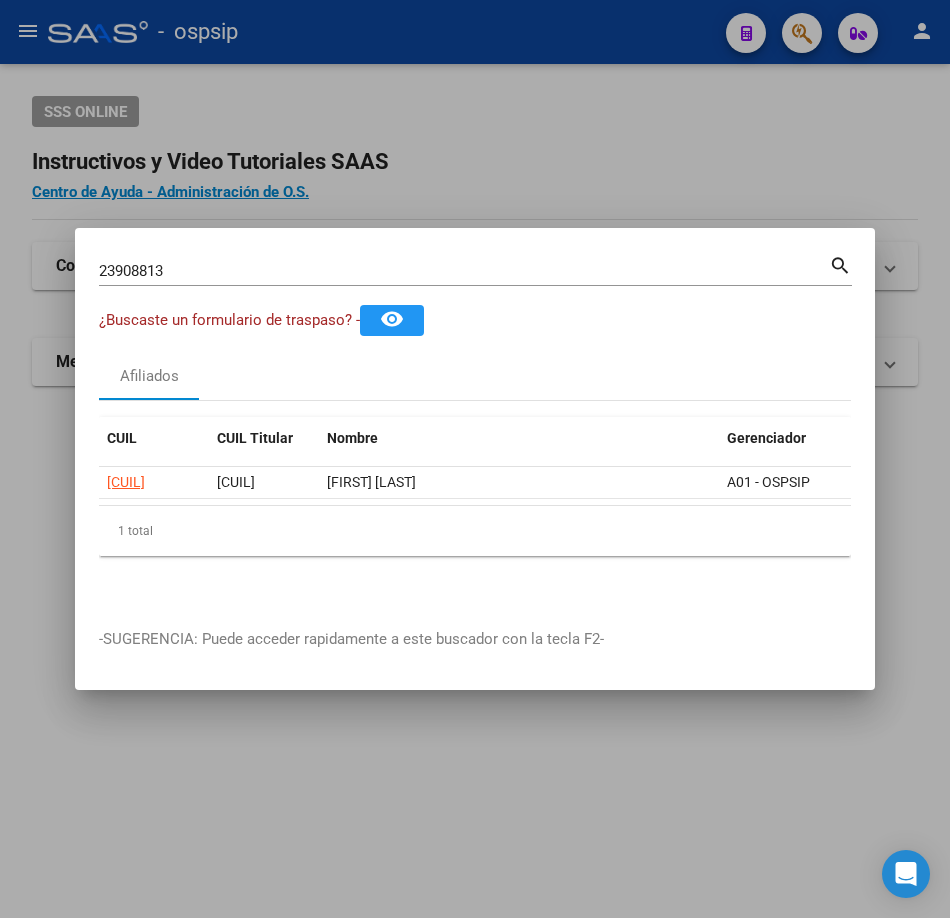 click on "23908813" at bounding box center (464, 271) 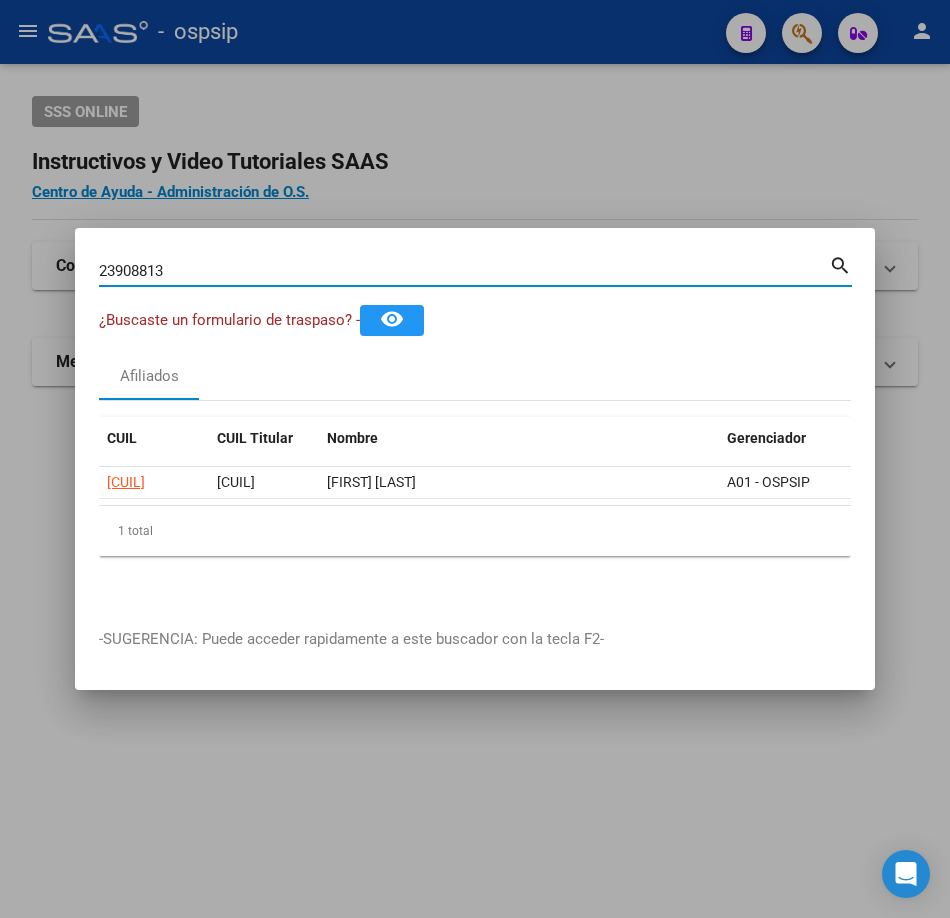 click on "23908813" at bounding box center (464, 271) 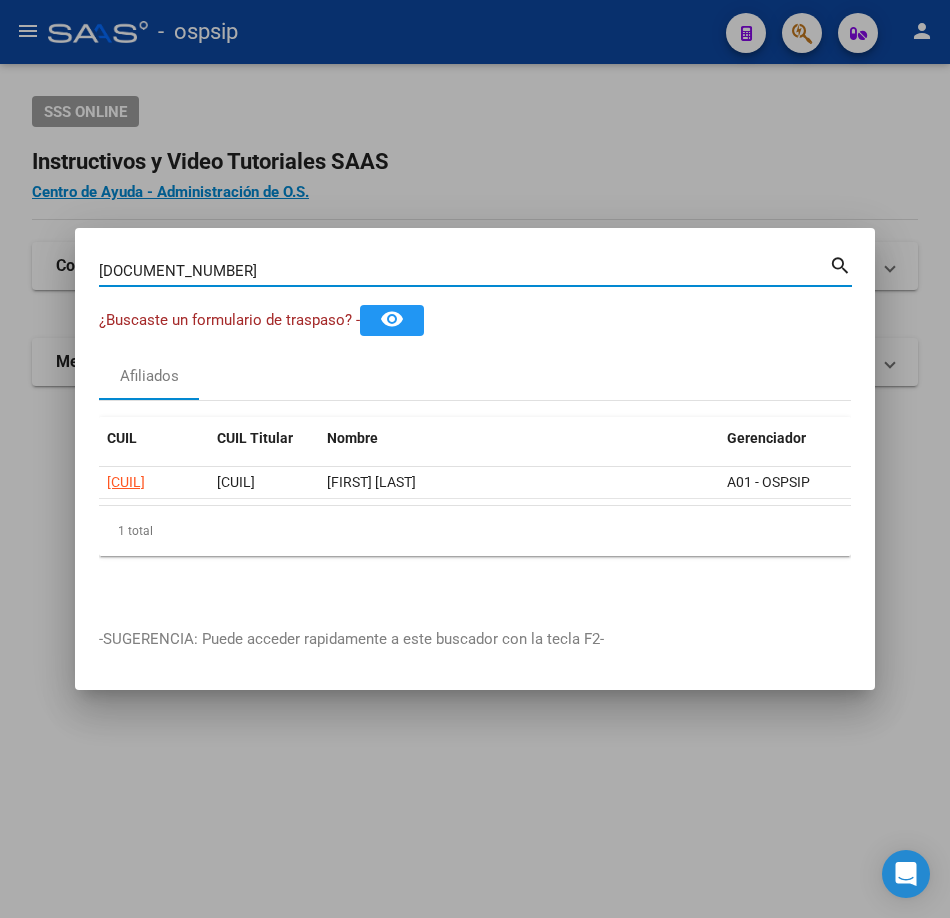 type on "[DOCUMENT_NUMBER]" 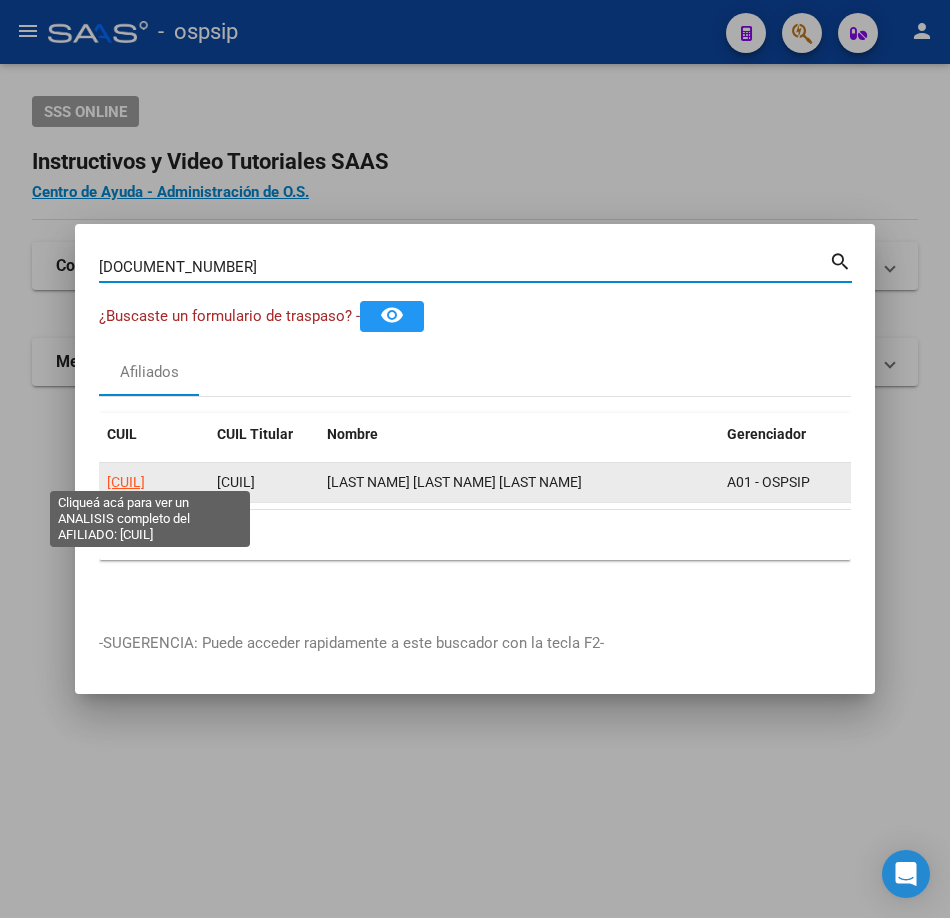 click on "[CUIL]" 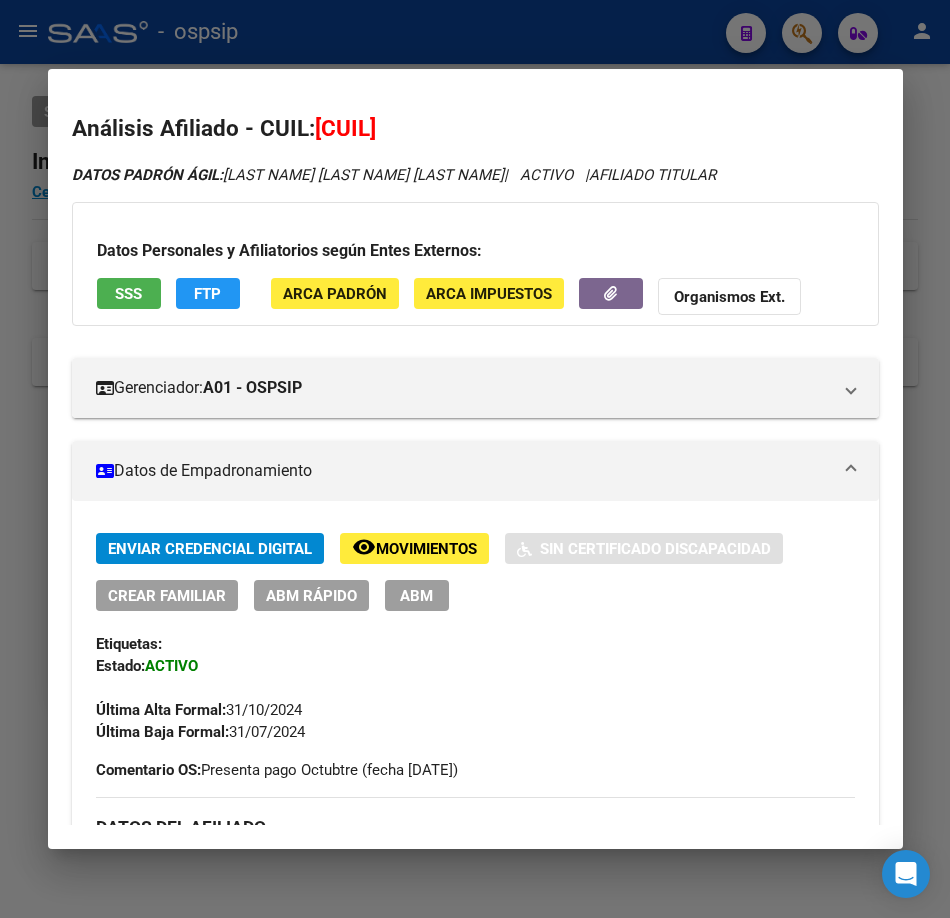 click on "Datos Personales y Afiliatorios según Entes Externos:" at bounding box center [475, 251] 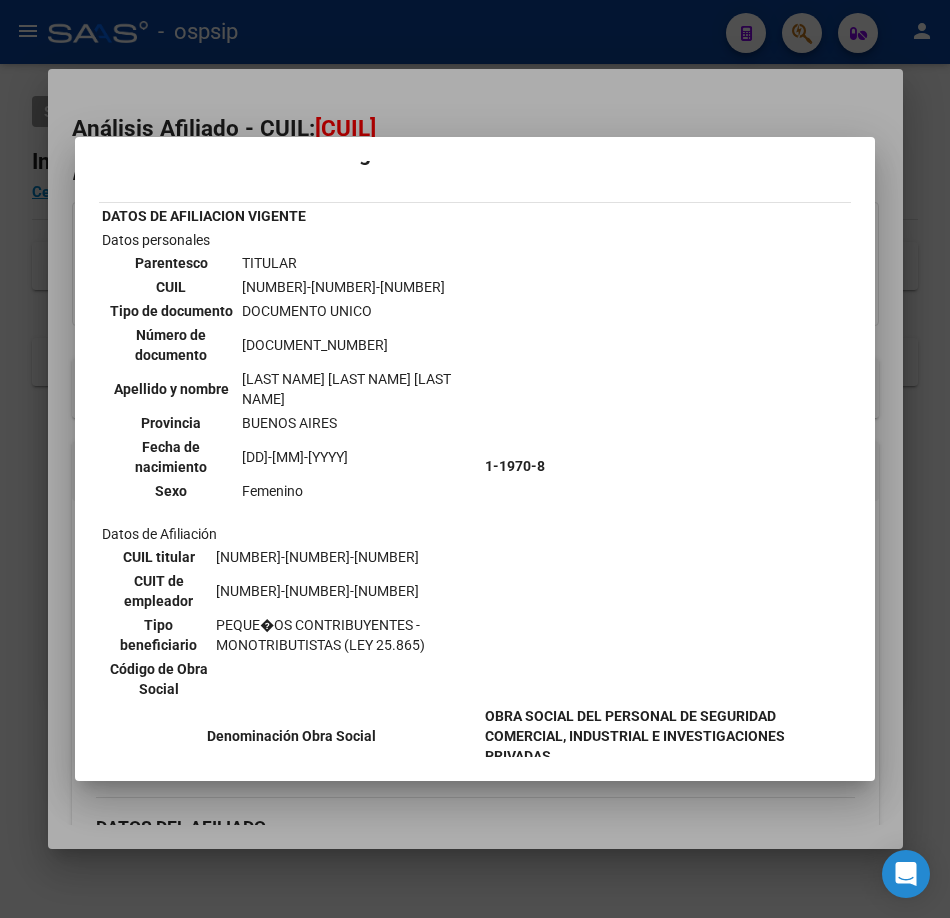 scroll, scrollTop: 50, scrollLeft: 0, axis: vertical 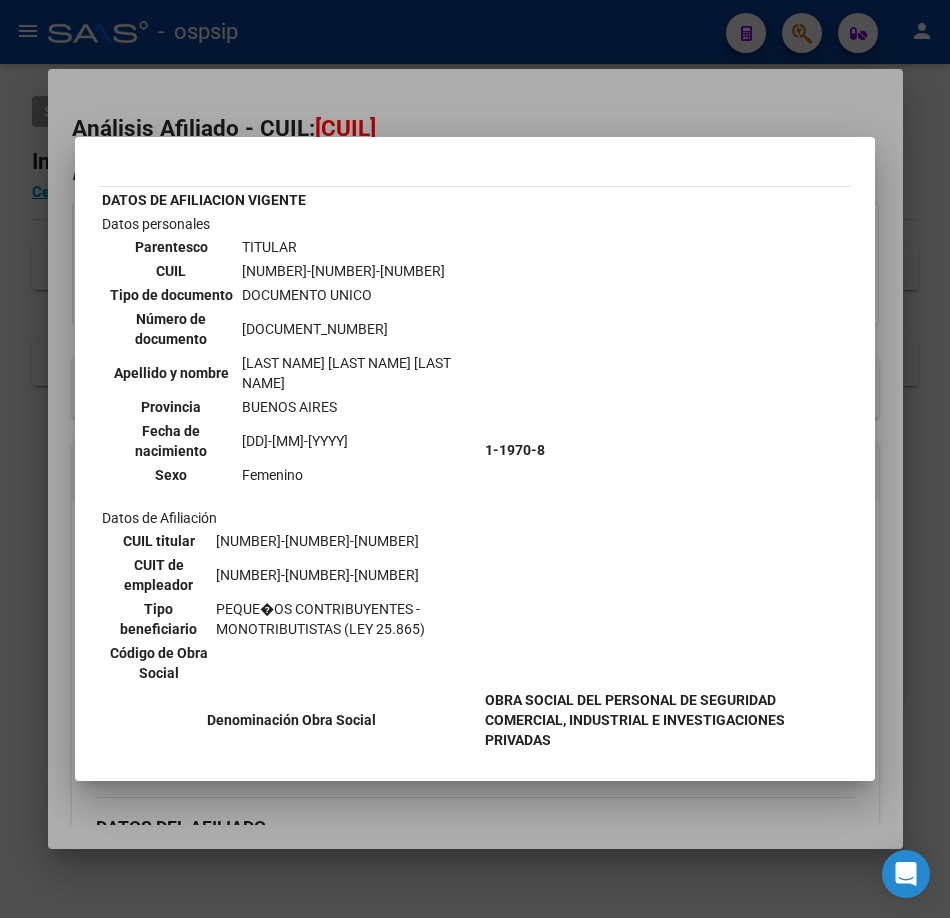 click at bounding box center (475, 459) 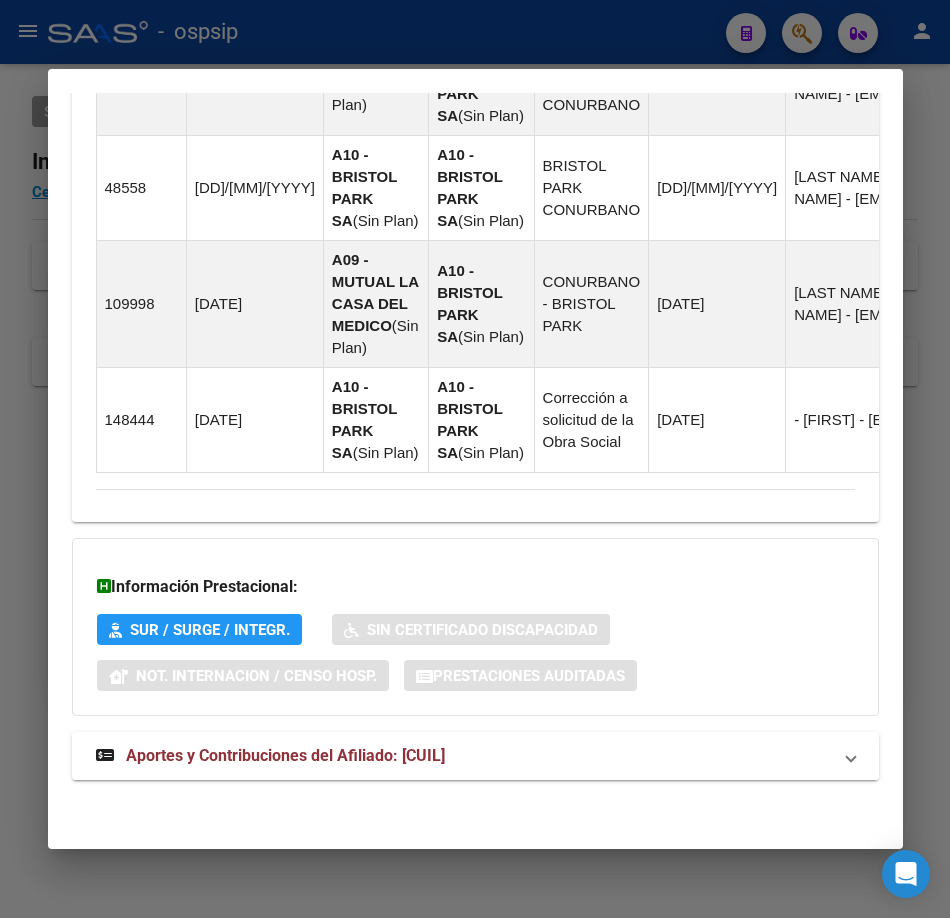 click on "Aportes y Contribuciones del Afiliado: [CUIL]" at bounding box center [285, 755] 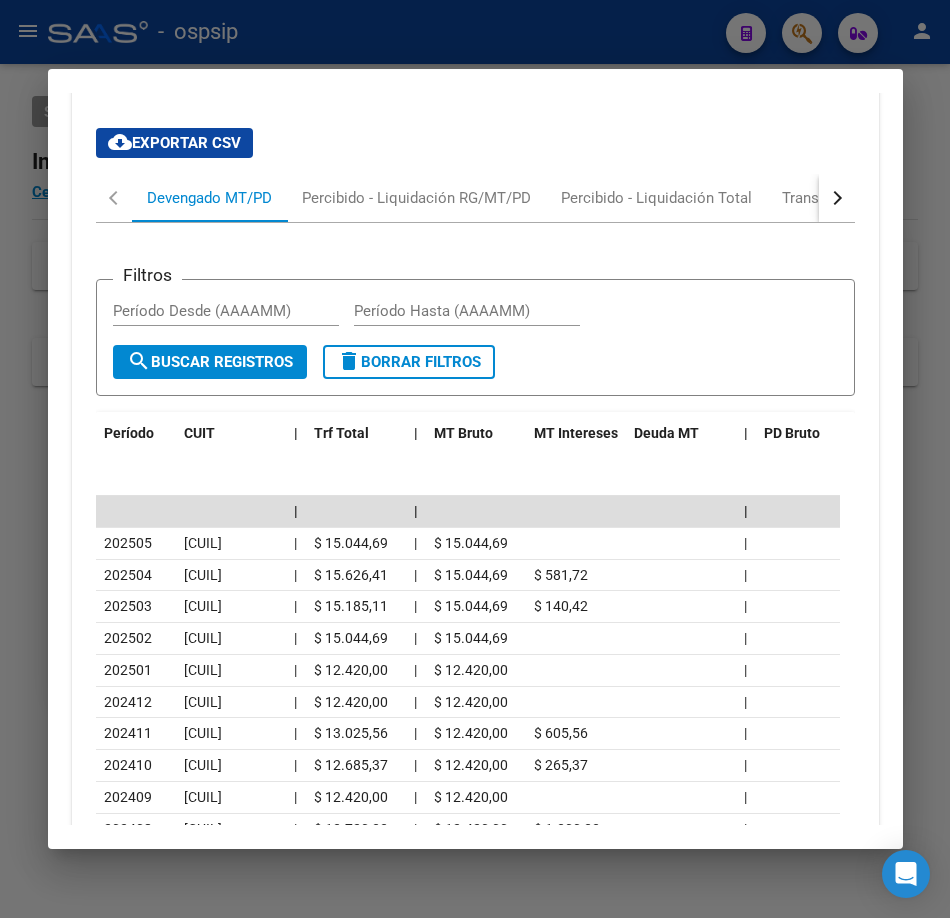 scroll, scrollTop: 2568, scrollLeft: 0, axis: vertical 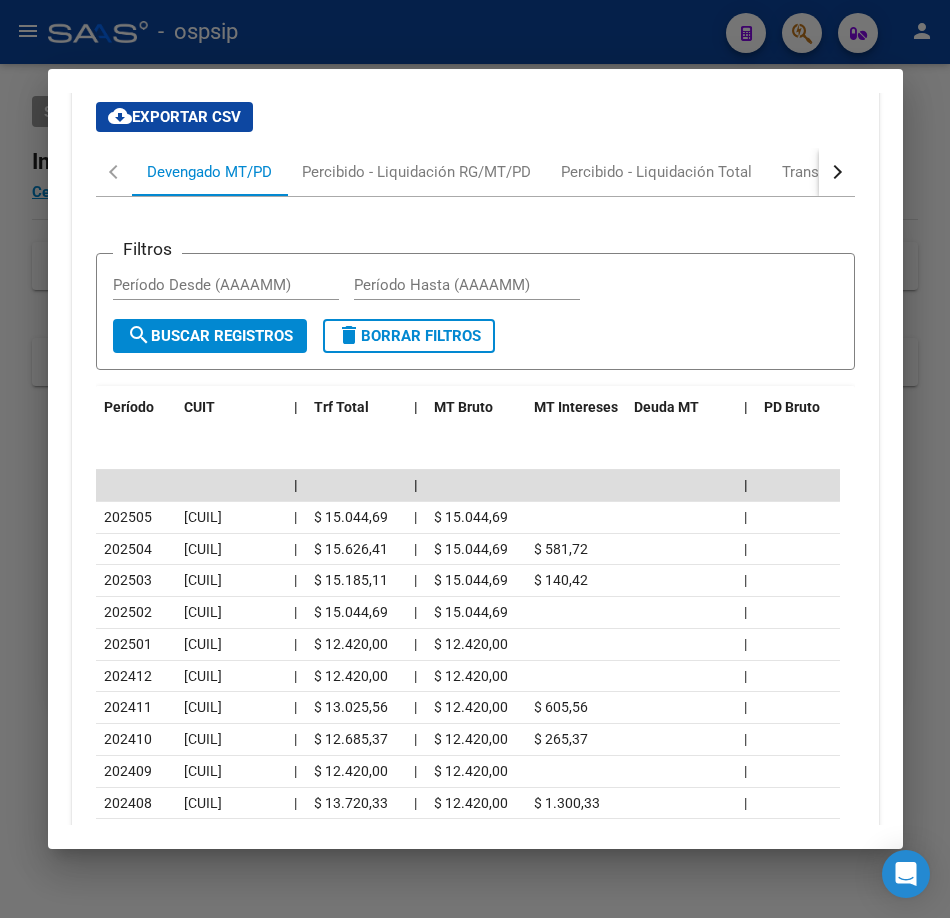 click at bounding box center (475, 459) 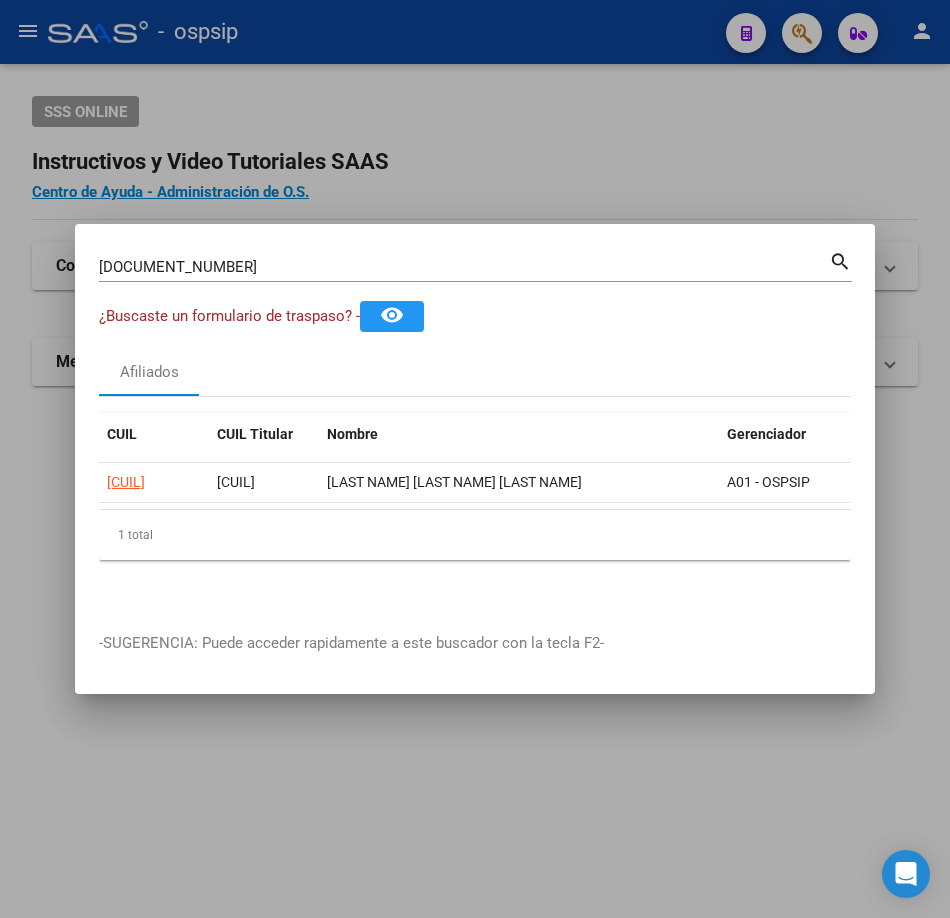 click on "[DOCUMENT_NUMBER]" at bounding box center [464, 267] 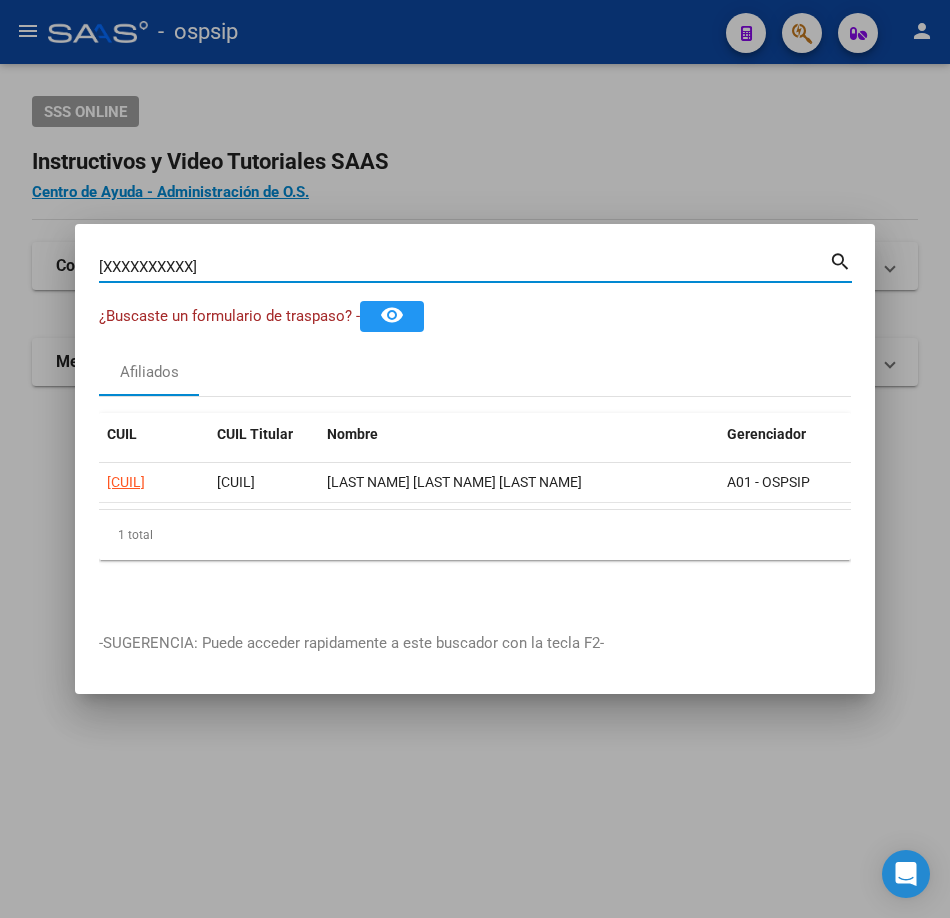 type on "[XXXXXXXXXX]" 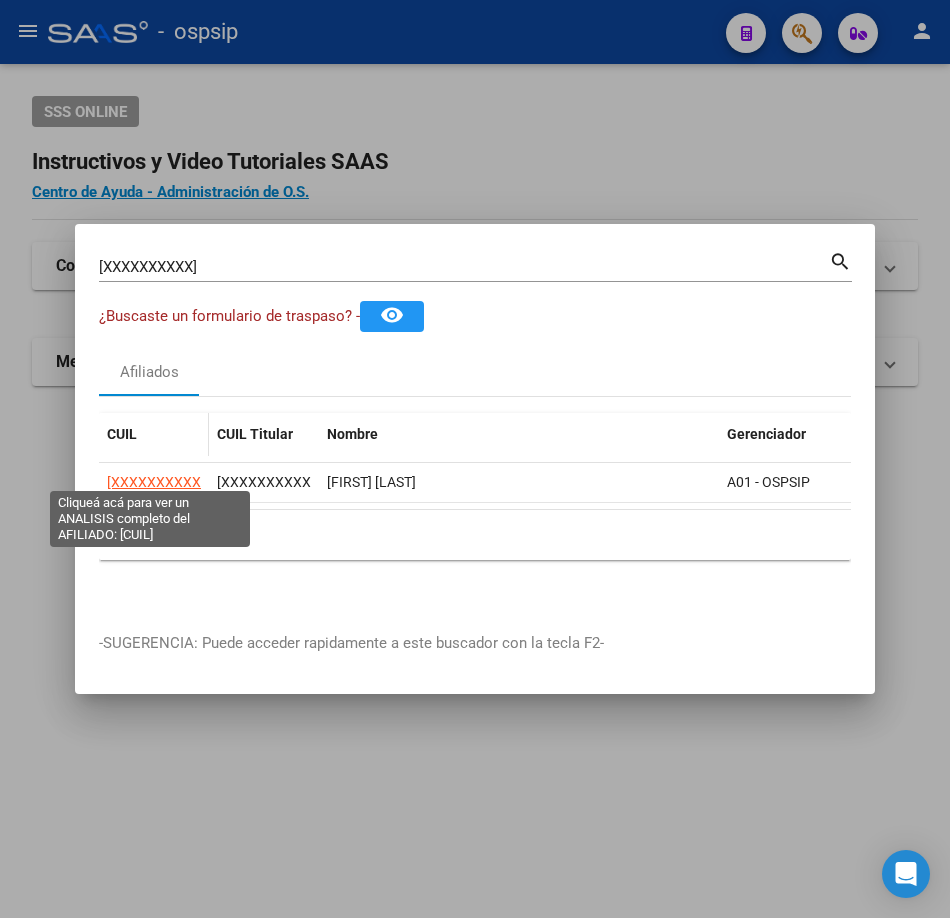 click on "[XXXXXXXXXXXXXX]" 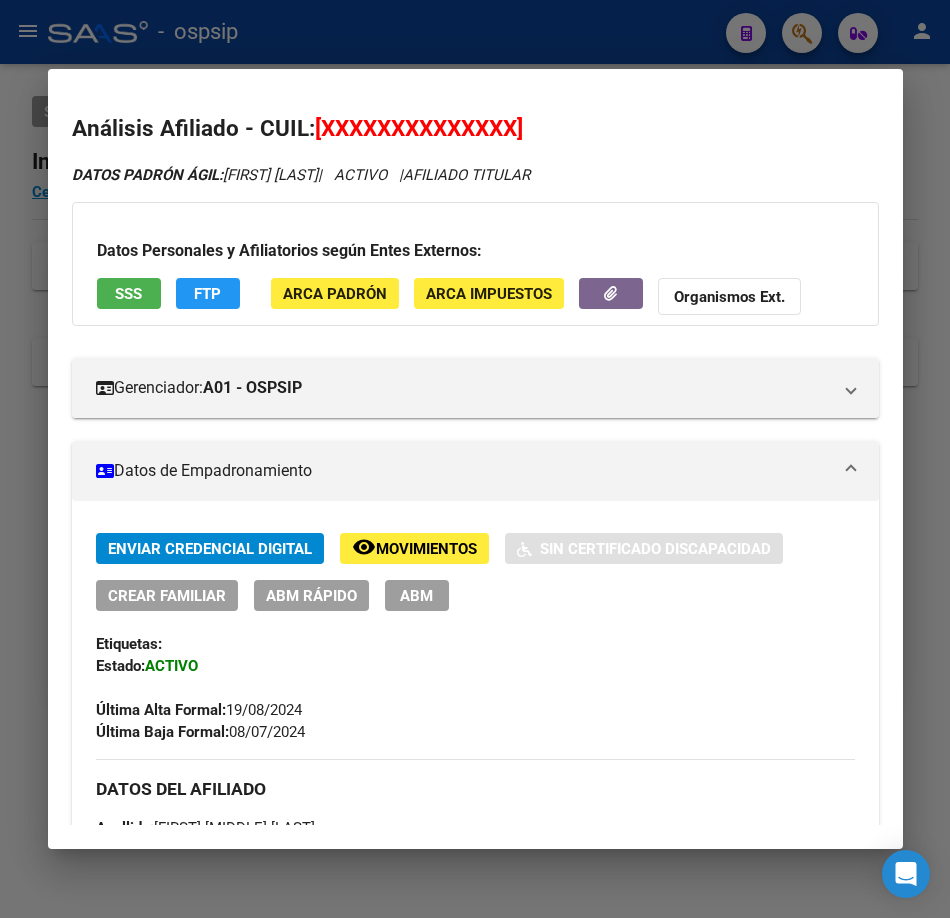 click on "Datos Personales y Afiliatorios según Entes Externos: SSS FTP ARCA Padrón ARCA Impuestos Organismos Ext." at bounding box center [475, 264] 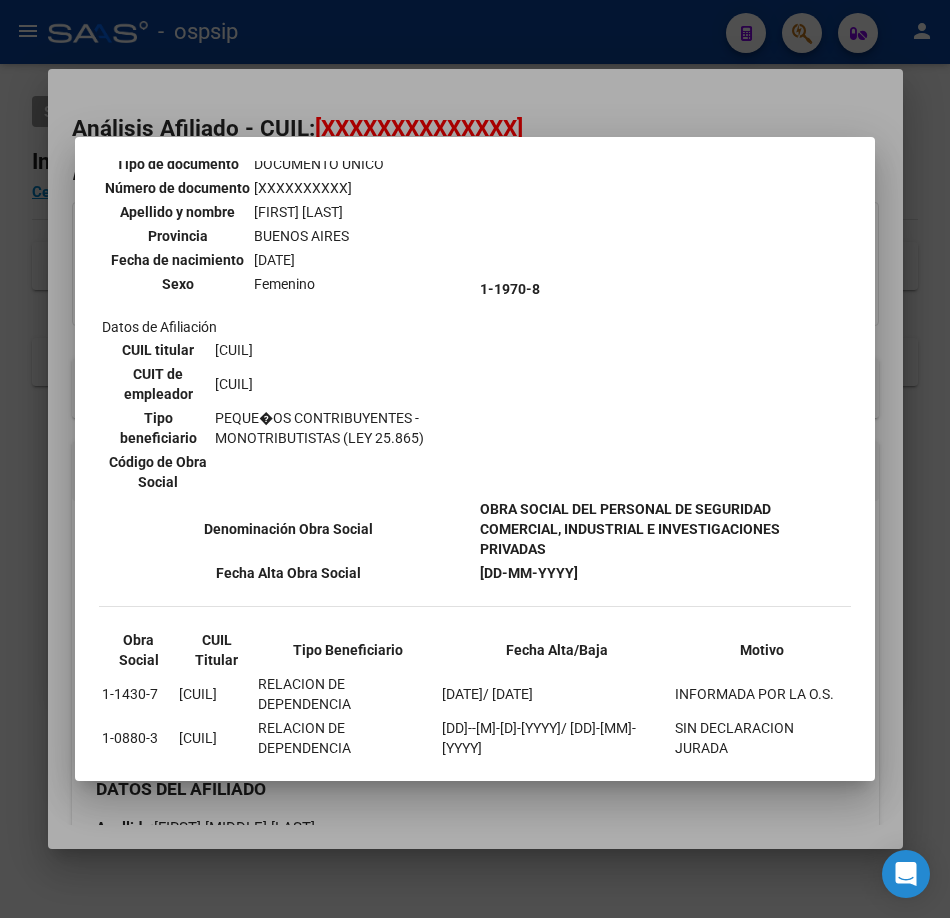 scroll, scrollTop: 189, scrollLeft: 0, axis: vertical 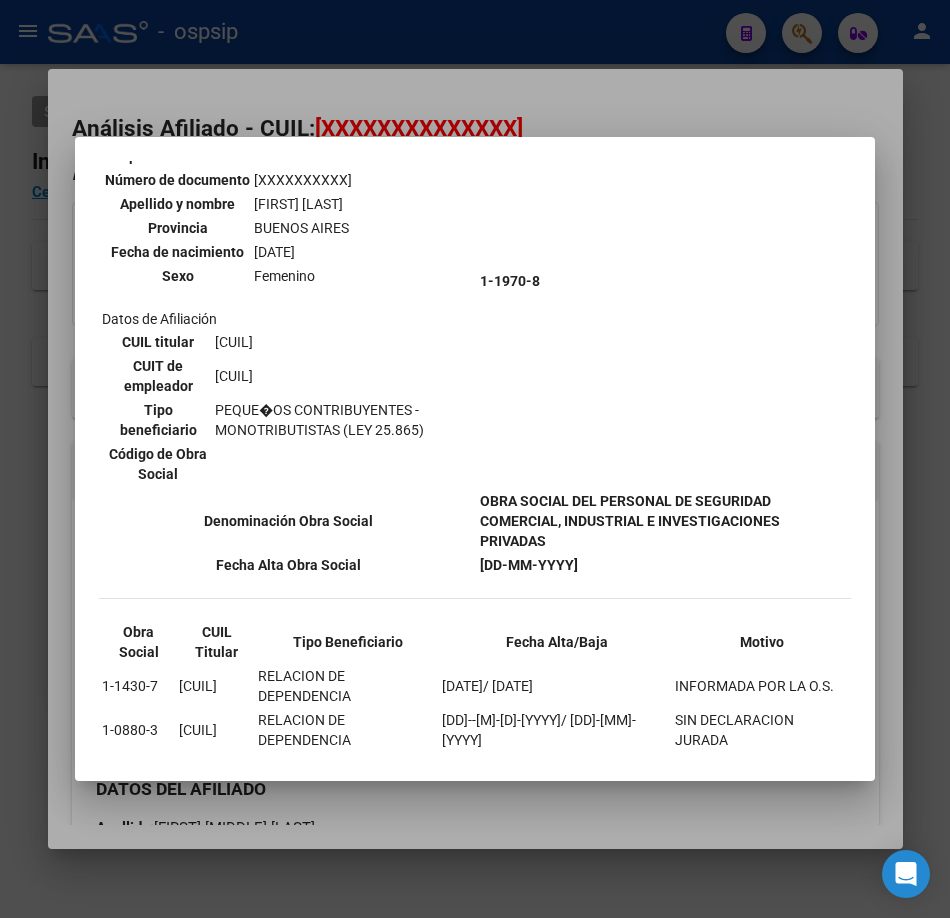 click at bounding box center [475, 459] 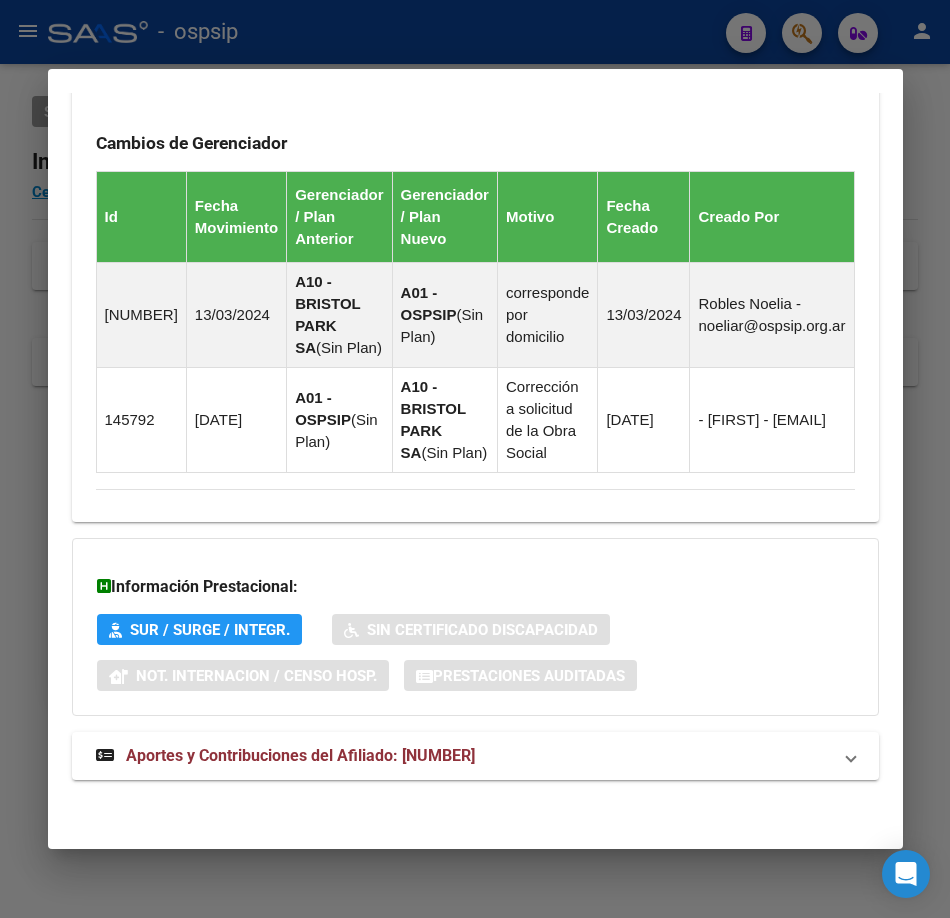 click on "Aportes y Contribuciones del Afiliado: [NUMBER]" at bounding box center (285, 756) 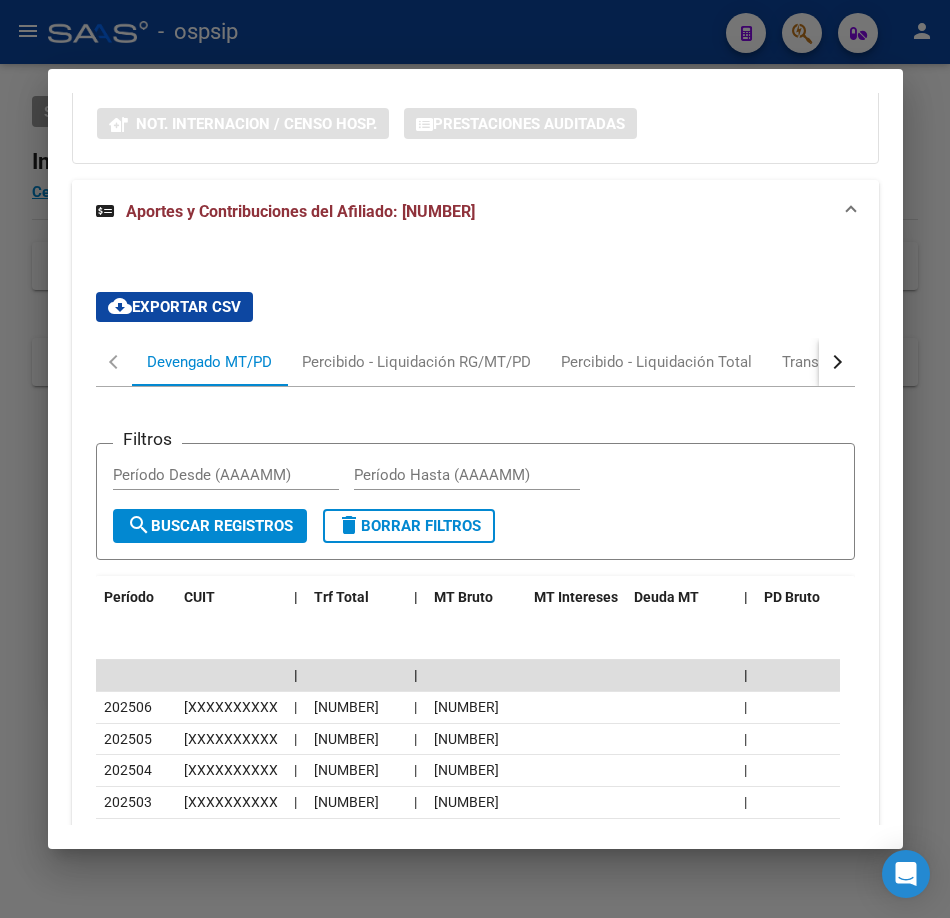 scroll, scrollTop: 1797, scrollLeft: 0, axis: vertical 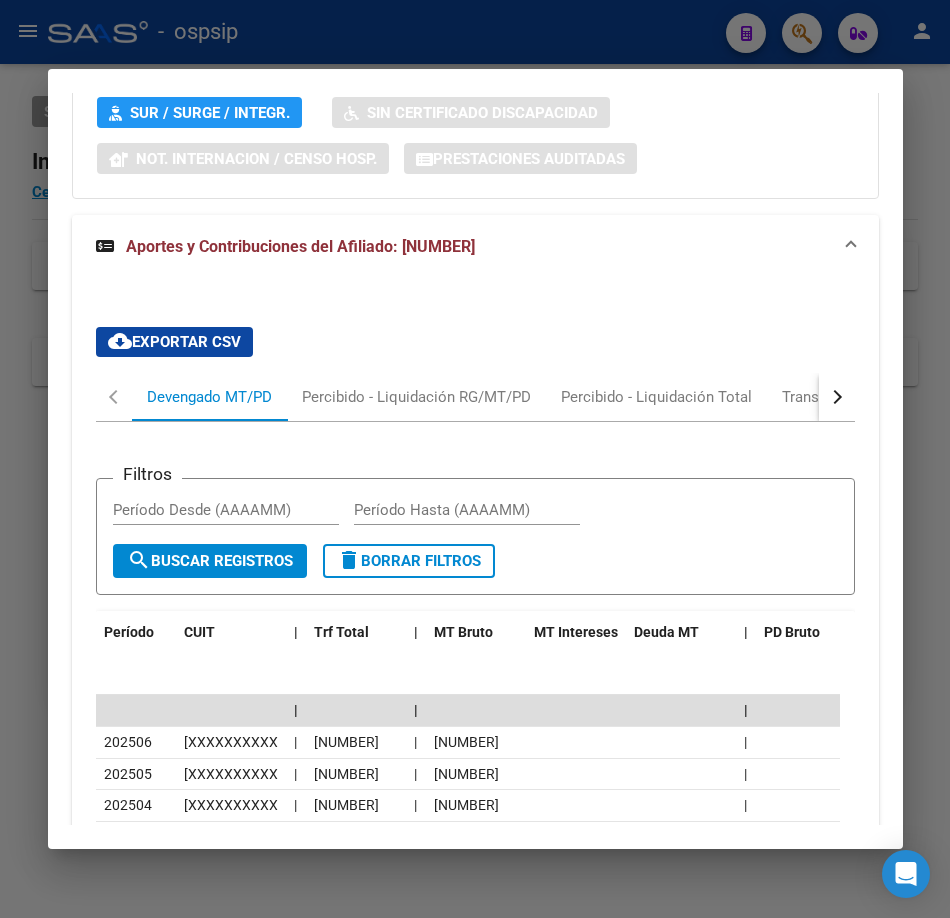 click at bounding box center [475, 459] 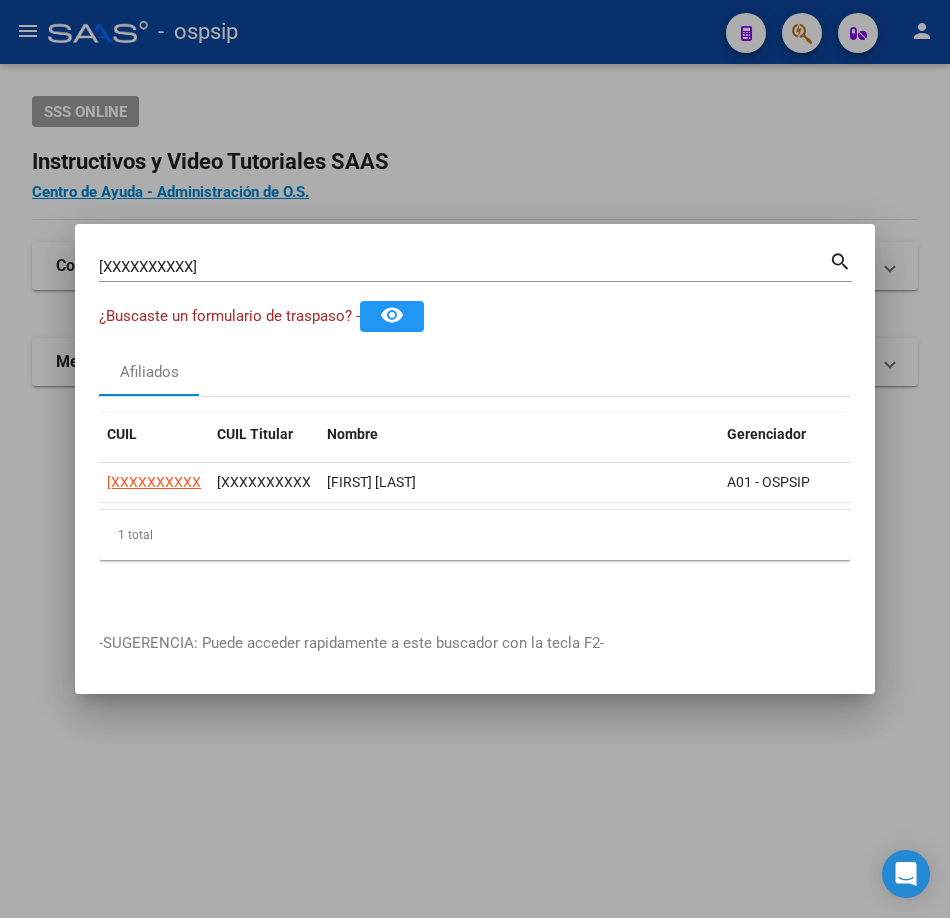 click on "[XXXXXXXXXX]" at bounding box center (464, 267) 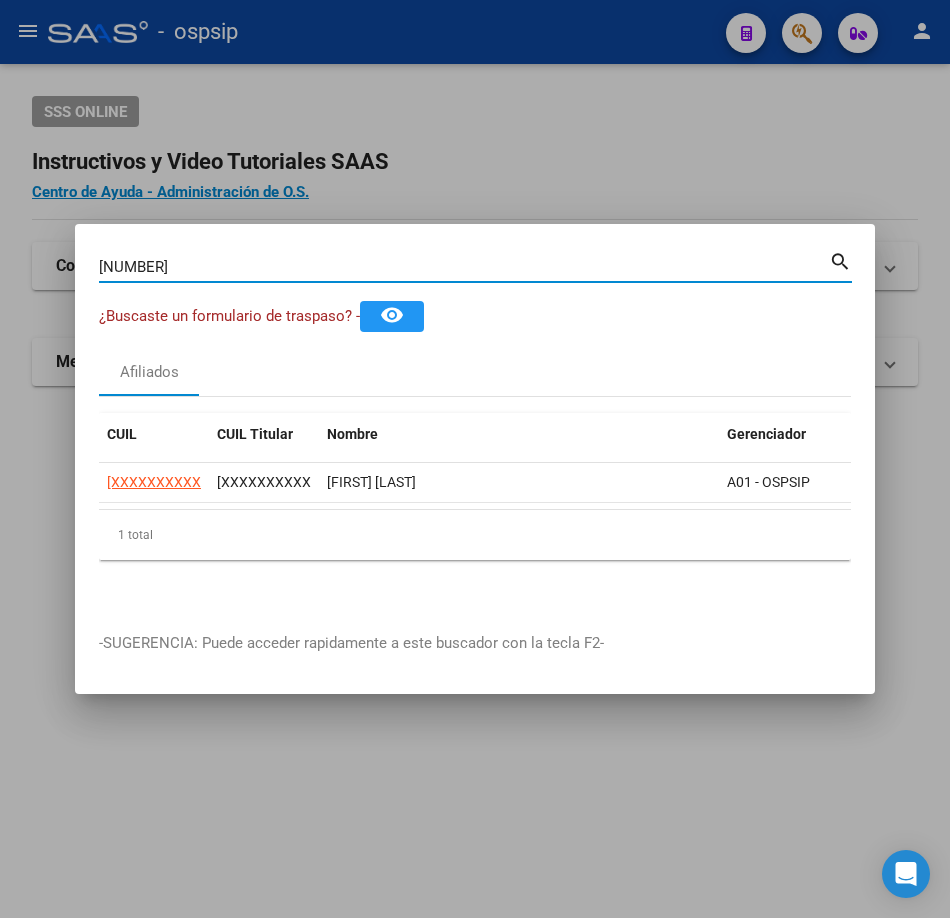 type on "[NUMBER]" 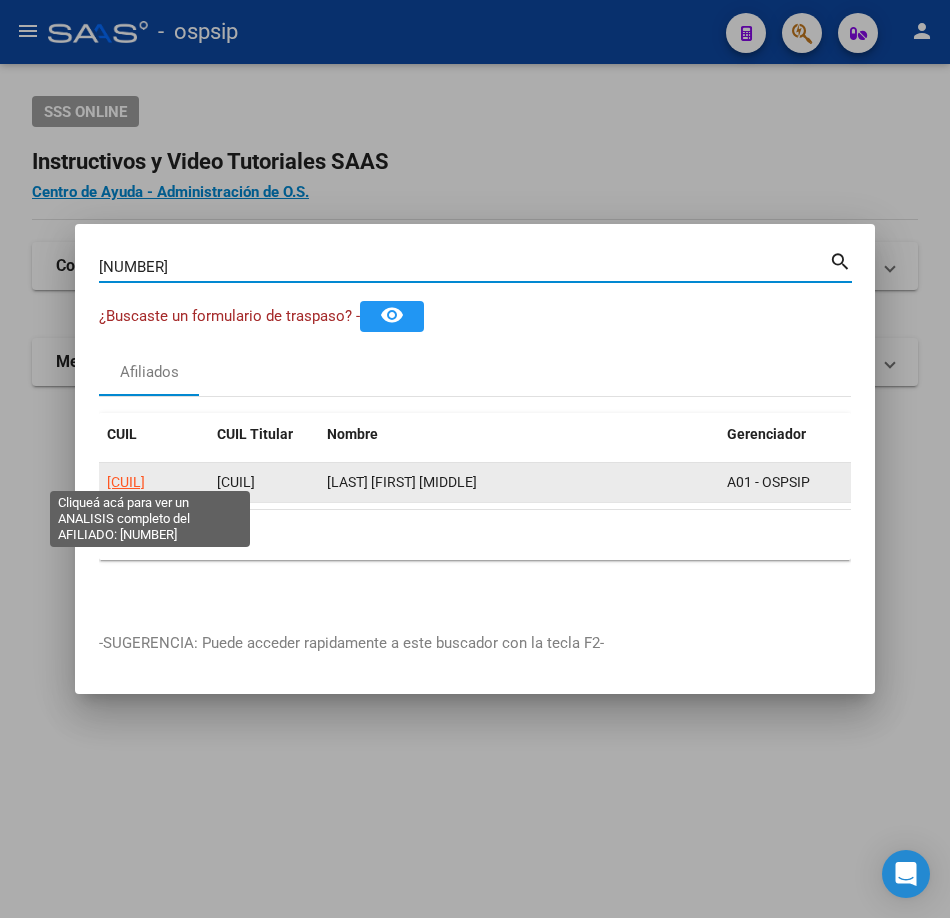 click on "[CUIL]" 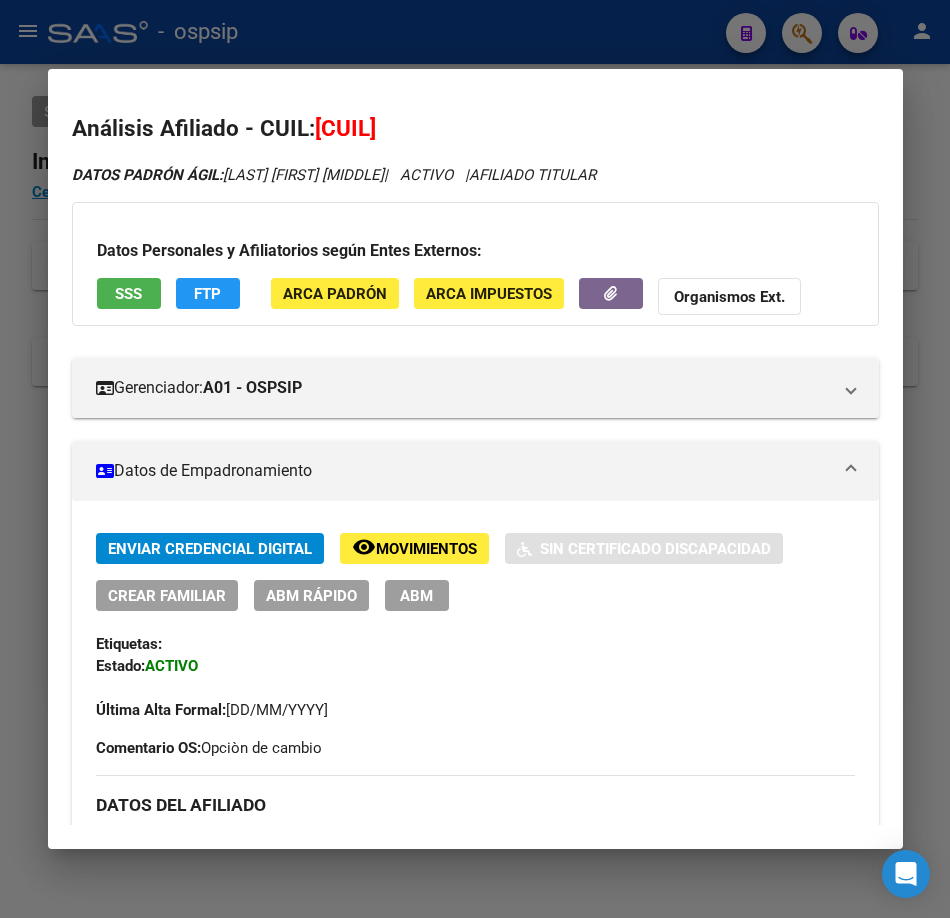 click on "Datos Personales y Afiliatorios según Entes Externos: SSS FTP ARCA Padrón ARCA Impuestos Organismos Ext." at bounding box center (475, 264) 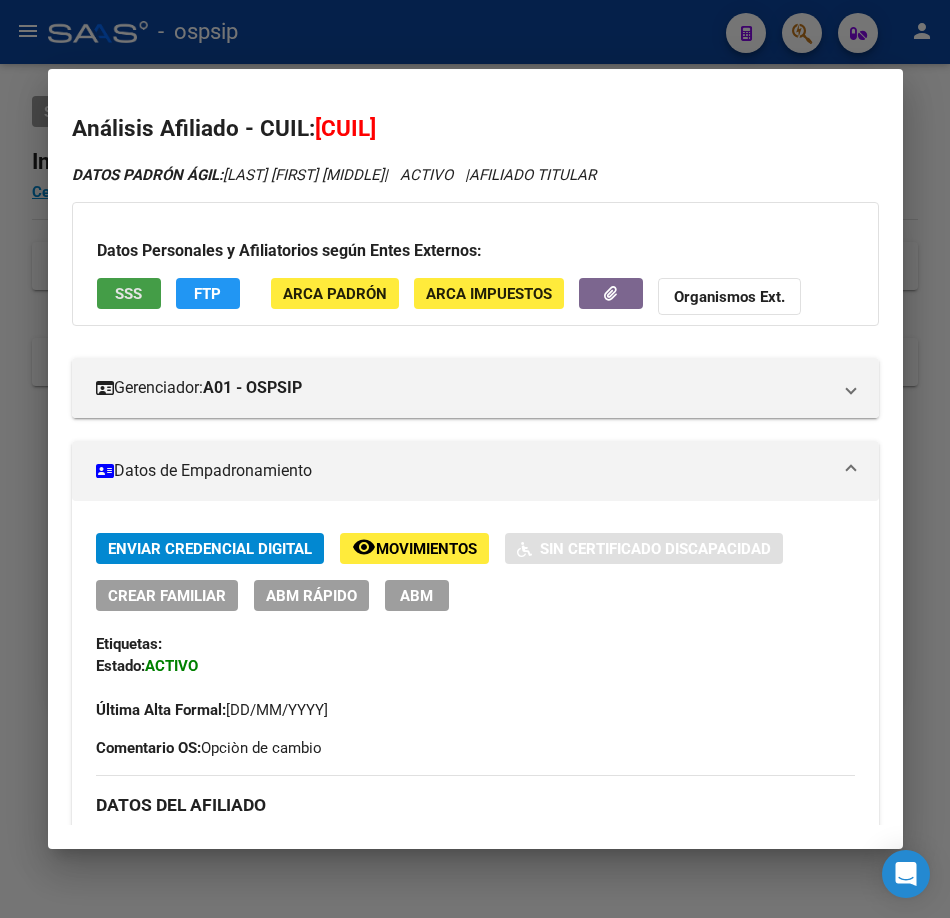 click on "SSS" at bounding box center (128, 294) 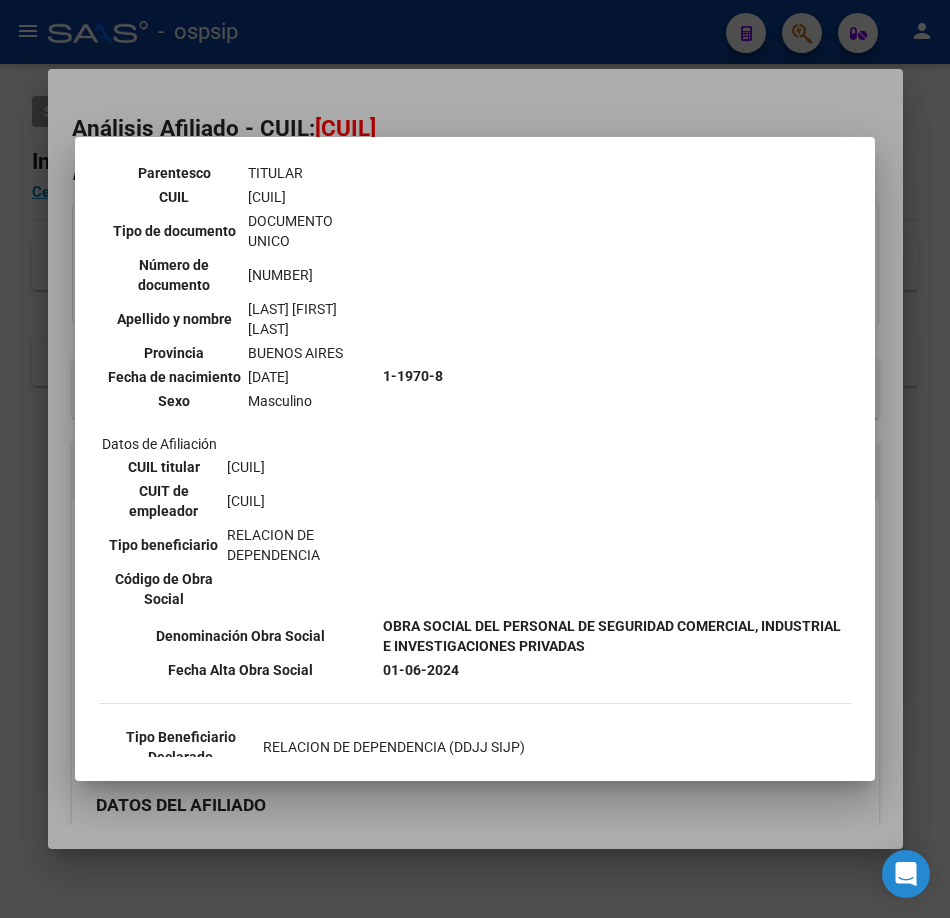 scroll, scrollTop: 400, scrollLeft: 0, axis: vertical 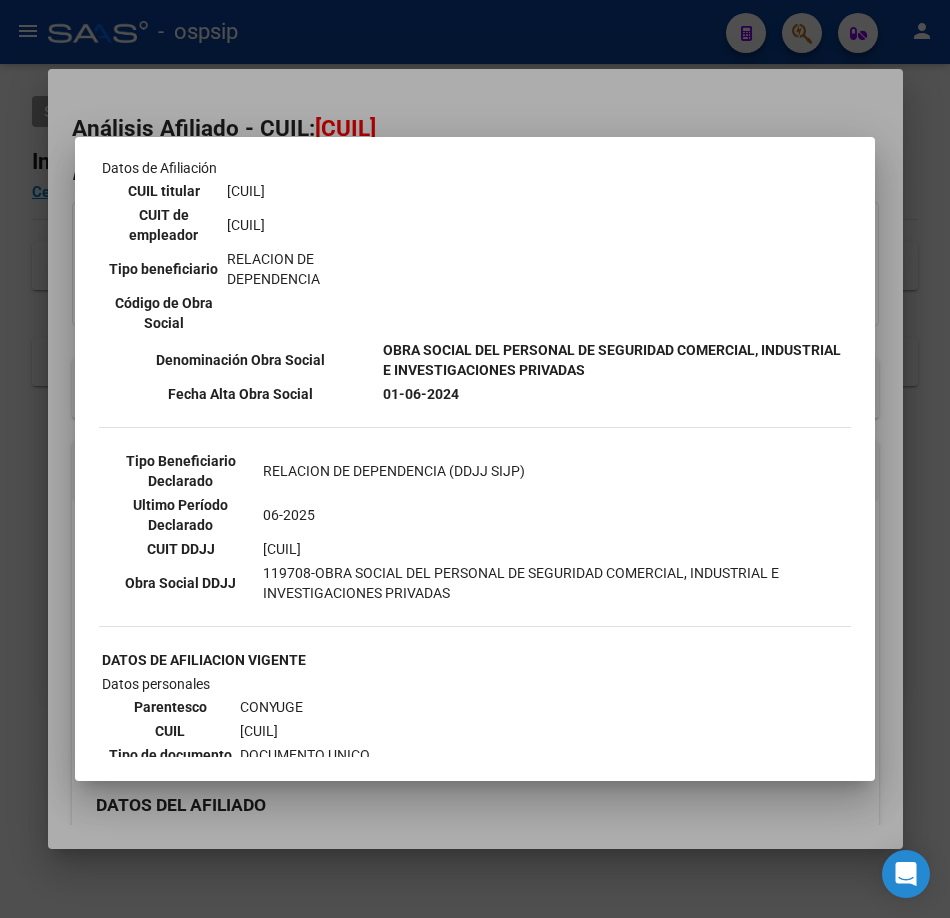 click at bounding box center (475, 459) 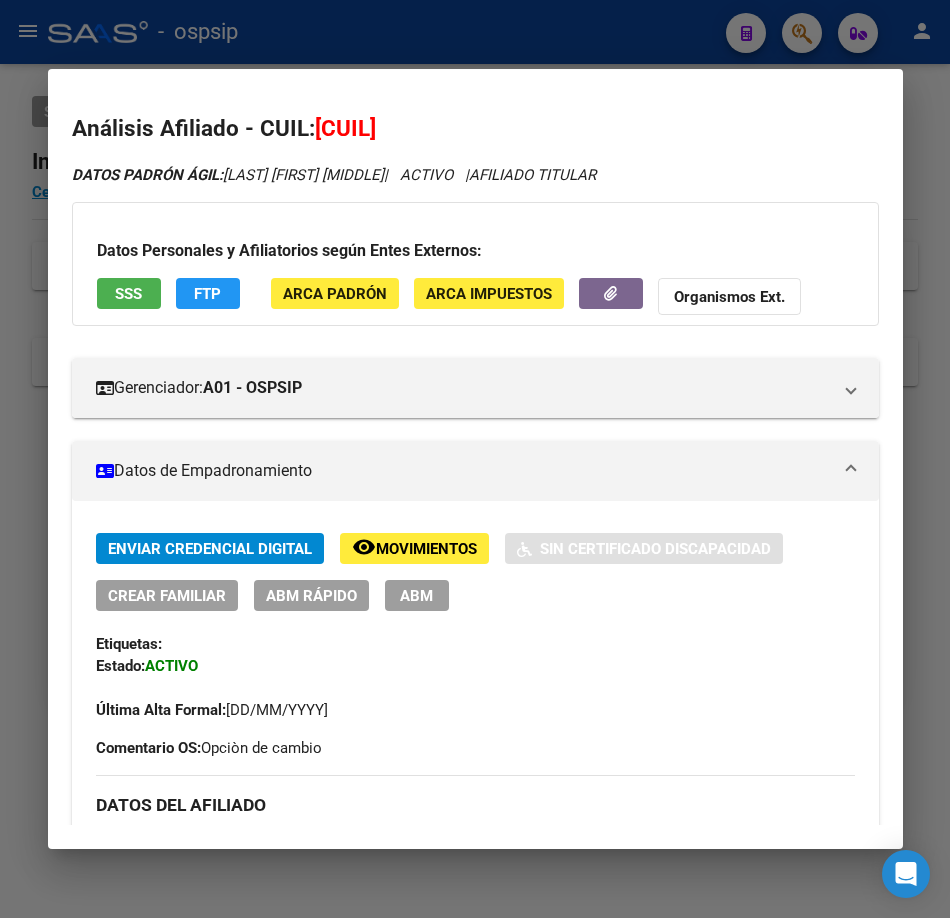 click on "Análisis Afiliado - CUIL:  [CUIL] DATOS PADRÓN ÁGIL:  [LAST] [FIRST] [FIRST]     |   ACTIVO   |     AFILIADO TITULAR  Datos Personales y Afiliatorios según Entes Externos: SSS FTP ARCA Padrón ARCA Impuestos Organismos Ext.    Gerenciador:      A01 - OSPSIP Atención telefónica: Atención emergencias: Otros Datos Útiles:    Datos de Empadronamiento  Enviar Credencial Digital remove_red_eye Movimientos    Sin Certificado Discapacidad Crear Familiar ABM Rápido ABM Etiquetas: Estado: ACTIVO Última Alta Formal:  [DATE] Comentario OS:  Opciòn de cambio DATOS DEL AFILIADO Apellido:  [FIRST] [FIRST] [LAST]  CUIL:  [CUIL] Documento:  DU - DOCUMENTO UNICO [NUMBER]" at bounding box center [475, 459] 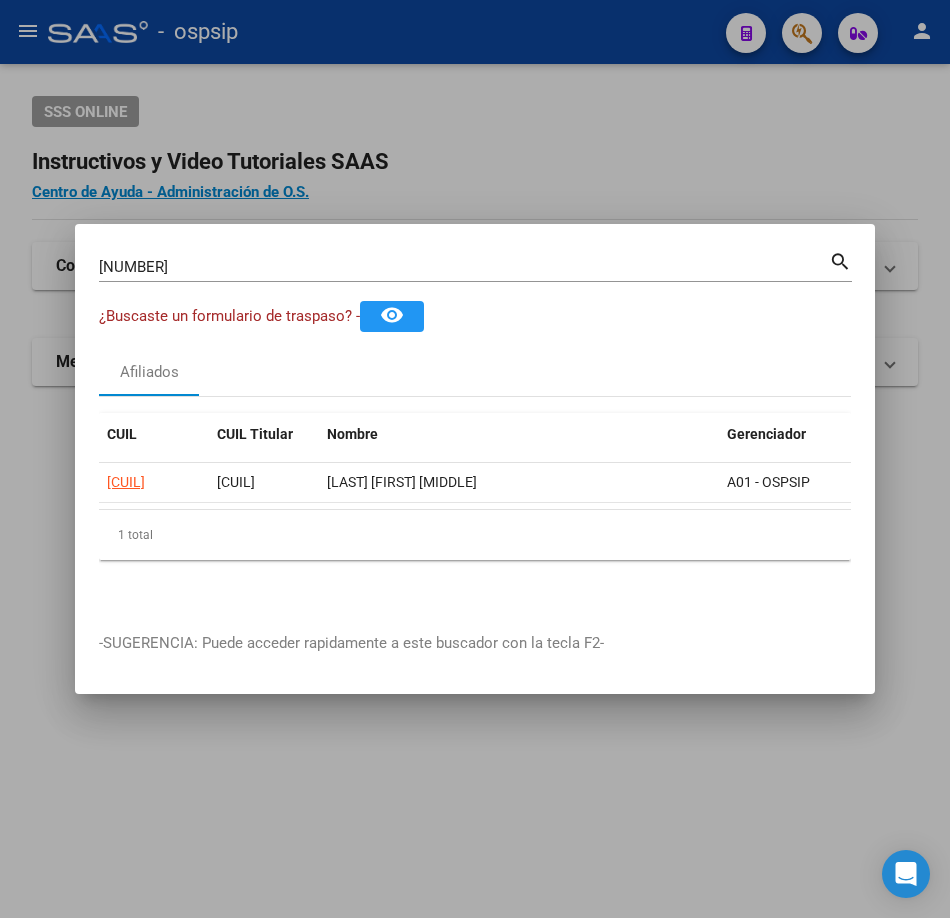 click on "[NUMBER]" at bounding box center [464, 267] 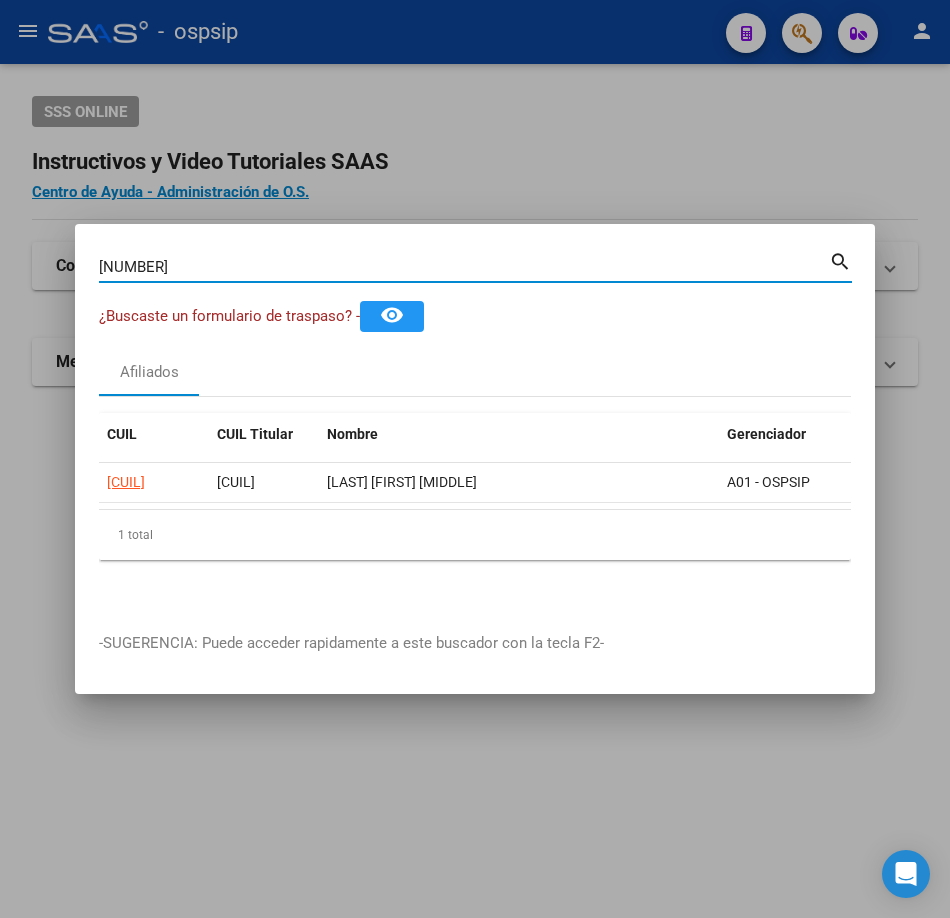 click on "[NUMBER]" at bounding box center (464, 267) 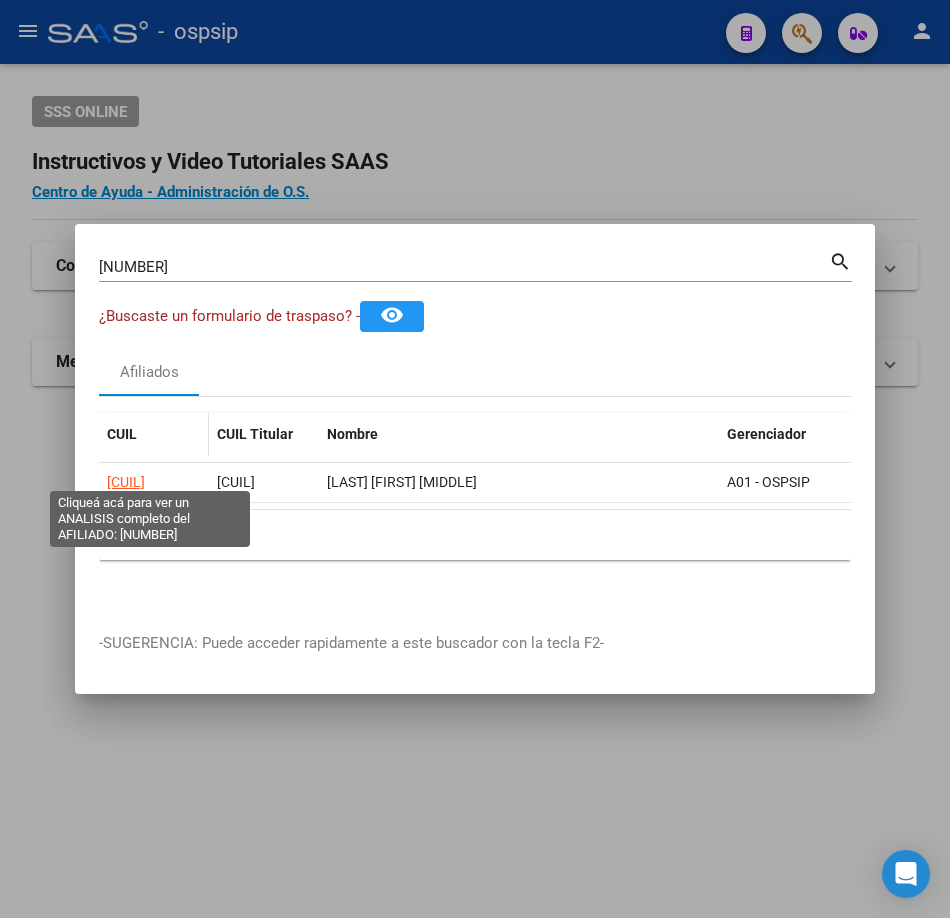 click on "[CUIL]" 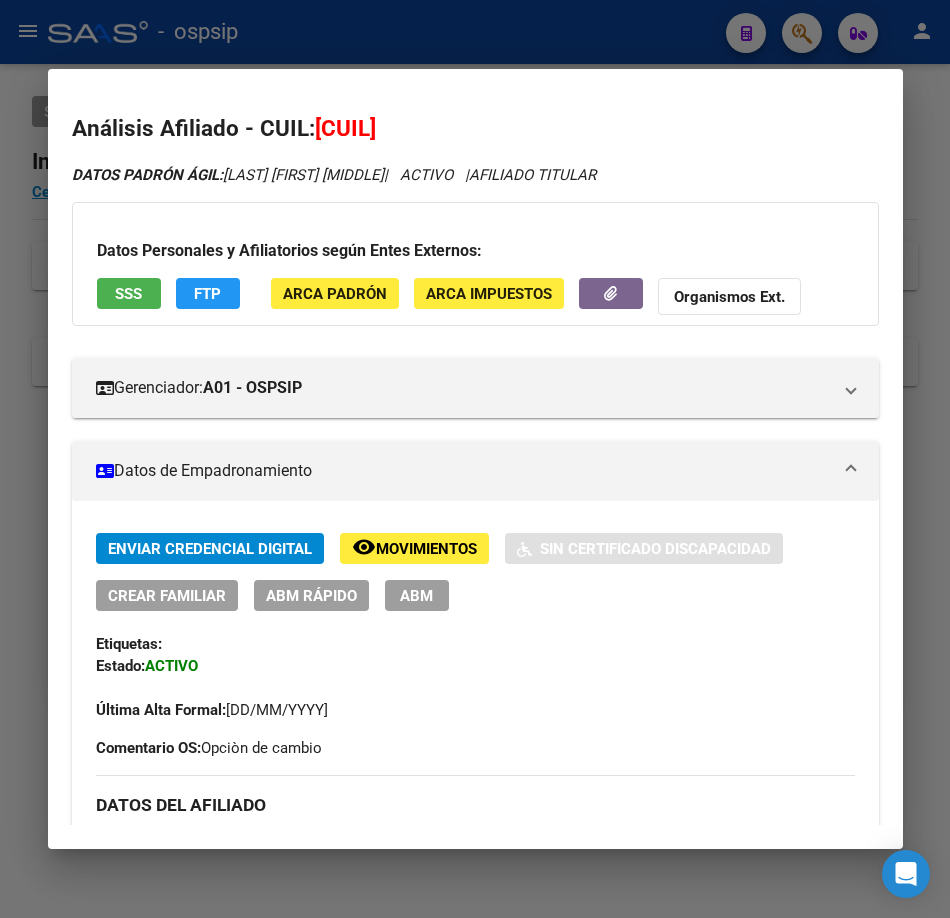 click on "SSS" at bounding box center [129, 293] 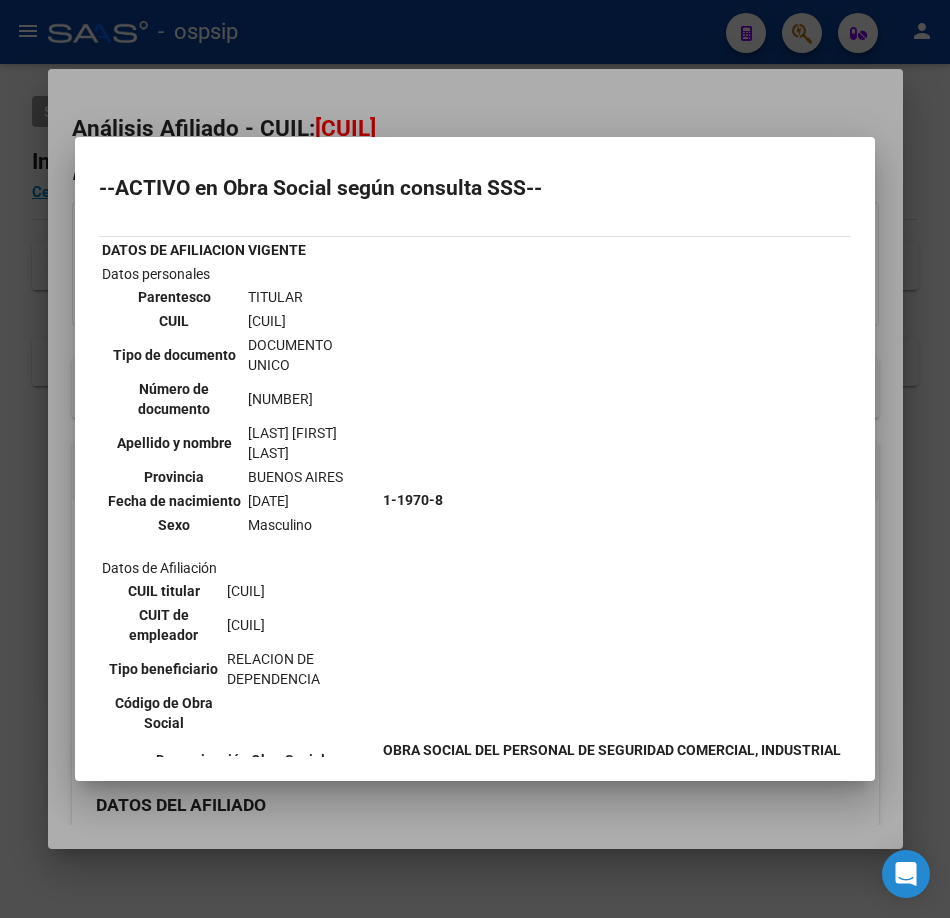 scroll, scrollTop: 700, scrollLeft: 0, axis: vertical 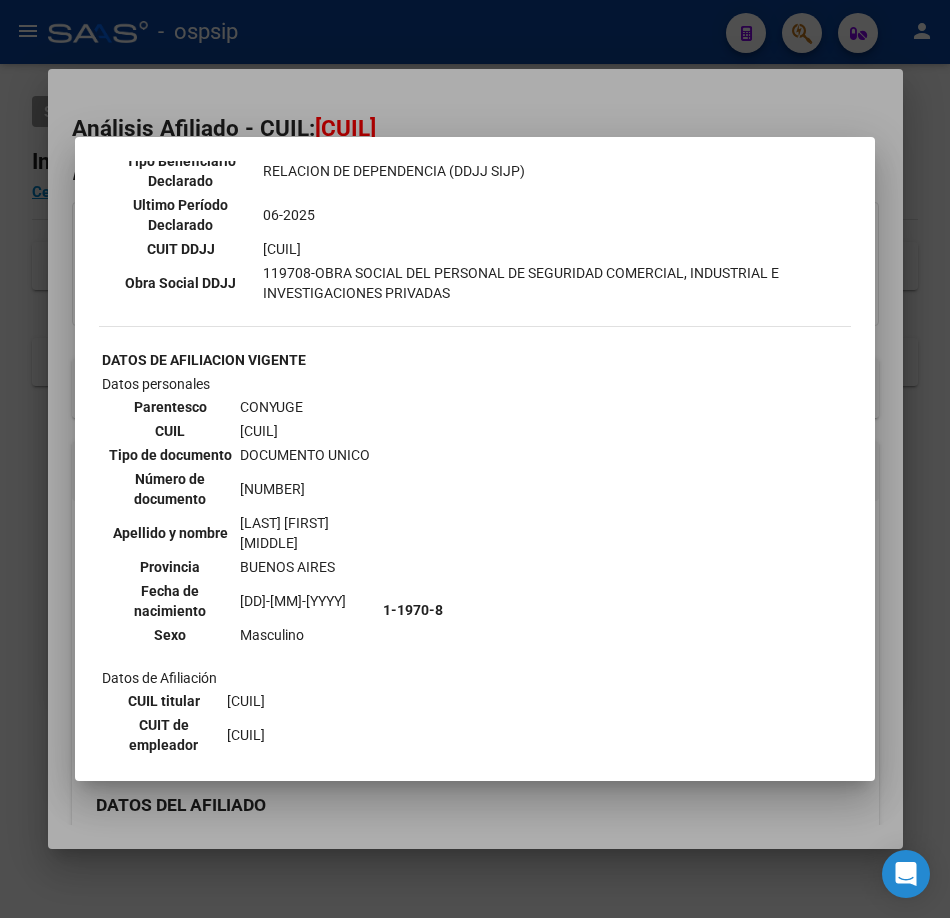click at bounding box center [475, 459] 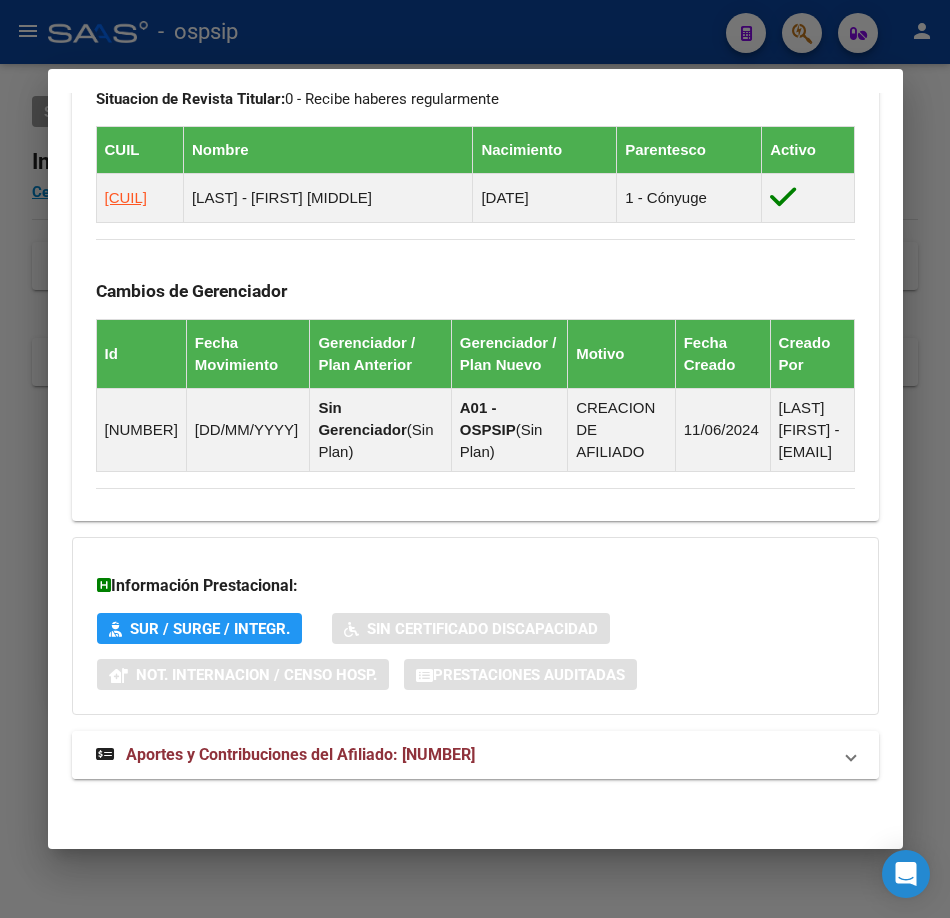 click on "Aportes y Contribuciones del Afiliado: [NUMBER]" at bounding box center (475, 755) 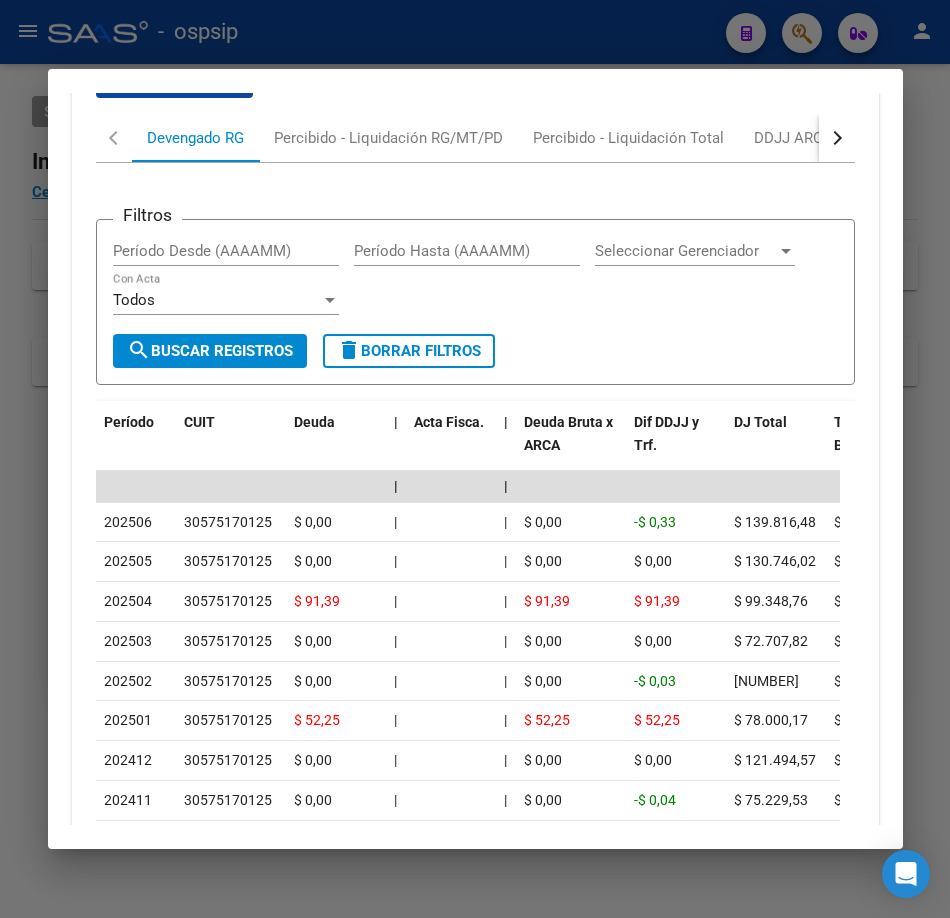 scroll, scrollTop: 2213, scrollLeft: 0, axis: vertical 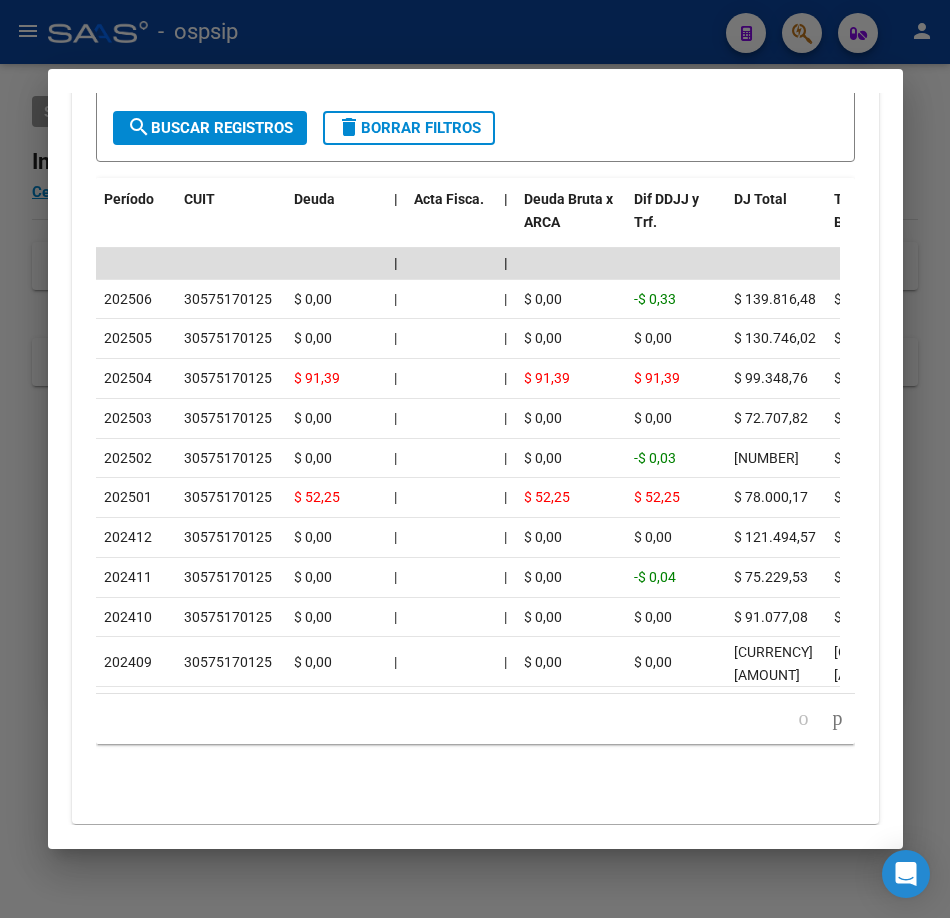 click at bounding box center (475, 459) 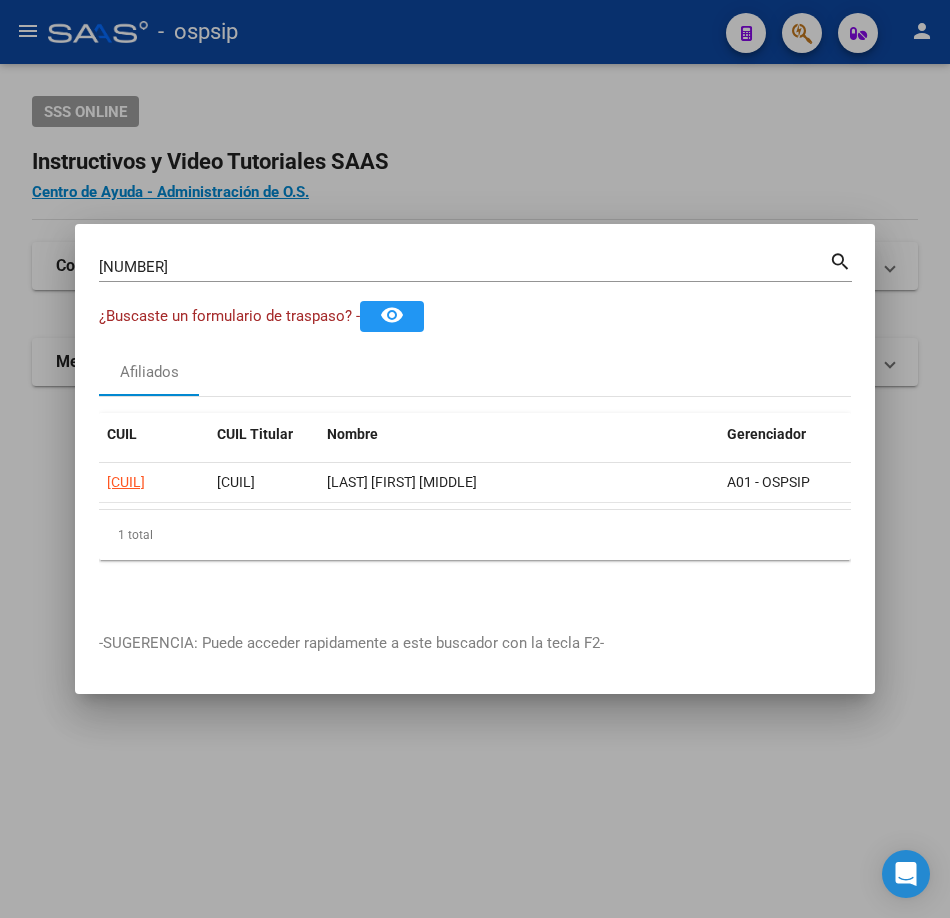 click on "[NUMBER] Buscar (apellido, dni, cuil, nro traspaso, cuit, obra social)" at bounding box center (464, 267) 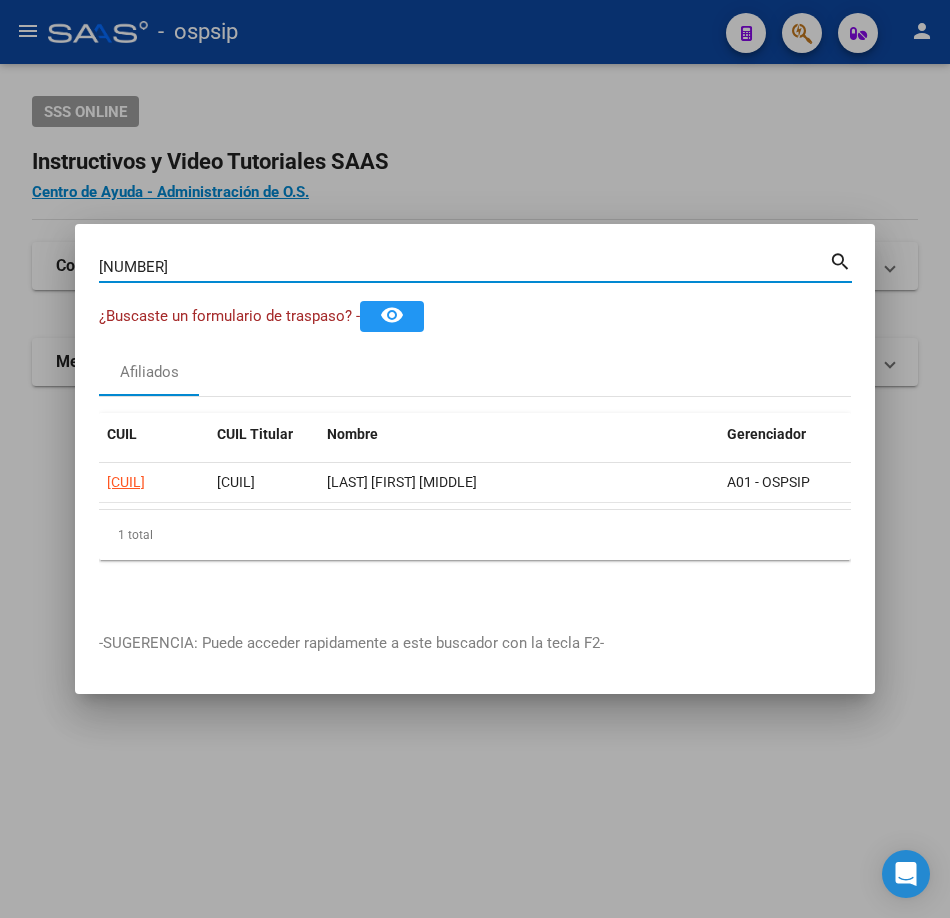 click on "[NUMBER] Buscar (apellido, dni, cuil, nro traspaso, cuit, obra social)" at bounding box center (464, 267) 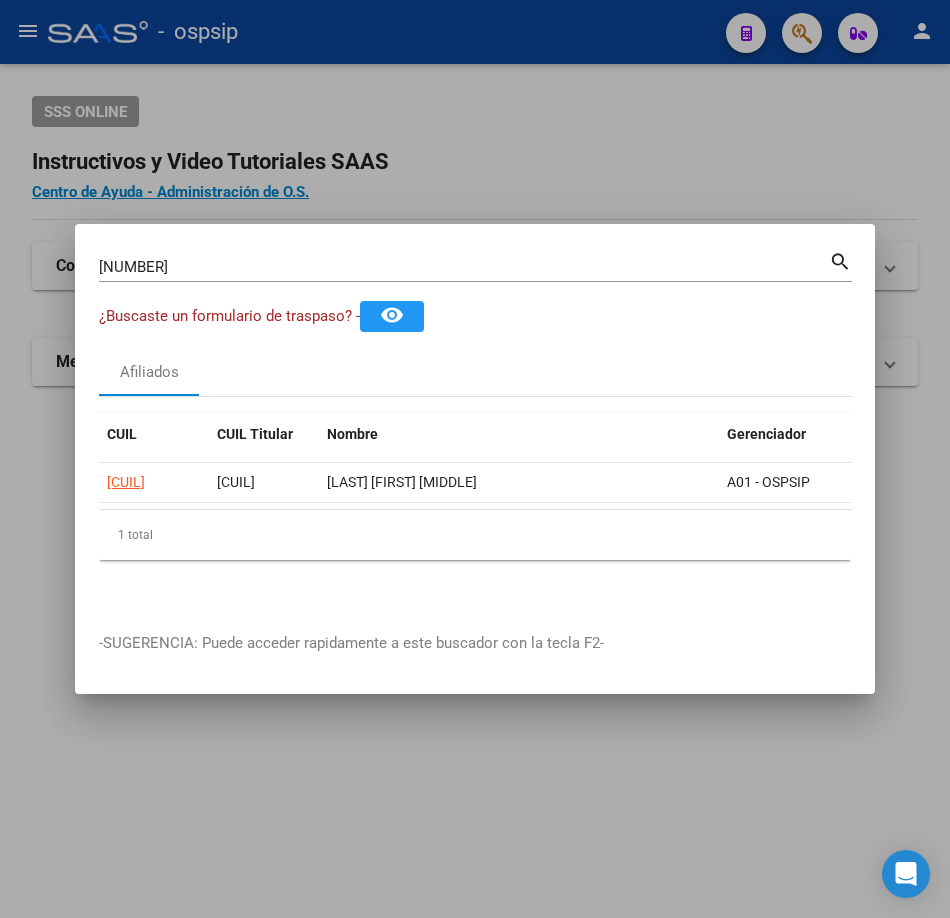click on "[NUMBER] Buscar (apellido, dni, cuil, nro traspaso, cuit, obra social)" at bounding box center [464, 267] 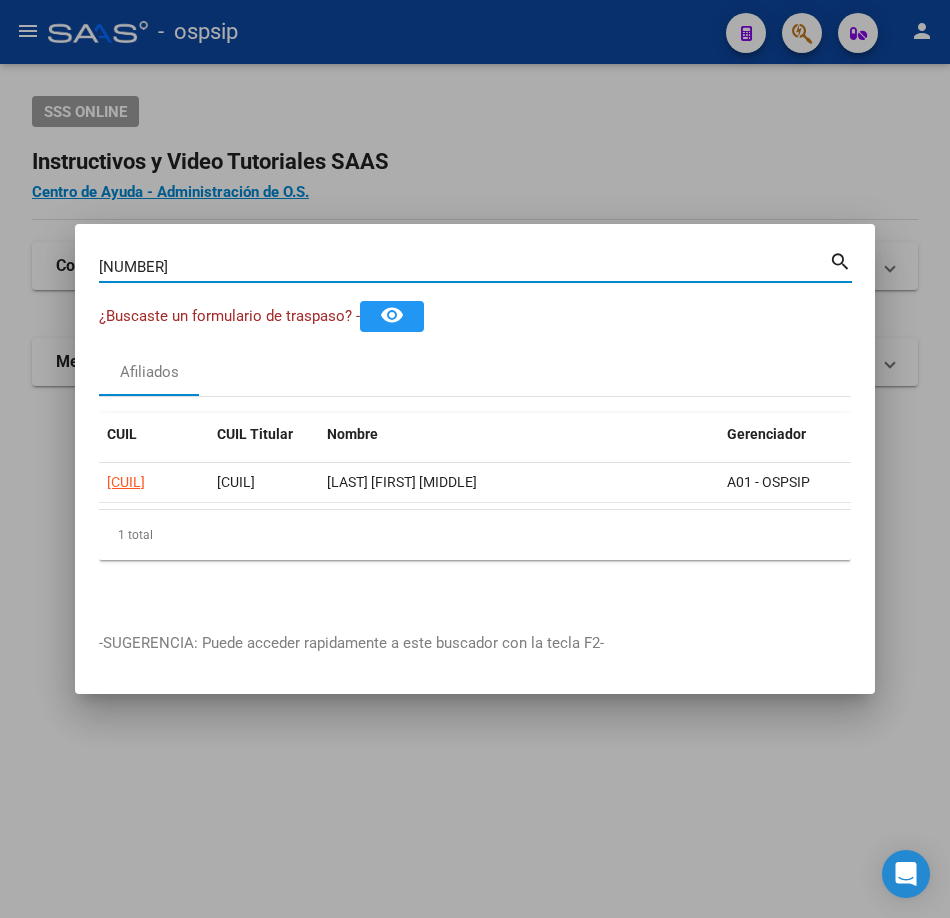 click on "[NUMBER]" at bounding box center [464, 267] 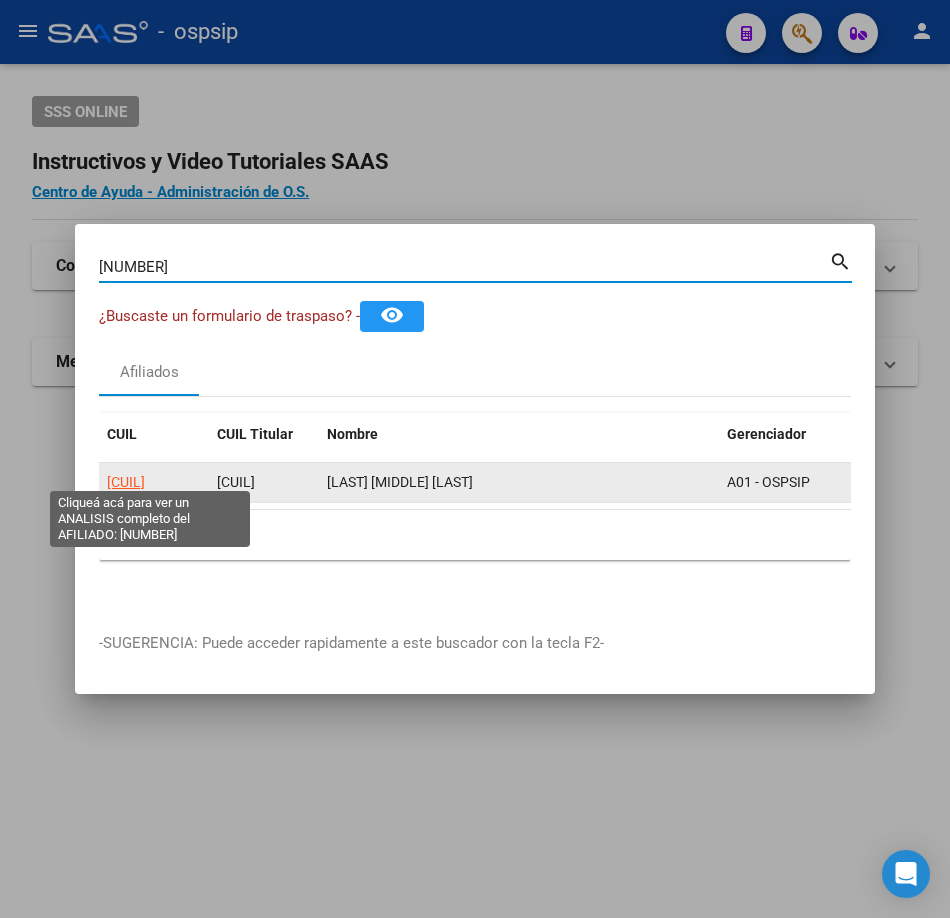 click on "[CUIL]" 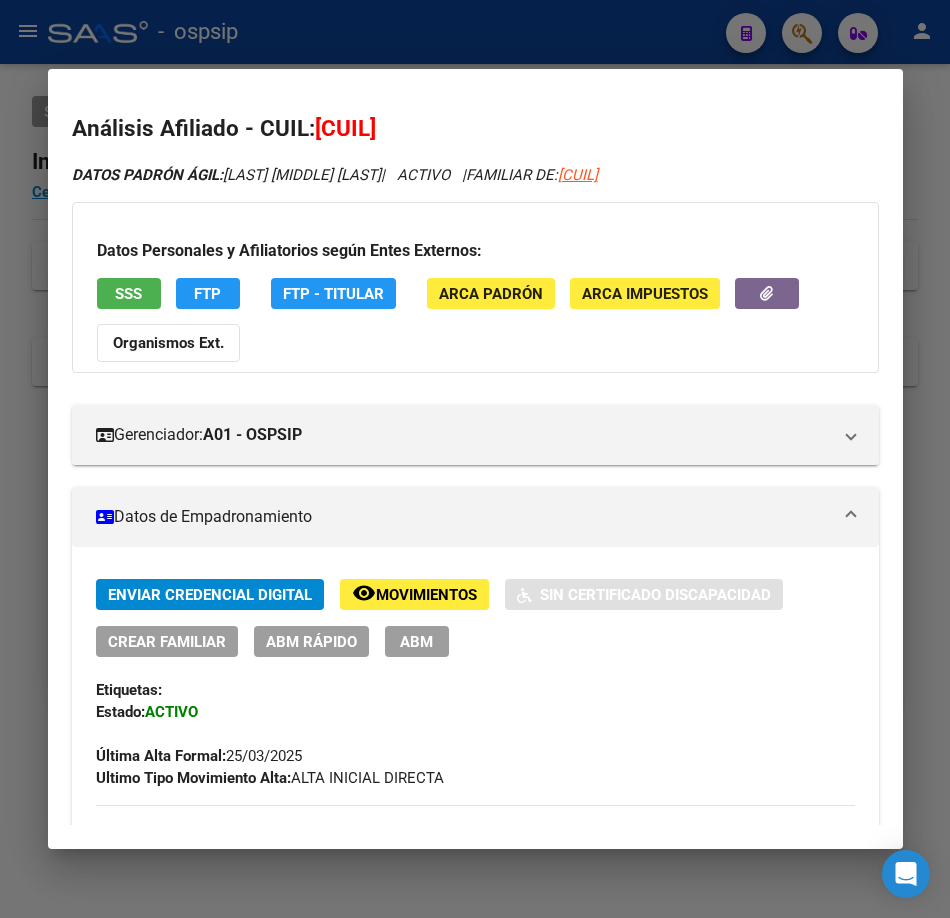 click on "SSS" at bounding box center [129, 293] 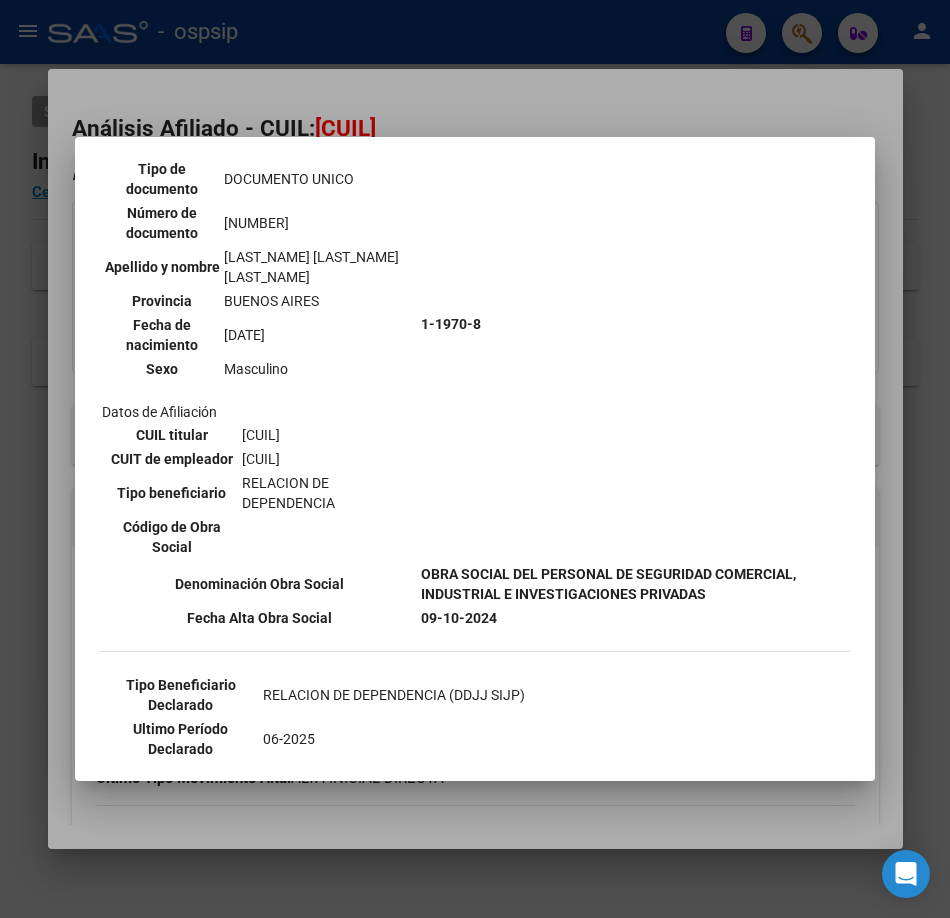 scroll, scrollTop: 400, scrollLeft: 0, axis: vertical 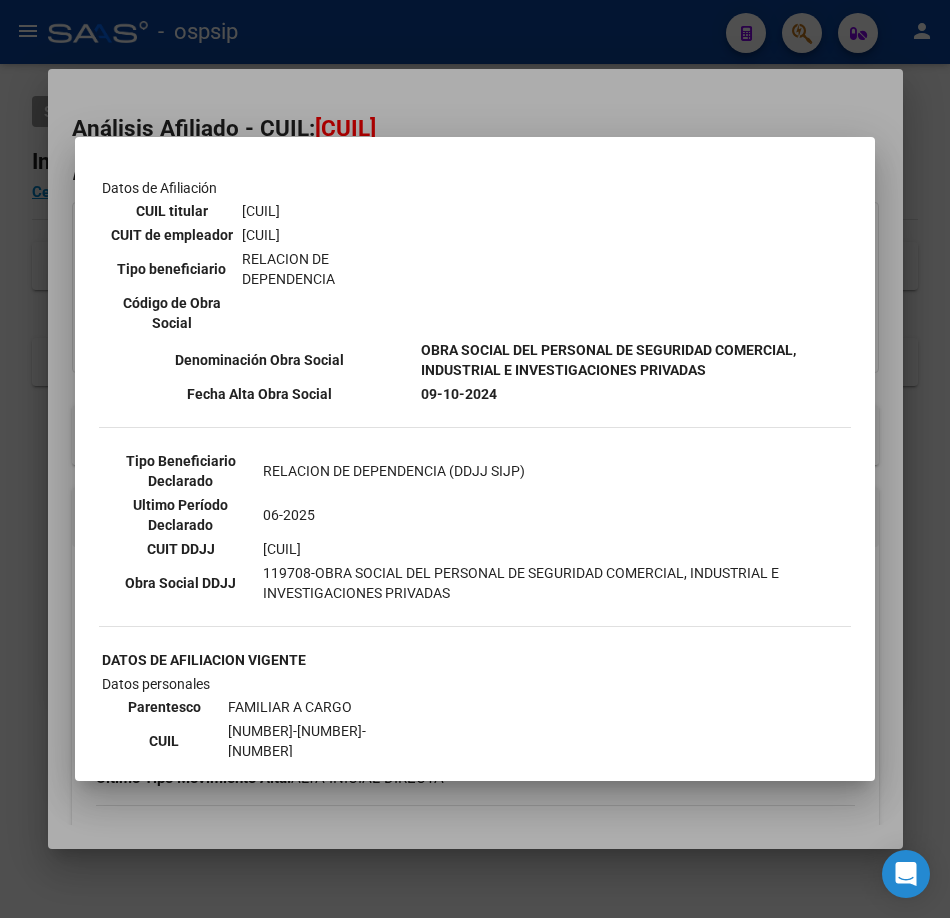 click at bounding box center [475, 459] 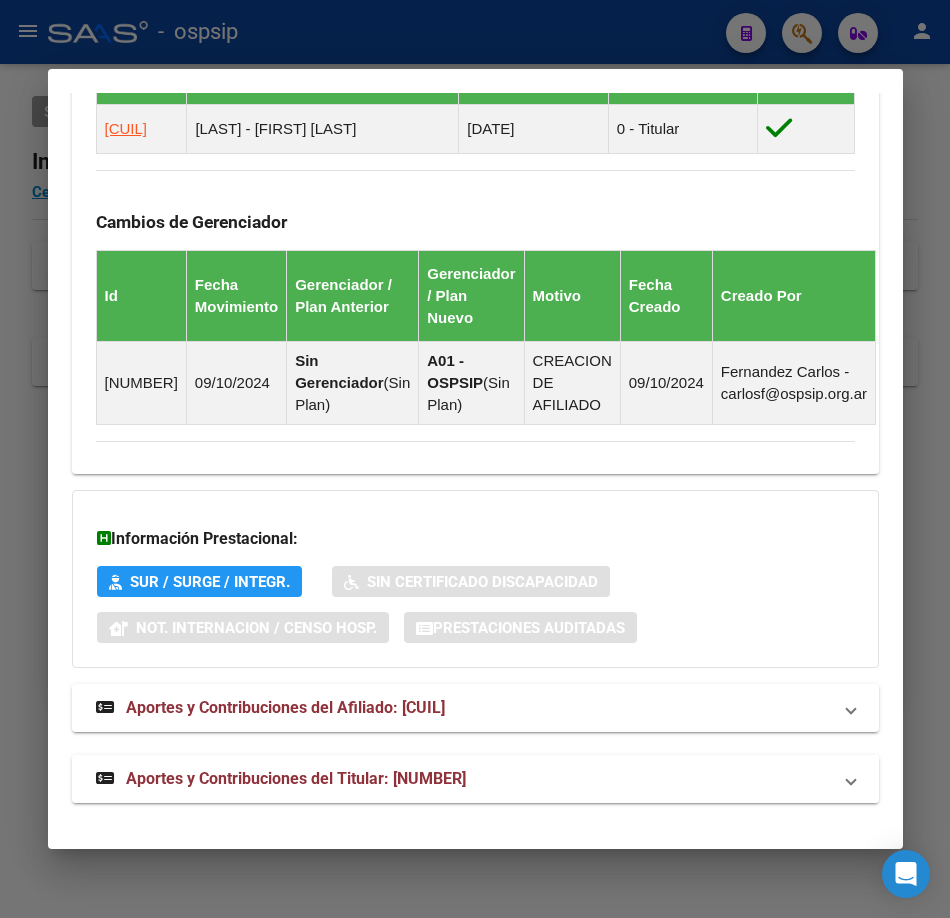 click on "Aportes y Contribuciones del Titular: [NUMBER]" at bounding box center [475, 779] 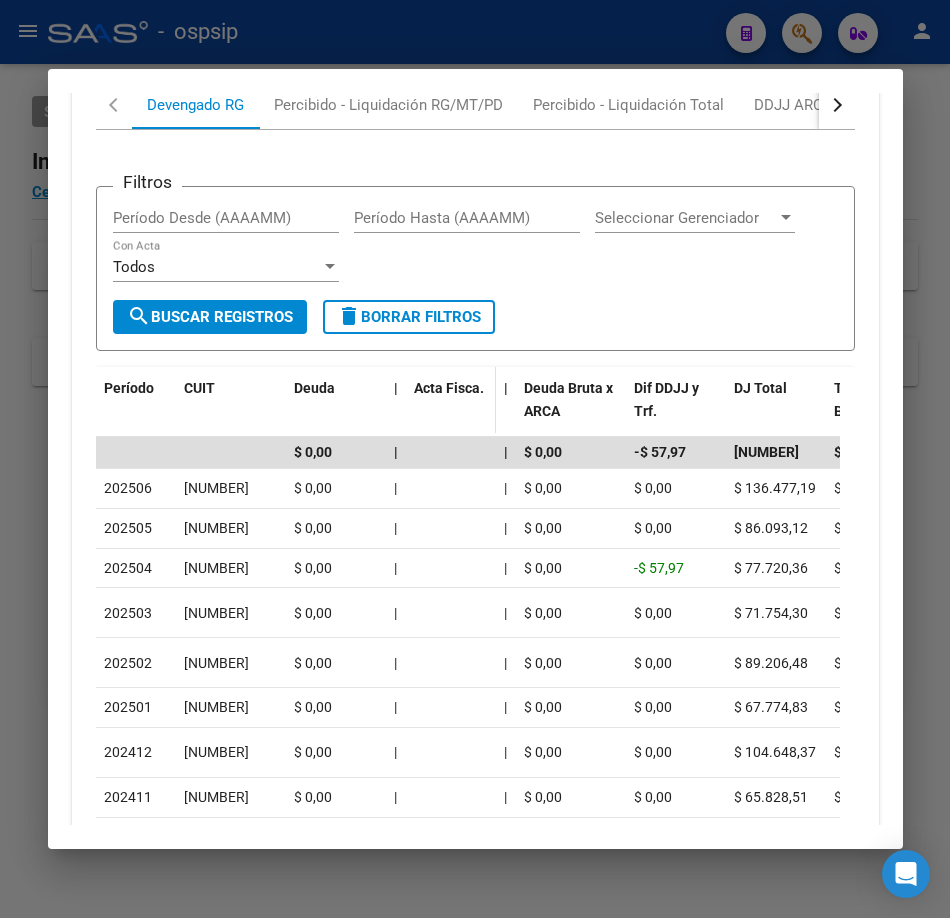 scroll, scrollTop: 2213, scrollLeft: 0, axis: vertical 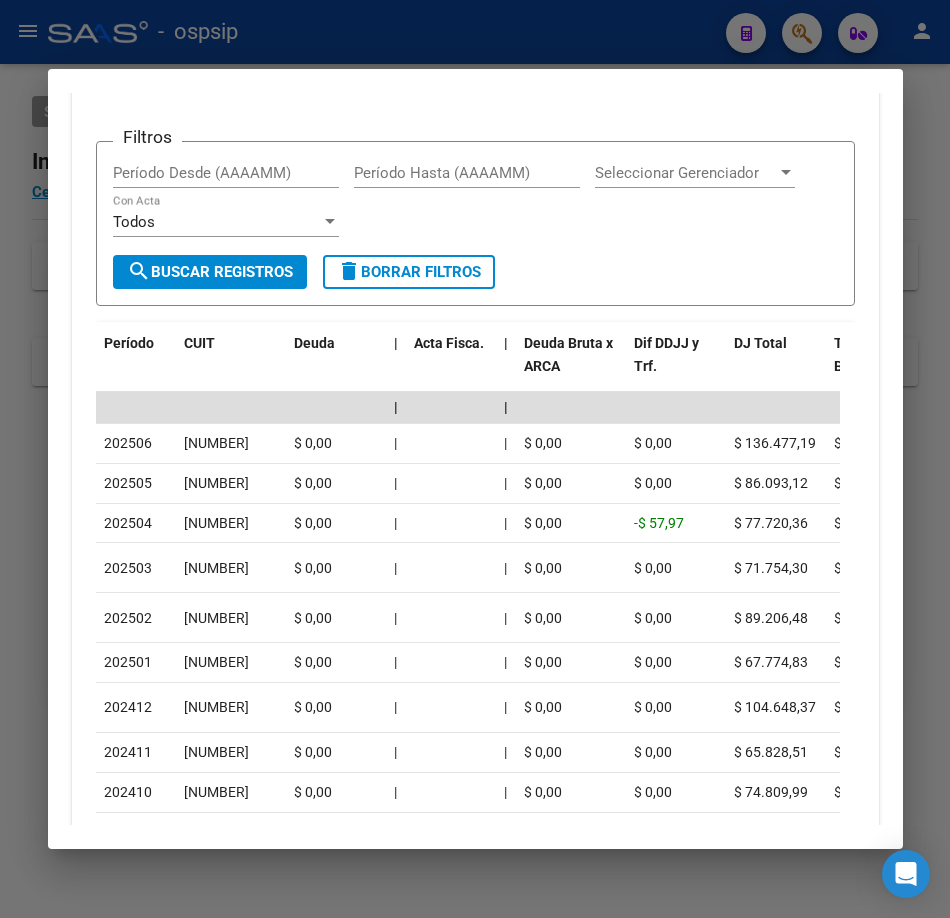 click at bounding box center [475, 459] 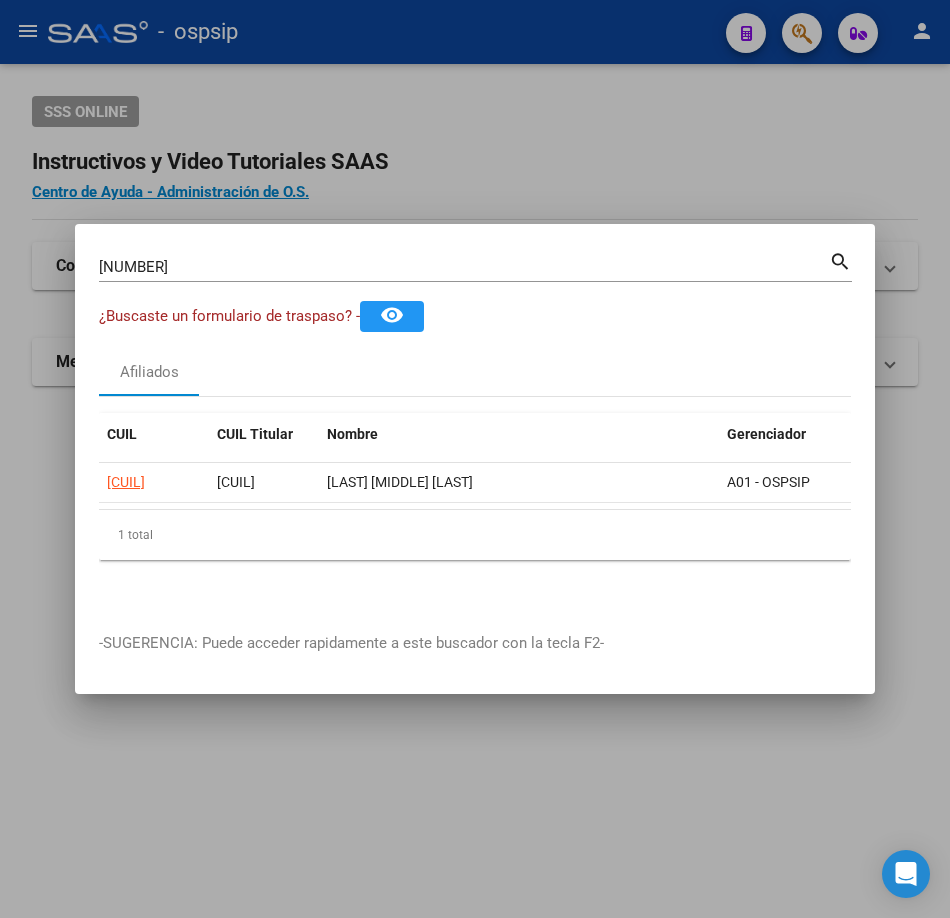 click on "[NUMBER] Buscar (apellido, dni, cuil, nro traspaso, cuit, obra social) search" at bounding box center [475, 265] 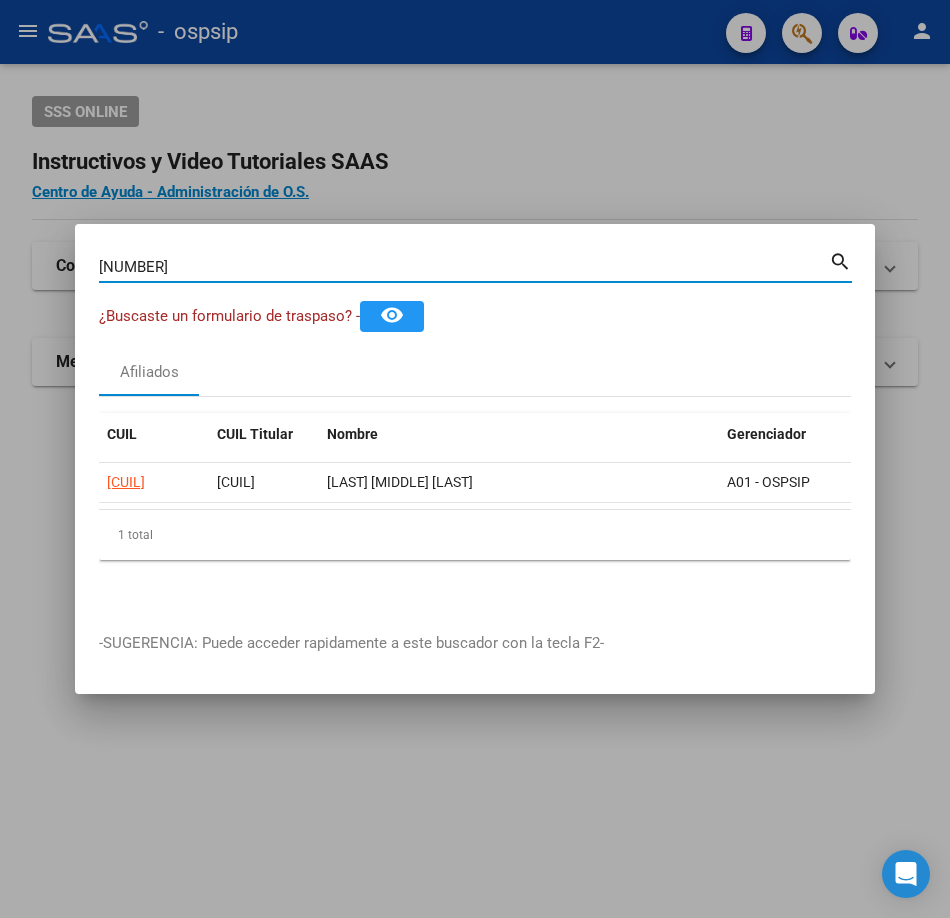 click on "[NUMBER]" at bounding box center (464, 267) 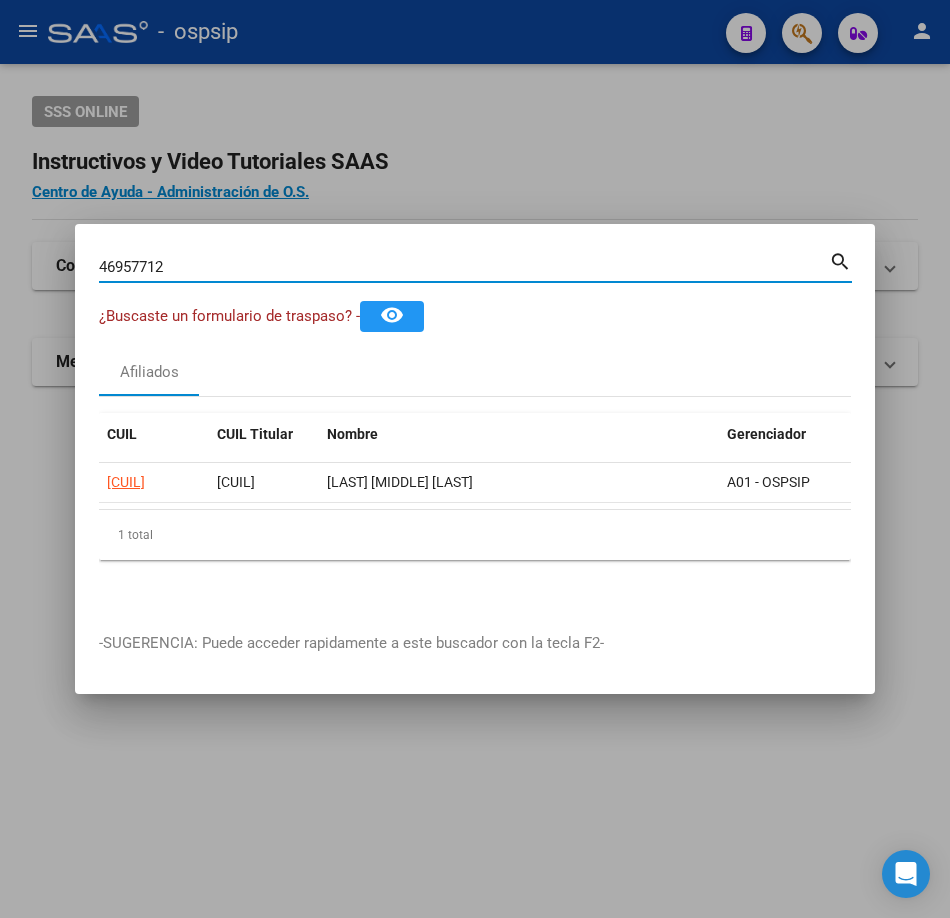type on "46957712" 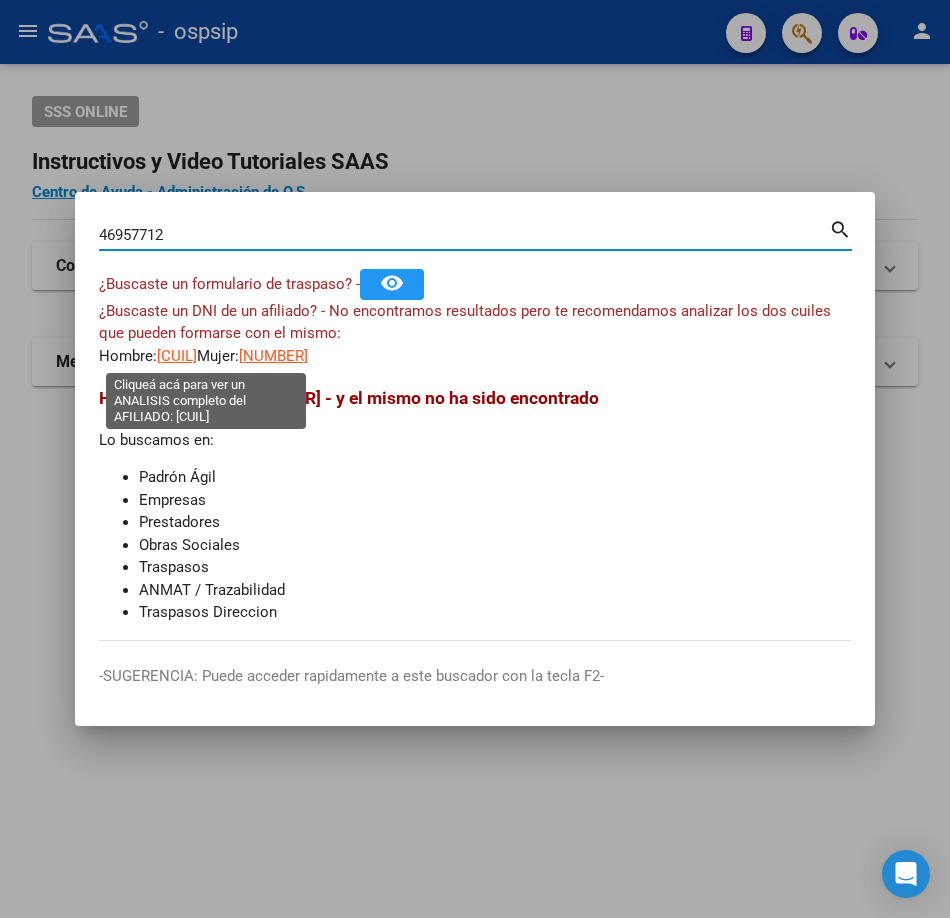 click on "[CUIL]" at bounding box center [177, 356] 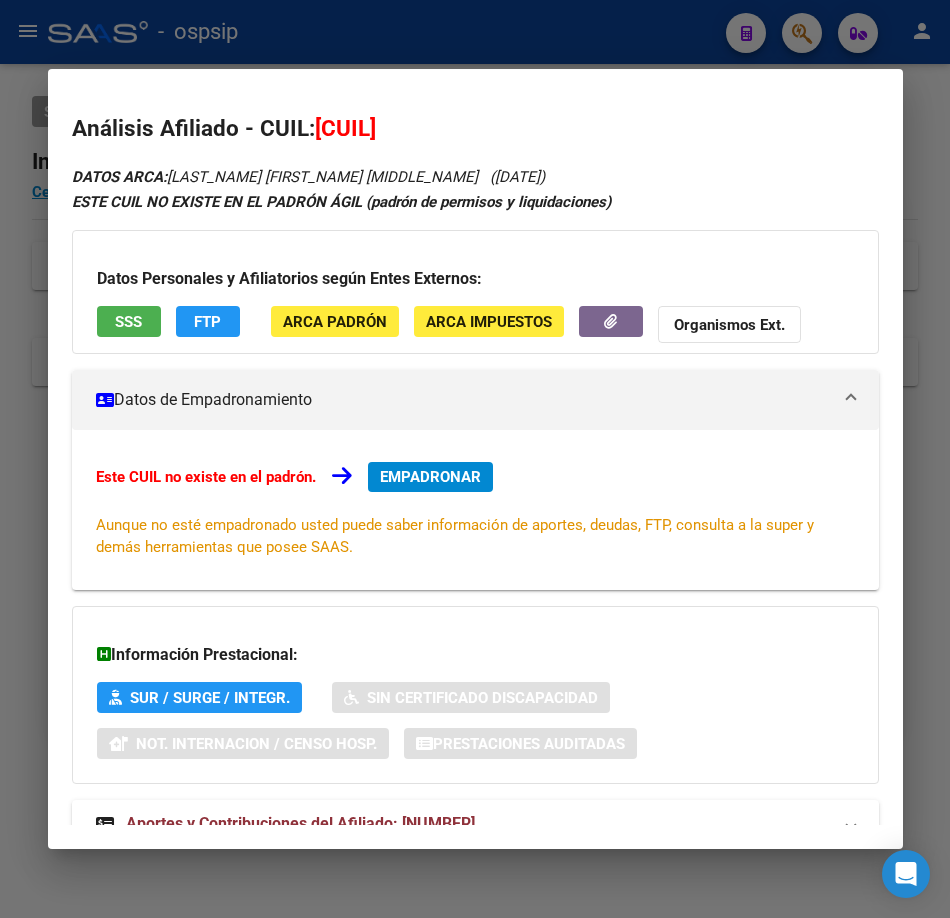 click on "Datos Personales y Afiliatorios según Entes Externos: SSS FTP ARCA Padrón ARCA Impuestos Organismos Ext." at bounding box center (475, 292) 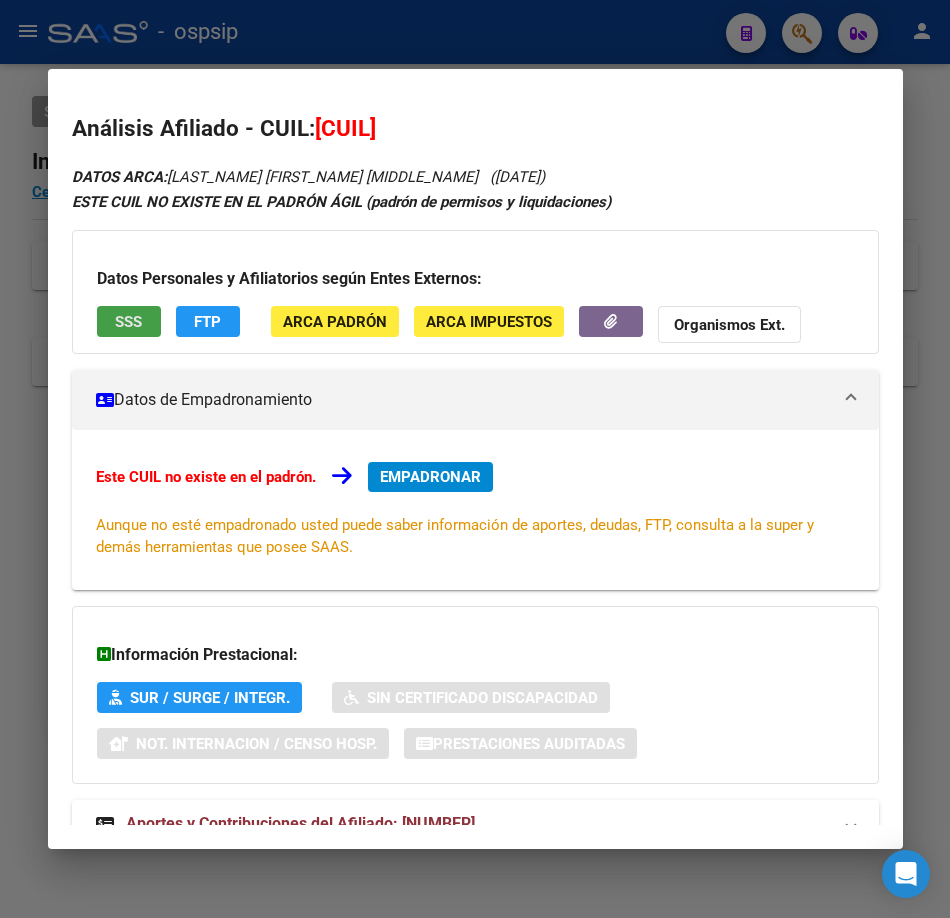click on "SSS" at bounding box center [128, 322] 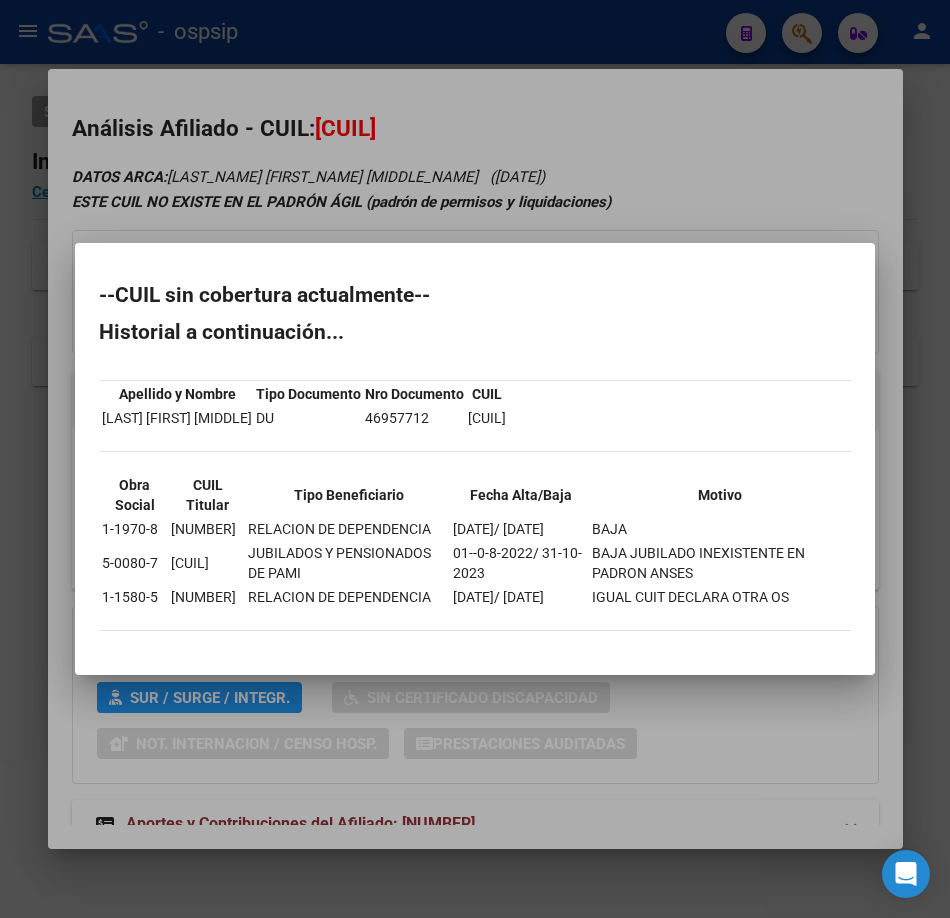 click at bounding box center (475, 459) 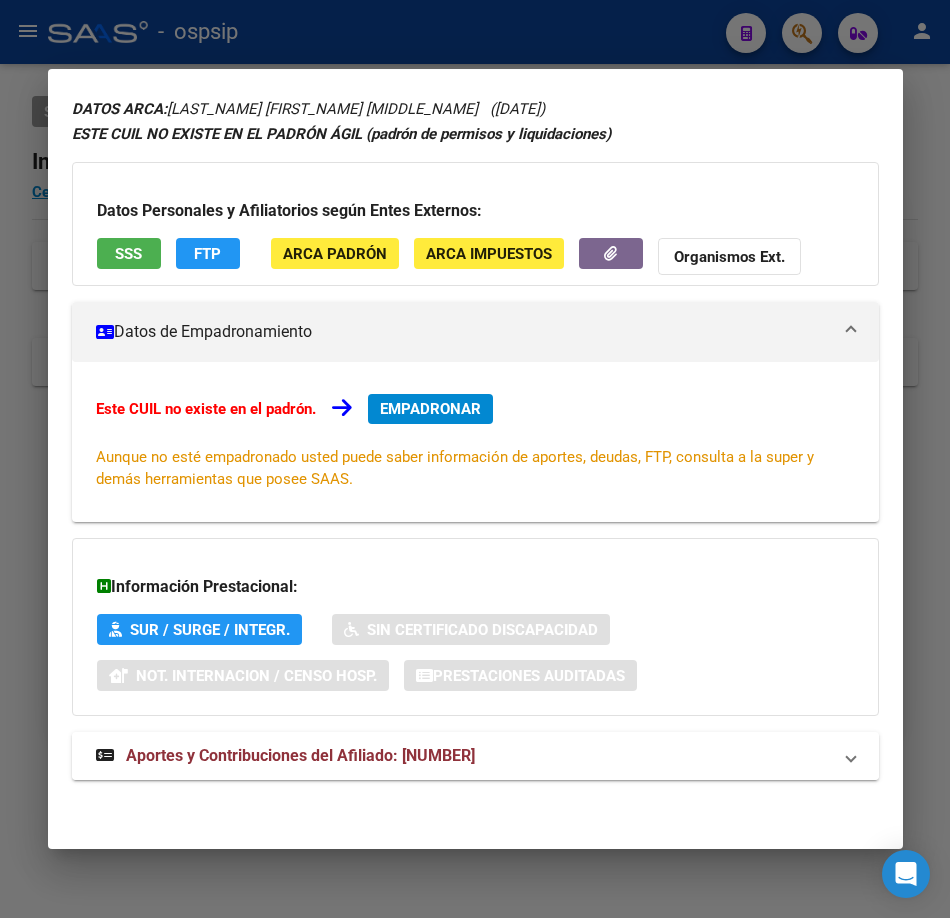 click on "Aportes y Contribuciones del Afiliado: [NUMBER]" at bounding box center (475, 756) 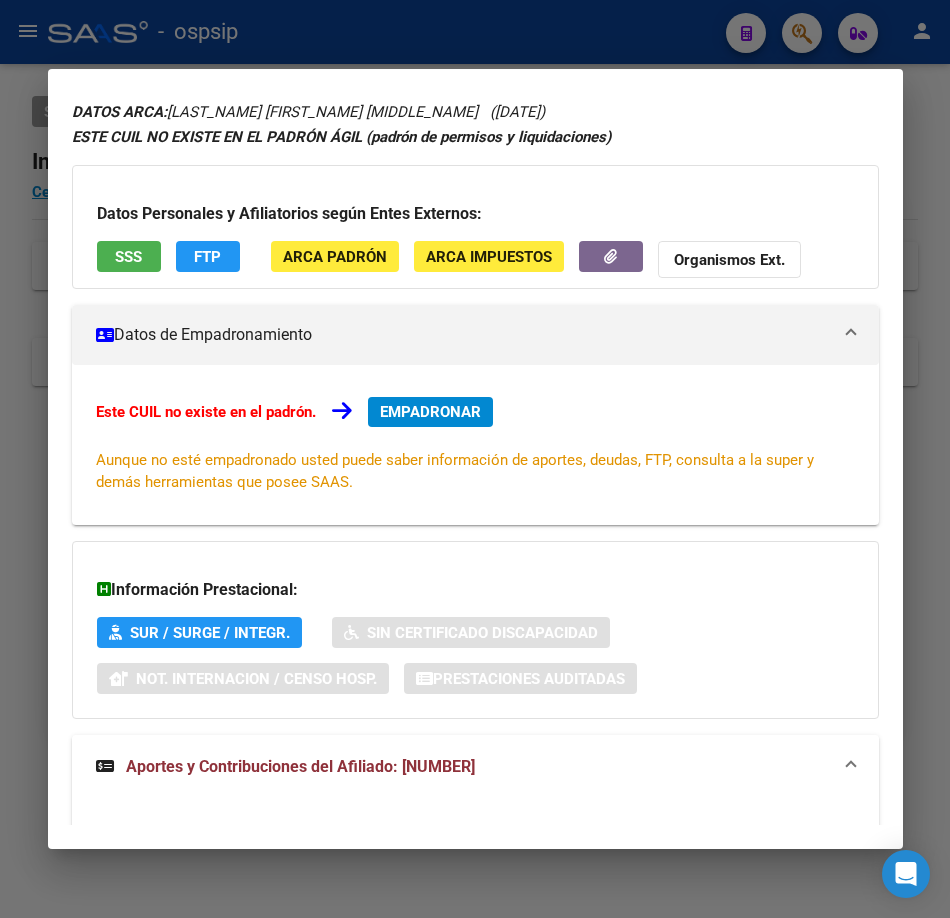 scroll, scrollTop: 0, scrollLeft: 0, axis: both 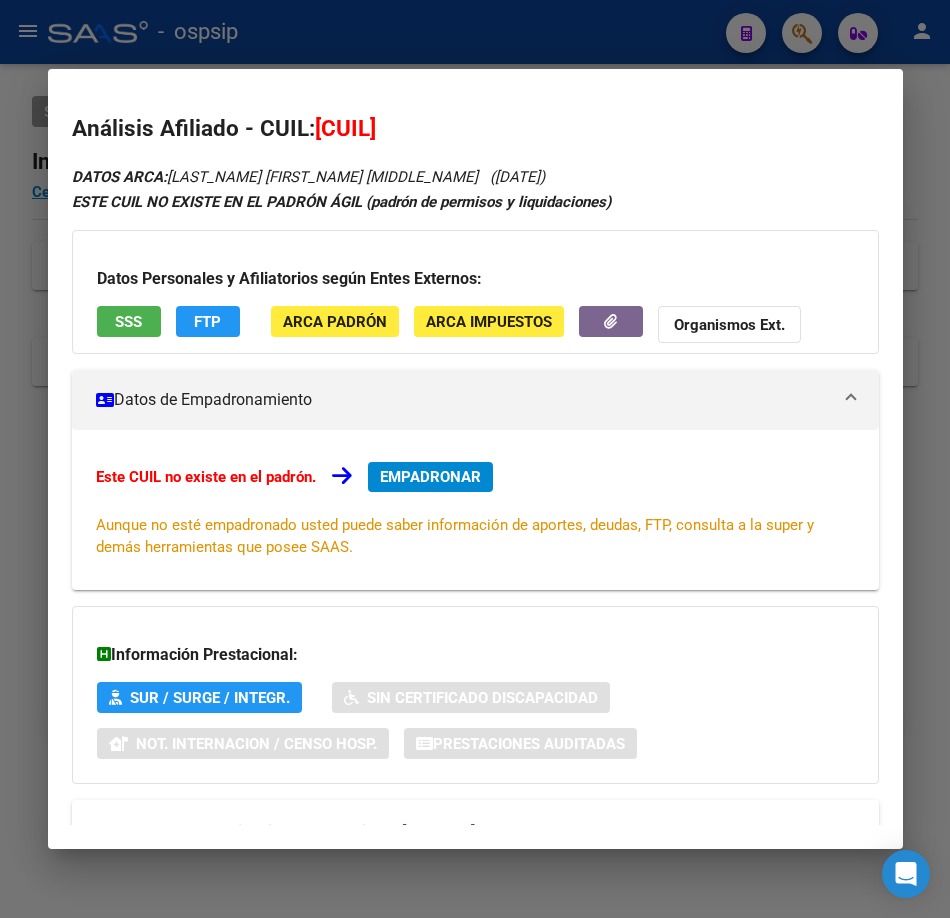 click at bounding box center [475, 459] 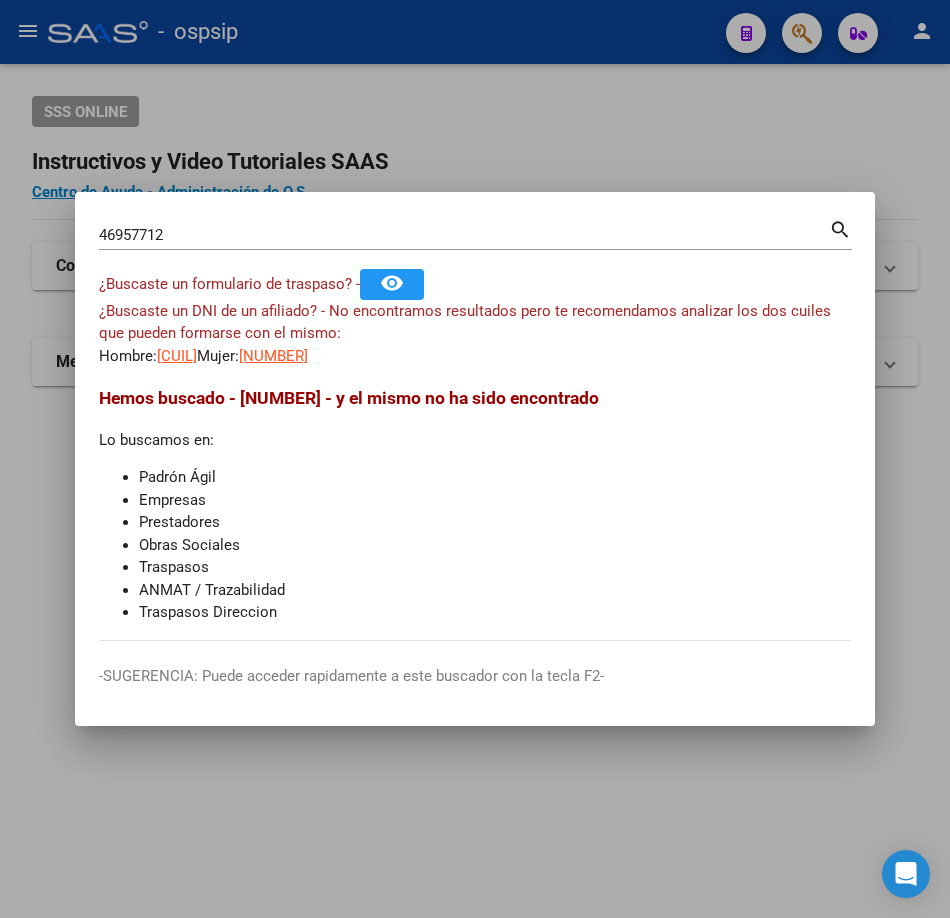 click on "46957712" at bounding box center [464, 235] 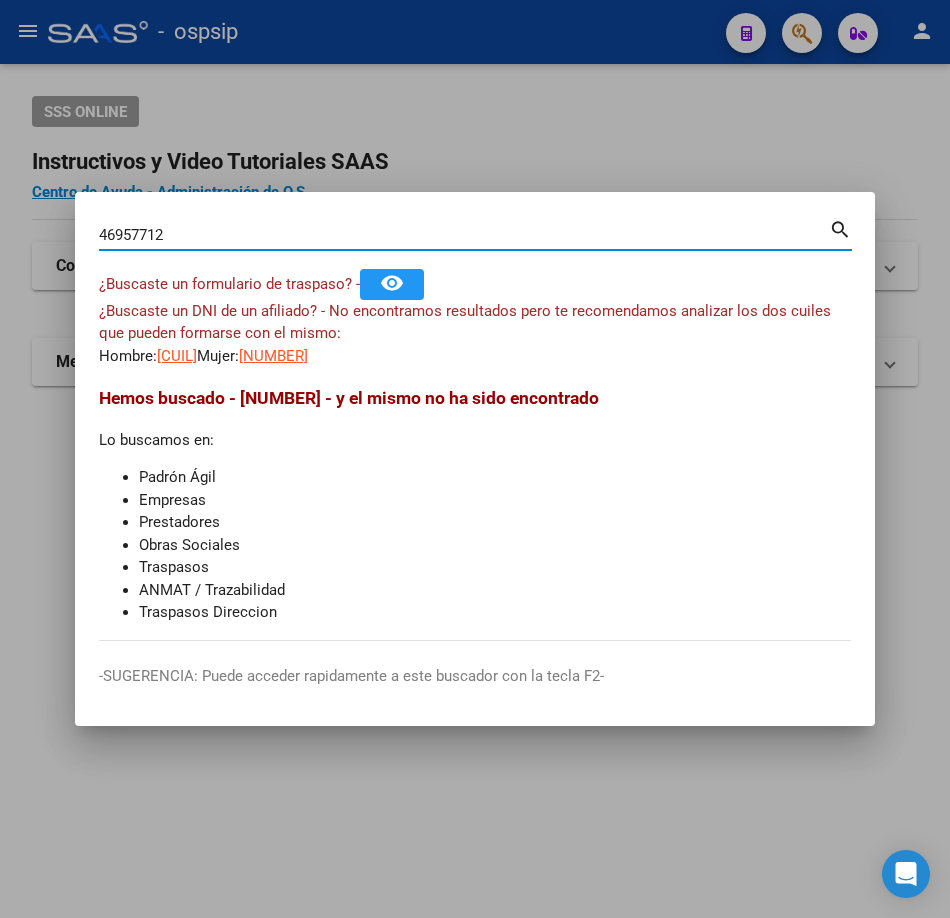 click on "46957712" at bounding box center [464, 235] 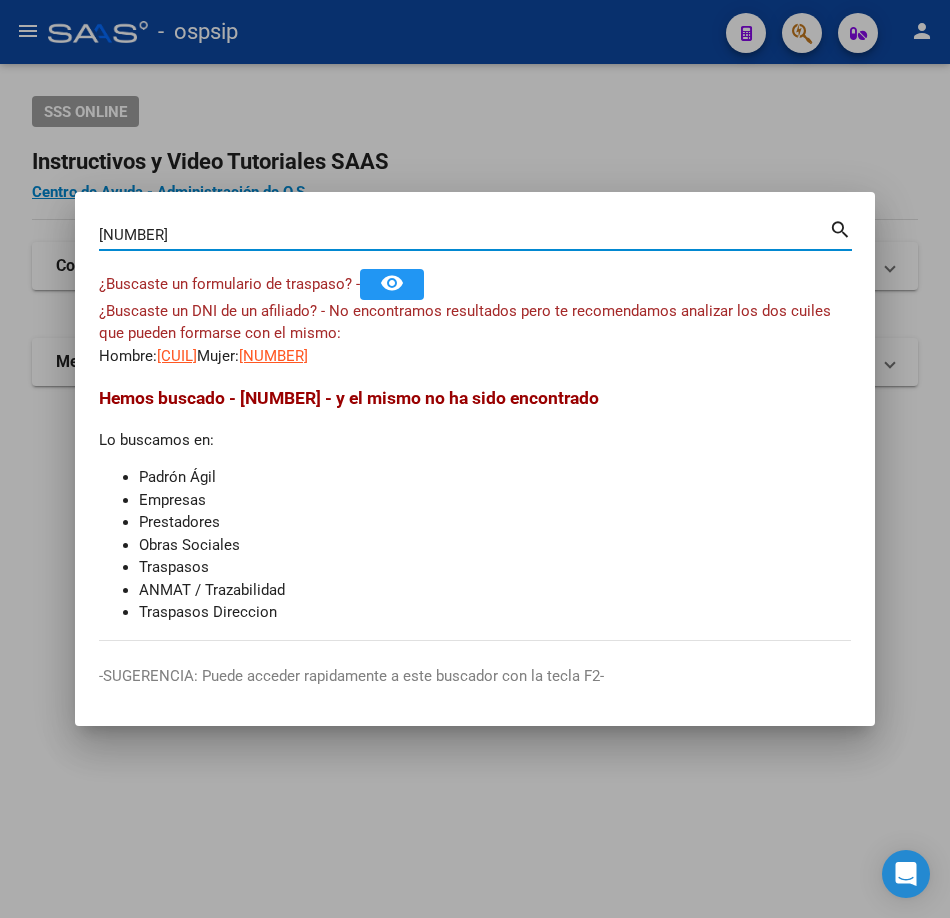 type on "[NUMBER]" 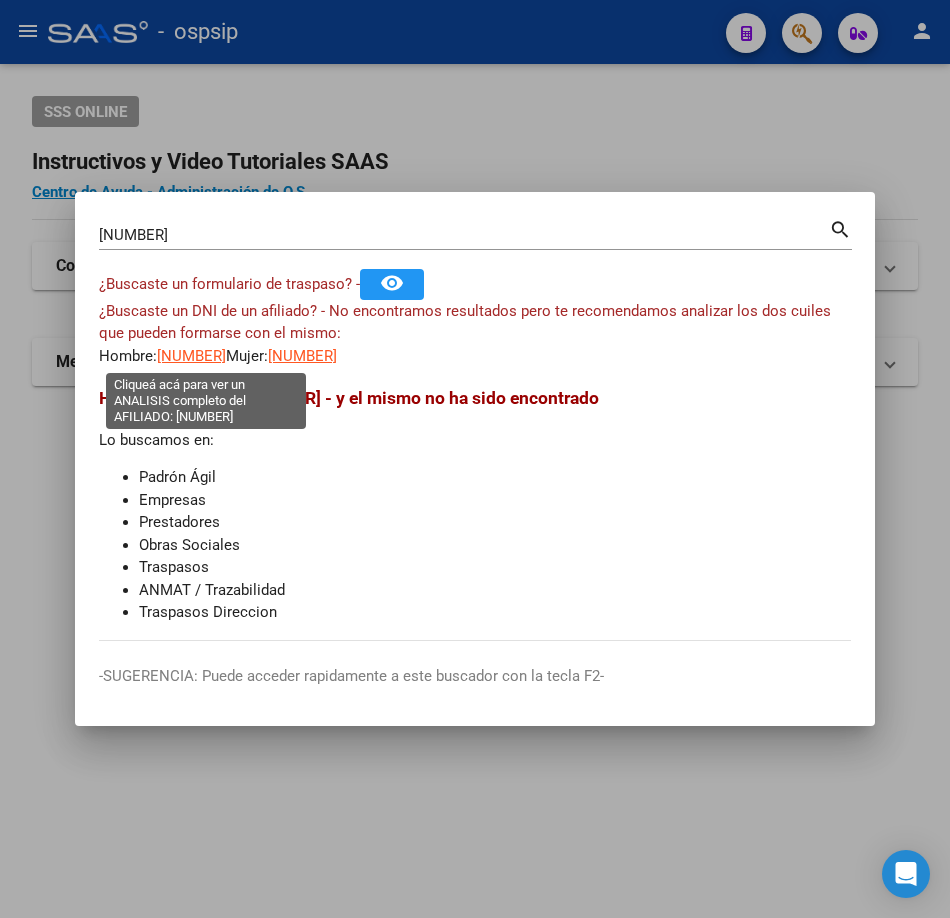 click on "[NUMBER]" at bounding box center (191, 356) 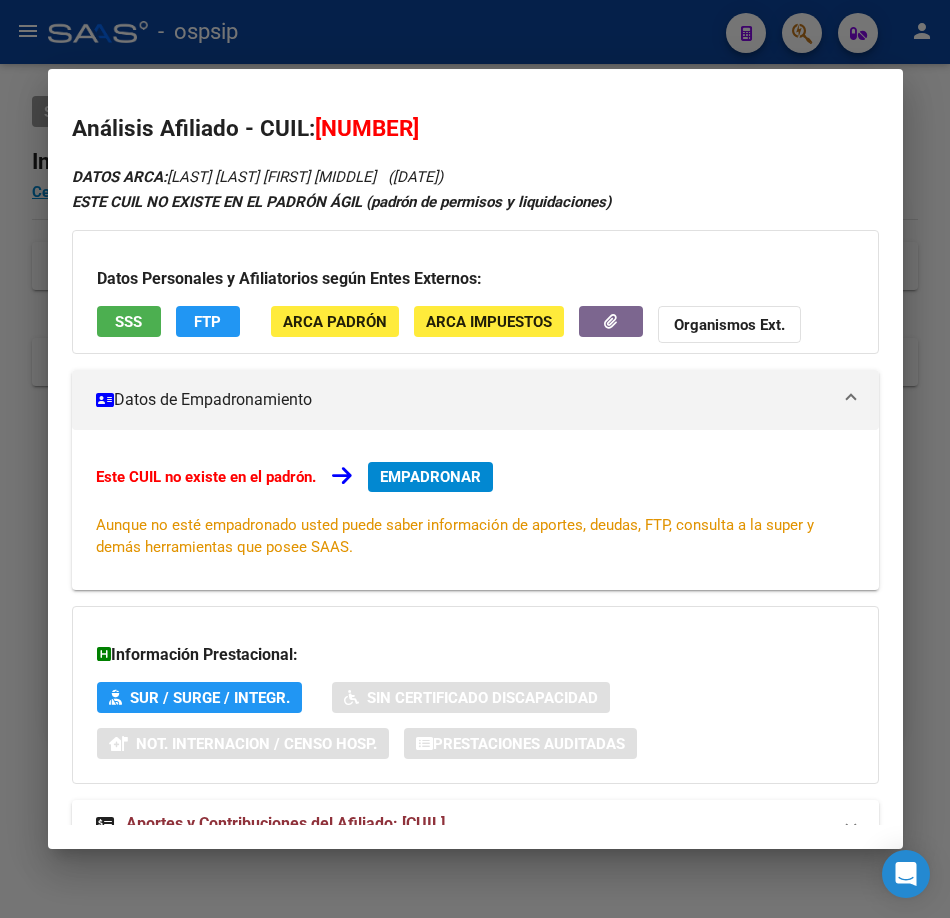 click on "SSS" at bounding box center [129, 321] 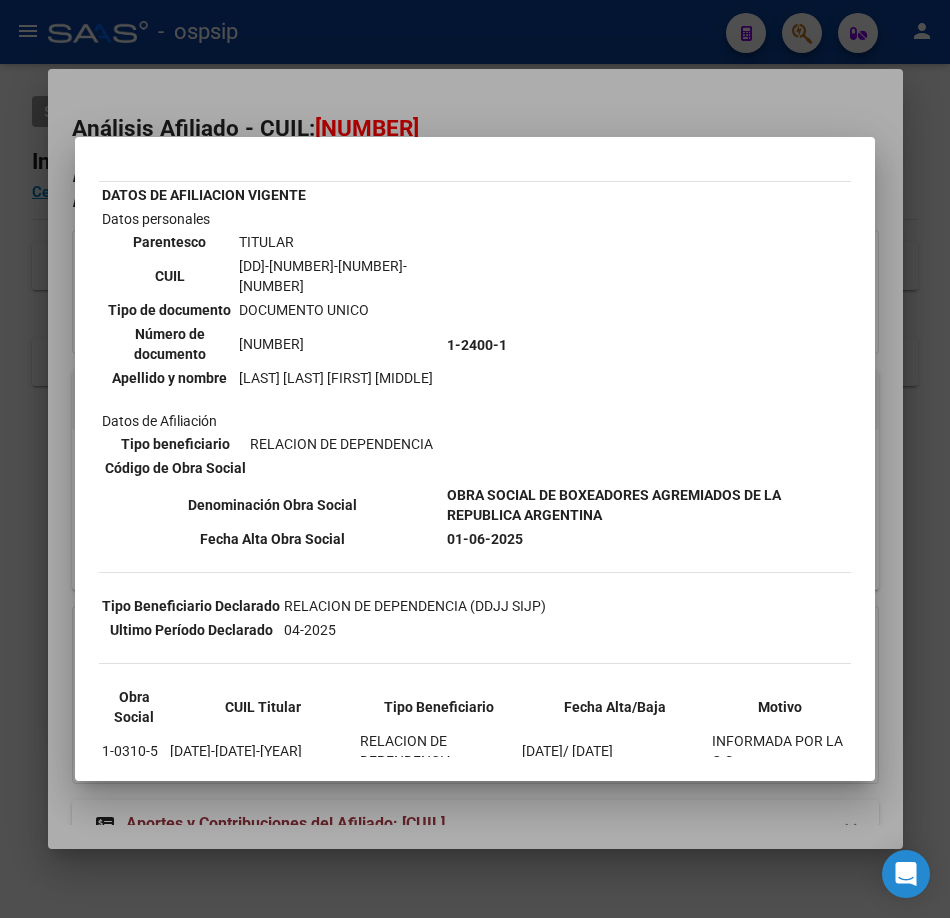 scroll, scrollTop: 181, scrollLeft: 0, axis: vertical 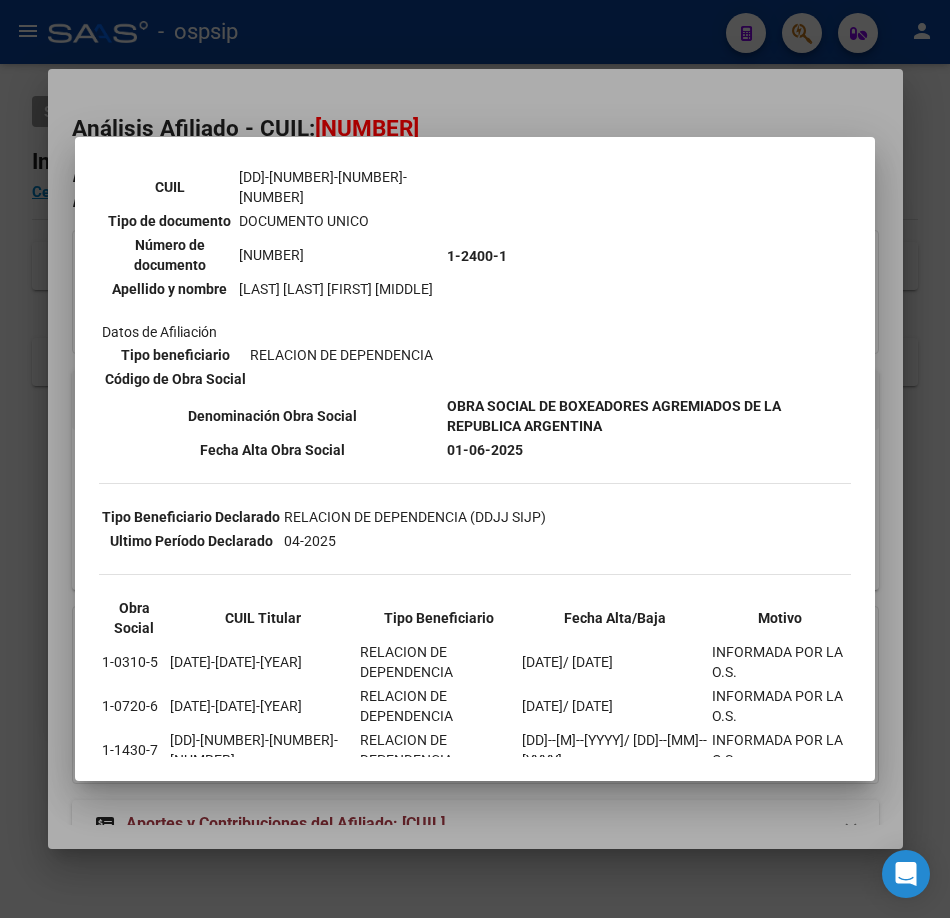 click at bounding box center (475, 459) 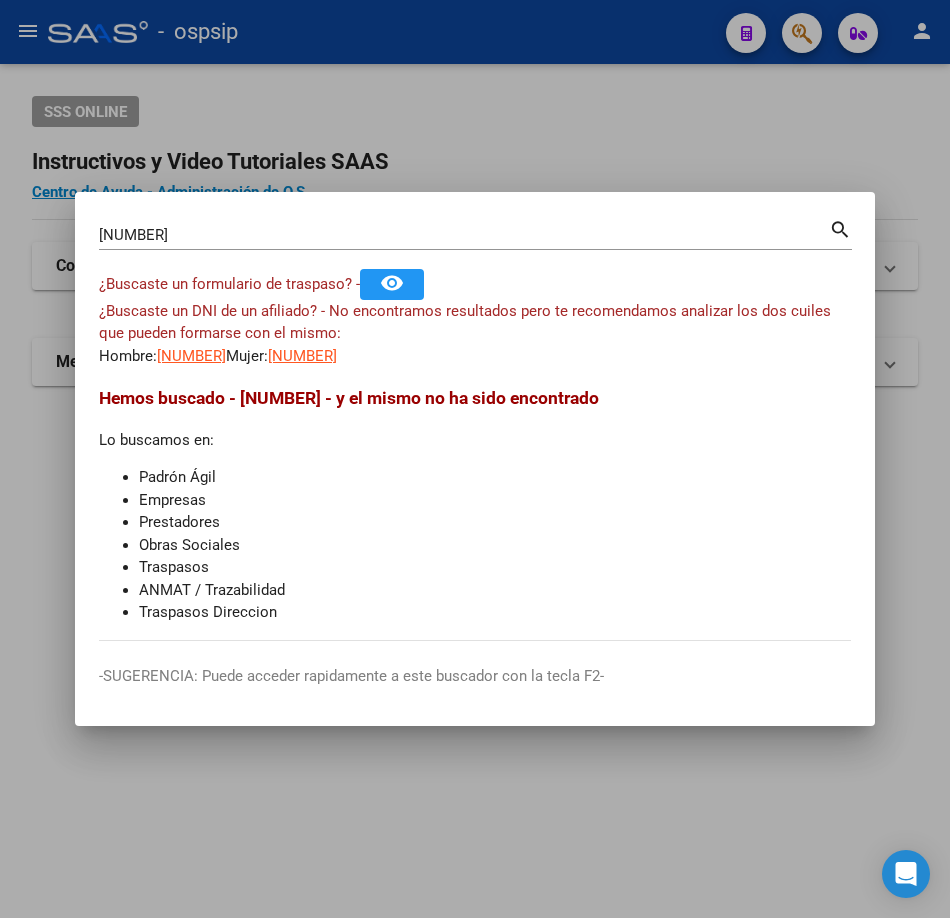click on "[NUMBER]" at bounding box center [464, 235] 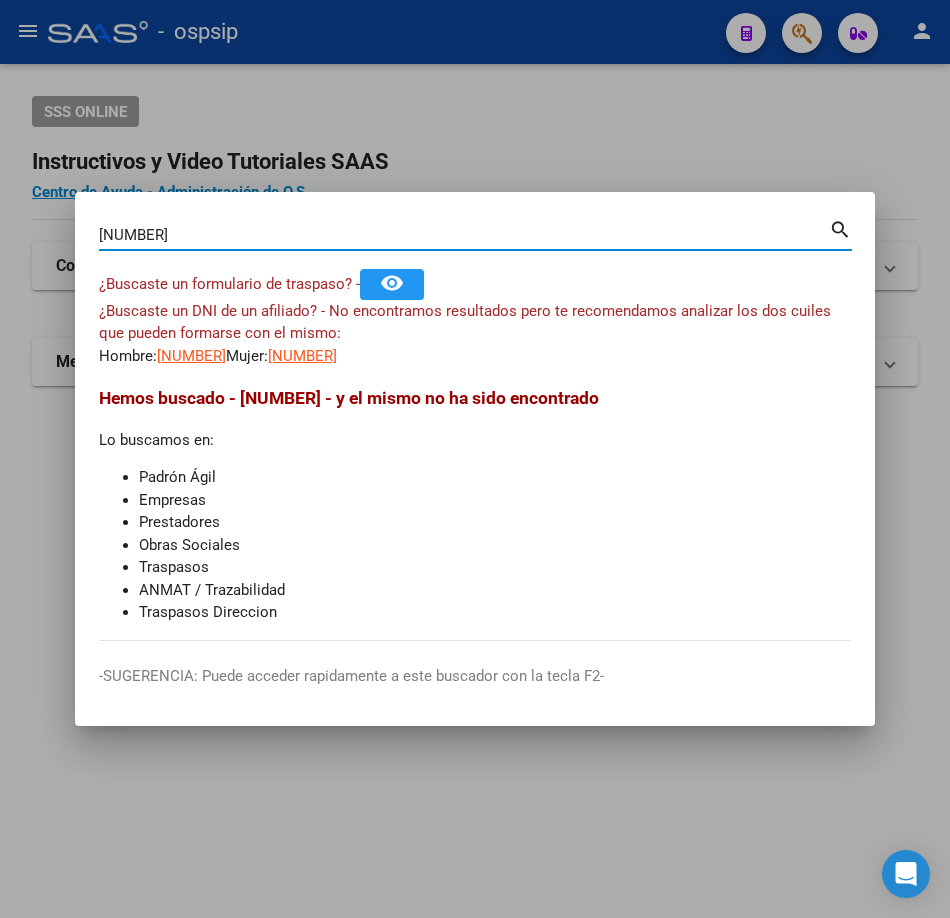 click on "[NUMBER]" at bounding box center [464, 235] 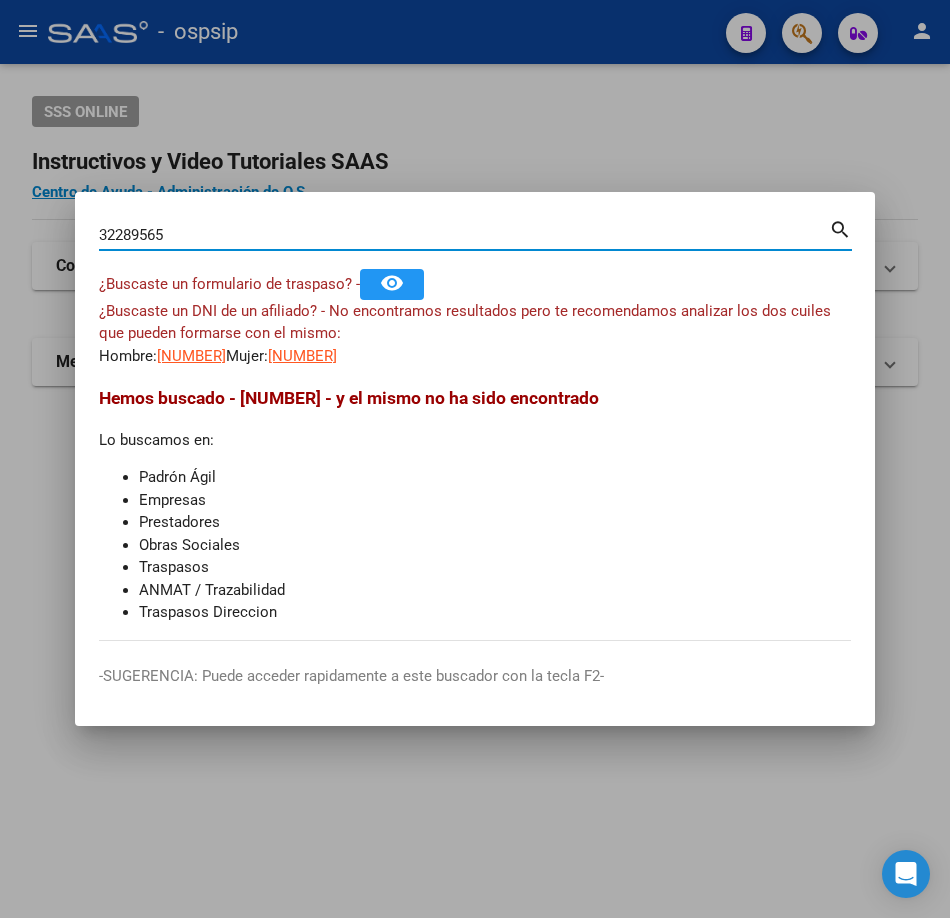 type on "32289565" 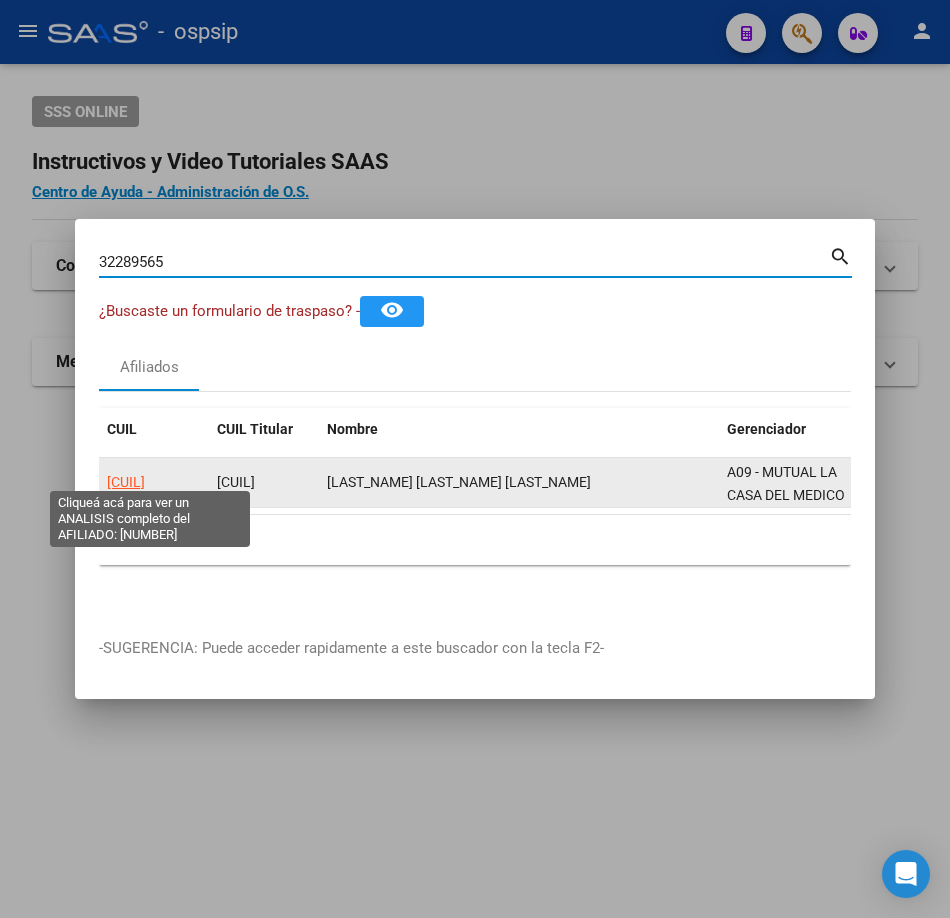 click on "[CUIL]" 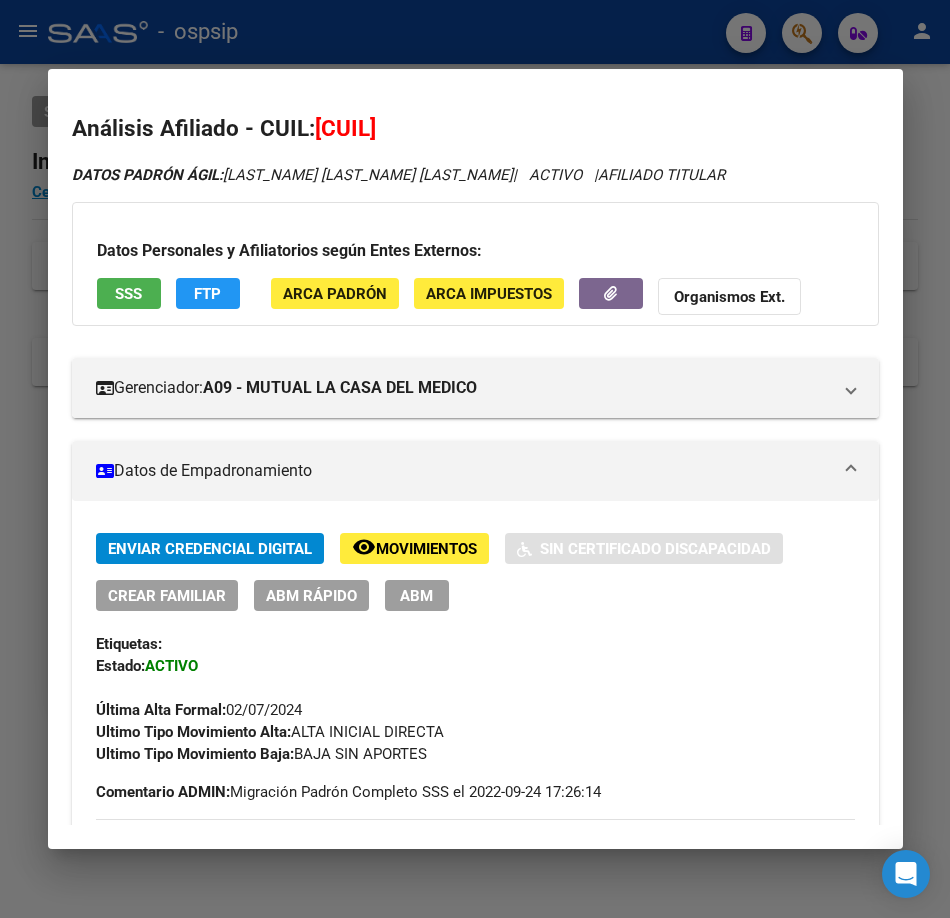 click on "Datos Personales y Afiliatorios según Entes Externos: SSS FTP ARCA Padrón ARCA Impuestos Organismos Ext." at bounding box center [475, 264] 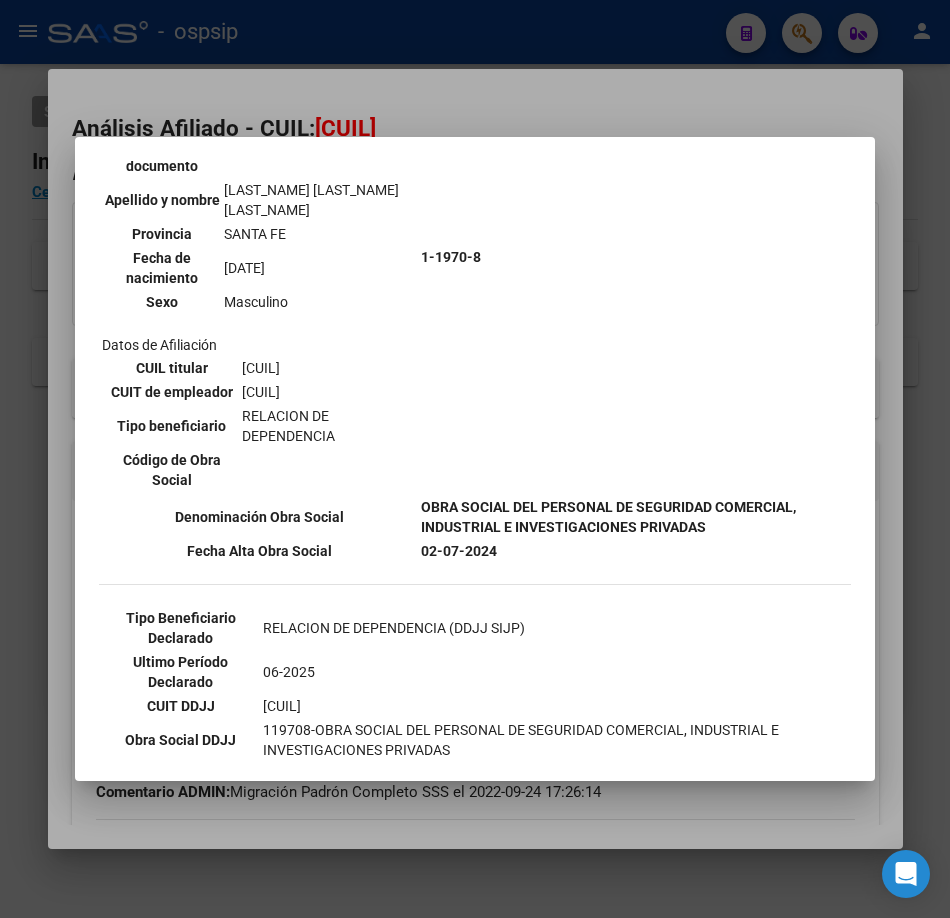 scroll, scrollTop: 452, scrollLeft: 0, axis: vertical 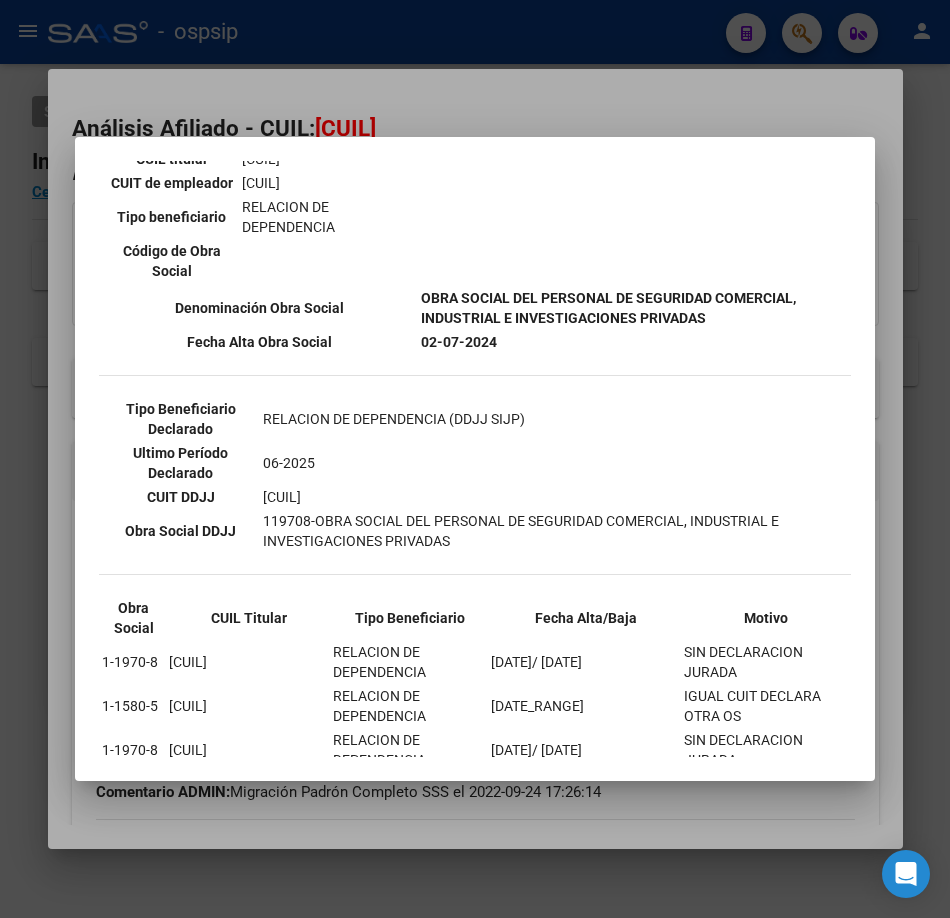 click at bounding box center [475, 459] 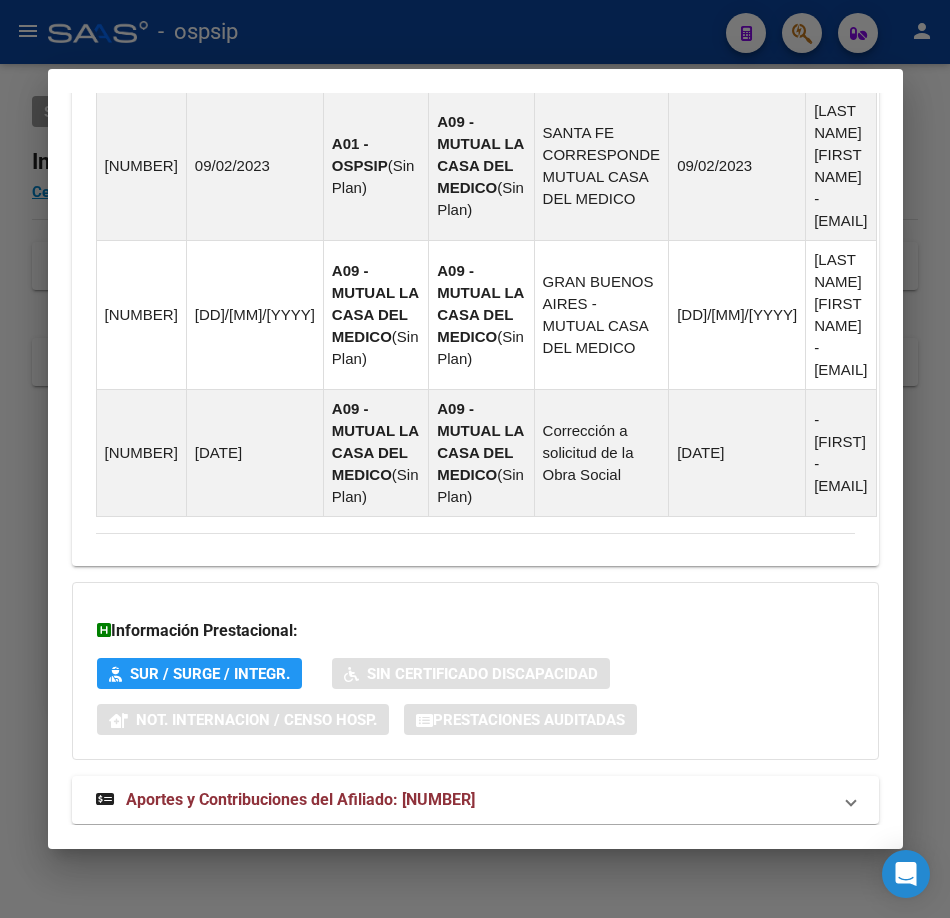 click on "Aportes y Contribuciones del Afiliado: [NUMBER]" at bounding box center (300, 799) 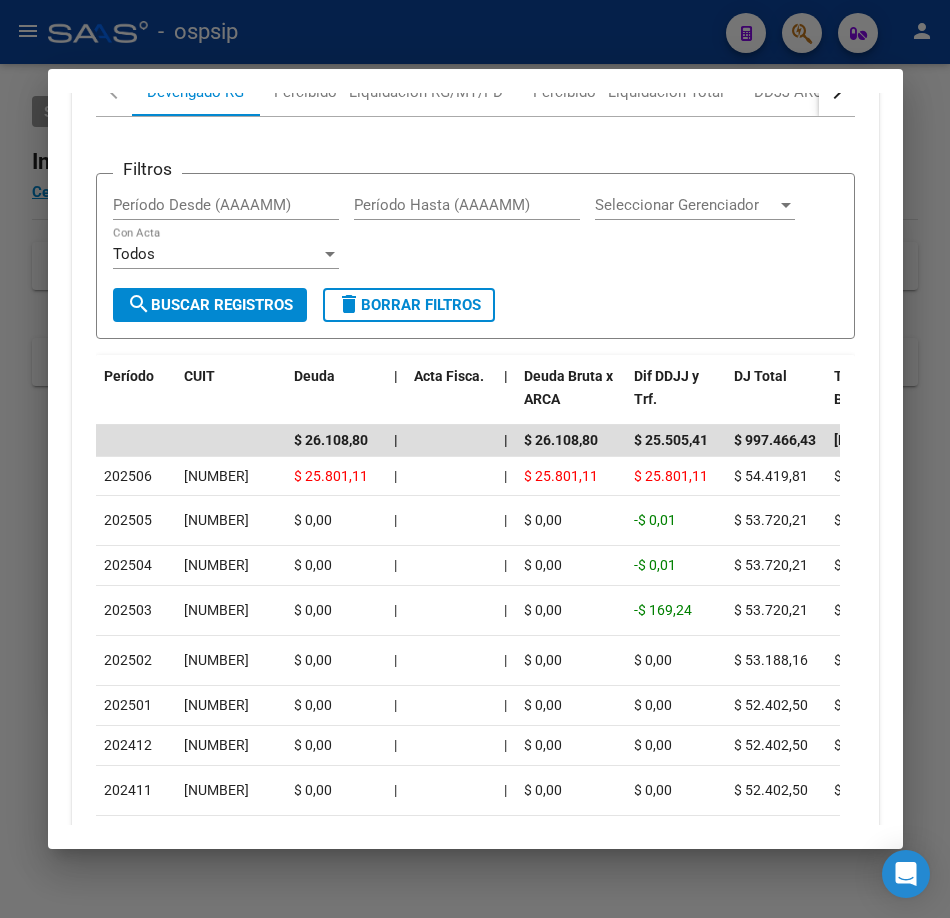 scroll, scrollTop: 2488, scrollLeft: 0, axis: vertical 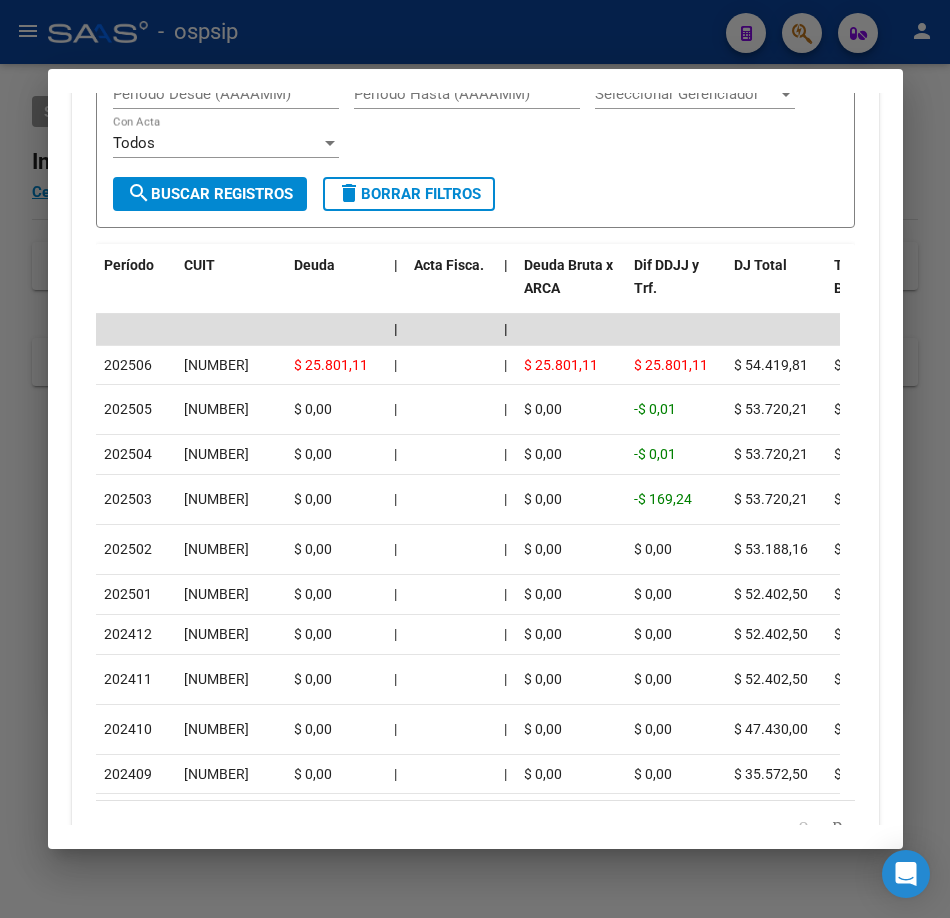 click at bounding box center (475, 459) 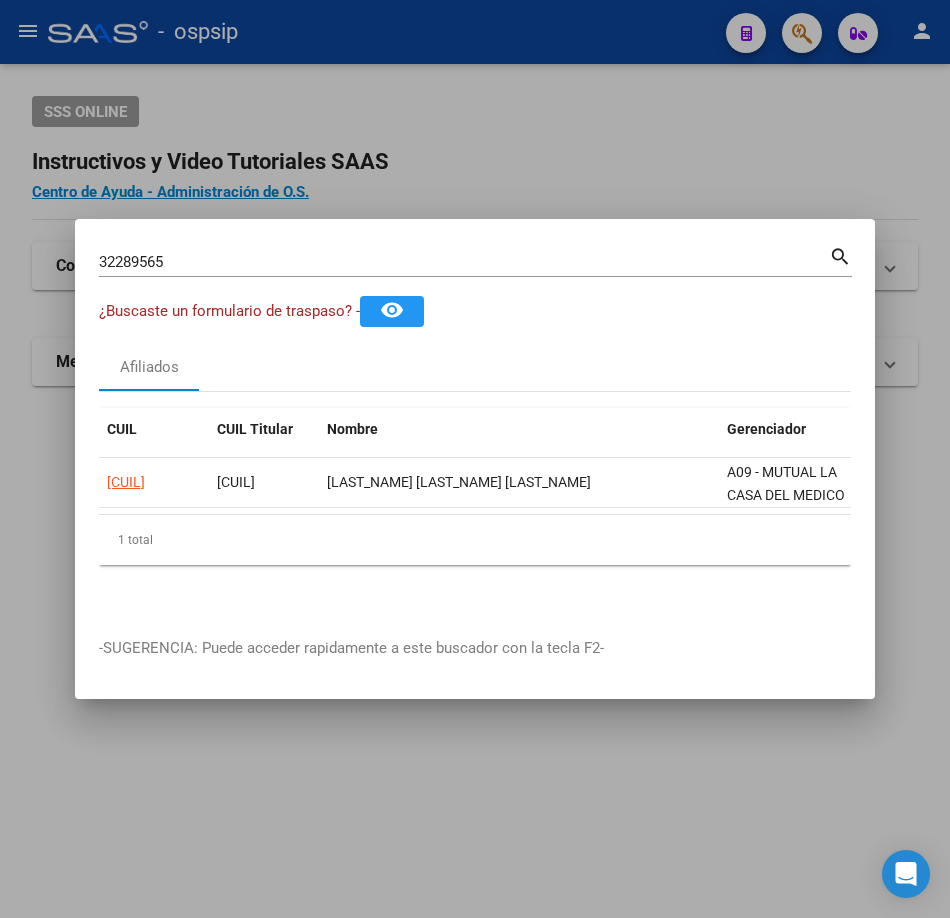 click on "32289565" at bounding box center (464, 262) 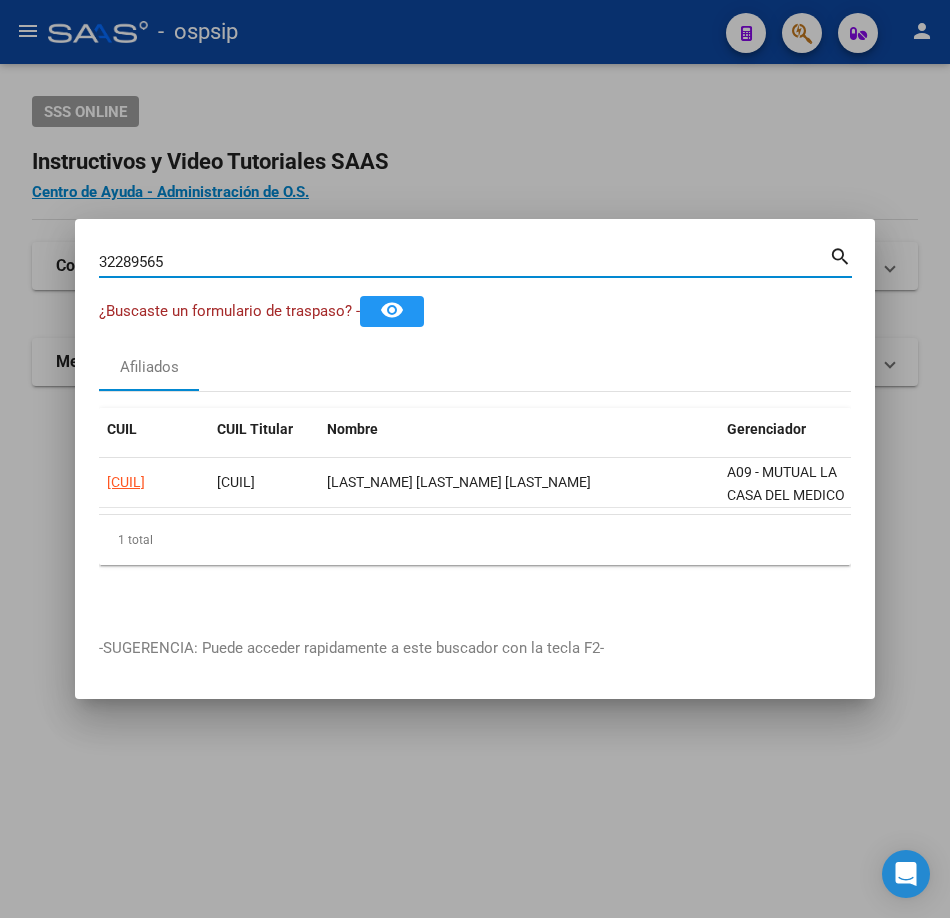 click on "32289565" at bounding box center (464, 262) 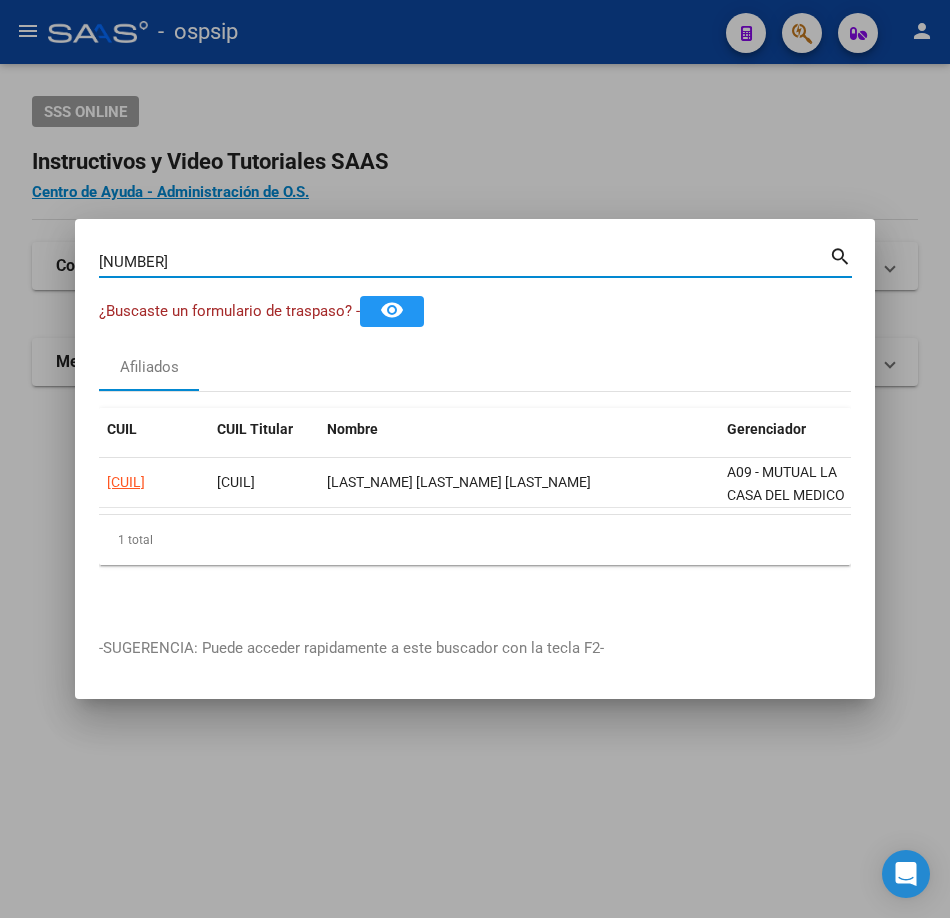 type on "[NUMBER]" 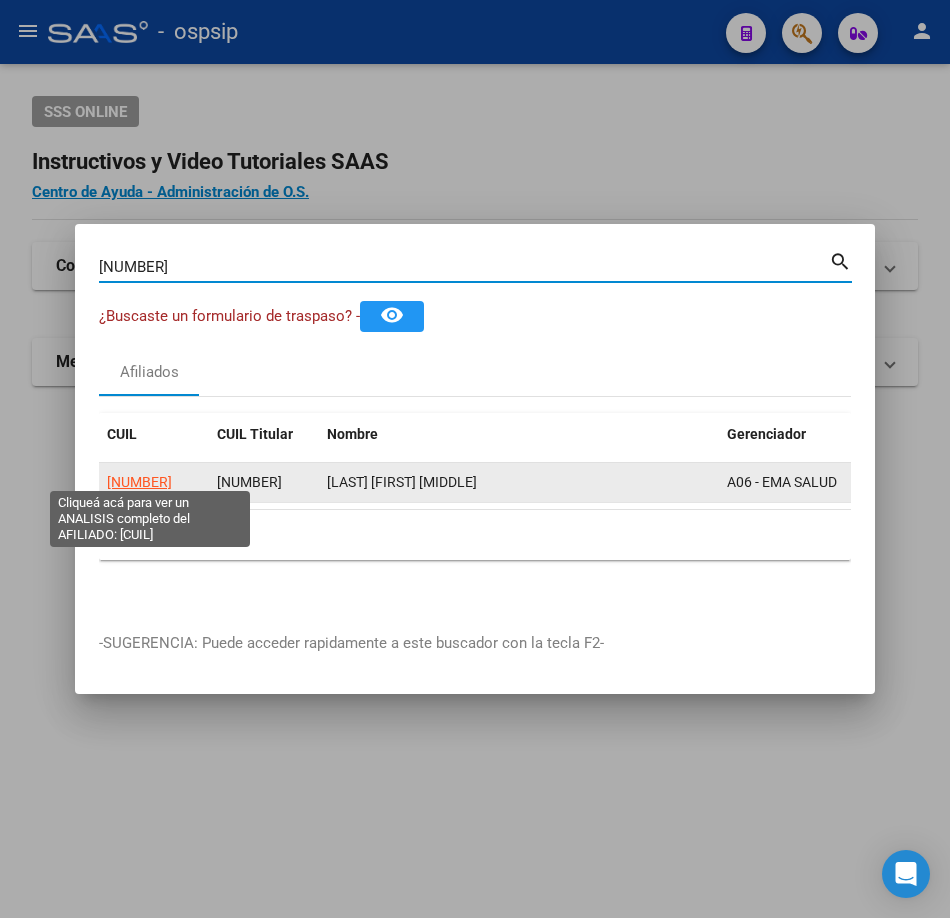 click on "[NUMBER]" 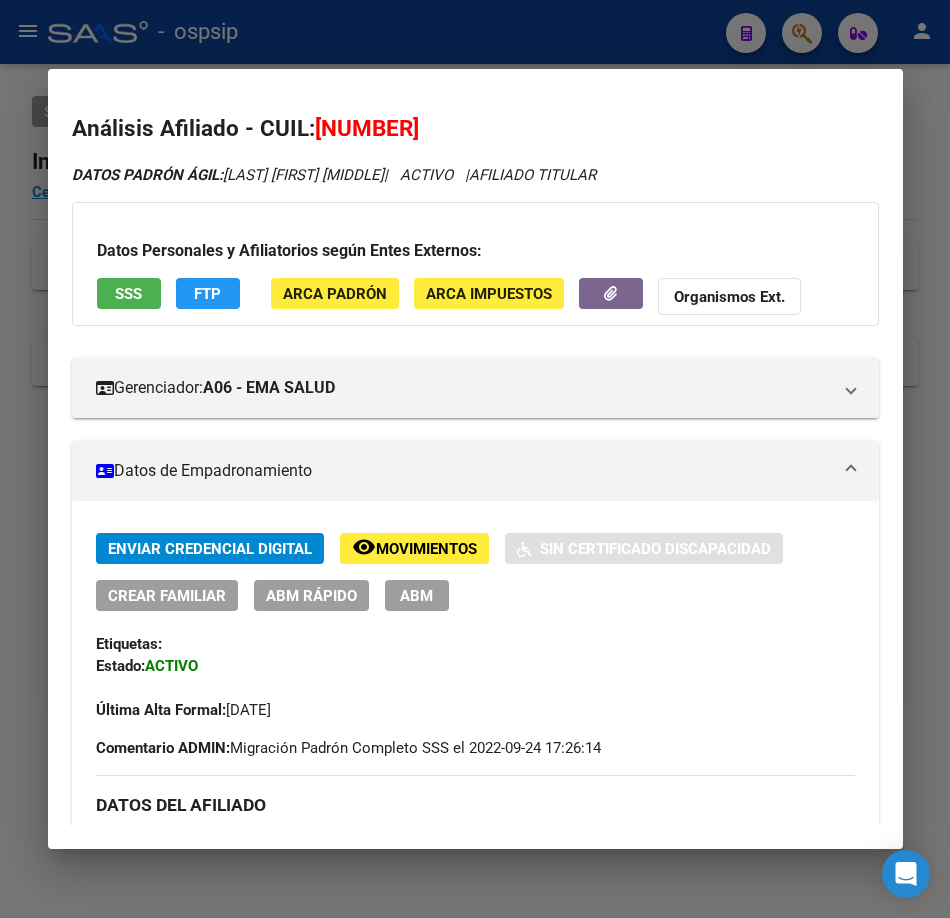 click on "SSS" at bounding box center (128, 294) 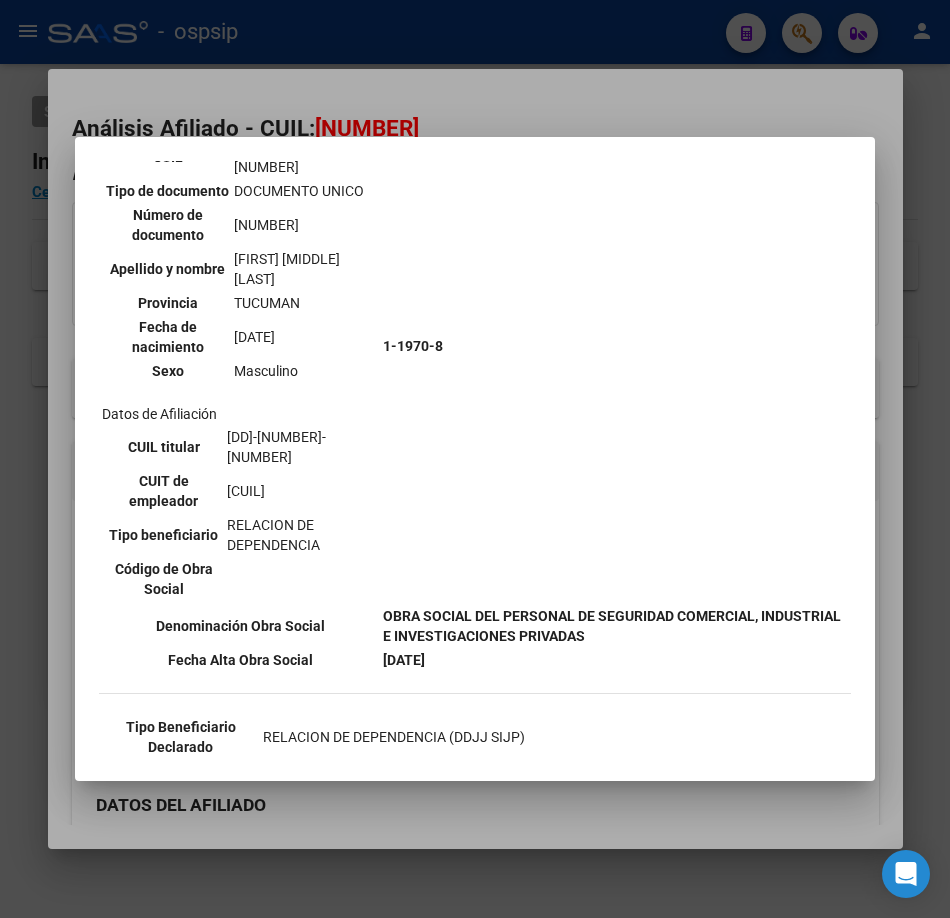 scroll, scrollTop: 500, scrollLeft: 0, axis: vertical 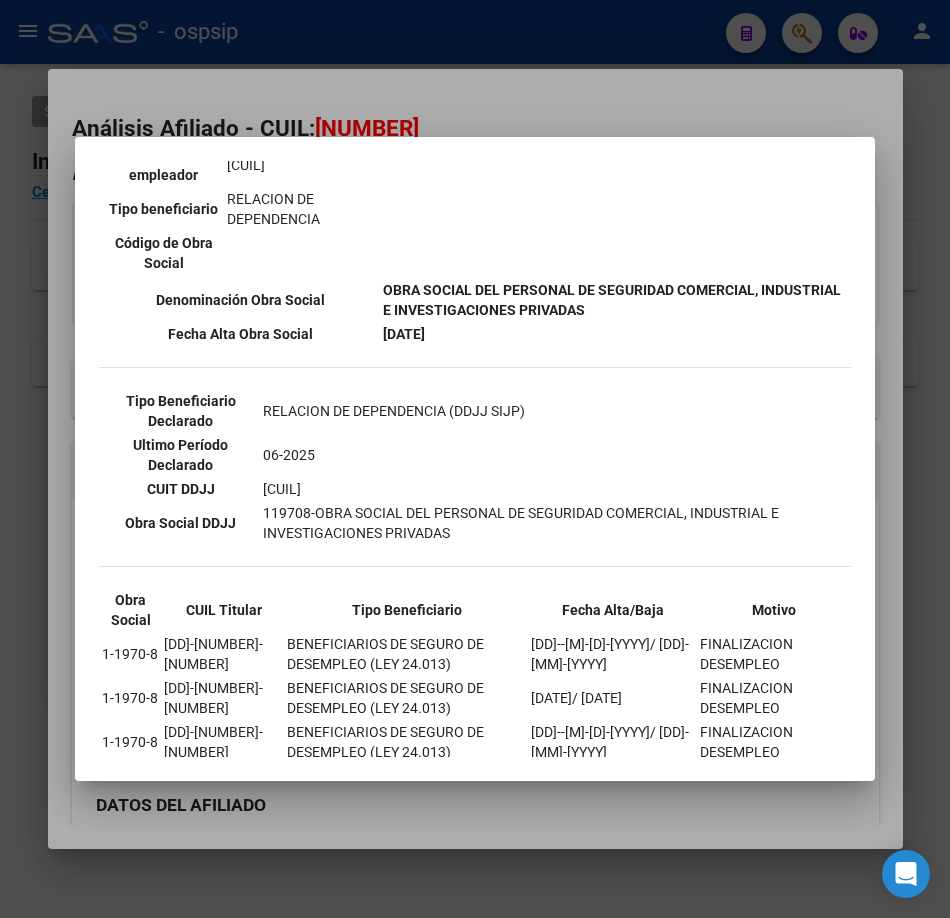 click at bounding box center (475, 459) 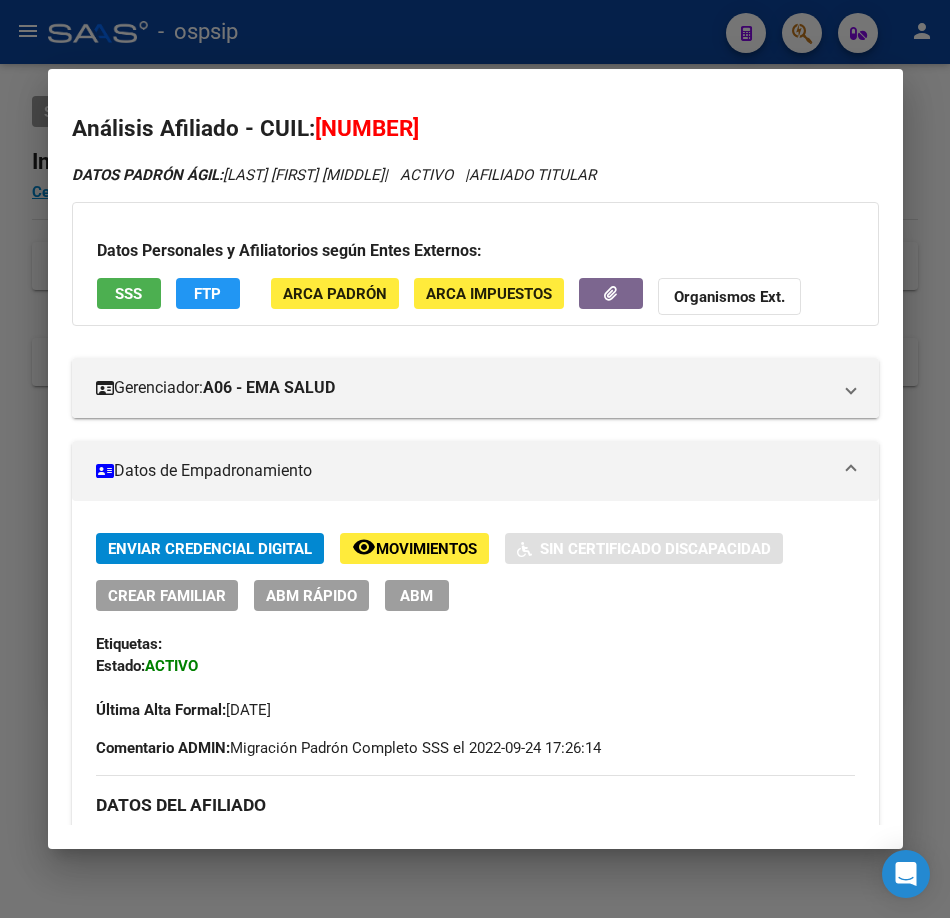 click at bounding box center (475, 459) 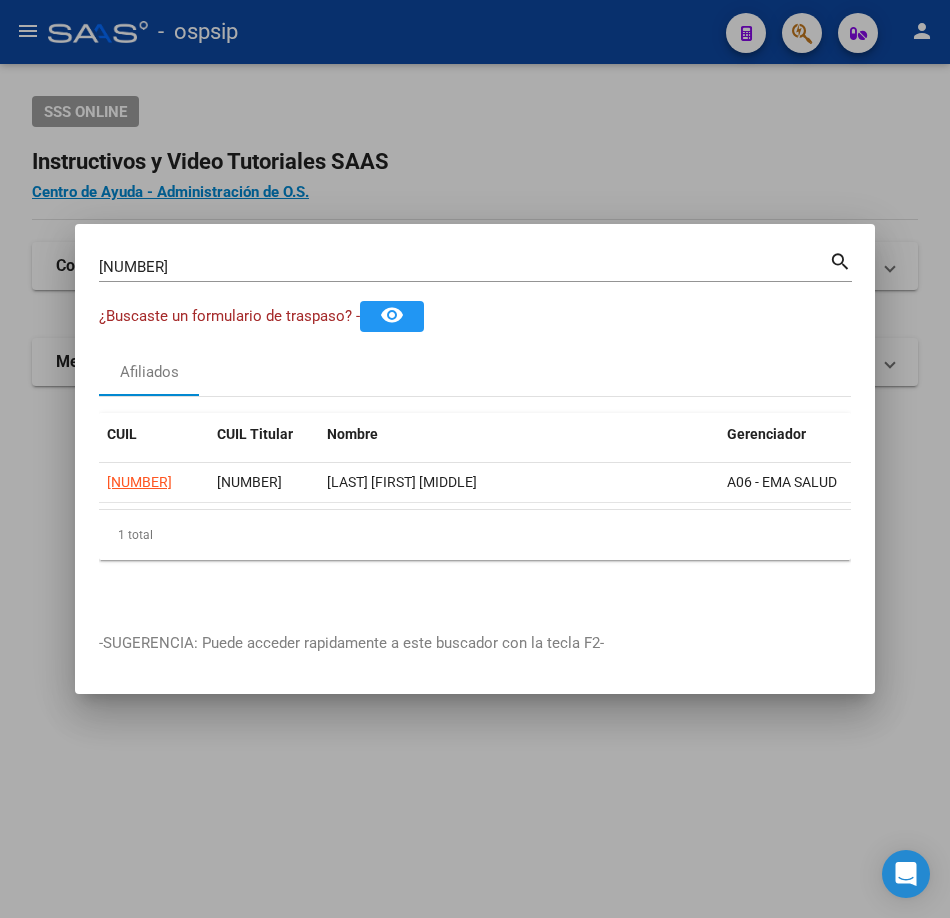 click on "[NUMBER]" at bounding box center [464, 267] 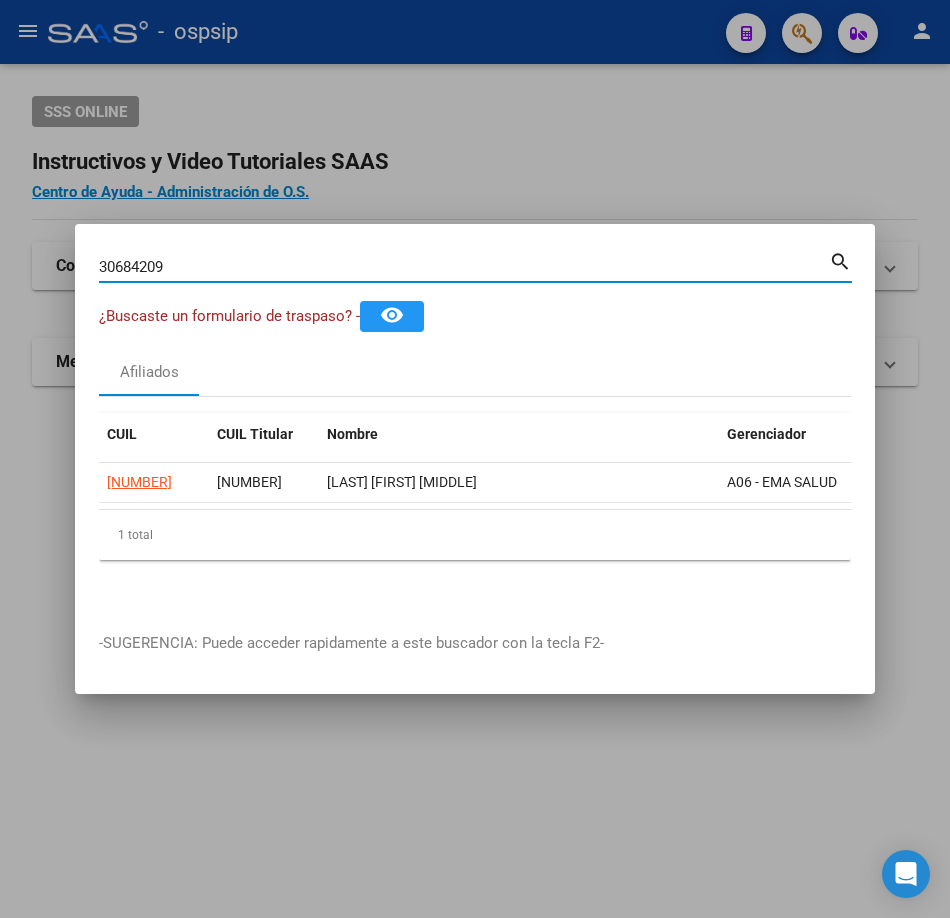 type on "30684209" 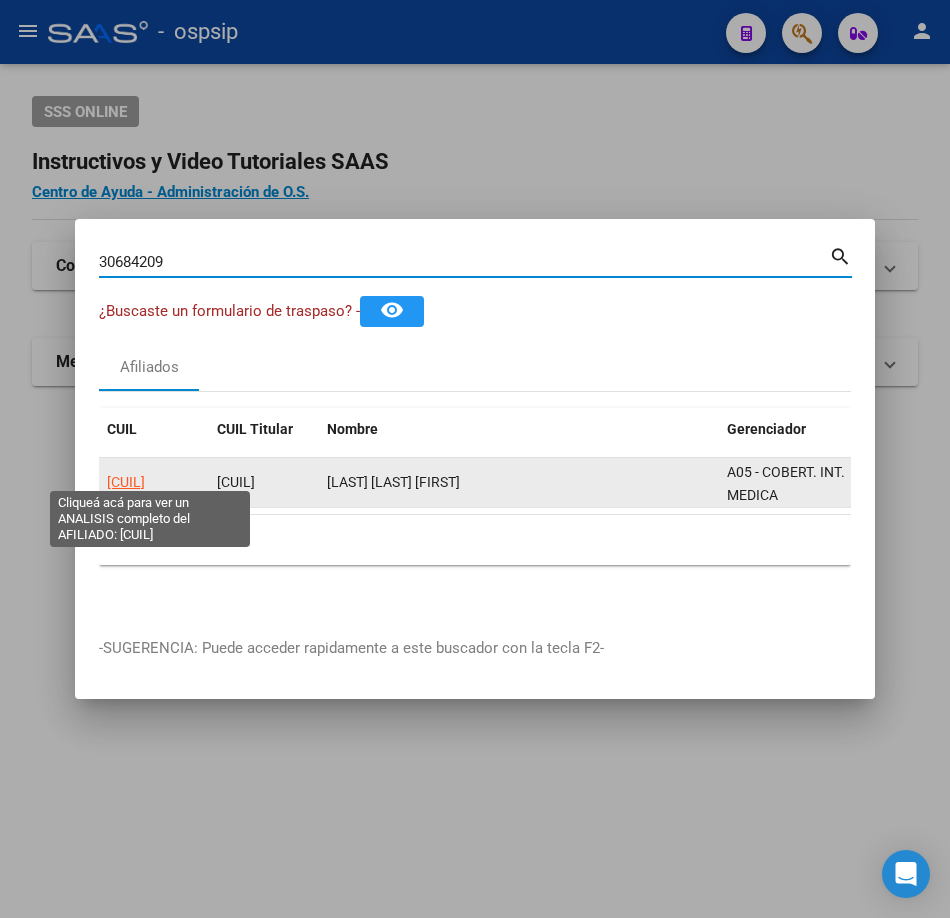 click on "[CUIL]" 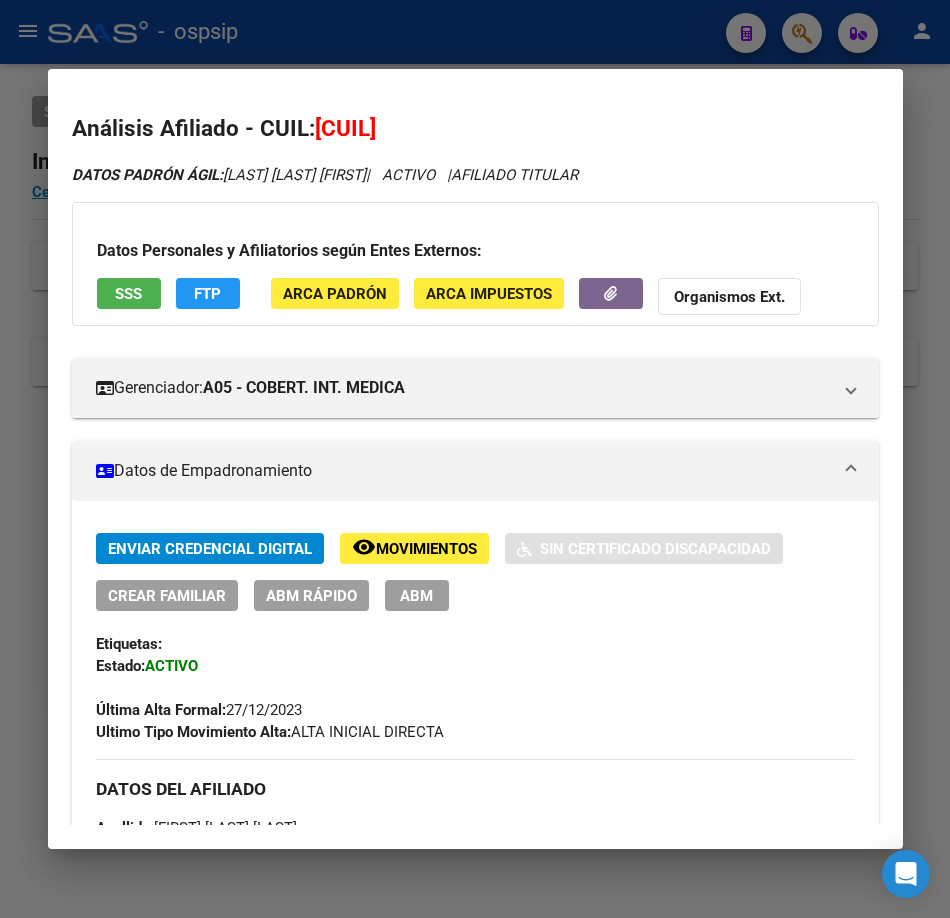 click on "SSS" at bounding box center (129, 293) 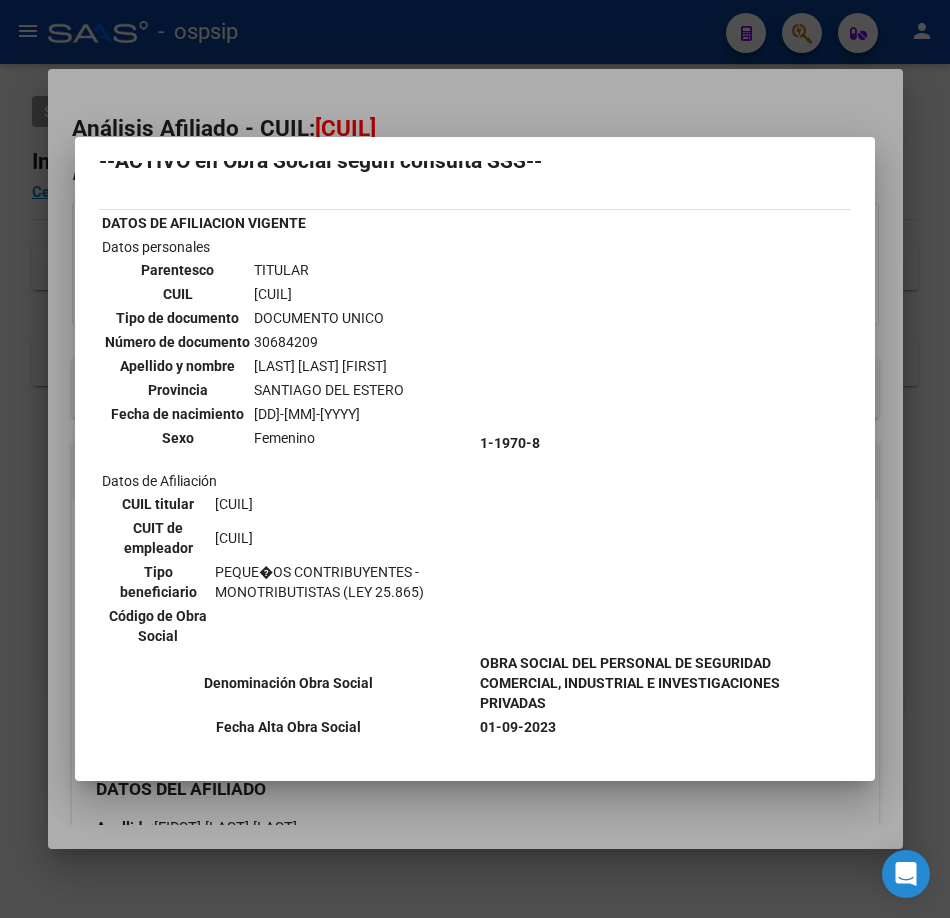 scroll, scrollTop: 50, scrollLeft: 0, axis: vertical 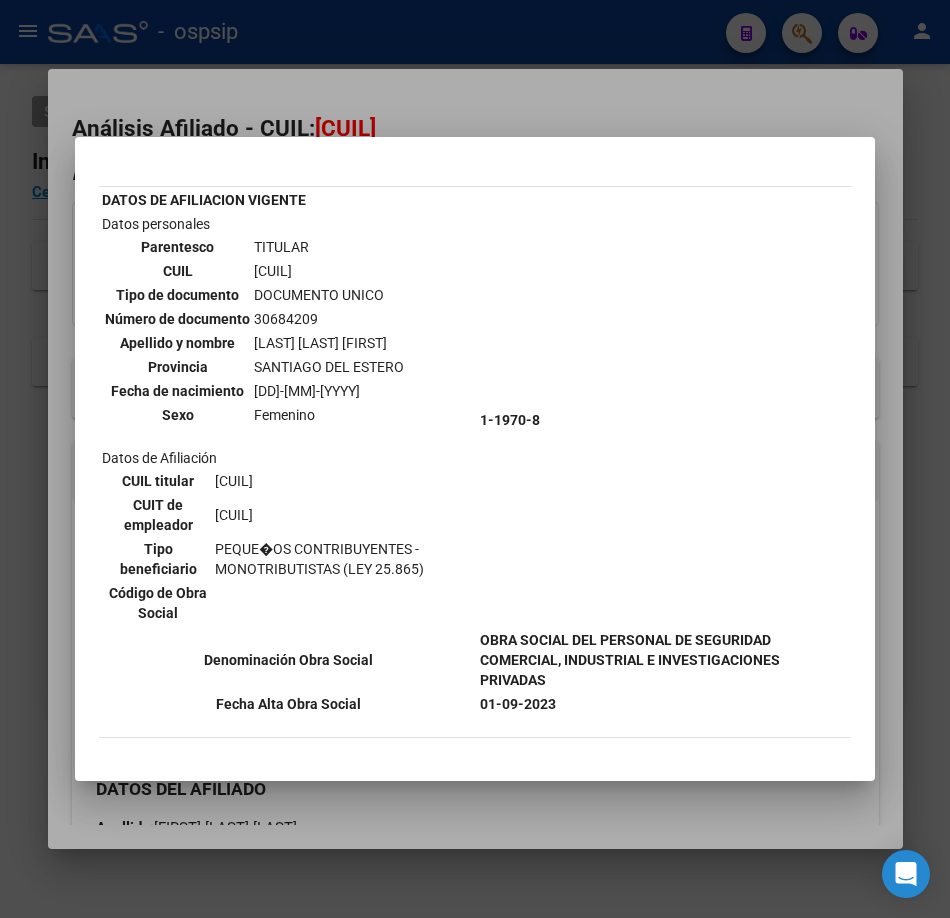 click at bounding box center (475, 459) 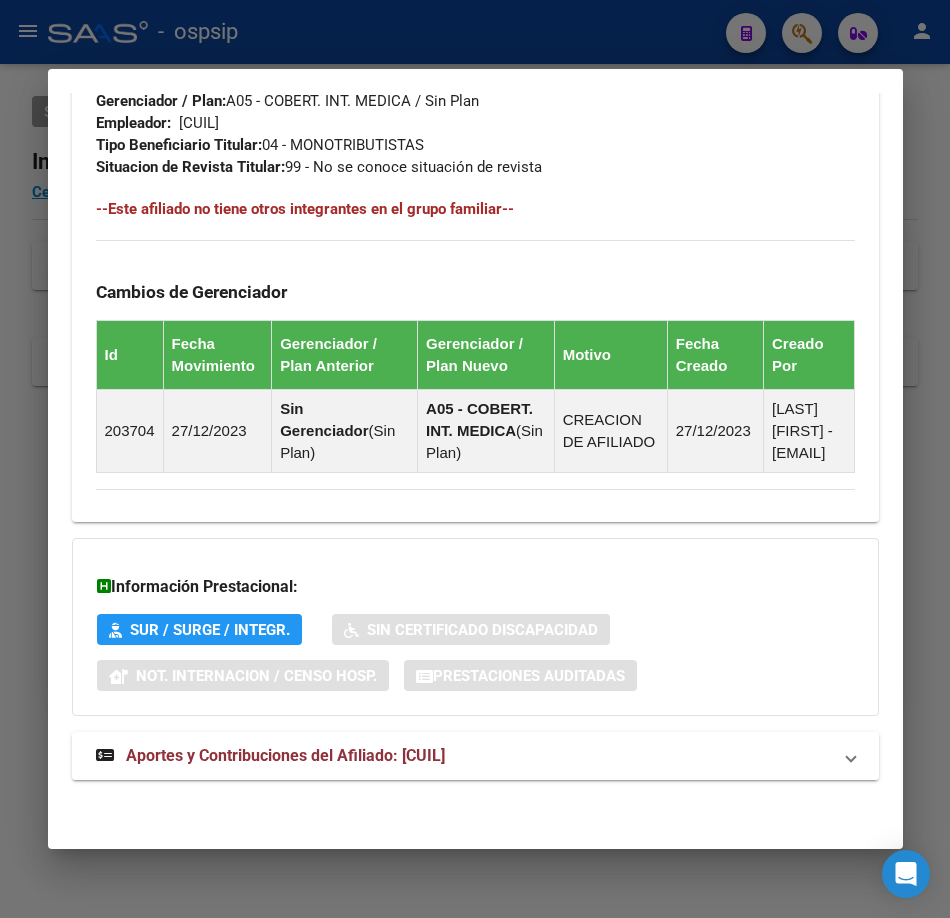 click on "Aportes y Contribuciones del Afiliado: [CUIL]" at bounding box center (285, 755) 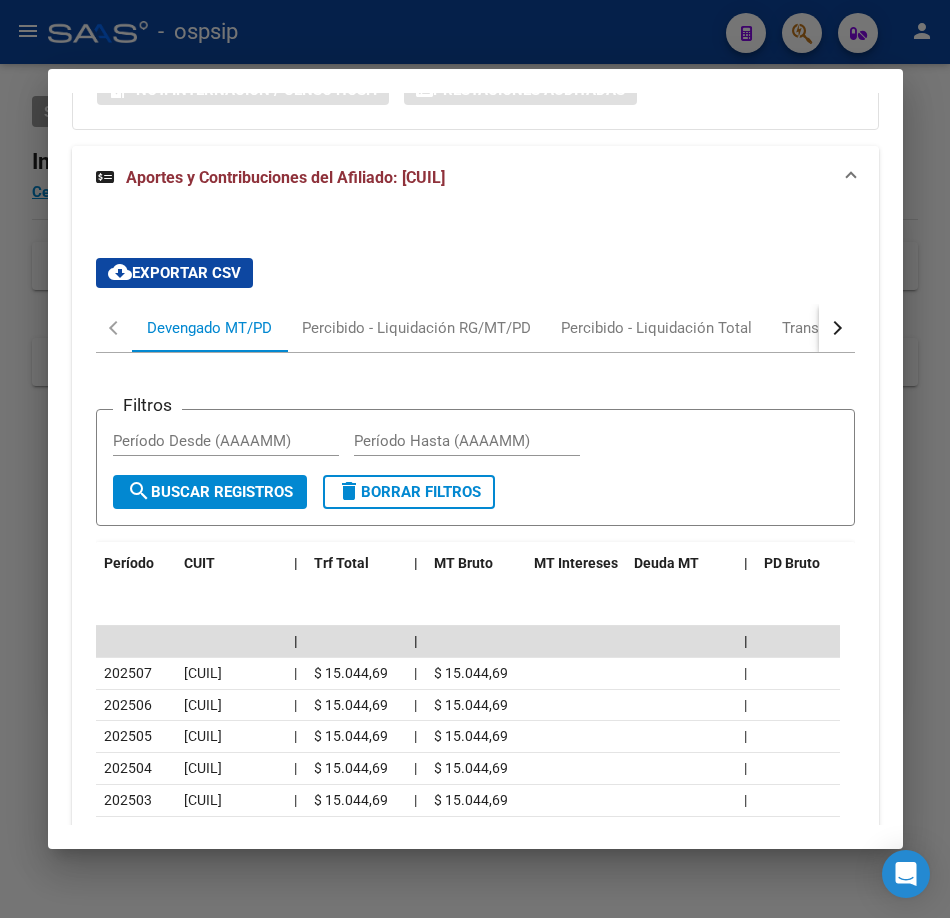 scroll, scrollTop: 2017, scrollLeft: 0, axis: vertical 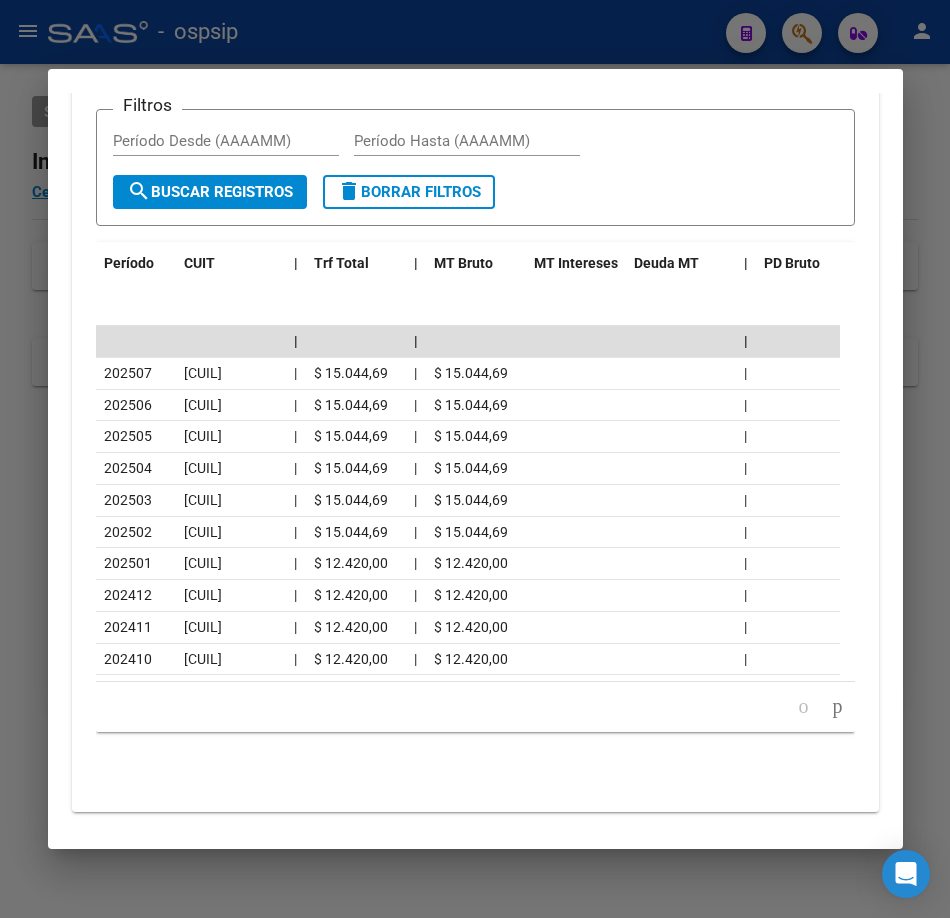 click at bounding box center (475, 459) 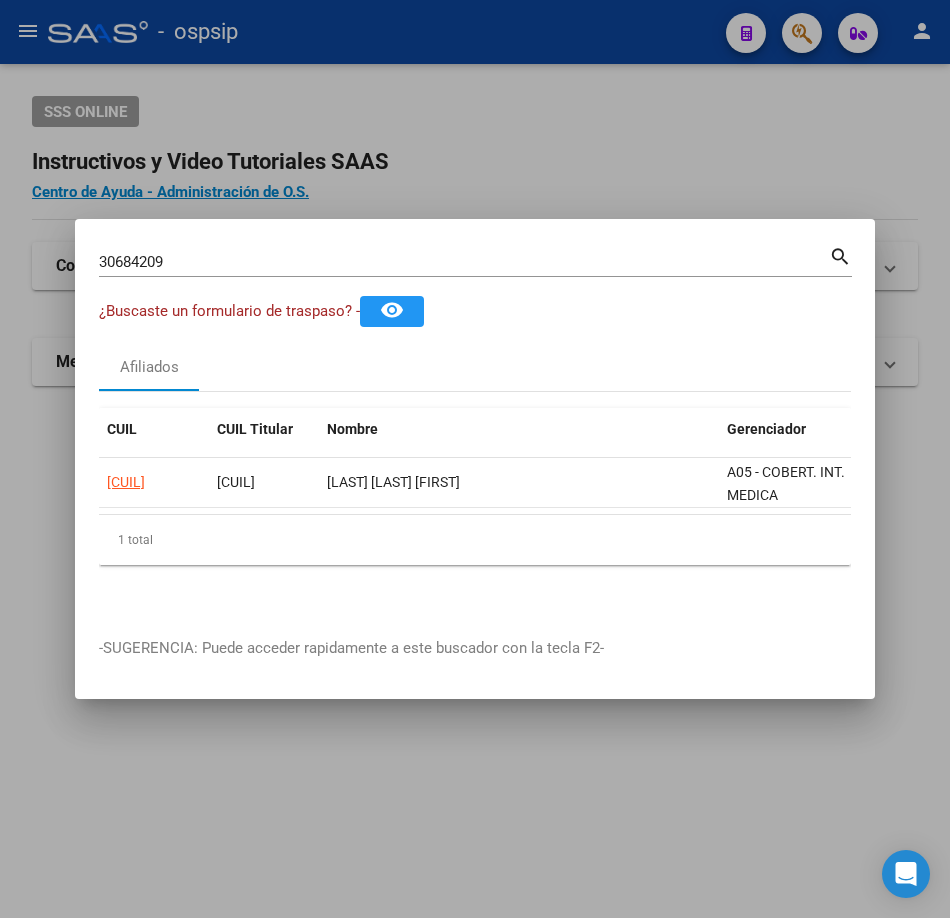 click on "30684209" at bounding box center (464, 262) 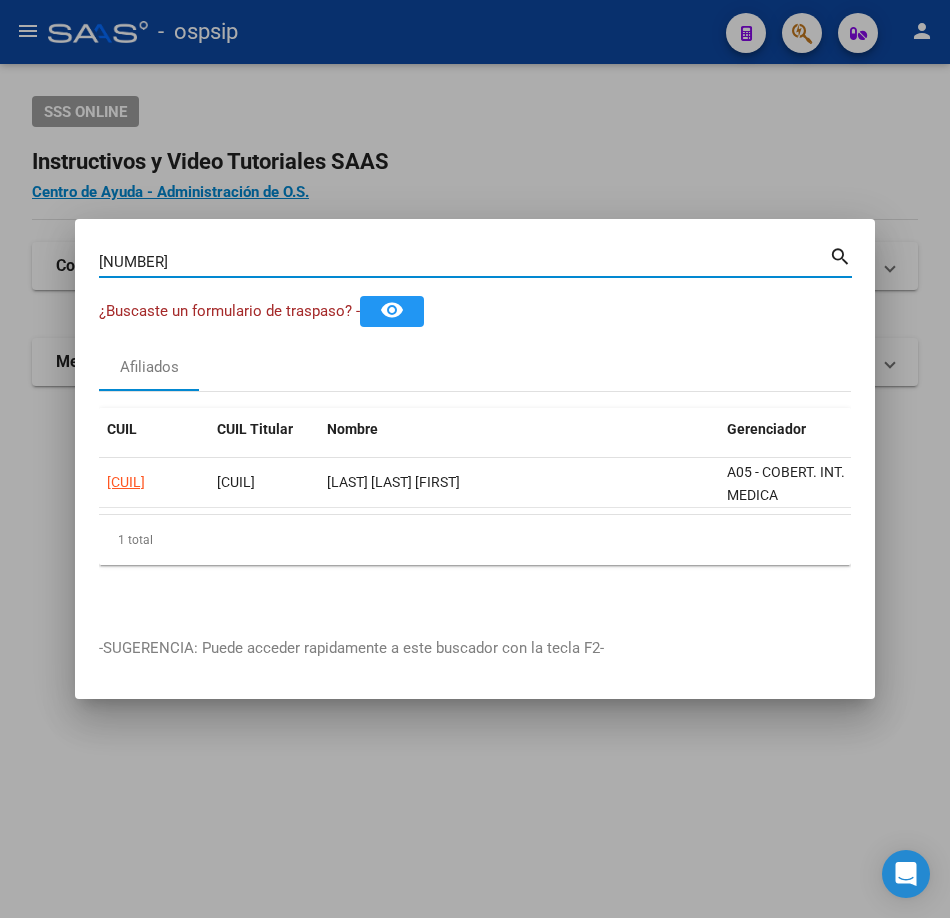 type on "[NUMBER]" 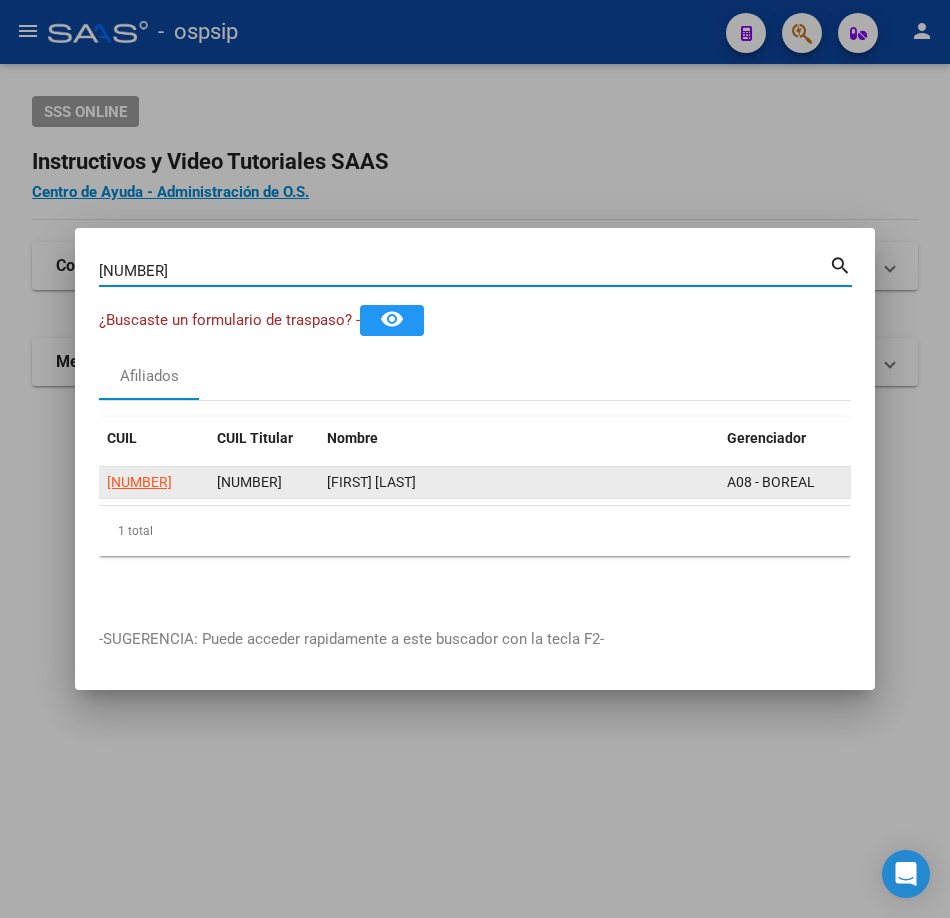 click on "[NUMBER]" 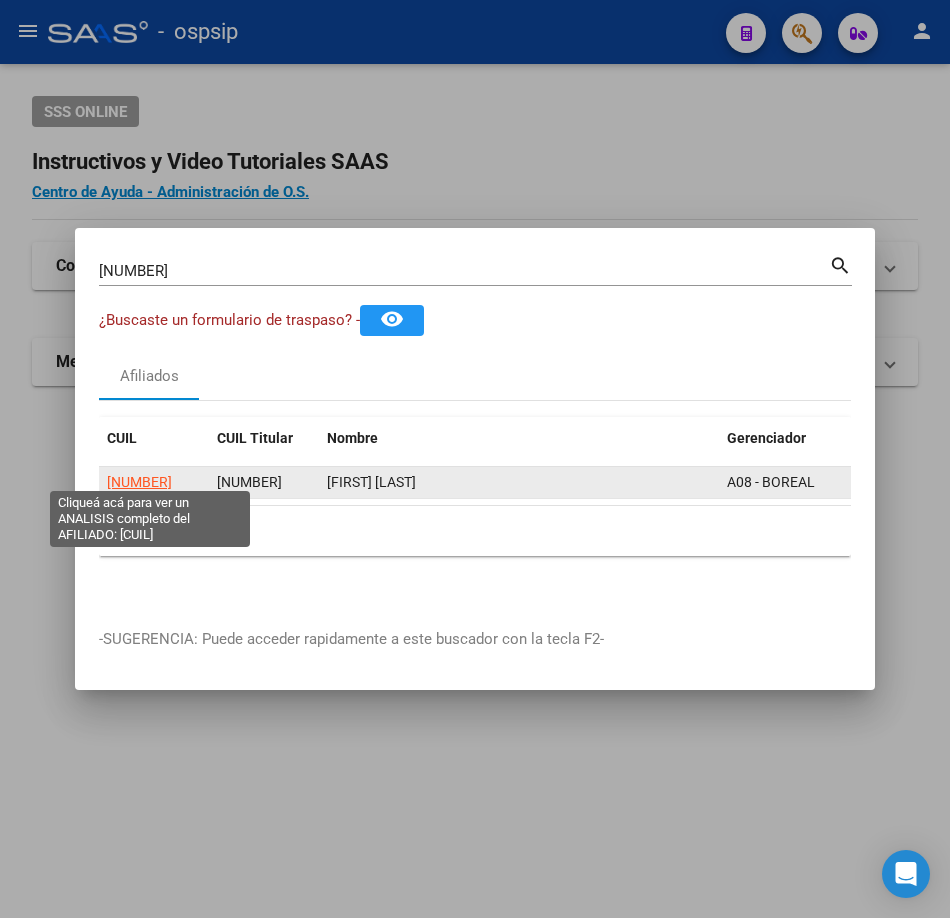 click on "[NUMBER]" 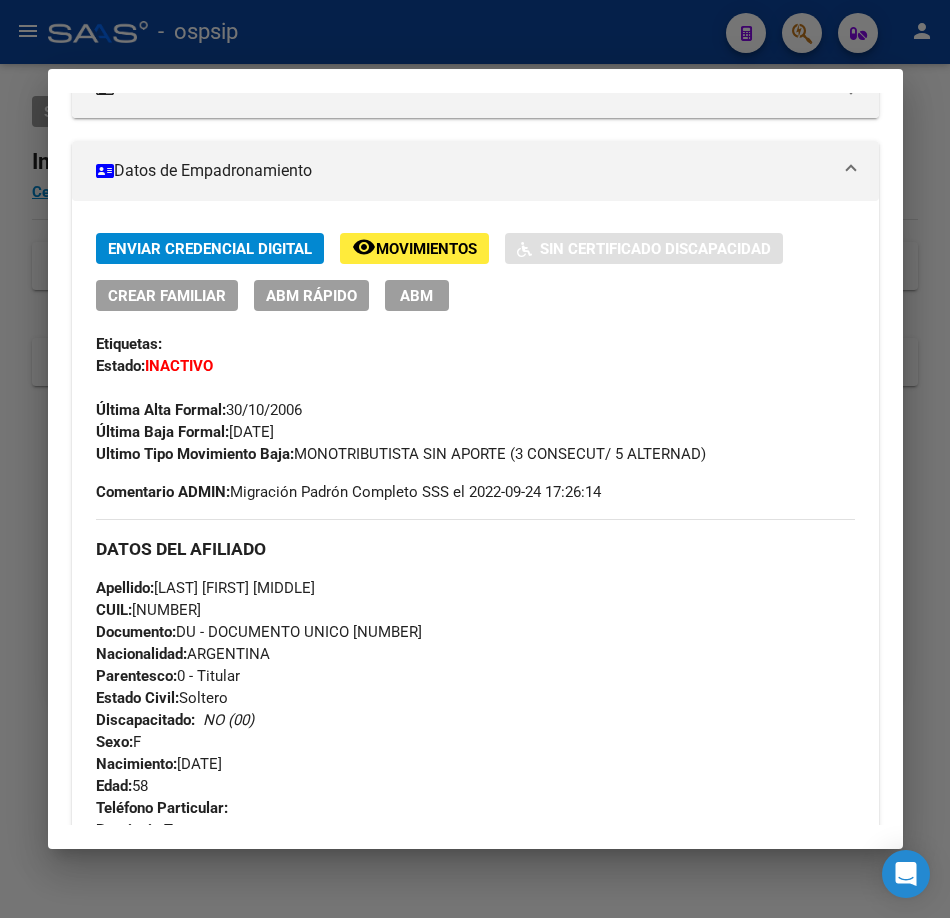 scroll, scrollTop: 0, scrollLeft: 0, axis: both 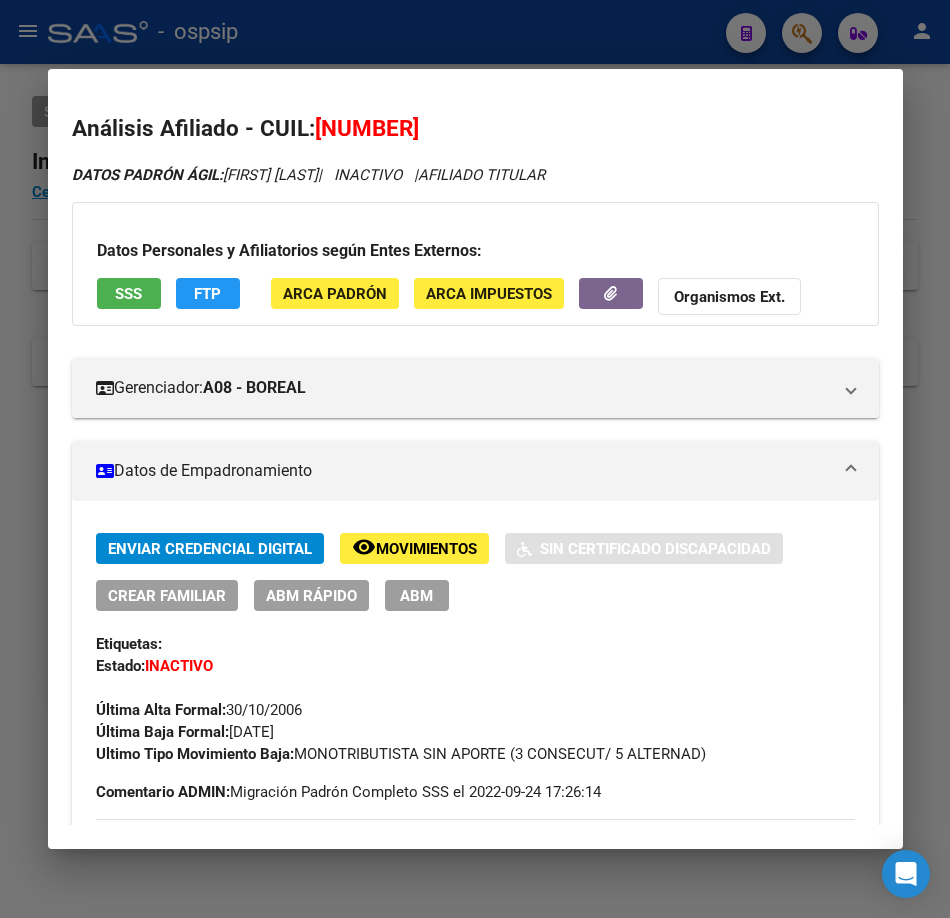 click on "SSS" at bounding box center [128, 294] 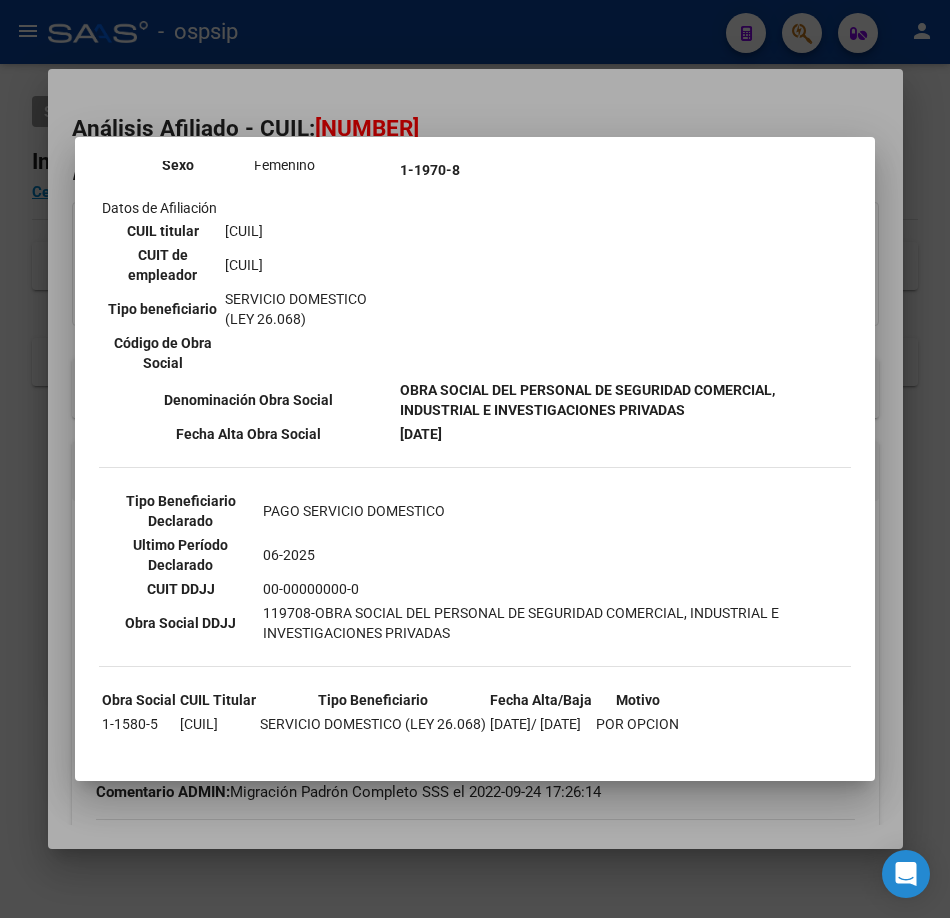 scroll, scrollTop: 400, scrollLeft: 0, axis: vertical 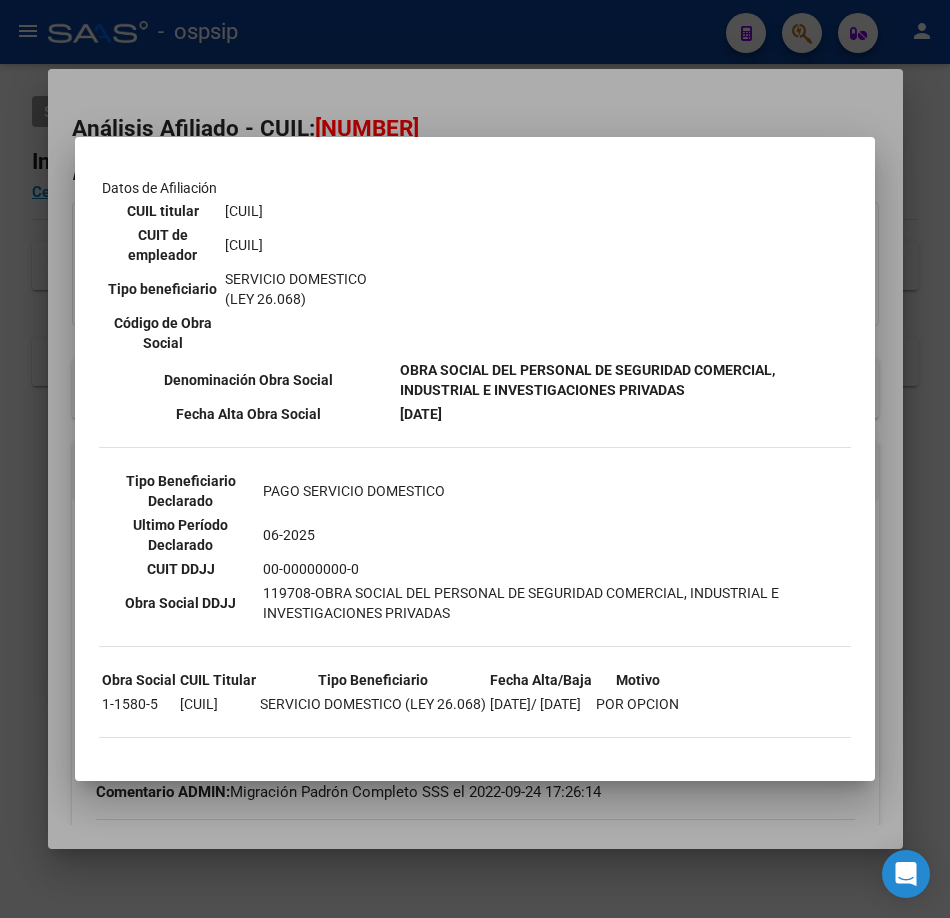 click at bounding box center [475, 459] 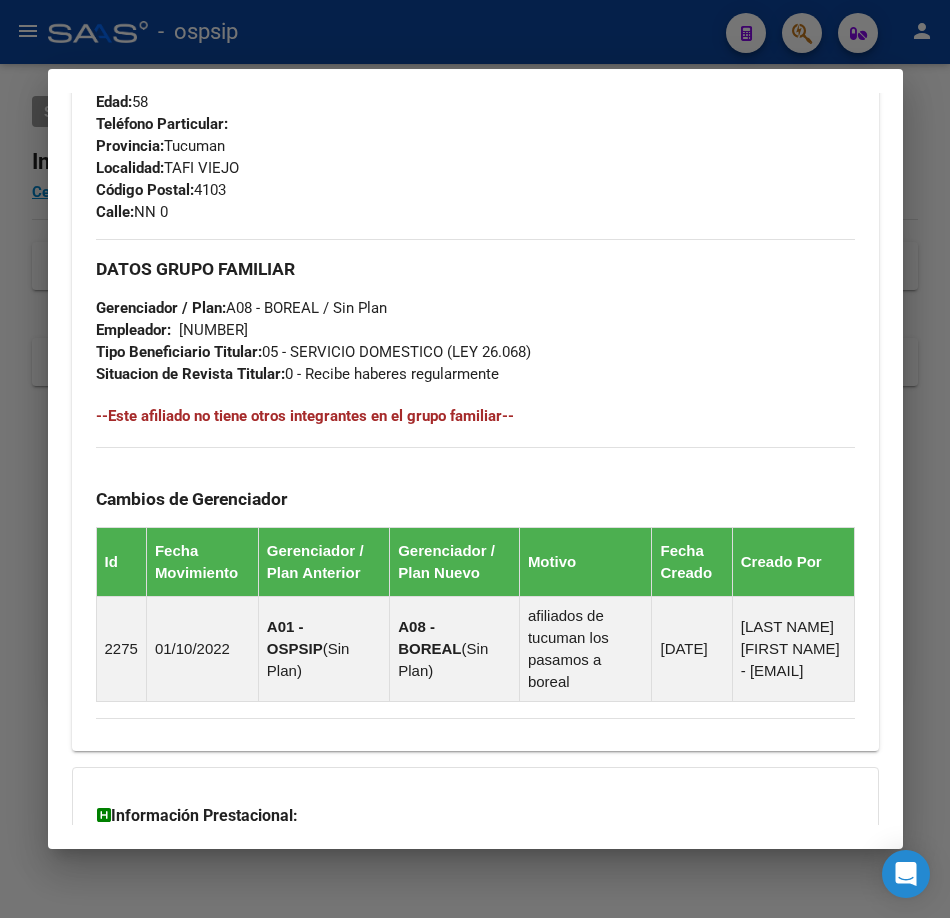 scroll, scrollTop: 1257, scrollLeft: 0, axis: vertical 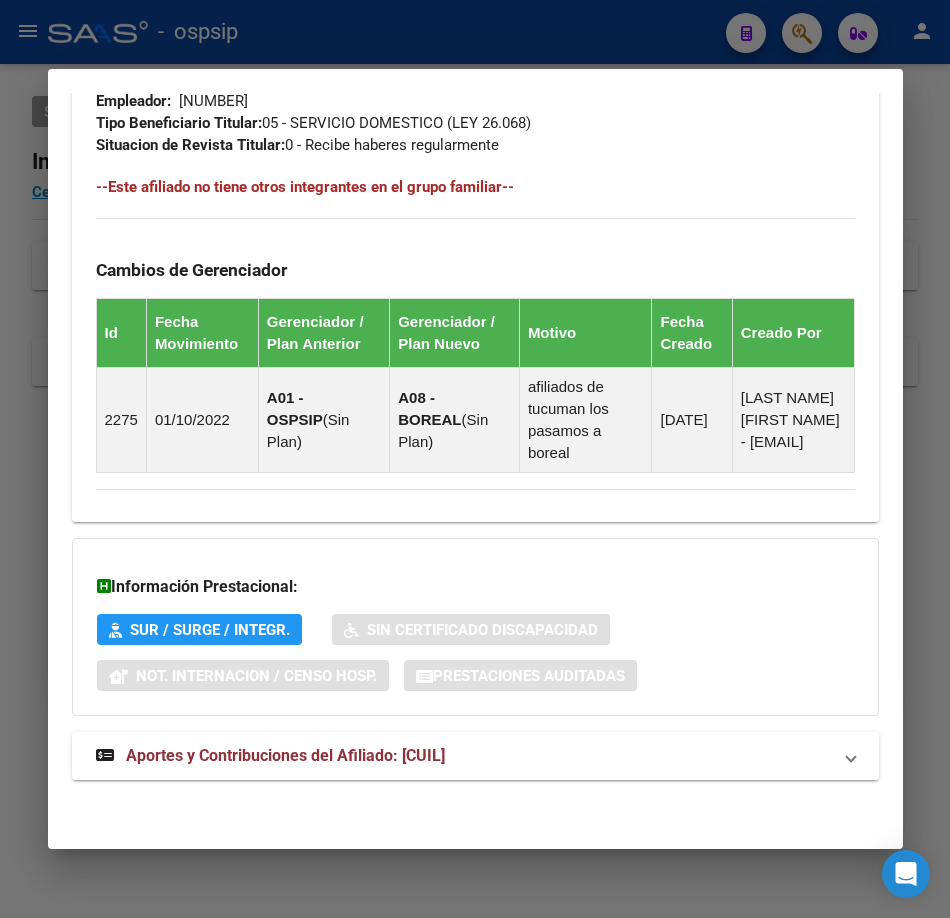 click on "Aportes y Contribuciones del Afiliado: [CUIL]" at bounding box center [475, 756] 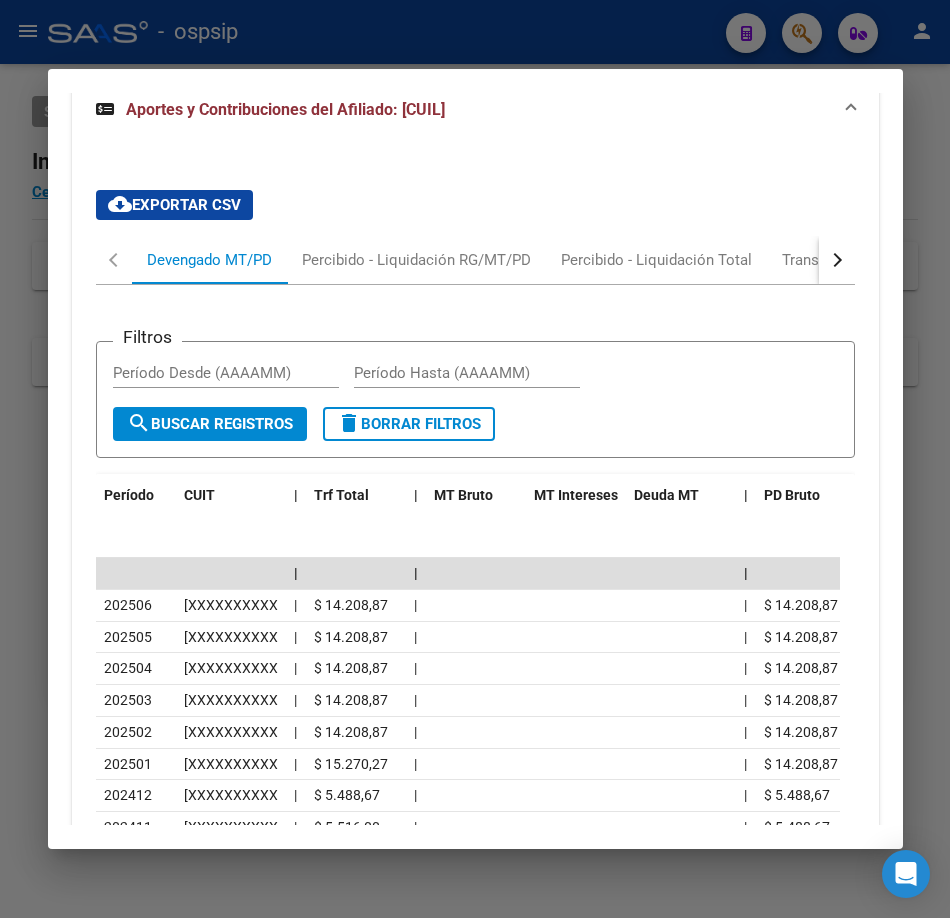 scroll, scrollTop: 1999, scrollLeft: 0, axis: vertical 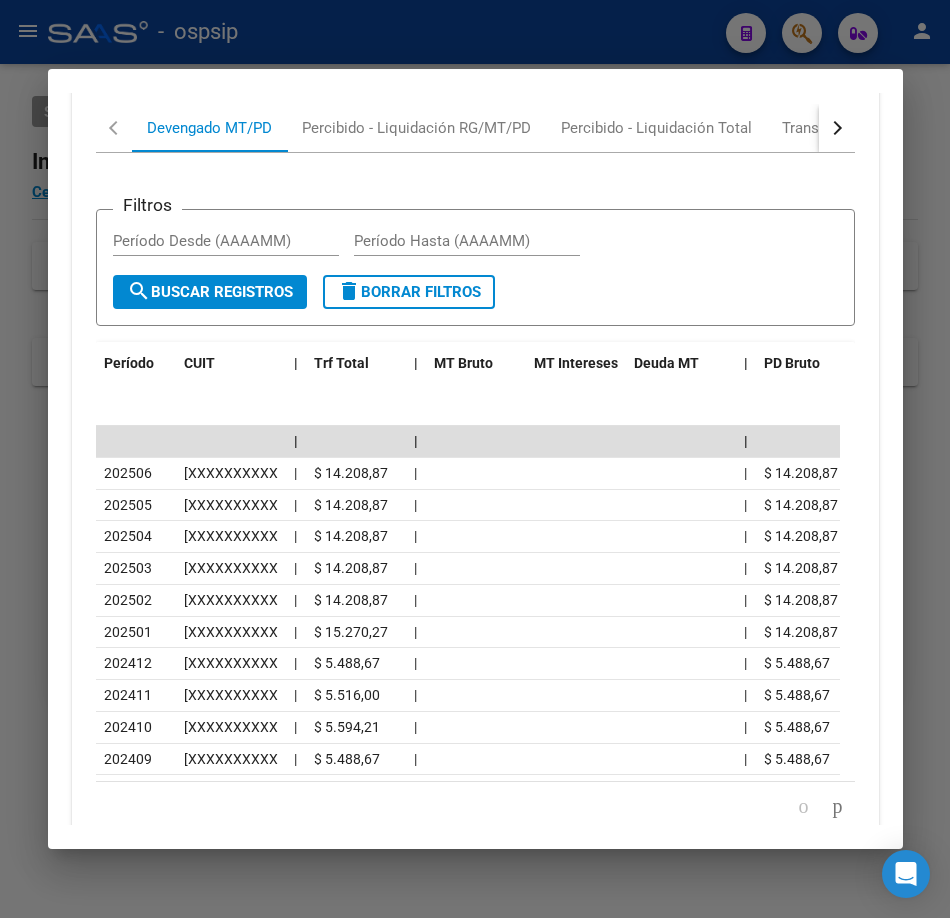 click at bounding box center (475, 459) 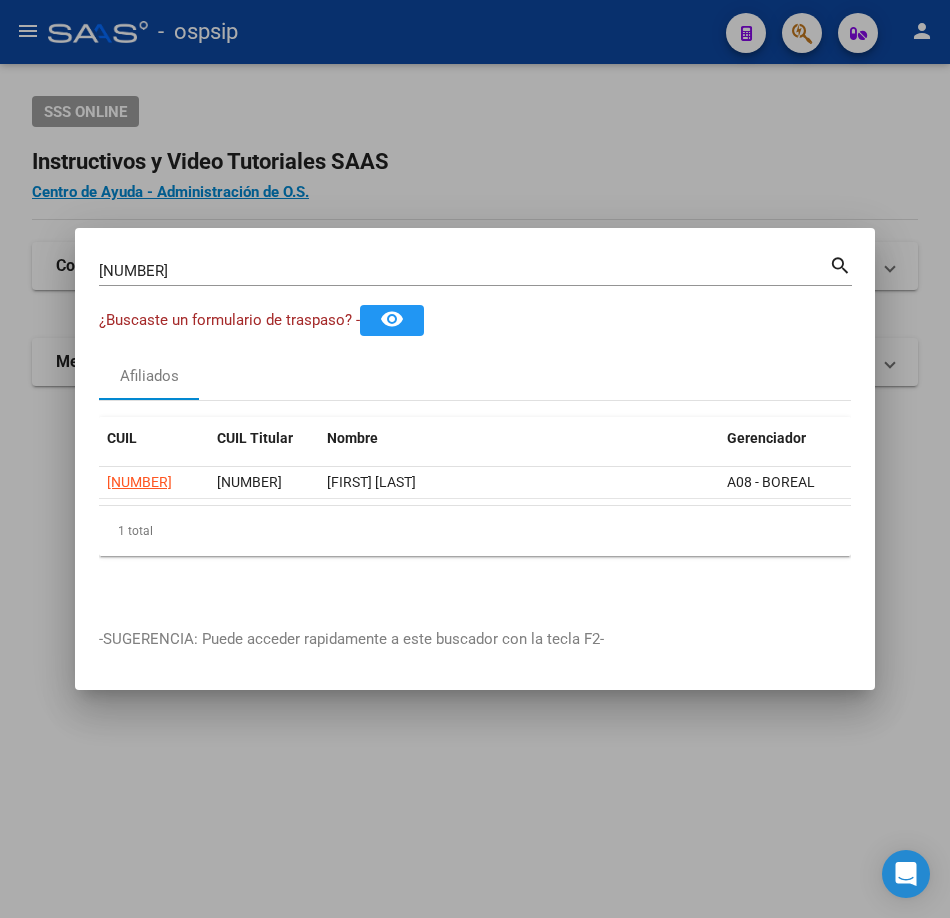 click on "[NUMBER]" at bounding box center (464, 271) 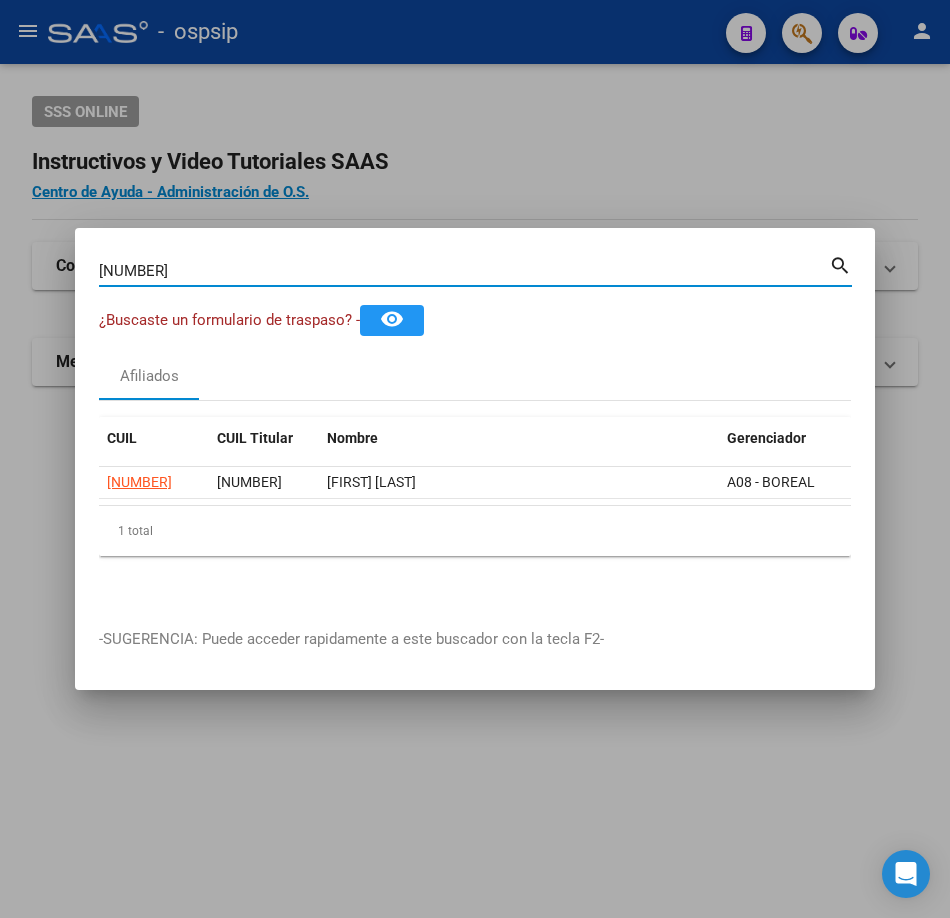 click on "[NUMBER]" at bounding box center (464, 271) 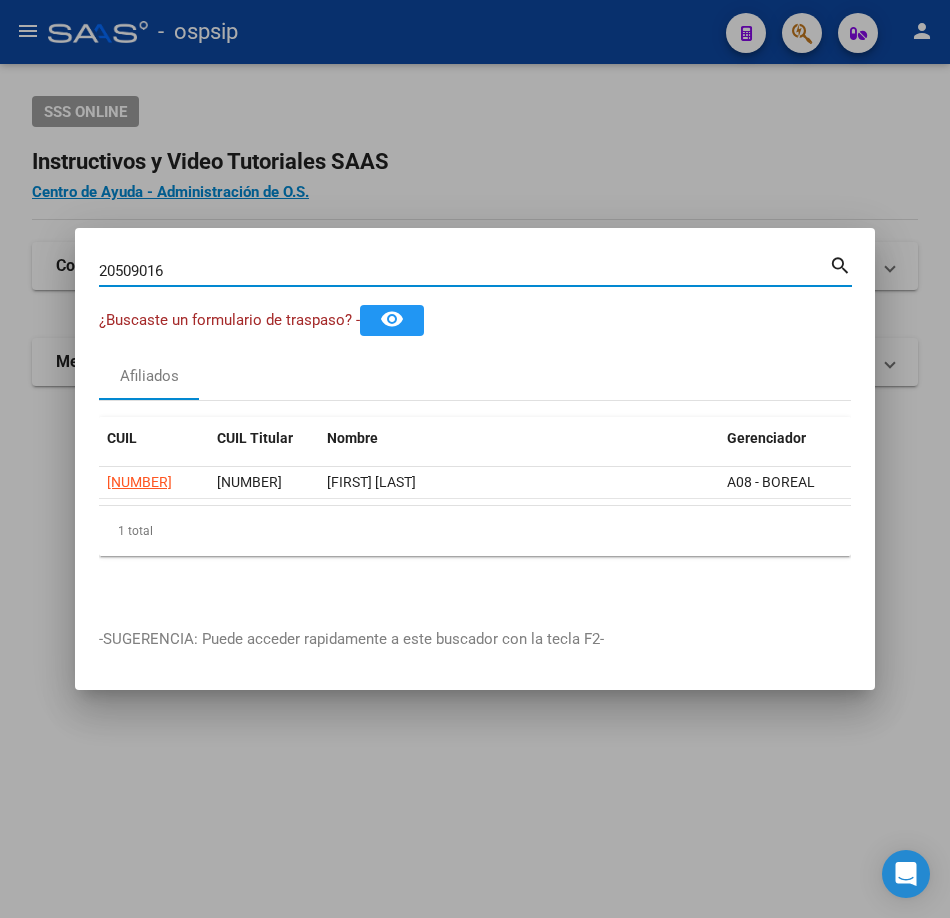 type on "20509016" 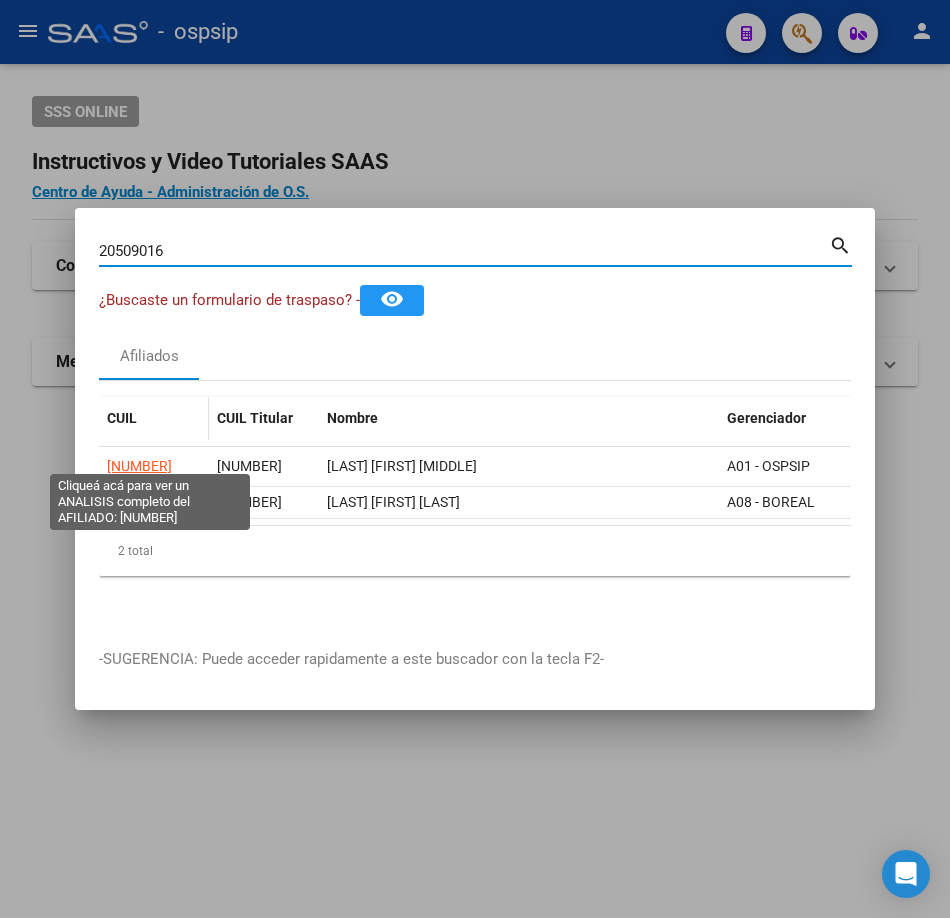 click on "[NUMBER]" 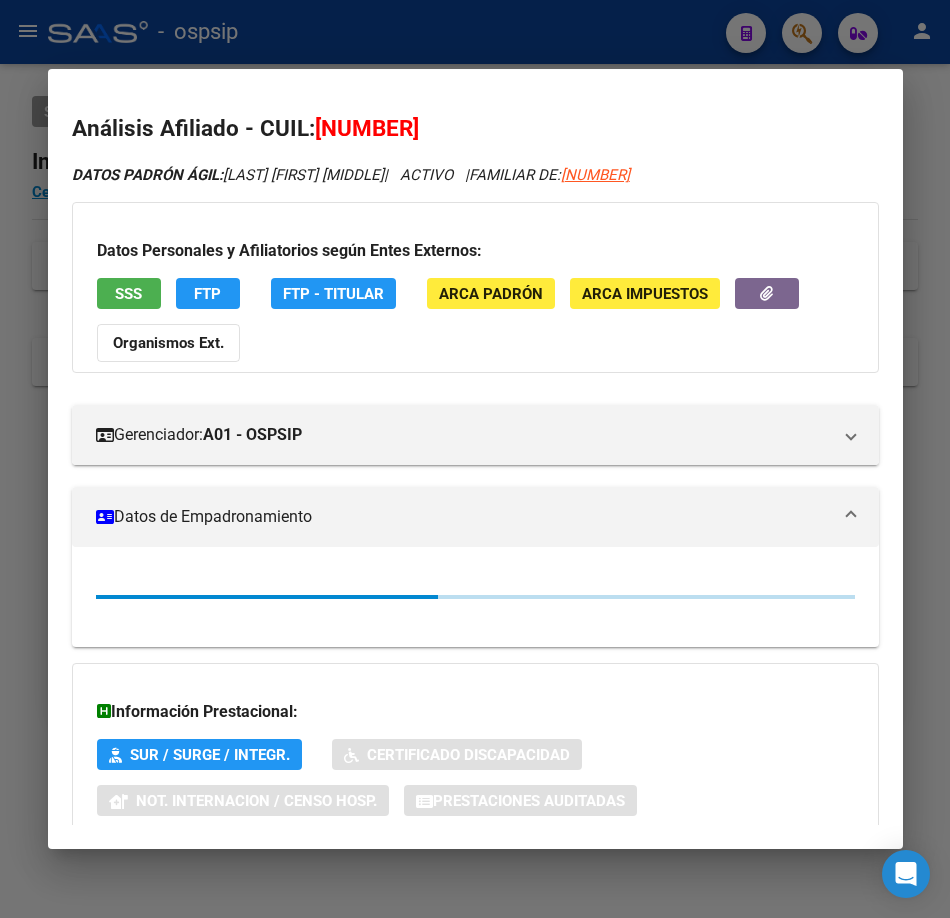 click at bounding box center [475, 459] 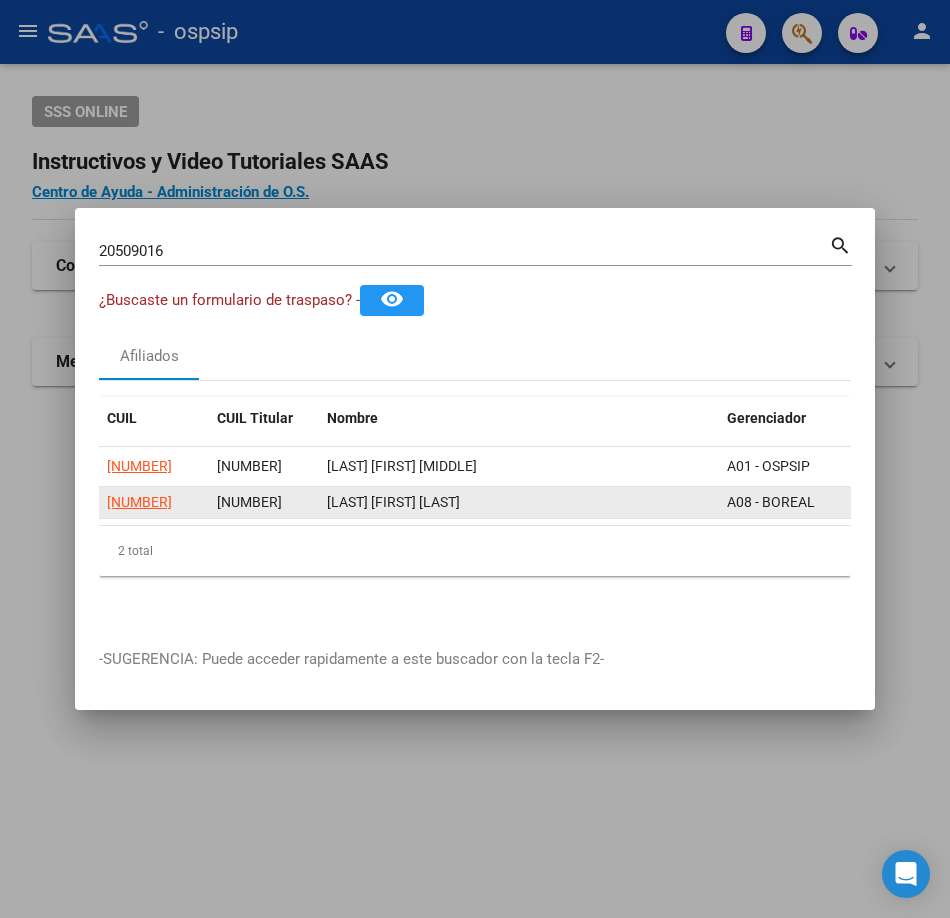 click on "[NUMBER]" 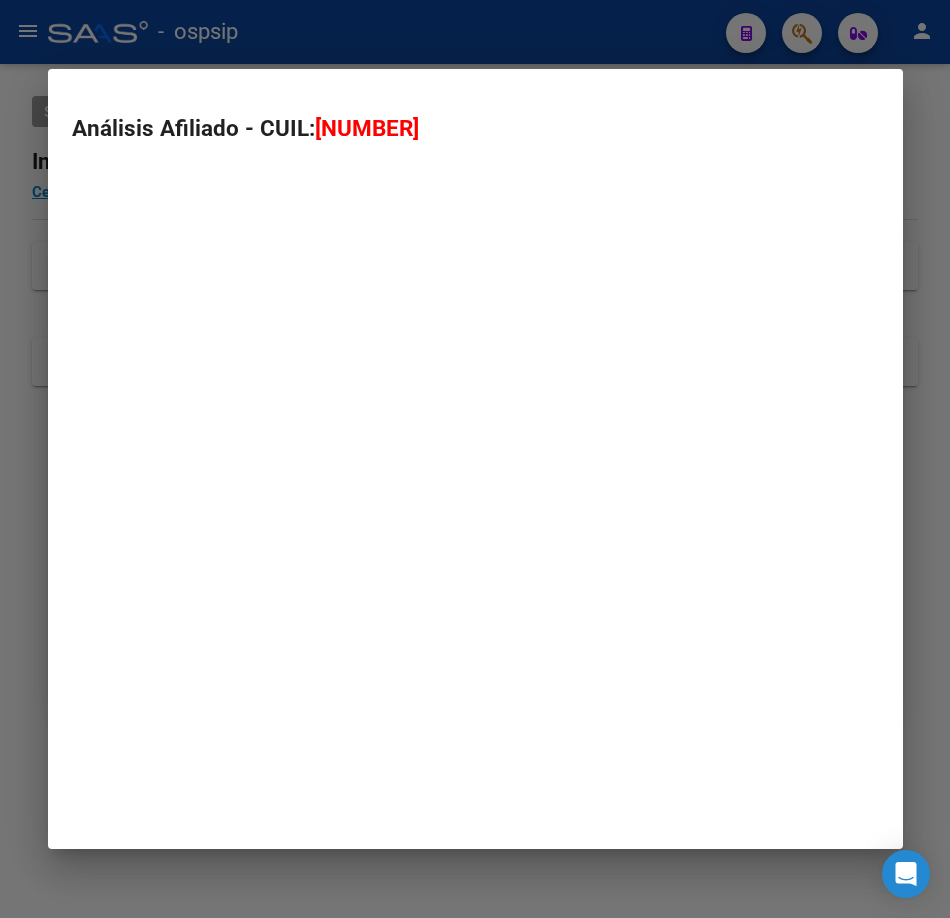 type on "[NUMBER]" 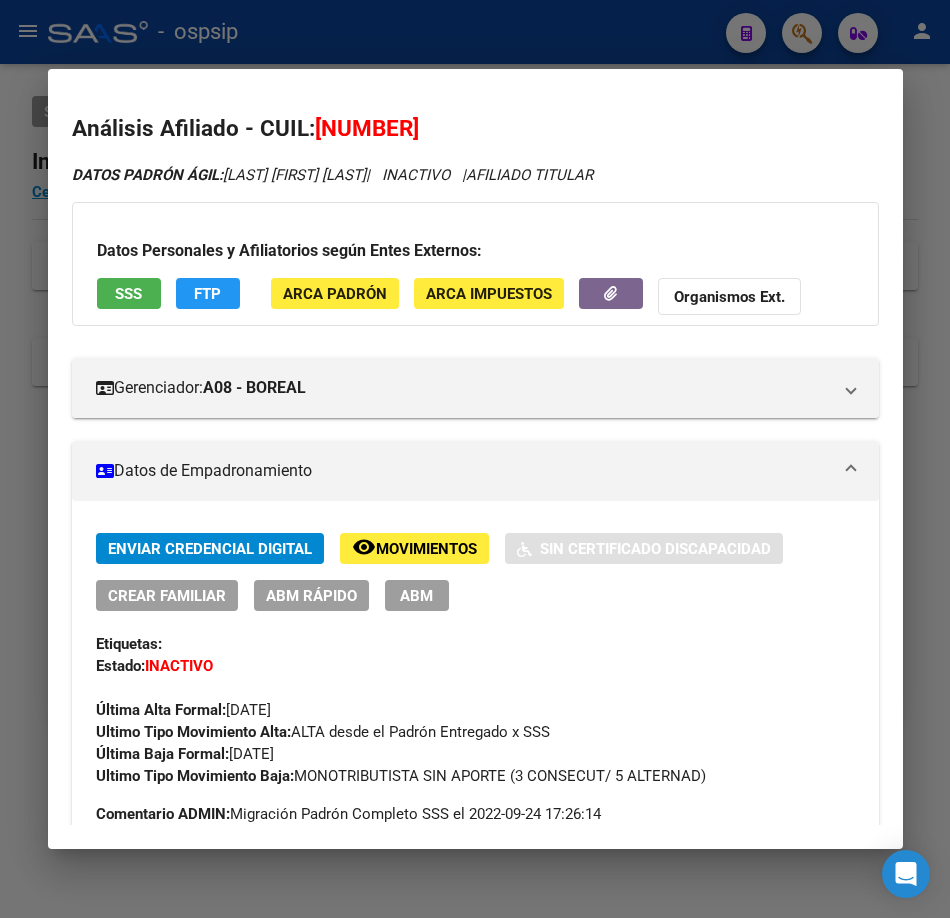 click on "SSS" at bounding box center [128, 294] 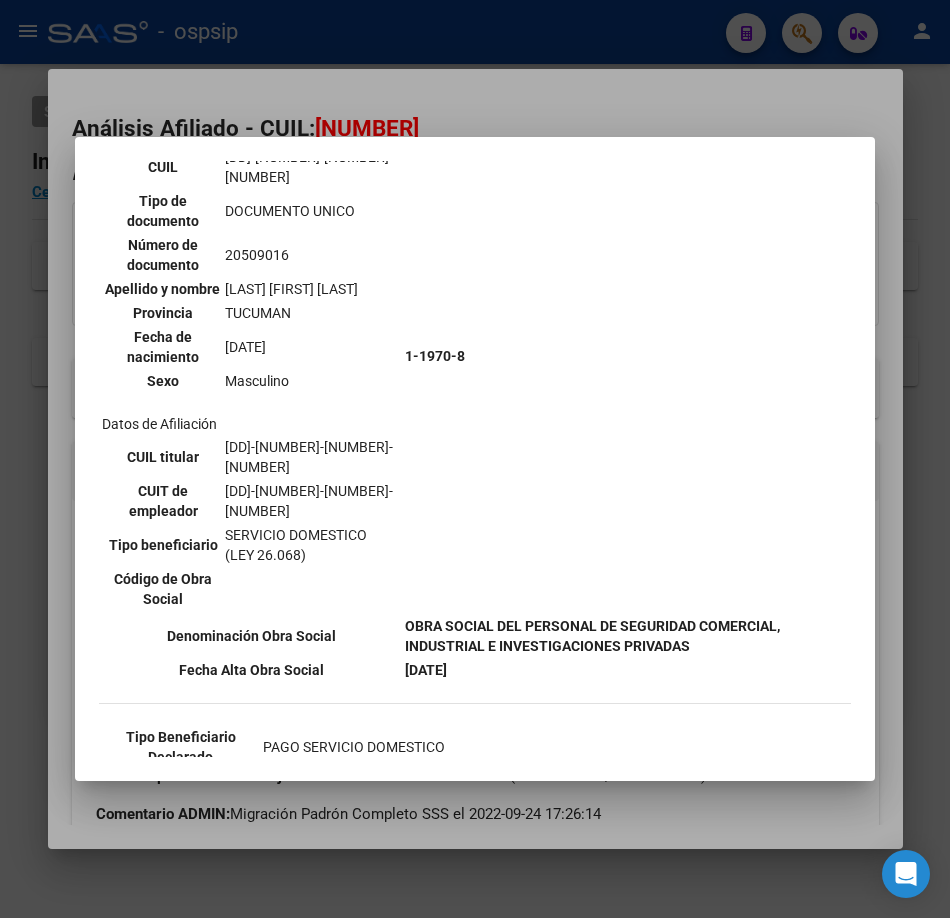 scroll, scrollTop: 360, scrollLeft: 0, axis: vertical 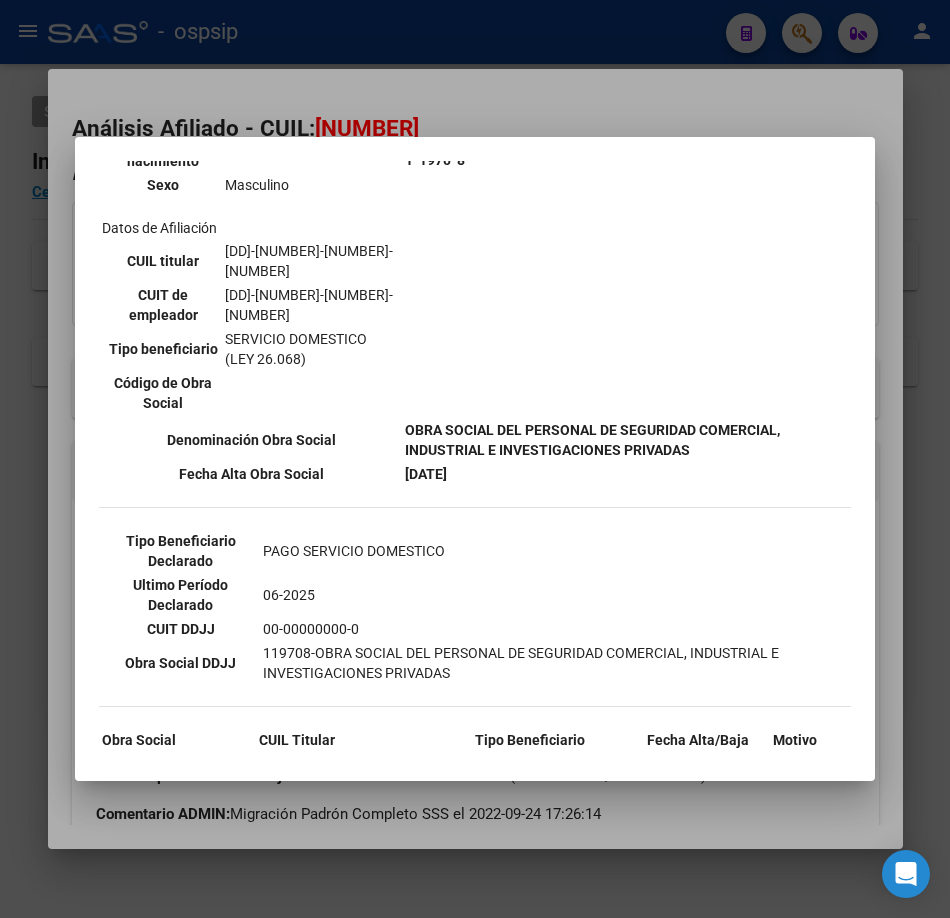 click on "--ACTIVO en Obra Social según consulta SSS--
DATOS DE AFILIACION VIGENTE
Datos personales
Parentesco
TITULAR
CUIL
[CUIL]
Tipo de documento
DOCUMENTO UNICO
Número de documento
[NUMBER]
Apellido y nombre
[LAST_NAME] [LAST_NAME] [LAST_NAME]
Provincia
[STATE]
Fecha de nacimiento
[DATE]
Sexo
Masculino
Datos de Afiliación
CUIL titular
[CUIL]
CUIT de empleador
[CUIL]
Tipo beneficiario
SERVICIO DOMESTICO (LEY 26.068)
Código de Obra Social
1-1970-8
Denominación Obra Social
Fecha Alta Obra Social
[DATE]
Tipo Beneficiario Declarado
PAGO SERVICIO DOMESTICO
Ultimo Período Declarado
06-2025
CUIT DDJJ" at bounding box center (475, 459) 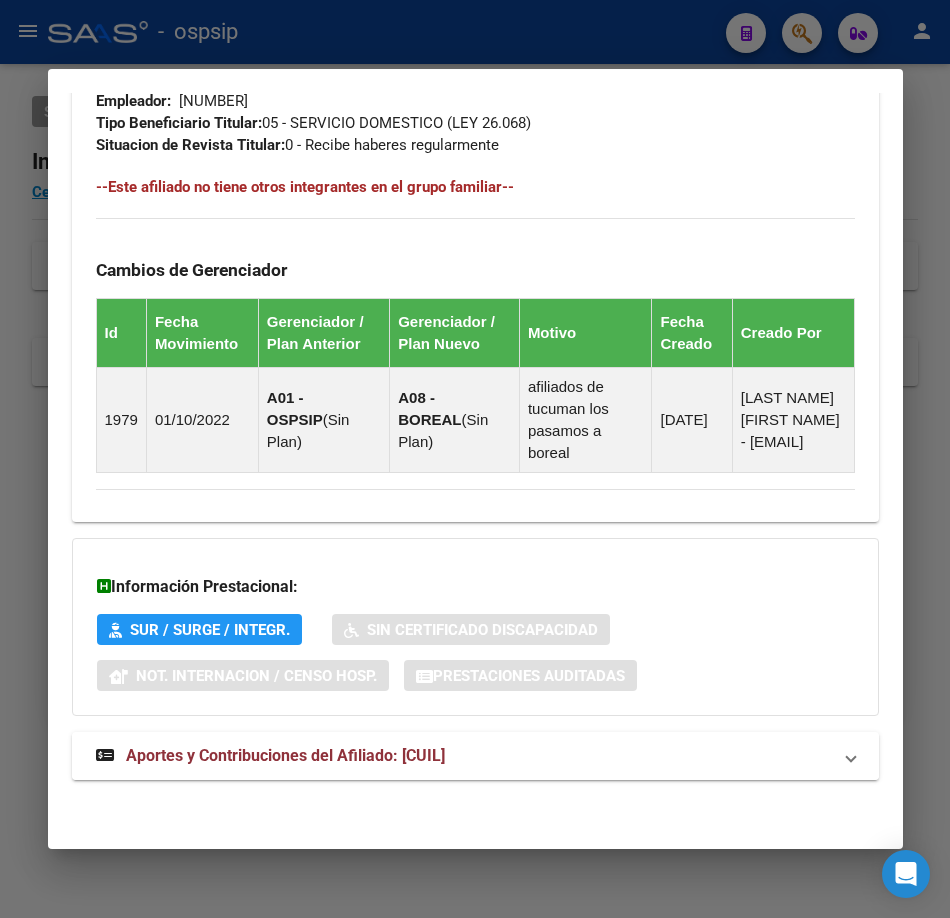 click on "Aportes y Contribuciones del Afiliado: [CUIL]" at bounding box center [285, 755] 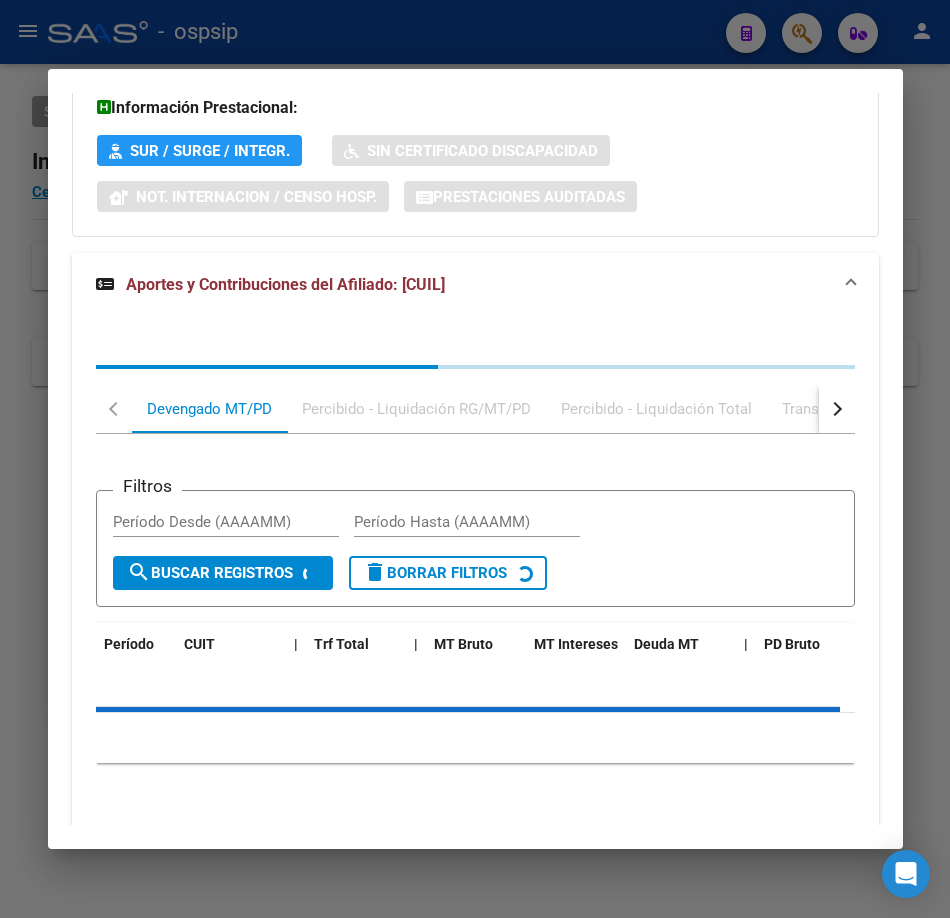 scroll, scrollTop: 1821, scrollLeft: 0, axis: vertical 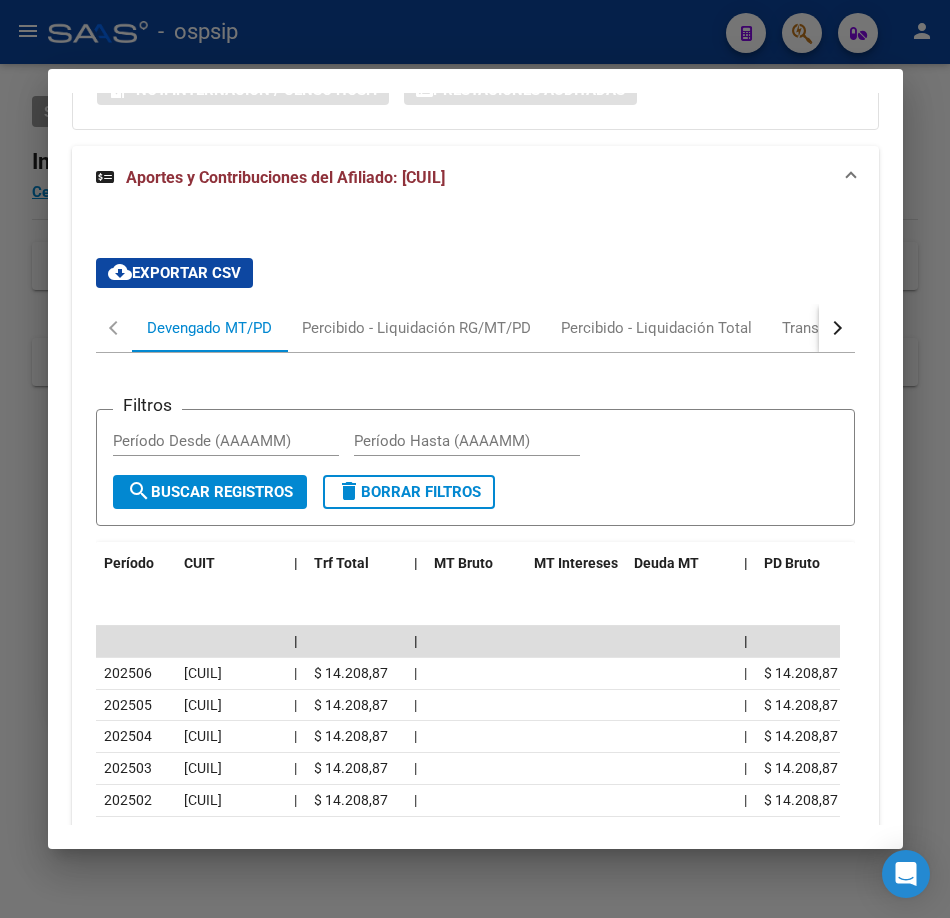 click at bounding box center [475, 459] 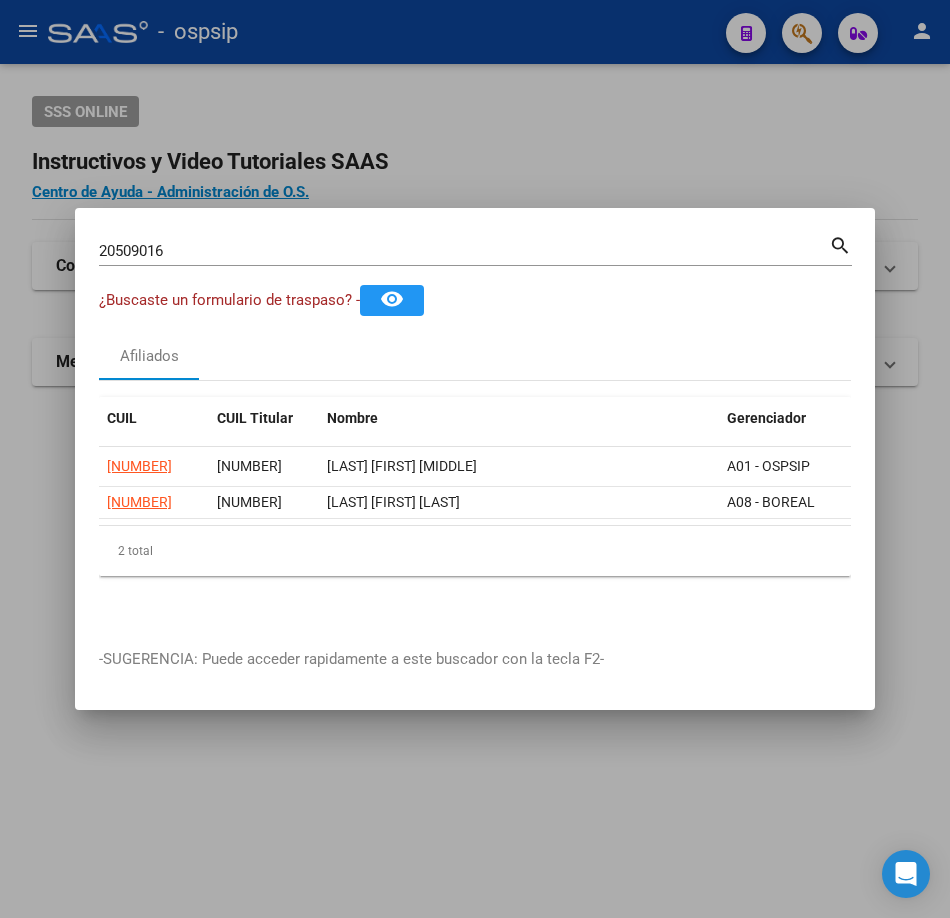 click on "[NUMBER] Buscar (apellido, dni, cuil, nro traspaso, cuit, obra social)" at bounding box center [464, 251] 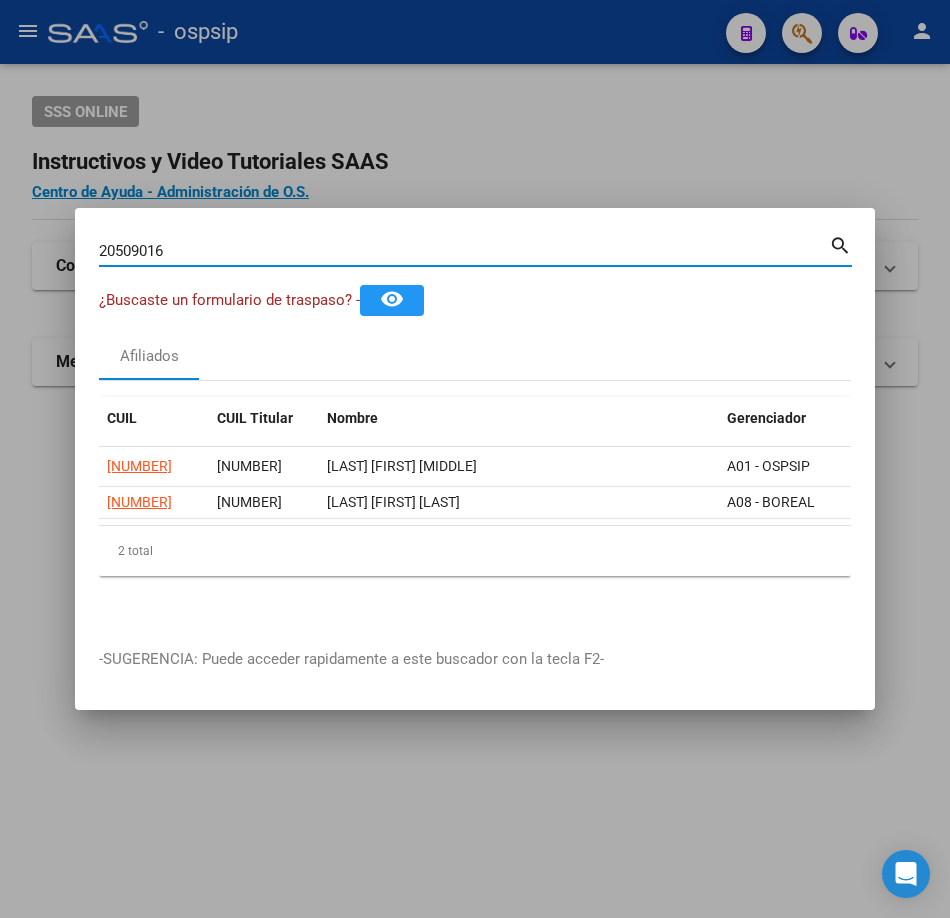 click on "20509016" at bounding box center [464, 251] 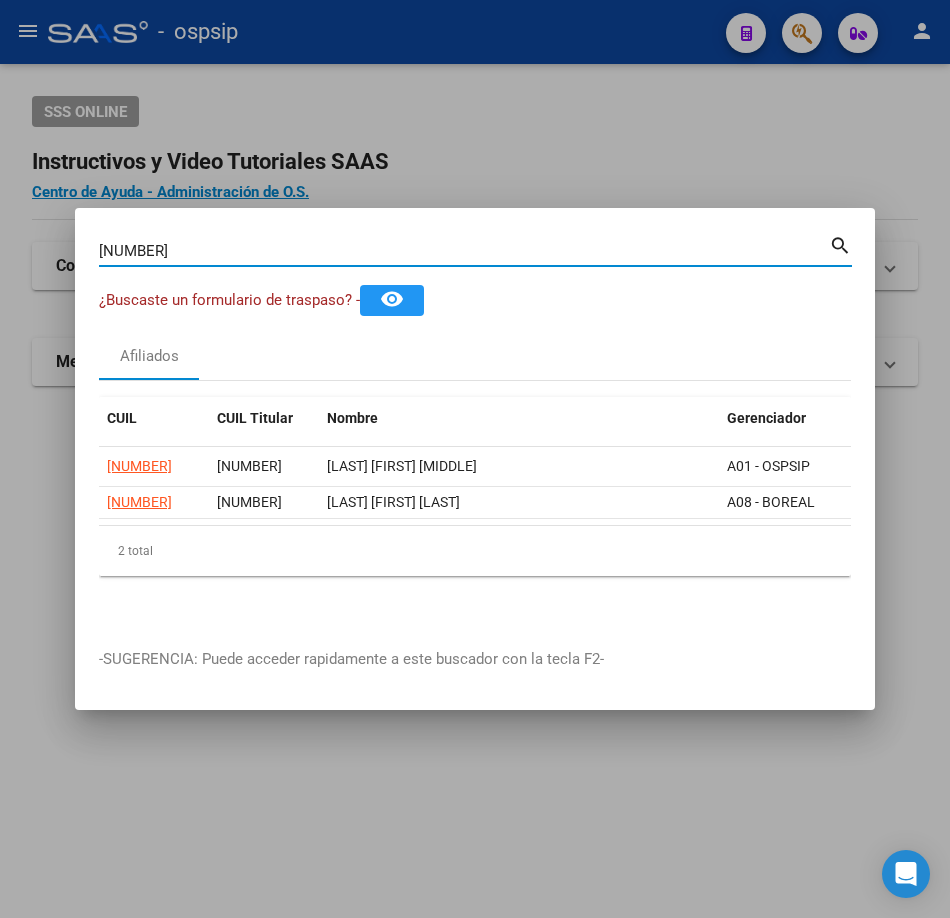 type on "[NUMBER]" 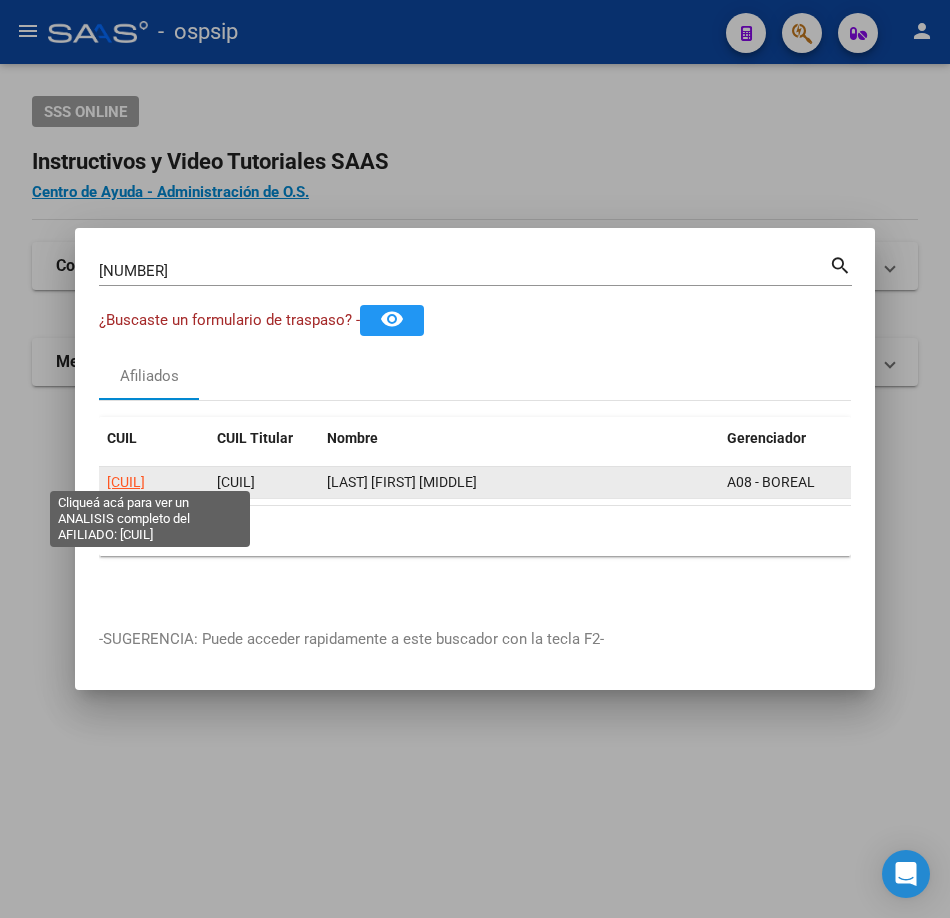 click on "[CUIL]" 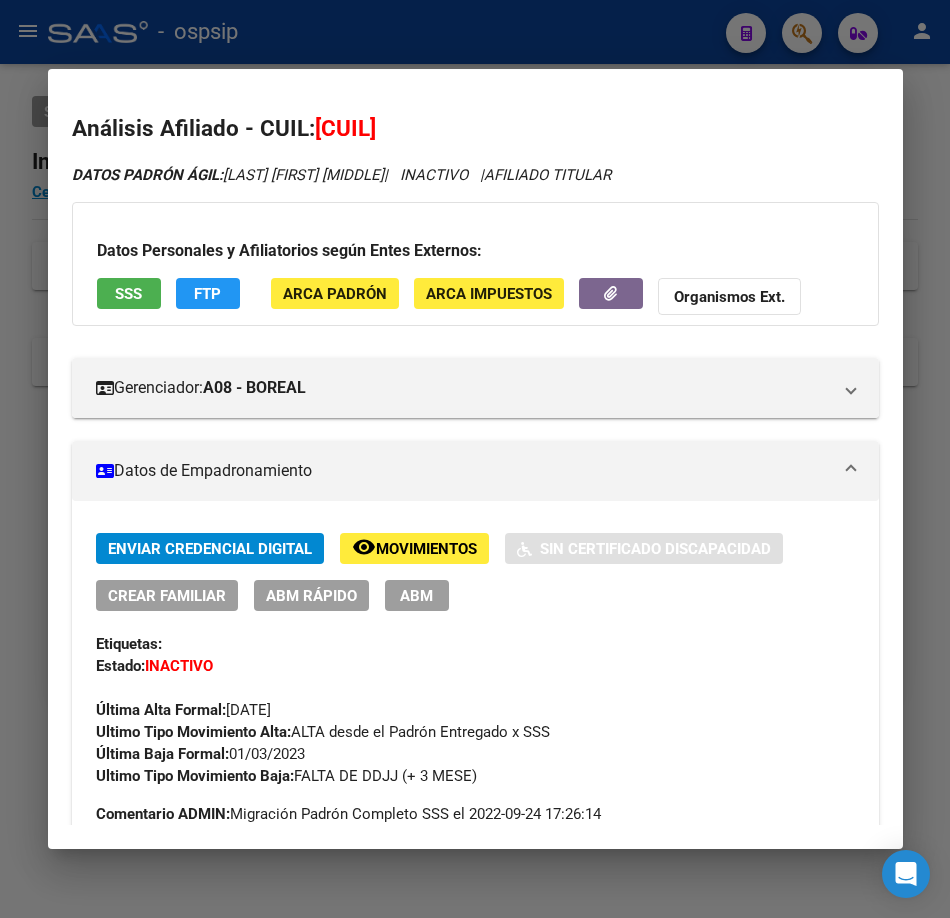 click on "SSS" at bounding box center [129, 296] 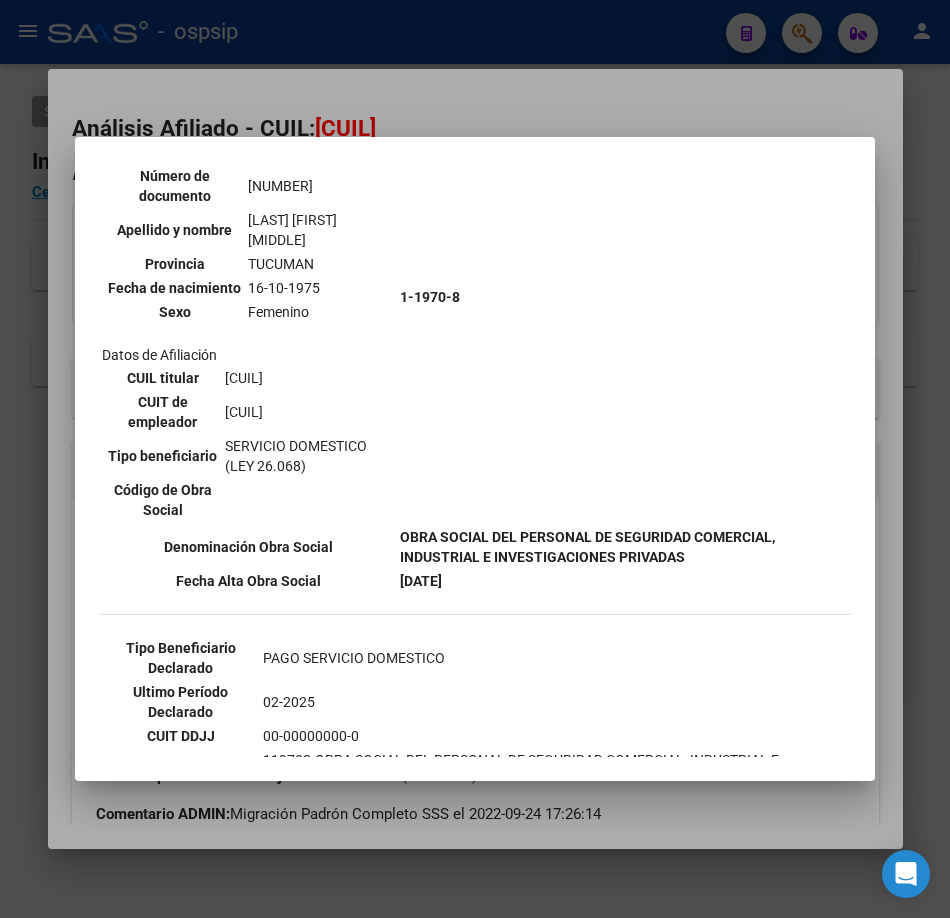 scroll, scrollTop: 300, scrollLeft: 0, axis: vertical 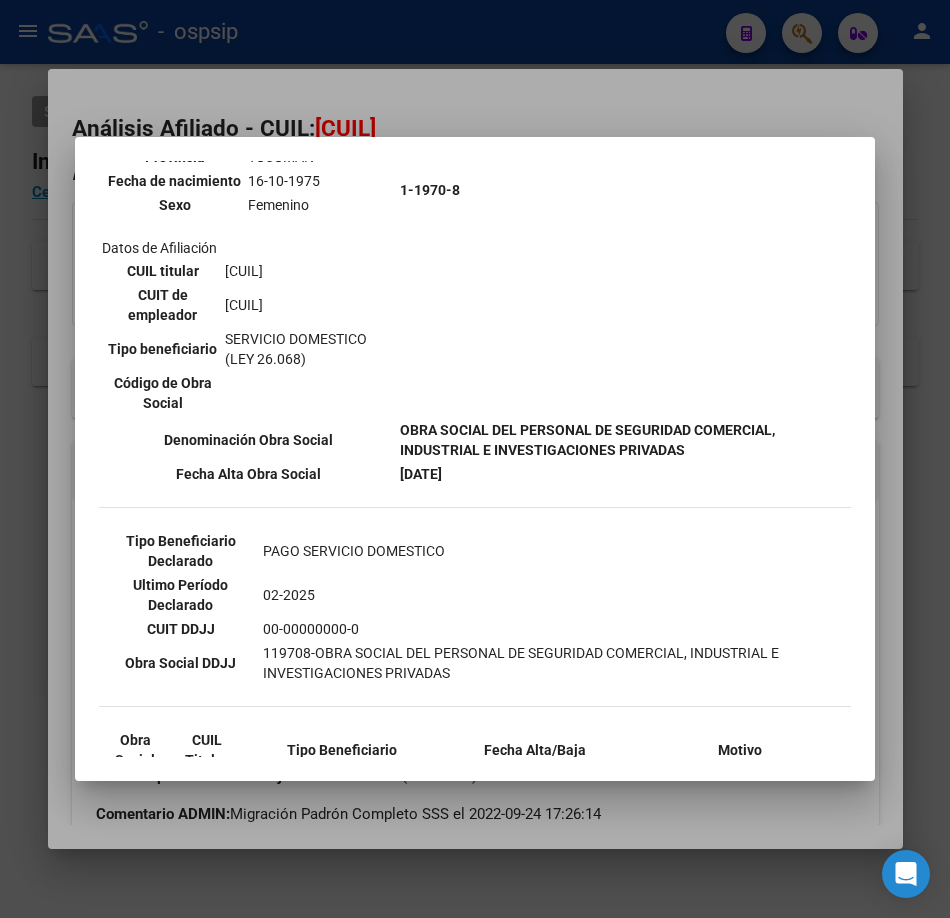 click at bounding box center (475, 459) 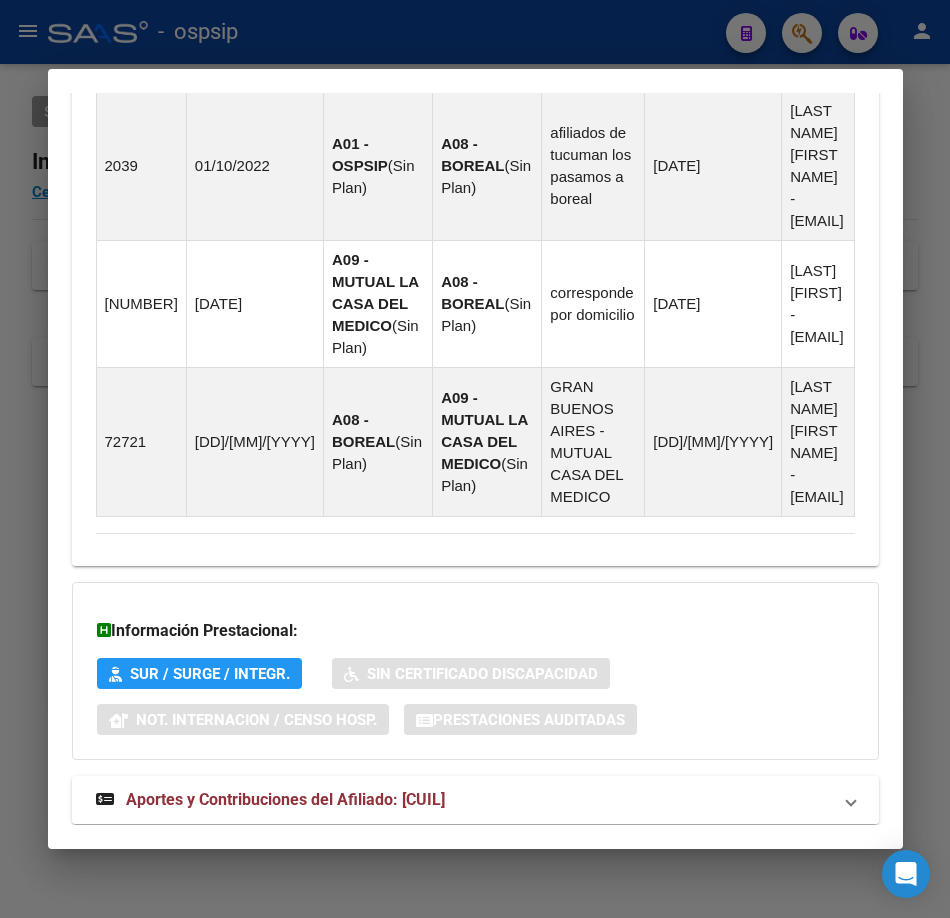 click on "Aportes y Contribuciones del Afiliado: [CUIL]" at bounding box center [285, 799] 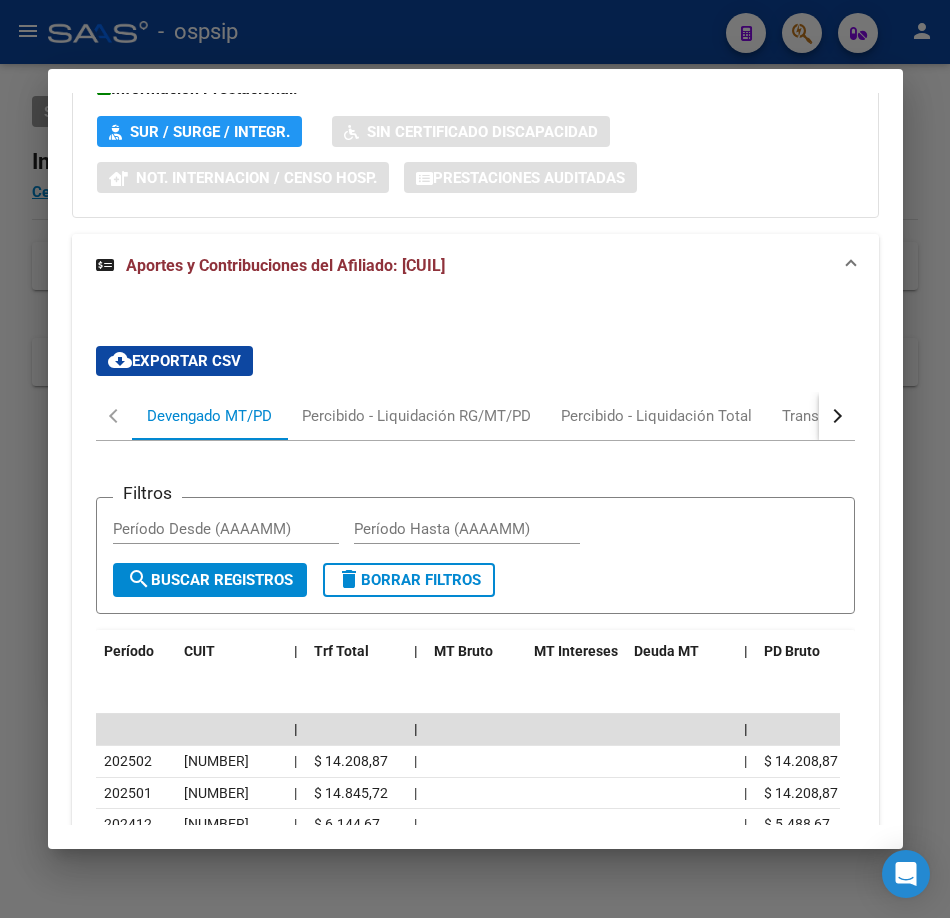 scroll, scrollTop: 2197, scrollLeft: 0, axis: vertical 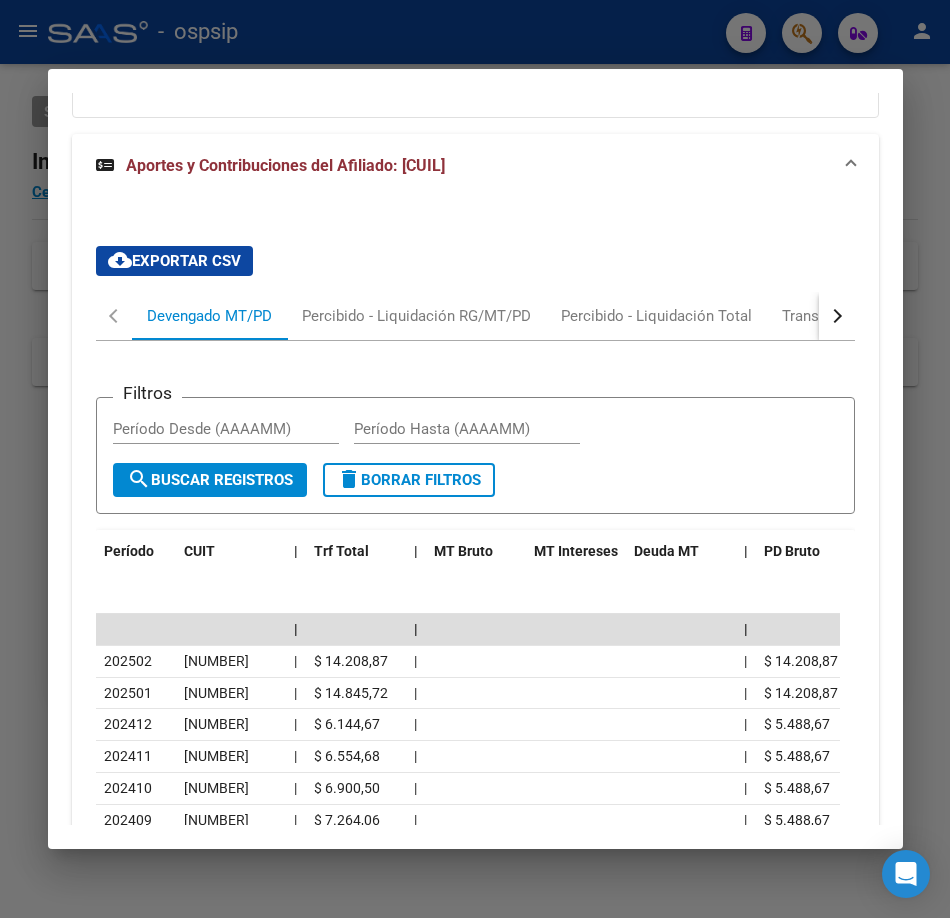 click at bounding box center (475, 459) 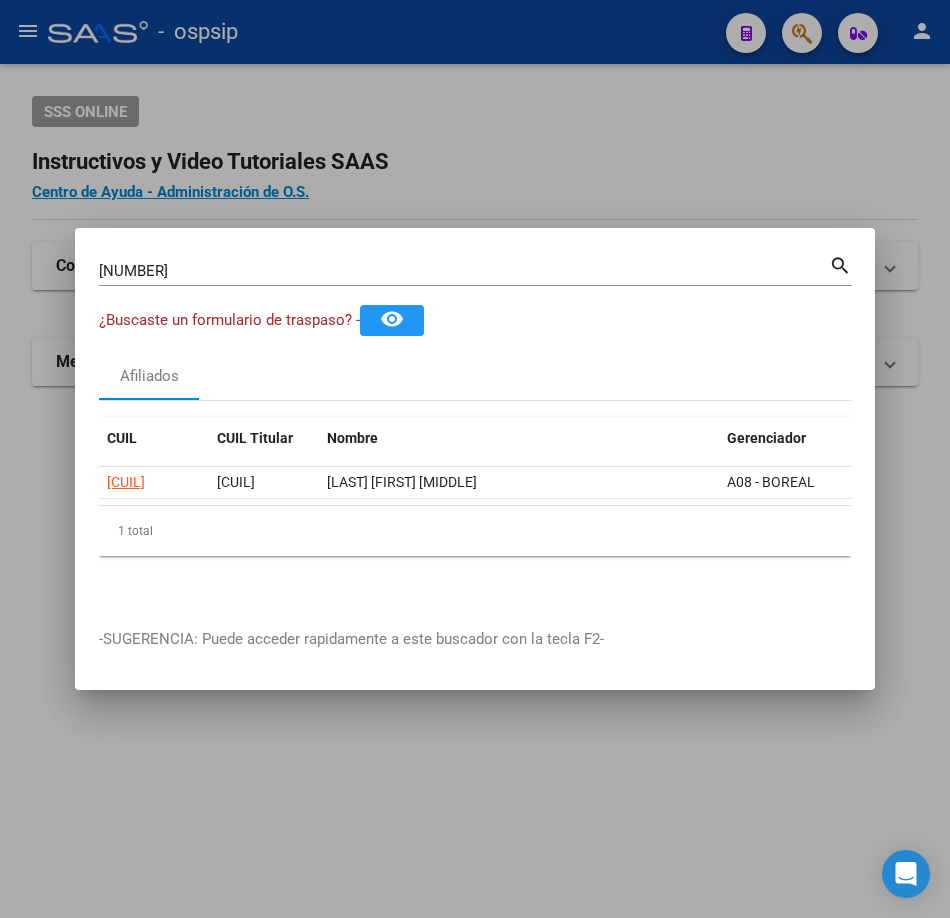 click on "[NUMBER] Buscar (apellido, dni, cuil, nro traspaso, cuit, obra social) search" at bounding box center [475, 269] 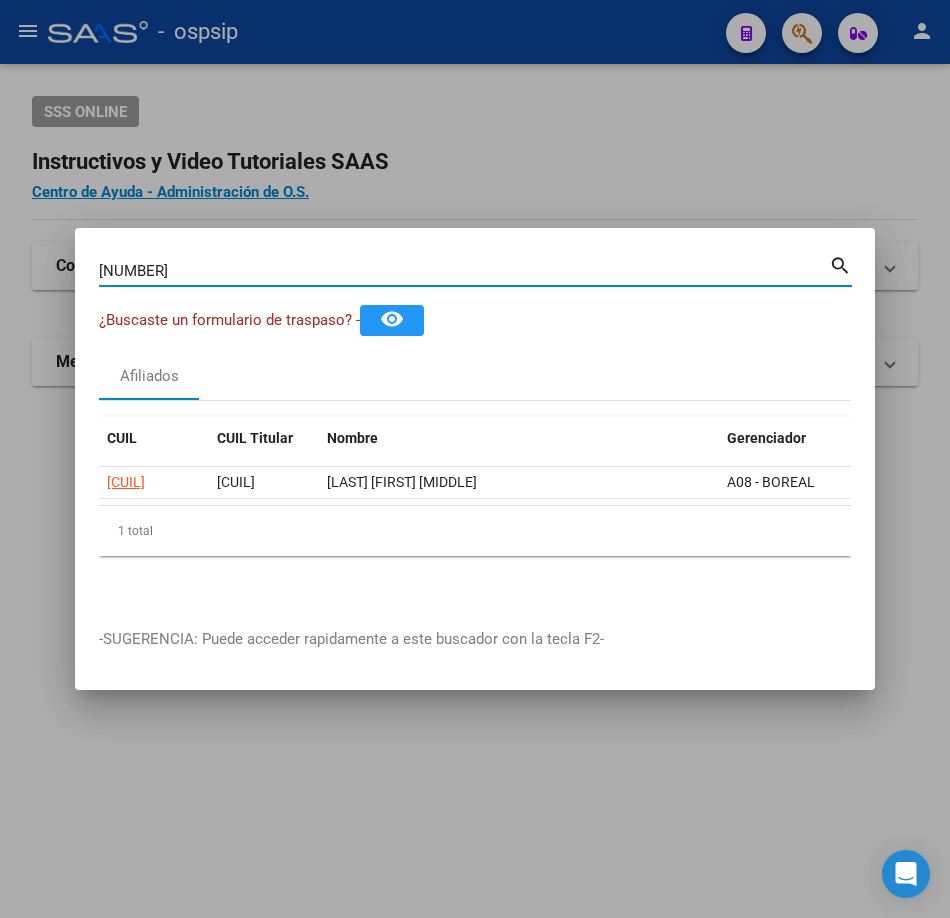click on "[NUMBER]" at bounding box center [464, 271] 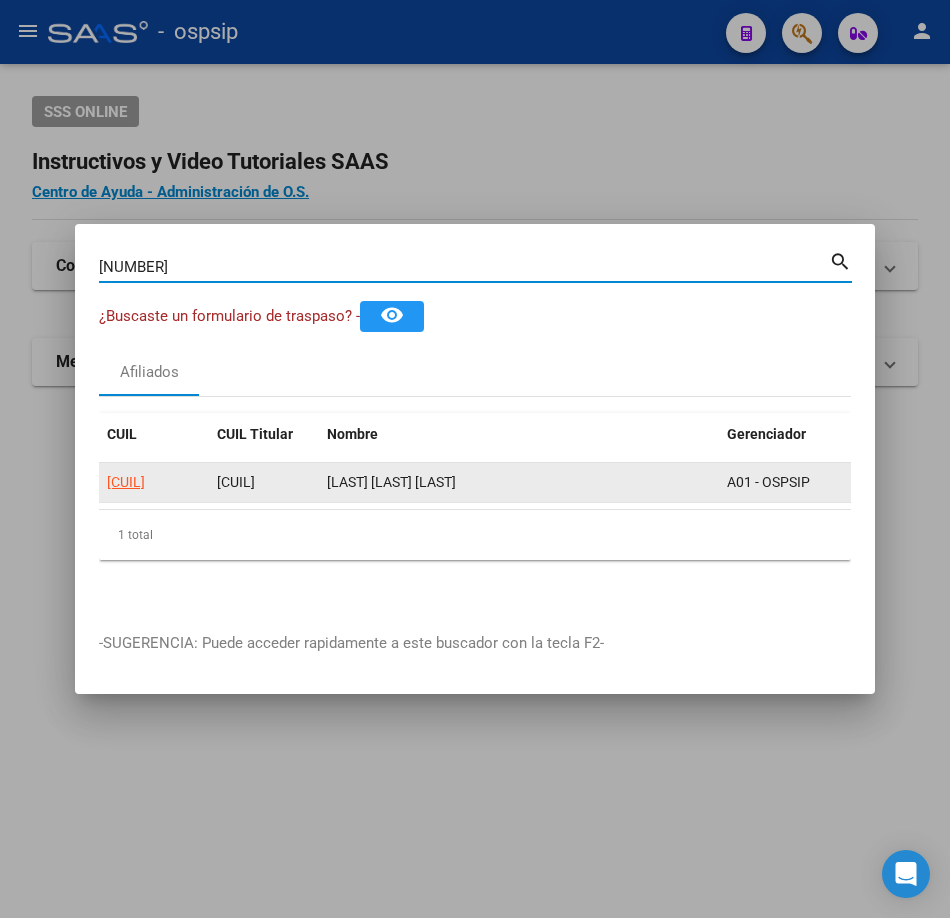 click on "[CUIL]" 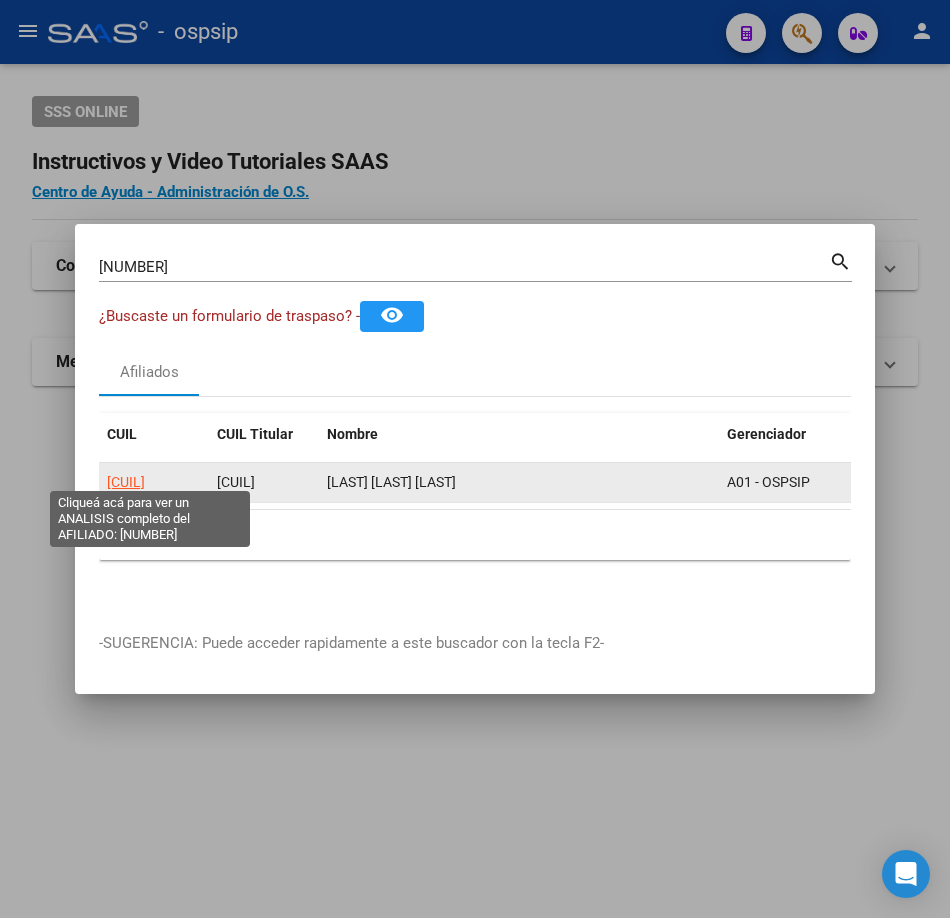 click on "[CUIL]" 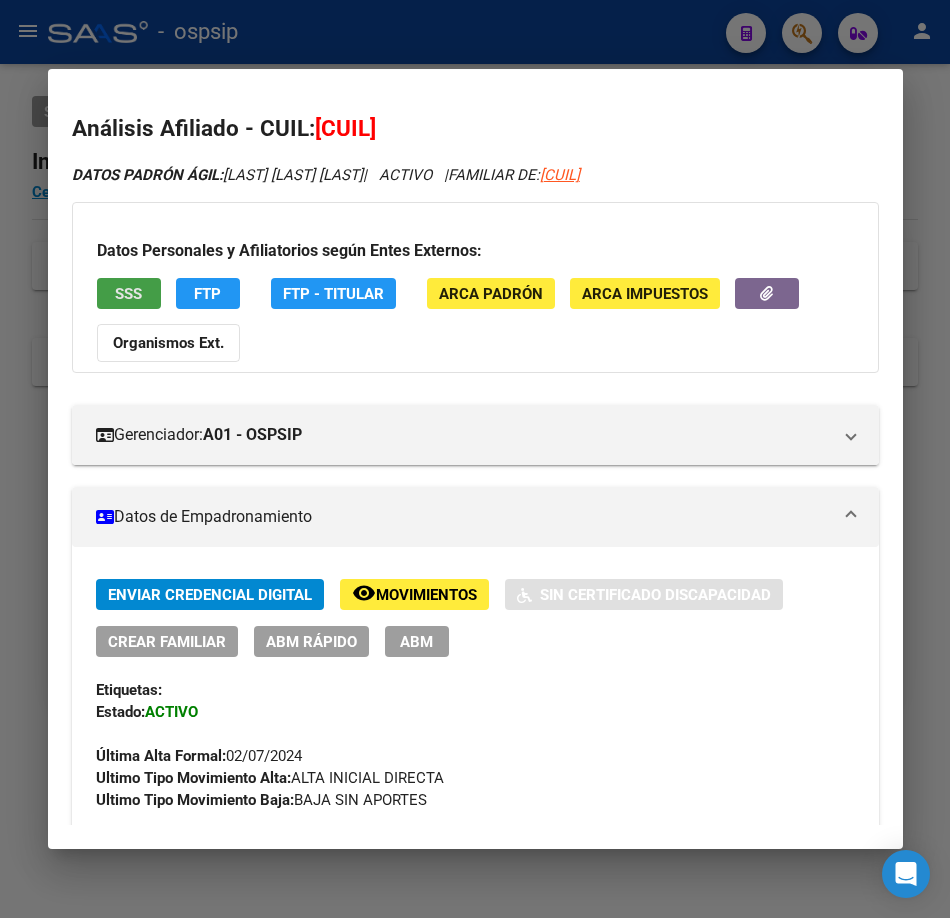 click on "SSS" at bounding box center [129, 293] 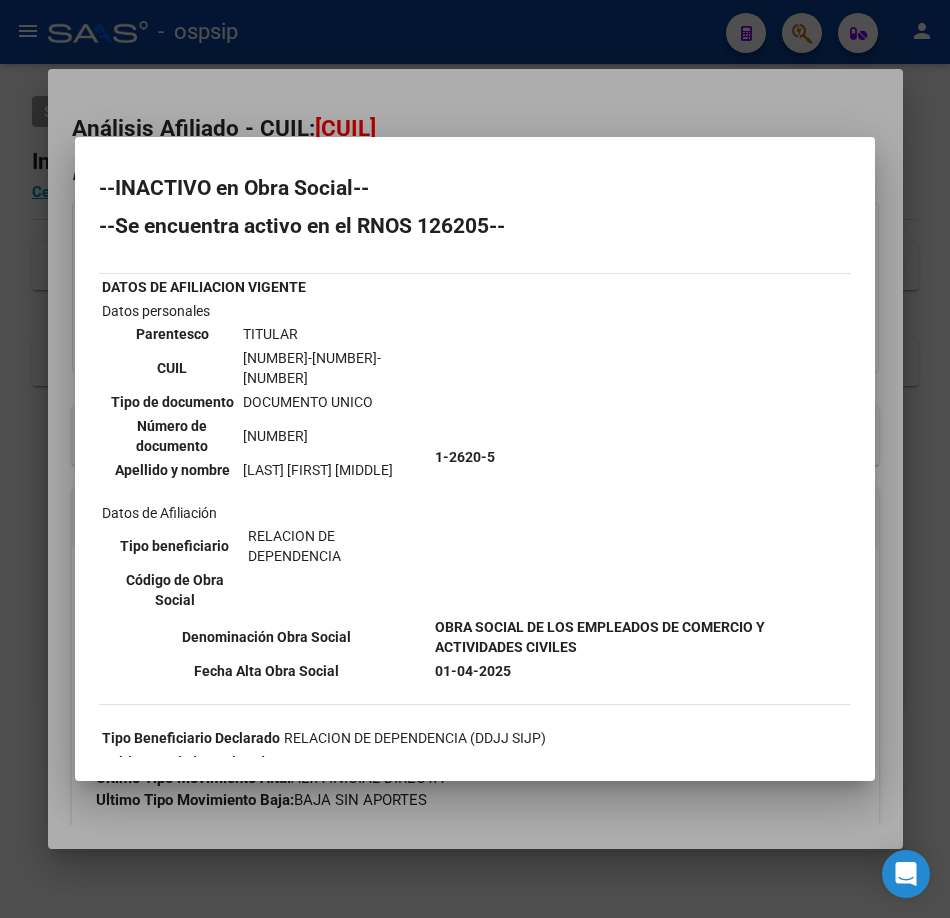 scroll, scrollTop: 173, scrollLeft: 0, axis: vertical 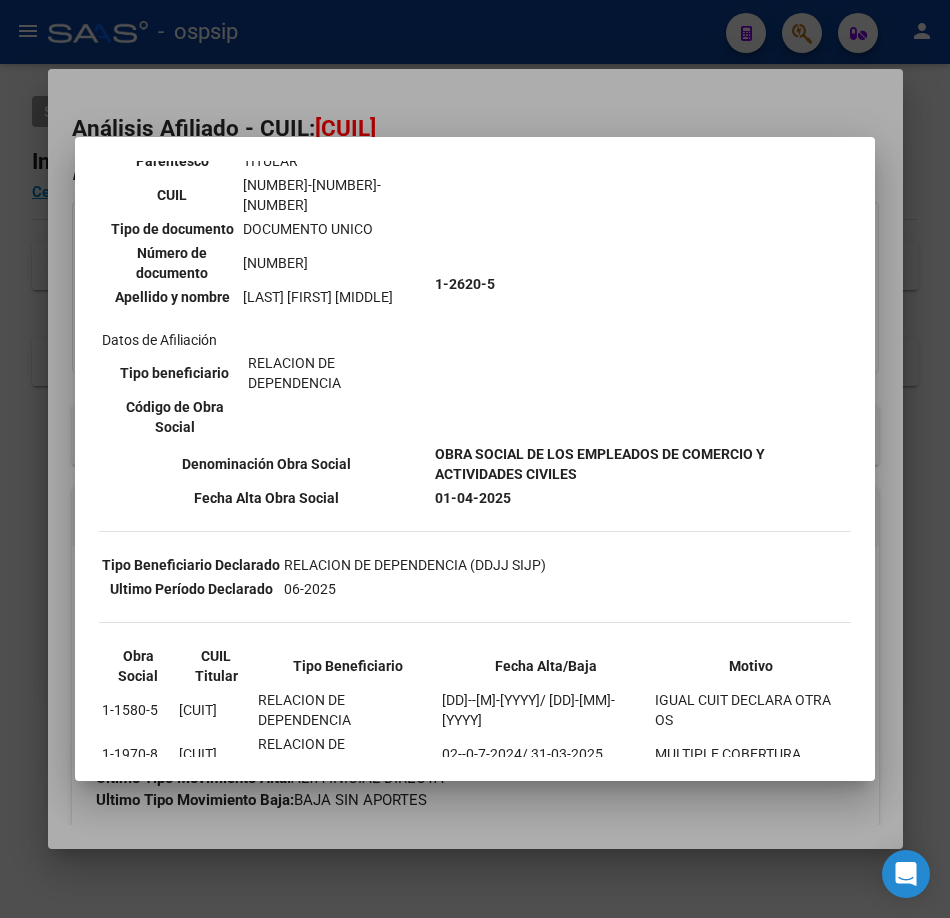 click at bounding box center [475, 459] 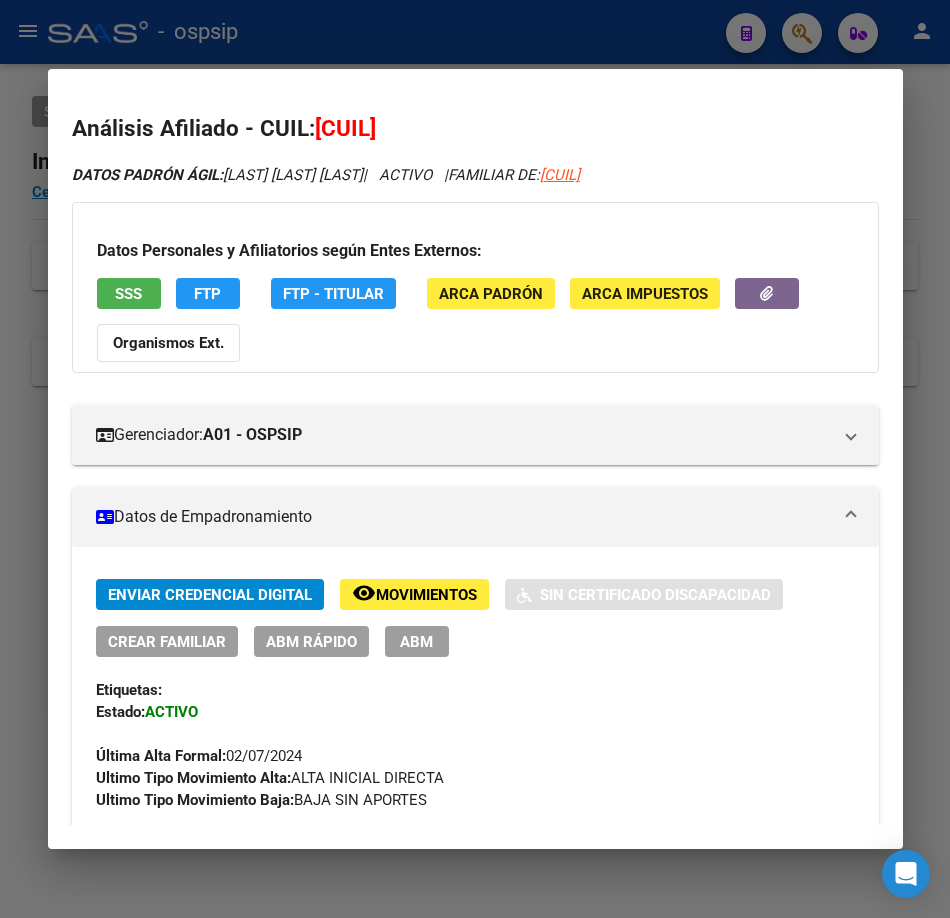click at bounding box center (475, 459) 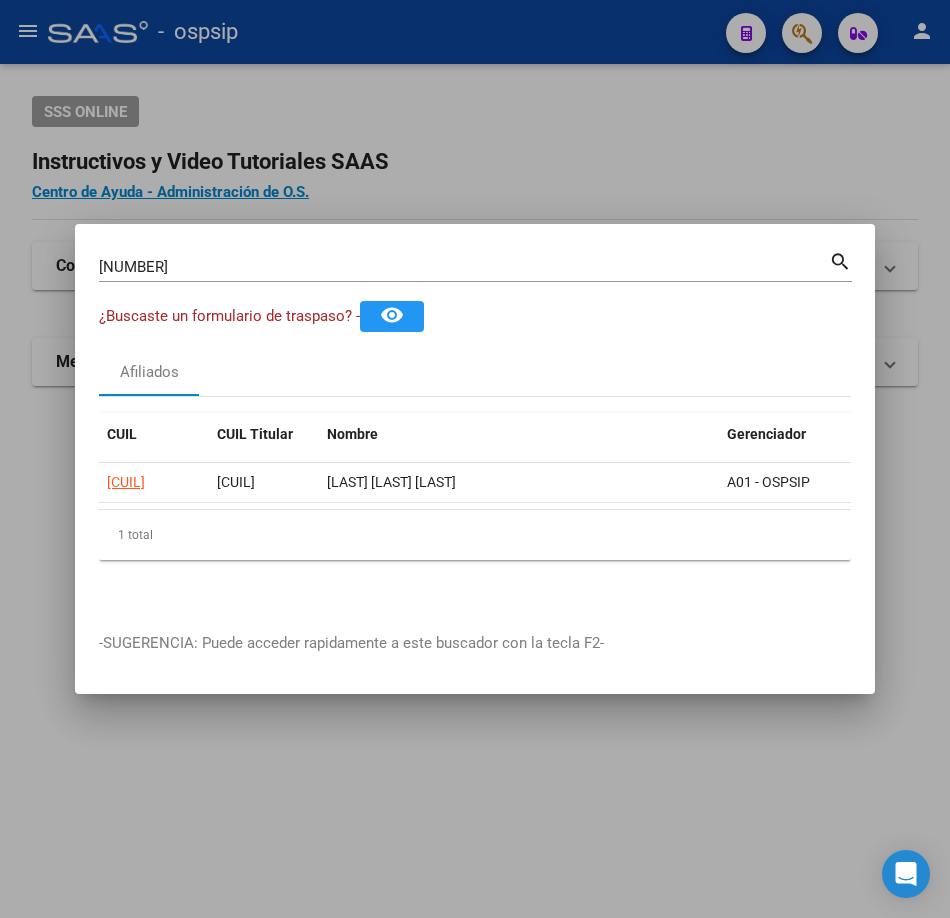 click on "[NUMBER]" at bounding box center (464, 267) 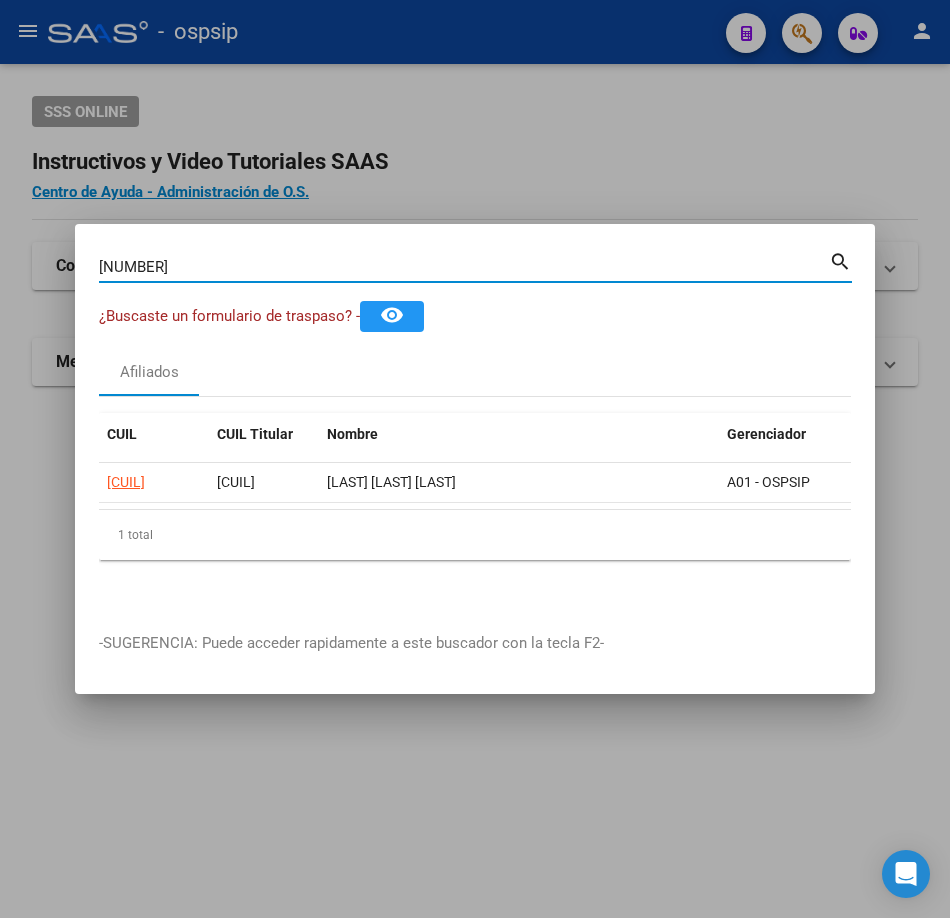 click on "[NUMBER]" at bounding box center (464, 267) 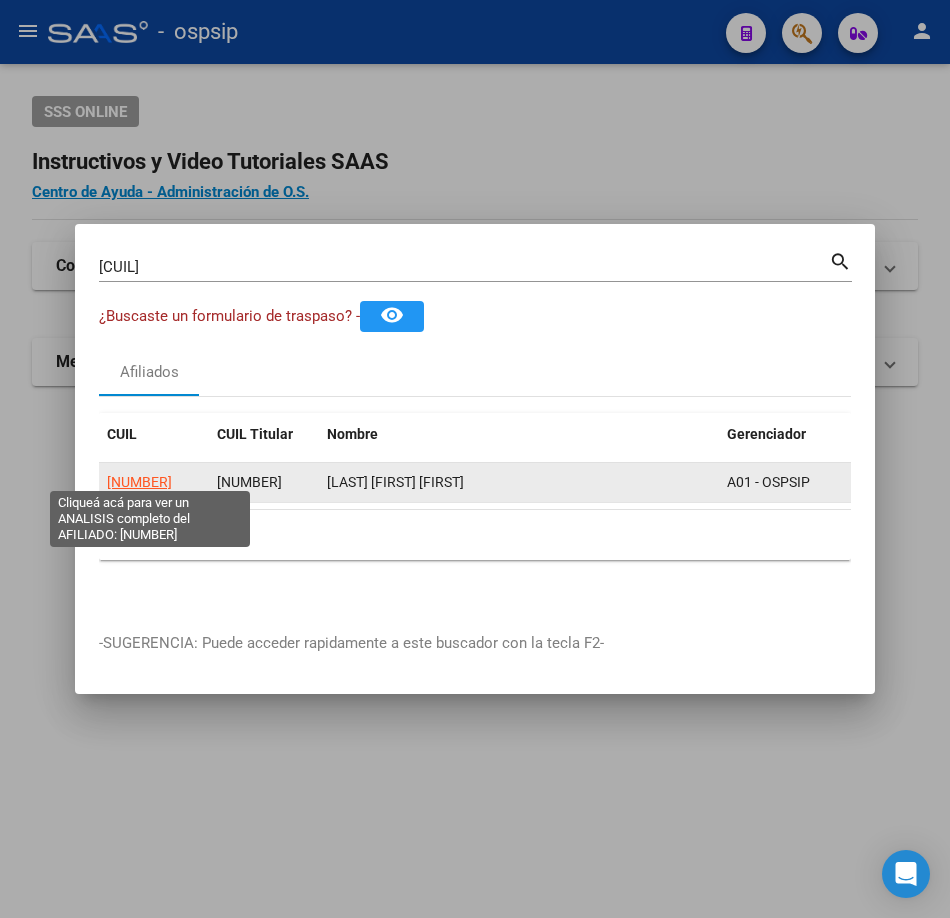 click on "[NUMBER]" 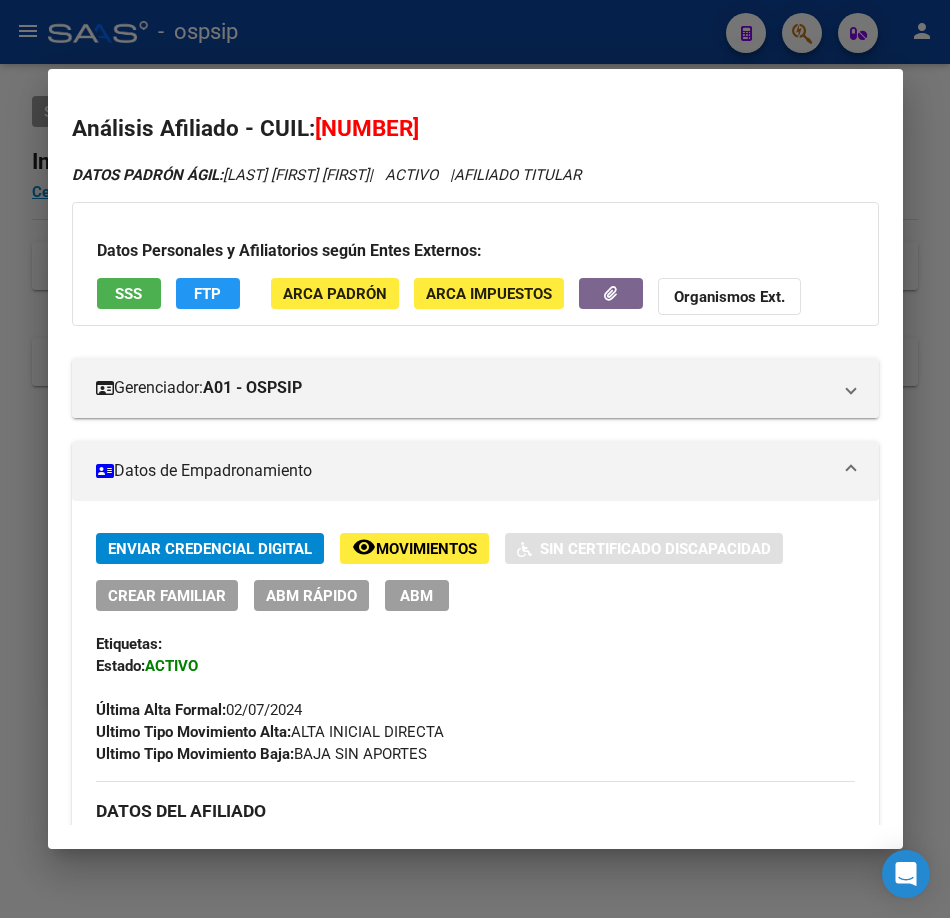 click on "SSS" at bounding box center [129, 296] 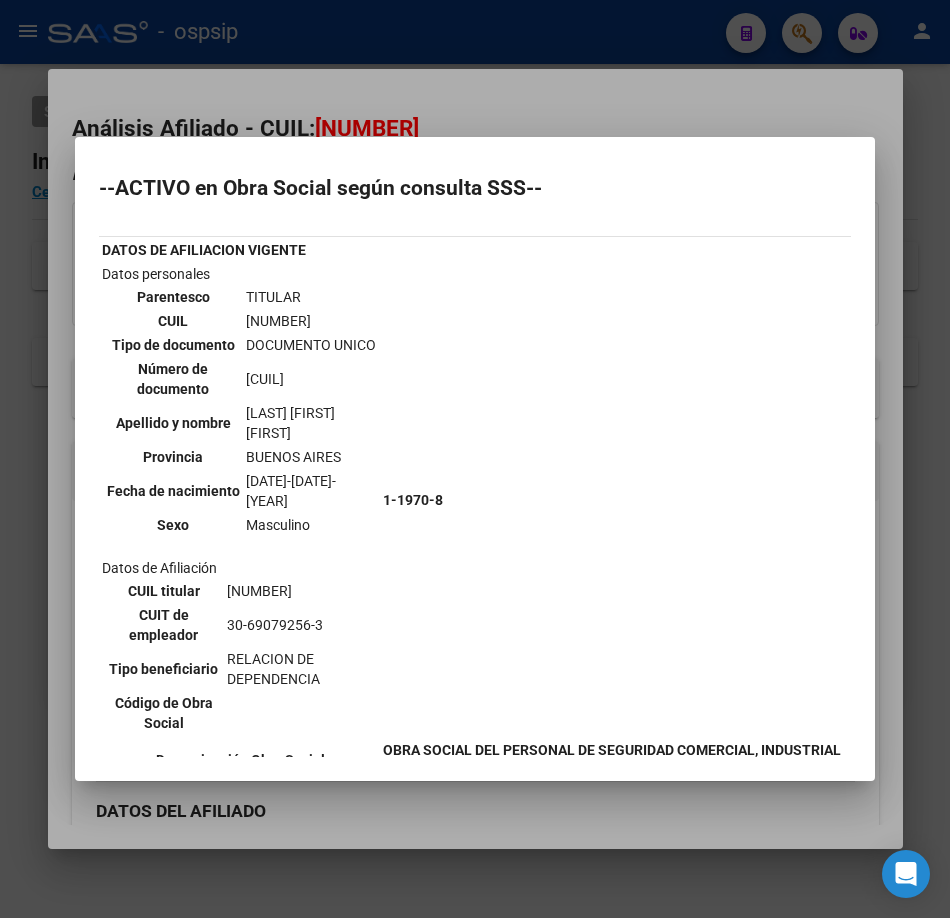 scroll, scrollTop: 300, scrollLeft: 0, axis: vertical 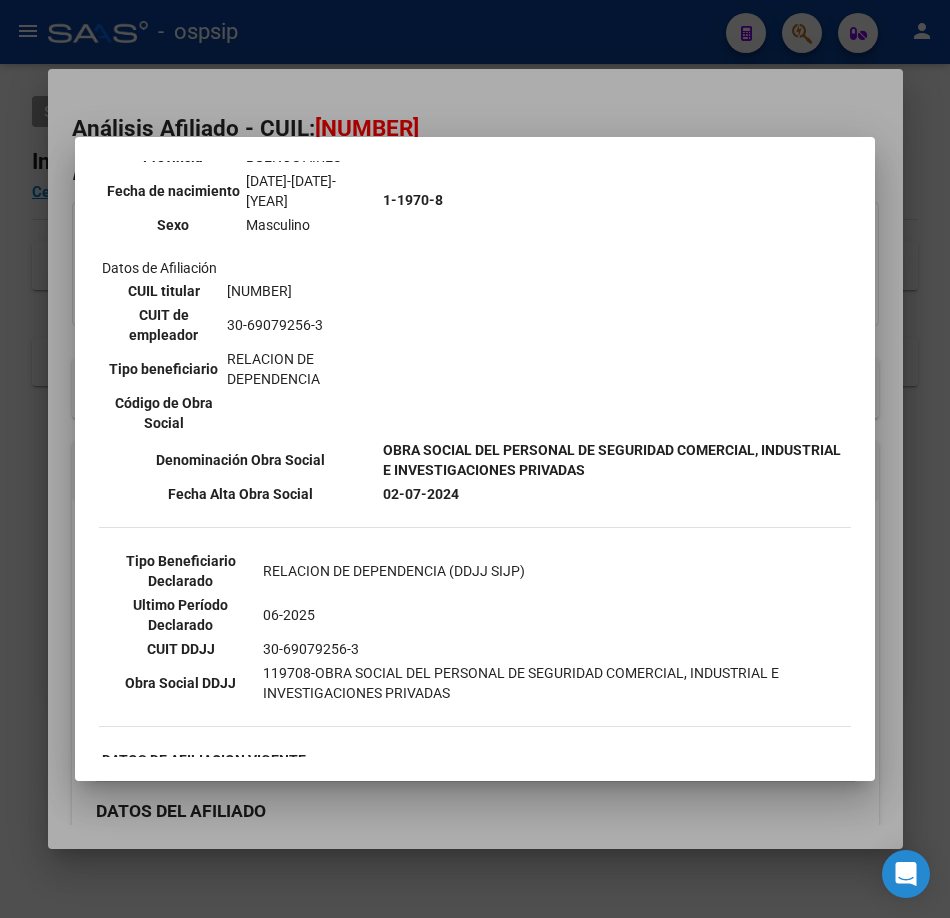 click at bounding box center [475, 459] 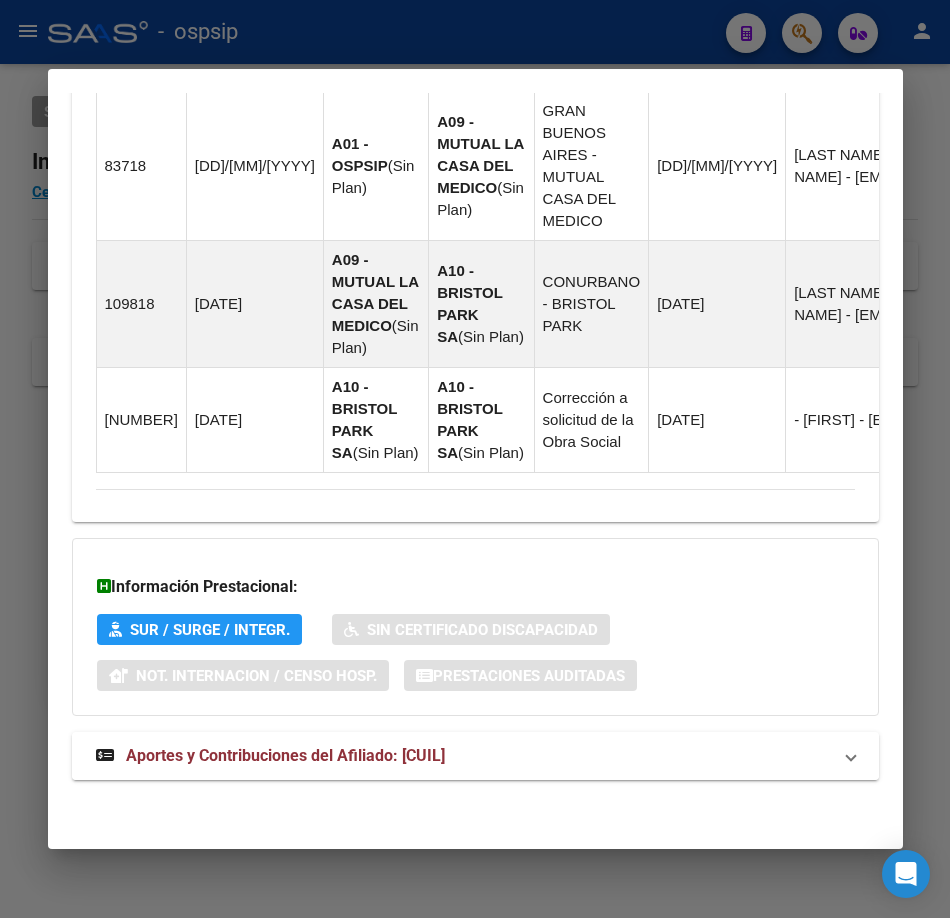 click on "Aportes y Contribuciones del Afiliado: [CUIL]" at bounding box center (475, 756) 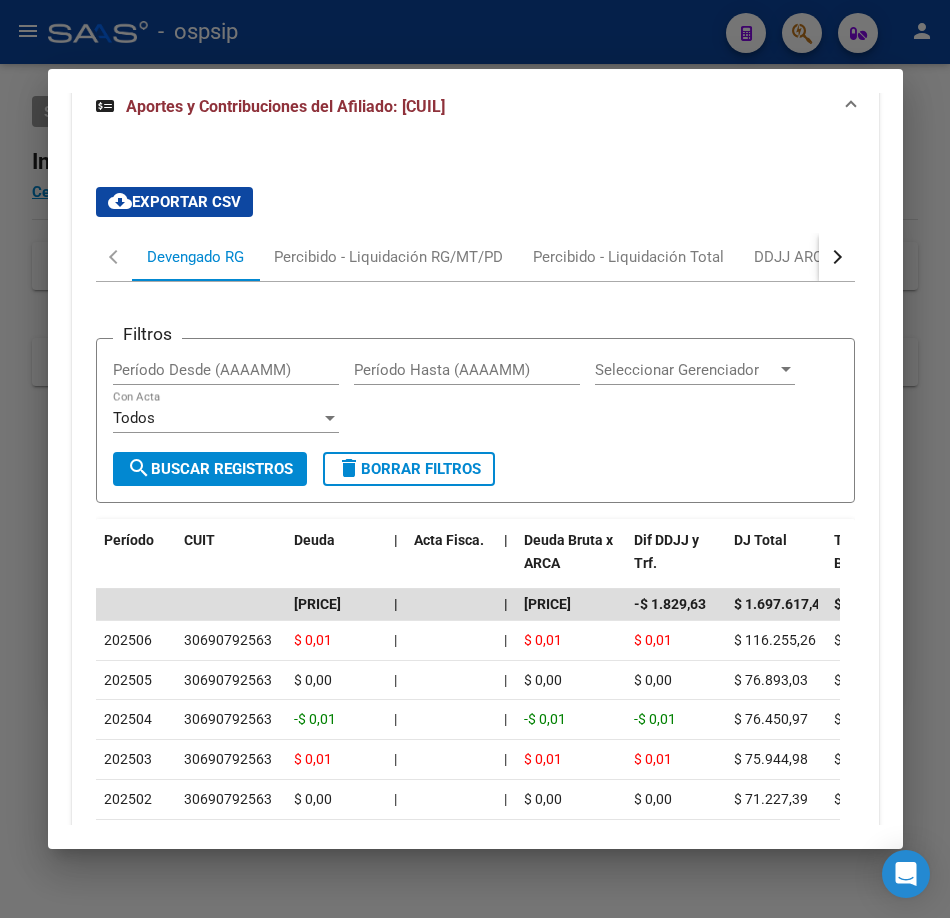 scroll, scrollTop: 2462, scrollLeft: 0, axis: vertical 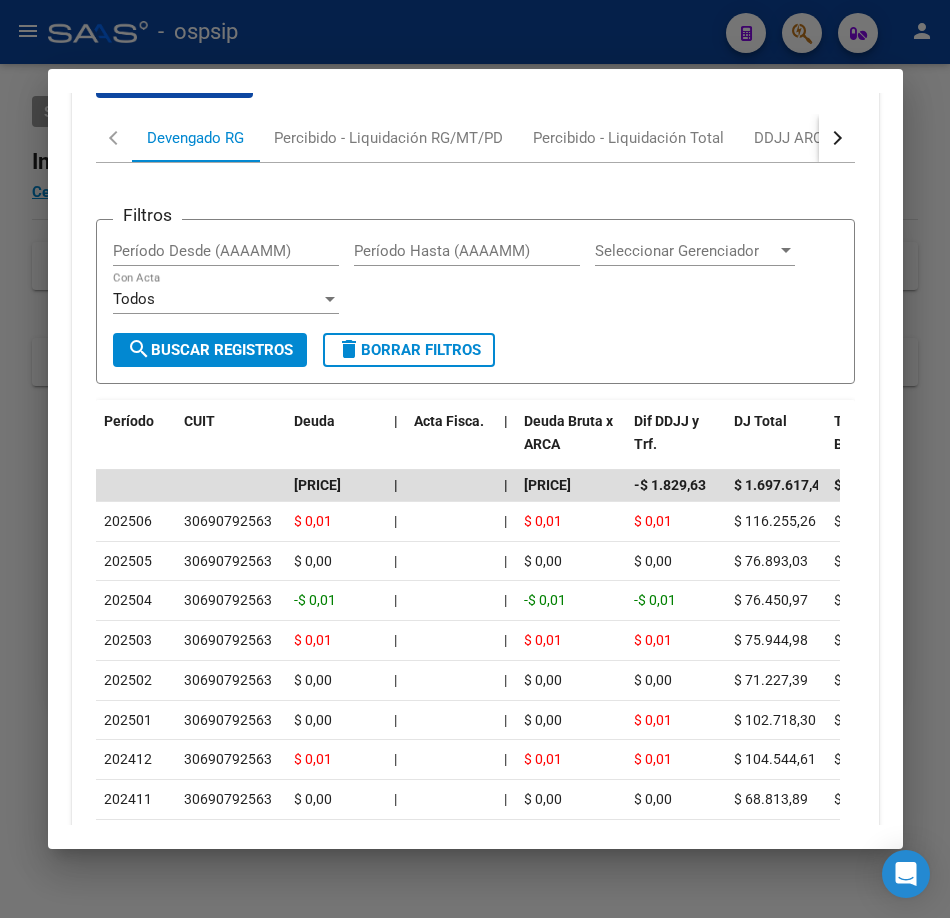 click at bounding box center [475, 459] 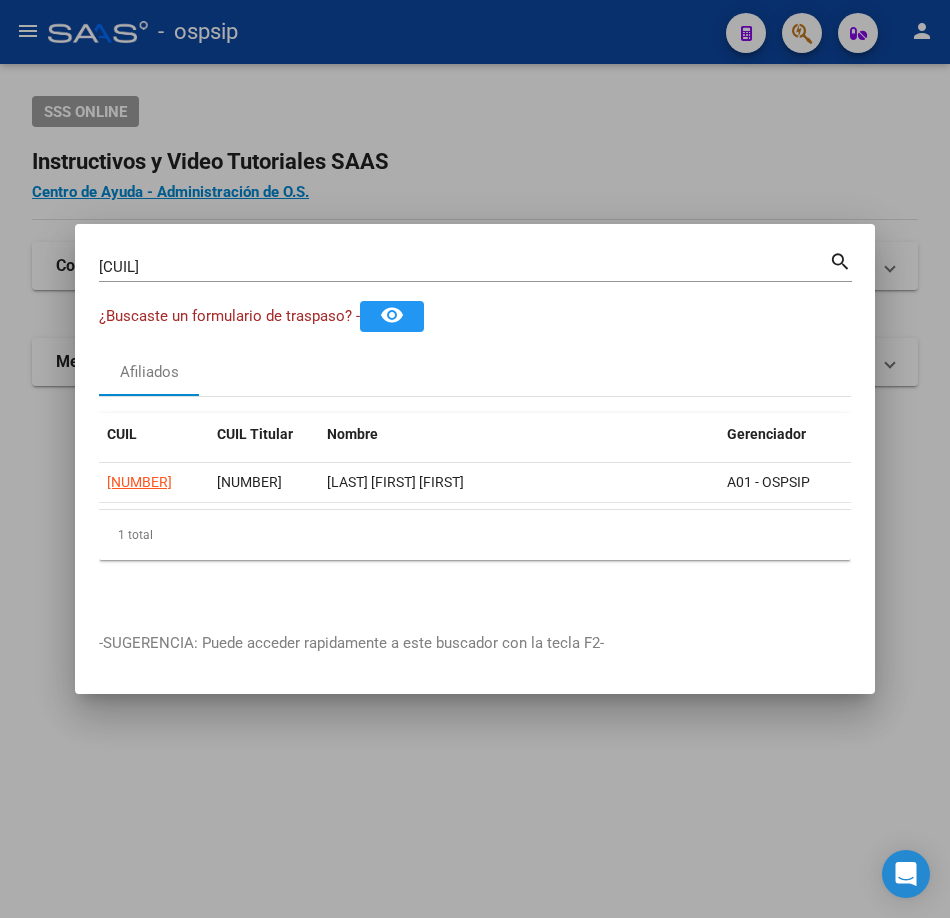 click on "[CUIL]" at bounding box center [464, 267] 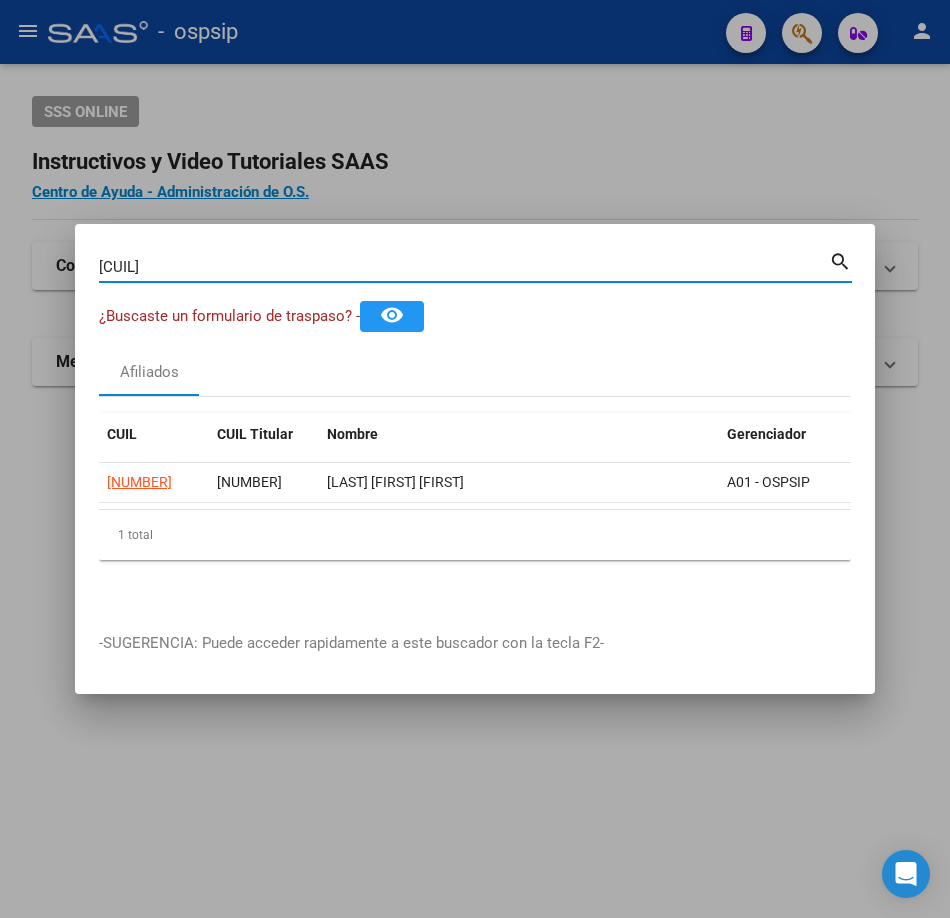 click on "[CUIL]" at bounding box center [464, 267] 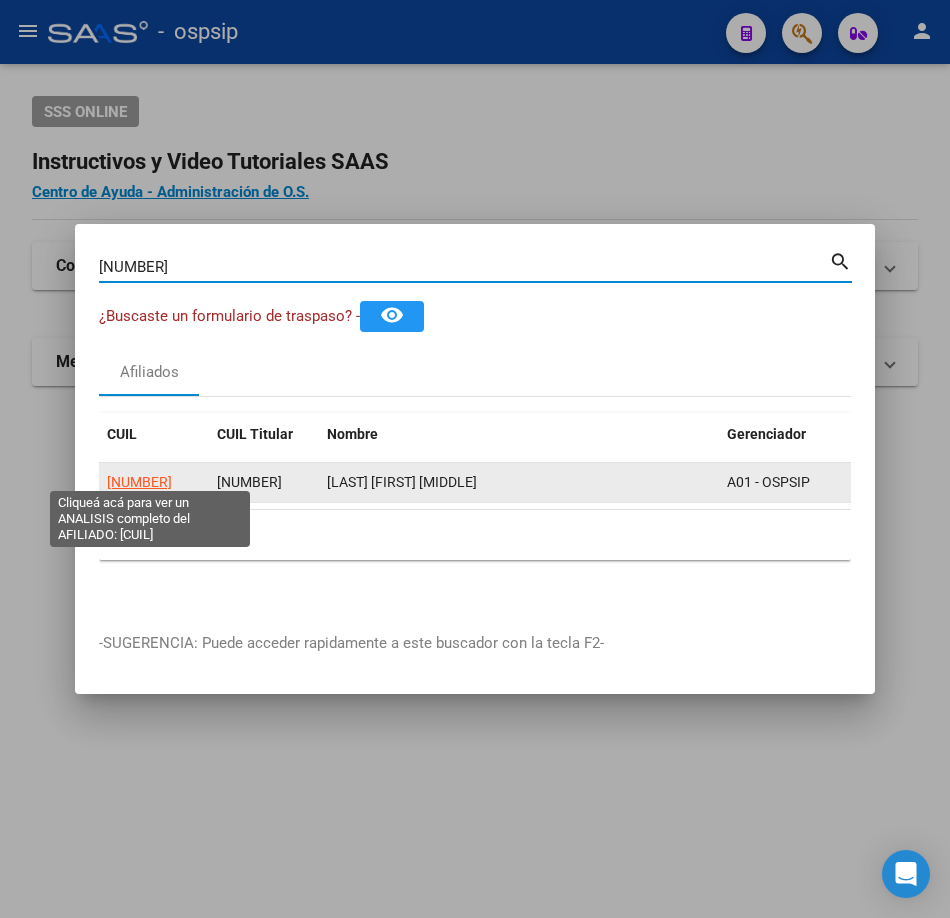 click on "[NUMBER]" 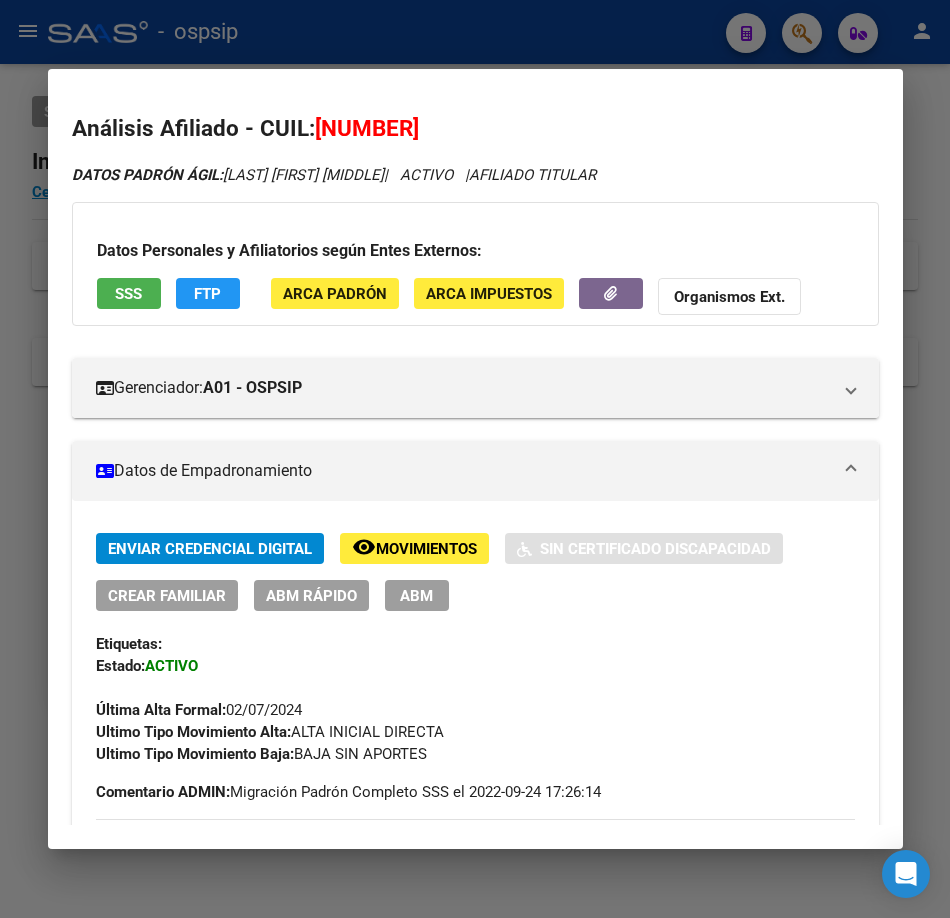 click on "SSS" at bounding box center [128, 294] 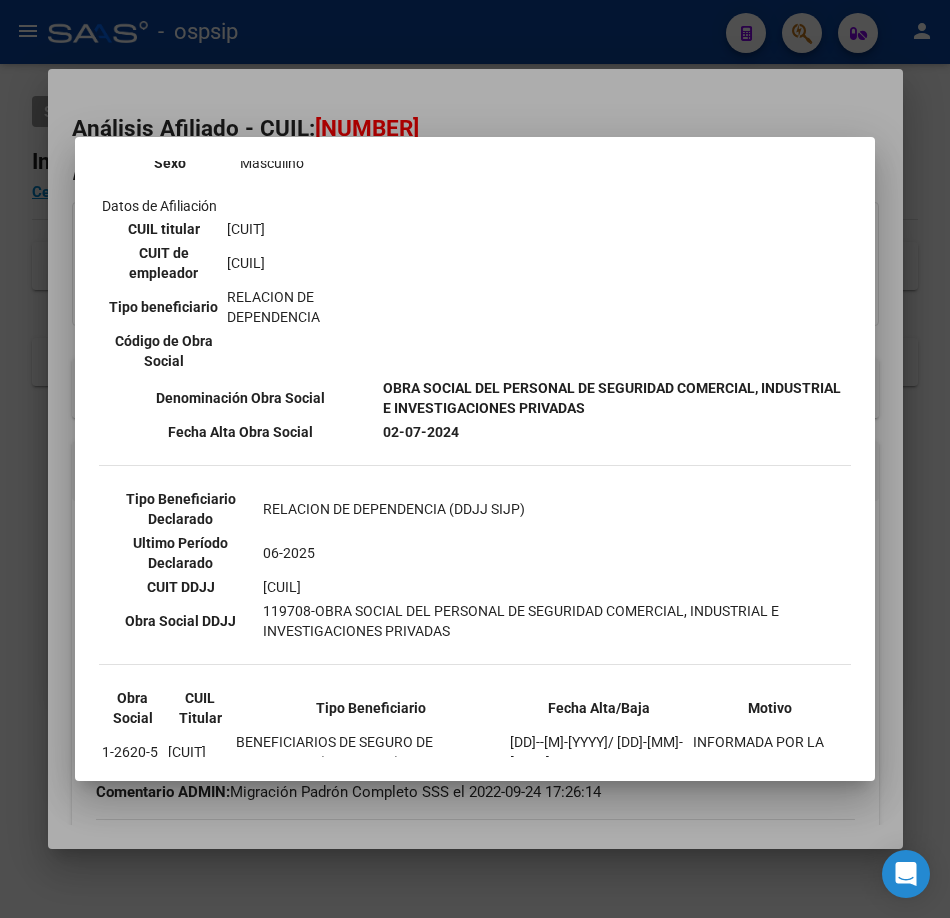 scroll, scrollTop: 400, scrollLeft: 0, axis: vertical 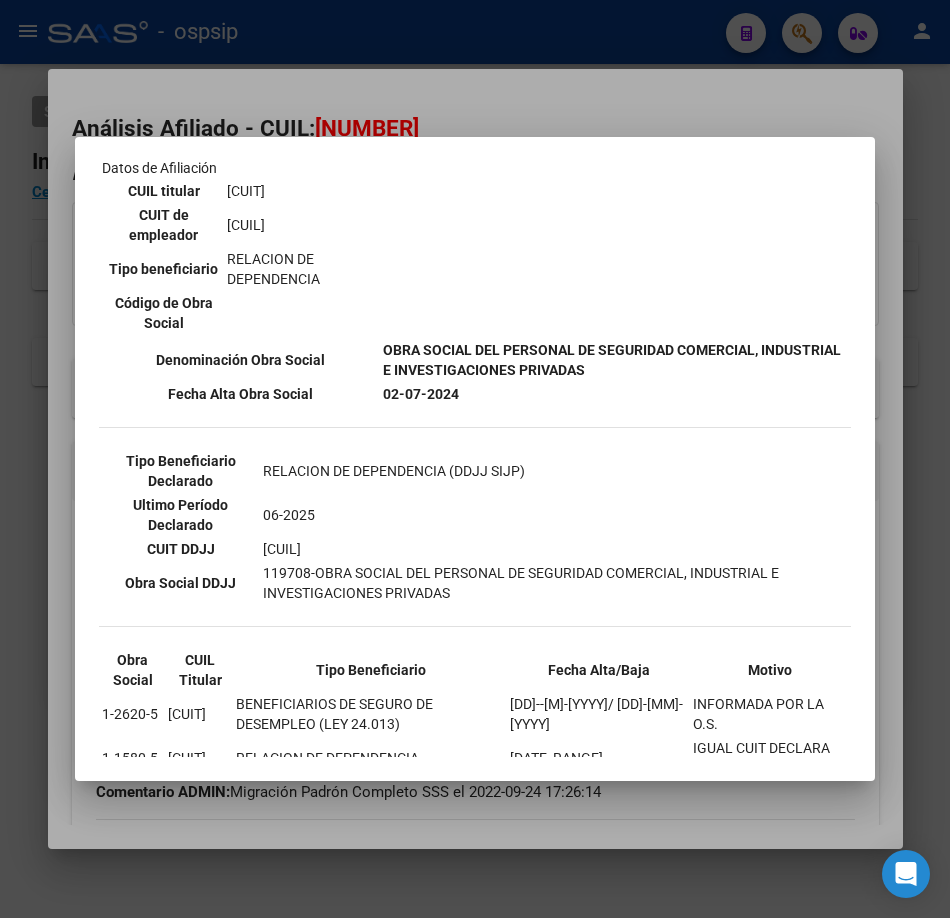 click at bounding box center (475, 459) 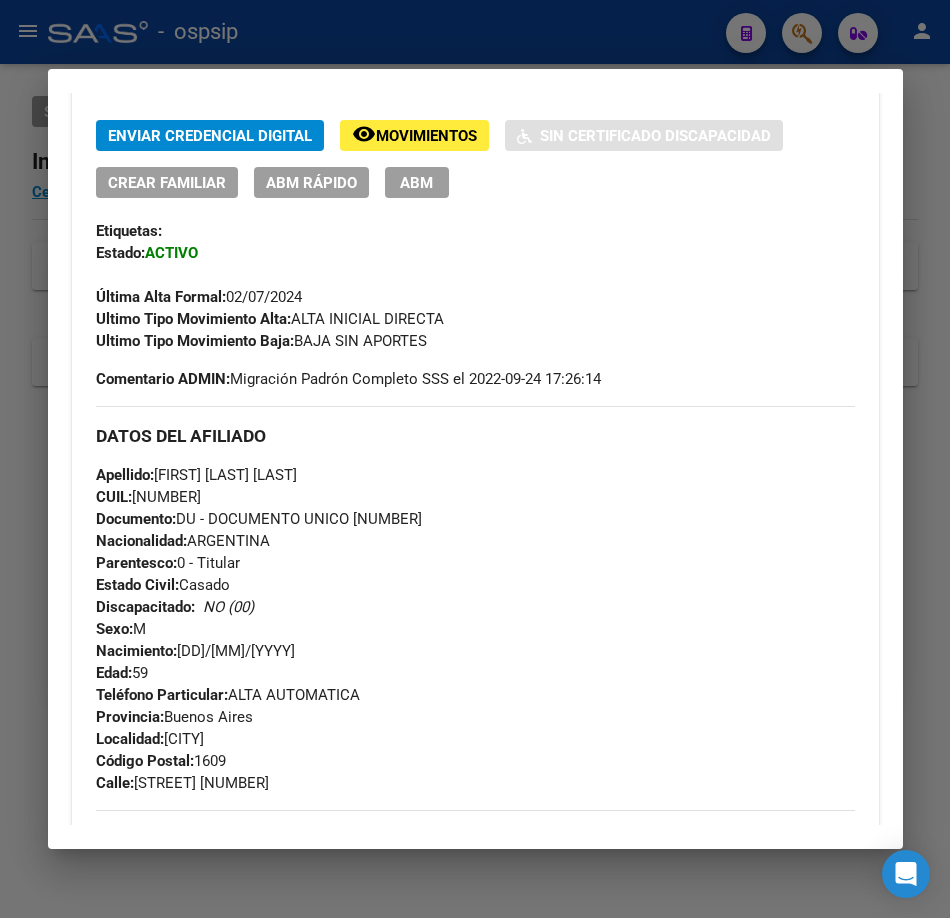 scroll, scrollTop: 700, scrollLeft: 0, axis: vertical 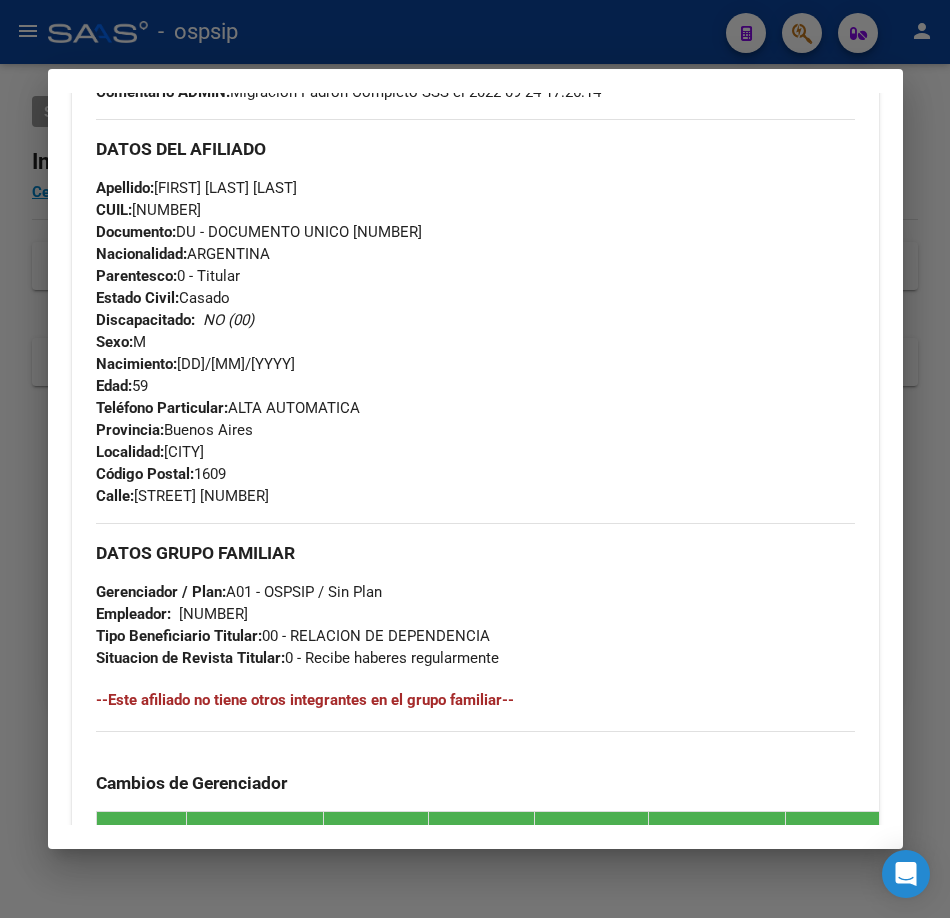 click at bounding box center [475, 459] 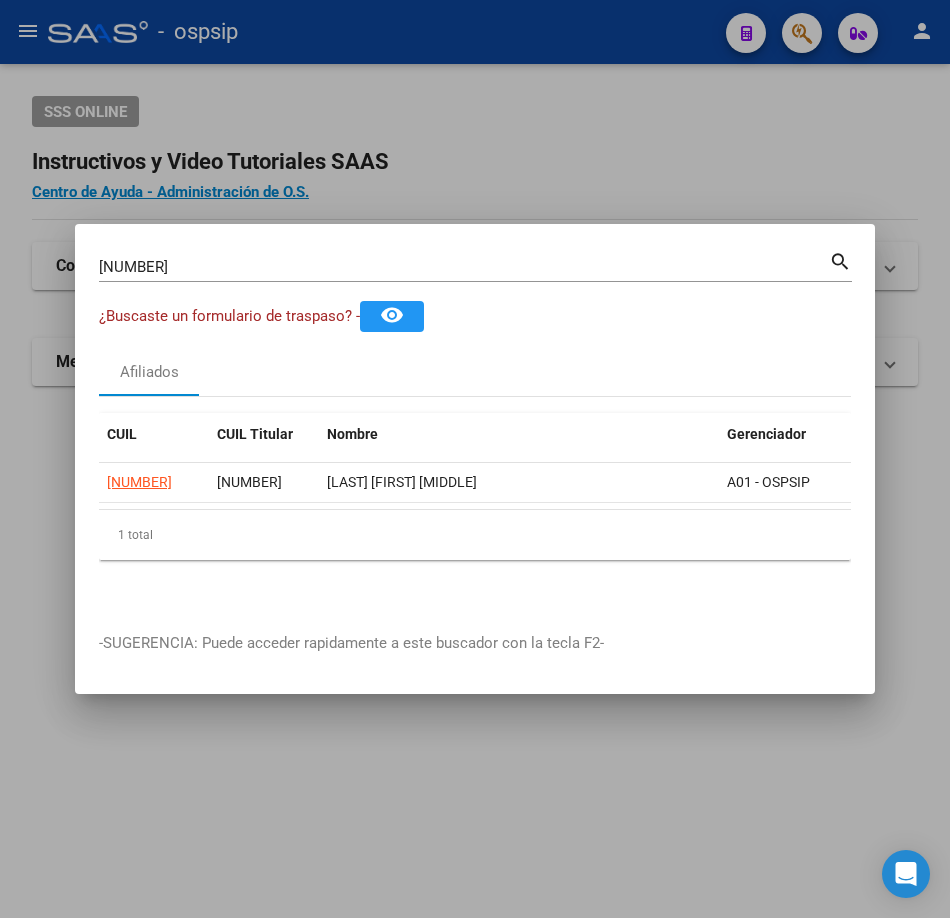 click at bounding box center (475, 459) 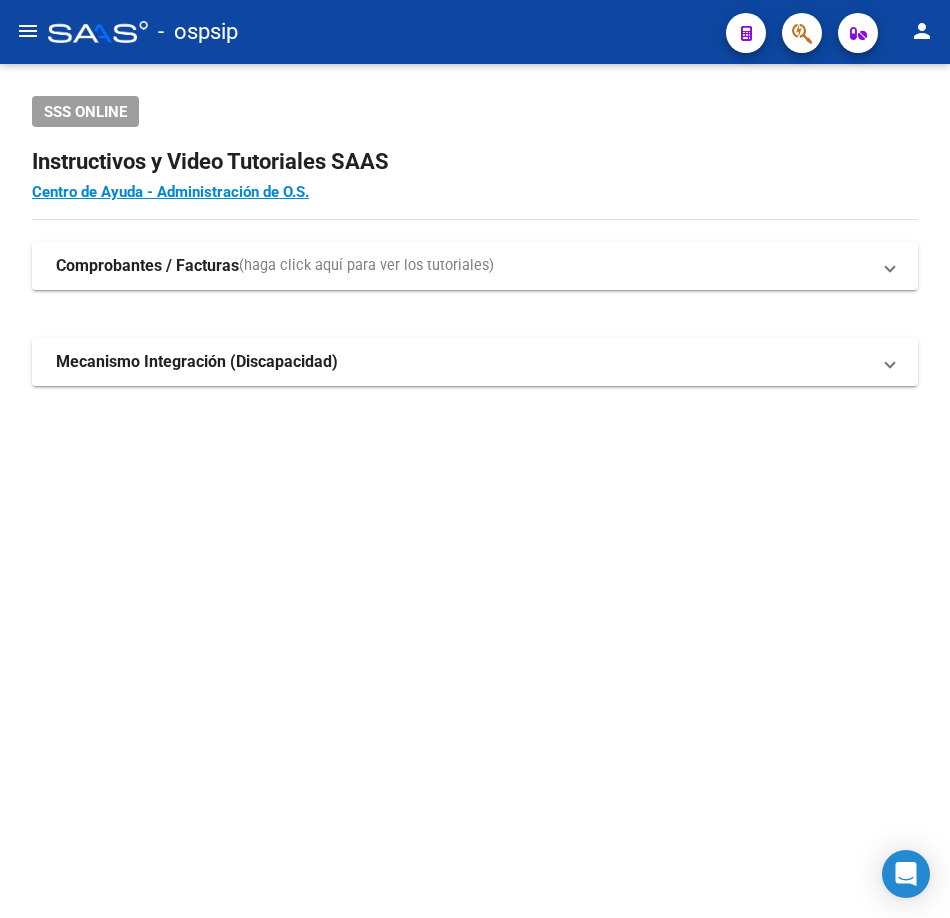 click on "menu" 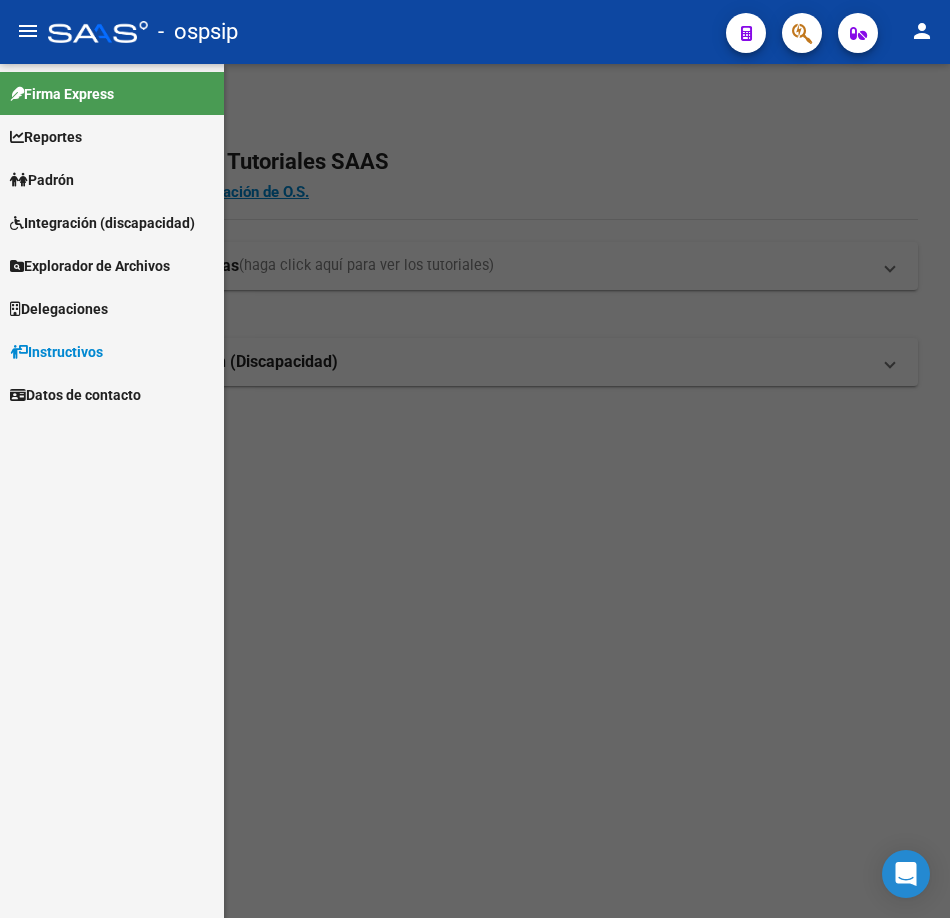 click on "Explorador de Archivos" at bounding box center (90, 266) 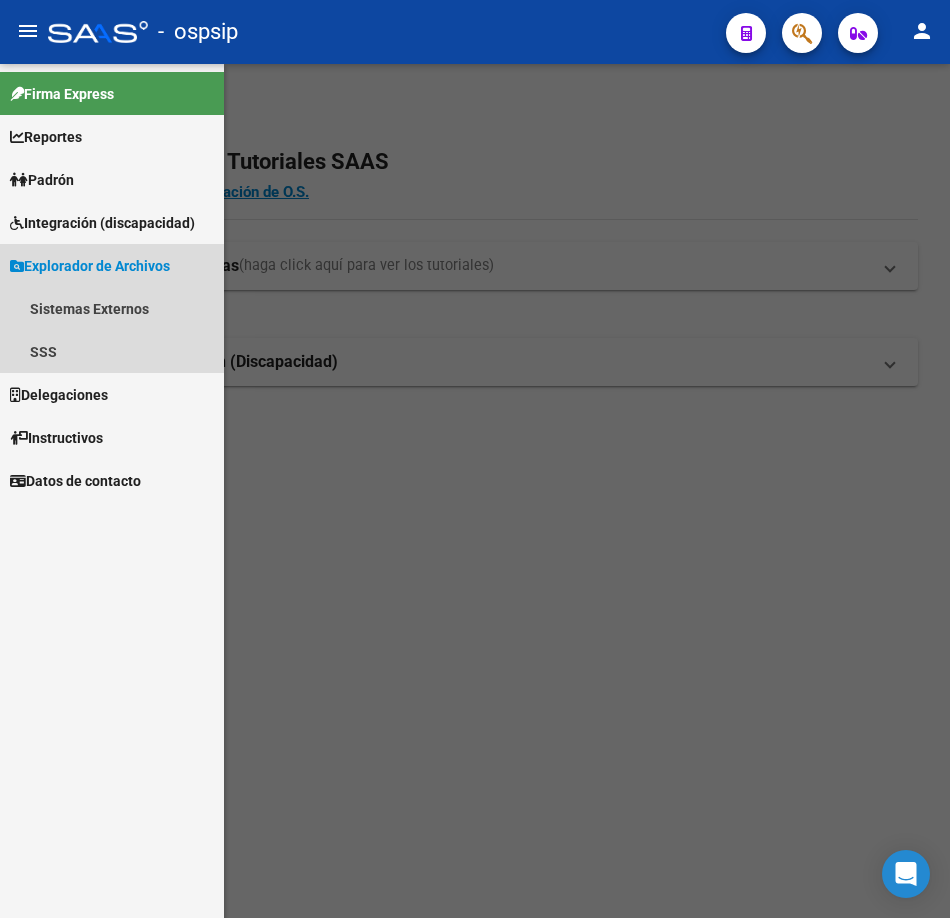 click on "Explorador de Archivos" at bounding box center (90, 266) 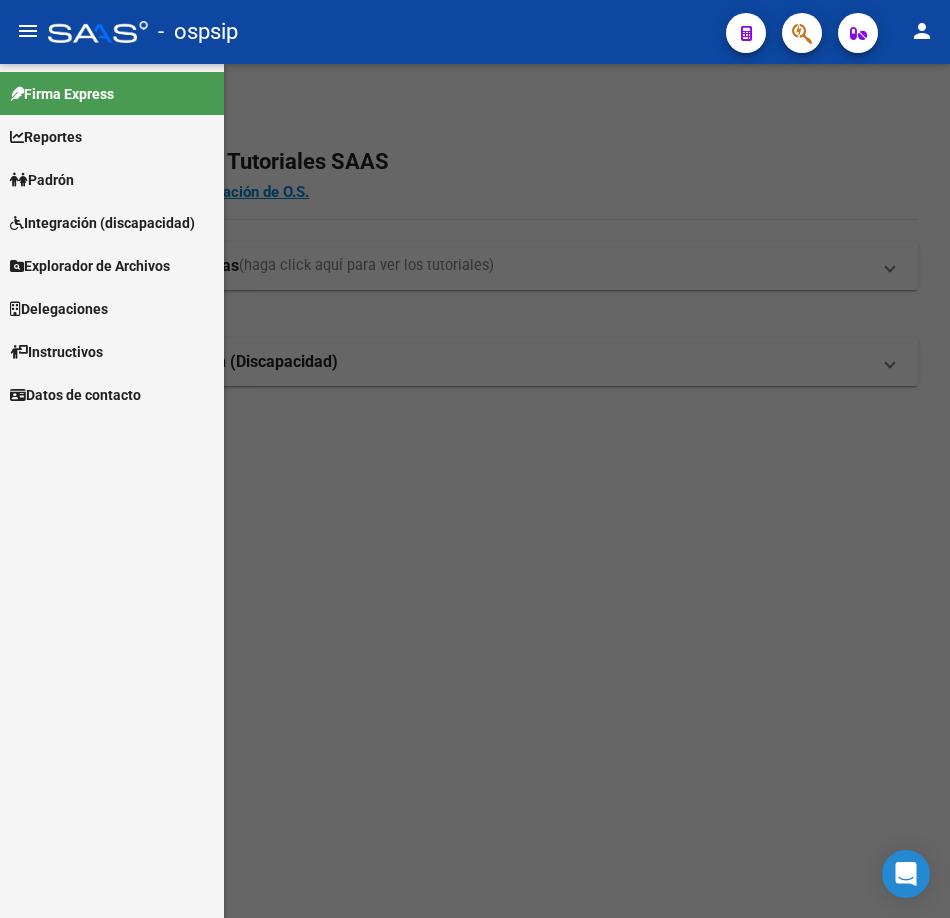 click on "Reportes" at bounding box center [112, 136] 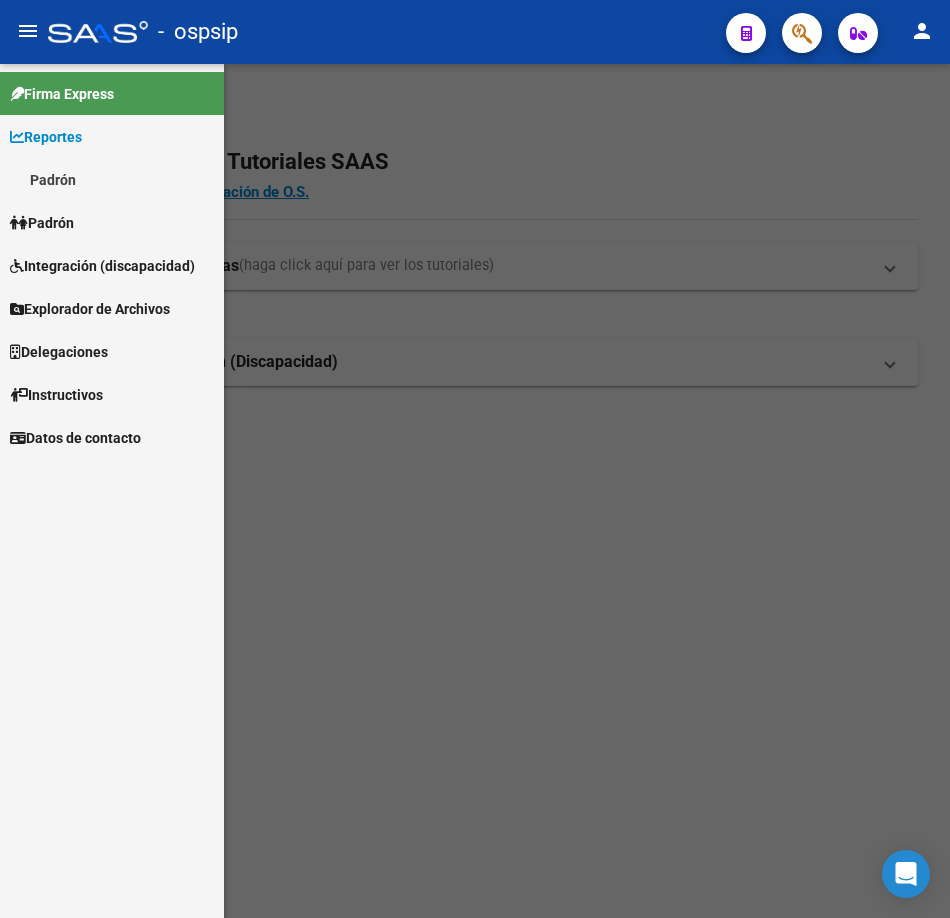 click on "Reportes" at bounding box center [112, 136] 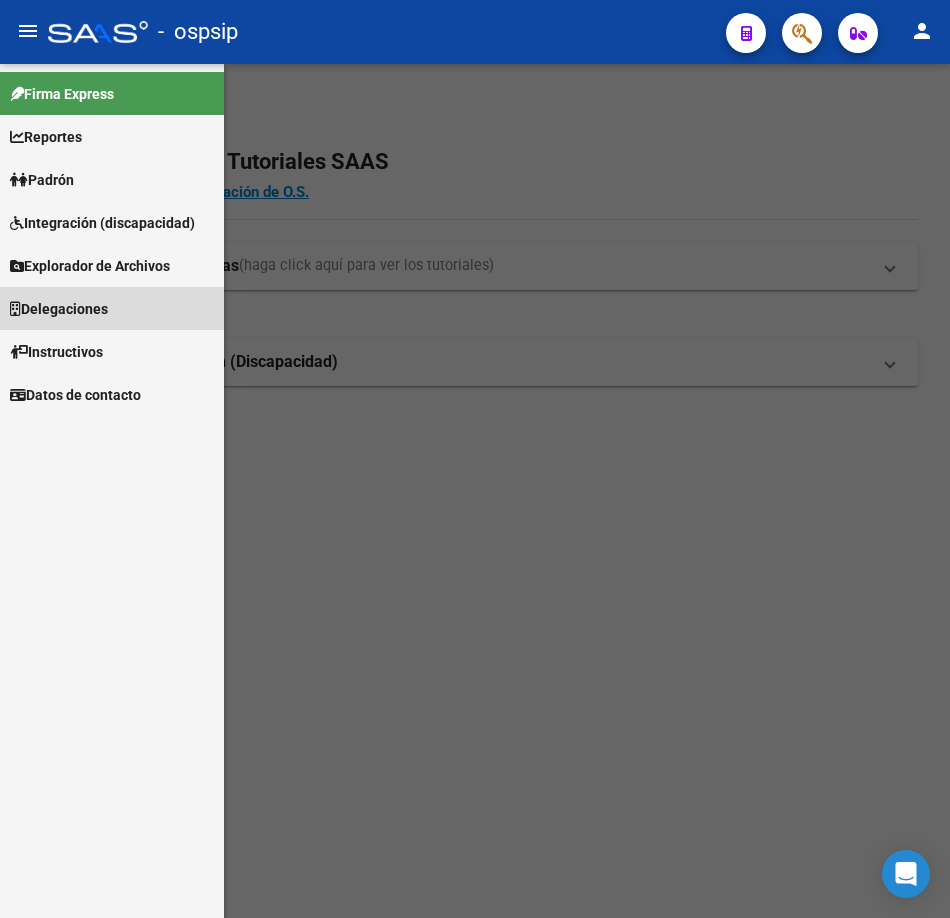 click on "Delegaciones" at bounding box center [59, 309] 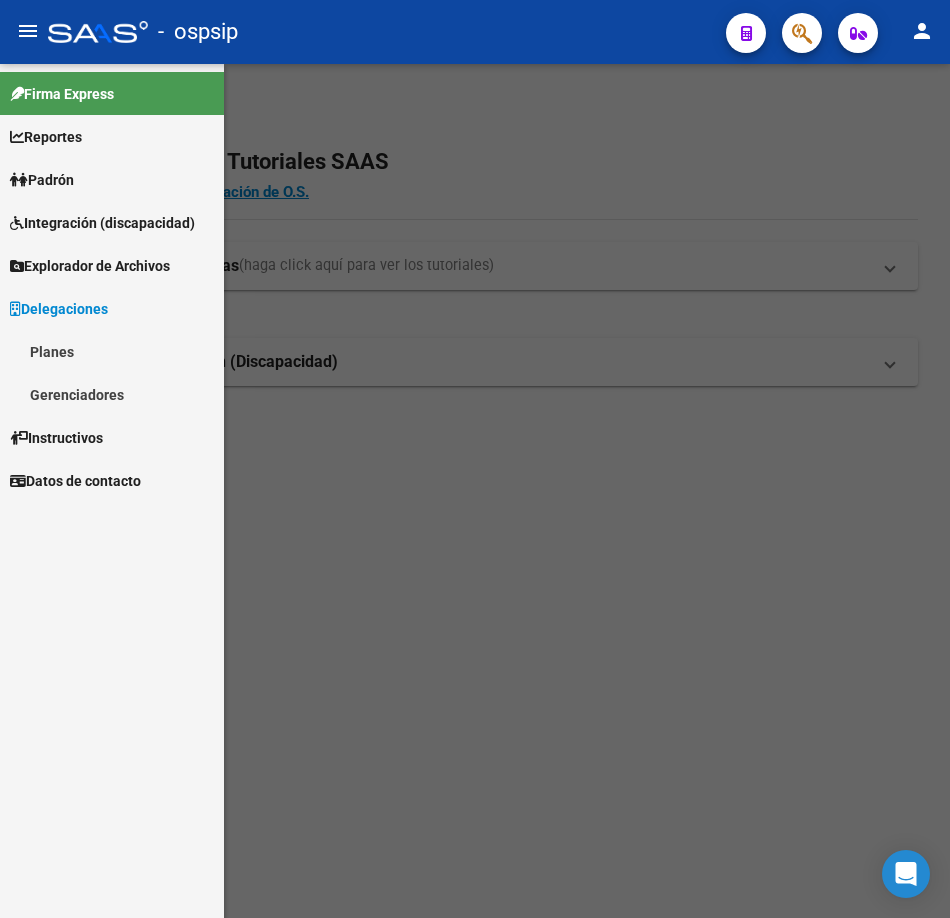 click on "Delegaciones" at bounding box center [59, 309] 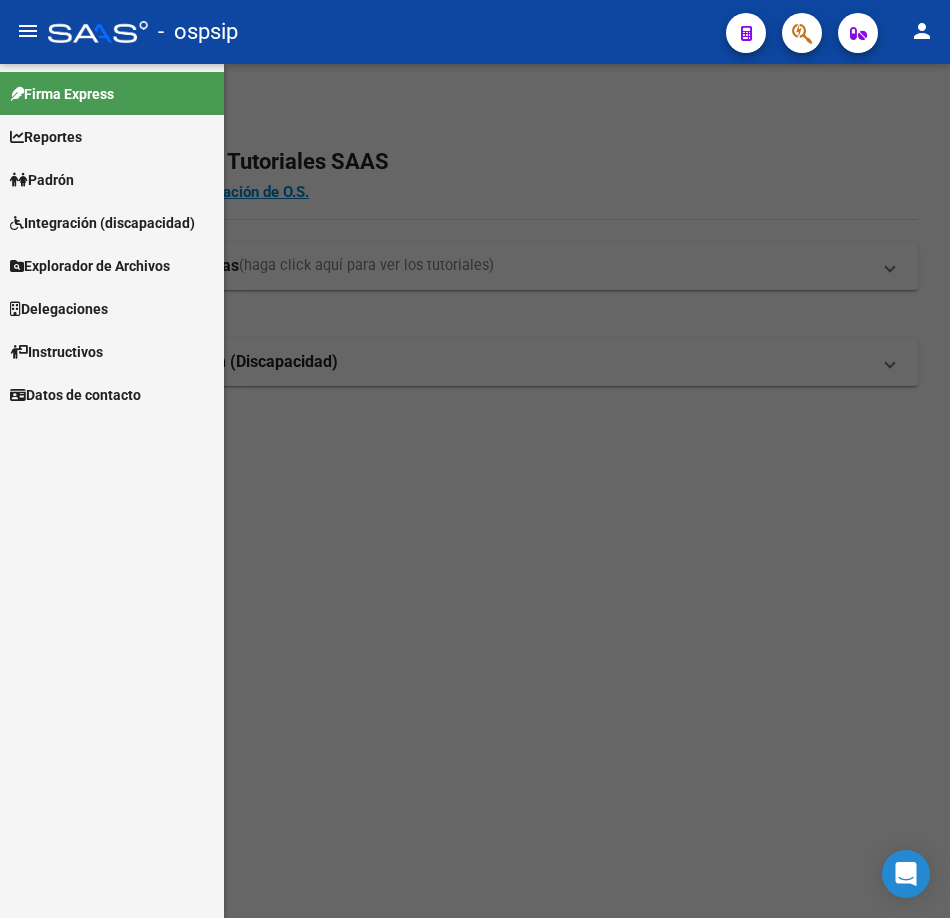 click on "Firma Express     Reportes Padrón Traspasos x O.S. Traspasos x Gerenciador Traspasos x Provincia Nuevos Aportantes Métricas - Padrón SSS Métricas - Crecimiento Población    Padrón Afiliados Empadronados Movimientos de Afiliados Cambios de Gerenciador Padrón Ágil Análisis Afiliado Doc. Respaldatoria Categorías Última DDJJ Último Aporte MT/PD Familiares Monotributistas    Integración (discapacidad) Certificado Discapacidad    Explorador de Archivos Sistemas Externos Inserciones Manuales de Padrón Ágil SSS Traspasos Res. 01/2025 y Revs. Opciones Diarias (+) RG - Altas ONLINE (+) RG - Bajas ONLINE (+) MT - Altas ONLINE (+) MT - Bajas ONLINE (+) MT - Adhesiones (+) Padrón Completo SSS MT - Bajas Directas Novedades Recibidas Novedades Aceptadas Novedades Rechazadas Padrón Desempleo RG - Expedientes MT - Familiares MT - Inconsistencias RG - Bajas Opción (papel) RG - Altas Opción (papel) MT - Bajas Opción (papel) MT - Altas Opción (papel) RG - Inconsistencias (papel) MT - Efec. Soc." at bounding box center [112, 491] 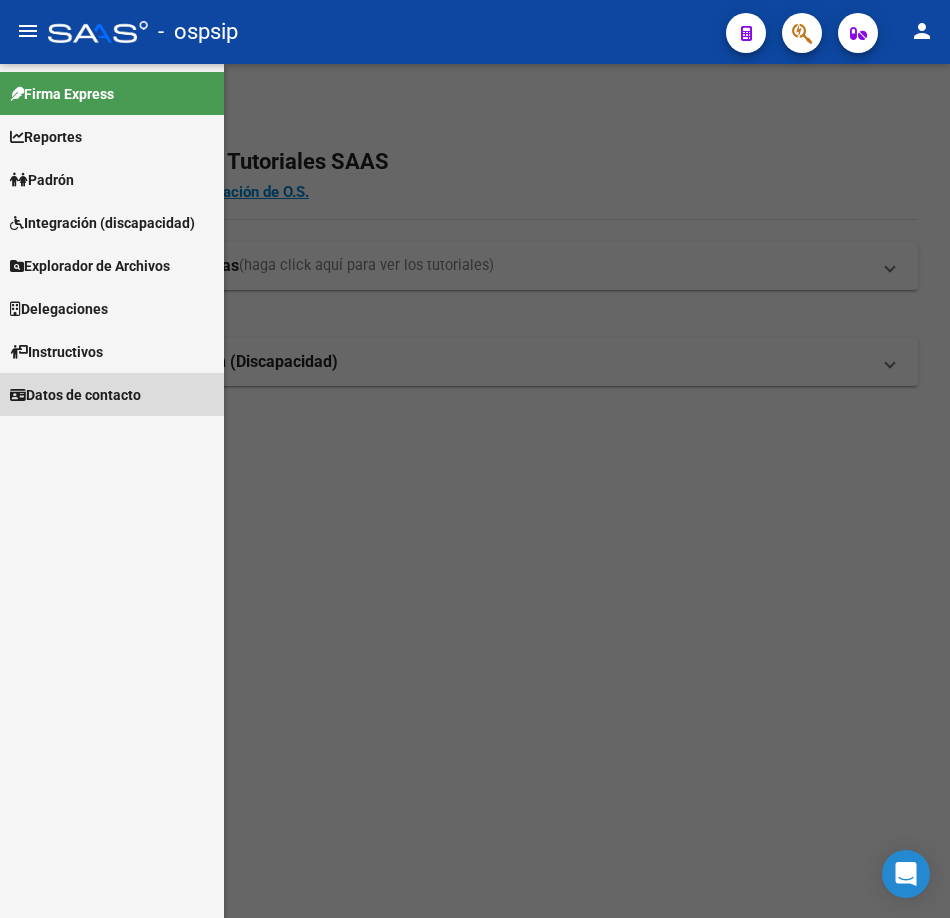 click on "Datos de contacto" at bounding box center (75, 395) 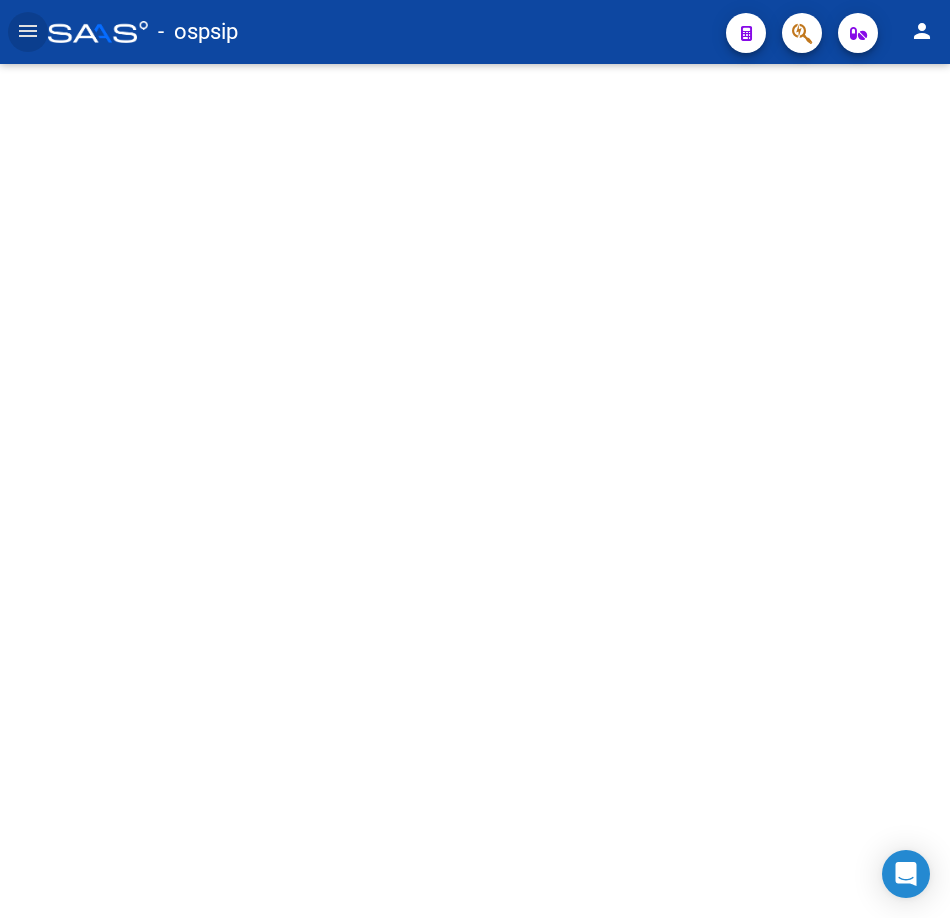 click on "menu" 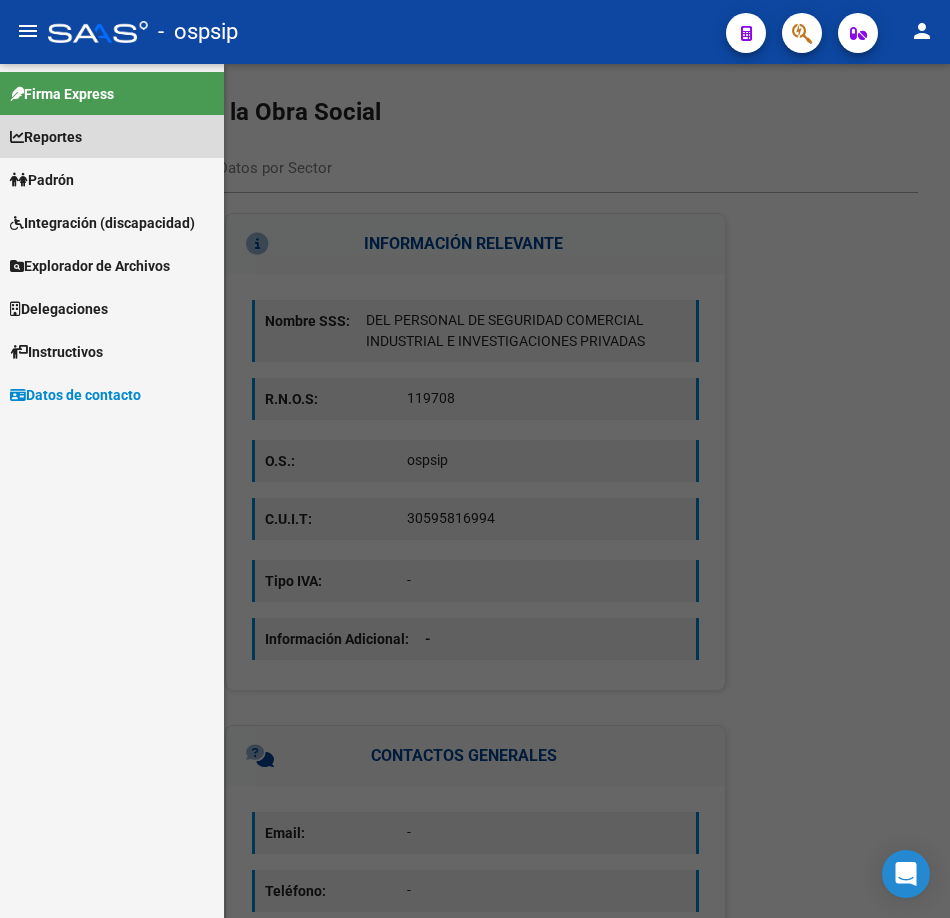 click on "Reportes" at bounding box center [112, 136] 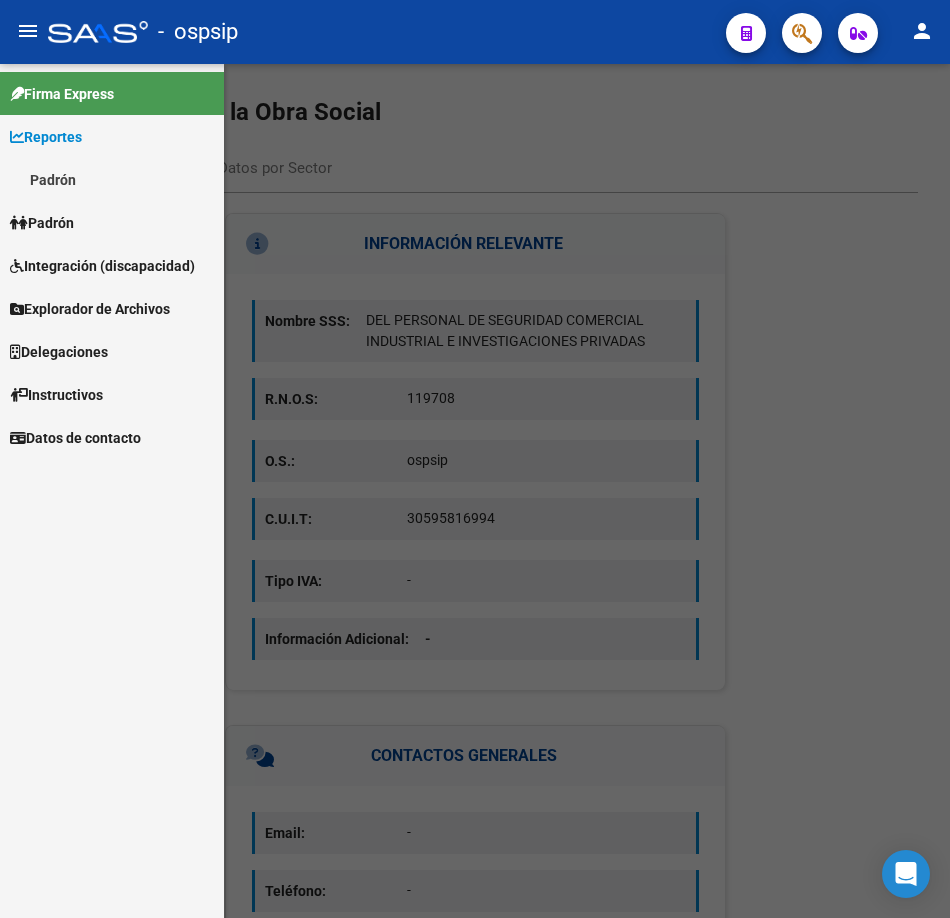 click on "Reportes" at bounding box center (46, 137) 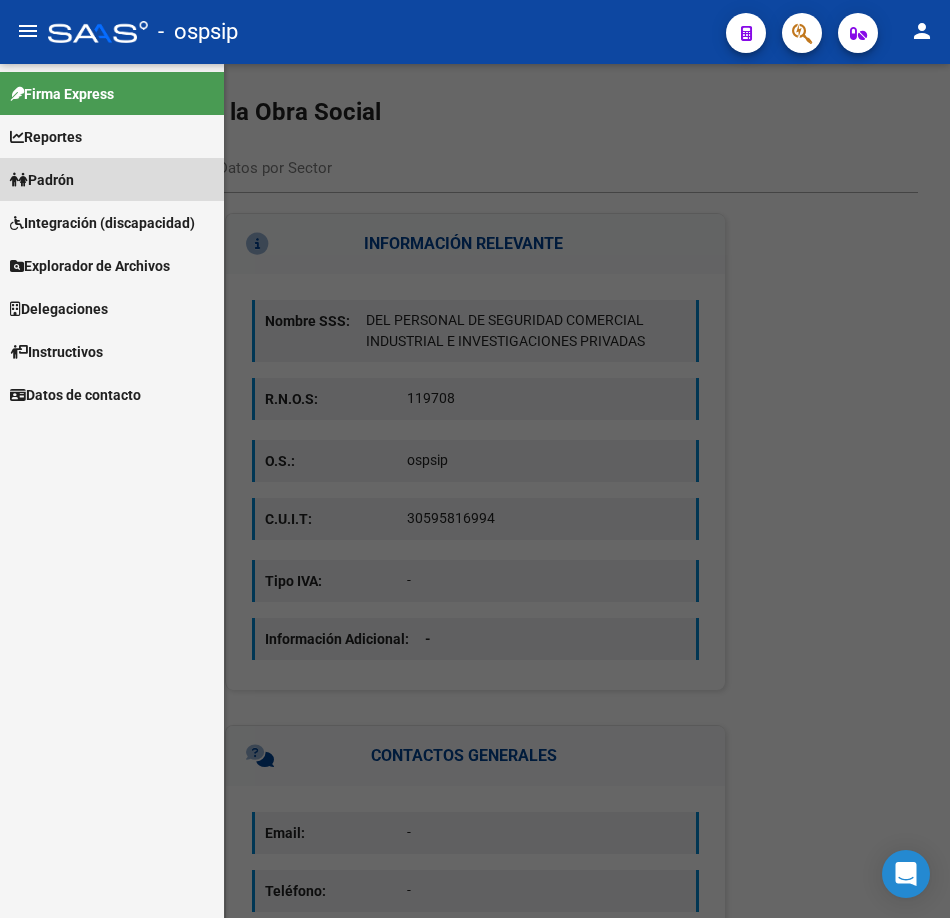 click on "Padrón" at bounding box center [112, 179] 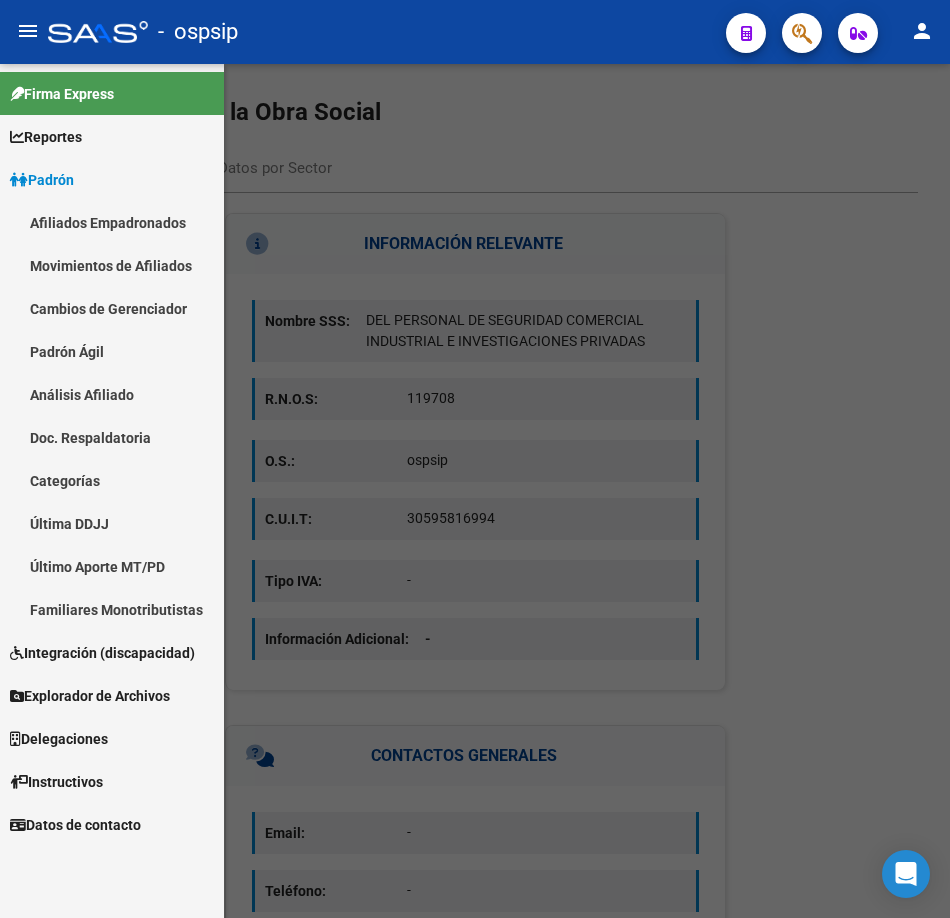 click on "Padrón" at bounding box center [112, 179] 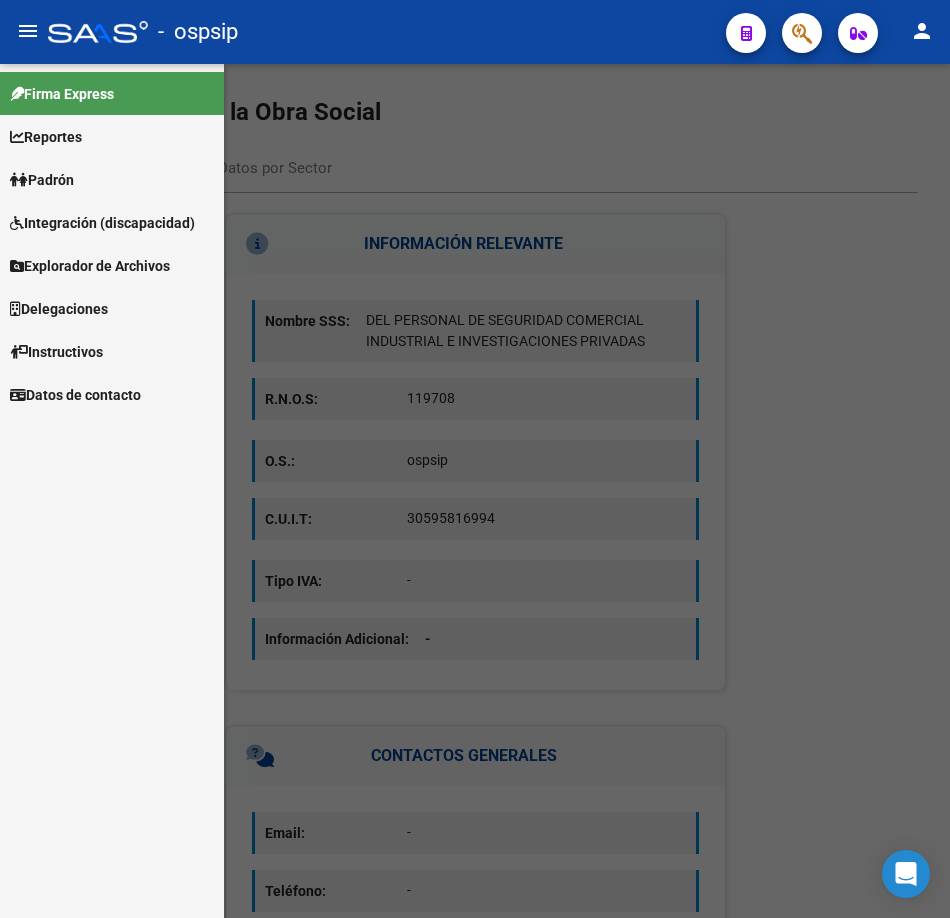 click on "Integración (discapacidad)" at bounding box center (112, 222) 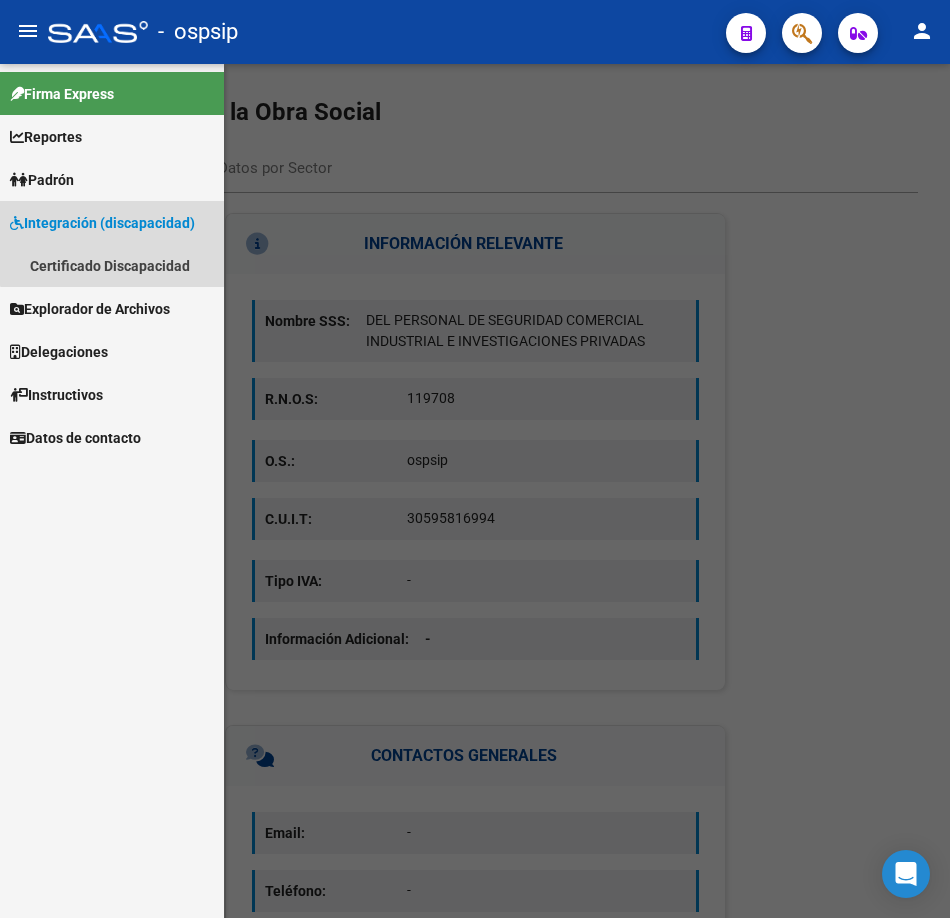 click on "Integración (discapacidad)" at bounding box center (112, 222) 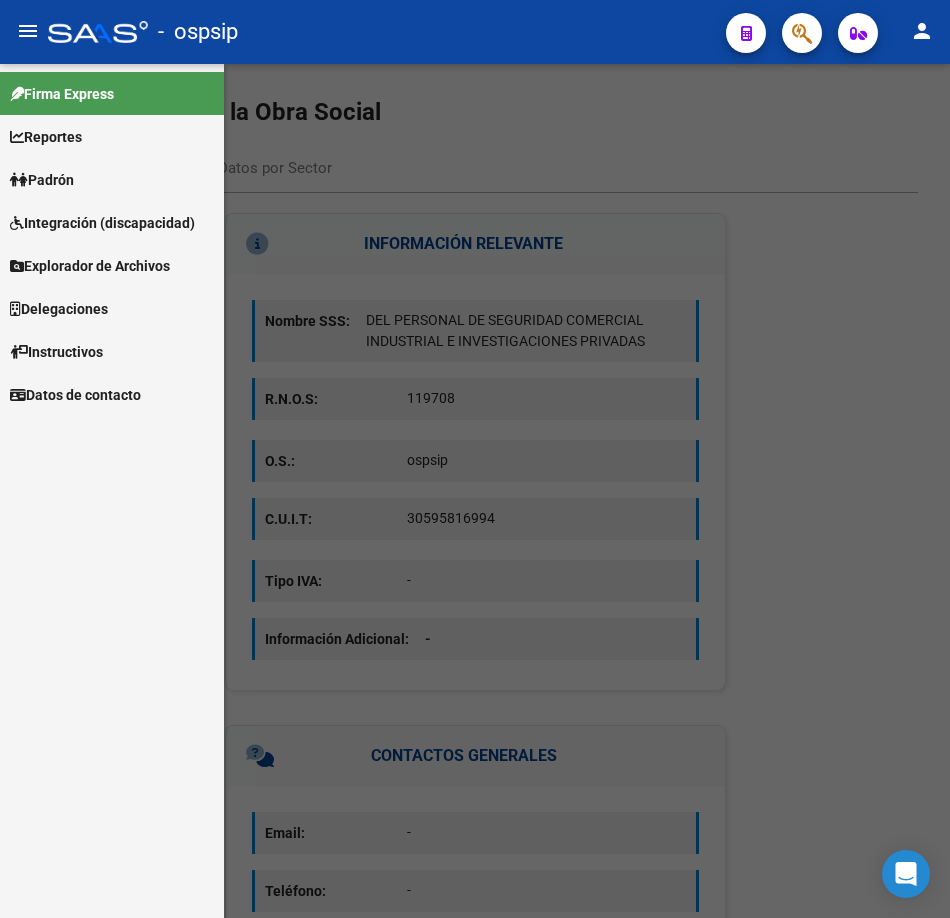 click on "Explorador de Archivos" at bounding box center [112, 265] 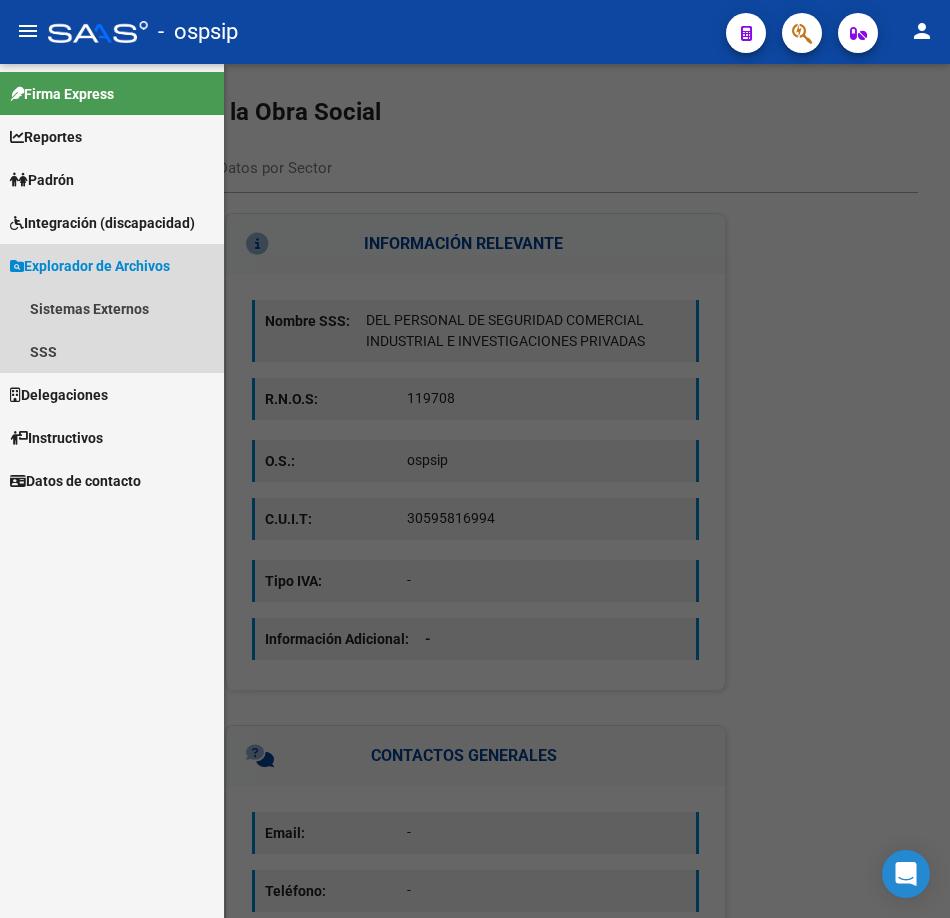 click on "Explorador de Archivos" at bounding box center (90, 266) 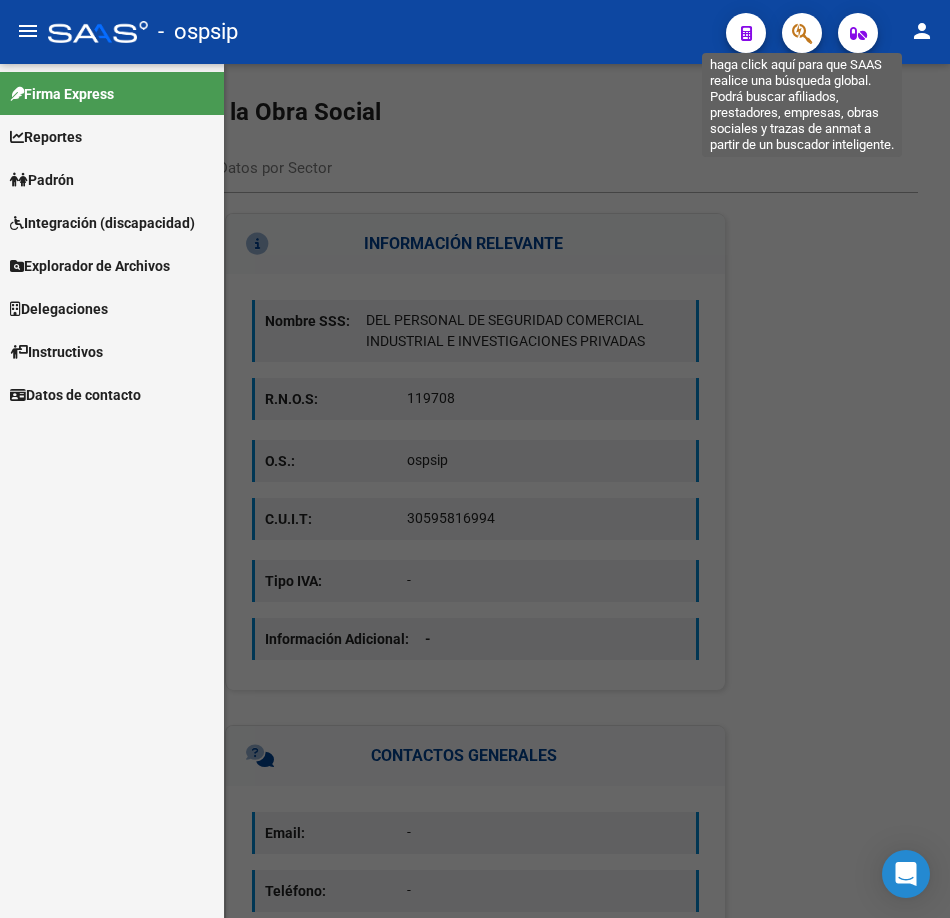click 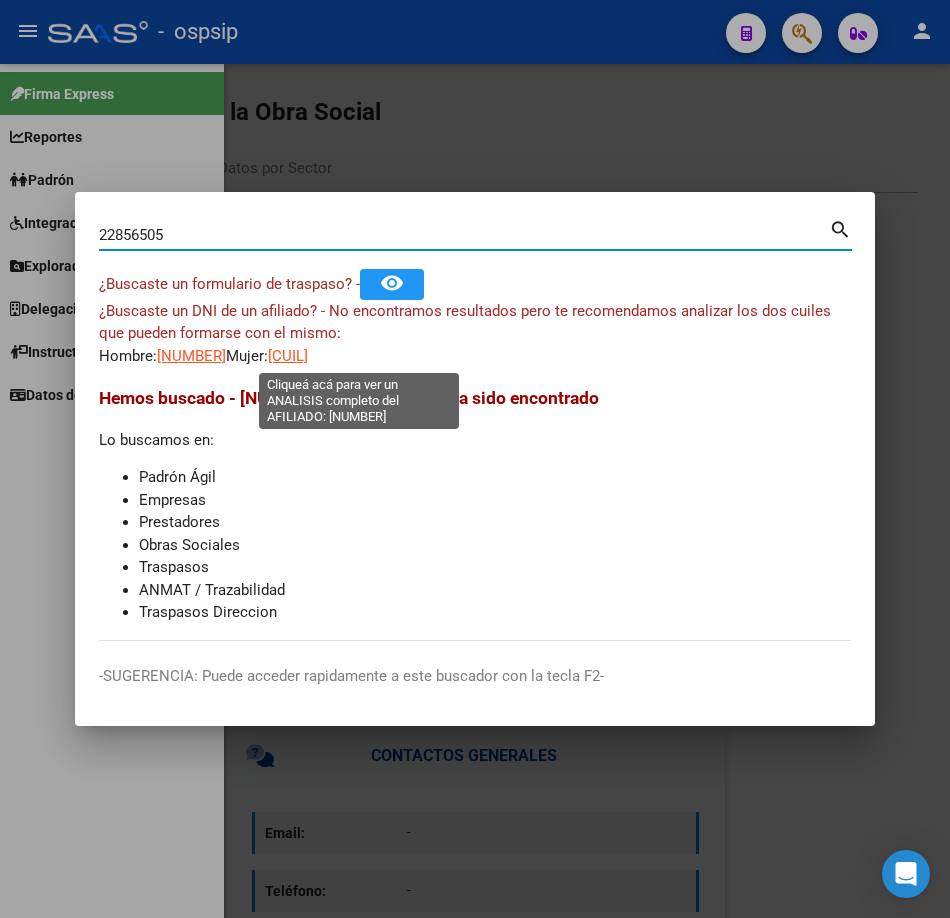 click on "[CUIL]" at bounding box center [288, 356] 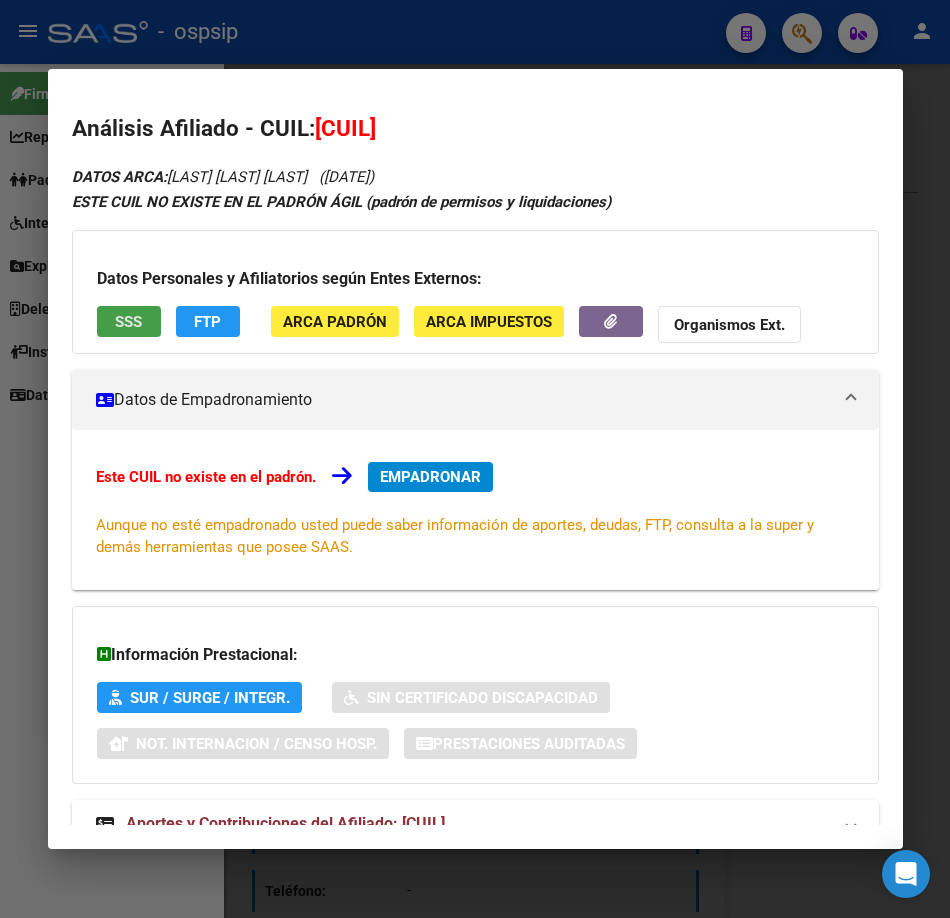 click on "SSS" at bounding box center (128, 322) 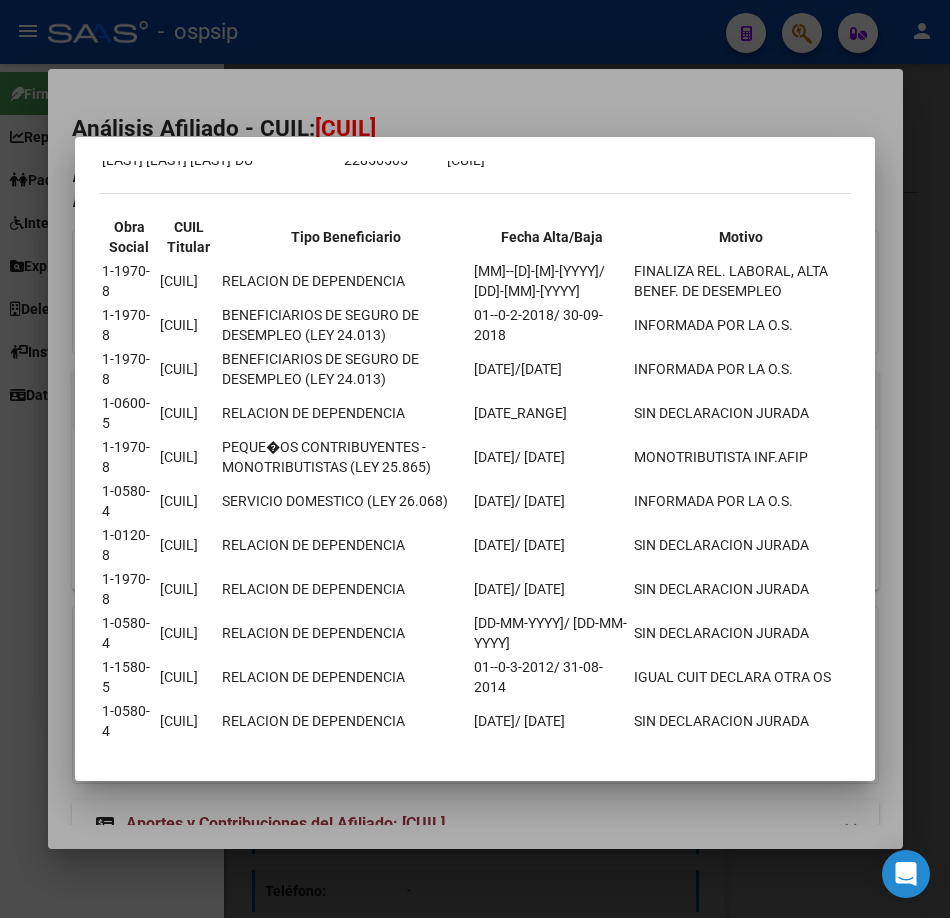 scroll, scrollTop: 178, scrollLeft: 0, axis: vertical 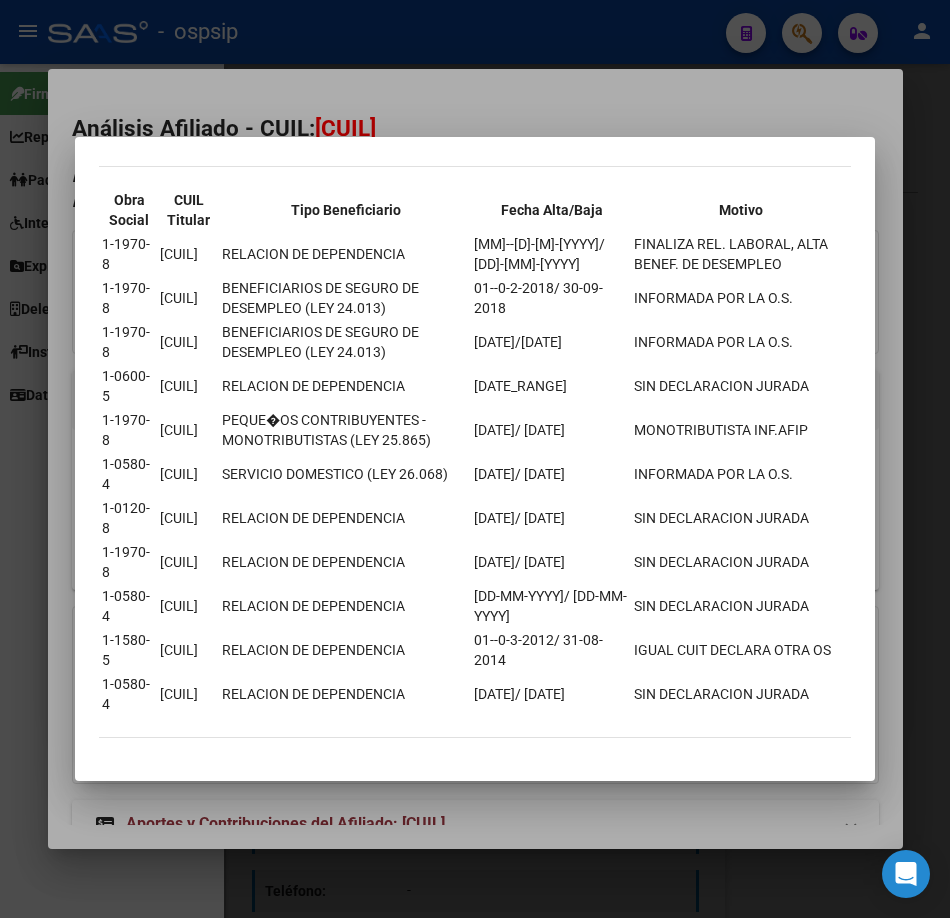 click at bounding box center [475, 459] 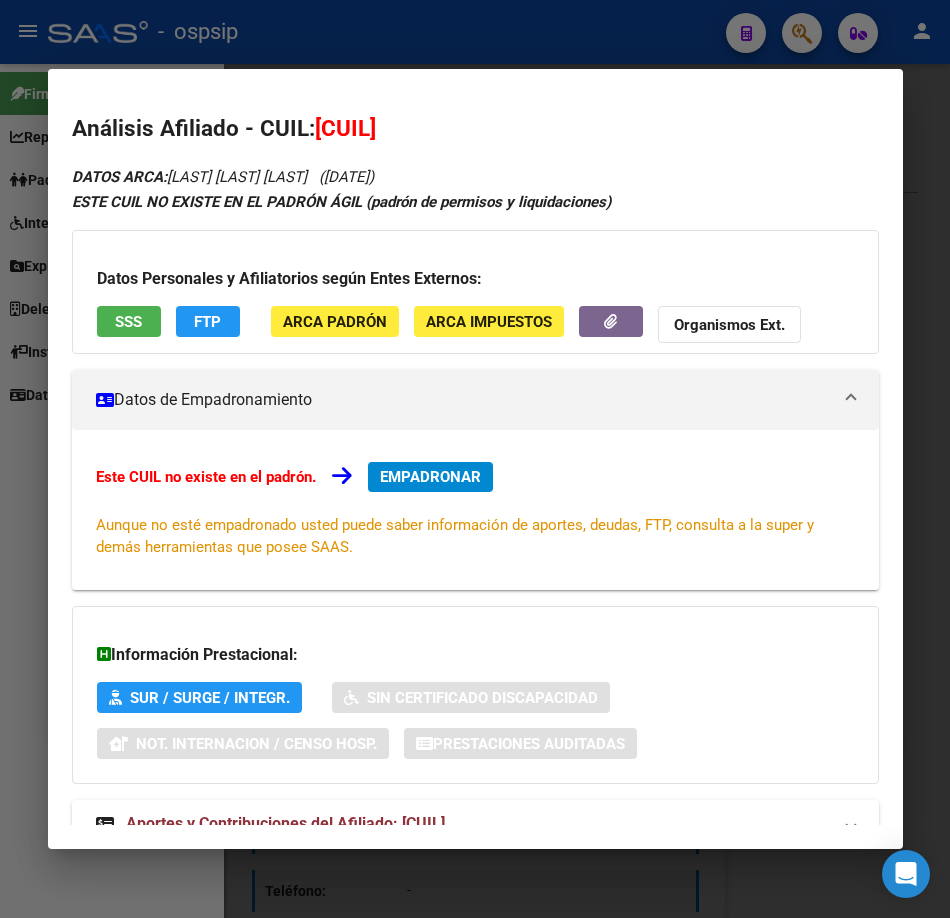 click at bounding box center (475, 459) 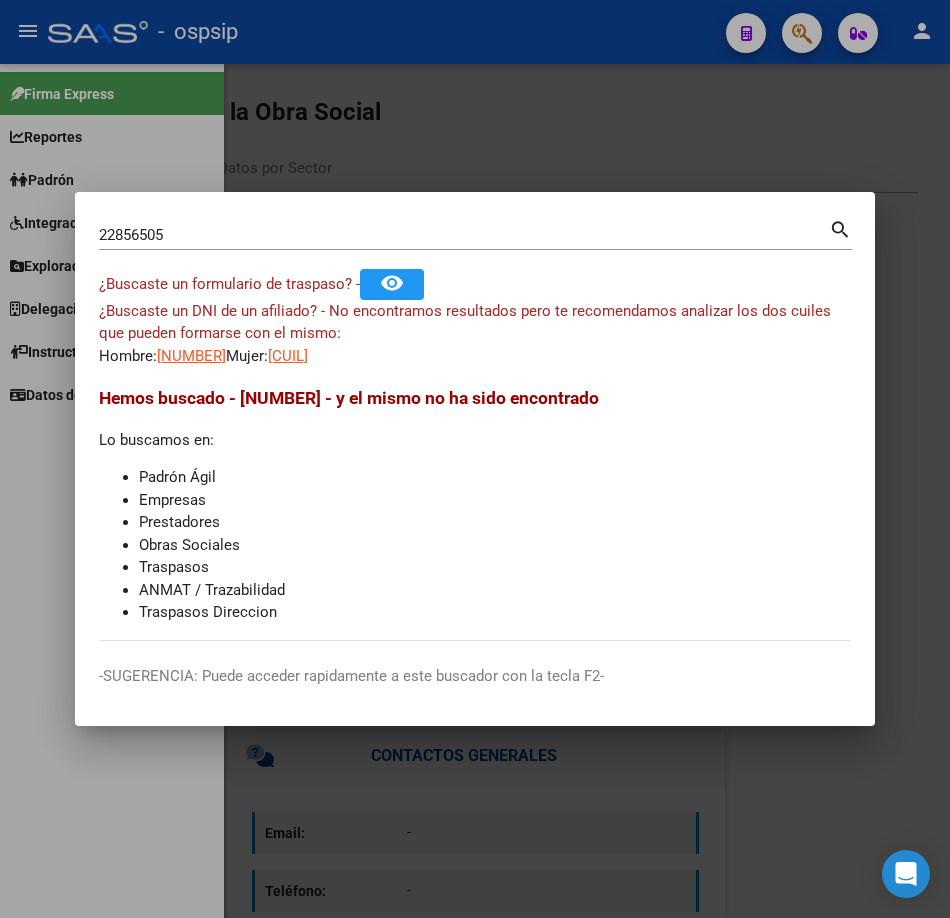 drag, startPoint x: 329, startPoint y: 256, endPoint x: 329, endPoint y: 232, distance: 24 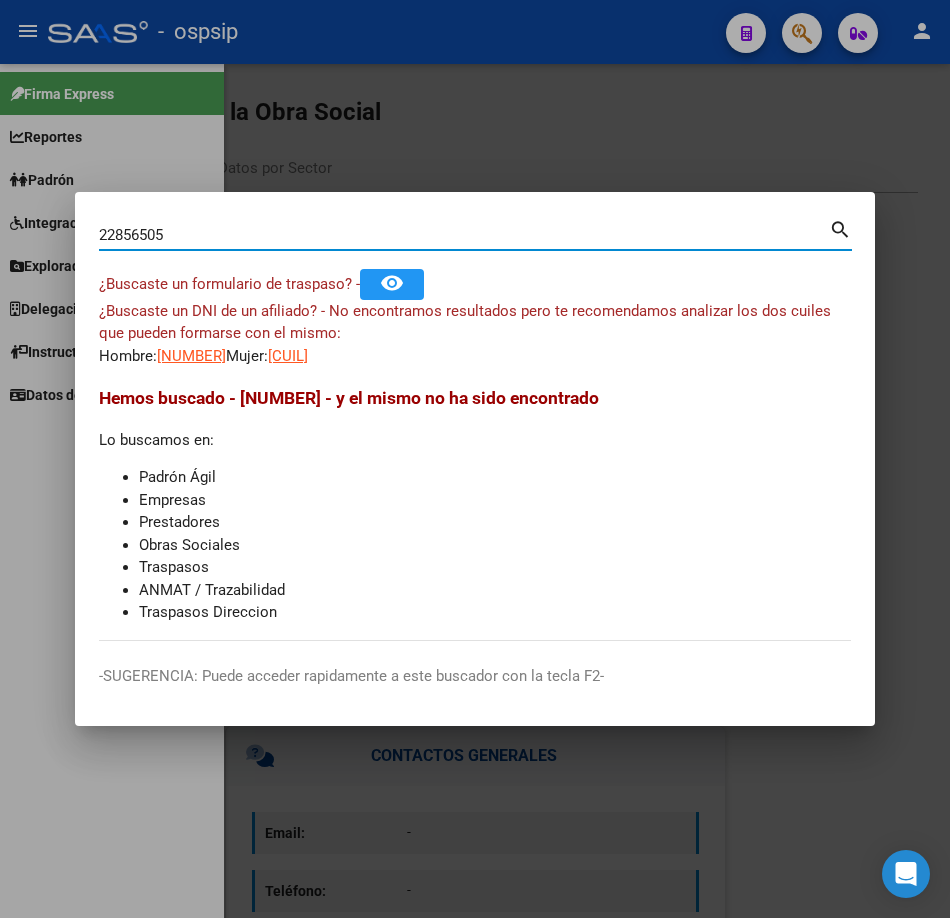 click on "22856505" at bounding box center [464, 235] 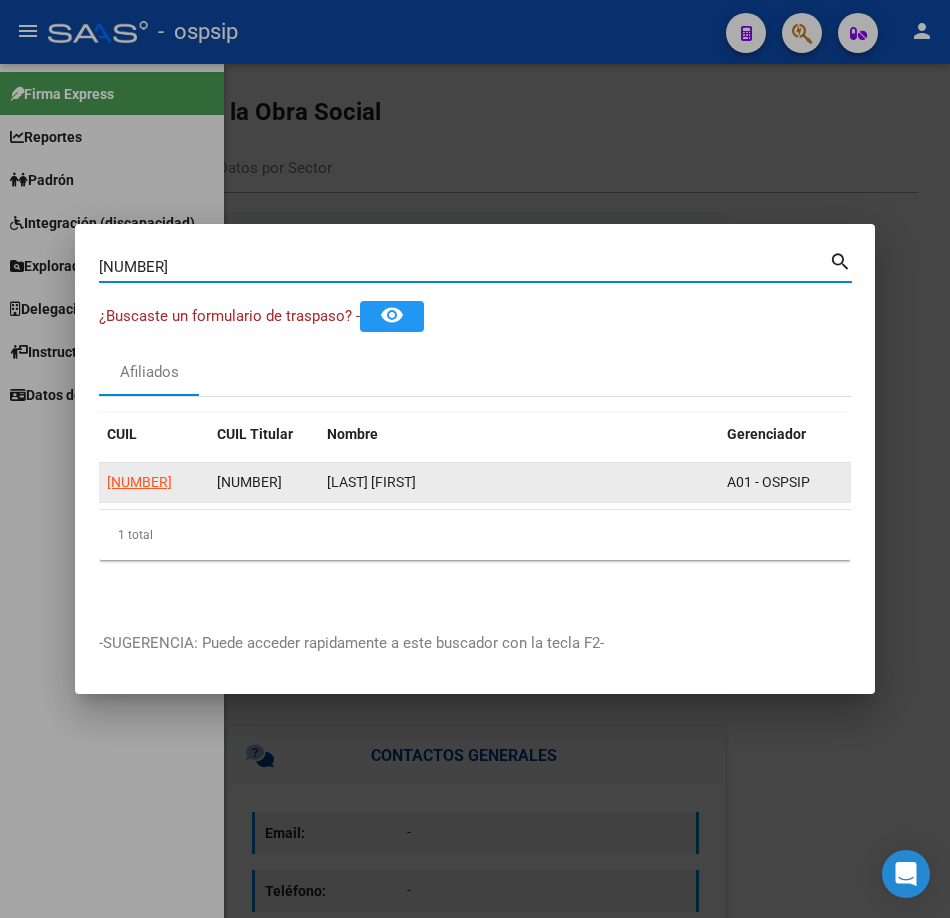 click on "[NUMBER]" 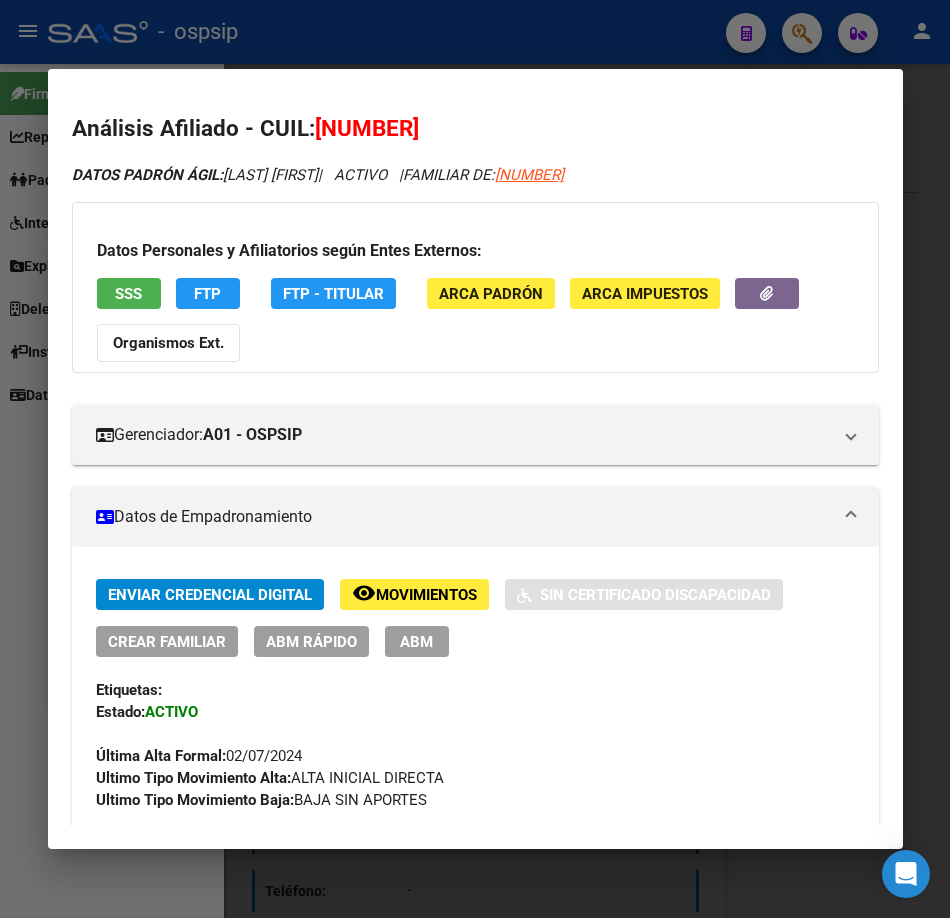 click on "SSS" at bounding box center [129, 293] 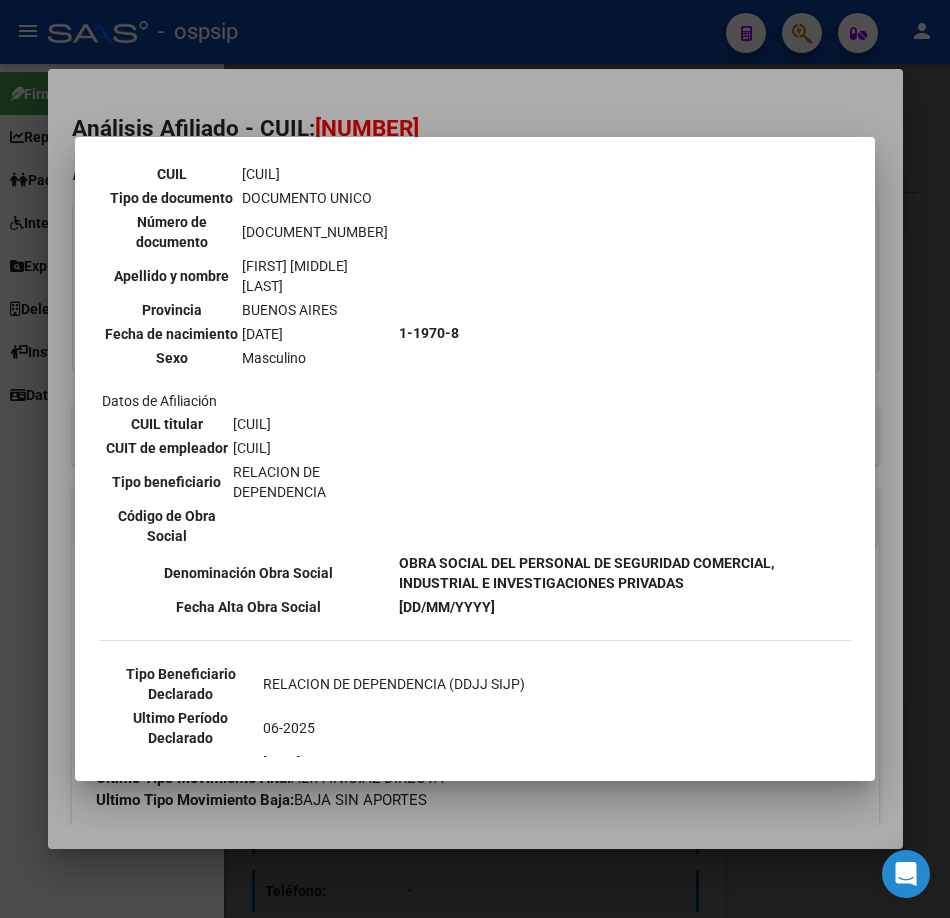 scroll, scrollTop: 300, scrollLeft: 0, axis: vertical 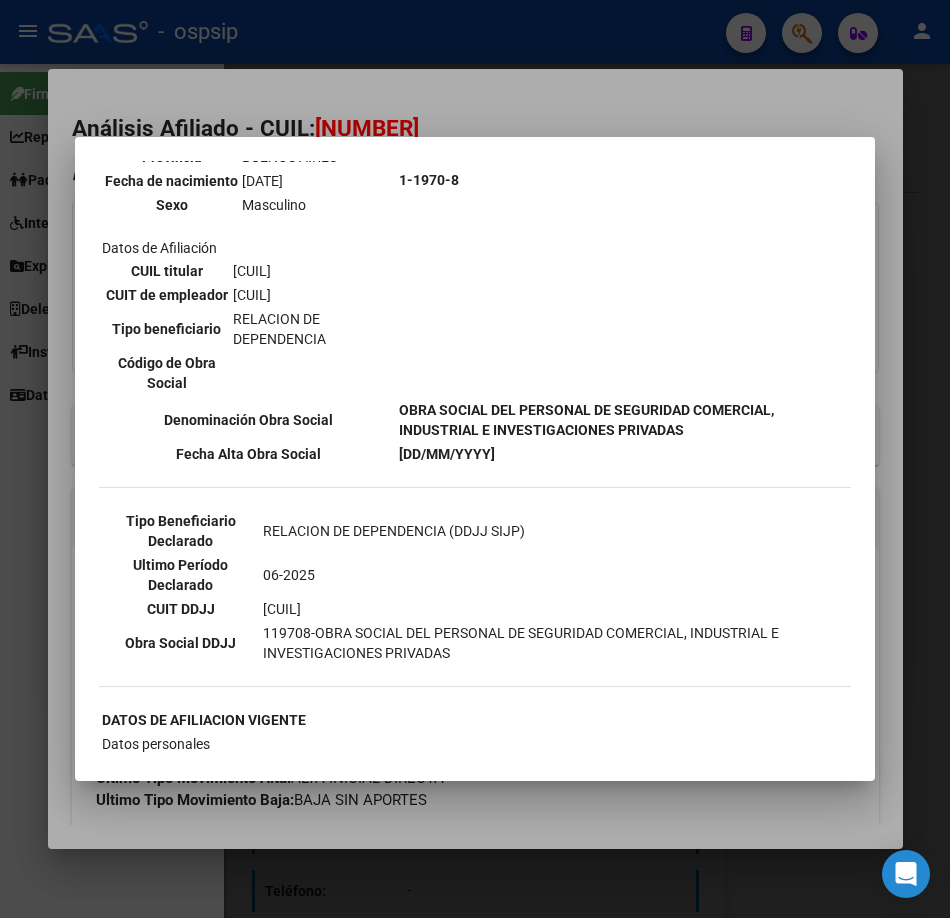 click at bounding box center [475, 459] 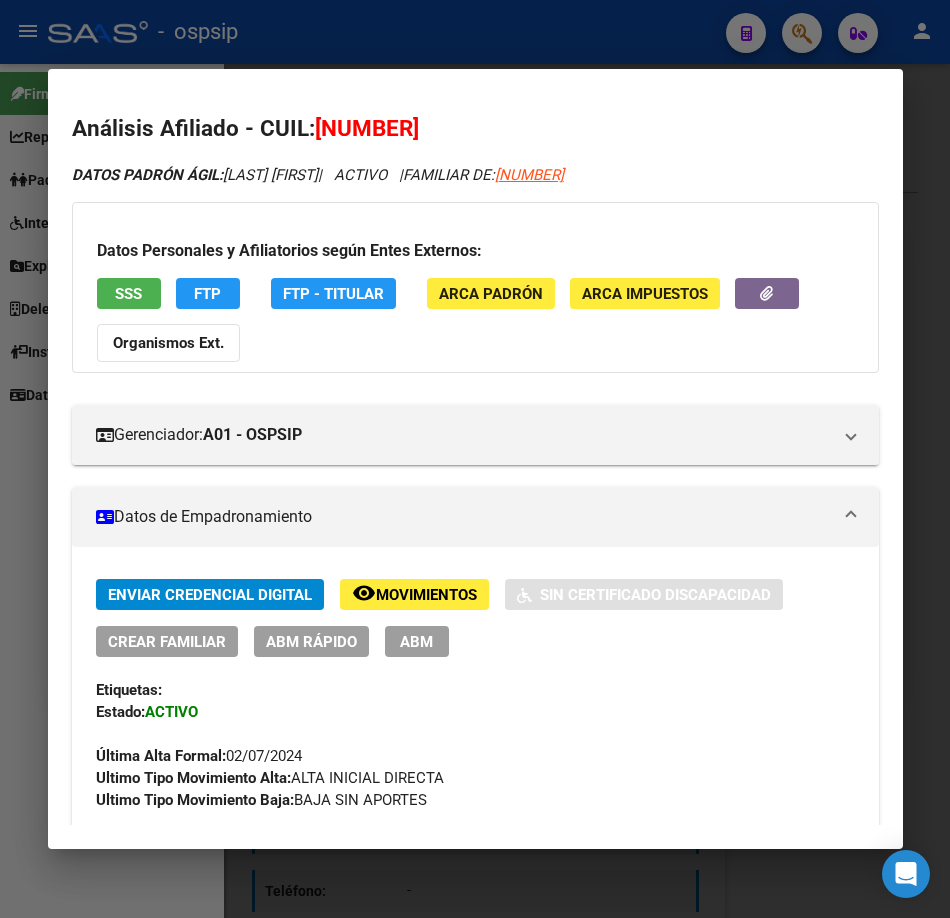 click at bounding box center [475, 459] 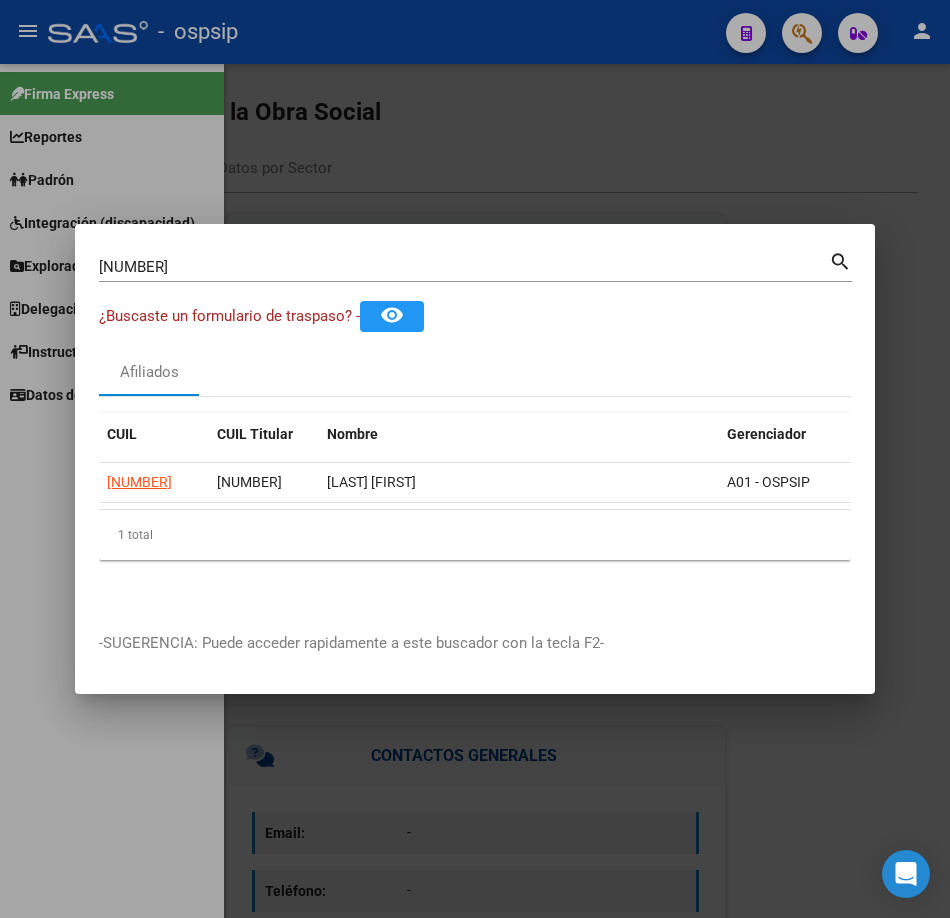 click on "[NUMBER] Buscar (apellido, dni, cuil, nro traspaso, cuit, obra social)" at bounding box center (464, 267) 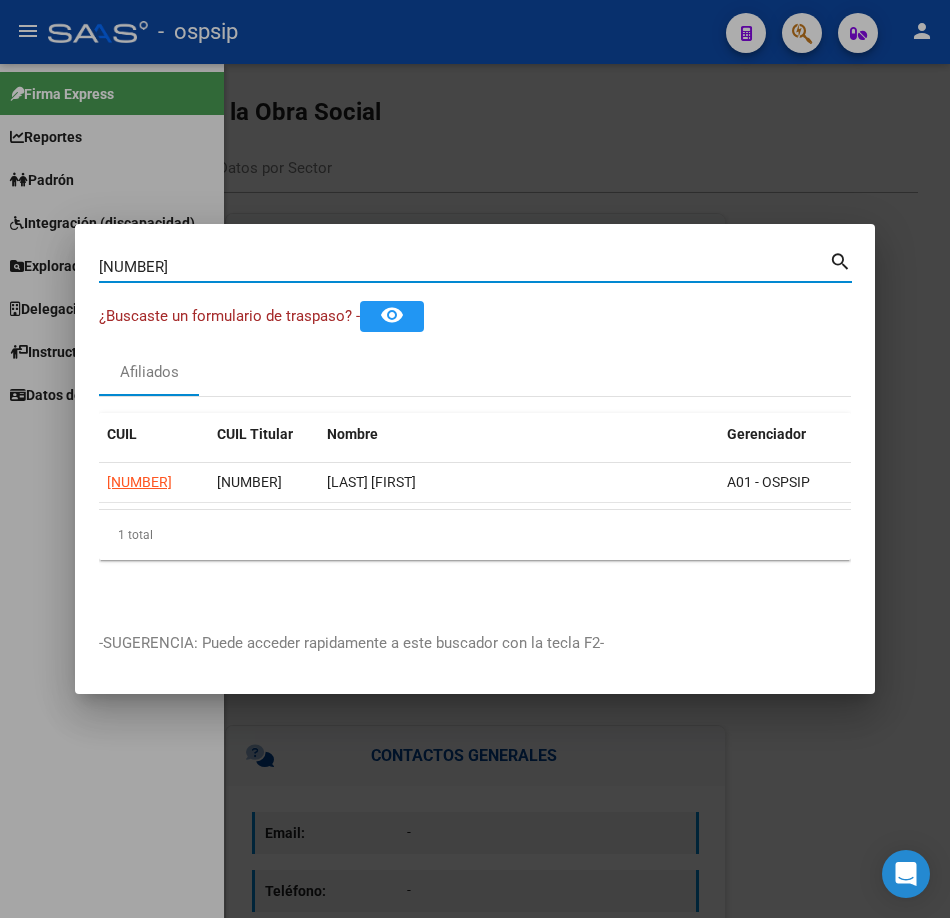 click on "[NUMBER]" at bounding box center (464, 267) 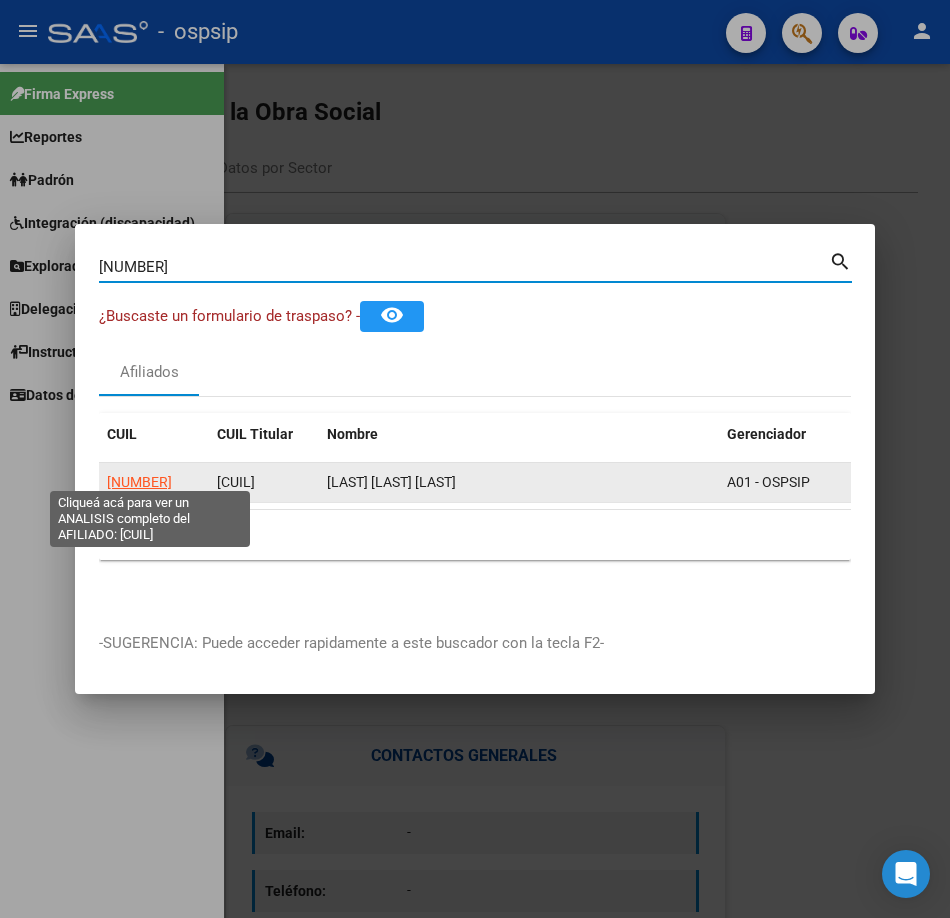 click on "[NUMBER]" 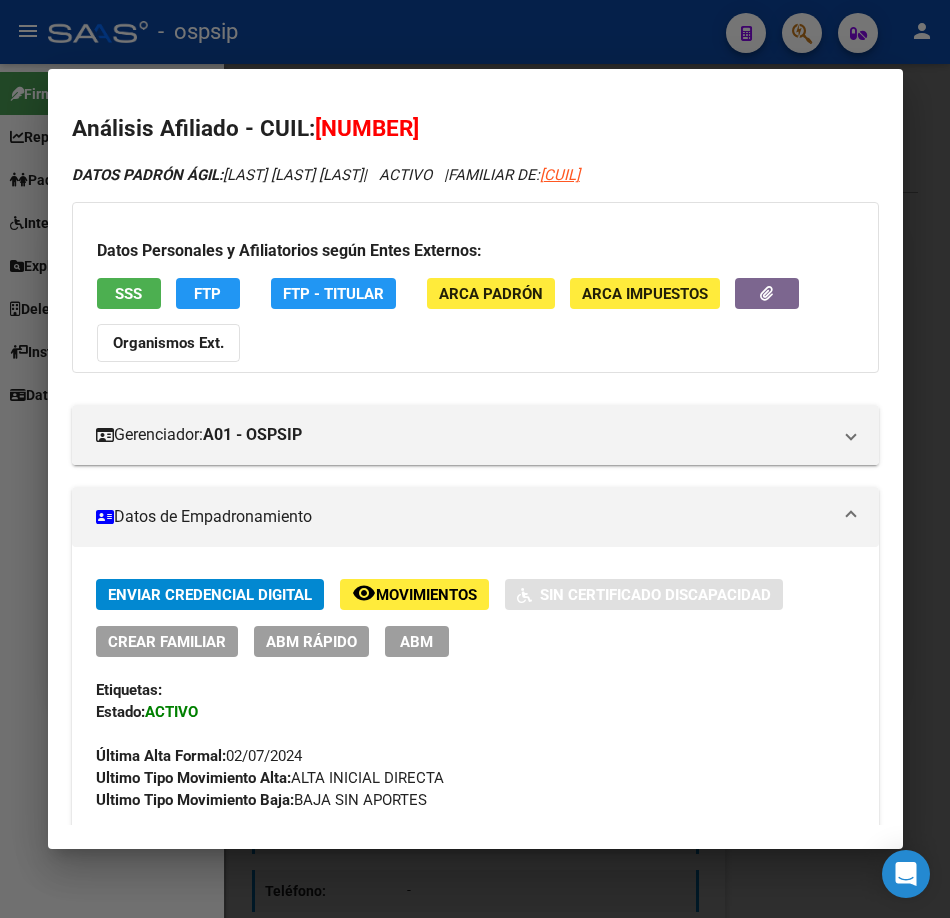 click on "SSS" at bounding box center (129, 293) 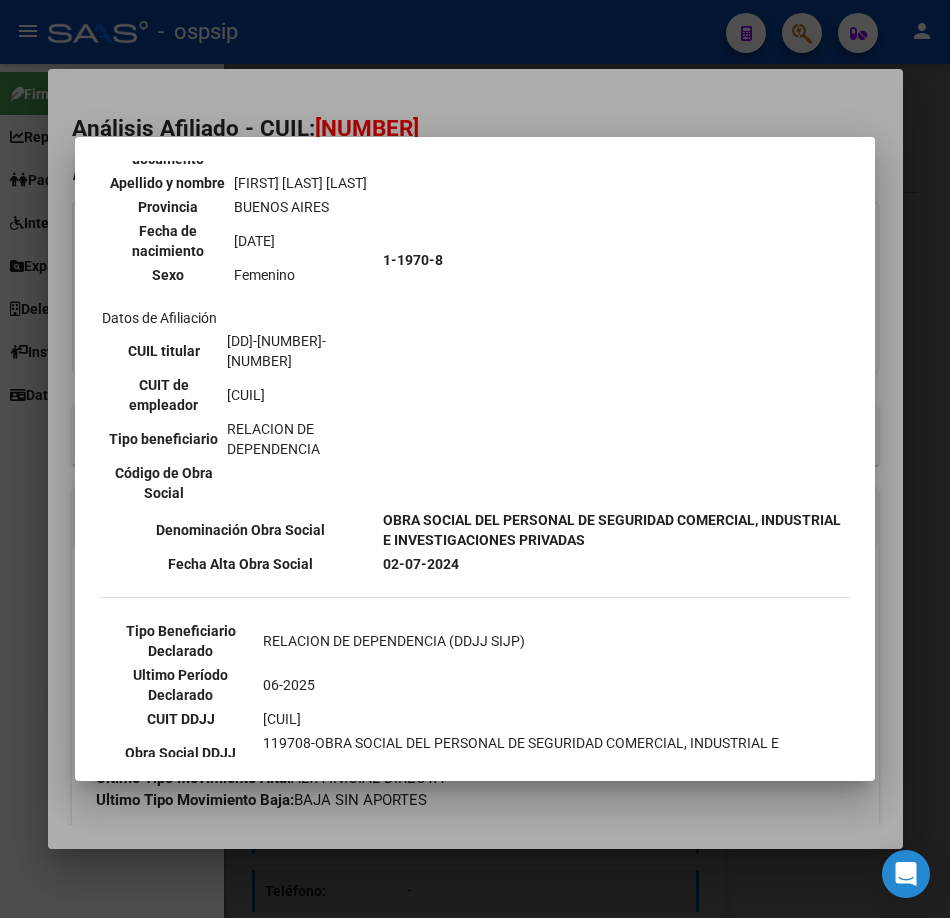 scroll, scrollTop: 400, scrollLeft: 0, axis: vertical 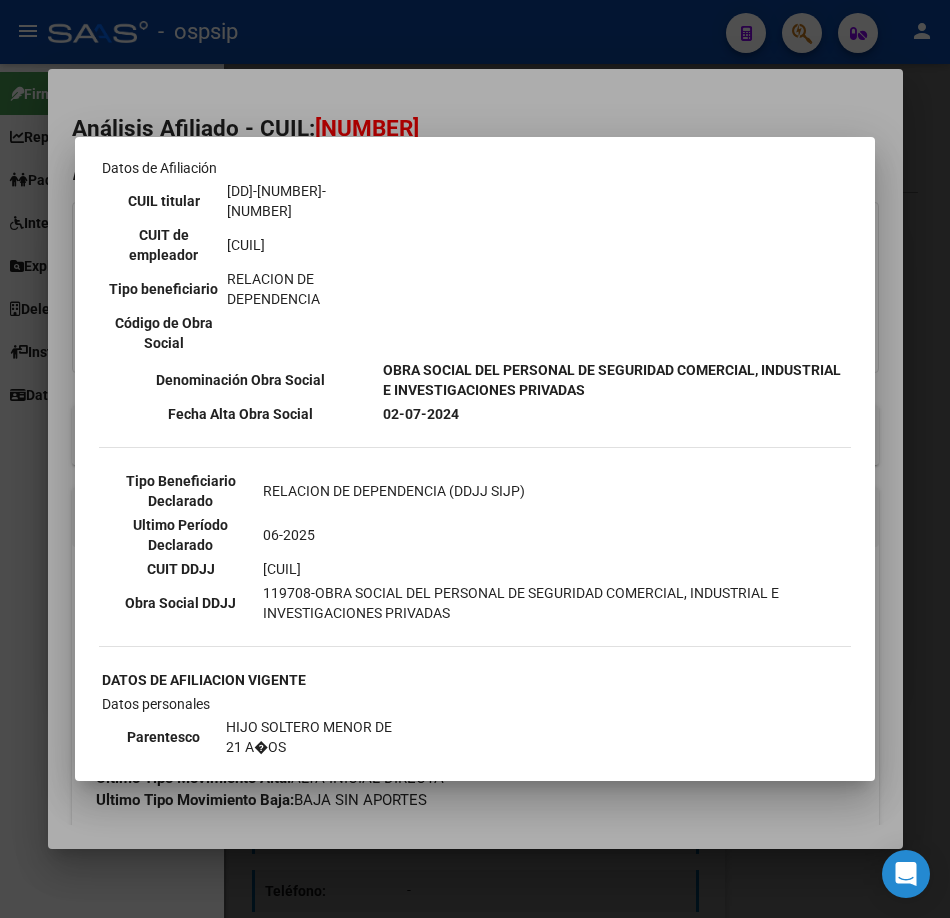 click at bounding box center (475, 459) 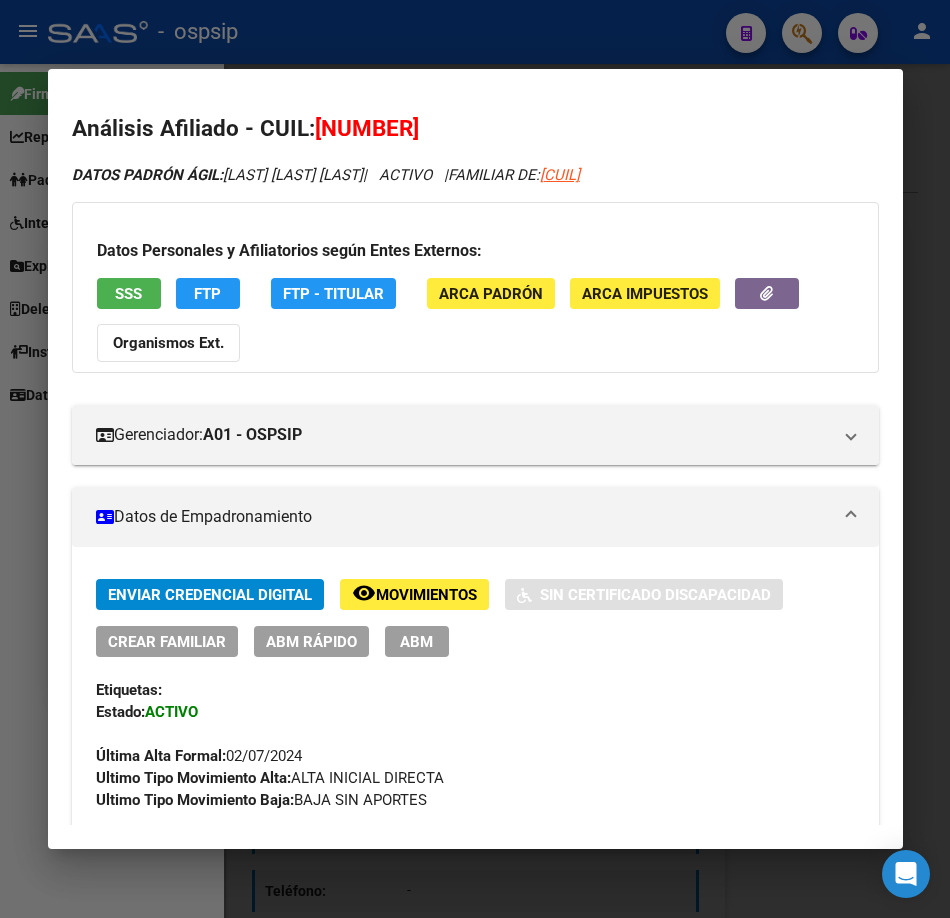 click at bounding box center (475, 459) 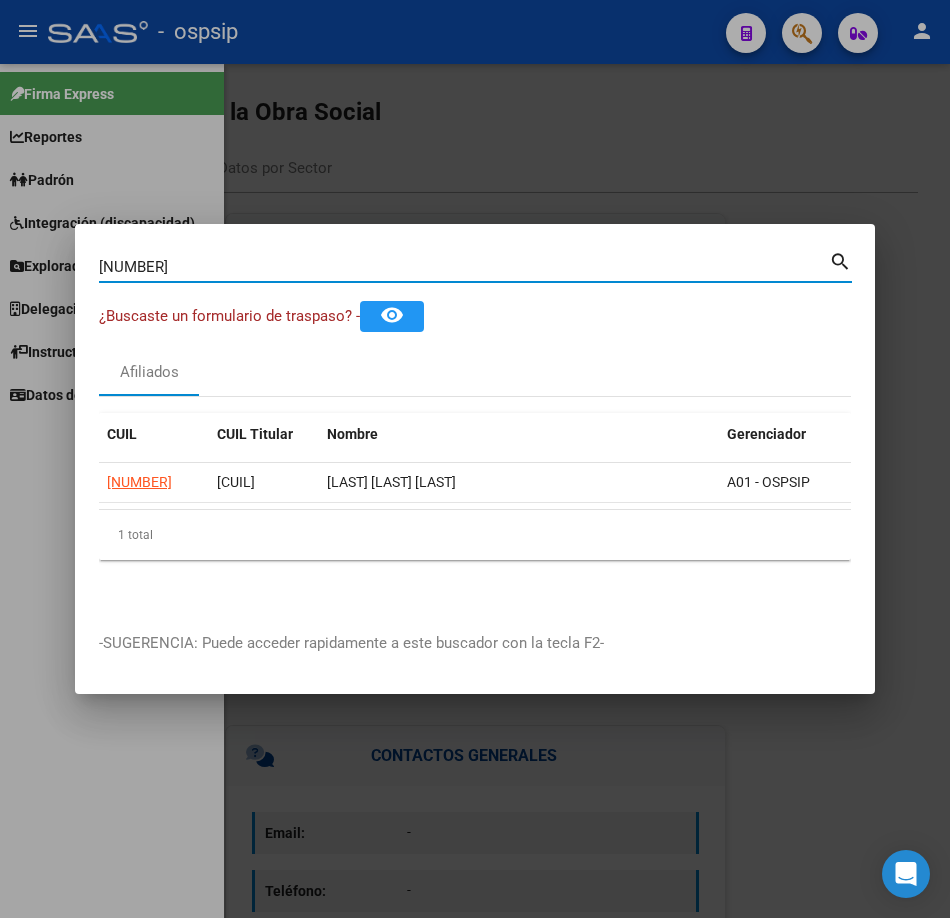 click on "[NUMBER]" at bounding box center [464, 267] 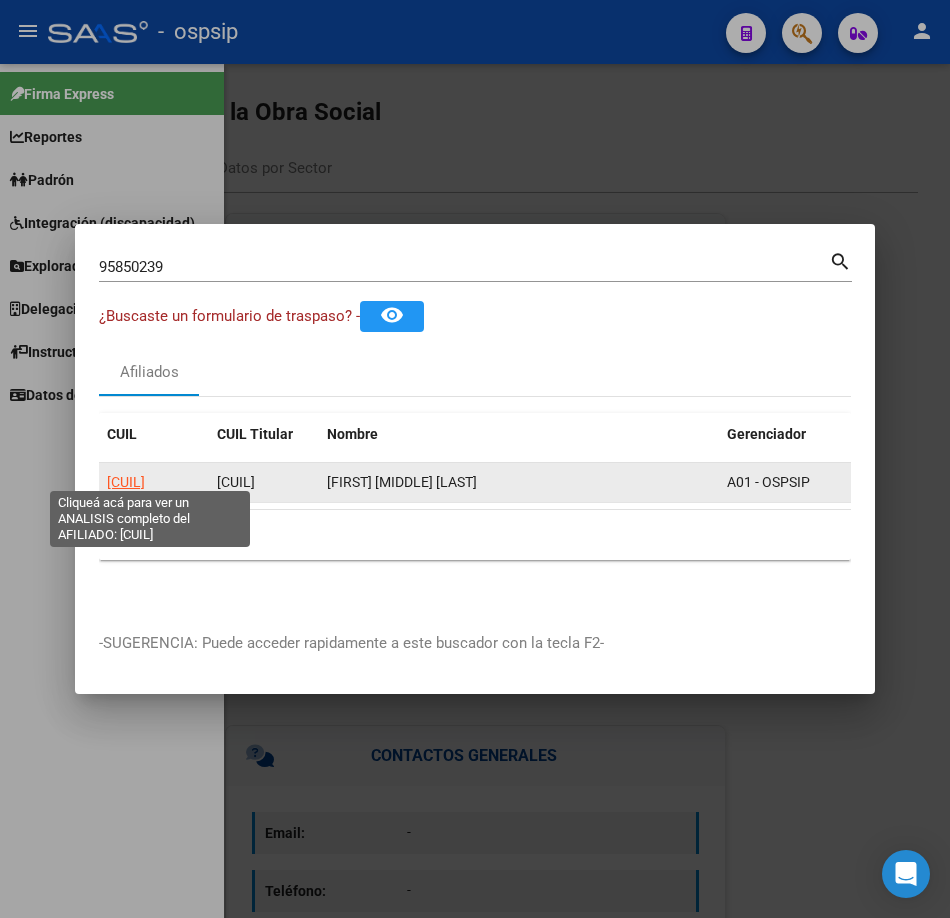click on "[CUIL]" 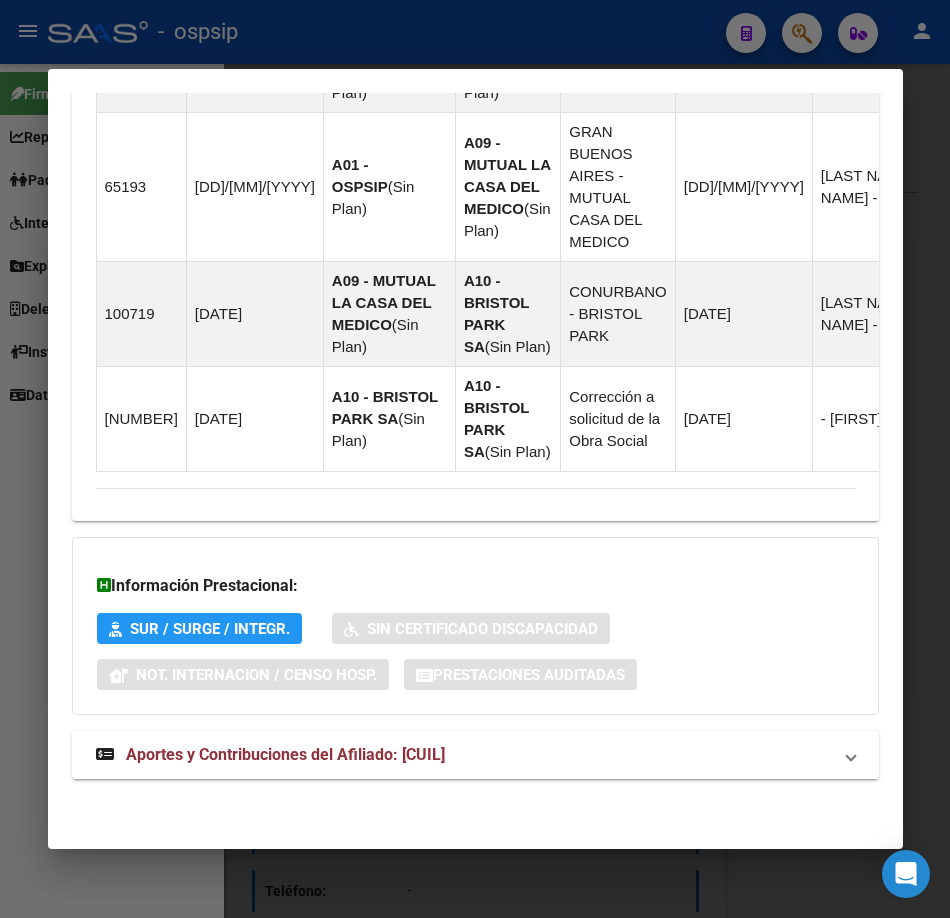 click on "Aportes y Contribuciones del Afiliado: [CUIL]" at bounding box center [475, 755] 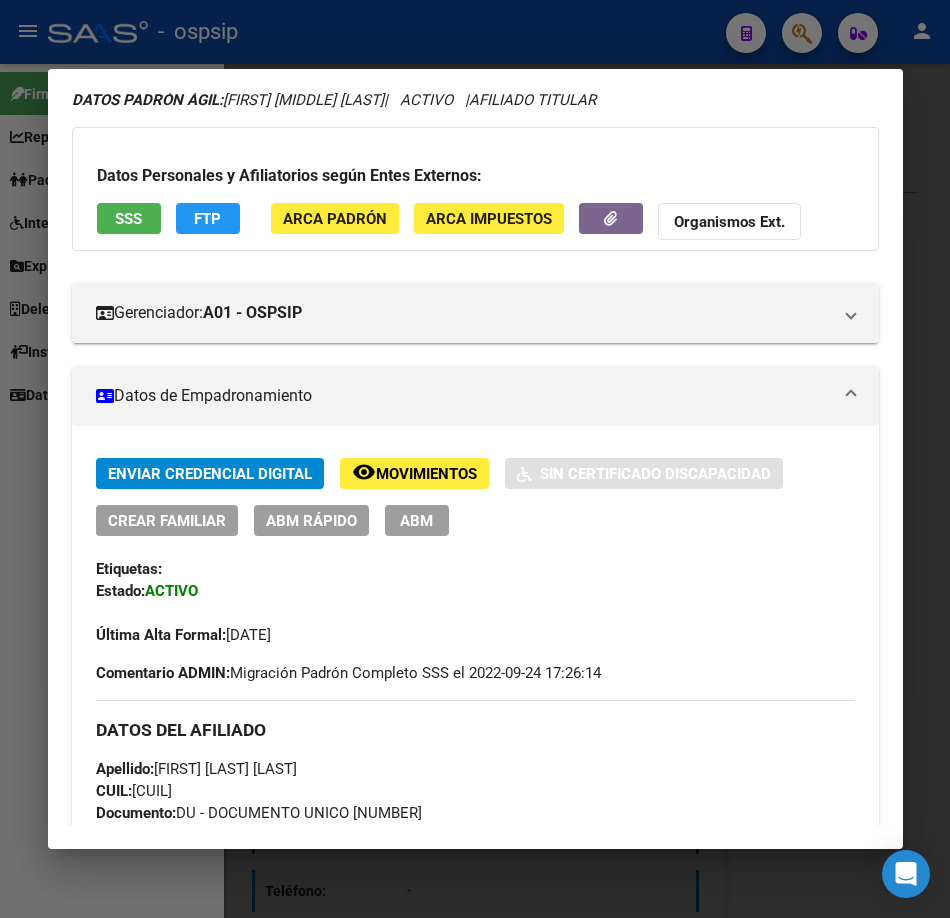 scroll, scrollTop: 0, scrollLeft: 0, axis: both 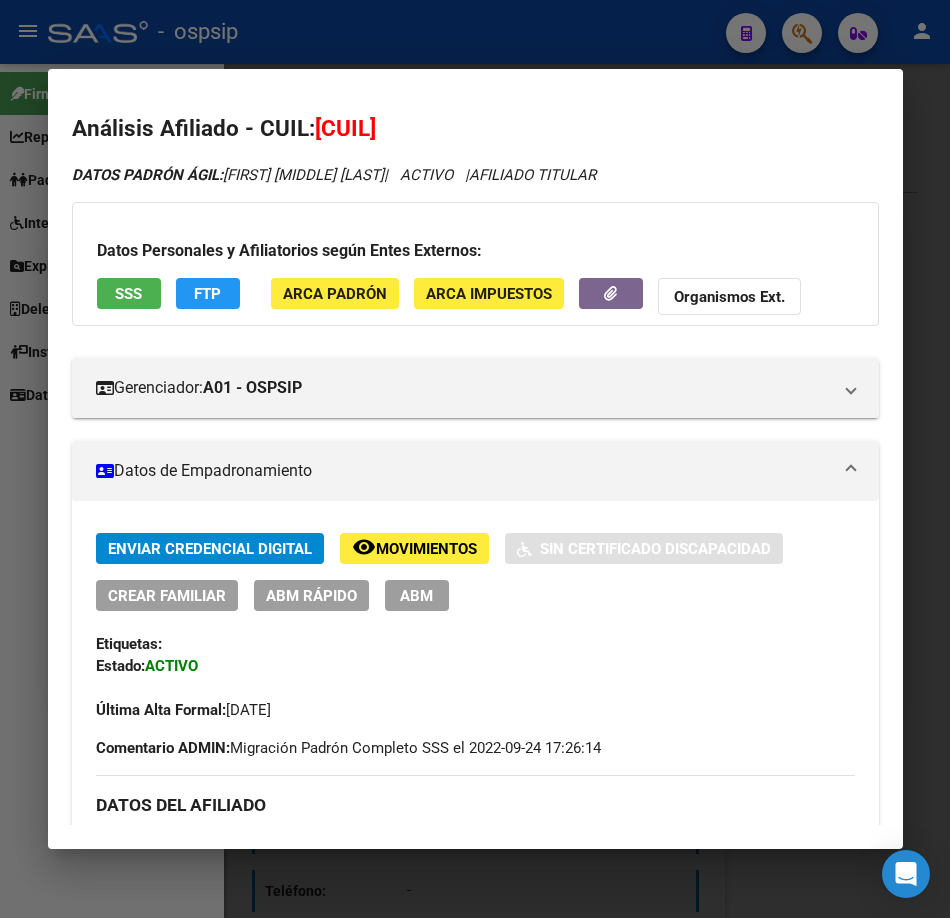 click on "SSS" at bounding box center (129, 293) 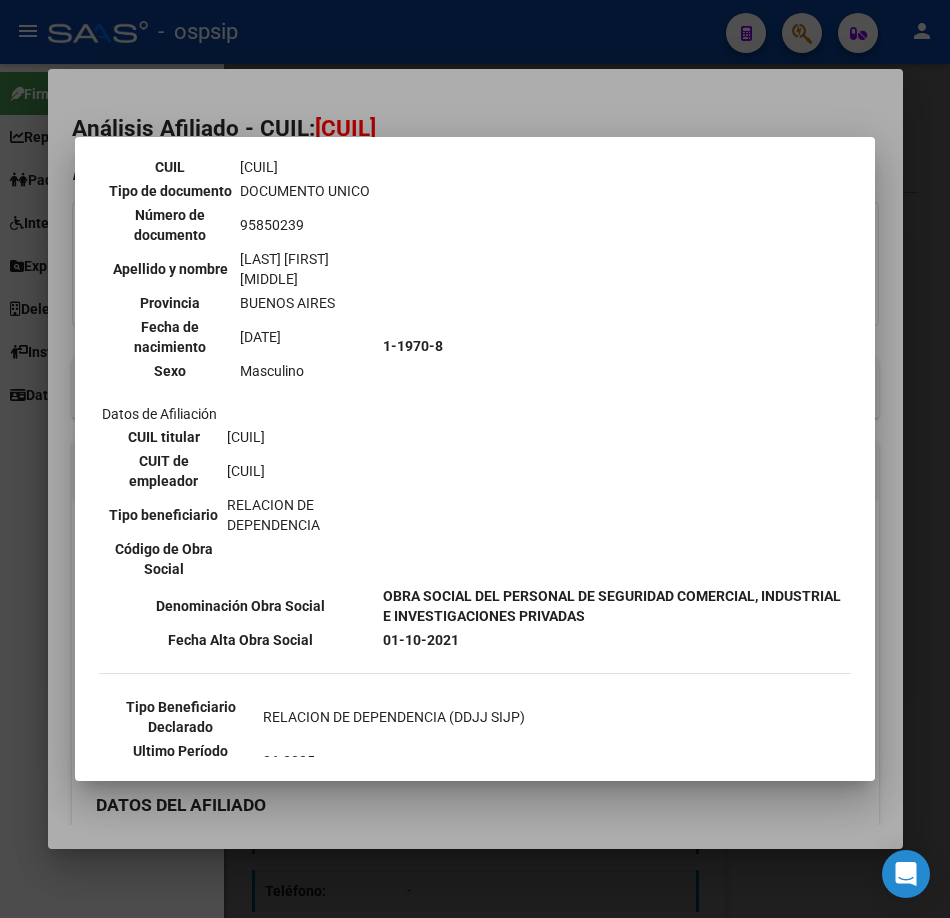 scroll, scrollTop: 300, scrollLeft: 0, axis: vertical 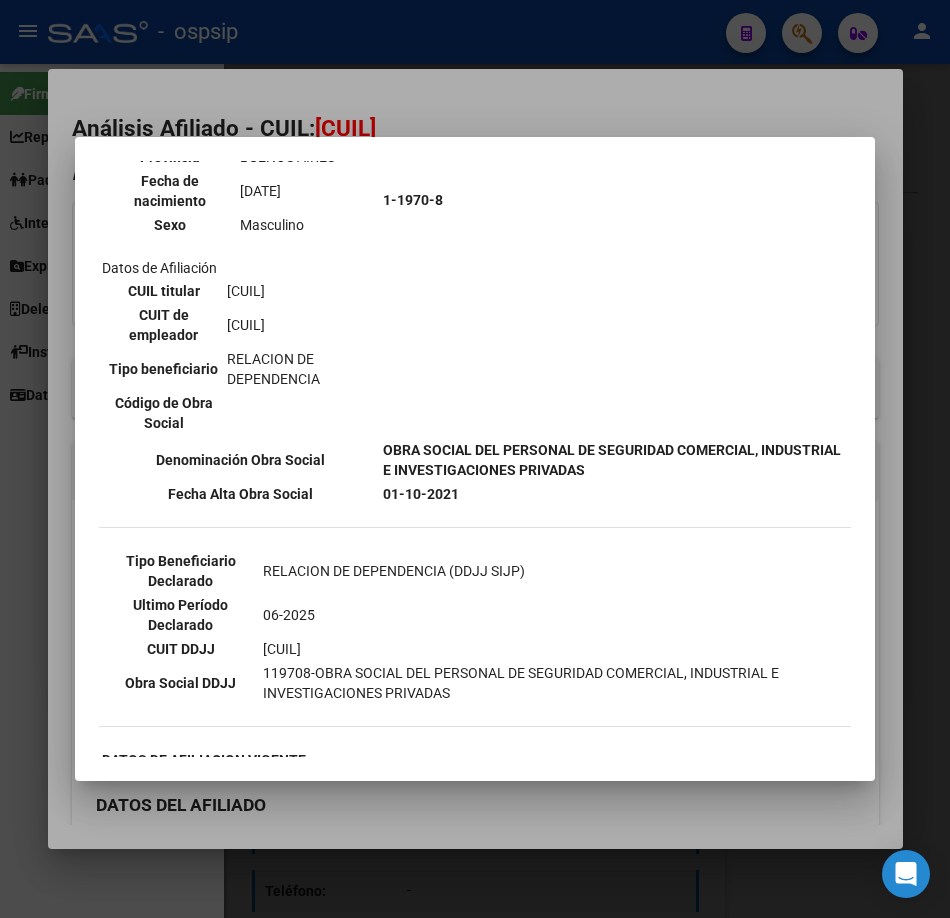 click on "--ACTIVO en Obra Social según consulta SSS--
DATOS DE AFILIACION VIGENTE
Datos personales
Parentesco
TITULAR
CUIL
[NUMBER]-[NUMBER]-[NUMBER]
Tipo de documento
DOCUMENTO UNICO
Número de documento
[NUMBER]
Apellido y nombre
[LAST] [LAST] [FIRST] [FIRST]
Provincia
[STATE]
Fecha de nacimiento
[DATE]
Sexo
Masculino
Datos de Afiliación
CUIL titular
[NUMBER]-[NUMBER]-[NUMBER]
CUIT de empleador
[NUMBER]-[NUMBER]-[NUMBER]
Tipo beneficiario
RELACION DE DEPENDENCIA
Código de Obra Social
[NUMBER]-[NUMBER]-[NUMBER]
Denominación Obra Social
Fecha Alta Obra Social
[DATE]
Tipo Beneficiario Declarado
RELACION DE DEPENDENCIA (DDJJ SIJP)
Ultimo Período Declarado
[DATE]
CUIT DDJJ" at bounding box center [475, 459] 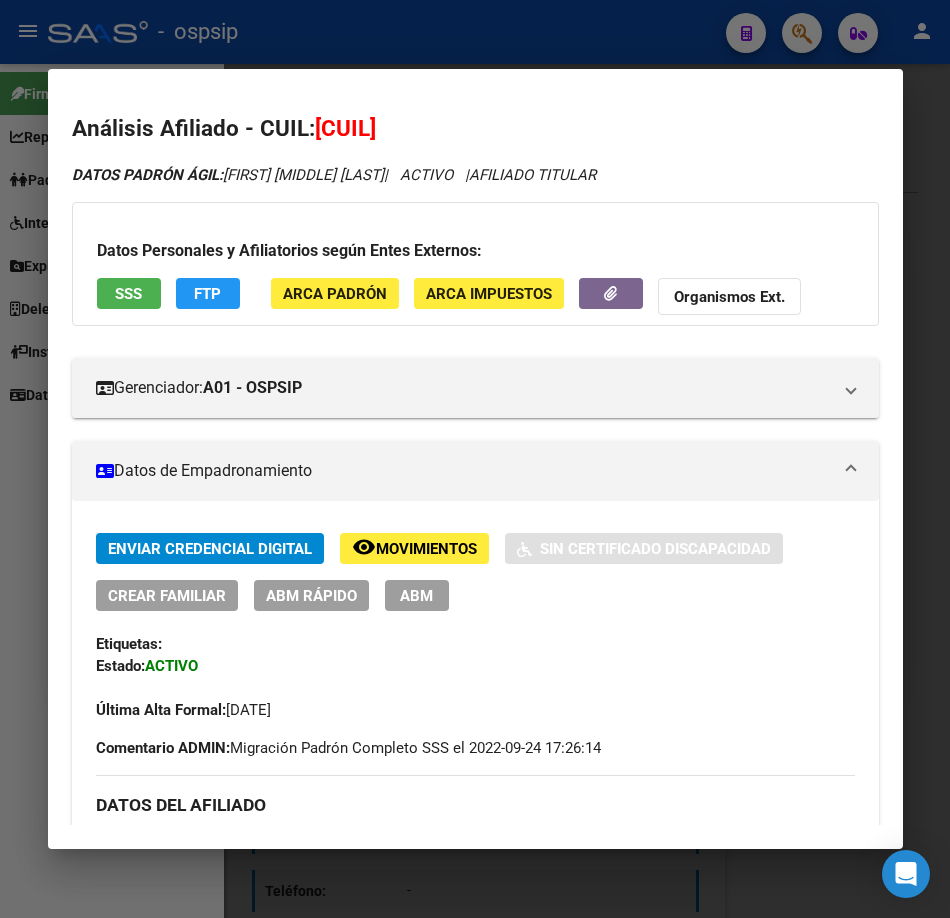 click at bounding box center (475, 459) 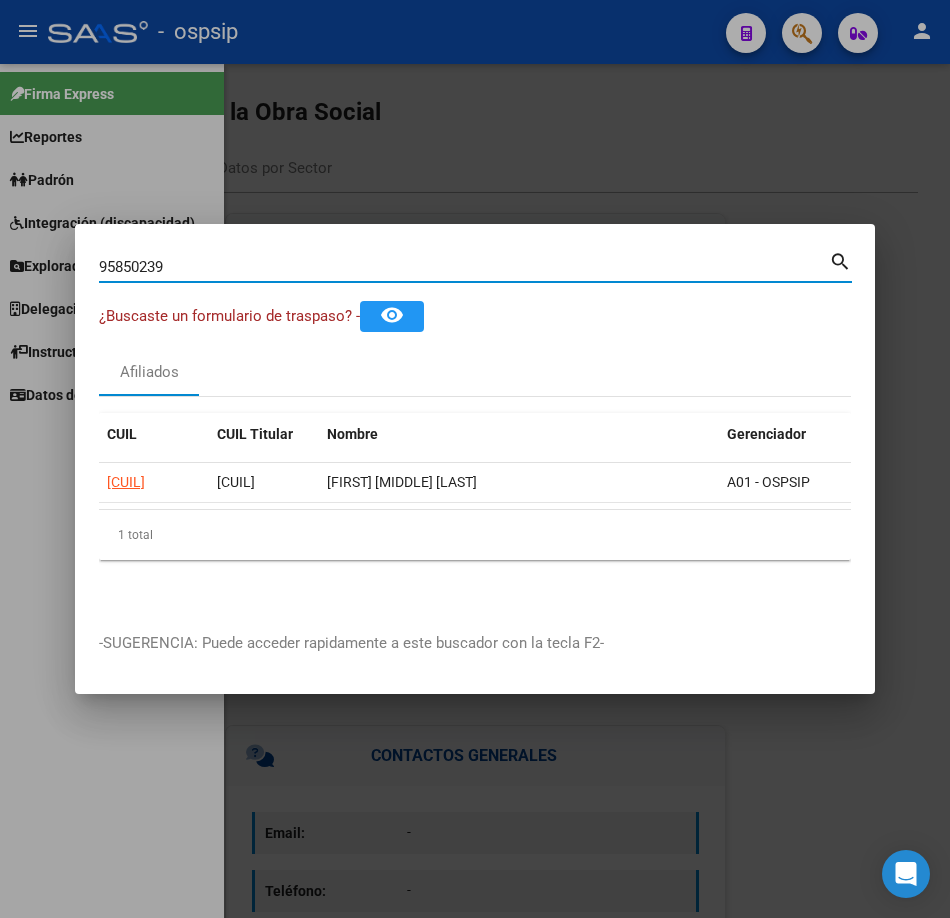 click on "95850239" at bounding box center (464, 267) 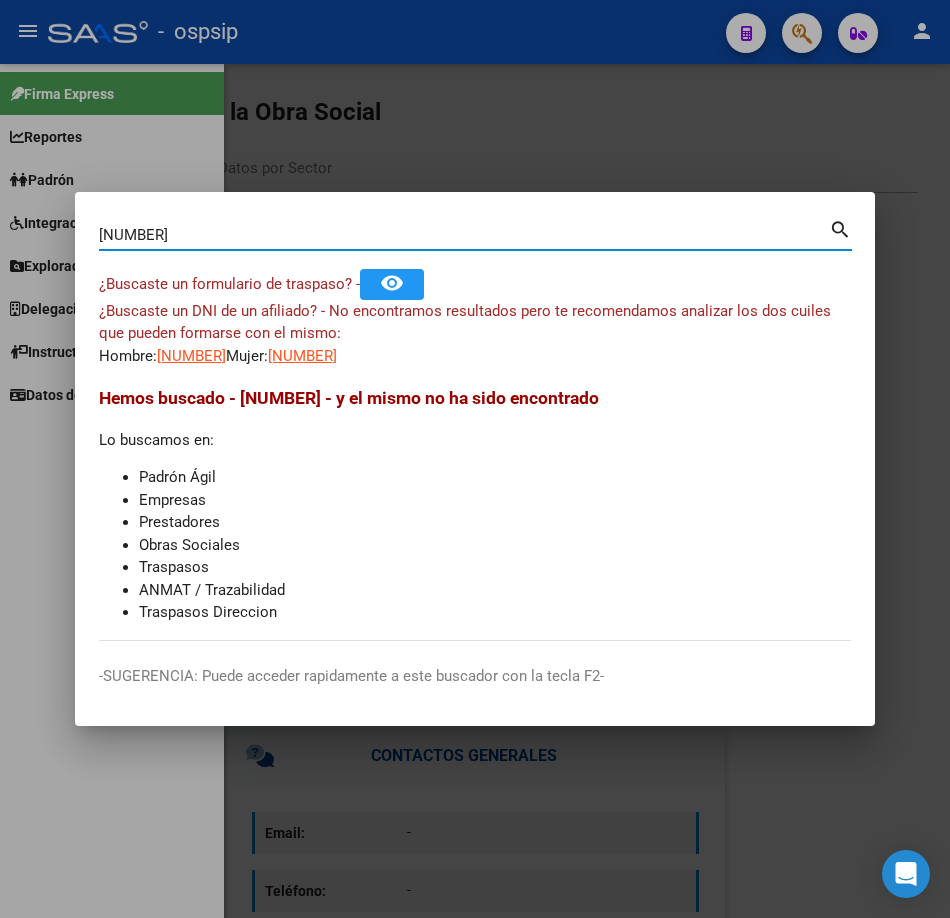 click on "¿Buscaste un DNI de un afiliado? - No encontramos resultados pero te recomendamos analizar los dos cuiles que pueden formarse con el mismo:" at bounding box center (465, 322) 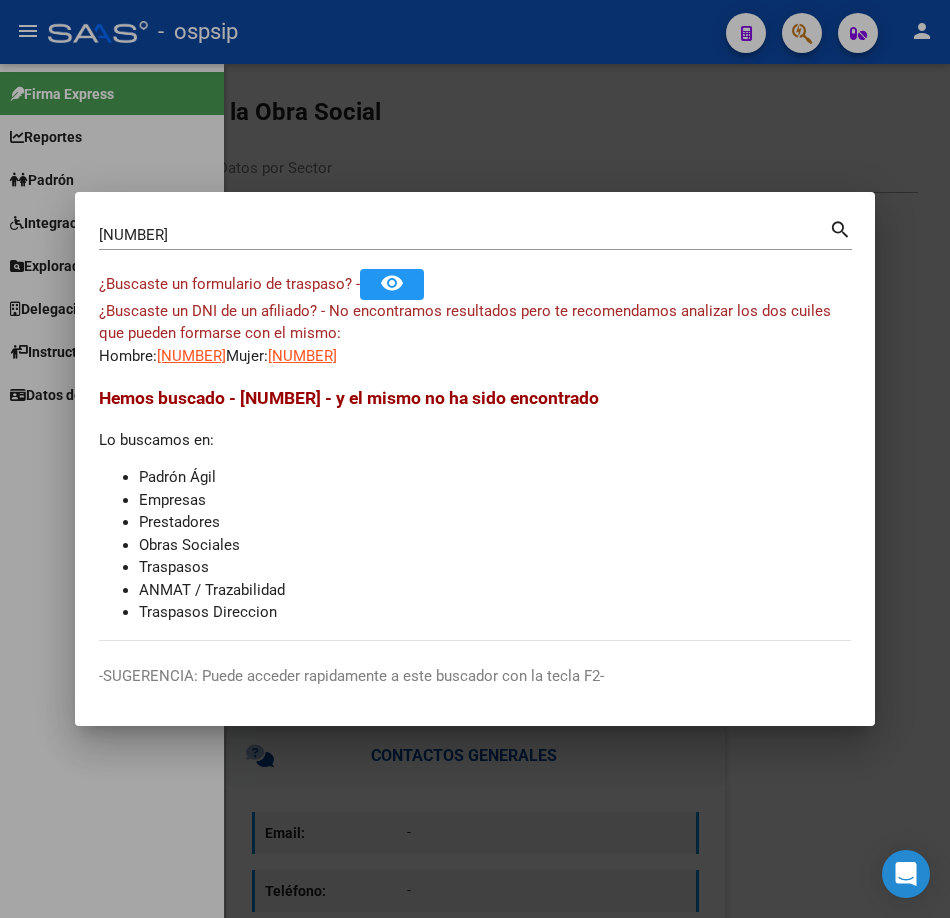 click on "¿Buscaste un DNI de un afiliado? - No encontramos resultados pero te recomendamos analizar los dos cuiles que pueden formarse con el mismo:" at bounding box center (465, 322) 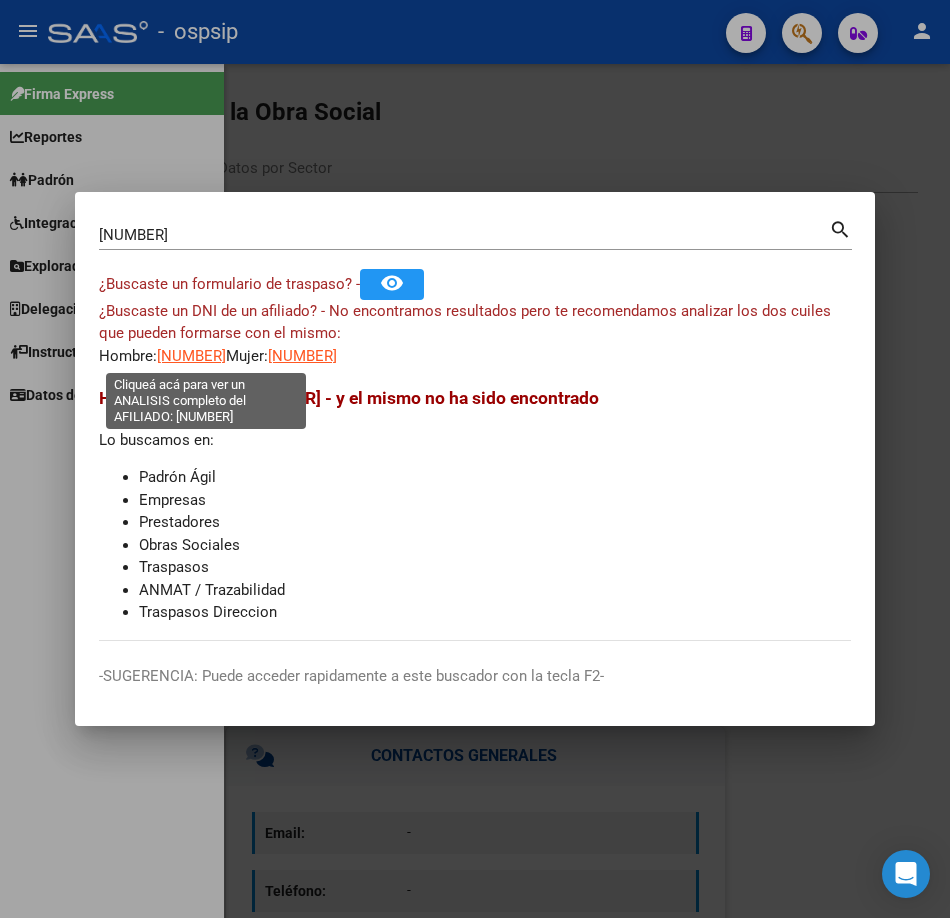 click on "[NUMBER]" at bounding box center [191, 356] 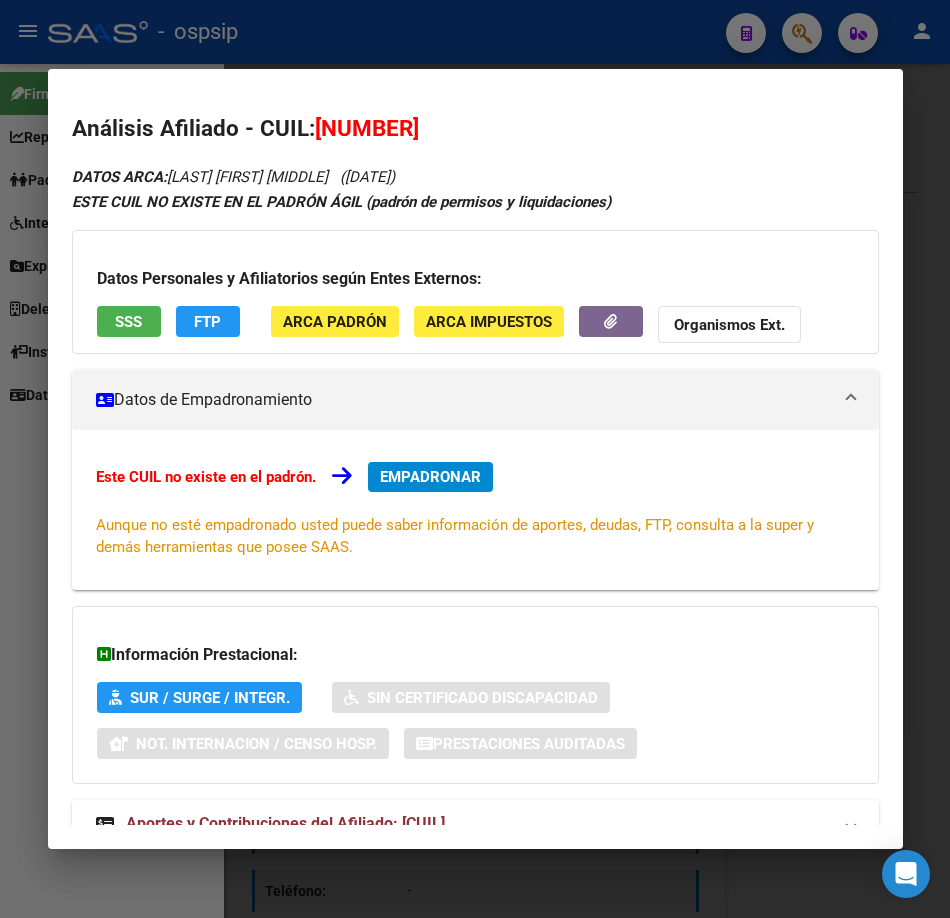 click on "SSS" at bounding box center (128, 322) 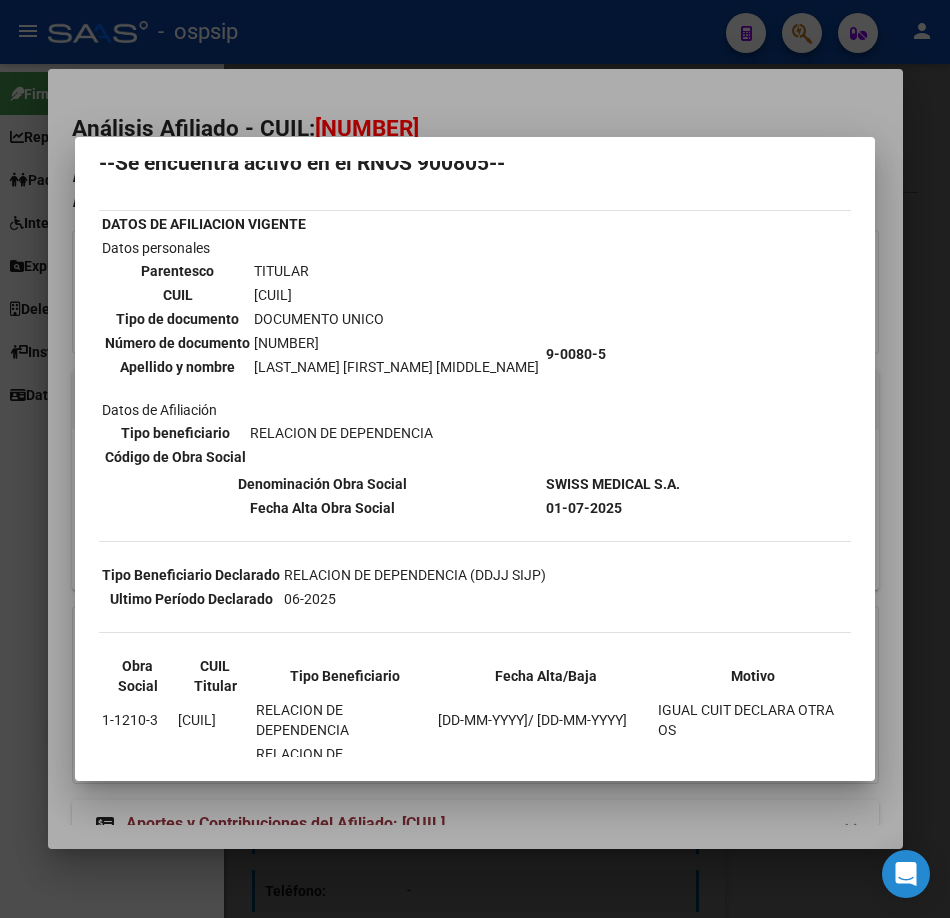 scroll, scrollTop: 97, scrollLeft: 0, axis: vertical 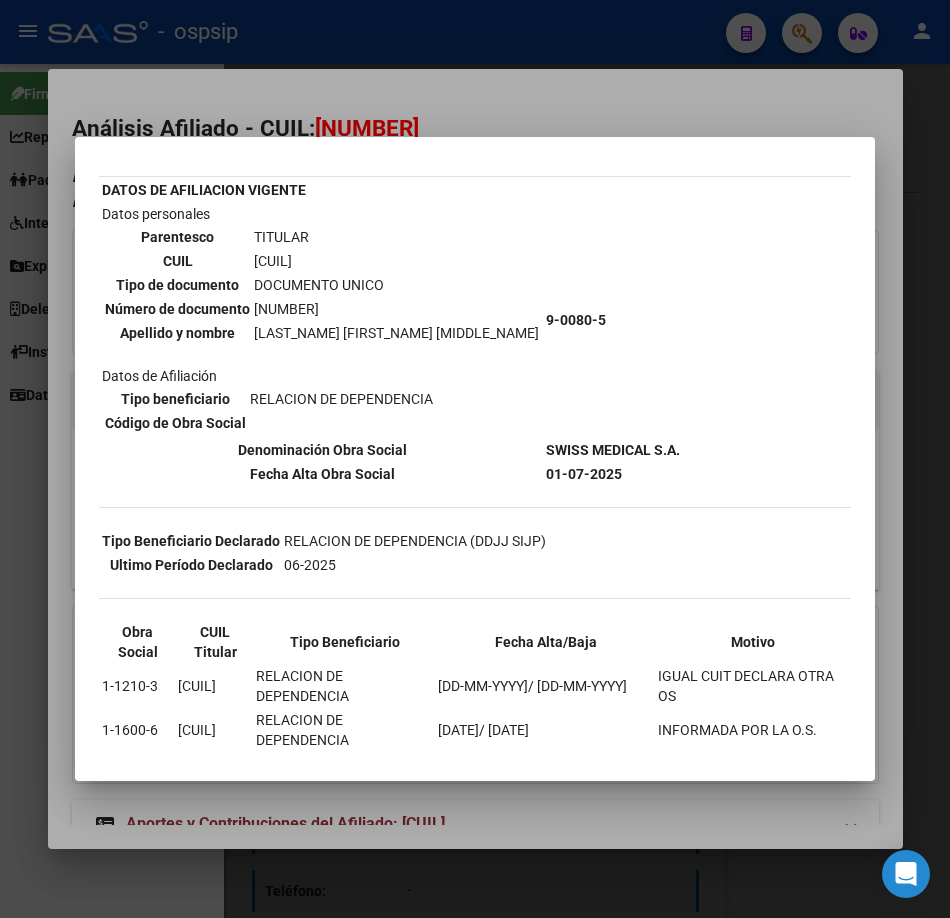 click at bounding box center (475, 459) 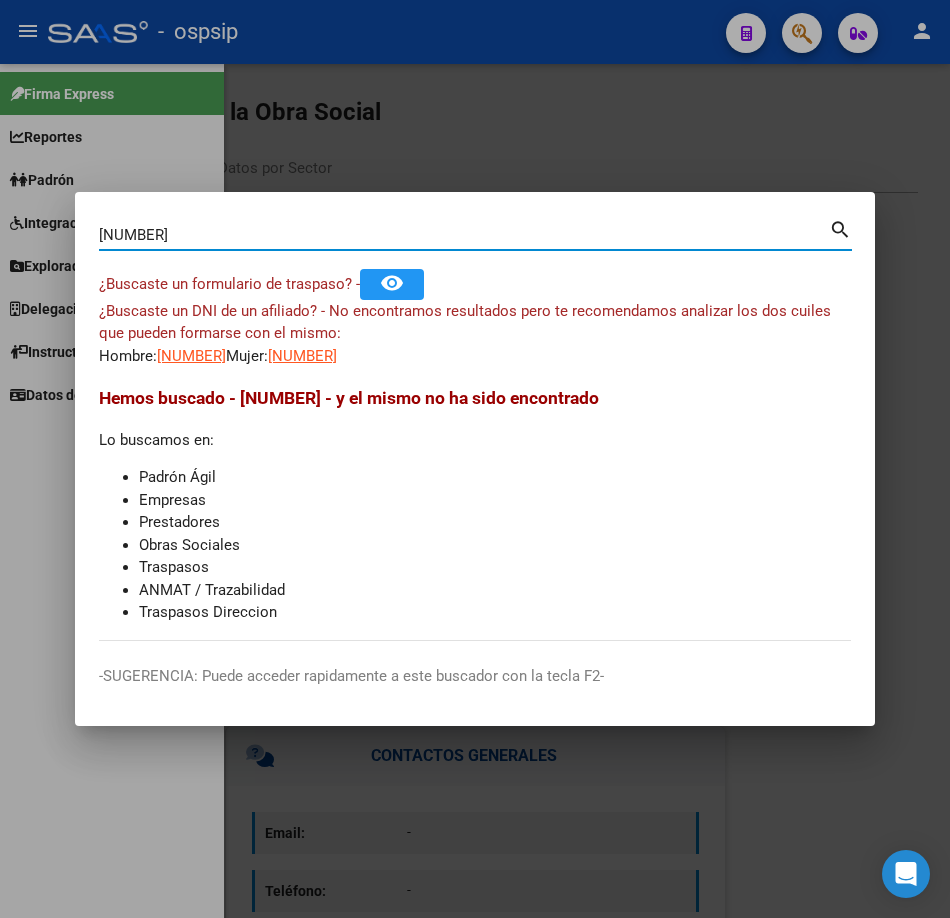click on "[NUMBER]" at bounding box center [464, 235] 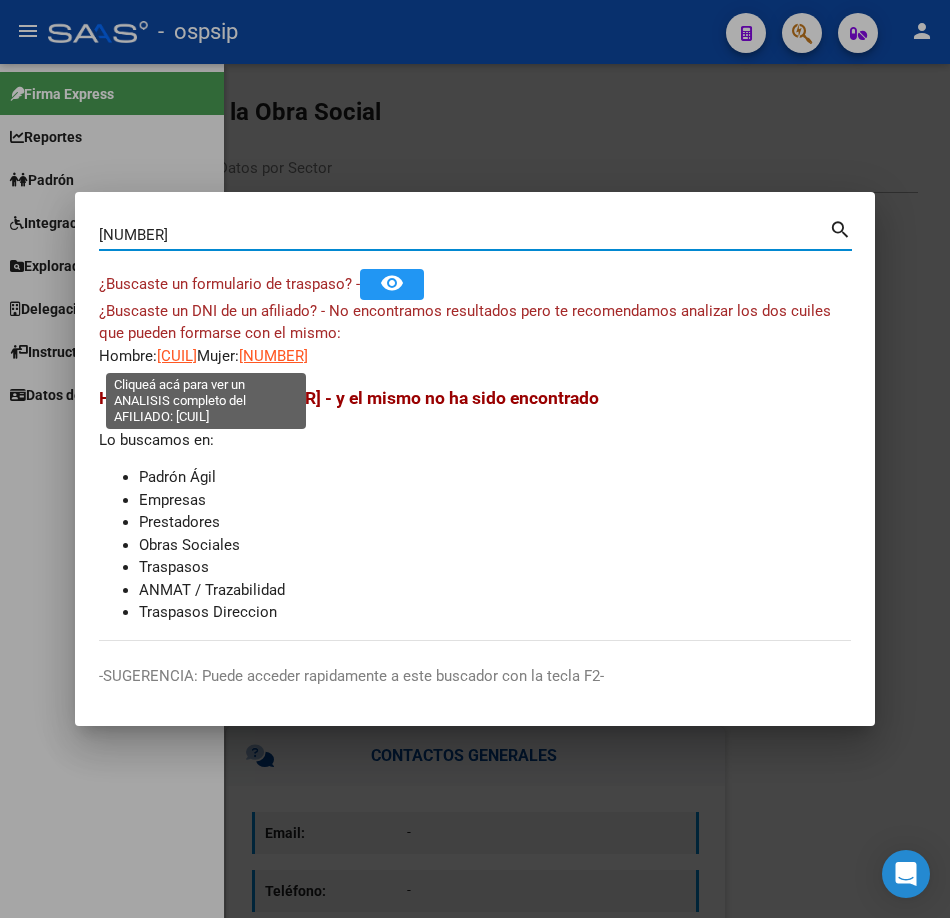 click on "[CUIL]" at bounding box center [177, 356] 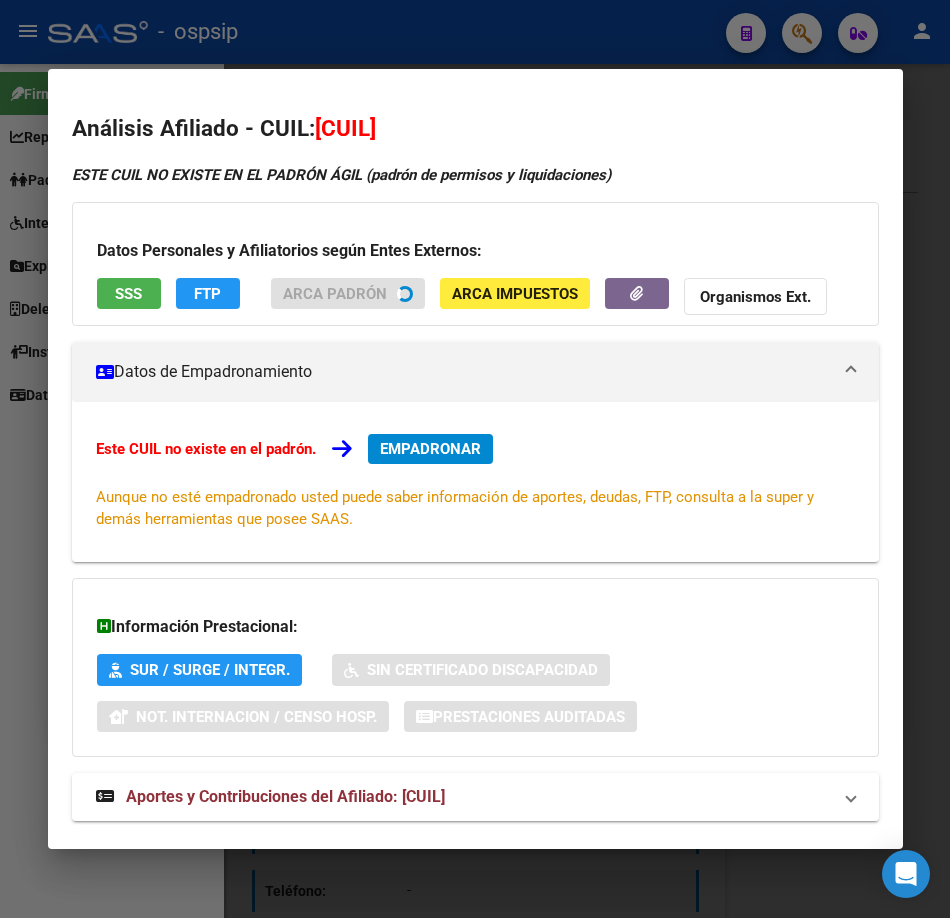 drag, startPoint x: 210, startPoint y: 45, endPoint x: 310, endPoint y: 296, distance: 270.18698 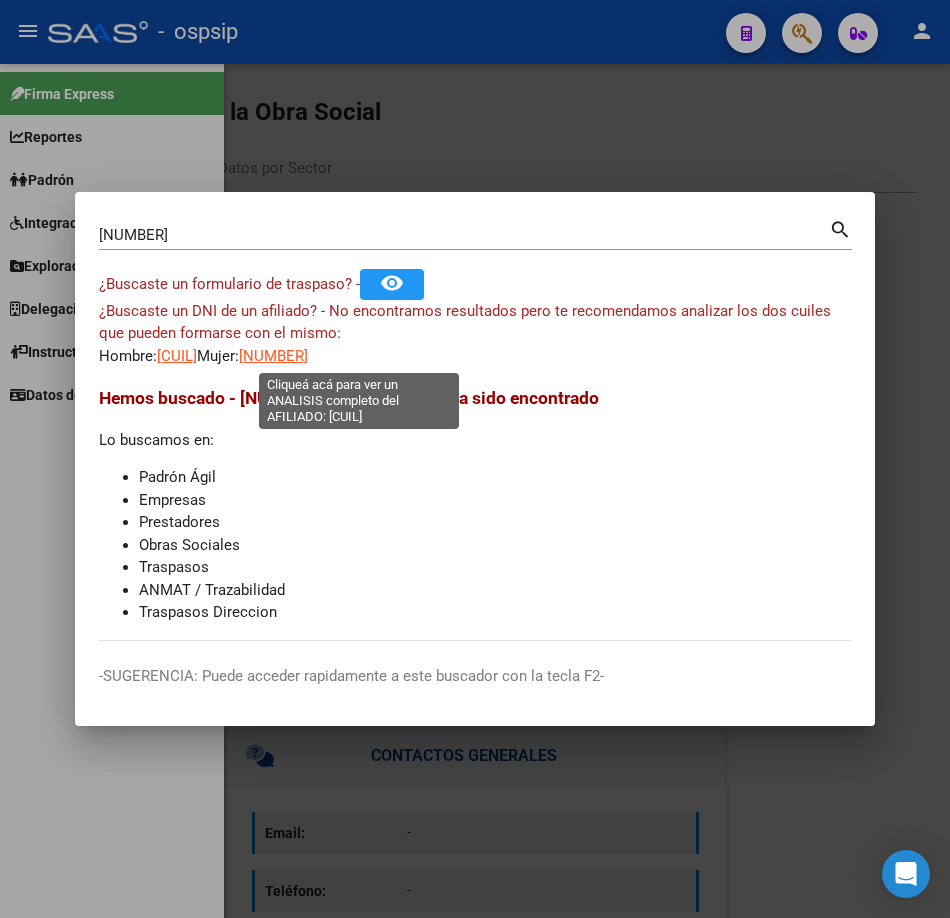 click on "[NUMBER]" at bounding box center [273, 356] 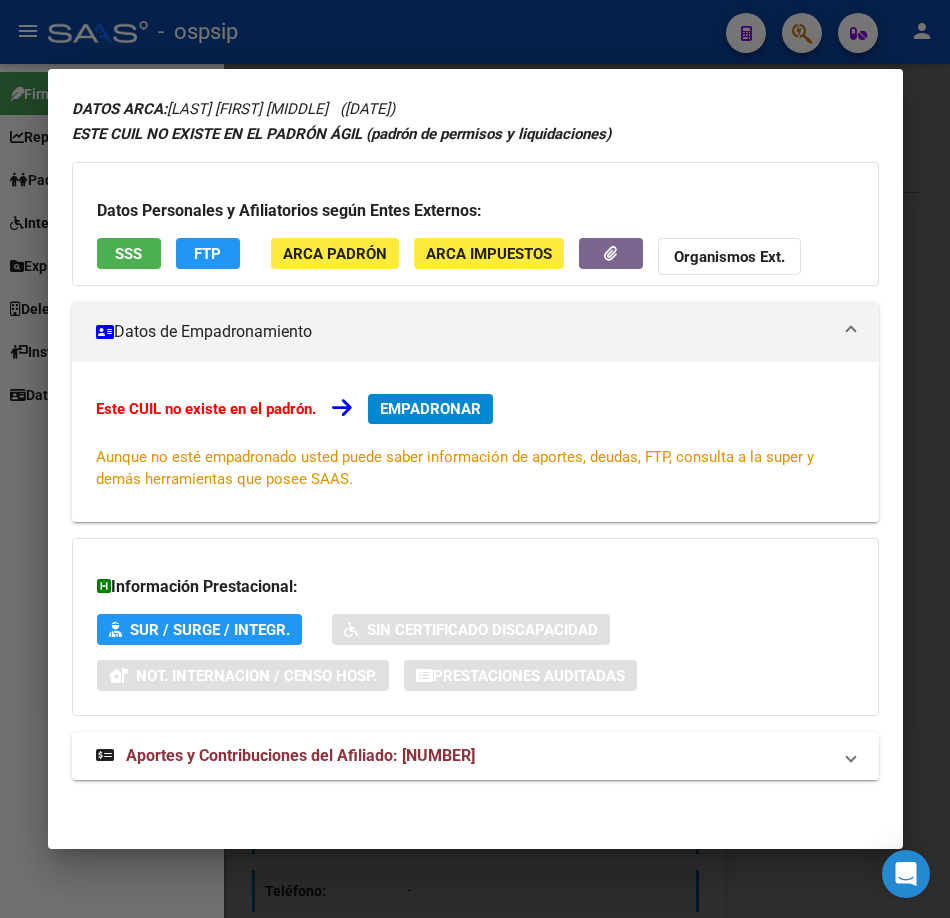 click on "Aportes y Contribuciones del Afiliado: [NUMBER]" at bounding box center [300, 755] 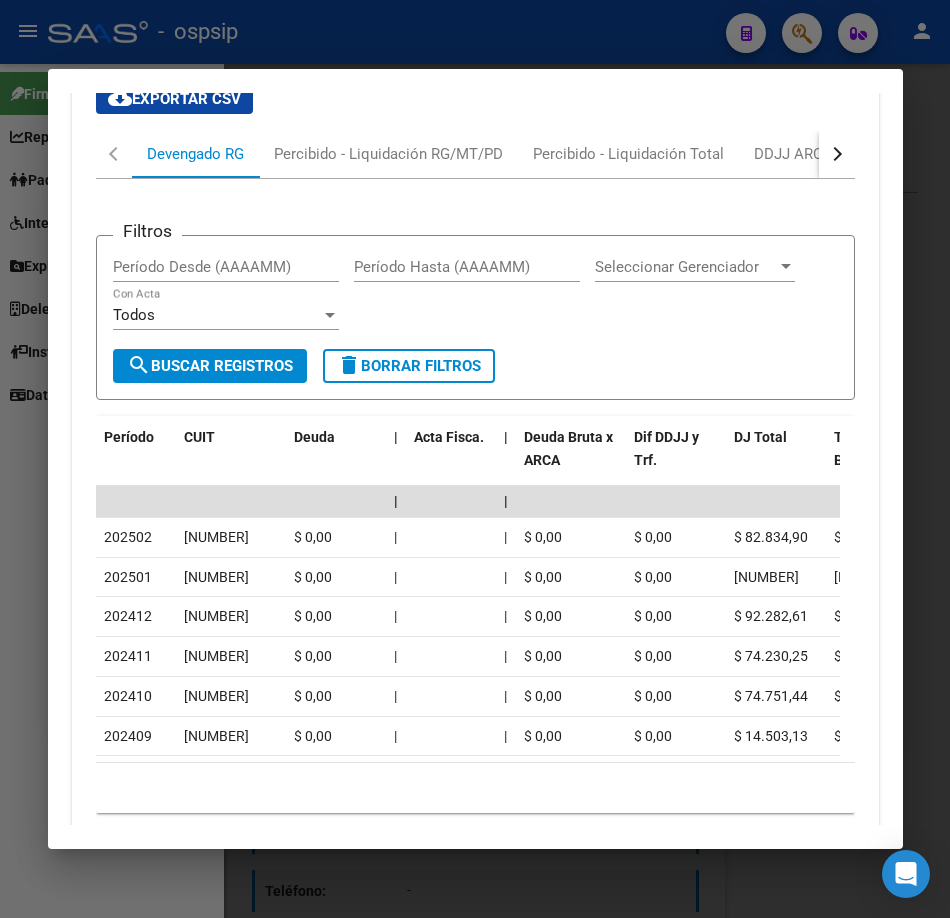 scroll, scrollTop: 844, scrollLeft: 0, axis: vertical 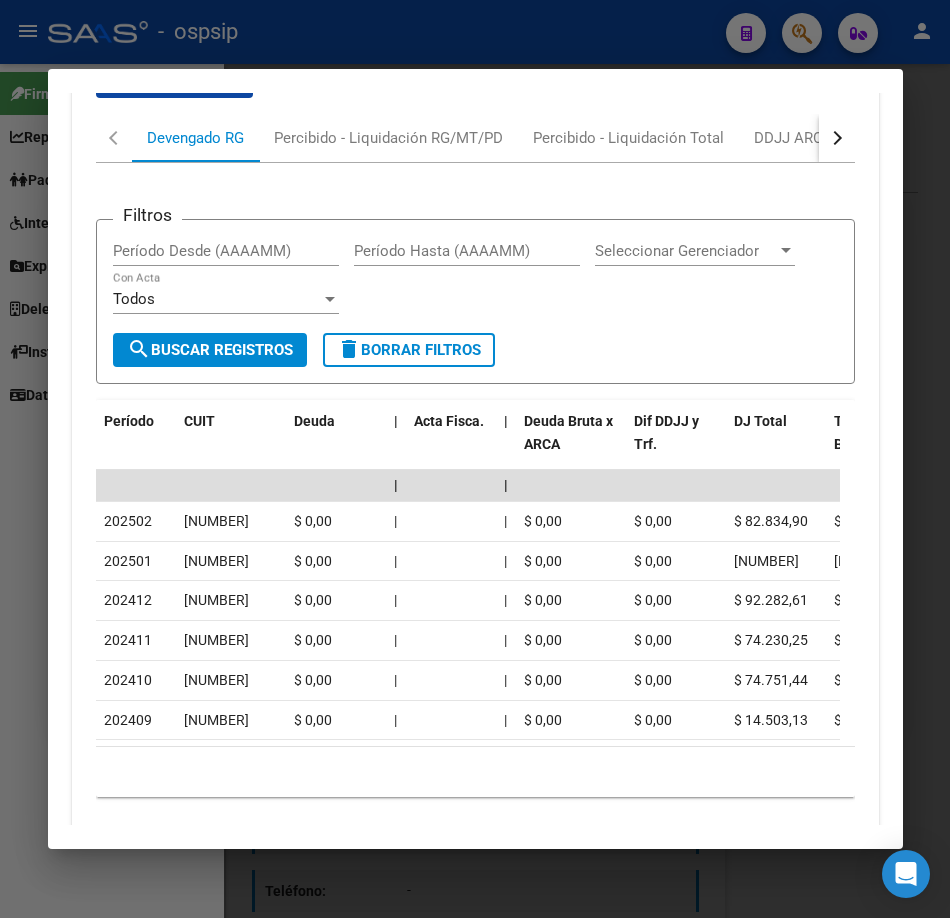 click at bounding box center [837, 138] 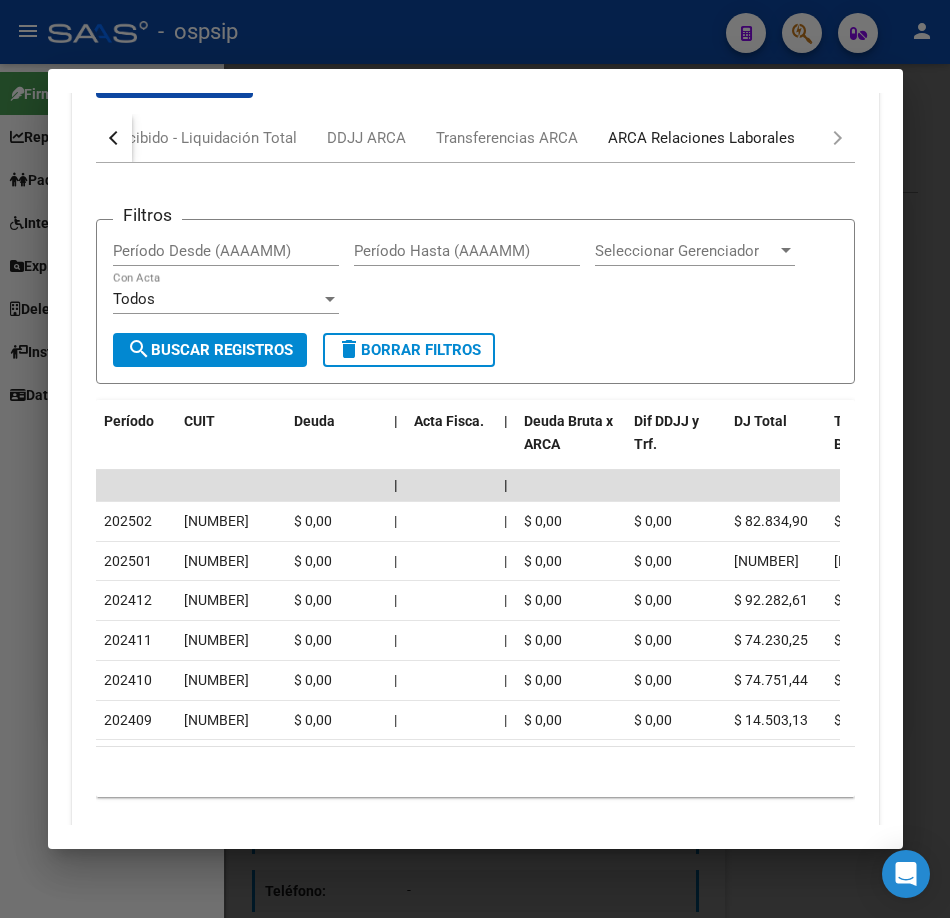 click on "ARCA Relaciones Laborales" at bounding box center (701, 138) 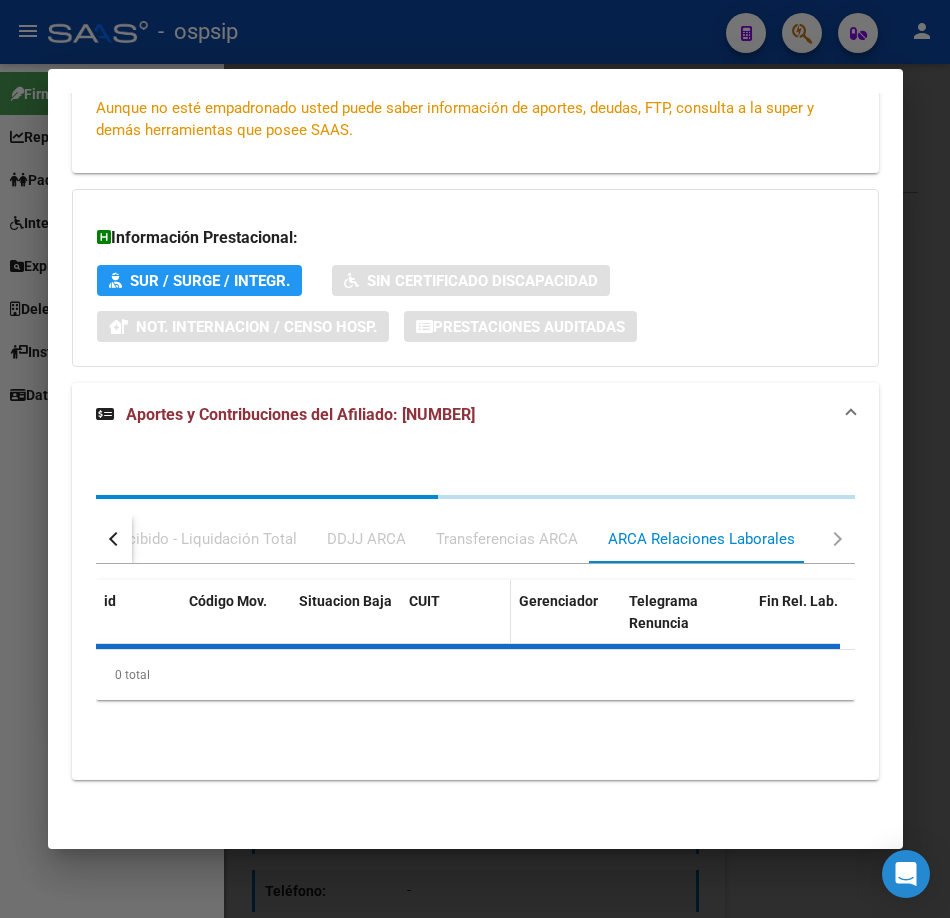 scroll, scrollTop: 503, scrollLeft: 0, axis: vertical 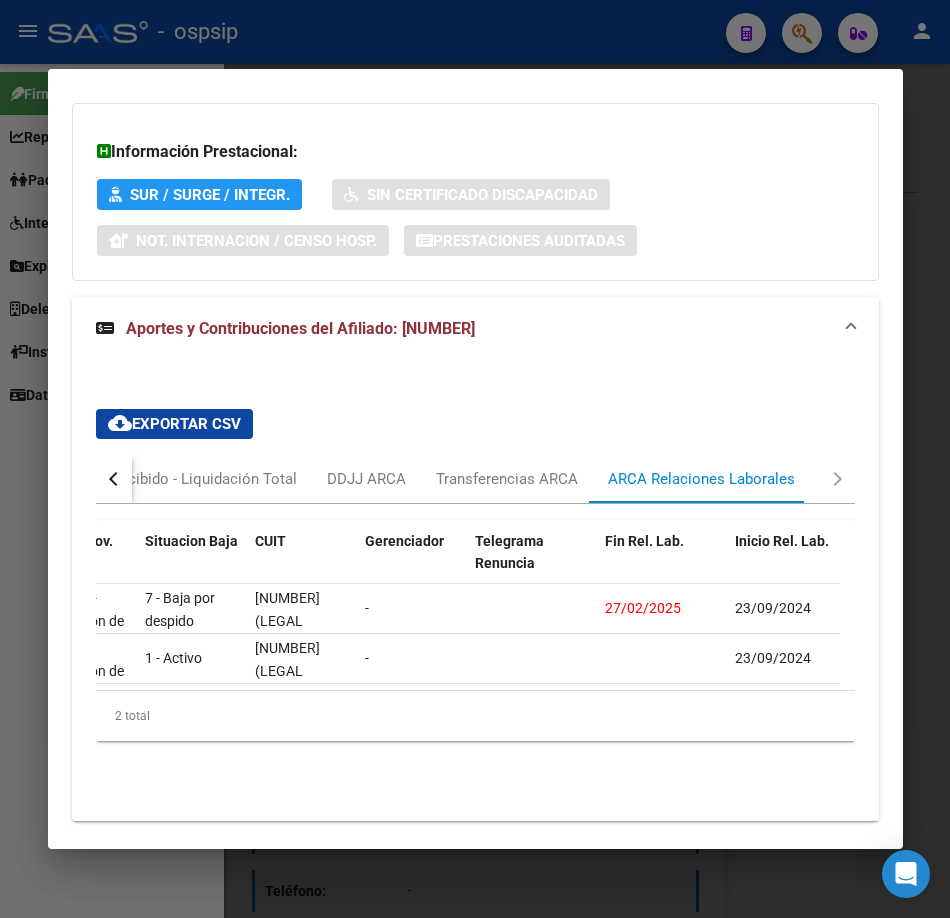 click at bounding box center (475, 459) 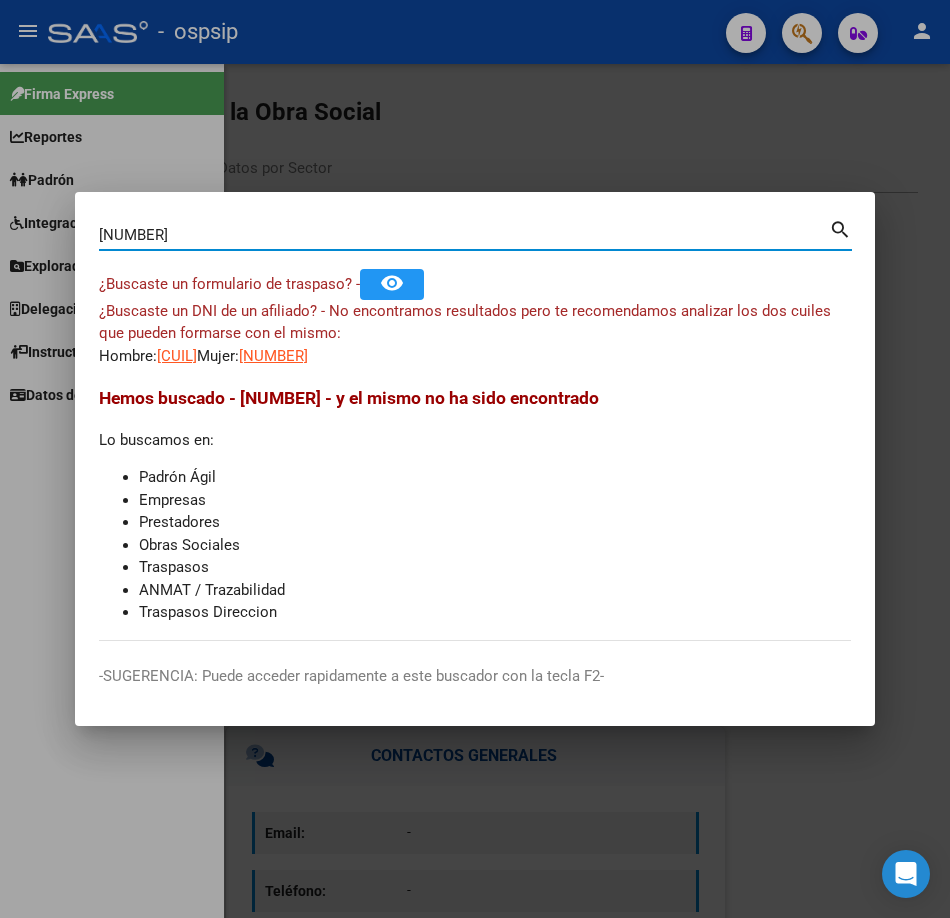 click on "[NUMBER]" at bounding box center (464, 235) 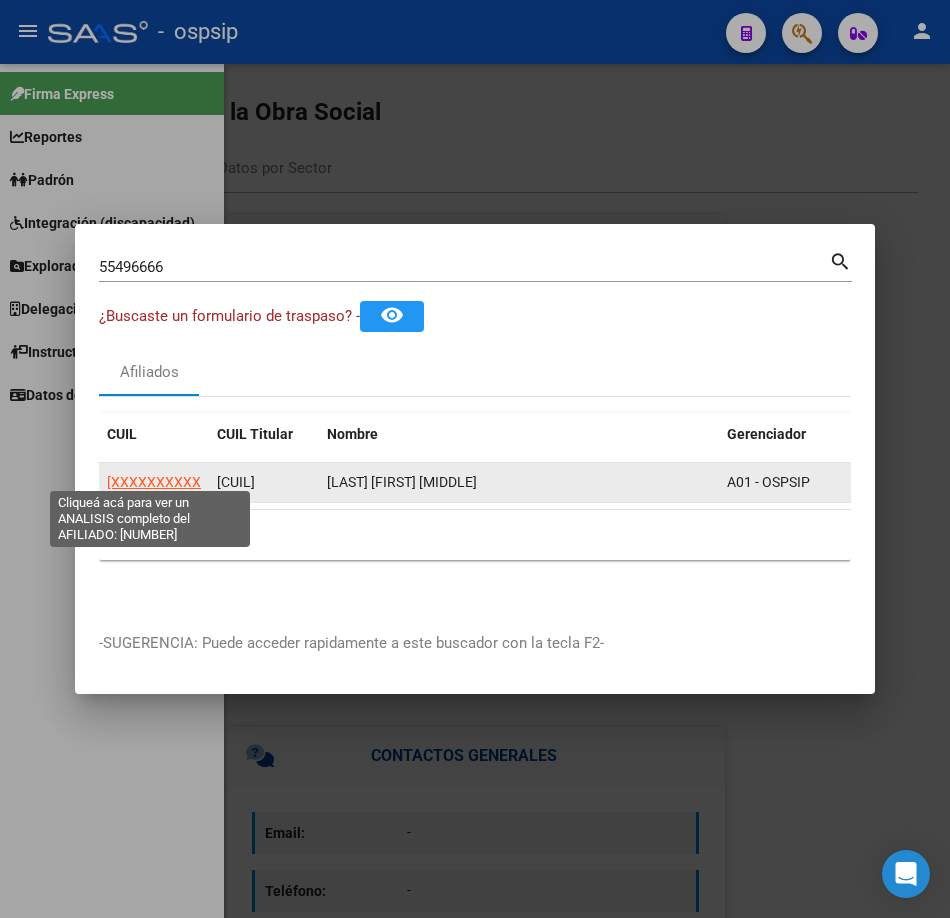 click on "[XXXXXXXXXXXXXX]" 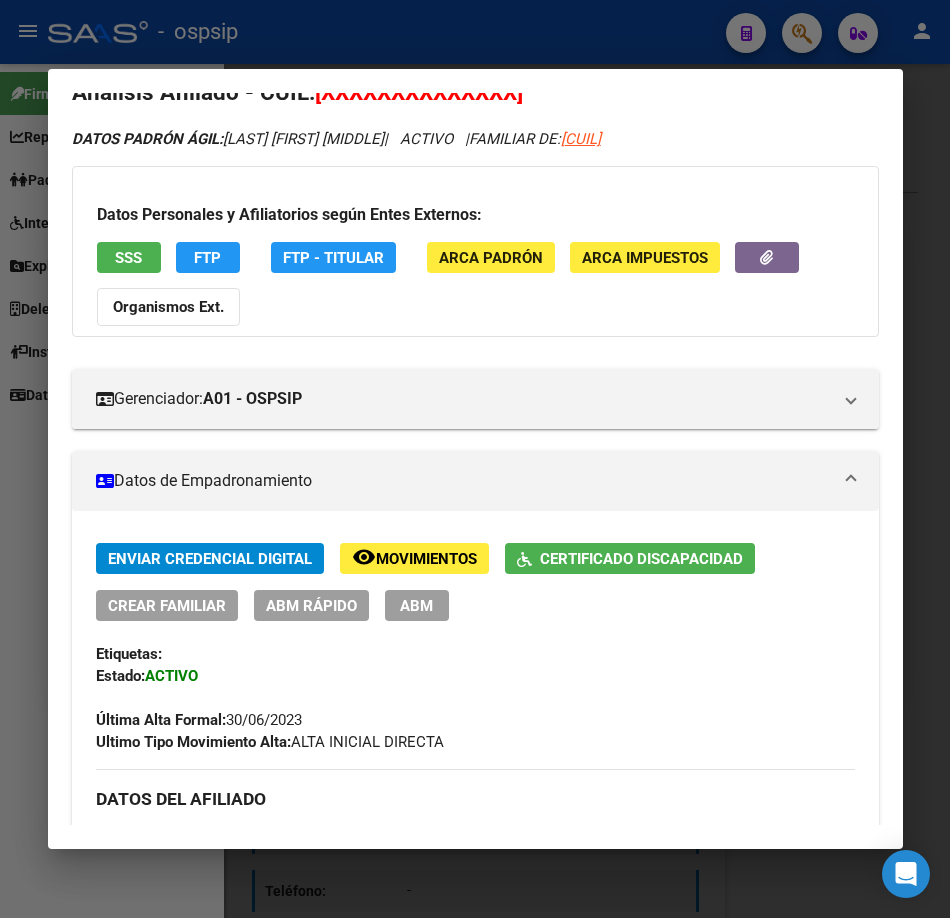 scroll, scrollTop: 0, scrollLeft: 0, axis: both 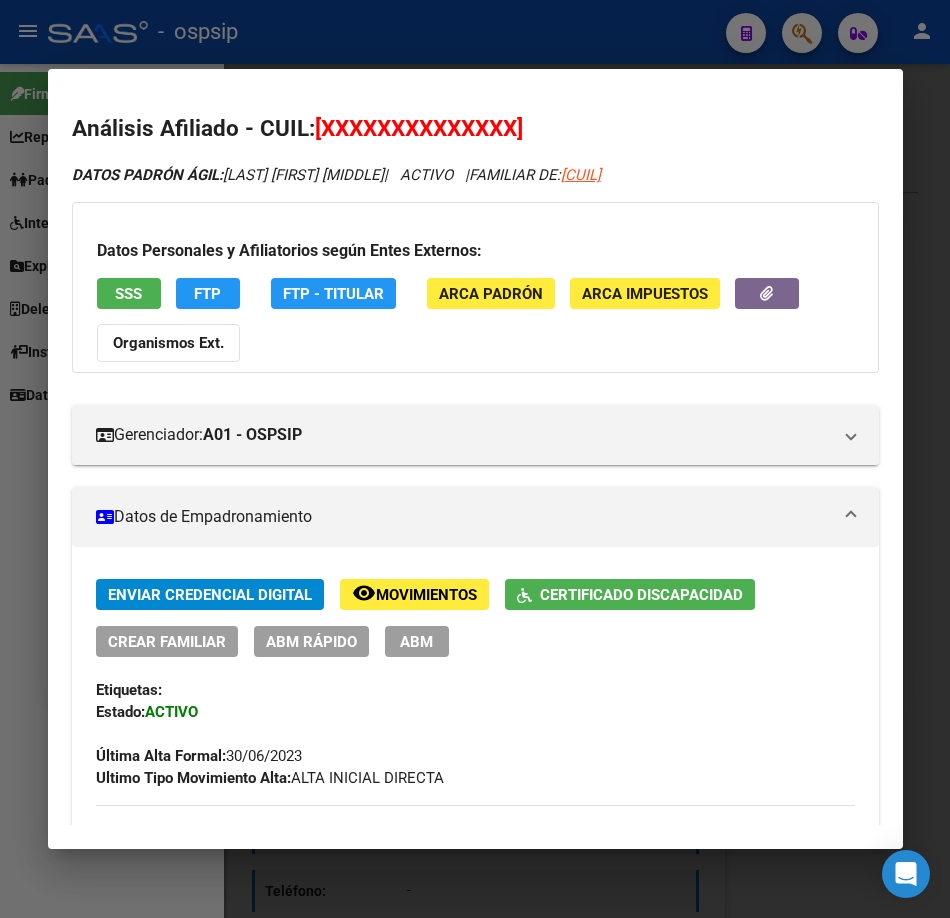 click on "Datos Personales y Afiliatorios según Entes Externos: SSS FTP  FTP - Titular ARCA Padrón ARCA Impuestos Organismos Ext." at bounding box center (475, 287) 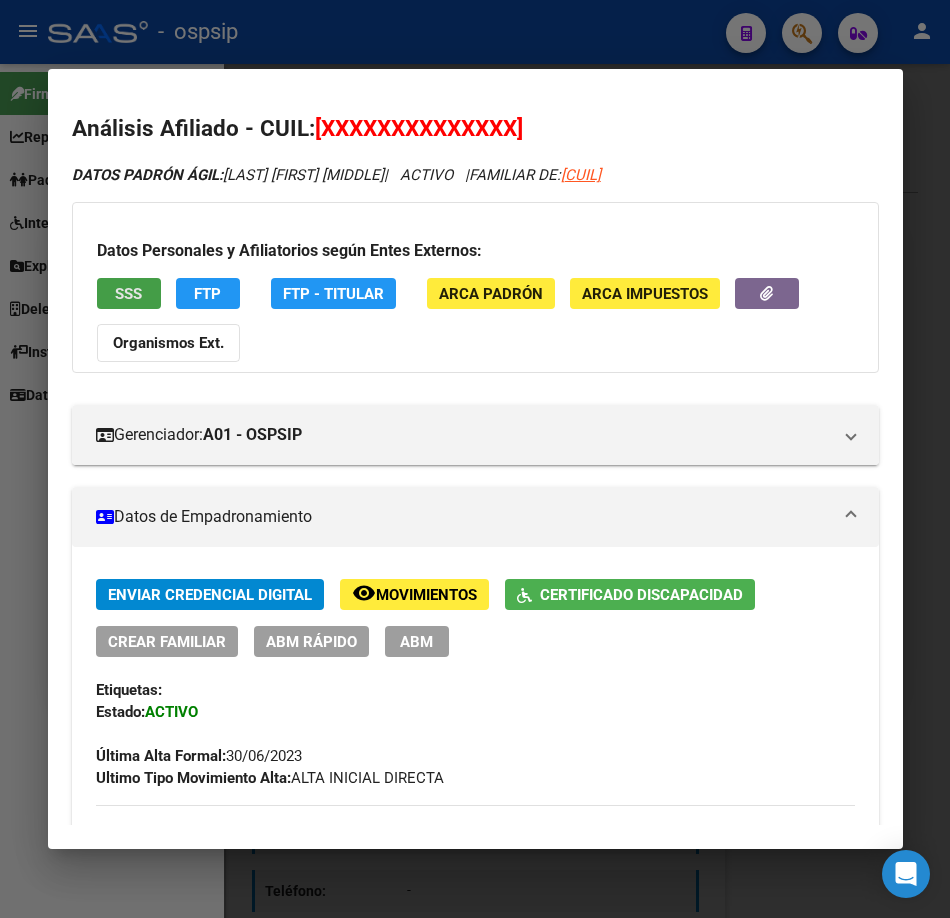 click on "SSS" at bounding box center (128, 294) 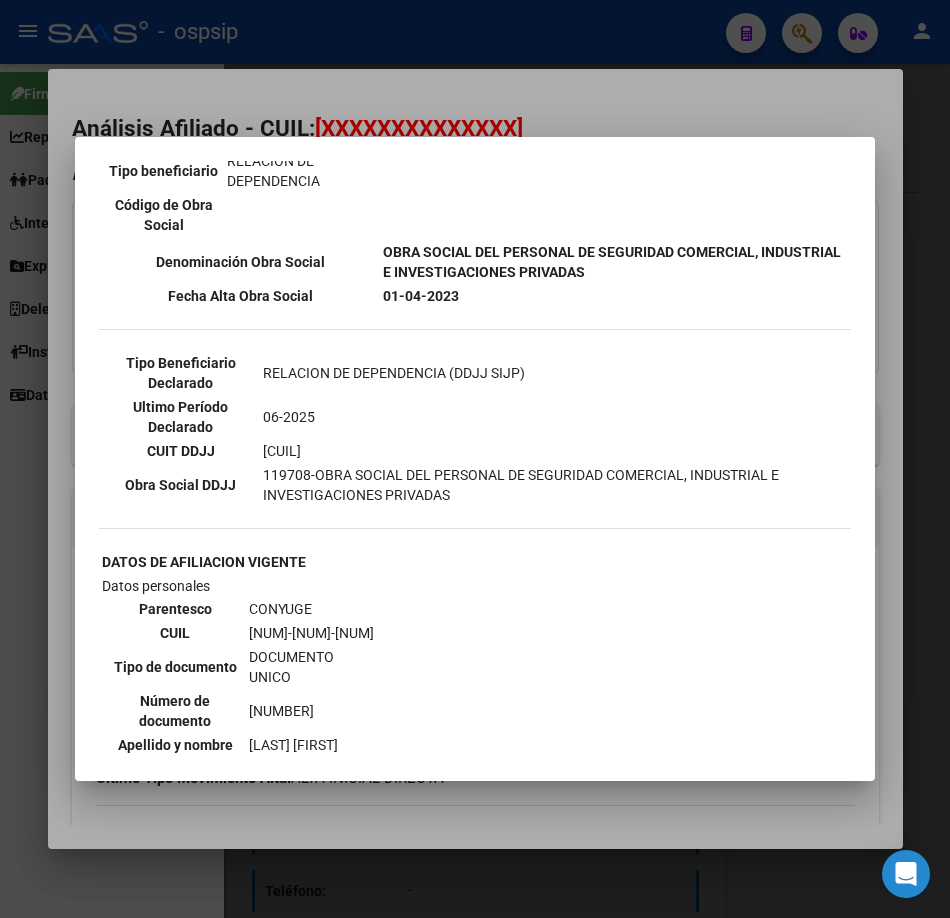scroll, scrollTop: 500, scrollLeft: 0, axis: vertical 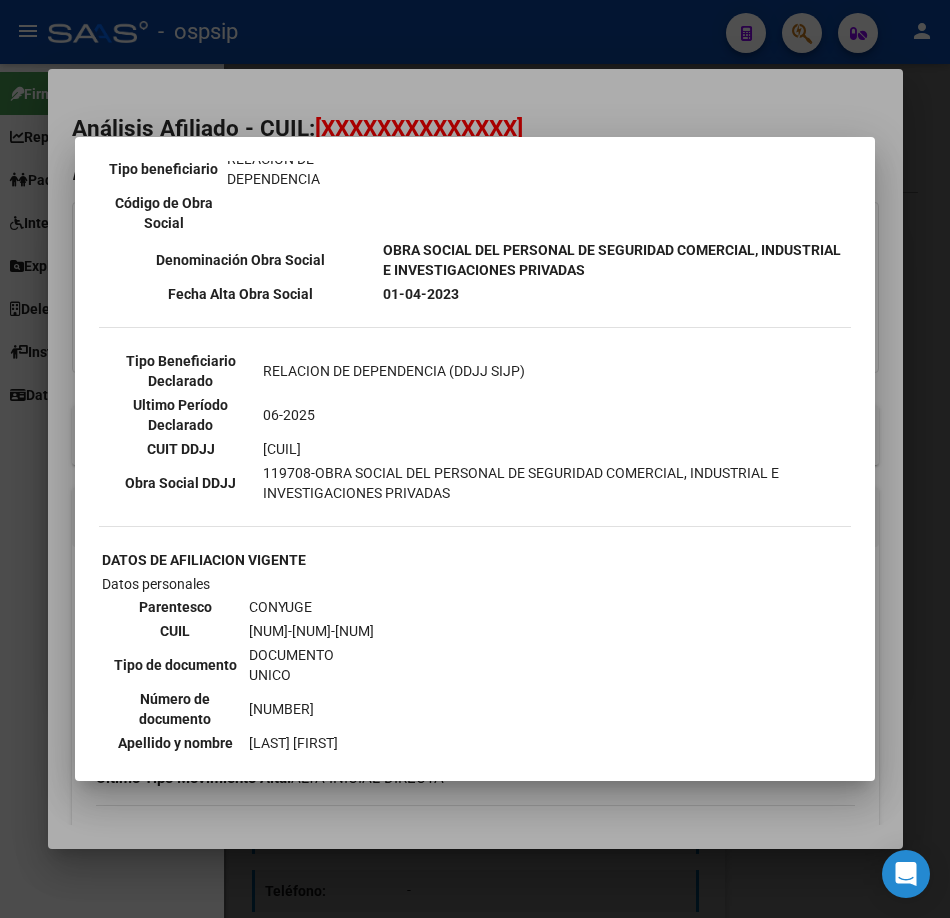 click at bounding box center [475, 459] 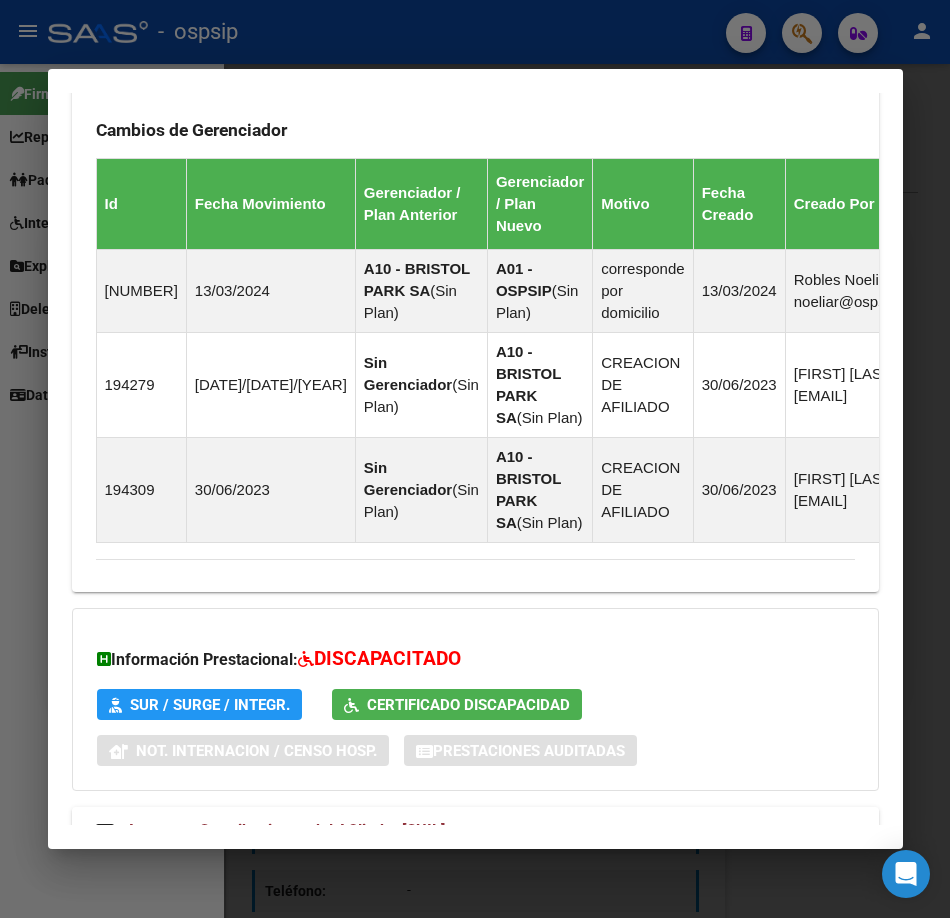 scroll, scrollTop: 1769, scrollLeft: 0, axis: vertical 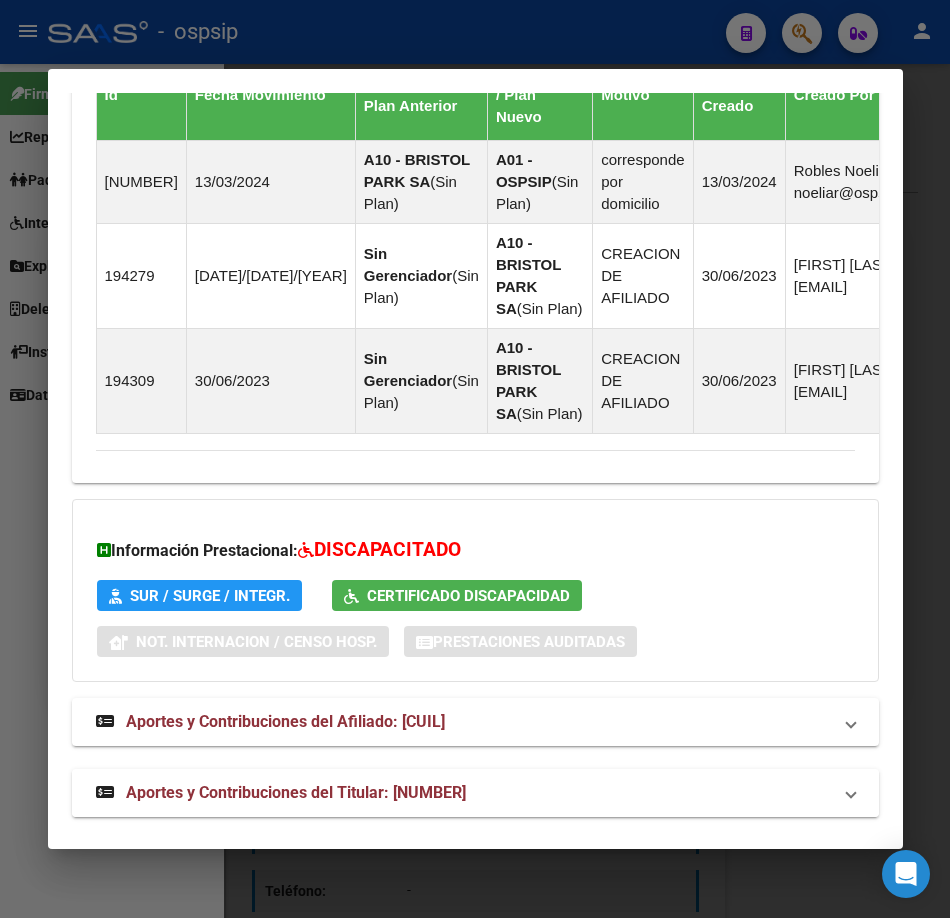 click on "Aportes y Contribuciones del Titular: [NUMBER]" at bounding box center [475, 793] 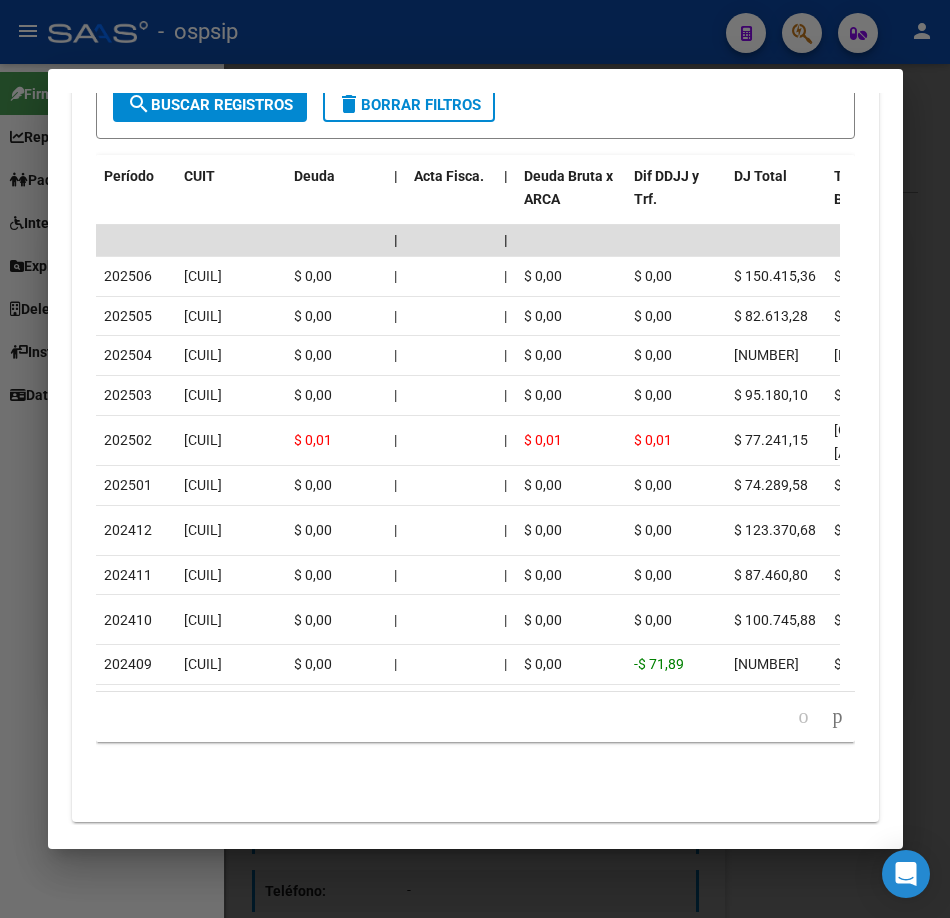 scroll, scrollTop: 2327, scrollLeft: 0, axis: vertical 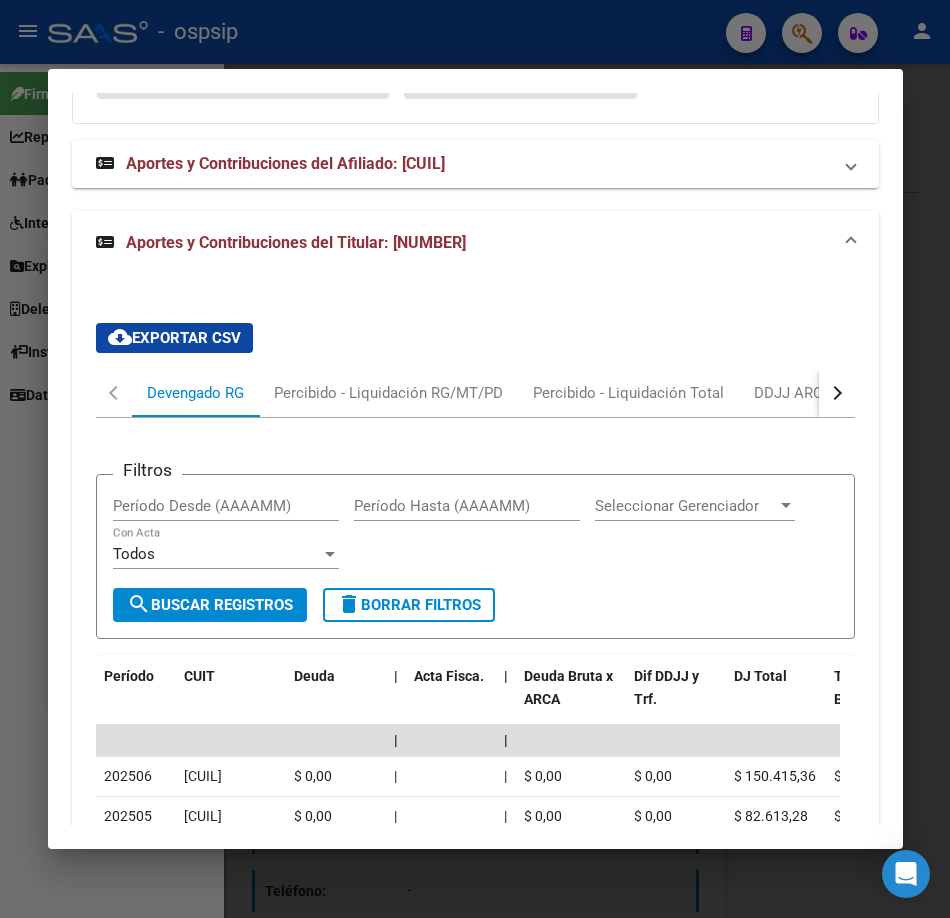 click at bounding box center (475, 459) 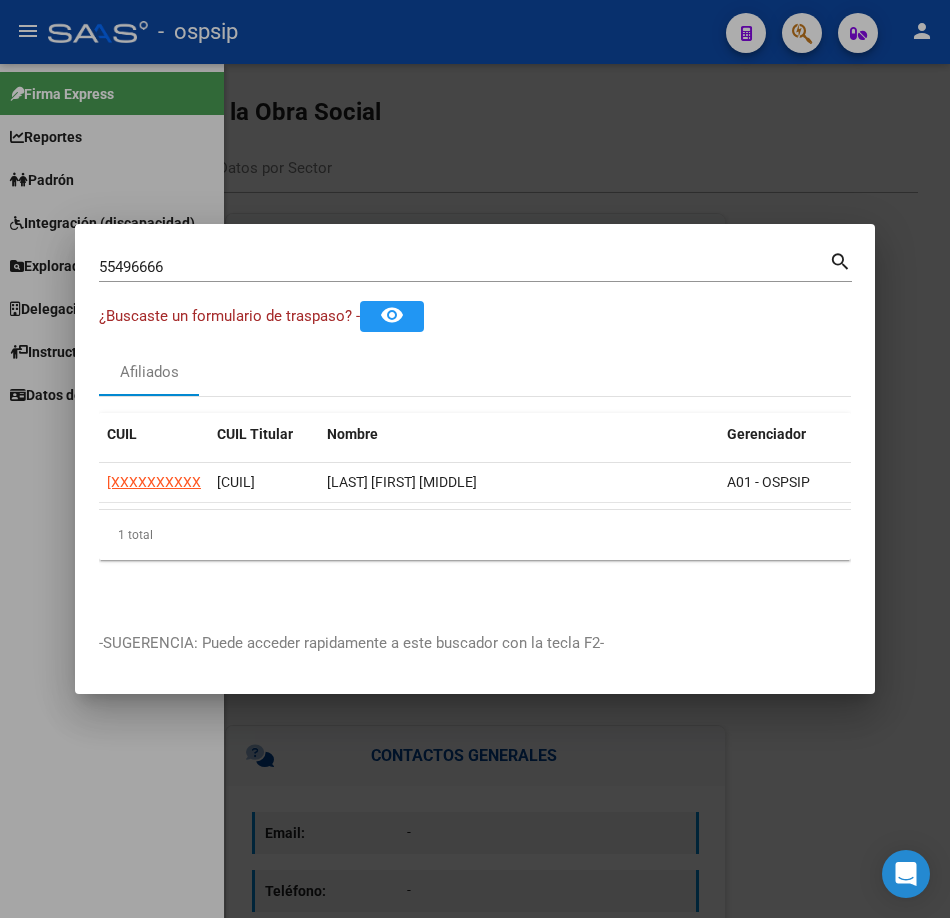 click on "55496666" at bounding box center [464, 267] 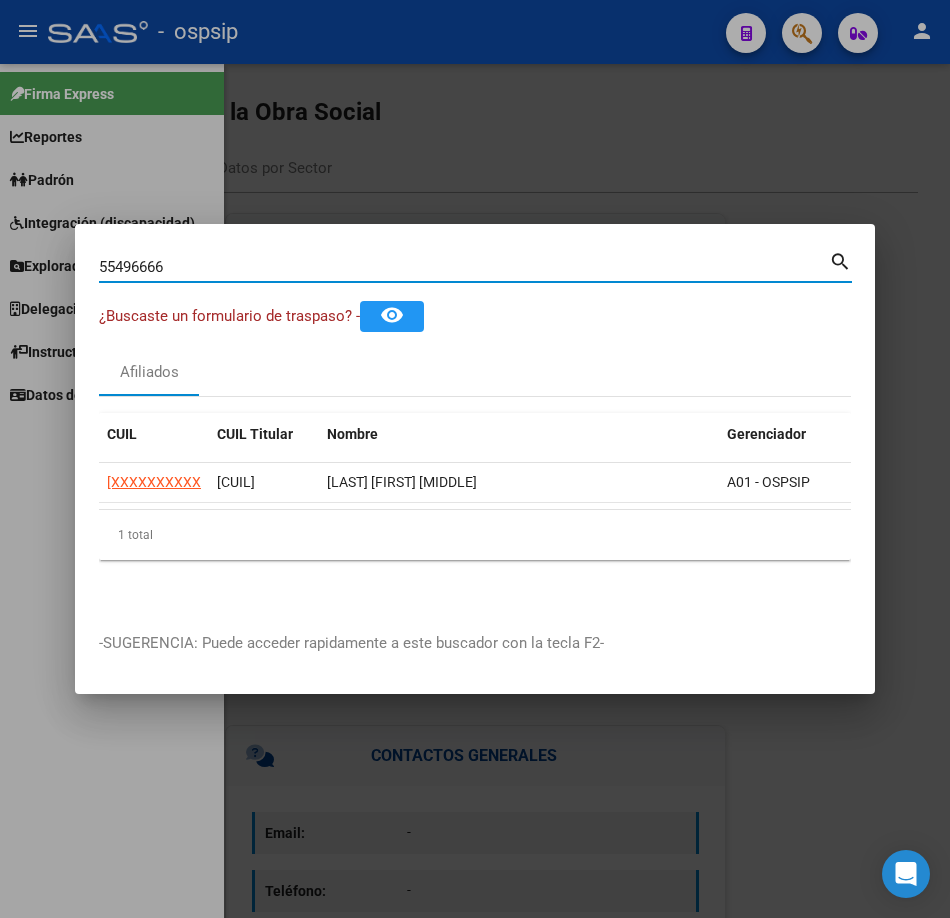 click on "55496666" at bounding box center [464, 267] 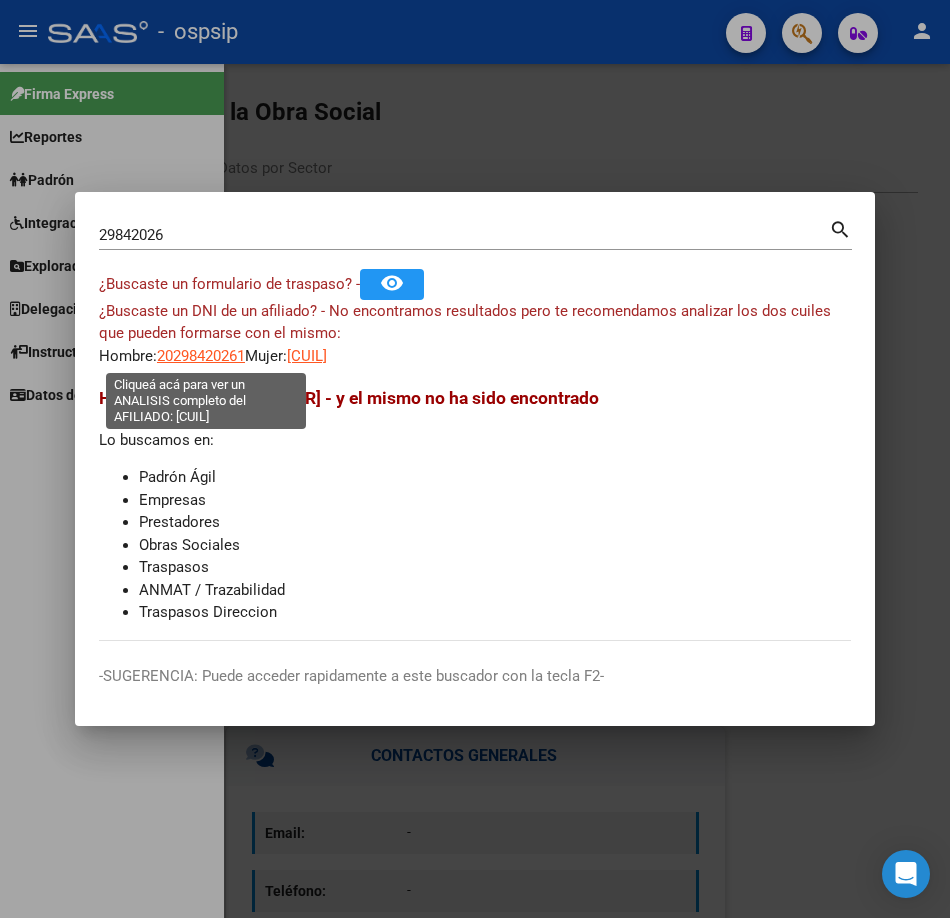 click on "20298420261" at bounding box center (201, 356) 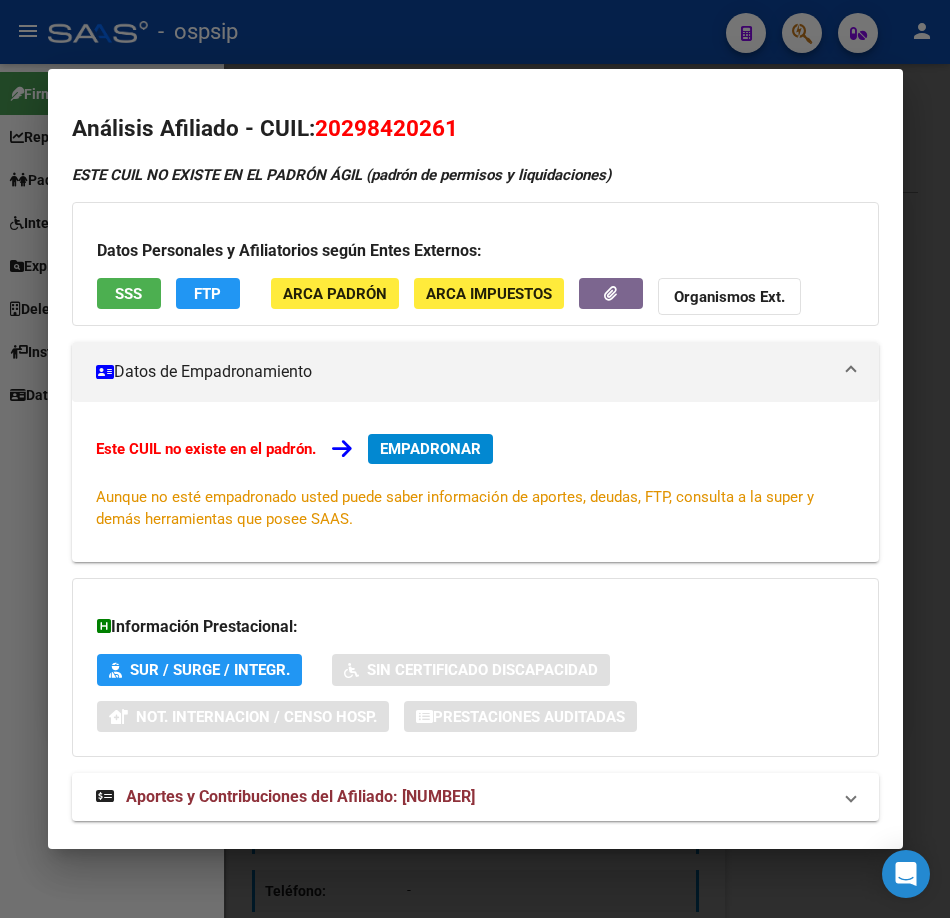 click at bounding box center (475, 459) 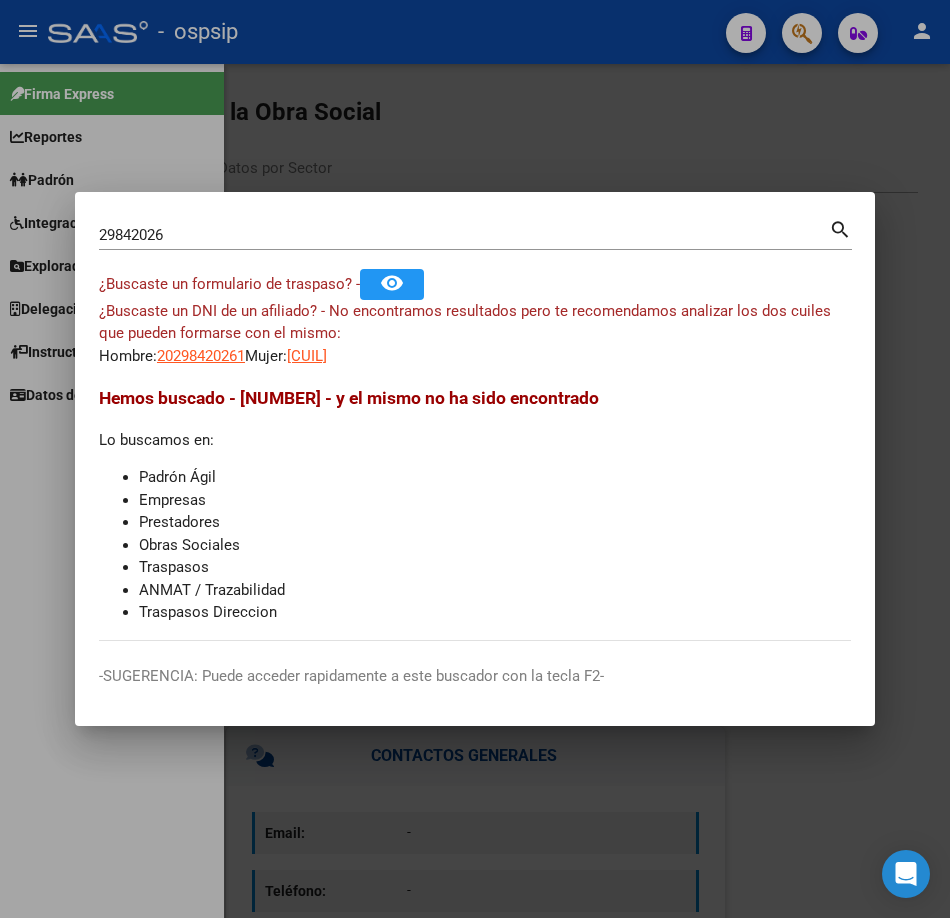 click on "[CUIL]" at bounding box center [307, 356] 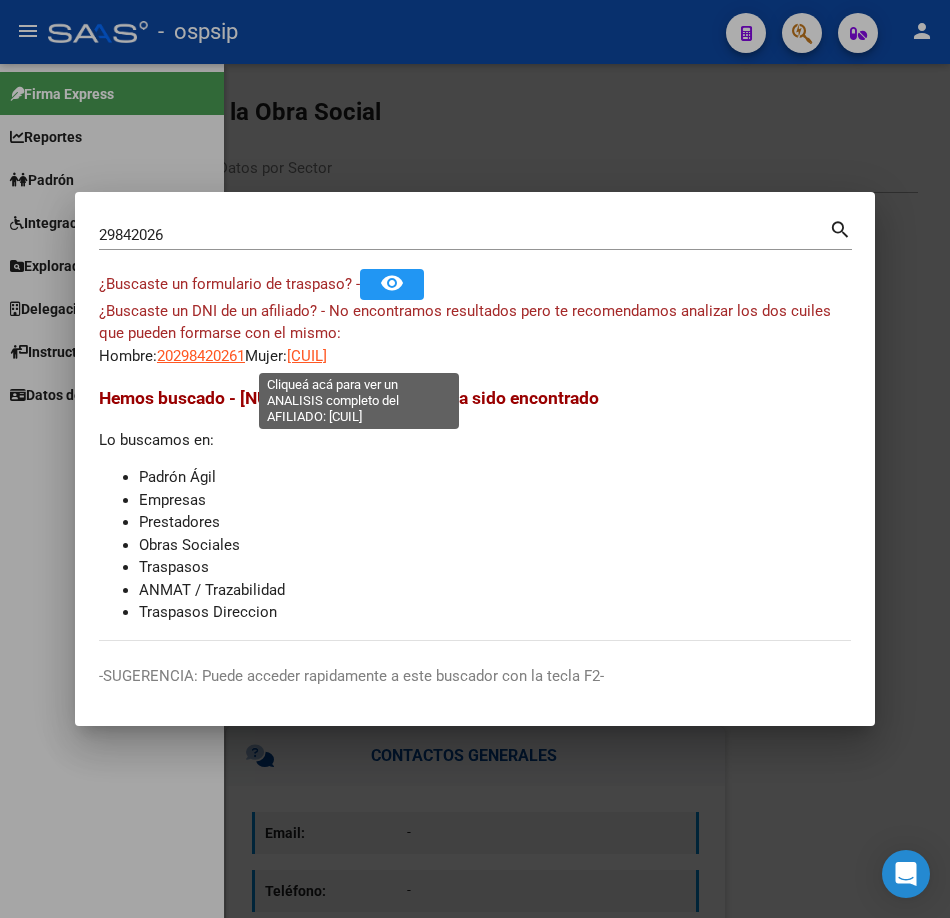 click on "[CUIL]" at bounding box center [307, 356] 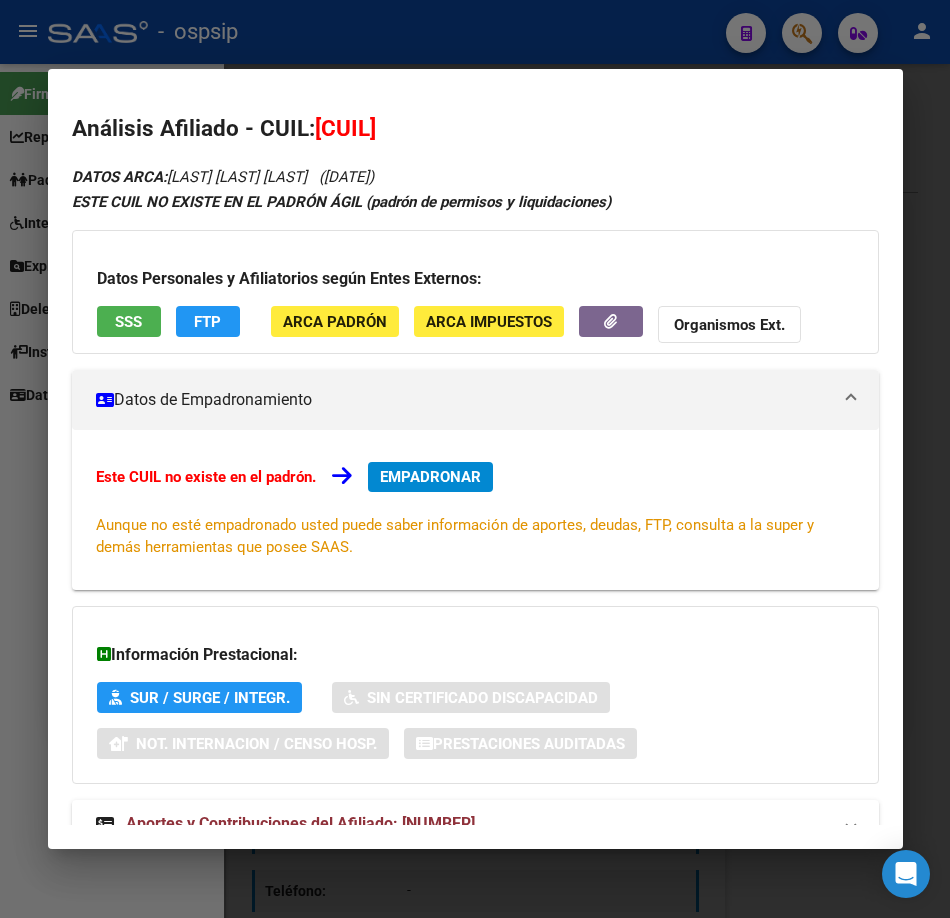click at bounding box center [475, 459] 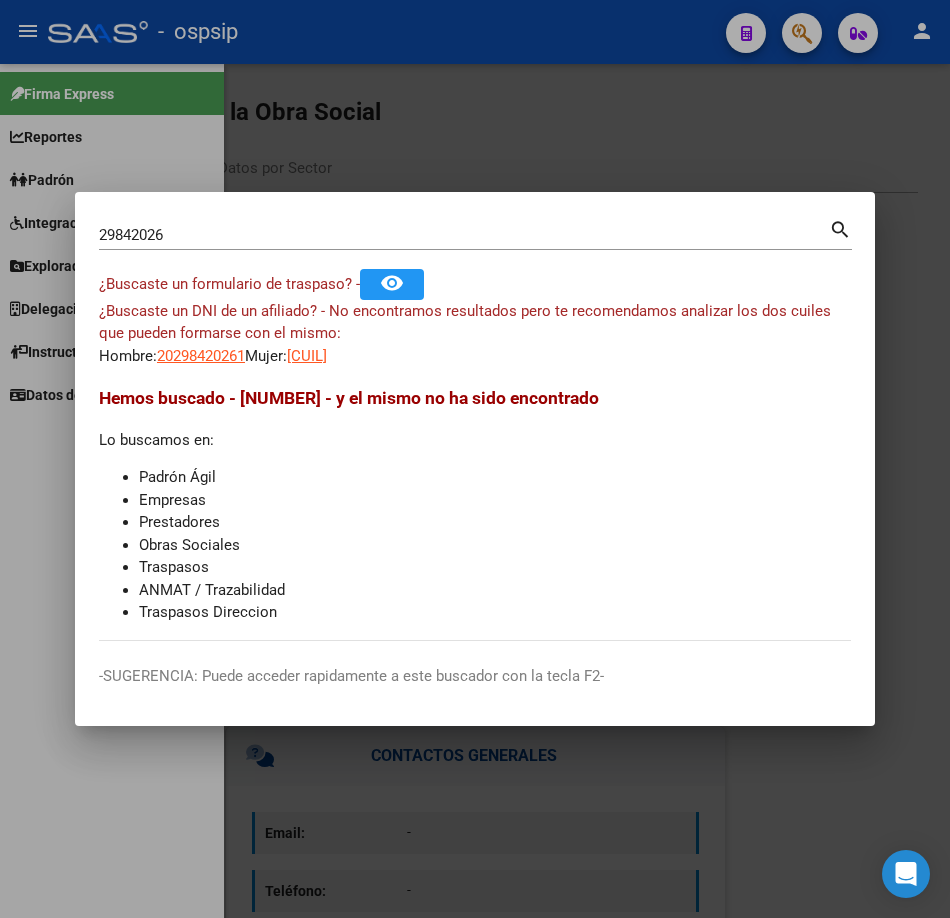 click on "29842026" at bounding box center (464, 235) 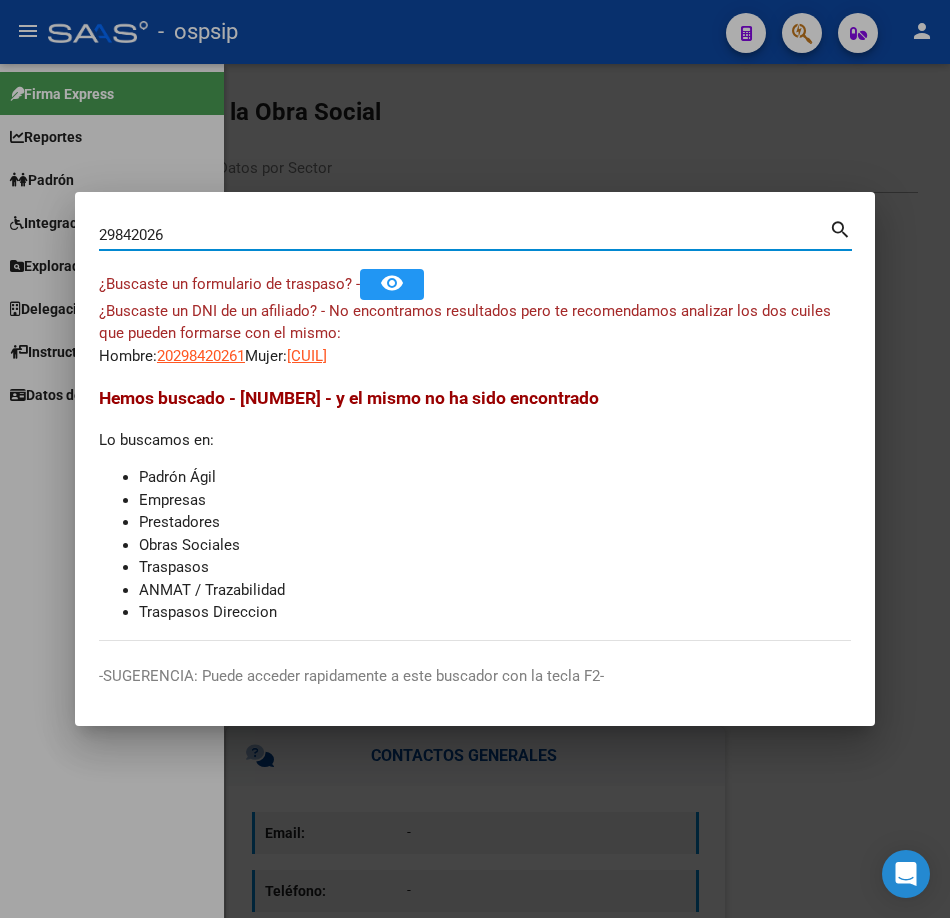 click on "29842026" at bounding box center (464, 235) 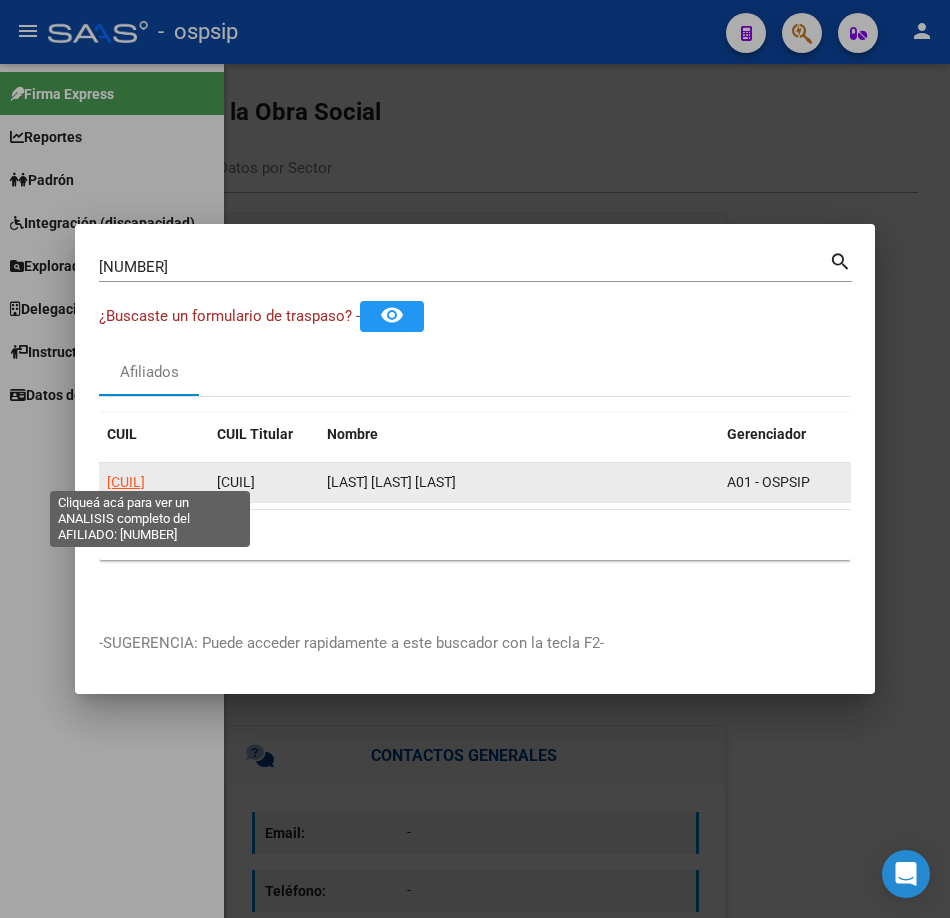 click on "[CUIL]" 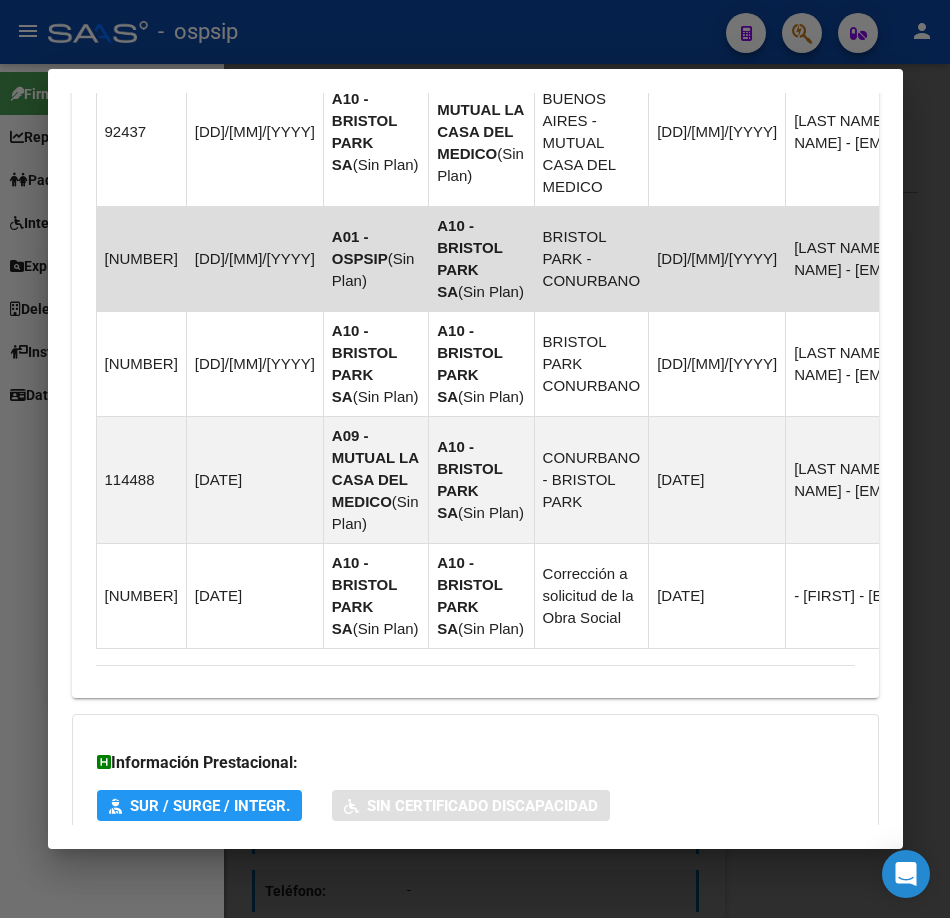 scroll, scrollTop: 1826, scrollLeft: 0, axis: vertical 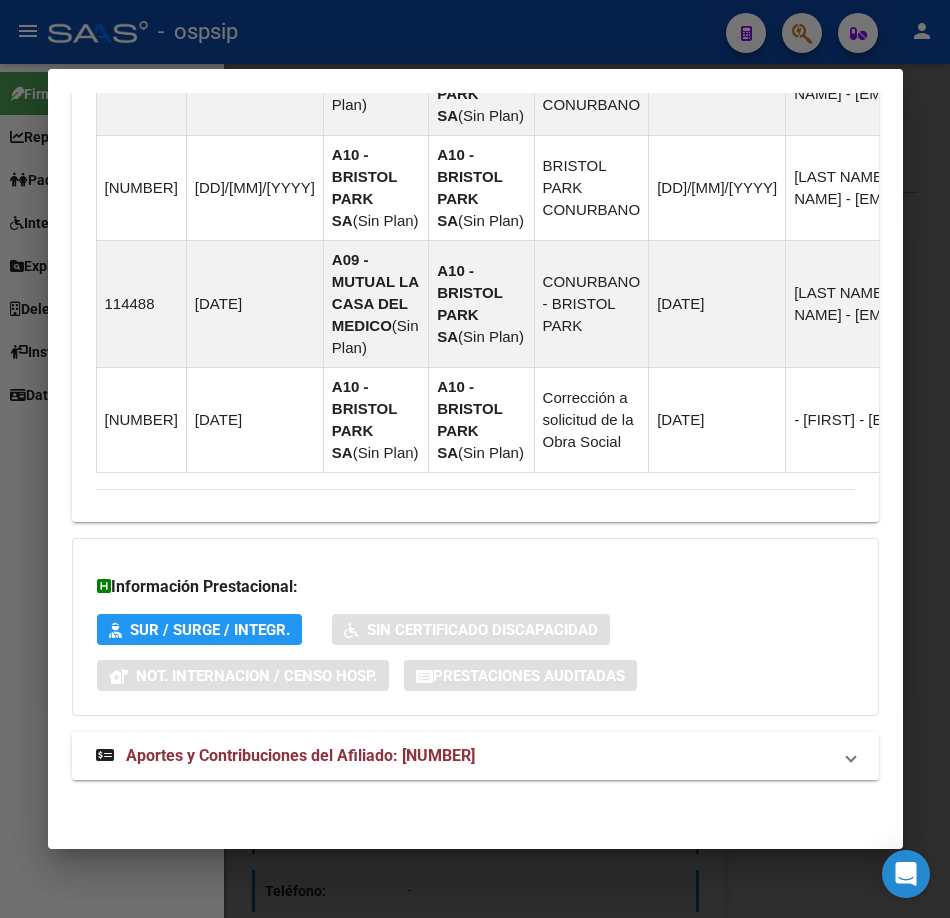 click on "Aportes y Contribuciones del Afiliado: [NUMBER]" at bounding box center [475, 756] 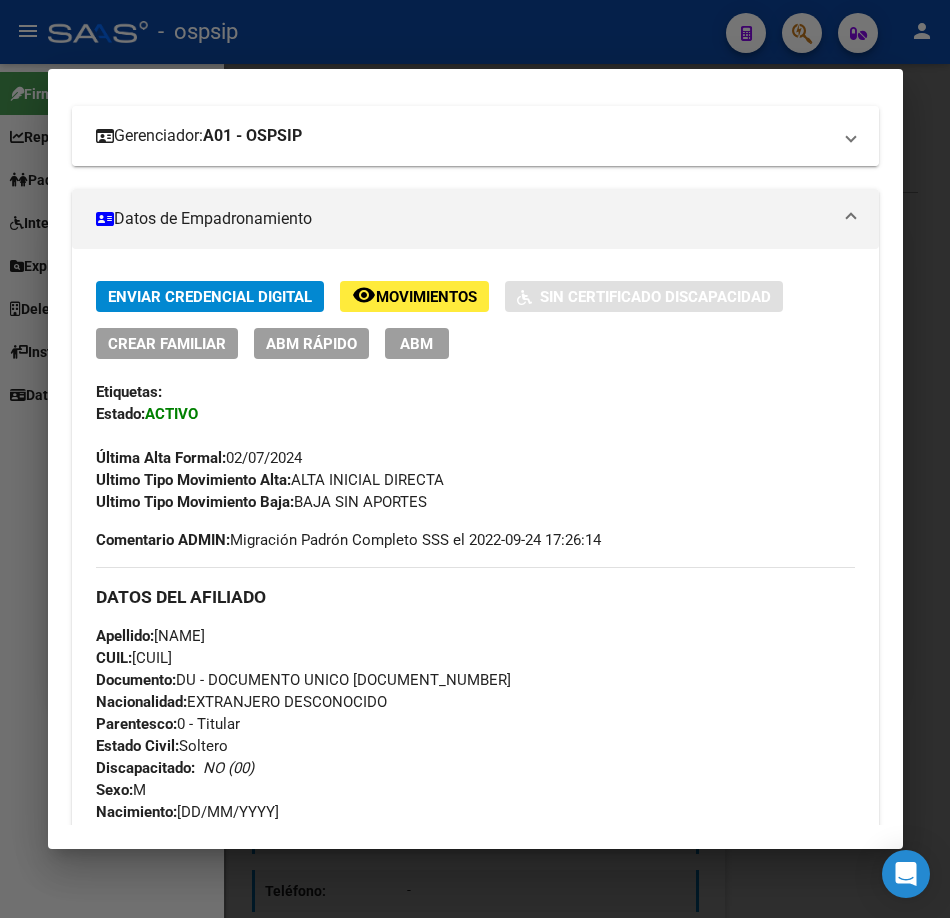 scroll, scrollTop: 0, scrollLeft: 0, axis: both 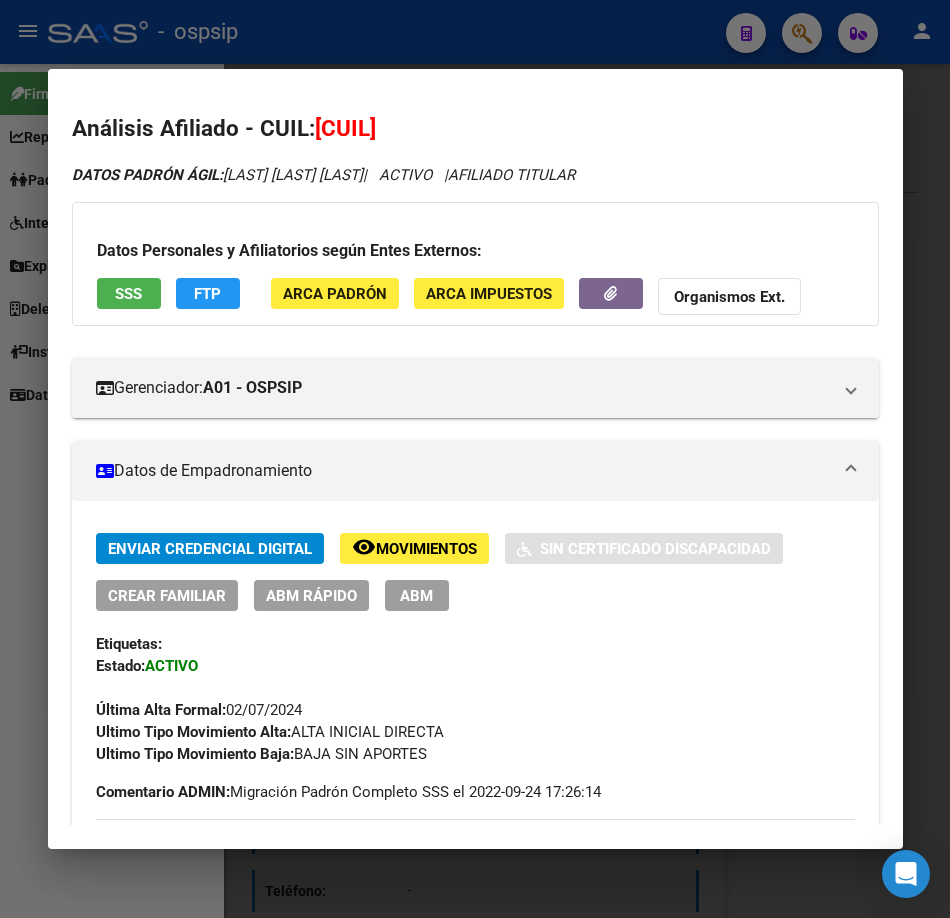 click on "SSS" at bounding box center [129, 293] 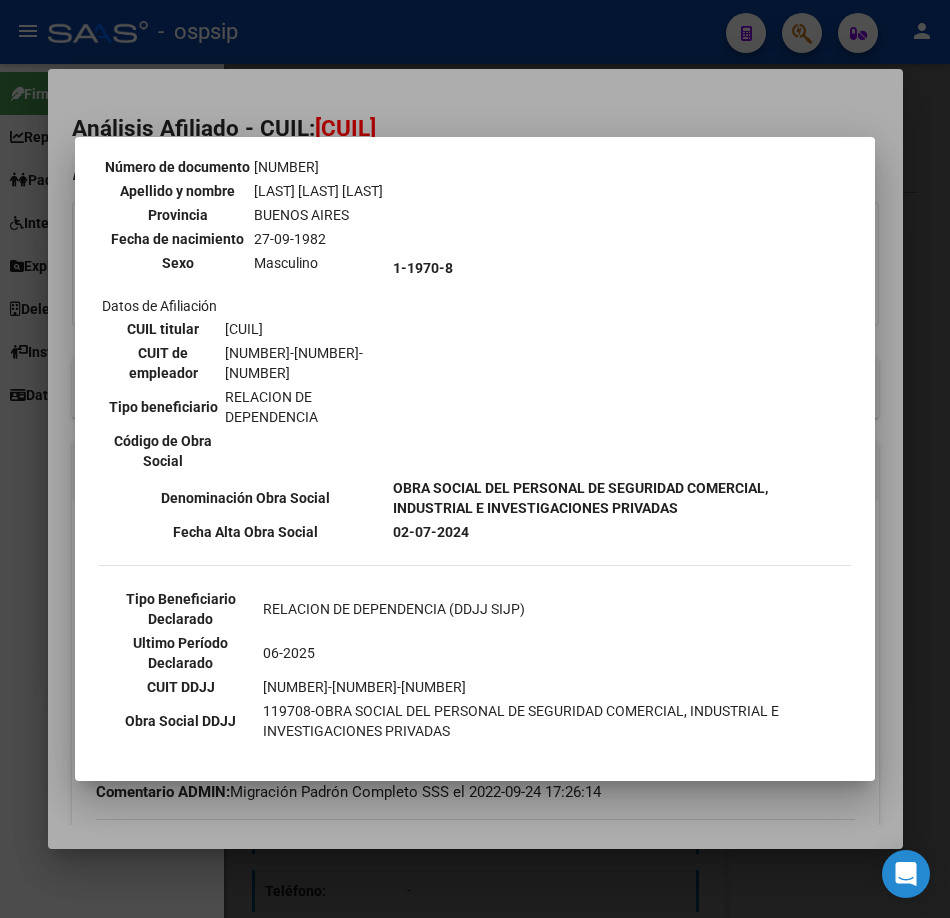 scroll, scrollTop: 400, scrollLeft: 0, axis: vertical 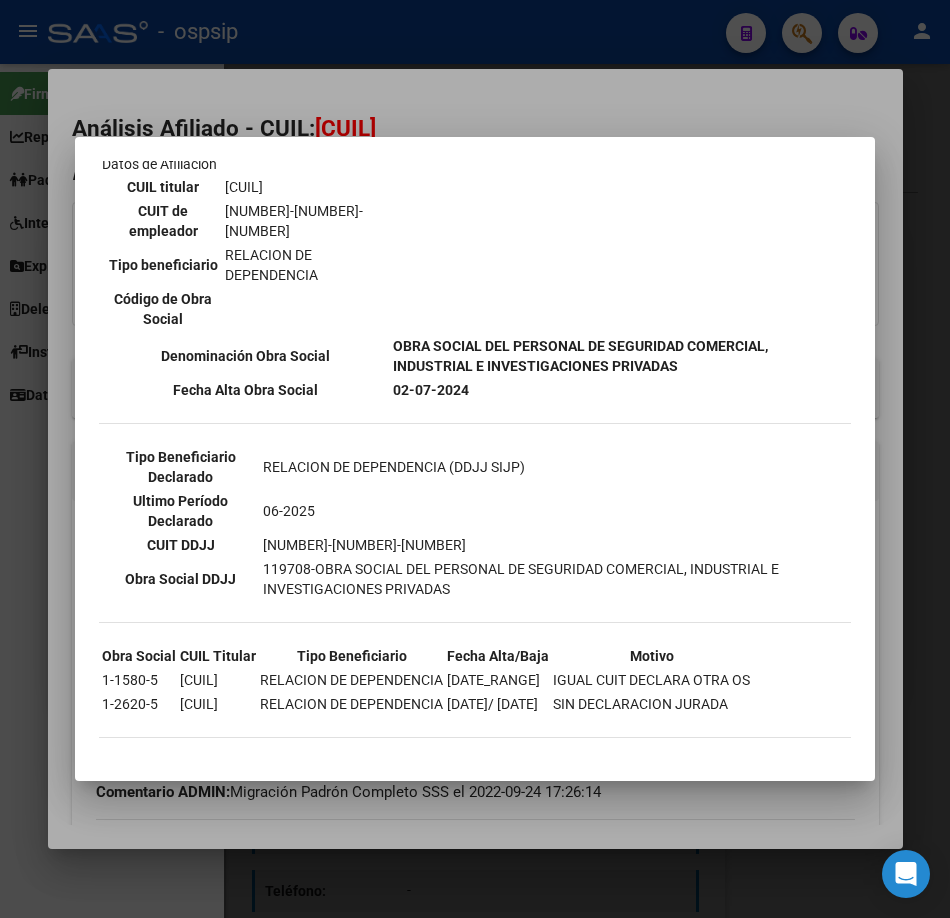 click at bounding box center (475, 459) 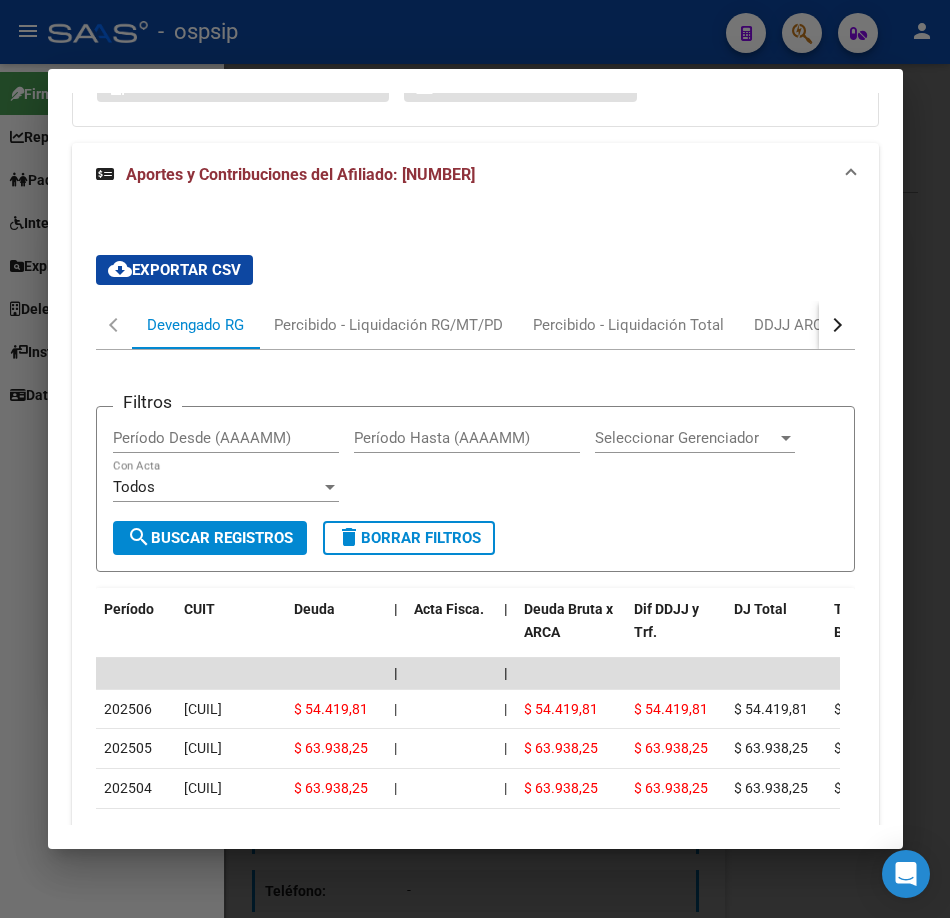 scroll, scrollTop: 2600, scrollLeft: 0, axis: vertical 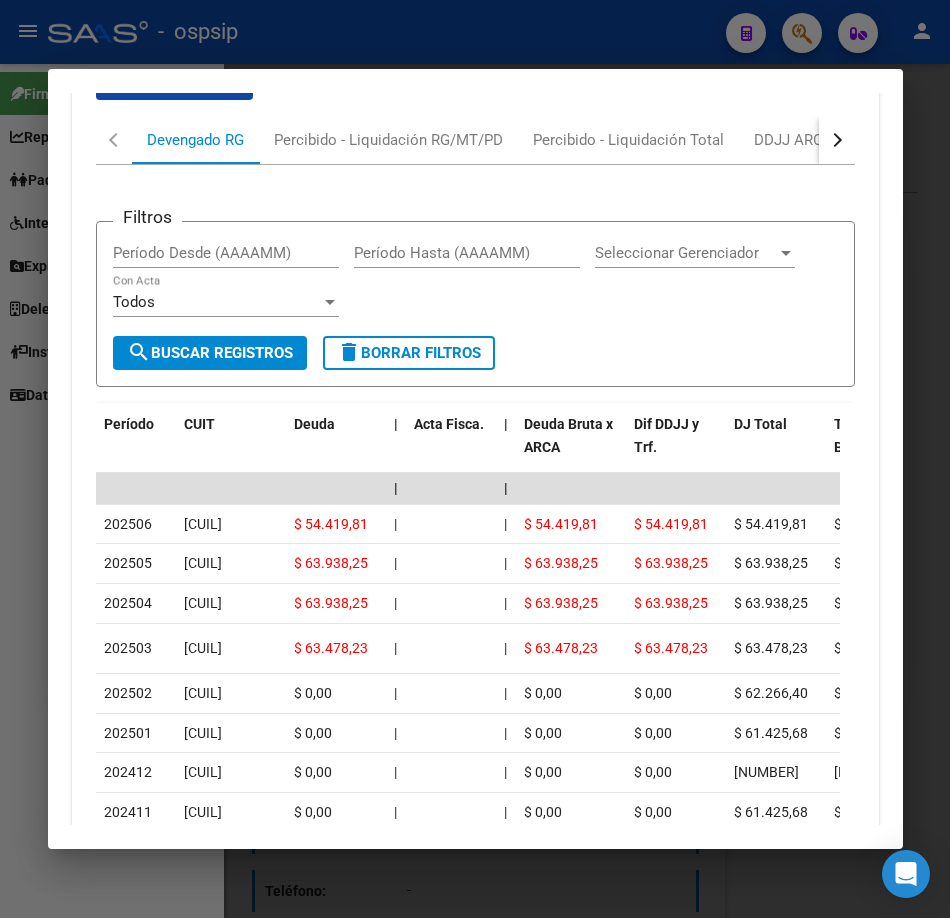 click at bounding box center (475, 459) 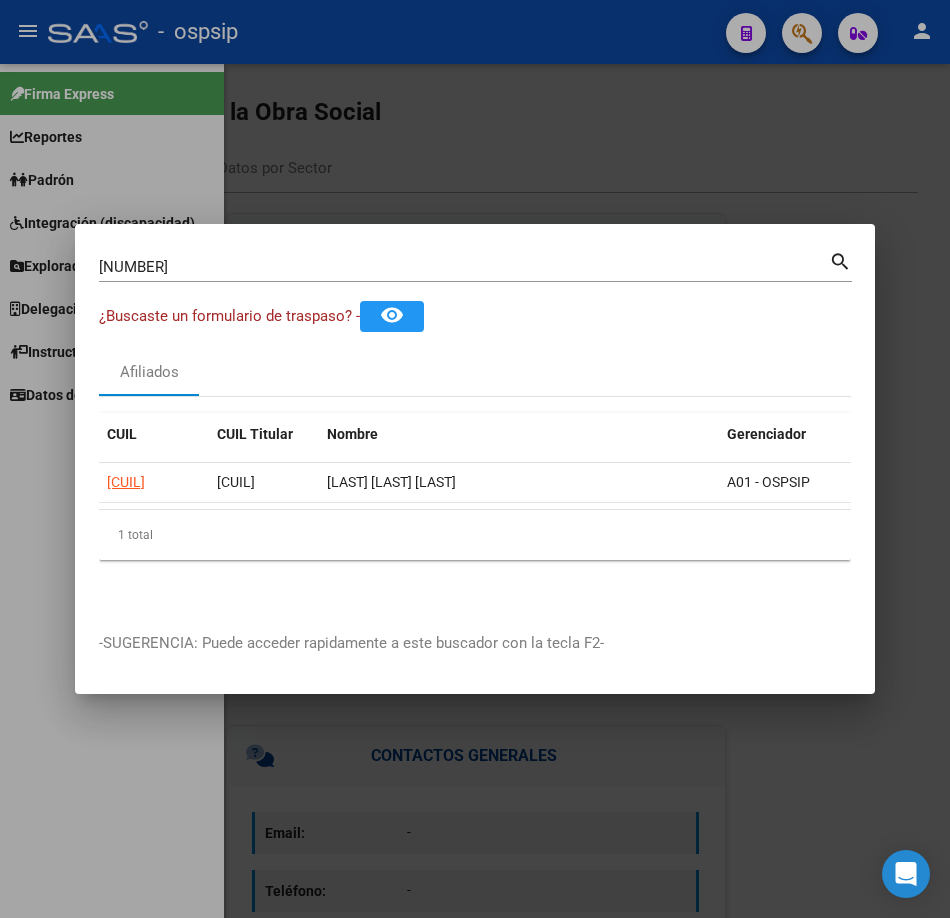 click on "[NUMBER]" at bounding box center (464, 267) 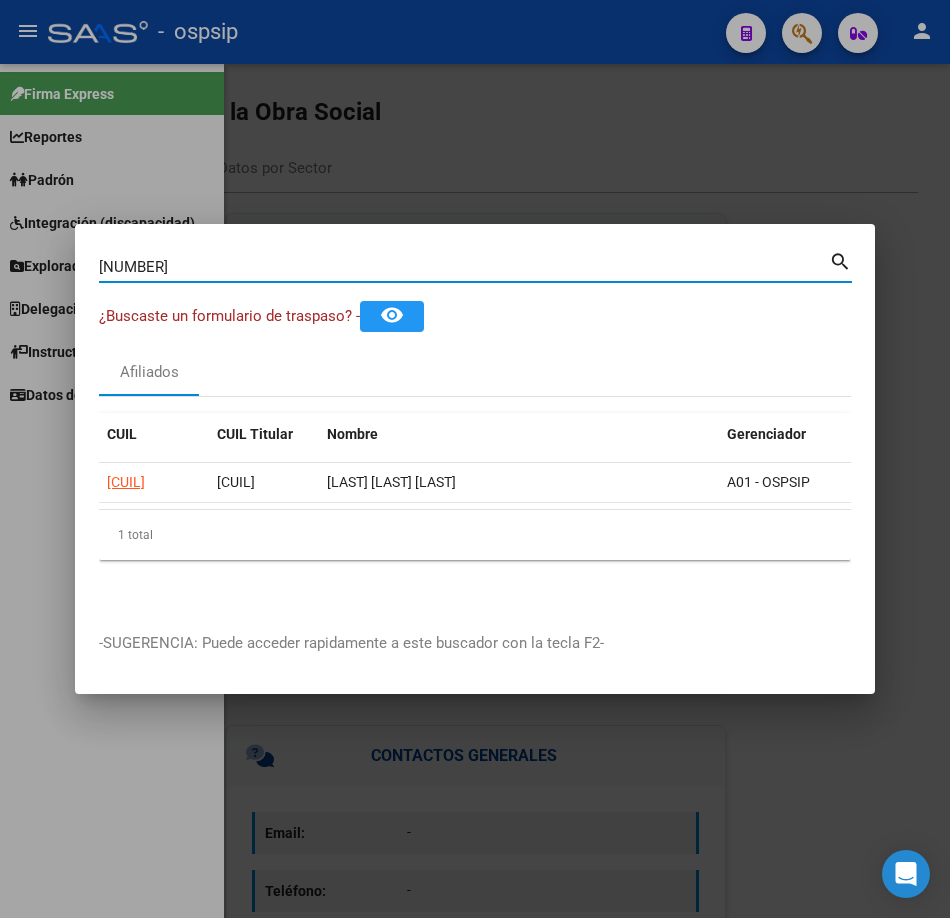 click on "[NUMBER]" at bounding box center (464, 267) 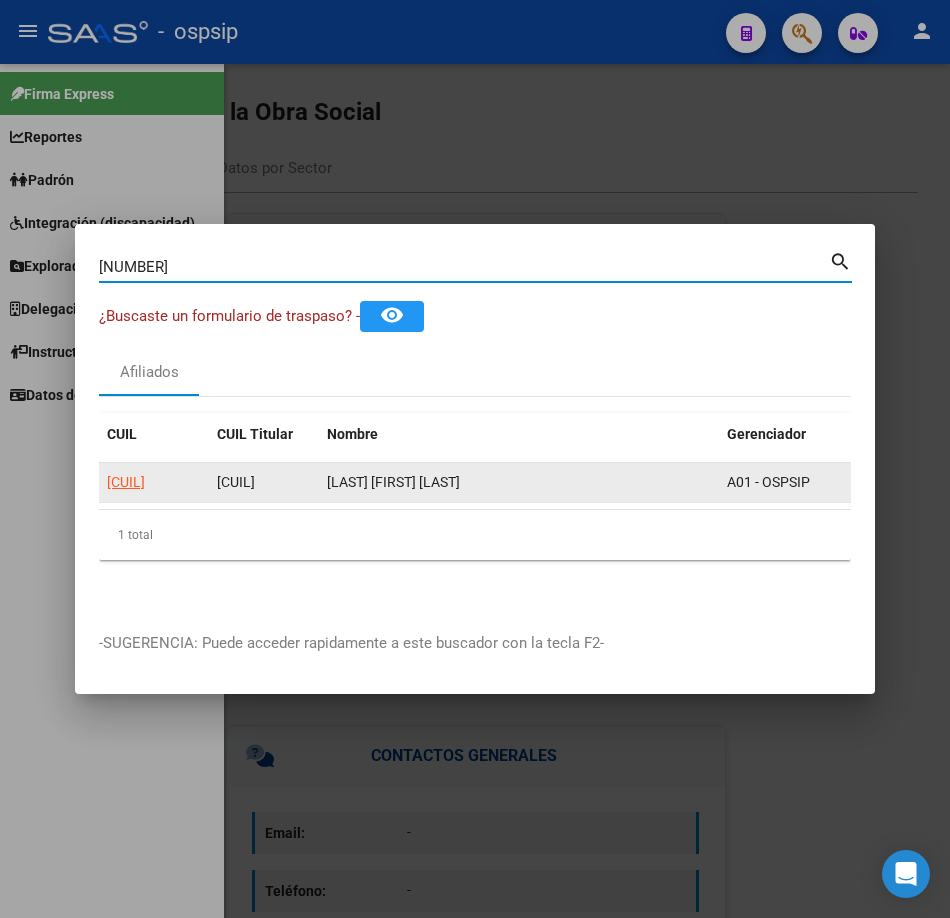 click on "[CUIL]" 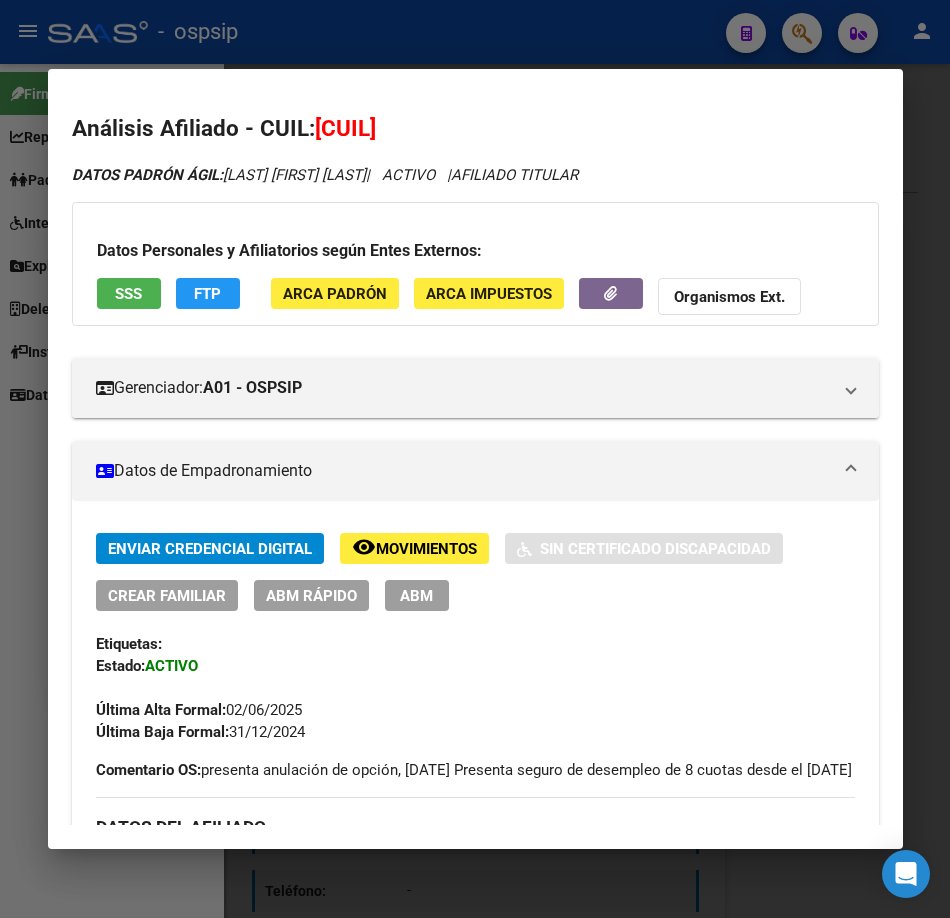click on "SSS" at bounding box center [129, 293] 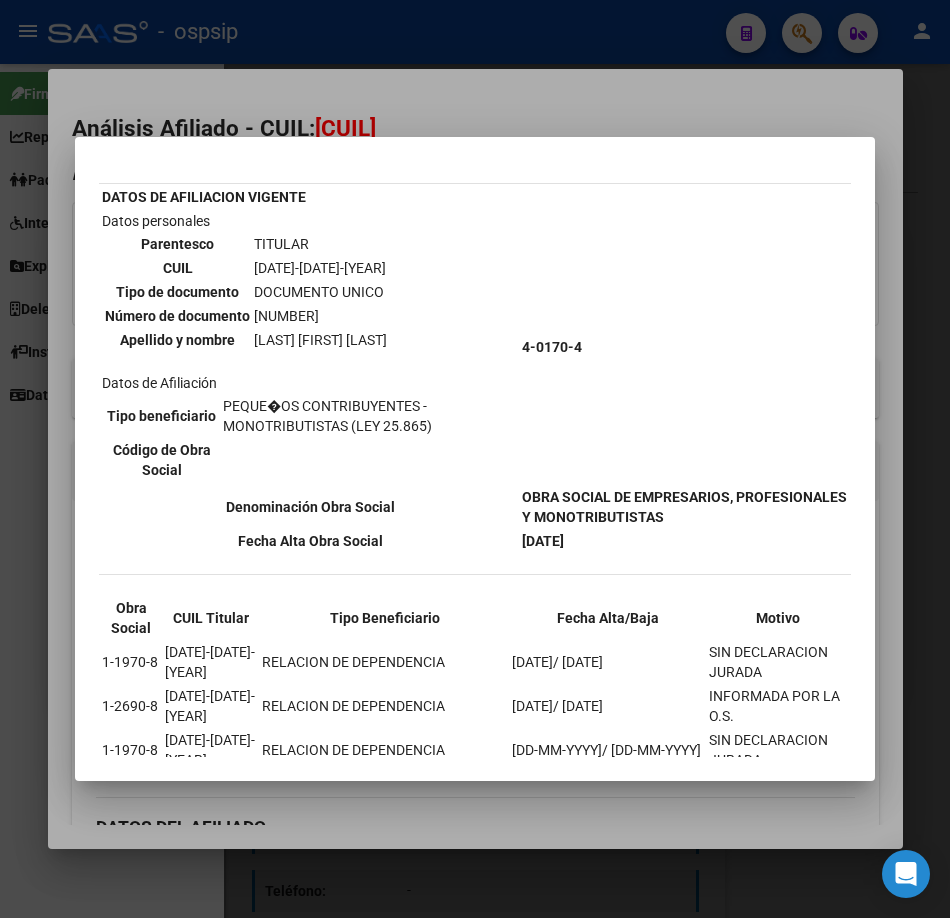 scroll, scrollTop: 200, scrollLeft: 0, axis: vertical 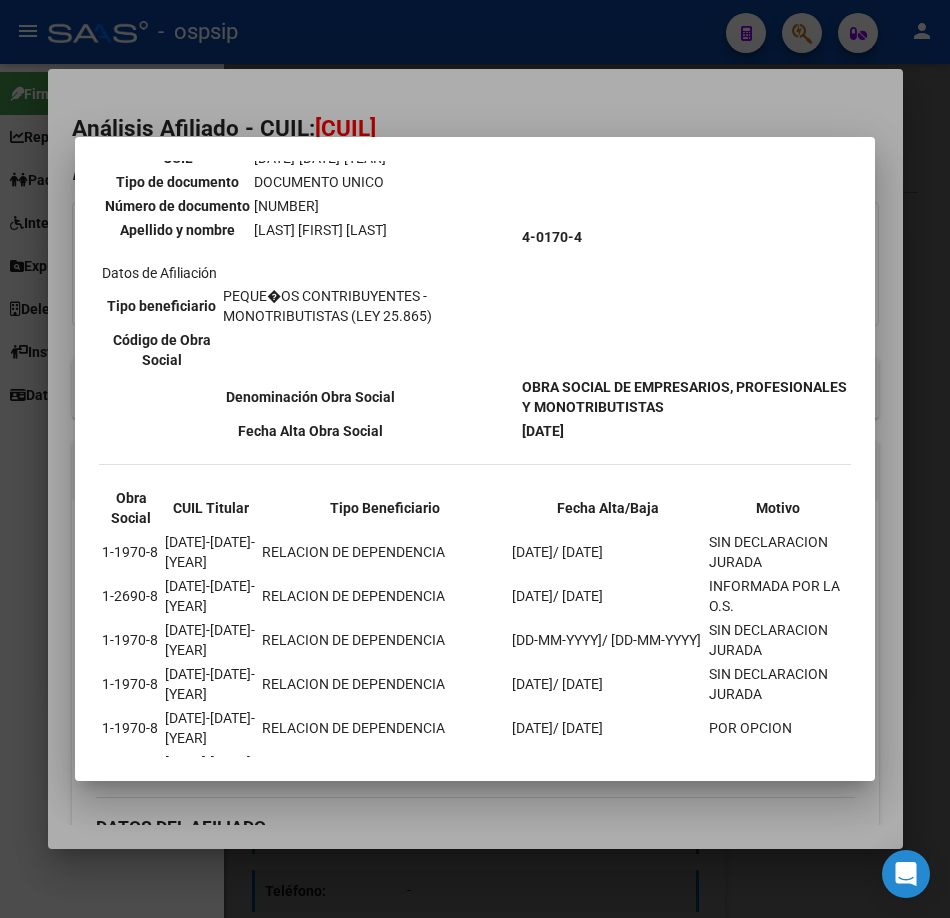click at bounding box center [475, 459] 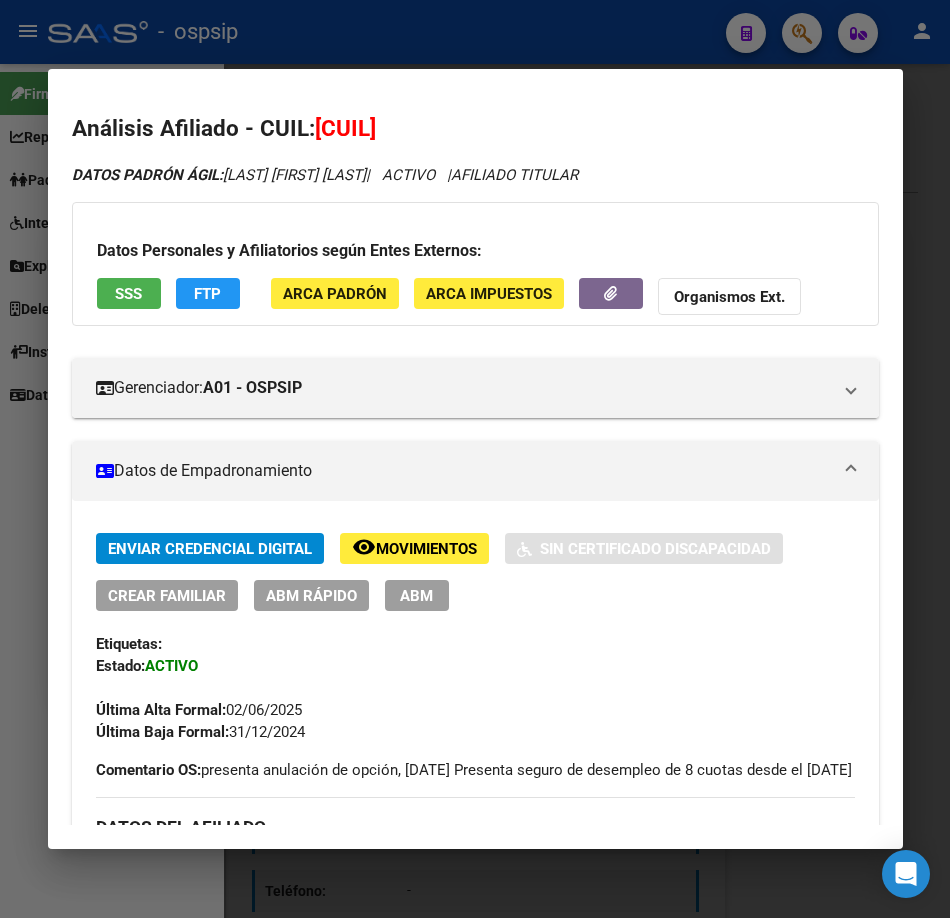 click on "Análisis Afiliado - CUIL:  [CUIL] DATOS PADRÓN ÁGIL:  [LAST] [FIRST] [LAST]   | | ACTIVO | |   AFILIADO TITULAR  Datos Personales y Afiliatorios según Entes Externos: SSS FTP ARCA Padrón ARCA Impuestos Organismos Ext.  | | Gerenciador: | |  A01 - OSPSIP Atención telefónica: Atención emergencias: Otros Datos Útiles:  | | Datos de Empadronamiento  Enviar Credencial Digital remove_red_eye Movimientos | |   Sin Certificado Discapacidad Crear Familiar ABM Rápido ABM Etiquetas: Estado: ACTIVO Última Alta Formal:  [DATE] Última Baja Formal:  [DATE] Comentario OS:  presenta anulación de opción, [DATE]
Presenta seguro de desempleo de 8 cuotas desde el [DATE] DATOS DEL AFILIADO Apellido:  [LAST] [FIRST] [LAST] CUIL:  [CUIL] Documento:  DU - DOCUMENTO UNICO [NUMBER]  Nacionalidad:  ARGENTINA Parentesco:  0 - Titular Estado Civil:  Convivencia Discapacitado: | |  NO (00) Sexo:  M Nacimiento:  [DATE] Edad:  49  Nro Afiliado:  [NUMBER] Teléfono Particular: Provincia:  [NUMBER]" at bounding box center [475, 459] 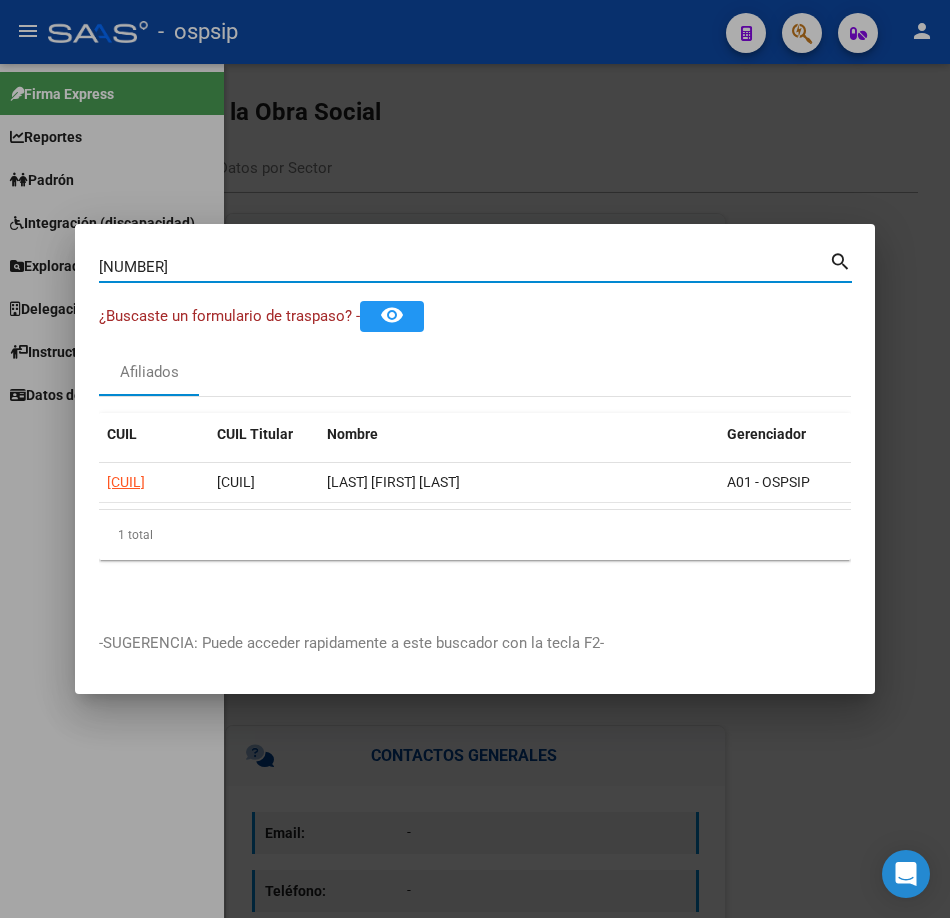 click on "[NUMBER]" at bounding box center [464, 267] 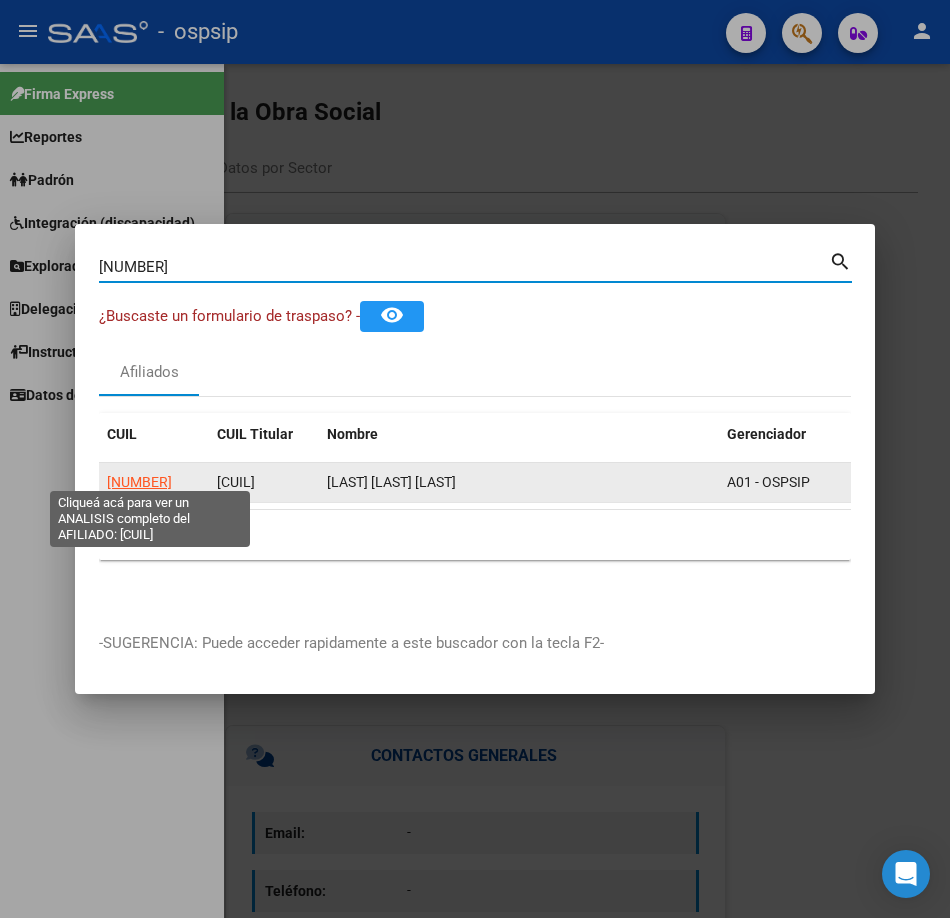 click on "[NUMBER]" 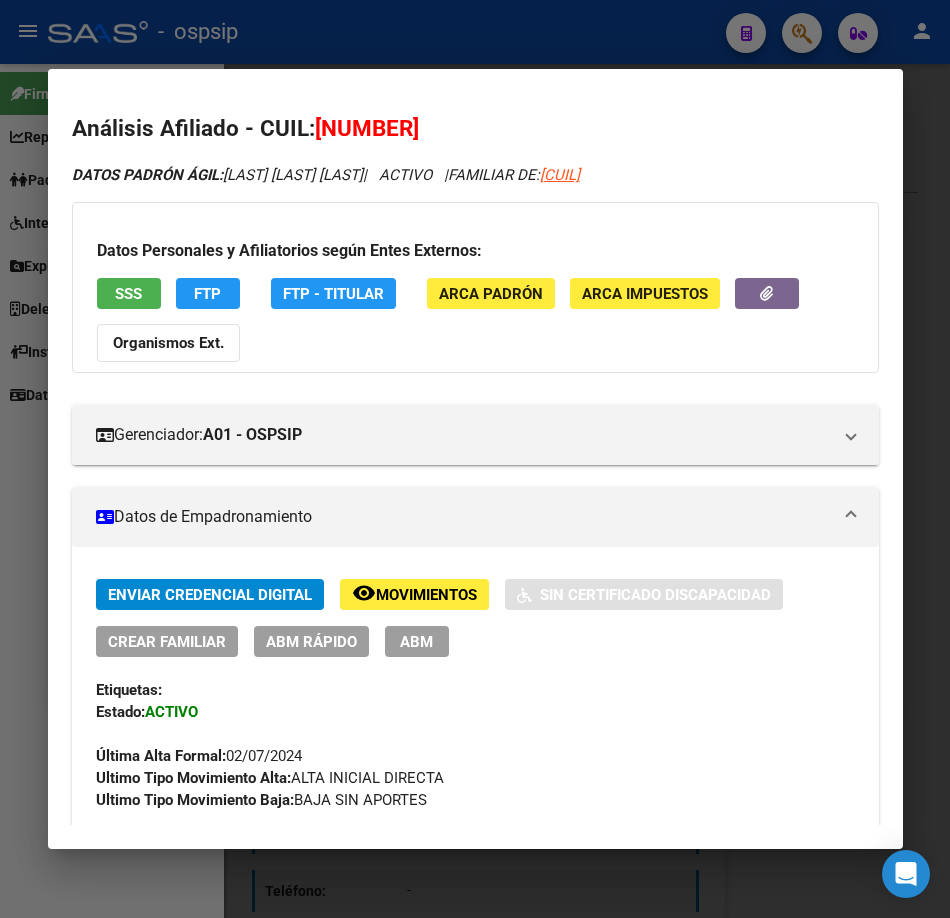 click on "SSS" at bounding box center (128, 294) 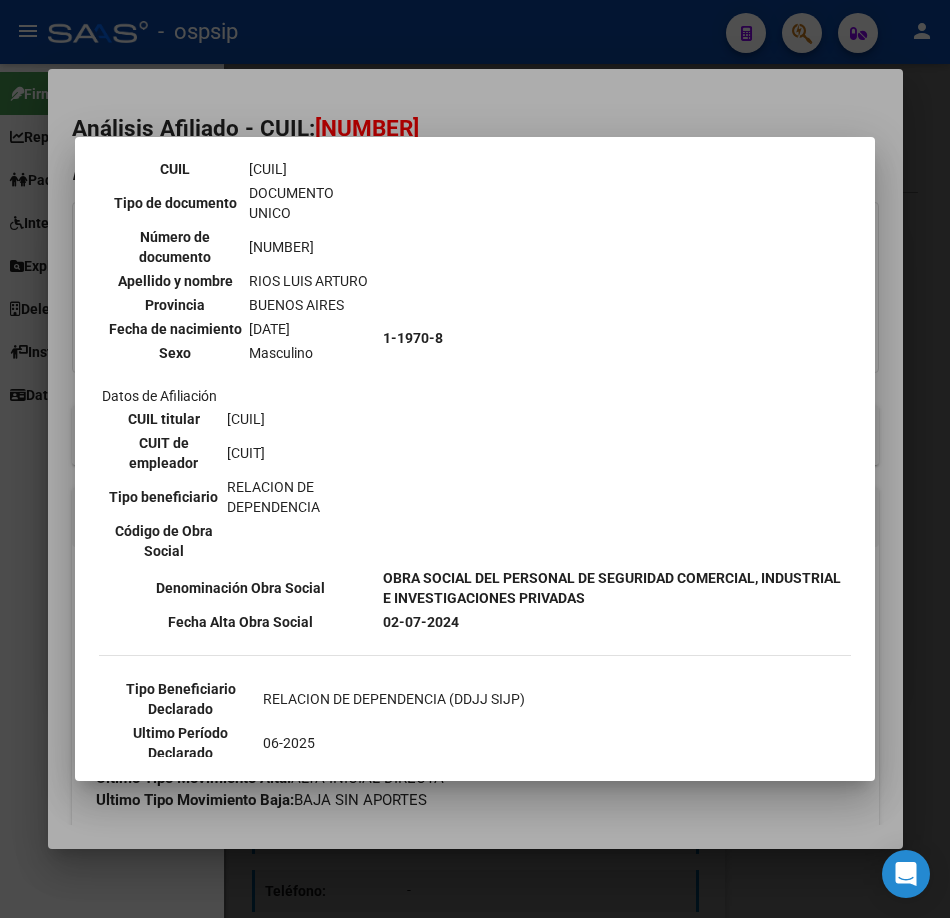 scroll, scrollTop: 500, scrollLeft: 0, axis: vertical 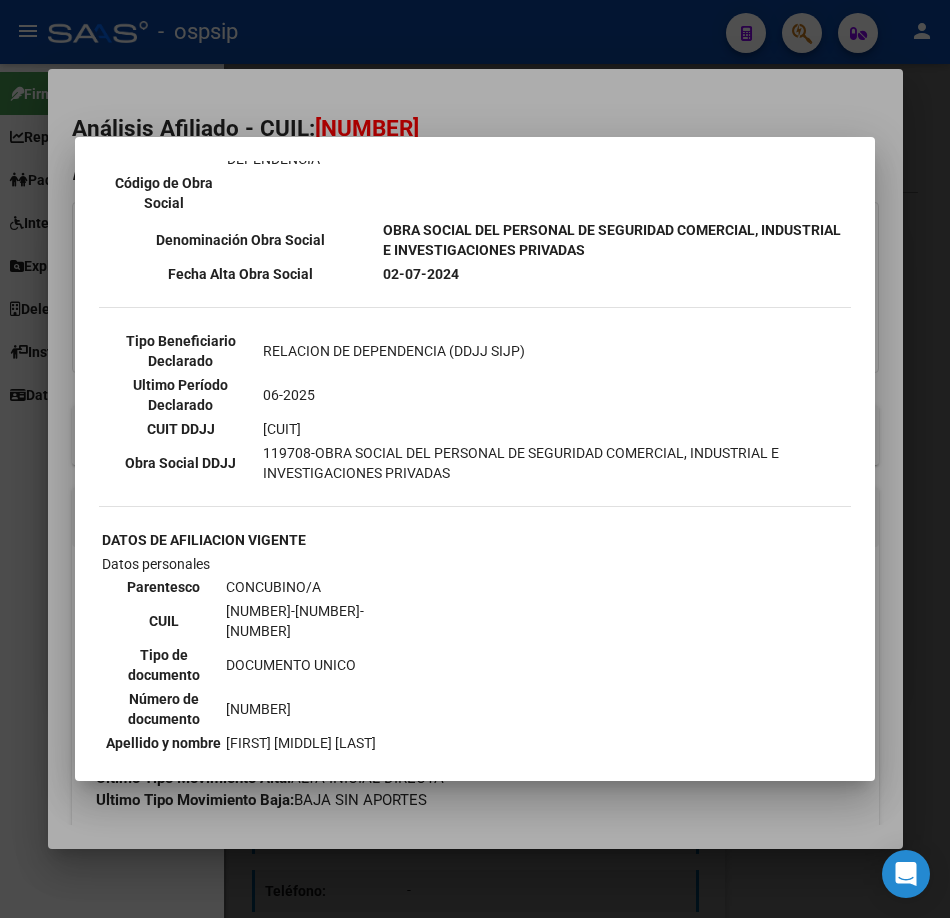 click at bounding box center [475, 459] 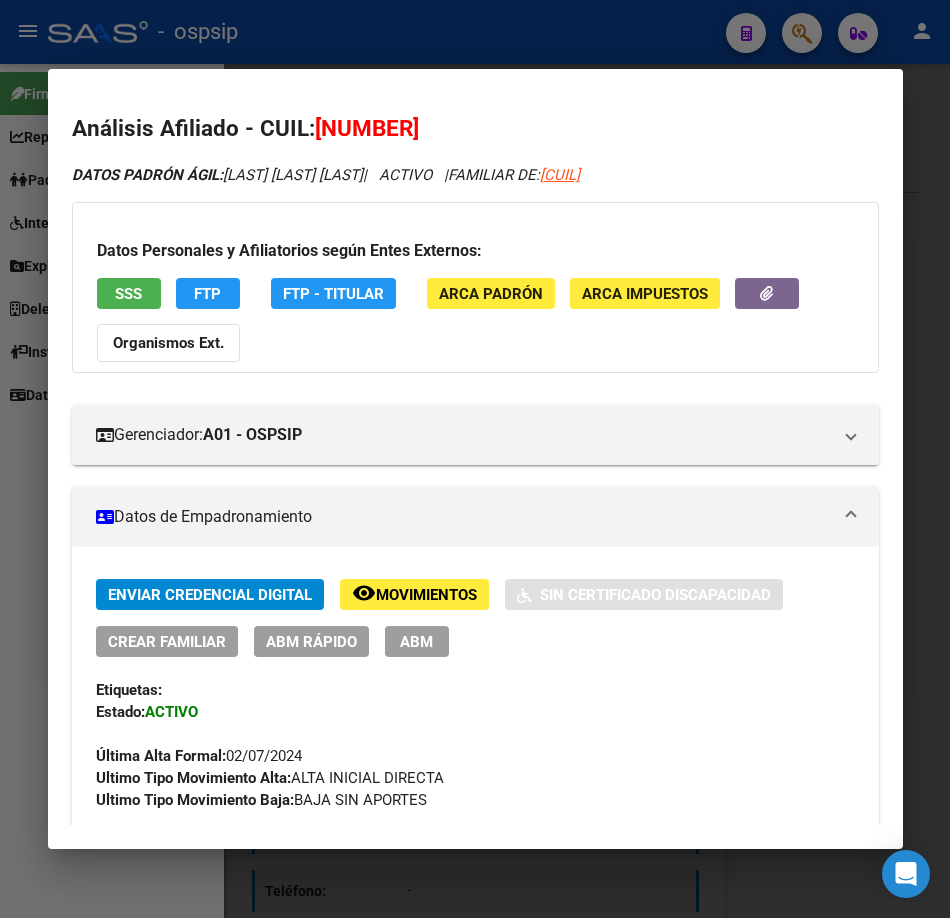 click at bounding box center (475, 459) 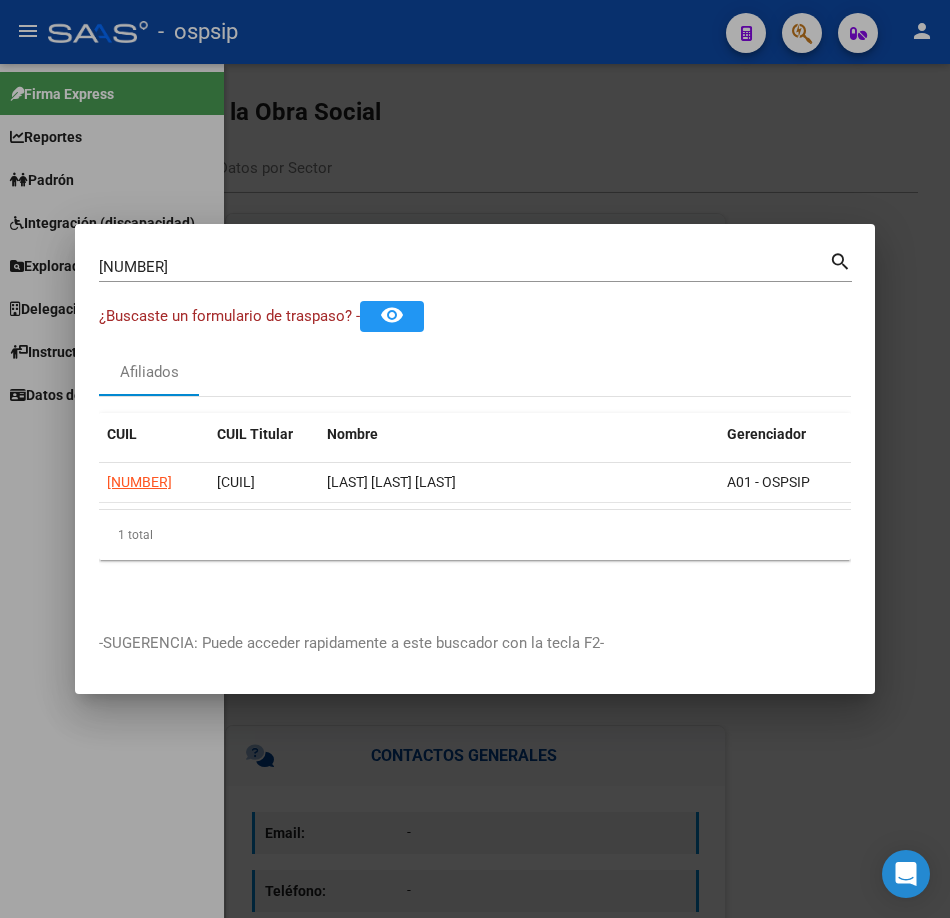 click on "[NUMBER]" at bounding box center (464, 267) 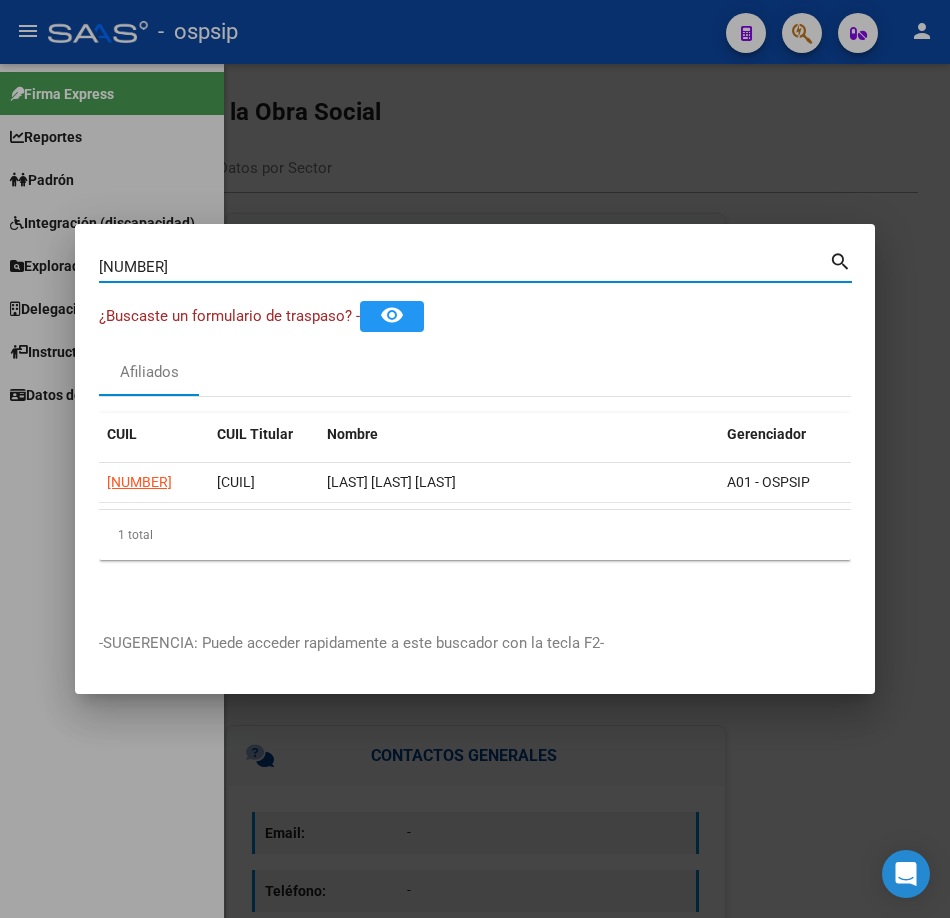 click on "[NUMBER]" at bounding box center [464, 267] 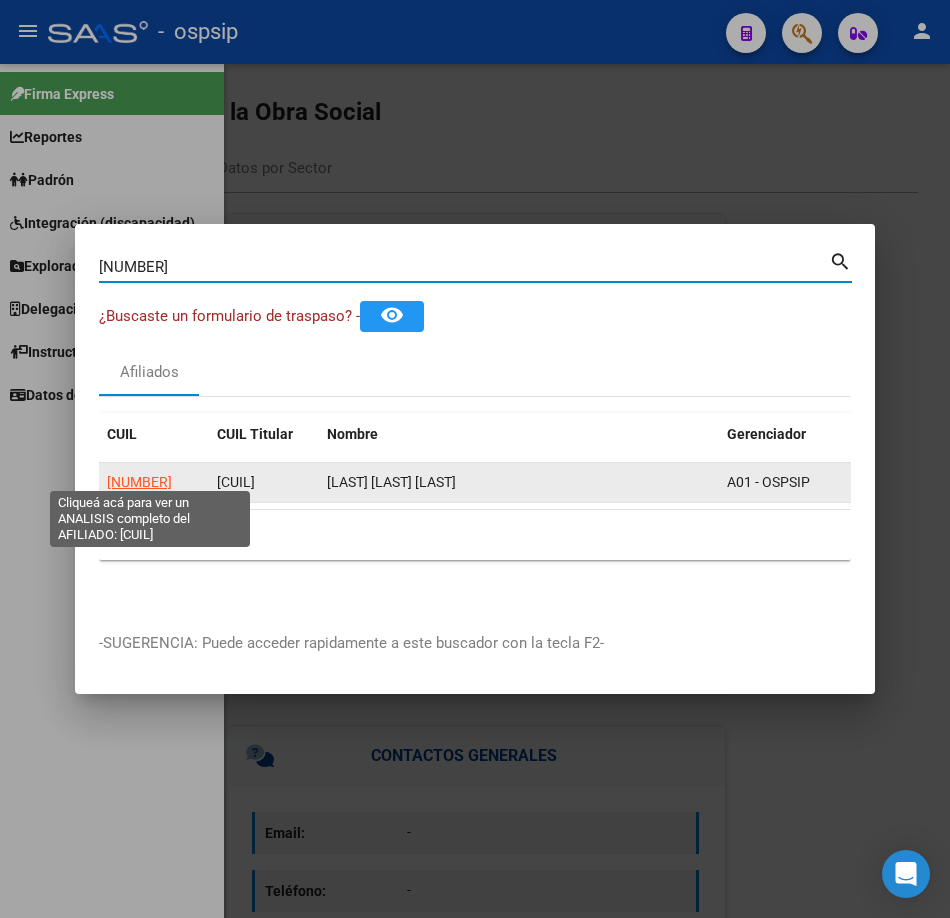 click on "[NUMBER]" 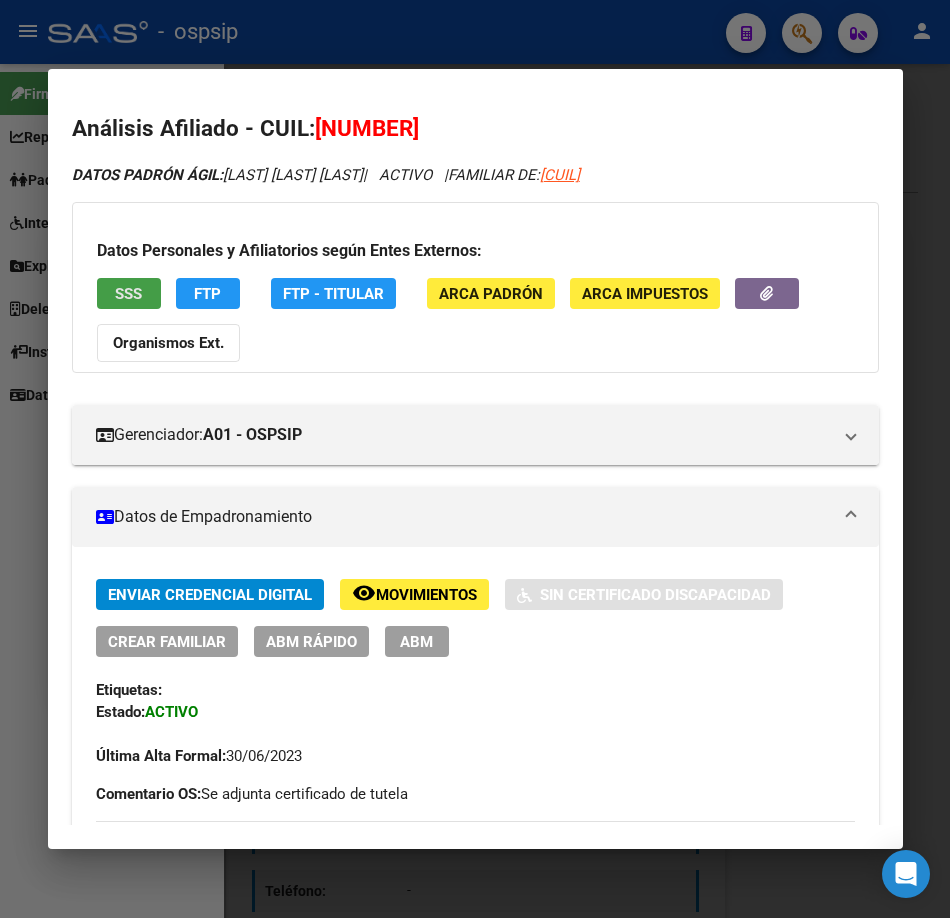 click on "SSS" at bounding box center [129, 293] 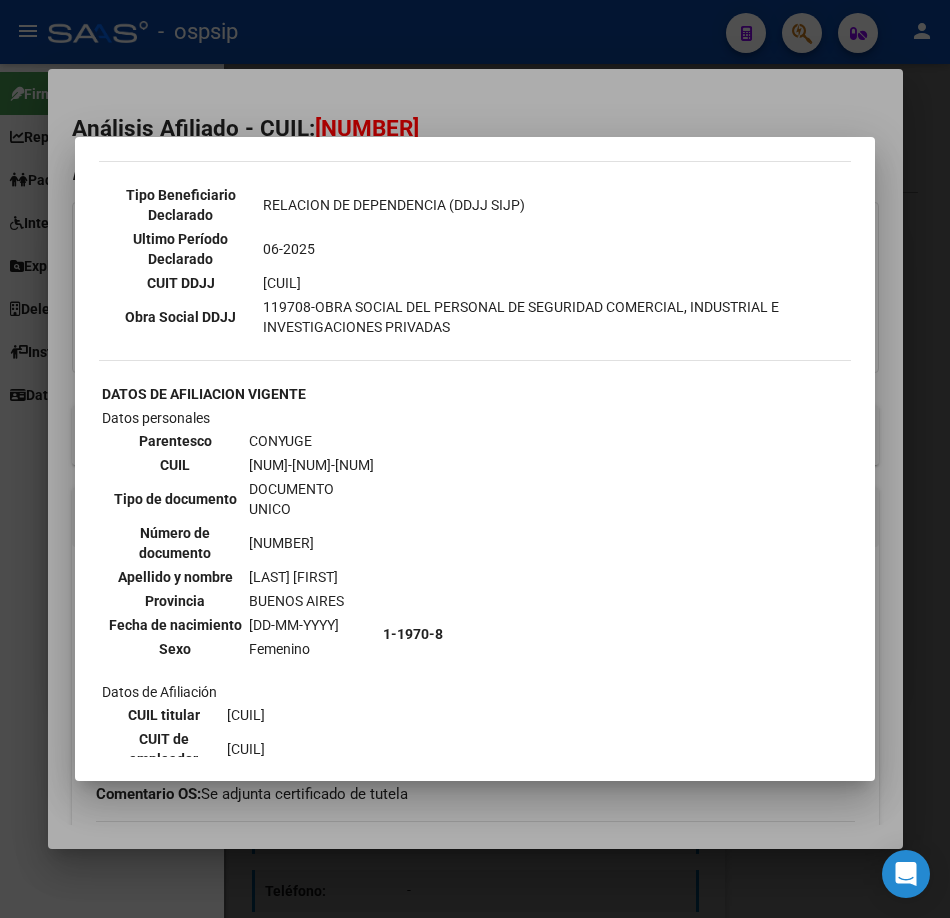 scroll, scrollTop: 700, scrollLeft: 0, axis: vertical 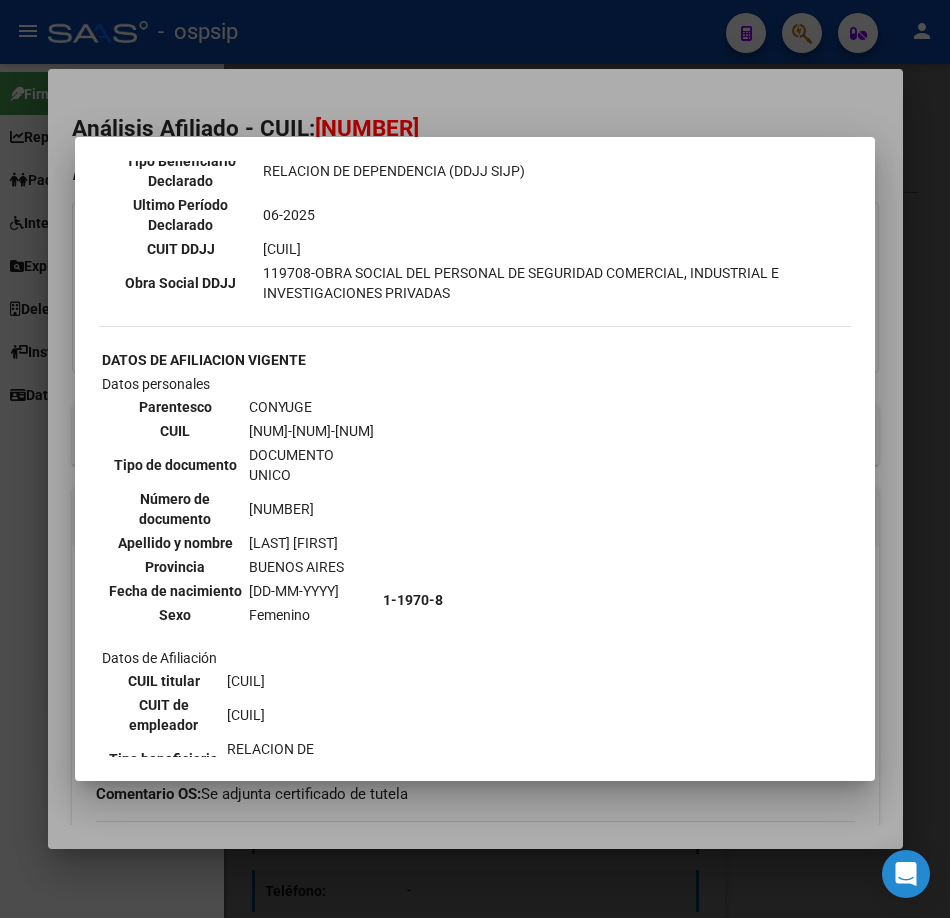 click at bounding box center (475, 459) 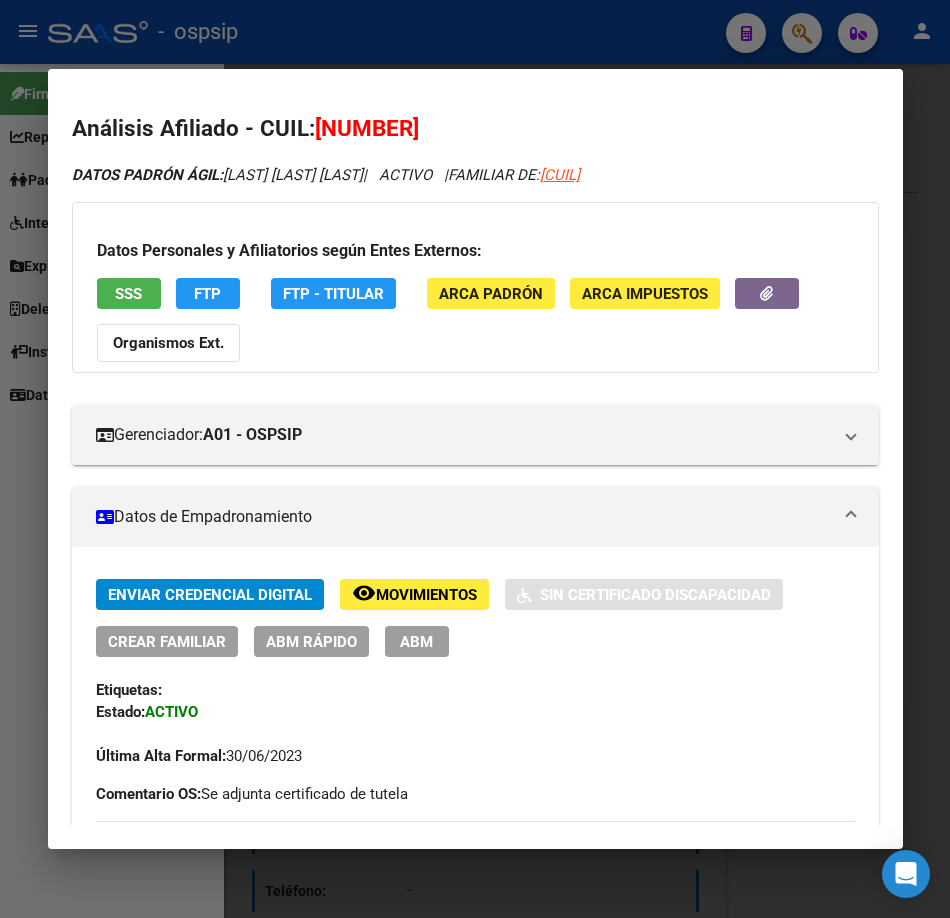 click at bounding box center (475, 459) 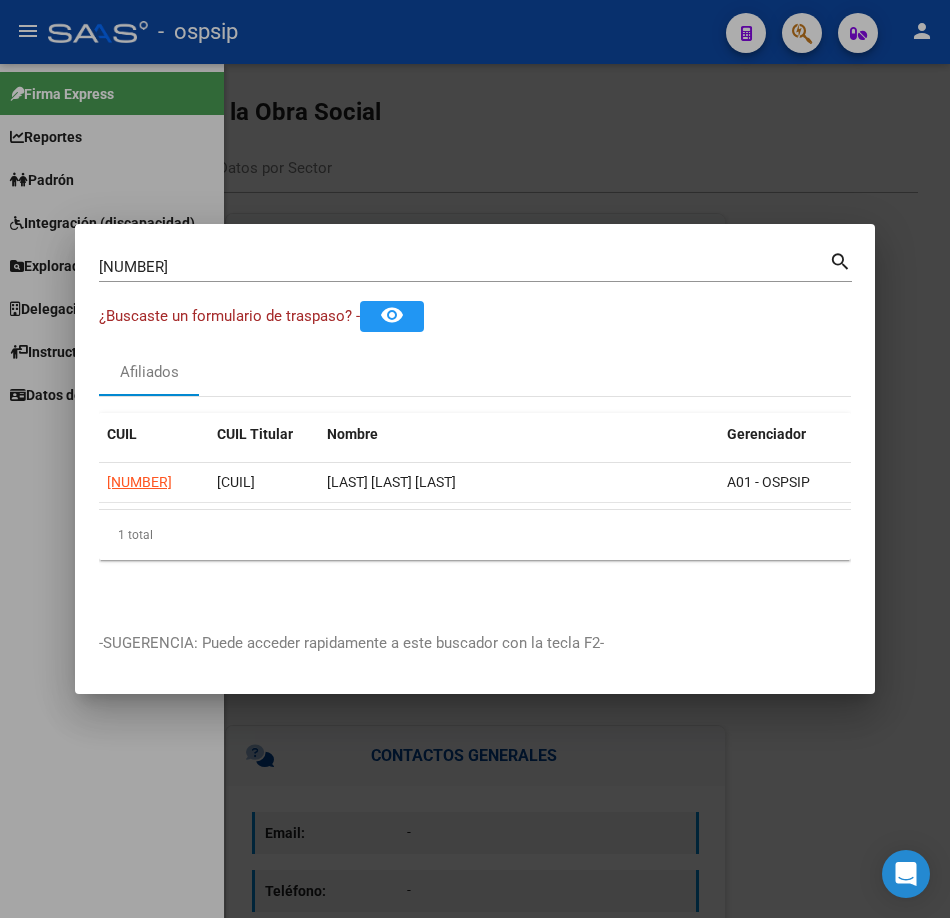 click on "[NUMBER] Buscar (apellido, dni, cuil, nro traspaso, cuit, obra social) search" at bounding box center [475, 274] 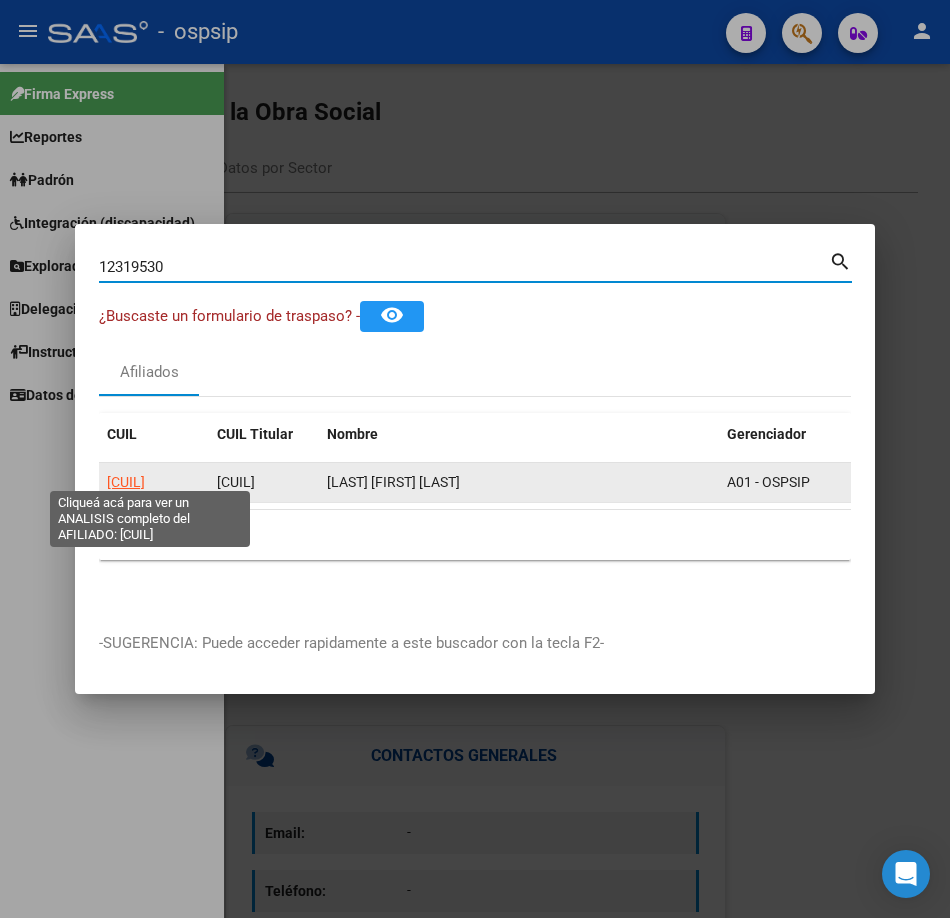 click on "[CUIL]" 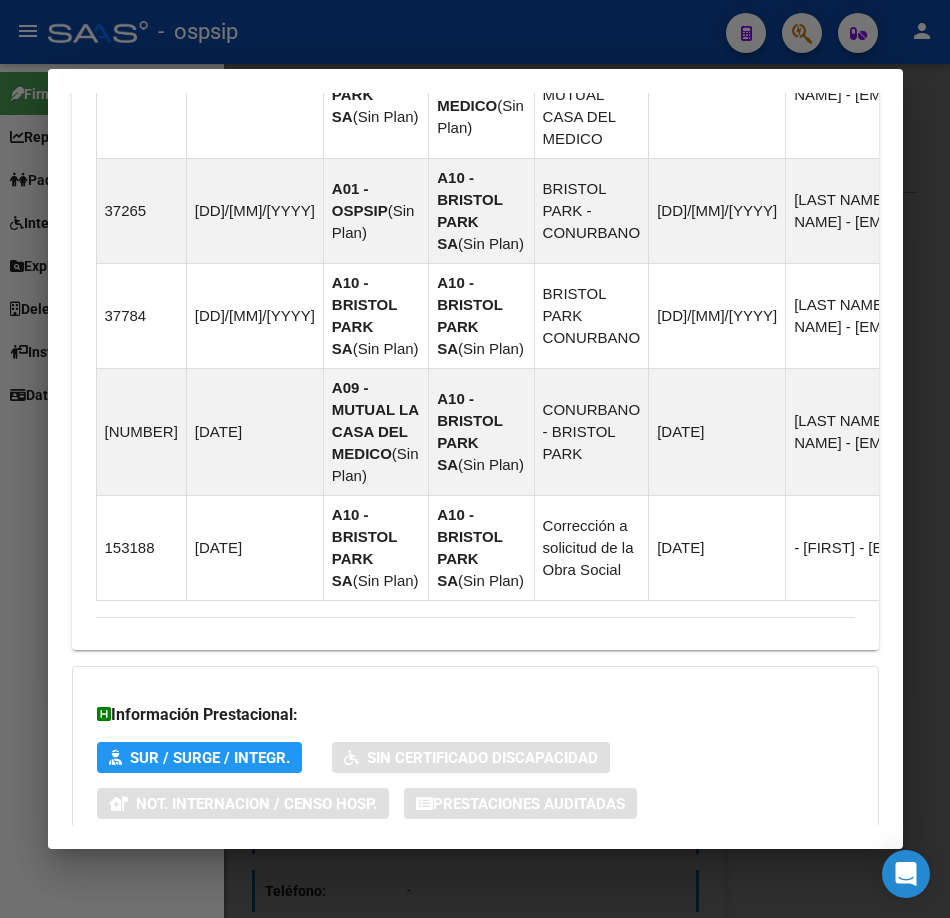 scroll, scrollTop: 1803, scrollLeft: 0, axis: vertical 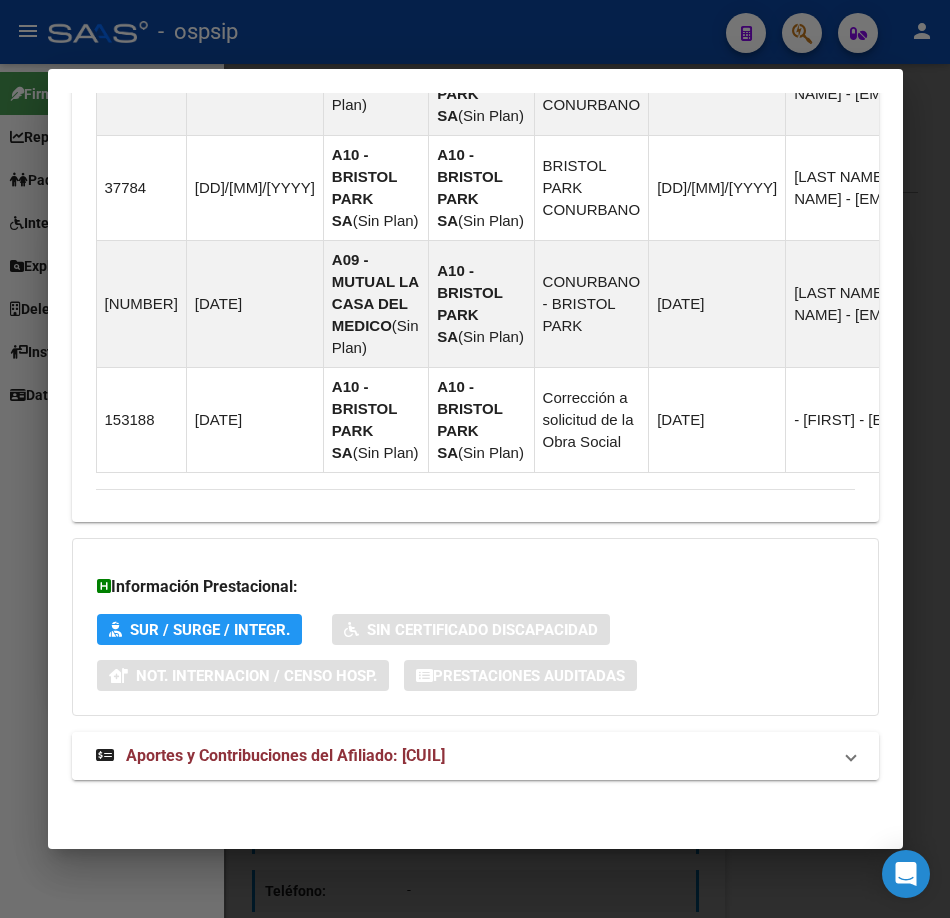 click on "Aportes y Contribuciones del Afiliado: [CUIL]" at bounding box center (475, 756) 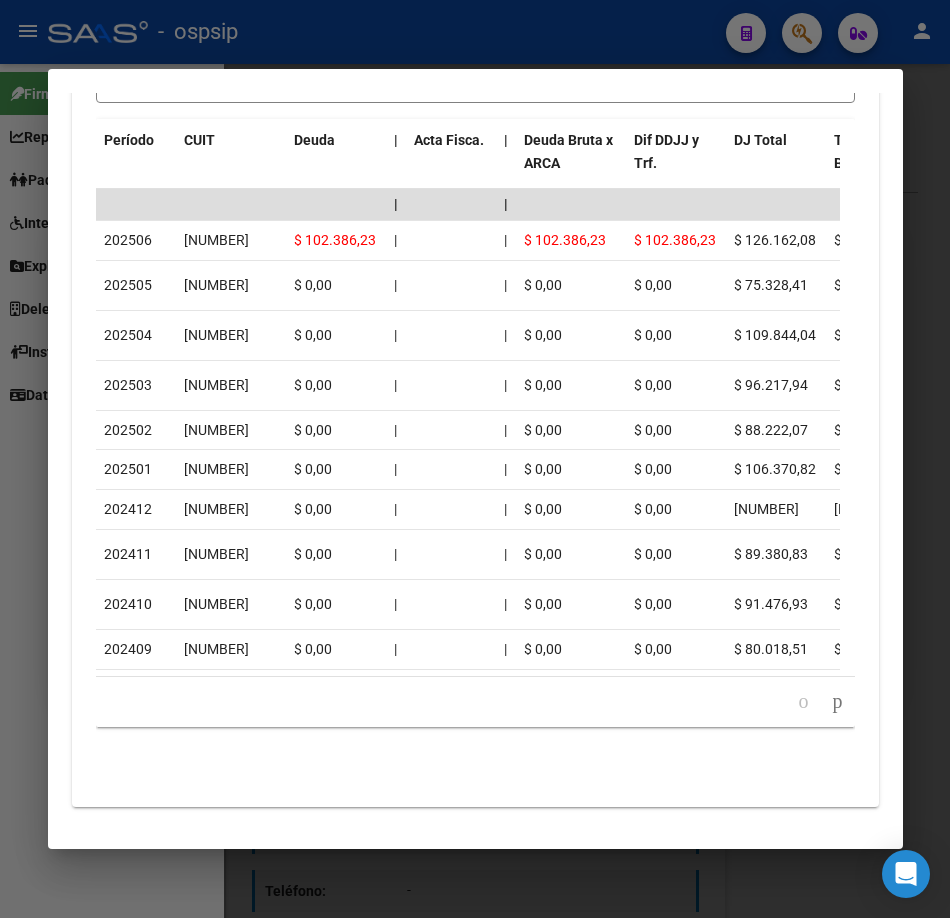 scroll, scrollTop: 2760, scrollLeft: 0, axis: vertical 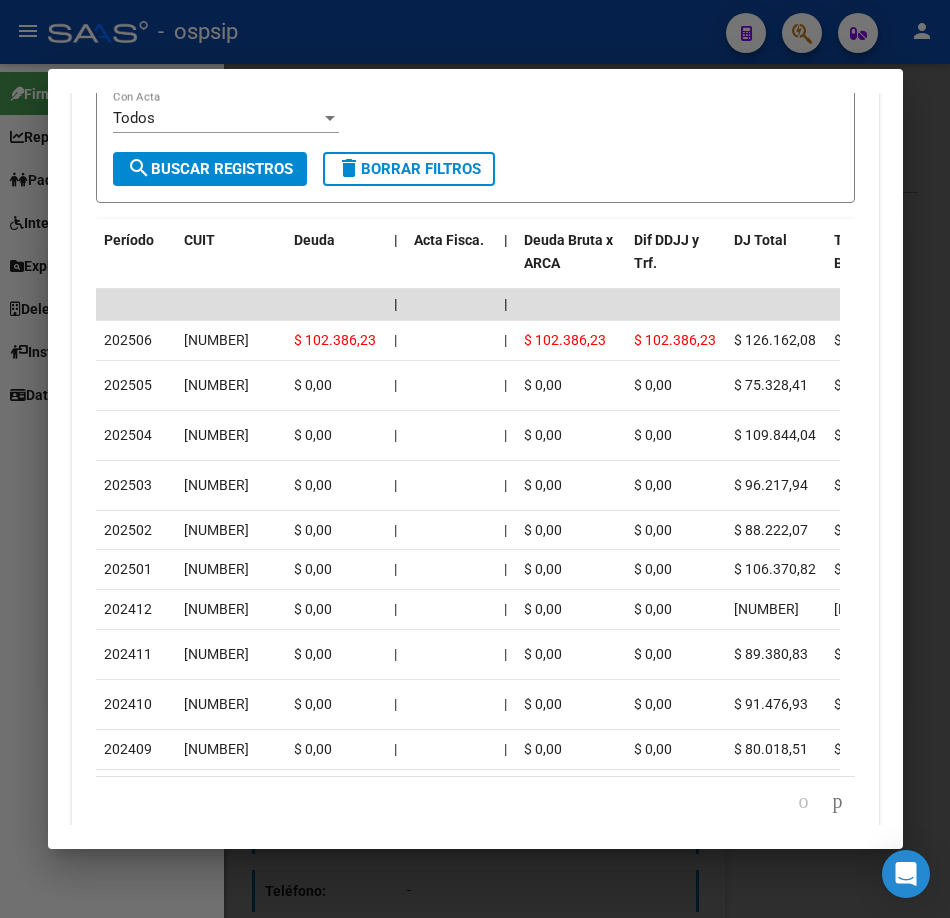 click at bounding box center [475, 459] 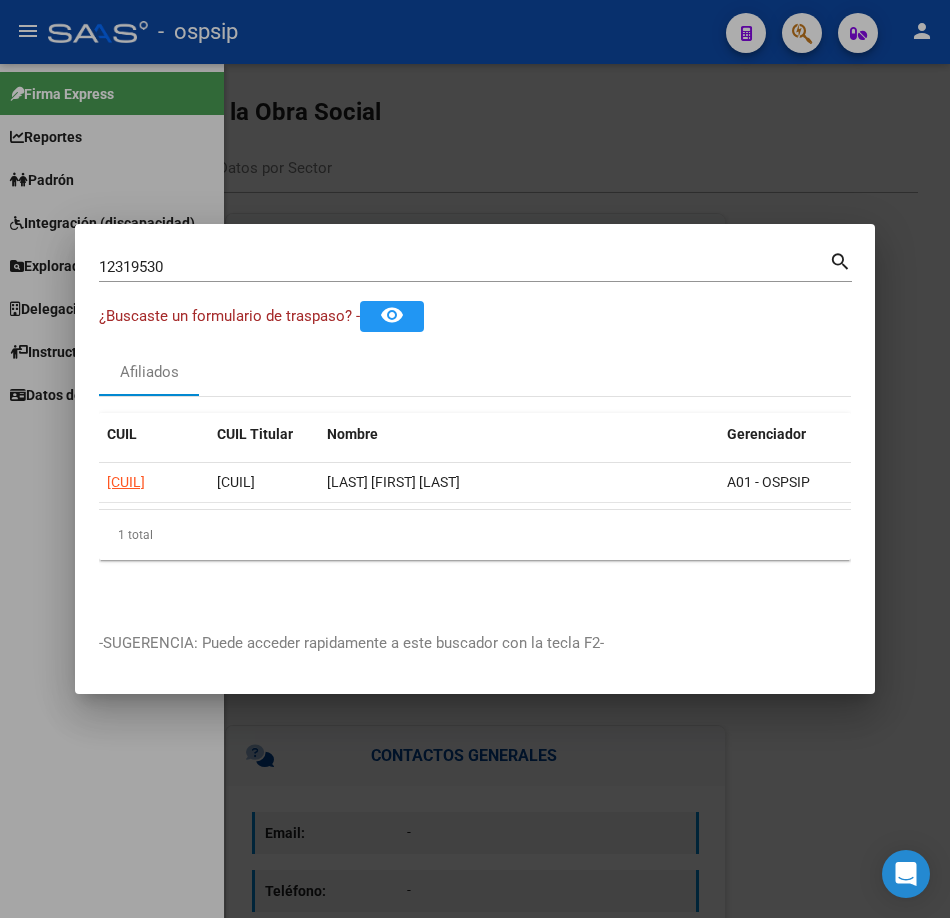 click on "12319530" at bounding box center (464, 267) 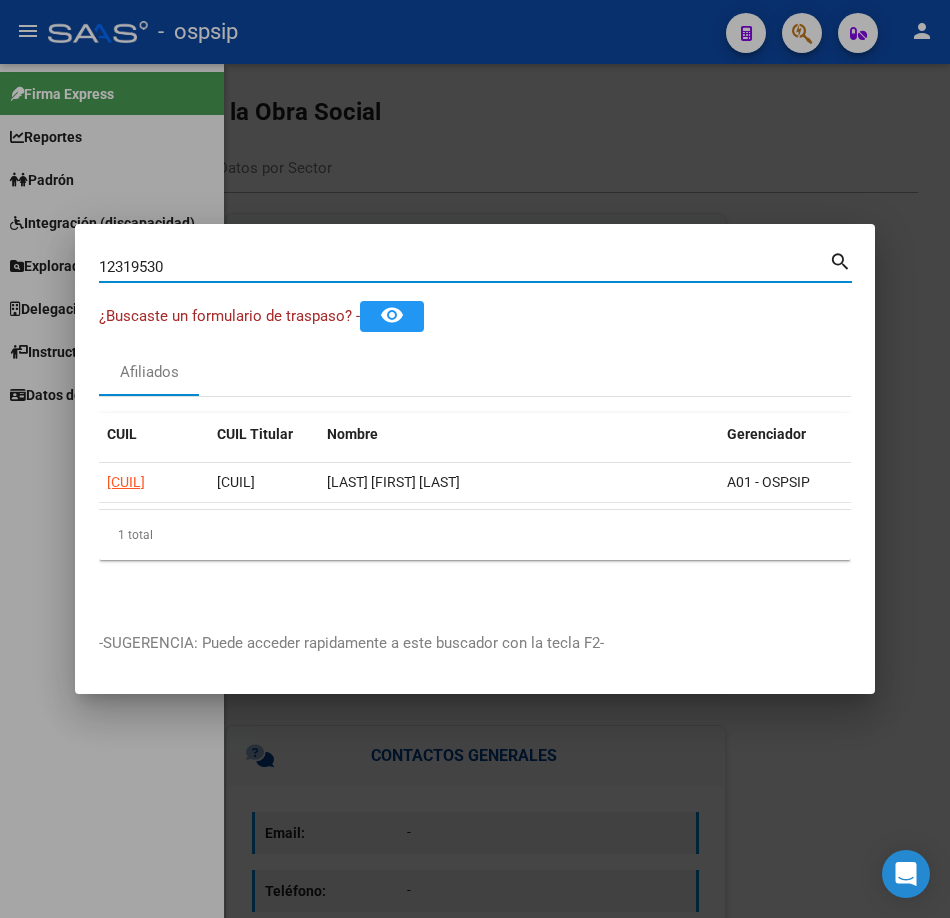 click on "12319530" at bounding box center [464, 267] 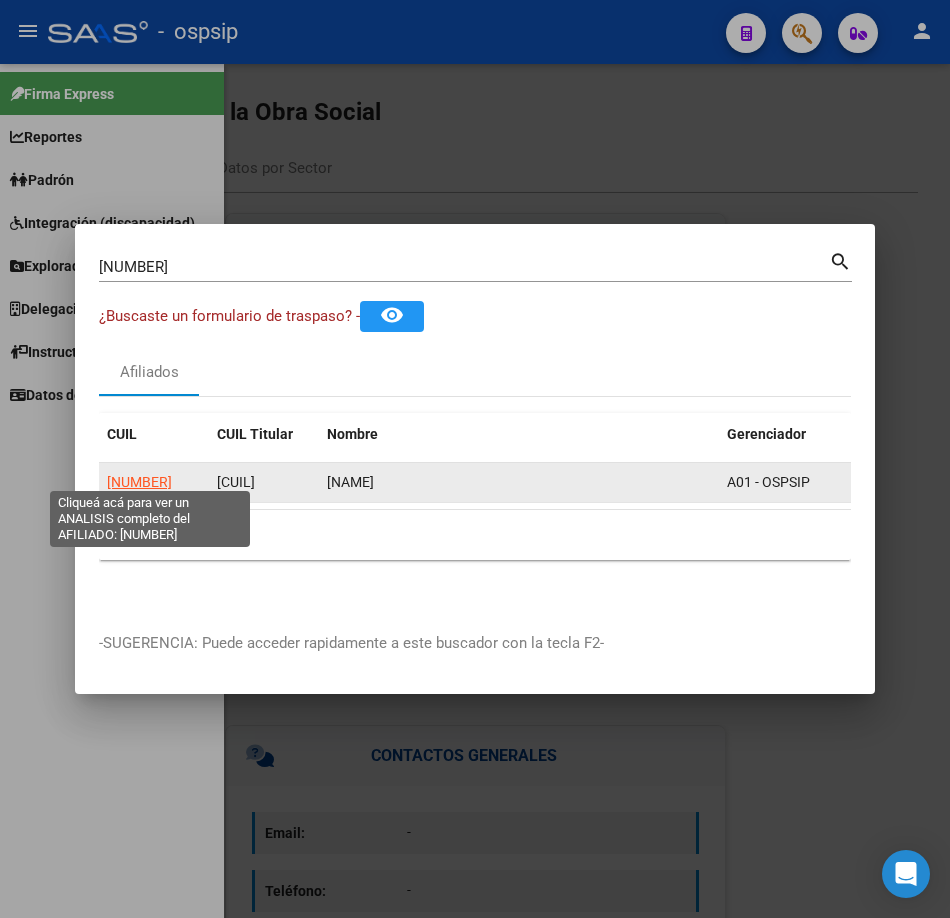 click on "[NUMBER]" 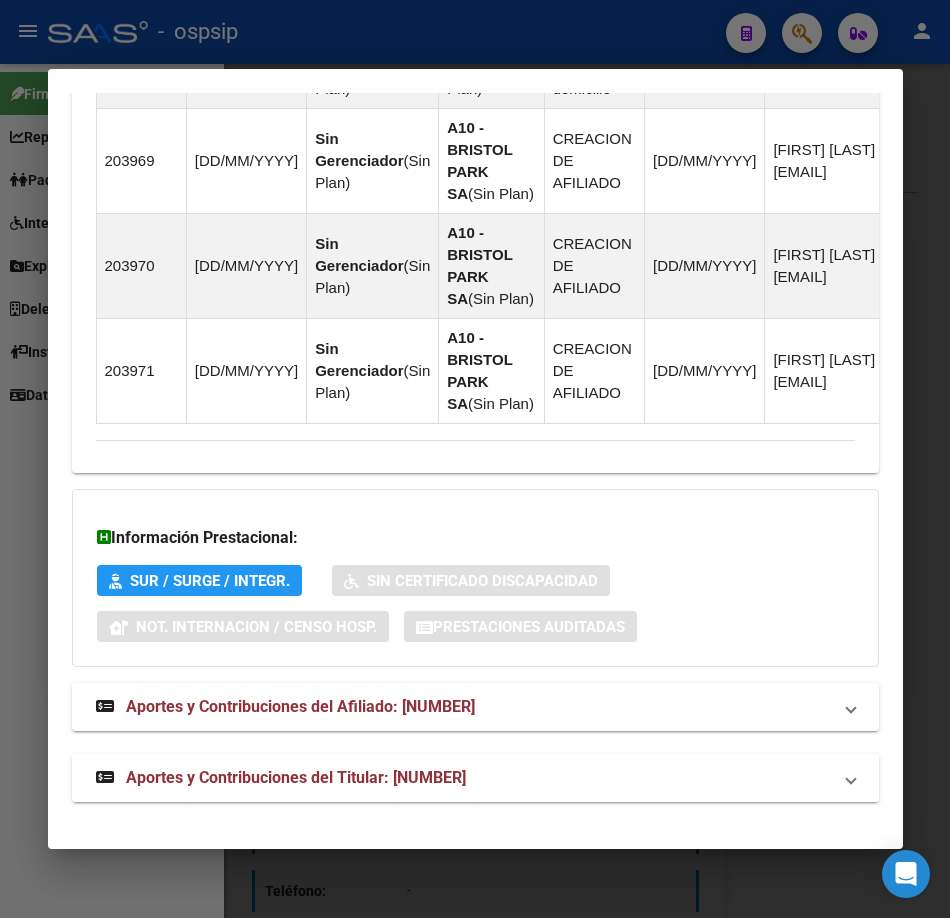 click on "Aportes y Contribuciones del Titular: [NUMBER]" at bounding box center (475, 778) 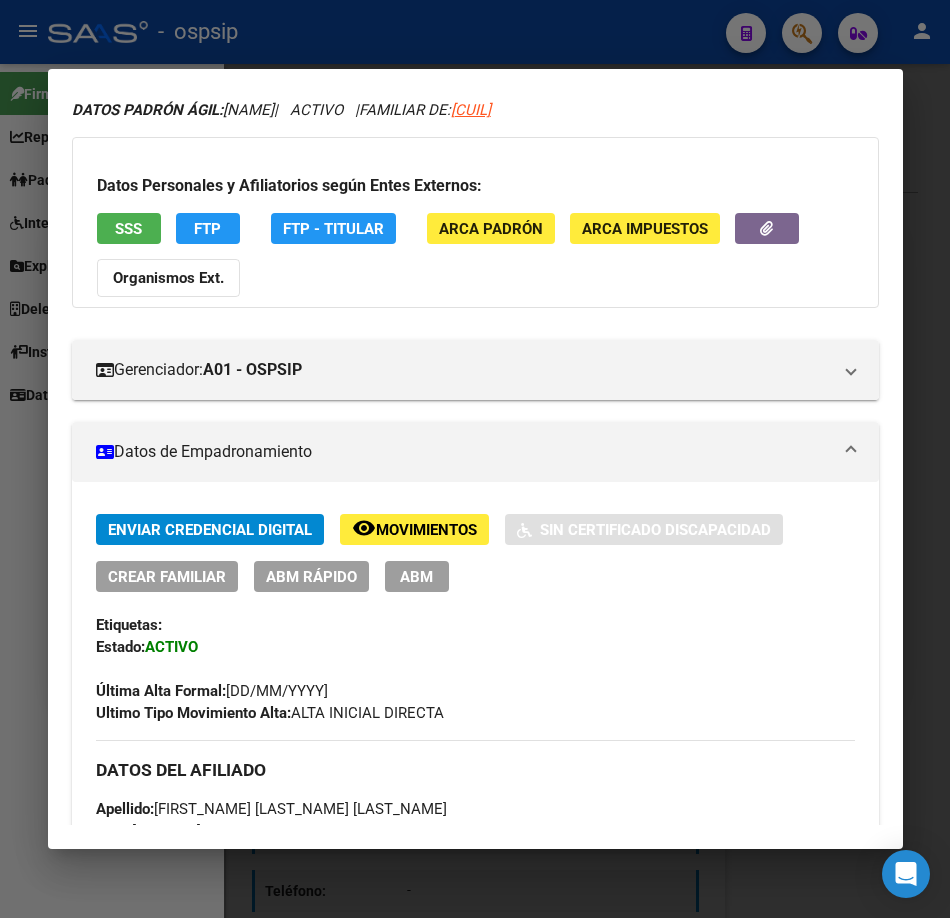 scroll, scrollTop: 0, scrollLeft: 0, axis: both 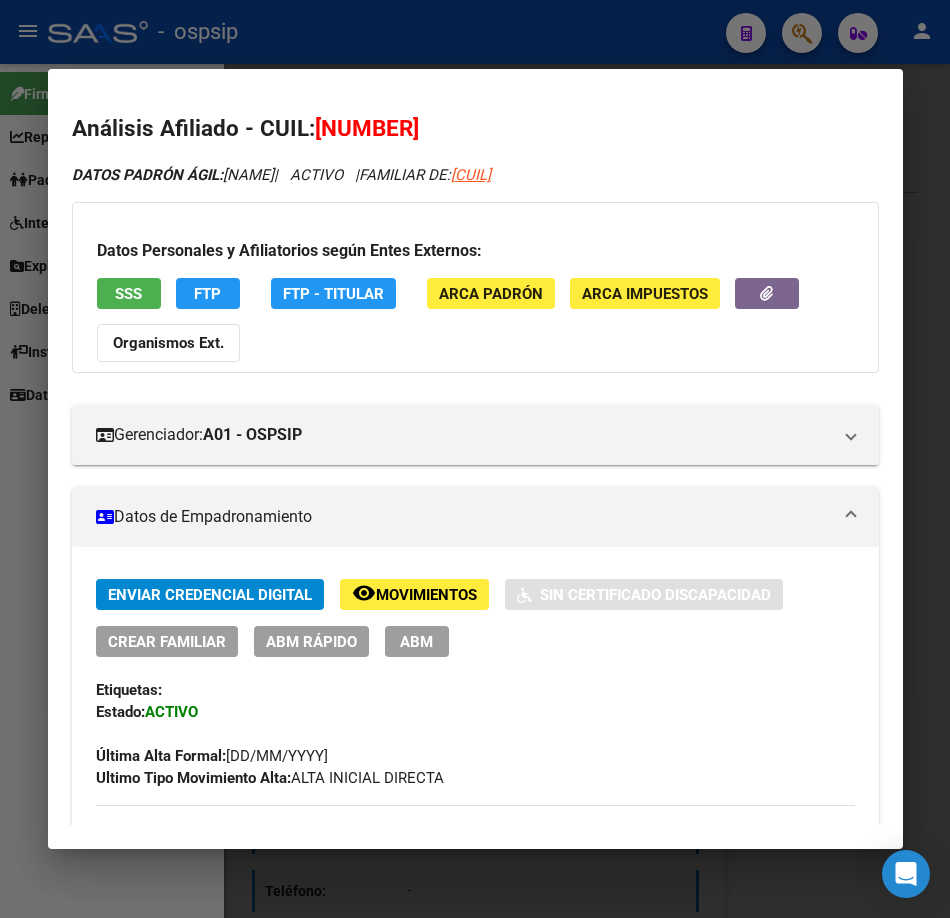 click at bounding box center (475, 459) 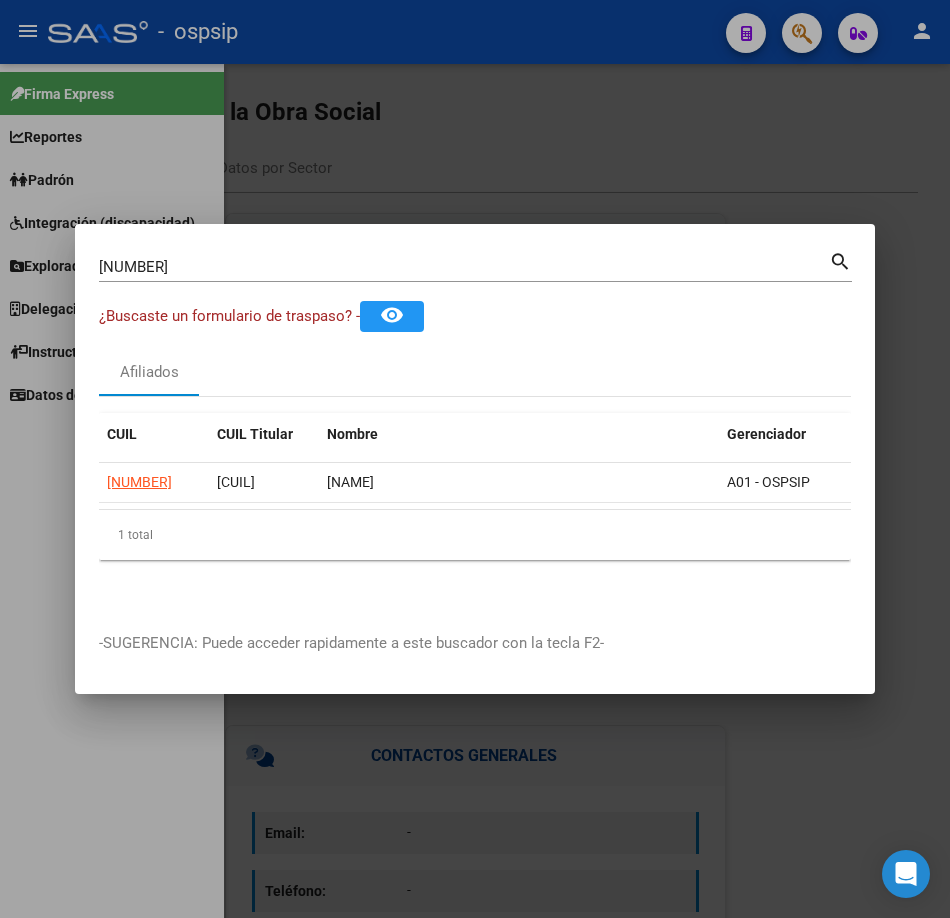 click on "[NUMBER]" 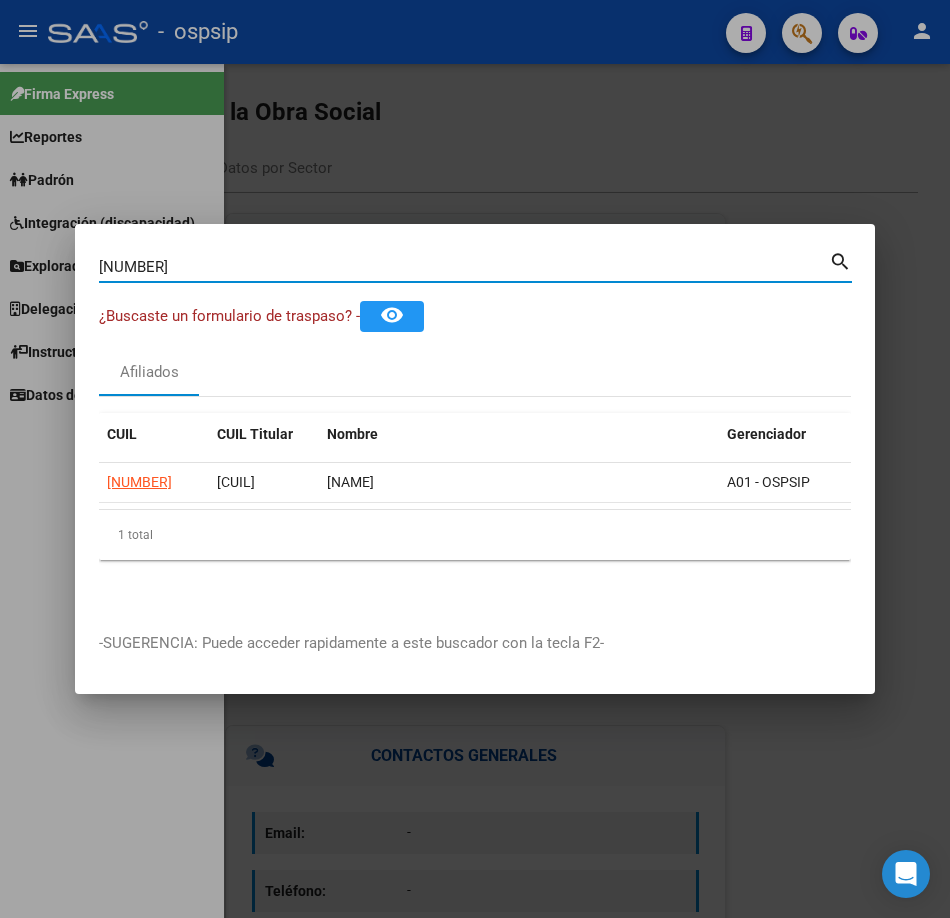 click on "[NUMBER]" at bounding box center [464, 267] 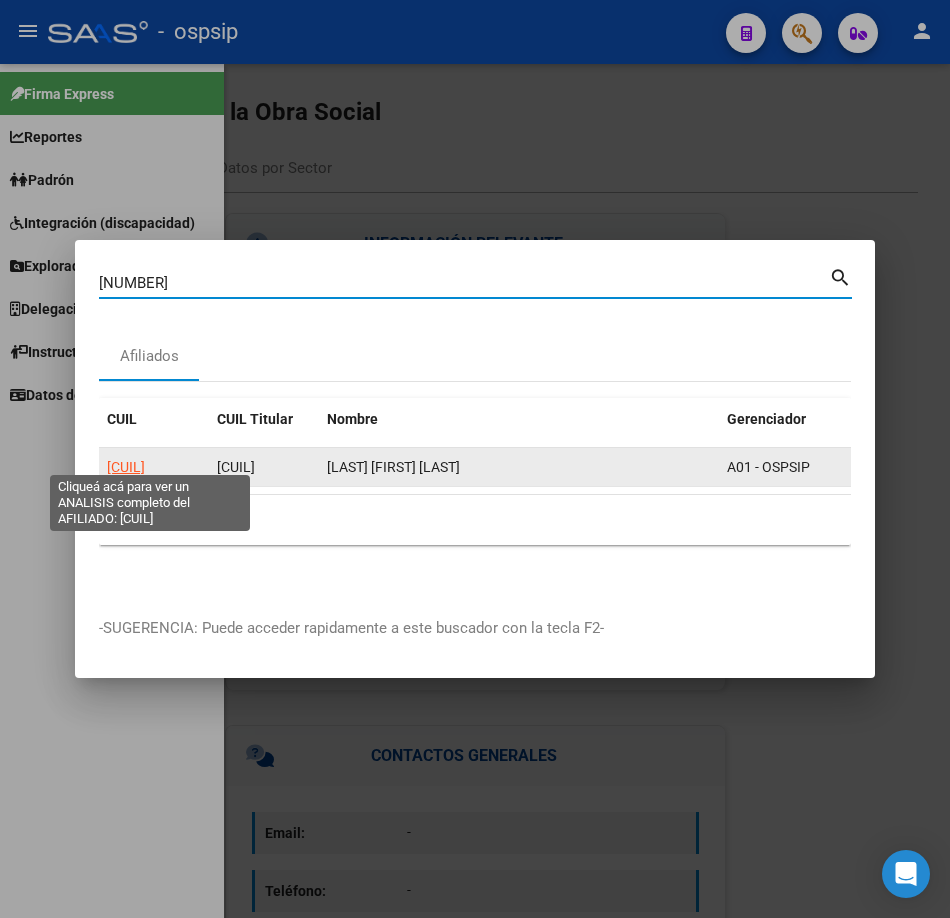 click on "[CUIL]" 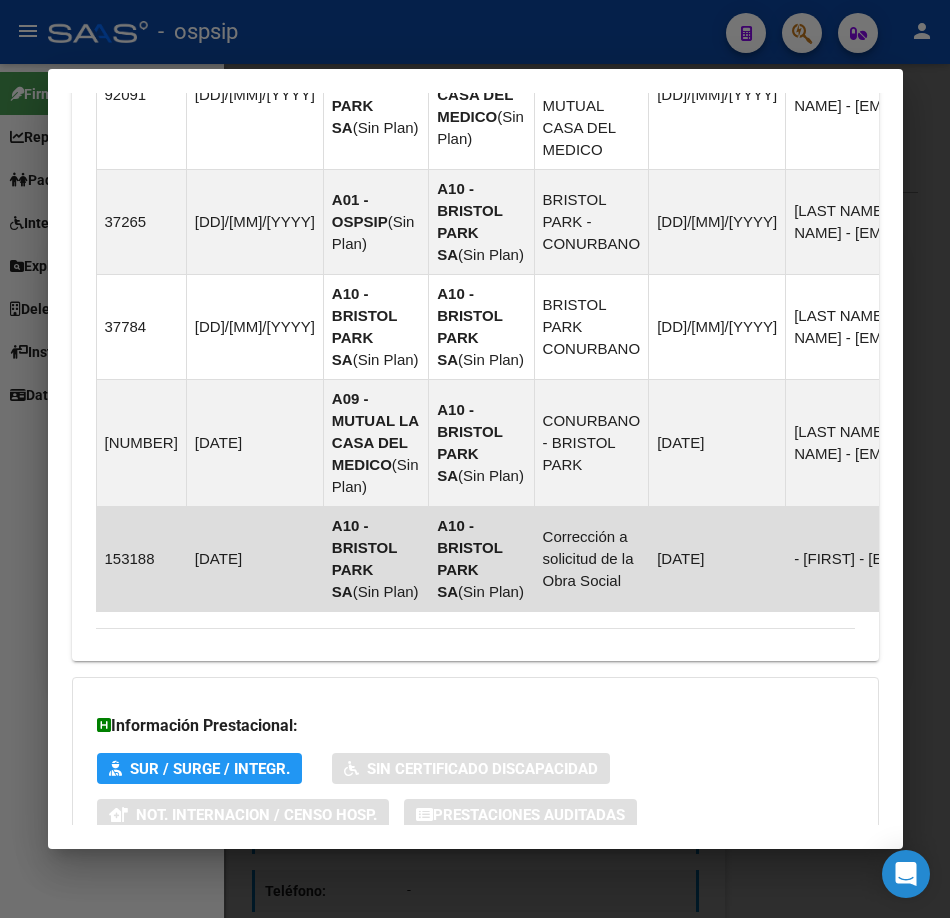scroll, scrollTop: 1803, scrollLeft: 0, axis: vertical 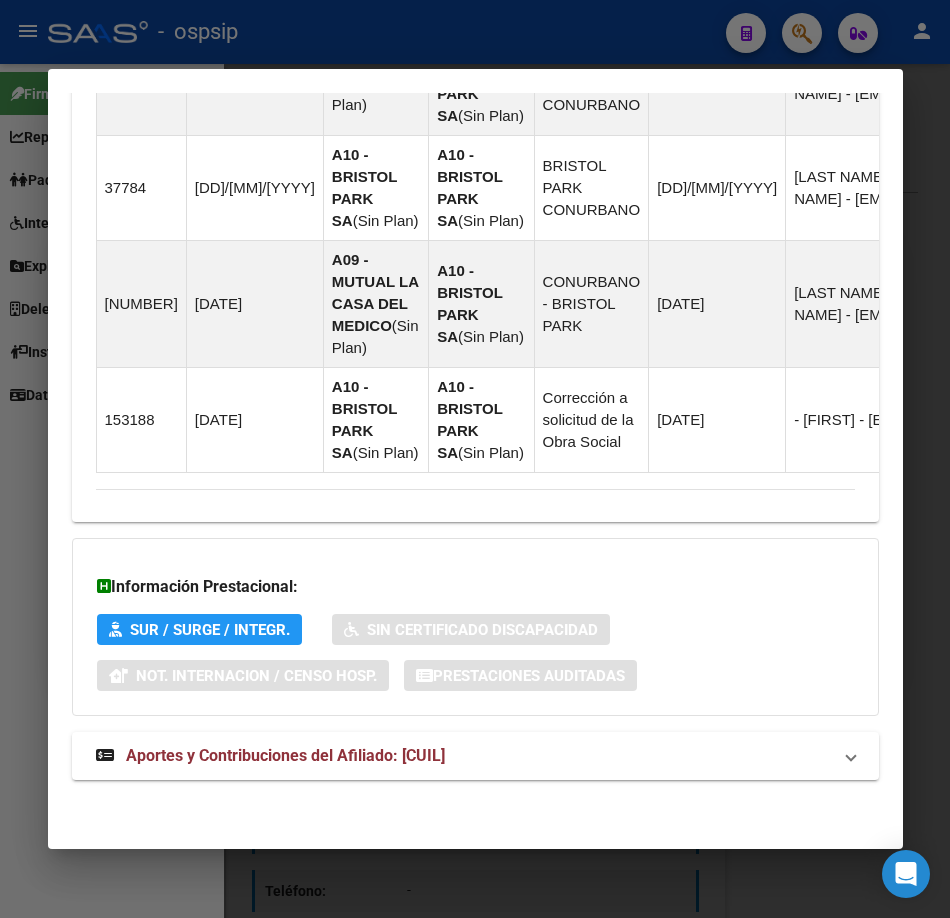 click at bounding box center (475, 459) 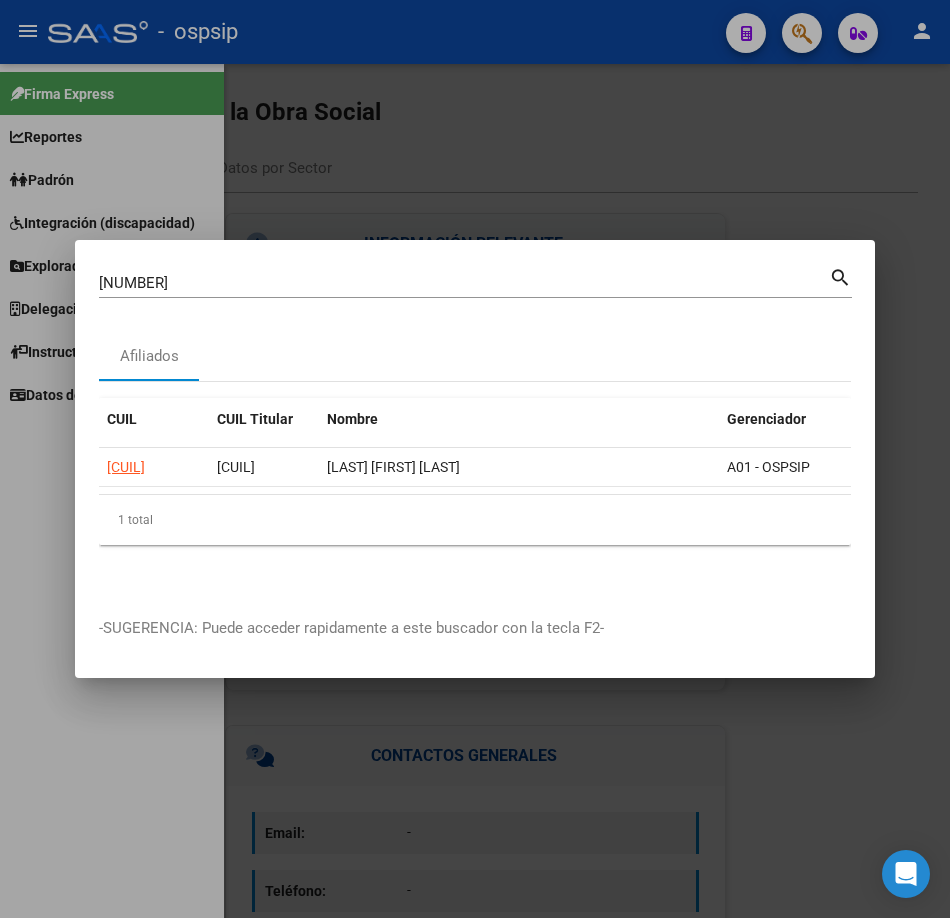 click on "[NUMBER]" at bounding box center (464, 283) 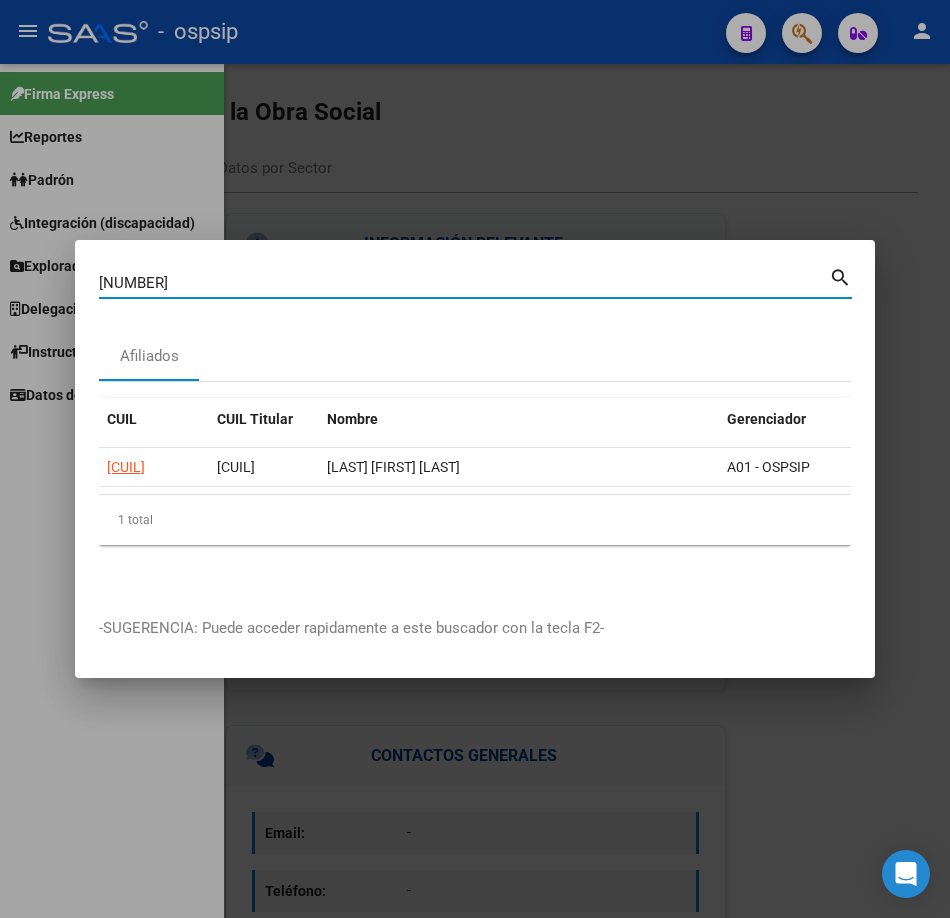 click on "[NUMBER]" at bounding box center [464, 283] 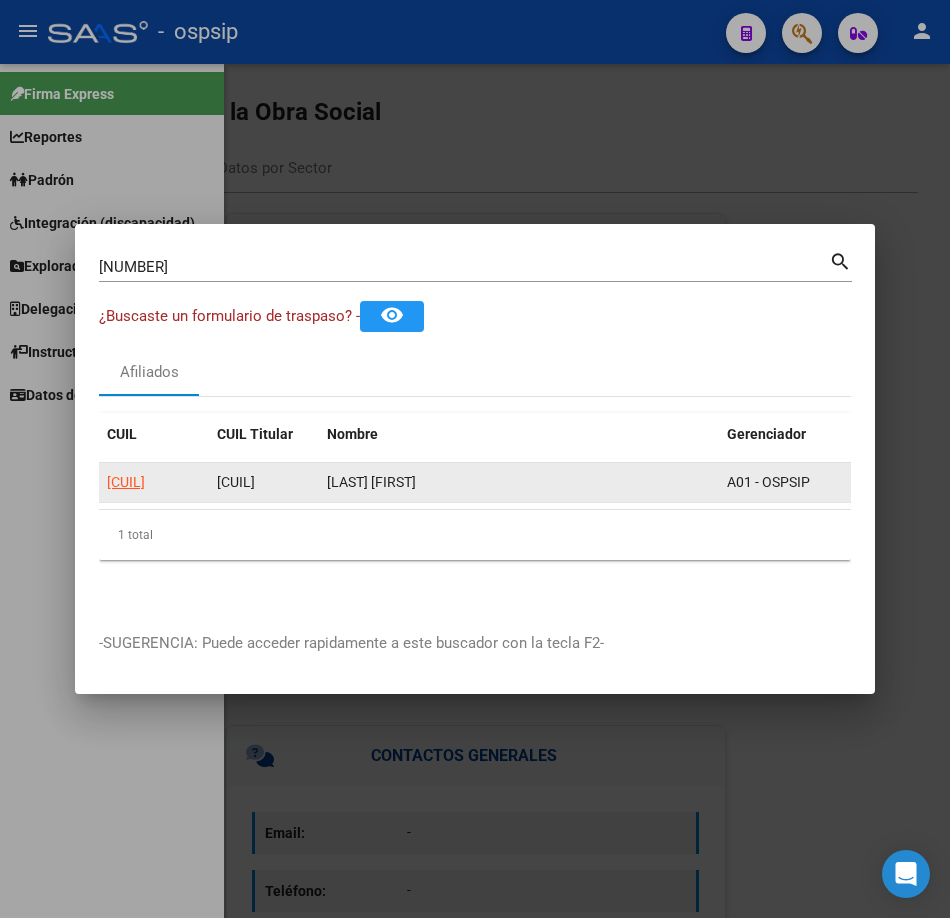 click on "[CUIL]" 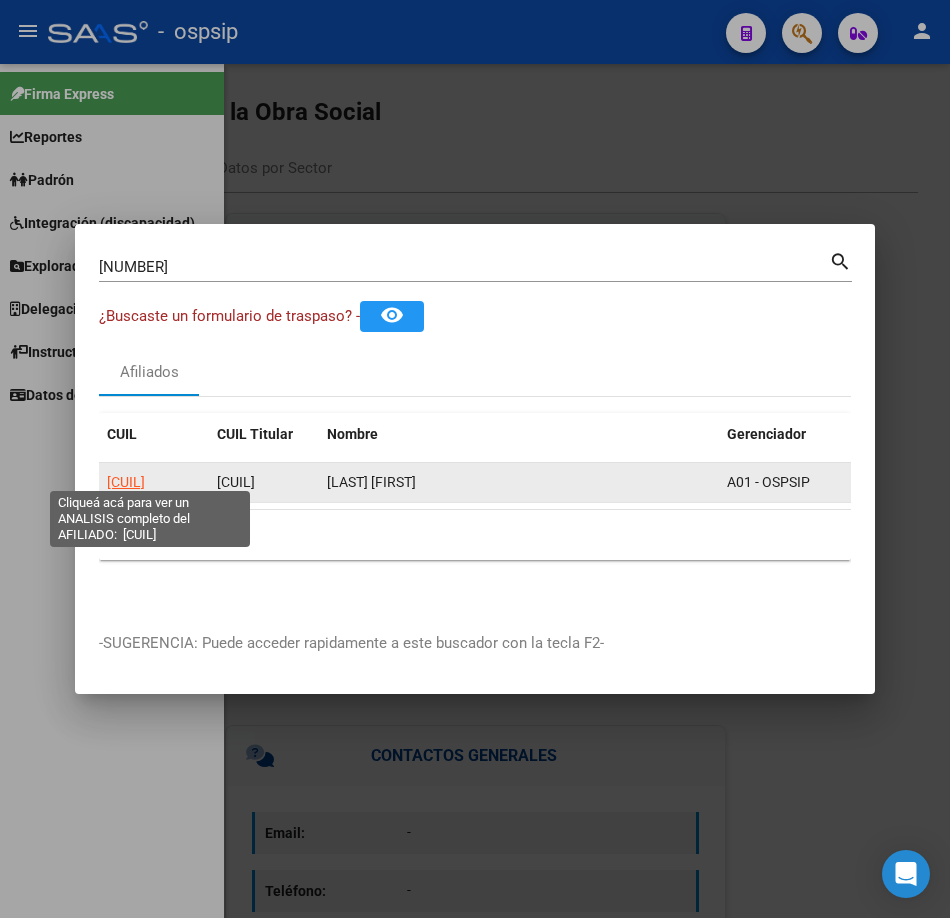 click on "[CUIL]" 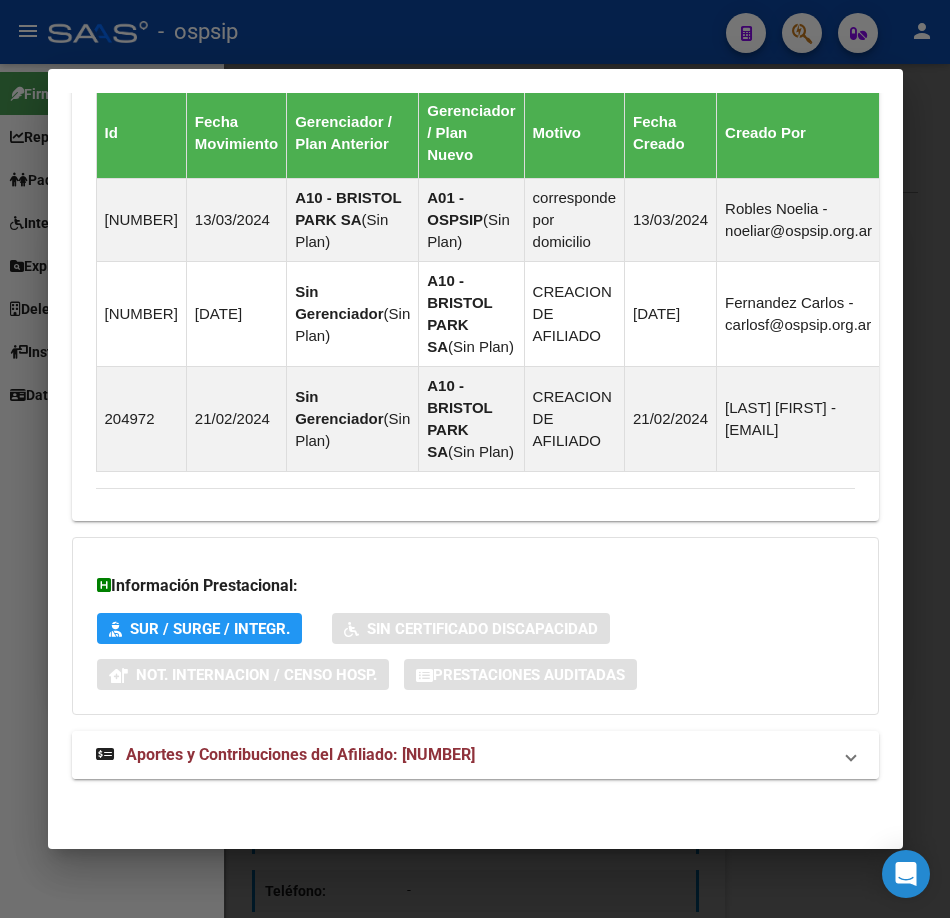 click on "Aportes y Contribuciones del Afiliado: [NUMBER]" at bounding box center [300, 754] 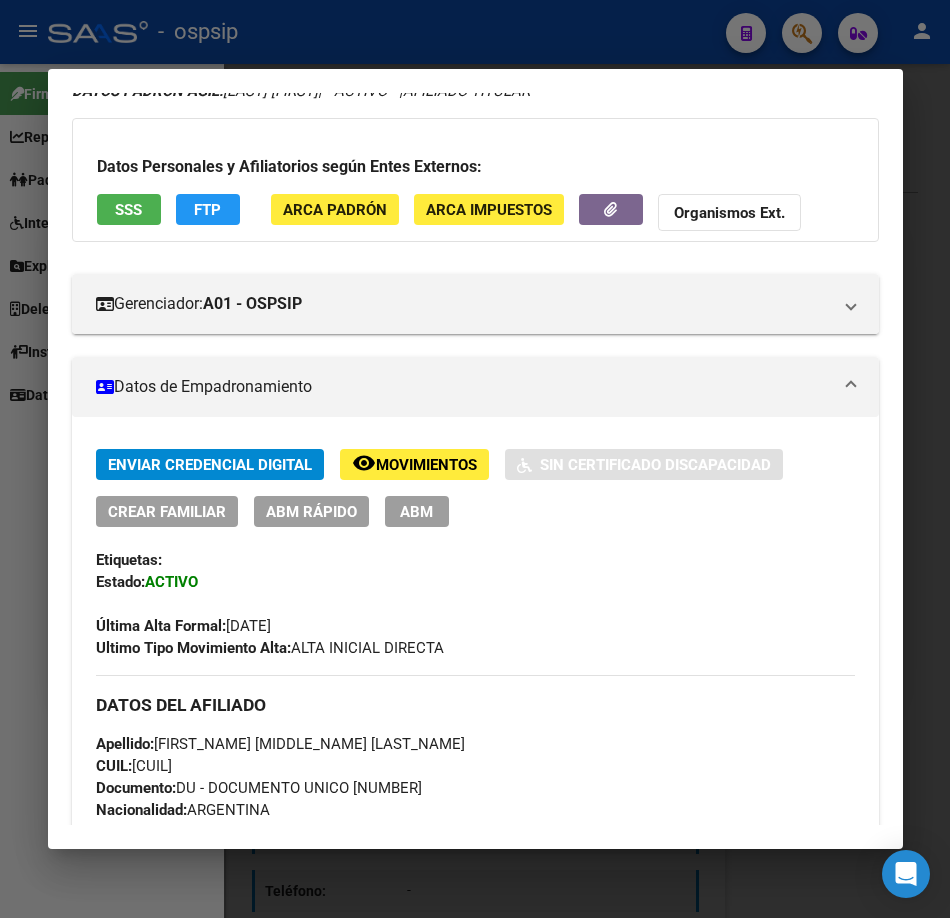 scroll, scrollTop: 0, scrollLeft: 0, axis: both 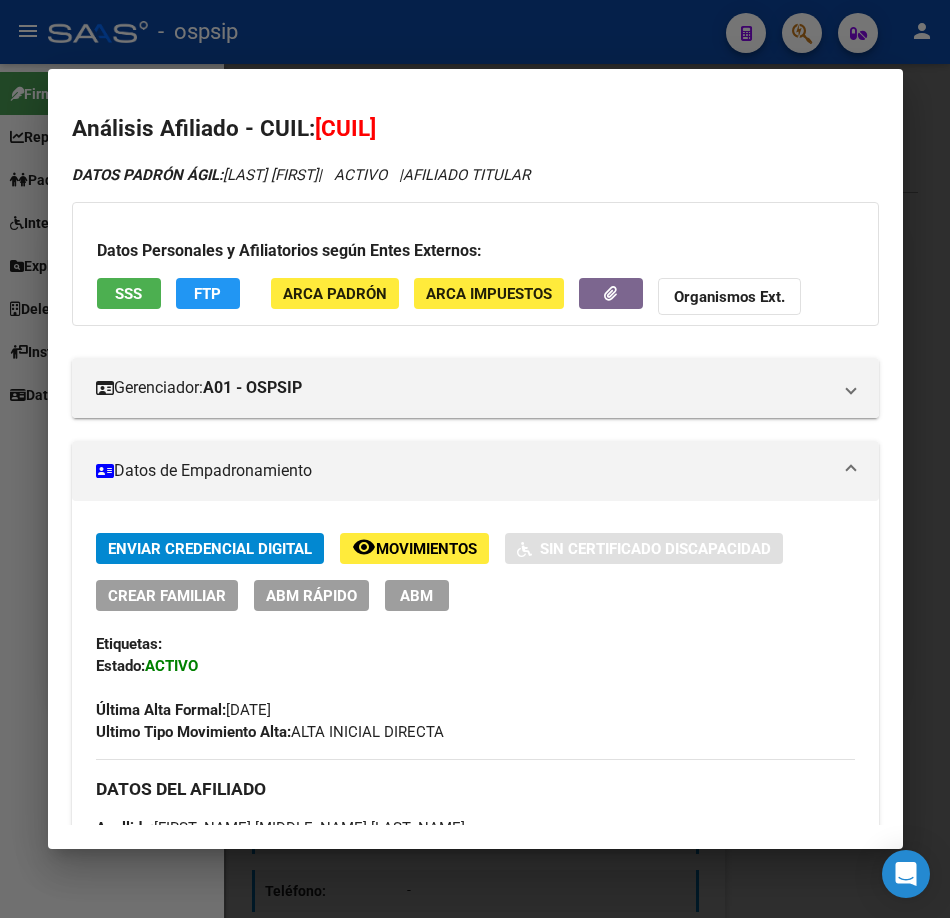 click on "SSS" at bounding box center [128, 294] 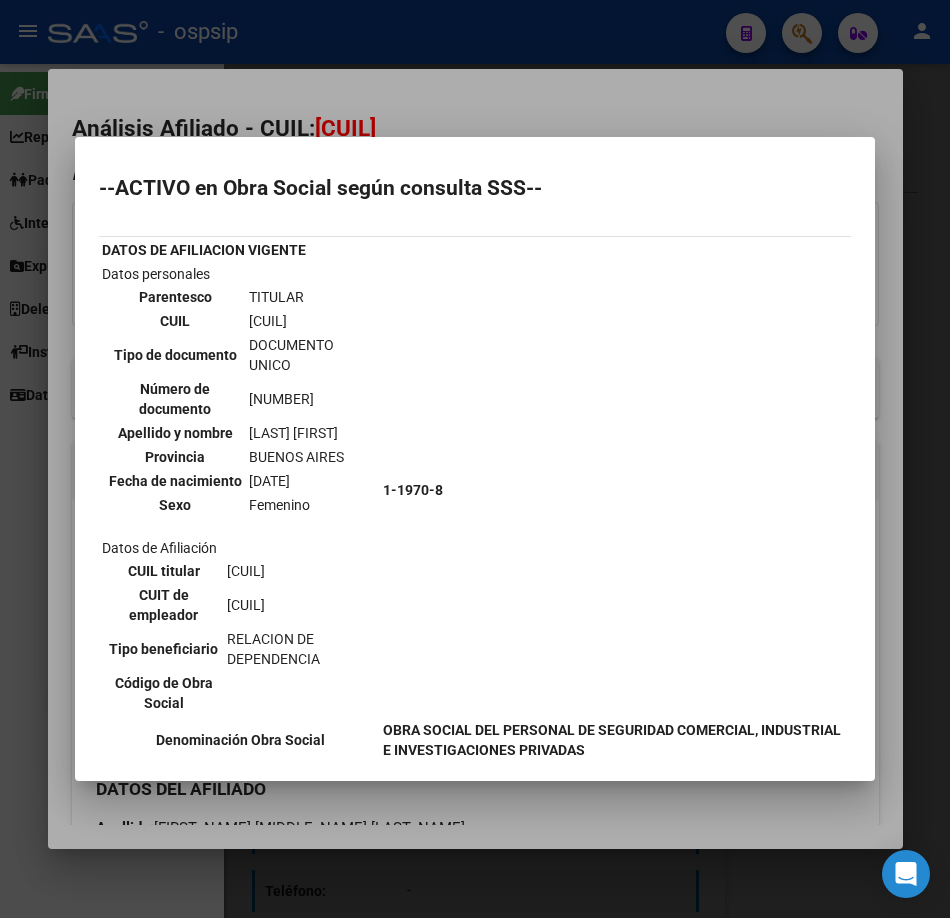 click at bounding box center [475, 459] 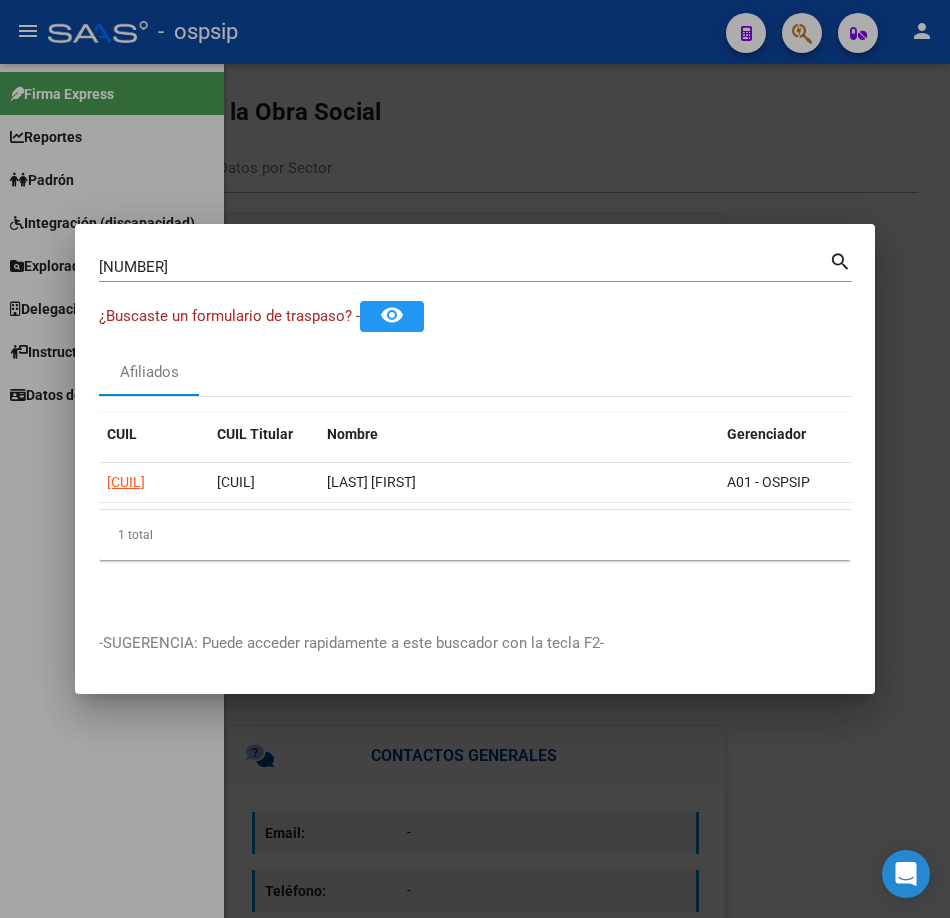 click on "[NUMBER]" at bounding box center (464, 267) 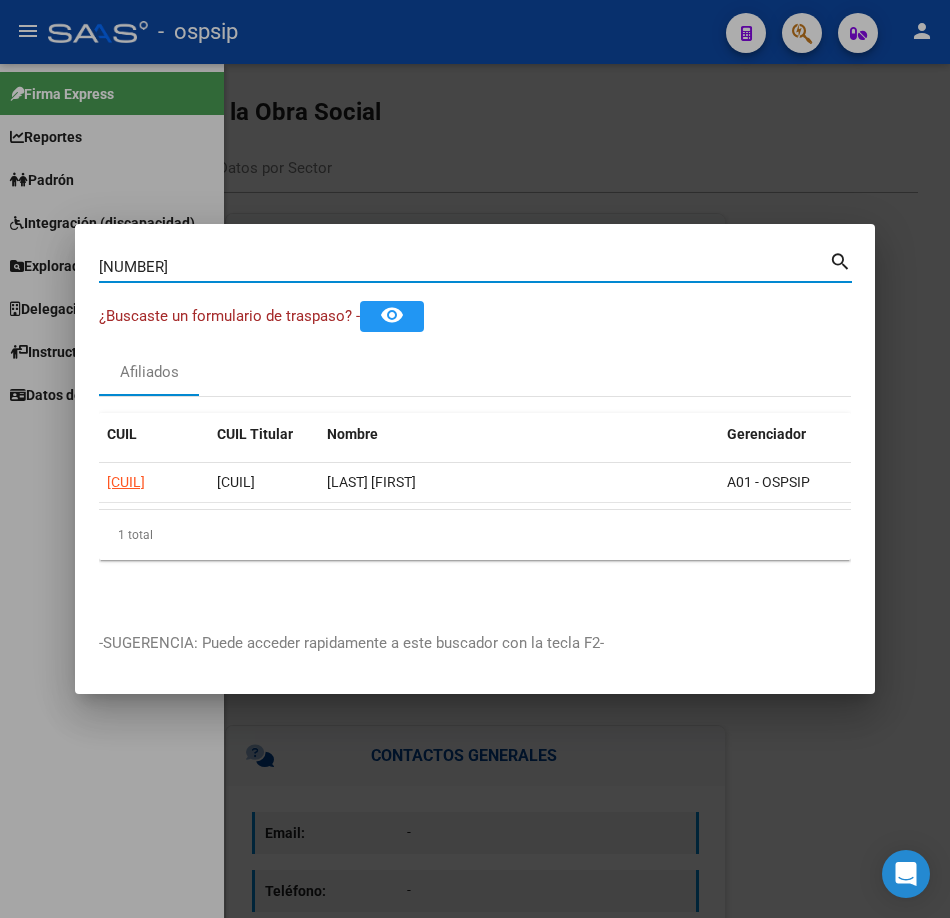 click on "[NUMBER]" at bounding box center (464, 267) 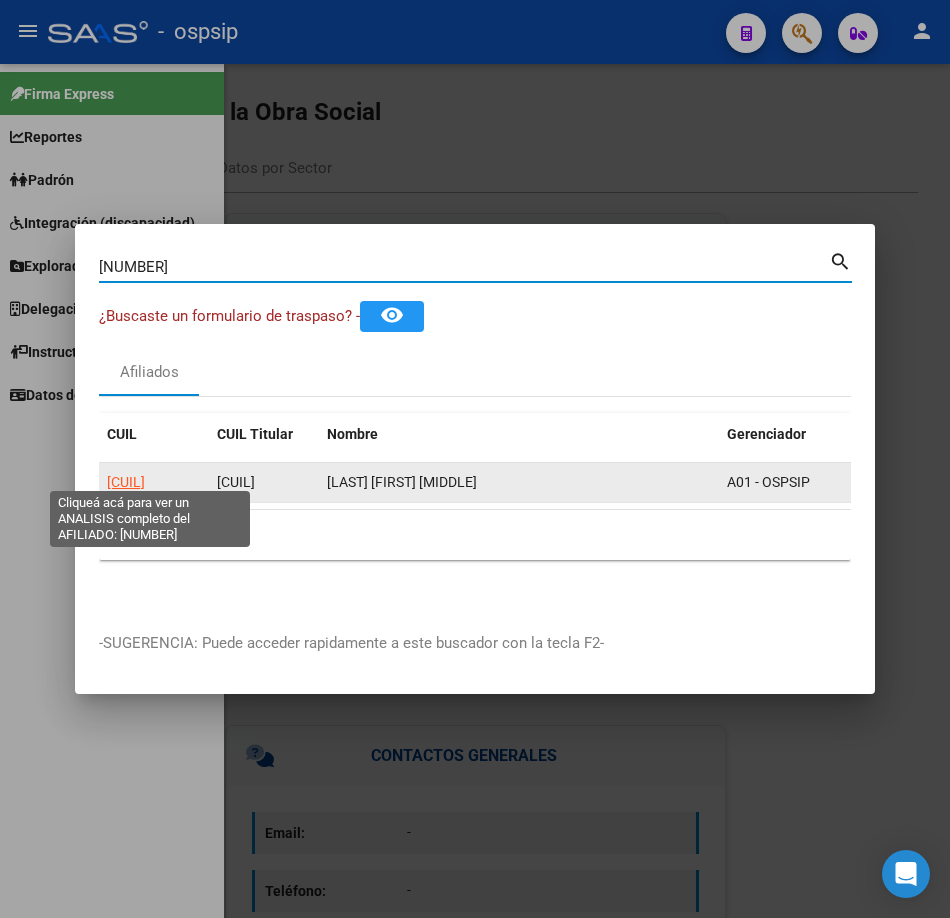 click on "[CUIL]" 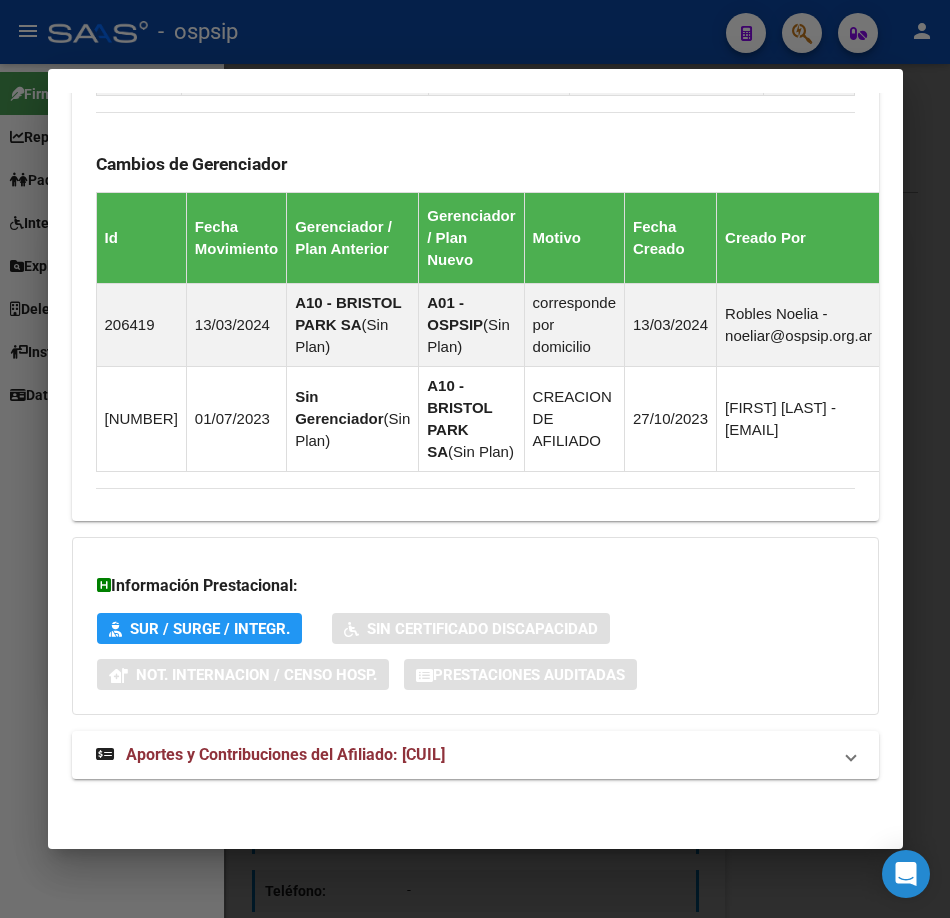 scroll, scrollTop: 1347, scrollLeft: 0, axis: vertical 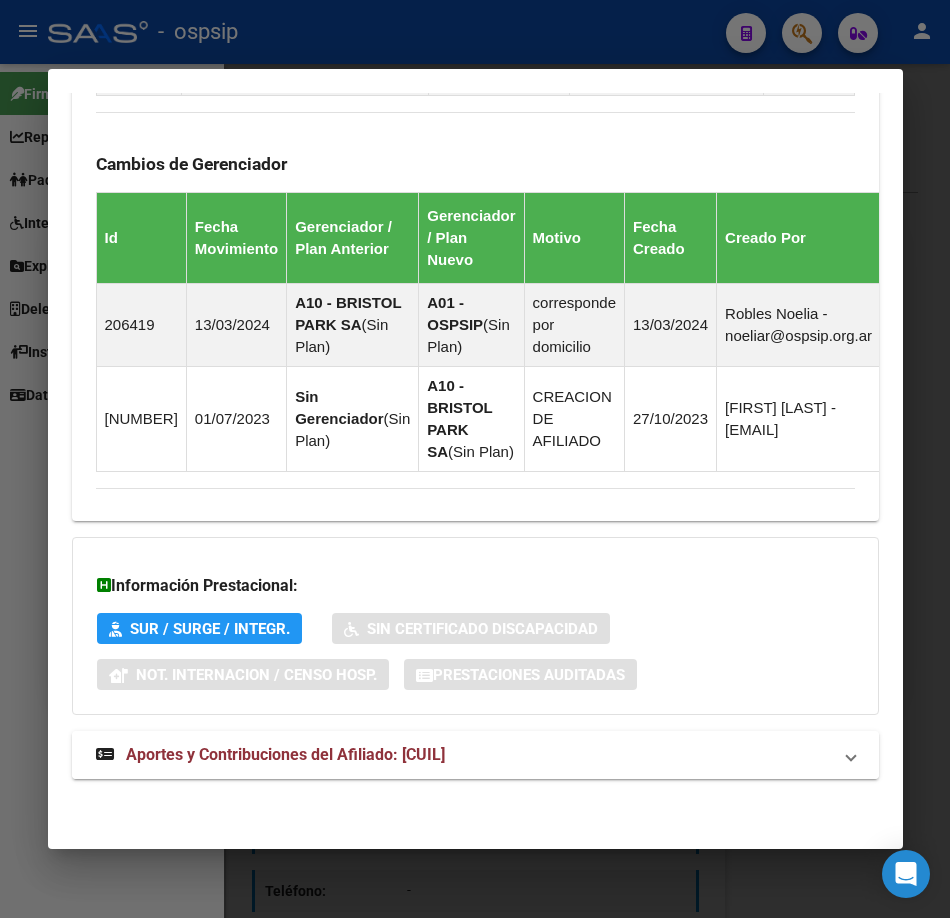 click on "Aportes y Contribuciones del Afiliado: [CUIL]" at bounding box center (475, 755) 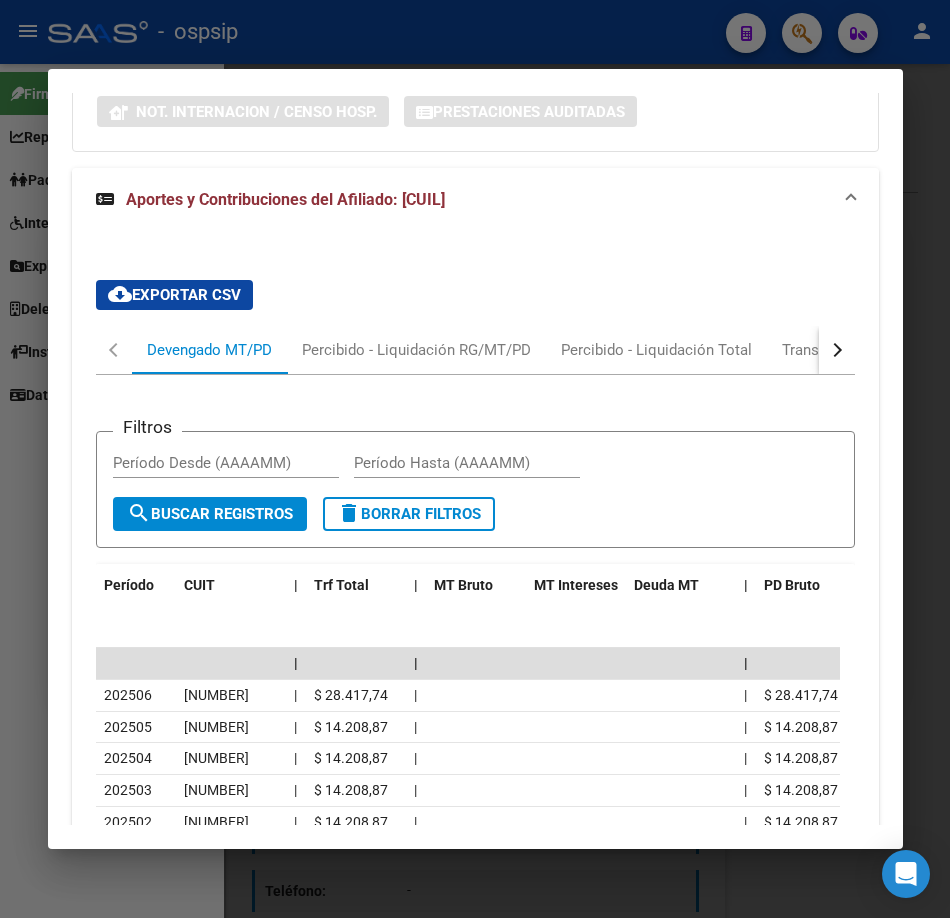 scroll, scrollTop: 1989, scrollLeft: 0, axis: vertical 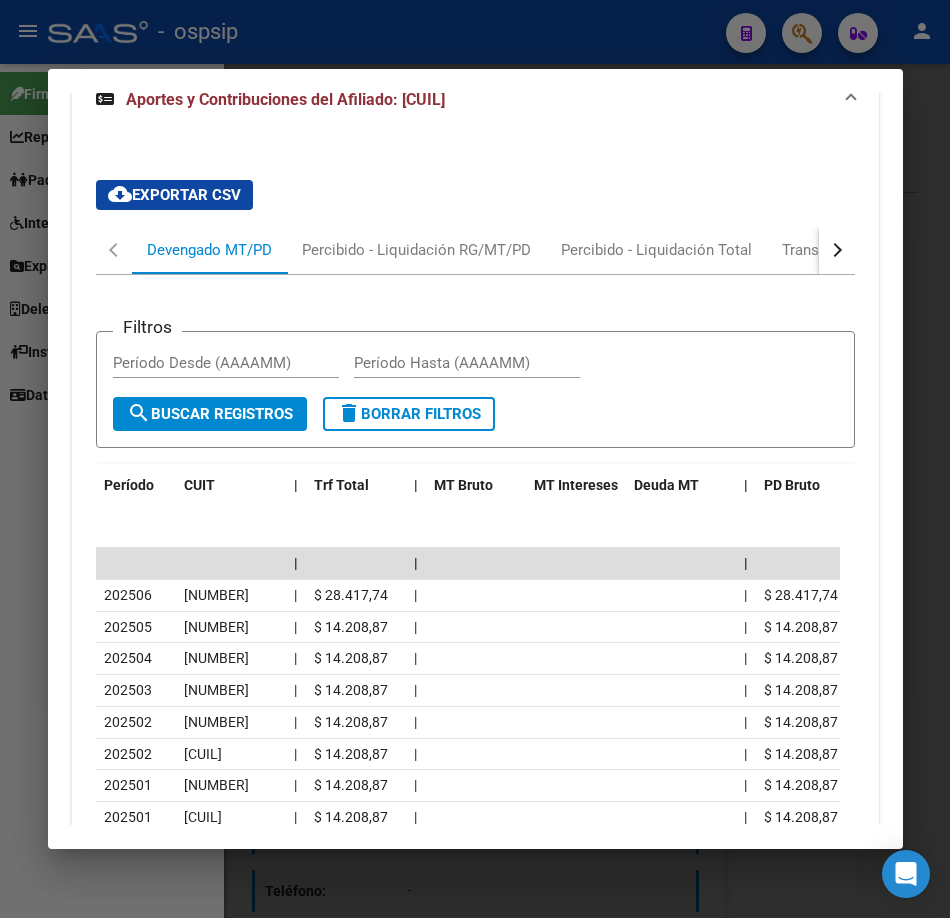 click on "Análisis Afiliado - CUIL:  [CUIL] DATOS PADRÓN ÁGIL:  [FIRST] [LAST]     |   ACTIVO   |     AFILIADO TITULAR  Datos Personales y Afiliatorios según Entes Externos: SSS FTP ARCA Padrón ARCA Impuestos Organismos Ext.    Gerenciador:      A01 - OSPSIP Atención telefónica: Atención emergencias: Otros Datos Útiles:    Datos de Empadronamiento  Enviar Credencial Digital remove_red_eye Movimientos    Sin Certificado Discapacidad Crear Familiar ABM Rápido ABM Etiquetas: Estado: ACTIVO Última Alta Formal:  [DATE] Ultimo Tipo Movimiento Alta:  ALTA INICIAL DIRECTA DATOS DEL AFILIADO Apellido:  [FIRST] [LAST] CUIL:  [CUIL] Documento:  DU - DOCUMENTO UNICO [NUMBER]  Nacionalidad:  ARGENTINA Parentesco:  0 - Titular Estado Civil:  Soltero Discapacitado:    NO (00) Sexo:  F Nacimiento:  [DATE] Edad:  53  NO TIENE TELEFONOS REGISTRADOS Provincia:  Buenos Aires Localidad:  GREGORIO DE LAFERRERE Código Postal:  1757 Calle:  CJAL PEDRO GOMEZ 5050 DATOS GRUPO FAMILIAR Id" at bounding box center (475, 459) 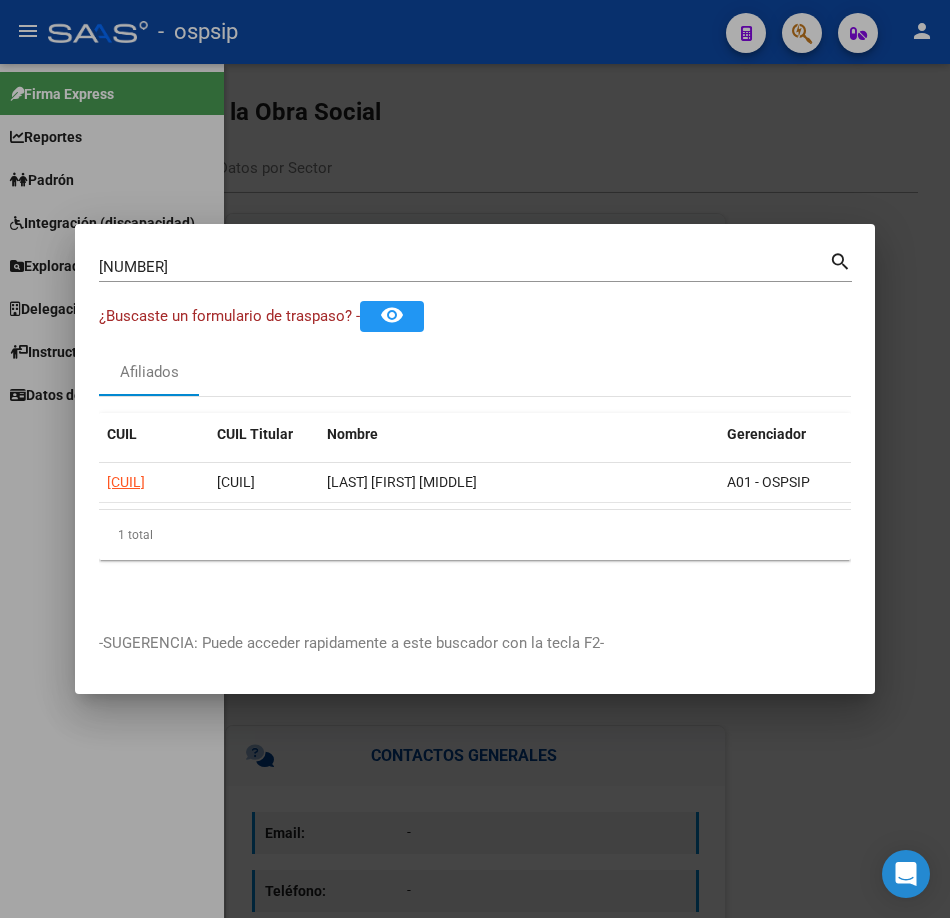 click on "[NUMBER]" at bounding box center [464, 267] 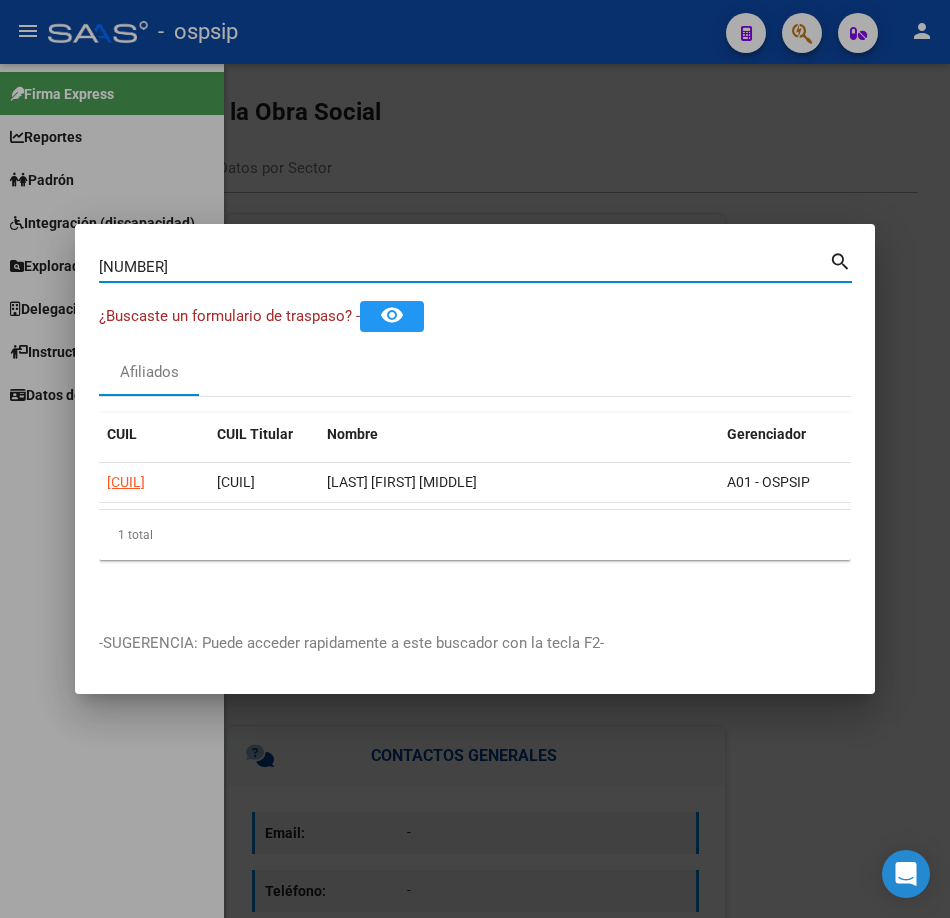 click on "[NUMBER]" at bounding box center (464, 267) 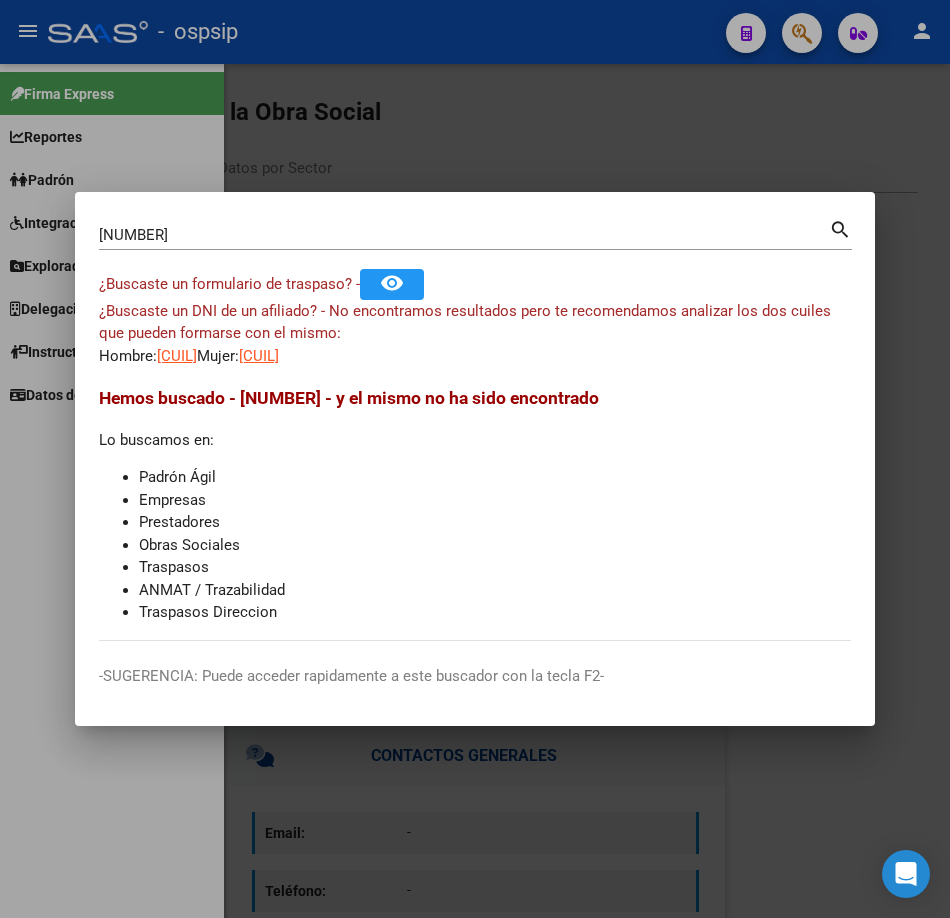 click on "¿Buscaste un DNI de un afiliado? - No encontramos resultados pero te recomendamos analizar los dos cuiles que pueden formarse con el mismo:  Hombre:  [CUIL]     Mujer:  [CUIL]" at bounding box center [475, 334] 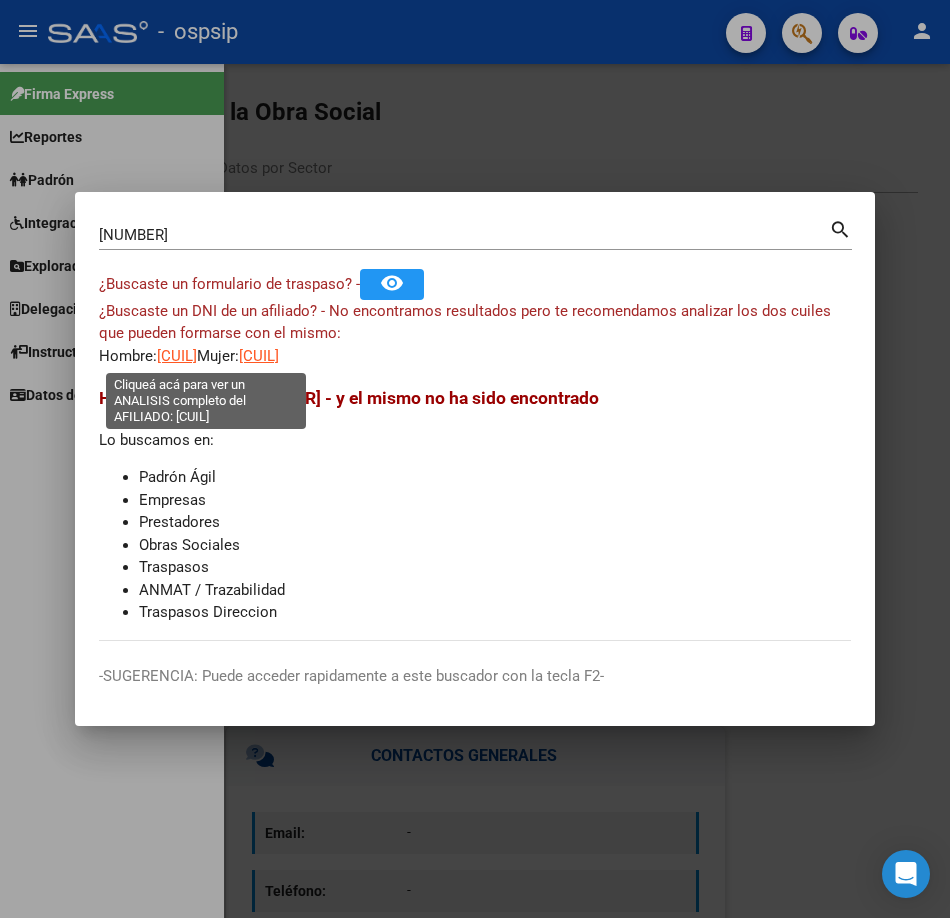 click on "[CUIL]" at bounding box center (177, 356) 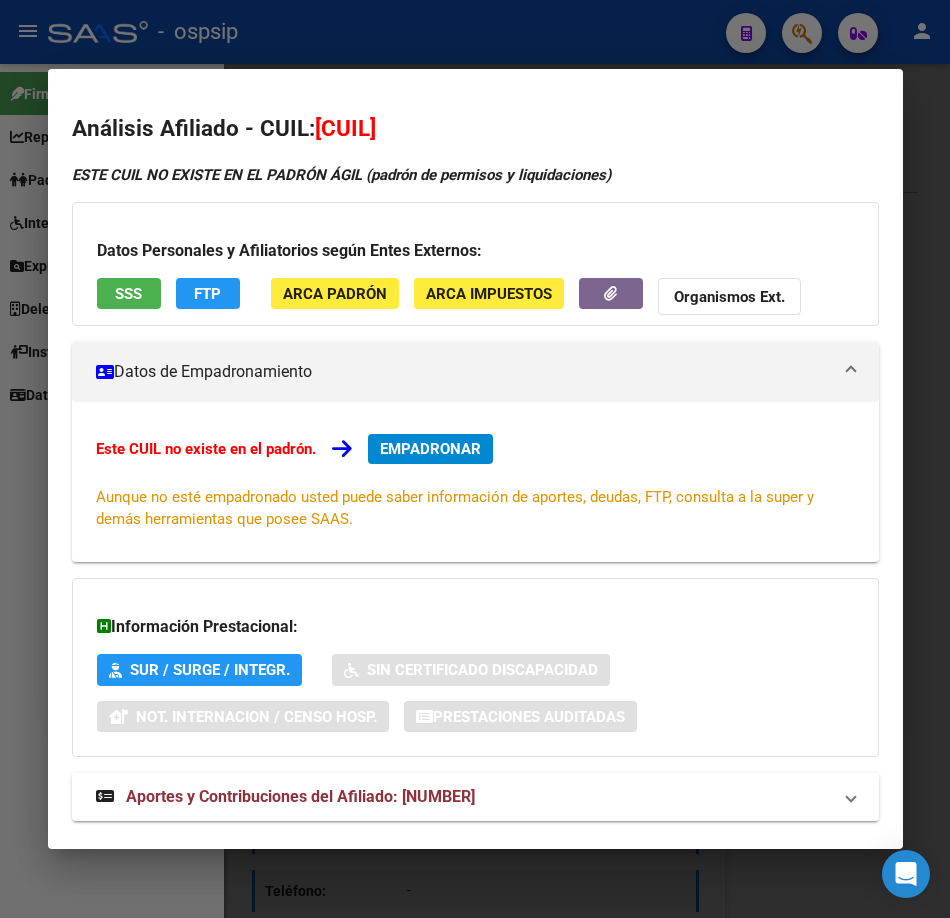 click at bounding box center [475, 459] 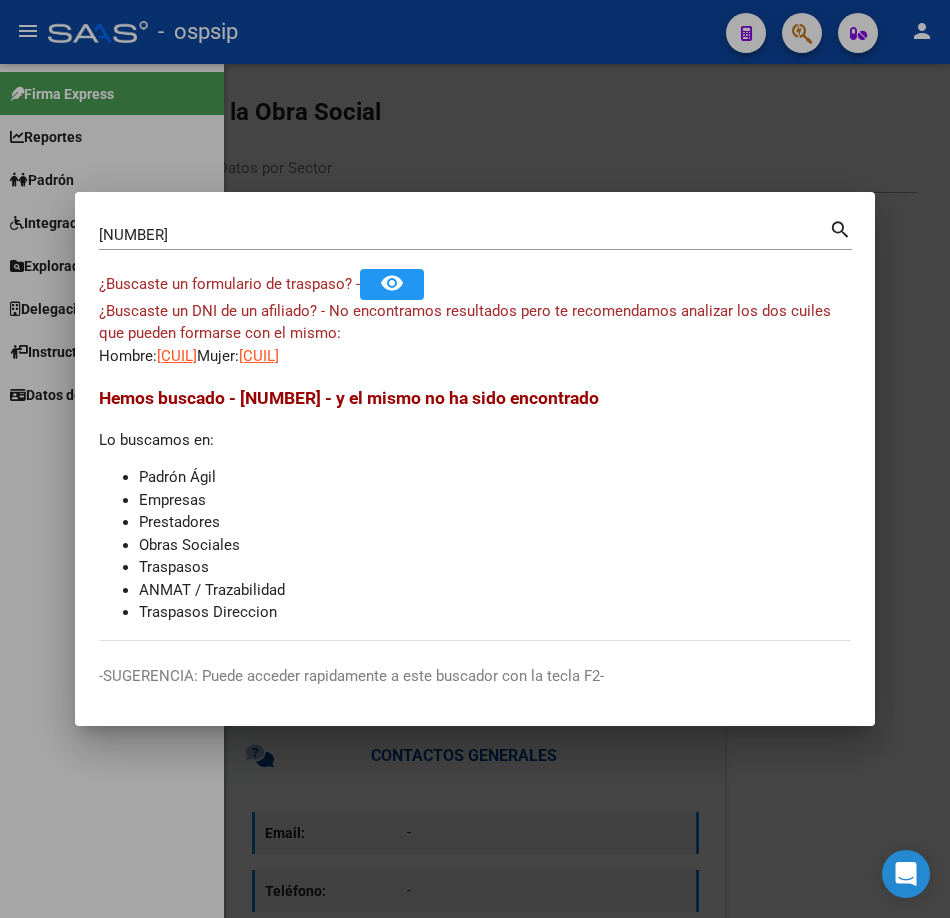 click on "[NUMBER]" at bounding box center [464, 235] 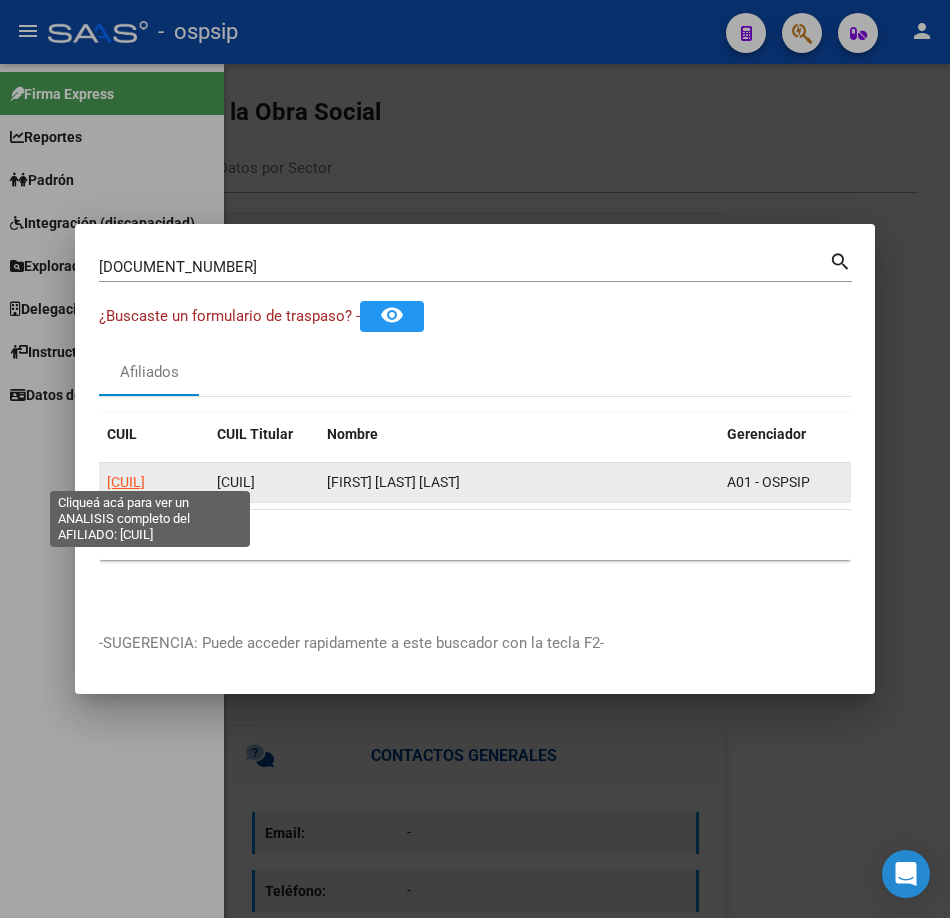 click on "[CUIL]" 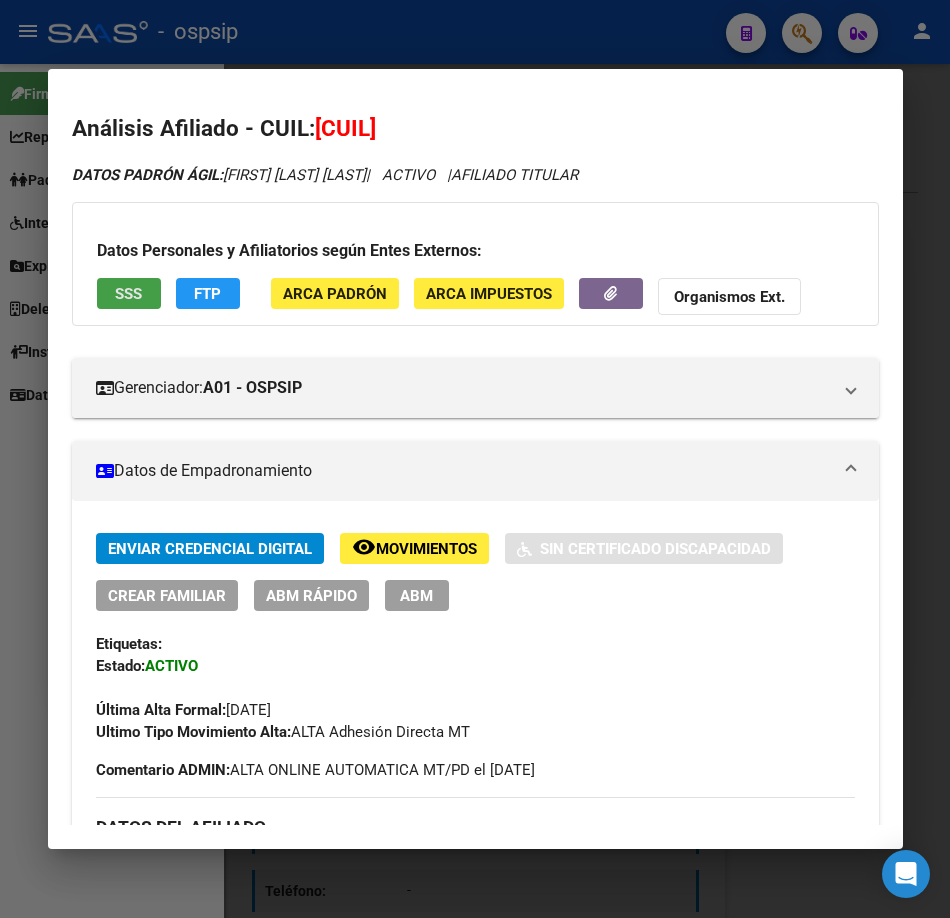 click on "SSS" at bounding box center [129, 293] 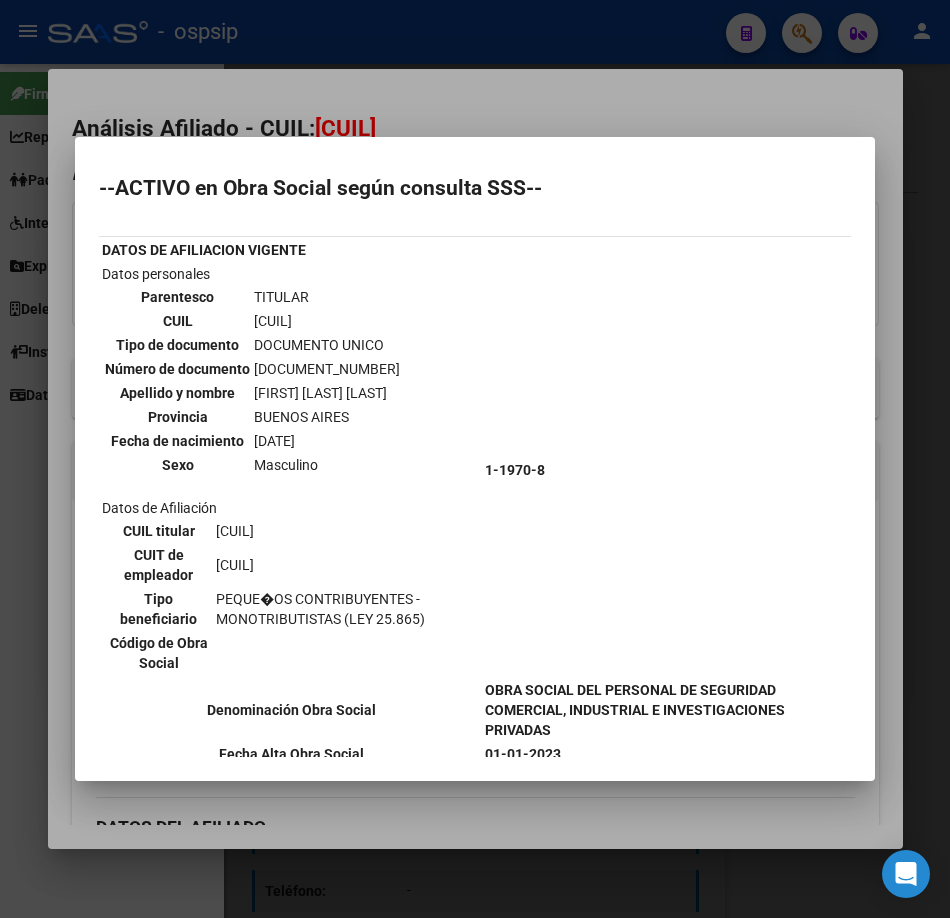 scroll, scrollTop: 165, scrollLeft: 0, axis: vertical 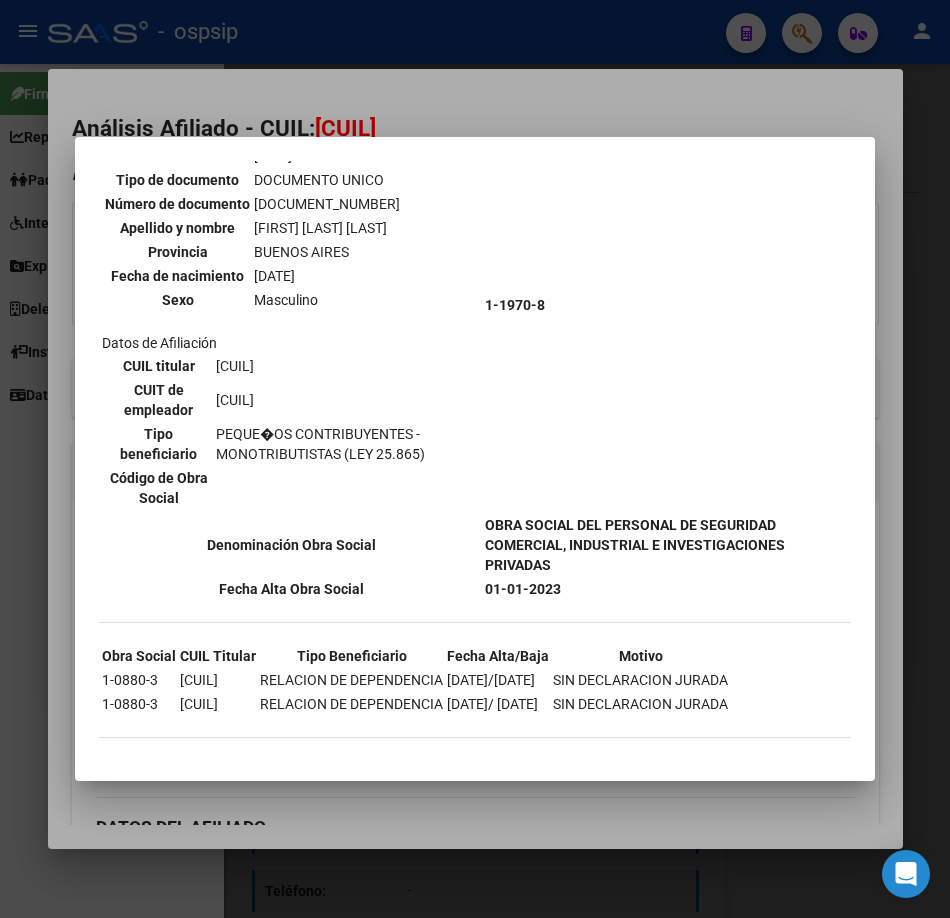 click at bounding box center (475, 459) 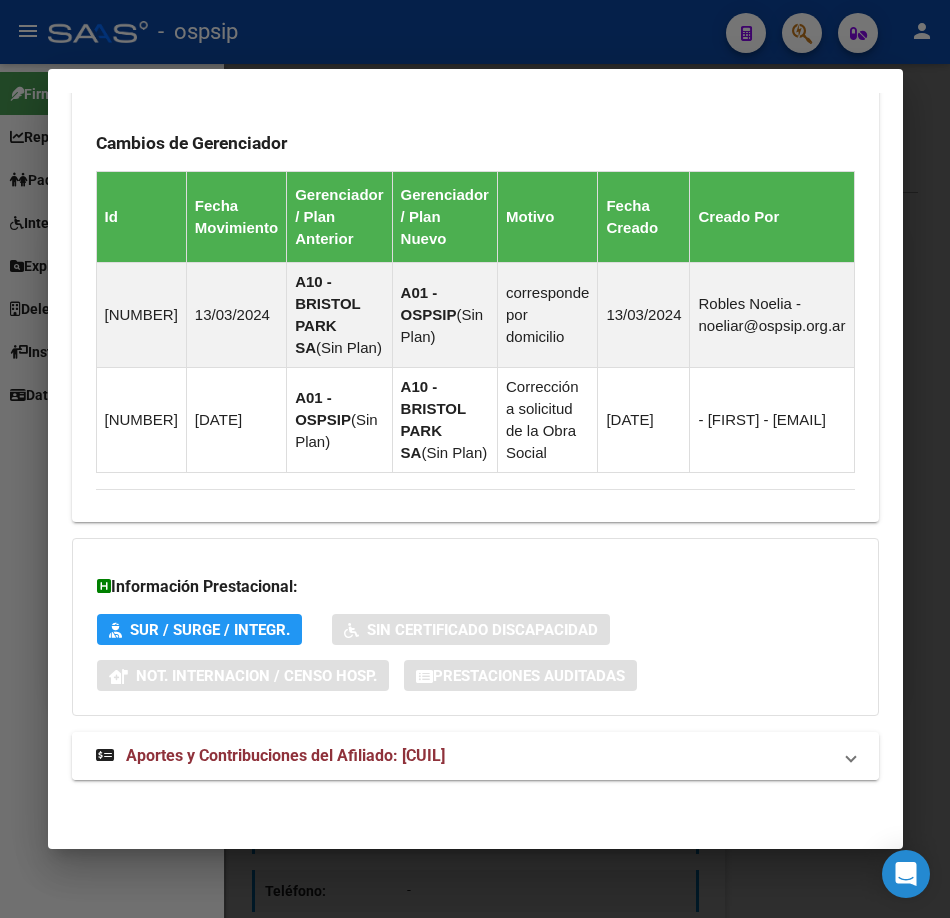 click on "Aportes y Contribuciones del Afiliado: [CUIL]" at bounding box center (475, 756) 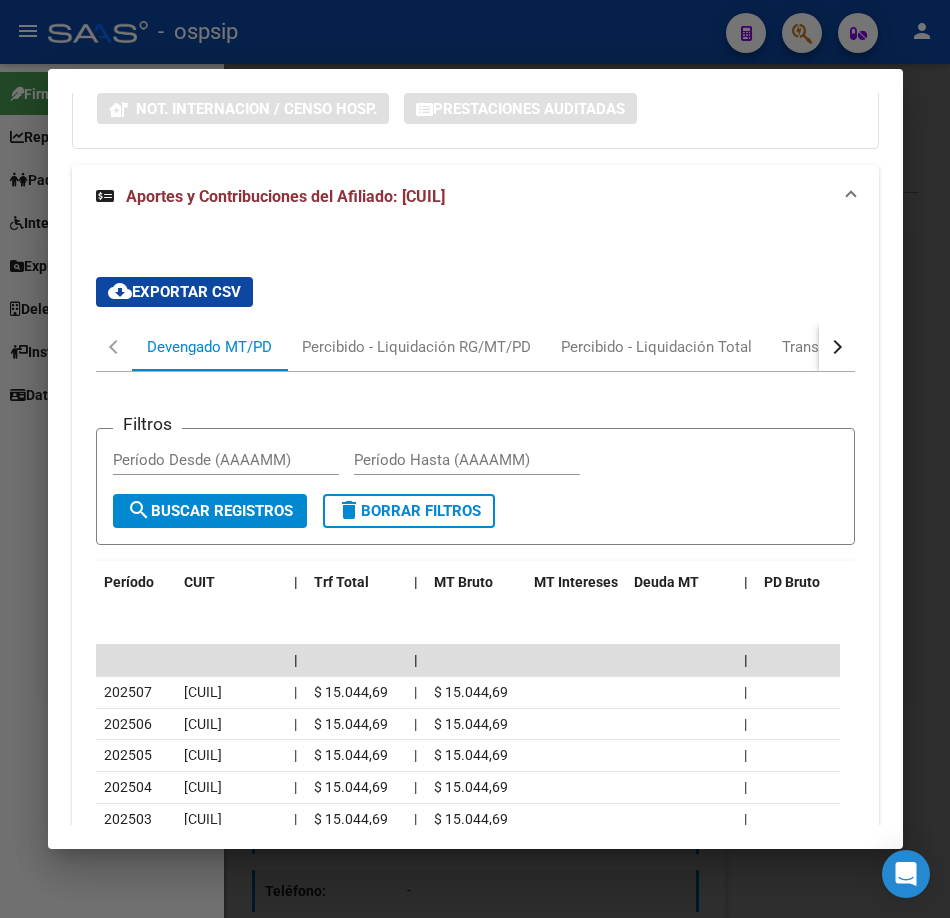 scroll, scrollTop: 2079, scrollLeft: 0, axis: vertical 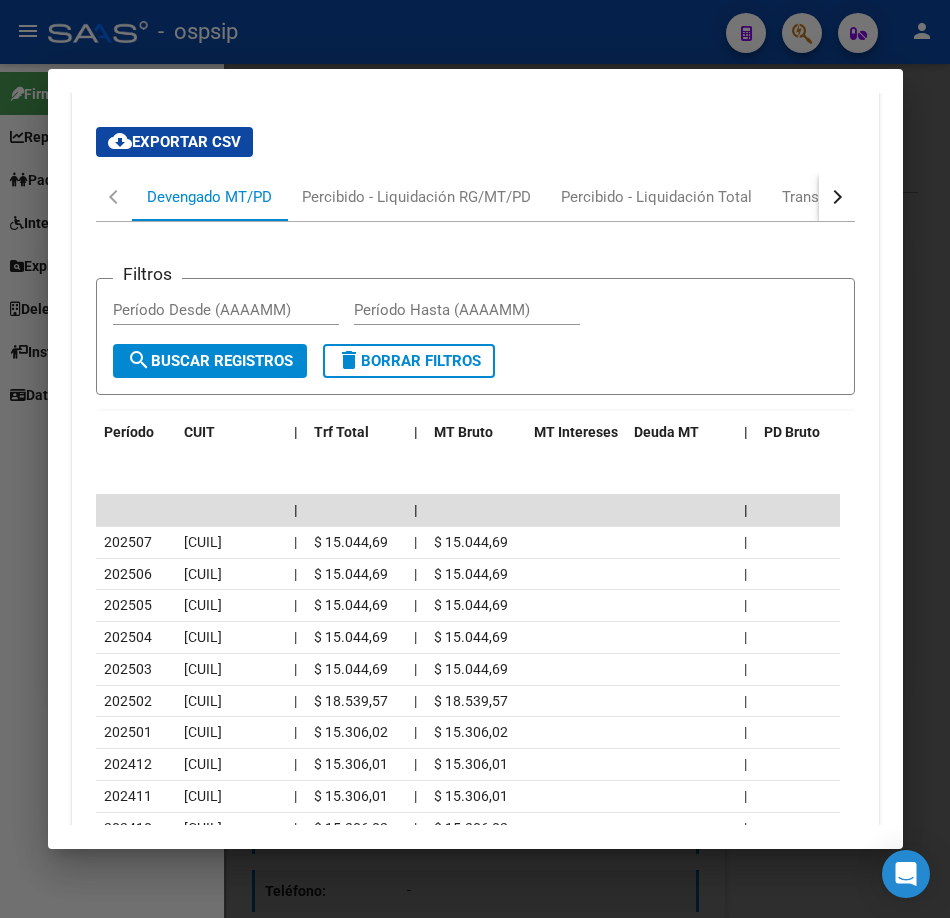click at bounding box center [475, 459] 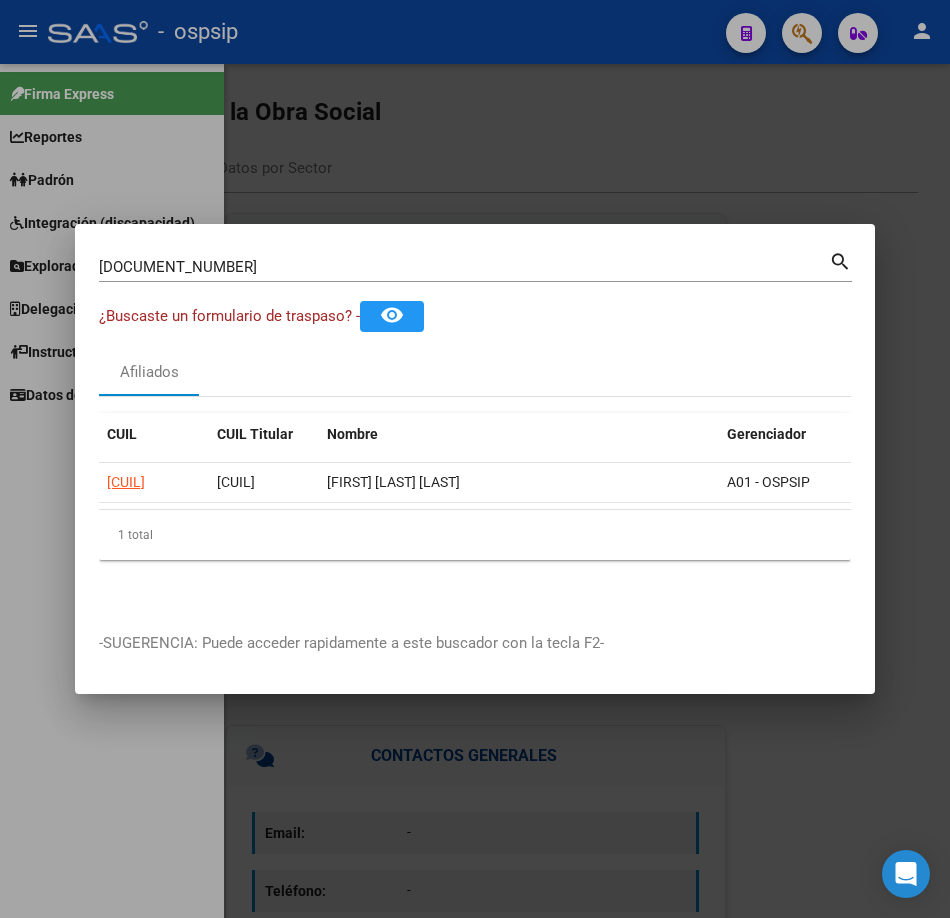 click on "[DOCUMENT_NUMBER]" at bounding box center [464, 267] 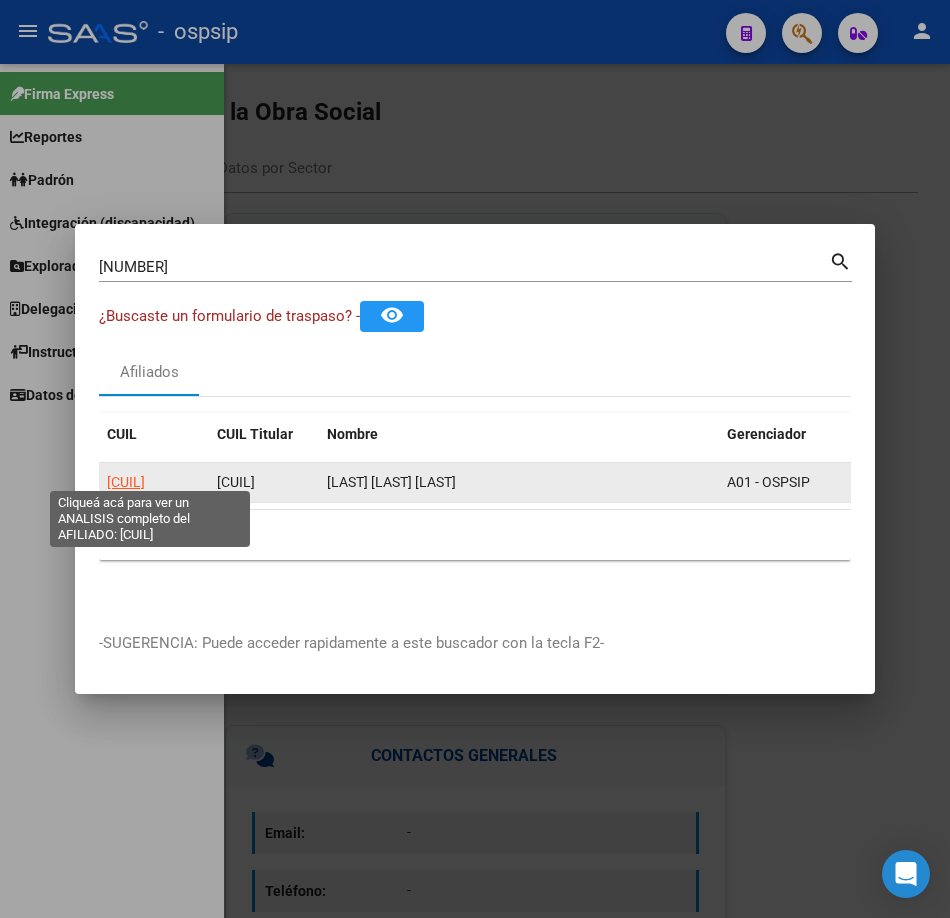 click on "[CUIL]" 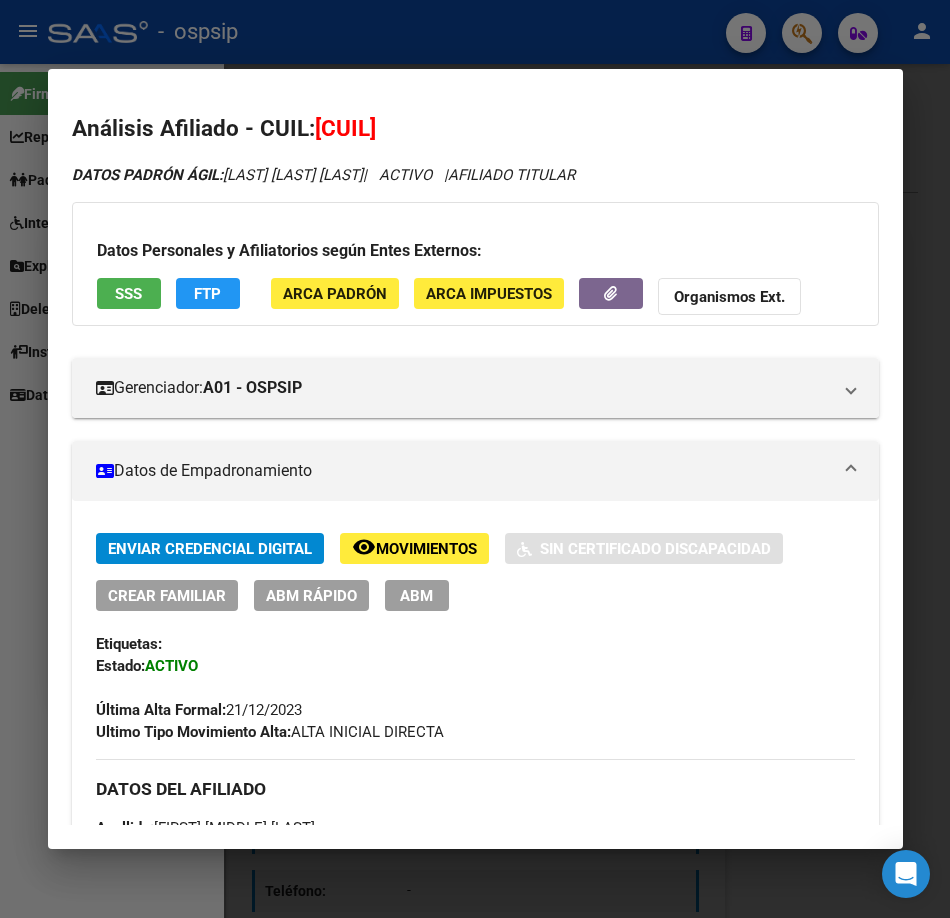 click on "SSS" at bounding box center (129, 293) 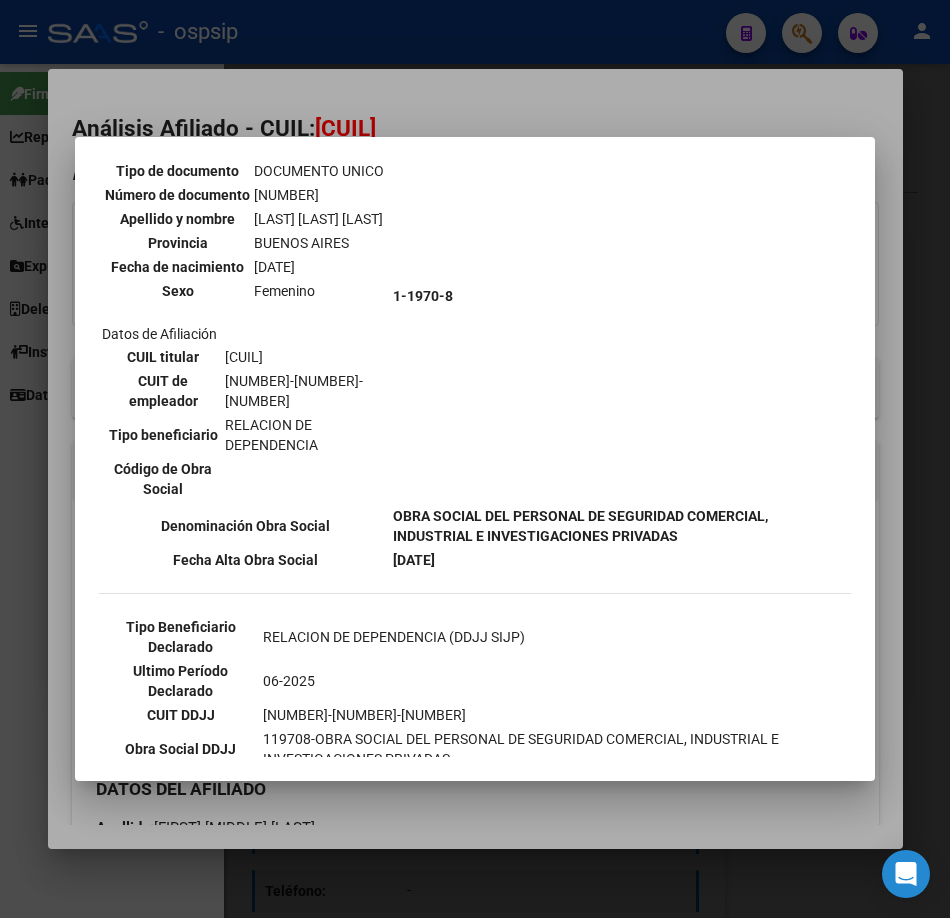 scroll, scrollTop: 400, scrollLeft: 0, axis: vertical 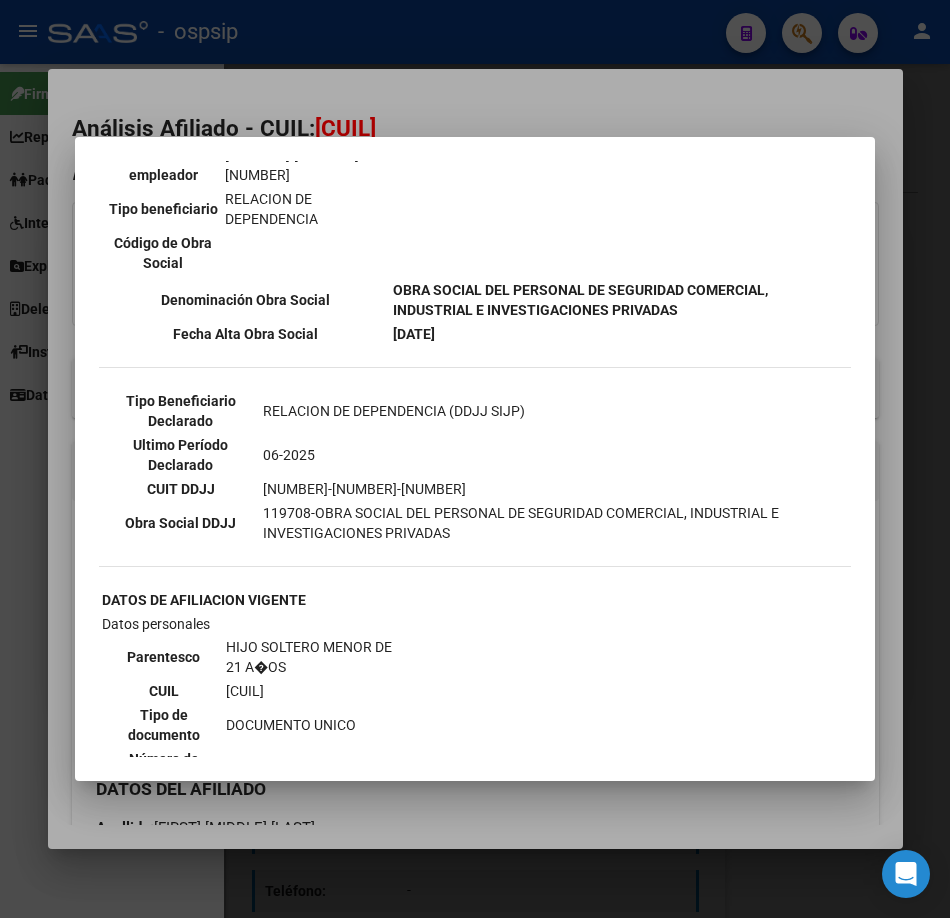 click on "--ACTIVO en Obra Social según consulta SSS--
DATOS DE AFILIACION VIGENTE
Datos personales
Parentesco
TITULAR
CUIL
[CUIL]
Tipo de documento
DOCUMENTO UNICO
Número de documento
[NUMBER]
Apellido y nombre
[LAST] [FIRST] [MIDDLE]
Provincia
[STATE]
Fecha de nacimiento
[DD-MM-YYYY]
Sexo
Femenino
Datos de Afiliación
CUIL titular
[CUIL]
CUIT de empleador
[CUIT]
Tipo beneficiario
RELACION DE DEPENDENCIA
Código de Obra Social
[NUMBER]
Denominación Obra Social
Fecha Alta Obra Social
[DD-MM-YYYY]
Tipo Beneficiario Declarado
RELACION DE DEPENDENCIA (DDJJ SIJP)
Ultimo Período Declarado
[MM/YYYY]
CUIT DDJJ" at bounding box center [475, 459] 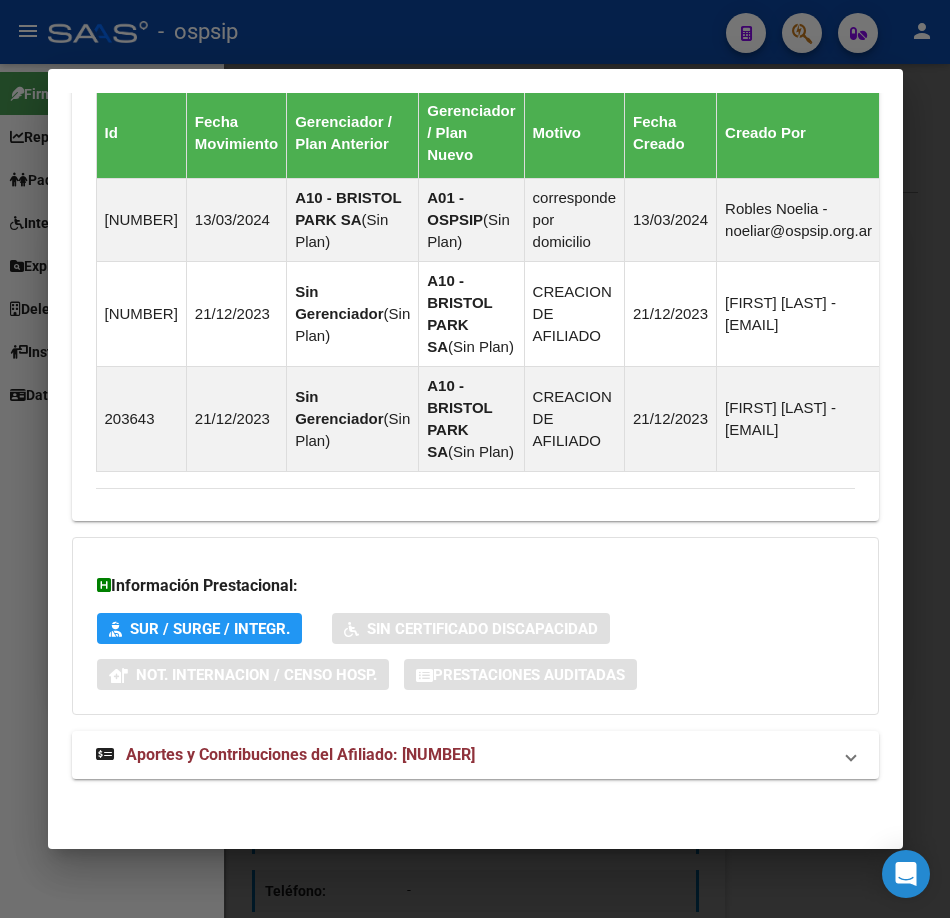 scroll, scrollTop: 1452, scrollLeft: 0, axis: vertical 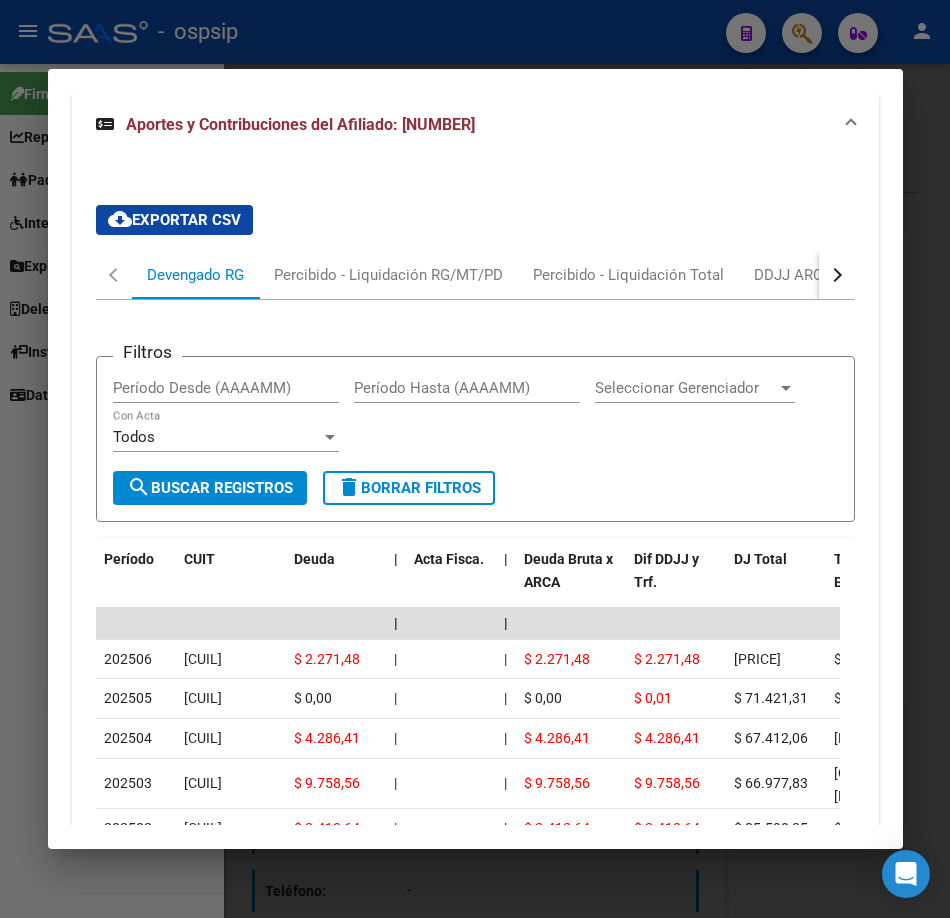 click at bounding box center (475, 459) 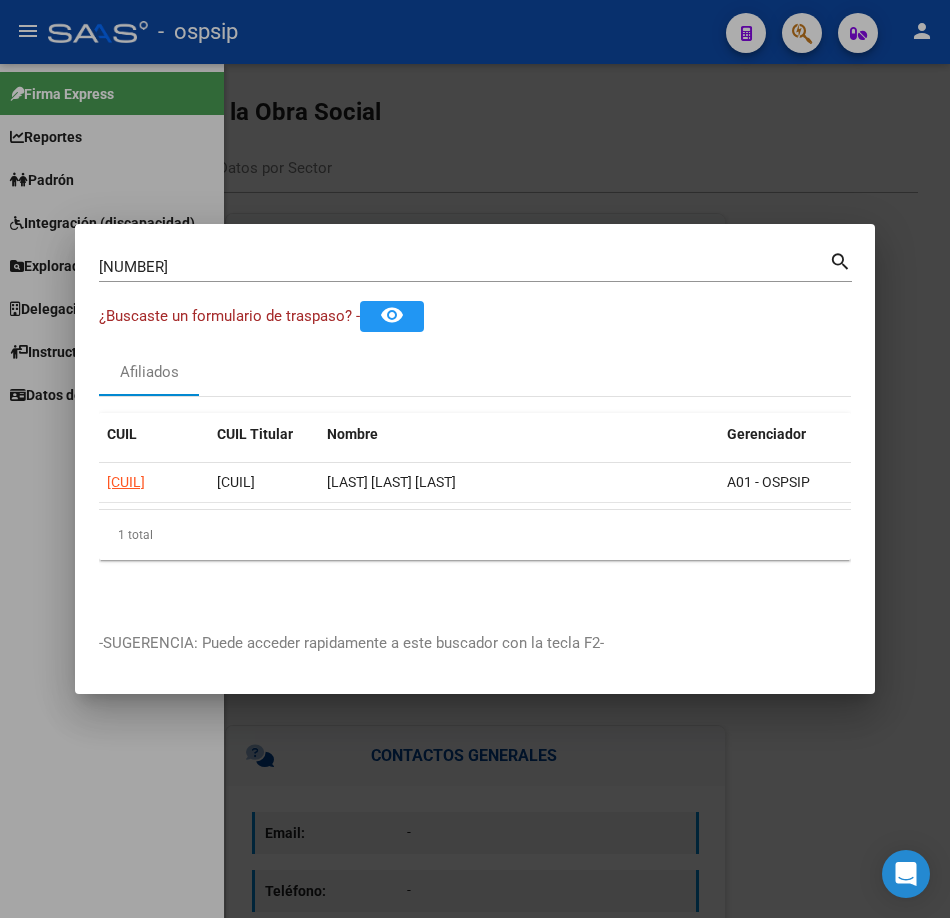 click on "36497179 Buscar (apellido, dni, cuil, nro traspaso, cuit, obra social)" at bounding box center (464, 267) 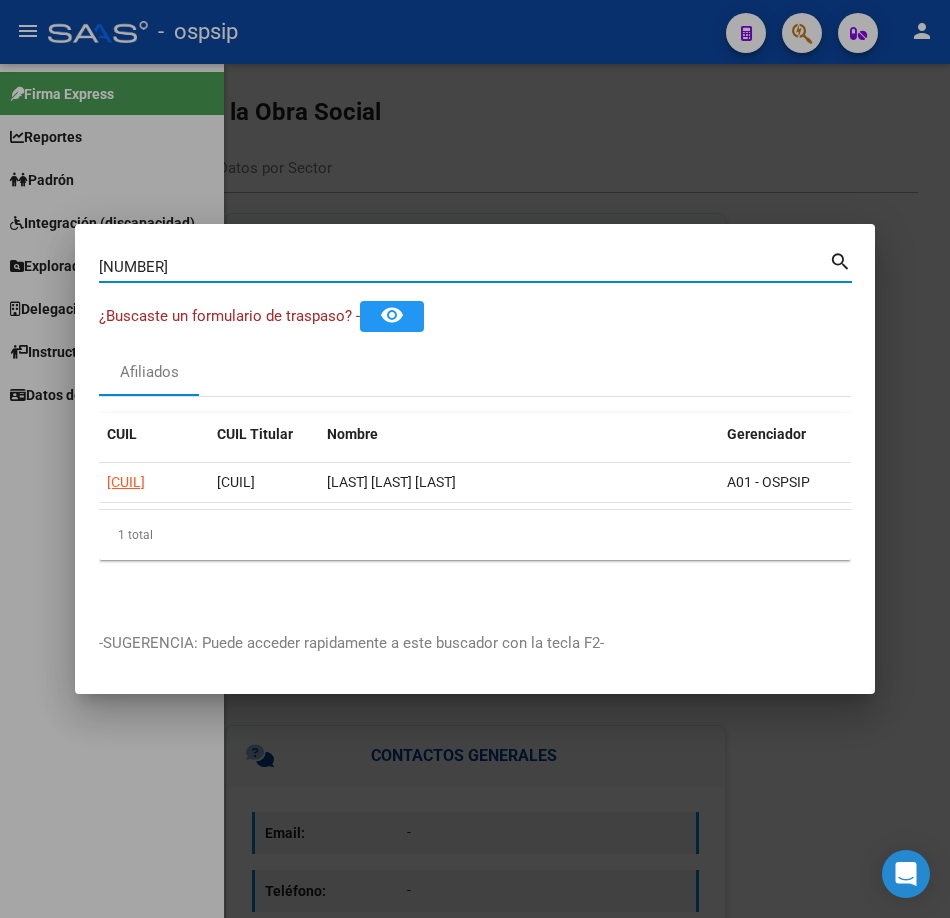 click on "36497179 Buscar (apellido, dni, cuil, nro traspaso, cuit, obra social)" at bounding box center (464, 267) 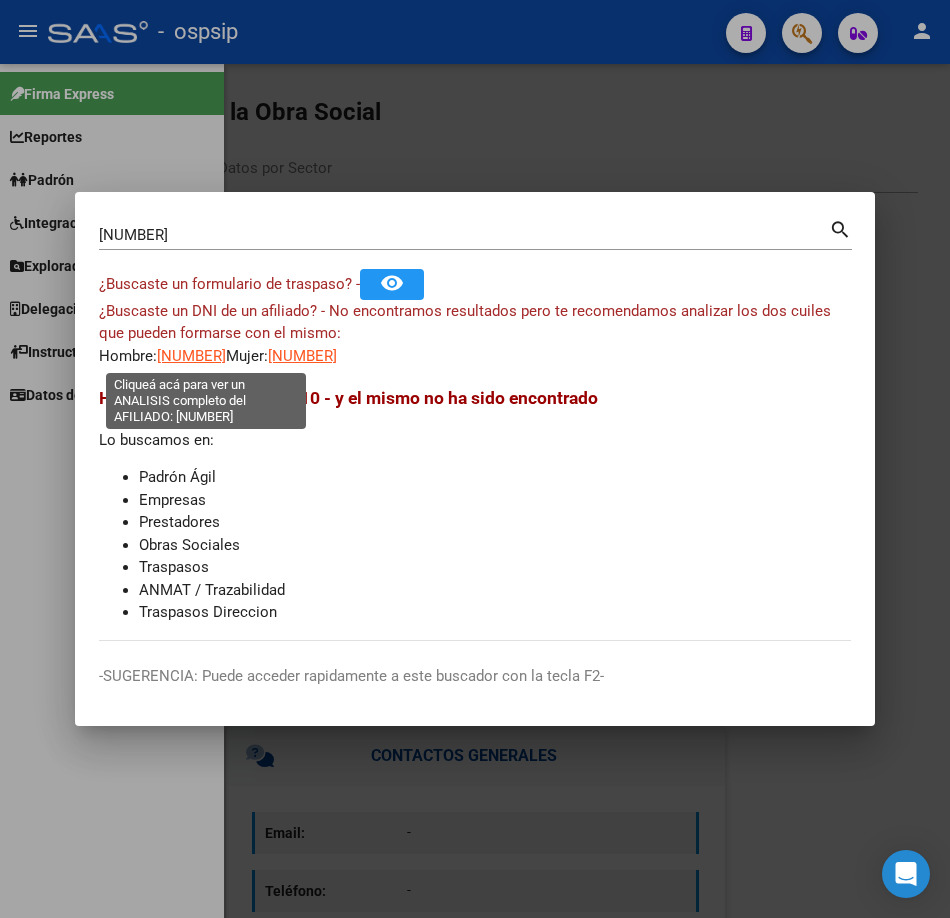 click on "[NUMBER]" at bounding box center [191, 356] 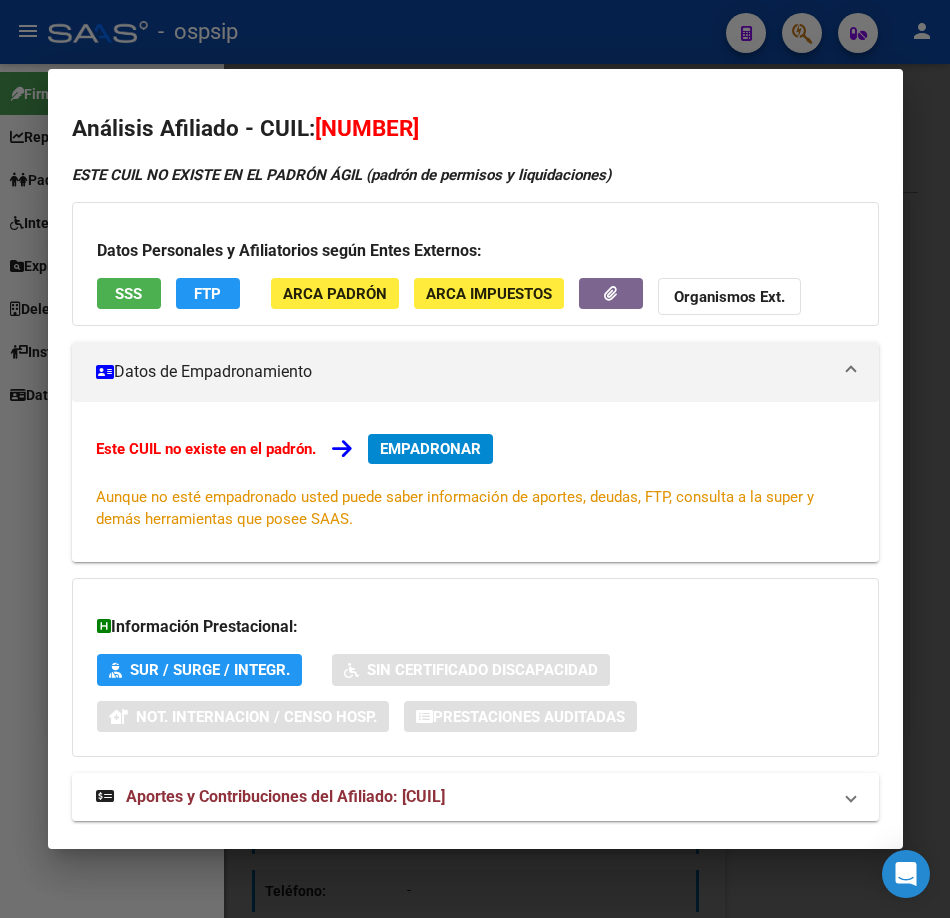 click at bounding box center [475, 459] 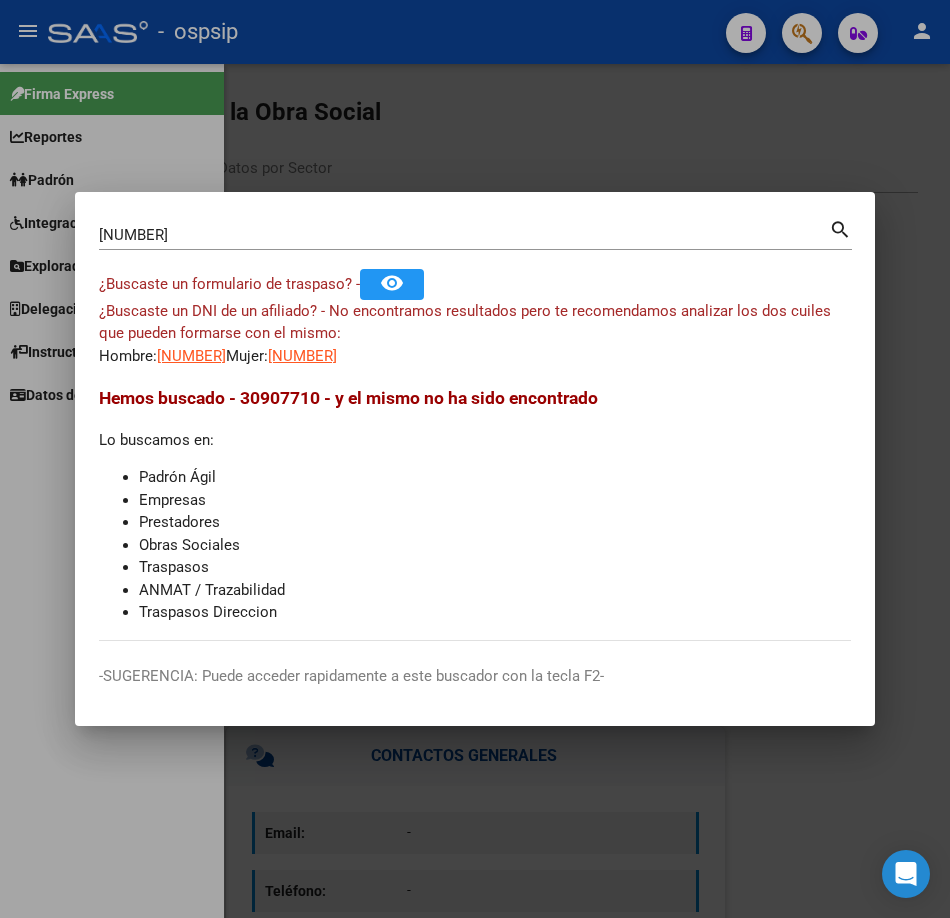 click on "[NUMBER]" at bounding box center (302, 356) 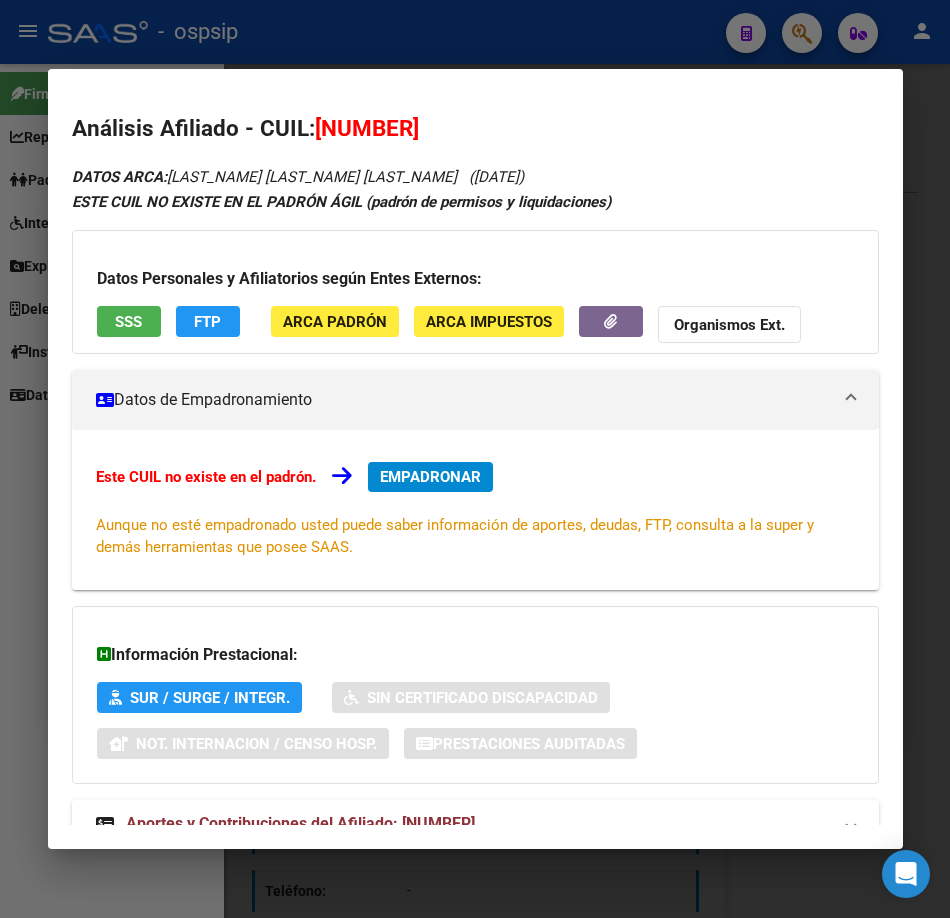 click on "SSS" at bounding box center (128, 322) 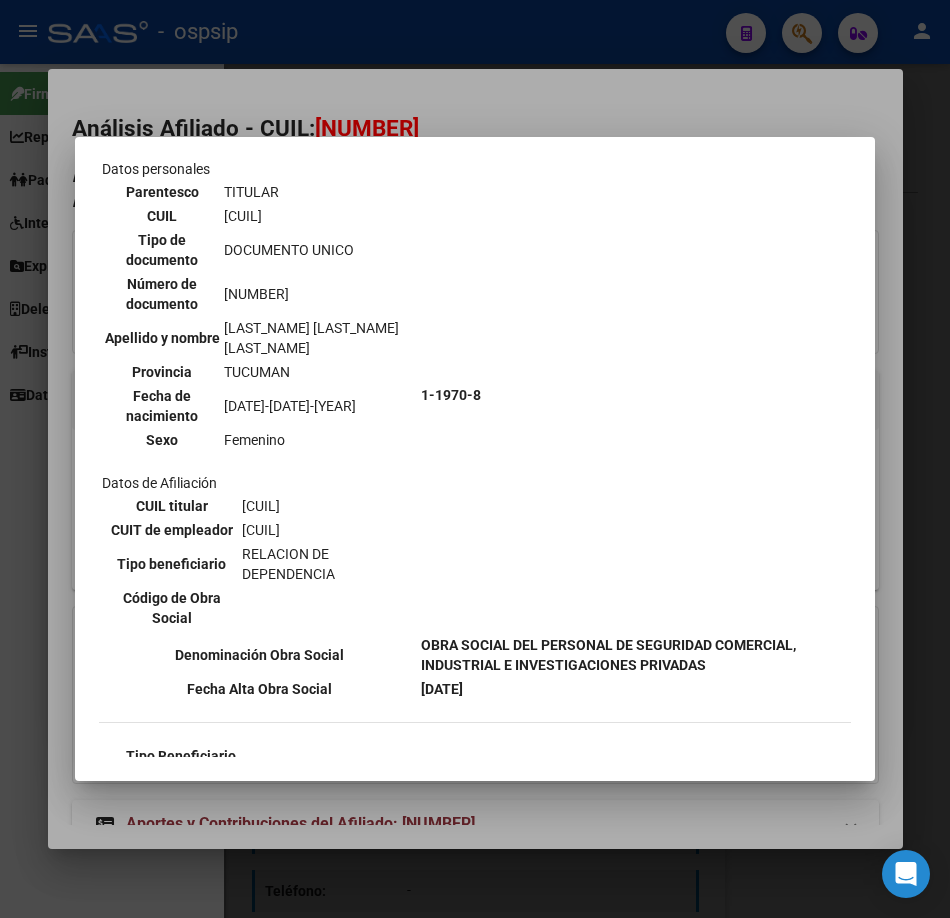 scroll, scrollTop: 400, scrollLeft: 0, axis: vertical 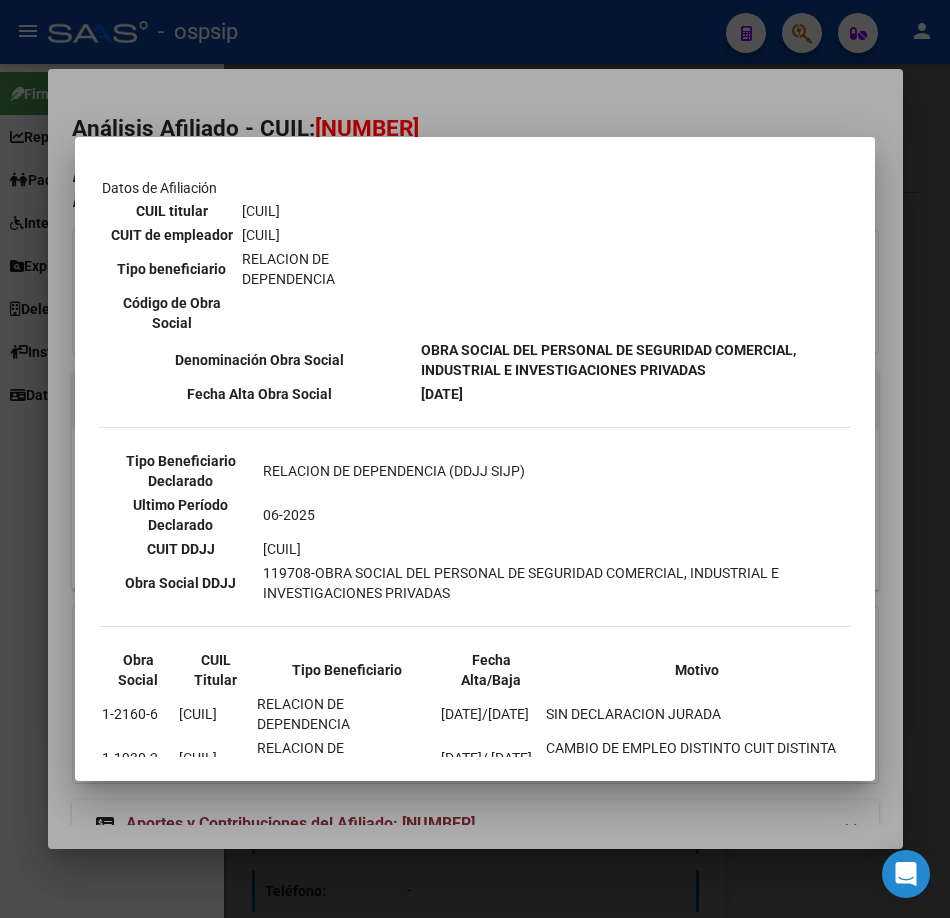 click at bounding box center (475, 459) 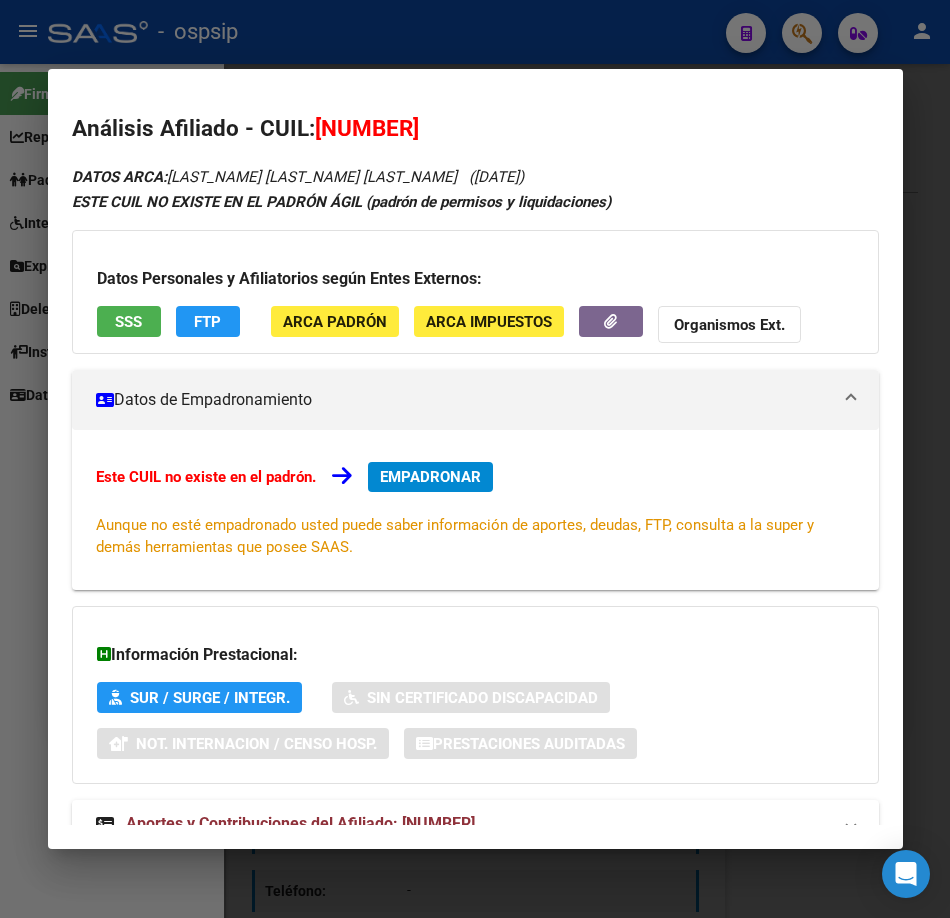click at bounding box center (475, 459) 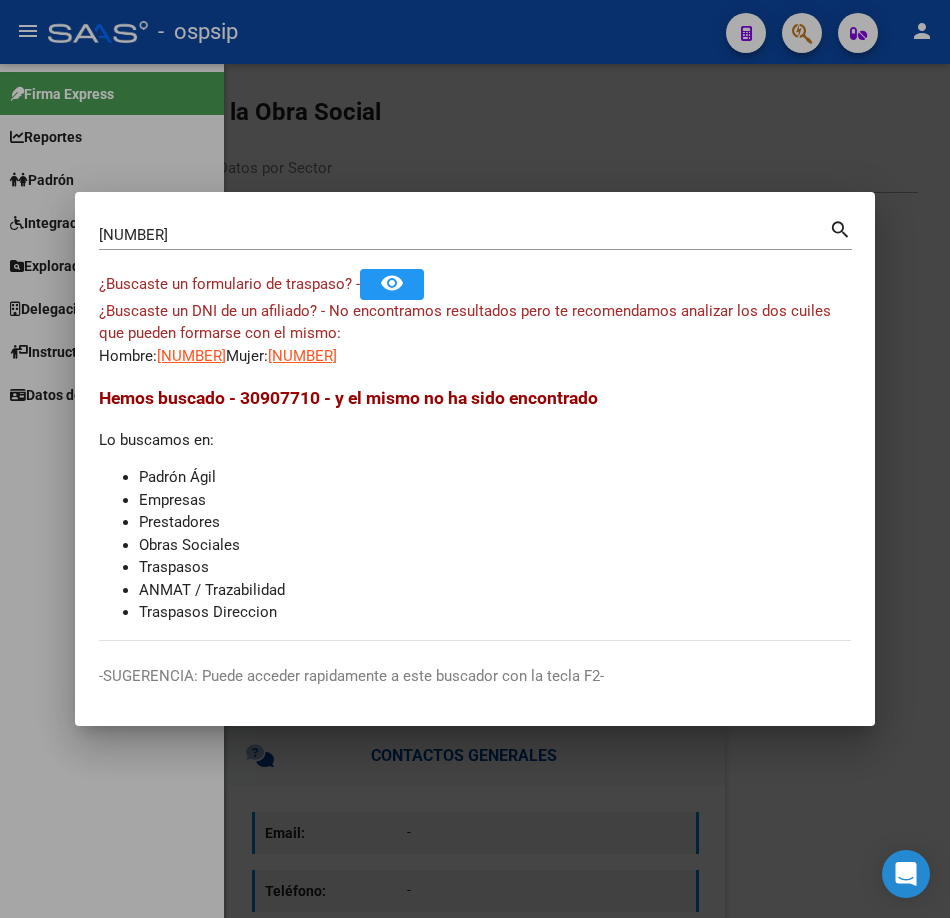 click on "[NUMBER] Buscar (apellido, dni, cuil, nro traspaso, cuit, obra social)" at bounding box center [464, 235] 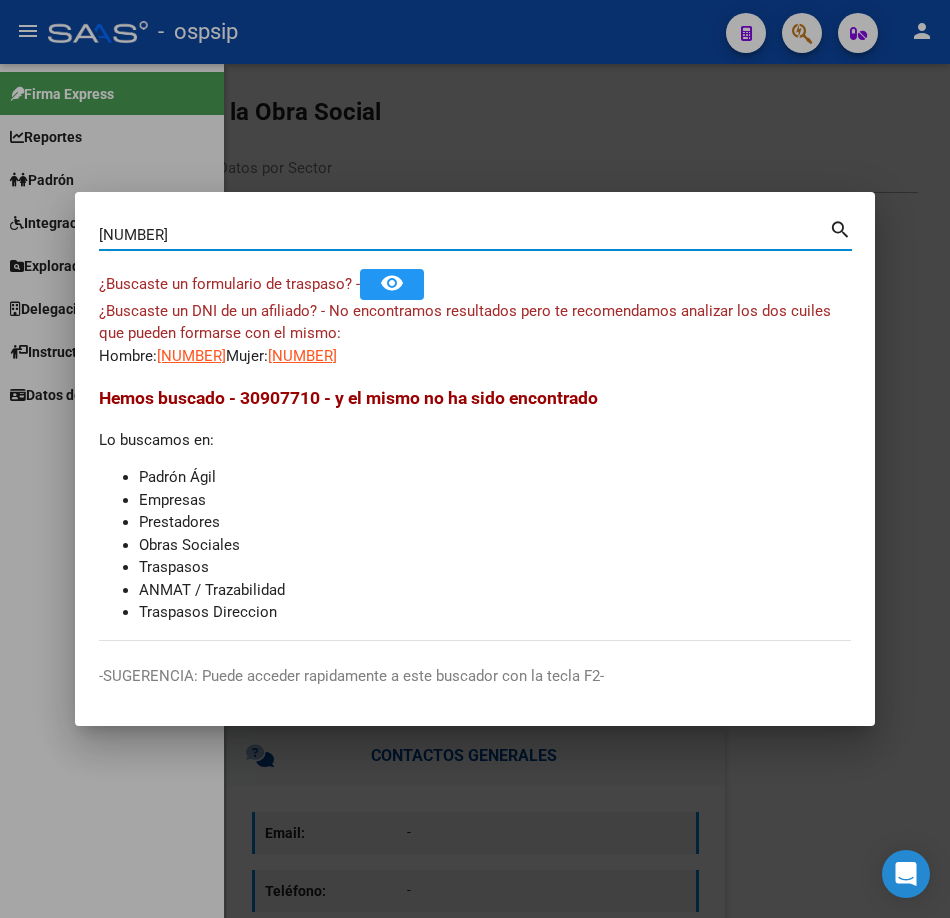 click on "[NUMBER]" at bounding box center (464, 235) 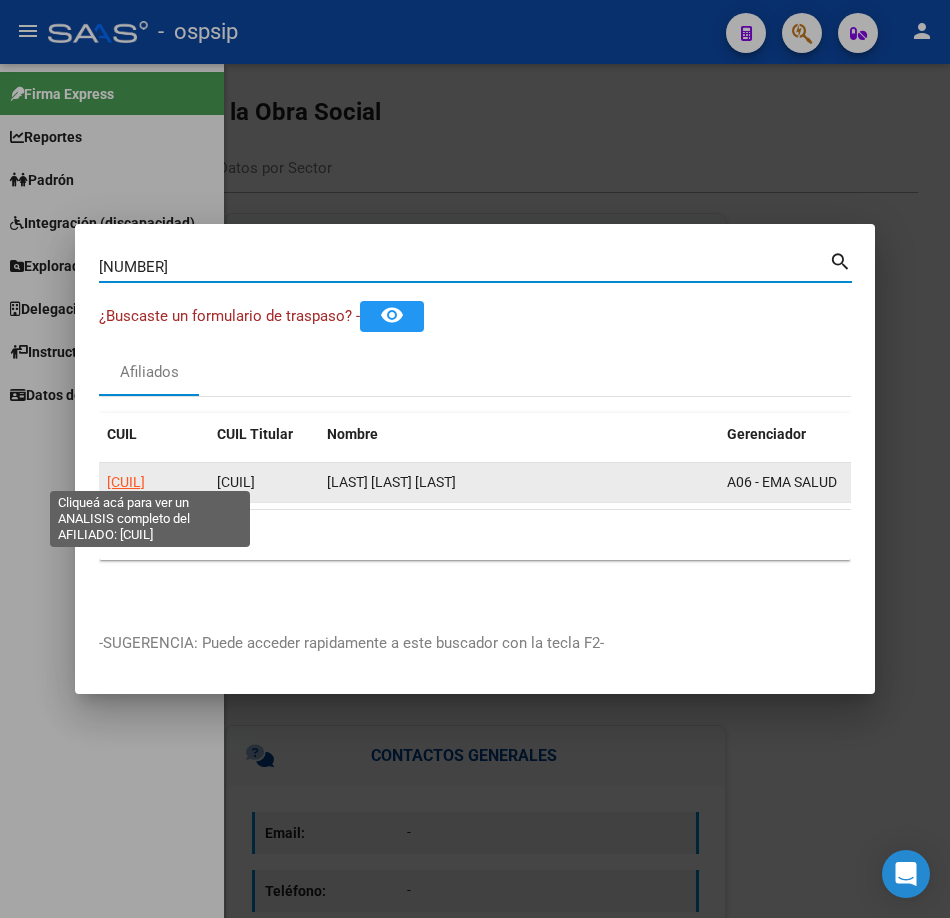click on "[CUIL]" 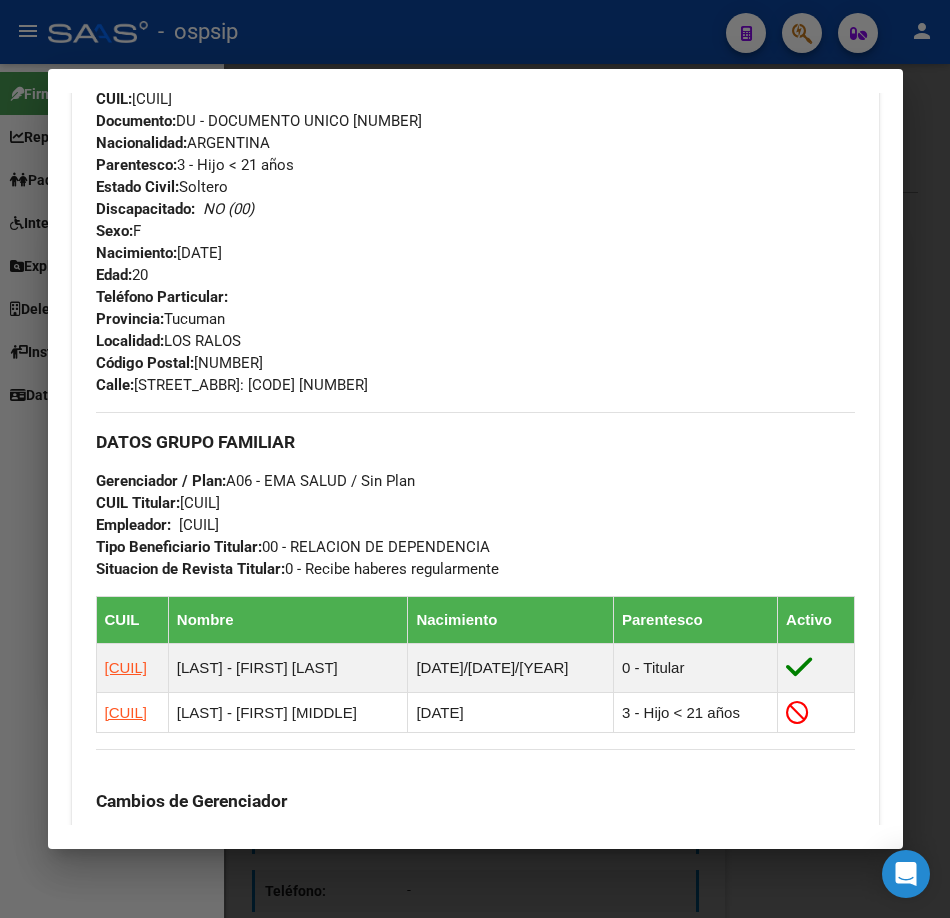 scroll, scrollTop: 0, scrollLeft: 0, axis: both 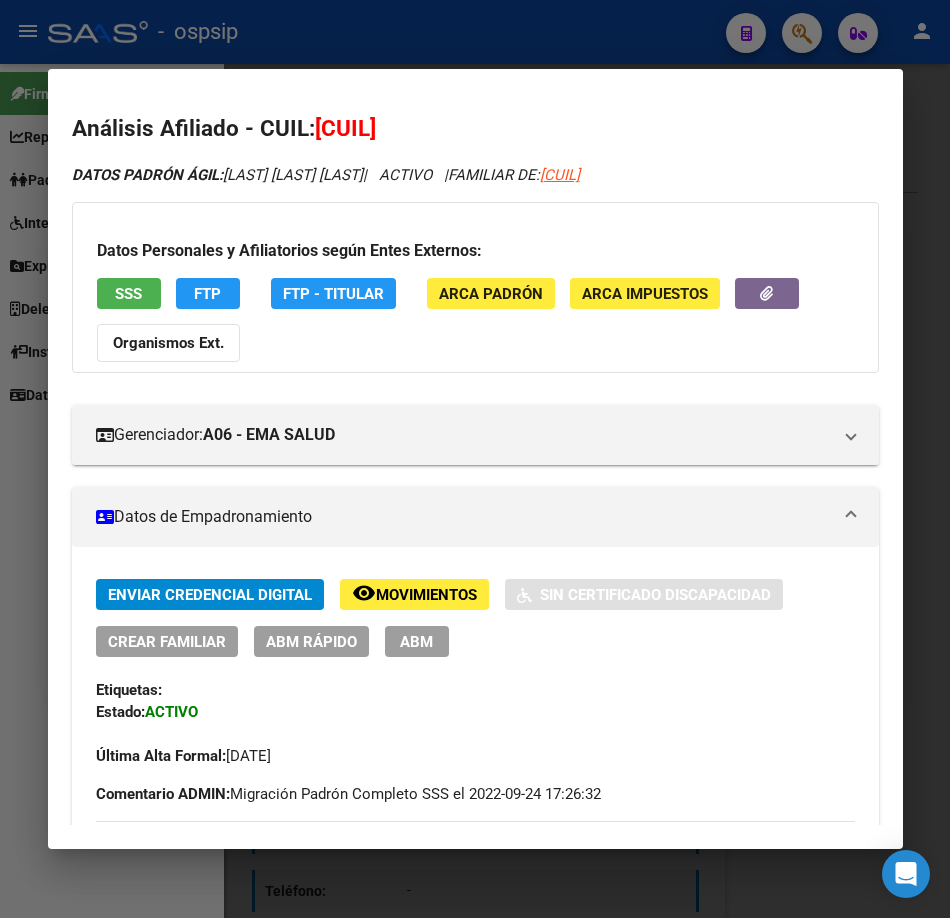 click on "SSS" at bounding box center [129, 293] 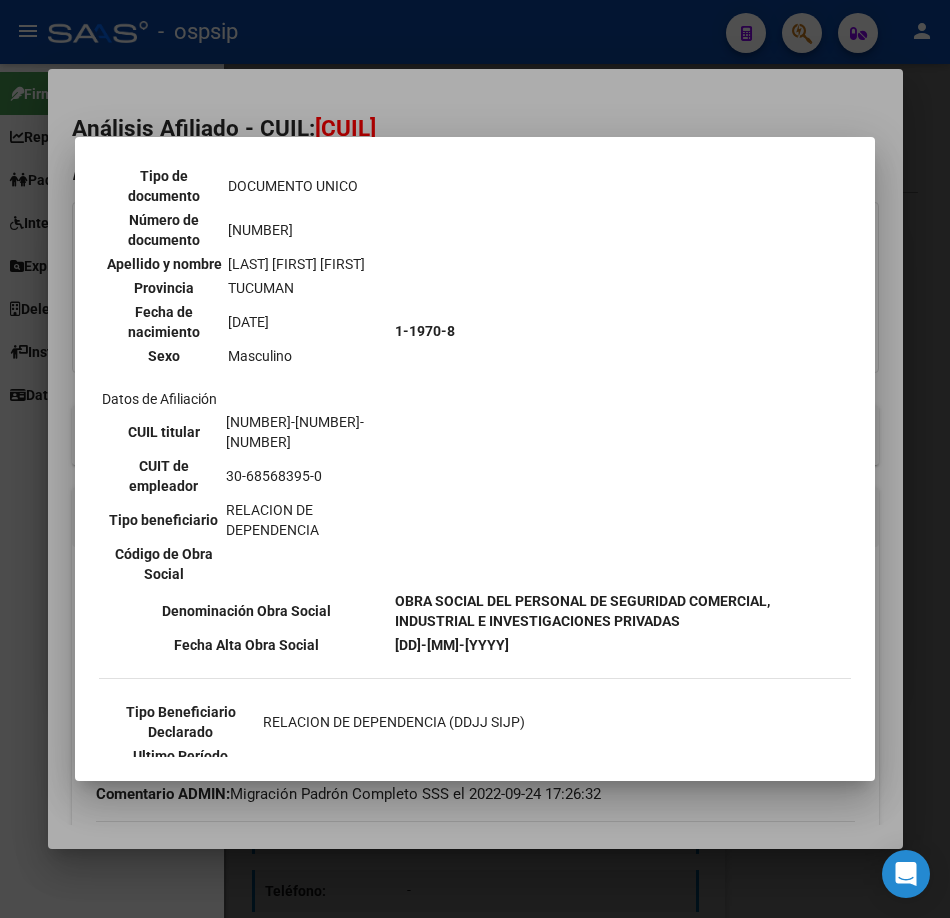 scroll, scrollTop: 400, scrollLeft: 0, axis: vertical 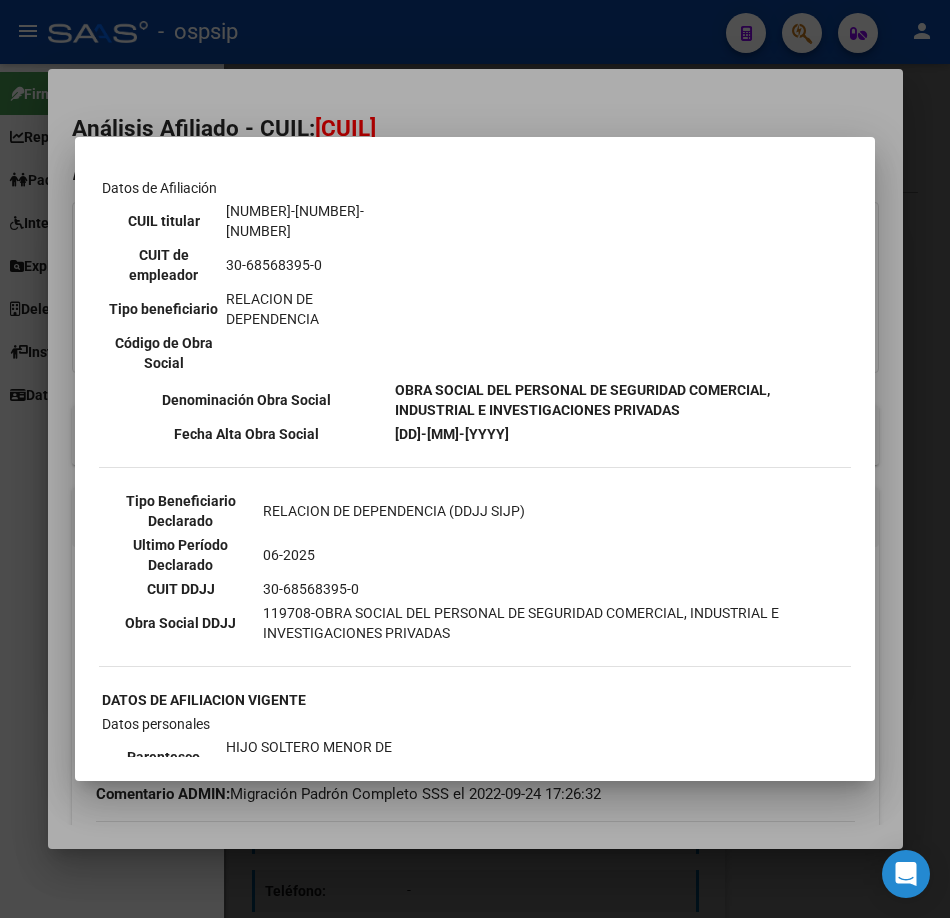 click at bounding box center [475, 459] 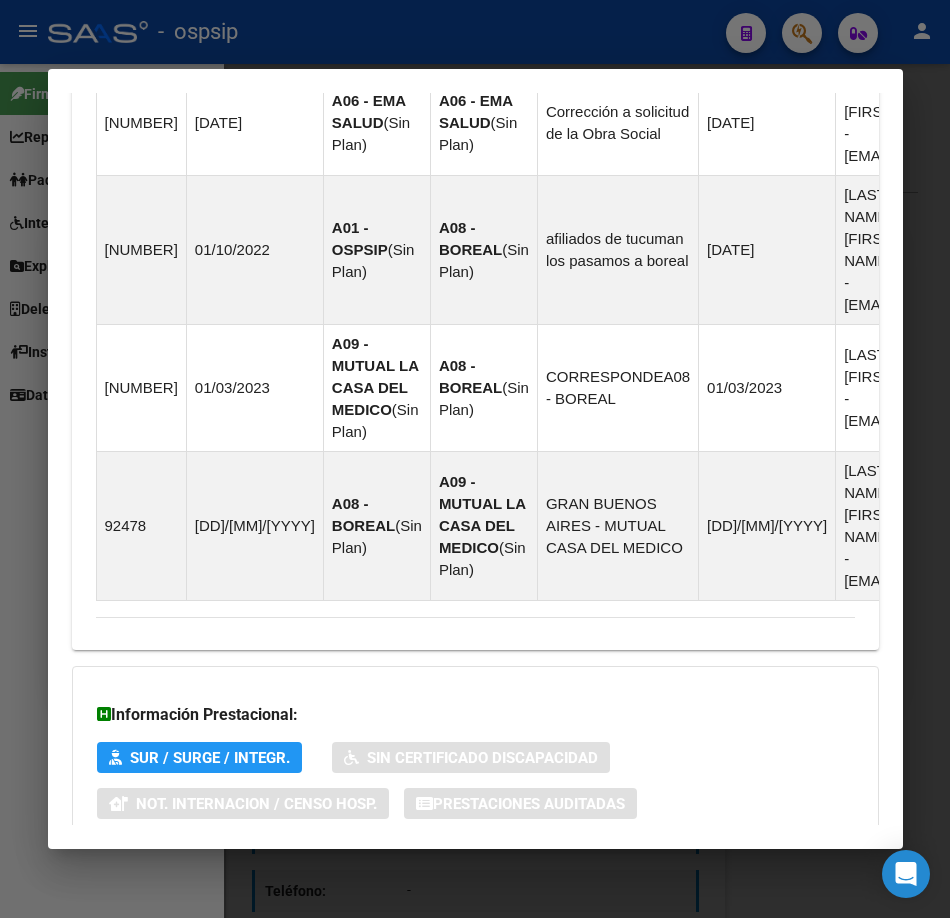 click on "Aportes y Contribuciones del Titular: [CUIL]" at bounding box center (475, 954) 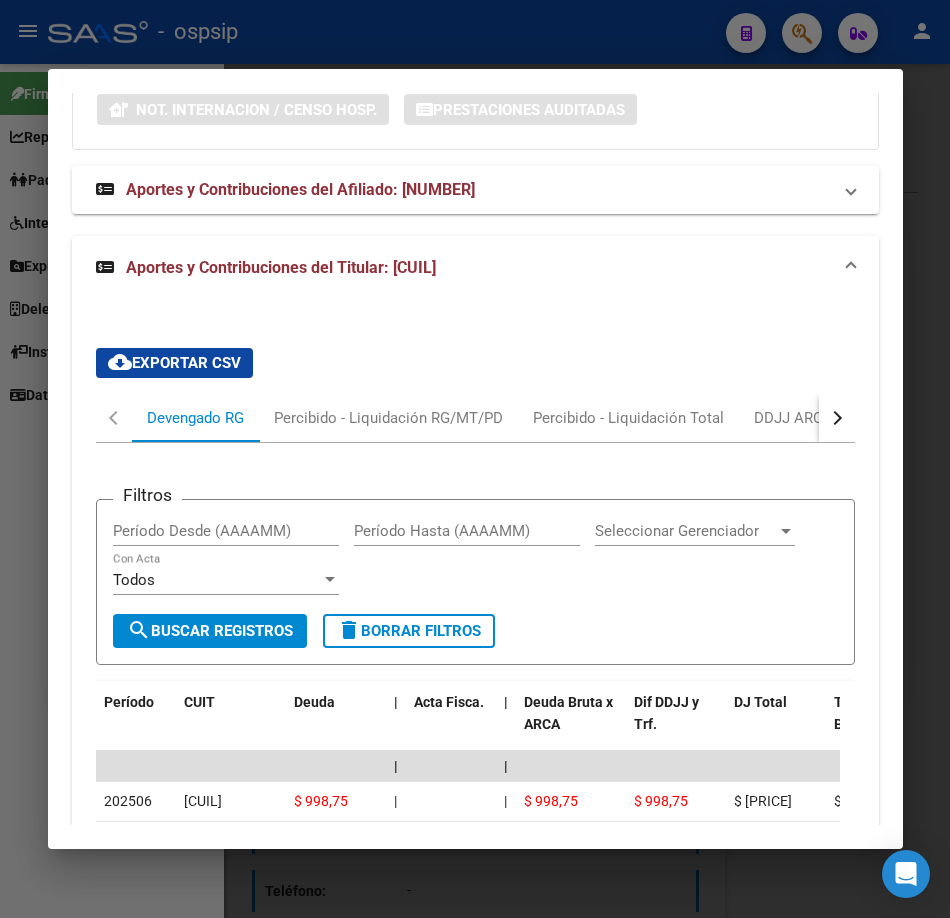 scroll, scrollTop: 2630, scrollLeft: 0, axis: vertical 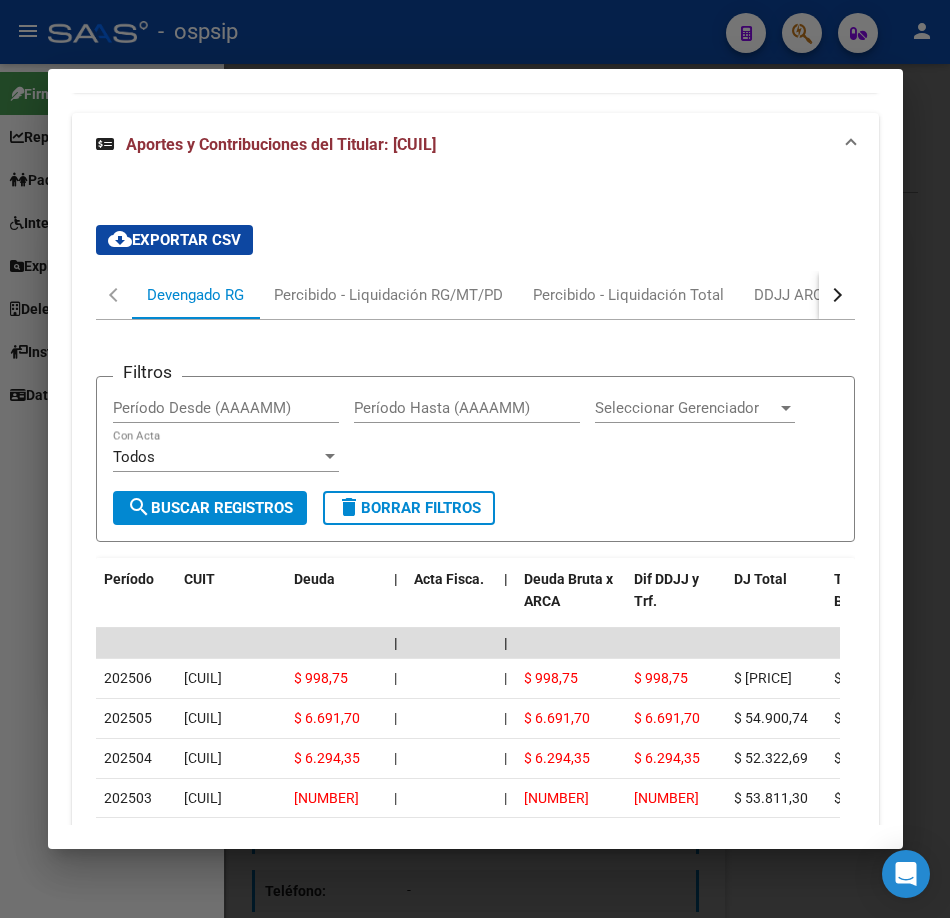 click at bounding box center (475, 459) 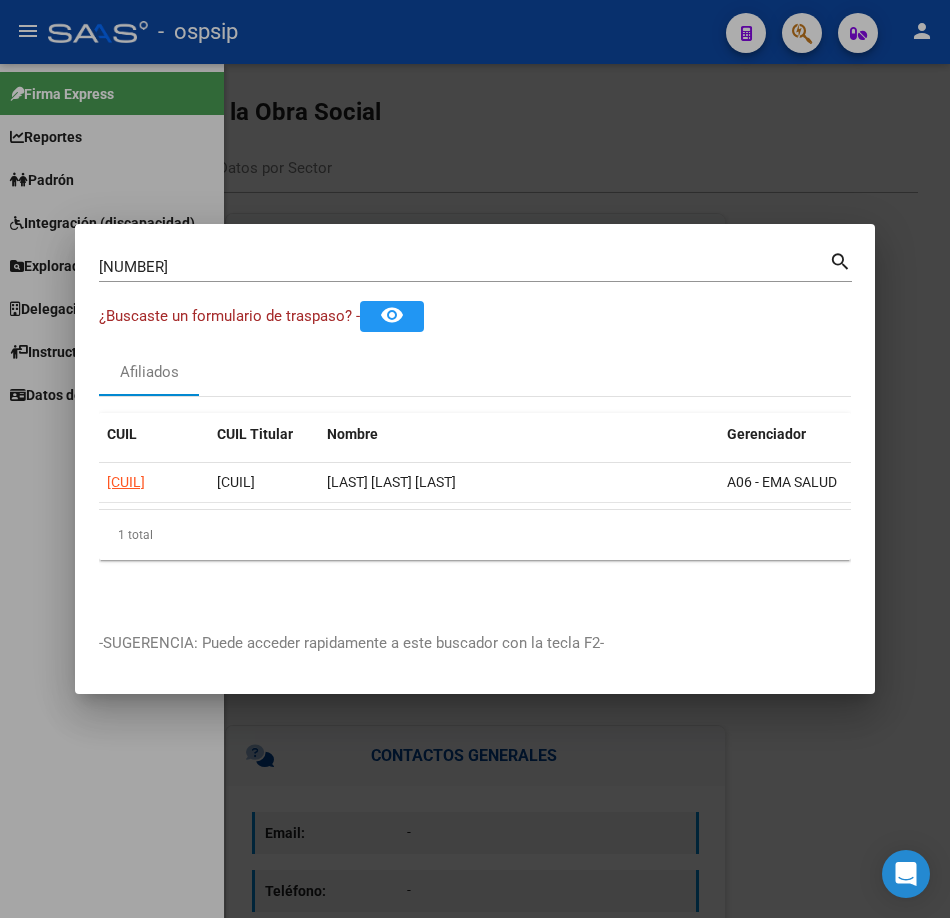 click on "[NUMBER]" at bounding box center (464, 267) 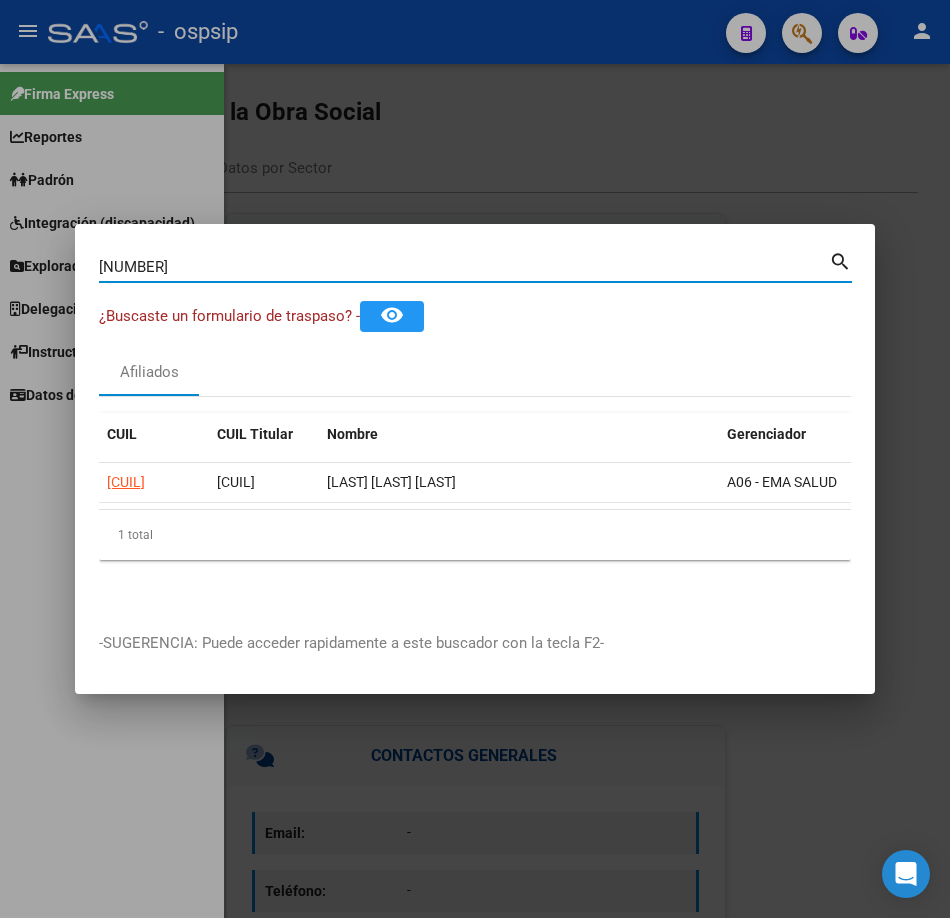 click on "[NUMBER]" at bounding box center [464, 267] 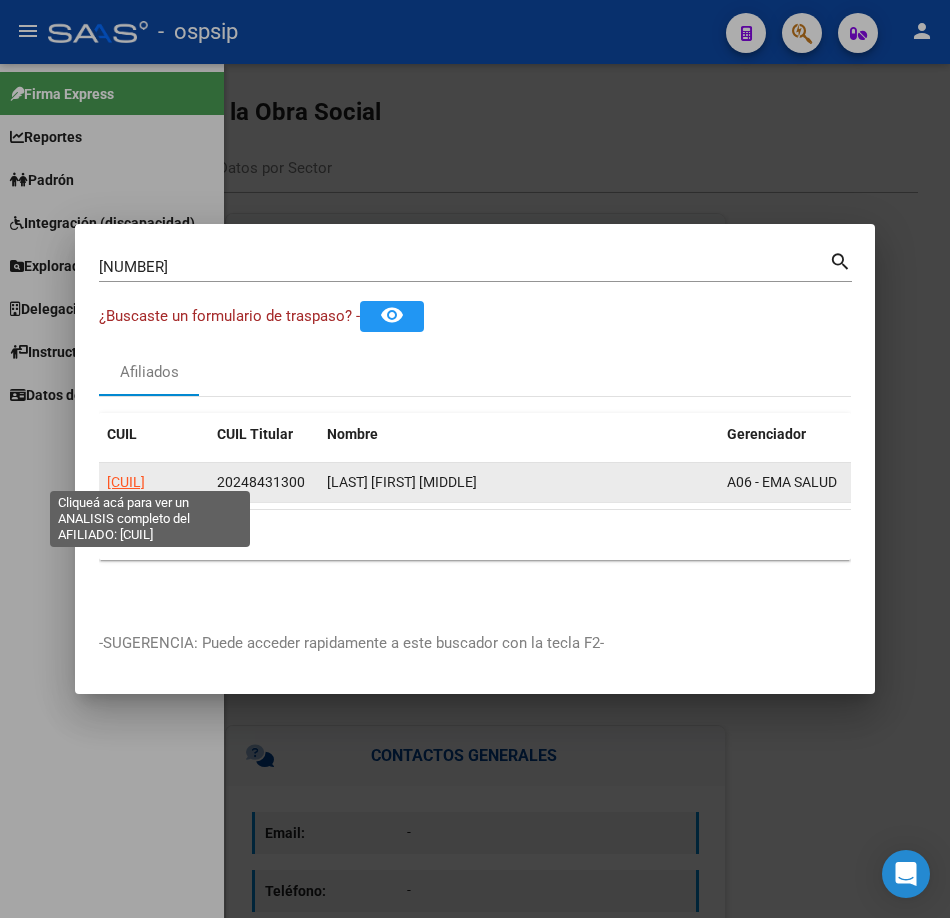 click on "[CUIL]" 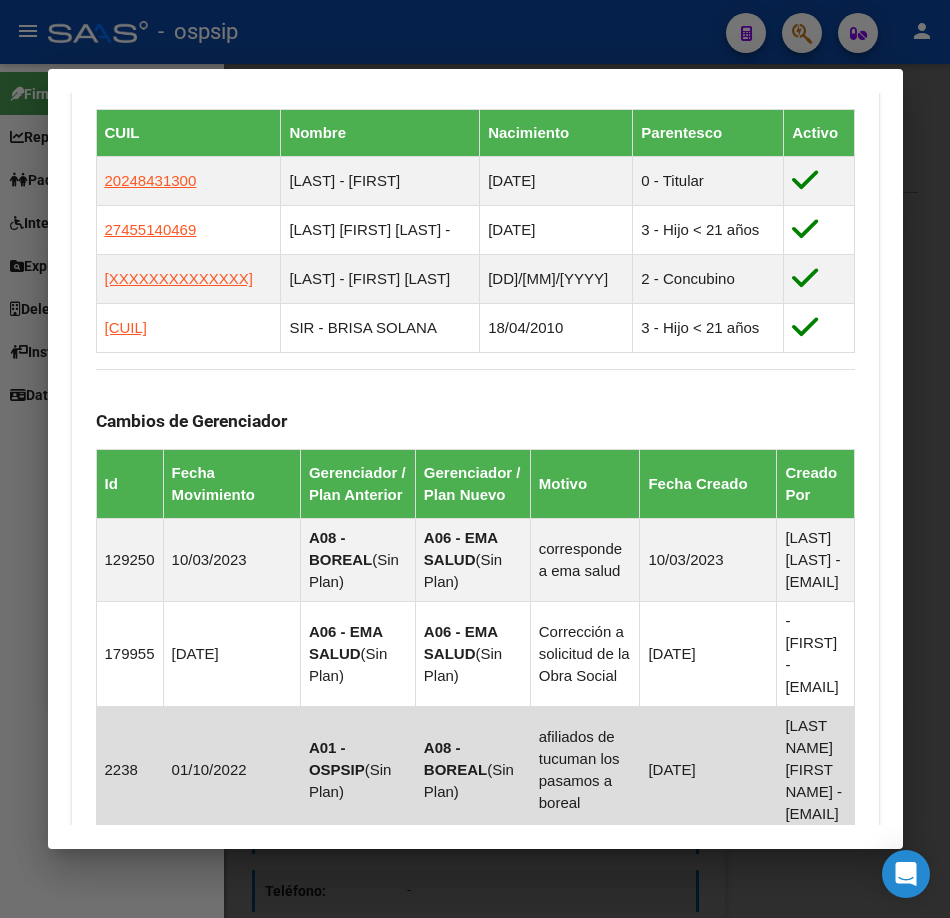 scroll, scrollTop: 1985, scrollLeft: 0, axis: vertical 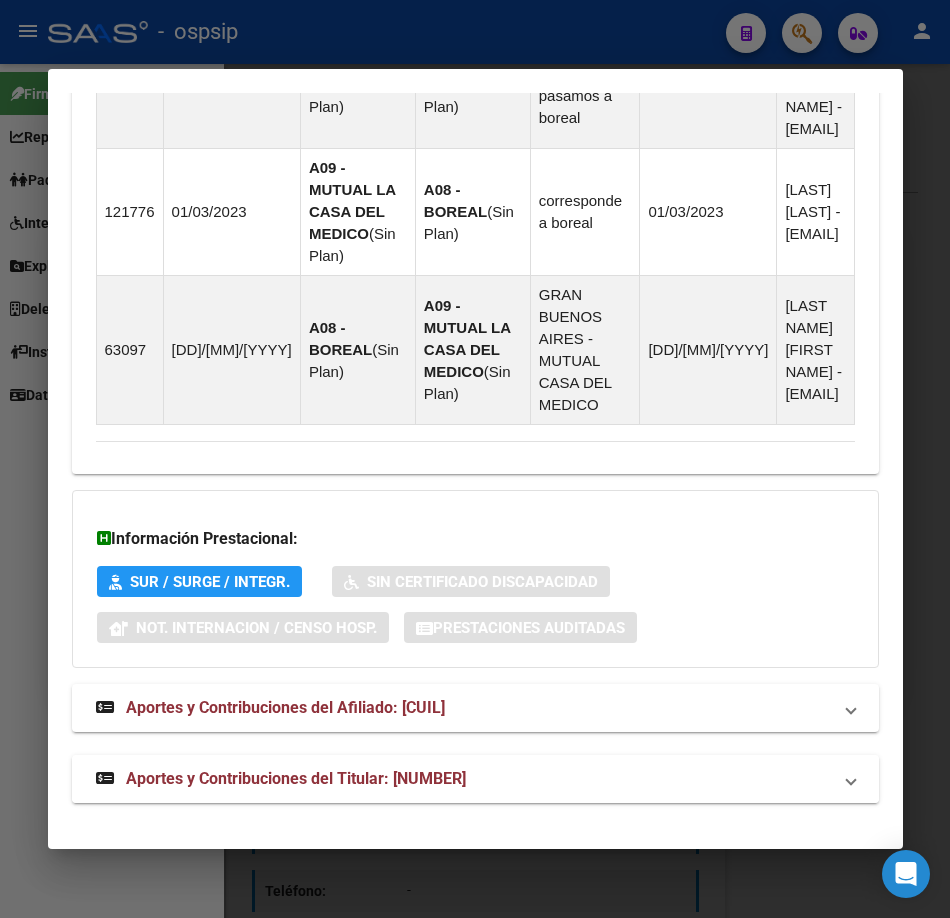 click on "Aportes y Contribuciones del Titular: [NUMBER]" at bounding box center [296, 778] 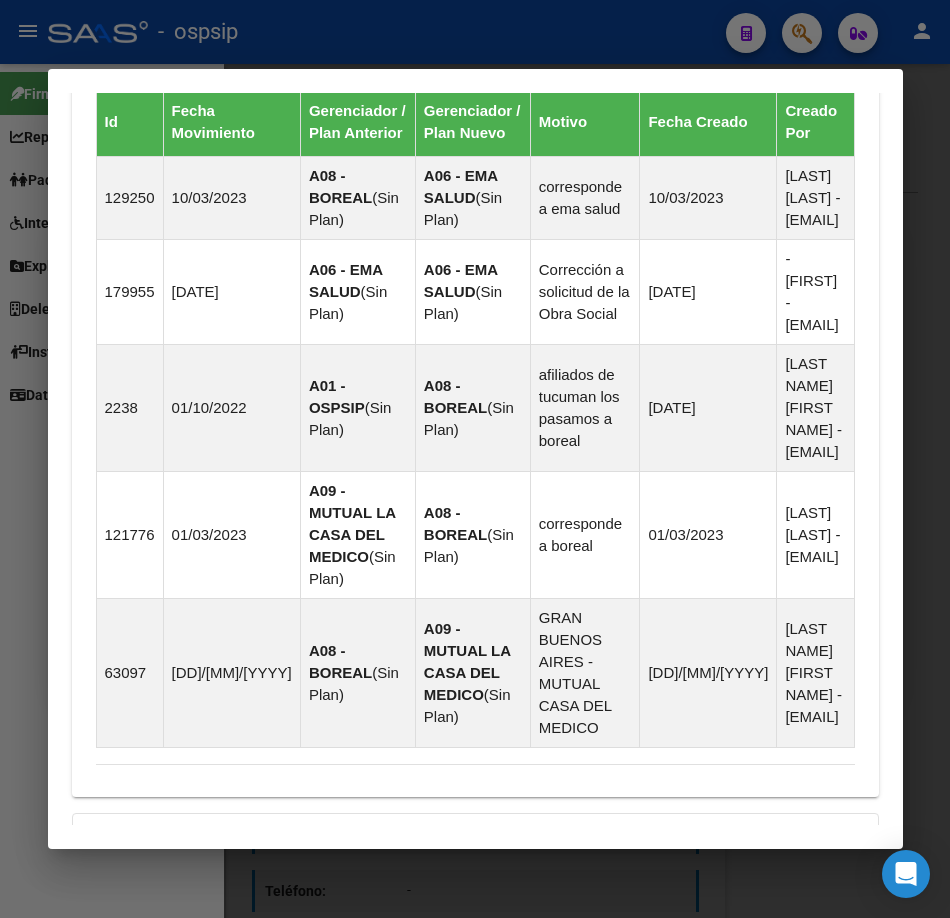 scroll, scrollTop: 1051, scrollLeft: 0, axis: vertical 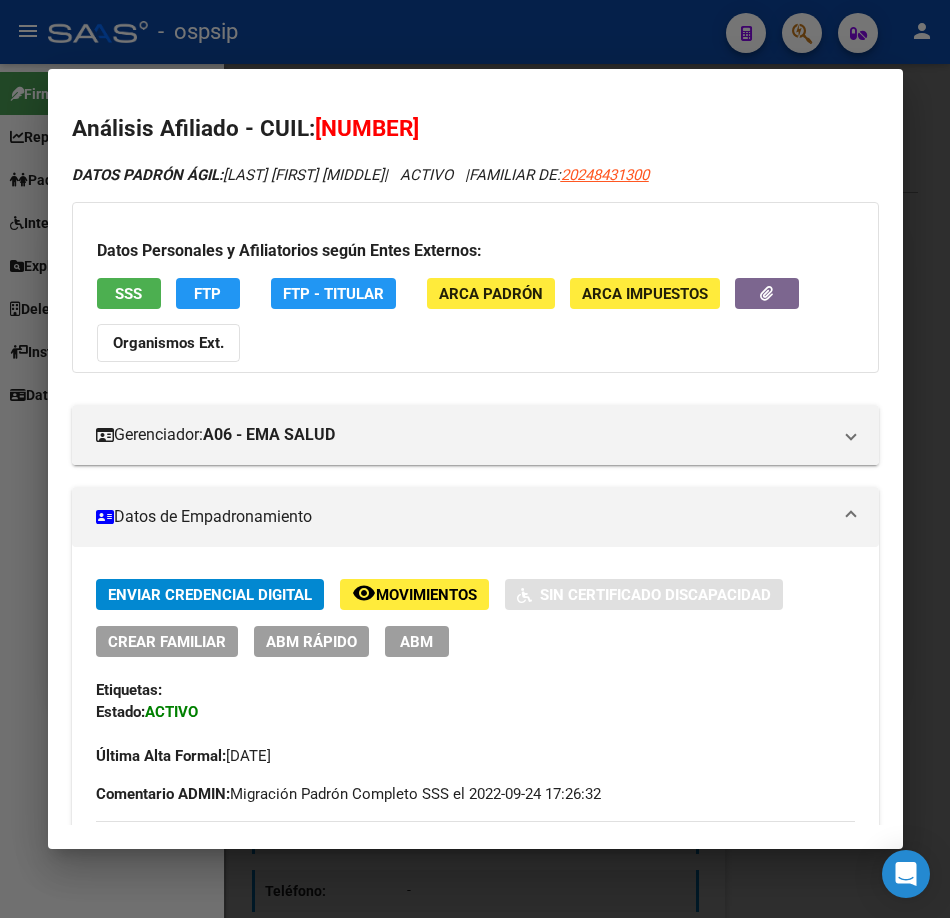 click on "SSS" at bounding box center (128, 294) 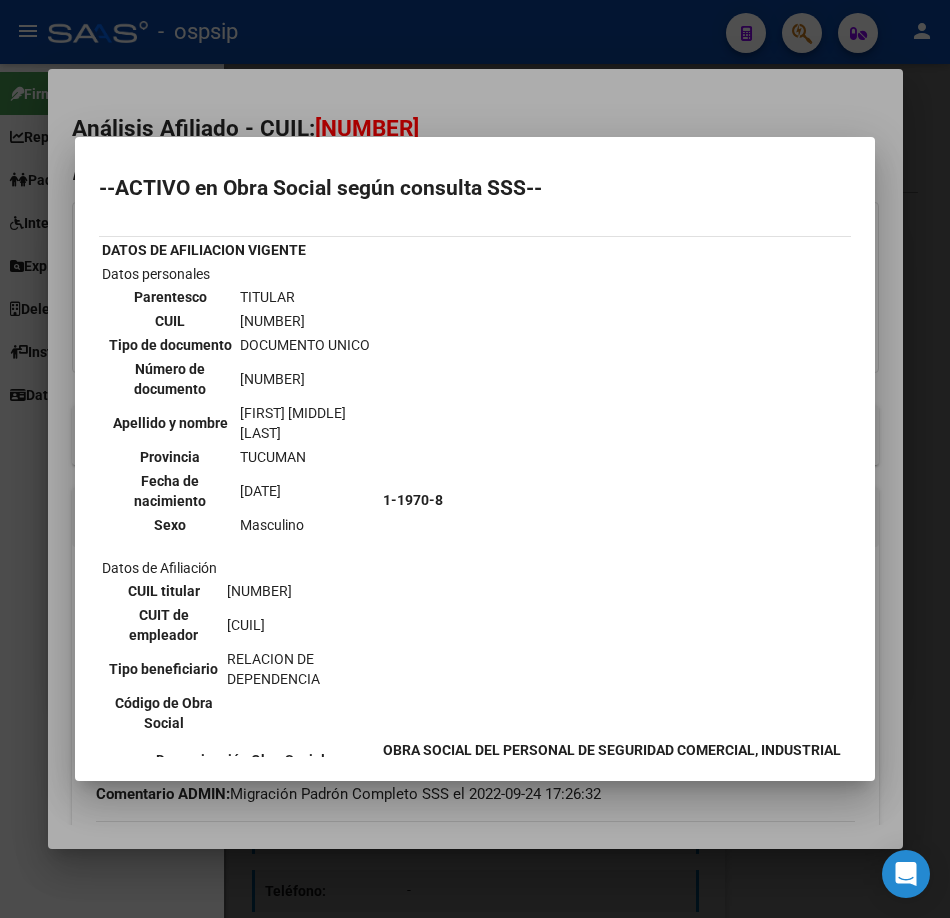 click at bounding box center [475, 459] 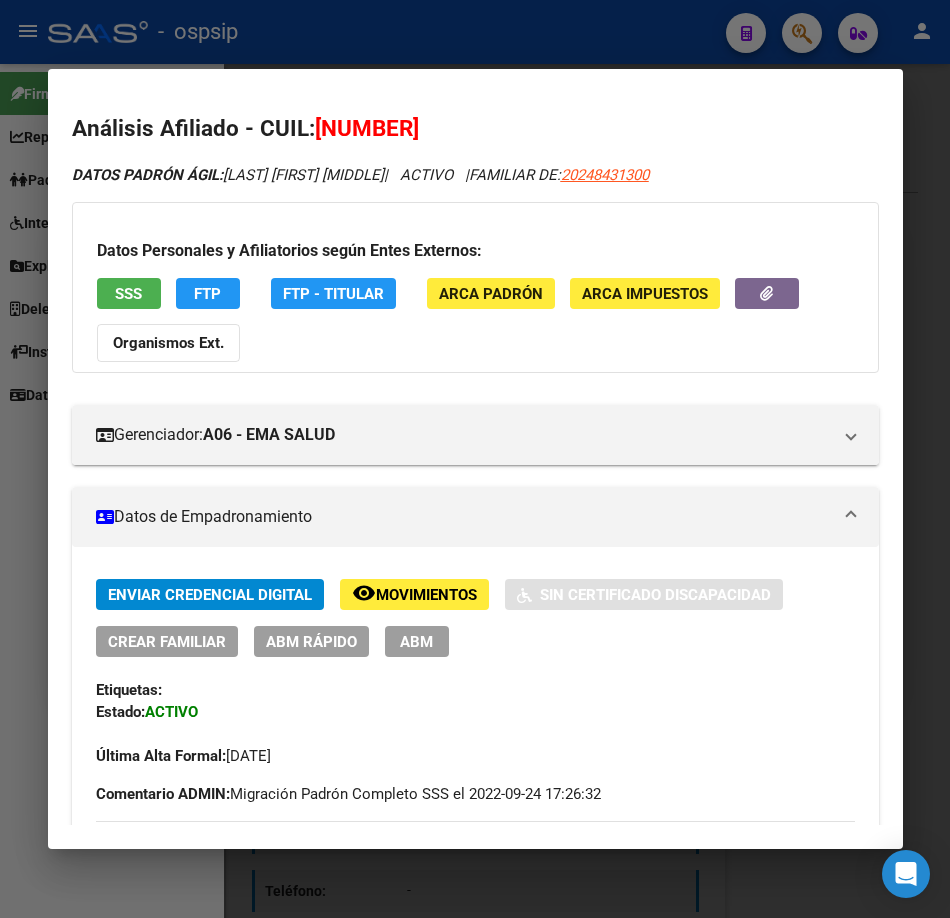 click at bounding box center (475, 459) 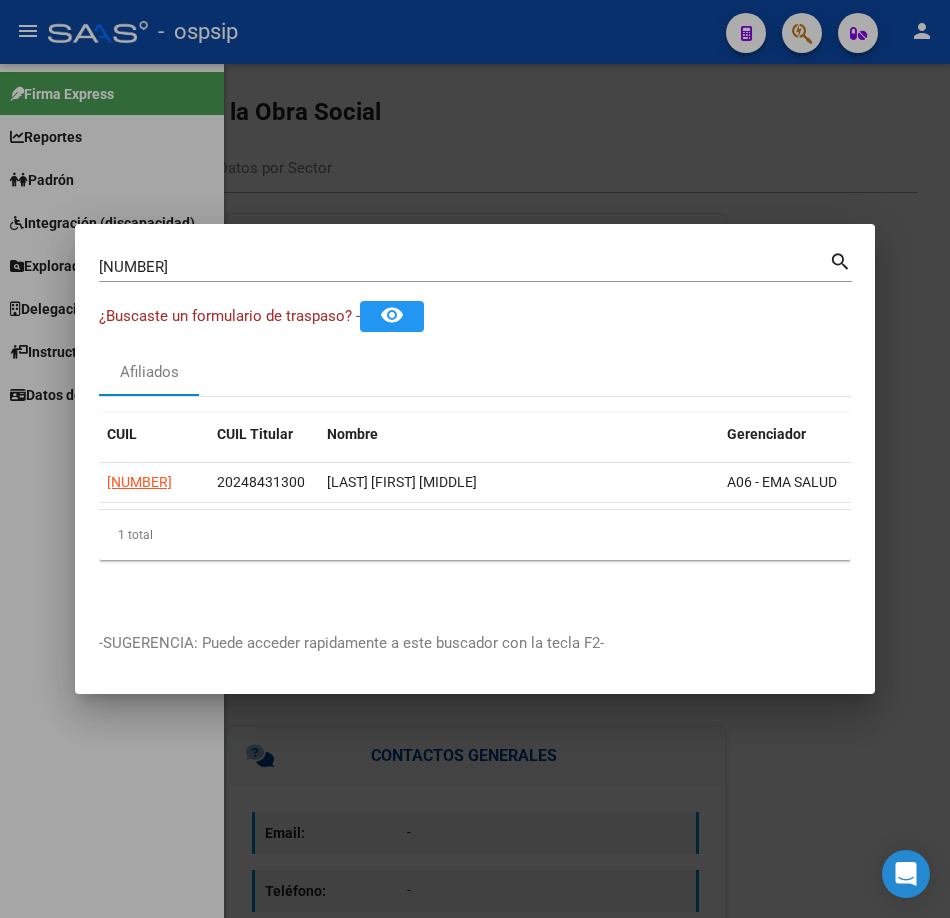click on "[NUMBER]" at bounding box center [464, 267] 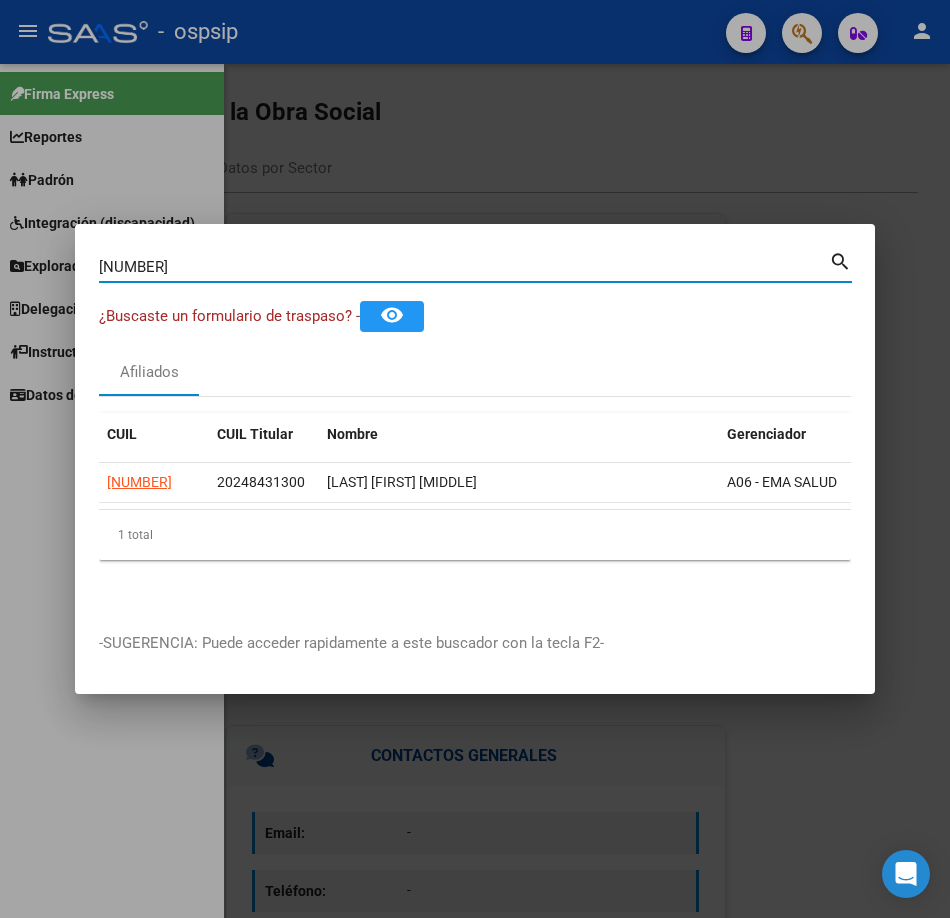 click on "[NUMBER]" at bounding box center [464, 267] 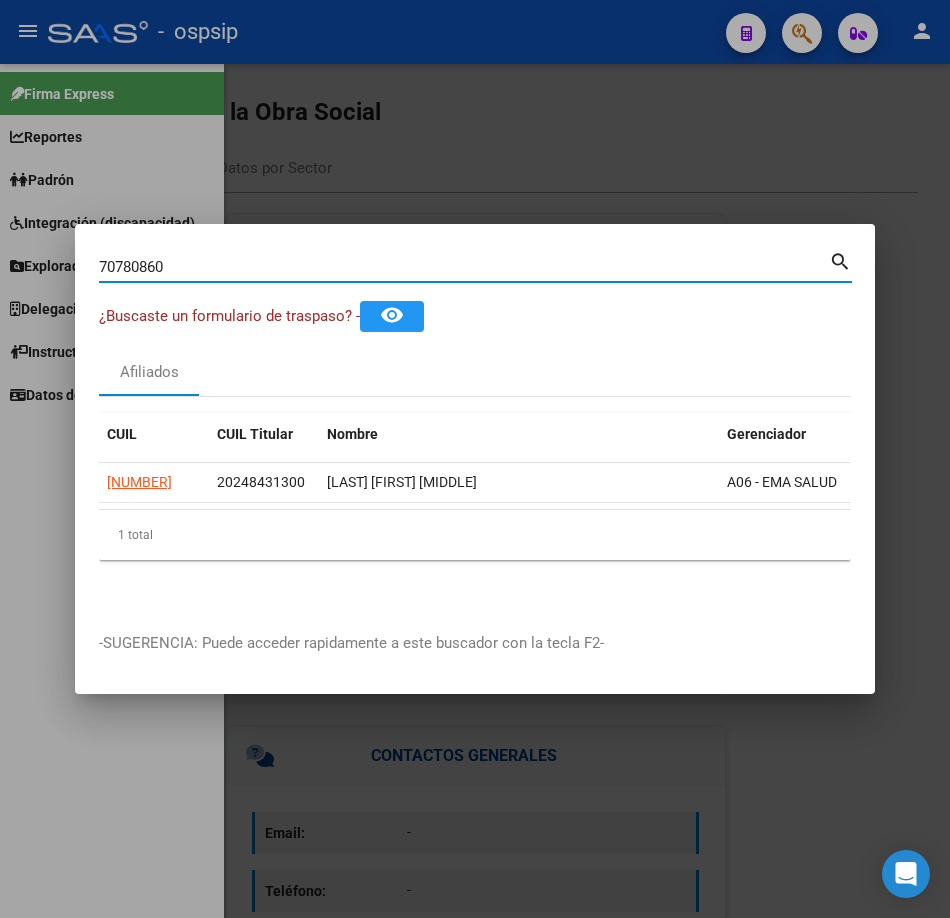 type on "70780860" 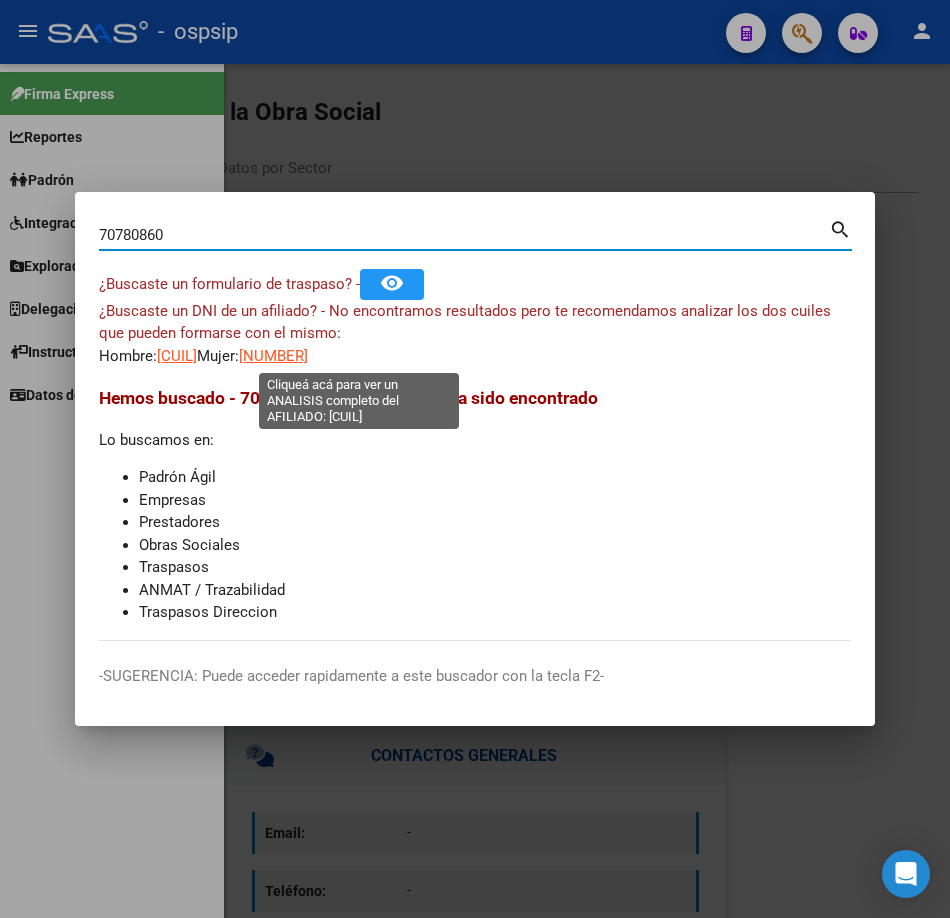 click on "[NUMBER]" at bounding box center (273, 356) 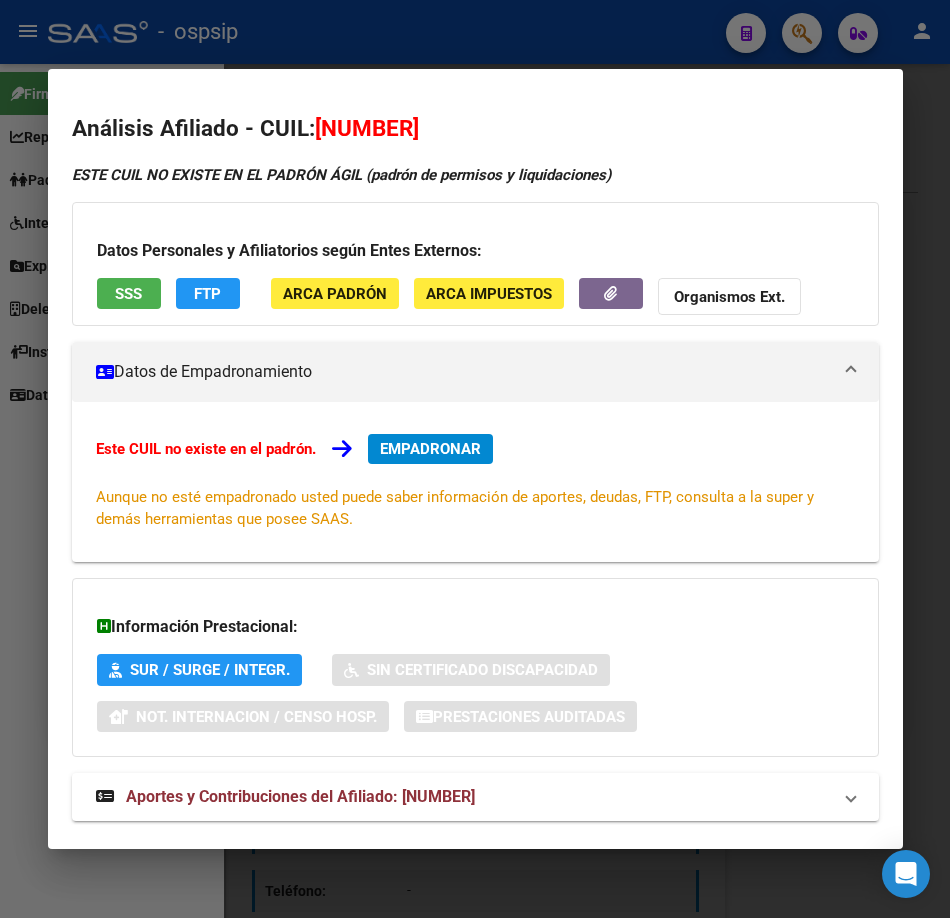 click at bounding box center [475, 459] 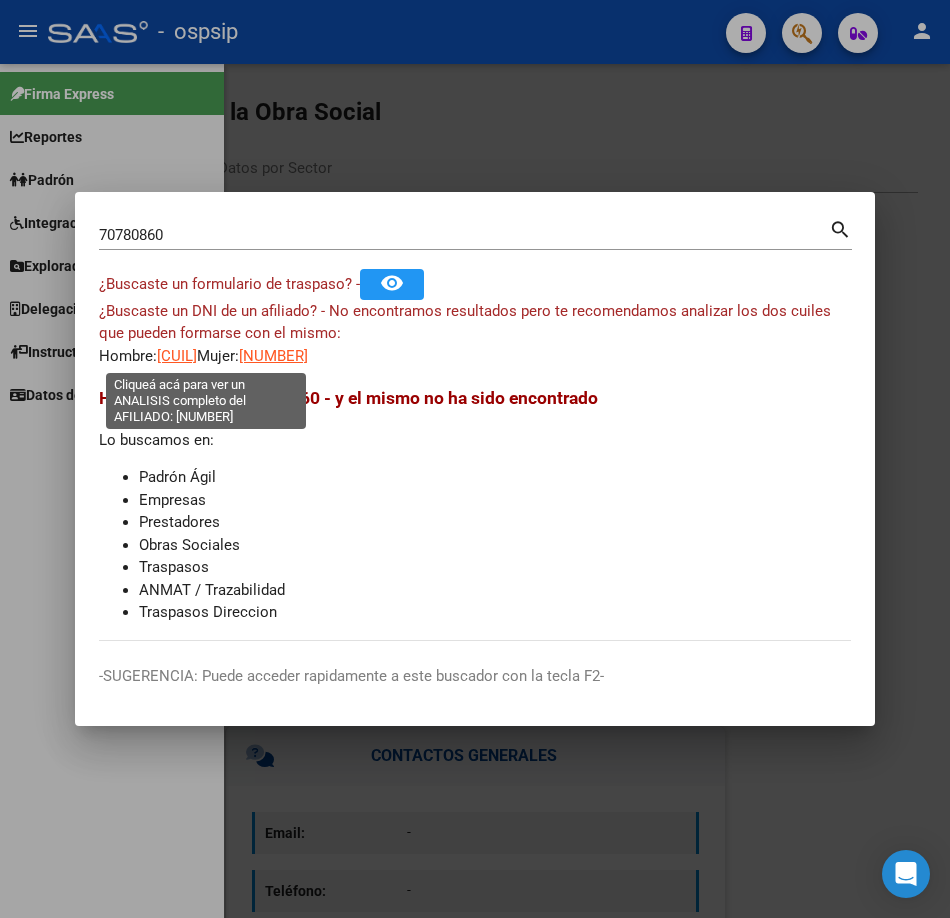 click on "20707808609" at bounding box center [177, 356] 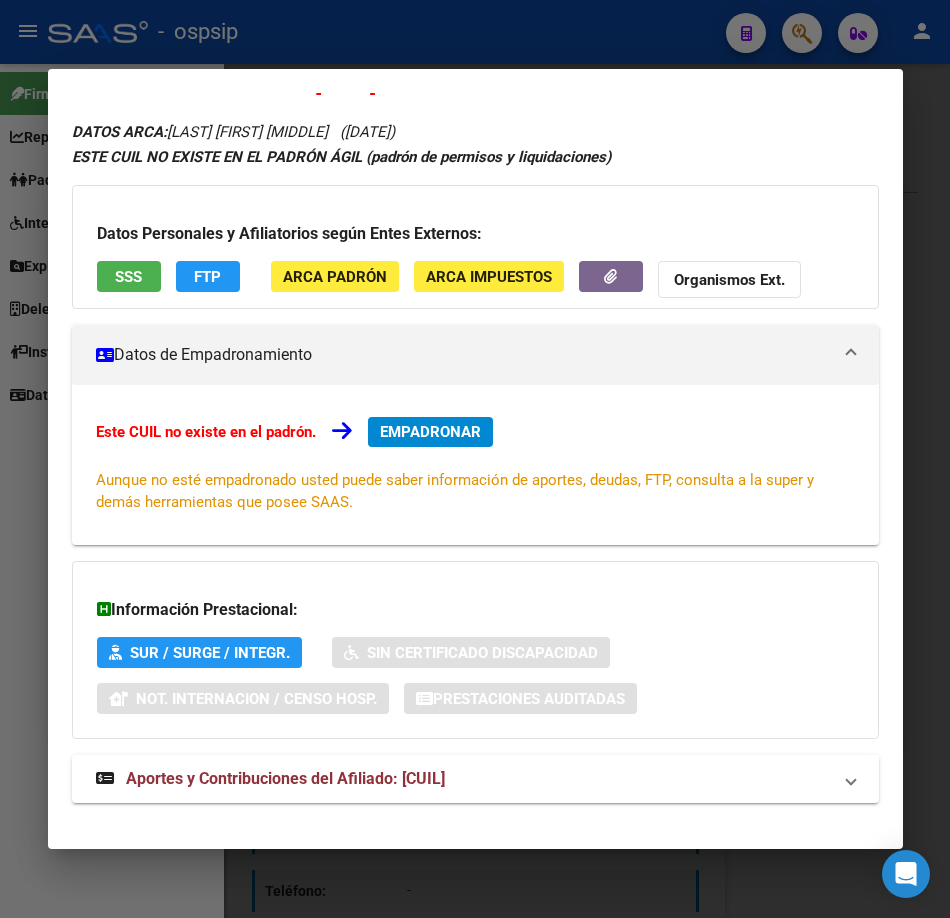 scroll, scrollTop: 68, scrollLeft: 0, axis: vertical 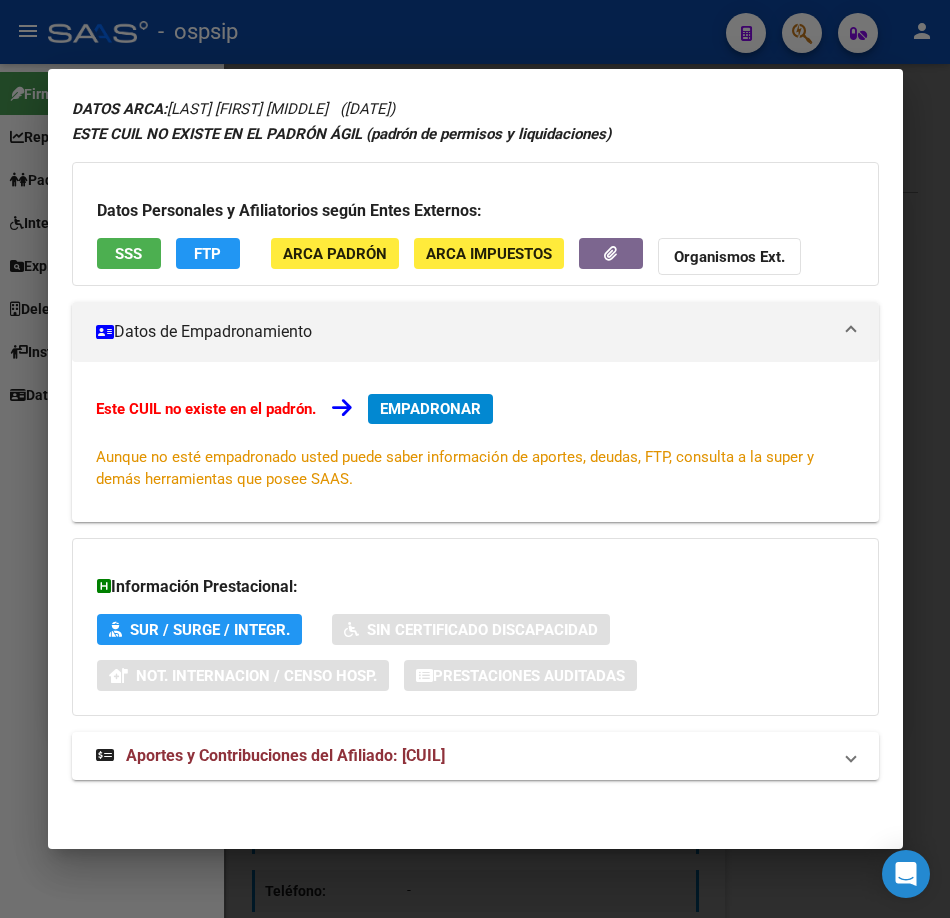 click on "DATOS ARCA:  SIR DAMARIS KATALEYA       (02/07/2025)  ESTE CUIL NO EXISTE EN EL PADRÓN ÁGIL (padrón de permisos y liquidaciones) Datos Personales y Afiliatorios según Entes Externos: SSS FTP ARCA Padrón ARCA Impuestos Organismos Ext.    Datos de Empadronamiento  Este CUIL no existe en el padrón.   EMPADRONAR
Aunque no esté empadronado usted puede saber información de aportes, deudas, FTP, consulta a la super y demás herramientas que posee SAAS.   Información Prestacional:       SUR / SURGE / INTEGR.    Sin Certificado Discapacidad    Not. Internacion / Censo Hosp.  Prestaciones Auditadas     Aportes y Contribuciones del Afiliado: 20707808609 Hemos buscado el CUIL - 20707808609 - y el mismo no existe en nuestra información procesada de aportes y contribuciones  El mismo fue buscado en:  Cuenta Corriente Devengada de Régimen General Cuenta Corriente Devengada de Monotributo / Personal Doméstico Percibidos de Aportes Detallado Percibido por Fiscalización Percibido Total" at bounding box center (475, 449) 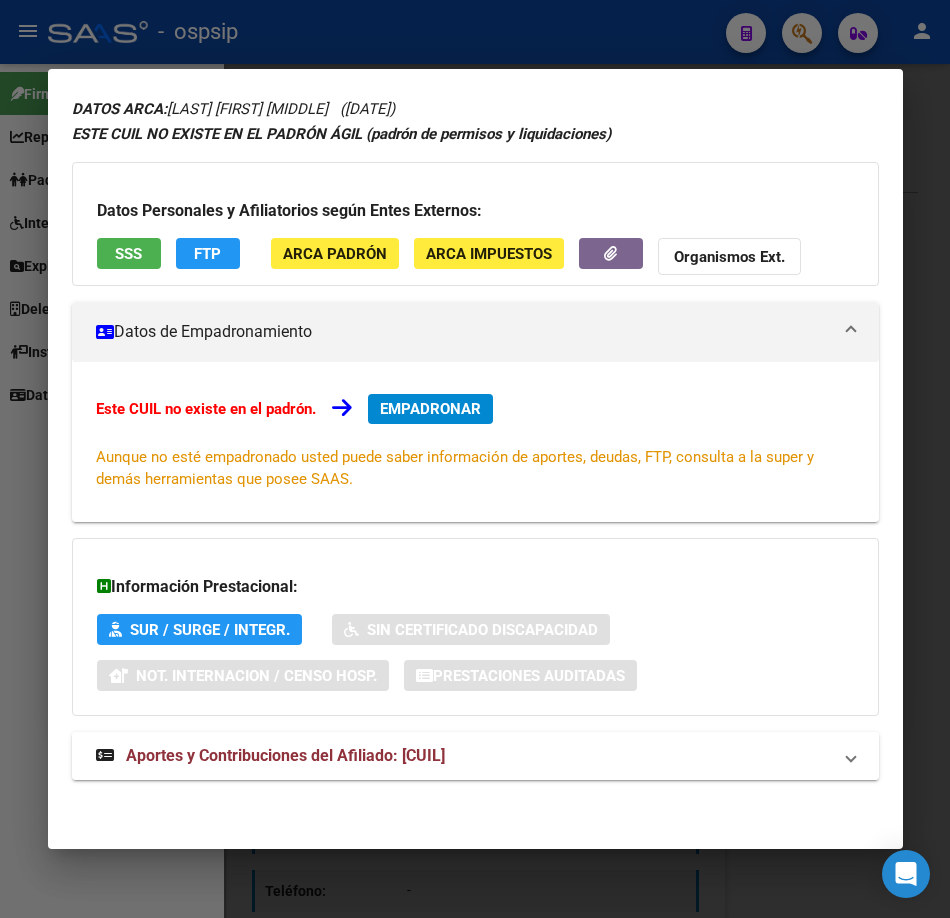 click on "Aportes y Contribuciones del Afiliado: 20707808609" at bounding box center [285, 755] 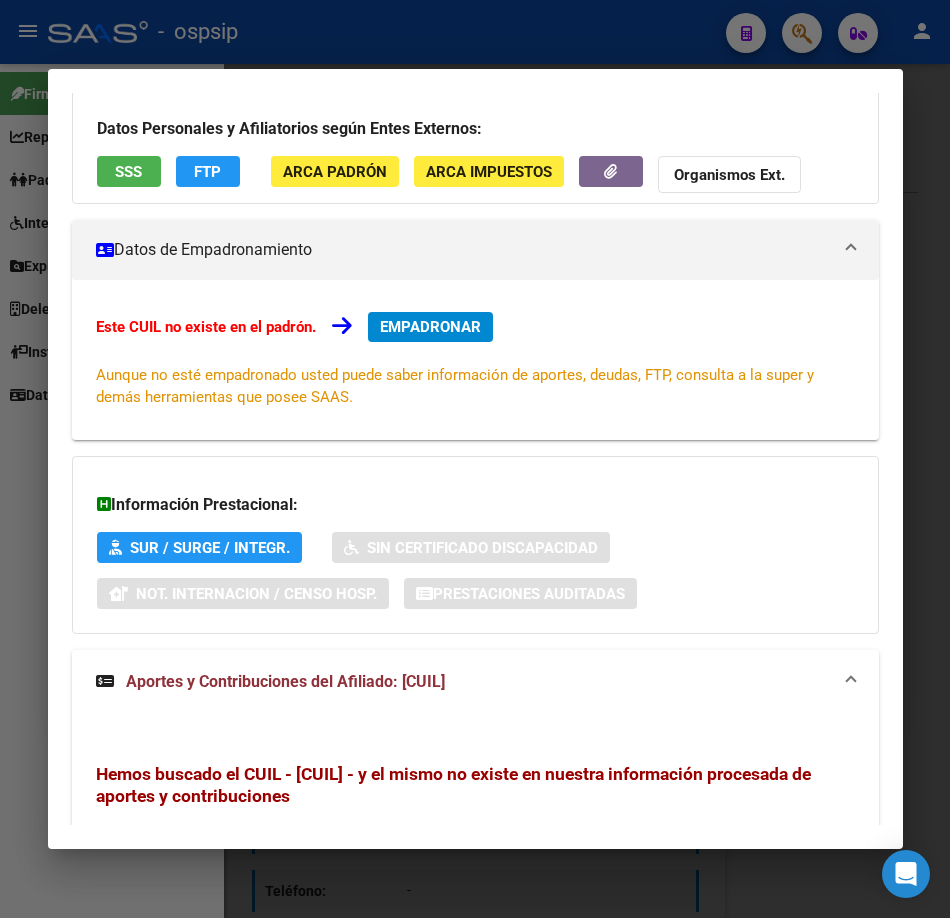 scroll, scrollTop: 0, scrollLeft: 0, axis: both 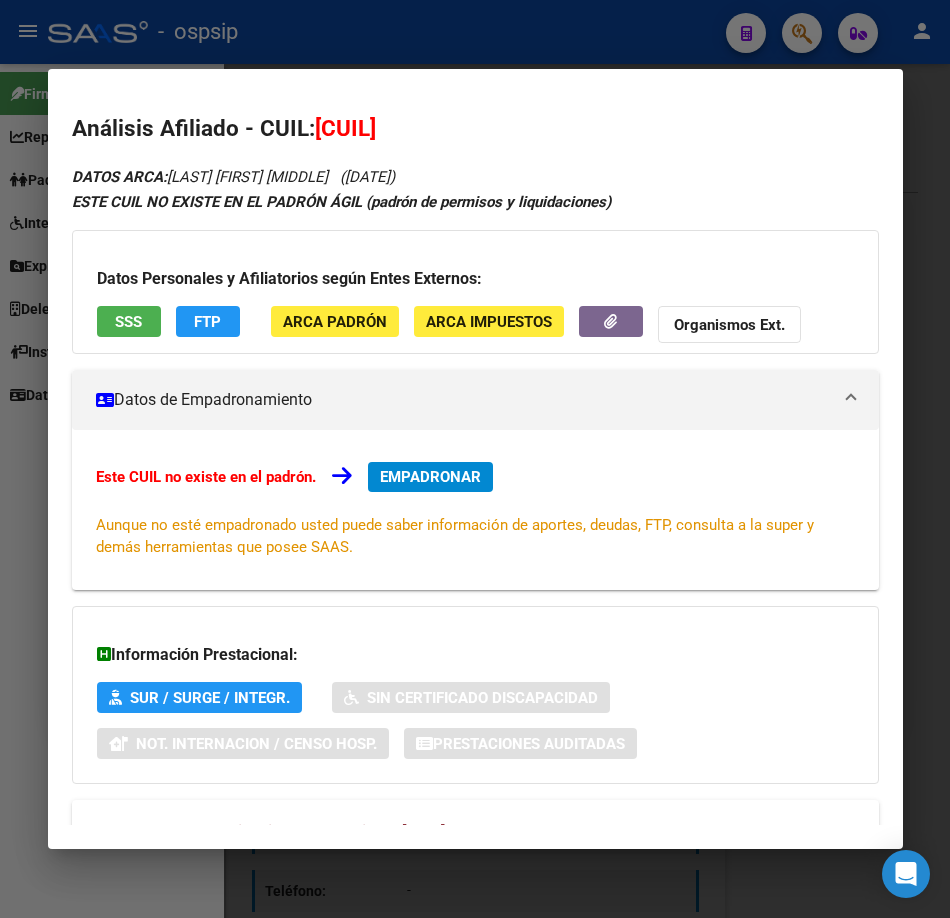 click on "SSS" at bounding box center [128, 322] 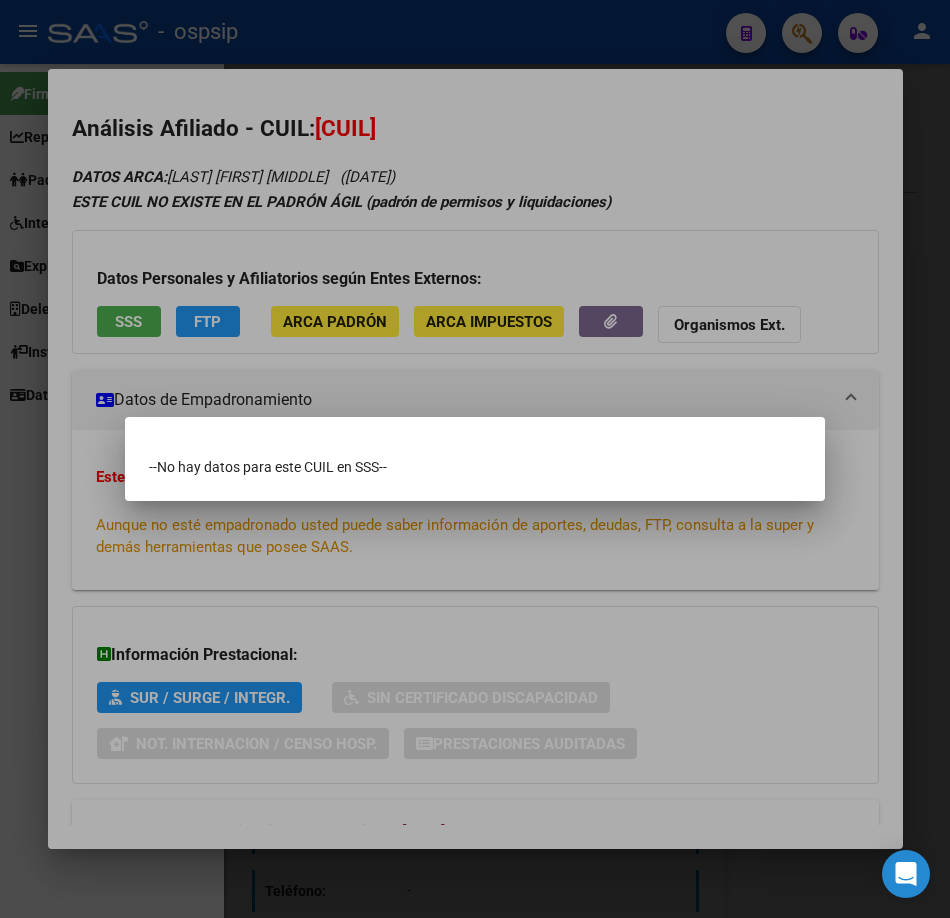 click at bounding box center [475, 459] 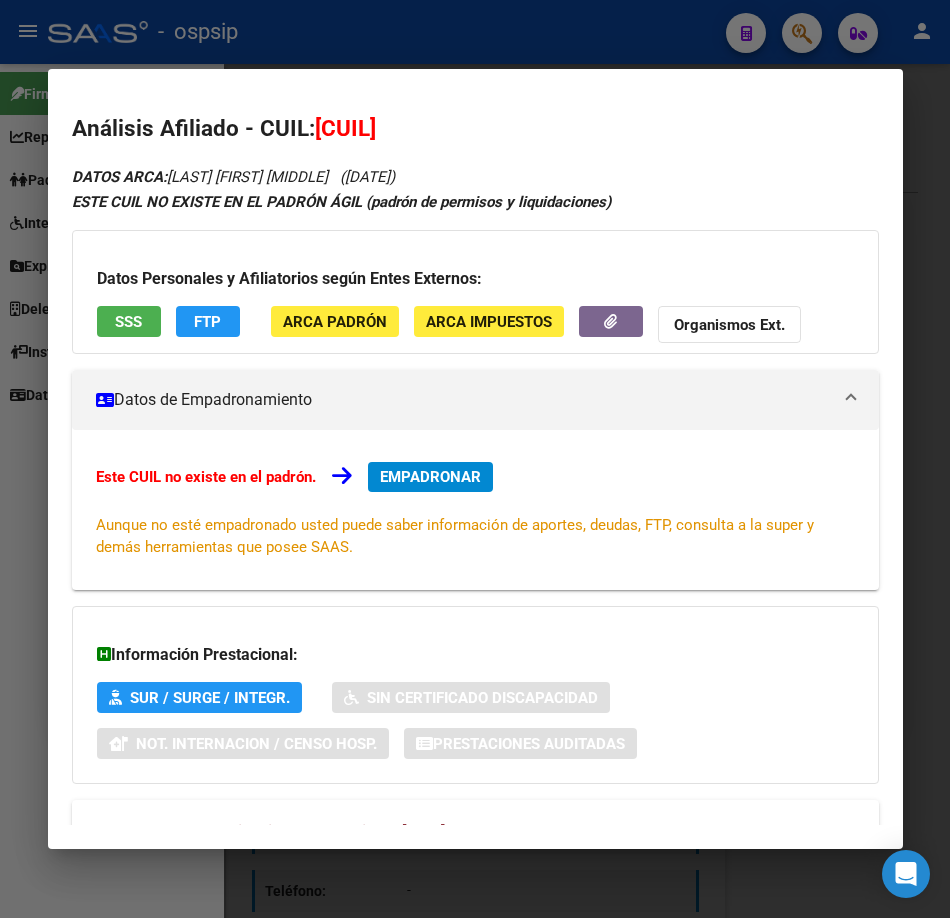 click on "FTP" 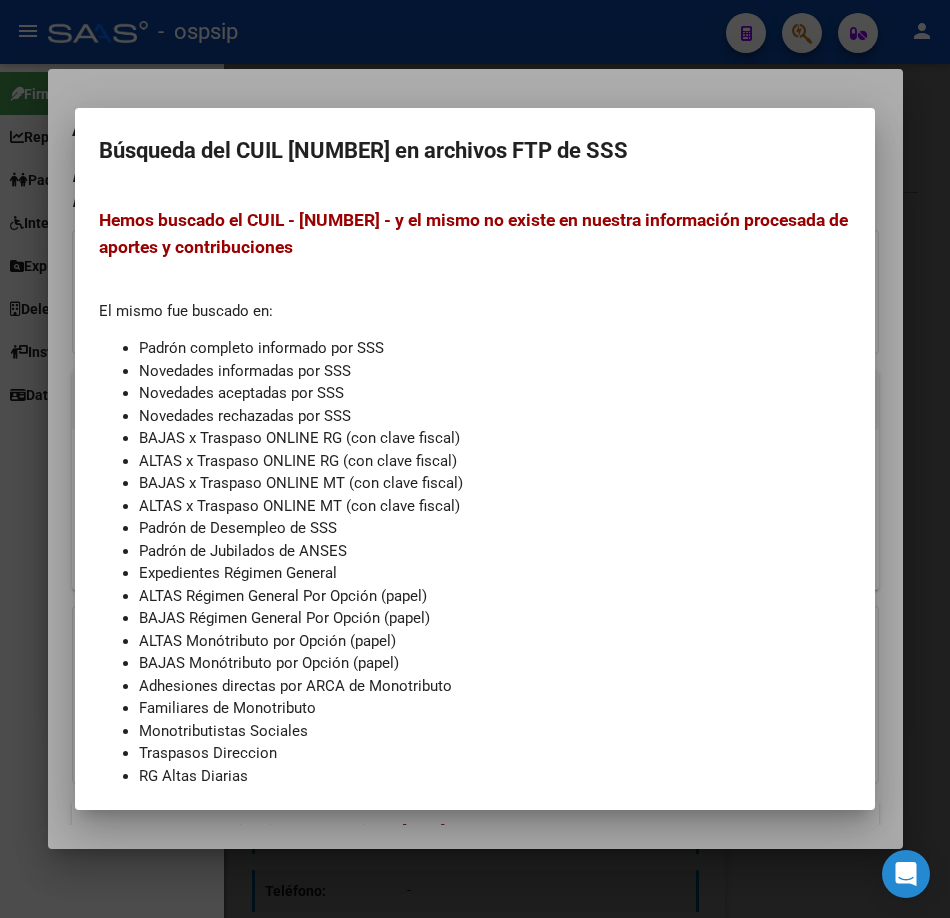 click at bounding box center (475, 459) 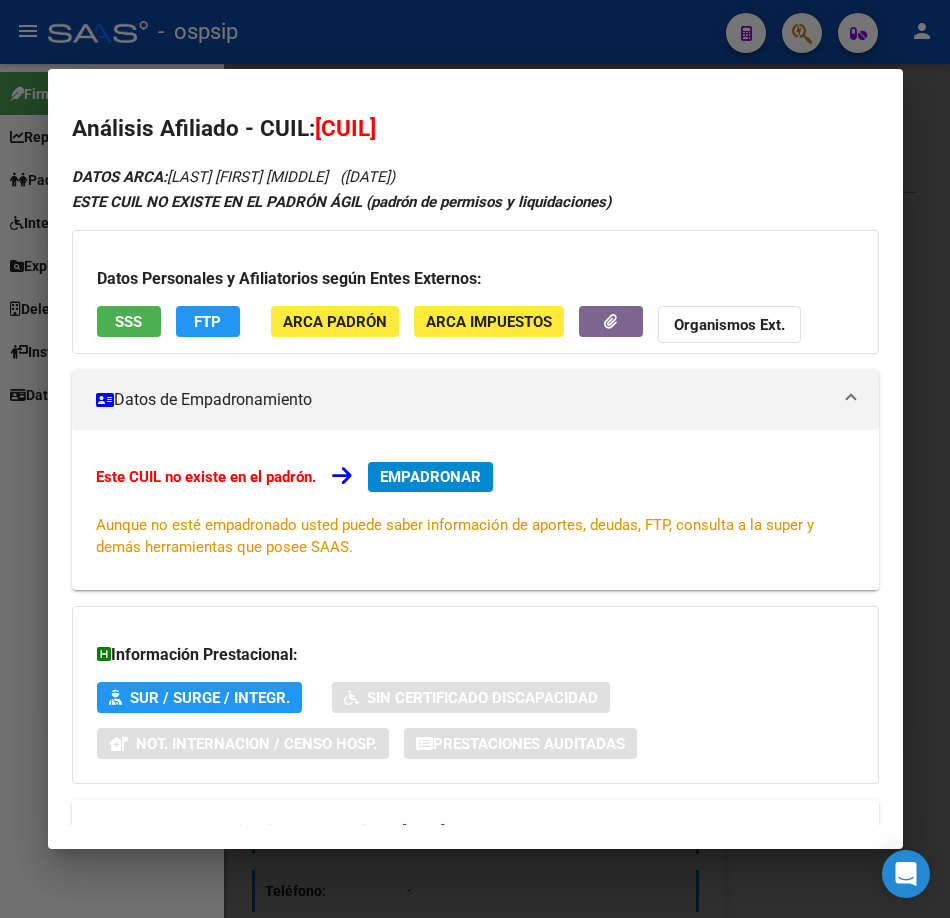 type 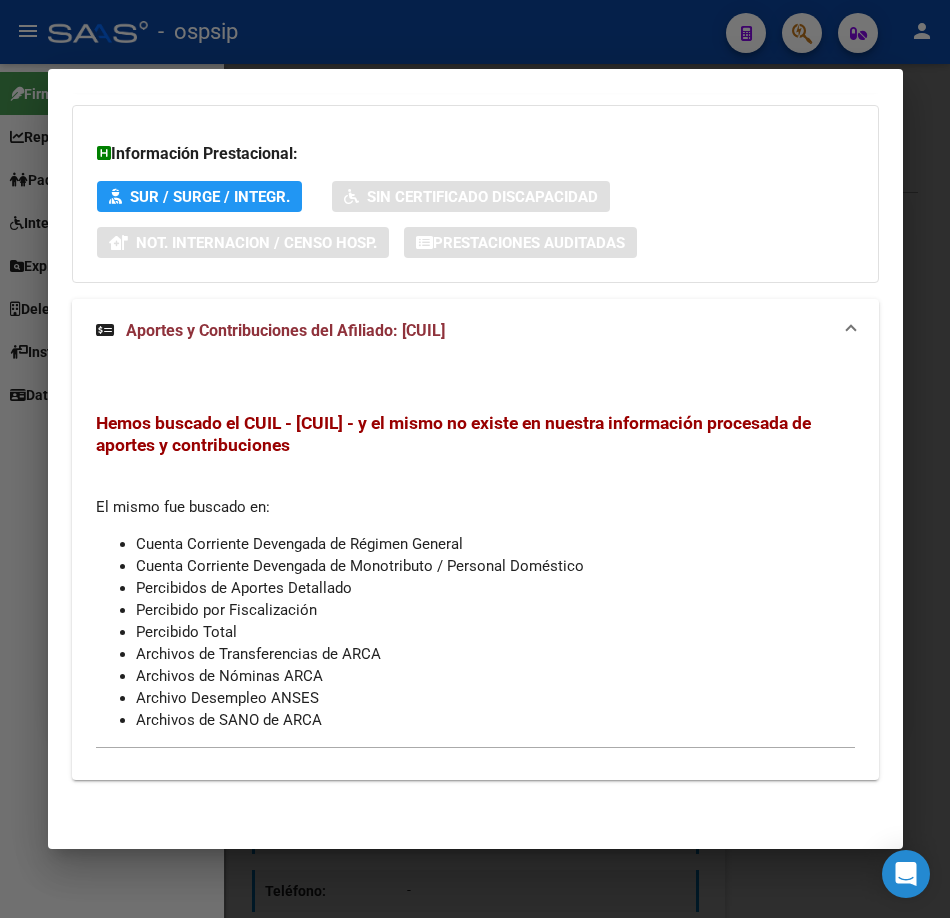 click at bounding box center (475, 459) 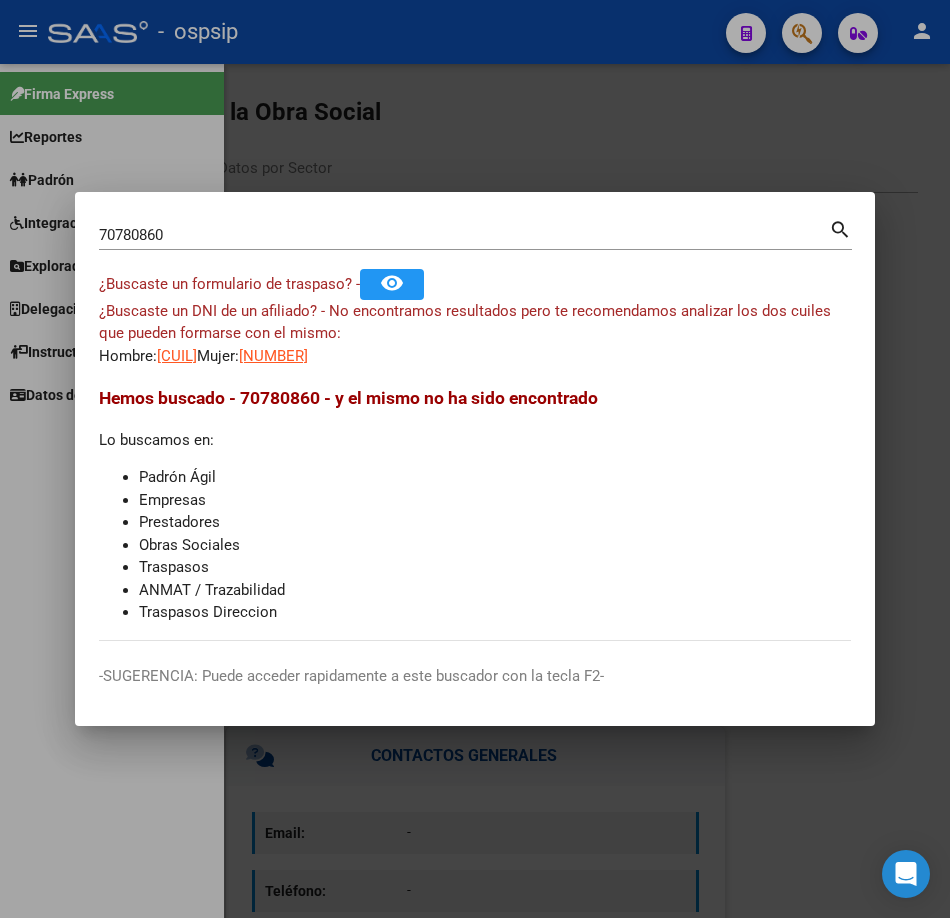 click on "70780860" at bounding box center [464, 235] 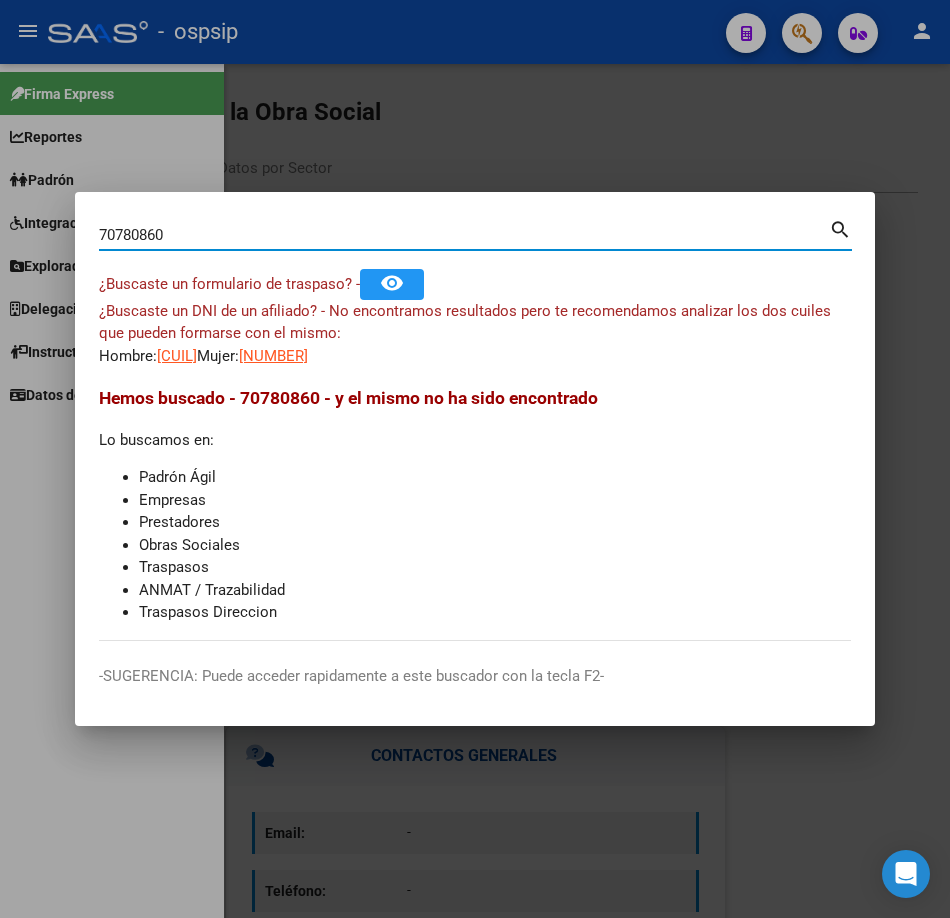 click on "70780860" at bounding box center [464, 235] 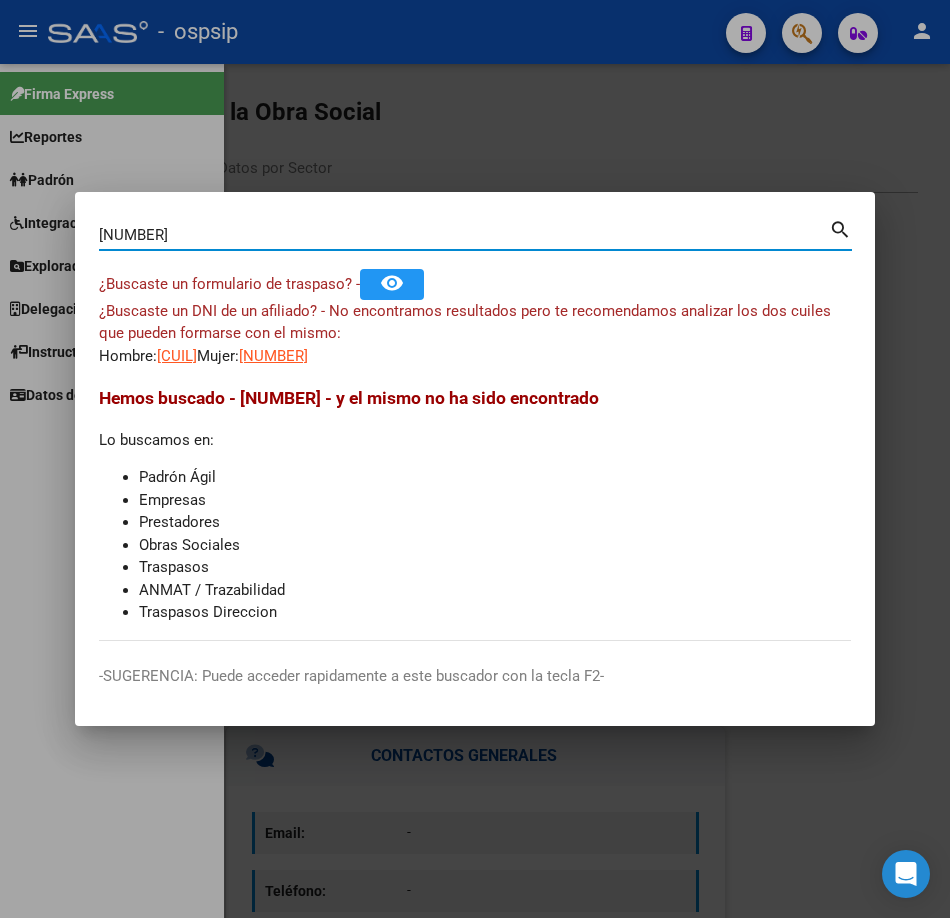 type on "37500420" 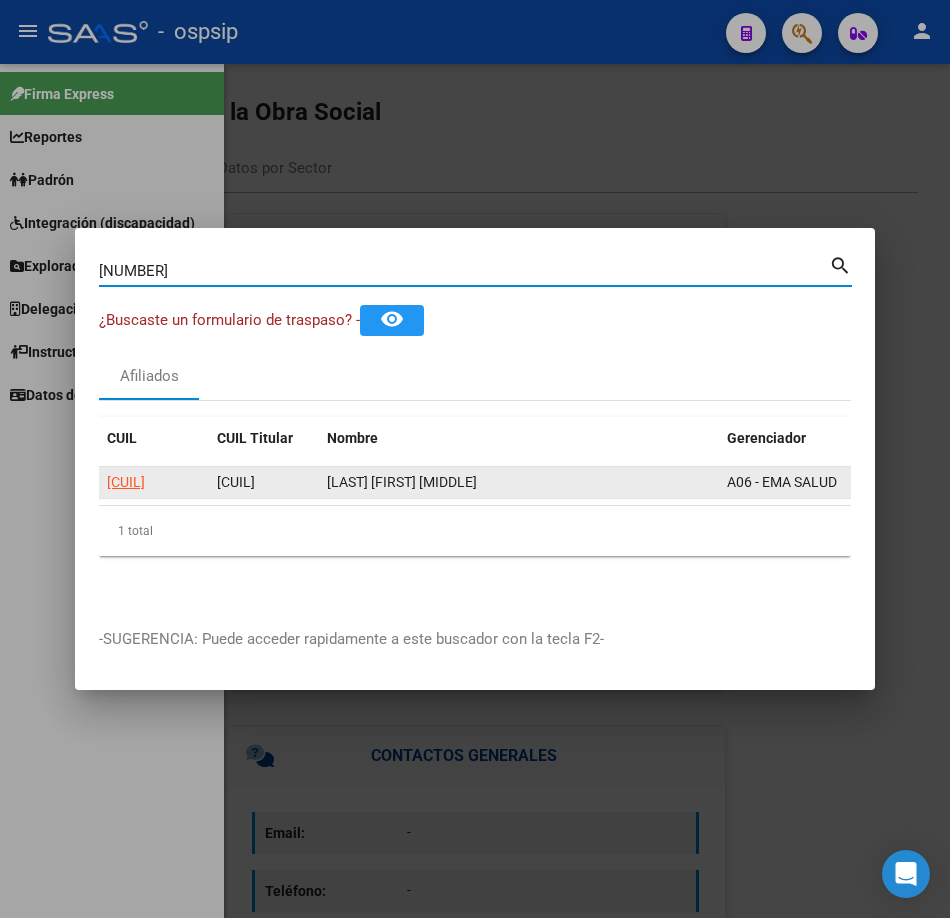 click on "20375004209" 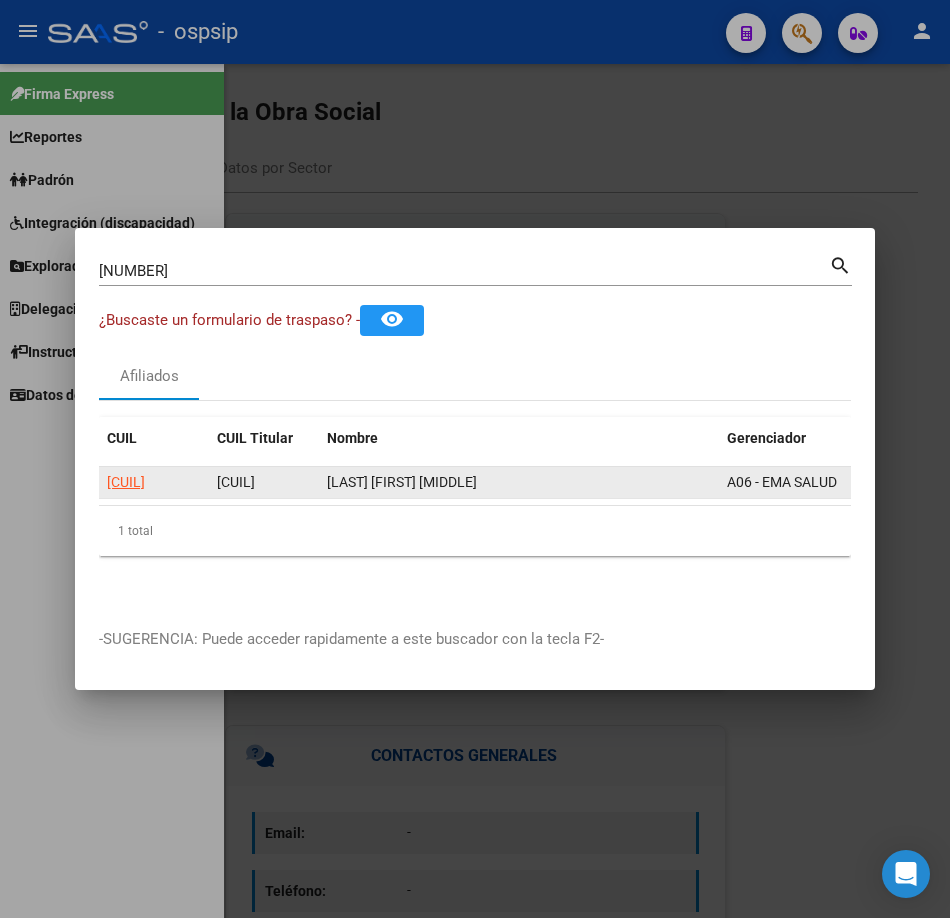 click on "20375004209" 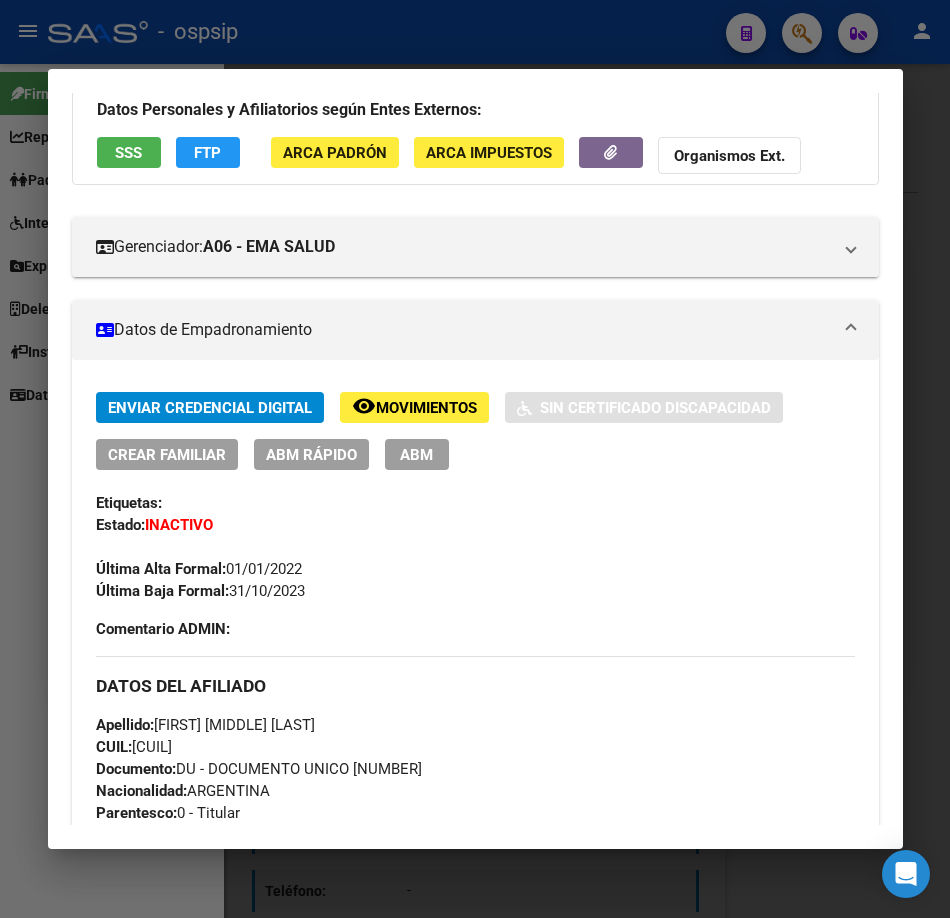 scroll, scrollTop: 200, scrollLeft: 0, axis: vertical 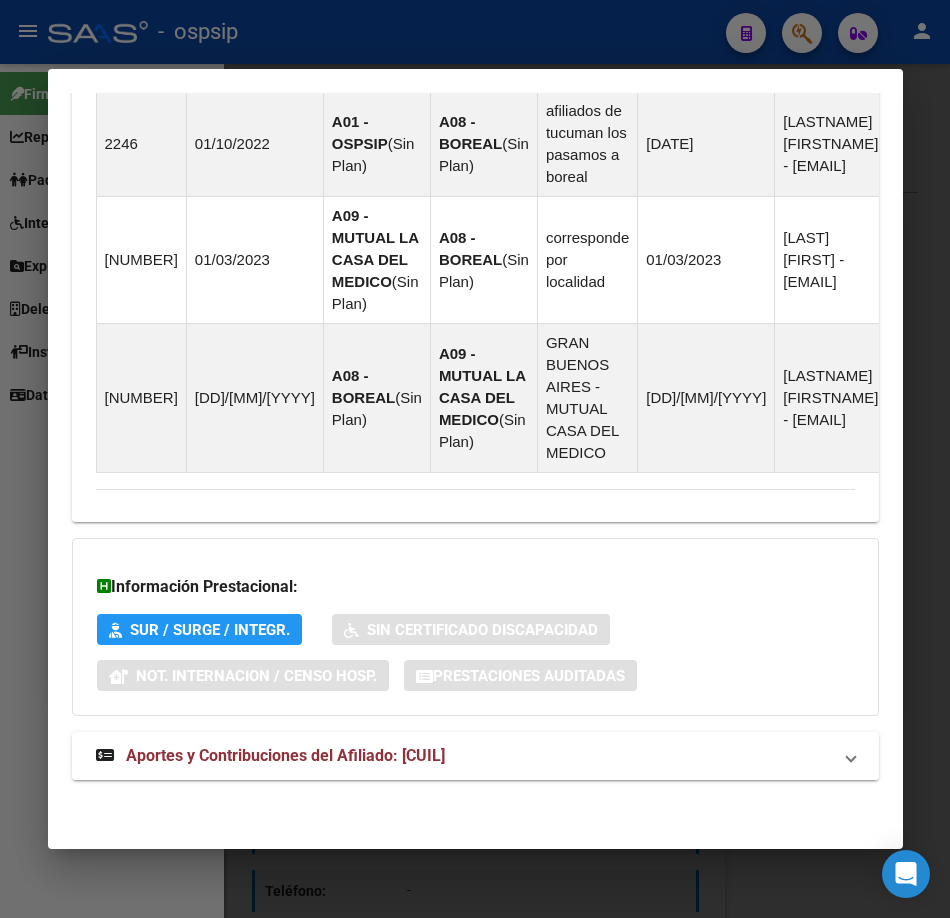 click on "Aportes y Contribuciones del Afiliado: 20375004209" at bounding box center [285, 755] 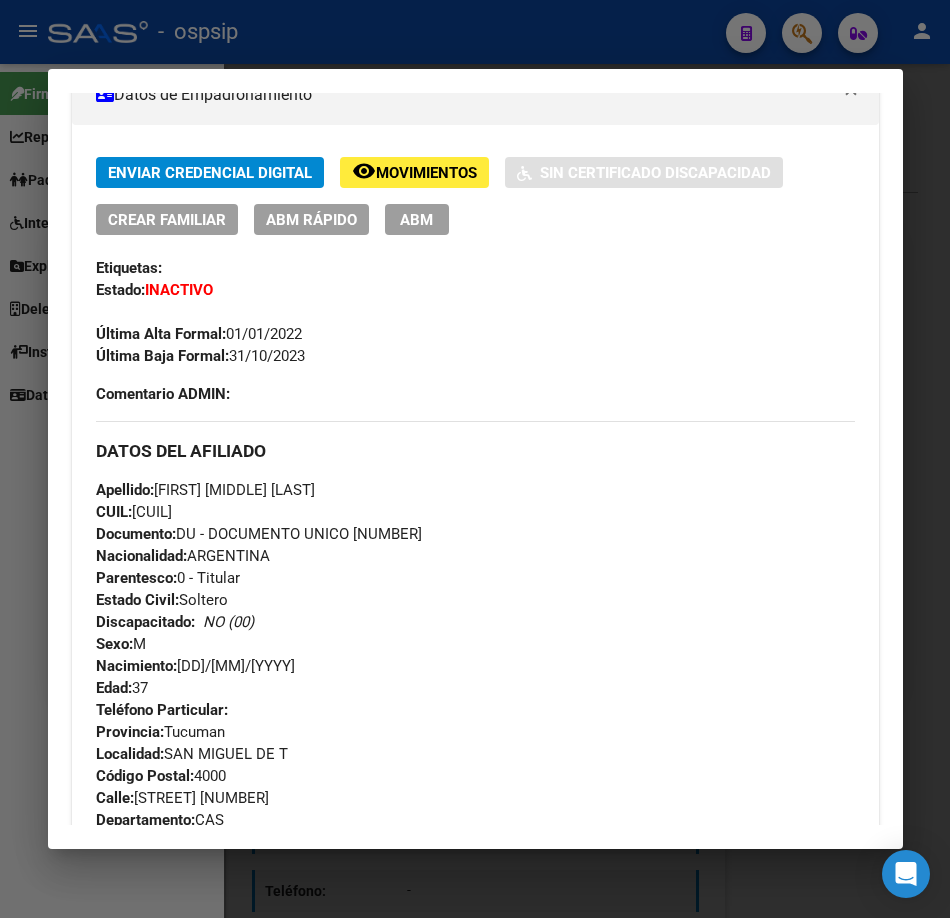 scroll, scrollTop: 0, scrollLeft: 0, axis: both 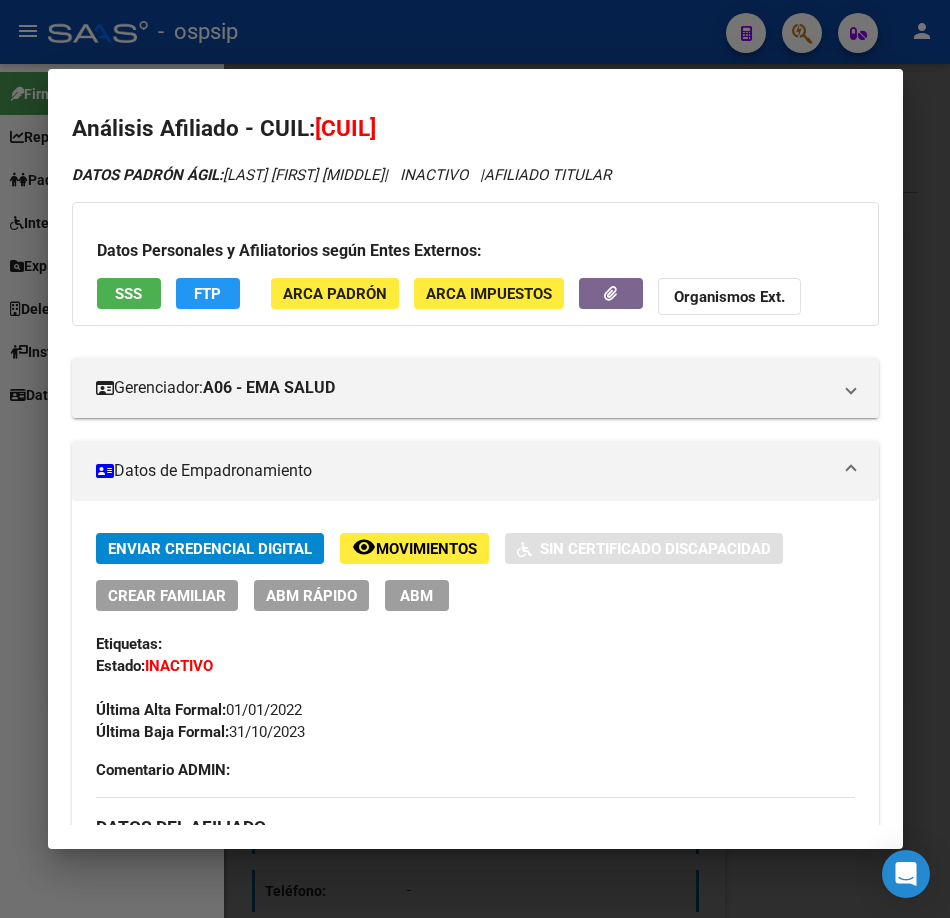 click on "SSS" at bounding box center (128, 294) 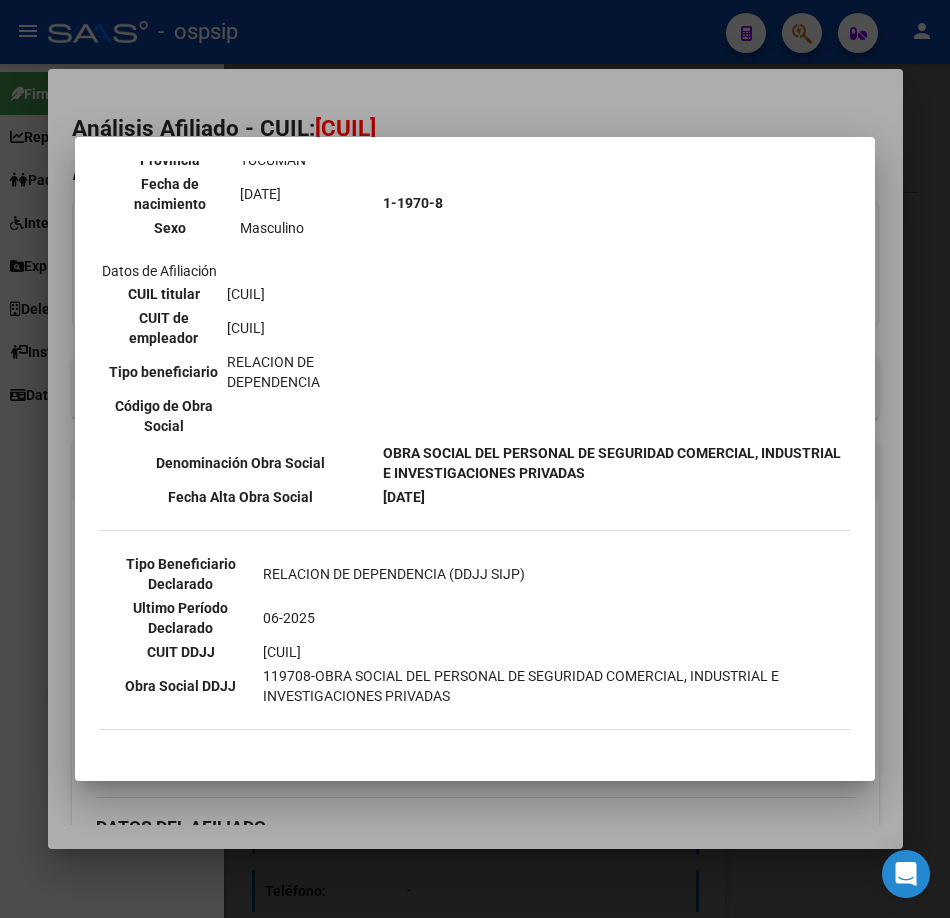 scroll, scrollTop: 500, scrollLeft: 0, axis: vertical 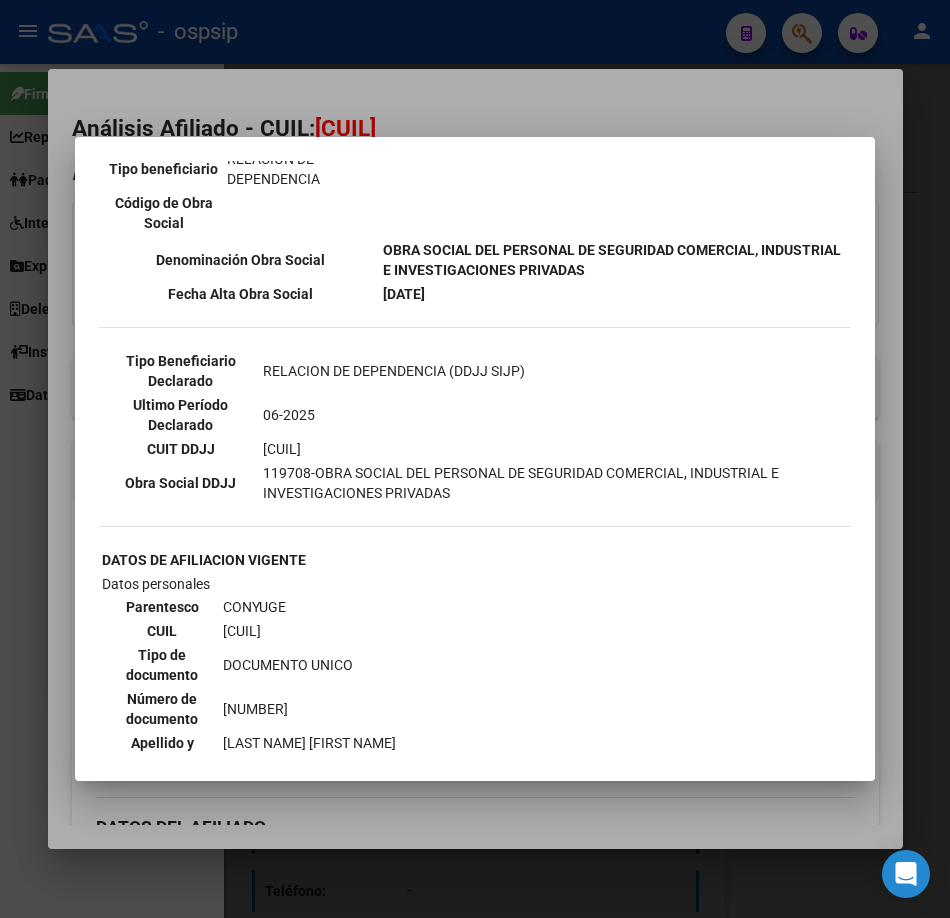 click at bounding box center (475, 459) 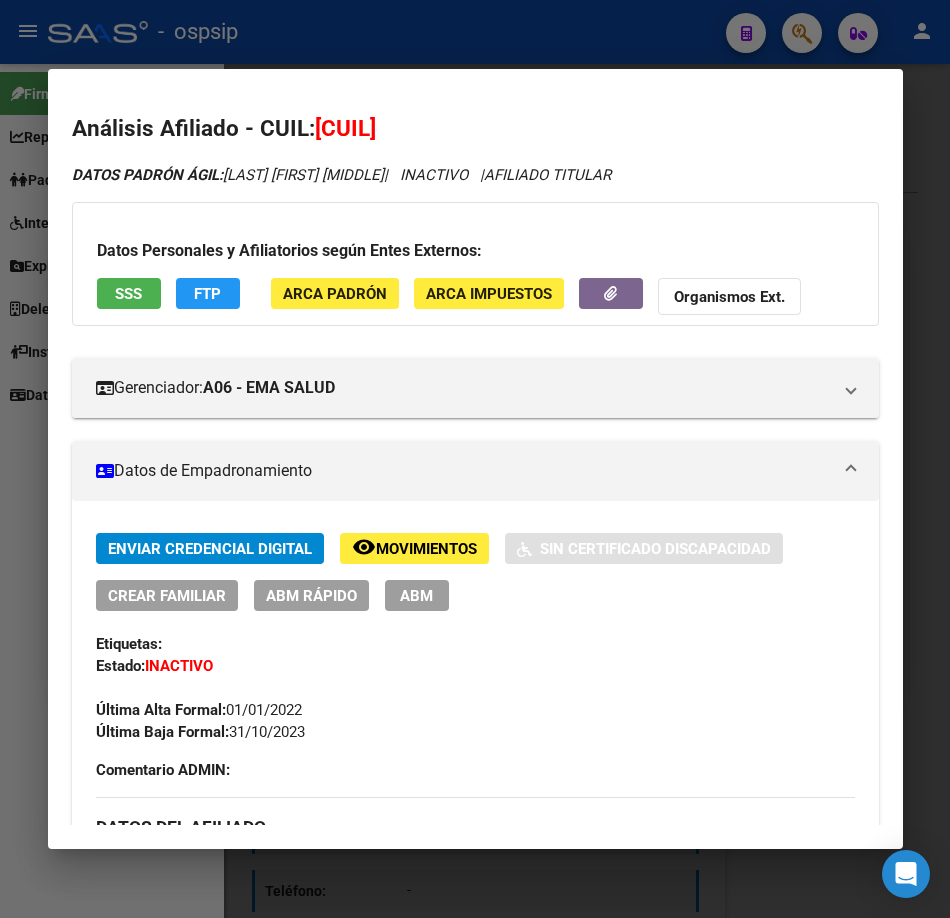click at bounding box center (475, 459) 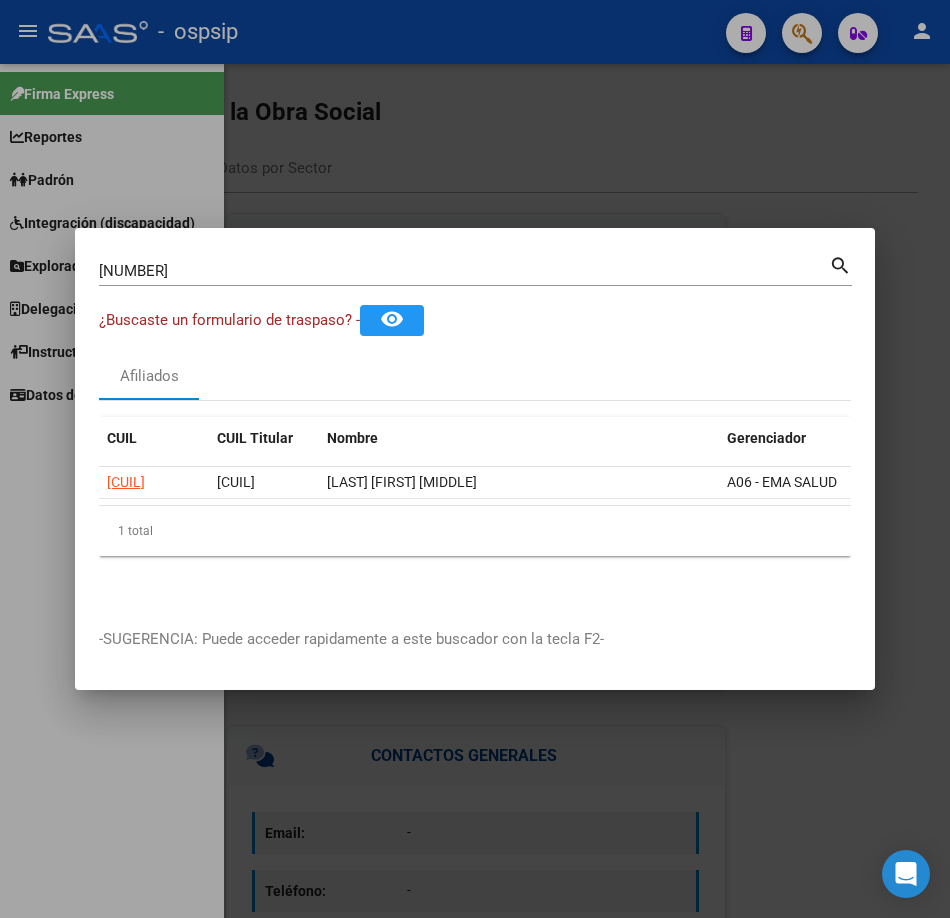 click on "37500420 Buscar (apellido, dni, cuil, nro traspaso, cuit, obra social)" at bounding box center [464, 271] 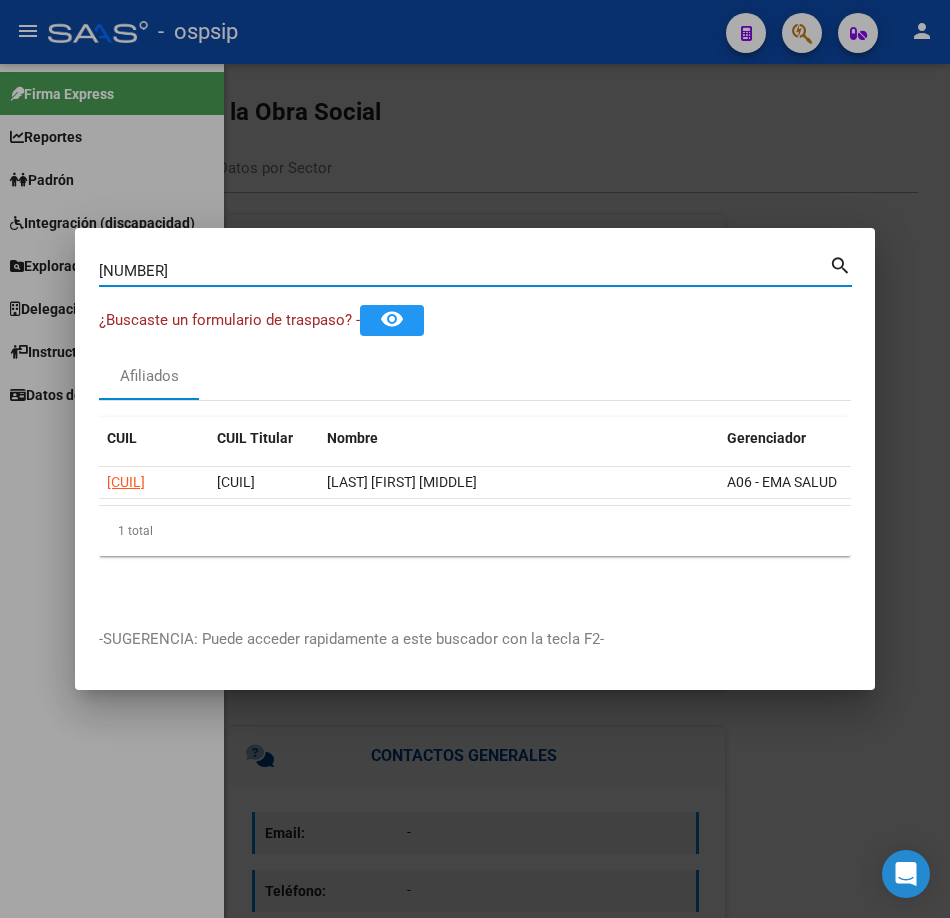 click on "37500420" at bounding box center [464, 271] 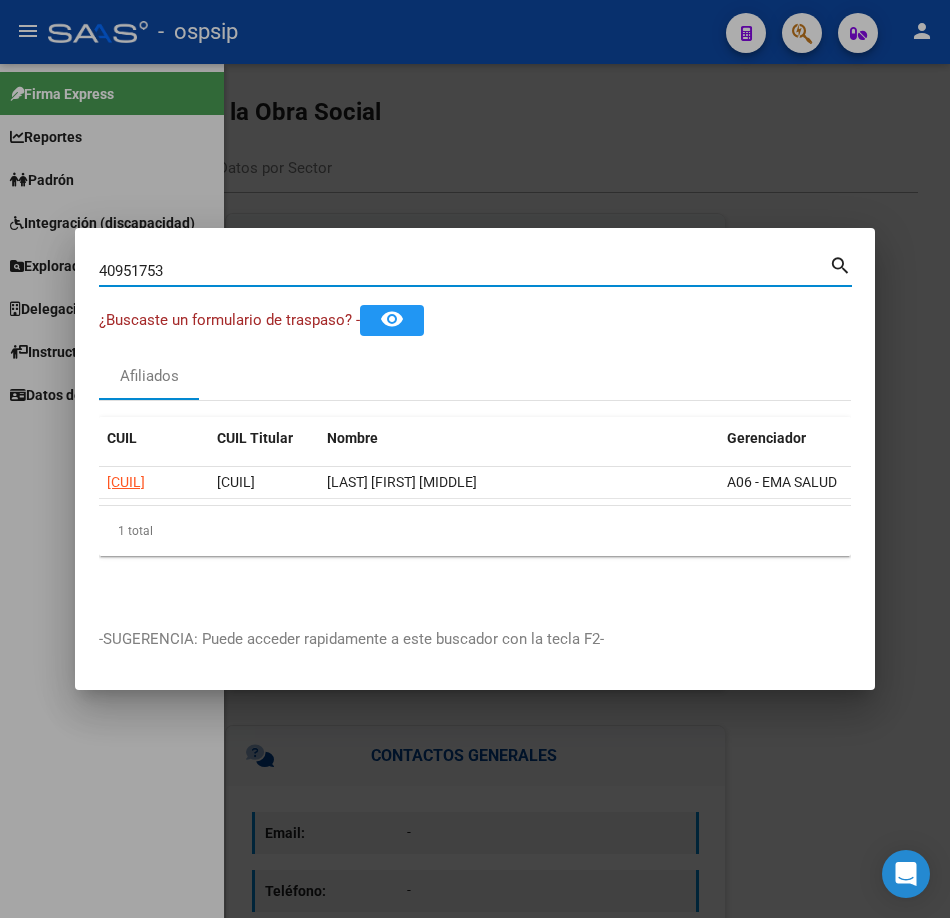 type on "40951753" 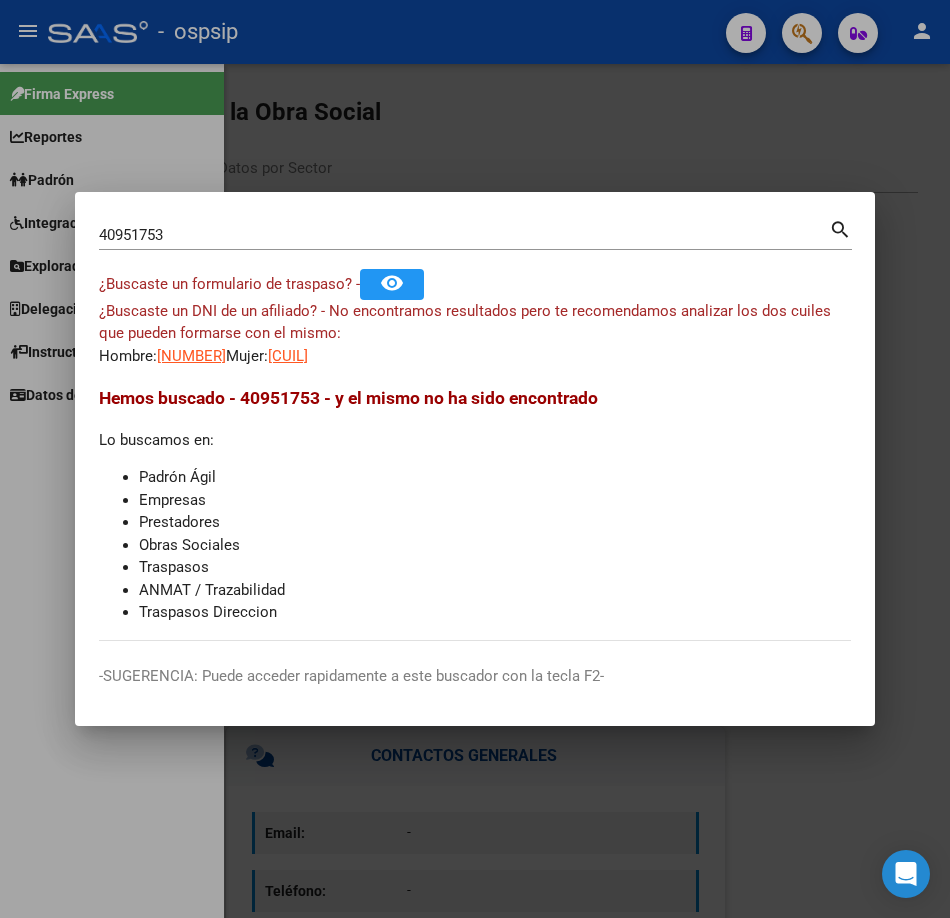 click on "40951753 Buscar (apellido, dni, cuil, nro traspaso, cuit, obra social) search ¿Buscaste un formulario de traspaso? -   remove_red_eye ¿Buscaste un DNI de un afiliado? - No encontramos resultados pero te recomendamos analizar los dos cuiles que pueden formarse con el mismo:  Hombre:  20409517537     Mujer:  27409517531 Hemos buscado - 40951753 - y el mismo no ha sido encontrado  Lo buscamos en:  Padrón Ágil Empresas Prestadores Obras Sociales Traspasos ANMAT / Trazabilidad Traspasos Direccion" at bounding box center (475, 428) 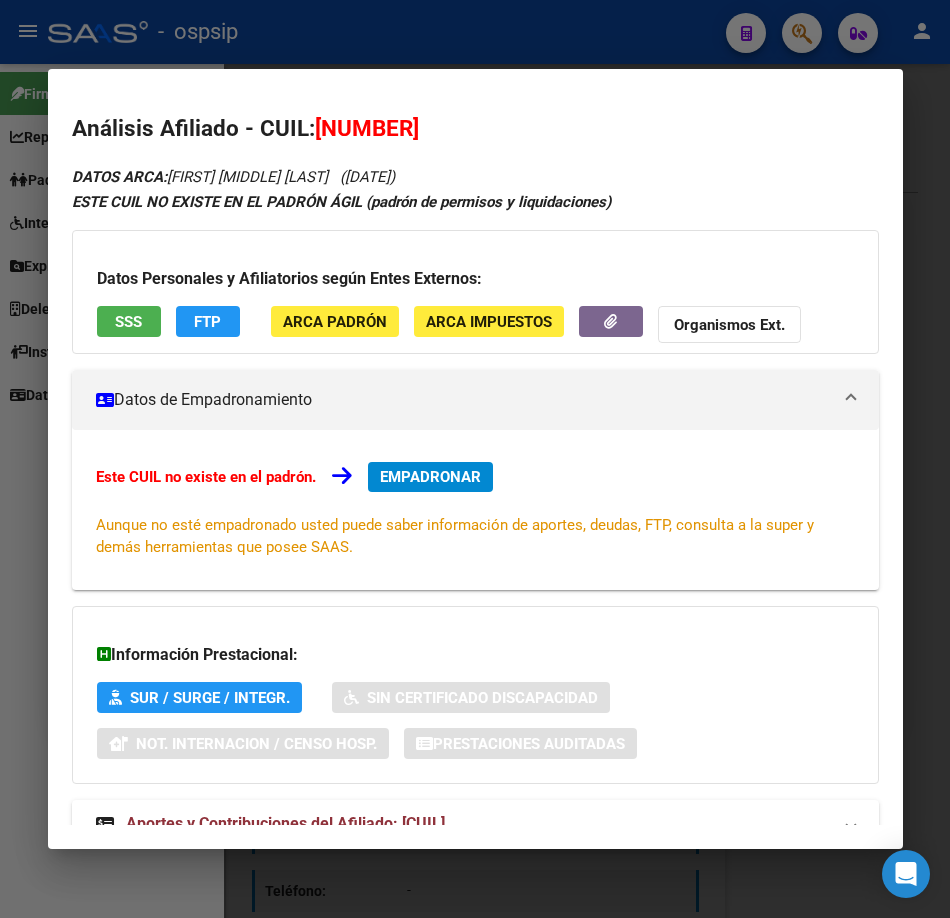 click on "SSS" at bounding box center [129, 321] 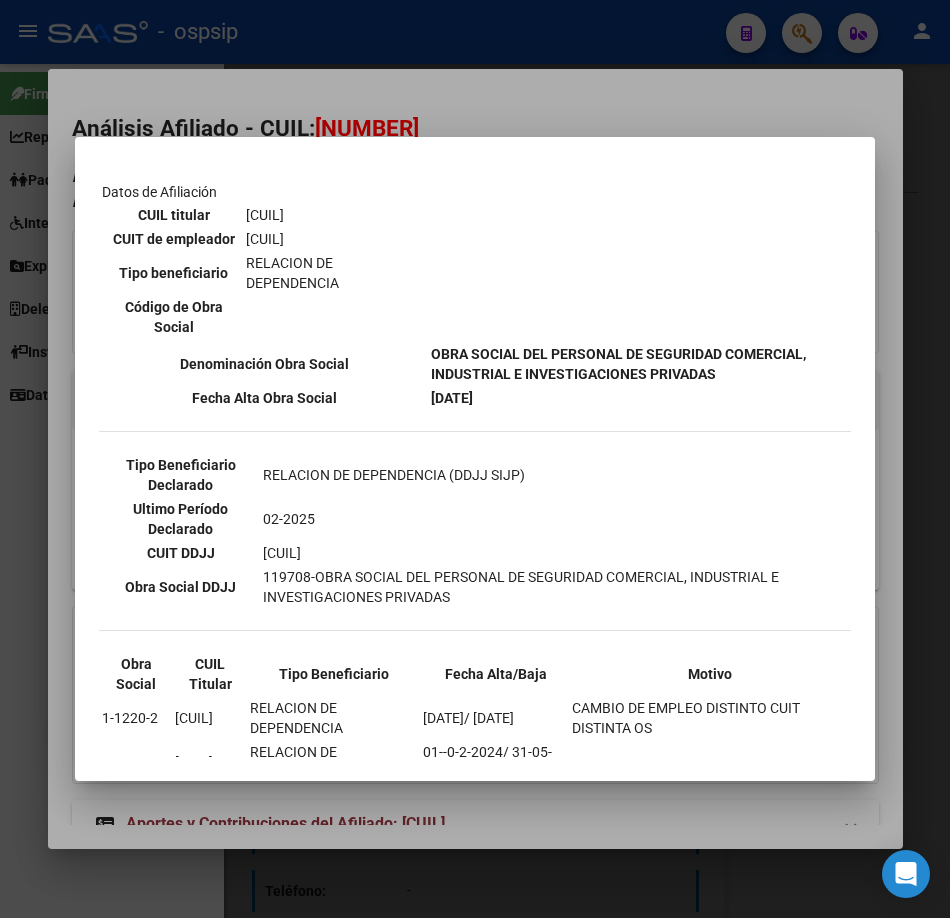 scroll, scrollTop: 400, scrollLeft: 0, axis: vertical 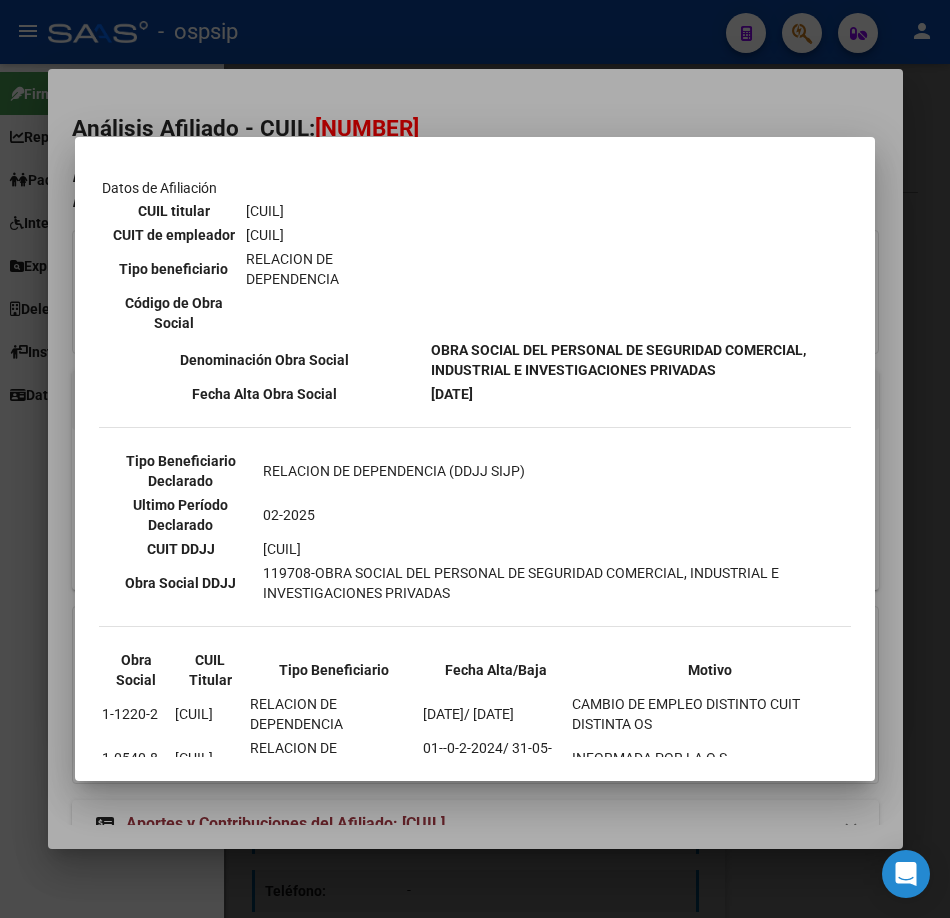 click at bounding box center [475, 459] 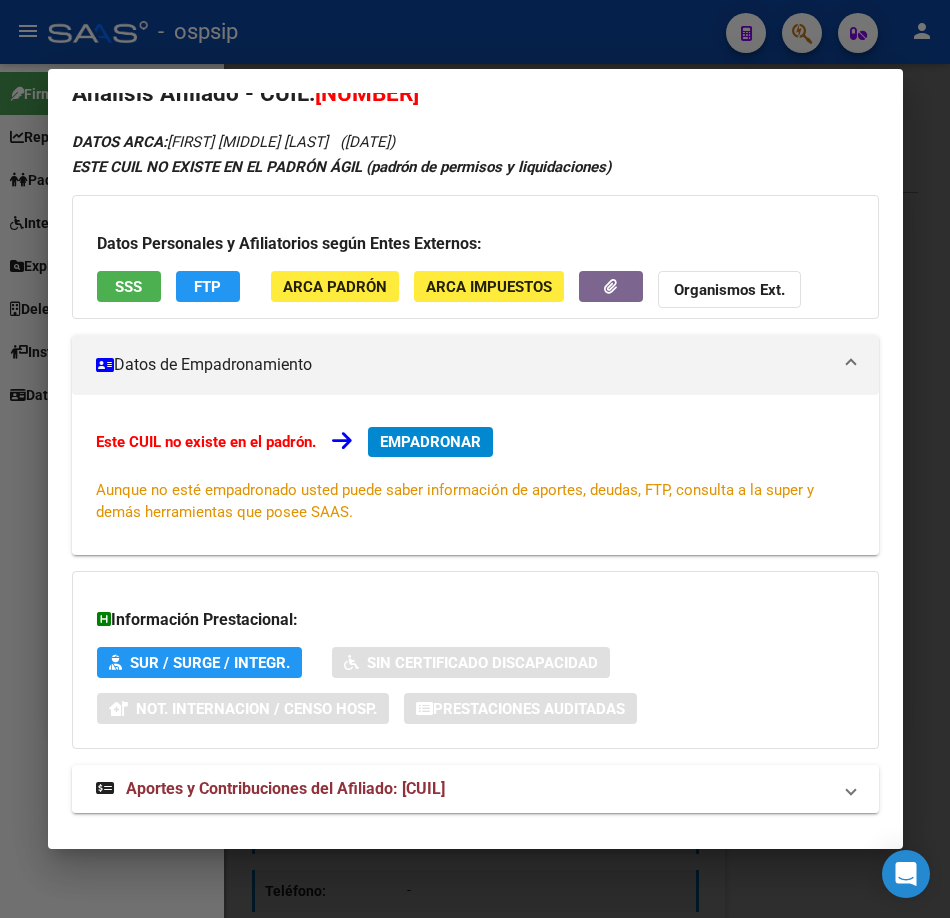 scroll, scrollTop: 68, scrollLeft: 0, axis: vertical 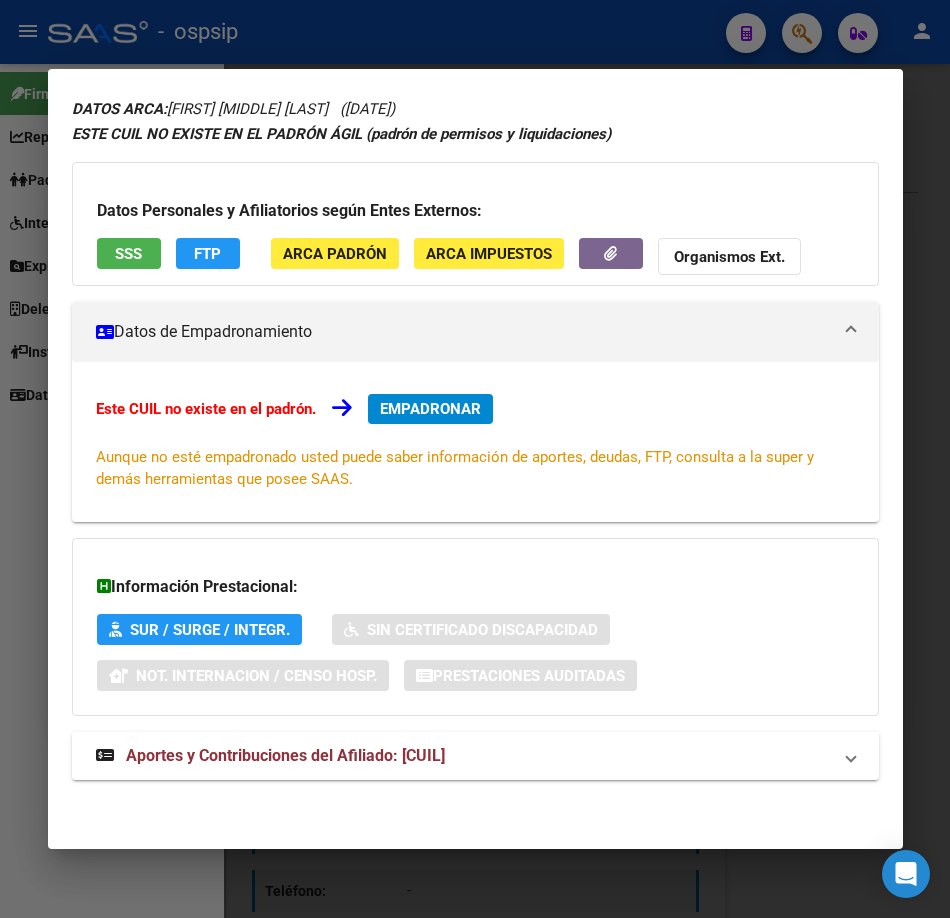 click on "Aportes y Contribuciones del Afiliado: 20409517537" at bounding box center [270, 756] 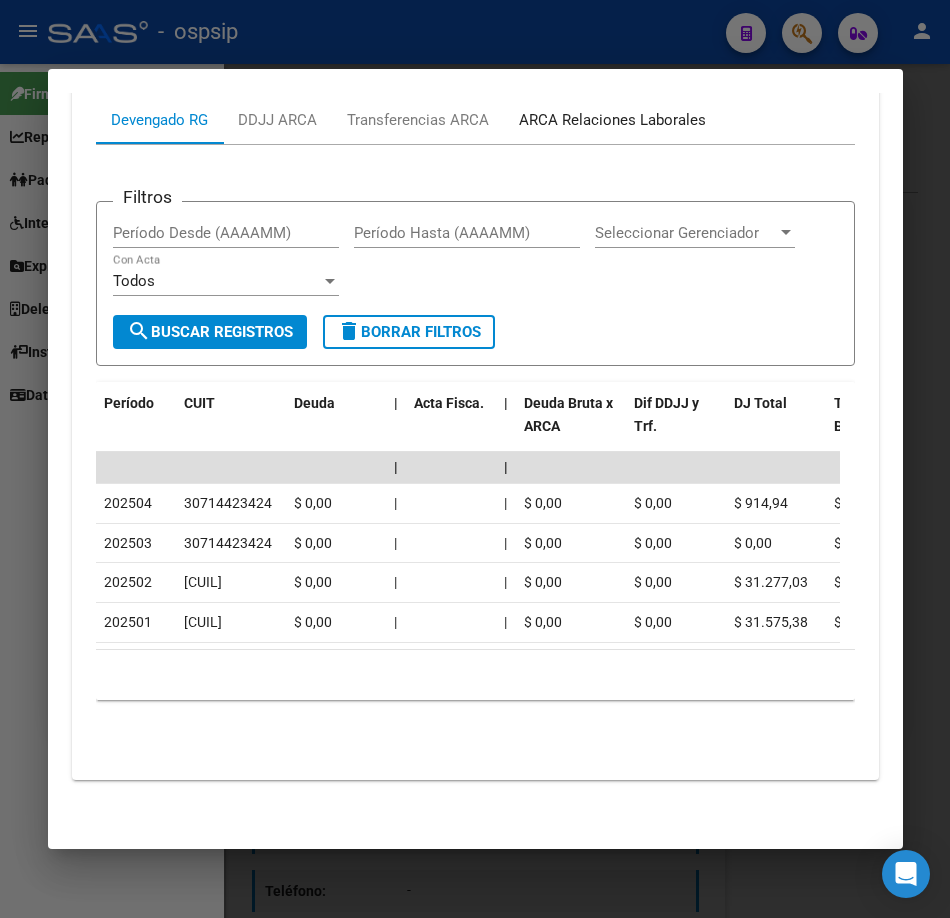 click on "ARCA Relaciones Laborales" at bounding box center [612, 120] 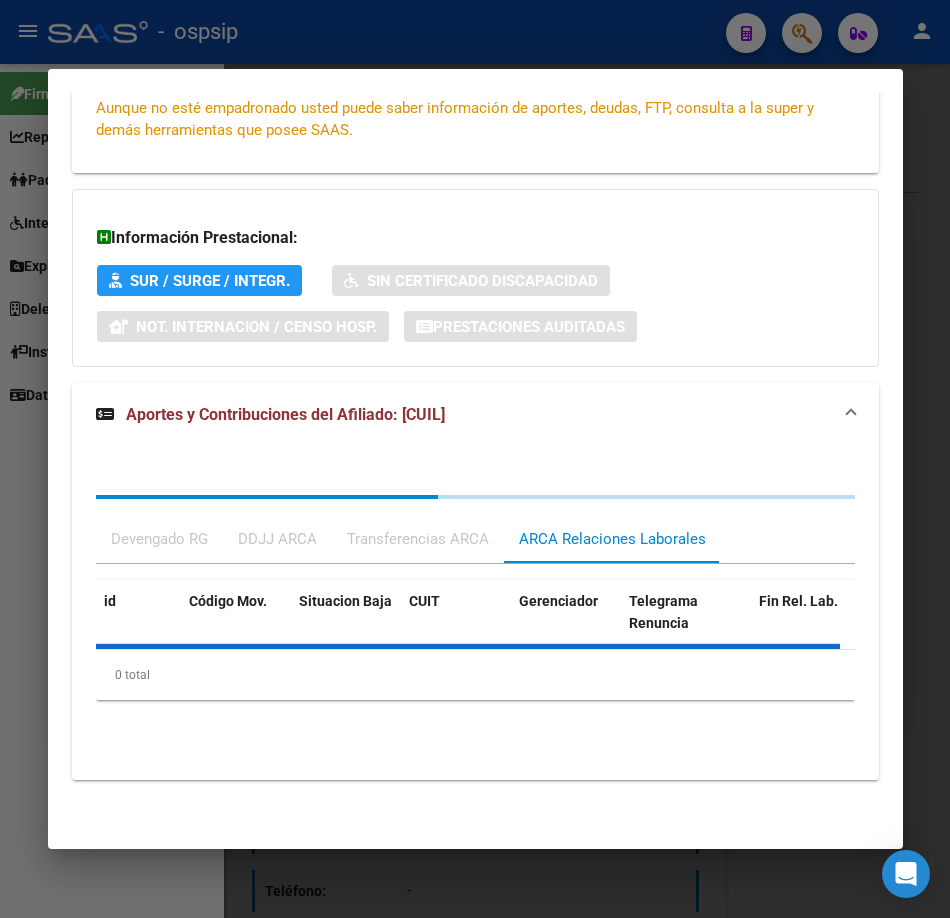 scroll, scrollTop: 659, scrollLeft: 0, axis: vertical 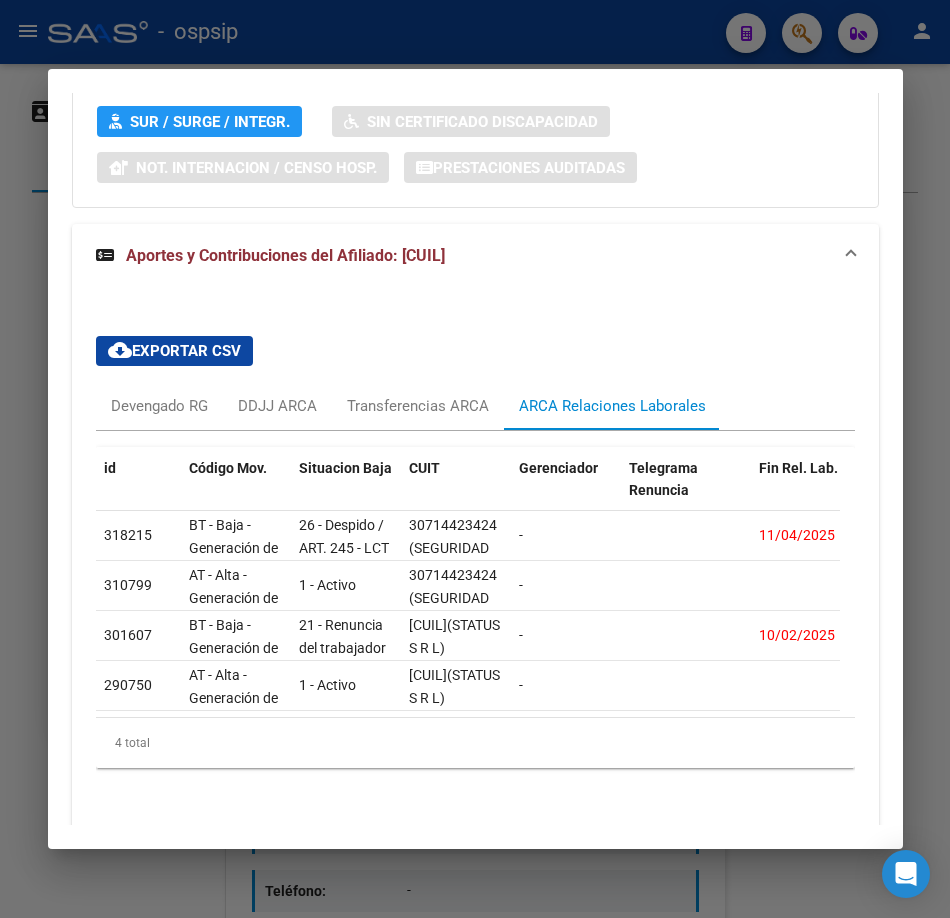 click at bounding box center [475, 459] 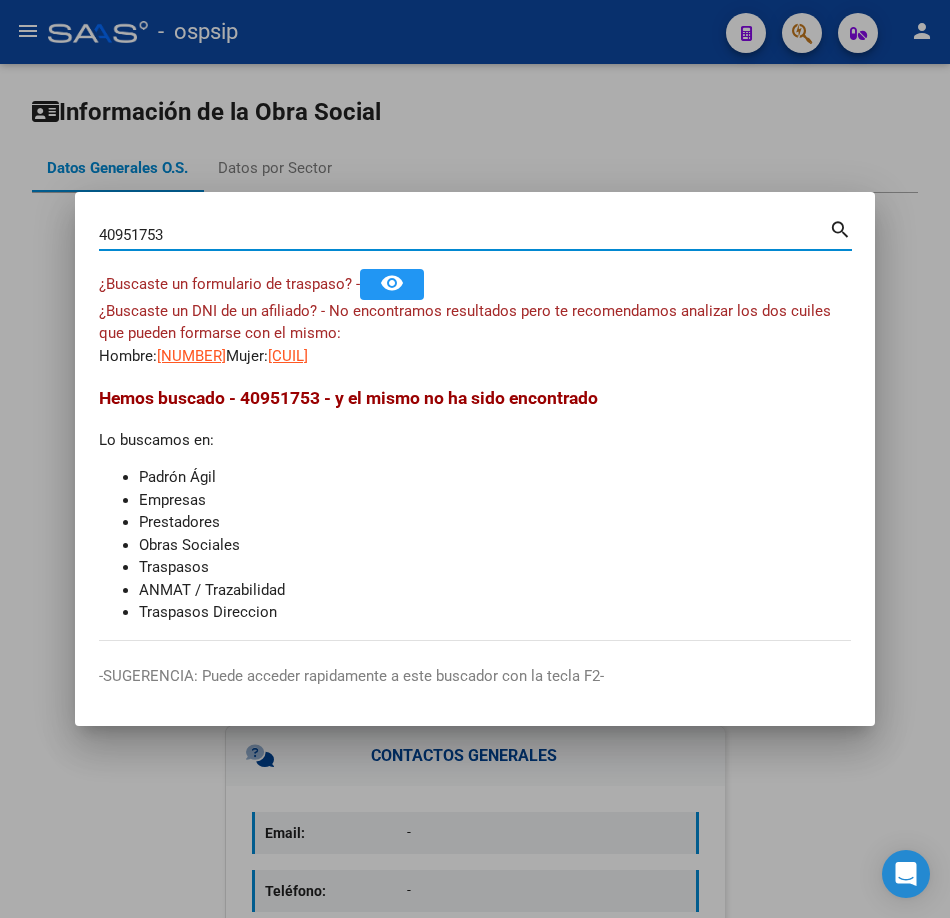 click on "40951753" at bounding box center (464, 235) 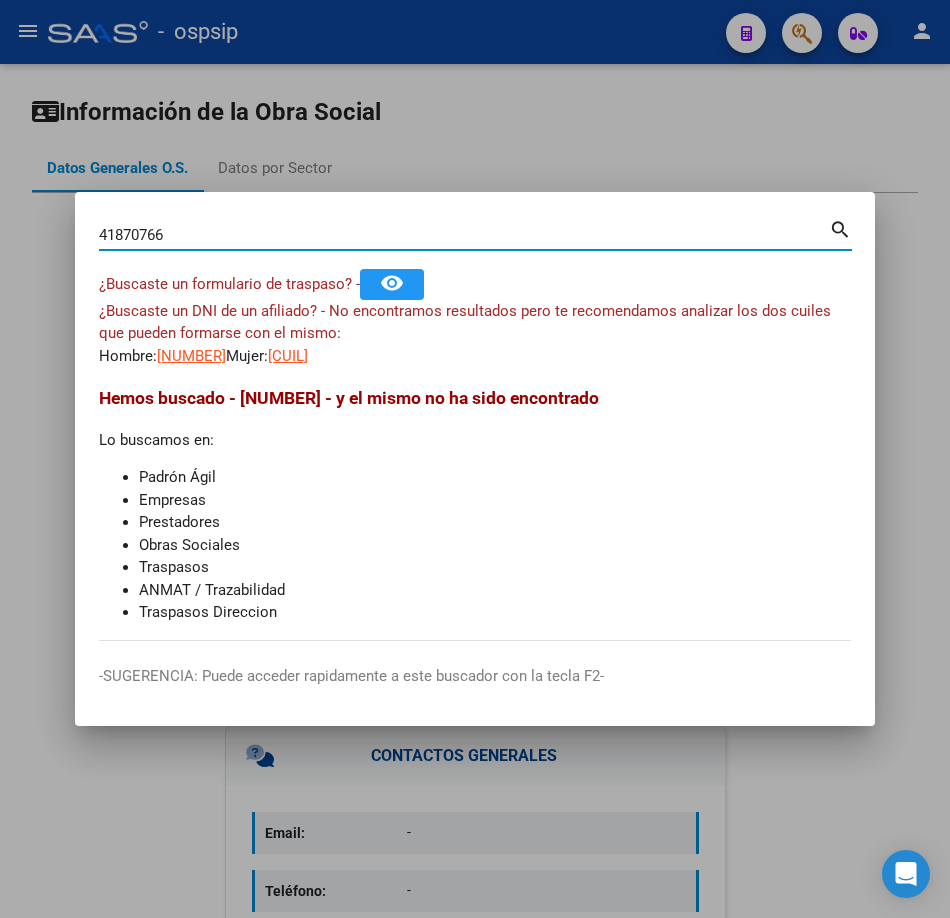 type on "41870766" 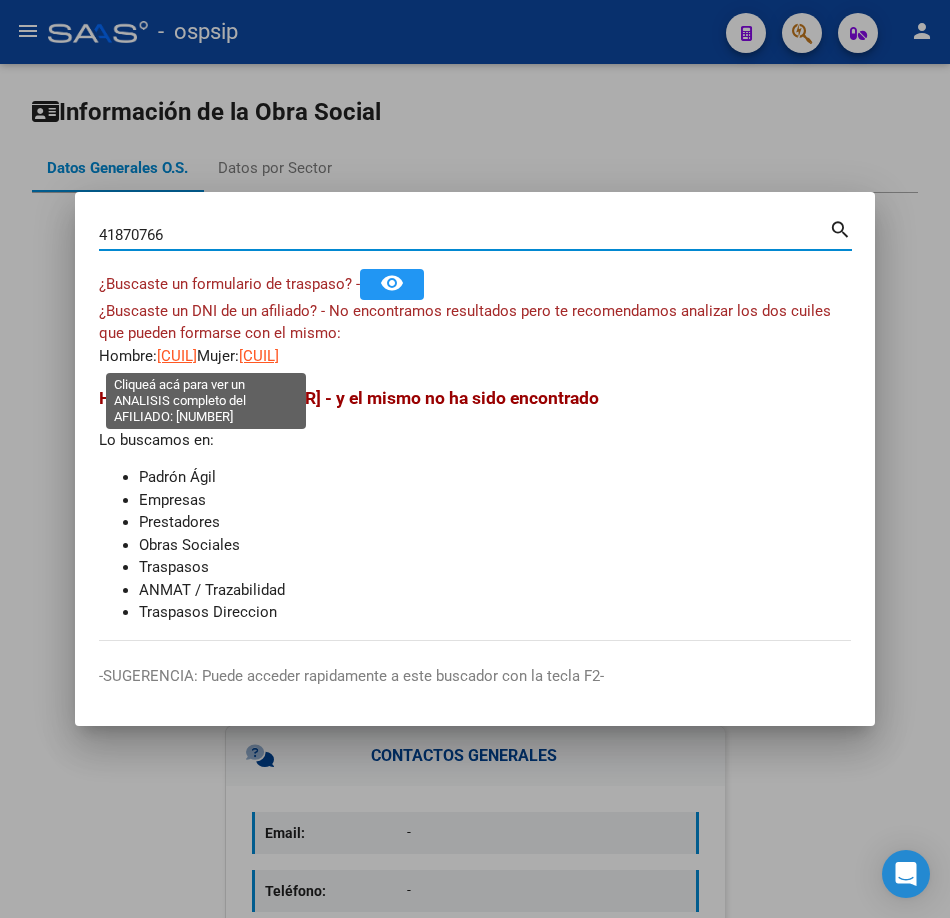 click on "20418707667" at bounding box center [177, 356] 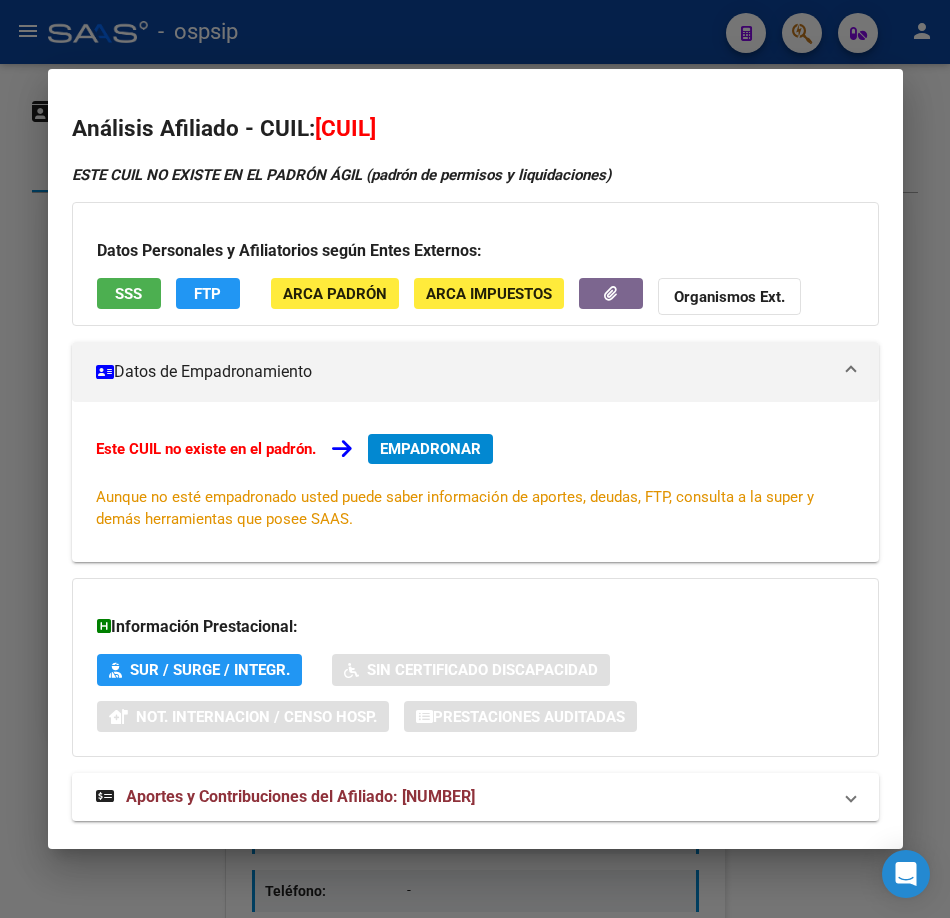 click at bounding box center (475, 459) 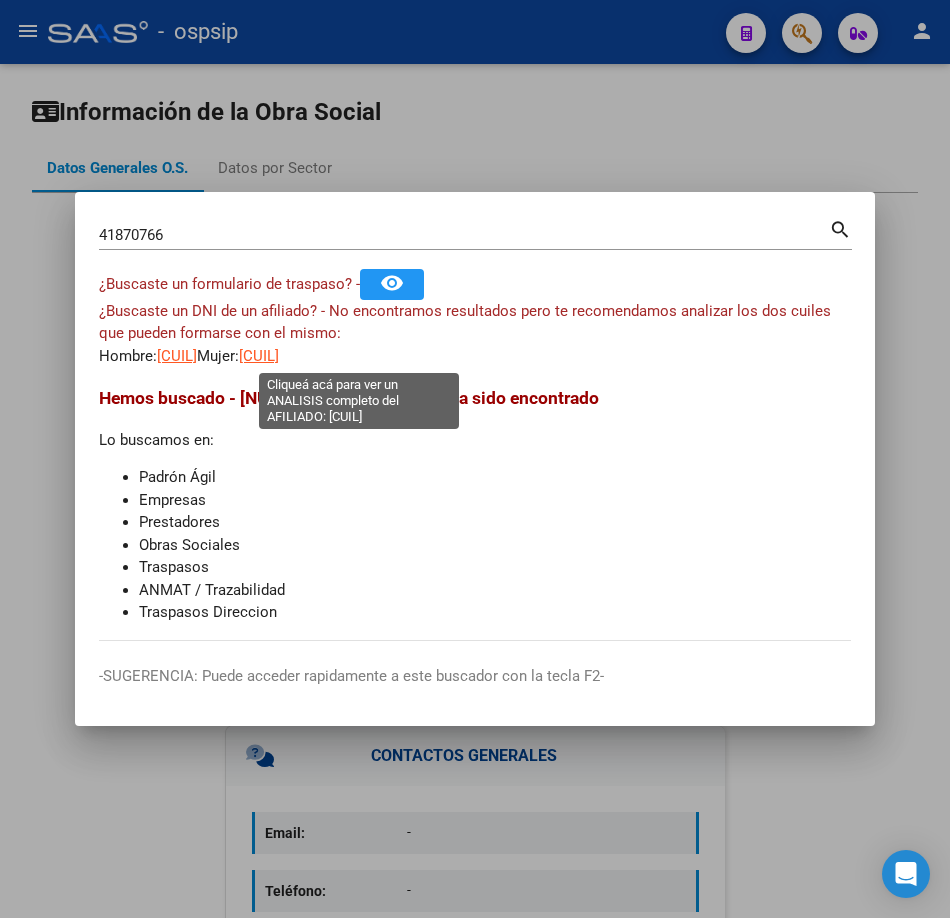 click on "27418707661" at bounding box center [259, 356] 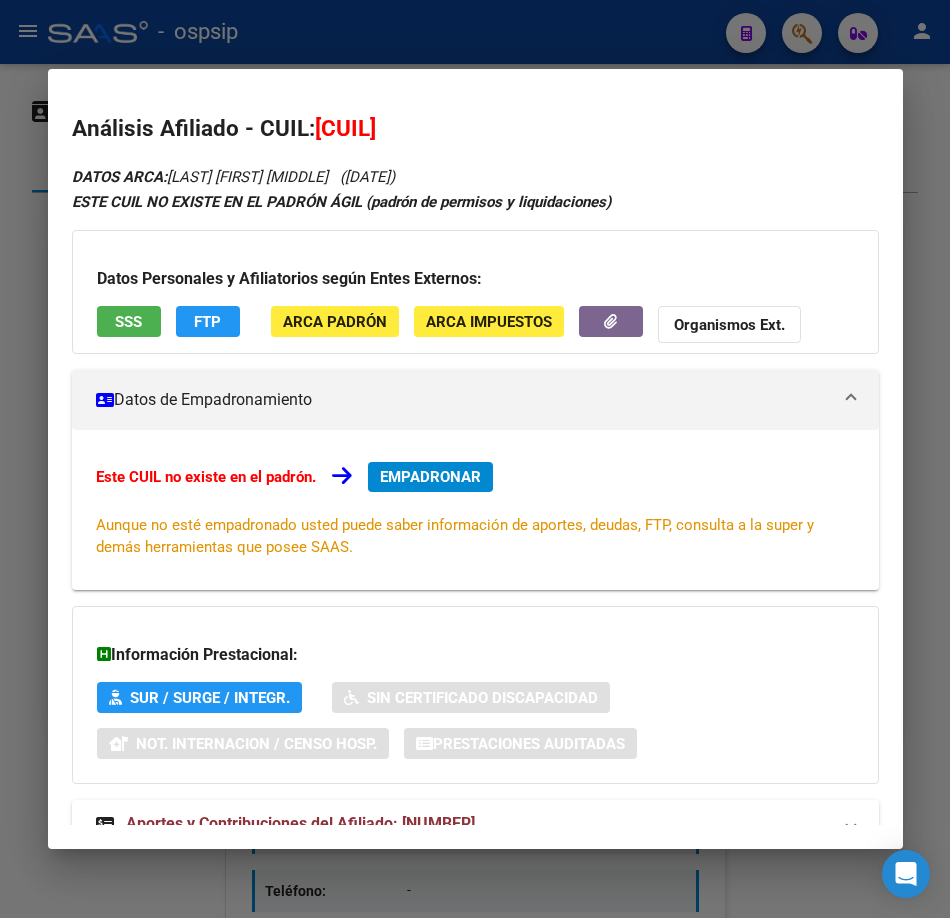 click on "SSS" at bounding box center (128, 322) 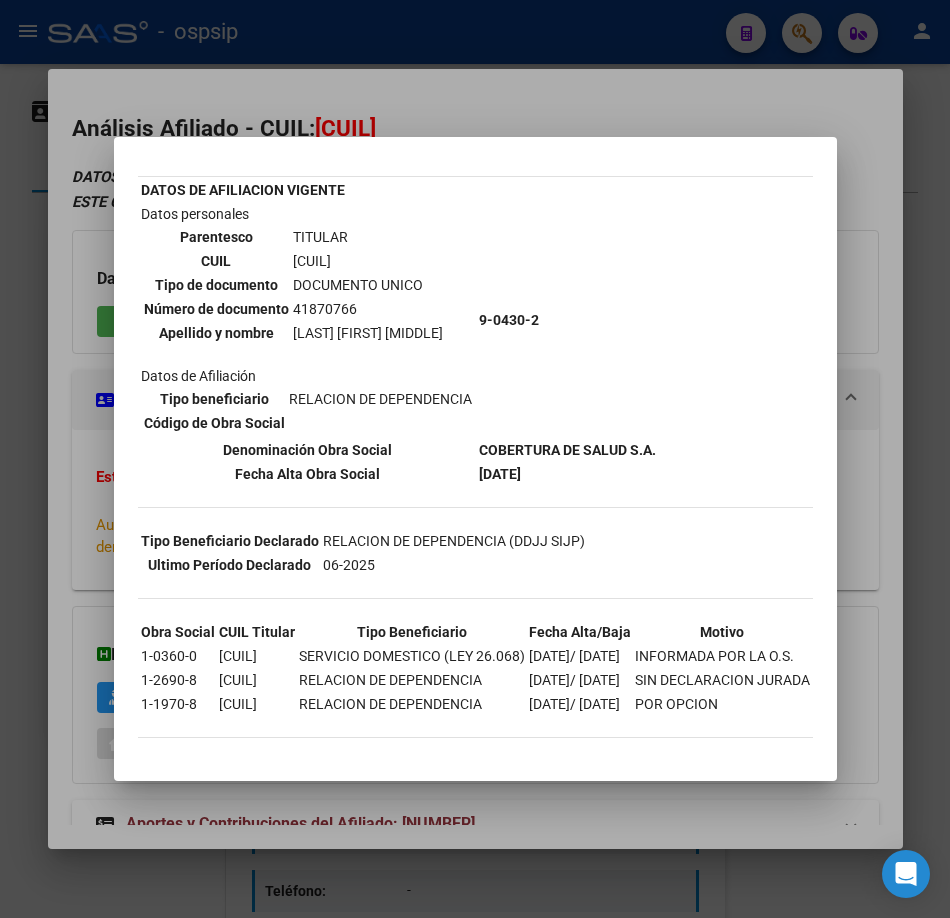 scroll, scrollTop: 177, scrollLeft: 0, axis: vertical 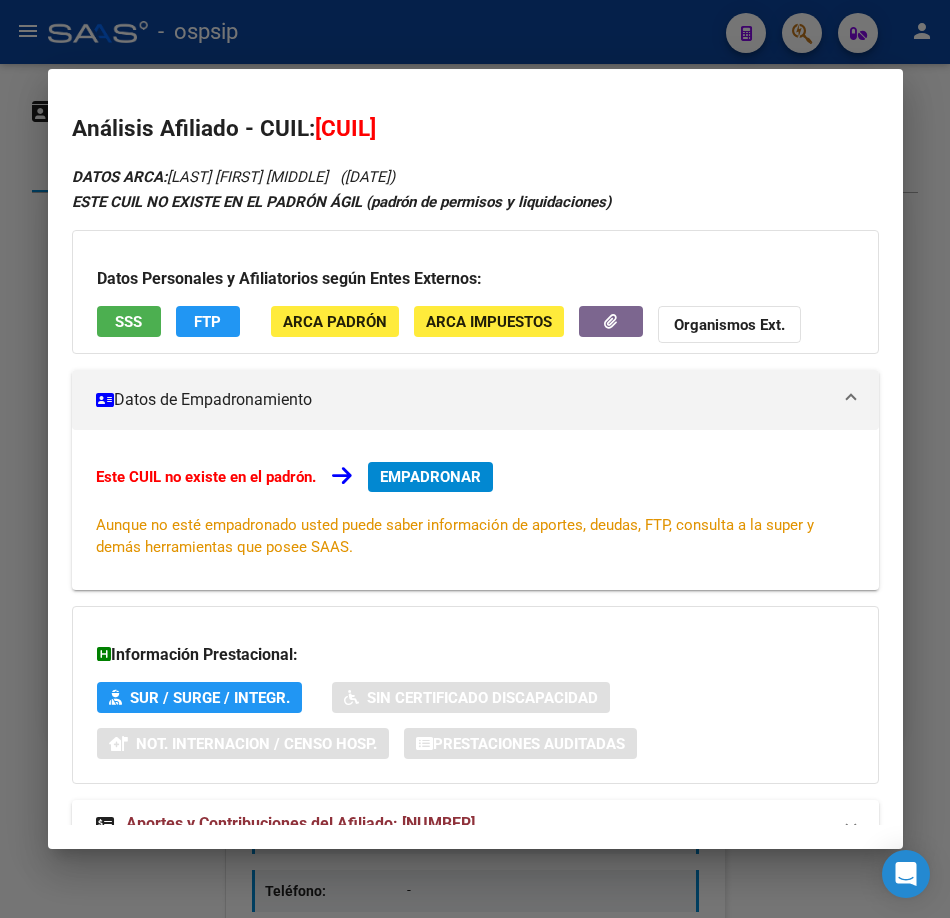 click at bounding box center (475, 459) 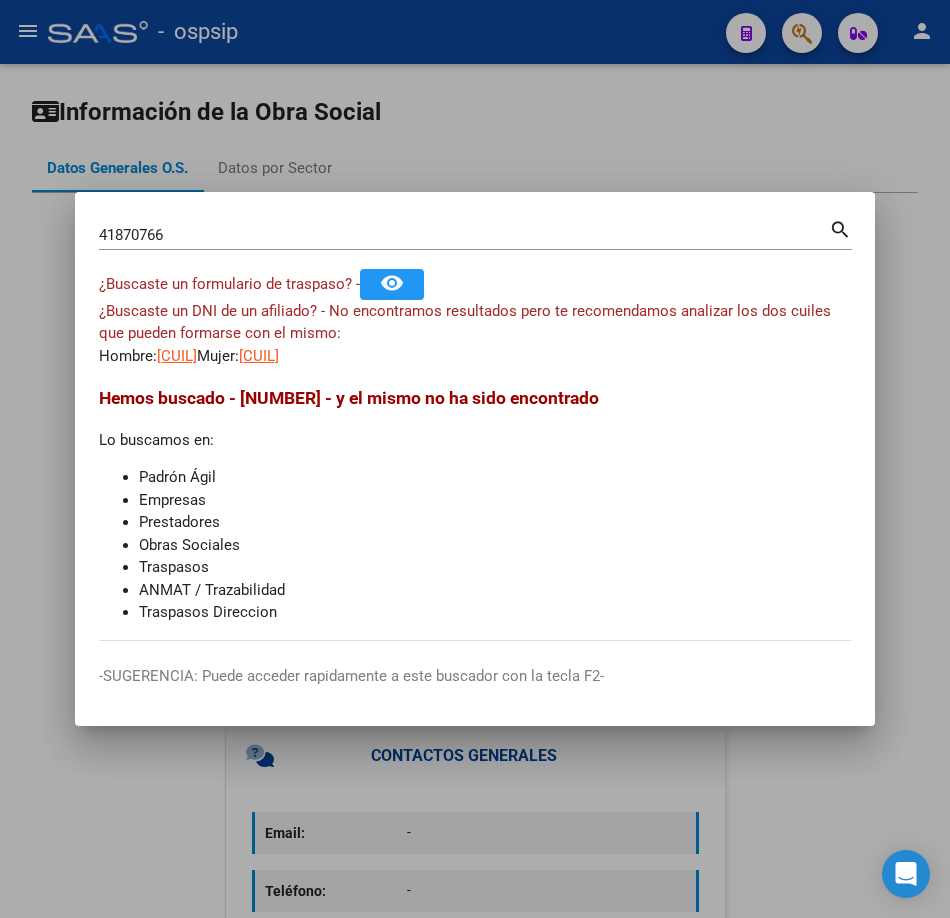 click on "41870766" at bounding box center [464, 235] 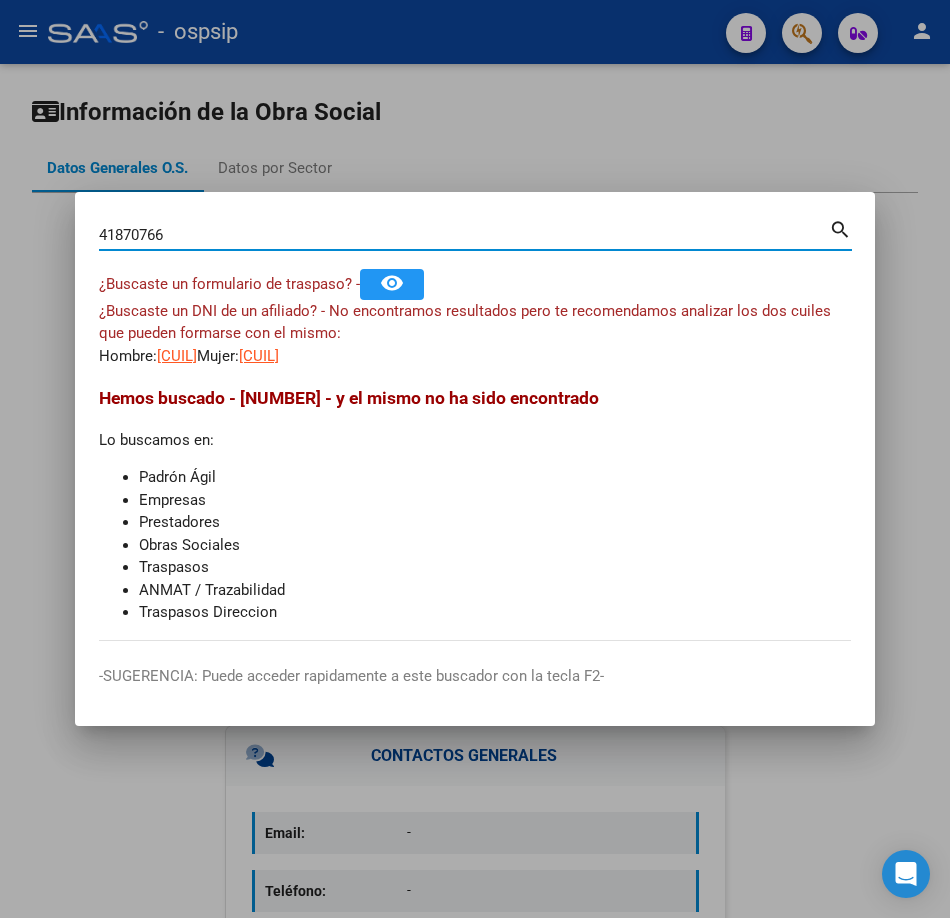 type on "1" 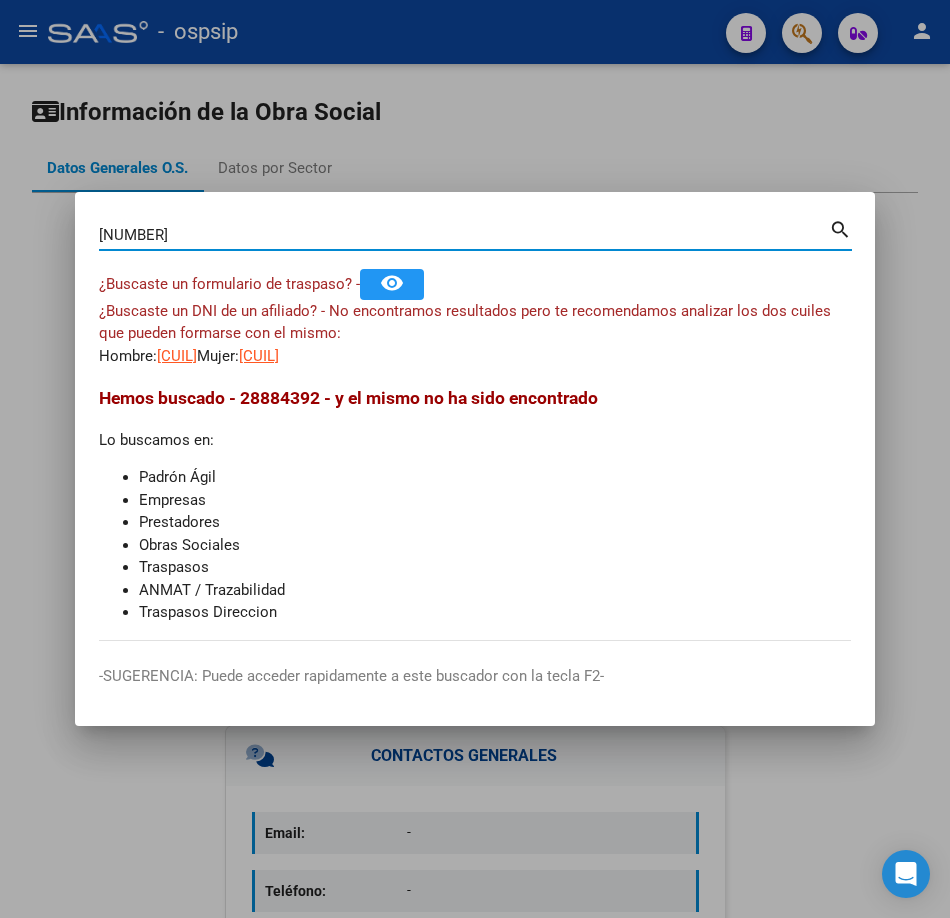 type on "28884392" 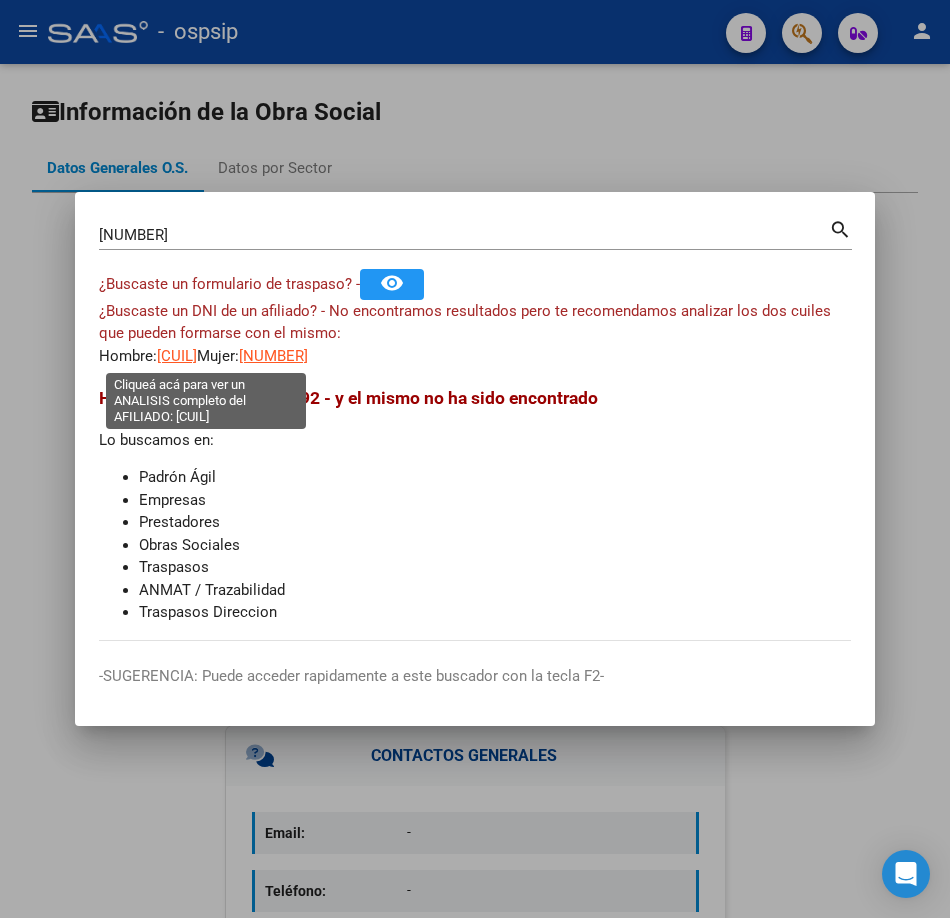 click on "23288843929" at bounding box center (177, 356) 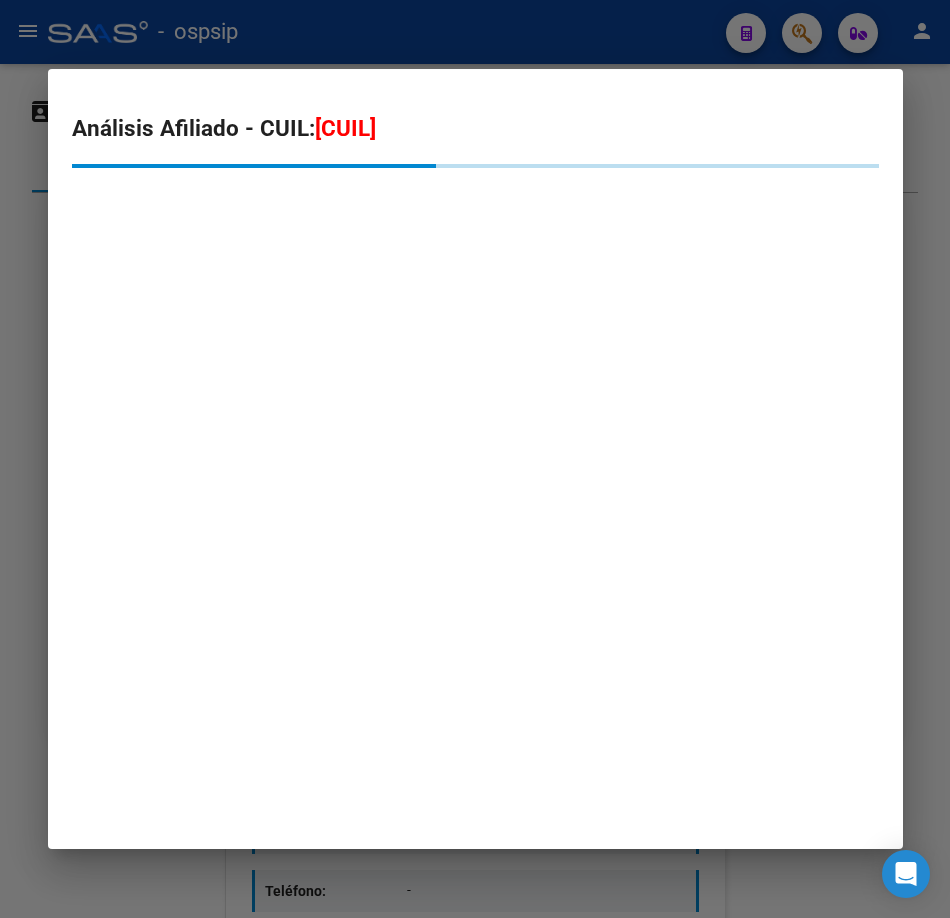 click on "Análisis Afiliado - CUIL:  23288843929" at bounding box center (475, 459) 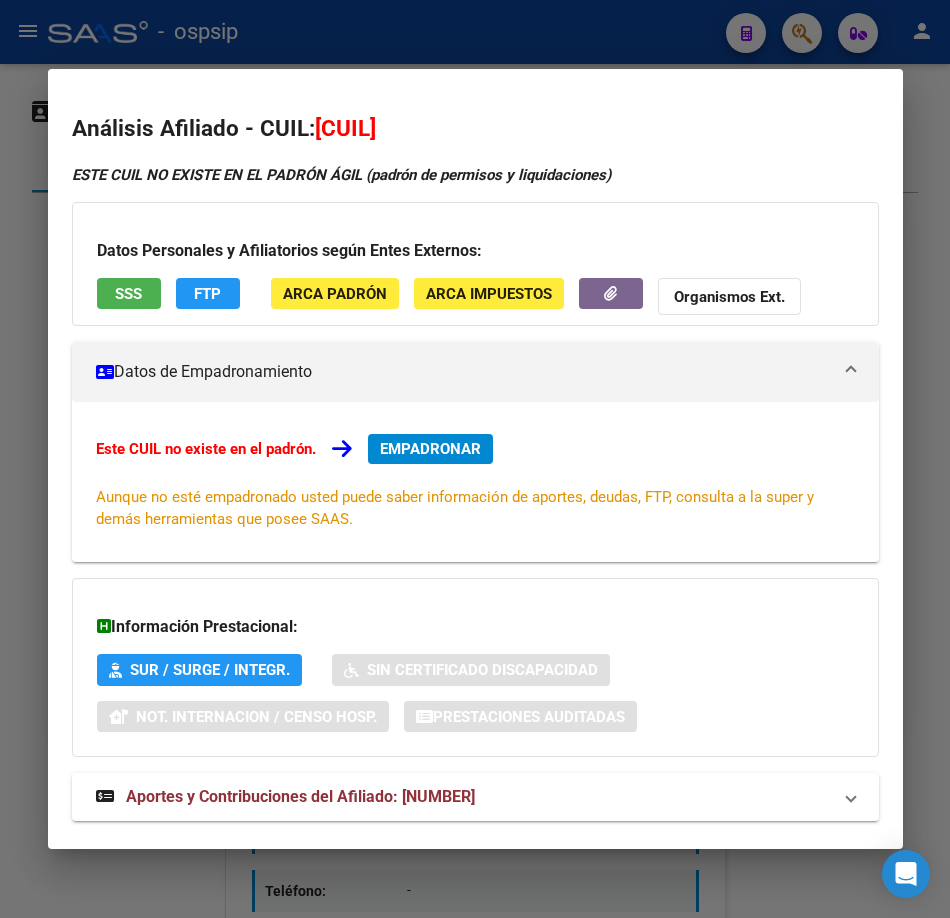 click at bounding box center [475, 459] 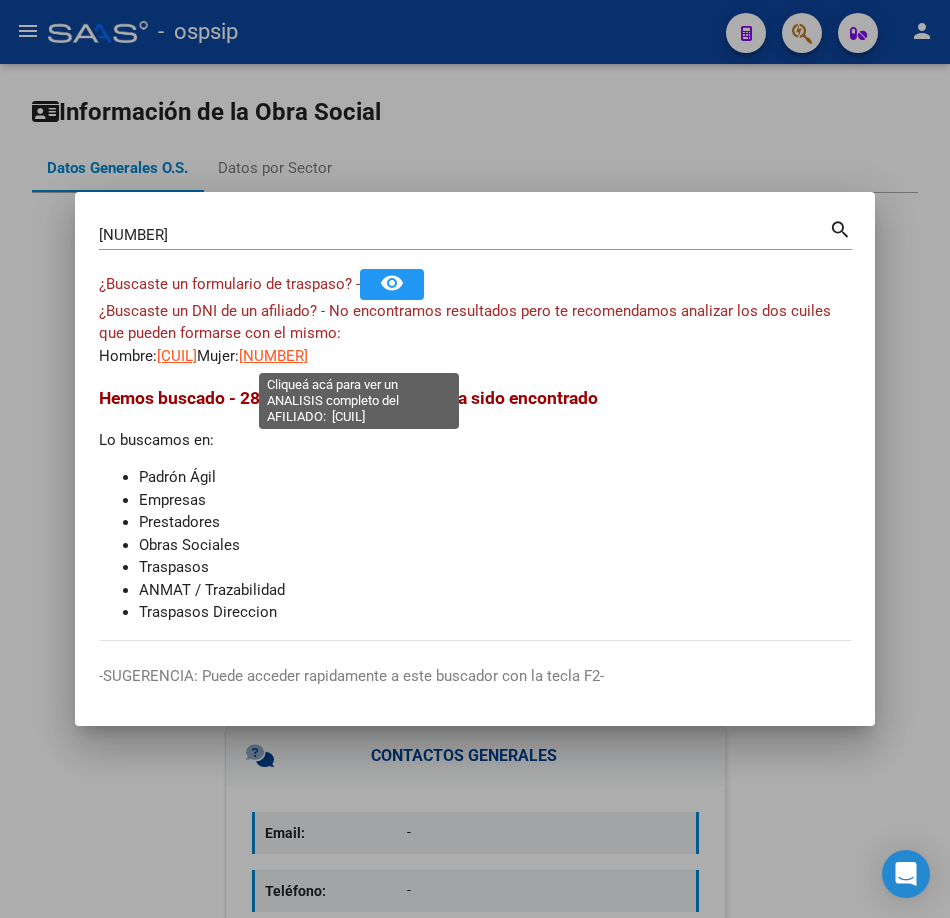 click on "27288843924" at bounding box center (273, 356) 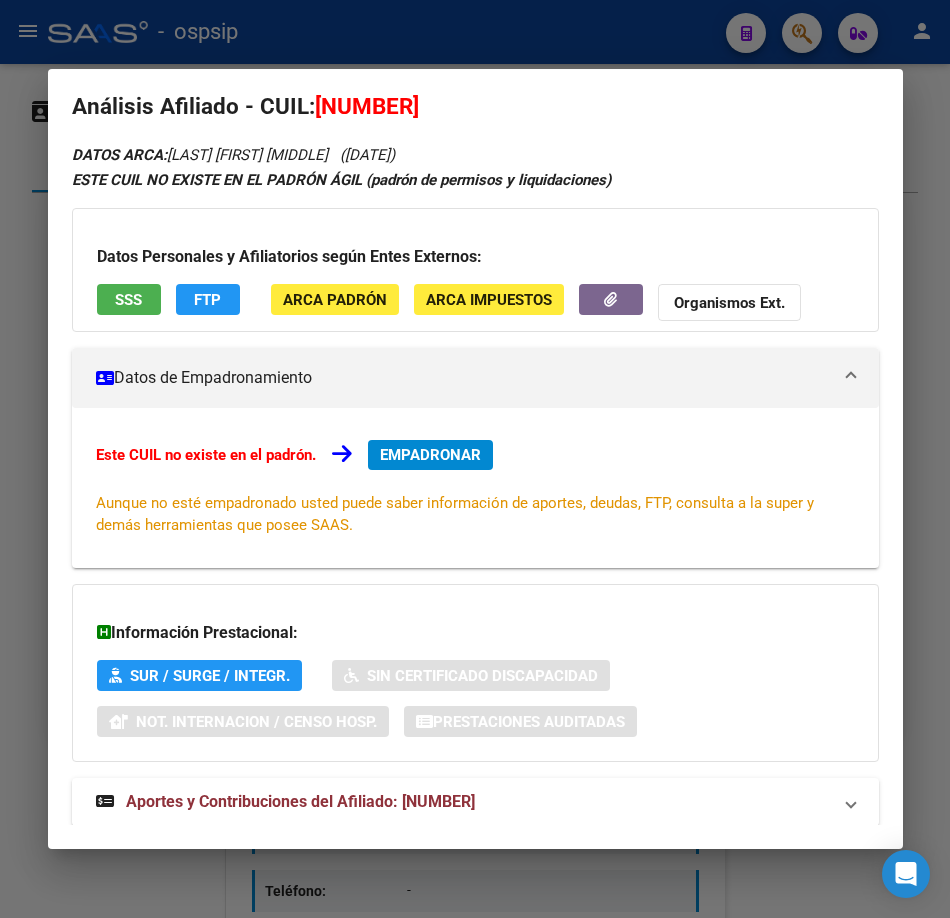 scroll, scrollTop: 0, scrollLeft: 0, axis: both 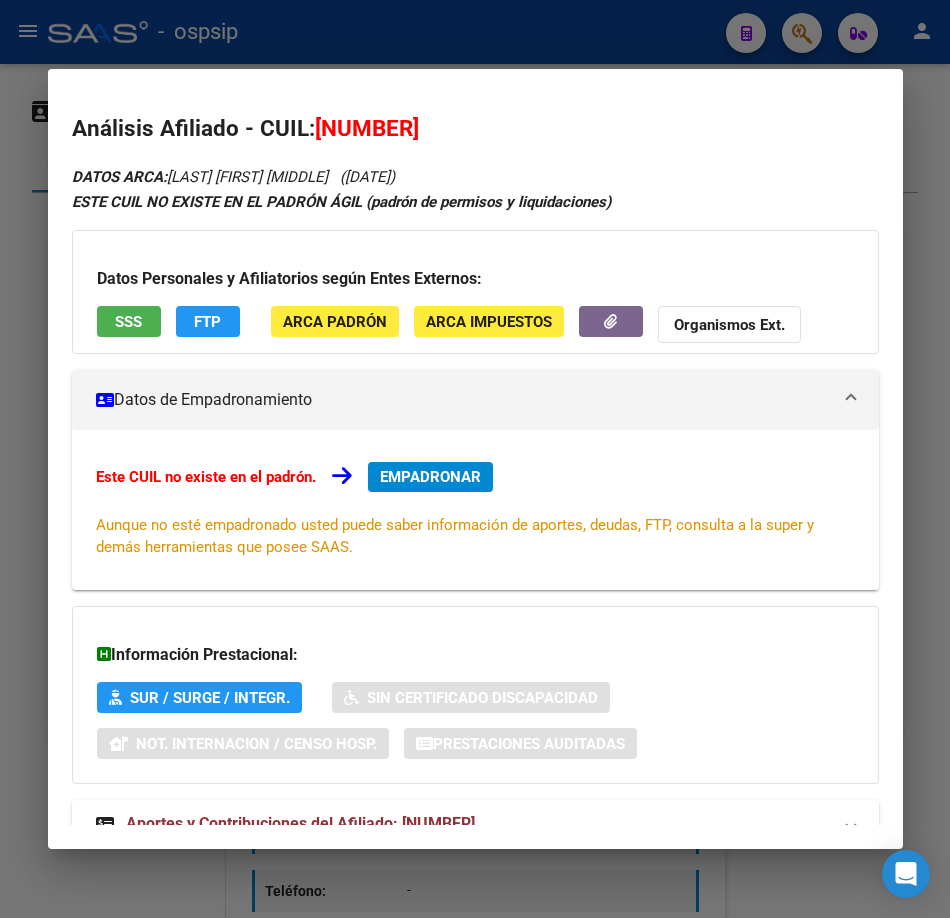 click on "Datos Personales y Afiliatorios según Entes Externos: SSS FTP ARCA Padrón ARCA Impuestos Organismos Ext." at bounding box center (475, 292) 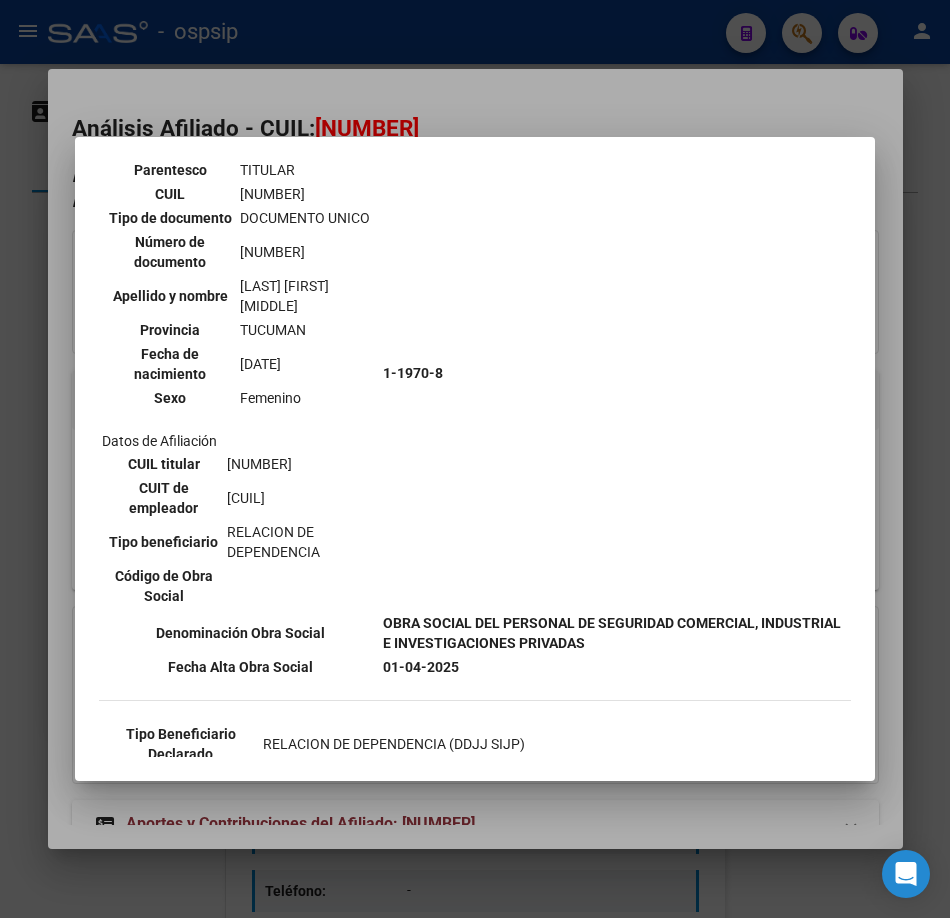 scroll, scrollTop: 200, scrollLeft: 0, axis: vertical 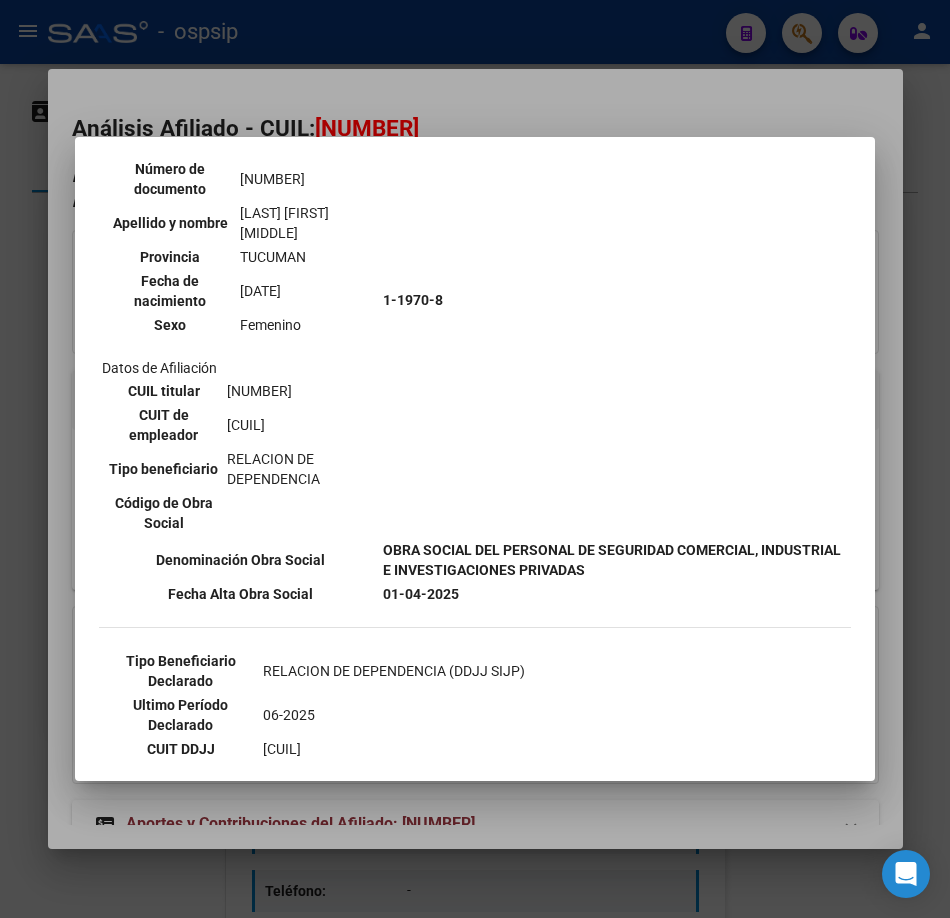 click at bounding box center [475, 459] 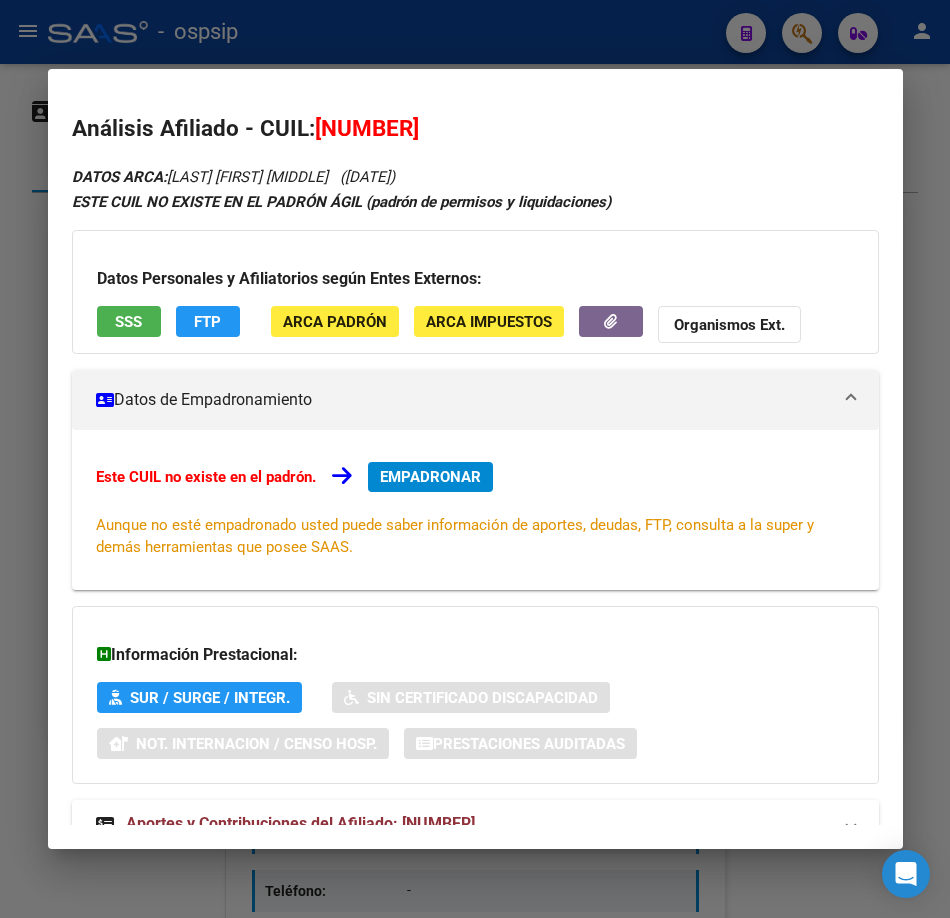 click at bounding box center [475, 459] 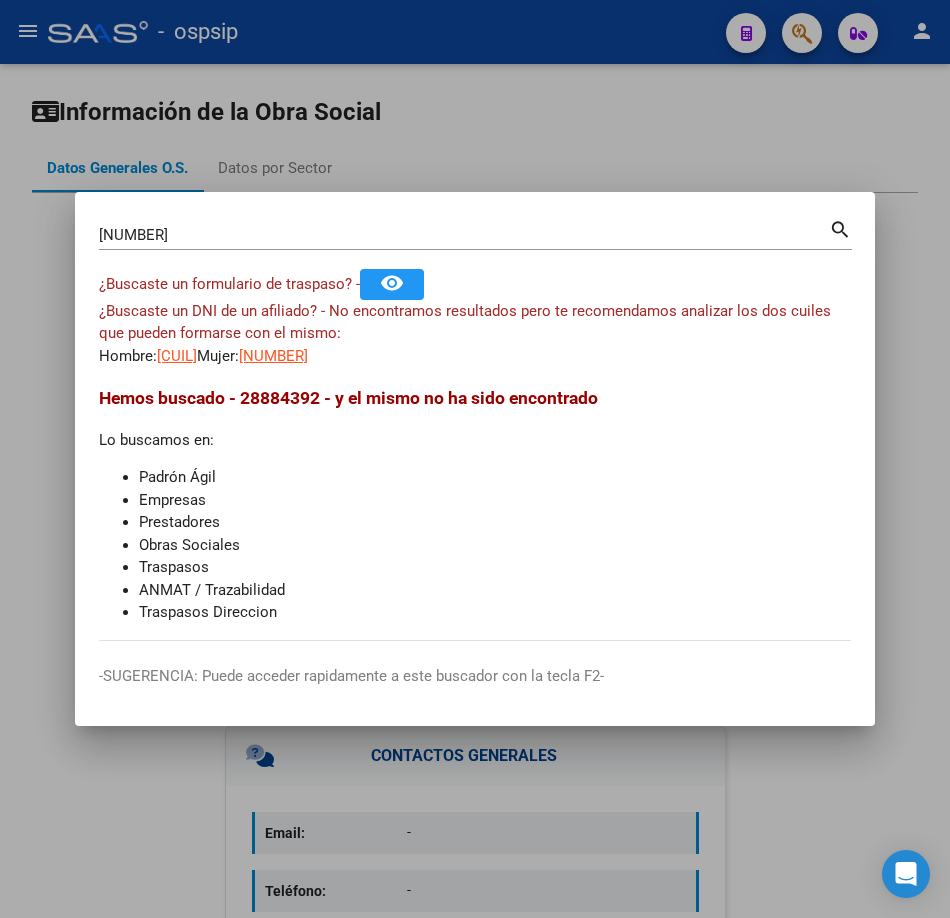 click on "28884392" at bounding box center [464, 235] 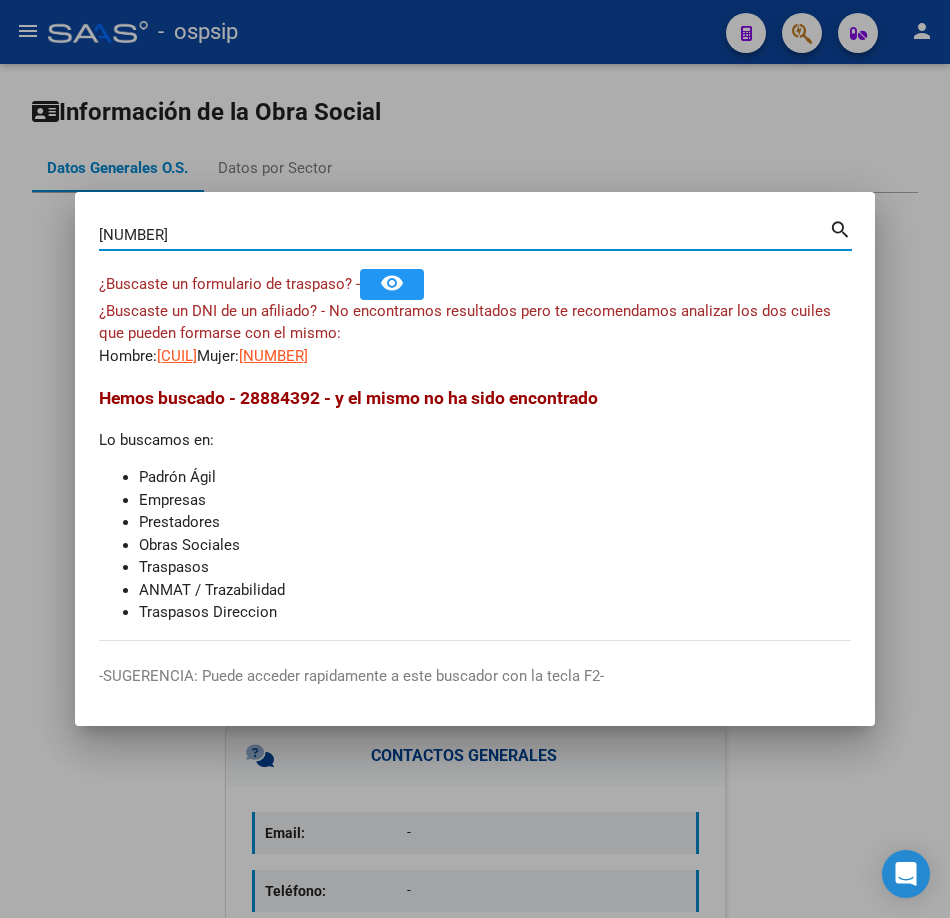 click on "28884392" at bounding box center (464, 235) 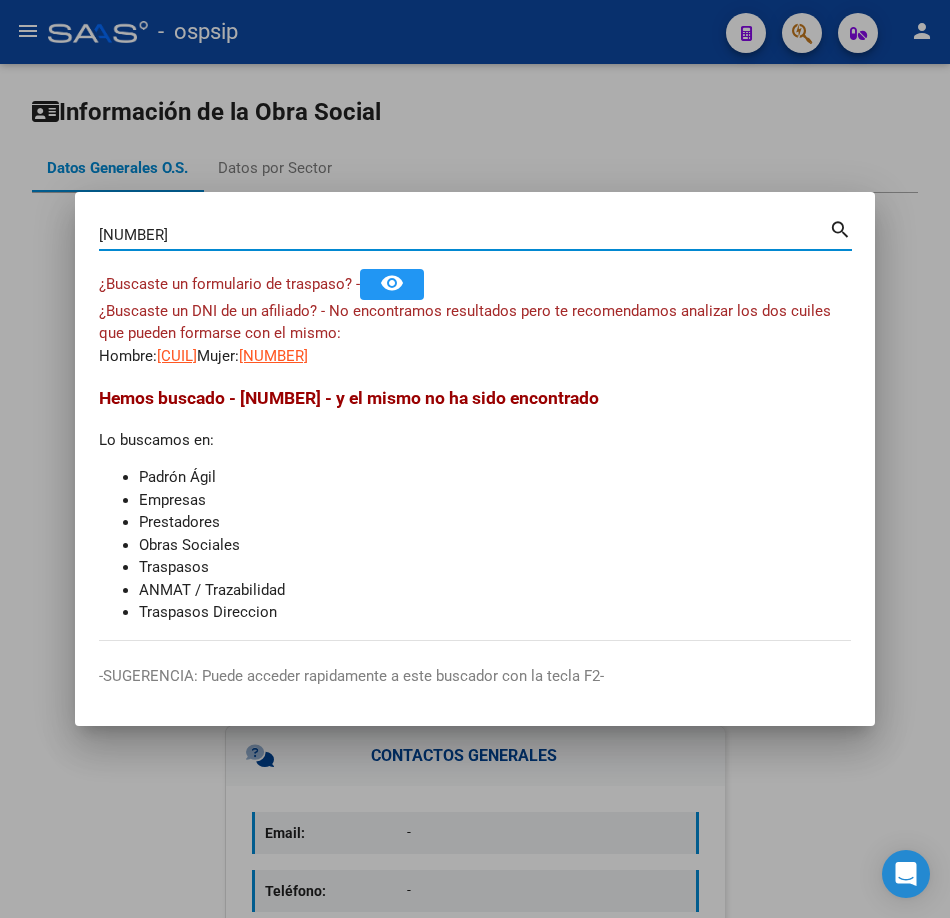 type on "37657193" 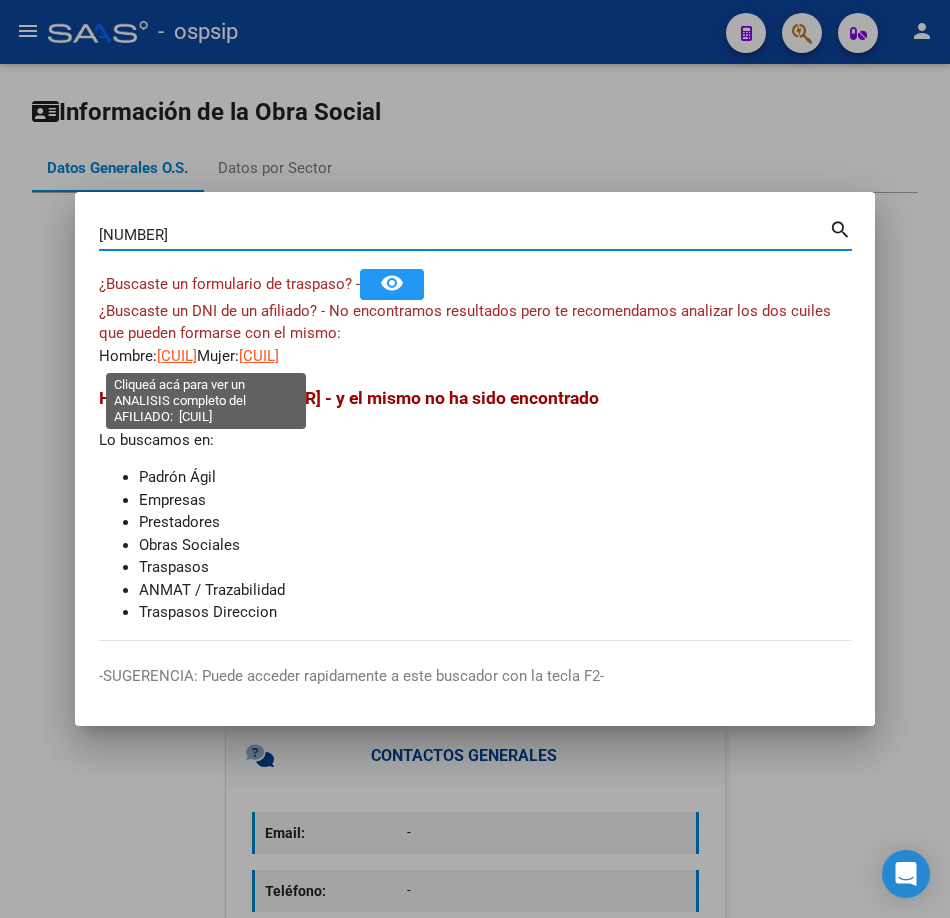 click on "23376571939" at bounding box center [177, 356] 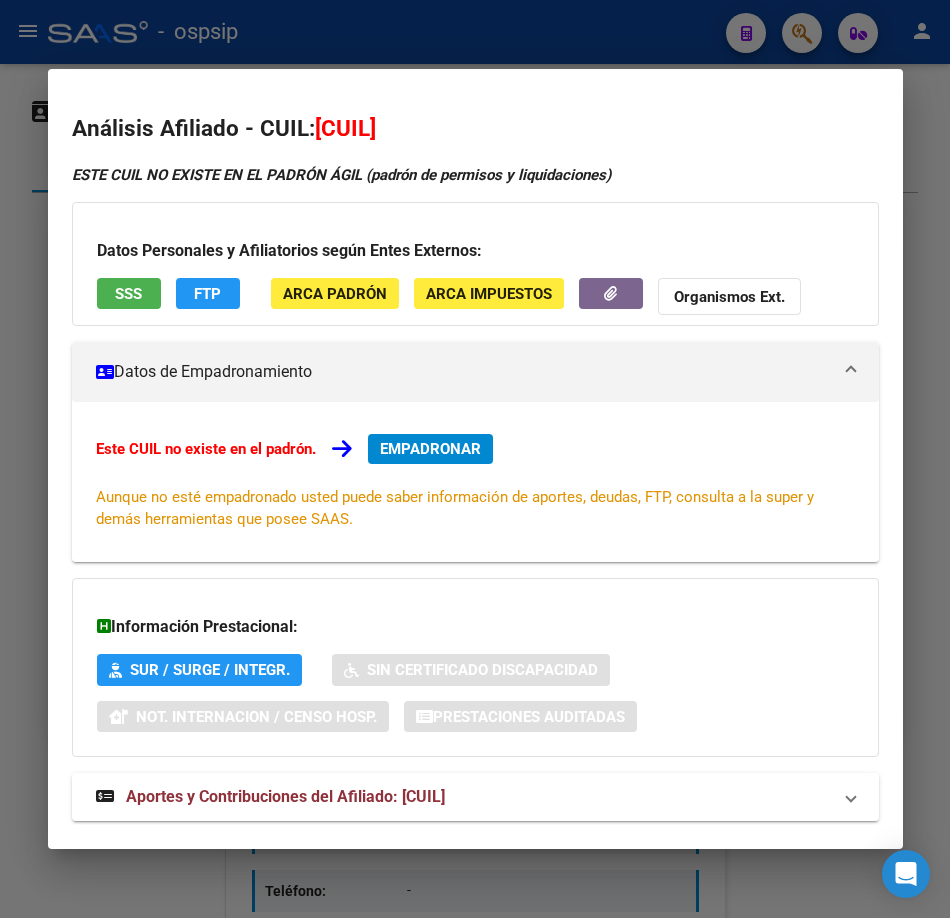 click on "SSS" at bounding box center [129, 293] 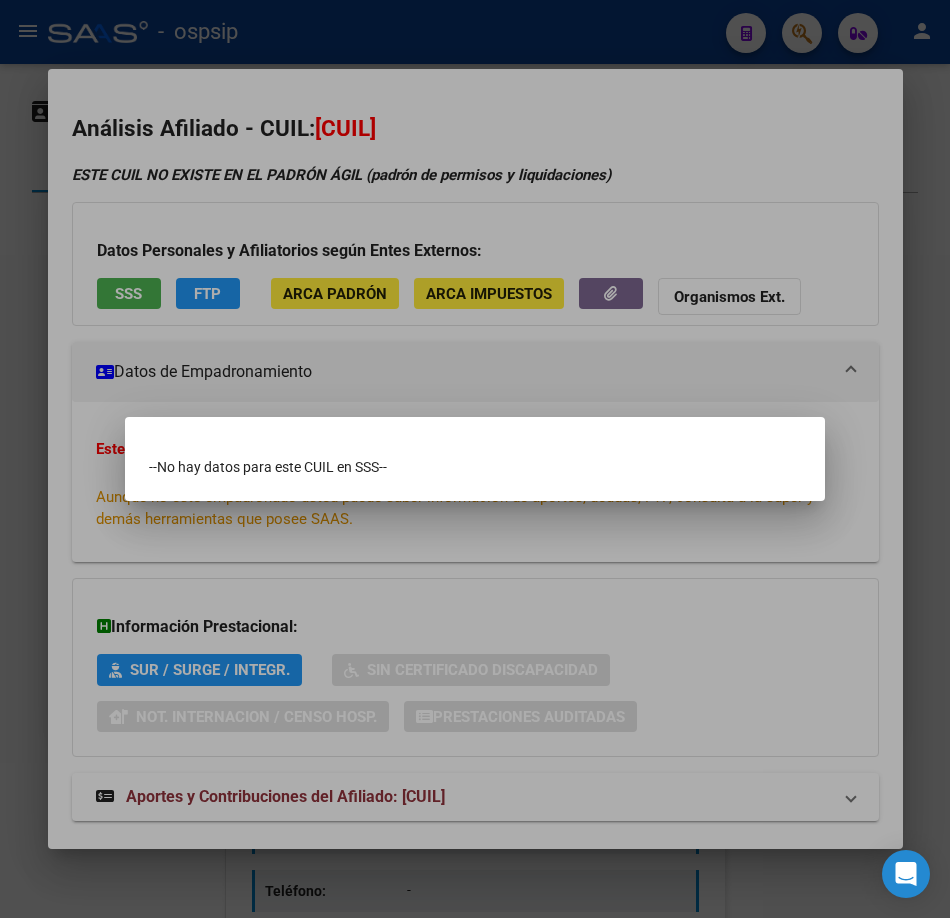click at bounding box center (475, 459) 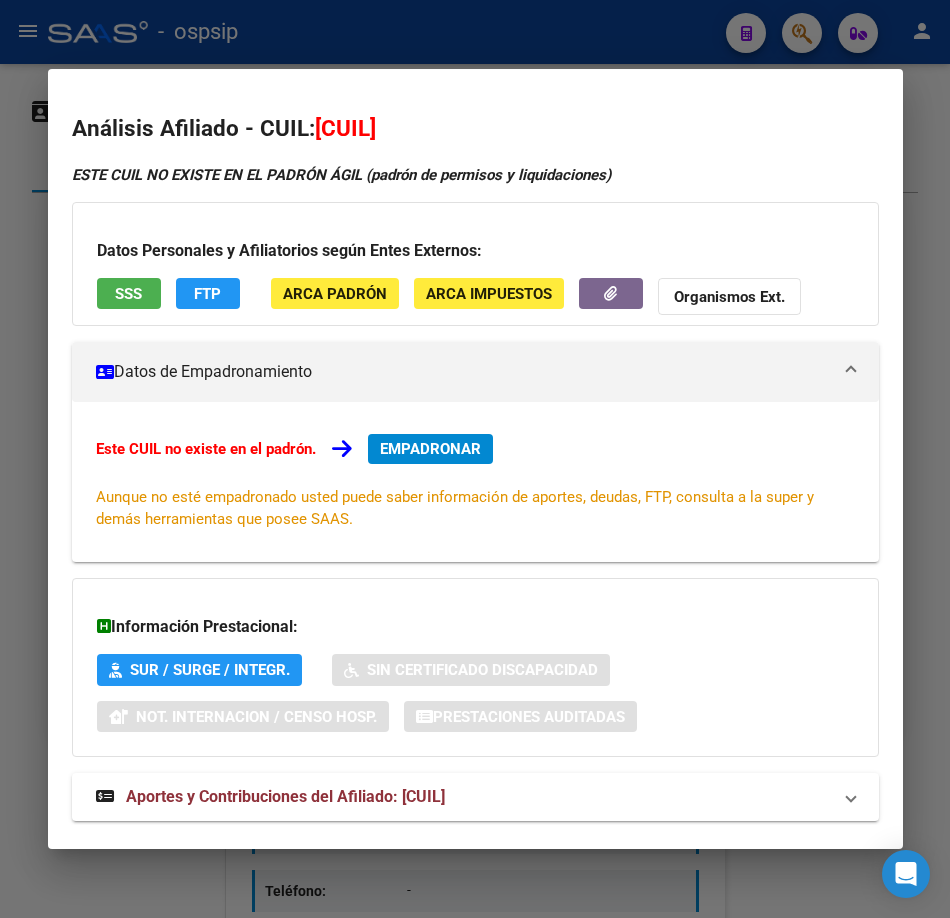 click at bounding box center [475, 459] 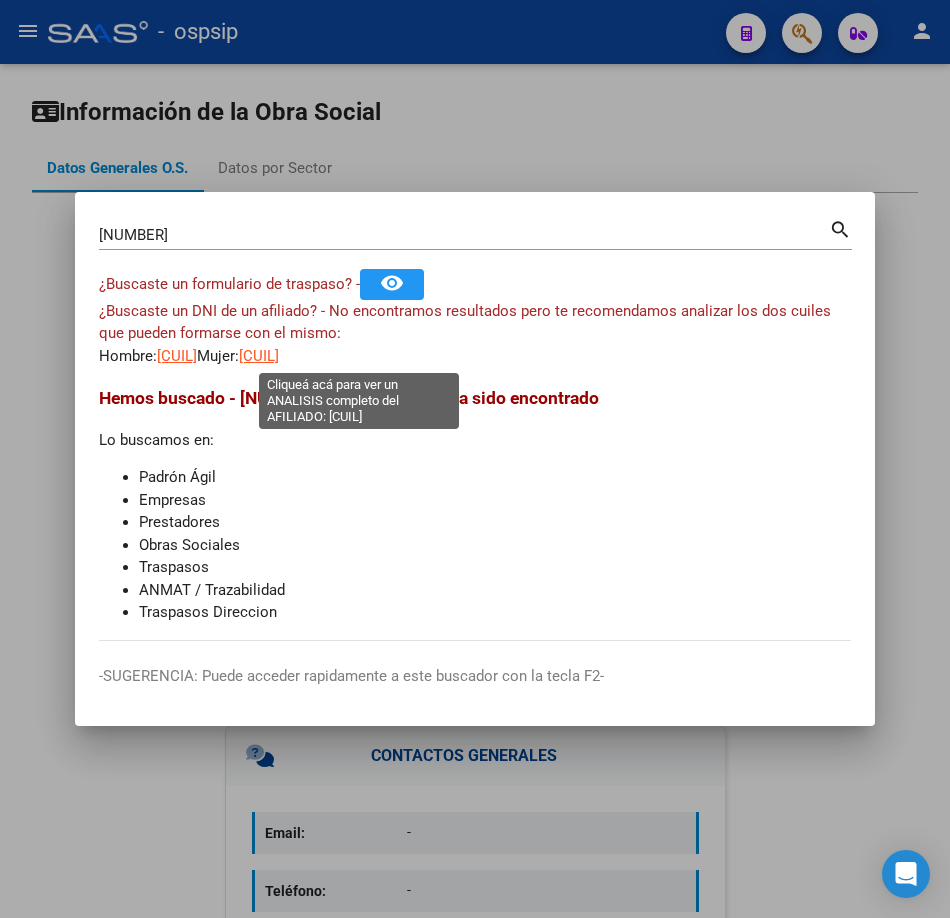 click on "27376571934" at bounding box center [259, 356] 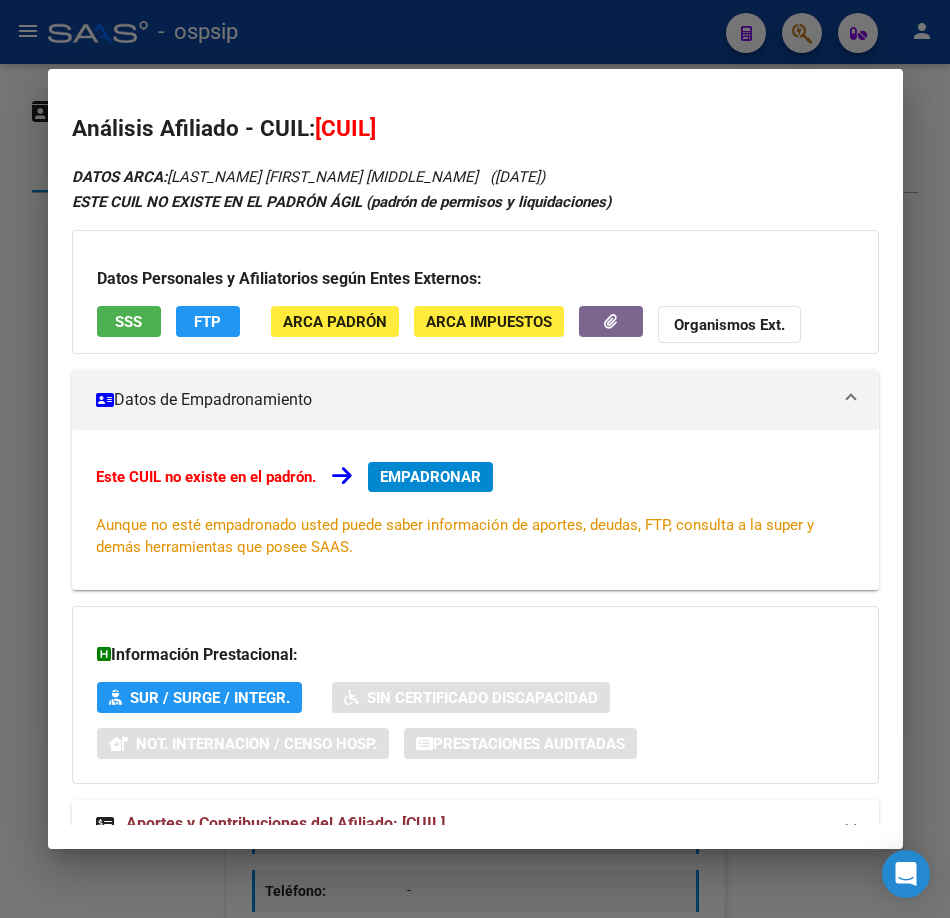click on "Datos Personales y Afiliatorios según Entes Externos: SSS FTP ARCA Padrón ARCA Impuestos Organismos Ext." at bounding box center (475, 292) 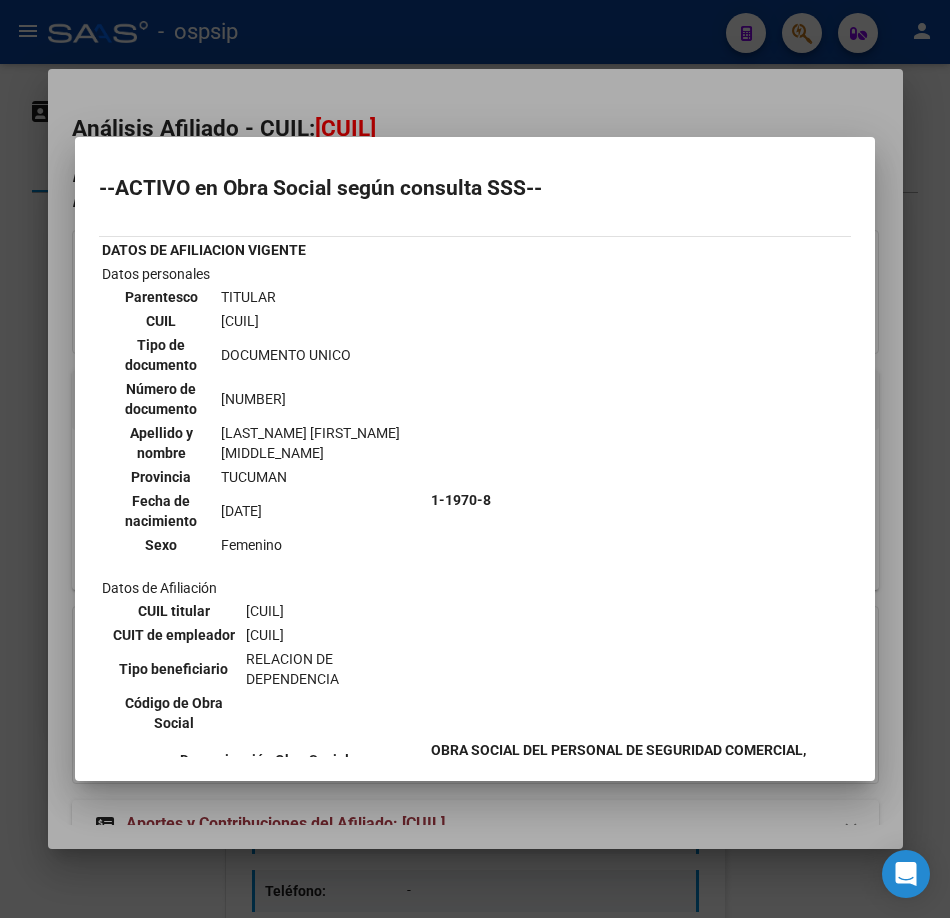 scroll, scrollTop: 400, scrollLeft: 0, axis: vertical 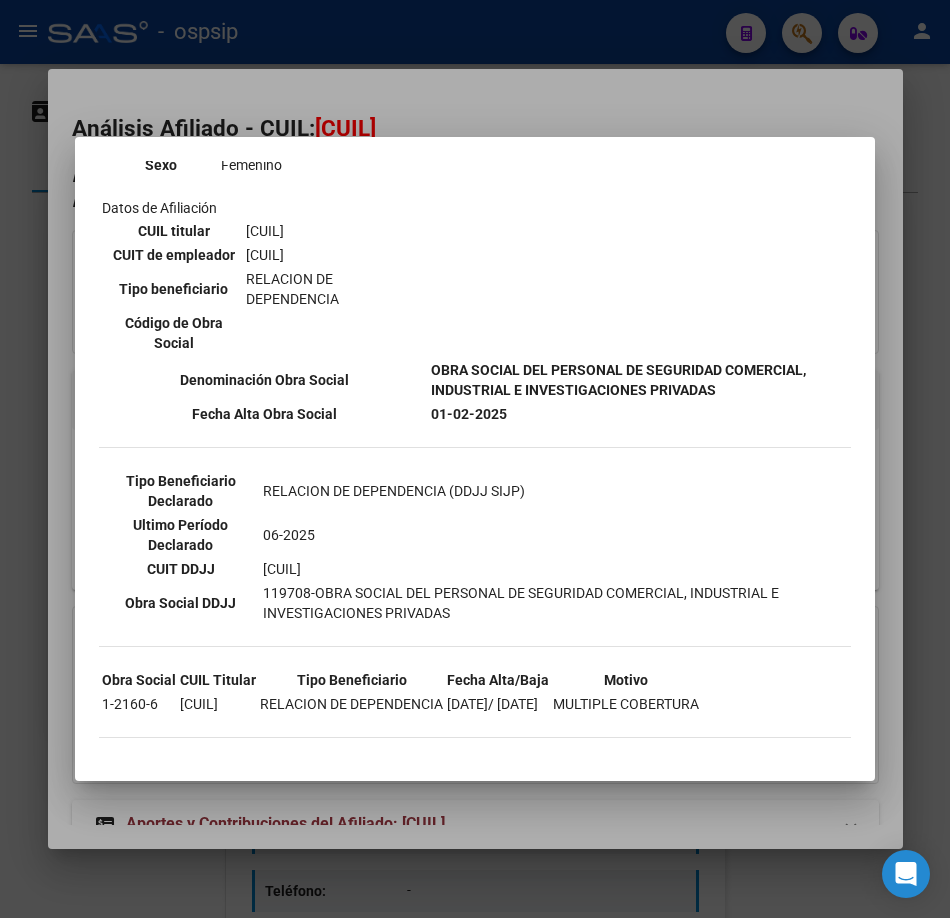 click on "Datos personales
Parentesco
TITULAR
CUIL
27-37657193-4
Tipo de documento
DOCUMENTO UNICO
Número de documento
37657193
Apellido y nombre
CARRIZO ALEJANDRA GABRIELA
Provincia
TUCUMAN
Fecha de nacimiento
26-08-1993
Sexo
Femenino
Datos de Afiliación
CUIL titular
27-37657193-4
CUIT de empleador
30-70233816-2
Tipo beneficiario
RELACION DE DEPENDENCIA
Código de Obra Social" at bounding box center [264, 120] 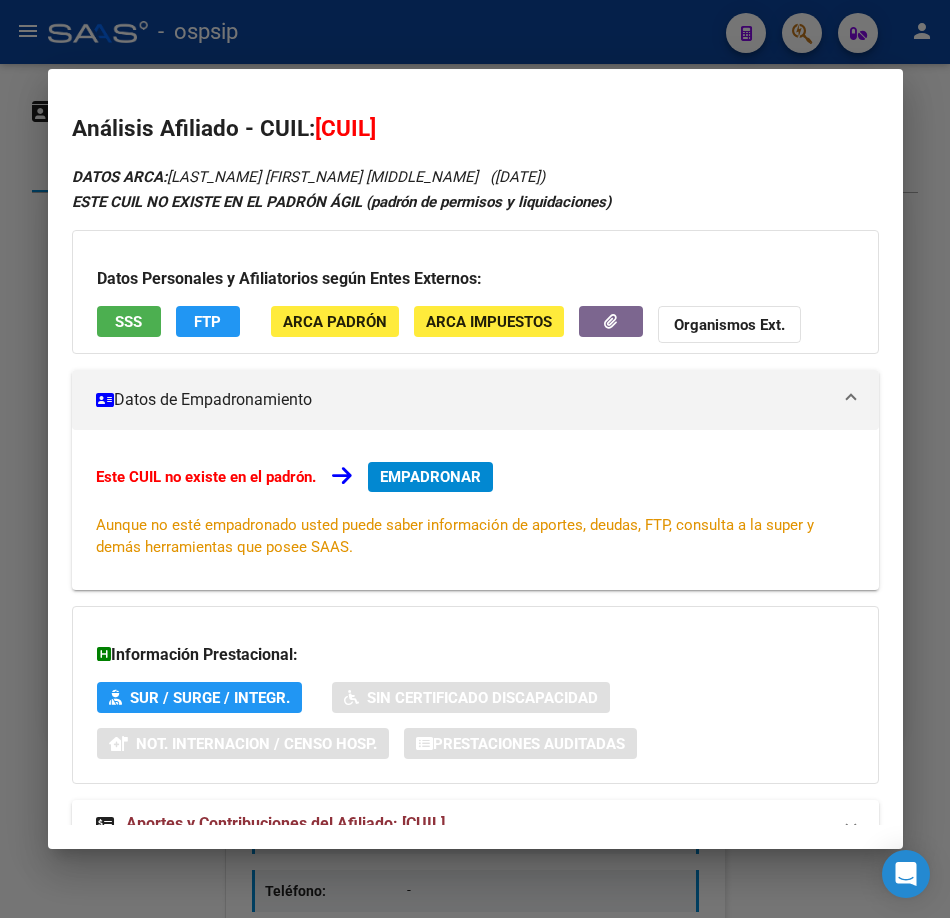 click at bounding box center (475, 459) 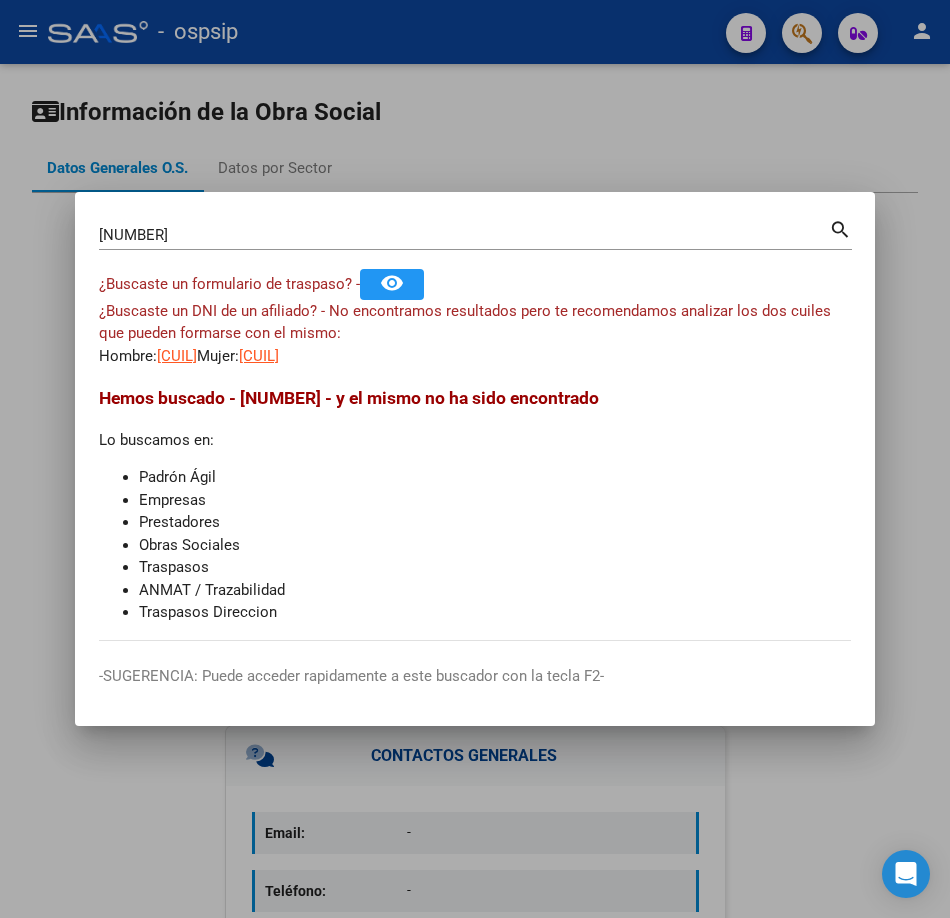click on "37657193 Buscar (apellido, dni, cuil, nro traspaso, cuit, obra social) search ¿Buscaste un formulario de traspaso? -   remove_red_eye ¿Buscaste un DNI de un afiliado? - No encontramos resultados pero te recomendamos analizar los dos cuiles que pueden formarse con el mismo:  Hombre:  23376571939     Mujer:  27376571934 Hemos buscado - 37657193 - y el mismo no ha sido encontrado  Lo buscamos en:  Padrón Ágil Empresas Prestadores Obras Sociales Traspasos ANMAT / Trazabilidad Traspasos Direccion -SUGERENCIA: Puede acceder rapidamente a este buscador con la tecla F2-" at bounding box center (475, 459) 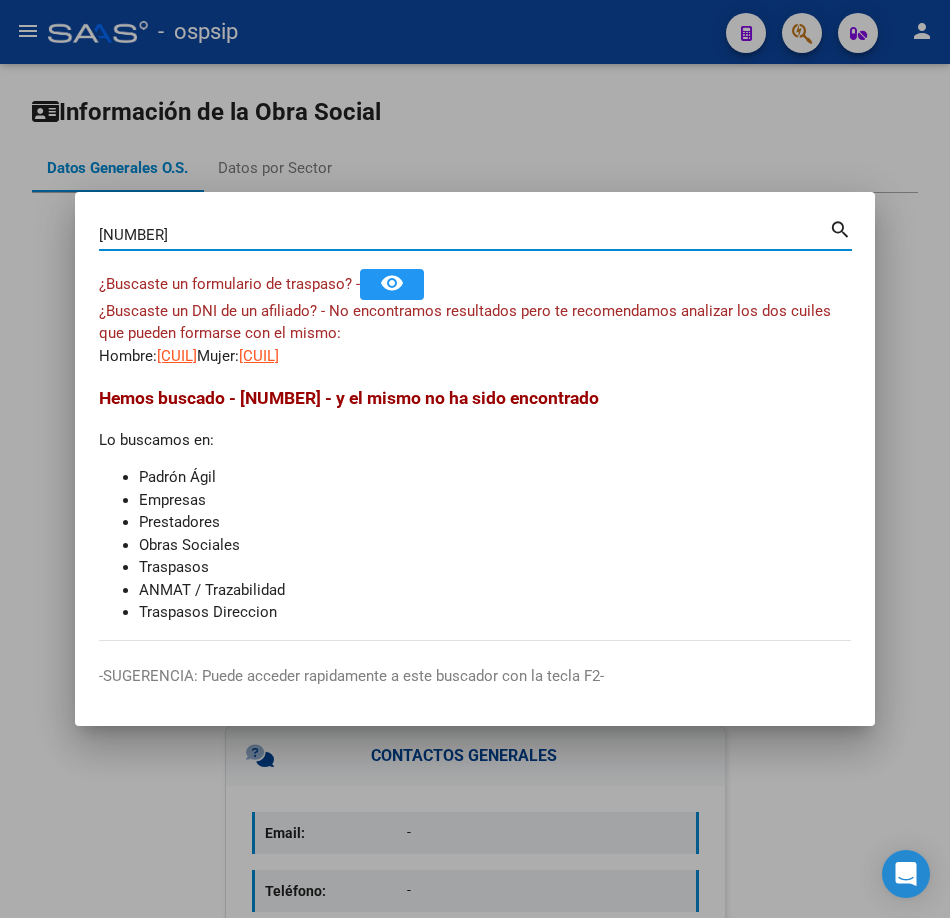 click on "37657193" at bounding box center (464, 235) 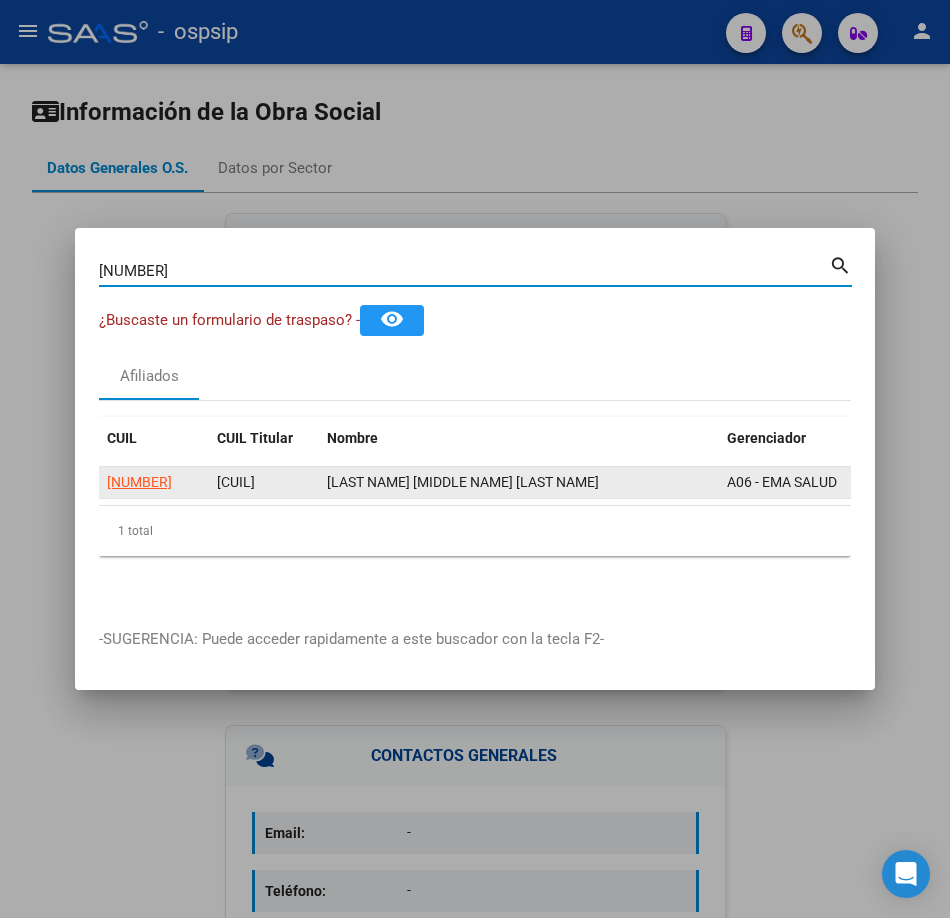 click on "27184674012" 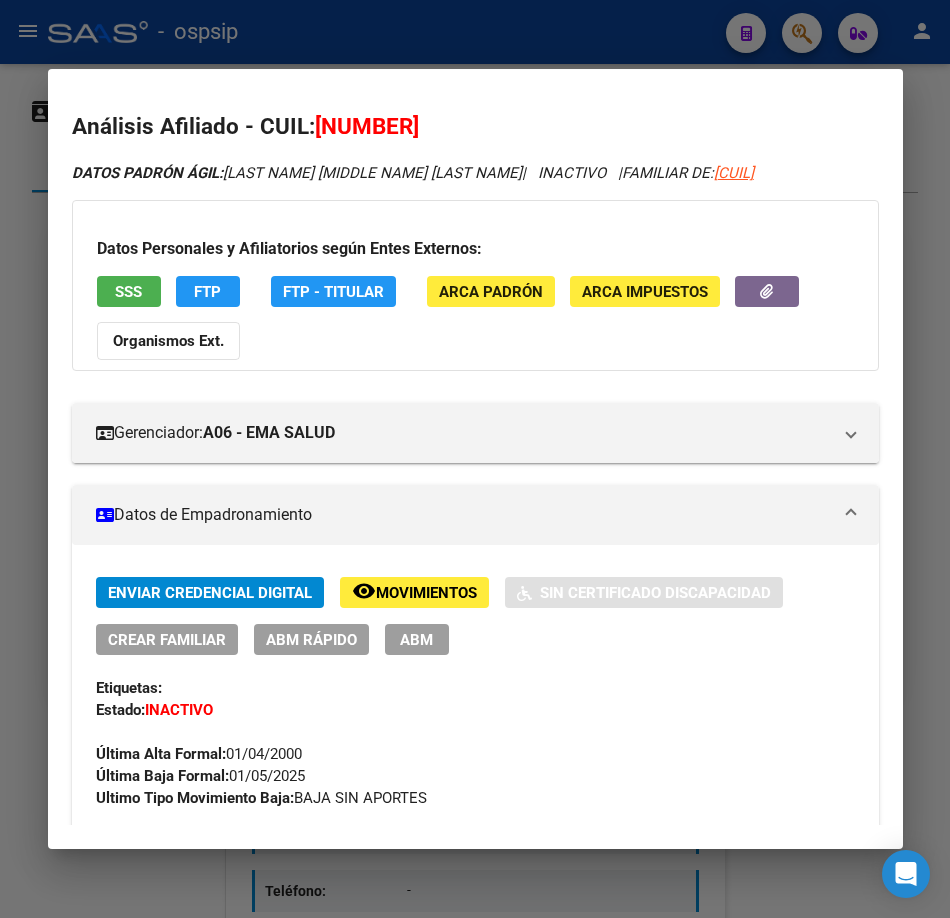 scroll, scrollTop: 0, scrollLeft: 0, axis: both 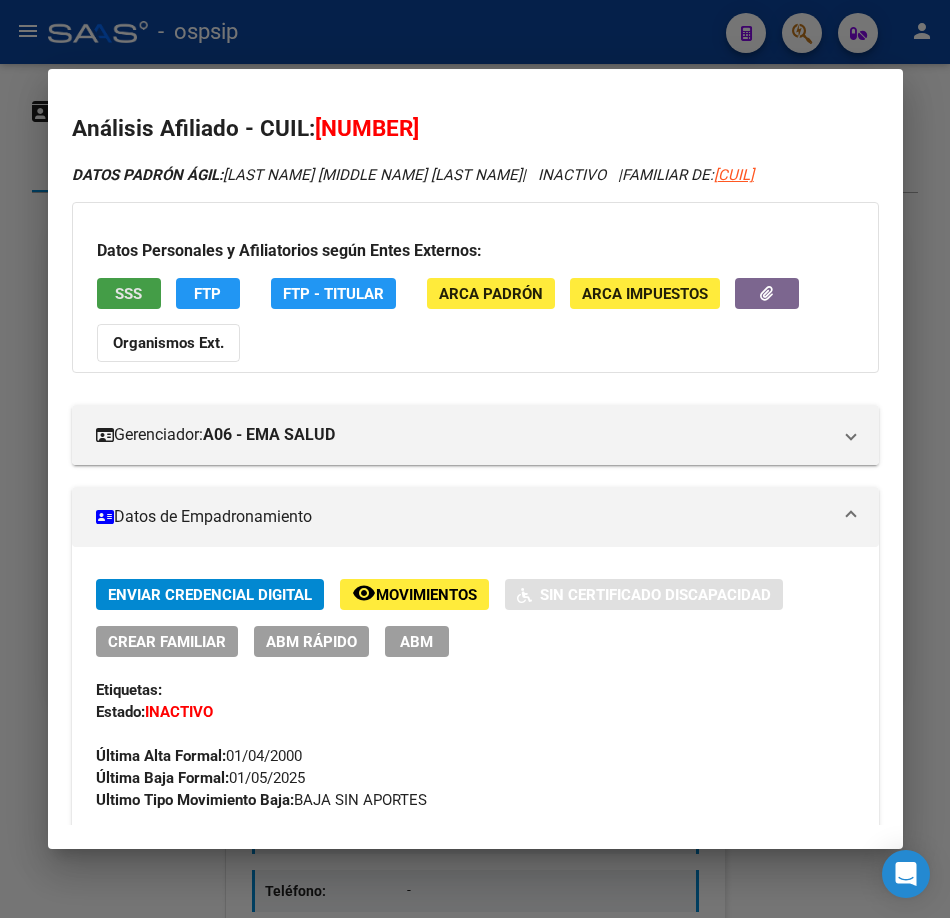 click on "SSS" at bounding box center (128, 294) 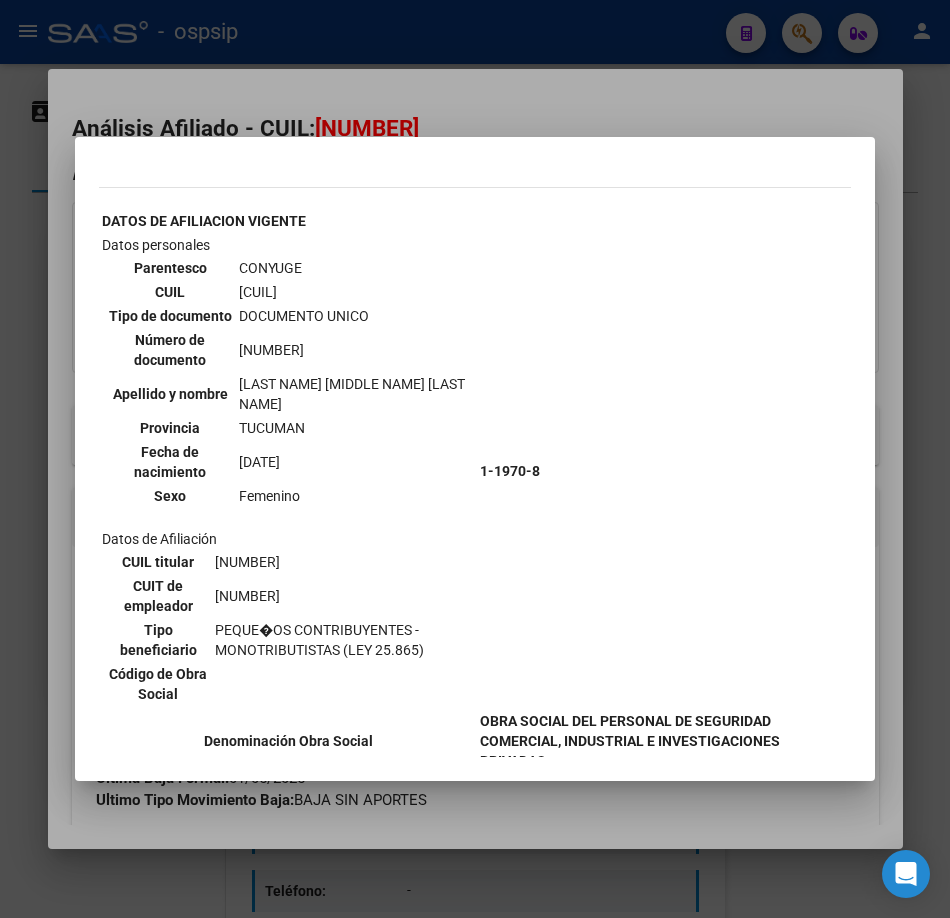 scroll, scrollTop: 752, scrollLeft: 0, axis: vertical 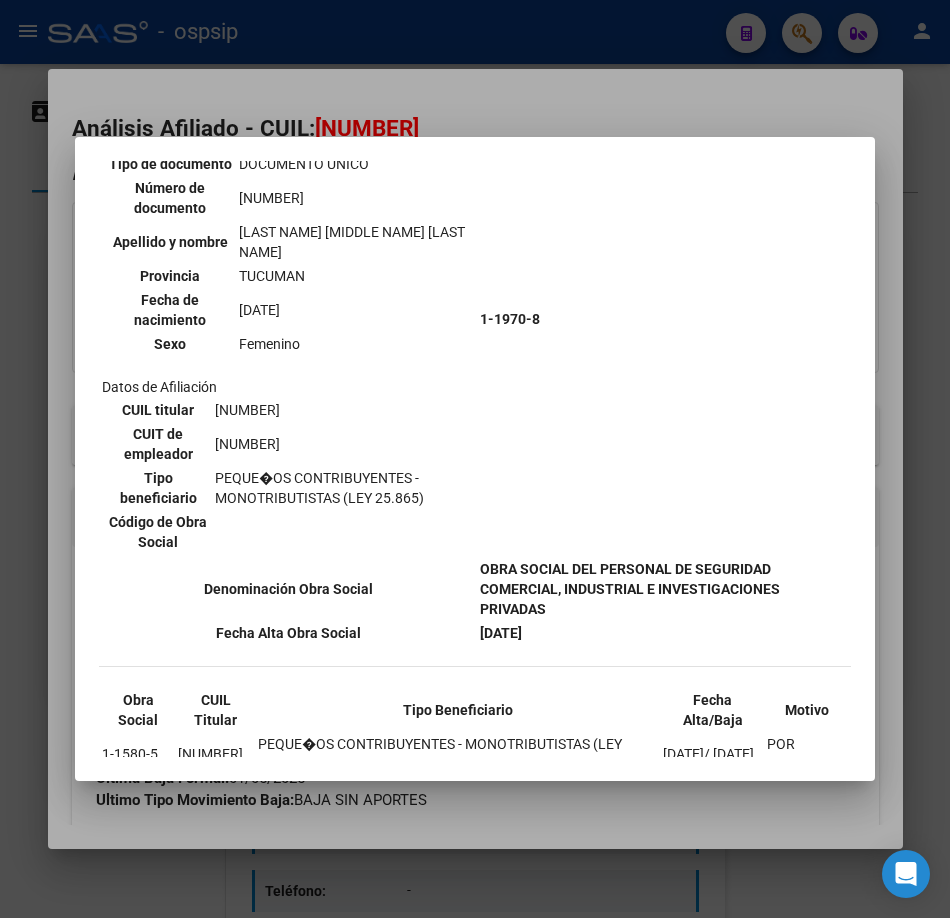 click at bounding box center [475, 459] 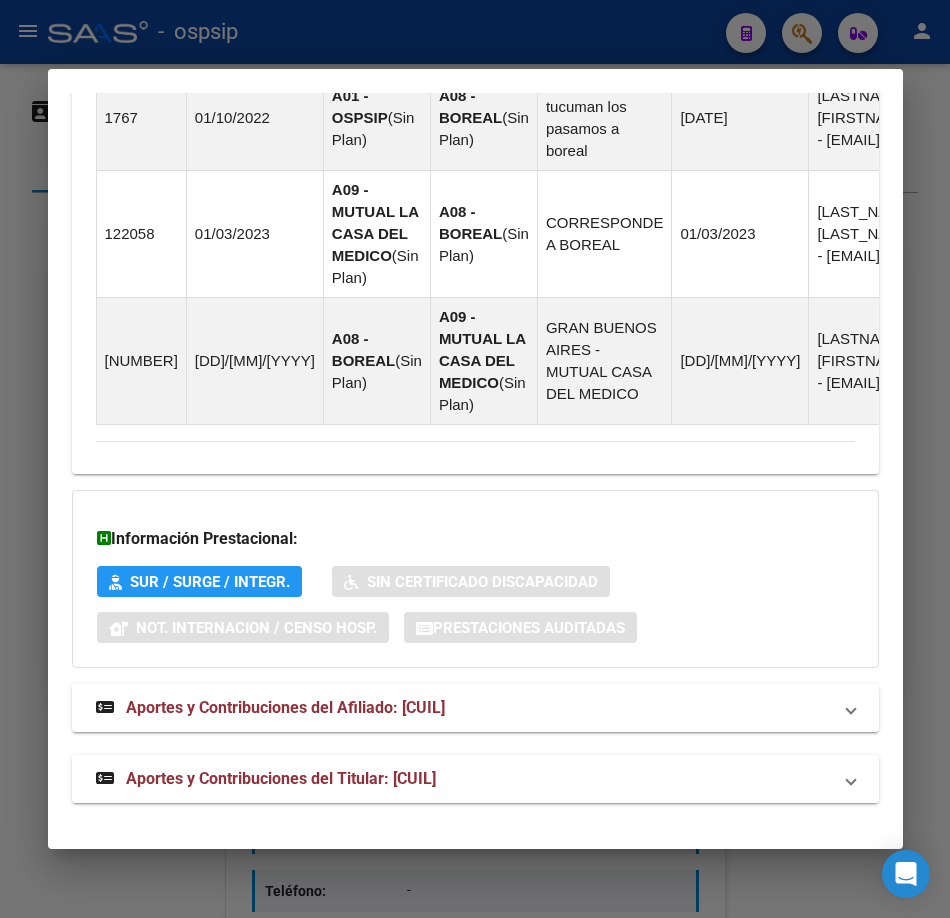 click on "Aportes y Contribuciones del Titular: 20176335719" at bounding box center [475, 779] 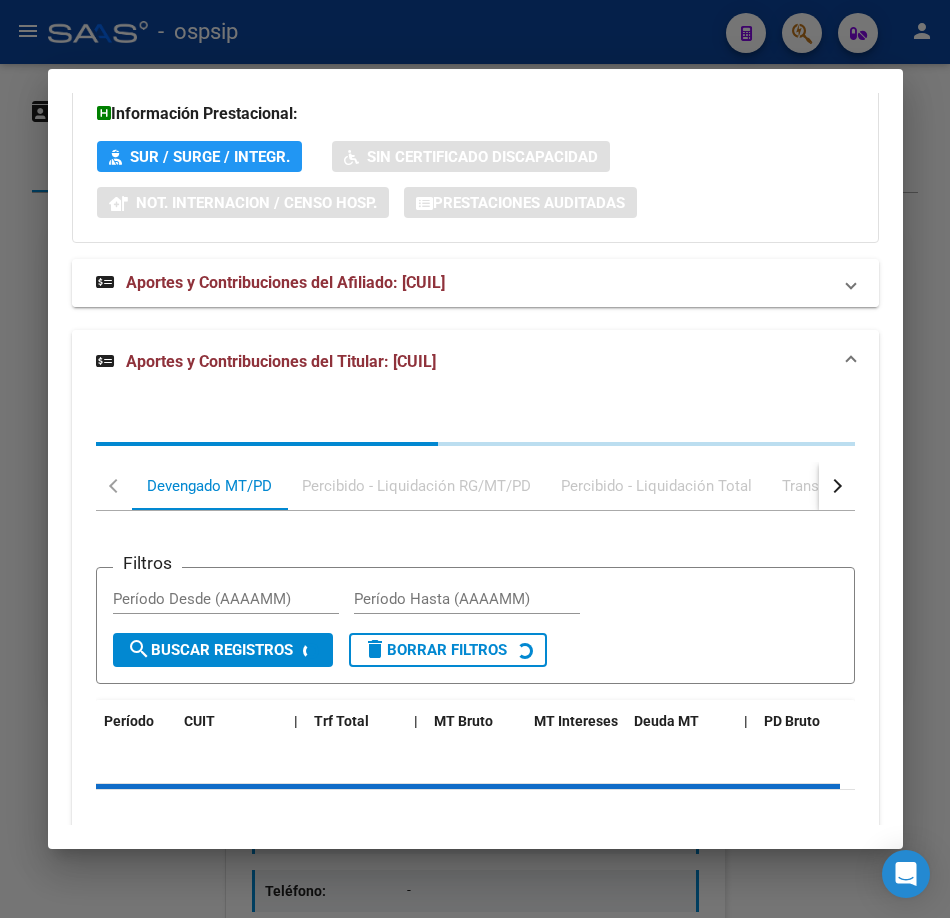 scroll, scrollTop: 2402, scrollLeft: 0, axis: vertical 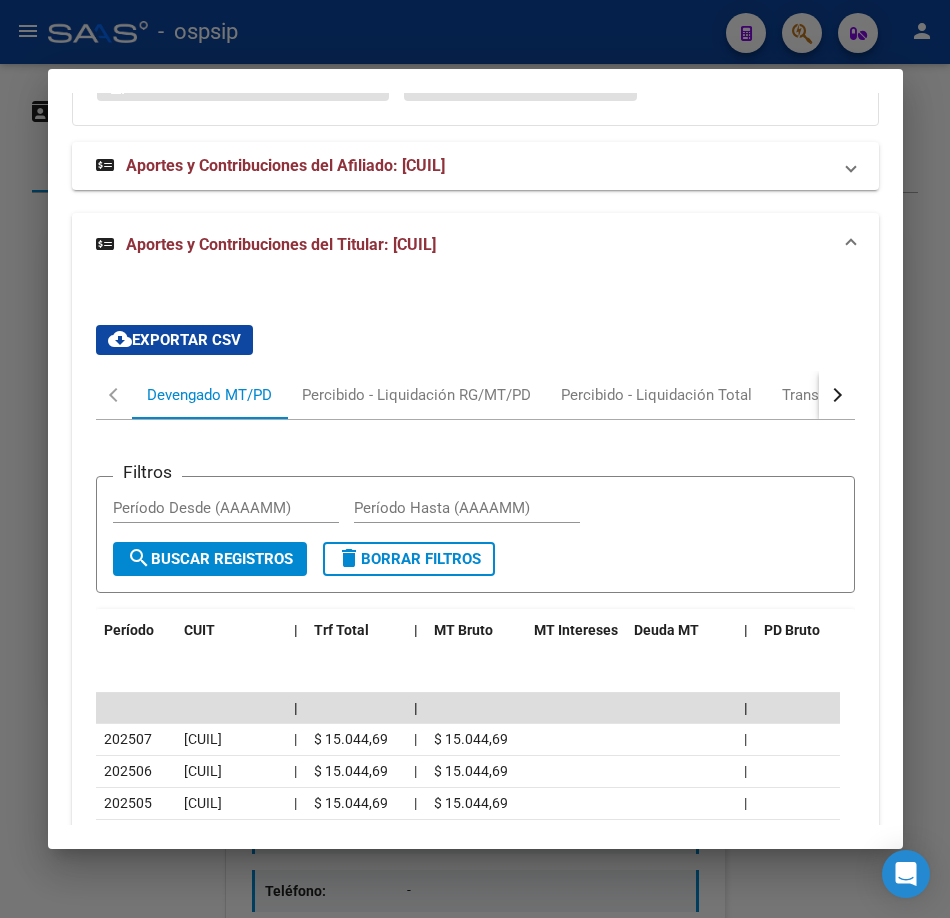click at bounding box center (837, 395) 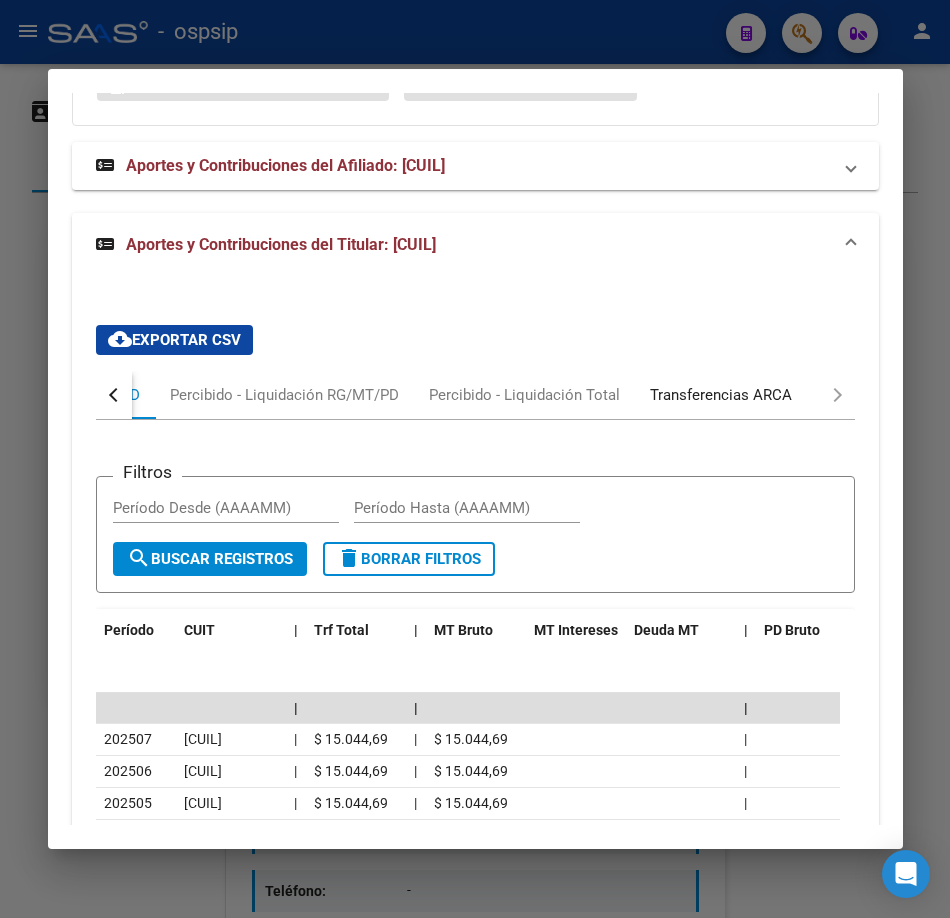 click on "Transferencias ARCA" at bounding box center [721, 395] 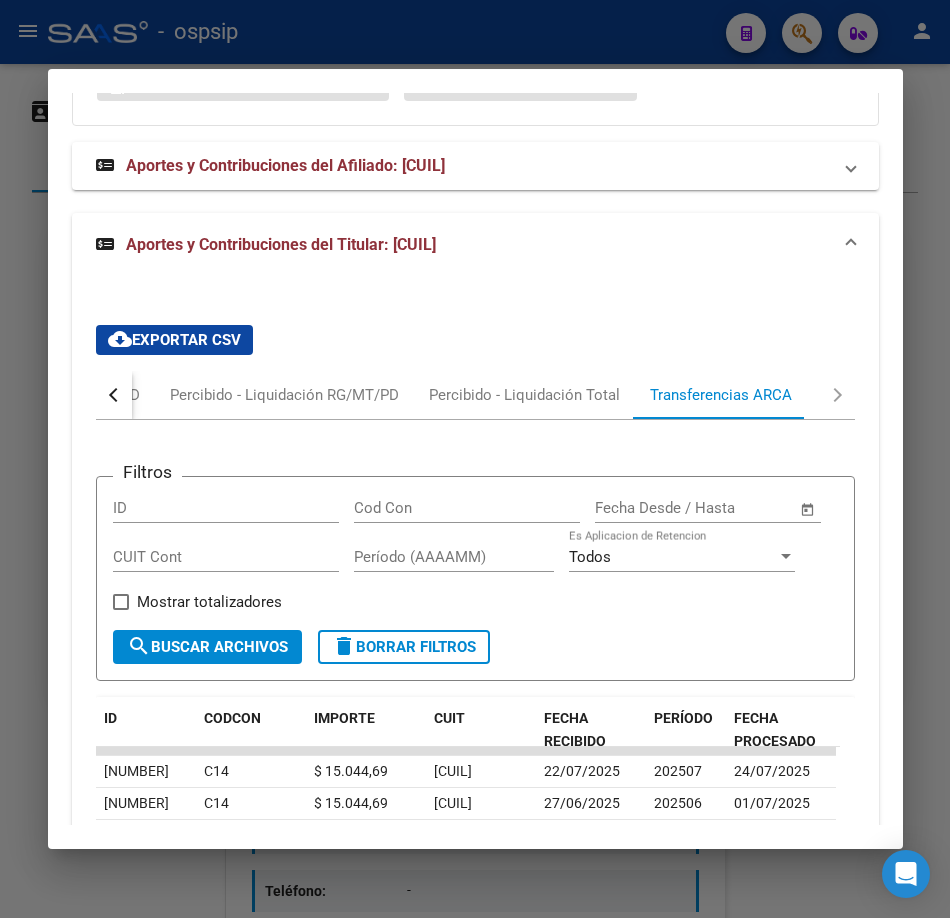click at bounding box center (475, 459) 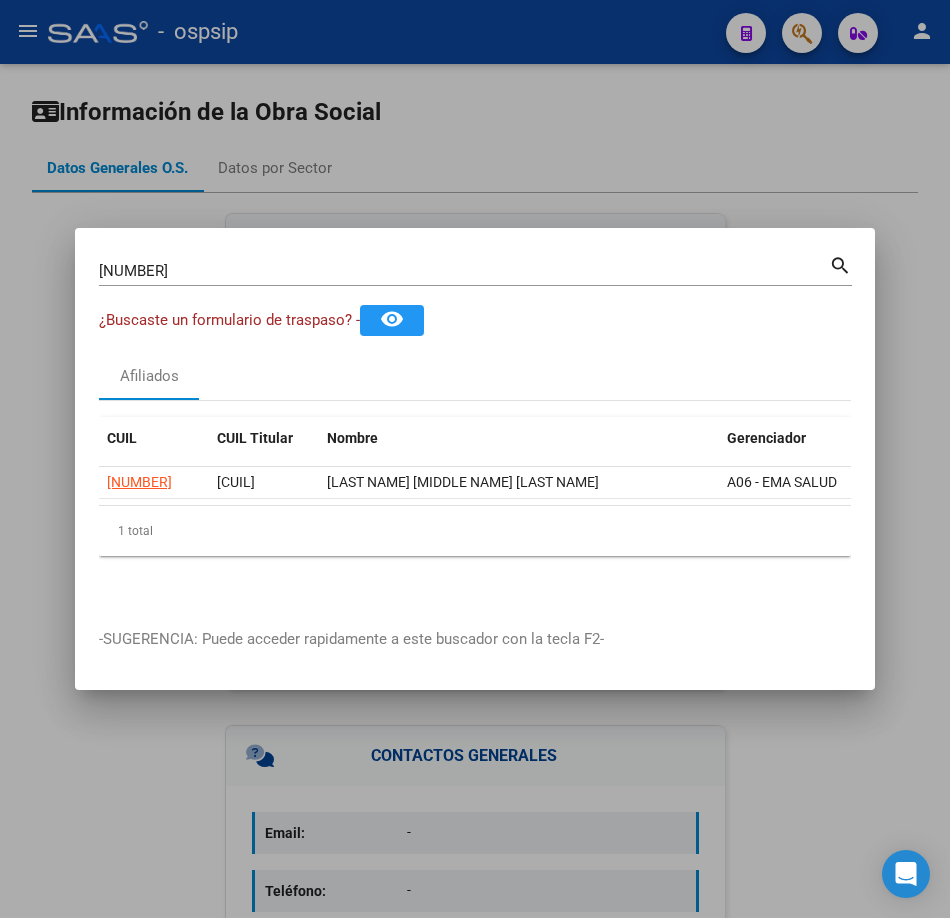 click on "18467401" at bounding box center [464, 271] 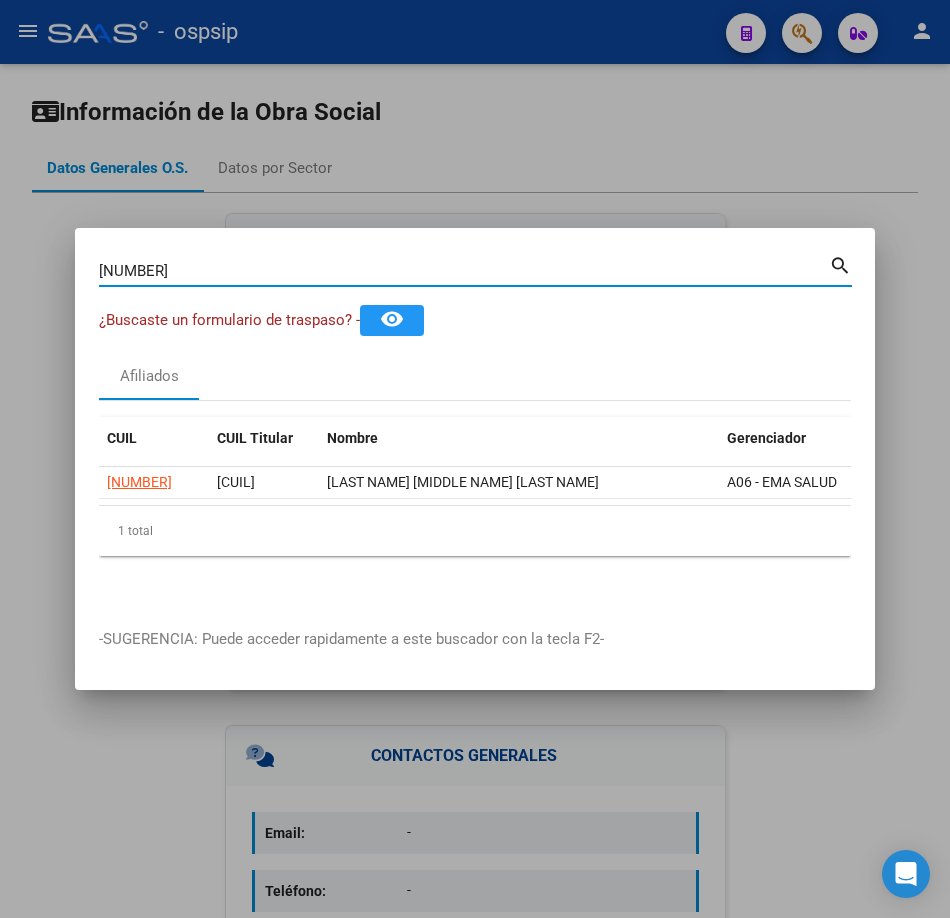 type on "35484463" 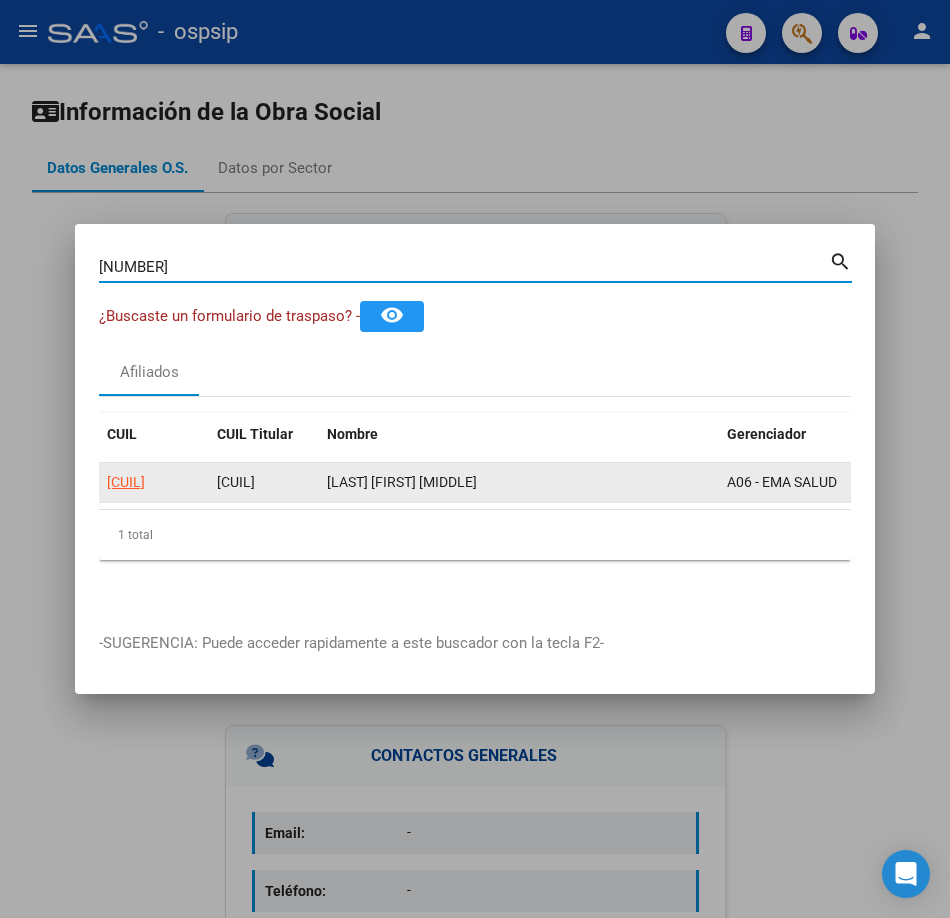 click on "24354844636" 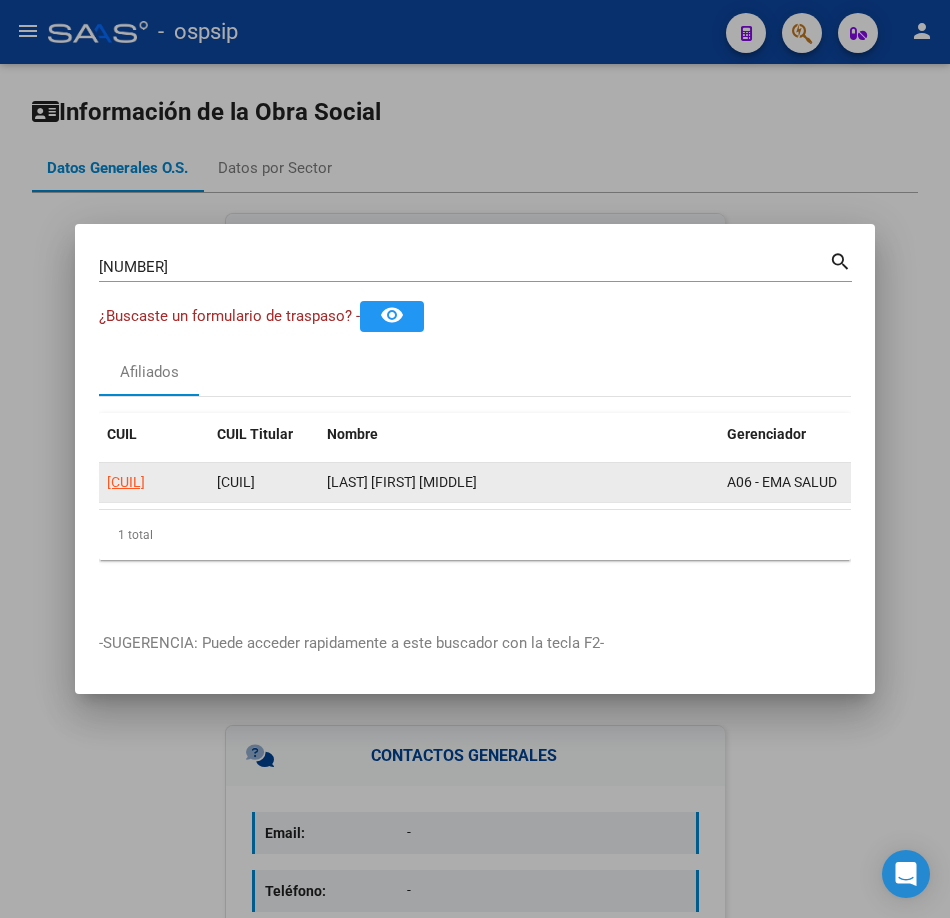 click on "24354844636" 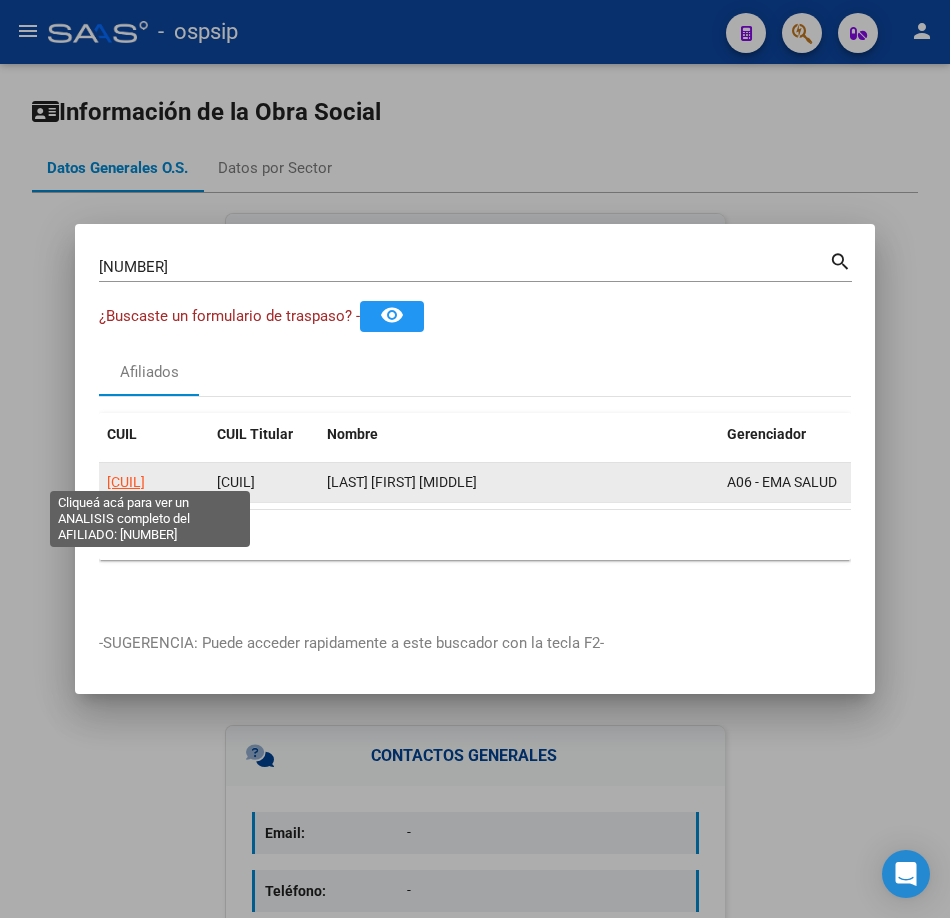 click on "24354844636" 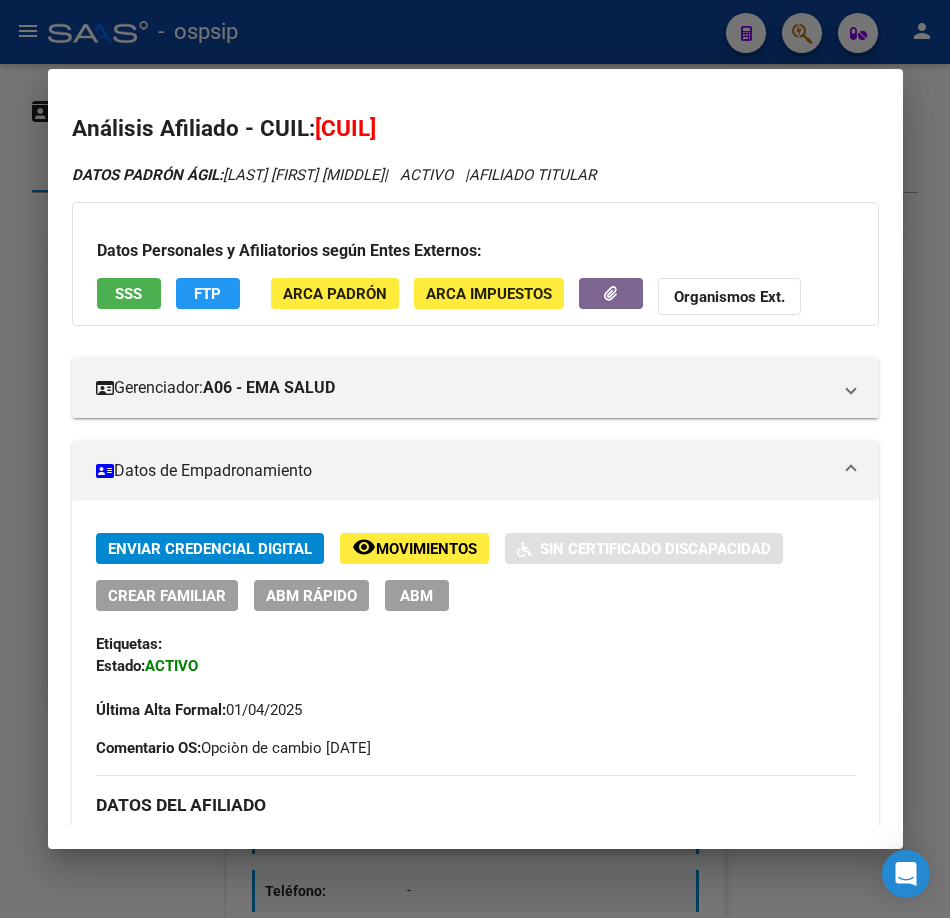 click on "Datos Personales y Afiliatorios según Entes Externos: SSS FTP ARCA Padrón ARCA Impuestos Organismos Ext." at bounding box center [475, 264] 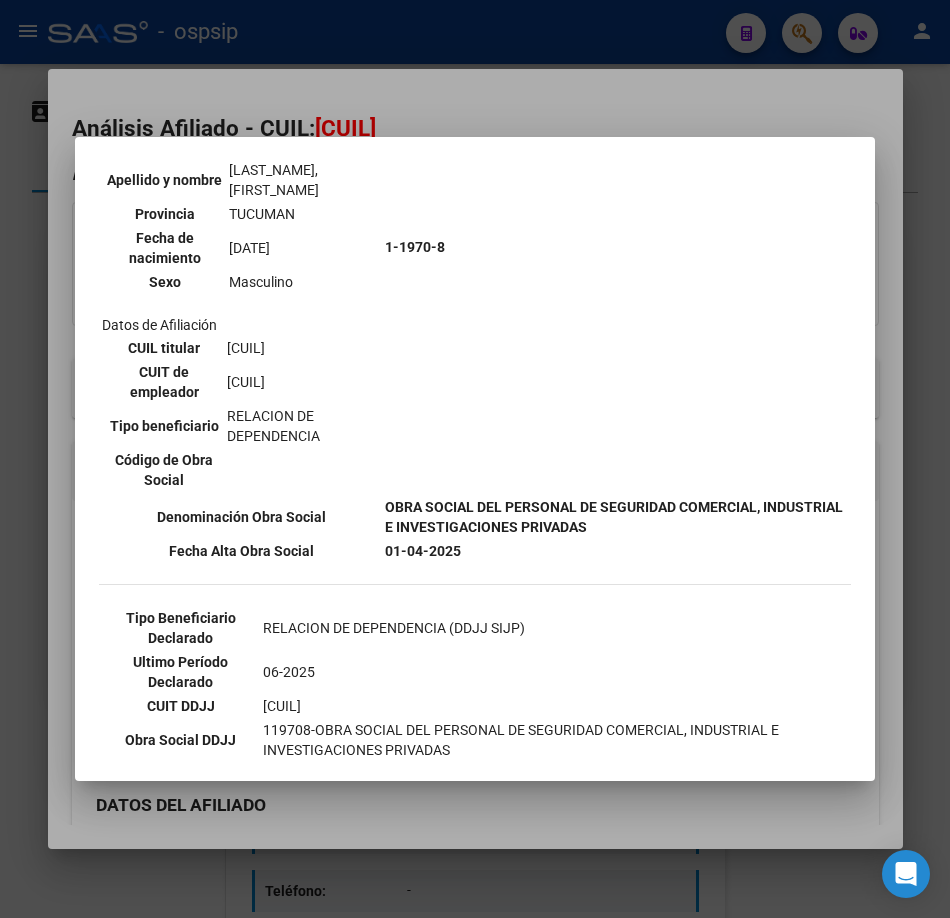 scroll, scrollTop: 404, scrollLeft: 0, axis: vertical 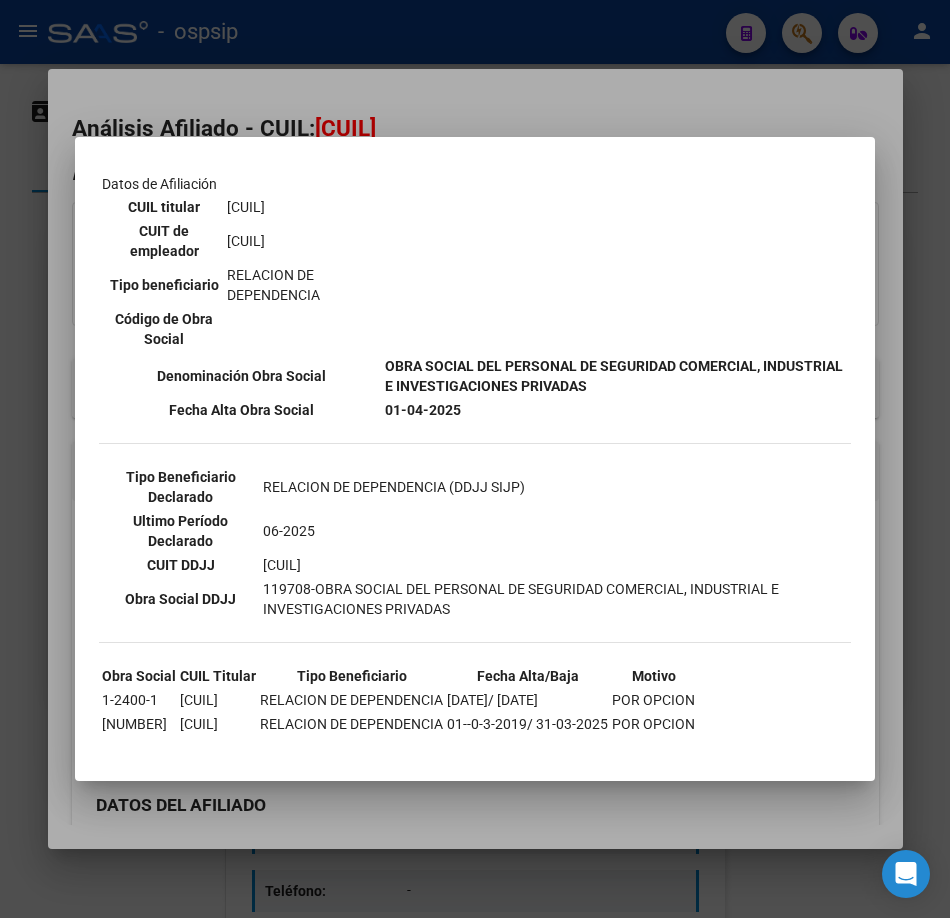 click at bounding box center (475, 459) 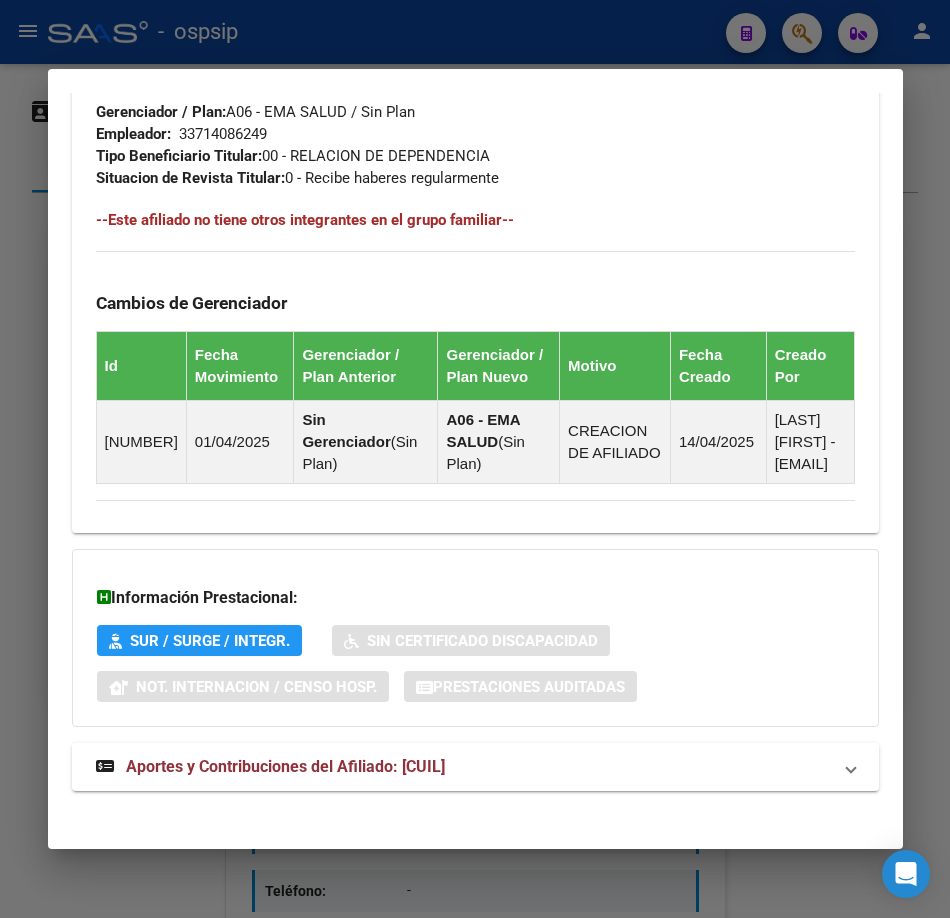 scroll, scrollTop: 1169, scrollLeft: 0, axis: vertical 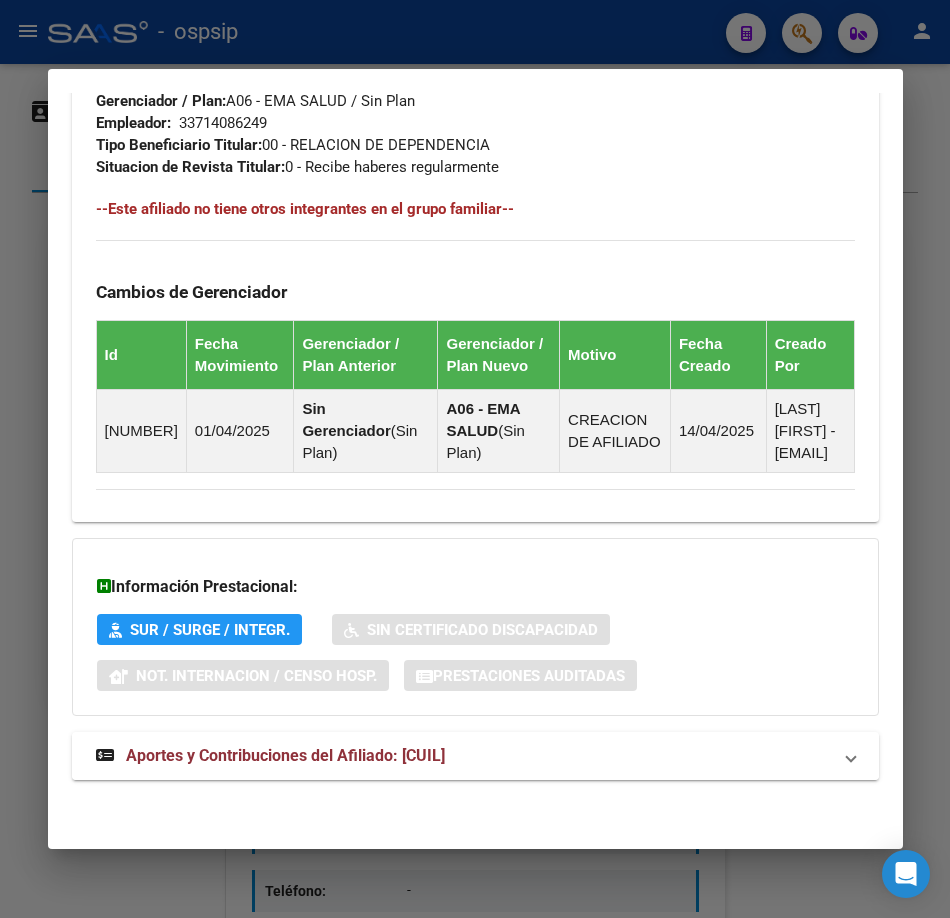 click on "Aportes y Contribuciones del Afiliado: 24354844636" at bounding box center [285, 755] 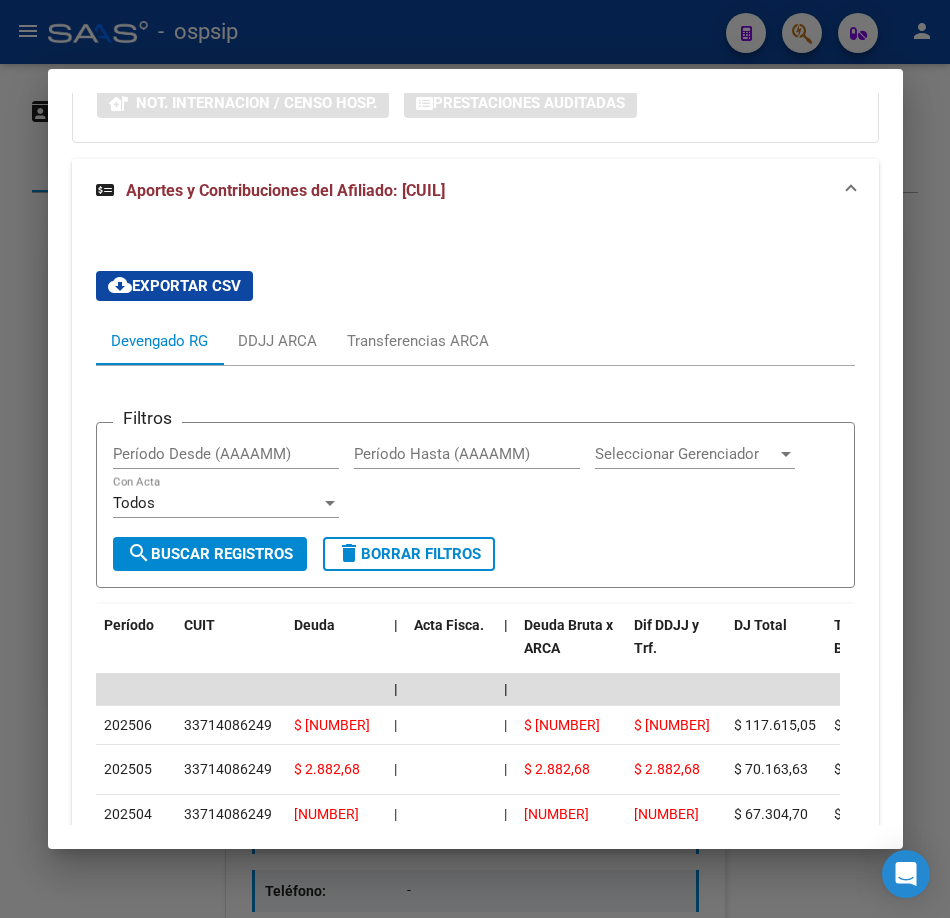 scroll, scrollTop: 1686, scrollLeft: 0, axis: vertical 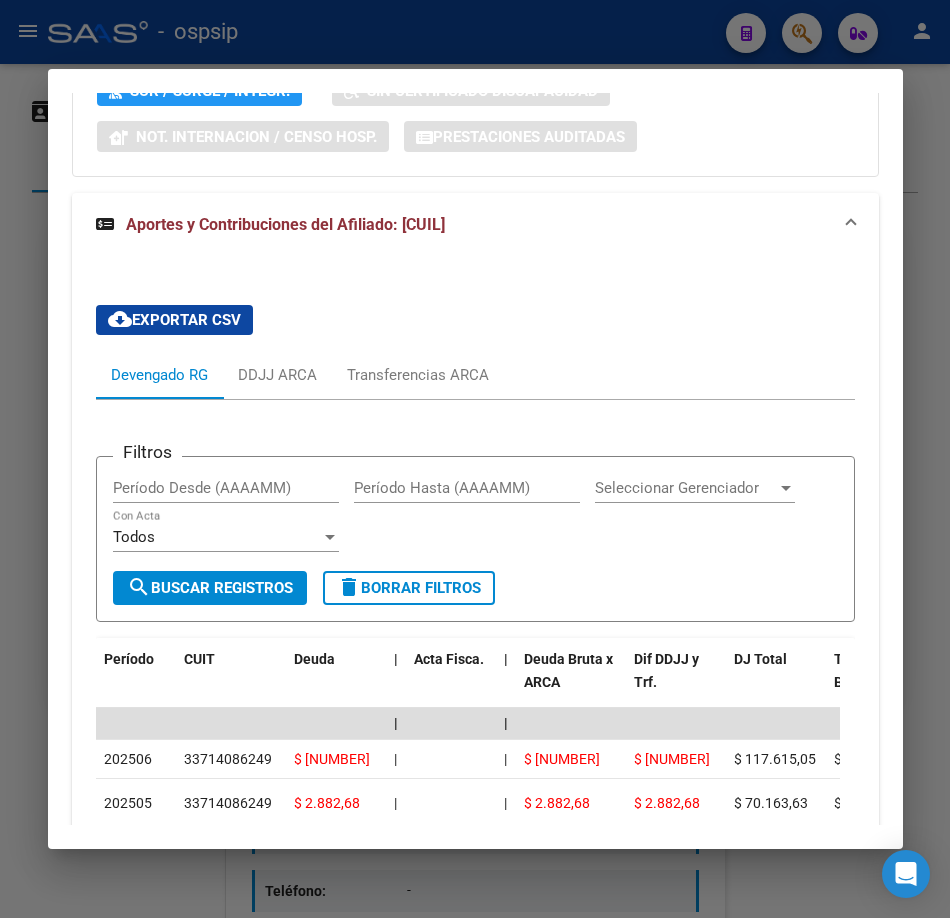 click on "cloud_download  Exportar CSV  Devengado RG DDJJ ARCA Transferencias ARCA Filtros Período Desde (AAAAMM) Período Hasta (AAAAMM) Seleccionar Gerenciador Seleccionar Gerenciador Todos Con Acta search  Buscar Registros  delete  Borrar Filtros  Período CUIT Deuda | Acta Fisca. | Deuda Bruta x ARCA Dif DDJJ y Trf. DJ Total Tot. Trf. Bruto | Deuda Aporte DJ Aporte Total Transferido Aporte | Deuda Contr. DJ Contr. Total Trf Contr. | Intereses Contr. Intereses Aporte | Contr. Empresa Contr. Int. Empresa Aporte Int. Empresa | DJ Aporte Total DJ Aporte DJ Aporte Adicional DJ Aporte Adherentes | DJ Contr. Total DJ Contr. DJ Contr. Adicional | REMOSIMP c/Tope REMOSIMP (rem4) REMCONT (rem8) REM5 Corresponde Aportes Corresponde Contr. NOGRPFAM SECOBLIG FECPRESENT DJ Contribución CUIT Periodo DJ Aporte CUIT Periodo | Porcentaje Contr. Porcentaje Aporte | DDJJ ID | | | | | | | | | | | | | 202506 33714086249 $ 3,79 | | $ 3,79 $ 3,79 $ 117.615,05 $ 117.611,26 | $ 0,00 $ 39.205,02 $ 39.205,02 | $ 3,79 $ 78.410,03 |" at bounding box center (475, 756) 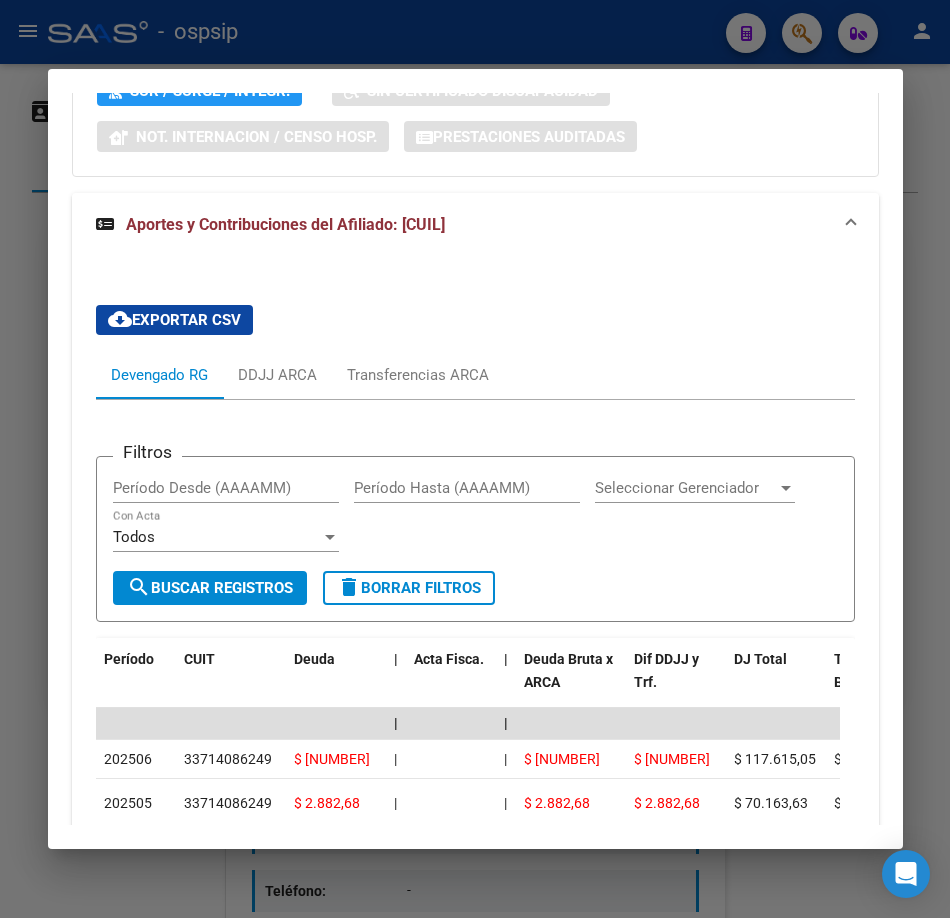 click on "Aportes y Contribuciones del Afiliado: 24354844636" at bounding box center [285, 224] 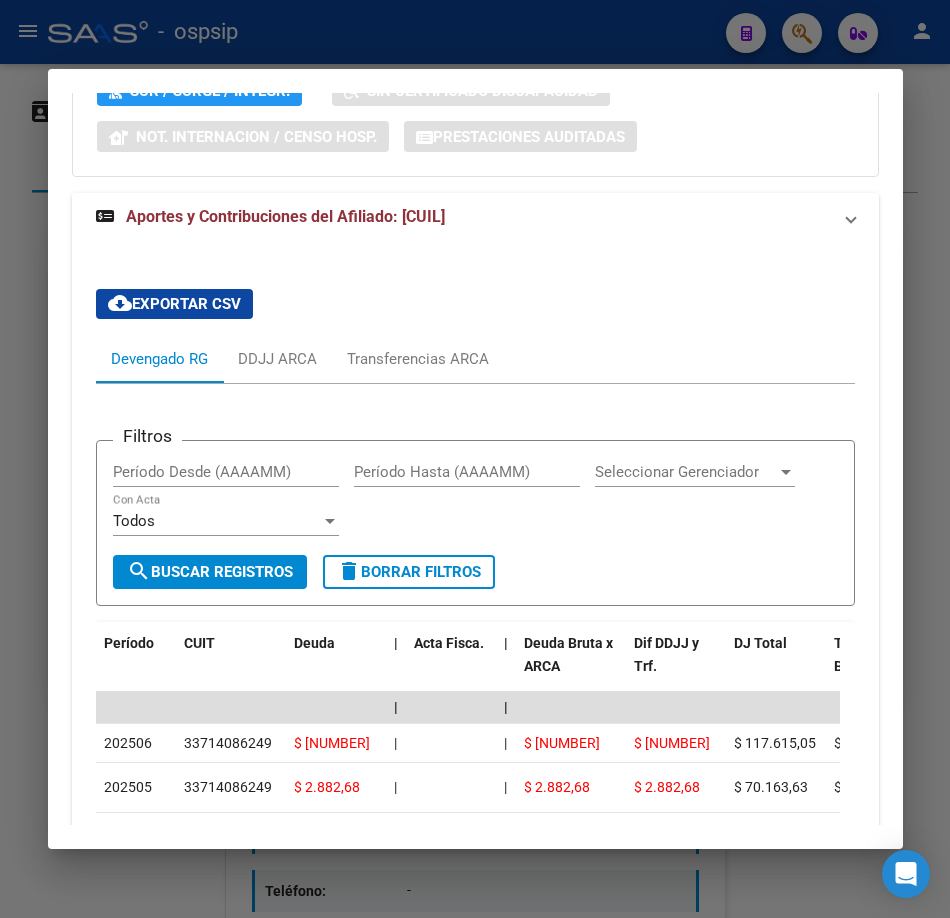 scroll, scrollTop: 1169, scrollLeft: 0, axis: vertical 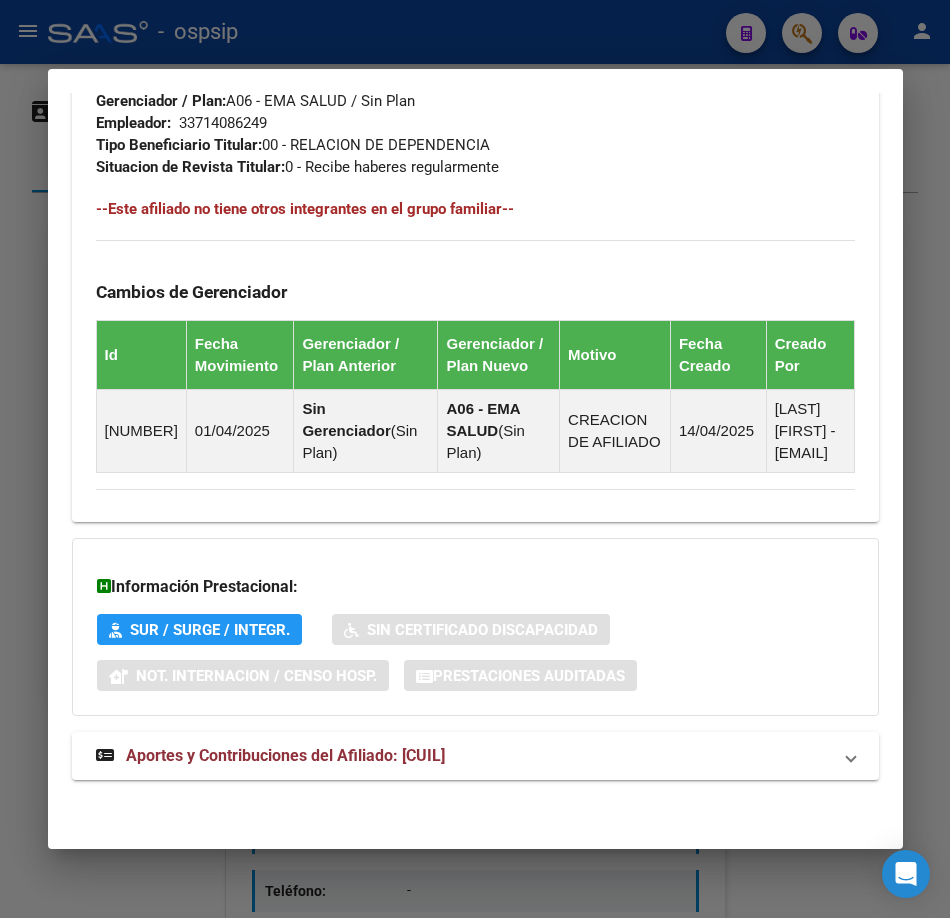 click at bounding box center [475, 459] 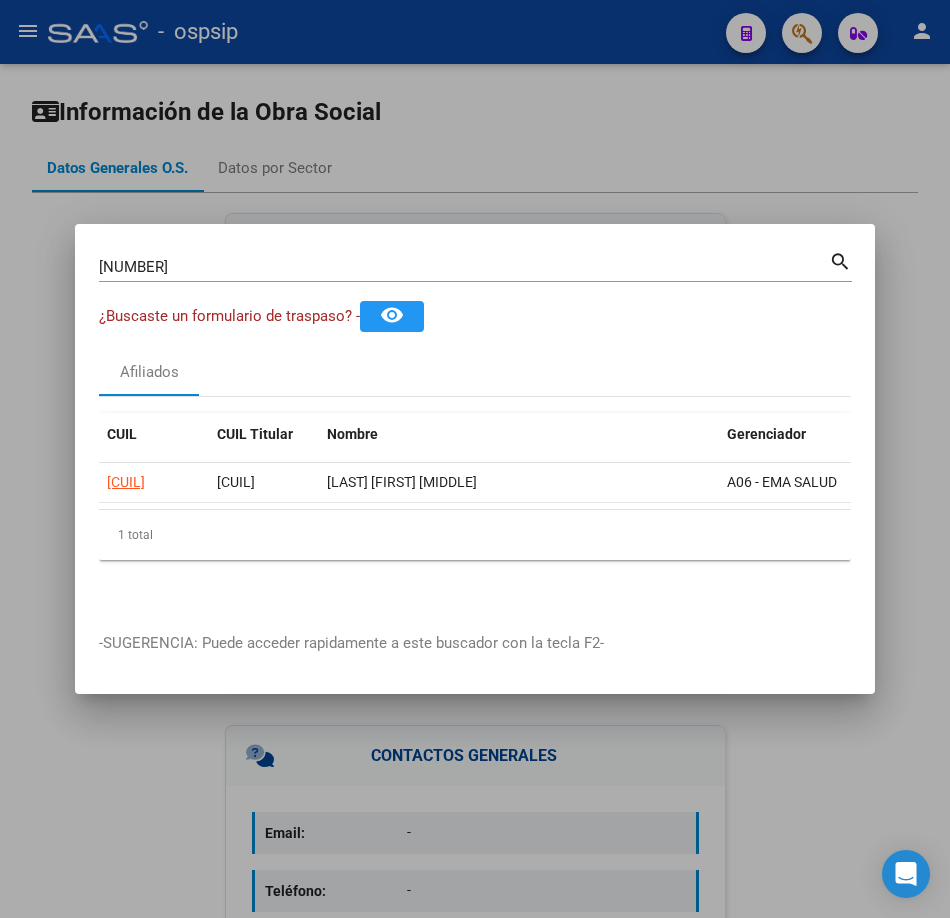 click on "35484463" at bounding box center [464, 267] 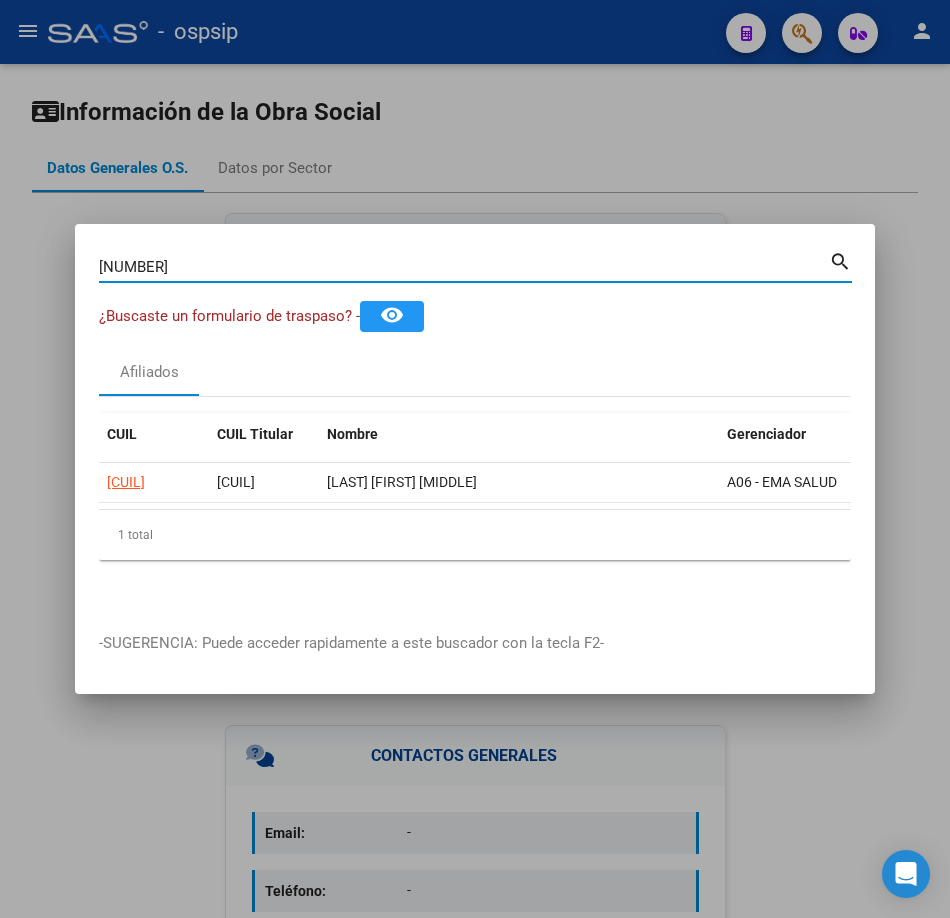 click on "35484463" at bounding box center (464, 267) 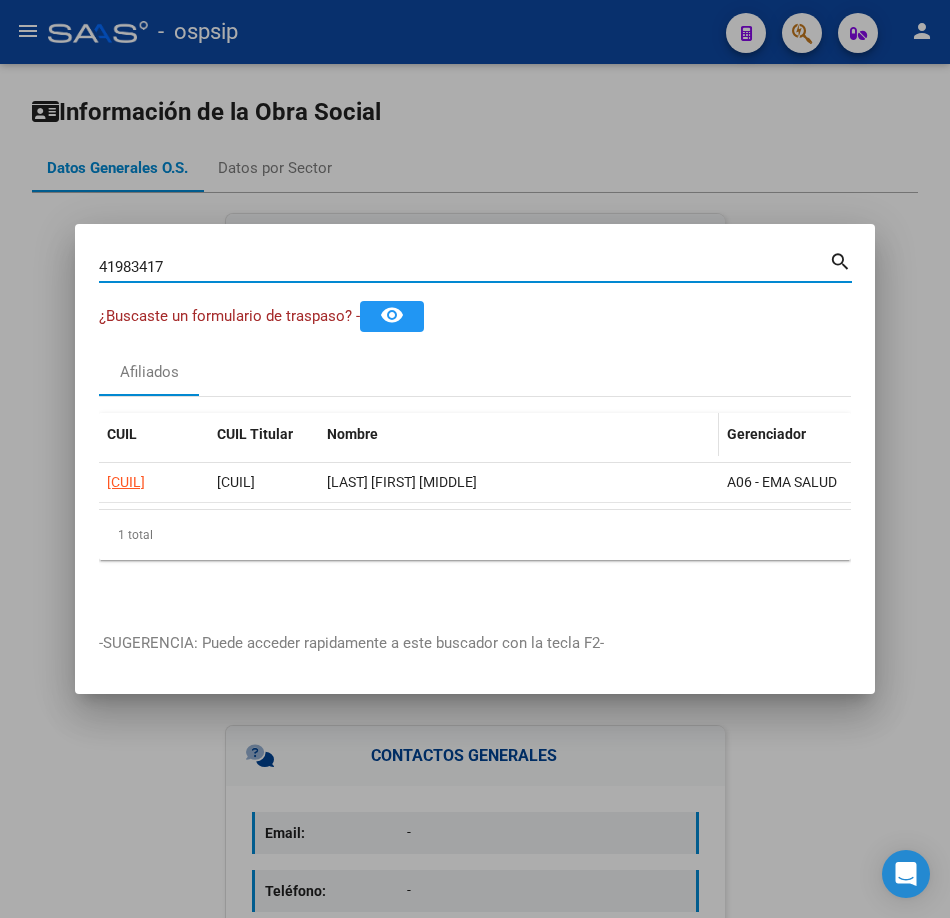 type on "41983417" 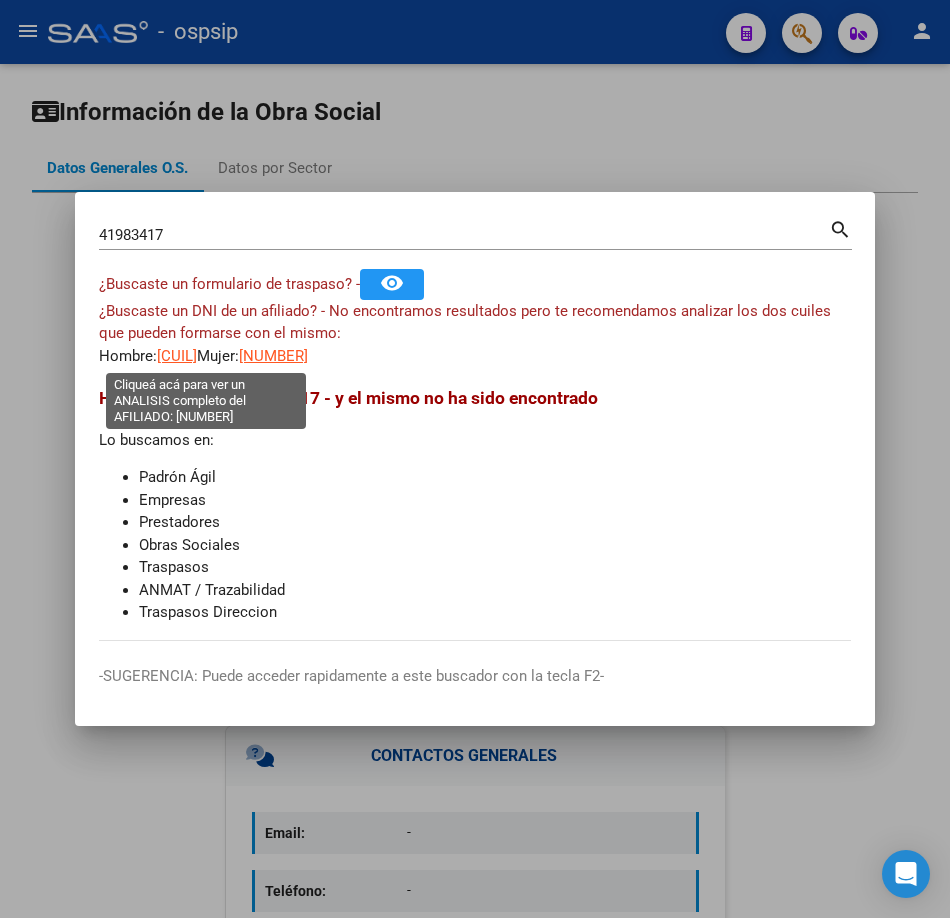 click on "20419834174" at bounding box center (177, 356) 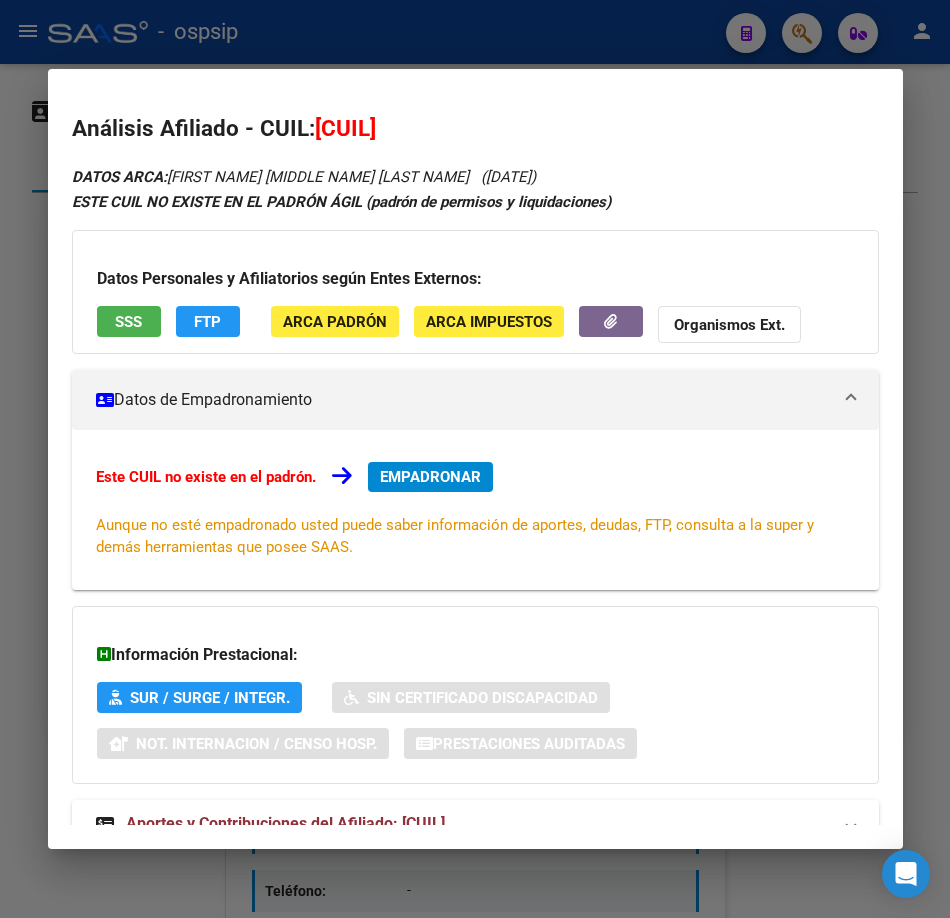 click on "SSS" at bounding box center (128, 322) 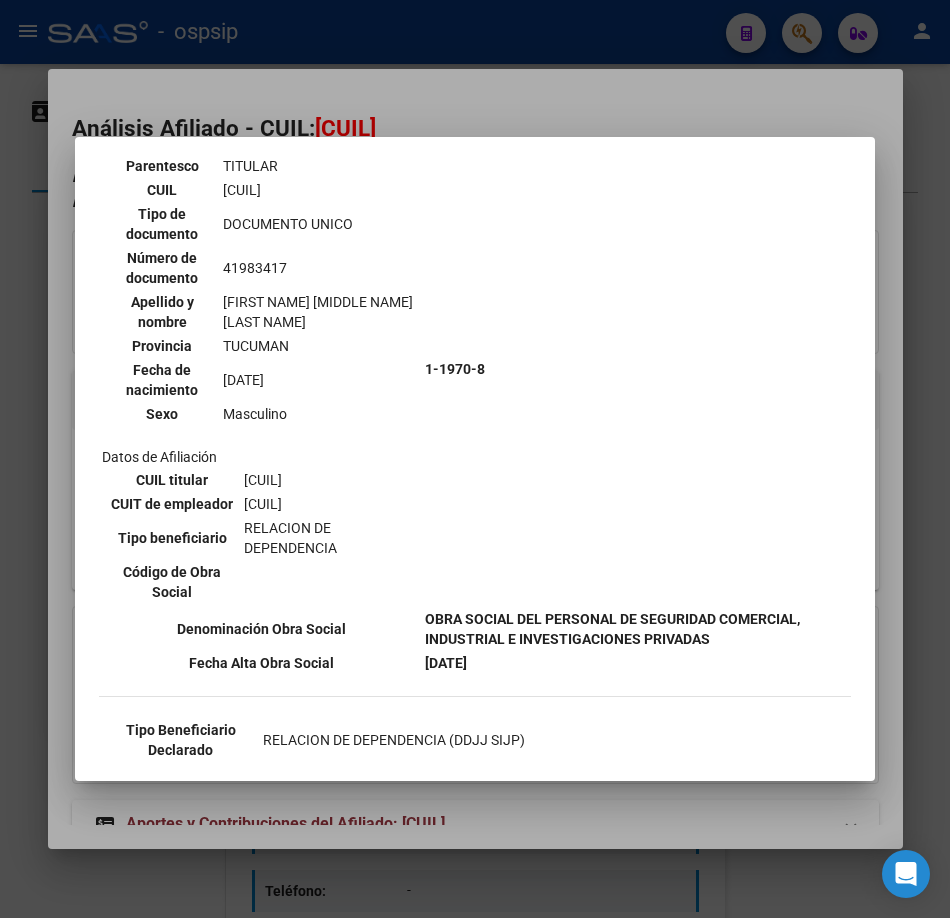scroll, scrollTop: 269, scrollLeft: 0, axis: vertical 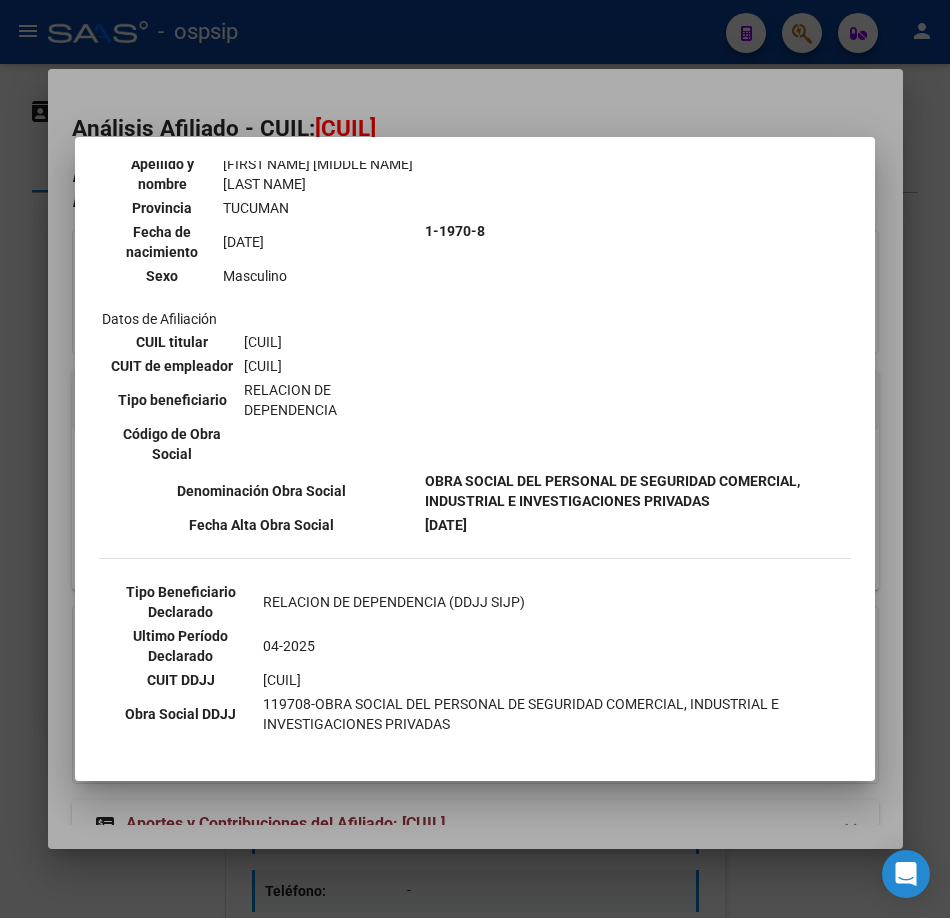 click at bounding box center [475, 459] 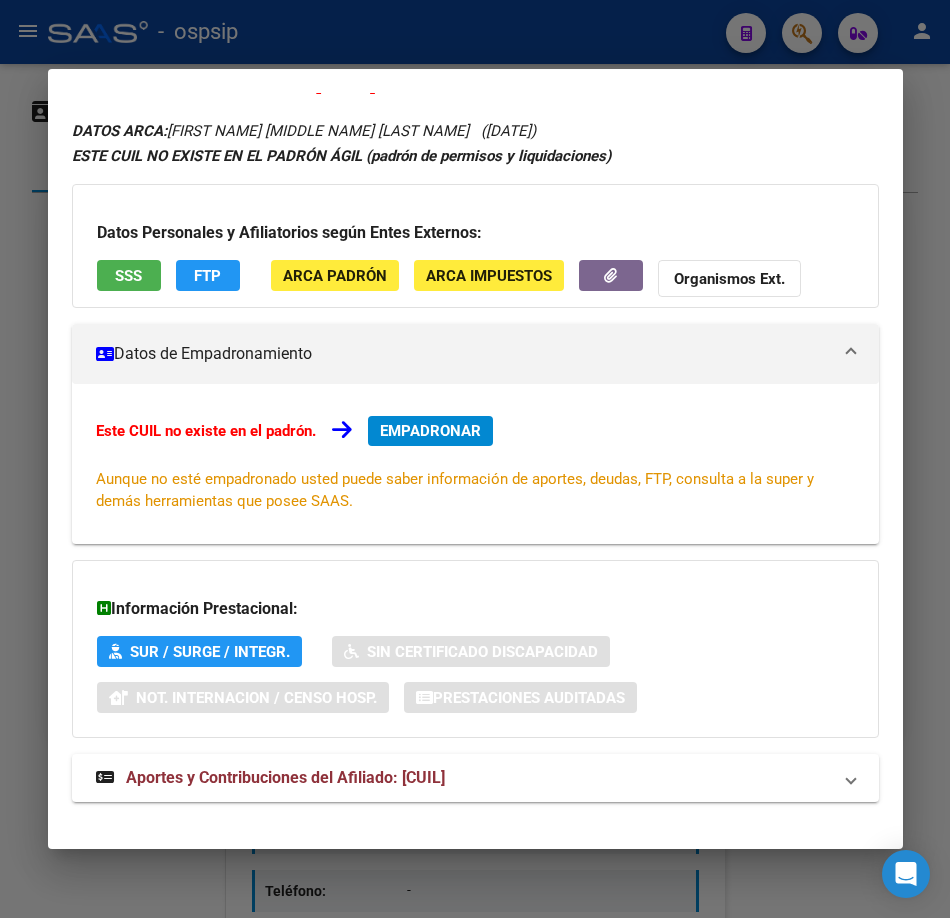 scroll, scrollTop: 68, scrollLeft: 0, axis: vertical 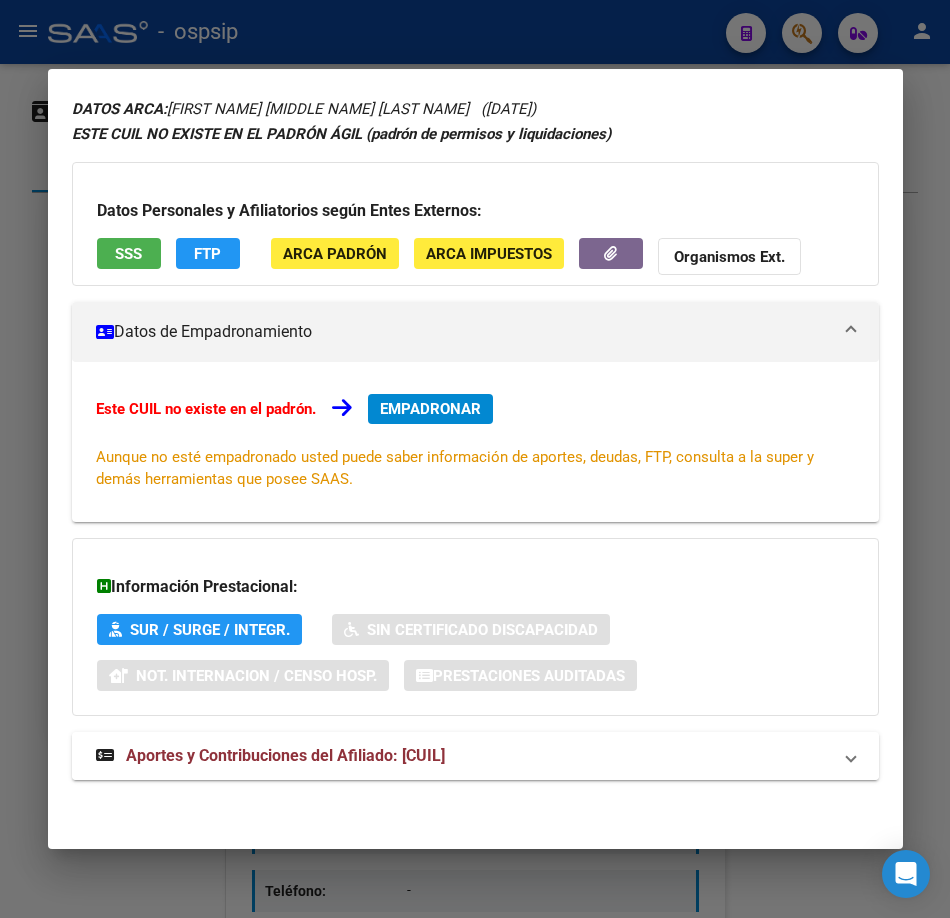 click on "Aportes y Contribuciones del Afiliado: 20419834174" at bounding box center [285, 755] 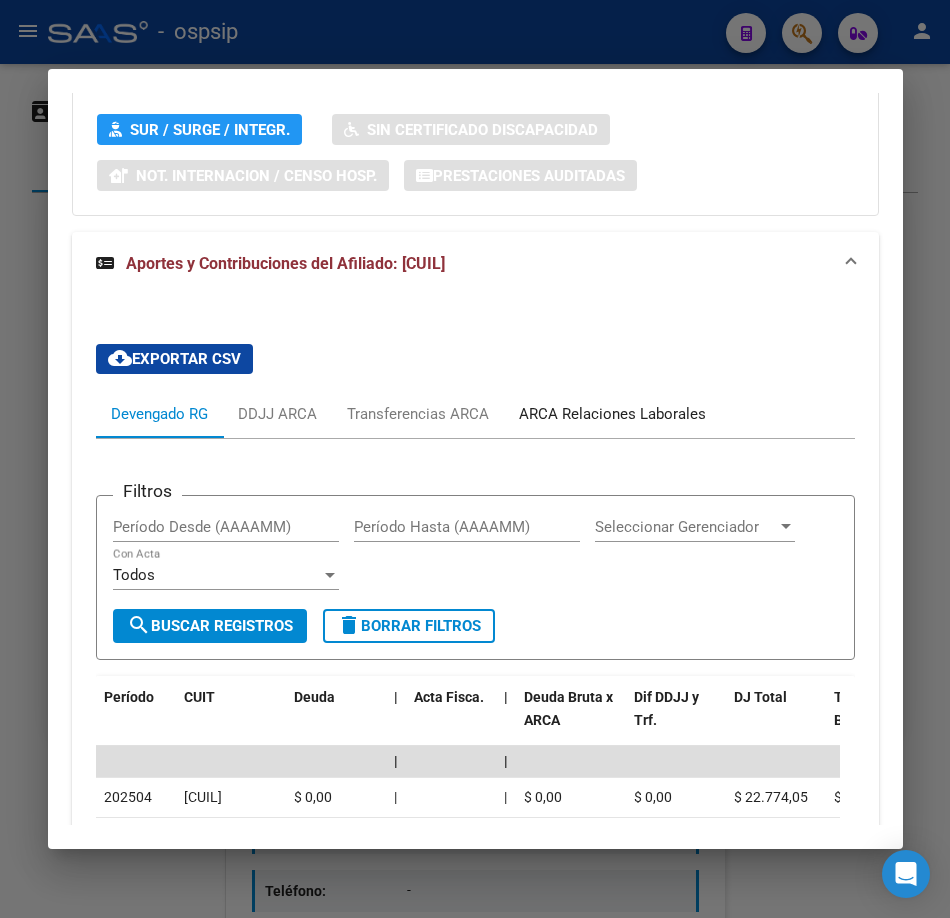 click on "ARCA Relaciones Laborales" at bounding box center (612, 414) 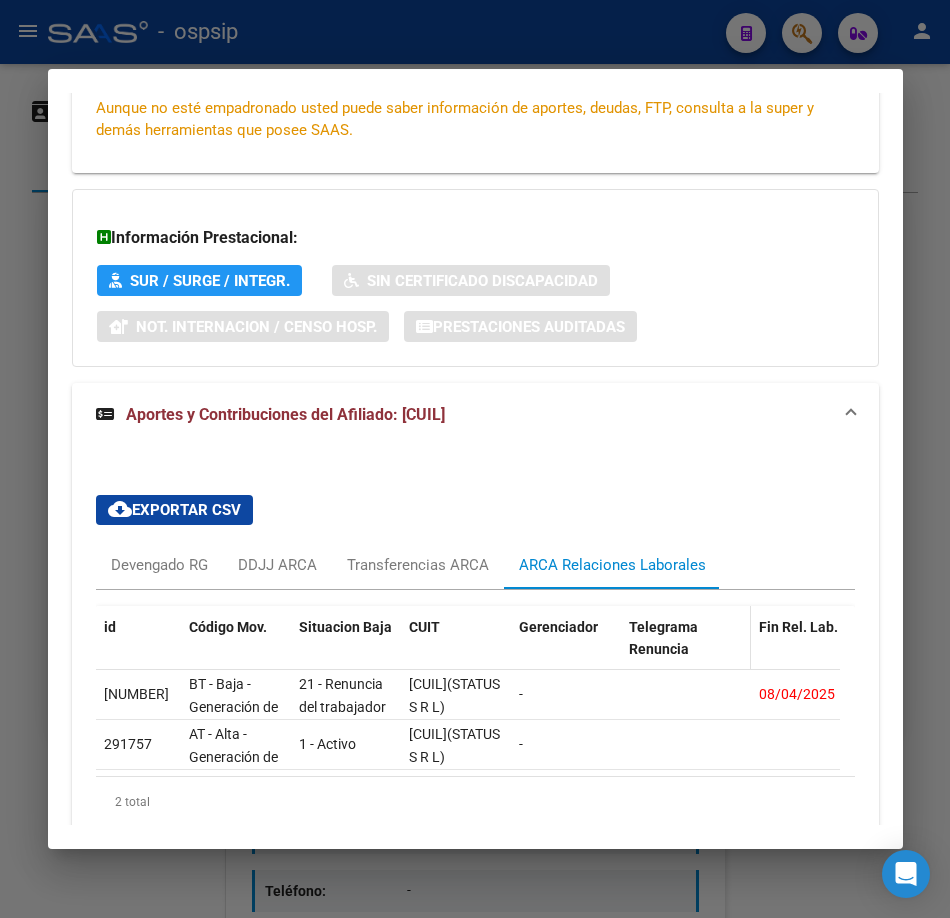 scroll, scrollTop: 559, scrollLeft: 0, axis: vertical 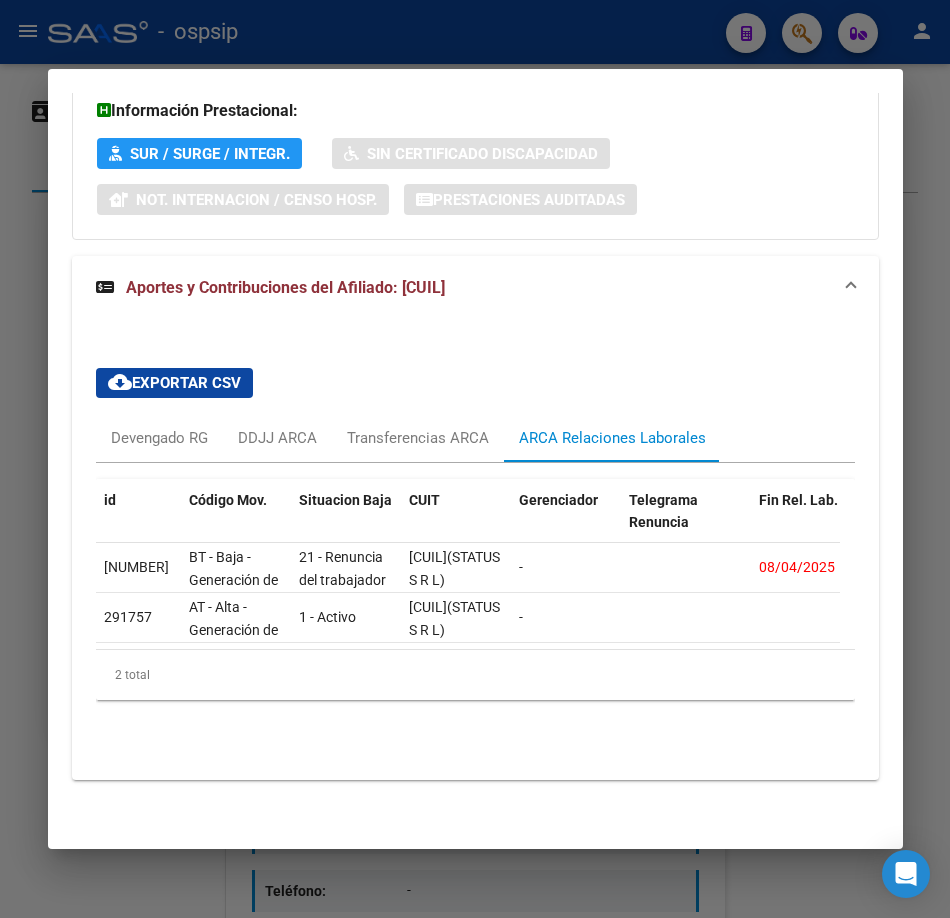 drag, startPoint x: 324, startPoint y: 633, endPoint x: 345, endPoint y: 631, distance: 21.095022 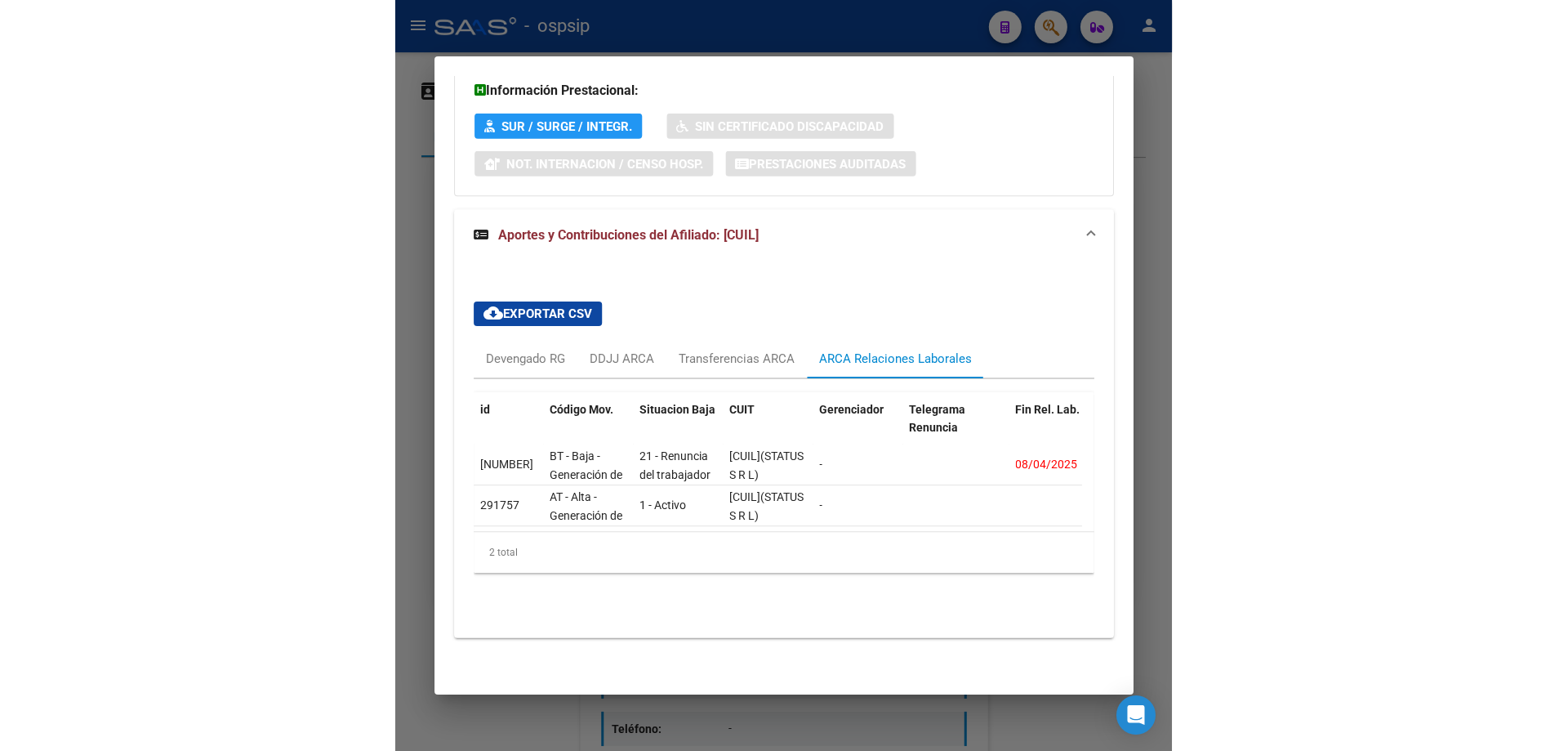 scroll, scrollTop: 0, scrollLeft: 131, axis: horizontal 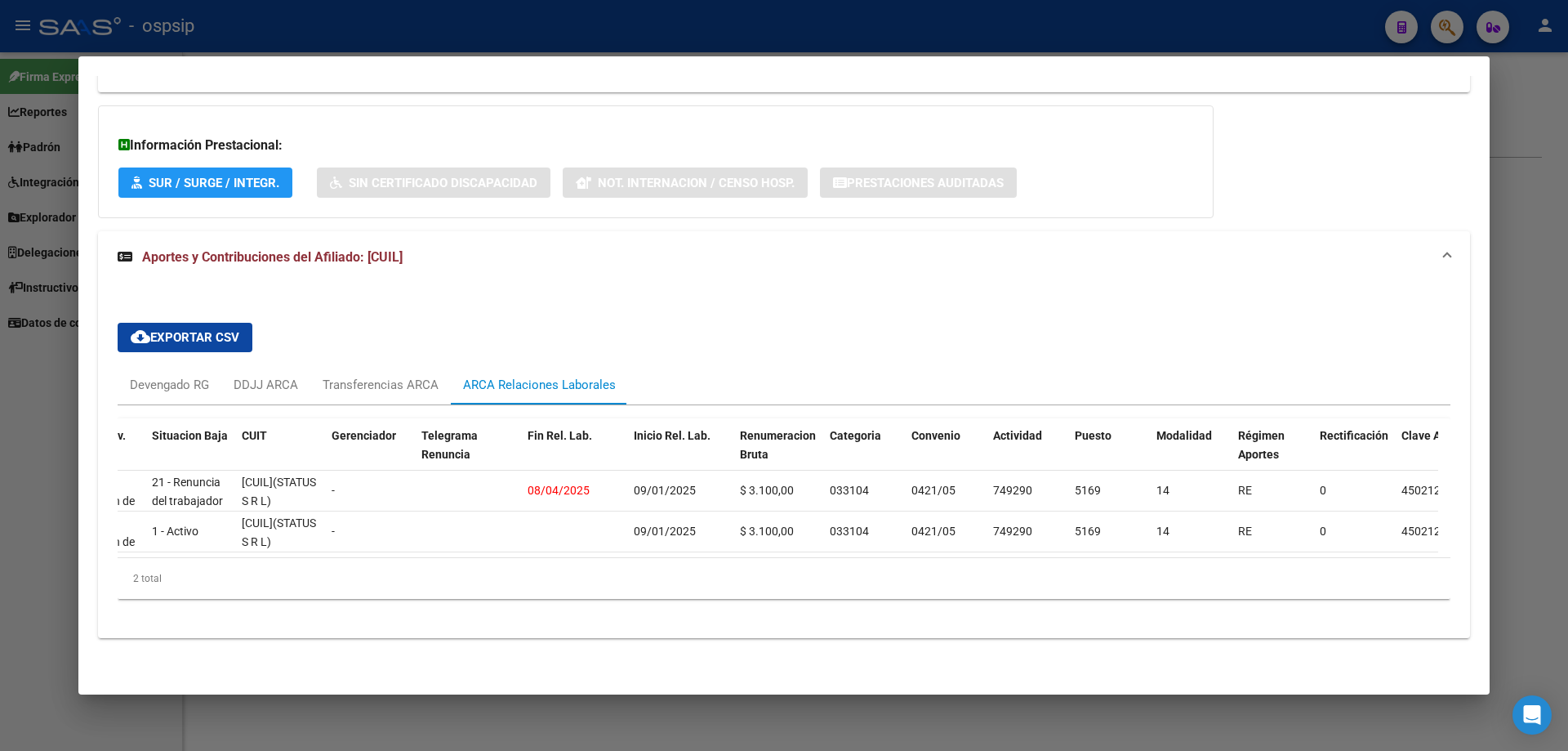 click on "317898 BT - Baja - Generación de Clave 21 - Renuncia del trabajador / ART.240 - LCT / ART.64 Inc.a) L22248 y otras 30702338162 (STATUS S R L)  -  08/04/2025 09/01/2025 $ 3.100,00 033104 0421/05 749290 5169 14 RE 0 45021221480568101675 63096902257871201907 09/01/2025 10/04/2025 0000000000 291757 AT - Alta - Generación de clave 1 - Activo 30702338162 (STATUS S R L)  -  09/01/2025 $ 3.100,00 033104 0421/05 749290 5169 14 RE 0 45021221480568101675                      09/01/2025 0000000000" 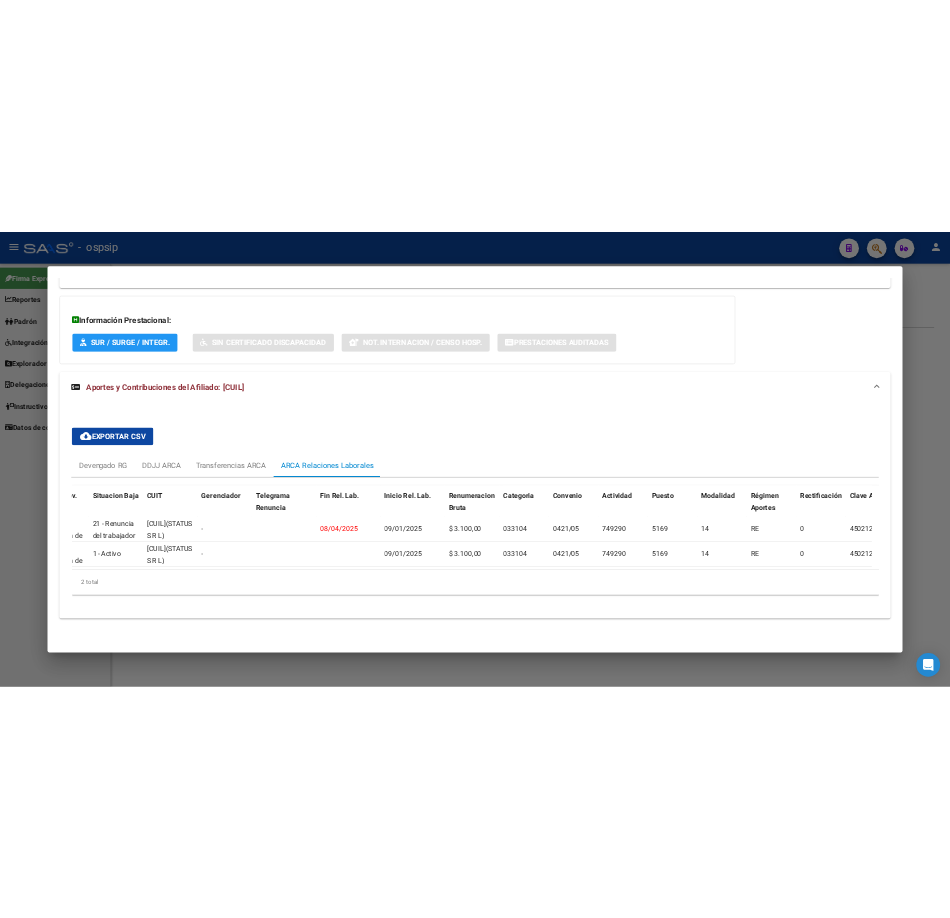 scroll, scrollTop: 0, scrollLeft: 0, axis: both 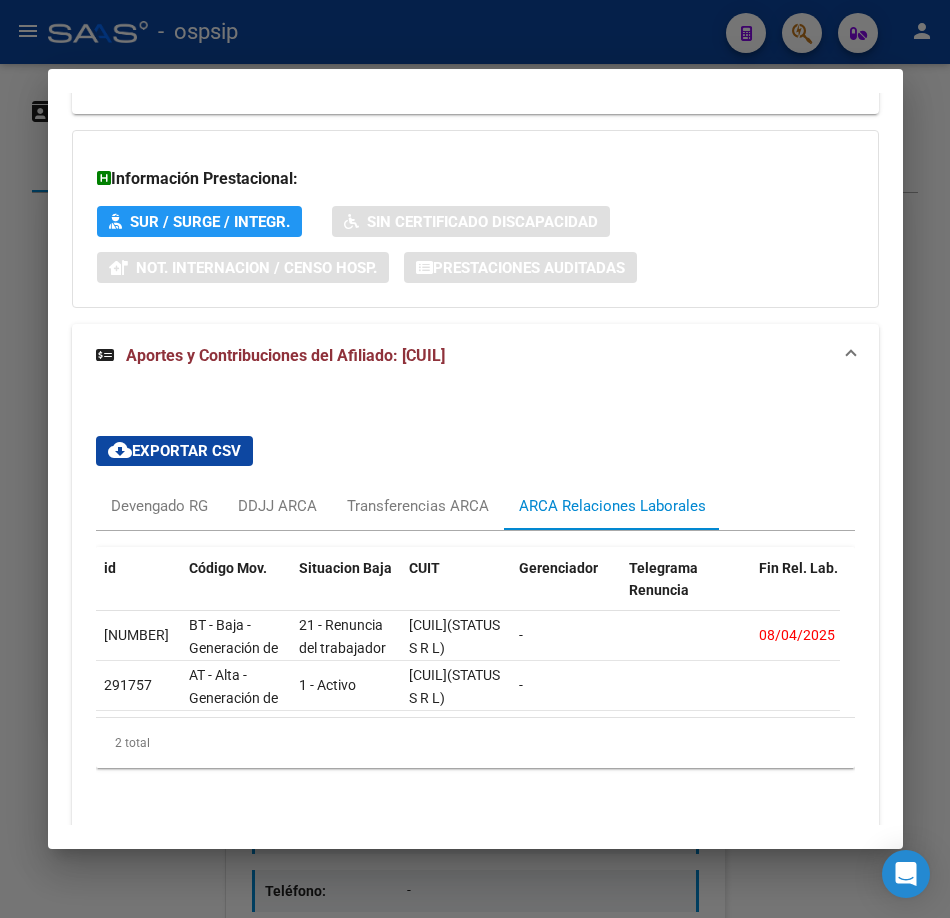 click at bounding box center (475, 459) 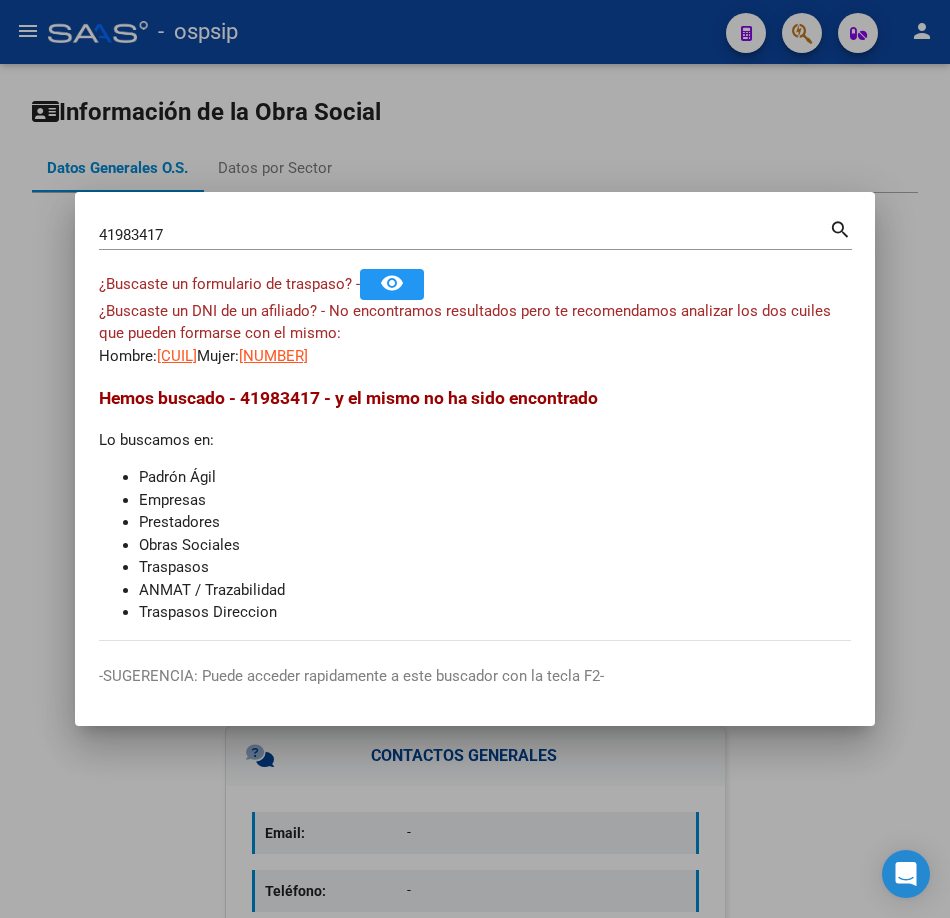 click on "41983417" at bounding box center (464, 235) 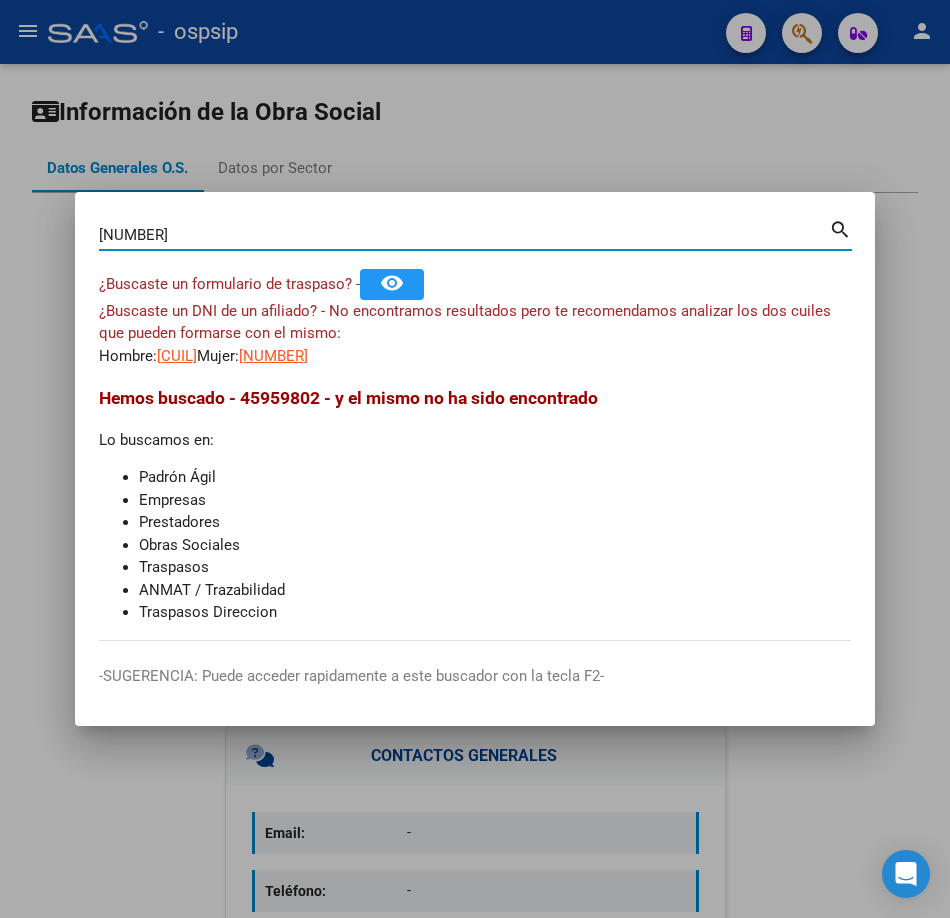 type on "45959802" 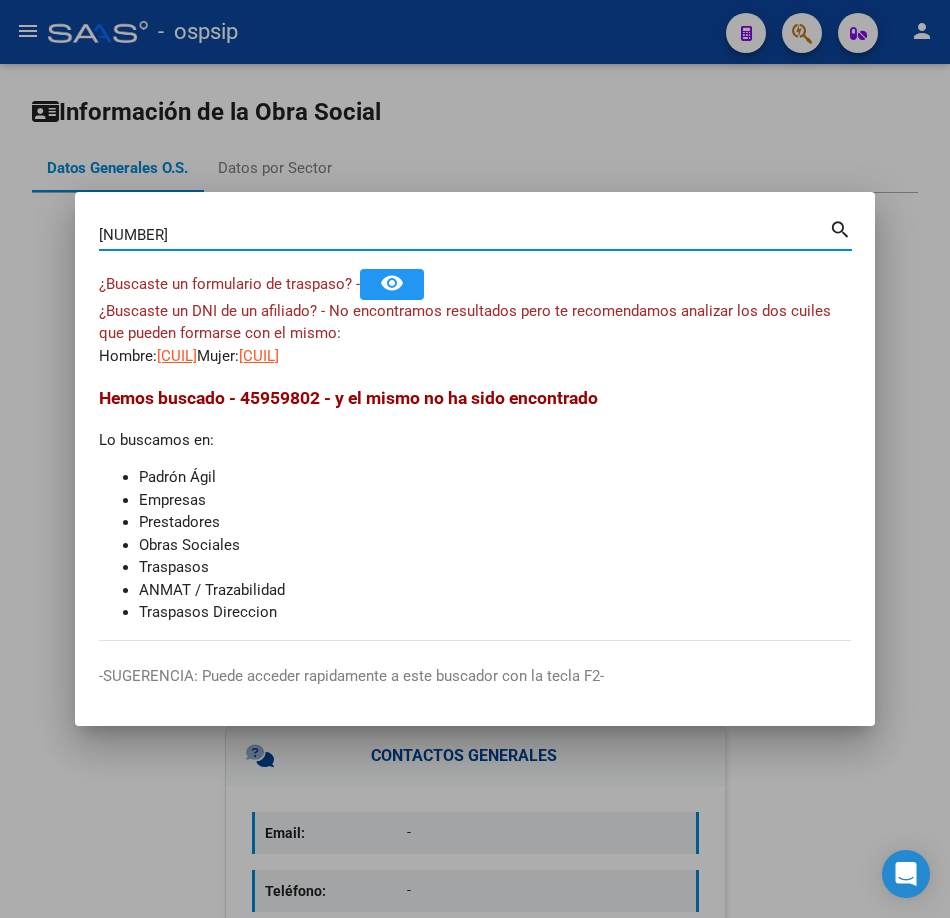 click on "45959802 Buscar (apellido, dni, cuil, nro traspaso, cuit, obra social) search ¿Buscaste un formulario de traspaso? -   remove_red_eye ¿Buscaste un DNI de un afiliado? - No encontramos resultados pero te recomendamos analizar los dos cuiles que pueden formarse con el mismo:  Hombre:  20459598023     Mujer:  27459598028 Hemos buscado - 45959802 - y el mismo no ha sido encontrado  Lo buscamos en:  Padrón Ágil Empresas Prestadores Obras Sociales Traspasos ANMAT / Trazabilidad Traspasos Direccion" at bounding box center (475, 428) 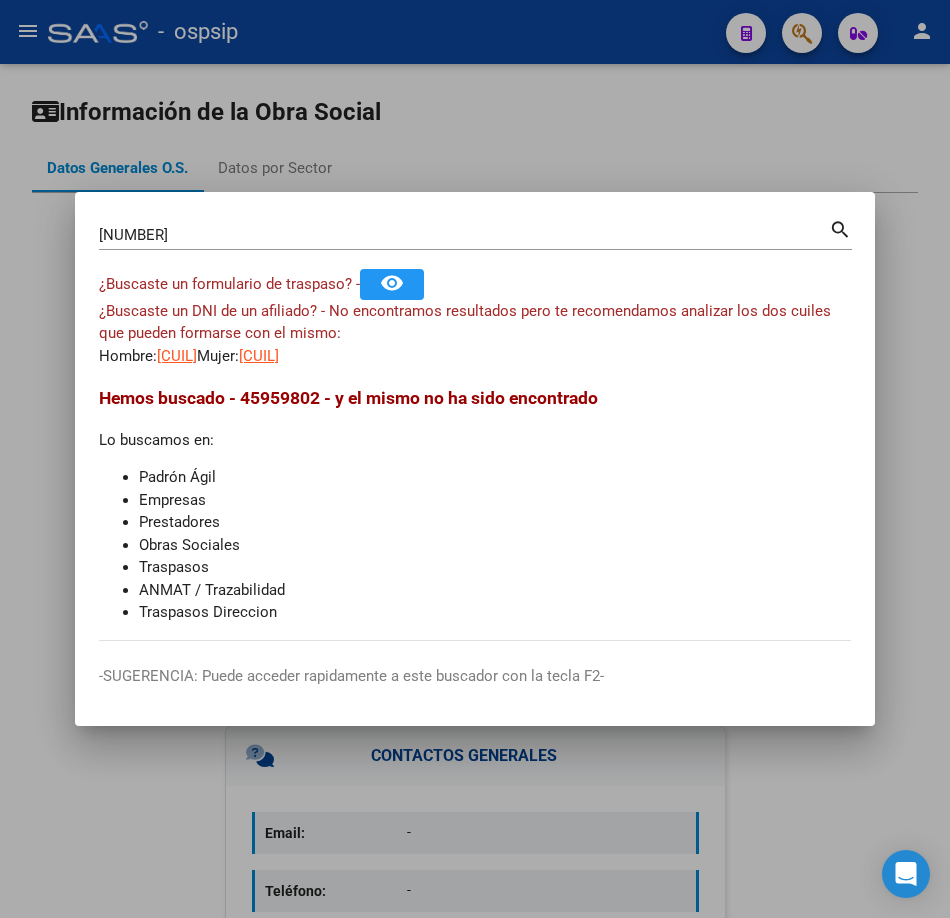 click on "20459598023" at bounding box center (177, 356) 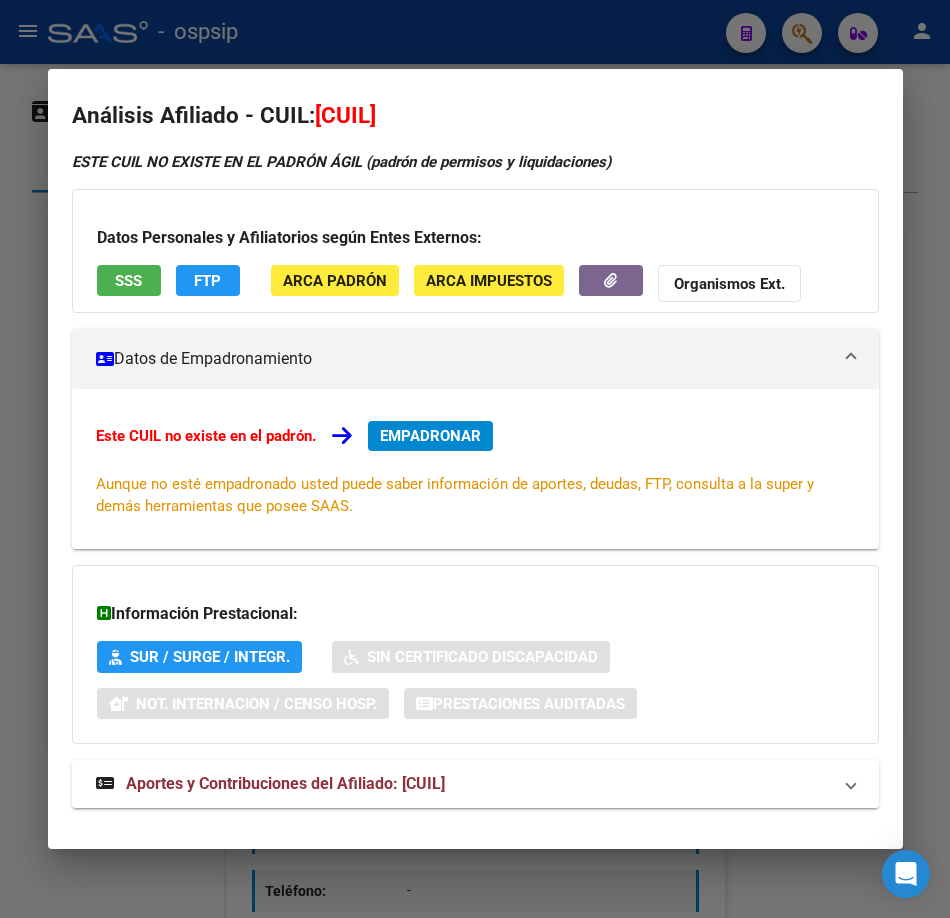 scroll, scrollTop: 0, scrollLeft: 0, axis: both 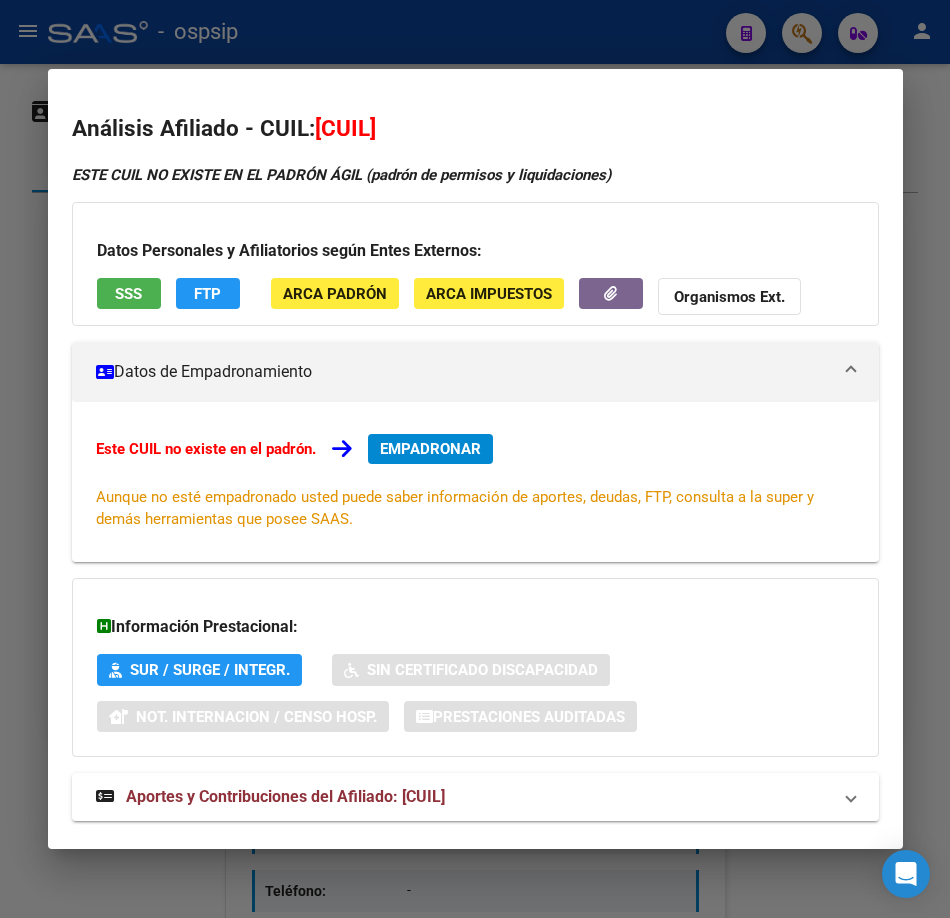 click on "Análisis Afiliado - CUIL:  20459598023 ESTE CUIL NO EXISTE EN EL PADRÓN ÁGIL (padrón de permisos y liquidaciones) Datos Personales y Afiliatorios según Entes Externos: SSS FTP ARCA Padrón ARCA Impuestos Organismos Ext.    Datos de Empadronamiento  Este CUIL no existe en el padrón.   EMPADRONAR
Aunque no esté empadronado usted puede saber información de aportes, deudas, FTP, consulta a la super y demás herramientas que posee SAAS.   Información Prestacional:       SUR / SURGE / INTEGR.    Sin Certificado Discapacidad    Not. Internacion / Censo Hosp.  Prestaciones Auditadas     Aportes y Contribuciones del Afiliado: 20459598023 Hemos buscado el CUIL - 20459598023 - y el mismo no existe en nuestra información procesada de aportes y contribuciones  El mismo fue buscado en:  Cuenta Corriente Devengada de Régimen General Cuenta Corriente Devengada de Monotributo / Personal Doméstico Percibidos de Aportes Detallado Percibido por Fiscalización Percibido Total Archivos de Nóminas ARCA" at bounding box center (475, 459) 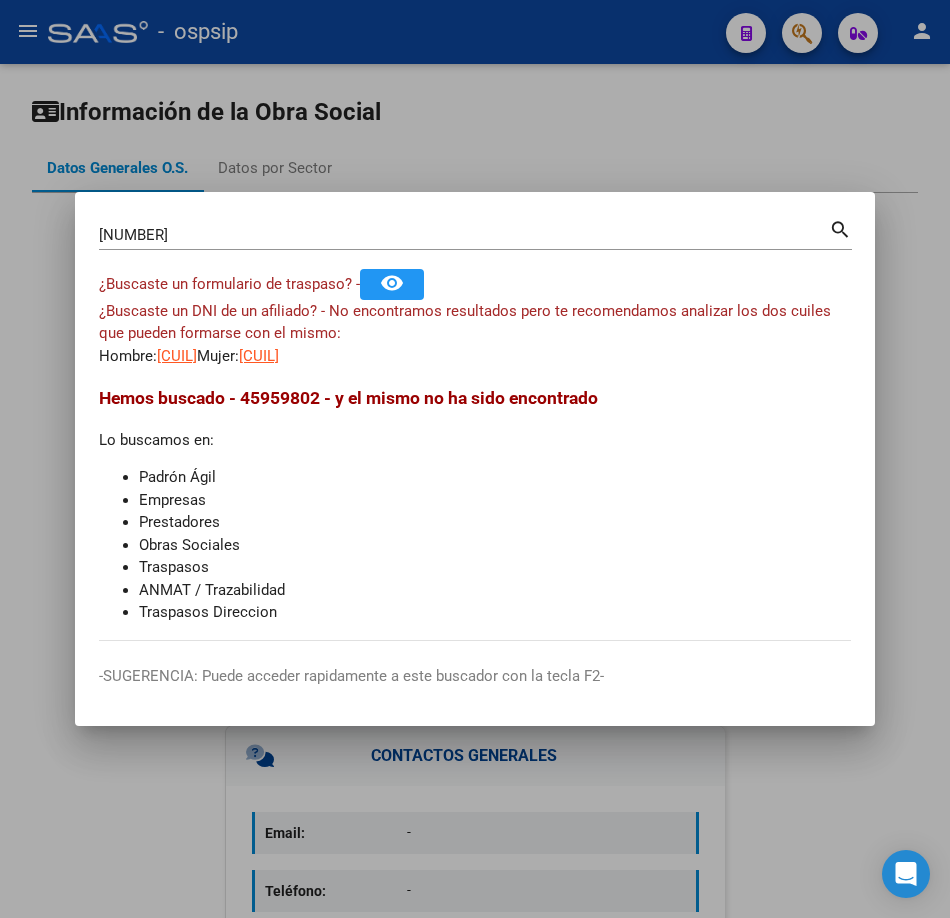 click on "¿Buscaste un DNI de un afiliado? - No encontramos resultados pero te recomendamos analizar los dos cuiles que pueden formarse con el mismo:  Hombre:  20459598023     Mujer:  27459598028" at bounding box center (475, 334) 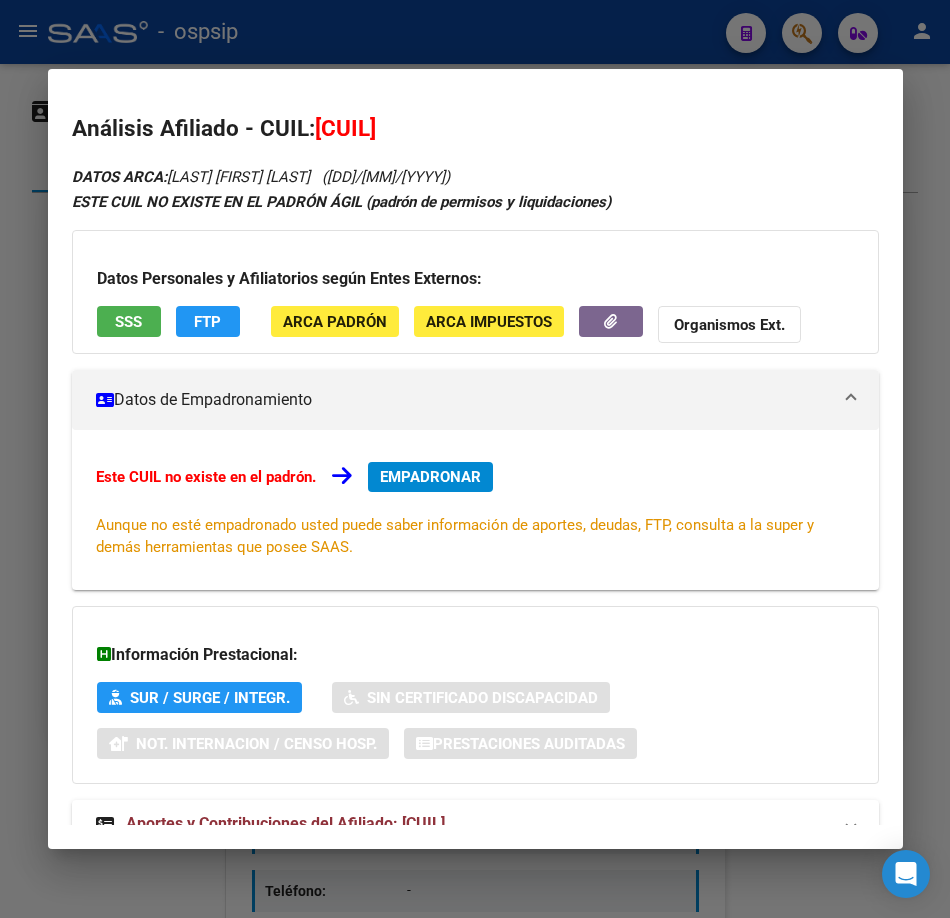 click on "SSS" at bounding box center (129, 321) 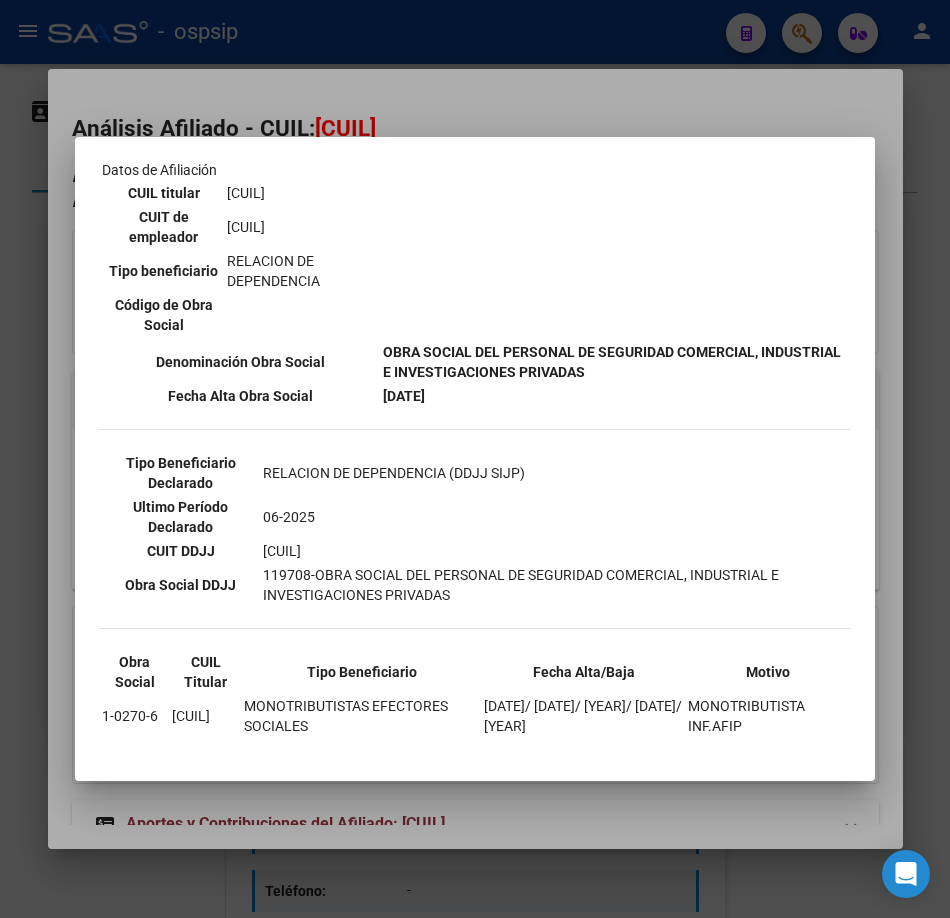 scroll, scrollTop: 400, scrollLeft: 0, axis: vertical 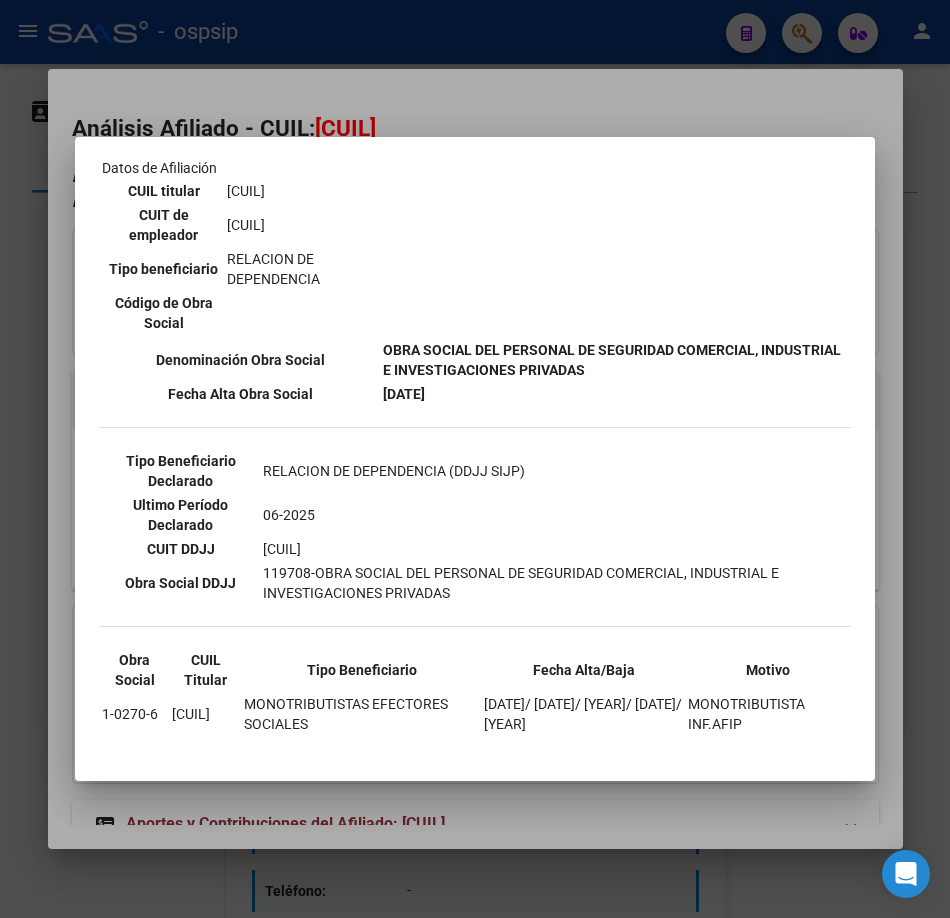 click at bounding box center (475, 459) 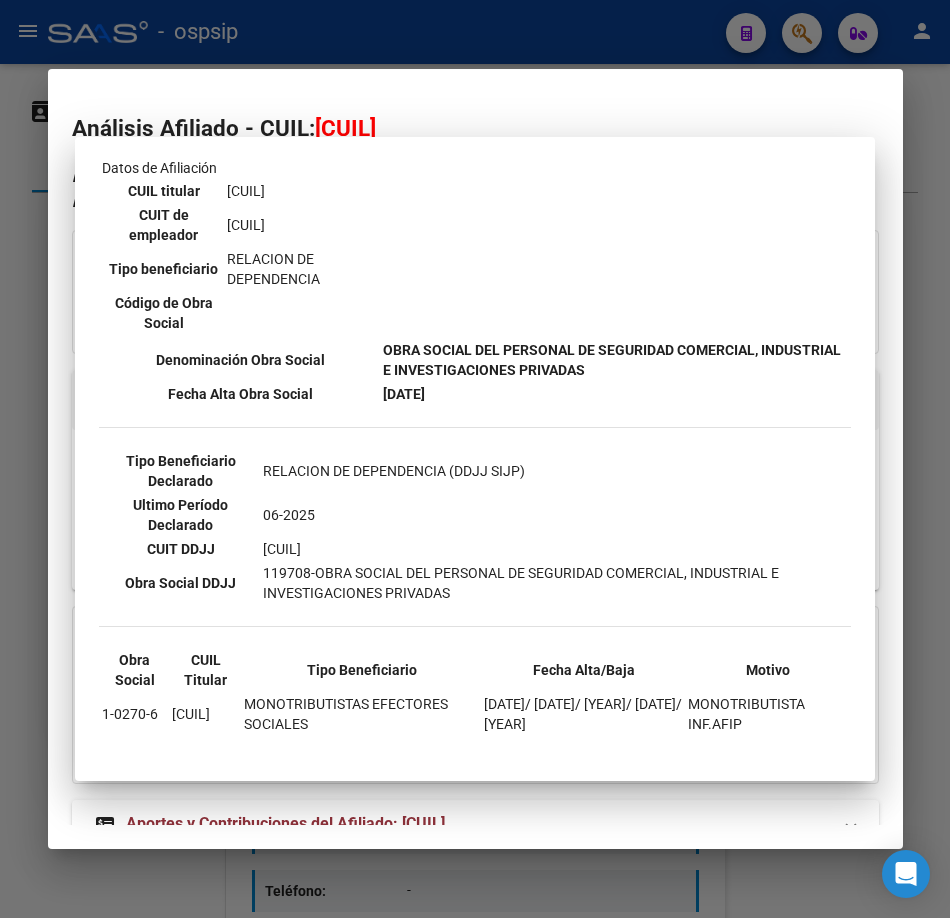 click at bounding box center [475, 459] 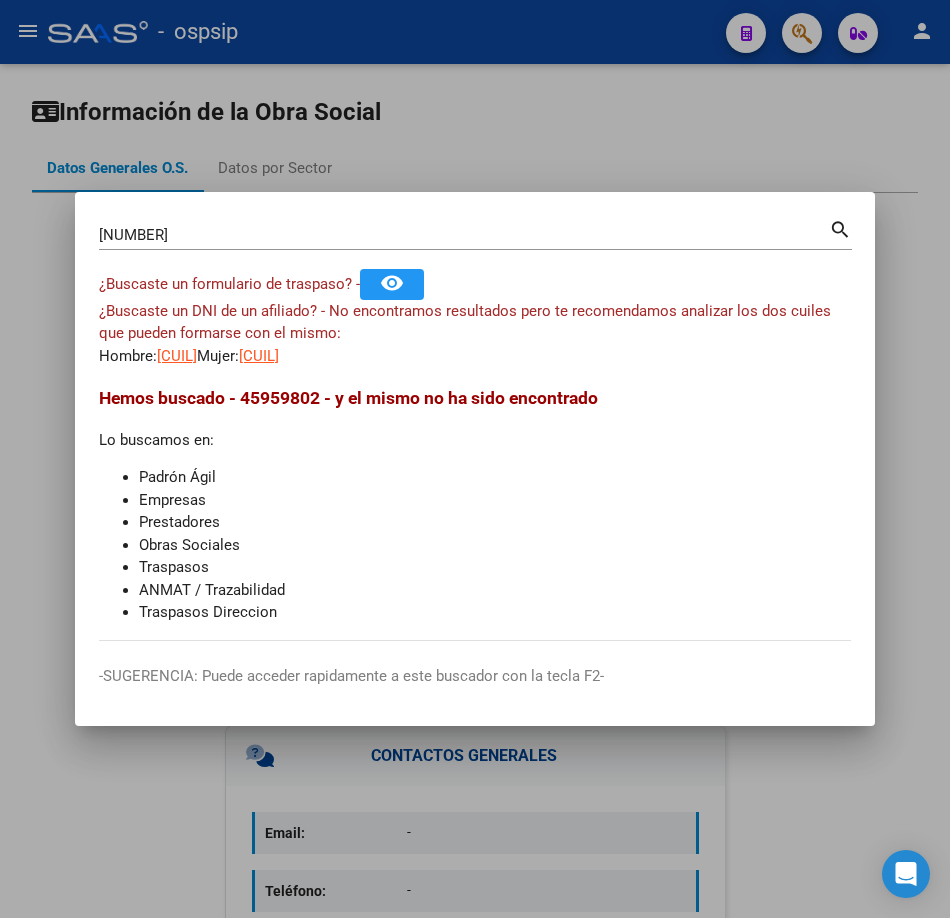 click on "45959802" at bounding box center [464, 235] 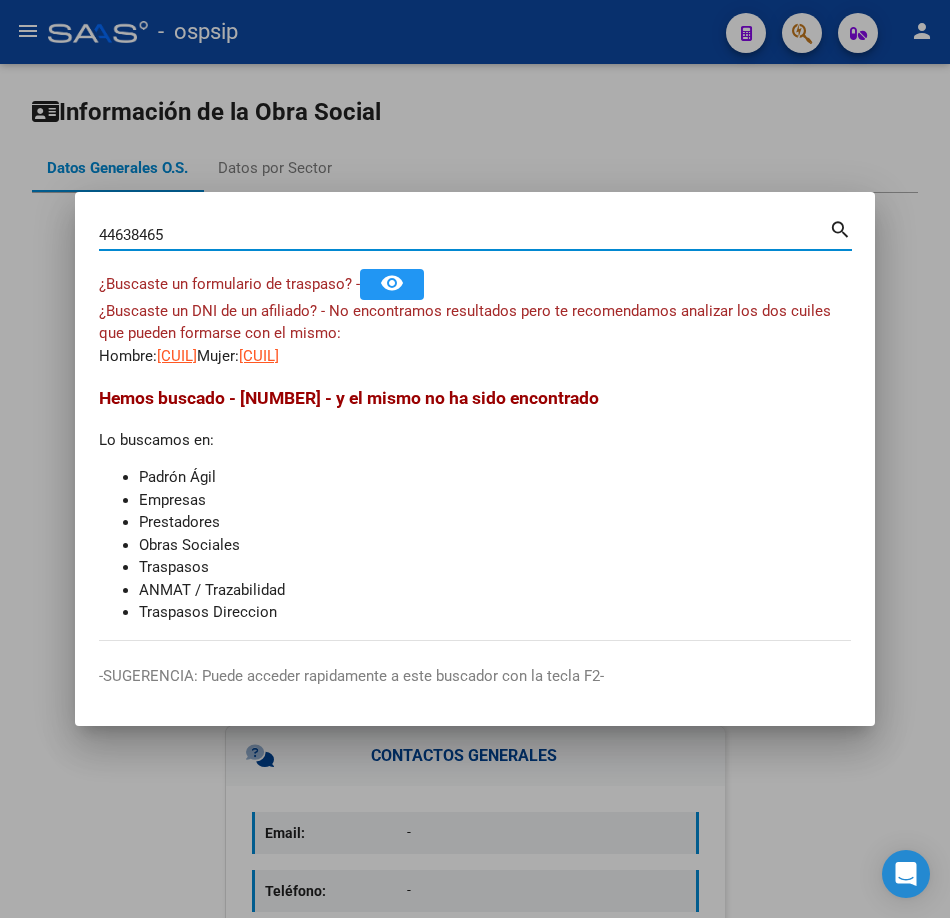 type on "44638465" 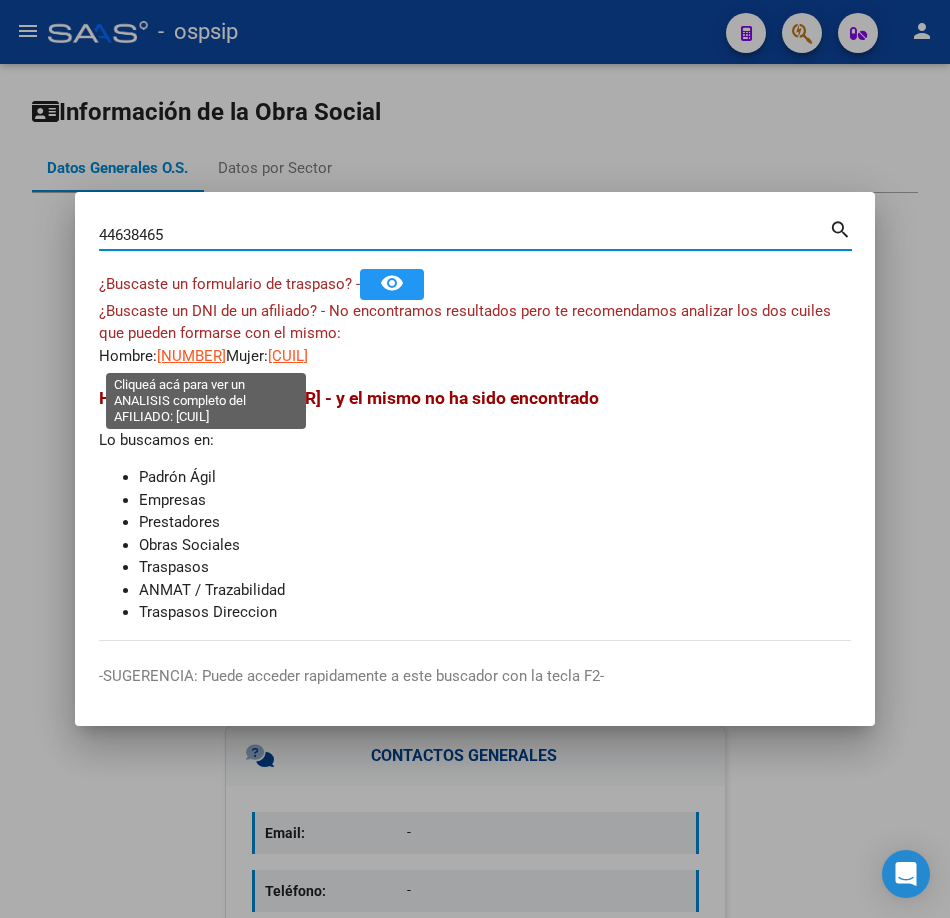 click on "20446384652" at bounding box center [191, 356] 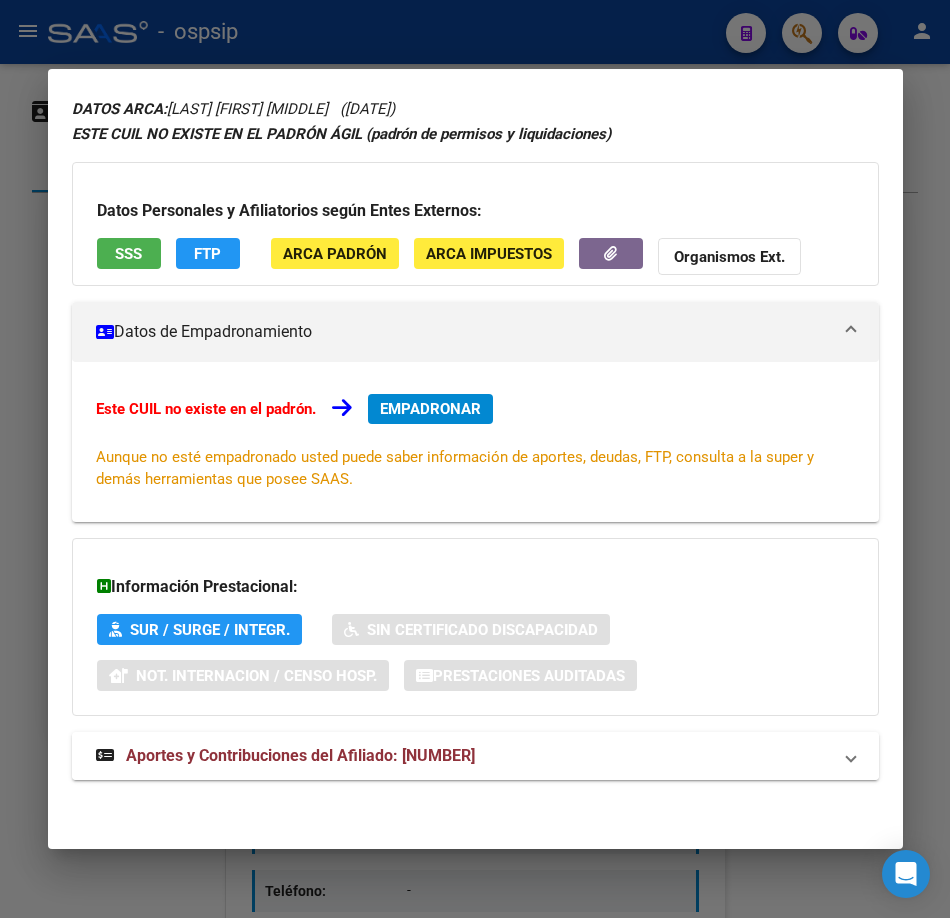 click on "Aportes y Contribuciones del Afiliado: 20446384652" at bounding box center (475, 756) 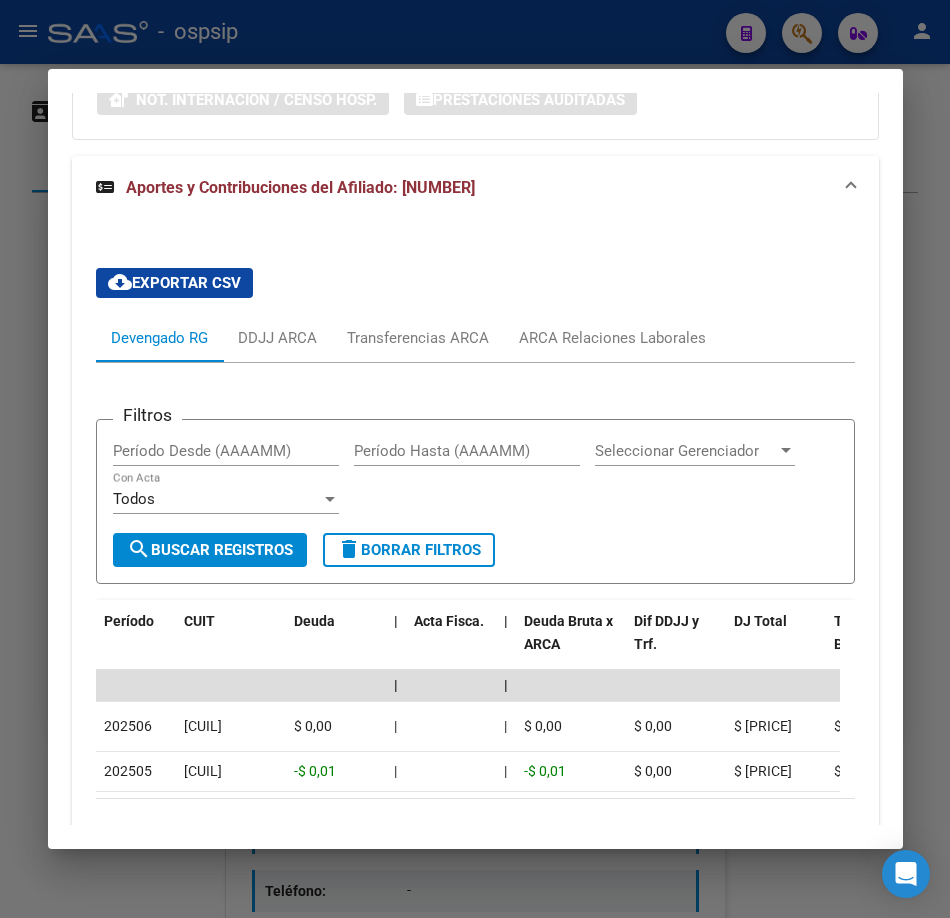scroll, scrollTop: 0, scrollLeft: 0, axis: both 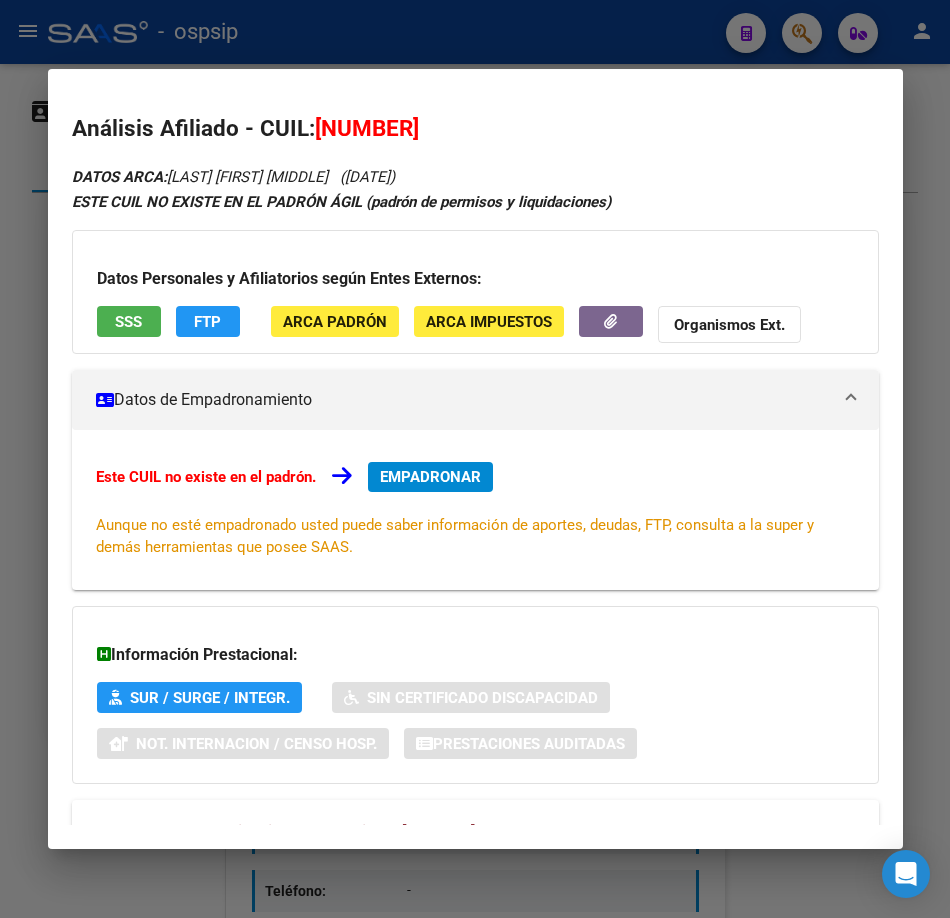 click on "SSS" at bounding box center [129, 321] 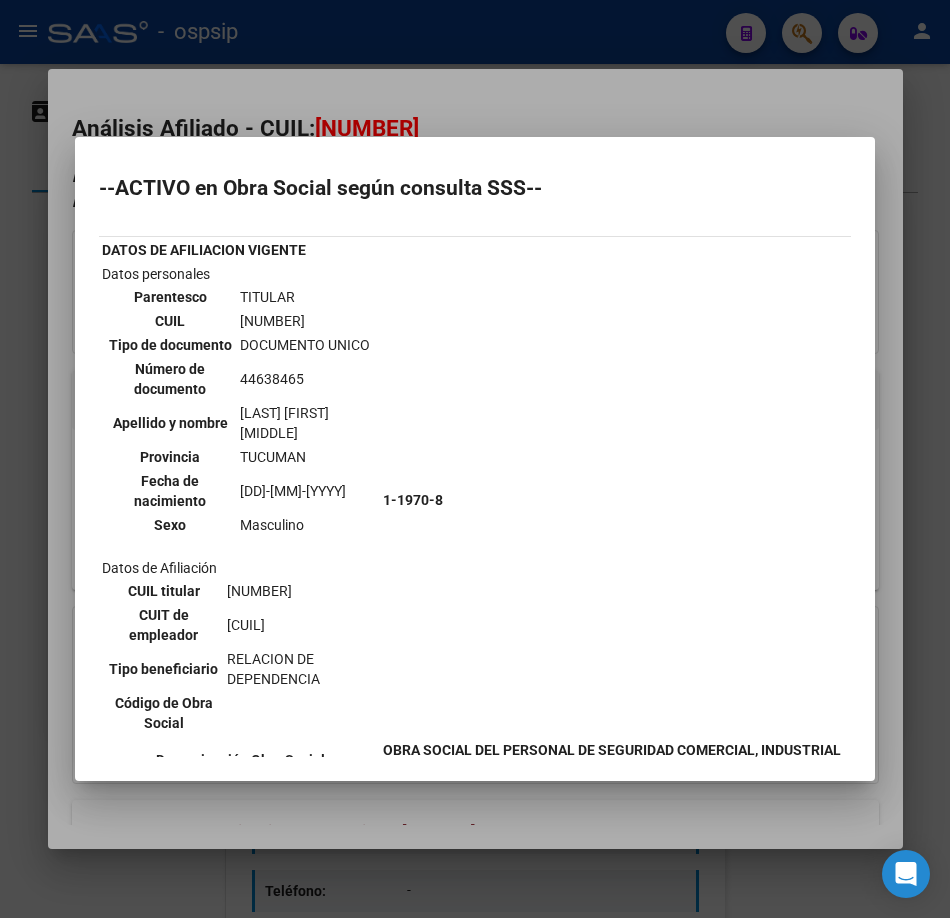 click at bounding box center (475, 459) 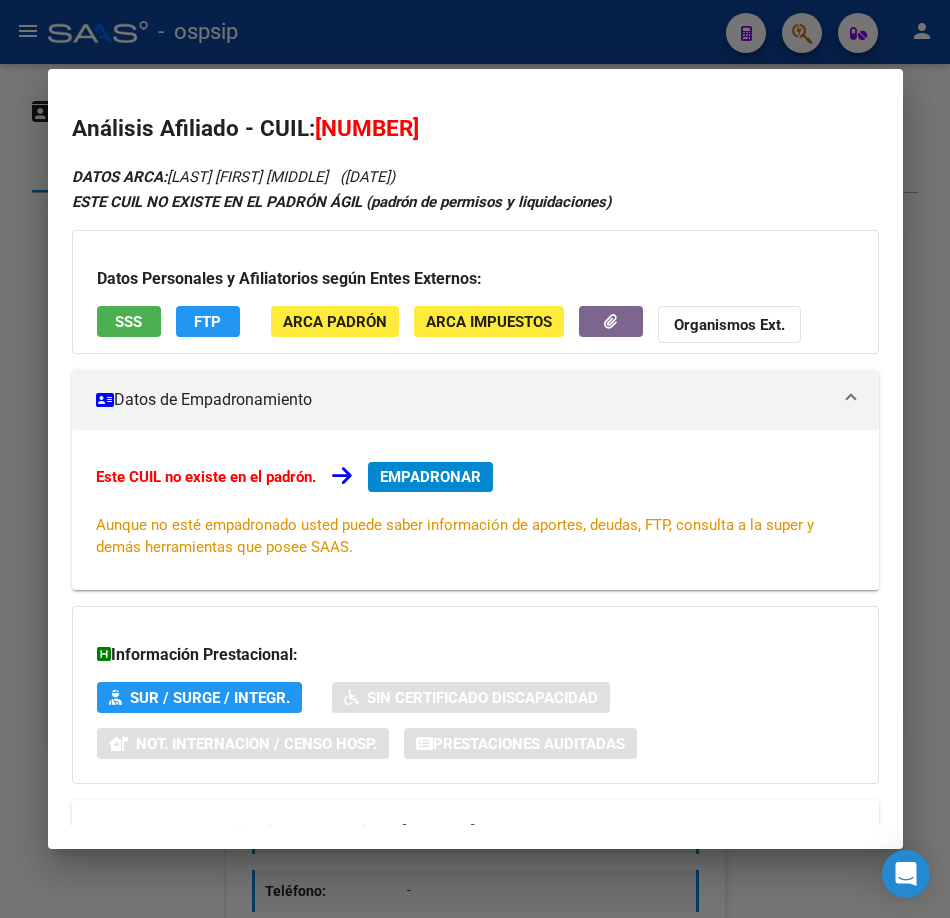 click at bounding box center (475, 459) 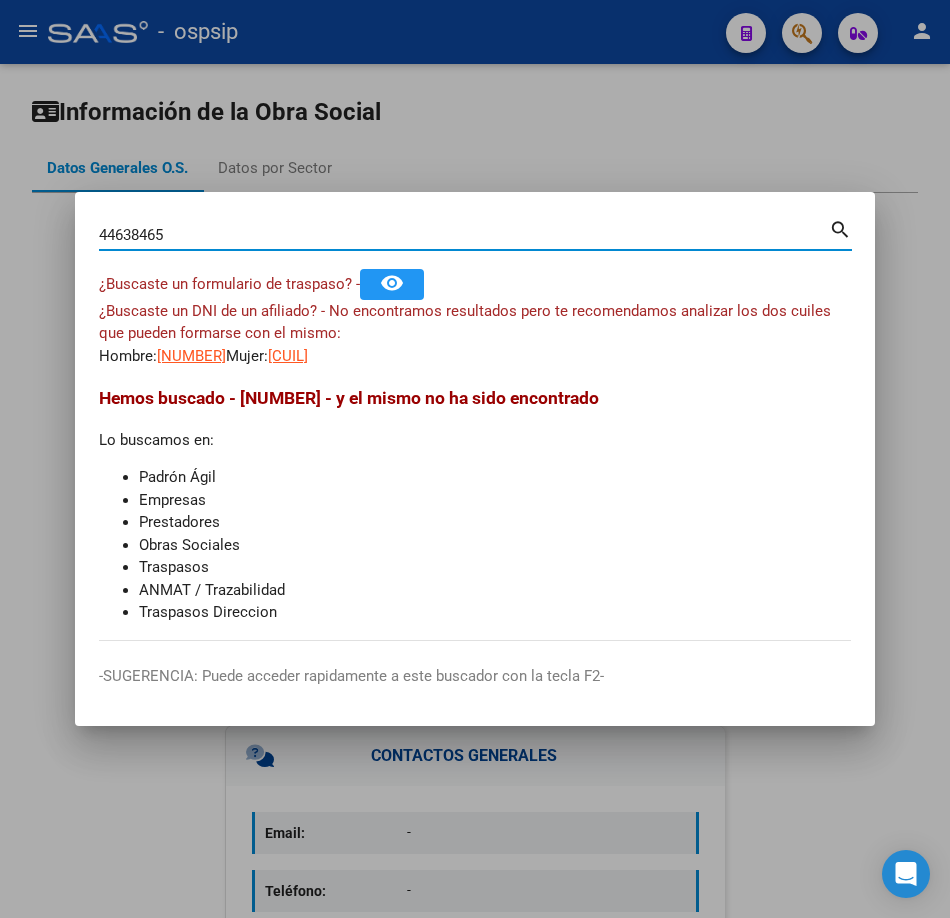 click on "44638465" at bounding box center (464, 235) 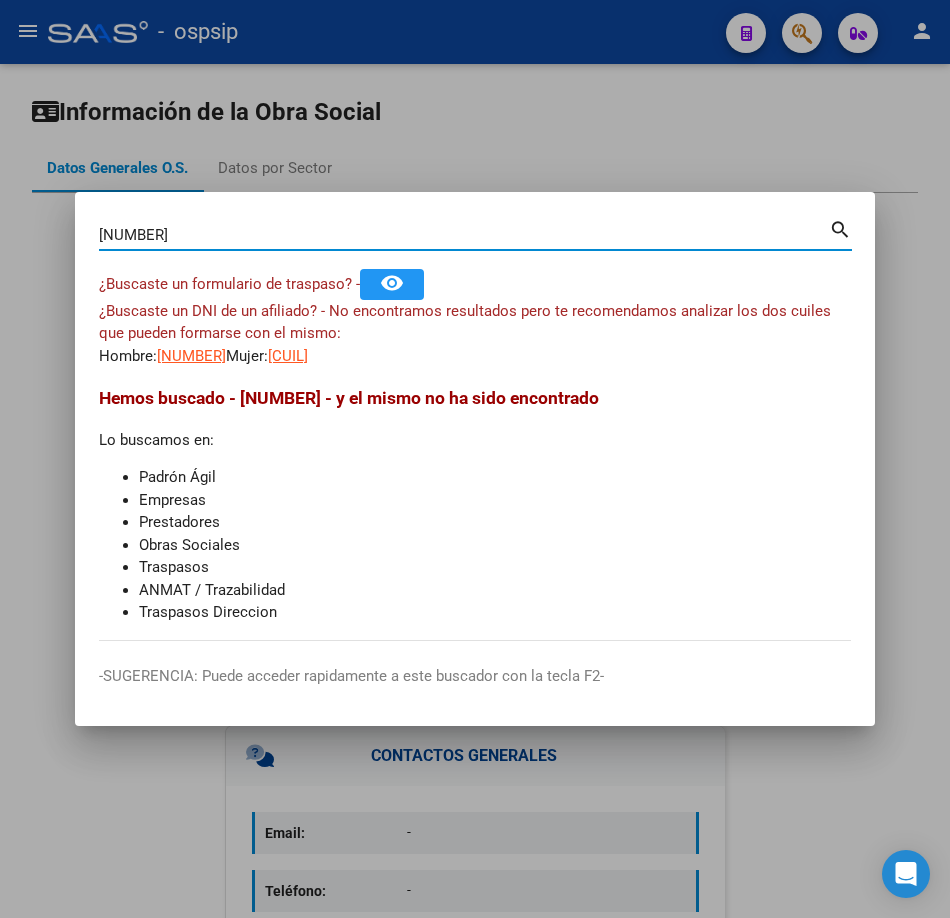 type on "[NUMBER]" 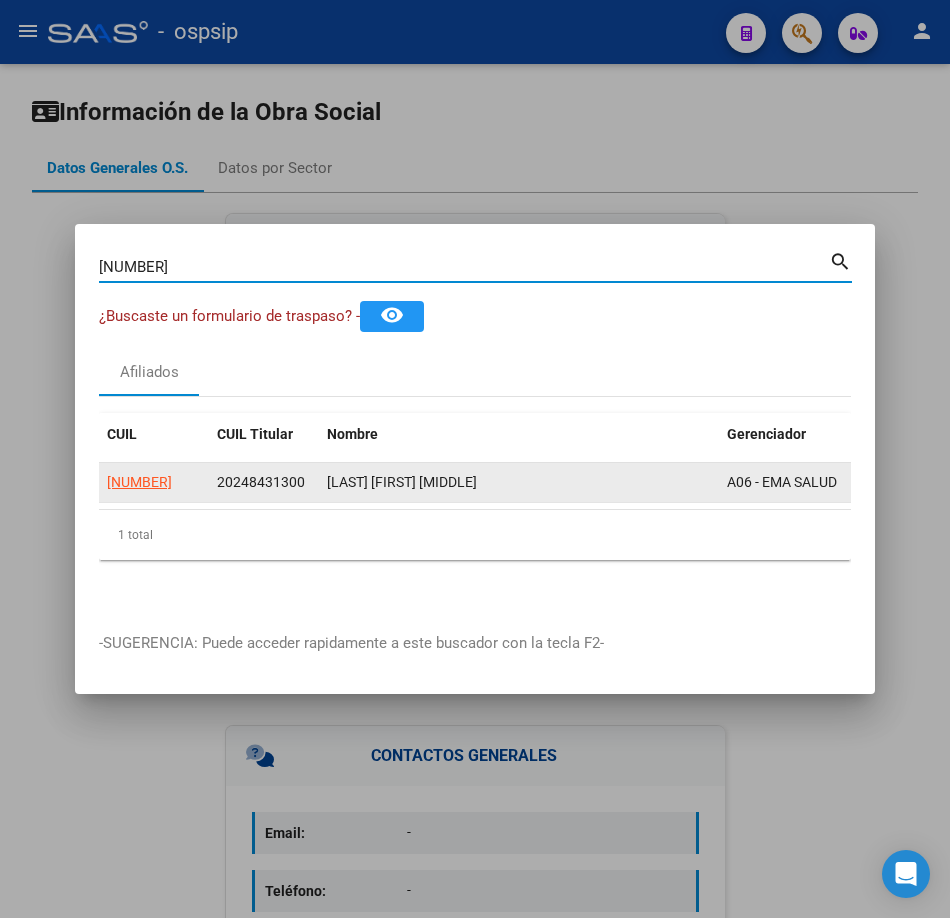click on "[CUIL]" 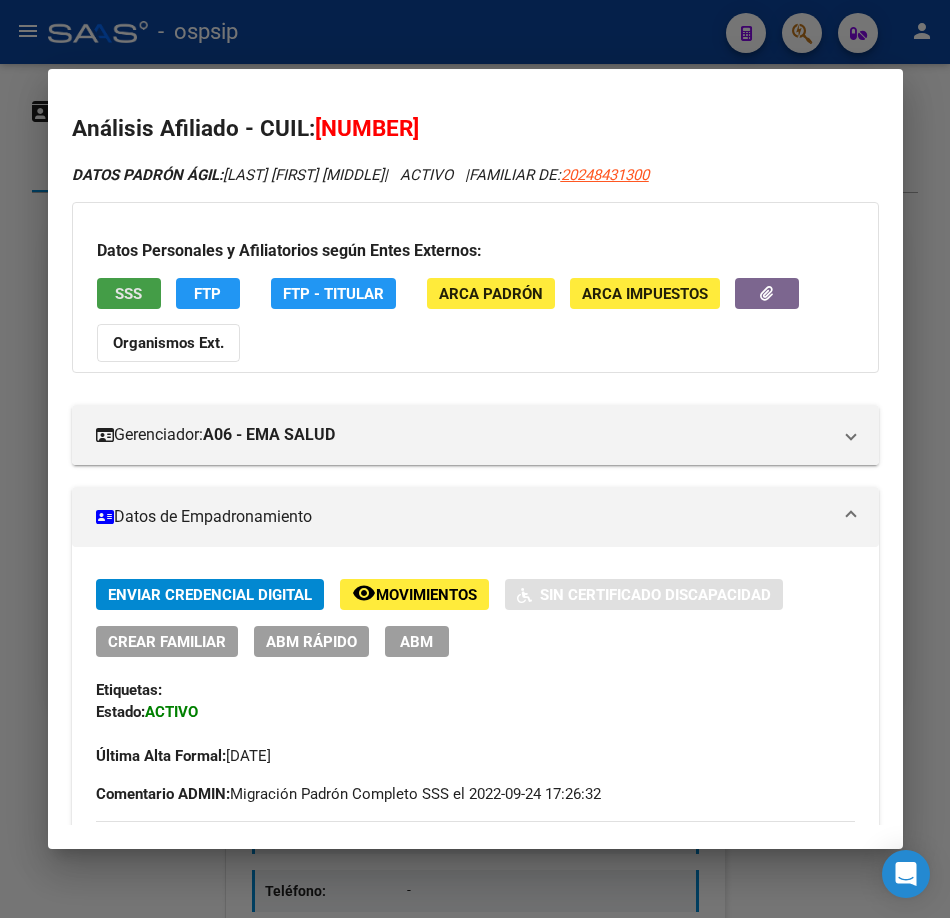click on "SSS" at bounding box center [128, 294] 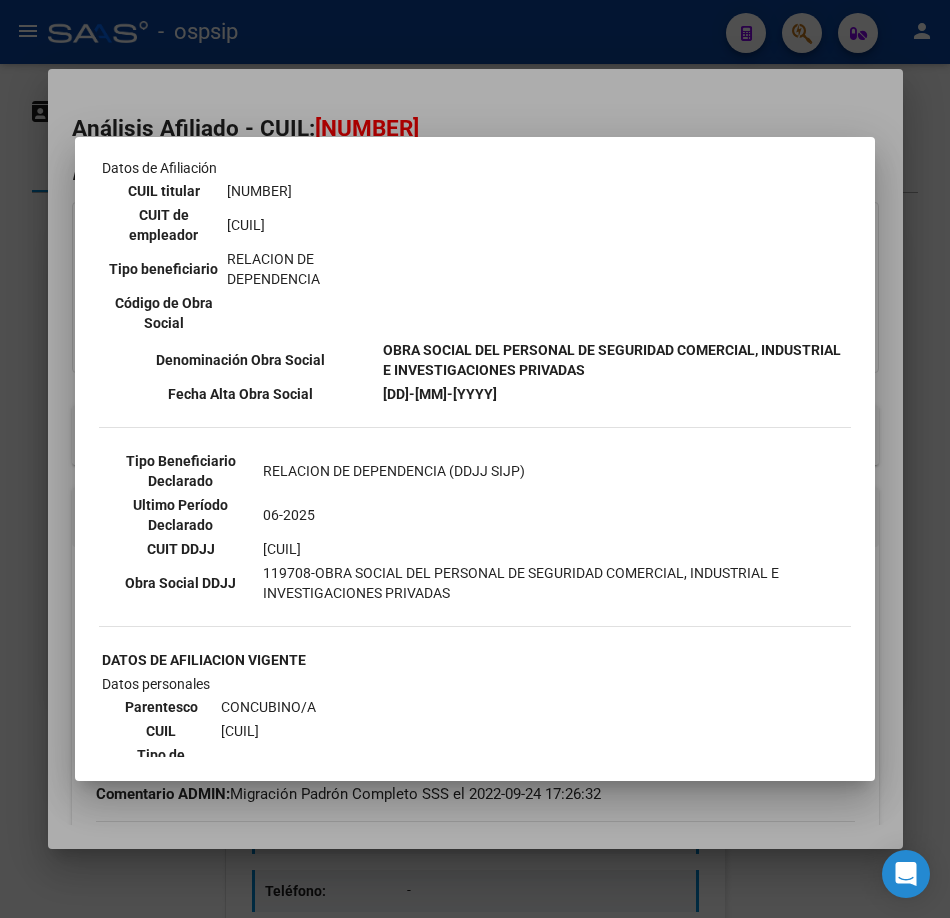 click on "--ACTIVO en Obra Social según consulta SSS--
DATOS DE AFILIACION VIGENTE
Datos personales
Parentesco
TITULAR
CUIL
20-24843130-0
Tipo de documento
DOCUMENTO UNICO
Número de documento
24843130
Apellido y nombre
SIR ROQUE JAVIER
Provincia
TUCUMAN
Fecha de nacimiento
06-10-1975
Sexo
Masculino
Datos de Afiliación
CUIL titular
20-24843130-0
CUIT de empleador
30-71083765-8
Tipo beneficiario
RELACION DE DEPENDENCIA
Código de Obra Social
1-1970-8
Denominación Obra Social
Fecha Alta Obra Social
01-04-2017
Tipo Beneficiario Declarado
RELACION DE DEPENDENCIA (DDJJ SIJP)
Ultimo Período Declarado
06-2025
CUIT DDJJ" at bounding box center (475, 459) 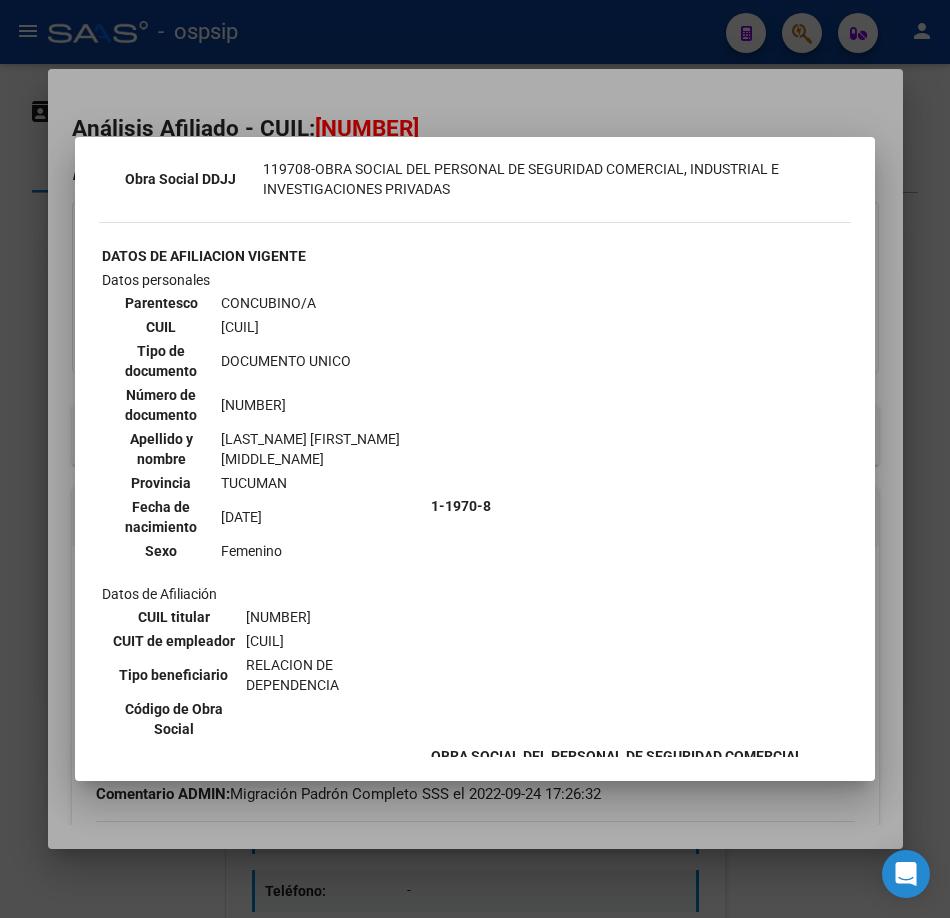 scroll, scrollTop: 1000, scrollLeft: 0, axis: vertical 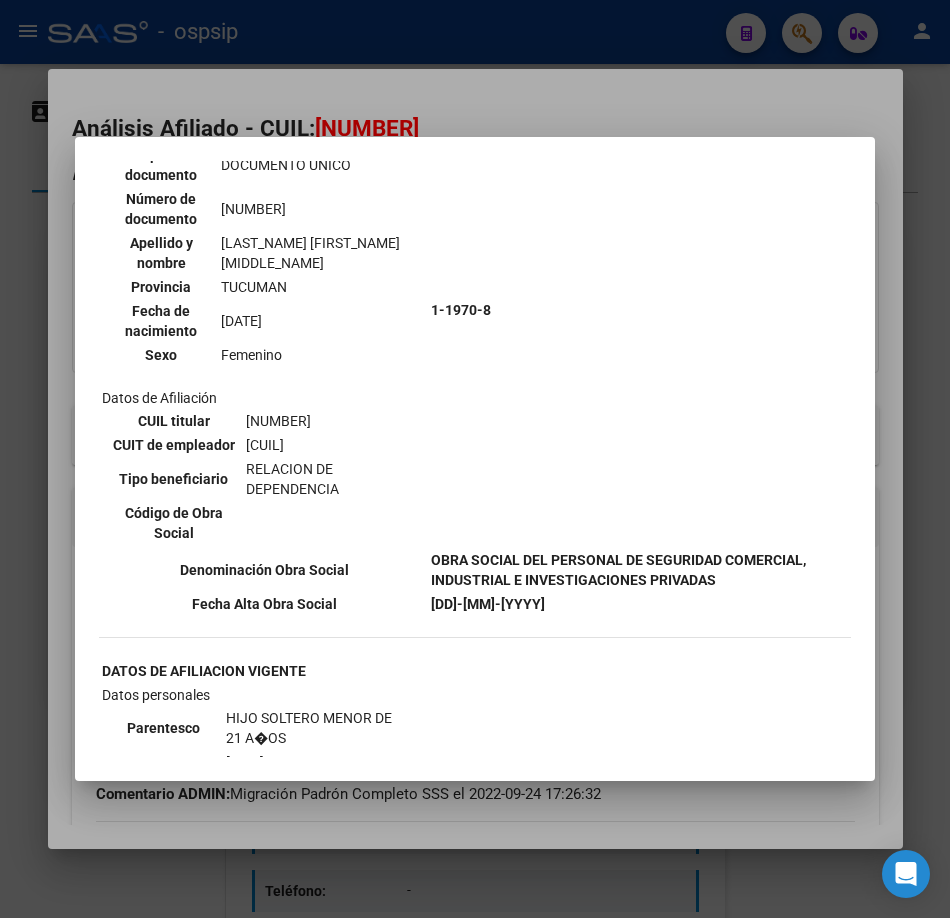 drag, startPoint x: 271, startPoint y: 132, endPoint x: 357, endPoint y: 394, distance: 275.7535 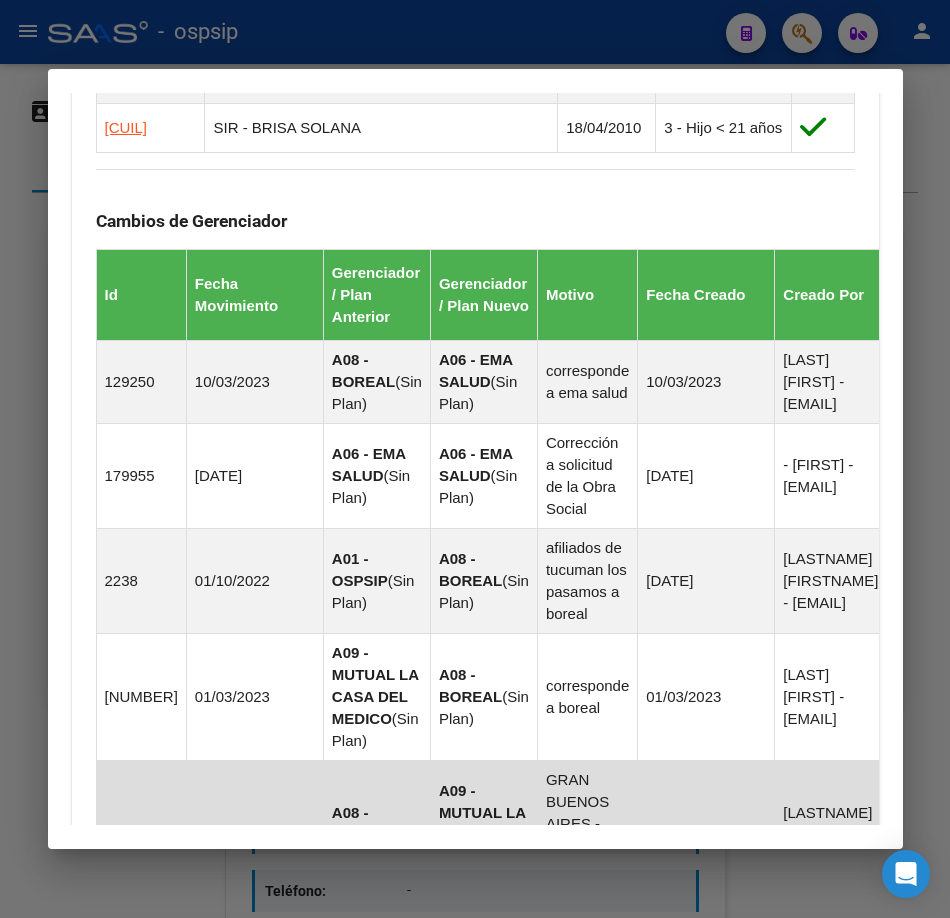 scroll, scrollTop: 1985, scrollLeft: 0, axis: vertical 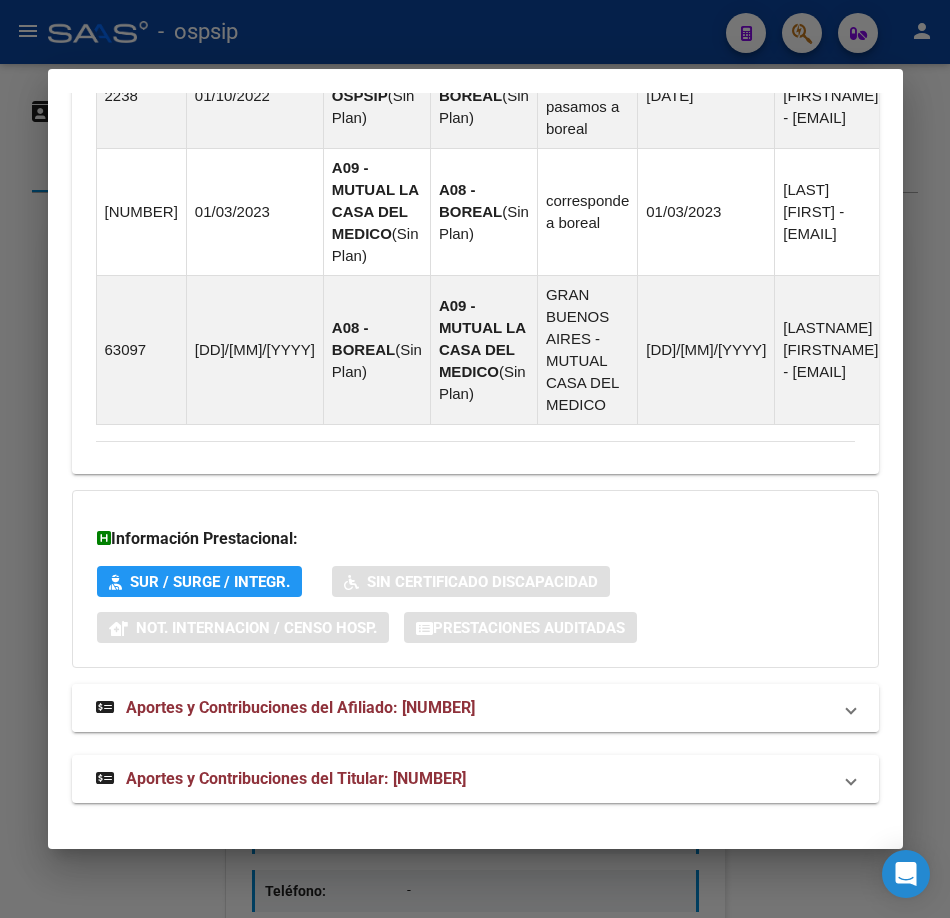 click on "Aportes y Contribuciones del Afiliado: [CUIL]" at bounding box center (285, 708) 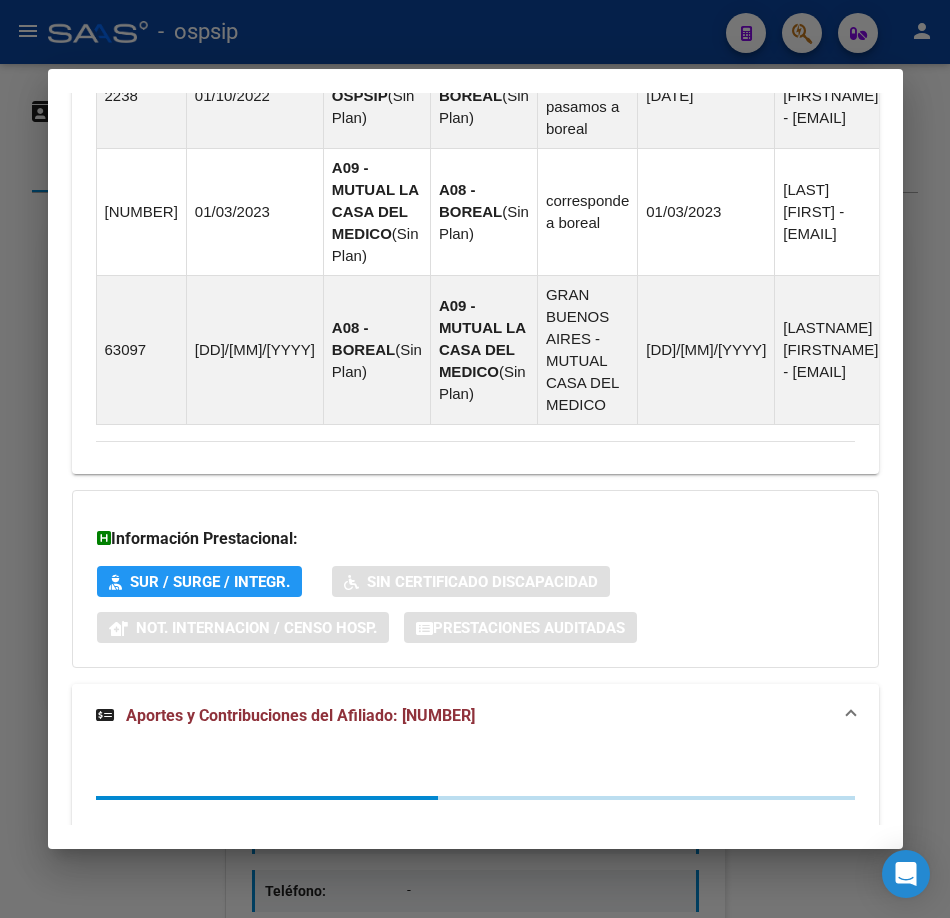 click on "Aportes y Contribuciones del Afiliado: [CUIL]" at bounding box center (300, 715) 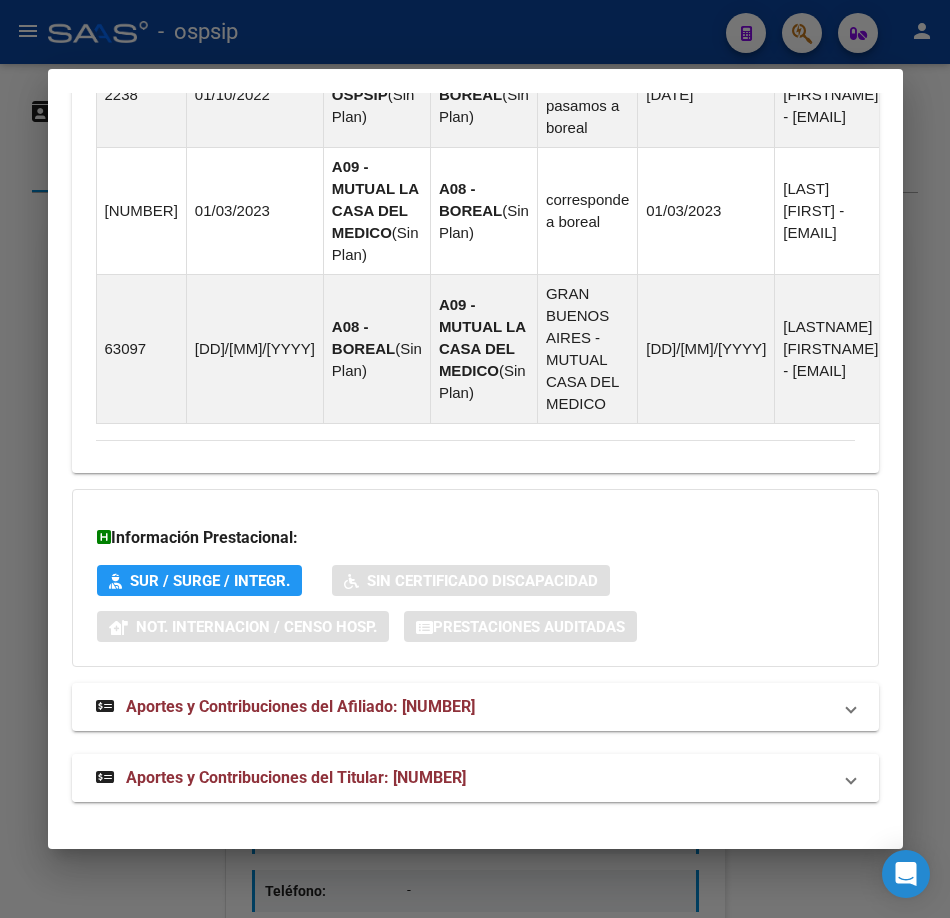 click on "Aportes y Contribuciones del Titular: [NUMBER]" at bounding box center [296, 777] 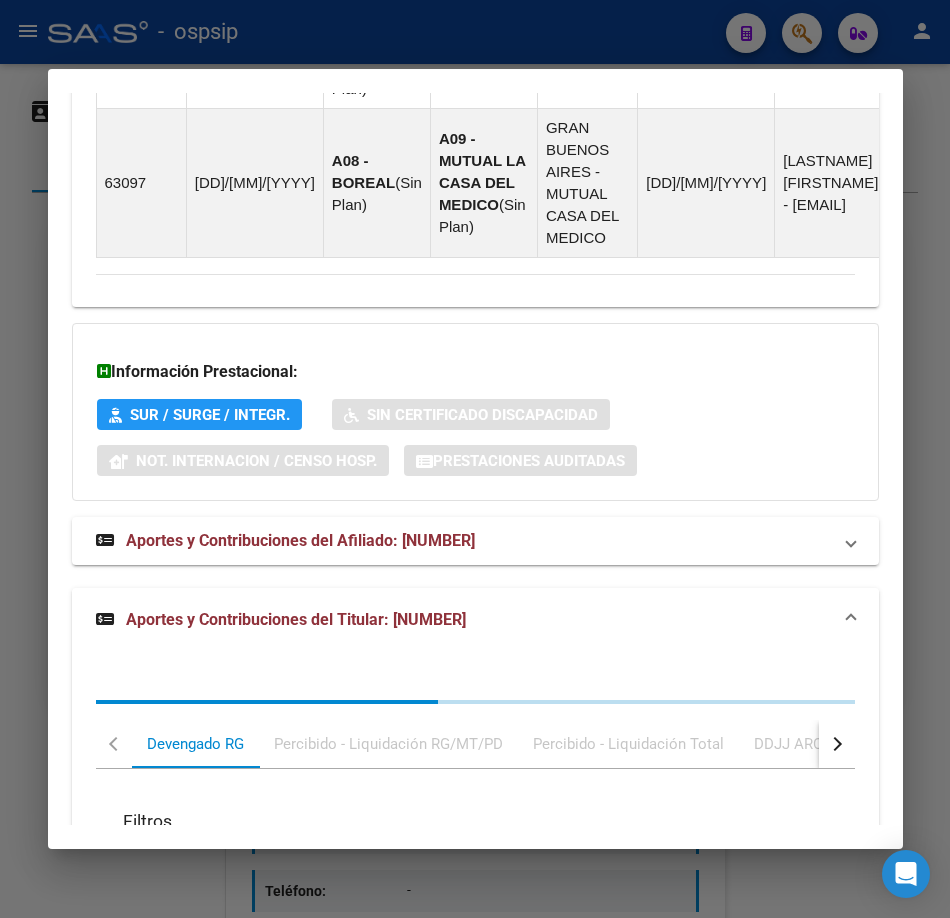 scroll, scrollTop: 2502, scrollLeft: 0, axis: vertical 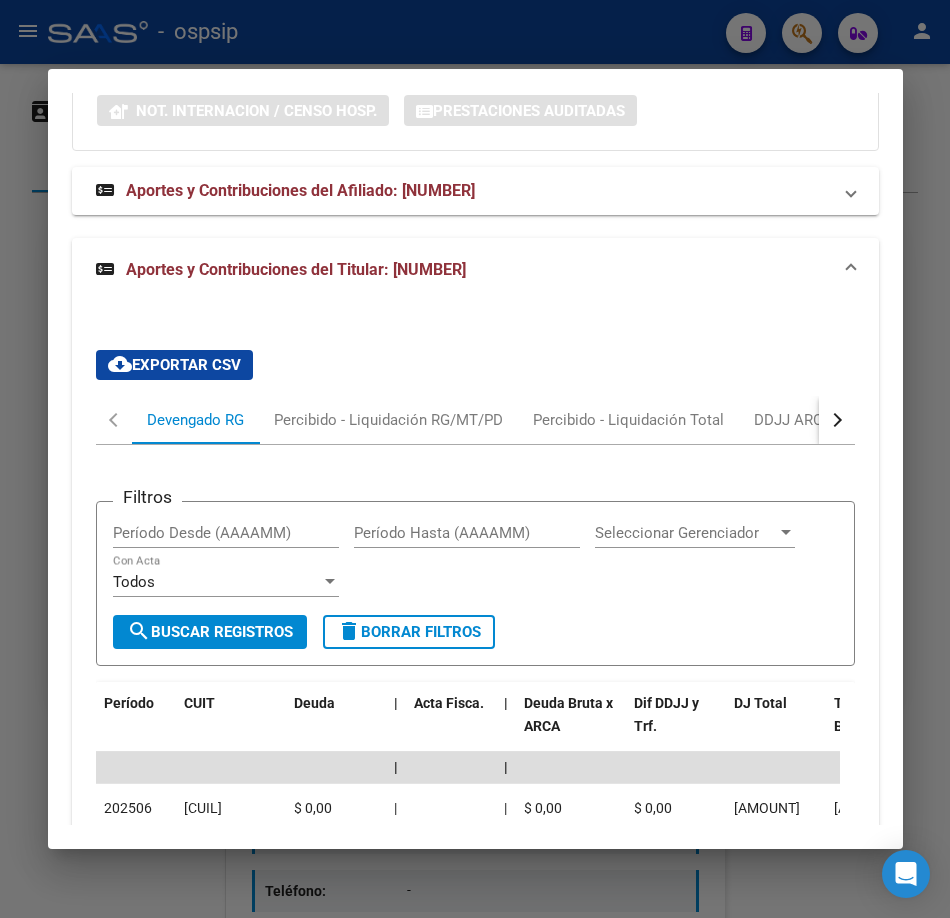 click at bounding box center (475, 459) 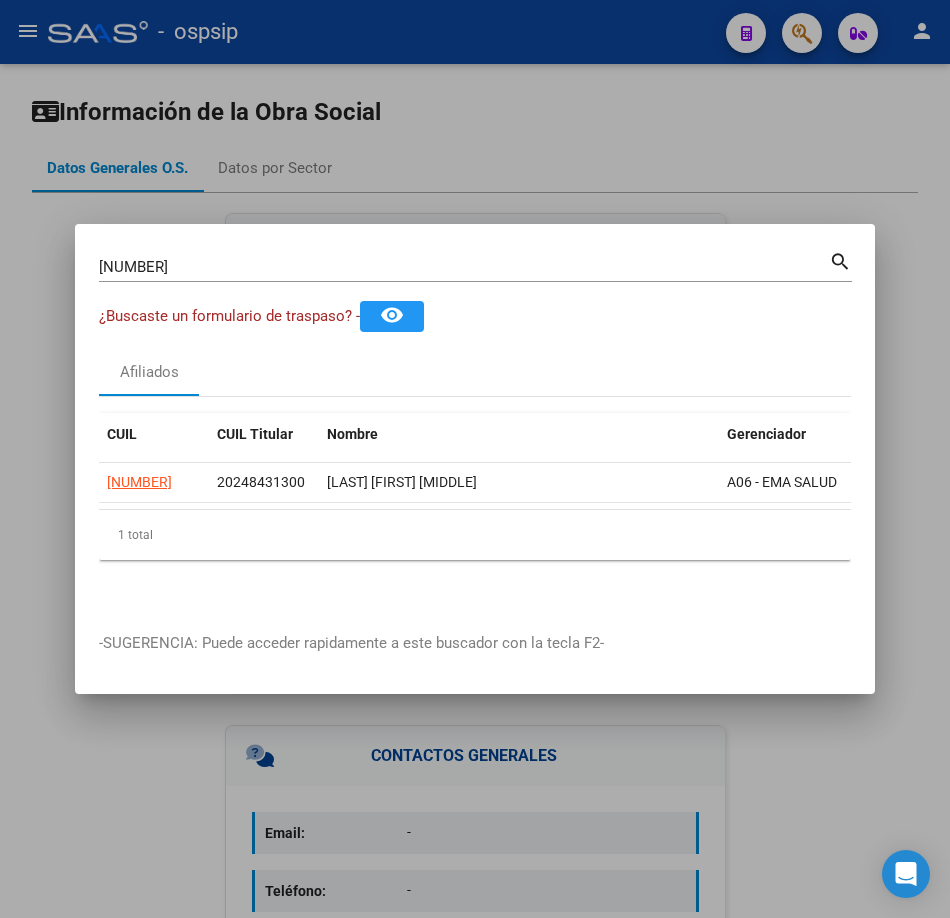 click on "[NUMBER]" at bounding box center [464, 267] 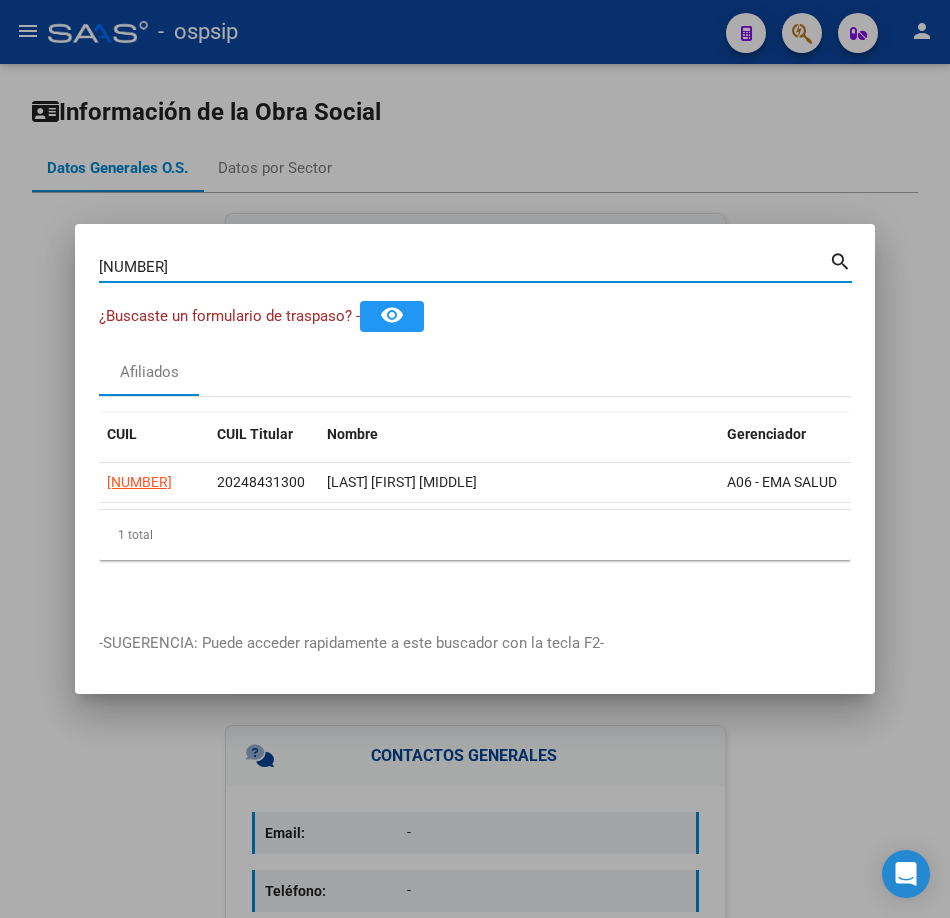 click on "[NUMBER]" at bounding box center (464, 267) 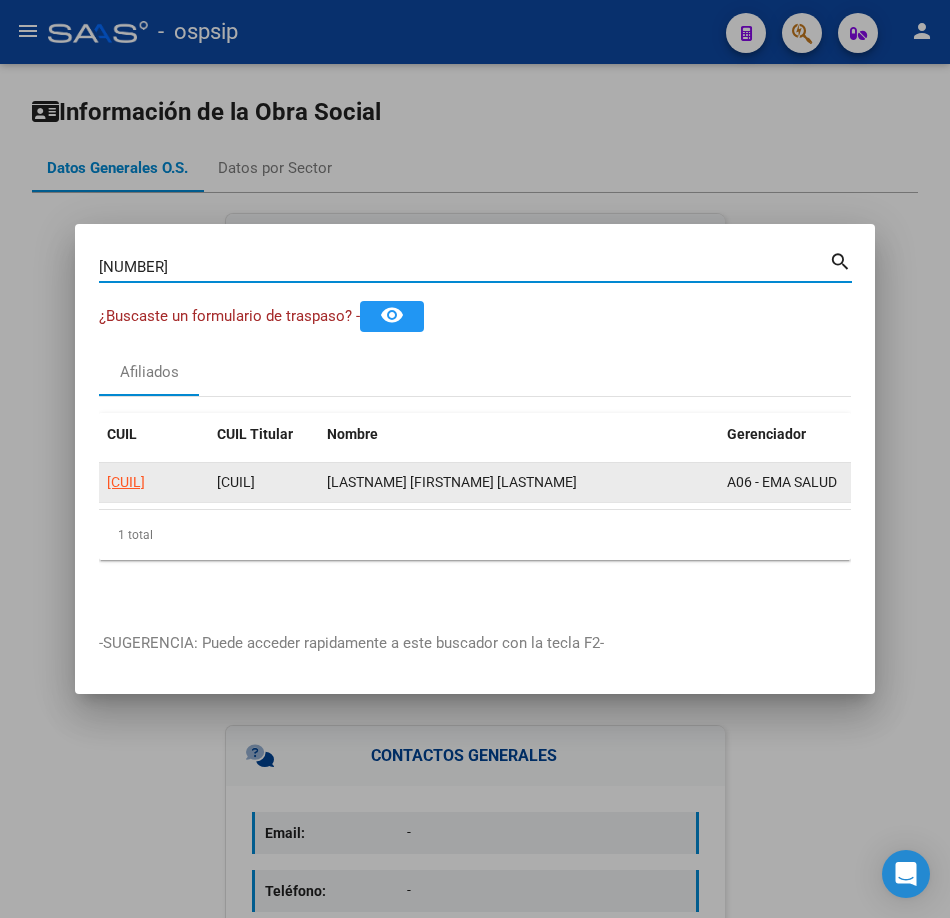 click on "20328278368" 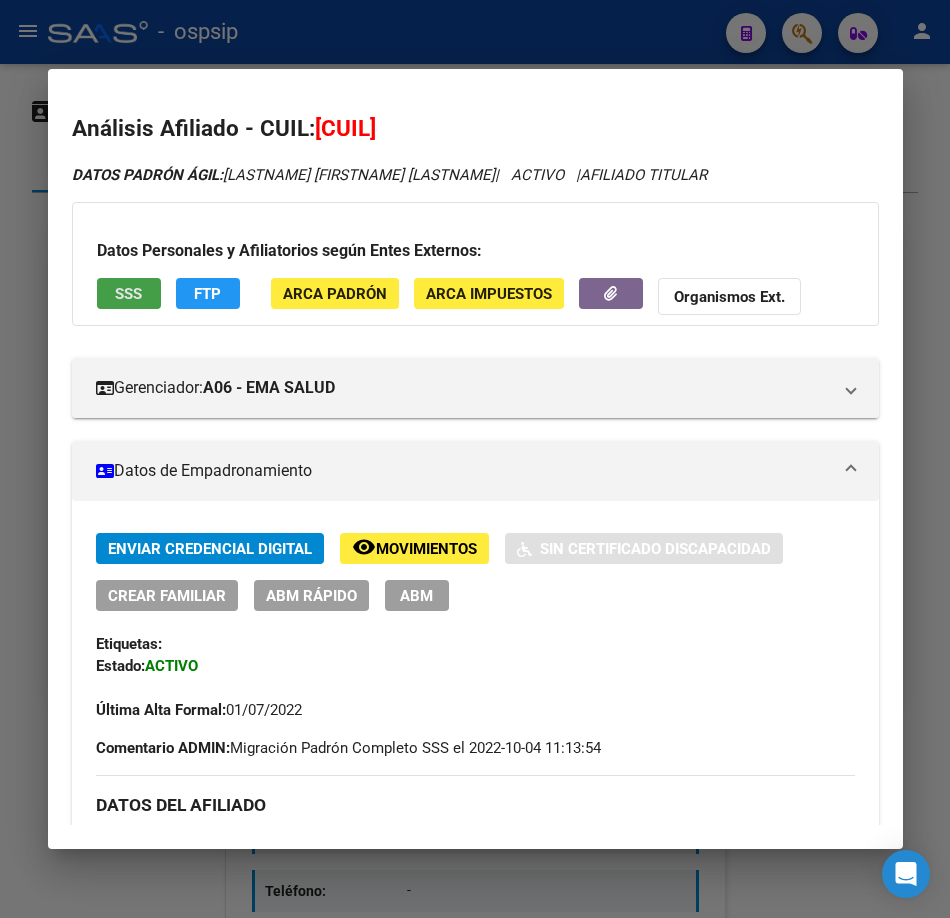 click on "SSS" at bounding box center (128, 294) 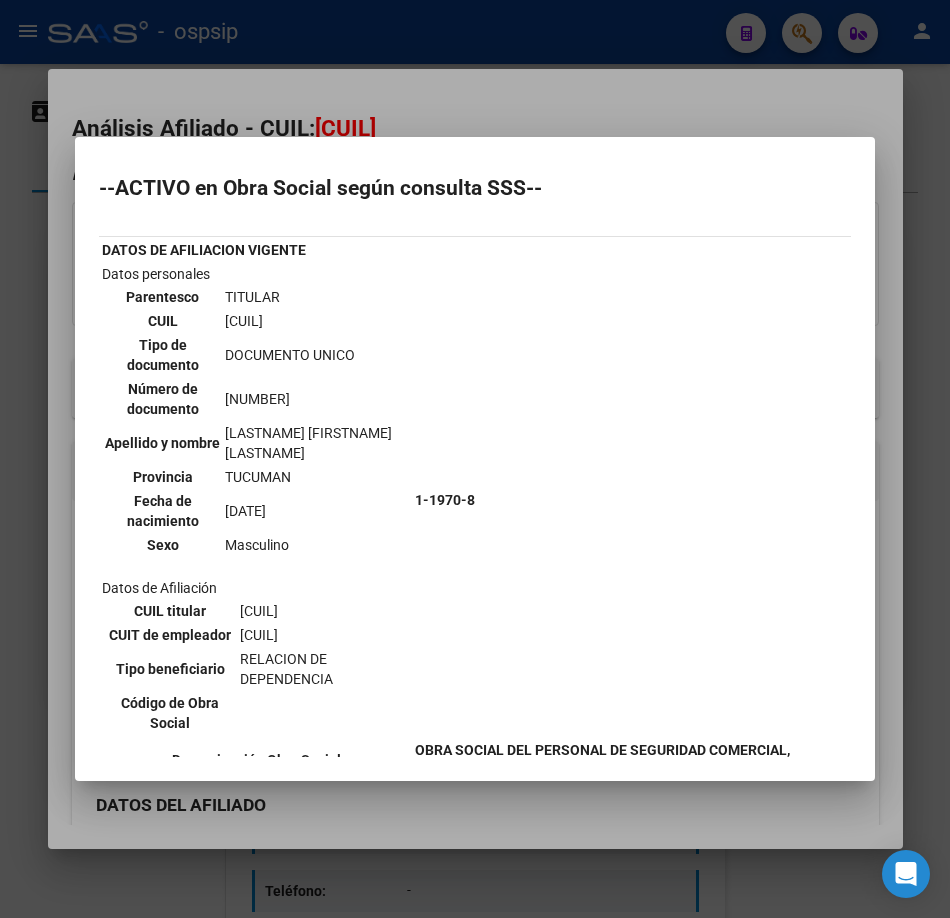 scroll, scrollTop: 440, scrollLeft: 0, axis: vertical 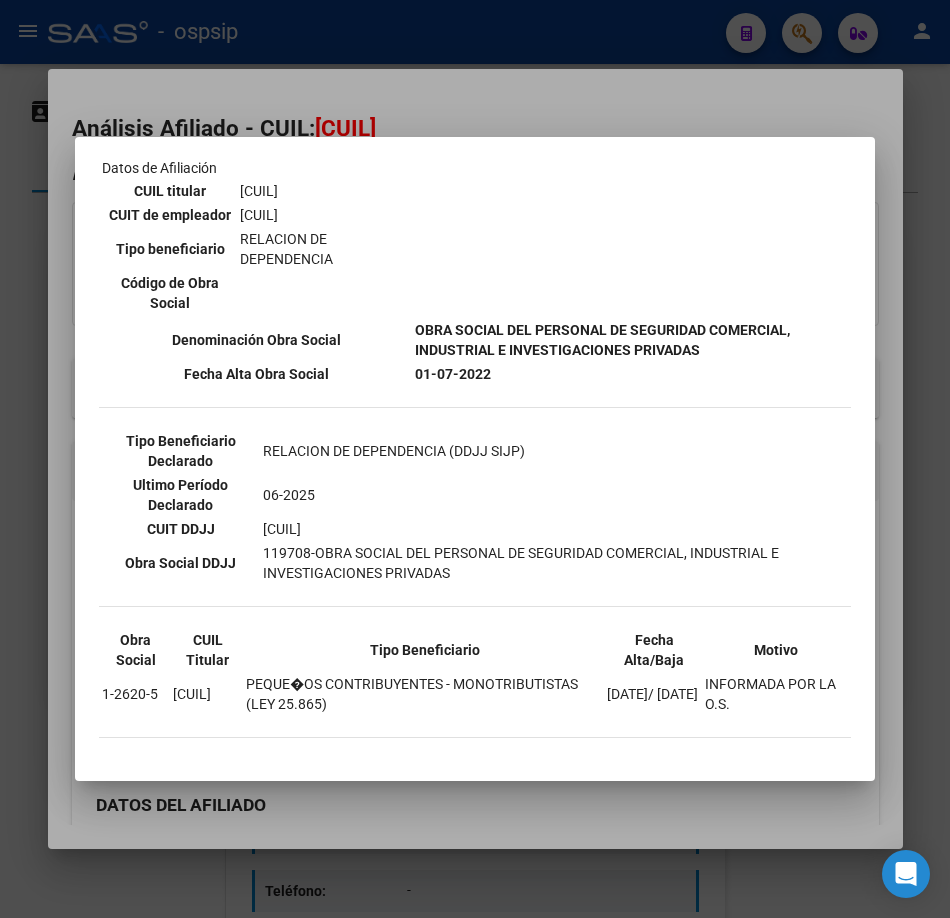 click on "--ACTIVO en Obra Social según consulta SSS--
DATOS DE AFILIACION VIGENTE
Datos personales
Parentesco
TITULAR
CUIL
20-32827836-8
Tipo de documento
DOCUMENTO UNICO
Número de documento
32827836
Apellido y nombre
HERRERA AMERICO ANTONIO
Provincia
TUCUMAN
Fecha de nacimiento
07-05-1985
Sexo
Masculino
Datos de Afiliación
CUIL titular
20-32827836-8
CUIT de empleador
33-71673415-9
Tipo beneficiario
RELACION DE DEPENDENCIA
Código de Obra Social
1-1970-8
Denominación Obra Social
Fecha Alta Obra Social
01-07-2022
Tipo Beneficiario Declarado
RELACION DE DEPENDENCIA (DDJJ SIJP)
Ultimo Período Declarado
06-2025
CUIT DDJJ" at bounding box center (475, 459) 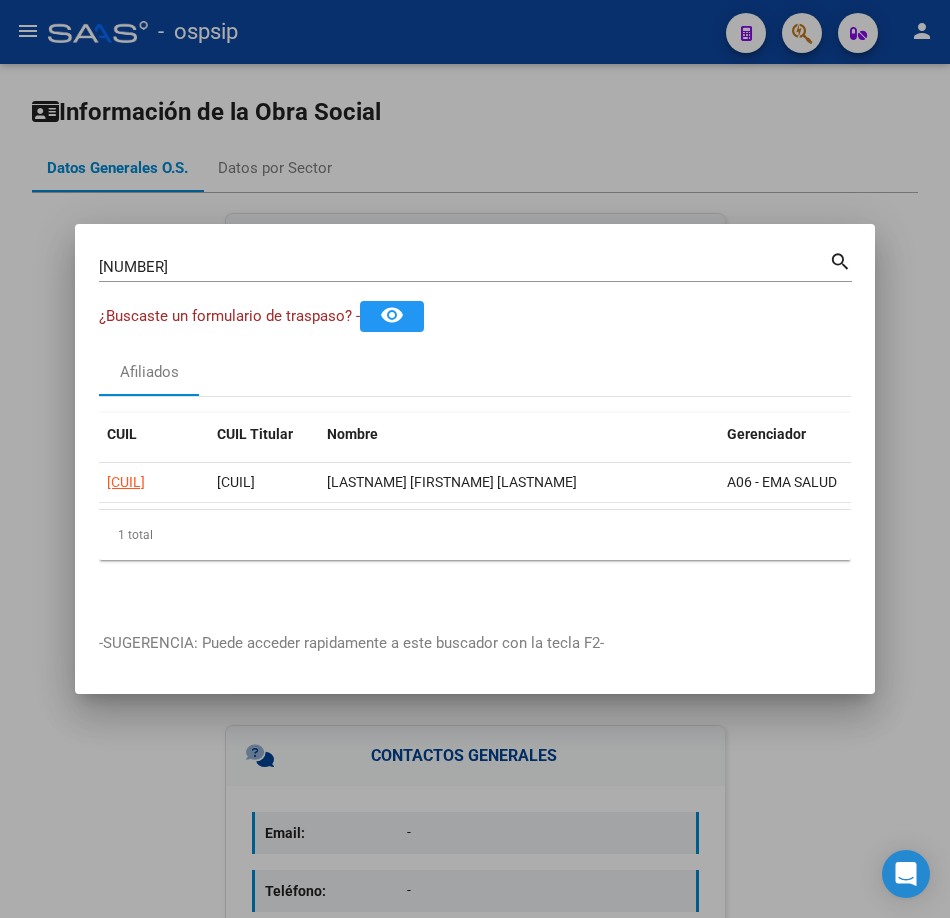 click on "32827836 Buscar (apellido, dni, cuil, nro traspaso, cuit, obra social)" at bounding box center [464, 267] 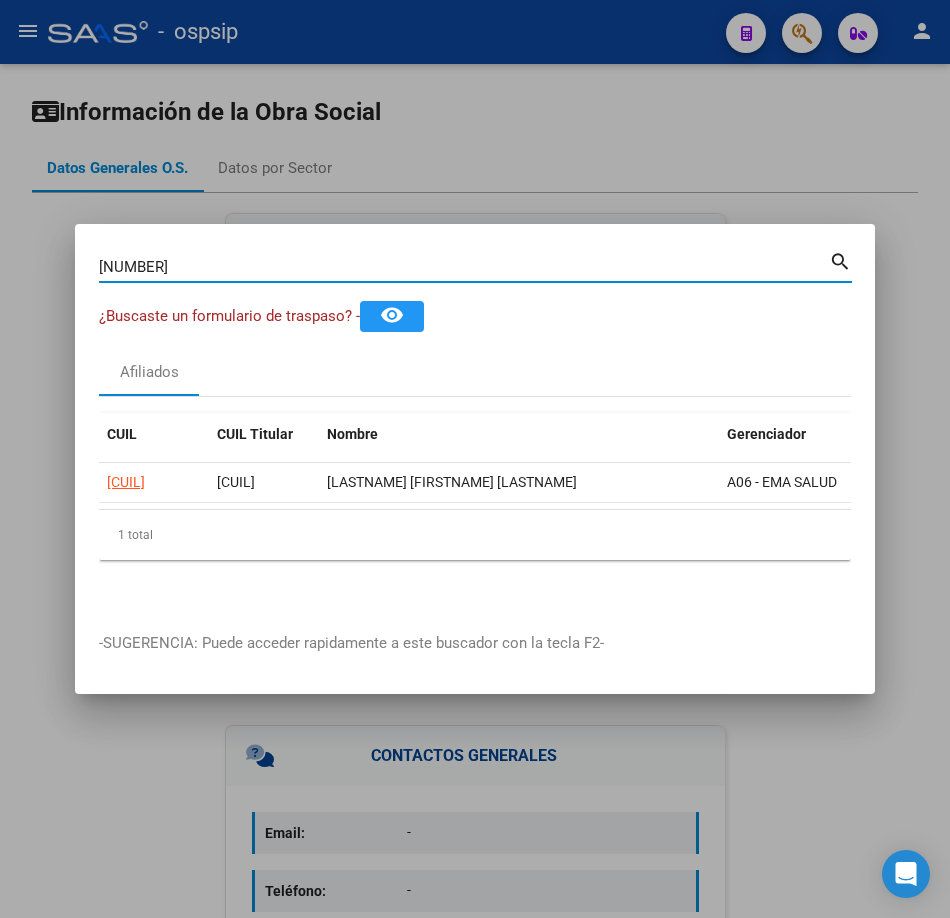 click on "32827836" at bounding box center [464, 267] 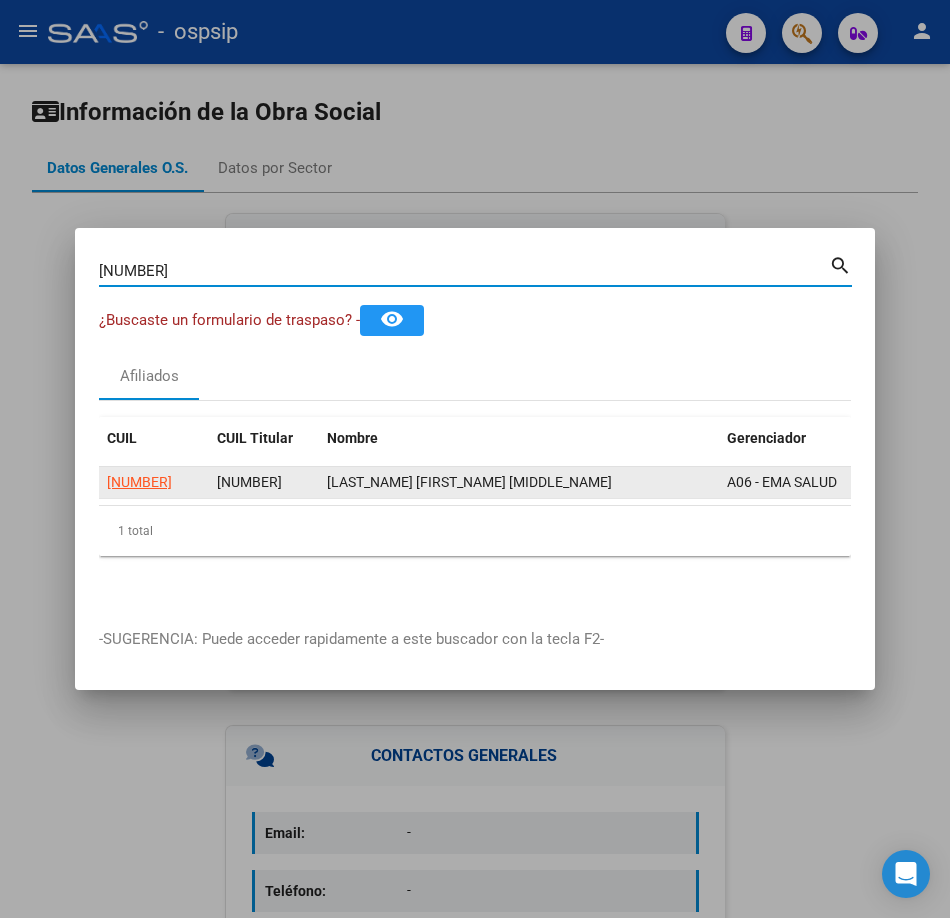 click on "20210288997" 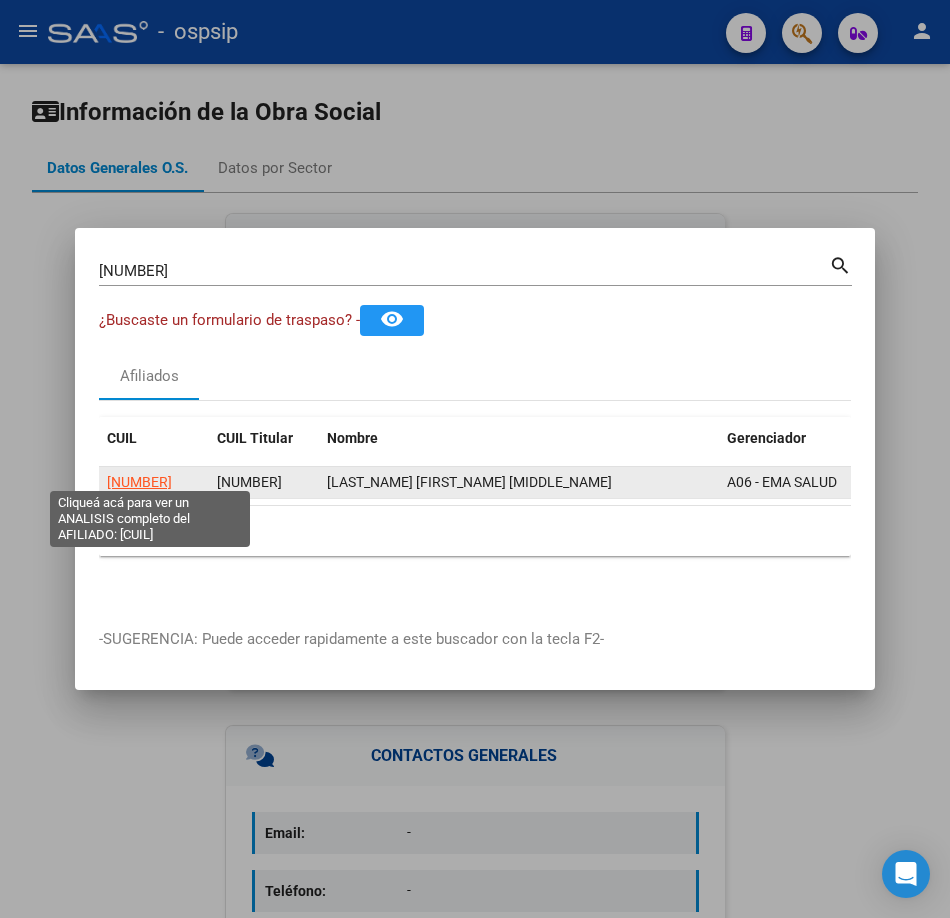click on "20210288997" 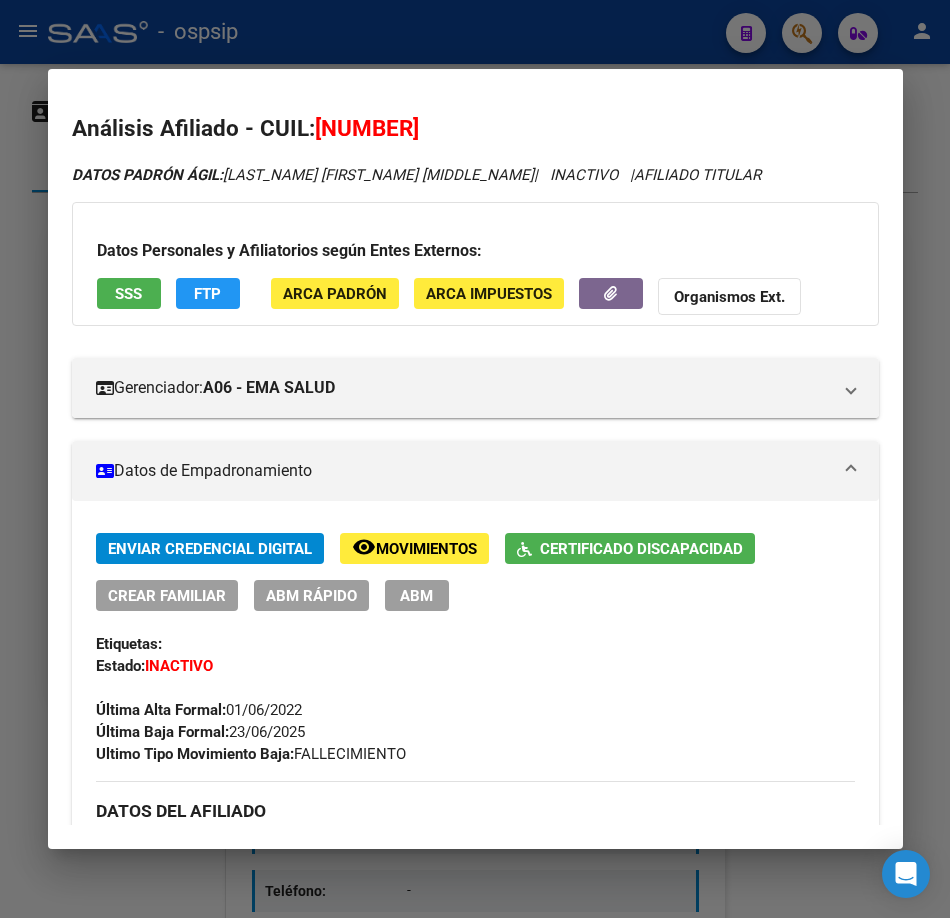click on "SSS" at bounding box center (129, 293) 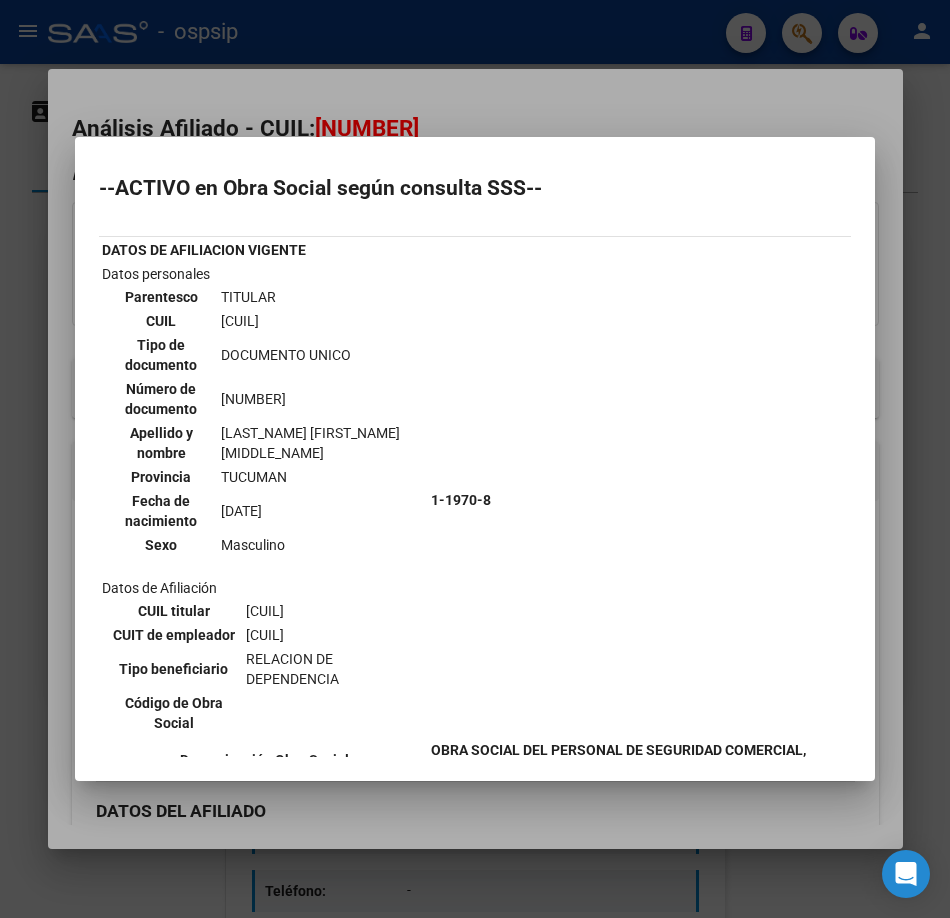 scroll, scrollTop: 300, scrollLeft: 0, axis: vertical 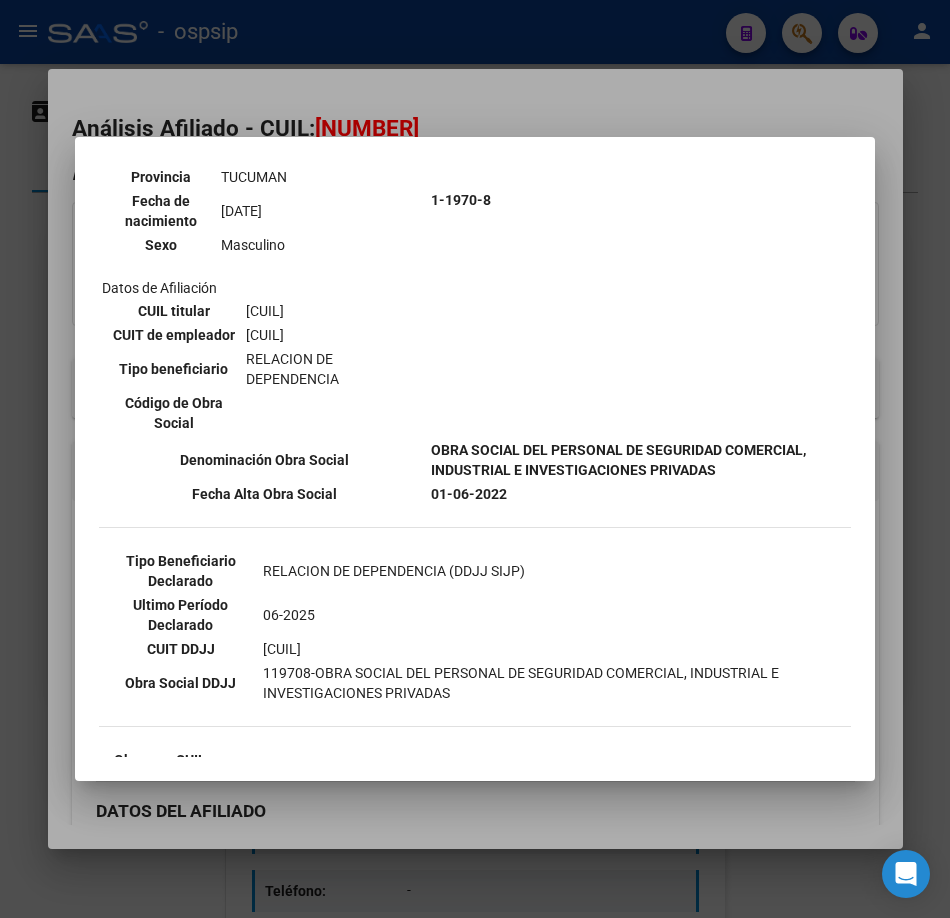 click at bounding box center [475, 459] 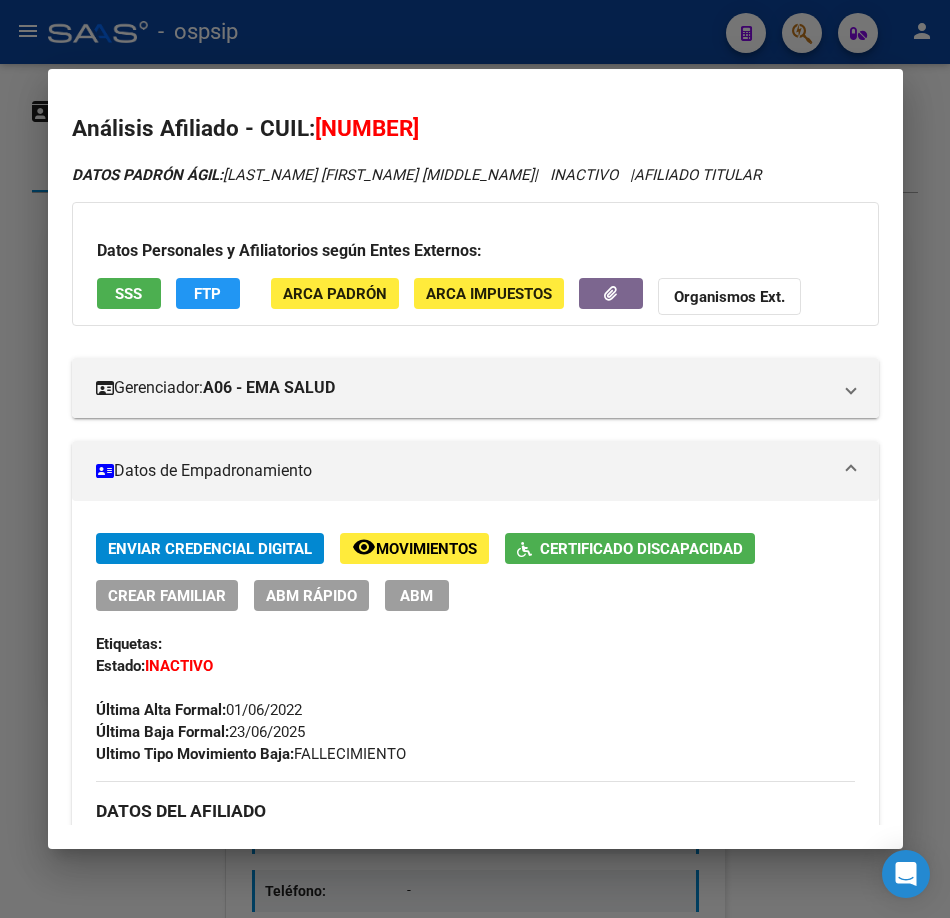 click at bounding box center [475, 459] 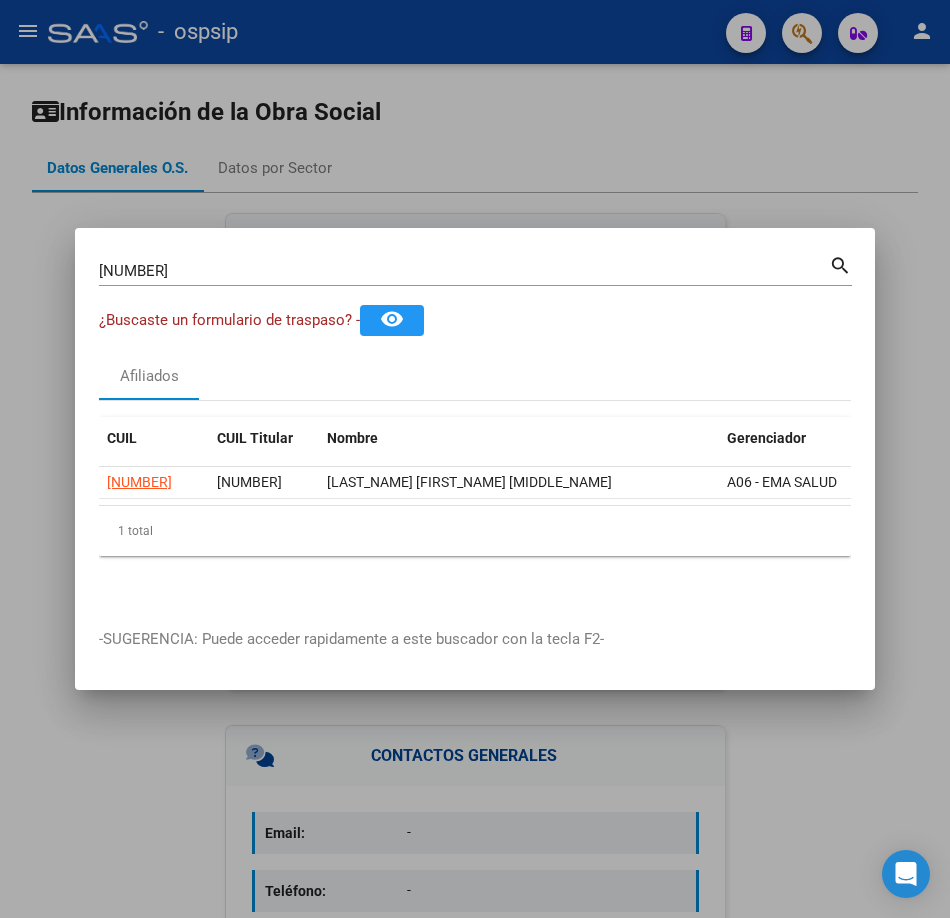 click on "21028899 Buscar (apellido, dni, cuil, nro traspaso, cuit, obra social) search" at bounding box center (475, 269) 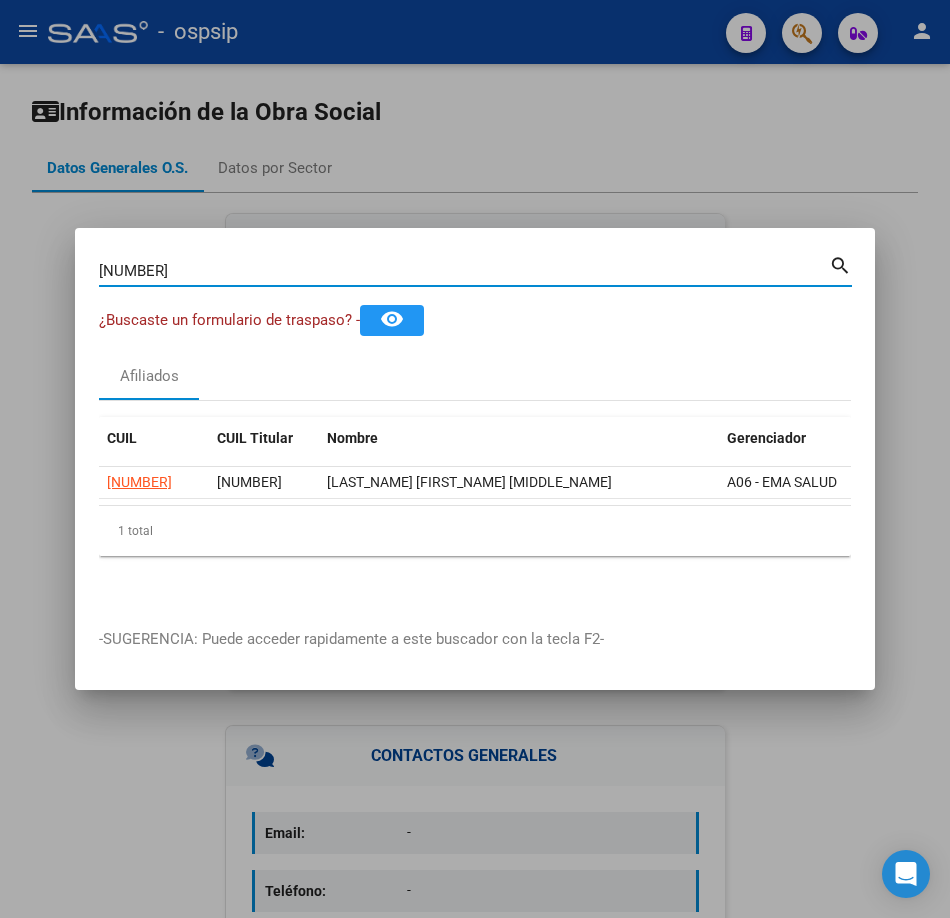 click on "21028899" at bounding box center [464, 271] 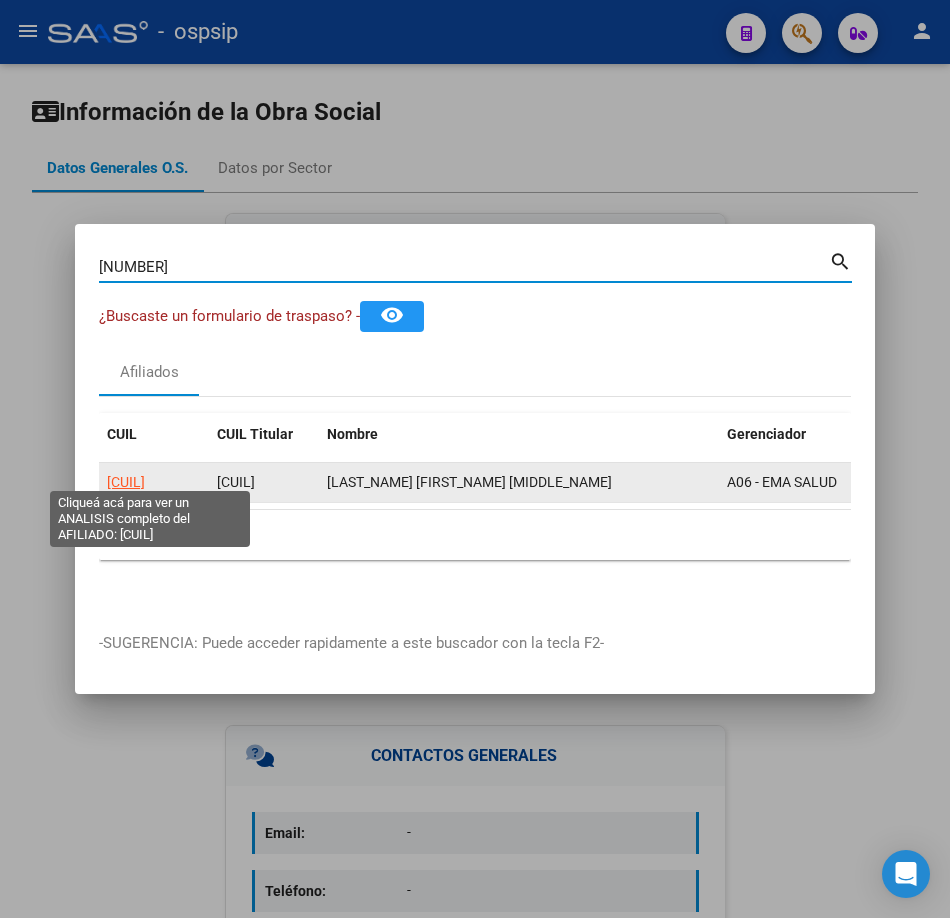 click on "[NUMBER]" 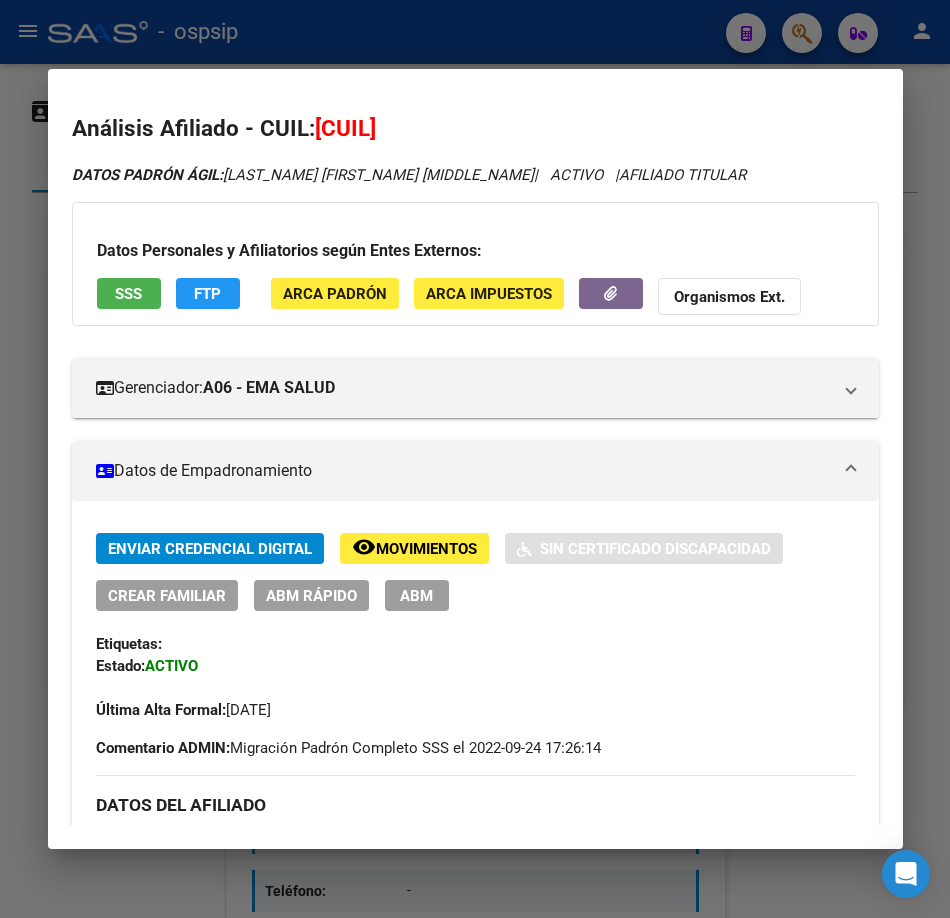 click on "Datos Personales y Afiliatorios según Entes Externos: SSS FTP ARCA Padrón ARCA Impuestos Organismos Ext." at bounding box center [475, 264] 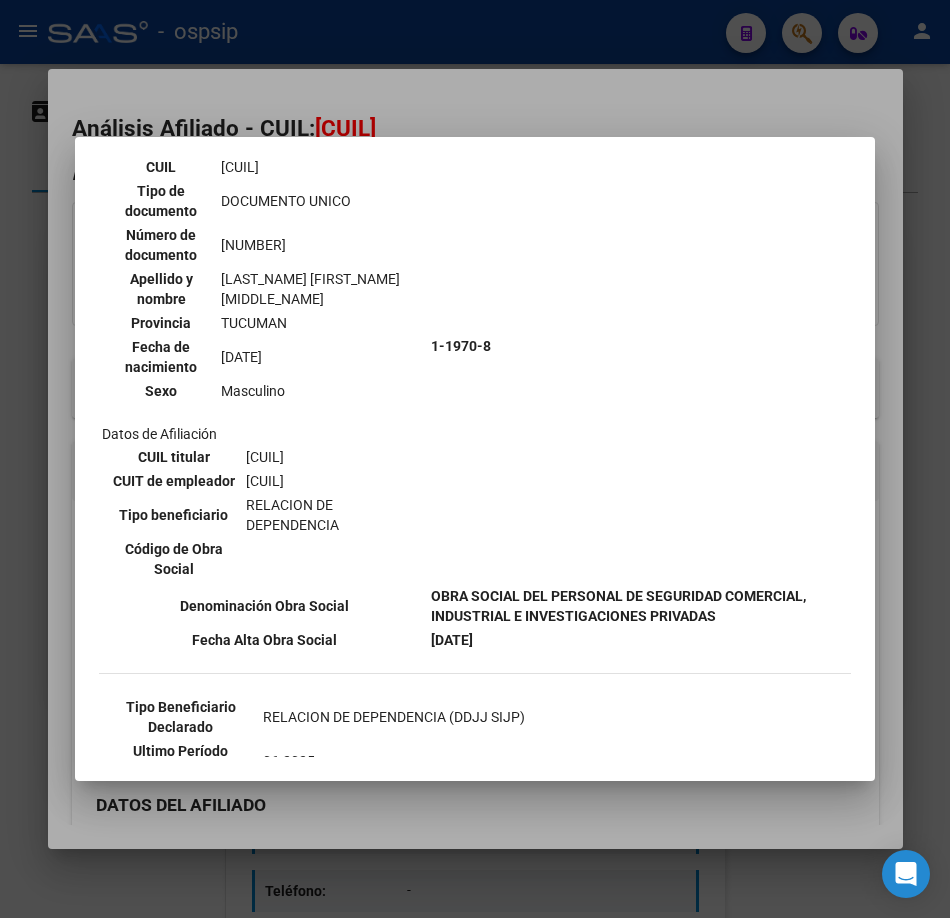 scroll, scrollTop: 400, scrollLeft: 0, axis: vertical 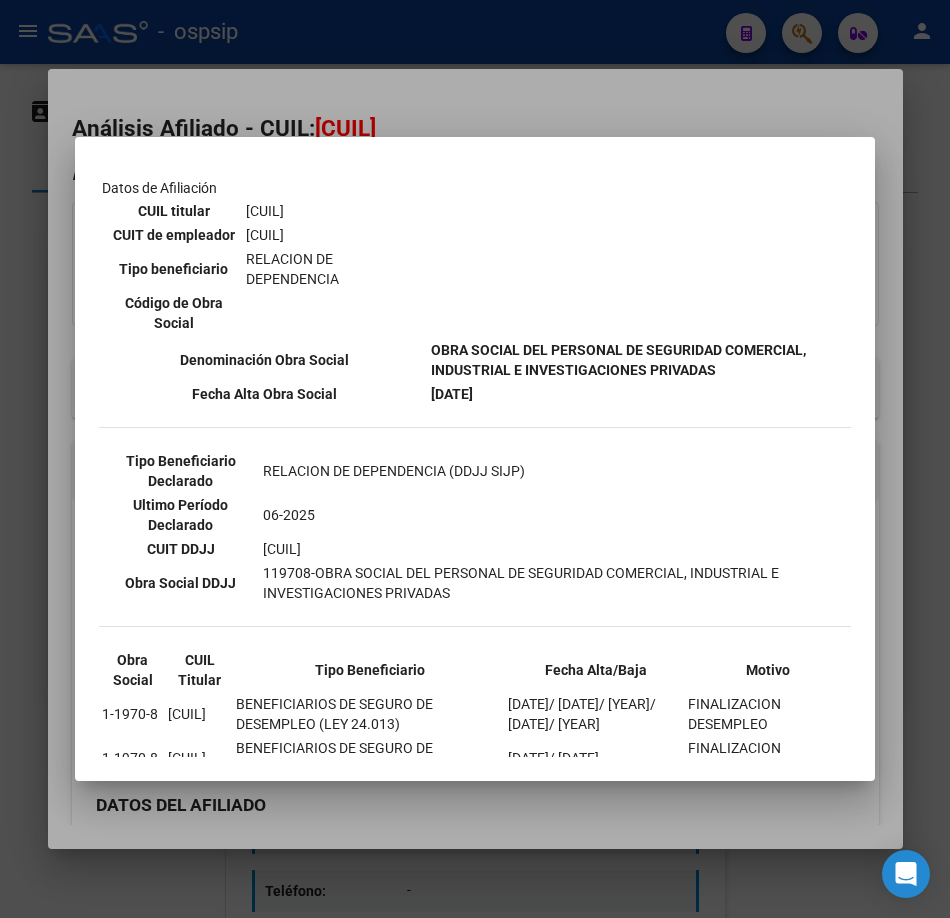 click at bounding box center [475, 459] 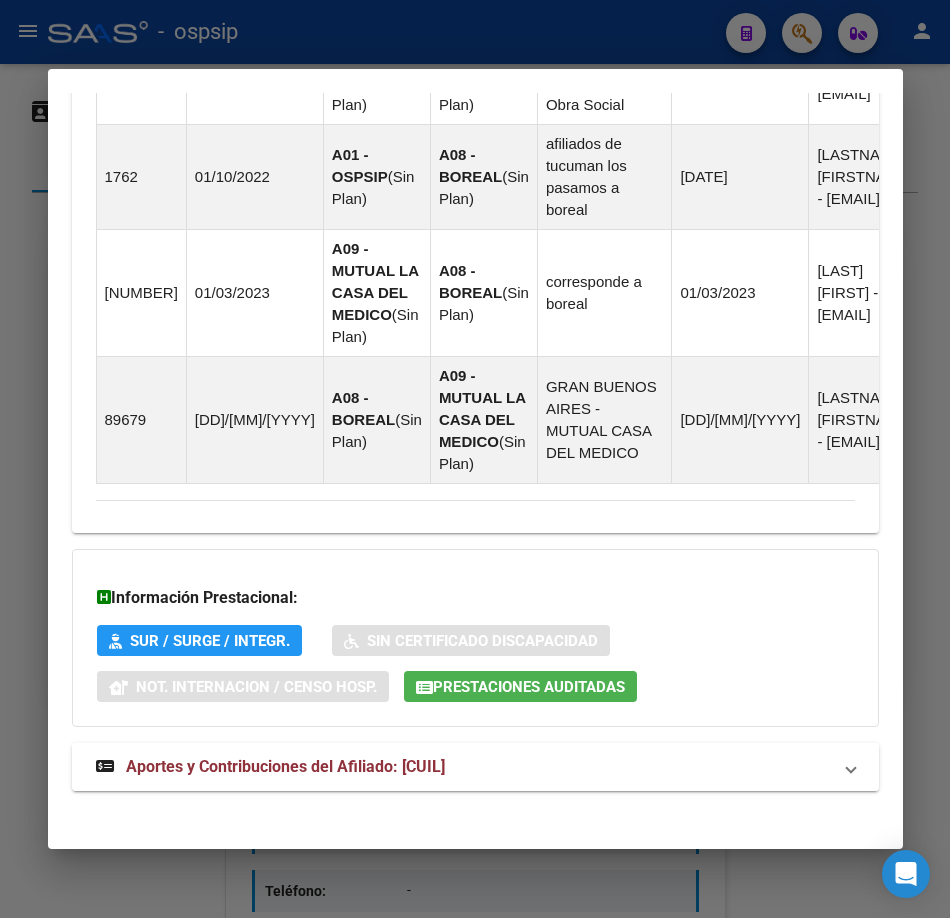 click on "Aportes y Contribuciones del Afiliado: [NUMBER]" at bounding box center [285, 766] 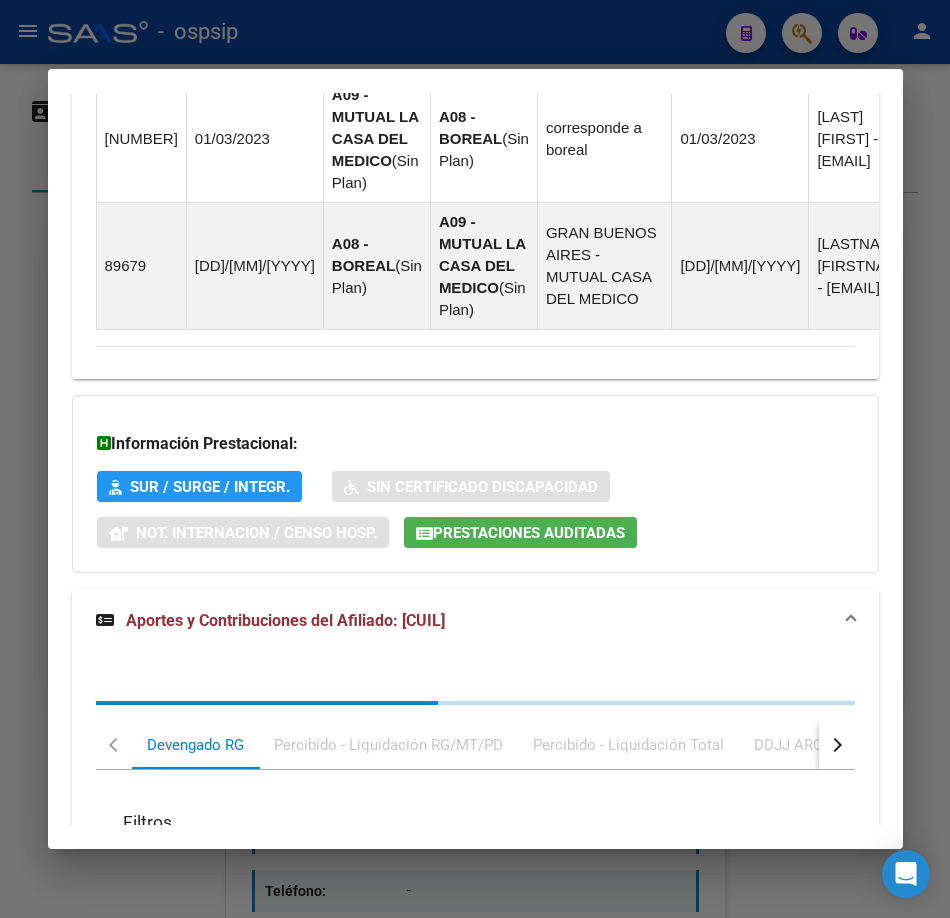 scroll, scrollTop: 2188, scrollLeft: 0, axis: vertical 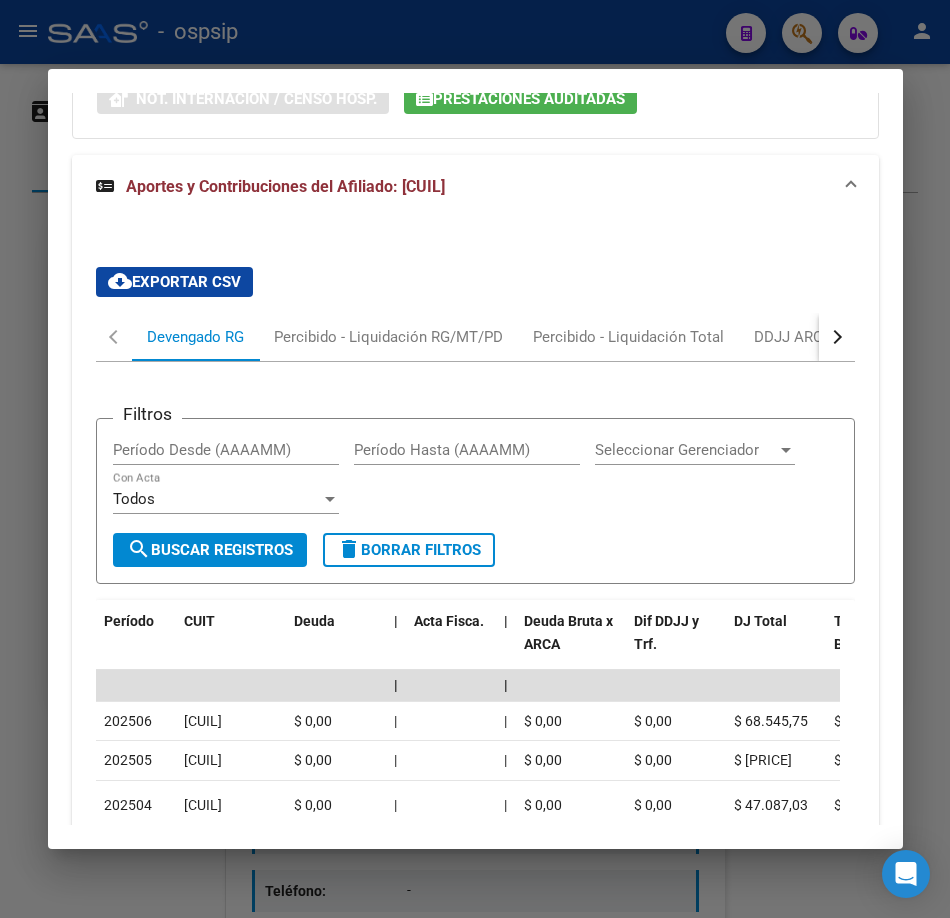click at bounding box center [475, 459] 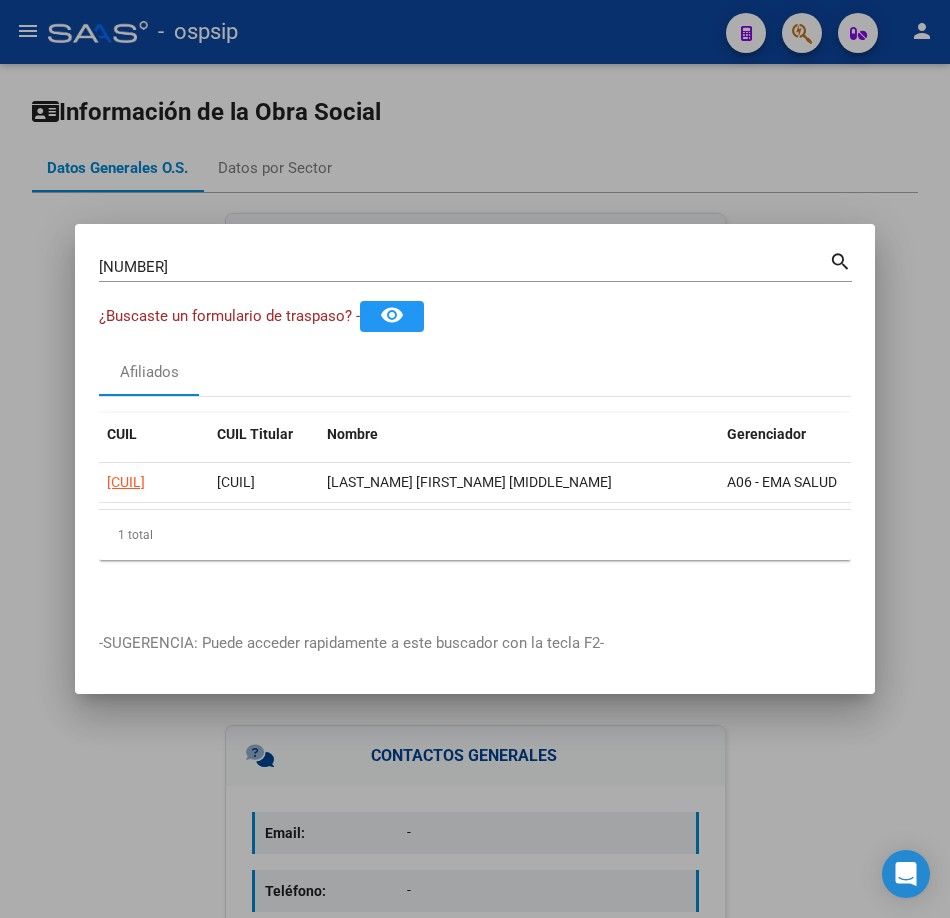 click on "[NUMBER]" at bounding box center (464, 267) 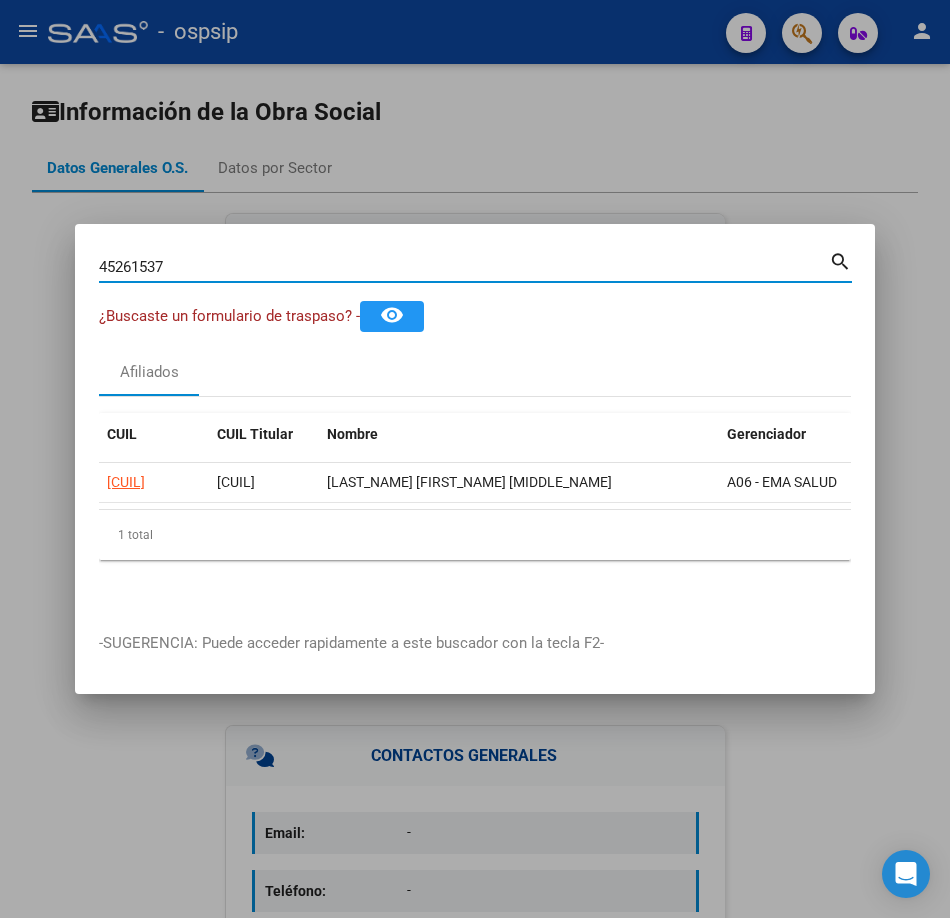 type on "45261537" 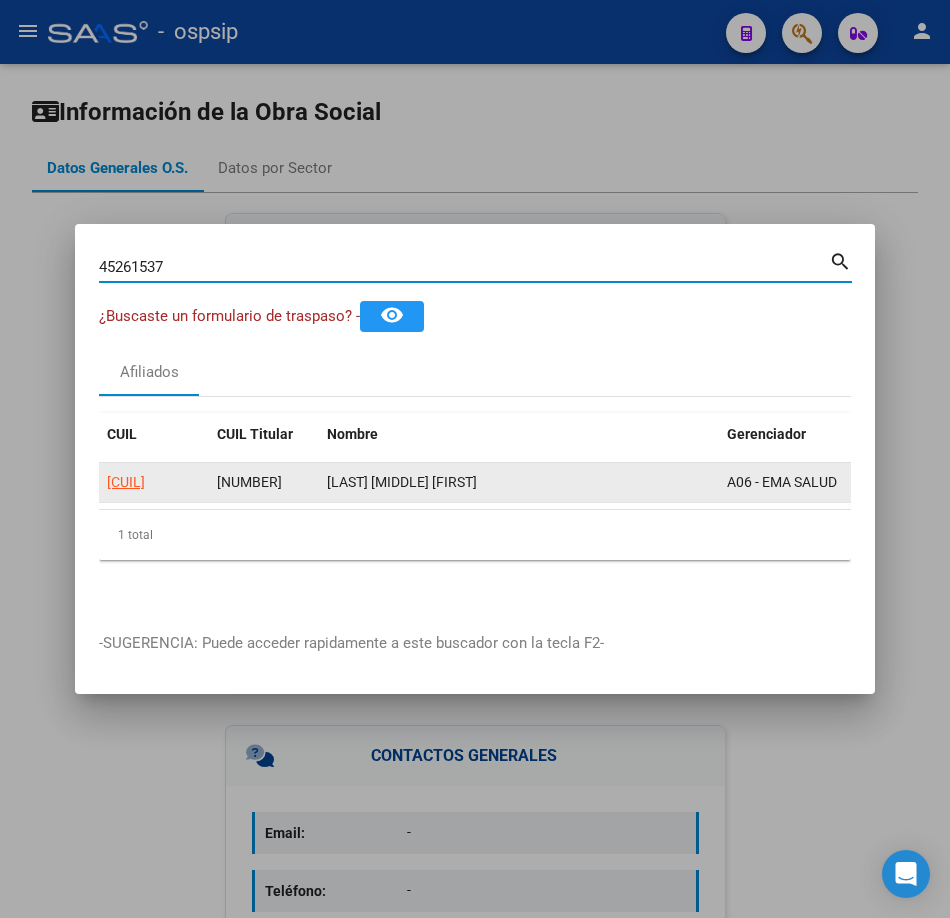 click on "27452615377" 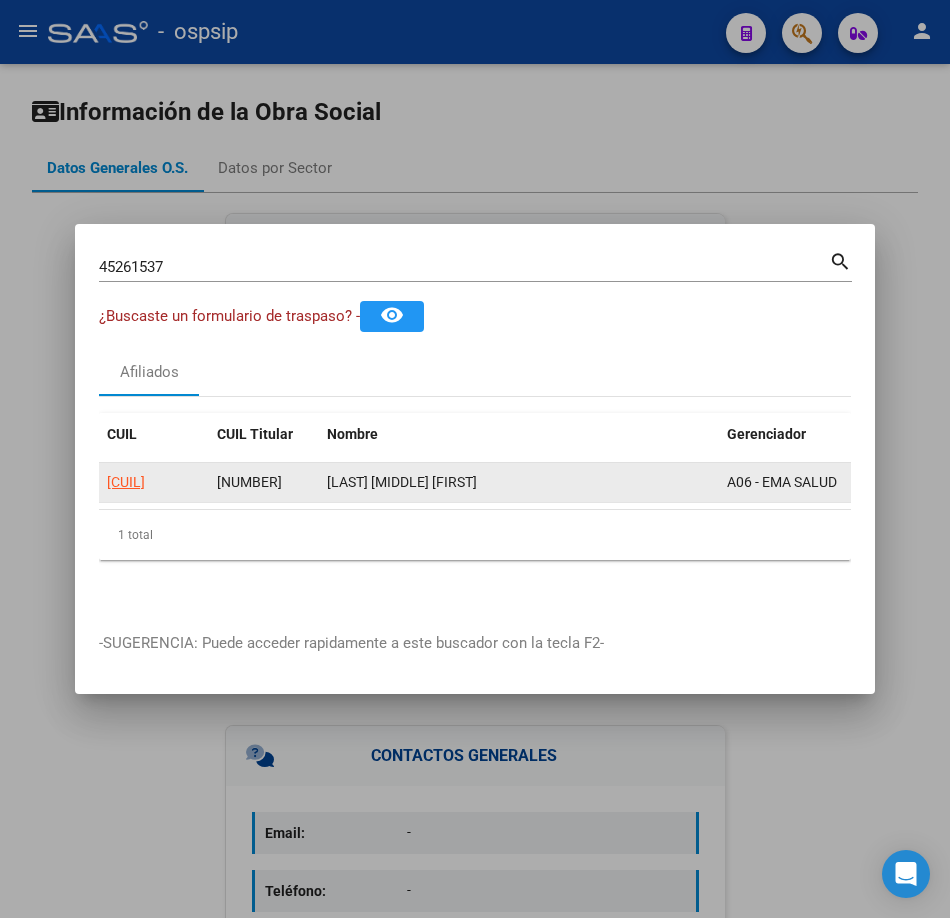 click on "27452615377" 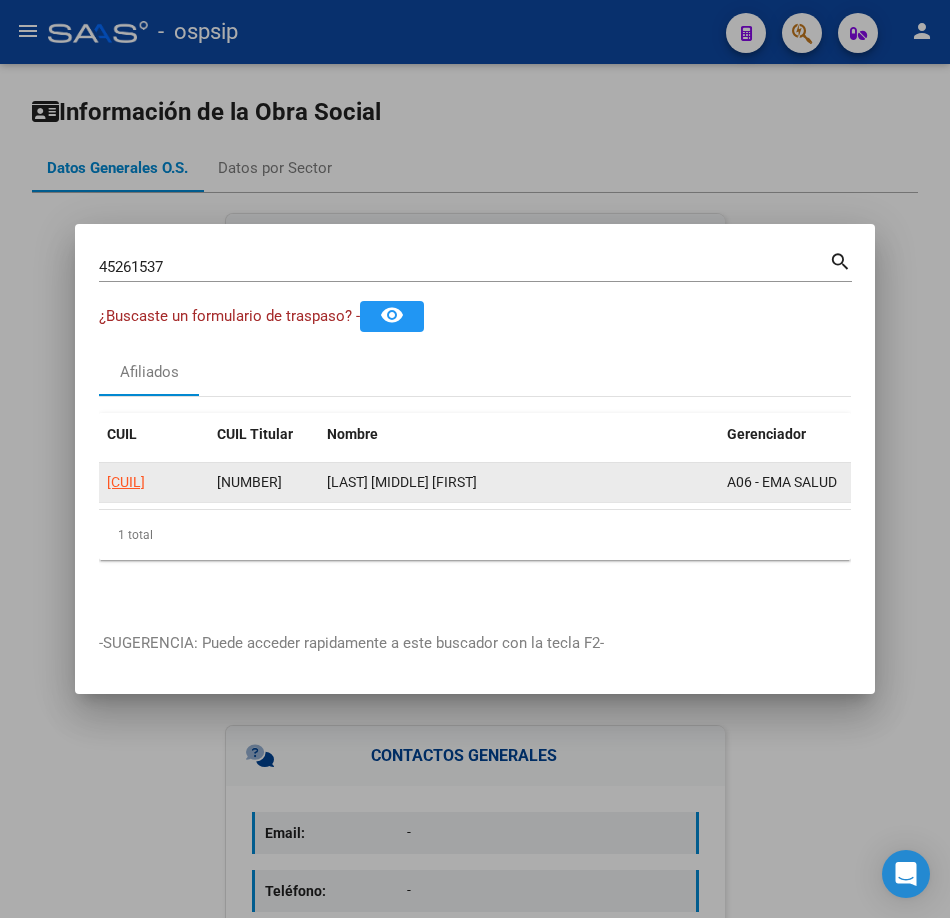 click on "27452615377" 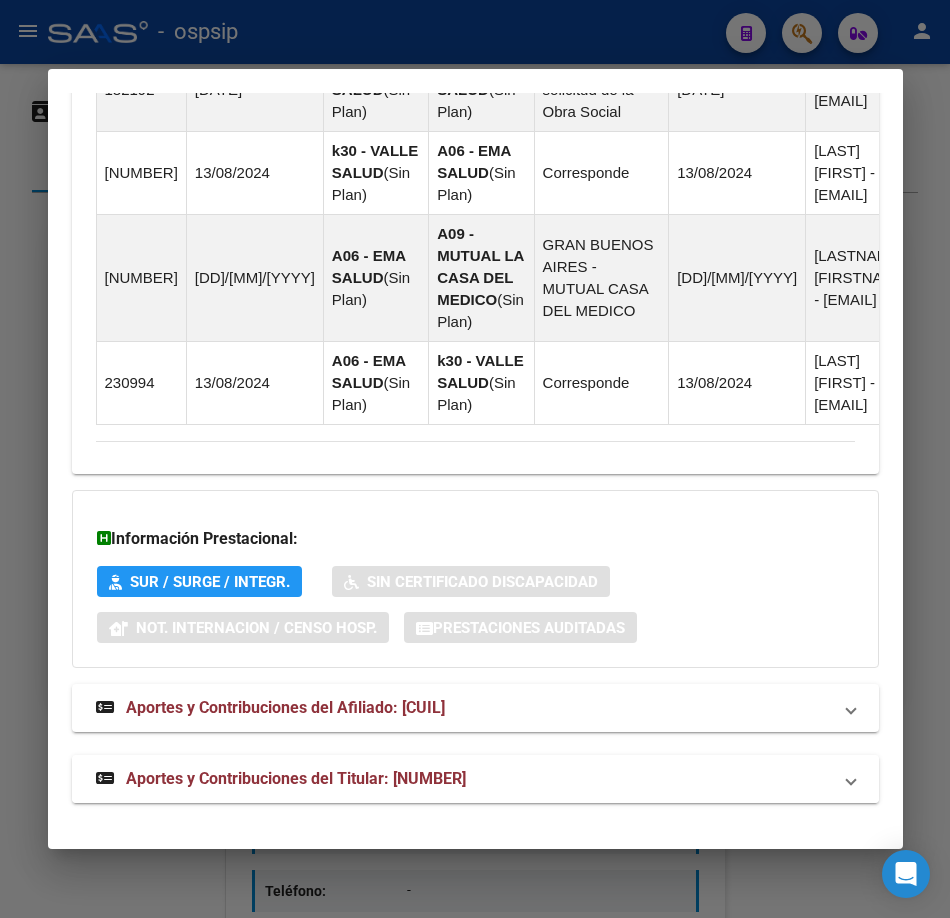 click on "Aportes y Contribuciones del Titular: 20280954765" at bounding box center (475, 779) 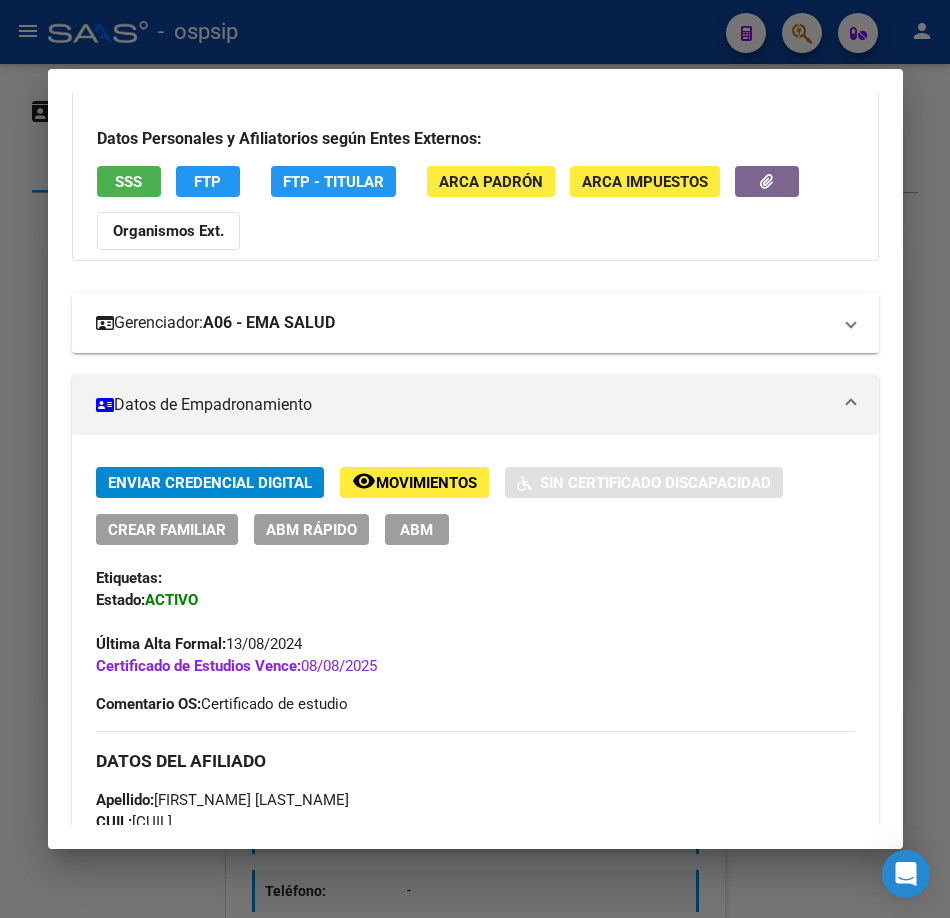 scroll, scrollTop: 0, scrollLeft: 0, axis: both 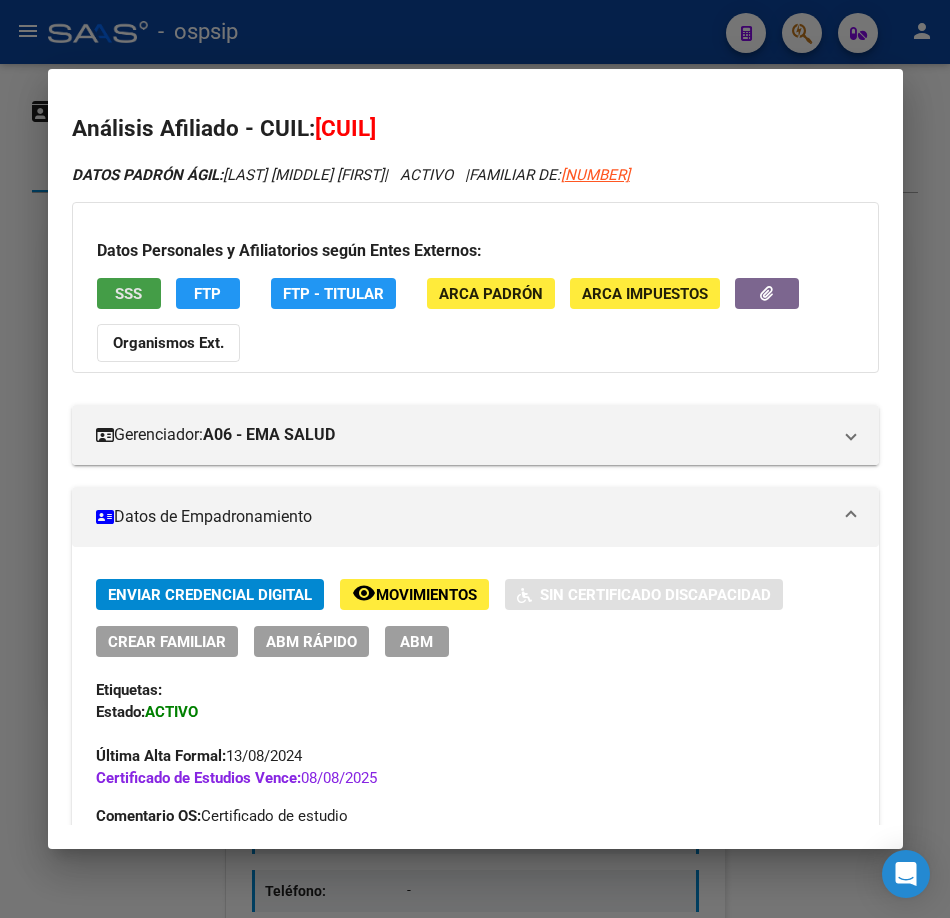 click on "SSS" at bounding box center (129, 293) 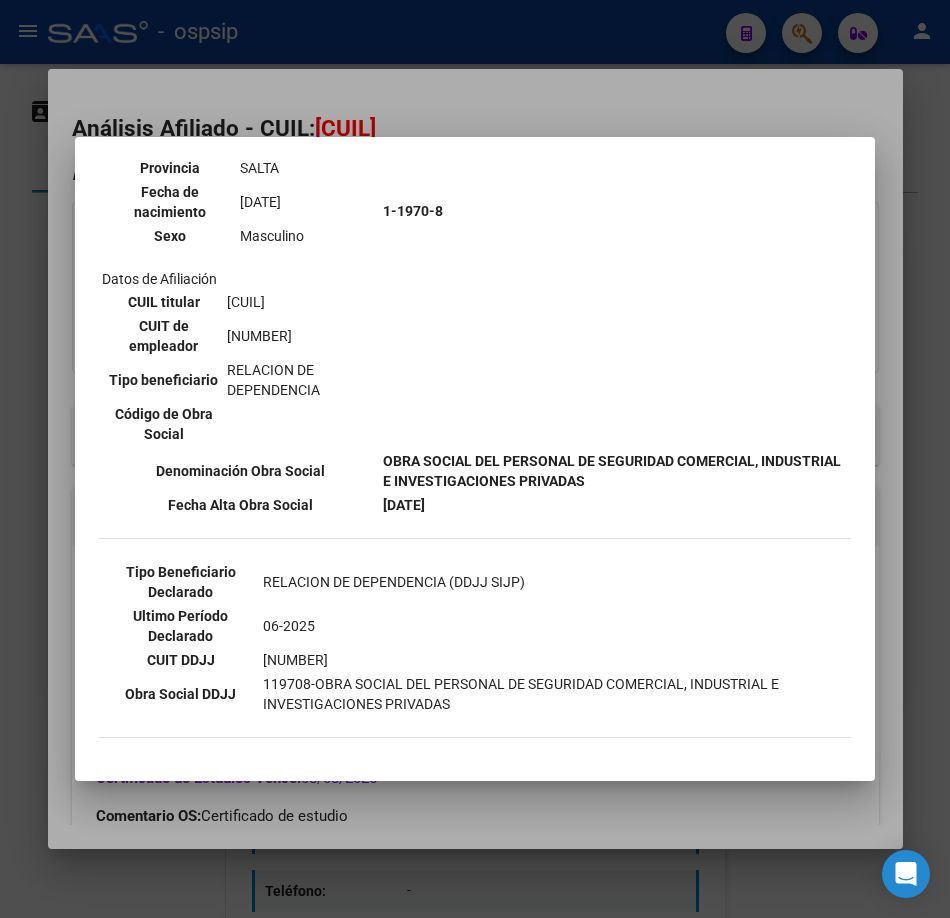 scroll, scrollTop: 700, scrollLeft: 0, axis: vertical 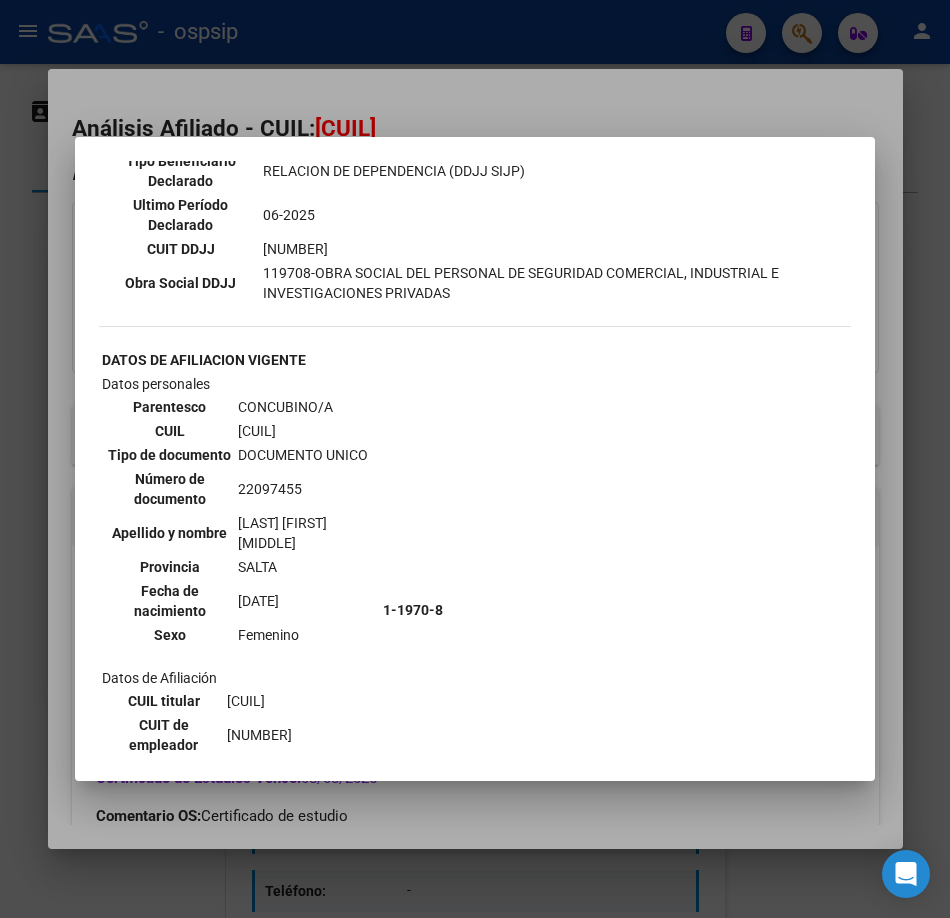click at bounding box center (475, 459) 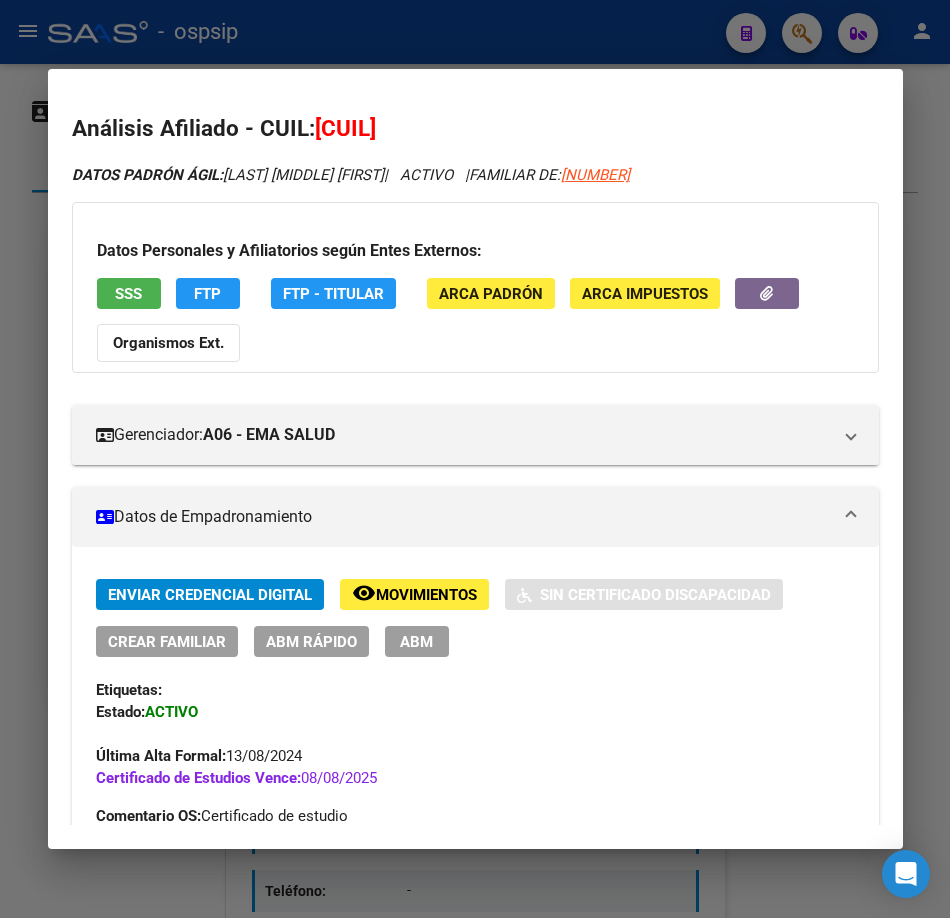 click at bounding box center (475, 459) 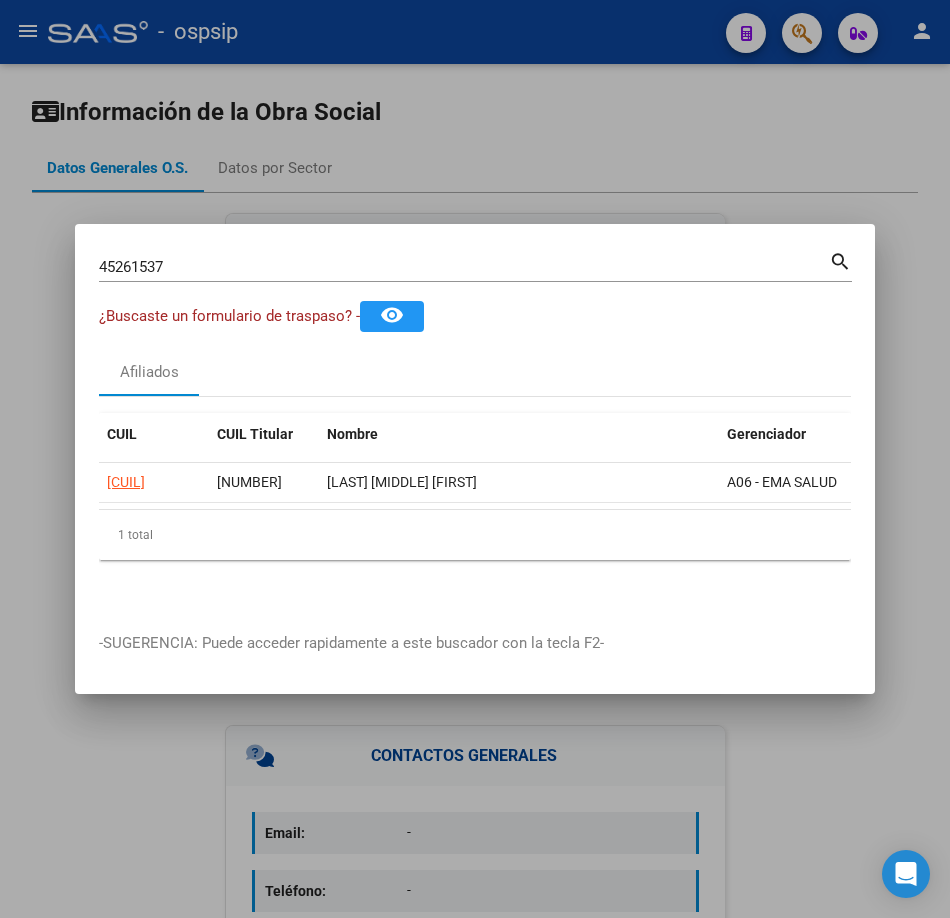 click on "45261537" at bounding box center [464, 267] 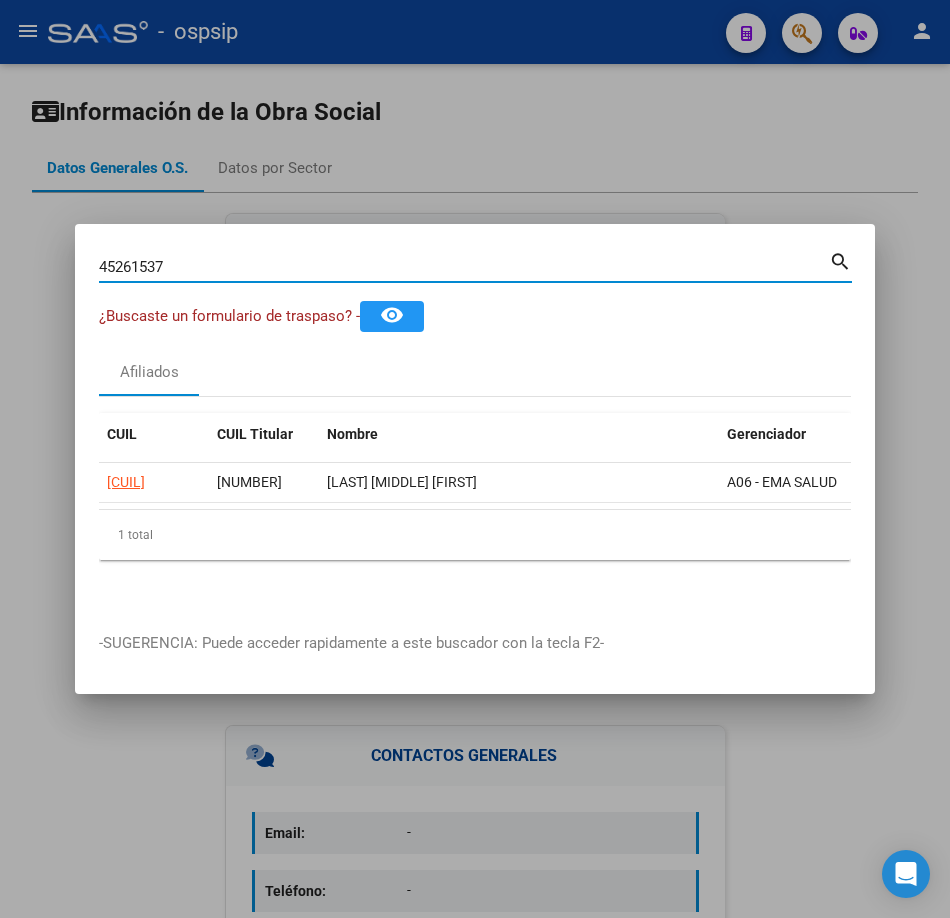 click on "45261537" at bounding box center [464, 267] 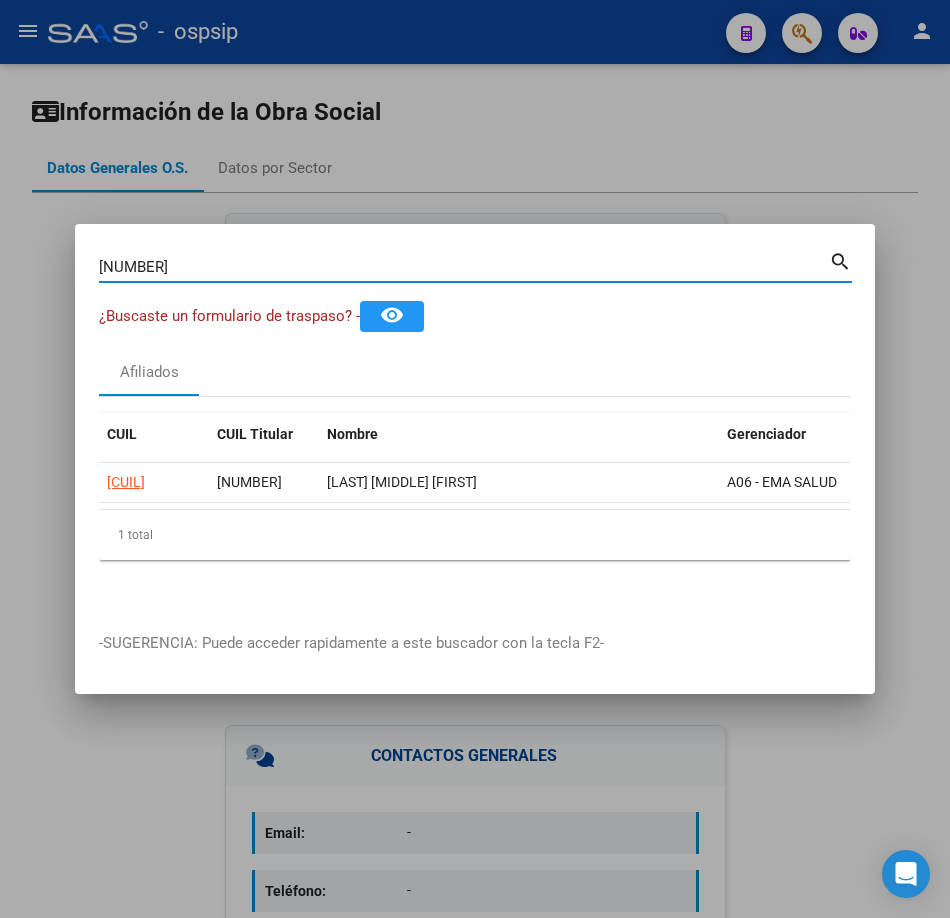 type on "57196721" 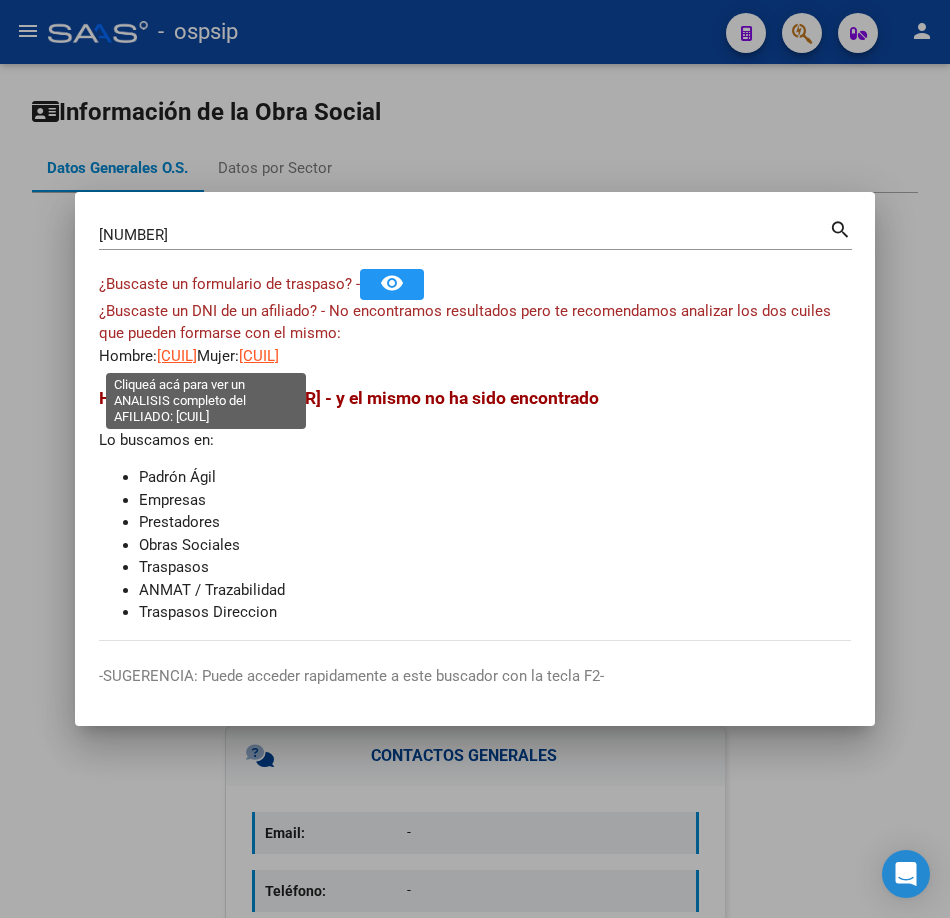 click on "23571967219" at bounding box center [177, 356] 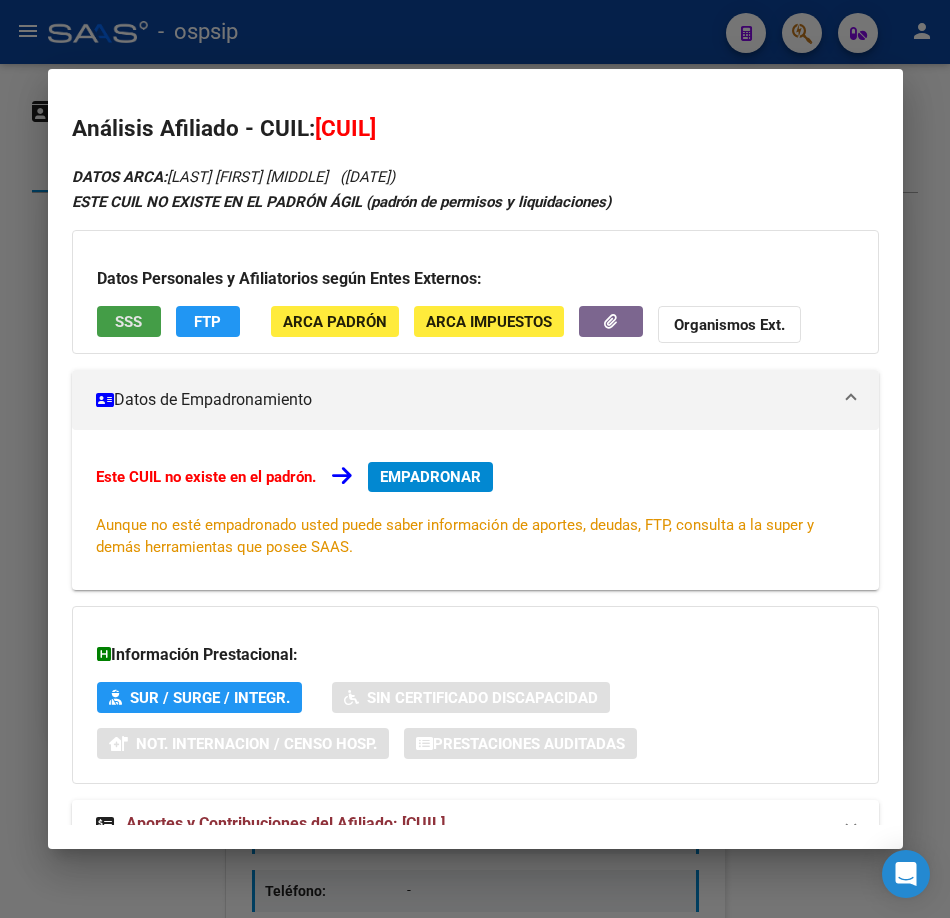 click on "SSS" at bounding box center (129, 321) 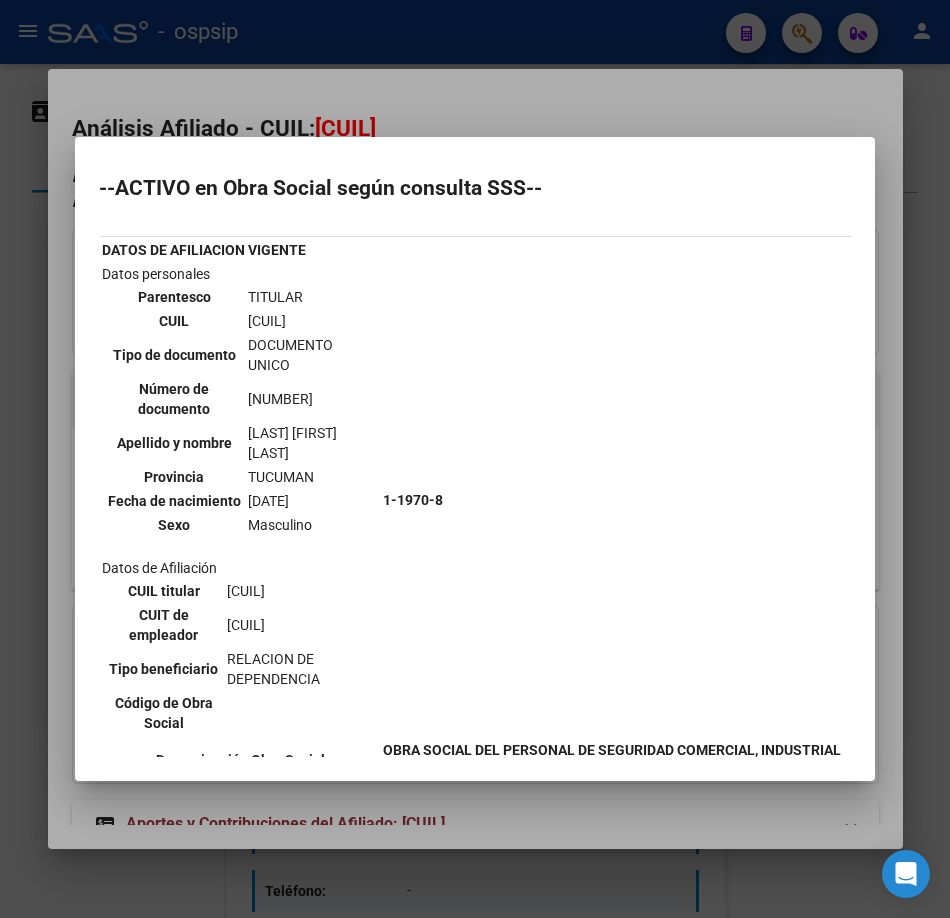 scroll, scrollTop: 500, scrollLeft: 0, axis: vertical 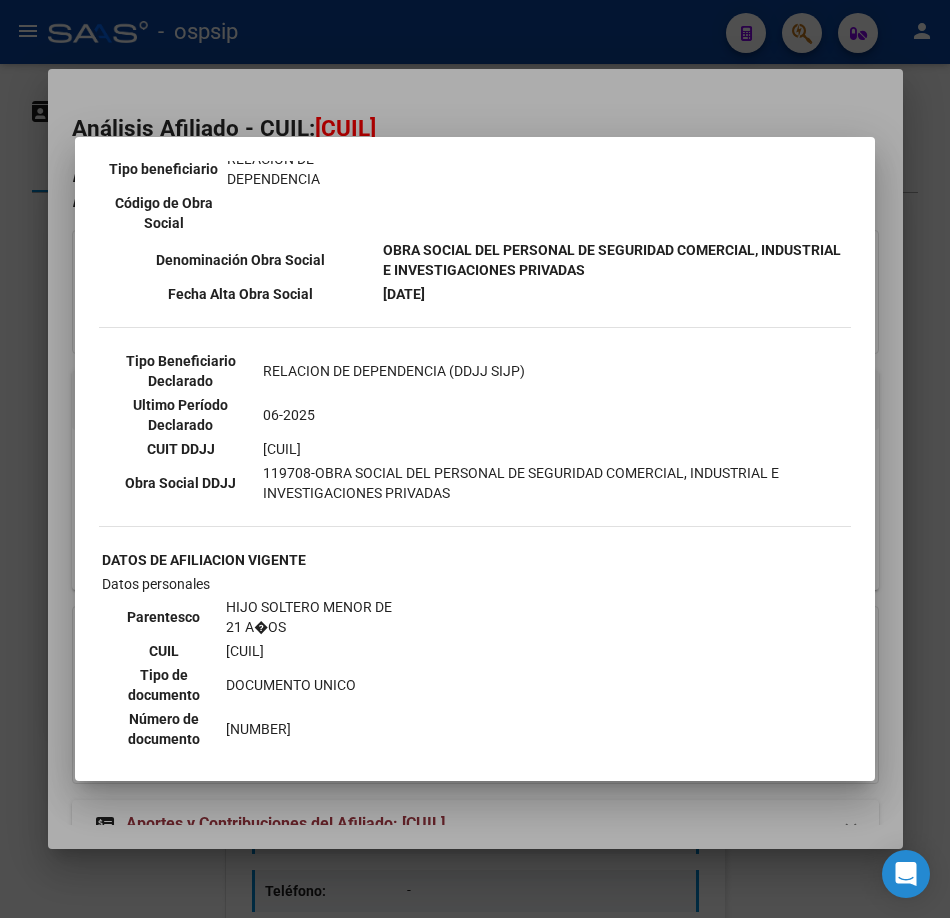 click at bounding box center [475, 459] 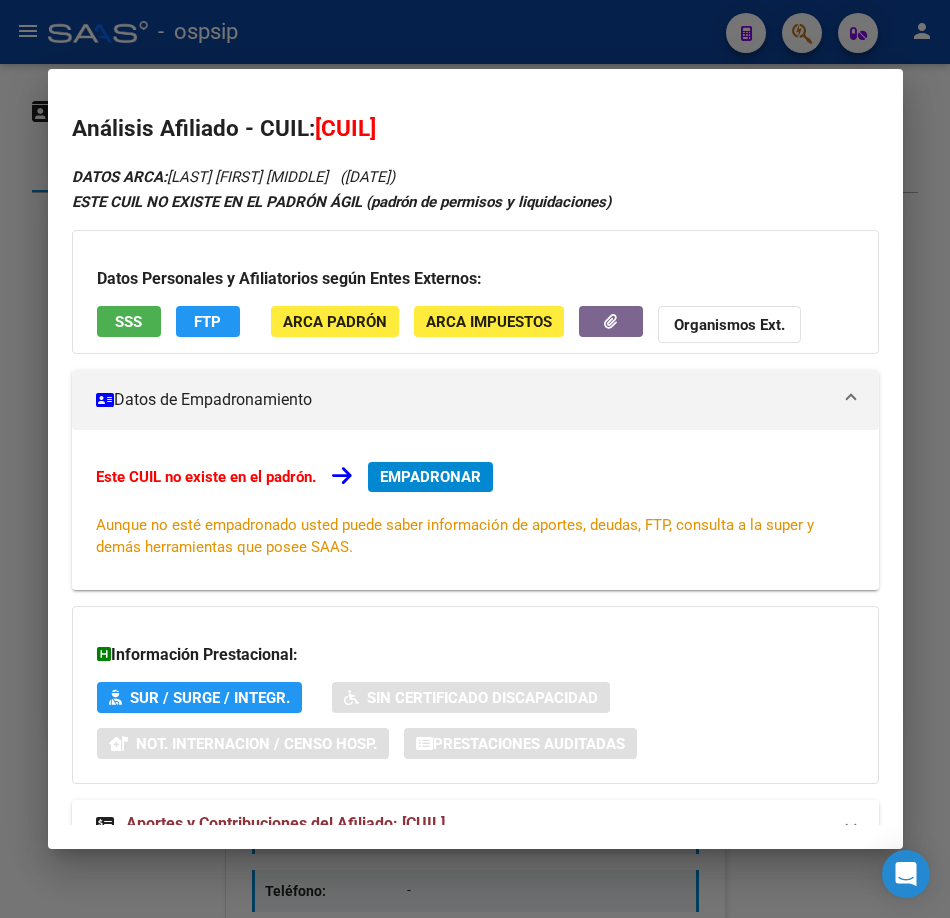click at bounding box center [475, 459] 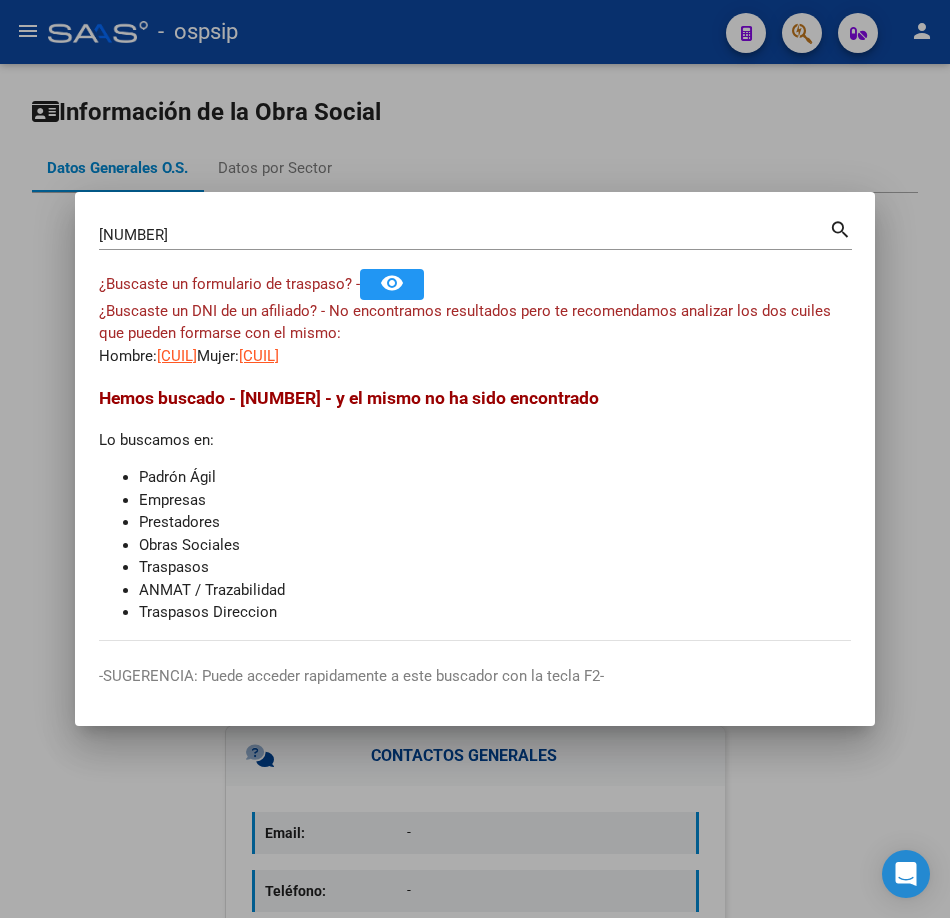 click on "57196721" at bounding box center (464, 235) 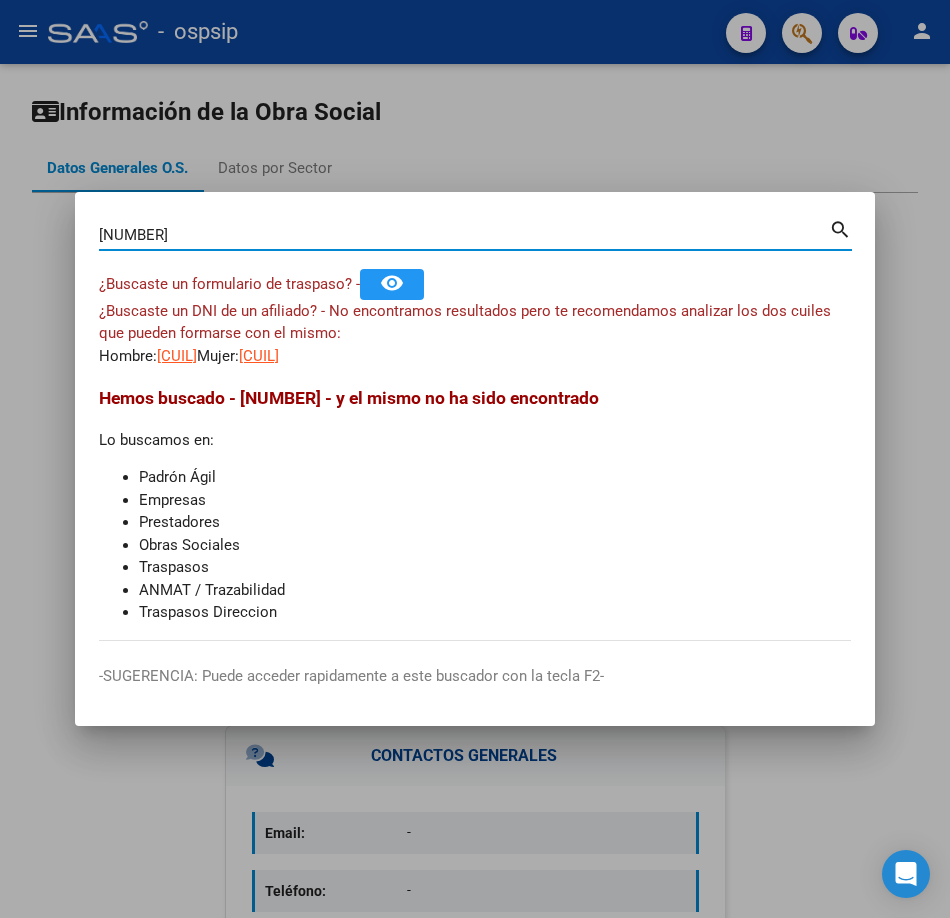 type on "37657193" 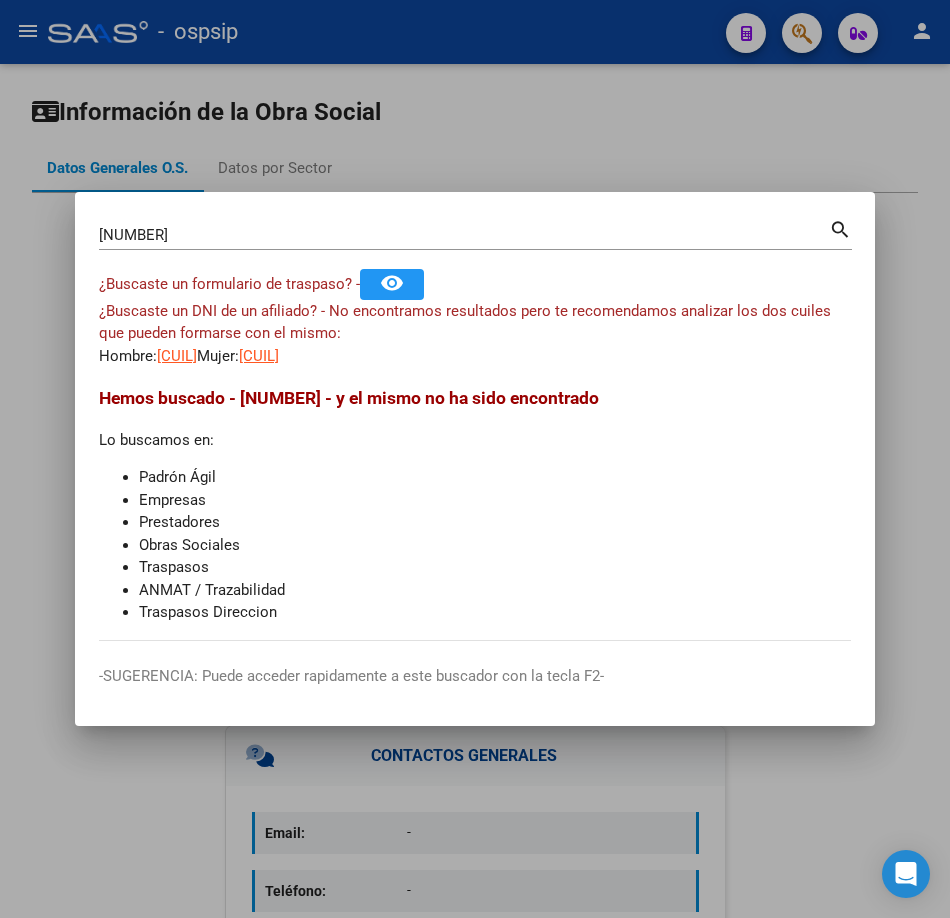 click on "¿Buscaste un DNI de un afiliado? - No encontramos resultados pero te recomendamos analizar los dos cuiles que pueden formarse con el mismo:  Hombre:  23376571939     Mujer:  27376571934" at bounding box center (475, 334) 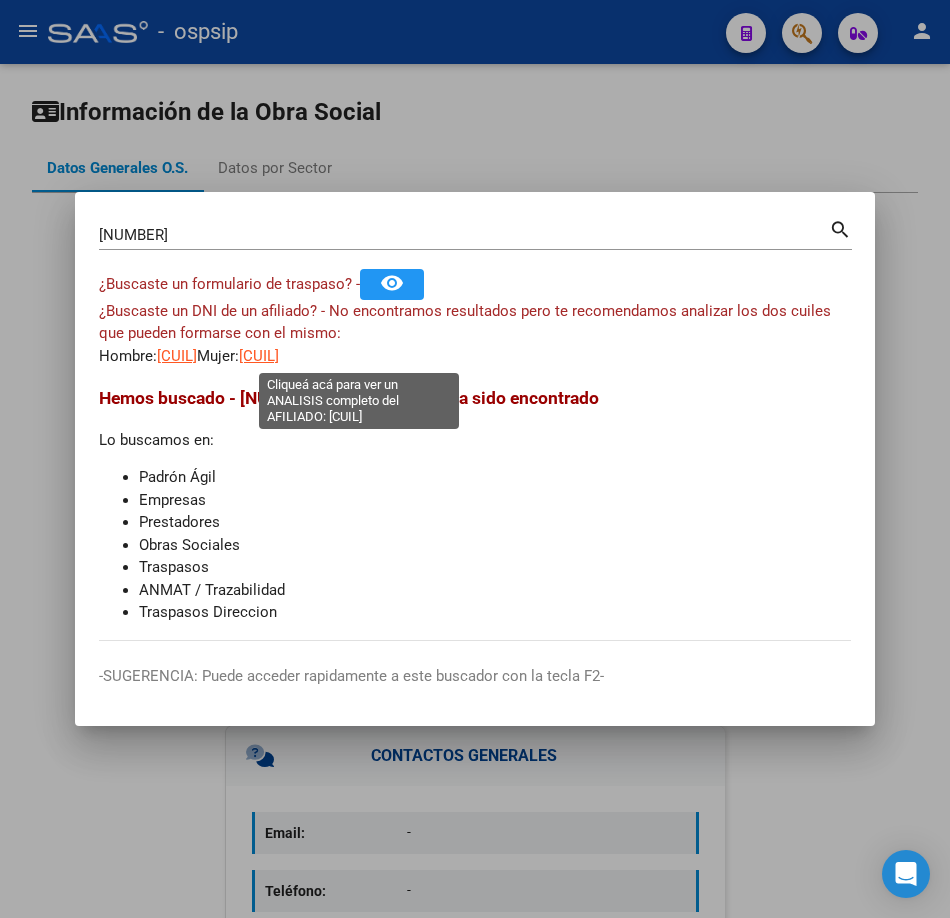 click on "27376571934" at bounding box center [259, 356] 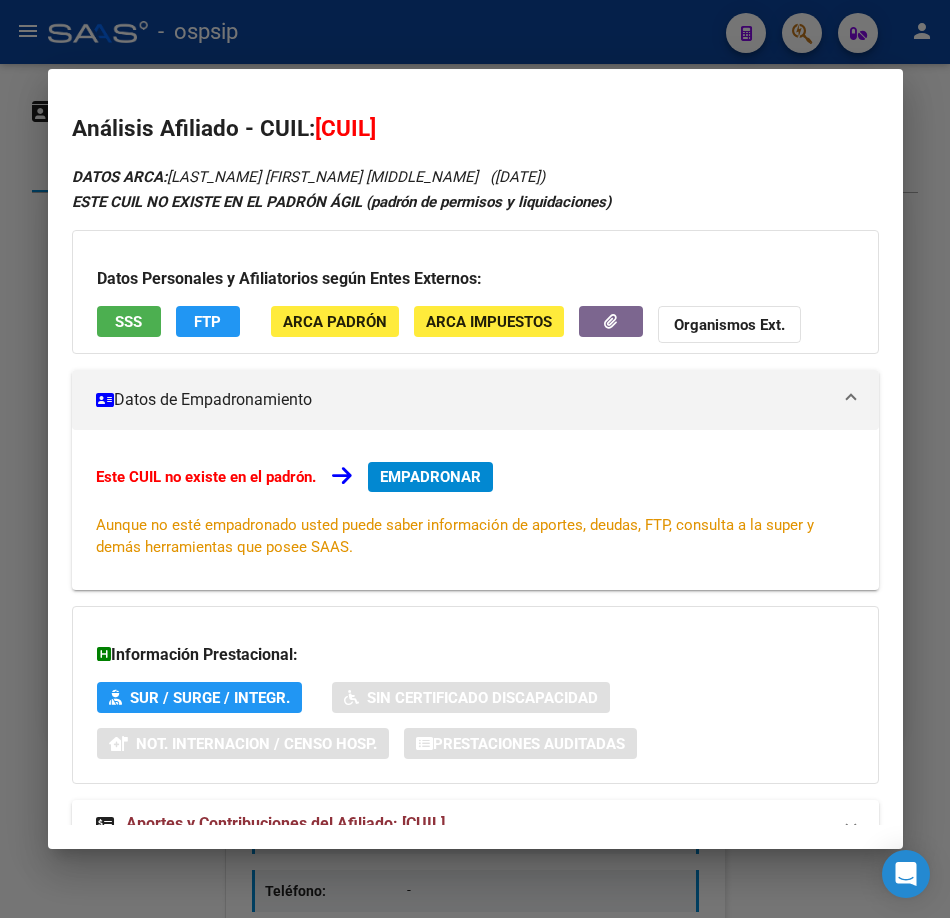 click on "SSS" at bounding box center [128, 322] 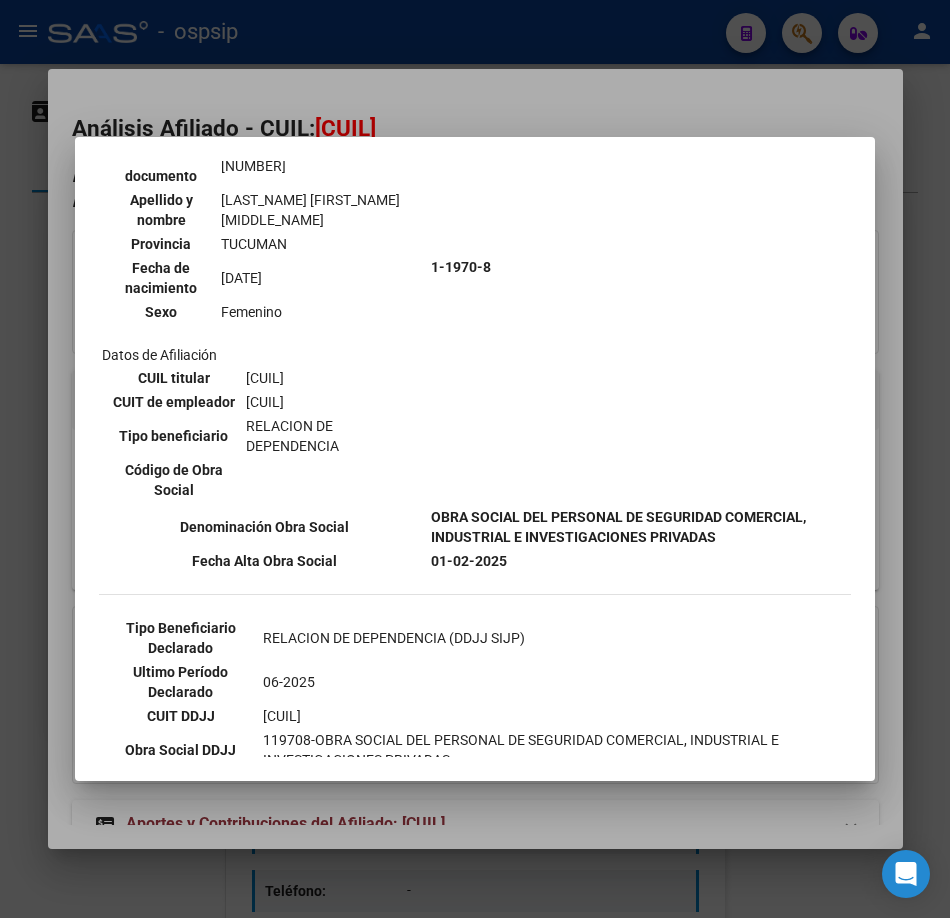 scroll, scrollTop: 400, scrollLeft: 0, axis: vertical 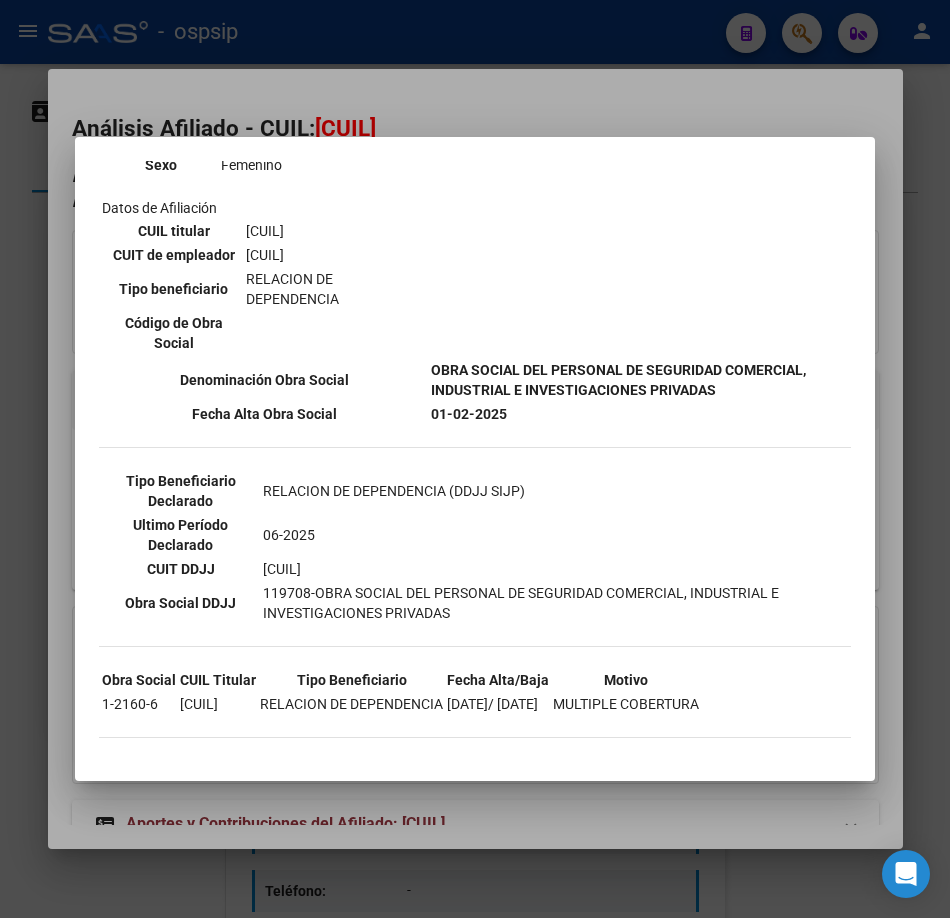 click at bounding box center (475, 459) 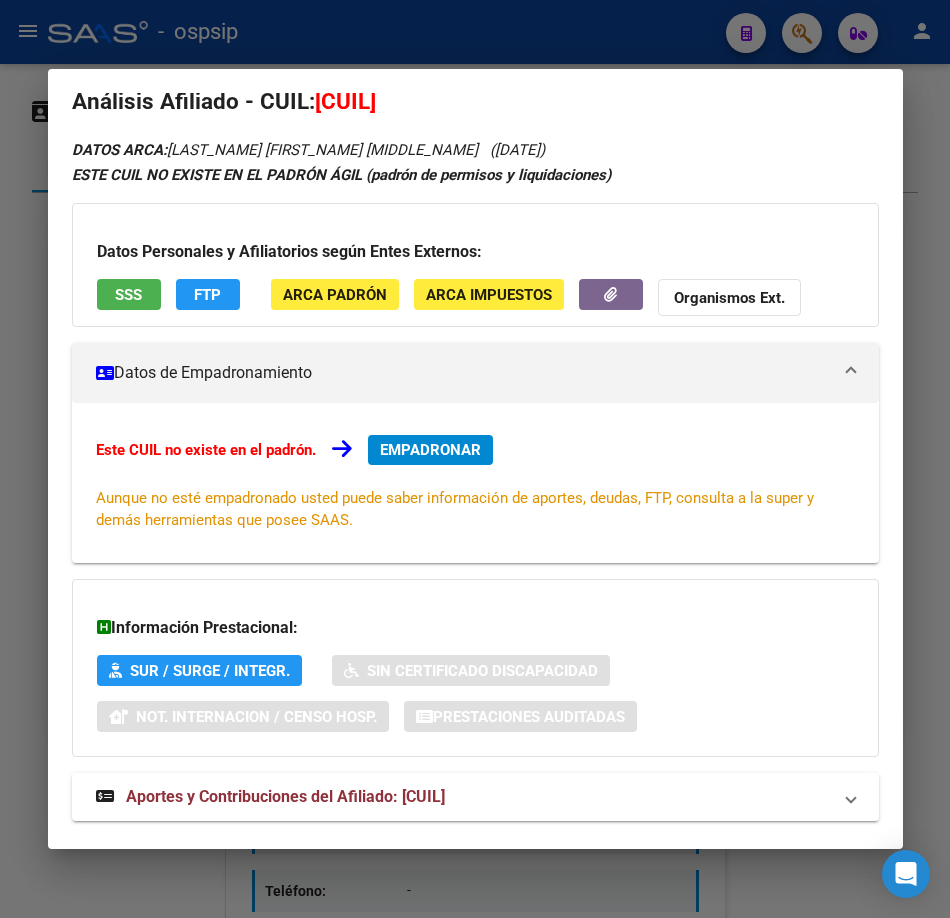 scroll, scrollTop: 68, scrollLeft: 0, axis: vertical 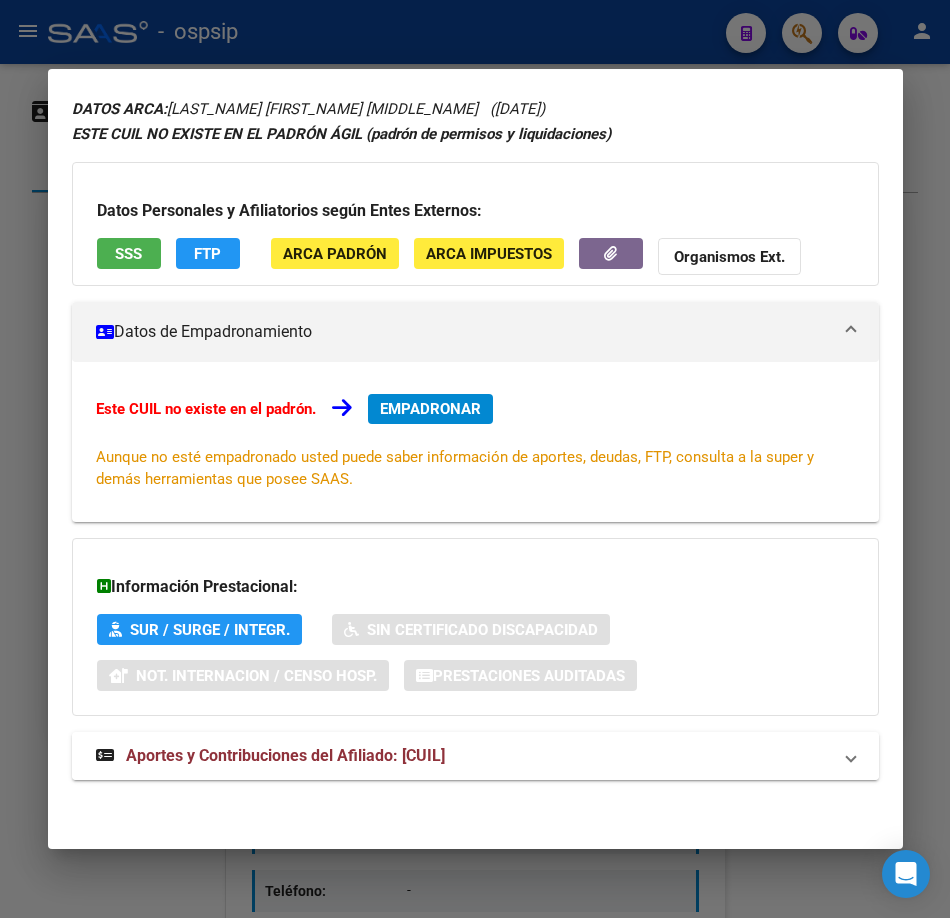 click on "Aportes y Contribuciones del Afiliado: 27376571934" at bounding box center (285, 755) 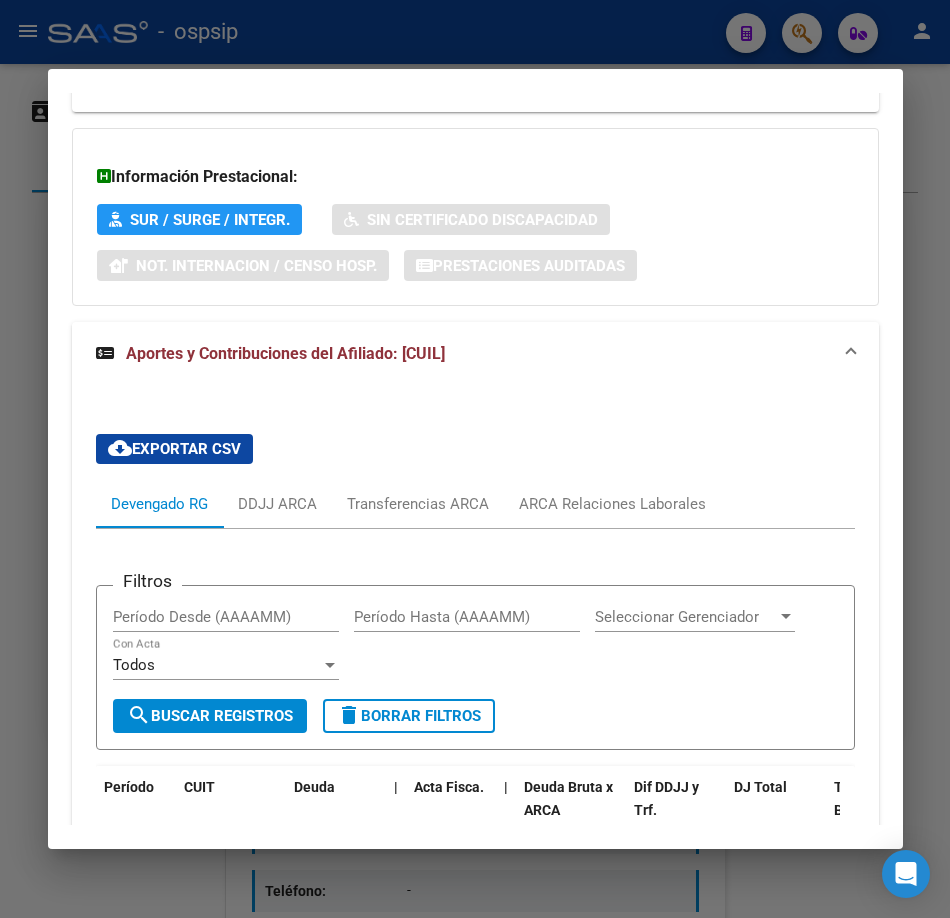 scroll, scrollTop: 768, scrollLeft: 0, axis: vertical 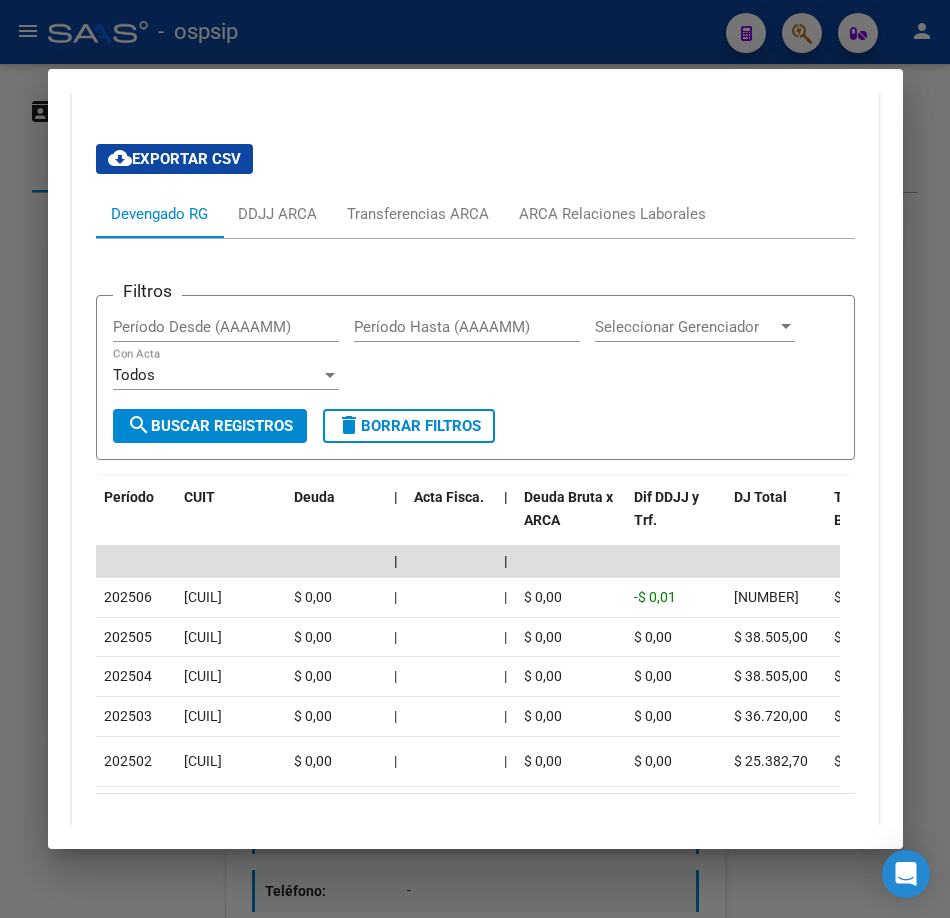 click at bounding box center (475, 459) 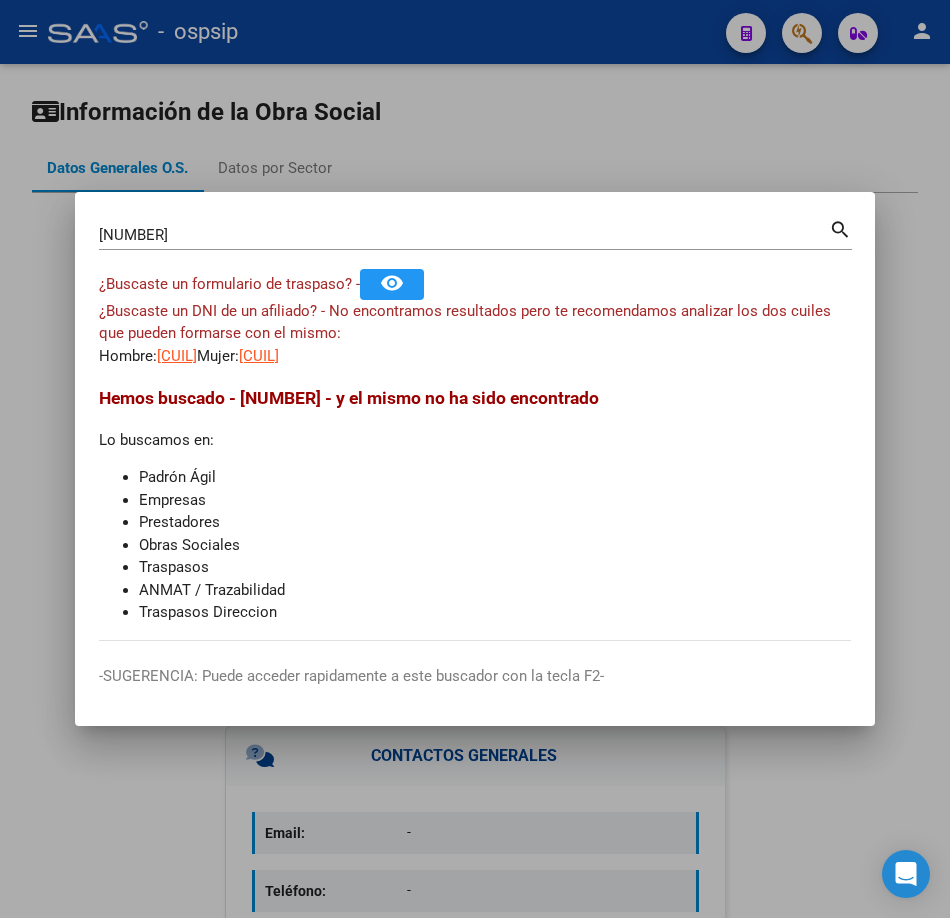 click on "37657193" at bounding box center (464, 235) 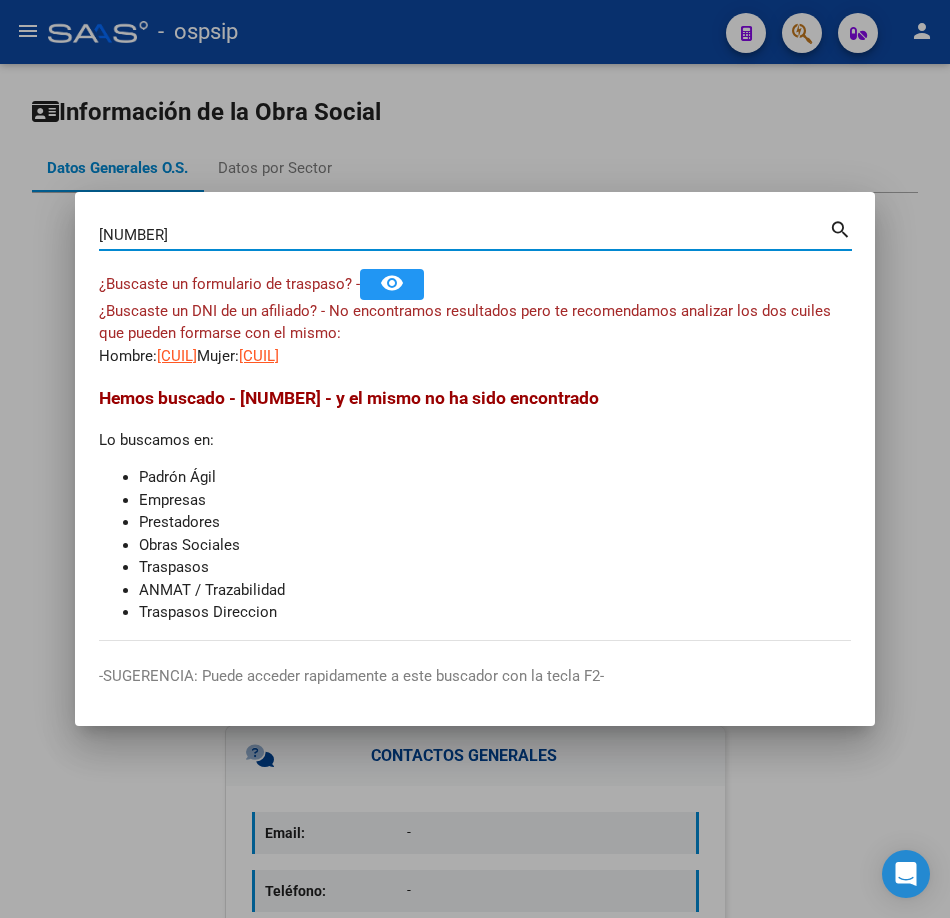 type on "39141945" 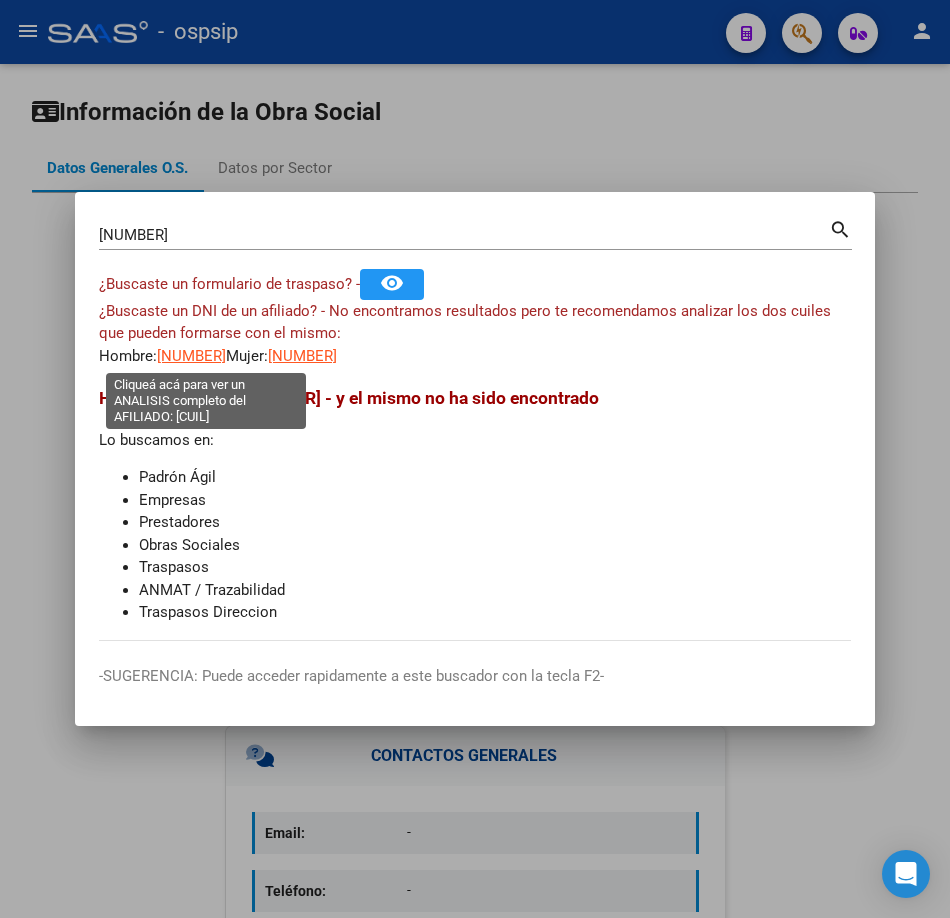 click on "20391419451" at bounding box center (191, 356) 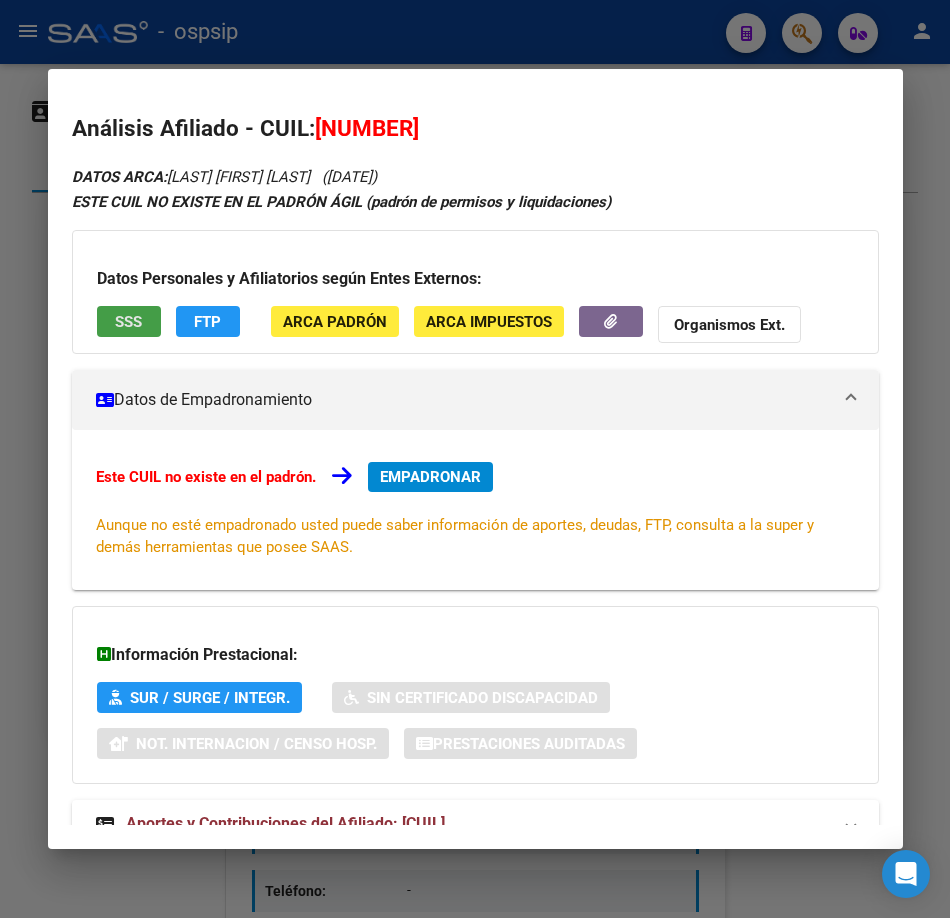 click on "SSS" at bounding box center [129, 321] 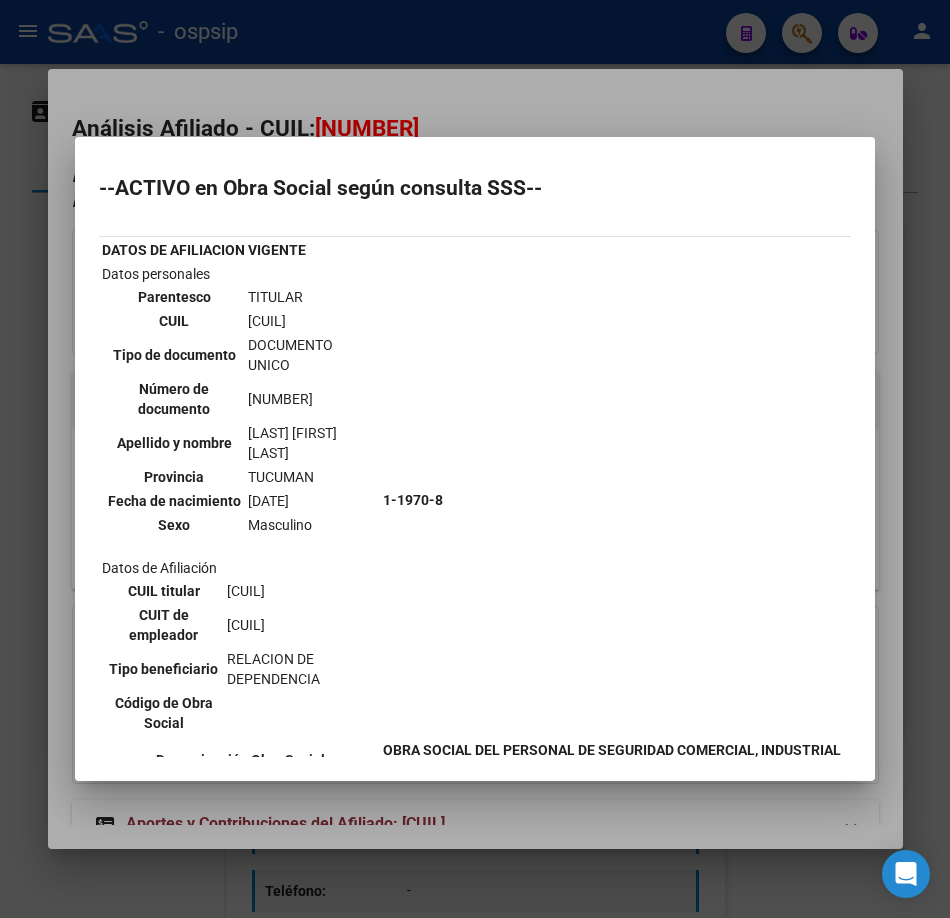 scroll, scrollTop: 300, scrollLeft: 0, axis: vertical 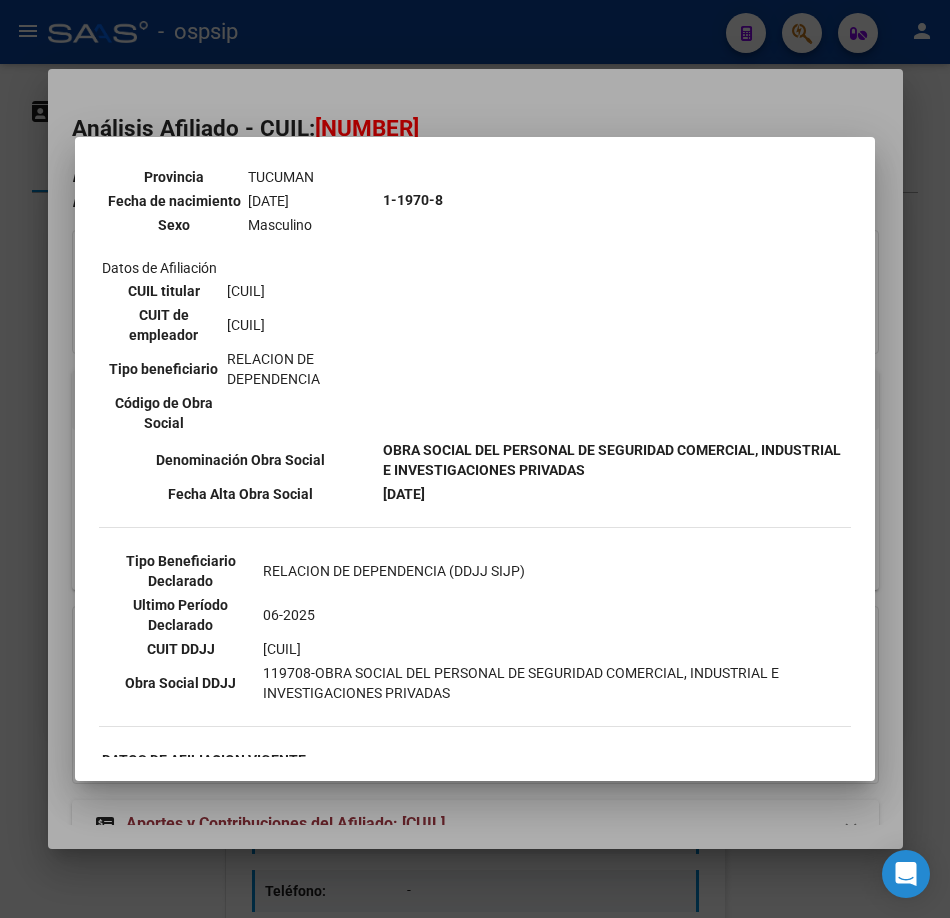 click at bounding box center [475, 459] 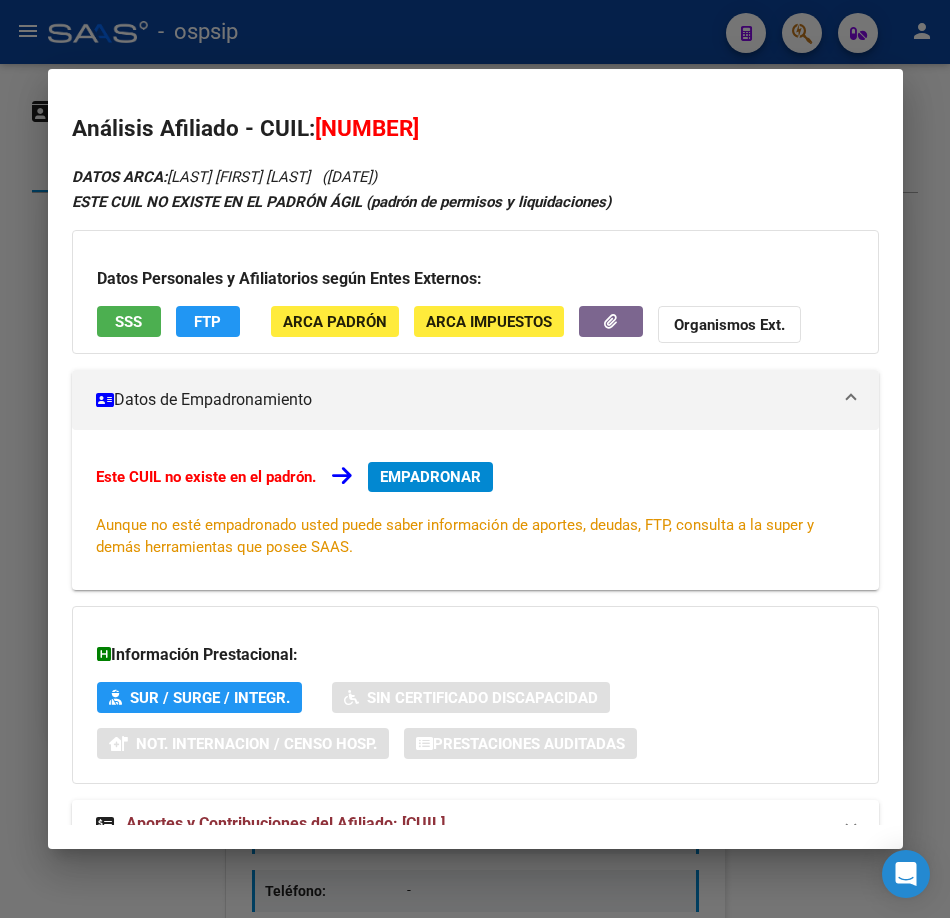click at bounding box center [475, 459] 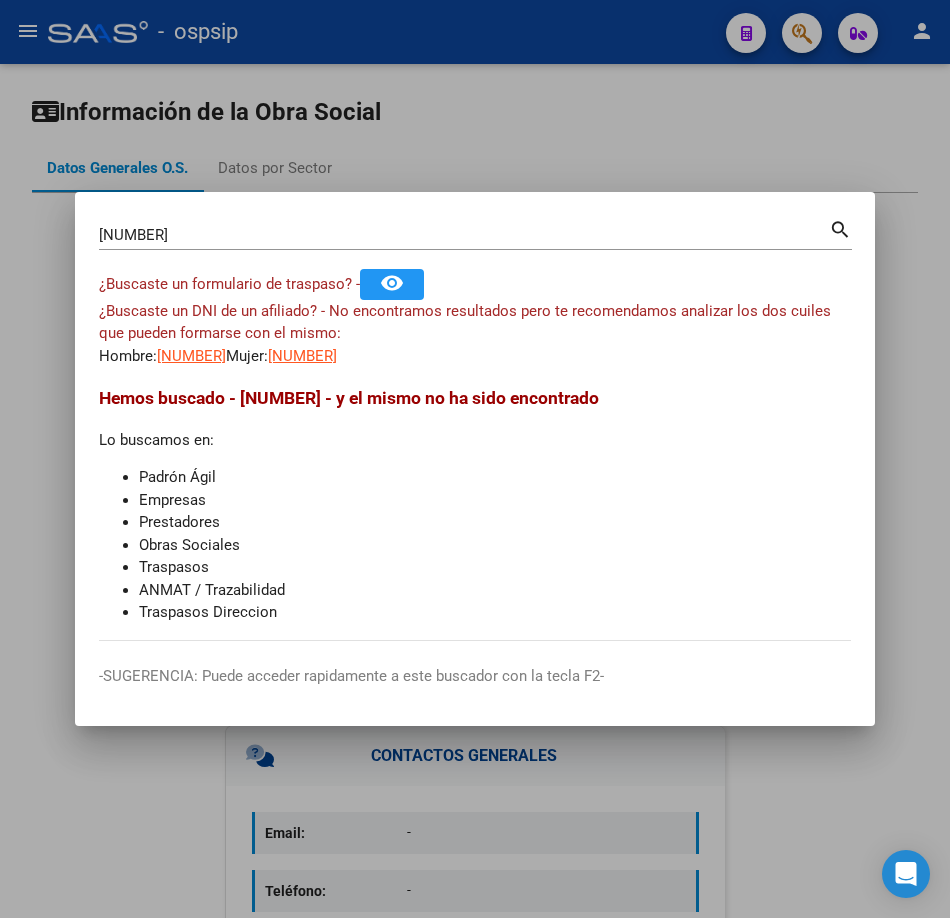 click on "39141945 Buscar (apellido, dni, cuil, nro traspaso, cuit, obra social)" at bounding box center (464, 235) 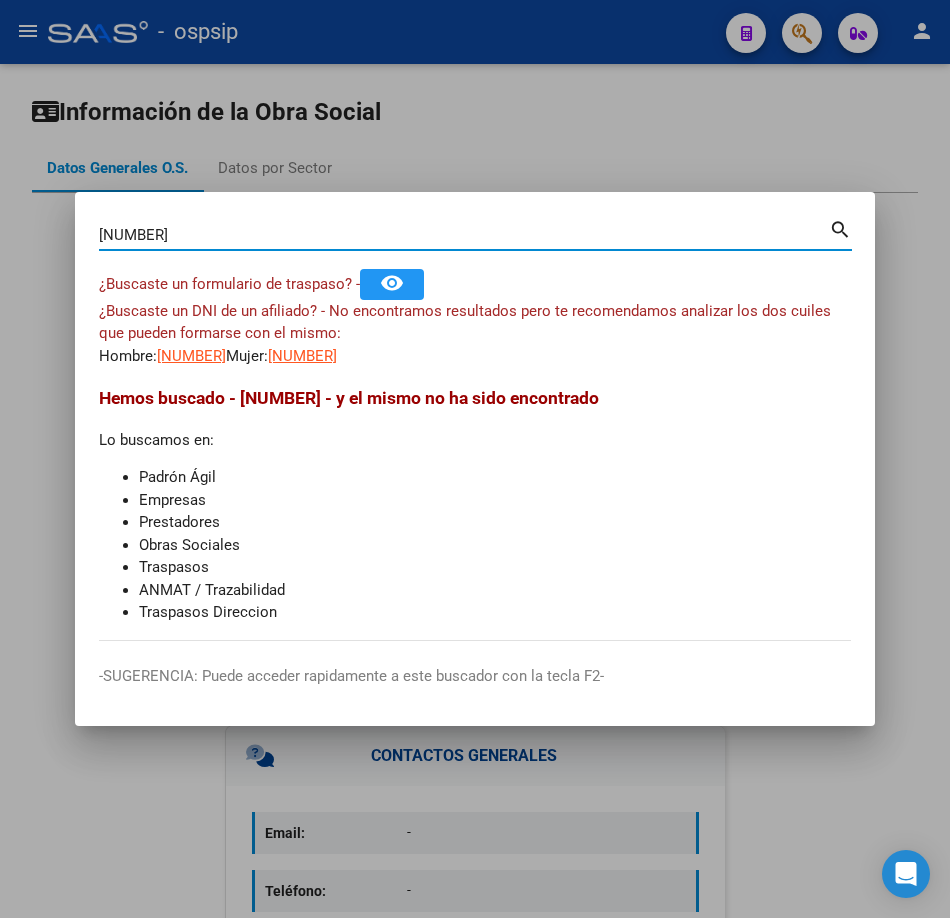 click on "39141945" at bounding box center (464, 235) 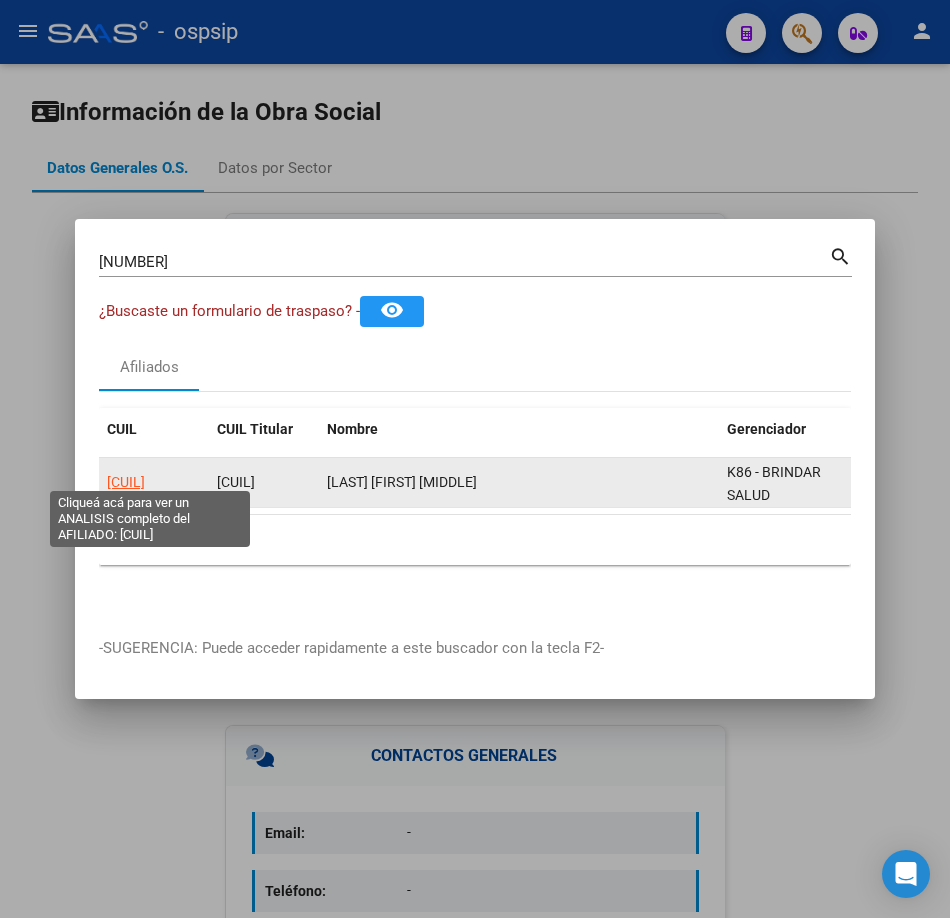 click on "20255793994" 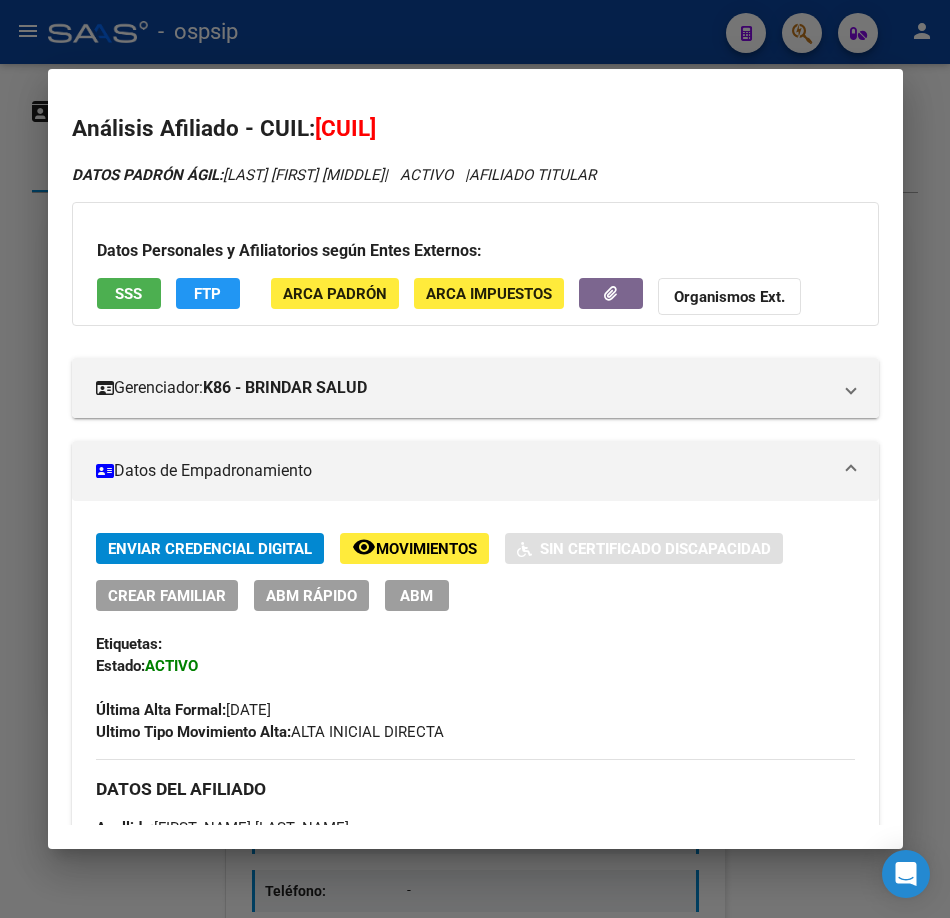click on "SSS" at bounding box center (128, 294) 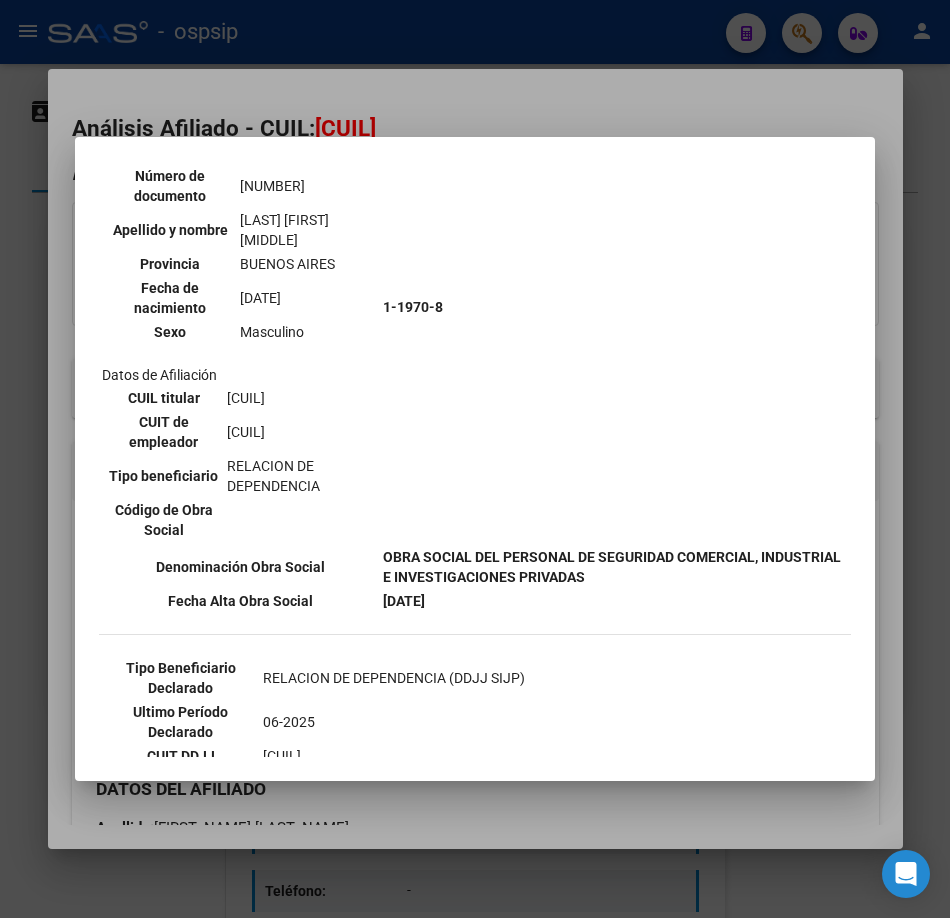 scroll, scrollTop: 300, scrollLeft: 0, axis: vertical 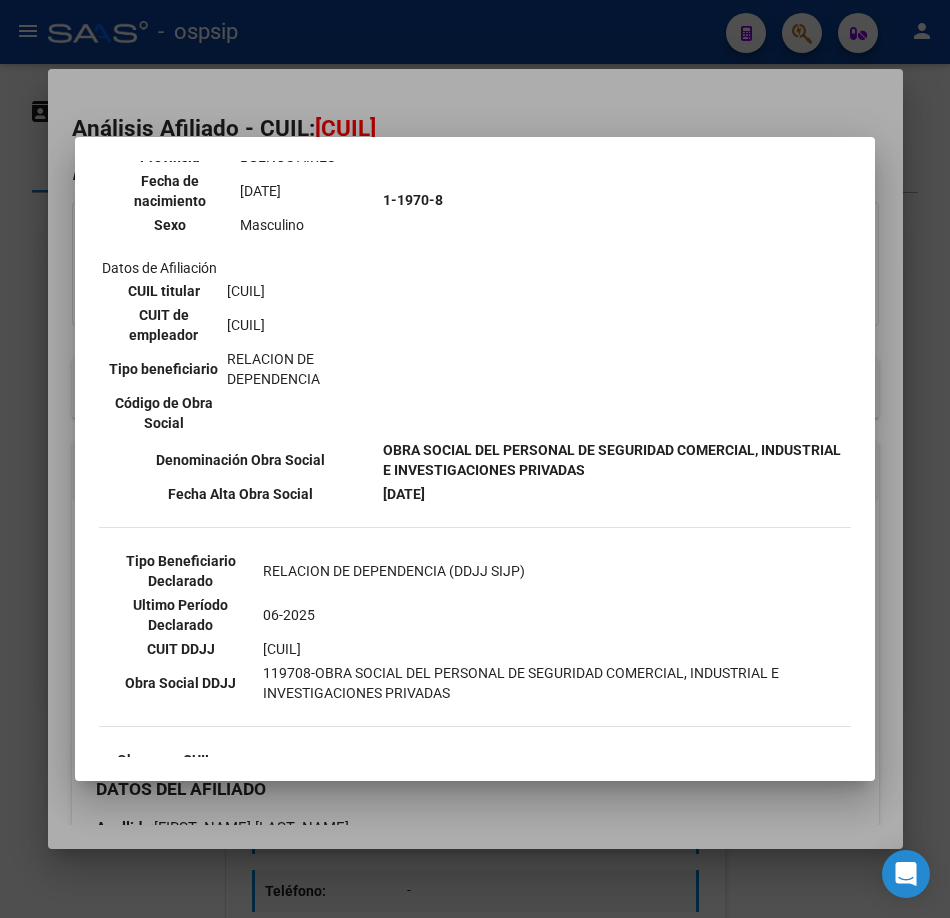 click at bounding box center [475, 459] 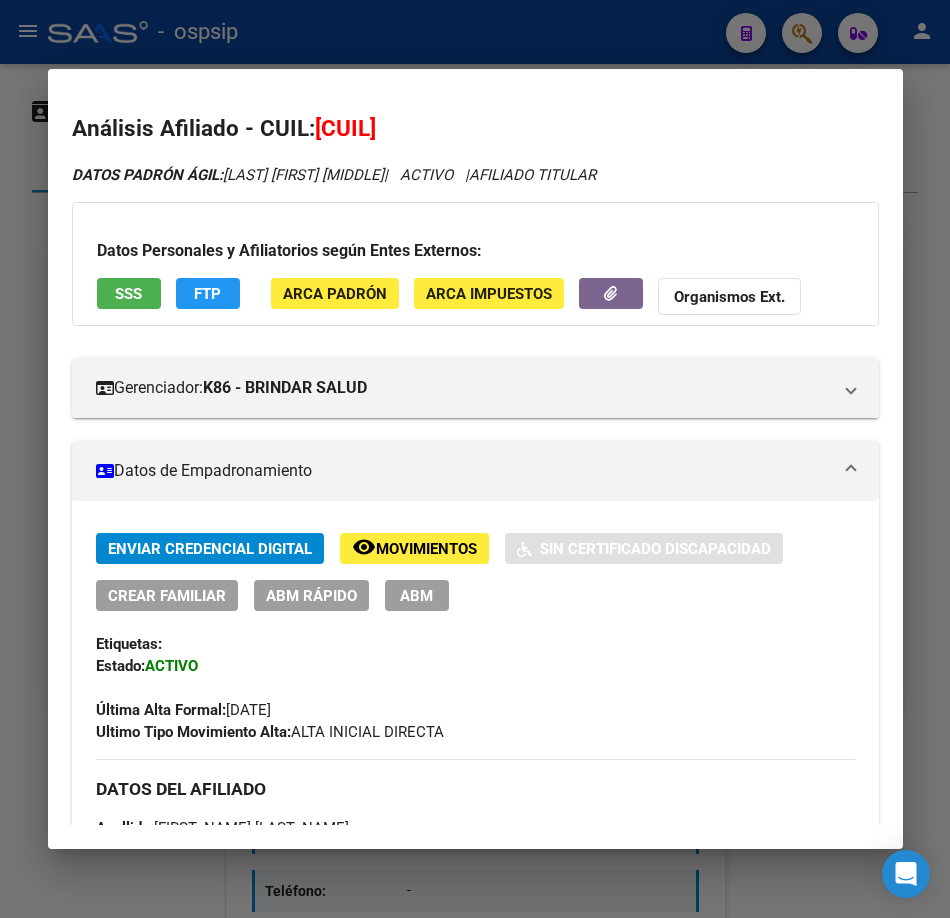 click at bounding box center [475, 459] 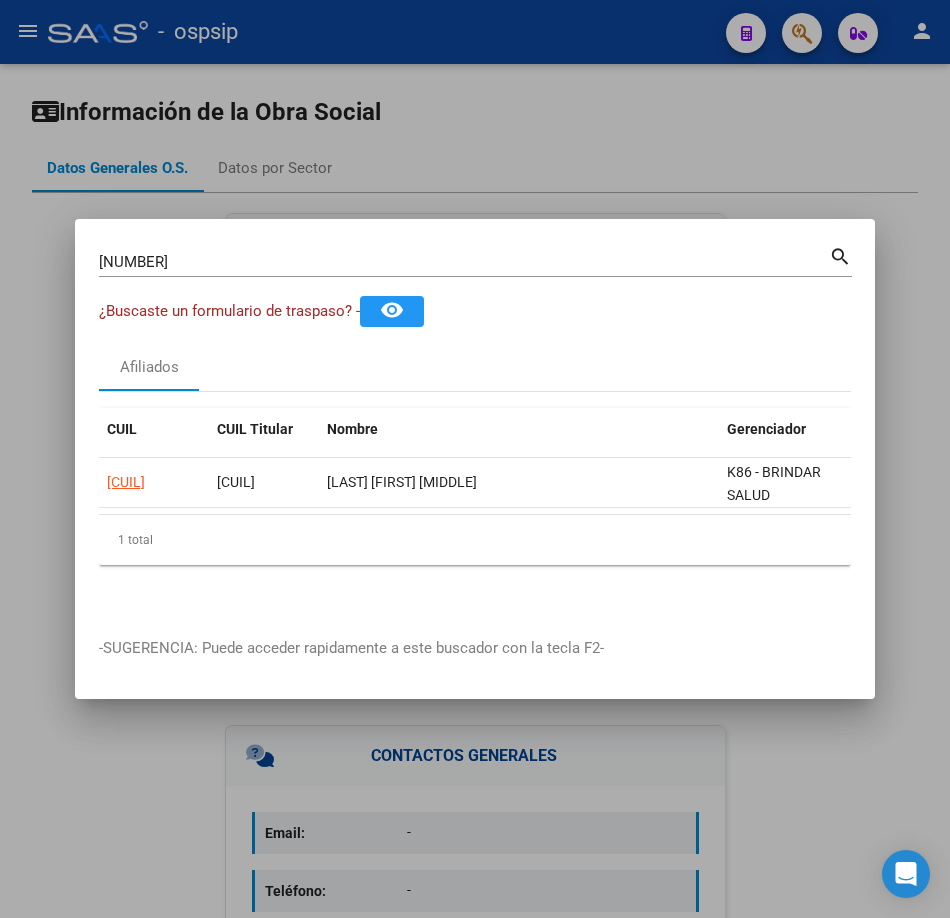 click on "25579399 Buscar (apellido, dni, cuil, nro traspaso, cuit, obra social) search ¿Buscaste un formulario de traspaso? -   remove_red_eye Afiliados CUIL CUIL Titular Nombre Gerenciador Activo 20255793994 20255793994  LASERNA JORGE DAMIAN  K86 - BRINDAR SALUD  1 total   1  -SUGERENCIA: Puede acceder rapidamente a este buscador con la tecla F2-" at bounding box center (475, 459) 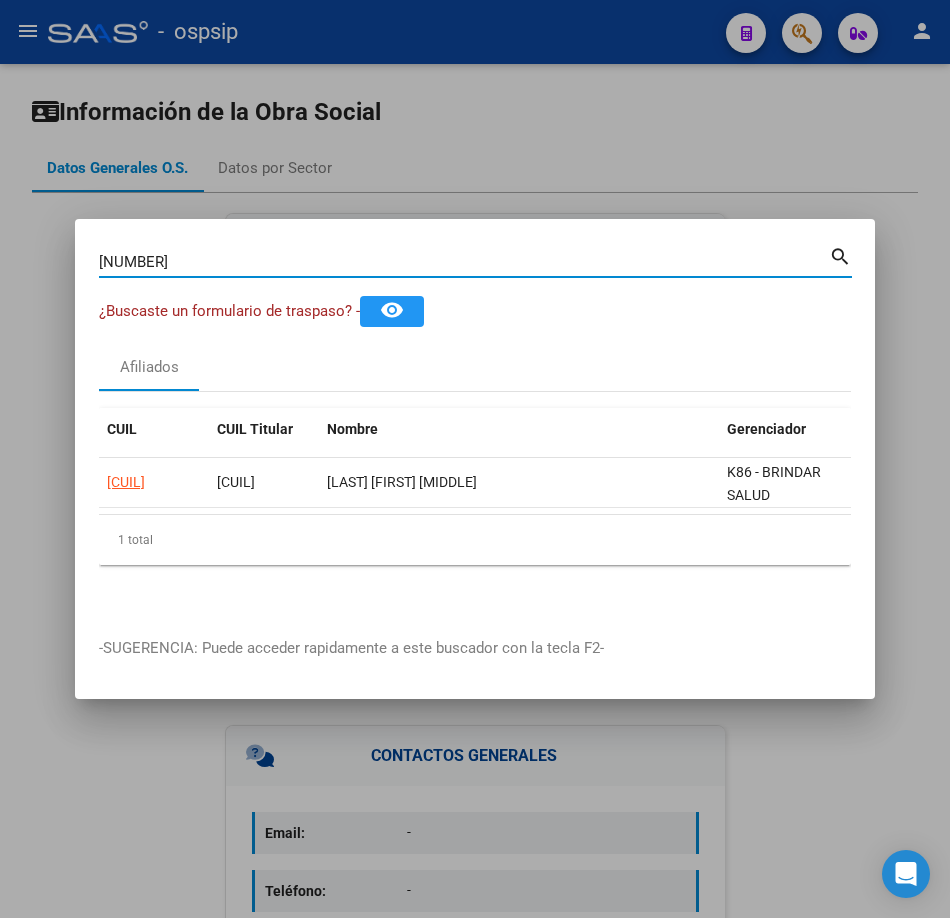 click on "25579399" at bounding box center (464, 262) 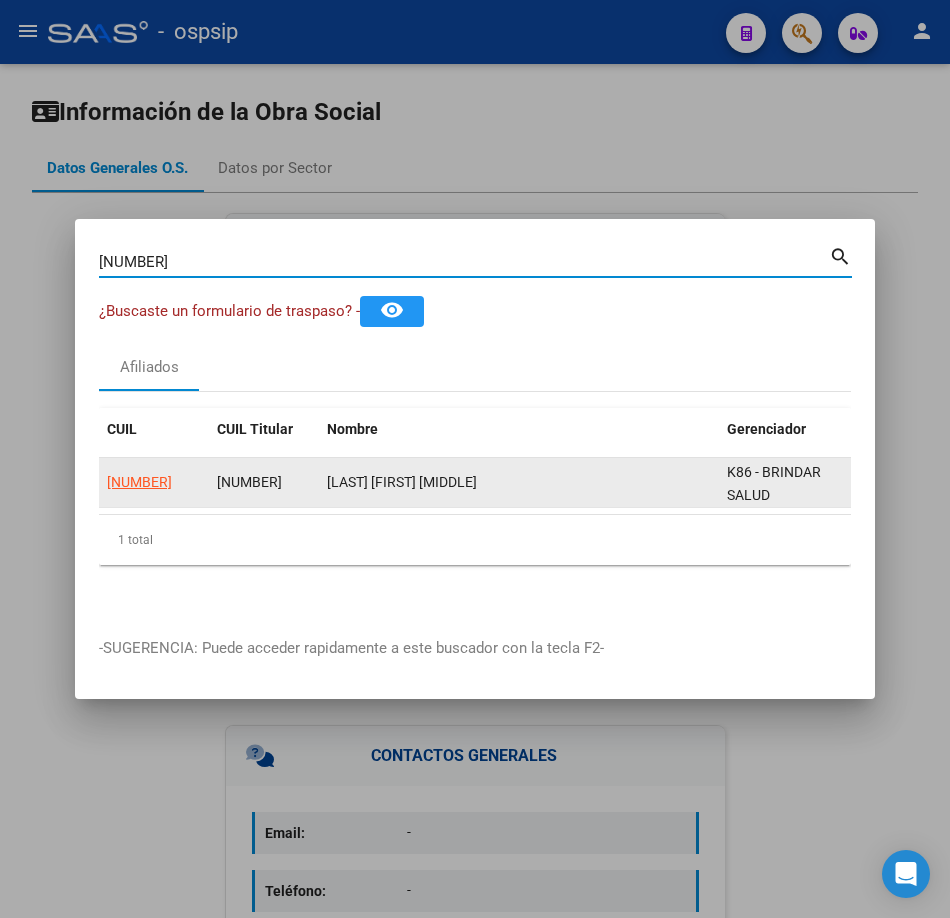 click on "20395516729" 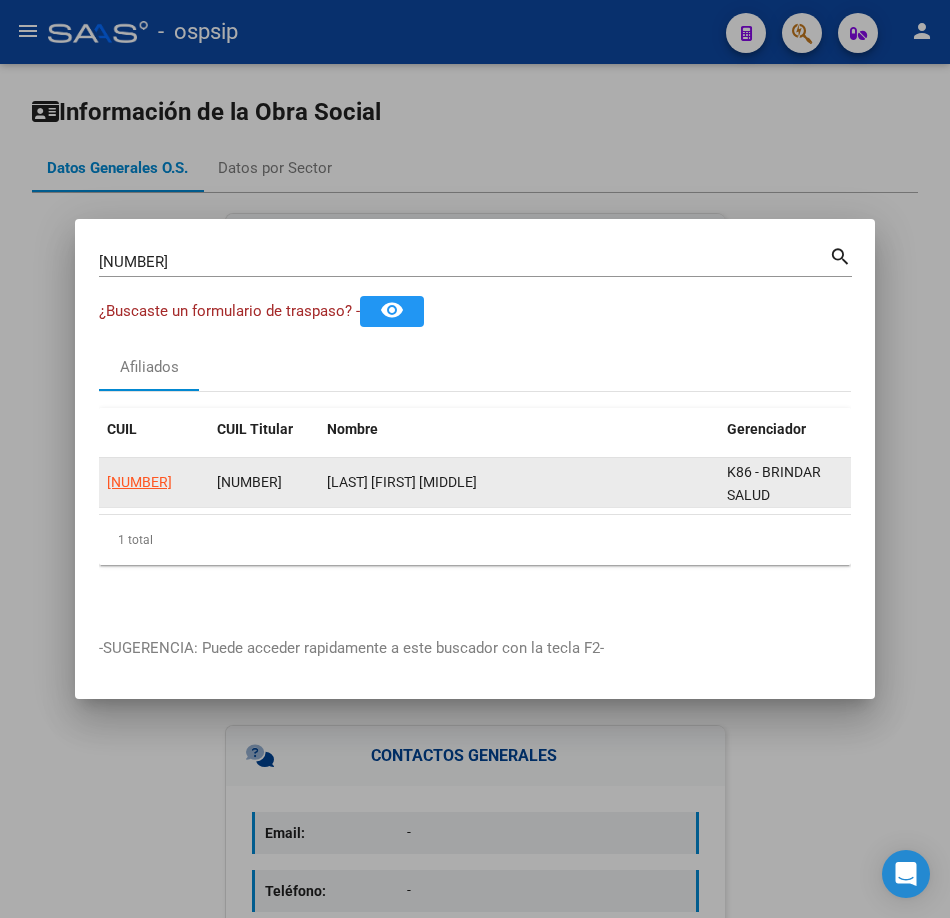 click on "20395516729" 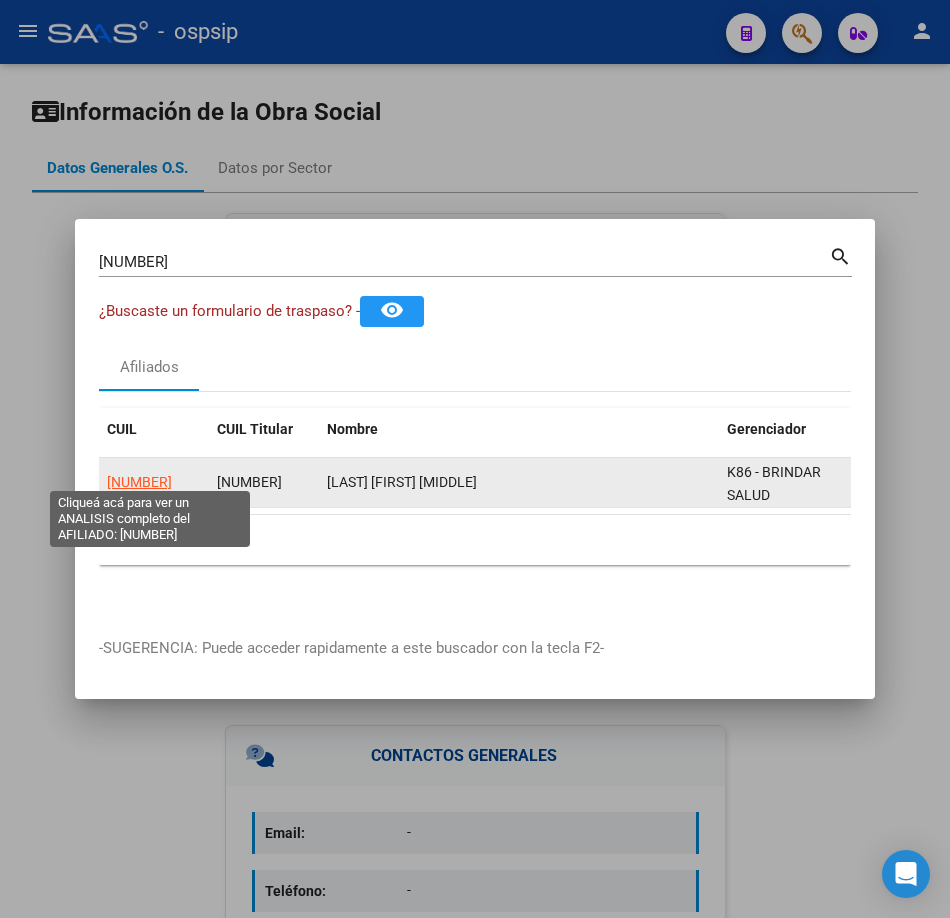 click on "20395516729" 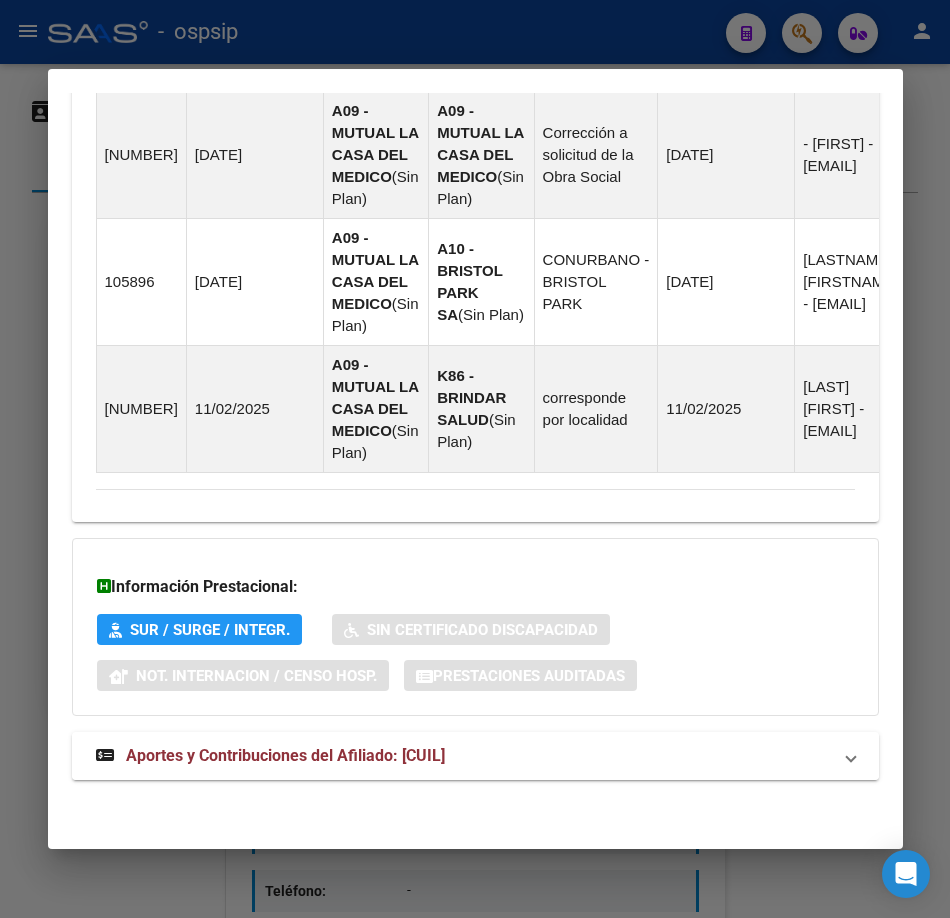 click on "Aportes y Contribuciones del Afiliado: 20395516729" at bounding box center [285, 755] 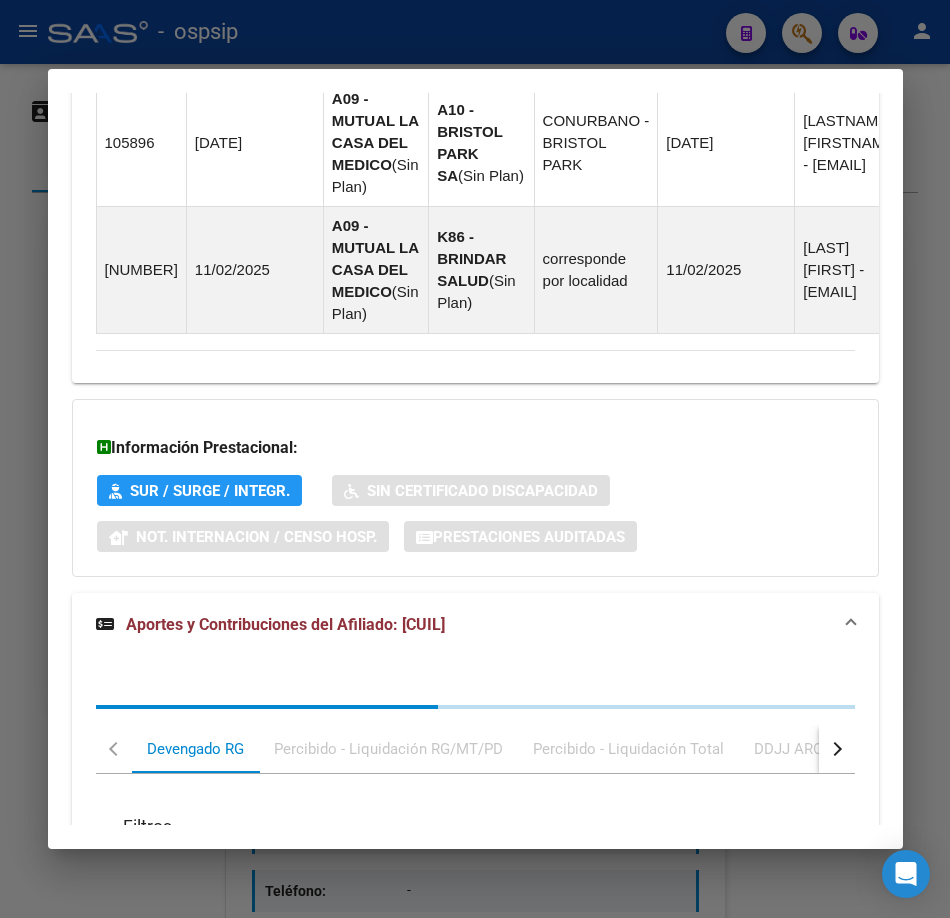 scroll, scrollTop: 2348, scrollLeft: 0, axis: vertical 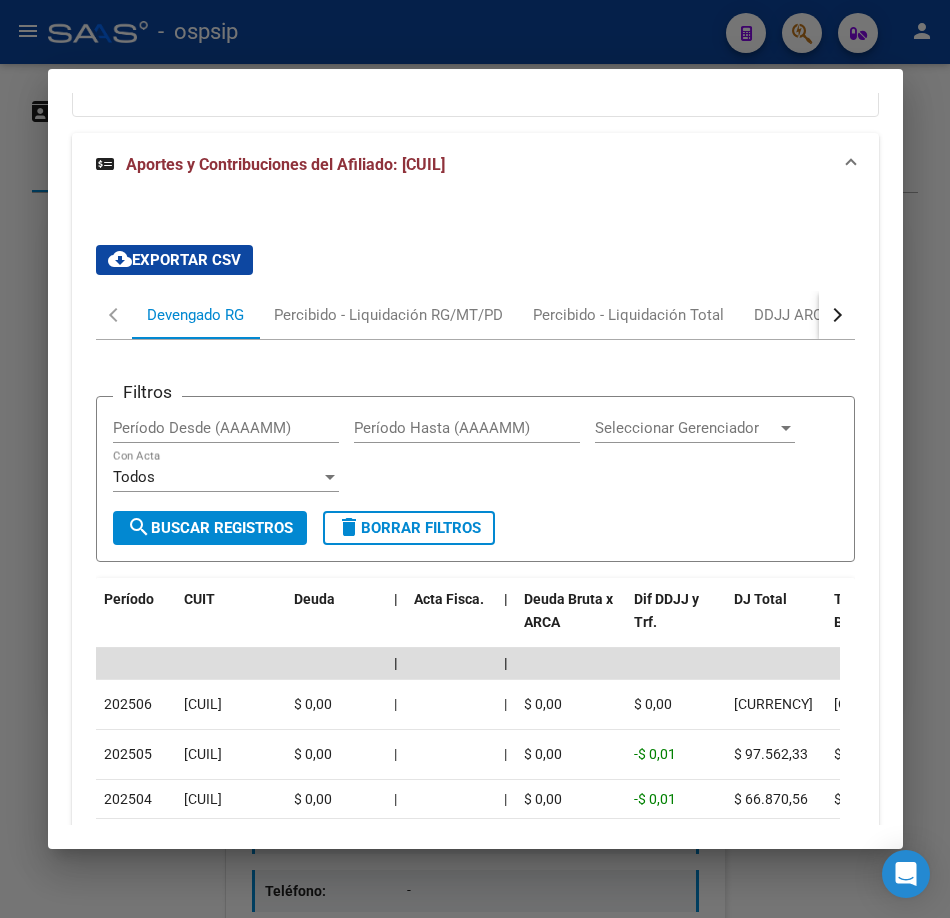 click at bounding box center [475, 459] 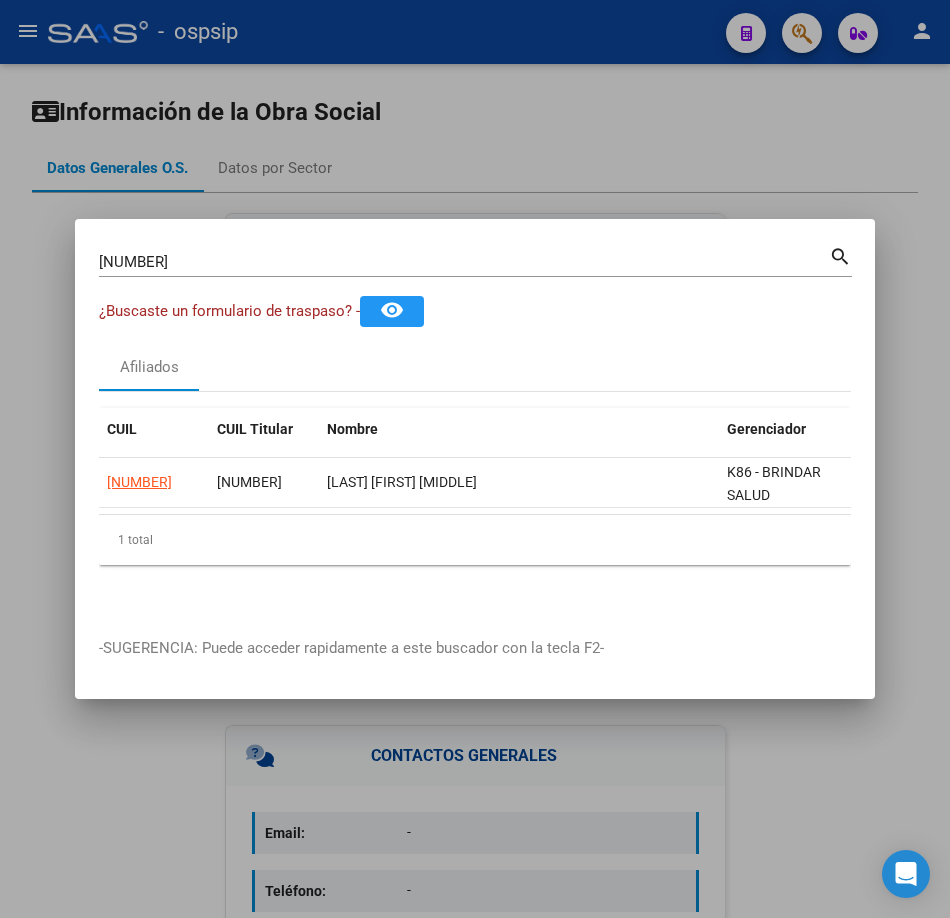 click on "39551672 Buscar (apellido, dni, cuil, nro traspaso, cuit, obra social) search" at bounding box center (475, 269) 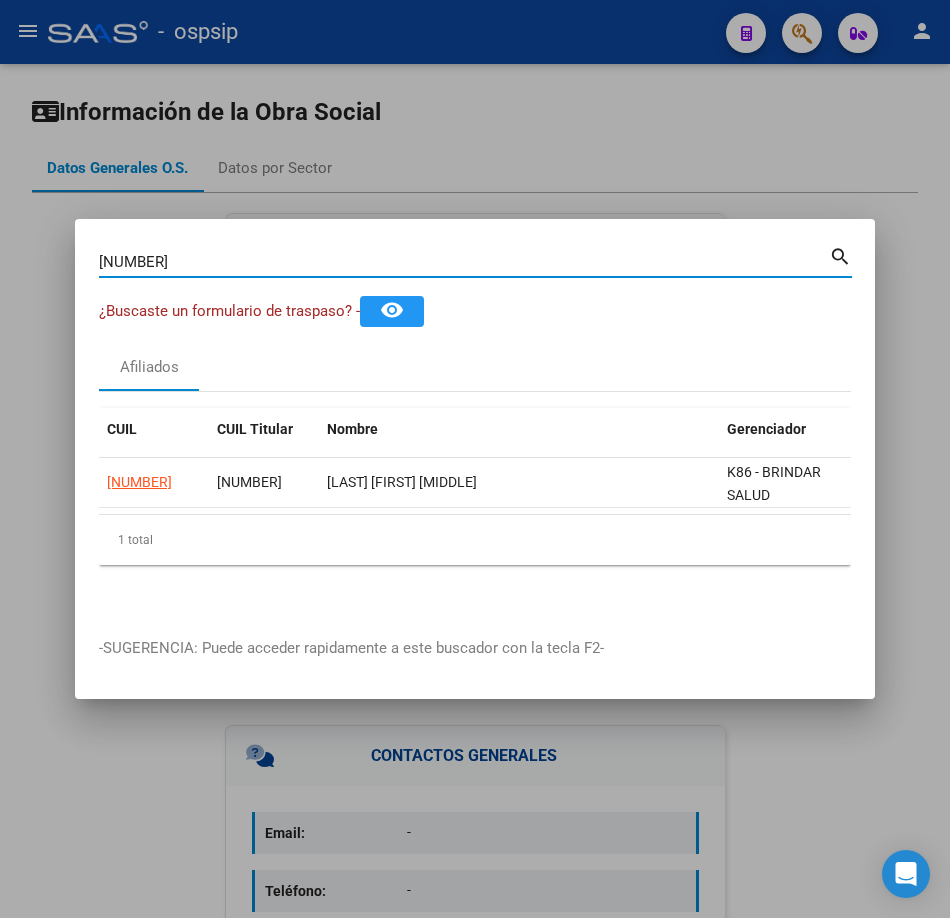 type on "29379513" 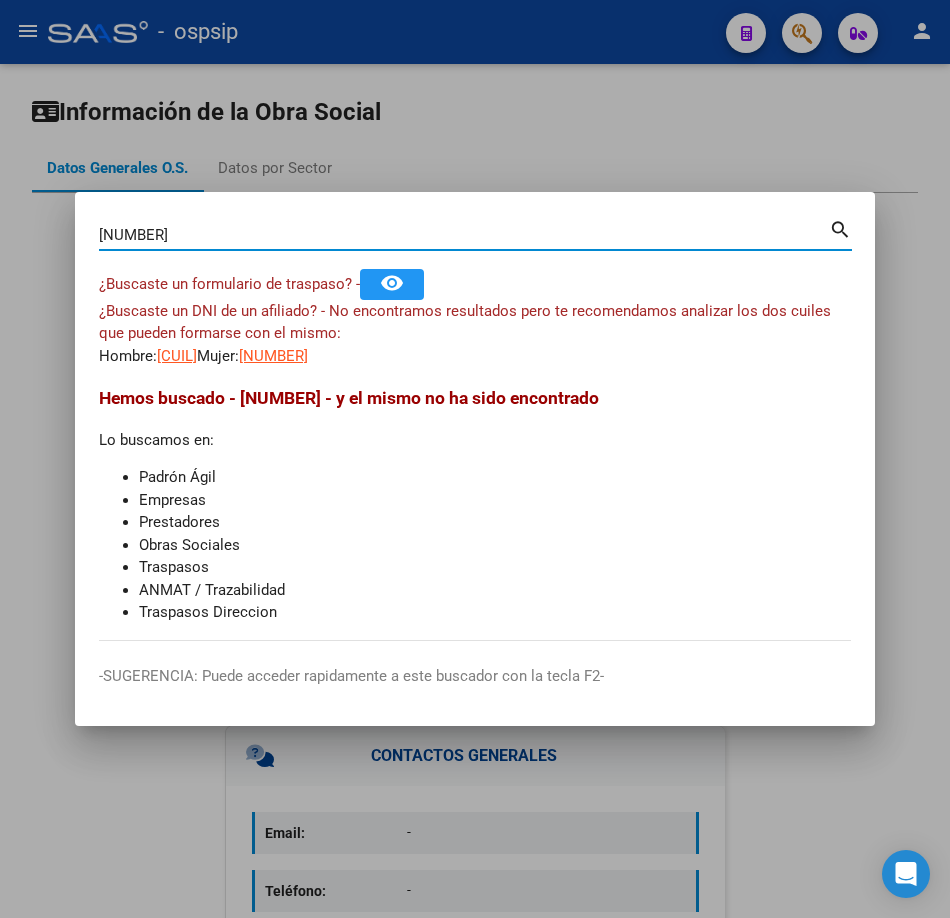 click on "20293795135" at bounding box center [177, 356] 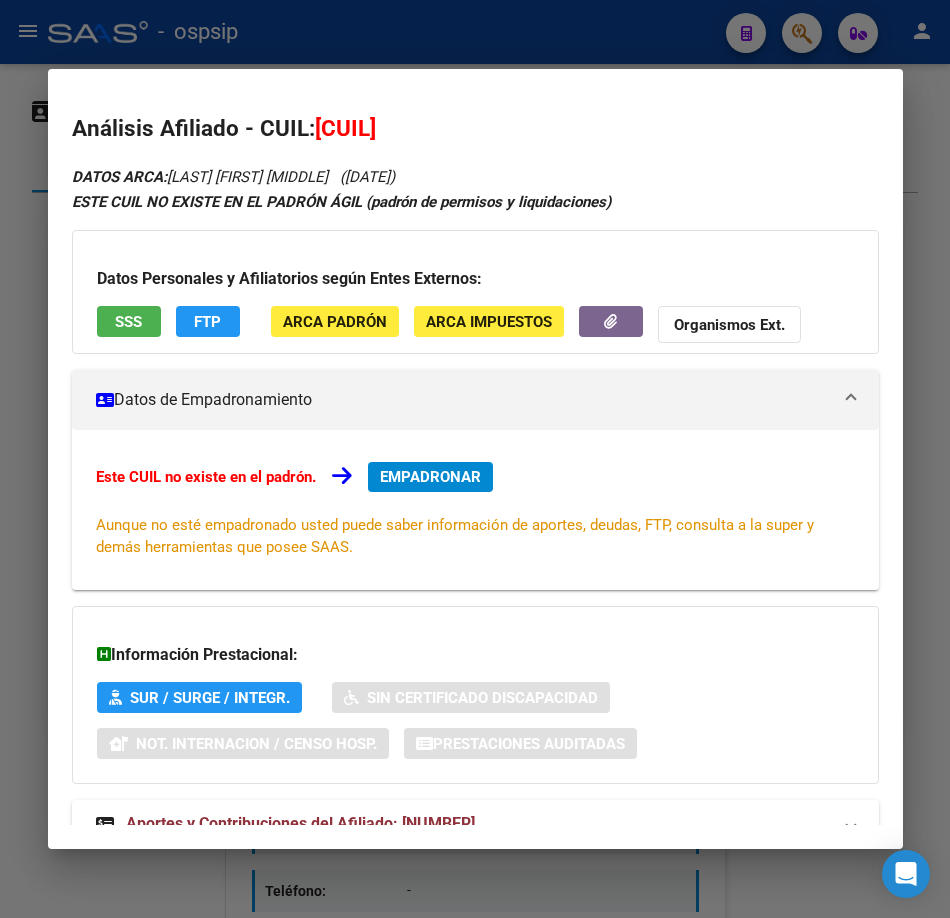 drag, startPoint x: 129, startPoint y: 338, endPoint x: 129, endPoint y: 326, distance: 12 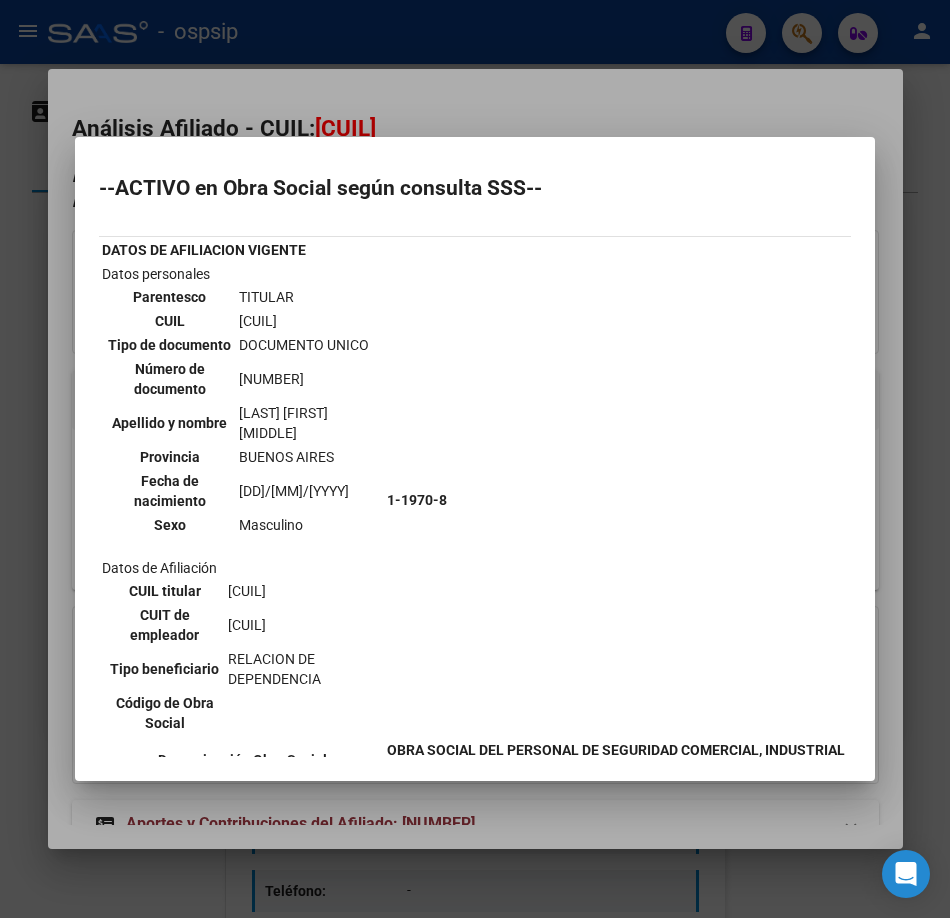scroll, scrollTop: 500, scrollLeft: 0, axis: vertical 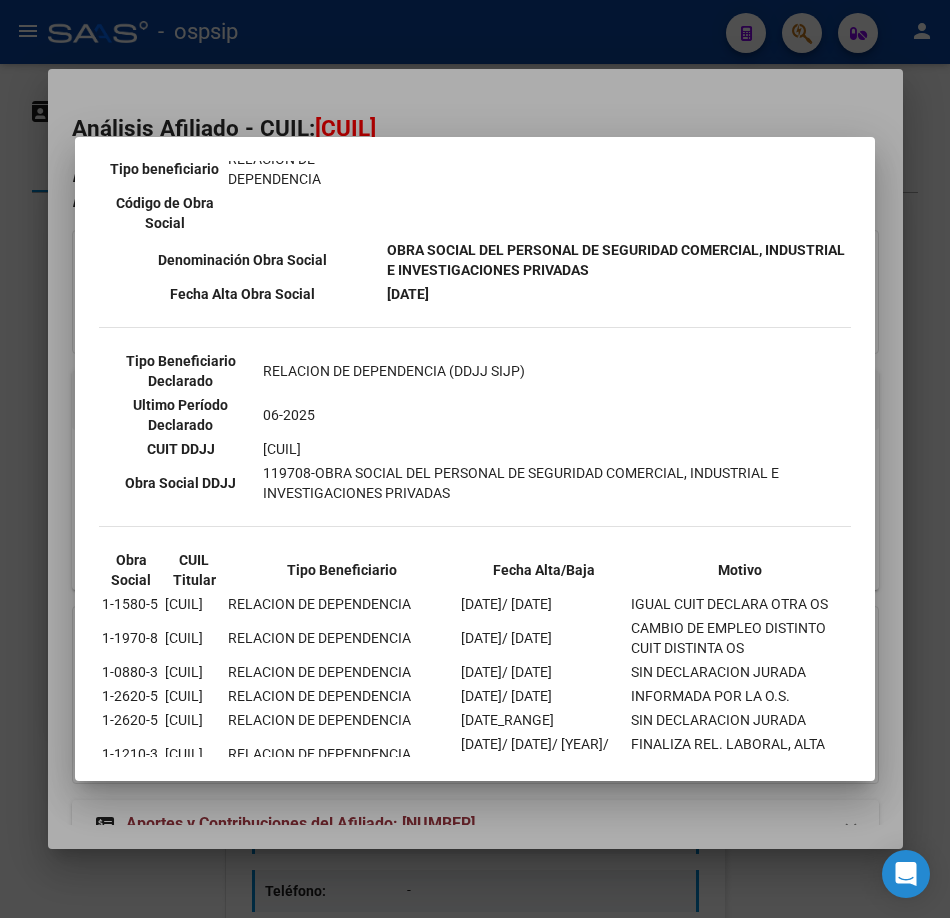 click at bounding box center [475, 459] 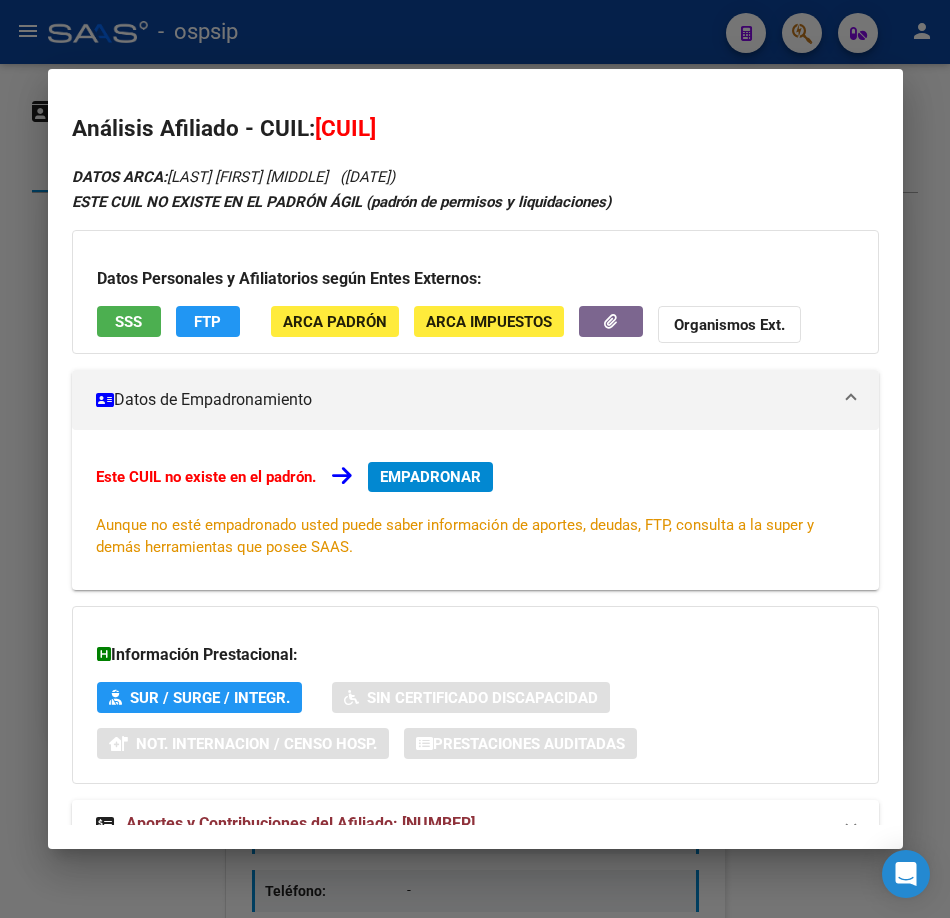 click at bounding box center [475, 459] 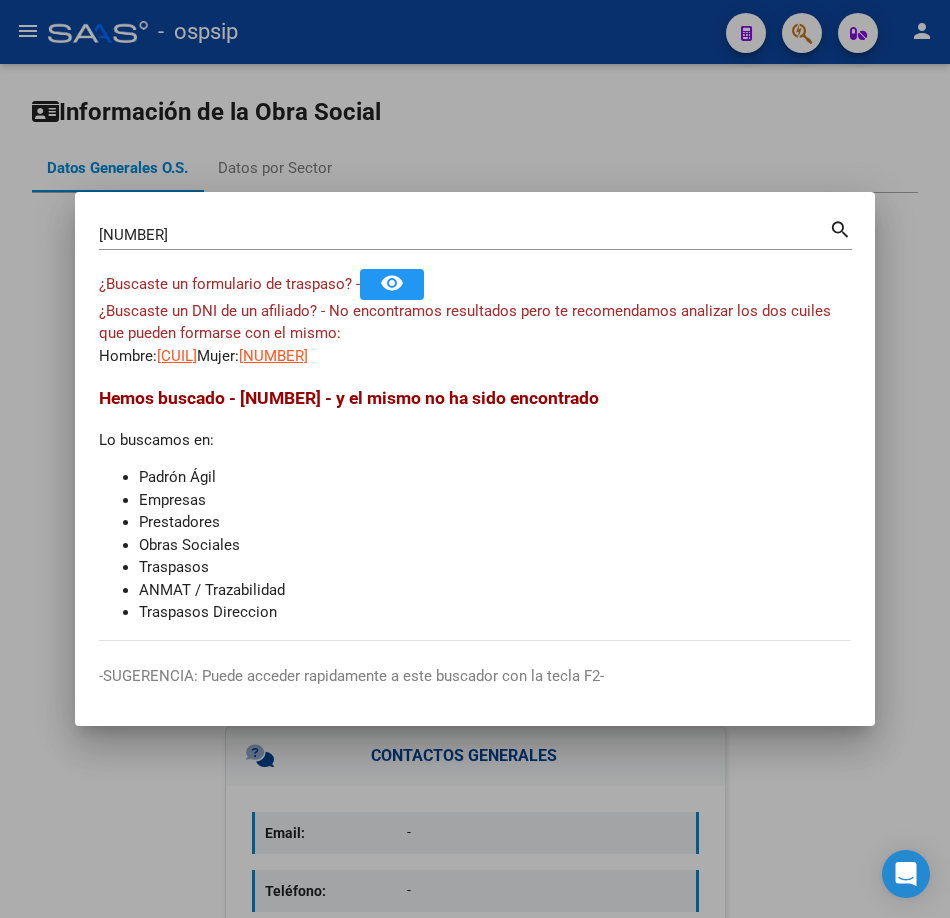 click on "29379513" at bounding box center (464, 235) 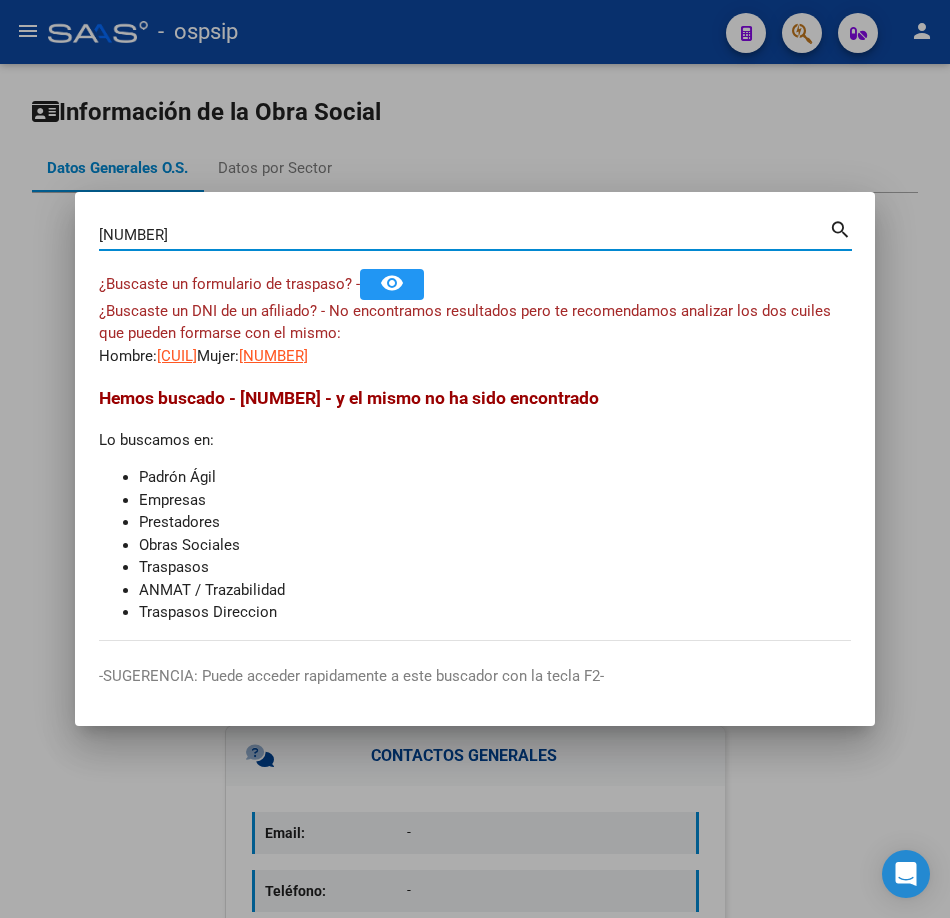 click on "29379513" at bounding box center (464, 235) 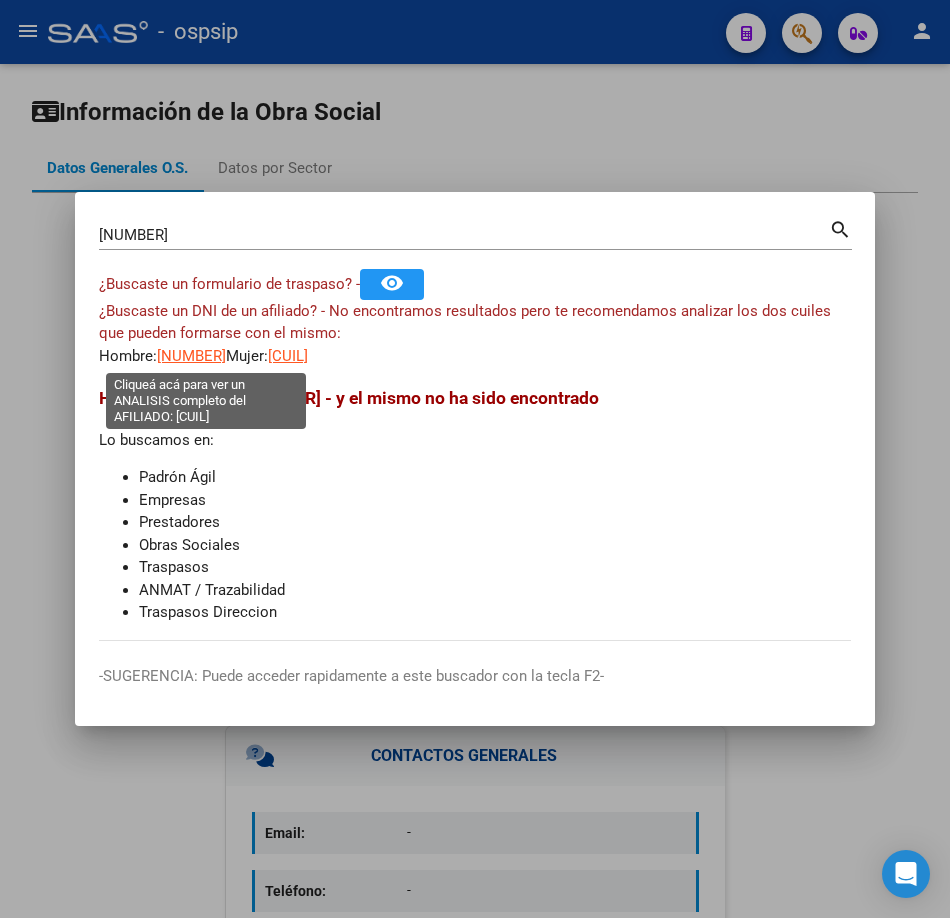 click on "23322694059" at bounding box center [191, 356] 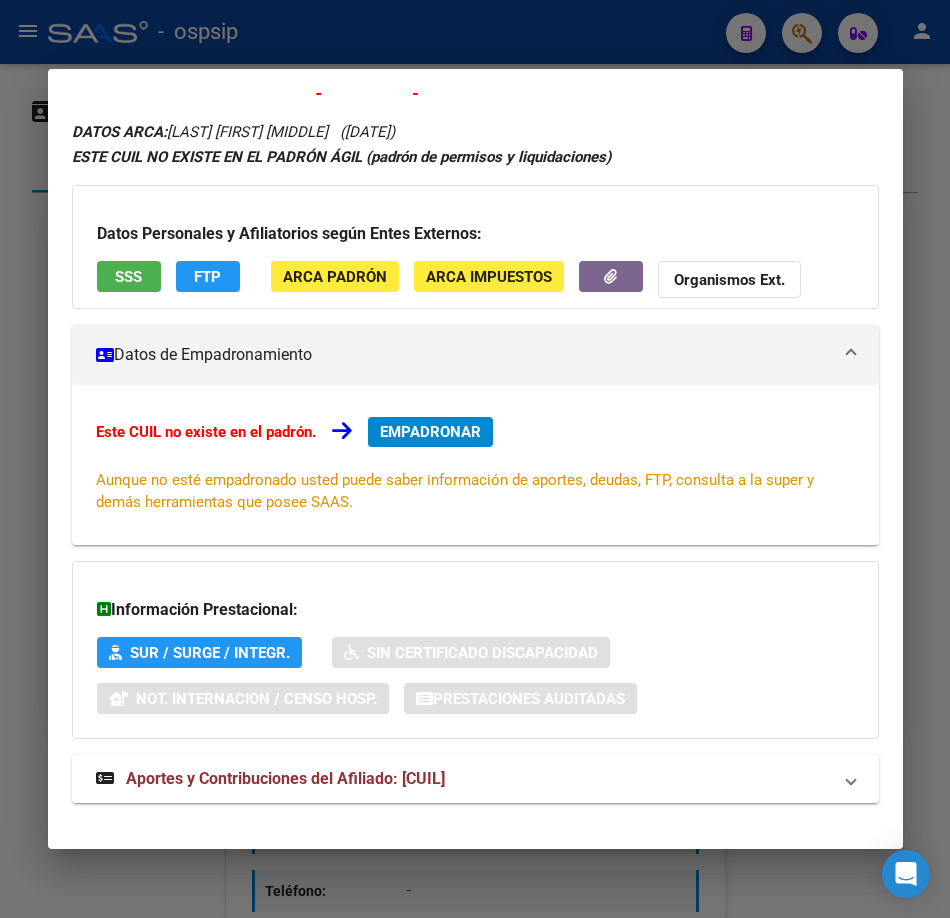 scroll, scrollTop: 68, scrollLeft: 0, axis: vertical 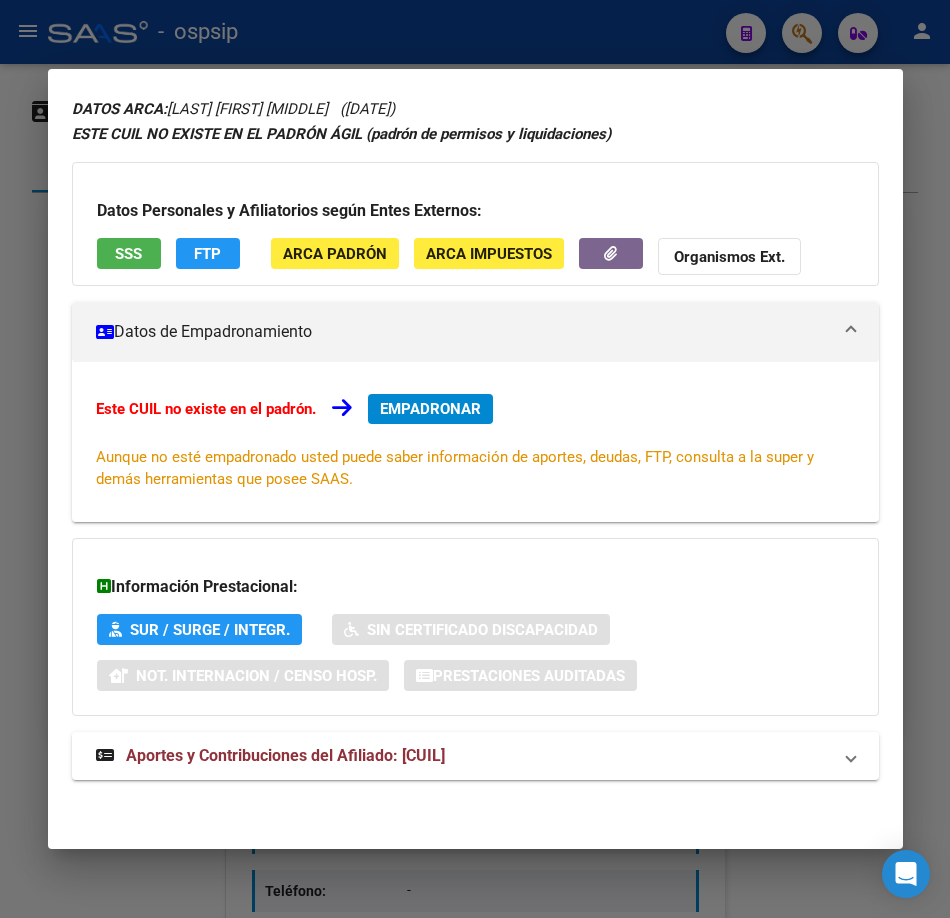 click on "DATOS ARCA:  COLOMBO HERNAN JAVIER       (30/01/1987)  ESTE CUIL NO EXISTE EN EL PADRÓN ÁGIL (padrón de permisos y liquidaciones) Datos Personales y Afiliatorios según Entes Externos: SSS FTP ARCA Padrón ARCA Impuestos Organismos Ext.    Datos de Empadronamiento  Este CUIL no existe en el padrón.   EMPADRONAR
Aunque no esté empadronado usted puede saber información de aportes, deudas, FTP, consulta a la super y demás herramientas que posee SAAS.   Información Prestacional:       SUR / SURGE / INTEGR.    Sin Certificado Discapacidad    Not. Internacion / Censo Hosp.  Prestaciones Auditadas     Aportes y Contribuciones del Afiliado: 23322694059 Hemos buscado el CUIL - 23322694059 - y el mismo no existe en nuestra información procesada de aportes y contribuciones  El mismo fue buscado en:  Cuenta Corriente Devengada de Régimen General Cuenta Corriente Devengada de Monotributo / Personal Doméstico Percibidos de Aportes Detallado Percibido por Fiscalización Percibido Total" at bounding box center (475, 449) 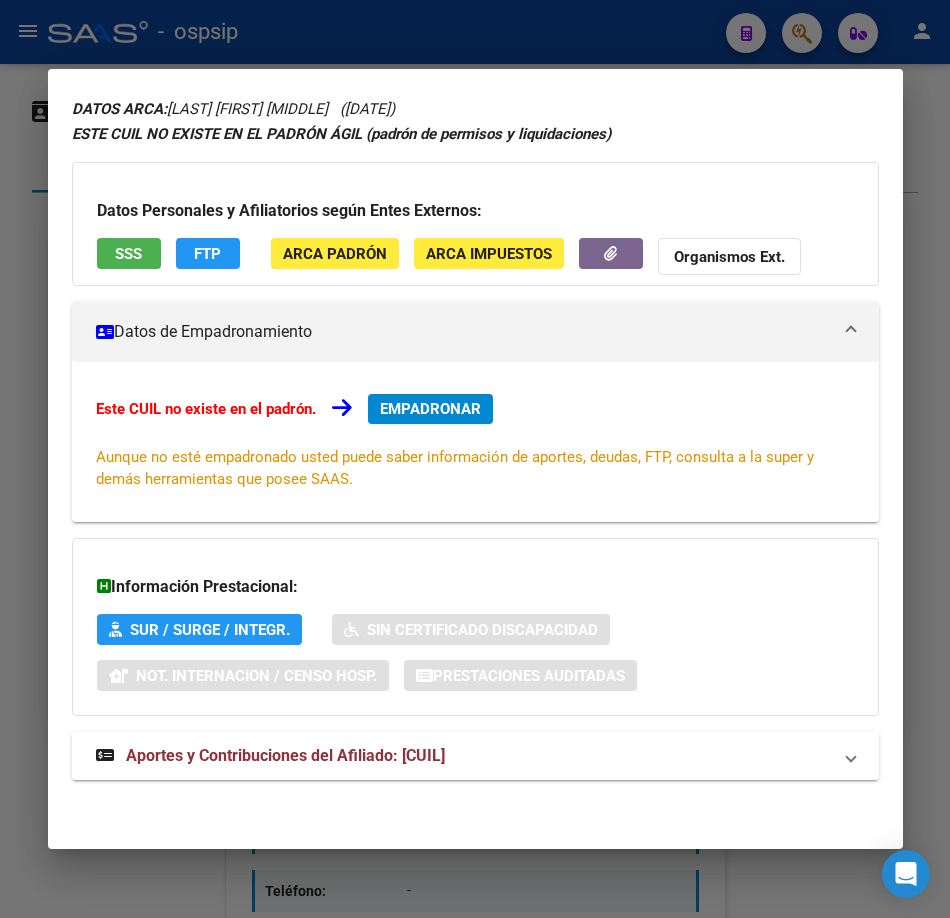 click on "Aportes y Contribuciones del Afiliado: 23322694059" at bounding box center [285, 755] 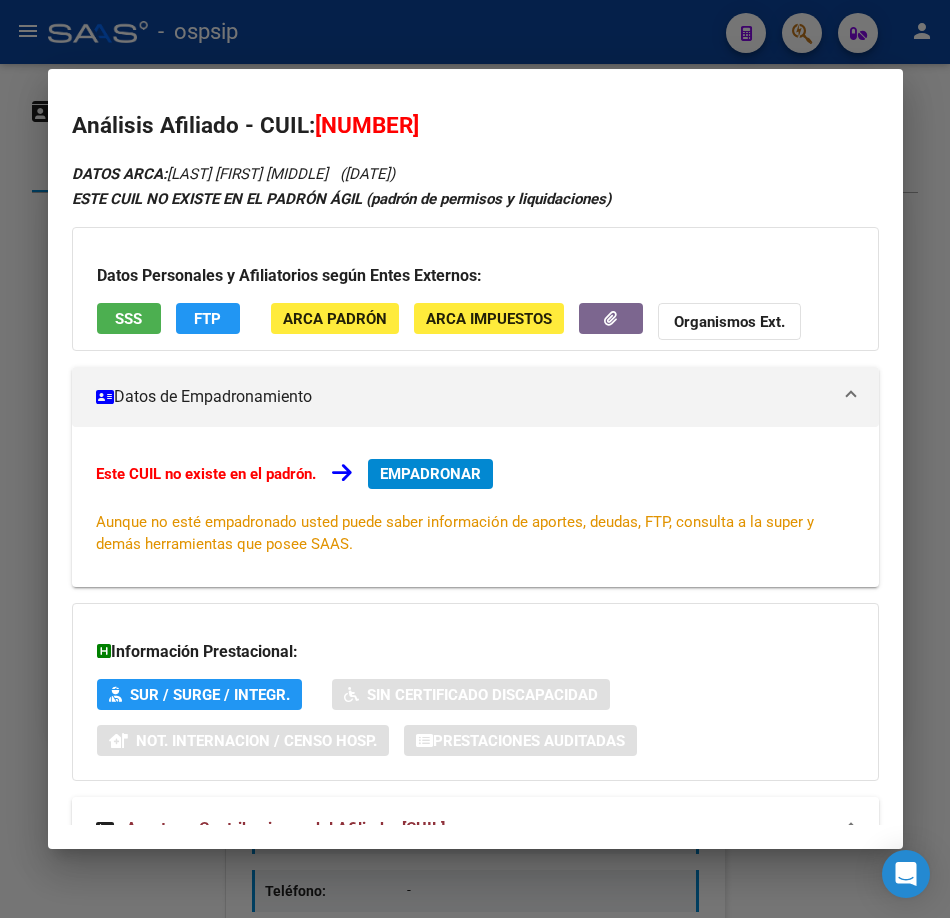 scroll, scrollTop: 0, scrollLeft: 0, axis: both 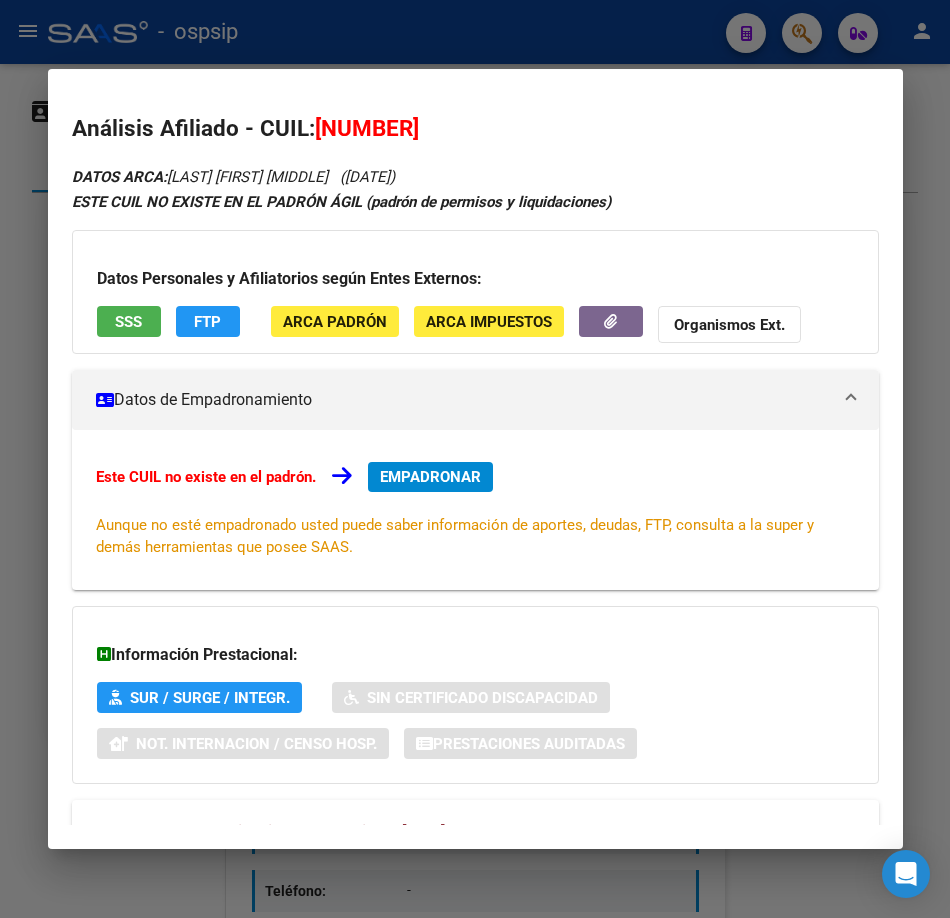 click on "SSS" at bounding box center (128, 322) 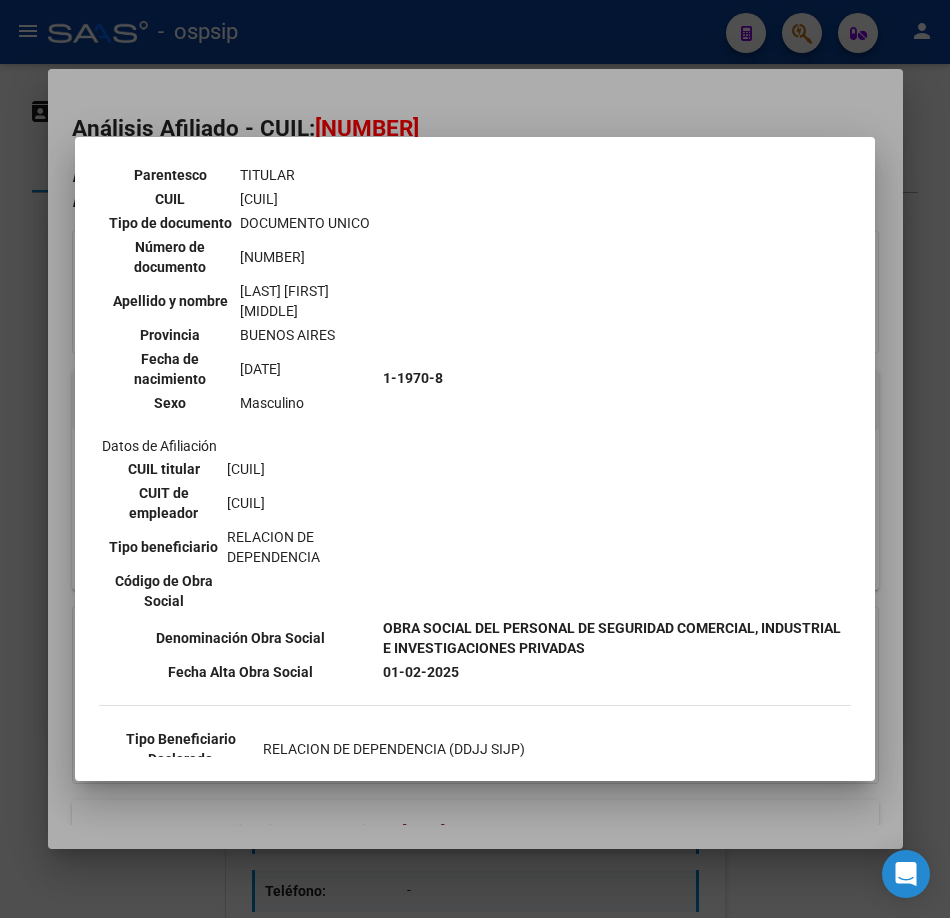 scroll, scrollTop: 300, scrollLeft: 0, axis: vertical 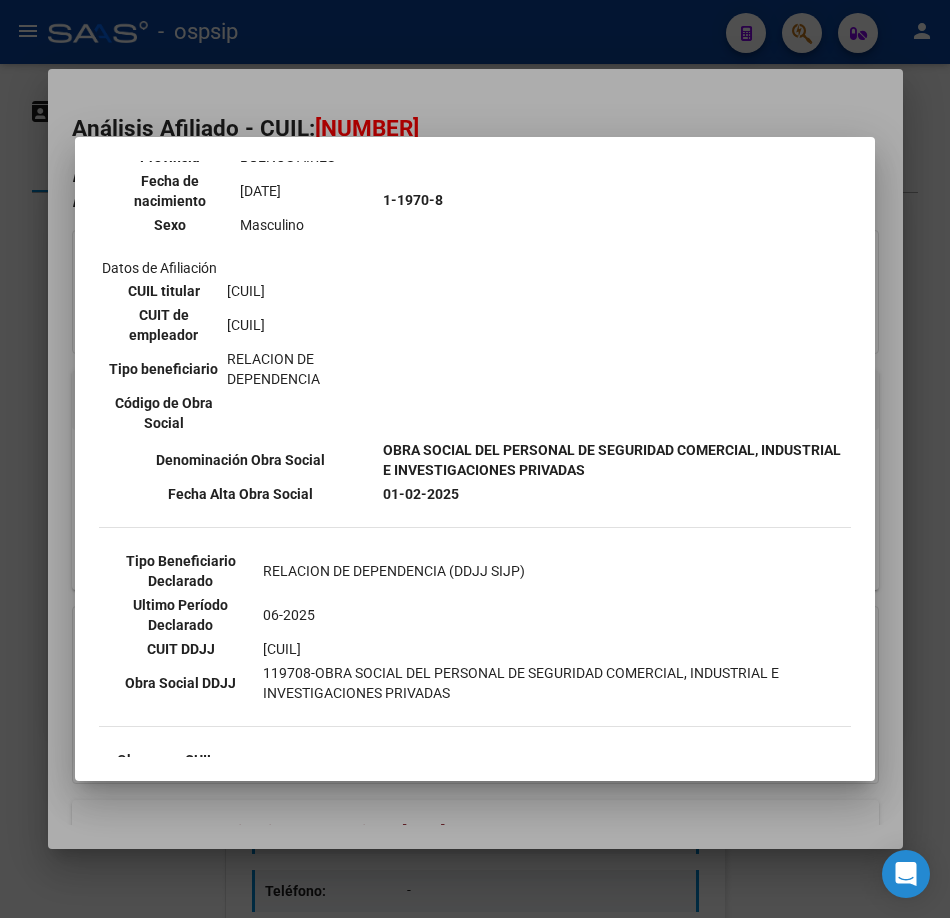 click at bounding box center (475, 459) 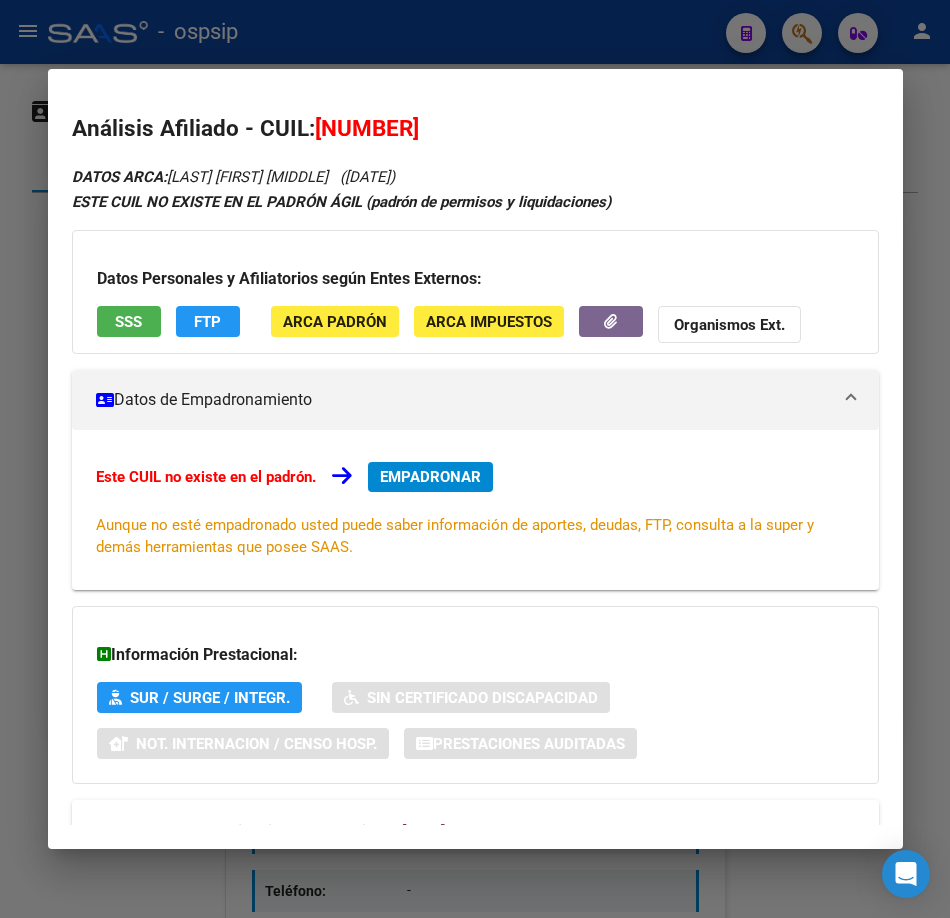 click at bounding box center [475, 459] 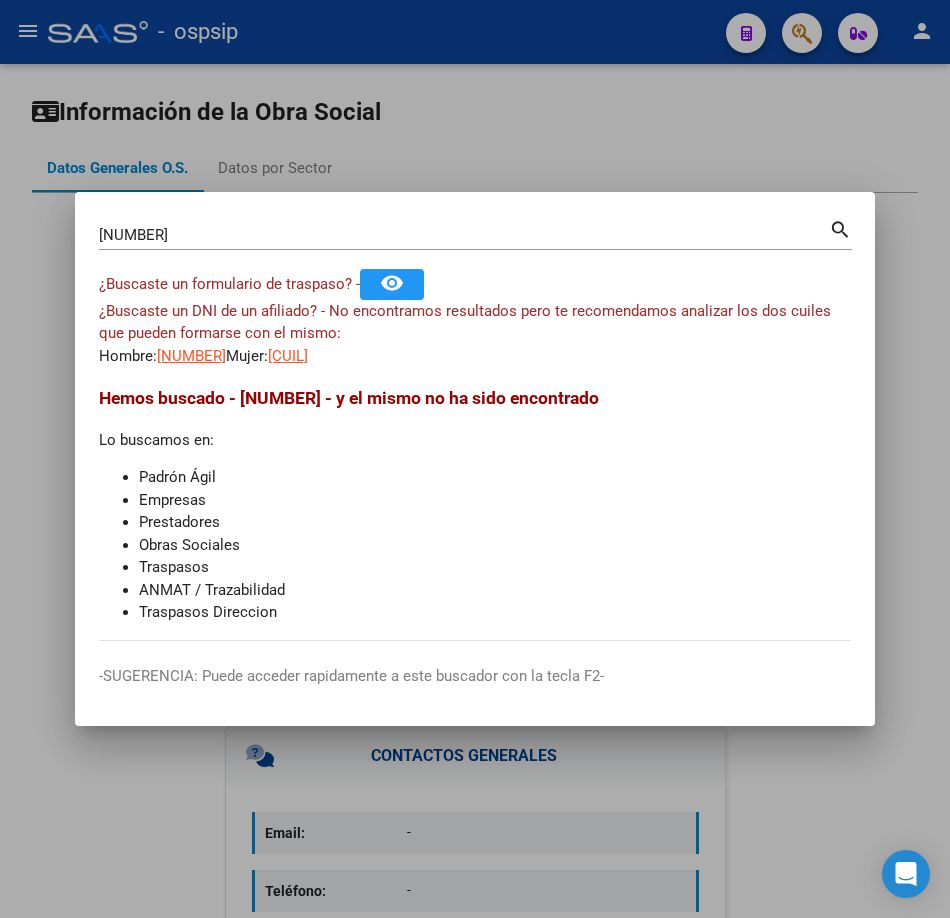 click on "32269405" at bounding box center [464, 235] 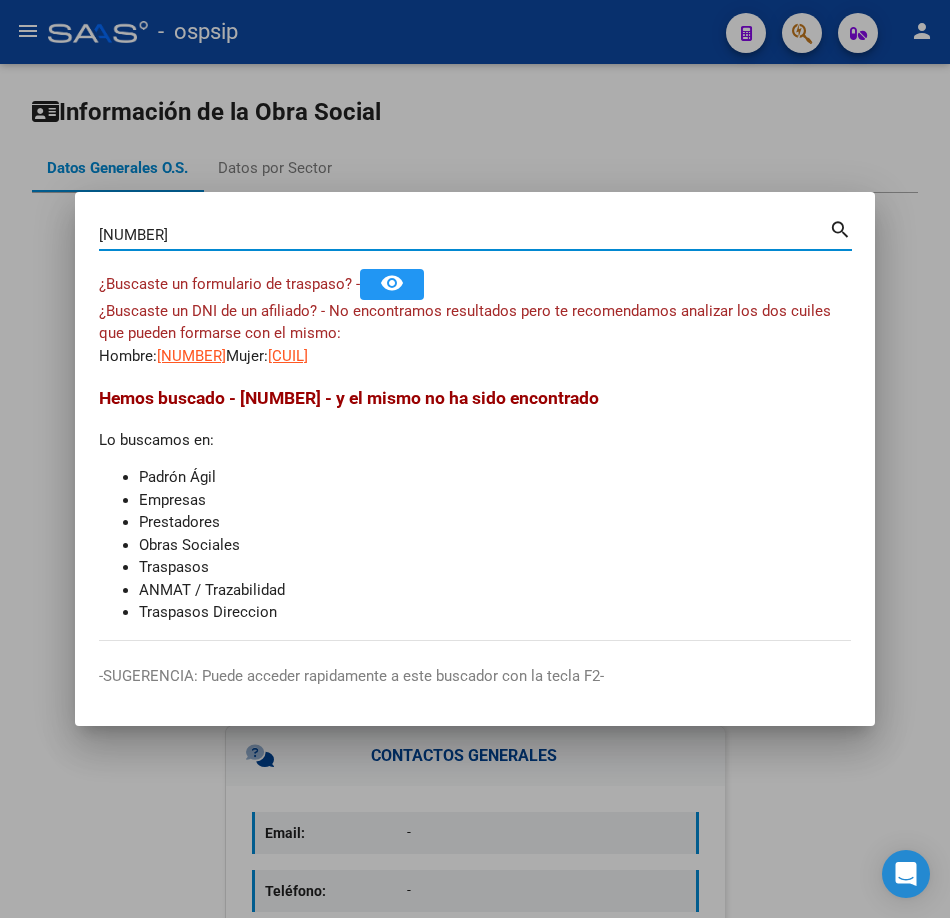 type on "57622868" 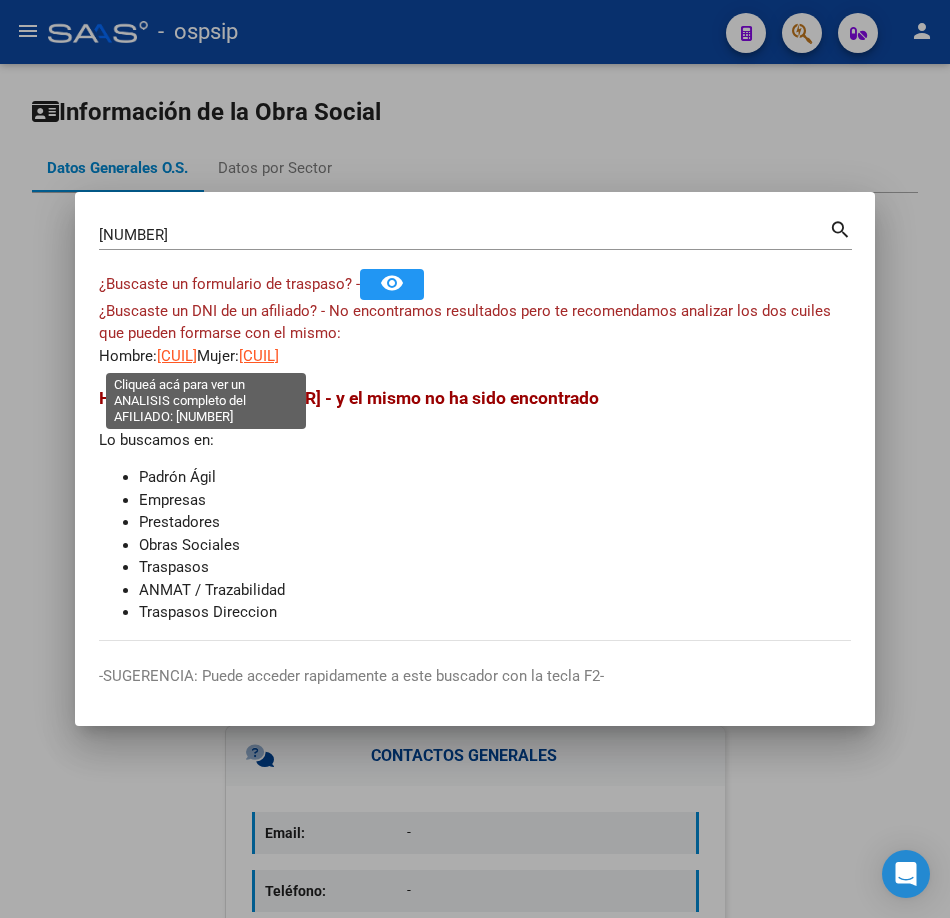 click on "20576228687" at bounding box center [177, 356] 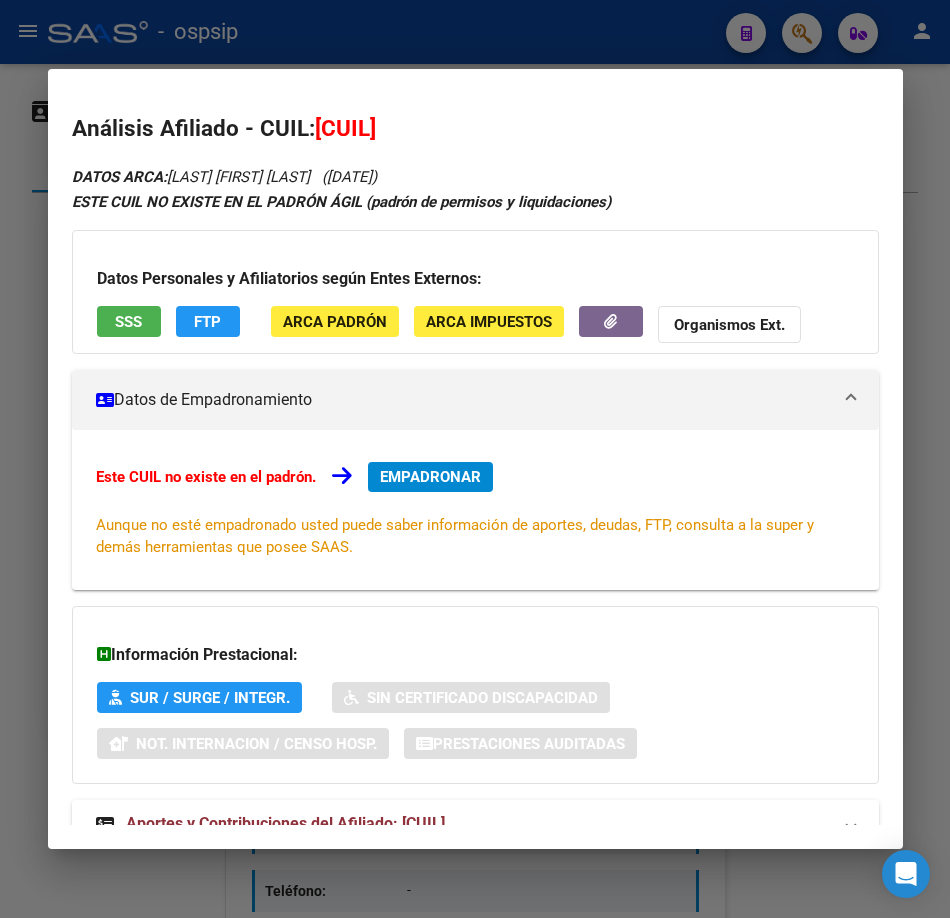 click on "Datos Personales y Afiliatorios según Entes Externos: SSS FTP ARCA Padrón ARCA Impuestos Organismos Ext." at bounding box center (475, 292) 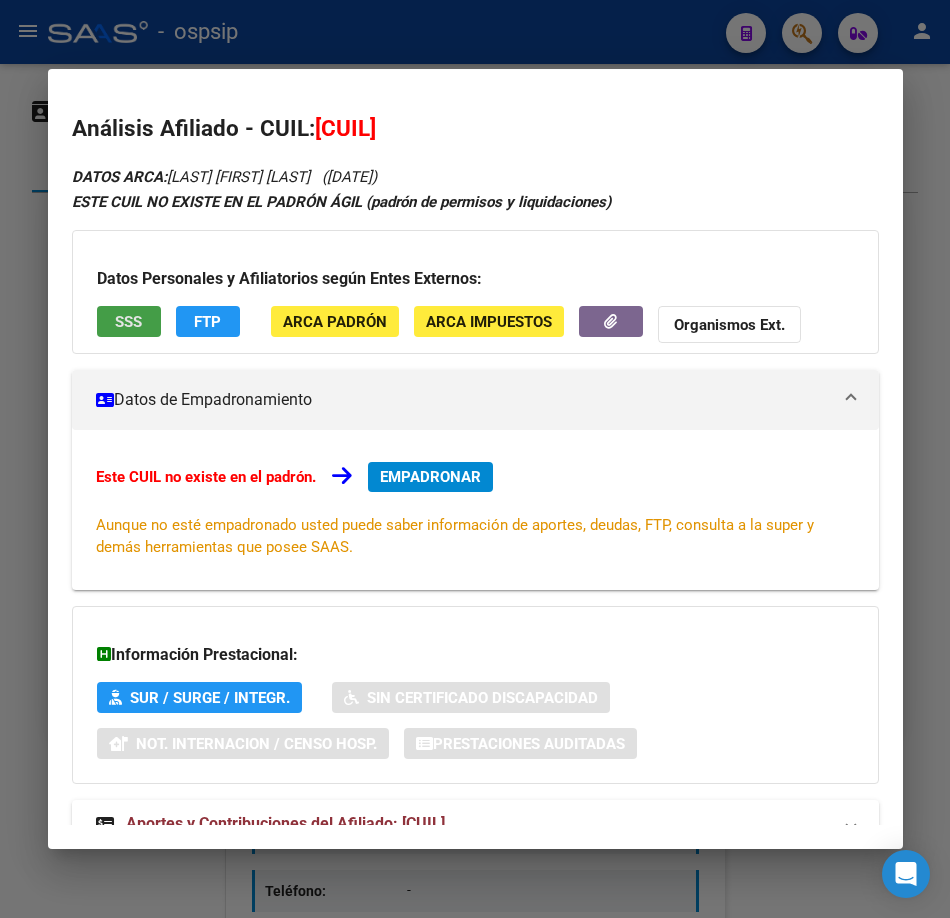 click on "SSS" at bounding box center (128, 322) 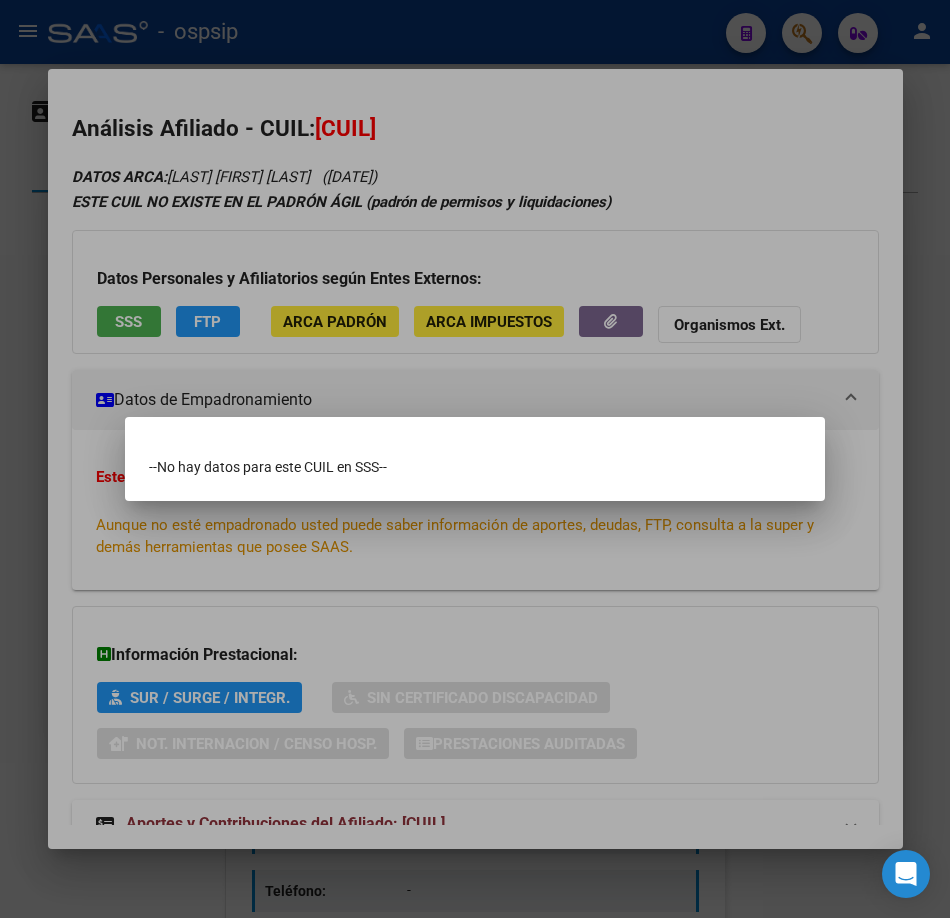 click at bounding box center (475, 459) 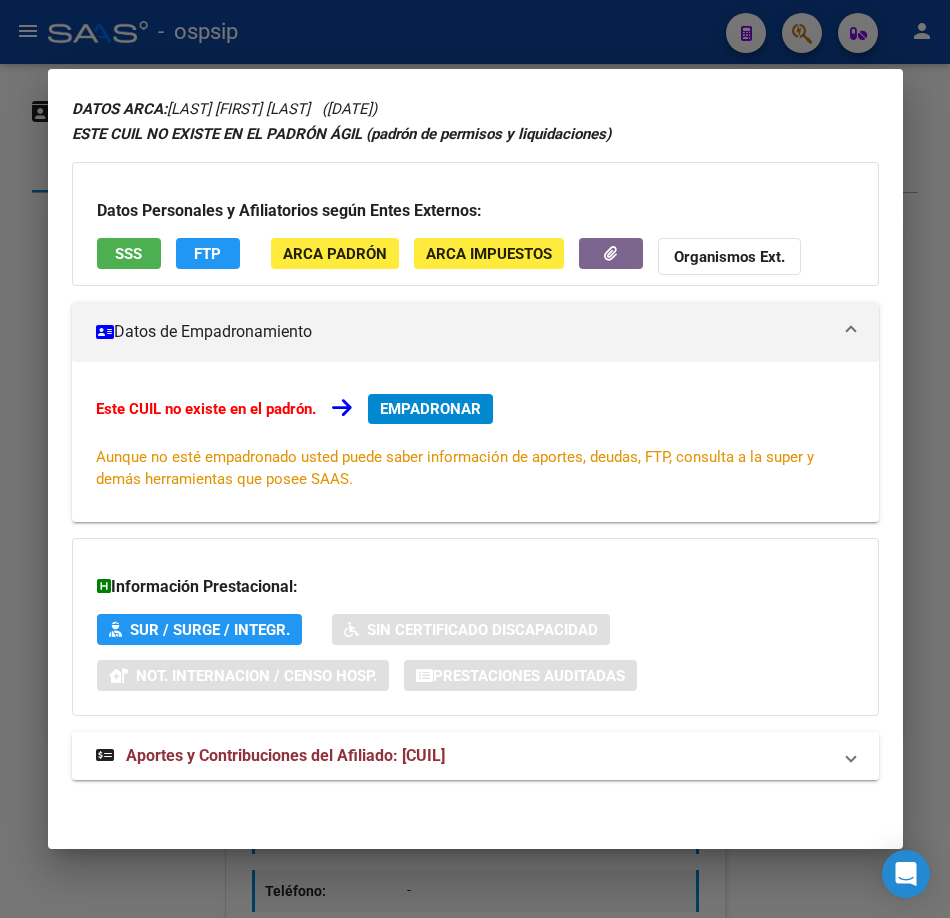click on "Aportes y Contribuciones del Afiliado: 20576228687" at bounding box center [285, 755] 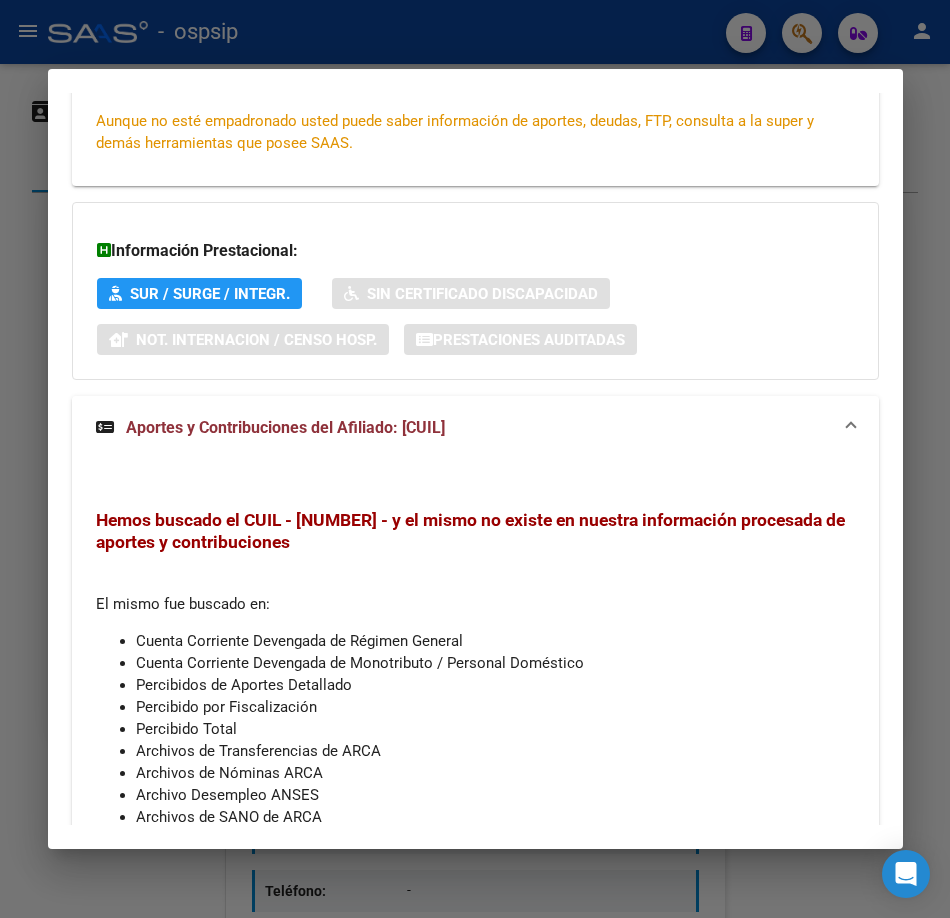 scroll, scrollTop: 501, scrollLeft: 0, axis: vertical 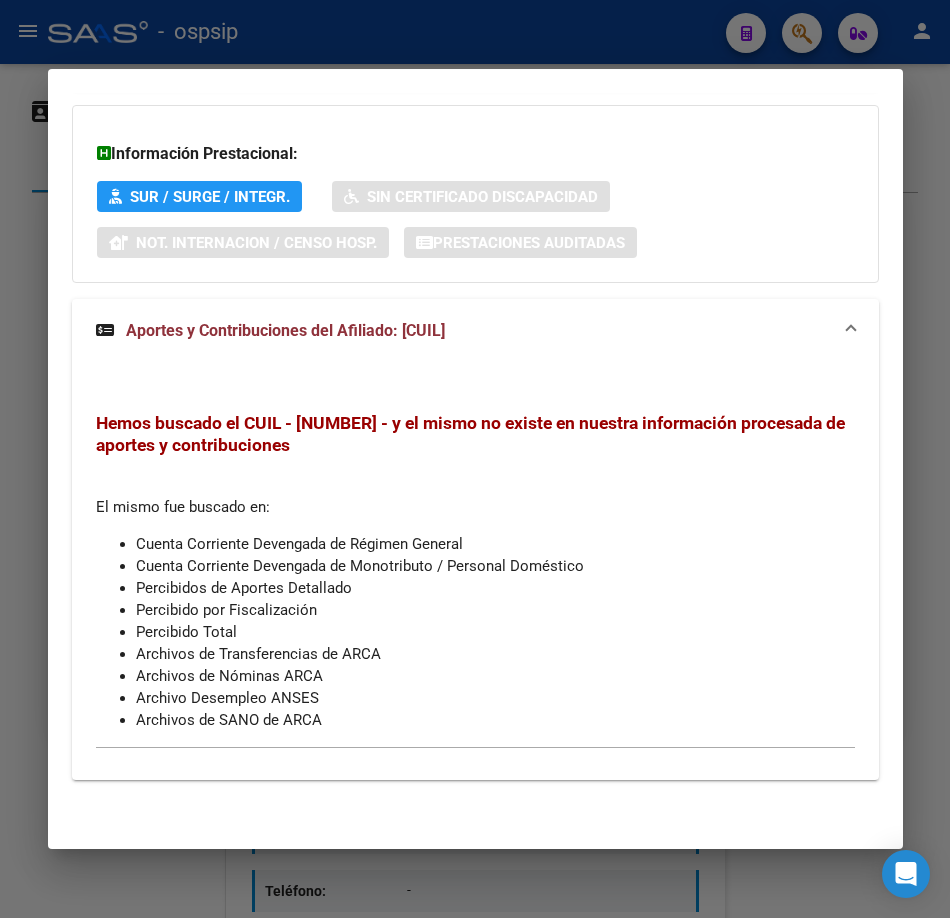 click at bounding box center (475, 459) 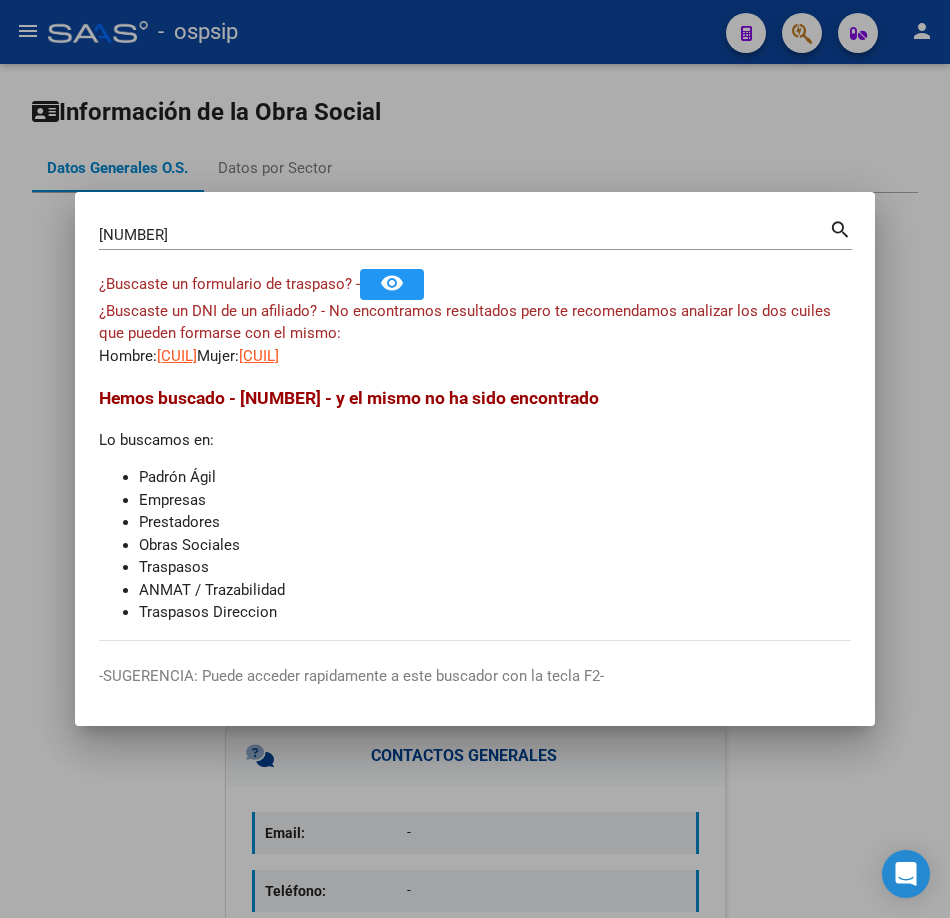 click on "57622868" at bounding box center [464, 235] 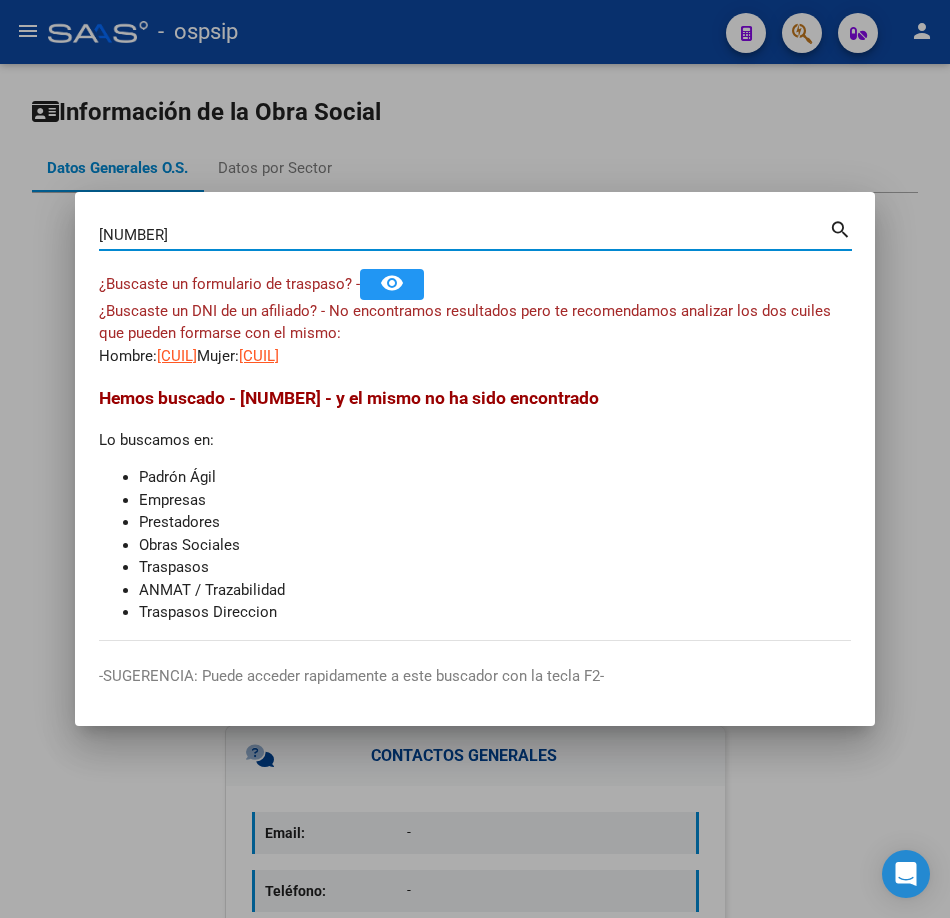 click on "57622868" at bounding box center (464, 235) 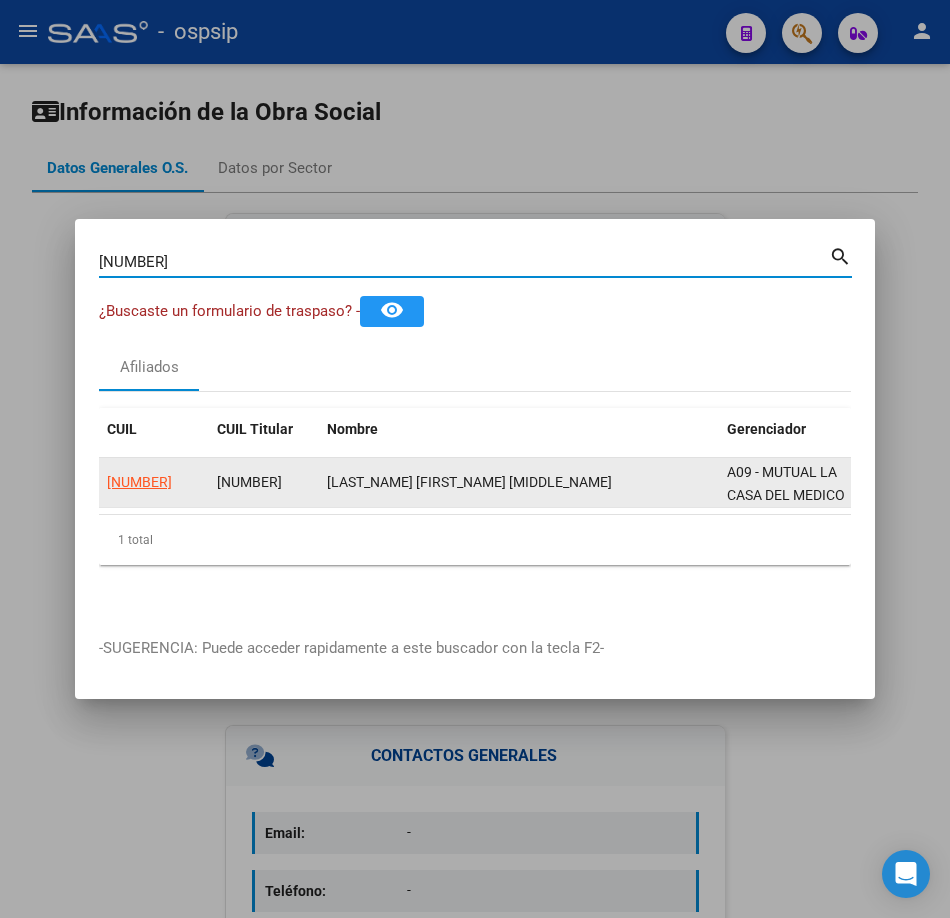 click on "20341162719" 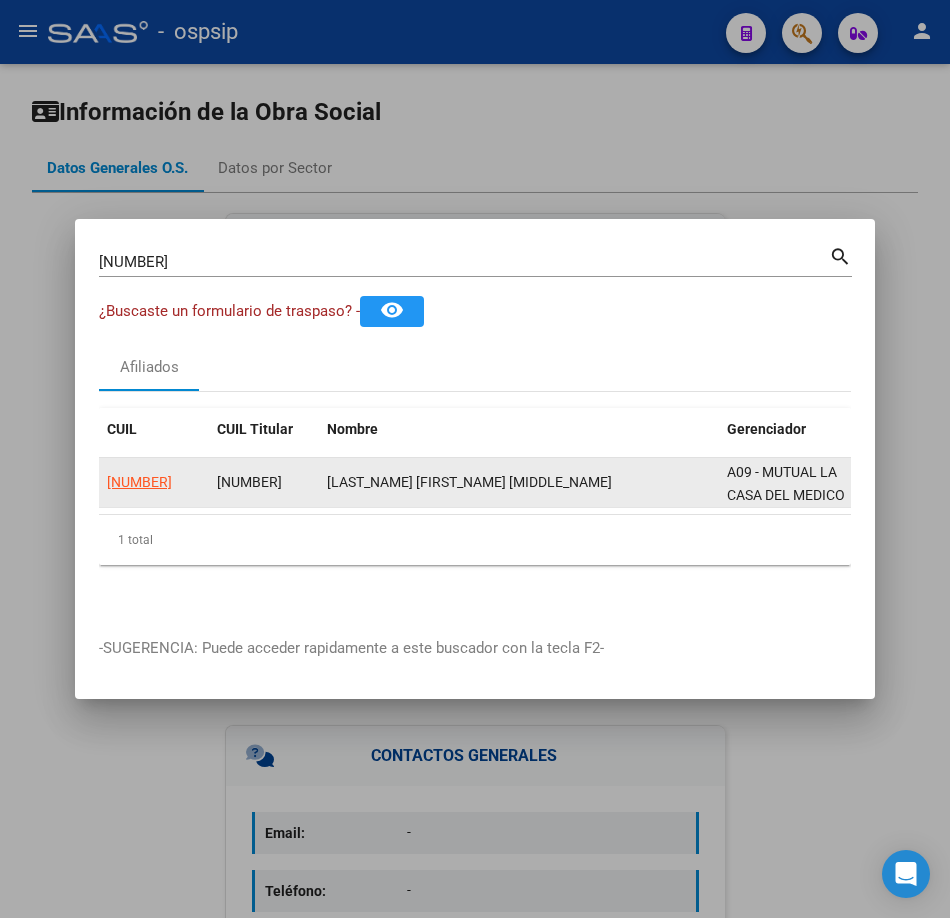 click on "20341162719" 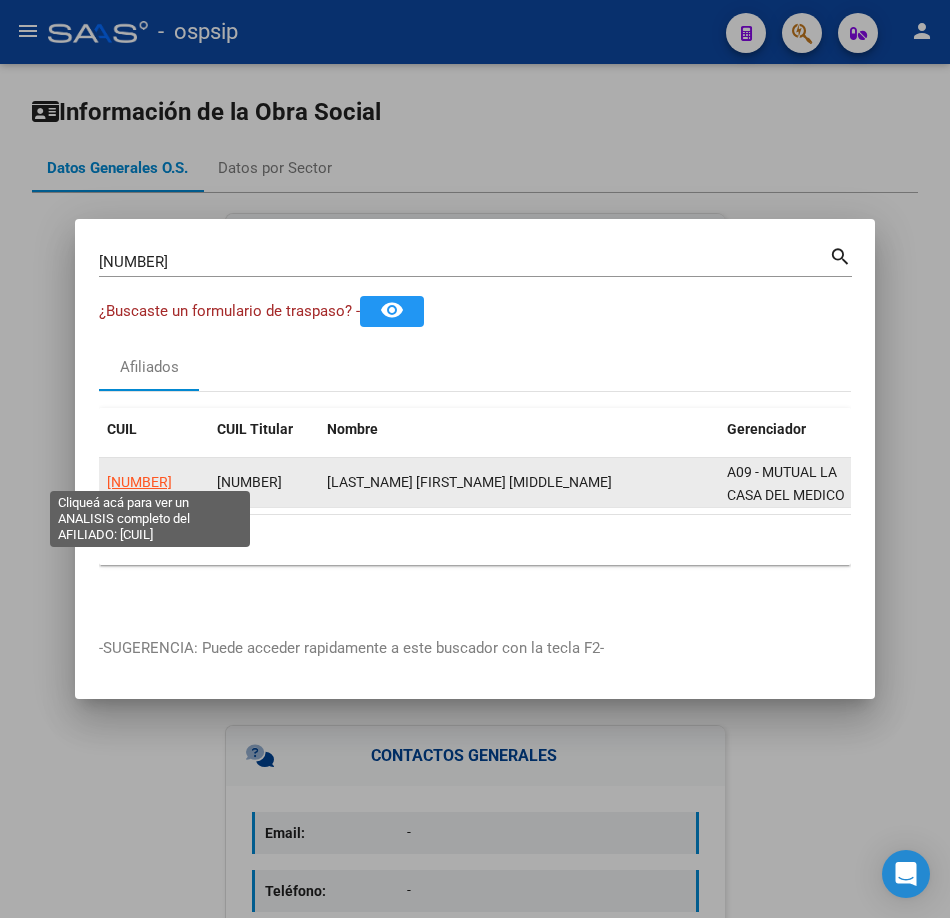 click on "20341162719" 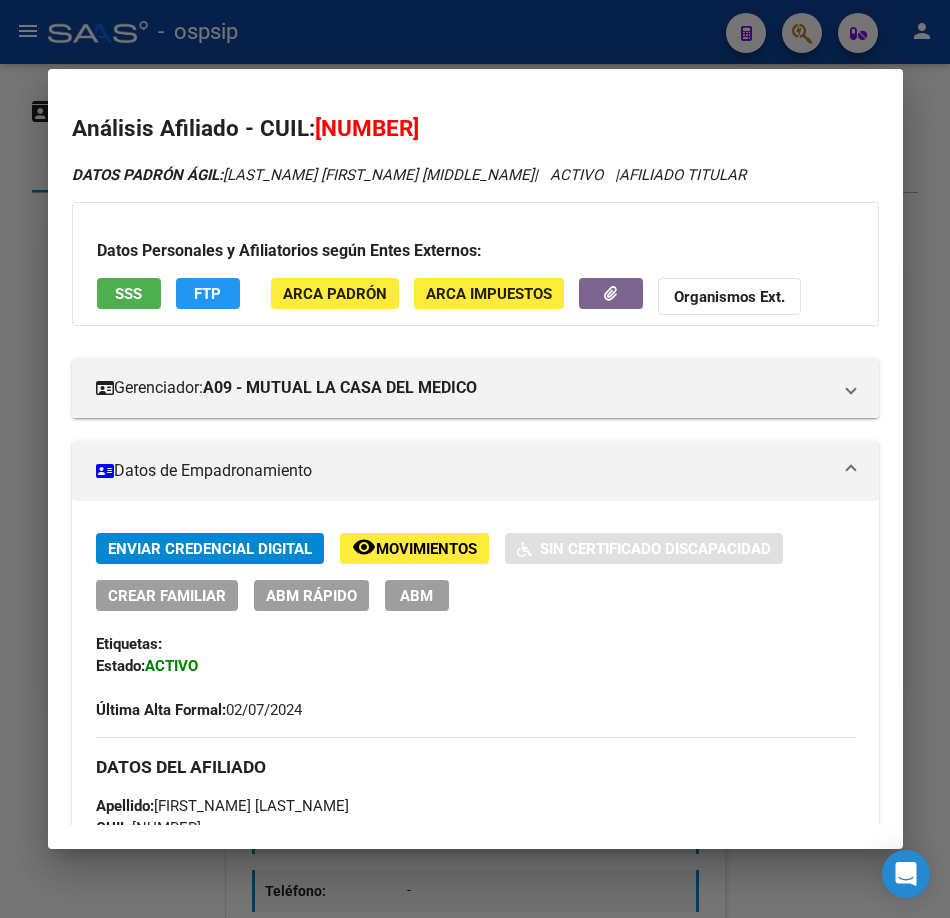 click on "SSS" at bounding box center (129, 296) 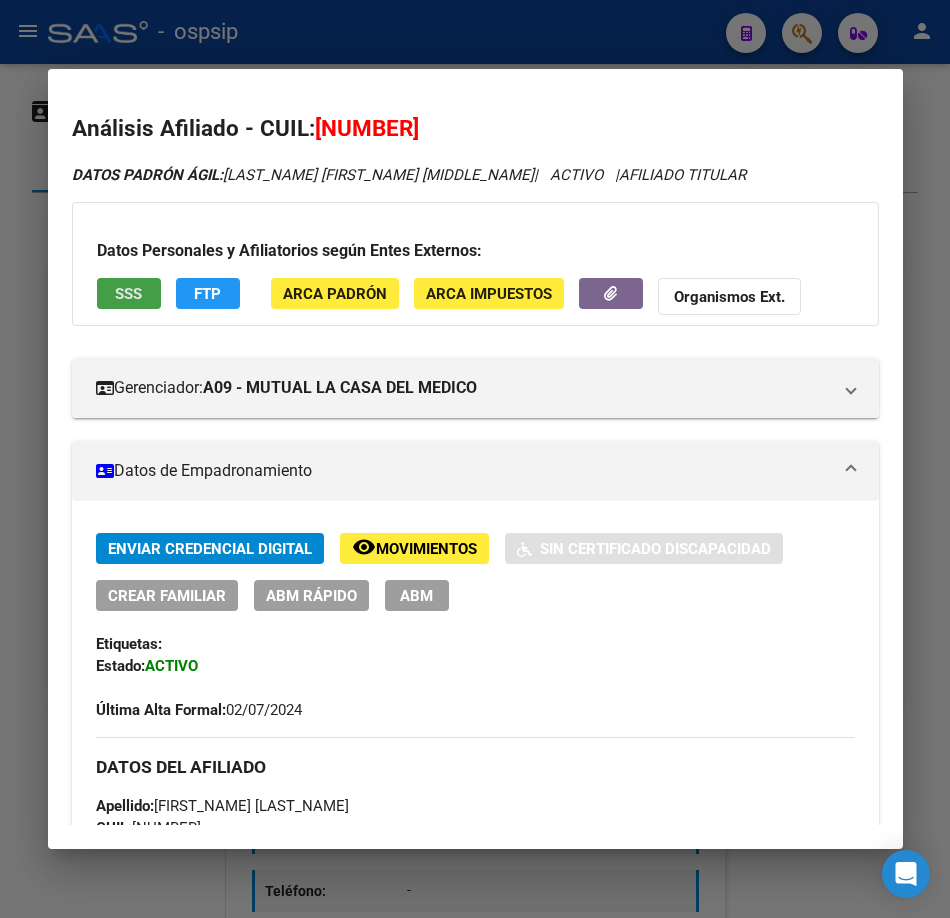 click on "SSS" at bounding box center [128, 294] 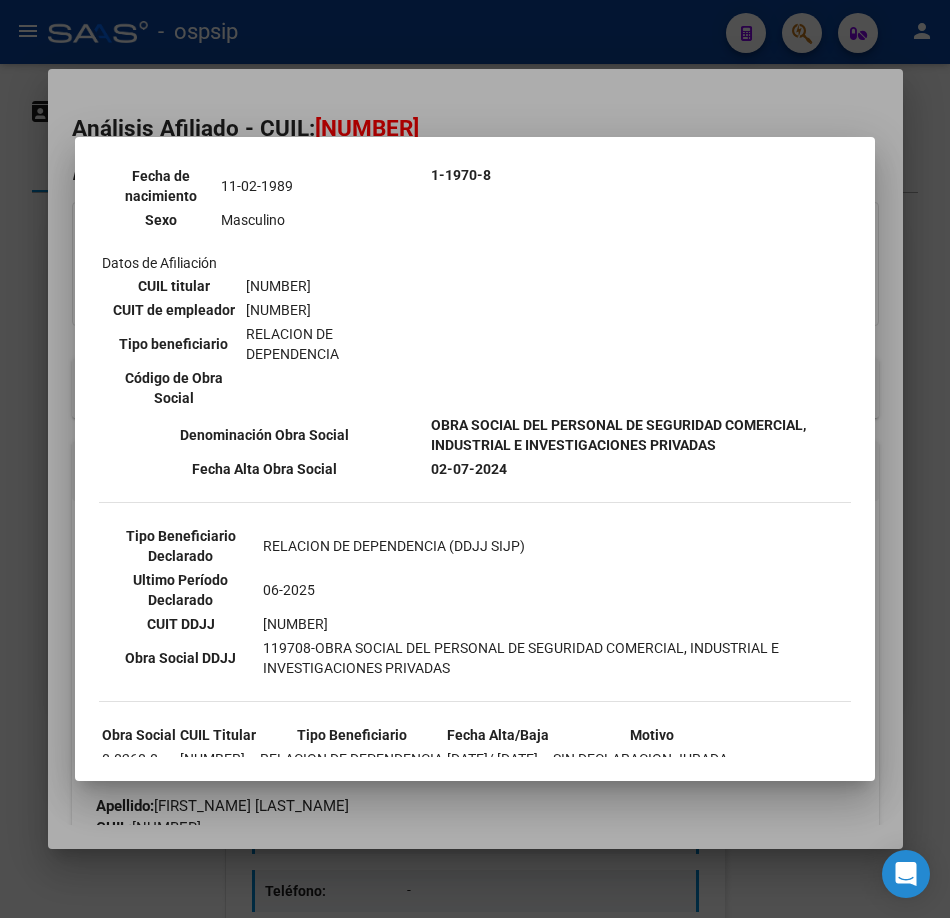 scroll, scrollTop: 428, scrollLeft: 0, axis: vertical 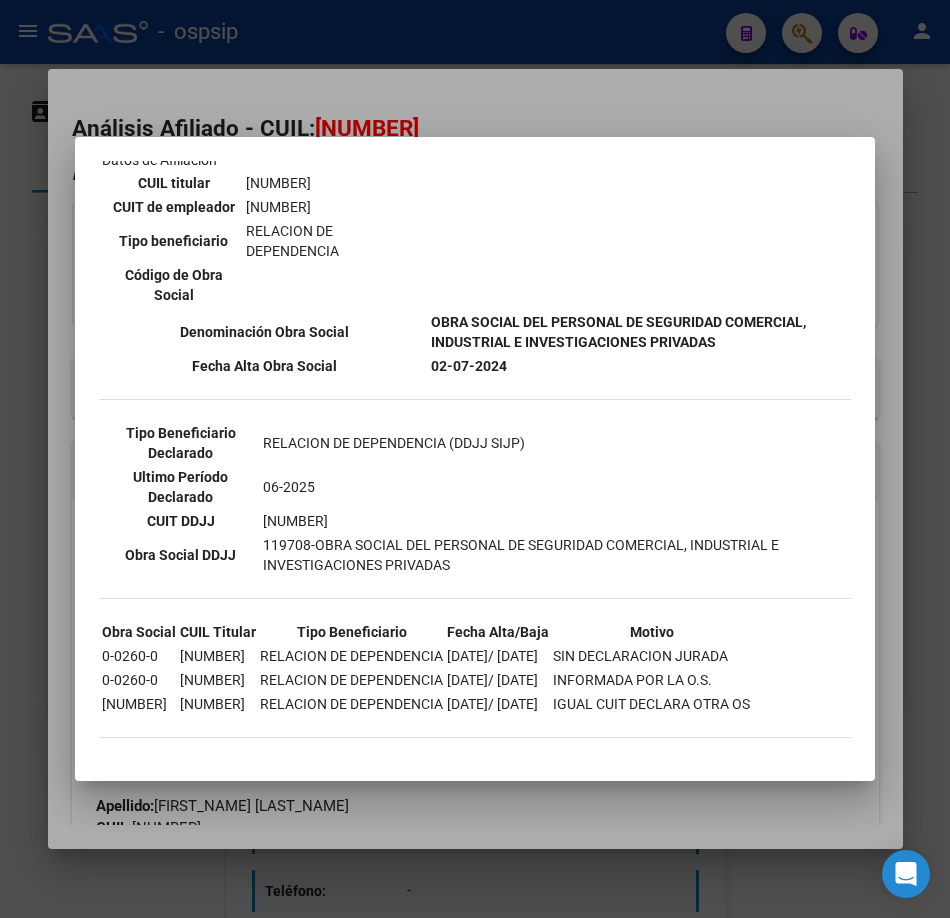 click at bounding box center [475, 459] 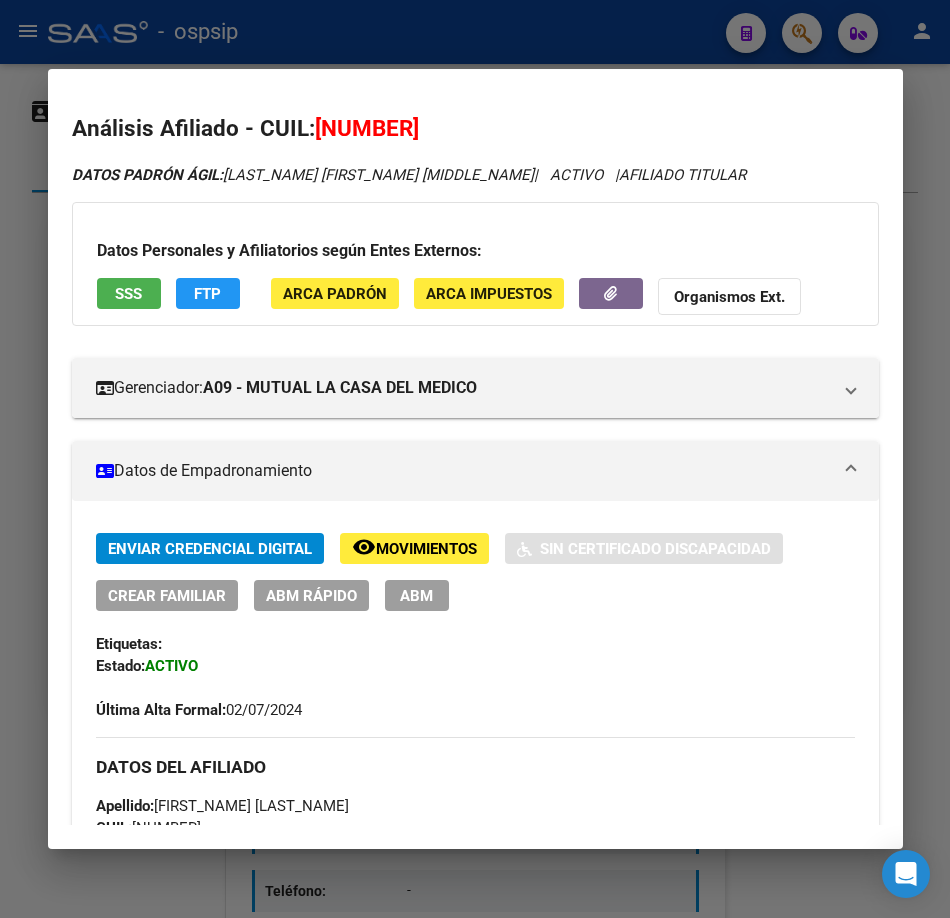 click at bounding box center (475, 459) 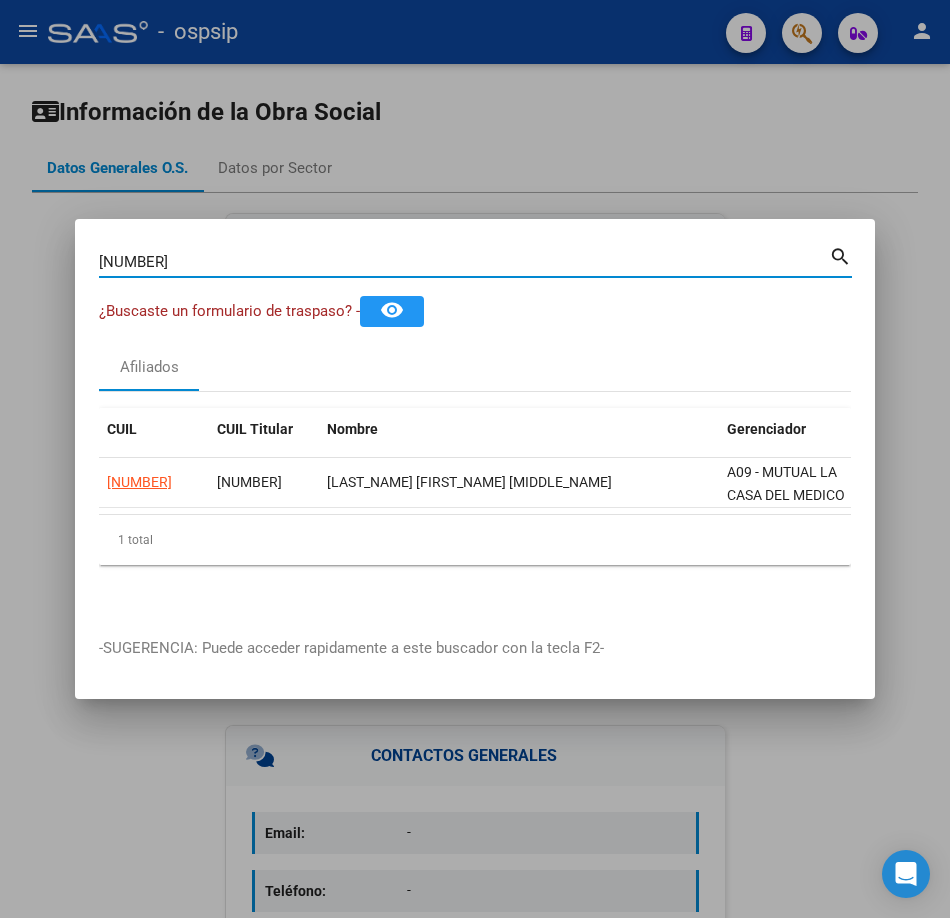 click on "34116271" at bounding box center (464, 262) 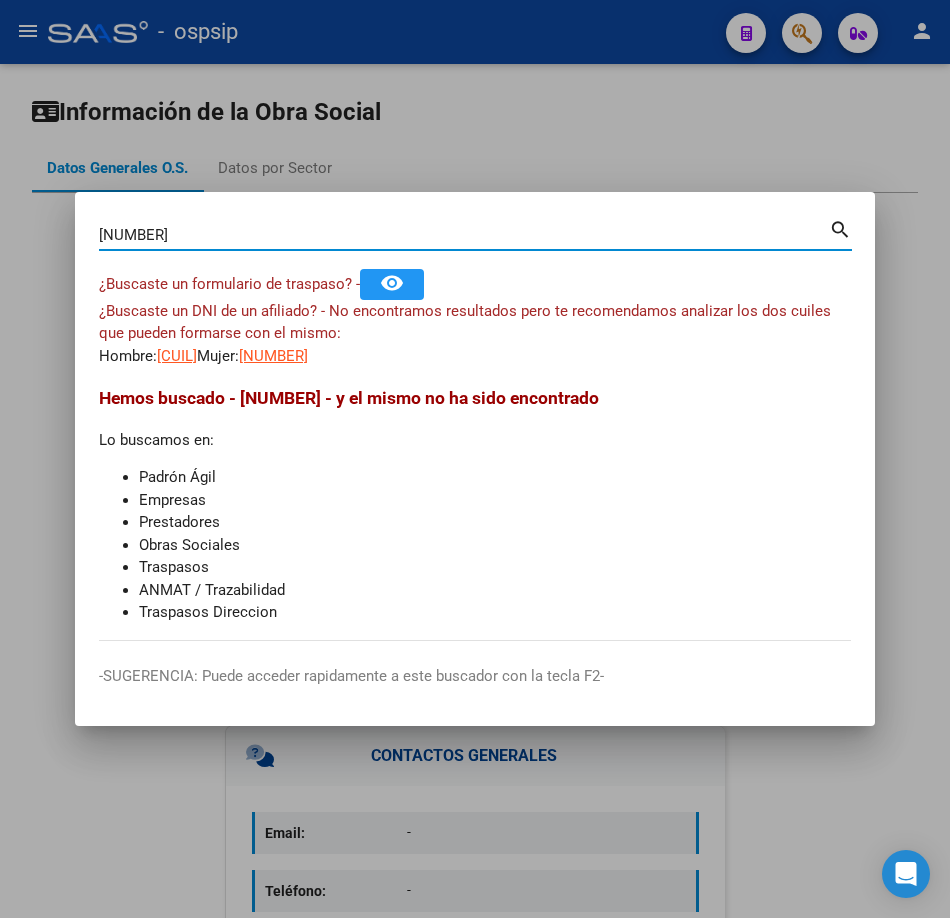 click on "18102957 Buscar (apellido, dni, cuil, nro traspaso, cuit, obra social) search ¿Buscaste un formulario de traspaso? -   remove_red_eye ¿Buscaste un DNI de un afiliado? - No encontramos resultados pero te recomendamos analizar los dos cuiles que pueden formarse con el mismo:  Hombre:  23181029579     Mujer:  27181029574 Hemos buscado - 18102957 - y el mismo no ha sido encontrado  Lo buscamos en:  Padrón Ágil Empresas Prestadores Obras Sociales Traspasos ANMAT / Trazabilidad Traspasos Direccion" at bounding box center [475, 428] 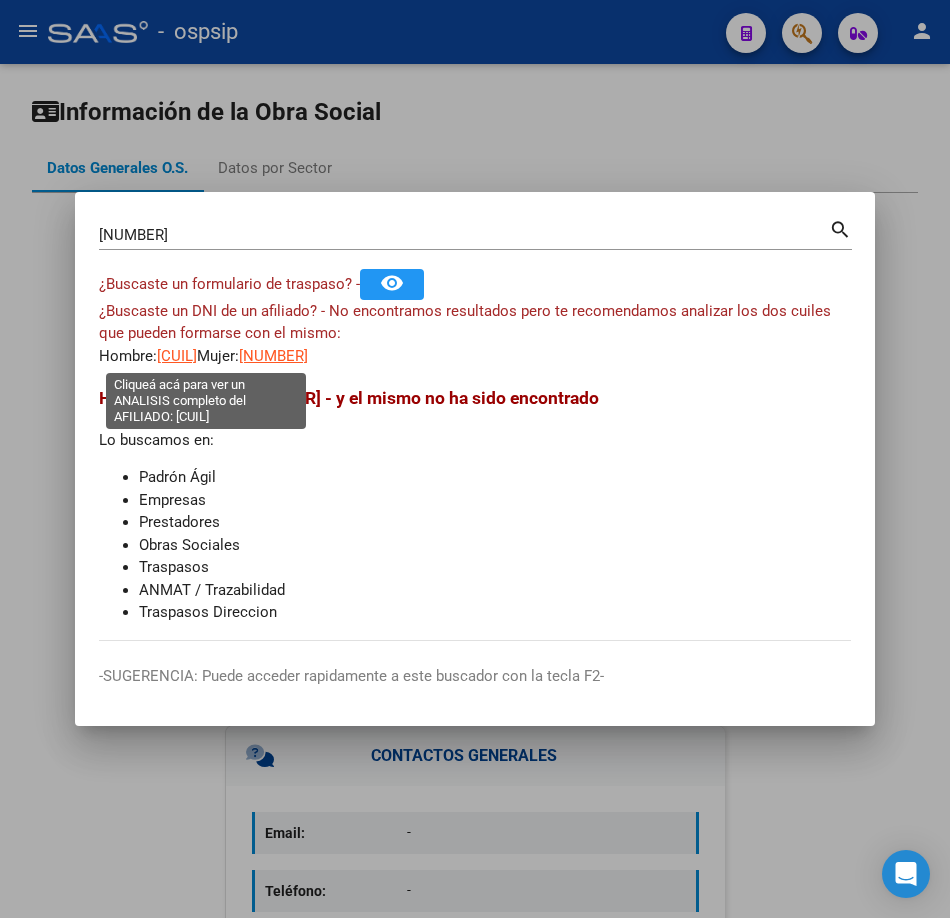 click on "23181029579" at bounding box center (177, 356) 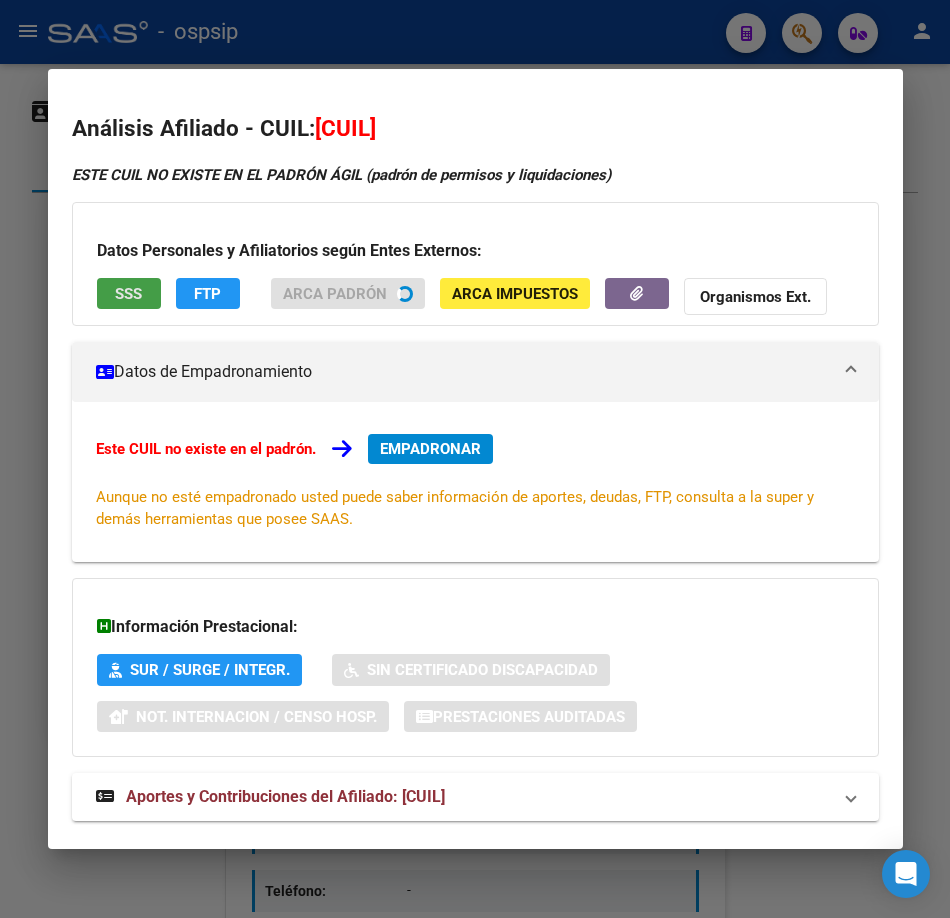 click on "SSS" at bounding box center [128, 294] 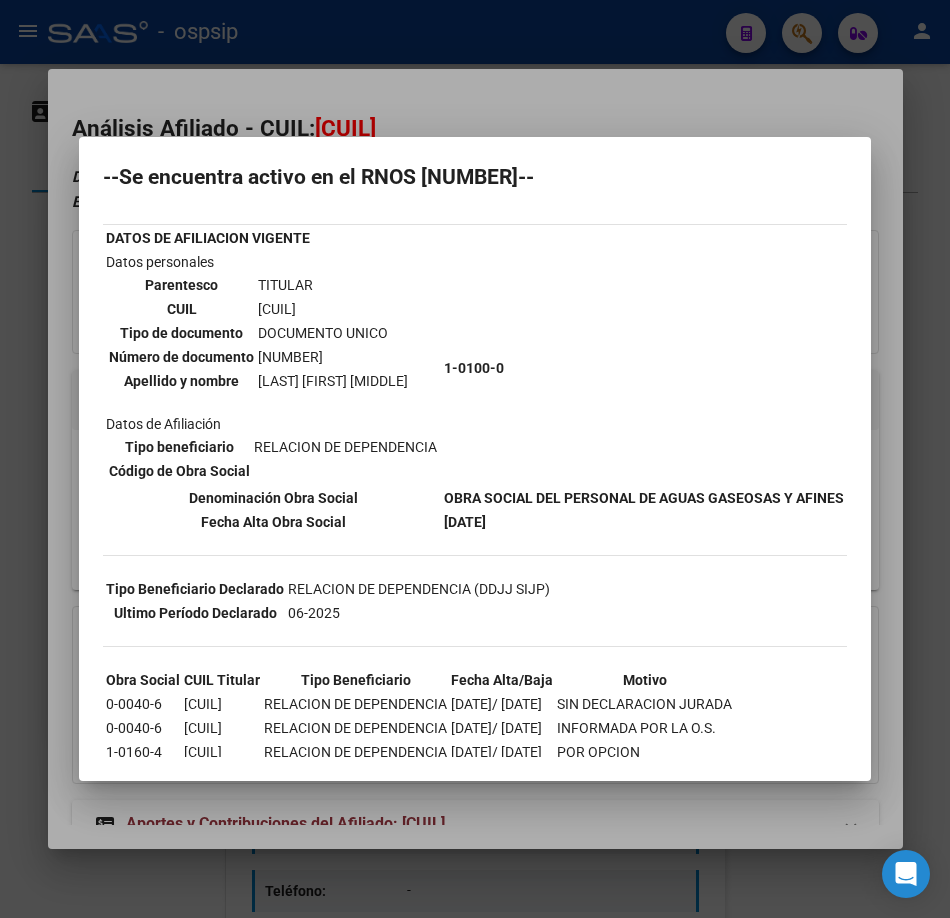 scroll, scrollTop: 157, scrollLeft: 0, axis: vertical 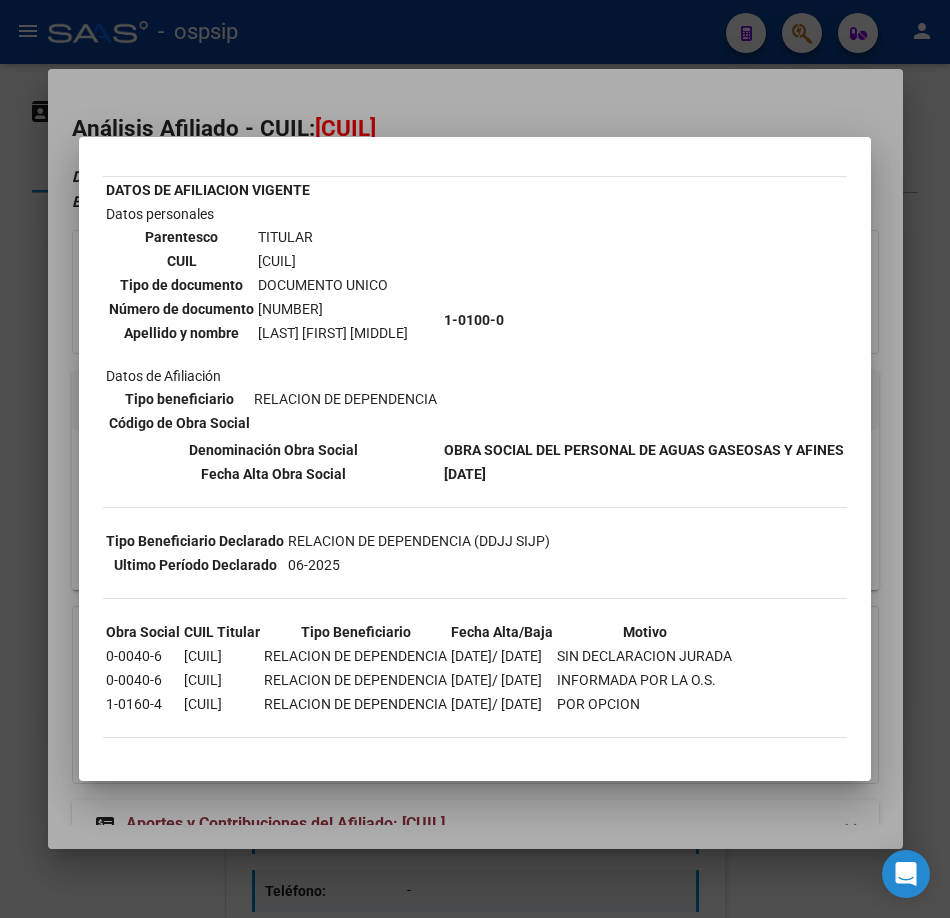 drag, startPoint x: 319, startPoint y: 211, endPoint x: 309, endPoint y: 125, distance: 86.579445 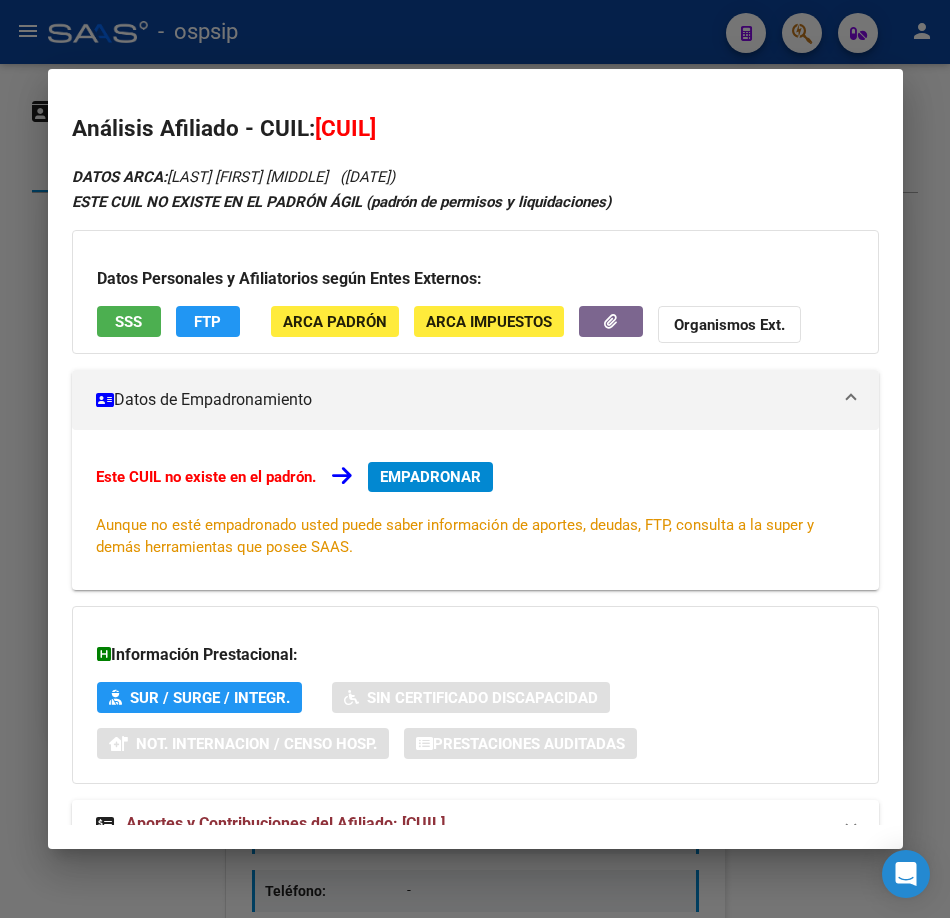 click on "Análisis Afiliado - CUIL:  23181029579 DATOS ARCA:  FERNANDEZ LUIS ALBERTO       (25/11/1967)  ESTE CUIL NO EXISTE EN EL PADRÓN ÁGIL (padrón de permisos y liquidaciones) Datos Personales y Afiliatorios según Entes Externos: SSS FTP ARCA Padrón ARCA Impuestos Organismos Ext.    Datos de Empadronamiento  Este CUIL no existe en el padrón.   EMPADRONAR
Aunque no esté empadronado usted puede saber información de aportes, deudas, FTP, consulta a la super y demás herramientas que posee SAAS.   Información Prestacional:       SUR / SURGE / INTEGR.    Sin Certificado Discapacidad    Not. Internacion / Censo Hosp.  Prestaciones Auditadas     Aportes y Contribuciones del Afiliado: 23181029579 Hemos buscado el CUIL - 23181029579 - y el mismo no existe en nuestra información procesada de aportes y contribuciones  El mismo fue buscado en:  Cuenta Corriente Devengada de Régimen General Cuenta Corriente Devengada de Monotributo / Personal Doméstico Percibidos de Aportes Detallado Percibido Total" at bounding box center [475, 459] 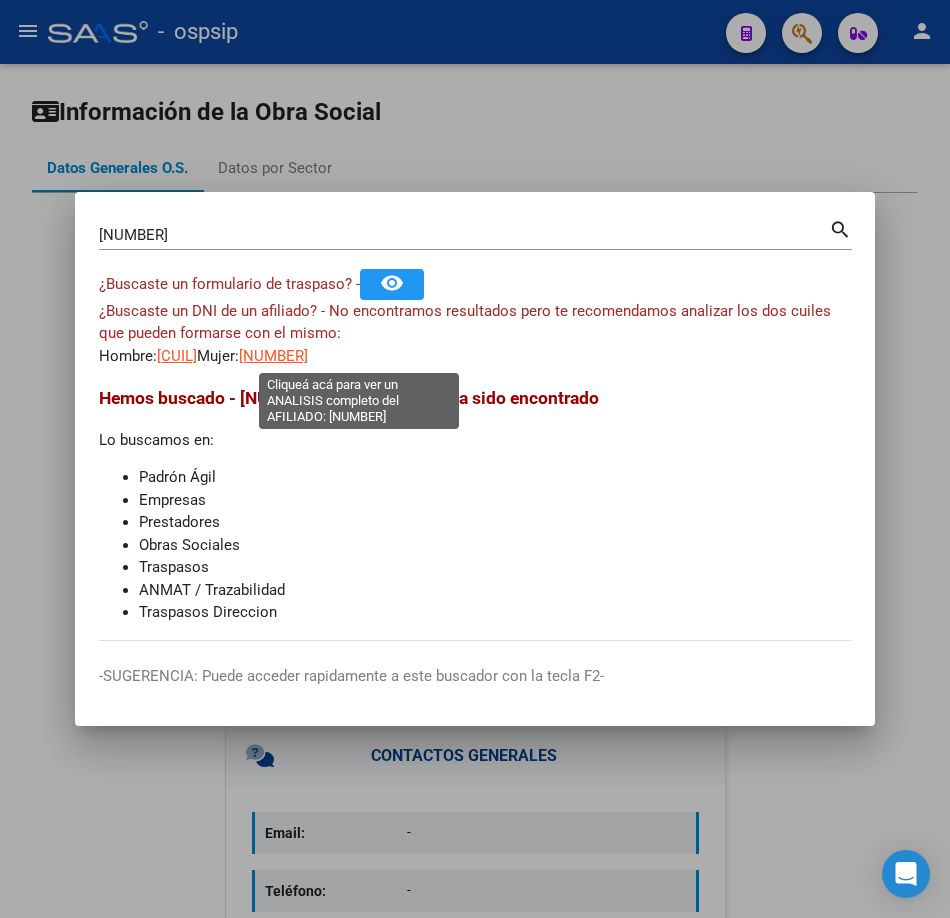 click on "27181029574" at bounding box center [273, 356] 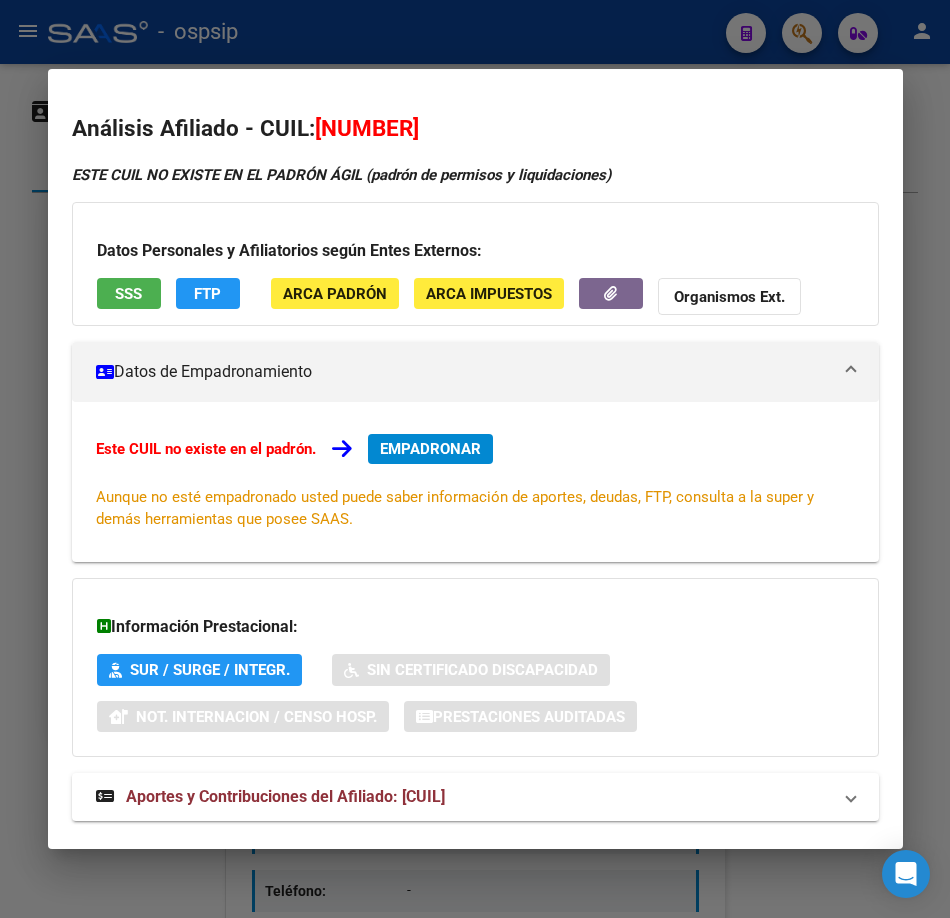 click at bounding box center (475, 459) 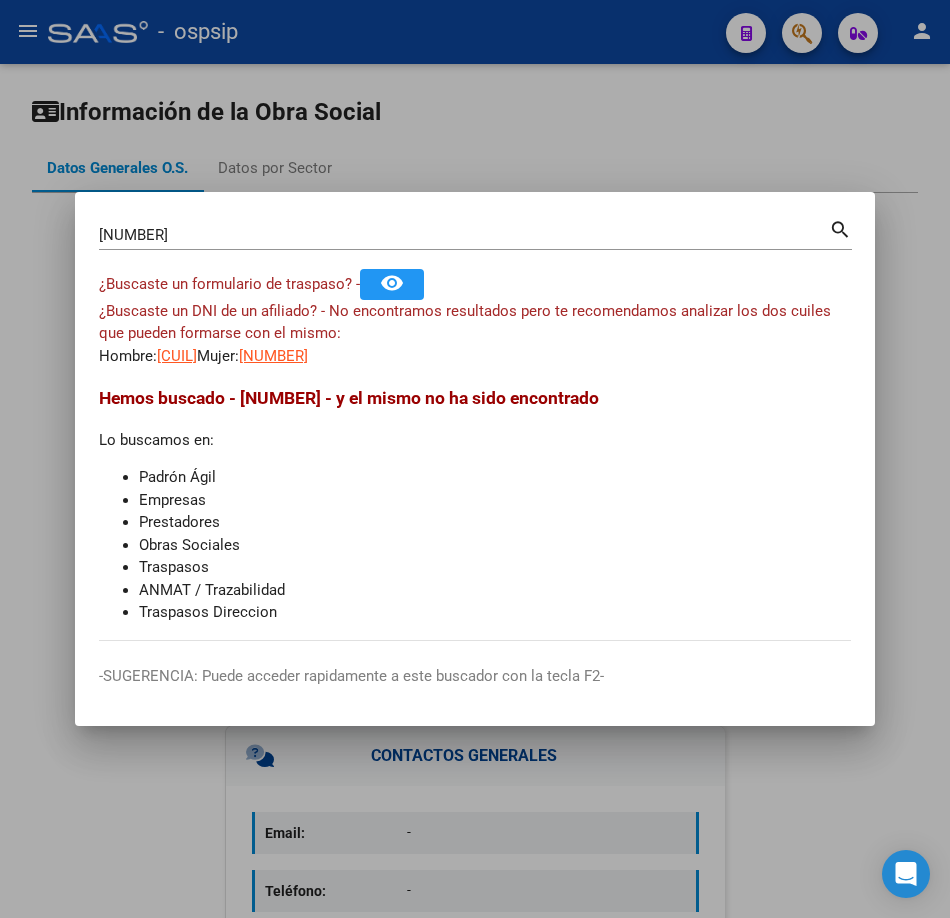 click on "18102957 Buscar (apellido, dni, cuil, nro traspaso, cuit, obra social) search" at bounding box center [475, 233] 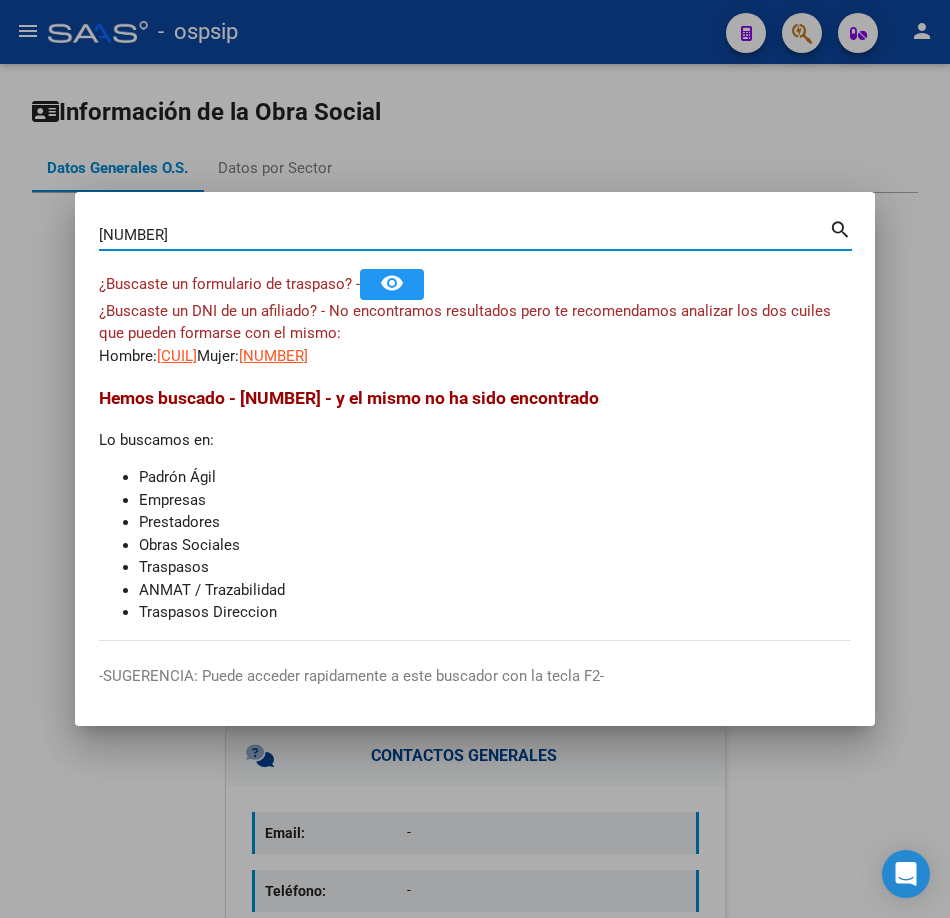 click on "18102957" at bounding box center [464, 235] 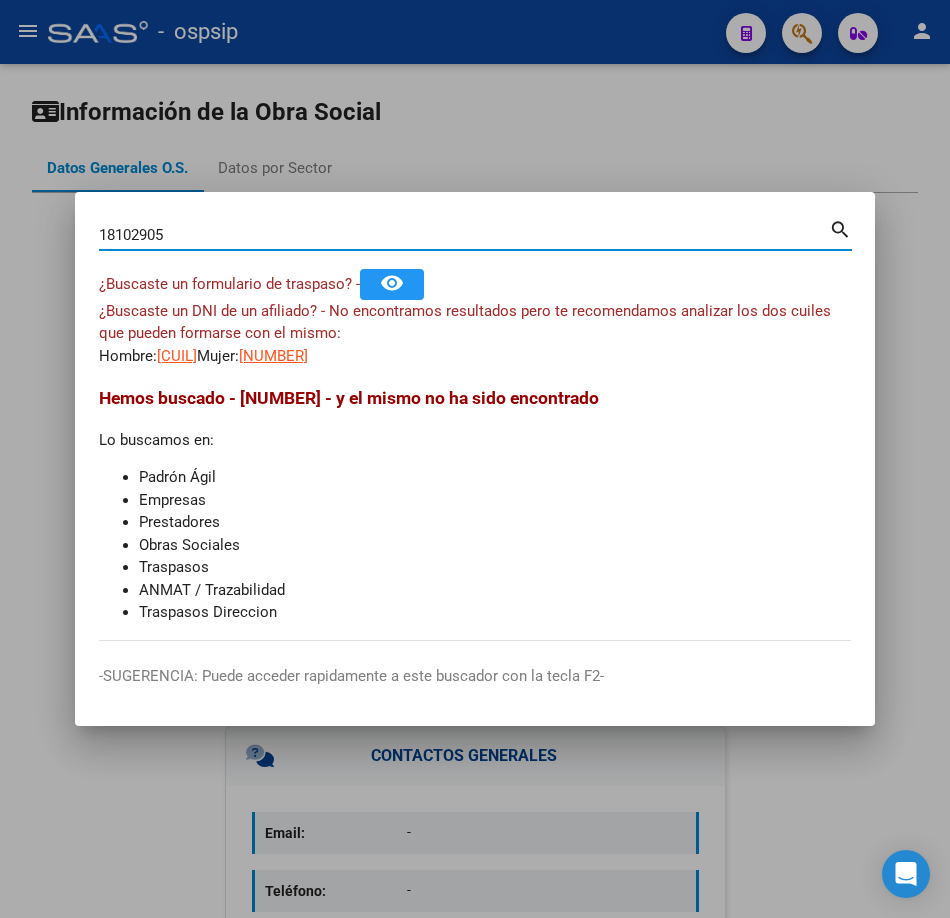 type on "18102905" 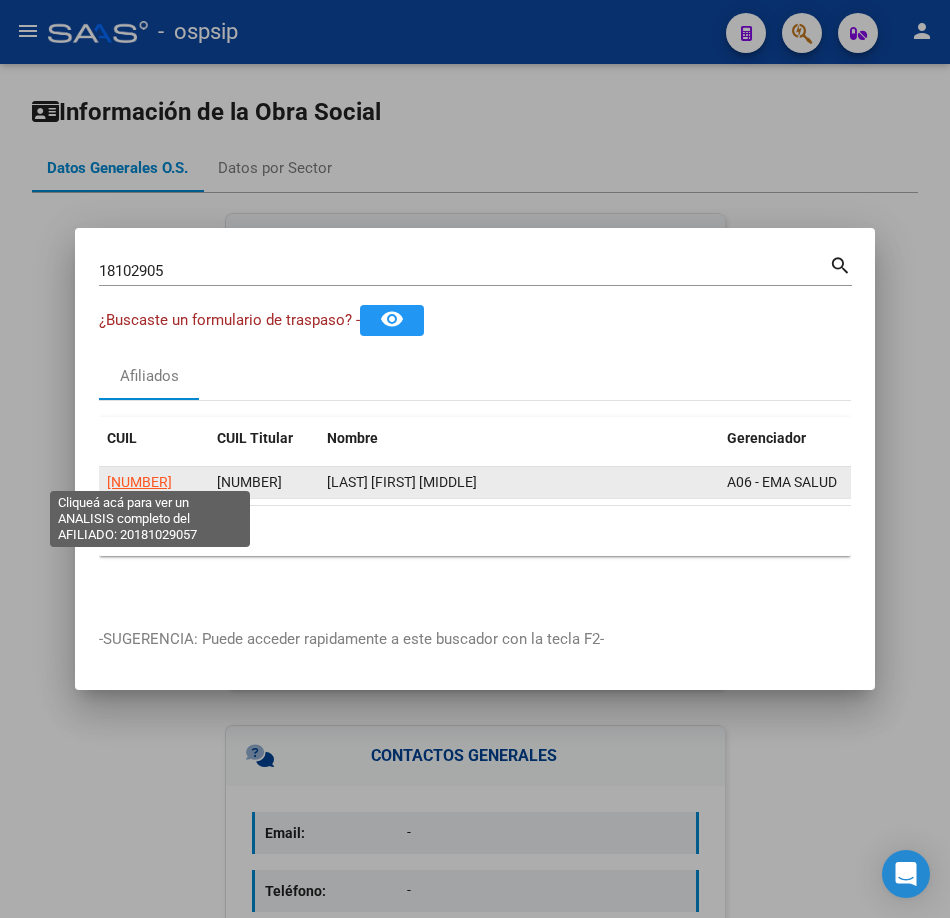 click on "20181029057" 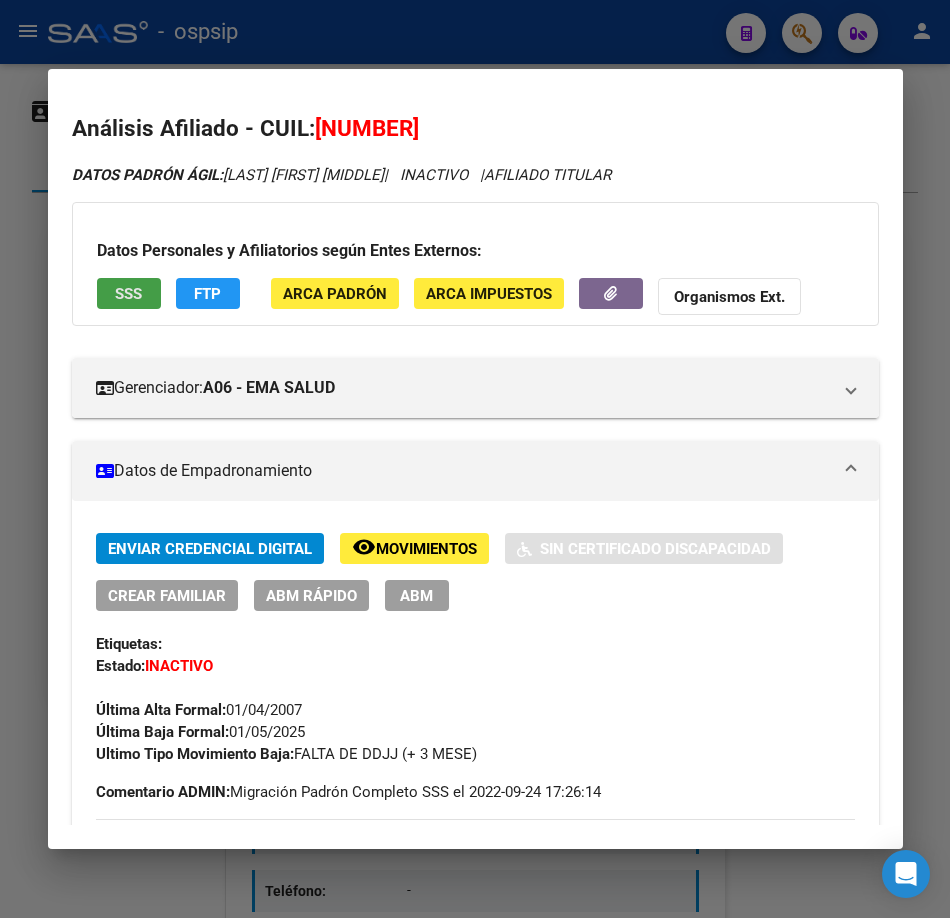click on "SSS" at bounding box center [128, 294] 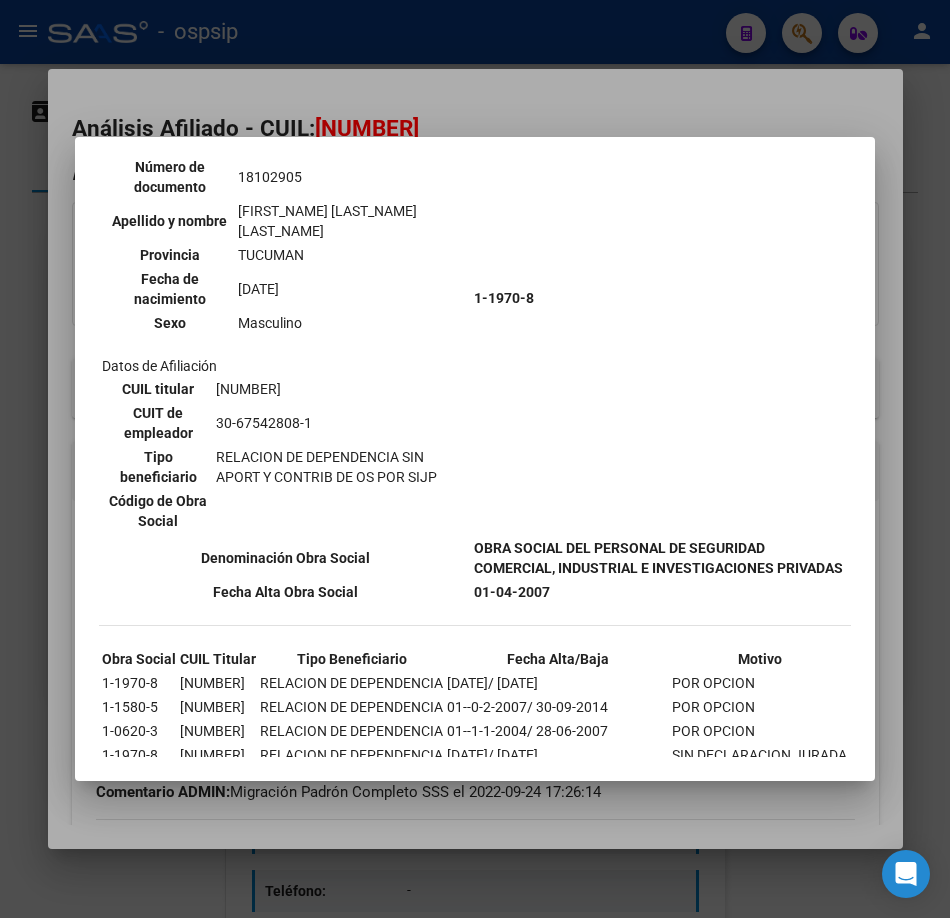 scroll, scrollTop: 237, scrollLeft: 0, axis: vertical 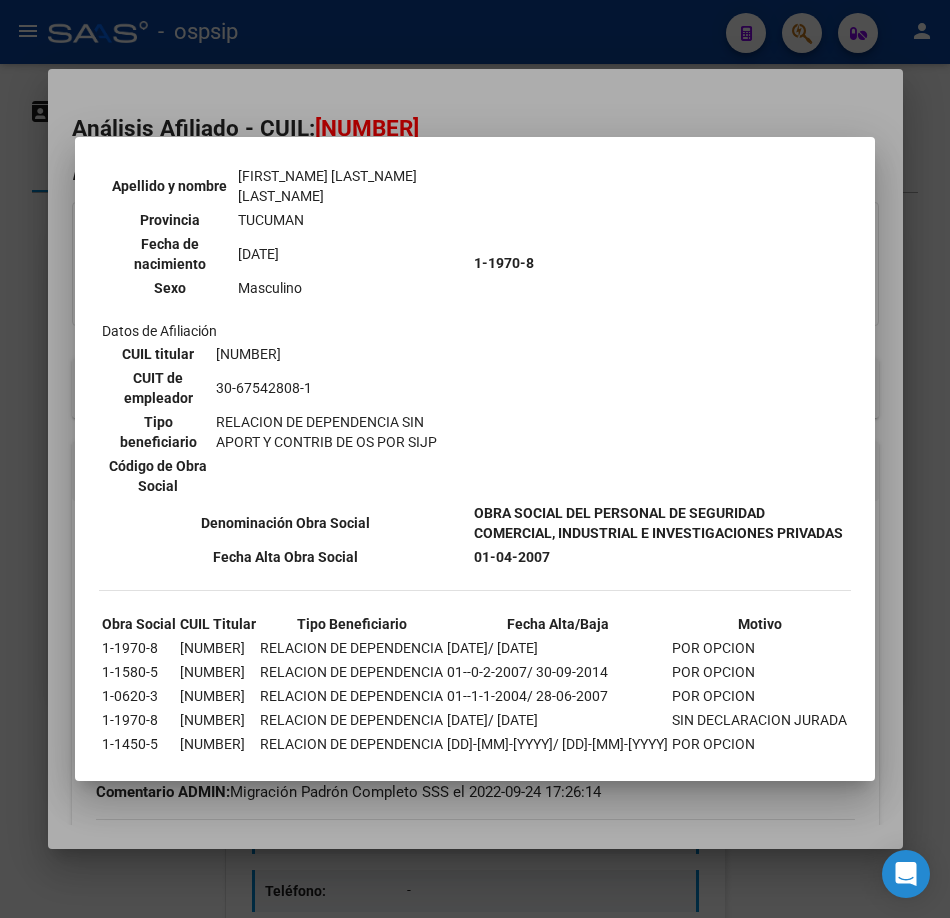 click at bounding box center [475, 459] 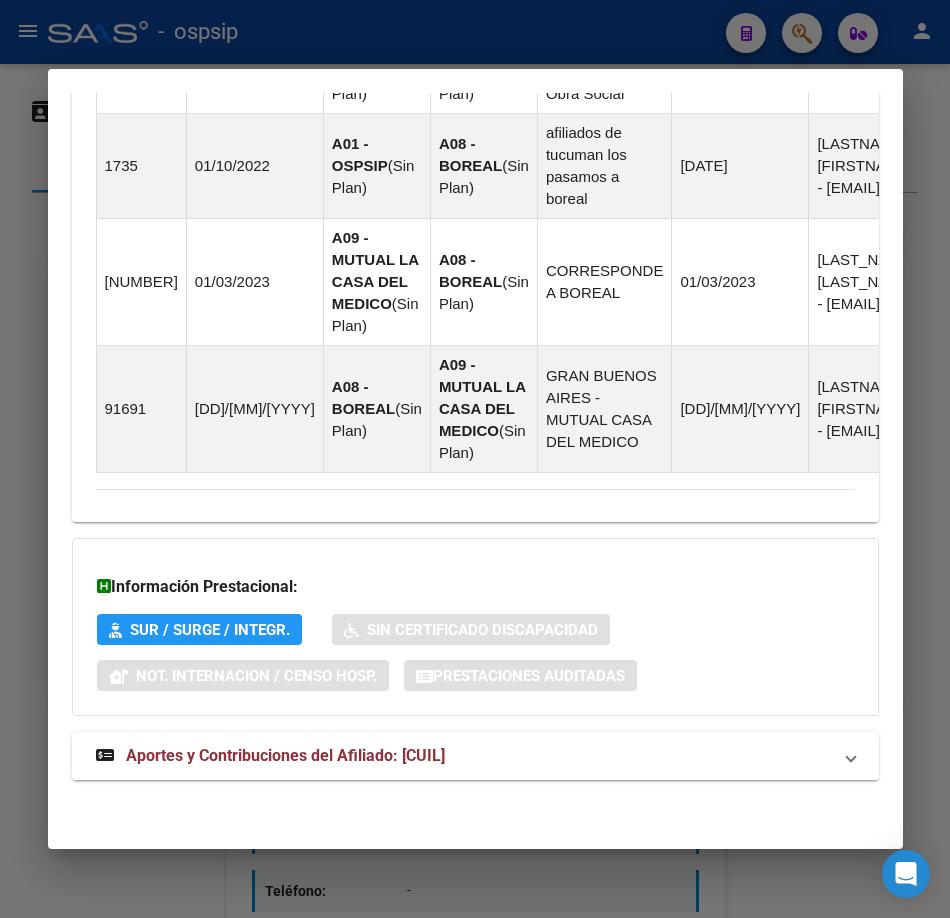click on "Aportes y Contribuciones del Afiliado: 20181029057" at bounding box center [285, 755] 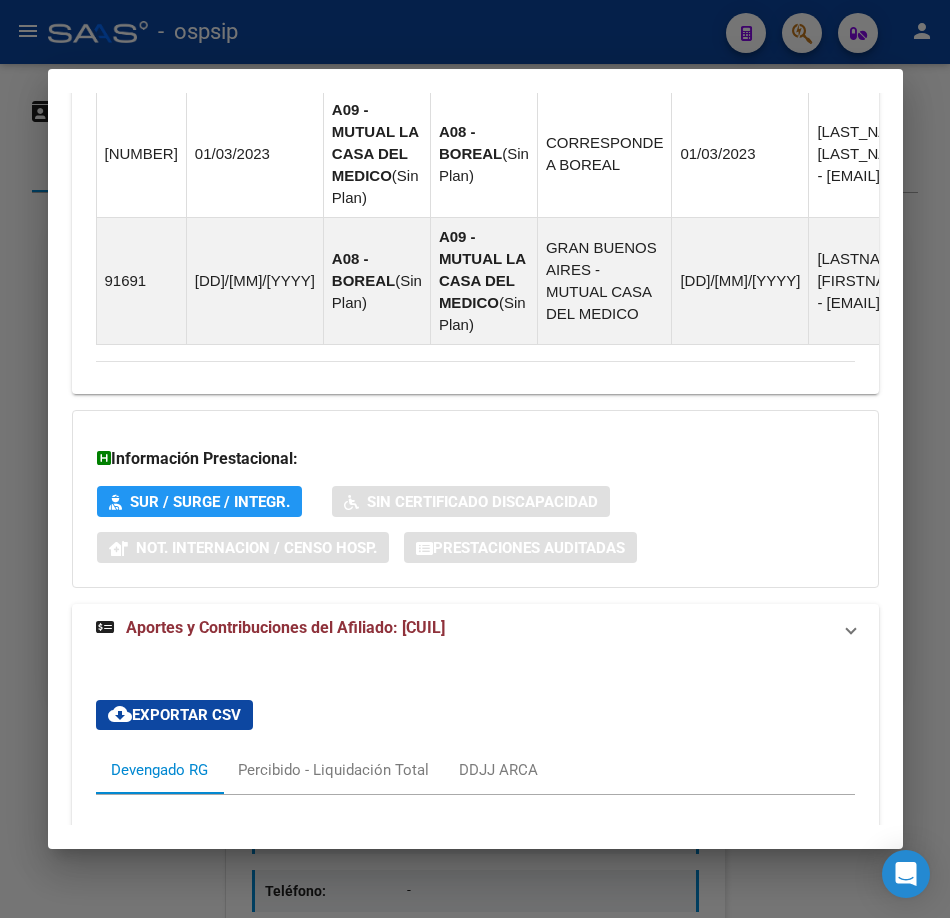 scroll, scrollTop: 1655, scrollLeft: 0, axis: vertical 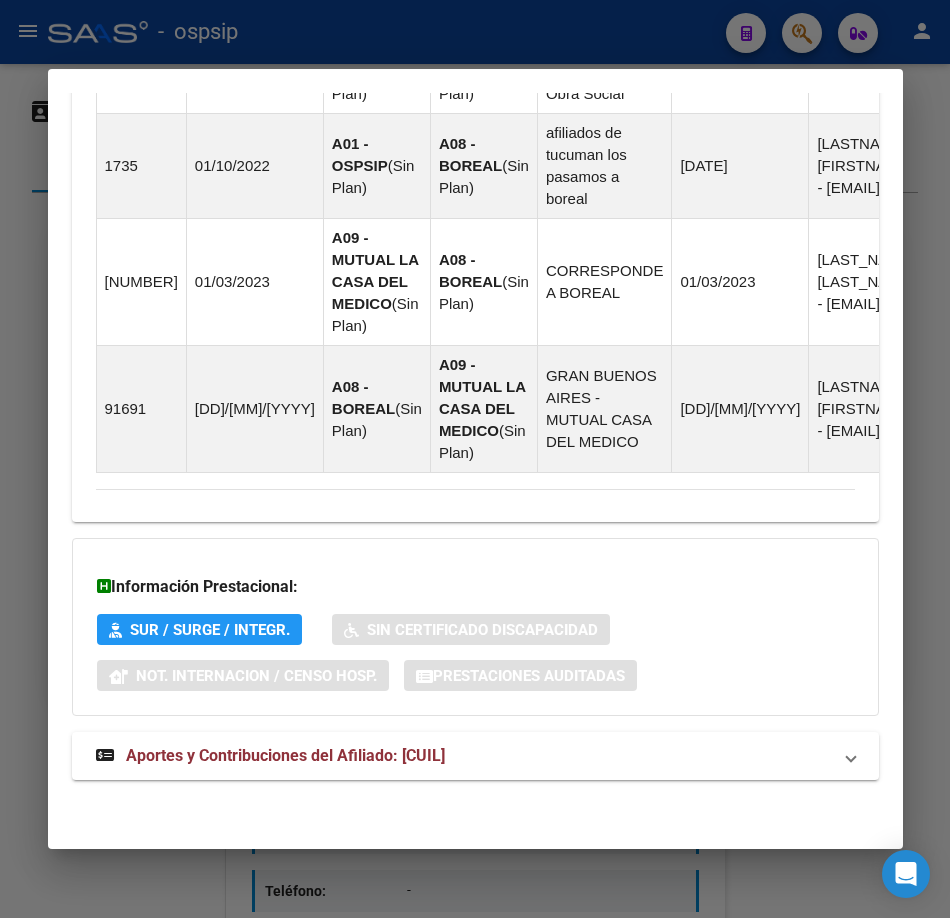 click at bounding box center (475, 459) 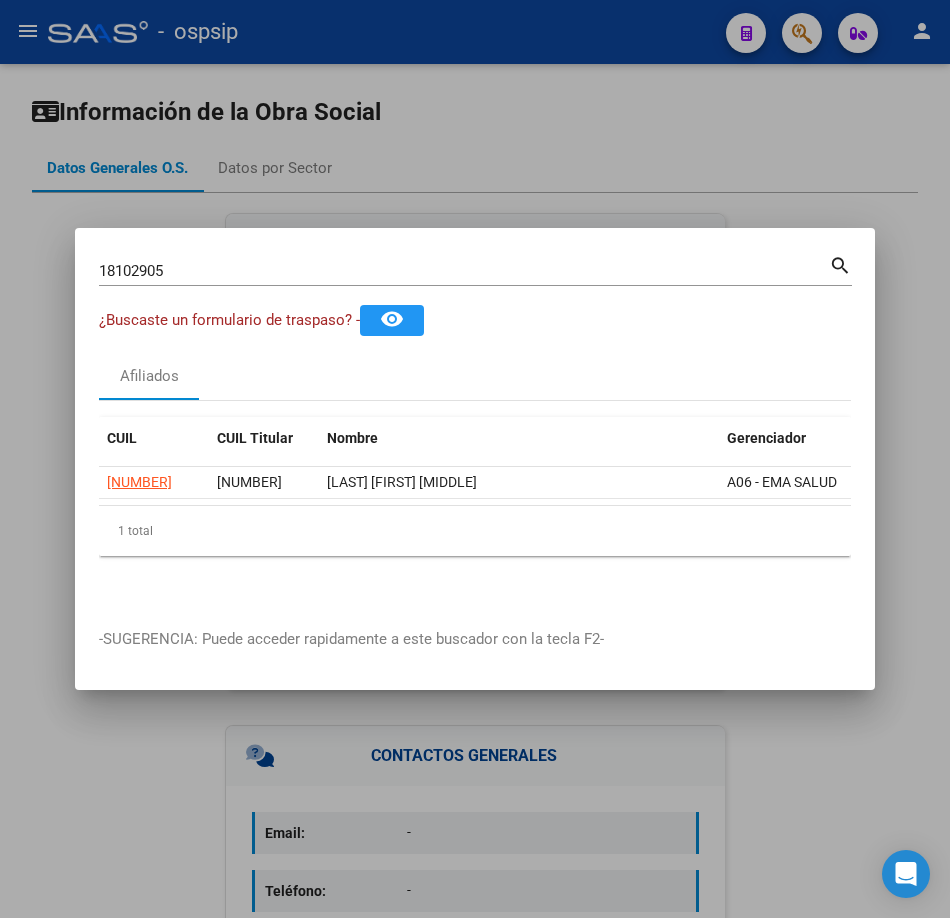 click on "18102905" at bounding box center [464, 271] 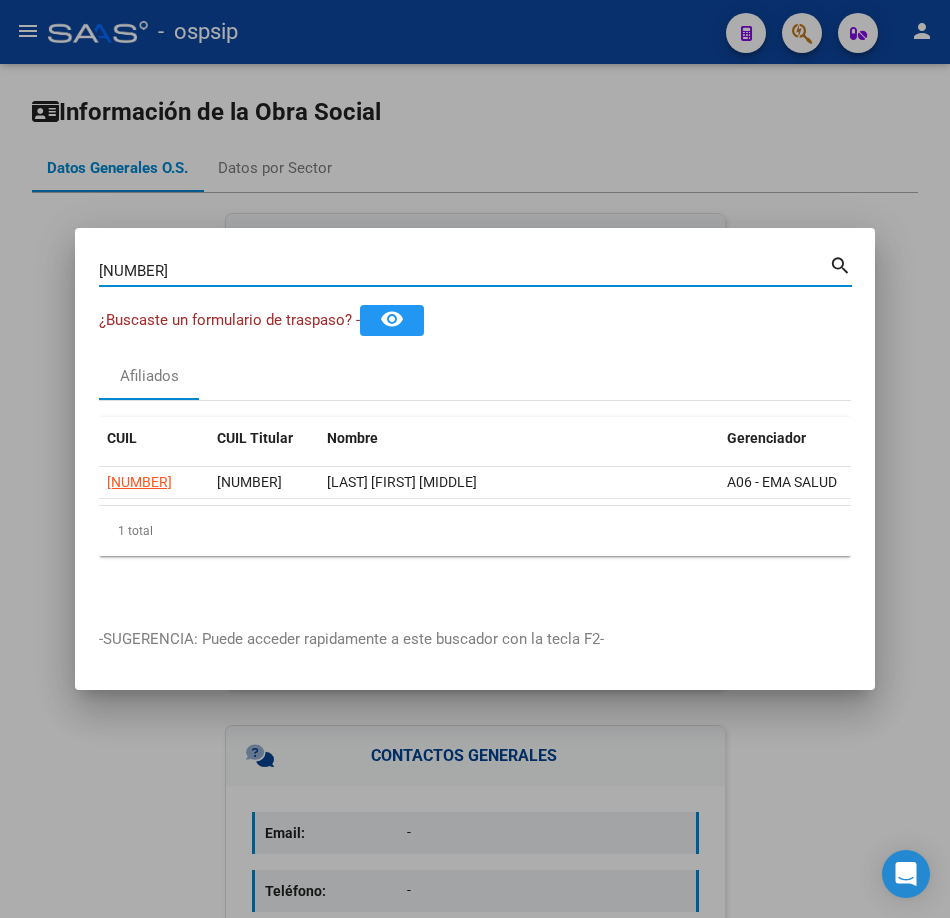 type on "35350289" 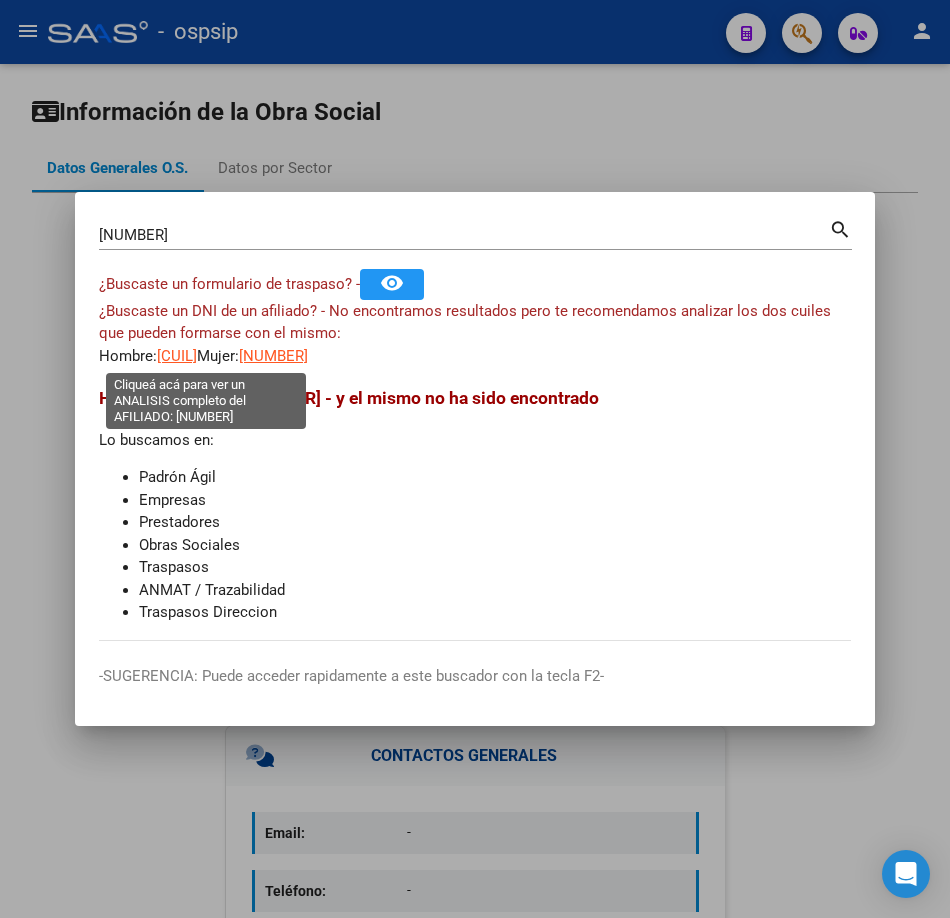 click on "20353502892" at bounding box center (177, 356) 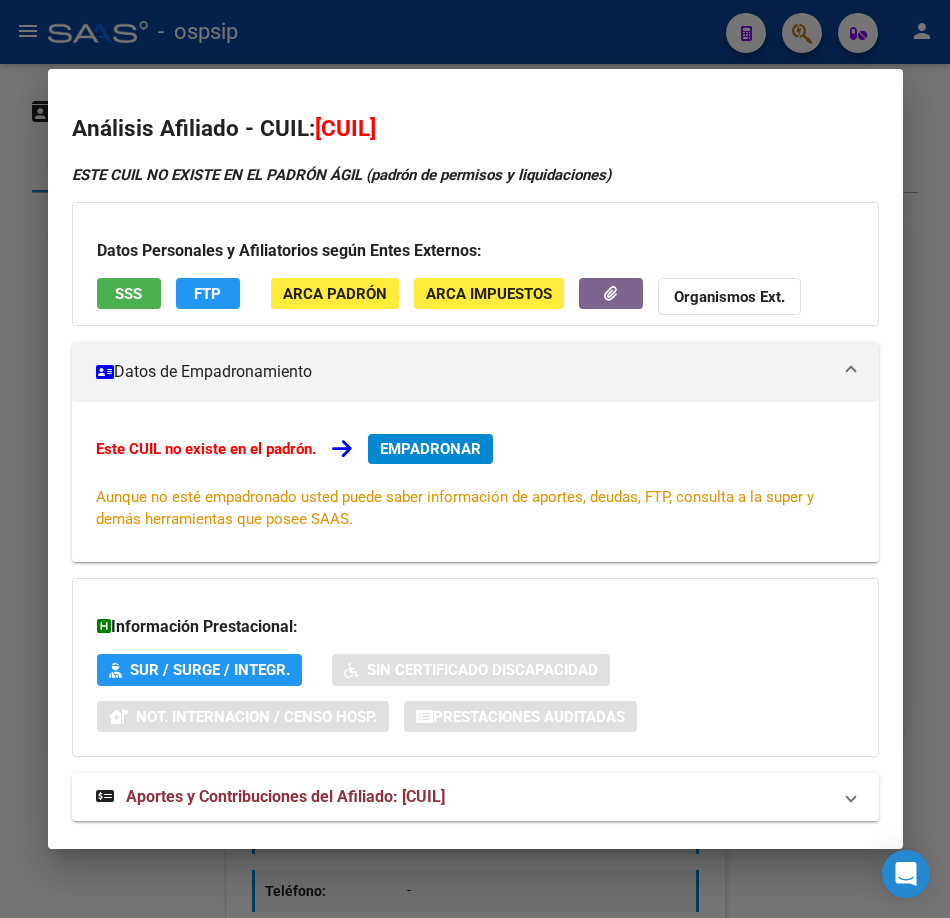 click at bounding box center [475, 459] 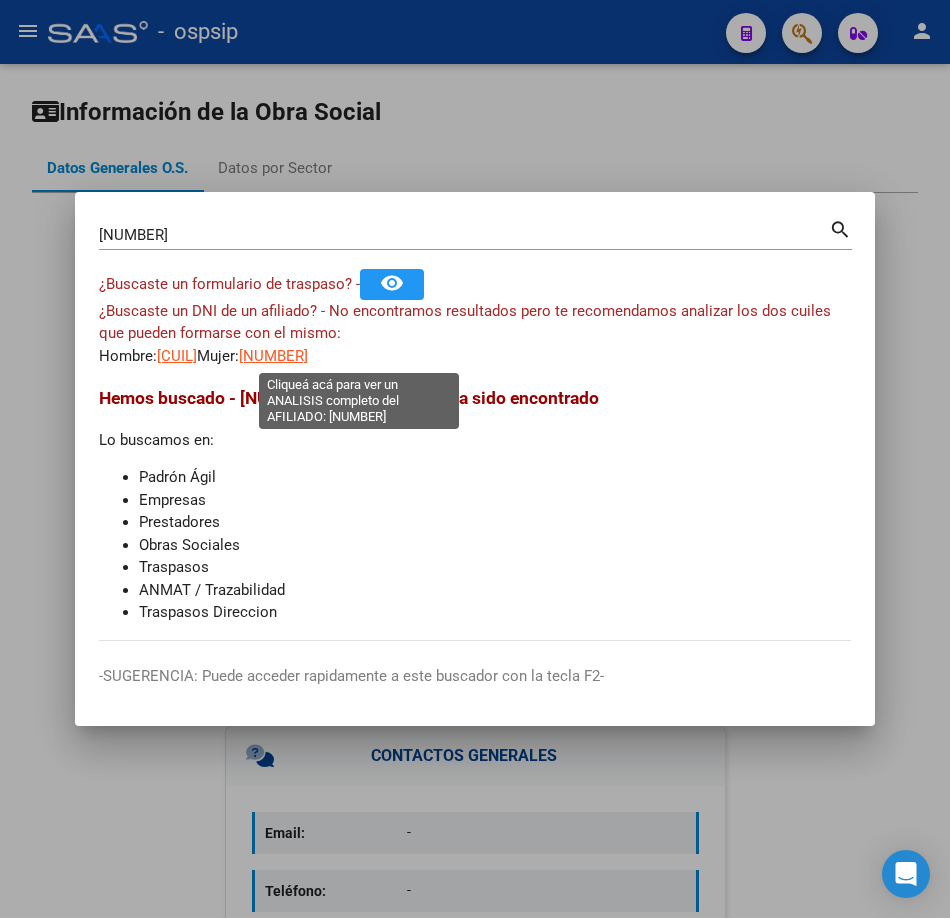 click on "27353502897" at bounding box center (273, 356) 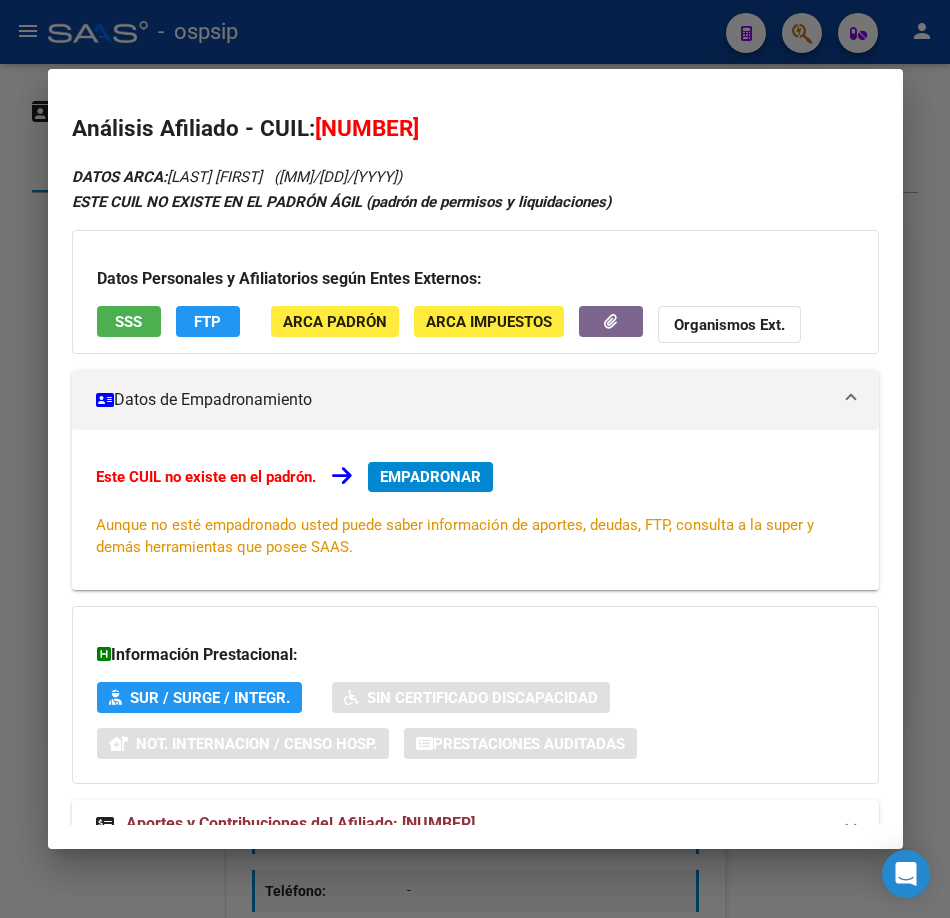 click on "SSS" at bounding box center [129, 321] 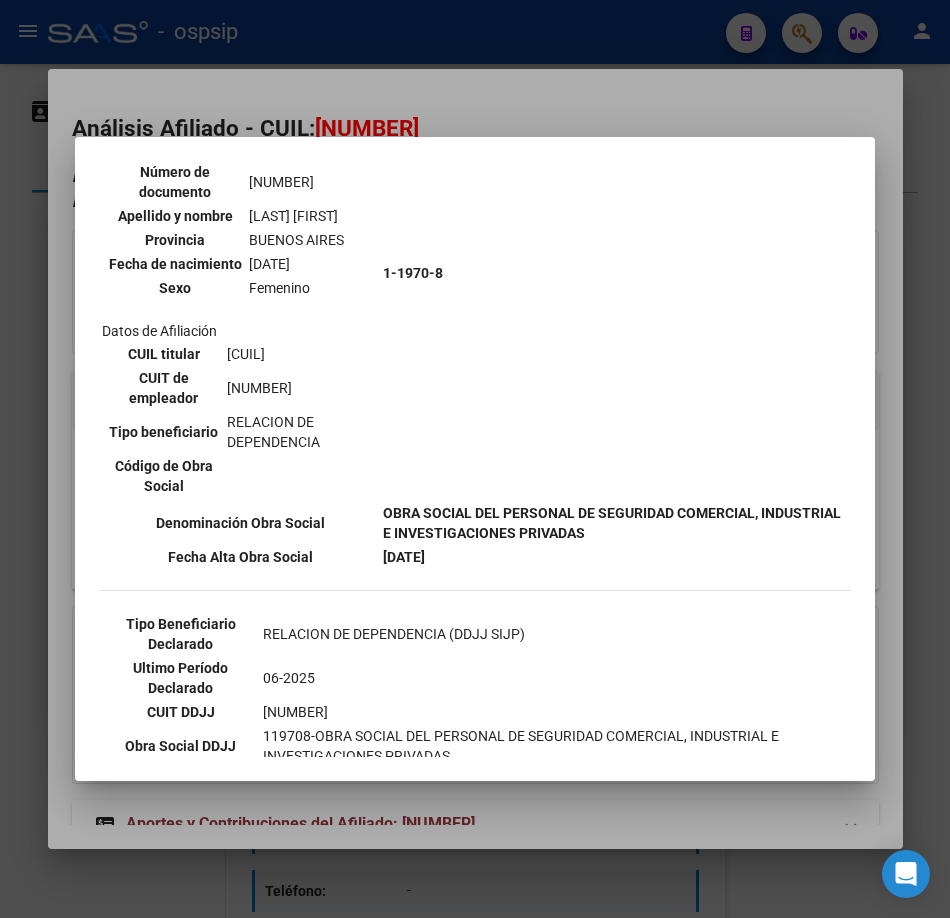 scroll, scrollTop: 400, scrollLeft: 0, axis: vertical 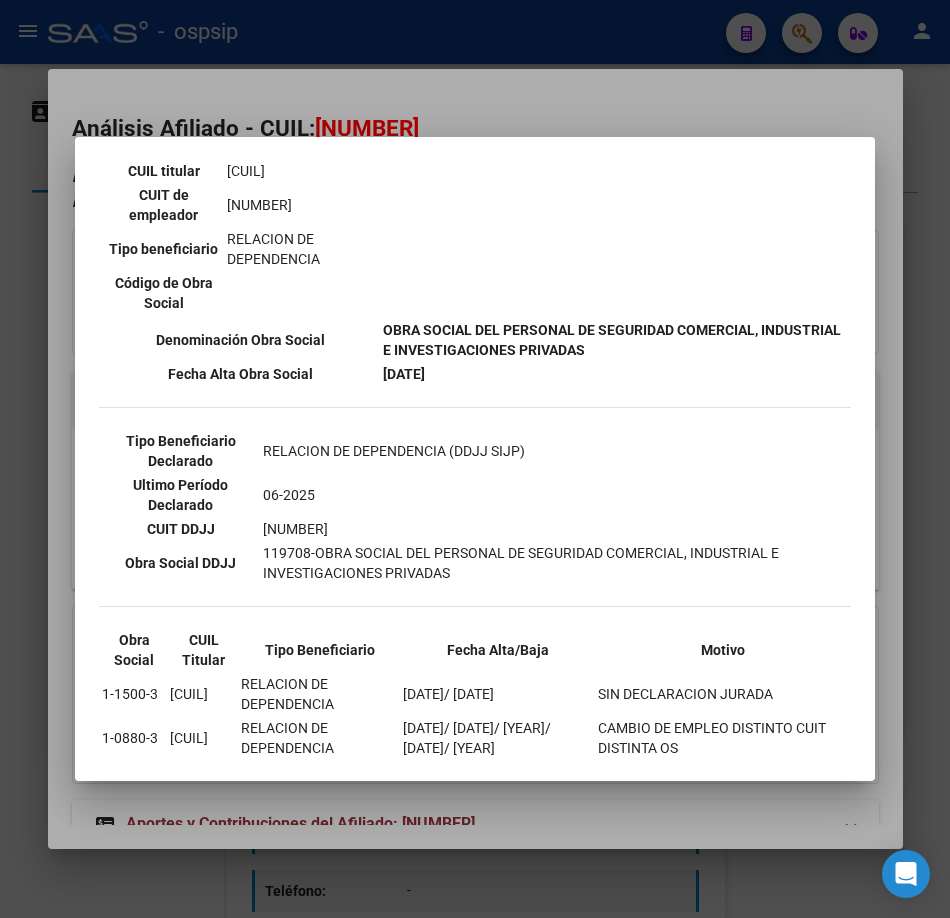 click at bounding box center [475, 459] 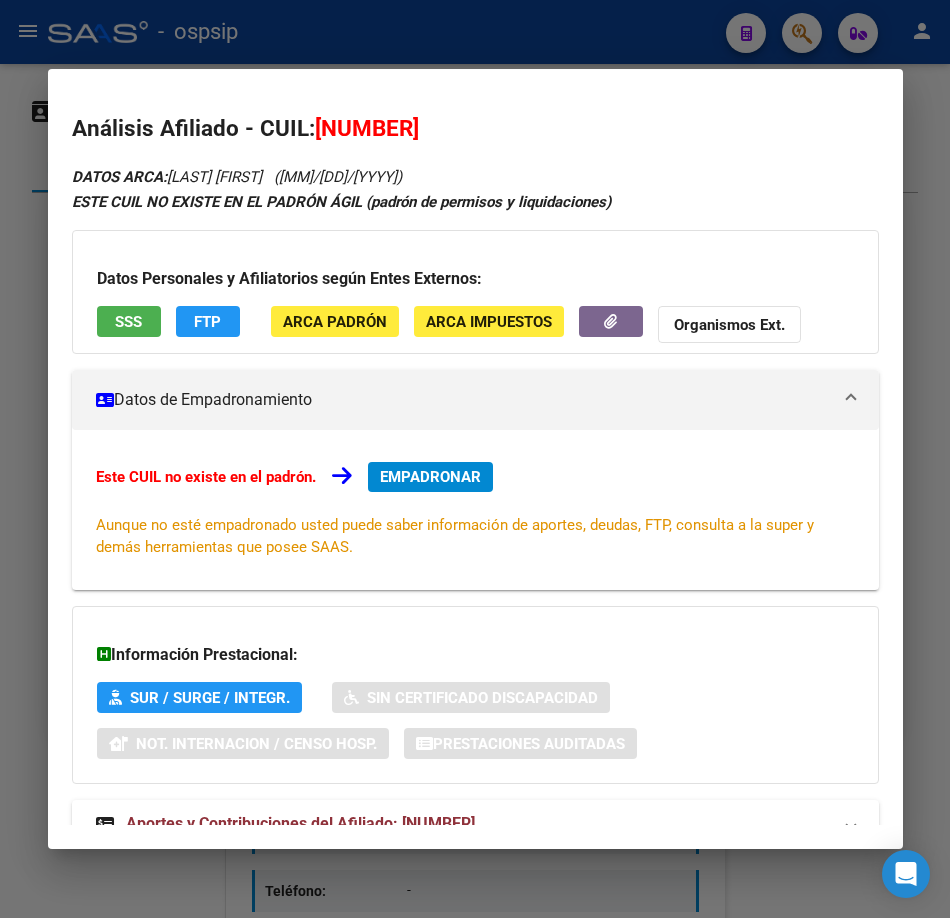 click at bounding box center [475, 459] 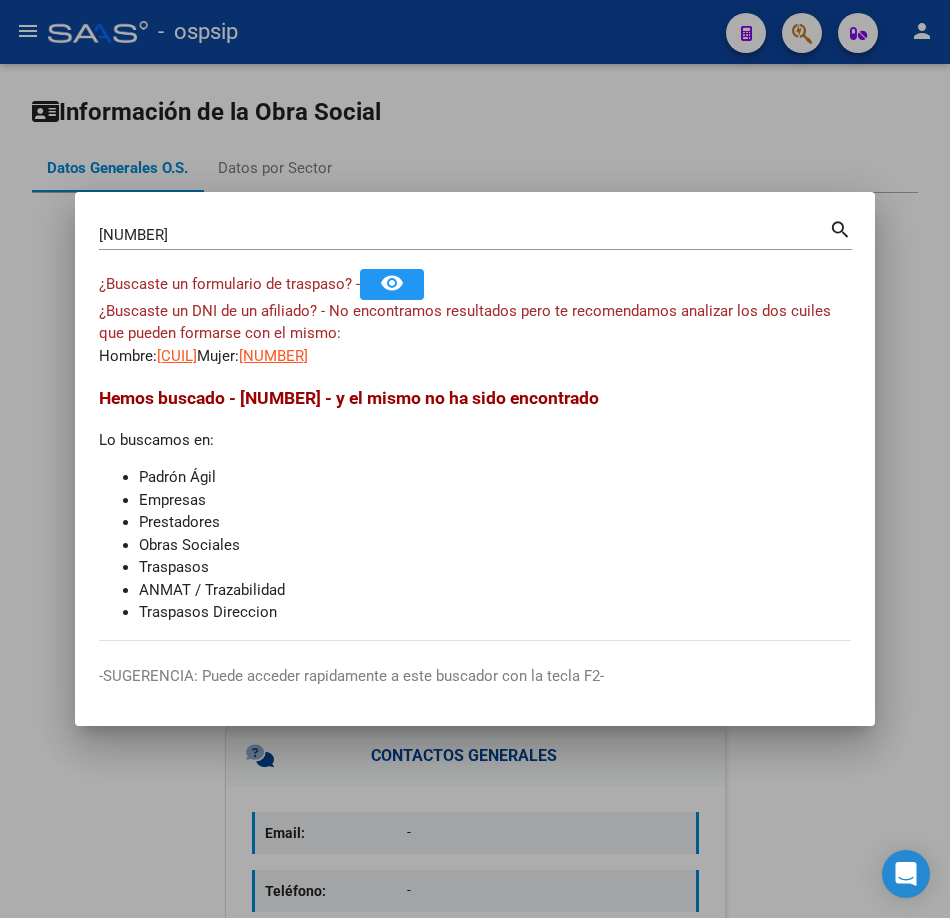 click on "35350289" at bounding box center [464, 235] 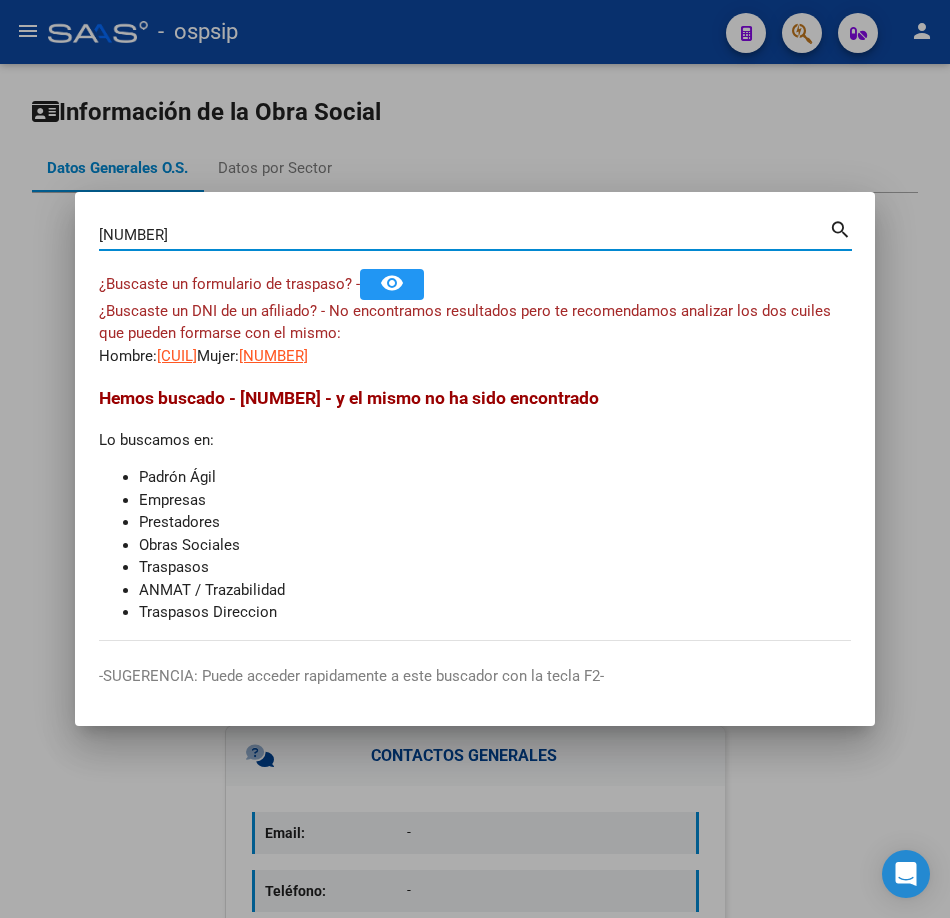 click on "35350289" at bounding box center [464, 235] 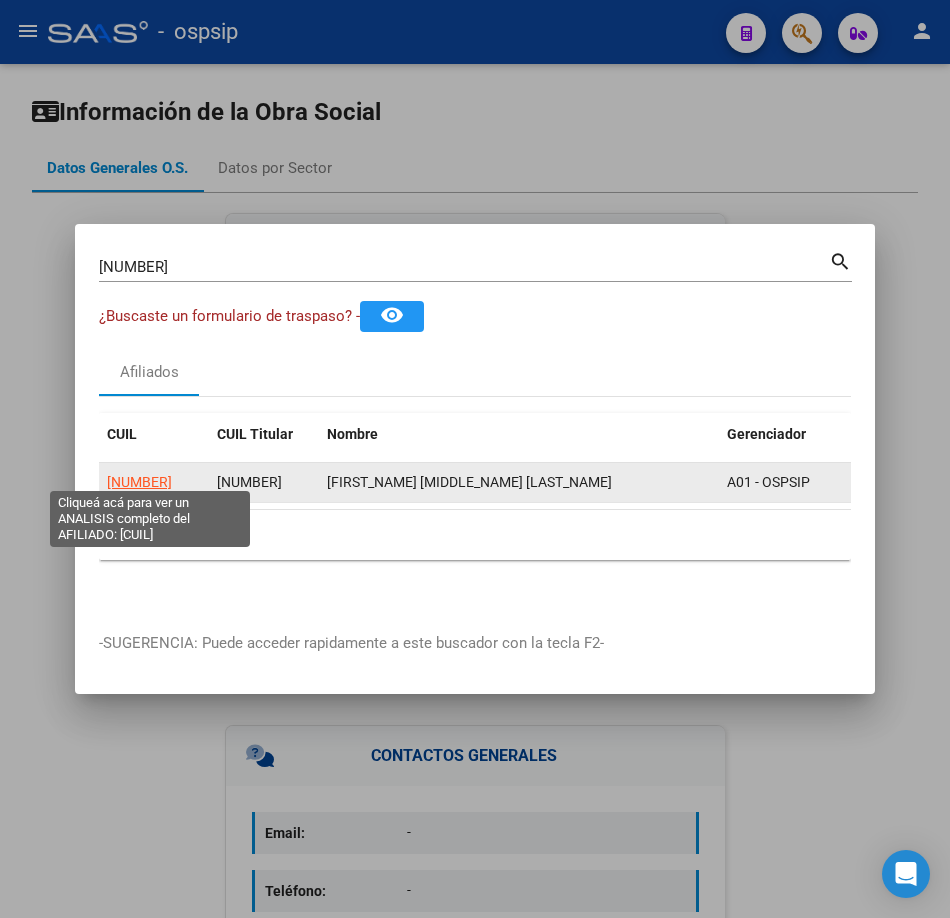click on "20578903926" 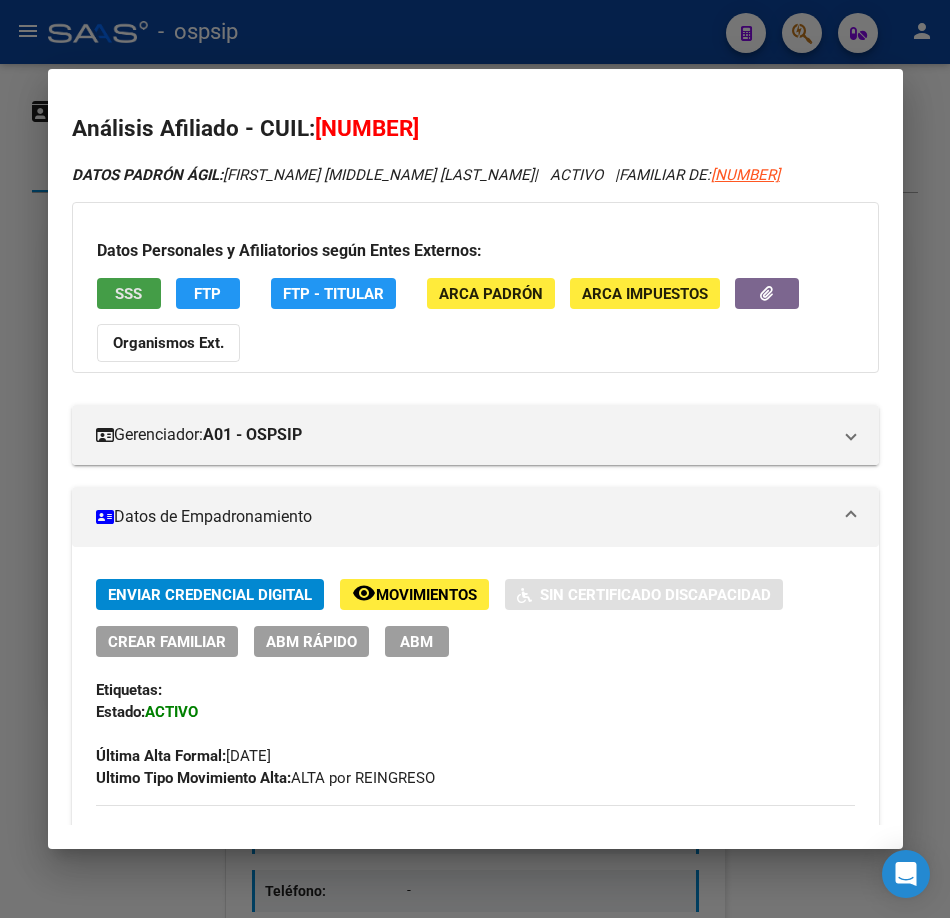 click on "SSS" at bounding box center (129, 293) 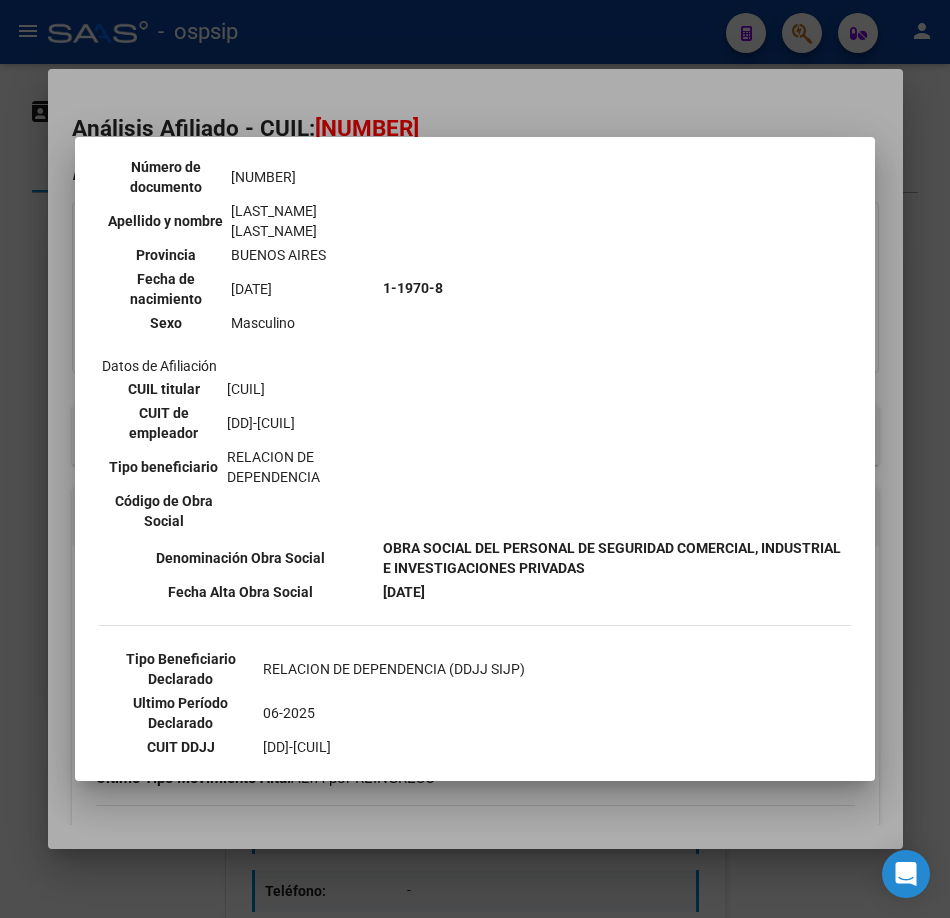 scroll, scrollTop: 400, scrollLeft: 0, axis: vertical 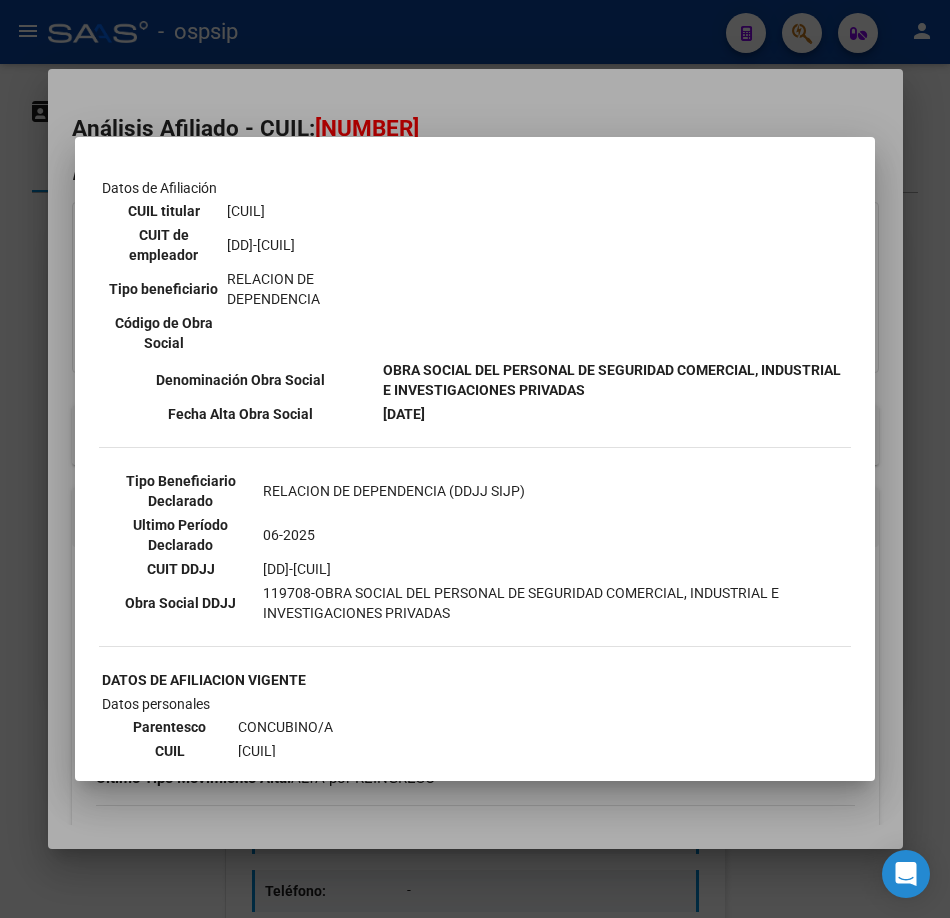 click at bounding box center [475, 459] 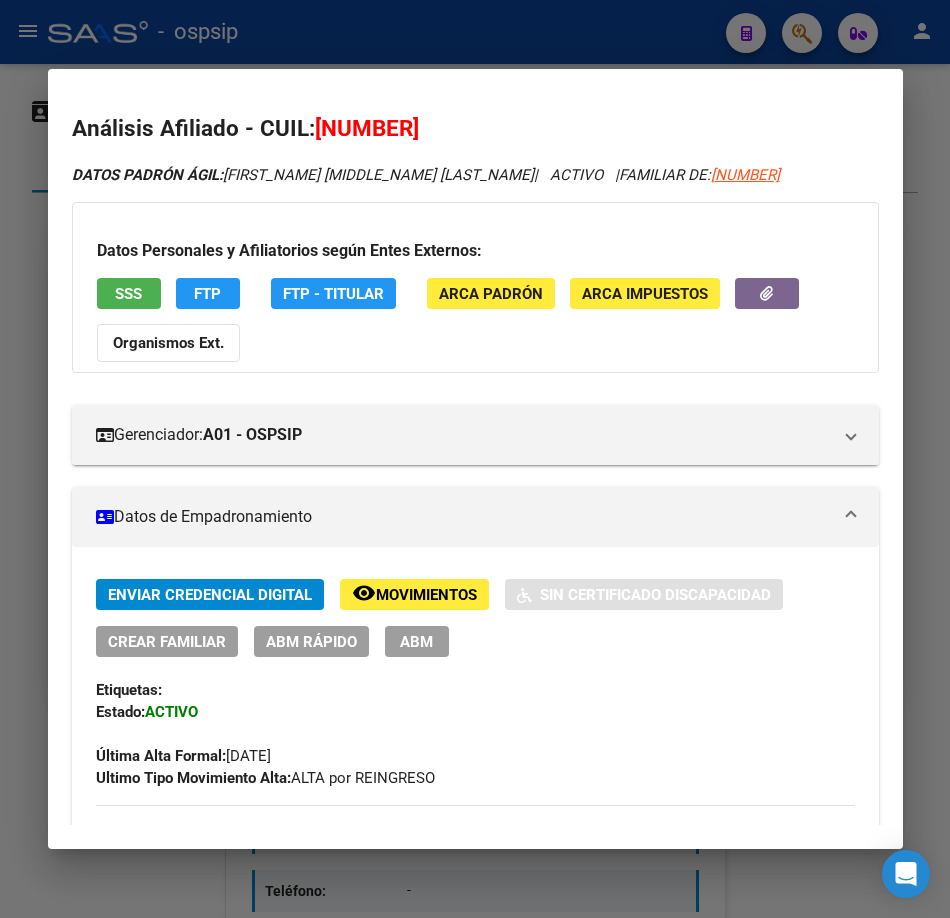 click at bounding box center [475, 459] 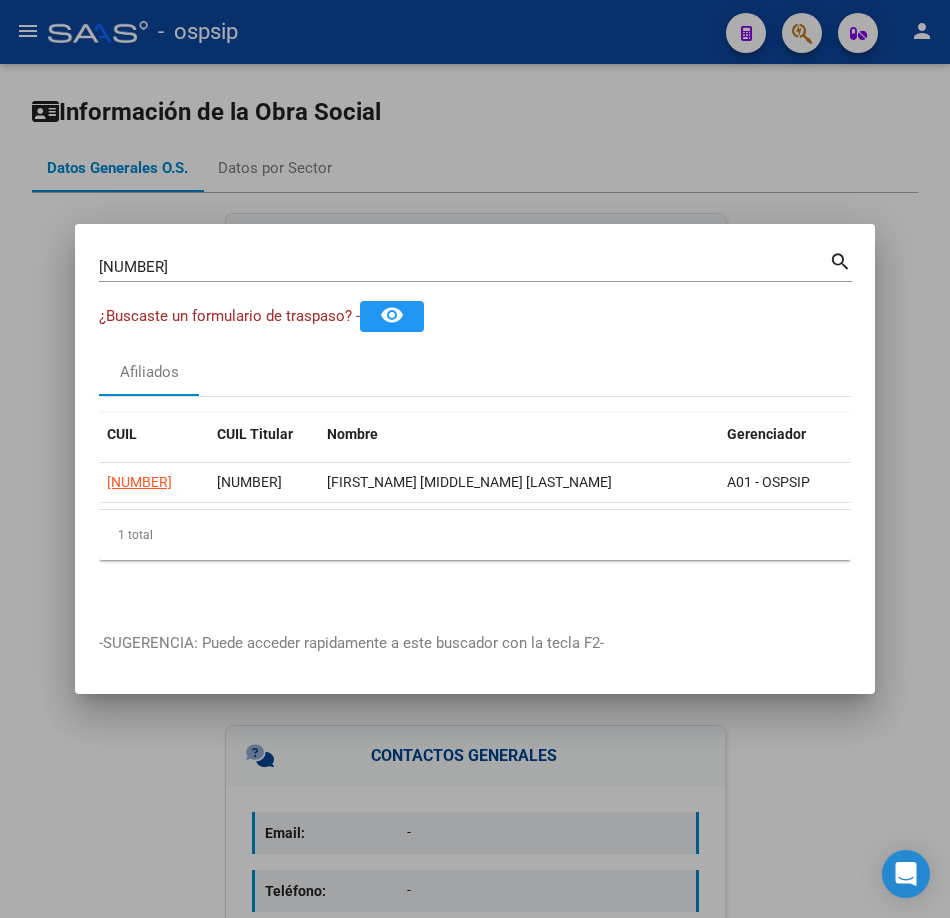 click on "57890392" at bounding box center (464, 267) 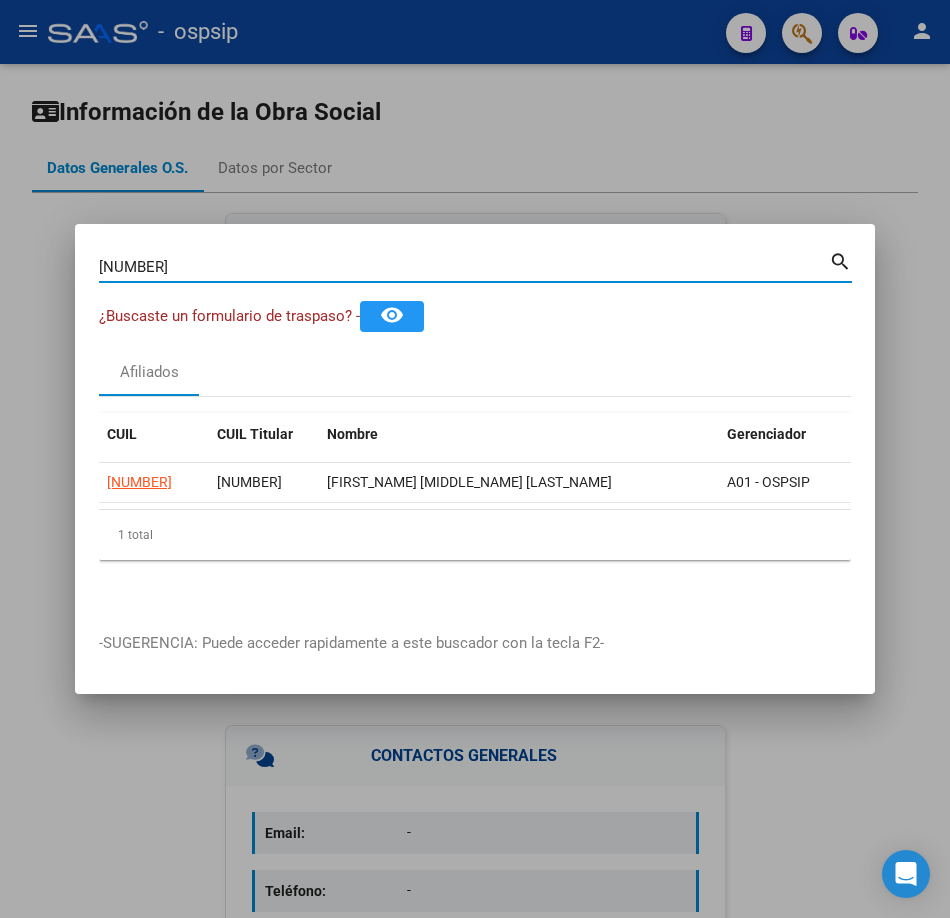 click on "57890392" at bounding box center (464, 267) 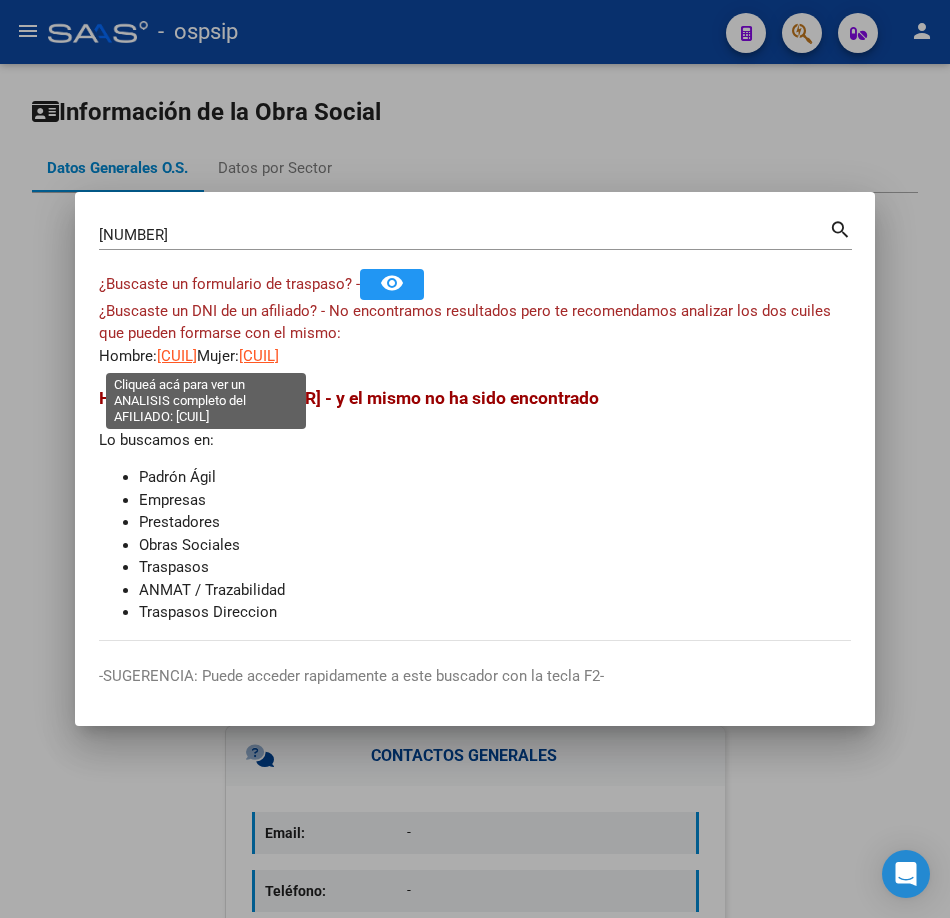 click on "20315979367" at bounding box center [177, 356] 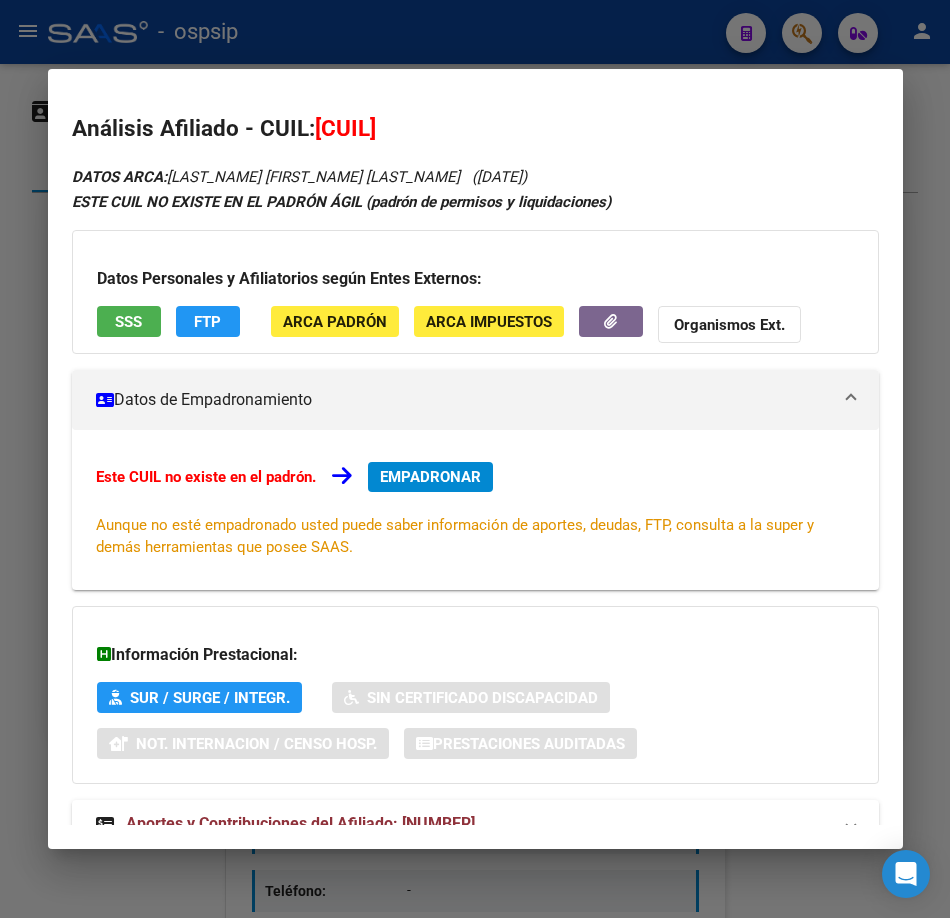 click on "SSS" at bounding box center [129, 321] 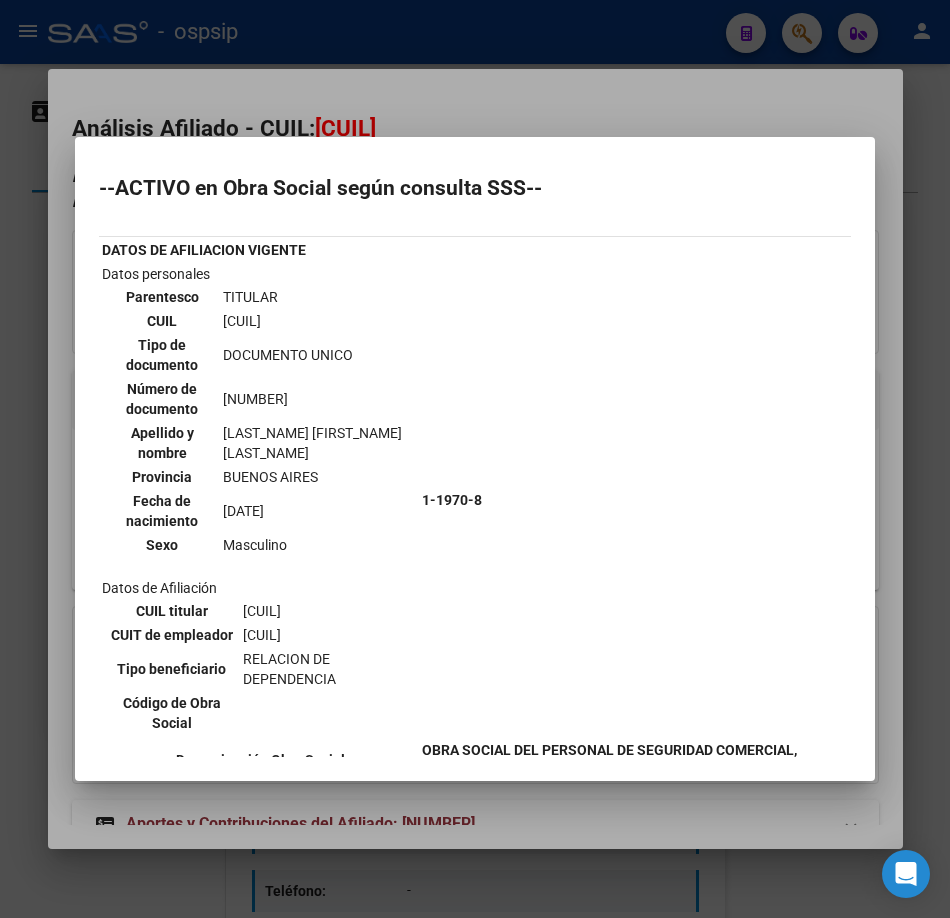 scroll, scrollTop: 400, scrollLeft: 0, axis: vertical 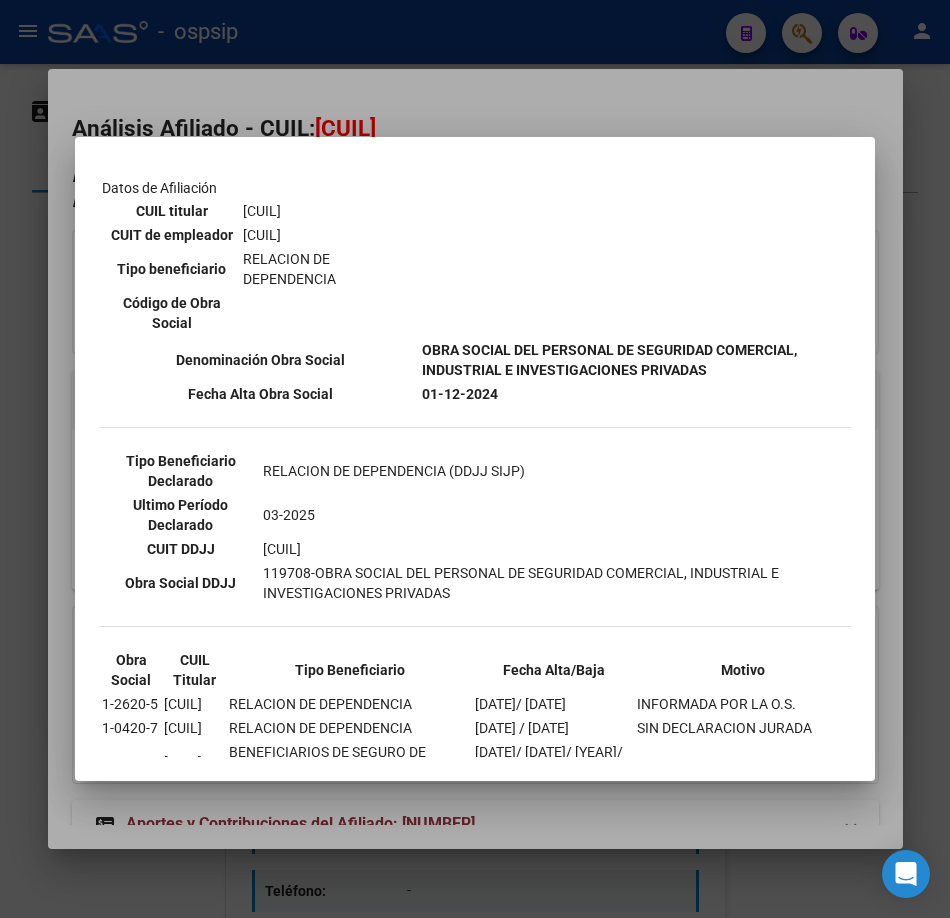 click at bounding box center [475, 459] 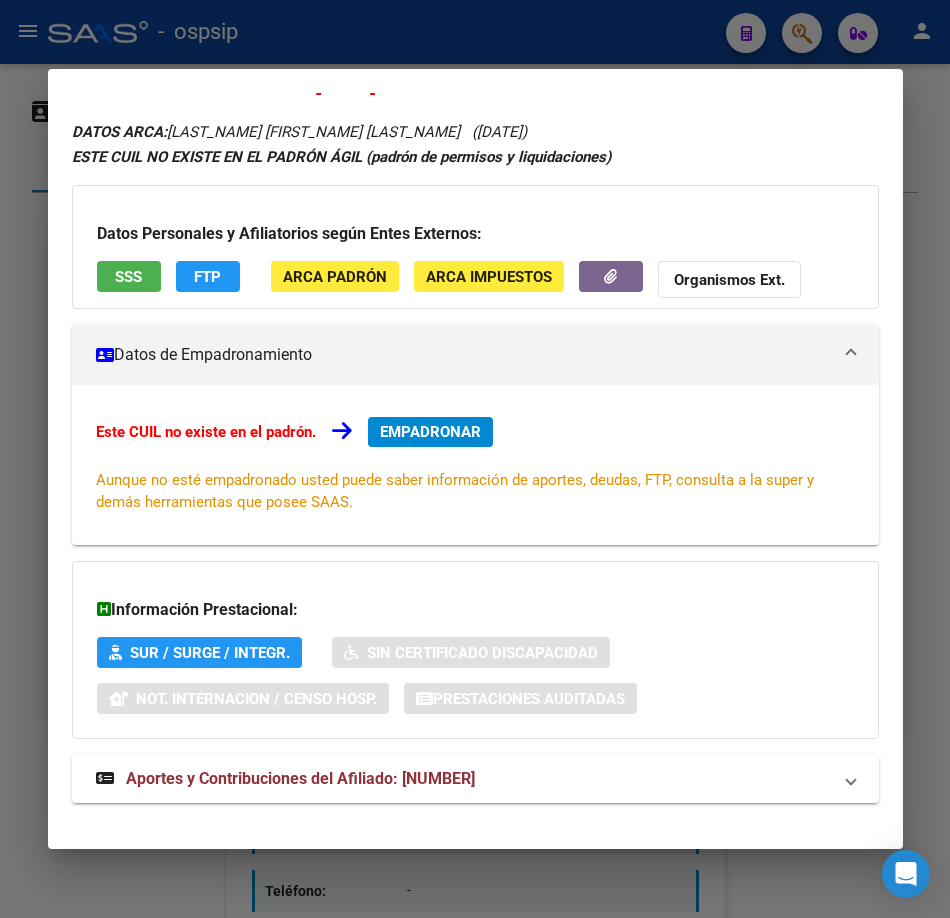 scroll, scrollTop: 68, scrollLeft: 0, axis: vertical 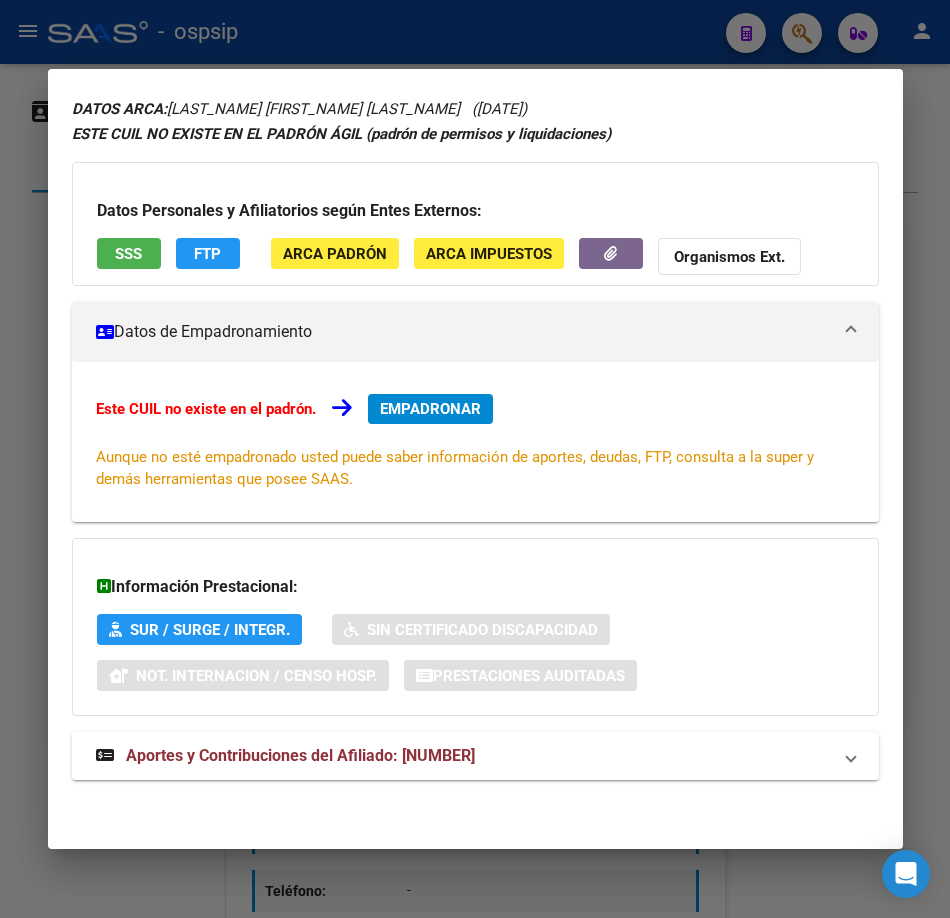 click on "DATOS ARCA:  RUSSO LEANDRO GUSTAVO       (28/03/1985)  ESTE CUIL NO EXISTE EN EL PADRÓN ÁGIL (padrón de permisos y liquidaciones) Datos Personales y Afiliatorios según Entes Externos: SSS FTP ARCA Padrón ARCA Impuestos Organismos Ext.    Datos de Empadronamiento  Este CUIL no existe en el padrón.   EMPADRONAR
Aunque no esté empadronado usted puede saber información de aportes, deudas, FTP, consulta a la super y demás herramientas que posee SAAS.   Información Prestacional:       SUR / SURGE / INTEGR.    Sin Certificado Discapacidad    Not. Internacion / Censo Hosp.  Prestaciones Auditadas     Aportes y Contribuciones del Afiliado: 20315979367 Hemos buscado el CUIL - 20315979367 - y el mismo no existe en nuestra información procesada de aportes y contribuciones  El mismo fue buscado en:  Cuenta Corriente Devengada de Régimen General Cuenta Corriente Devengada de Monotributo / Personal Doméstico Percibidos de Aportes Detallado Percibido por Fiscalización Percibido Total" at bounding box center (475, 449) 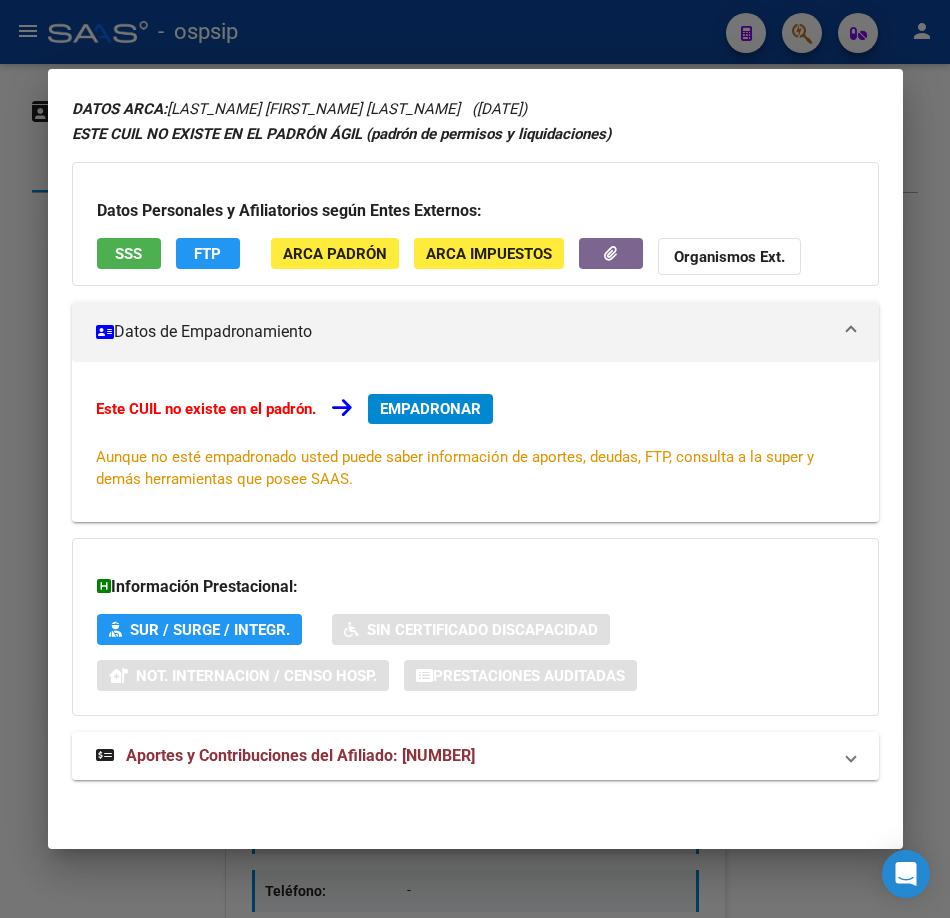 click on "Aportes y Contribuciones del Afiliado: 20315979367" at bounding box center [300, 755] 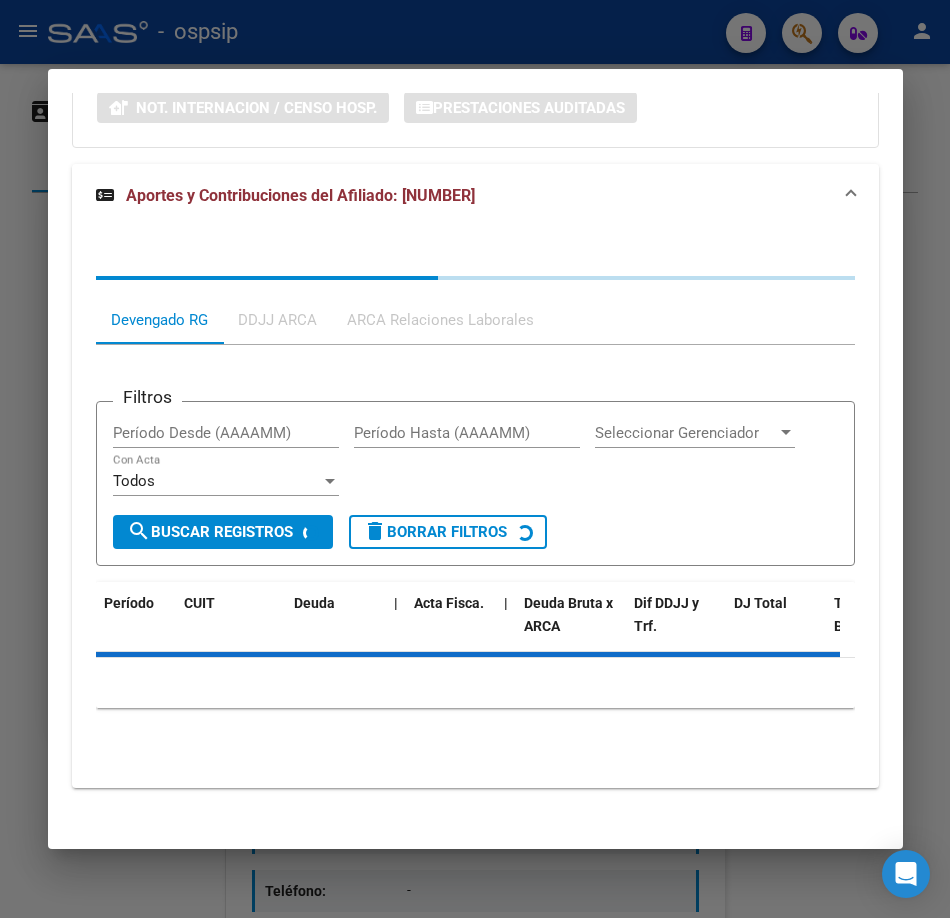 scroll, scrollTop: 644, scrollLeft: 0, axis: vertical 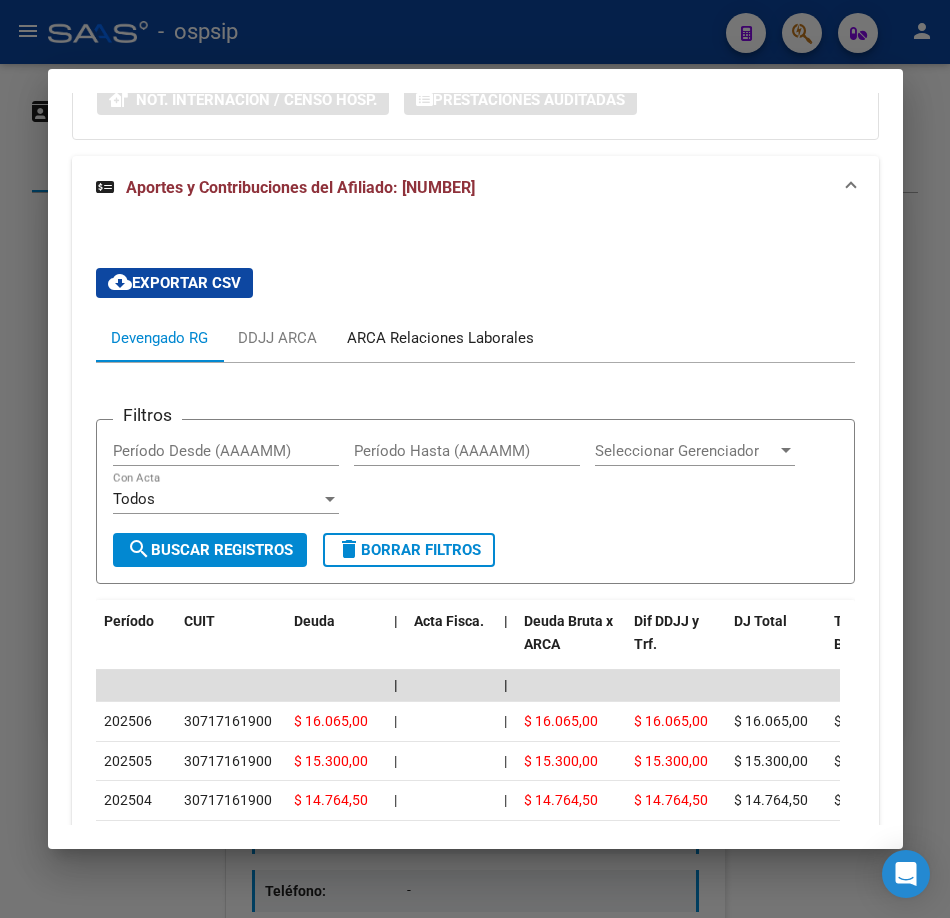 click on "ARCA Relaciones Laborales" at bounding box center (440, 338) 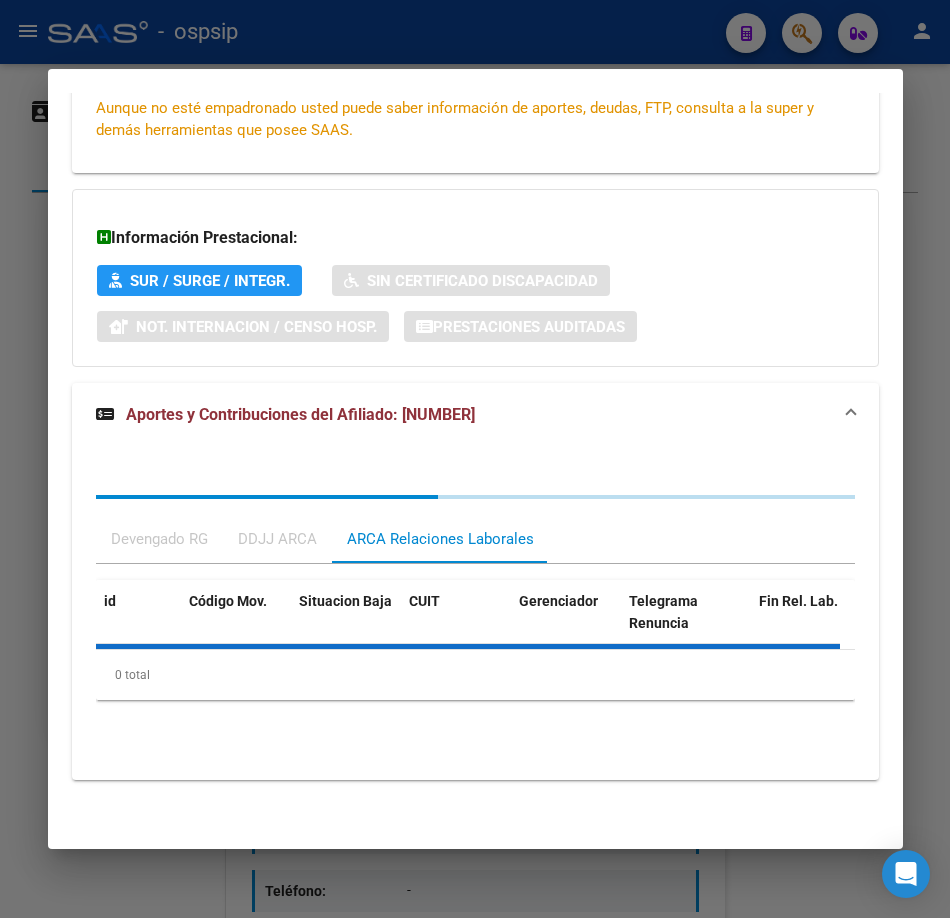 scroll, scrollTop: 609, scrollLeft: 0, axis: vertical 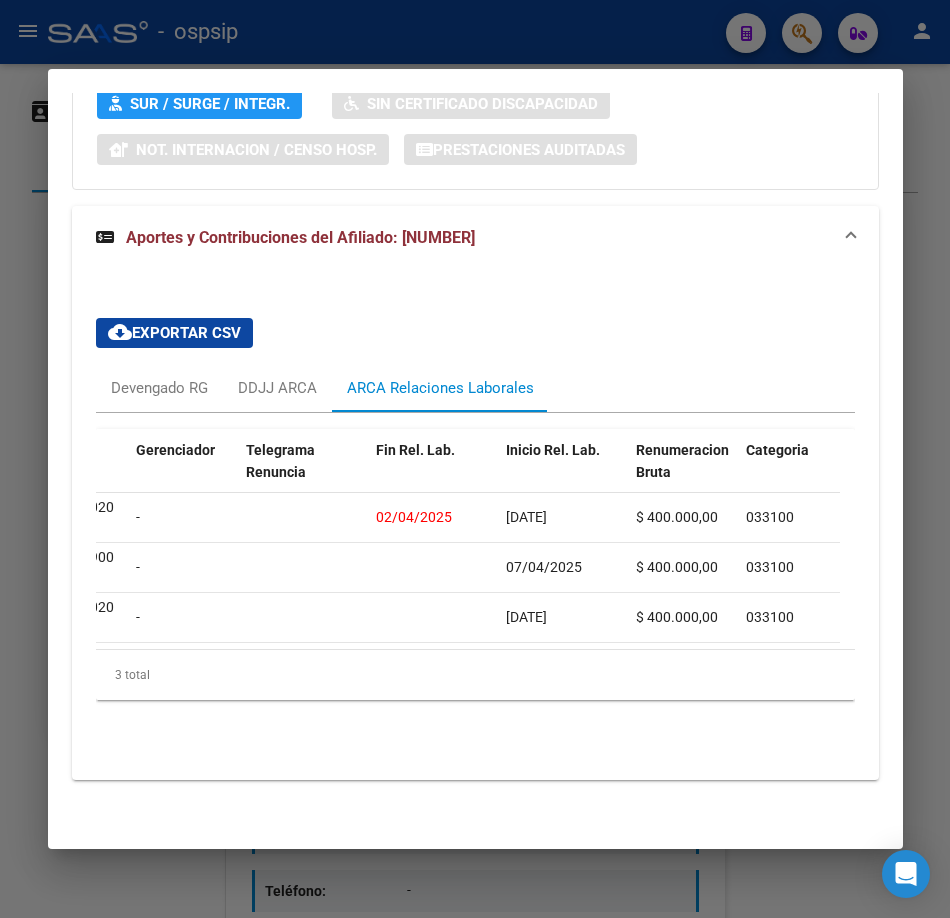 click at bounding box center [475, 459] 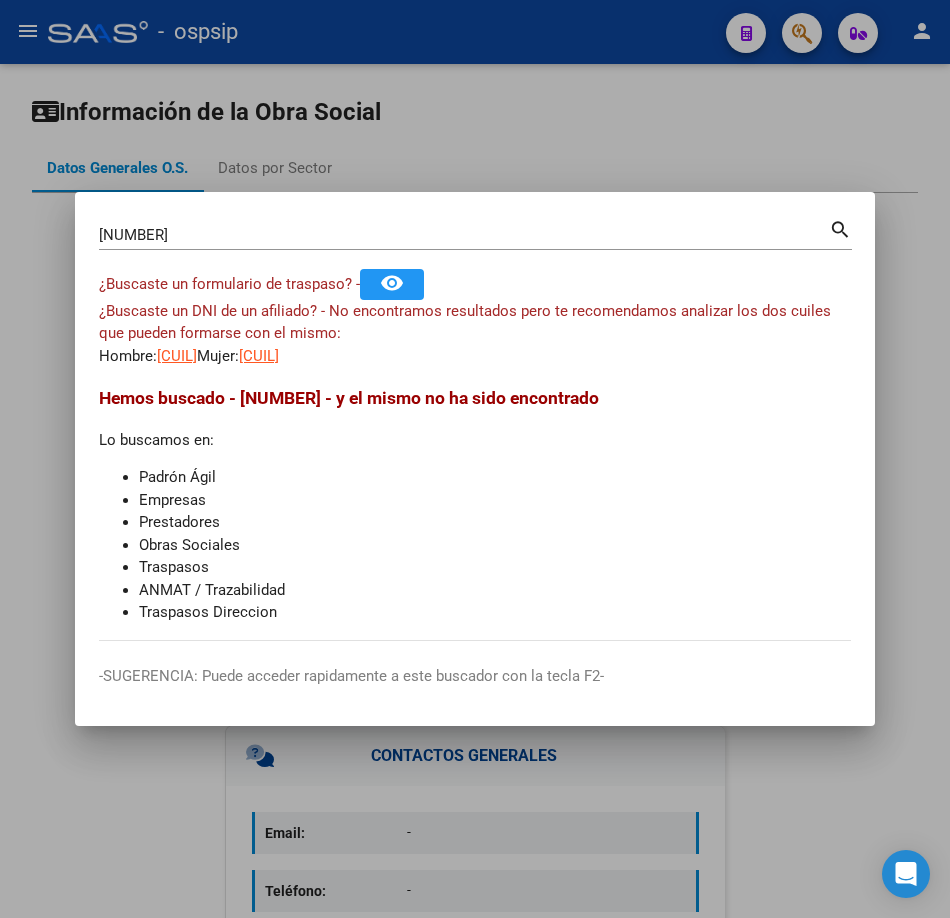 click on "31597936" at bounding box center [464, 235] 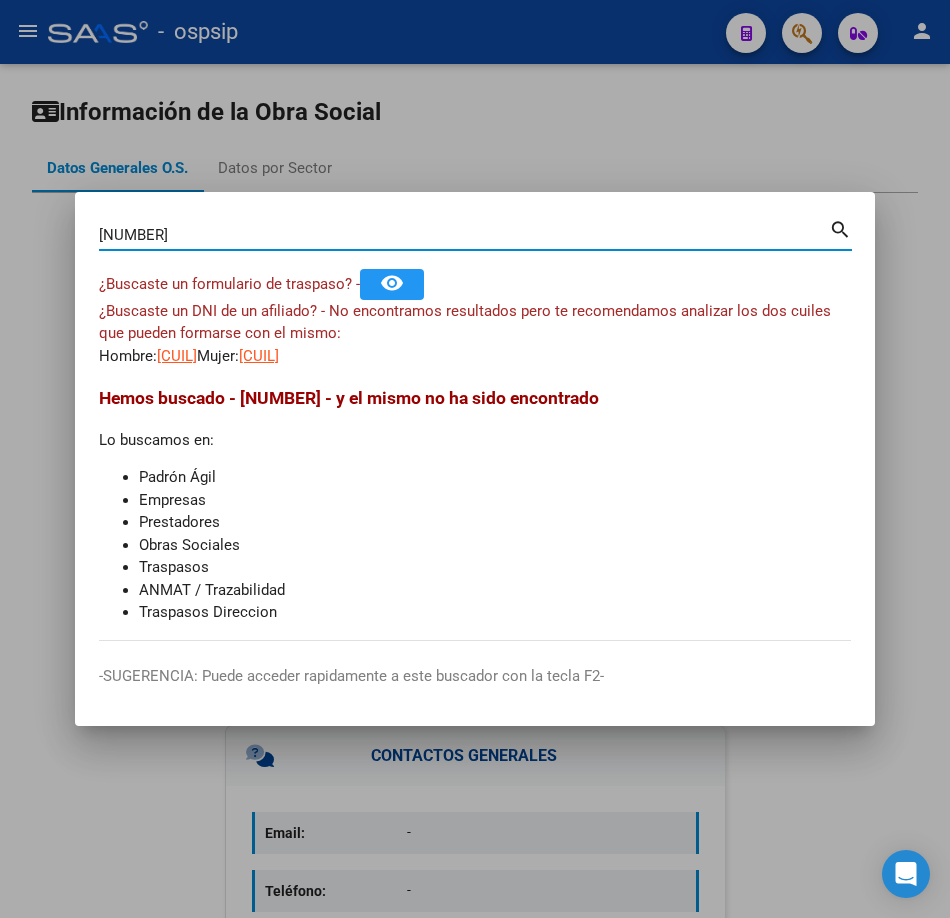 click on "31597936" at bounding box center (464, 235) 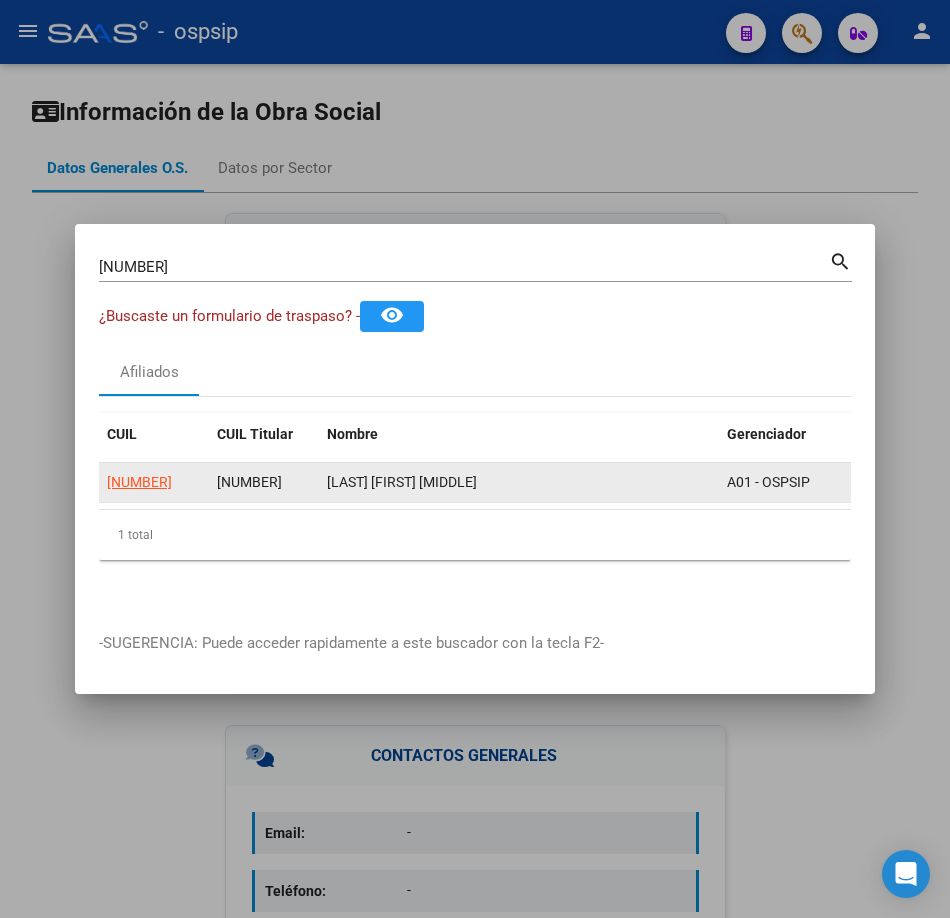 click on "20386125709" 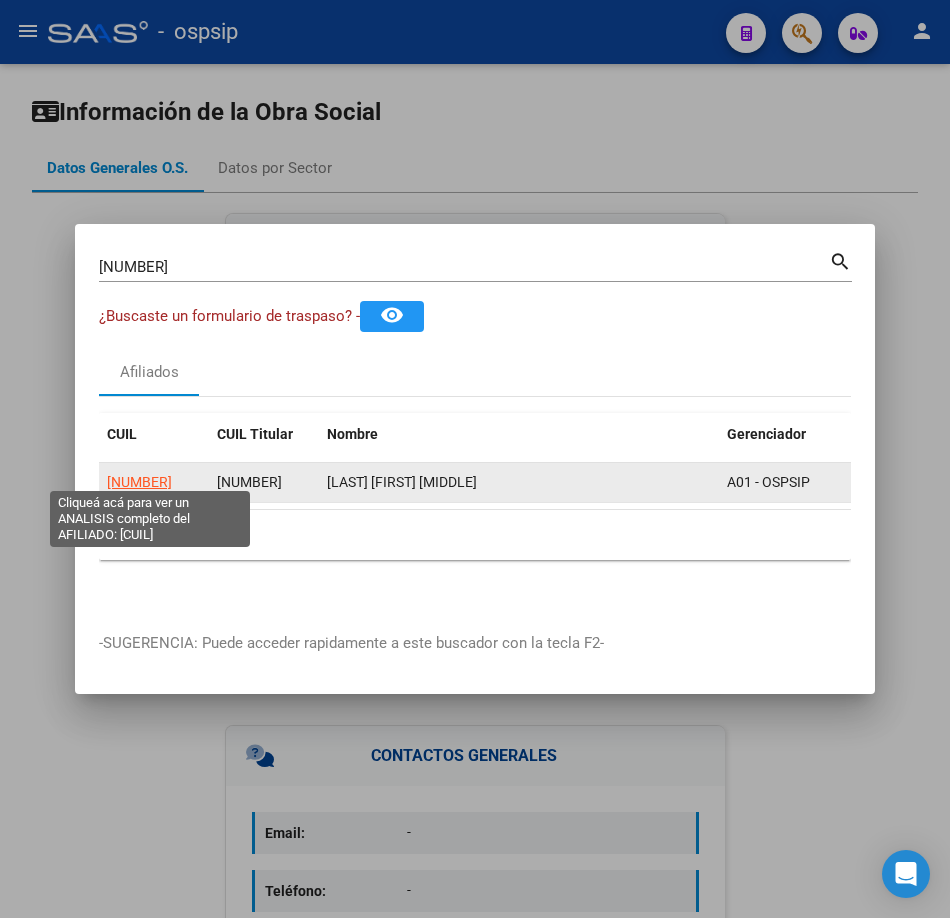 click on "20386125709" 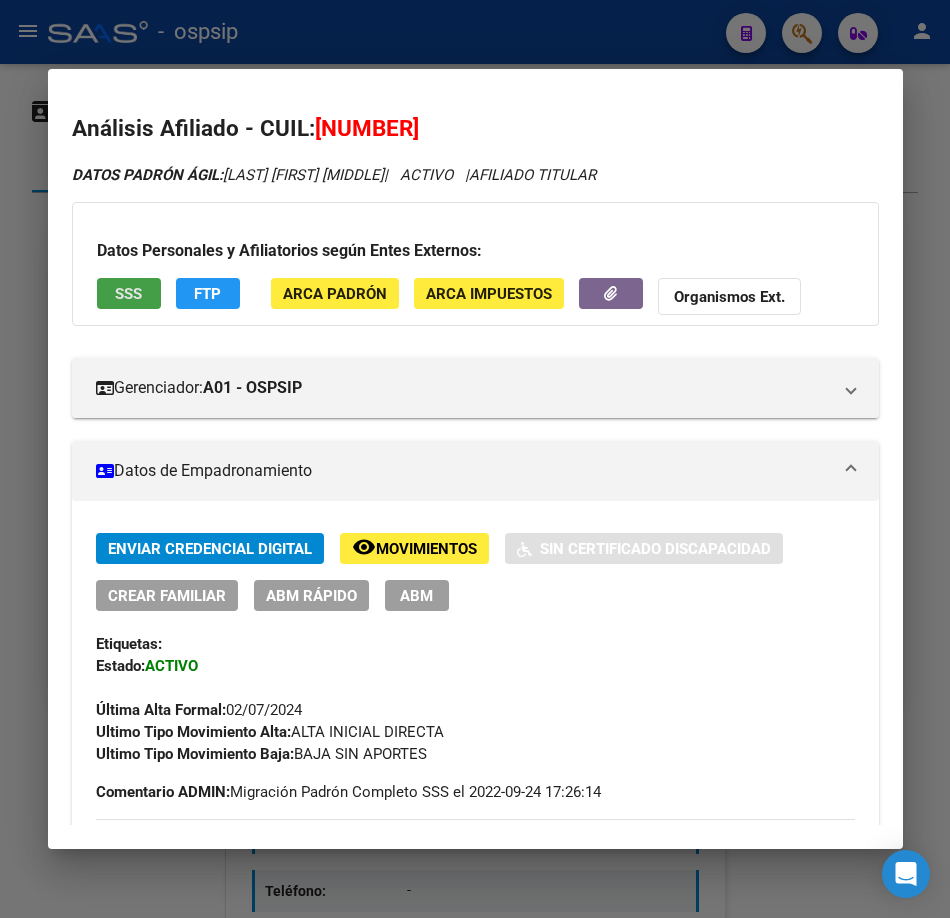 click on "SSS" at bounding box center [129, 293] 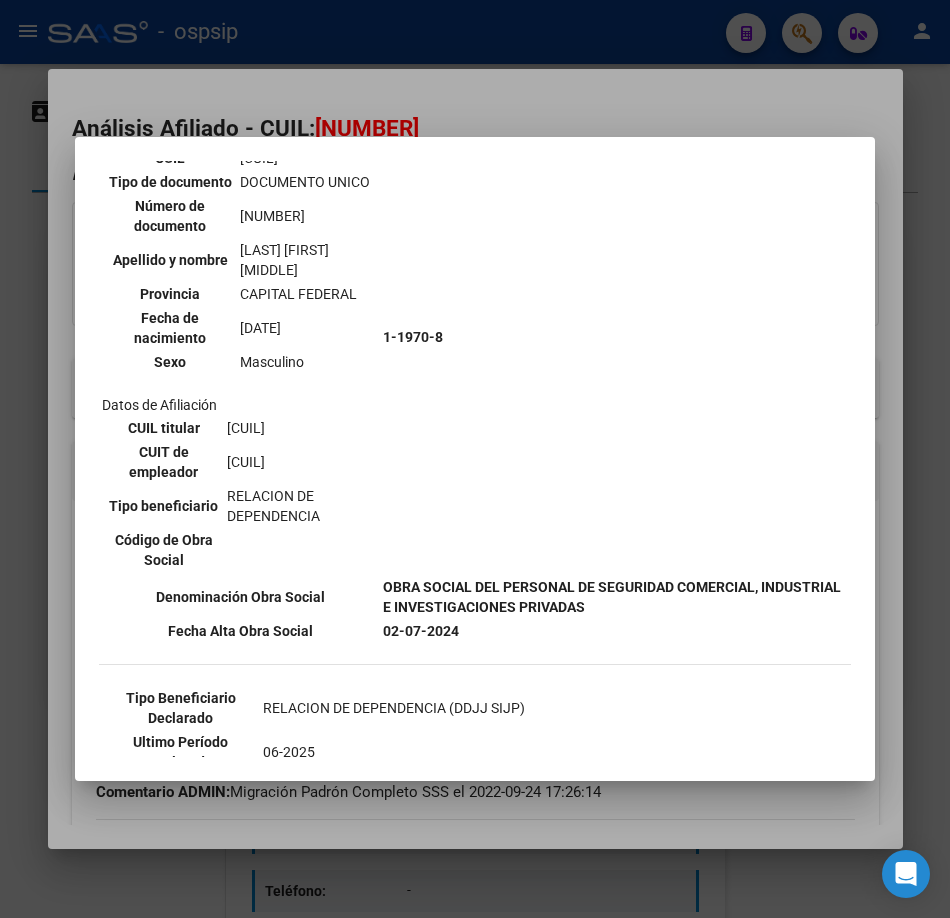 scroll, scrollTop: 380, scrollLeft: 0, axis: vertical 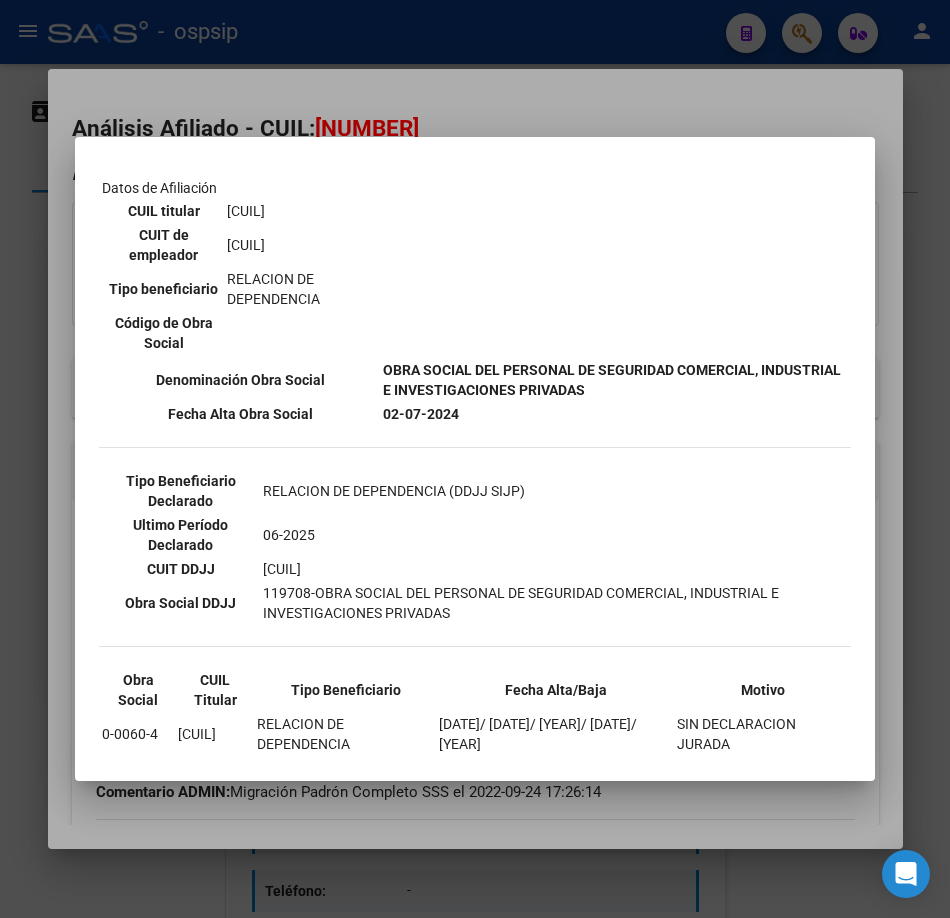 click at bounding box center (475, 459) 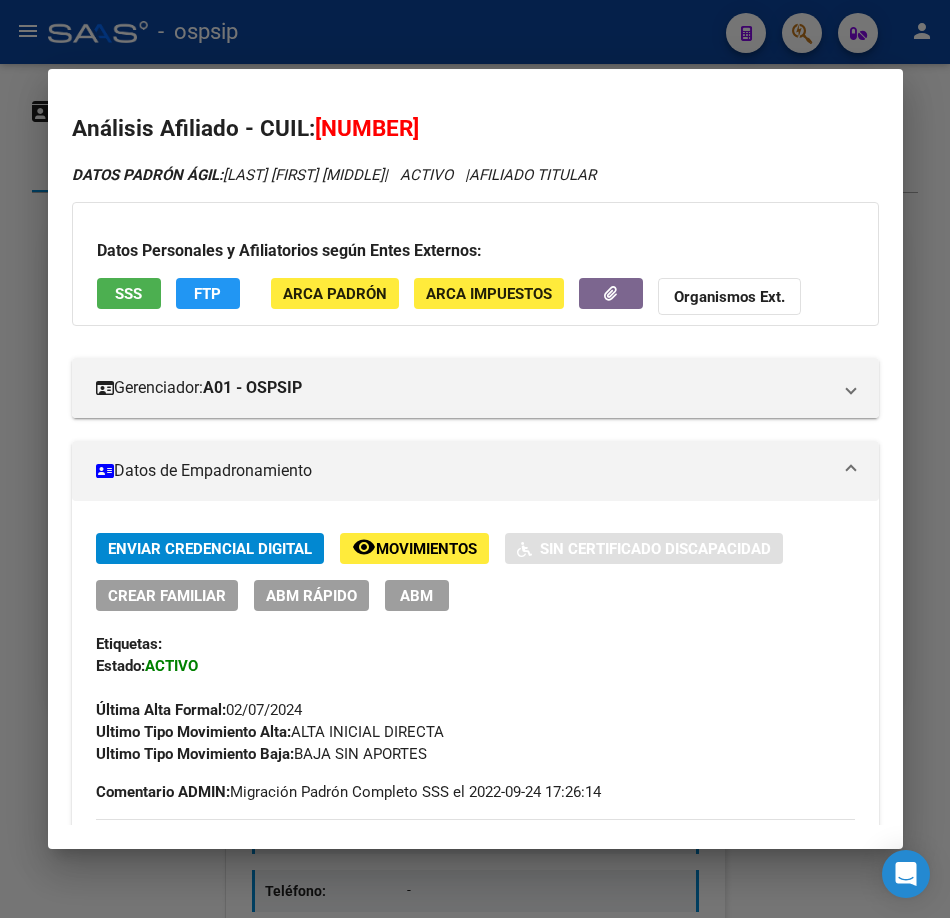 click at bounding box center [475, 459] 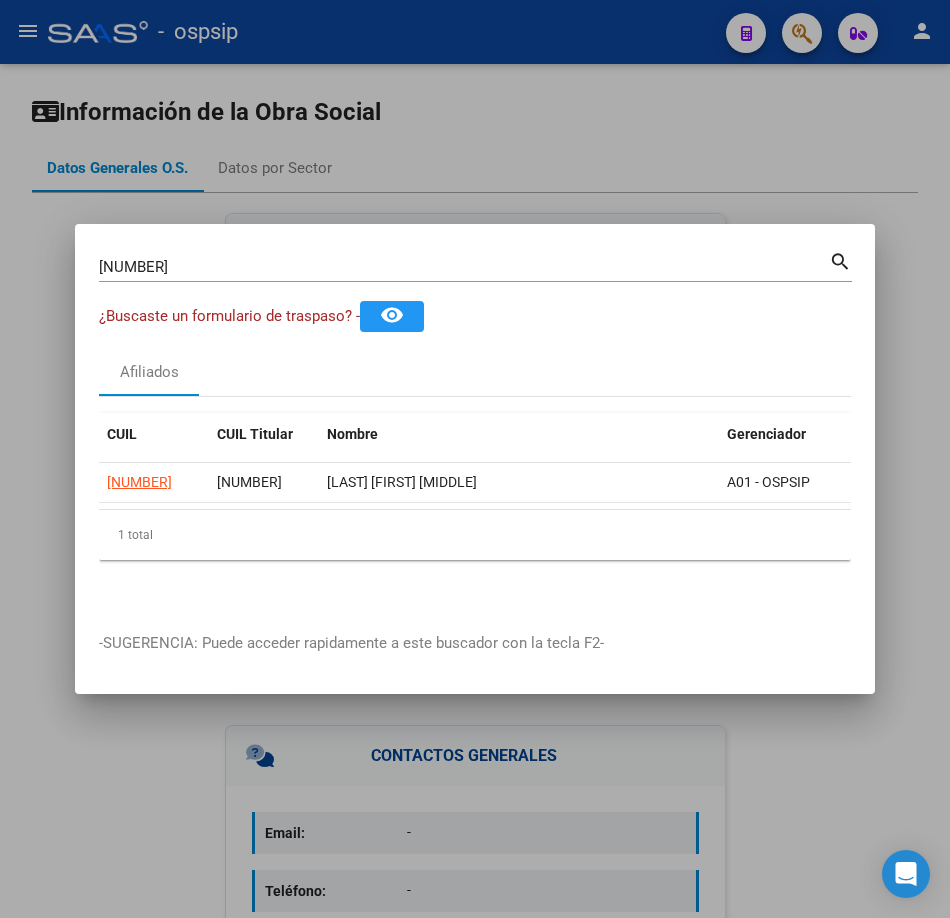 click on "38612570 Buscar (apellido, dni, cuil, nro traspaso, cuit, obra social) search" at bounding box center [475, 265] 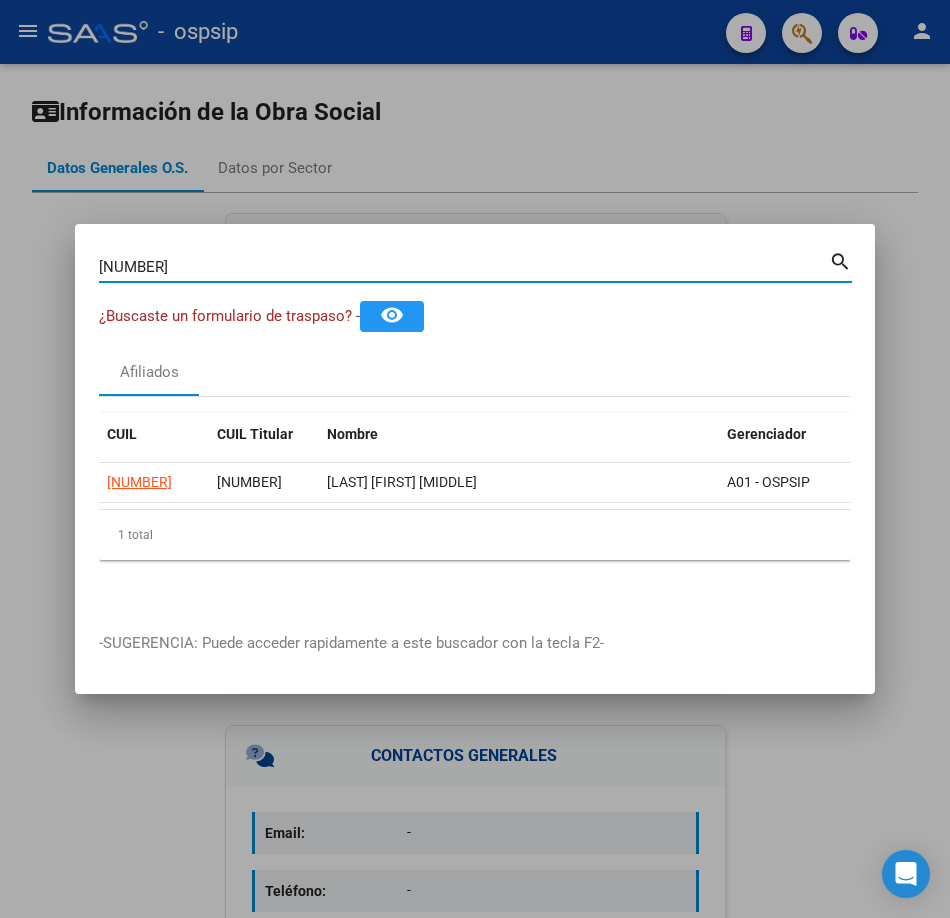 click on "38612570 Buscar (apellido, dni, cuil, nro traspaso, cuit, obra social)" at bounding box center (464, 267) 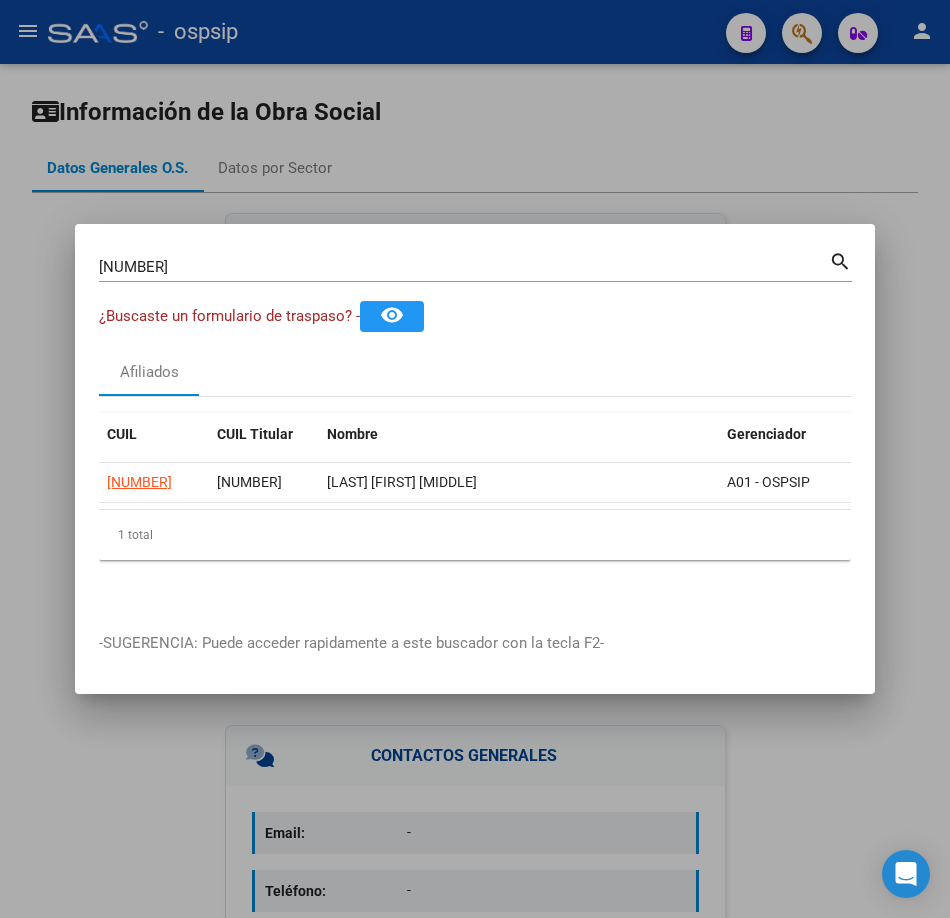 click on "38612570 Buscar (apellido, dni, cuil, nro traspaso, cuit, obra social)" at bounding box center (464, 267) 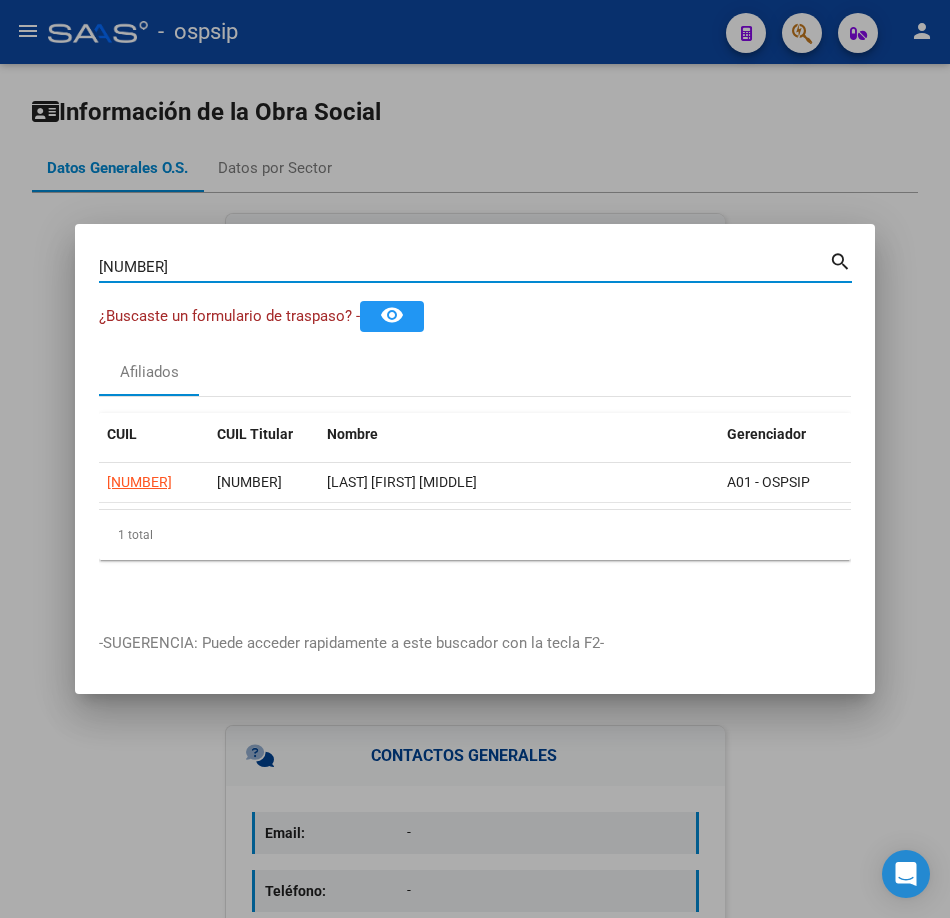 click on "38612570" at bounding box center (464, 267) 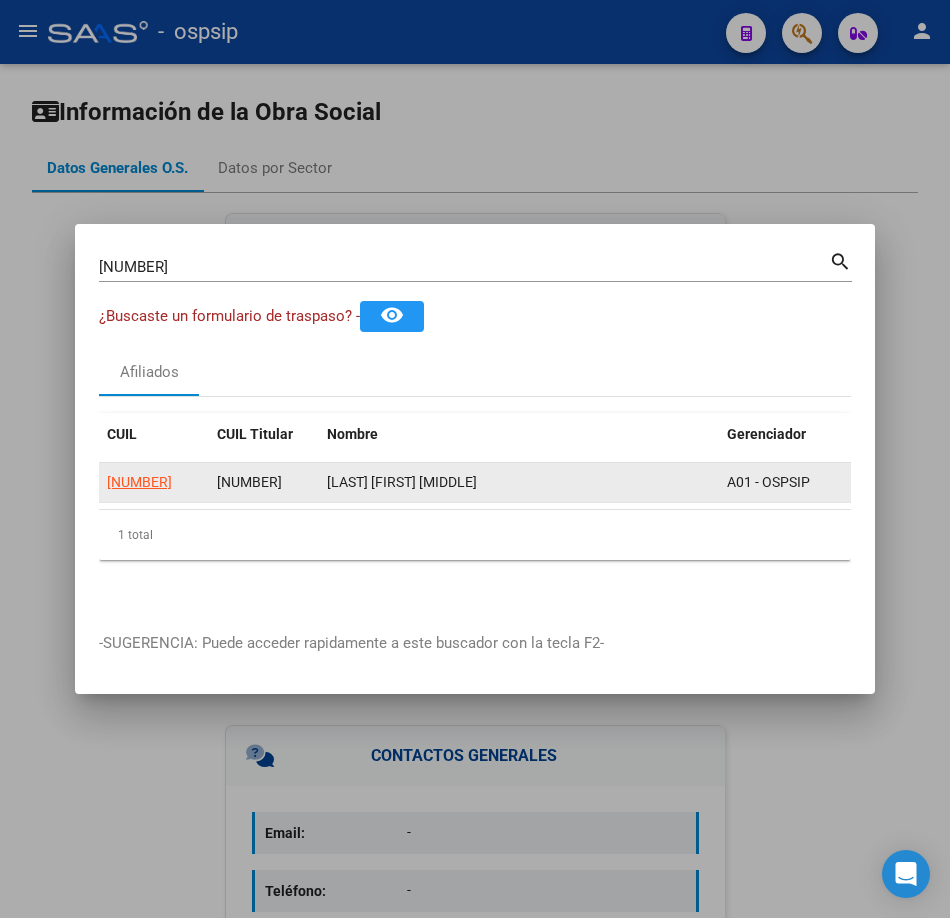 click on "20175626116" 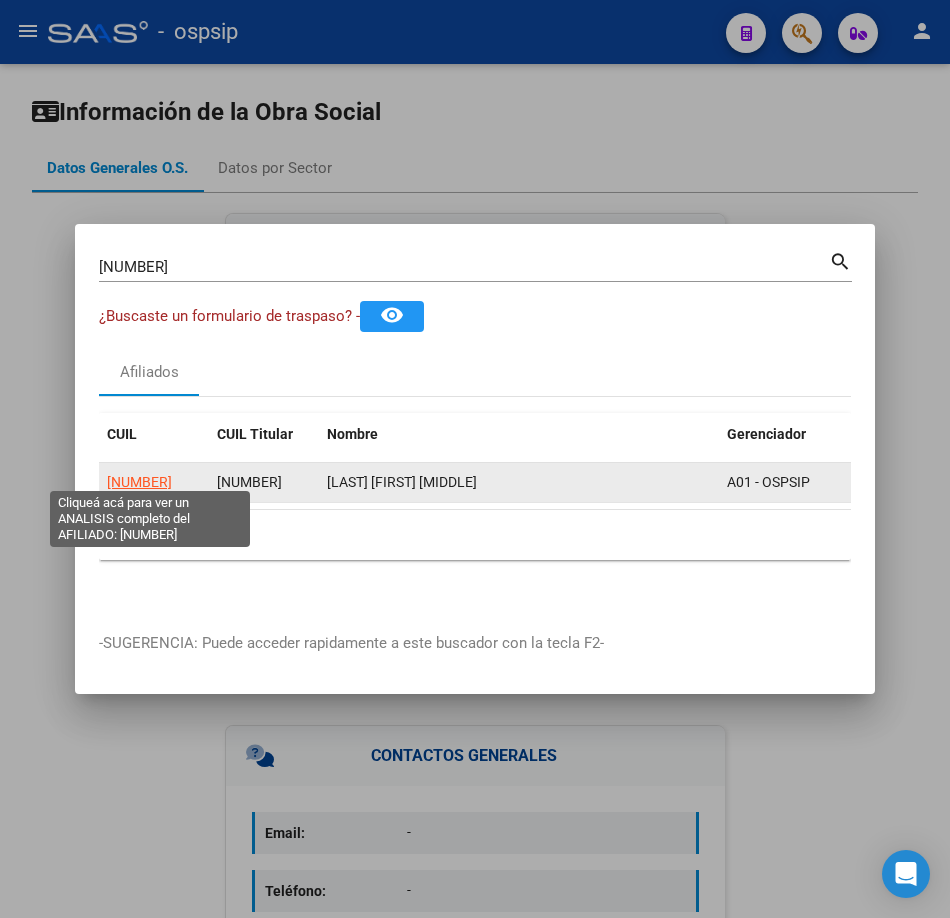 click on "20175626116" 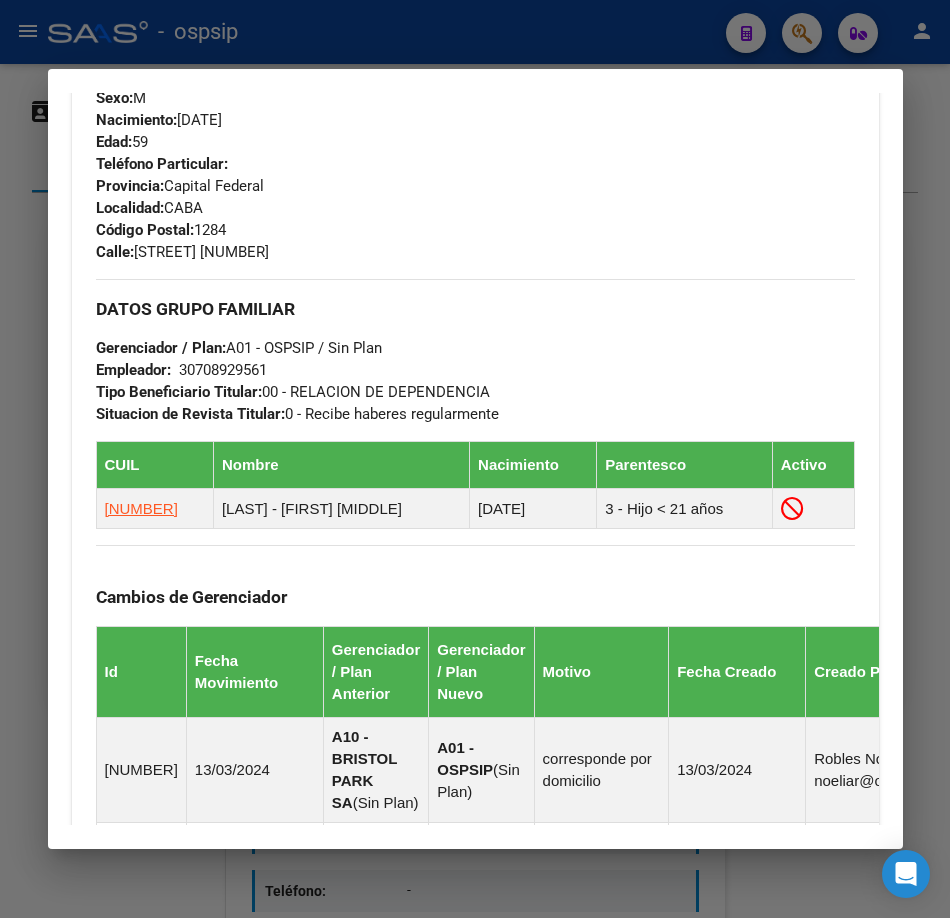 scroll, scrollTop: 1775, scrollLeft: 0, axis: vertical 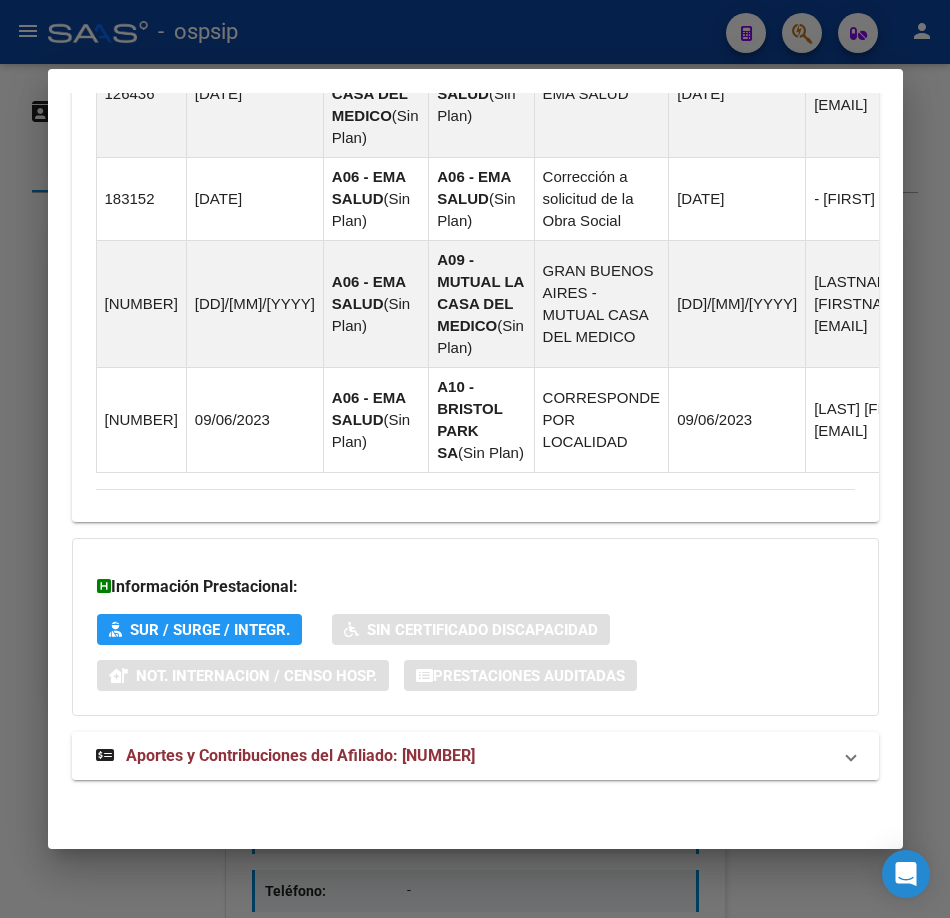 click on "Aportes y Contribuciones del Afiliado: 20175626116" at bounding box center (475, 756) 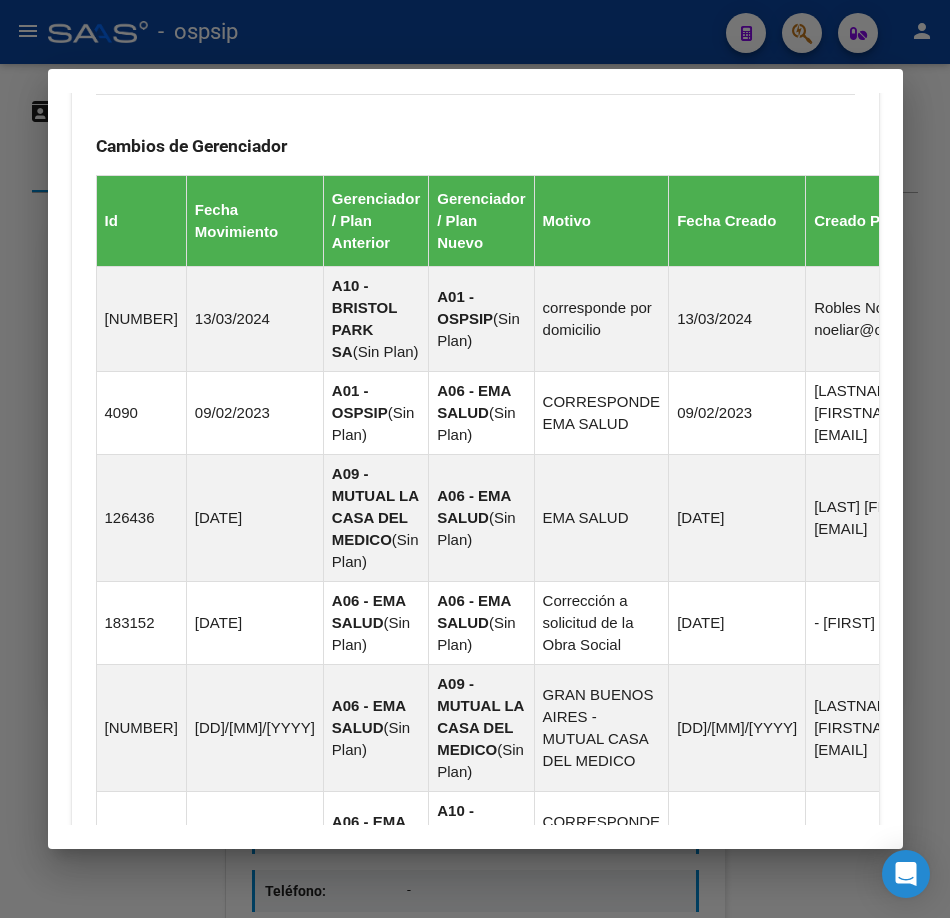 scroll, scrollTop: 451, scrollLeft: 0, axis: vertical 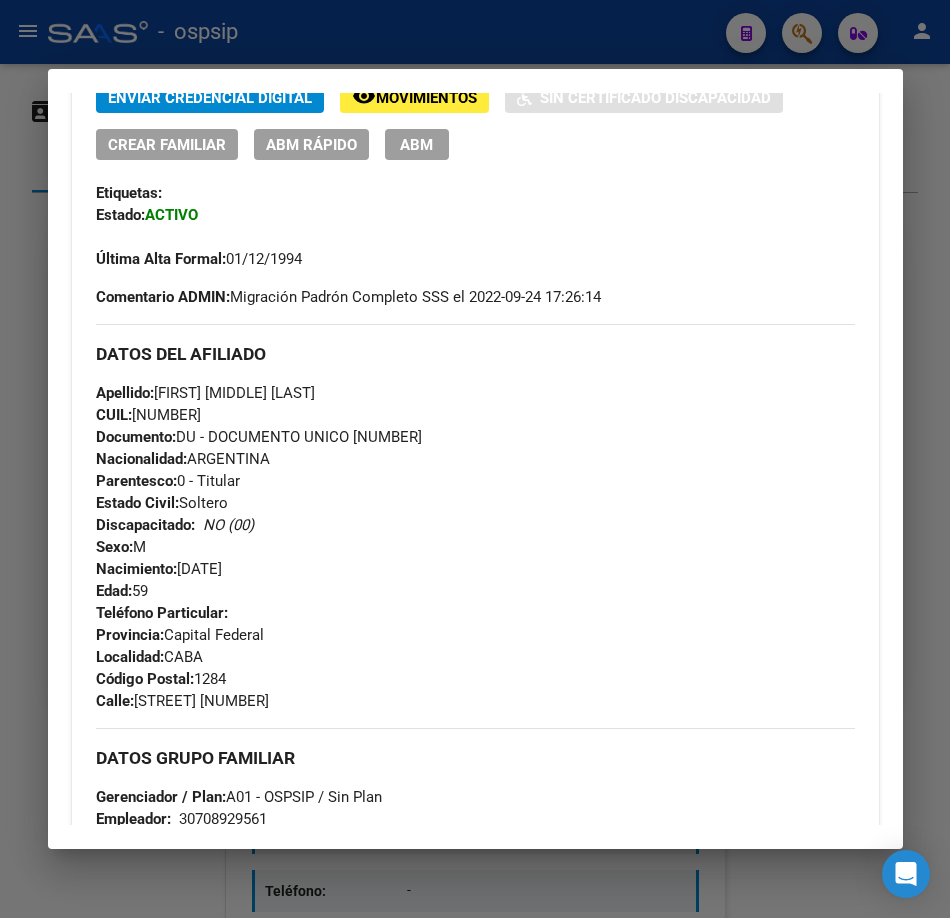 click at bounding box center (475, 459) 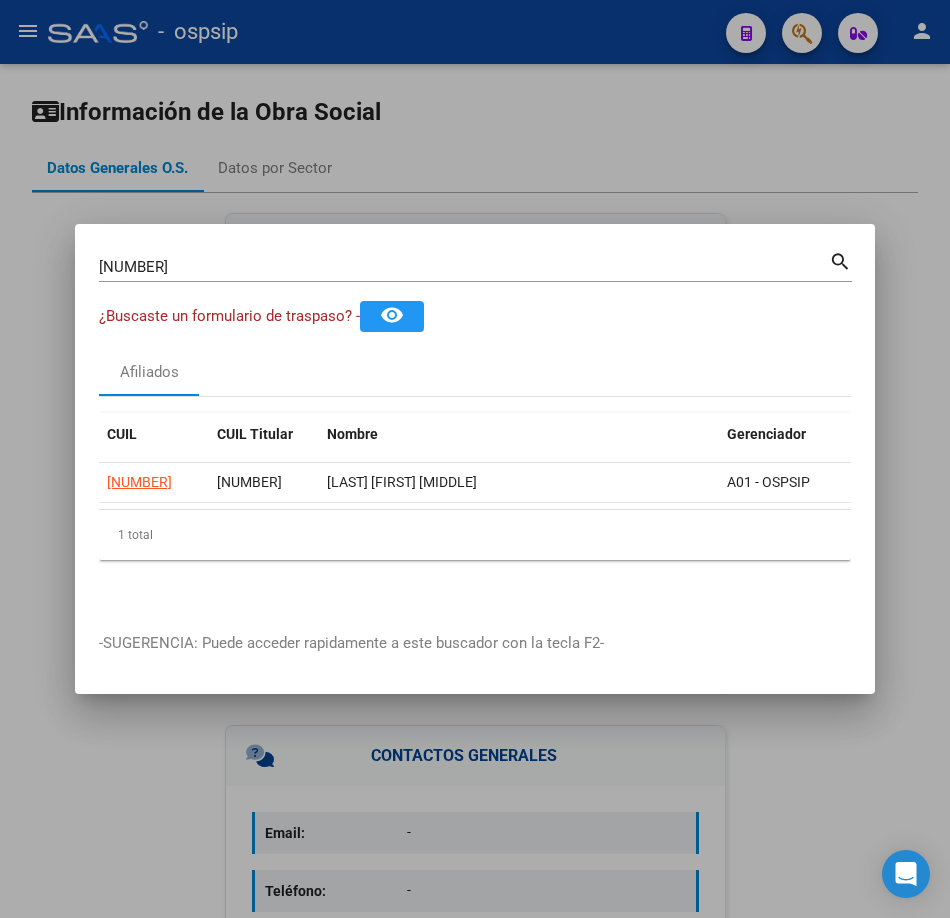click on "17562611" at bounding box center (464, 267) 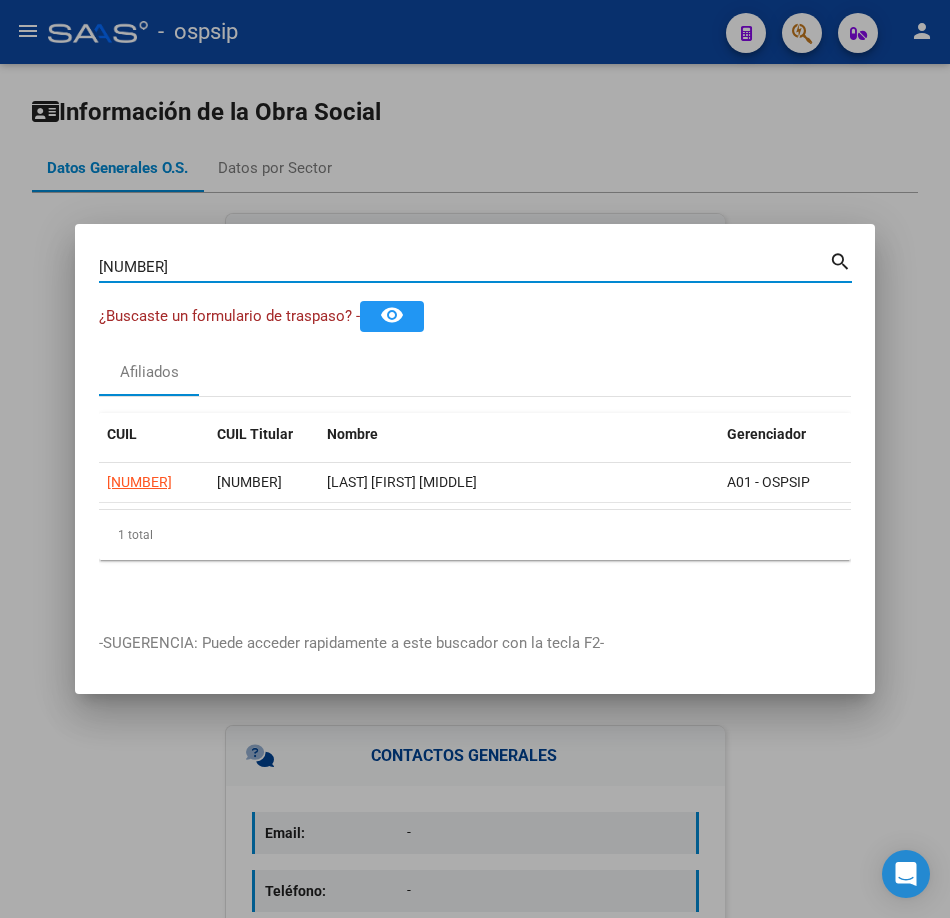 type on "11690305" 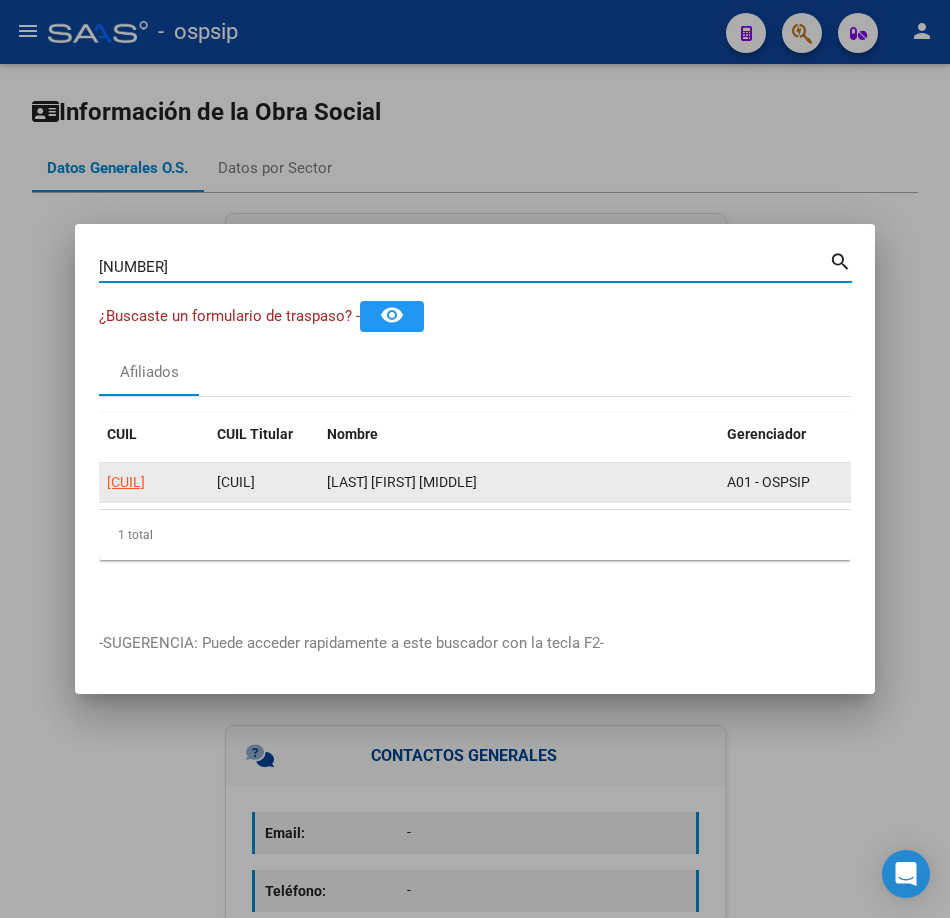 click on "23116903059" 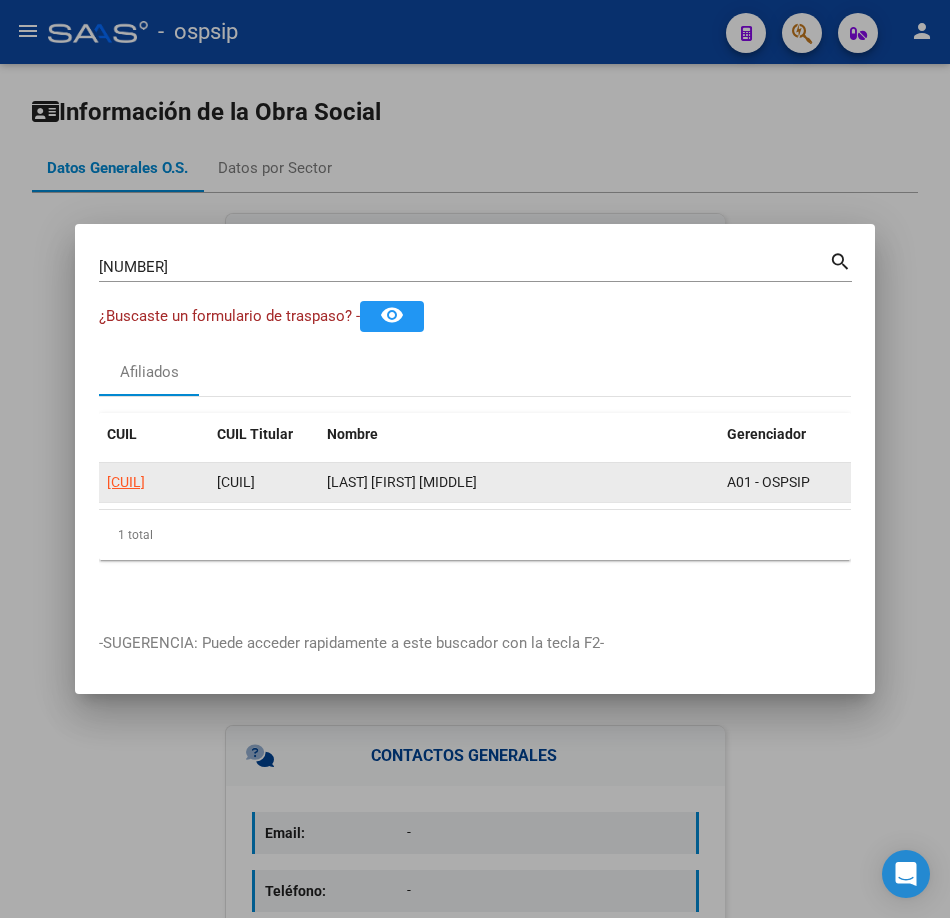 click on "23116903059" 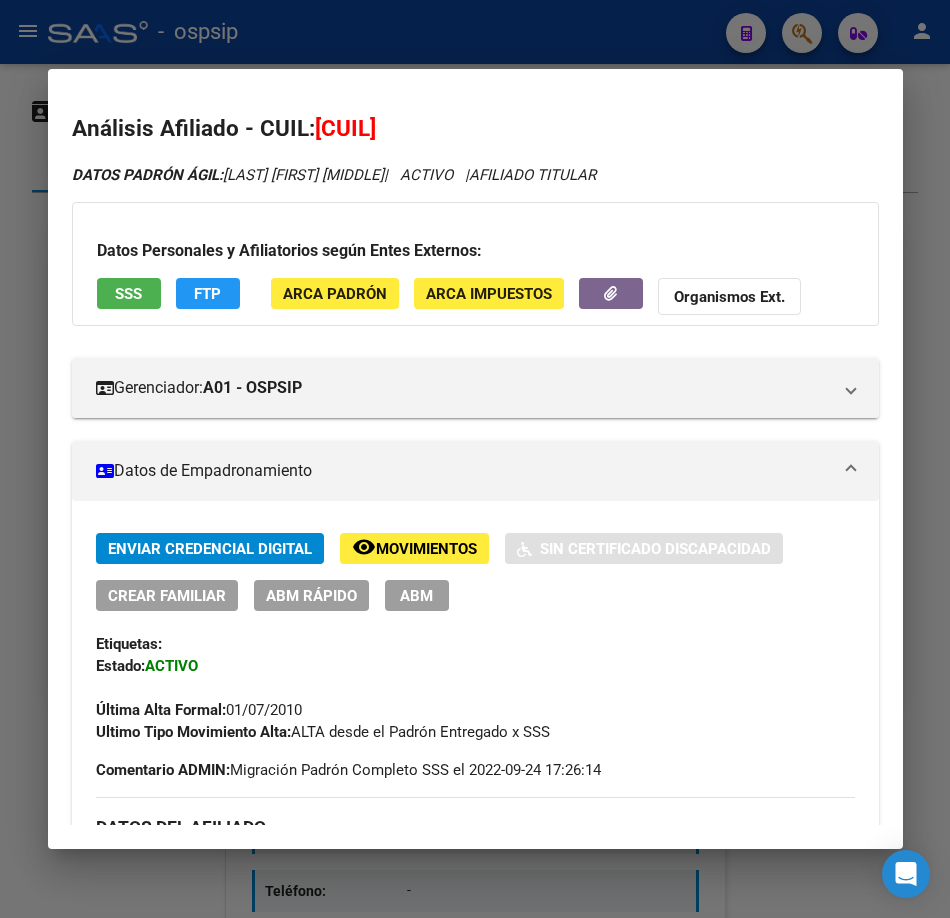 click on "SSS" at bounding box center (129, 293) 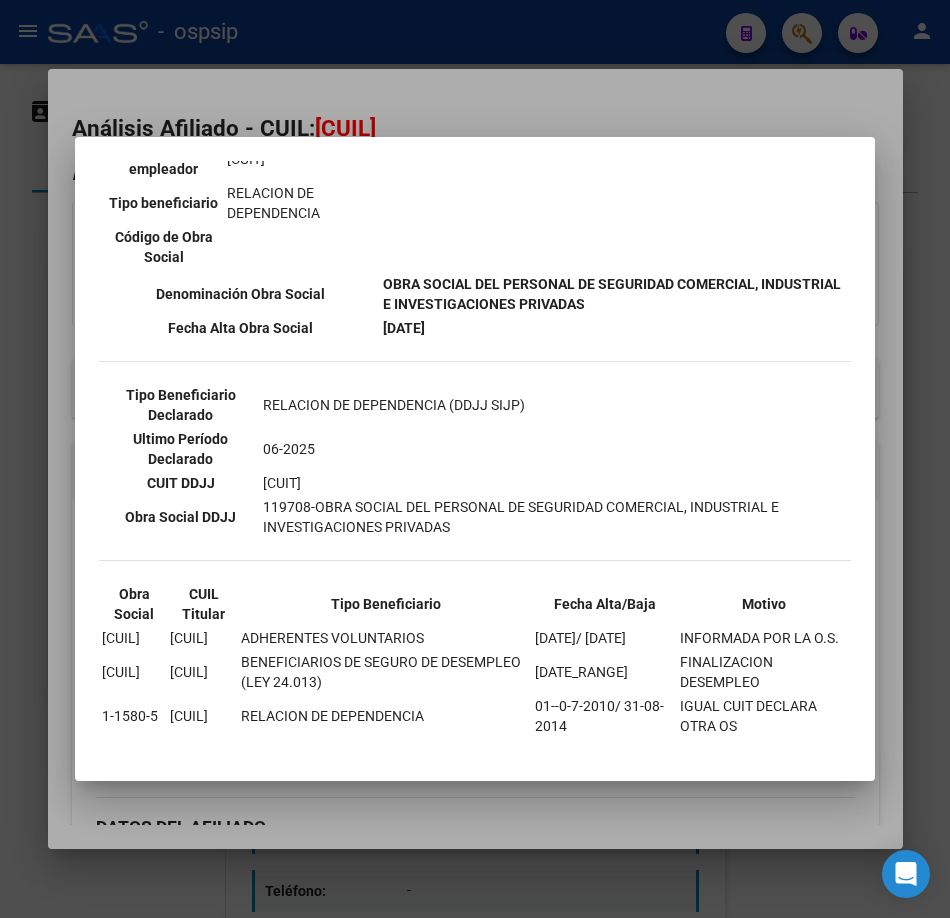 scroll, scrollTop: 488, scrollLeft: 0, axis: vertical 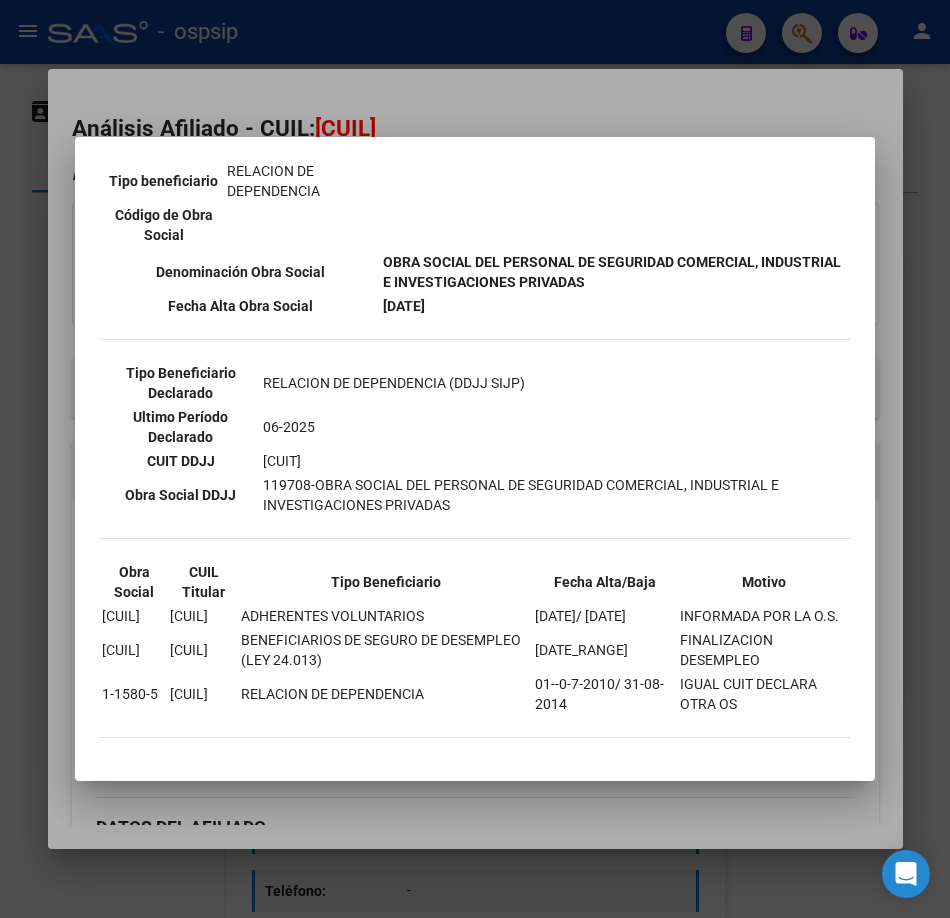 click at bounding box center (475, 459) 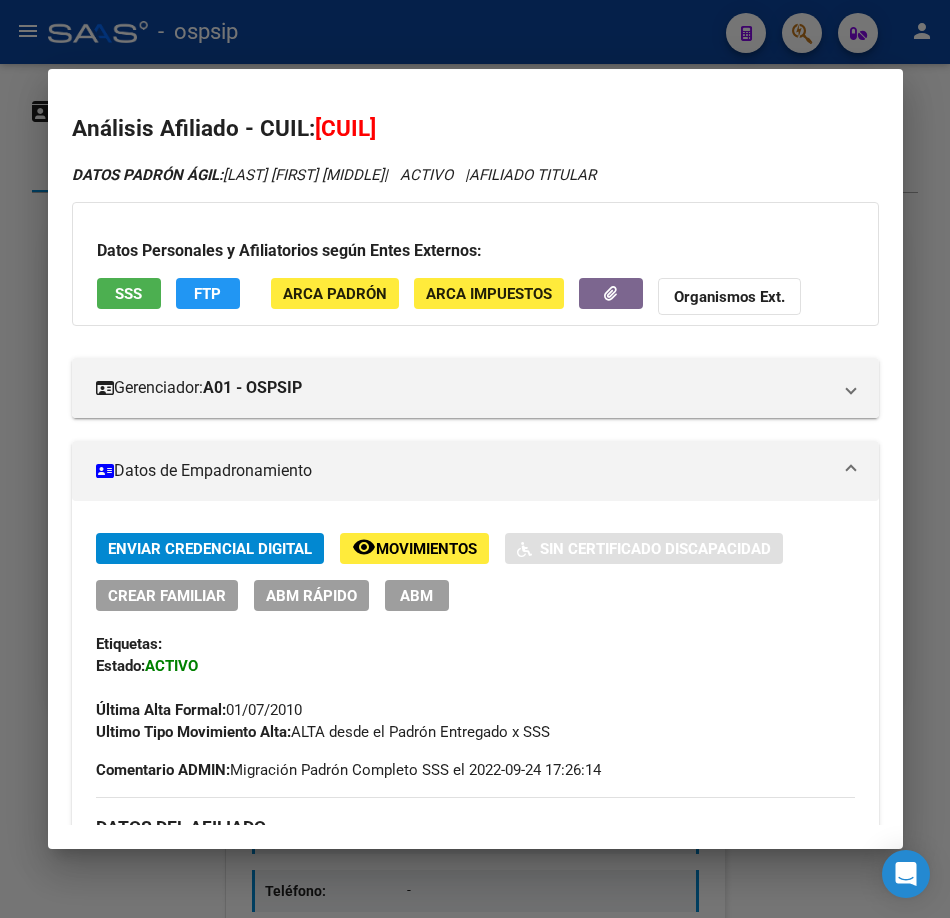 click at bounding box center (475, 459) 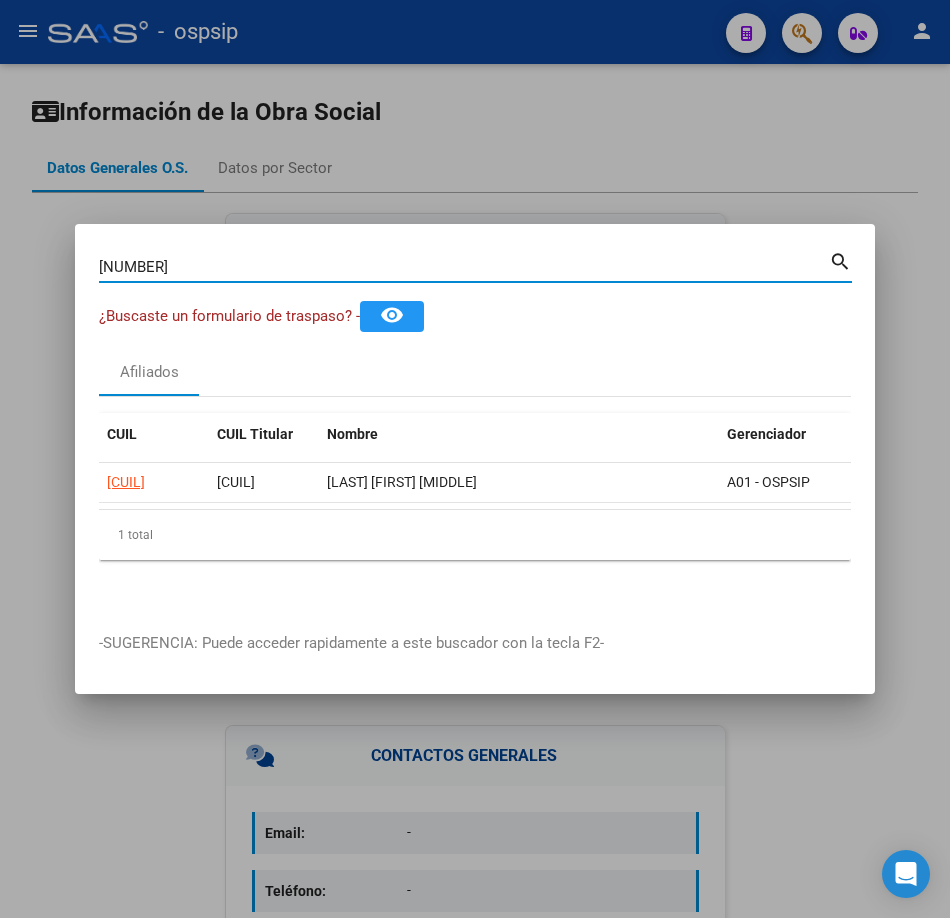 click on "11690305" at bounding box center [464, 267] 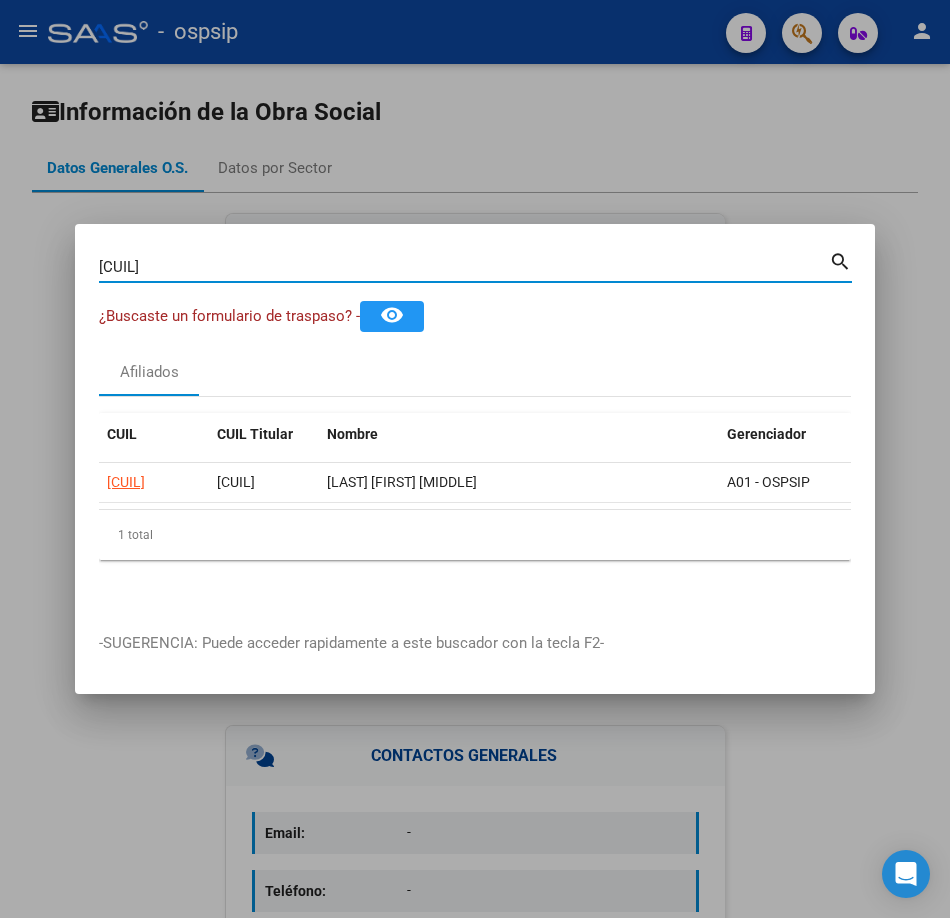 type on "94565782" 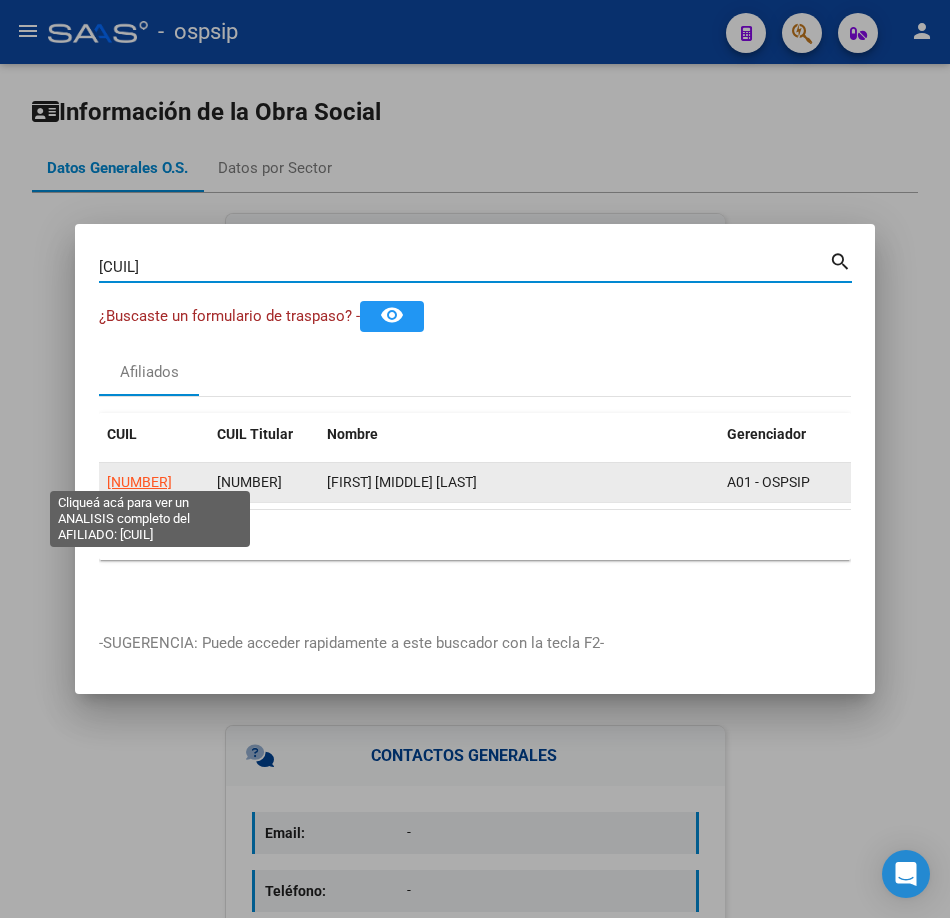 click on "27945657826" 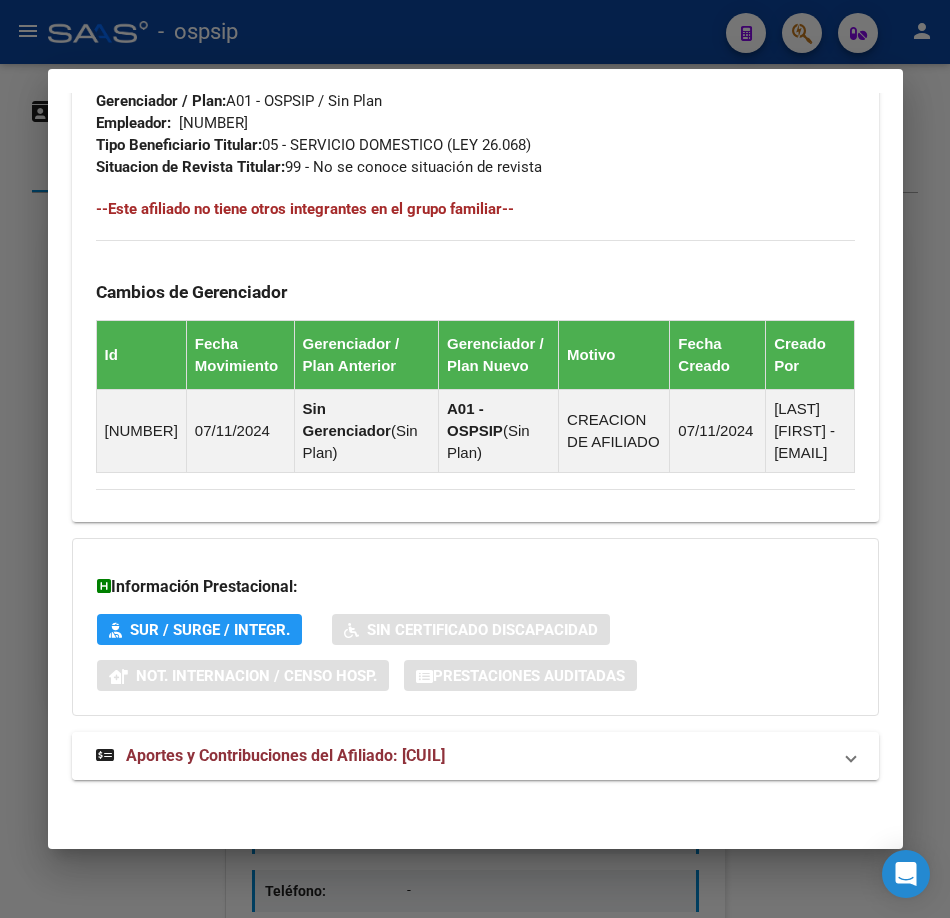 click on "Aportes y Contribuciones del Afiliado: 27945657826" at bounding box center (285, 755) 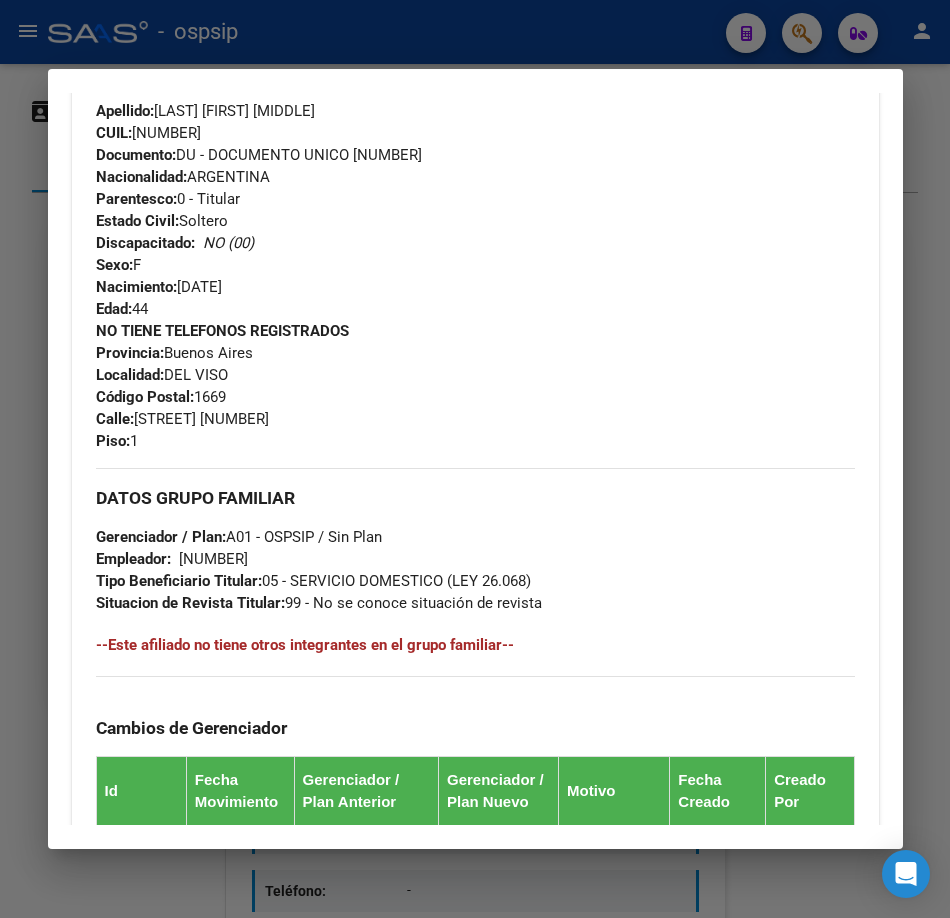 scroll, scrollTop: 0, scrollLeft: 0, axis: both 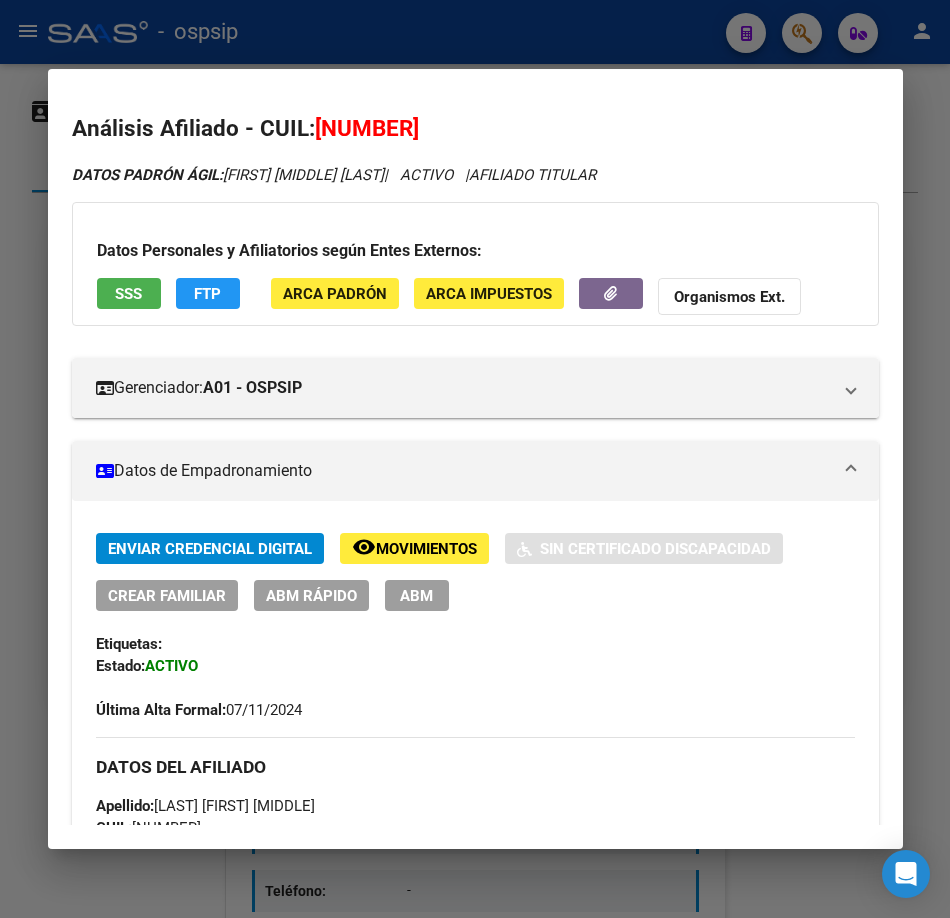 drag, startPoint x: 133, startPoint y: 314, endPoint x: 124, endPoint y: 304, distance: 13.453624 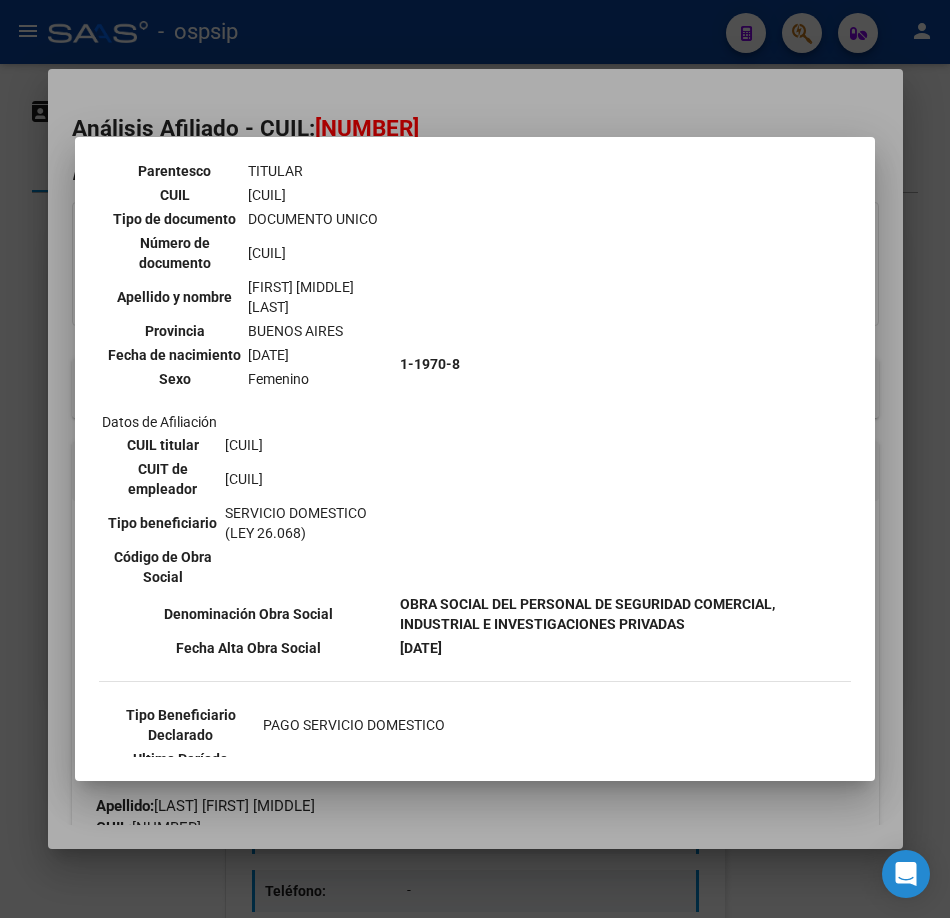 scroll, scrollTop: 300, scrollLeft: 0, axis: vertical 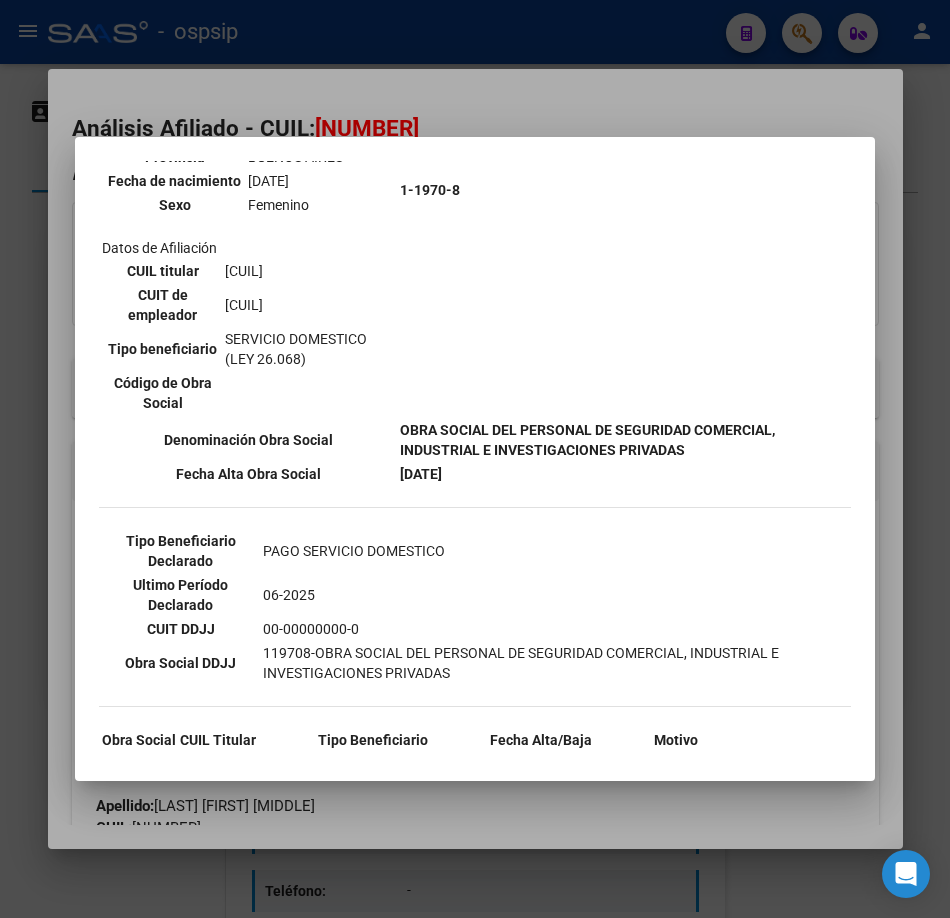 click on "--ACTIVO en Obra Social según consulta SSS--
DATOS DE AFILIACION VIGENTE
Datos personales
Parentesco
TITULAR
CUIL
27-94565782-6
Tipo de documento
DOCUMENTO UNICO
Número de documento
94565782
Apellido y nombre
OLMEDO CARDOZO ANA LIZ
Provincia
BUENOS AIRES
Fecha de nacimiento
02-05-1981
Sexo
Femenino
Datos de Afiliación
CUIL titular
27-94565782-6
CUIT de empleador
27-94565782-6
Tipo beneficiario
SERVICIO DOMESTICO (LEY 26.068)
Código de Obra Social
1-1970-8
Denominación Obra Social
Fecha Alta Obra Social
01-10-2024
Tipo Beneficiario Declarado
PAGO SERVICIO DOMESTICO
Ultimo Período Declarado
06-2025
CUIT DDJJ" at bounding box center (475, 459) 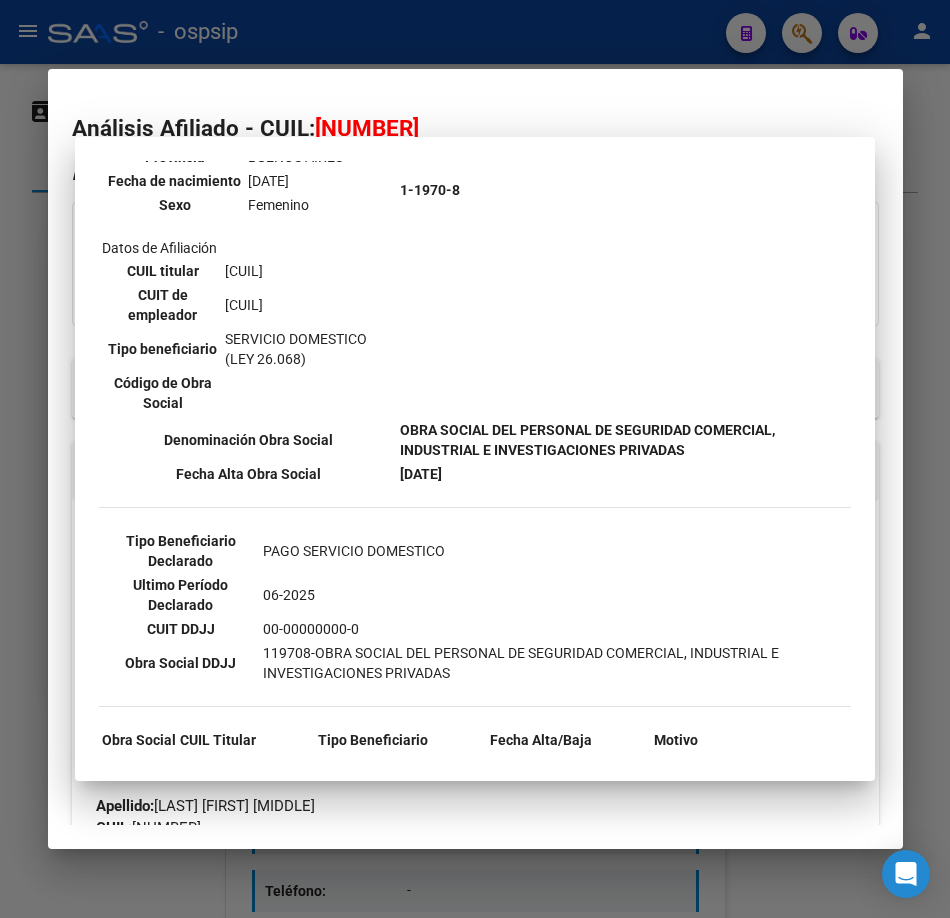 click at bounding box center [475, 459] 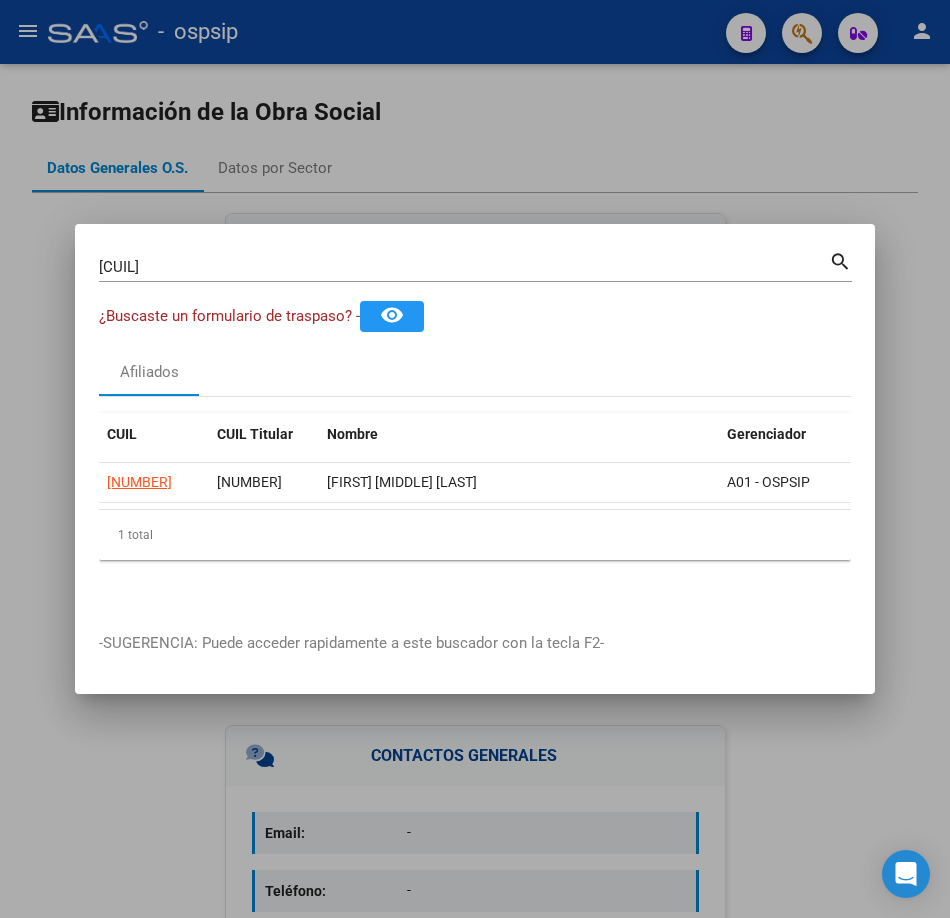click on "94565782" at bounding box center [464, 267] 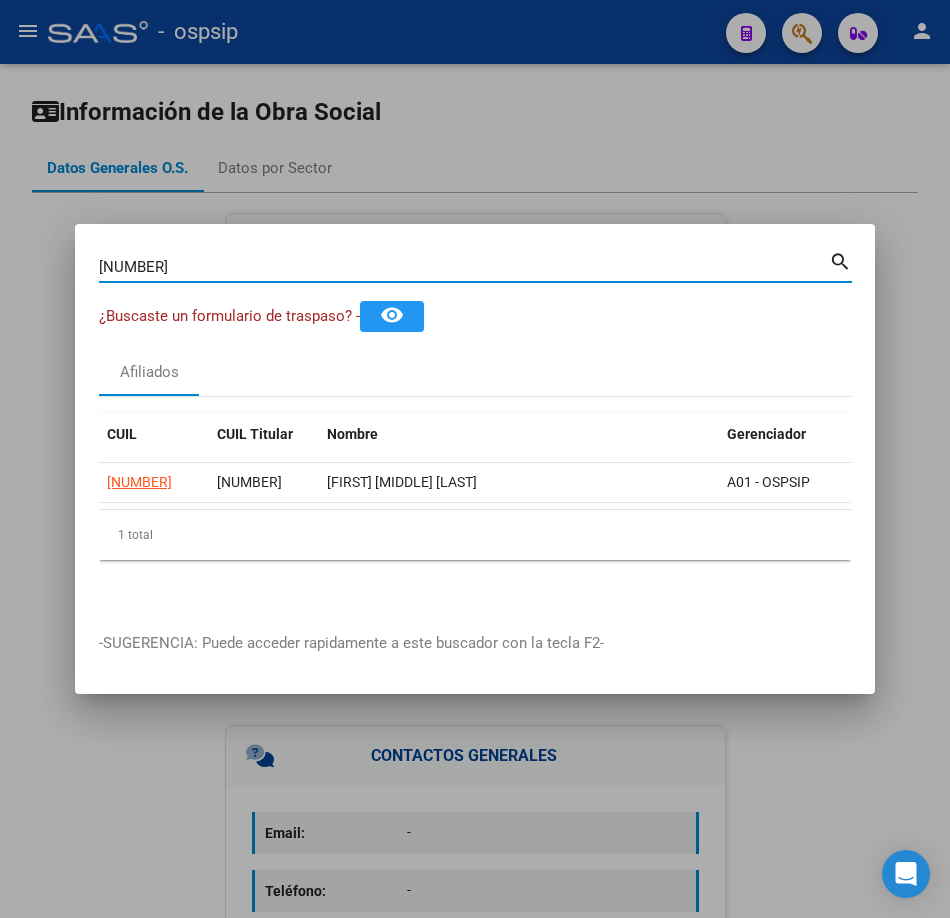 type on "95680619" 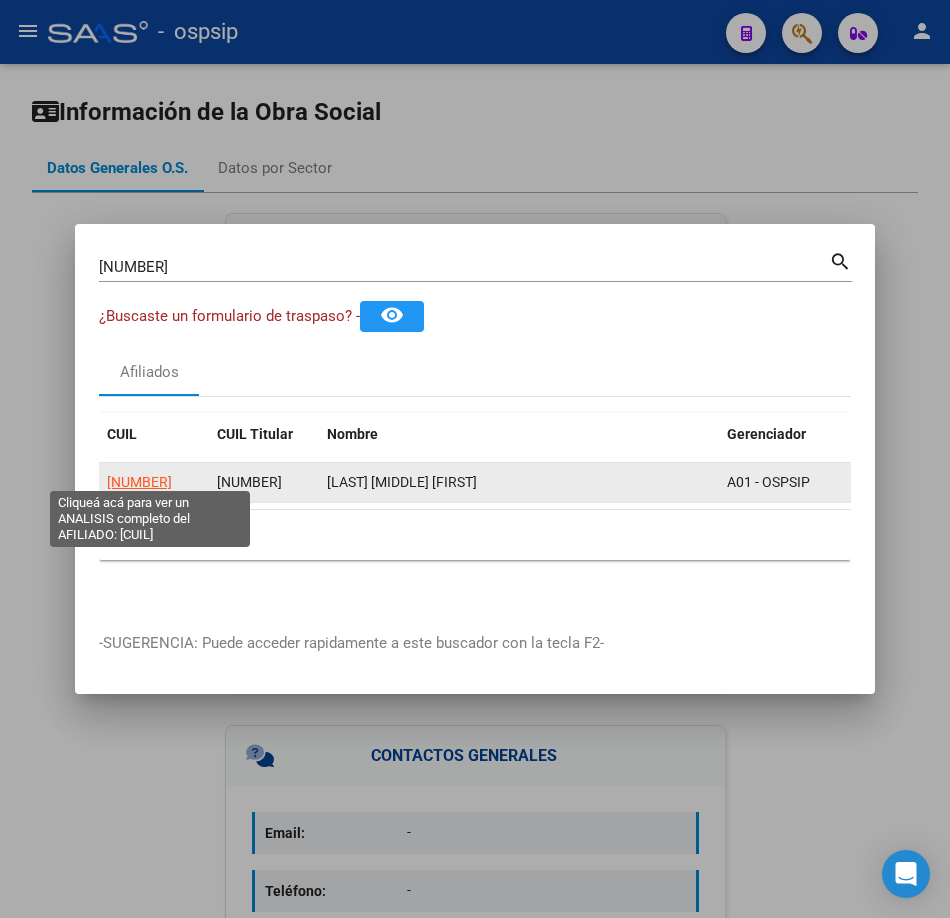 click on "20956806195" 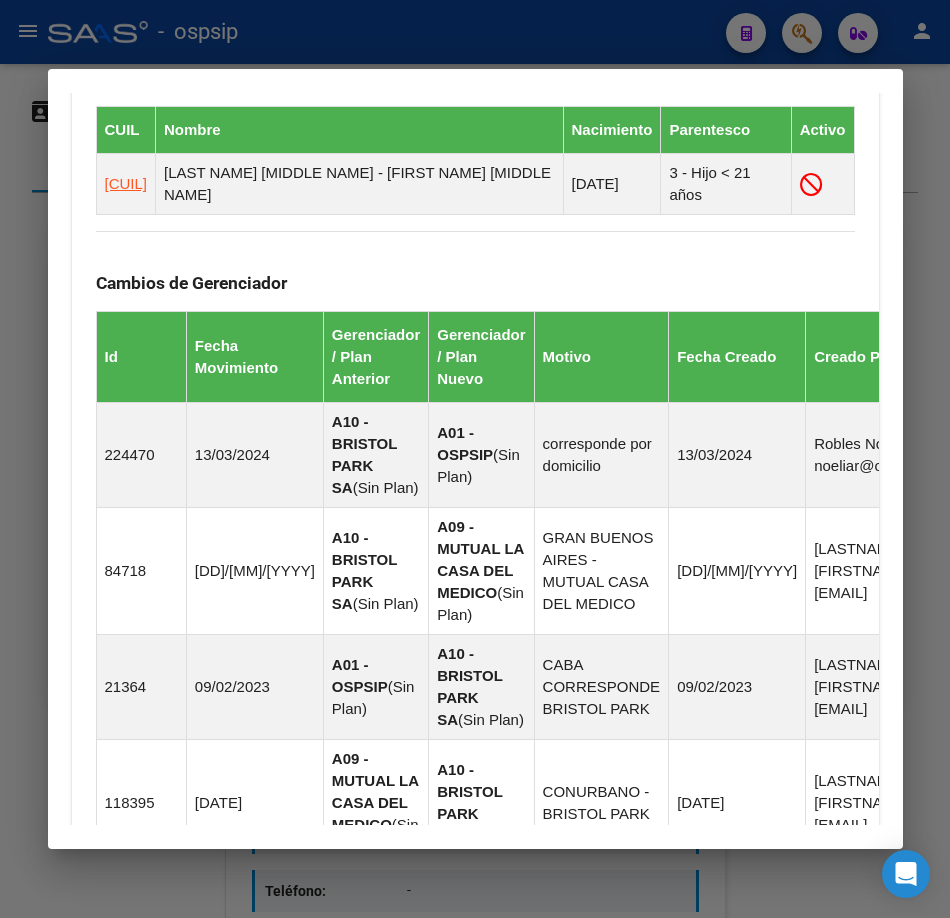 scroll, scrollTop: 1742, scrollLeft: 0, axis: vertical 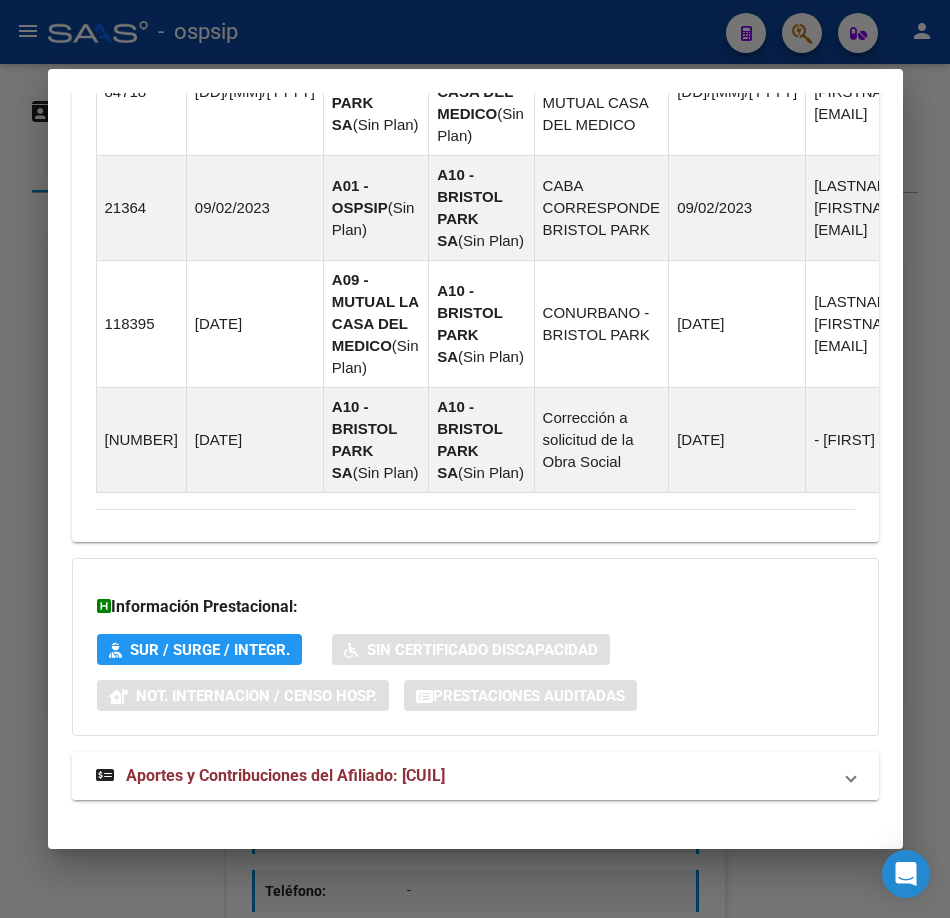 click on "Aportes y Contribuciones del Afiliado: 20956806195" at bounding box center (475, 776) 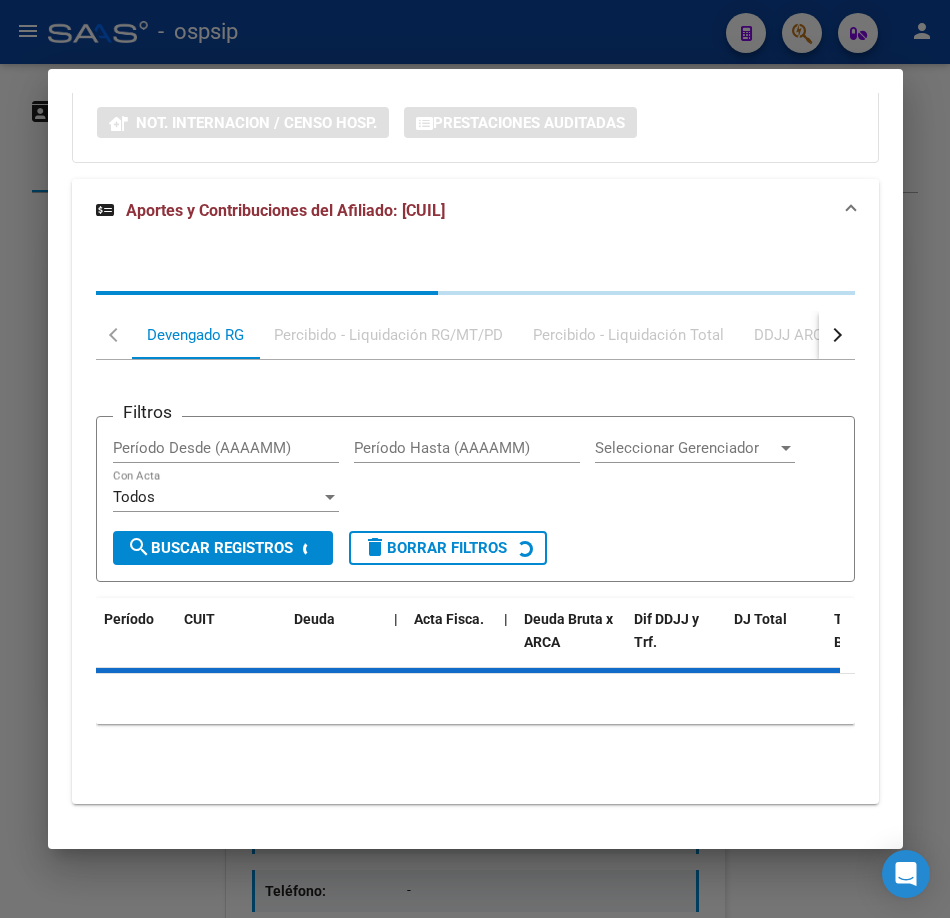 scroll, scrollTop: 2318, scrollLeft: 0, axis: vertical 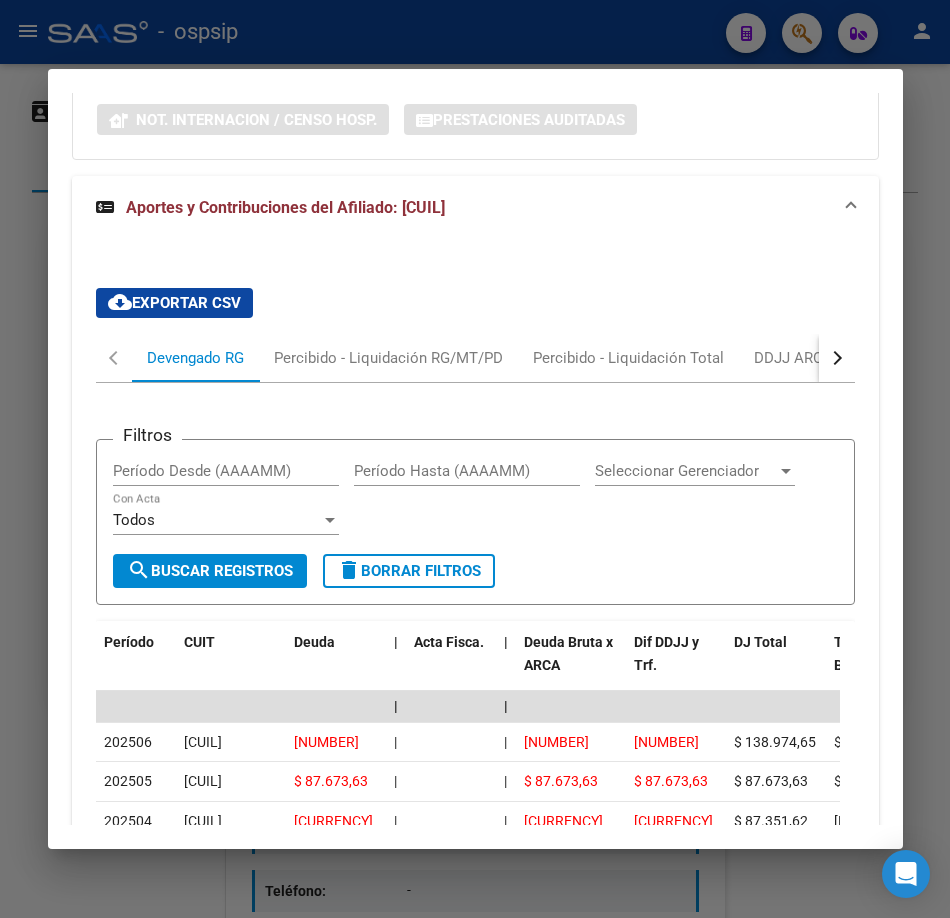 click at bounding box center [475, 459] 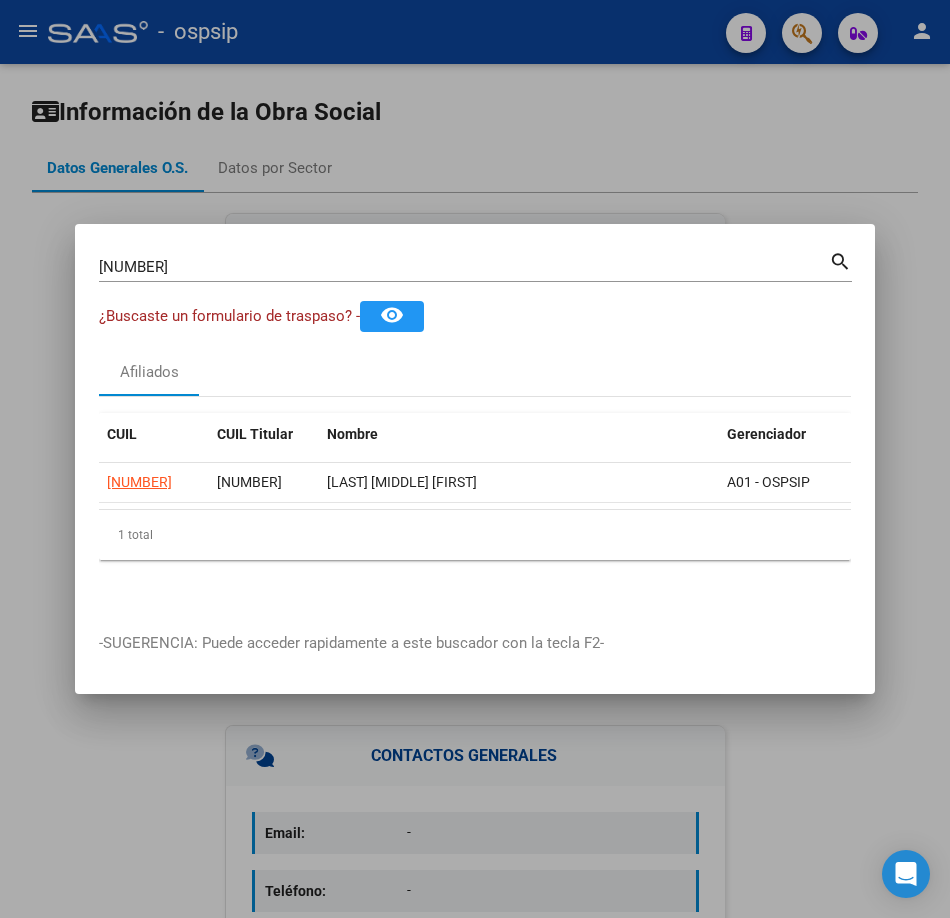 click on "95680619" at bounding box center [464, 267] 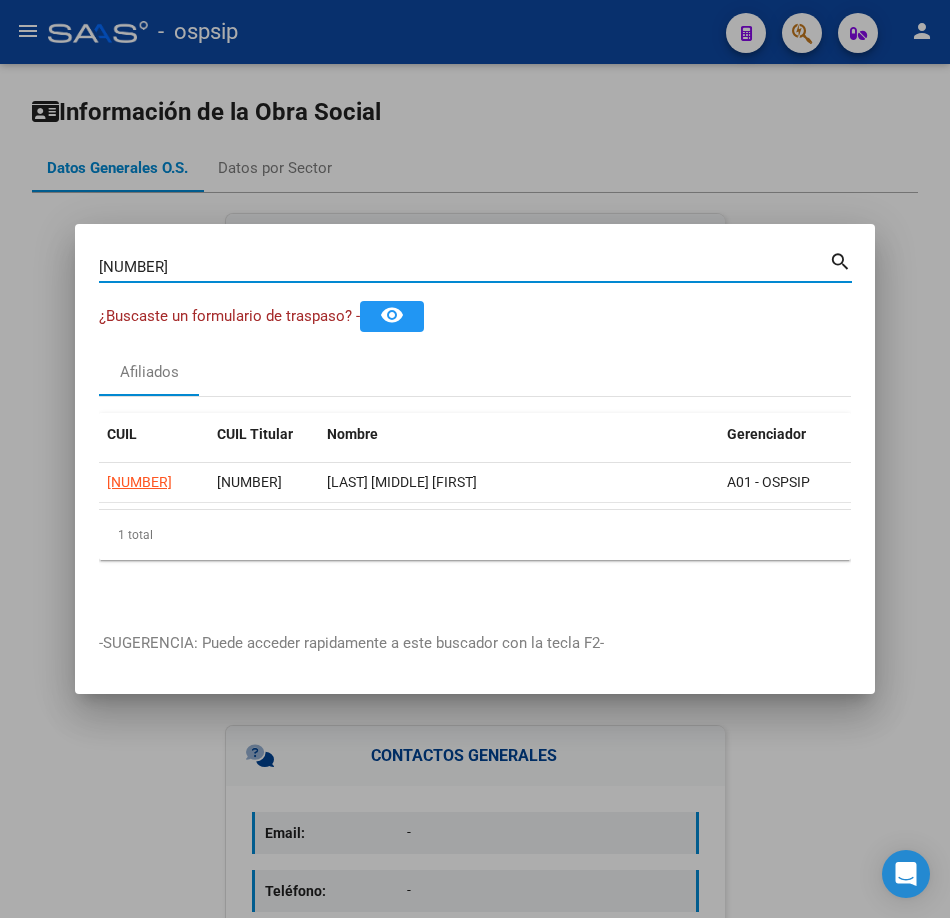 type on "94637561" 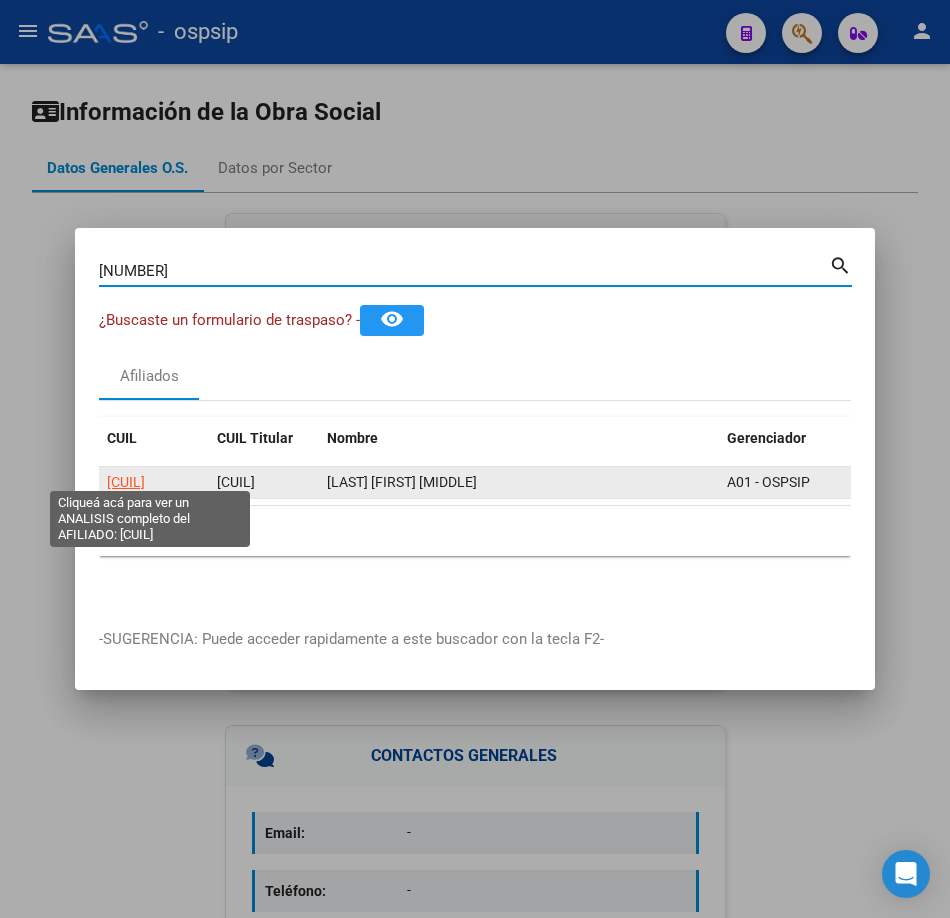 click on "27946375611" 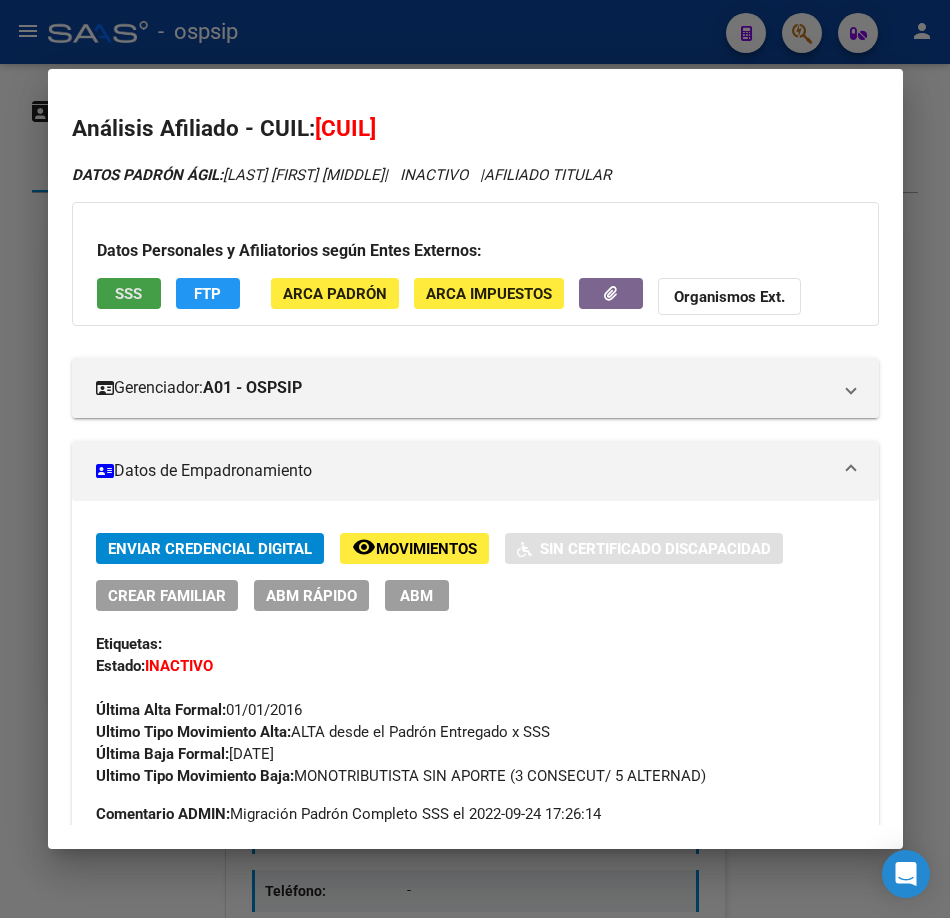 click on "SSS" at bounding box center [128, 294] 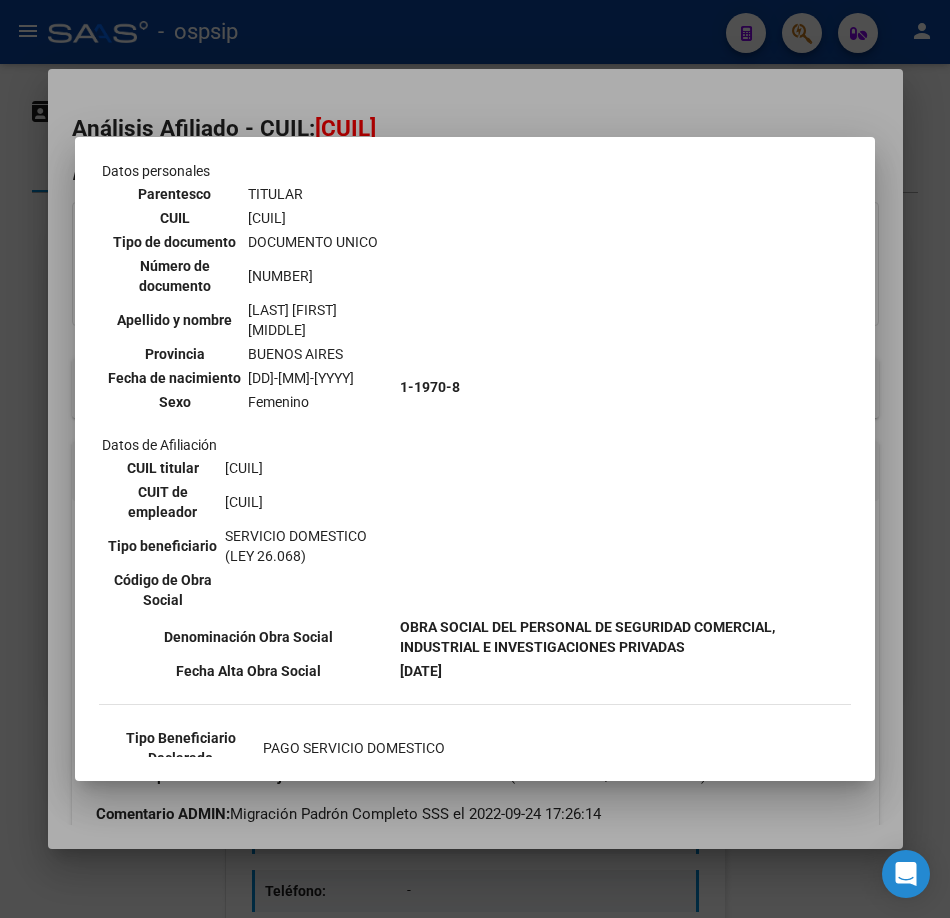 scroll, scrollTop: 200, scrollLeft: 0, axis: vertical 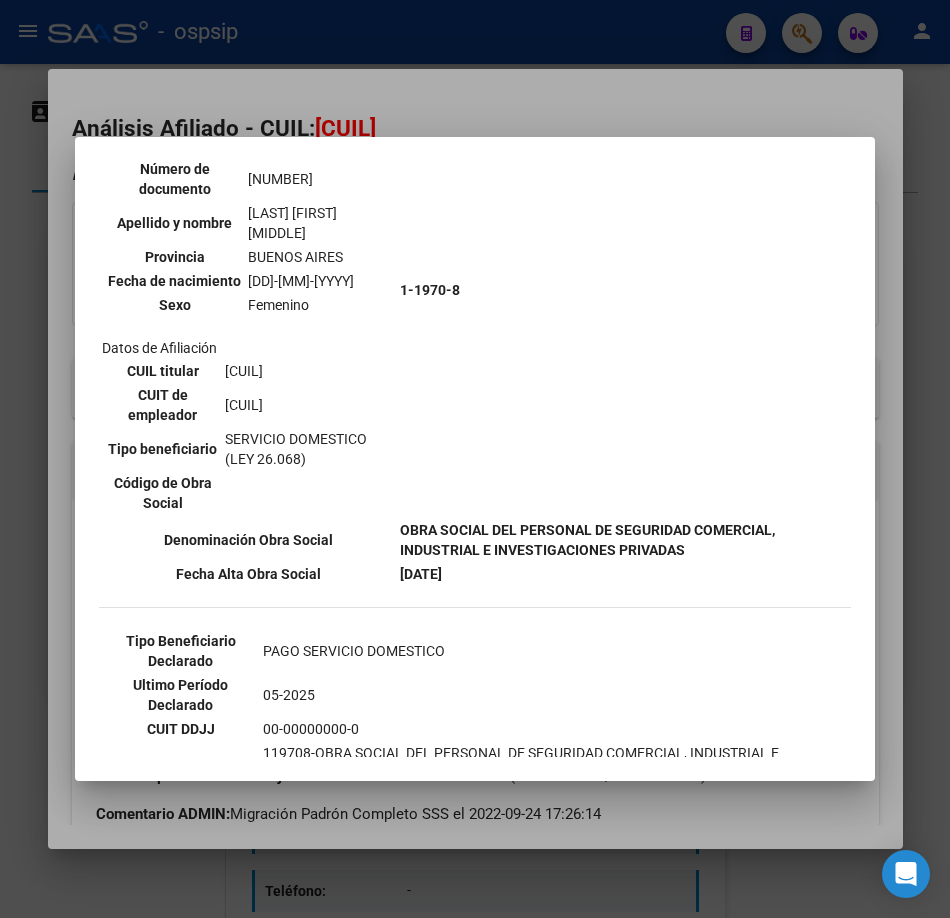 click at bounding box center [475, 459] 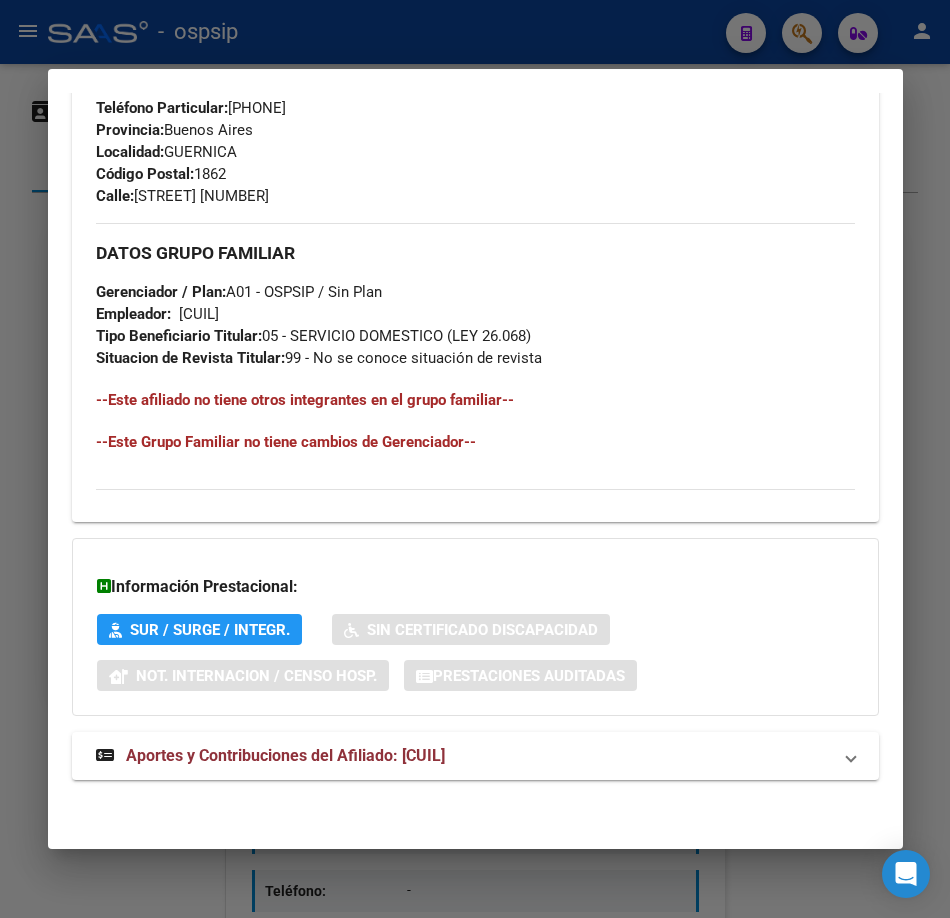 click on "DATOS PADRÓN ÁGIL:  MARTINEZ BAEZ ANTONIA     |   INACTIVO   |     AFILIADO TITULAR  Datos Personales y Afiliatorios según Entes Externos: SSS FTP ARCA Padrón ARCA Impuestos Organismos Ext.    Gerenciador:      A01 - OSPSIP Atención telefónica: Atención emergencias: Otros Datos Útiles:    Datos de Empadronamiento  Enviar Credencial Digital remove_red_eye Movimientos    Sin Certificado Discapacidad Crear Familiar ABM Rápido ABM Etiquetas: Estado: INACTIVO Última Alta Formal:  01/01/2016 Ultimo Tipo Movimiento Alta:  ALTA desde el Padrón Entregado x SSS Última Baja Formal:  03/02/2023 Ultimo Tipo Movimiento Baja:  MONOTRIBUTISTA SIN APORTE (3 CONSECUT/ 5 ALTERNAD) Comentario ADMIN:  Migración Padrón Completo SSS el 2022-09-24 17:26:14 DATOS DEL AFILIADO Apellido:  ANTONIA MARTINEZ BAEZ CUIL:  27946375611 Documento:  DU - DOCUMENTO UNICO 94637561  Nacionalidad:  PARAGUAY Parentesco:  0 - Titular Estado Civil:  Soltero Discapacitado:    NO (00) Sexo:  F Nacimiento:  03/12/1985 Edad:  39" at bounding box center [475, -28] 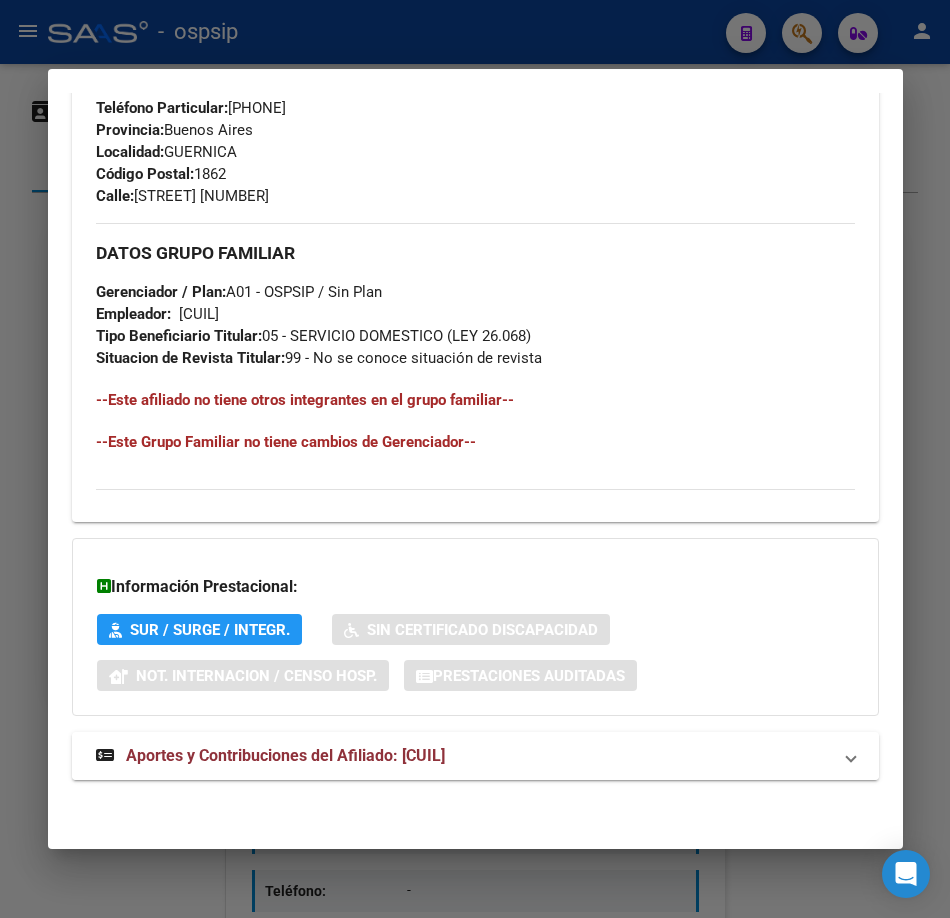 click on "Aportes y Contribuciones del Afiliado: 27946375611" at bounding box center [285, 755] 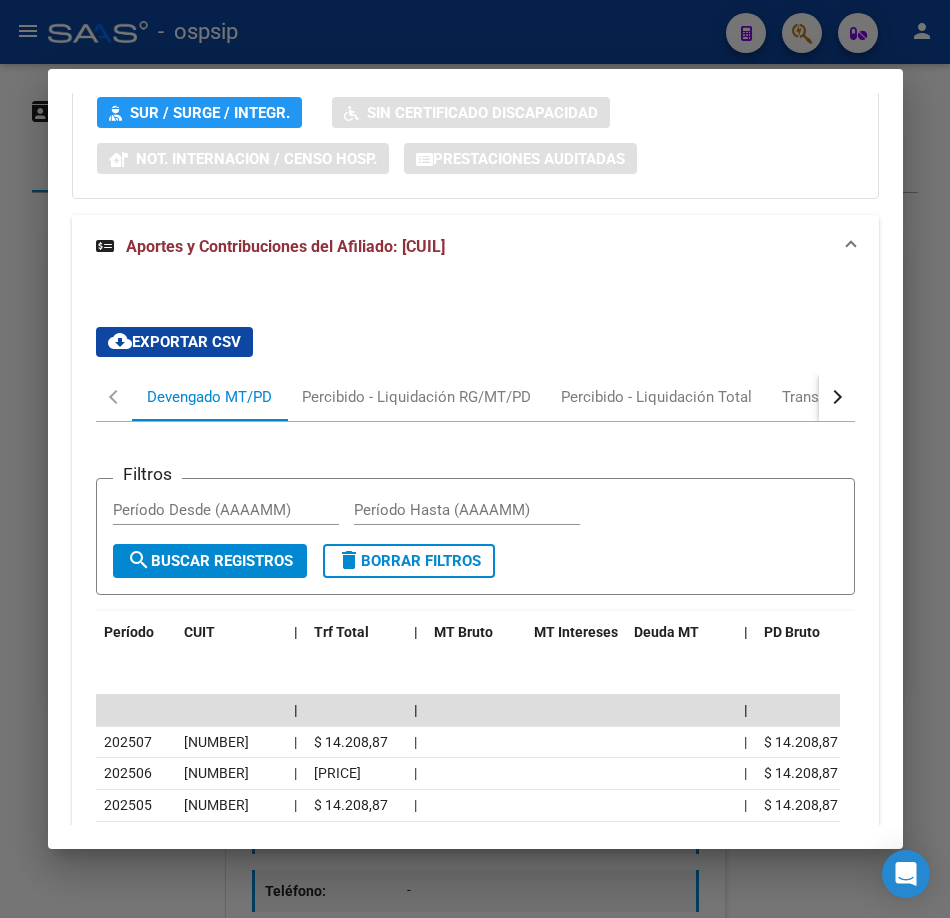 scroll, scrollTop: 1739, scrollLeft: 0, axis: vertical 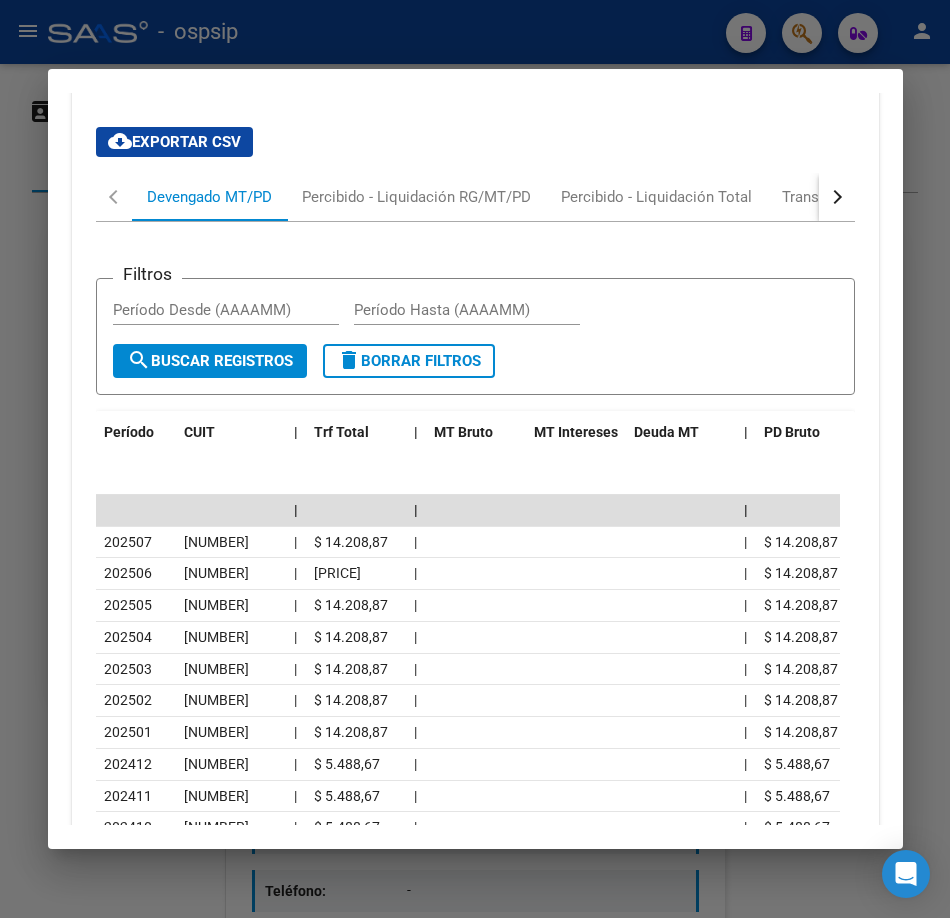 click at bounding box center [475, 459] 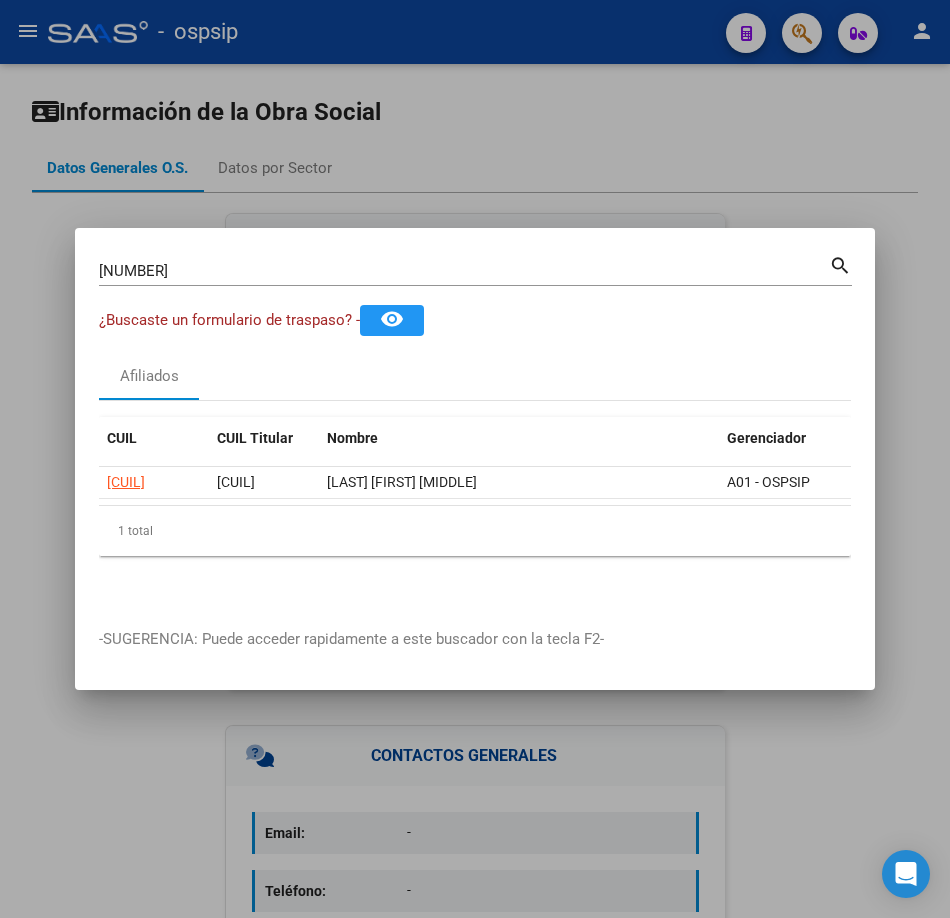 click on "94637561" at bounding box center (464, 271) 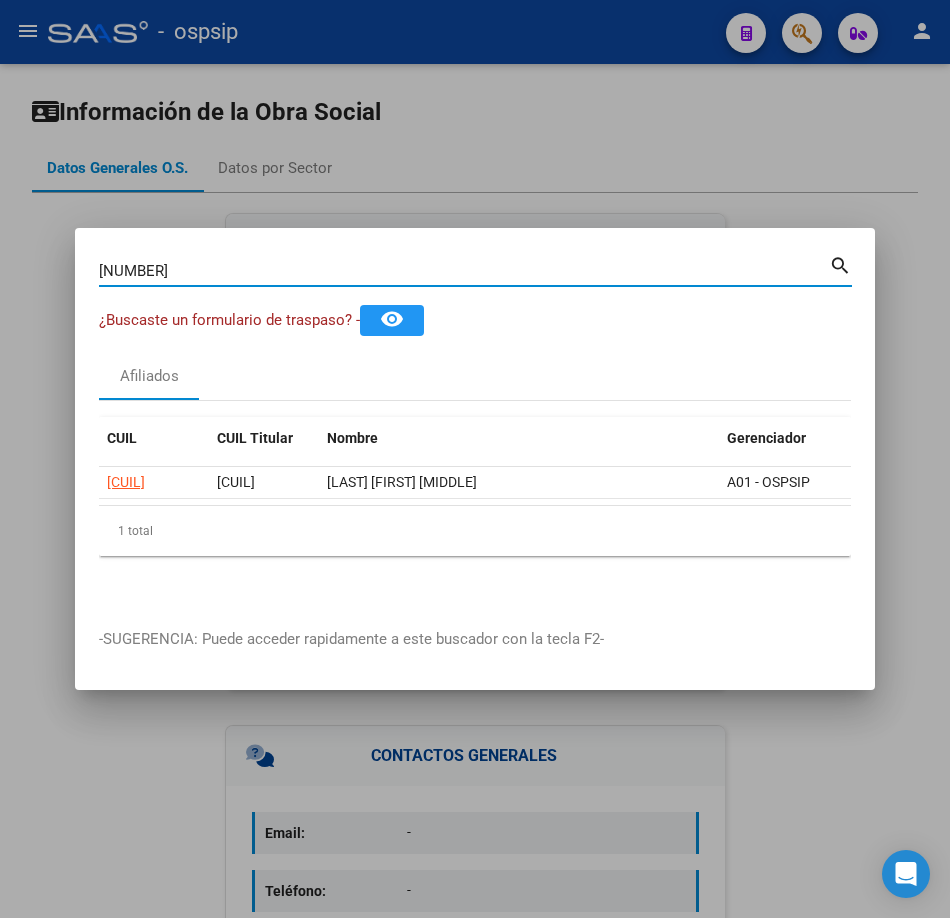 click on "94637561" at bounding box center [464, 271] 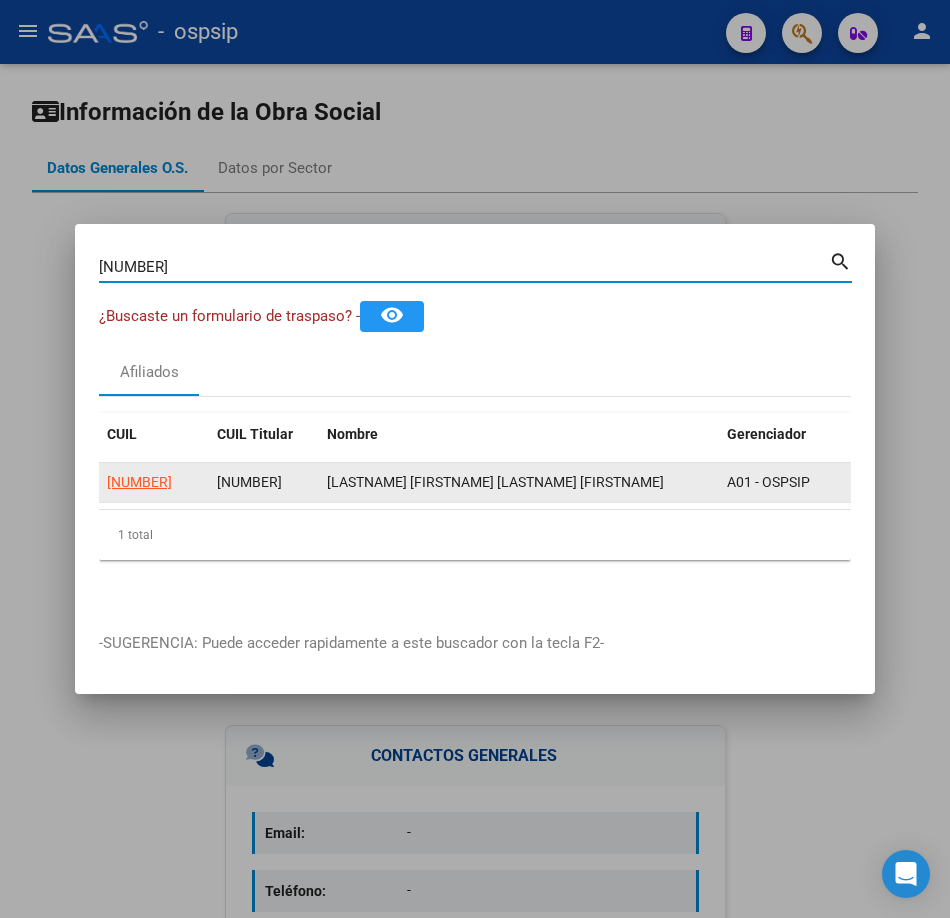 click on "27552999849" 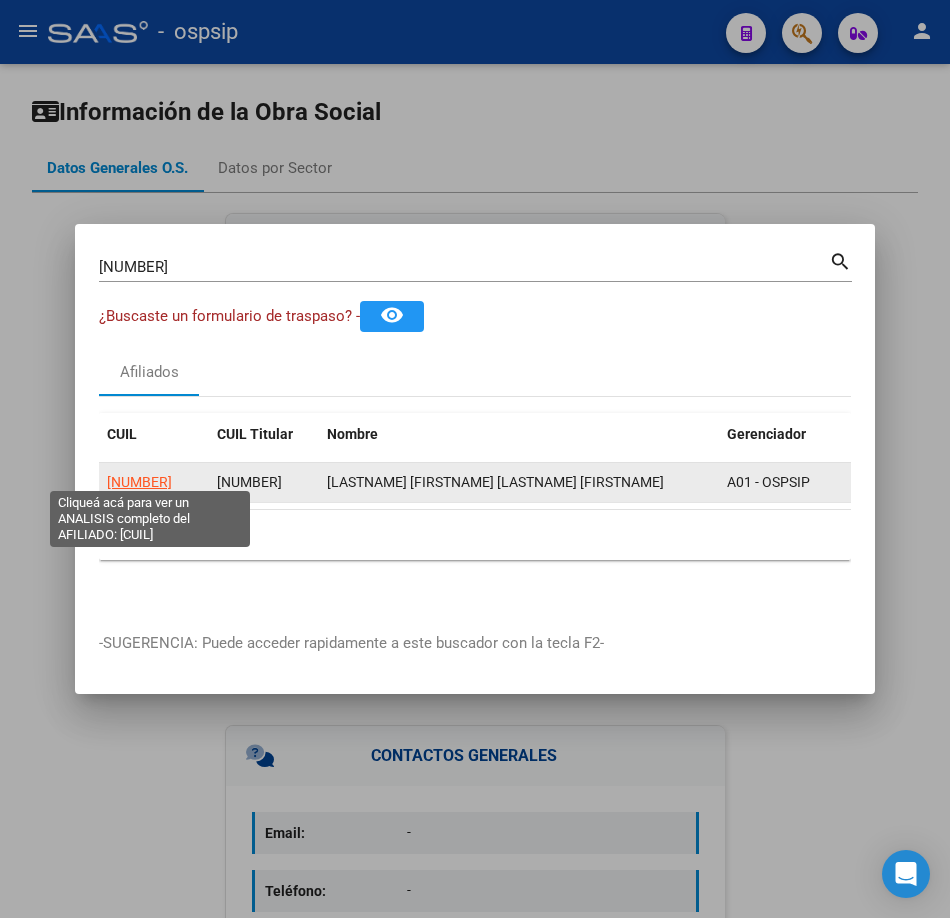 click on "27552999849" 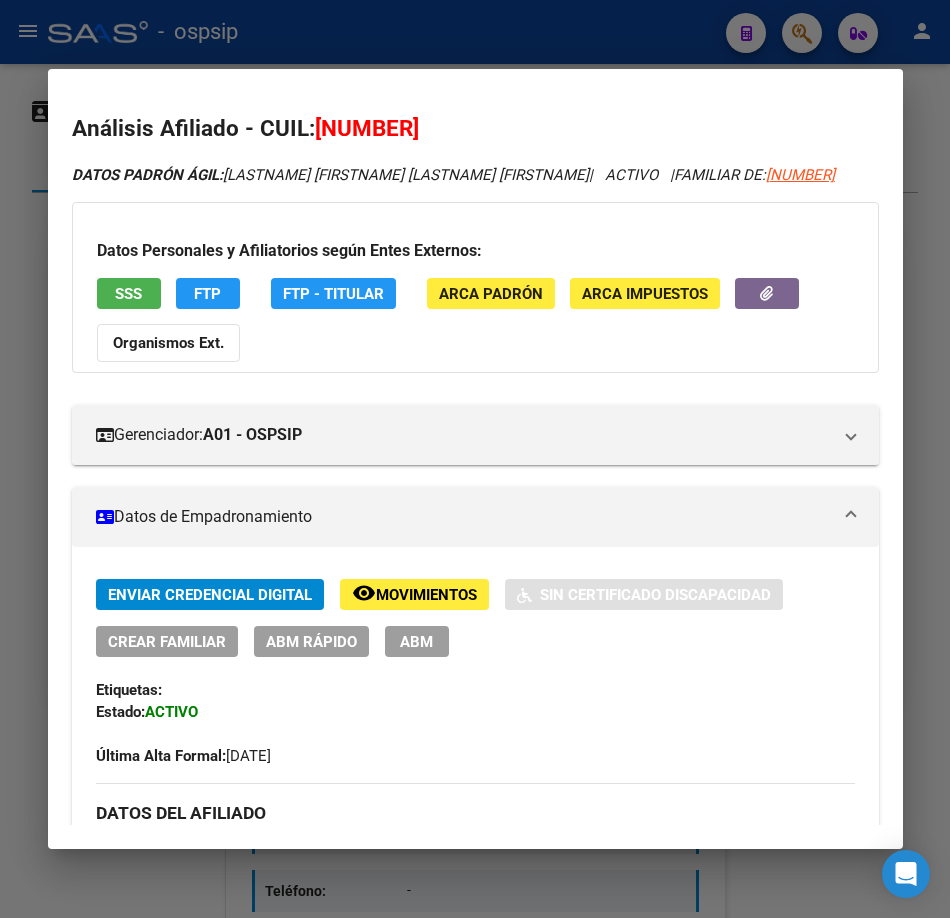 click on "Datos Personales y Afiliatorios según Entes Externos: SSS FTP  FTP - Titular ARCA Padrón ARCA Impuestos Organismos Ext." at bounding box center [475, 287] 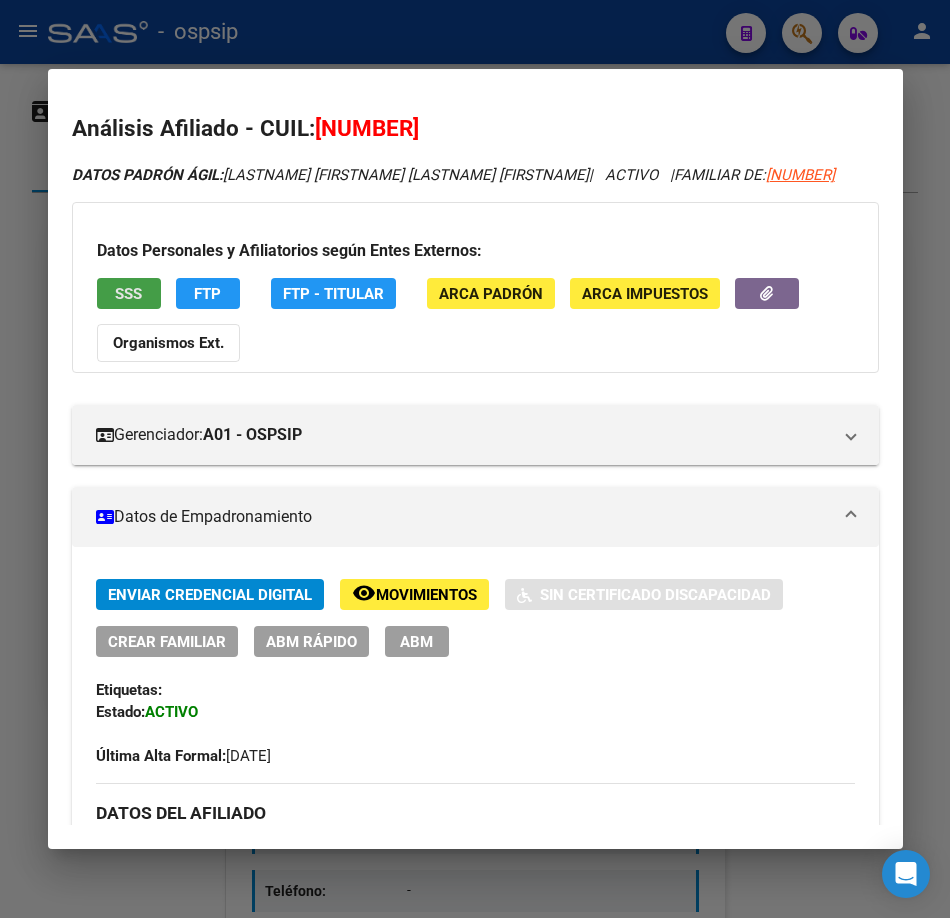 click on "SSS" at bounding box center [129, 293] 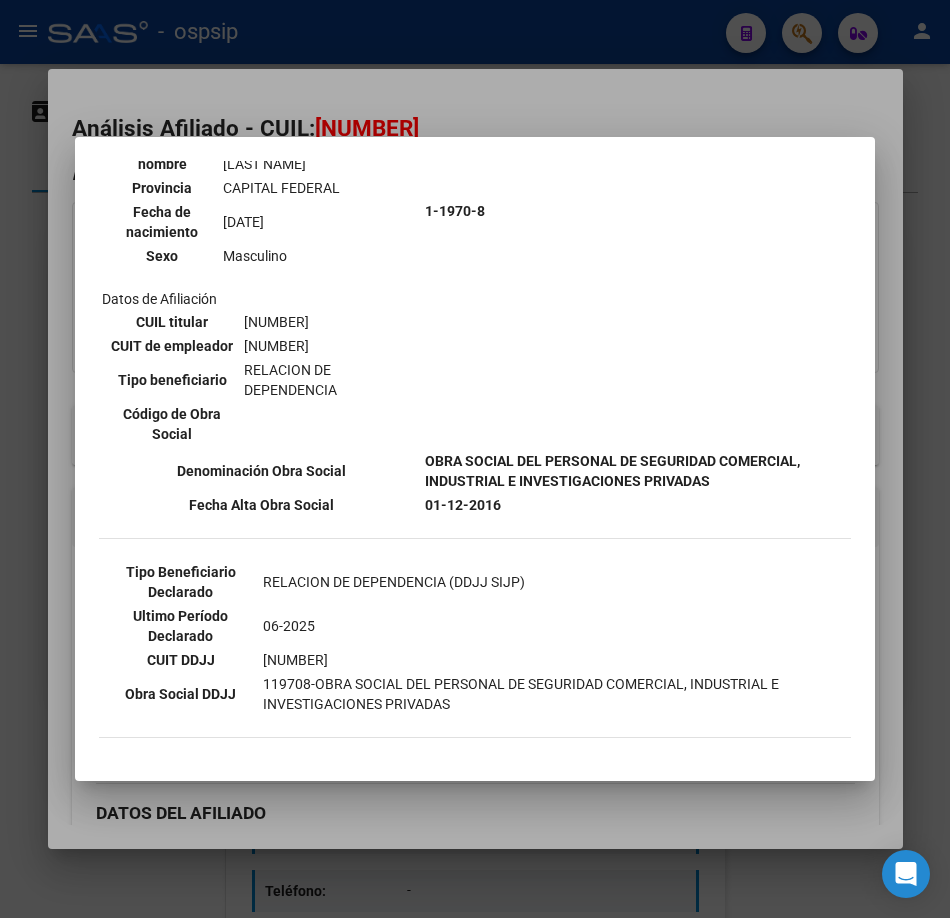 scroll, scrollTop: 300, scrollLeft: 0, axis: vertical 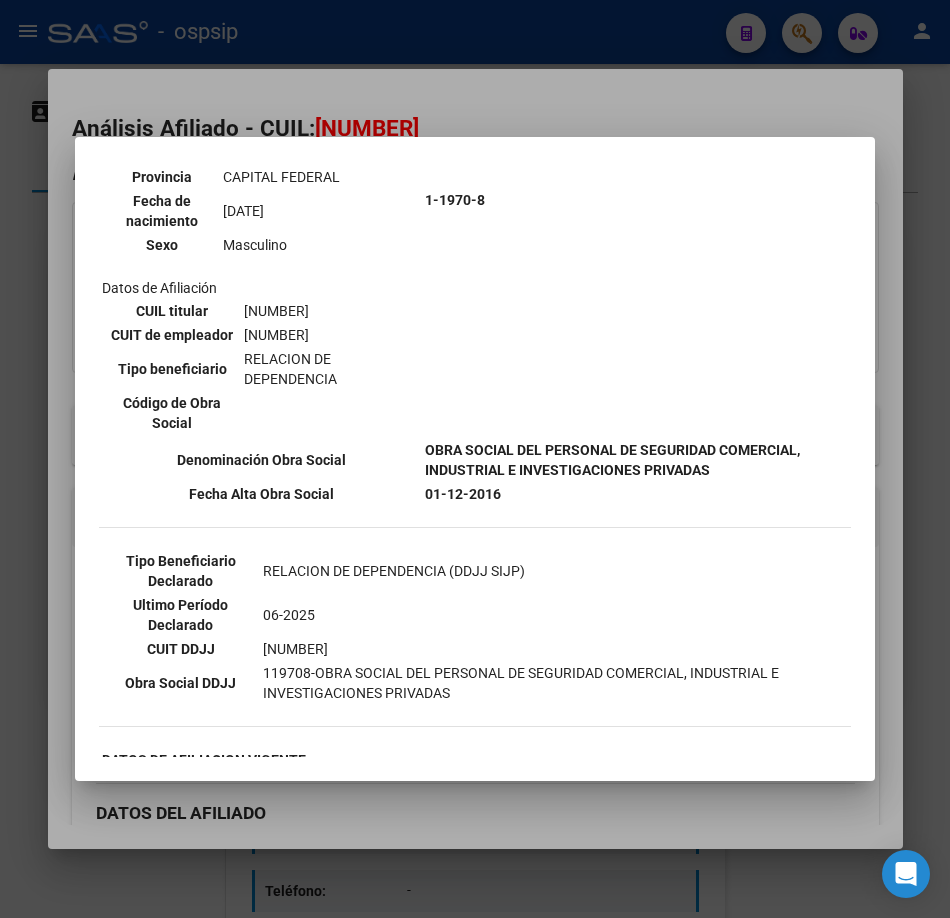 click at bounding box center (475, 459) 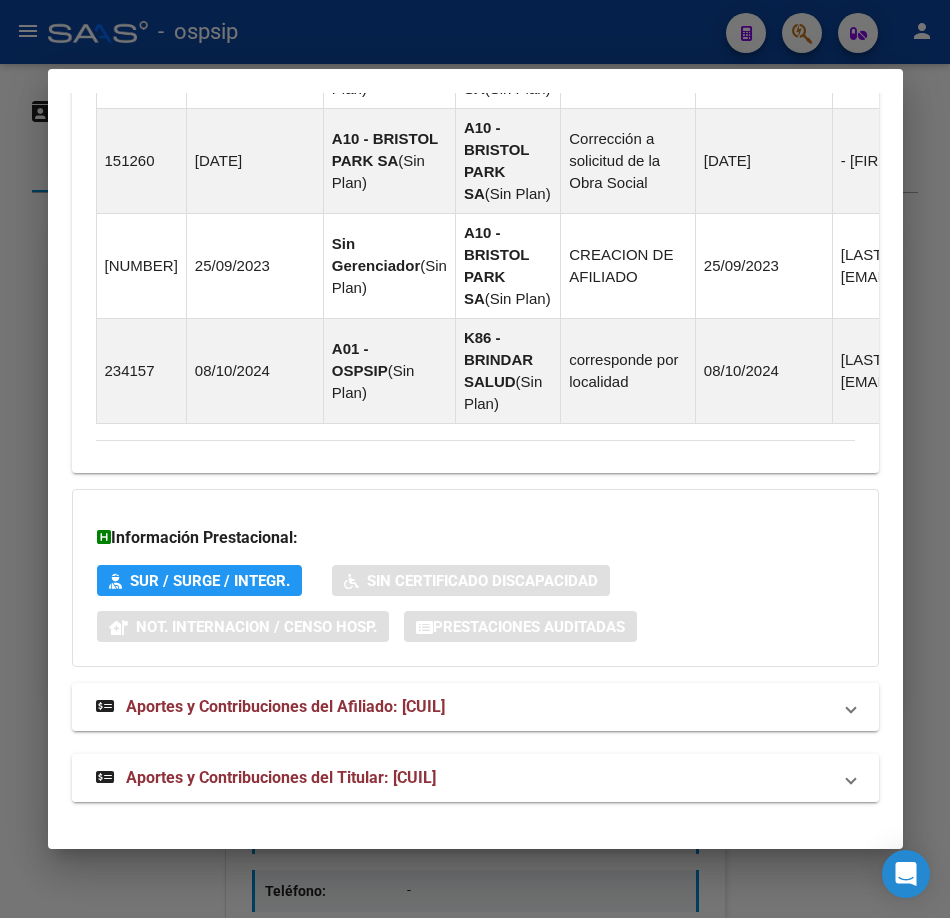 click on "Aportes y Contribuciones del Titular: 20205642448" at bounding box center (475, 778) 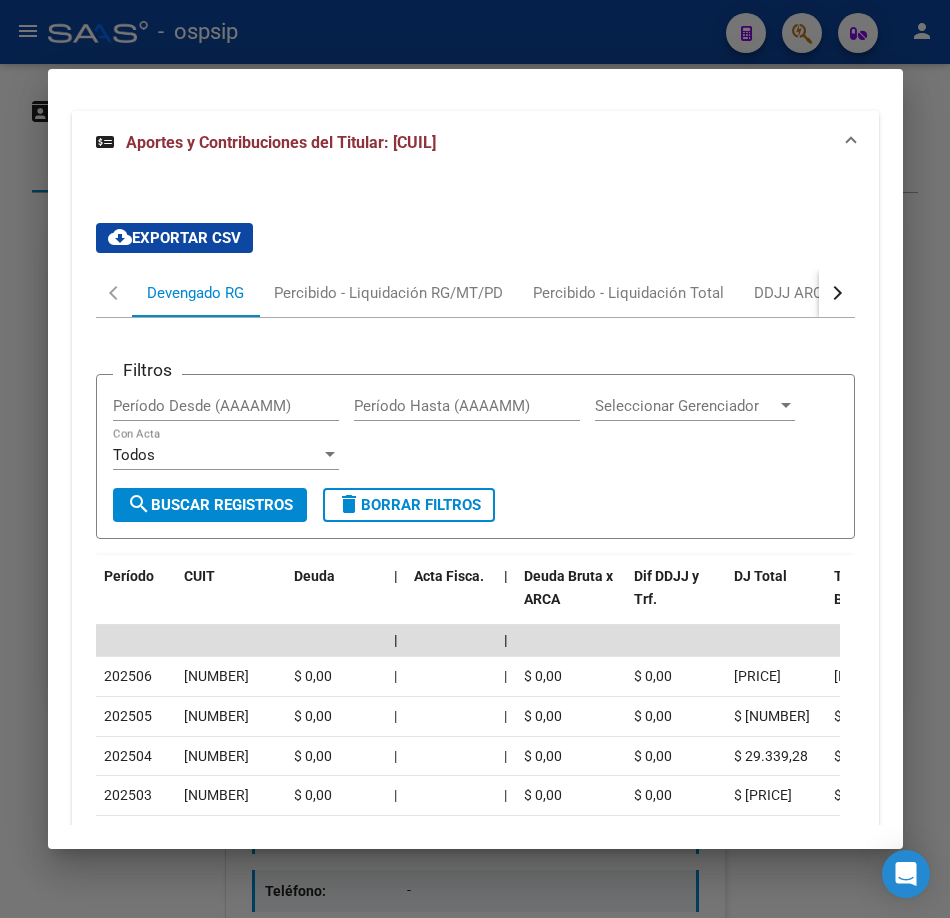 scroll, scrollTop: 3304, scrollLeft: 0, axis: vertical 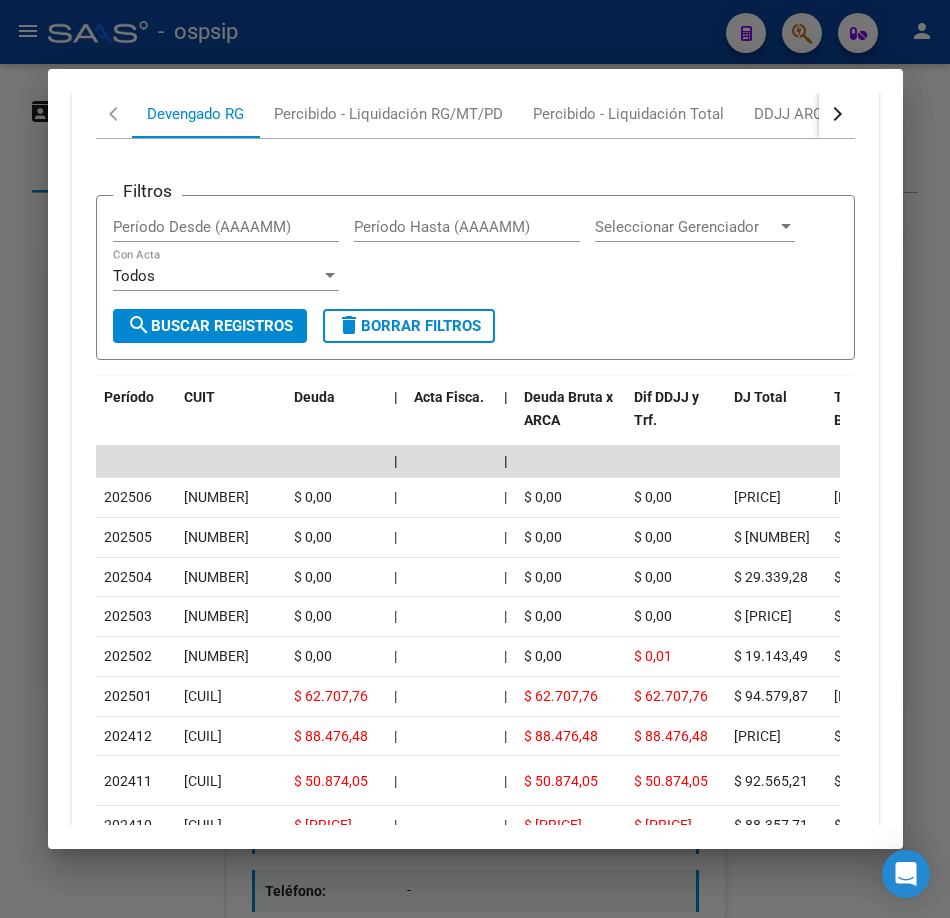 click at bounding box center (475, 459) 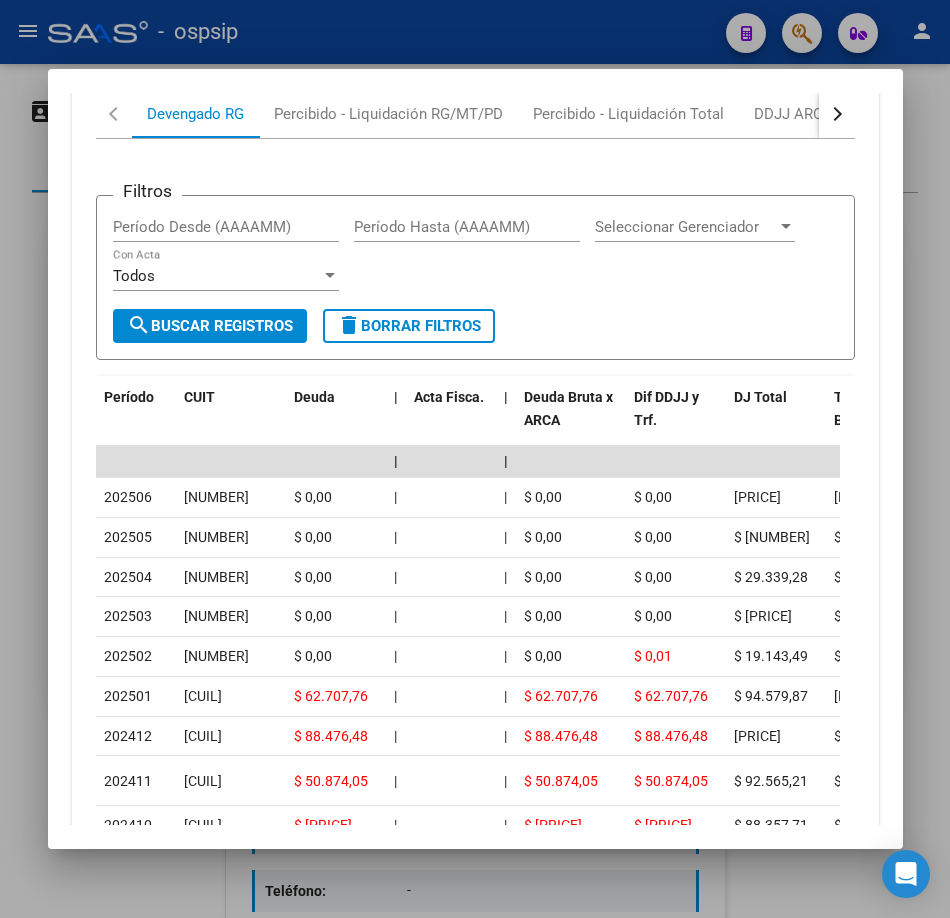 click at bounding box center (475, 459) 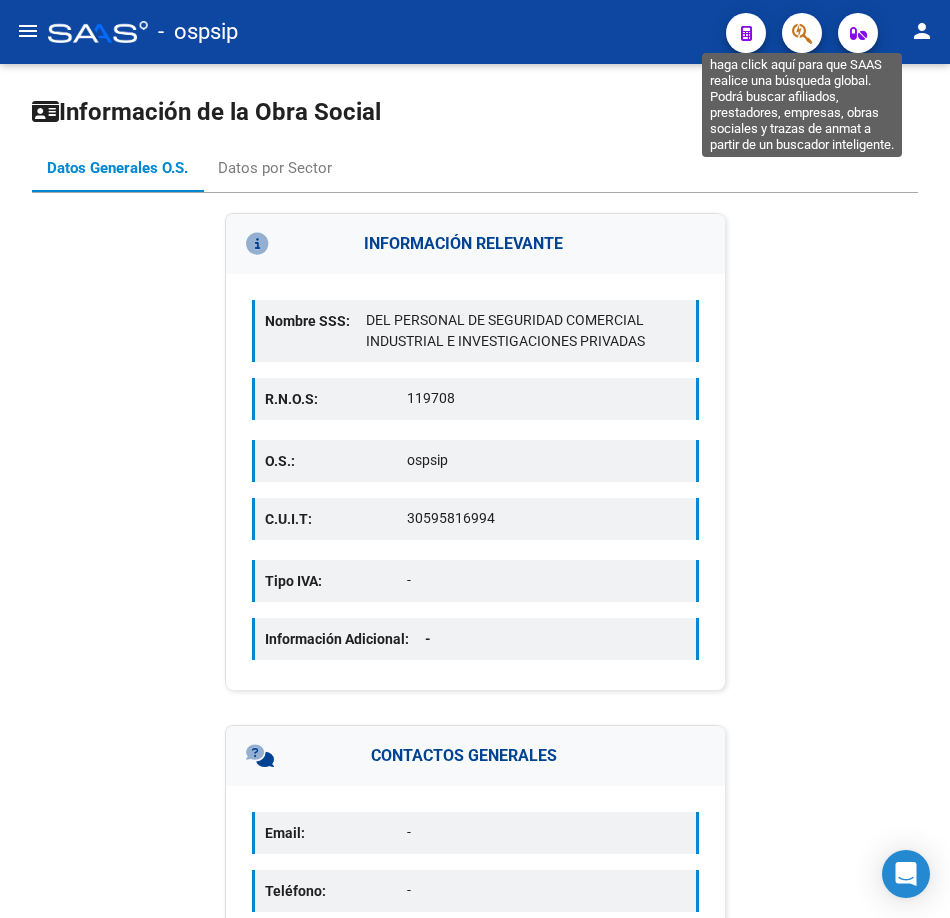 click 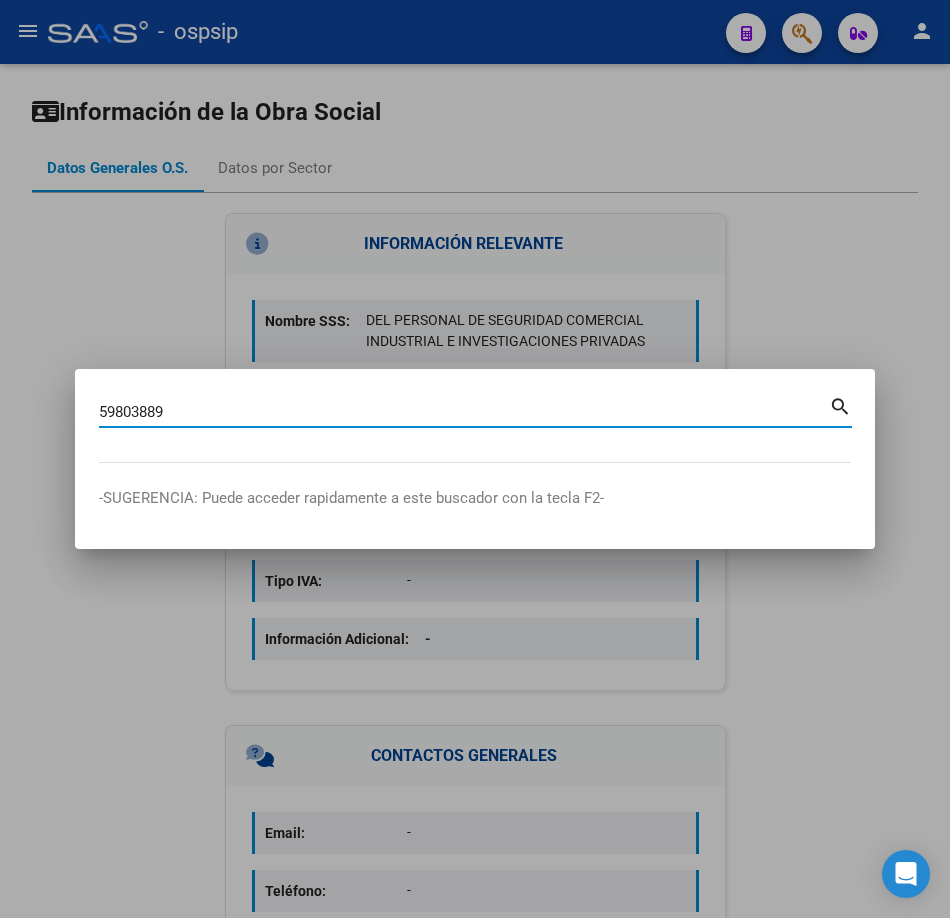 type on "59803889" 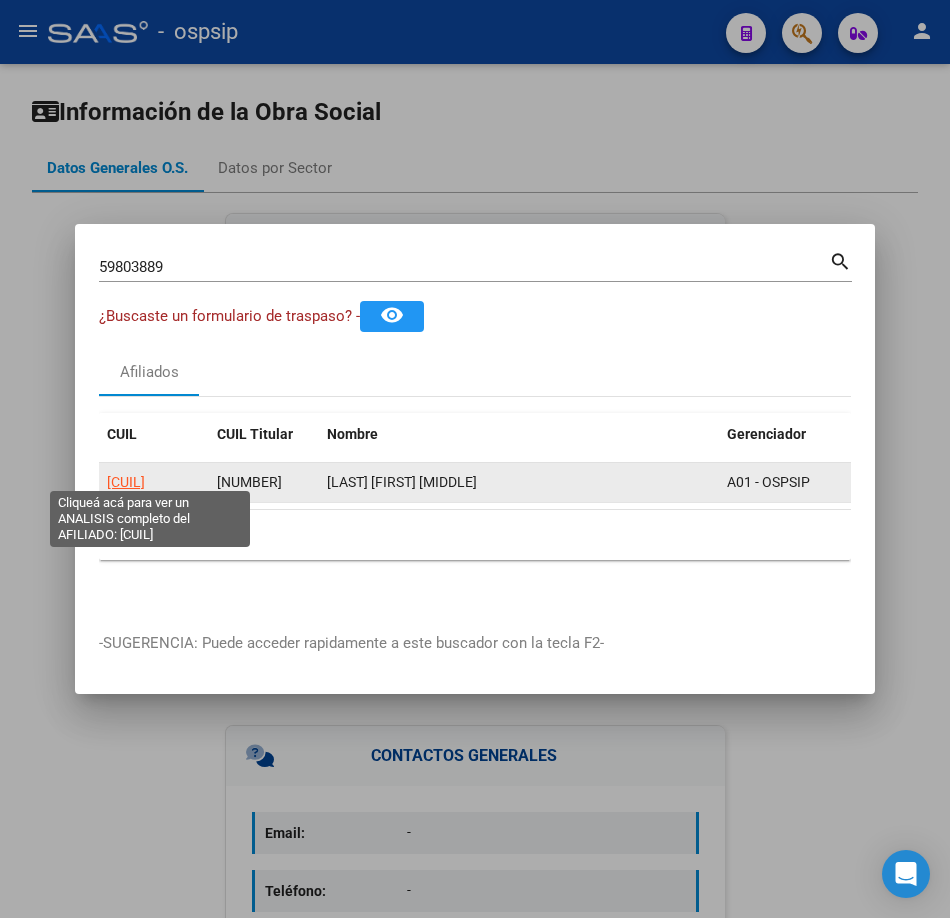 click on "27598038894" 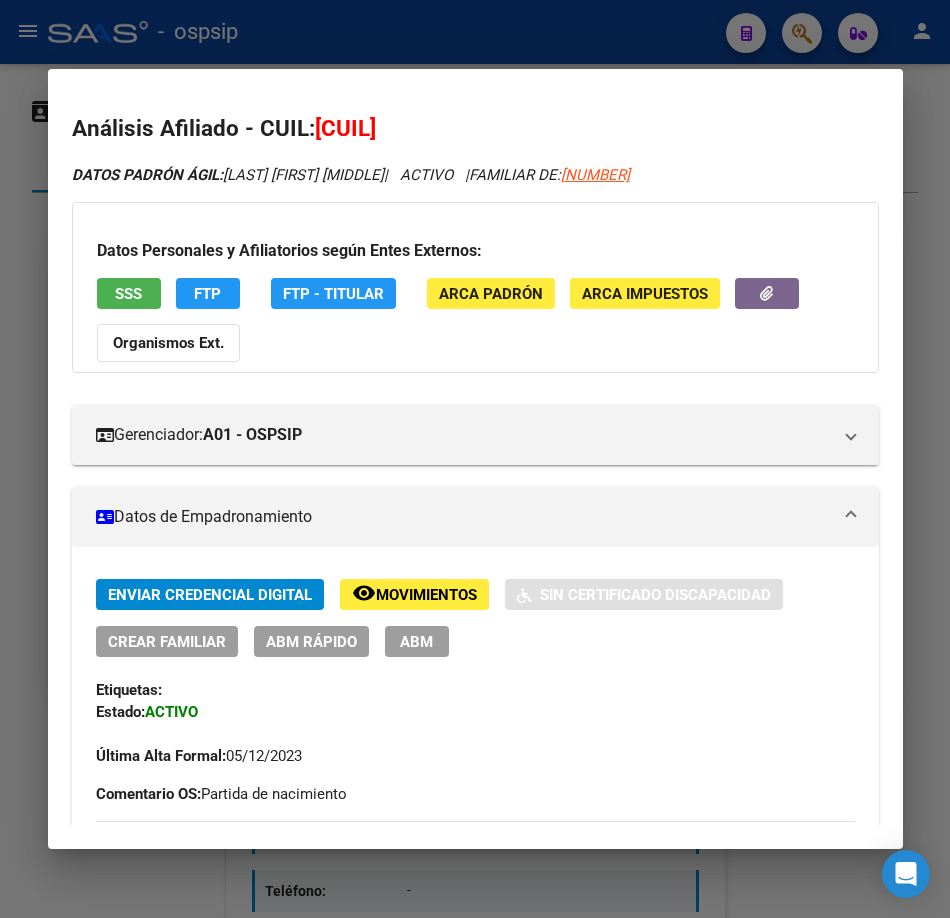click on "Datos Personales y Afiliatorios según Entes Externos: SSS FTP  FTP - Titular ARCA Padrón ARCA Impuestos Organismos Ext." at bounding box center [475, 287] 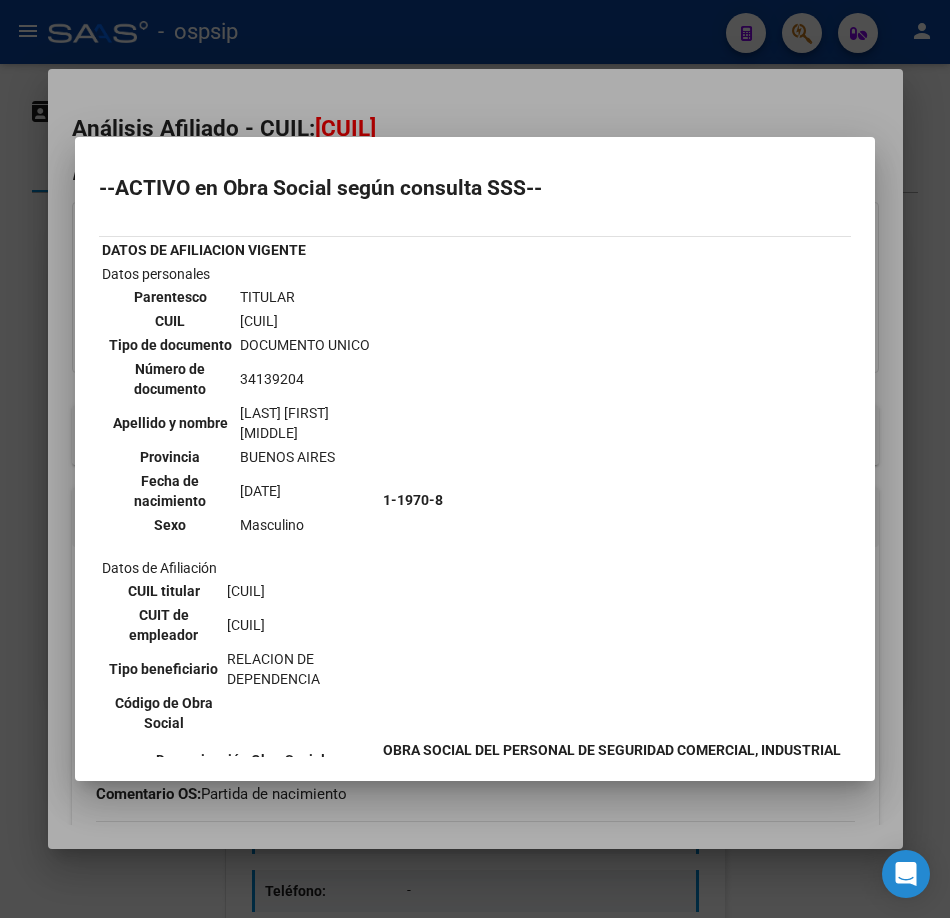 scroll, scrollTop: 500, scrollLeft: 0, axis: vertical 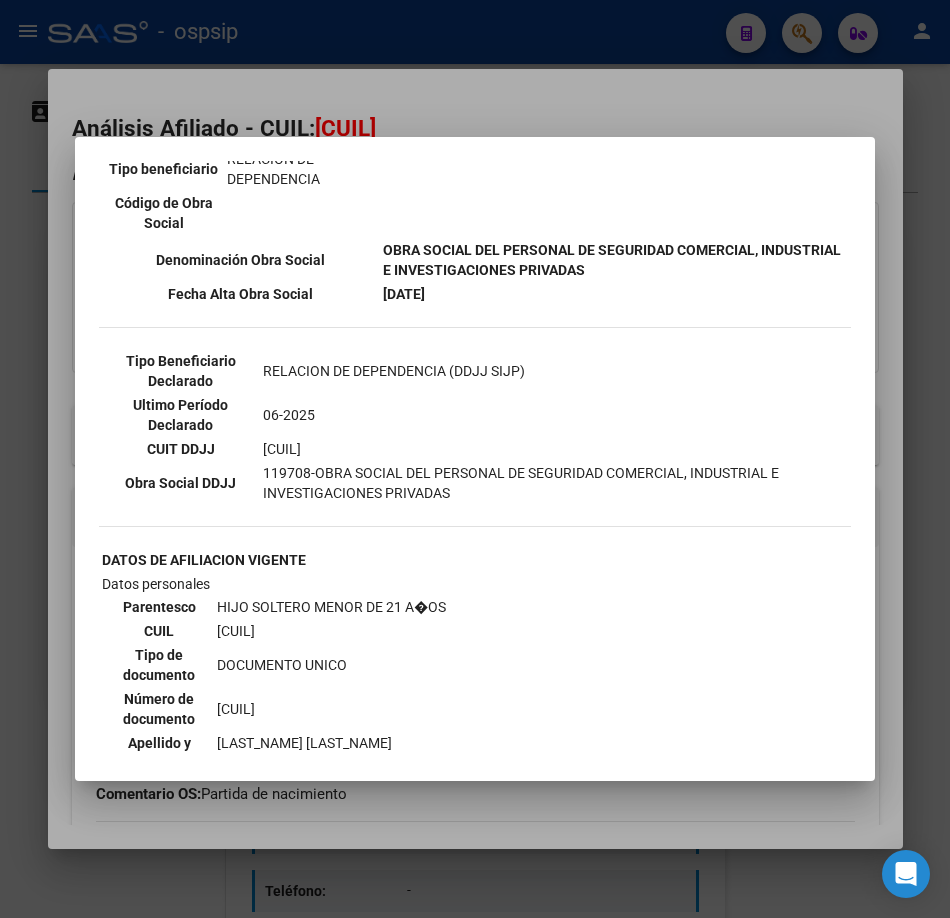 click at bounding box center (475, 459) 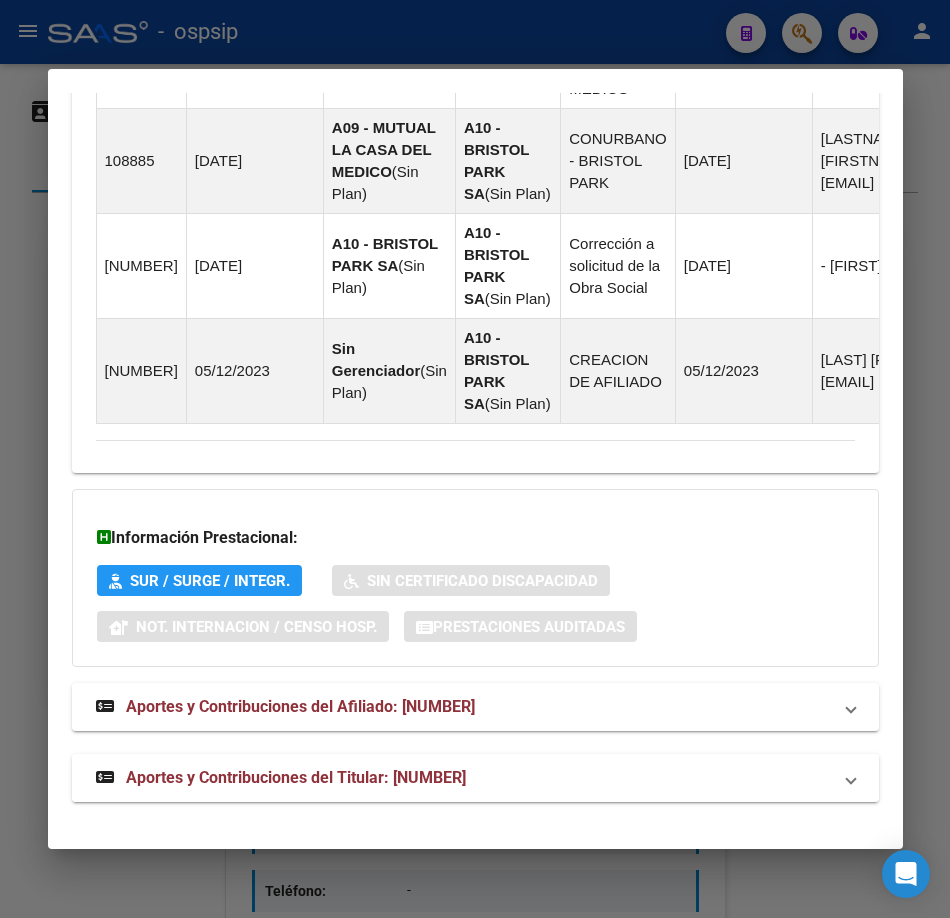 click on "Aportes y Contribuciones del Titular: 20341392048" at bounding box center (296, 777) 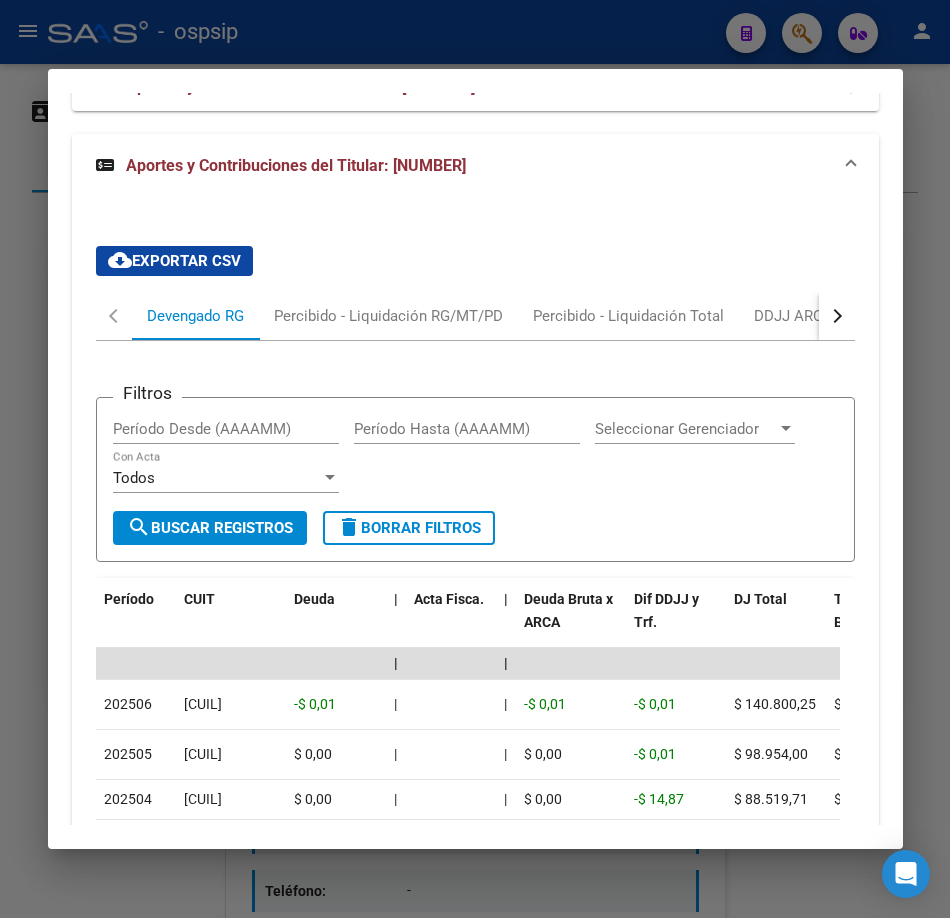 scroll, scrollTop: 1908, scrollLeft: 0, axis: vertical 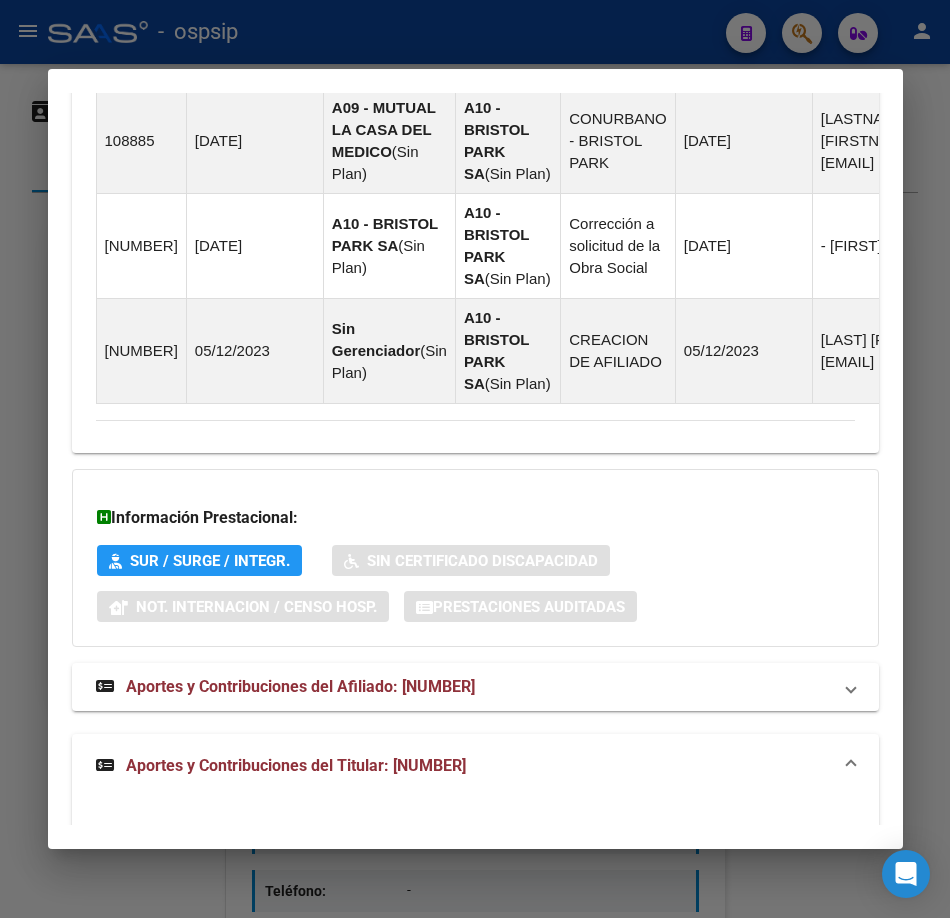 click at bounding box center (475, 459) 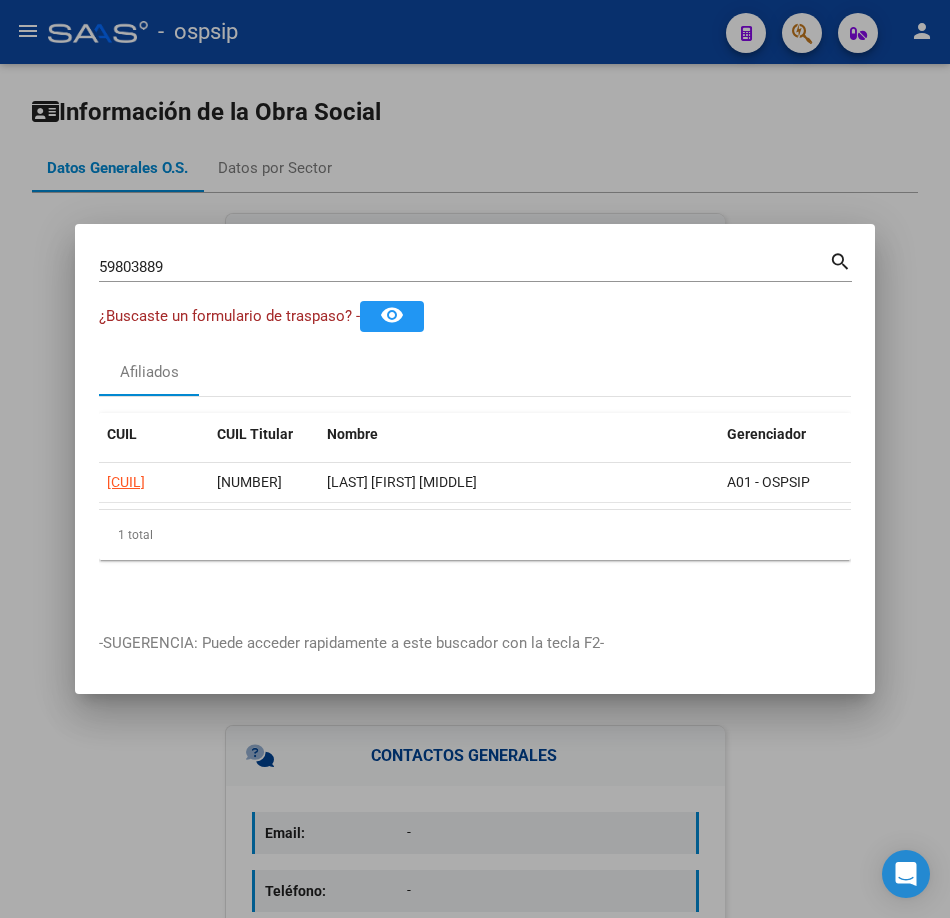click on "59803889" at bounding box center (464, 267) 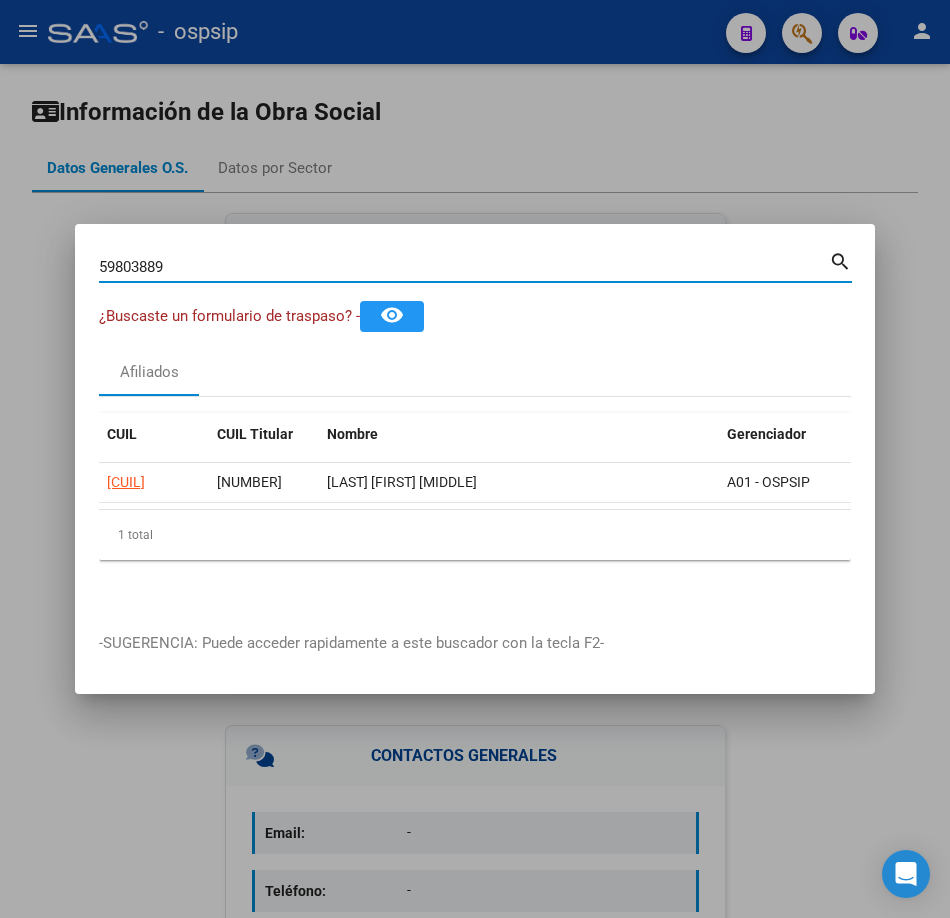 click on "59803889" at bounding box center [464, 267] 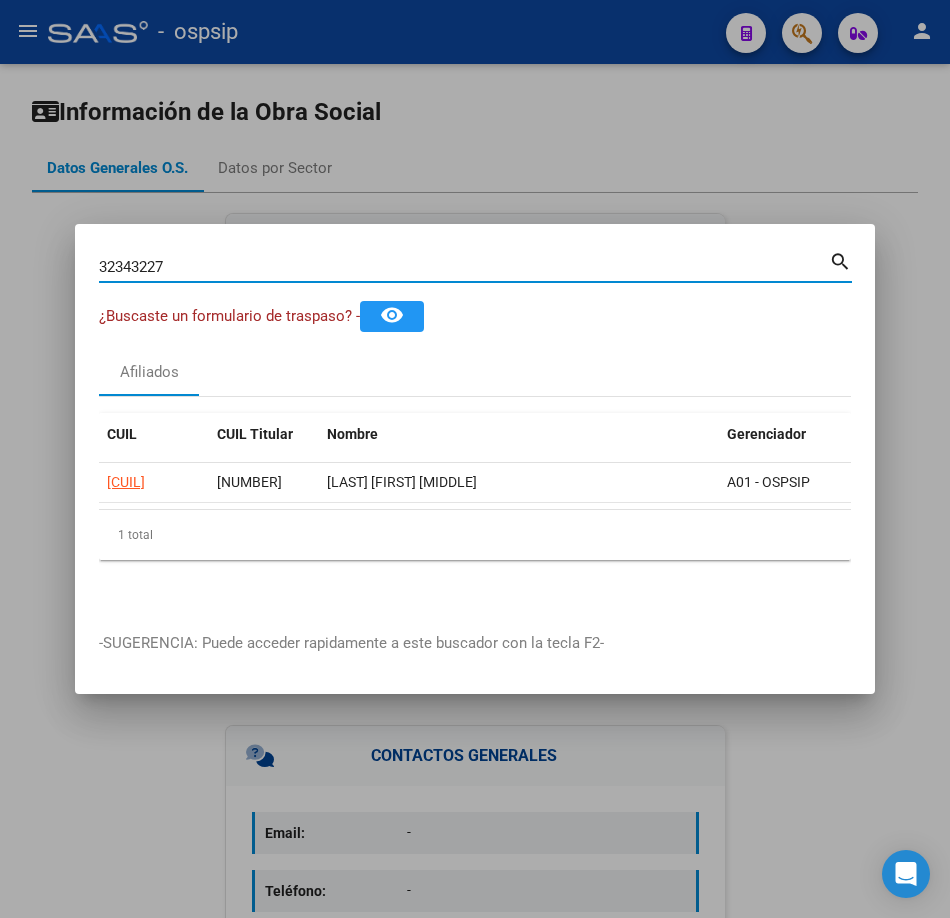 type on "32343227" 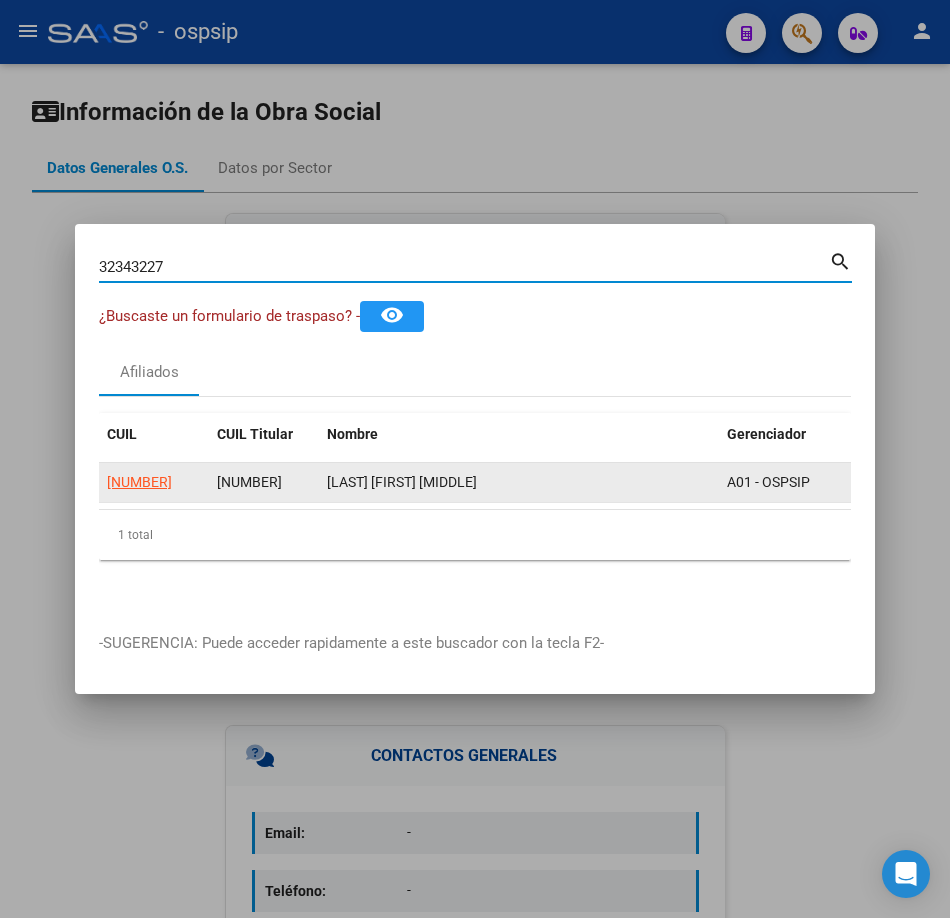 click on "23323432279" 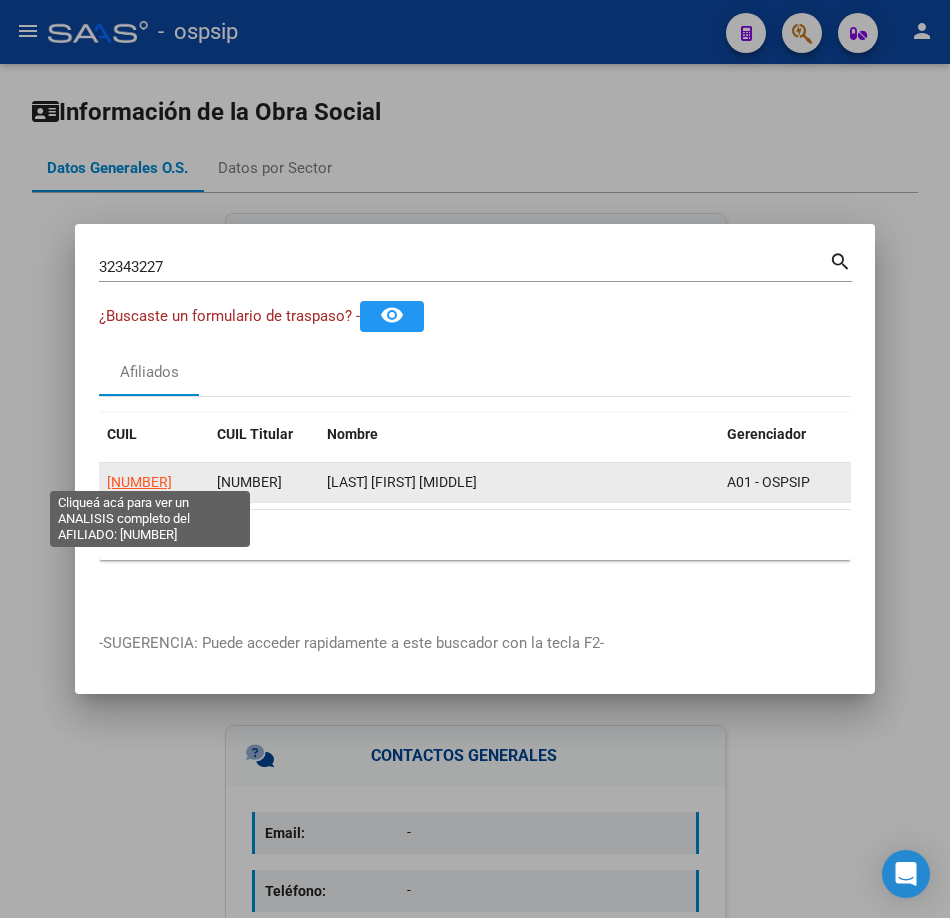 click on "23323432279" 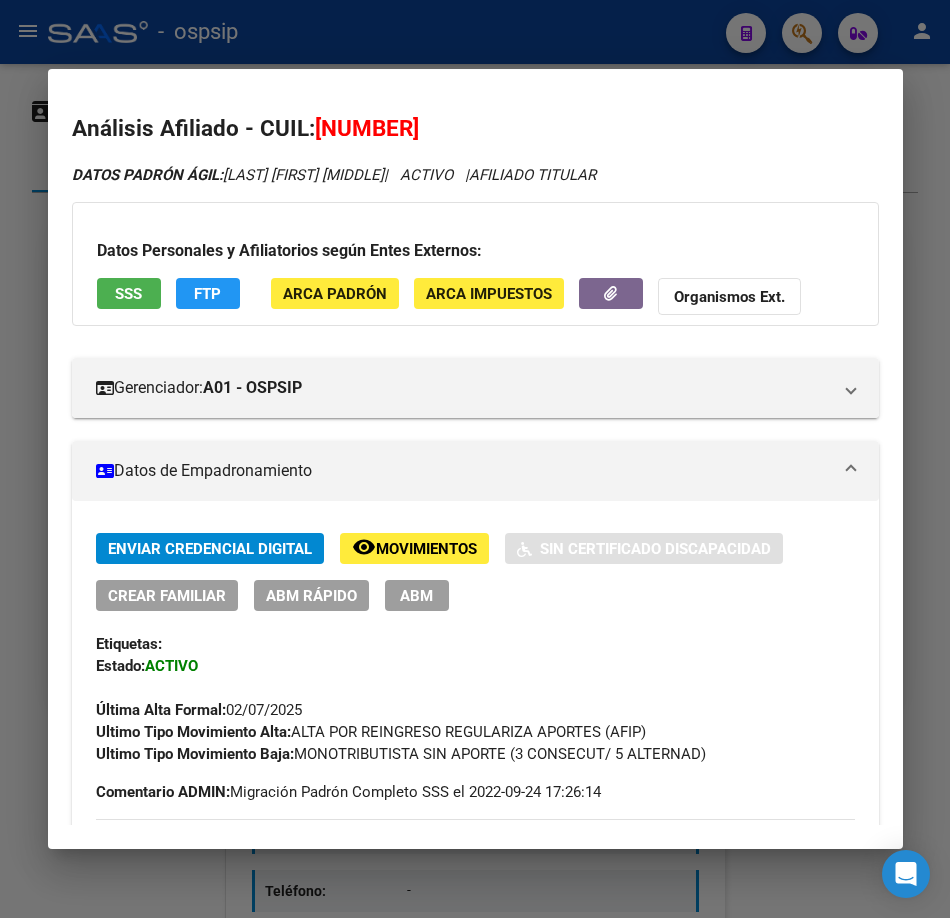 click on "SSS" at bounding box center [128, 293] 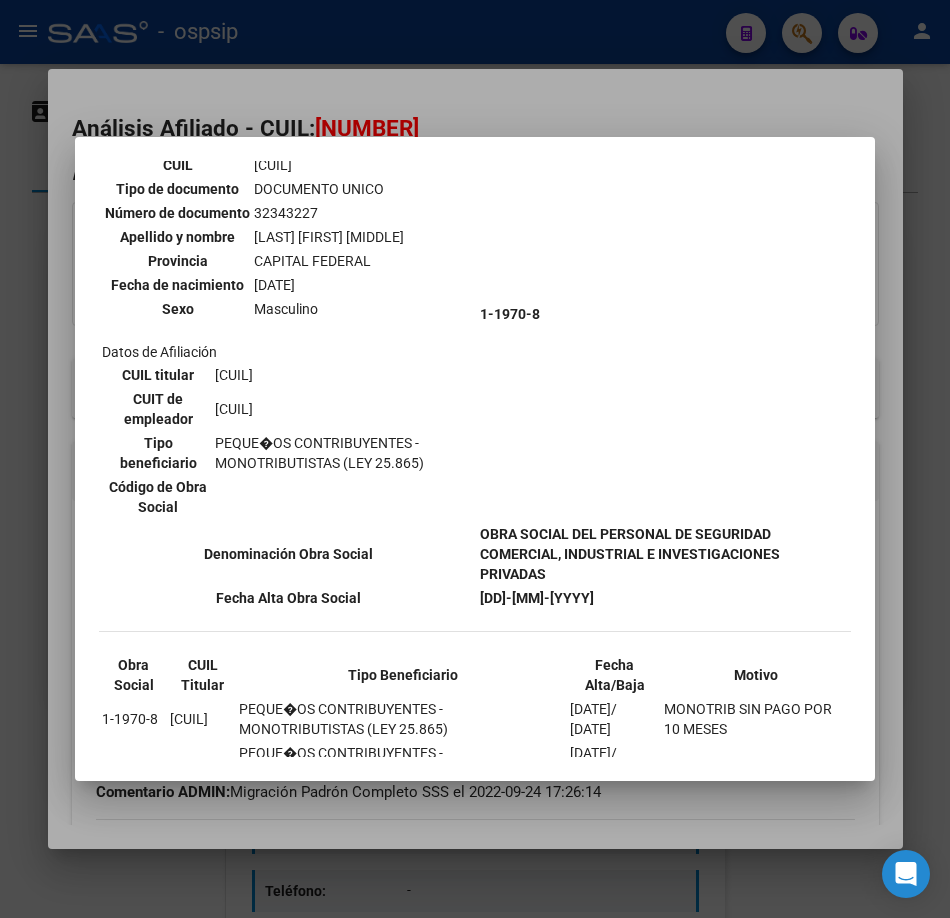 scroll, scrollTop: 225, scrollLeft: 0, axis: vertical 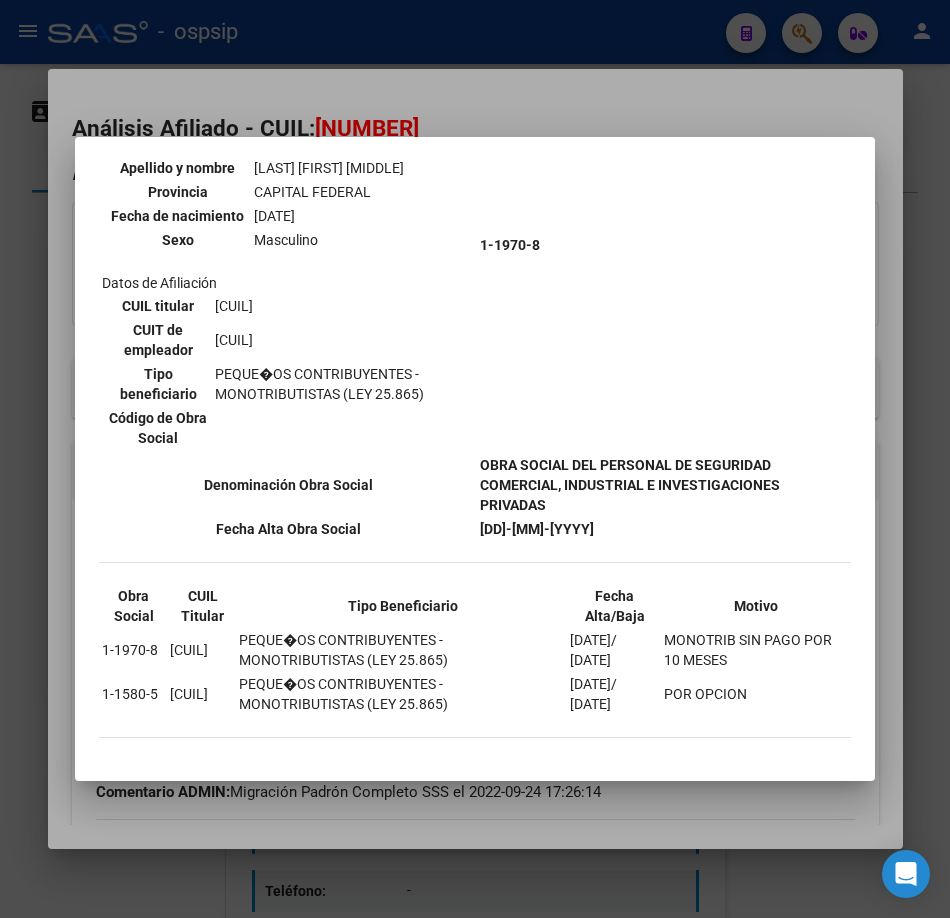 click at bounding box center [475, 459] 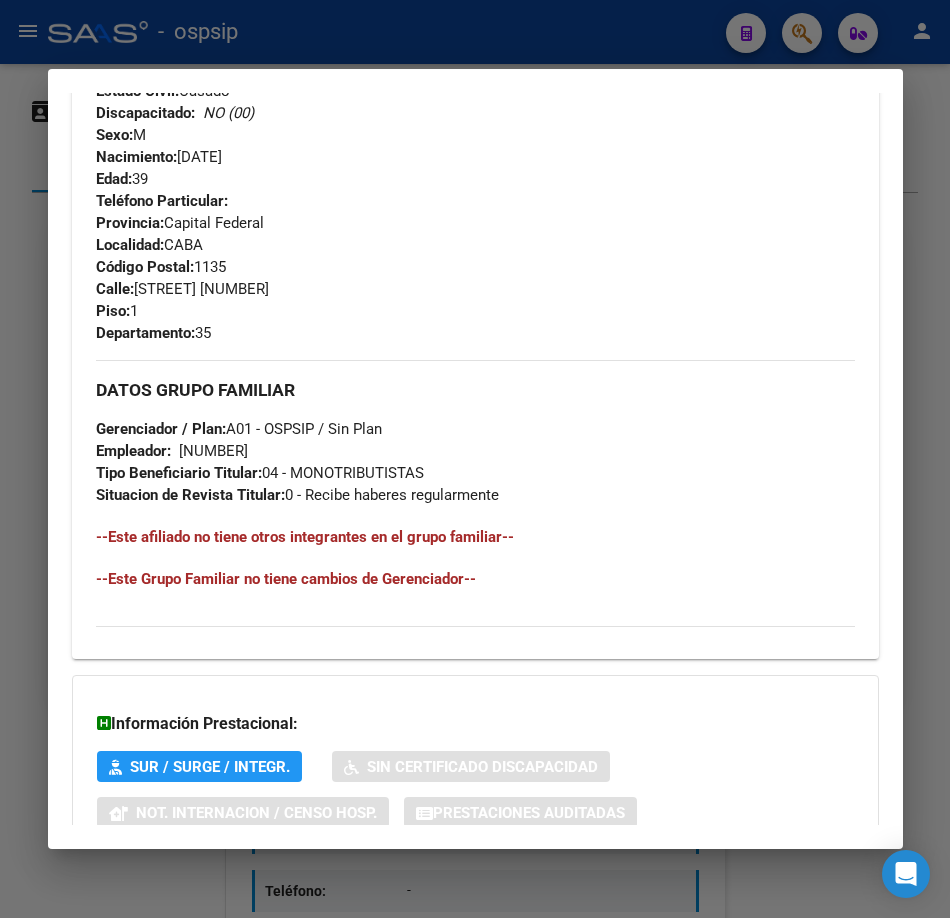 scroll, scrollTop: 1044, scrollLeft: 0, axis: vertical 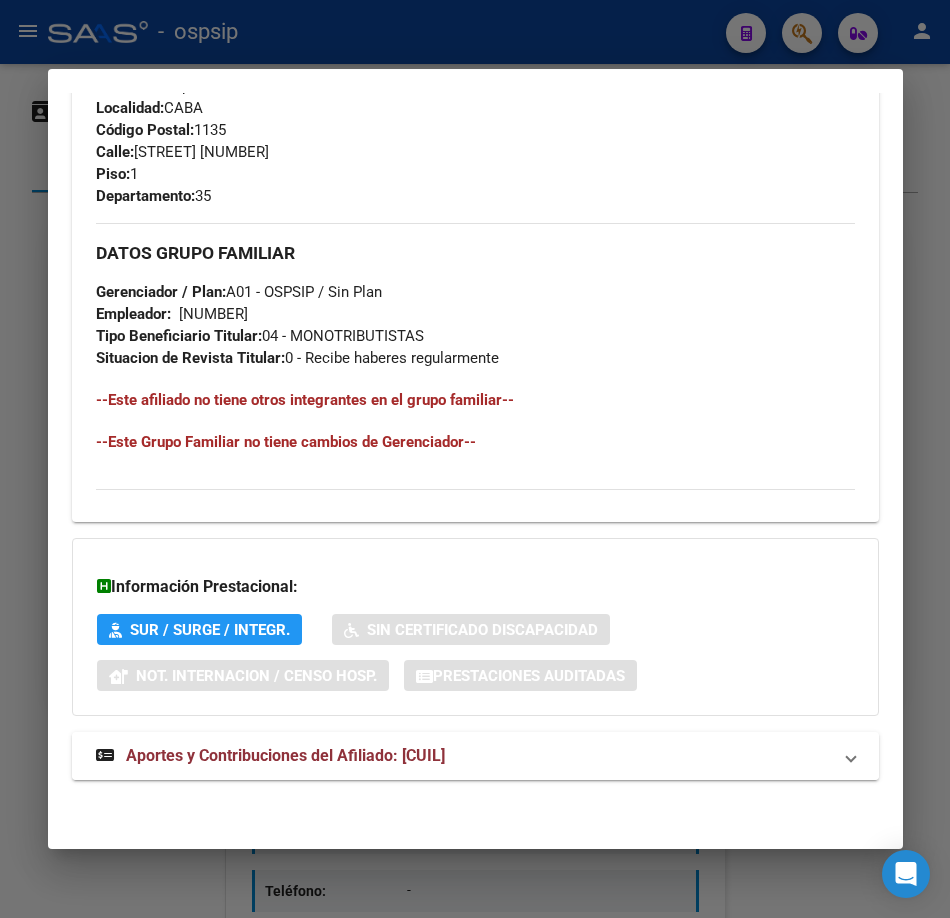 click on "Aportes y Contribuciones del Afiliado: 23323432279" at bounding box center [270, 756] 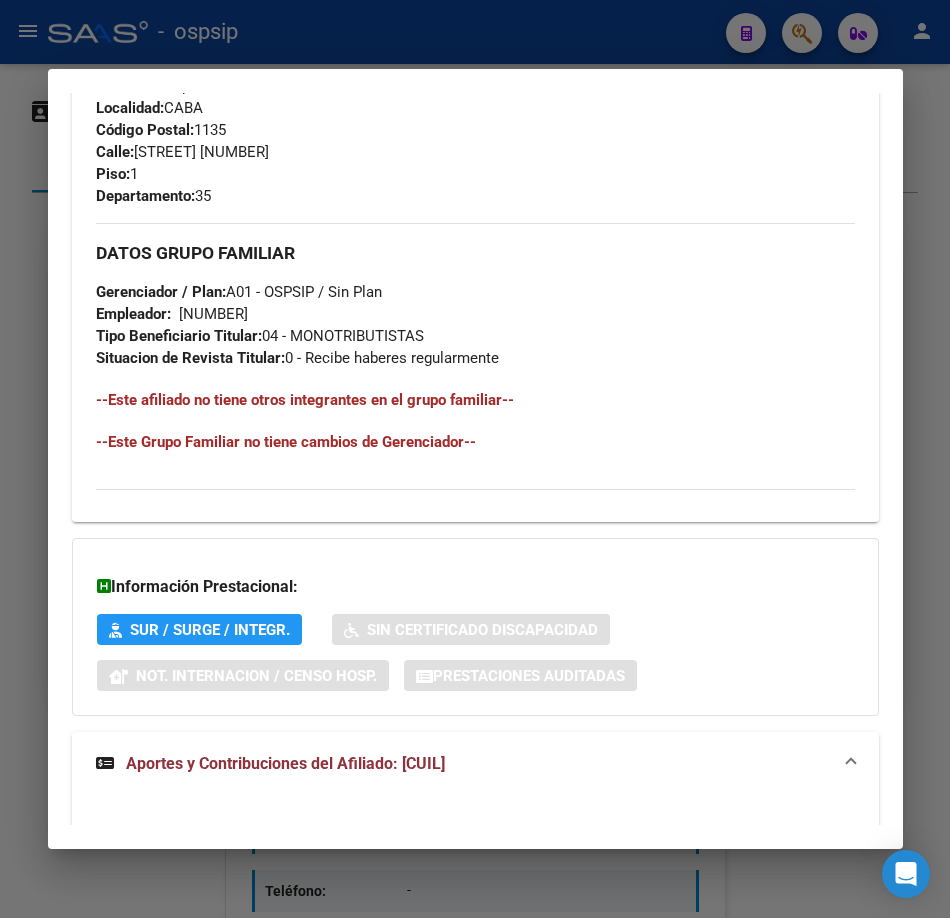 scroll, scrollTop: 1644, scrollLeft: 0, axis: vertical 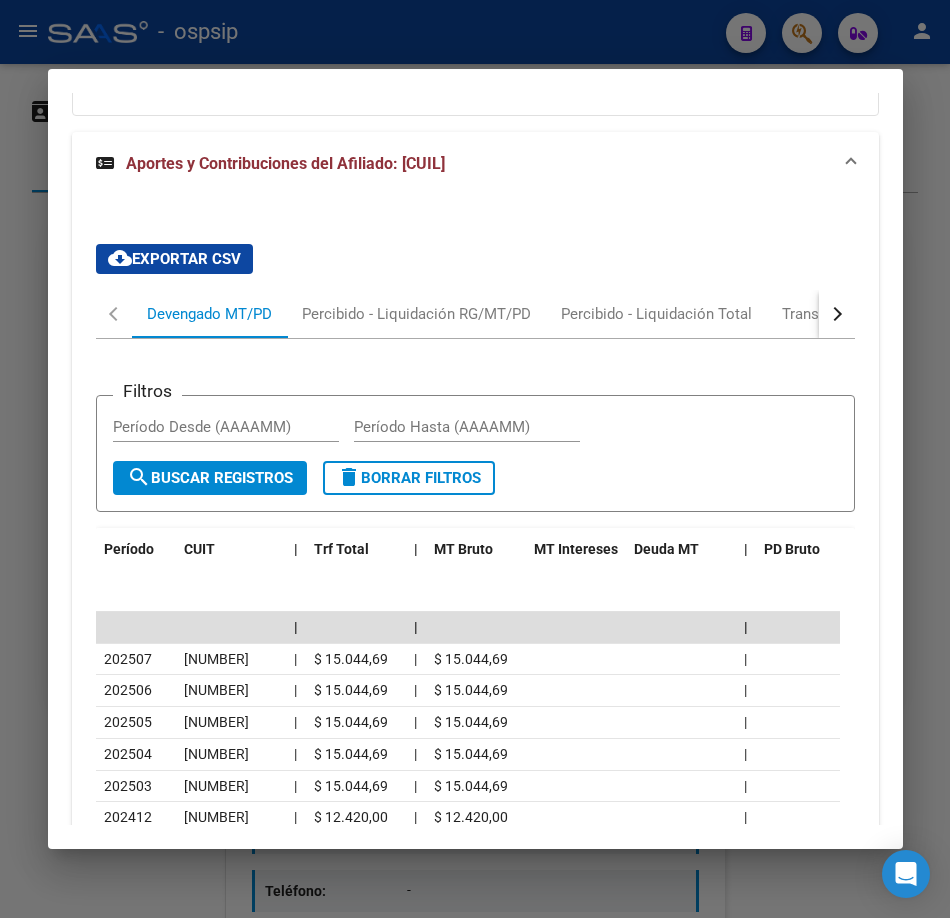 click at bounding box center [475, 459] 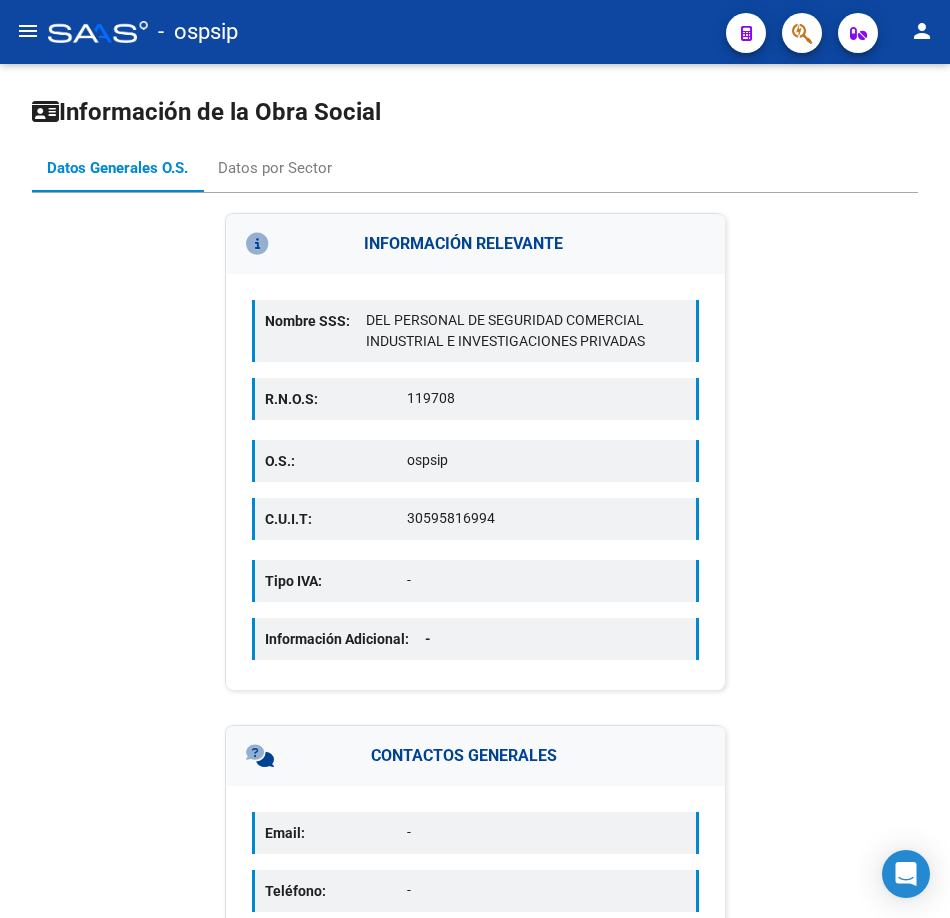 click 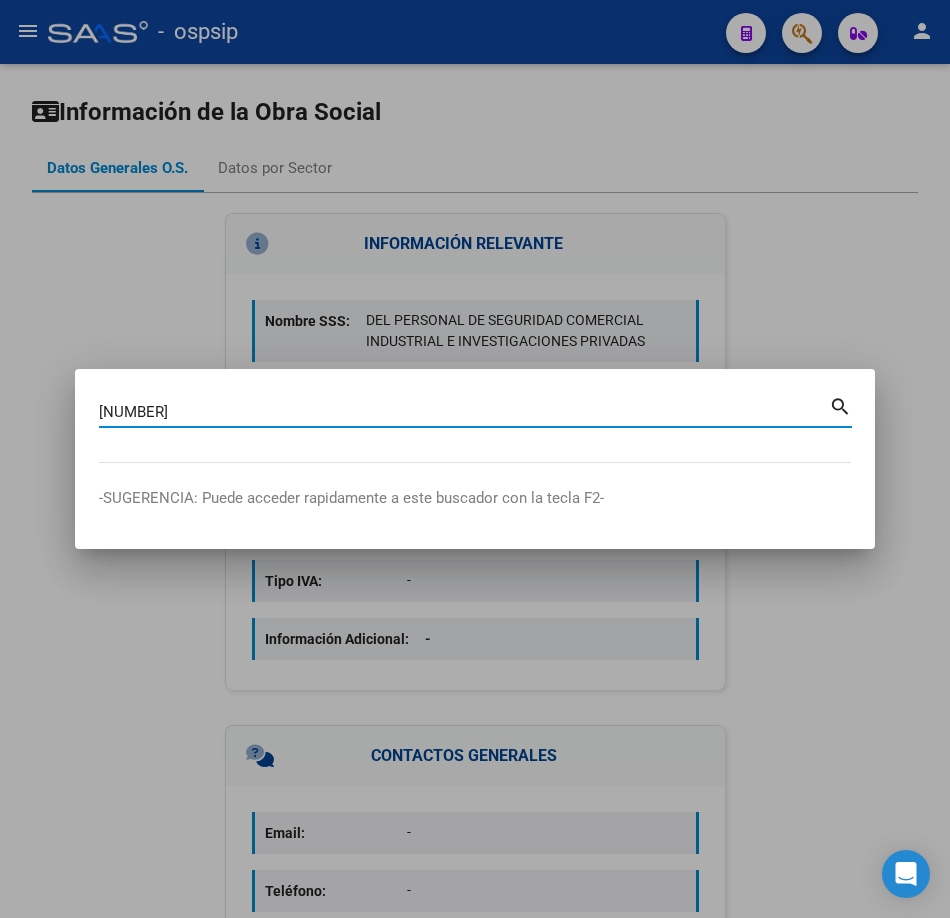 type on "58253801" 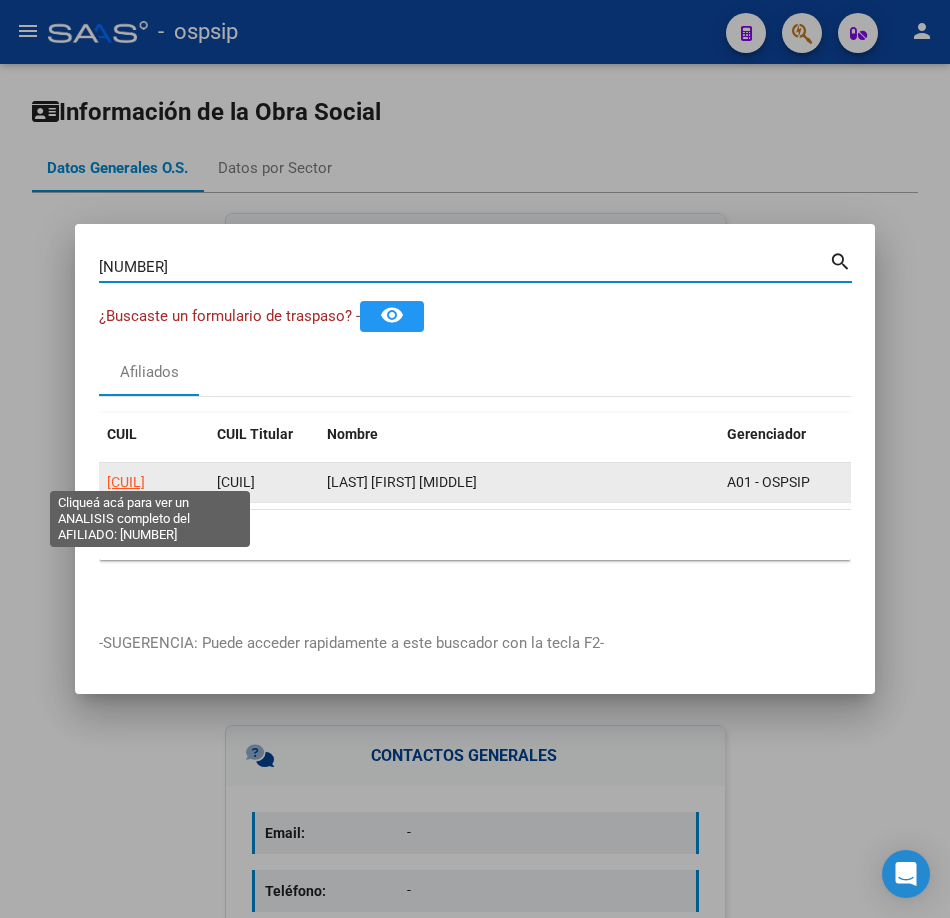 click on "27582538013" 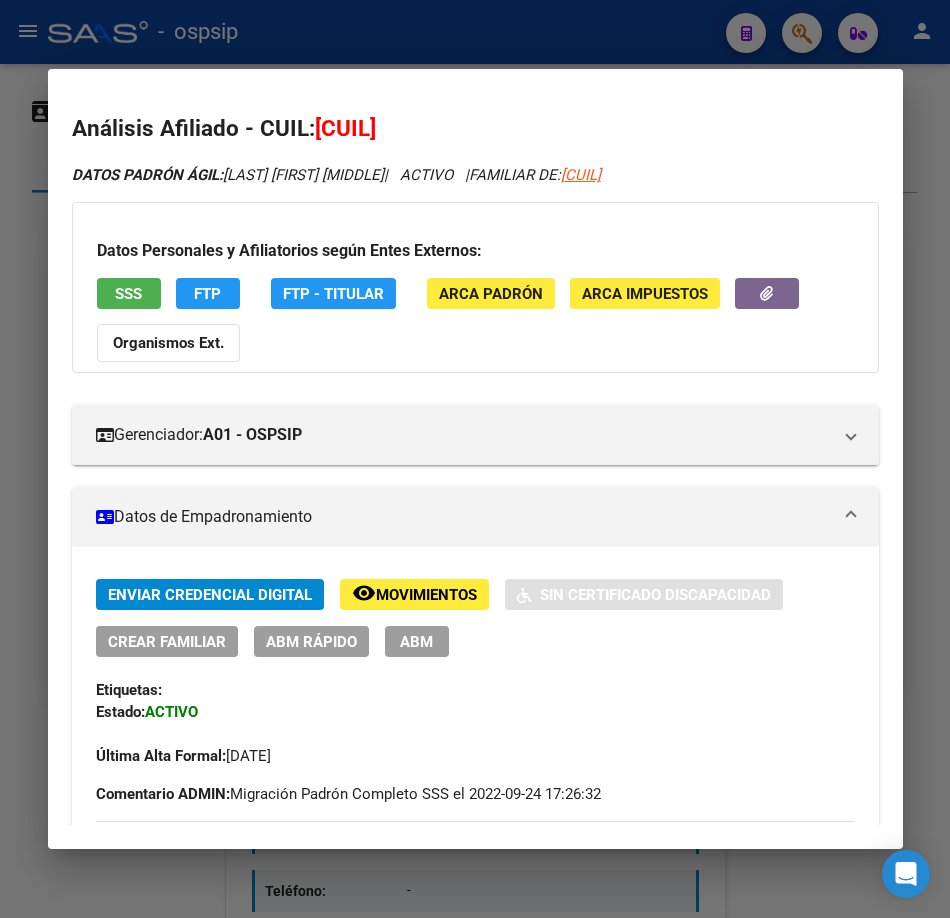 click on "SSS" at bounding box center (129, 293) 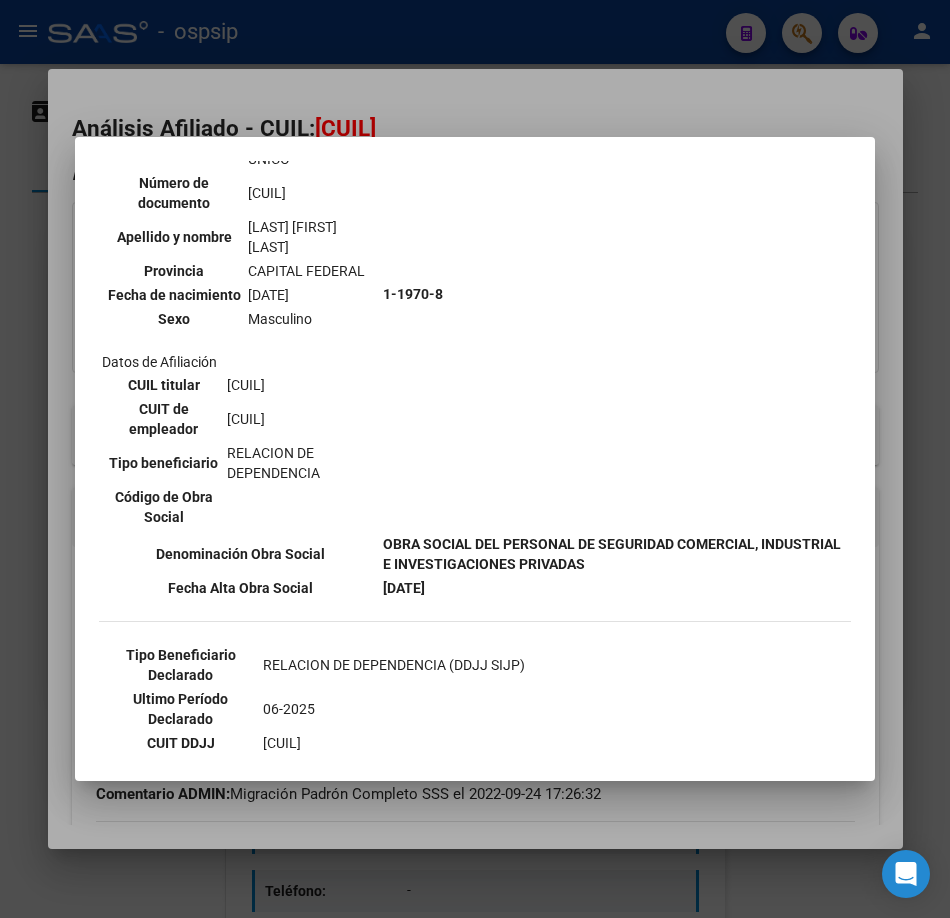 scroll, scrollTop: 500, scrollLeft: 0, axis: vertical 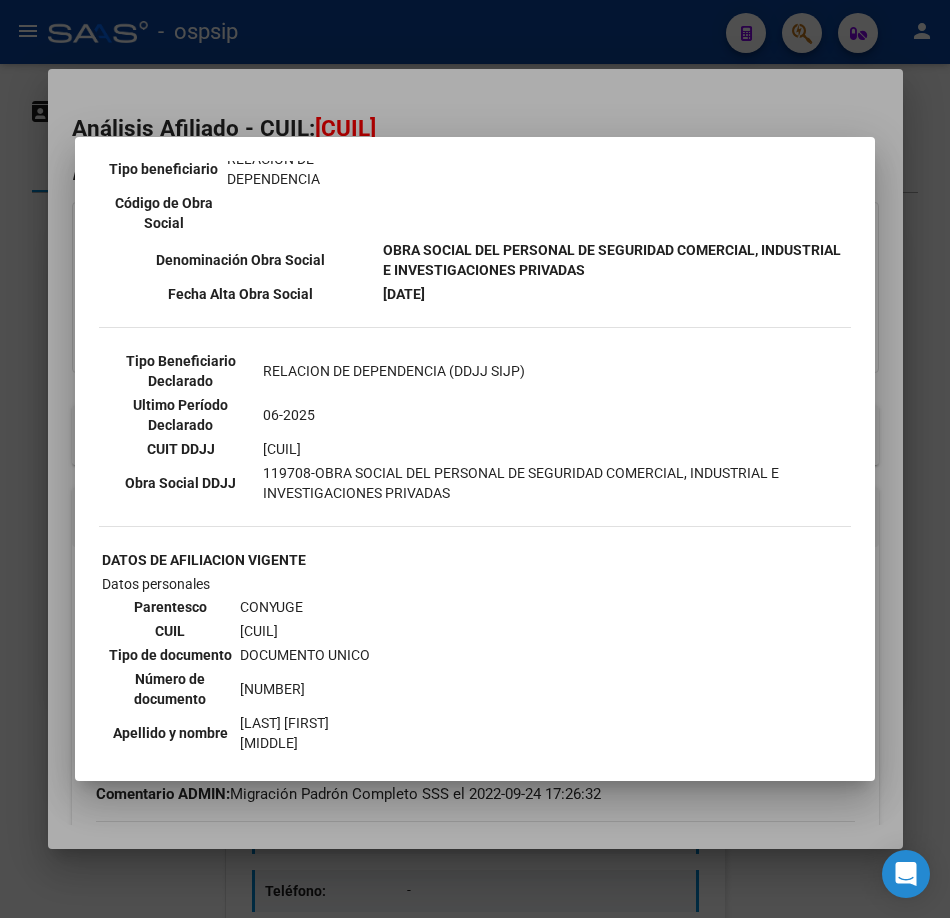 click at bounding box center [475, 459] 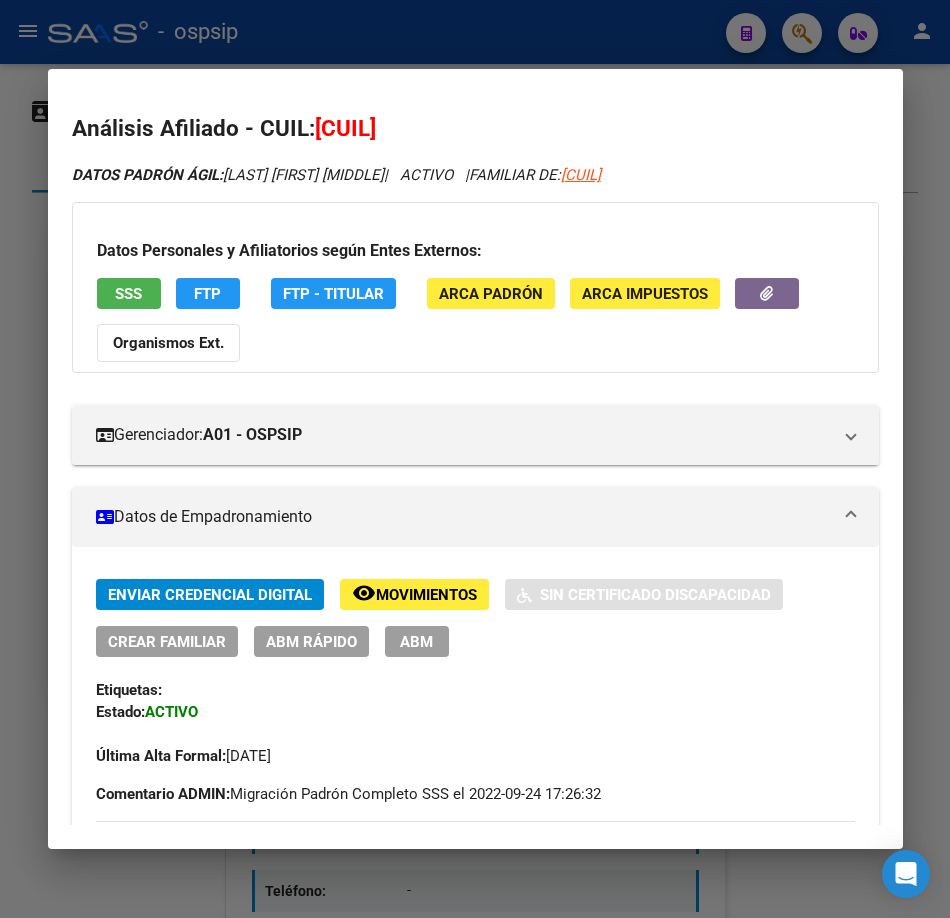click at bounding box center (475, 459) 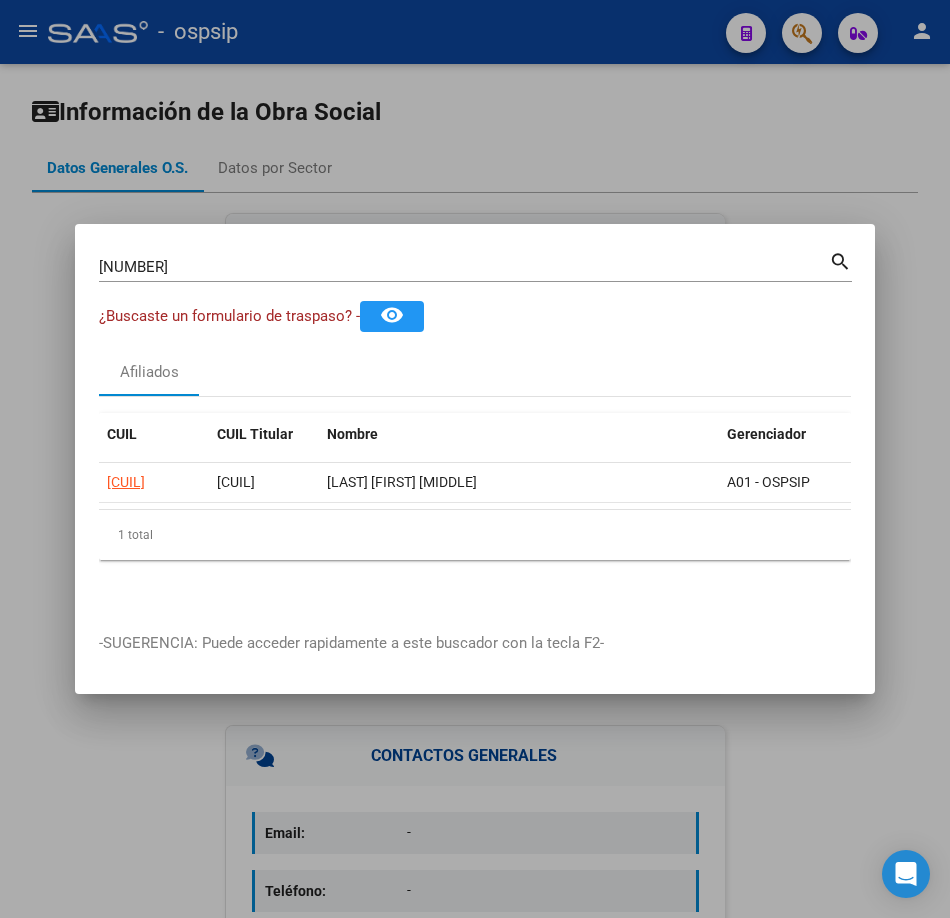 click on "58253801" at bounding box center (464, 267) 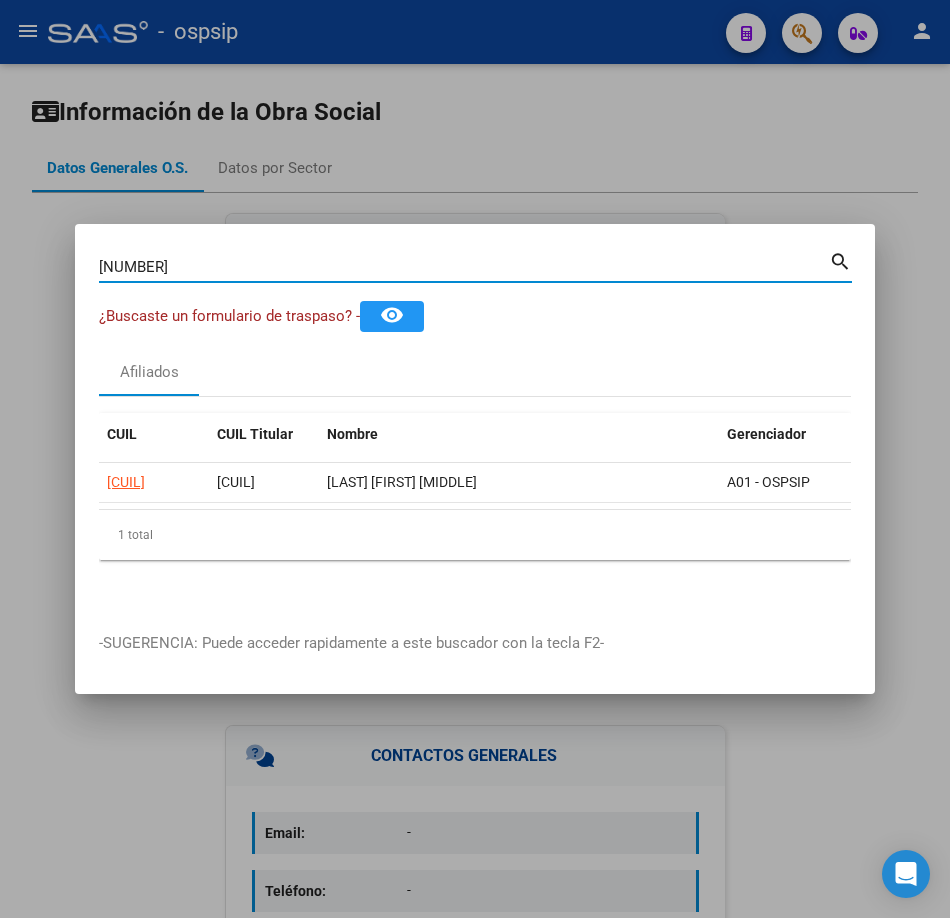 click on "58253801" at bounding box center (464, 267) 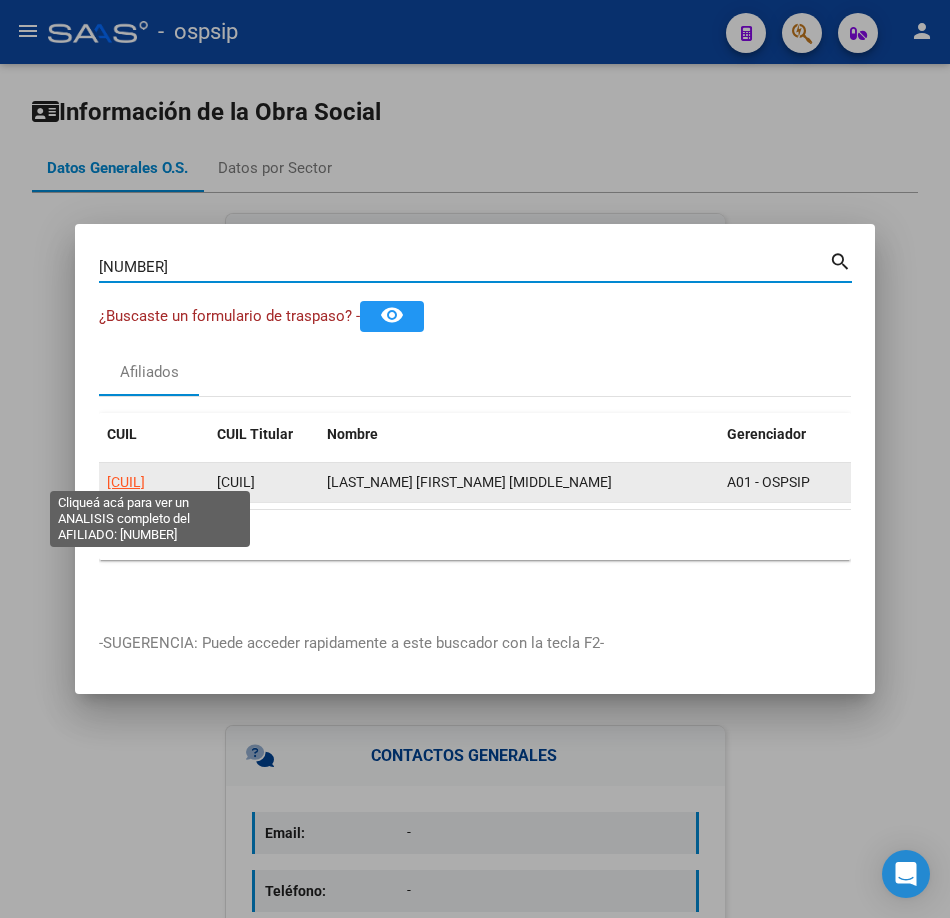 click on "23459292314" 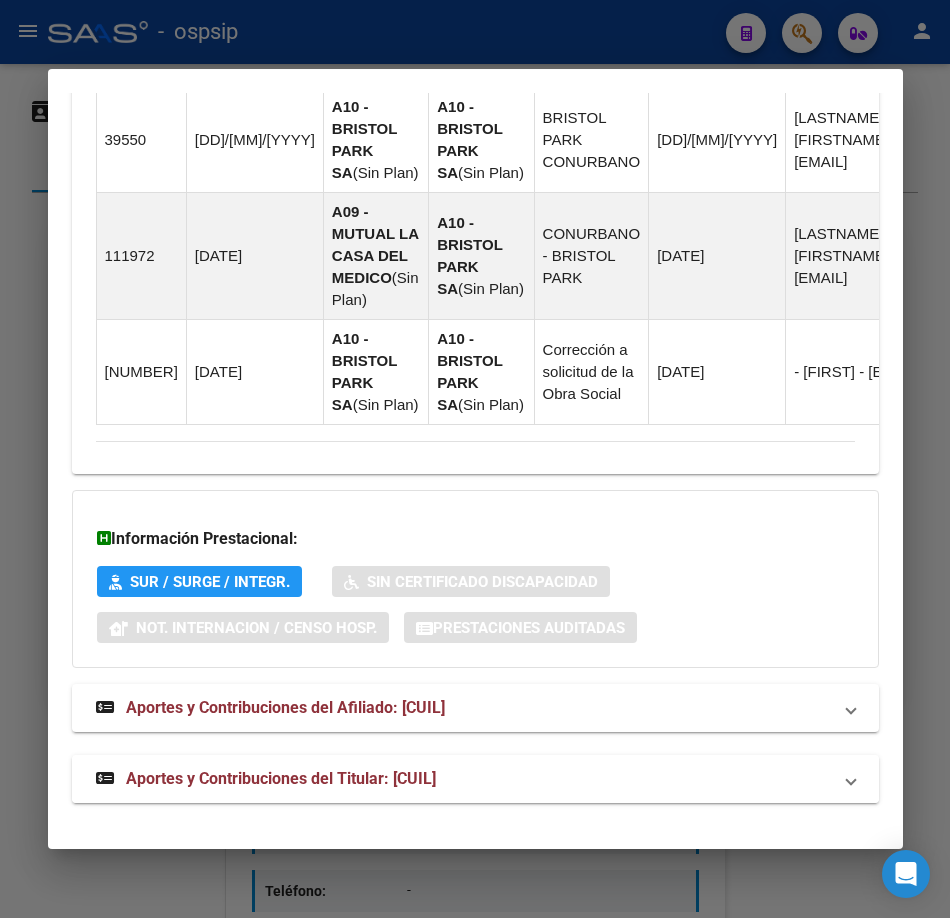 click on "Aportes y Contribuciones del Titular: 20216660073" at bounding box center [281, 778] 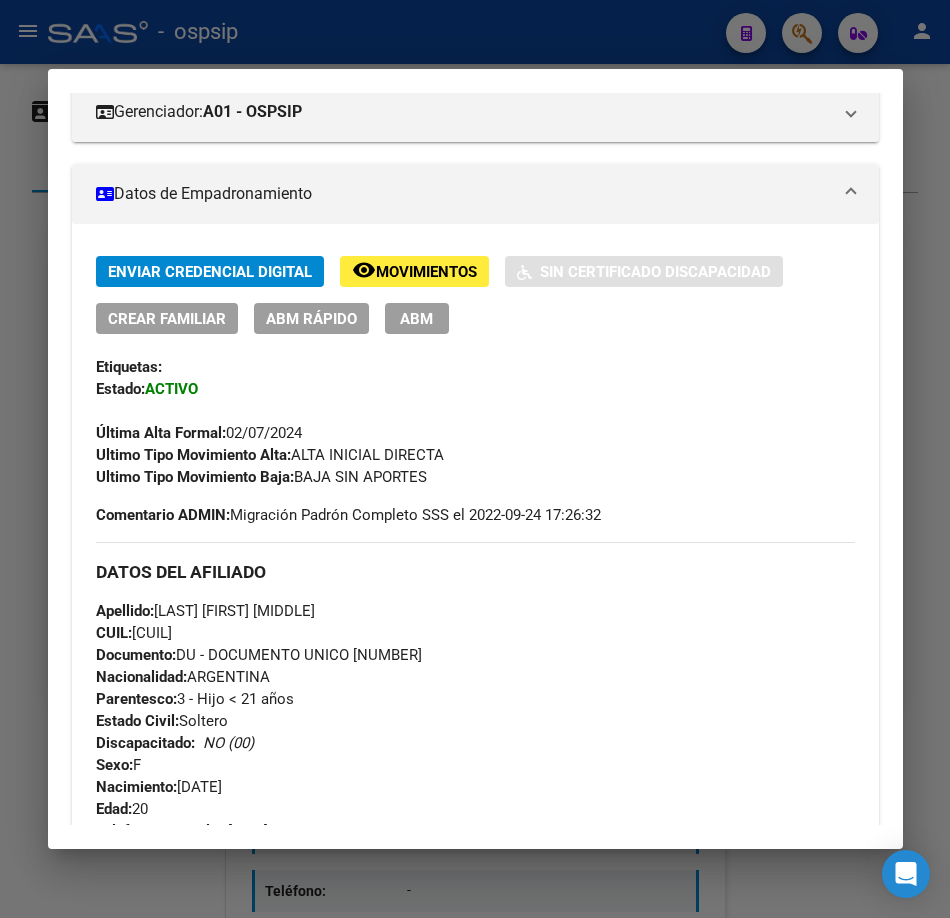 scroll, scrollTop: 117, scrollLeft: 0, axis: vertical 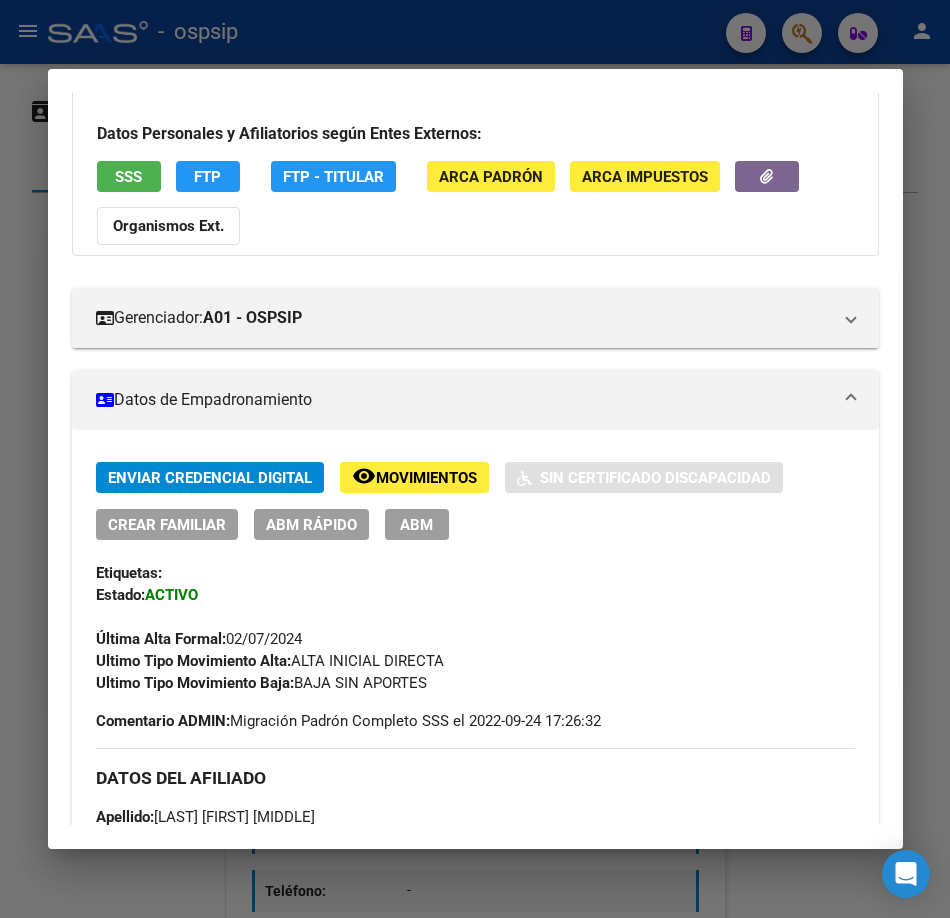 click on "SSS" at bounding box center [128, 177] 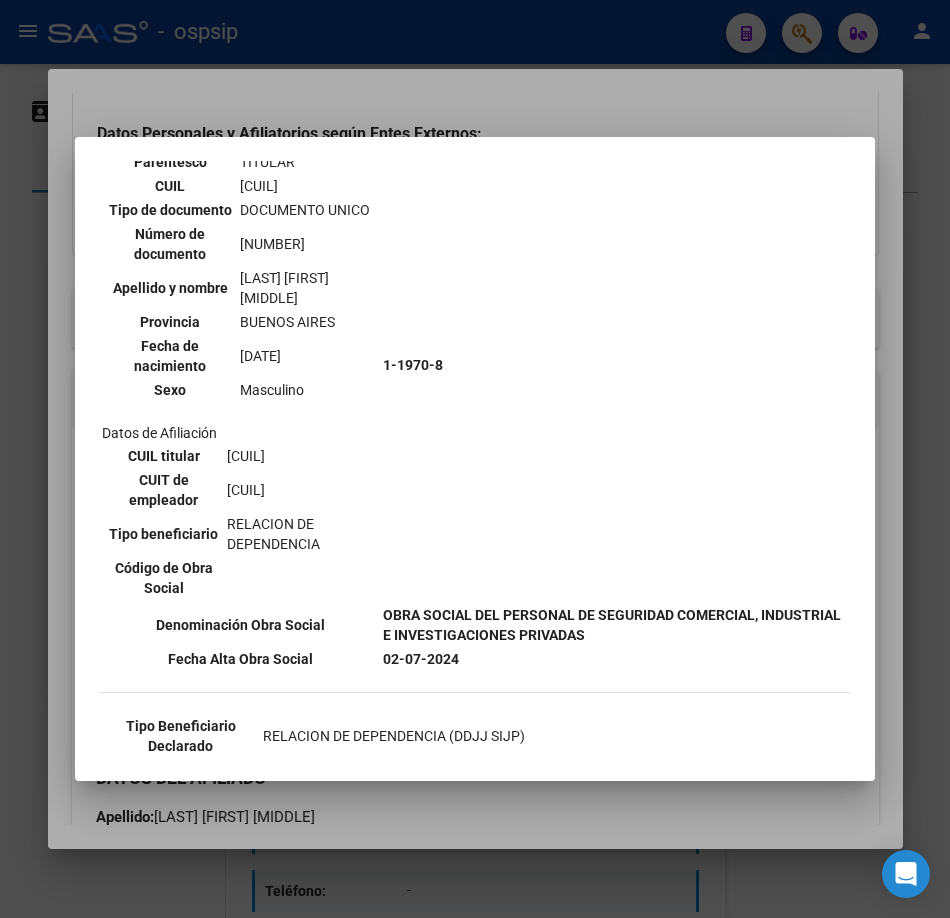 scroll, scrollTop: 300, scrollLeft: 0, axis: vertical 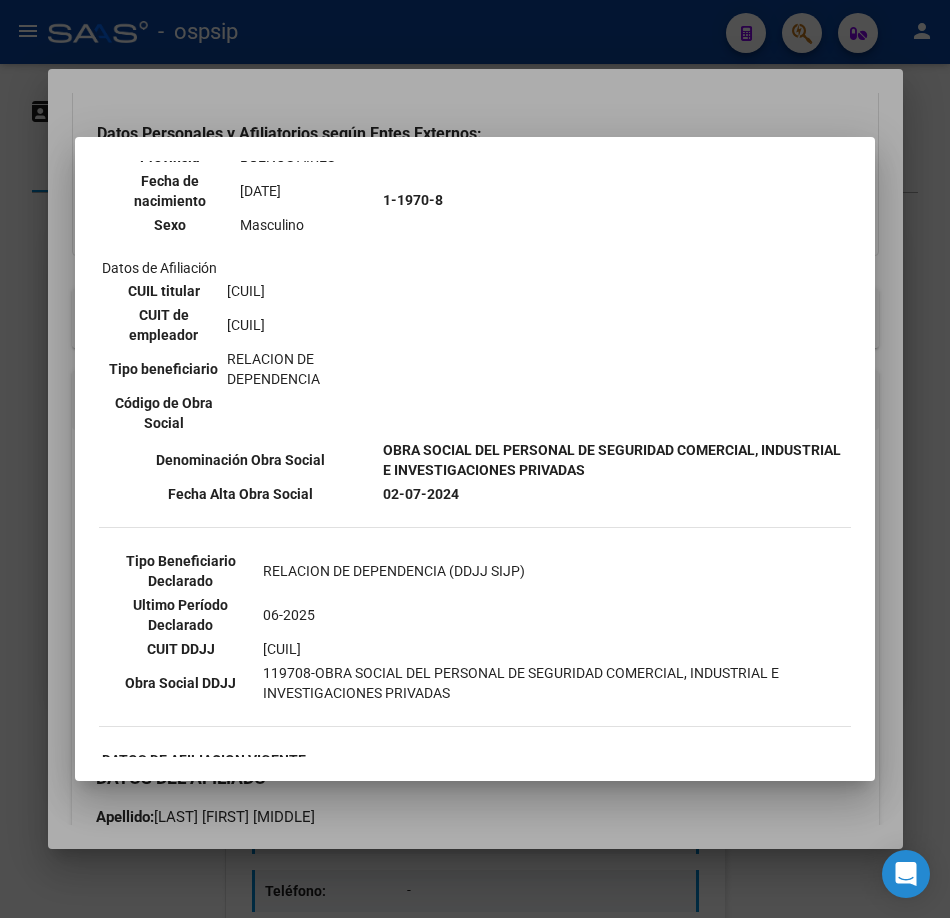 click at bounding box center [475, 459] 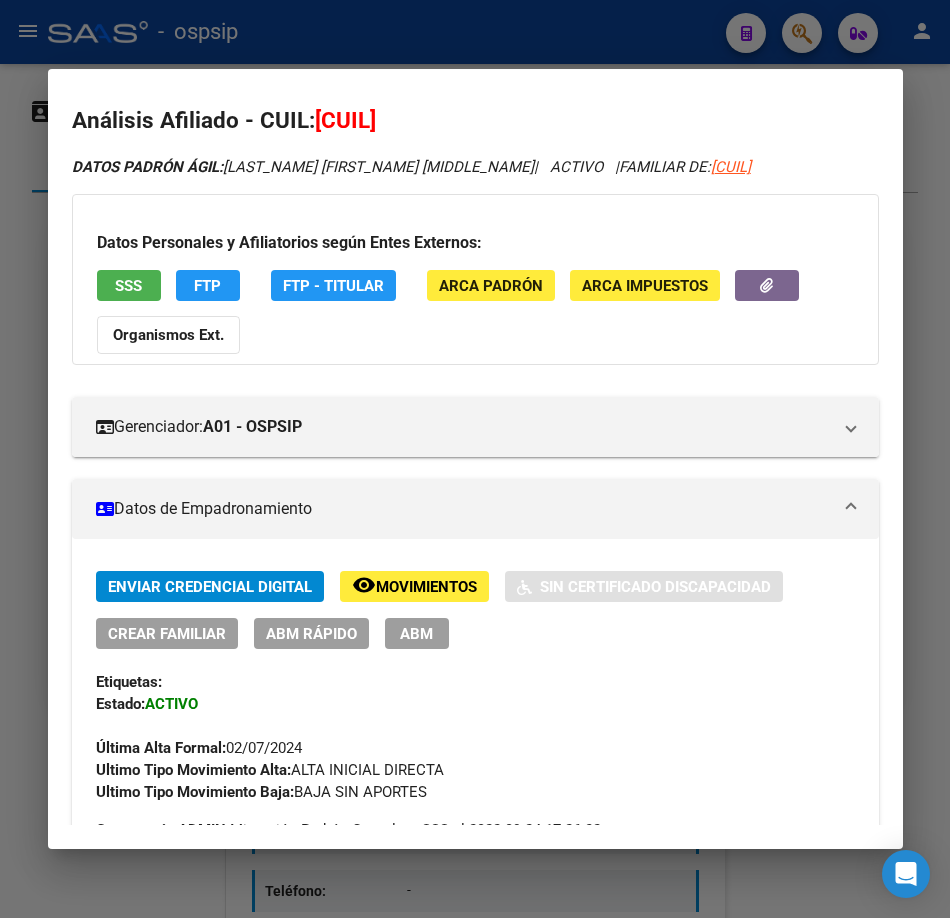 scroll, scrollTop: 0, scrollLeft: 0, axis: both 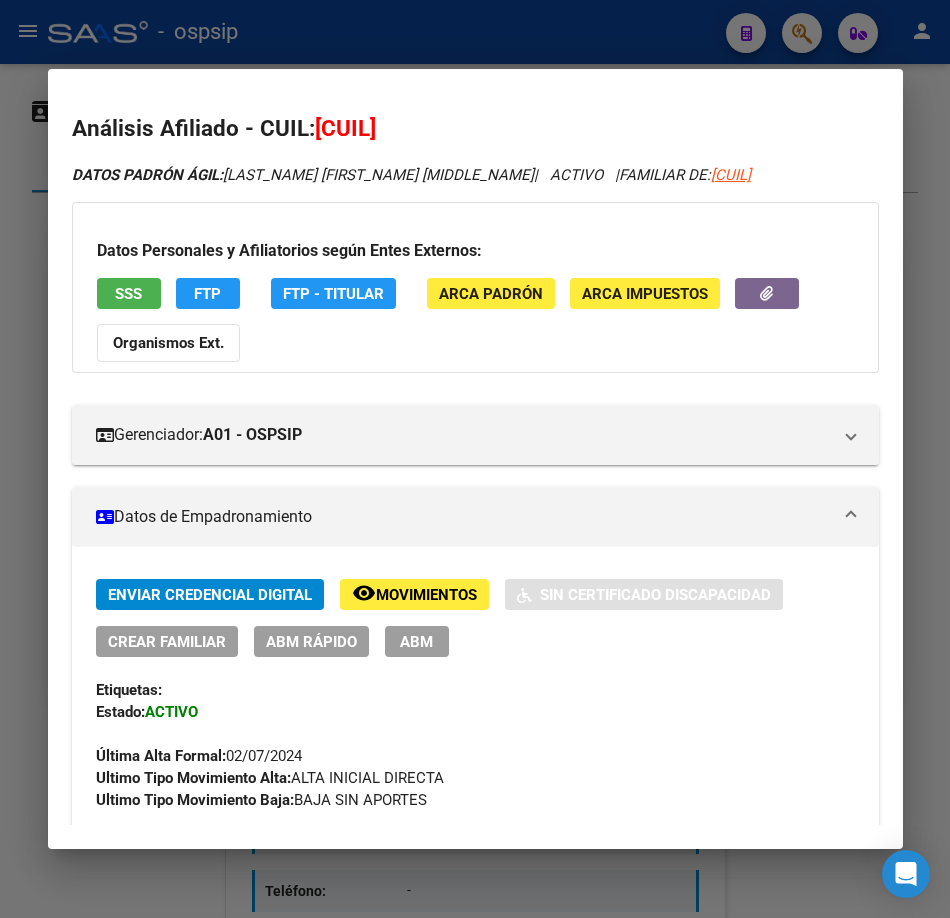 click on "Análisis Afiliado - CUIL:  23459292314 DATOS PADRÓN ÁGIL:  GOMEZ CATHERINE MARIBEL     |   ACTIVO   |     FAMILIAR DE:  20216660073 Datos Personales y Afiliatorios según Entes Externos: SSS FTP  FTP - Titular ARCA Padrón ARCA Impuestos Organismos Ext.    Gerenciador:      A01 - OSPSIP Atención telefónica: Atención emergencias: Otros Datos Útiles:    Datos de Empadronamiento  Enviar Credencial Digital remove_red_eye Movimientos    Sin Certificado Discapacidad Crear Familiar ABM Rápido ABM Etiquetas: Estado: ACTIVO Última Alta Formal:  02/07/2024 Ultimo Tipo Movimiento Alta:  ALTA INICIAL DIRECTA Ultimo Tipo Movimiento Baja:  BAJA SIN APORTES Comentario ADMIN:  Migración Padrón Completo SSS el 2022-09-24 17:26:32 DATOS DEL AFILIADO Apellido:  CATHERINE MARIBEL GOMEZ CUIL:  23459292314 Documento:  DU - DOCUMENTO UNICO 45929231  Nacionalidad:  ARGENTINA Parentesco:  3 - Hijo < 21 años Estado Civil:  Soltero Discapacitado:    NO (00) Sexo:  F Nacimiento:  14/03/2005 Edad:  20  Provincia:  B" at bounding box center [475, 459] 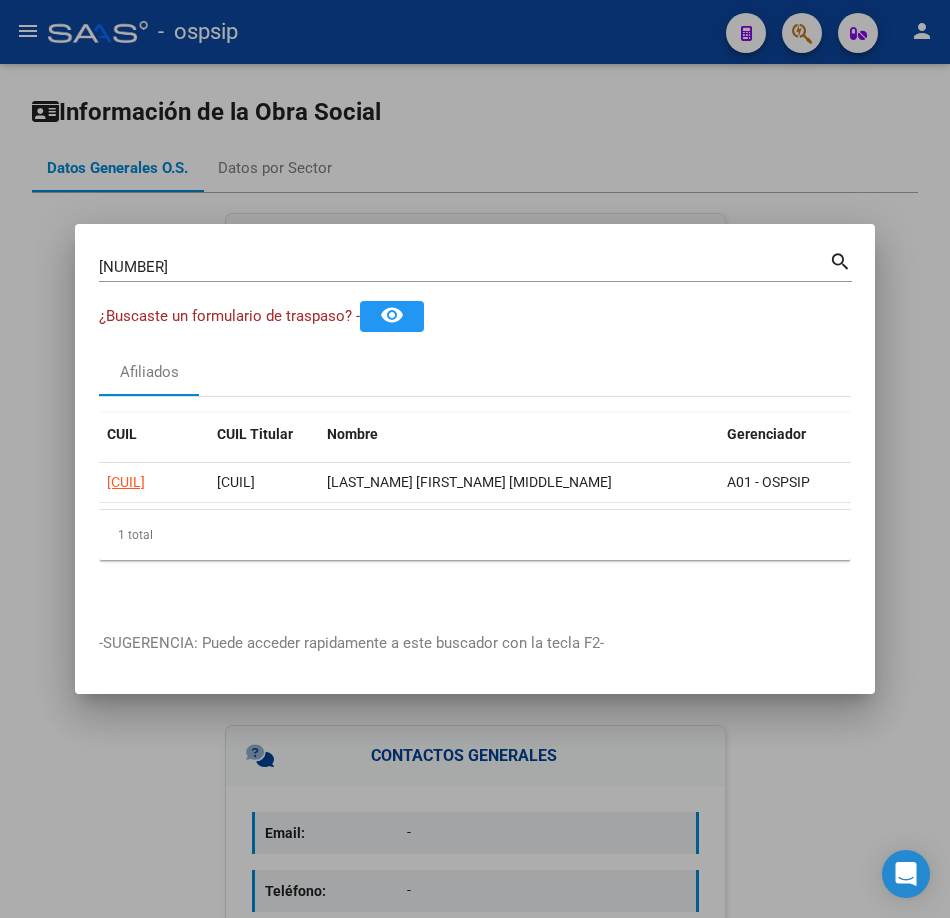 click on "45929231" at bounding box center [464, 267] 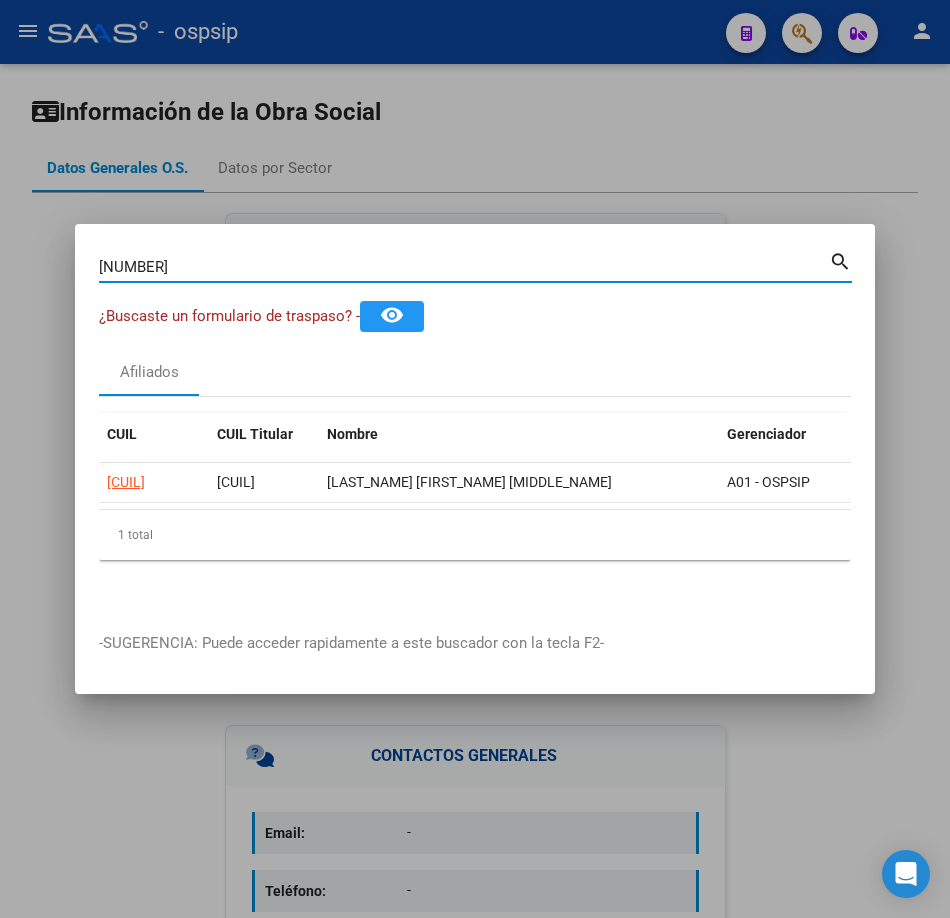 click on "45929231" at bounding box center [464, 267] 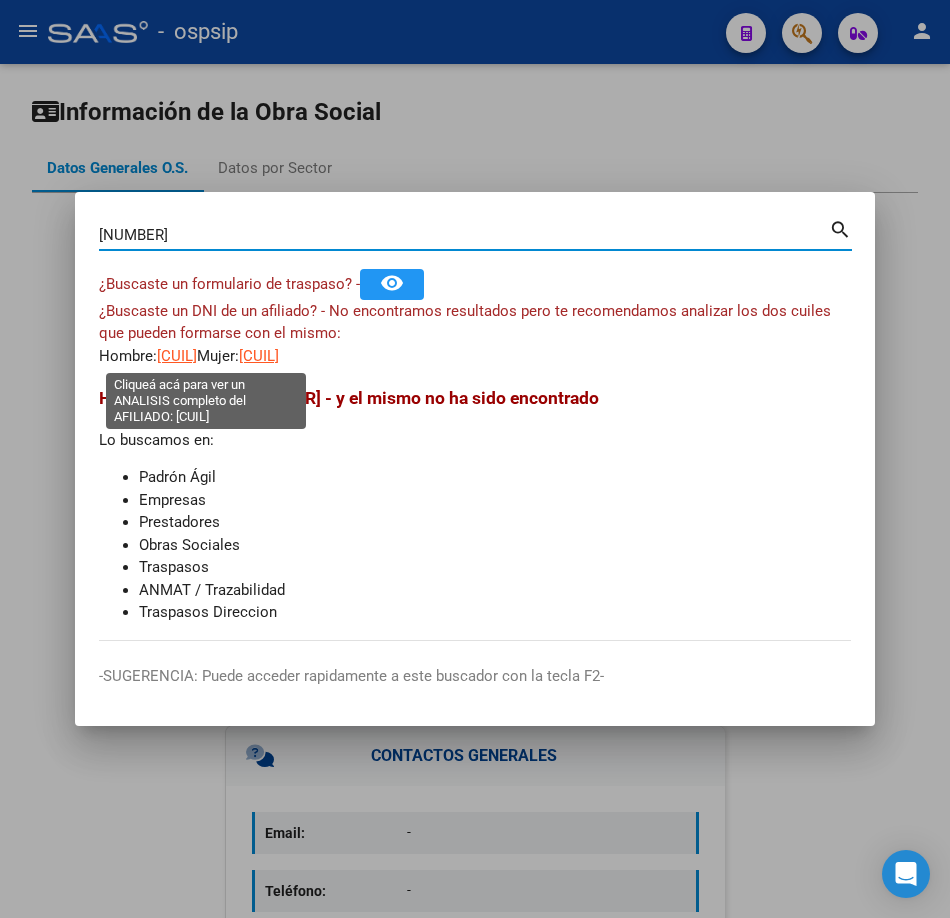 click on "20391851248" at bounding box center [177, 356] 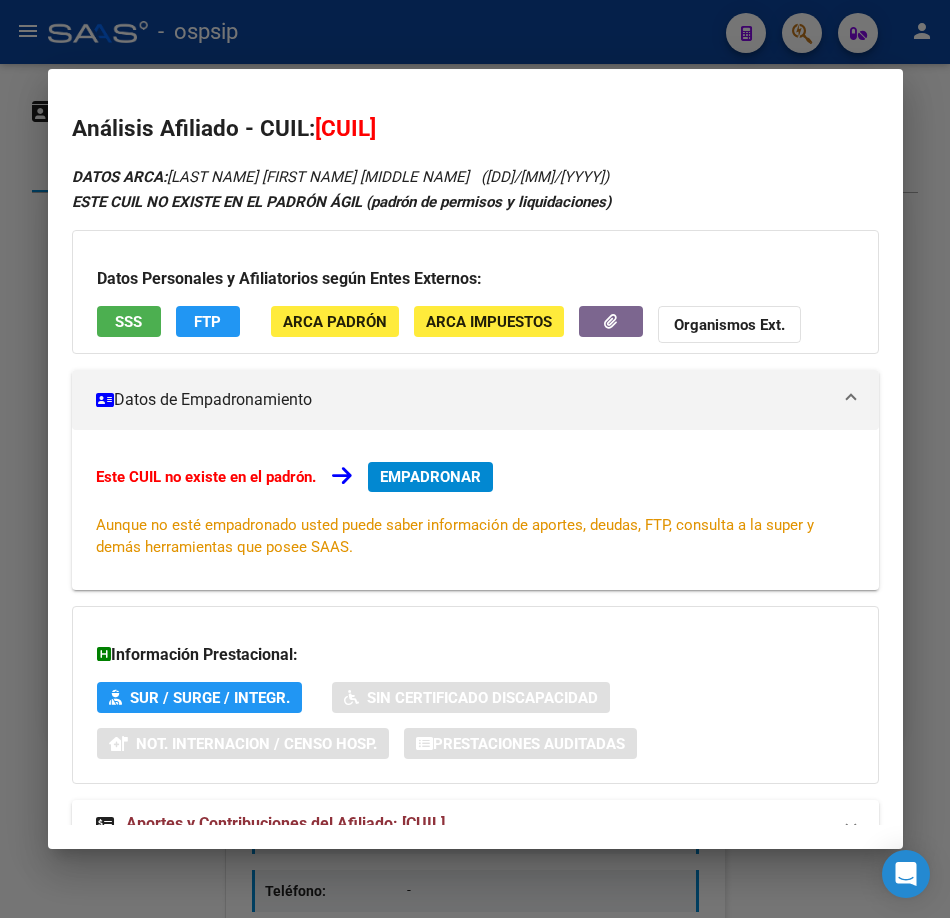 click on "SSS" at bounding box center [129, 321] 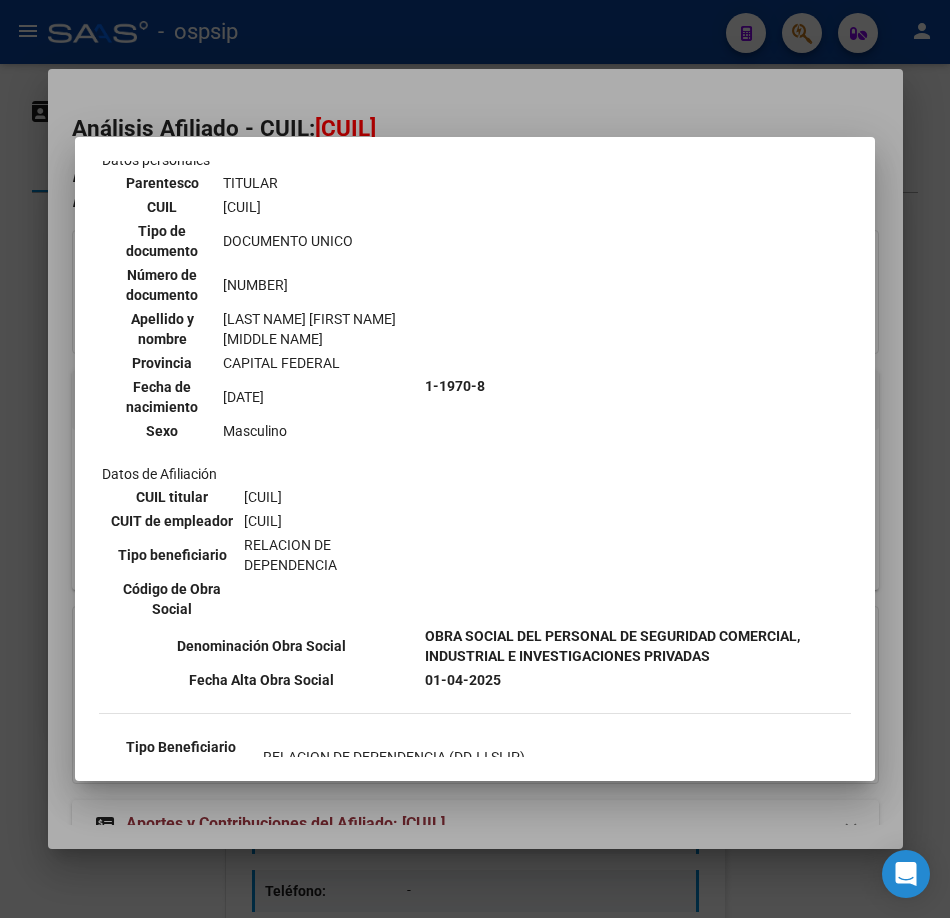 scroll, scrollTop: 289, scrollLeft: 0, axis: vertical 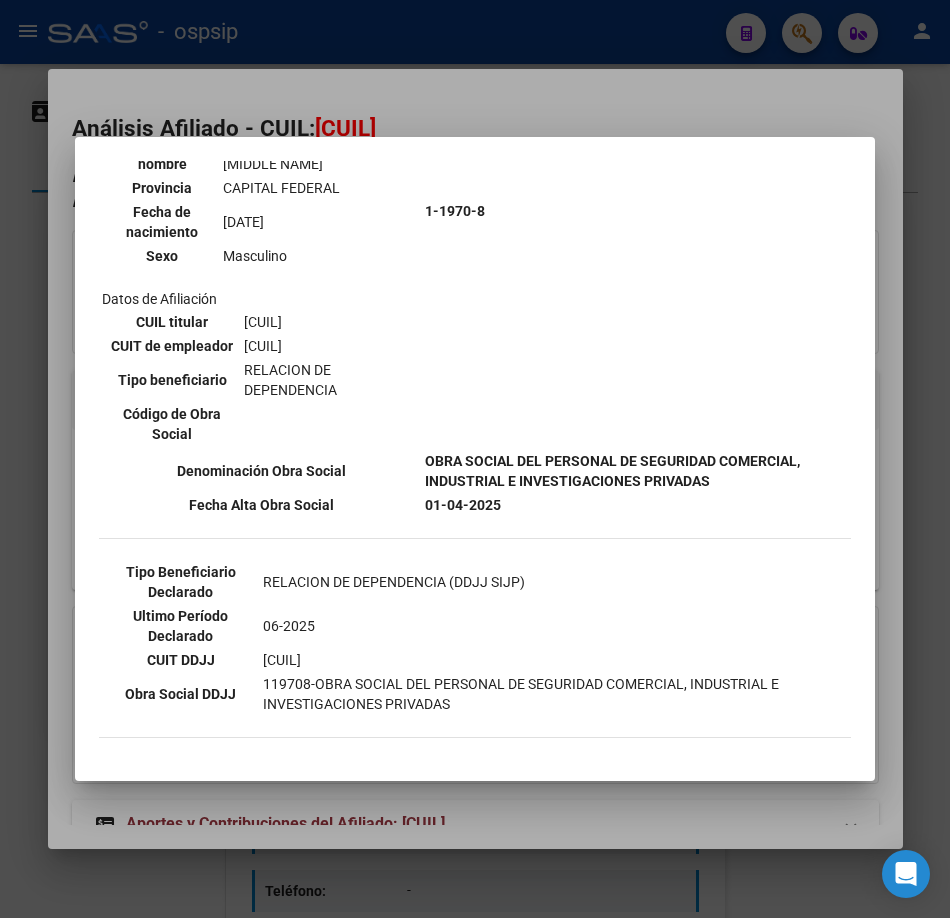 click at bounding box center [475, 459] 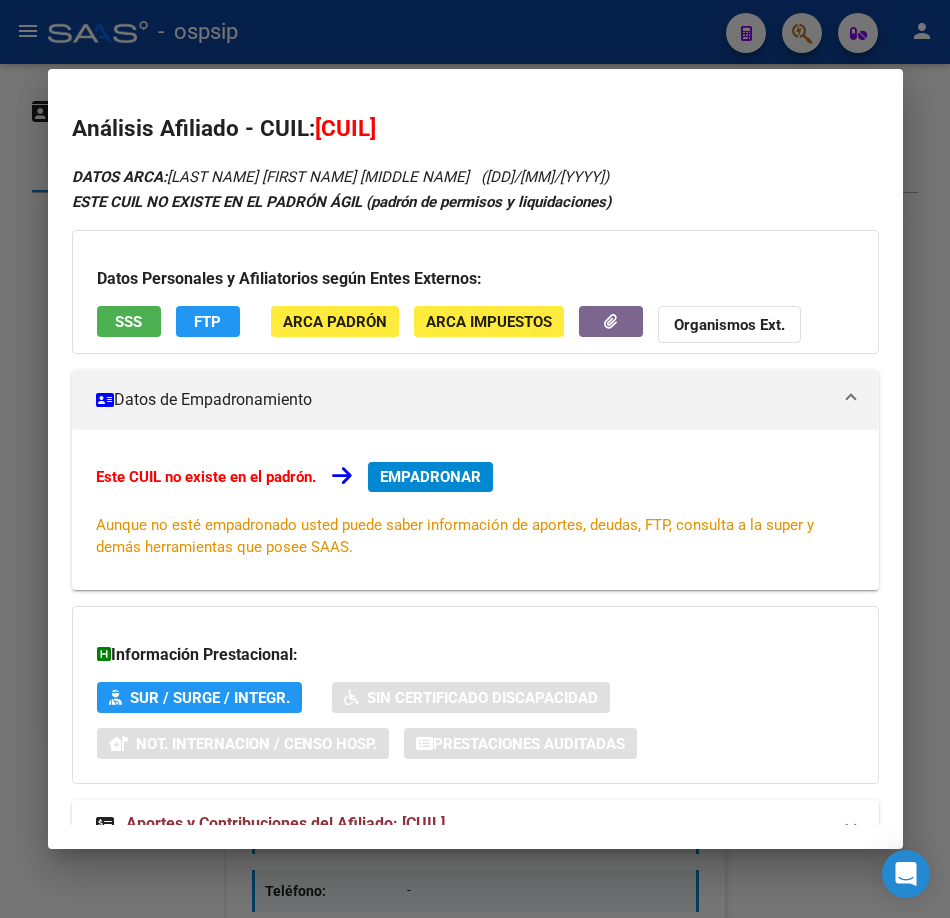 click at bounding box center (475, 459) 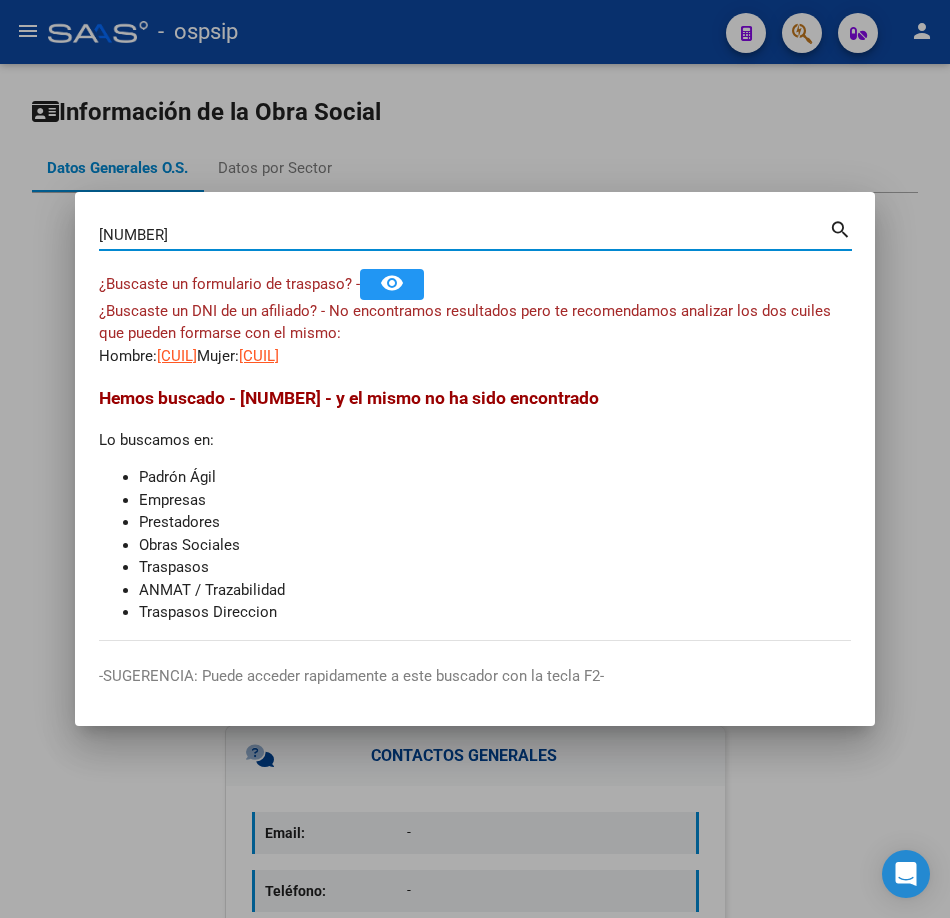 click on "39185124" at bounding box center (464, 235) 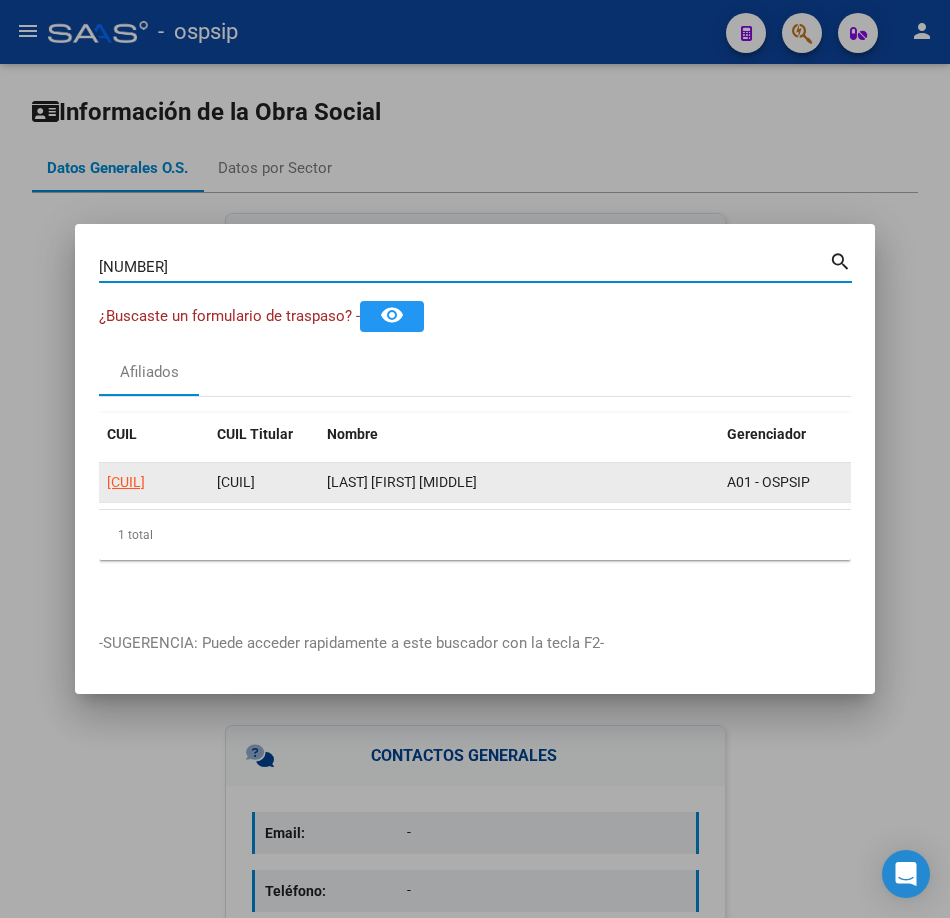 click on "20556960403" 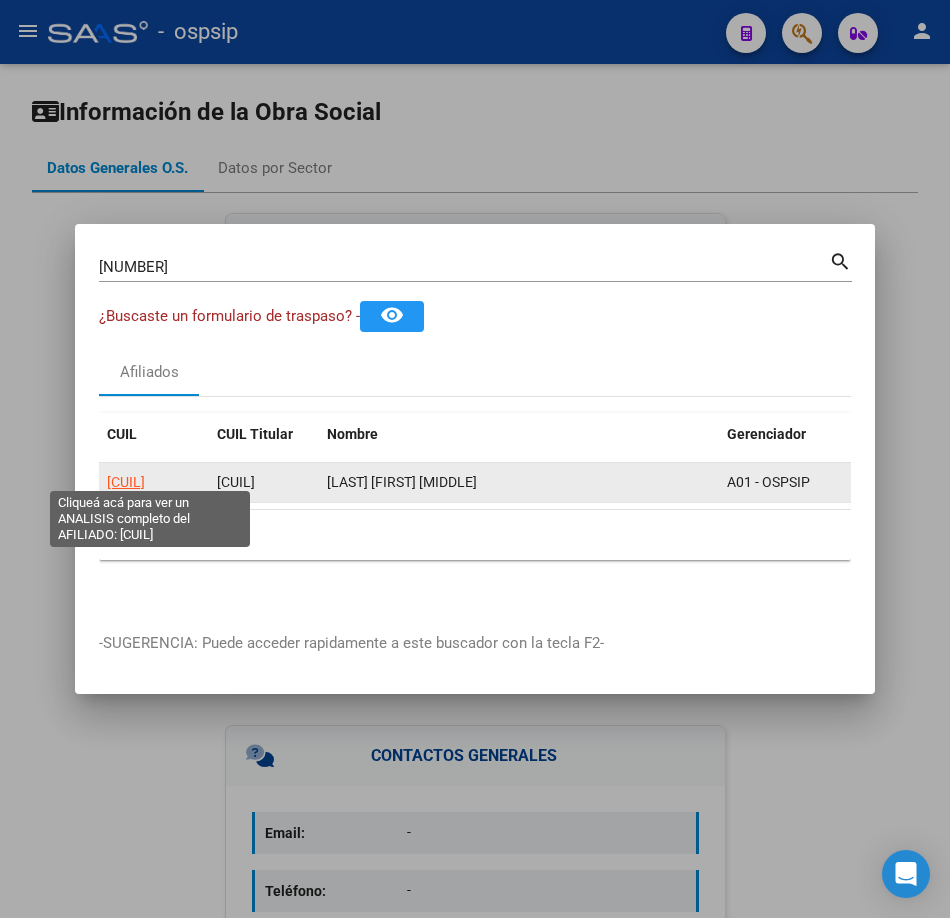 click on "20556960403" 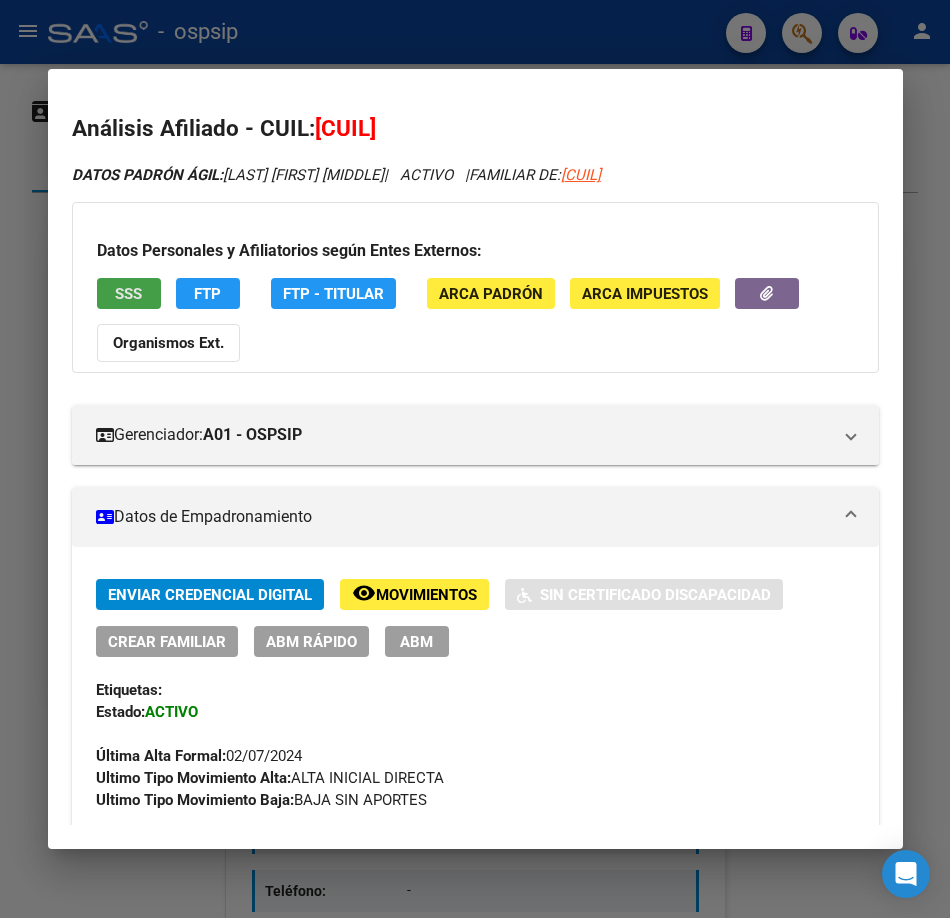 click on "SSS" at bounding box center [129, 293] 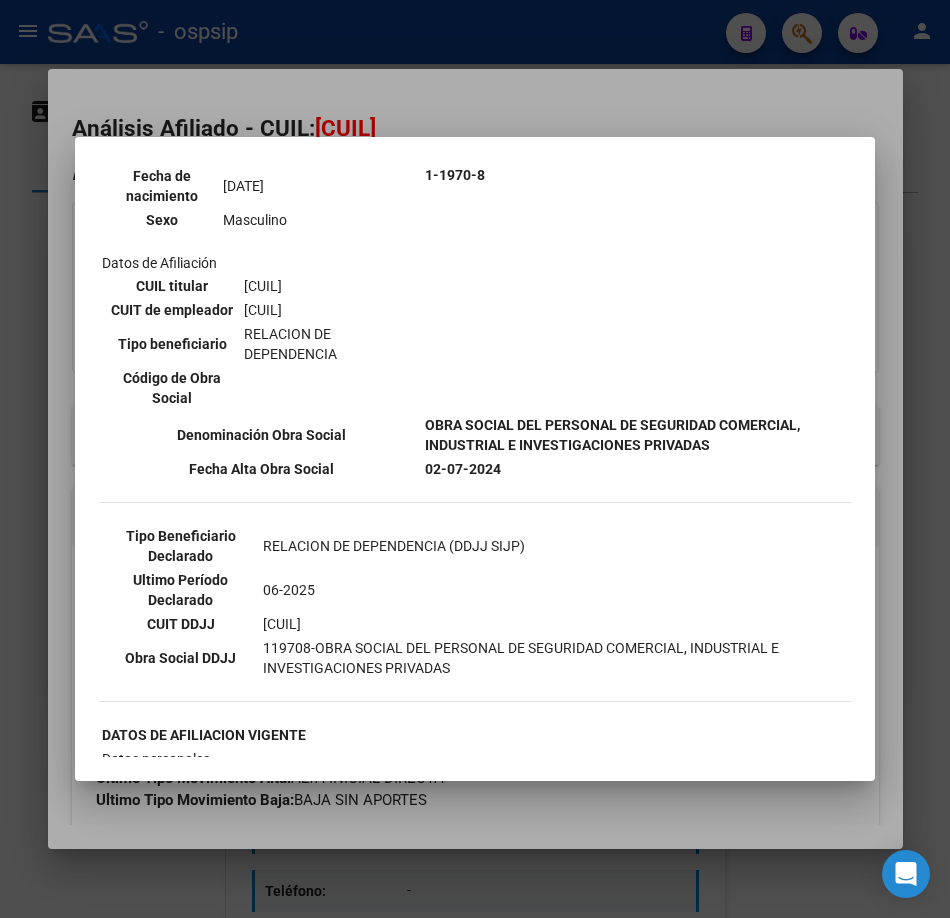 scroll, scrollTop: 0, scrollLeft: 0, axis: both 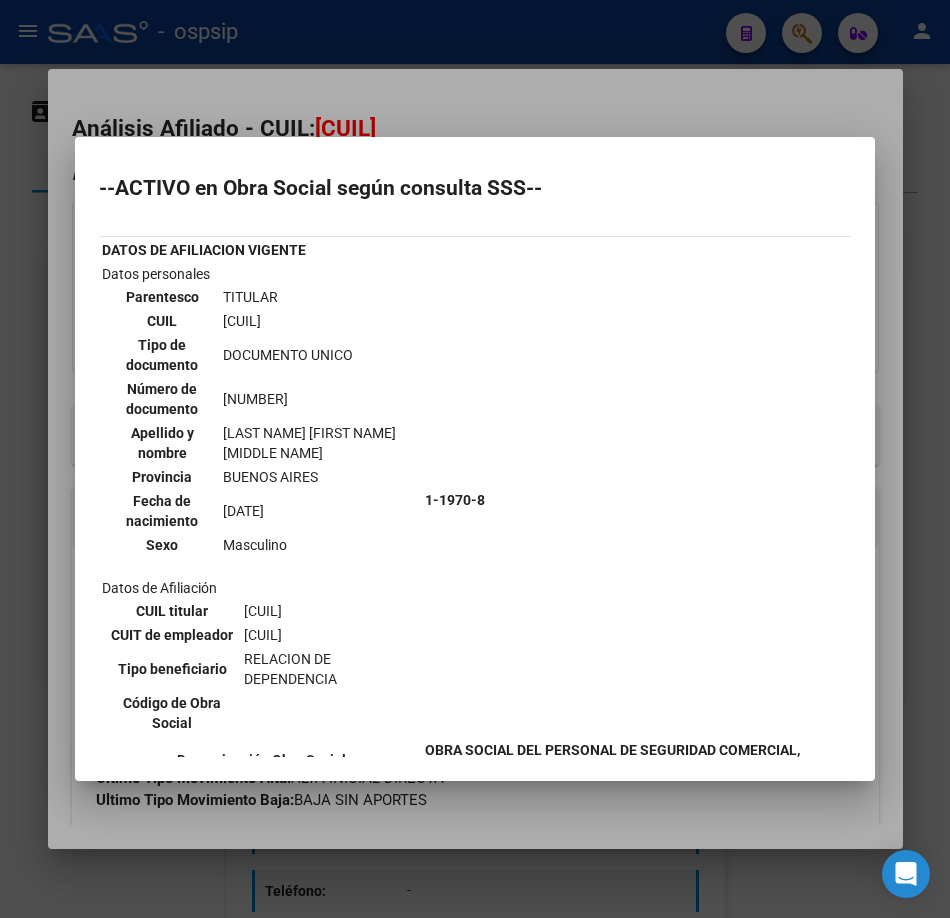click at bounding box center (475, 459) 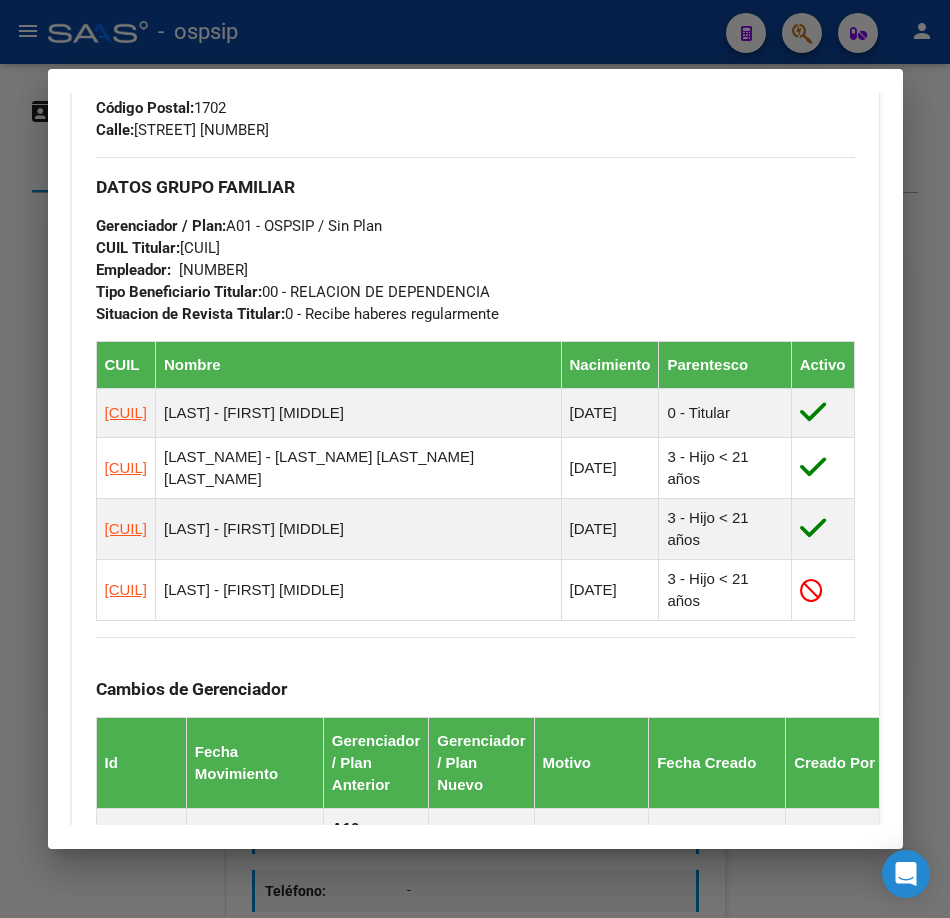 scroll, scrollTop: 1100, scrollLeft: 0, axis: vertical 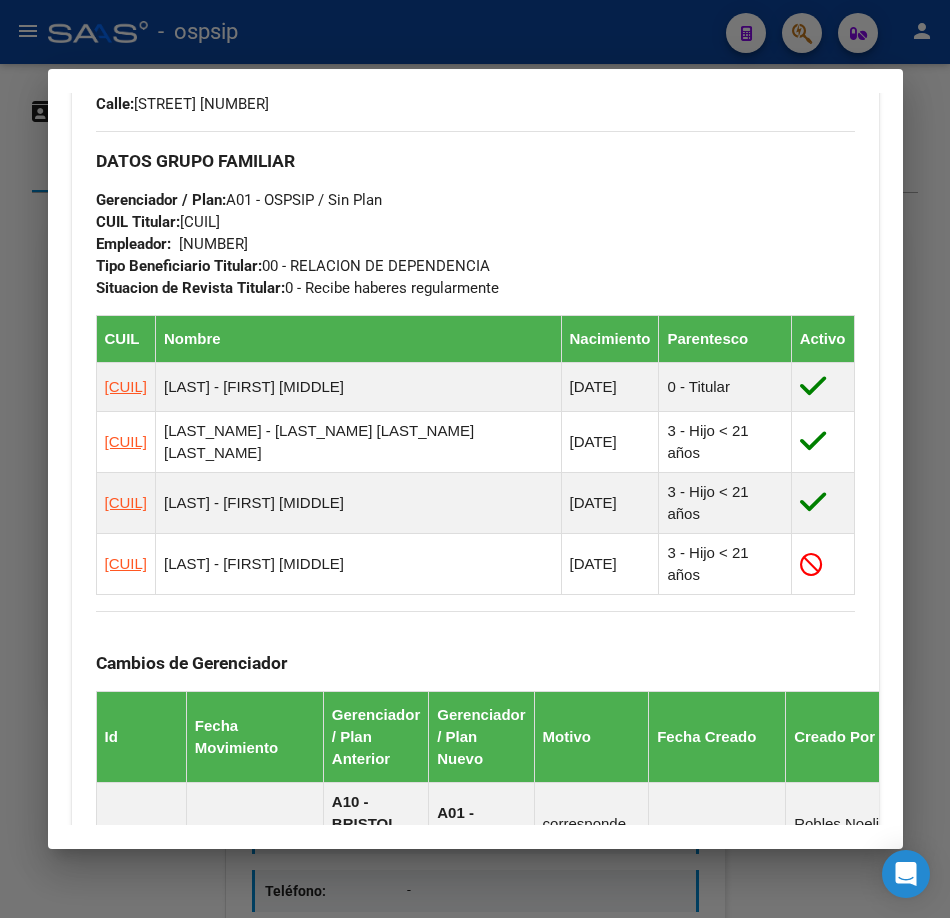 click at bounding box center [475, 459] 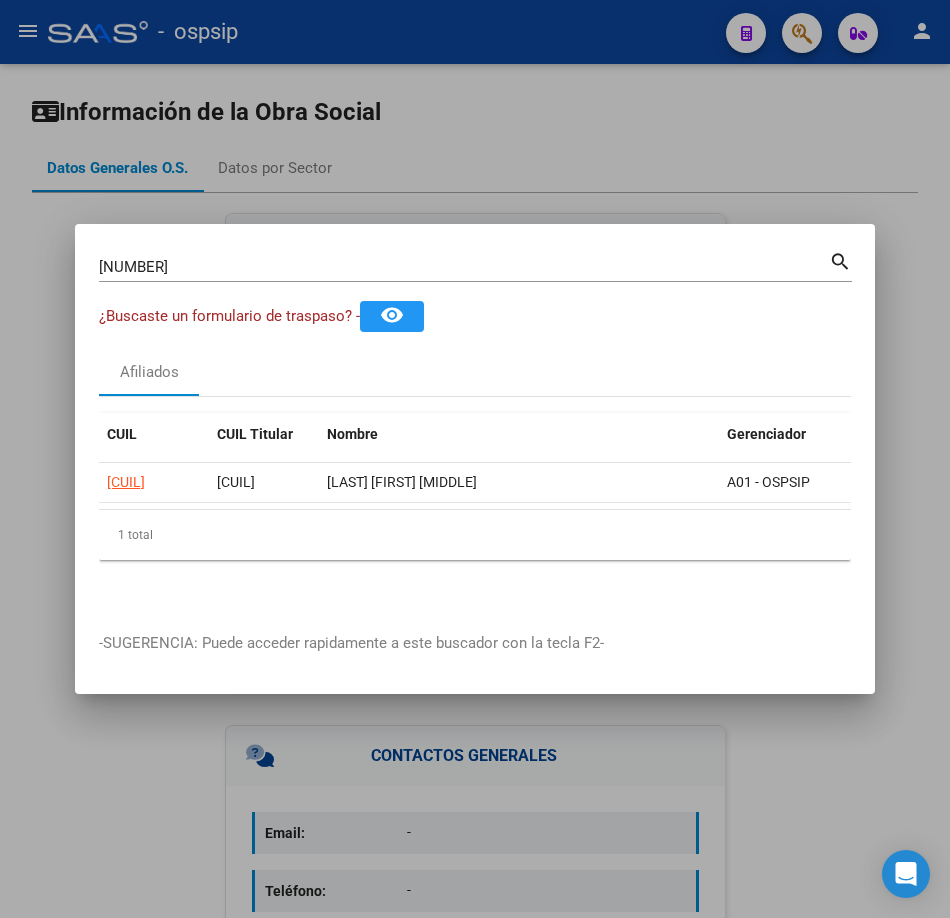 click on "55696040" at bounding box center (464, 267) 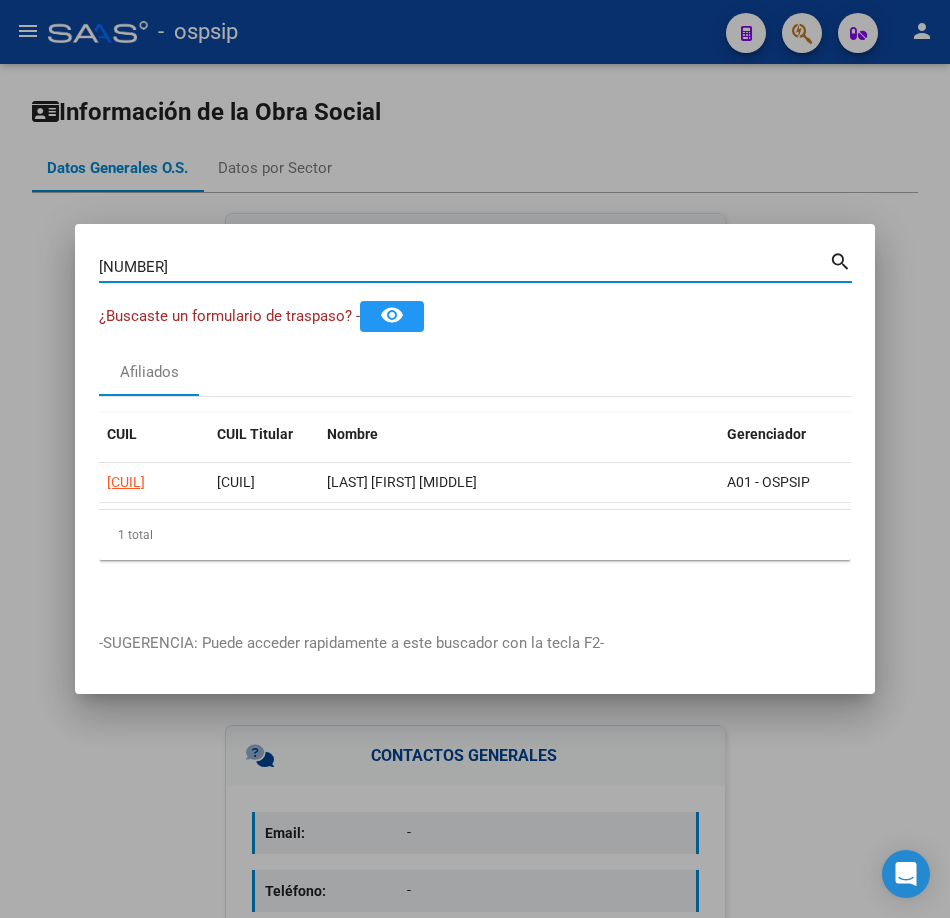 click on "55696040" at bounding box center (464, 267) 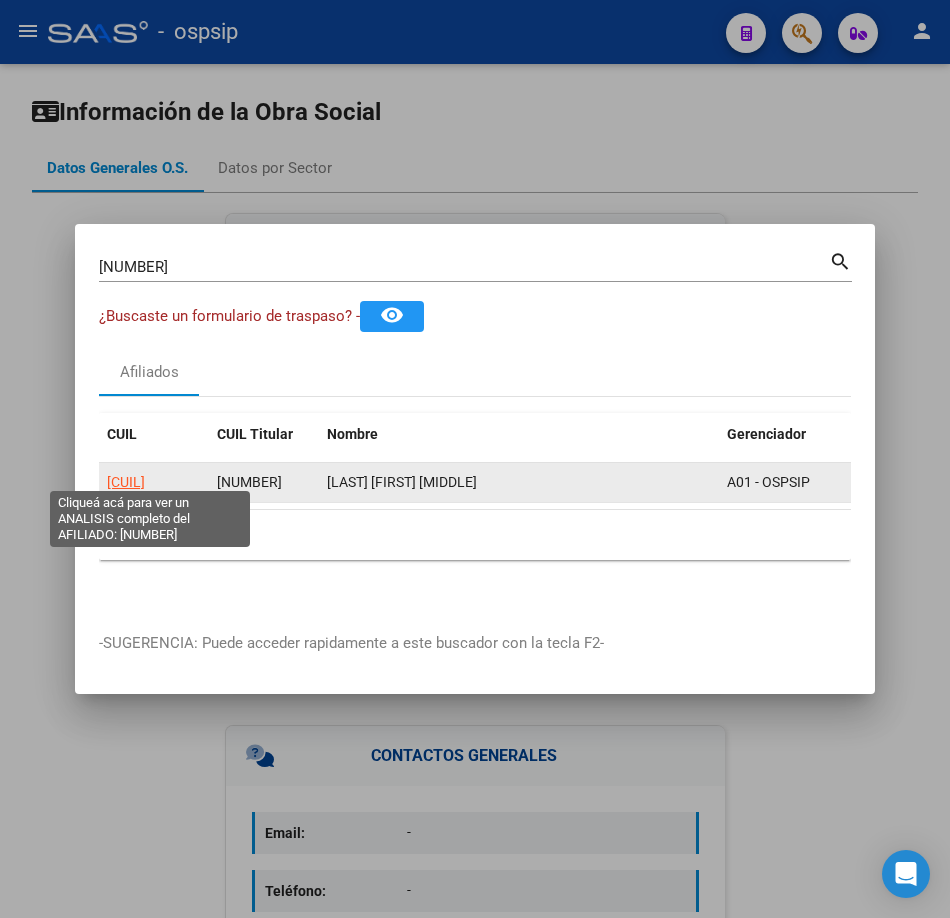 click on "20512671463" 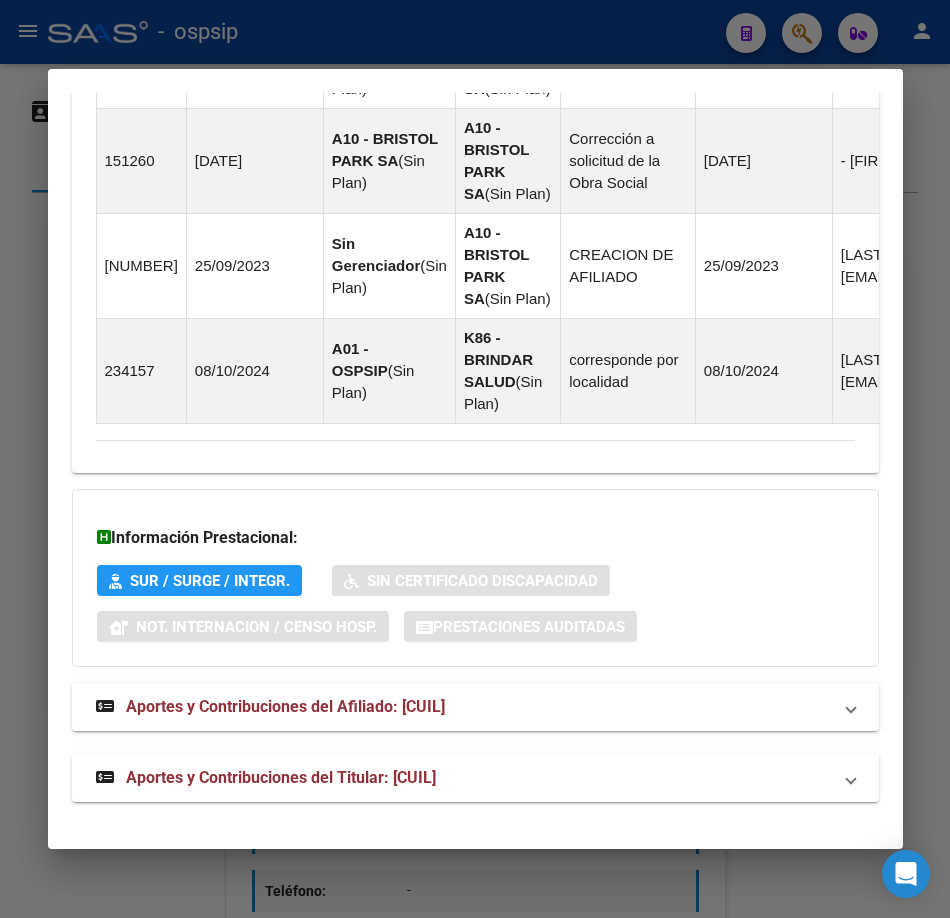 click on "Aportes y Contribuciones del Titular: 20205642448" at bounding box center [475, 778] 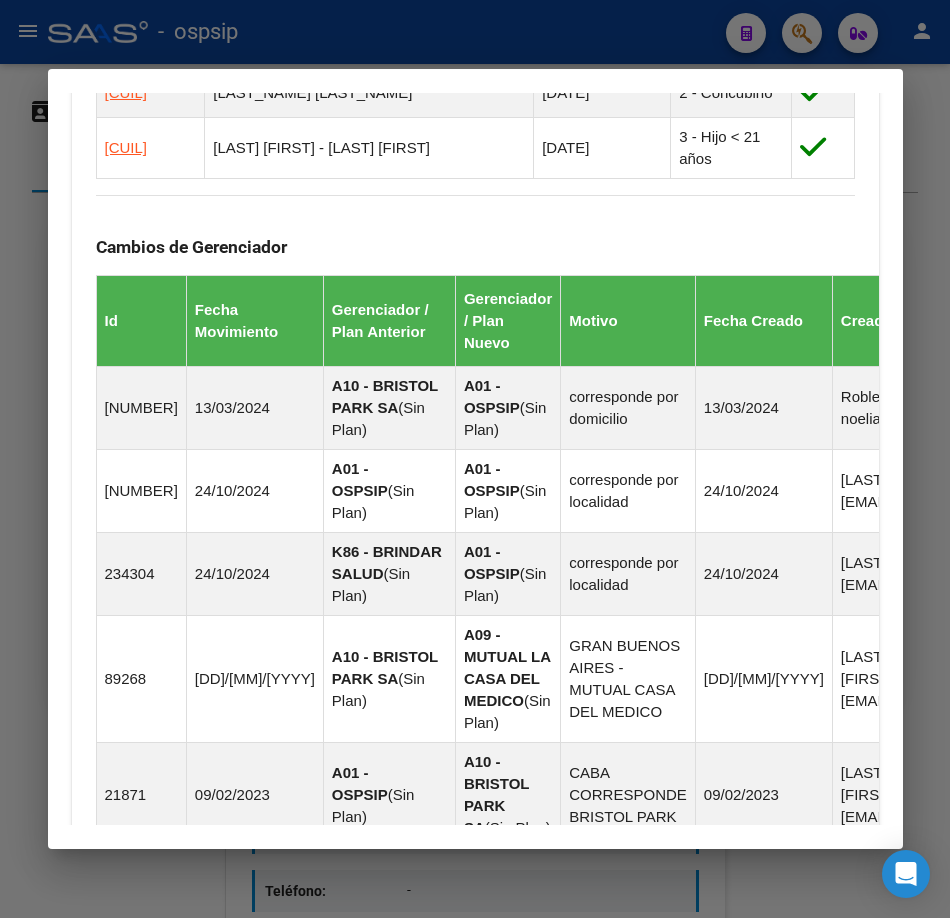 scroll, scrollTop: 1164, scrollLeft: 0, axis: vertical 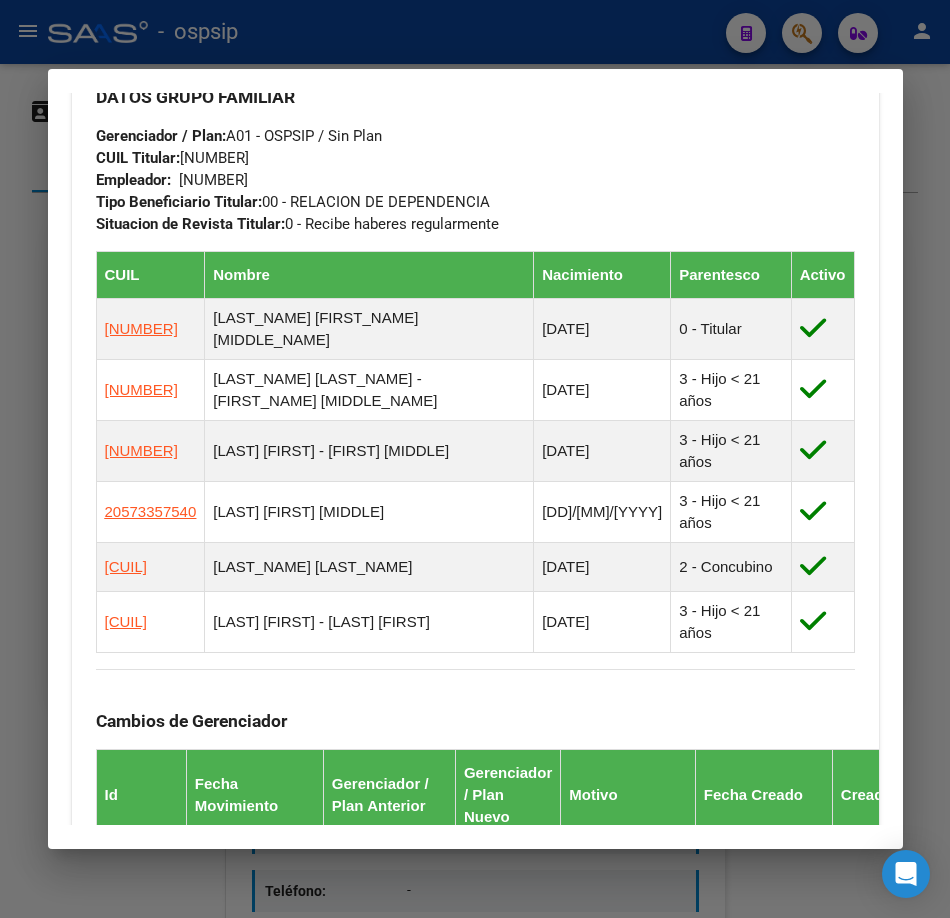 click at bounding box center [475, 459] 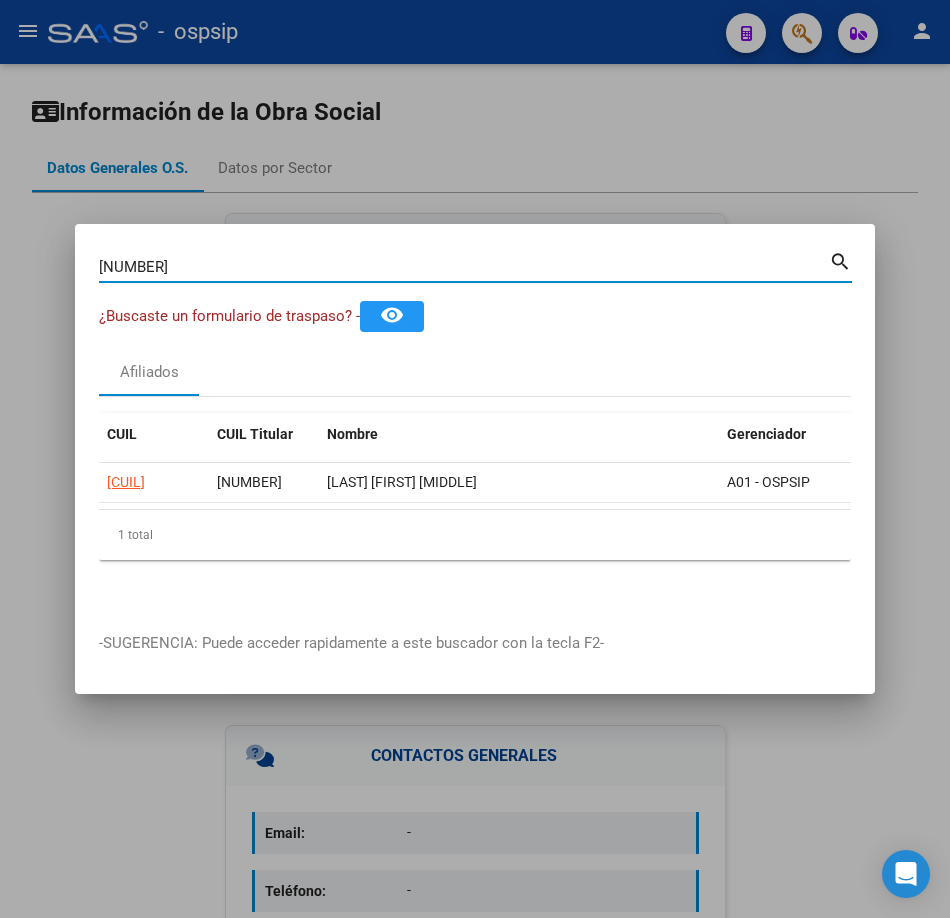 click on "51267146" at bounding box center (464, 267) 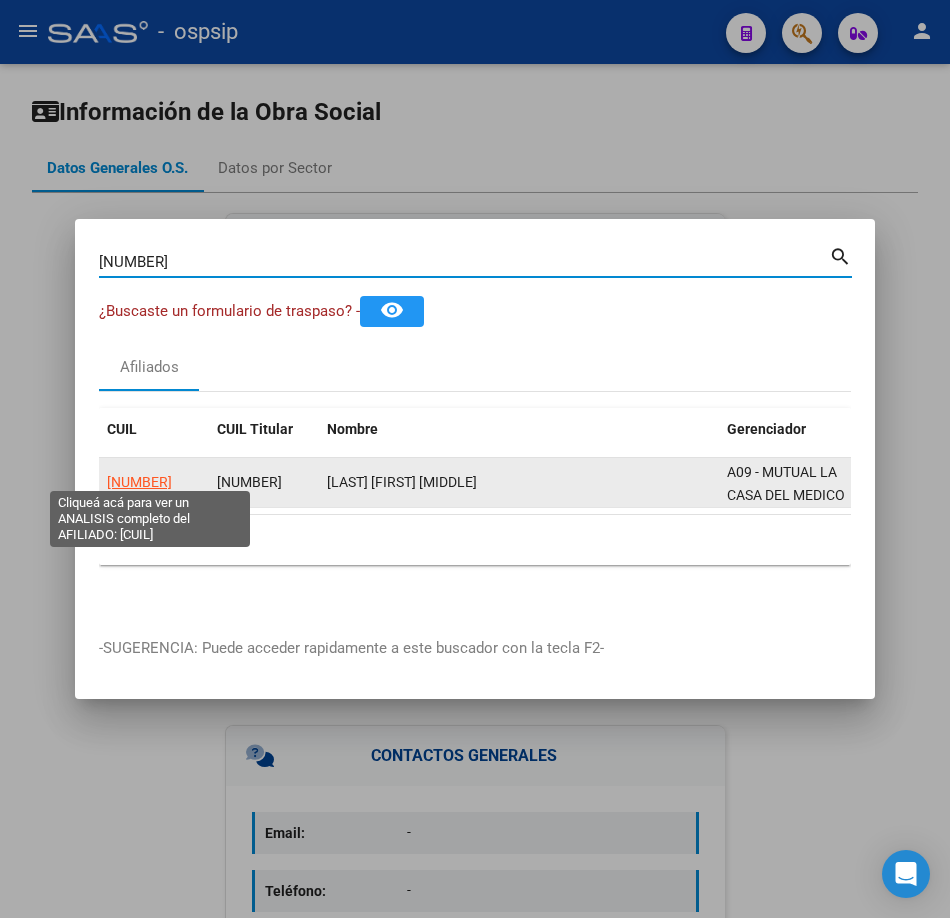 click on "20374687213" 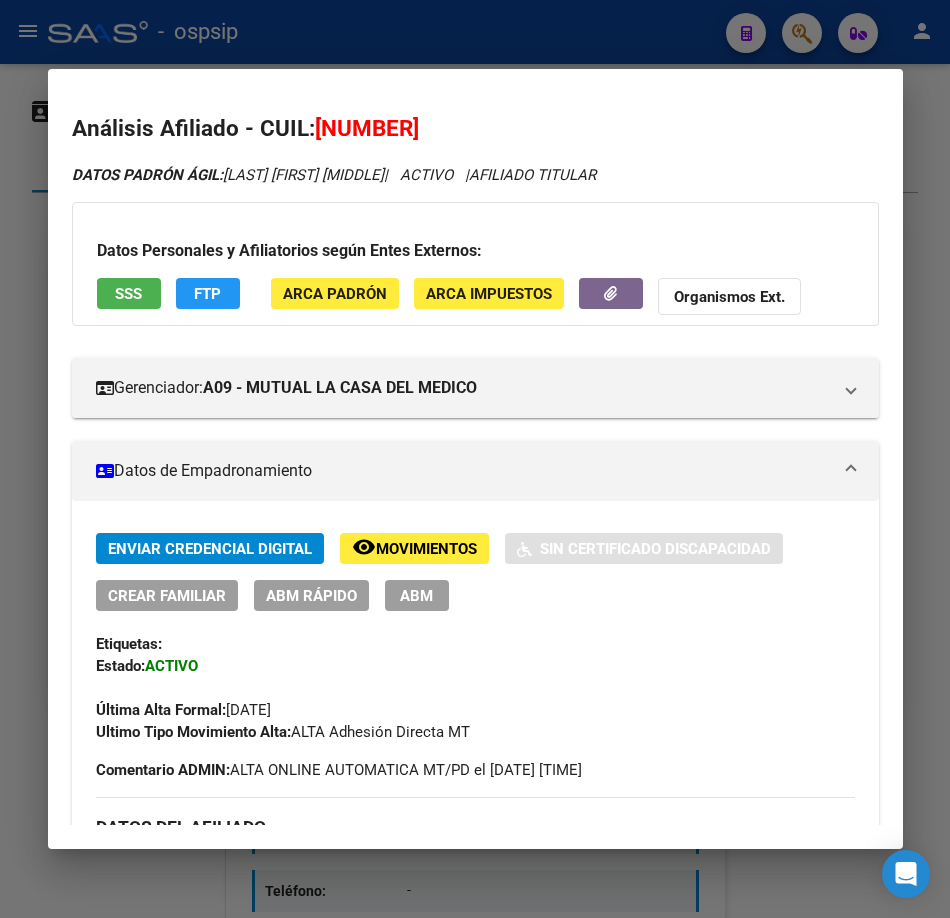 click on "SSS" at bounding box center [128, 294] 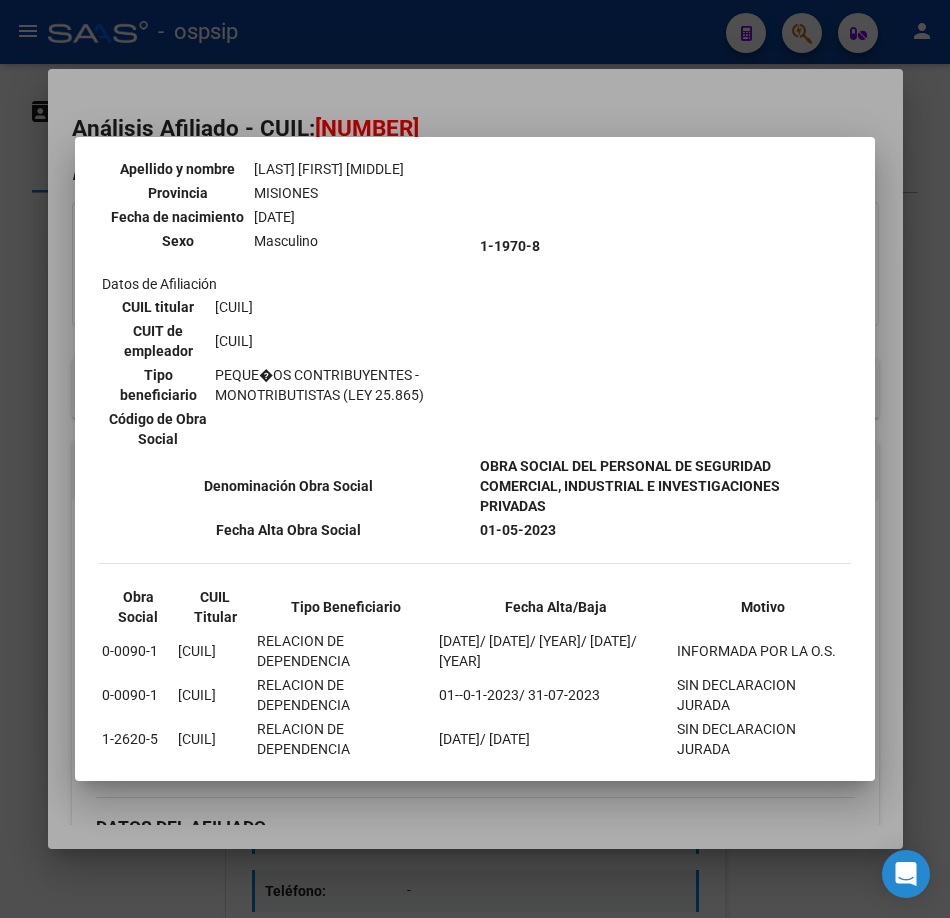 scroll, scrollTop: 237, scrollLeft: 0, axis: vertical 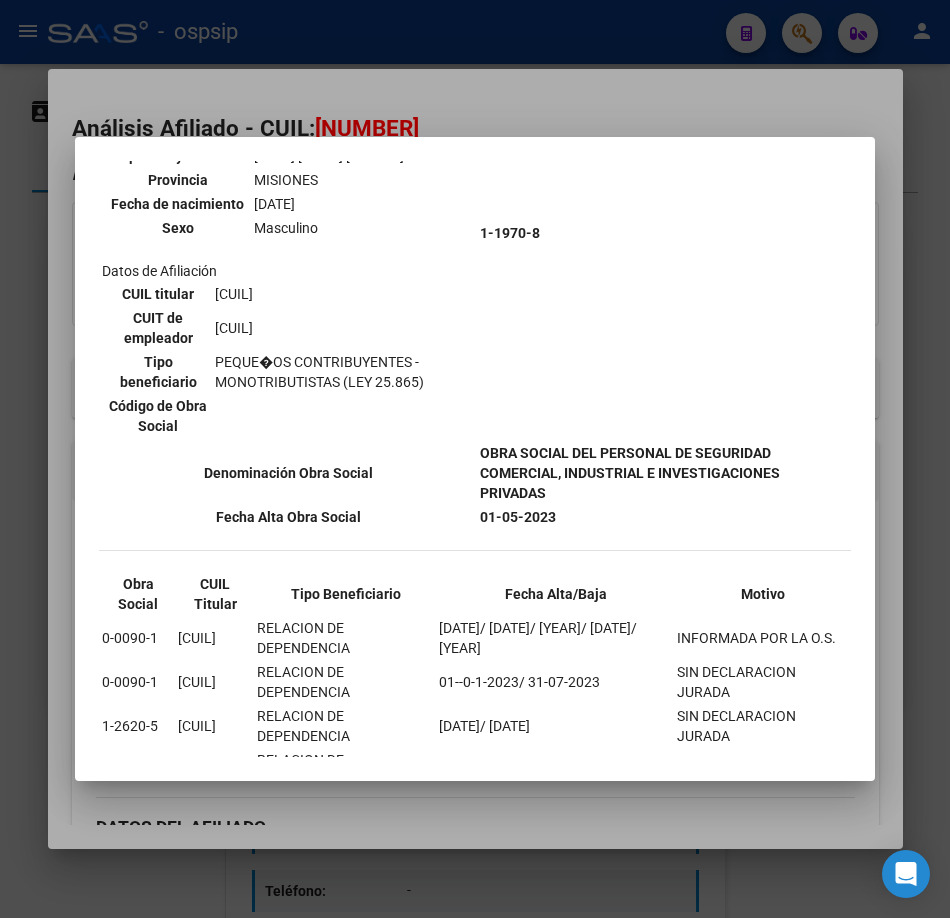 click at bounding box center (475, 459) 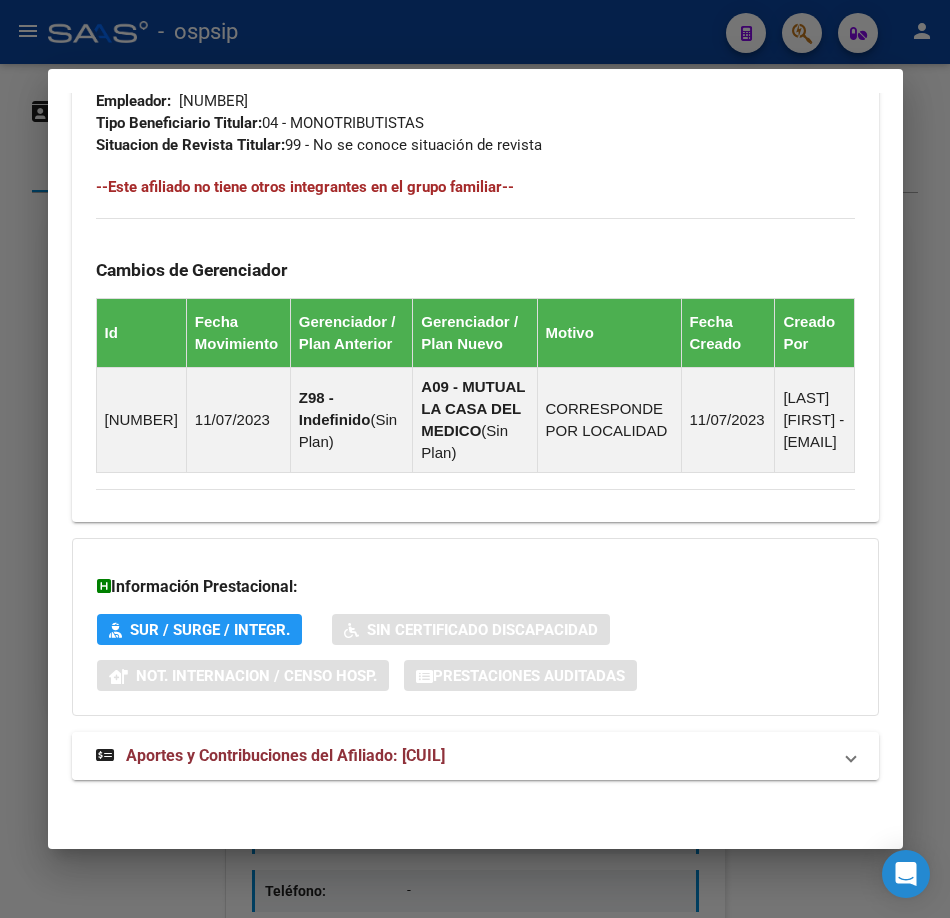 click on "Aportes y Contribuciones del Afiliado: 20374687213" at bounding box center (285, 755) 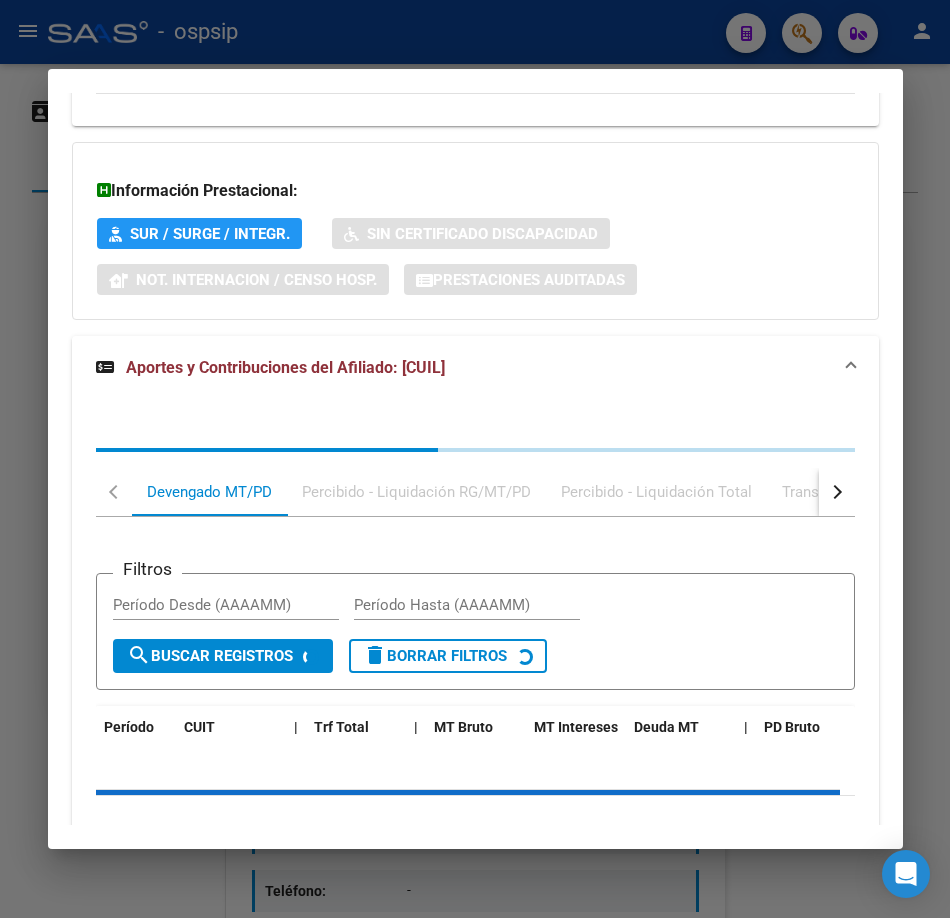 scroll, scrollTop: 1821, scrollLeft: 0, axis: vertical 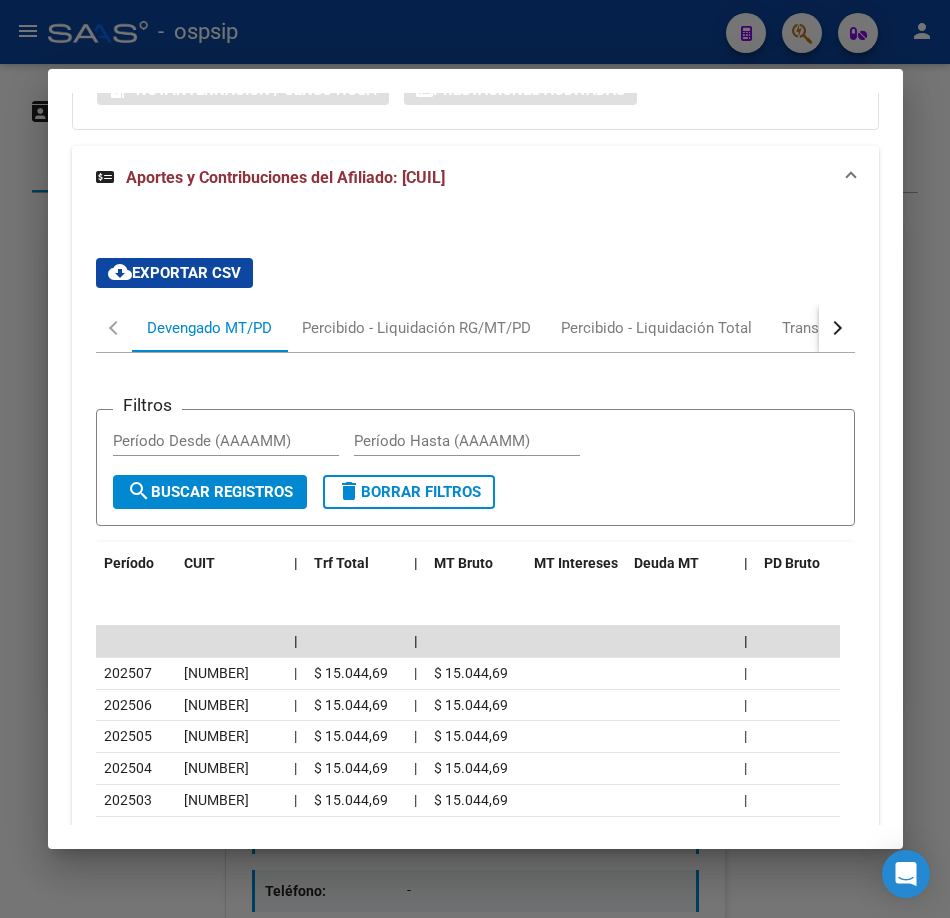 click at bounding box center [475, 459] 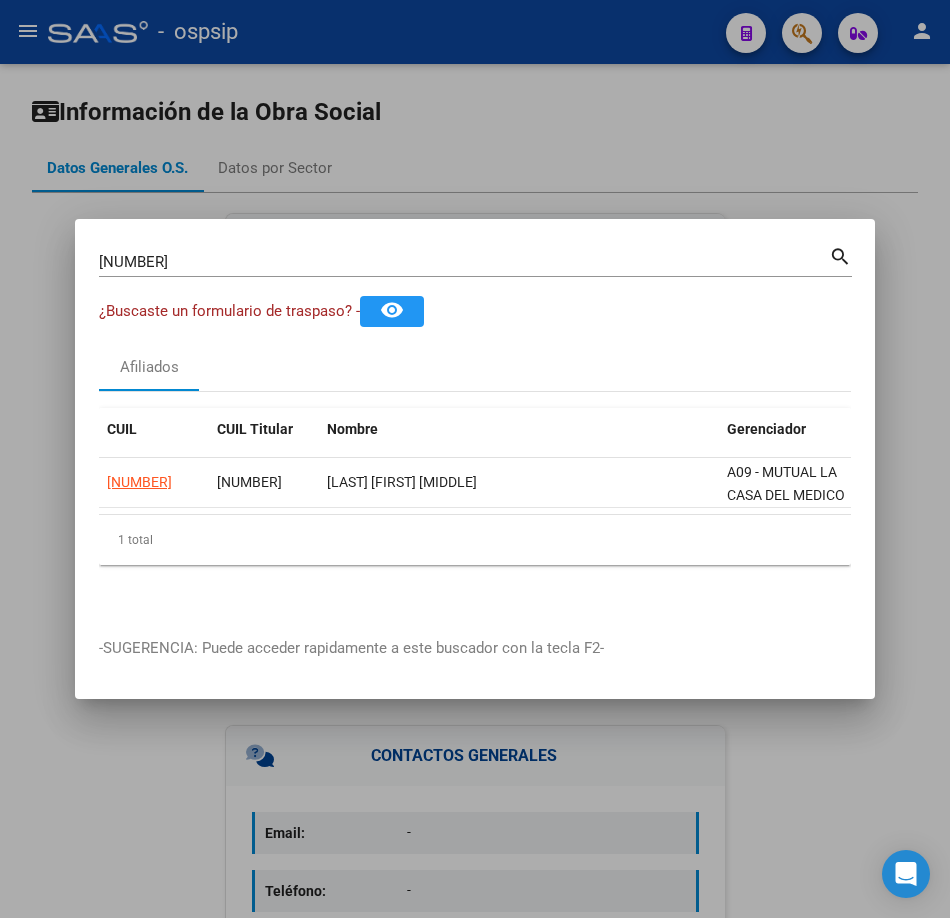 click on "37468721 Buscar (apellido, dni, cuil, nro traspaso, cuit, obra social)" at bounding box center [464, 262] 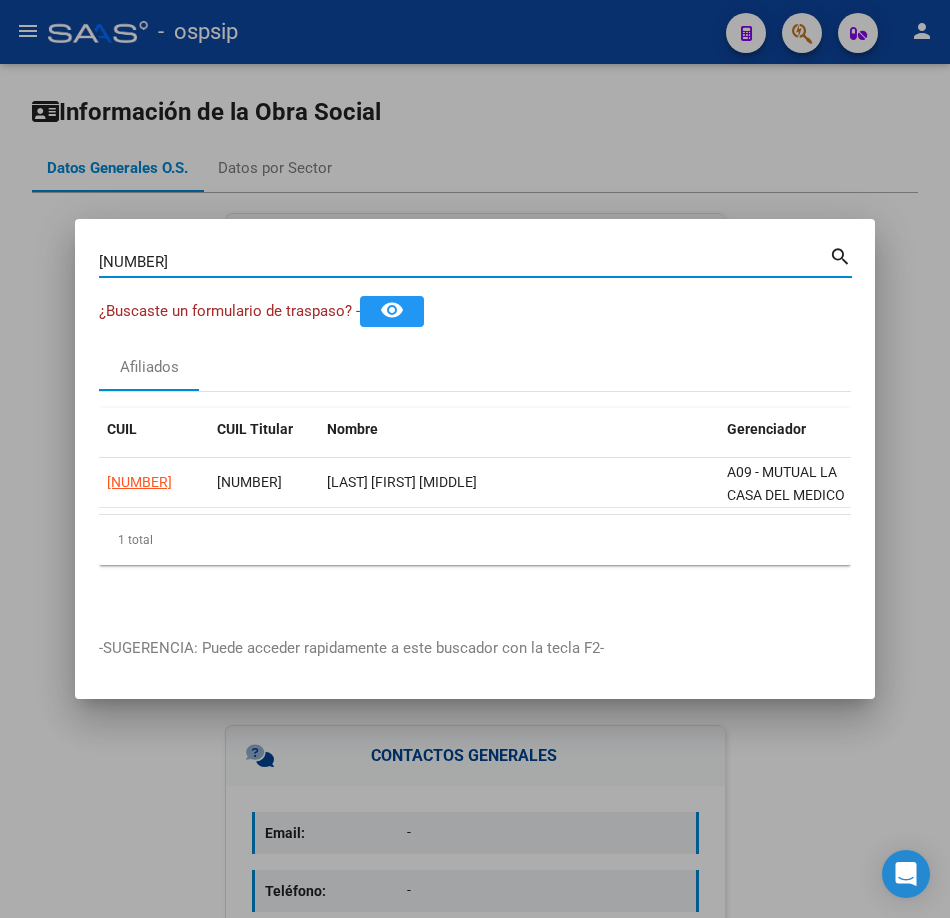 click on "37468721 Buscar (apellido, dni, cuil, nro traspaso, cuit, obra social)" at bounding box center (464, 262) 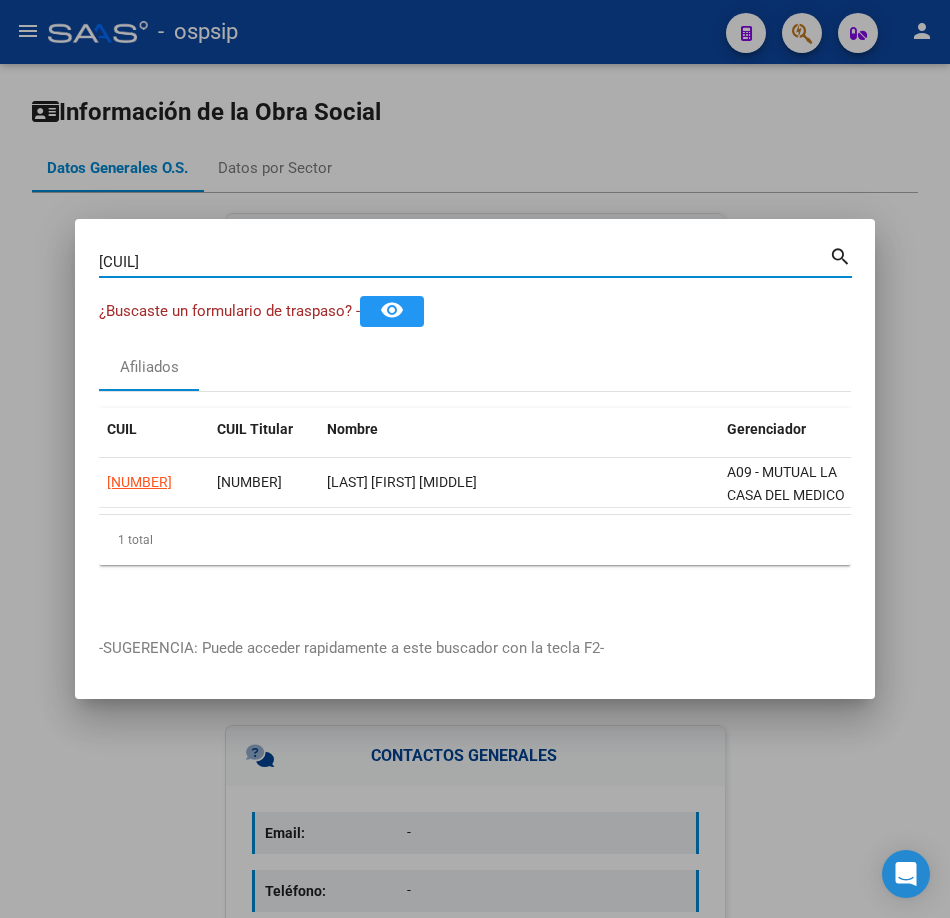 type on "31251275" 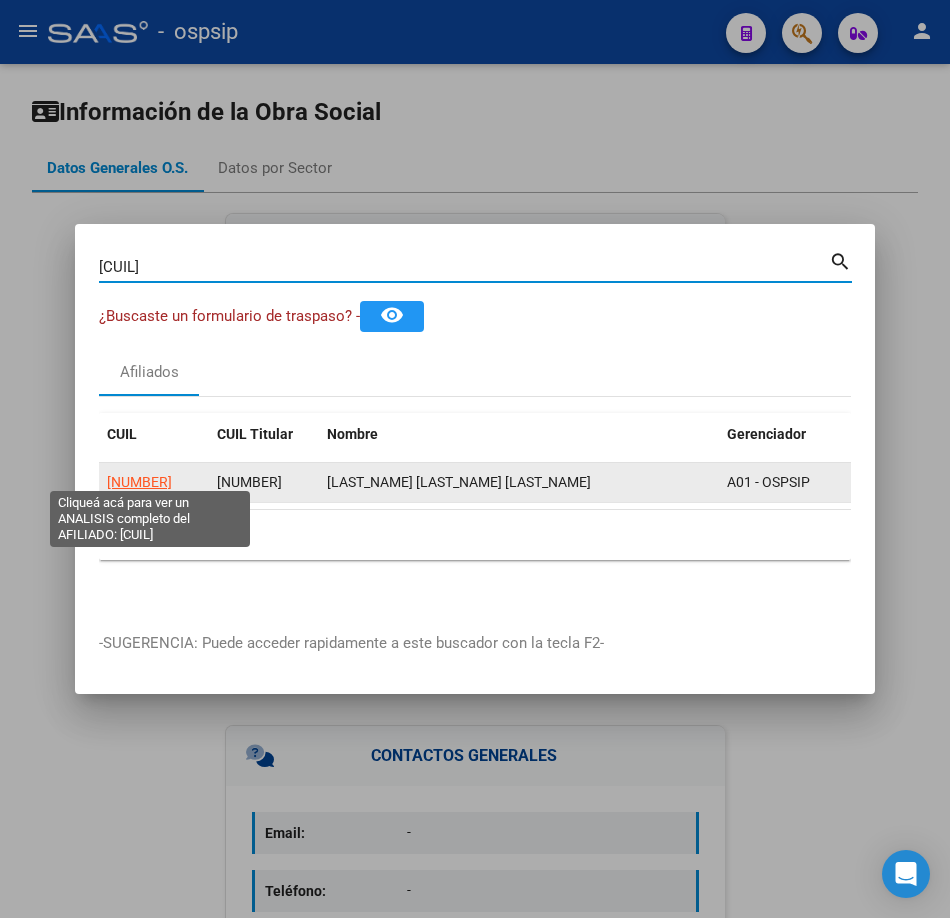 click on "20312512751" 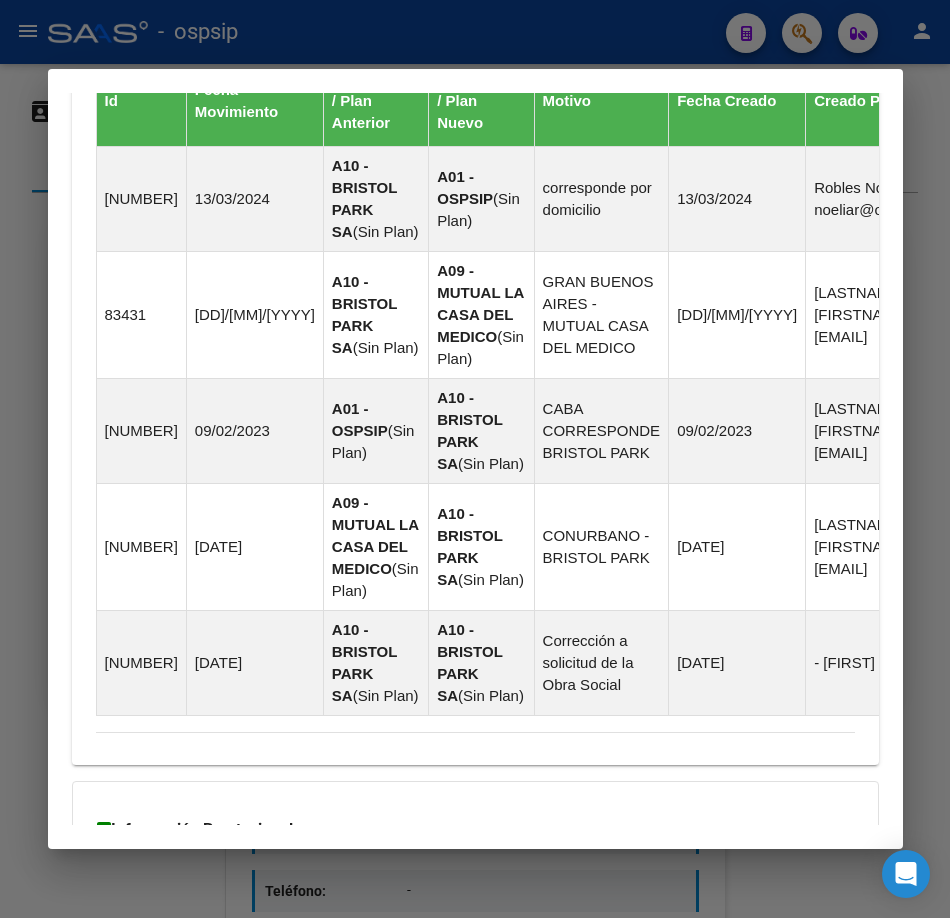 scroll, scrollTop: 1743, scrollLeft: 0, axis: vertical 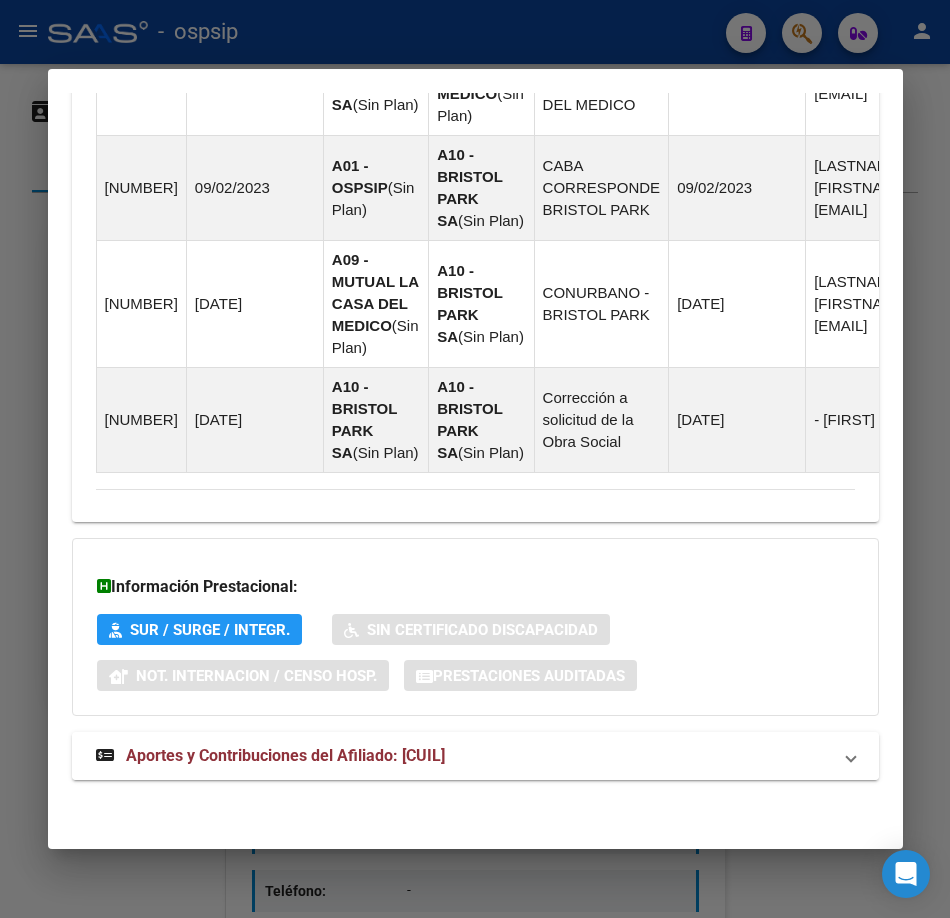 click on "Aportes y Contribuciones del Afiliado: 20312512751" at bounding box center [285, 755] 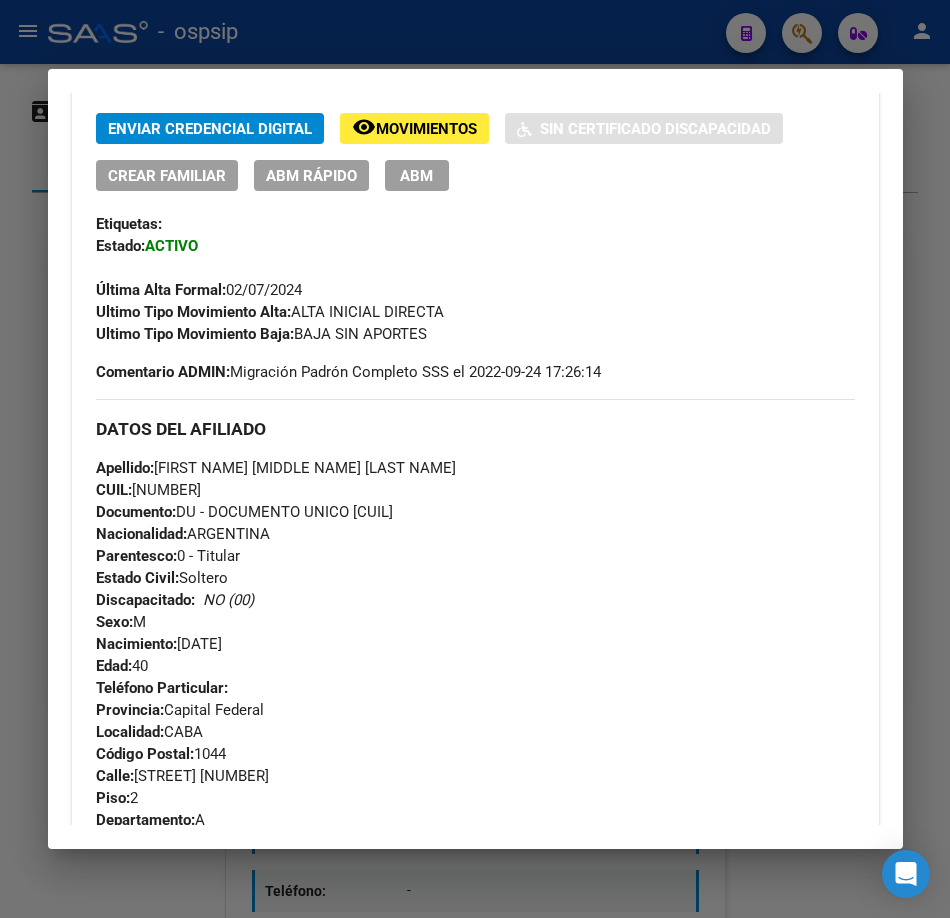 scroll, scrollTop: 0, scrollLeft: 0, axis: both 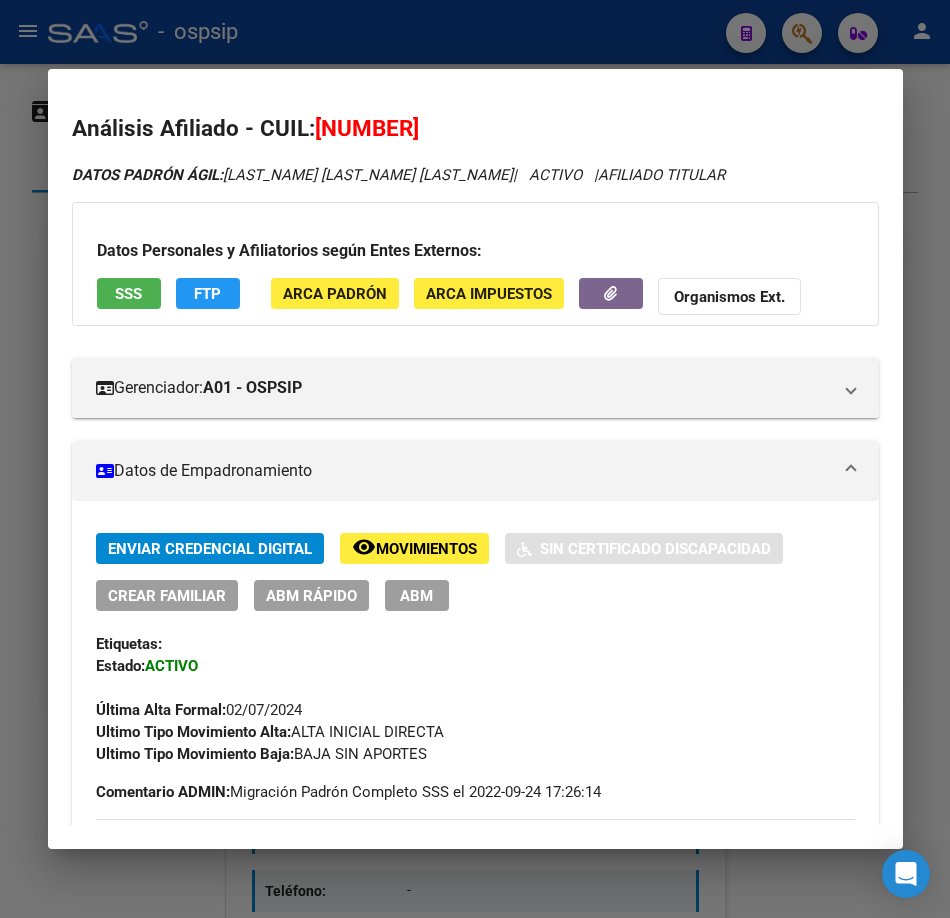 click on "SSS" at bounding box center (129, 293) 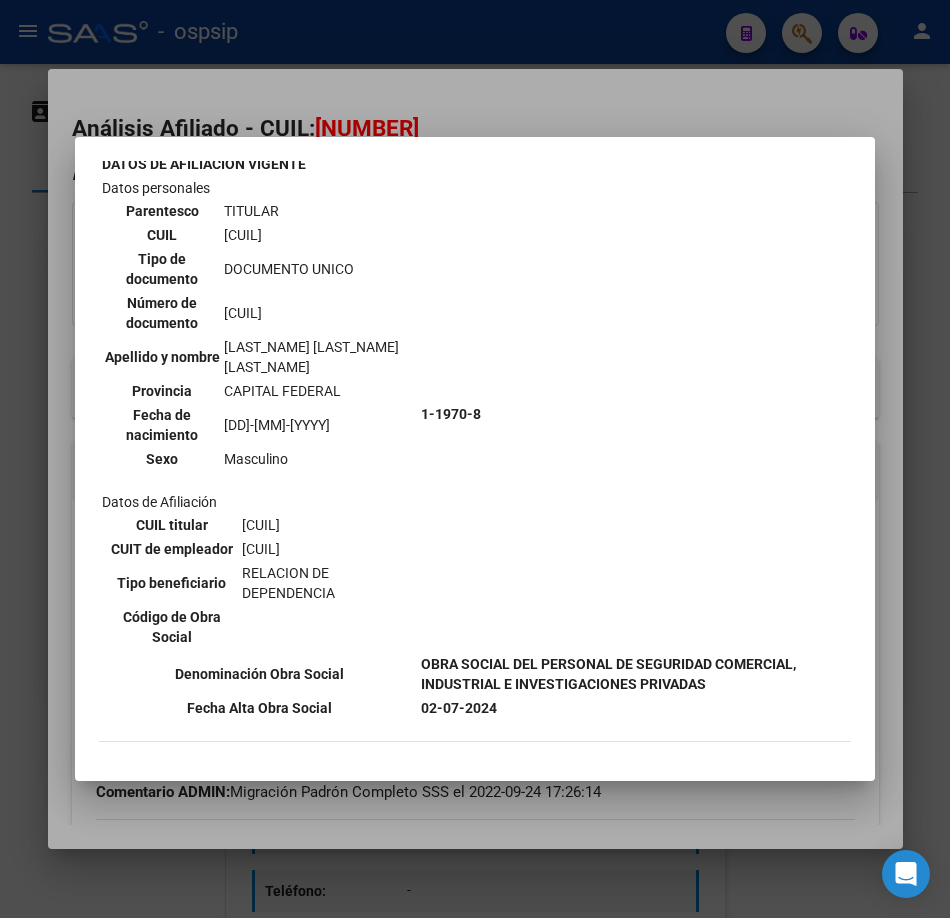 scroll, scrollTop: 200, scrollLeft: 0, axis: vertical 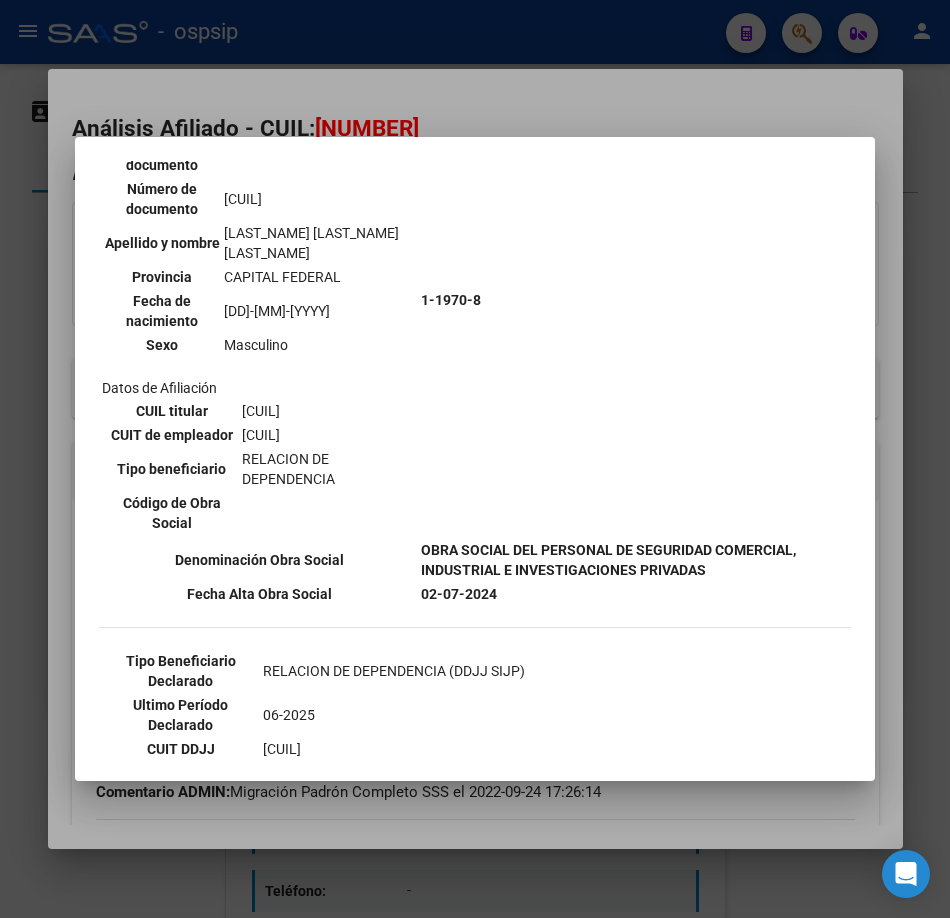 click at bounding box center (475, 459) 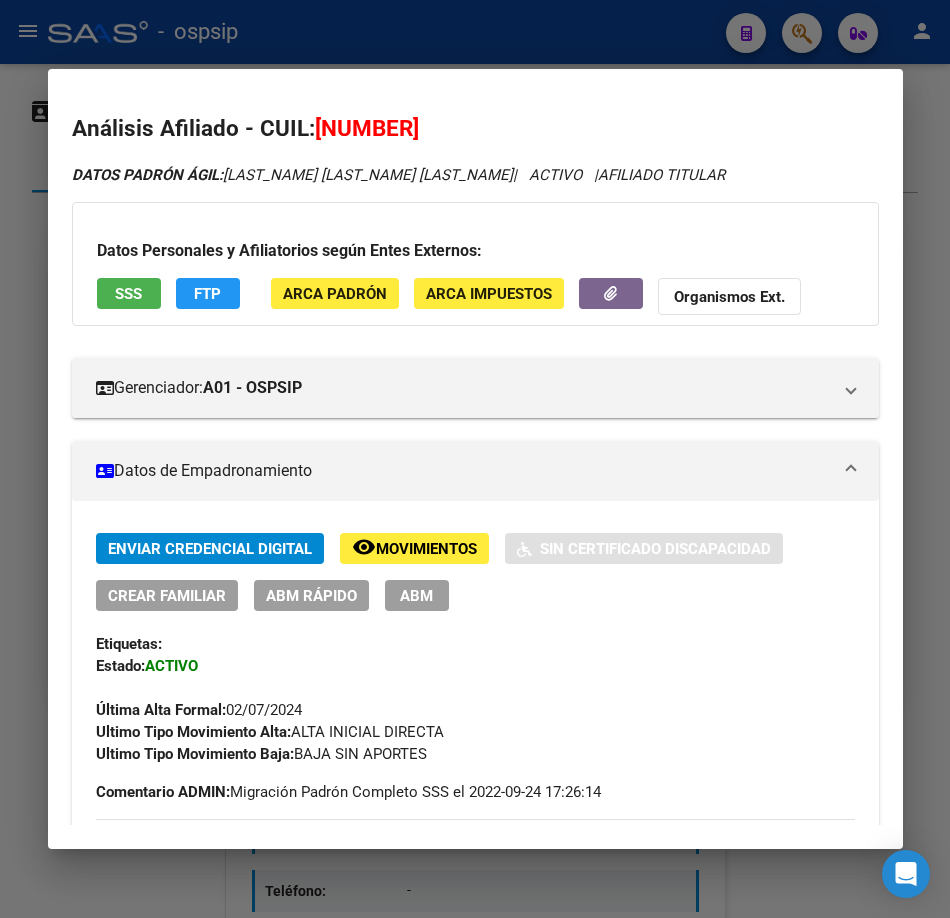 click at bounding box center [475, 459] 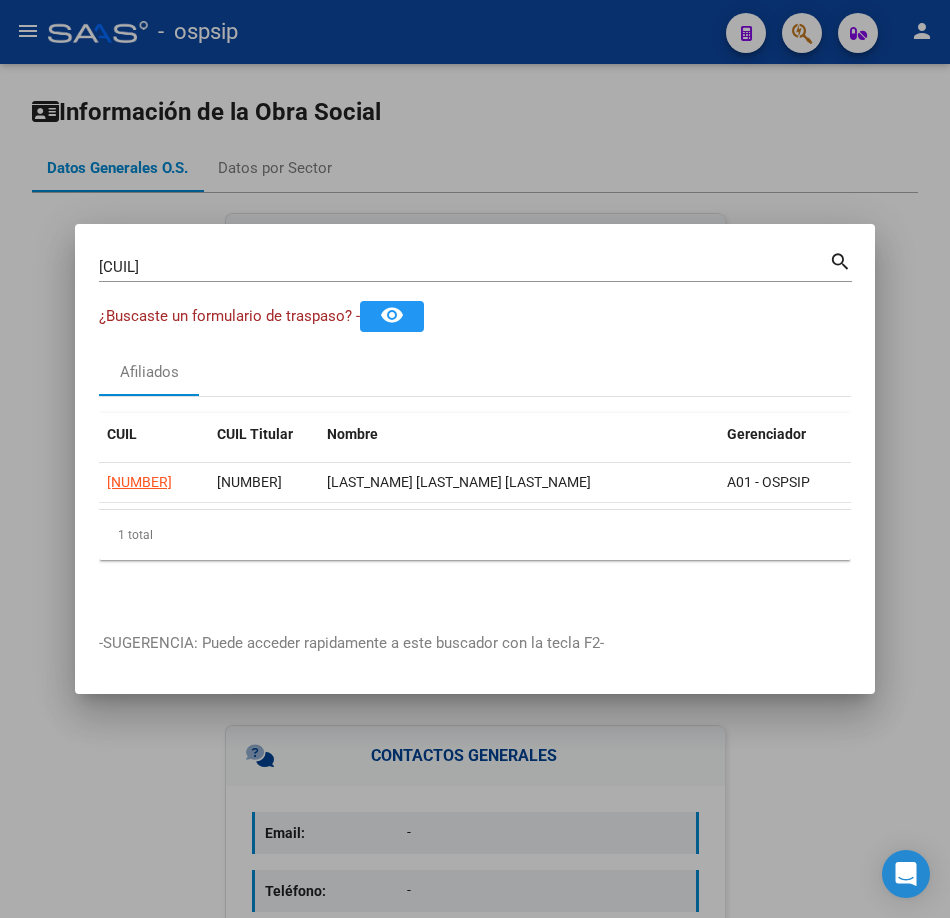 click on "31251275" at bounding box center (464, 267) 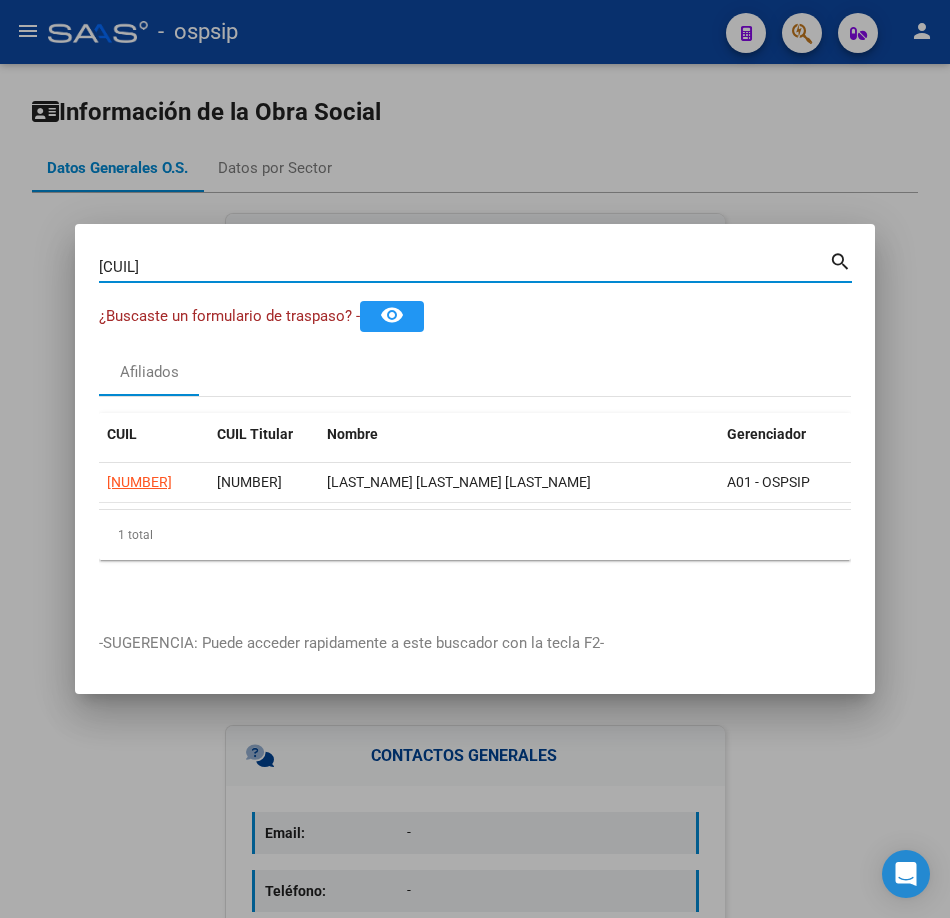 click on "31251275" at bounding box center [464, 267] 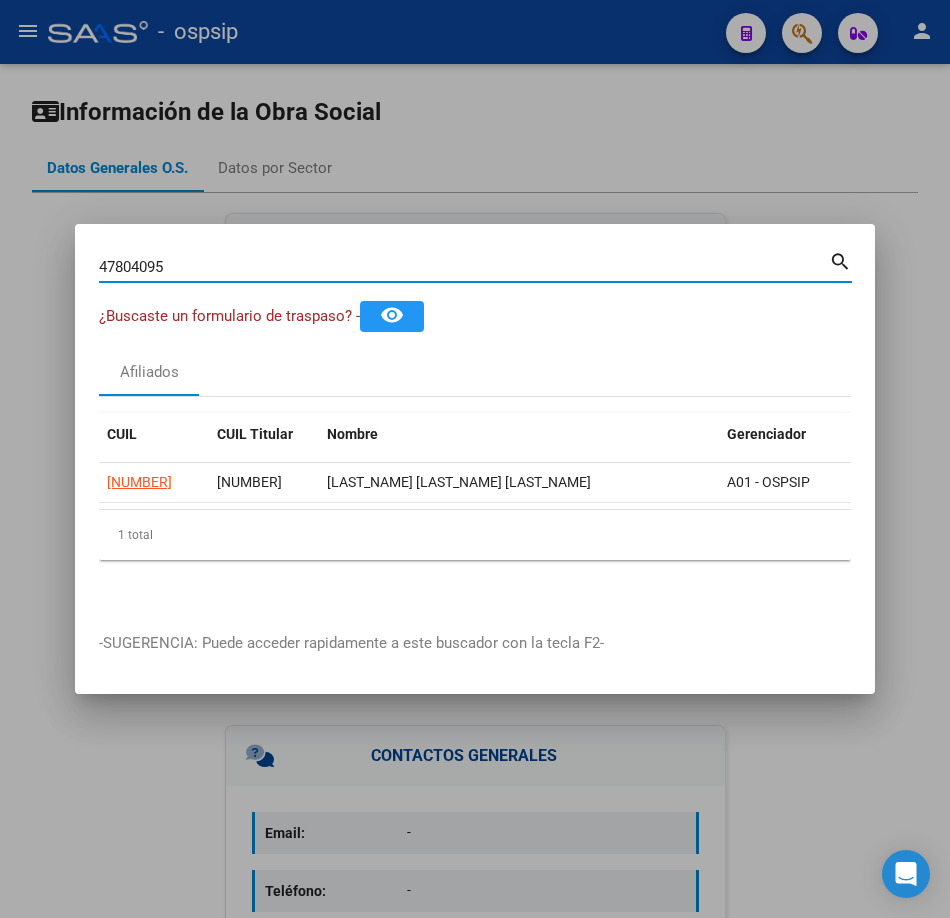 type on "47804095" 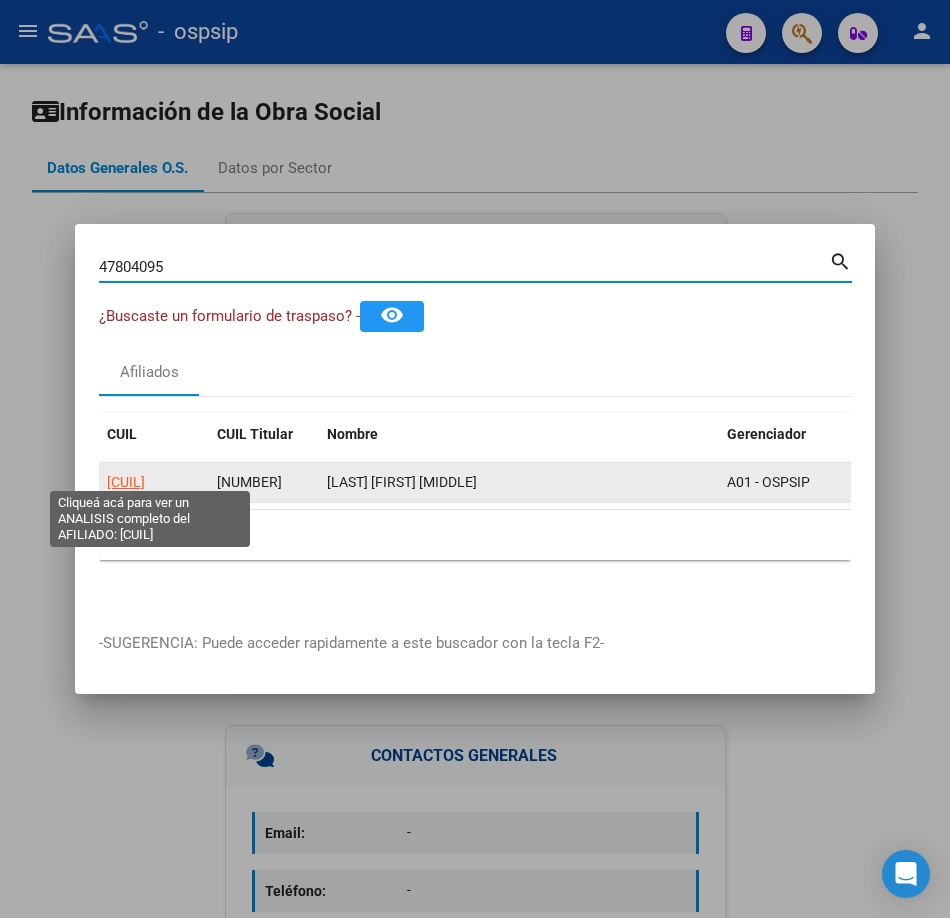 click on "23478040954" 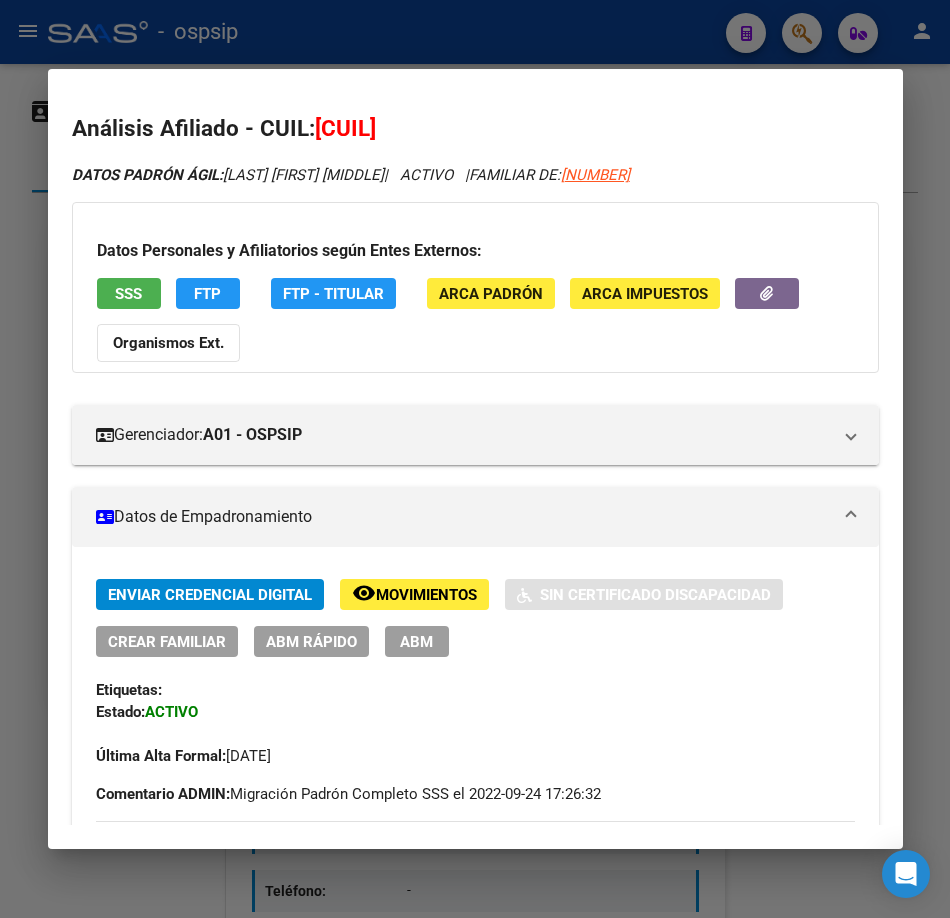 click on "SSS" at bounding box center (129, 293) 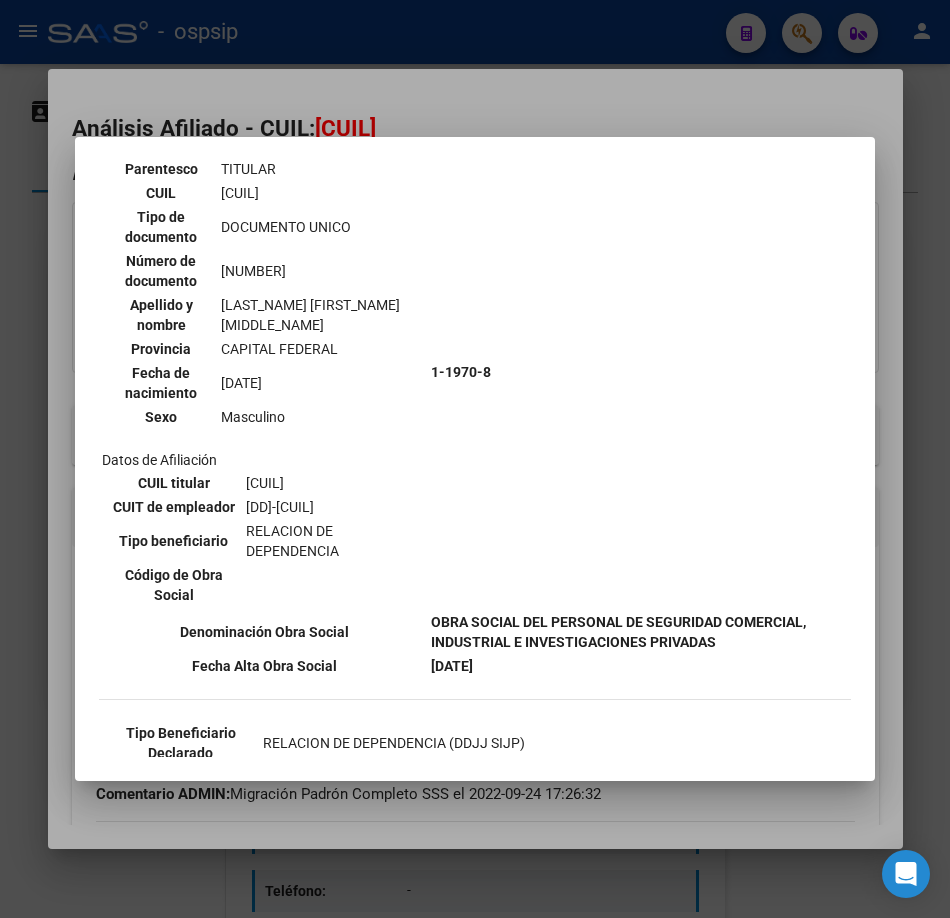 scroll, scrollTop: 300, scrollLeft: 0, axis: vertical 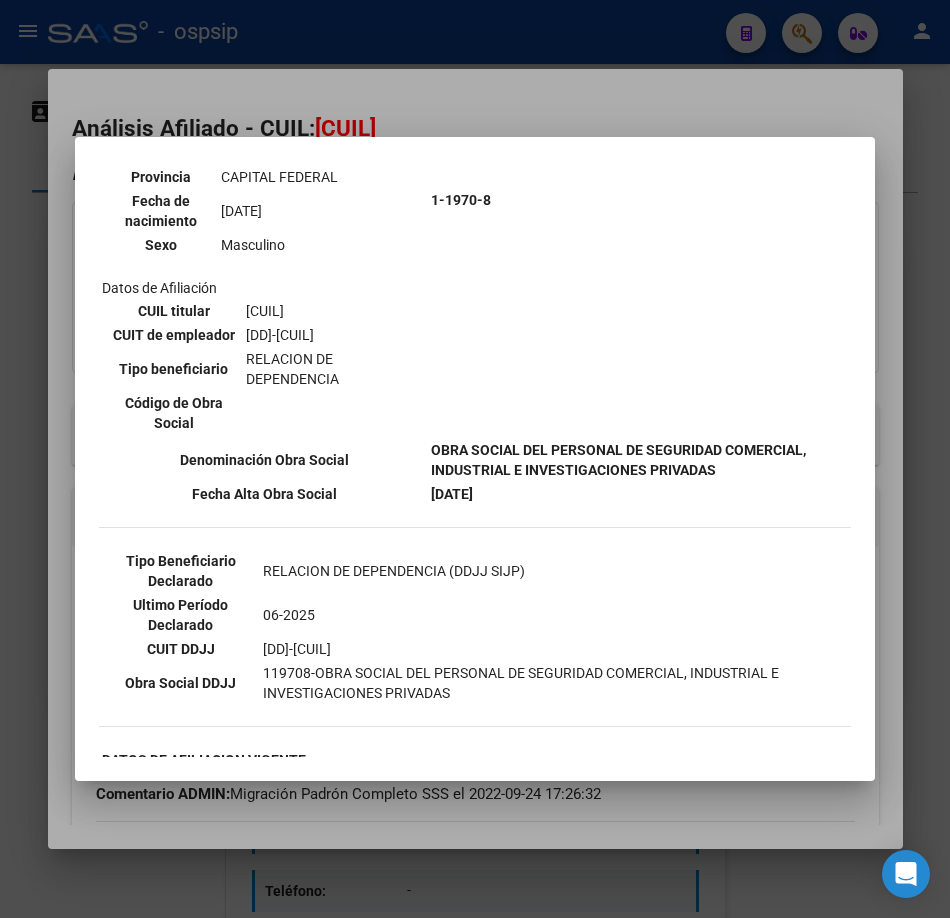 click at bounding box center [475, 459] 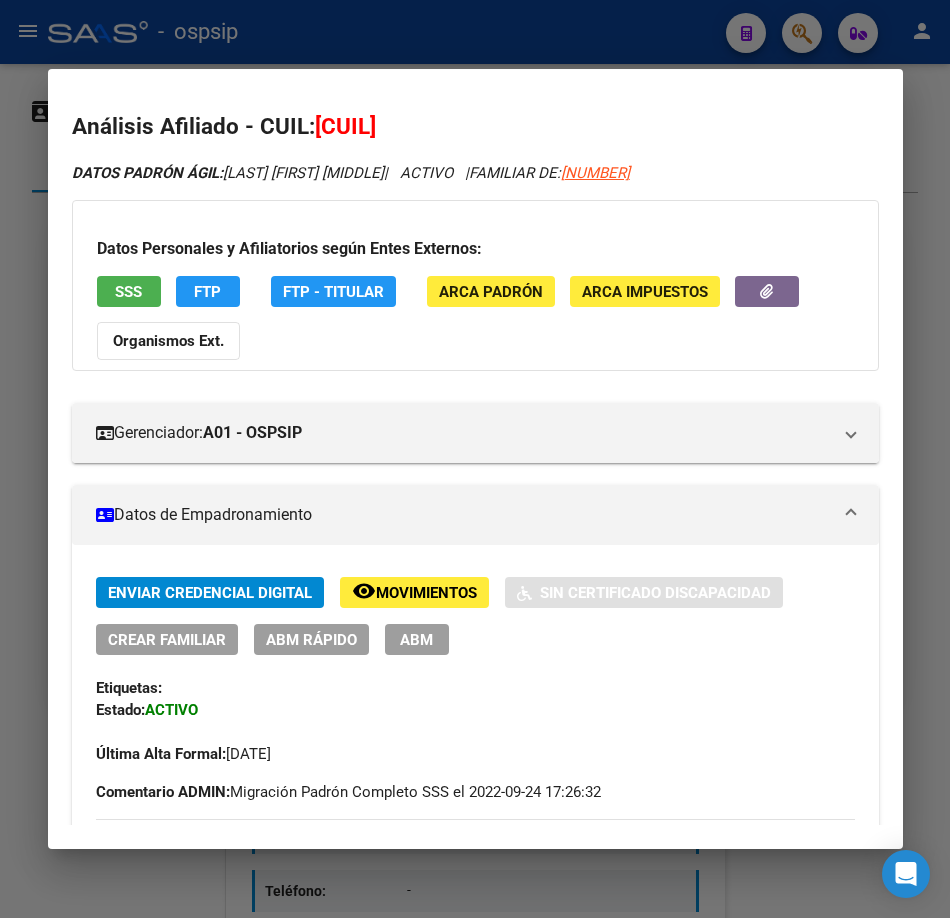 scroll, scrollTop: 0, scrollLeft: 0, axis: both 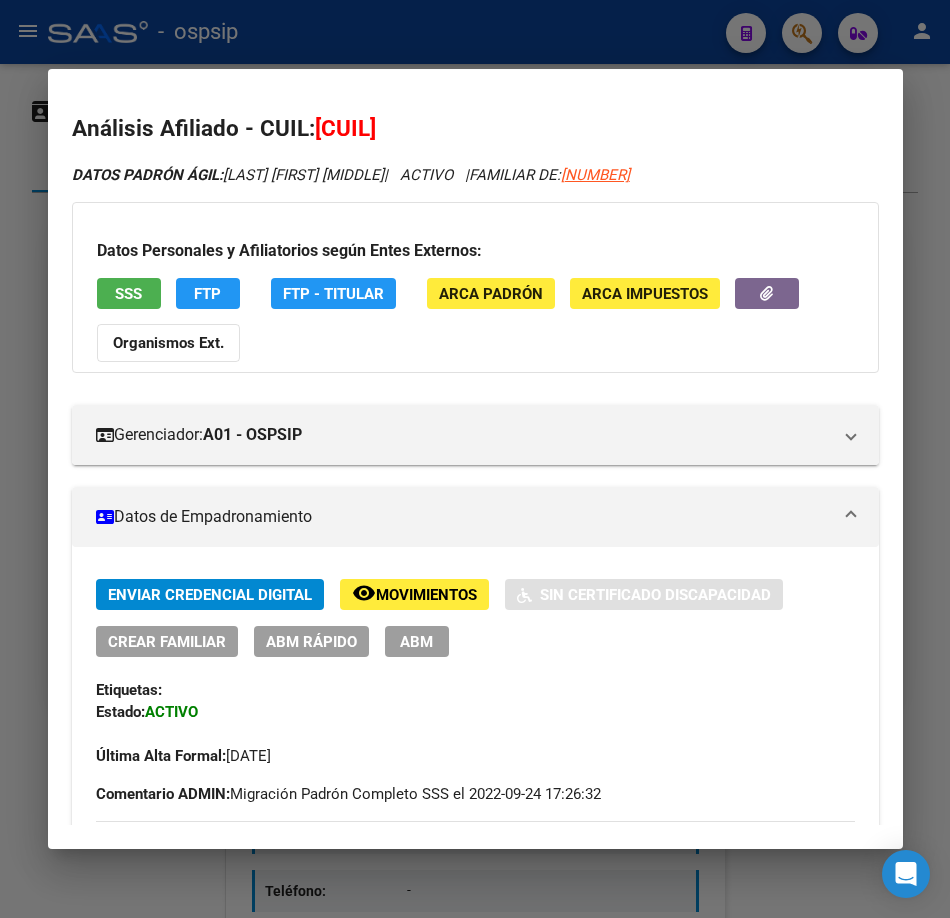 click at bounding box center (475, 459) 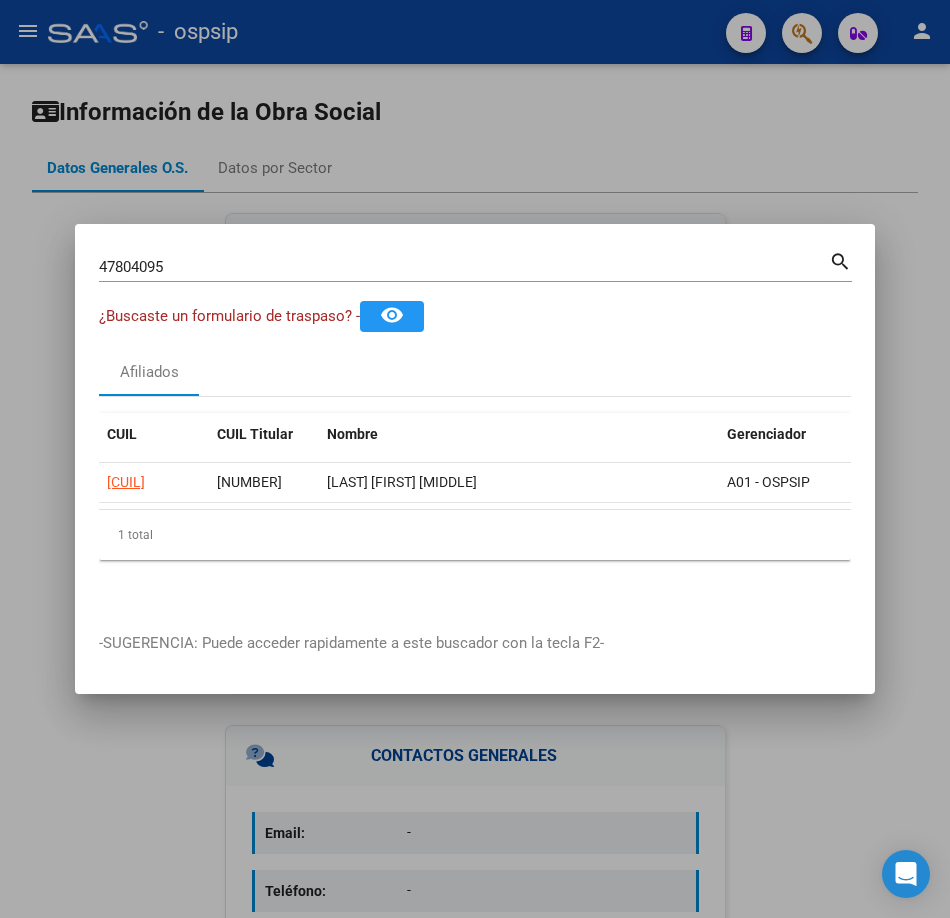 click on "47804095" at bounding box center (464, 267) 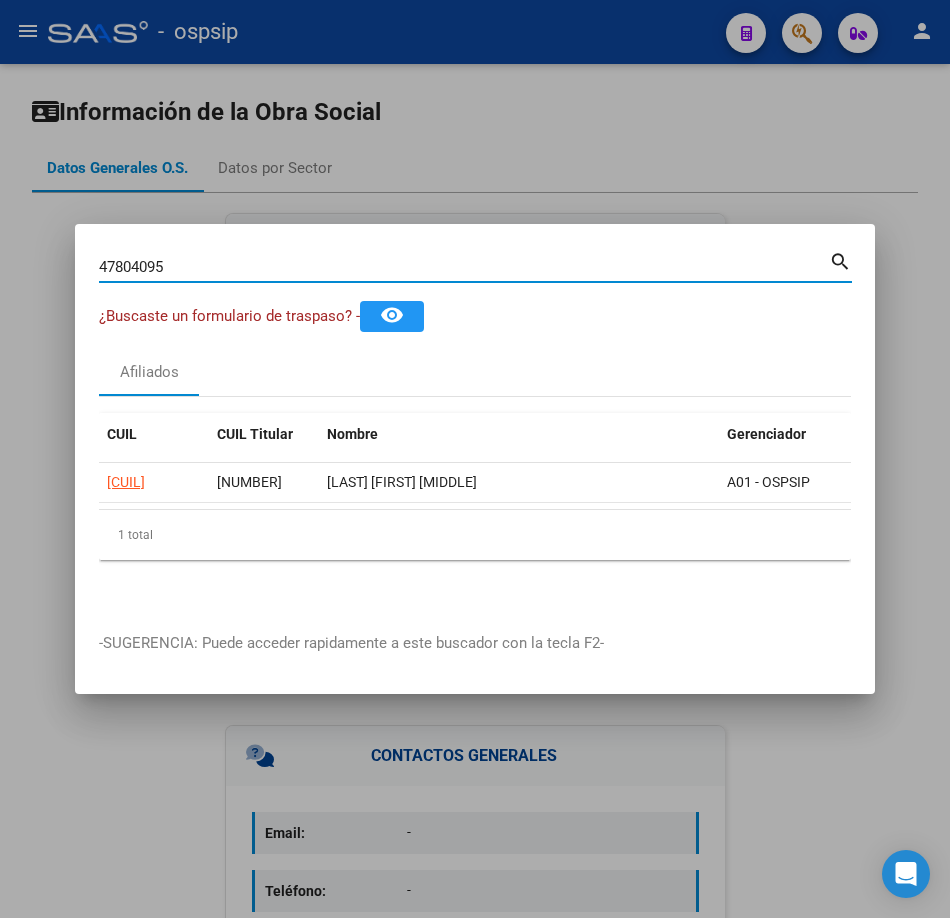 click on "47804095" at bounding box center (464, 267) 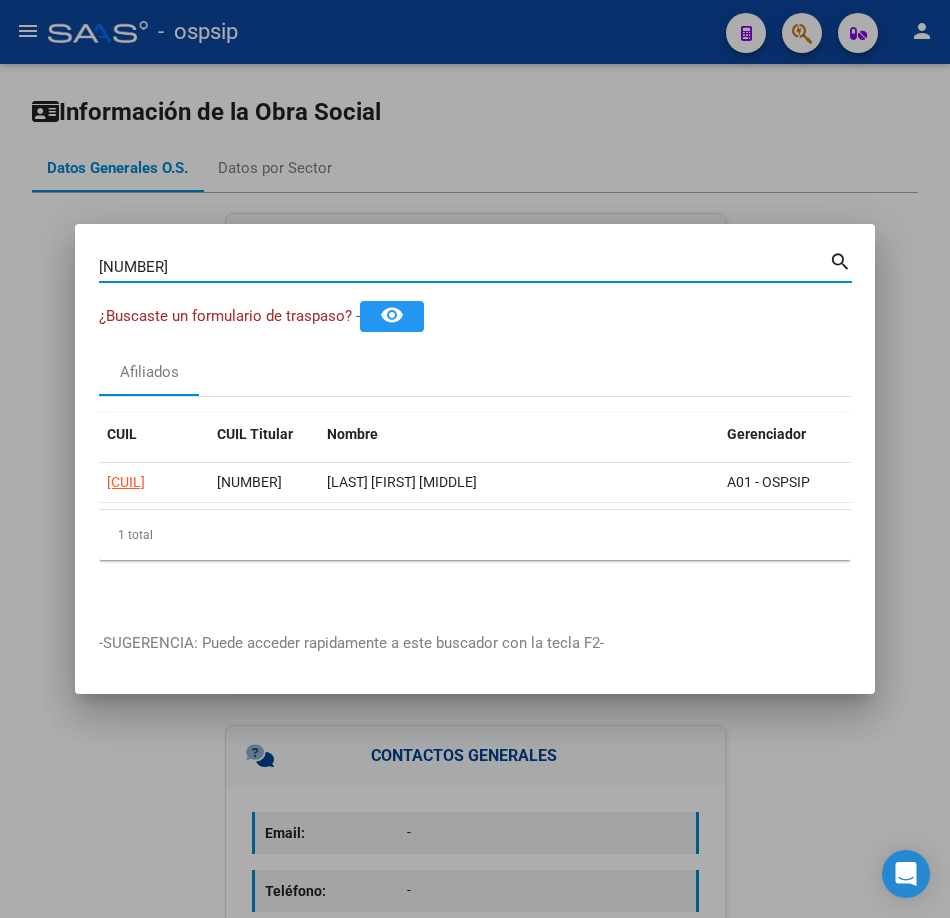 type on "70055305" 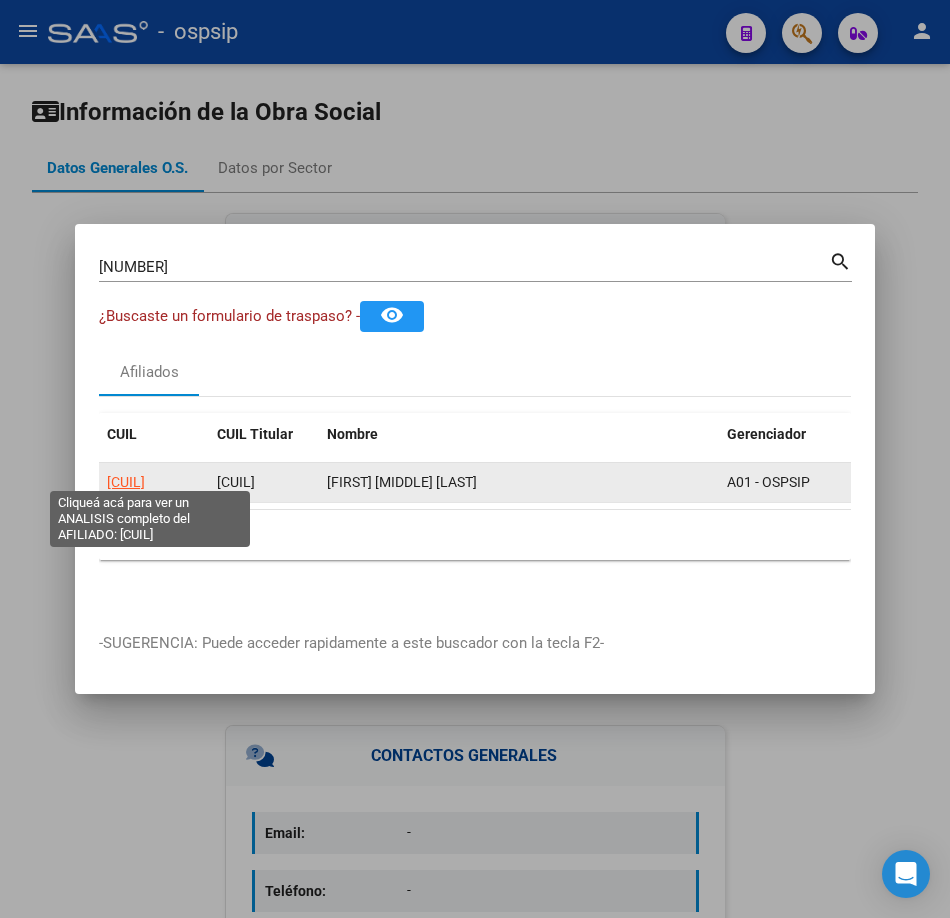 click on "27700553057" 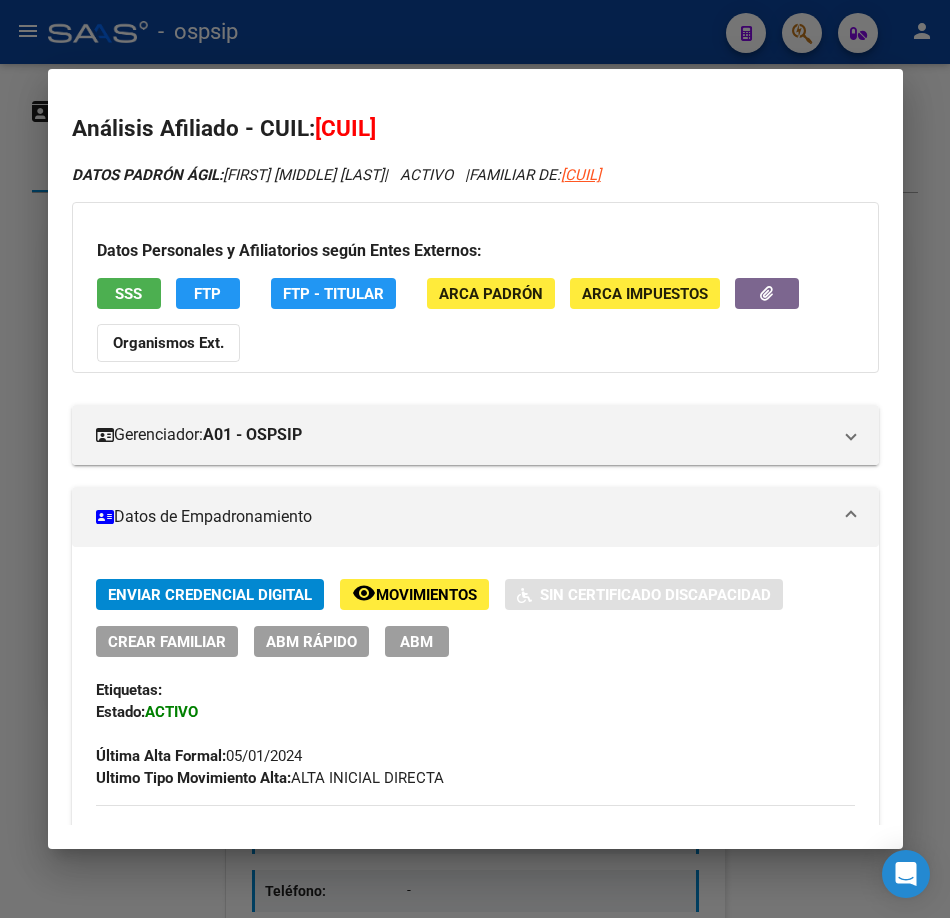 click on "SSS" at bounding box center (128, 294) 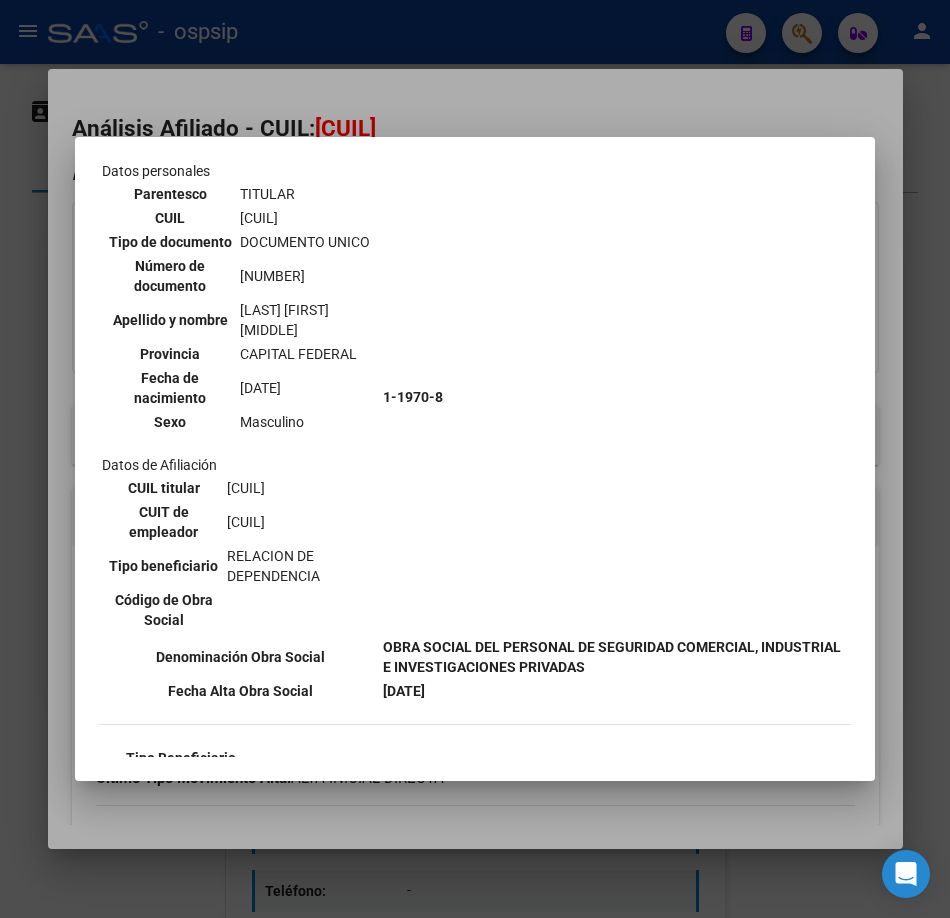scroll, scrollTop: 400, scrollLeft: 0, axis: vertical 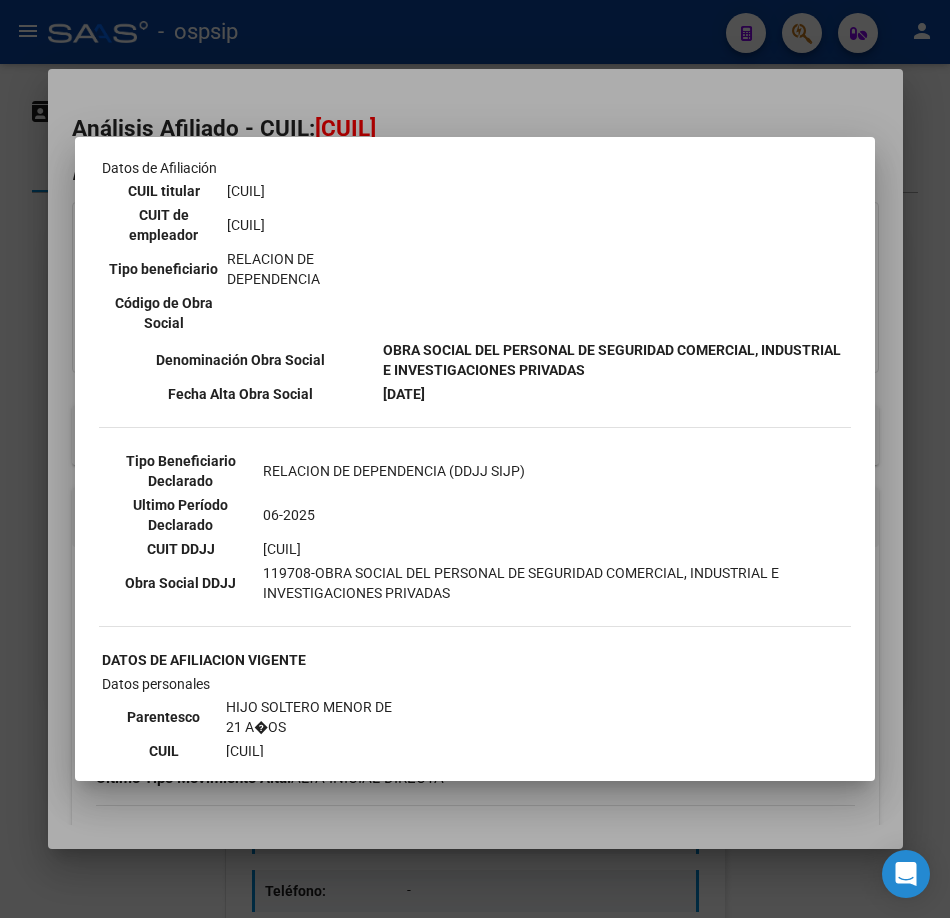 click at bounding box center [475, 459] 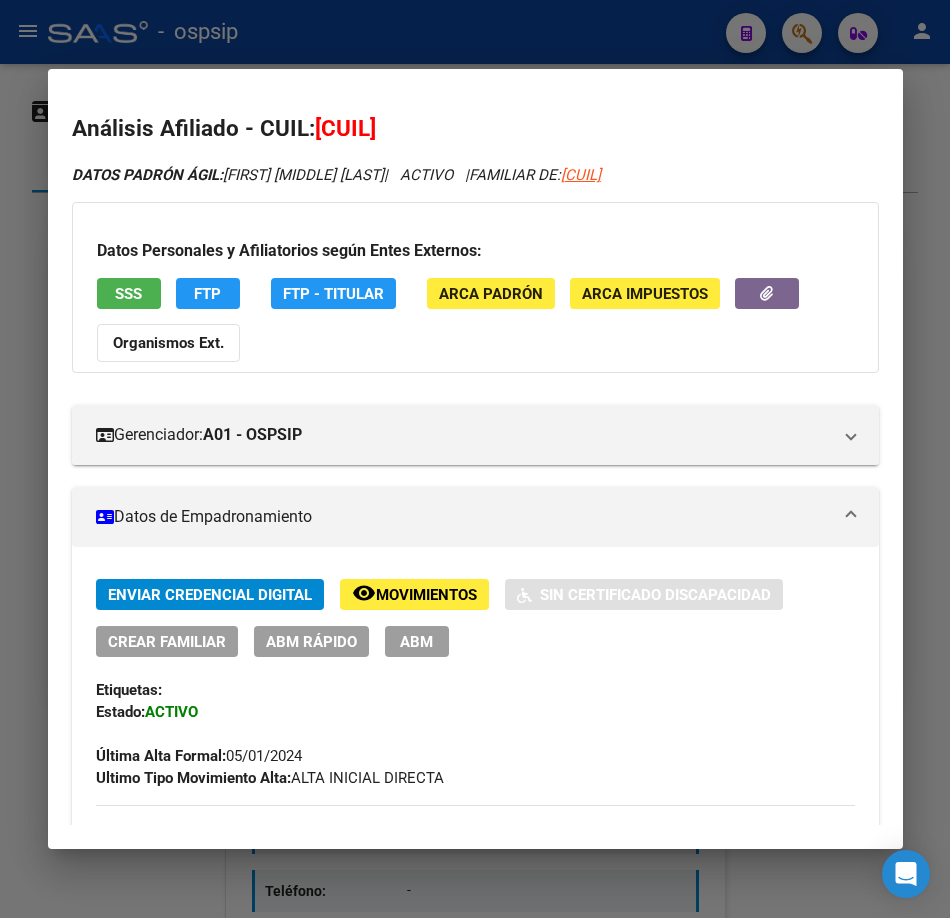 click at bounding box center (475, 459) 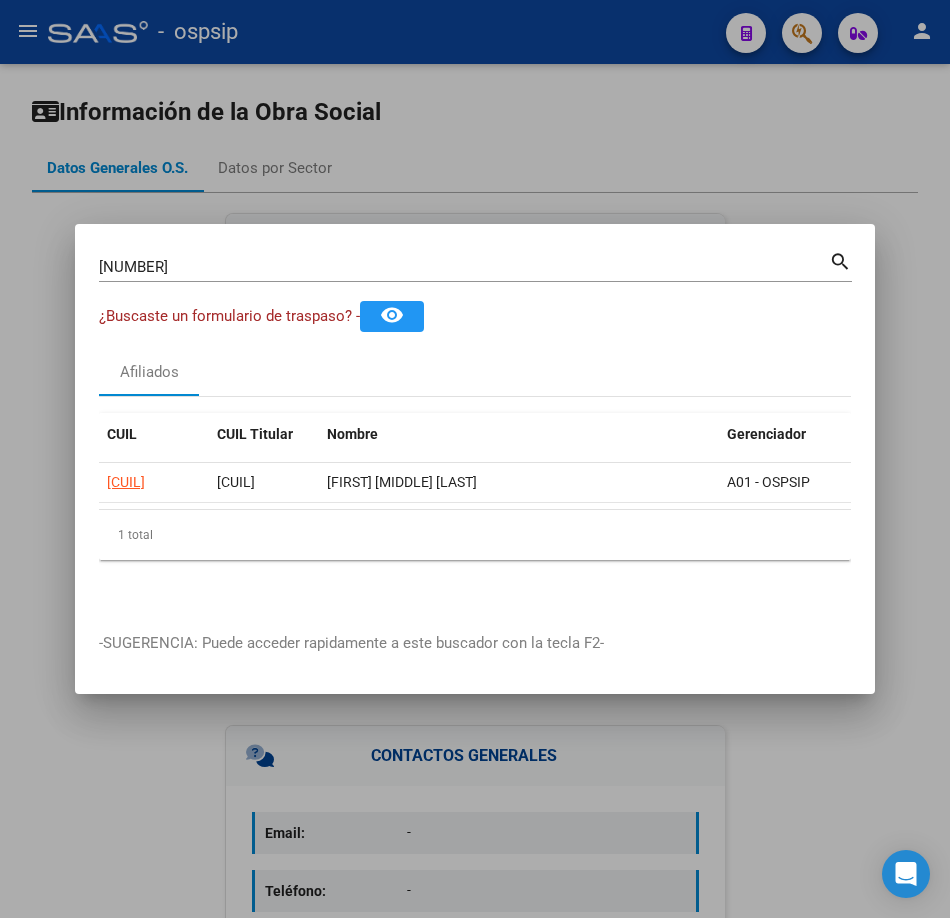 click on "70055305" at bounding box center [464, 267] 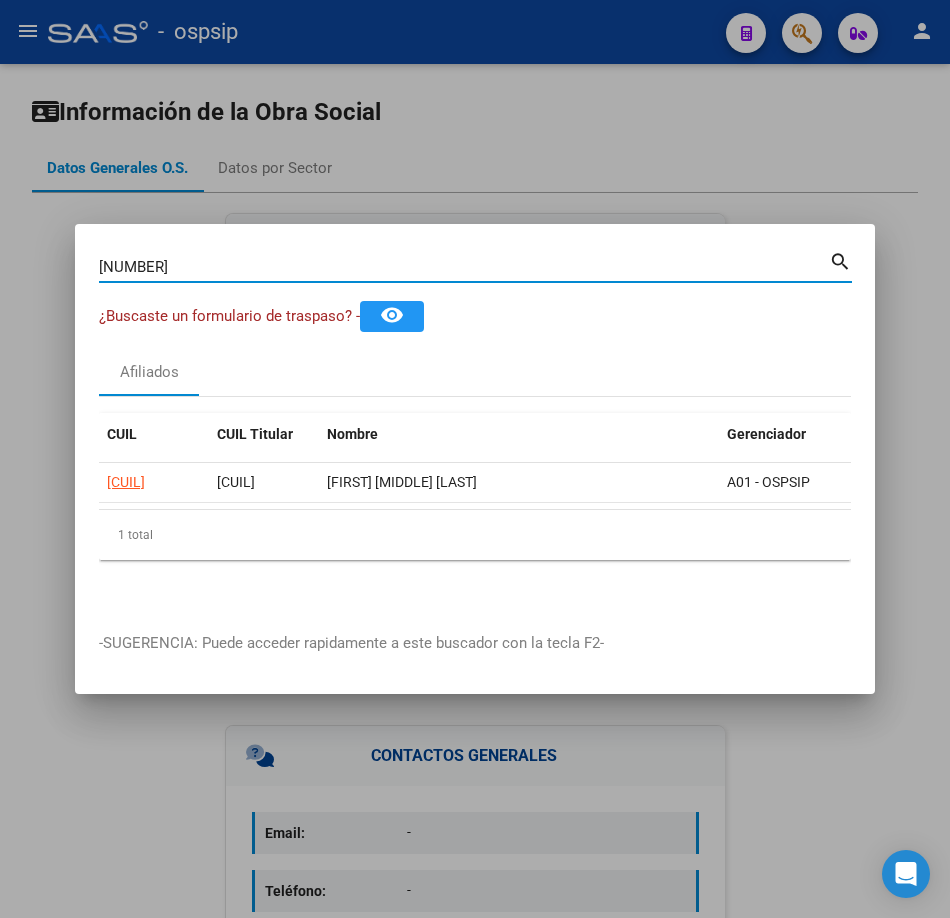 type on "14407687" 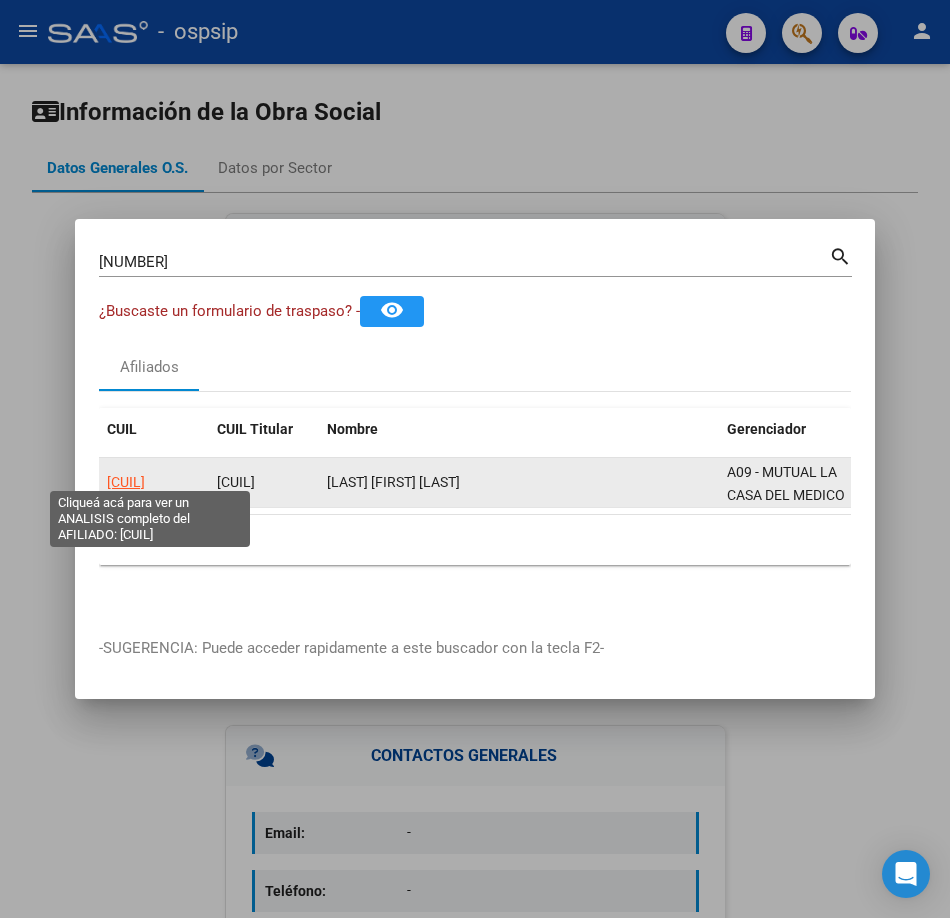 click on "20144076878" 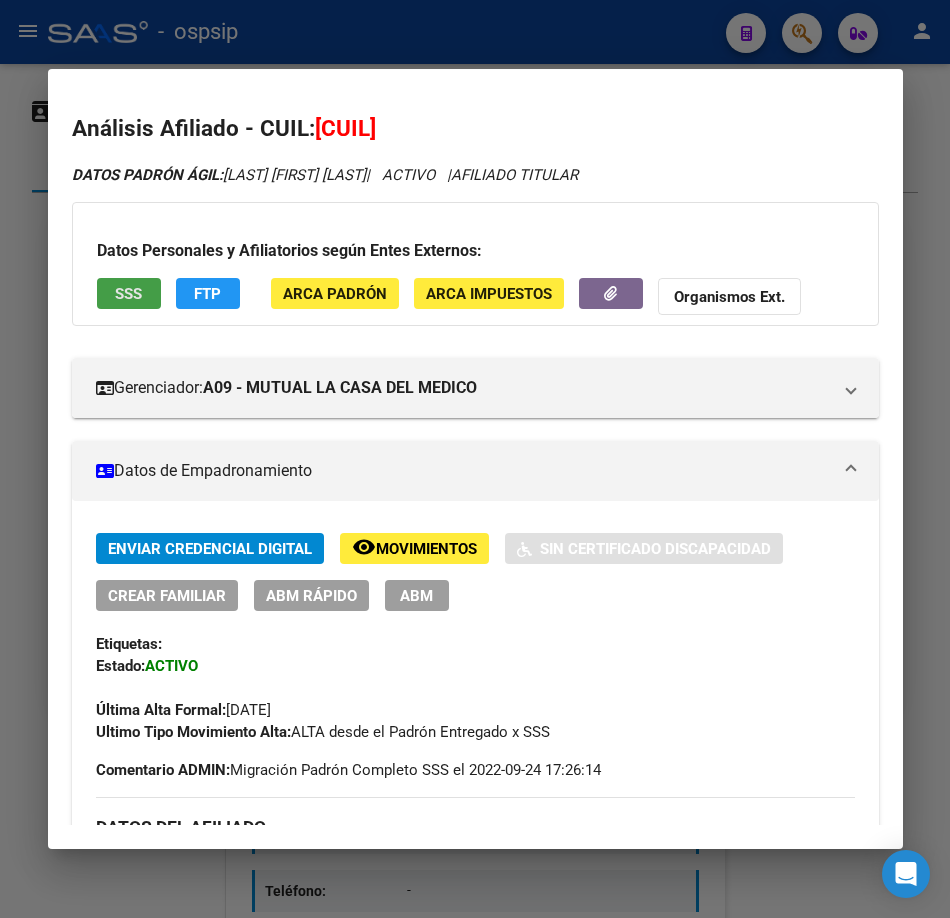 click on "SSS" at bounding box center (129, 293) 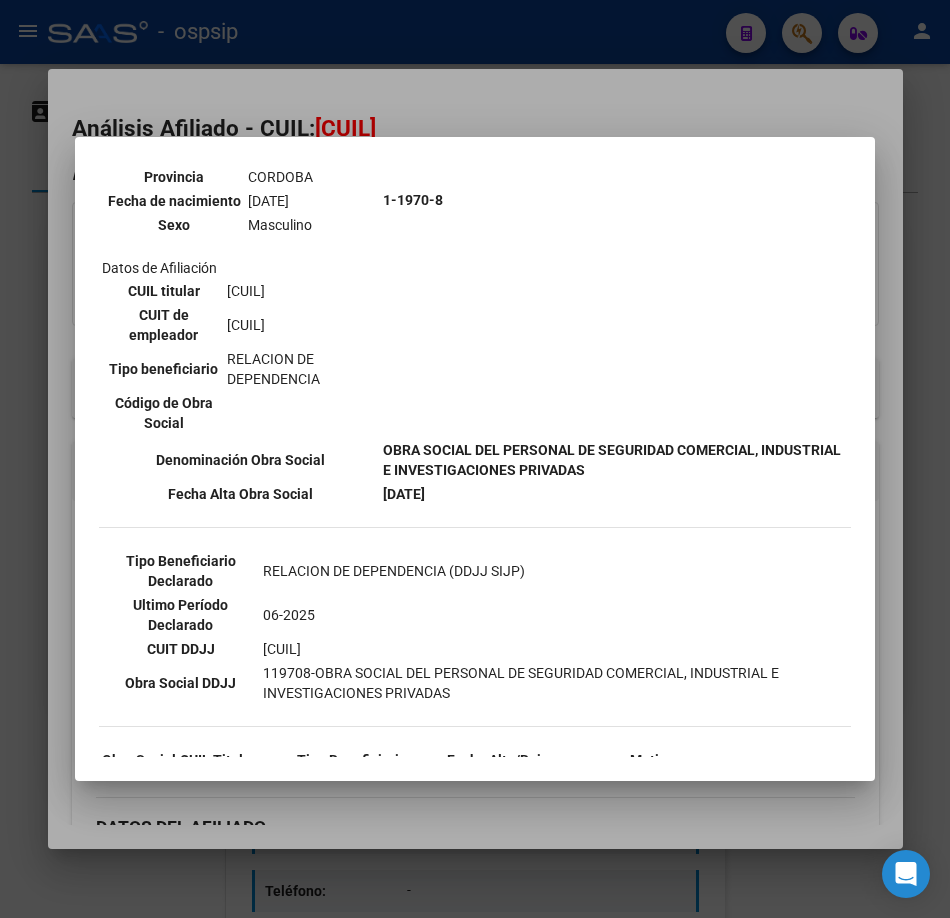 click on "--ACTIVO en Obra Social según consulta SSS--
DATOS DE AFILIACION VIGENTE
Datos personales
Parentesco
TITULAR
CUIL
20-14407687-8
Tipo de documento
DOCUMENTO UNICO
Número de documento
14407687
Apellido y nombre
CARRANZA JOSE LUIS
Provincia
CORDOBA
Fecha de nacimiento
06-06-1961
Sexo
Masculino
Datos de Afiliación
CUIL titular
20-14407687-8
CUIT de empleador
30-70820662-4
Tipo beneficiario
RELACION DE DEPENDENCIA
Código de Obra Social
1-1970-8
Denominación Obra Social
Fecha Alta Obra Social
01-12-1999
Tipo Beneficiario Declarado
RELACION DE DEPENDENCIA (DDJJ SIJP)
Ultimo Período Declarado
06-2025
CUIT DDJJ" at bounding box center (475, 459) 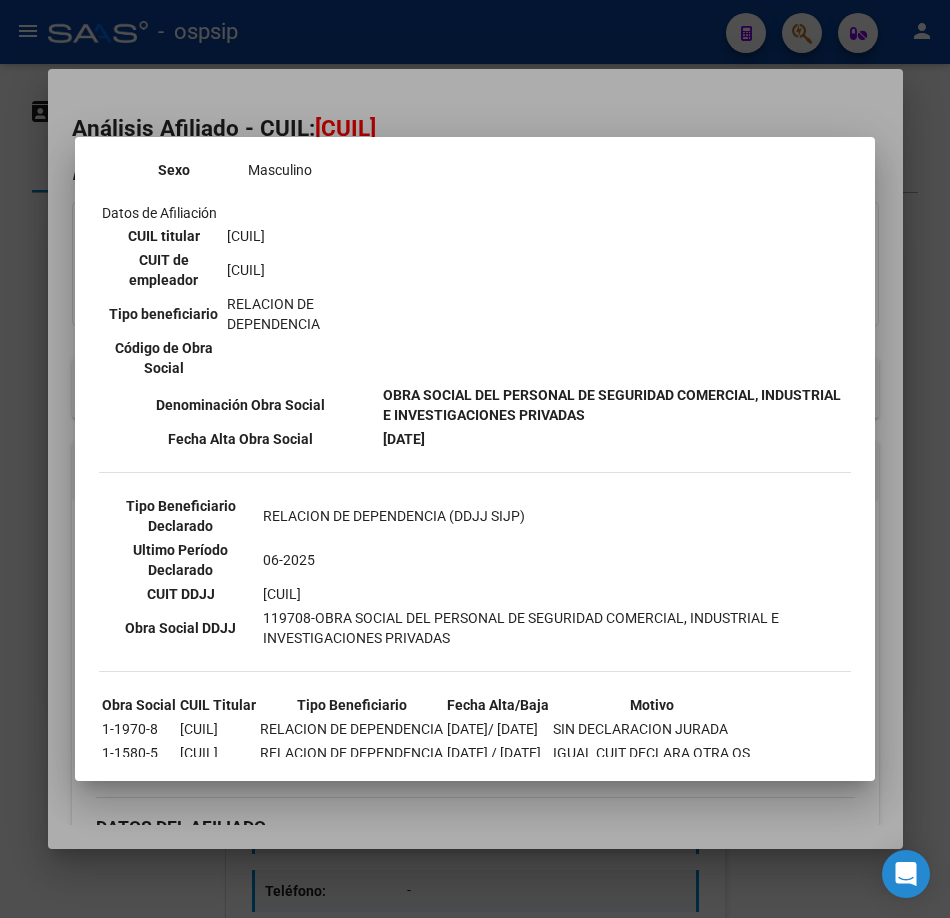 scroll, scrollTop: 384, scrollLeft: 0, axis: vertical 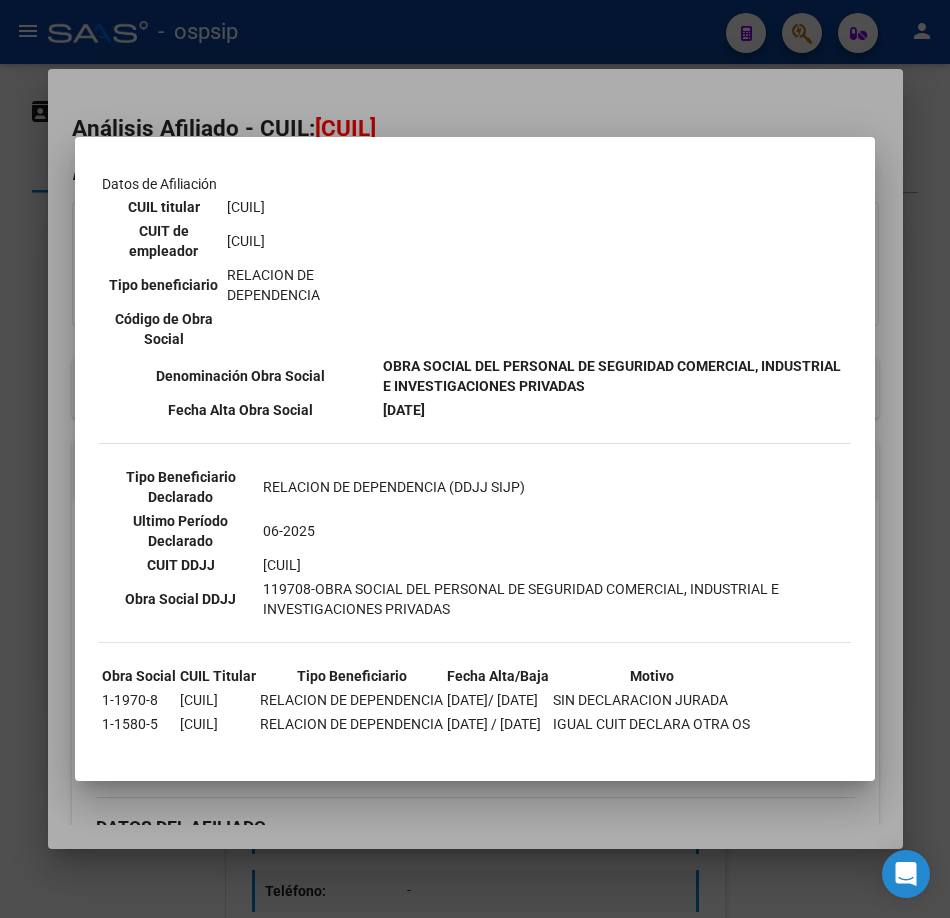 click on "20-14407687-8" at bounding box center (302, 207) 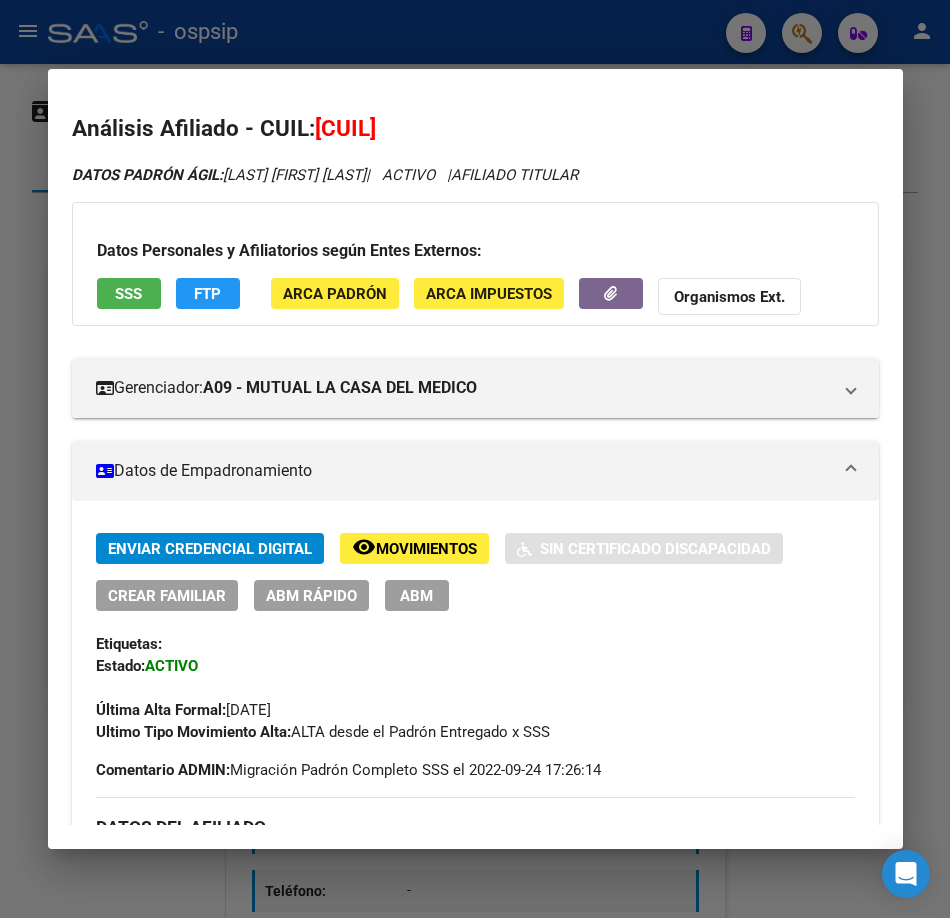 click at bounding box center (475, 459) 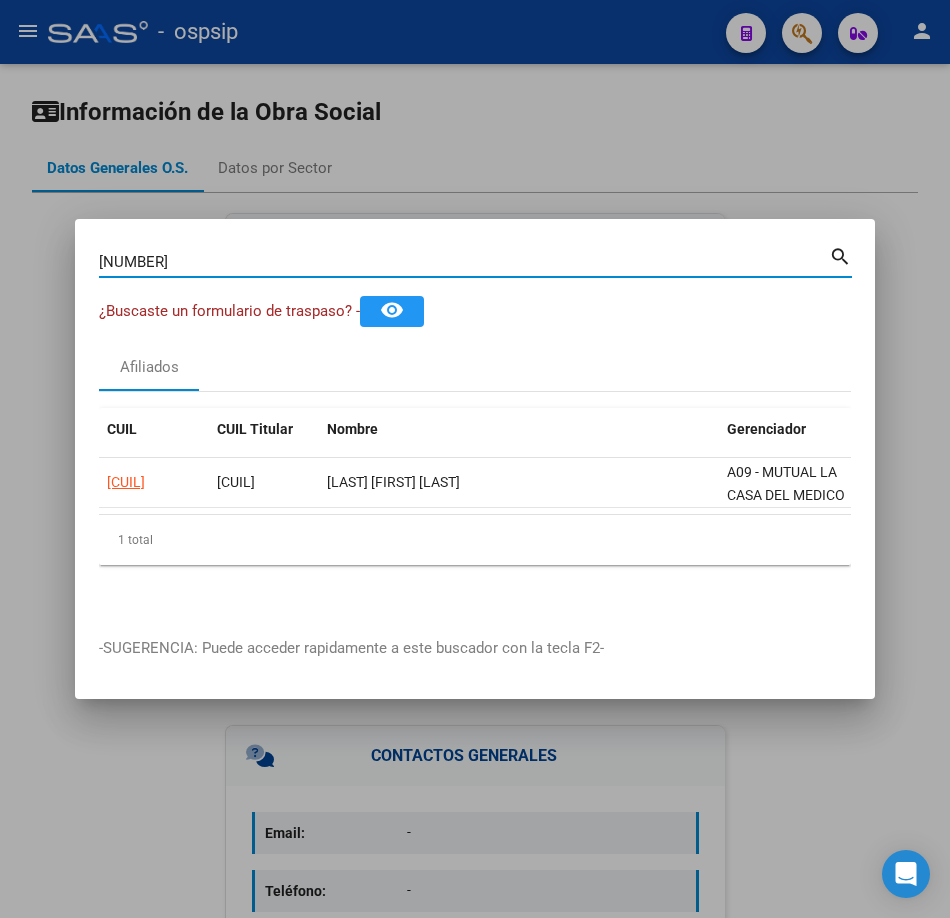 click on "14407687" at bounding box center [464, 262] 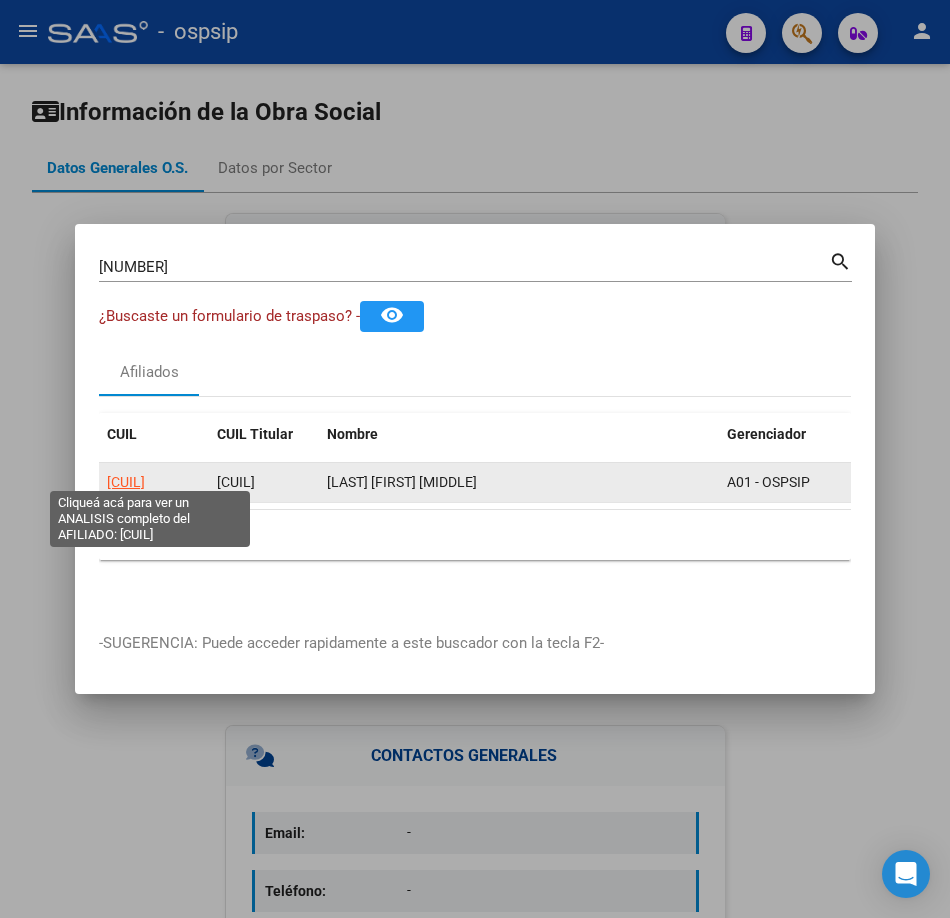 click on "27280339933" 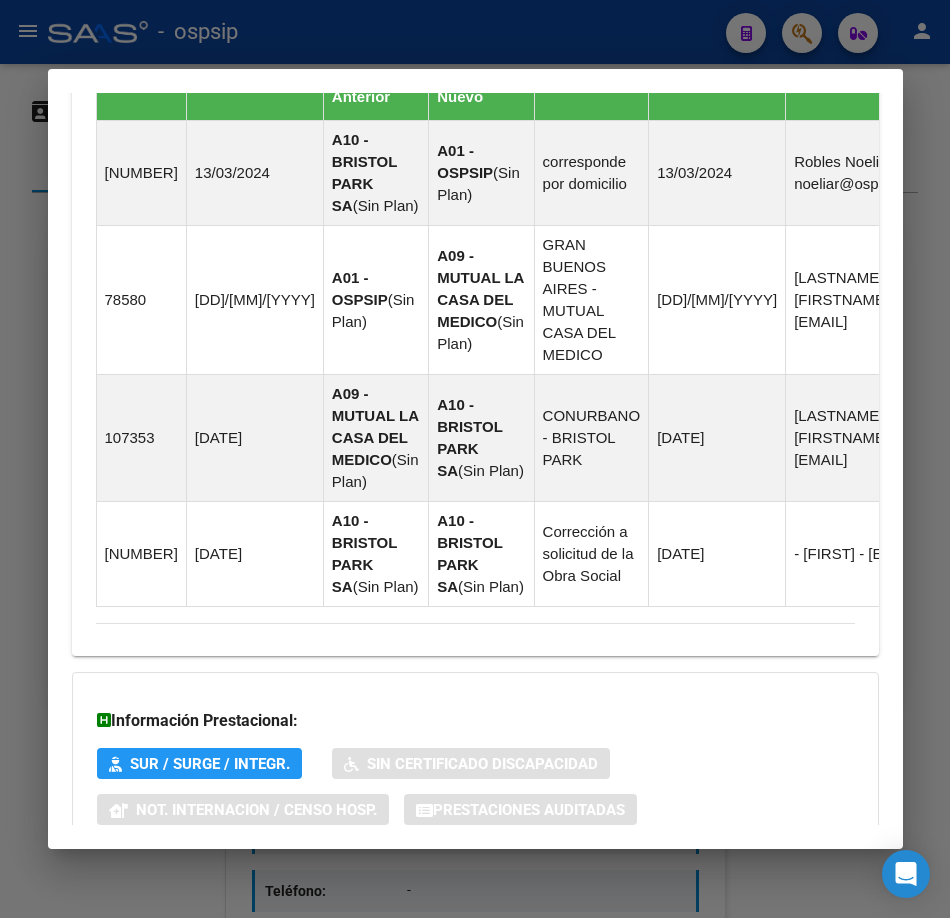 scroll, scrollTop: 1572, scrollLeft: 0, axis: vertical 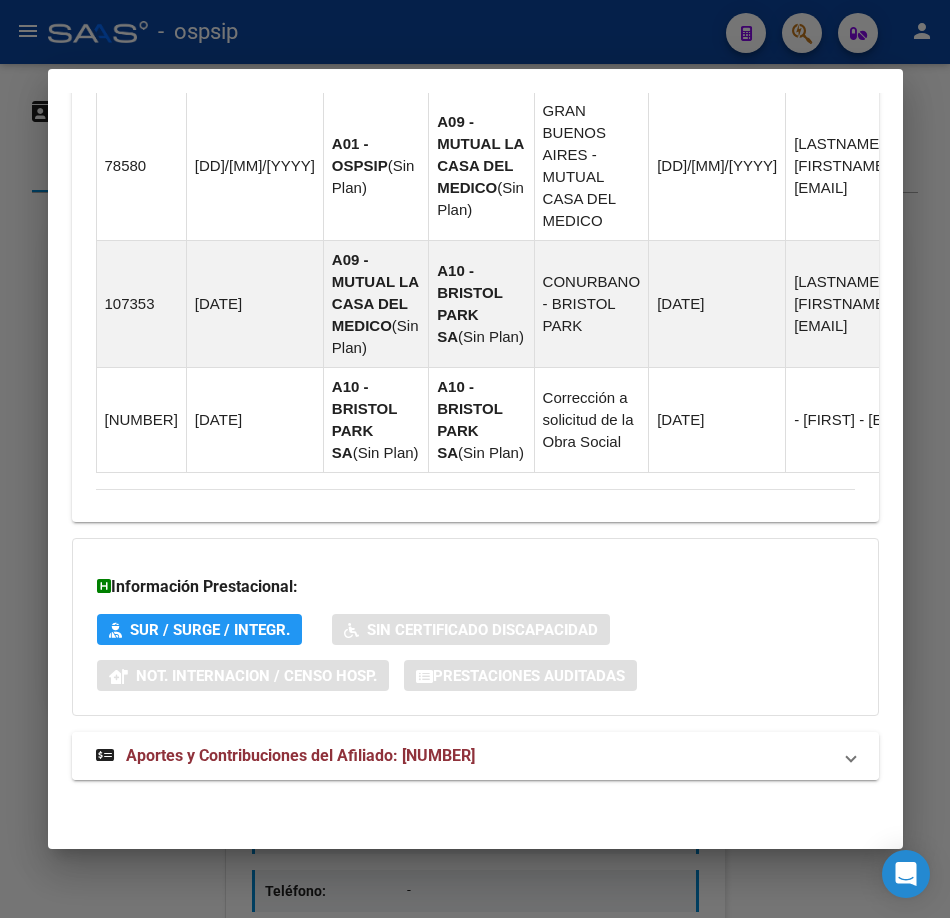 click on "Aportes y Contribuciones del Afiliado: 27280339933" at bounding box center [475, 756] 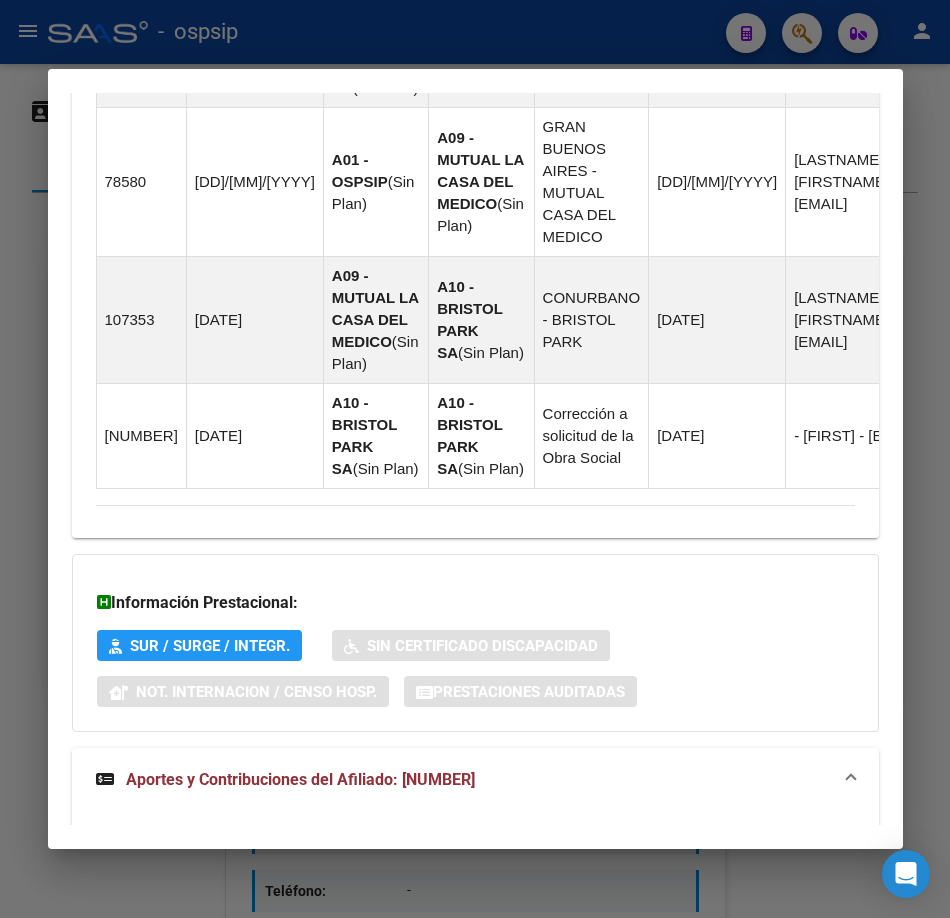 scroll, scrollTop: 1249, scrollLeft: 0, axis: vertical 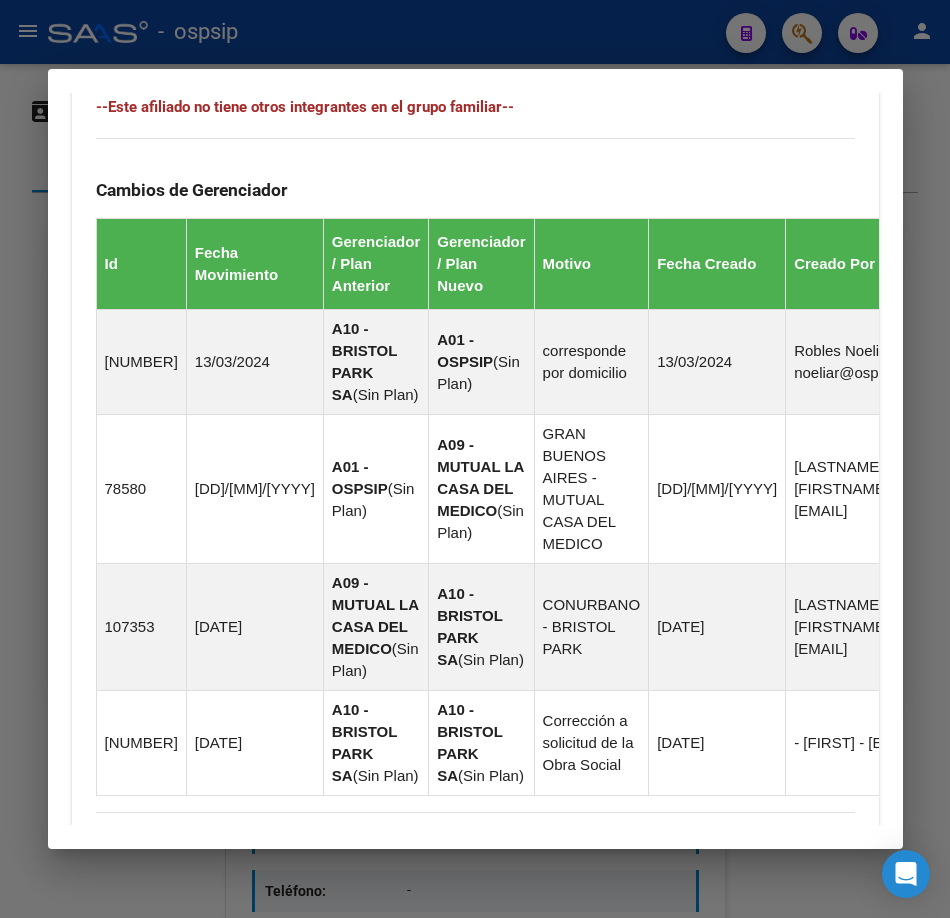 click at bounding box center (475, 459) 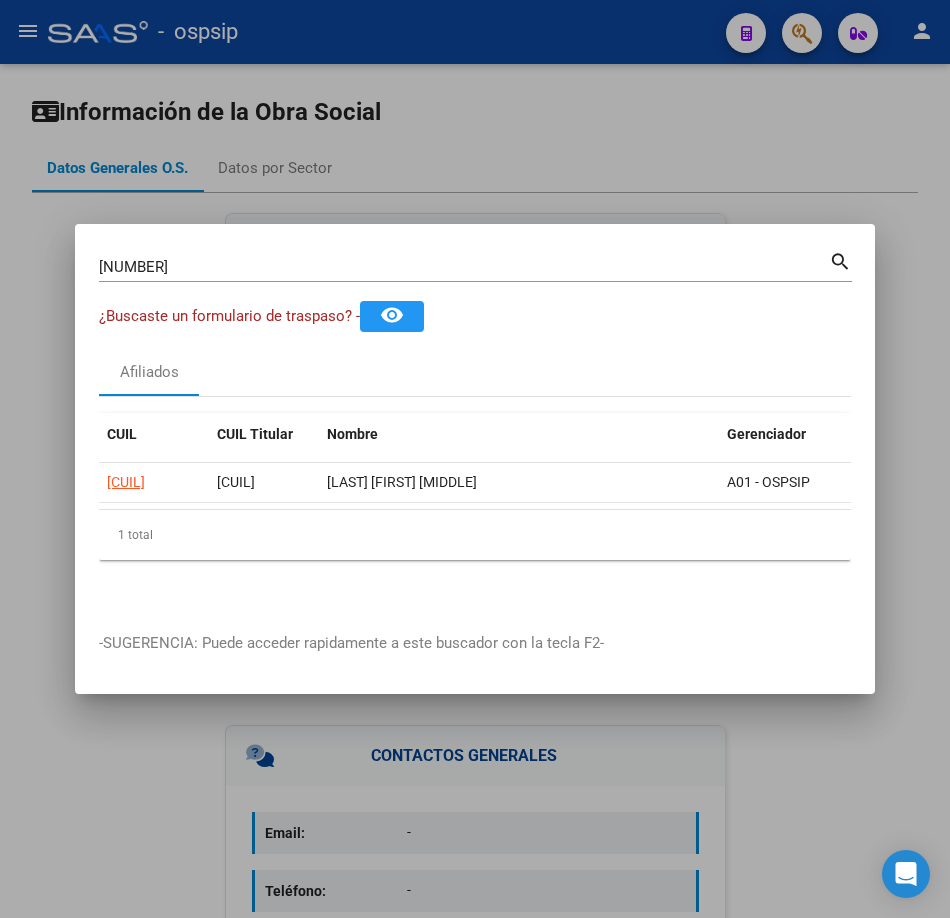 click on "28033993 Buscar (apellido, dni, cuil, nro traspaso, cuit, obra social)" at bounding box center [464, 267] 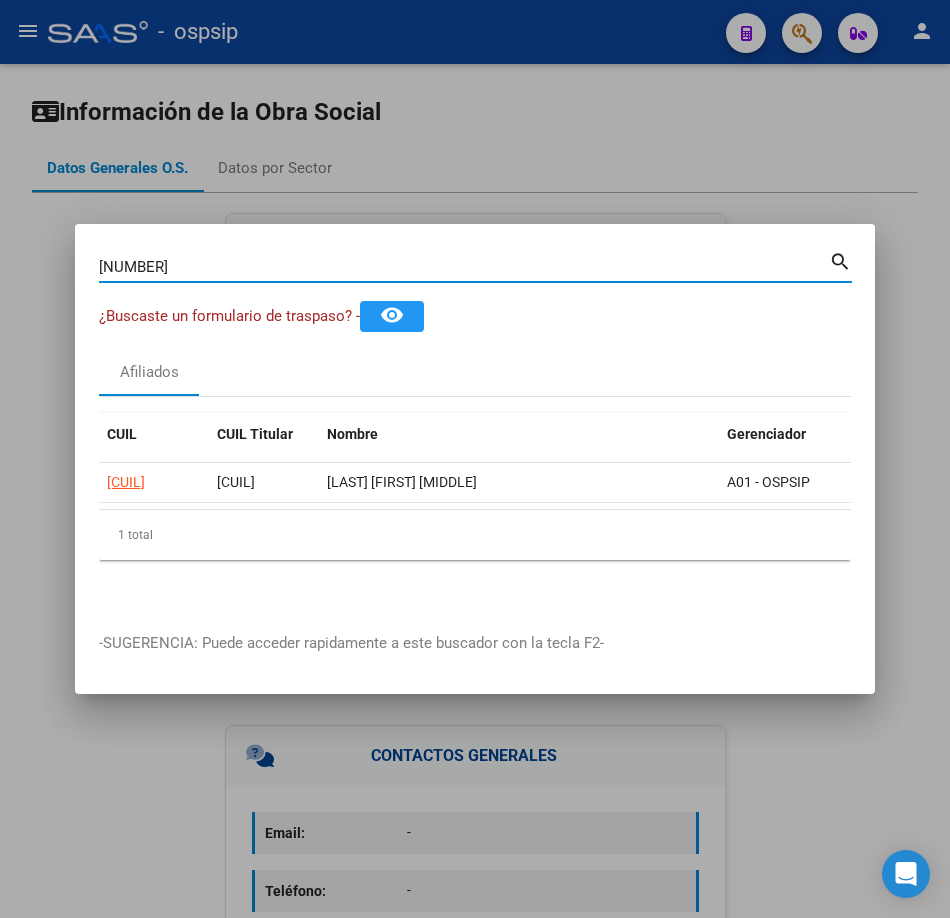 click on "28033993 Buscar (apellido, dni, cuil, nro traspaso, cuit, obra social)" at bounding box center [464, 267] 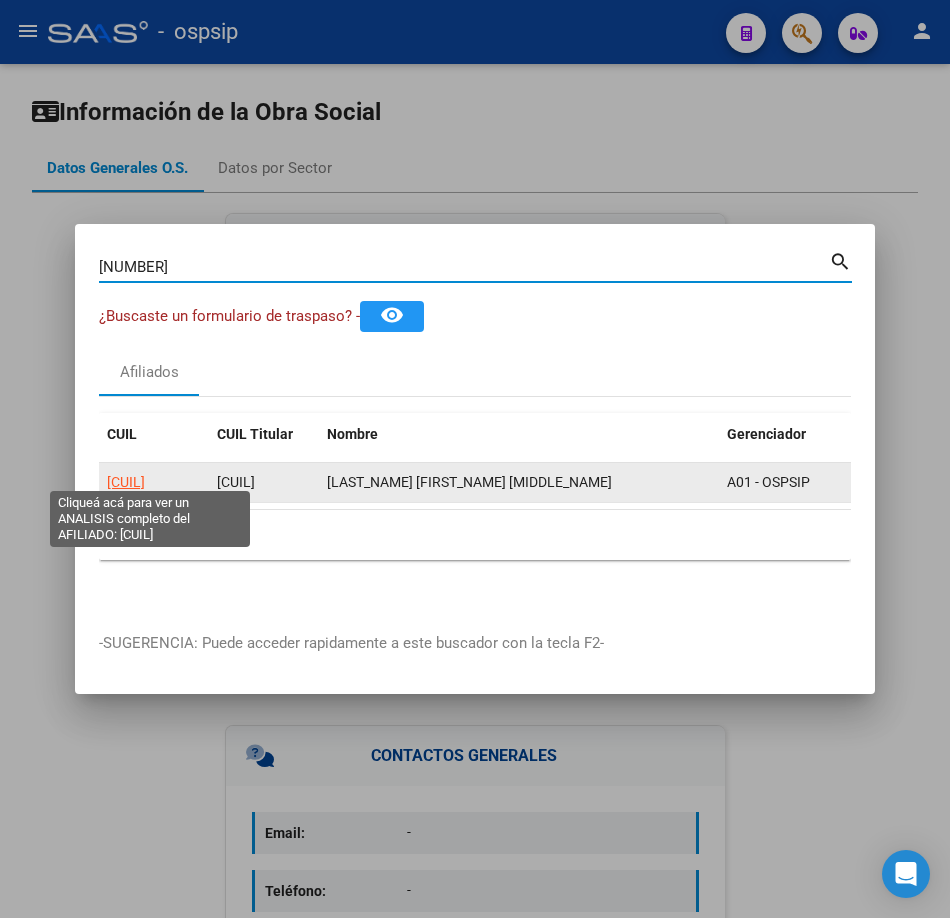 click on "27241665092" 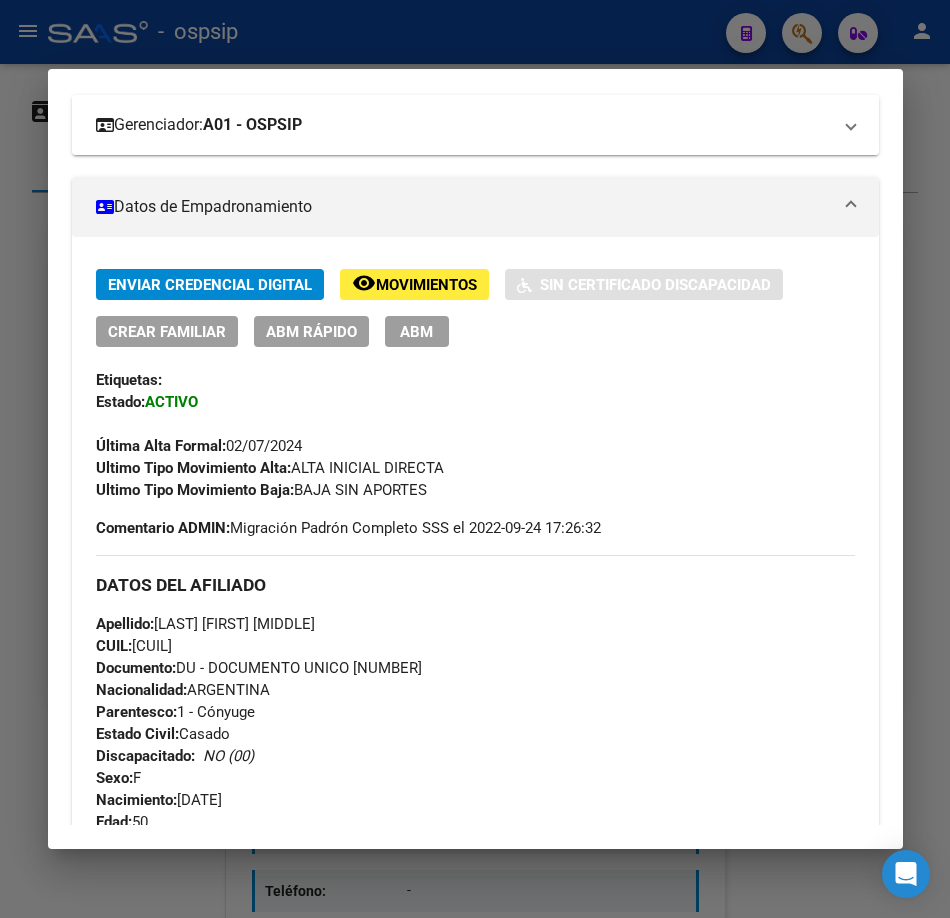scroll, scrollTop: 0, scrollLeft: 0, axis: both 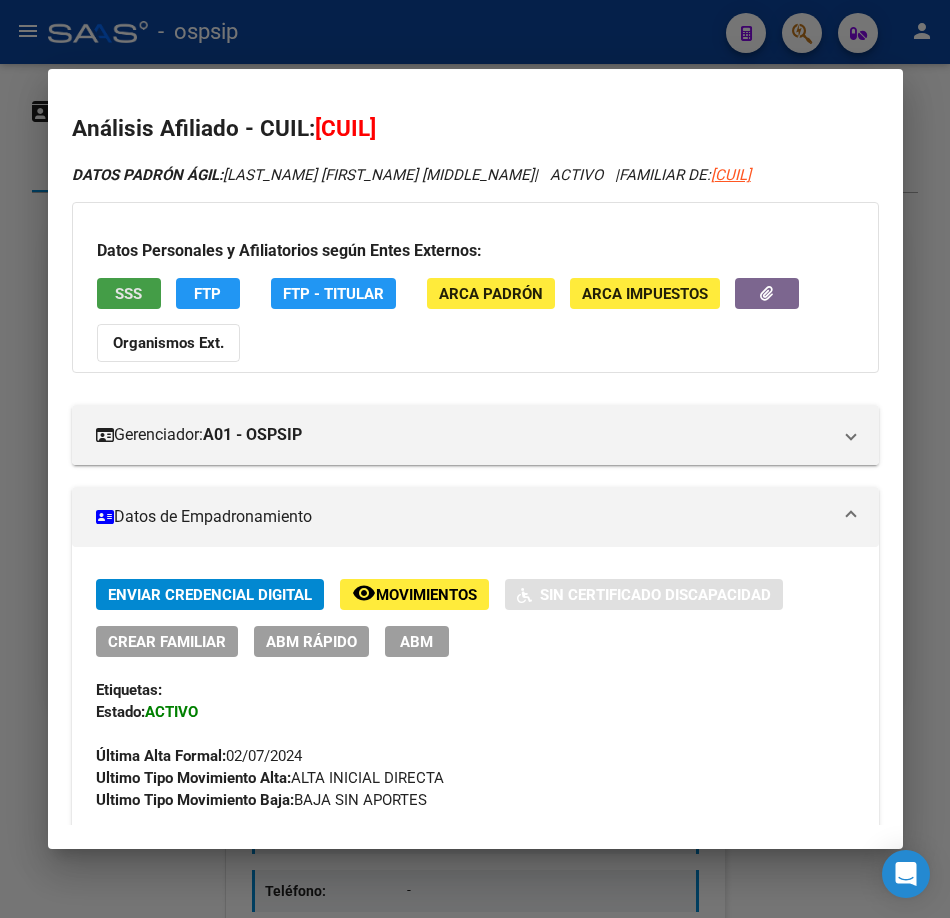 click on "SSS" at bounding box center (129, 293) 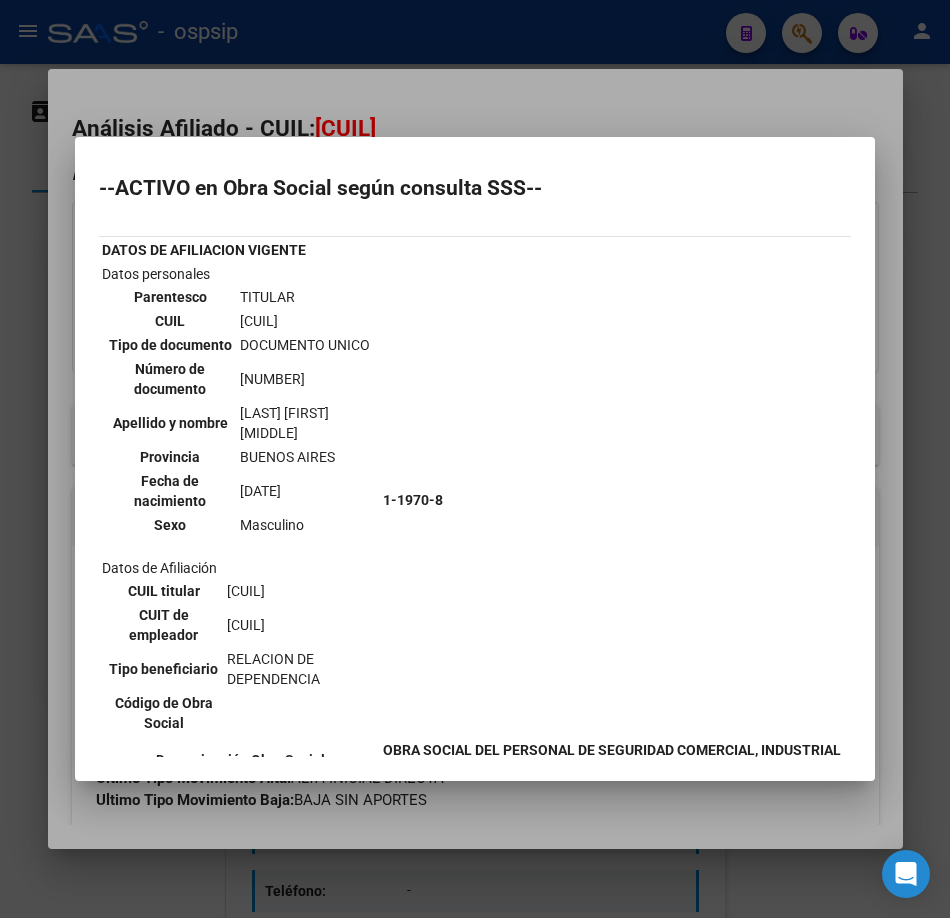 click at bounding box center (475, 459) 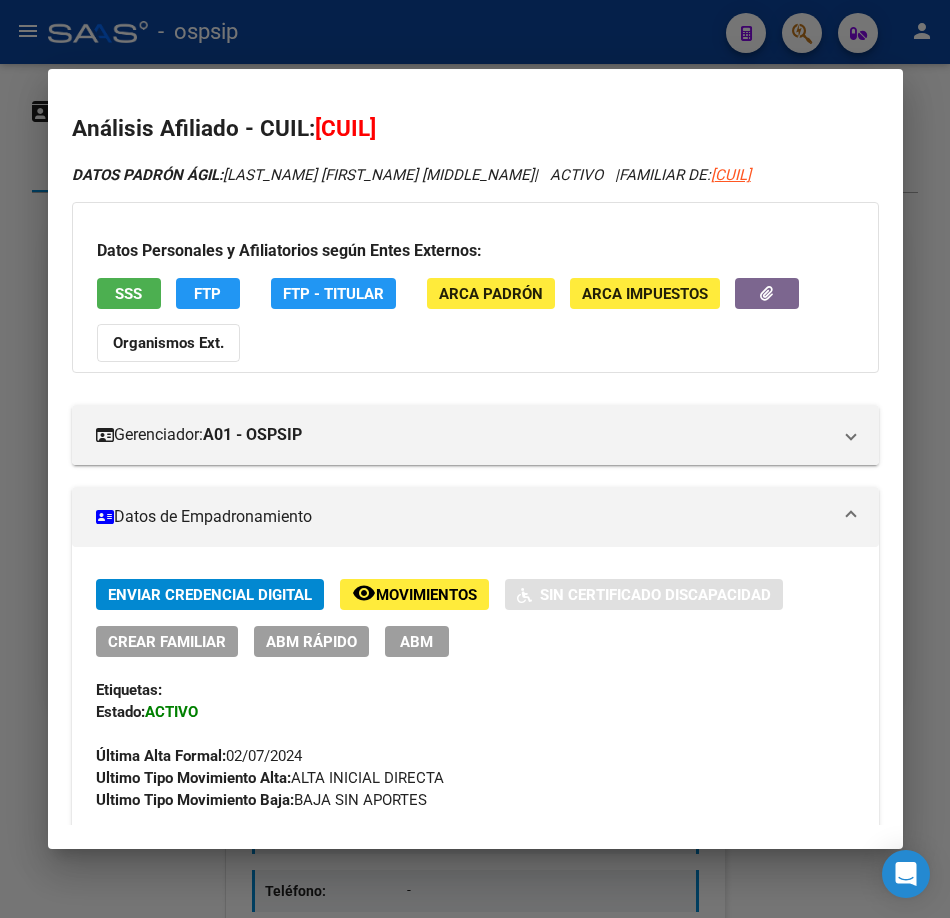 click at bounding box center [475, 459] 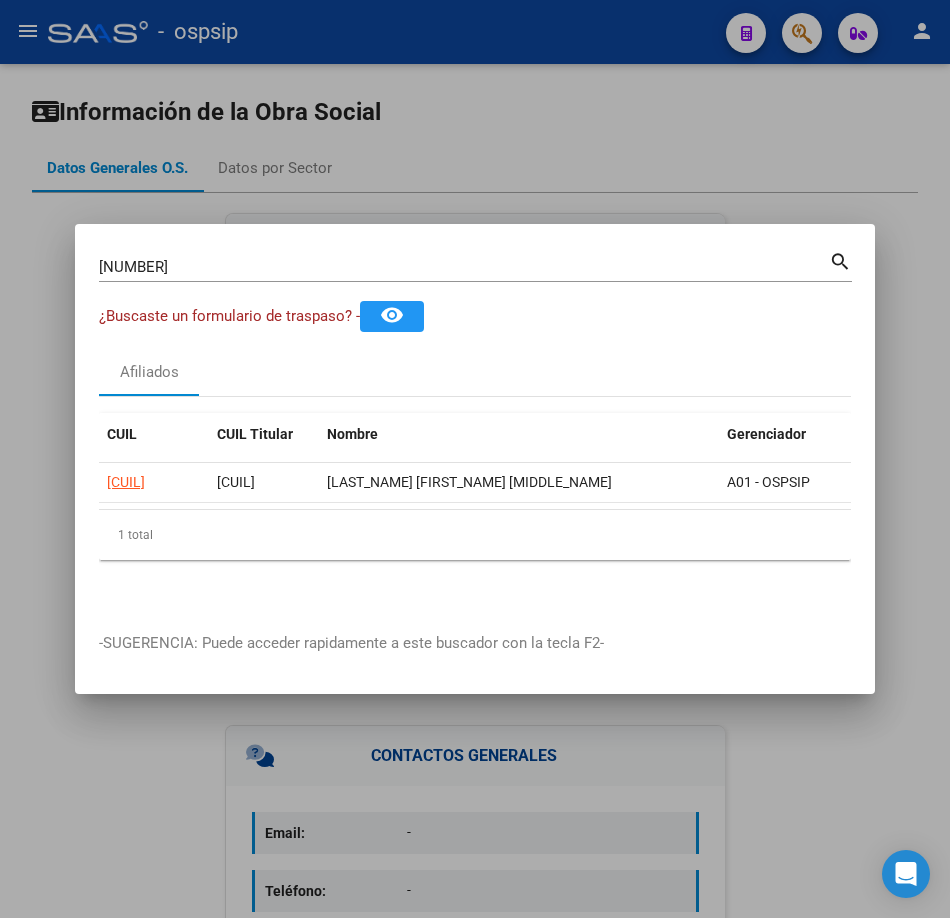 click on "24166509" at bounding box center (464, 267) 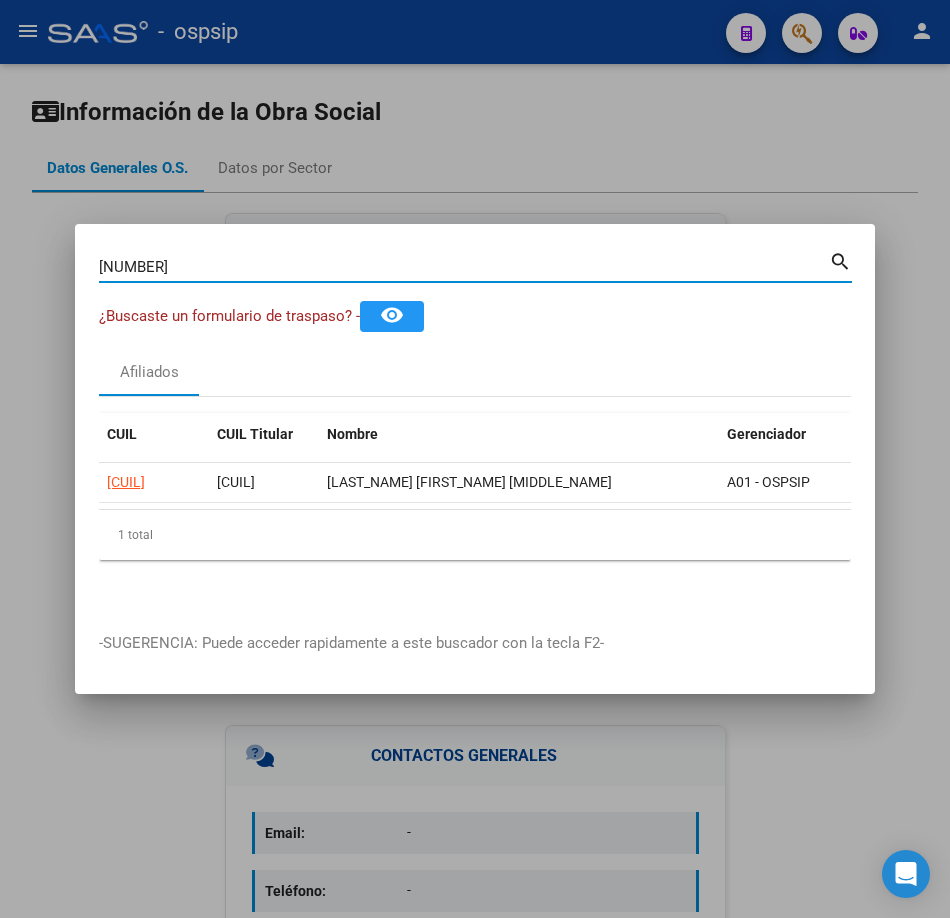 type on "39244859" 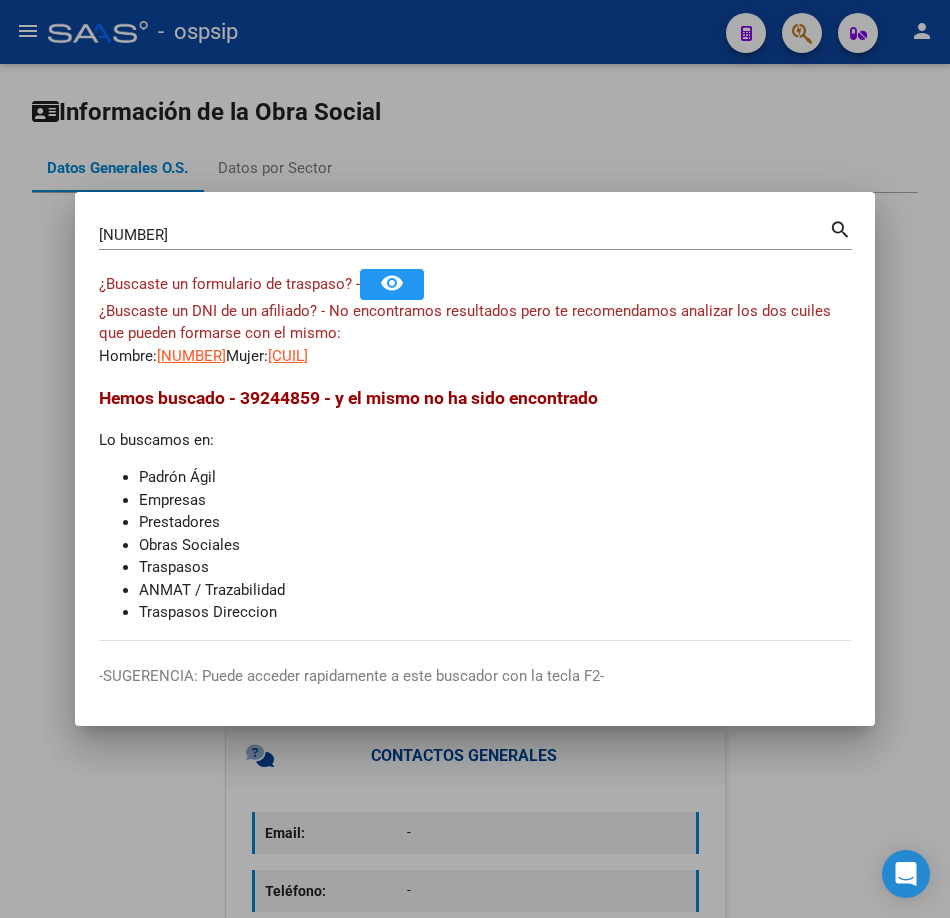 click on "39244859 Buscar (apellido, dni, cuil, nro traspaso, cuit, obra social) search ¿Buscaste un formulario de traspaso? -   remove_red_eye ¿Buscaste un DNI de un afiliado? - No encontramos resultados pero te recomendamos analizar los dos cuiles que pueden formarse con el mismo:  Hombre:  20392448595     Mujer:  23392448594 Hemos buscado - 39244859 - y el mismo no ha sido encontrado  Lo buscamos en:  Padrón Ágil Empresas Prestadores Obras Sociales Traspasos ANMAT / Trazabilidad Traspasos Direccion" at bounding box center [475, 428] 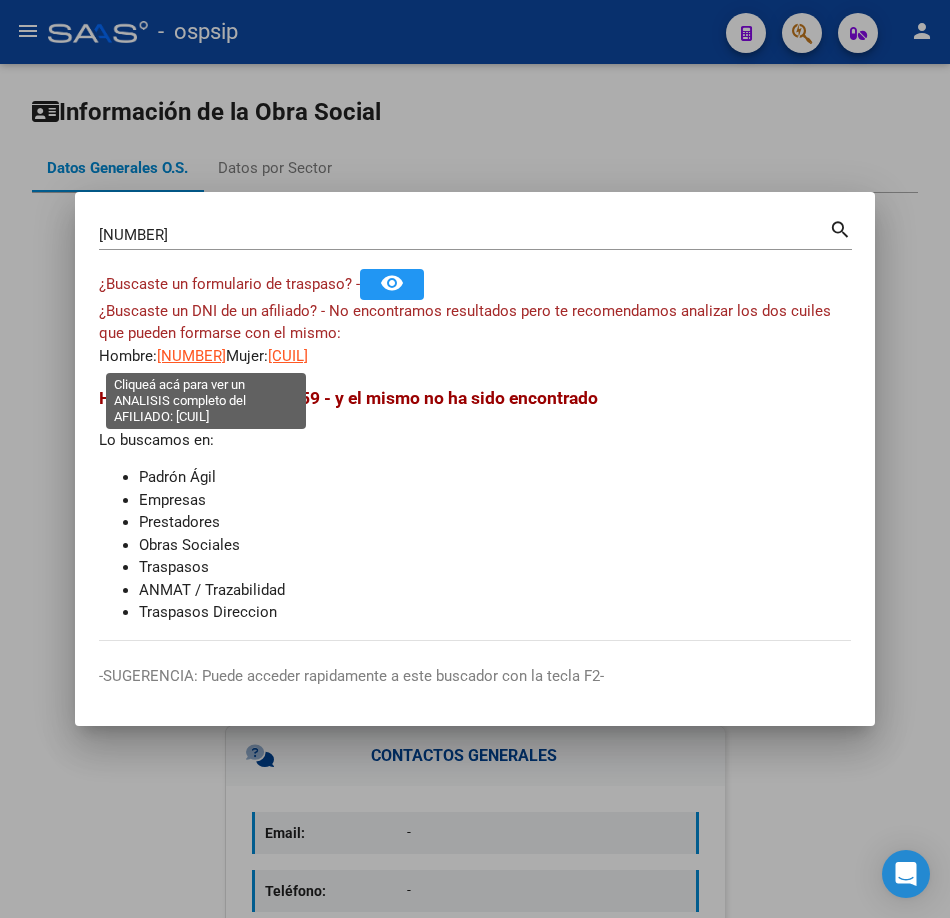 click on "20392448595" at bounding box center [191, 356] 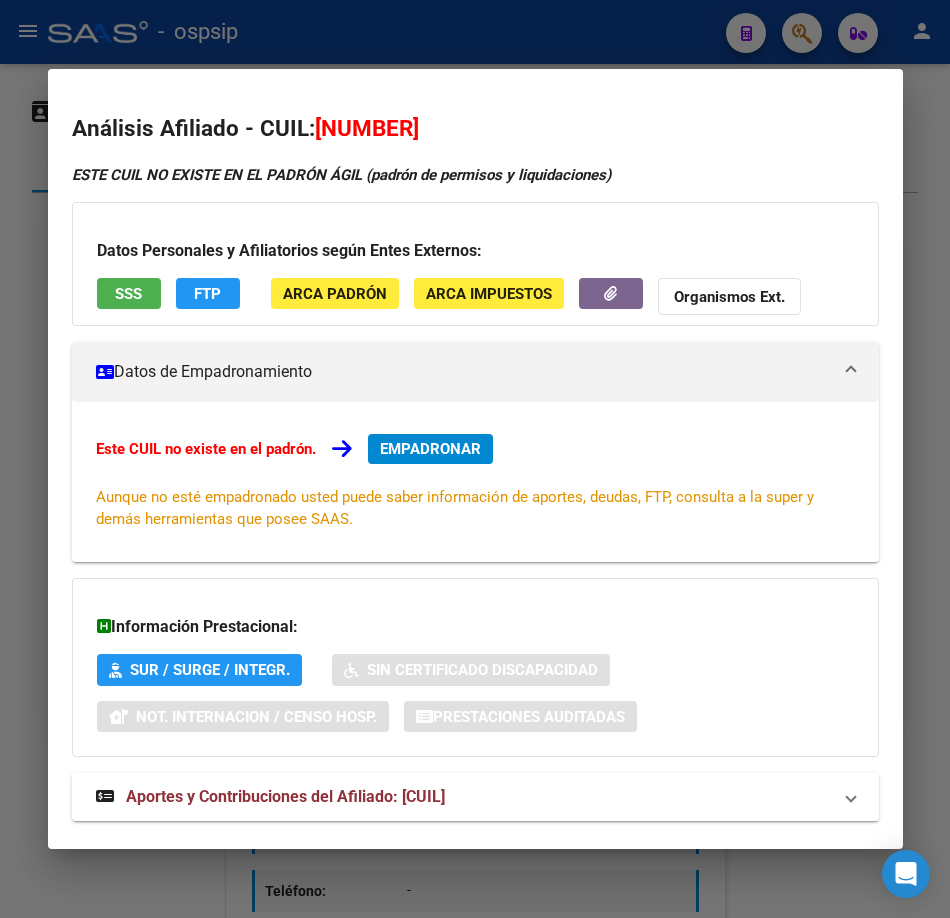 click at bounding box center [475, 459] 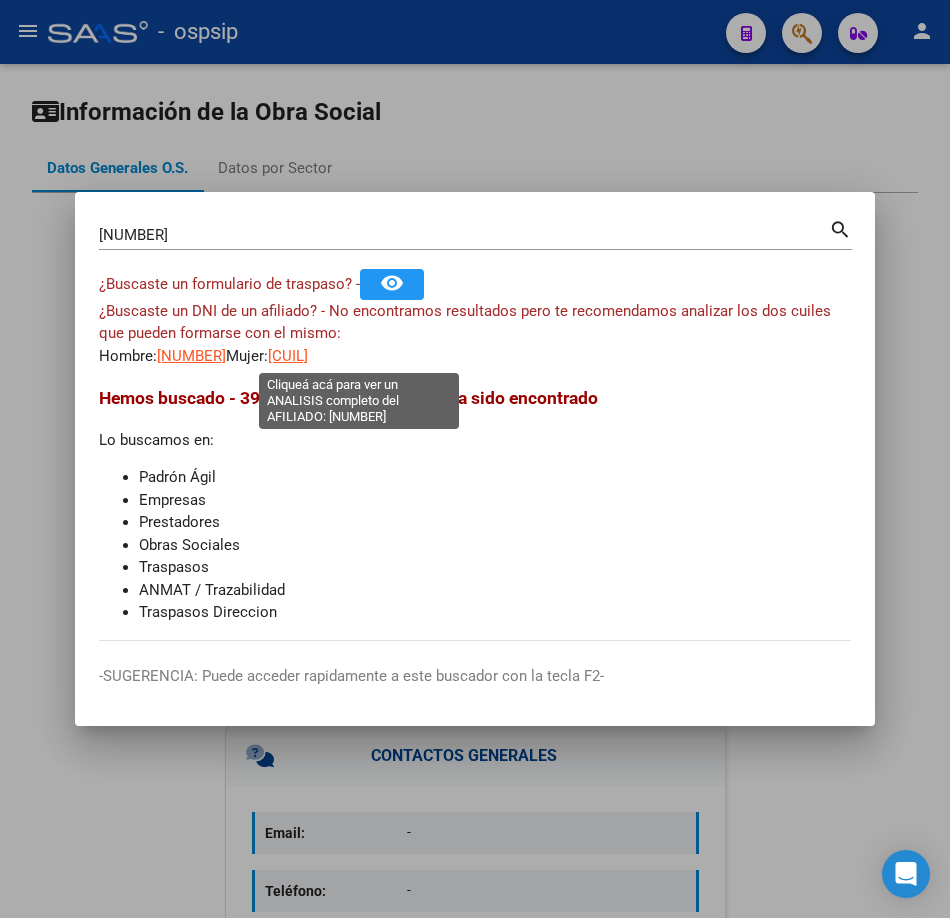 click on "23392448594" at bounding box center (288, 356) 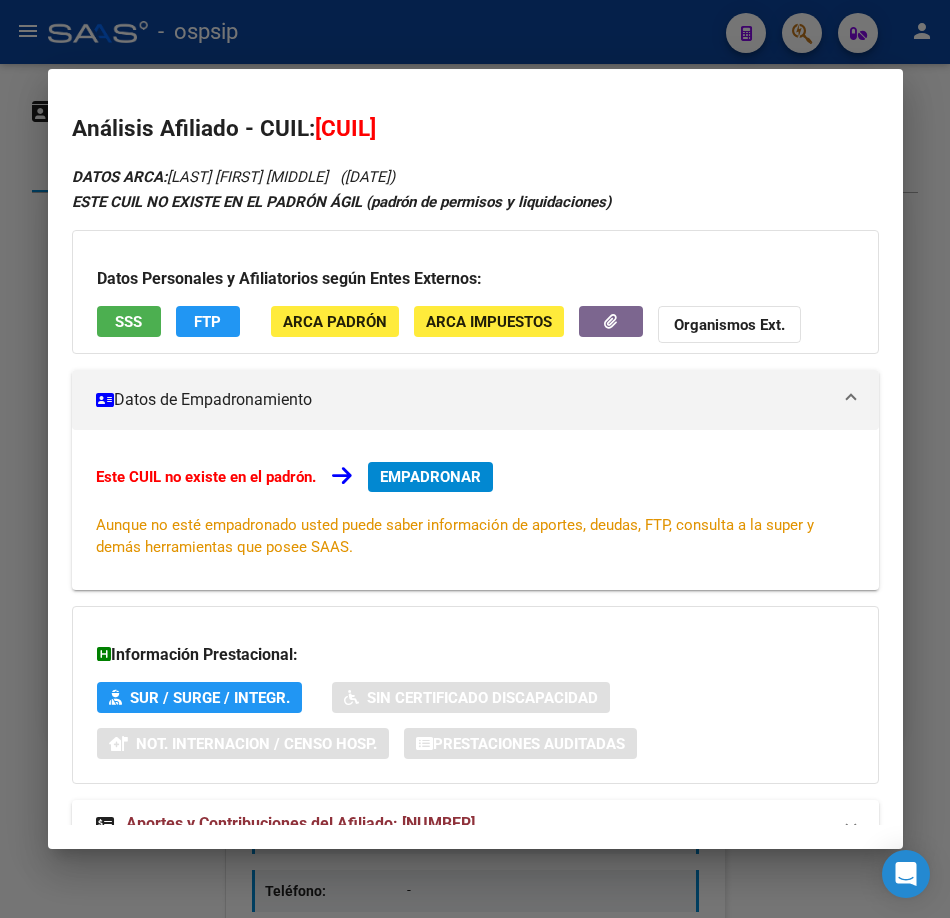 click on "Datos Personales y Afiliatorios según Entes Externos: SSS FTP ARCA Padrón ARCA Impuestos Organismos Ext." at bounding box center [475, 292] 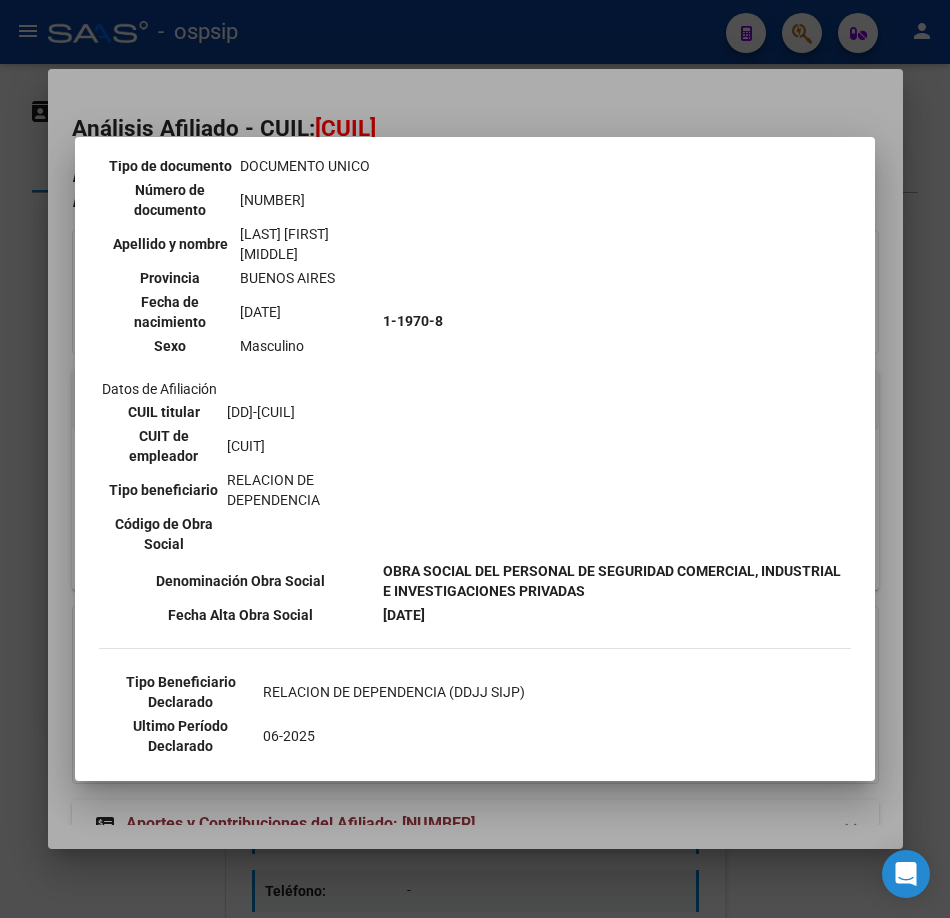 scroll, scrollTop: 300, scrollLeft: 0, axis: vertical 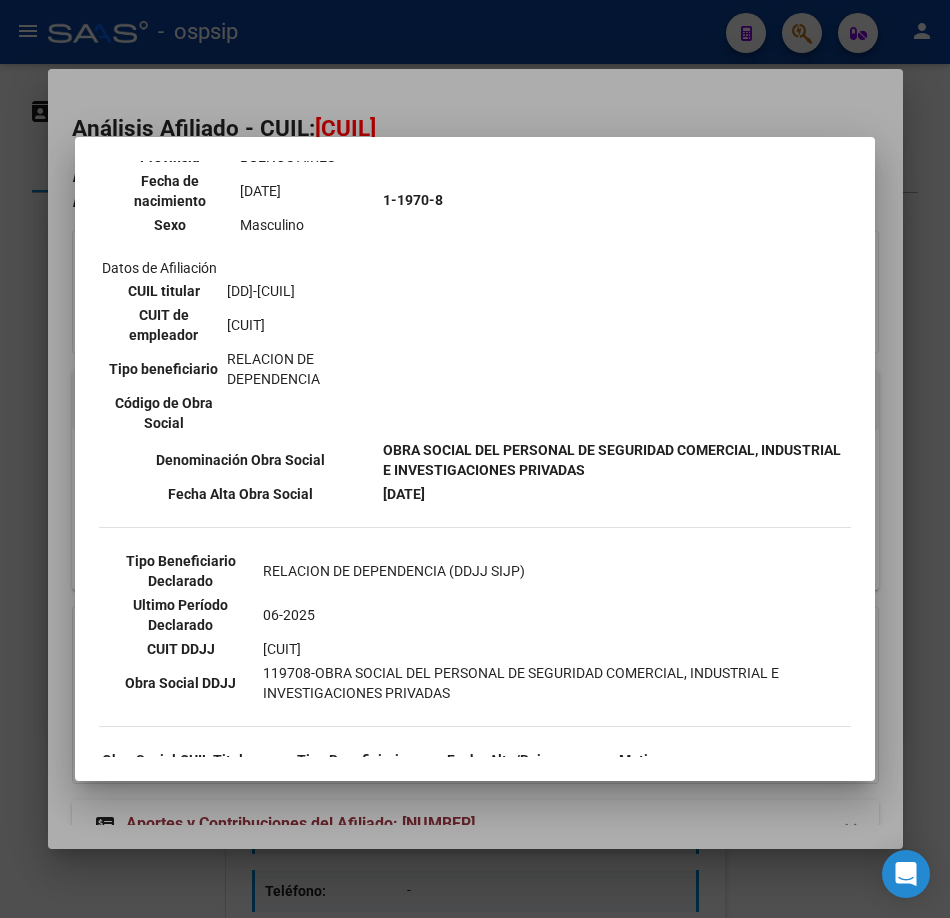 click at bounding box center (475, 459) 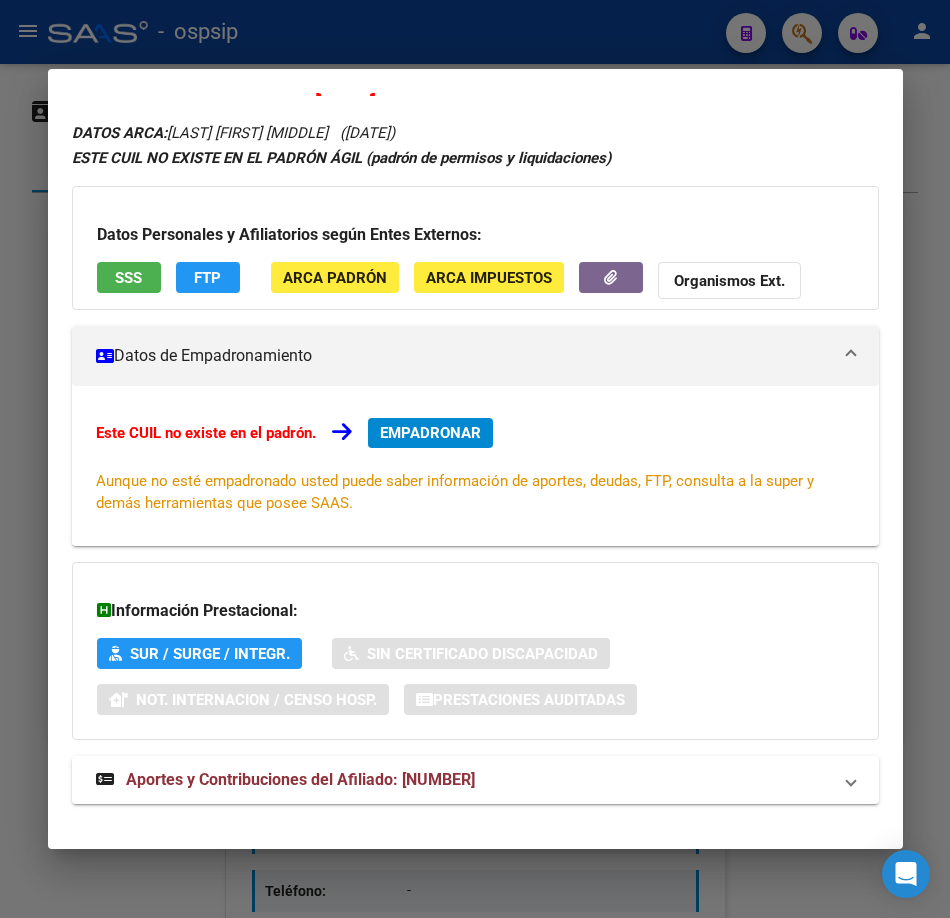 scroll, scrollTop: 68, scrollLeft: 0, axis: vertical 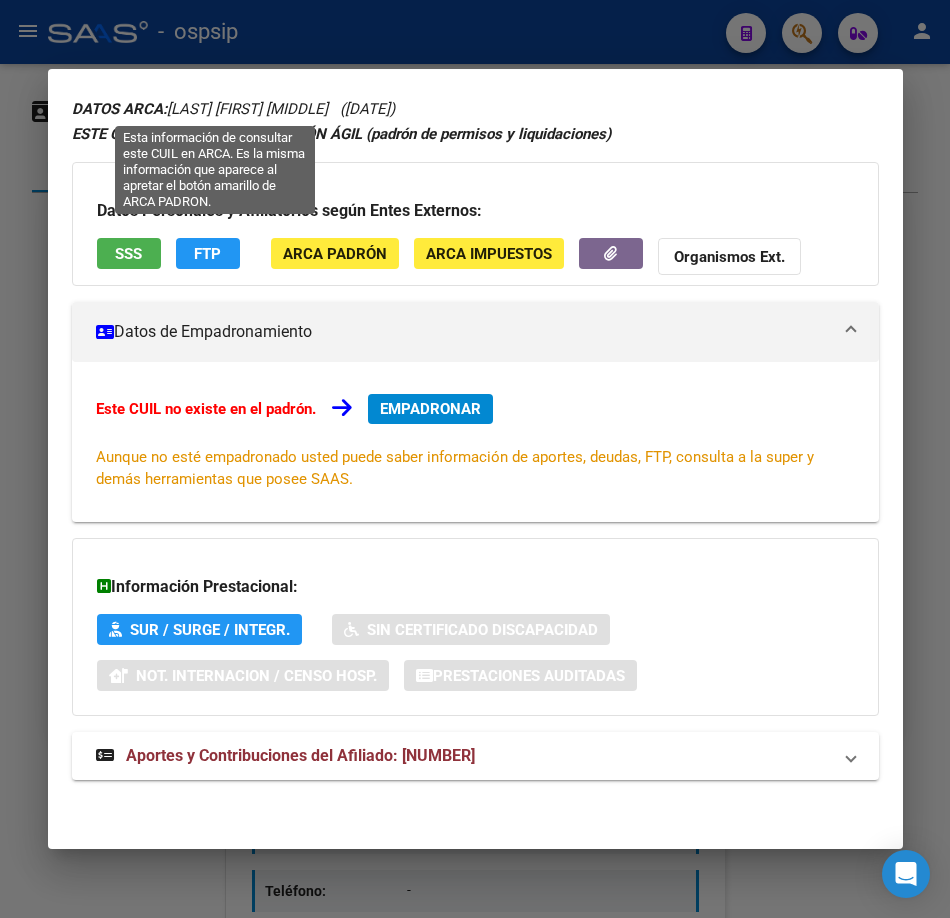 click at bounding box center (475, 459) 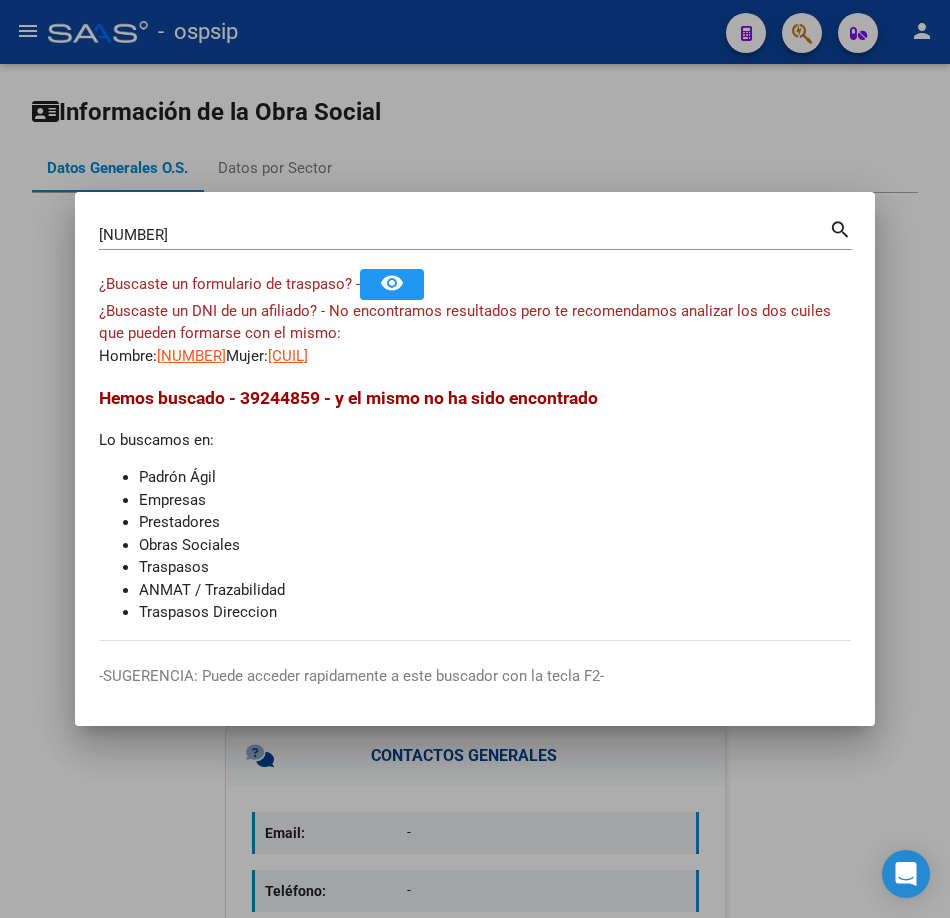 click at bounding box center (475, 459) 